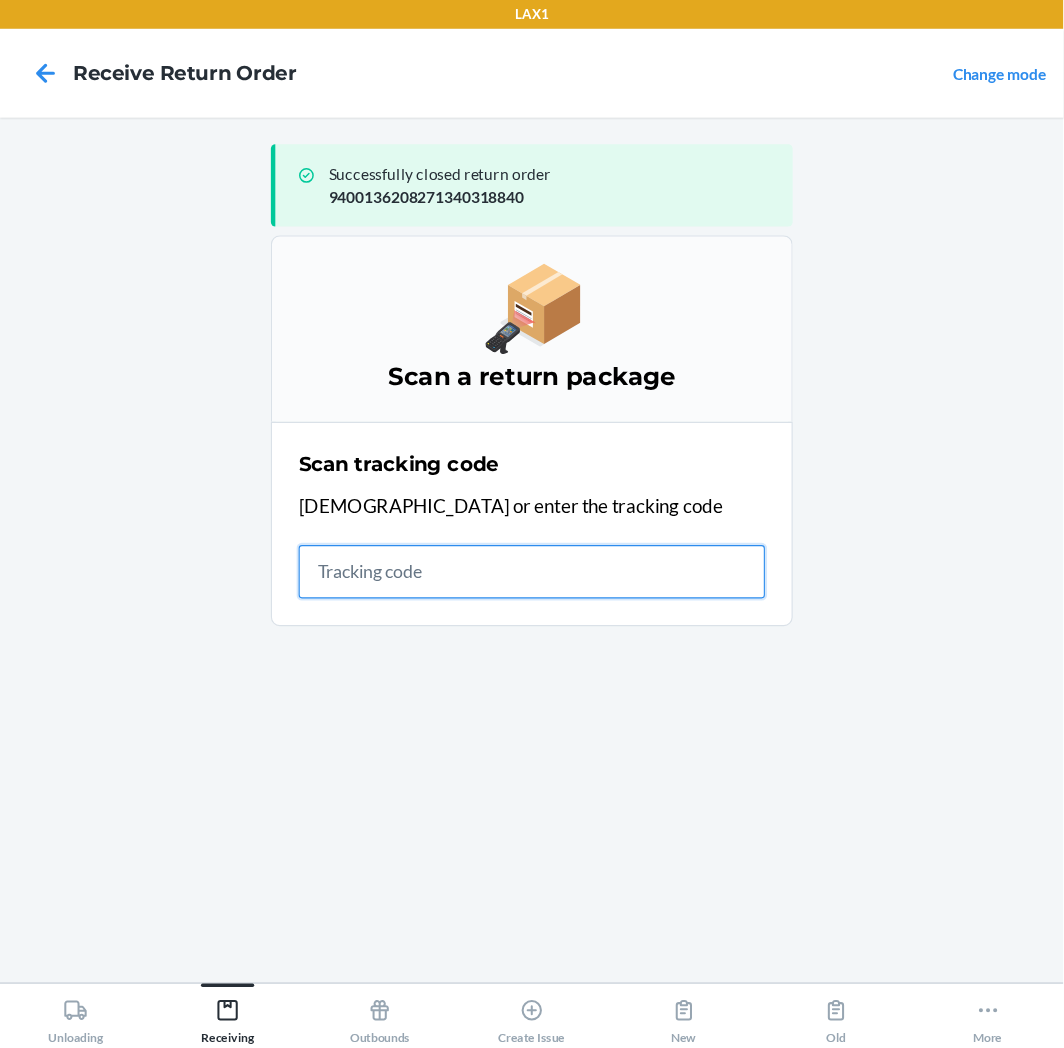 scroll, scrollTop: 0, scrollLeft: 0, axis: both 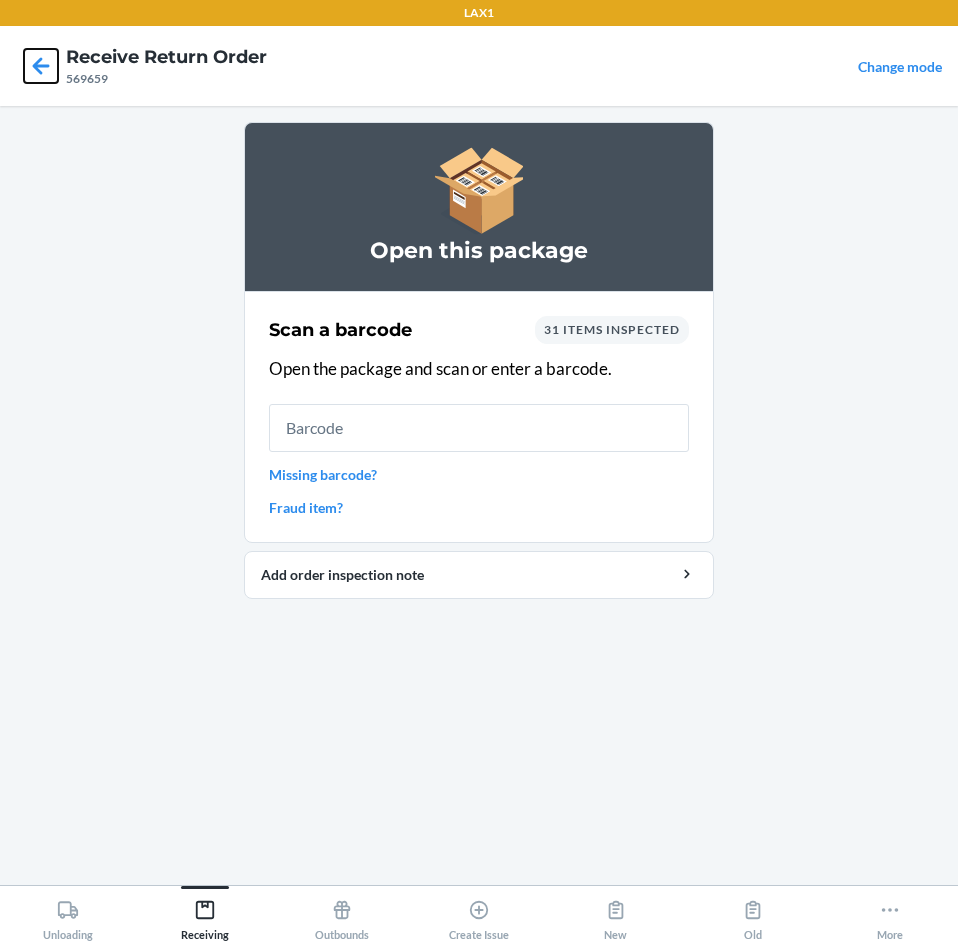 click 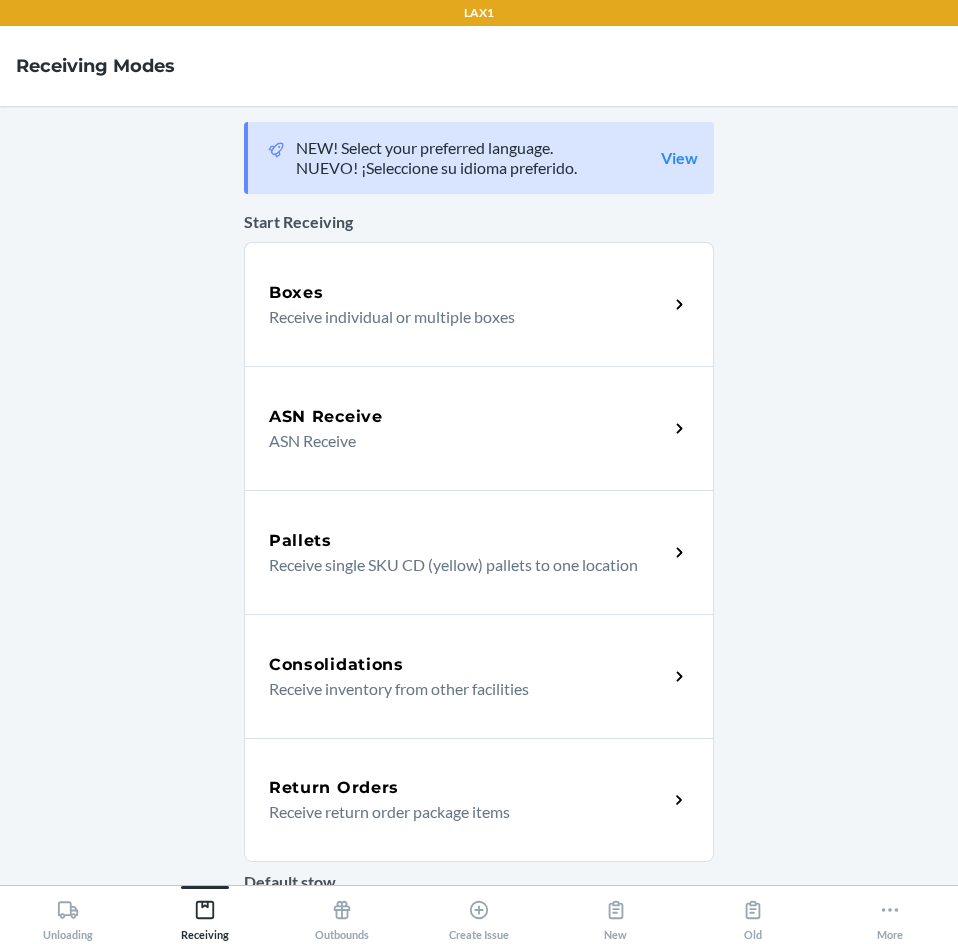 click on "Return Orders Receive return order package items" at bounding box center (479, 800) 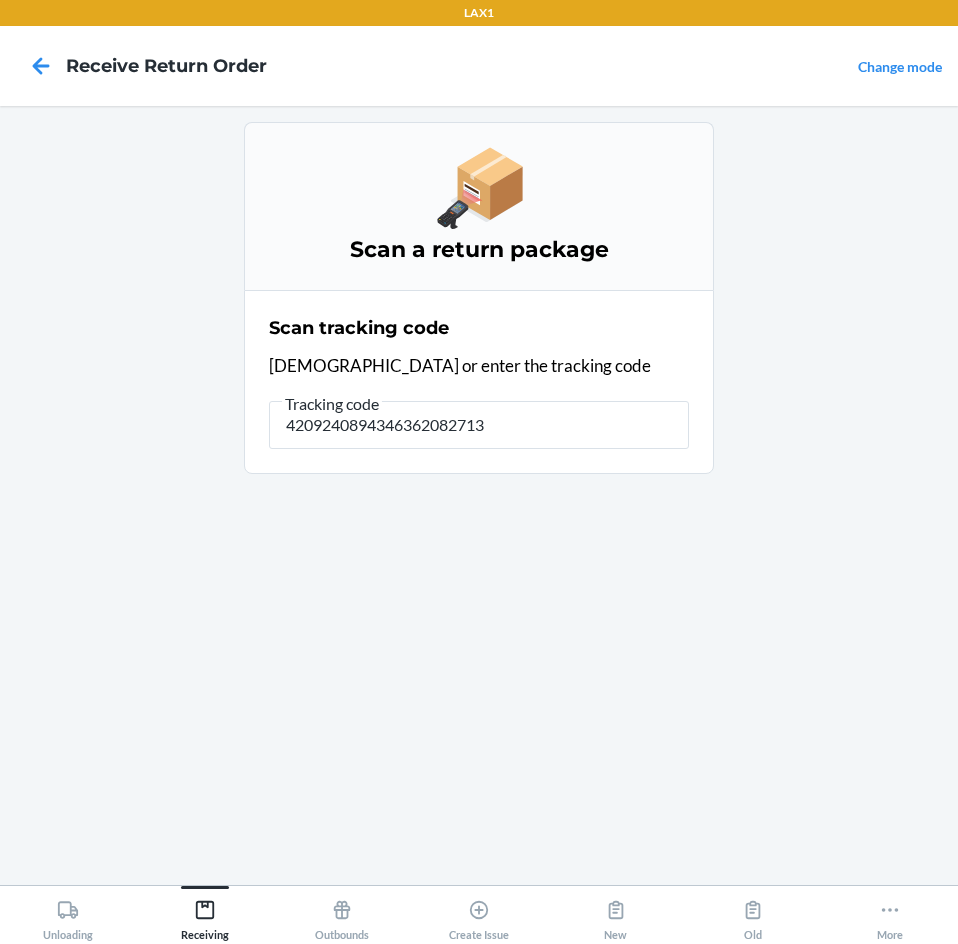 type on "42092408943463620827130" 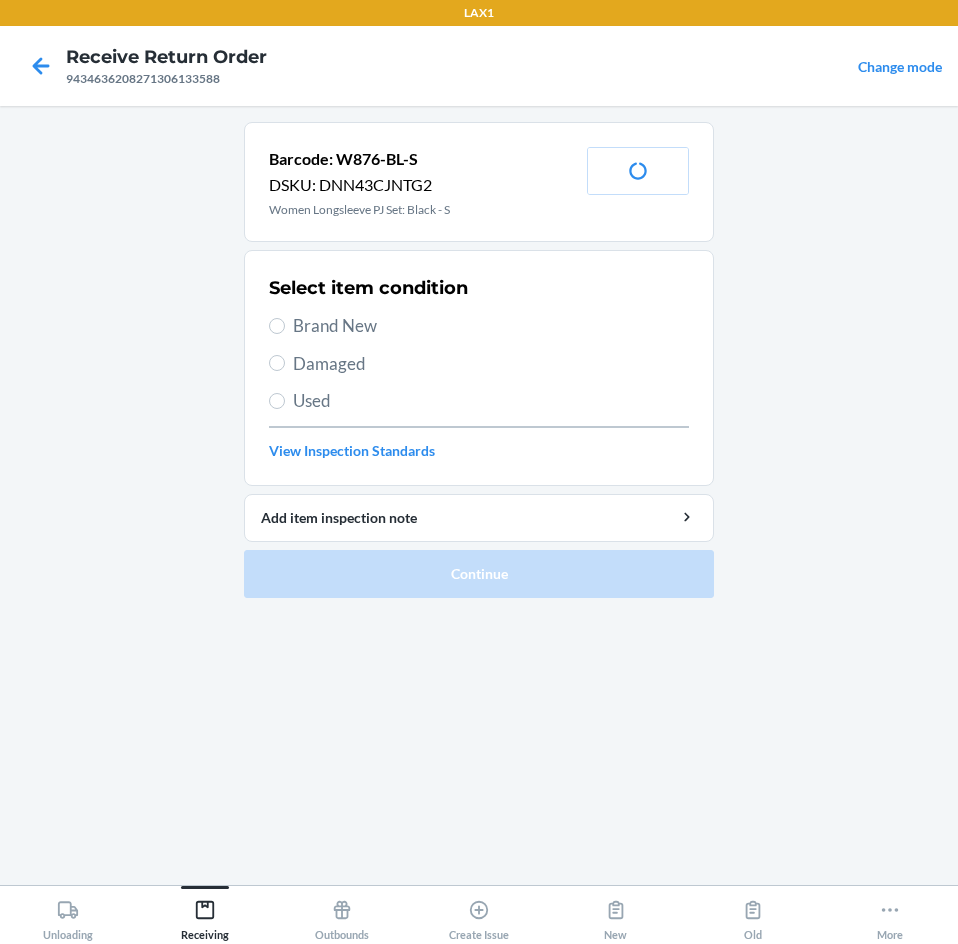 click on "Used" at bounding box center [491, 401] 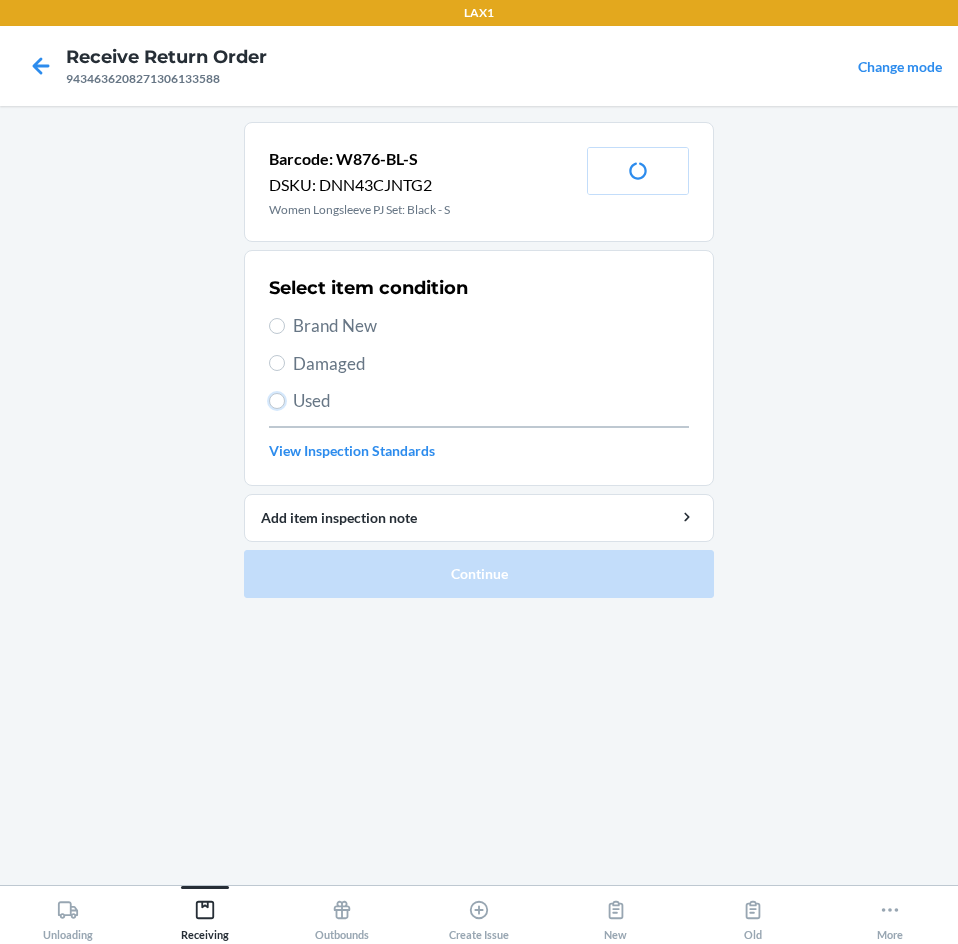 click on "Used" at bounding box center (277, 401) 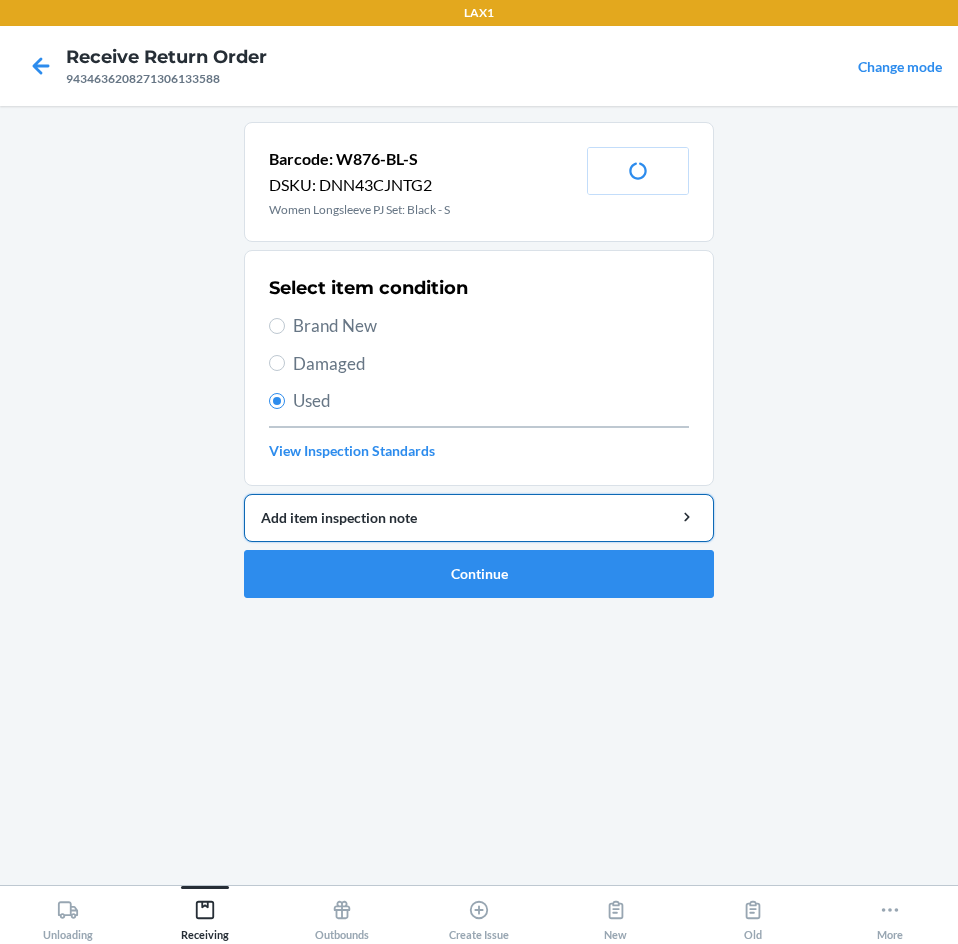 click on "Add item inspection note" at bounding box center [479, 517] 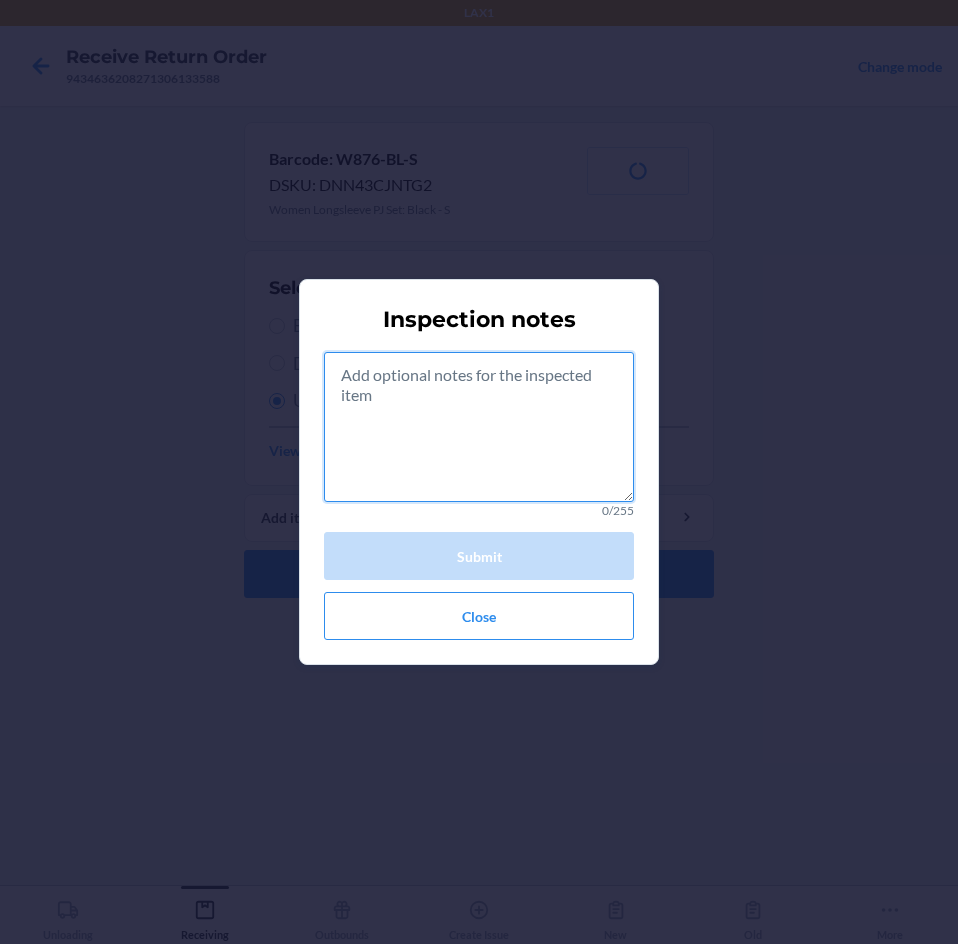 click at bounding box center (479, 427) 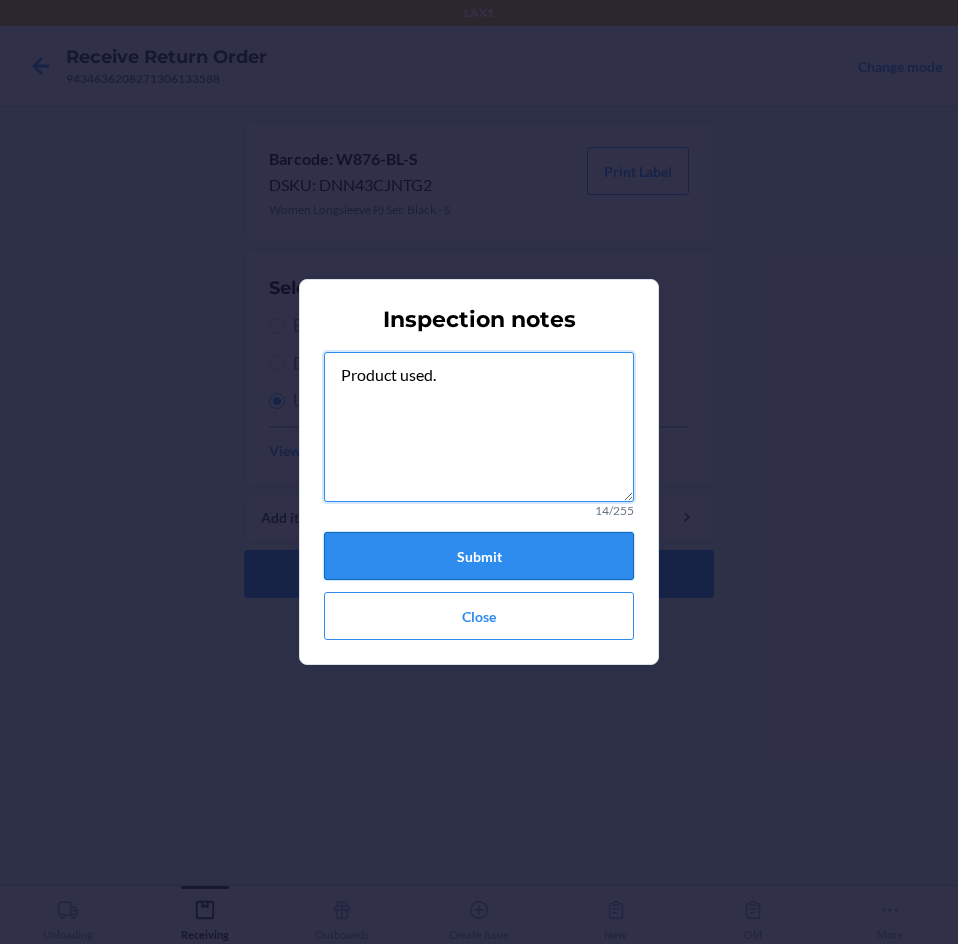 type on "Product used." 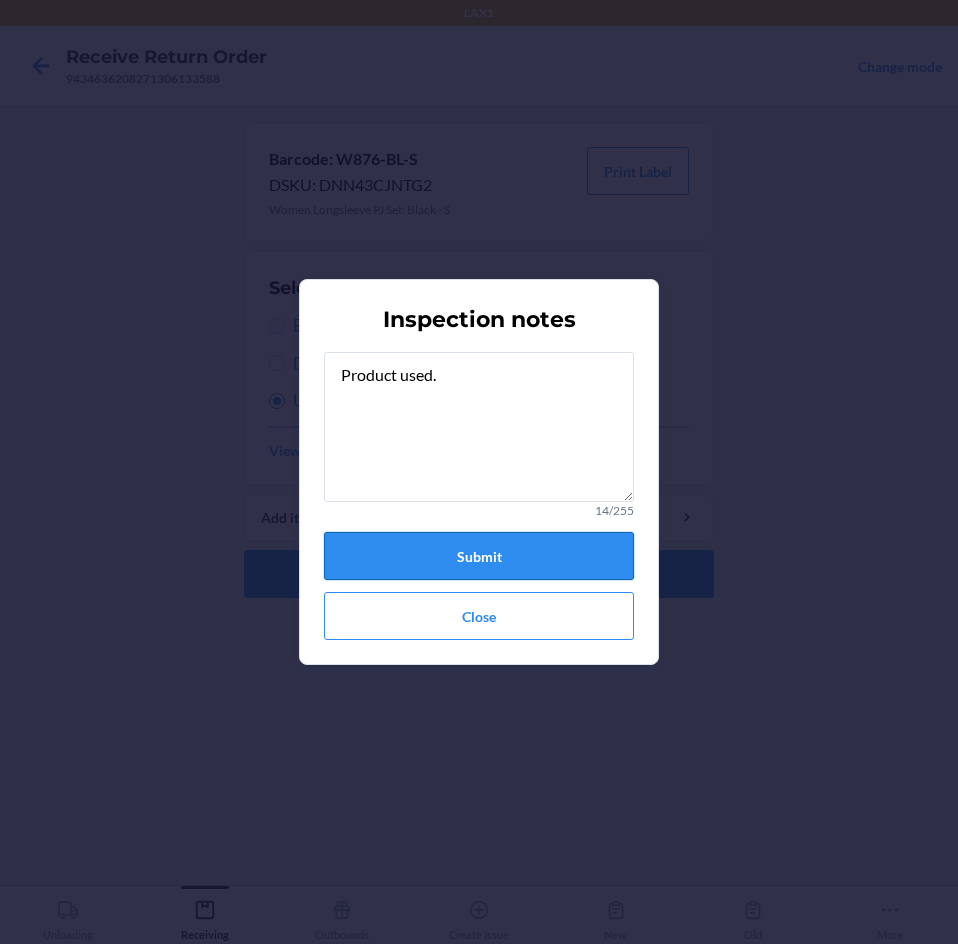 click on "Submit" at bounding box center (479, 556) 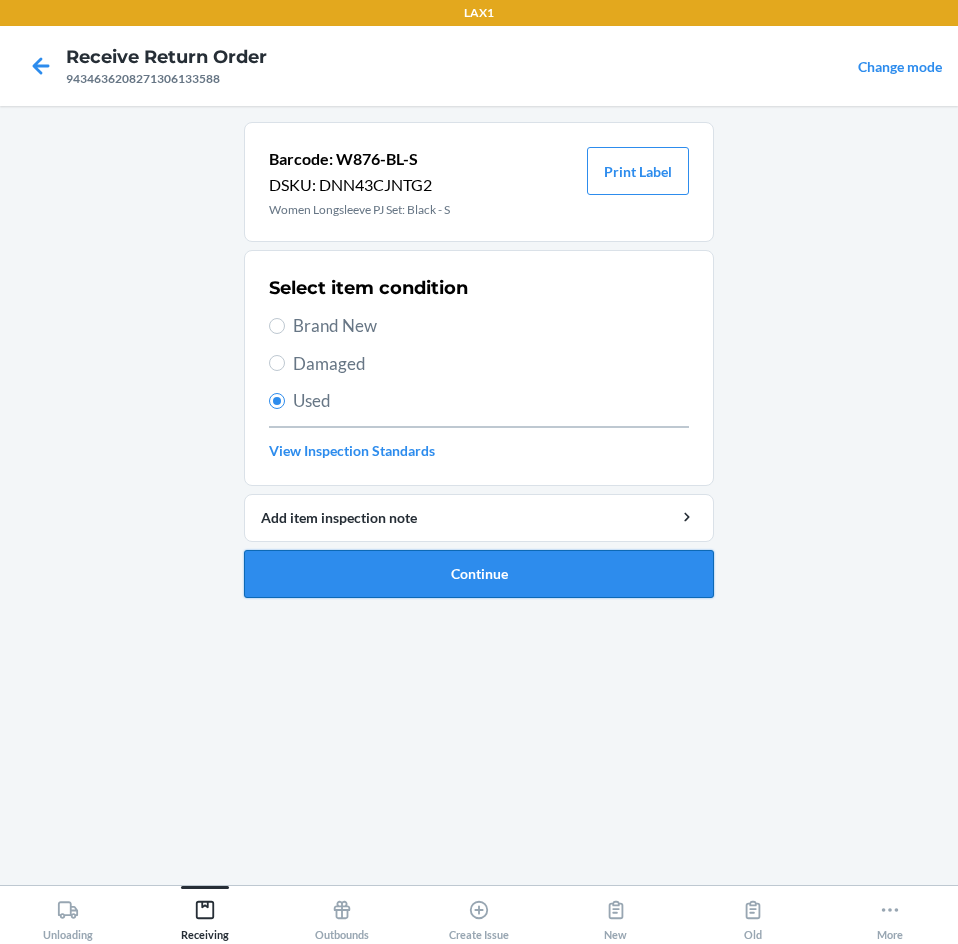 click on "Continue" at bounding box center [479, 574] 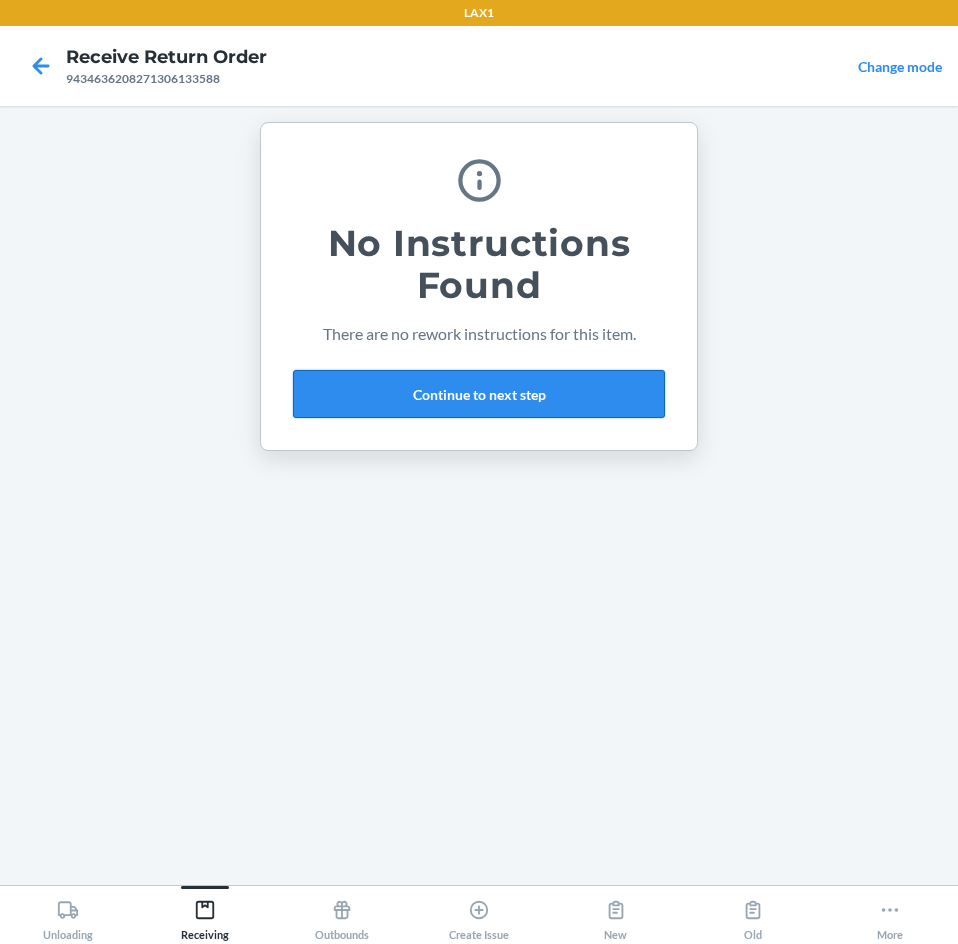 click on "Continue to next step" at bounding box center (479, 394) 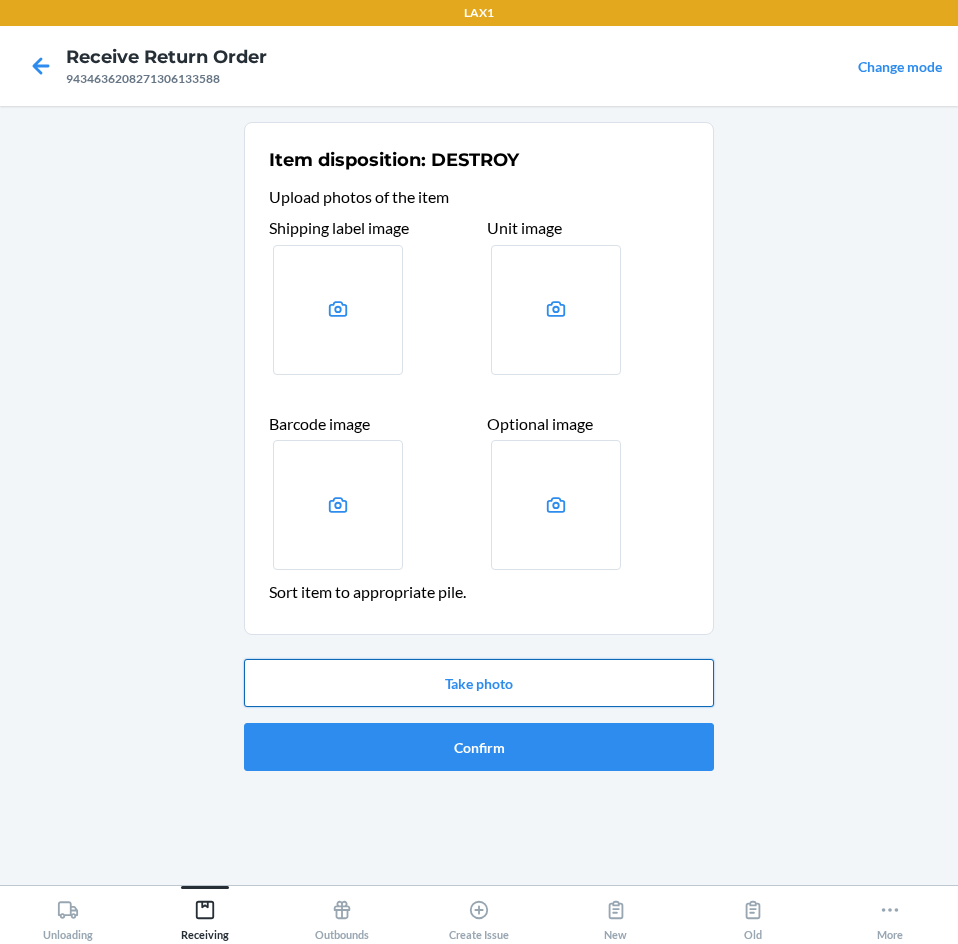 click on "Take photo" at bounding box center (479, 683) 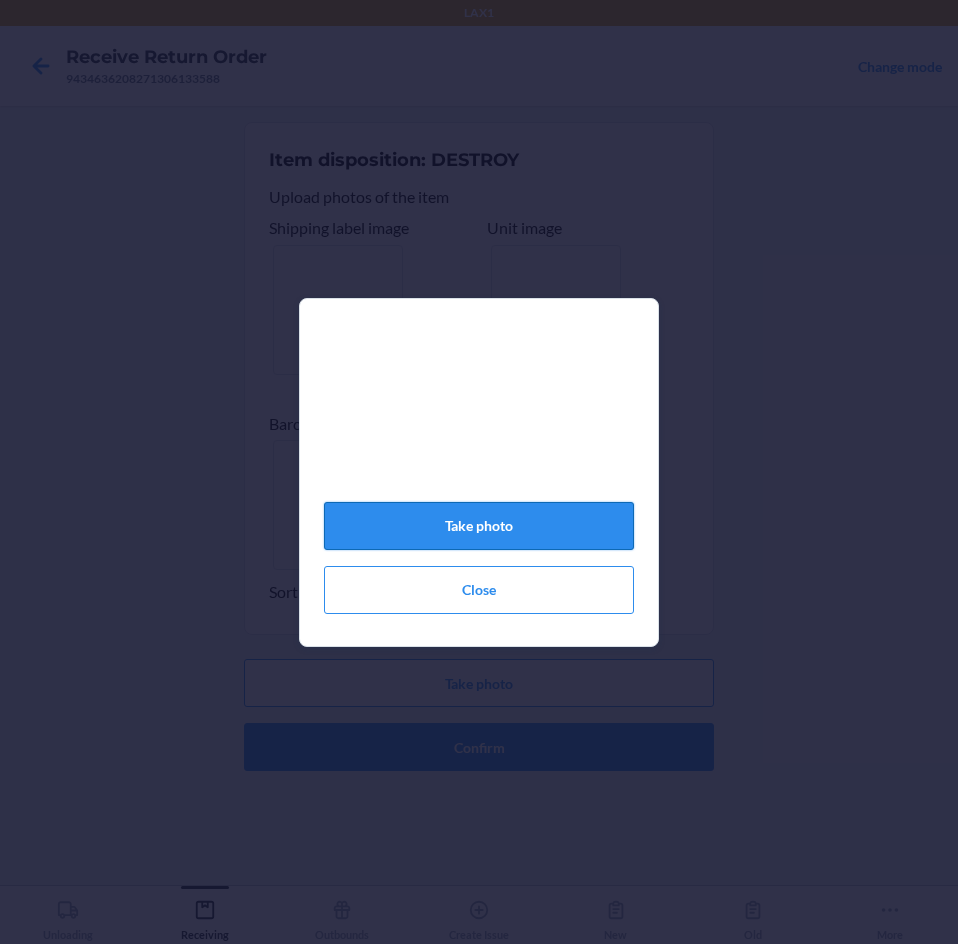 click on "Take photo" 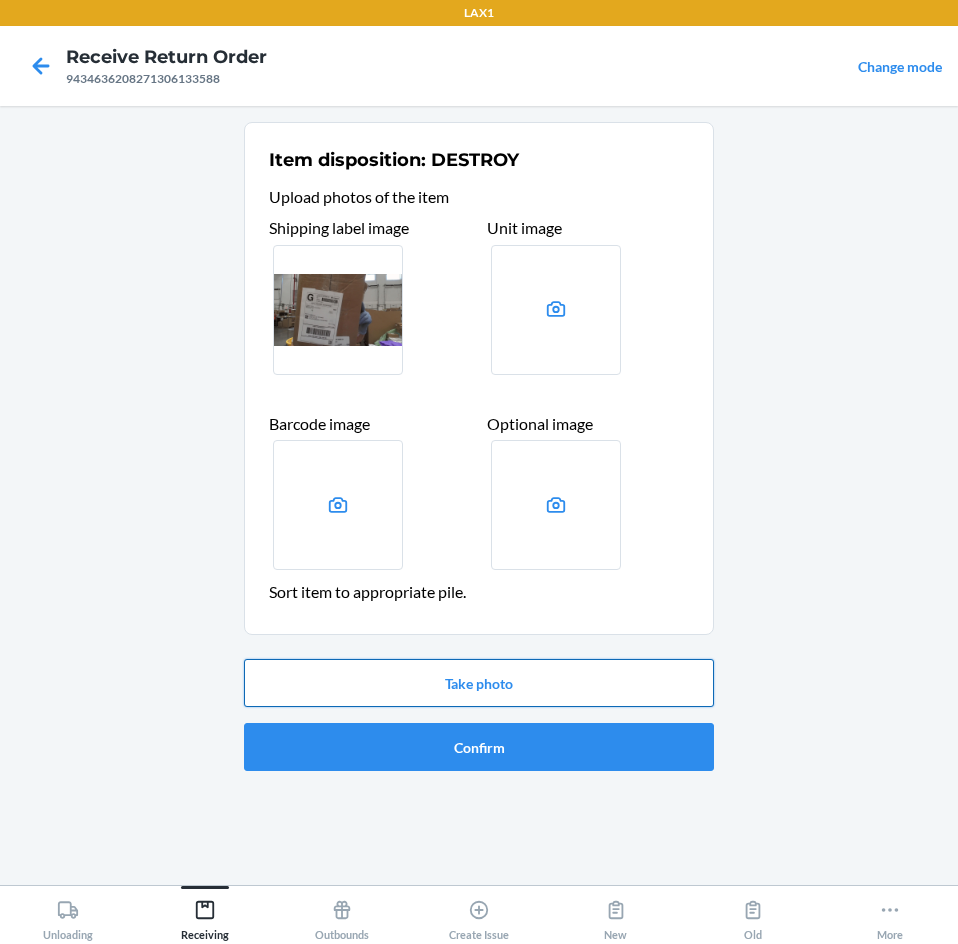 click on "Take photo" at bounding box center [479, 683] 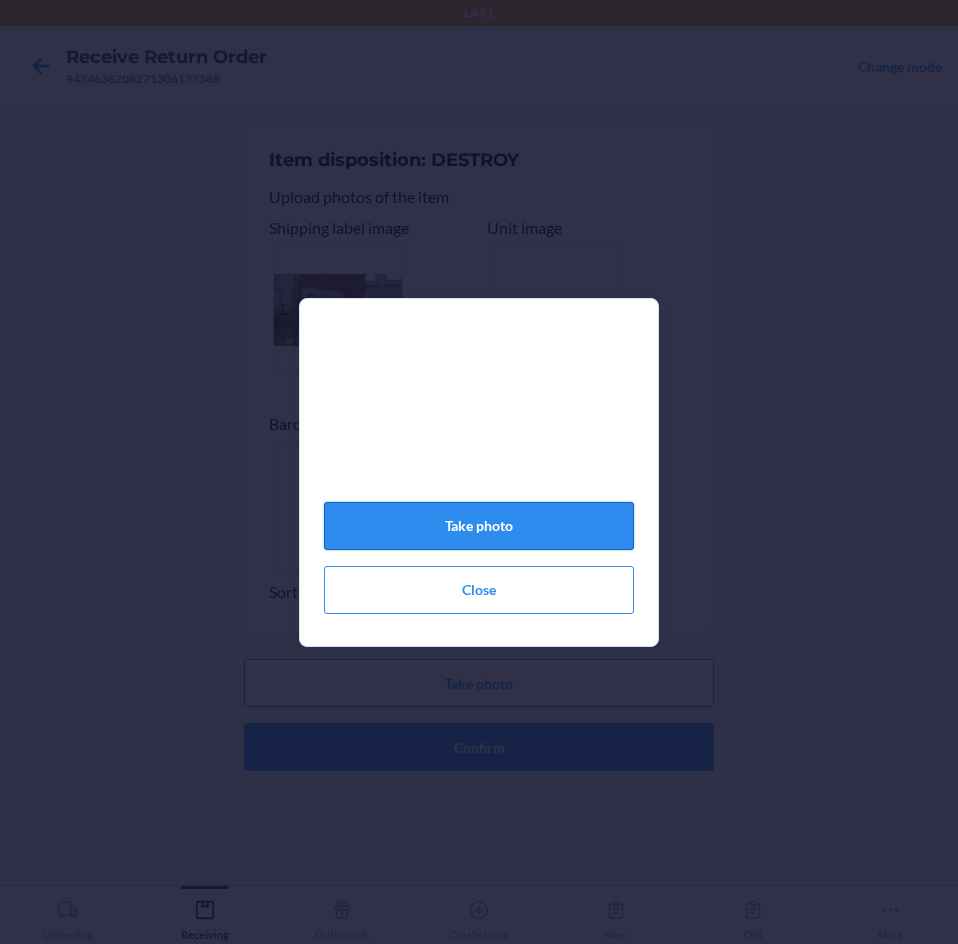 click on "Take photo" 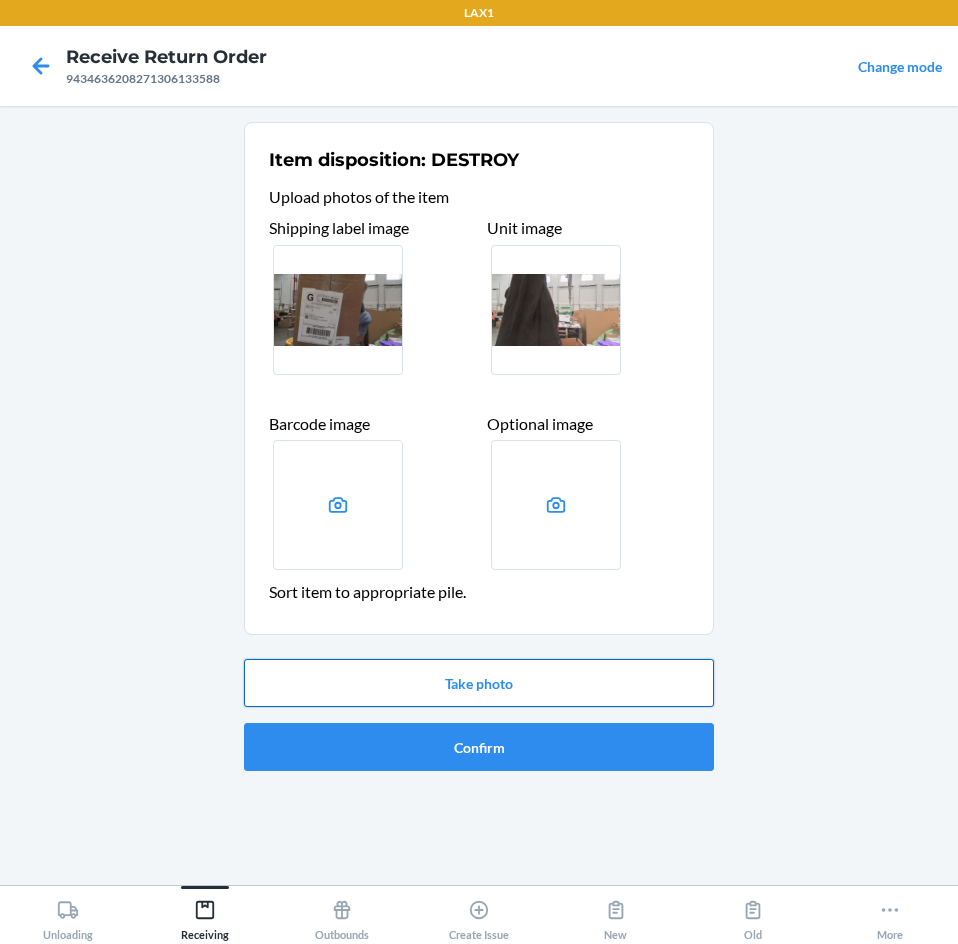click on "Take photo" at bounding box center [479, 683] 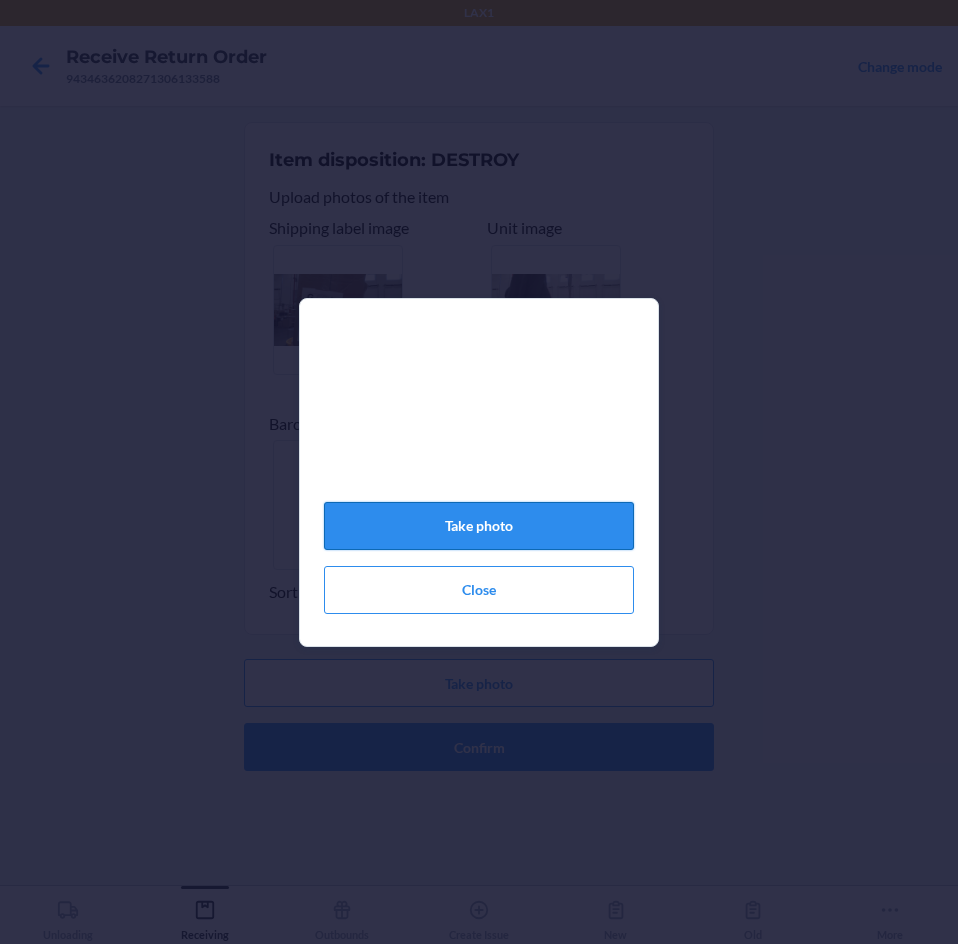 click on "Take photo" 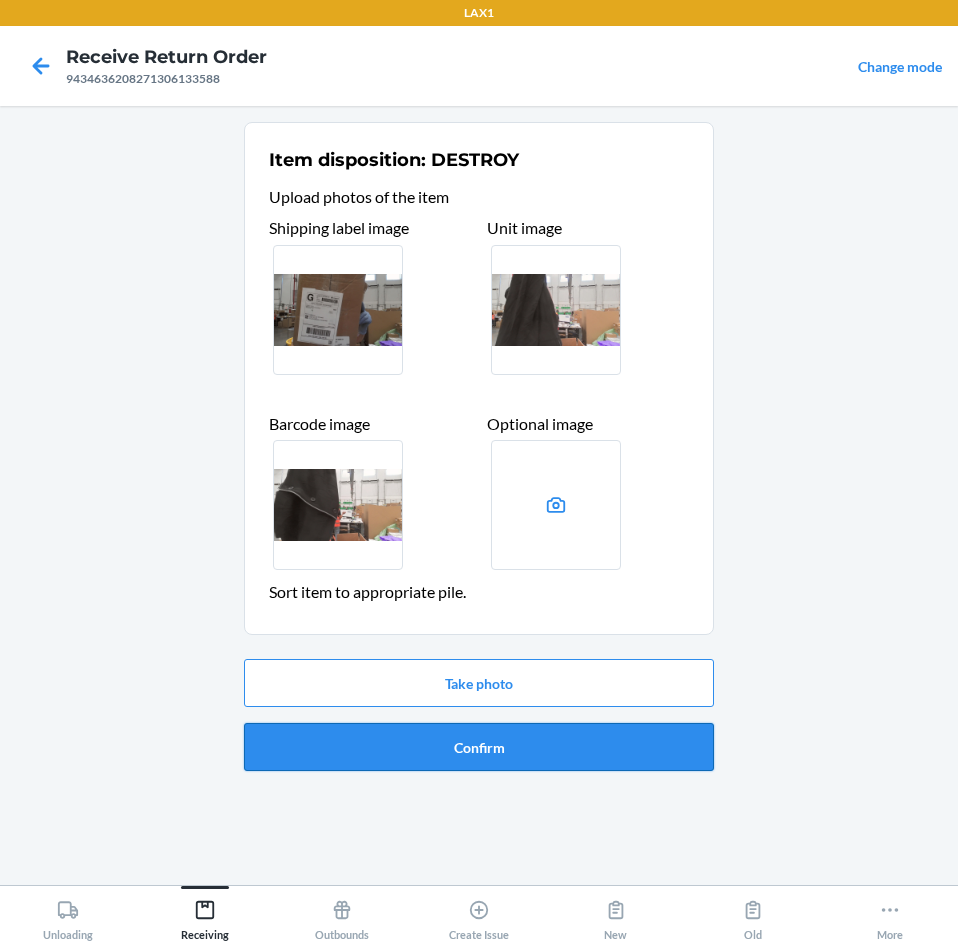 click on "Confirm" at bounding box center (479, 747) 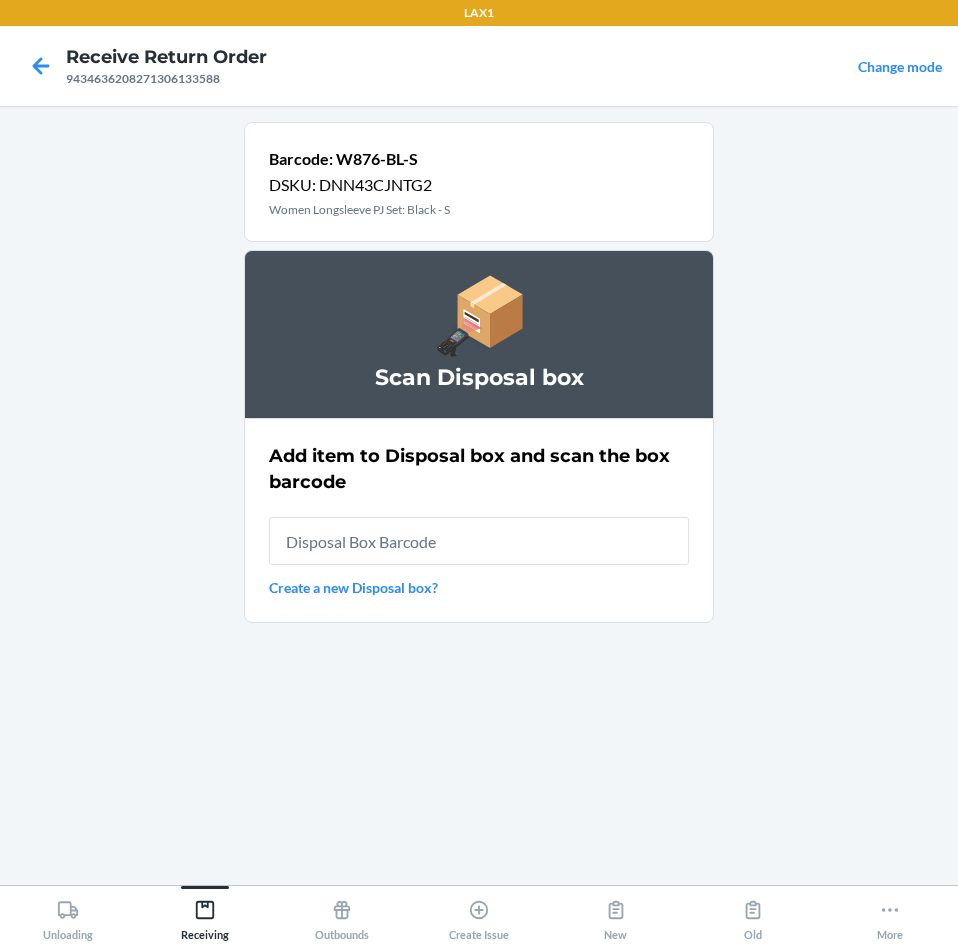 click at bounding box center (479, 541) 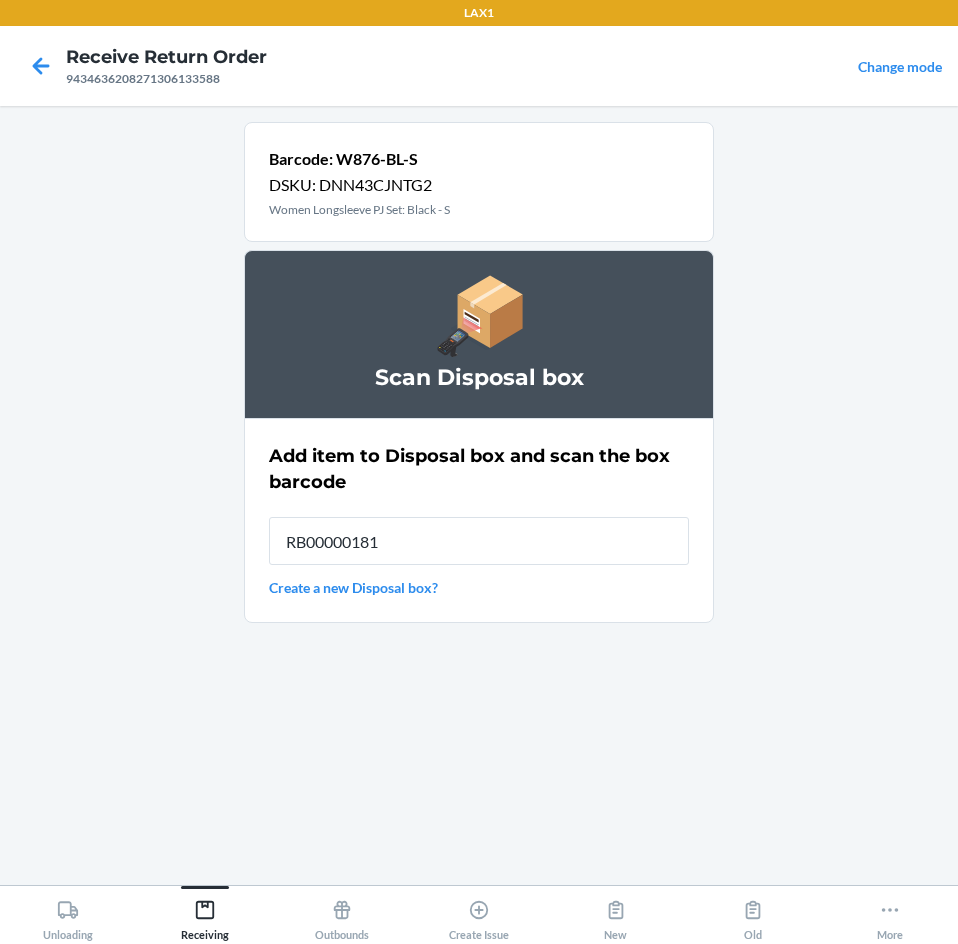 type on "RB000001815" 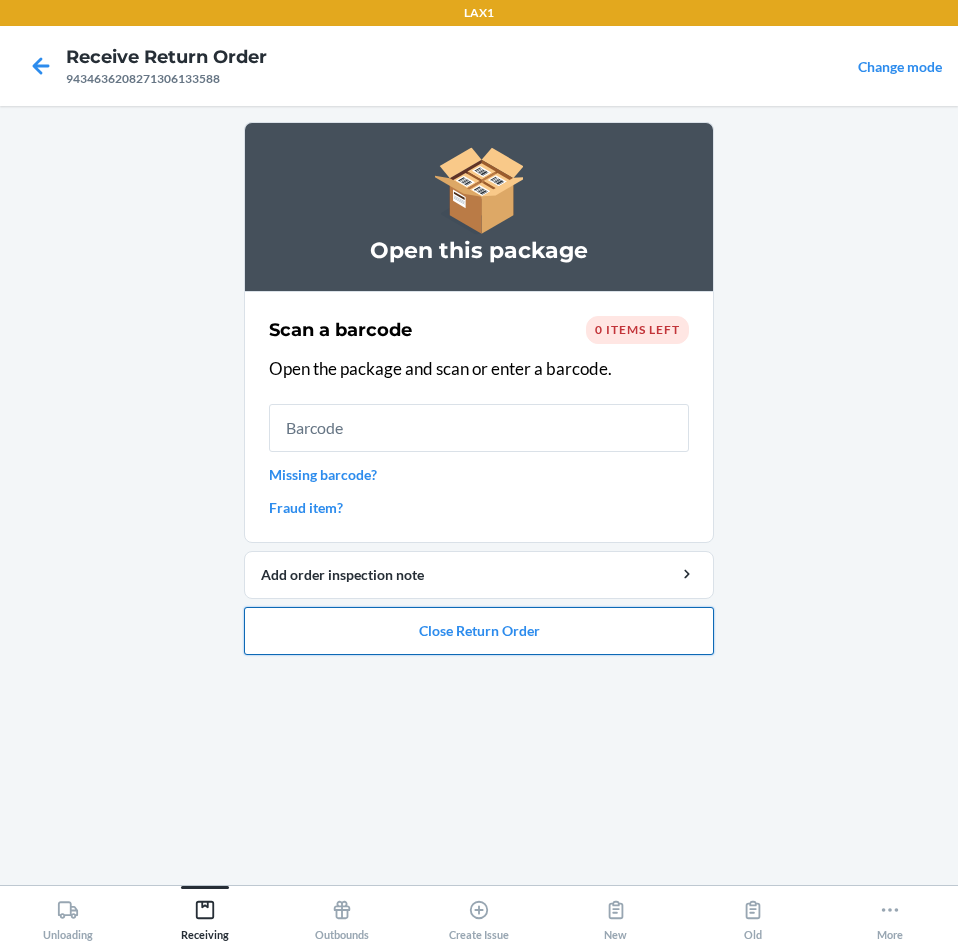 click on "Close Return Order" at bounding box center [479, 631] 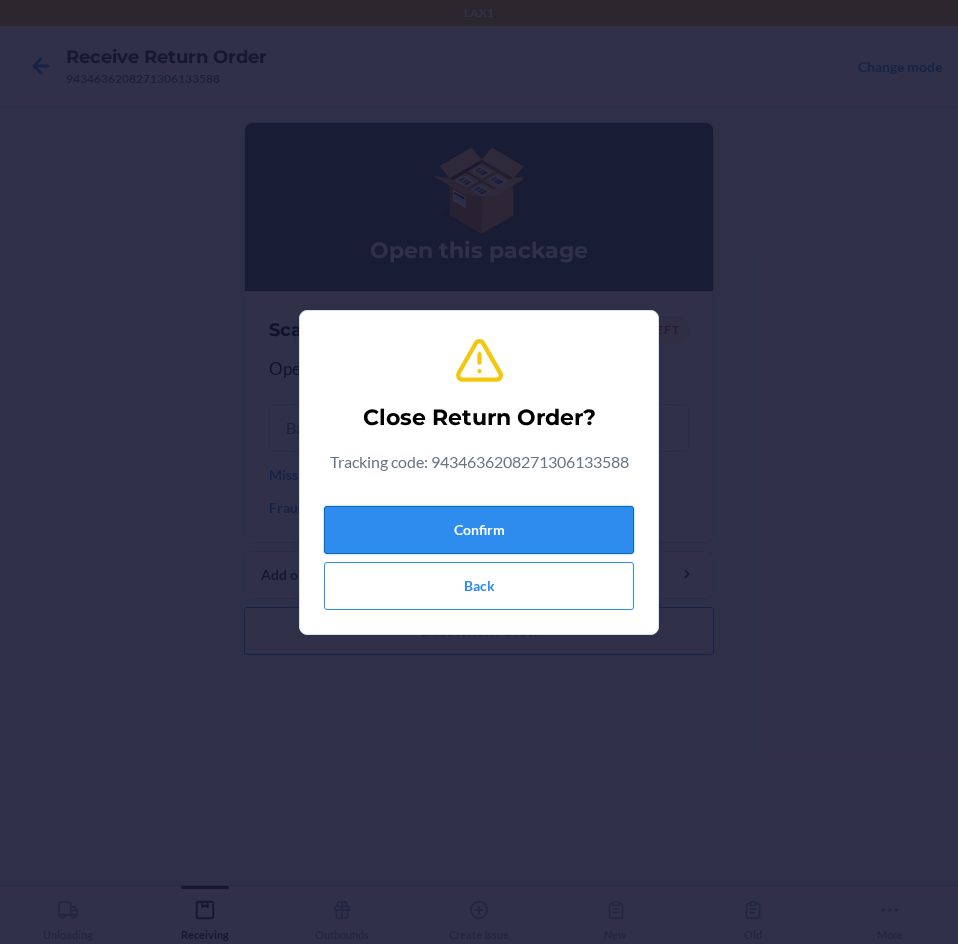 click on "Confirm" at bounding box center (479, 530) 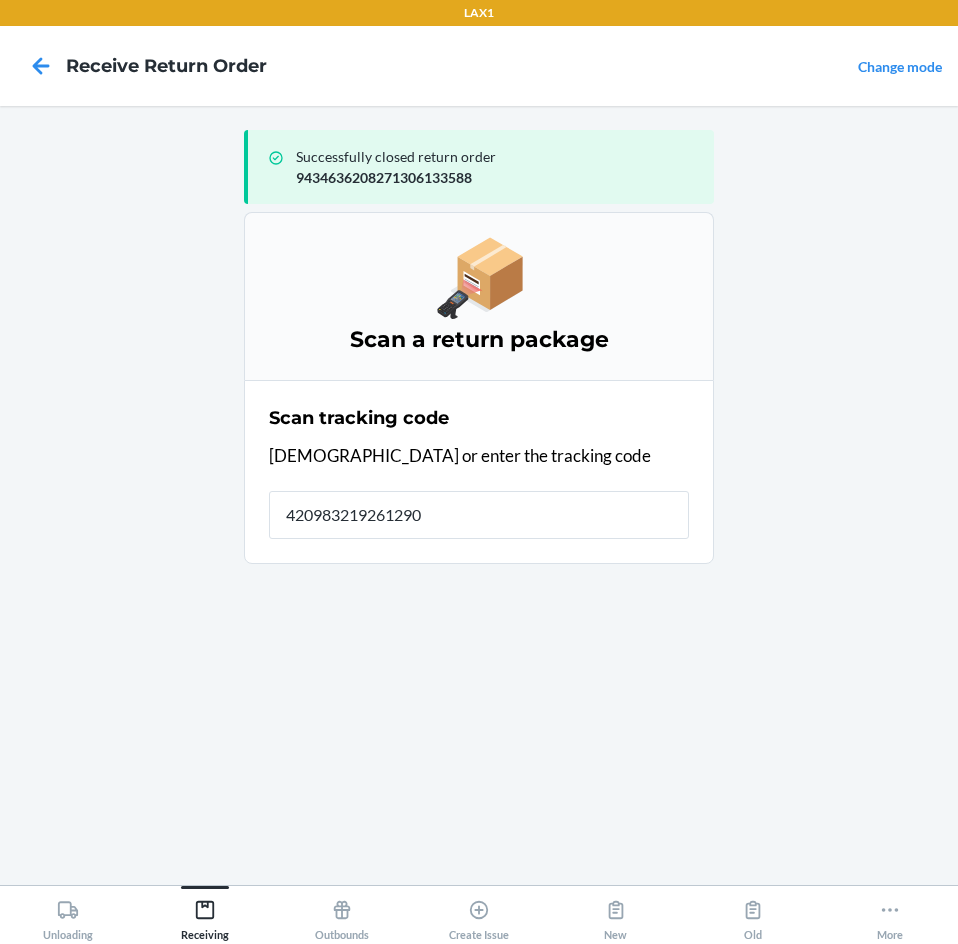 type on "4209832192612903" 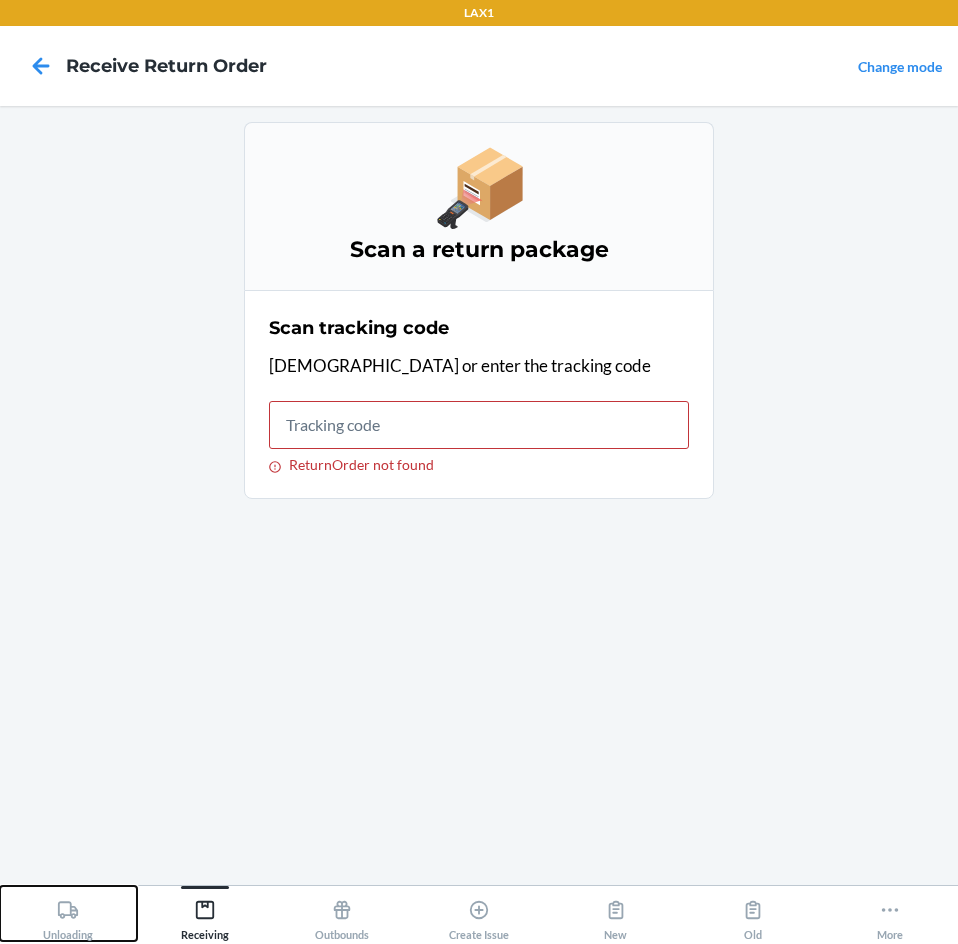 click 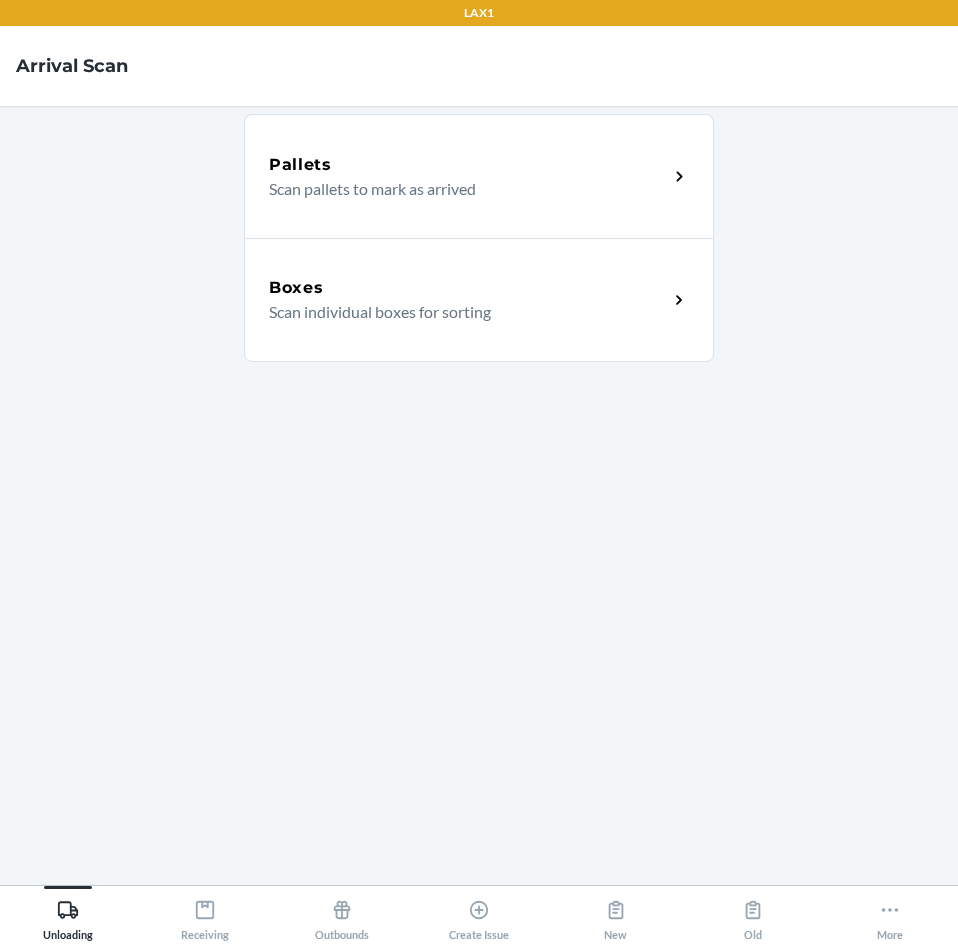 click on "Boxes" at bounding box center [468, 288] 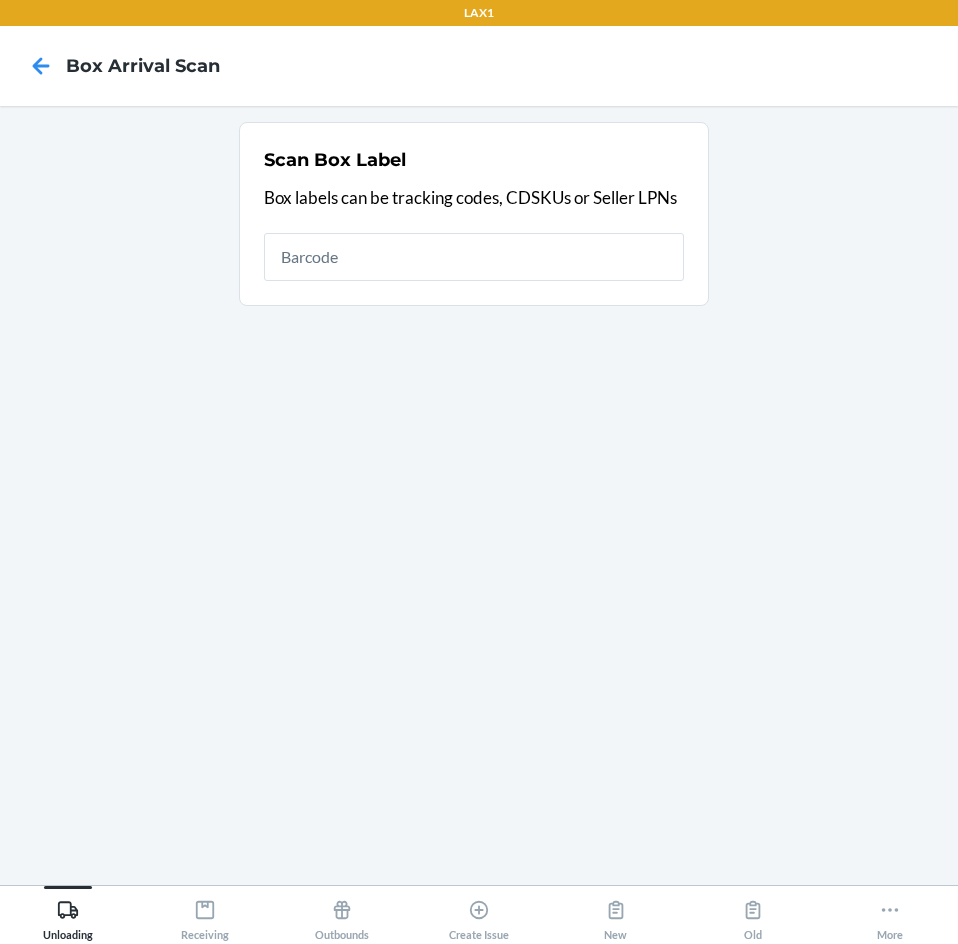 click at bounding box center (474, 257) 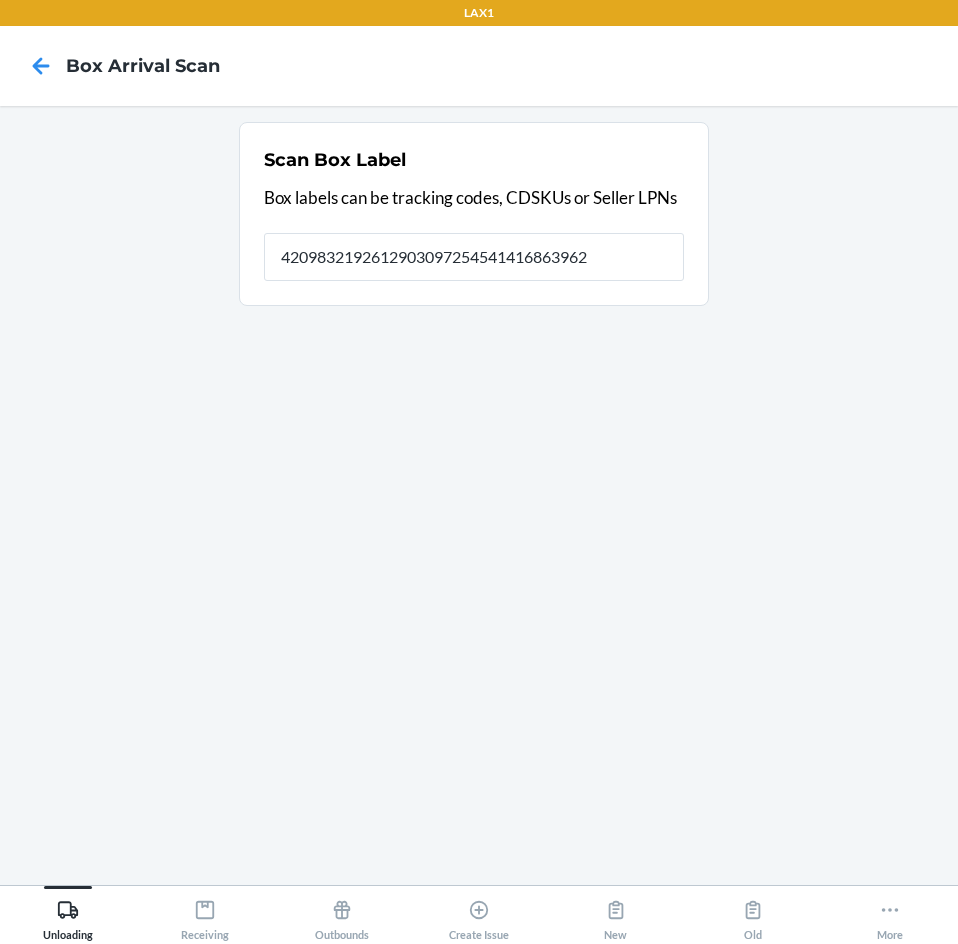 type on "4209832192612903097254541416863962" 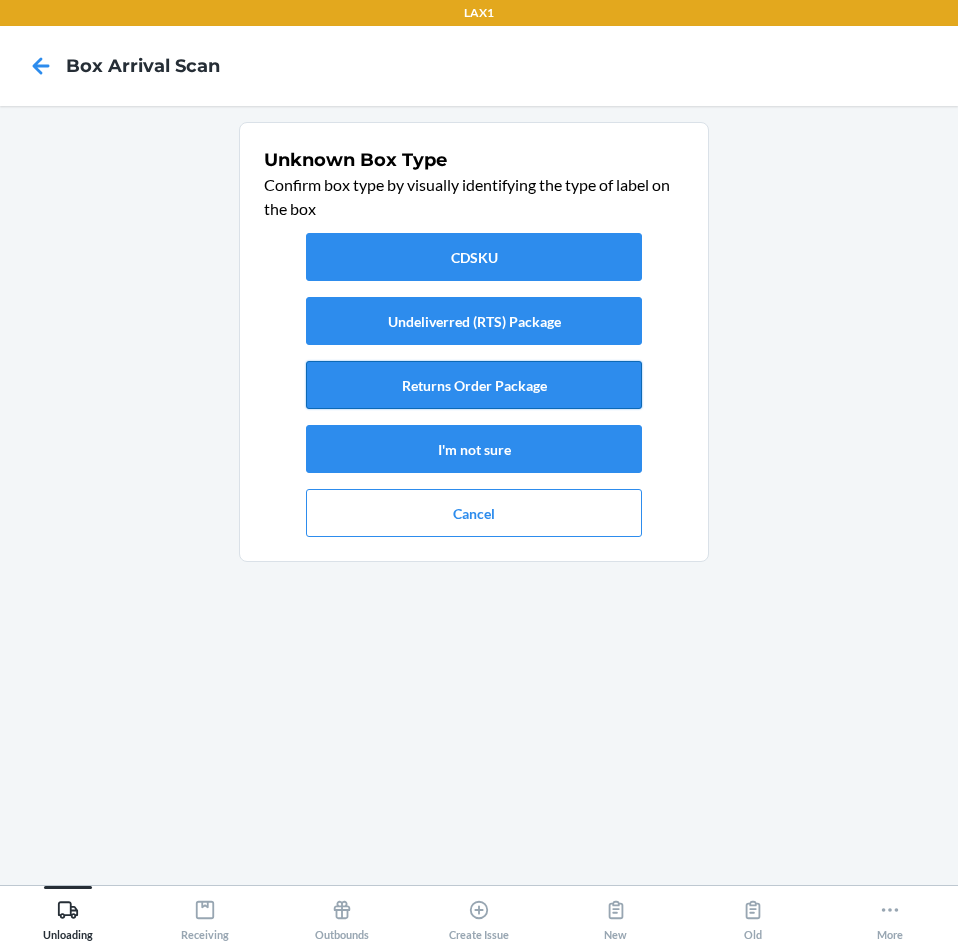 click on "Returns Order Package" at bounding box center (474, 385) 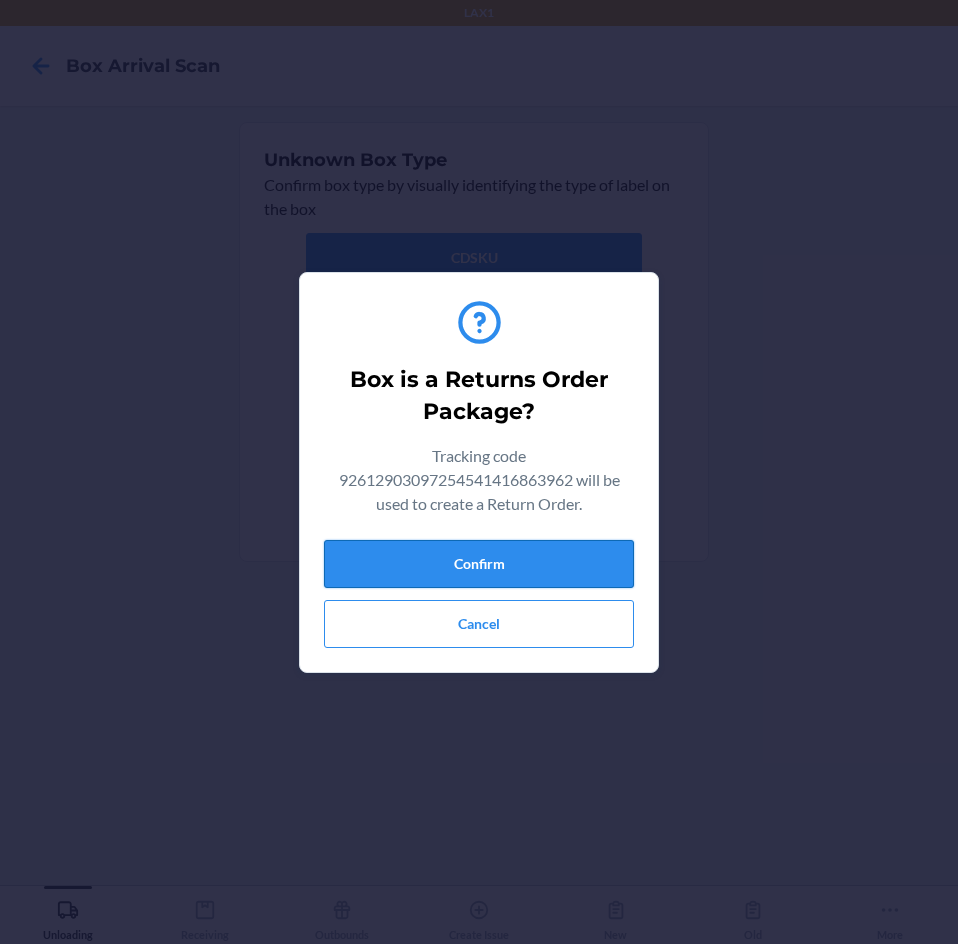 click on "Confirm" at bounding box center [479, 564] 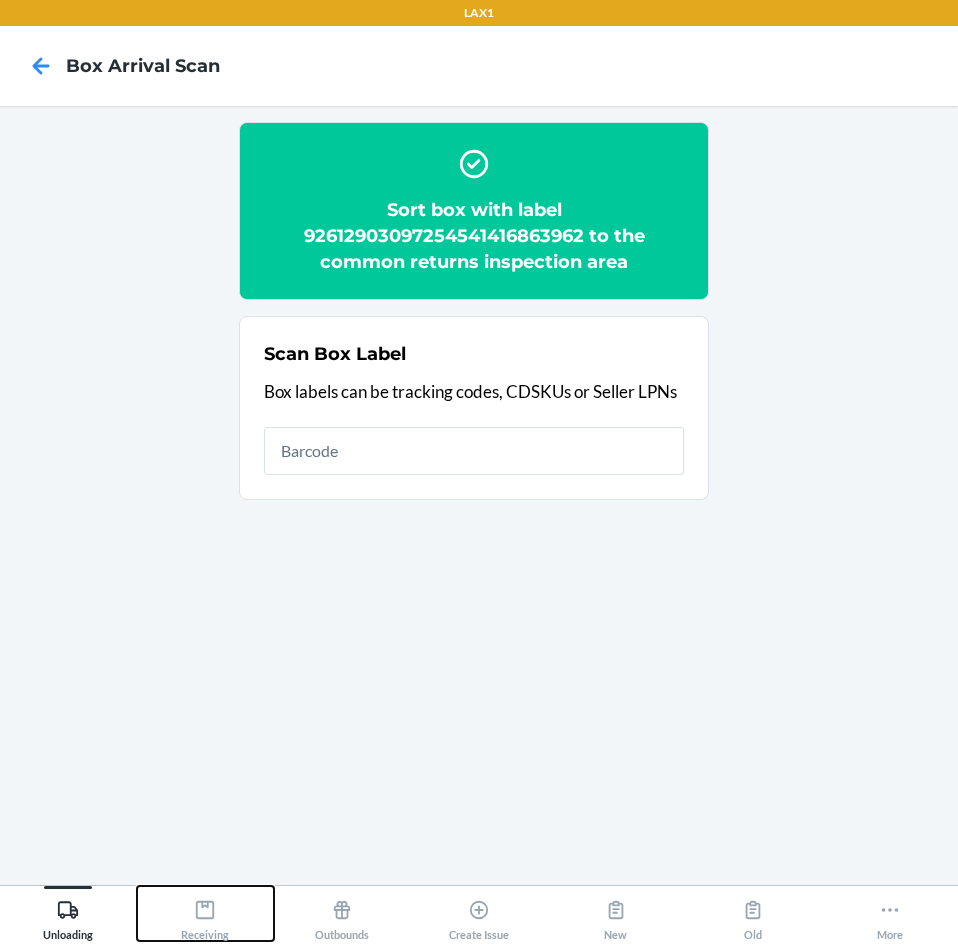click 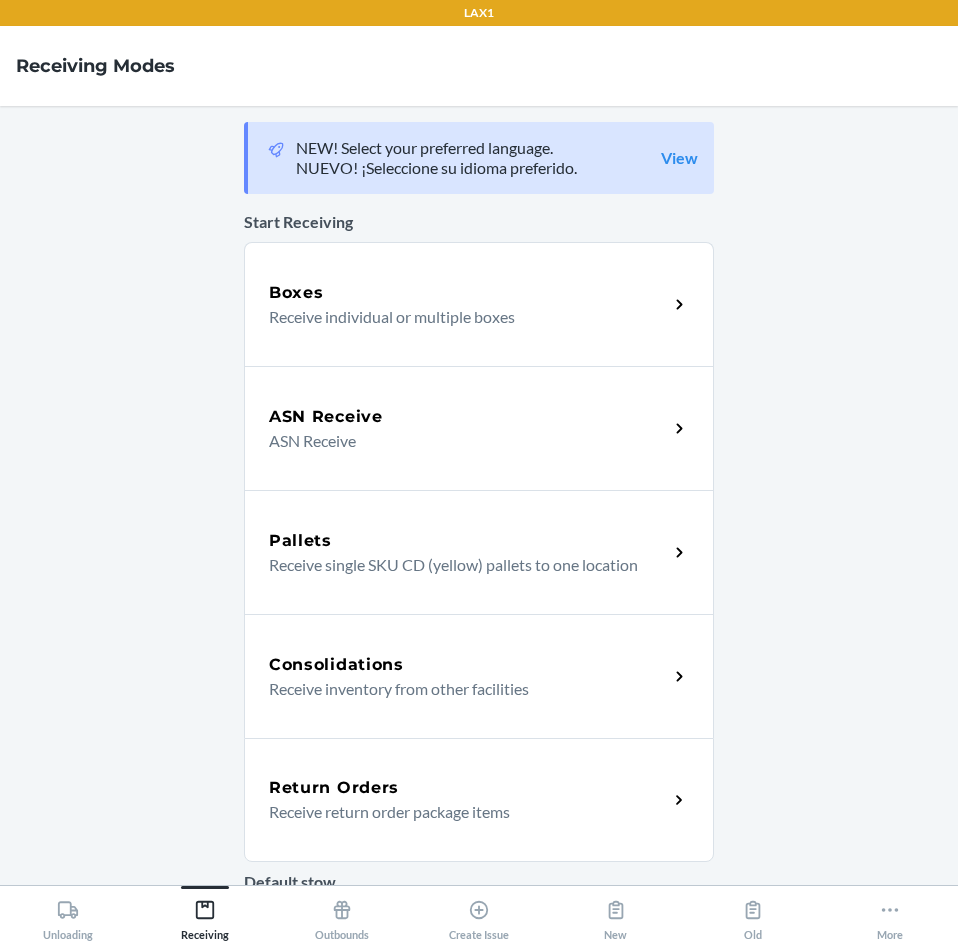 click on "Return Orders" at bounding box center (334, 788) 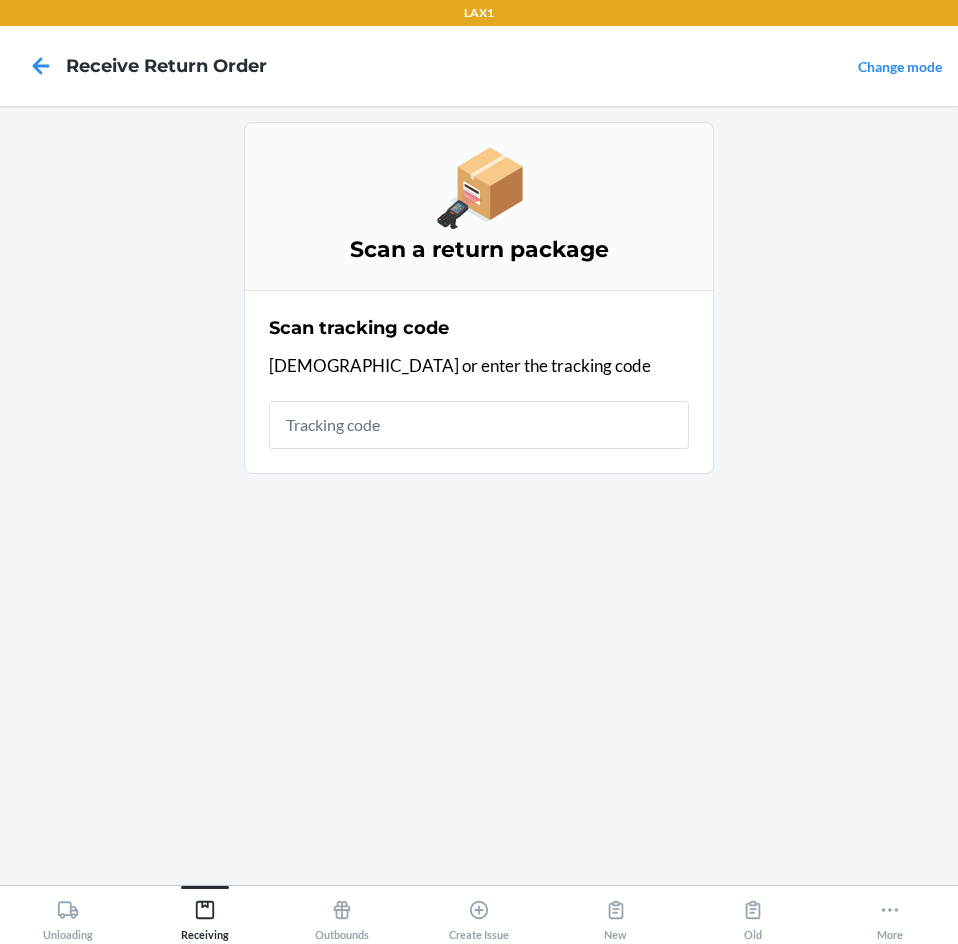 click at bounding box center [479, 425] 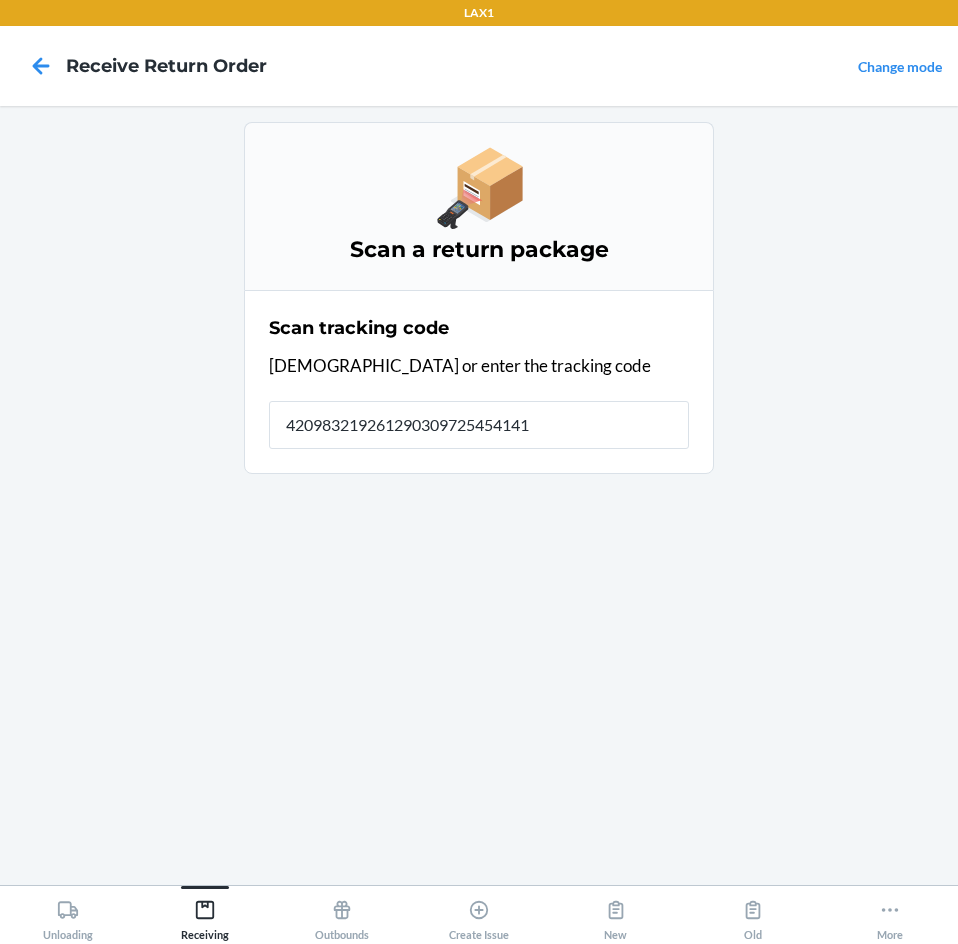 type on "4209832192612903097254541416" 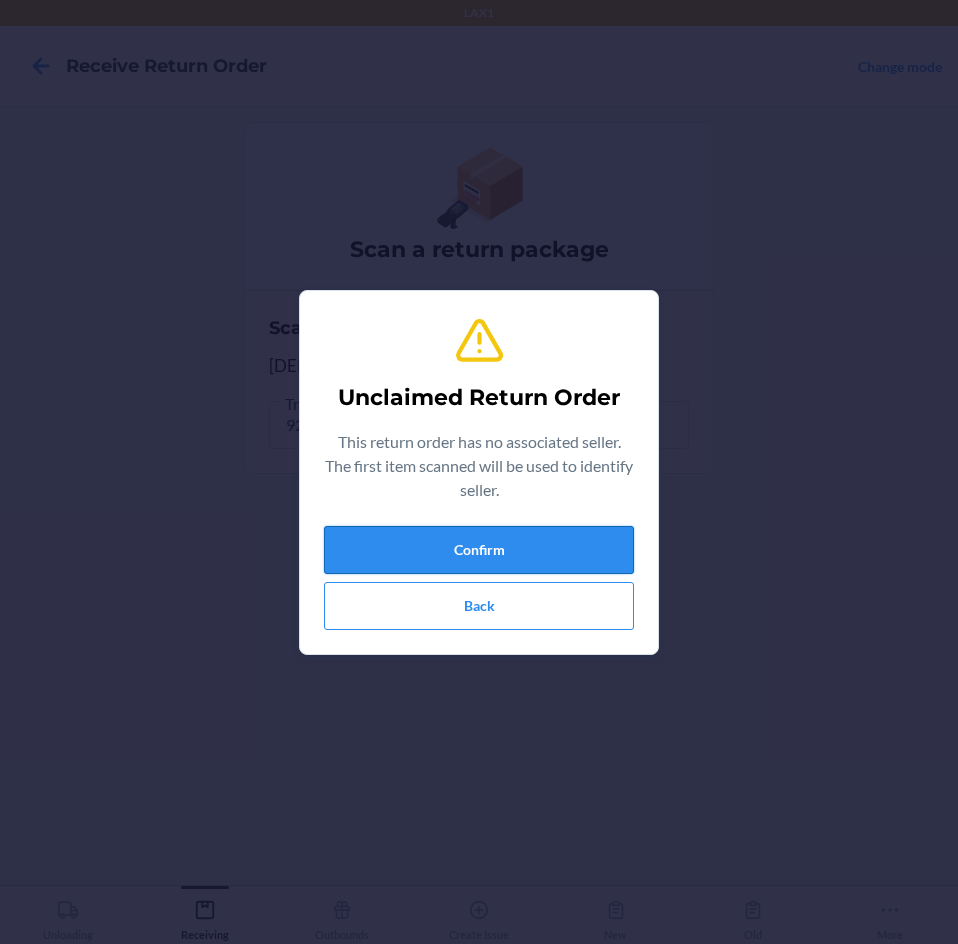 click on "Confirm" at bounding box center (479, 550) 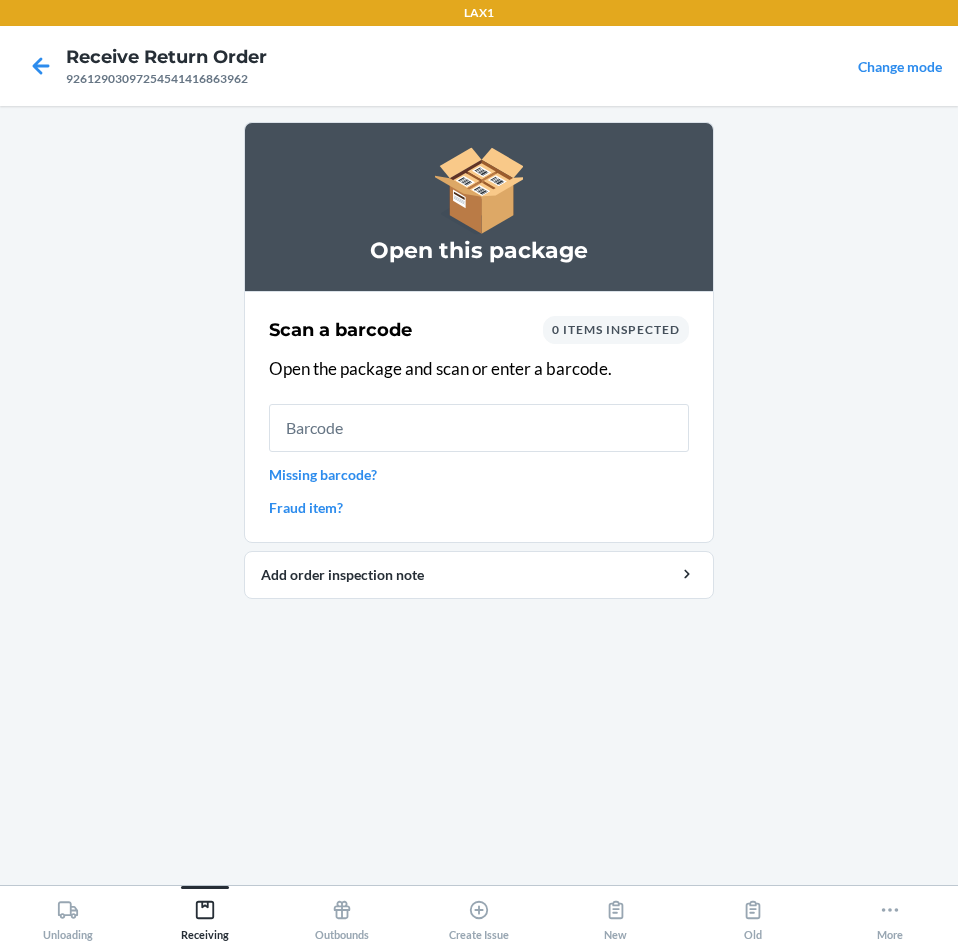 click at bounding box center (479, 428) 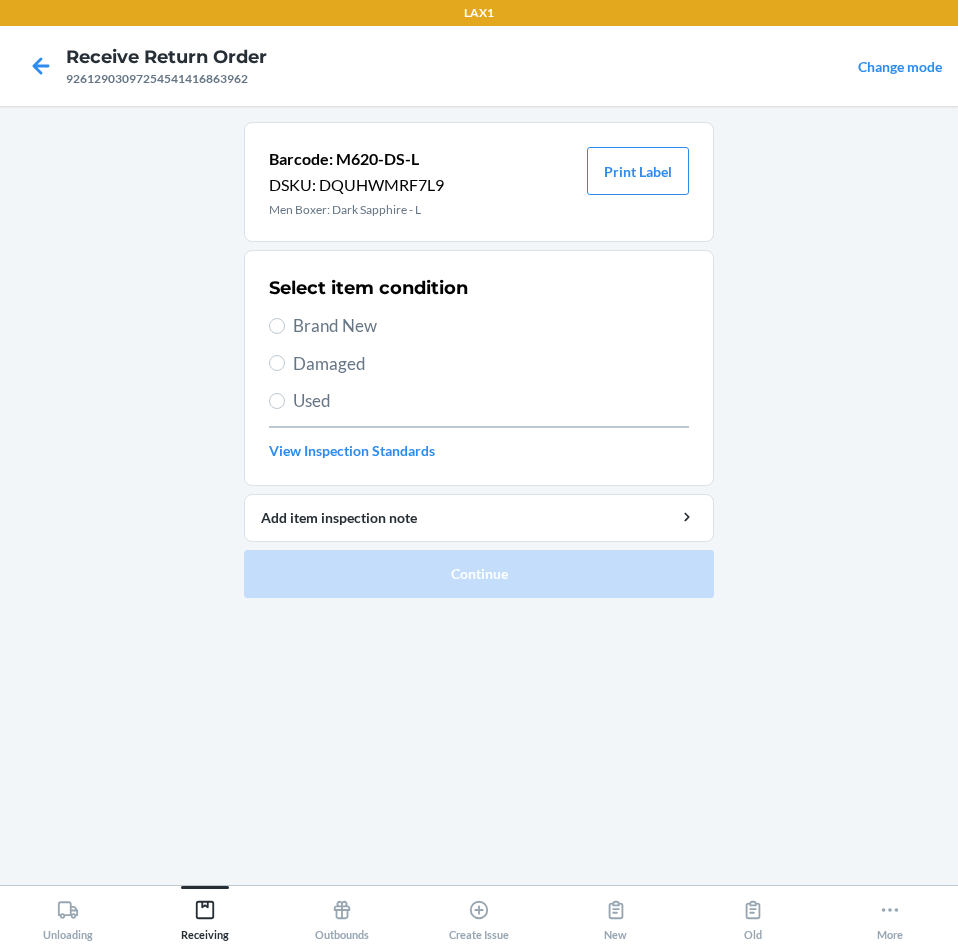 click on "Brand New" at bounding box center (491, 326) 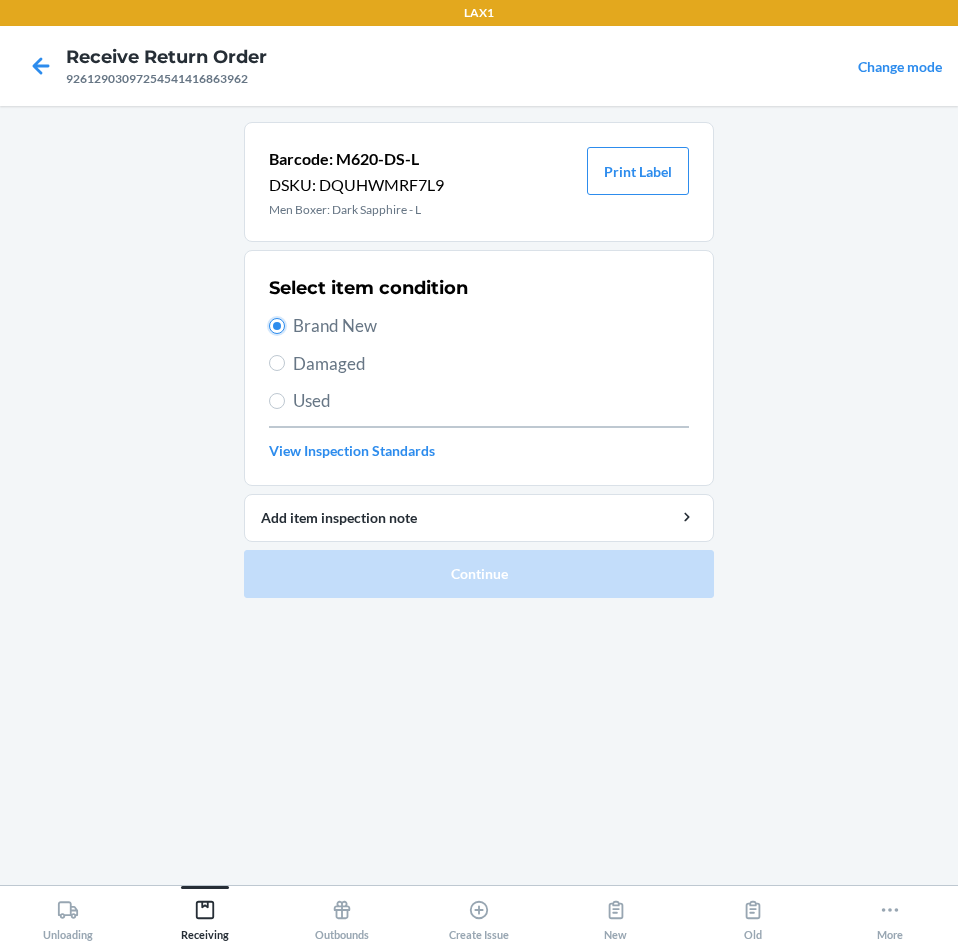 radio on "true" 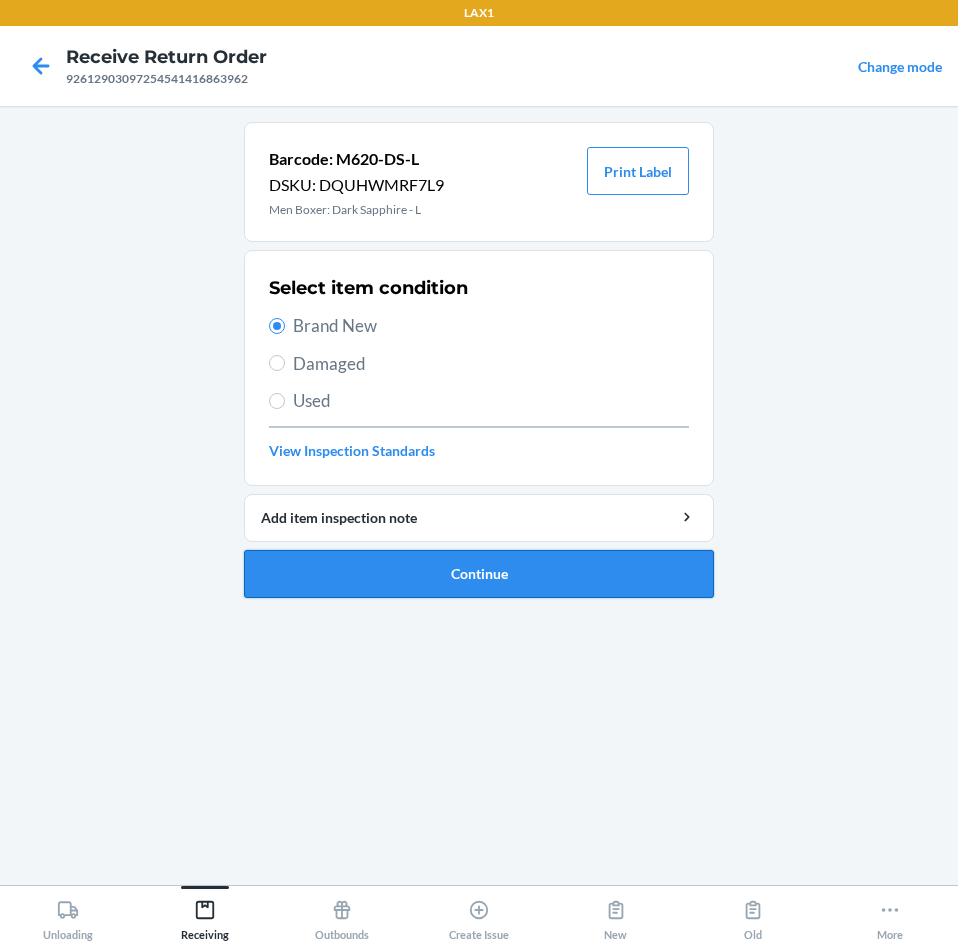 click on "Continue" at bounding box center (479, 574) 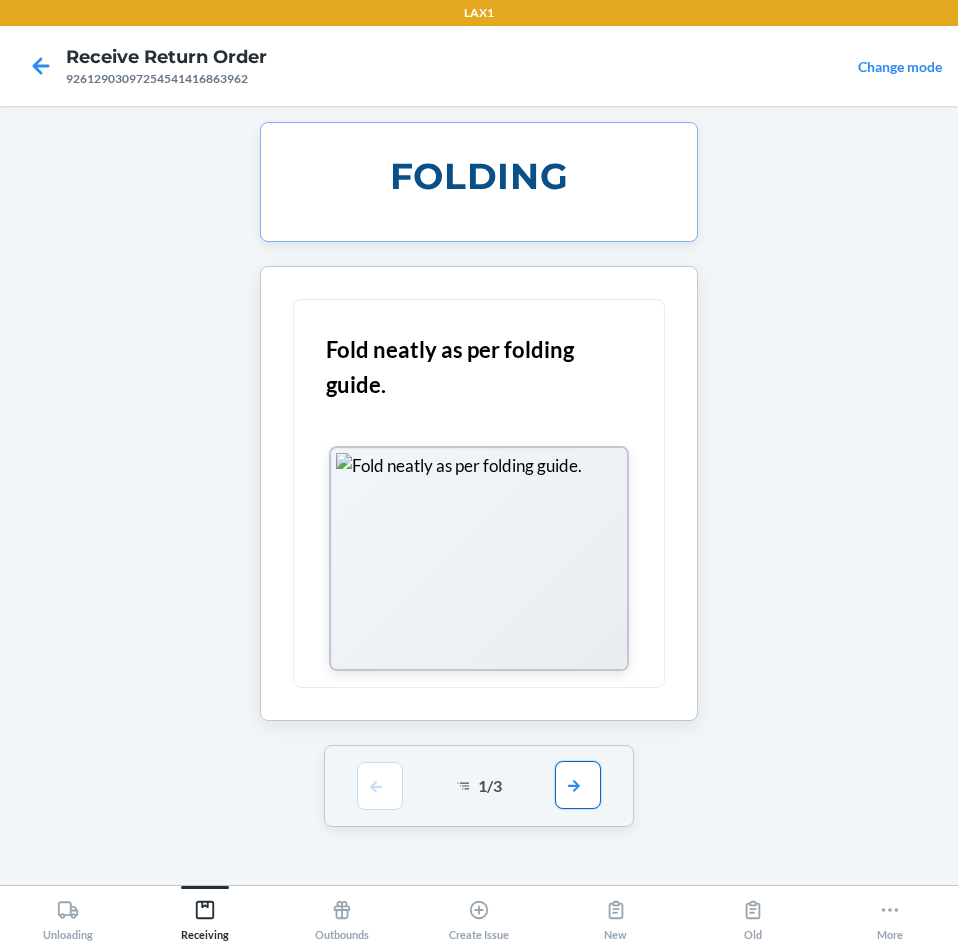 click at bounding box center [578, 785] 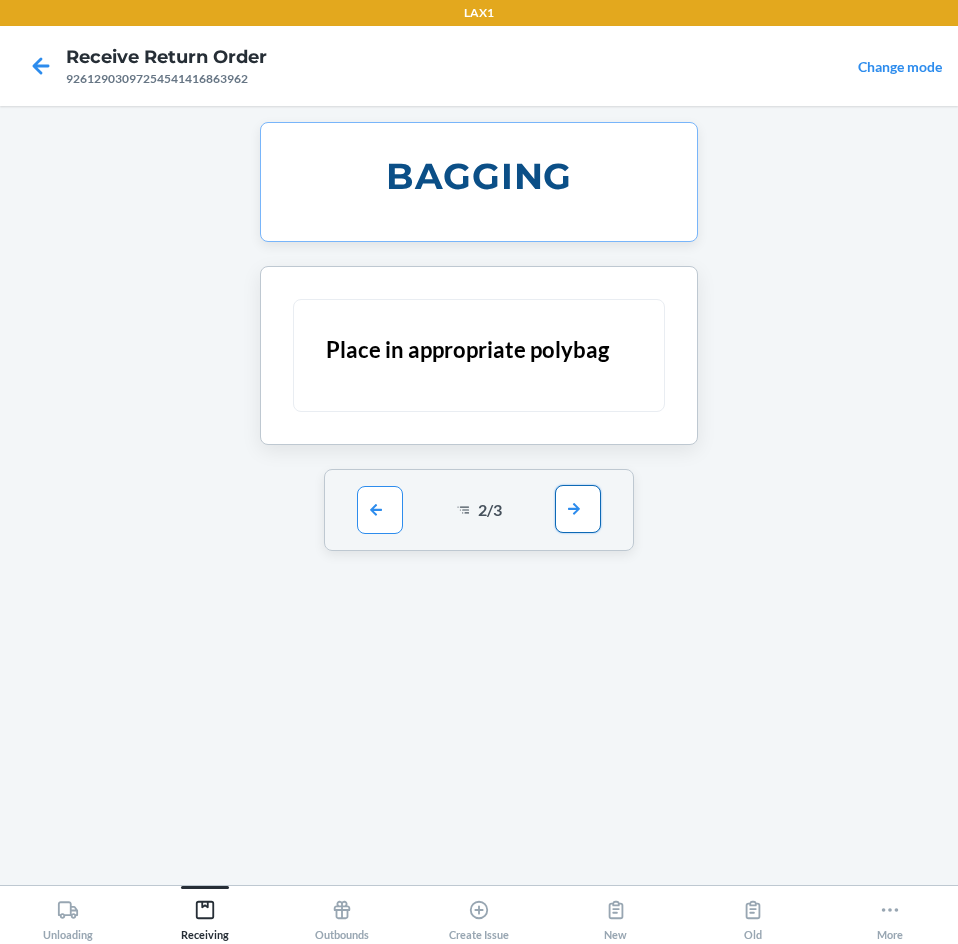 click at bounding box center (578, 509) 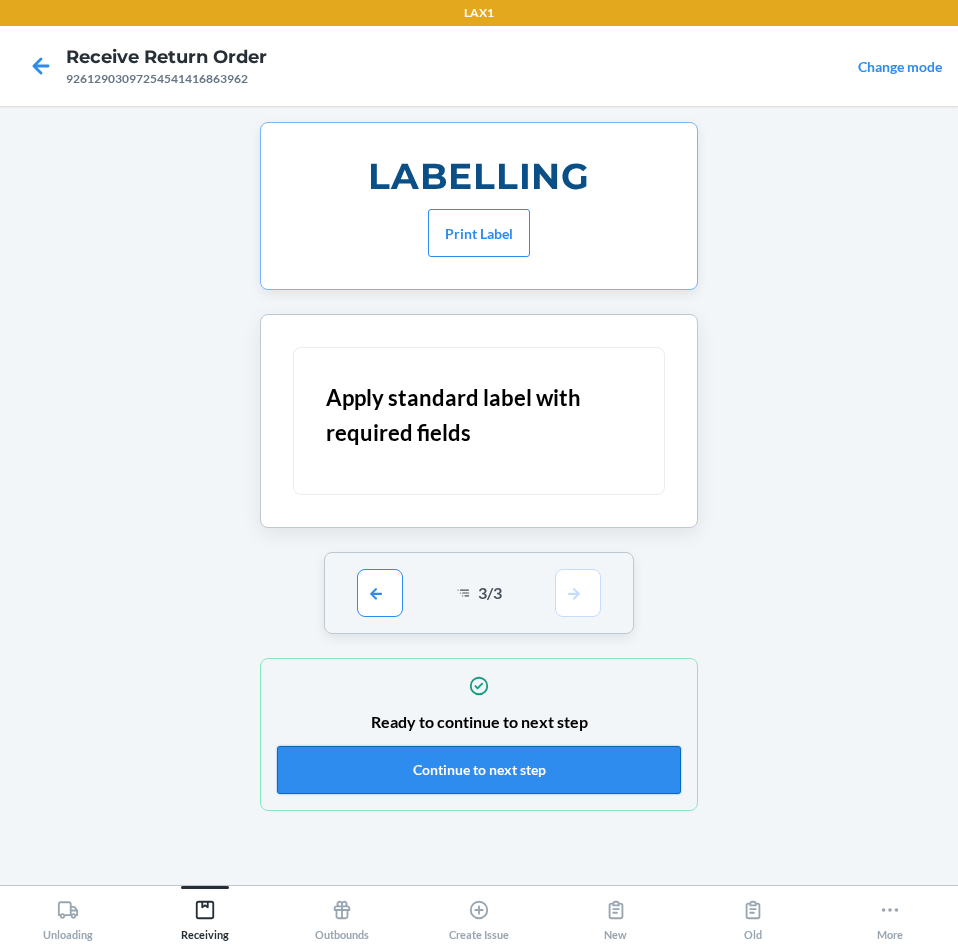 click on "Continue to next step" at bounding box center [479, 770] 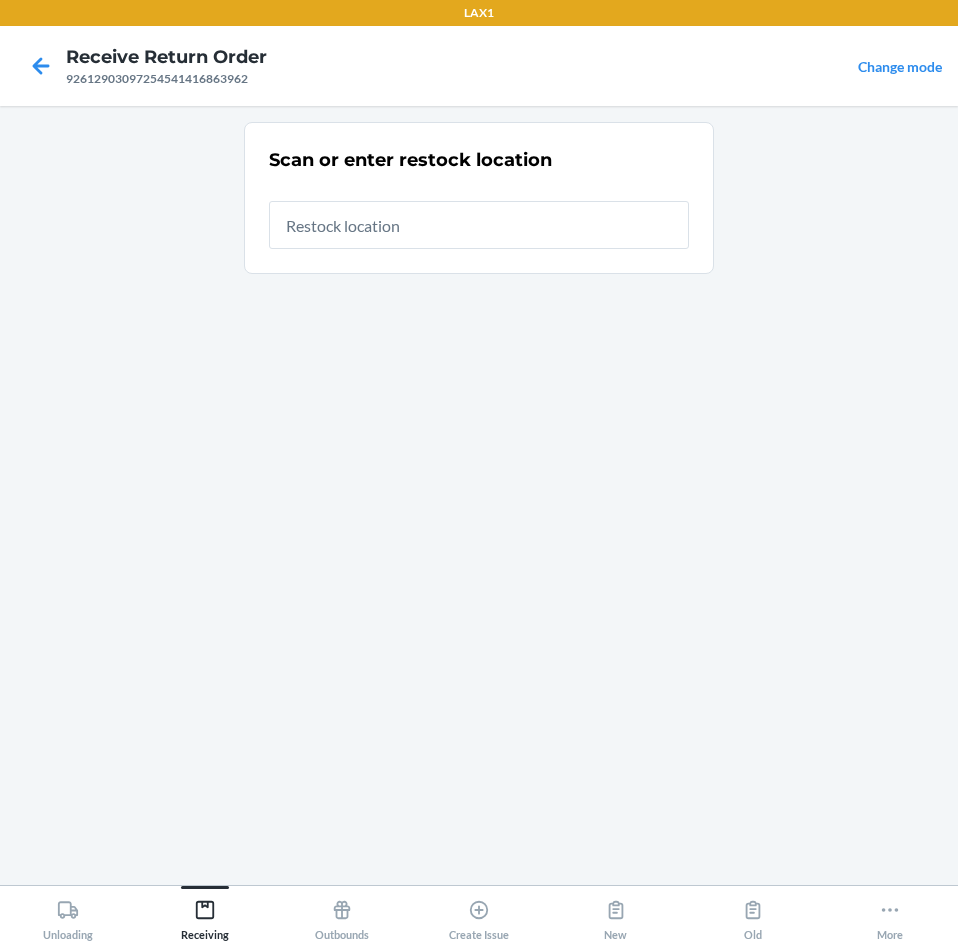 click at bounding box center [479, 225] 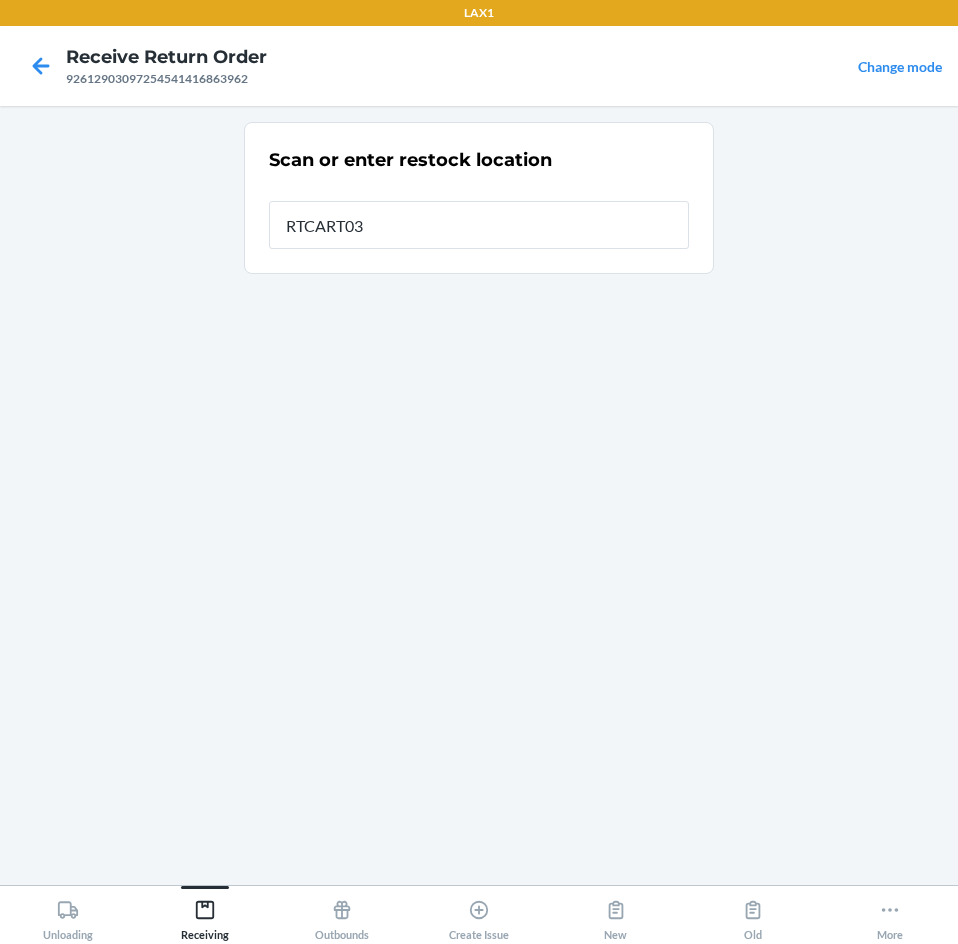 type on "RTCART035" 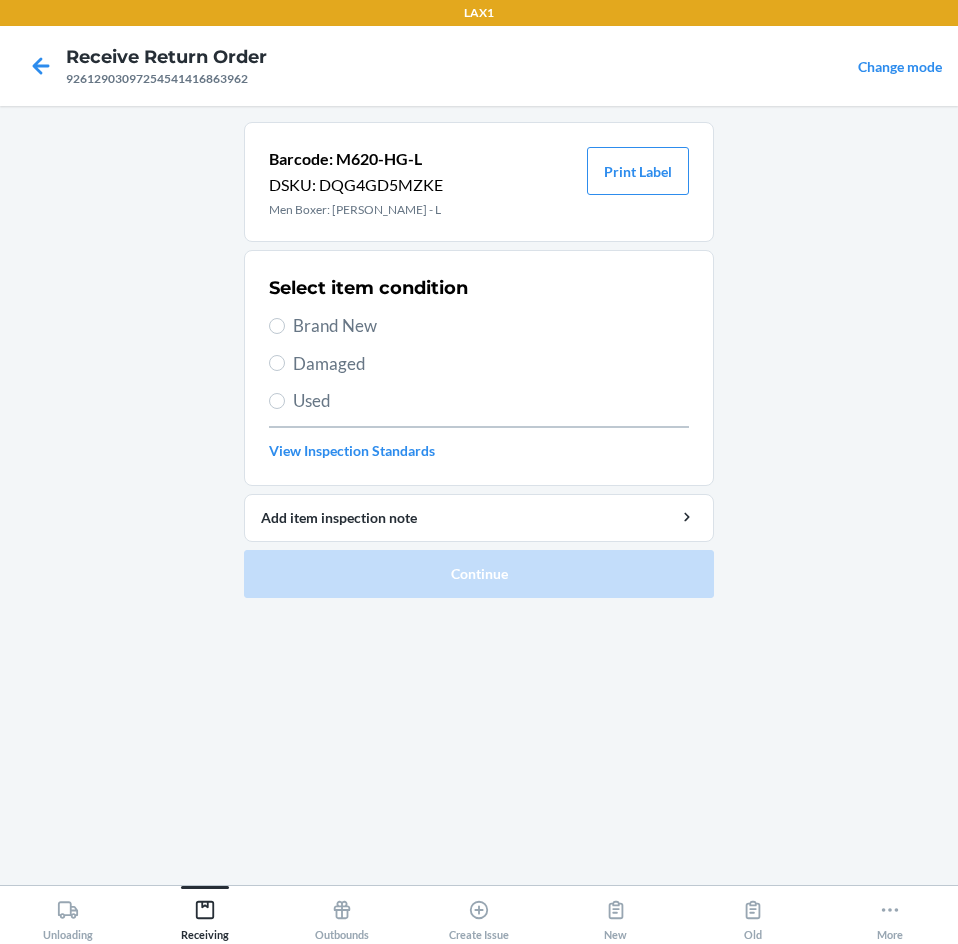 click on "Brand New" at bounding box center [491, 326] 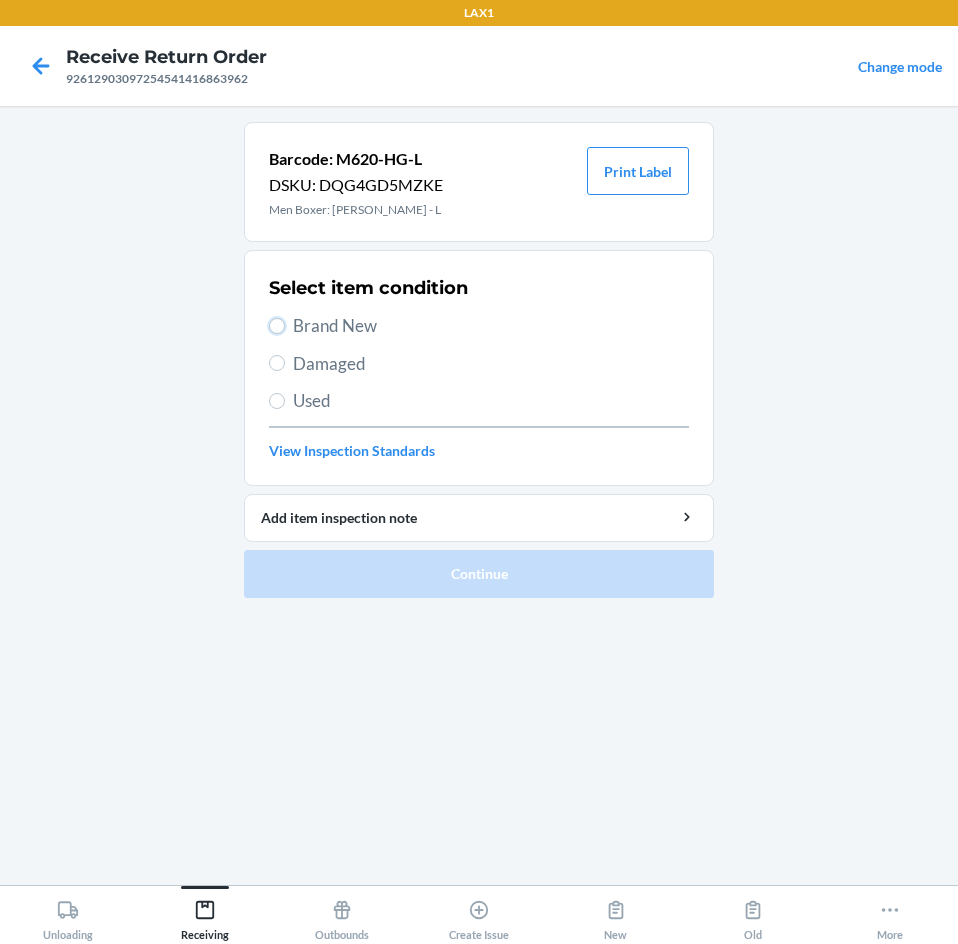 click on "Brand New" at bounding box center [277, 326] 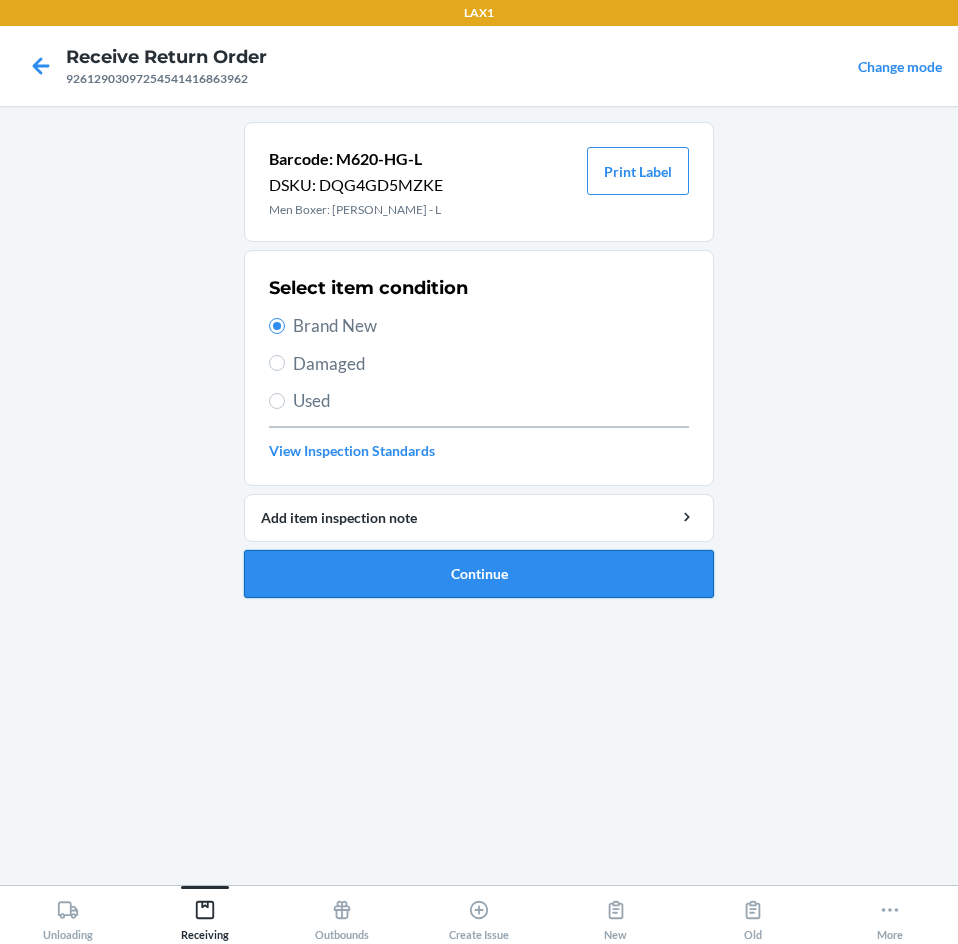 drag, startPoint x: 370, startPoint y: 560, endPoint x: 374, endPoint y: 549, distance: 11.7046995 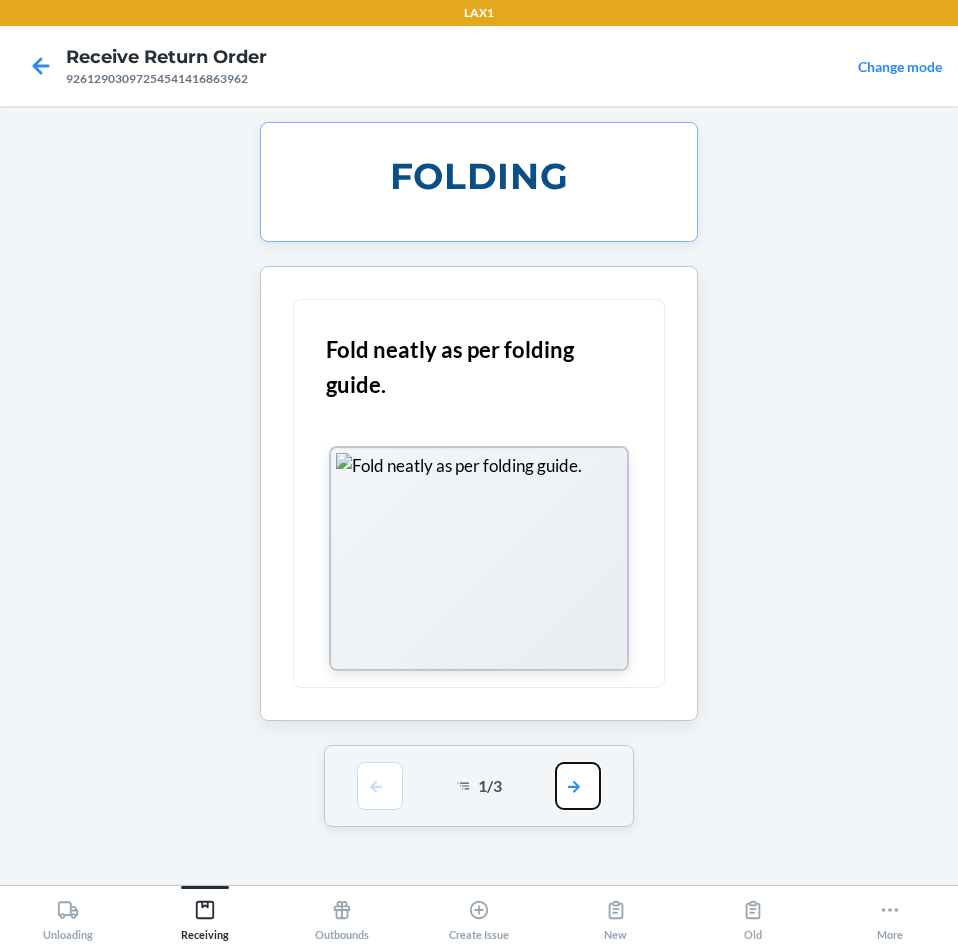 click at bounding box center (578, 786) 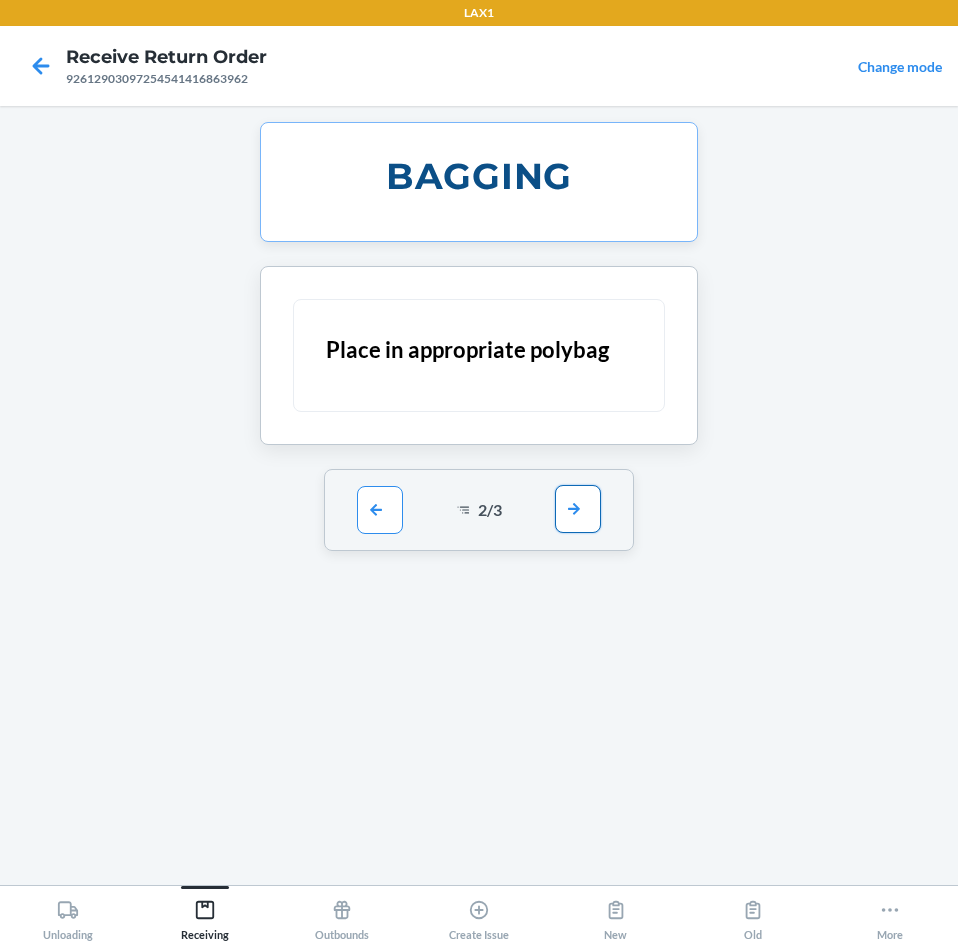 click at bounding box center (578, 509) 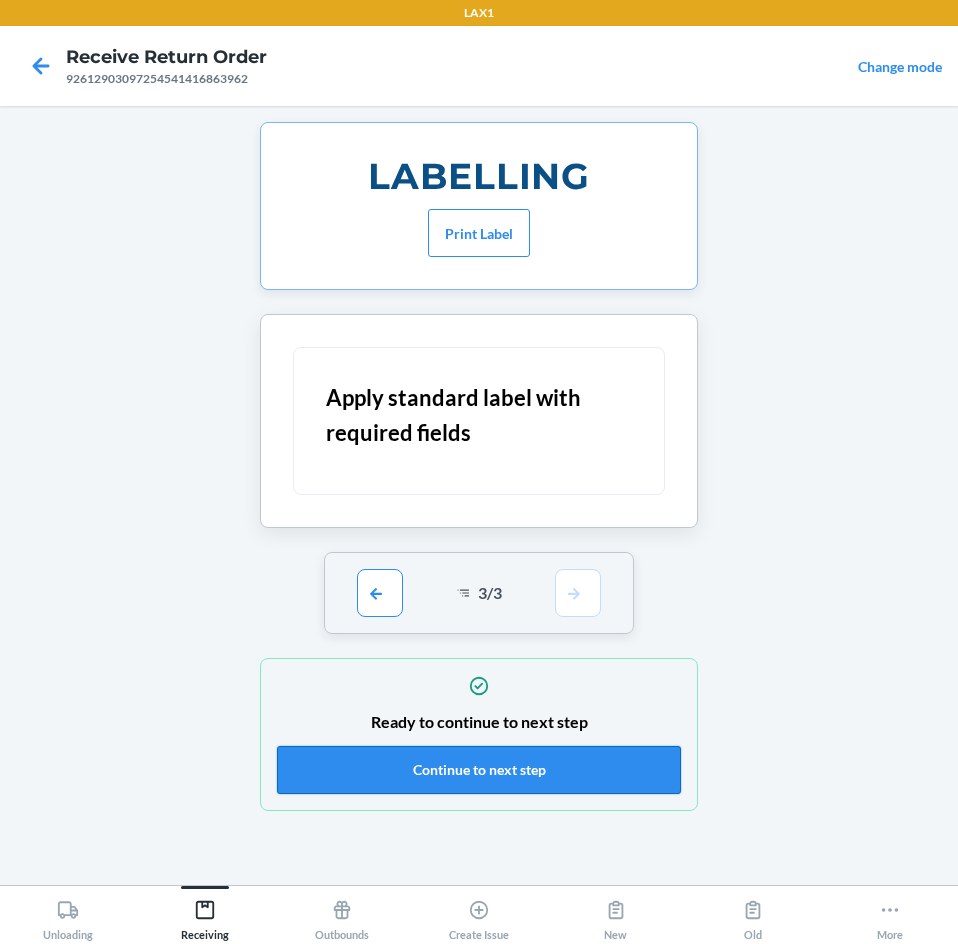 drag, startPoint x: 581, startPoint y: 781, endPoint x: 581, endPoint y: 758, distance: 23 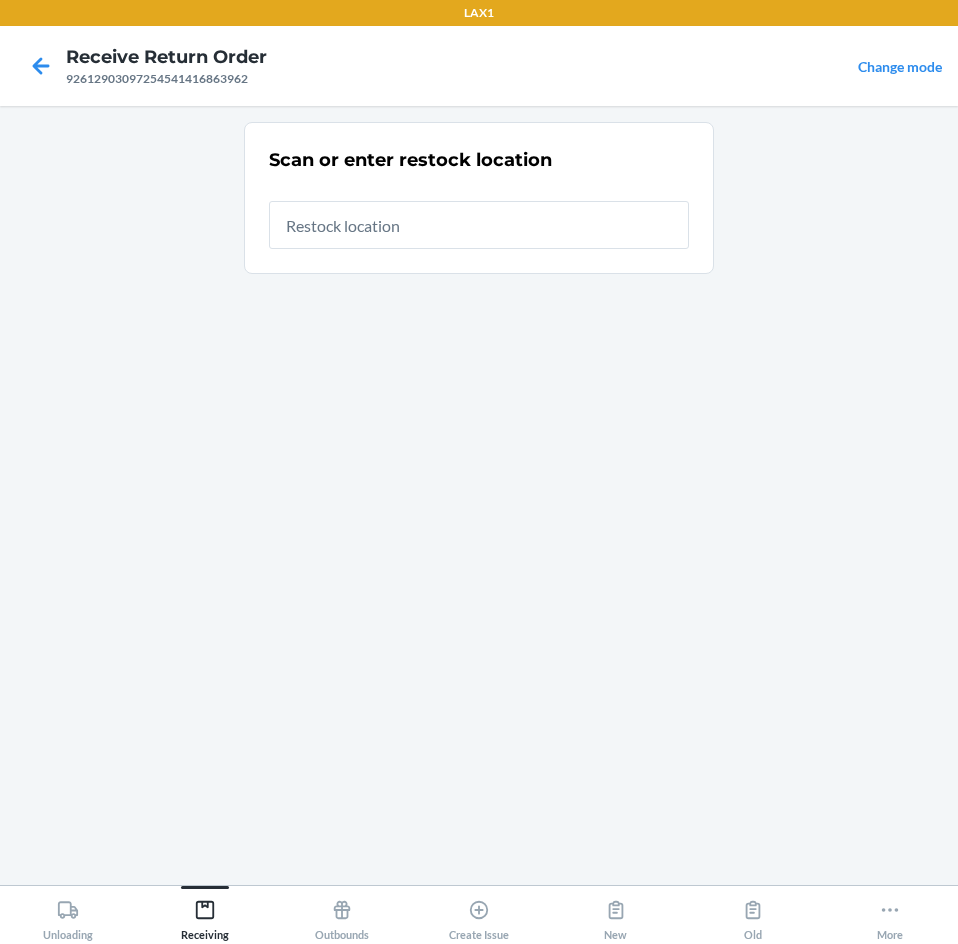click at bounding box center [479, 225] 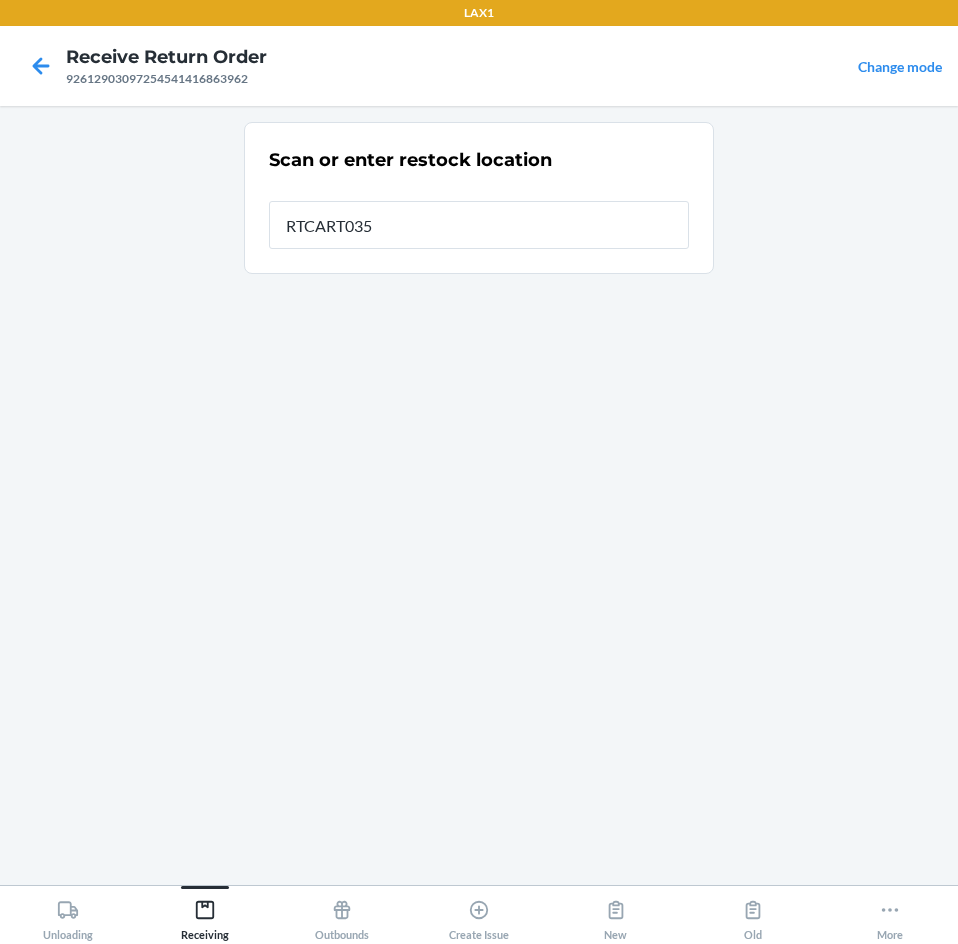 type on "RTCART035" 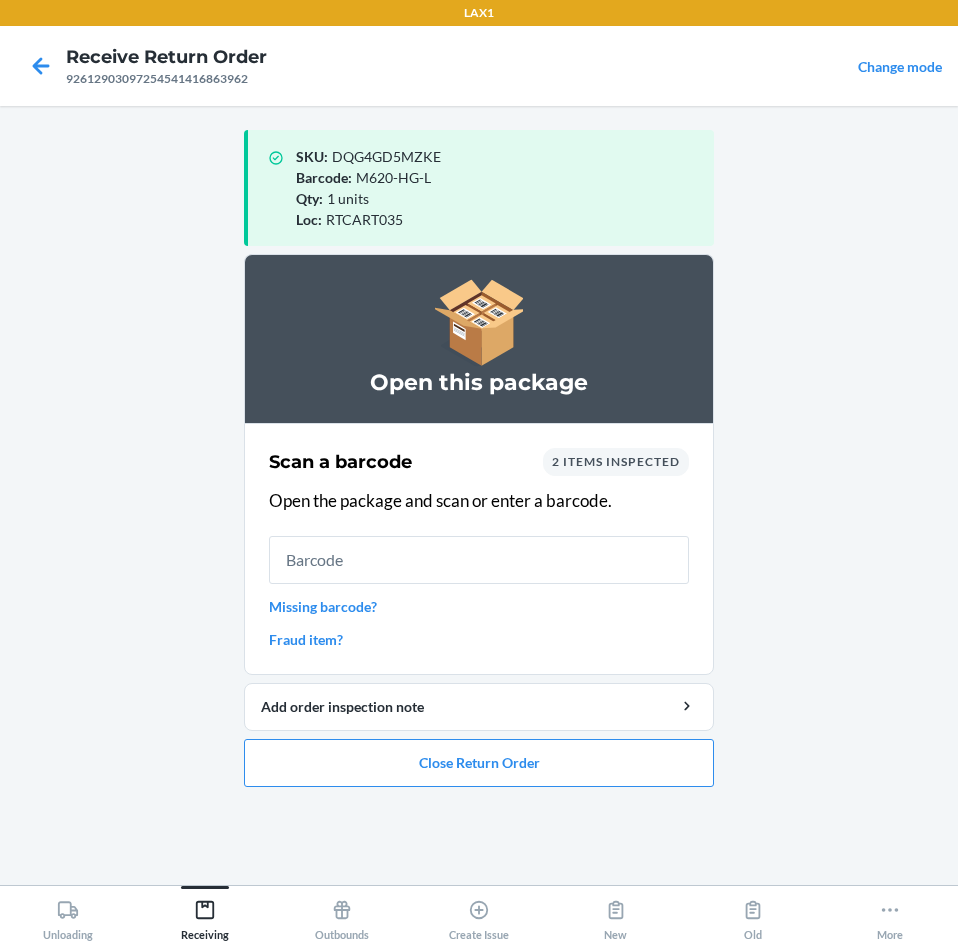 click at bounding box center (479, 560) 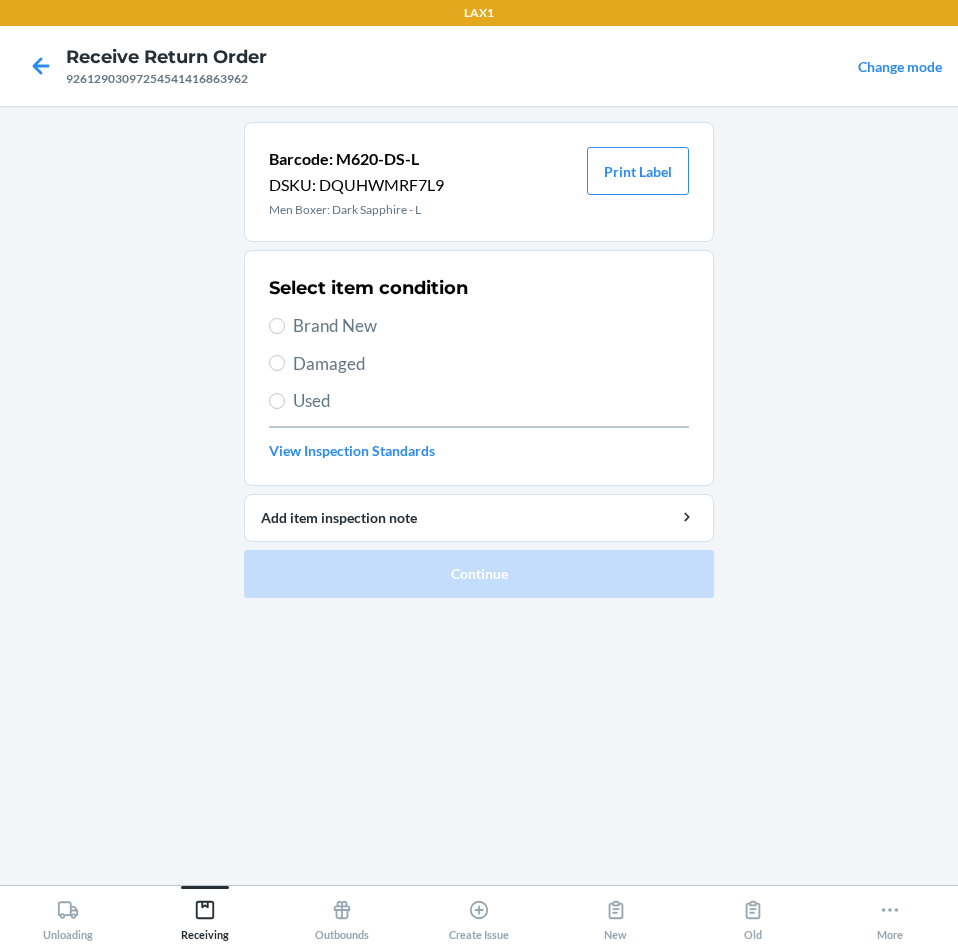 click on "Brand New" at bounding box center (491, 326) 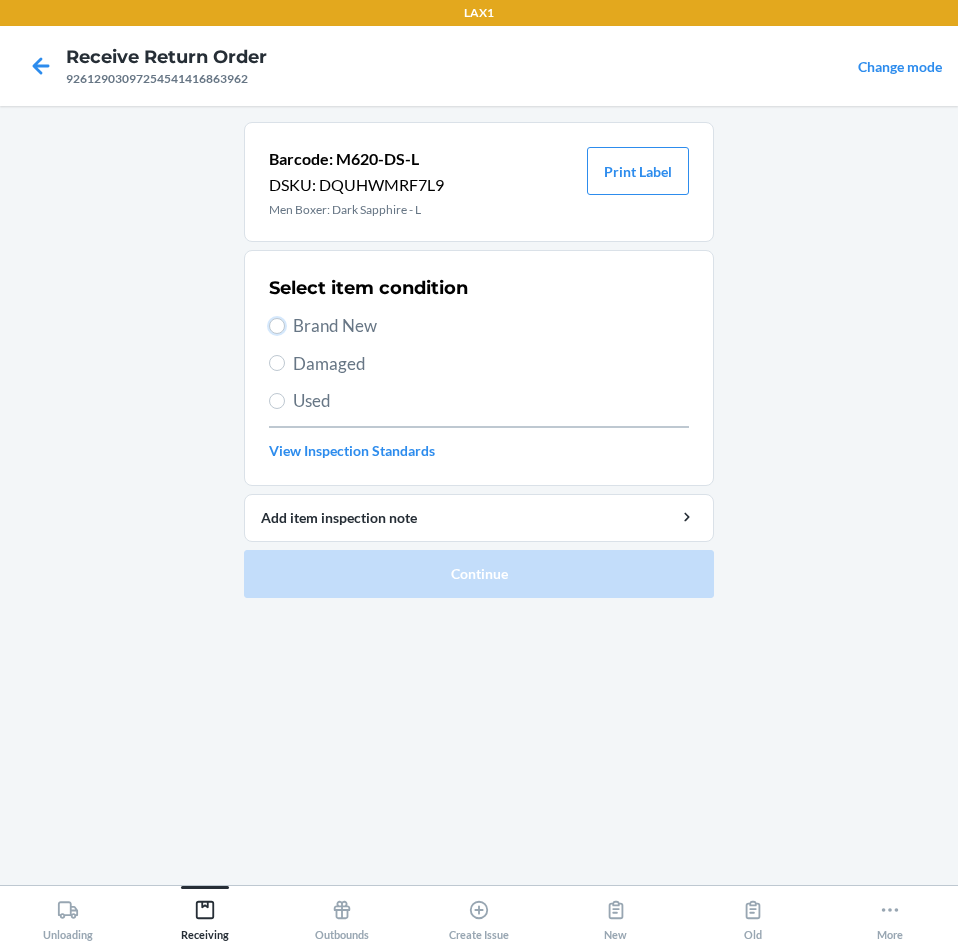 click on "Brand New" at bounding box center [277, 326] 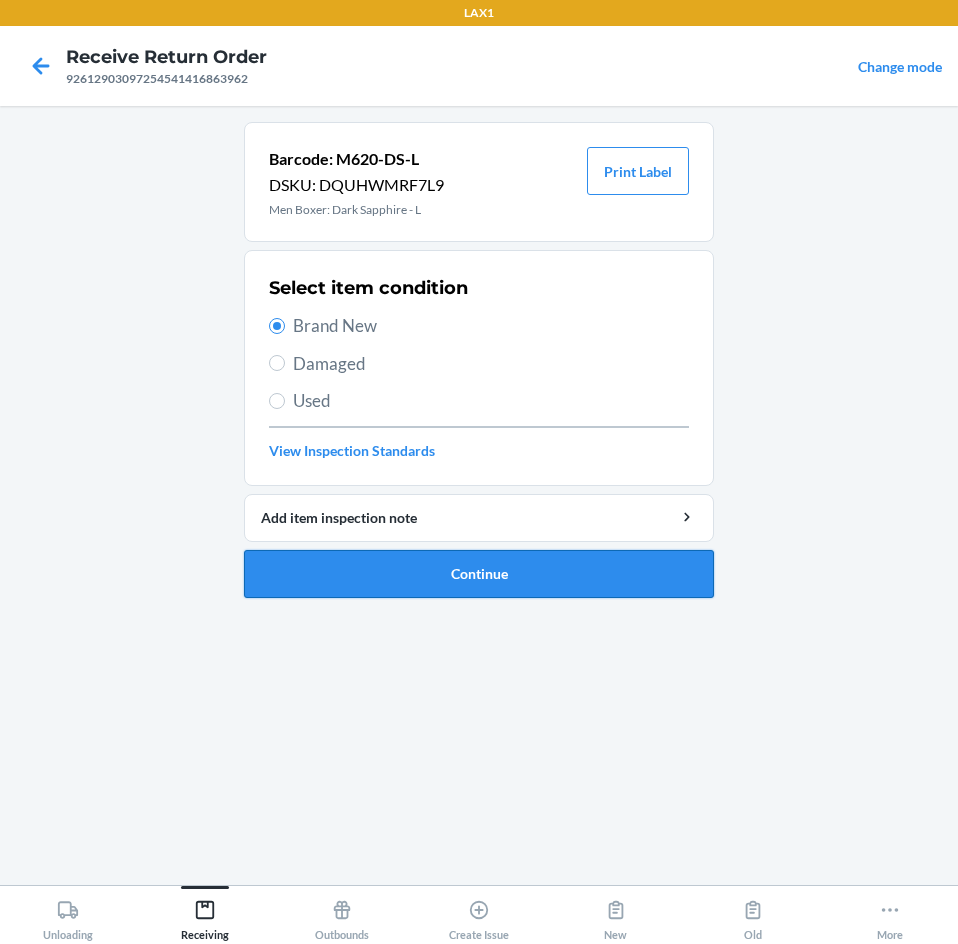 click on "Continue" at bounding box center [479, 574] 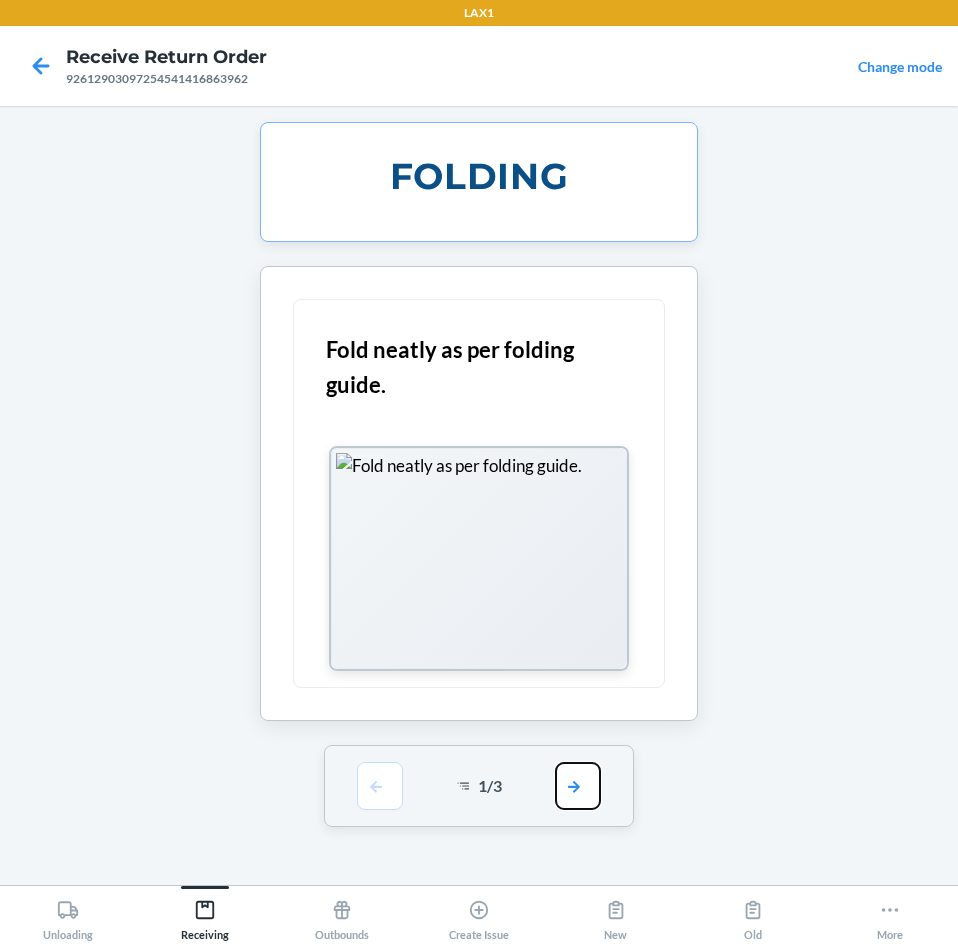 drag, startPoint x: 589, startPoint y: 781, endPoint x: 603, endPoint y: 773, distance: 16.124516 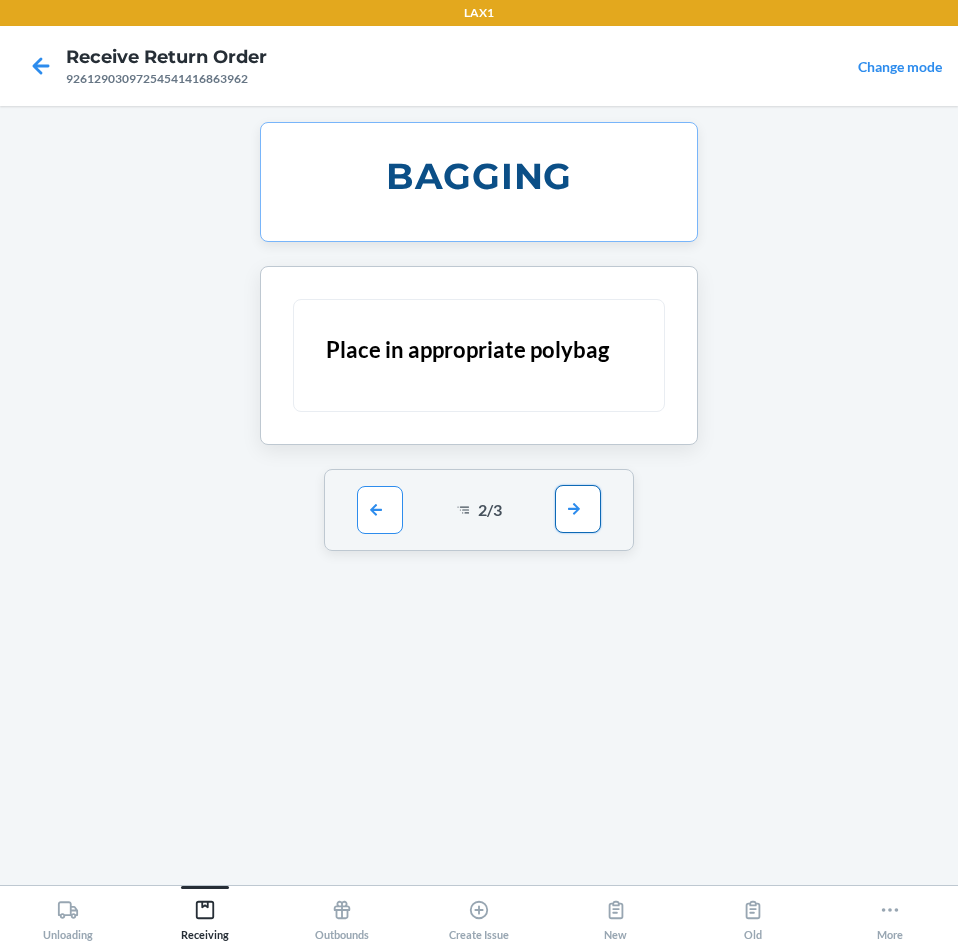 click at bounding box center (578, 509) 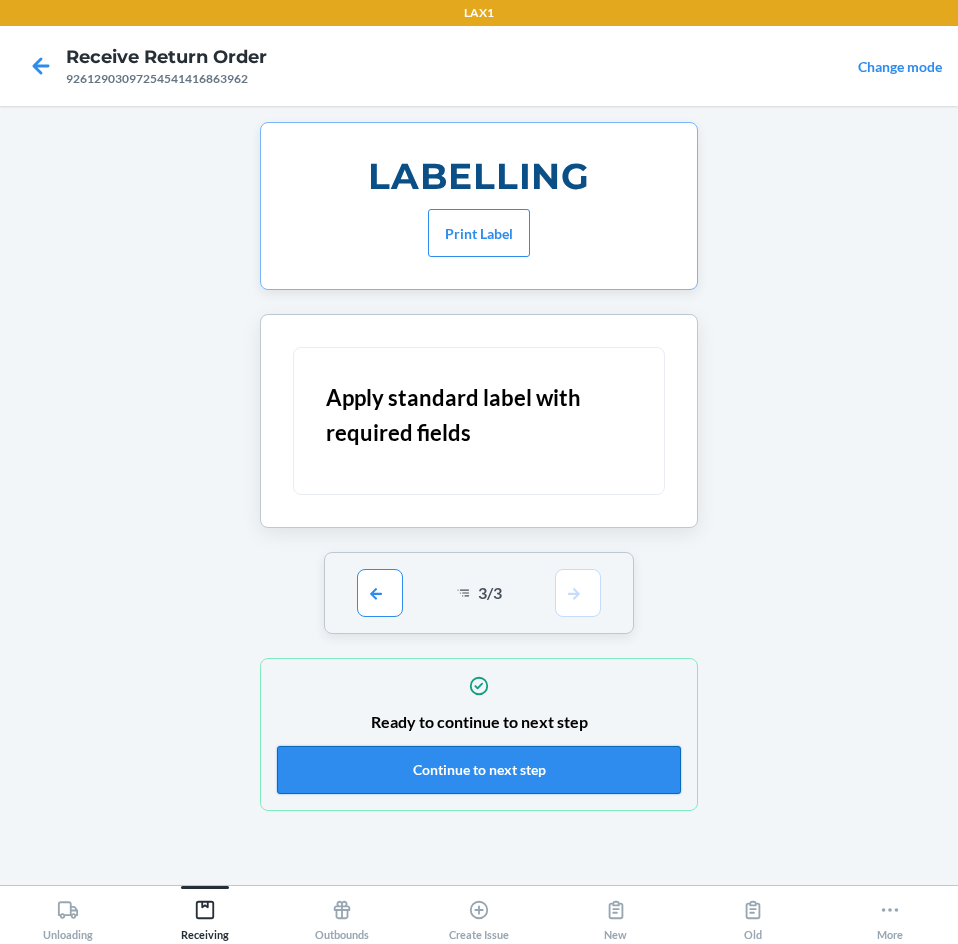 click on "Continue to next step" at bounding box center (479, 770) 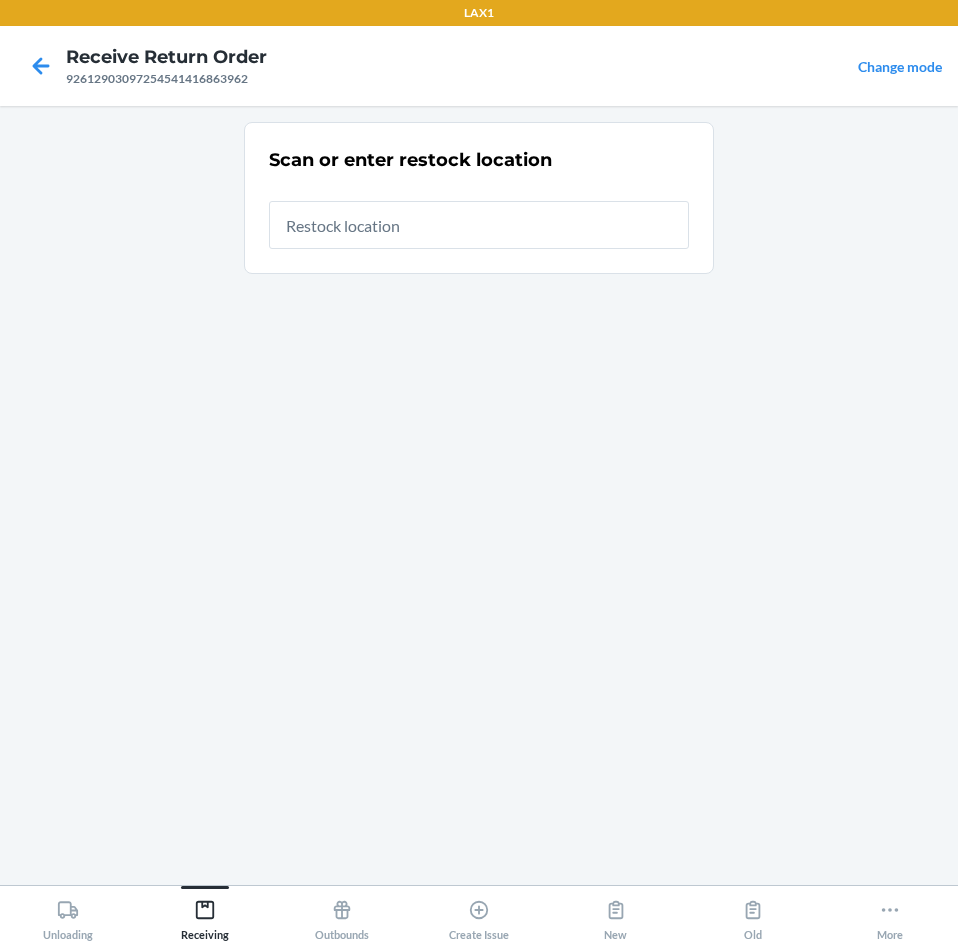 click at bounding box center (479, 225) 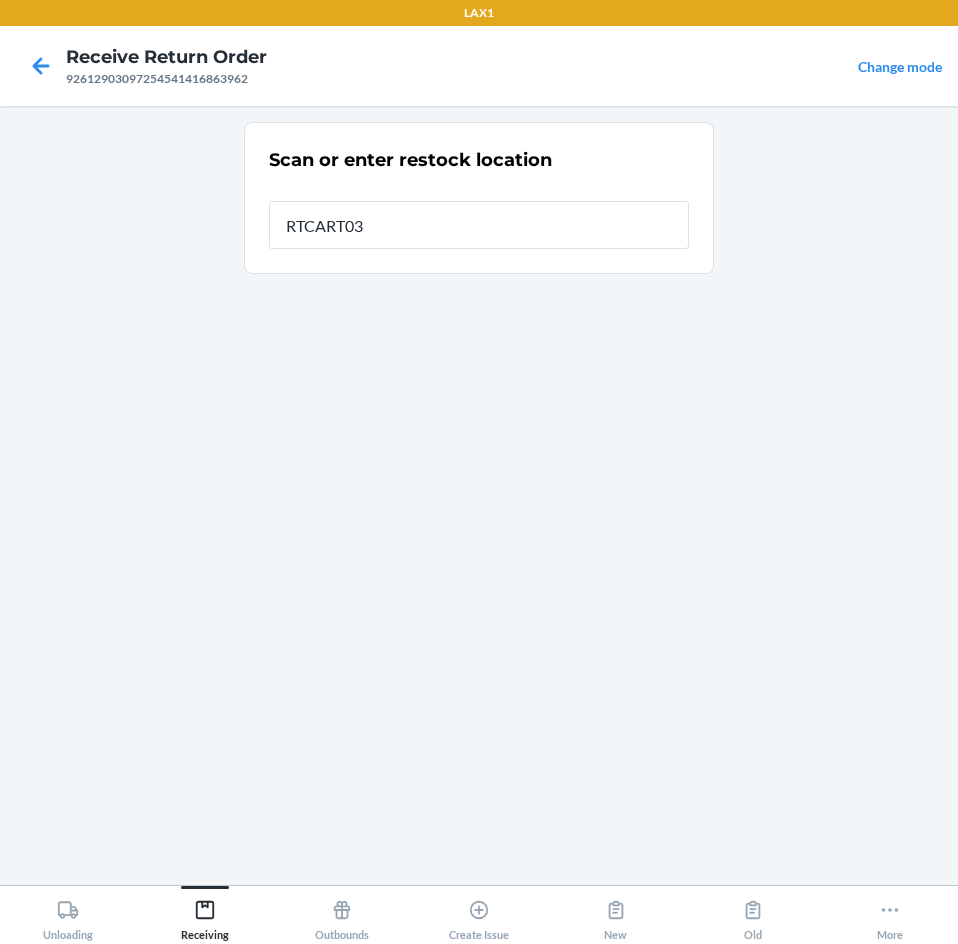 type on "RTCART035" 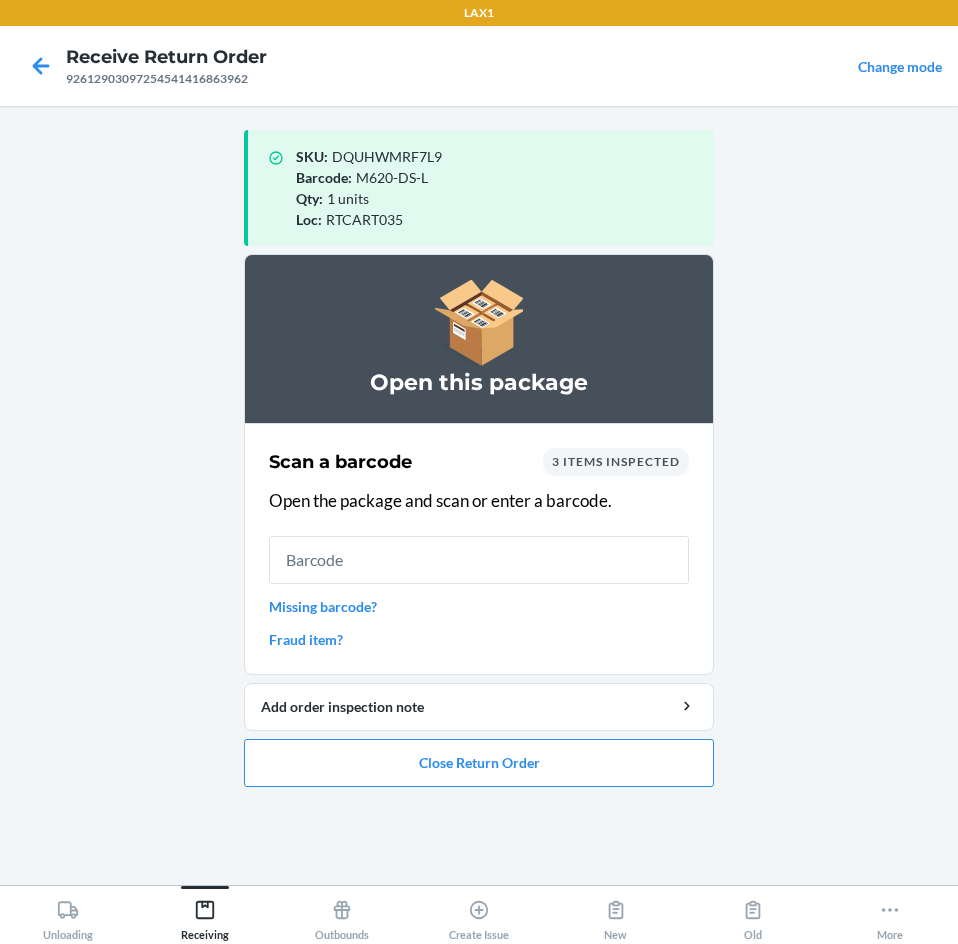 click at bounding box center (479, 560) 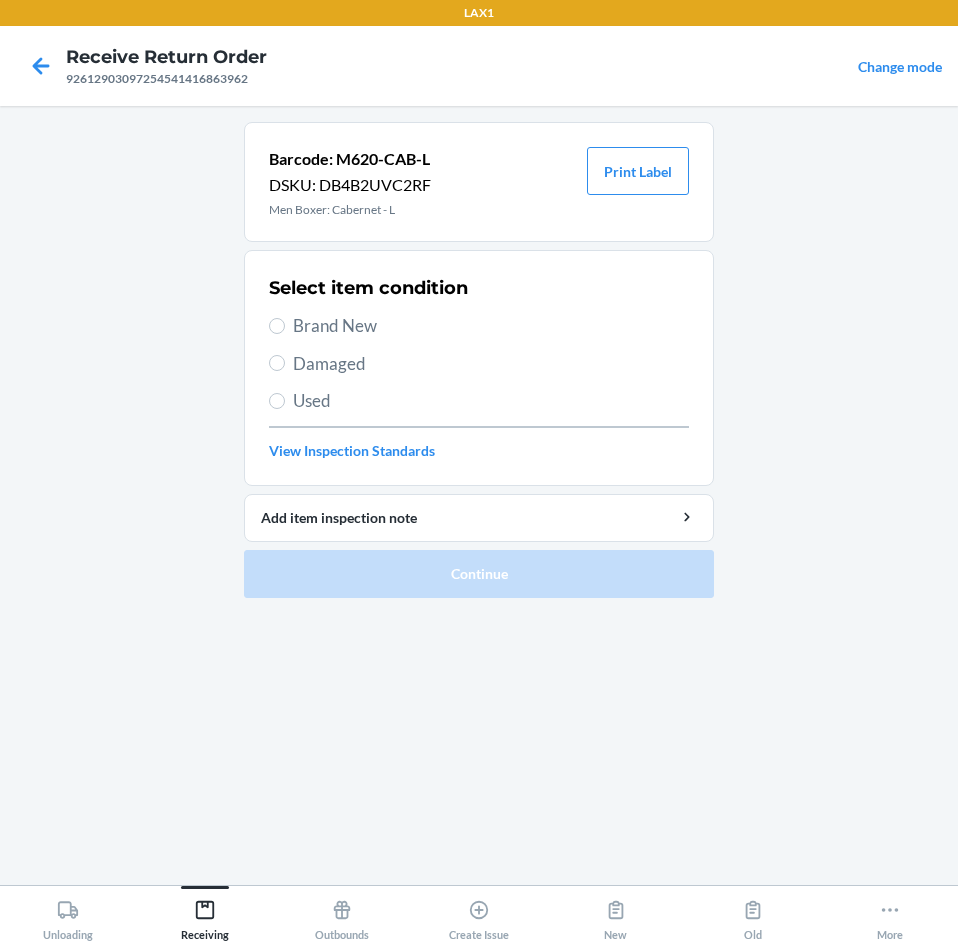 click on "Brand New" at bounding box center [491, 326] 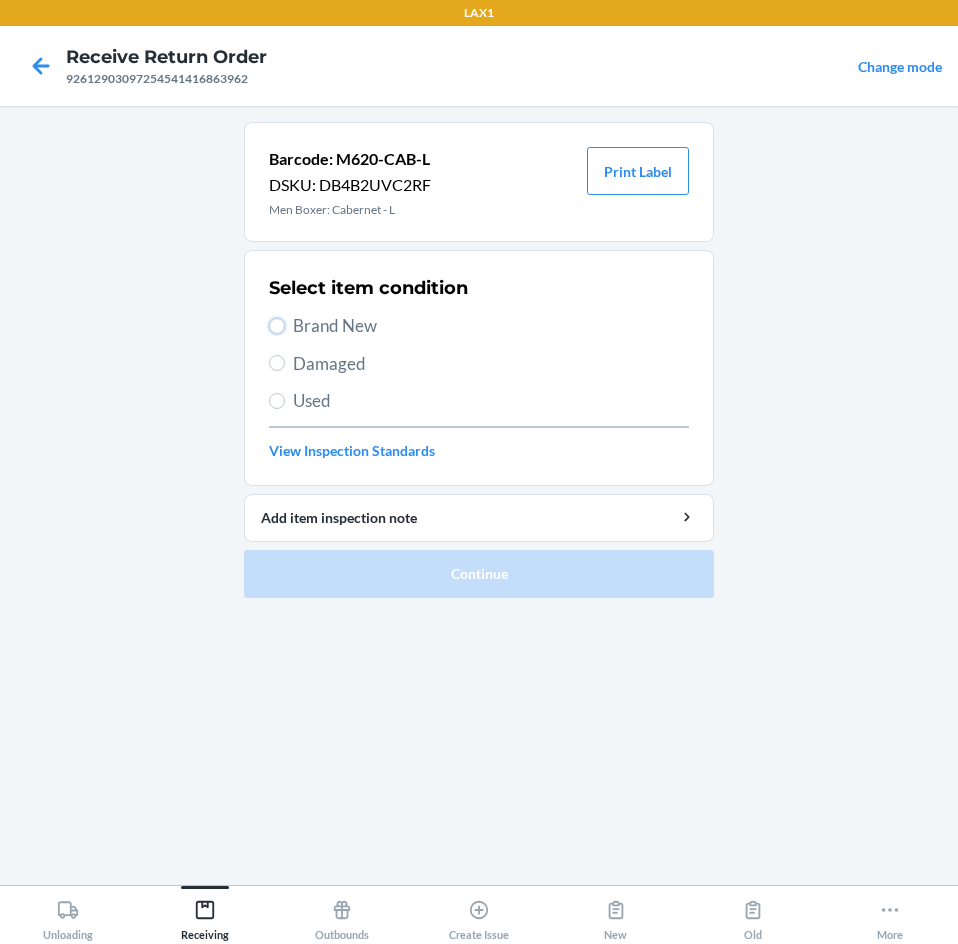 click on "Brand New" at bounding box center [277, 326] 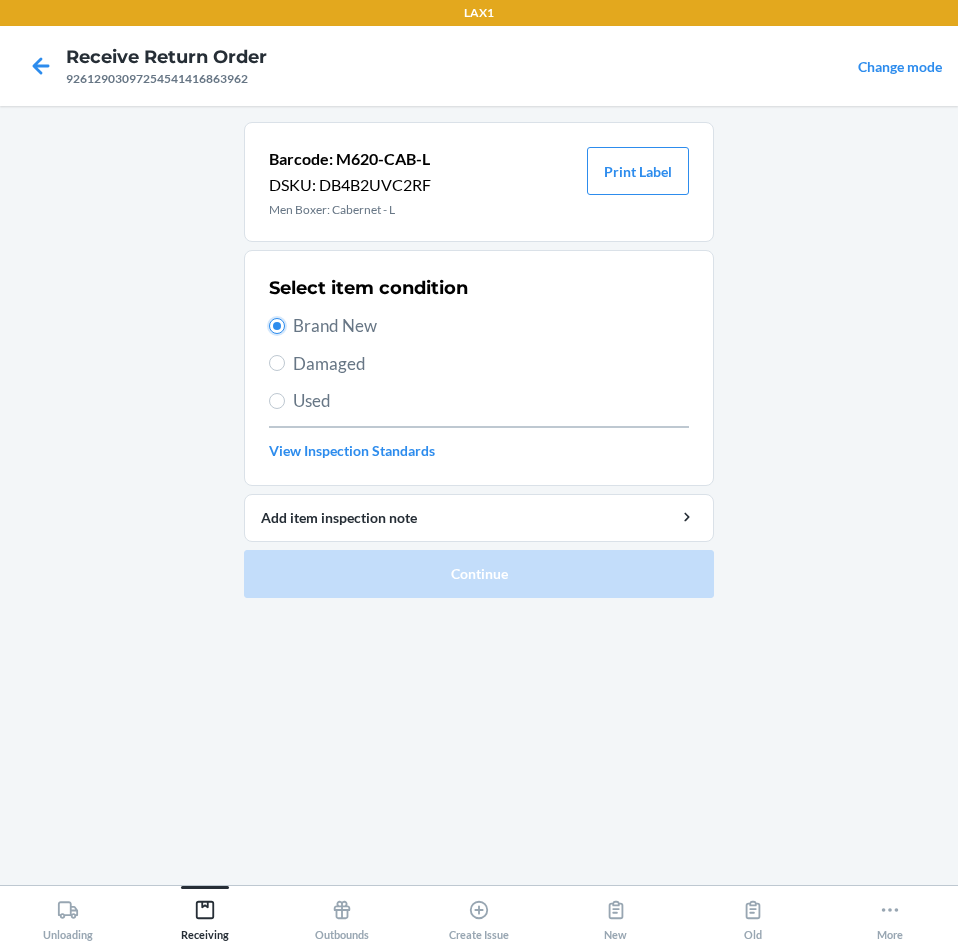 radio on "true" 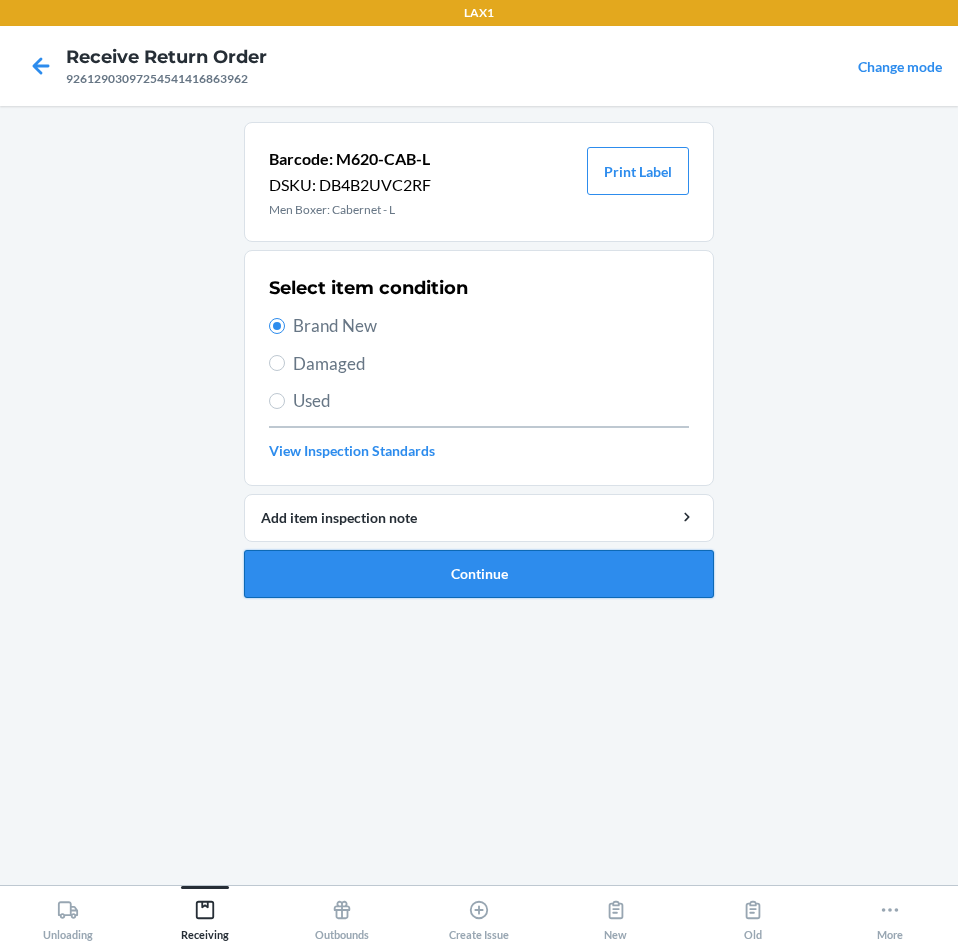 click on "Continue" at bounding box center (479, 574) 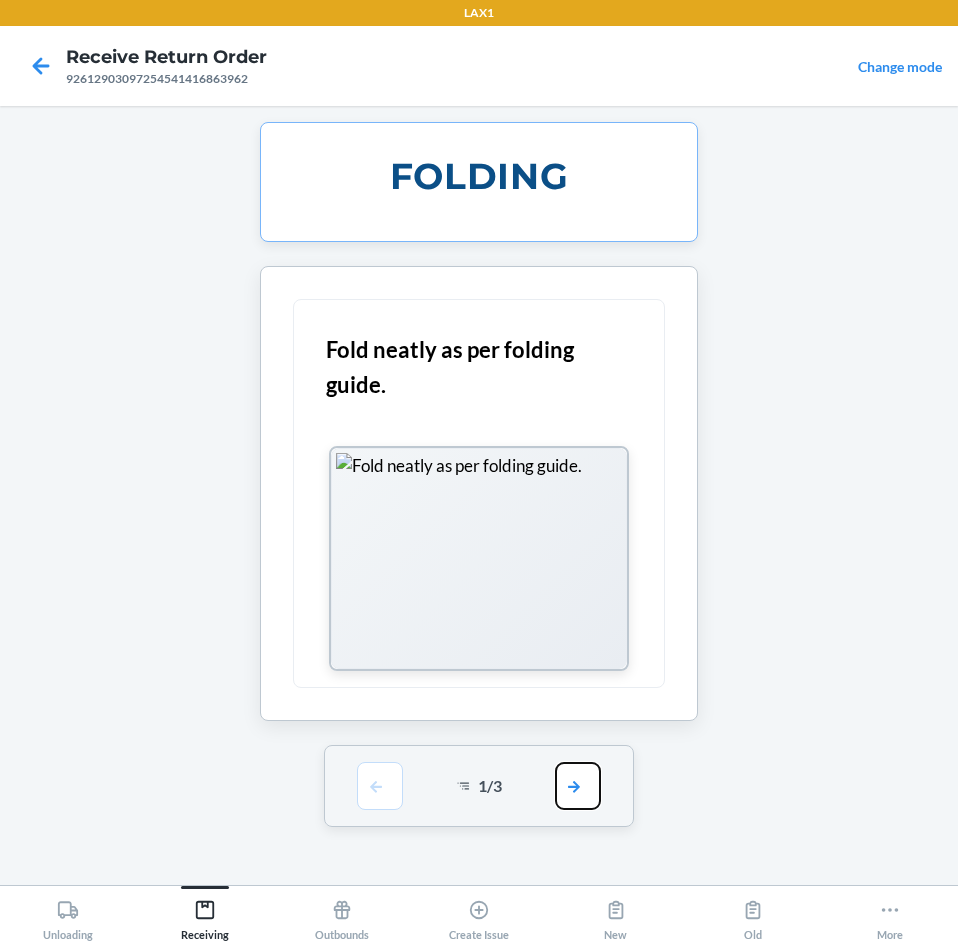 click at bounding box center [578, 786] 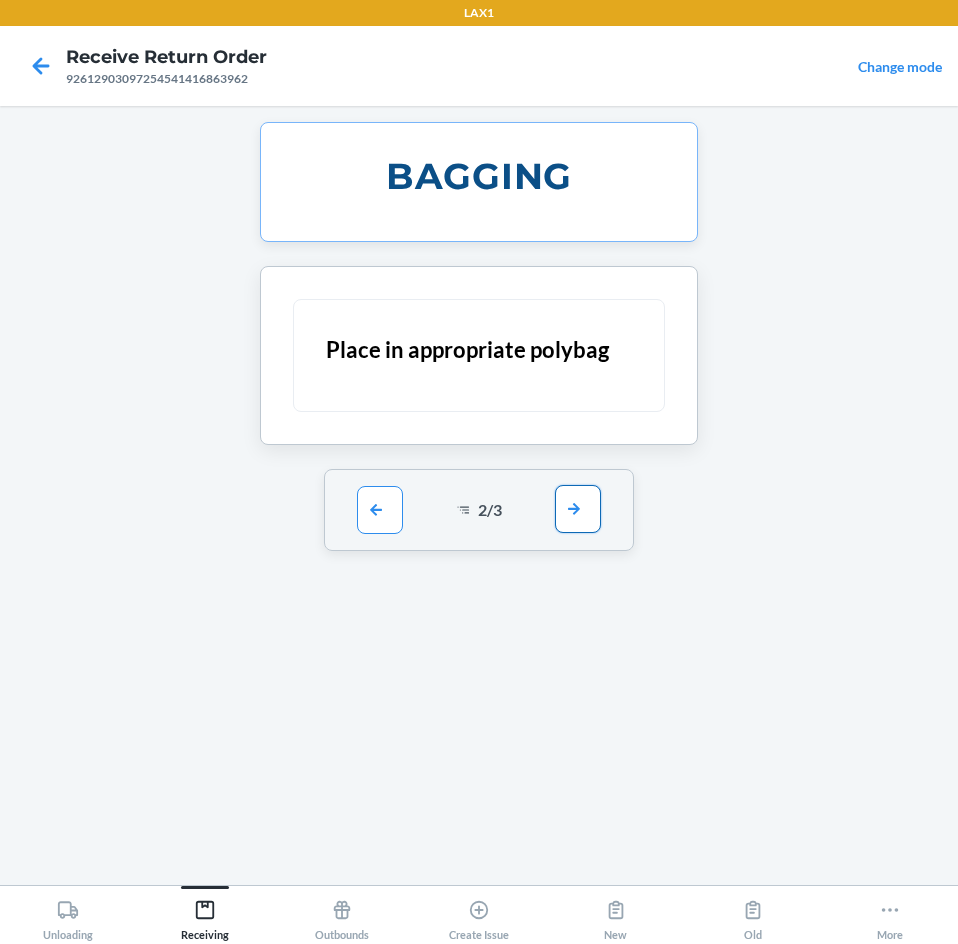 click at bounding box center [578, 509] 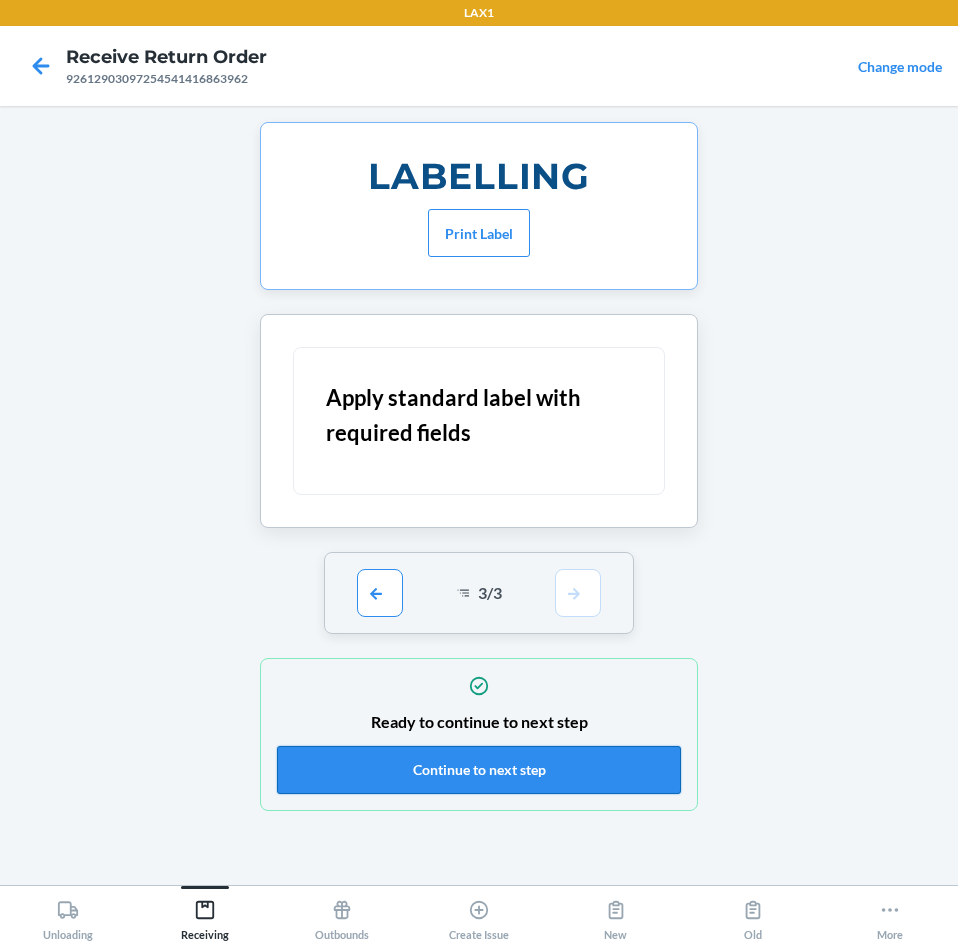 drag, startPoint x: 586, startPoint y: 763, endPoint x: 593, endPoint y: 738, distance: 25.96151 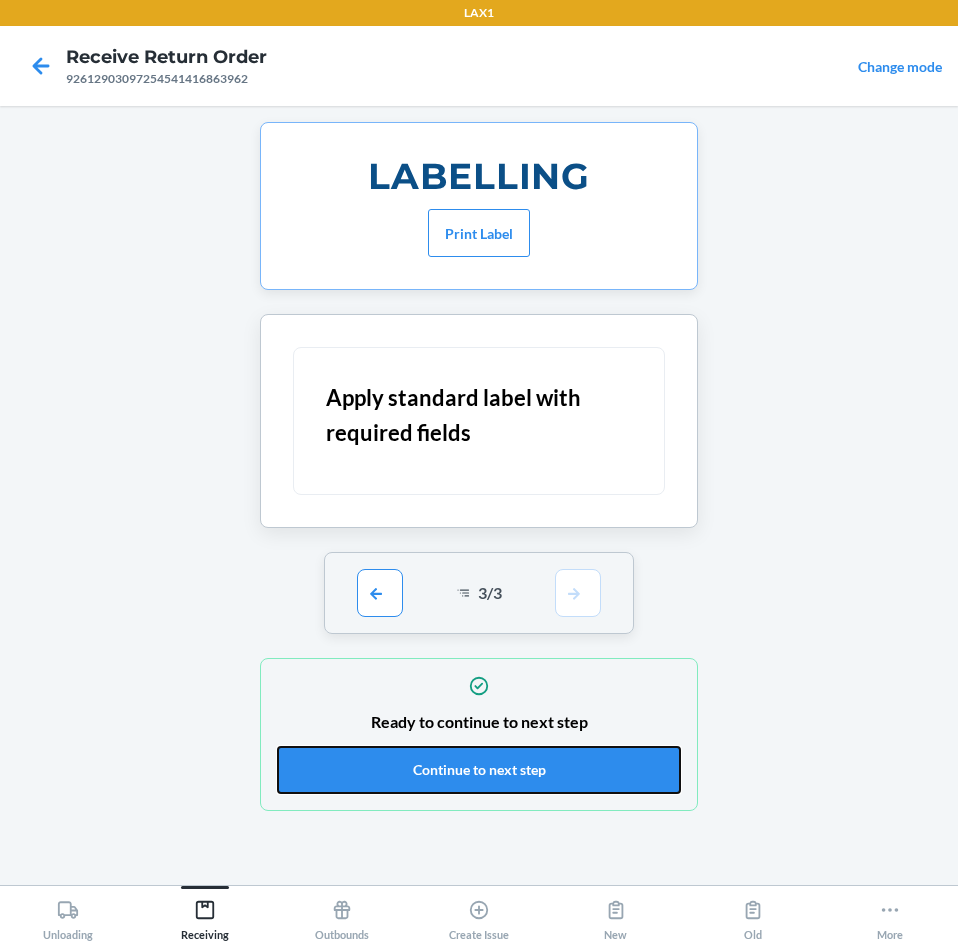 click on "Continue to next step" at bounding box center [479, 770] 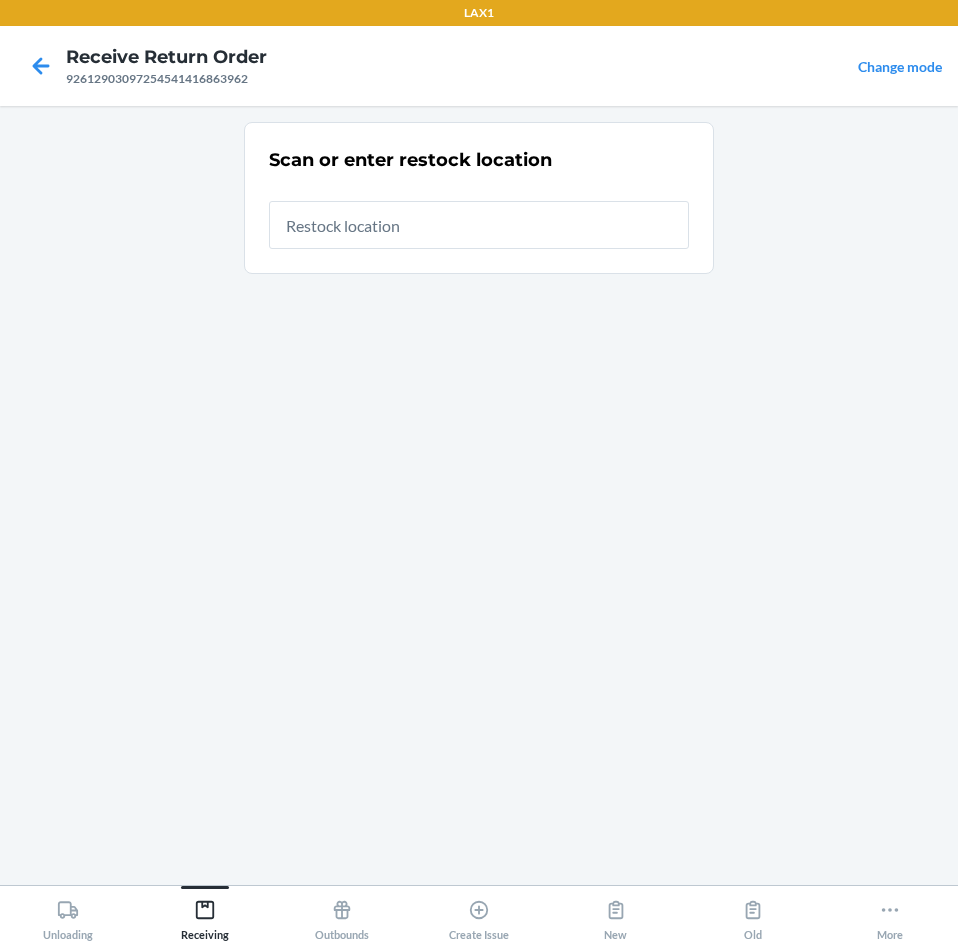 drag, startPoint x: 615, startPoint y: 232, endPoint x: 615, endPoint y: 249, distance: 17 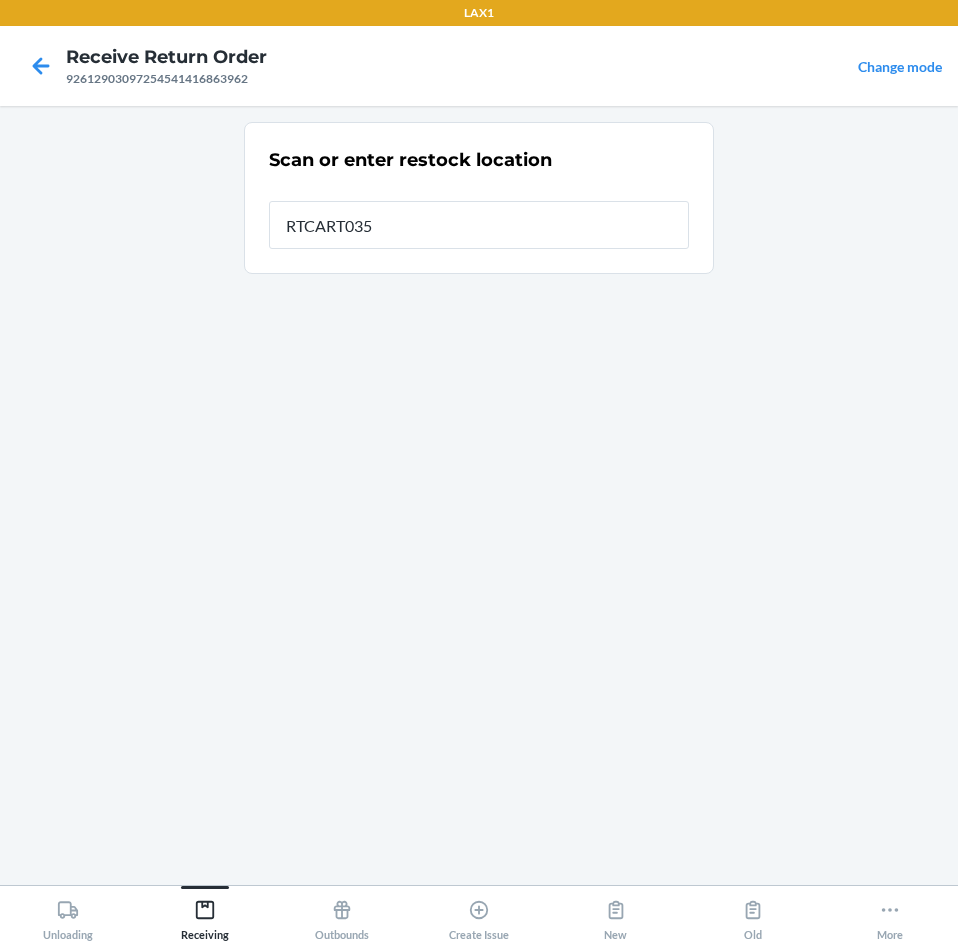 type on "RTCART035" 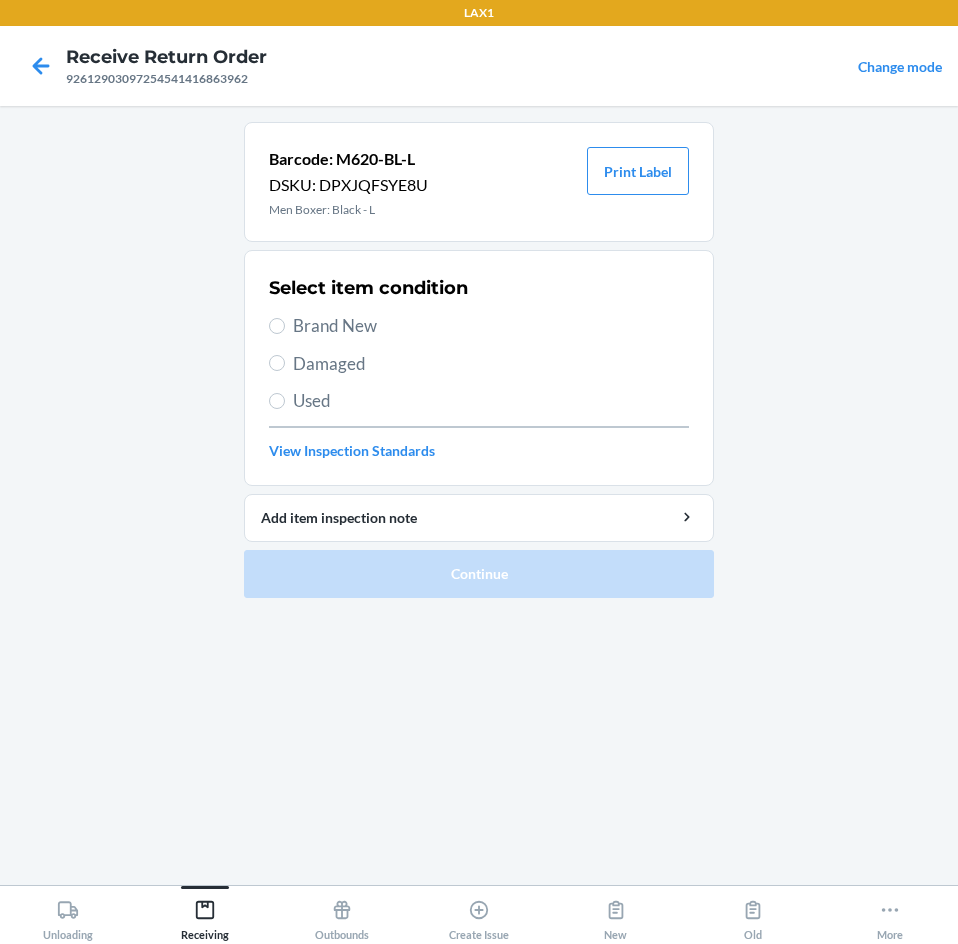 click on "Brand New" at bounding box center (491, 326) 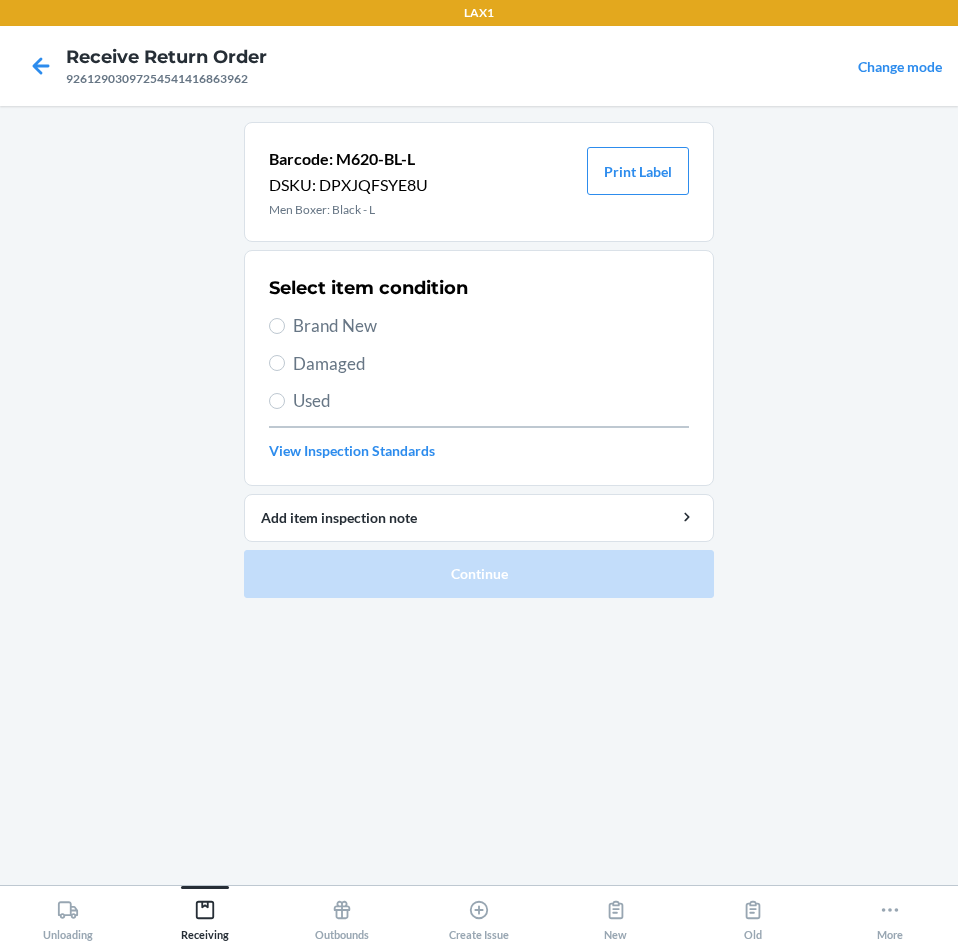 click on "Brand New" at bounding box center [277, 326] 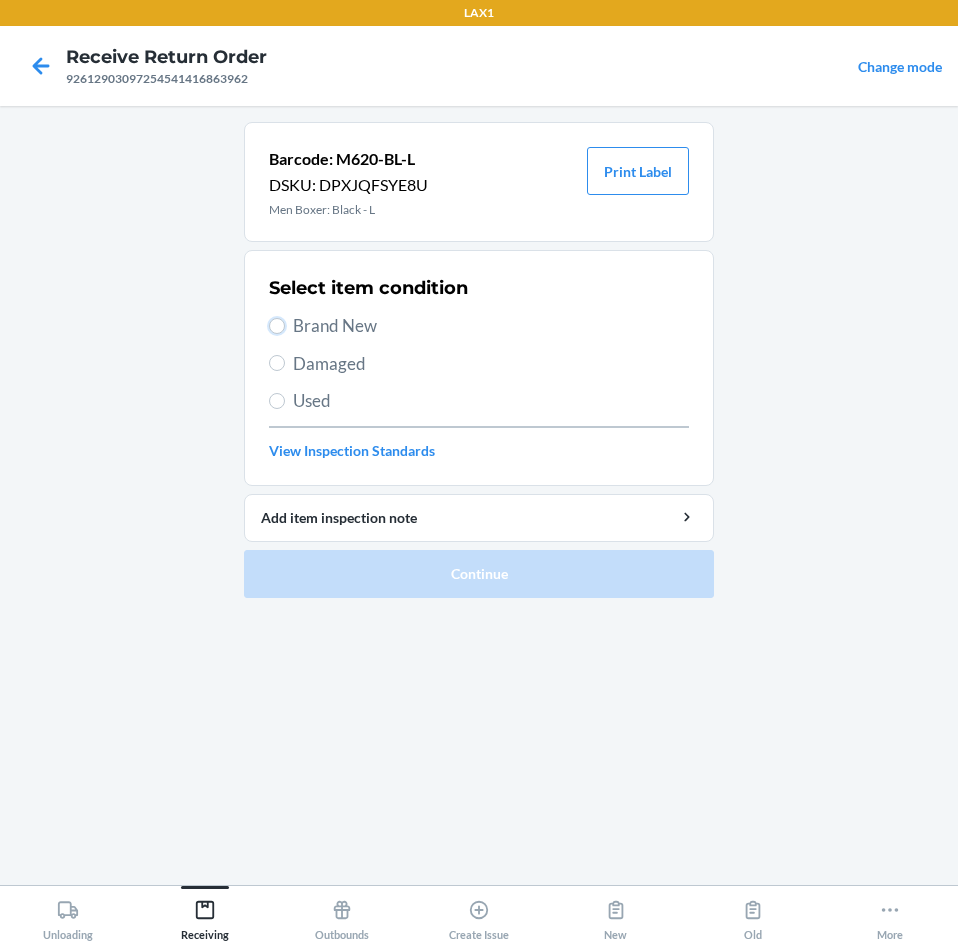 radio on "true" 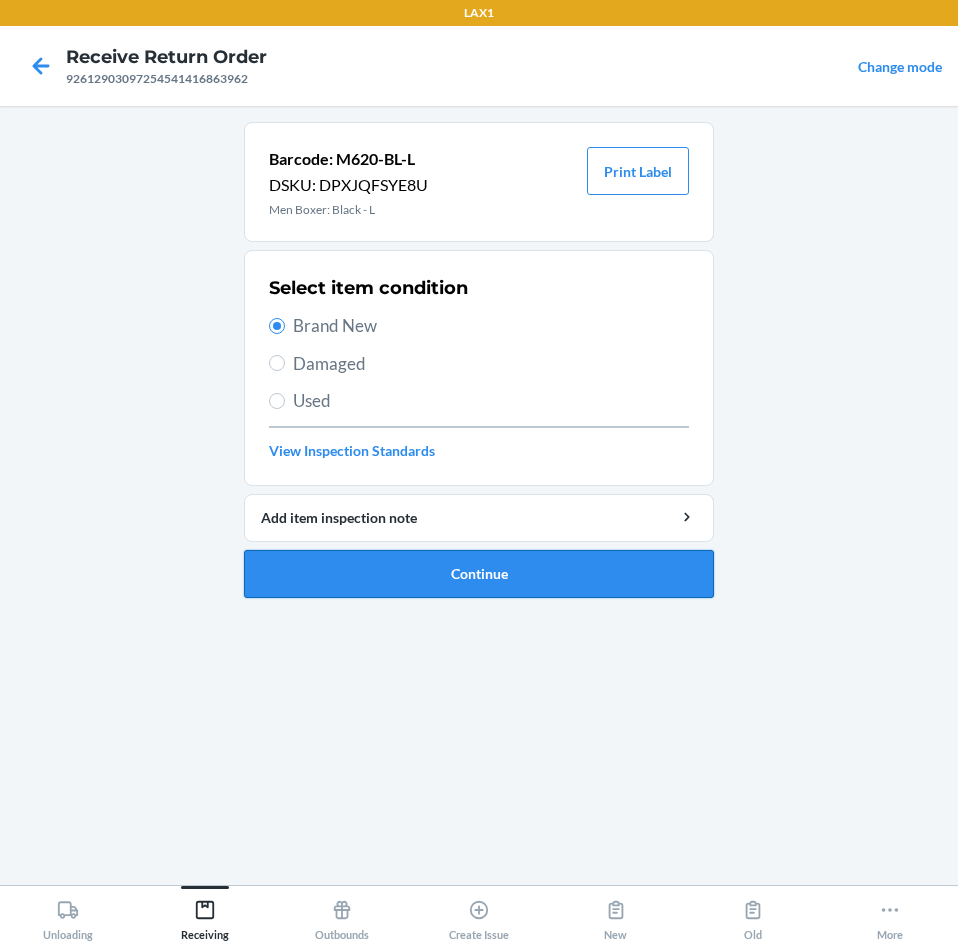 click on "Continue" at bounding box center [479, 574] 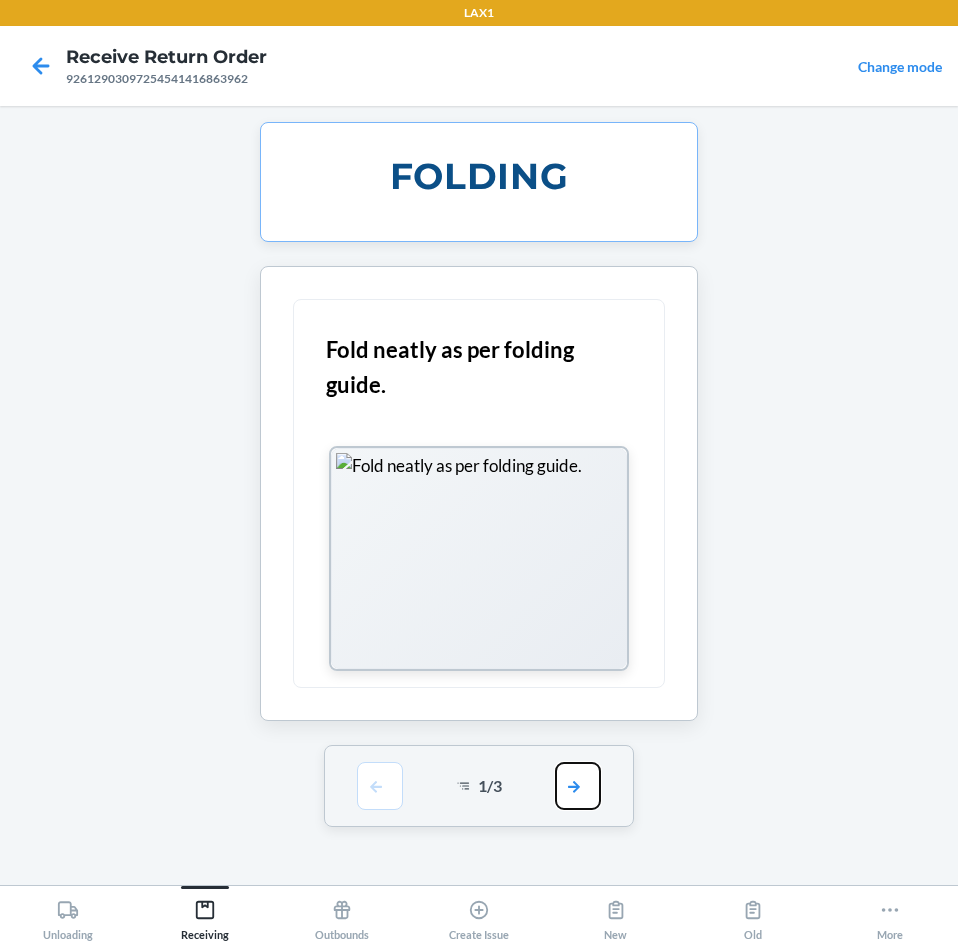 click at bounding box center (578, 786) 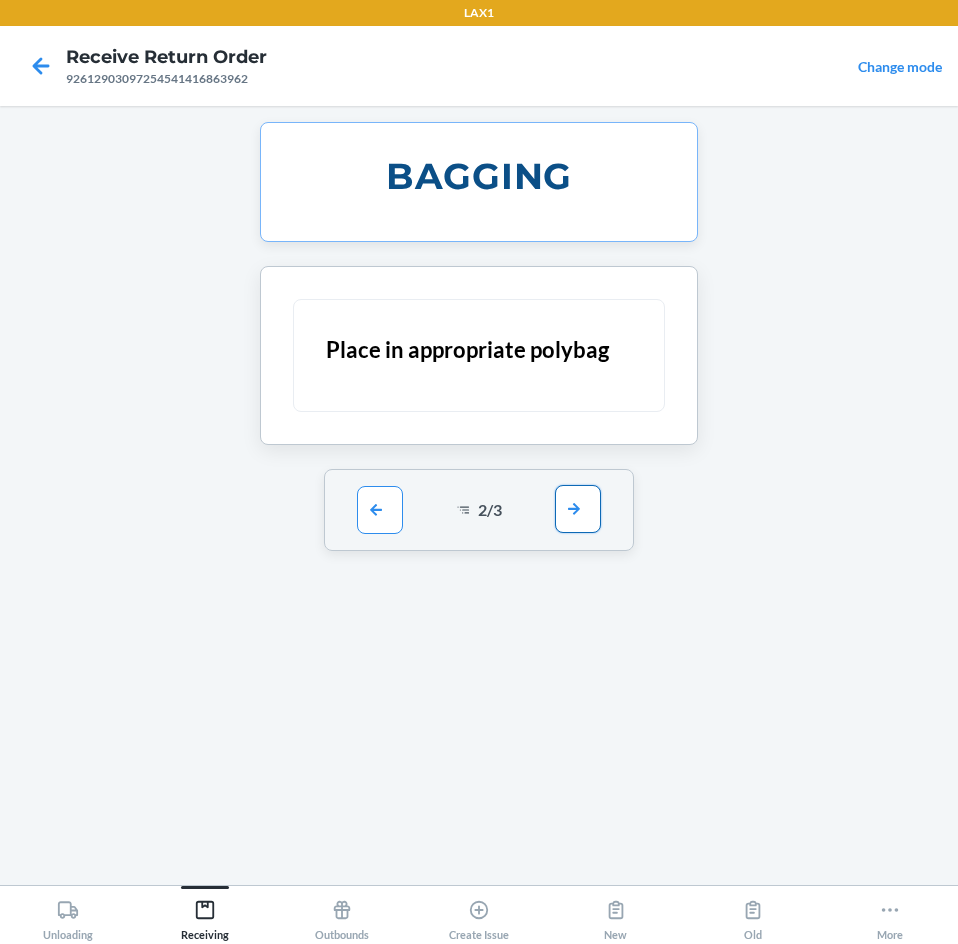 click at bounding box center (578, 509) 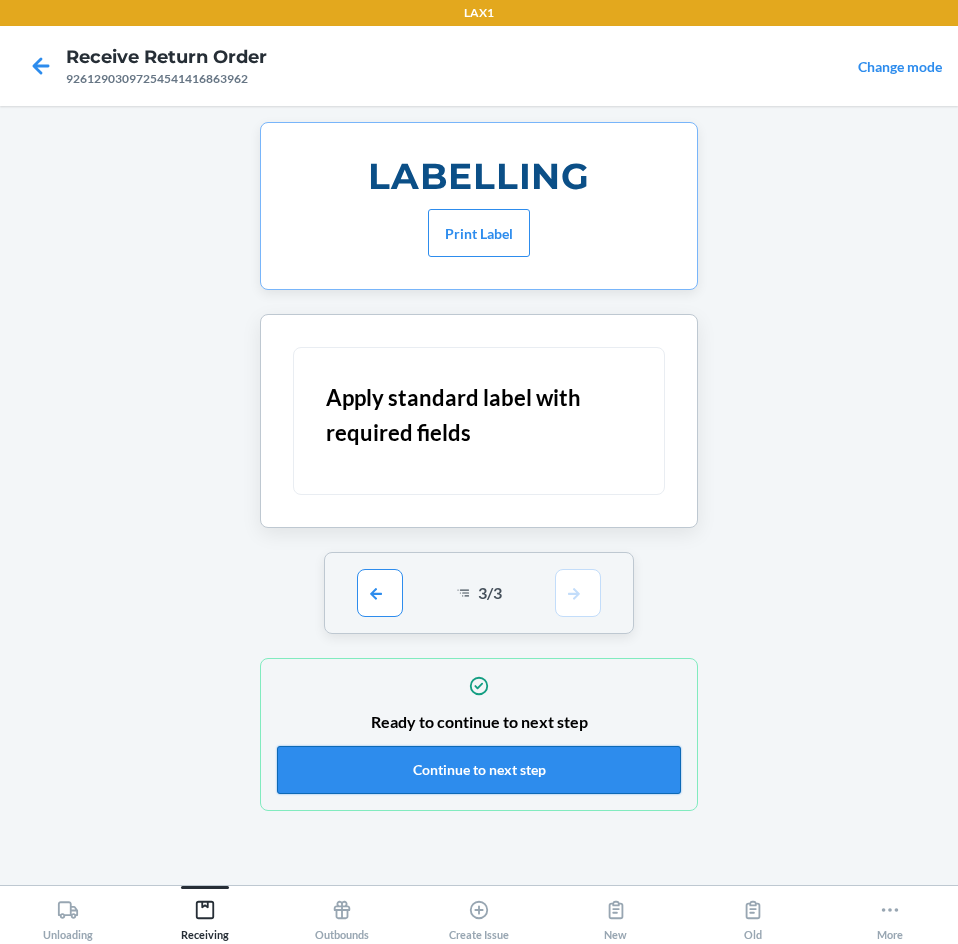 click on "Continue to next step" at bounding box center [479, 770] 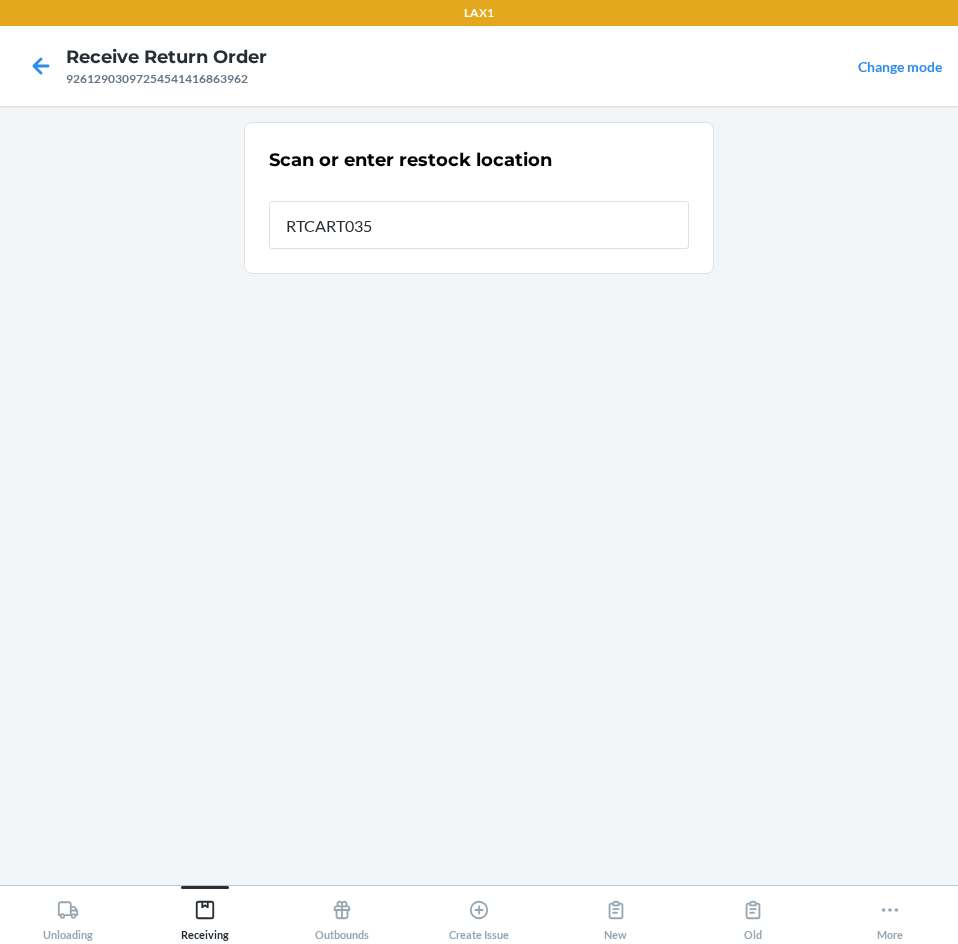 type on "RTCART035" 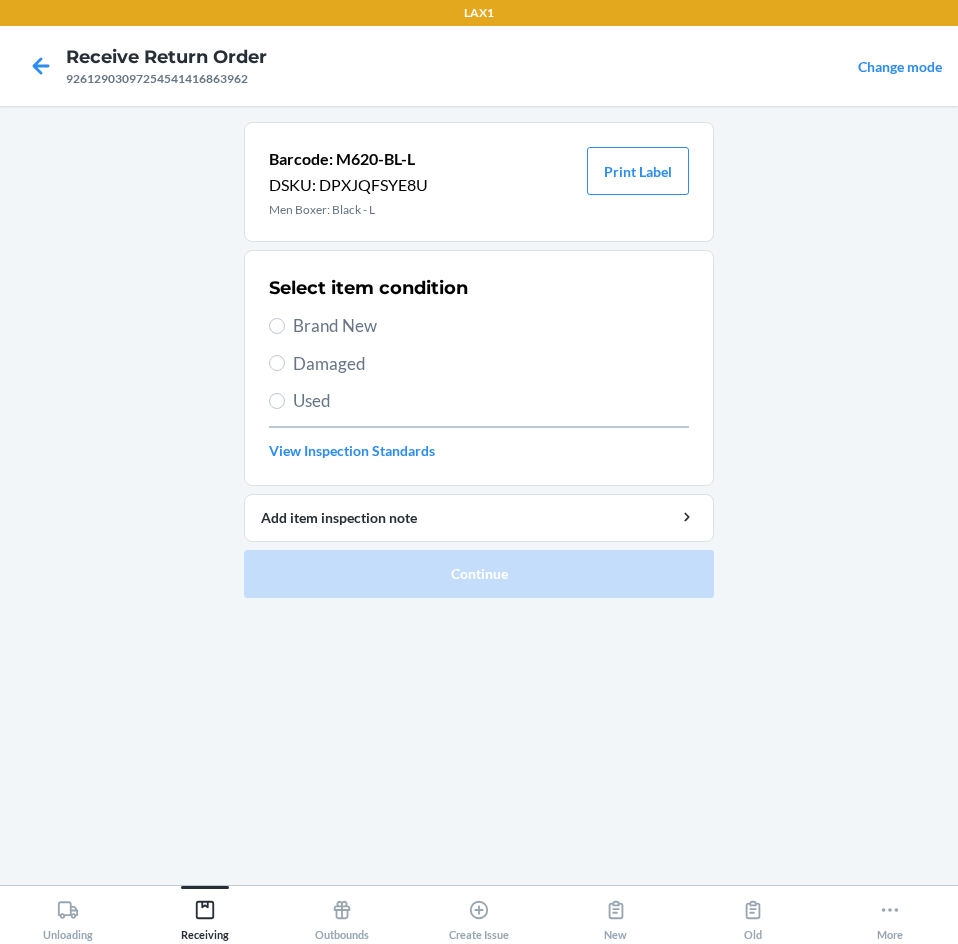click on "Brand New" at bounding box center (491, 326) 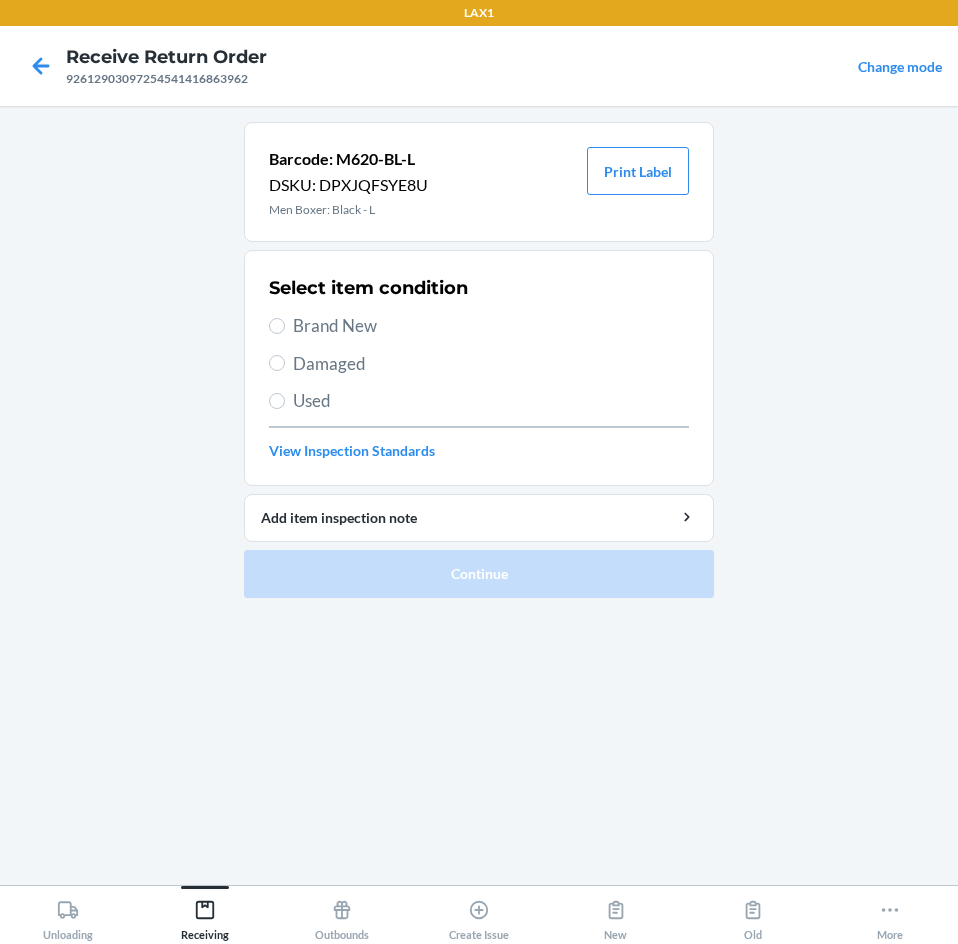 click on "Brand New" at bounding box center (277, 326) 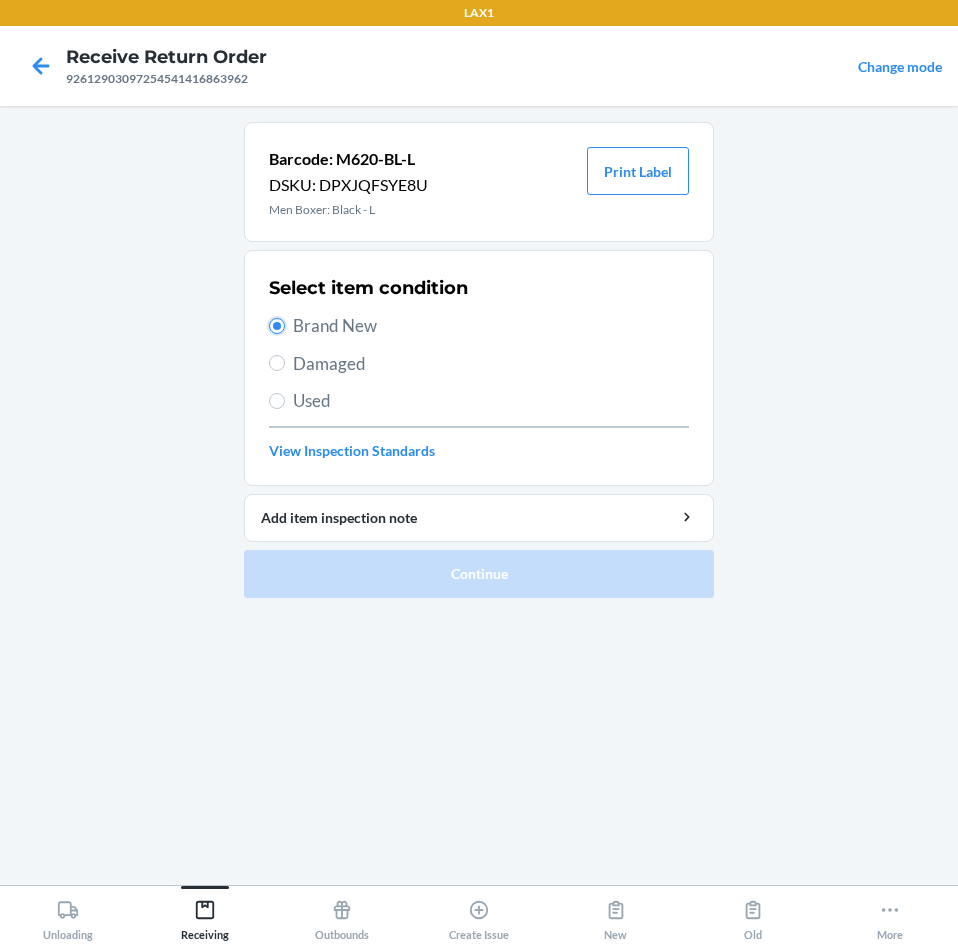 radio on "true" 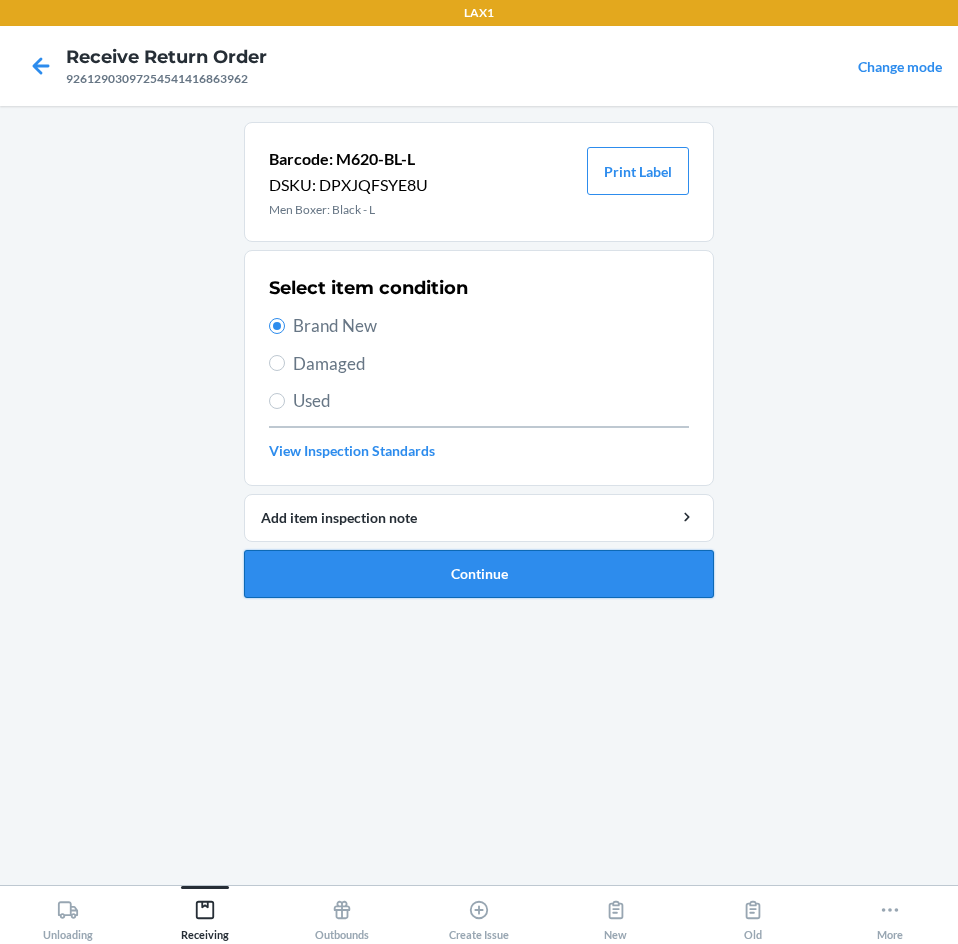 click on "Continue" at bounding box center (479, 574) 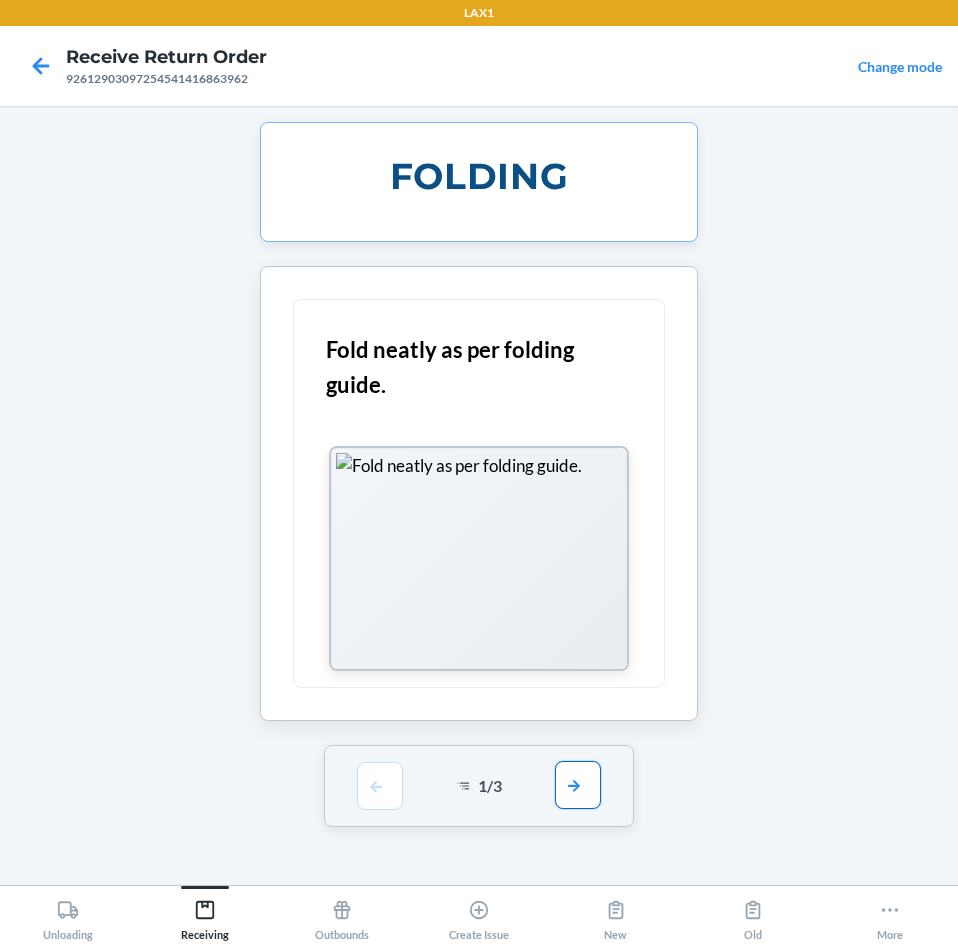 click at bounding box center (578, 785) 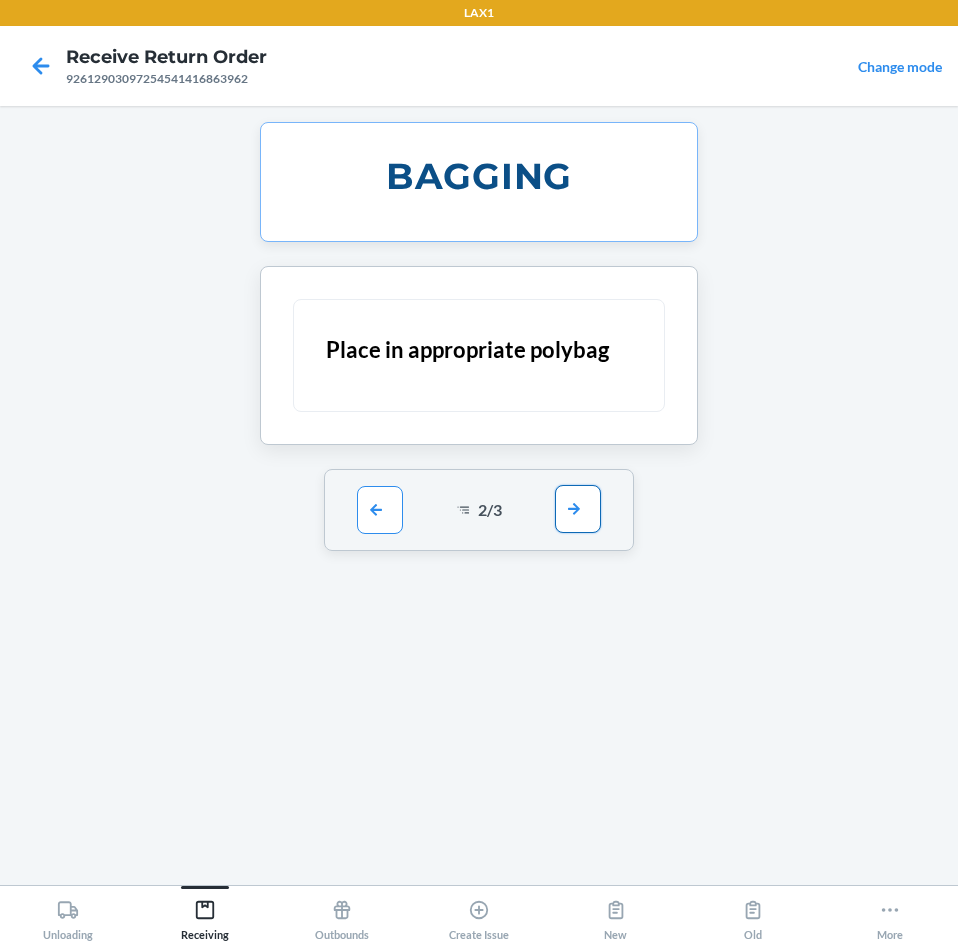 click at bounding box center [578, 509] 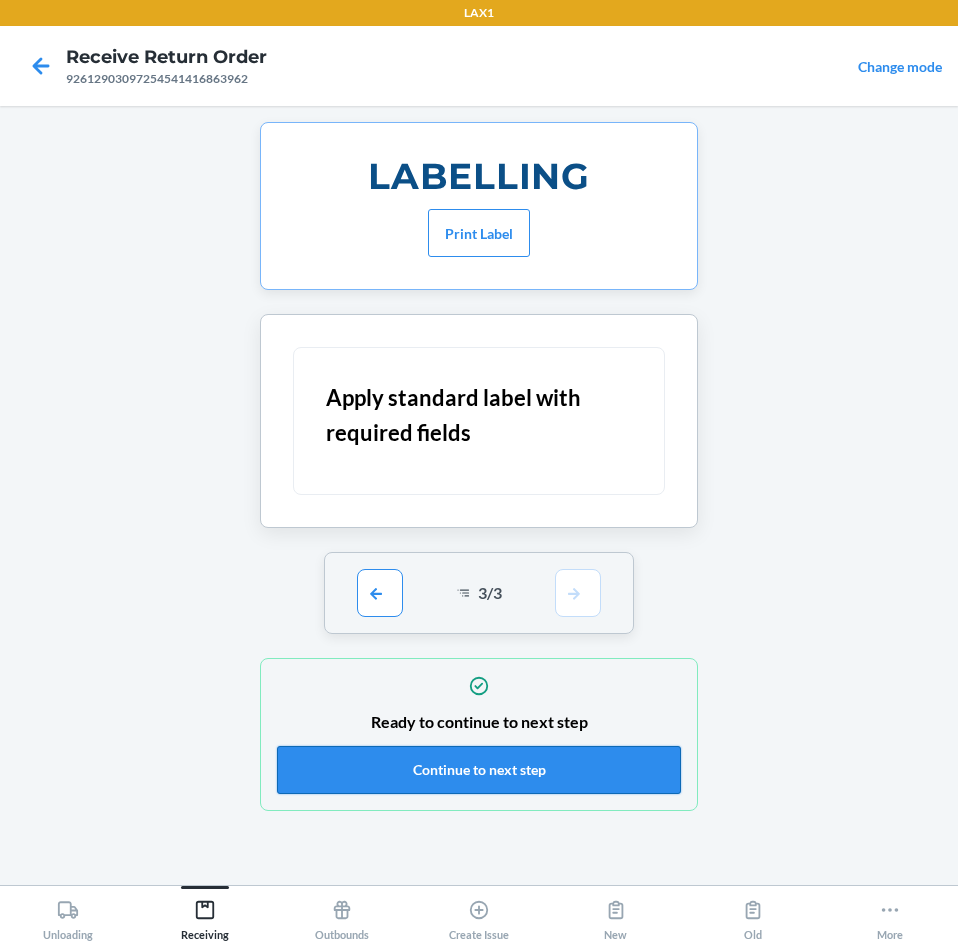 click on "Continue to next step" at bounding box center (479, 770) 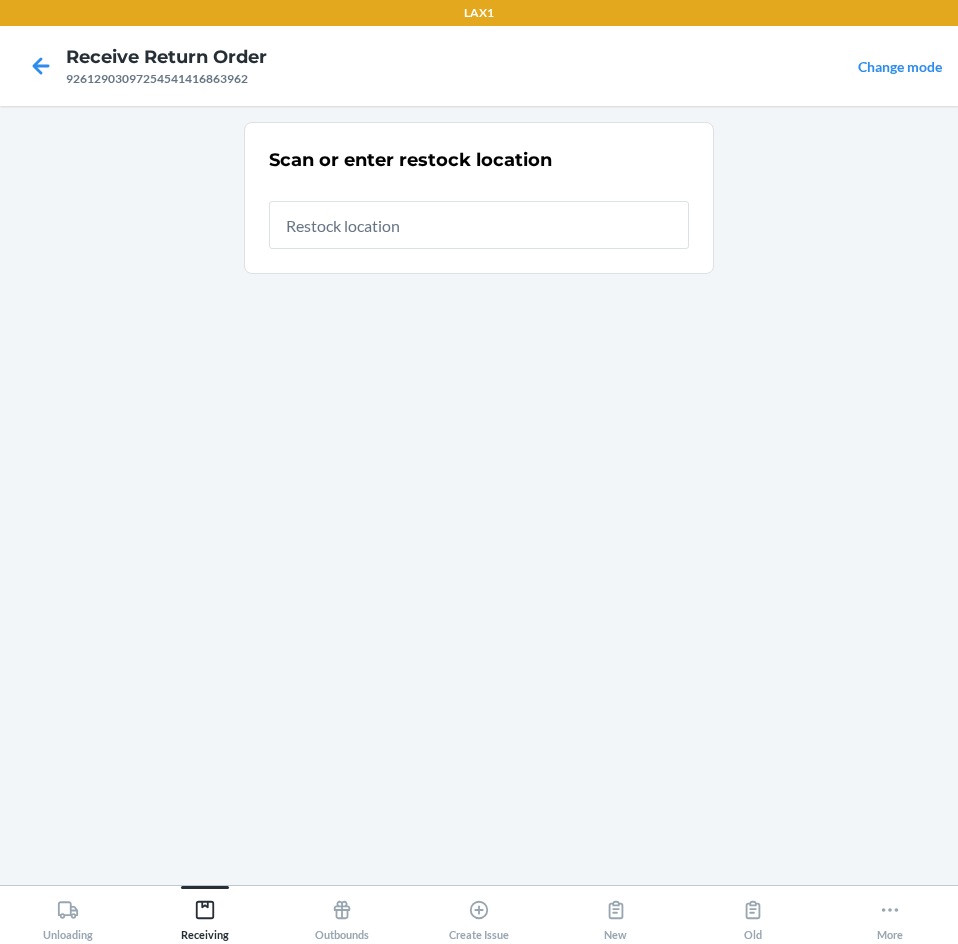 click at bounding box center (479, 225) 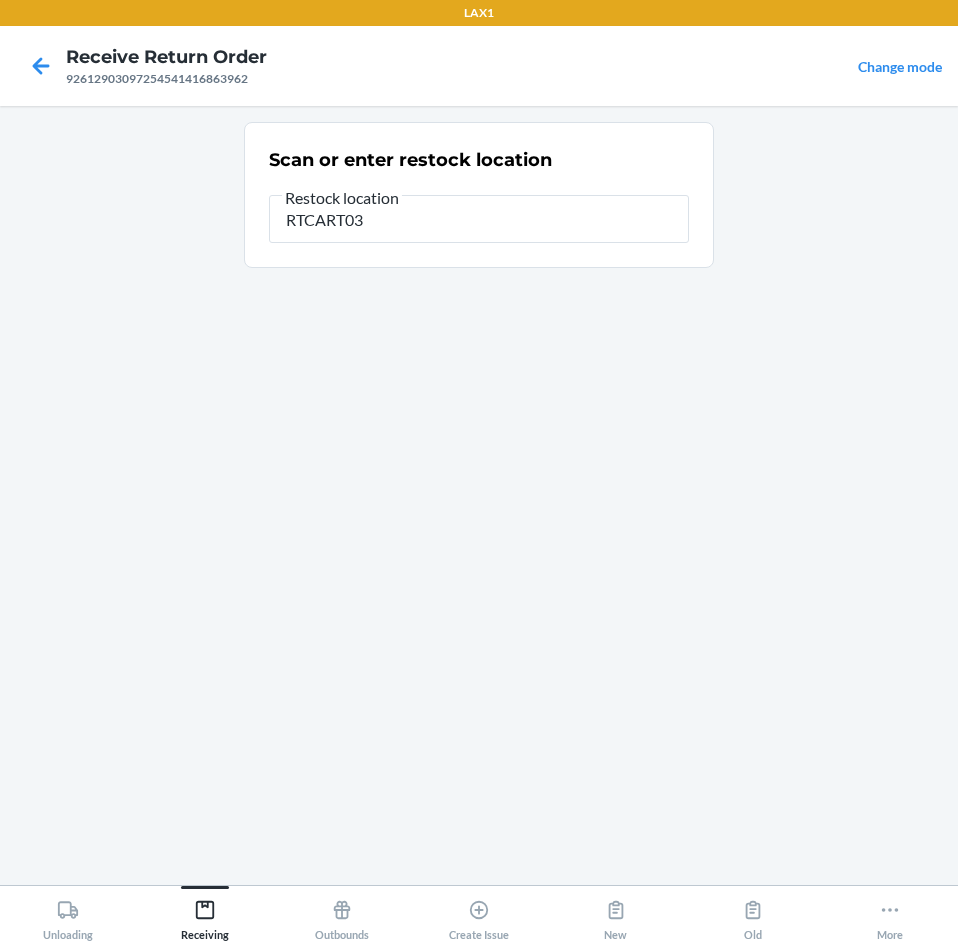 type on "RTCART035" 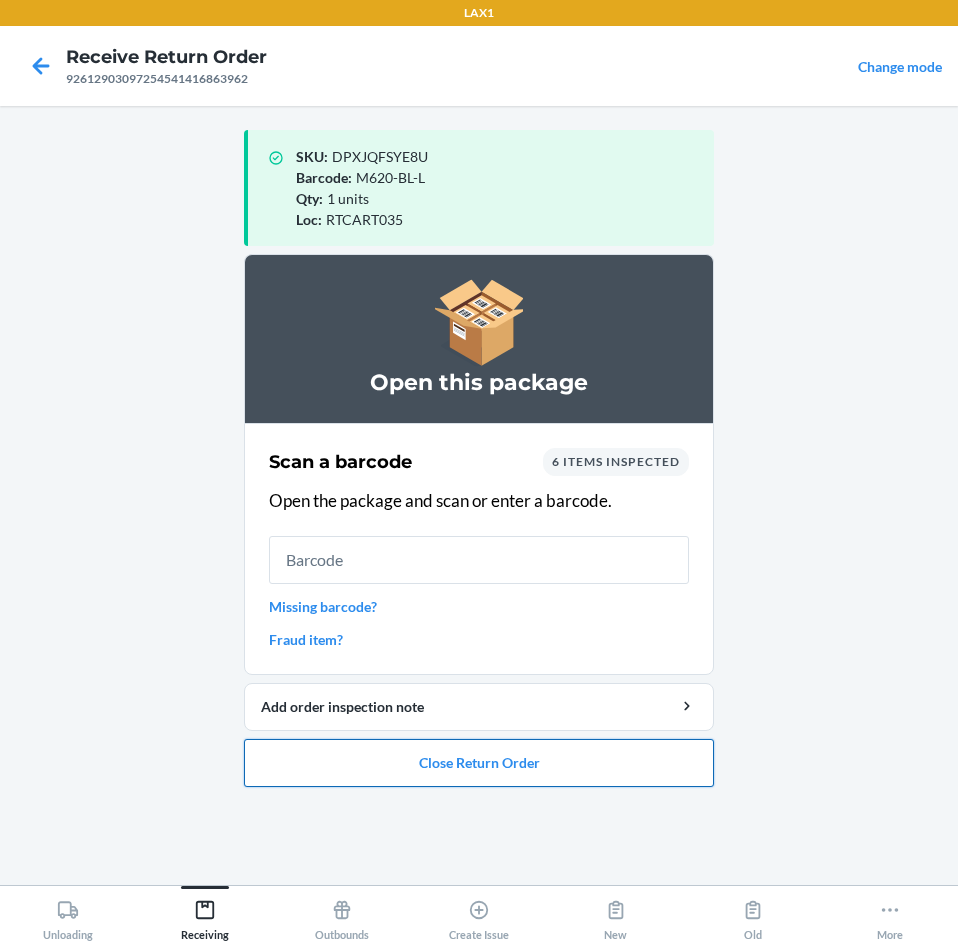 click on "Close Return Order" at bounding box center [479, 763] 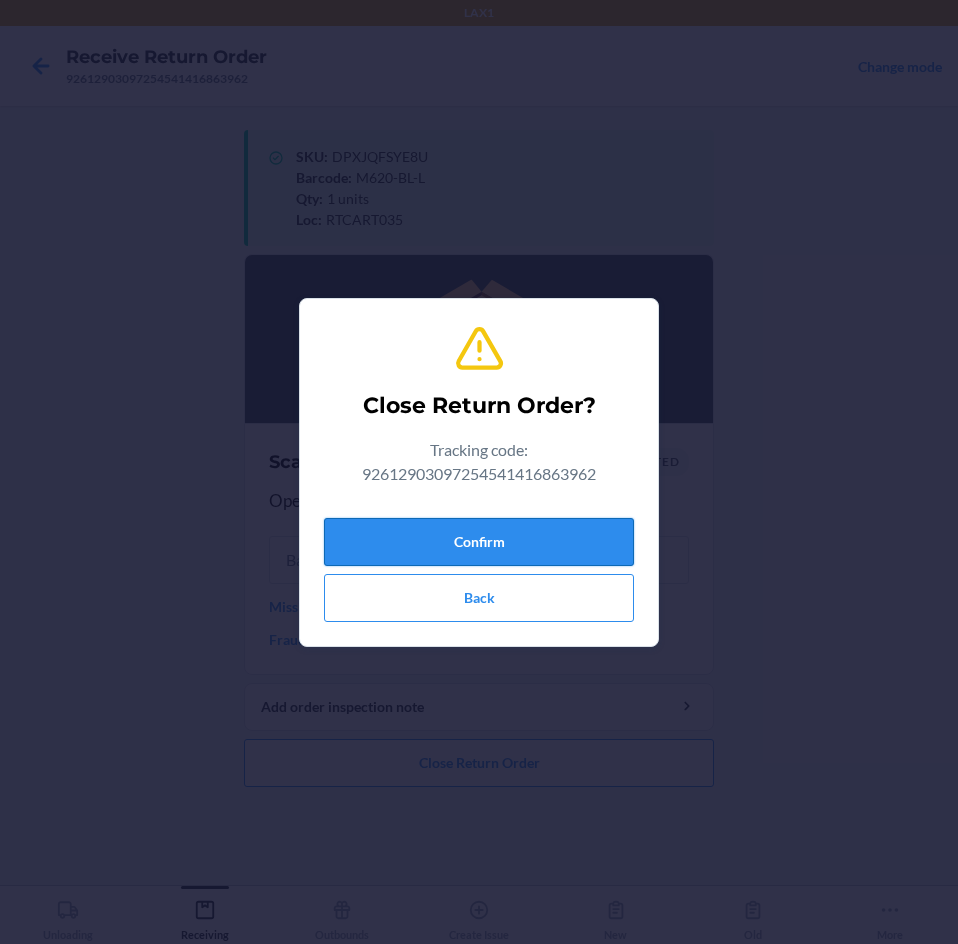 click on "Confirm" at bounding box center (479, 542) 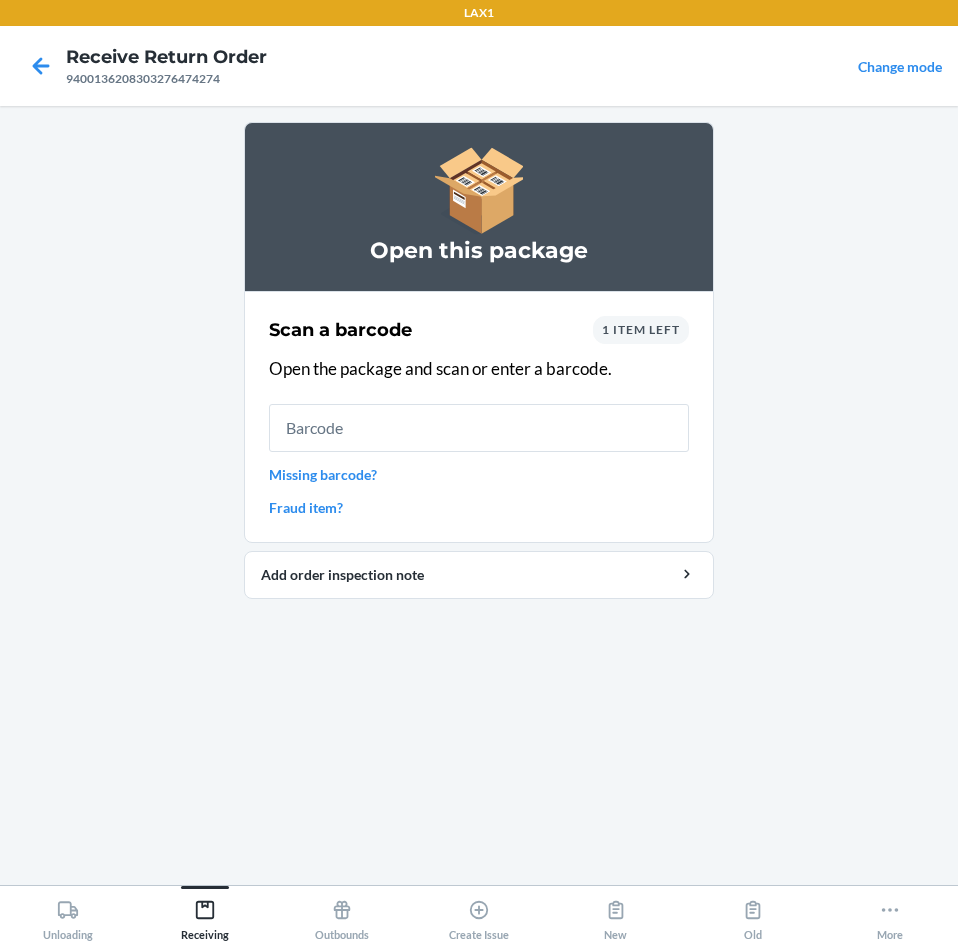 click at bounding box center [479, 428] 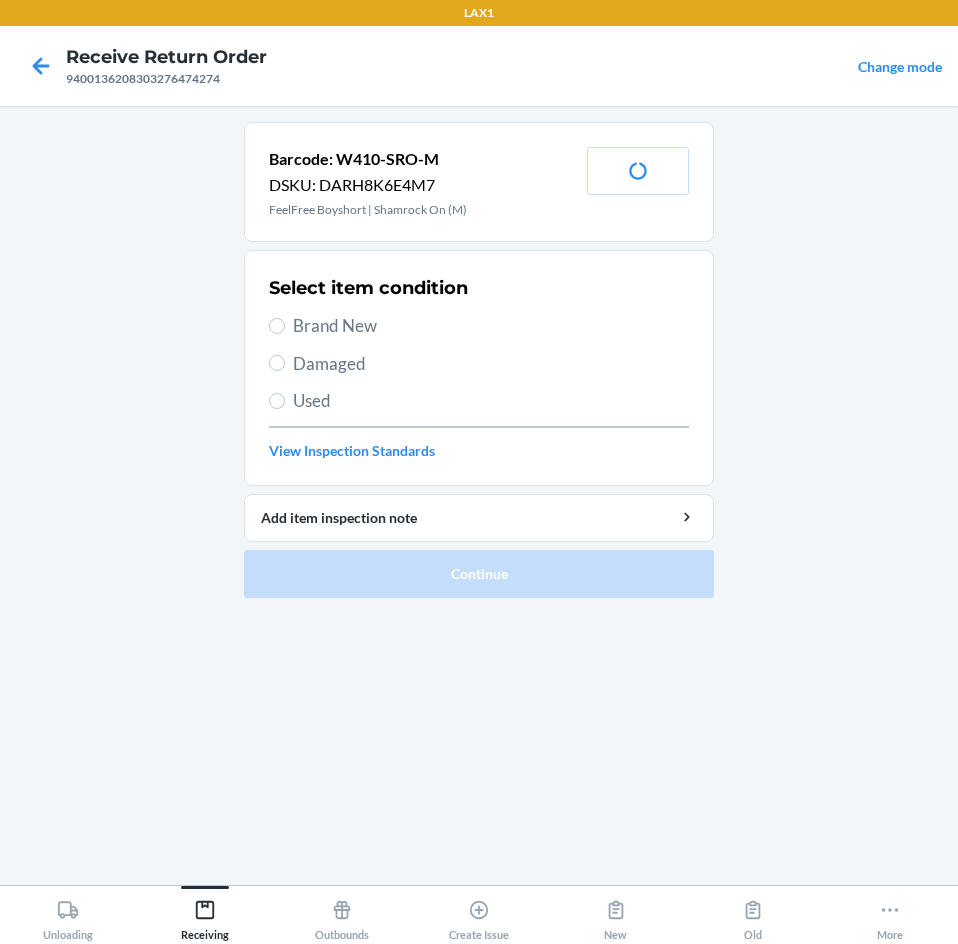 click on "Brand New" at bounding box center [491, 326] 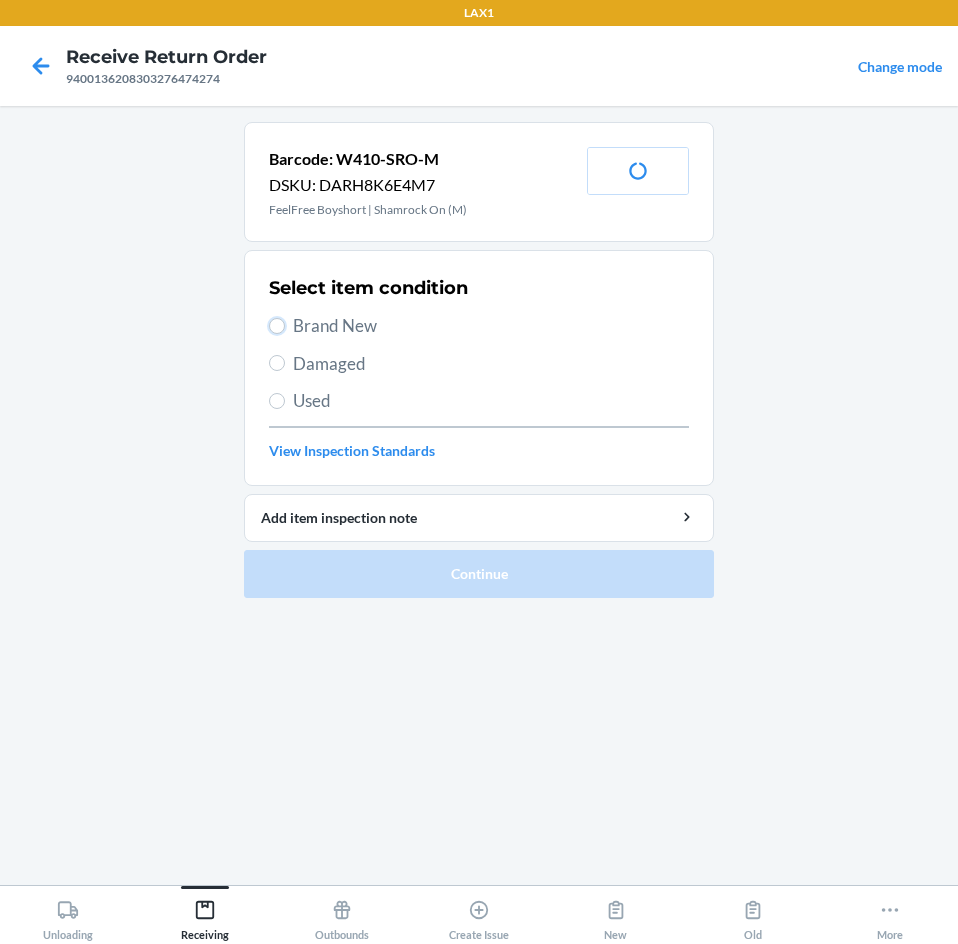 click on "Brand New" at bounding box center [277, 326] 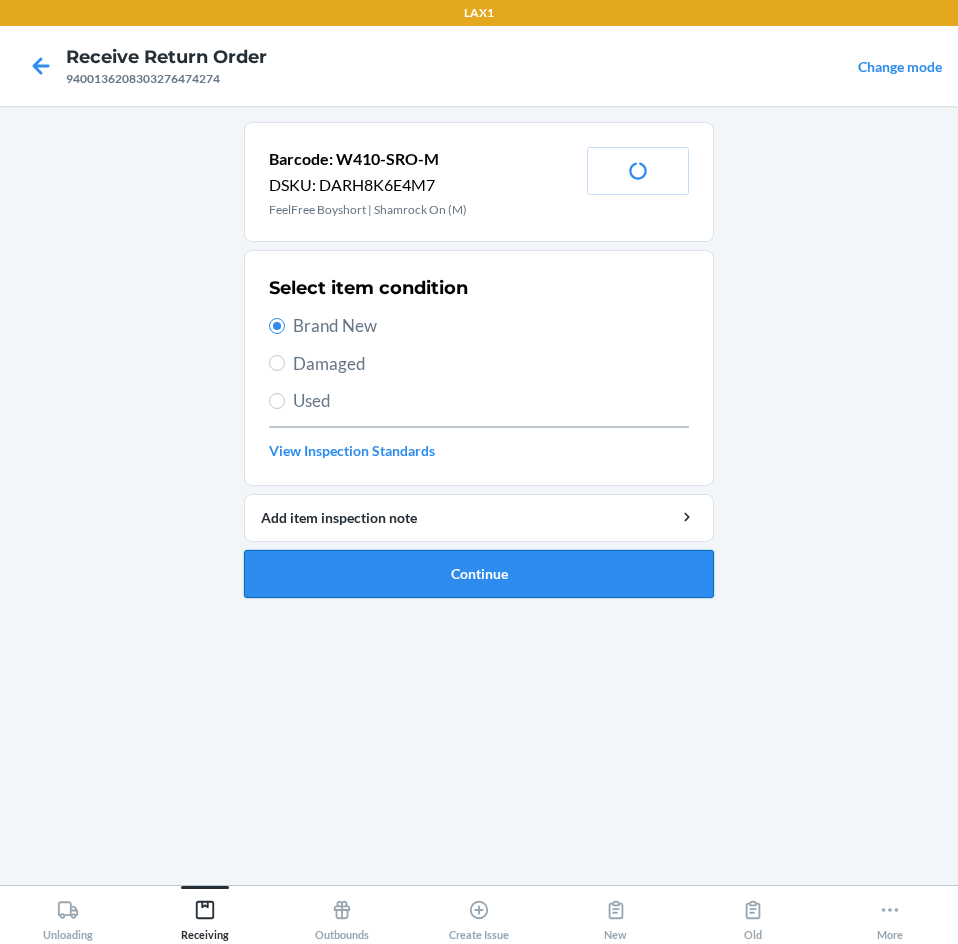 drag, startPoint x: 364, startPoint y: 574, endPoint x: 361, endPoint y: 557, distance: 17.262676 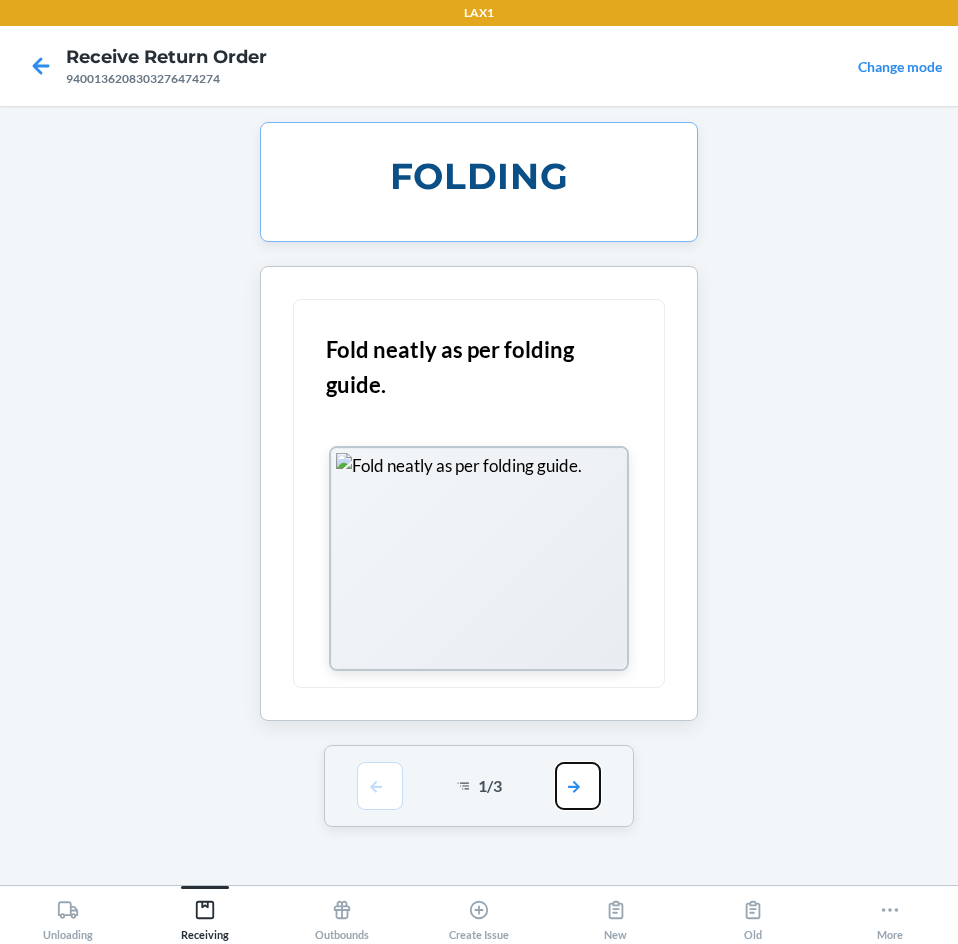 drag, startPoint x: 579, startPoint y: 781, endPoint x: 580, endPoint y: 758, distance: 23.021729 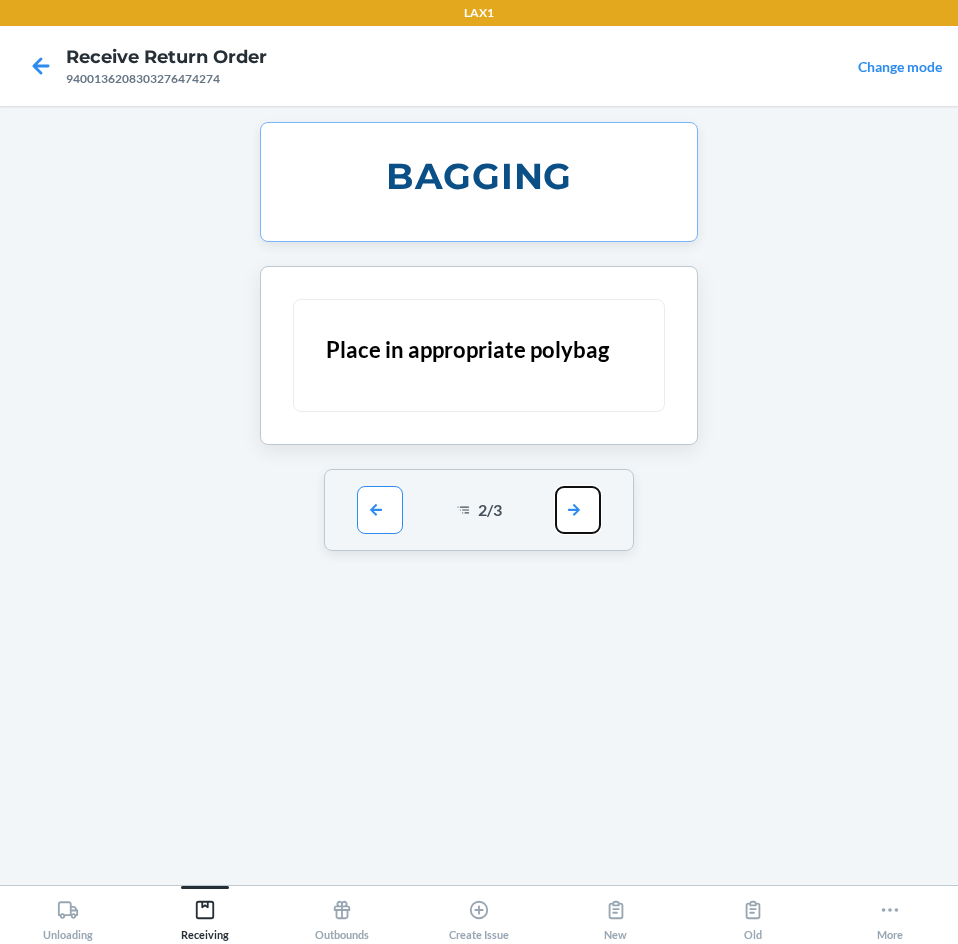 drag, startPoint x: 574, startPoint y: 505, endPoint x: 602, endPoint y: 606, distance: 104.80935 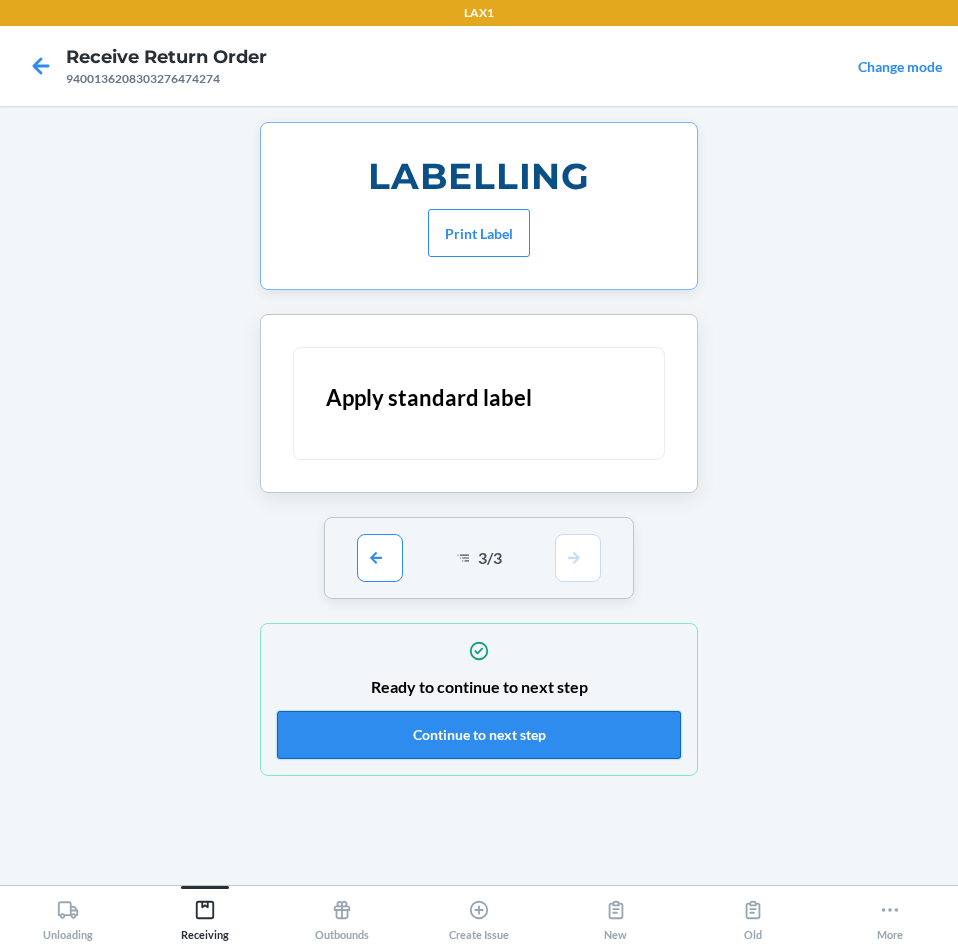 click on "Continue to next step" at bounding box center [479, 735] 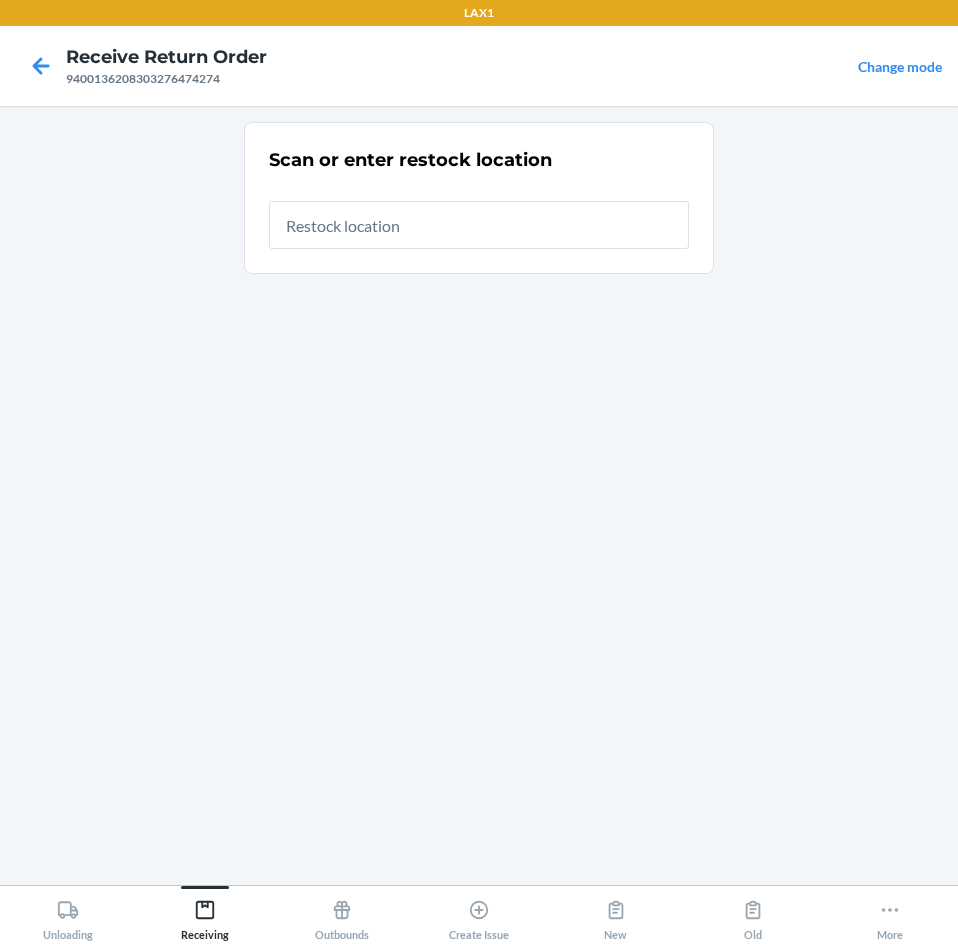 click at bounding box center (479, 225) 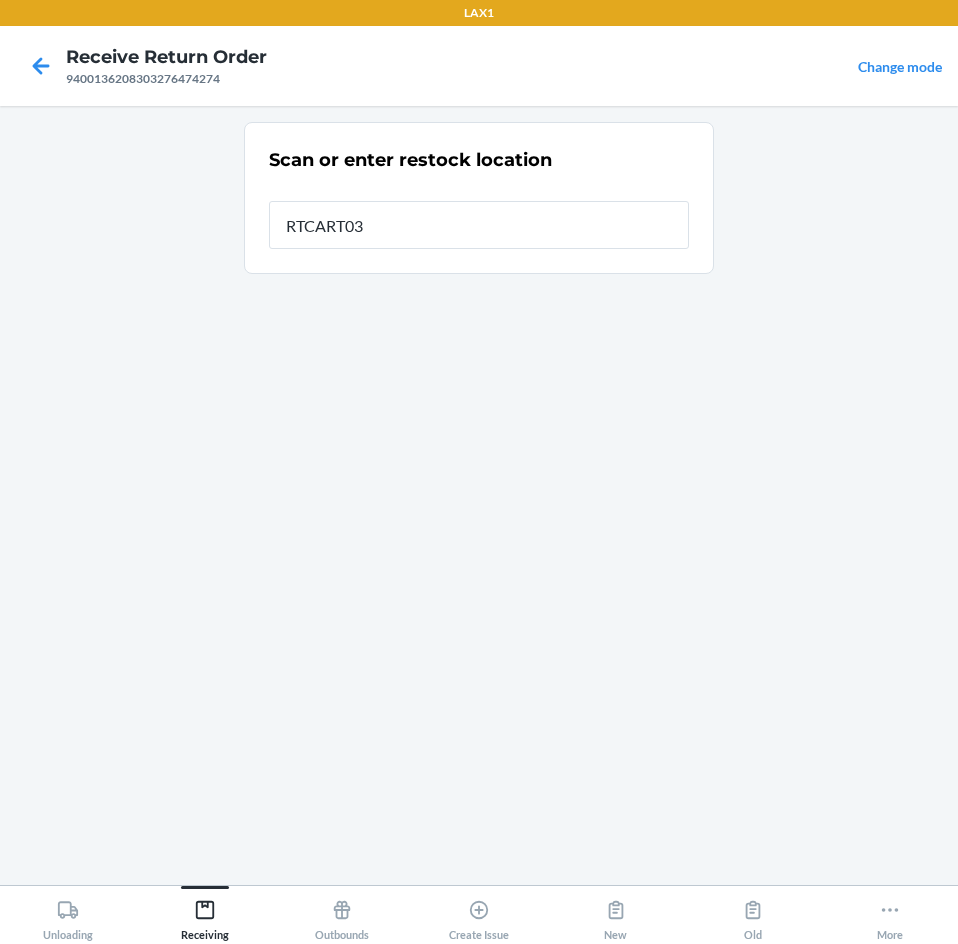 type on "RTCART035" 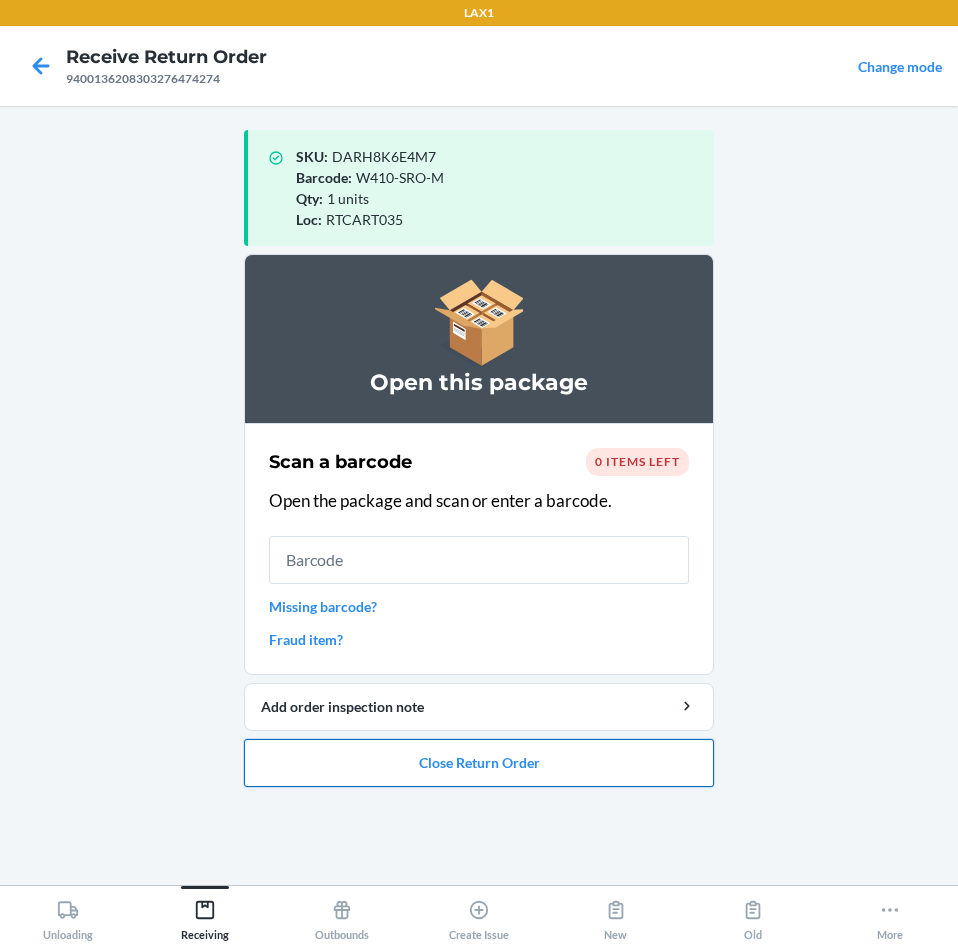 click on "Close Return Order" at bounding box center [479, 763] 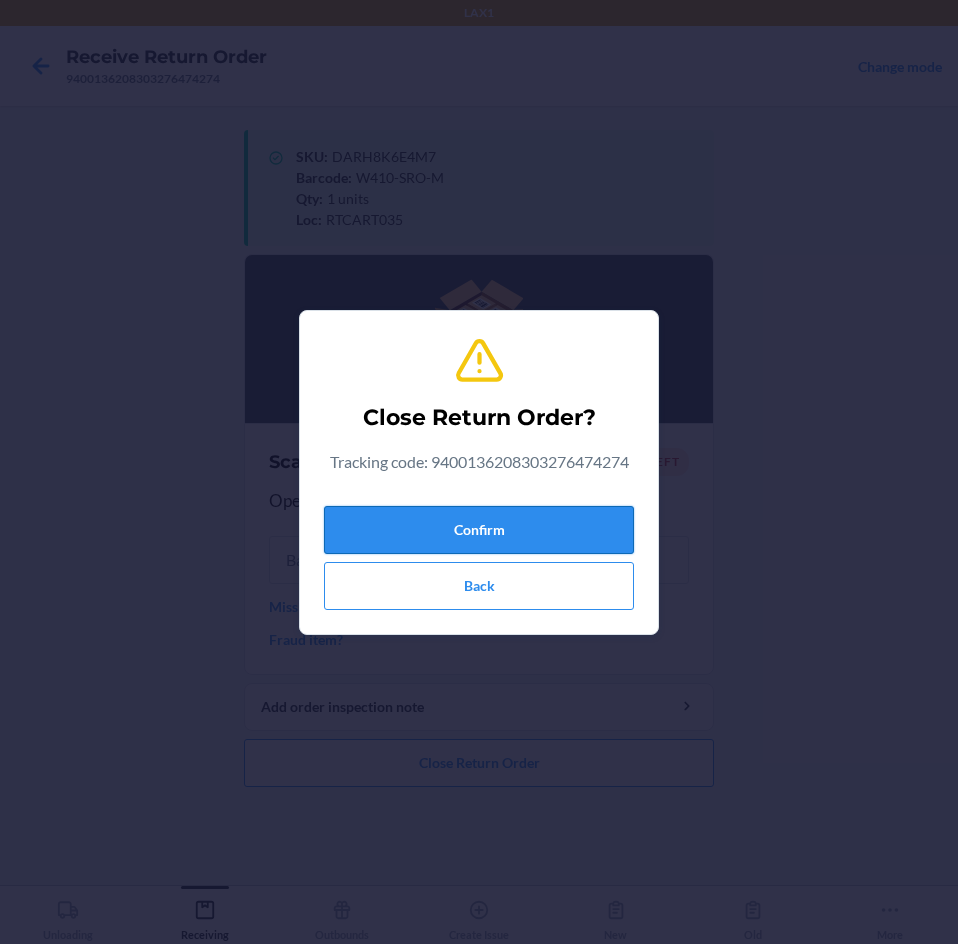 click on "Confirm" at bounding box center [479, 530] 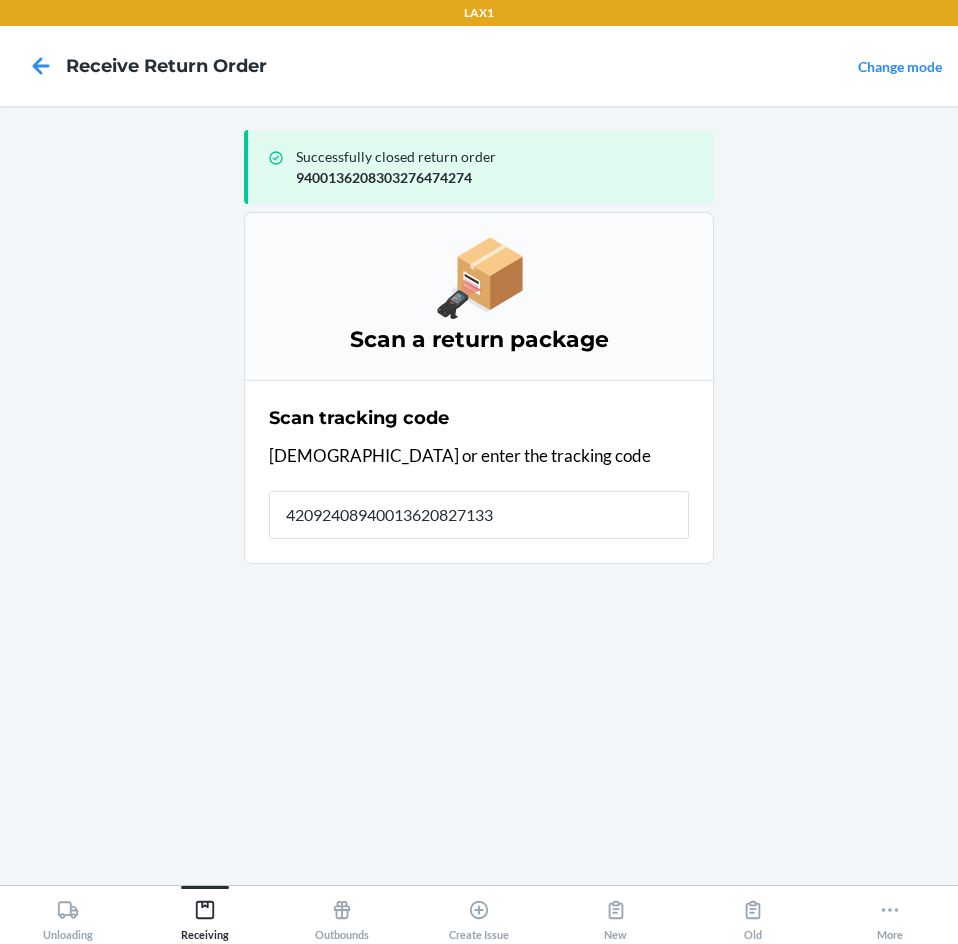 type on "420924089400136208271338" 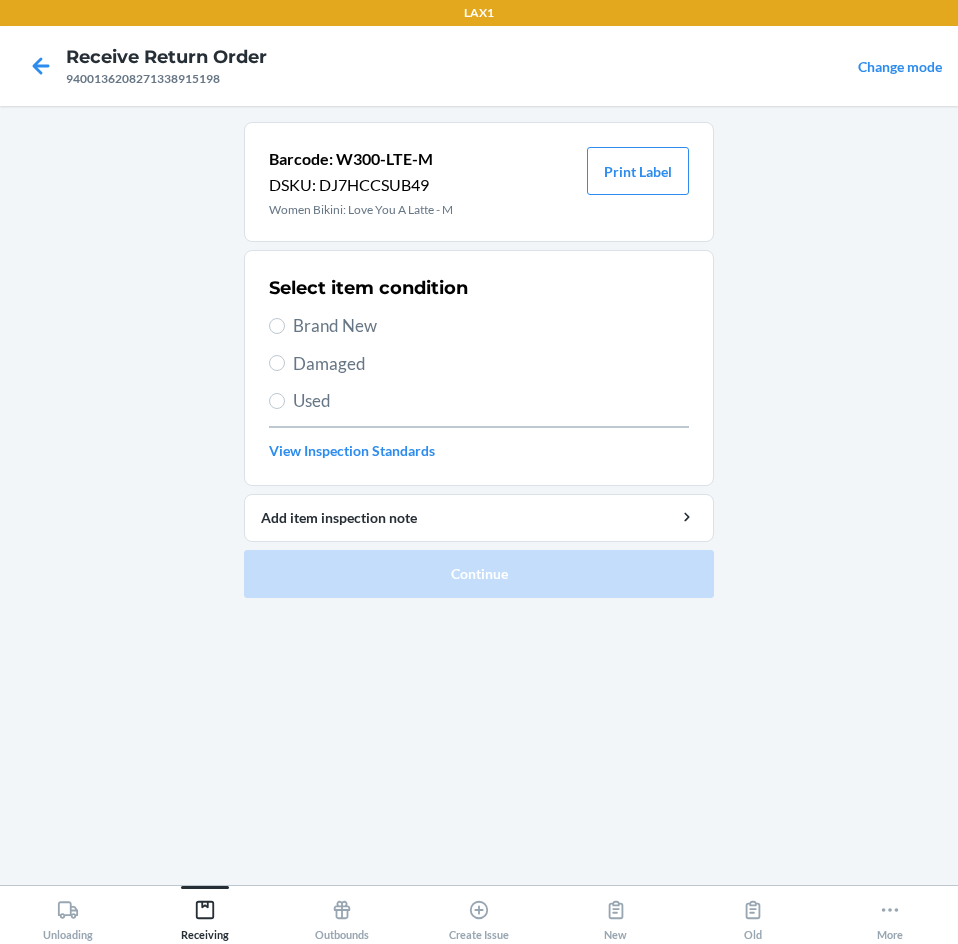 click on "Brand New" at bounding box center (491, 326) 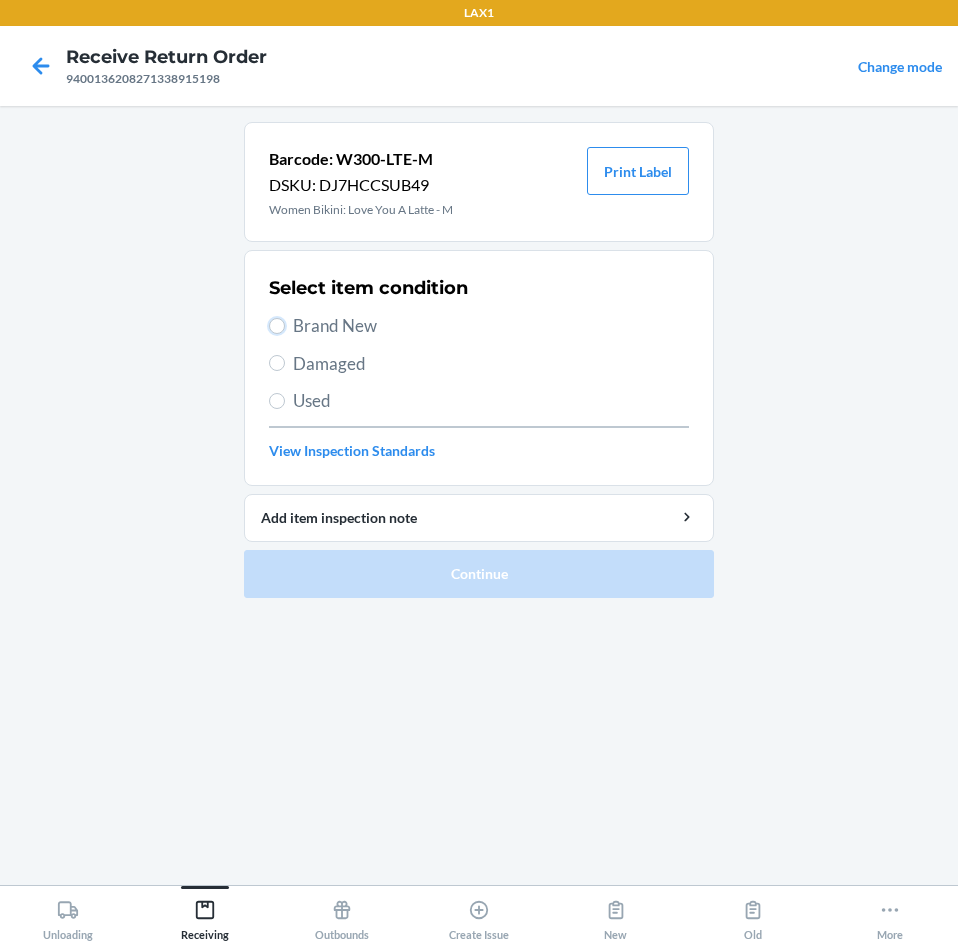 click on "Brand New" at bounding box center (277, 326) 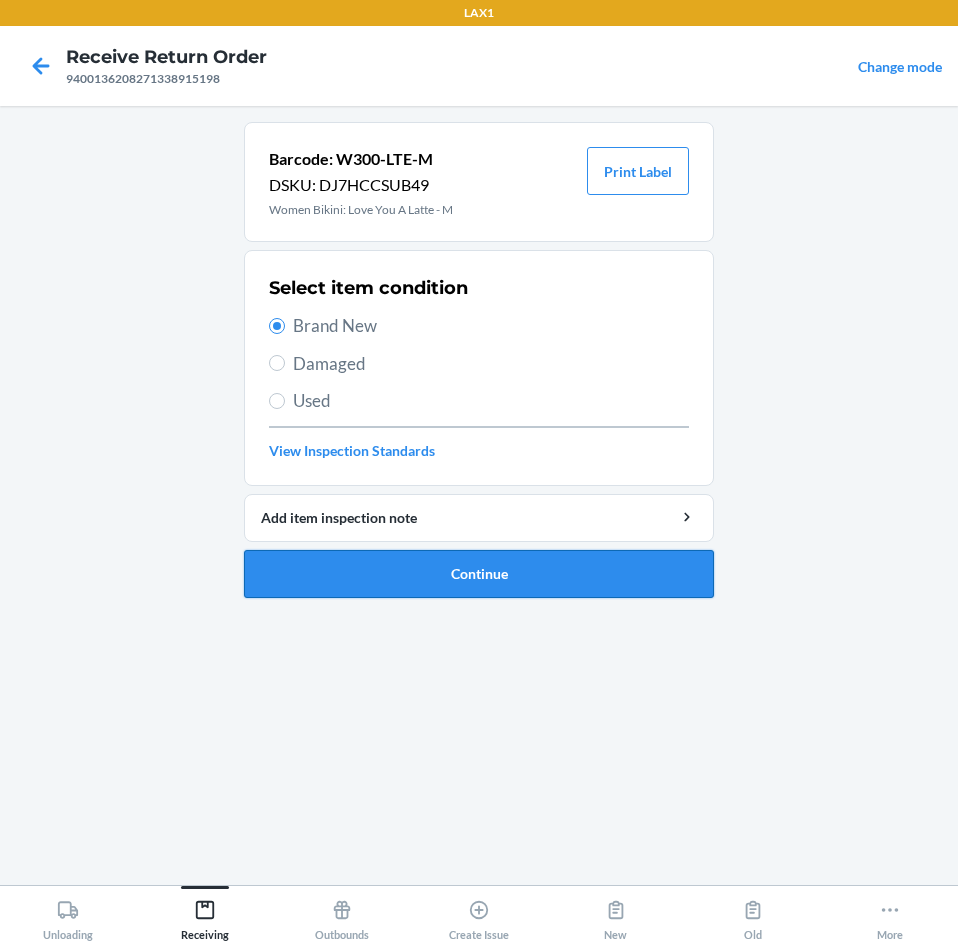click on "Continue" at bounding box center [479, 574] 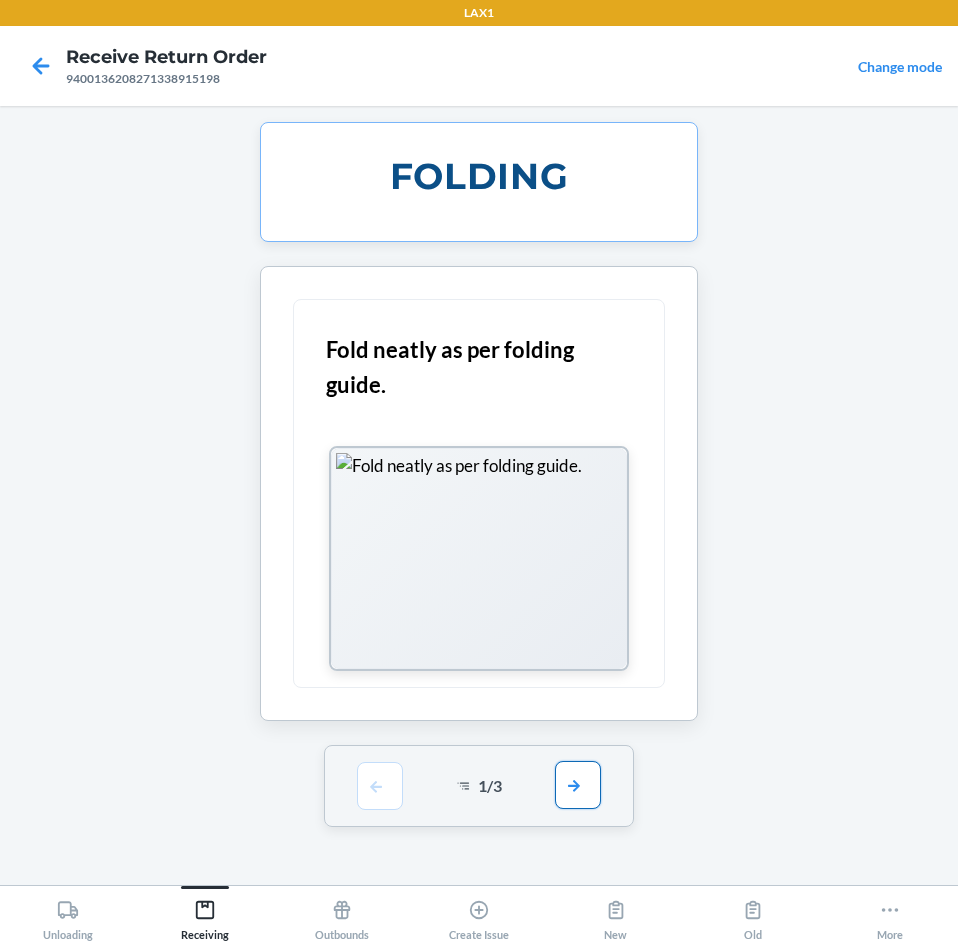 click at bounding box center [578, 785] 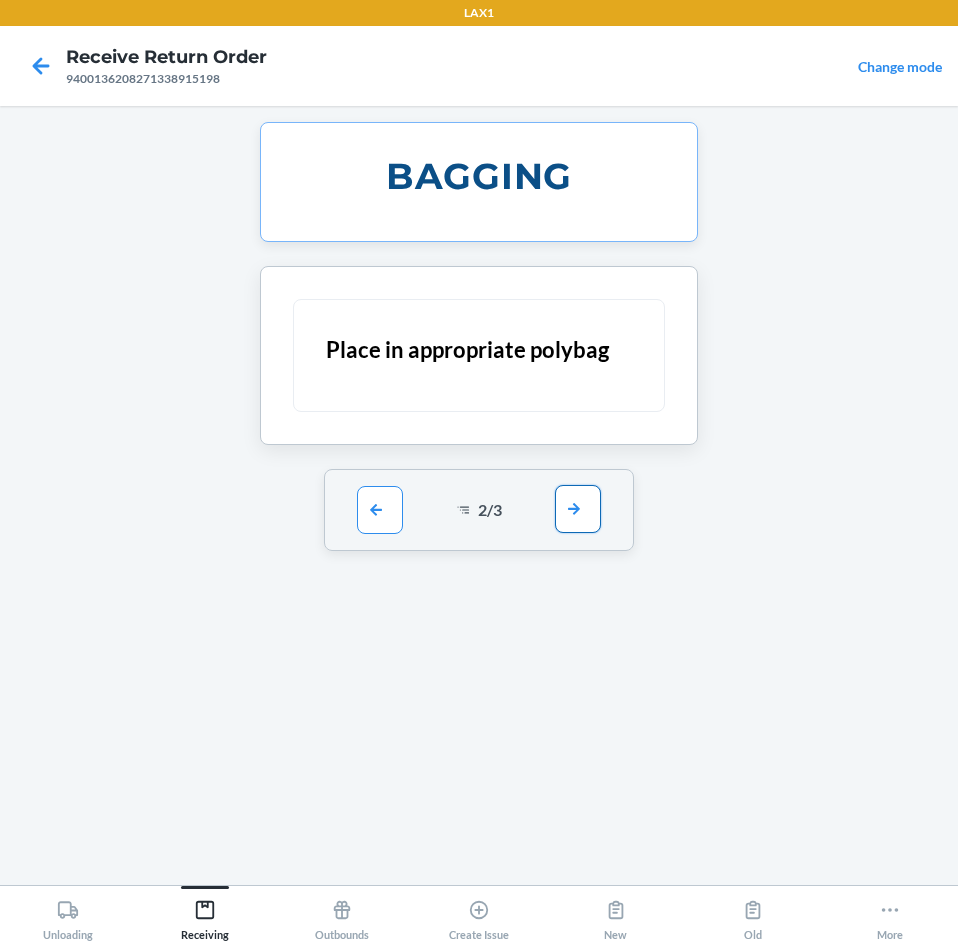 drag, startPoint x: 575, startPoint y: 506, endPoint x: 571, endPoint y: 554, distance: 48.166378 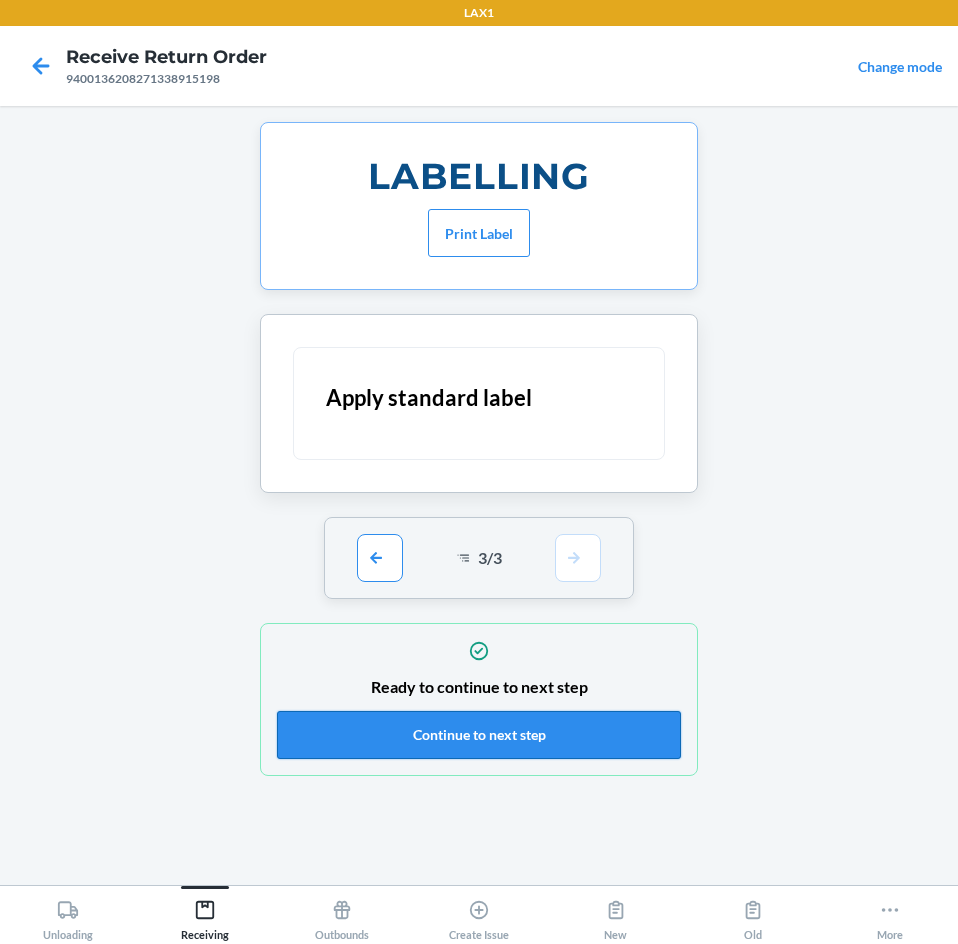 click on "Continue to next step" at bounding box center [479, 735] 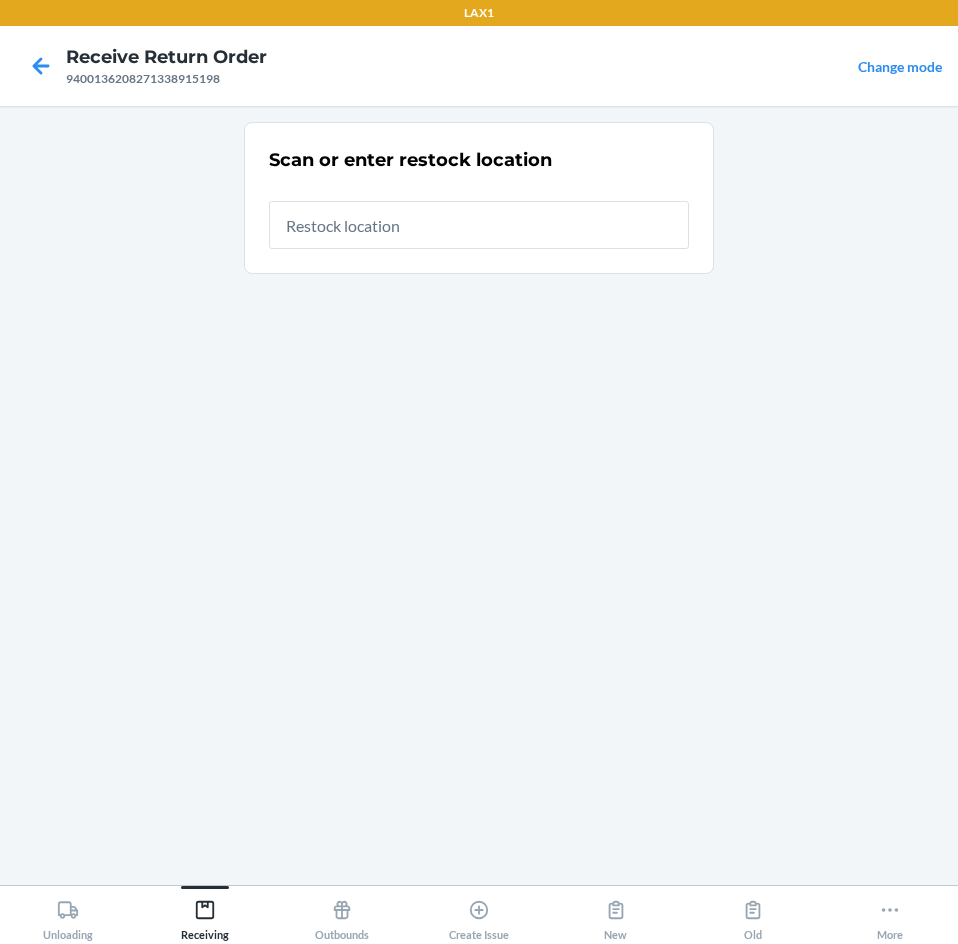 drag, startPoint x: 556, startPoint y: 217, endPoint x: 530, endPoint y: 253, distance: 44.407207 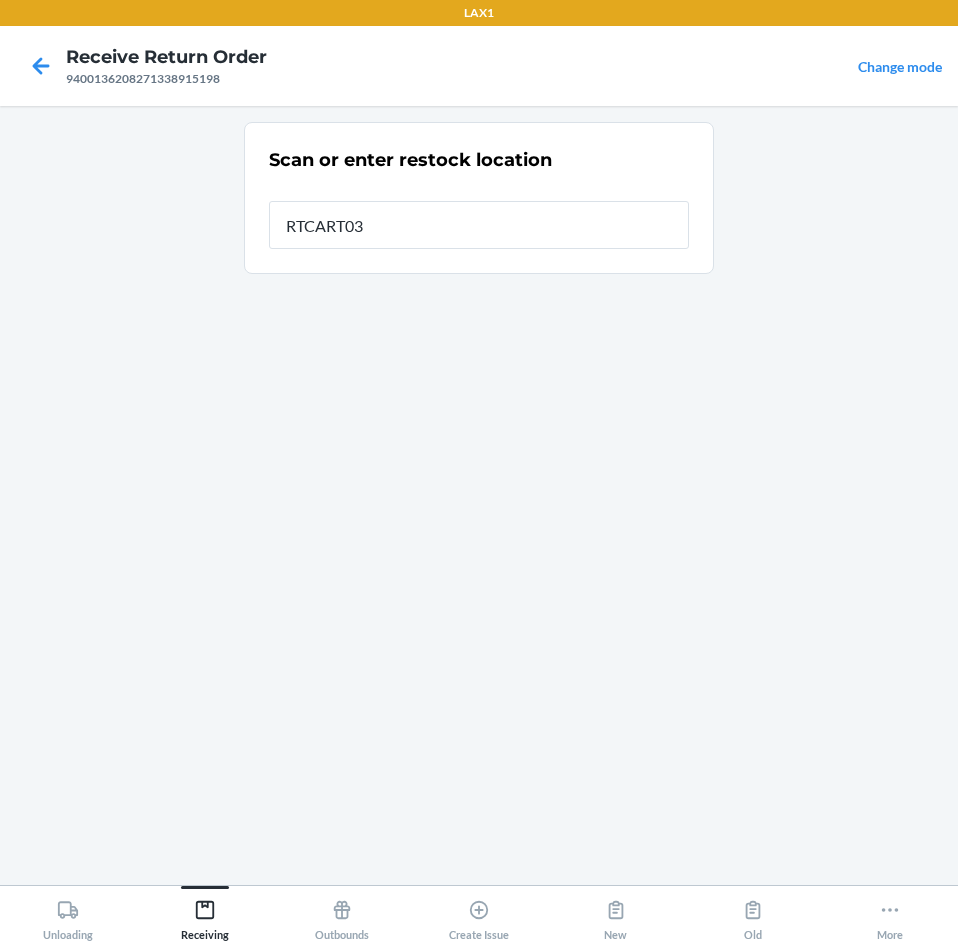type on "RTCART035" 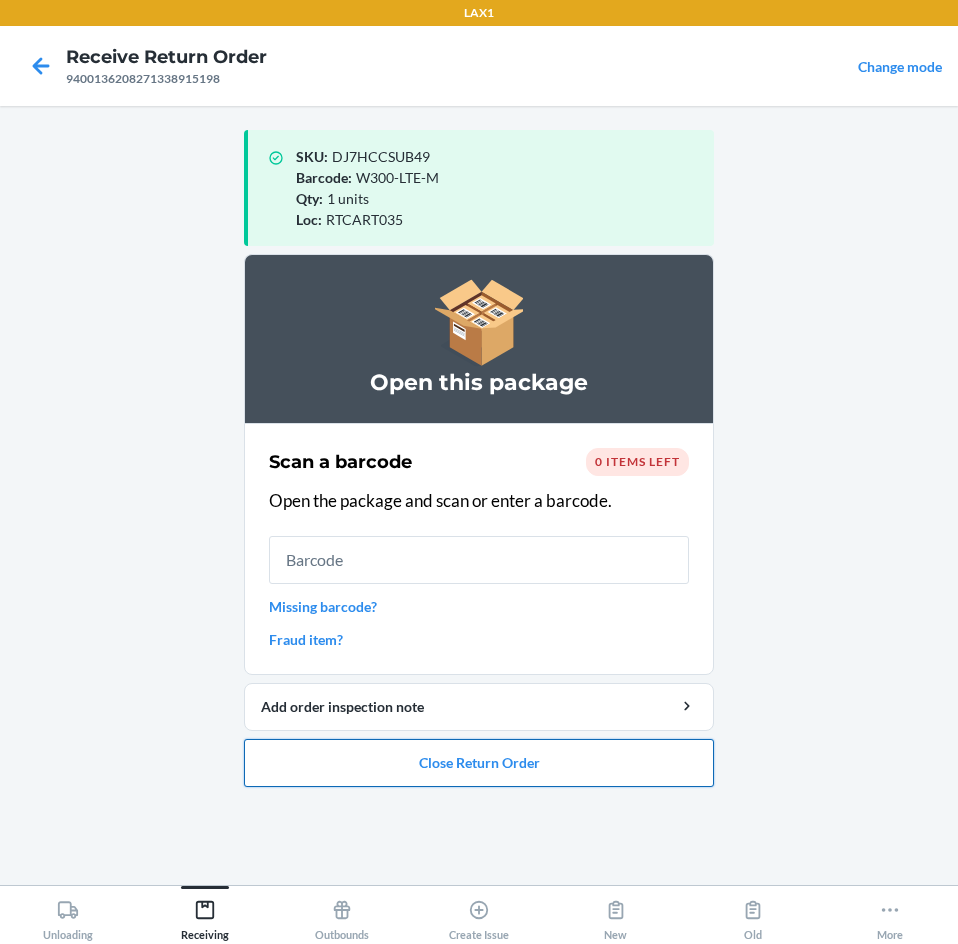 click on "Close Return Order" at bounding box center [479, 763] 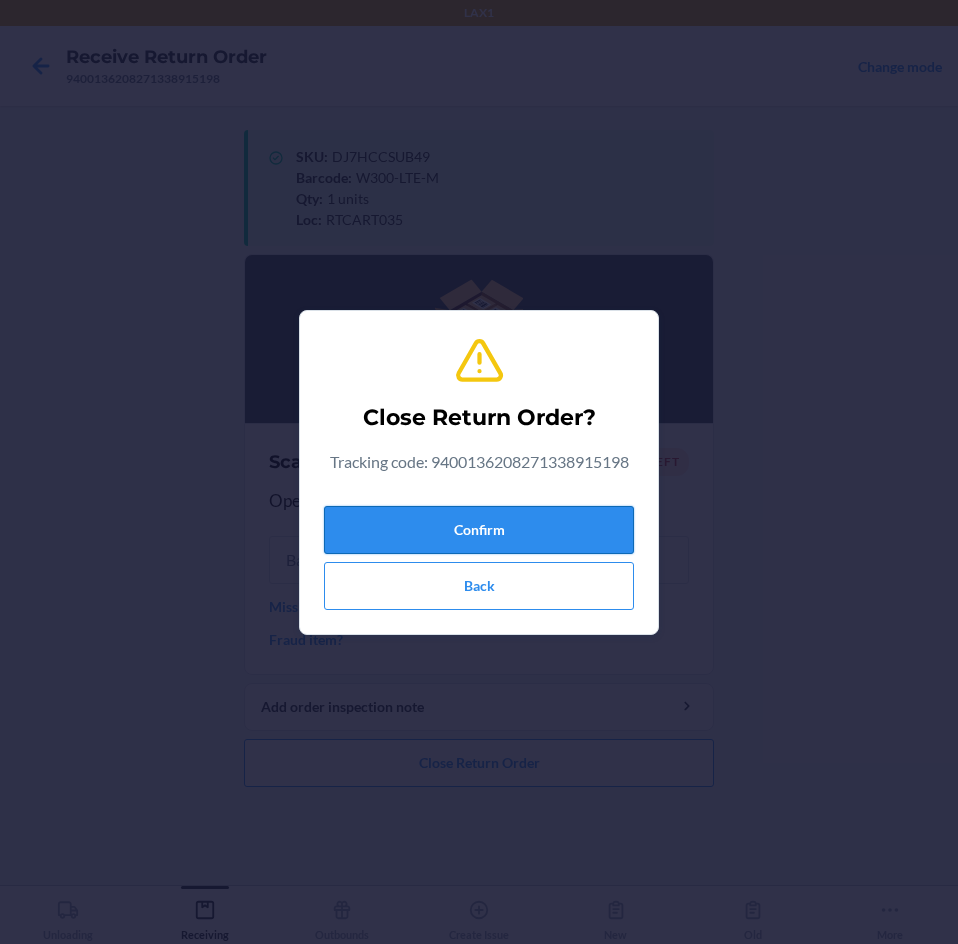 click on "Confirm" at bounding box center [479, 530] 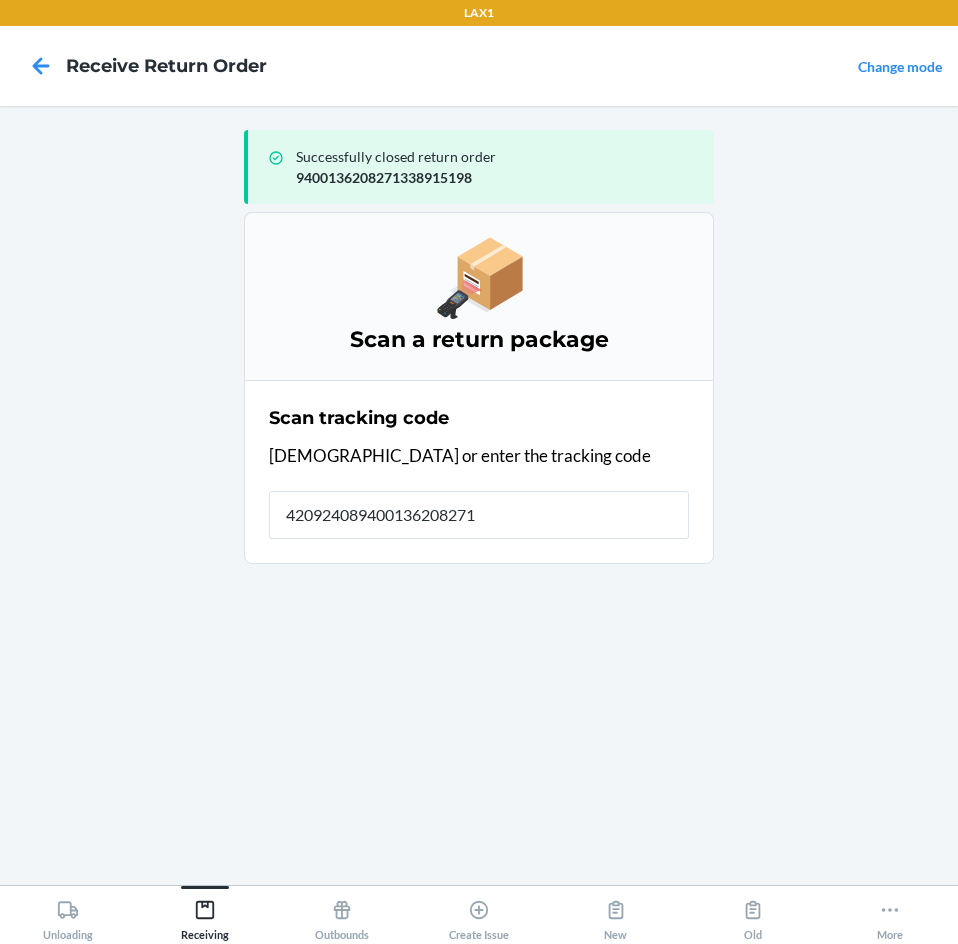 type on "4209240894001362082713" 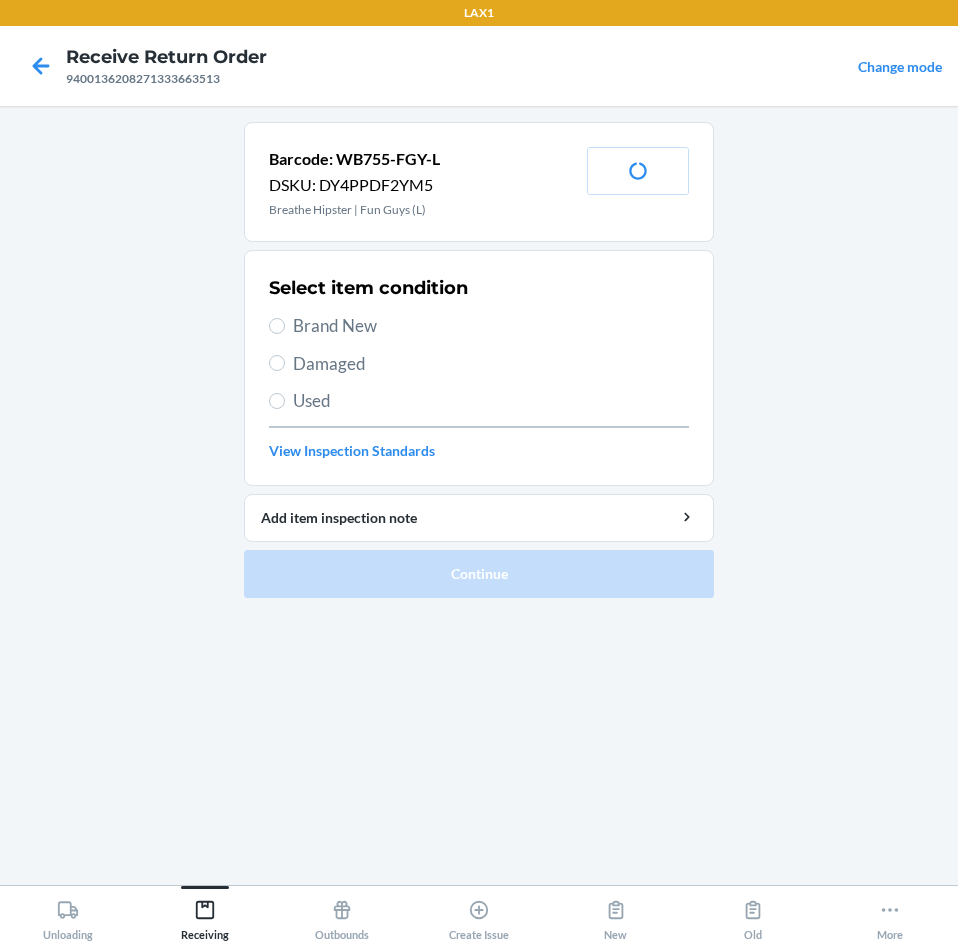 click on "Brand New" at bounding box center [491, 326] 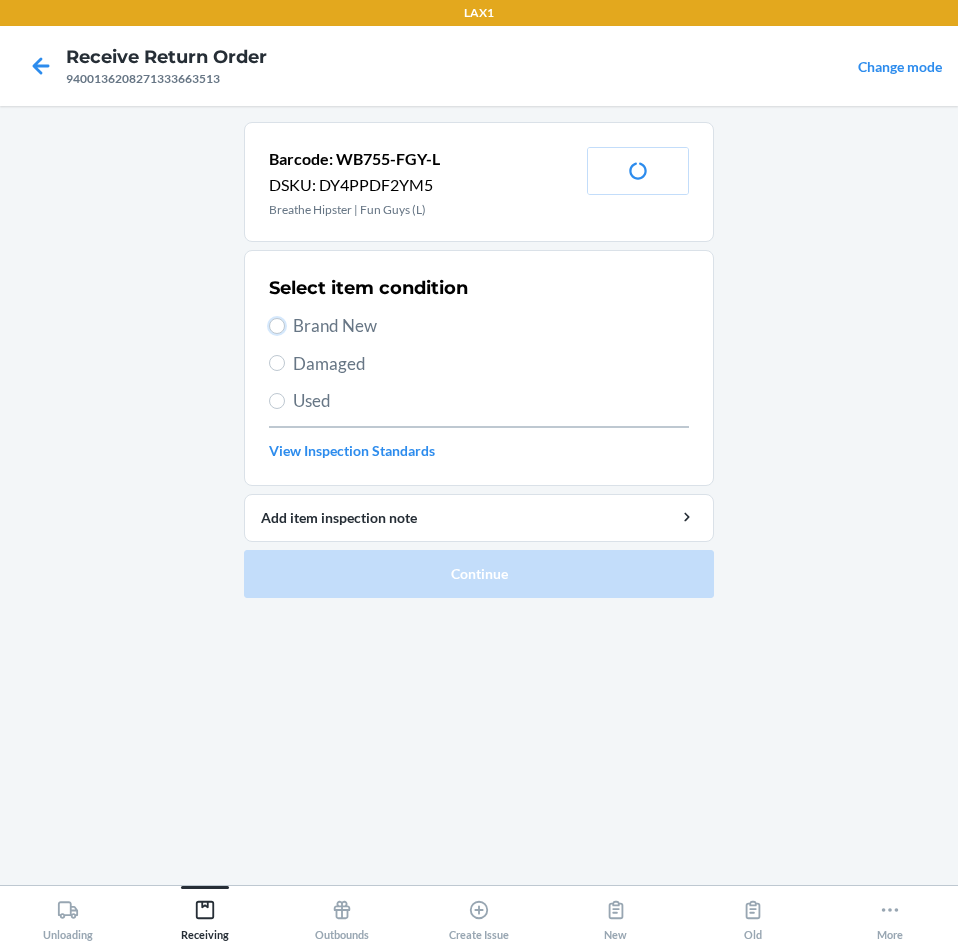 radio on "true" 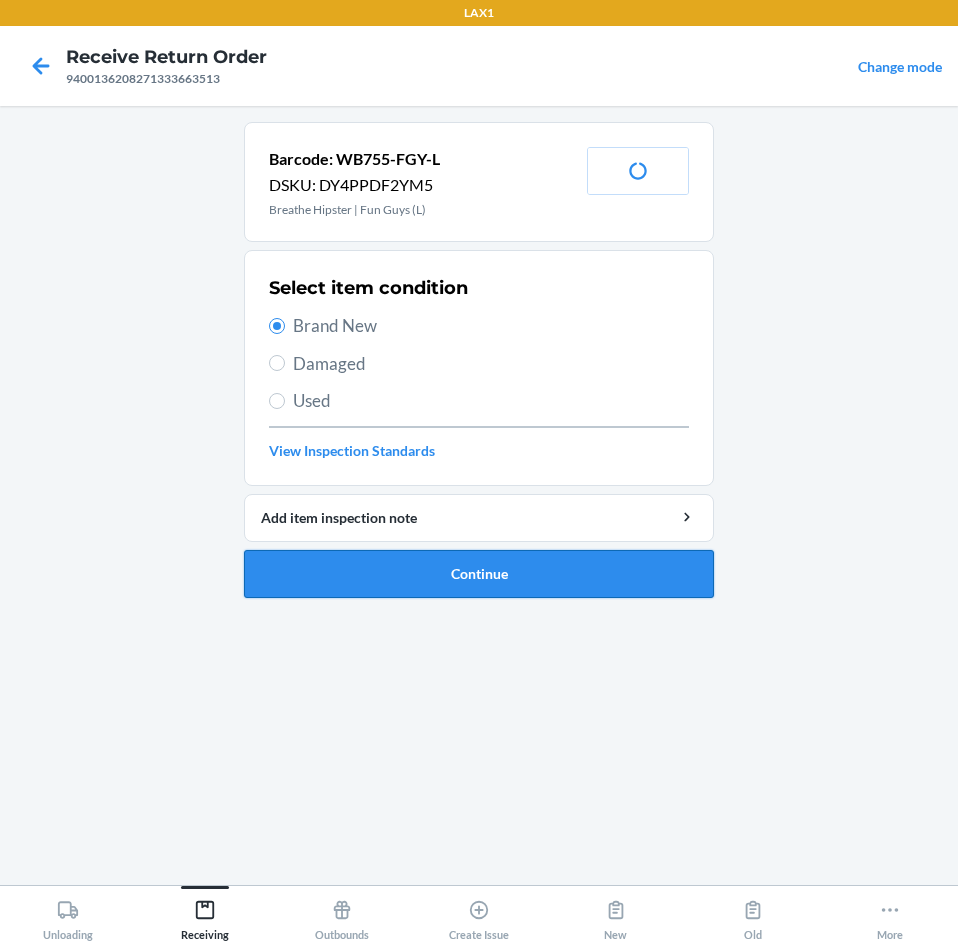 click on "Continue" at bounding box center (479, 574) 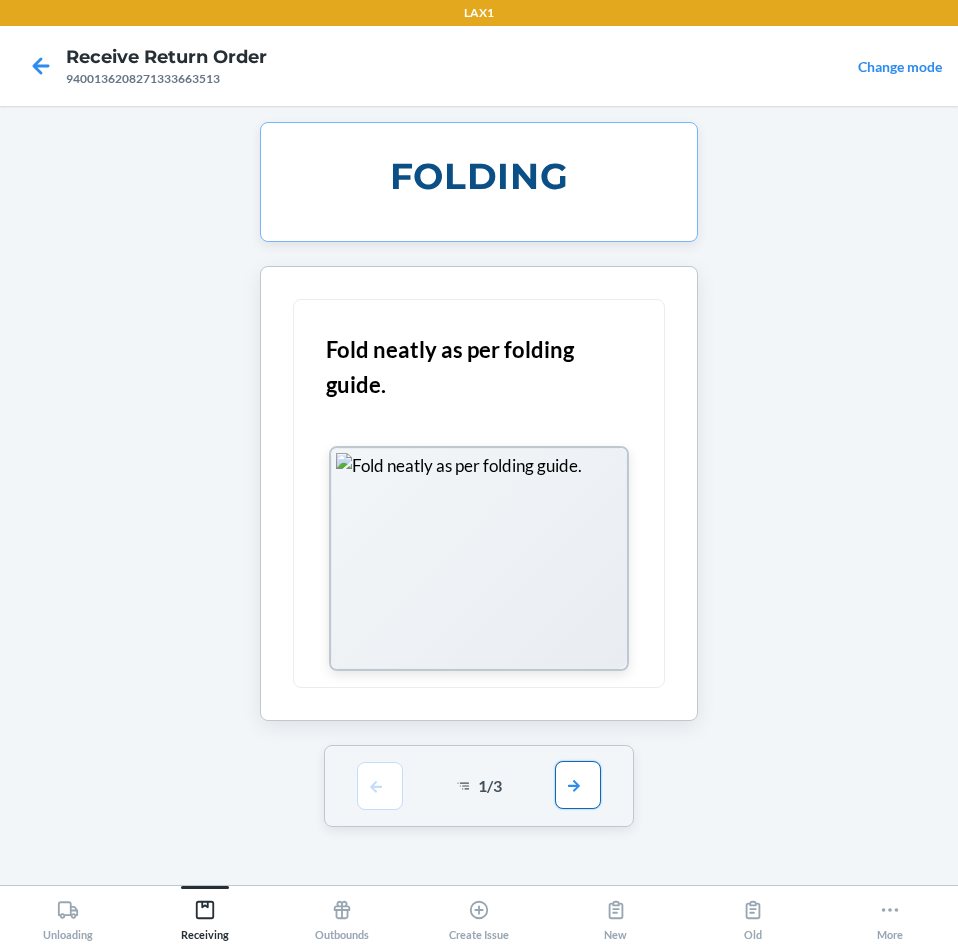 click at bounding box center (578, 785) 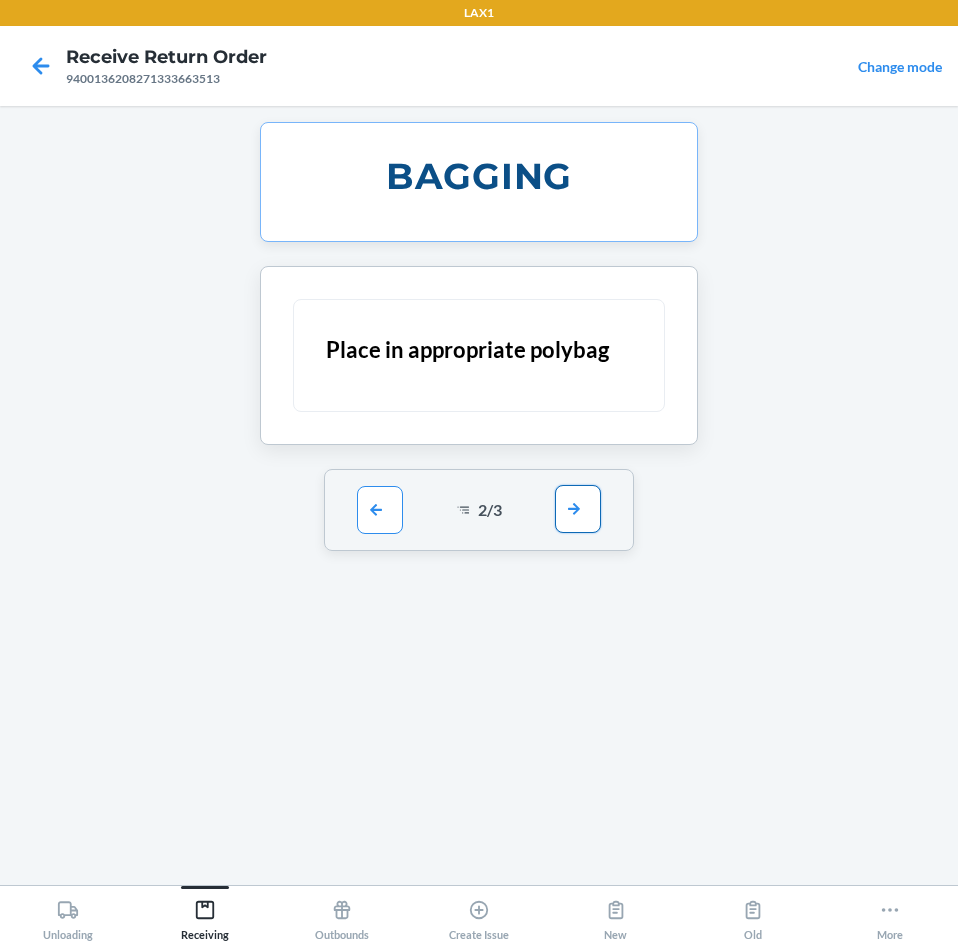 click at bounding box center (578, 509) 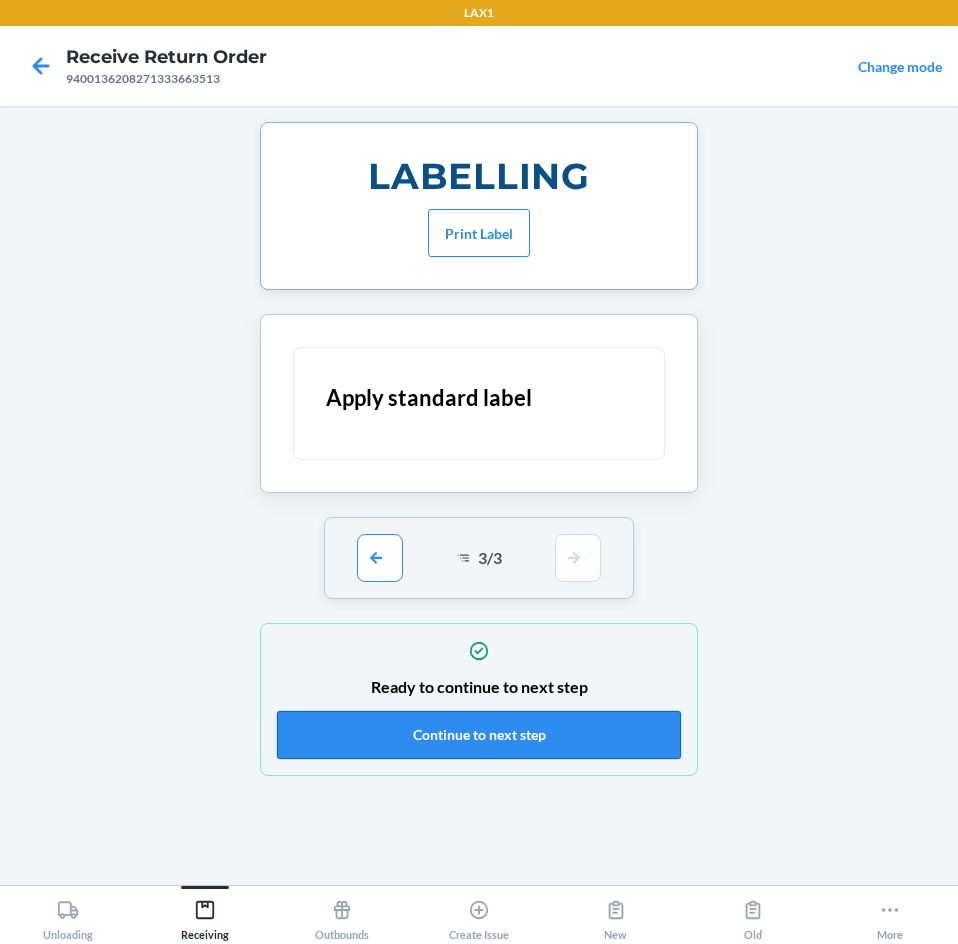 click on "Continue to next step" at bounding box center (479, 735) 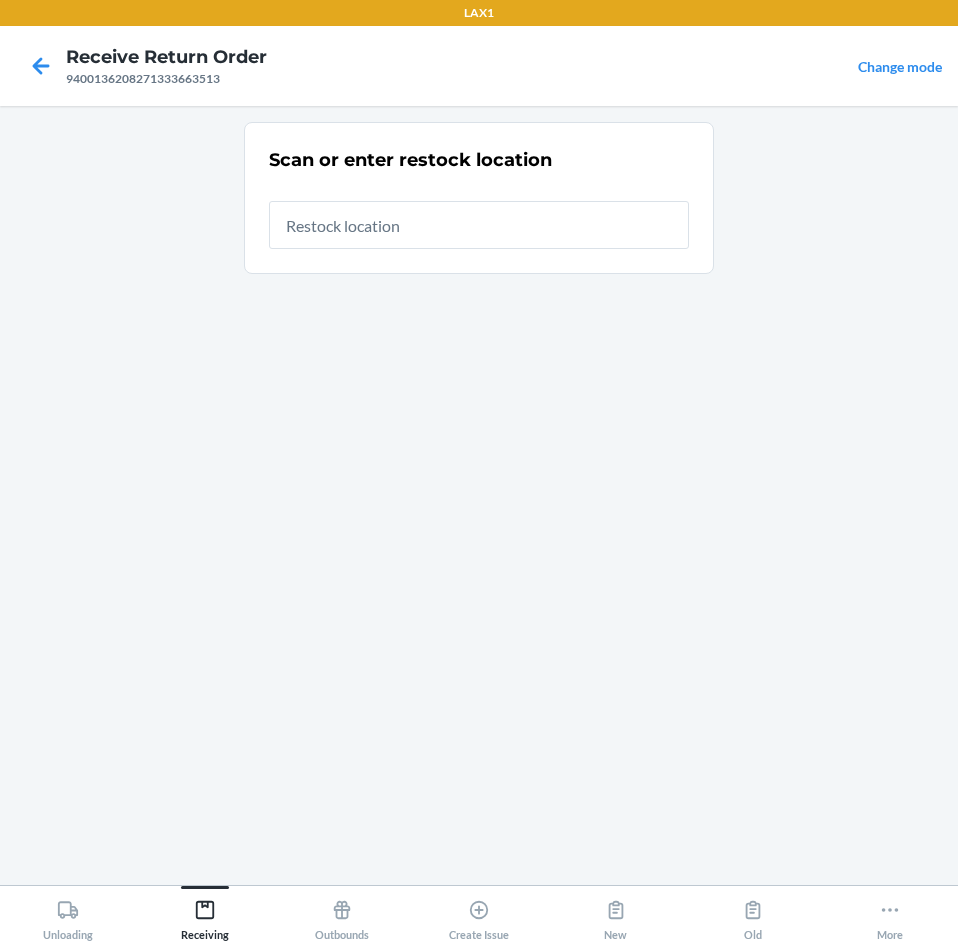 click at bounding box center [479, 225] 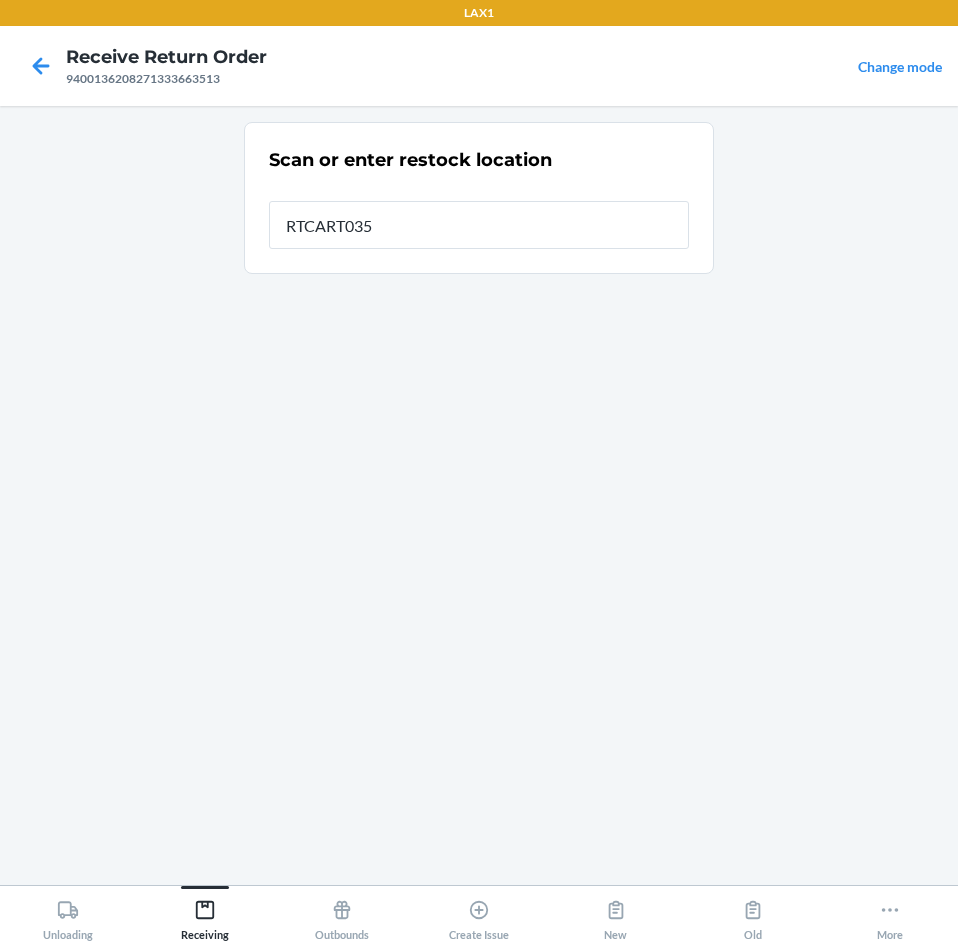 type on "RTCART035" 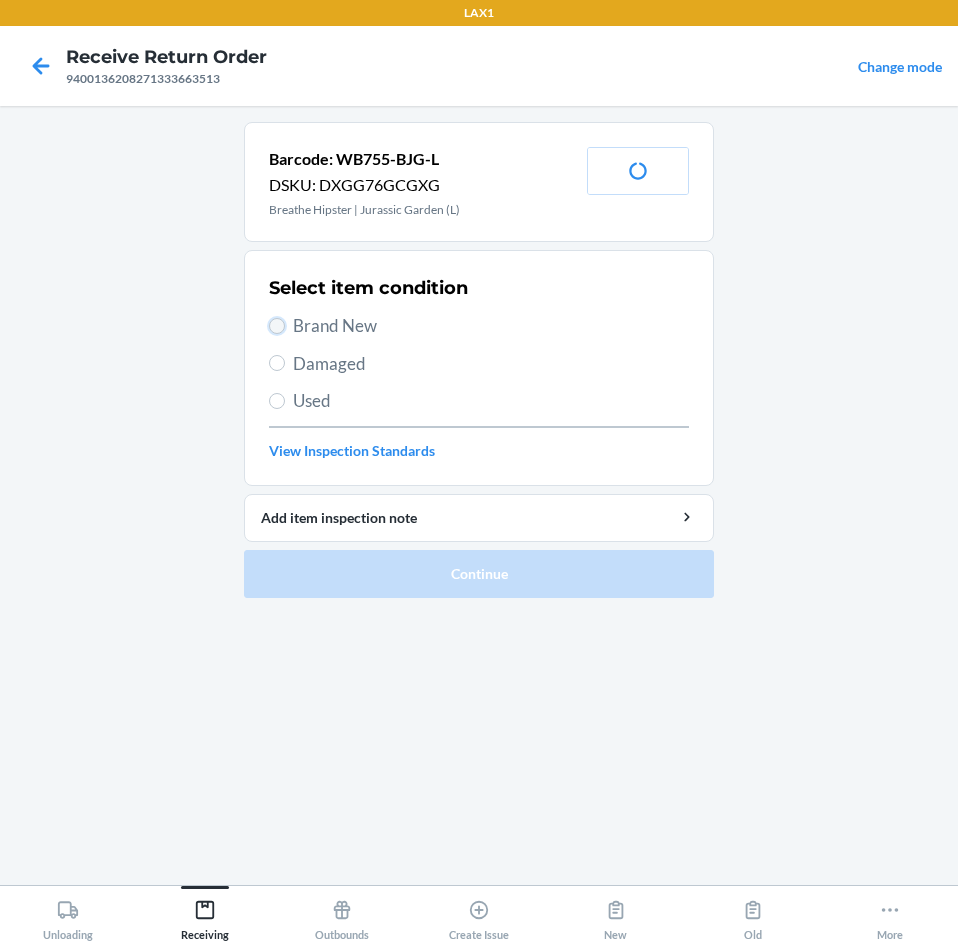click on "Brand New" at bounding box center (277, 326) 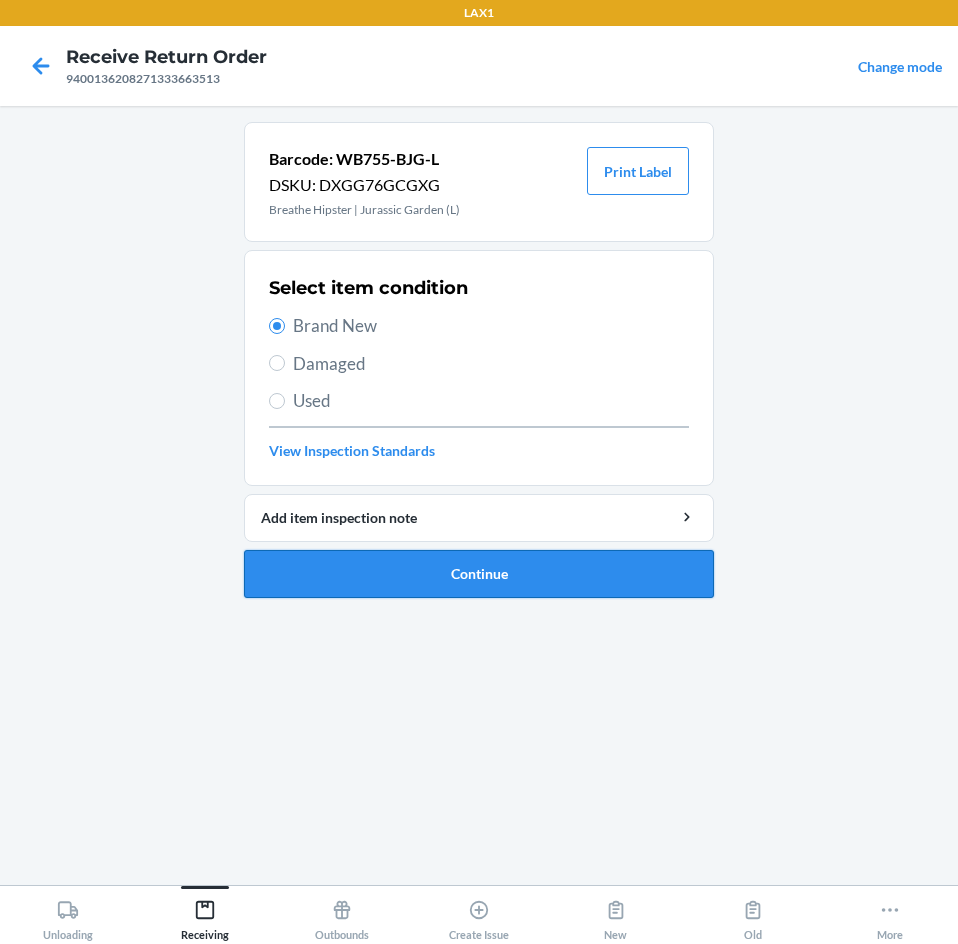 click on "Continue" at bounding box center [479, 574] 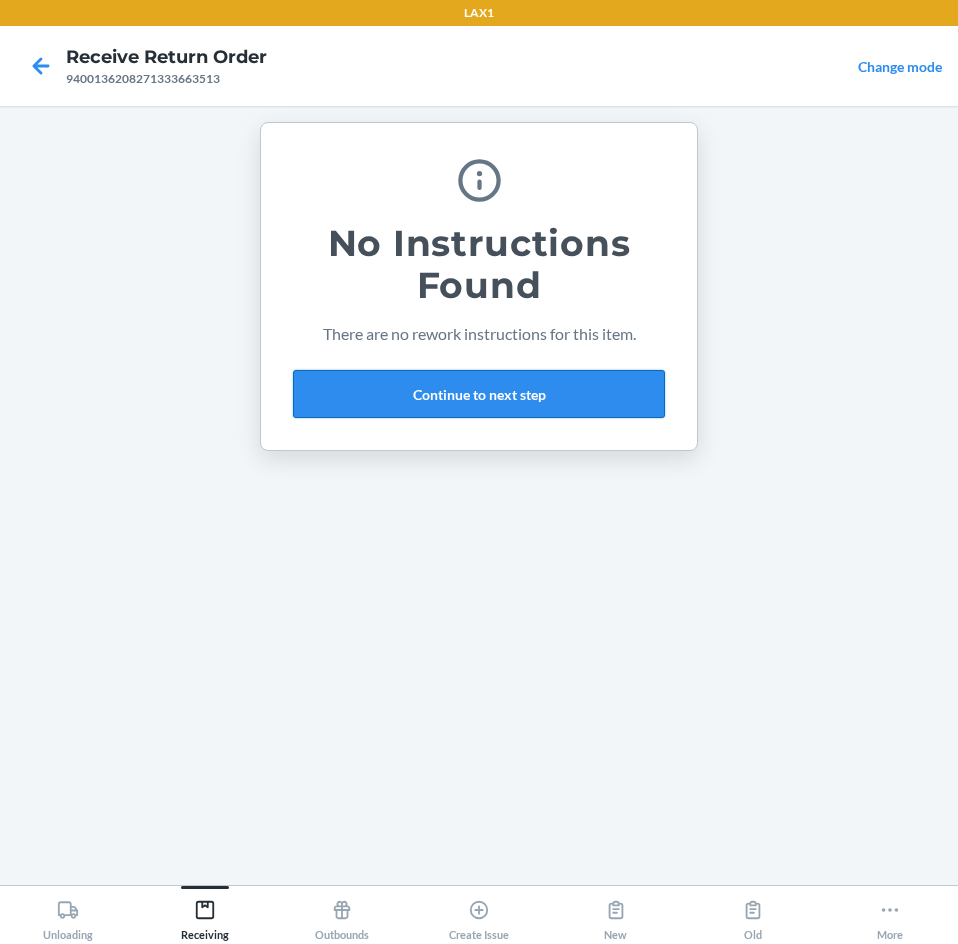 click on "Continue to next step" at bounding box center [479, 394] 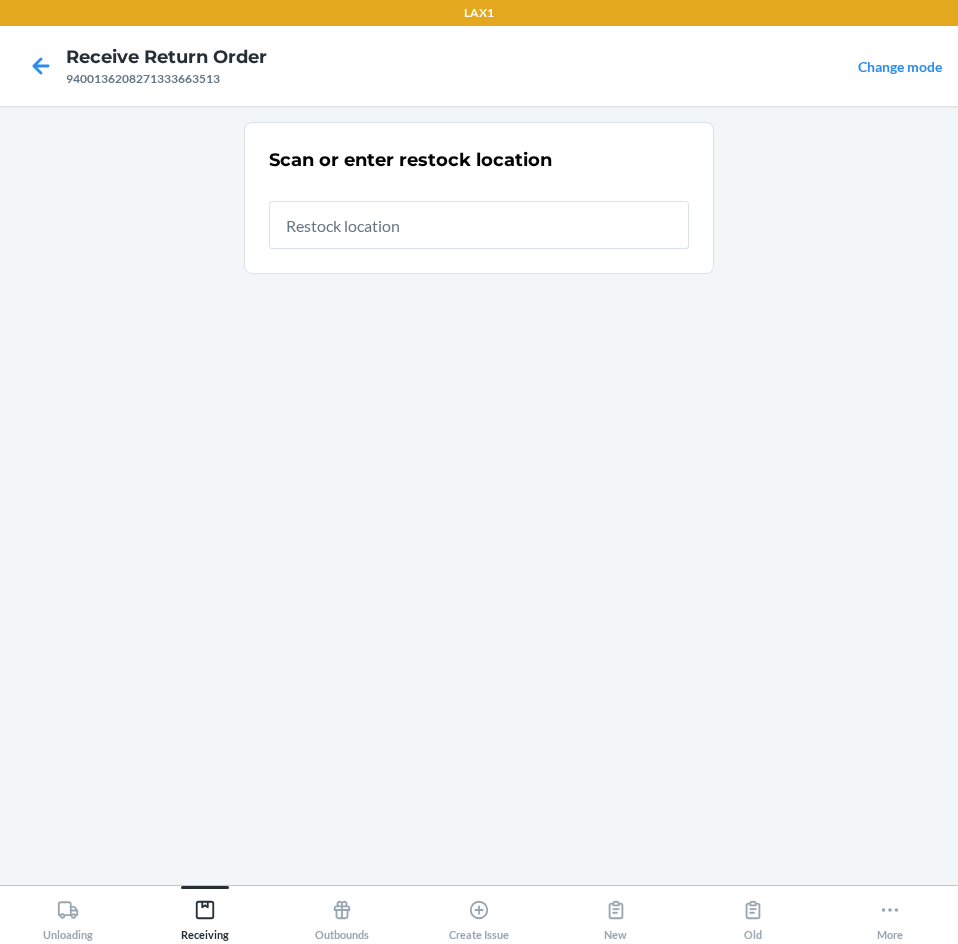 click at bounding box center [479, 225] 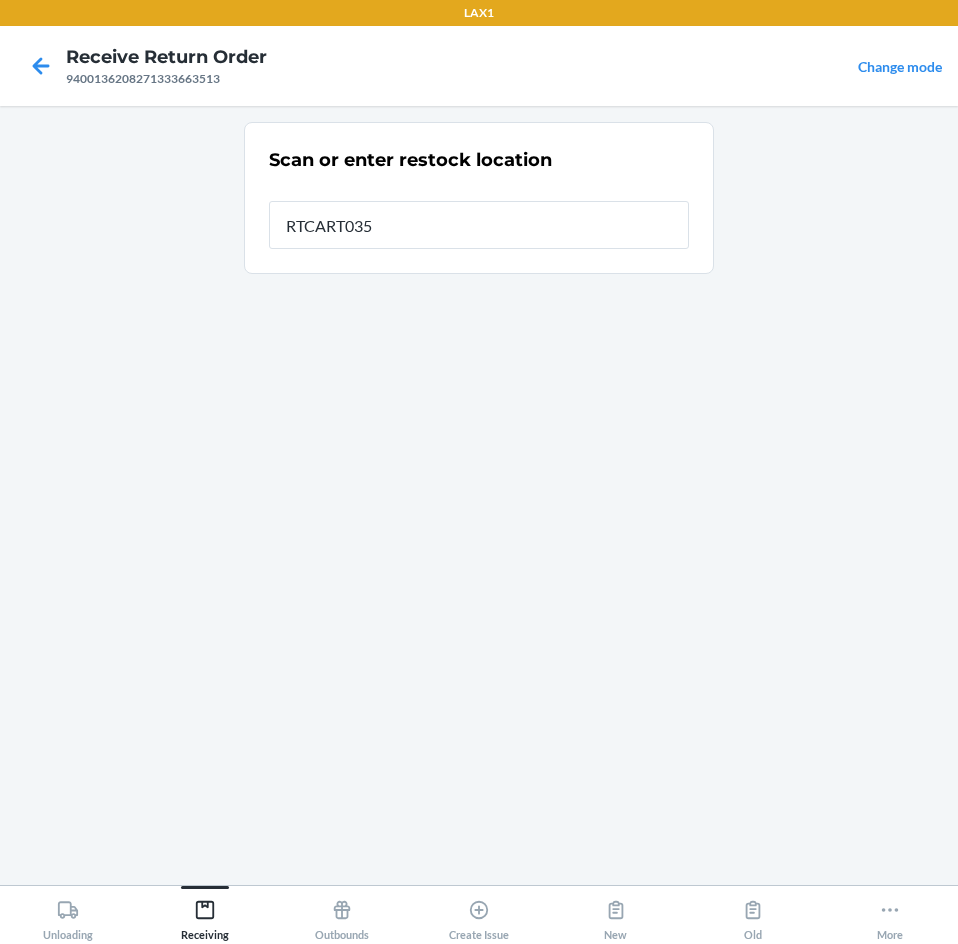type on "RTCART035" 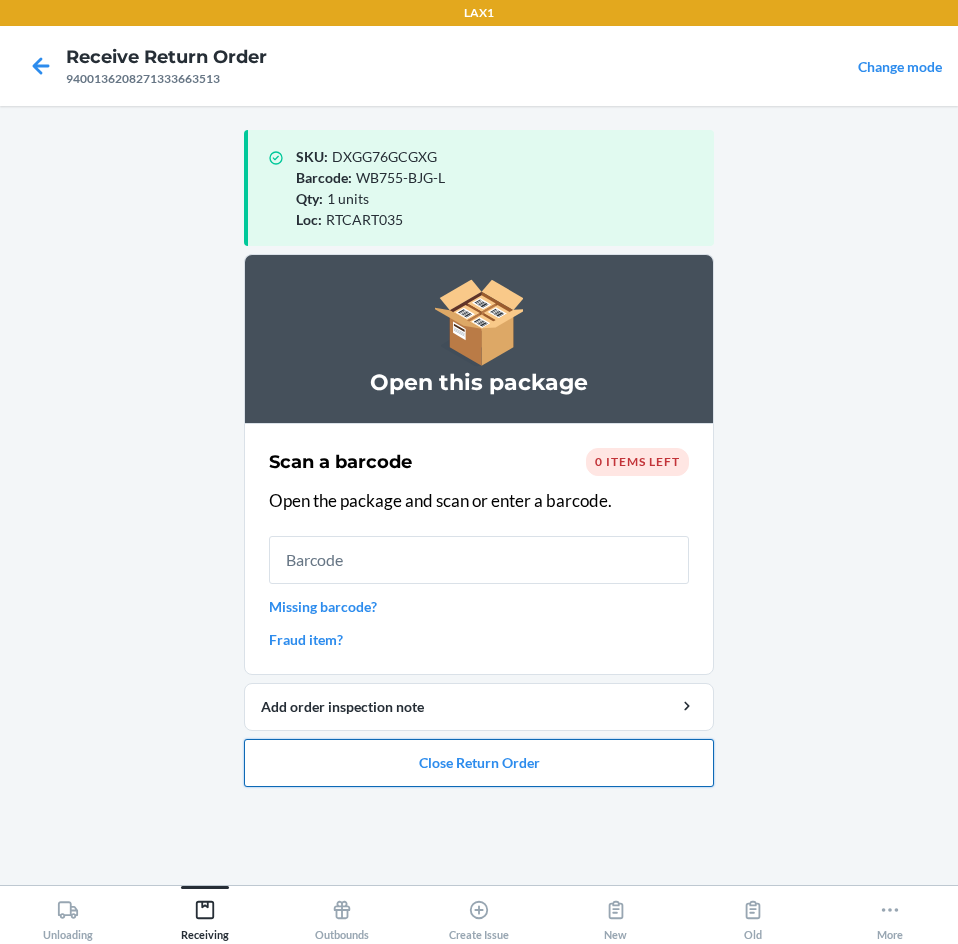 click on "Close Return Order" at bounding box center (479, 763) 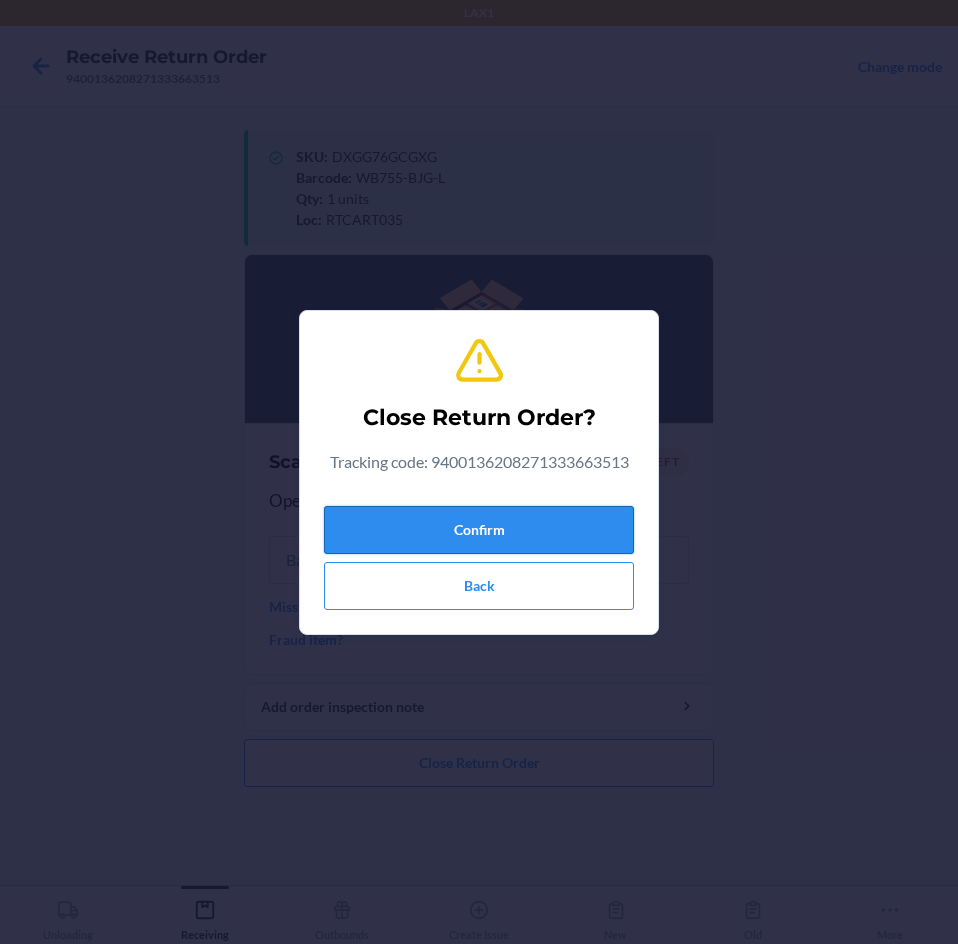 click on "Confirm" at bounding box center [479, 530] 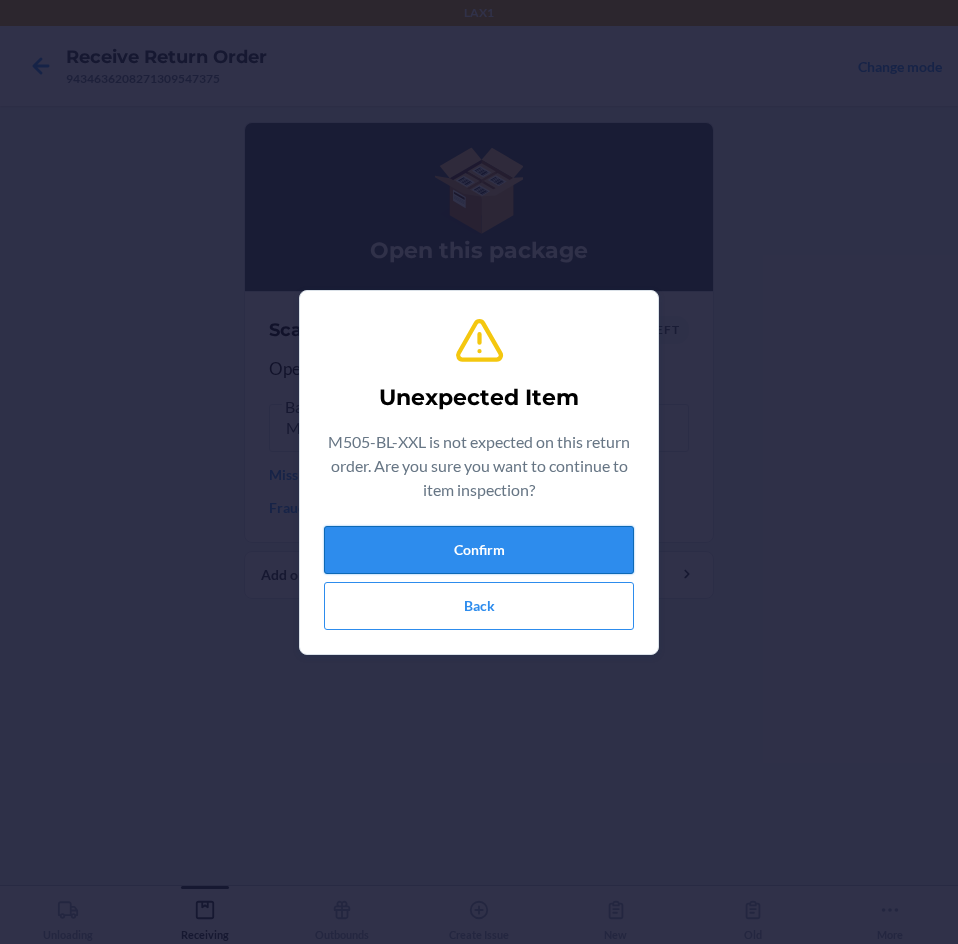 click on "Confirm" at bounding box center [479, 550] 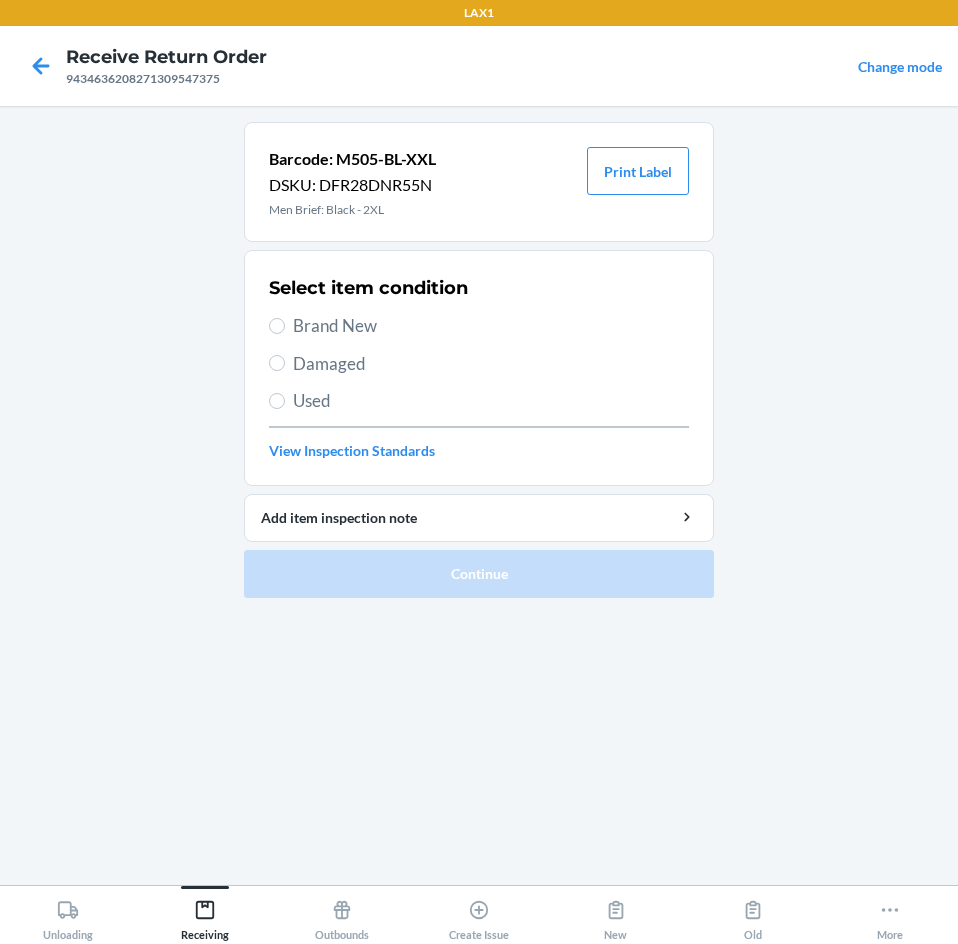 click on "Brand New" at bounding box center [491, 326] 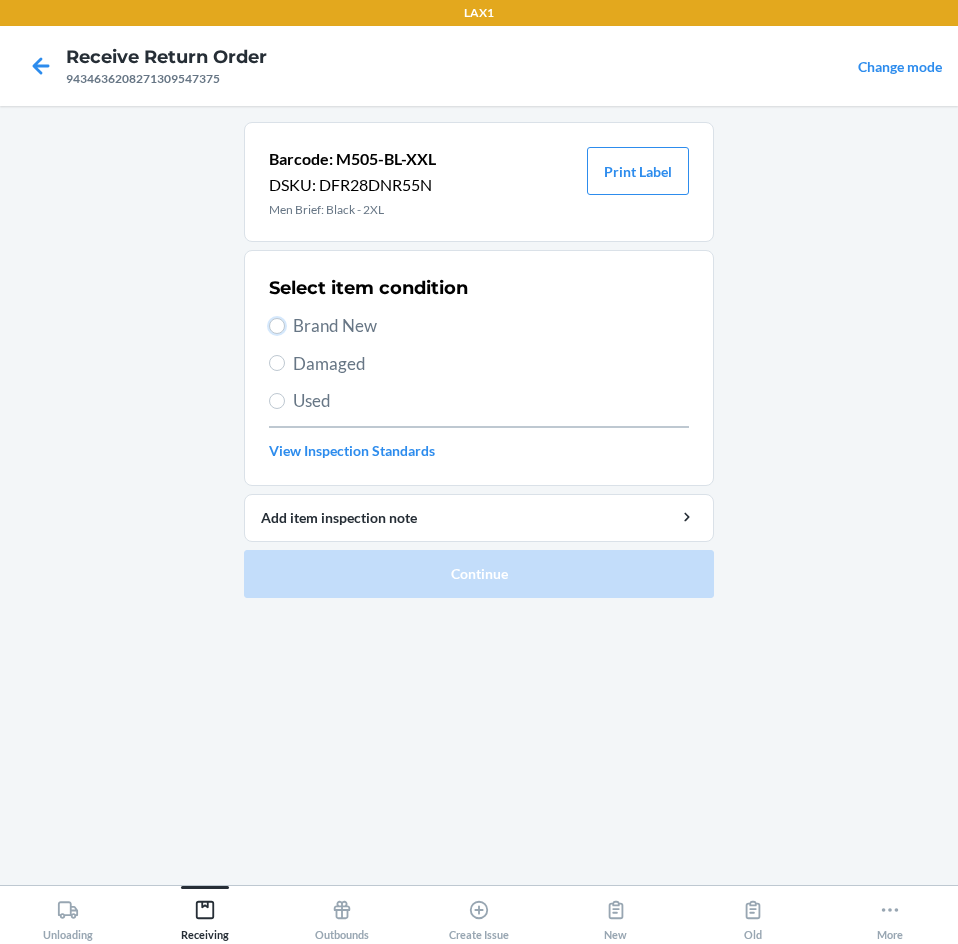 click on "Brand New" at bounding box center (277, 326) 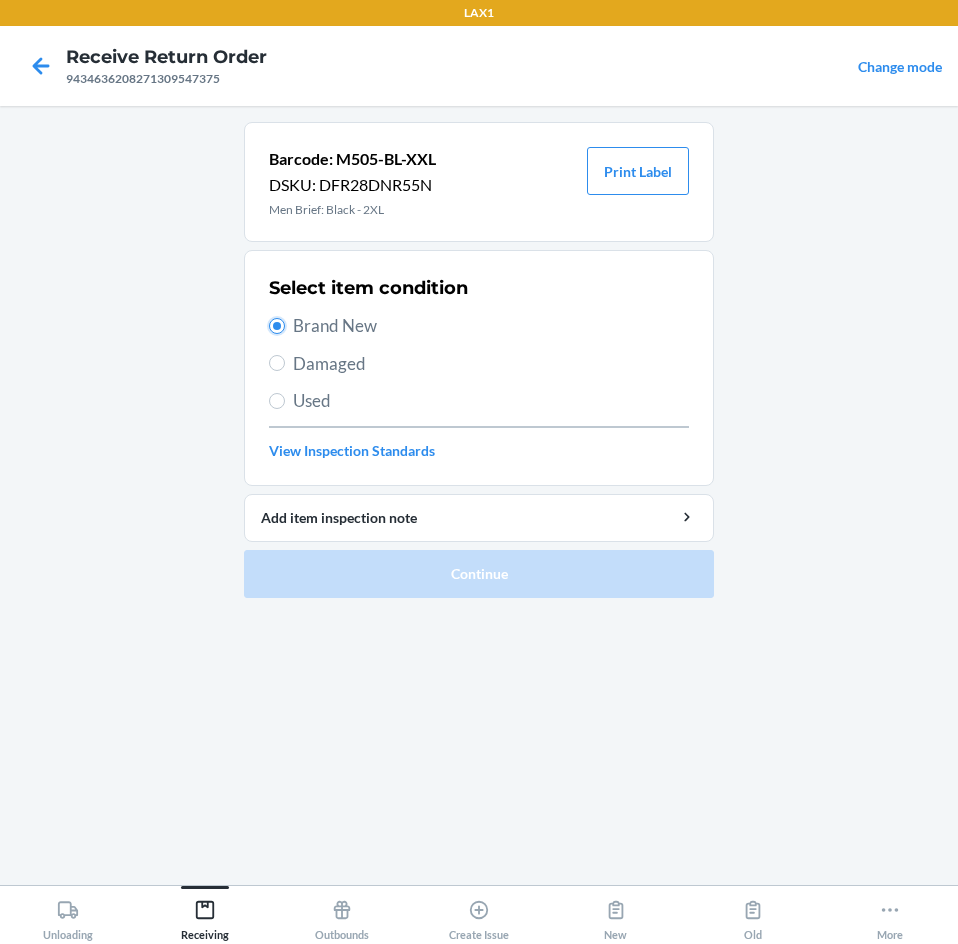 radio on "true" 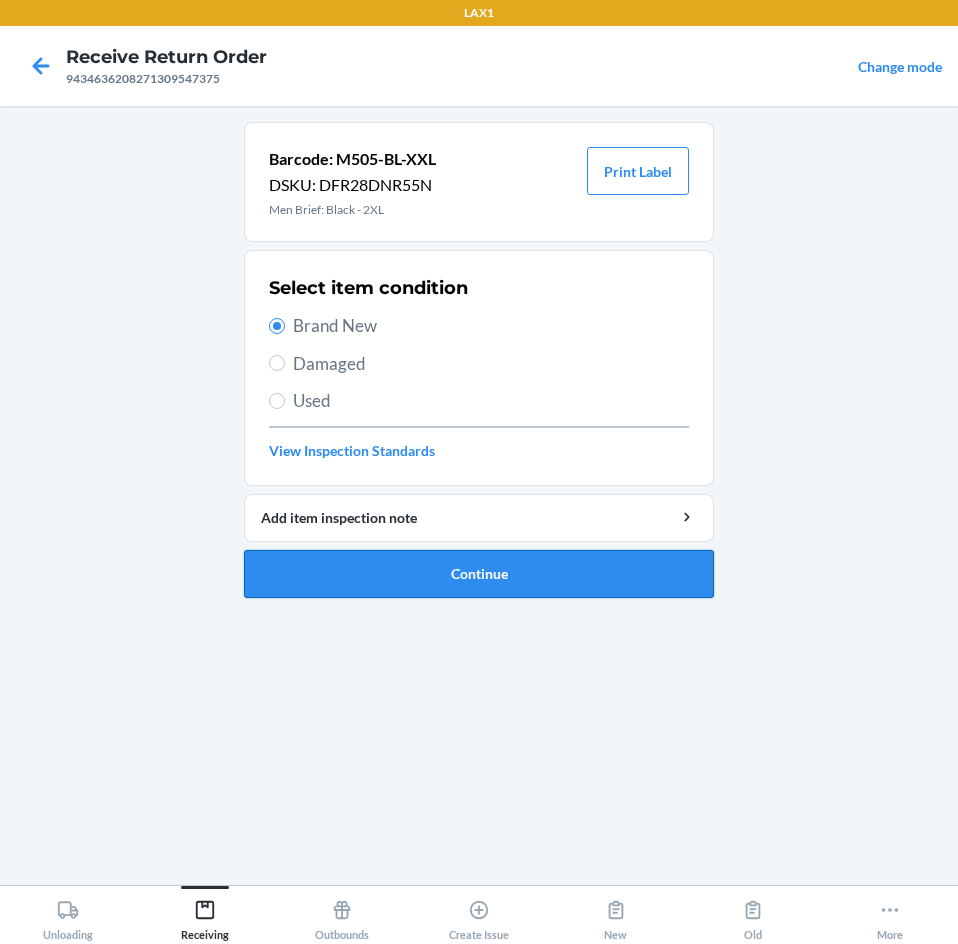 click on "Continue" at bounding box center [479, 574] 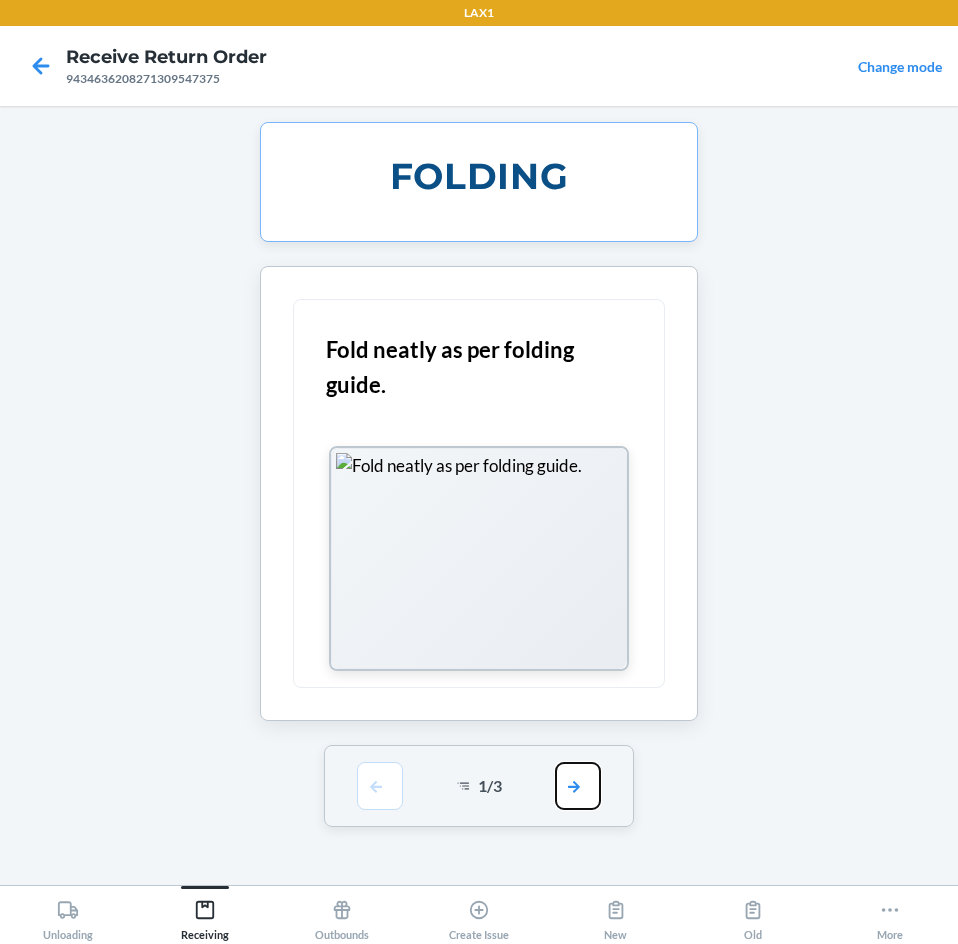click at bounding box center [578, 786] 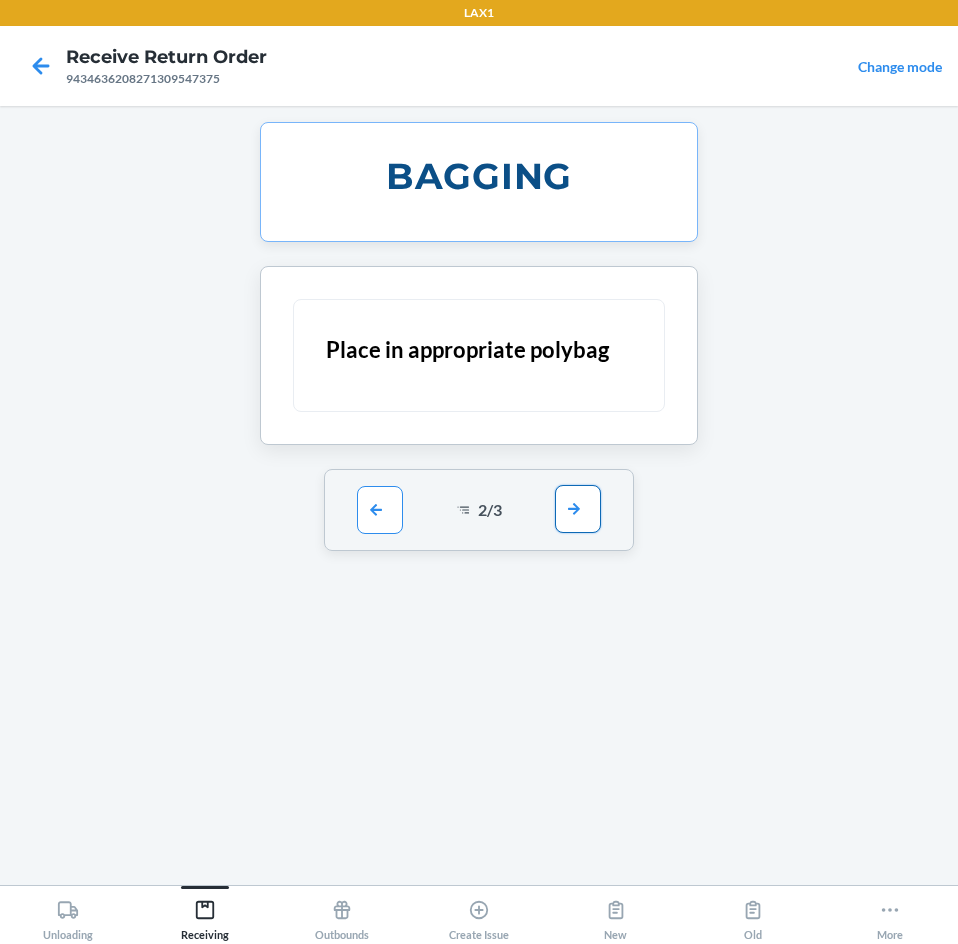 click at bounding box center [578, 509] 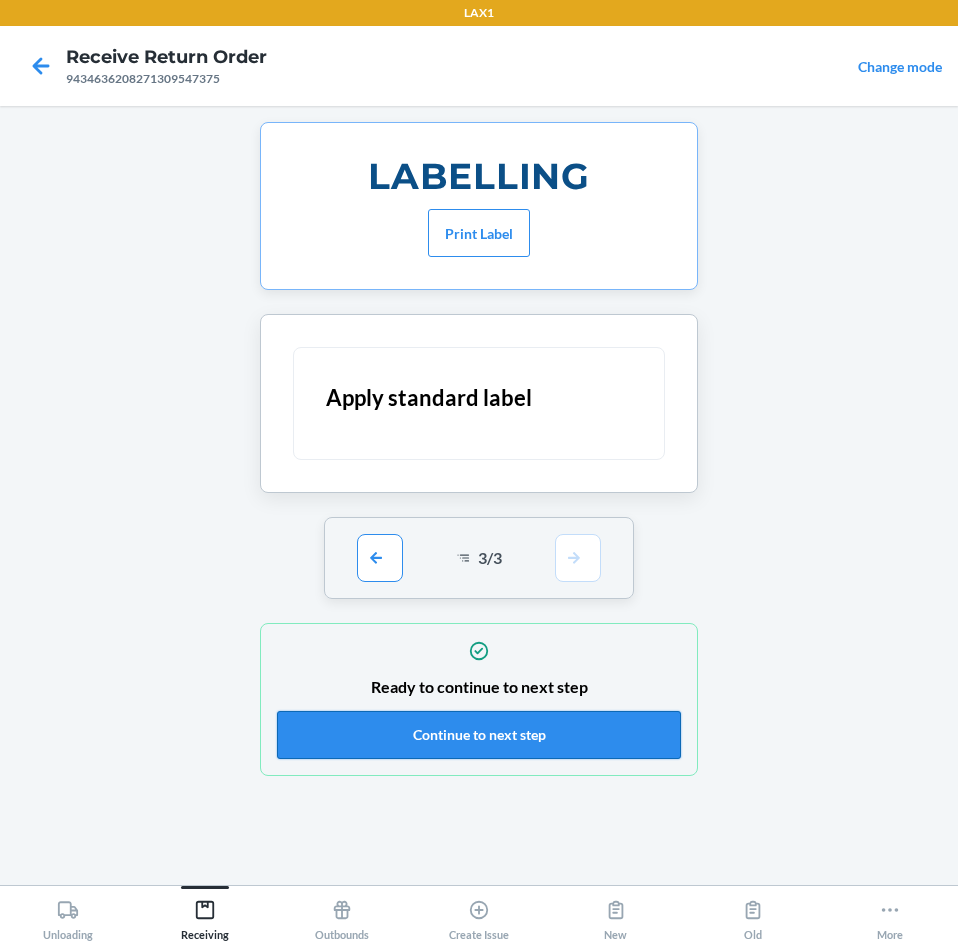 click on "Continue to next step" at bounding box center (479, 735) 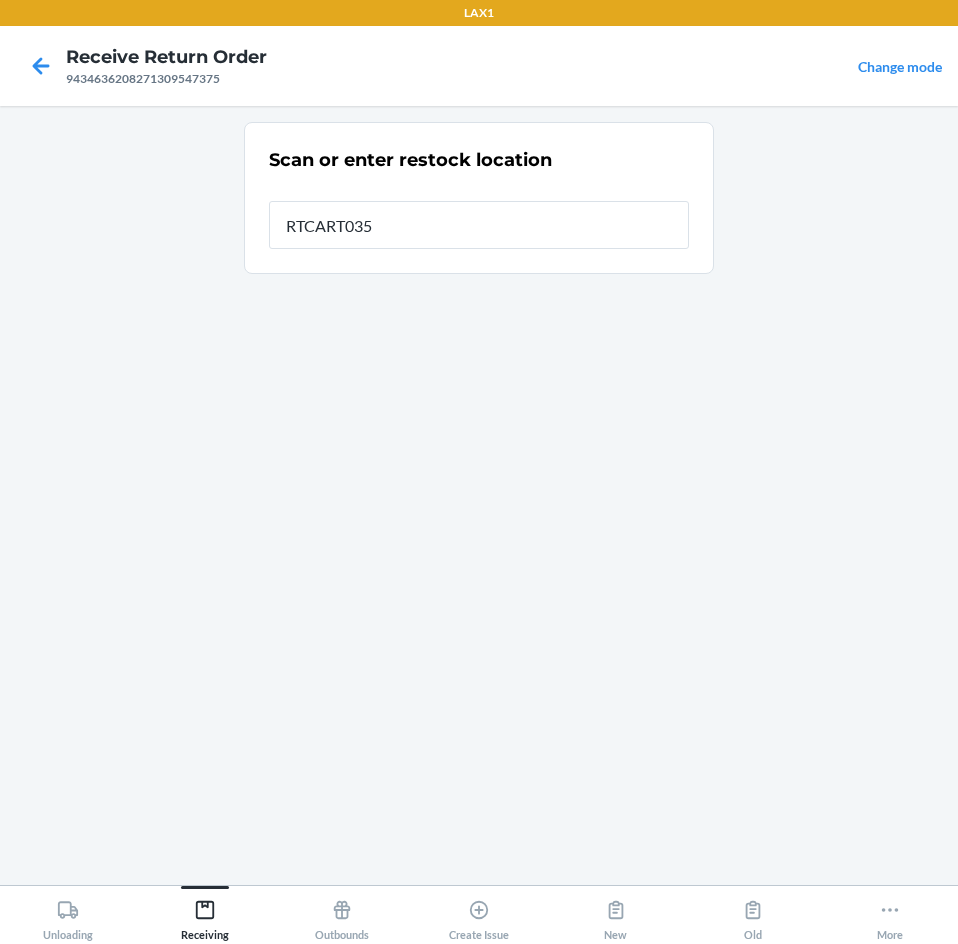 type on "RTCART035" 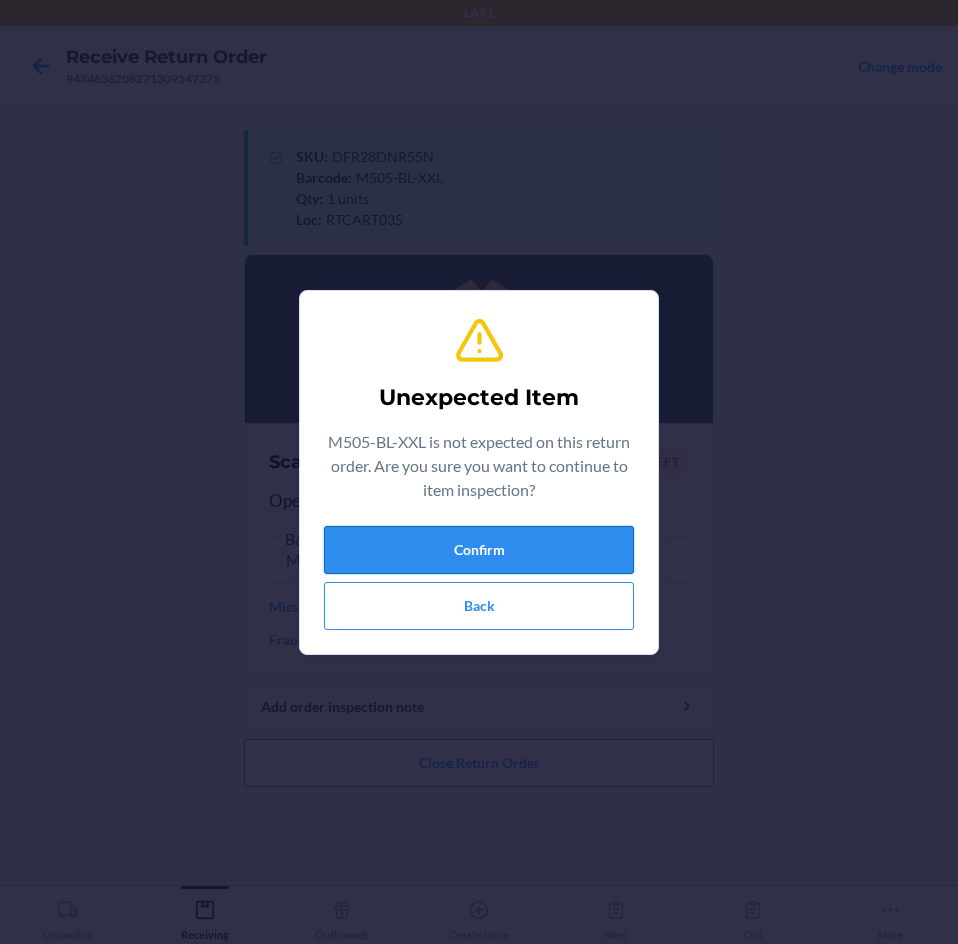 click on "Confirm" at bounding box center (479, 550) 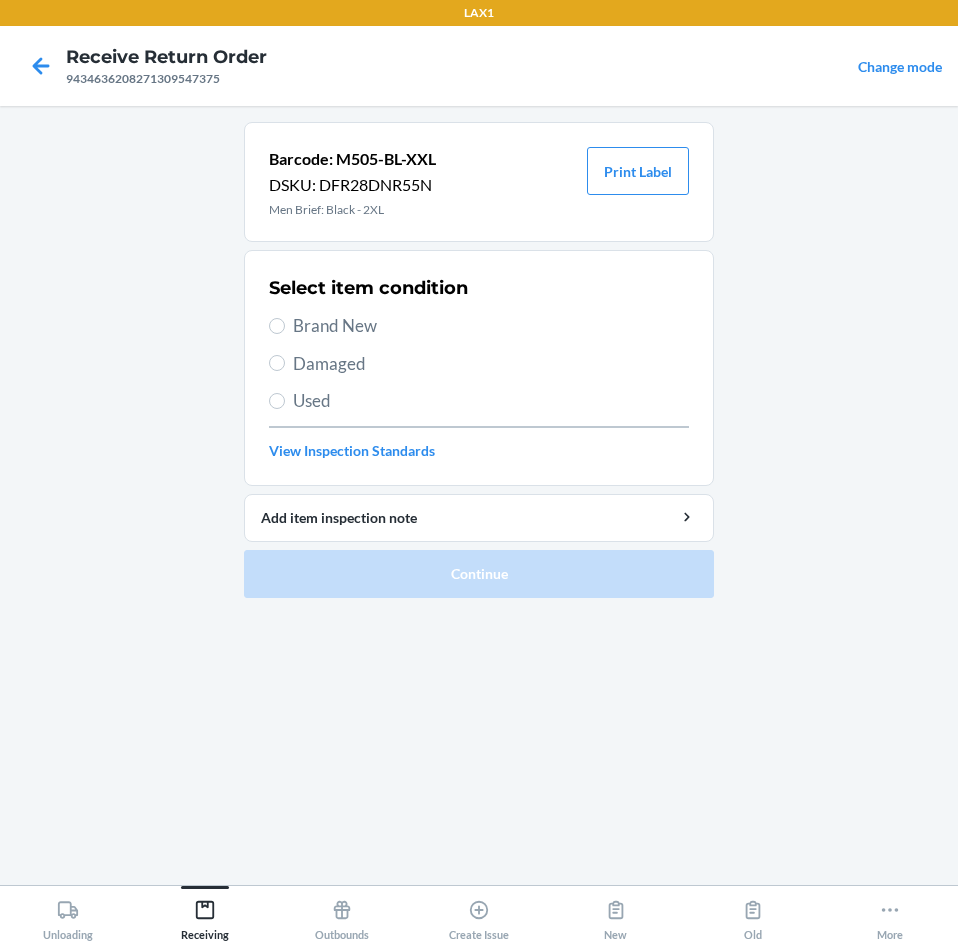 click on "Brand New" at bounding box center [491, 326] 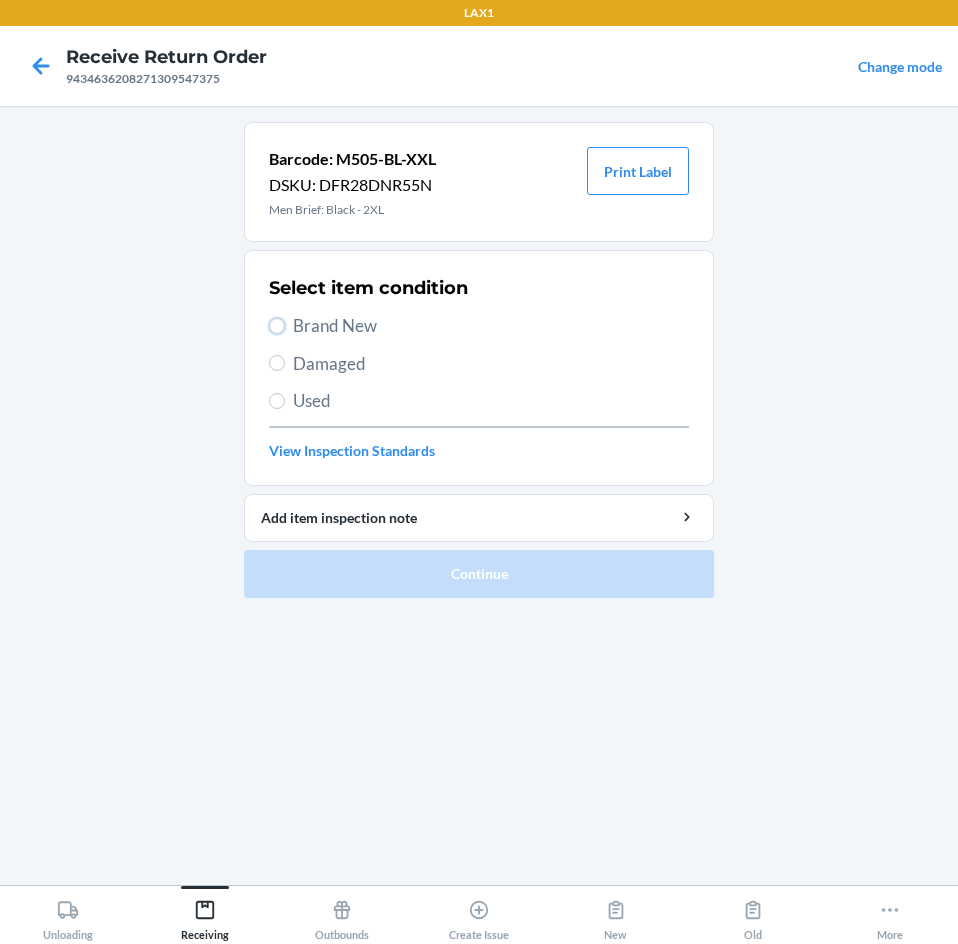 click on "Brand New" at bounding box center [277, 326] 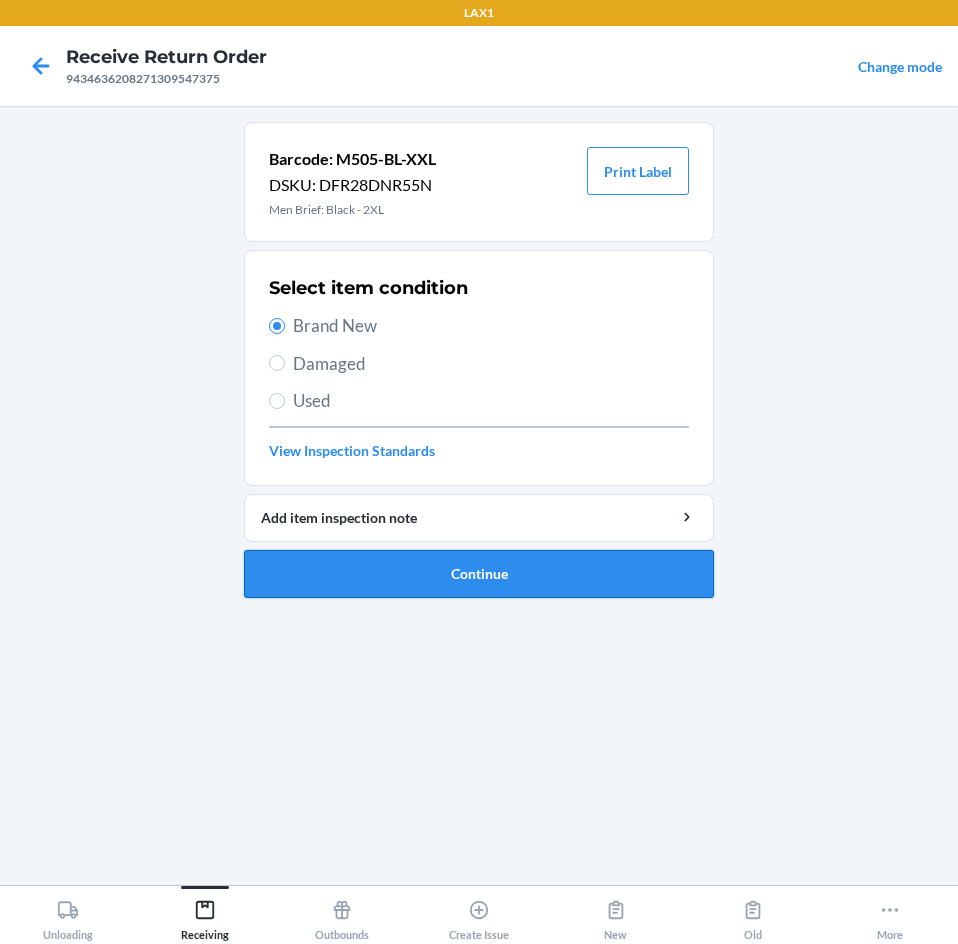 click on "Continue" at bounding box center [479, 574] 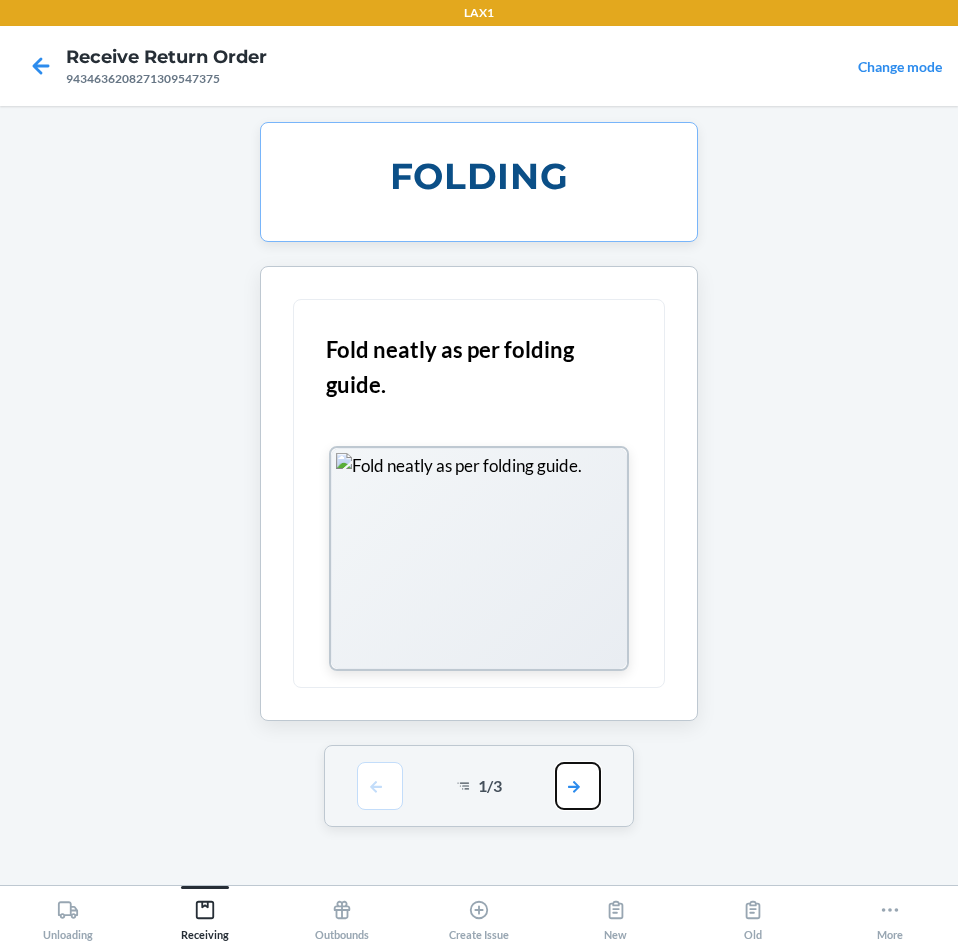 click at bounding box center (578, 786) 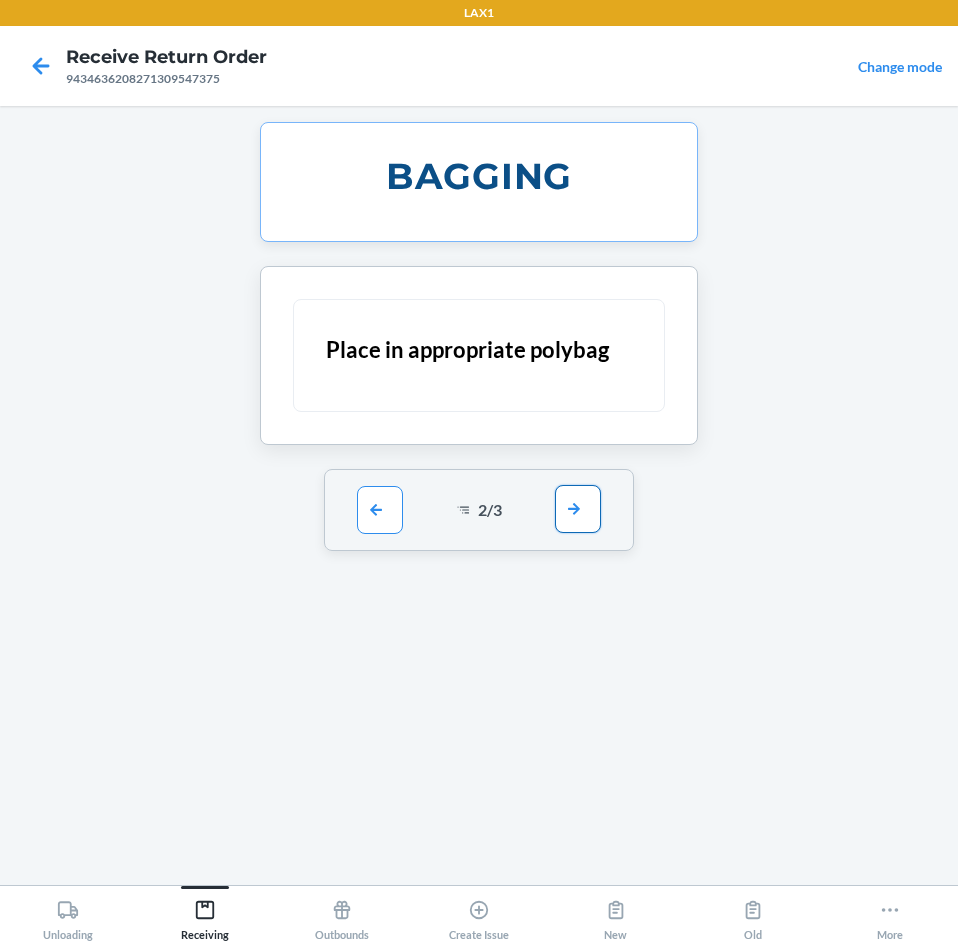 click at bounding box center (578, 509) 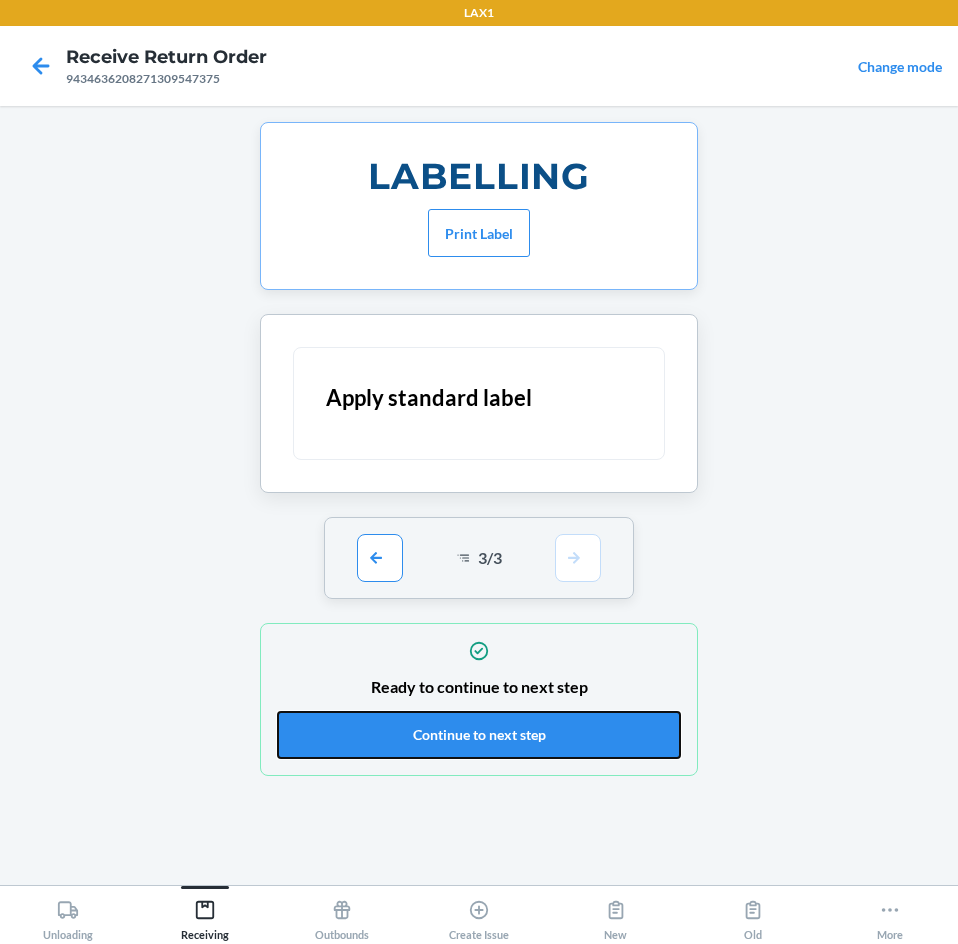 drag, startPoint x: 583, startPoint y: 733, endPoint x: 569, endPoint y: 645, distance: 89.106674 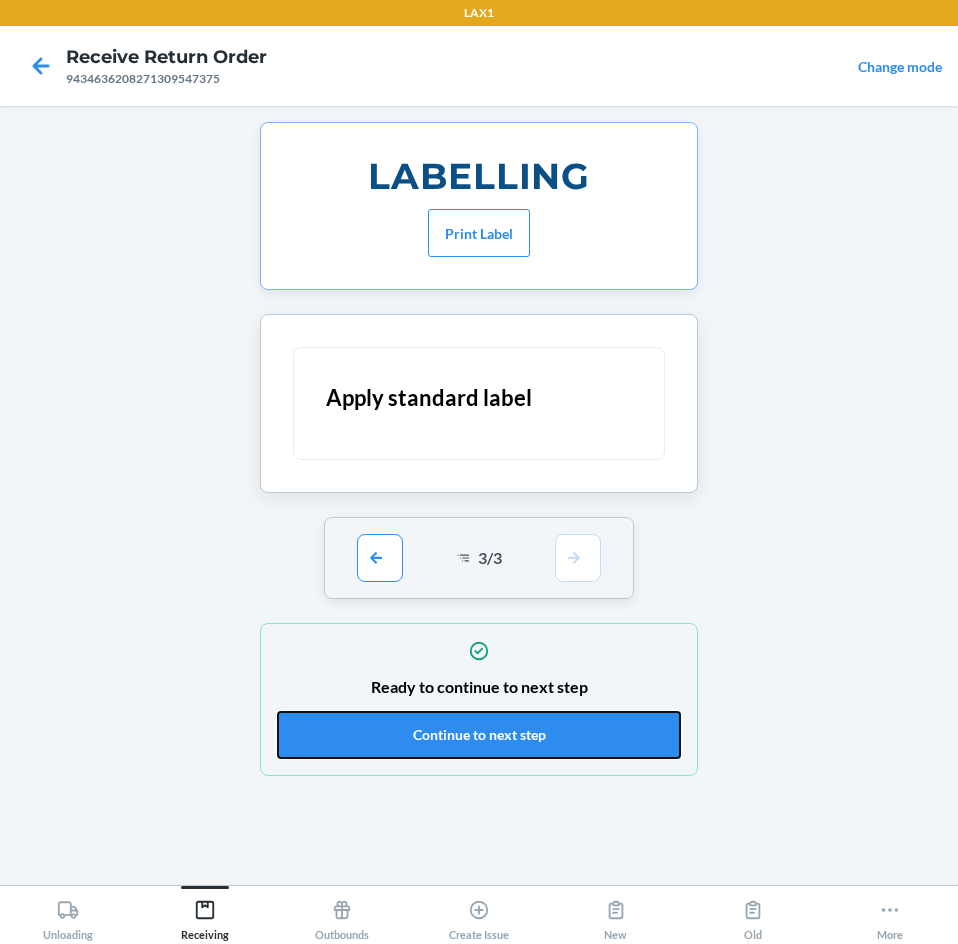 click on "Continue to next step" at bounding box center [479, 735] 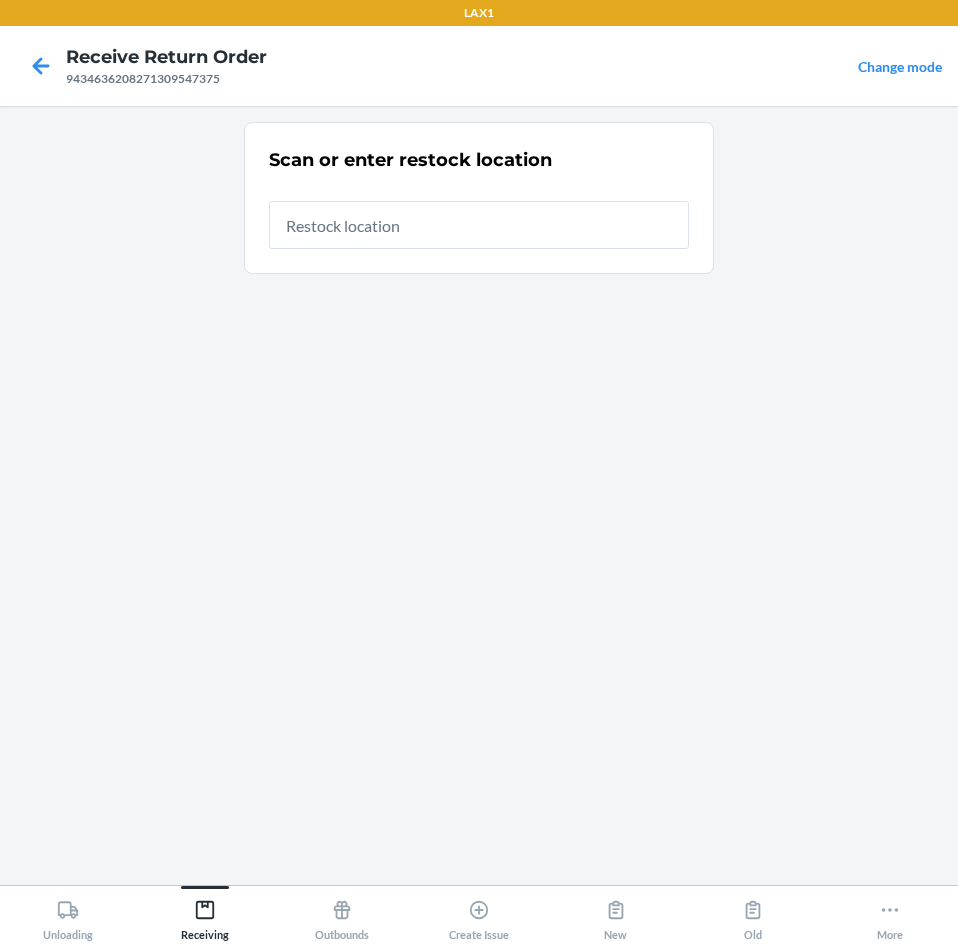click at bounding box center [479, 225] 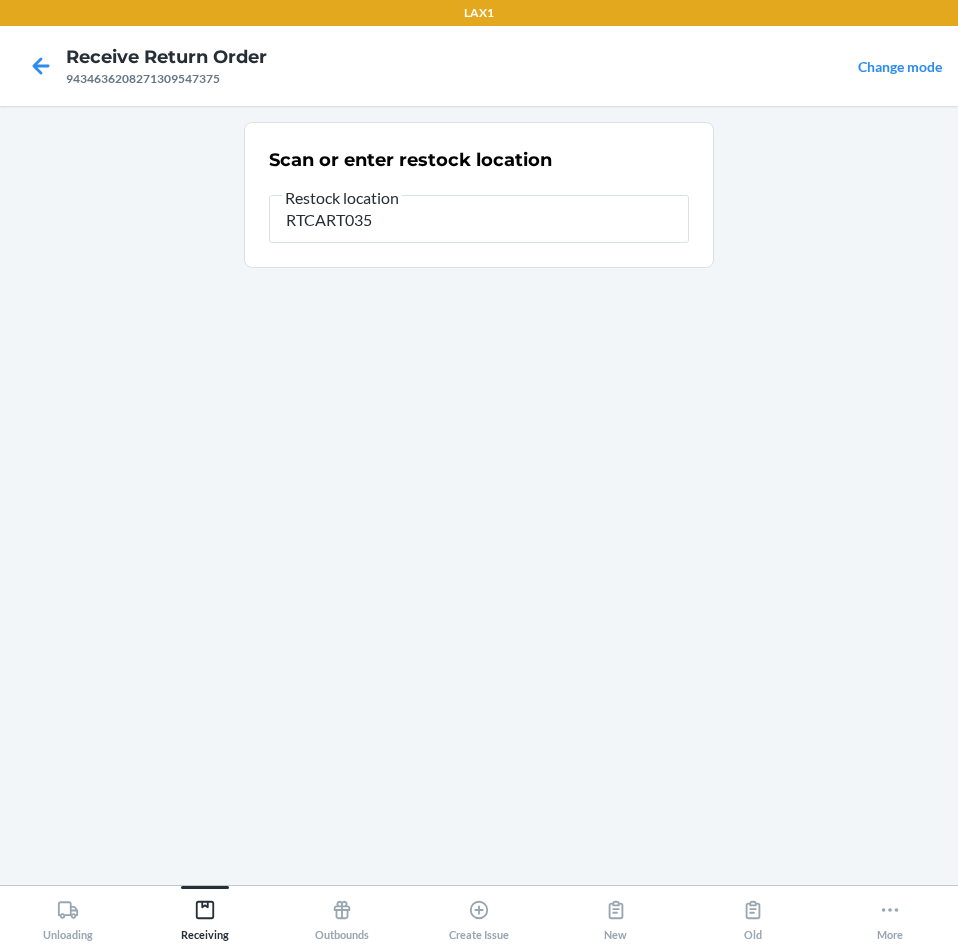 type on "RTCART035" 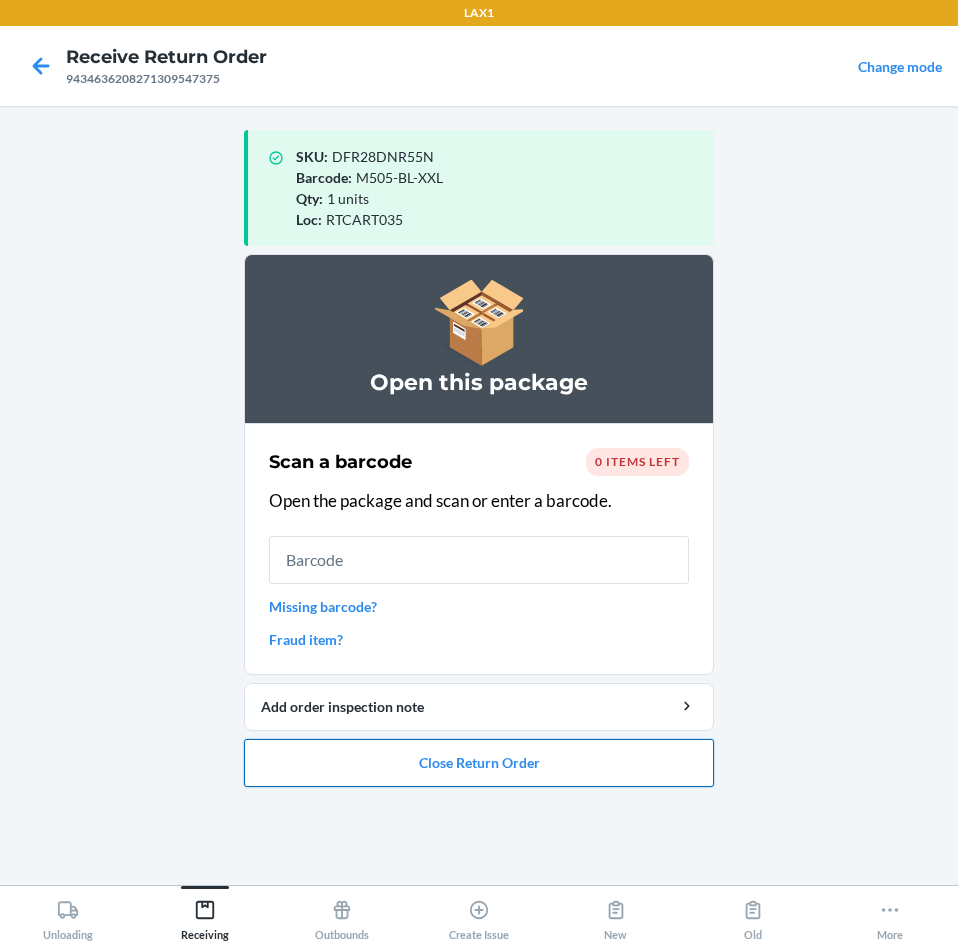 click on "Close Return Order" at bounding box center [479, 763] 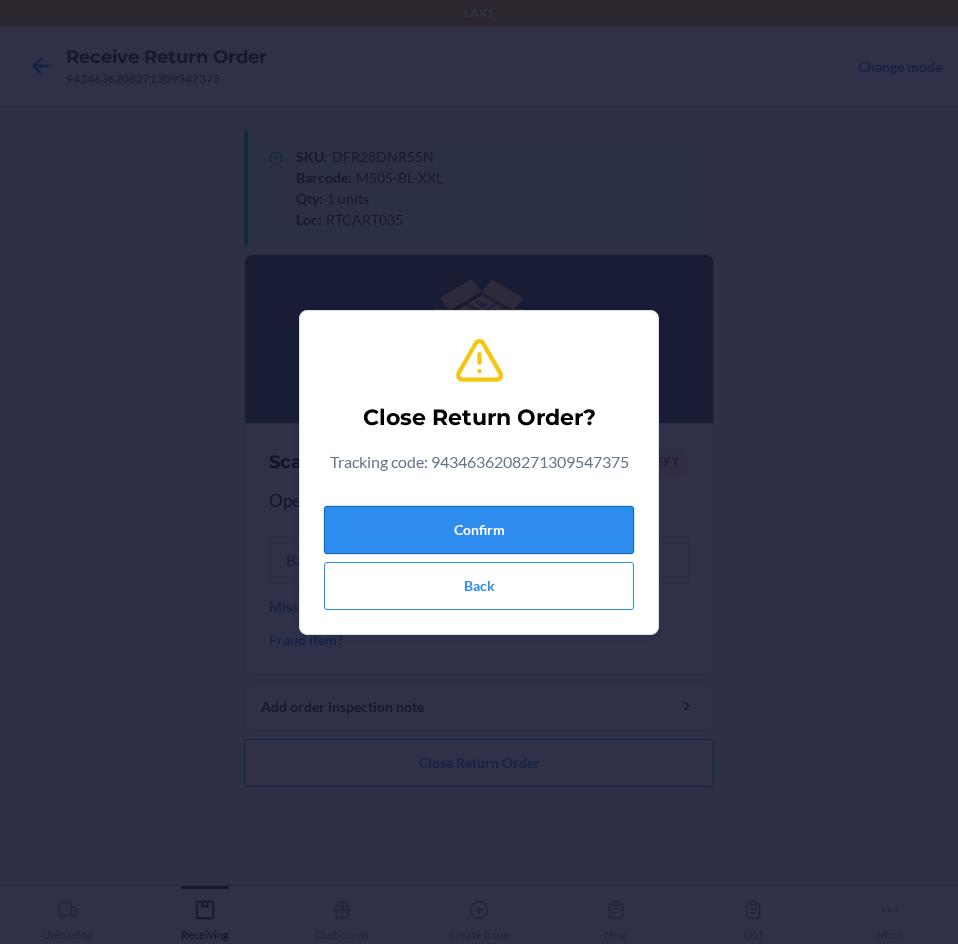 click on "Confirm" at bounding box center [479, 530] 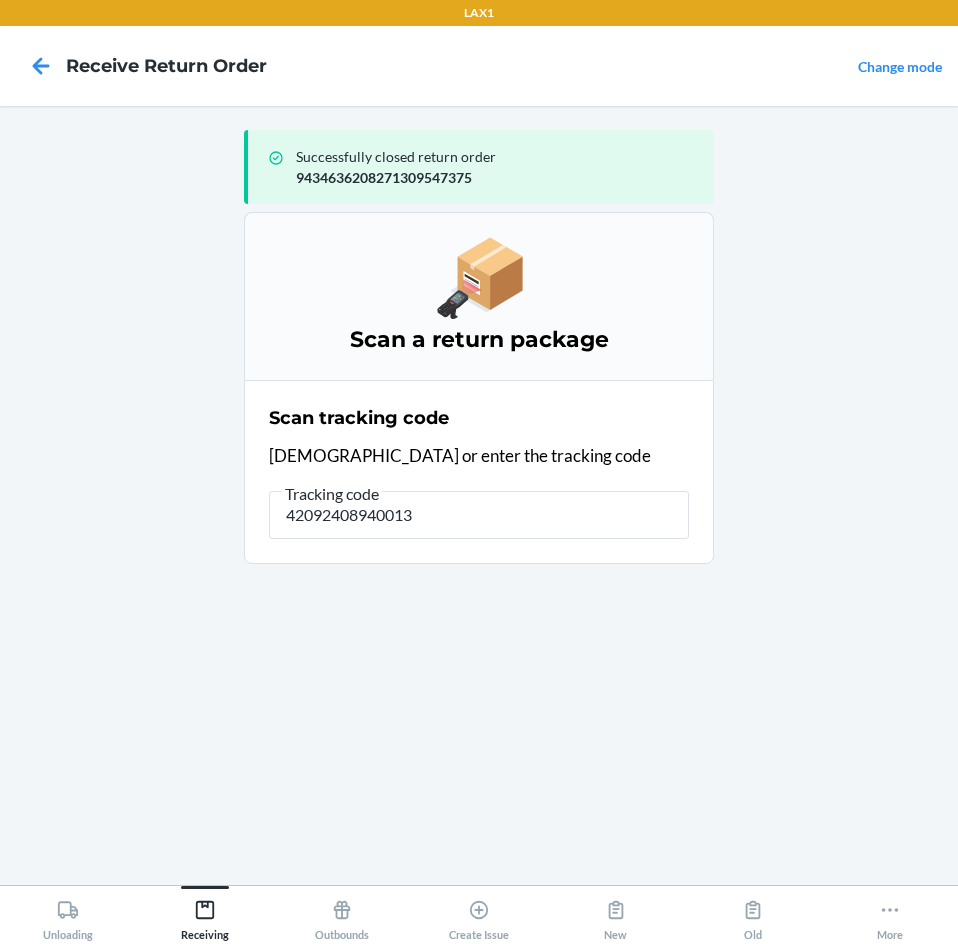 type on "420924089400136" 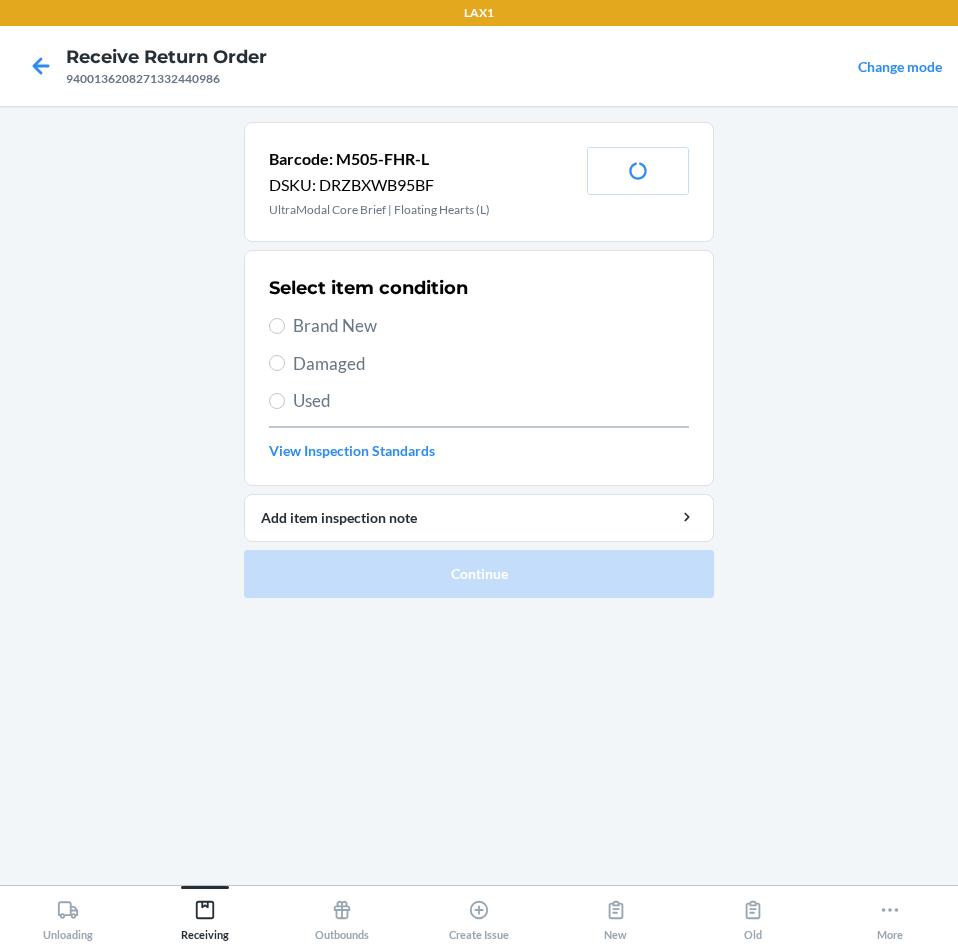 click on "Brand New" at bounding box center [491, 326] 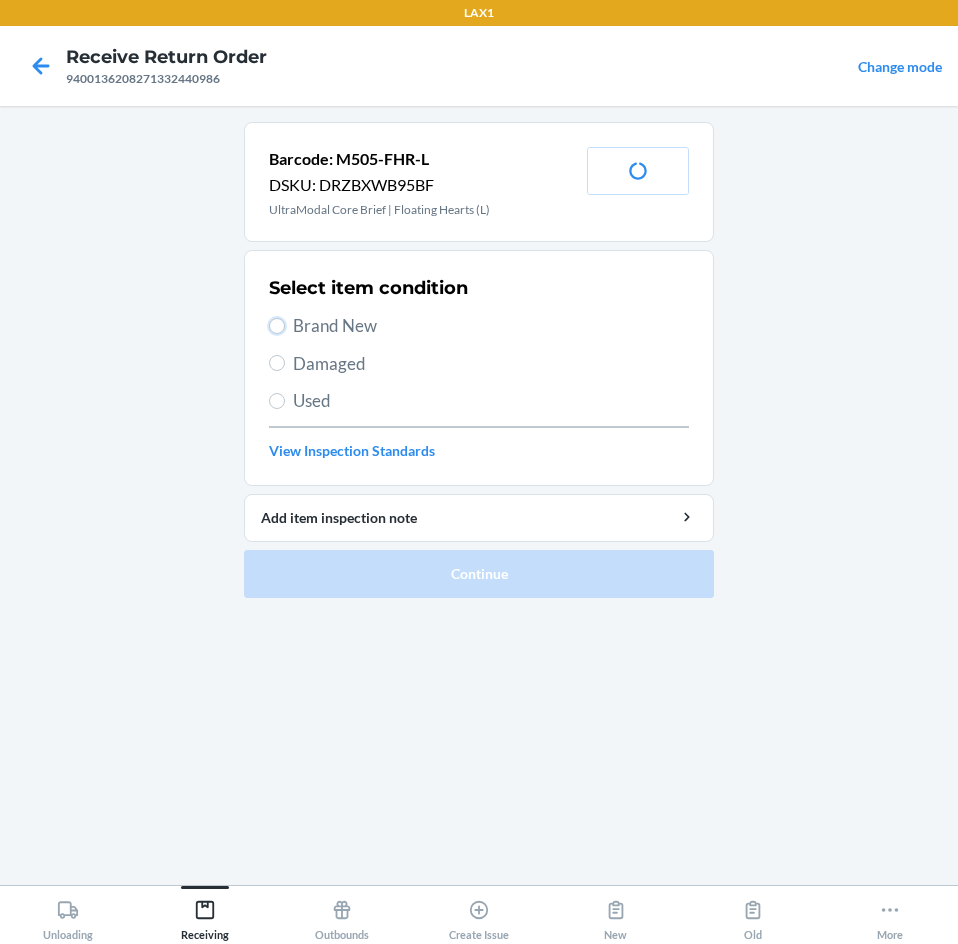 click on "Brand New" at bounding box center [277, 326] 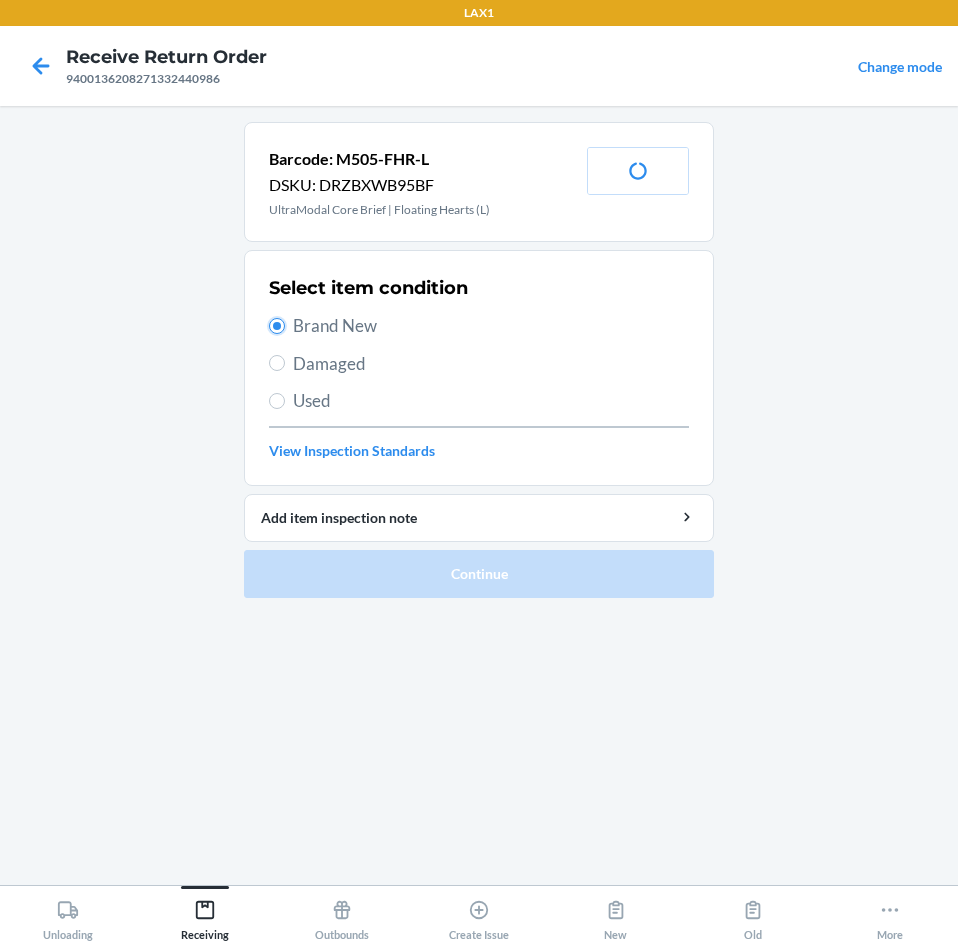 radio on "true" 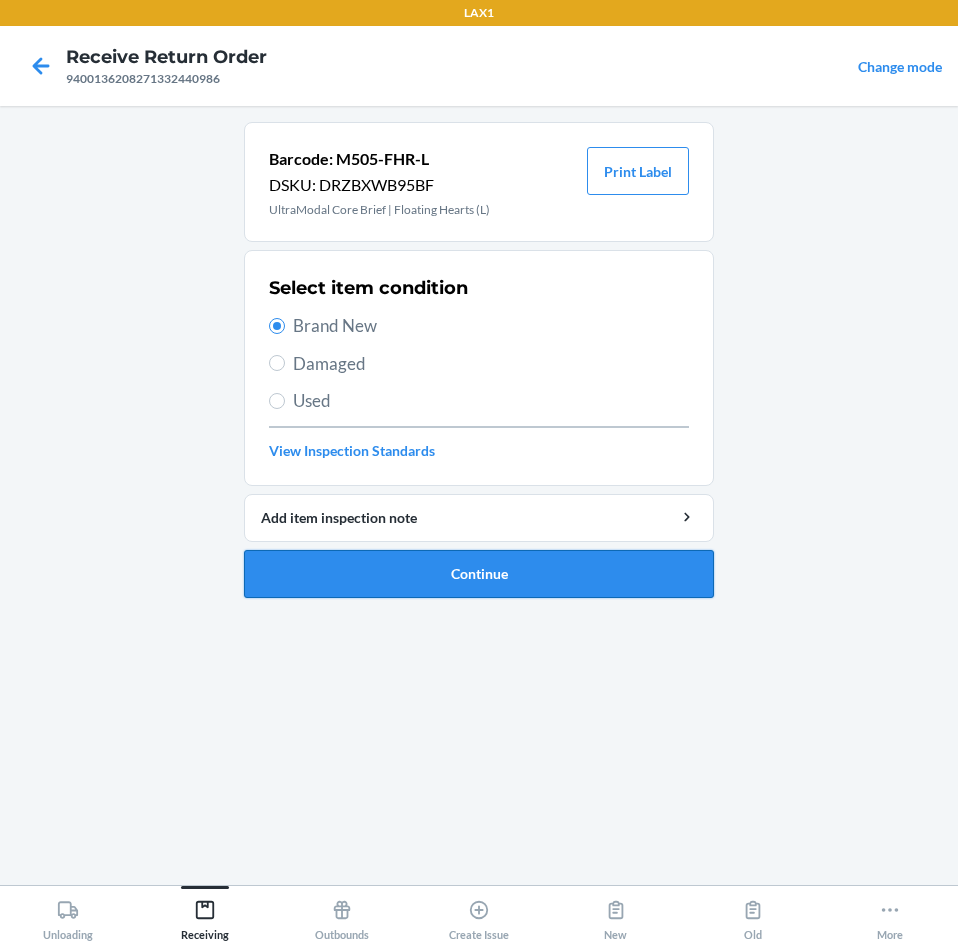 click on "Continue" at bounding box center (479, 574) 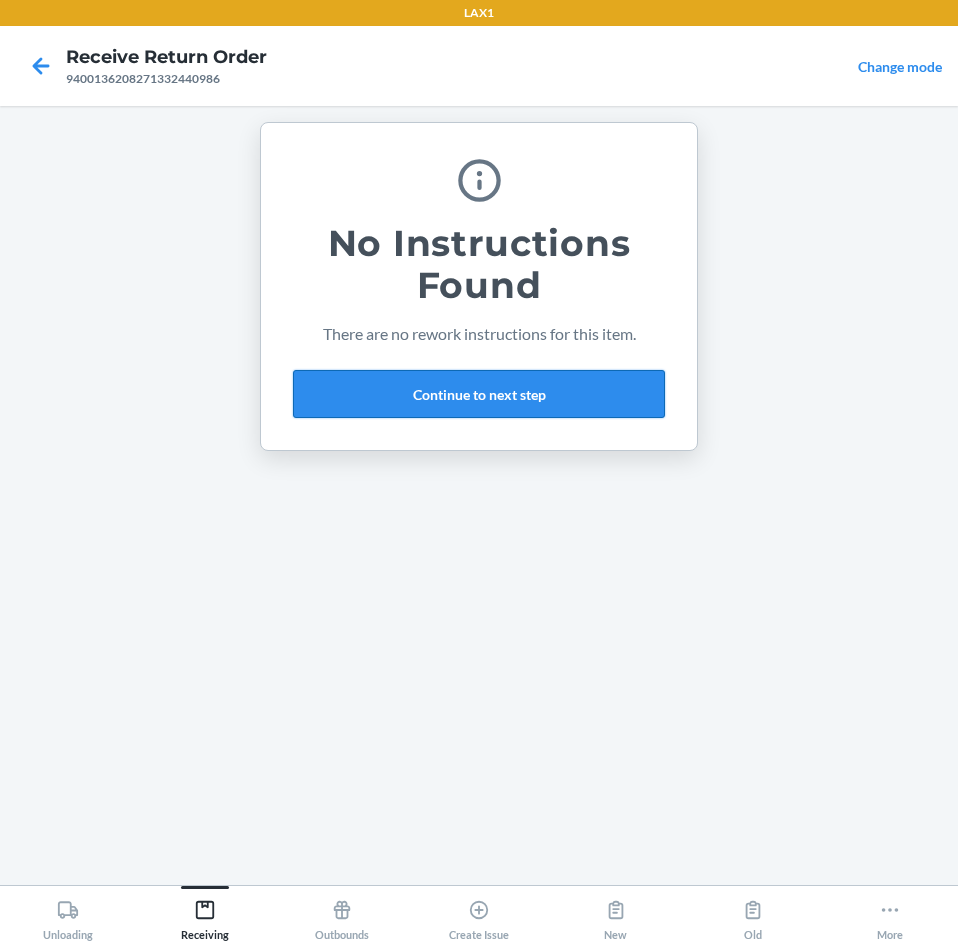 click on "Continue to next step" at bounding box center [479, 394] 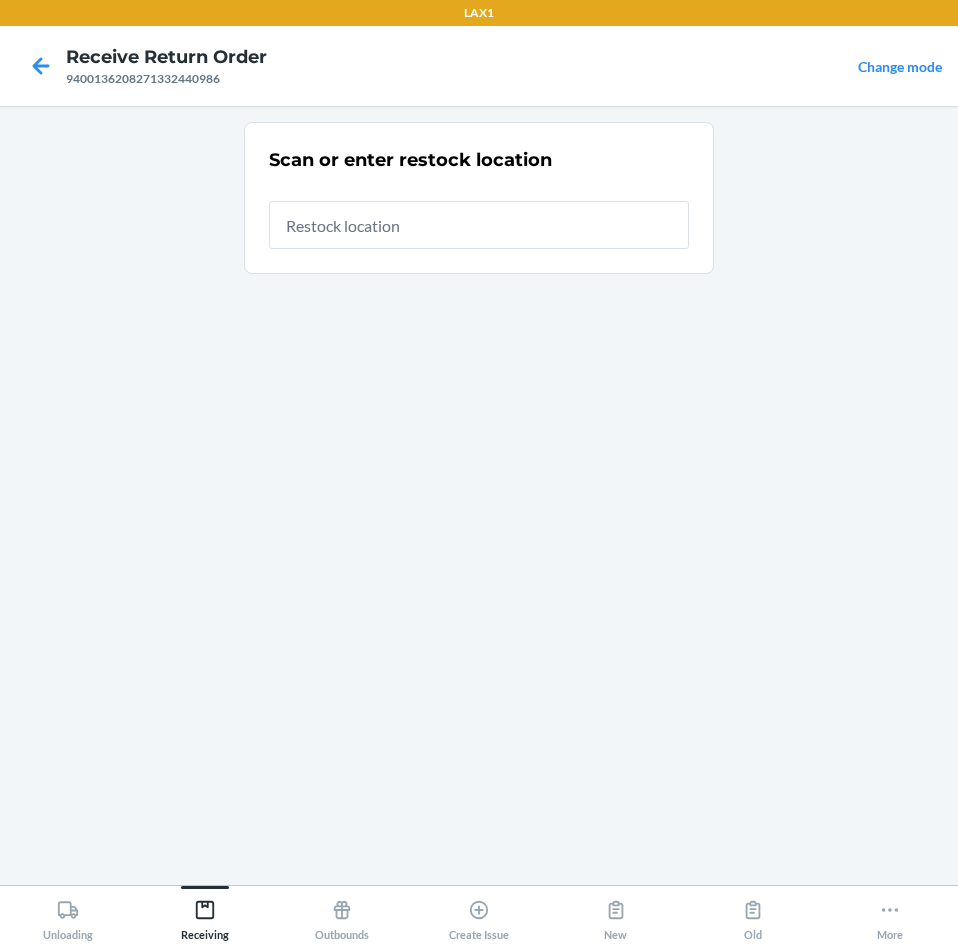 drag, startPoint x: 559, startPoint y: 238, endPoint x: 557, endPoint y: 250, distance: 12.165525 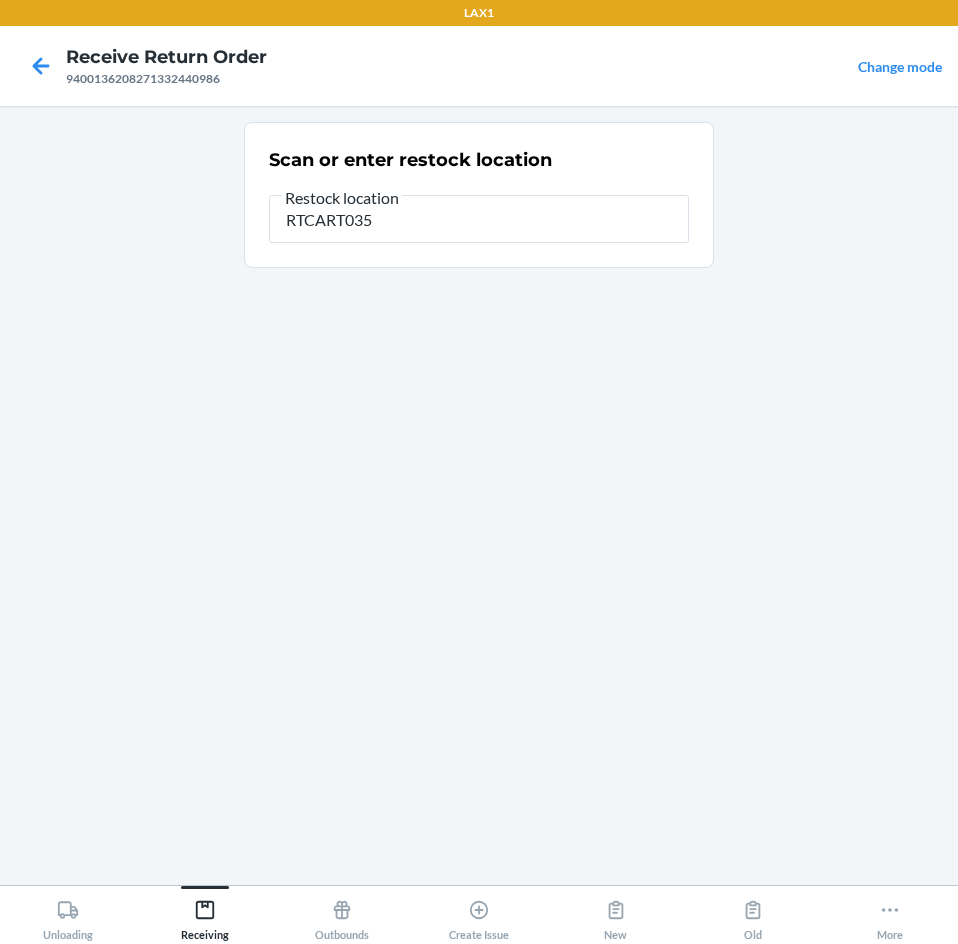 type on "RTCART035" 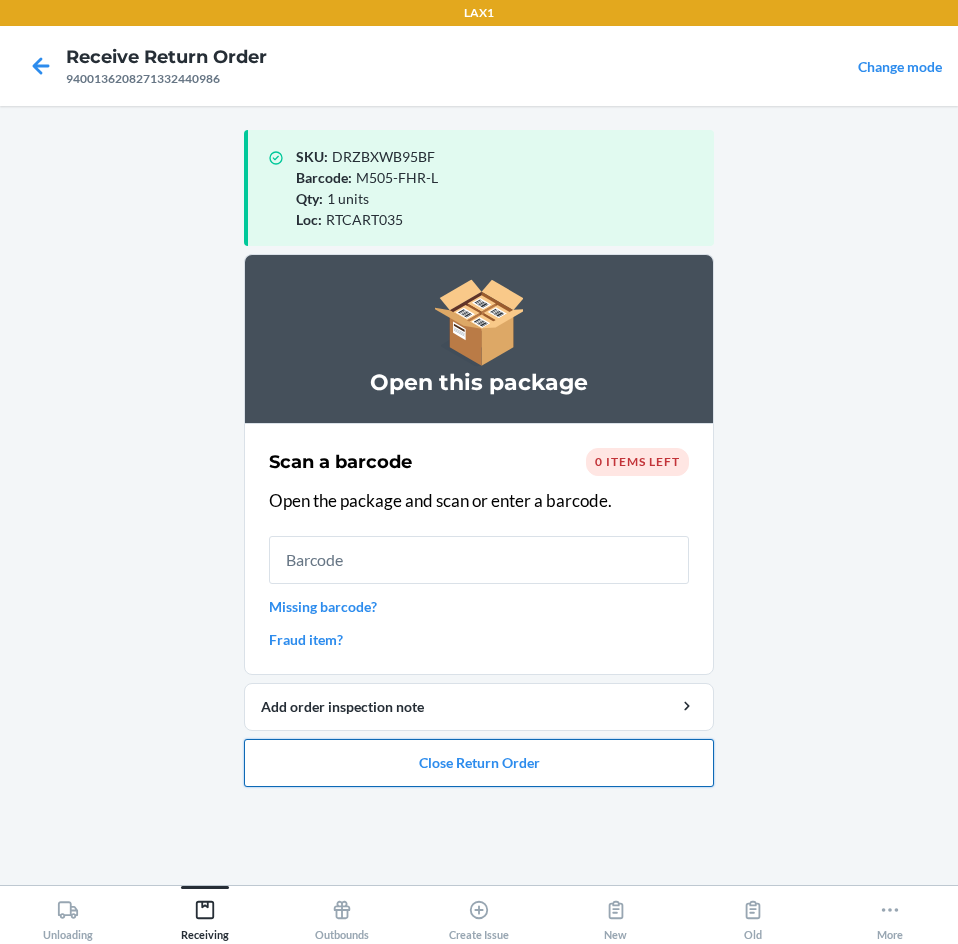 drag, startPoint x: 494, startPoint y: 769, endPoint x: 492, endPoint y: 754, distance: 15.132746 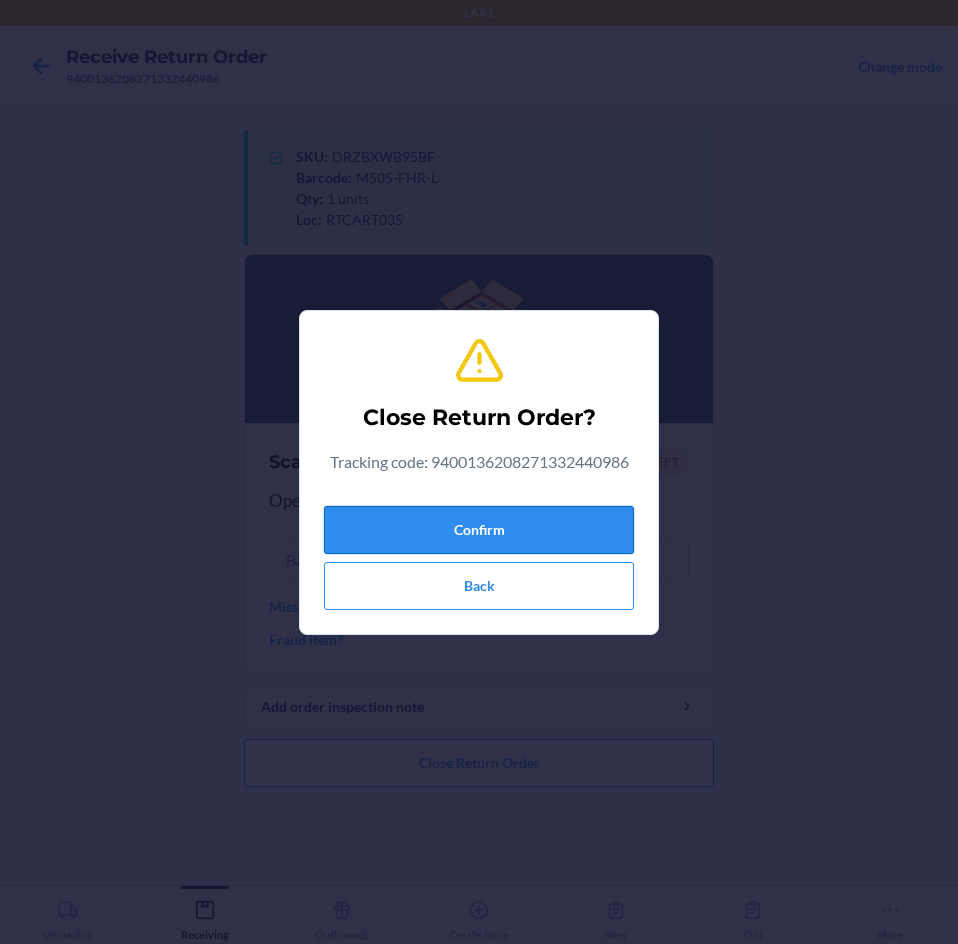 click on "Confirm" at bounding box center (479, 530) 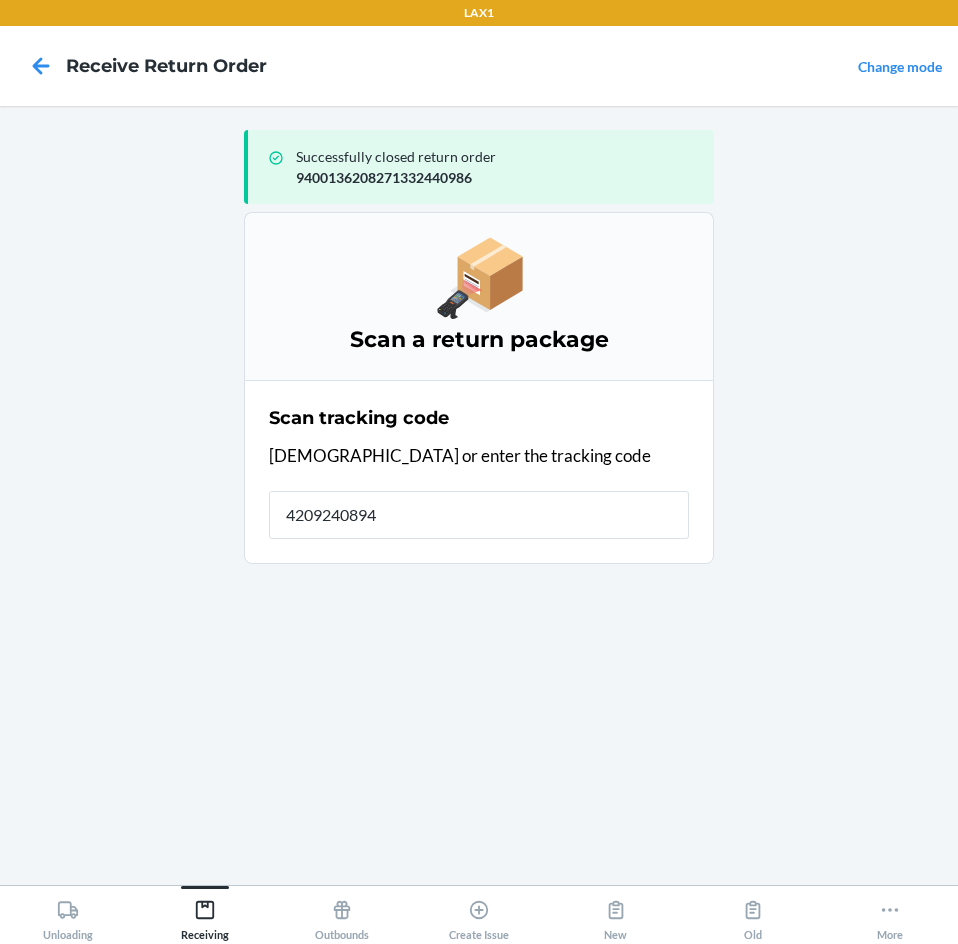 type on "42092408940" 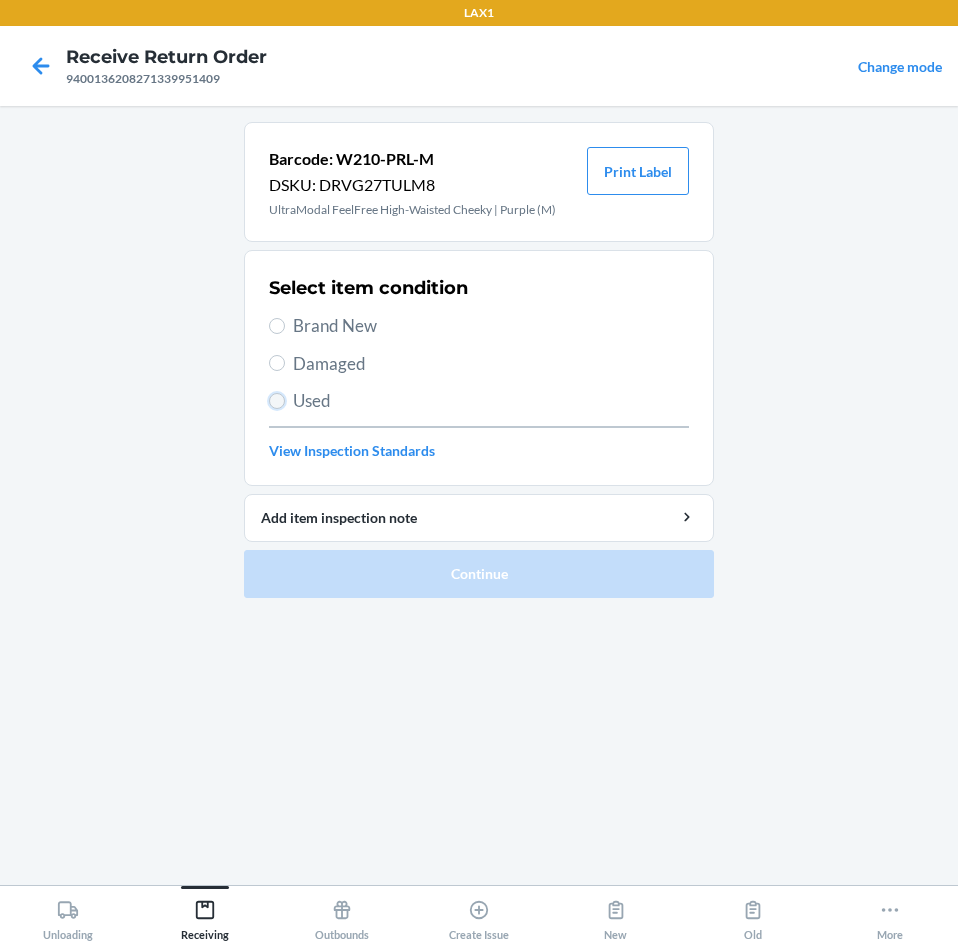click on "Used" at bounding box center (277, 401) 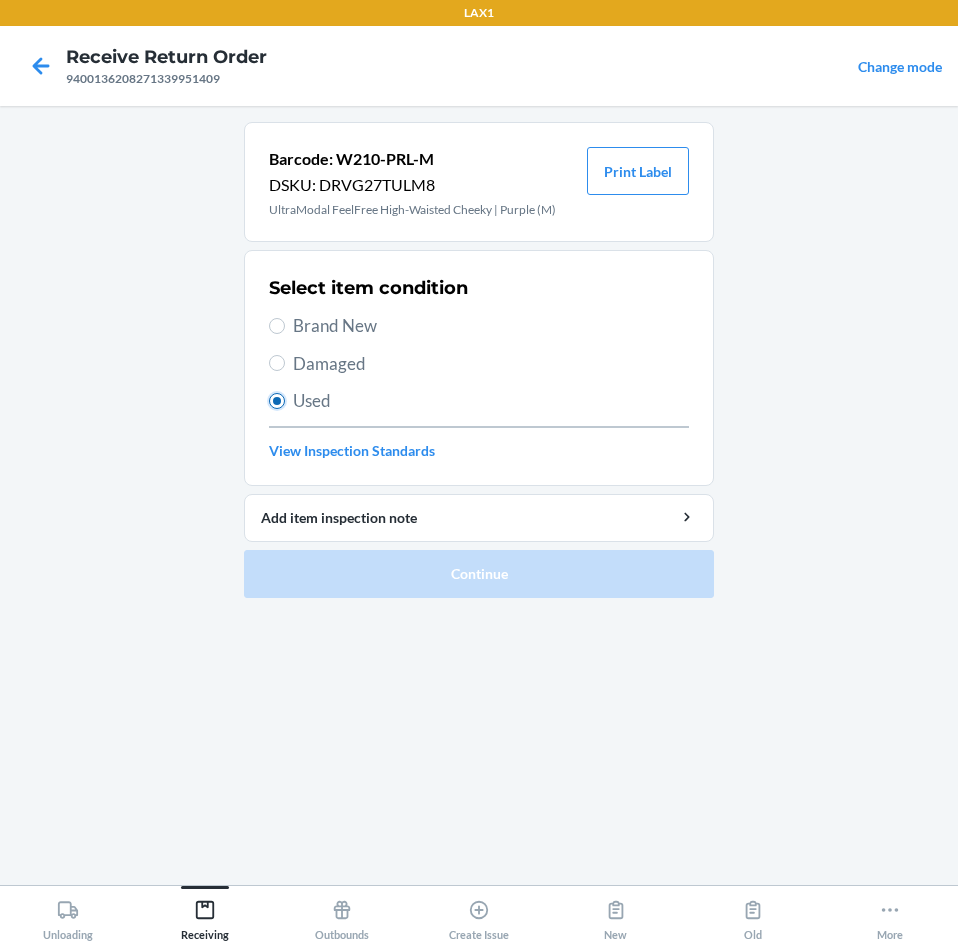radio on "true" 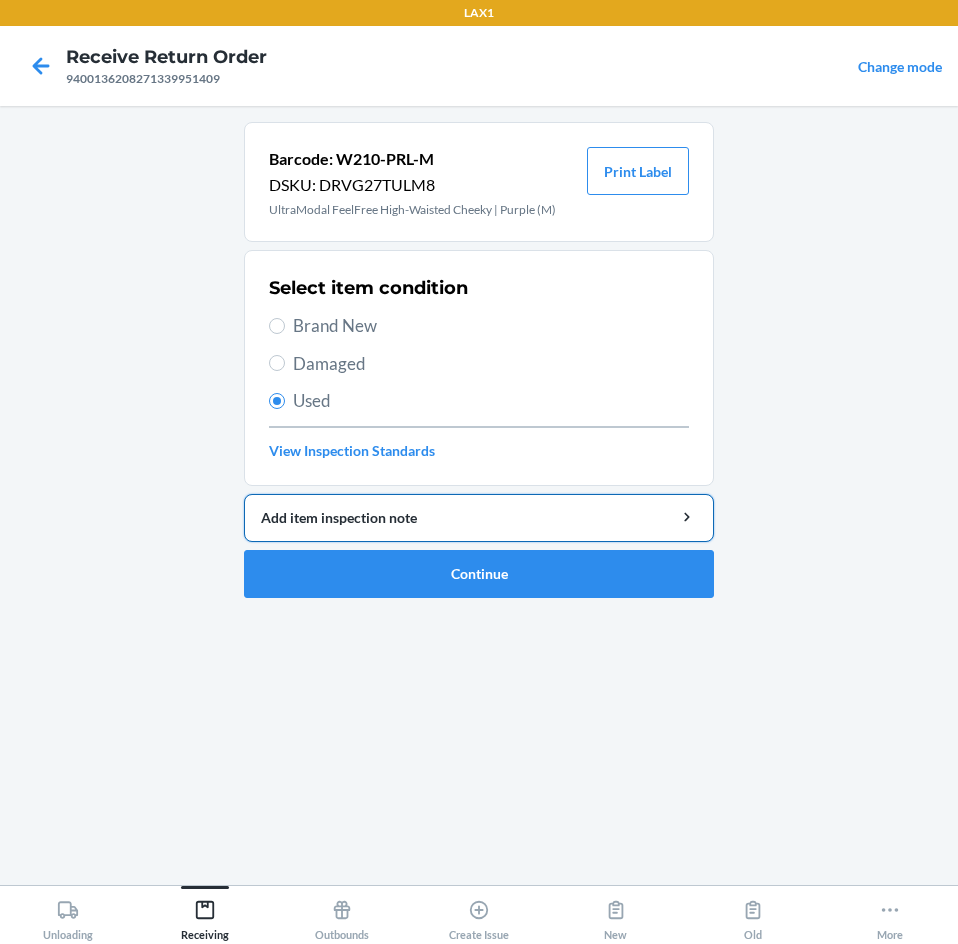 click on "Add item inspection note" at bounding box center [479, 517] 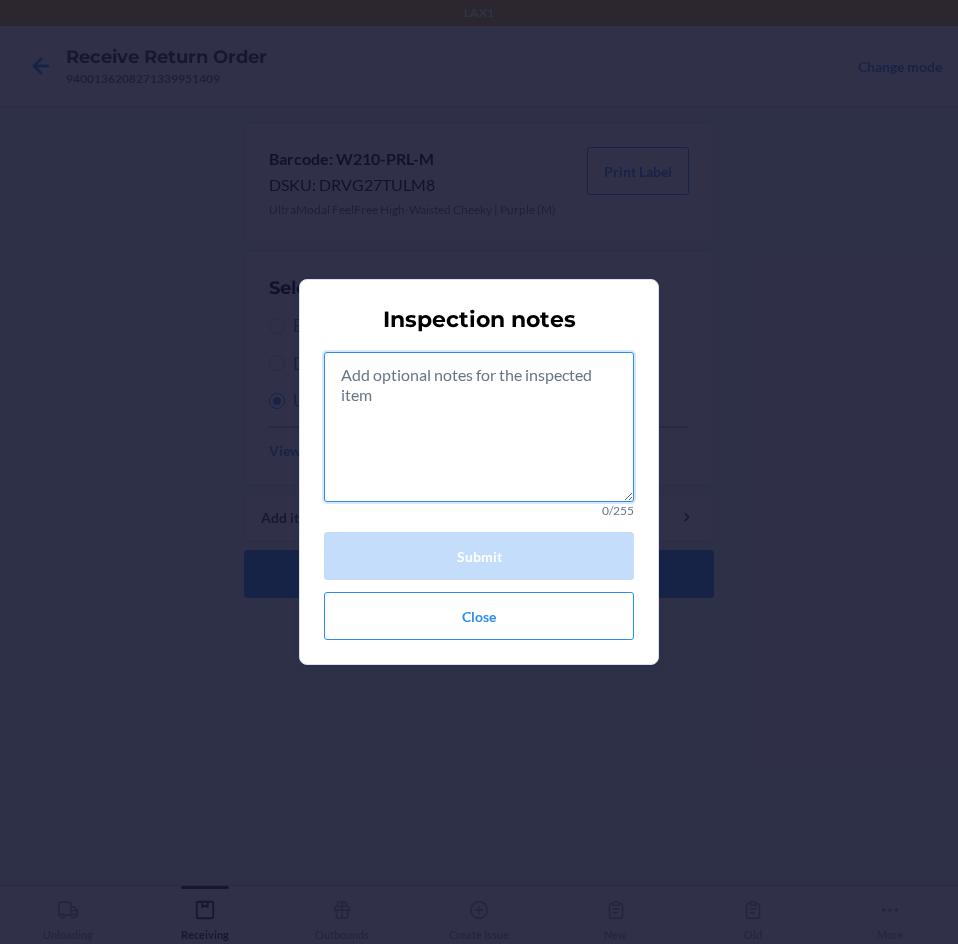 click at bounding box center (479, 427) 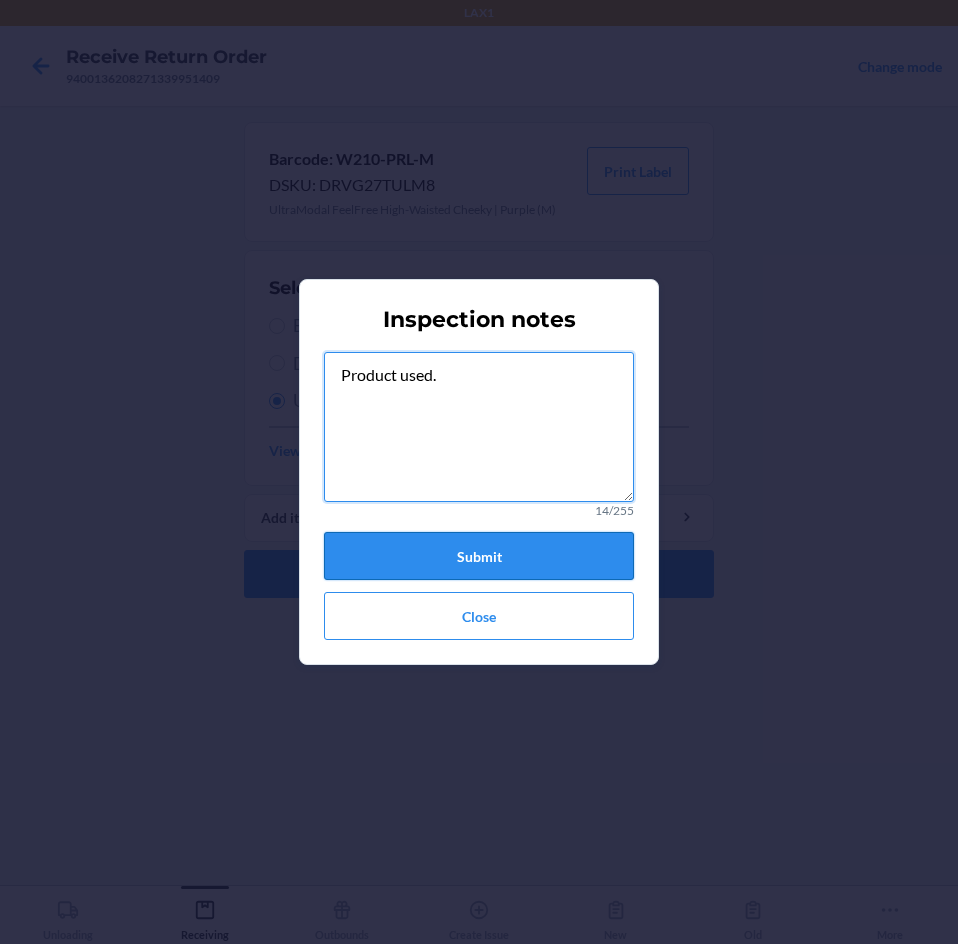 type on "Product used." 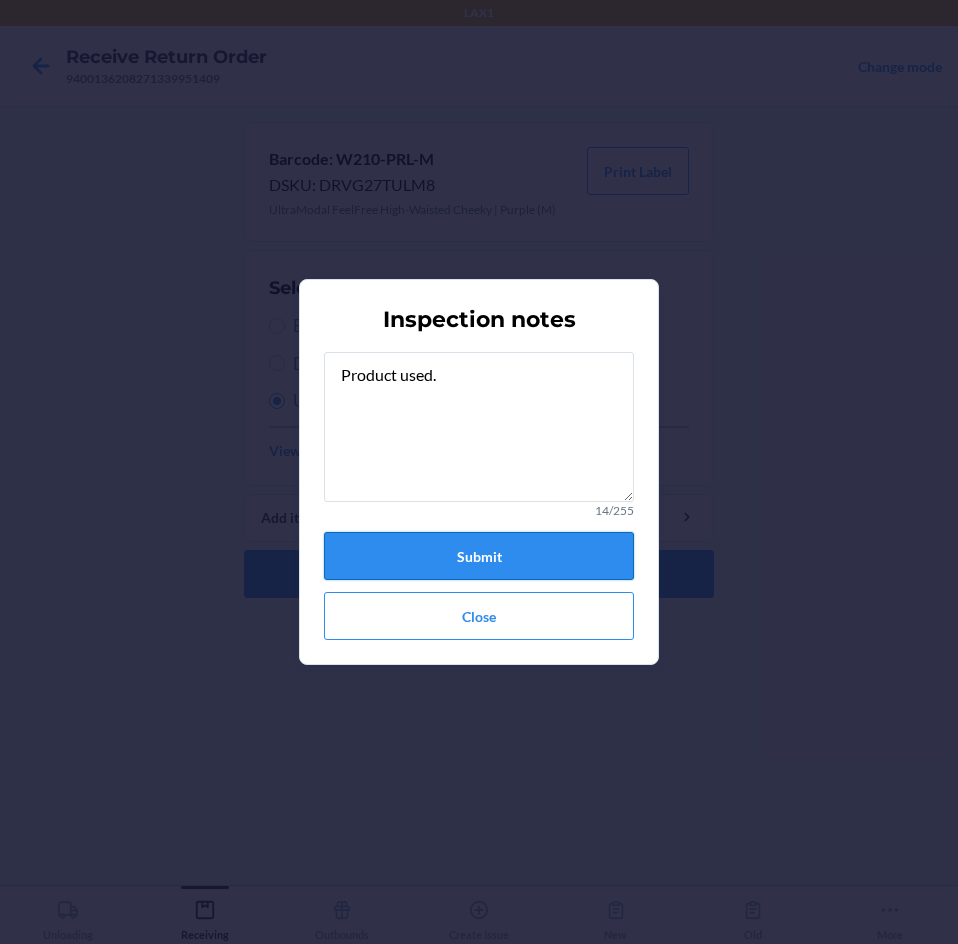 click on "Submit" at bounding box center (479, 556) 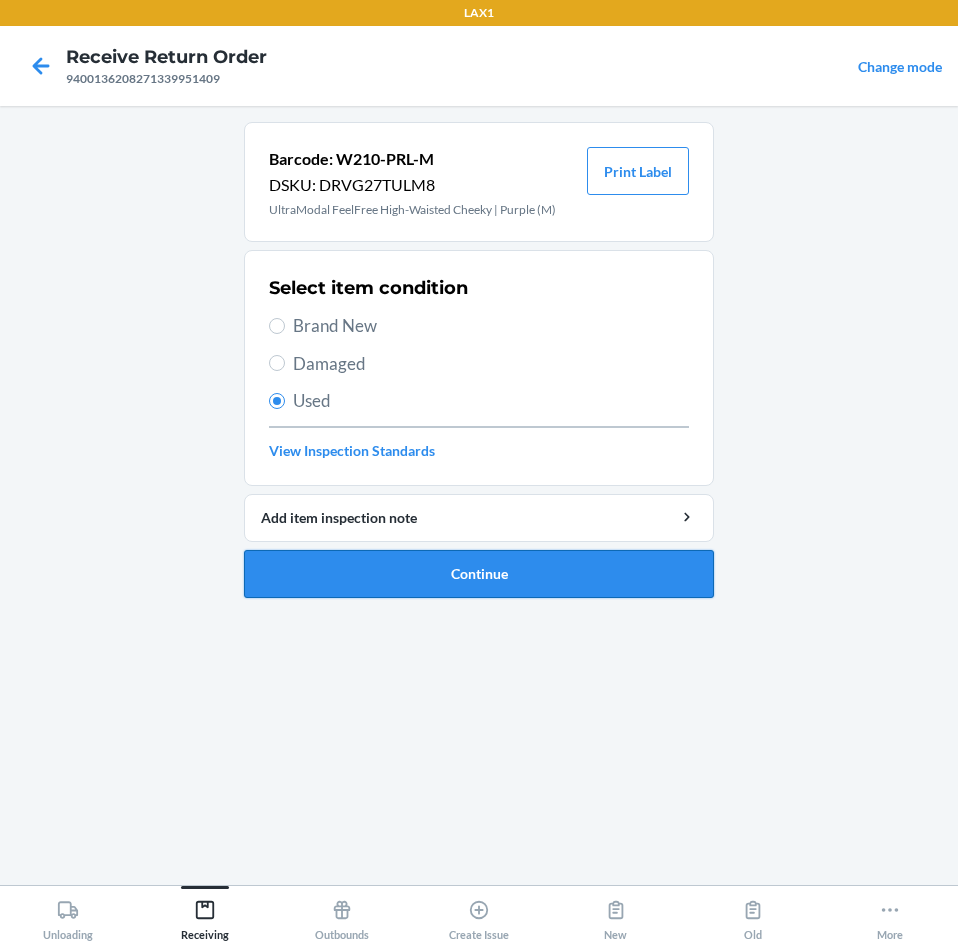 click on "Continue" at bounding box center [479, 574] 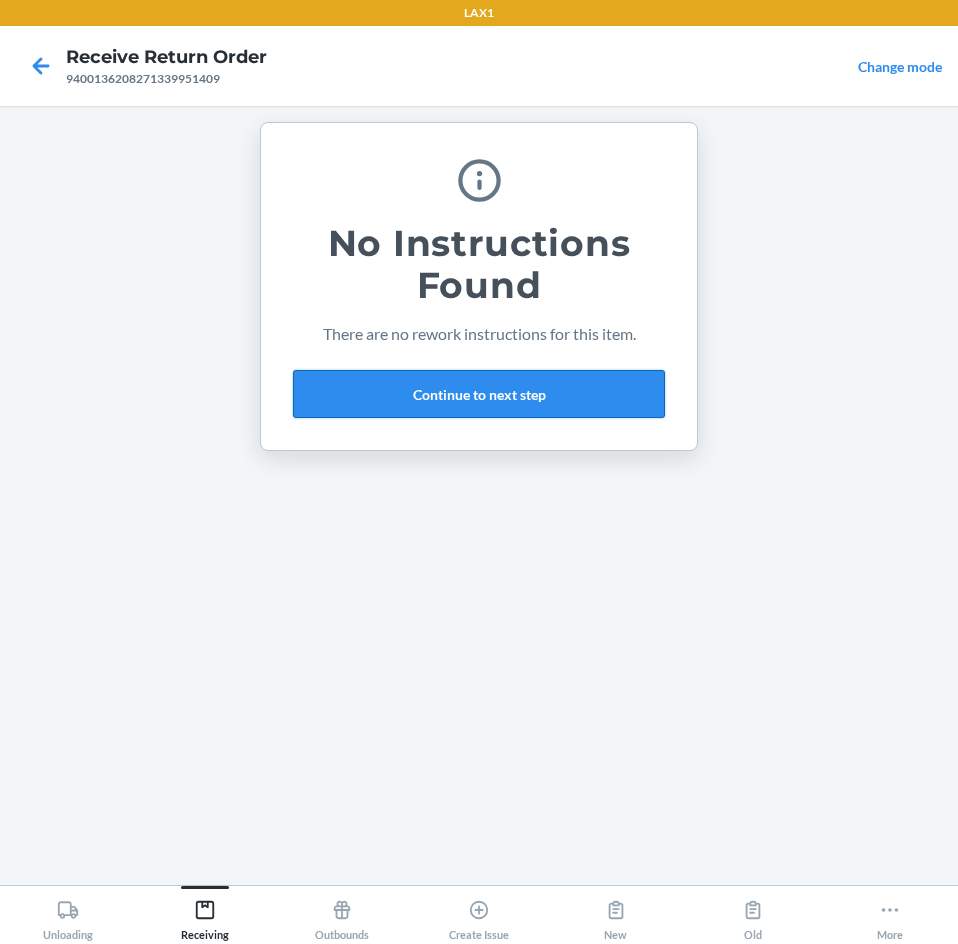 click on "Continue to next step" at bounding box center (479, 394) 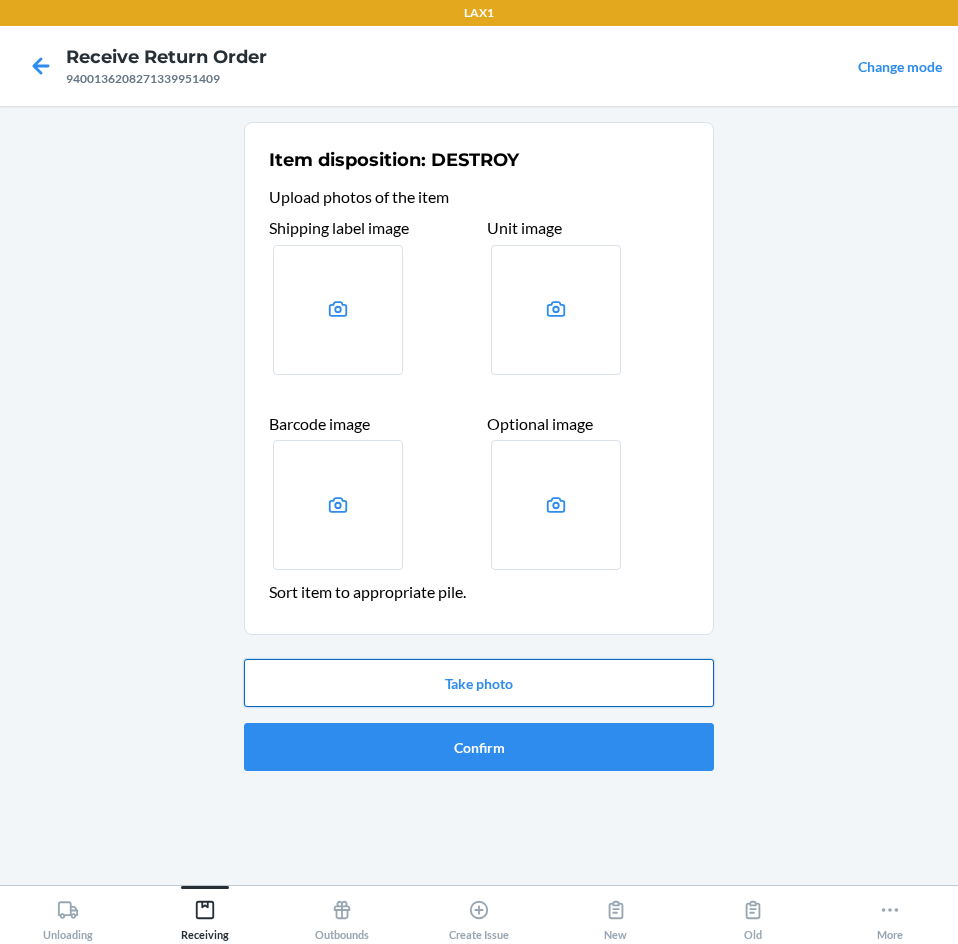 click on "Take photo" at bounding box center [479, 683] 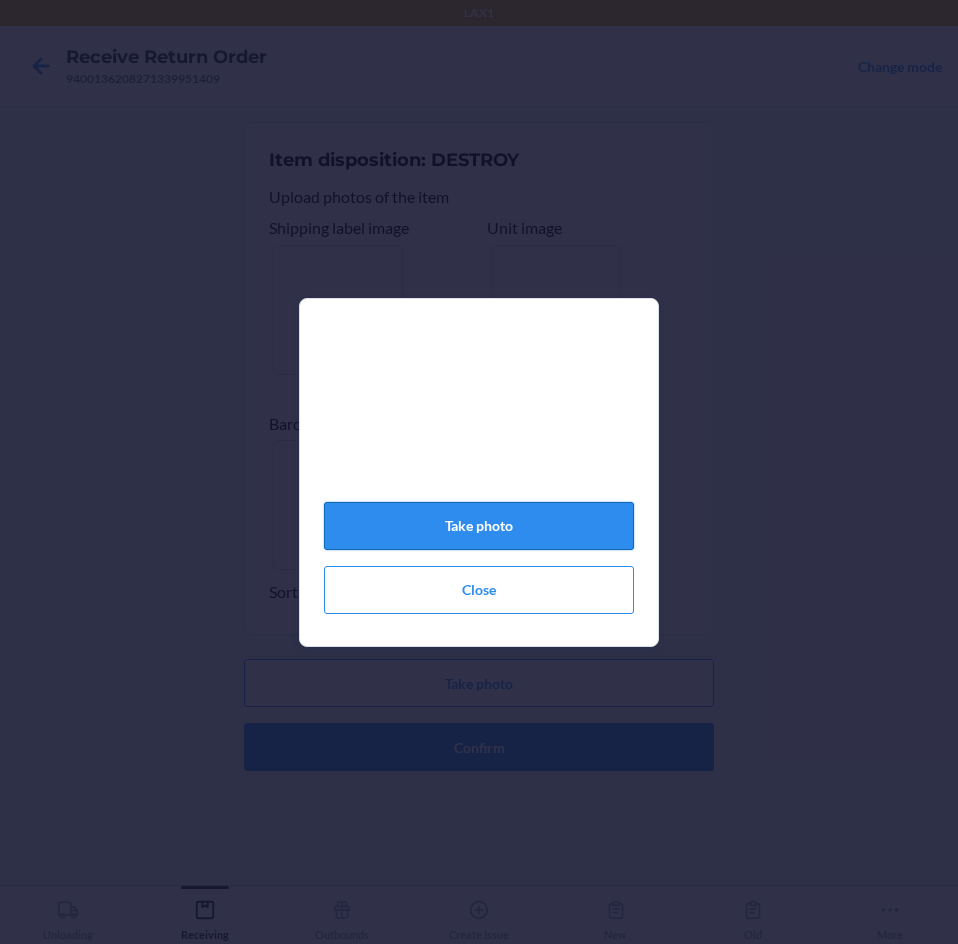 click on "Take photo" 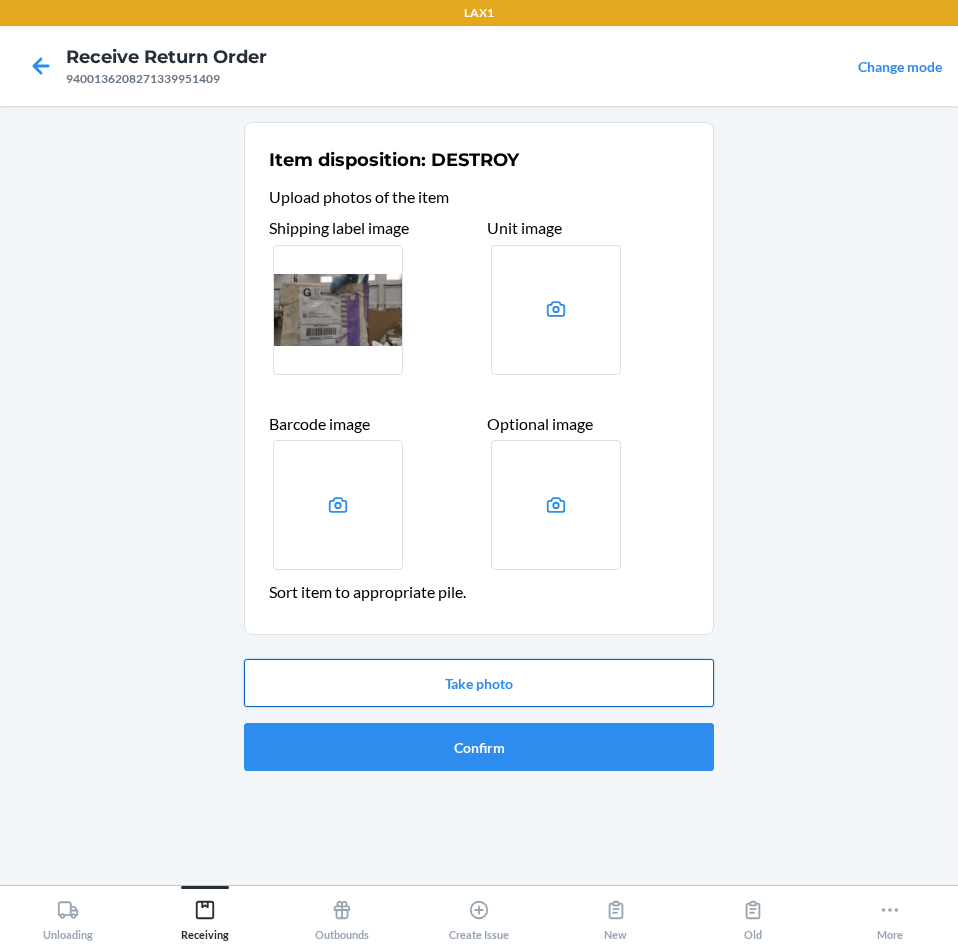 click on "Take photo" at bounding box center (479, 683) 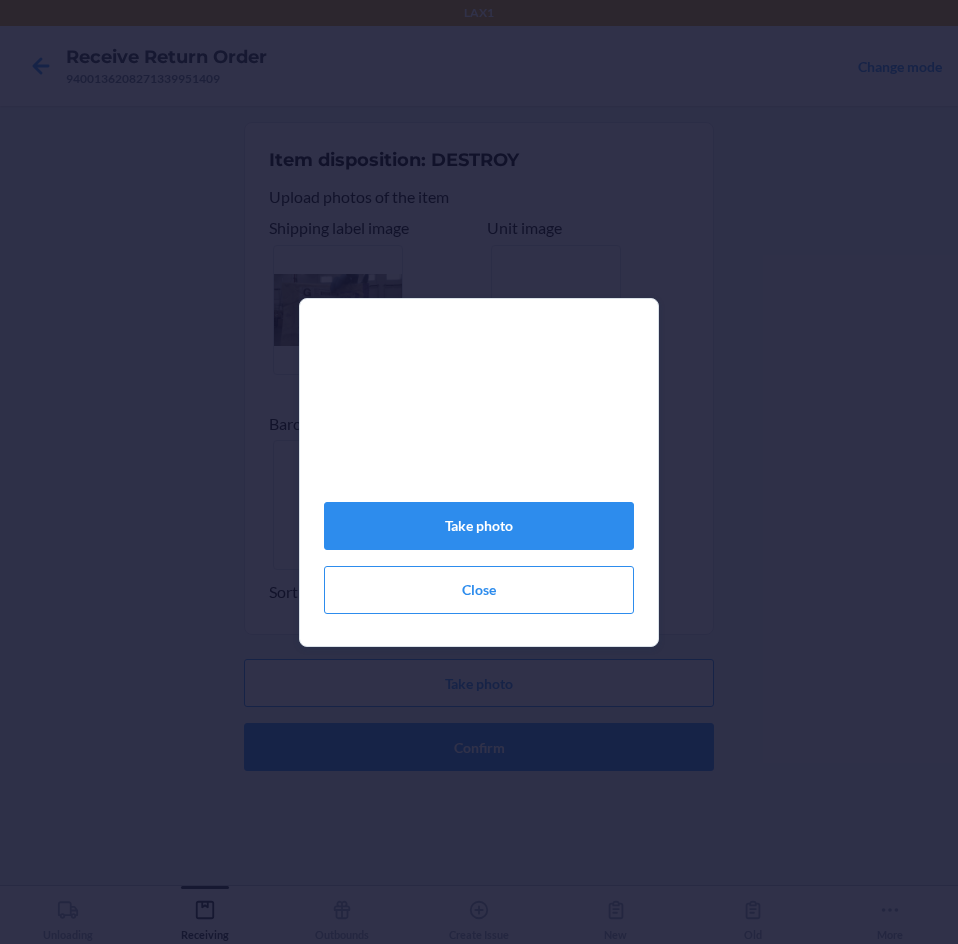 click on "Take photo Close" at bounding box center (479, 480) 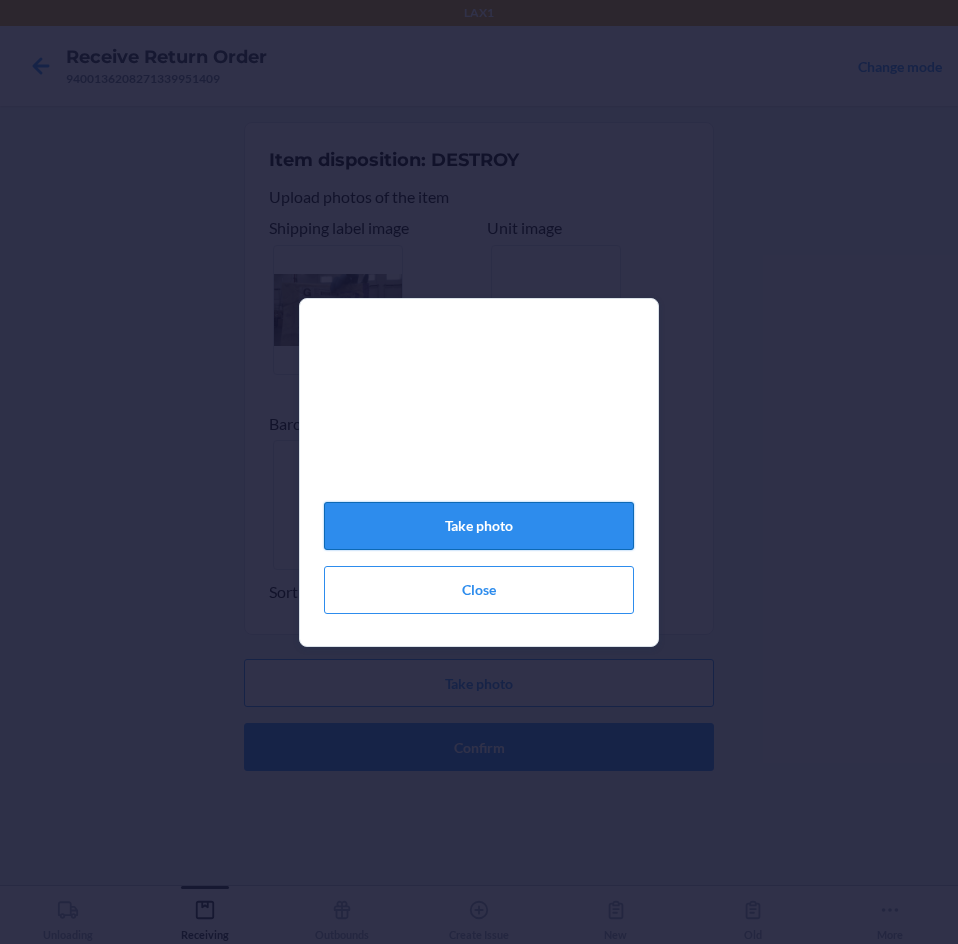 click on "Take photo" 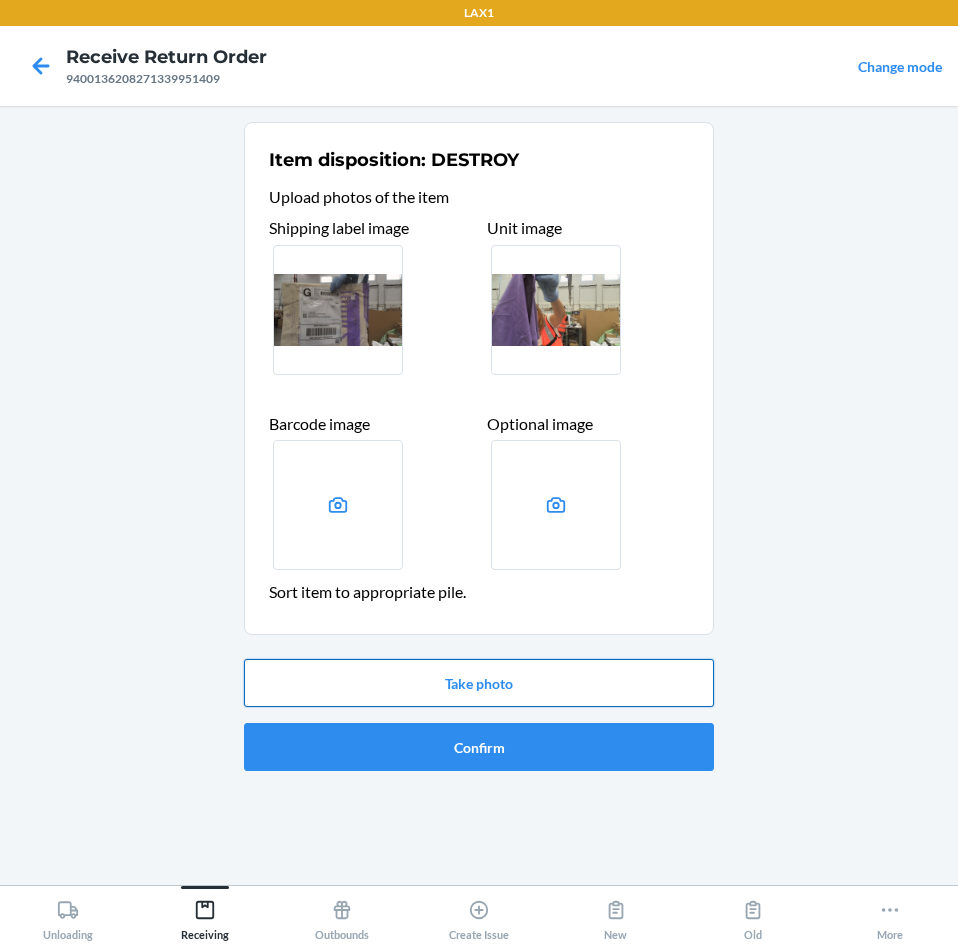 click on "Take photo" at bounding box center [479, 683] 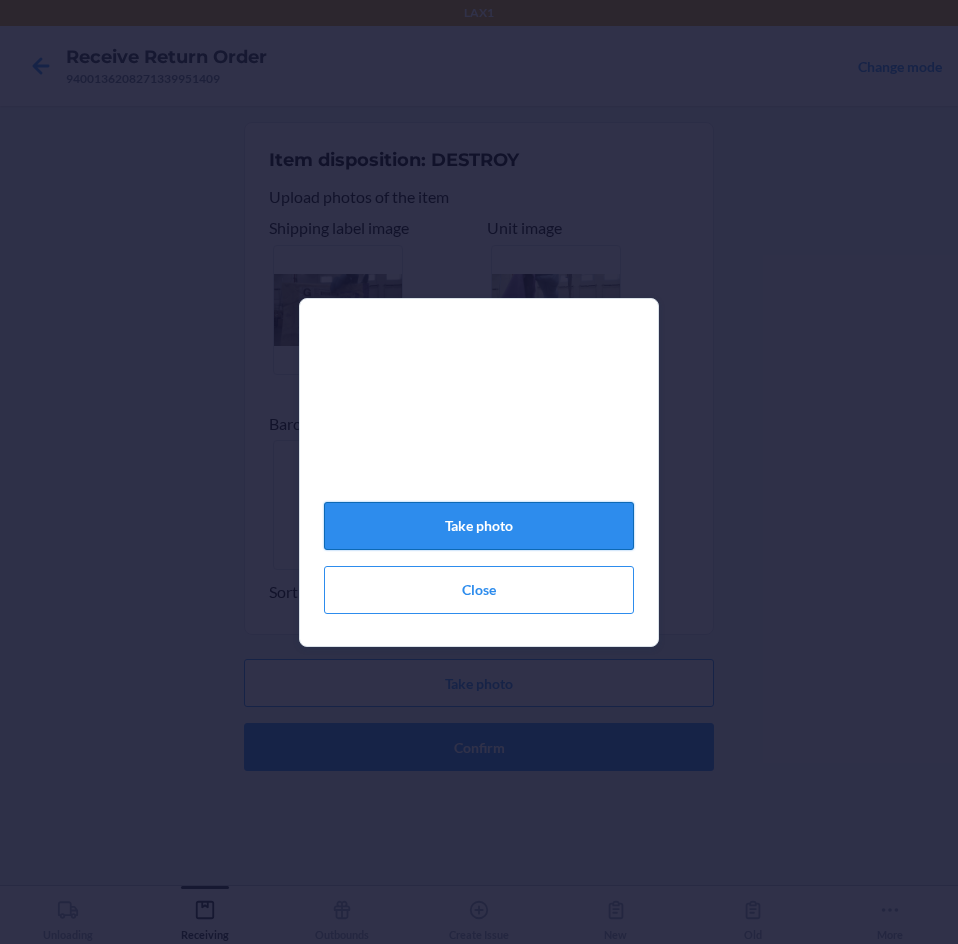 click on "Take photo" 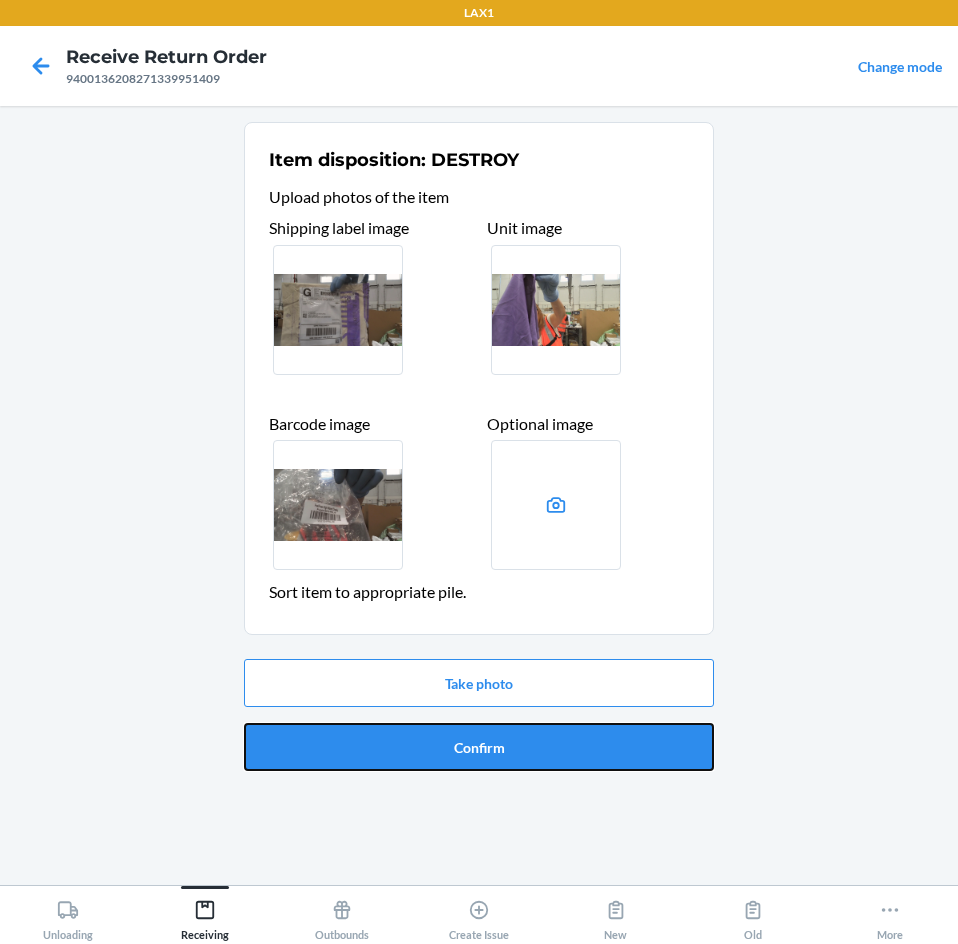 click on "Confirm" at bounding box center (479, 747) 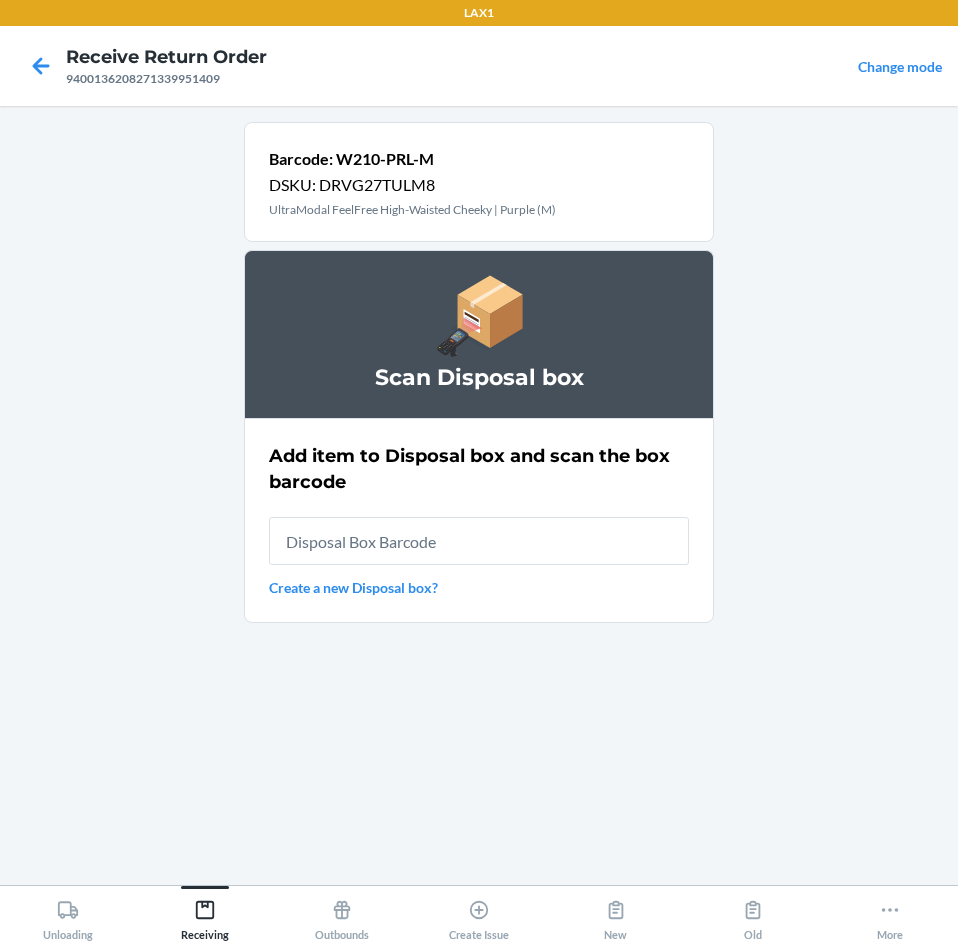click at bounding box center [479, 541] 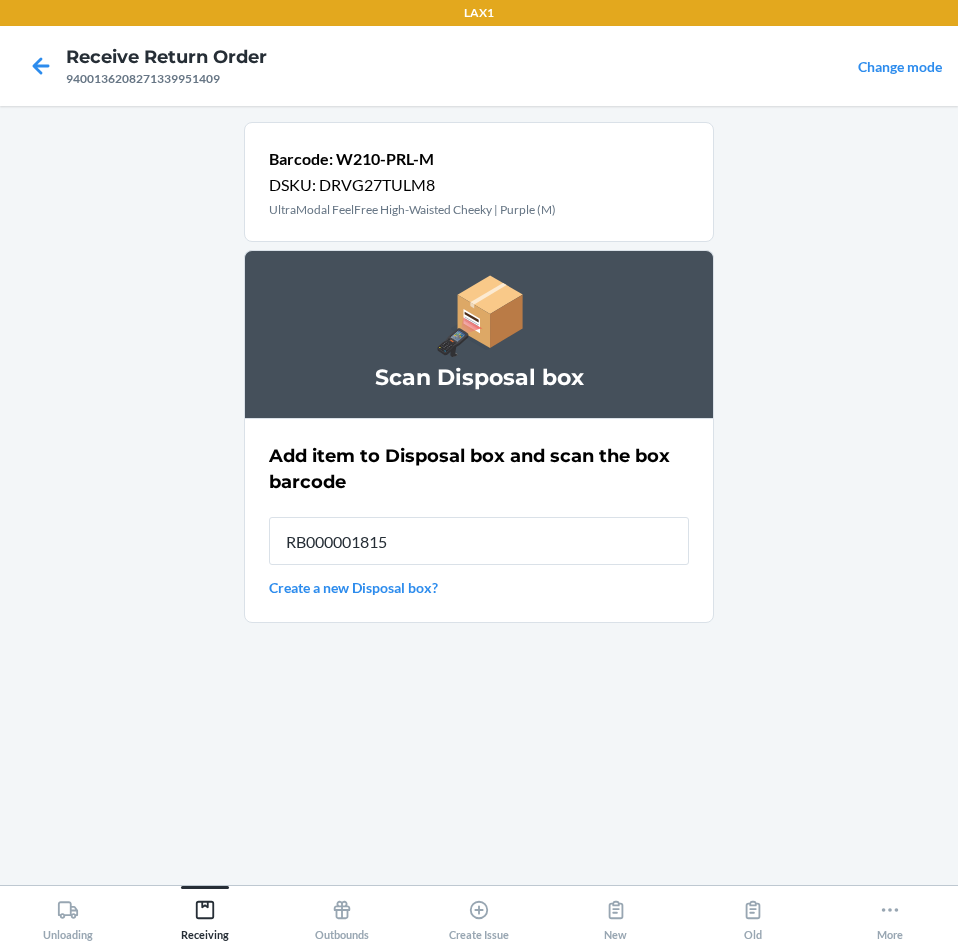 type on "RB000001815" 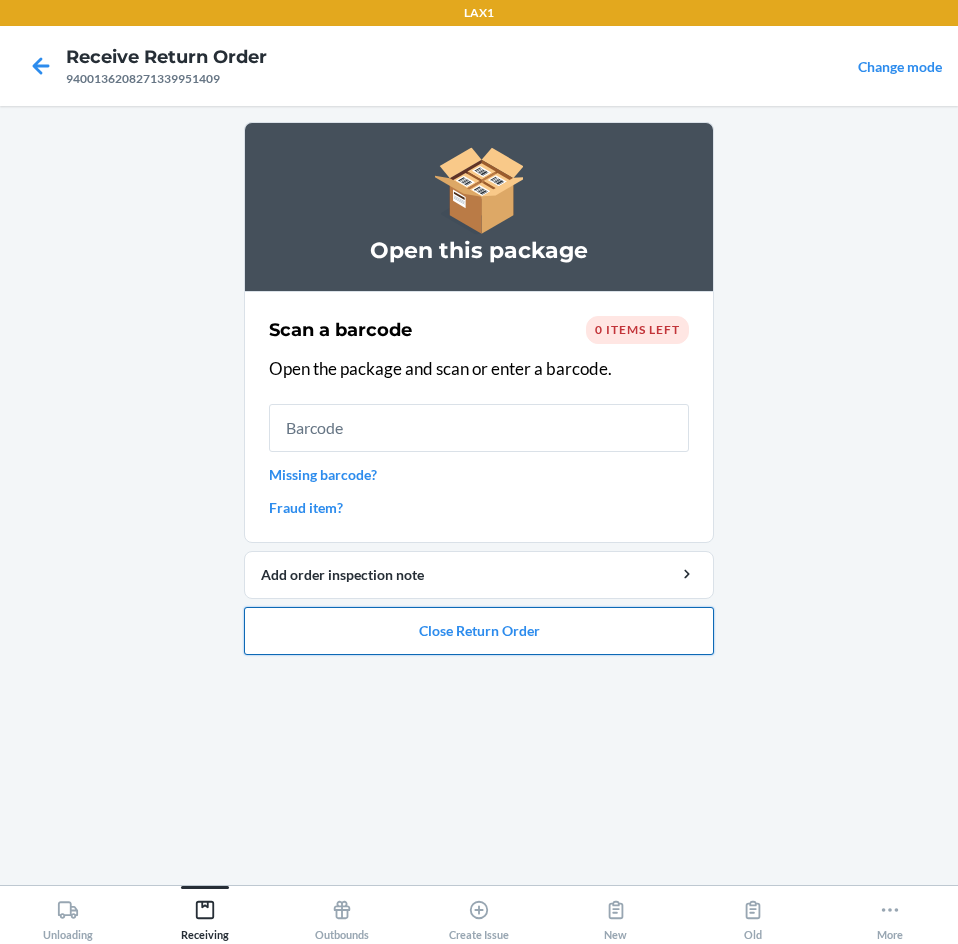 click on "Close Return Order" at bounding box center [479, 631] 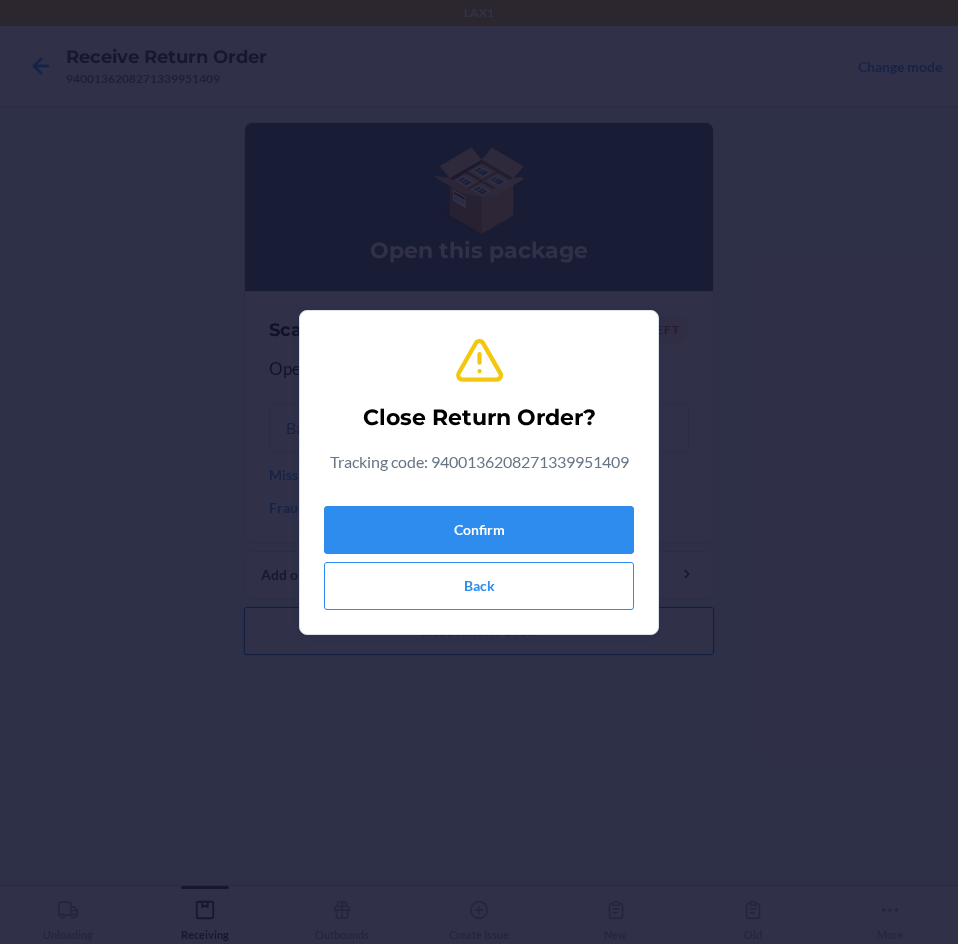 type 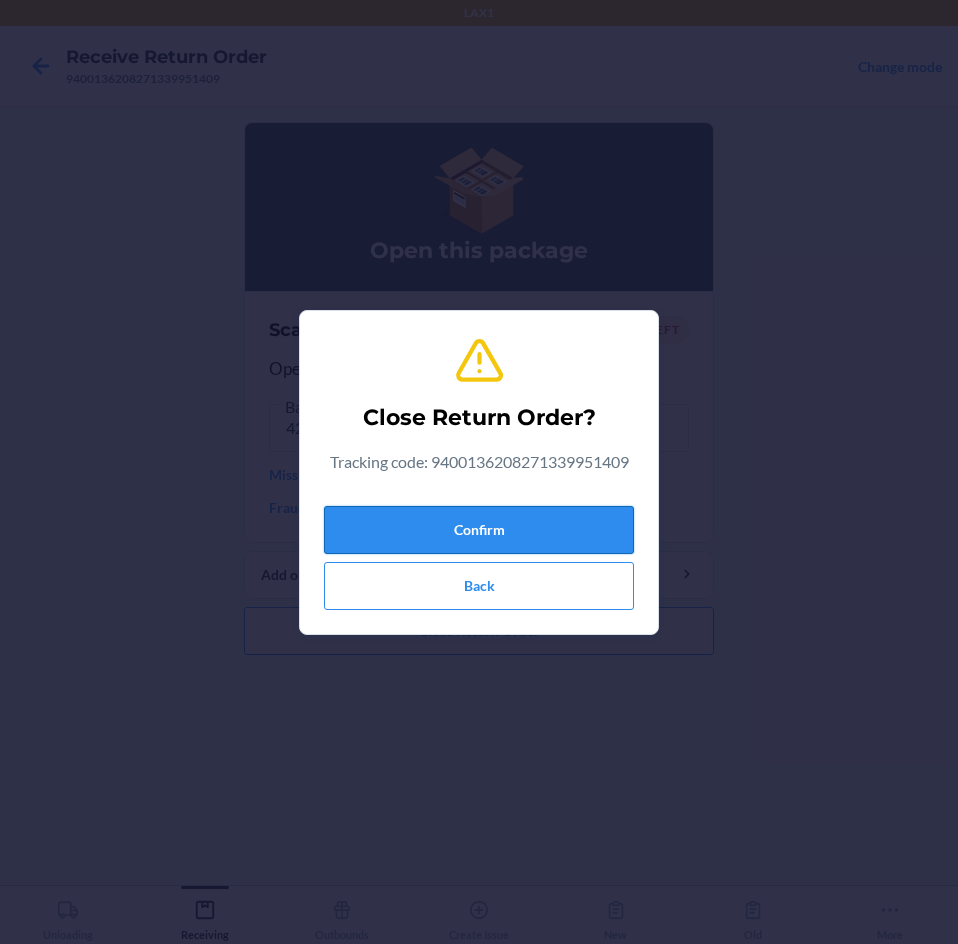 click on "Confirm" at bounding box center (479, 530) 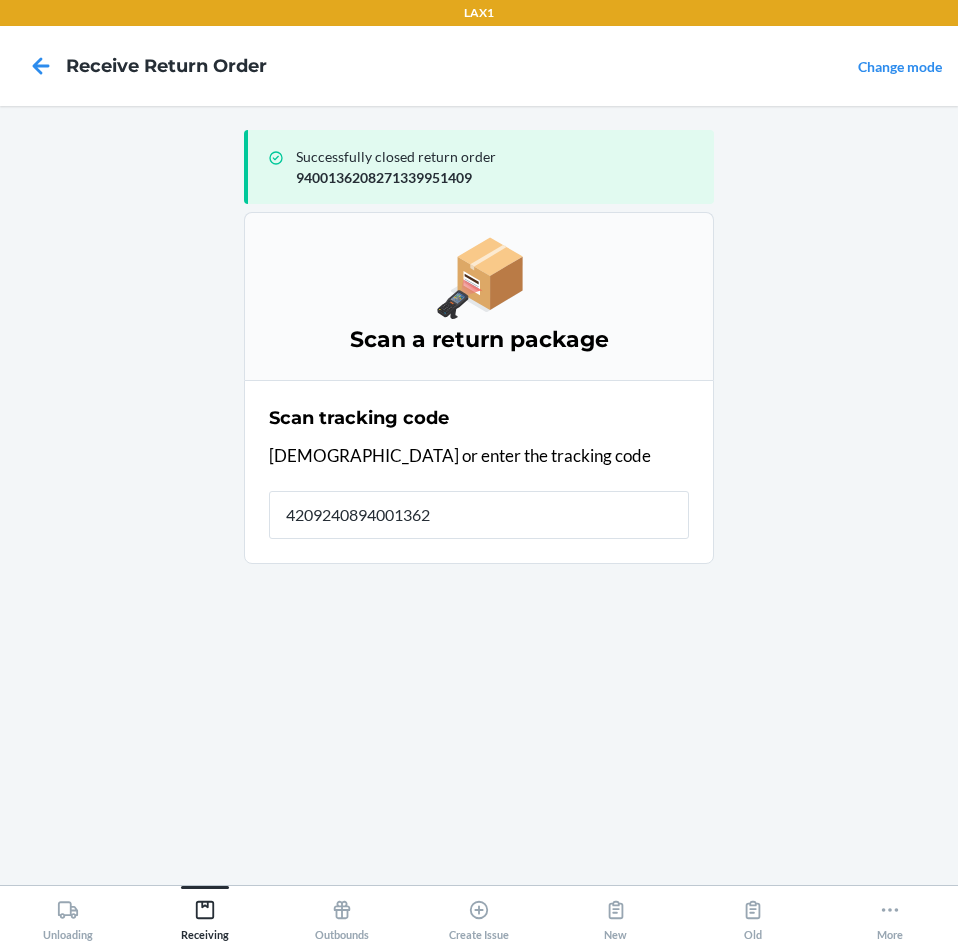 type on "42092408940013620" 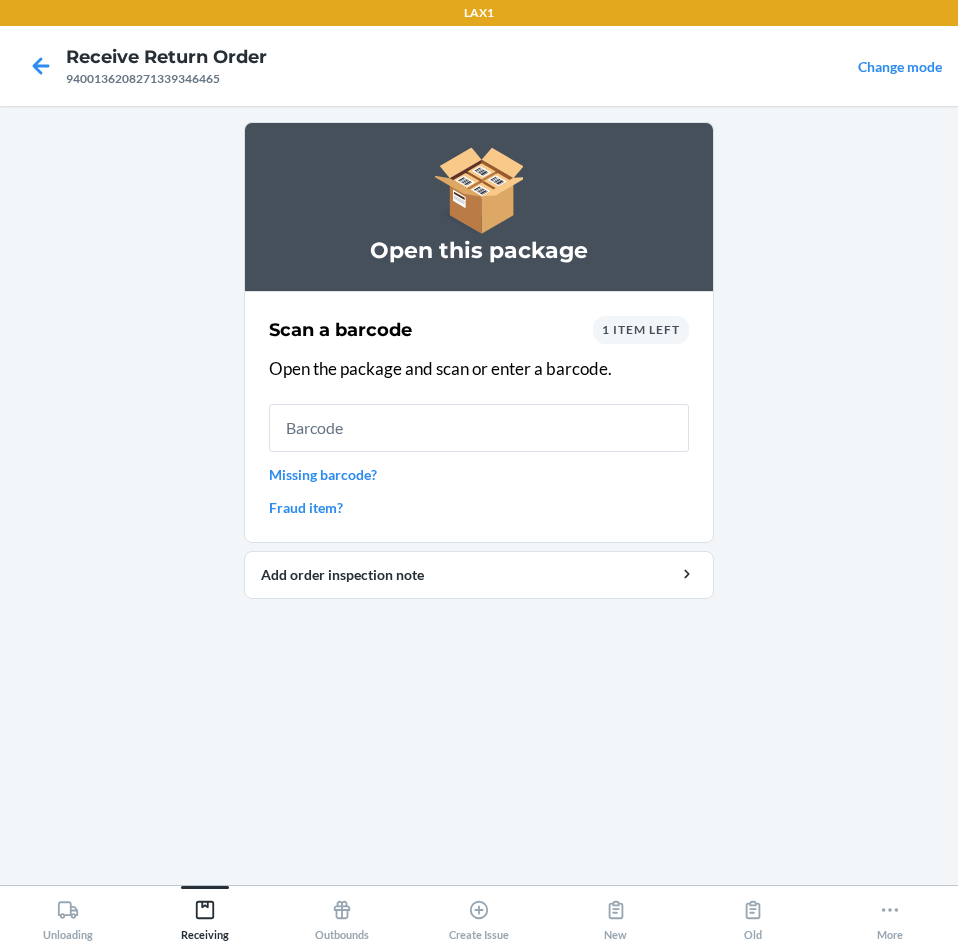 click at bounding box center (479, 428) 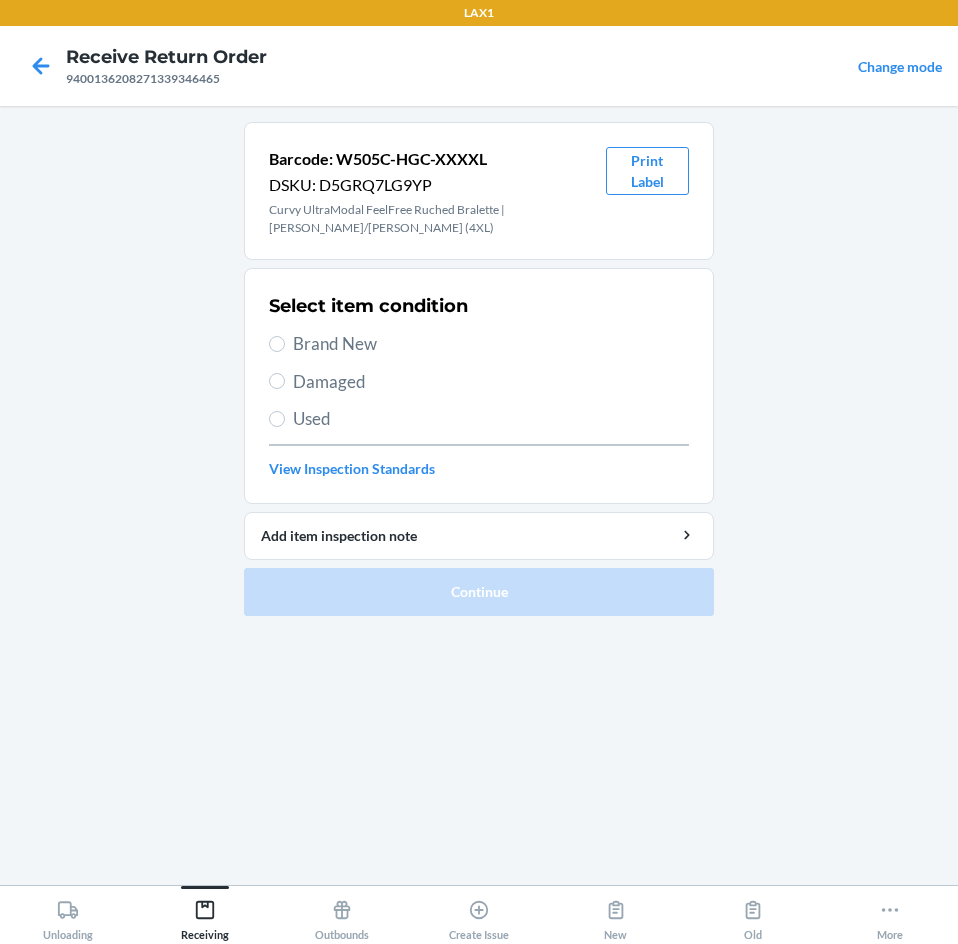 click on "Brand New" at bounding box center [491, 344] 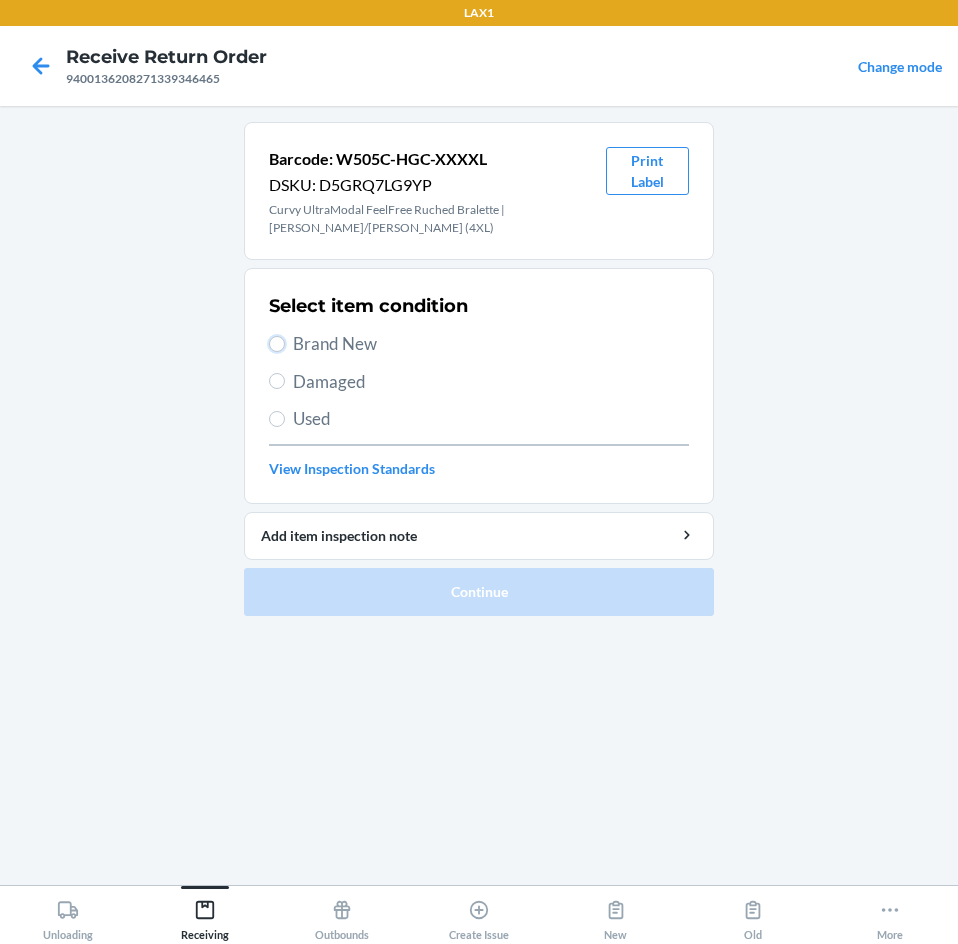 click on "Brand New" at bounding box center [277, 344] 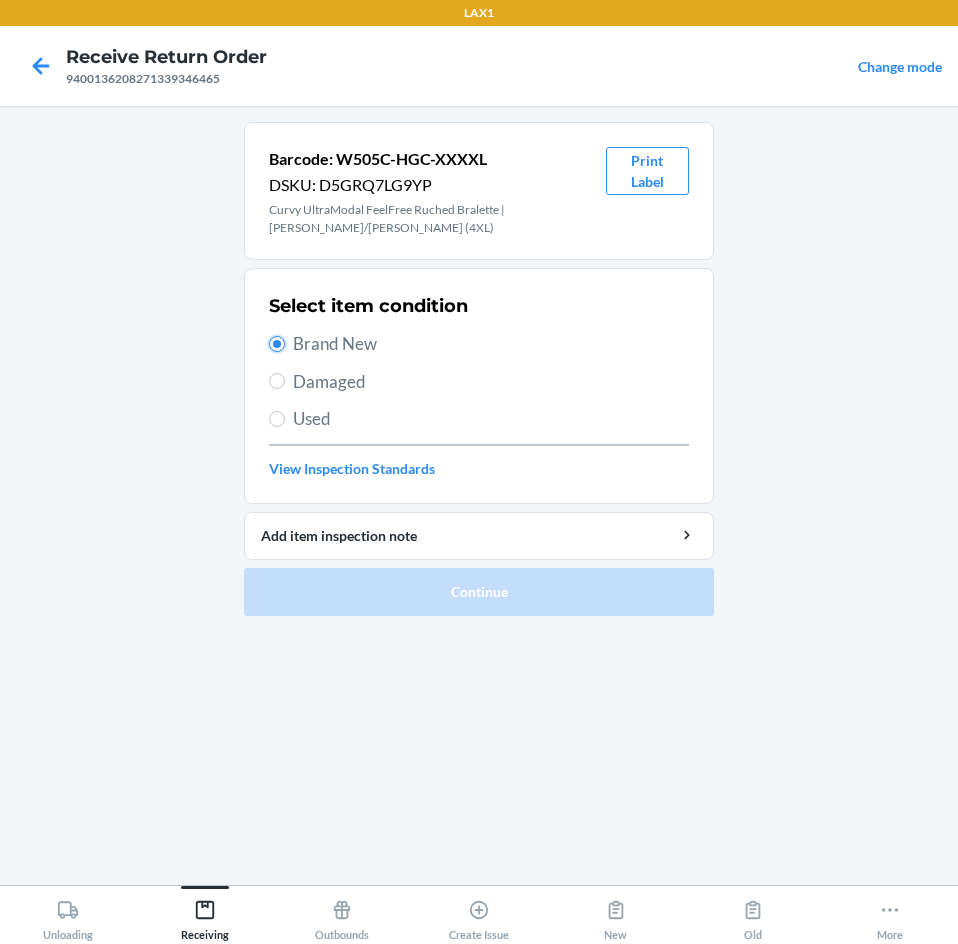 radio on "true" 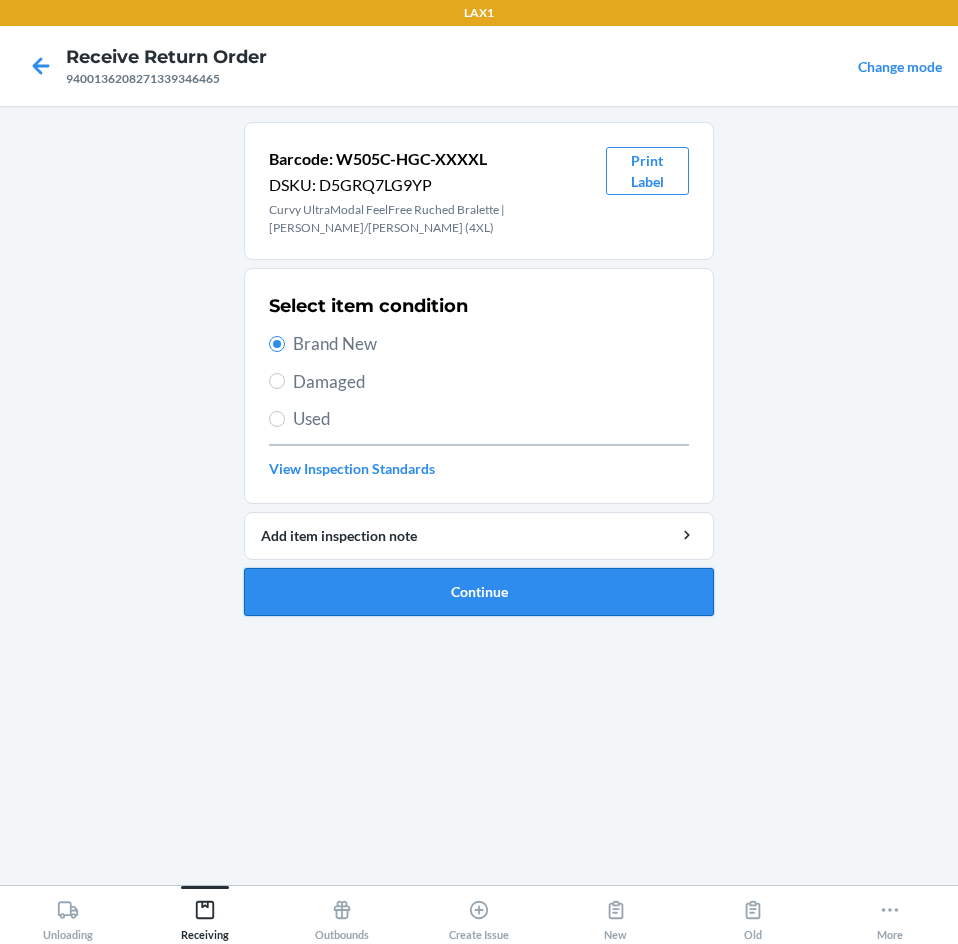 click on "Continue" at bounding box center [479, 592] 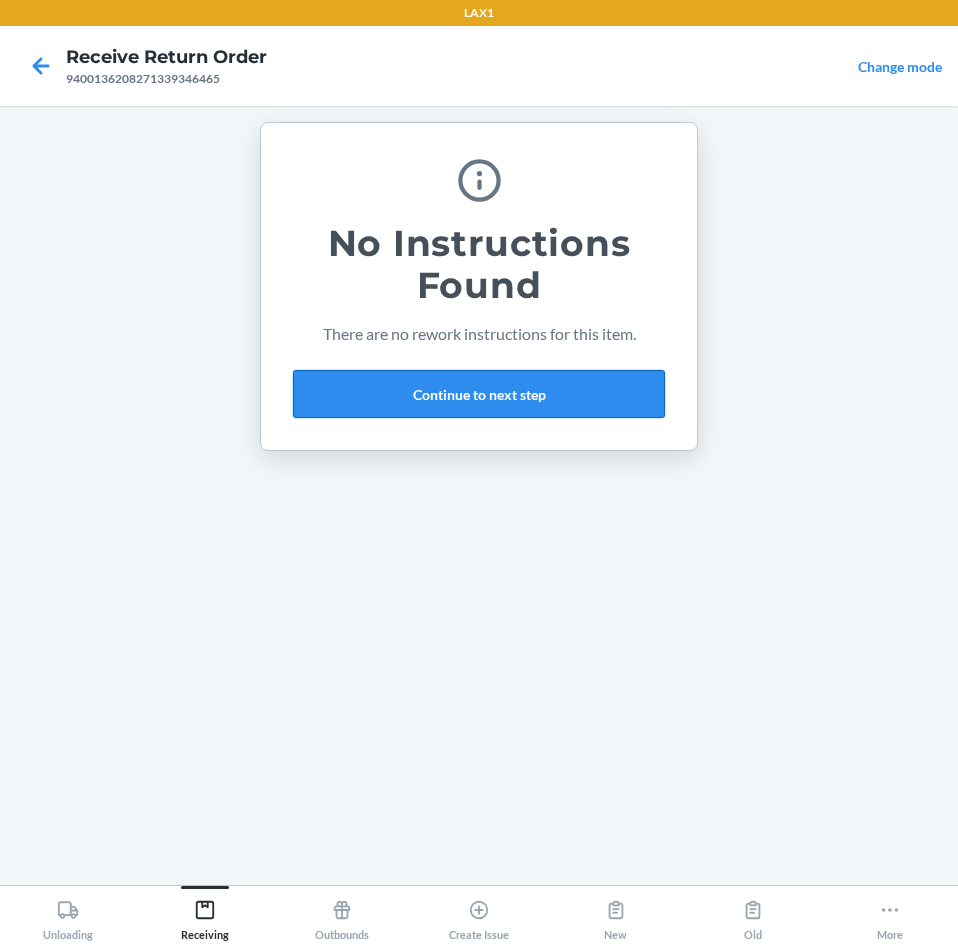 click on "Continue to next step" at bounding box center [479, 394] 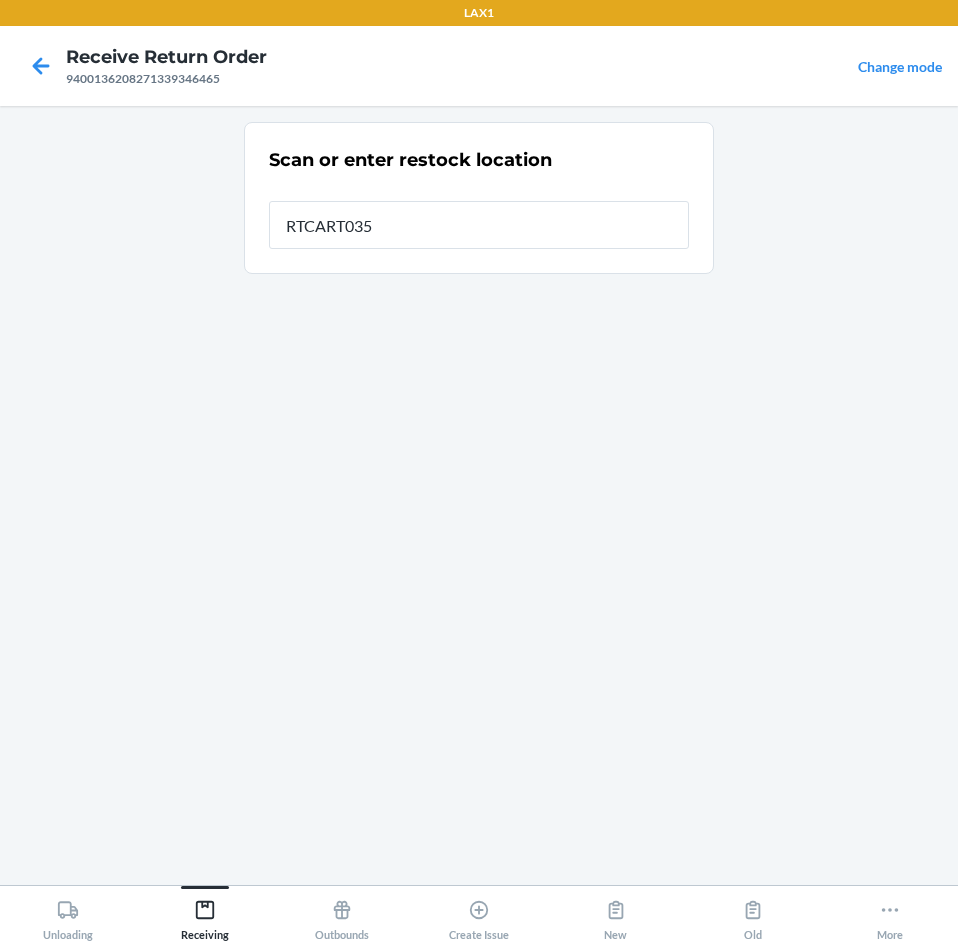type on "RTCART035" 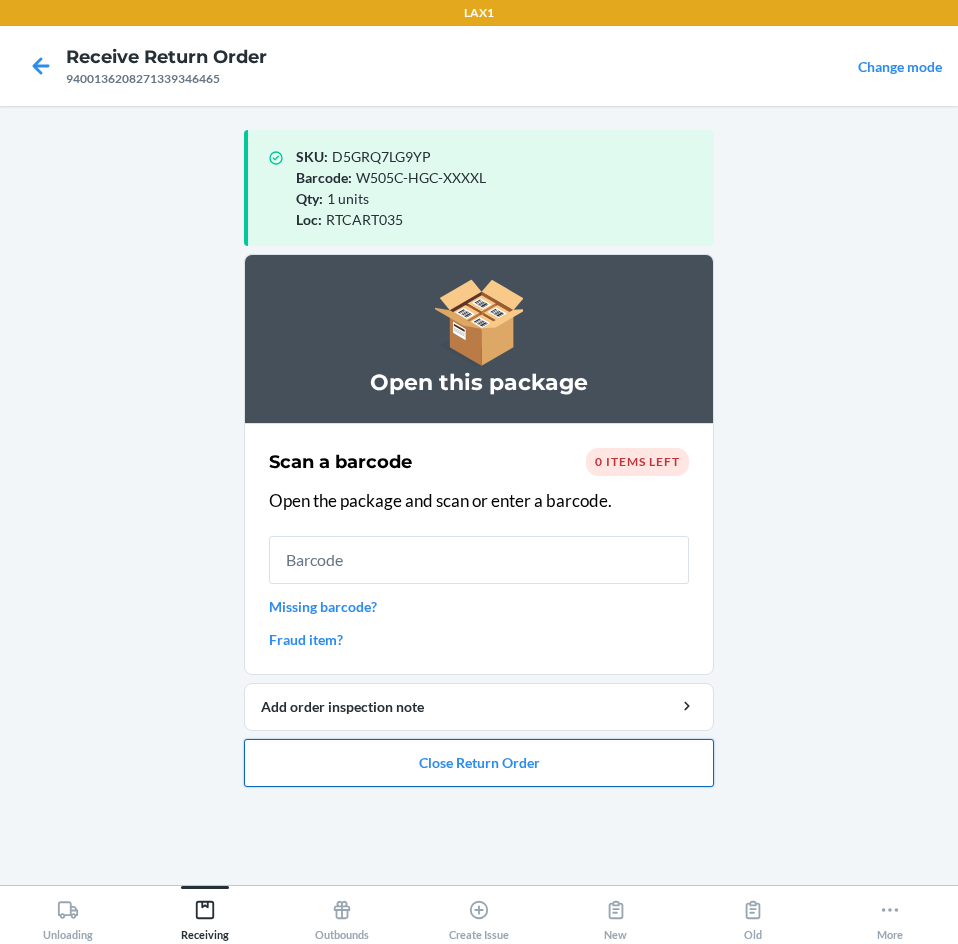 click on "Close Return Order" at bounding box center (479, 763) 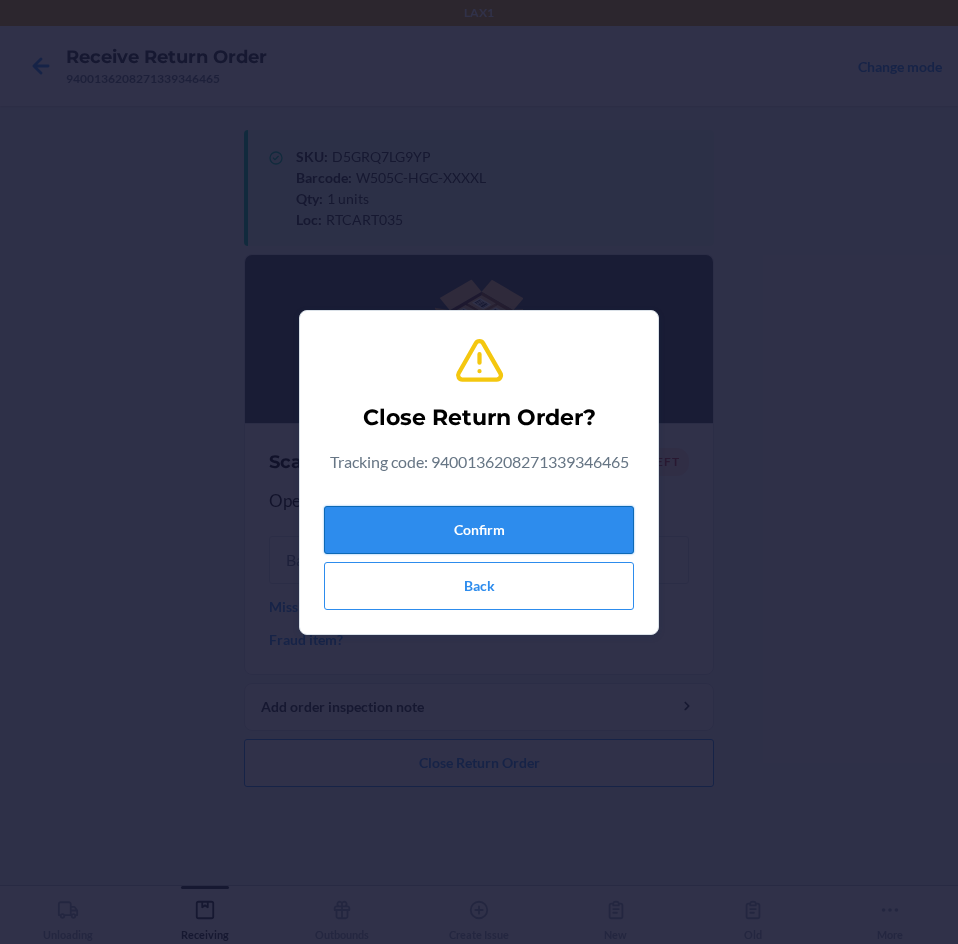 click on "Confirm" at bounding box center [479, 530] 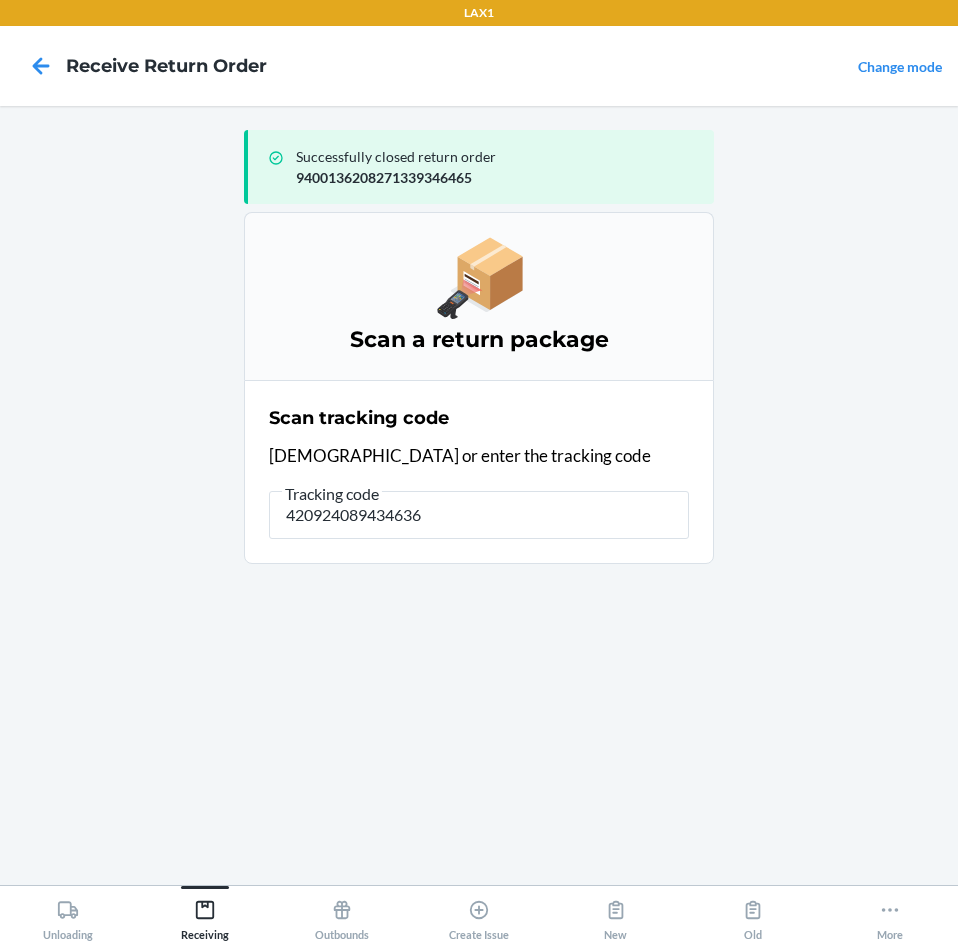 type on "4209240894346362" 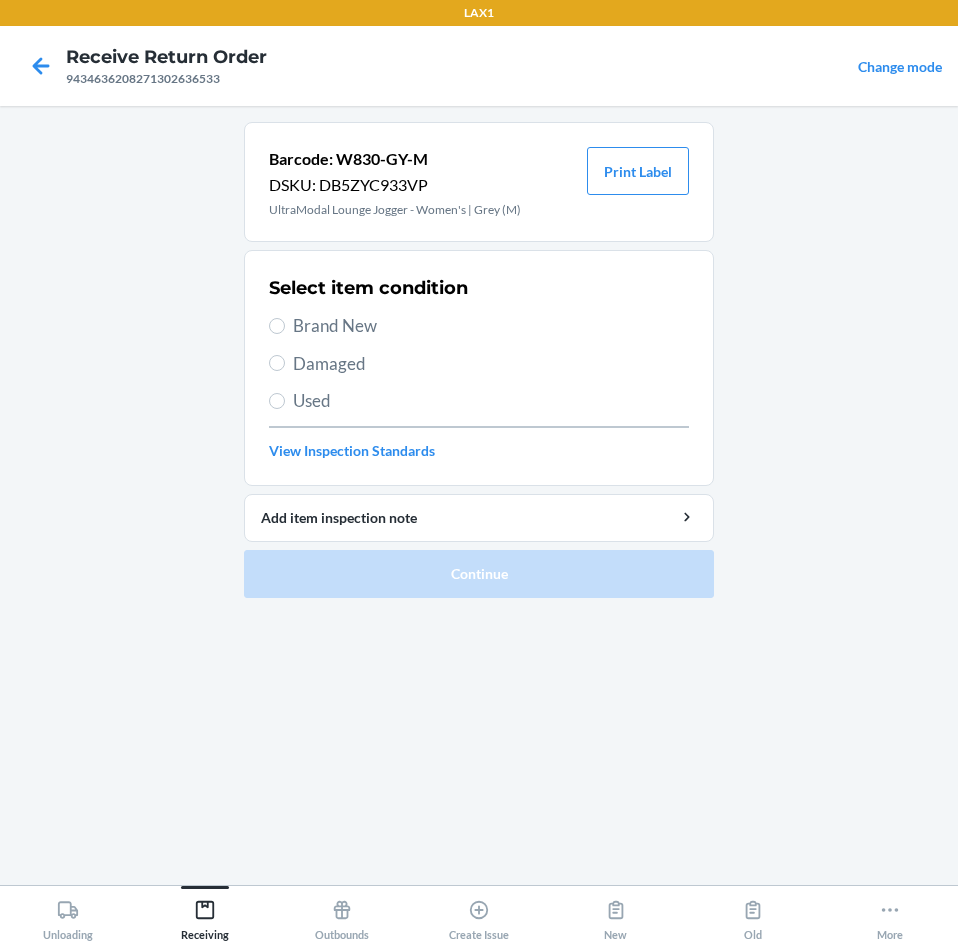 click on "Brand New" at bounding box center (491, 326) 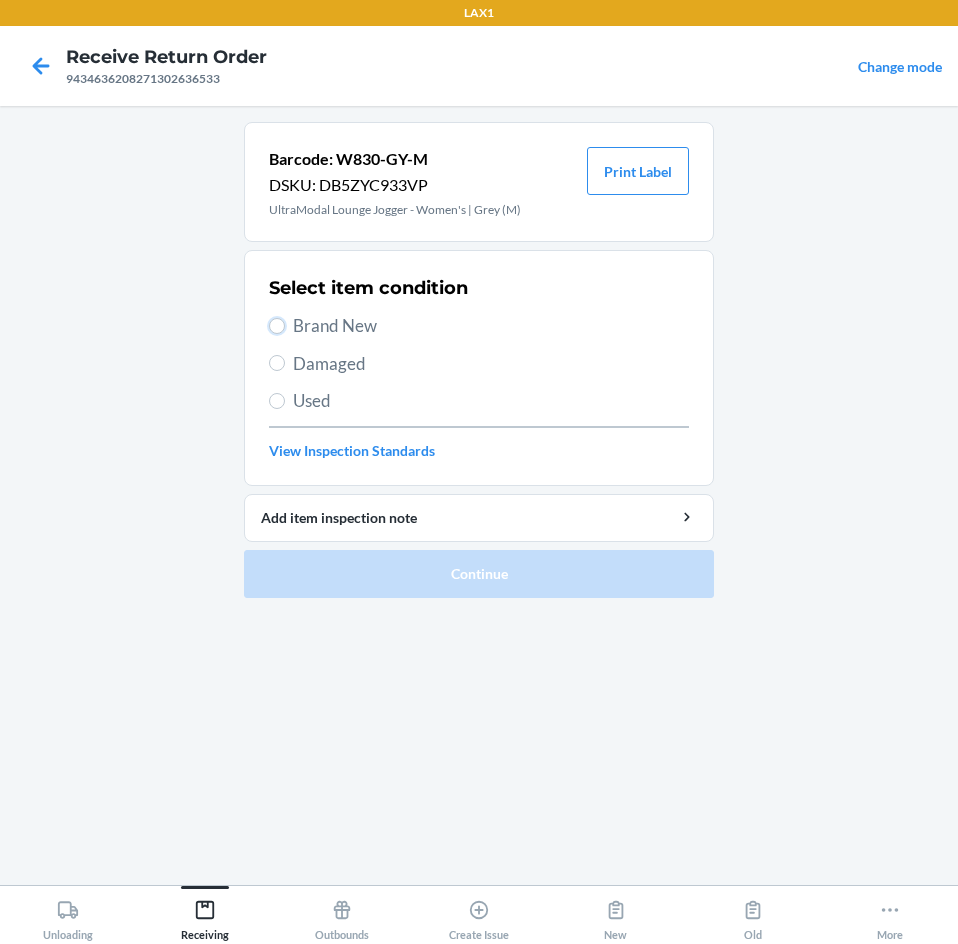 click on "Brand New" at bounding box center [277, 326] 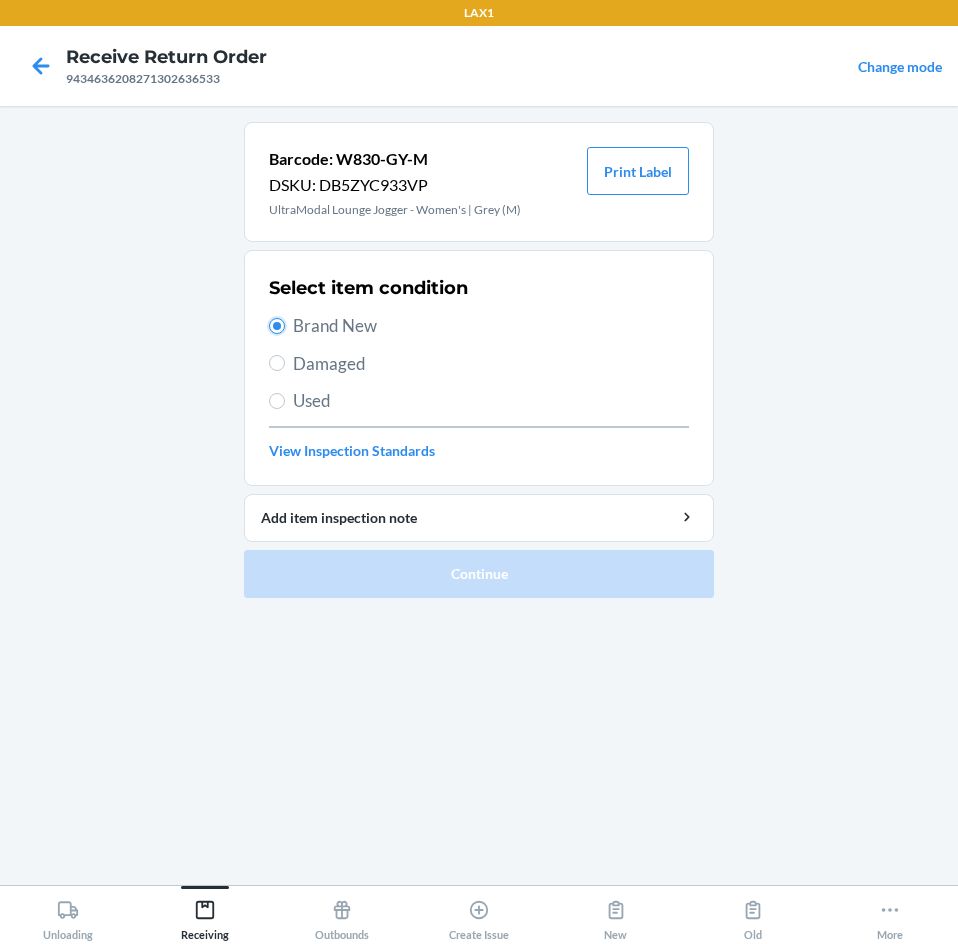 radio on "true" 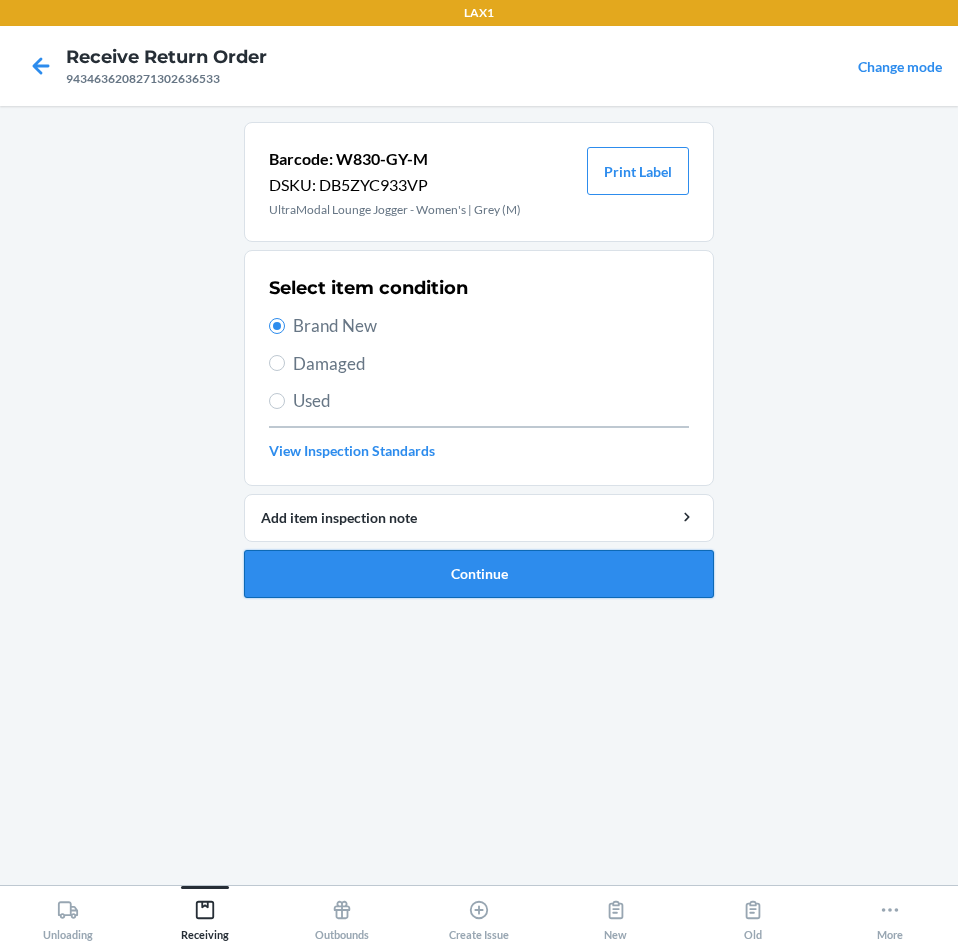 click on "Continue" at bounding box center (479, 574) 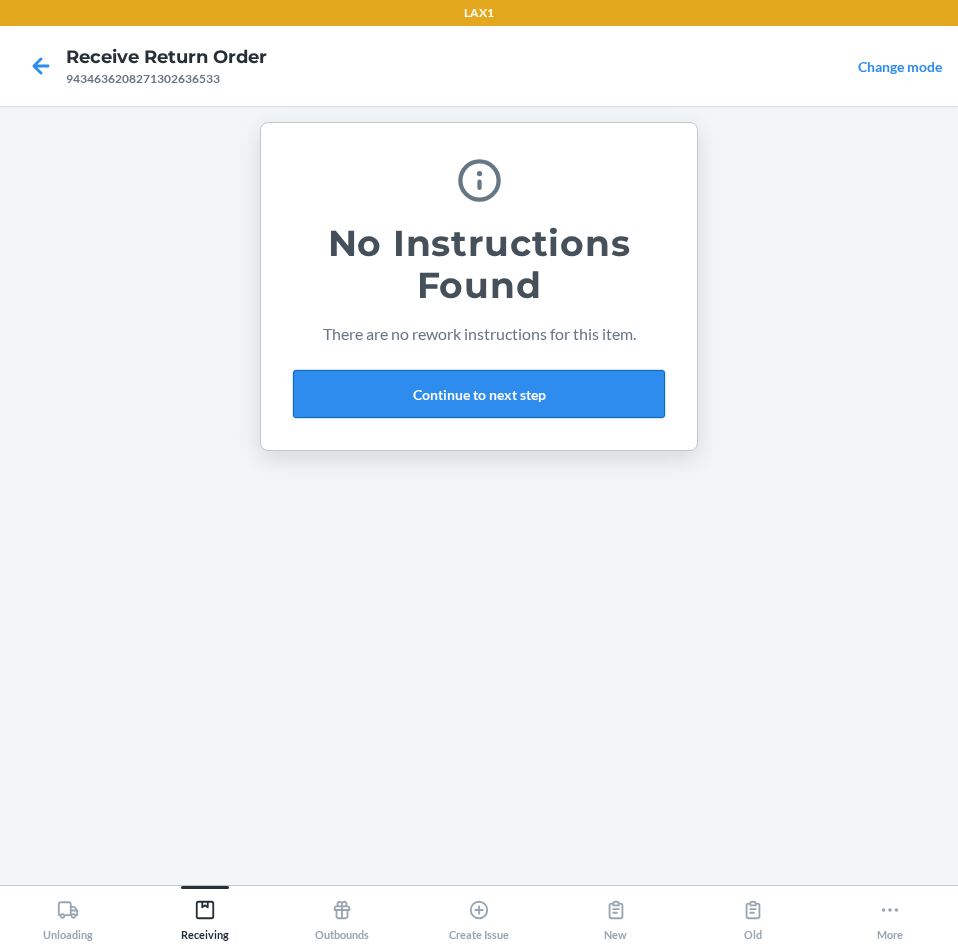 click on "Continue to next step" at bounding box center (479, 394) 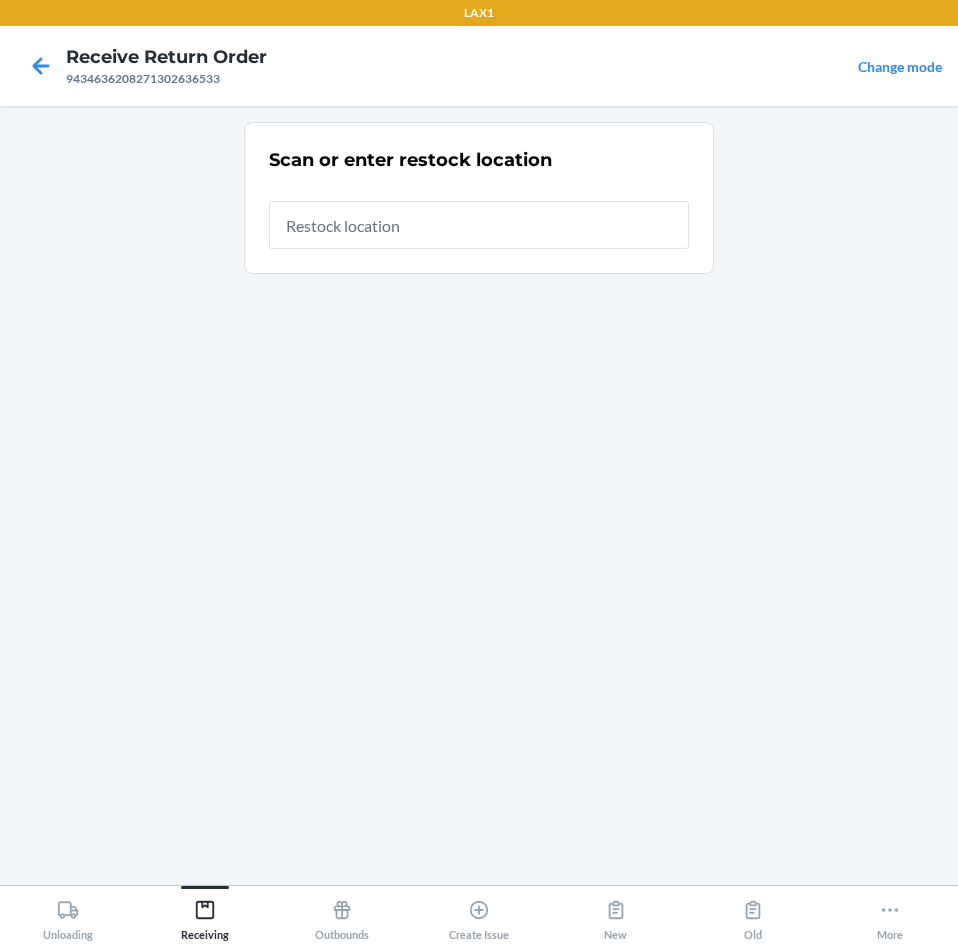 click at bounding box center (479, 225) 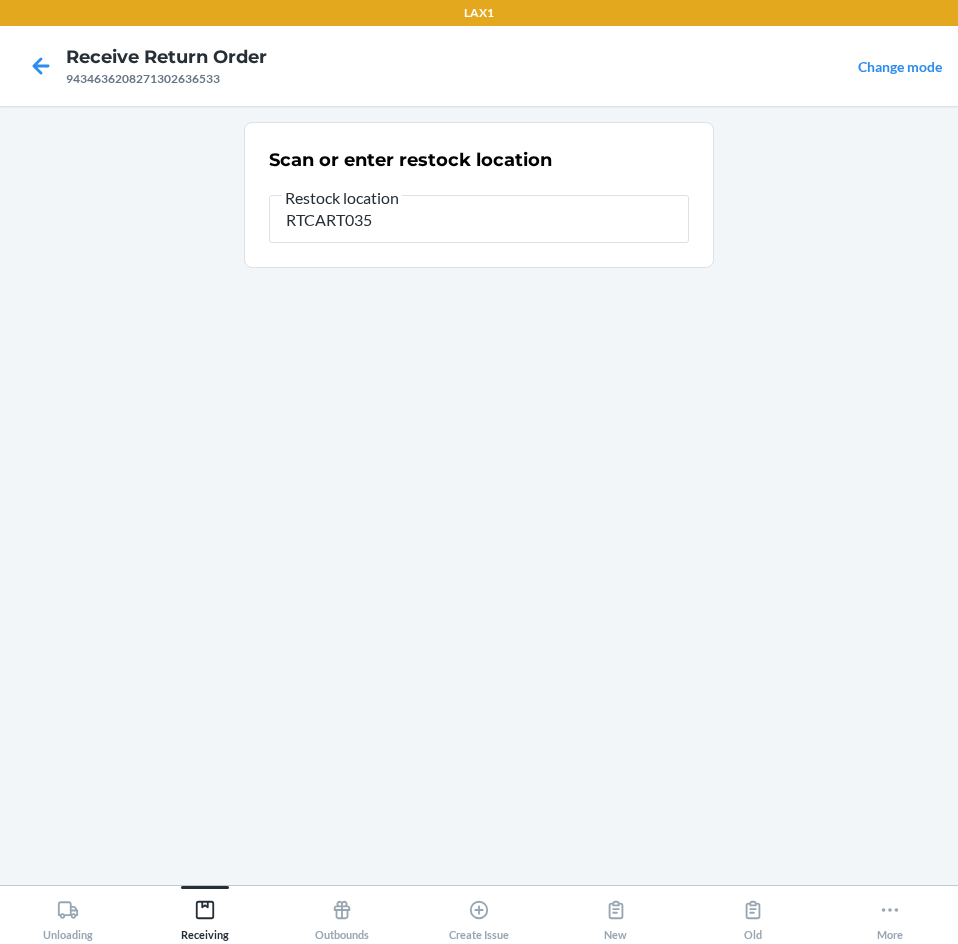 type on "RTCART035" 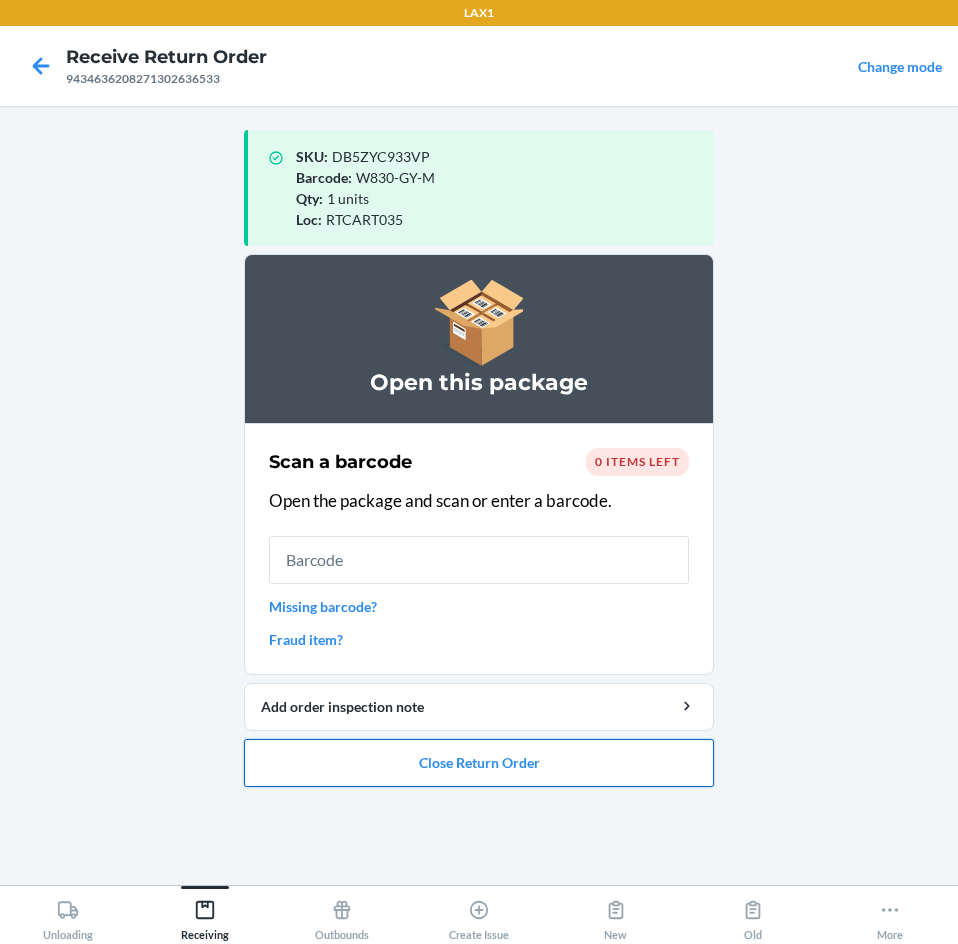 click on "Close Return Order" at bounding box center (479, 763) 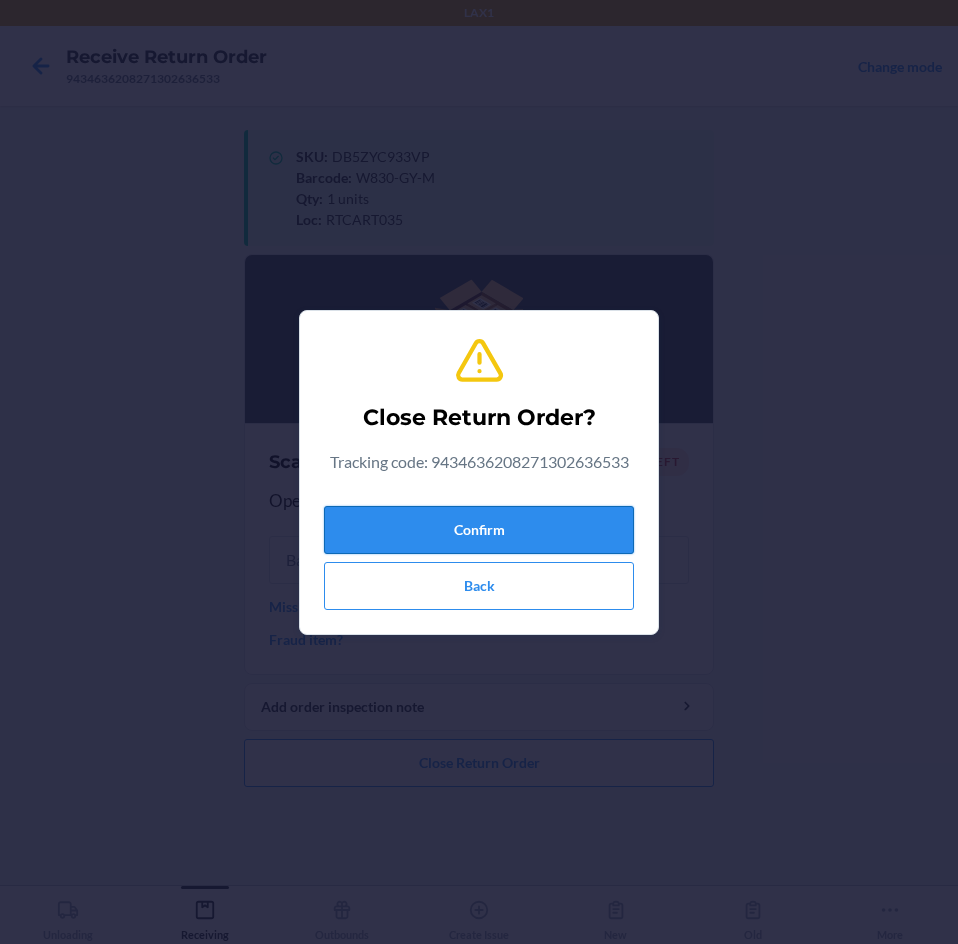click on "Confirm" at bounding box center (479, 530) 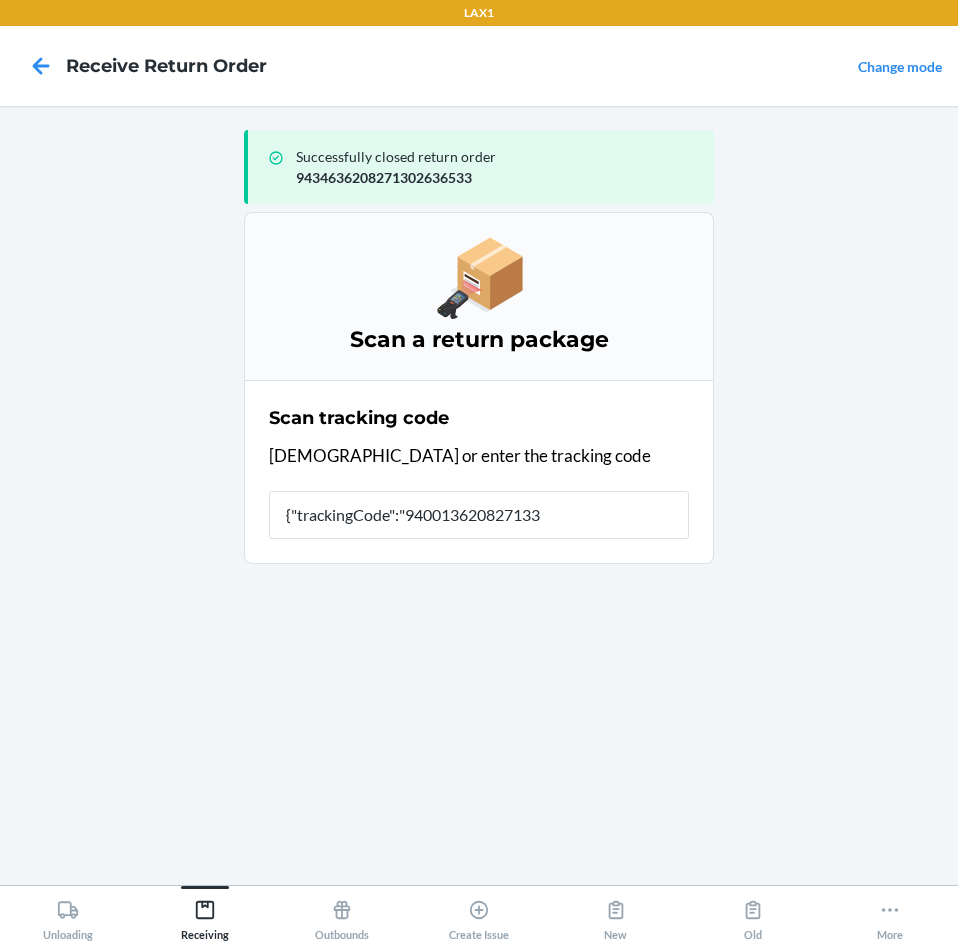 type on "{"trackingCode":"9400136208271337" 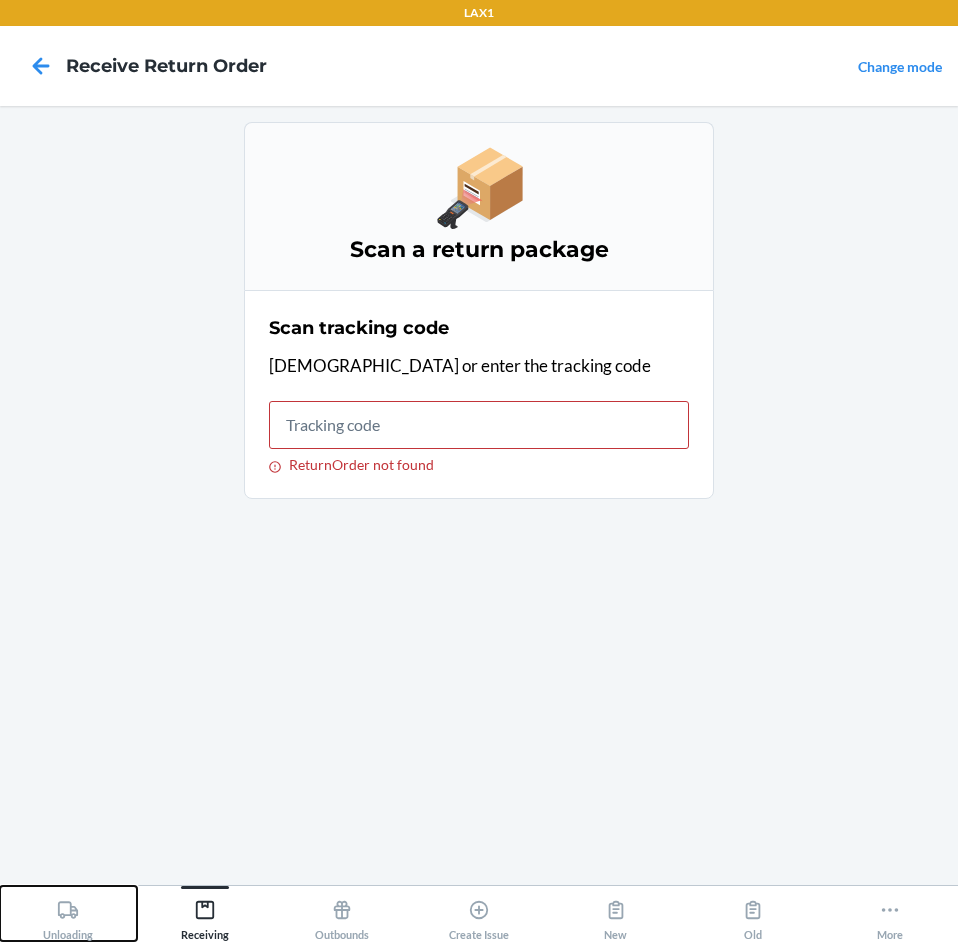 click on "Unloading" at bounding box center (68, 916) 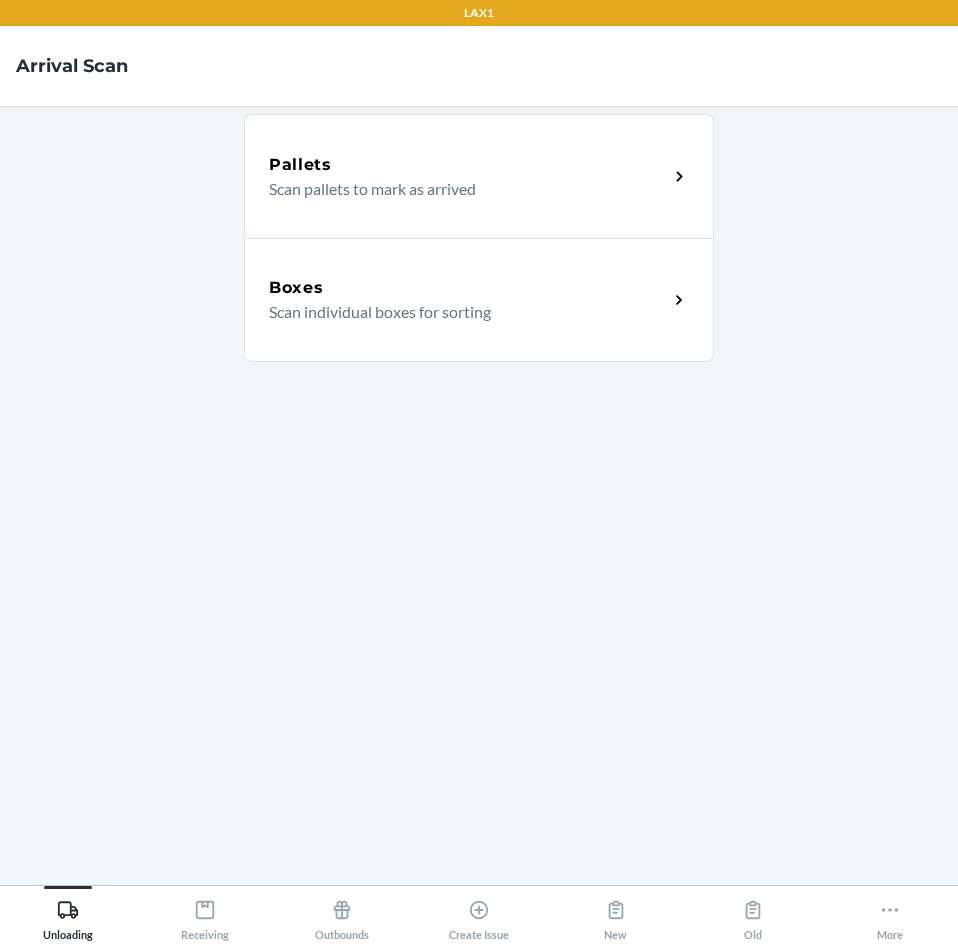 click on "Boxes Scan individual boxes for sorting" at bounding box center (479, 300) 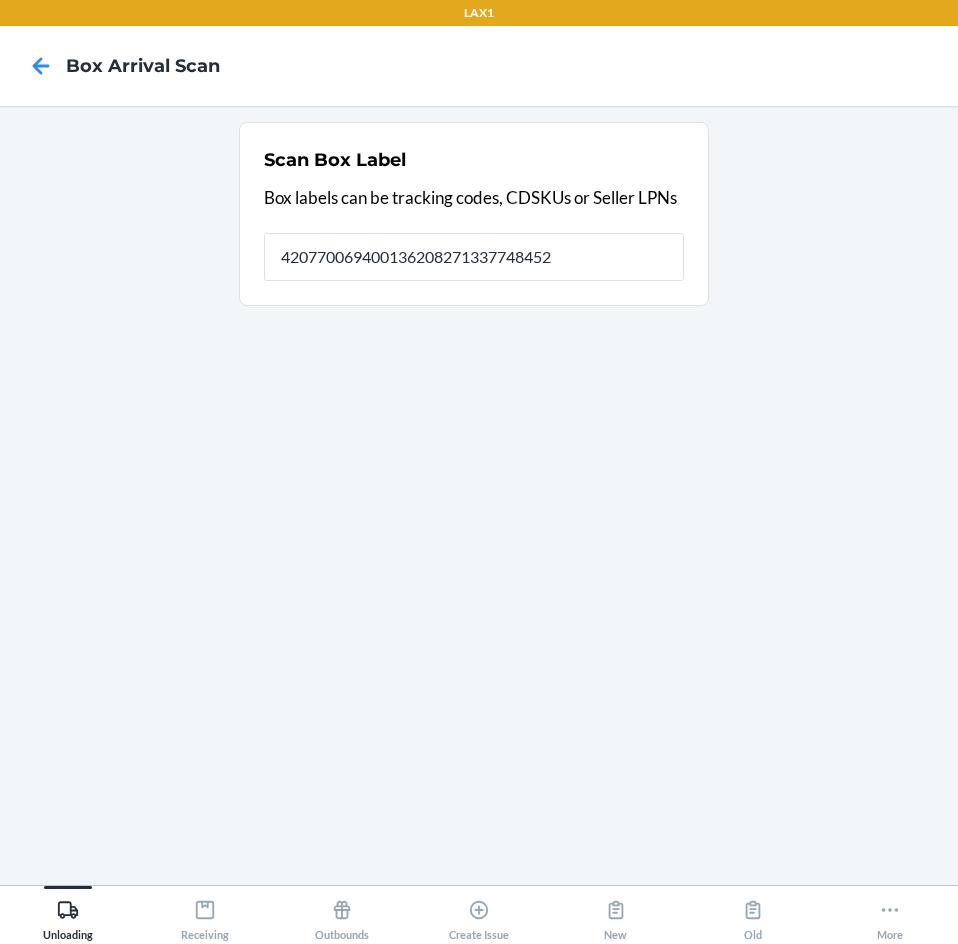 type on "420770069400136208271337748452" 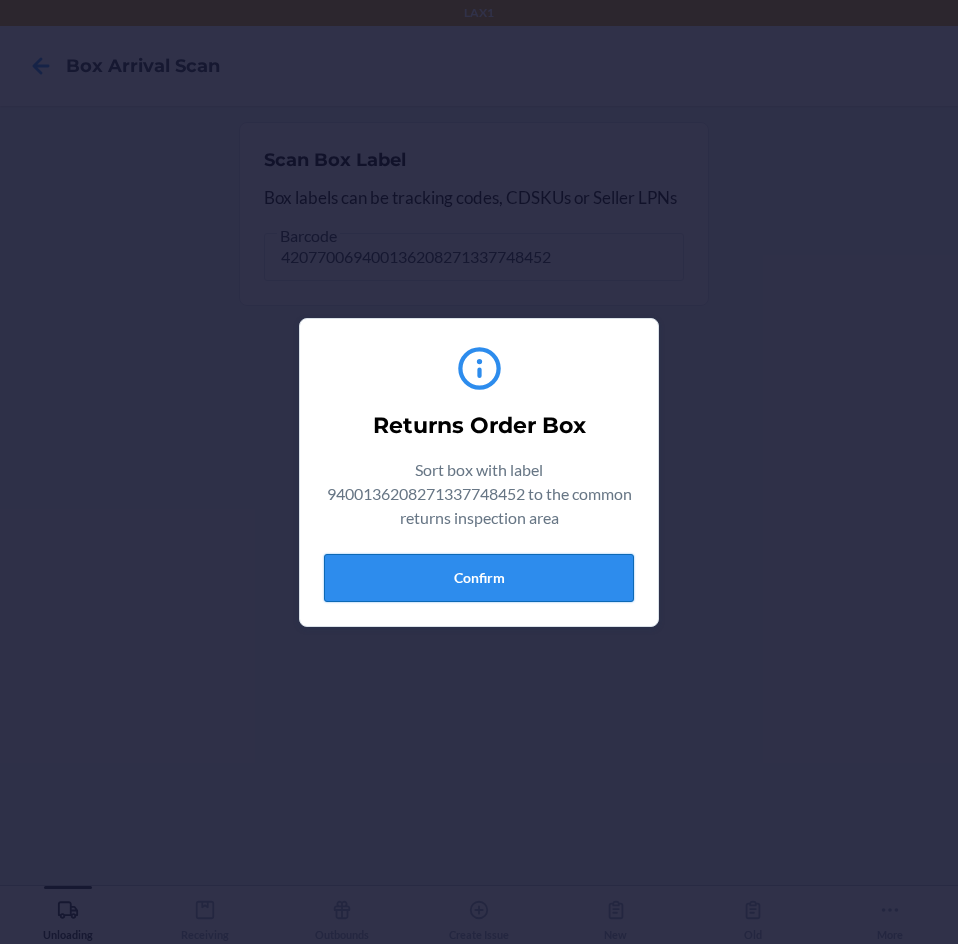 click on "Confirm" at bounding box center (479, 578) 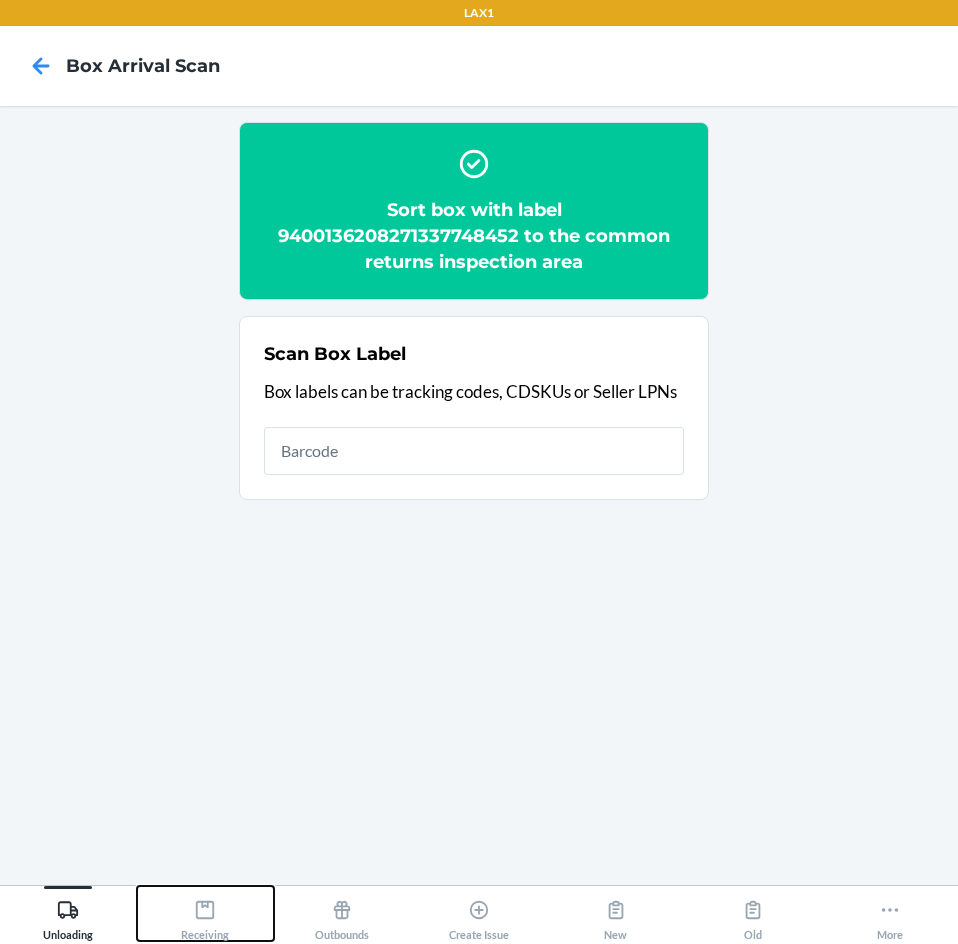 drag, startPoint x: 201, startPoint y: 904, endPoint x: 205, endPoint y: 890, distance: 14.56022 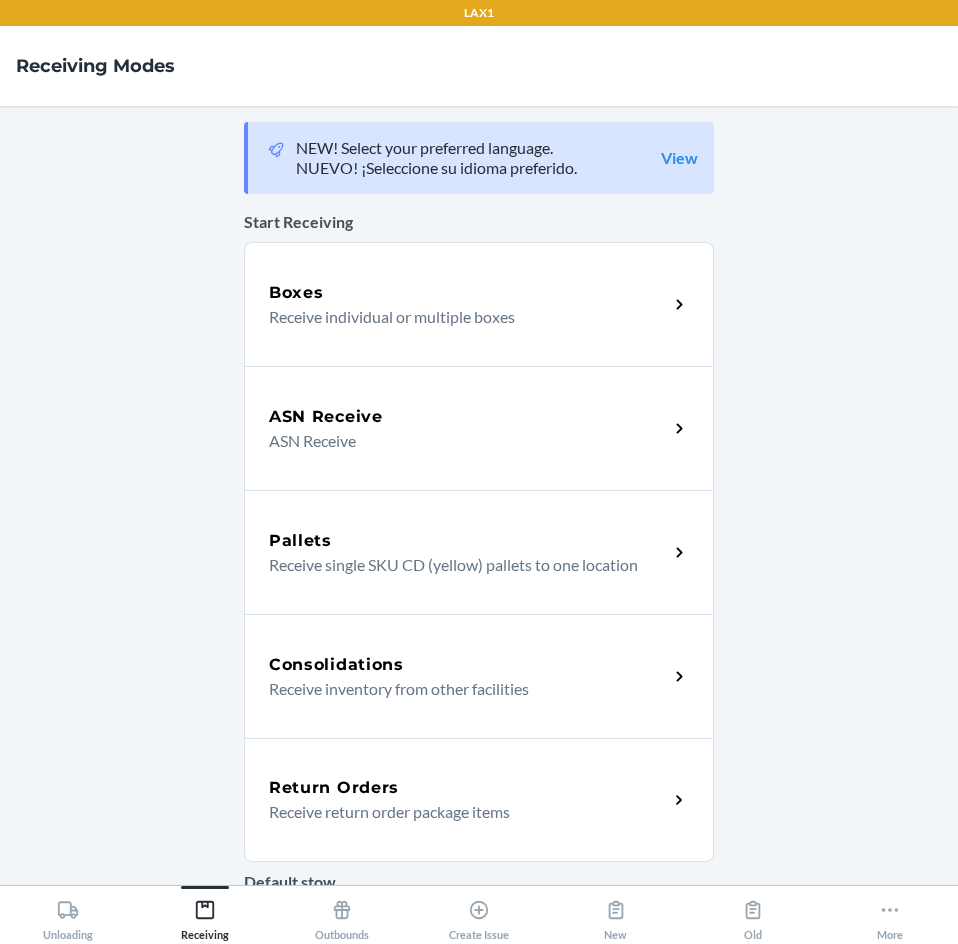 click on "Return Orders" at bounding box center [334, 788] 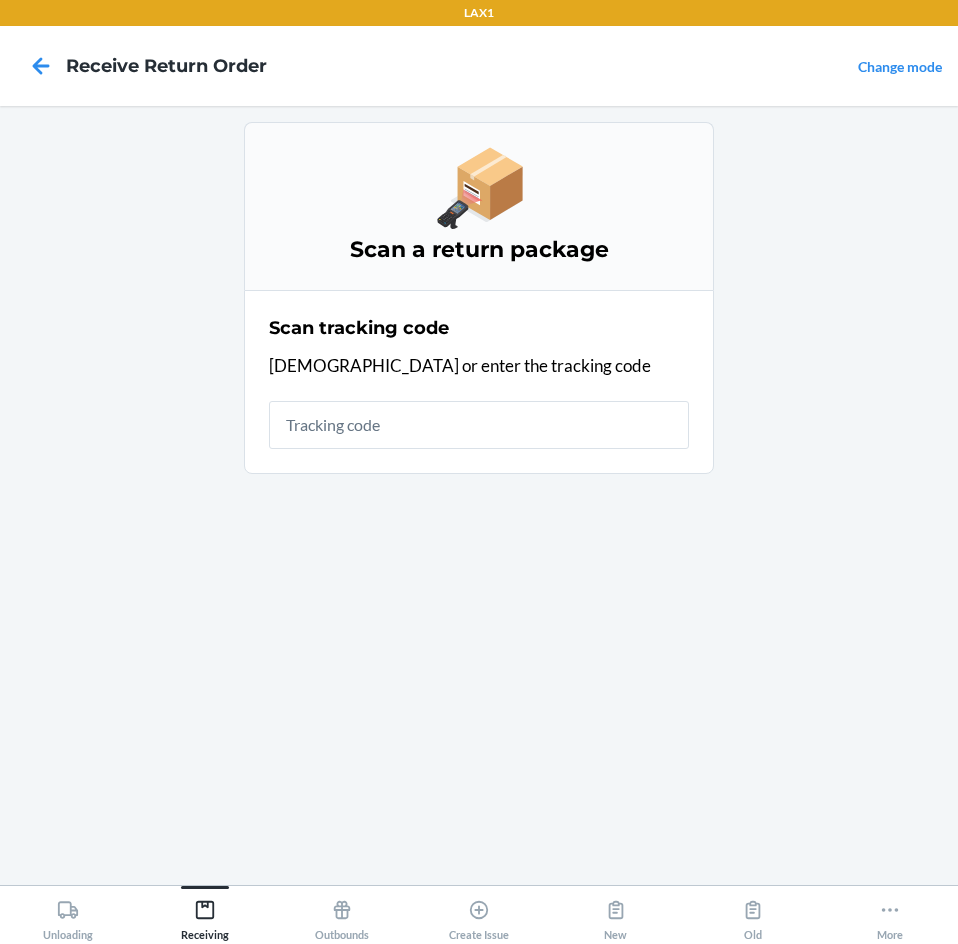 click at bounding box center [479, 425] 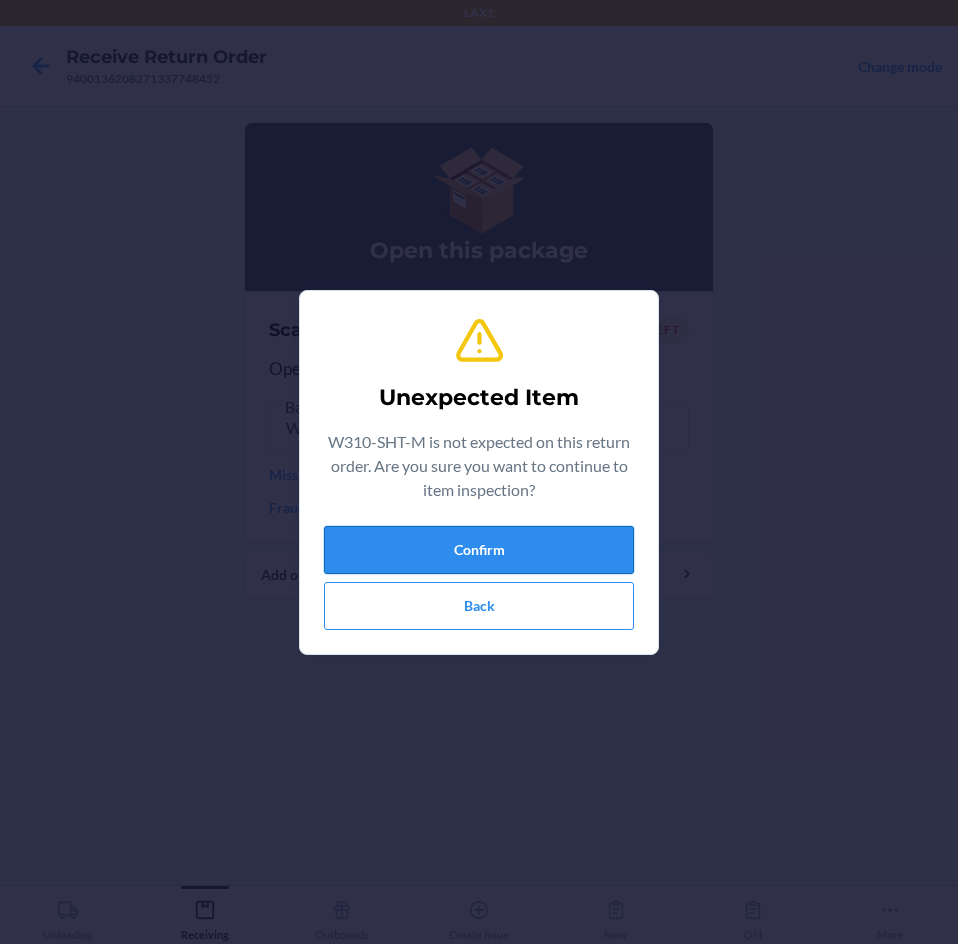 click on "Confirm" at bounding box center [479, 550] 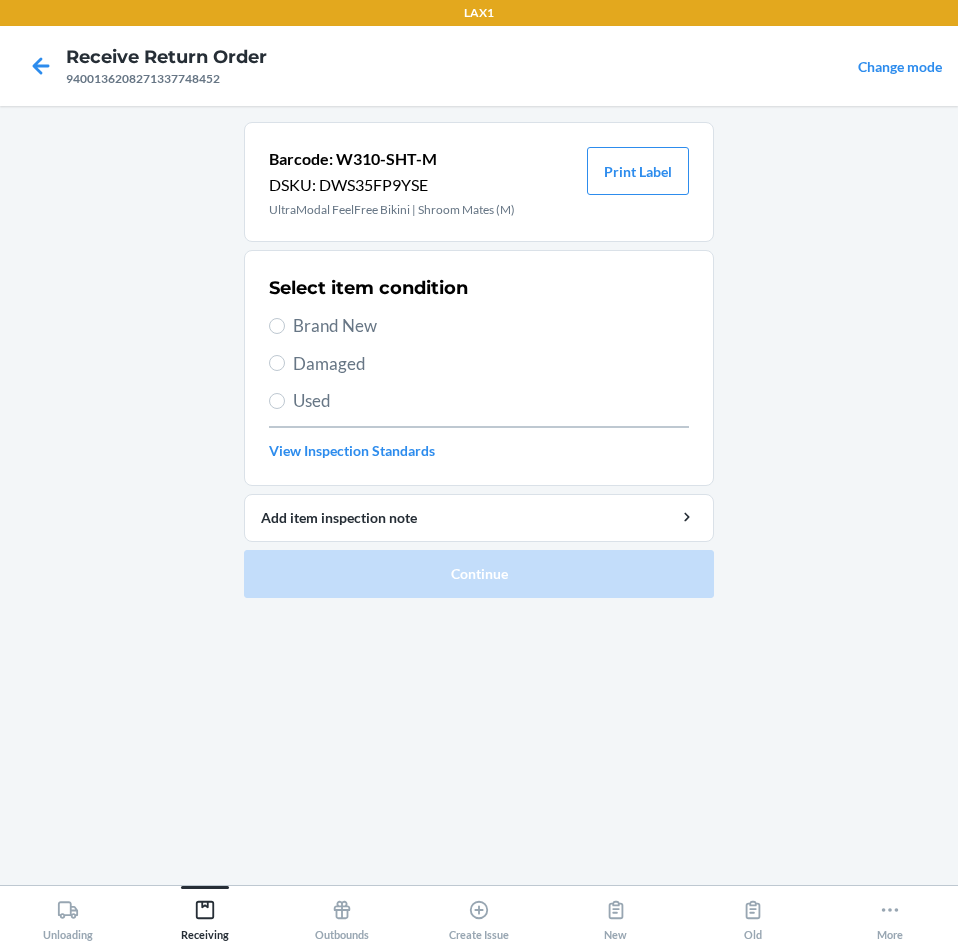 click on "Brand New" at bounding box center (491, 326) 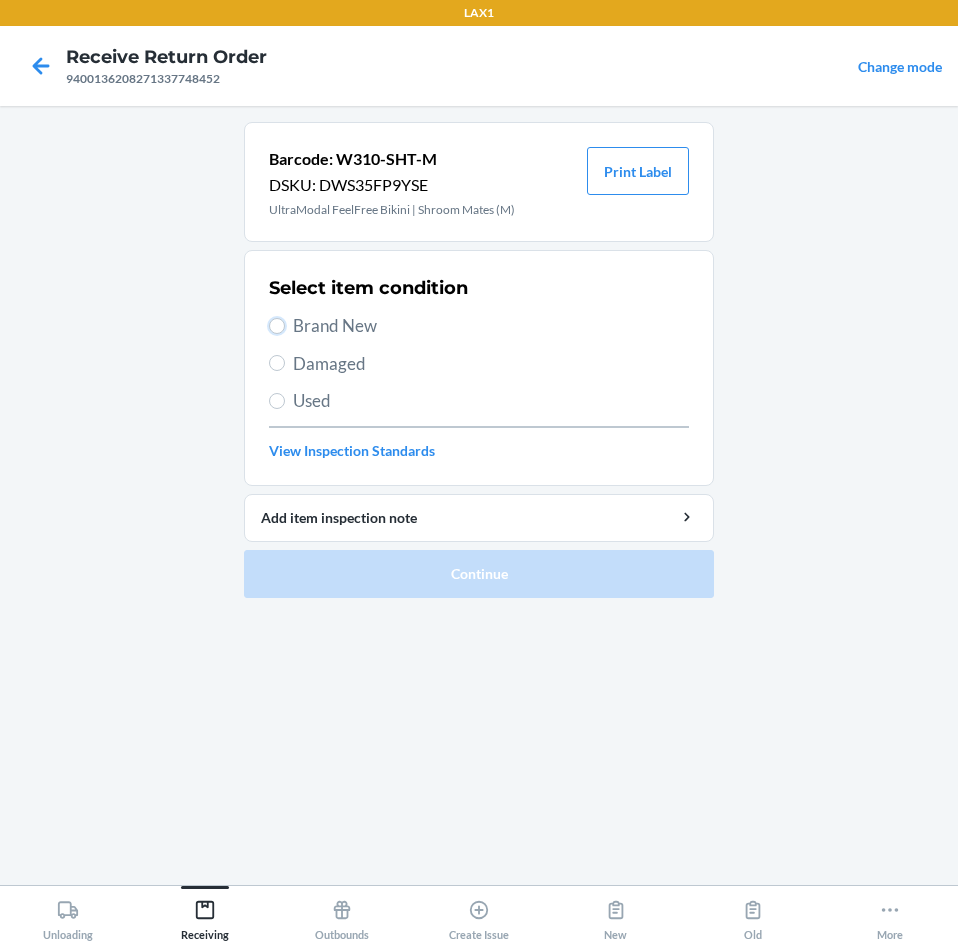 click on "Brand New" at bounding box center [277, 326] 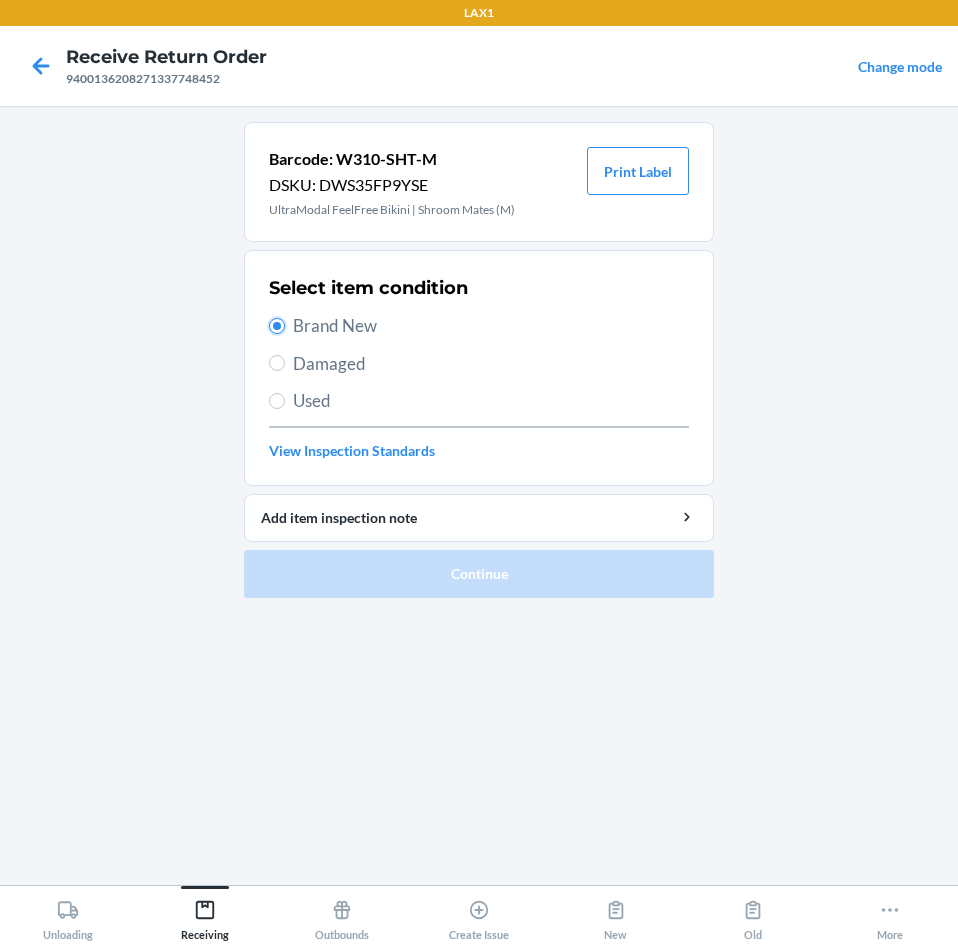 radio on "true" 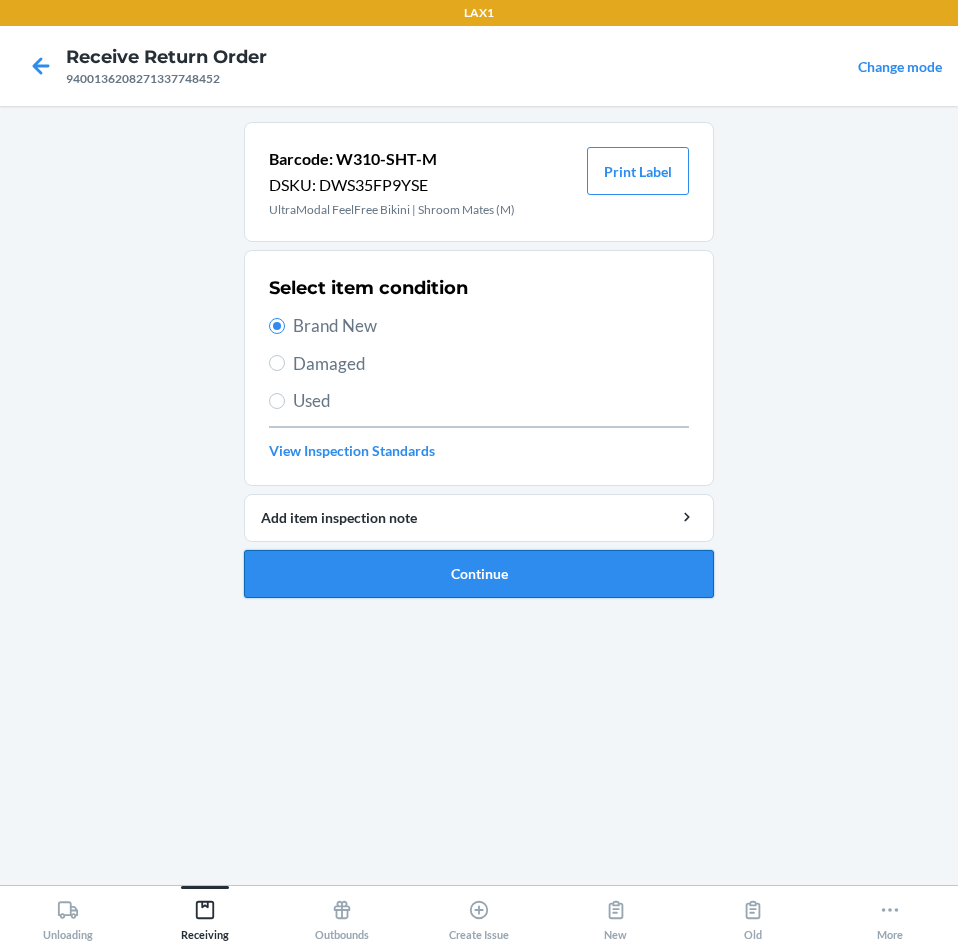 click on "Continue" at bounding box center (479, 574) 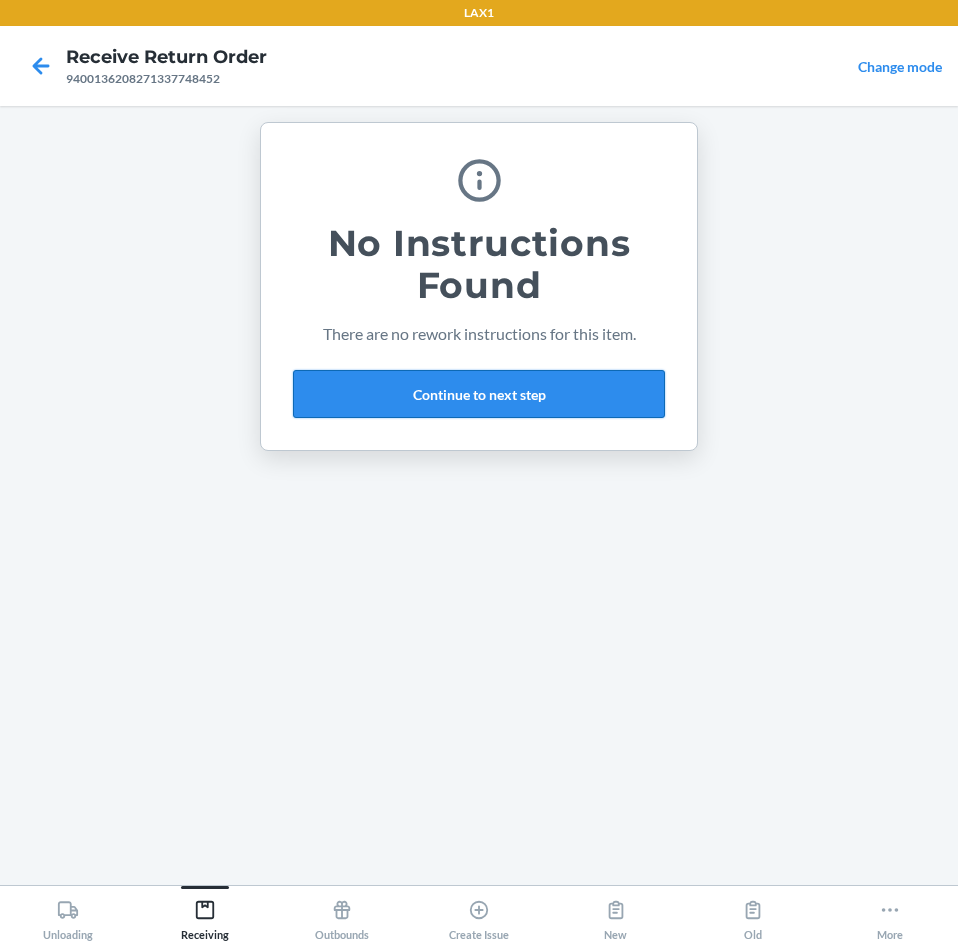 click on "Continue to next step" at bounding box center (479, 394) 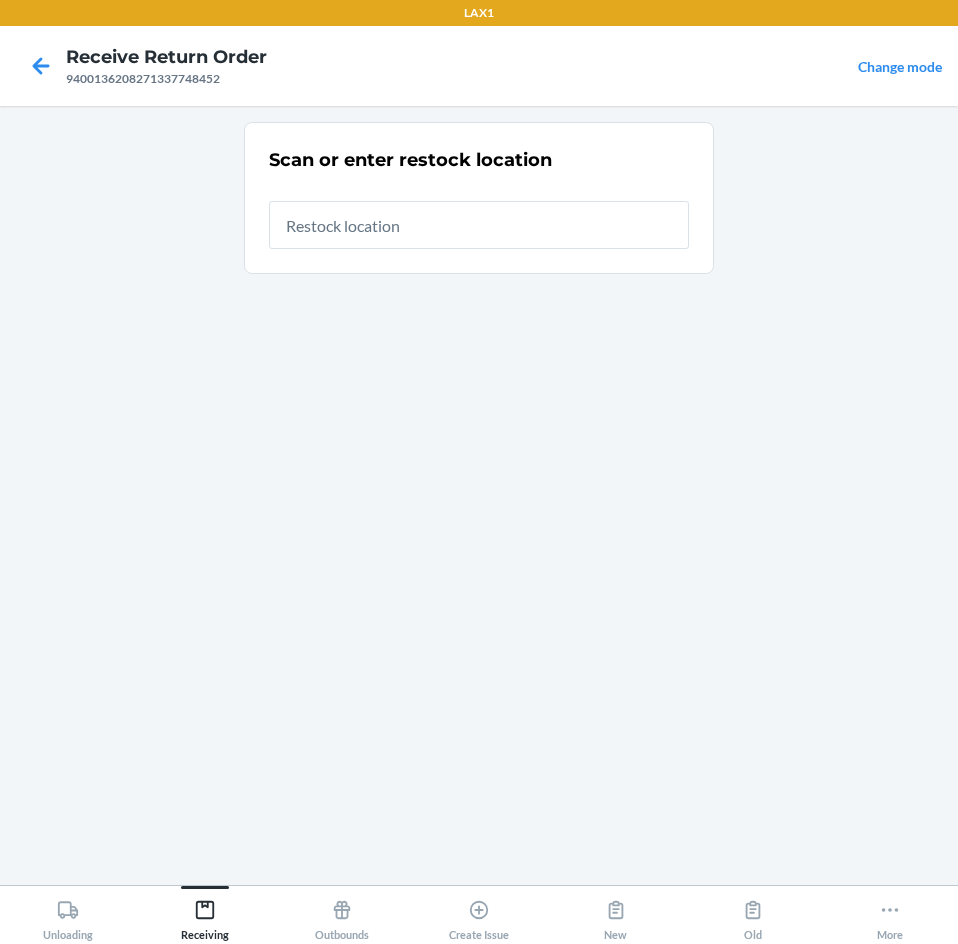 click at bounding box center [479, 225] 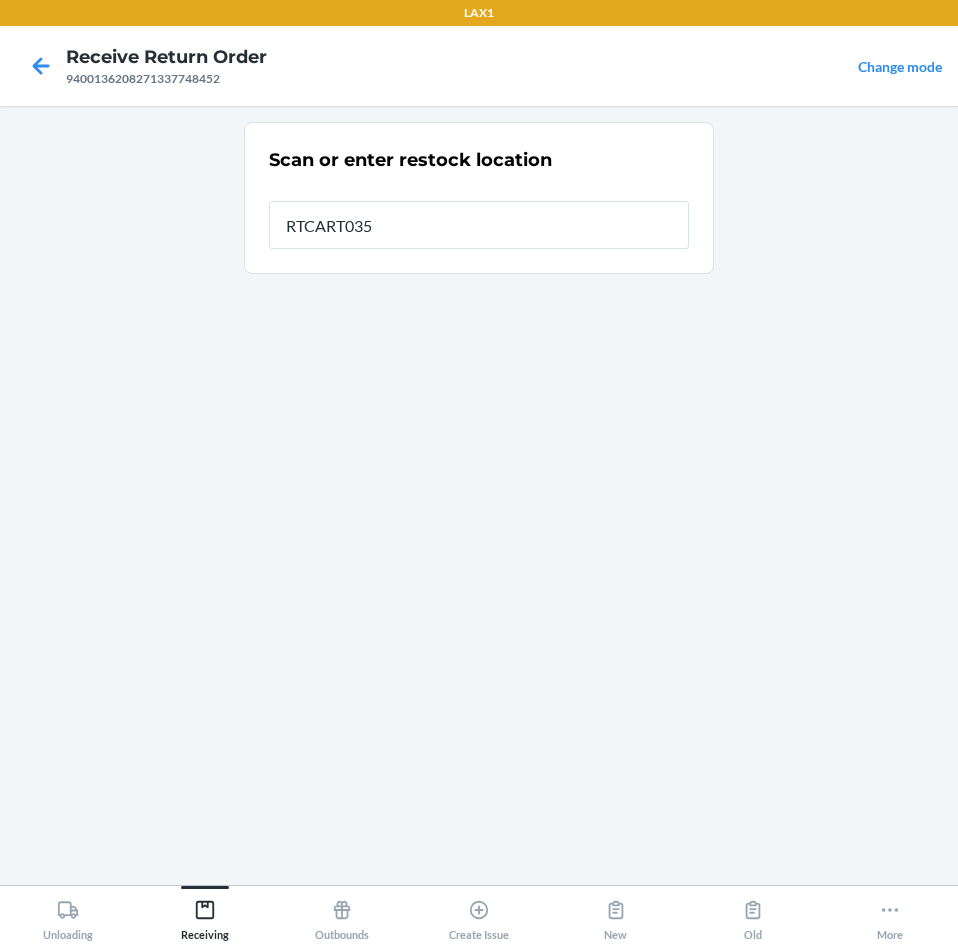 type on "RTCART035" 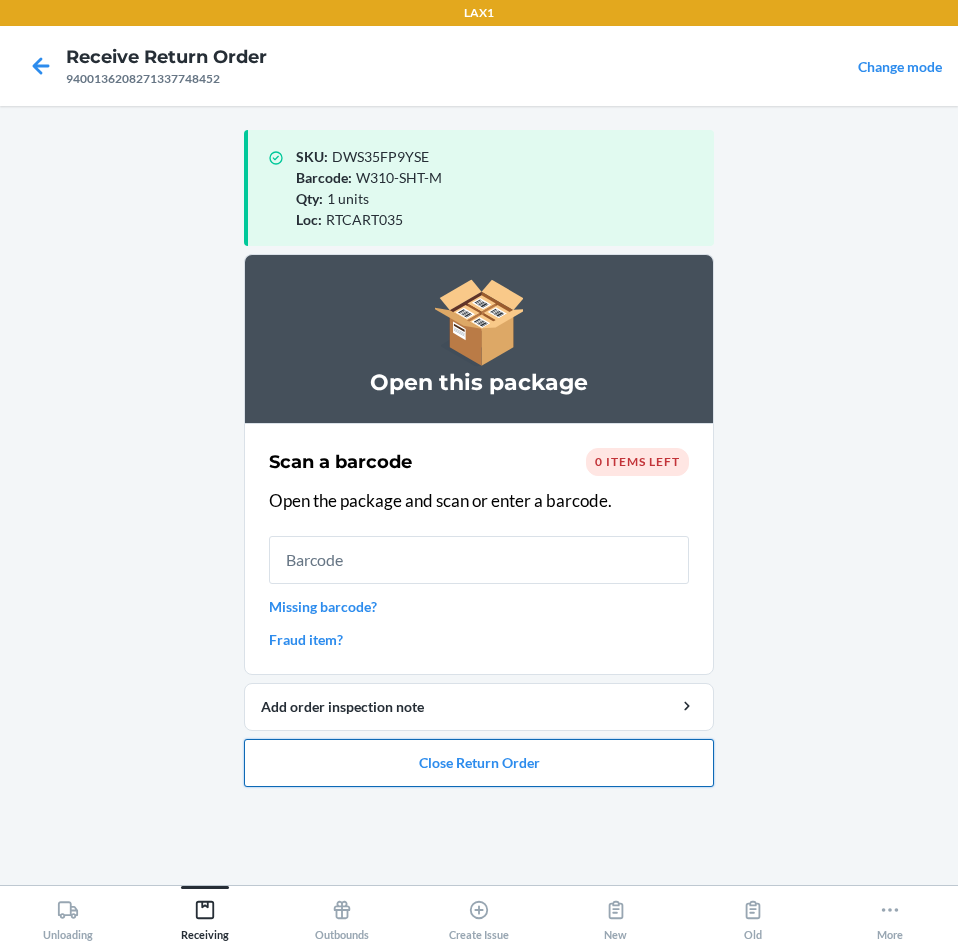 click on "Close Return Order" at bounding box center (479, 763) 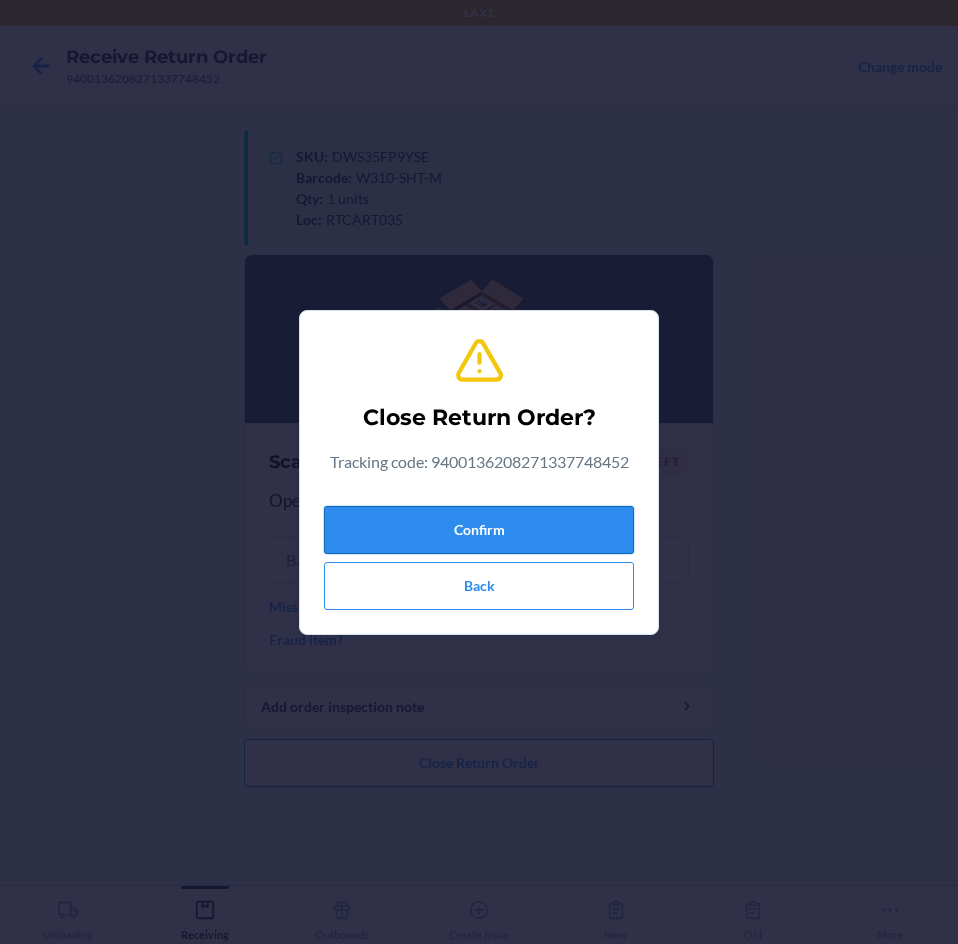 drag, startPoint x: 587, startPoint y: 530, endPoint x: 587, endPoint y: 547, distance: 17 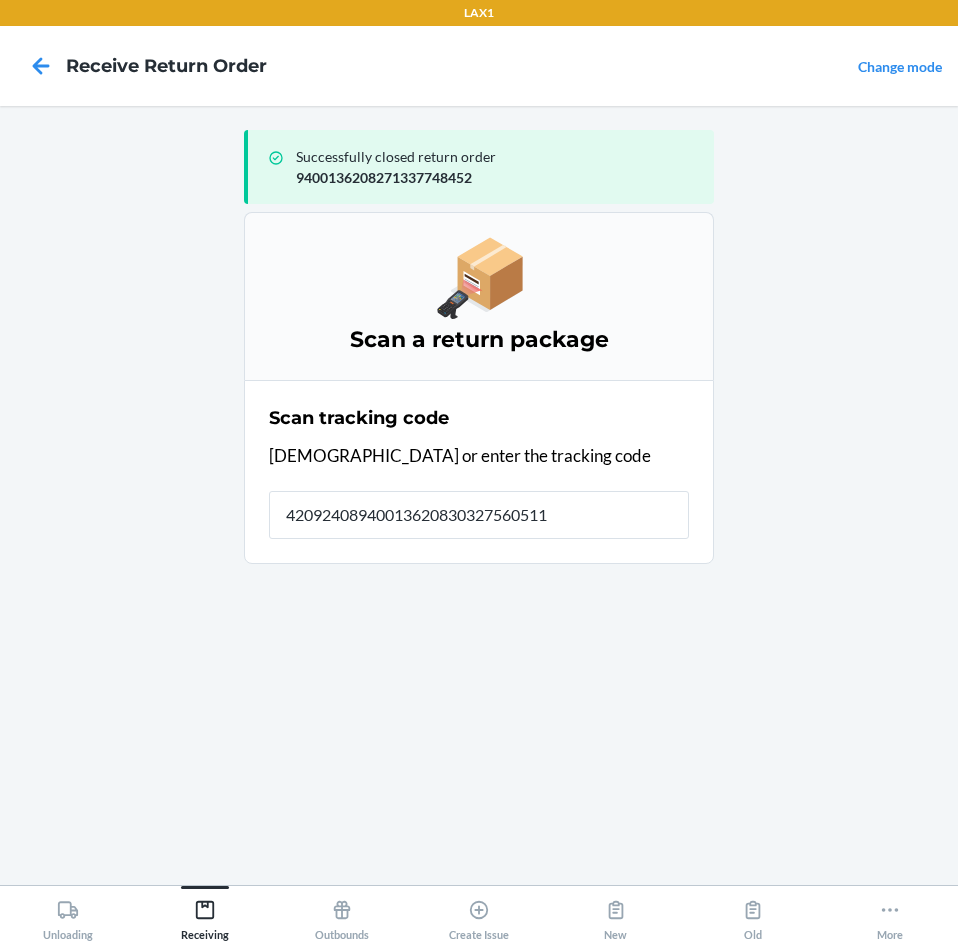 type on "420924089400136208303275605112" 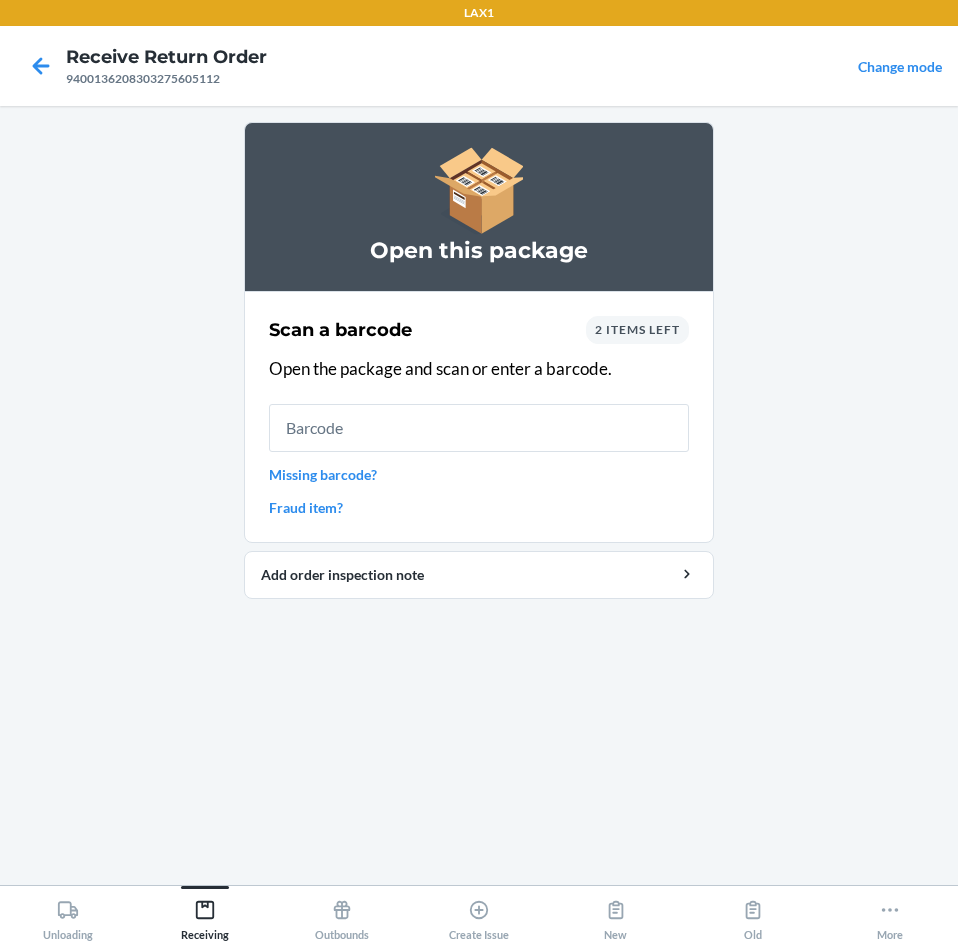 click on "2 items left" at bounding box center (637, 329) 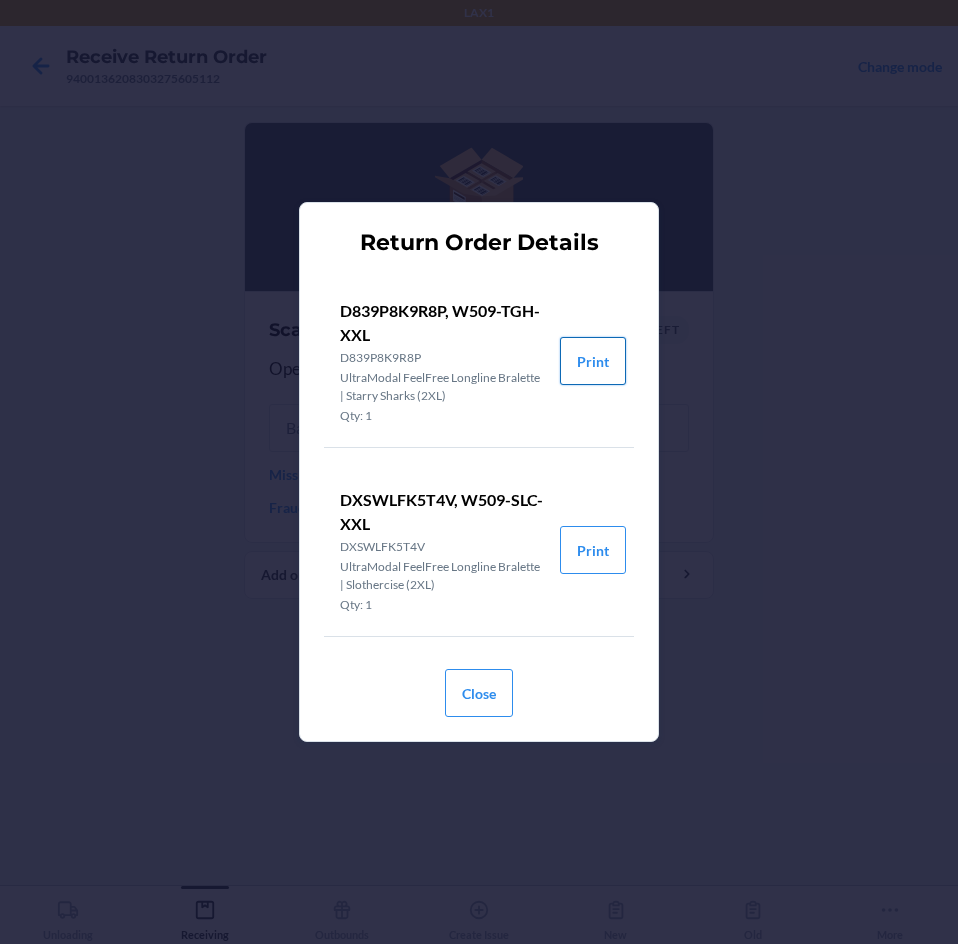 click on "Print" at bounding box center (593, 361) 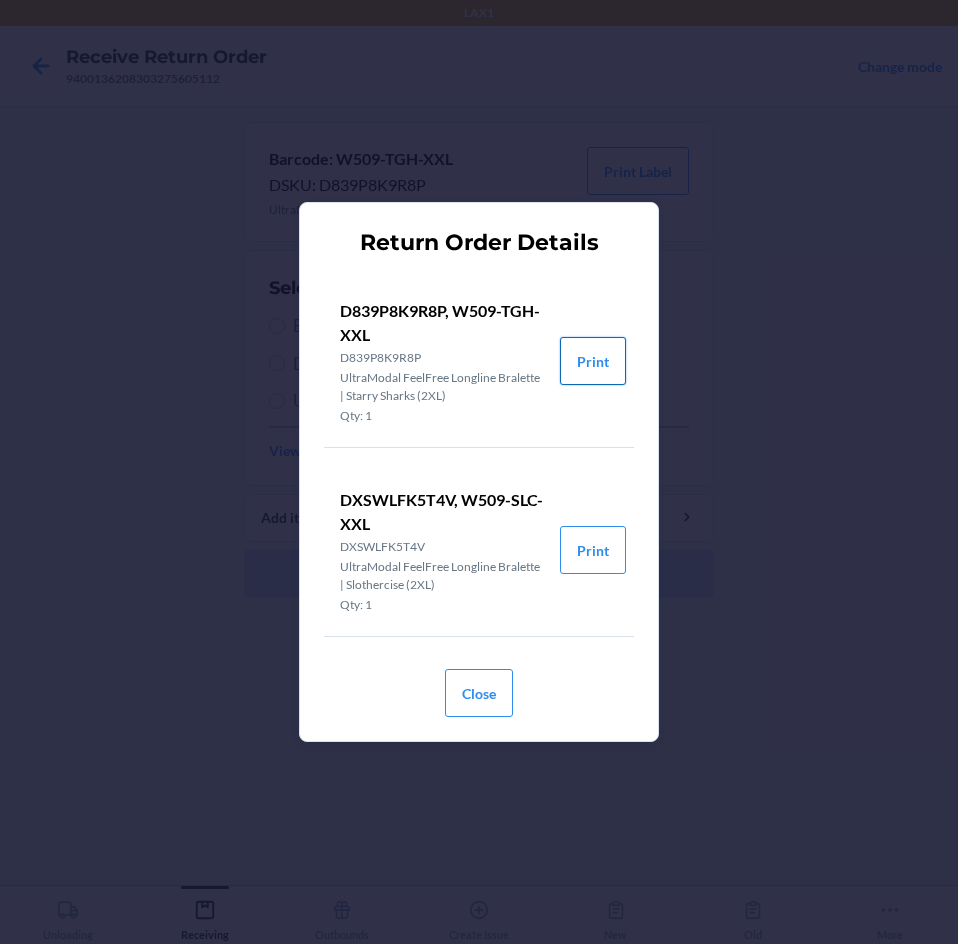 click on "Print" at bounding box center (593, 361) 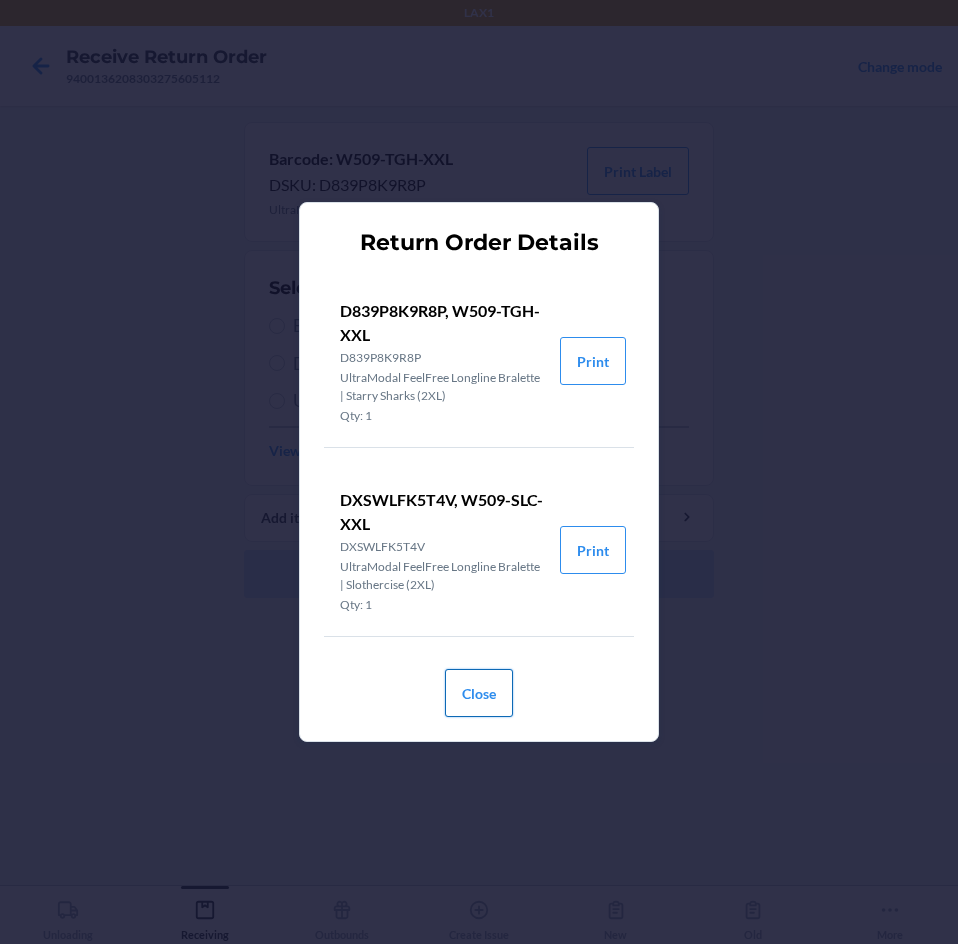 click on "Close" at bounding box center [479, 693] 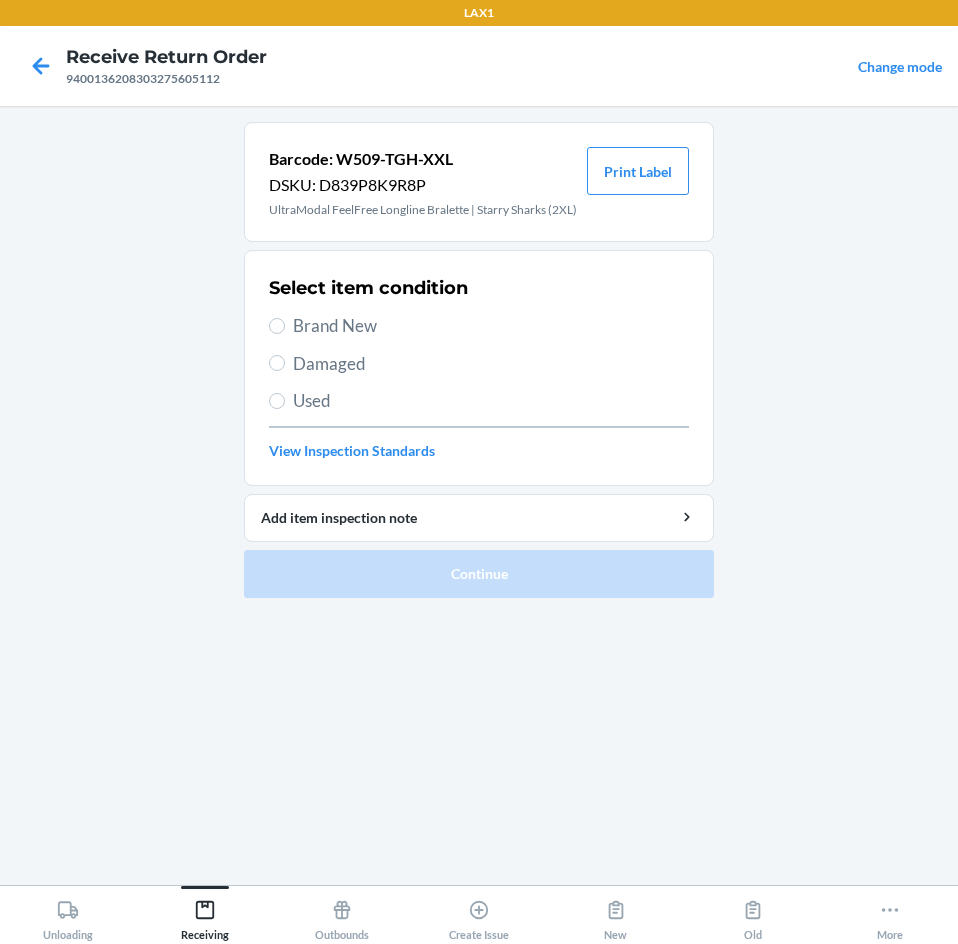 click on "Brand New" at bounding box center [491, 326] 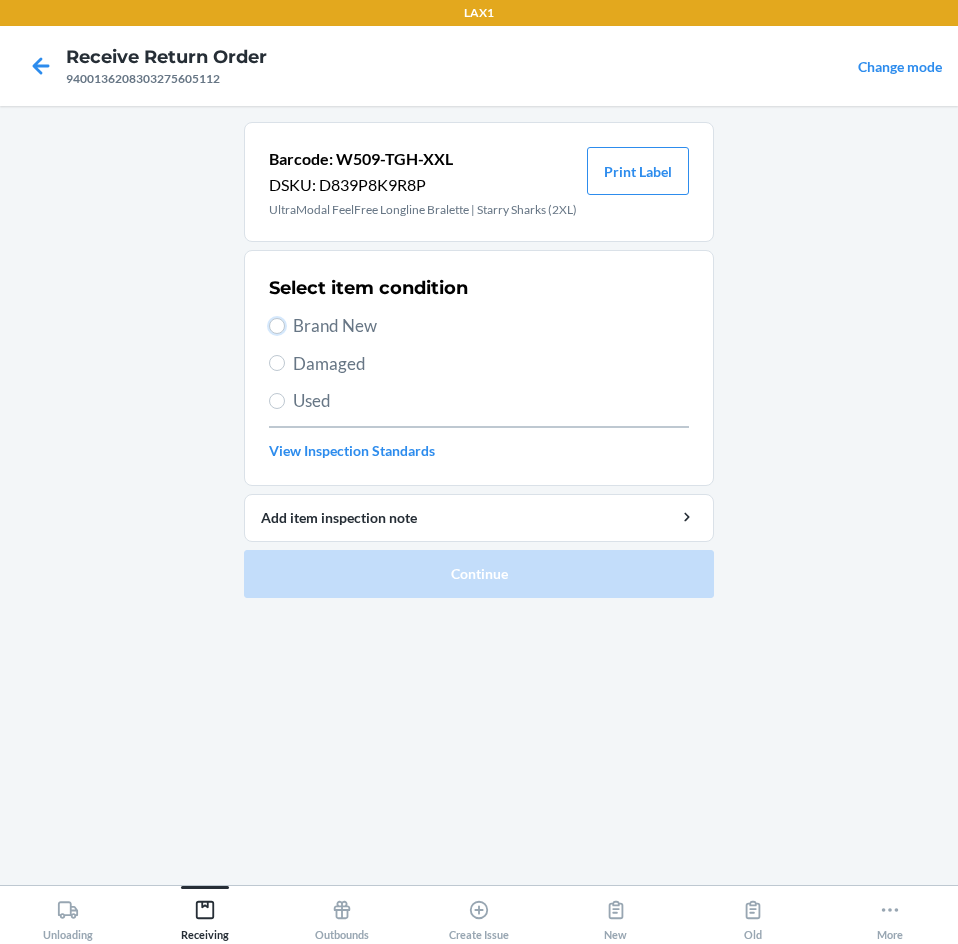 click on "Brand New" at bounding box center (277, 326) 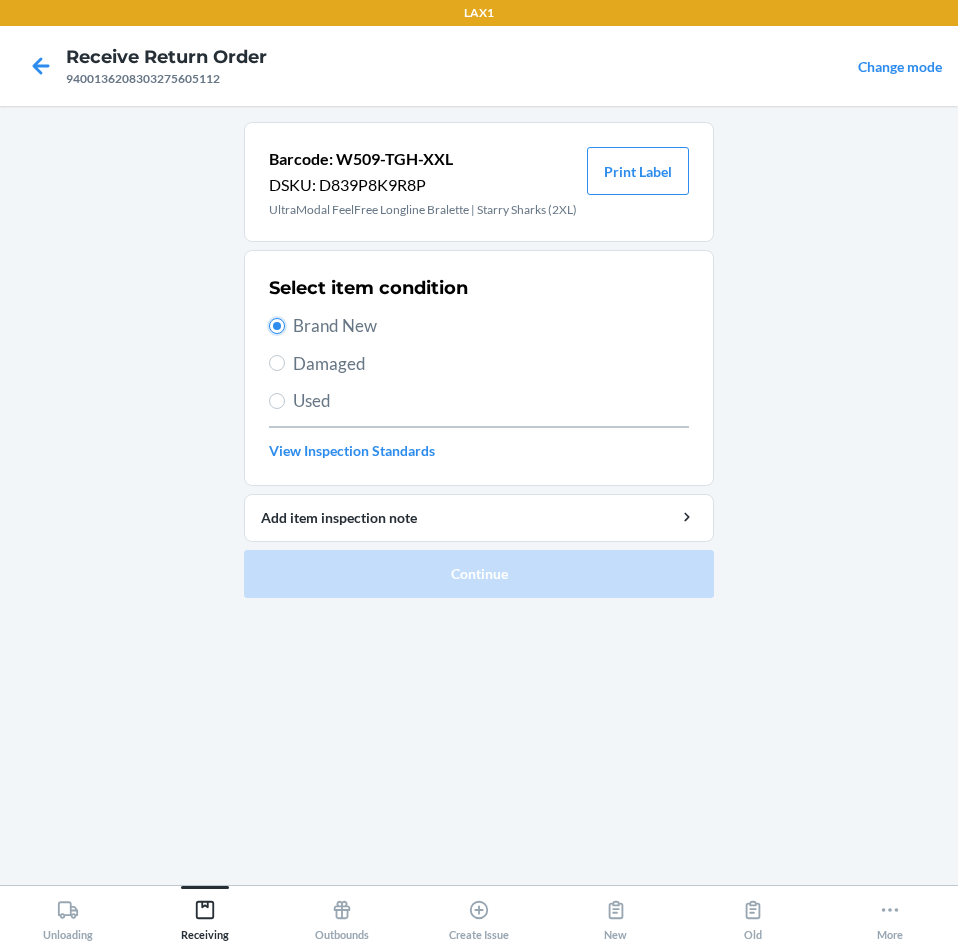 radio on "true" 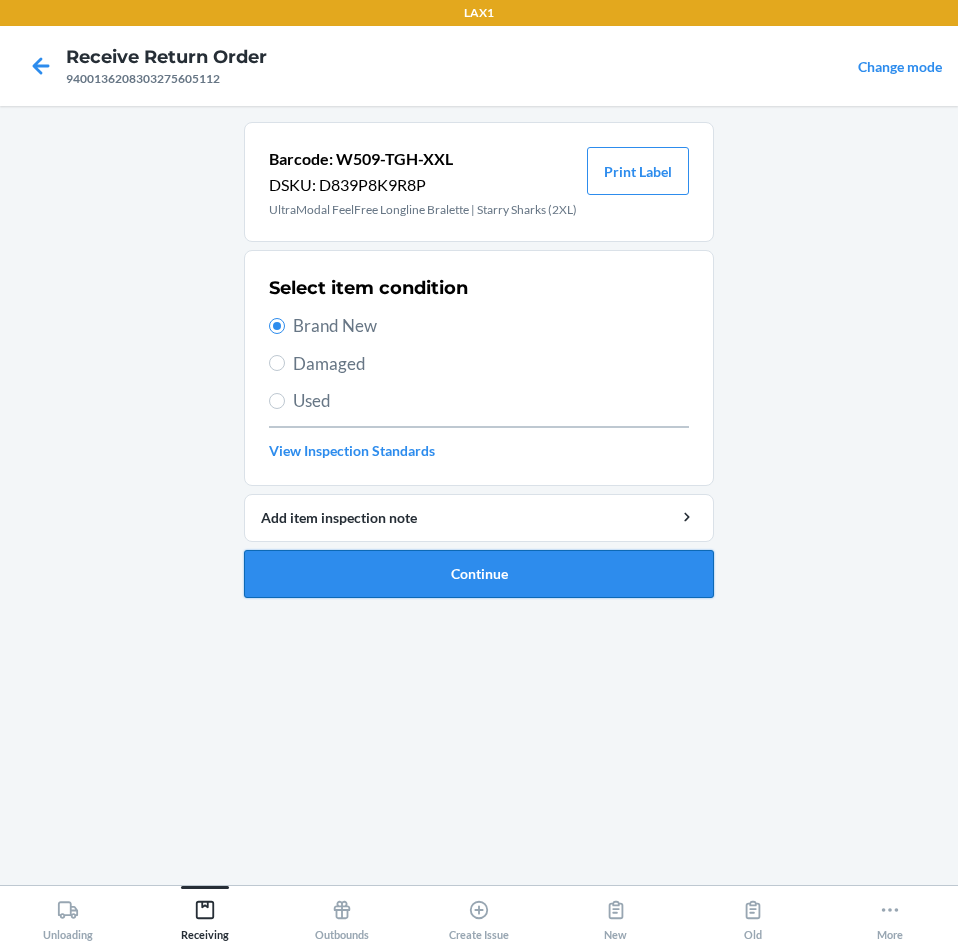 click on "Continue" at bounding box center [479, 574] 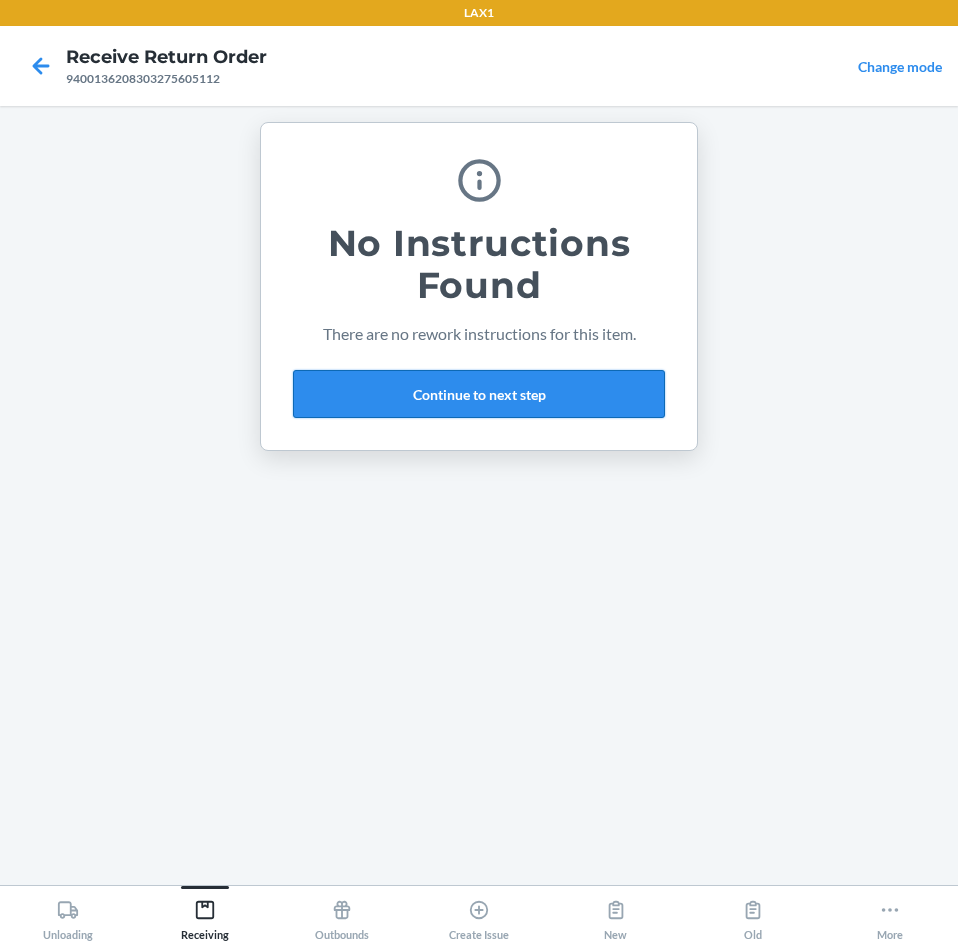 click on "Continue to next step" at bounding box center (479, 394) 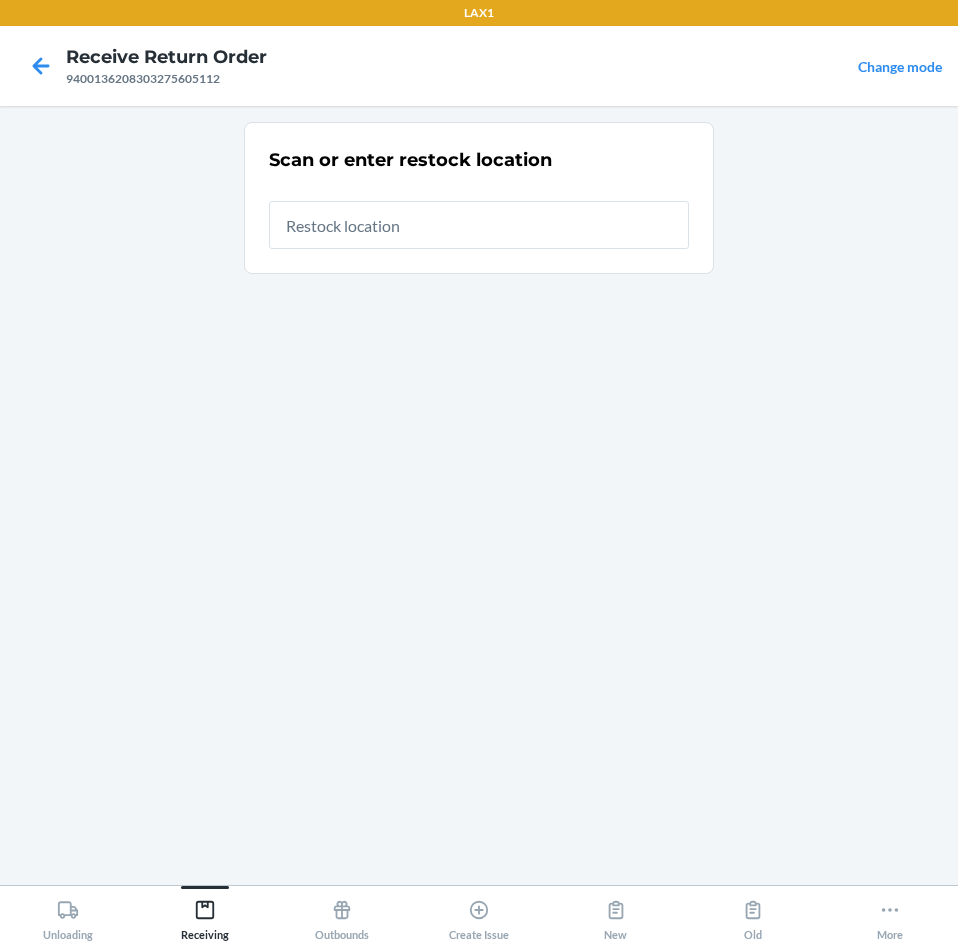 click at bounding box center [479, 225] 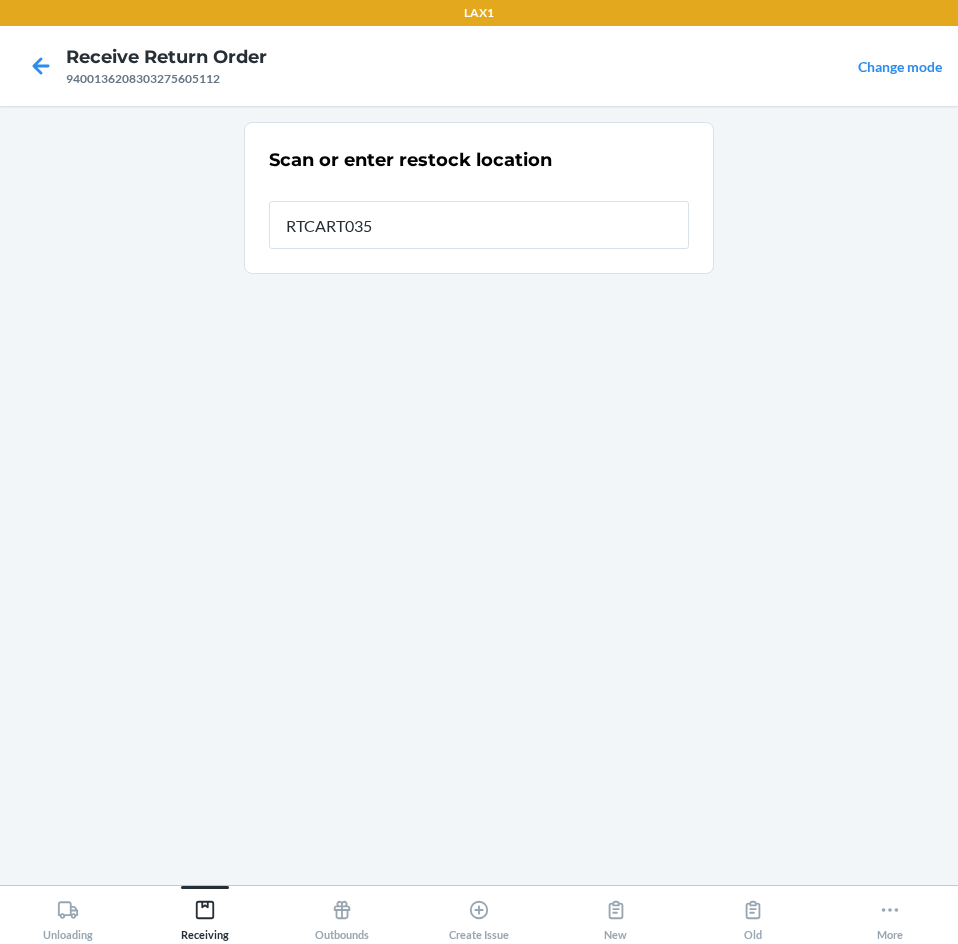 type on "RTCART035" 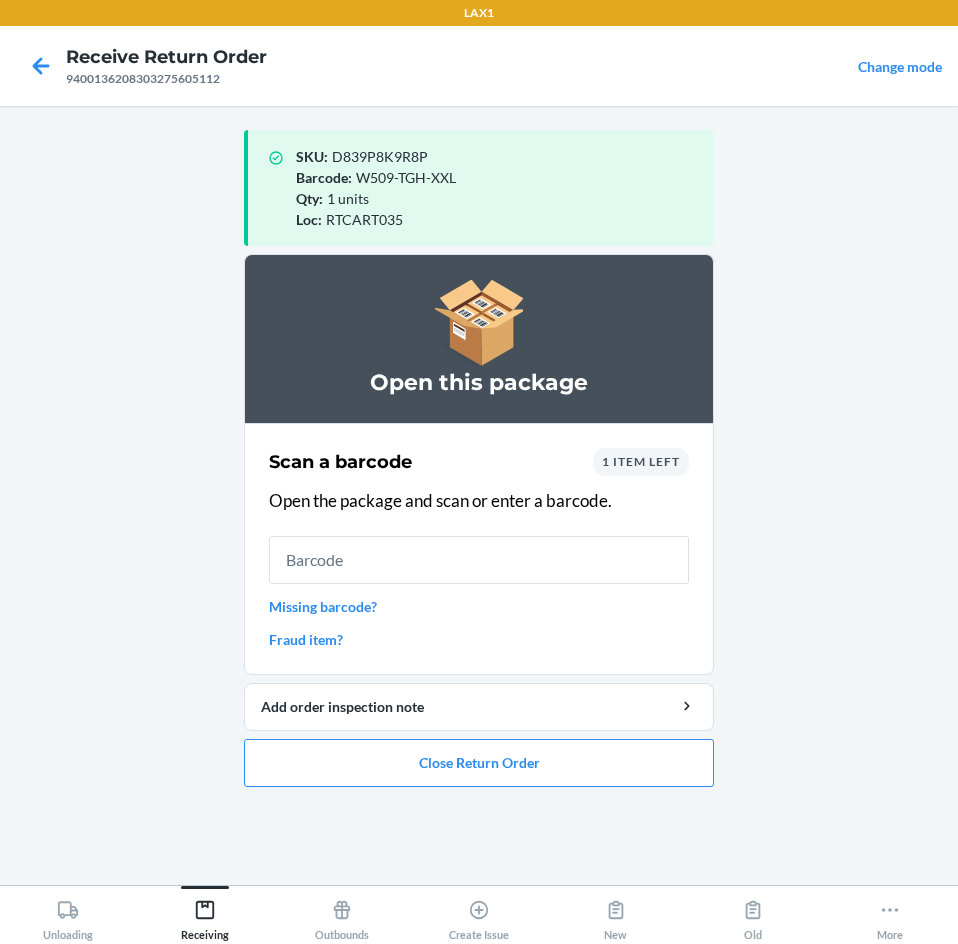 click on "1 item left" at bounding box center (641, 461) 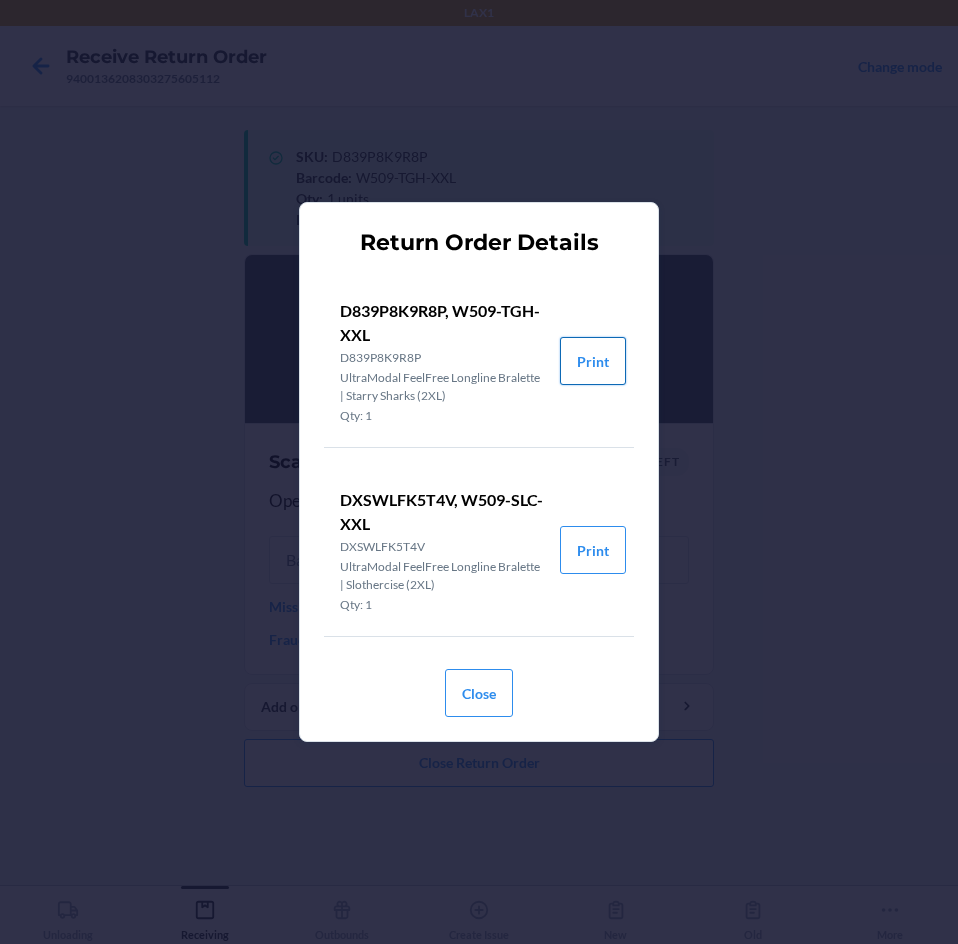 click on "Print" at bounding box center (593, 361) 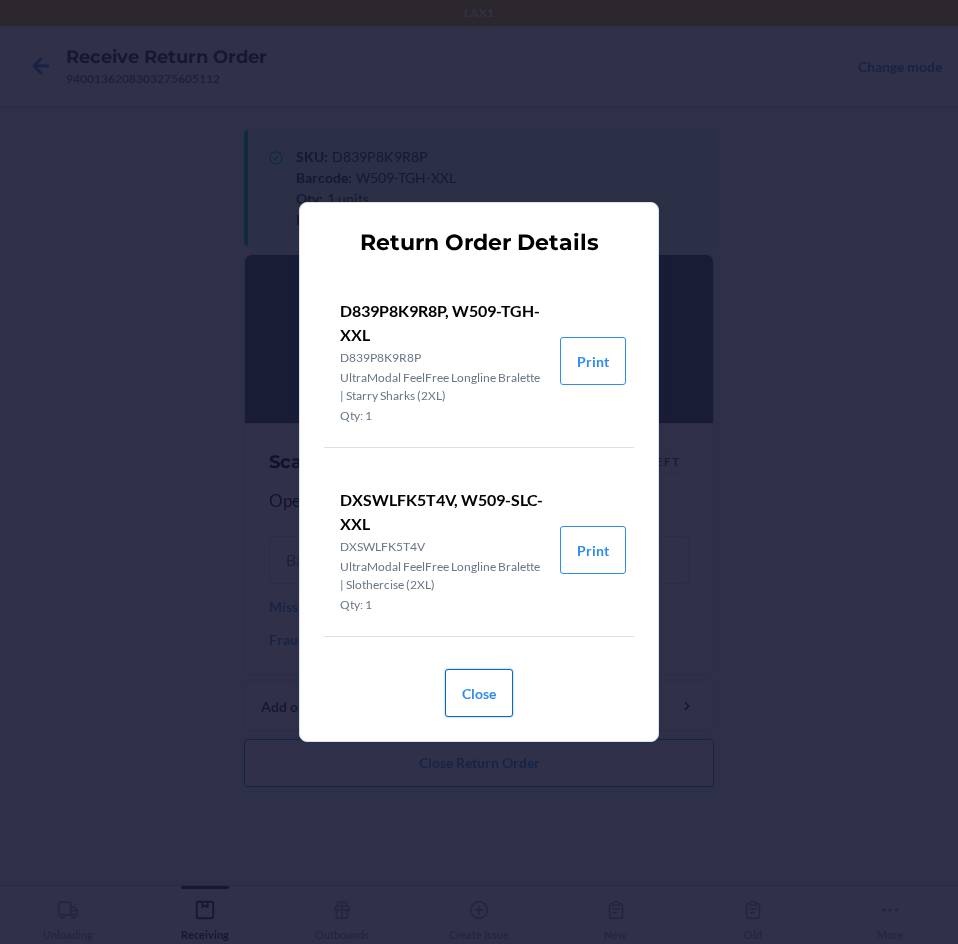 click on "Close" at bounding box center (479, 693) 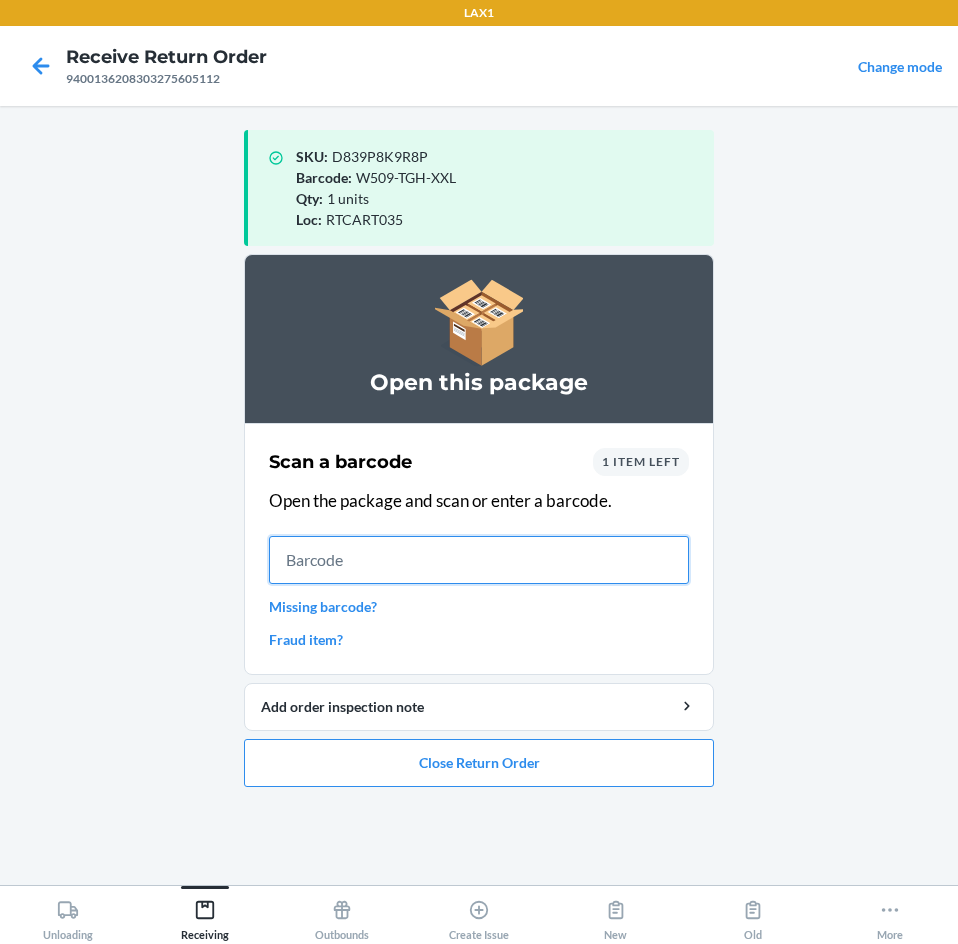 click at bounding box center [479, 560] 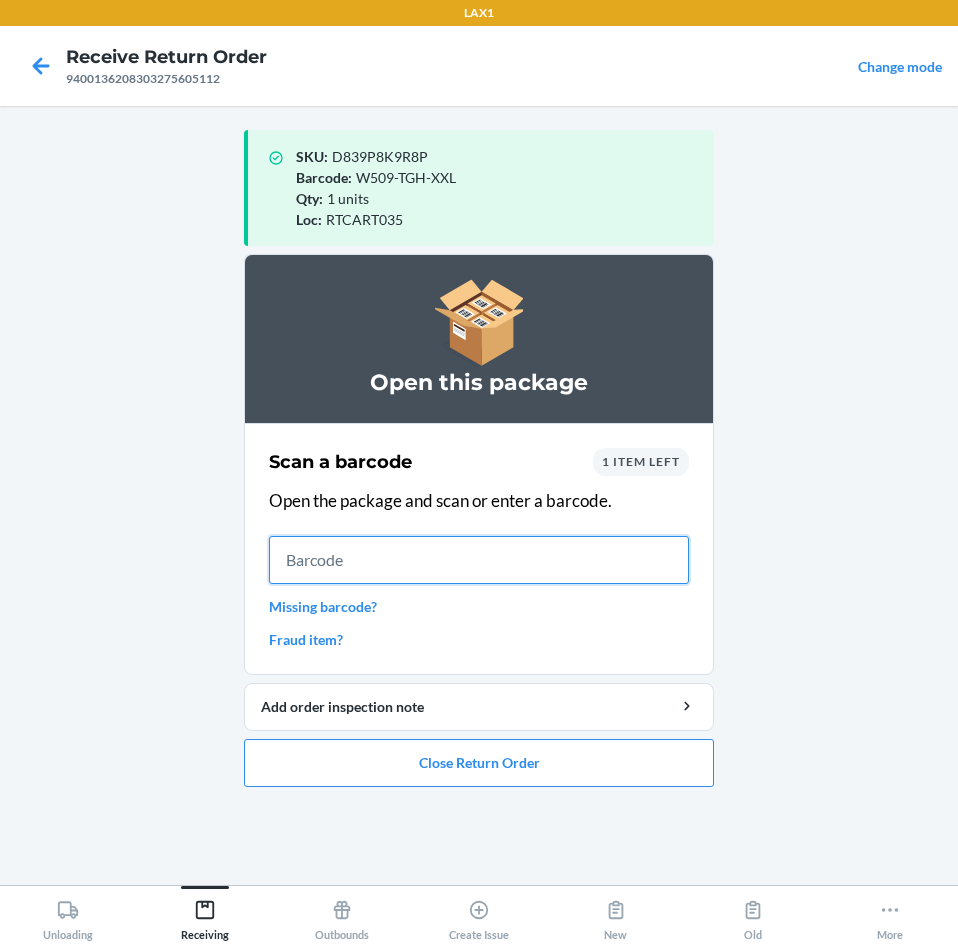 click at bounding box center (479, 560) 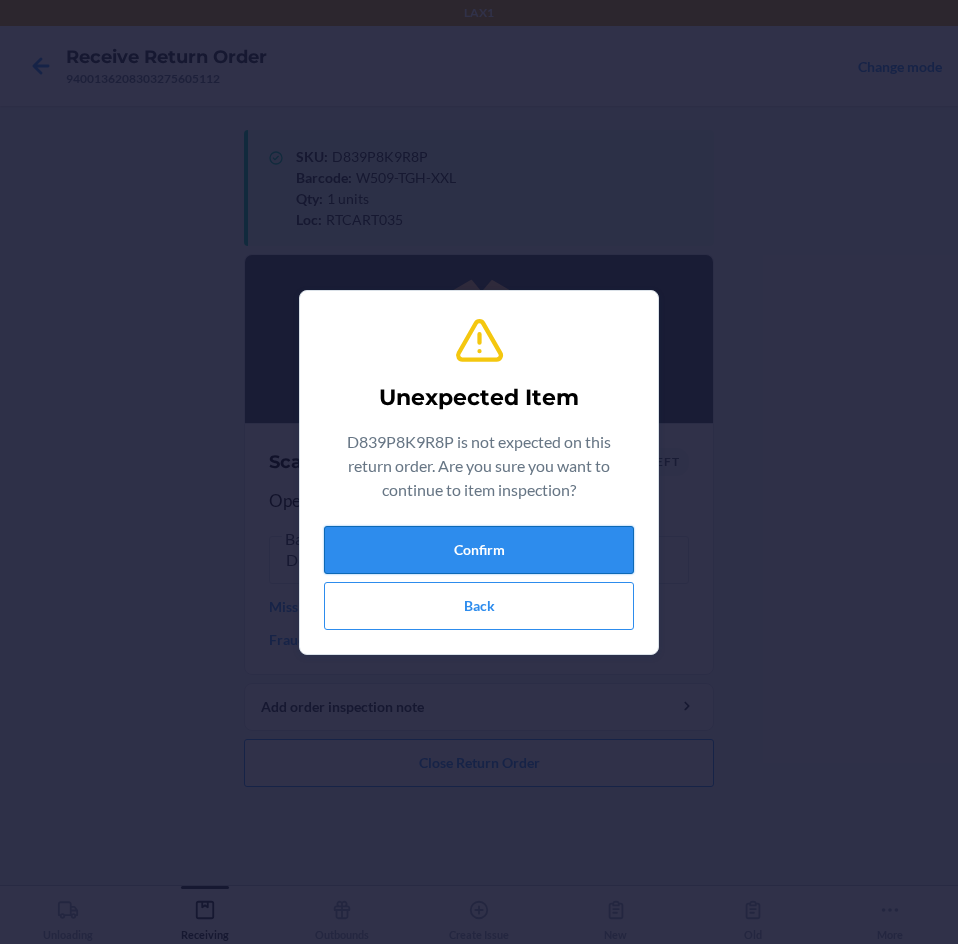 click on "Confirm" at bounding box center [479, 550] 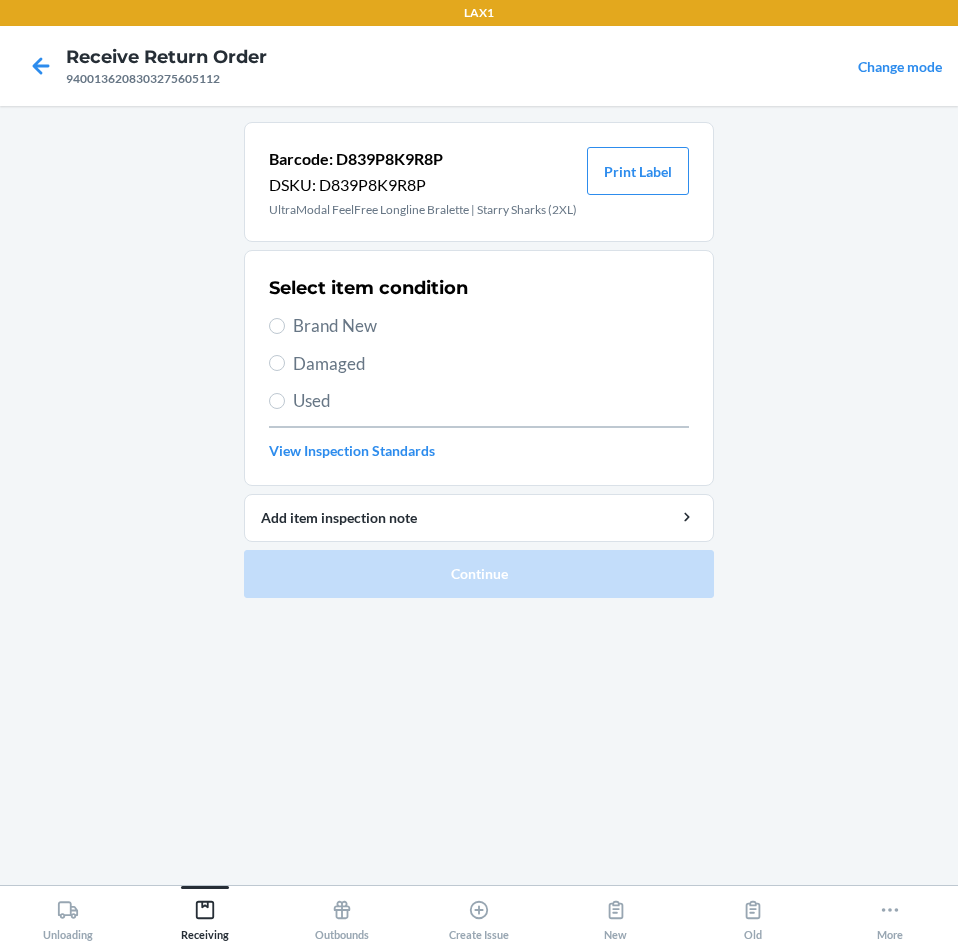 click on "Brand New" at bounding box center (491, 326) 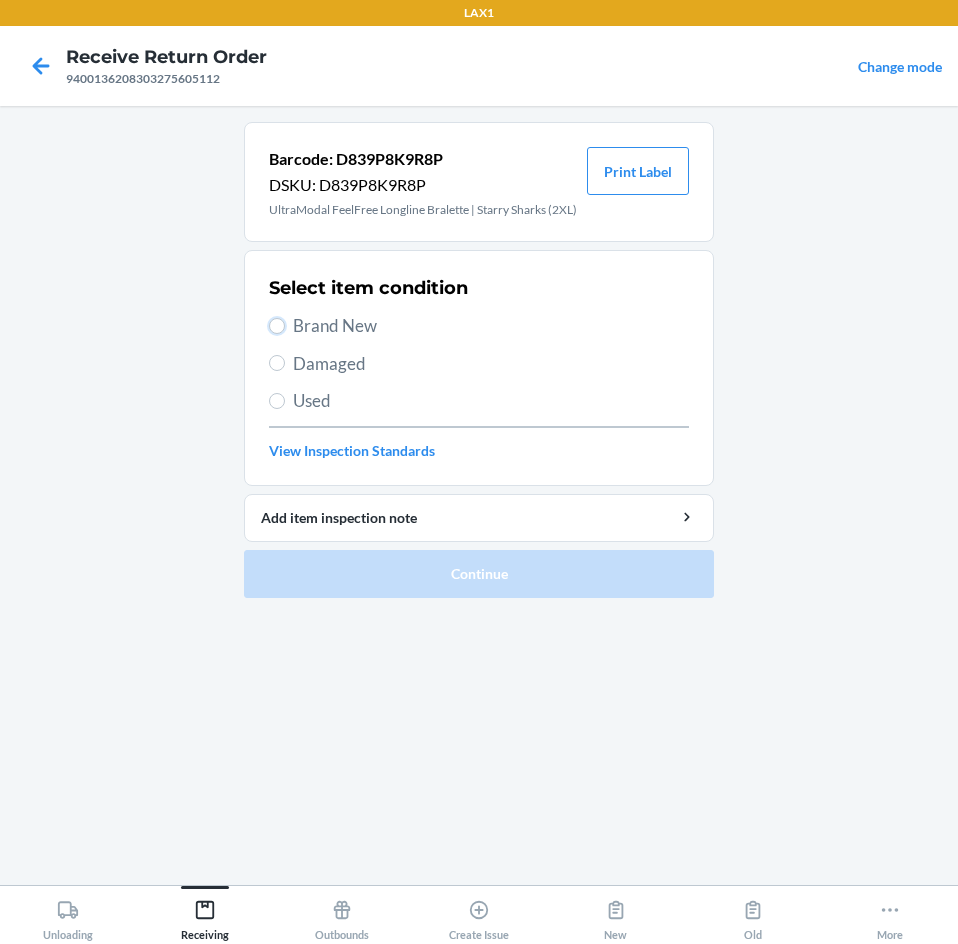 click on "Brand New" at bounding box center (277, 326) 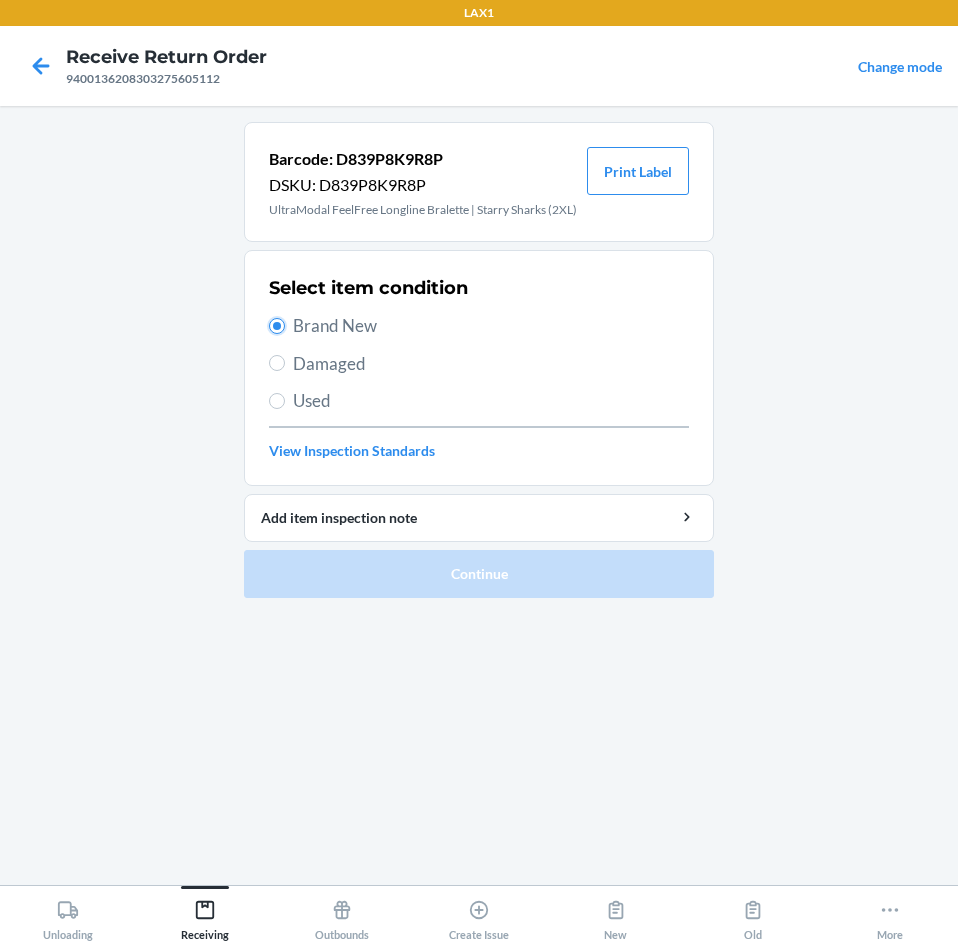 radio on "true" 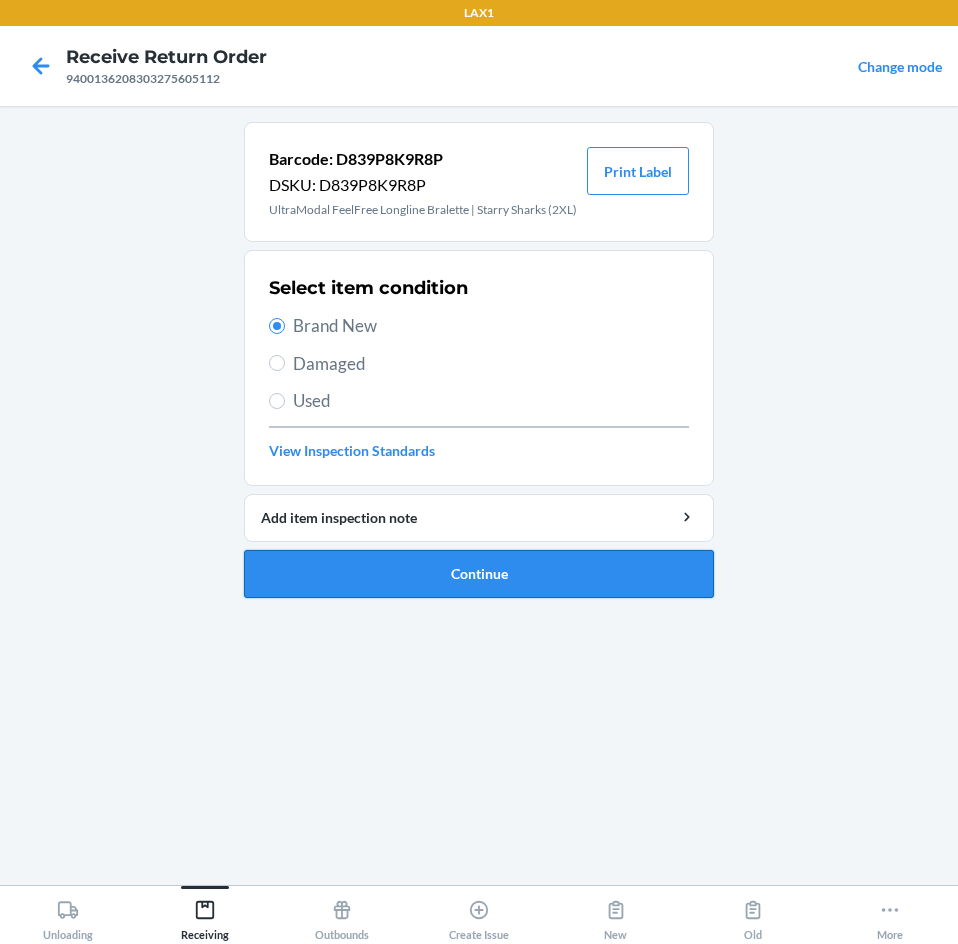 click on "Continue" at bounding box center (479, 574) 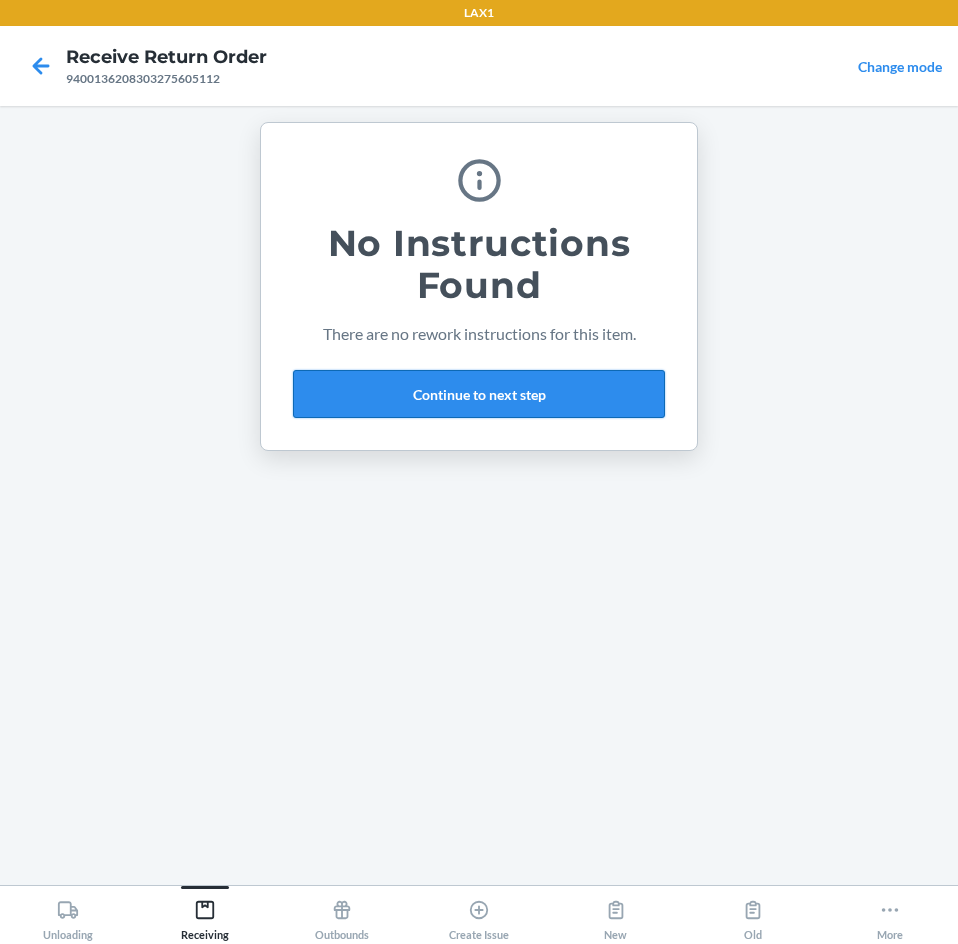 click on "Continue to next step" at bounding box center [479, 394] 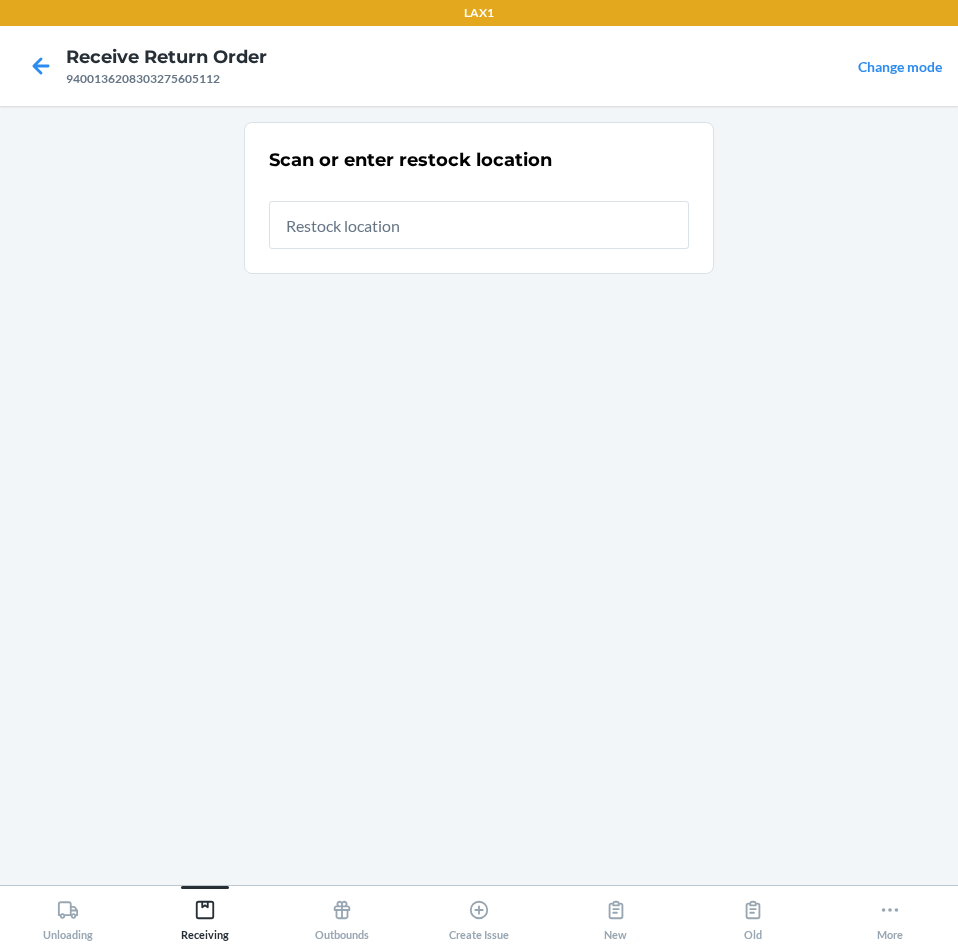 click at bounding box center [479, 225] 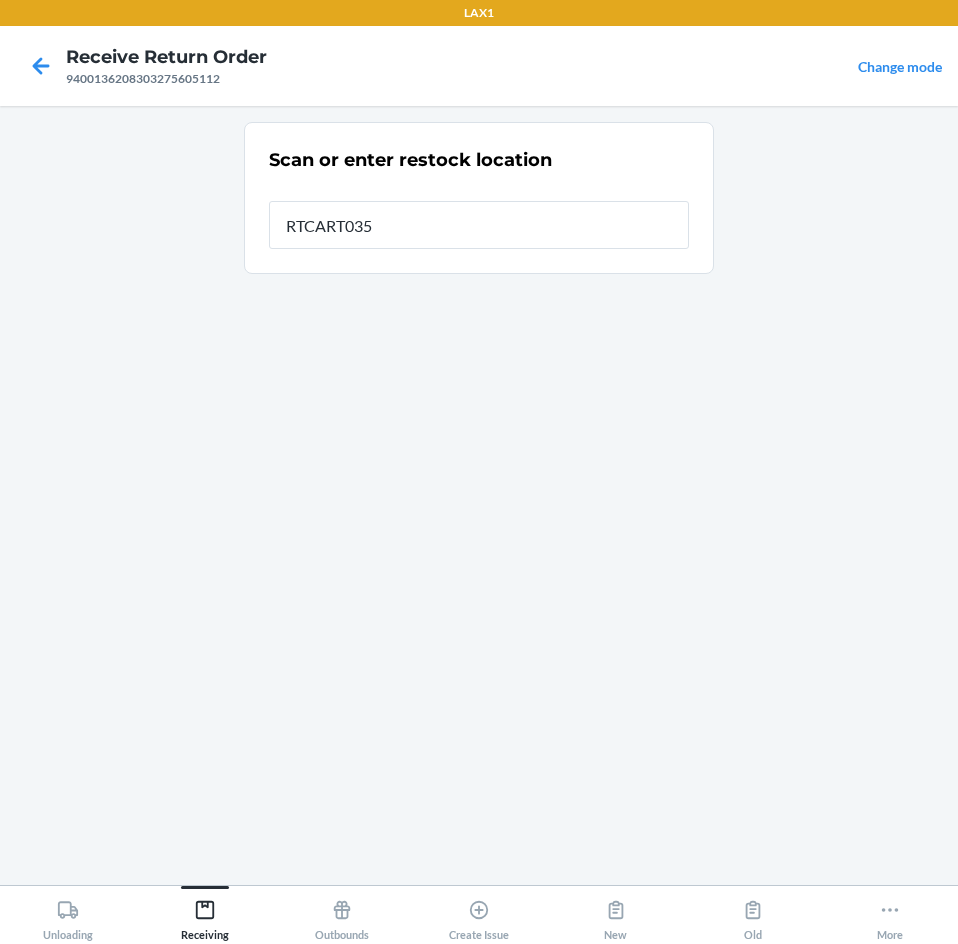 type on "RTCART035" 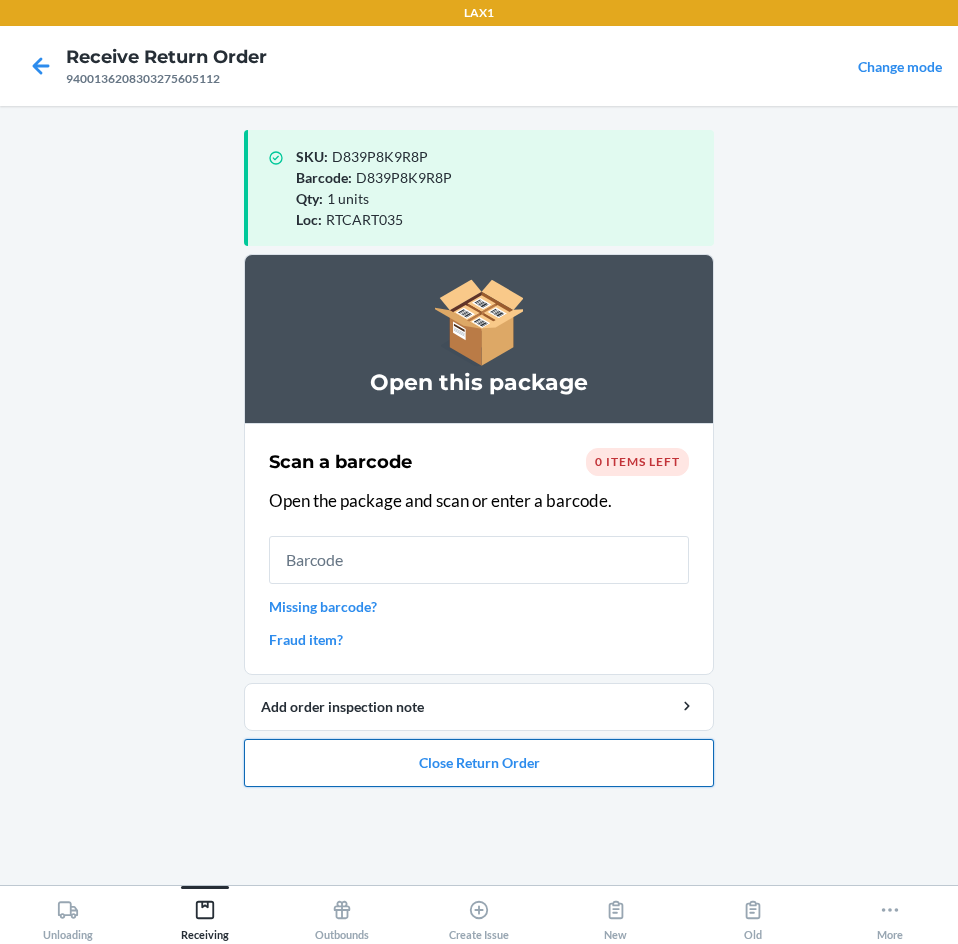 click on "Close Return Order" at bounding box center (479, 763) 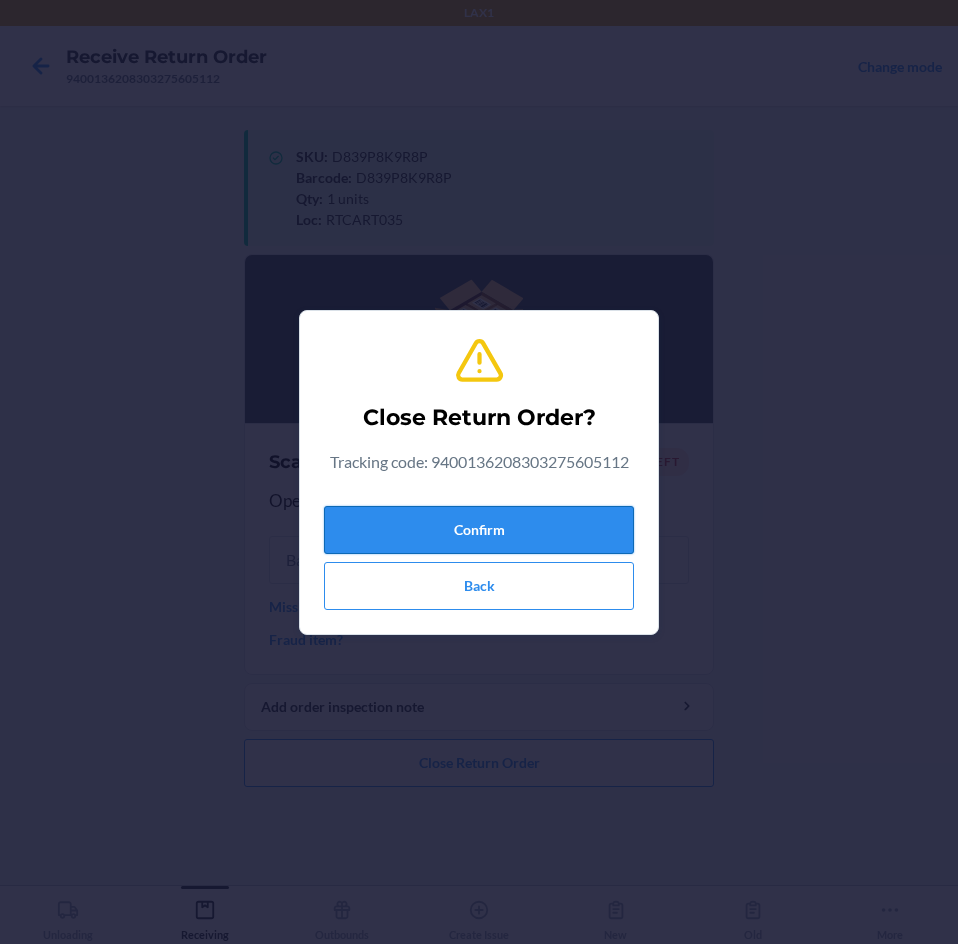 click on "Confirm" at bounding box center (479, 530) 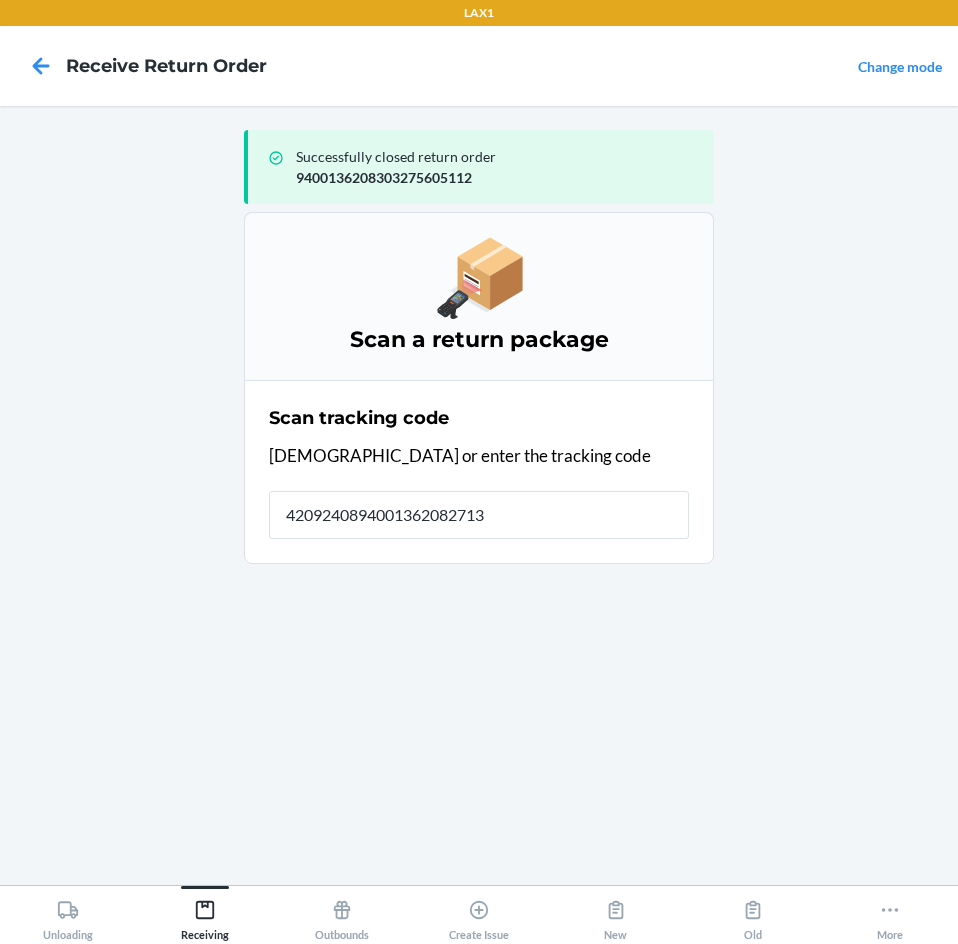 type on "42092408940013620827133" 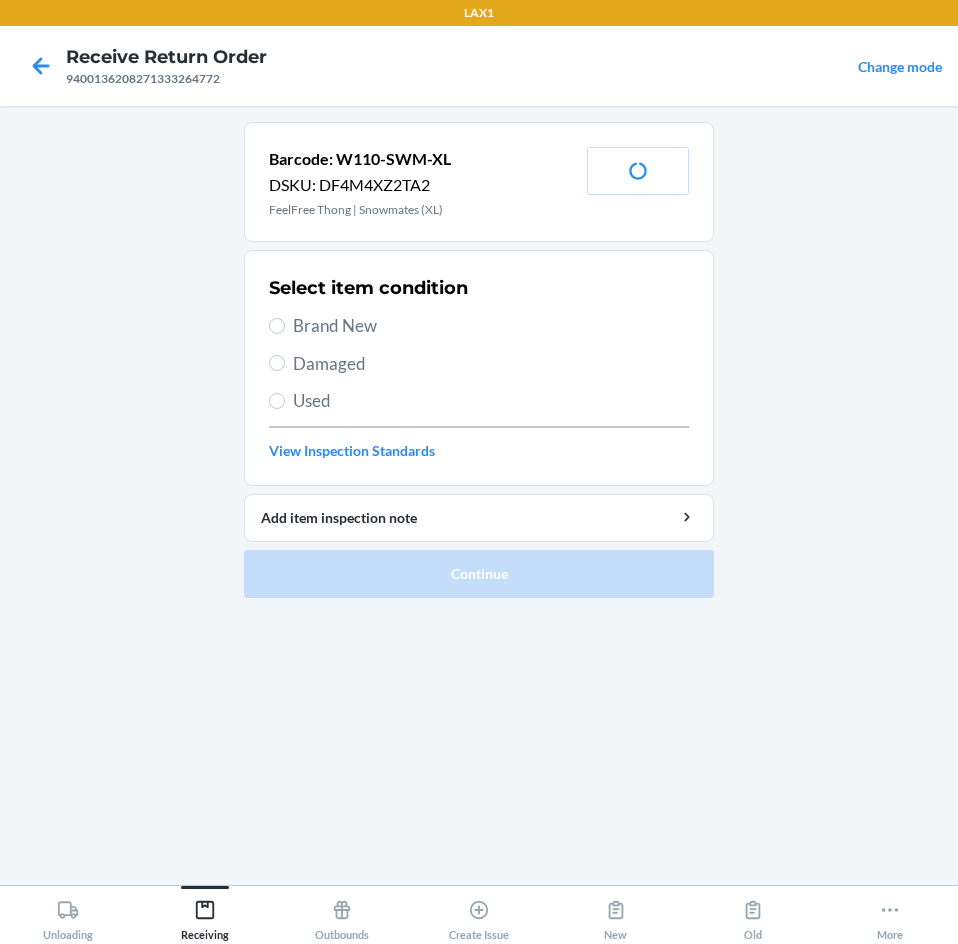click on "Brand New" at bounding box center (491, 326) 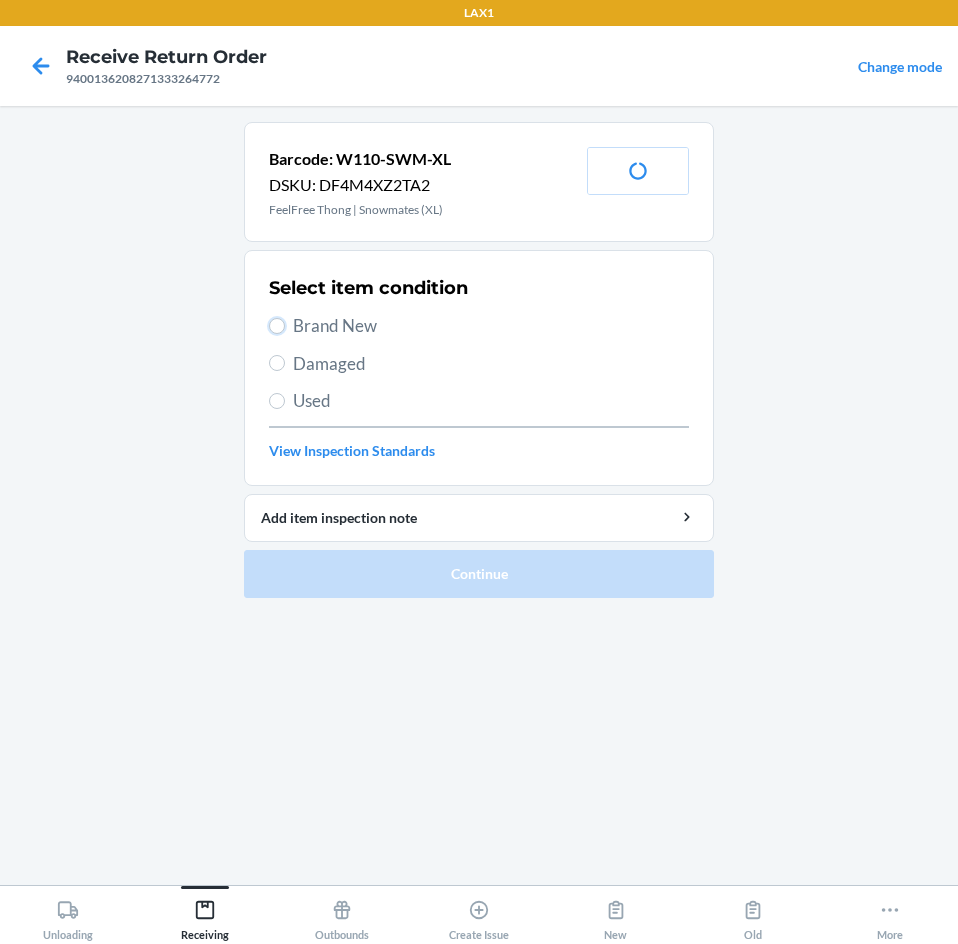 click on "Brand New" at bounding box center (277, 326) 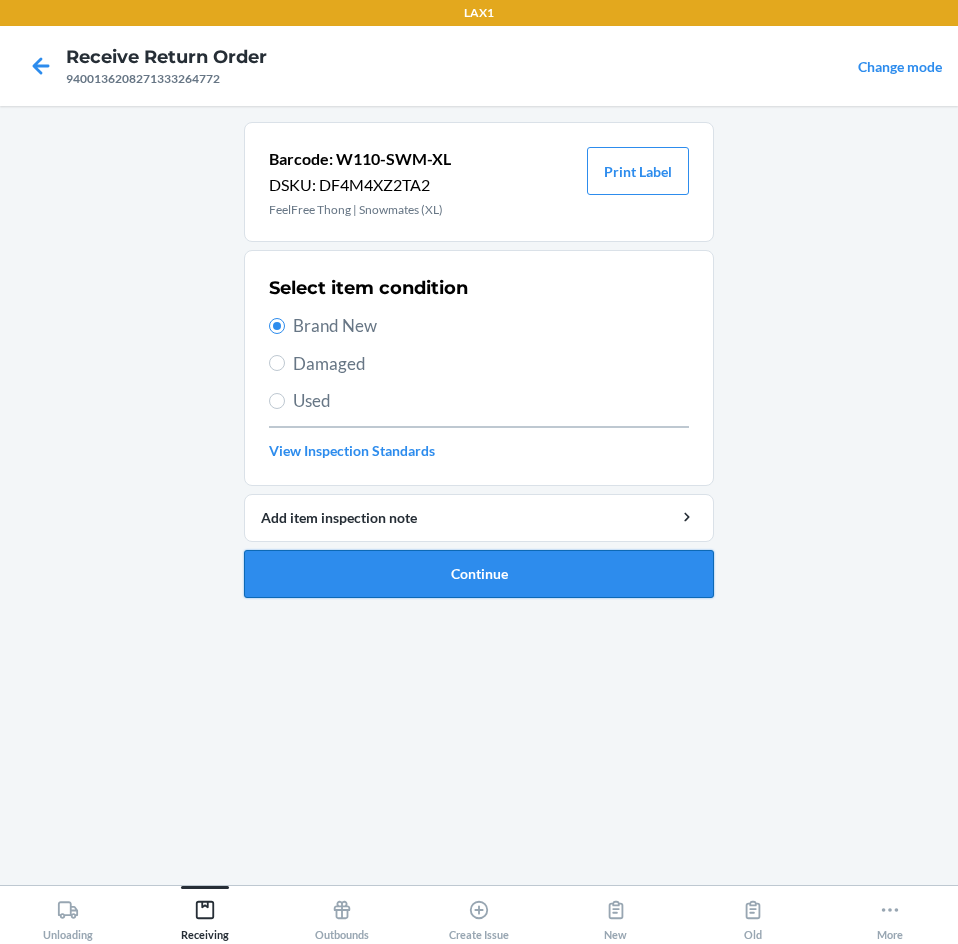click on "Continue" at bounding box center (479, 574) 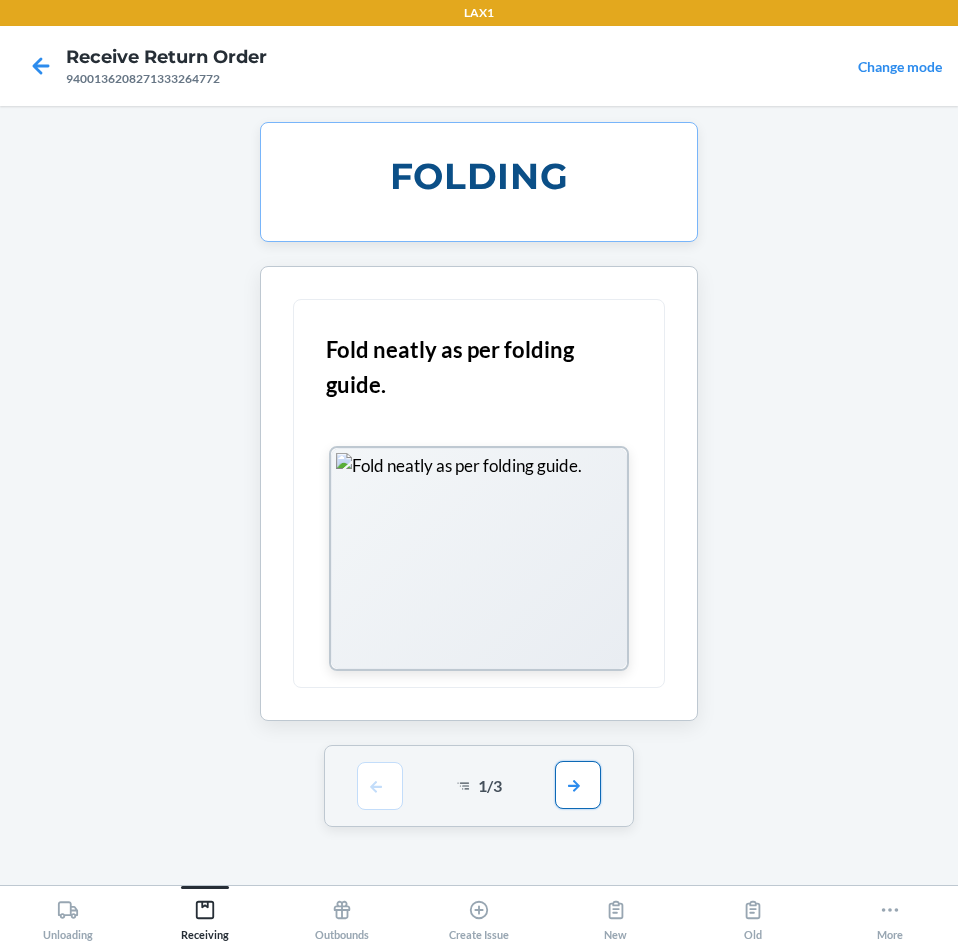 click at bounding box center [578, 785] 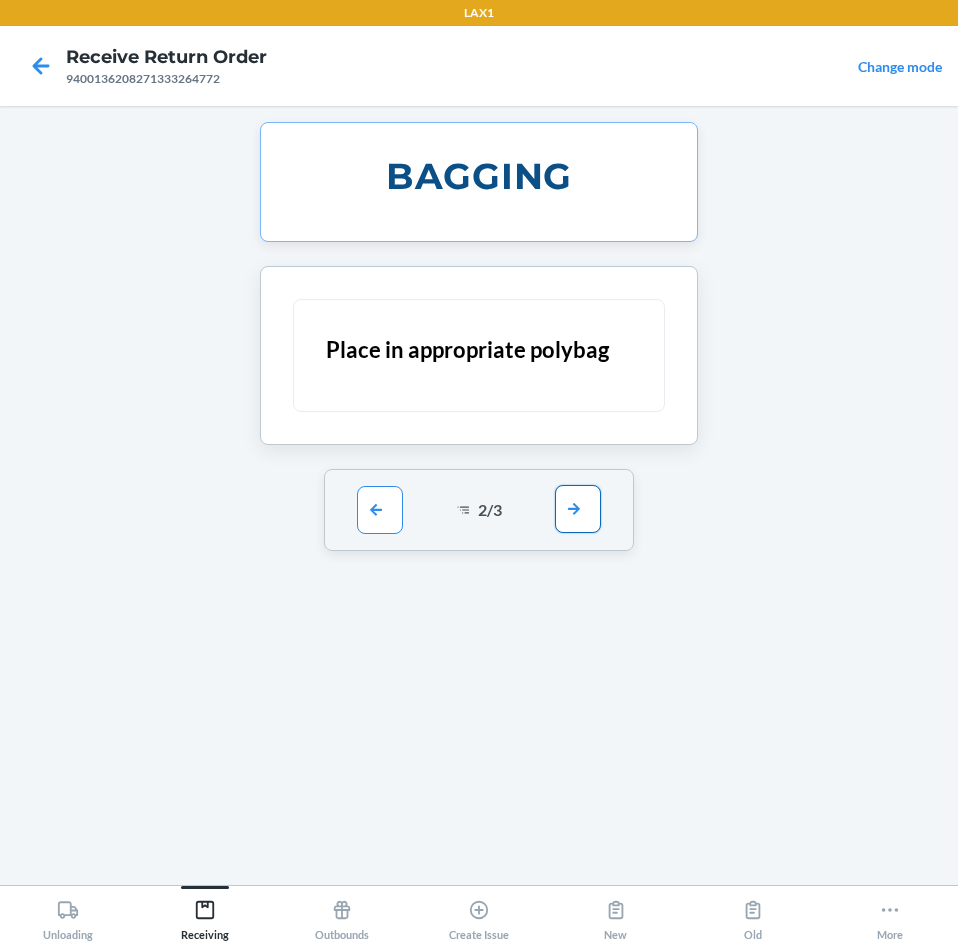 click at bounding box center (578, 509) 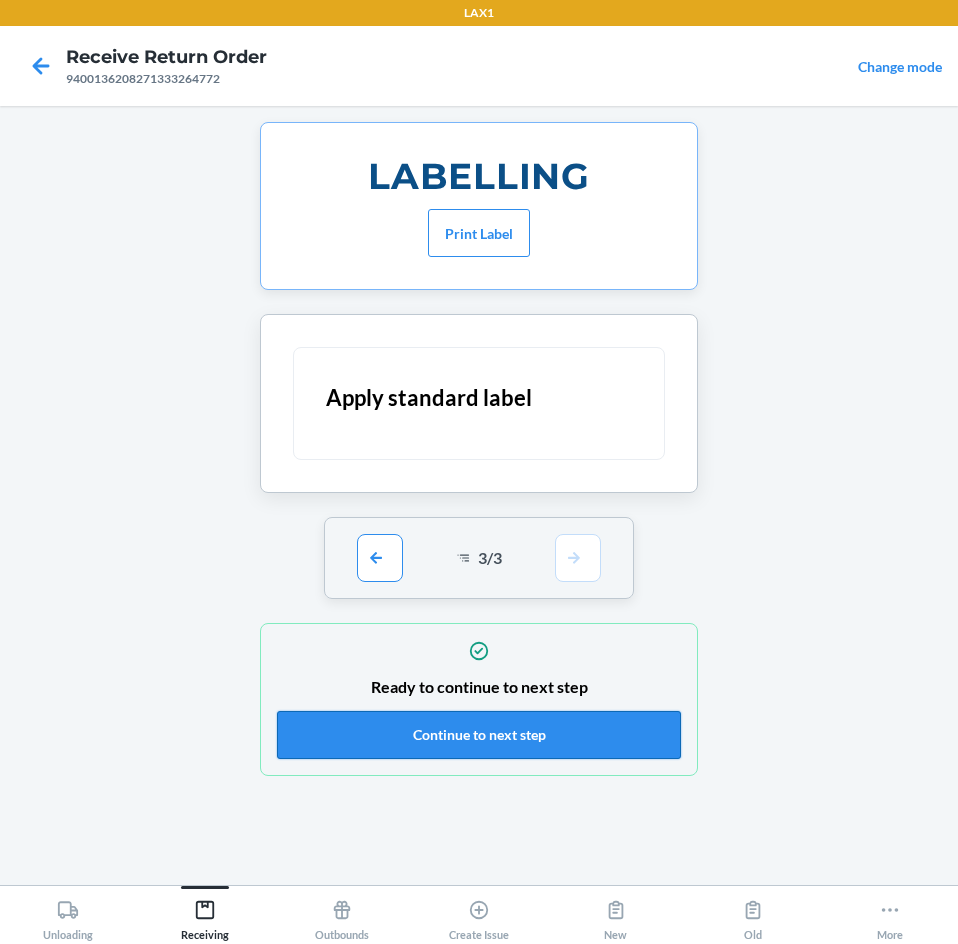 click on "Continue to next step" at bounding box center [479, 735] 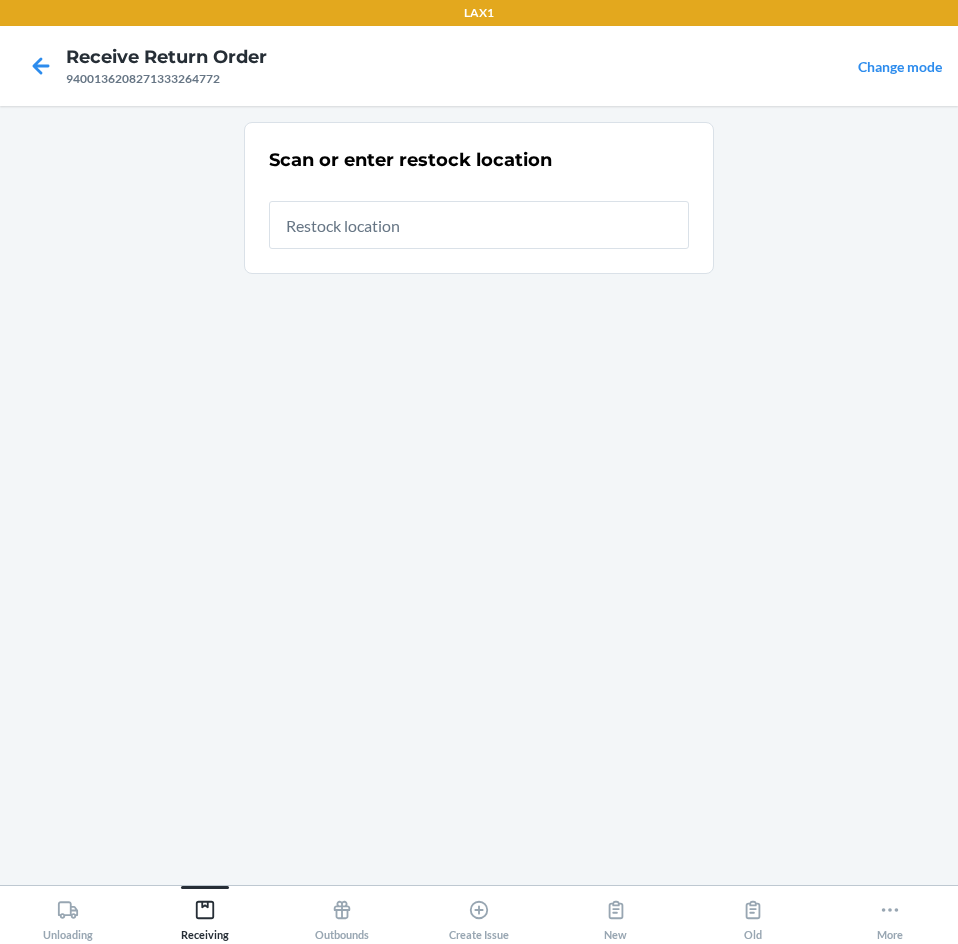 click at bounding box center (479, 225) 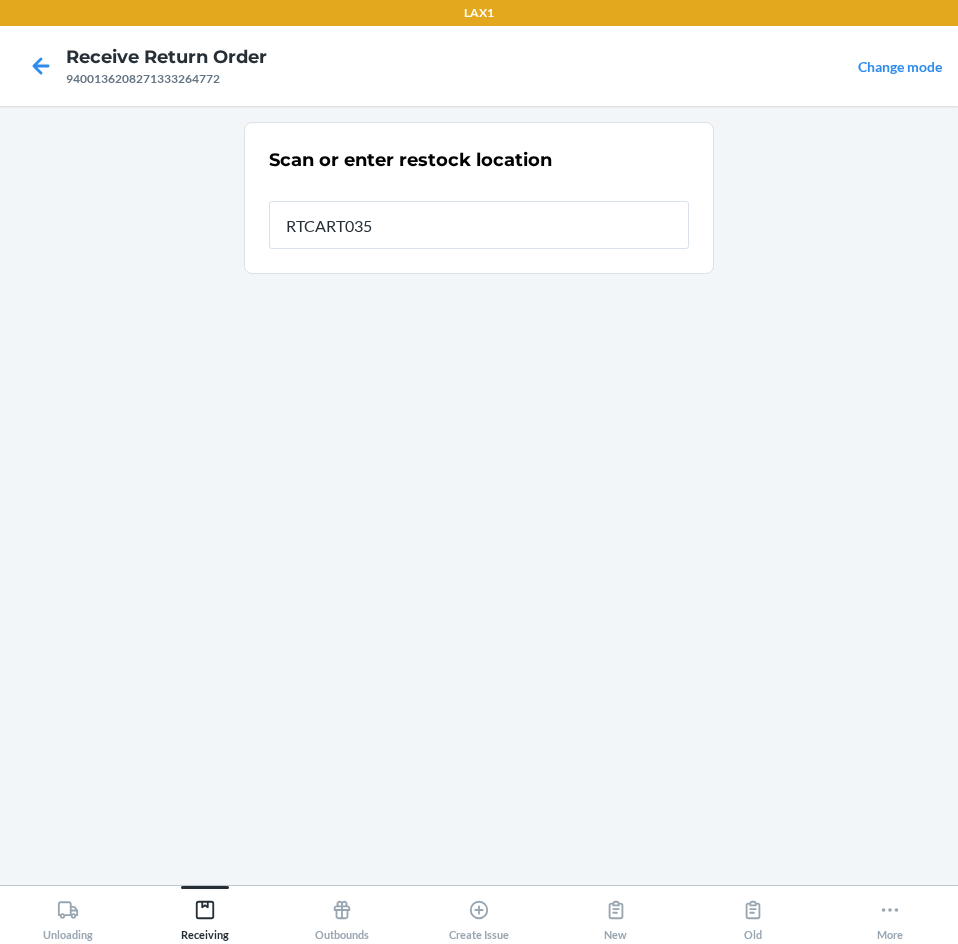type on "RTCART035" 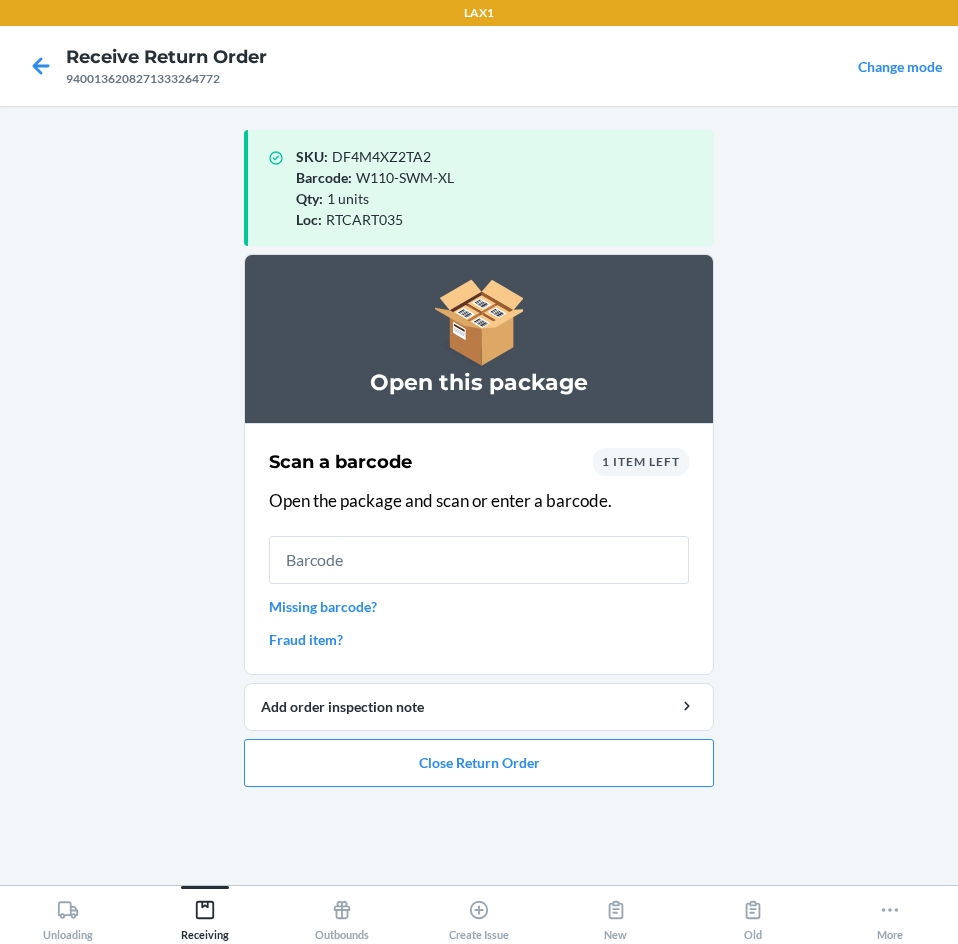 click at bounding box center (479, 560) 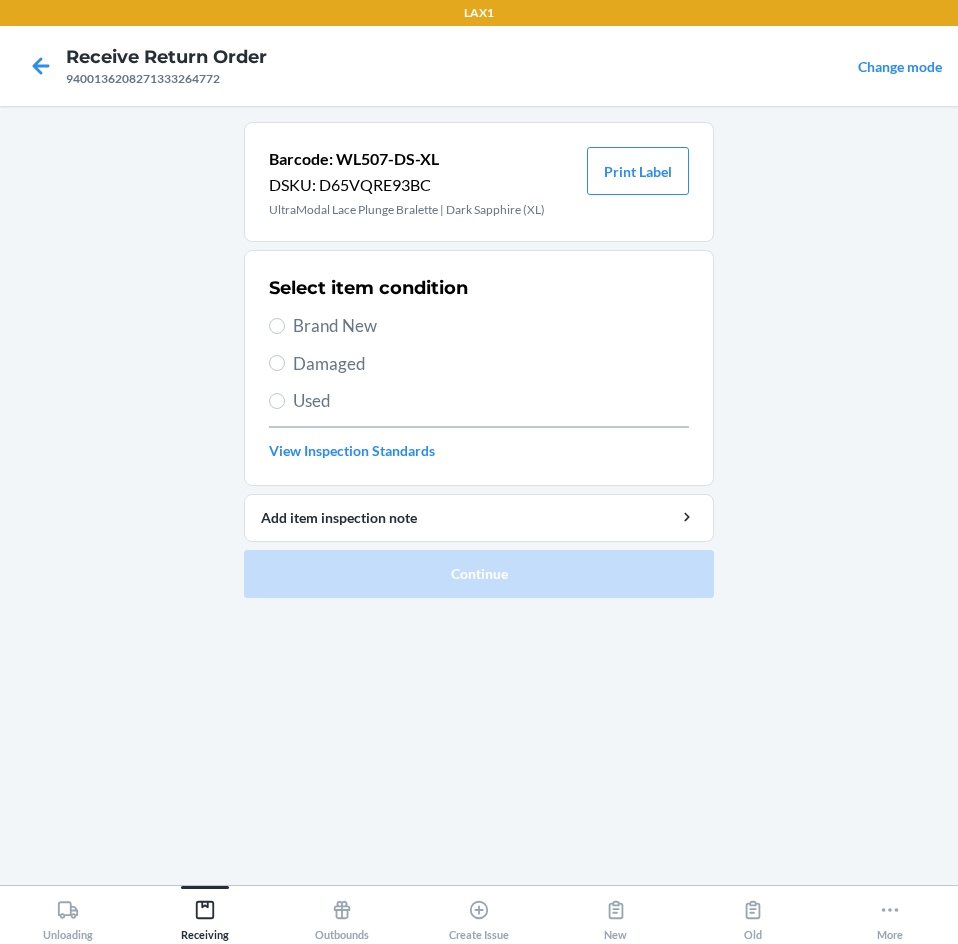 click on "Brand New" at bounding box center (491, 326) 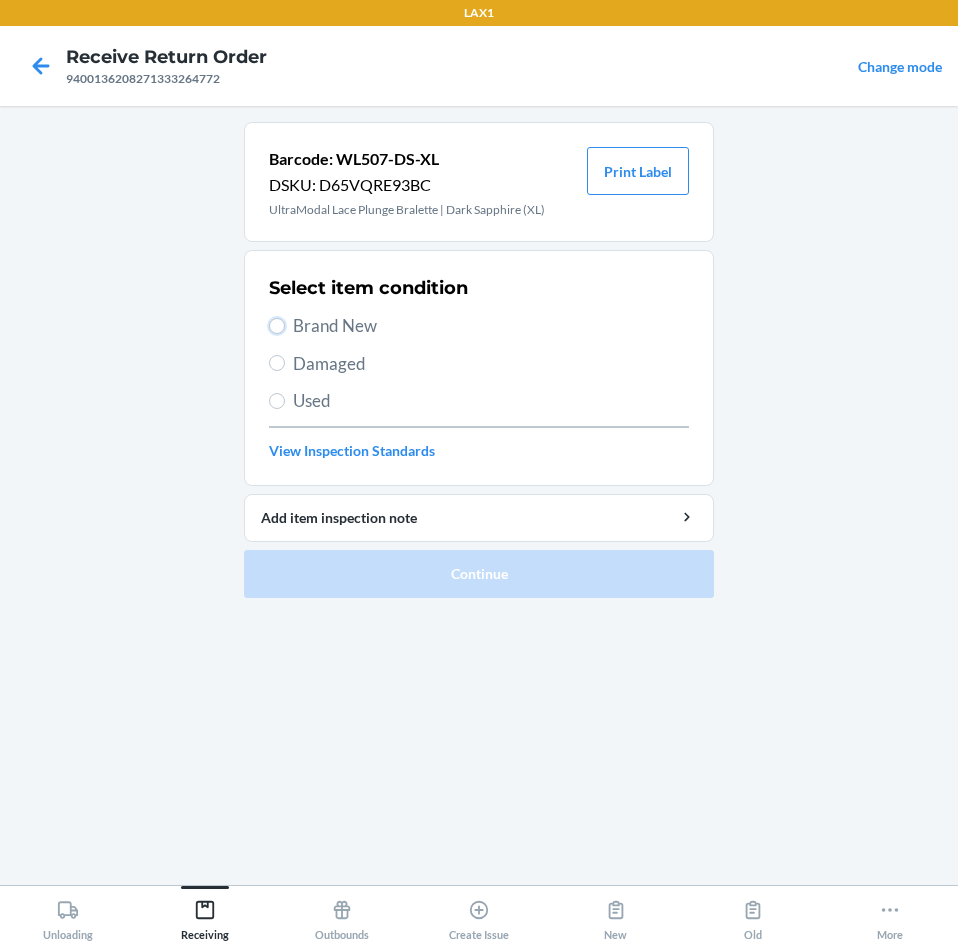 click on "Brand New" at bounding box center (277, 326) 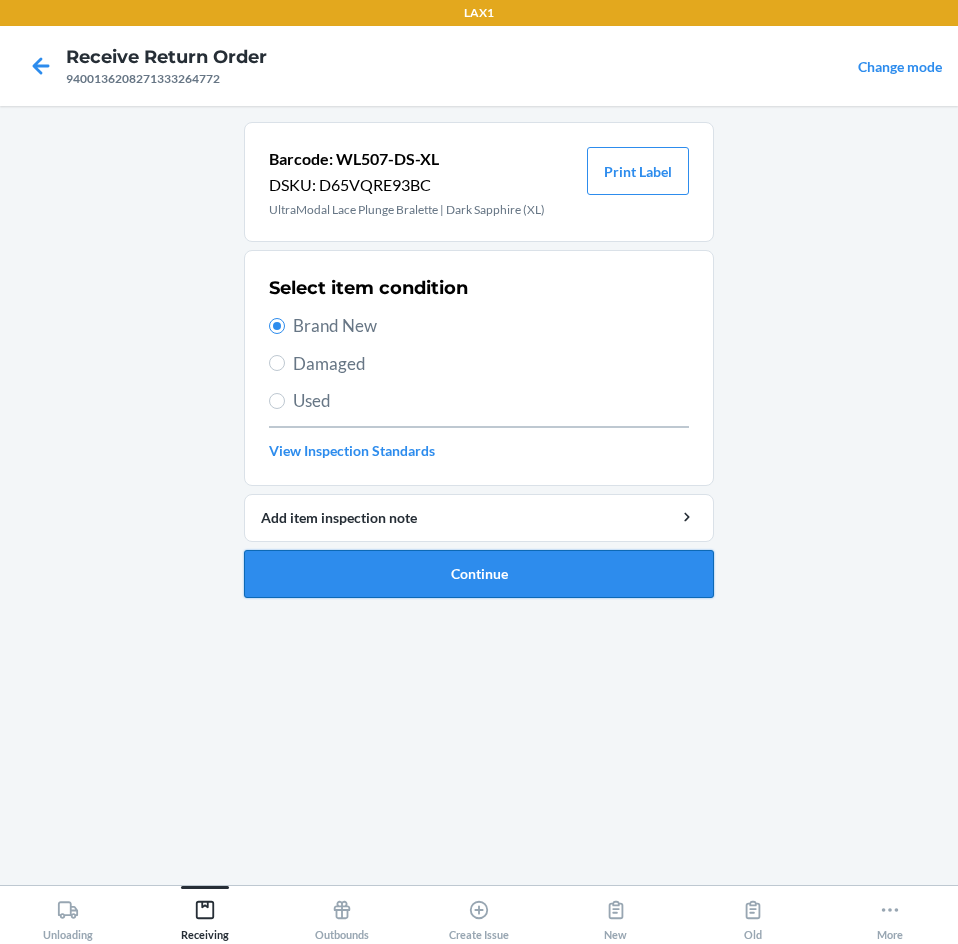 click on "Continue" at bounding box center (479, 574) 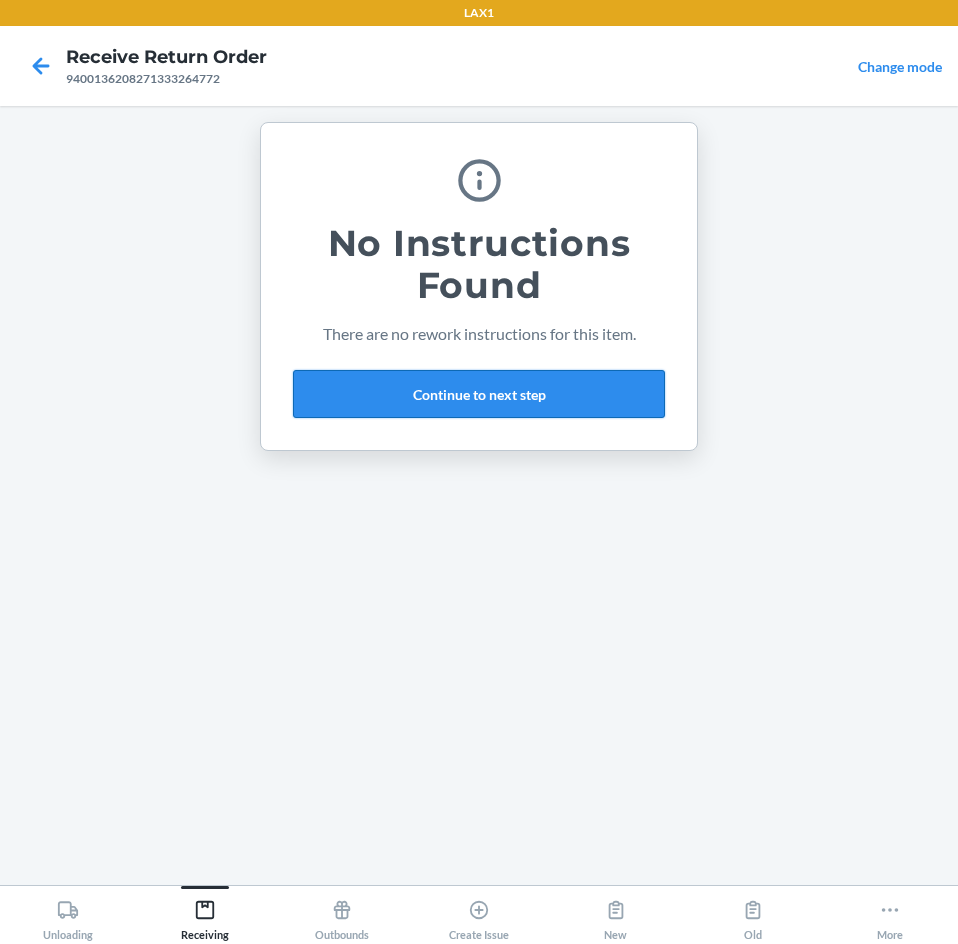 click on "Continue to next step" at bounding box center [479, 394] 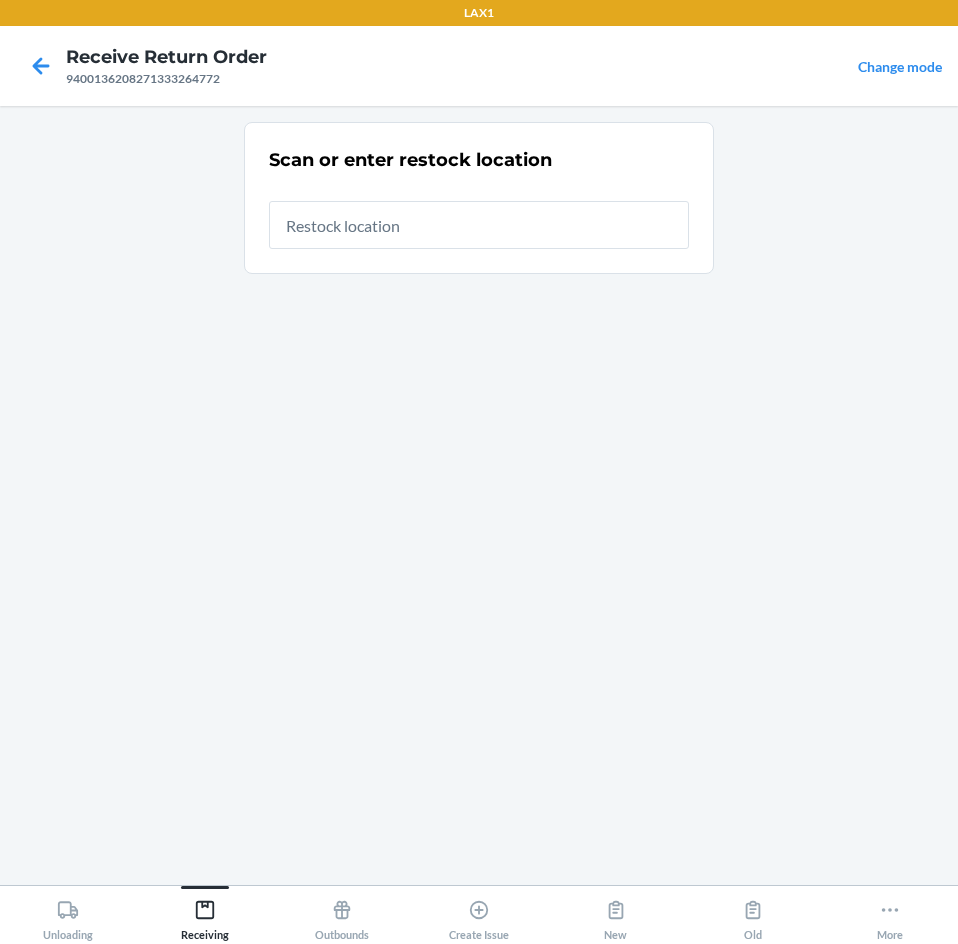 drag, startPoint x: 498, startPoint y: 221, endPoint x: 489, endPoint y: 232, distance: 14.21267 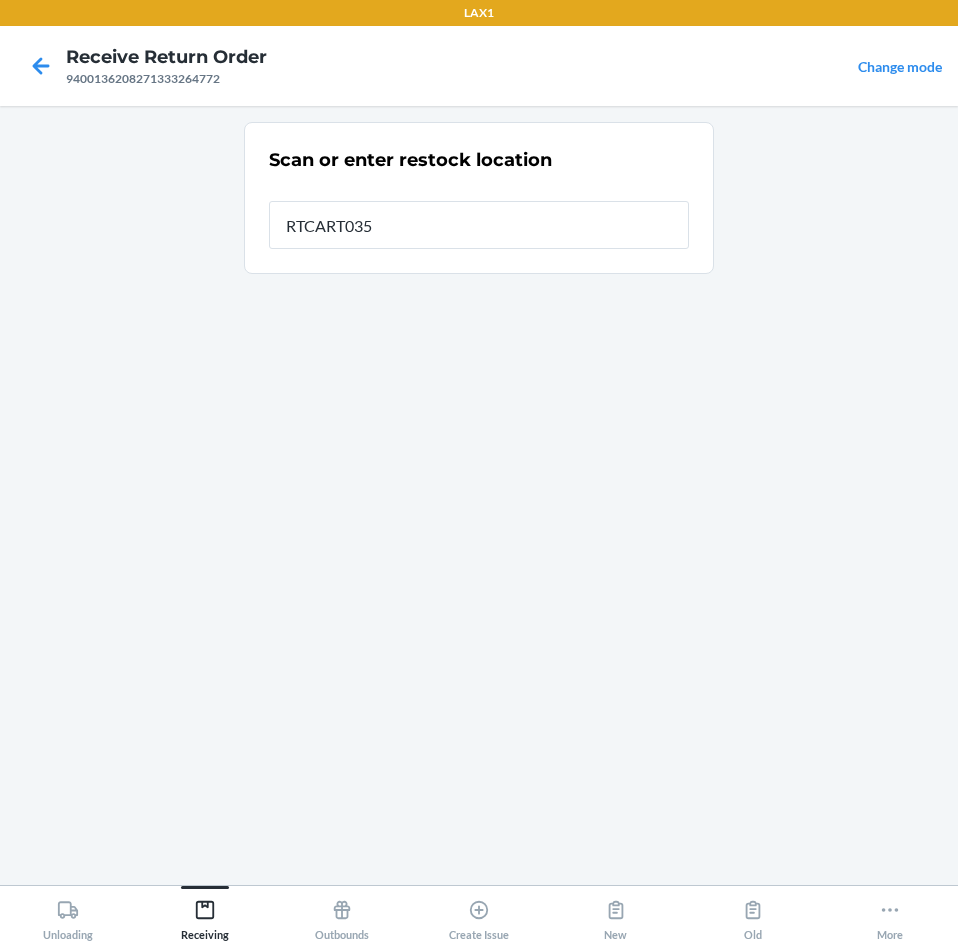 type on "RTCART035" 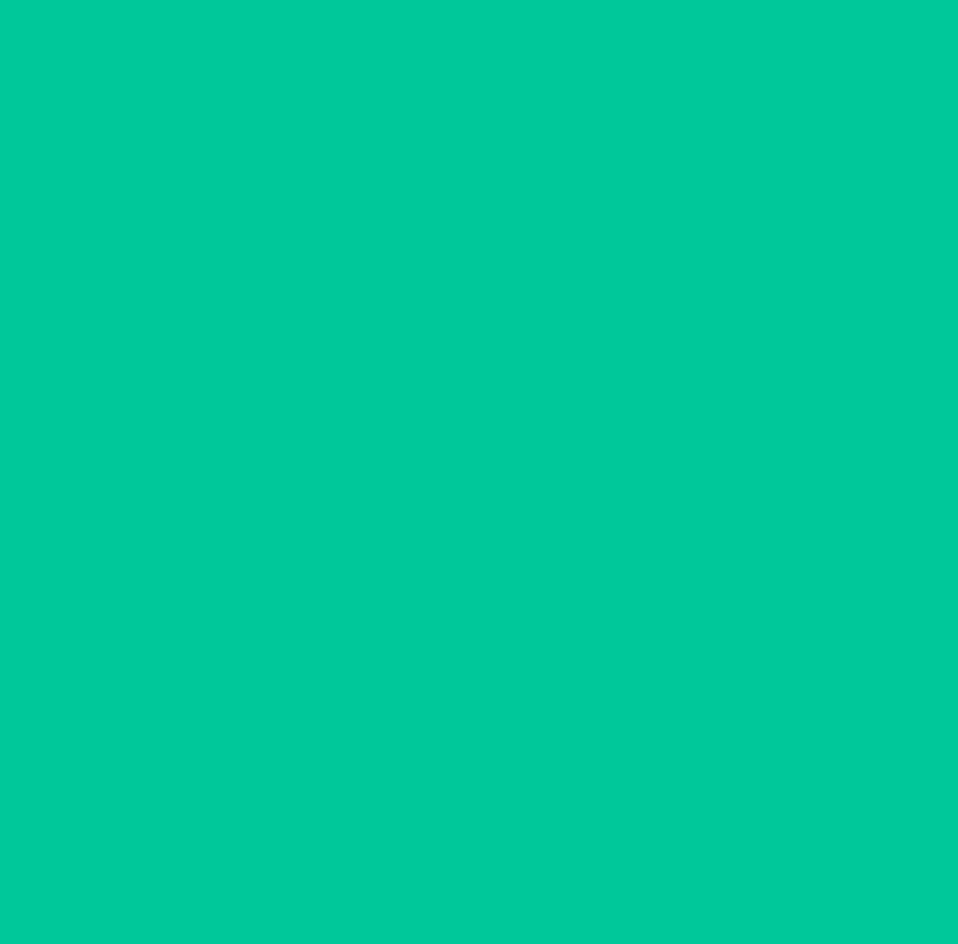 type 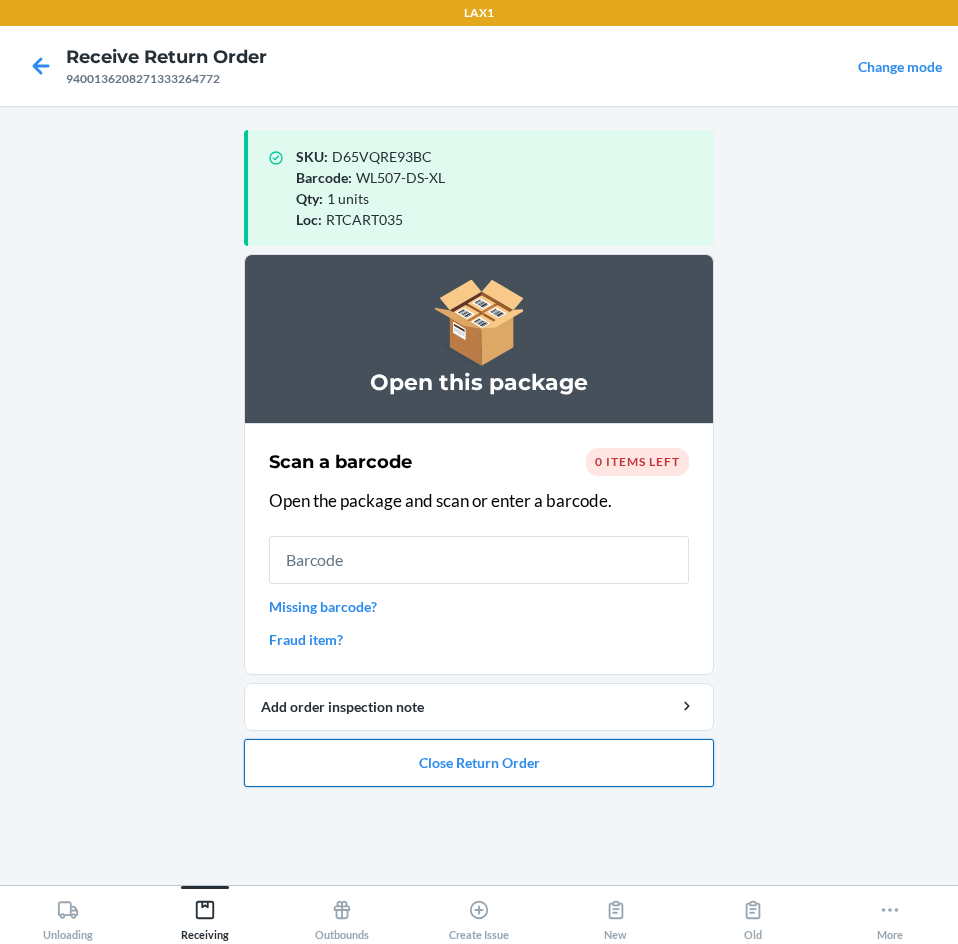 click on "Close Return Order" at bounding box center [479, 763] 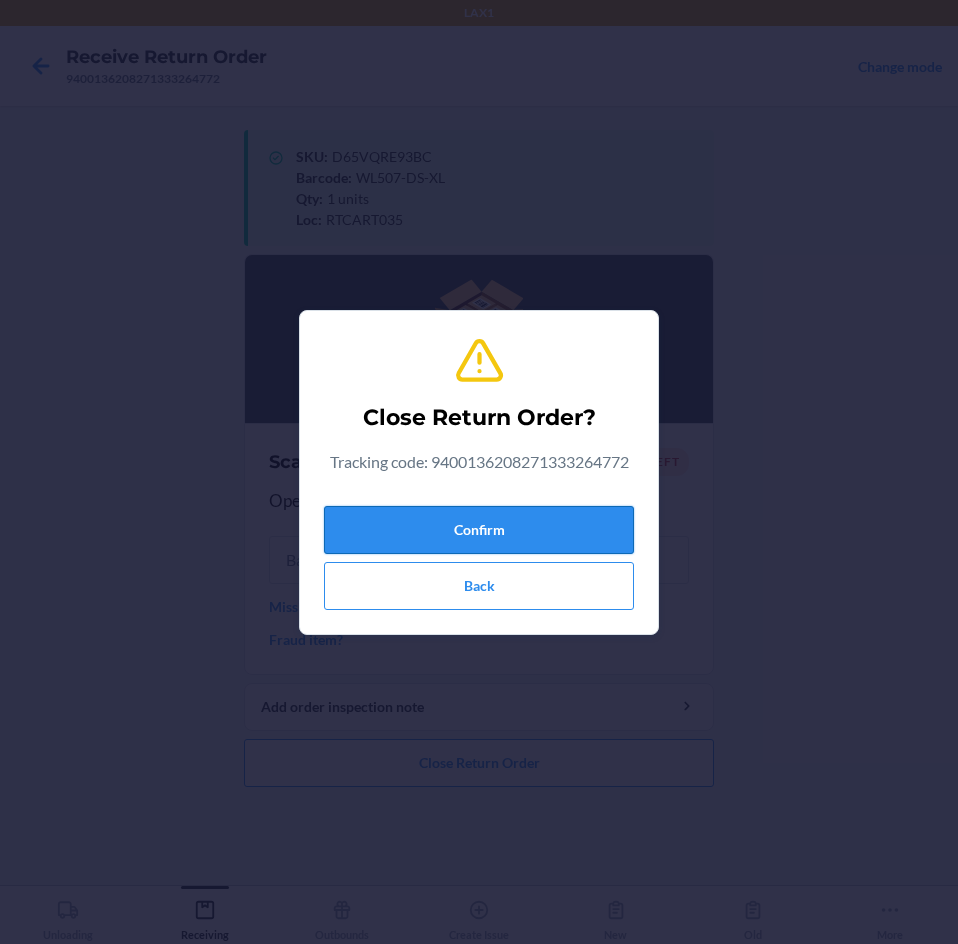 click on "Confirm" at bounding box center [479, 530] 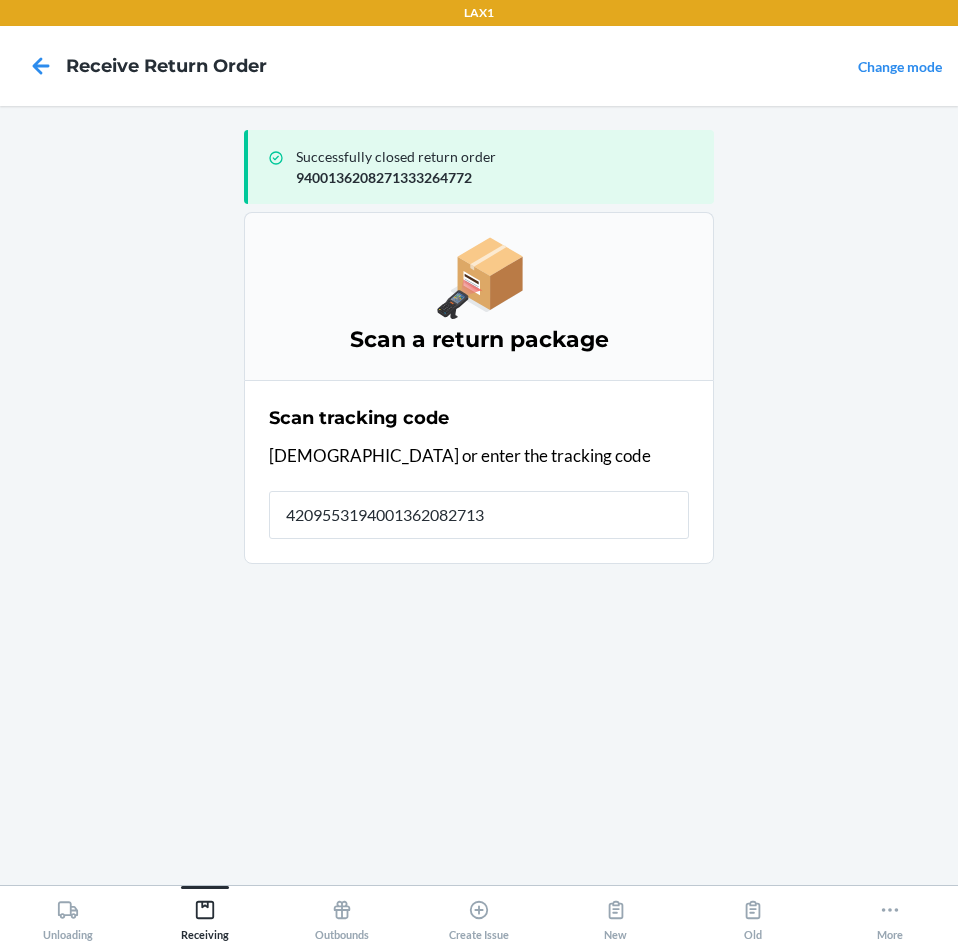 type on "42095531940013620827132" 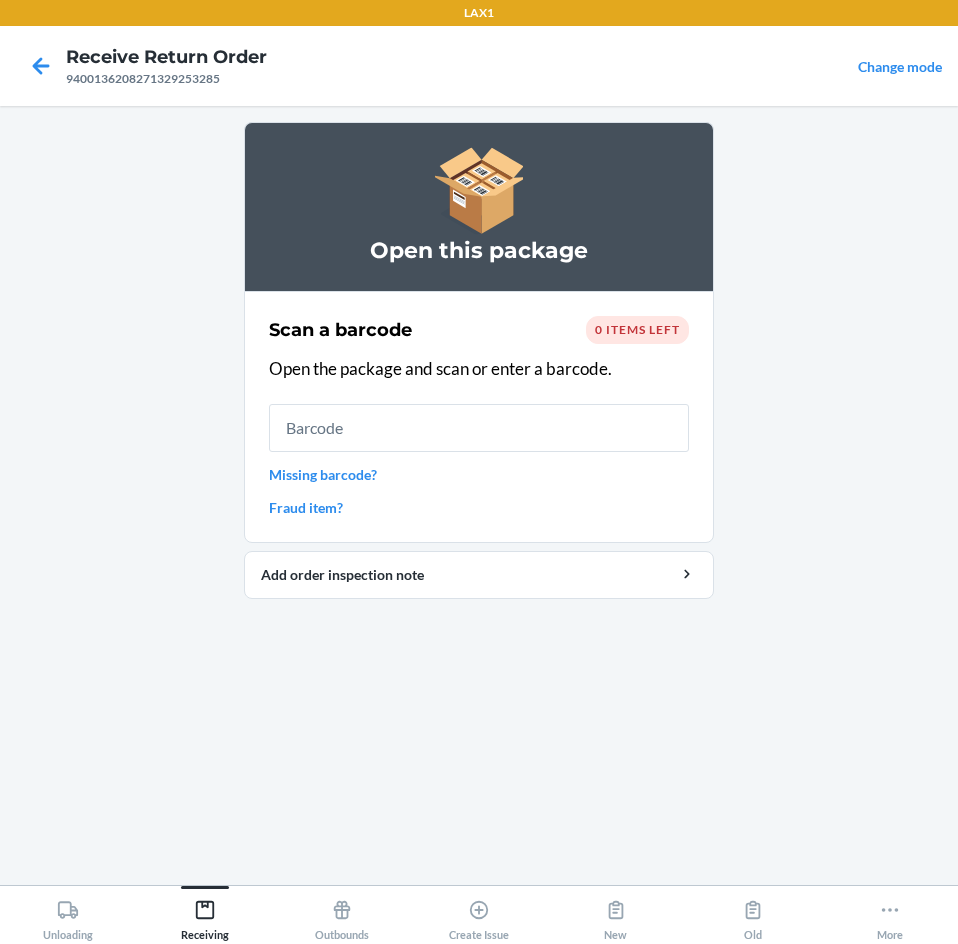 click at bounding box center [479, 428] 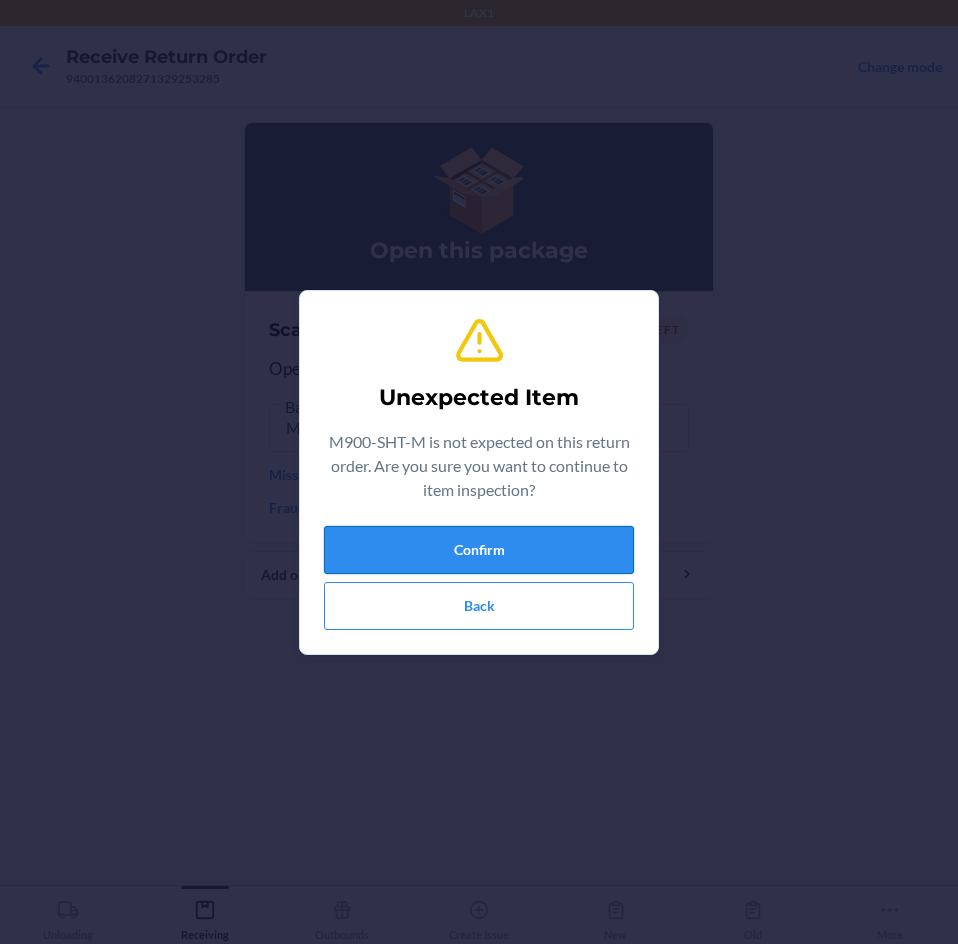 click on "Confirm" at bounding box center (479, 550) 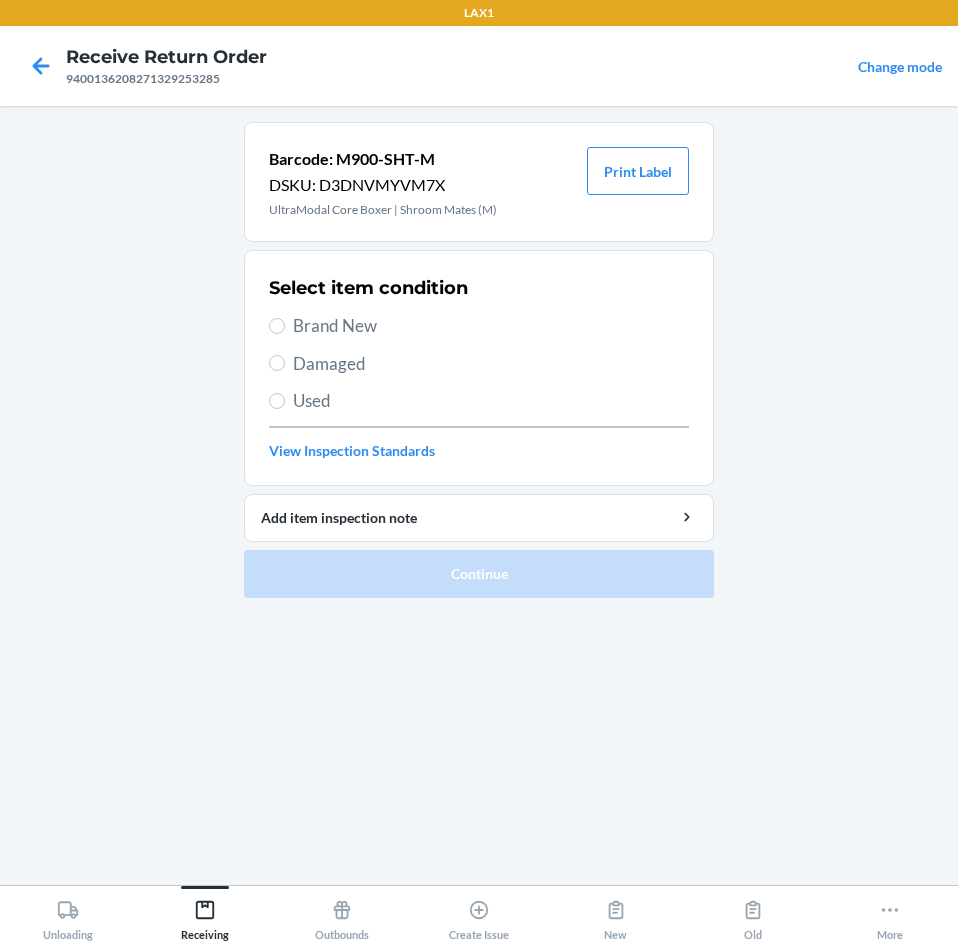 click on "Brand New" at bounding box center [491, 326] 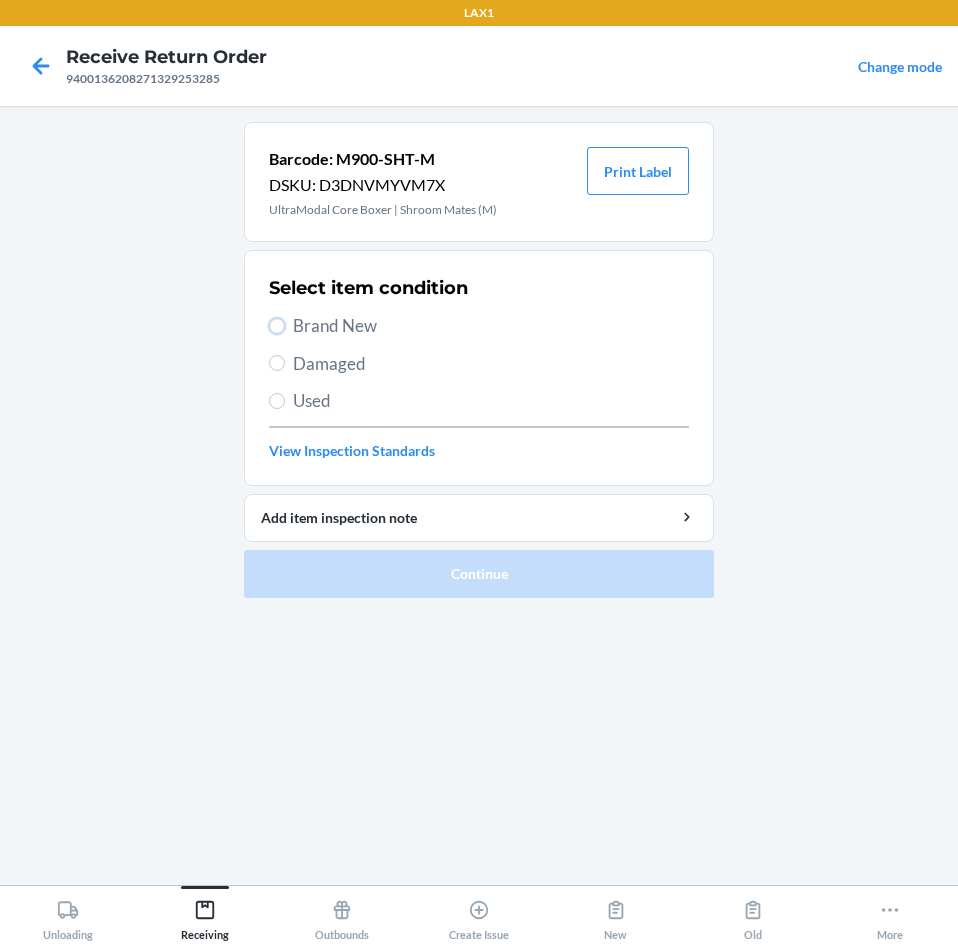 click on "Brand New" at bounding box center [277, 326] 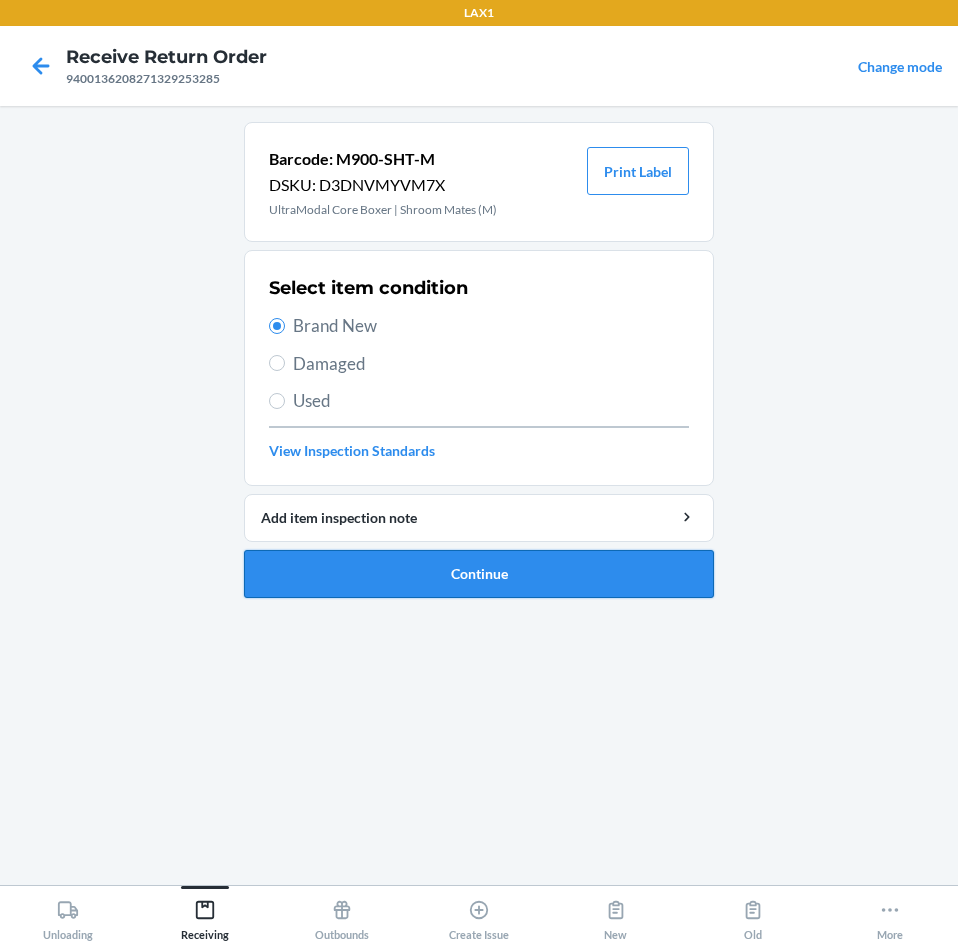 click on "Continue" at bounding box center [479, 574] 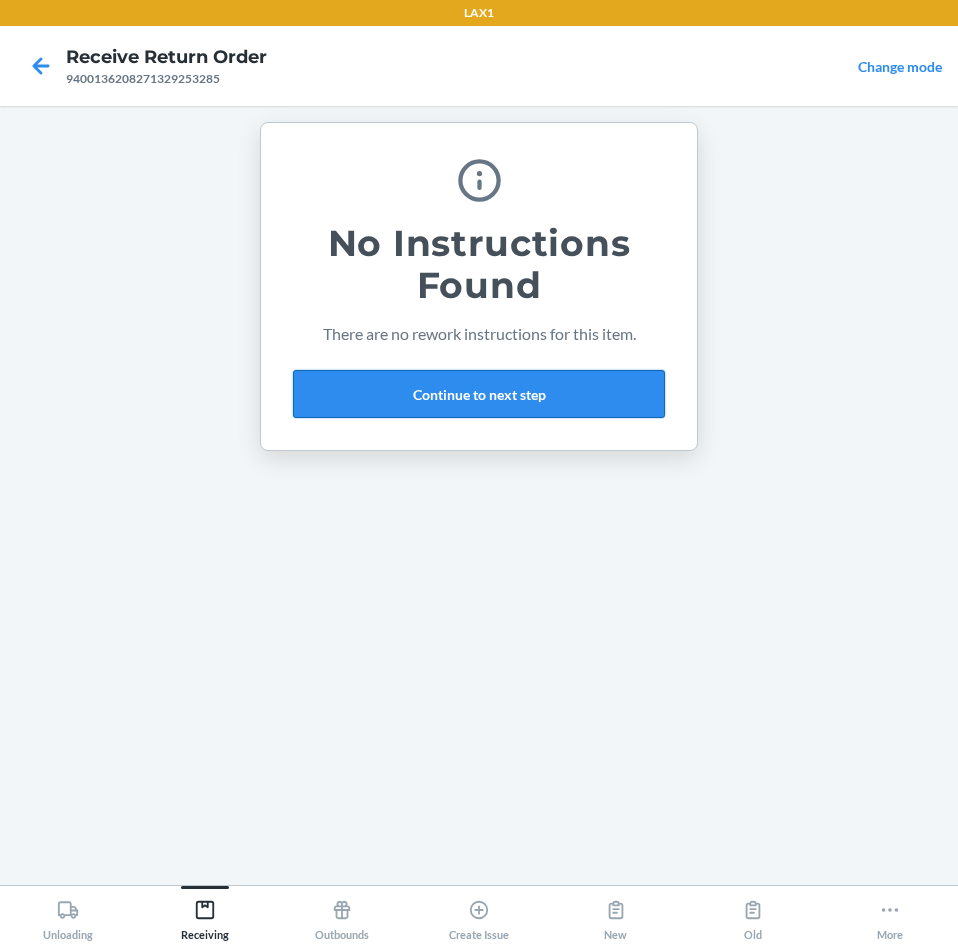 click on "Continue to next step" at bounding box center [479, 394] 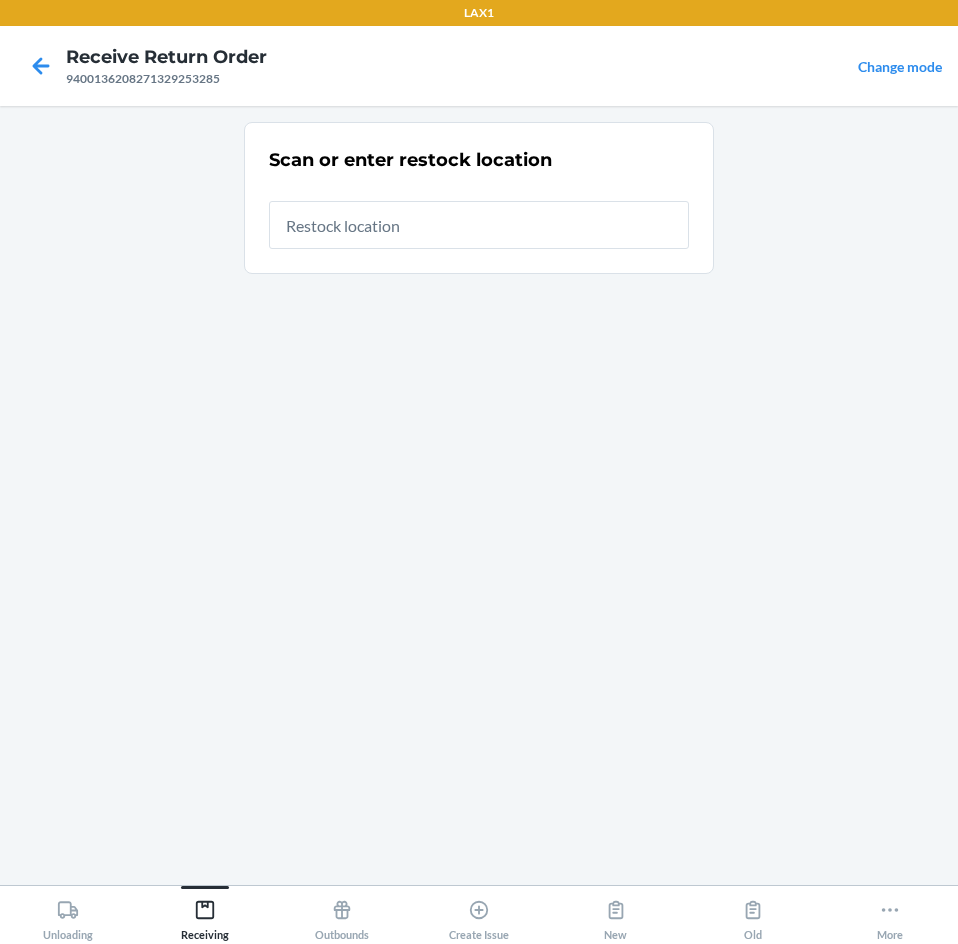 click at bounding box center [479, 225] 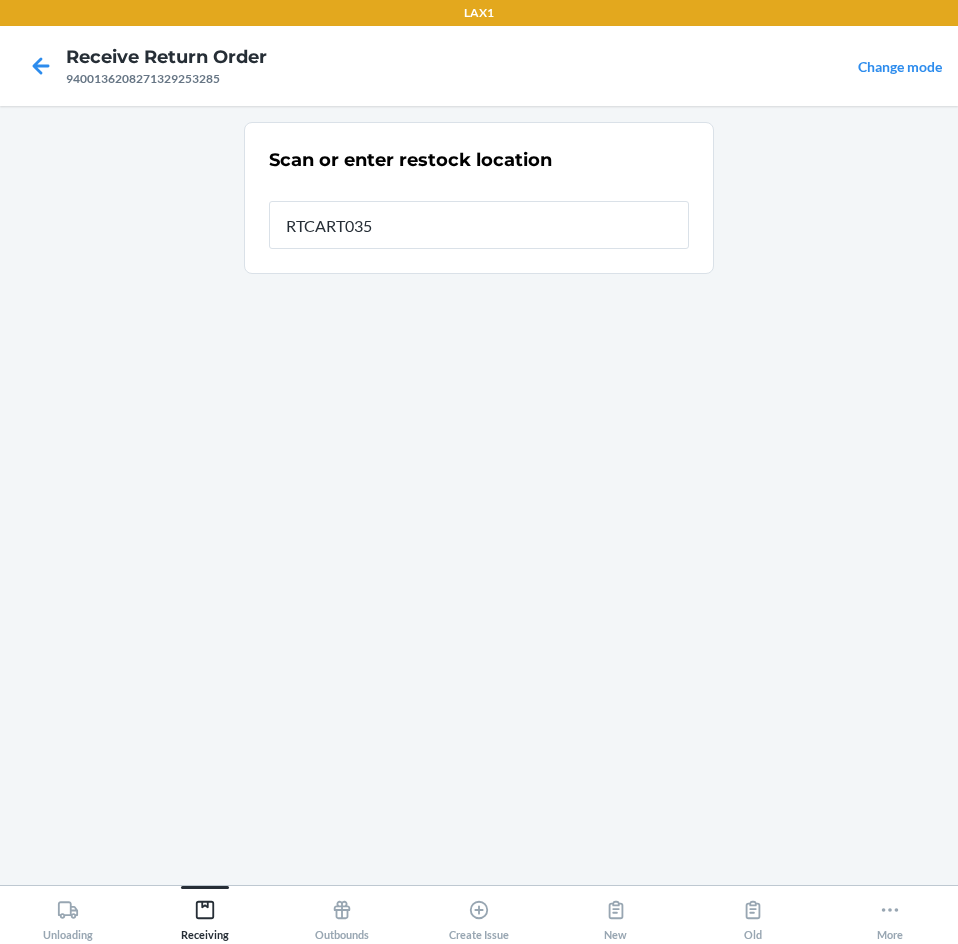 type on "RTCART035" 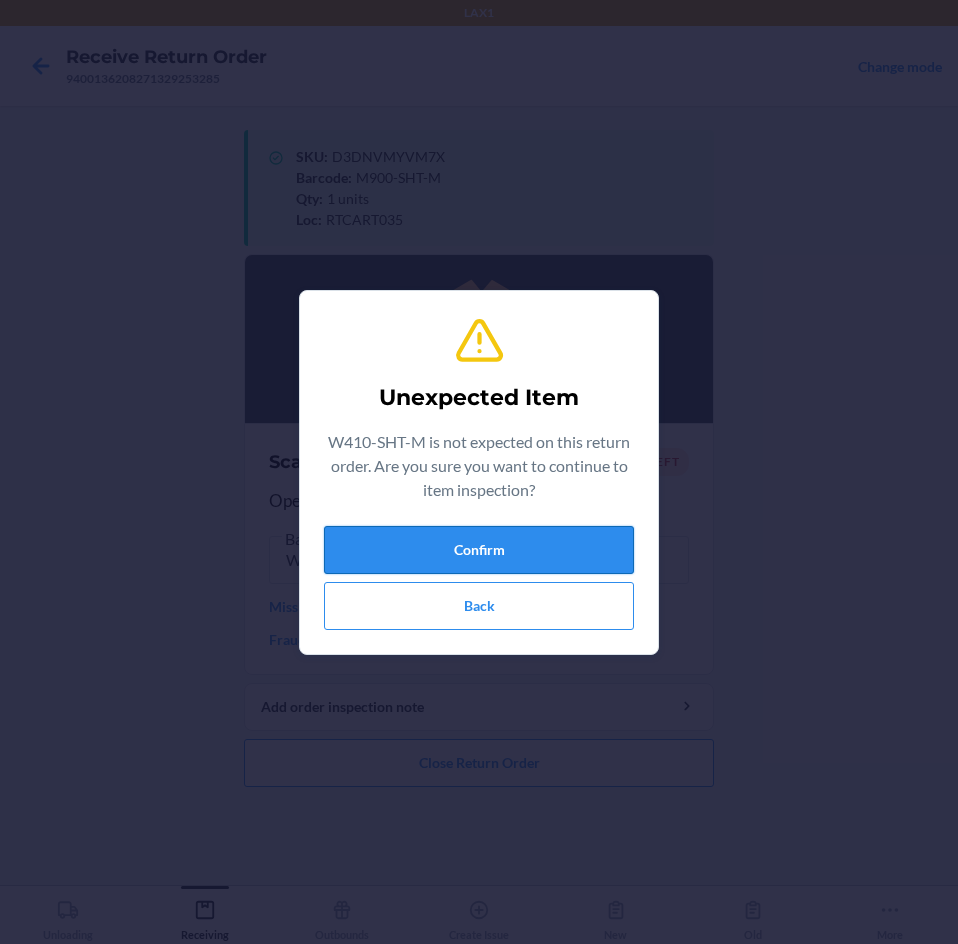 click on "Confirm" at bounding box center [479, 550] 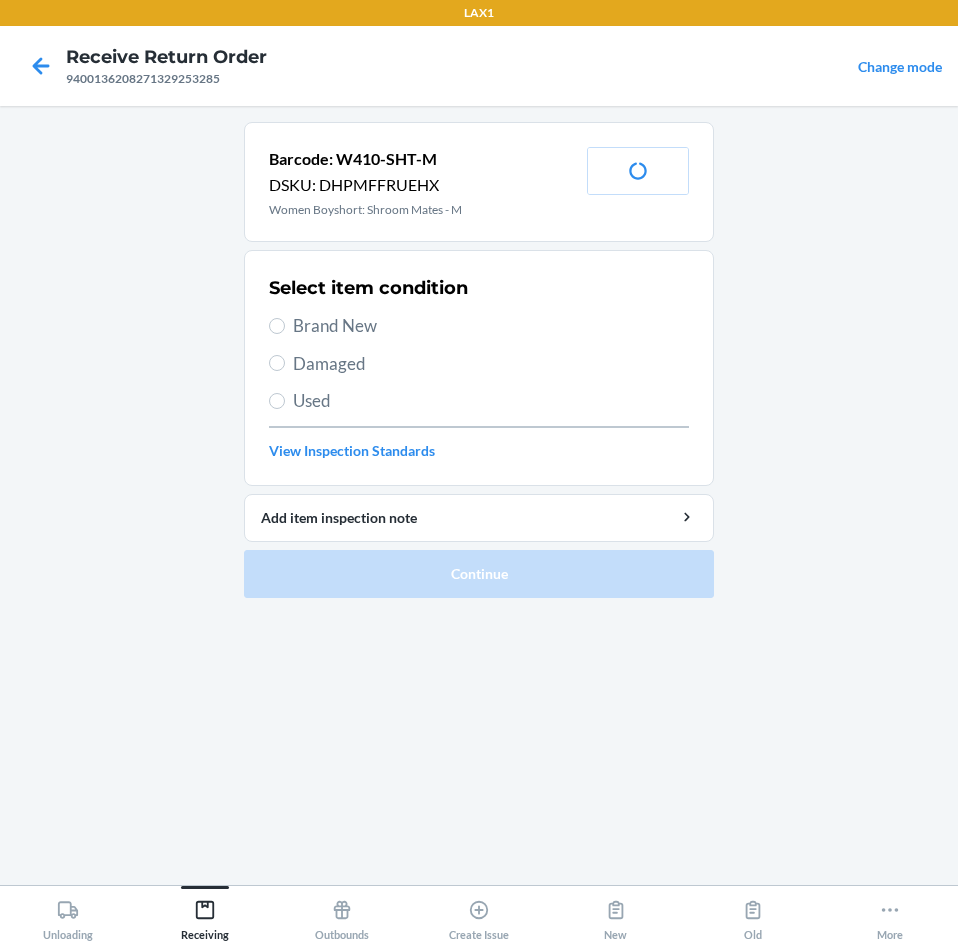 click on "Brand New" at bounding box center [491, 326] 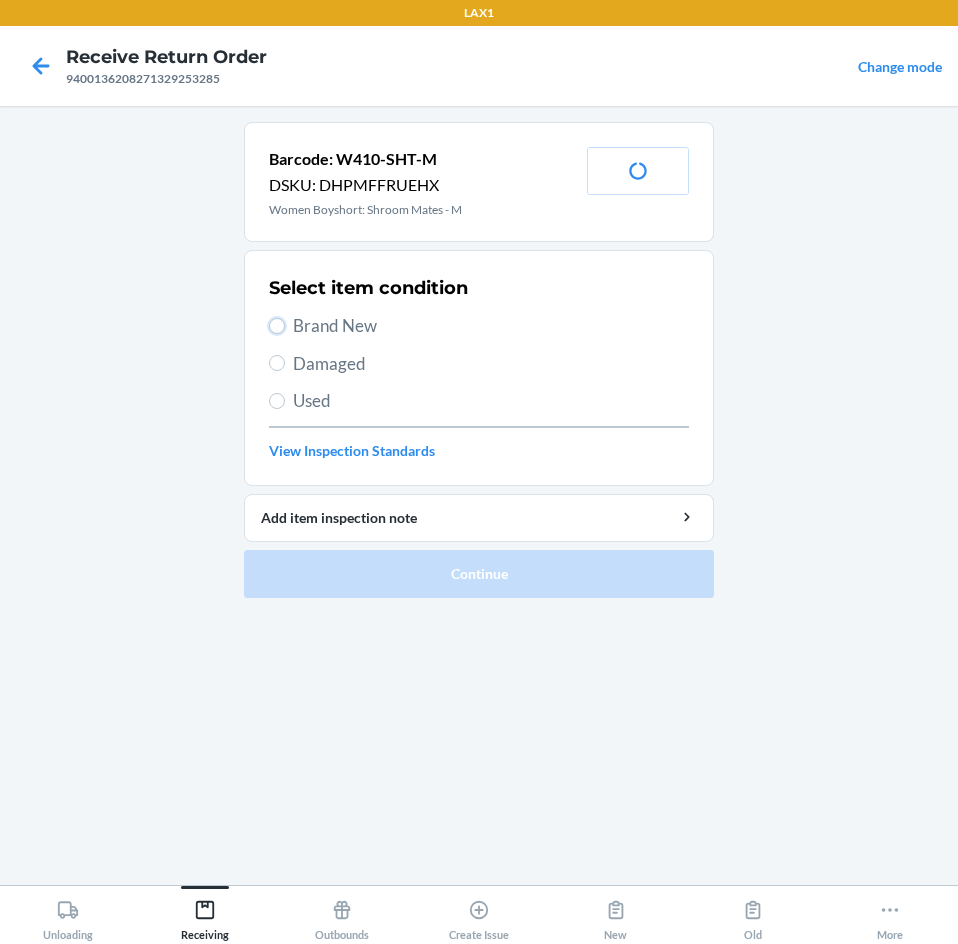 click on "Brand New" at bounding box center (277, 326) 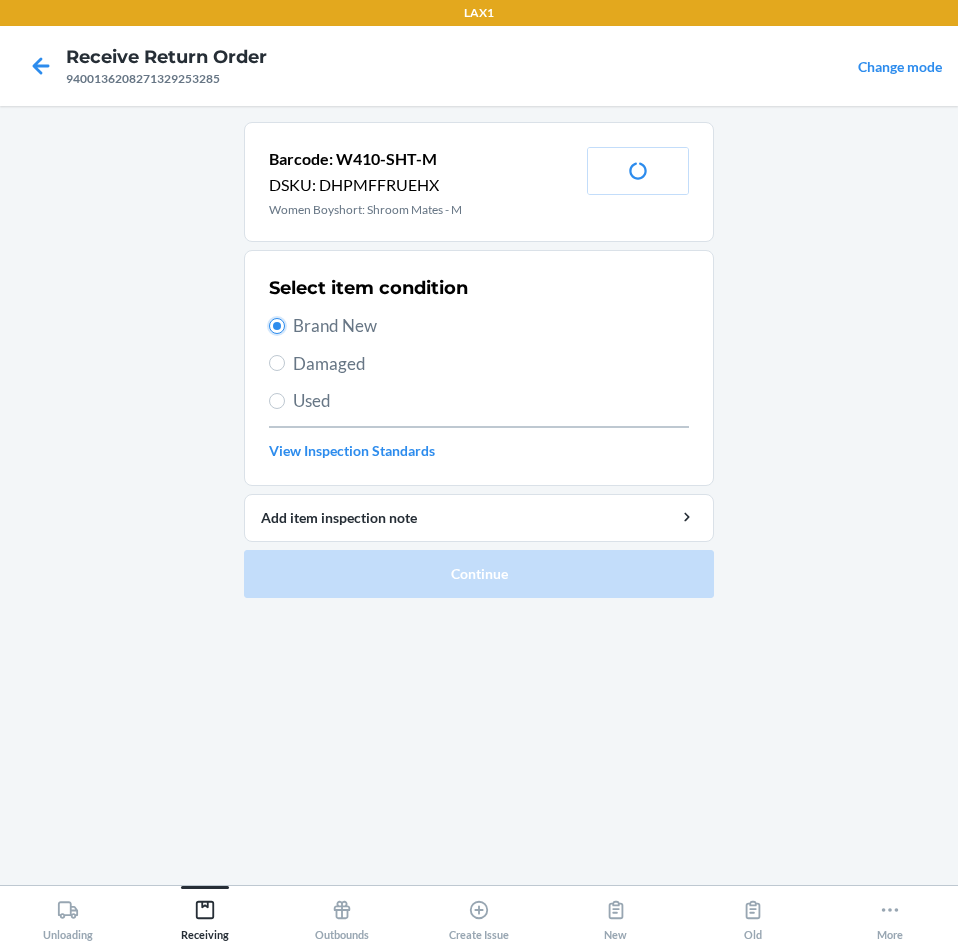 radio on "true" 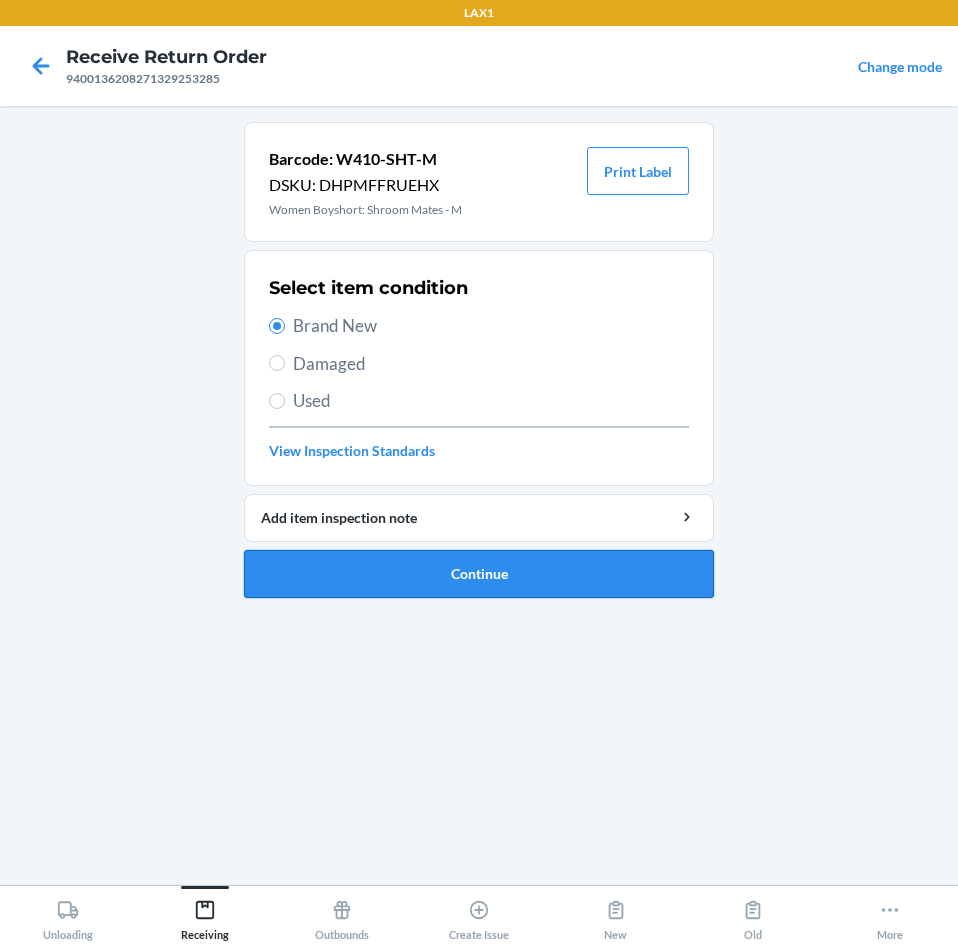 click on "Continue" at bounding box center (479, 574) 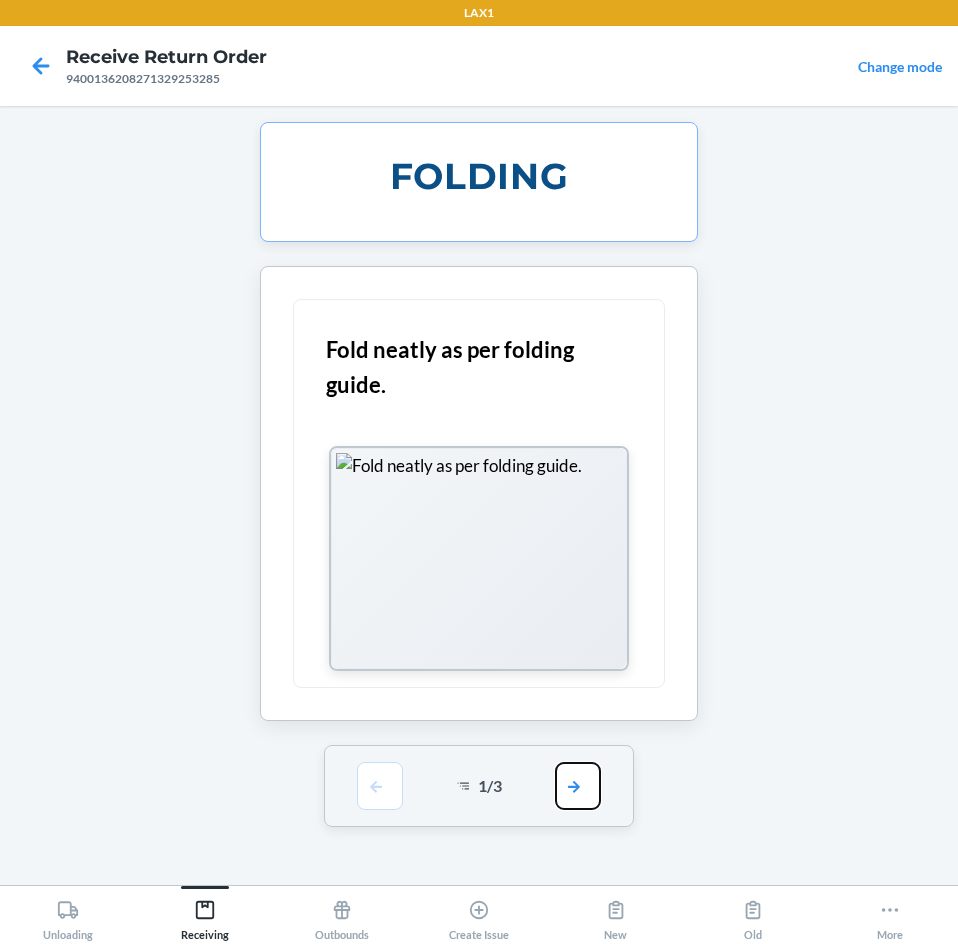 click at bounding box center (578, 786) 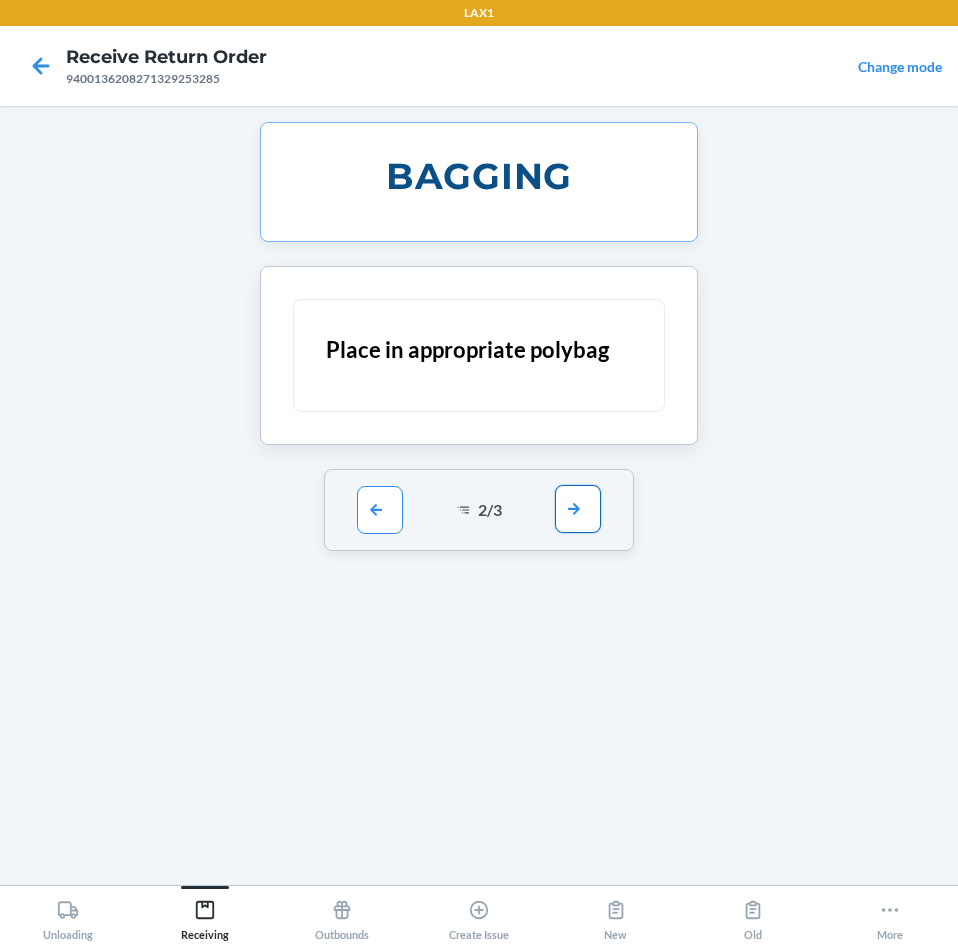 click at bounding box center [578, 509] 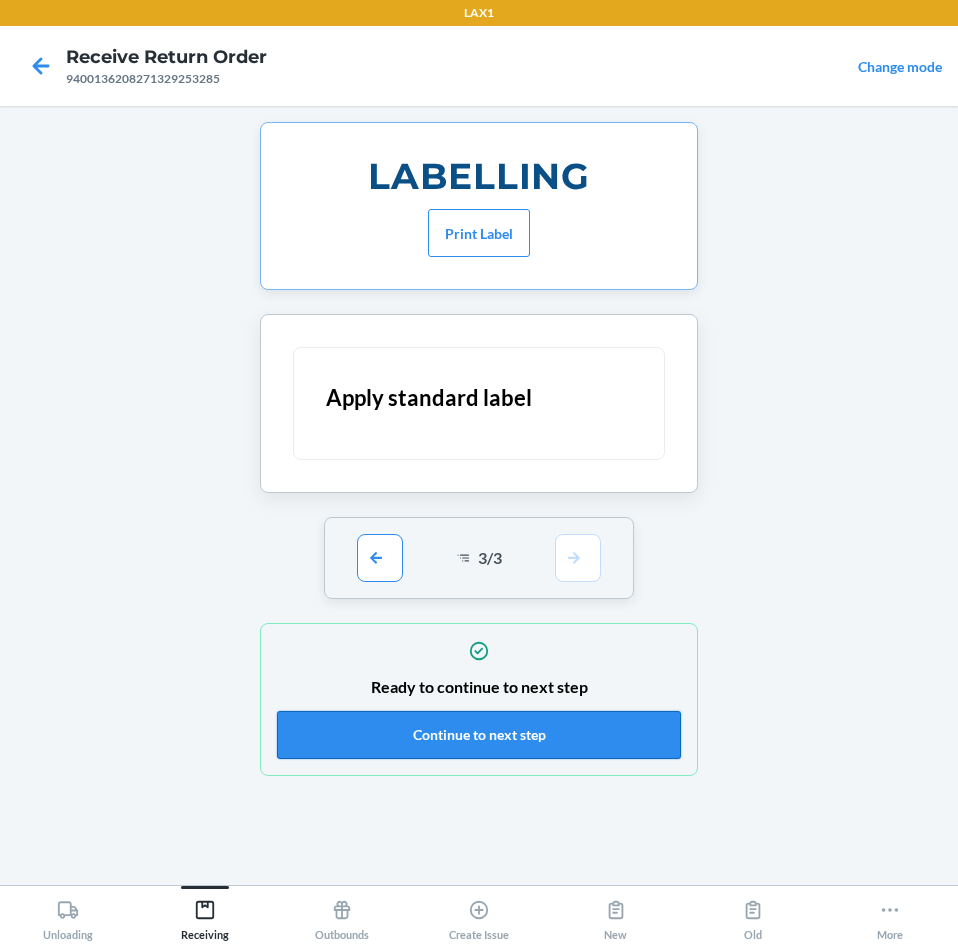 drag, startPoint x: 593, startPoint y: 723, endPoint x: 595, endPoint y: 711, distance: 12.165525 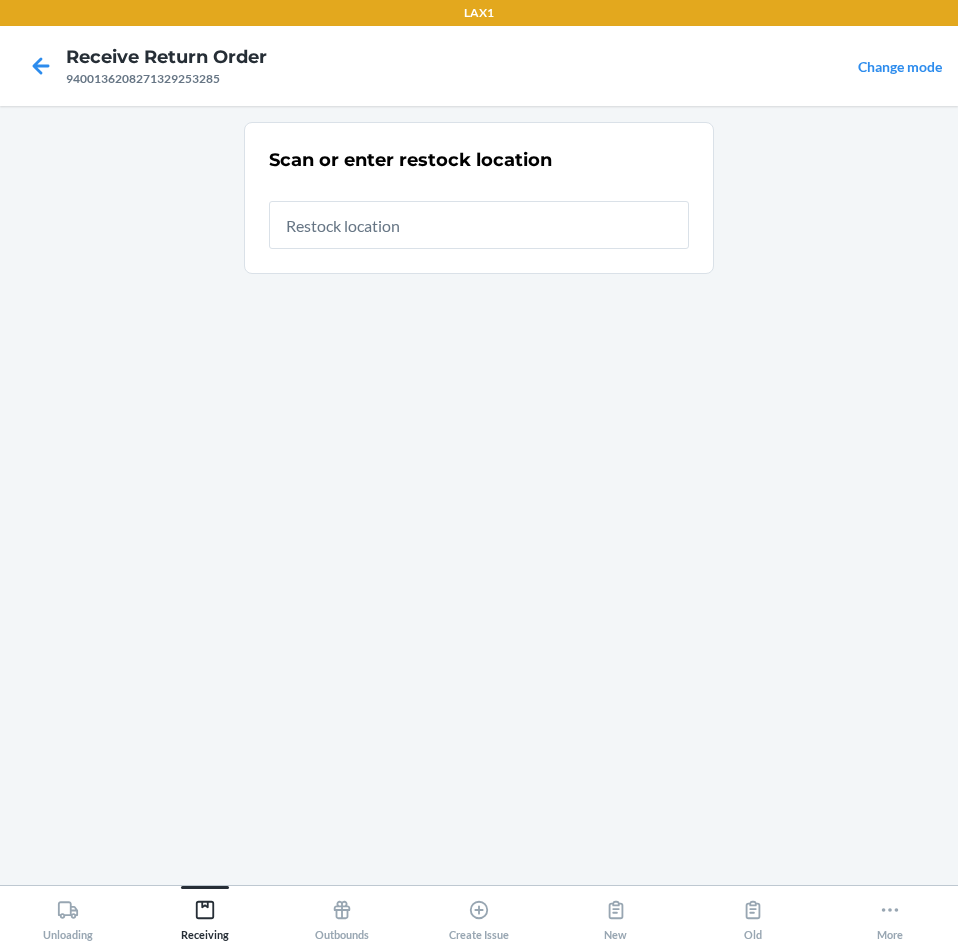 click at bounding box center (479, 225) 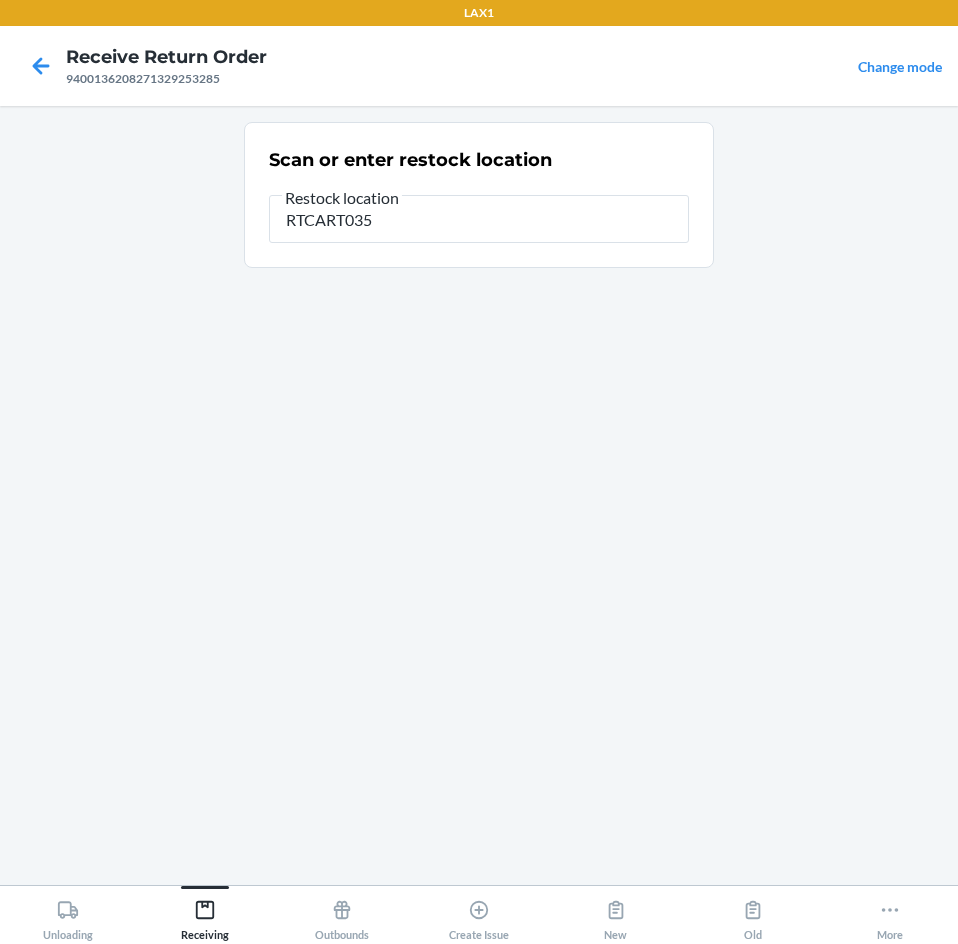 type on "RTCART035" 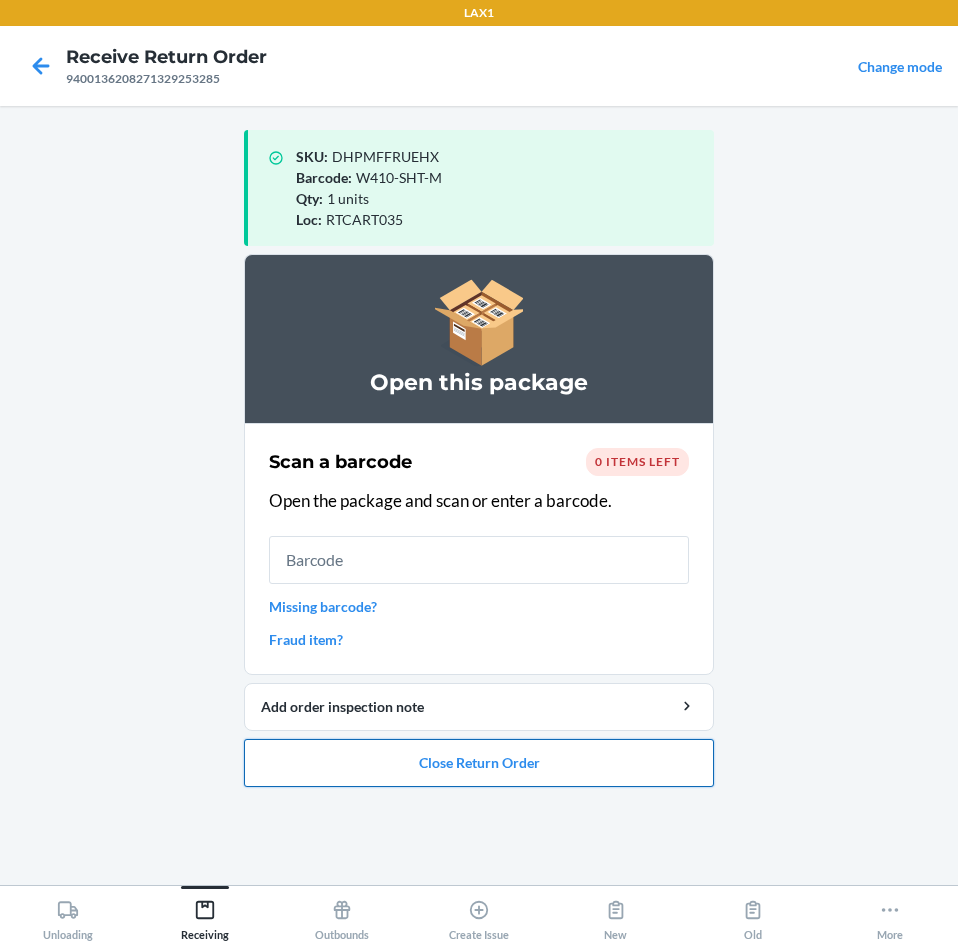 click on "Close Return Order" at bounding box center [479, 763] 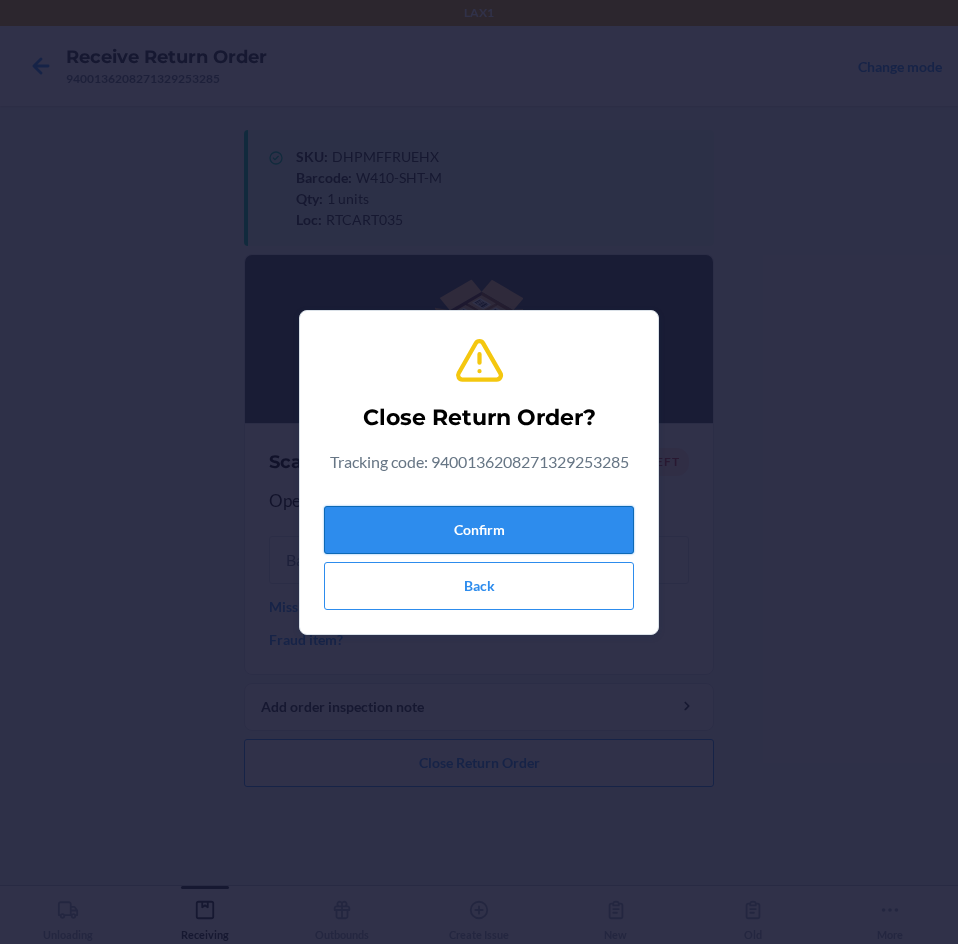 click on "Confirm" at bounding box center [479, 530] 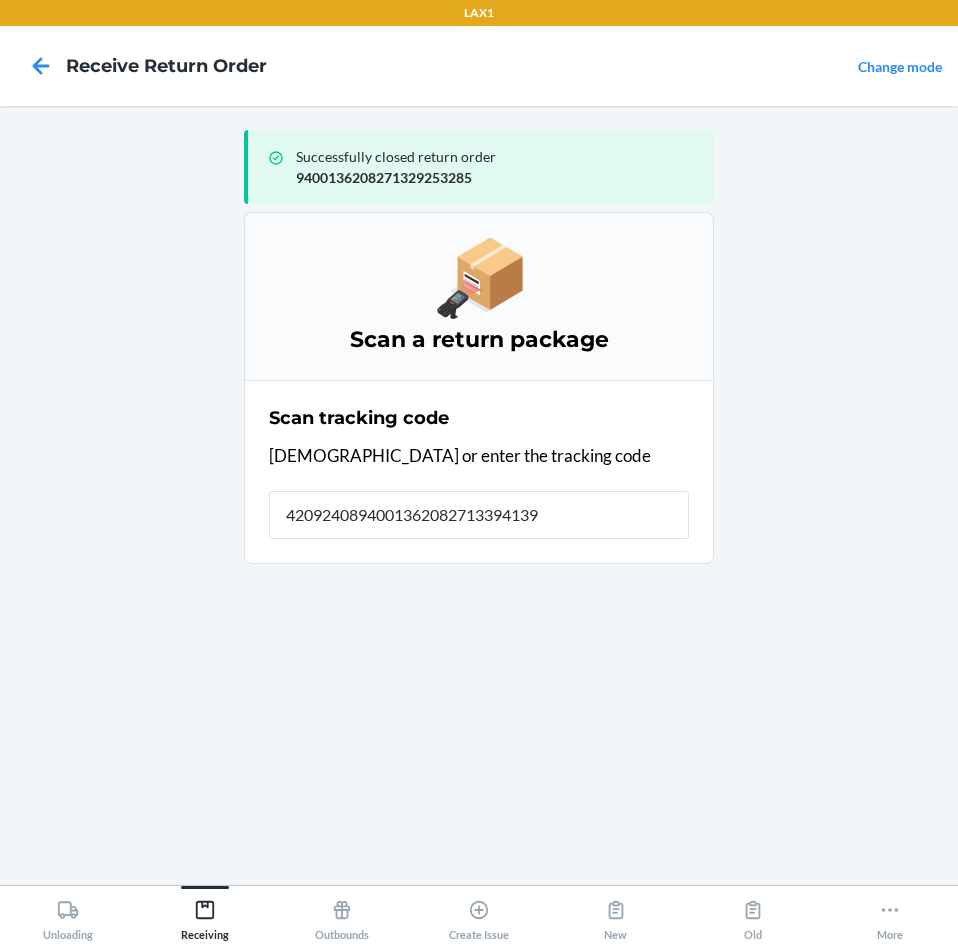 type on "42092408940013620827133941393" 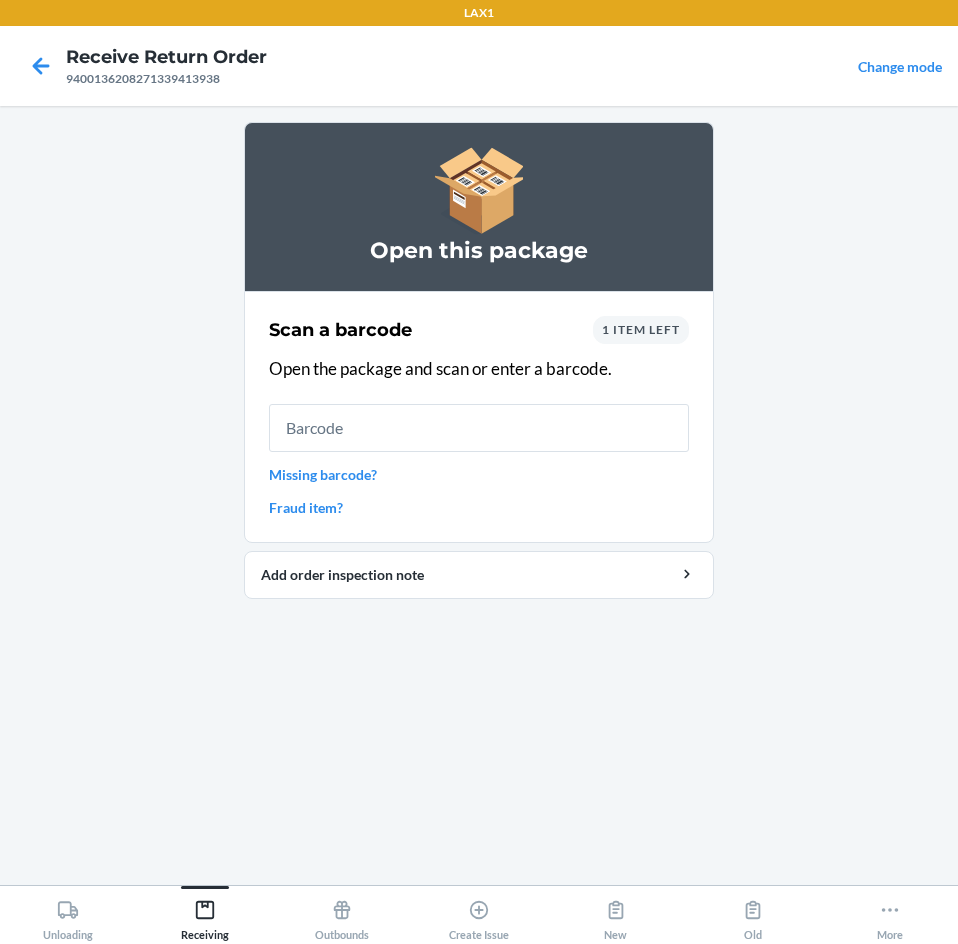 click at bounding box center (479, 428) 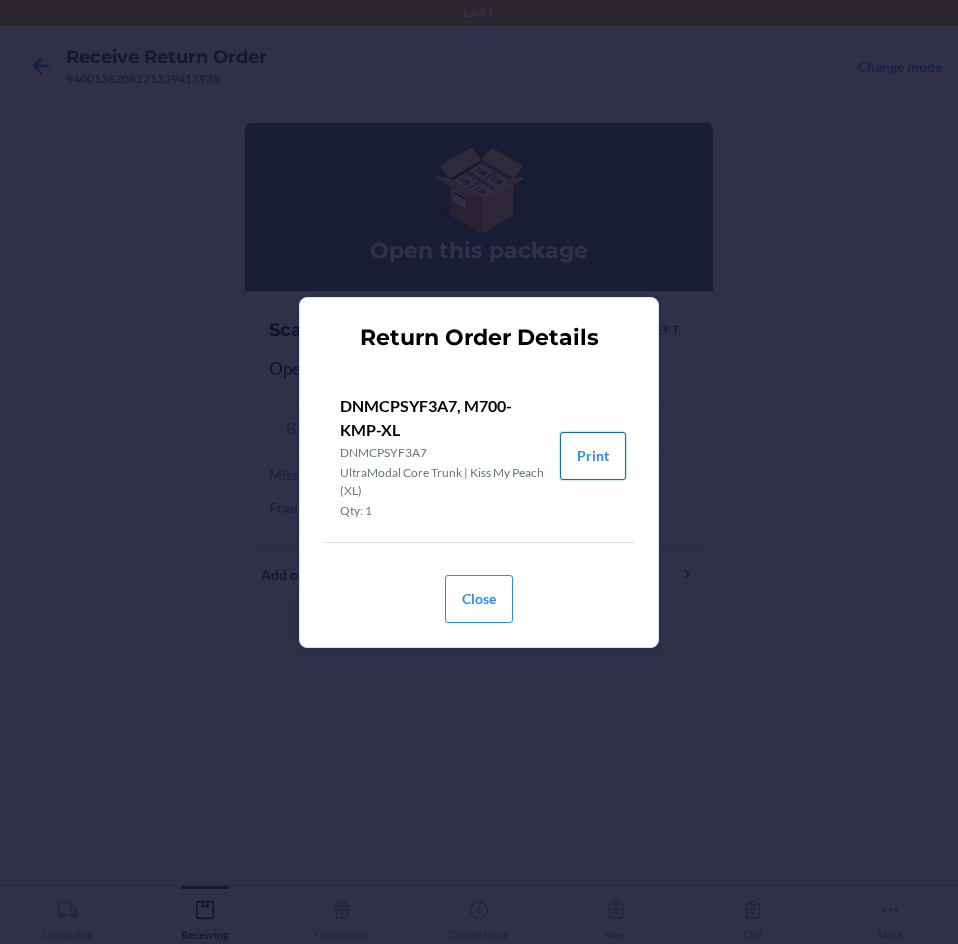 click on "Print" at bounding box center (593, 456) 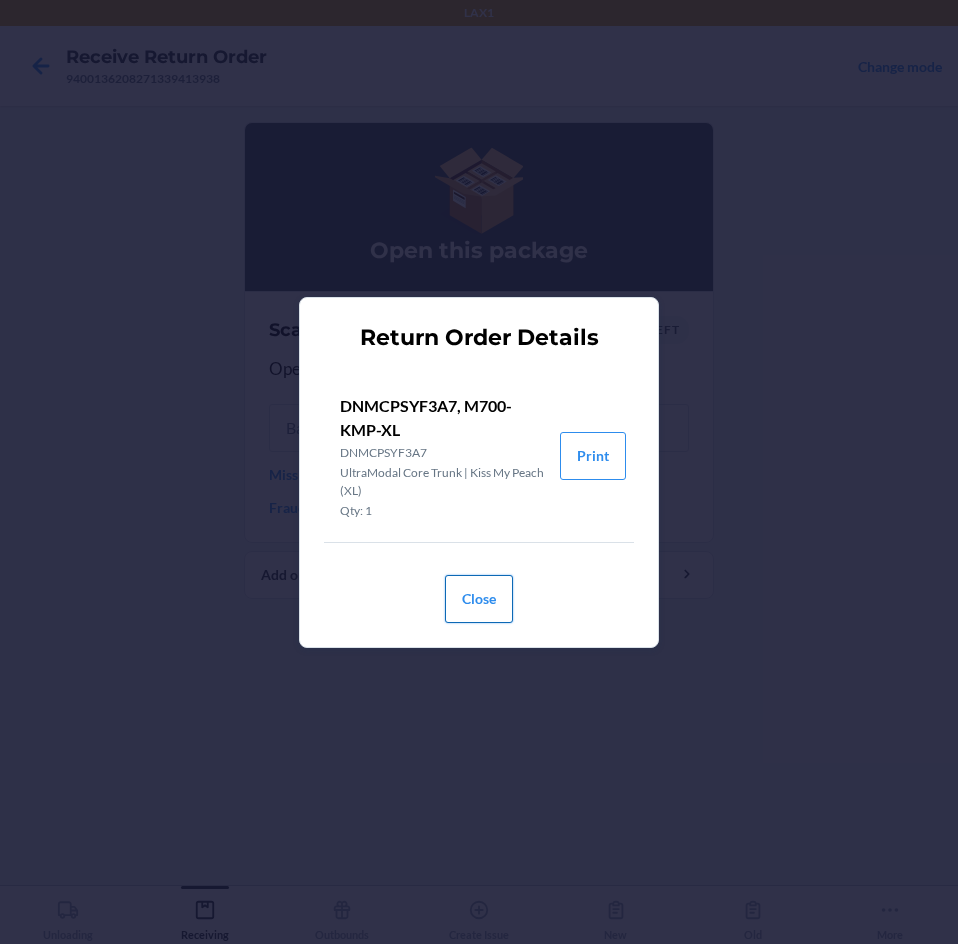 click on "Close" at bounding box center (479, 599) 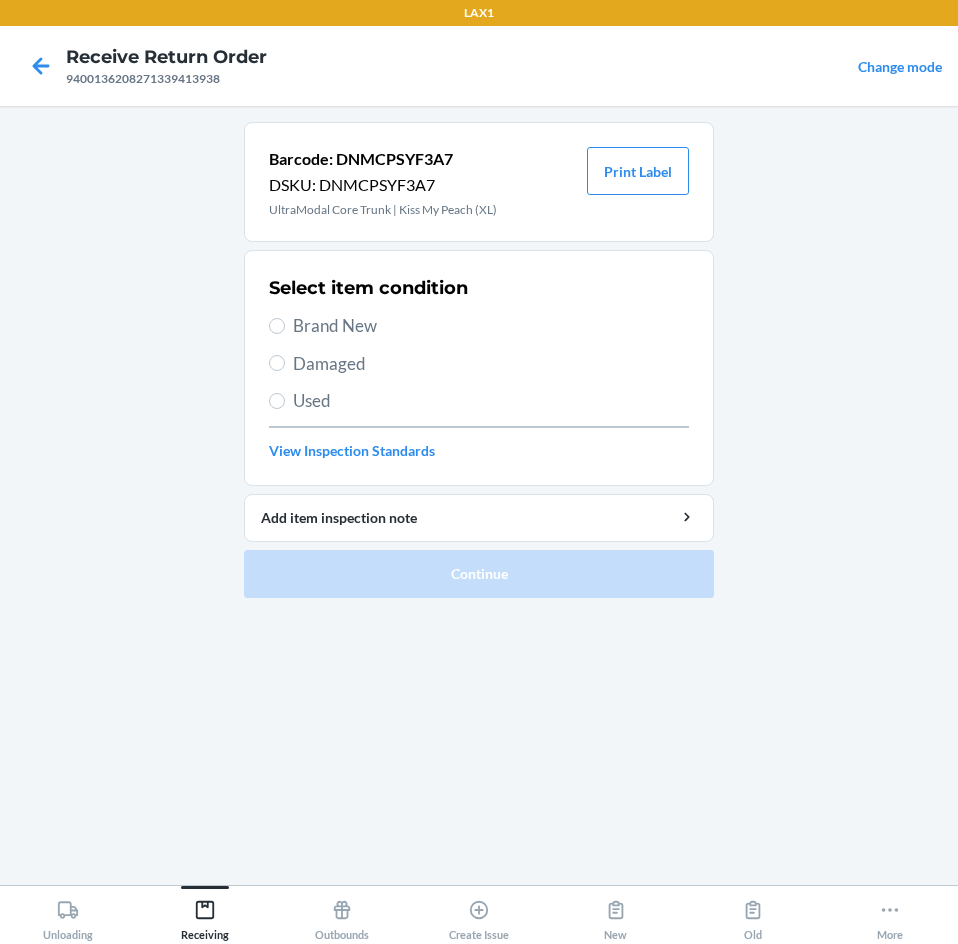 click on "Brand New" at bounding box center (491, 326) 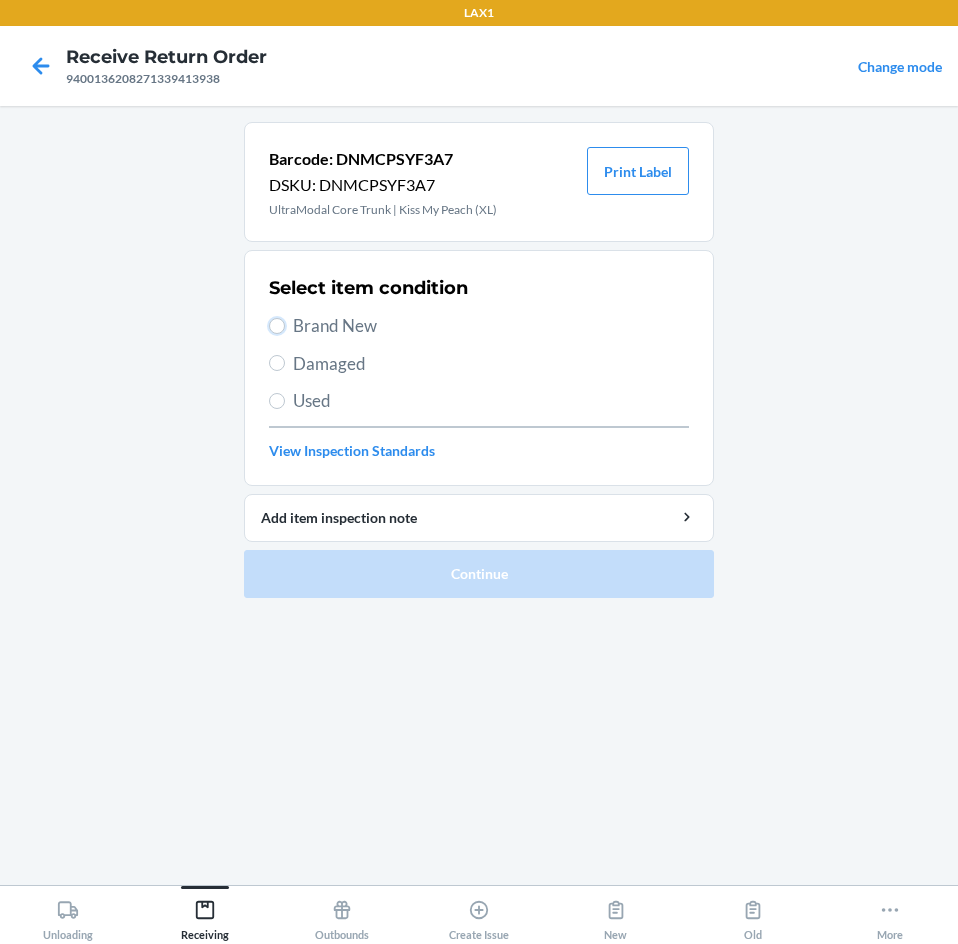 click on "Brand New" at bounding box center [277, 326] 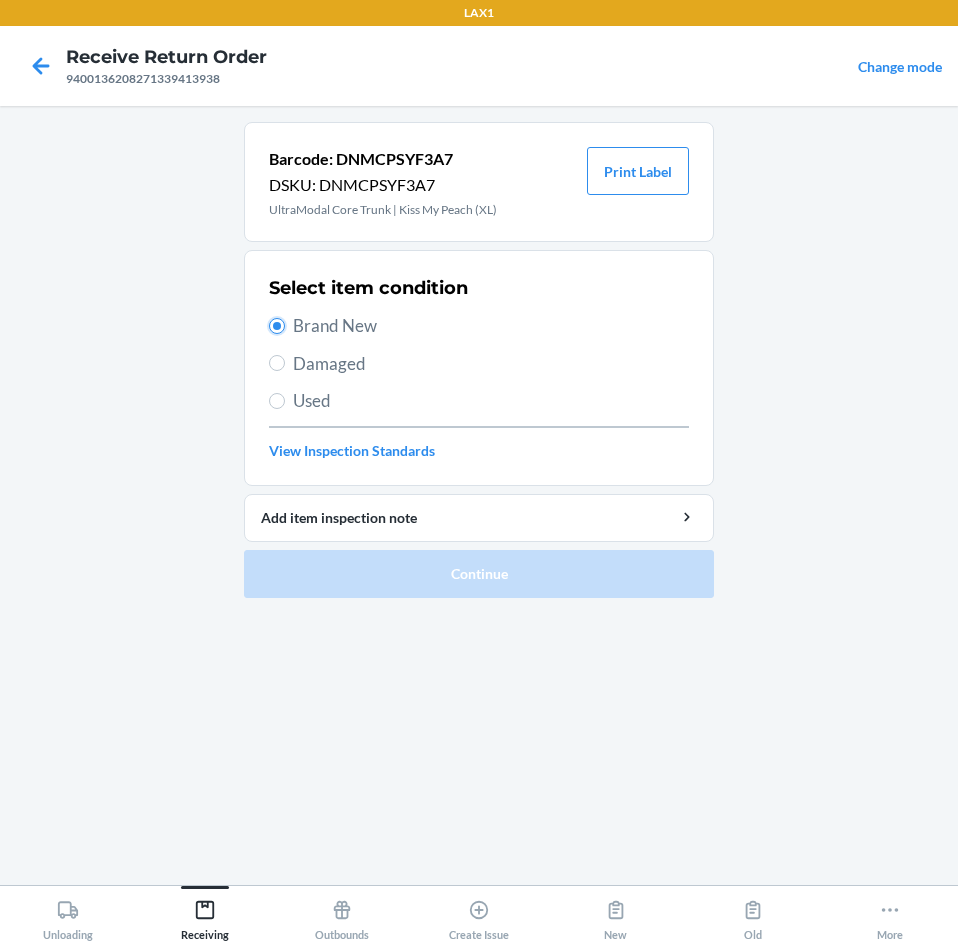 radio on "true" 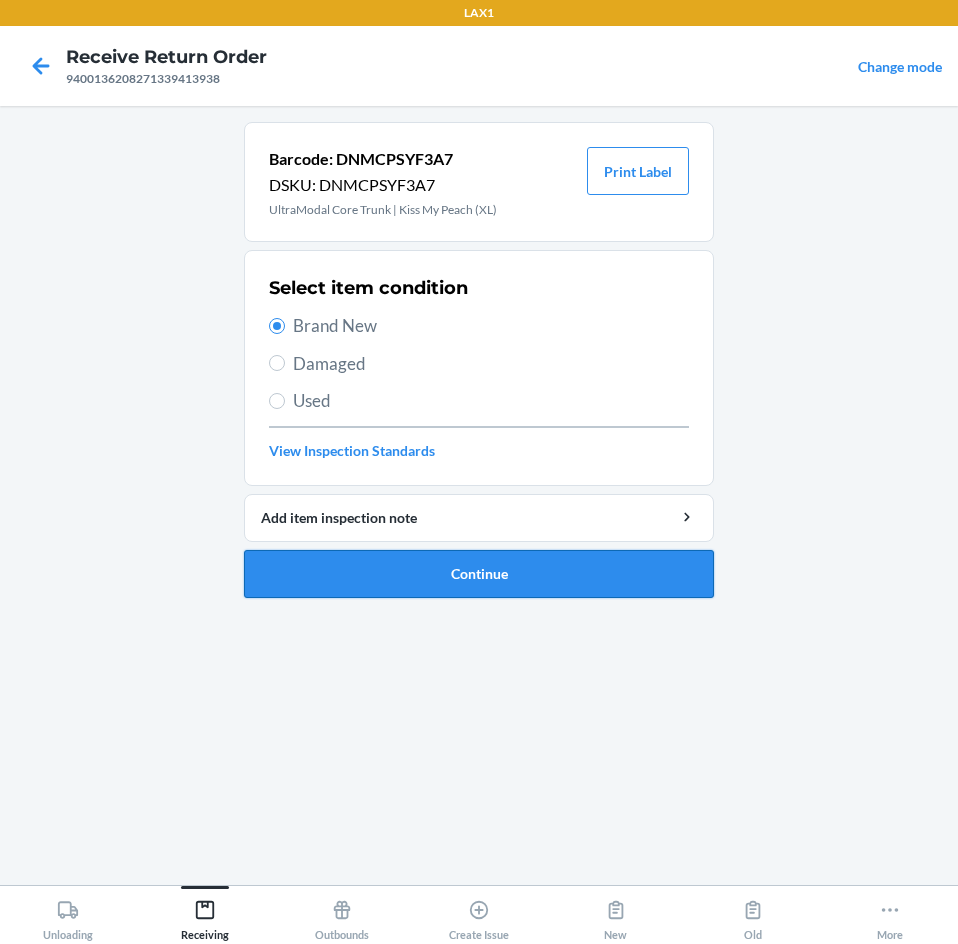 click on "Continue" at bounding box center (479, 574) 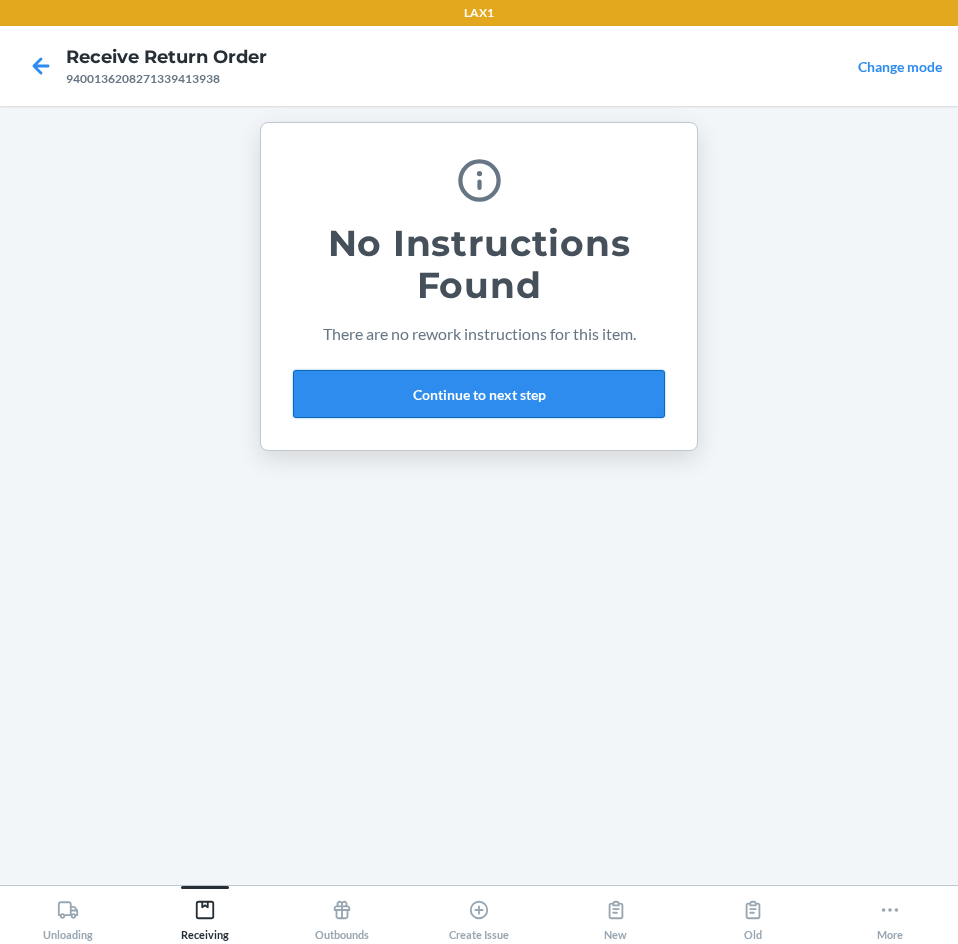 click on "Continue to next step" at bounding box center (479, 394) 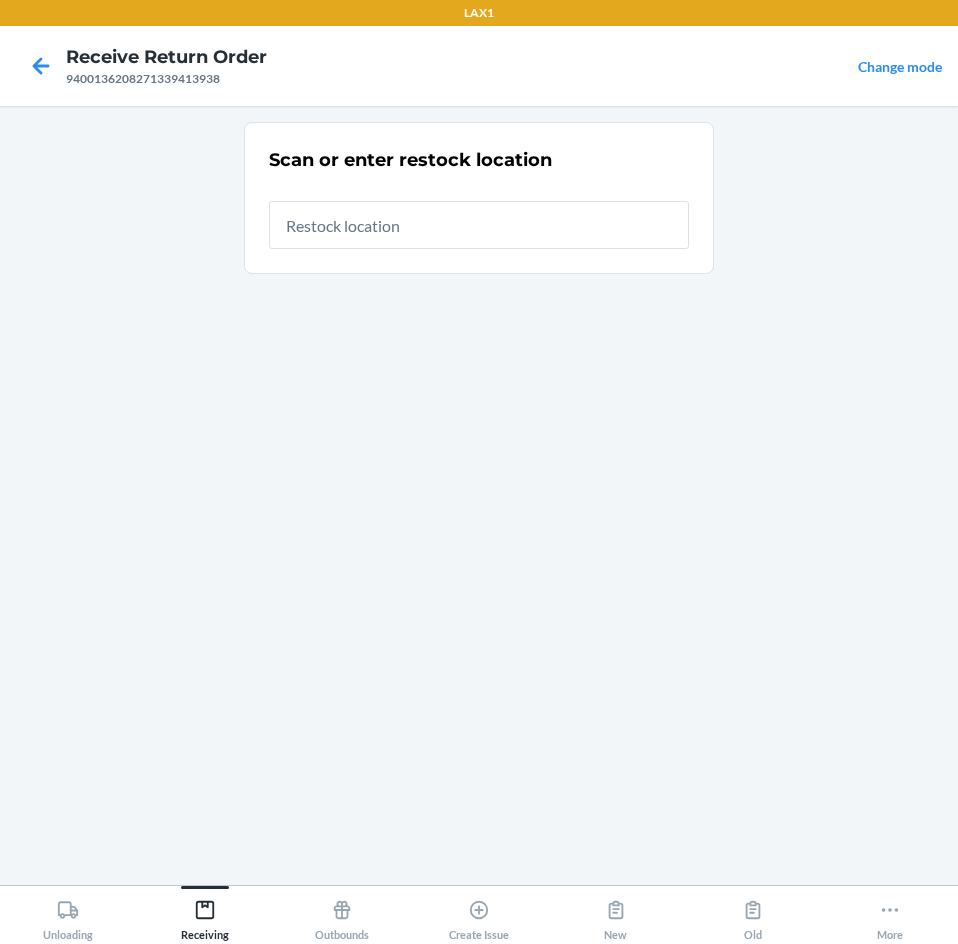 click at bounding box center (479, 225) 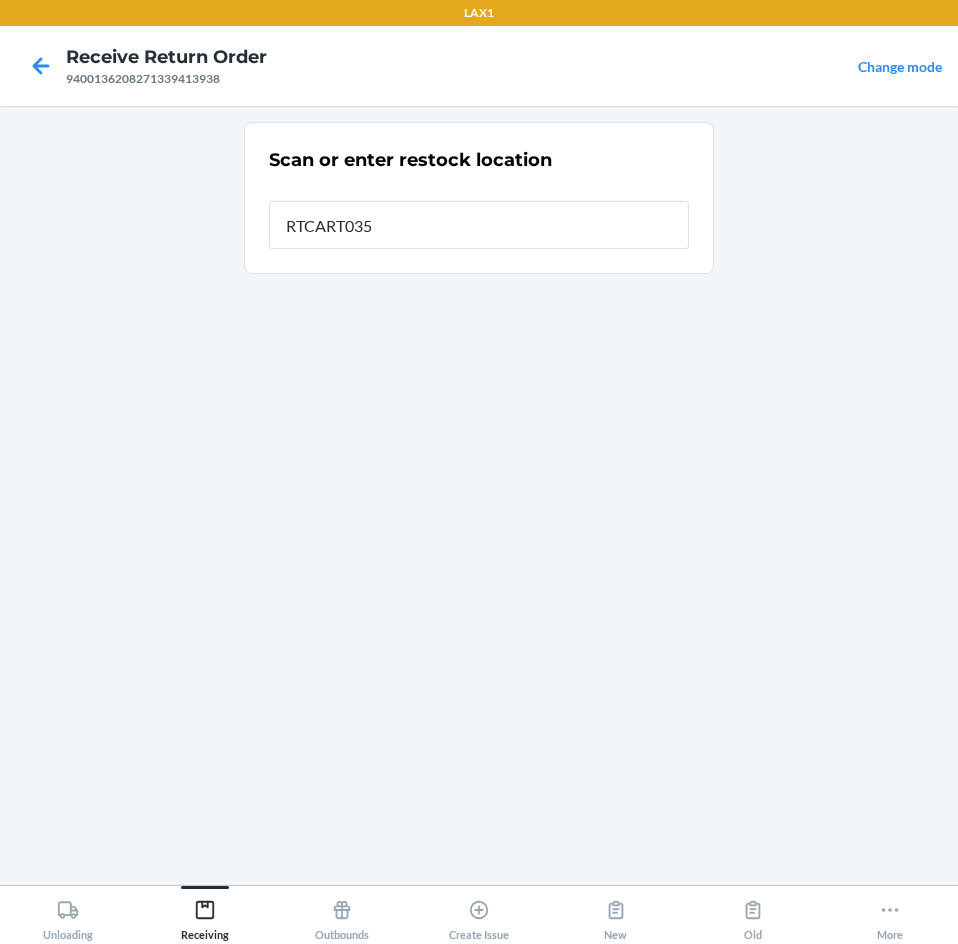 type on "RTCART035" 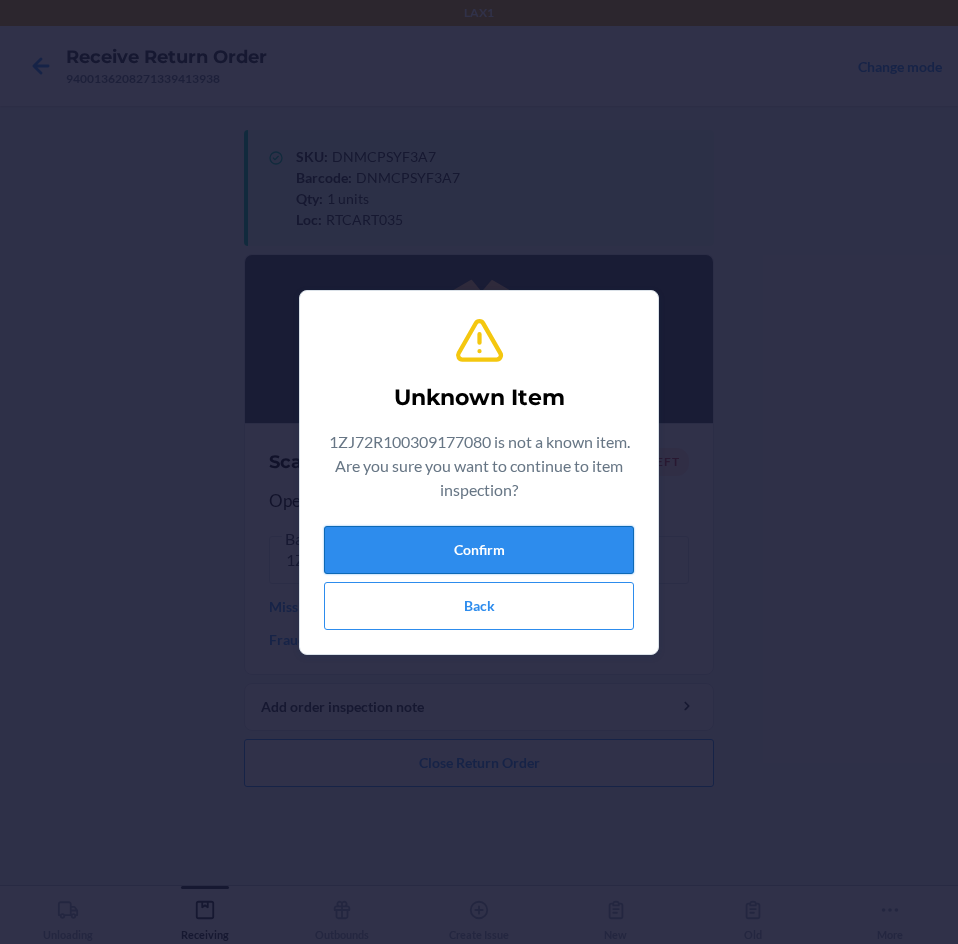 click on "Confirm" at bounding box center [479, 550] 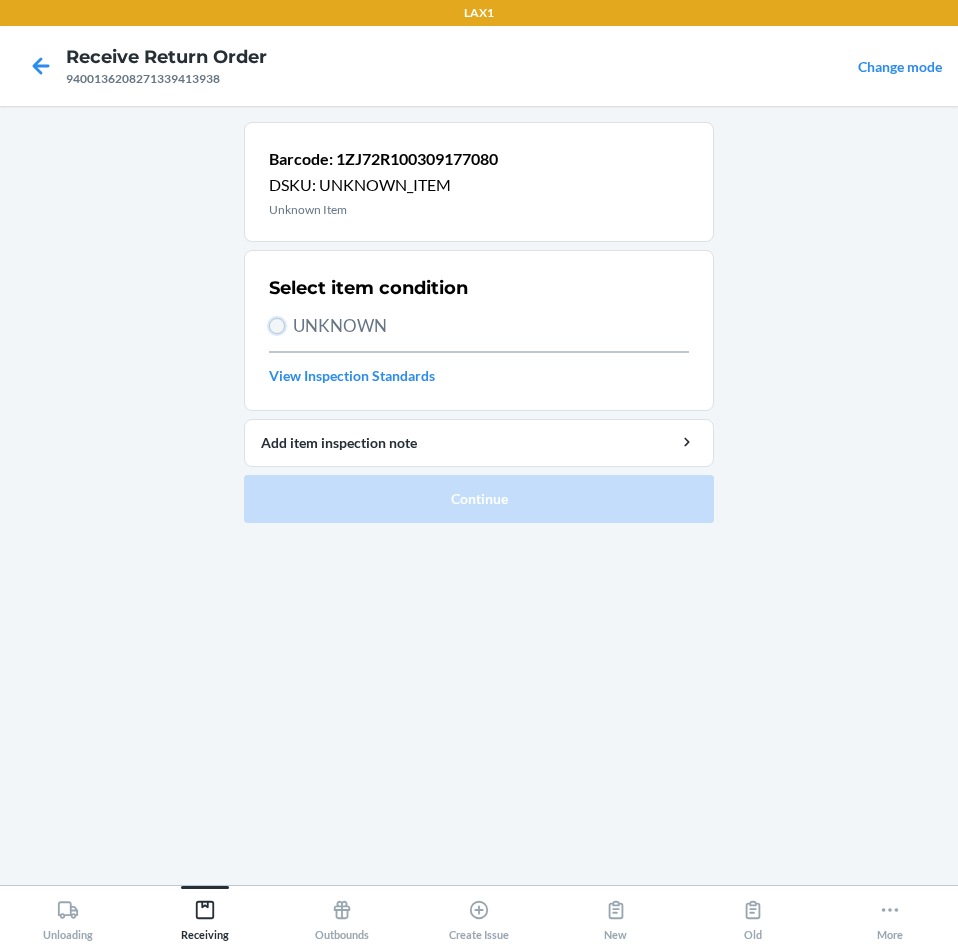 click on "UNKNOWN" at bounding box center [277, 326] 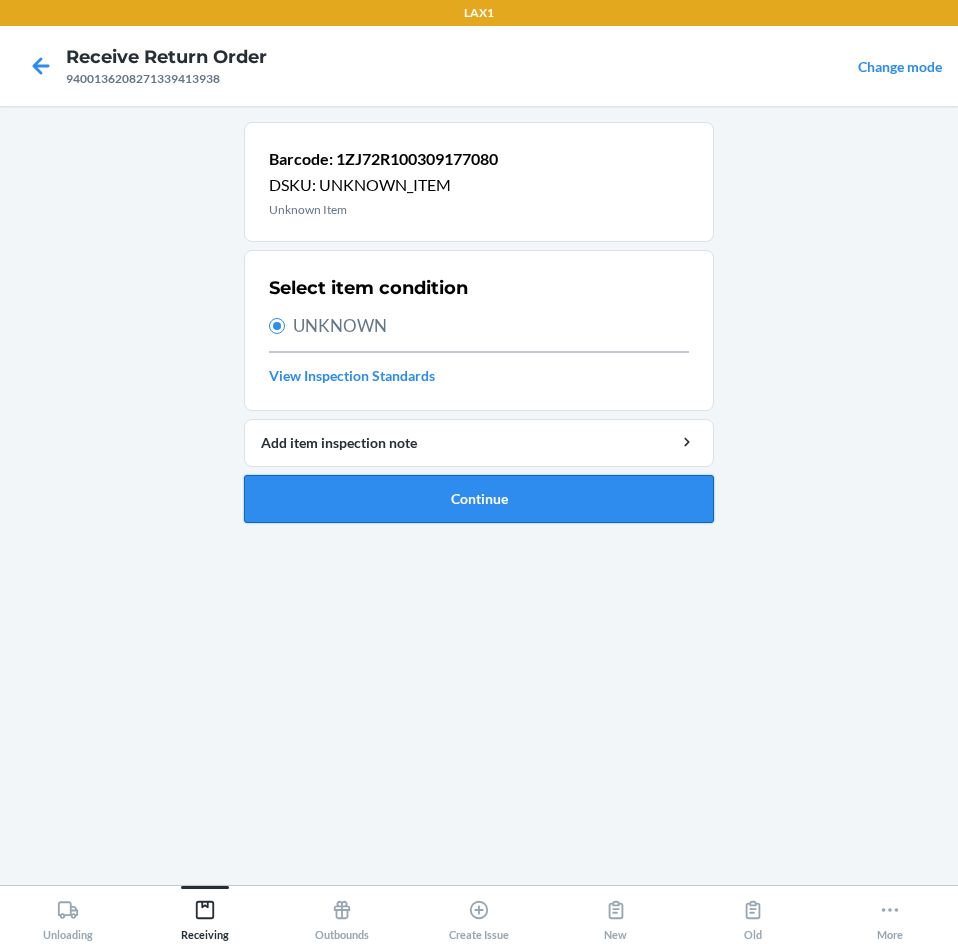 click on "Continue" at bounding box center (479, 499) 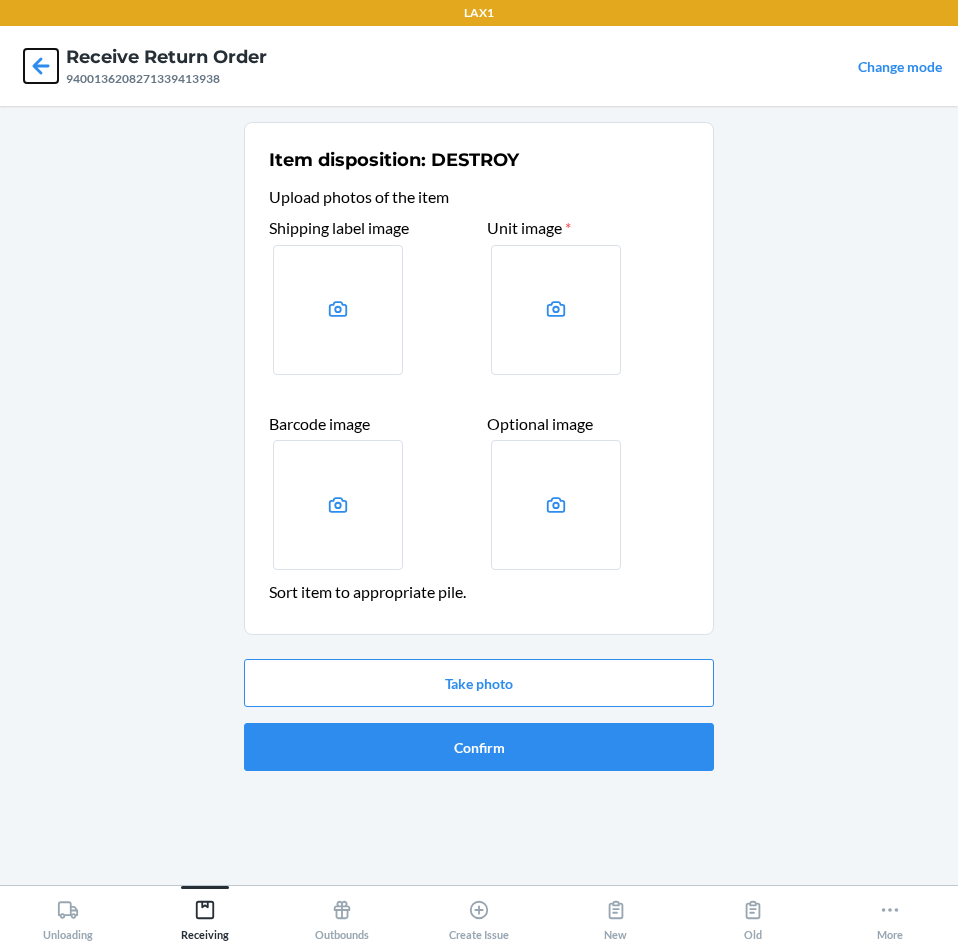 click 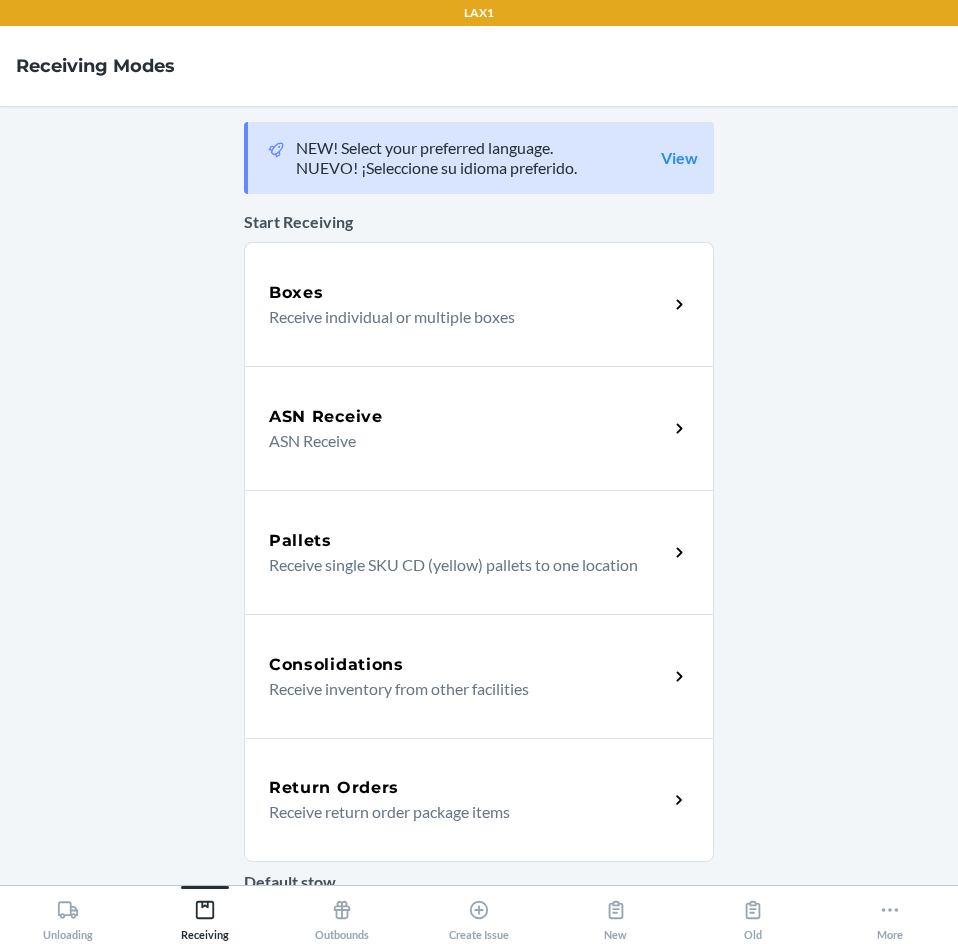 click on "Return Orders Receive return order package items" at bounding box center (479, 800) 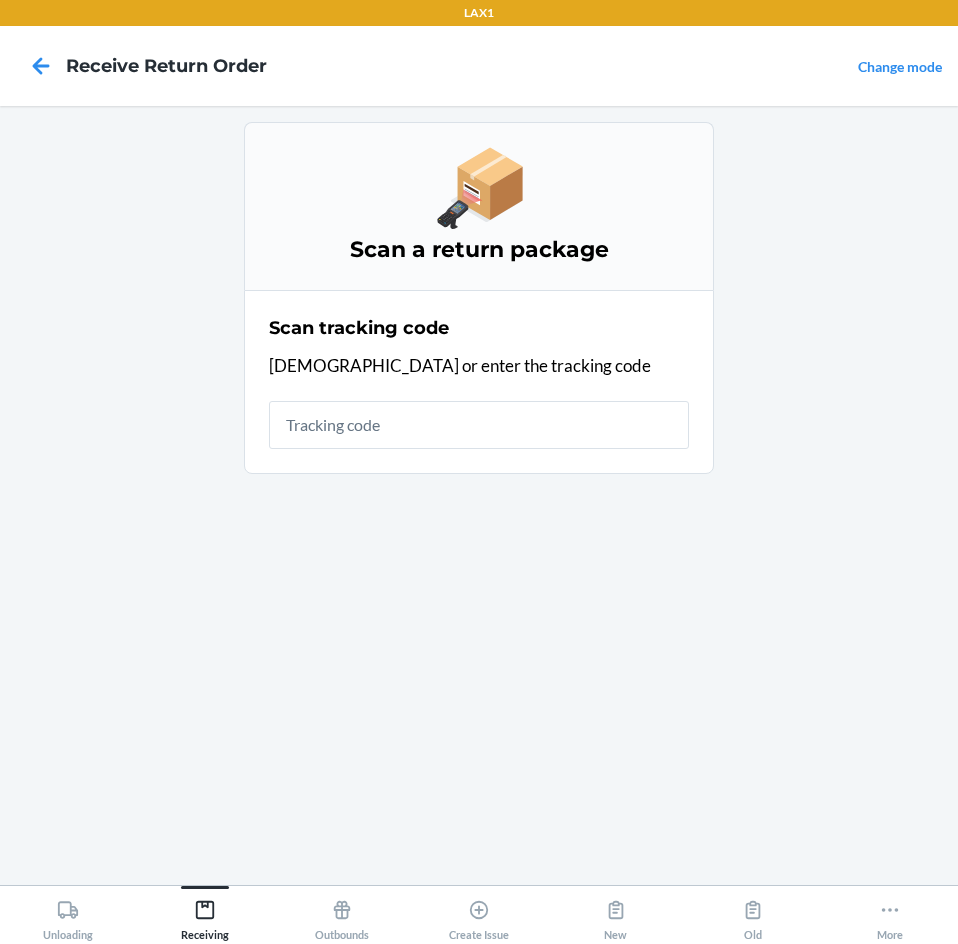 click at bounding box center [479, 425] 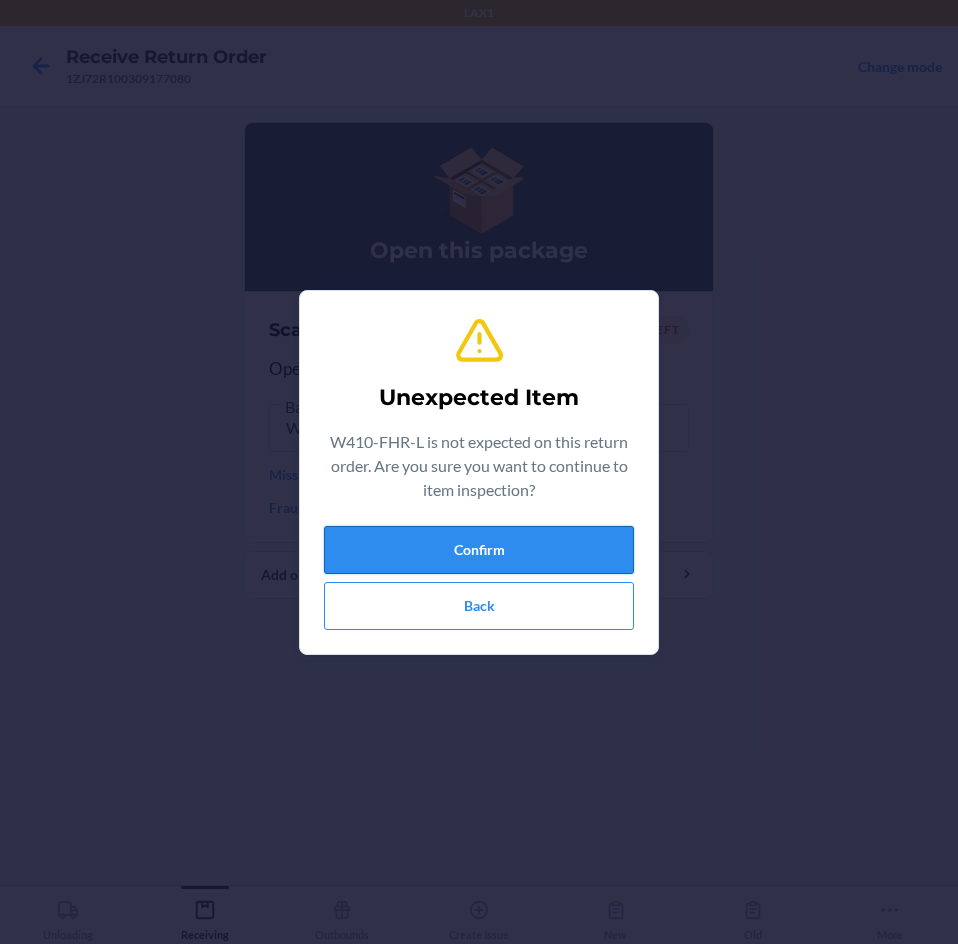 click on "Confirm" at bounding box center [479, 550] 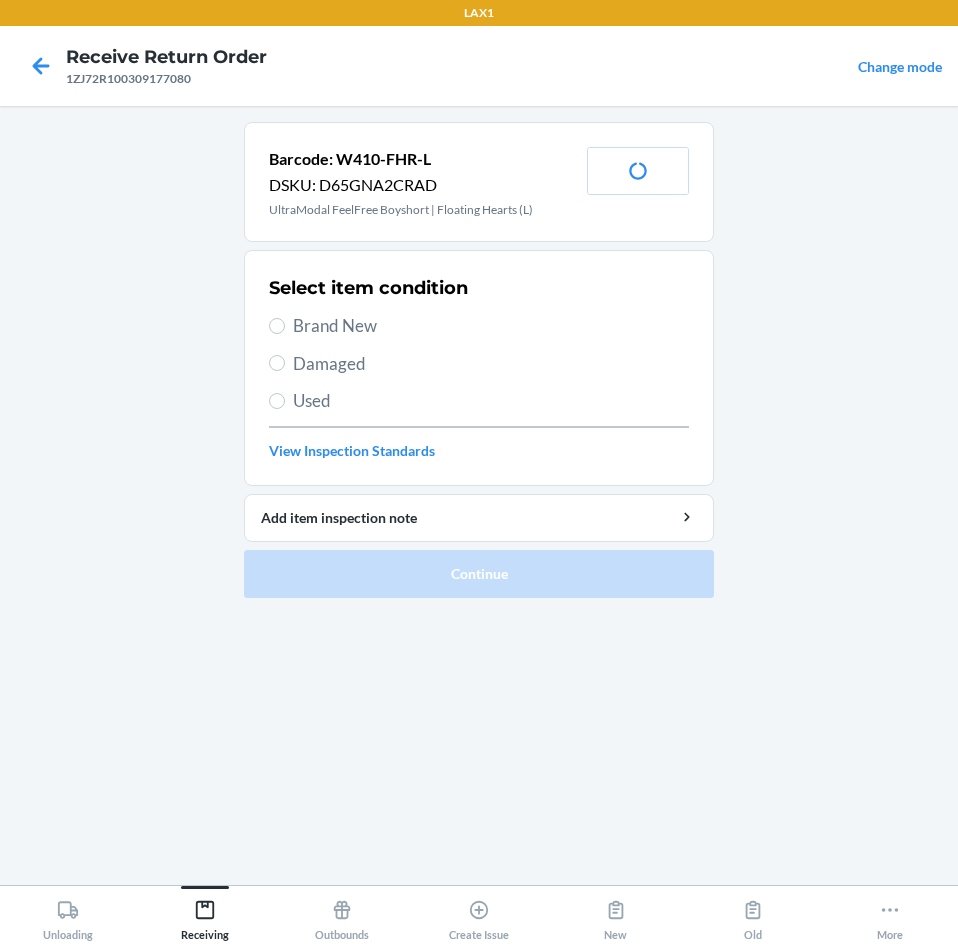 click on "Brand New" at bounding box center [491, 326] 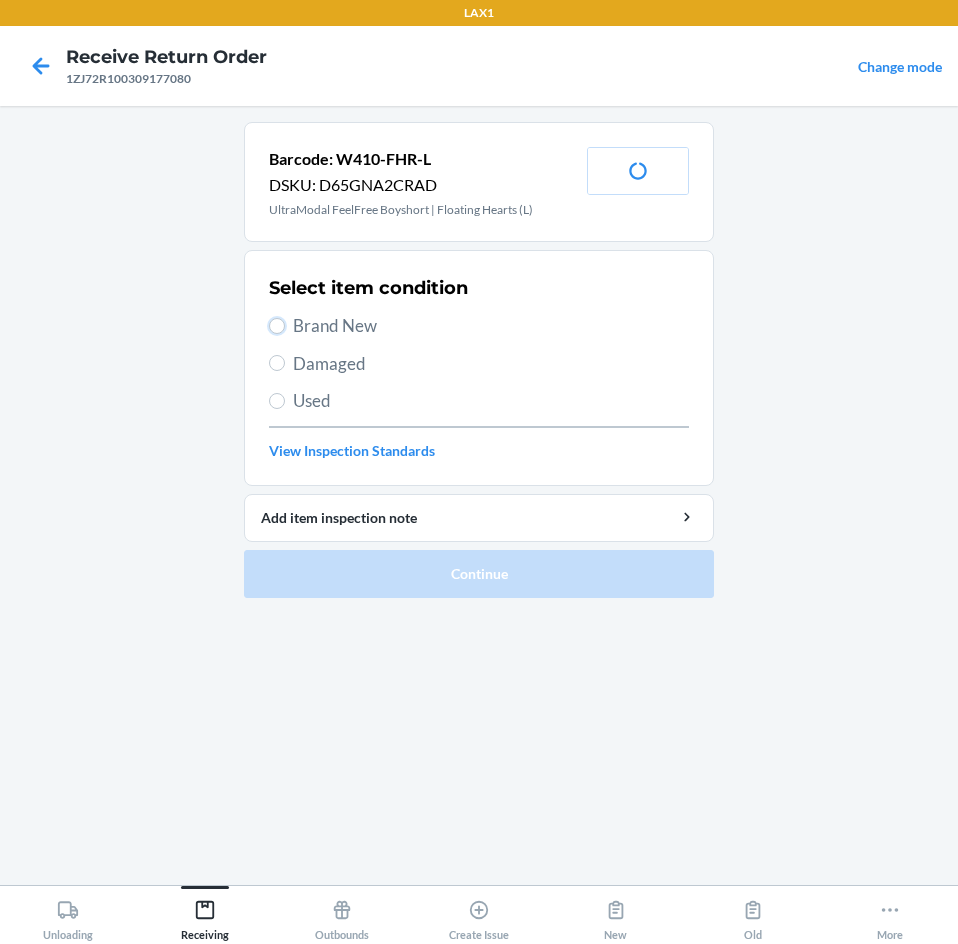 click on "Brand New" at bounding box center [277, 326] 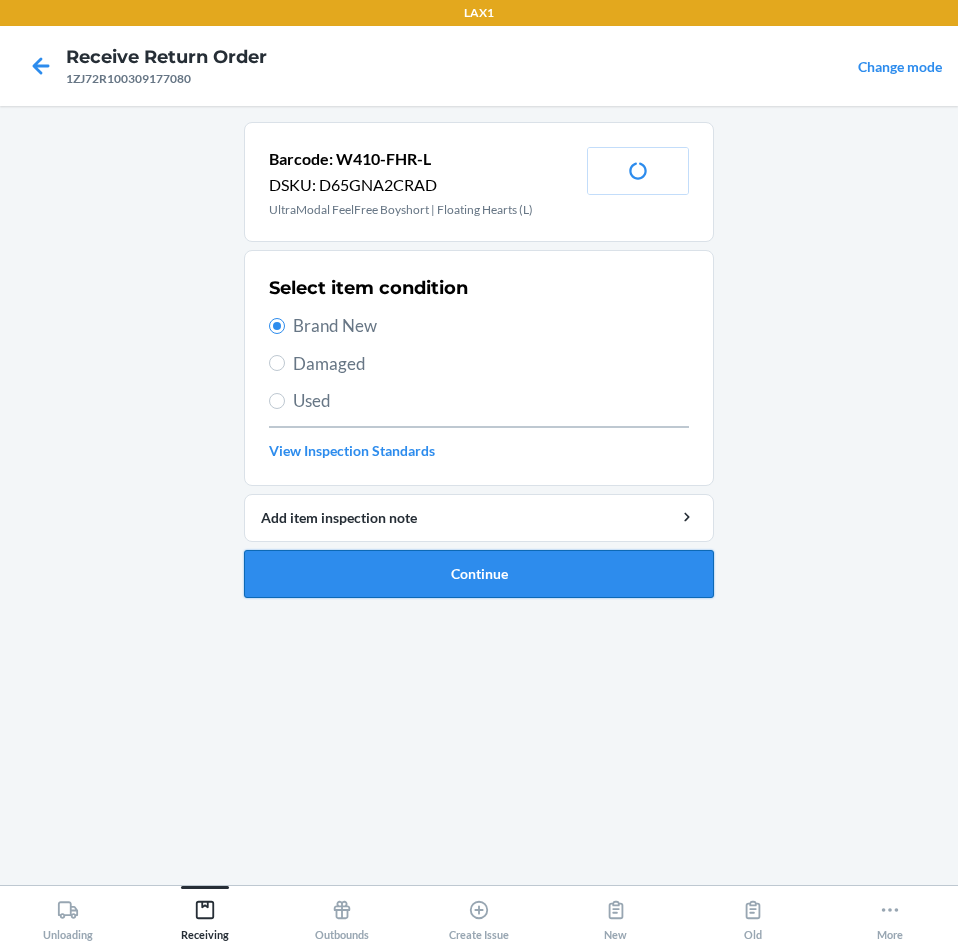 click on "Continue" at bounding box center [479, 574] 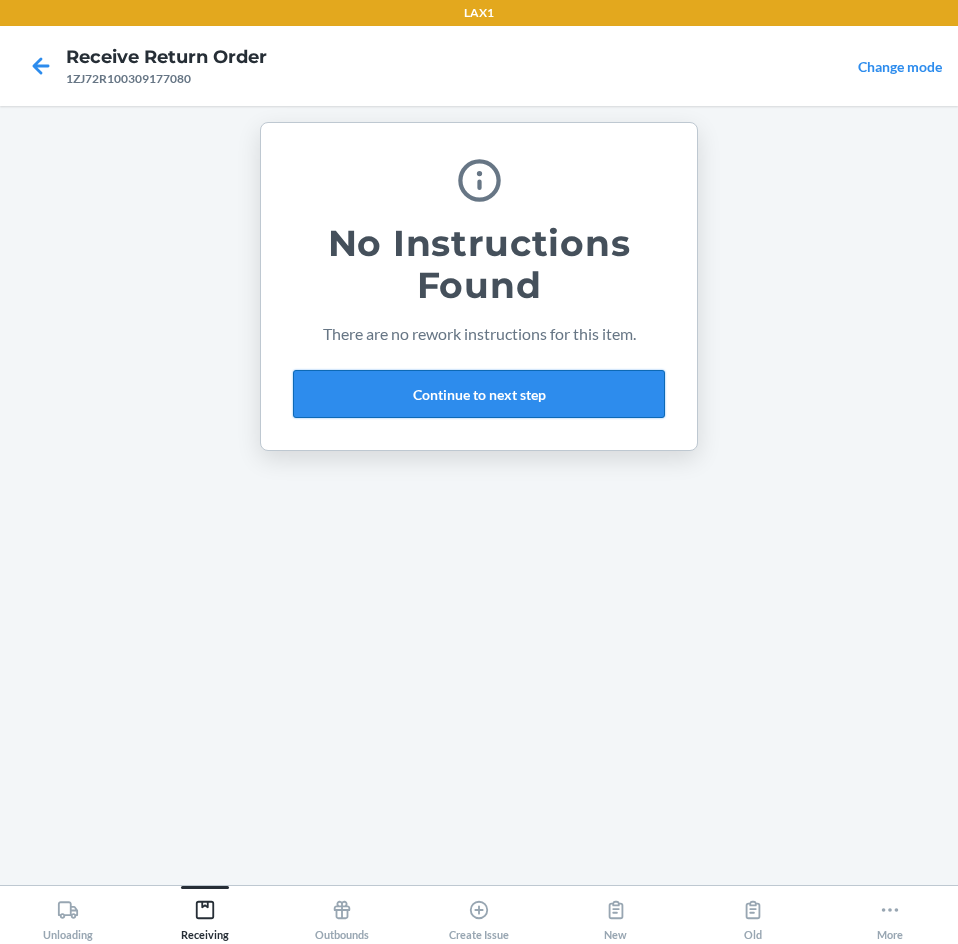 click on "Continue to next step" at bounding box center (479, 394) 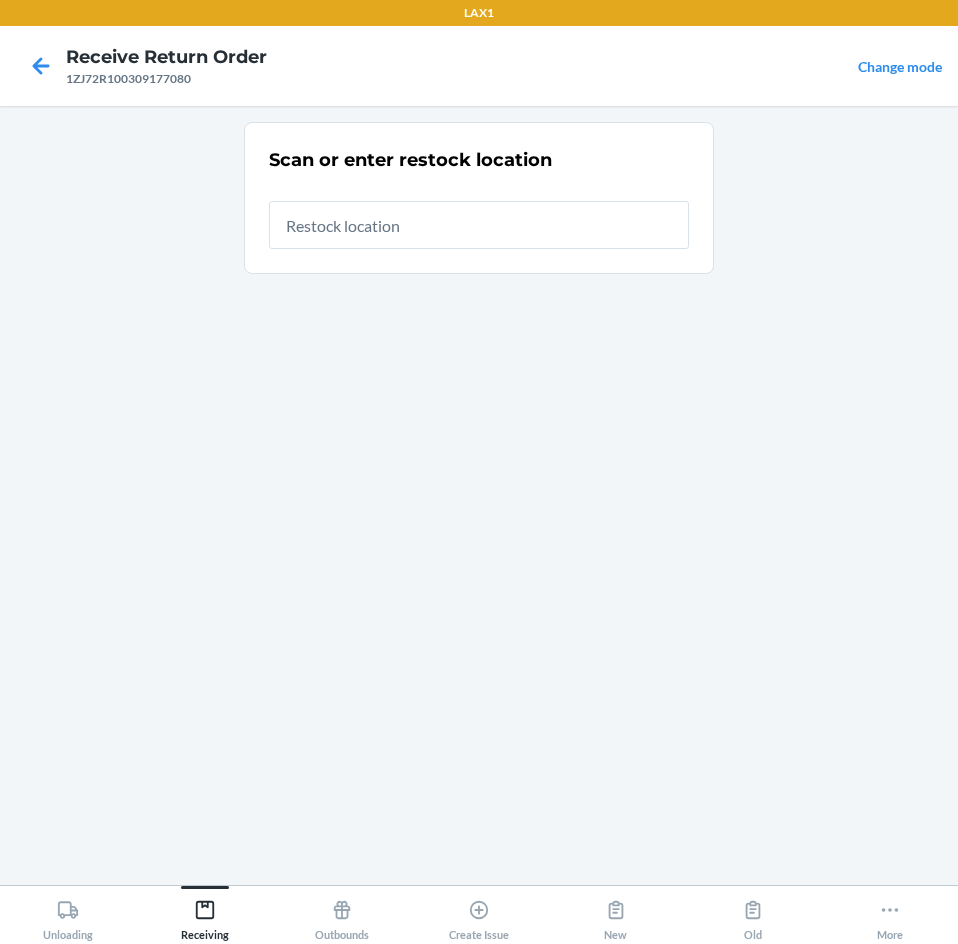 click at bounding box center [479, 225] 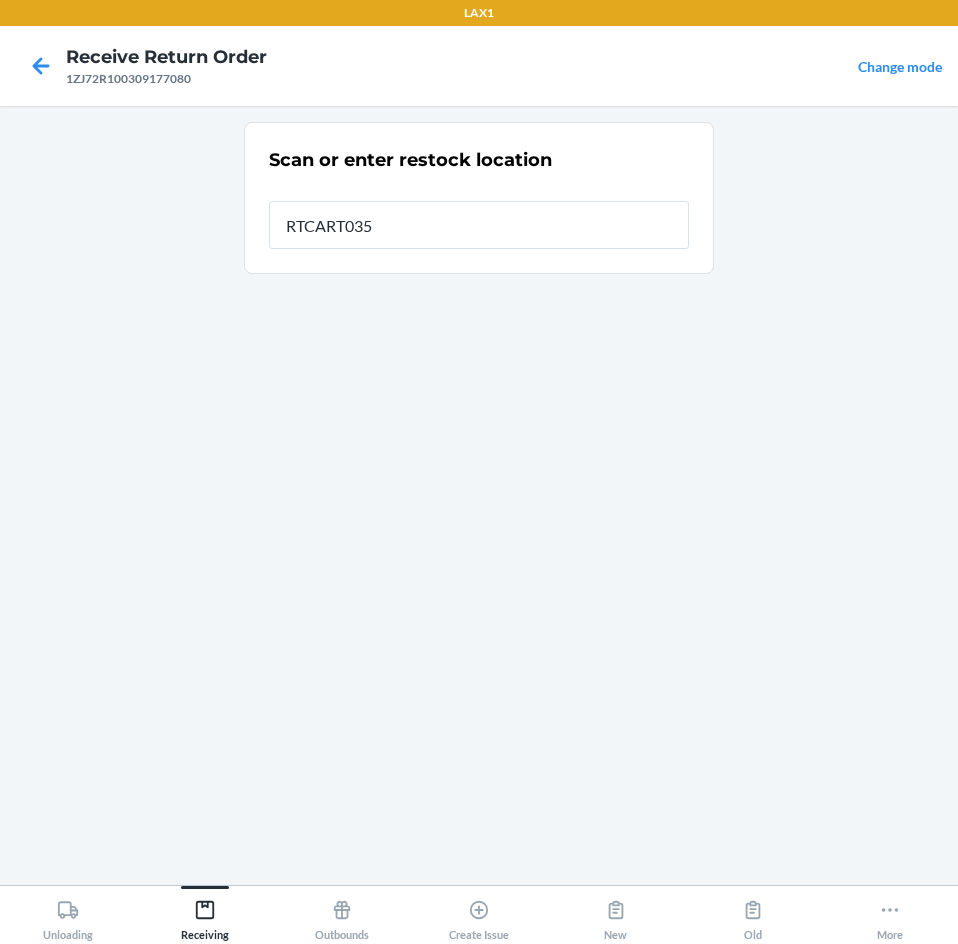 type on "RTCART035" 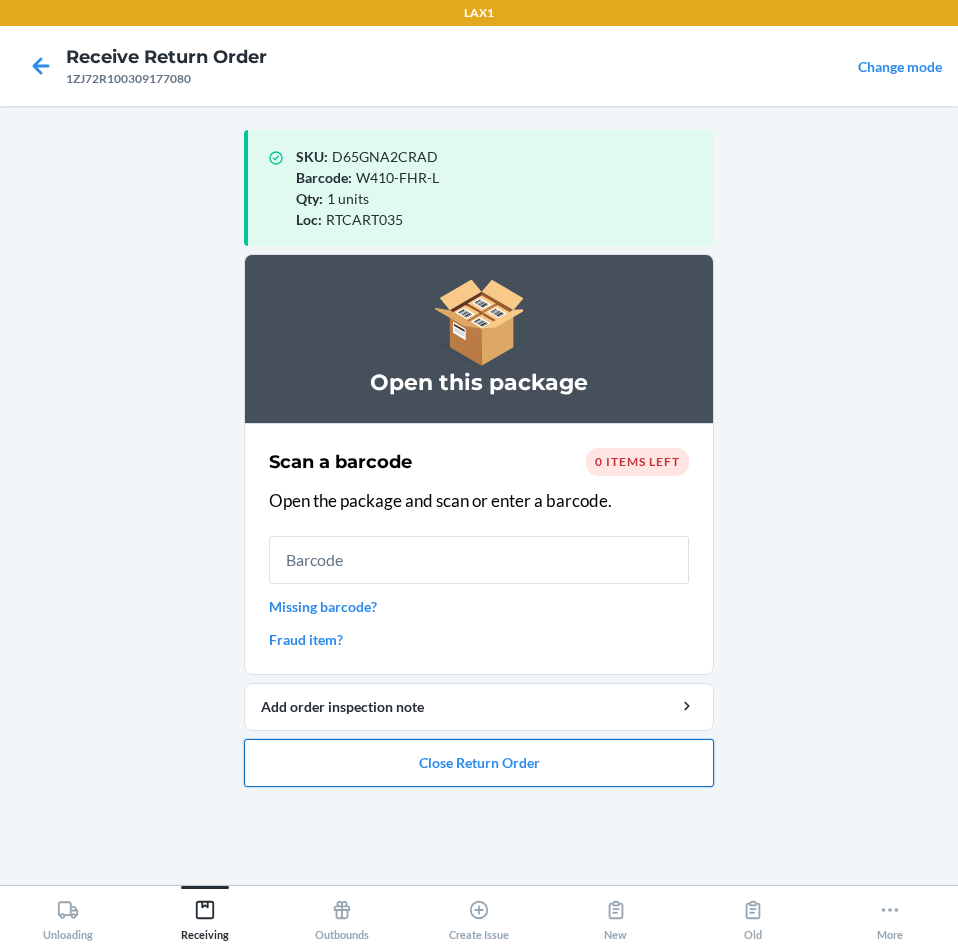 click on "Close Return Order" at bounding box center (479, 763) 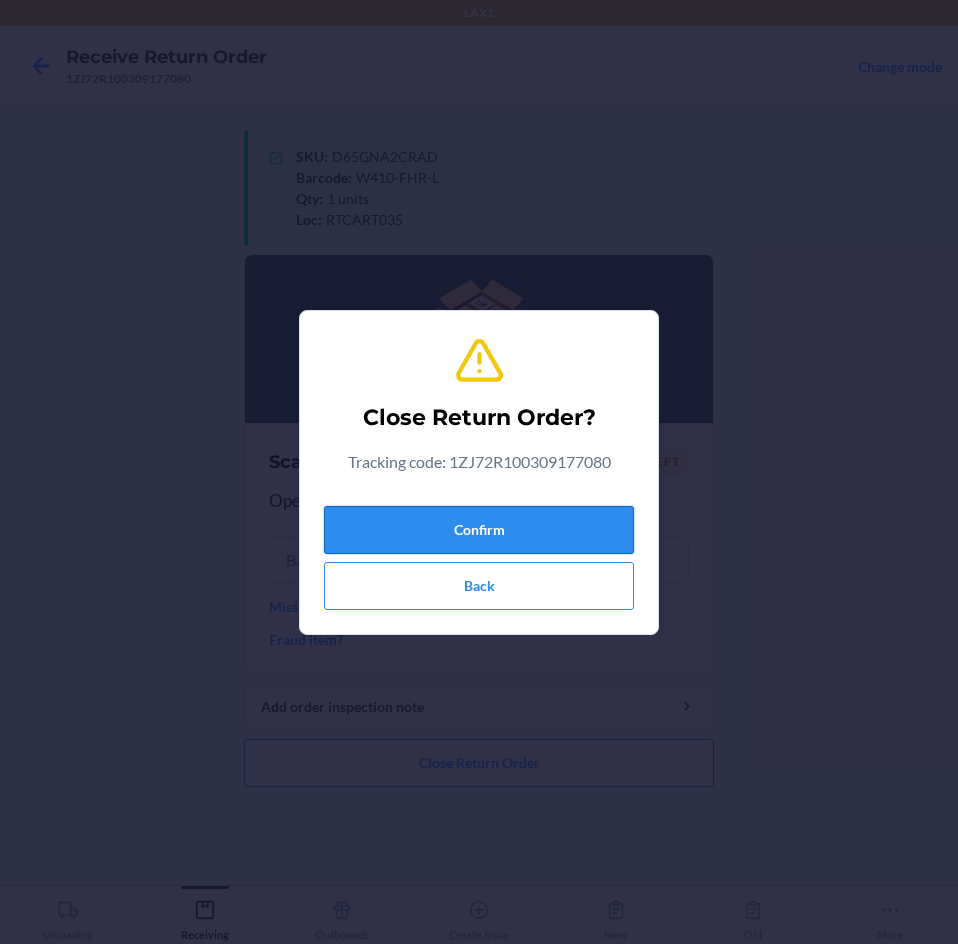 click on "Confirm" at bounding box center [479, 530] 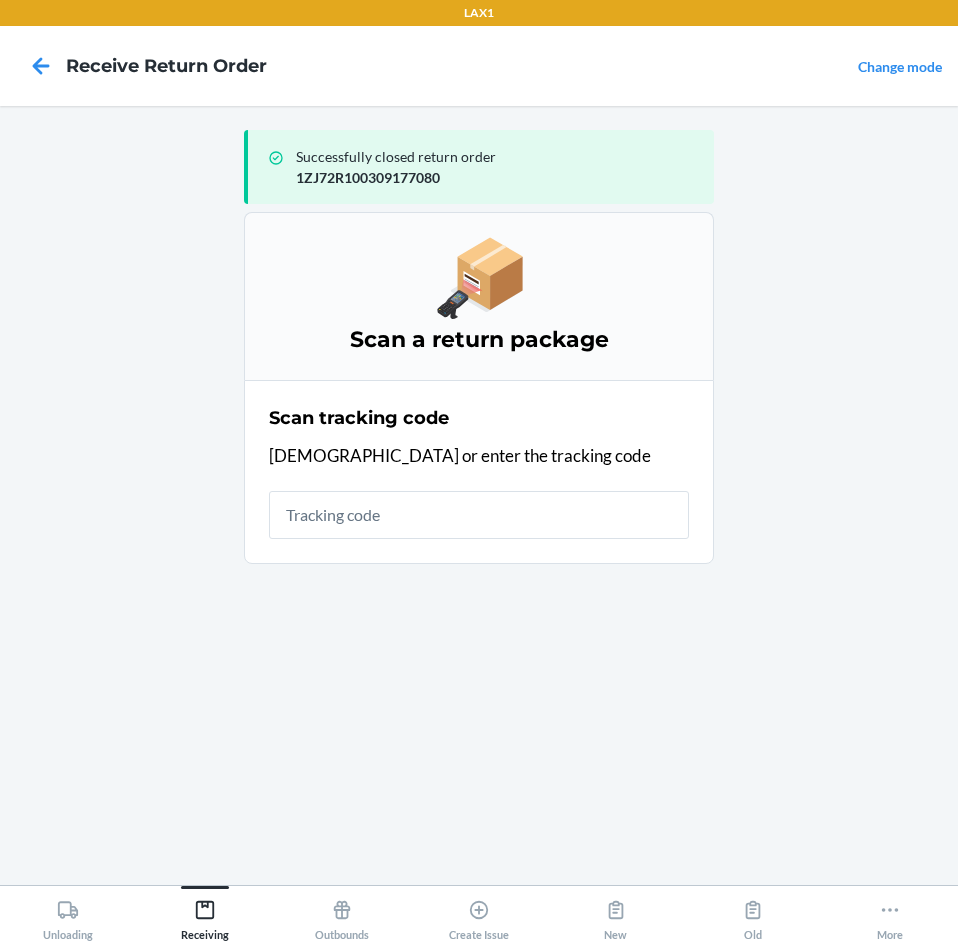 click at bounding box center (479, 515) 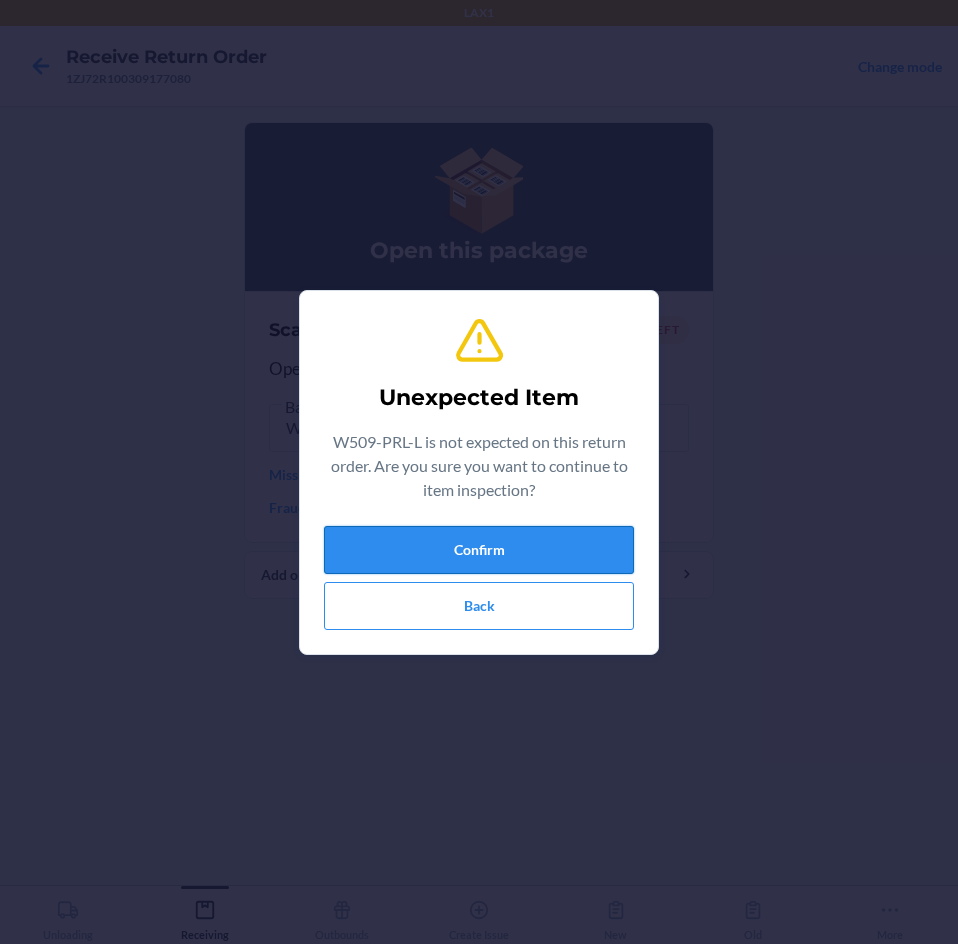 click on "Confirm" at bounding box center (479, 550) 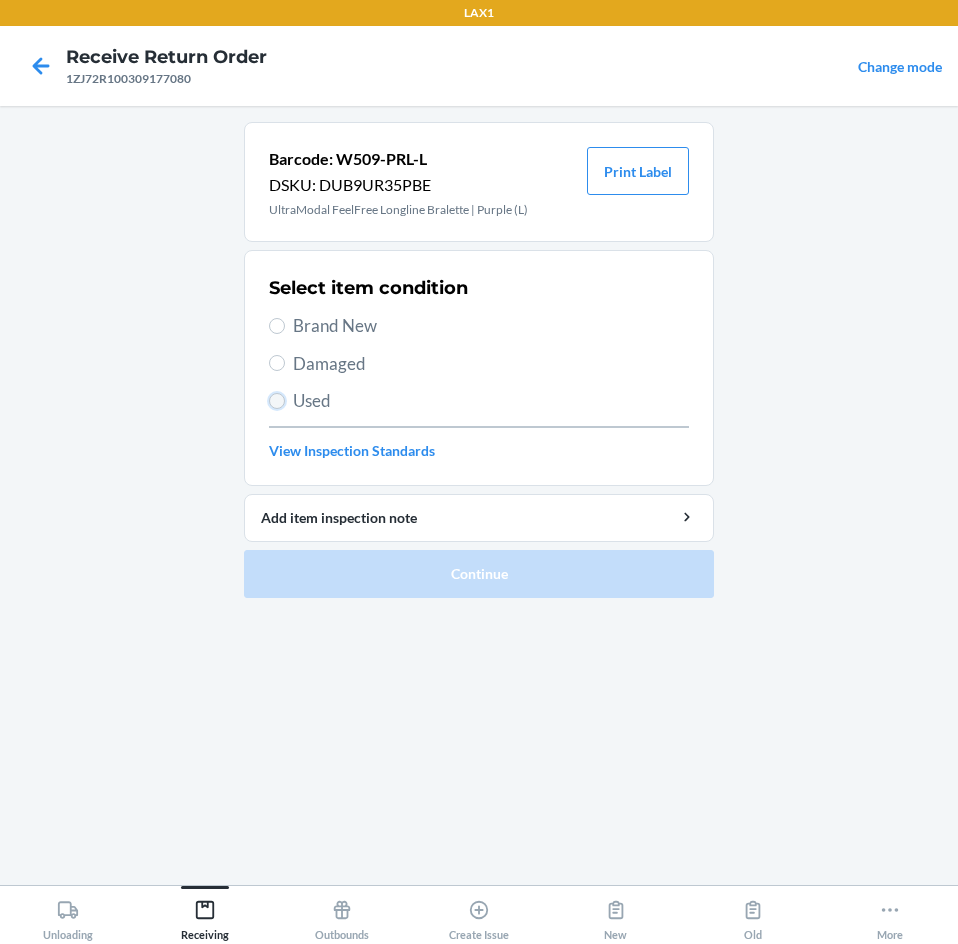 click on "Used" at bounding box center (277, 401) 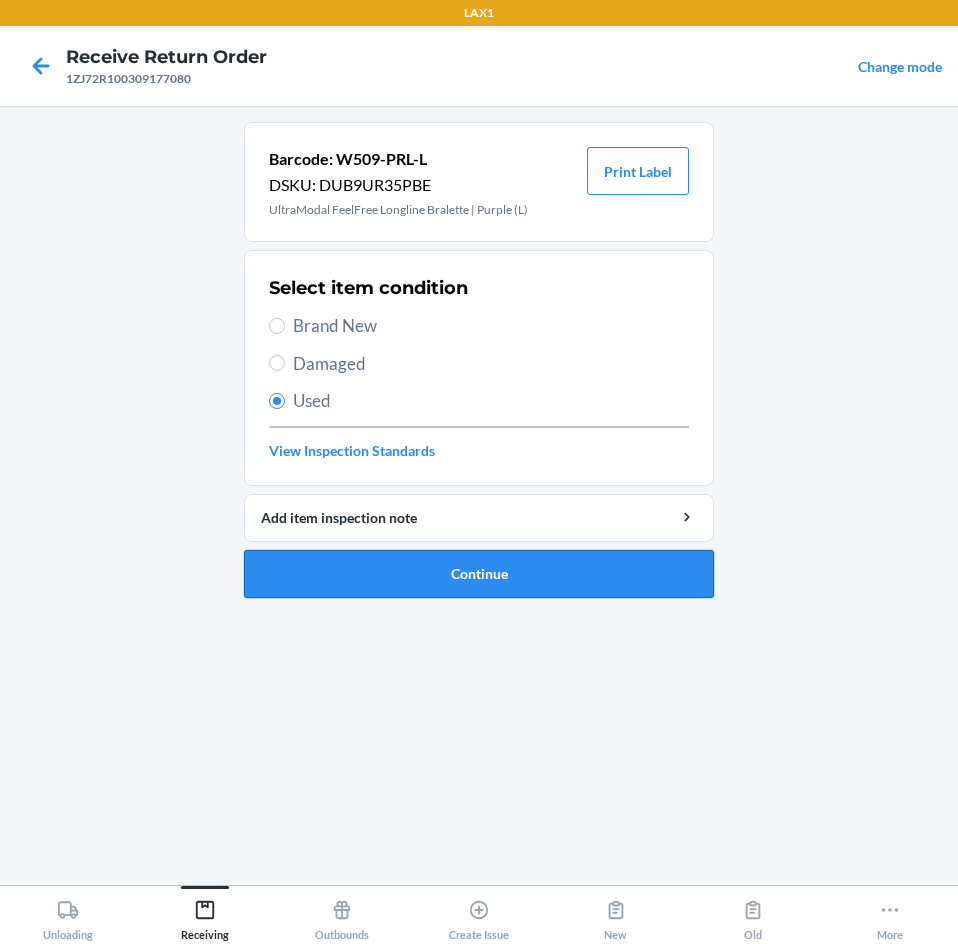 click on "Continue" at bounding box center [479, 574] 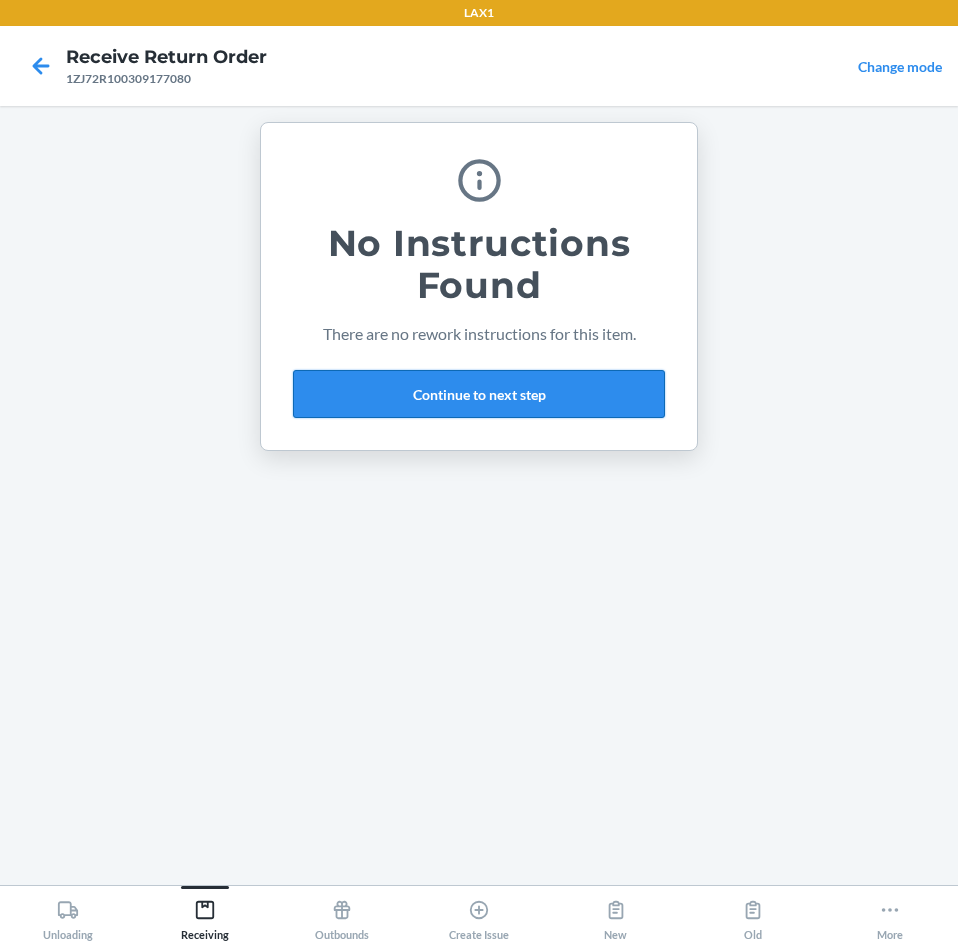 click on "Continue to next step" at bounding box center (479, 394) 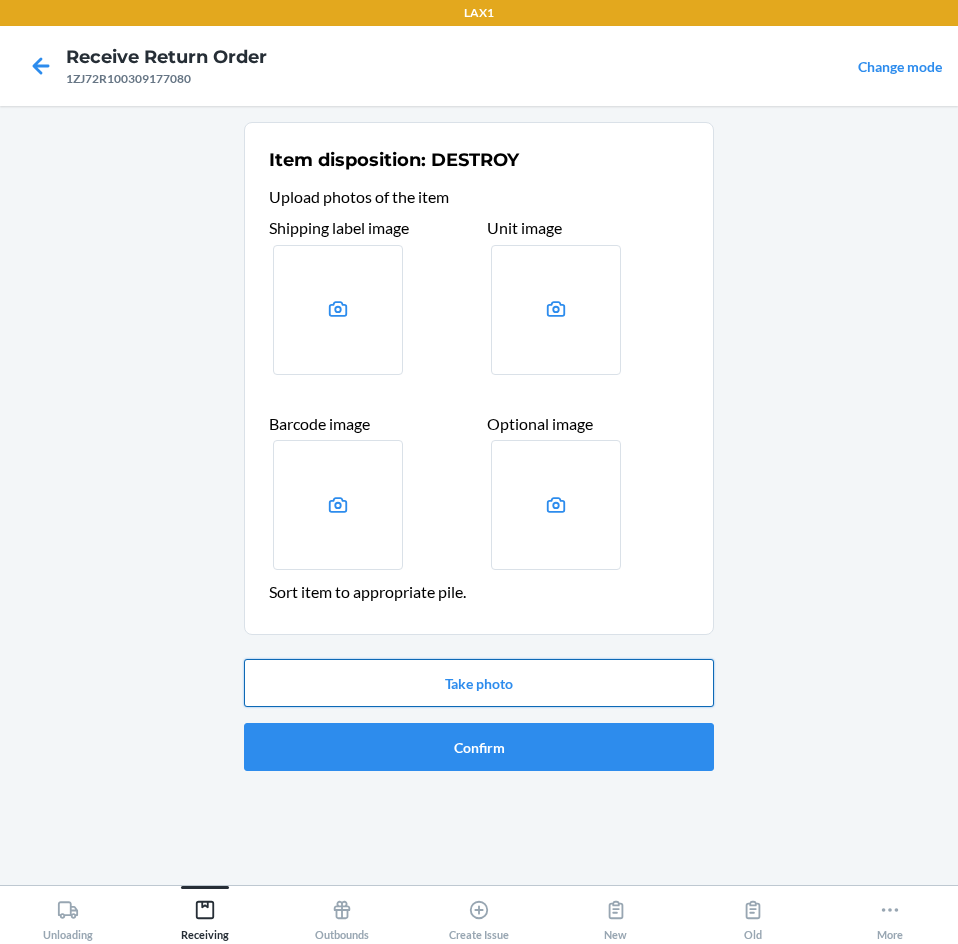 click on "Take photo" at bounding box center (479, 683) 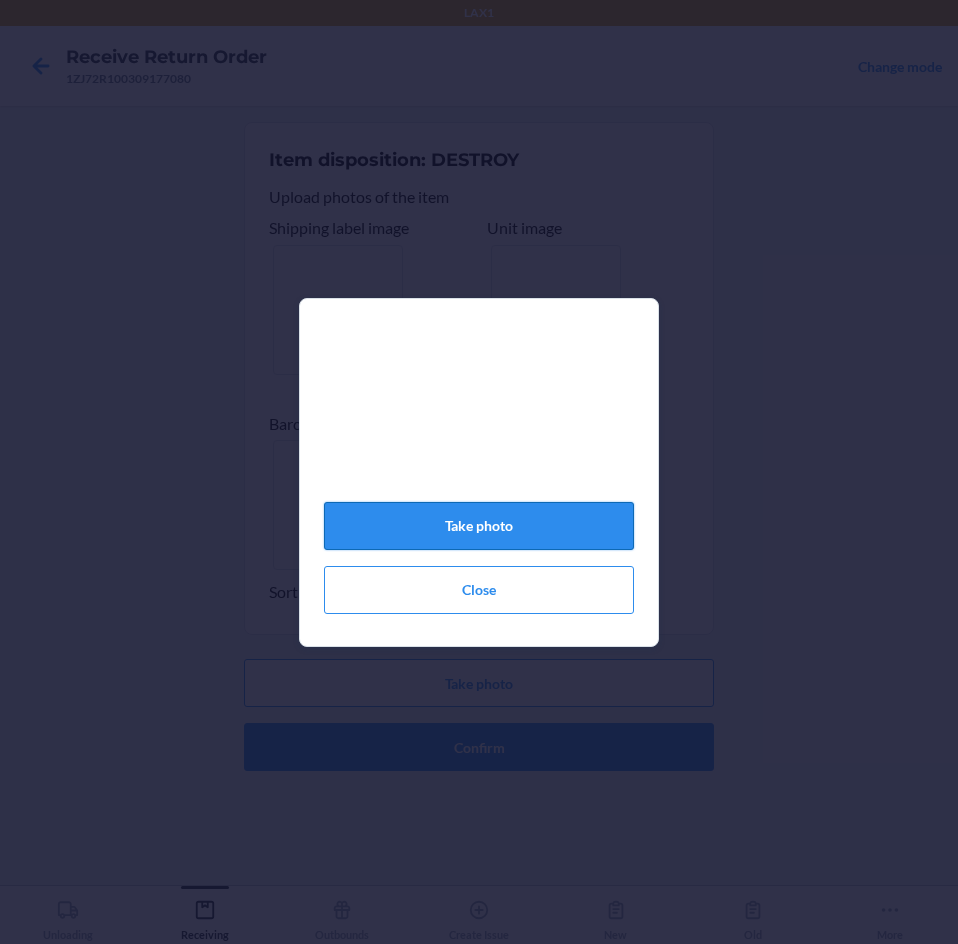 click on "Take photo" 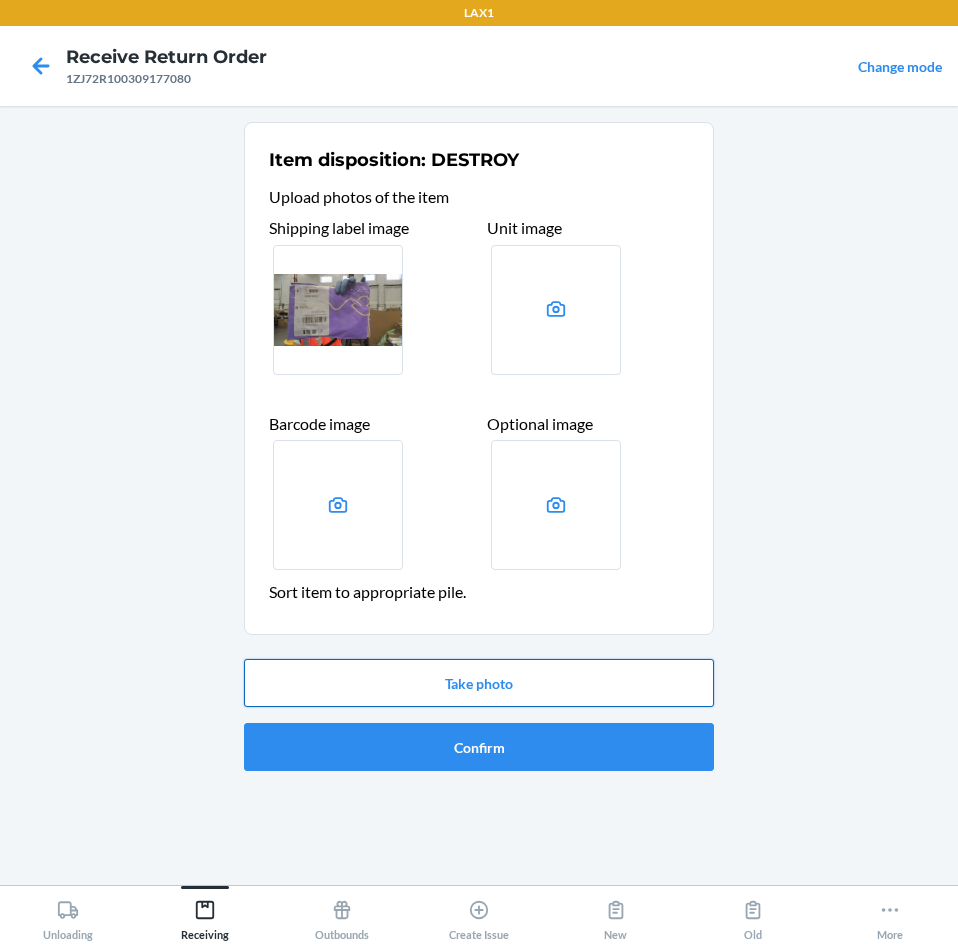 click on "Take photo" at bounding box center [479, 683] 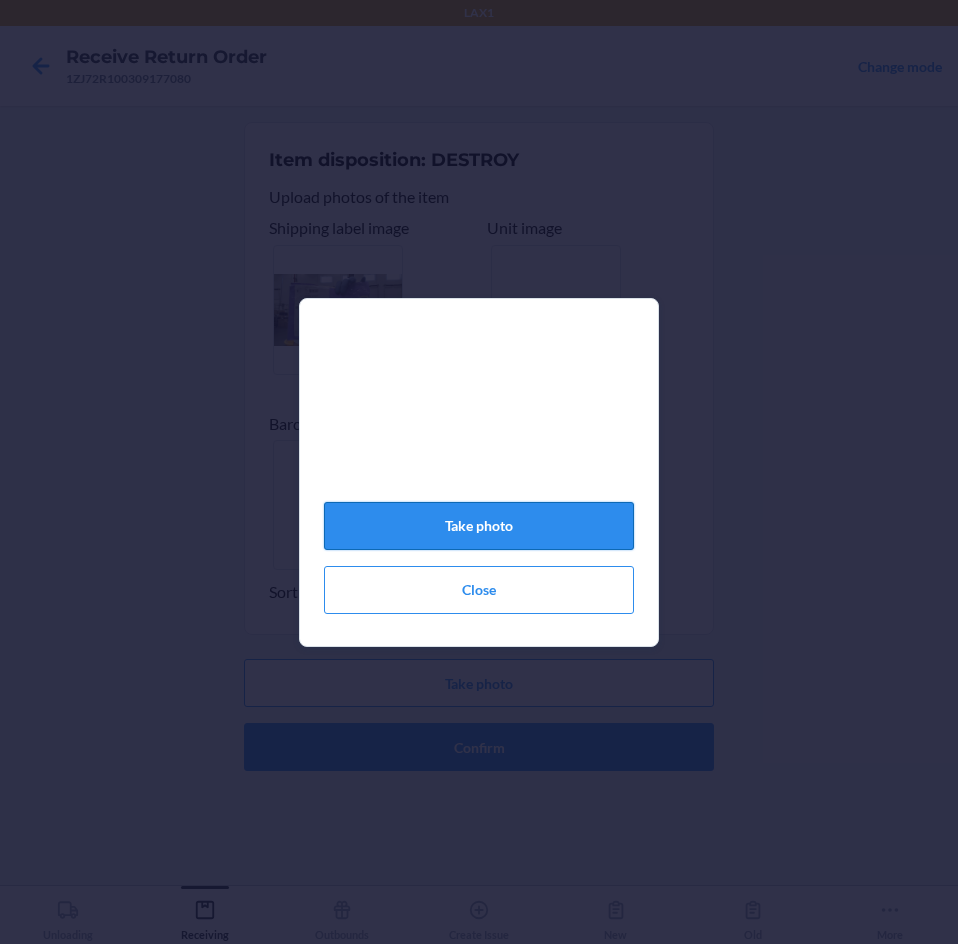 click on "Take photo" 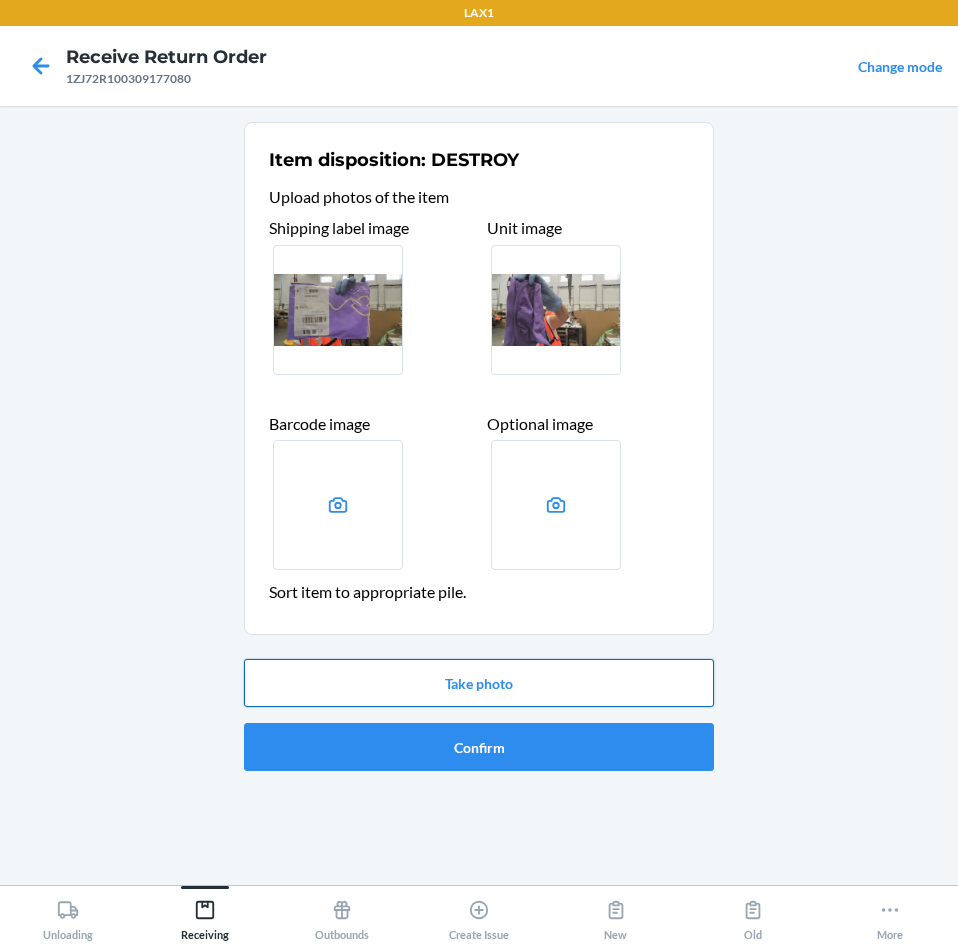 click on "Take photo" at bounding box center (479, 683) 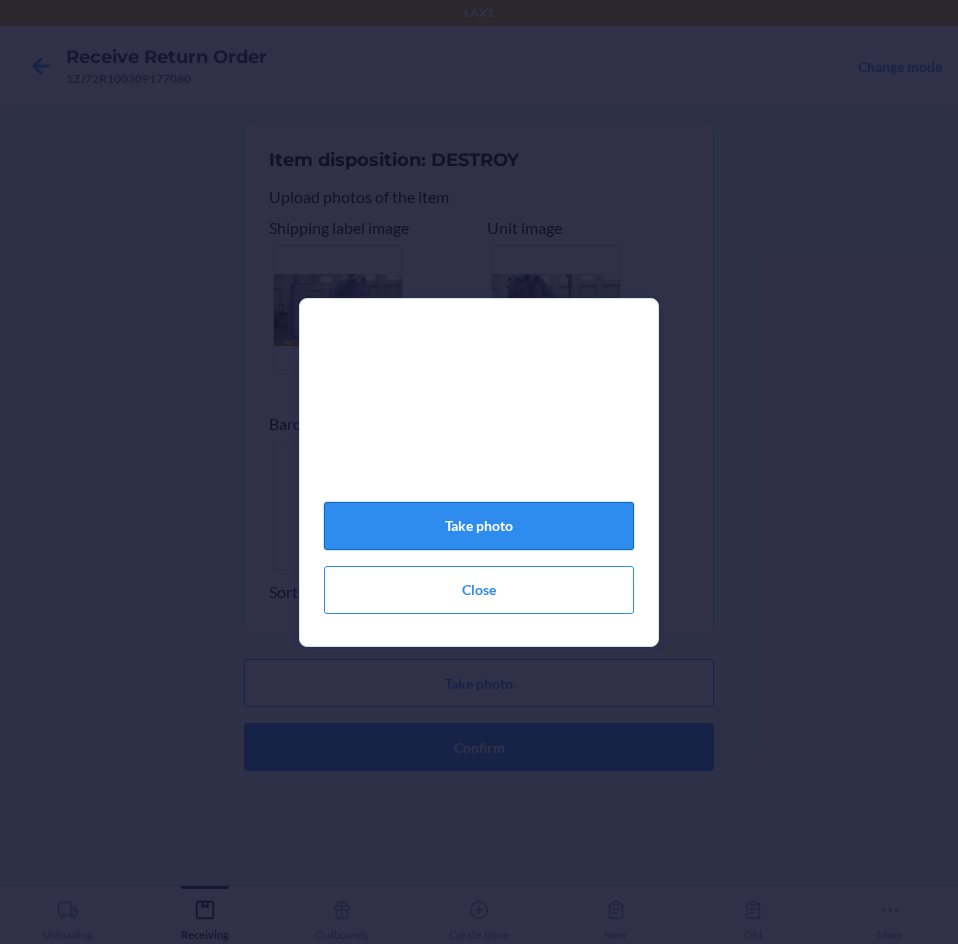 click on "Take photo" 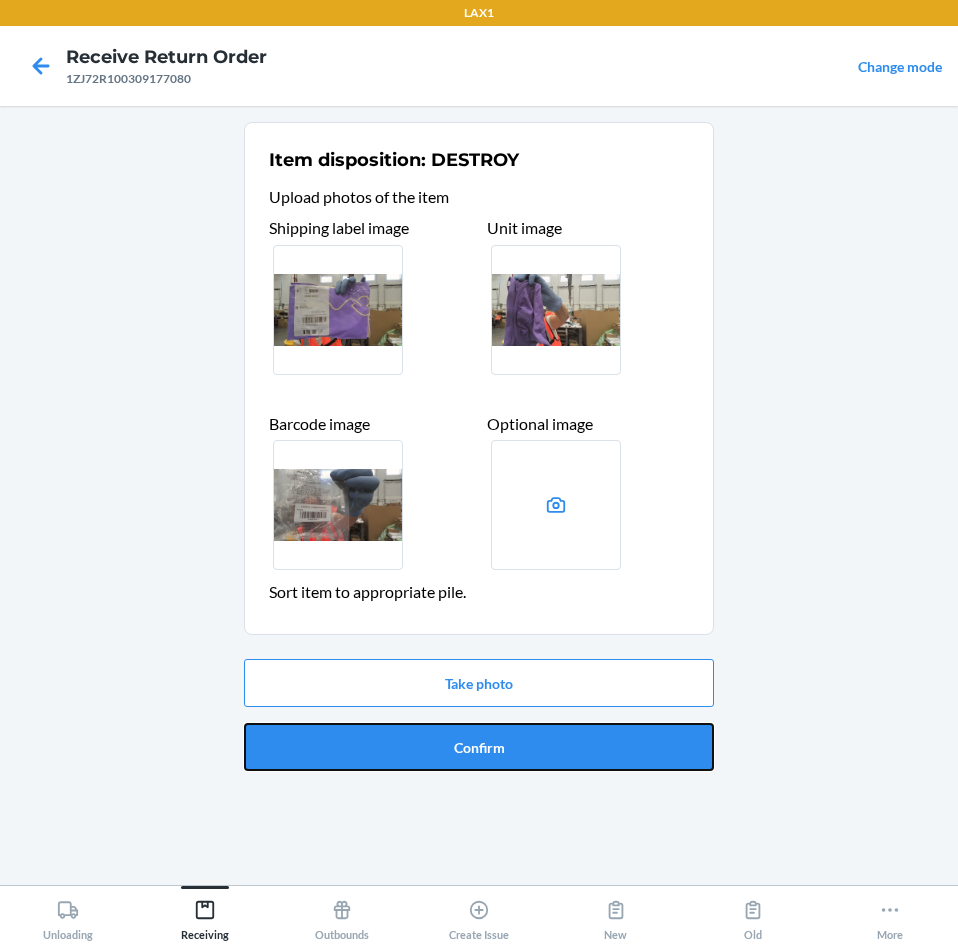 click on "Confirm" at bounding box center (479, 747) 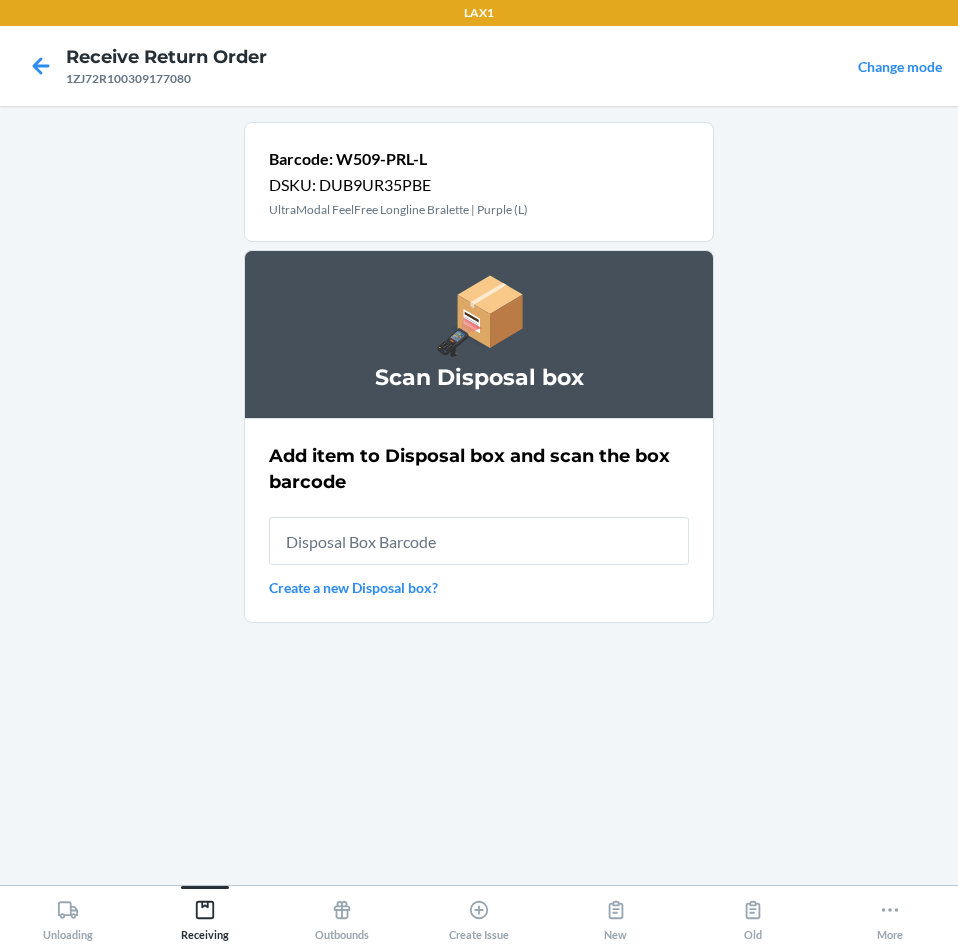 click at bounding box center (479, 541) 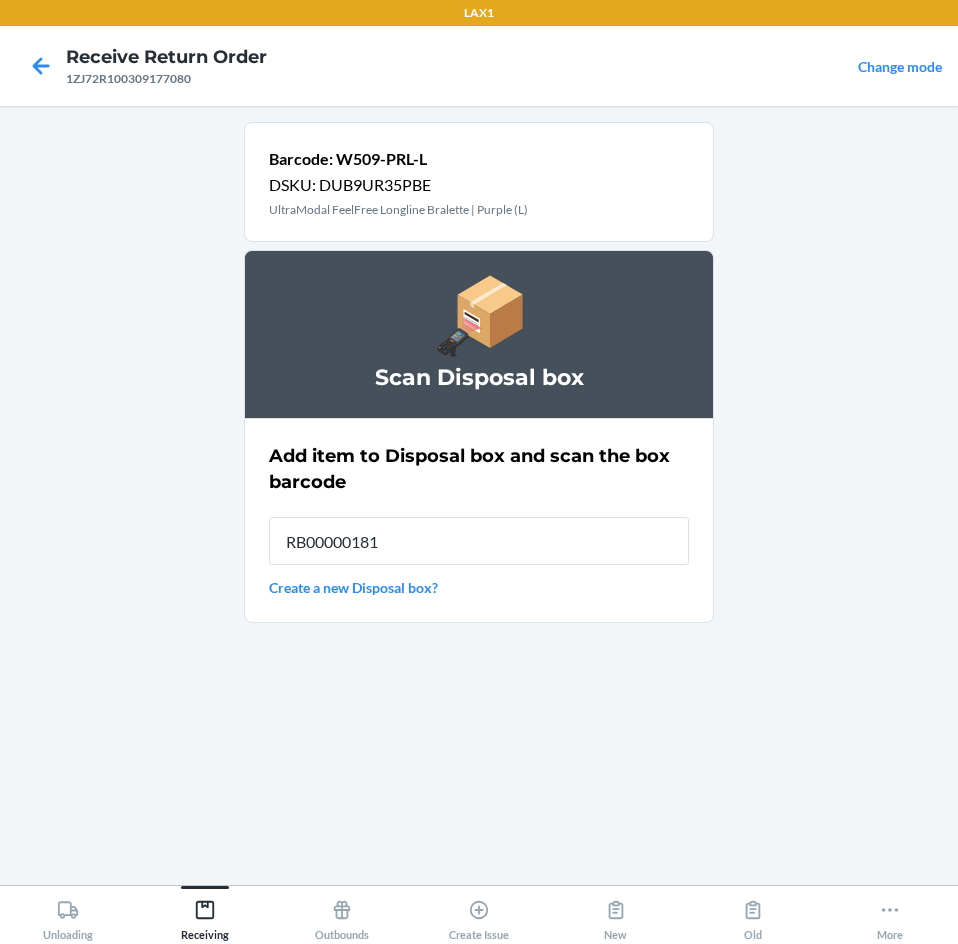type on "RB000001815" 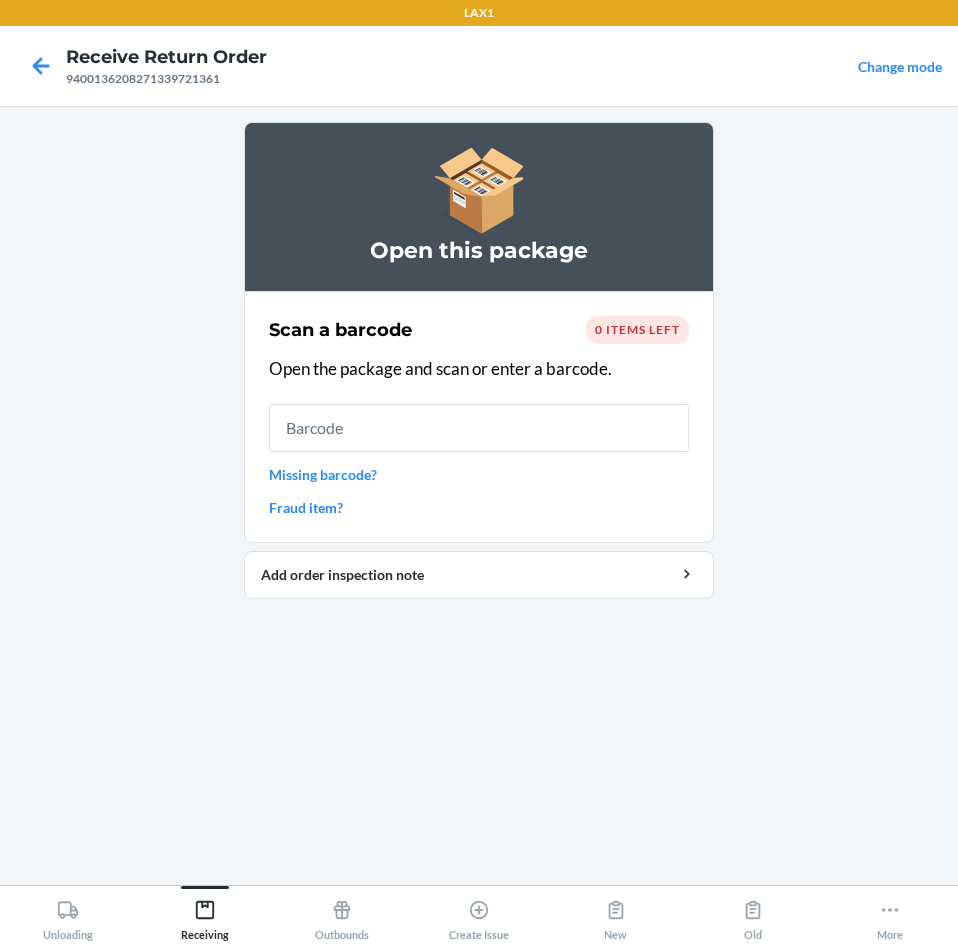 click at bounding box center [479, 428] 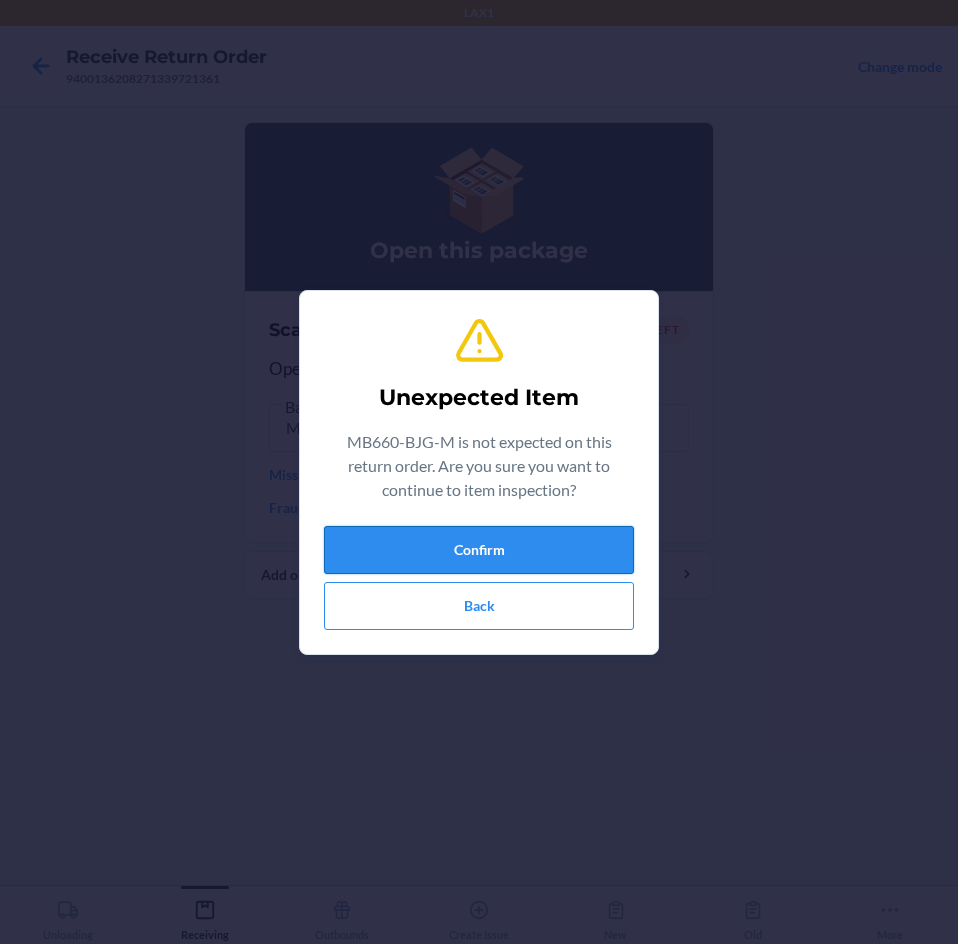 click on "Confirm" at bounding box center (479, 550) 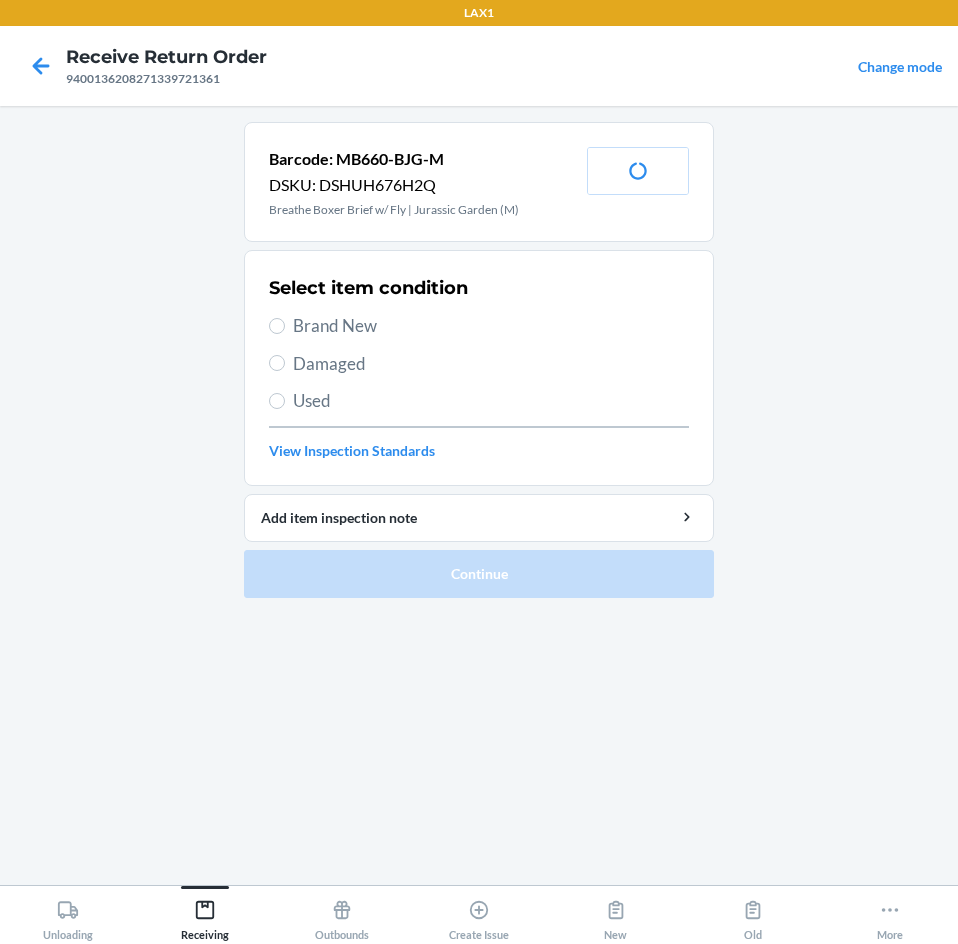 click on "Brand New" at bounding box center (491, 326) 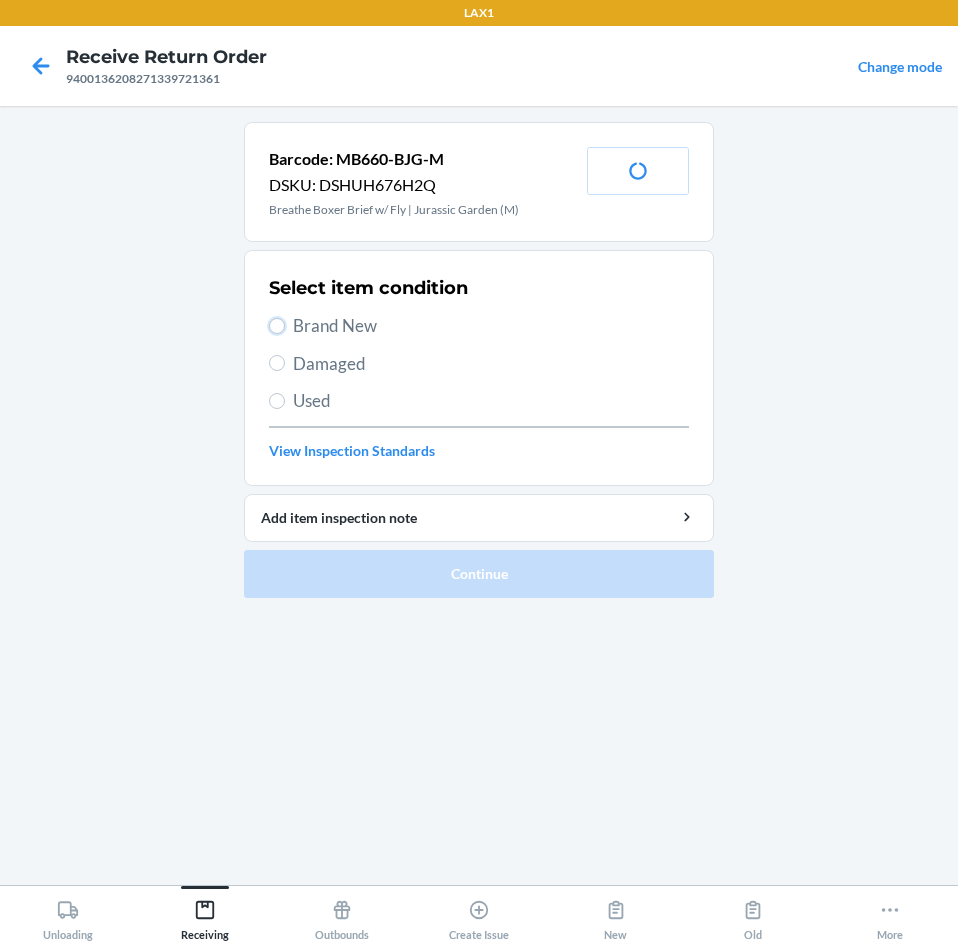 click on "Brand New" at bounding box center [277, 326] 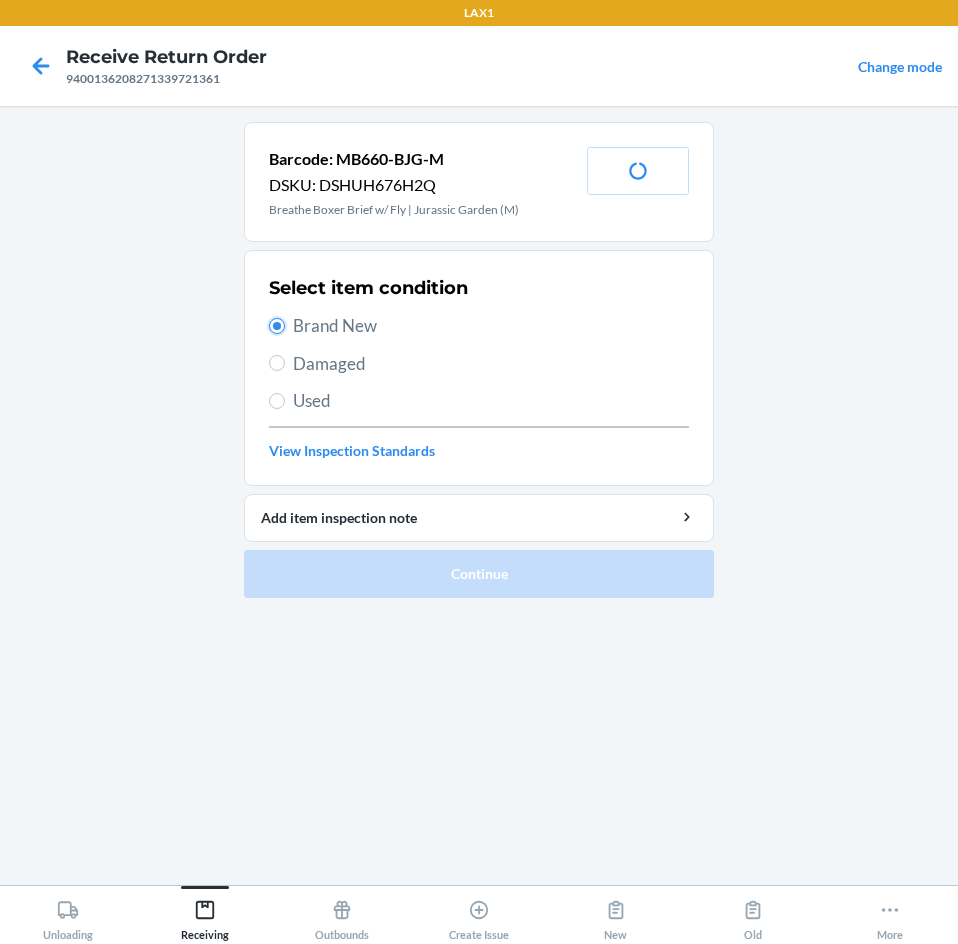 radio on "true" 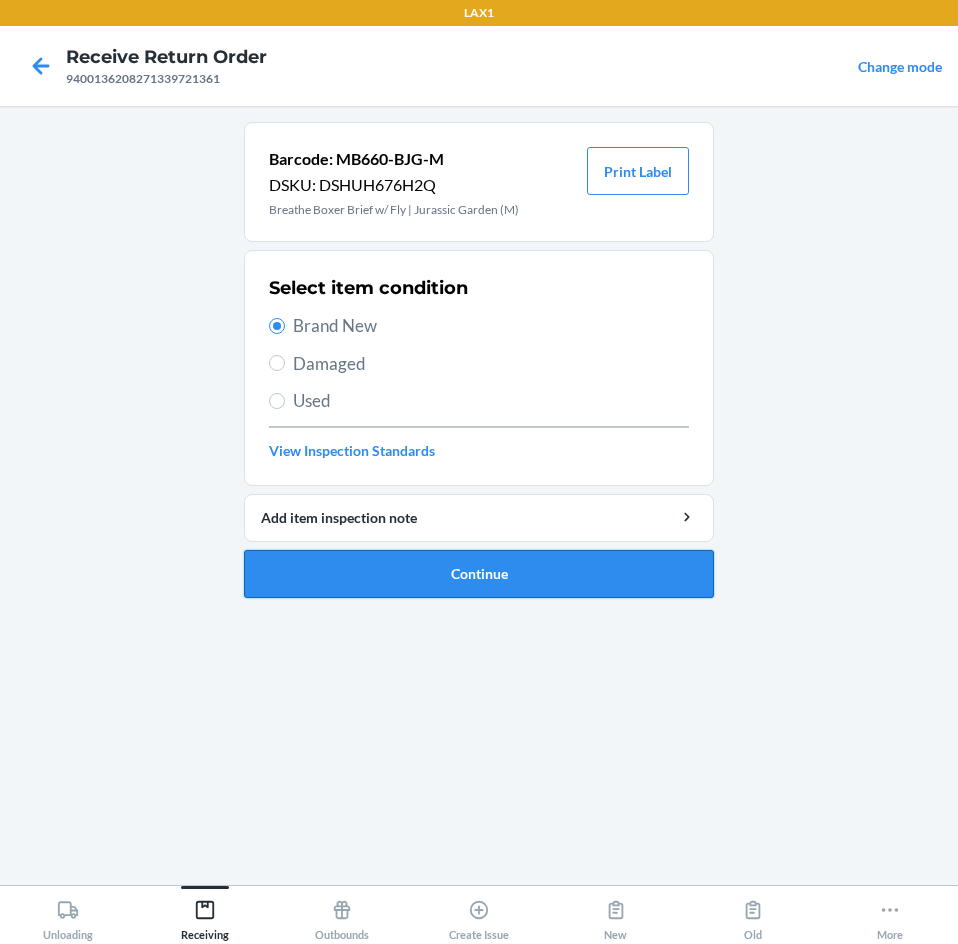 click on "Continue" at bounding box center (479, 574) 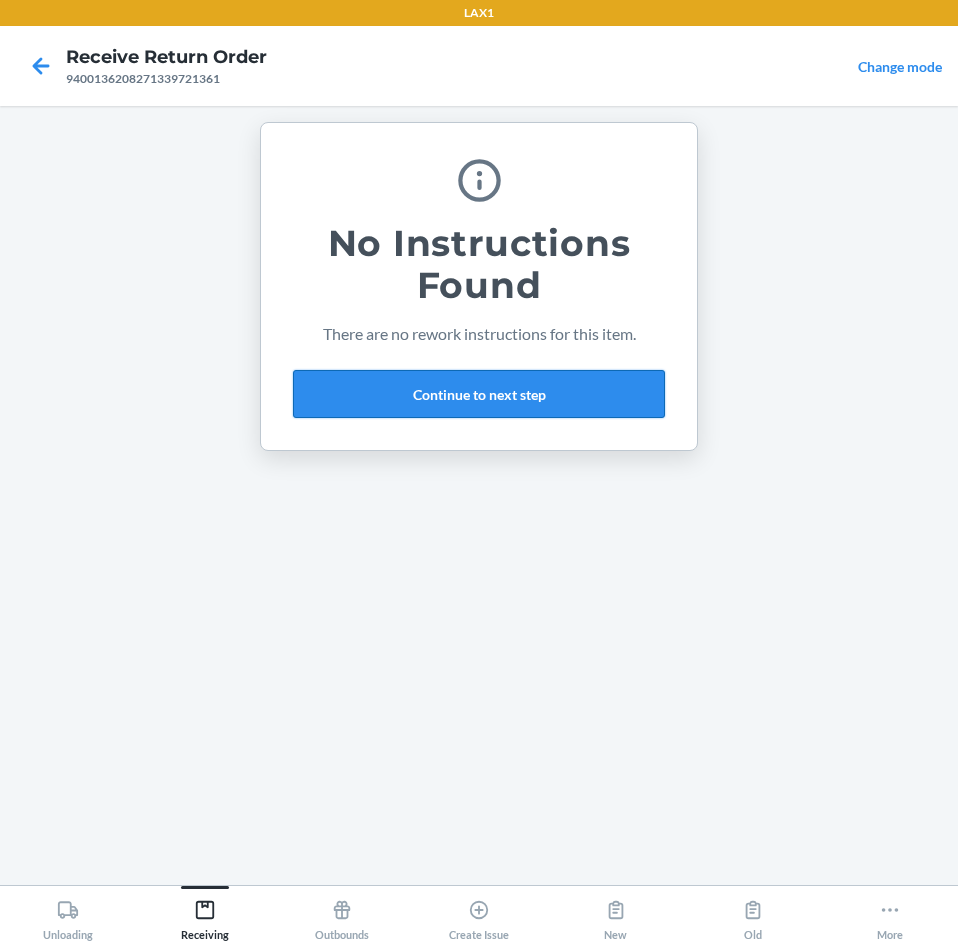 click on "Continue to next step" at bounding box center [479, 394] 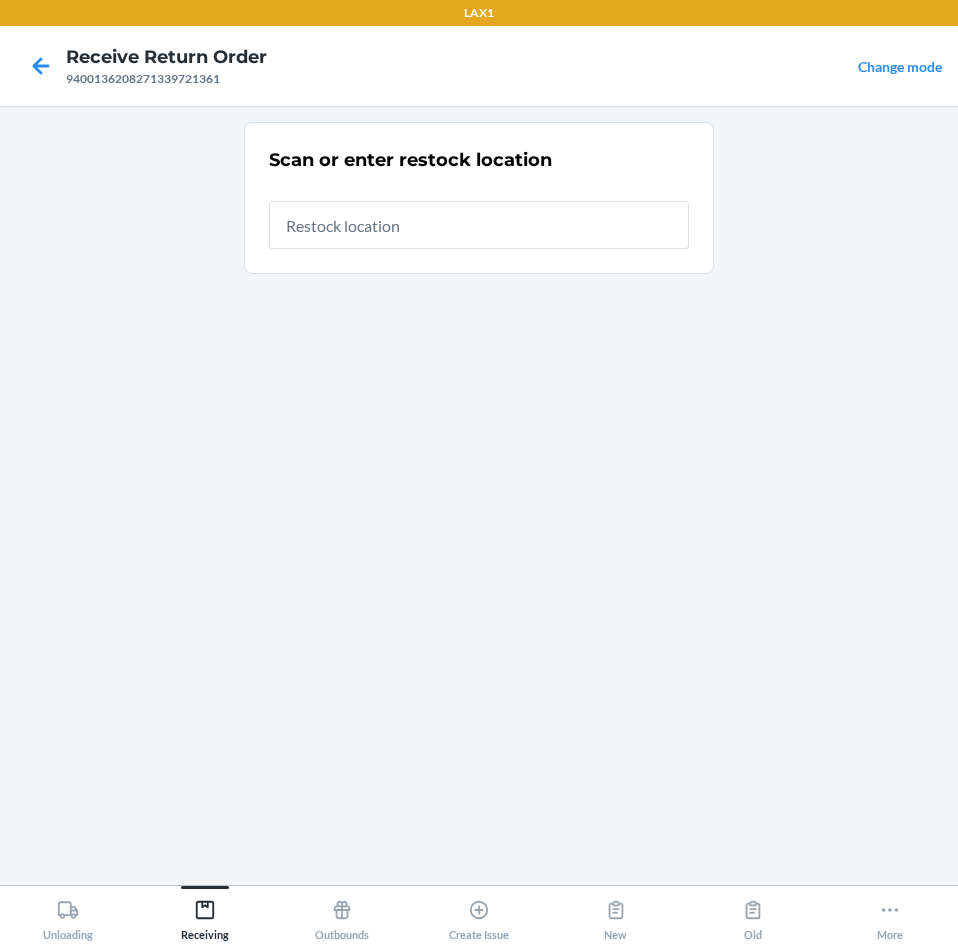 click at bounding box center [479, 225] 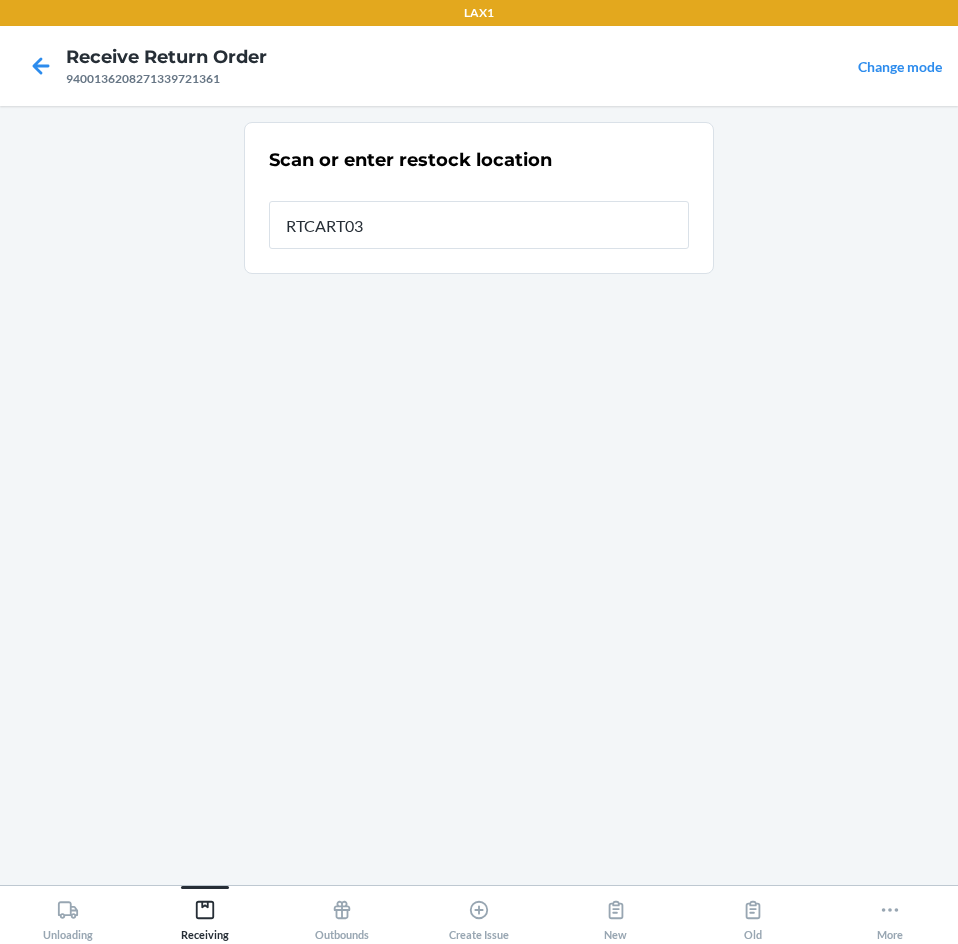 type on "RTCART035" 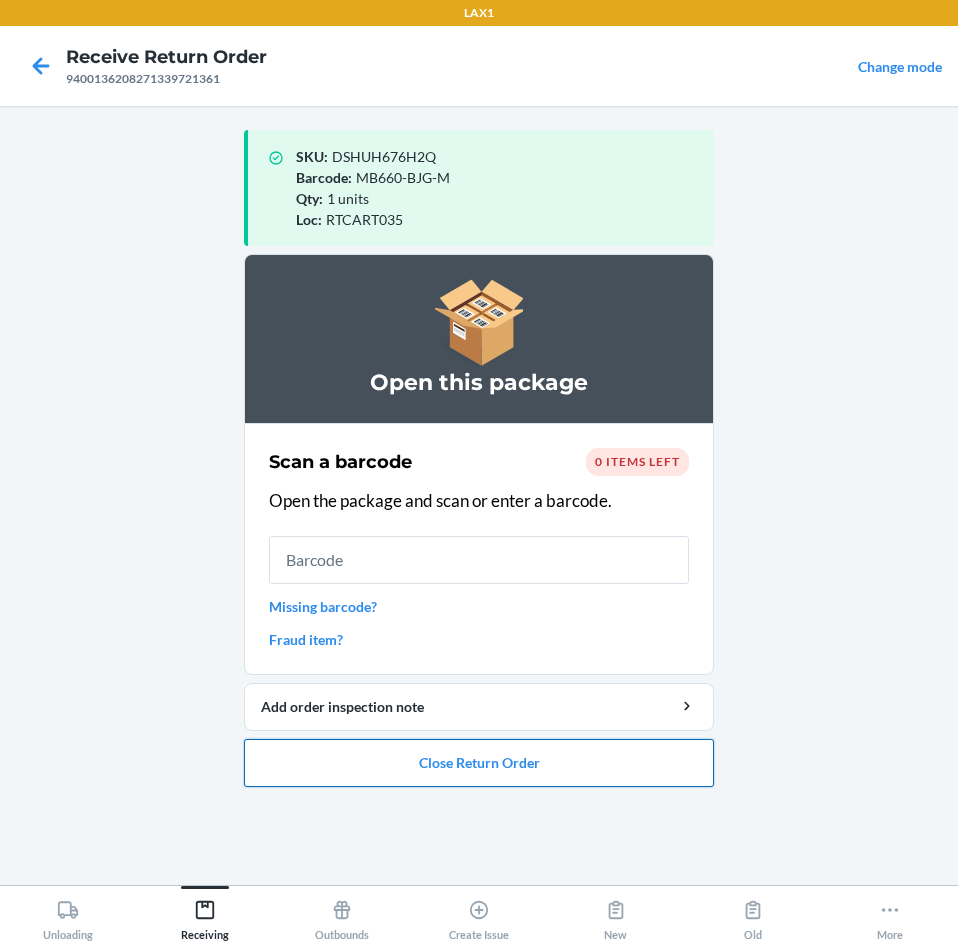 click on "Close Return Order" at bounding box center (479, 763) 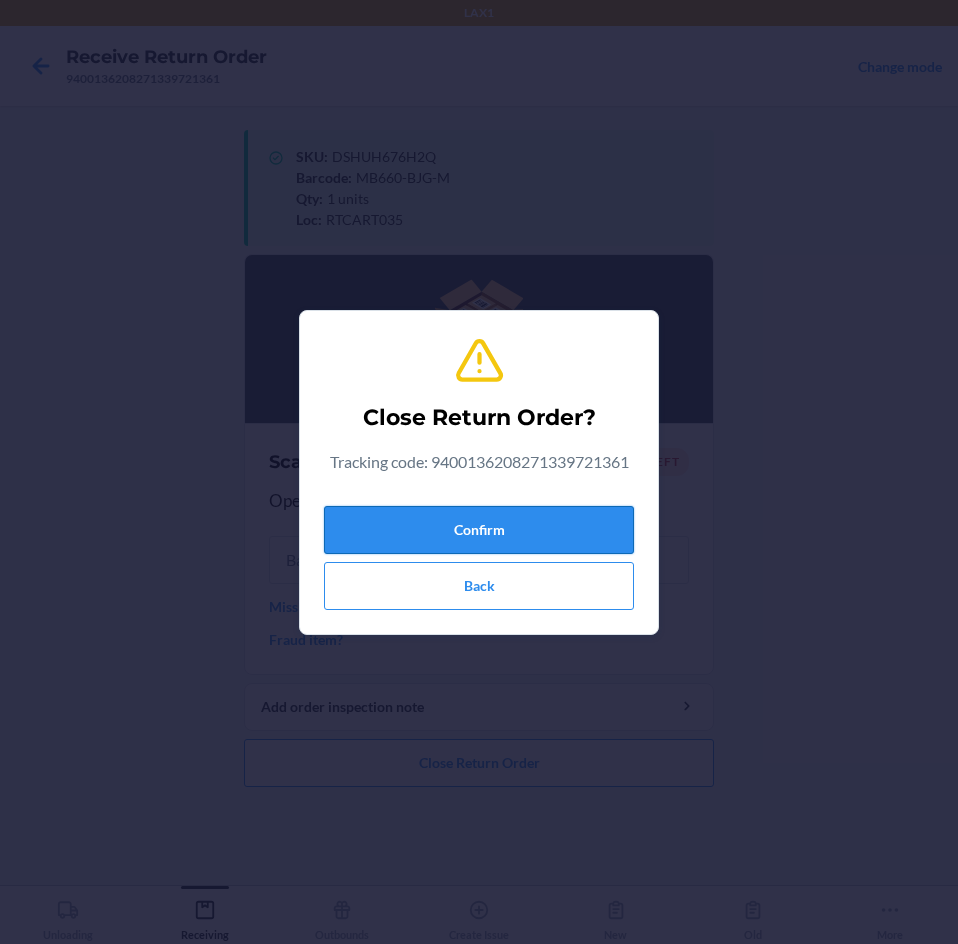 click on "Confirm" at bounding box center [479, 530] 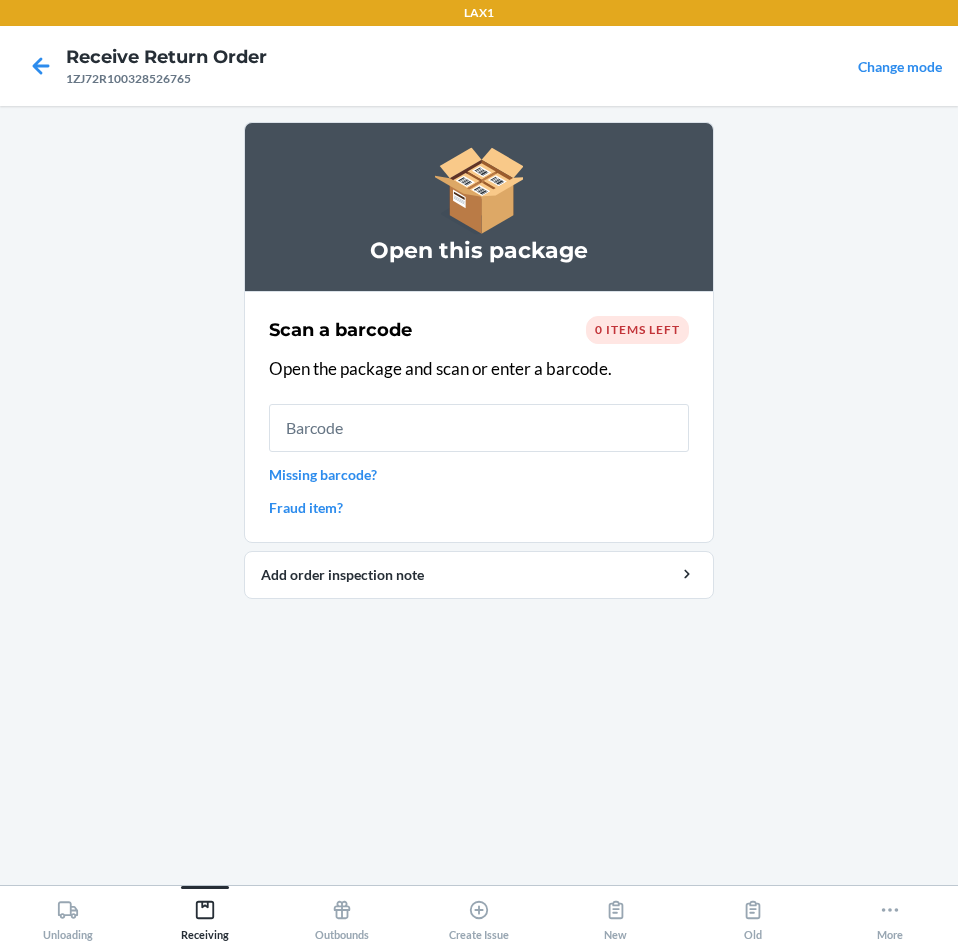 click at bounding box center [479, 428] 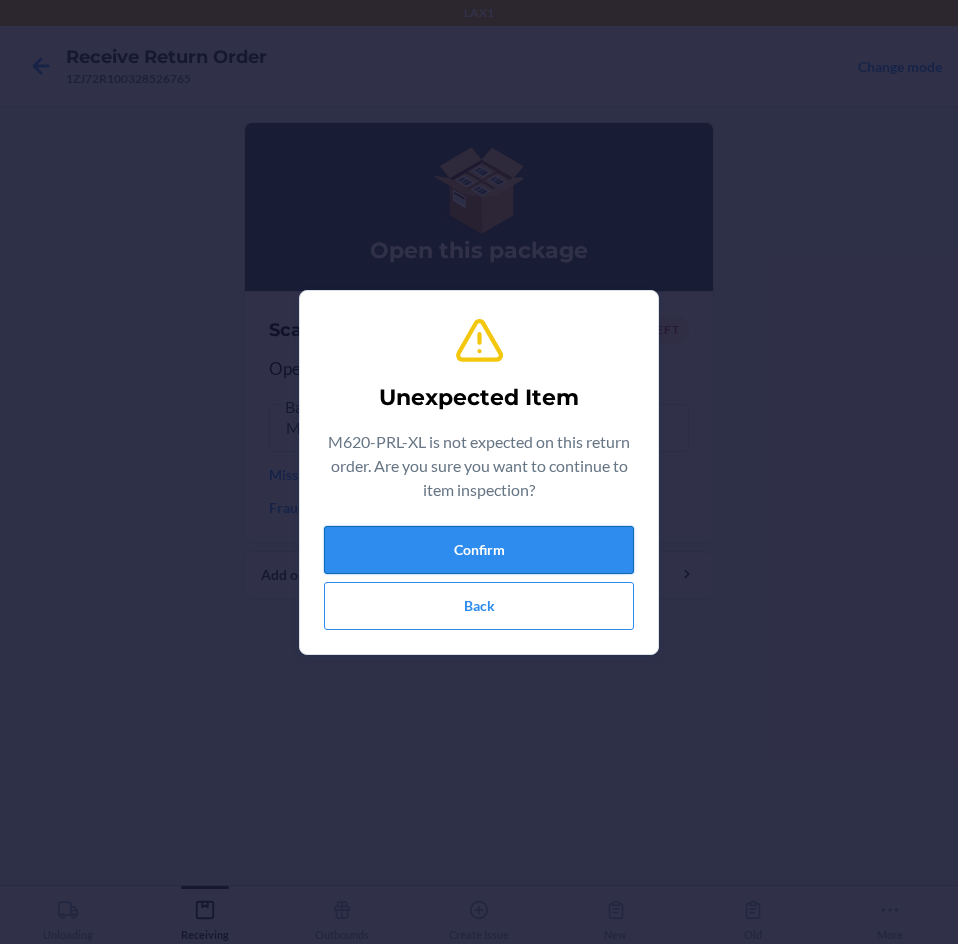 click on "Confirm" at bounding box center [479, 550] 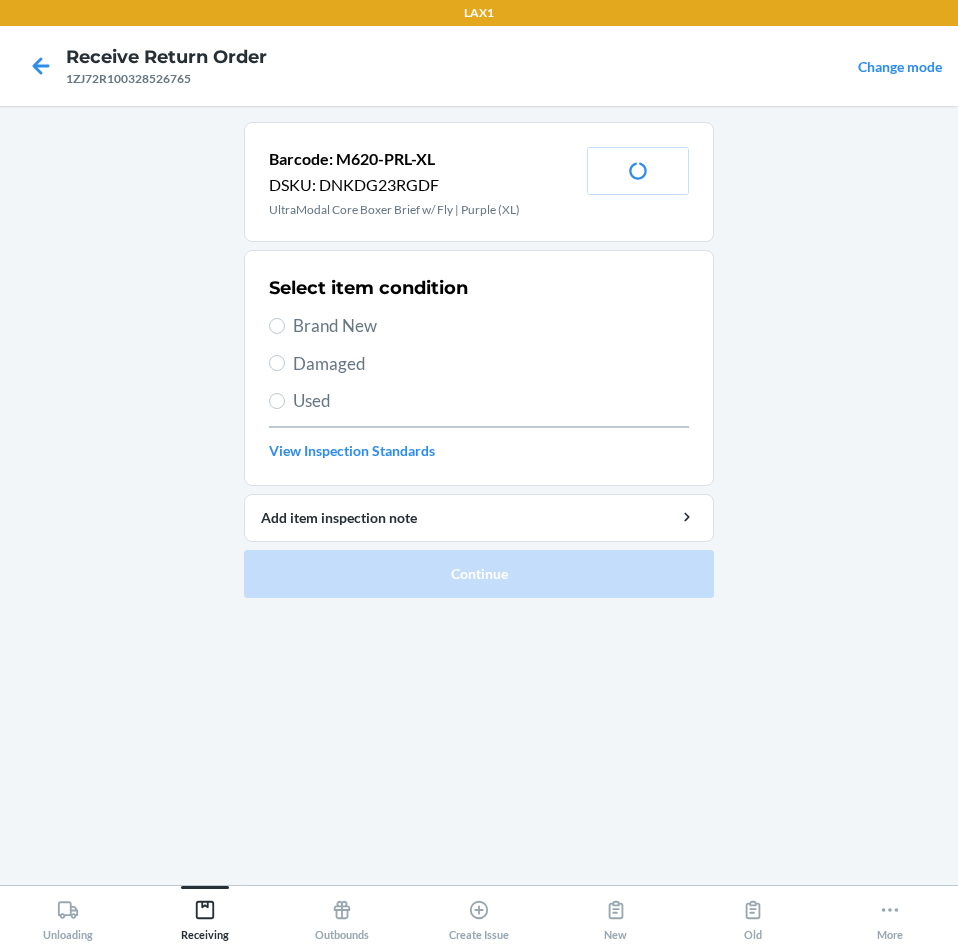 click on "Brand New" at bounding box center (491, 326) 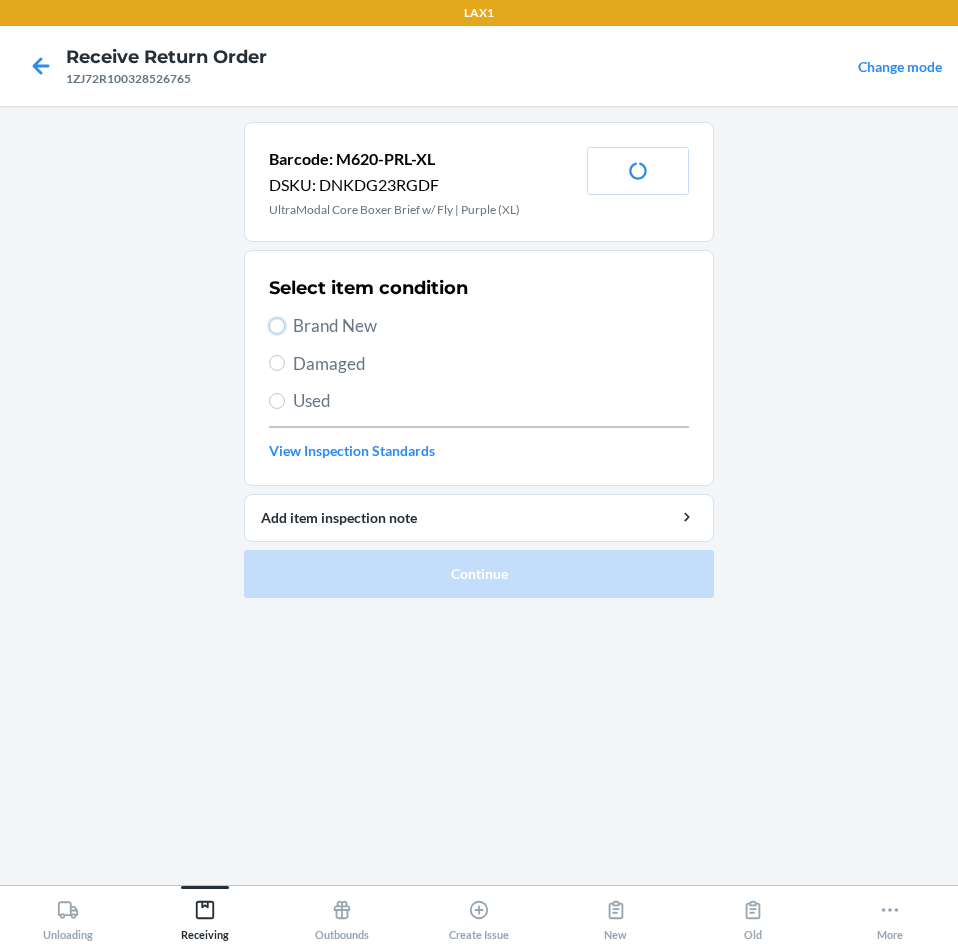 click on "Brand New" at bounding box center (277, 326) 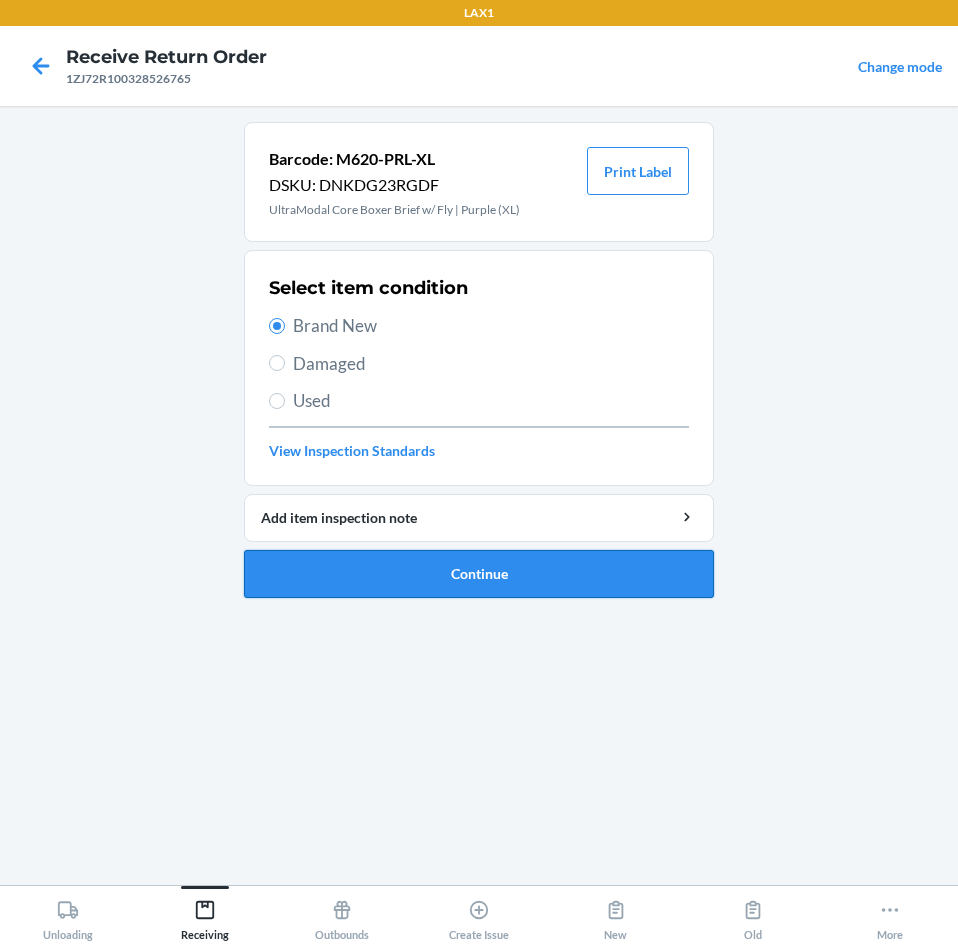 click on "Continue" at bounding box center [479, 574] 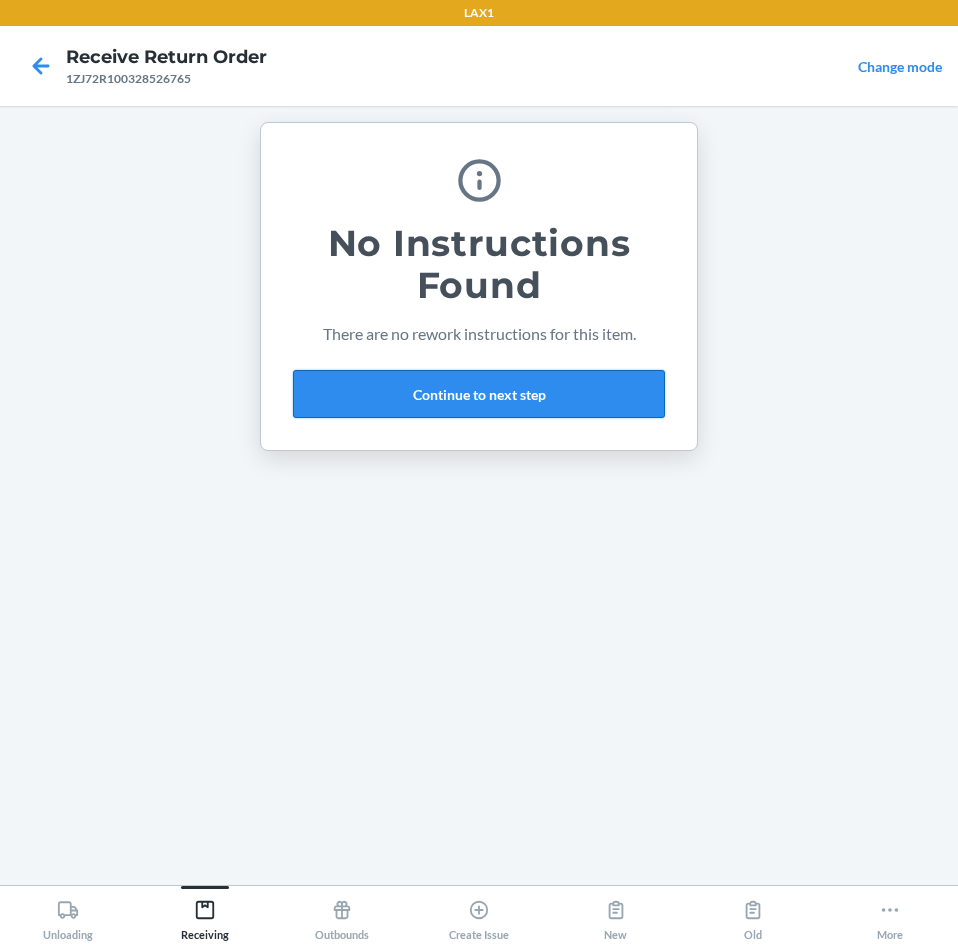 click on "Continue to next step" at bounding box center (479, 394) 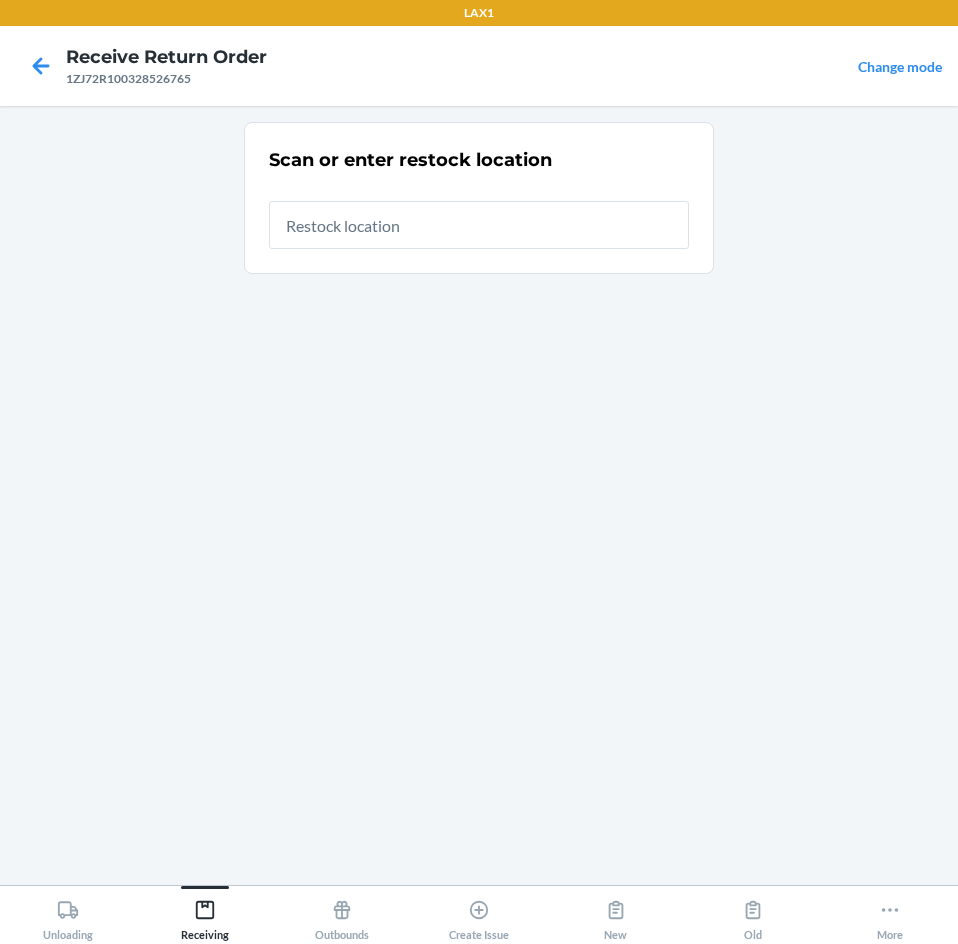 click at bounding box center [479, 225] 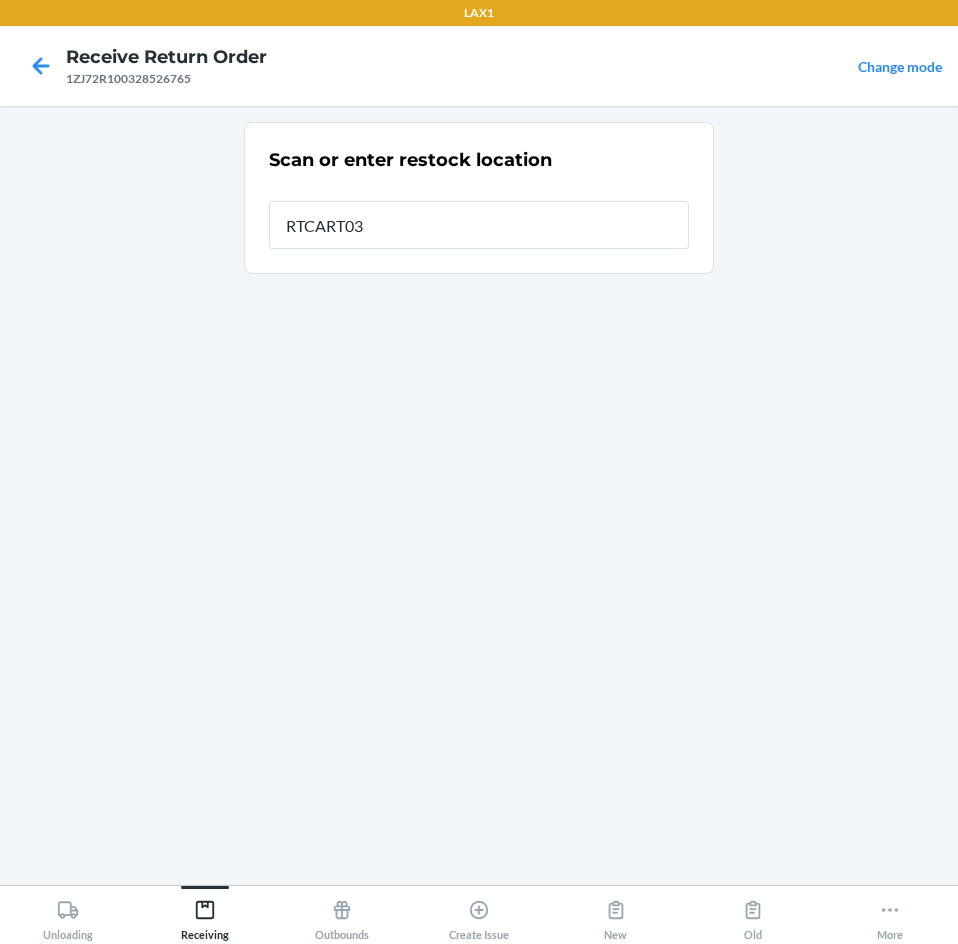 type on "RTCART035" 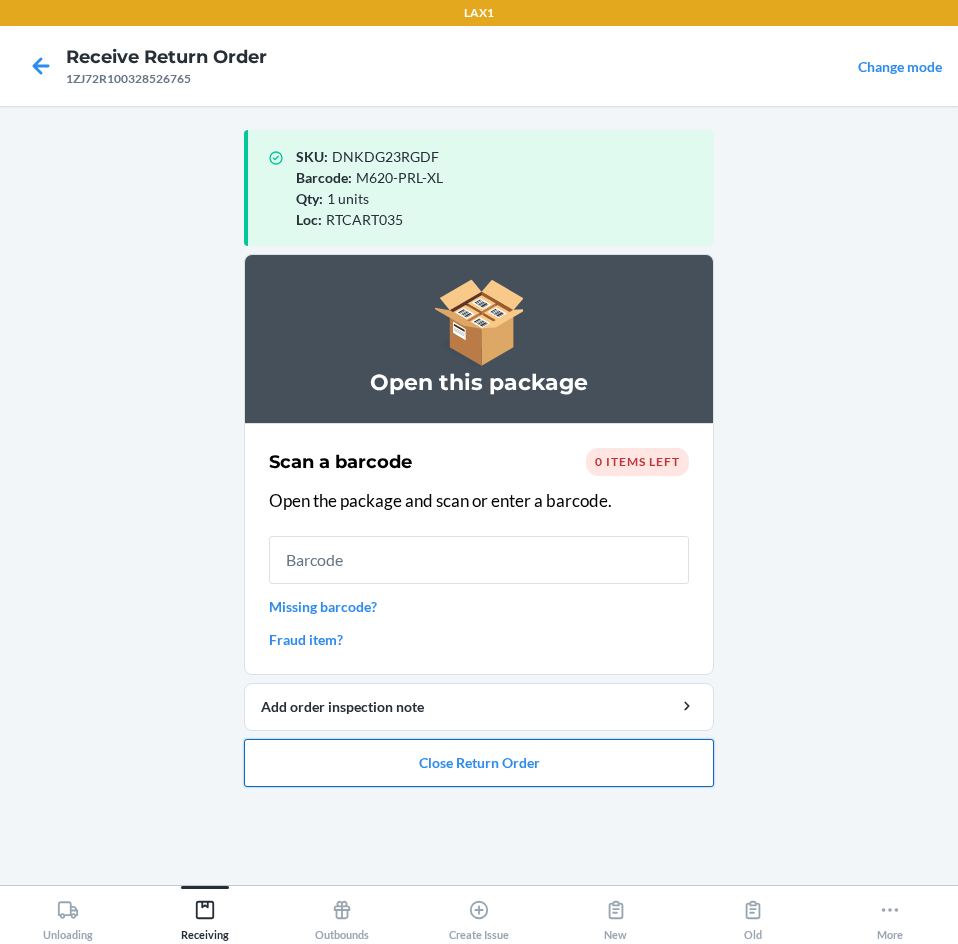 click on "Close Return Order" at bounding box center [479, 763] 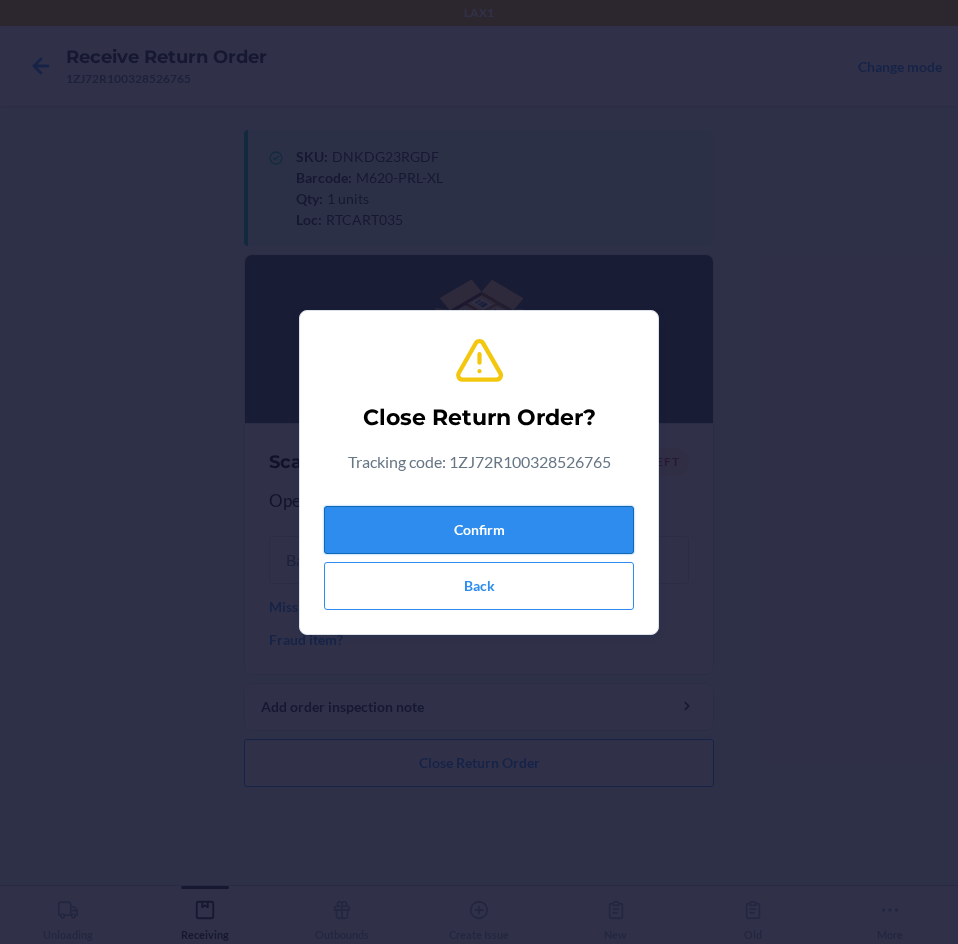 click on "Confirm" at bounding box center [479, 530] 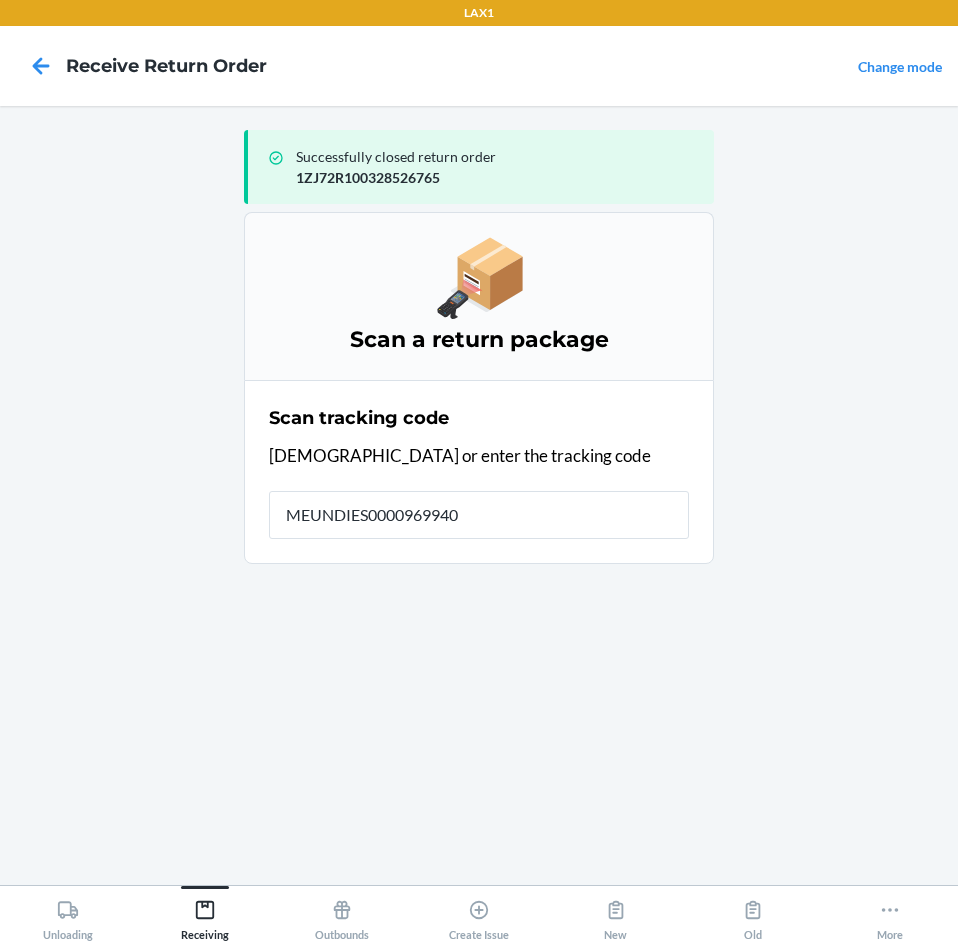 type on "MEUNDIES00009699401" 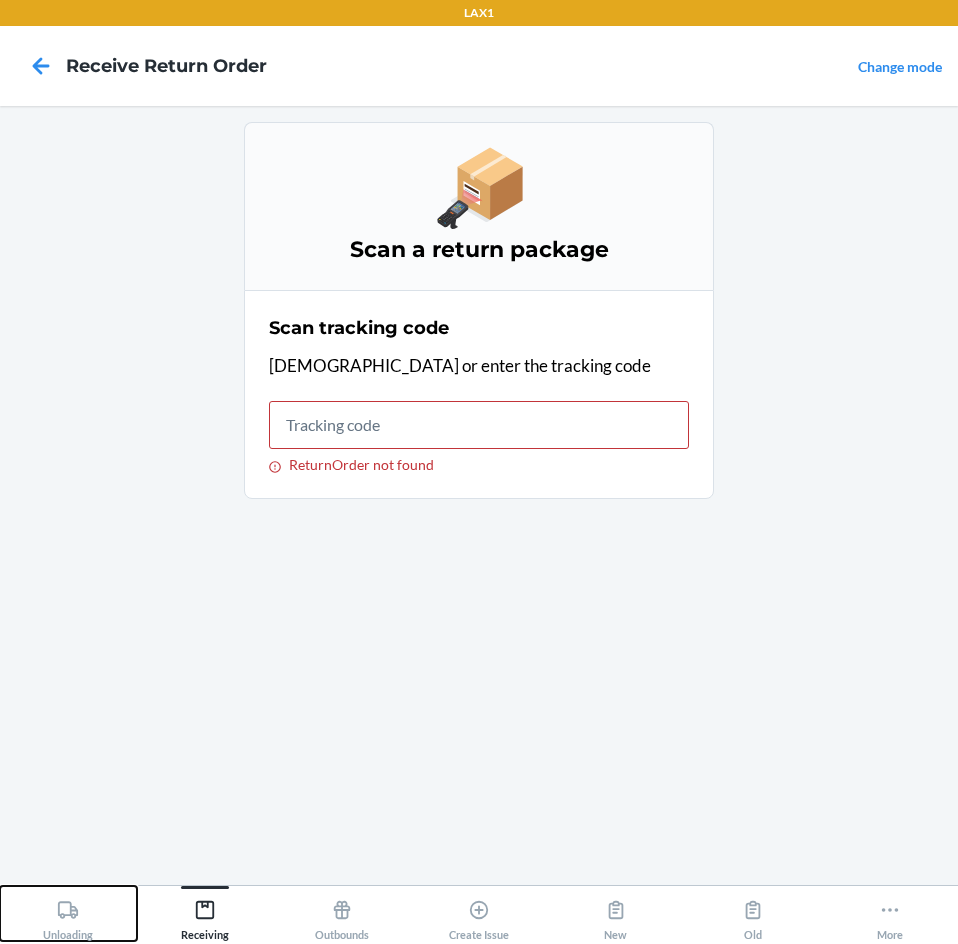click on "Unloading" at bounding box center (68, 916) 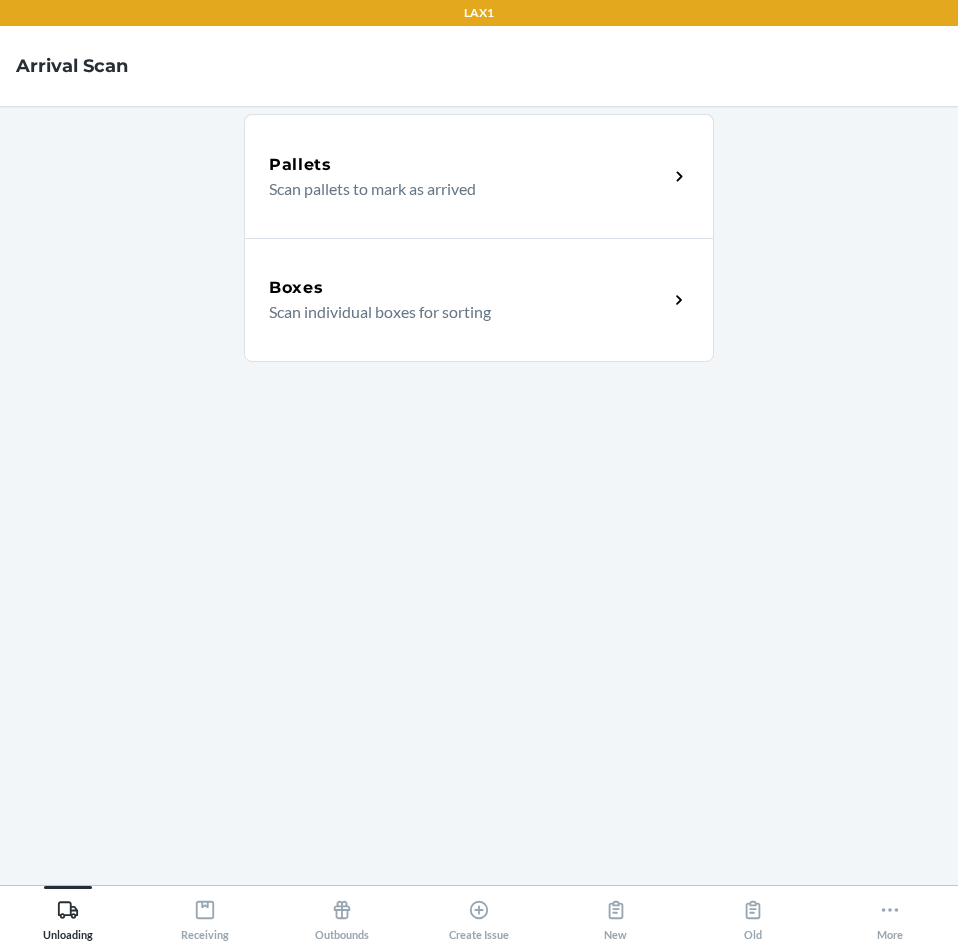 click on "Boxes Scan individual boxes for sorting" at bounding box center (479, 300) 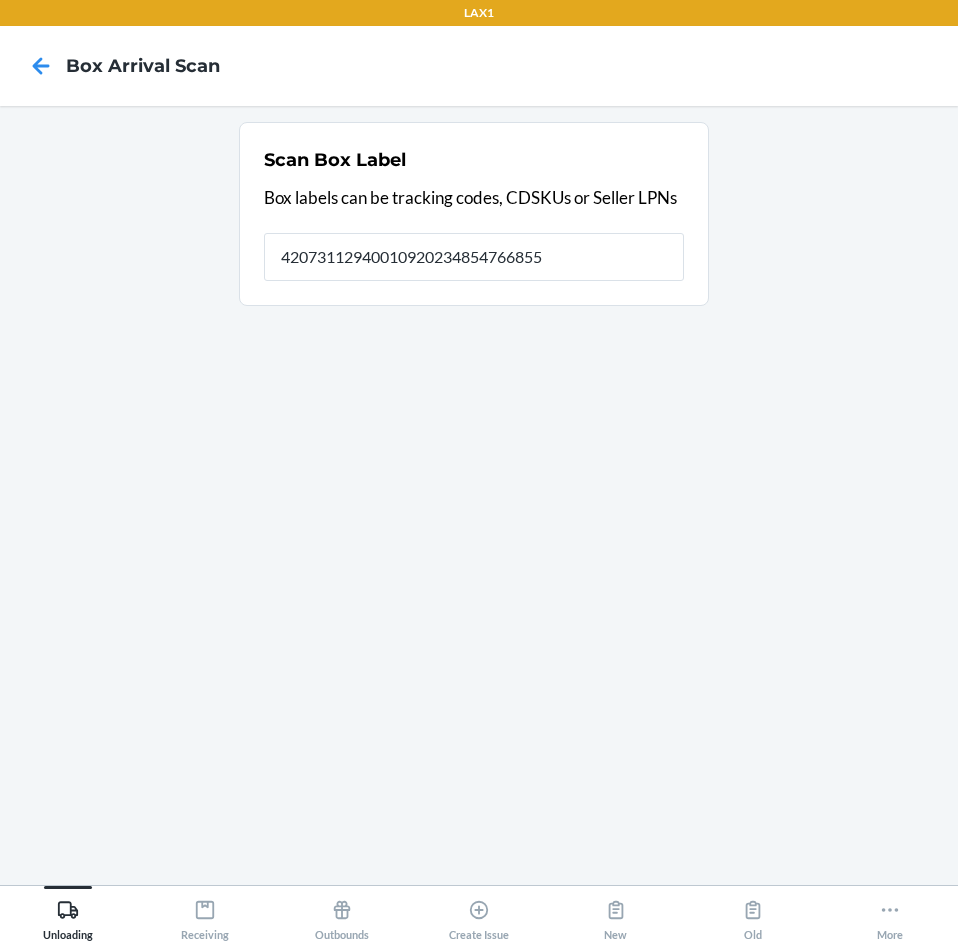 type on "420731129400109202348547668556" 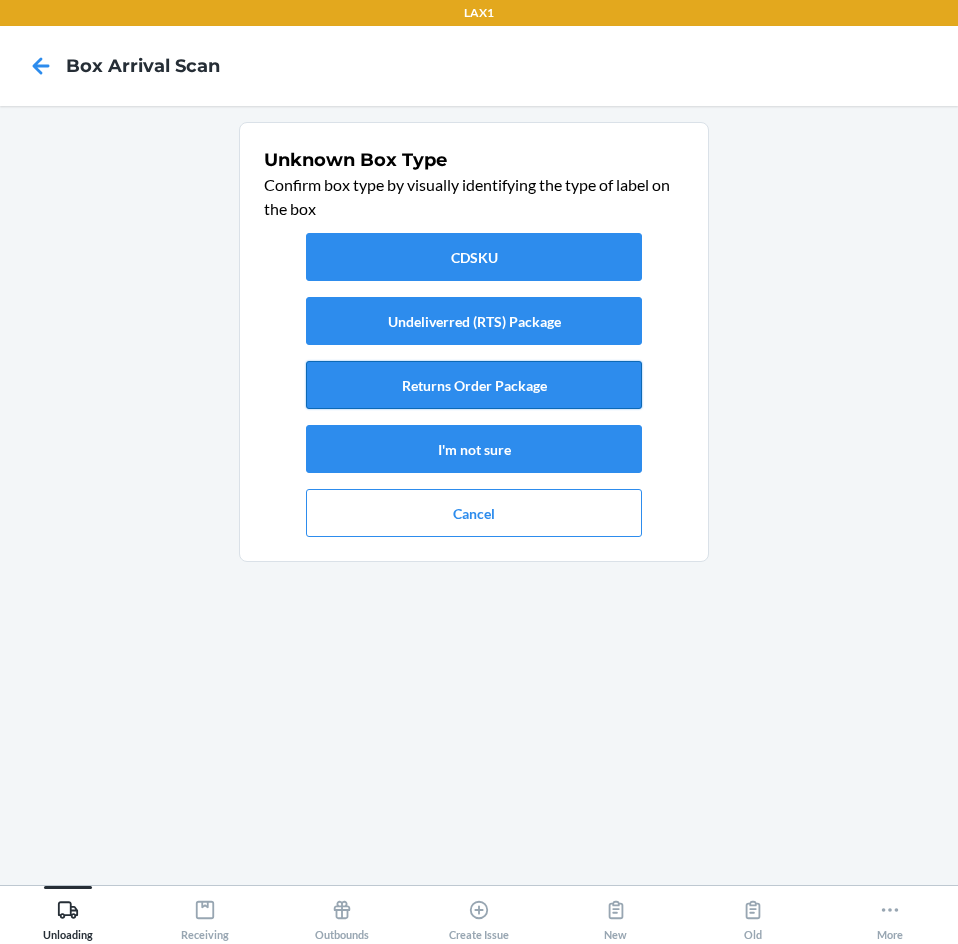 click on "Returns Order Package" at bounding box center [474, 385] 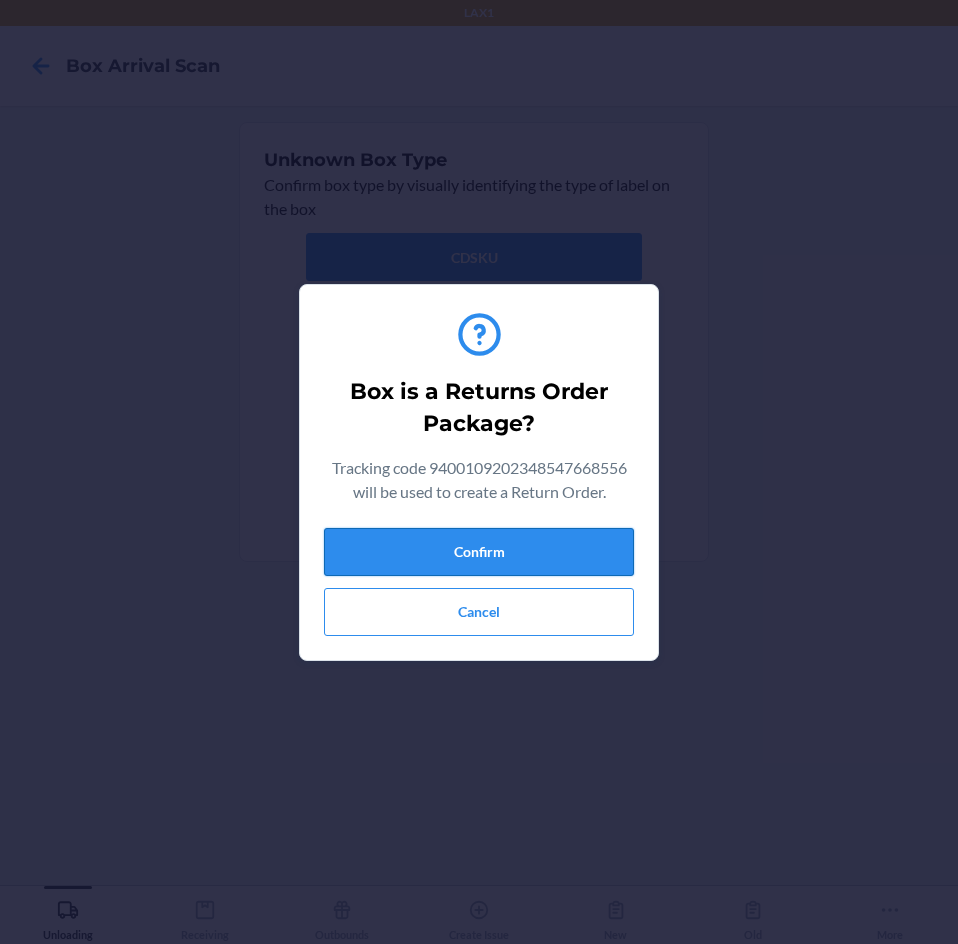 click on "Confirm" at bounding box center [479, 552] 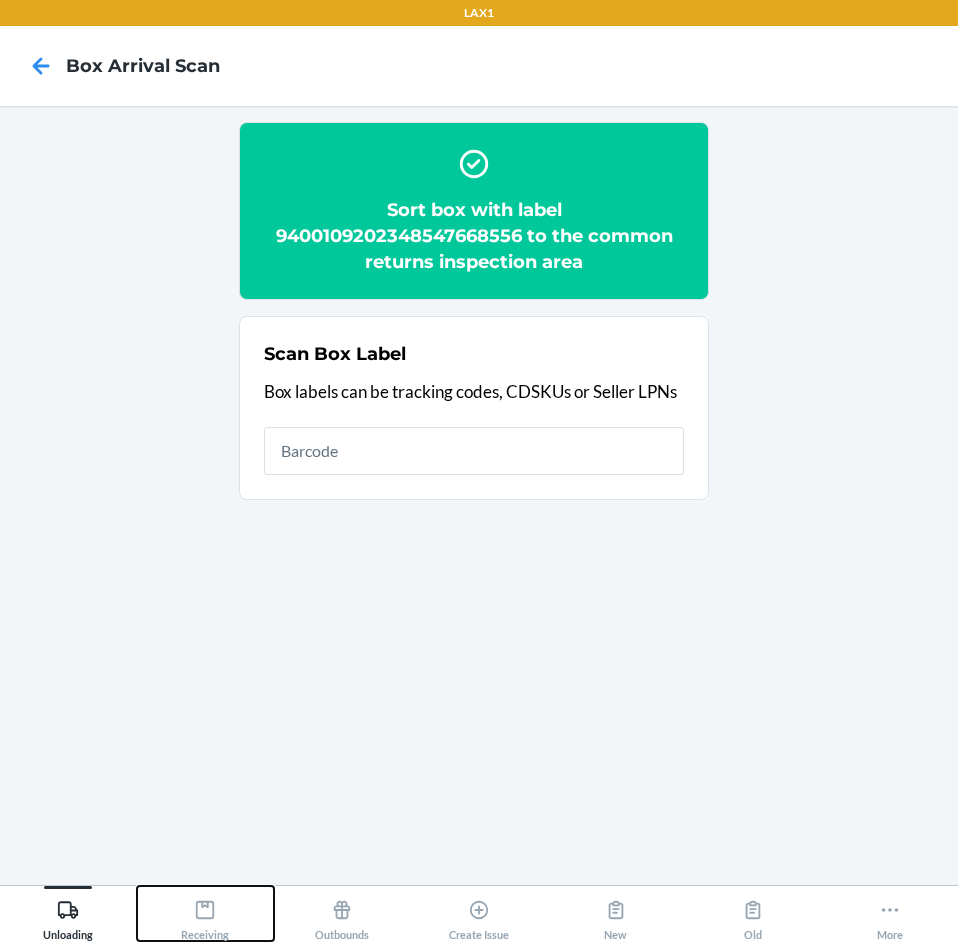 drag, startPoint x: 214, startPoint y: 907, endPoint x: 230, endPoint y: 892, distance: 21.931713 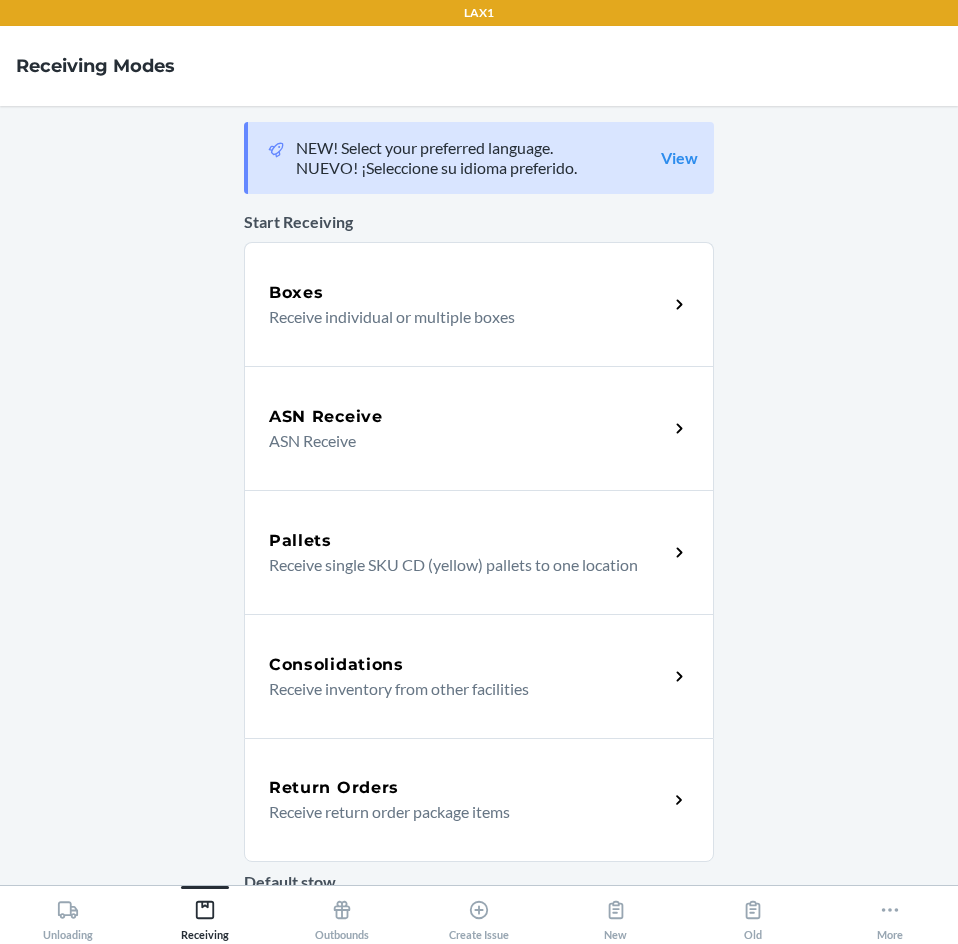 click on "Return Orders" at bounding box center (468, 788) 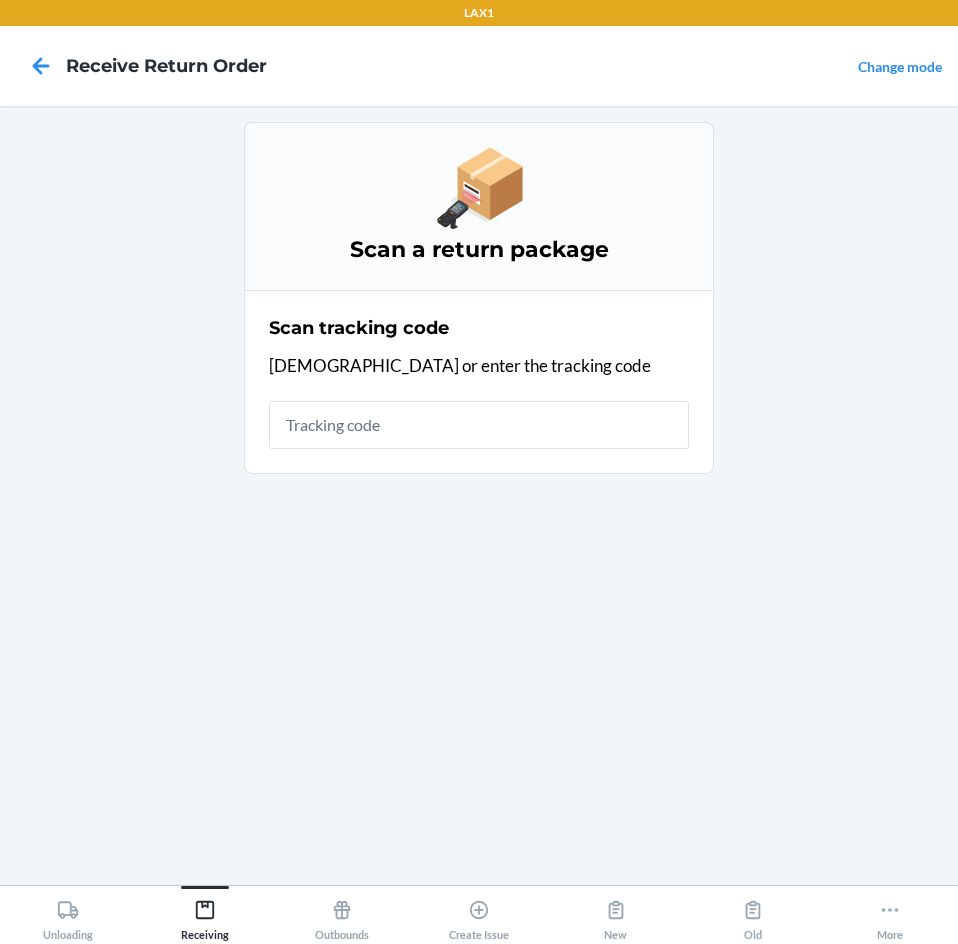 click at bounding box center (479, 425) 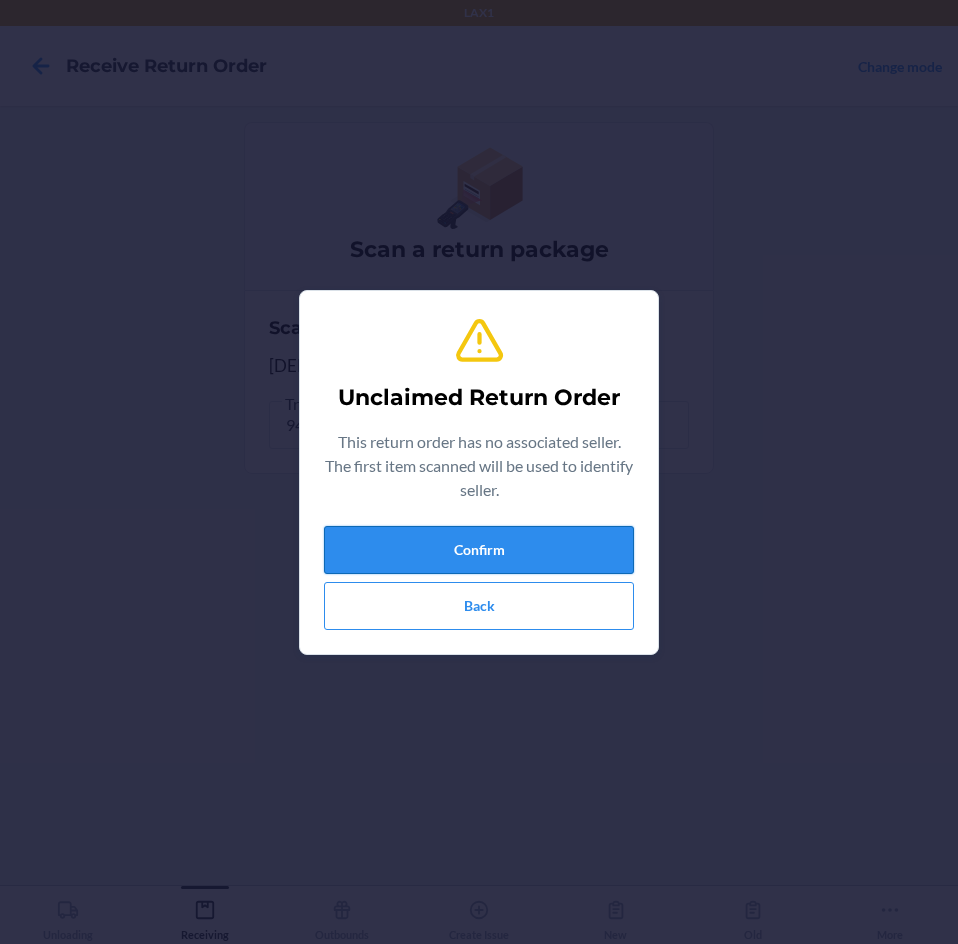 click on "Confirm" at bounding box center [479, 550] 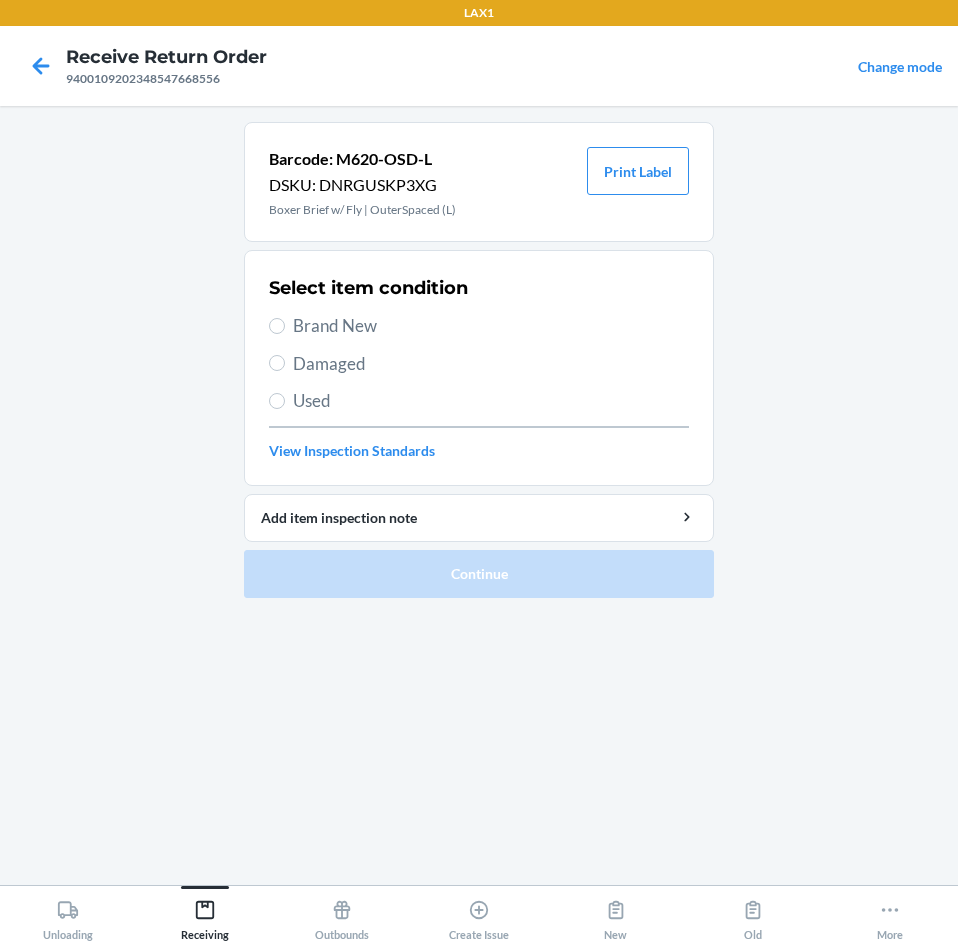 click on "Brand New" at bounding box center [491, 326] 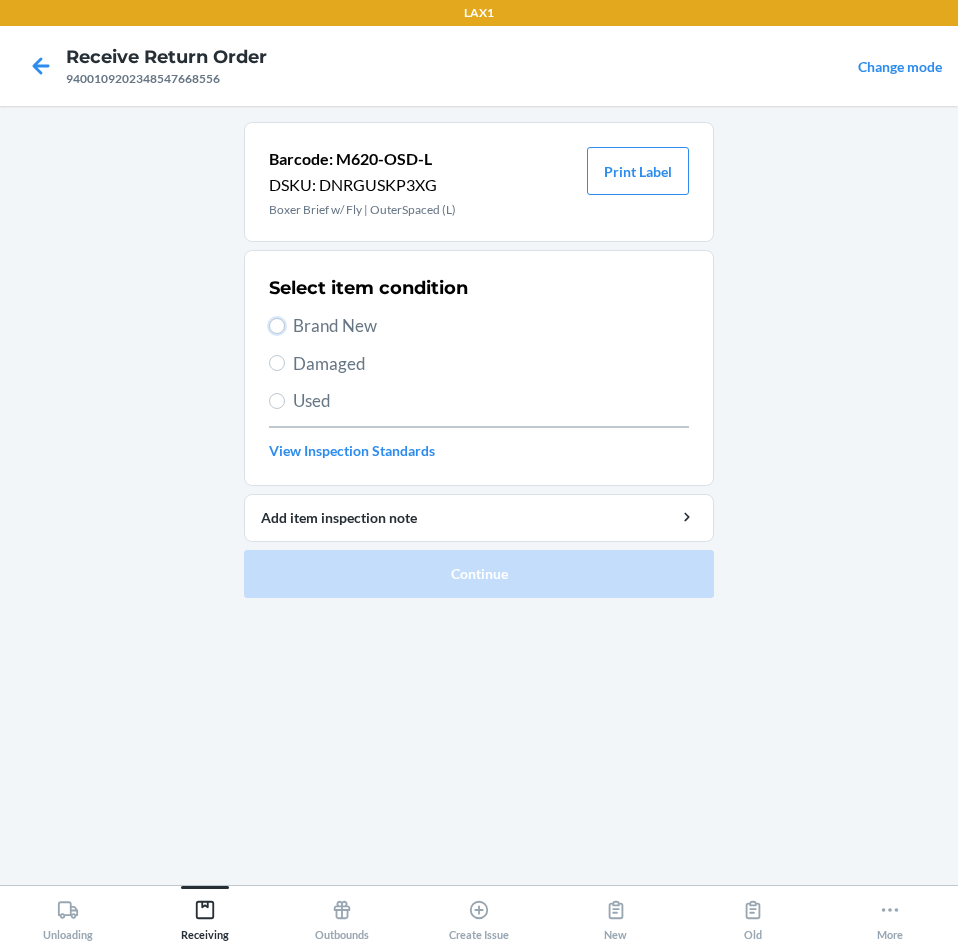 click on "Brand New" at bounding box center (277, 326) 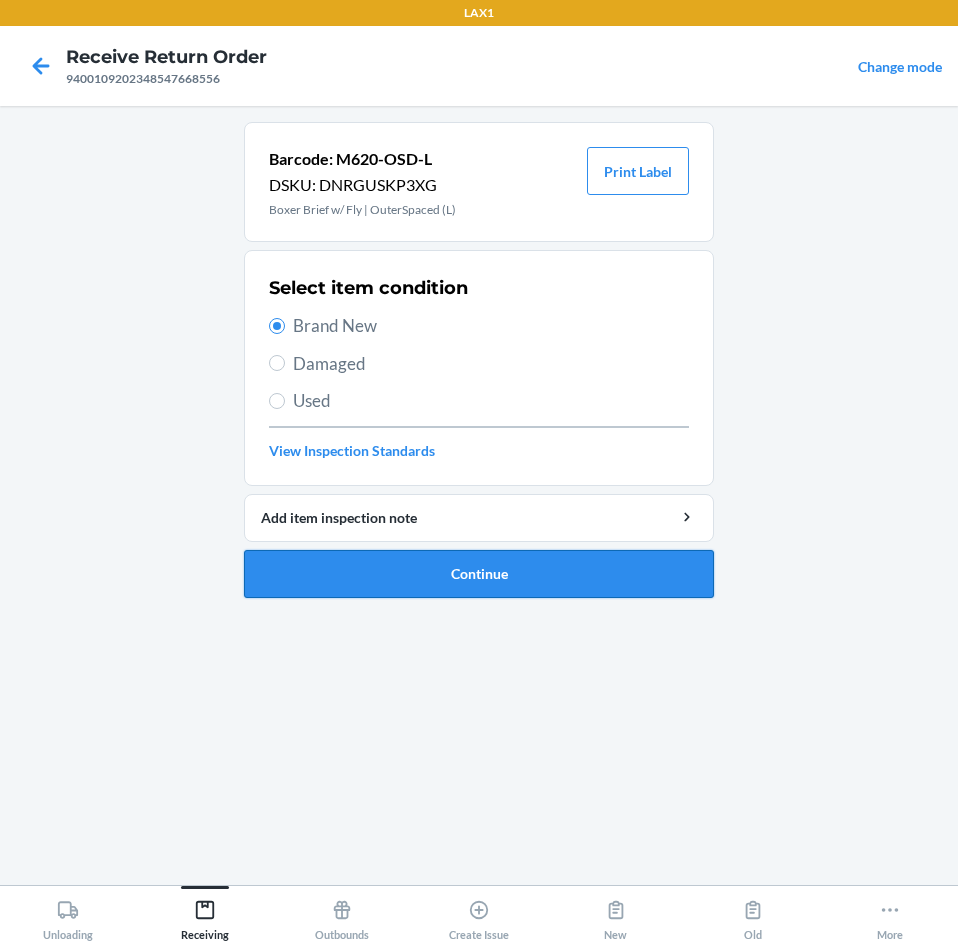 click on "Continue" at bounding box center [479, 574] 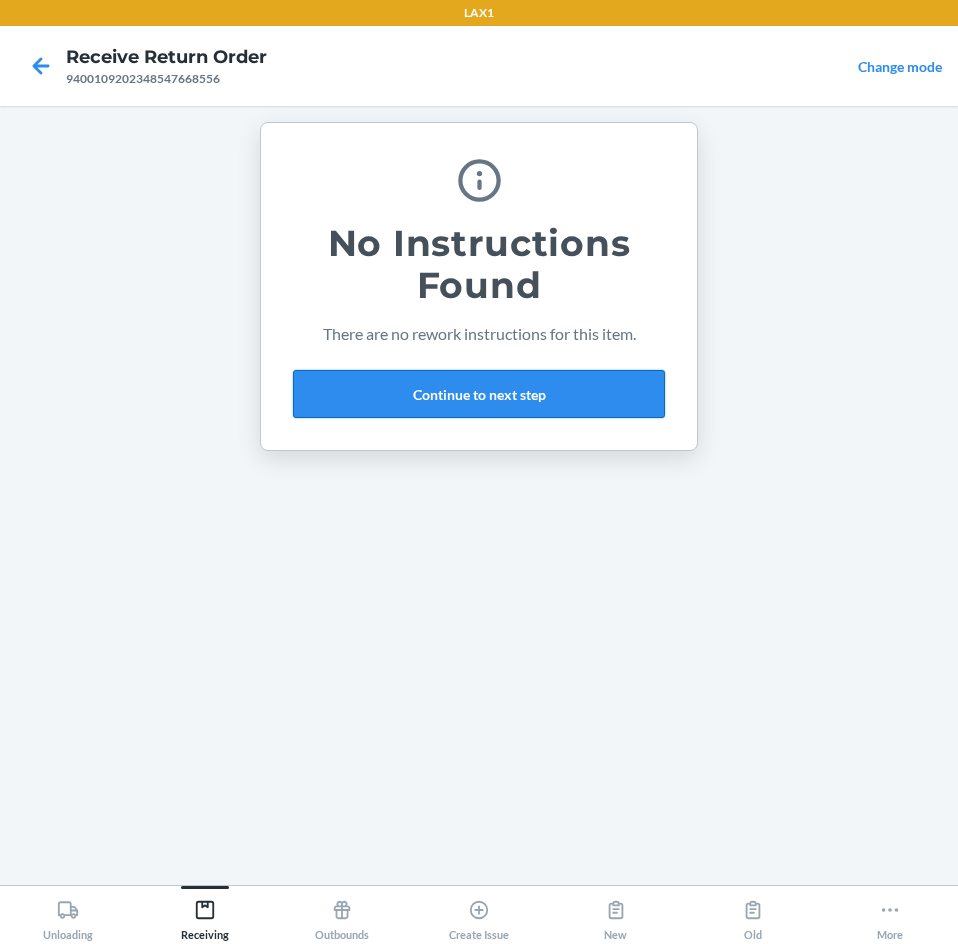 click on "Continue to next step" at bounding box center (479, 394) 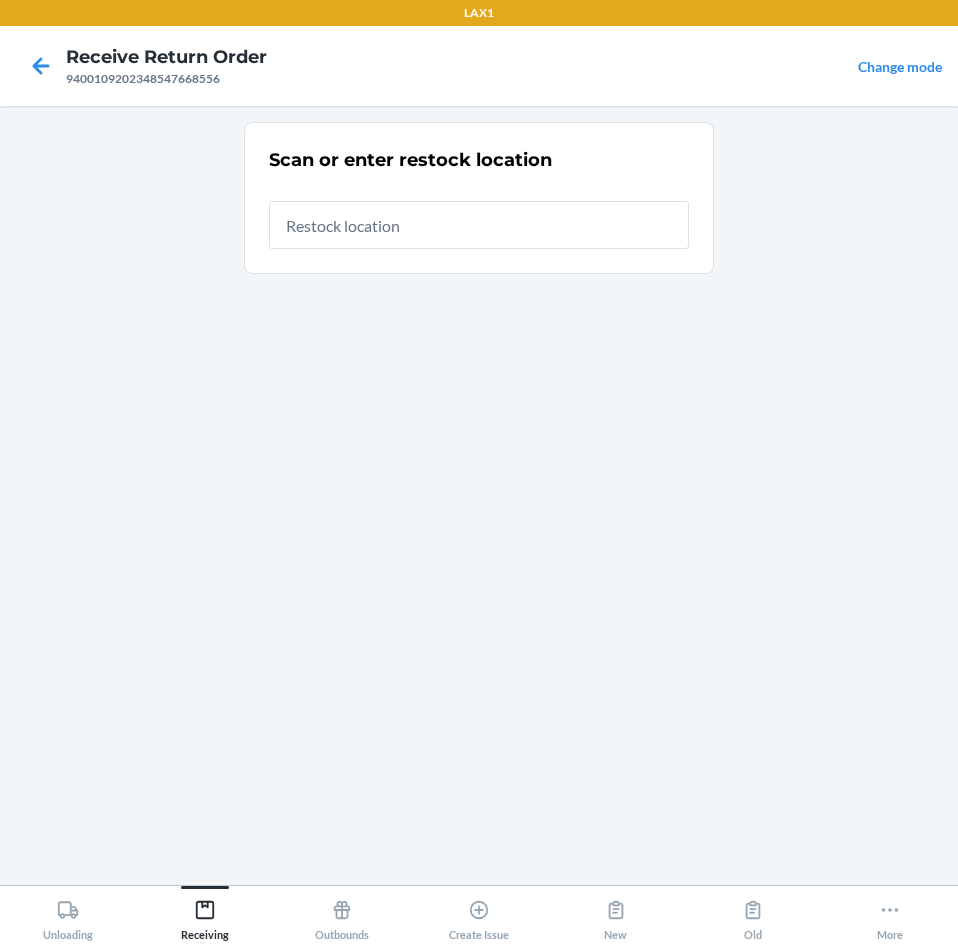 click at bounding box center [479, 225] 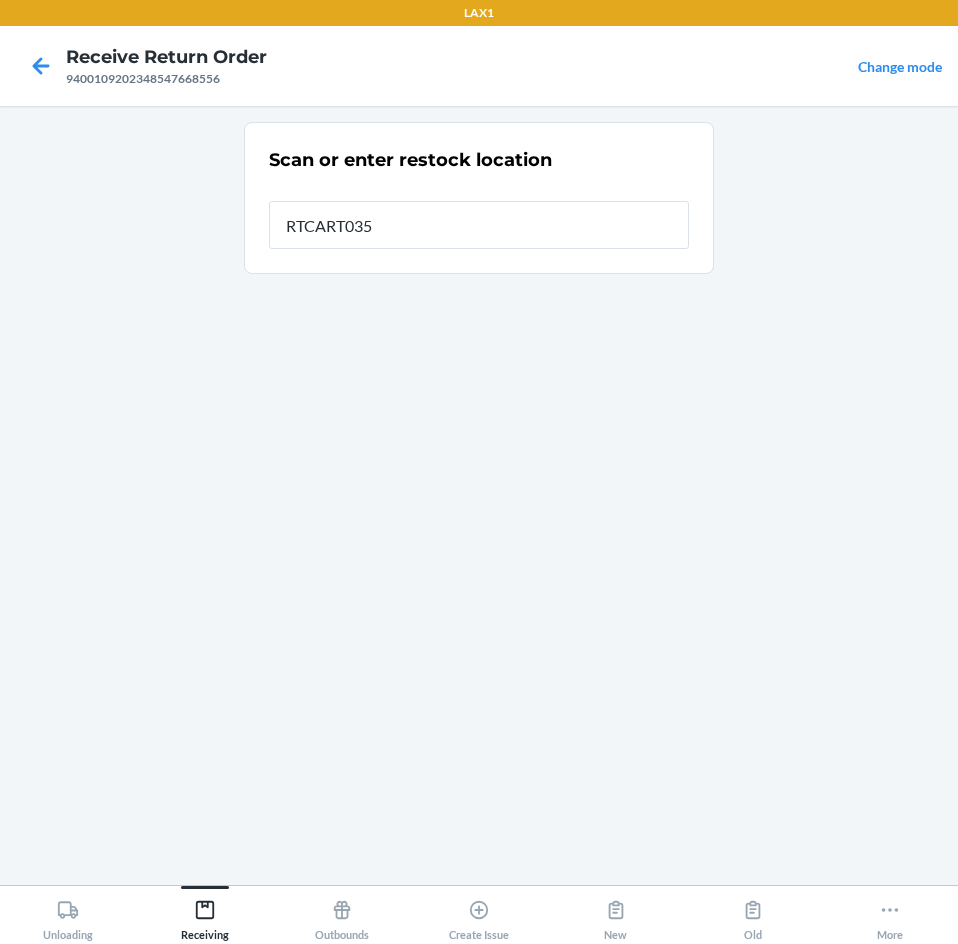 type on "RTCART035" 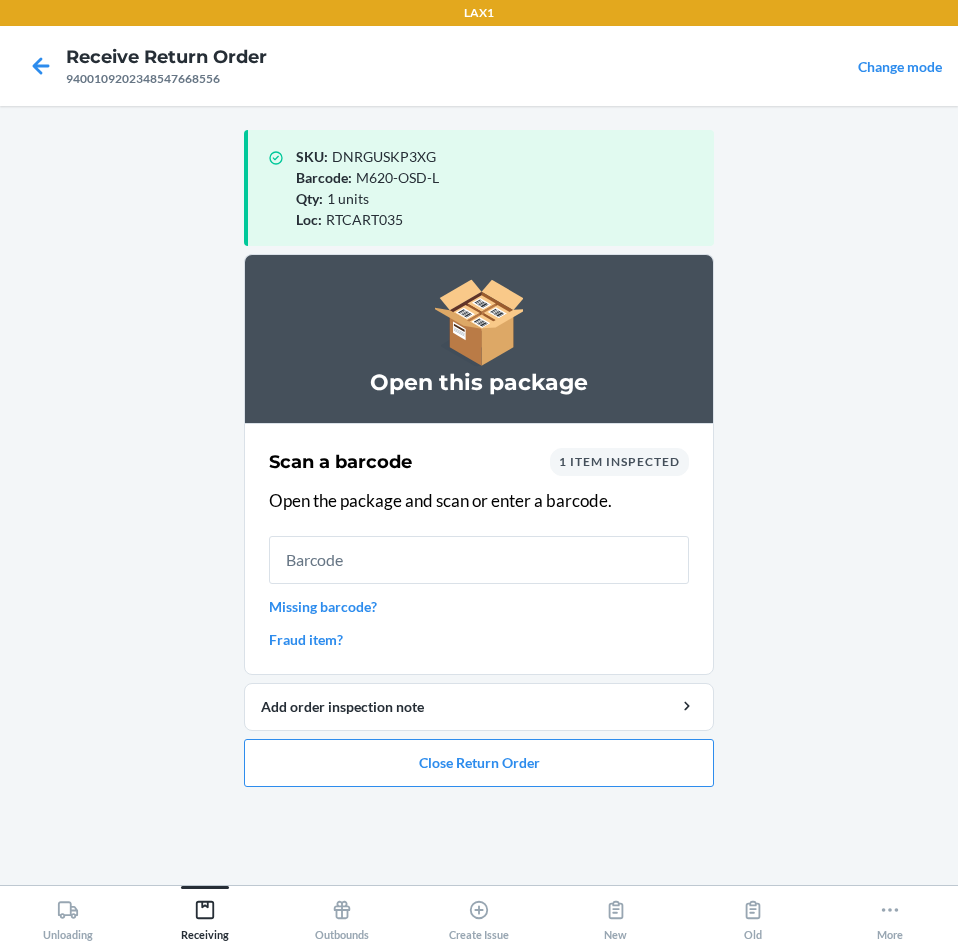 click at bounding box center [479, 560] 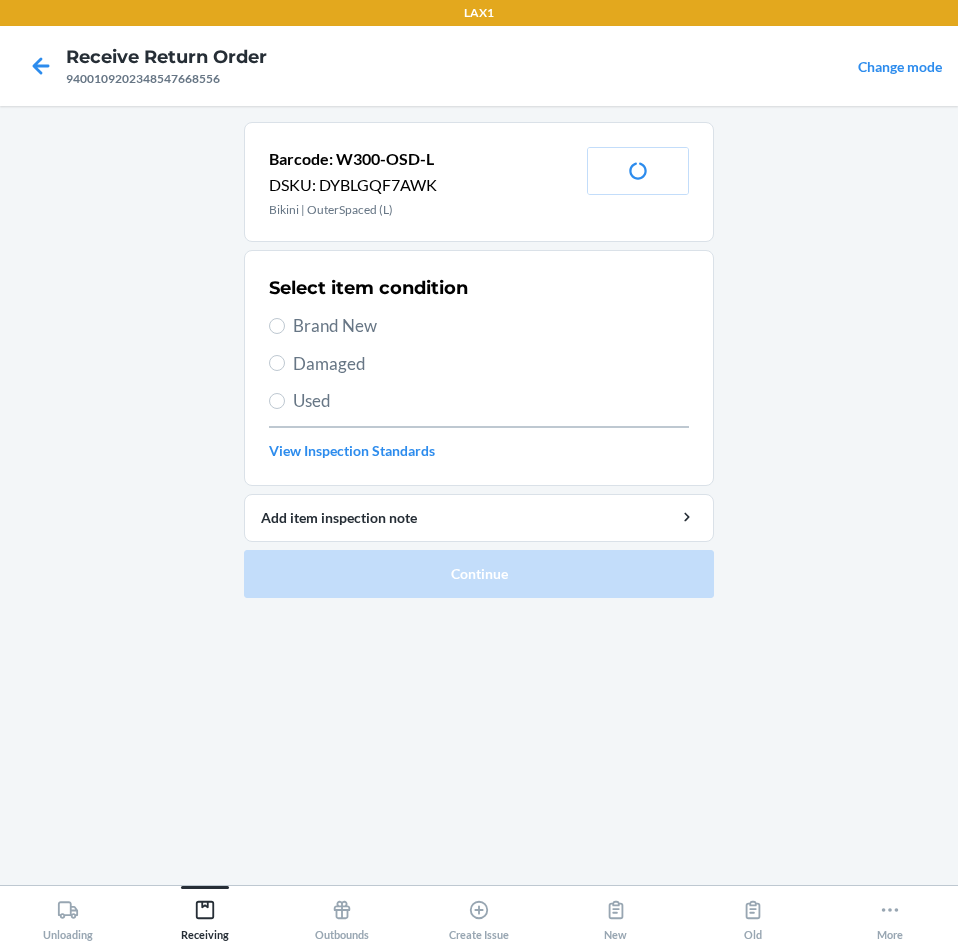click on "Brand New" at bounding box center (491, 326) 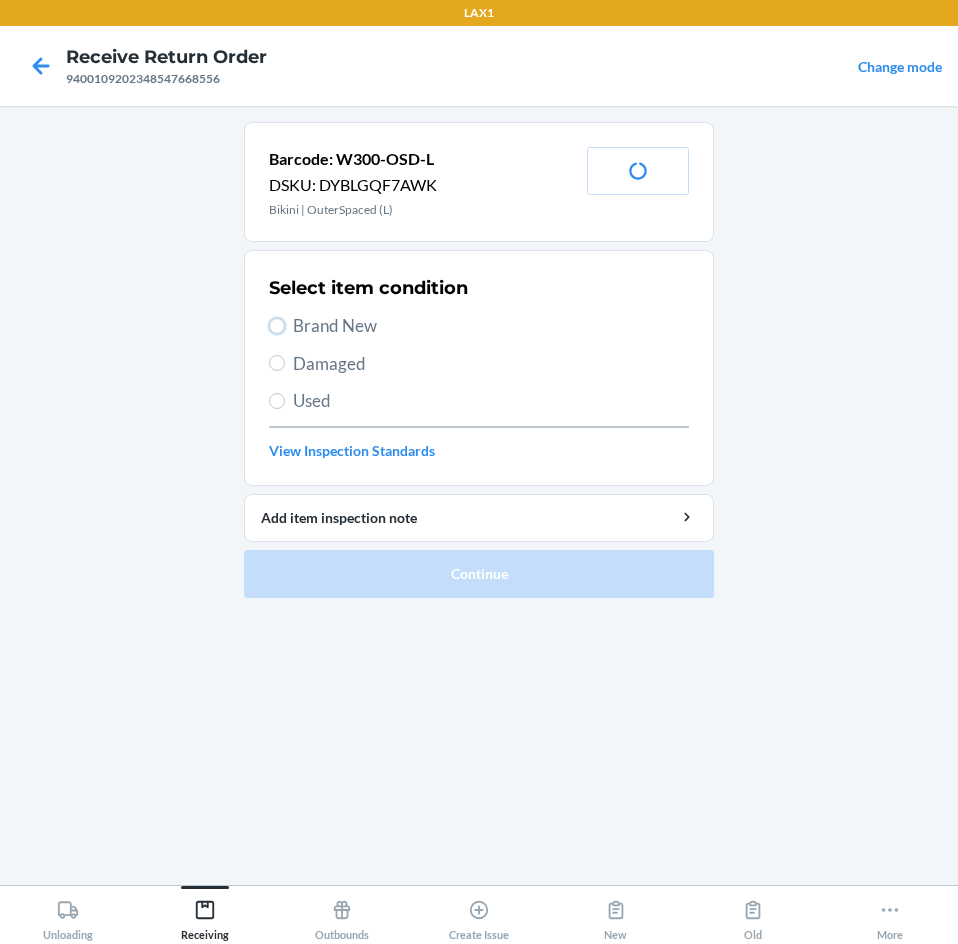 click on "Brand New" at bounding box center [277, 326] 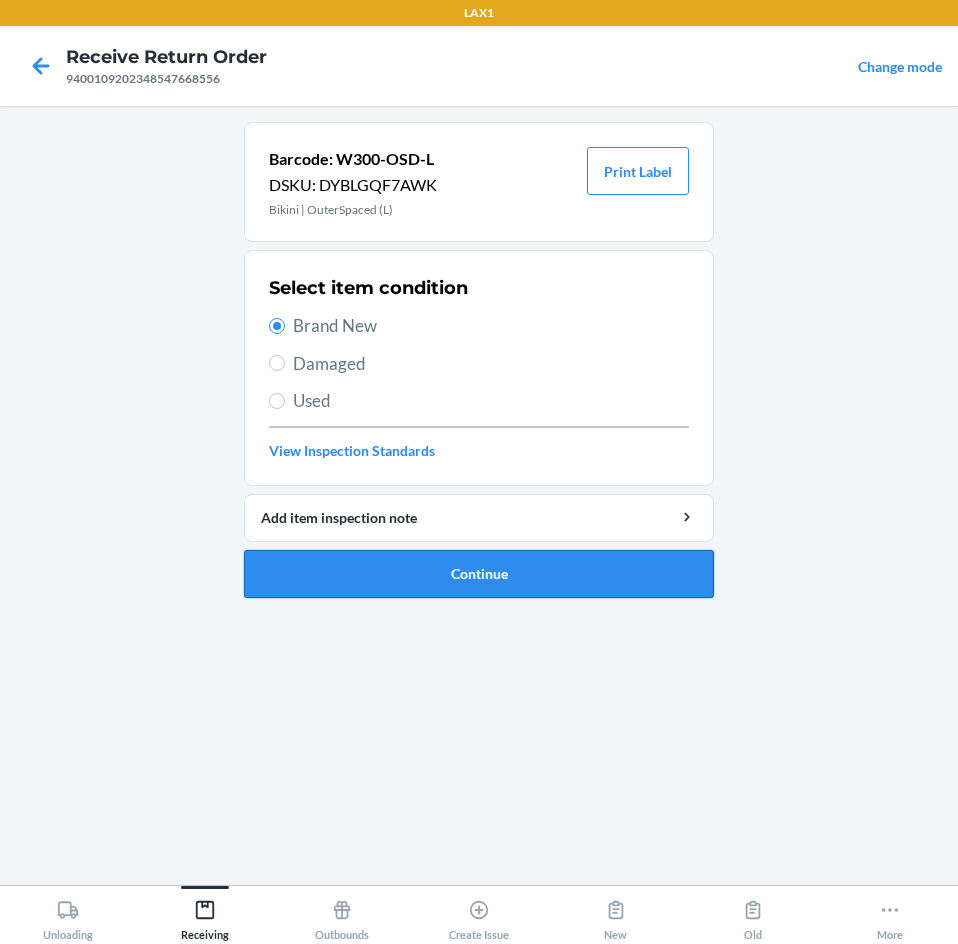 click on "Continue" at bounding box center (479, 574) 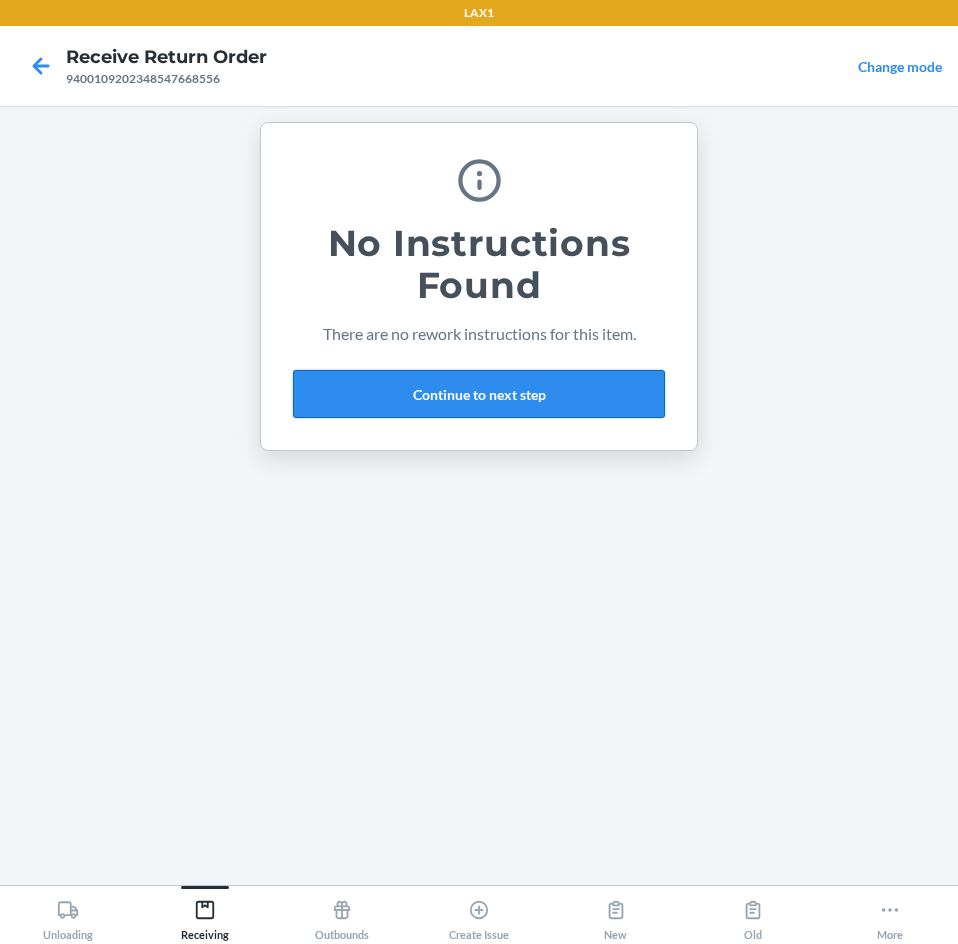 click on "Continue to next step" at bounding box center [479, 394] 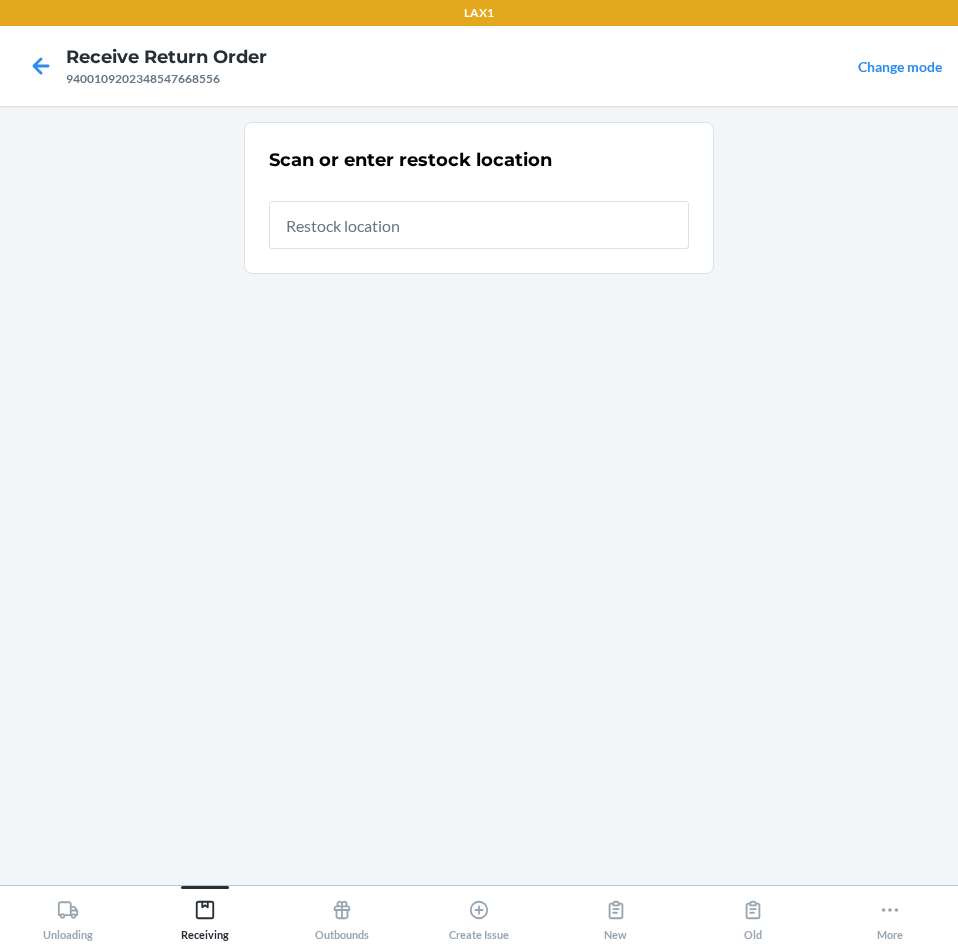 click at bounding box center [479, 225] 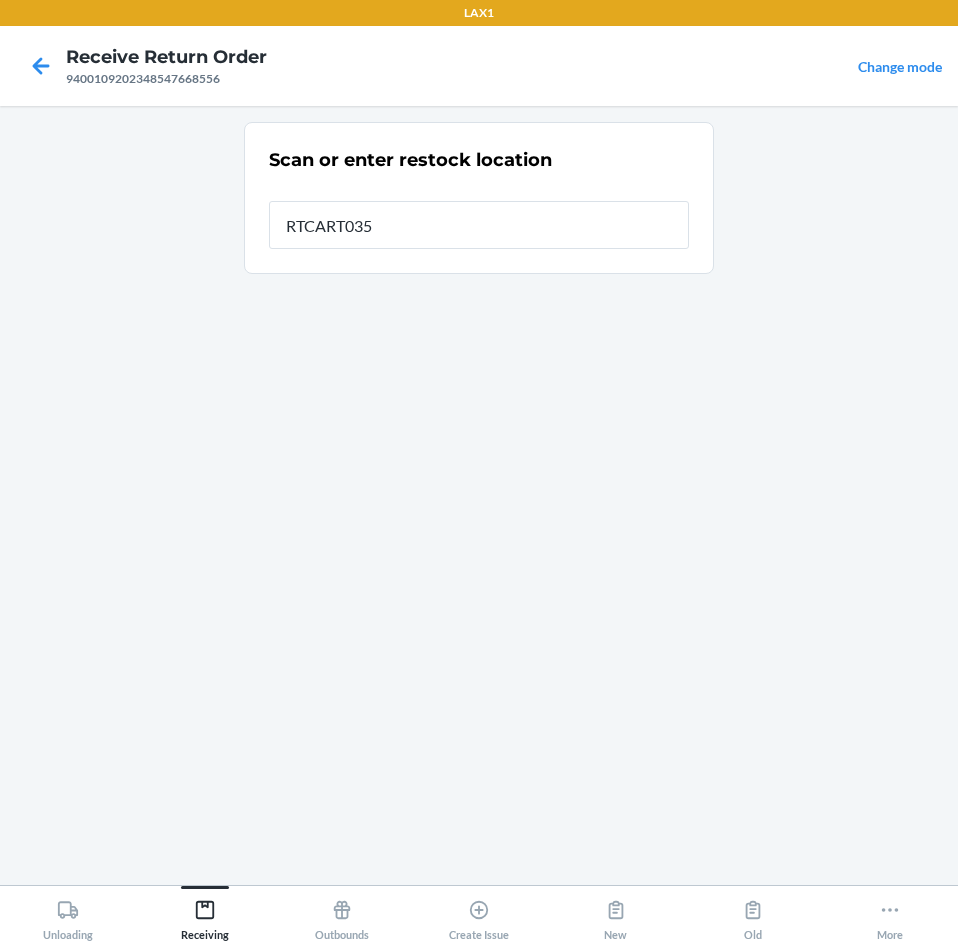 type on "RTCART035" 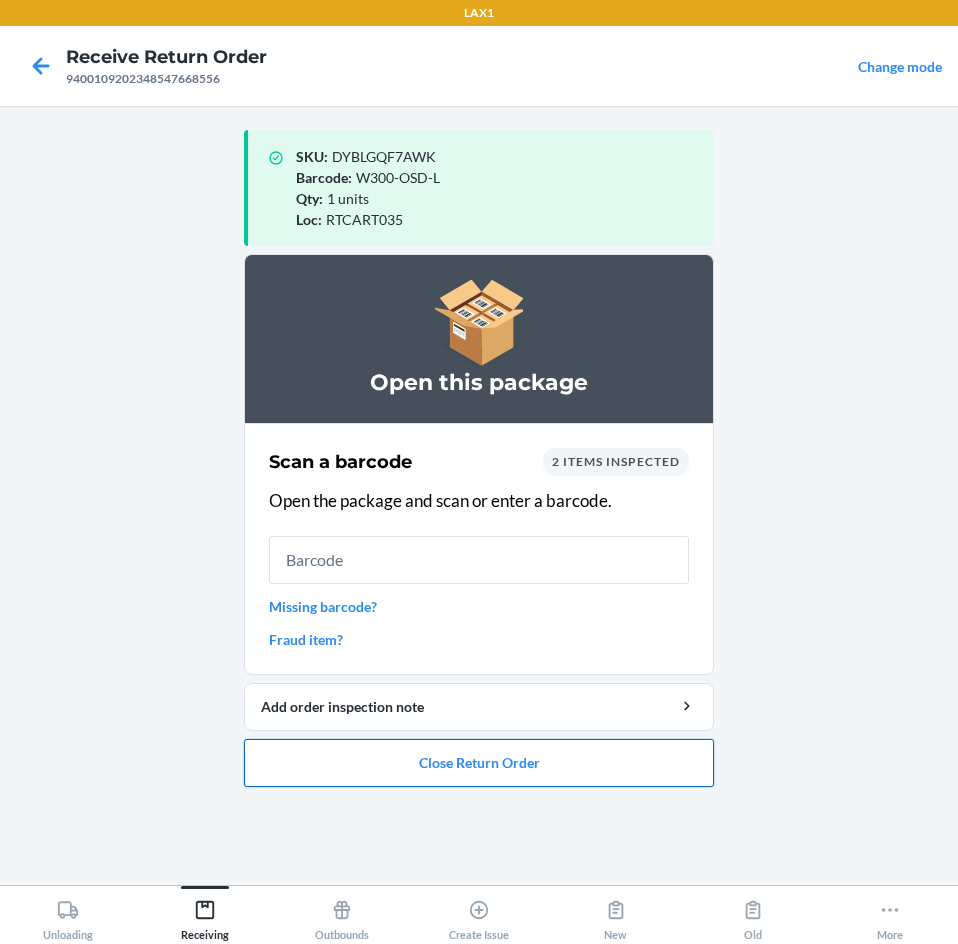 click on "Close Return Order" at bounding box center (479, 763) 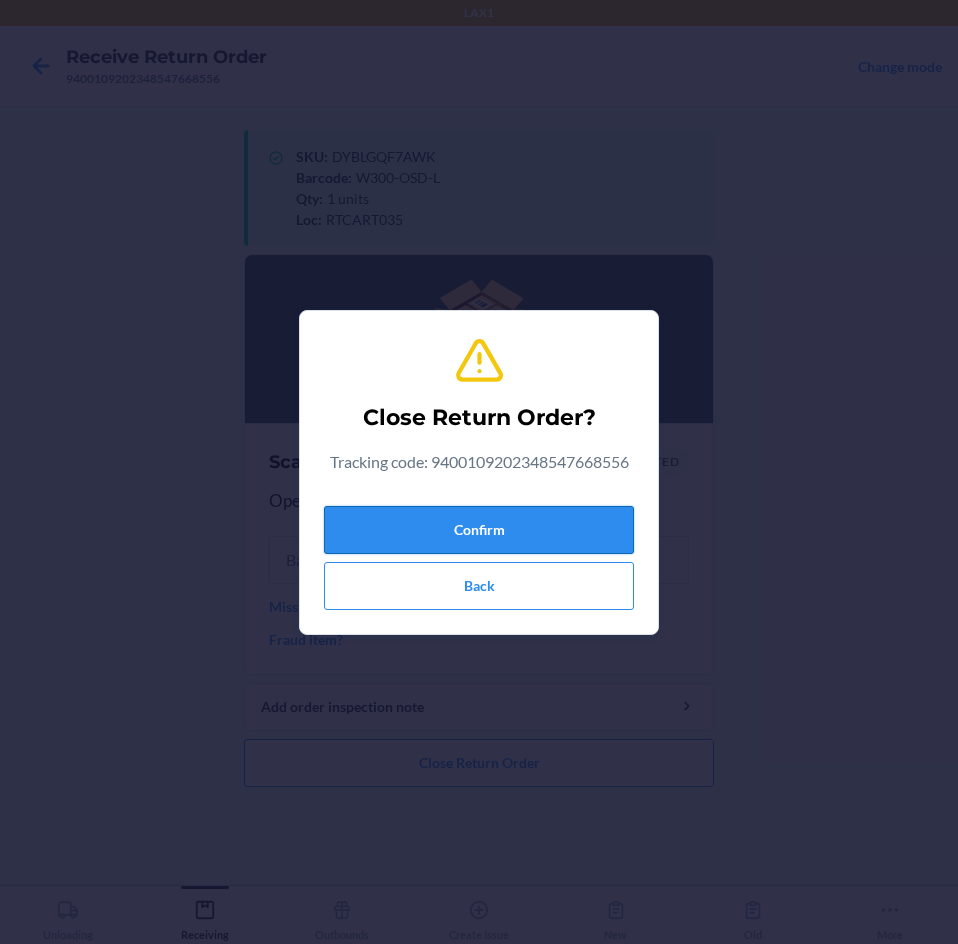 drag, startPoint x: 562, startPoint y: 522, endPoint x: 564, endPoint y: 533, distance: 11.18034 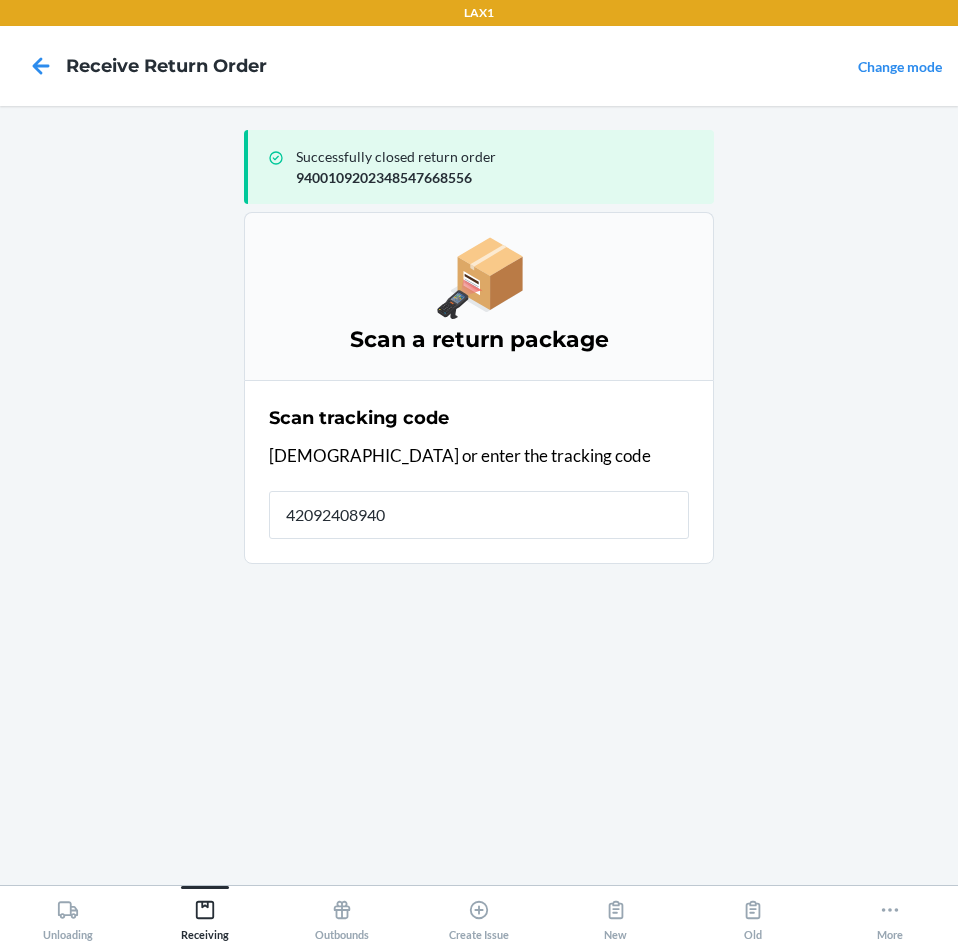 type on "420924089400" 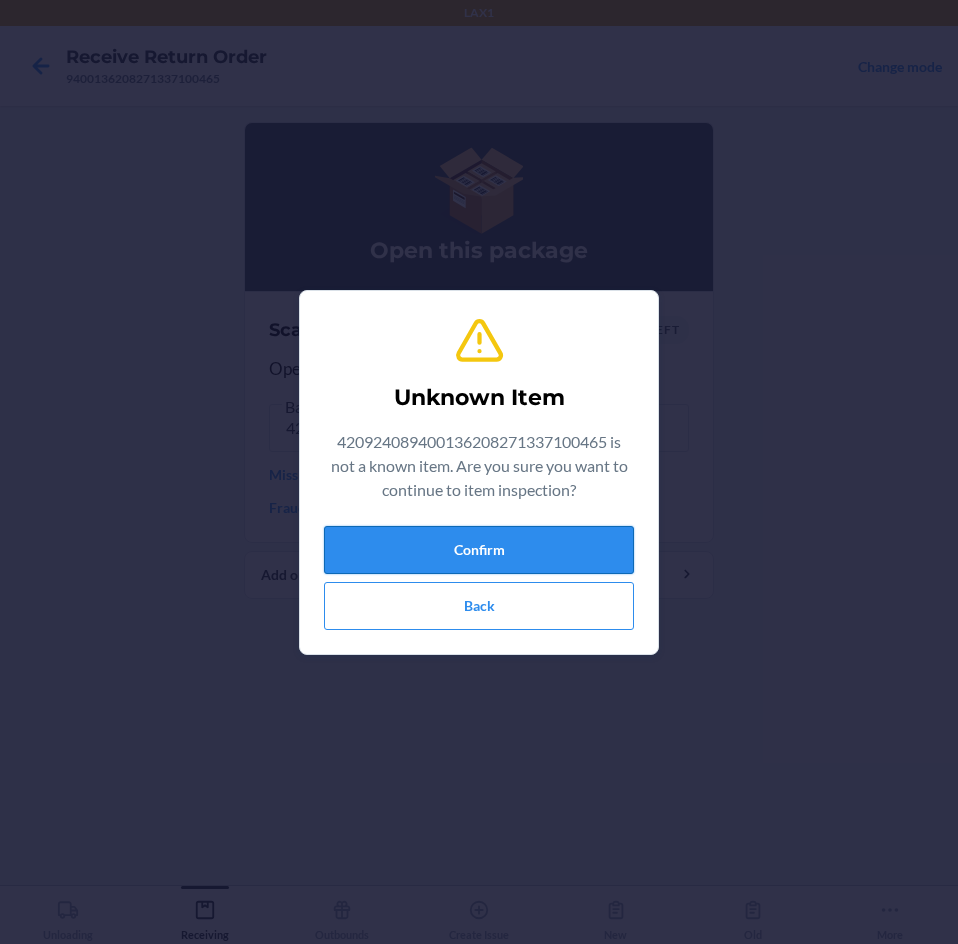 click on "Confirm" at bounding box center (479, 550) 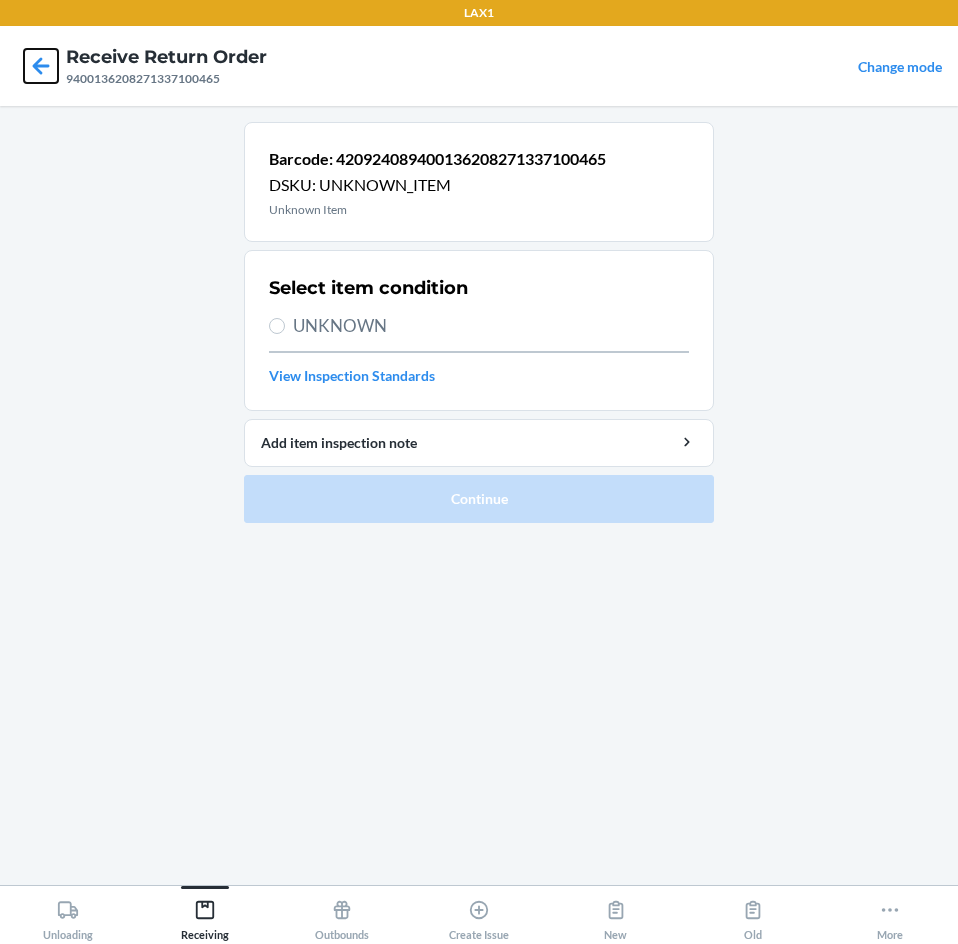 click 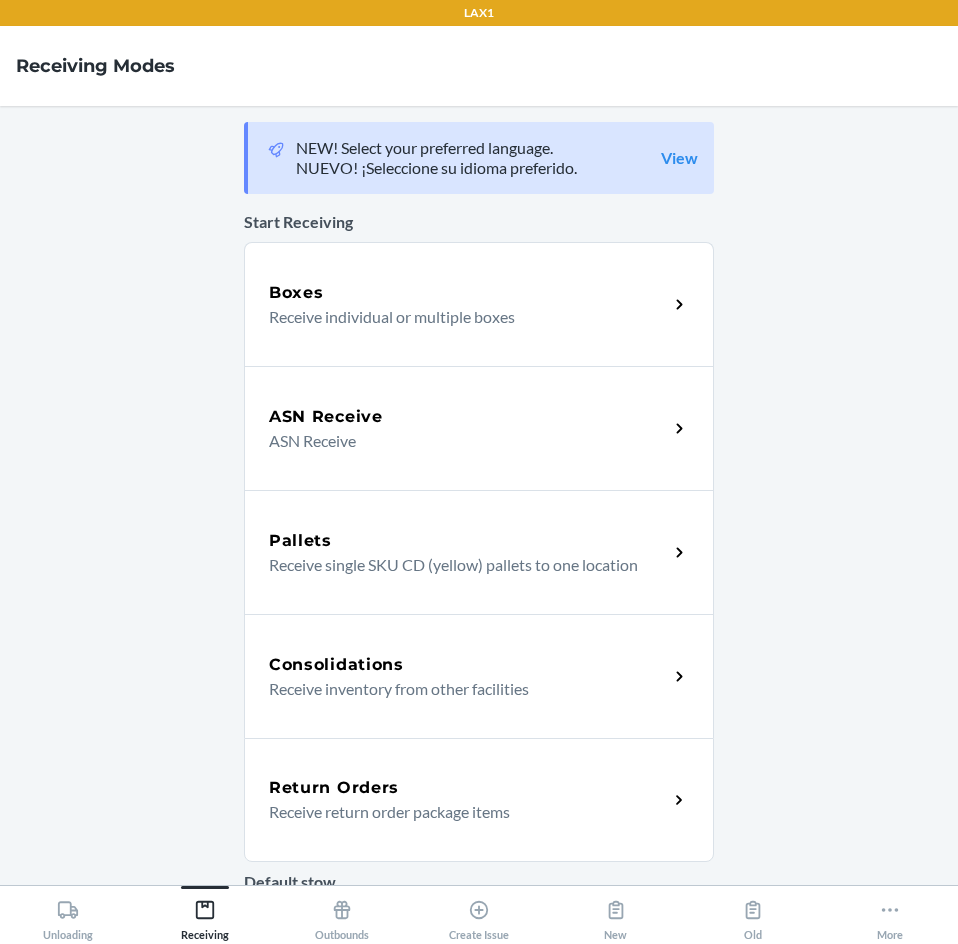 click on "Return Orders" at bounding box center [334, 788] 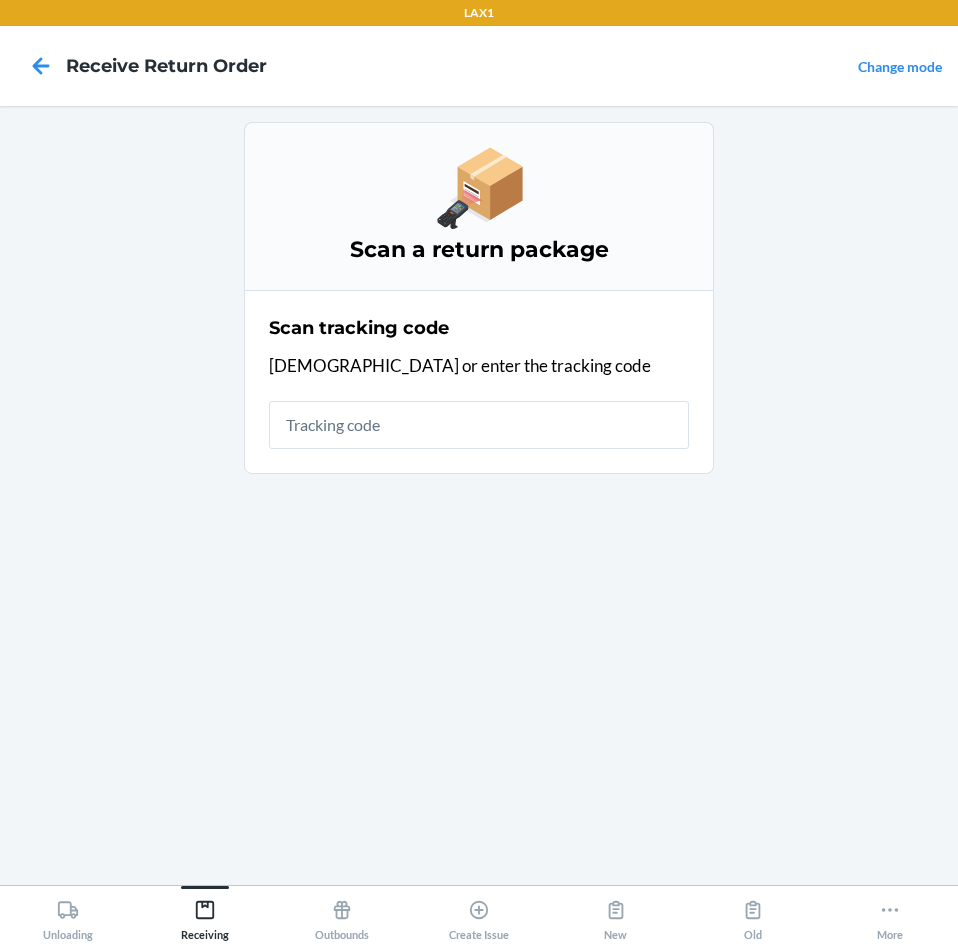 drag, startPoint x: 464, startPoint y: 424, endPoint x: 463, endPoint y: 436, distance: 12.0415945 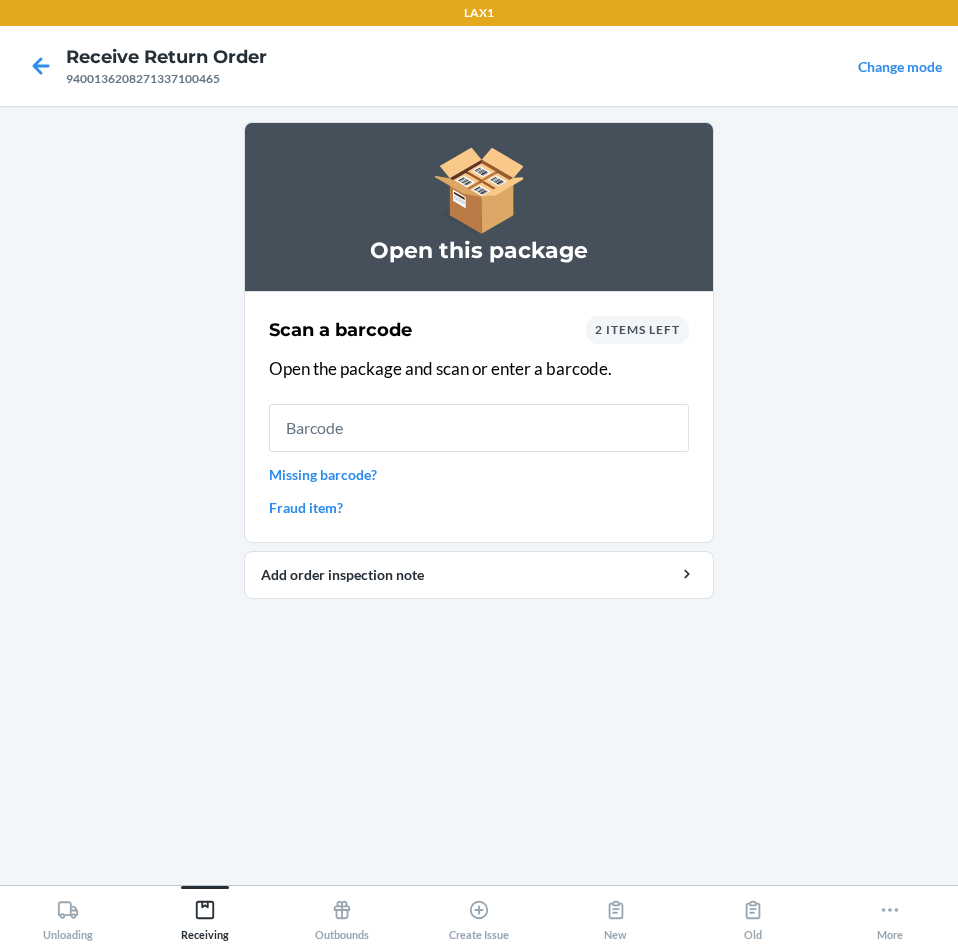 click on "2 items left" at bounding box center [637, 329] 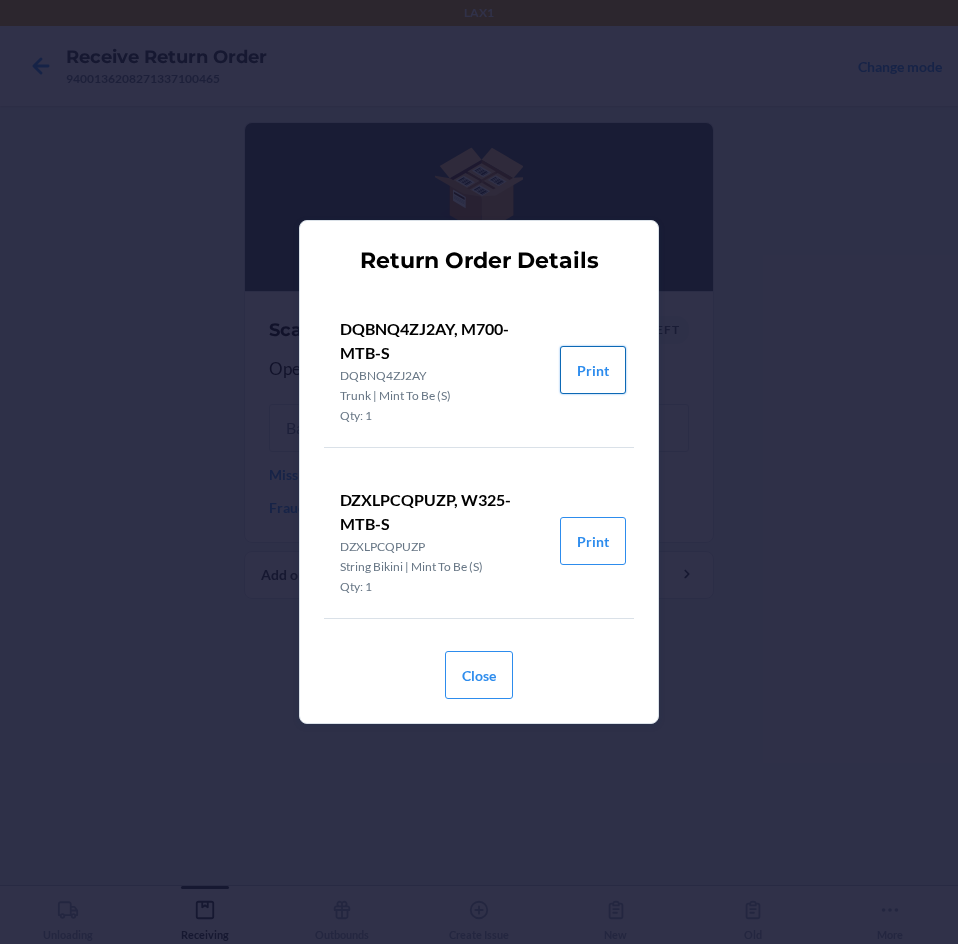 click on "Print" at bounding box center [593, 370] 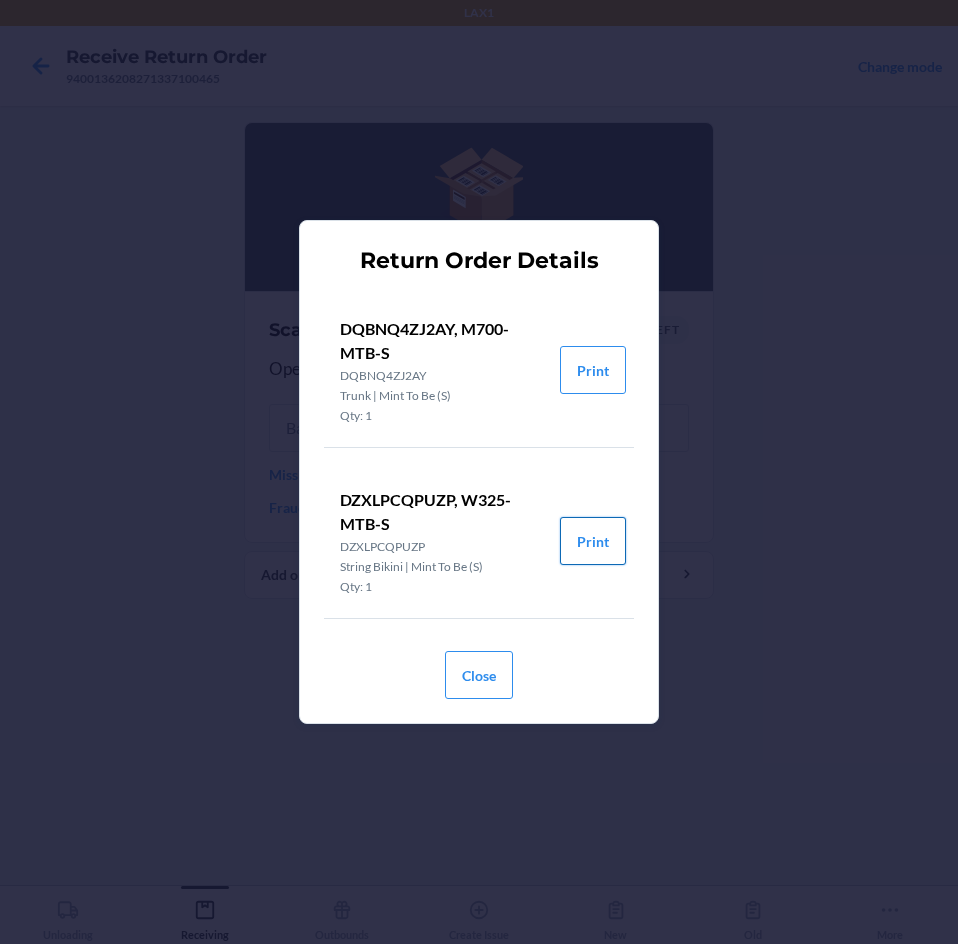 click on "Print" at bounding box center (593, 541) 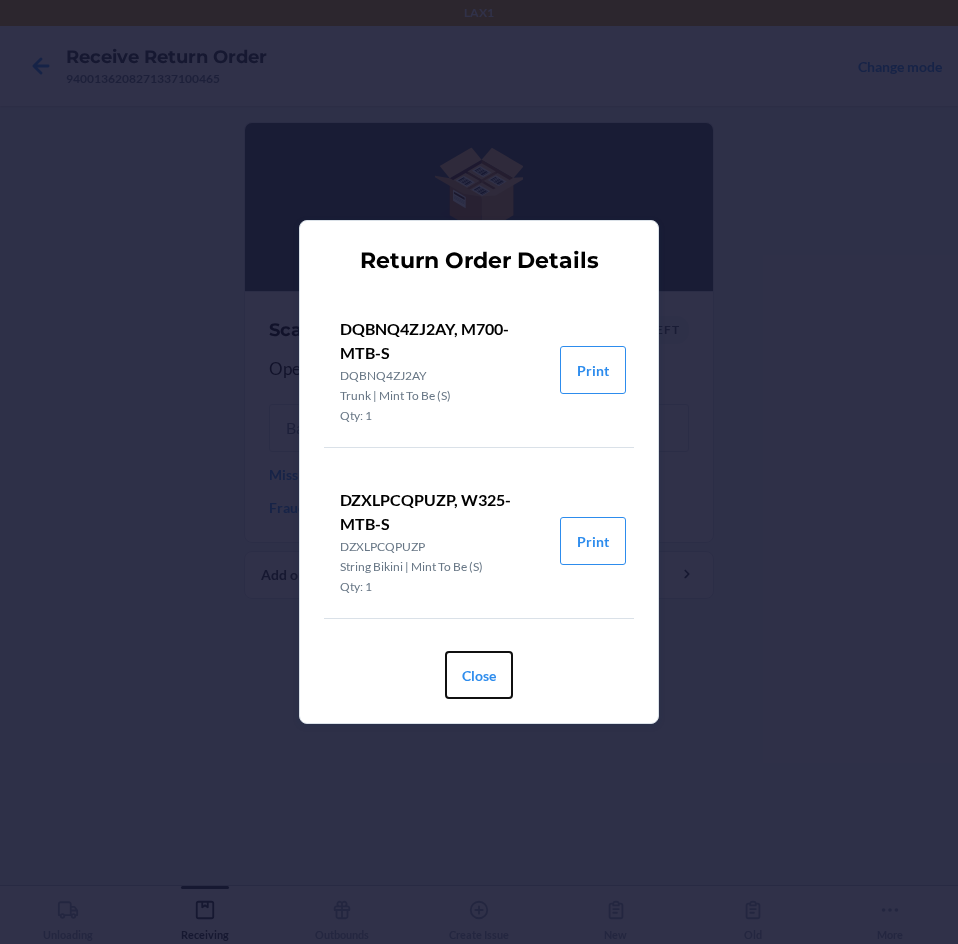 click on "Close" at bounding box center [479, 675] 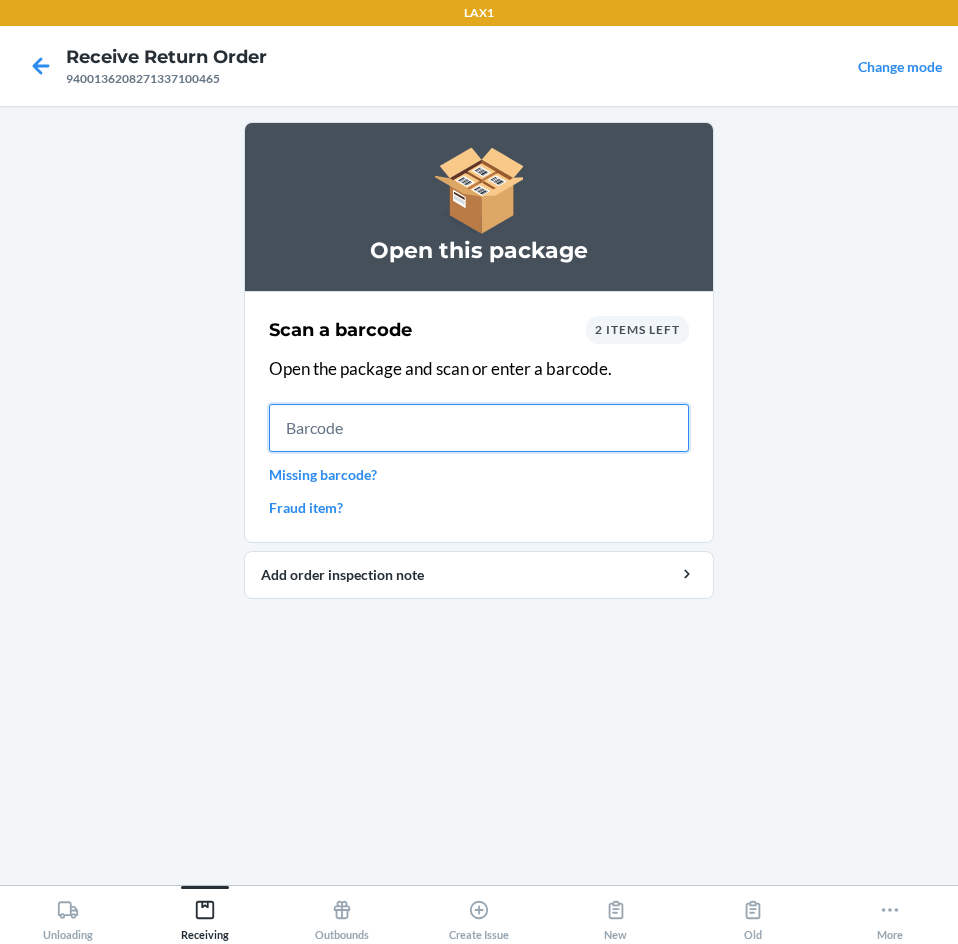 click at bounding box center [479, 428] 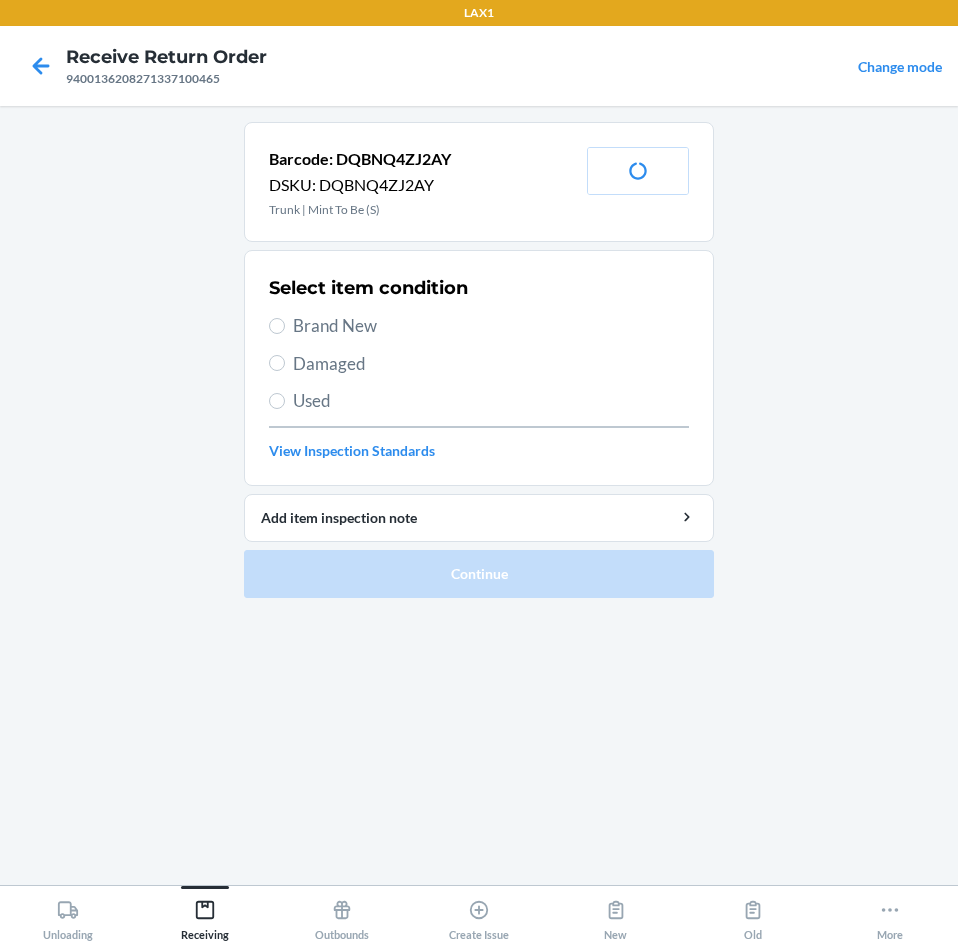 click on "Used" at bounding box center (491, 401) 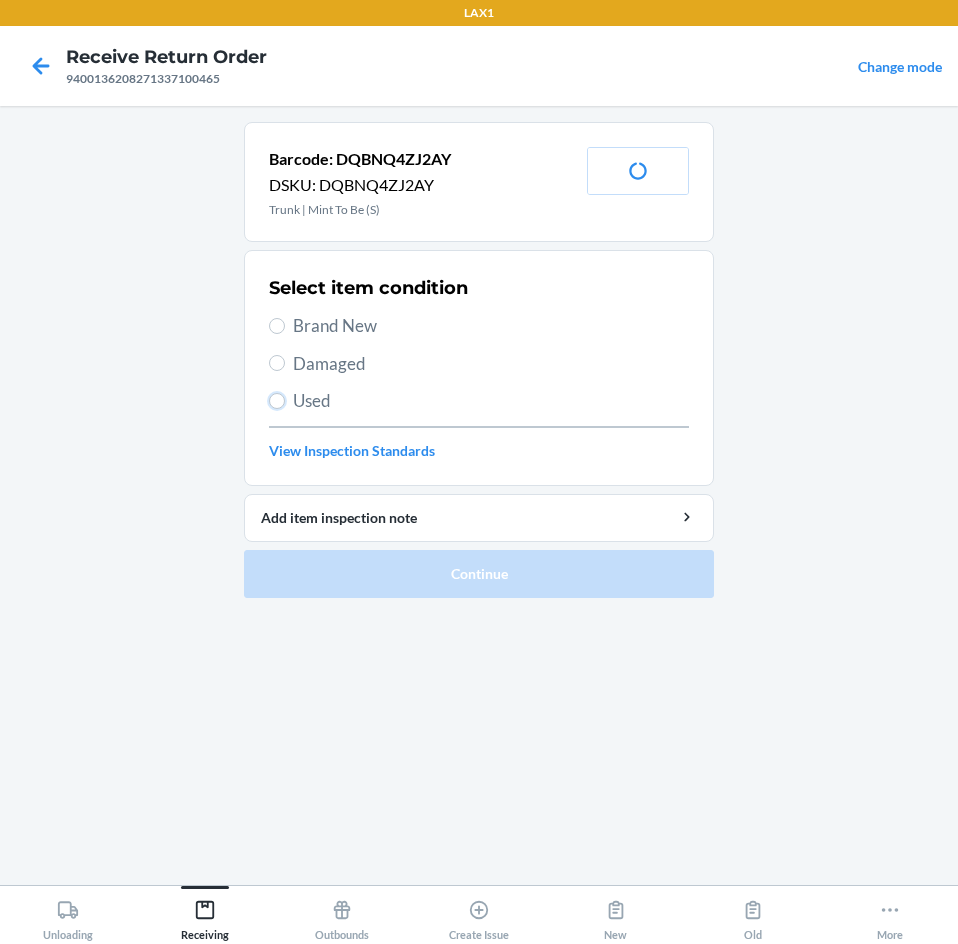 click on "Used" at bounding box center [277, 401] 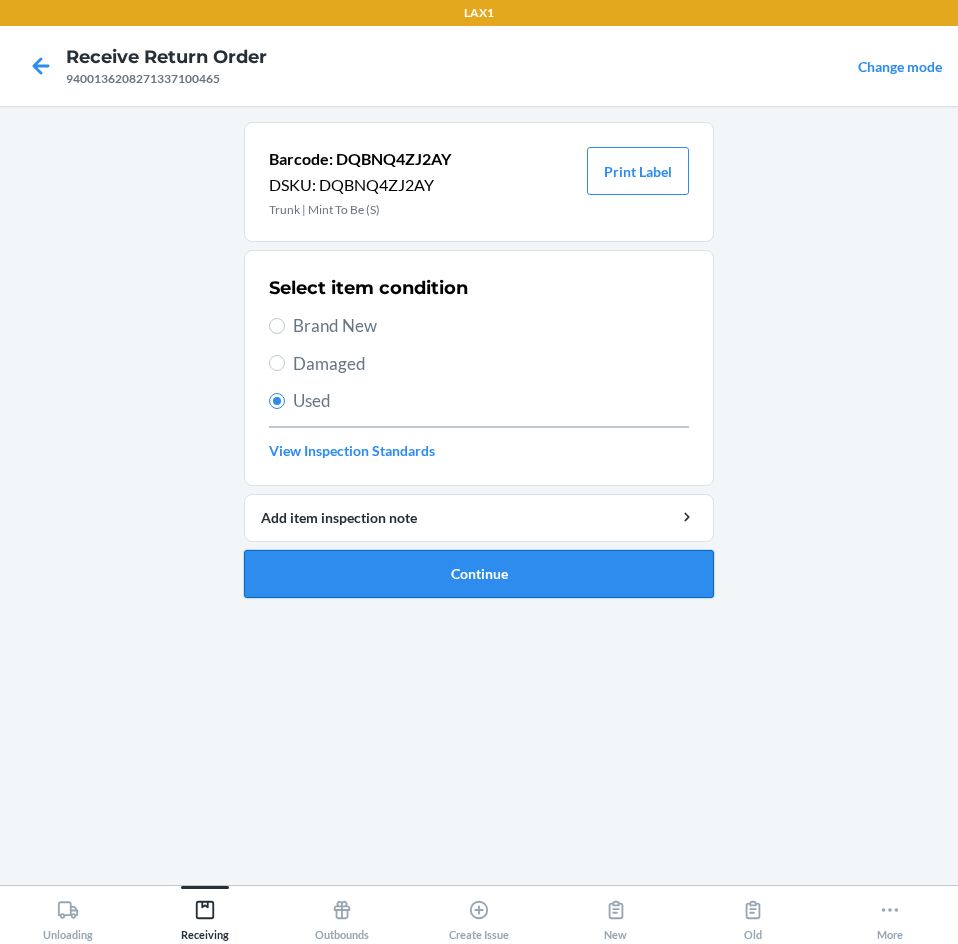 click on "Continue" at bounding box center (479, 574) 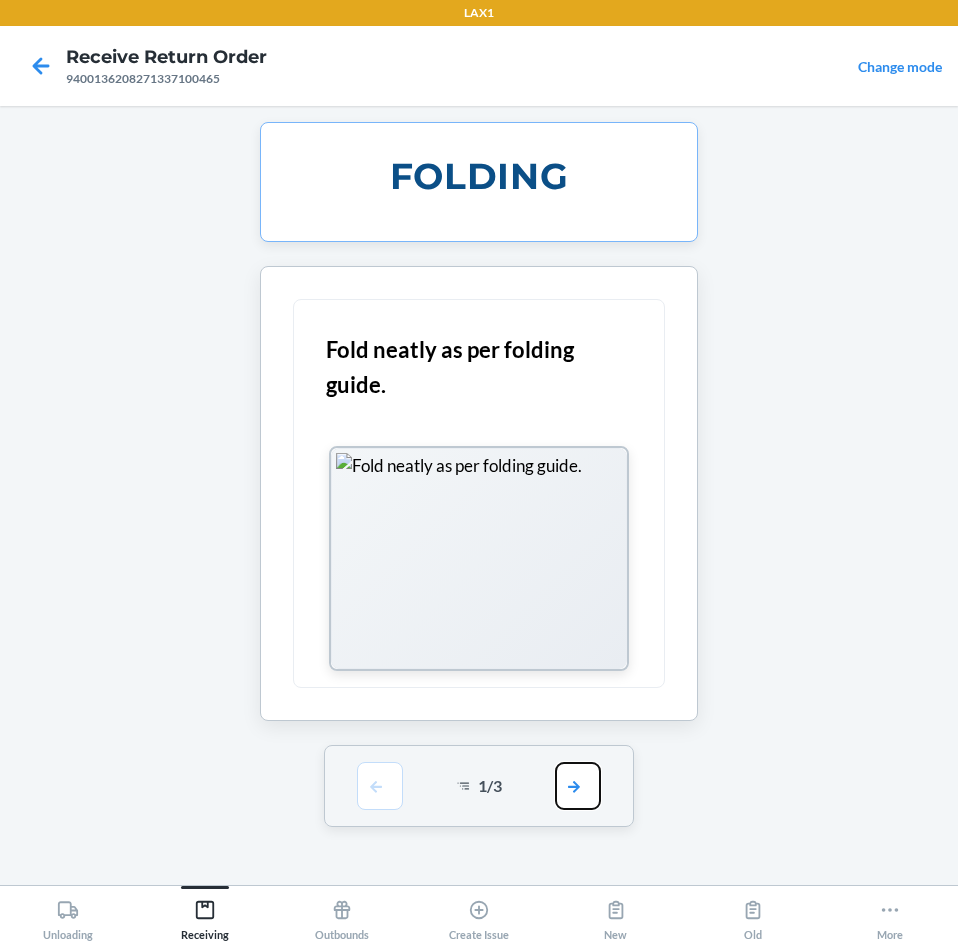 click at bounding box center [578, 786] 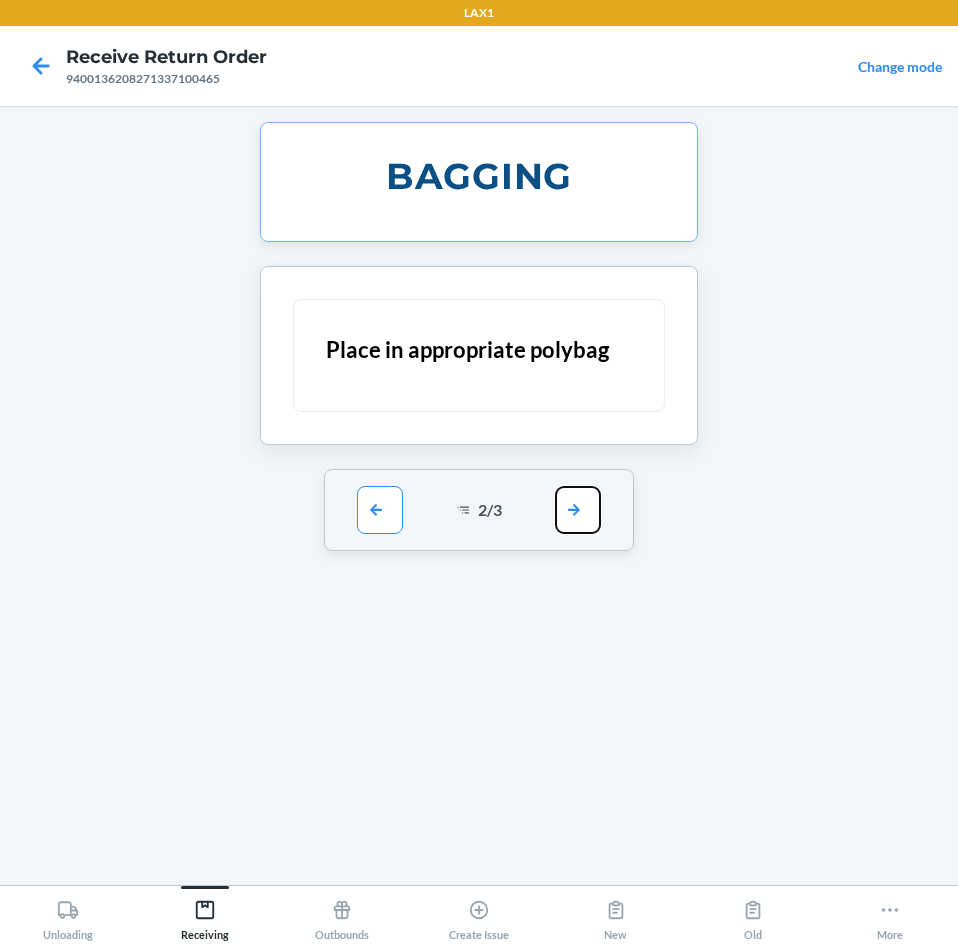 click at bounding box center [578, 510] 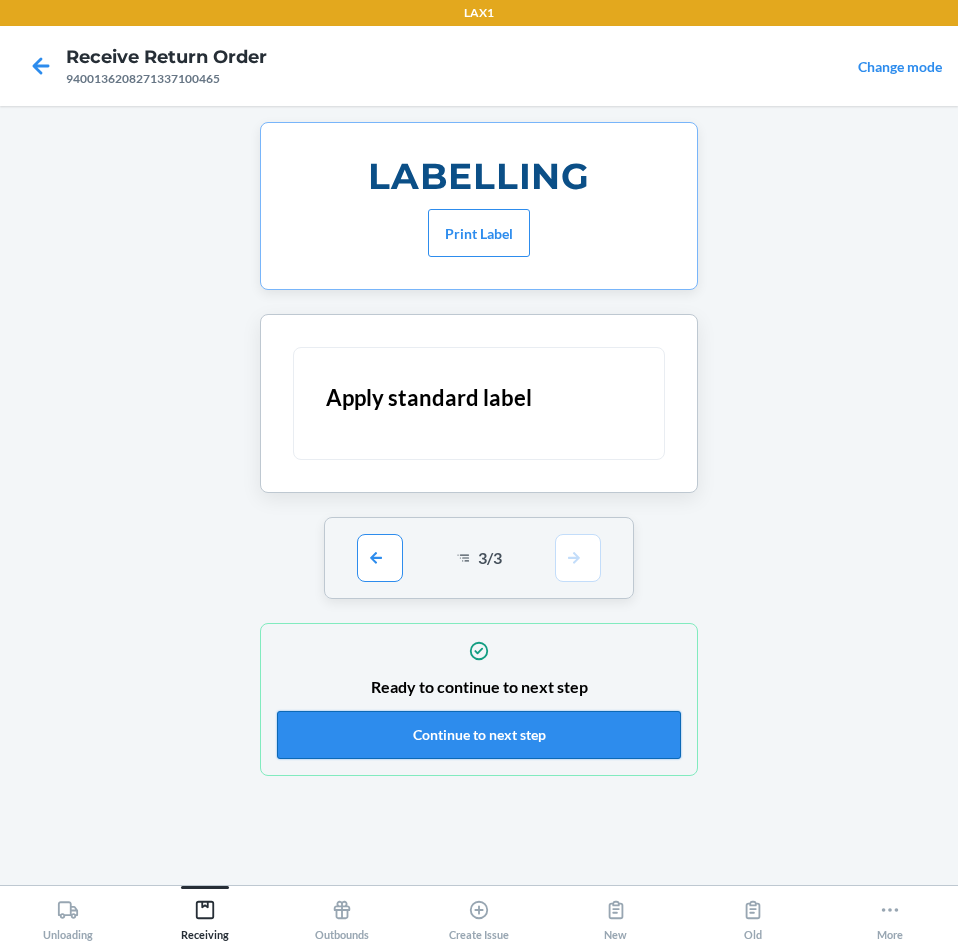 click on "Continue to next step" at bounding box center (479, 735) 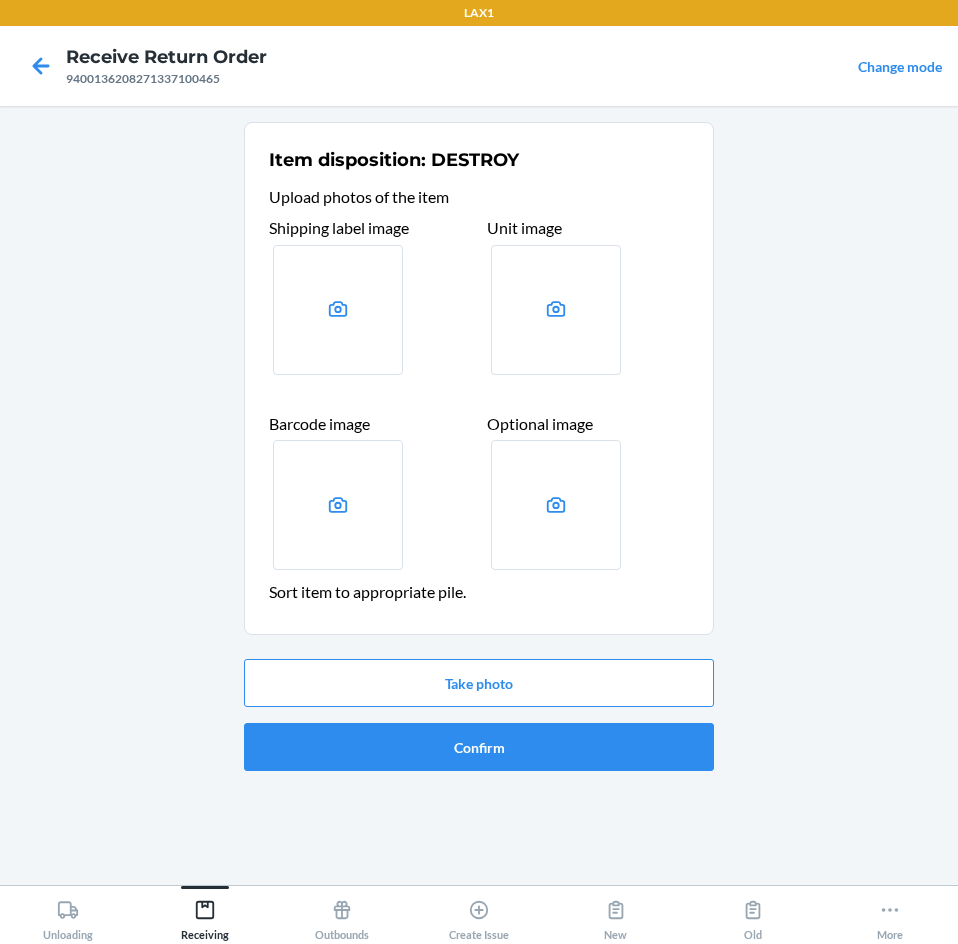 click at bounding box center [338, 310] 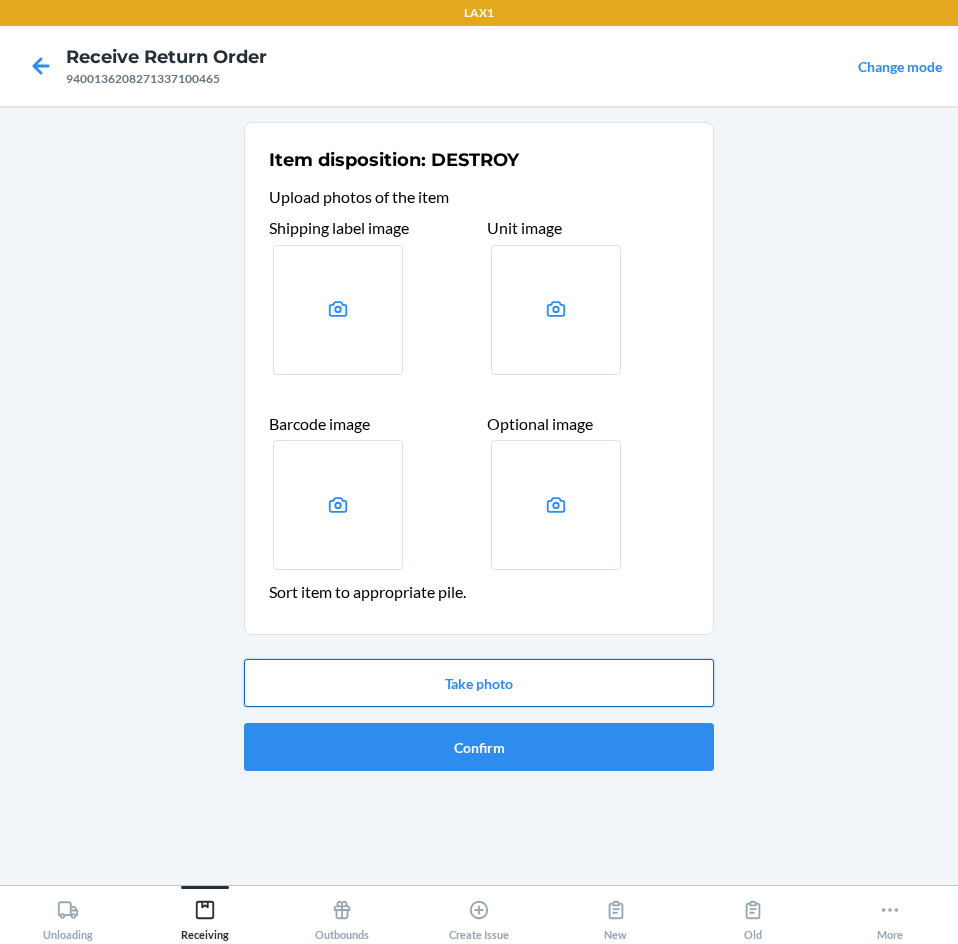 click on "Take photo" at bounding box center [479, 683] 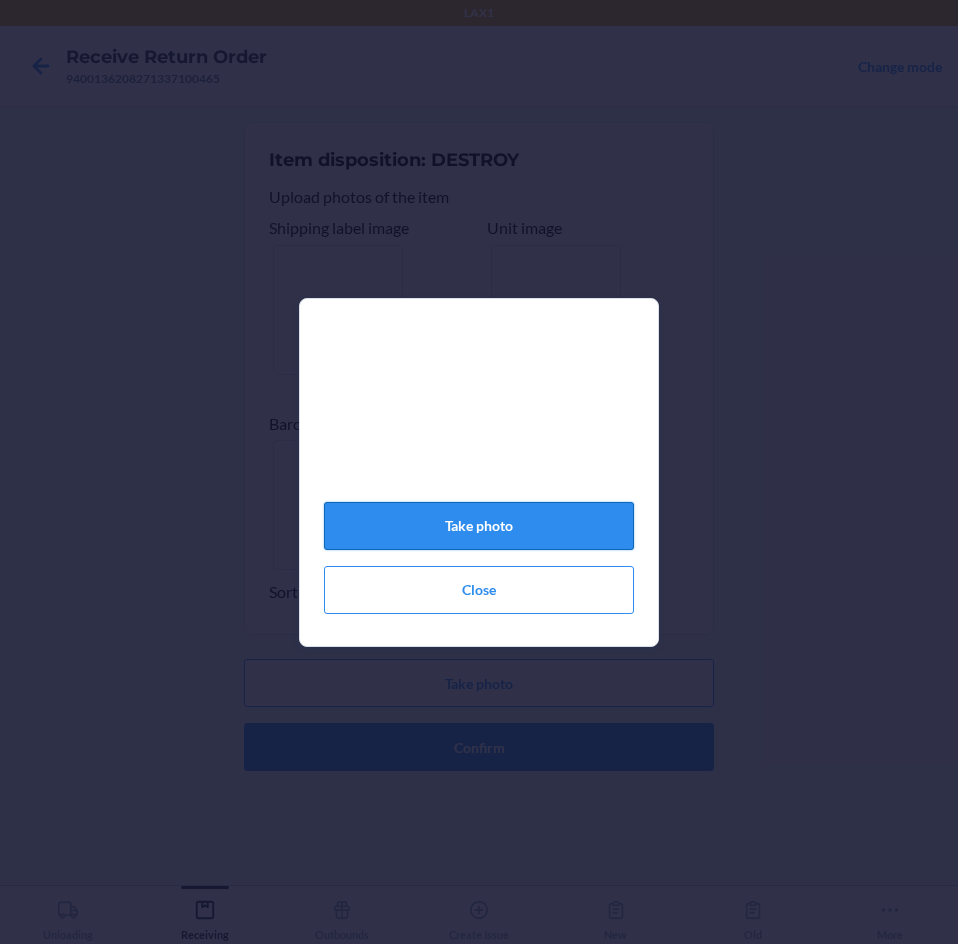 click on "Take photo" 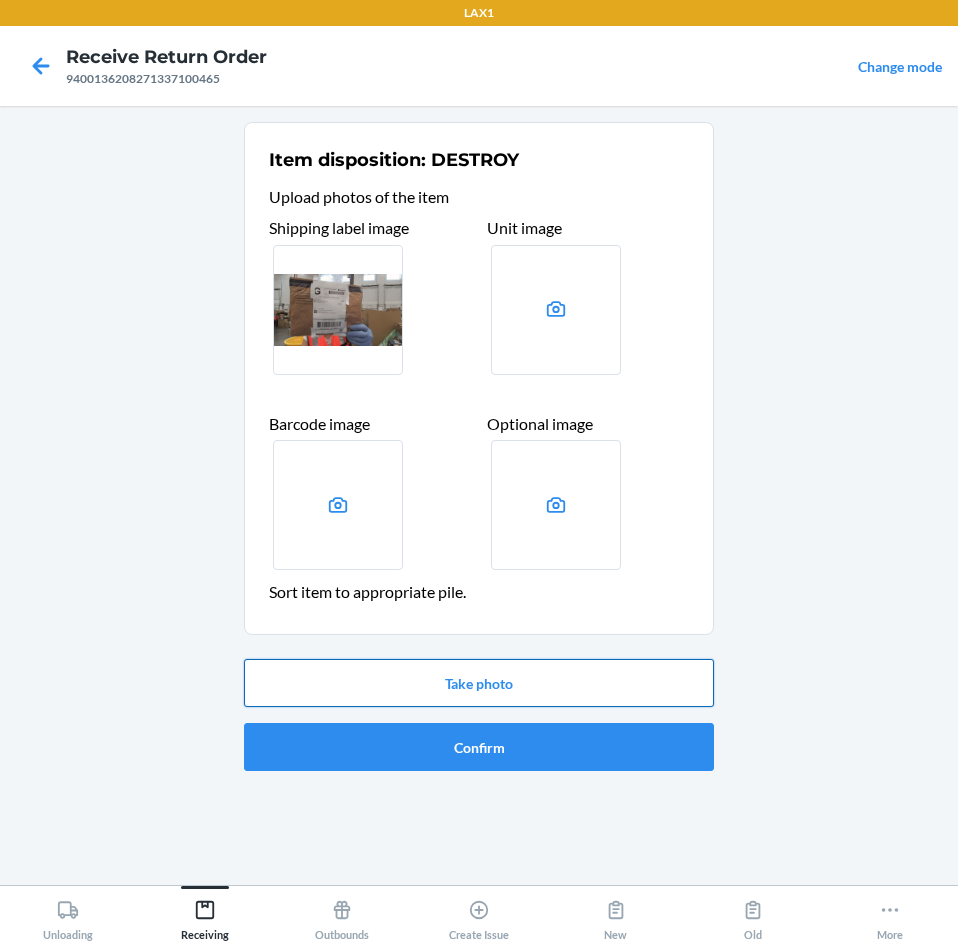 click on "Take photo" at bounding box center (479, 683) 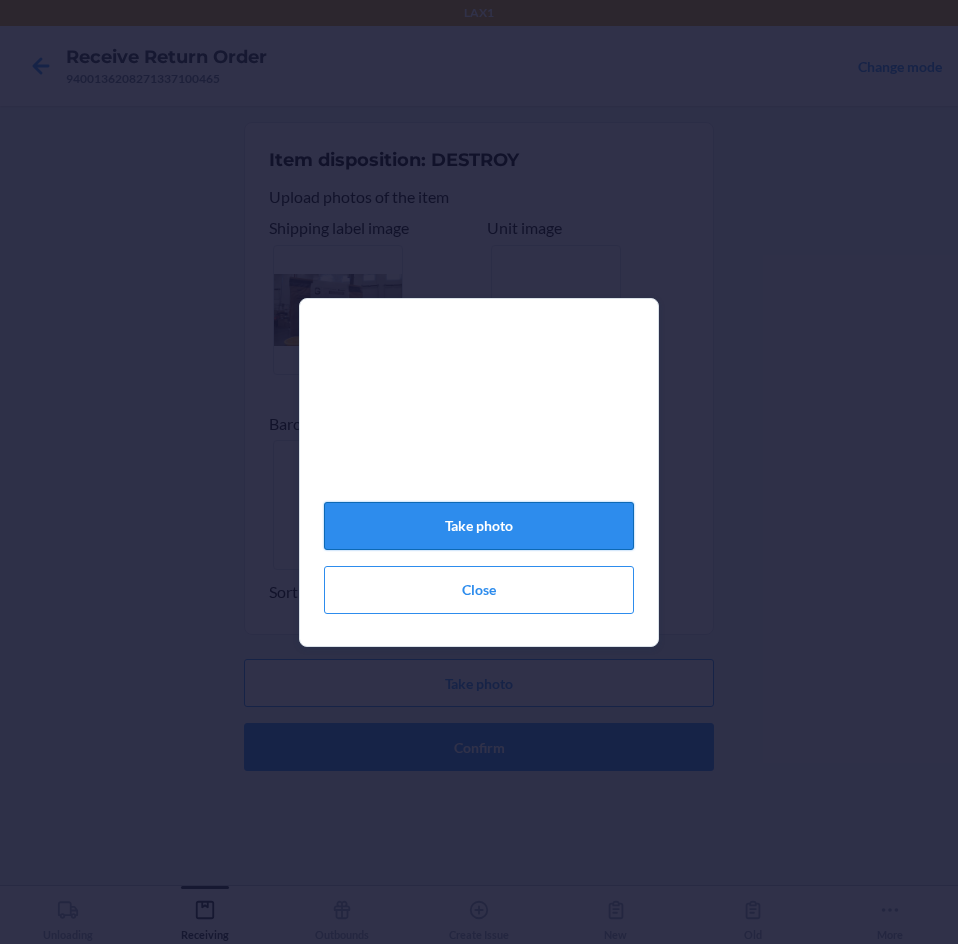 click on "Take photo" 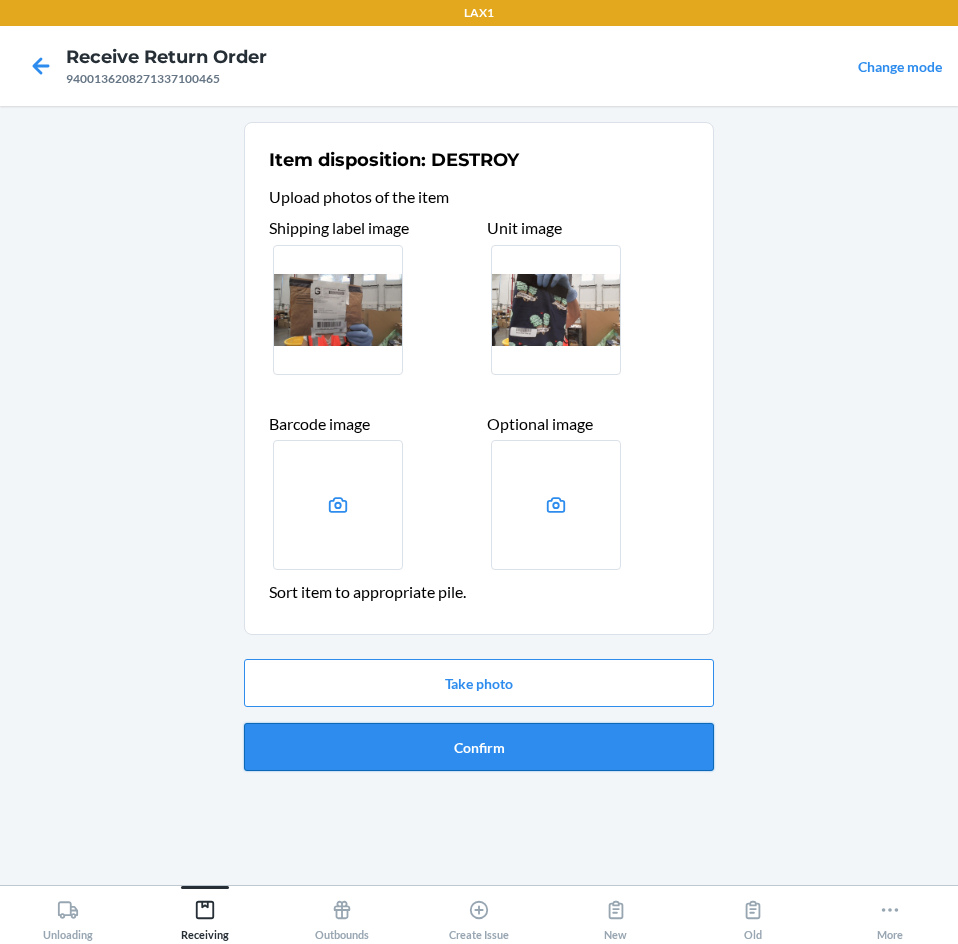 click on "Confirm" at bounding box center (479, 747) 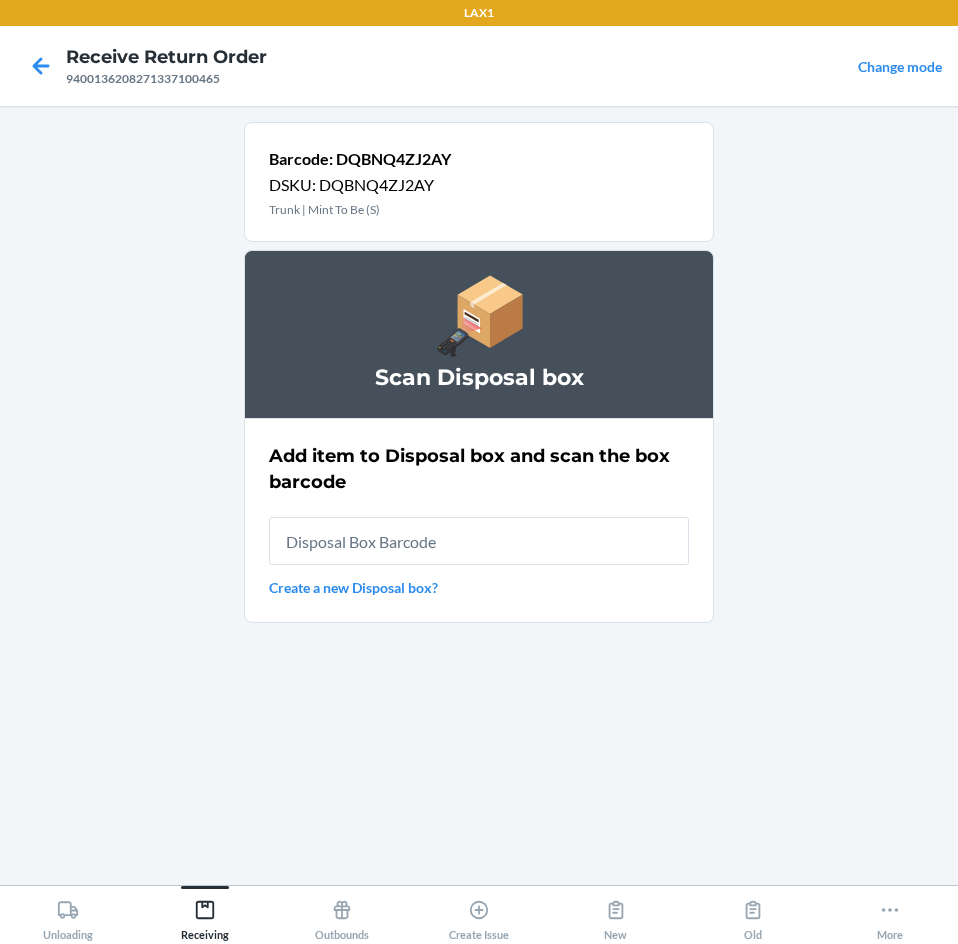 click at bounding box center [479, 541] 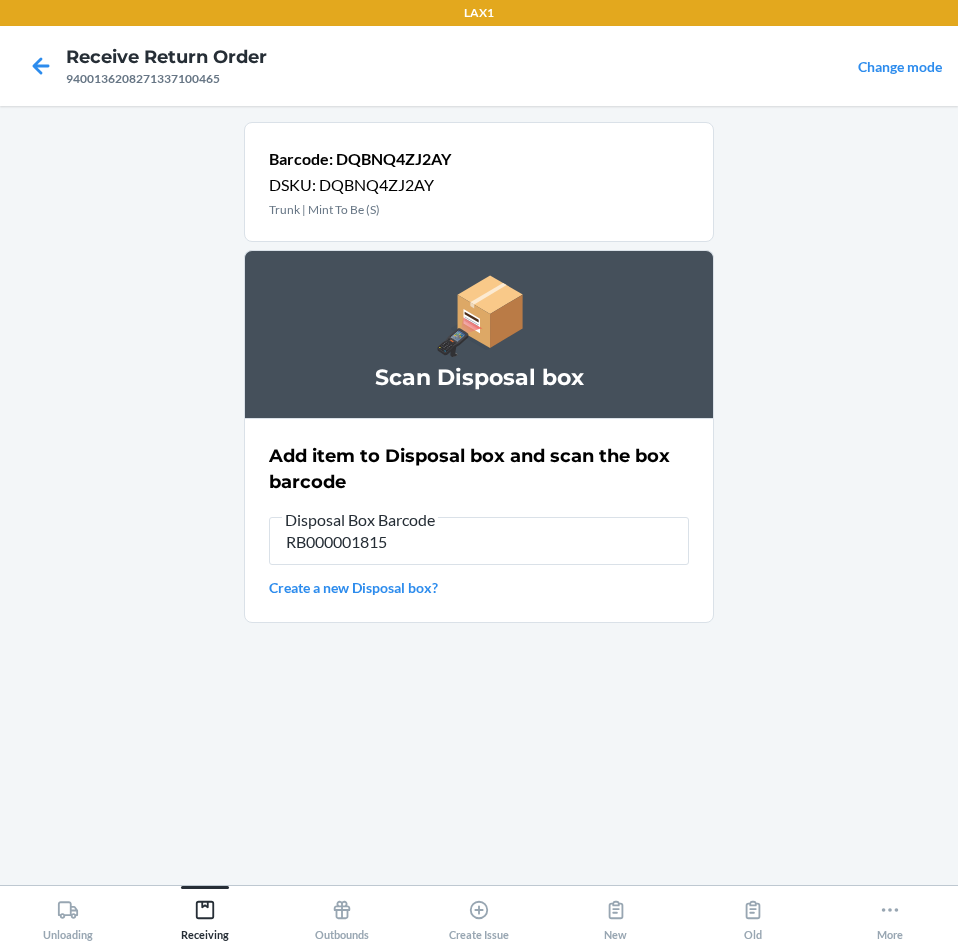 type on "RB000001815" 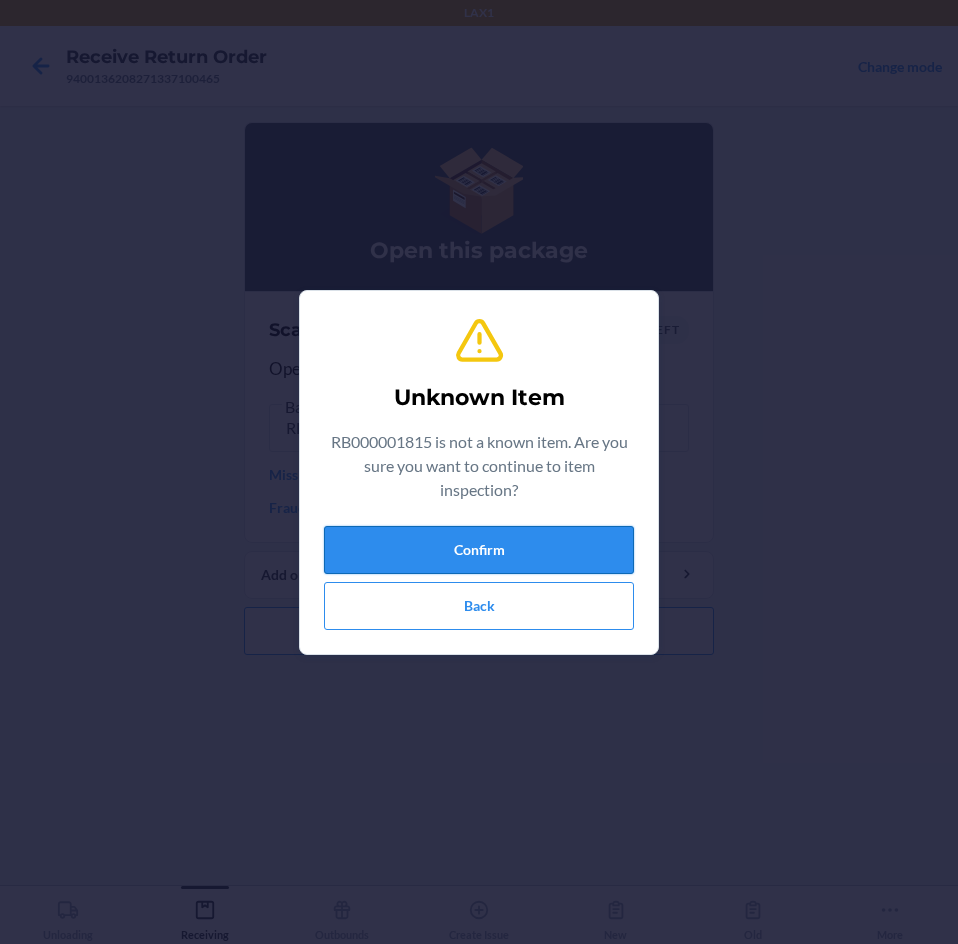 click on "Confirm" at bounding box center (479, 550) 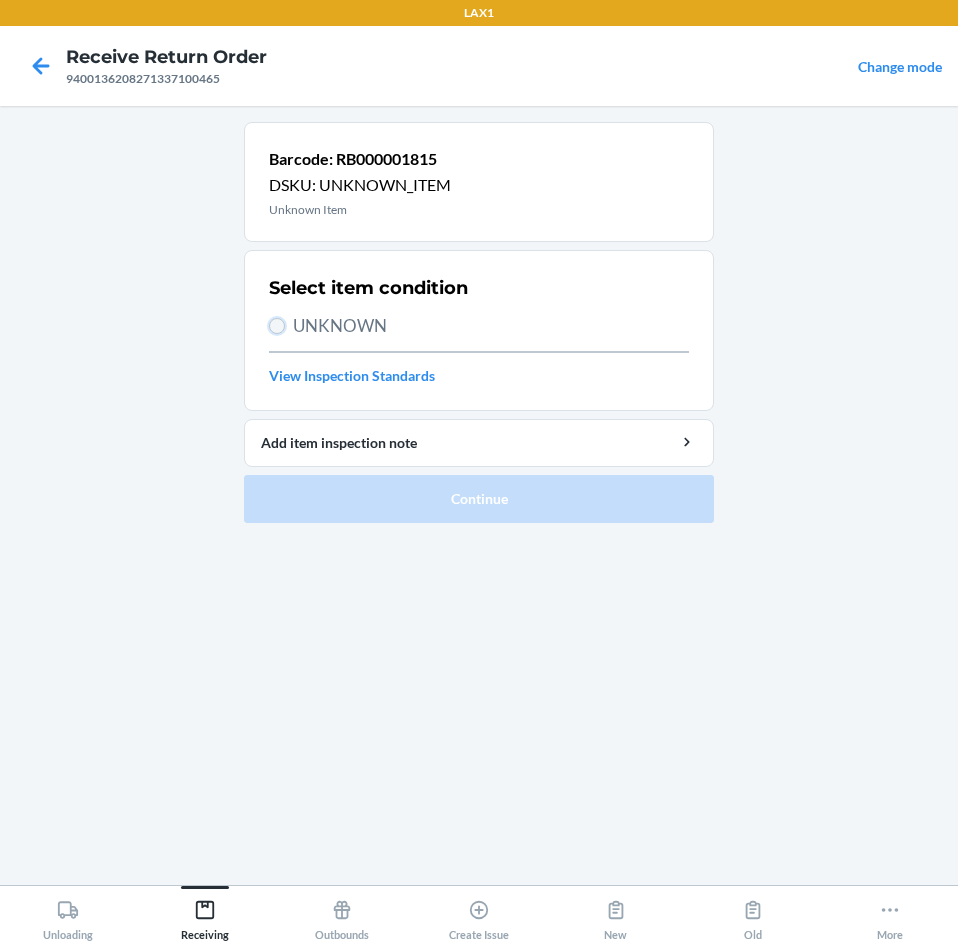 click on "UNKNOWN" at bounding box center (277, 326) 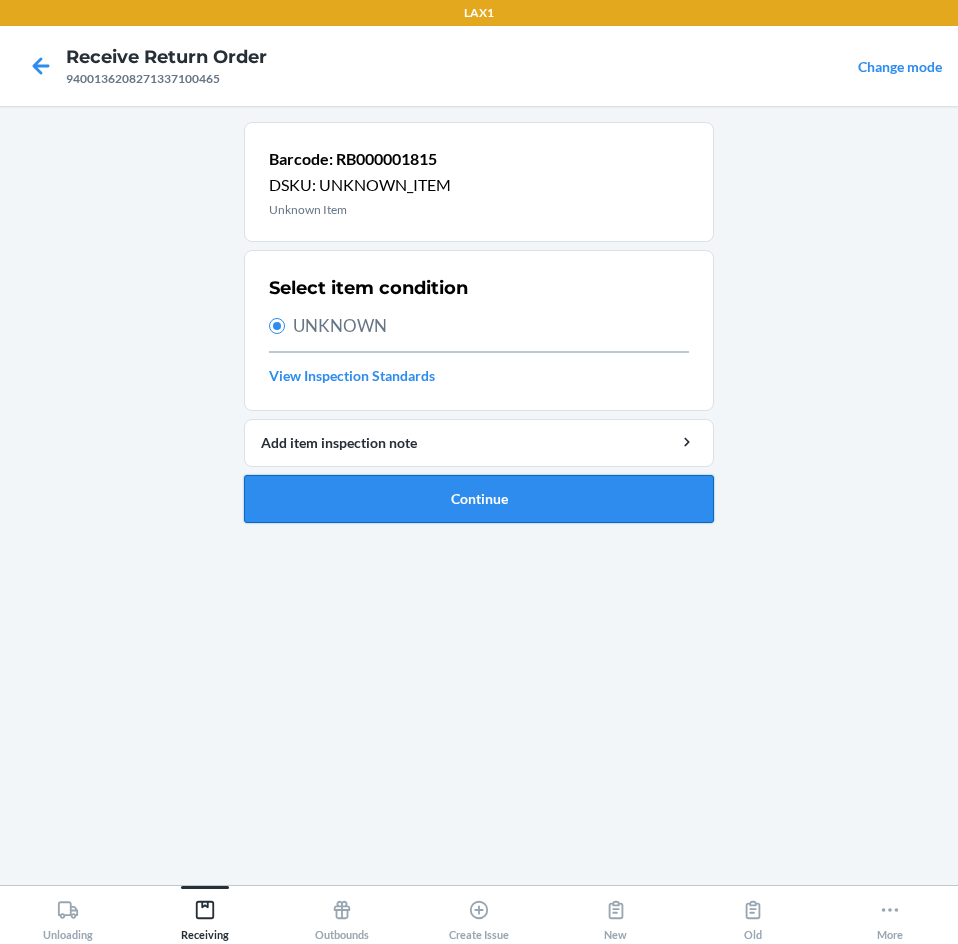 click on "Continue" at bounding box center [479, 499] 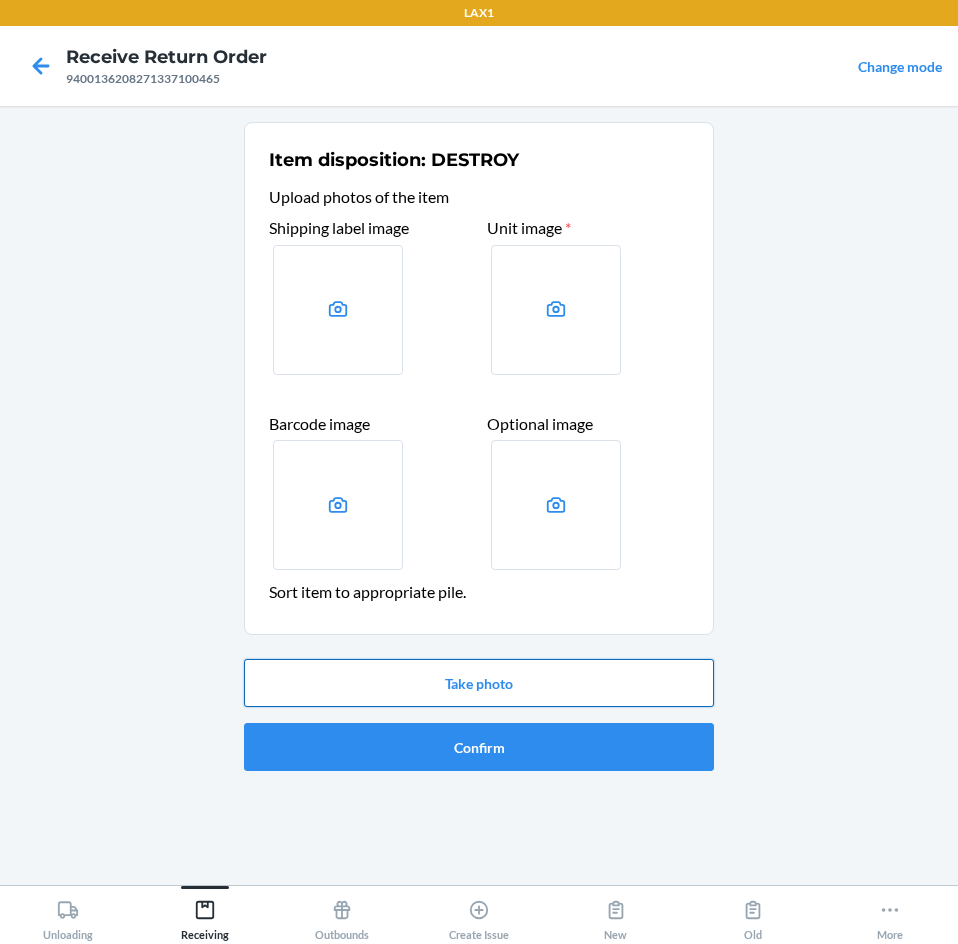 click on "Take photo" at bounding box center [479, 683] 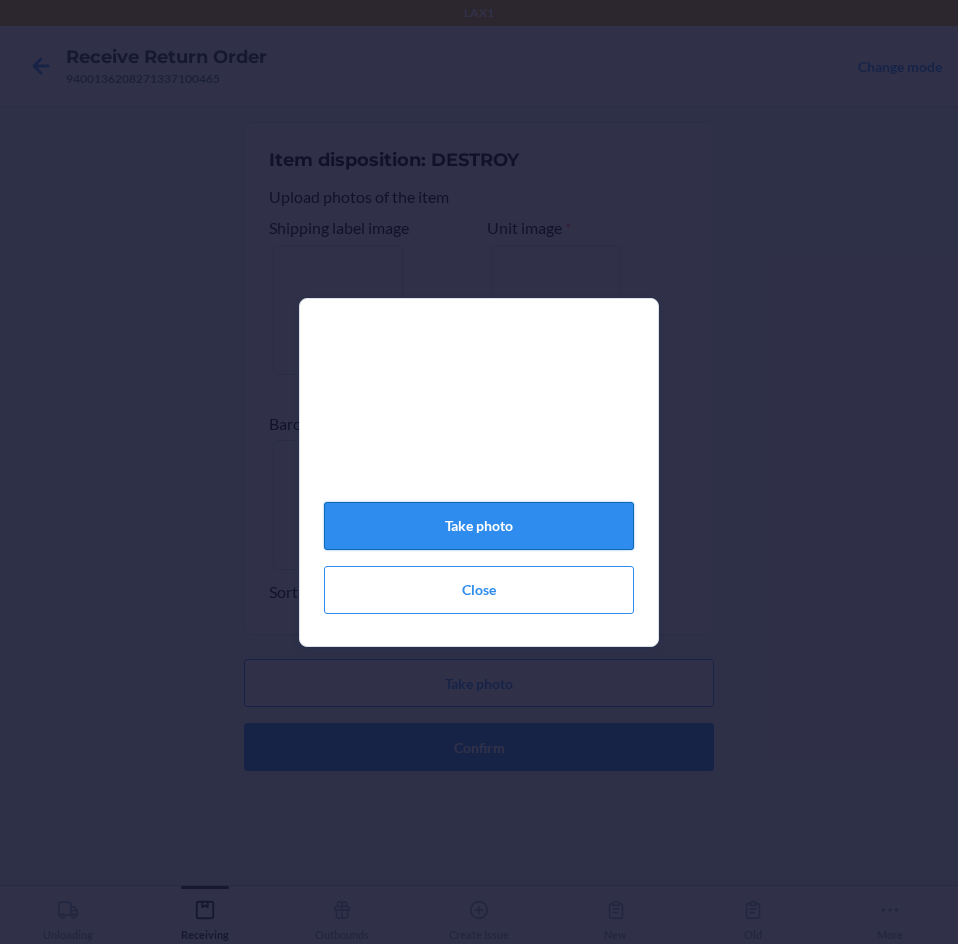 click on "Take photo" 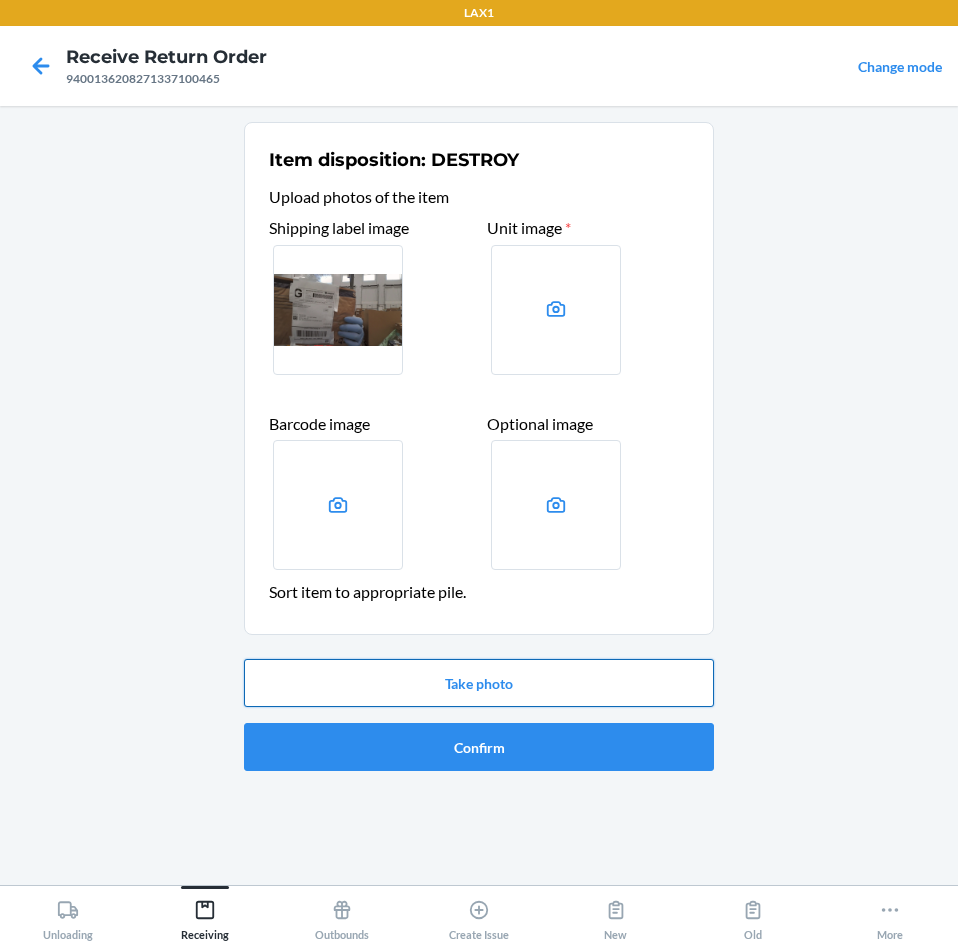 click on "Take photo" at bounding box center (479, 683) 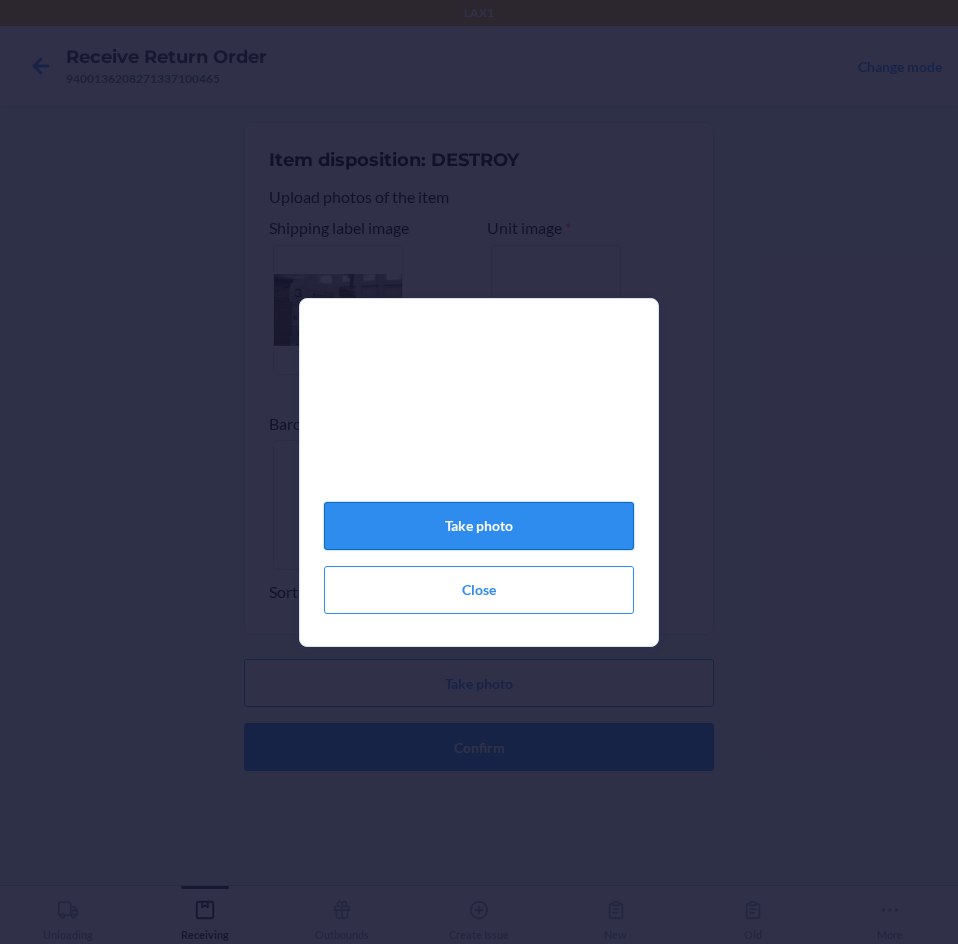 click on "Take photo" 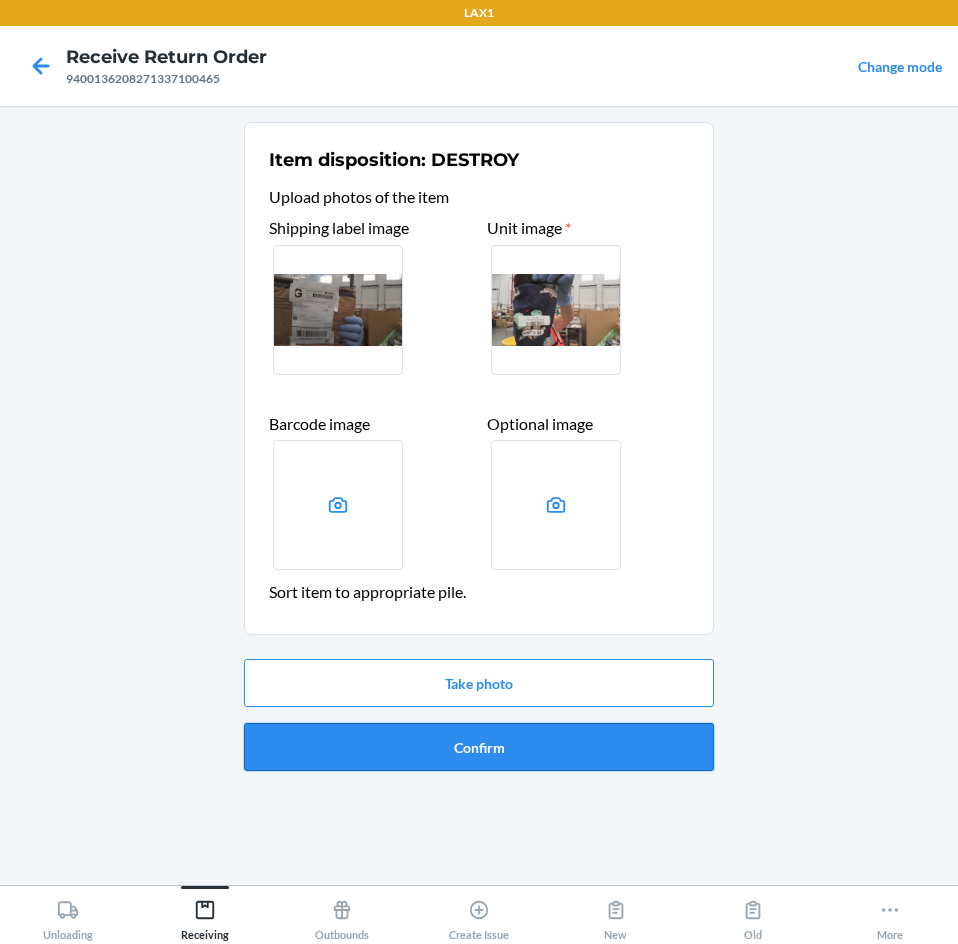 click on "Confirm" at bounding box center [479, 747] 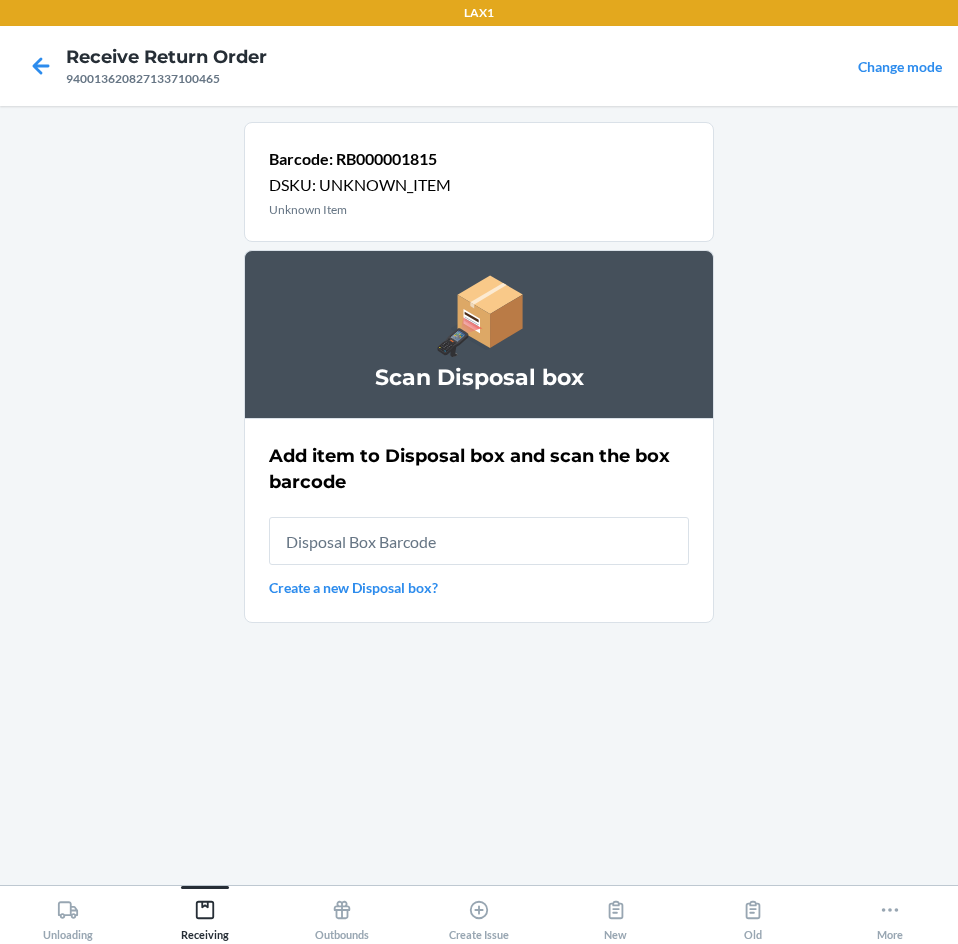 click at bounding box center (479, 541) 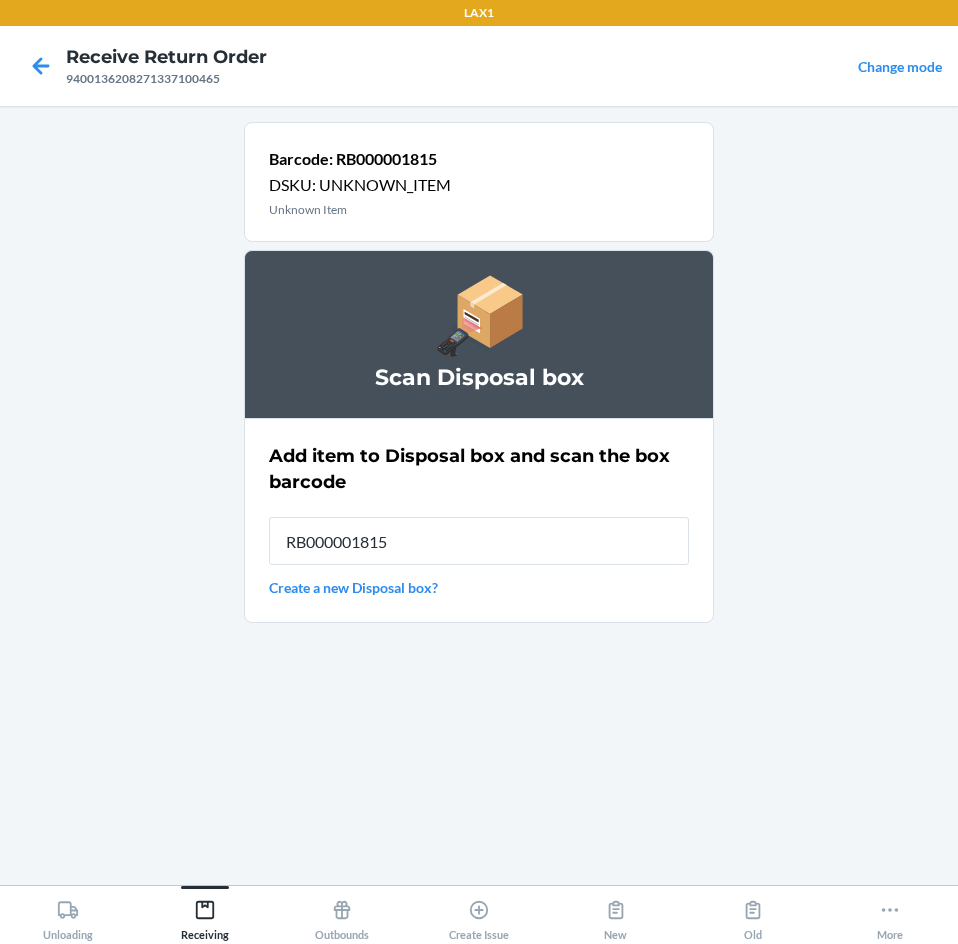 type on "RB000001815" 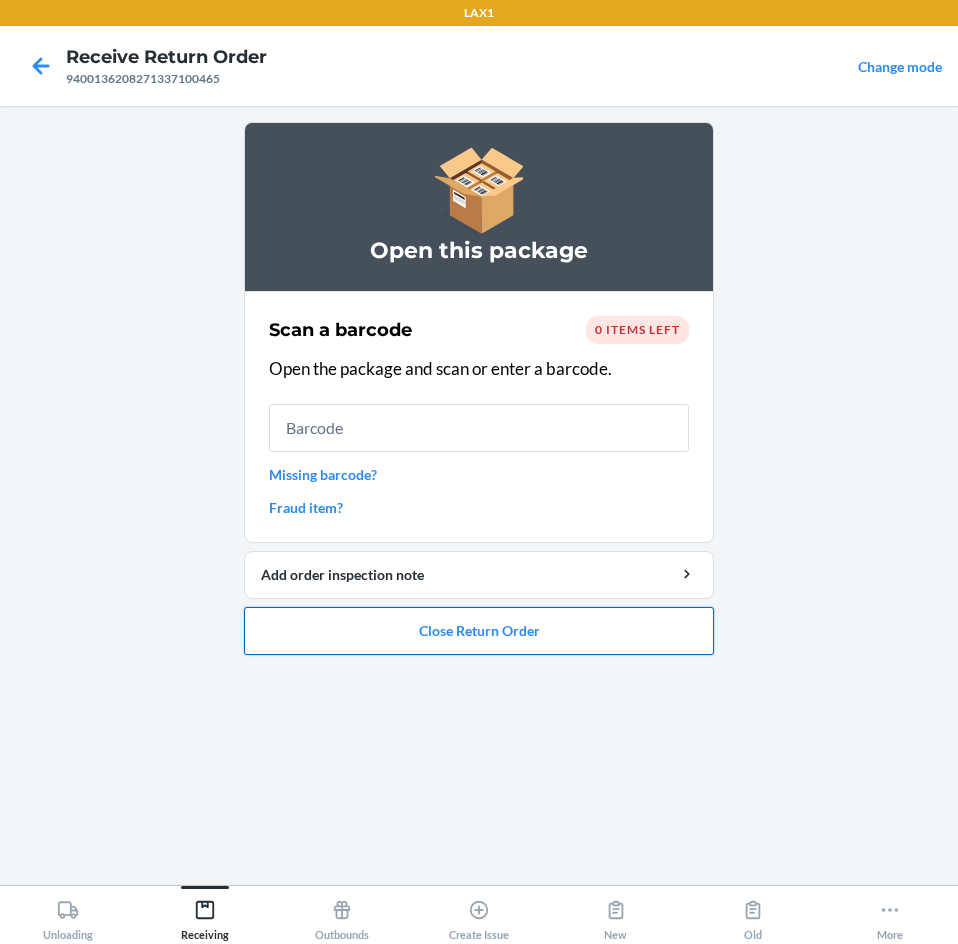 click on "Close Return Order" at bounding box center [479, 631] 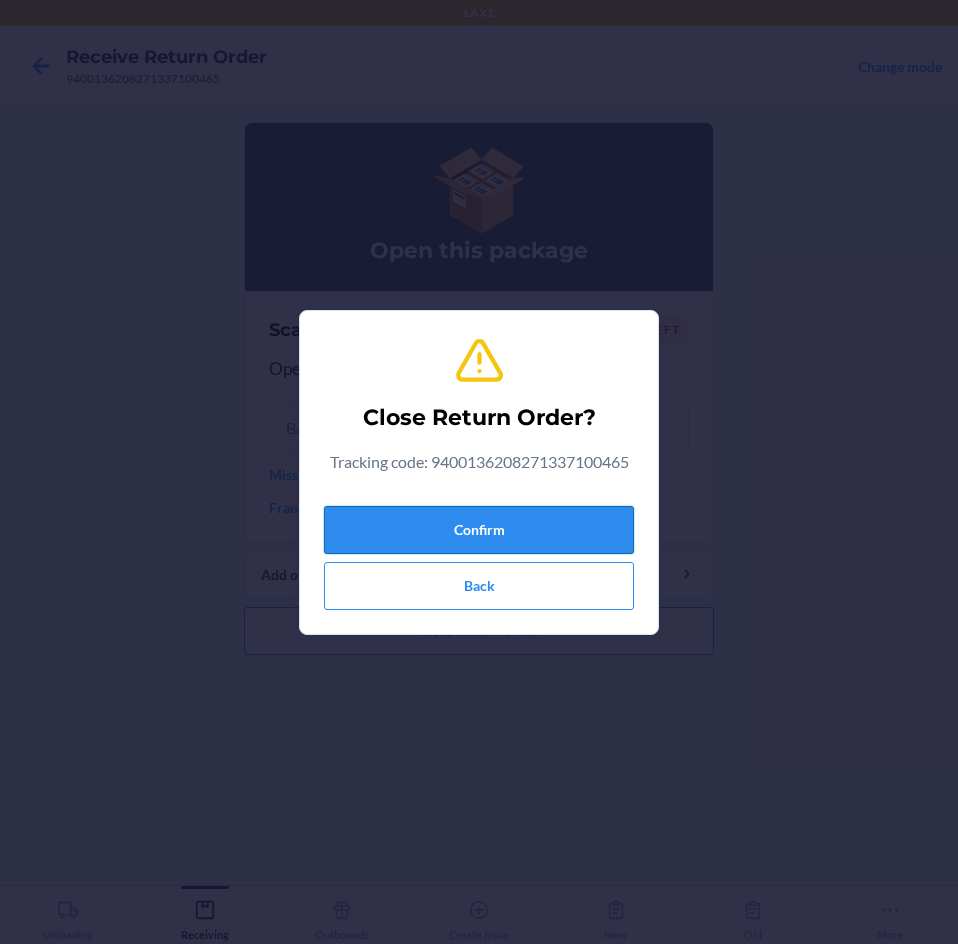 click on "Confirm" at bounding box center (479, 530) 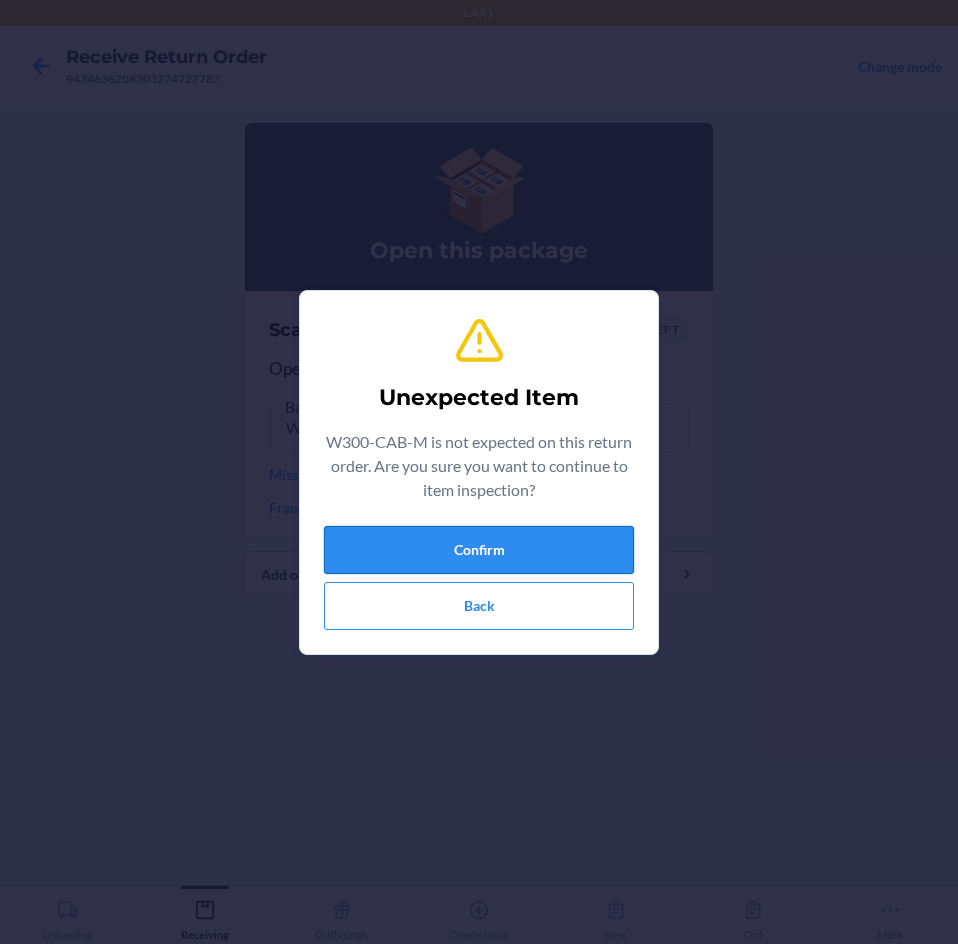 click on "Confirm" at bounding box center [479, 550] 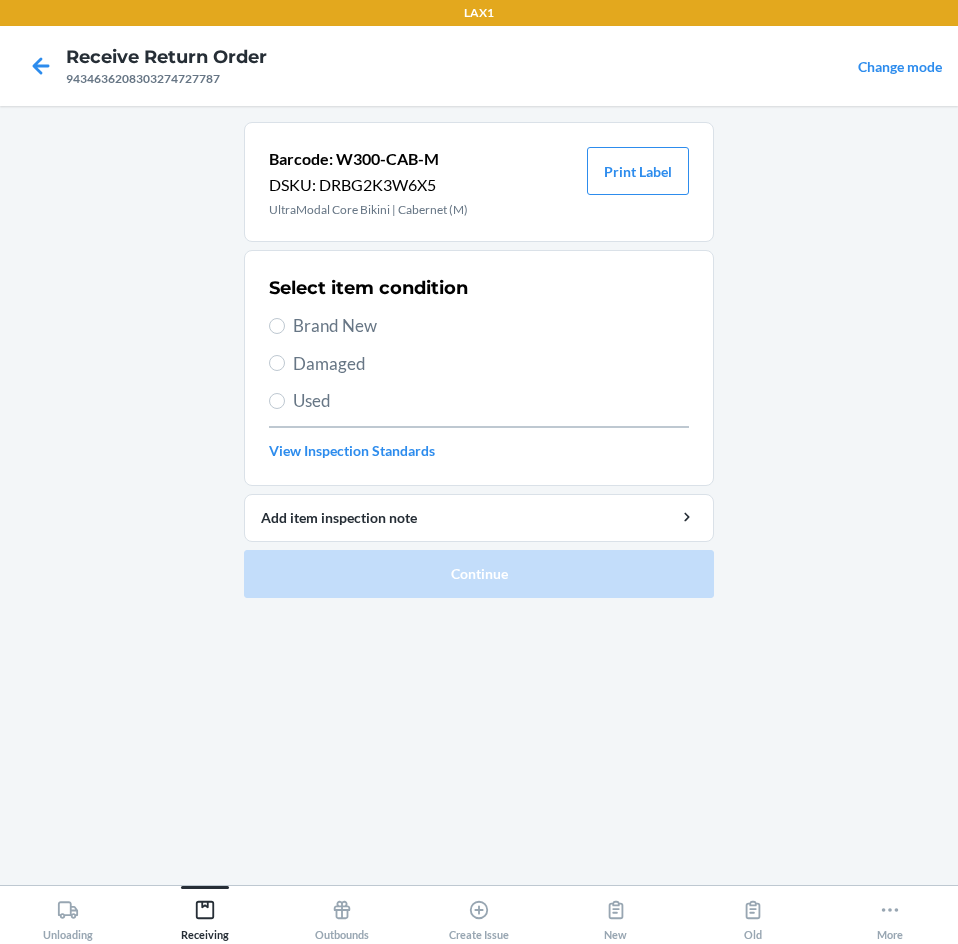 click on "Used" at bounding box center [491, 401] 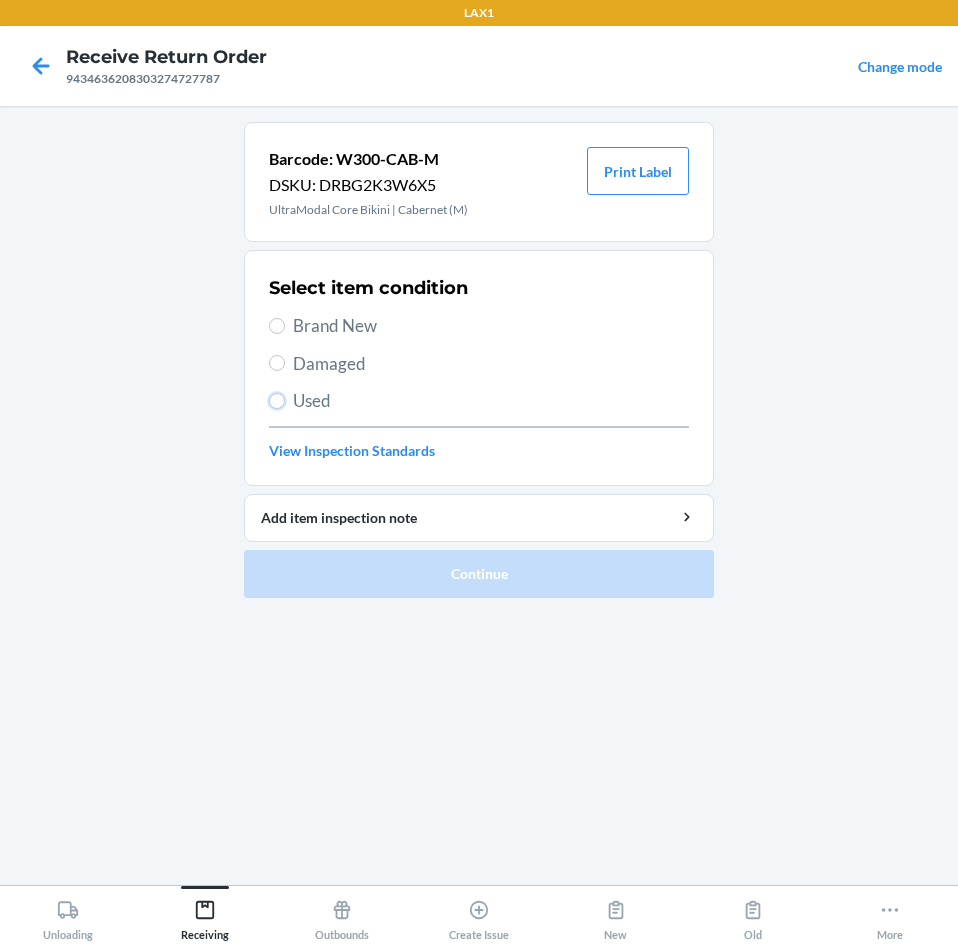 click on "Used" at bounding box center [277, 401] 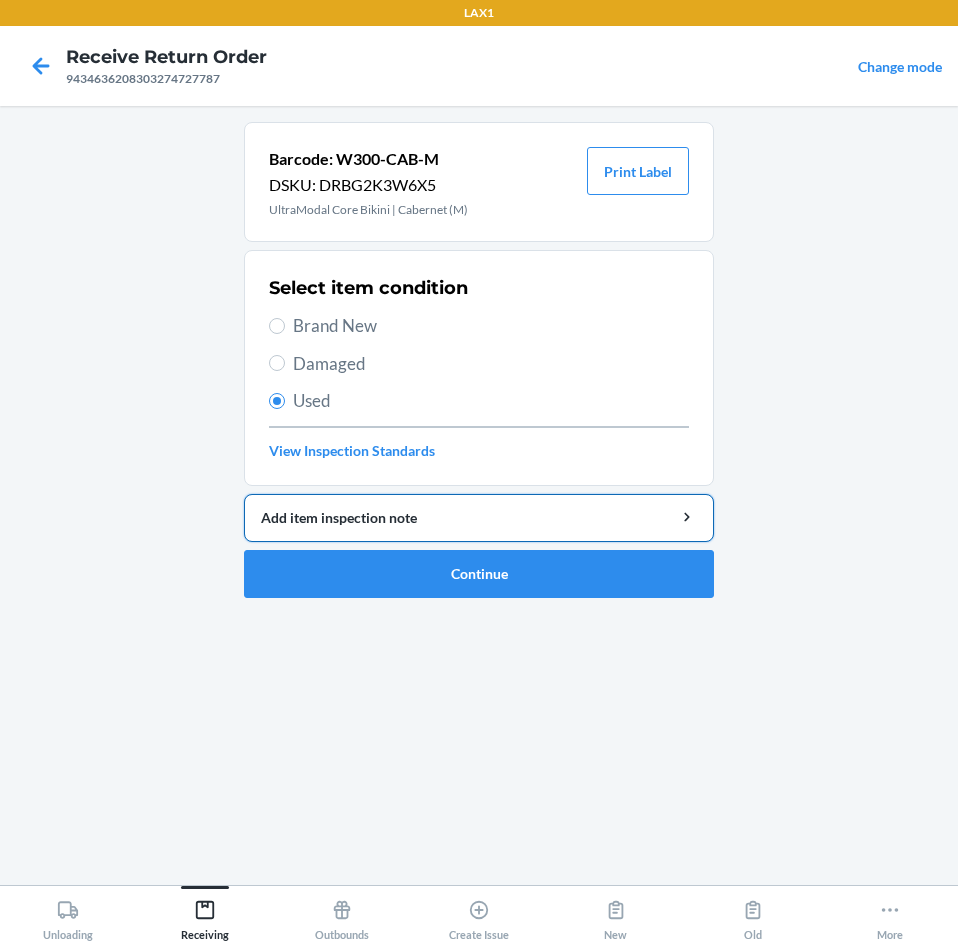 click on "Add item inspection note" at bounding box center [479, 517] 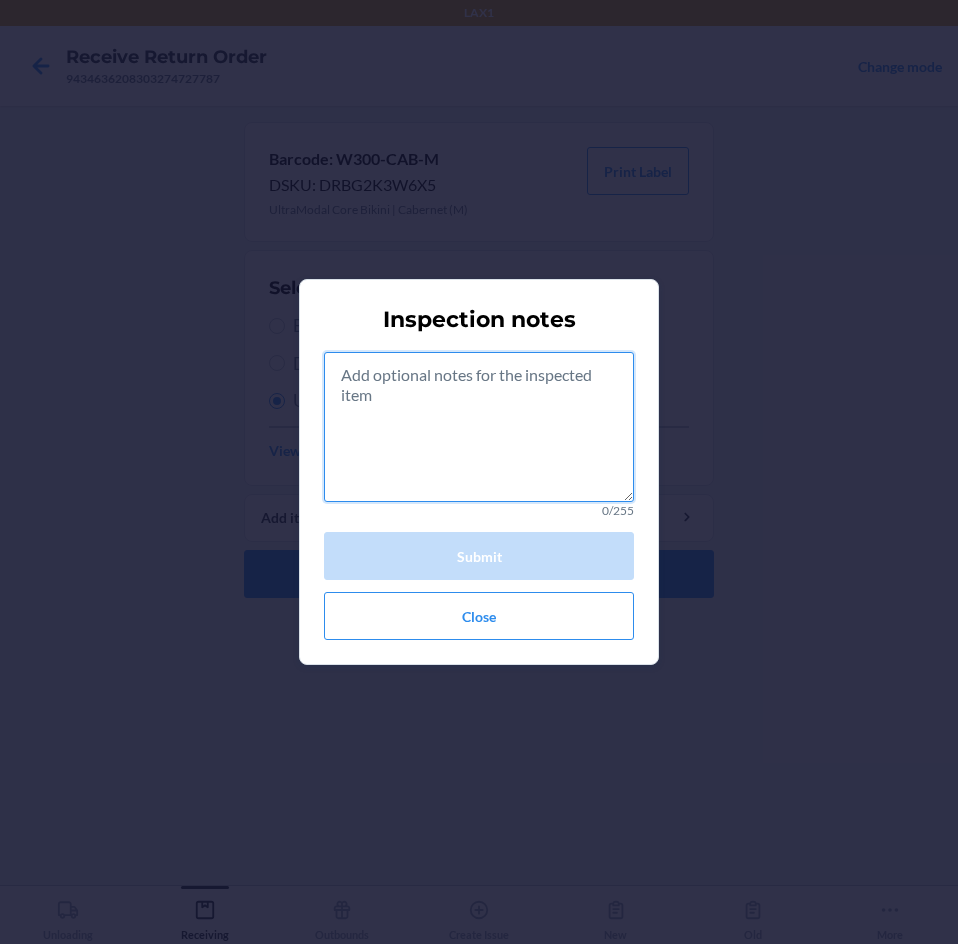 click at bounding box center (479, 427) 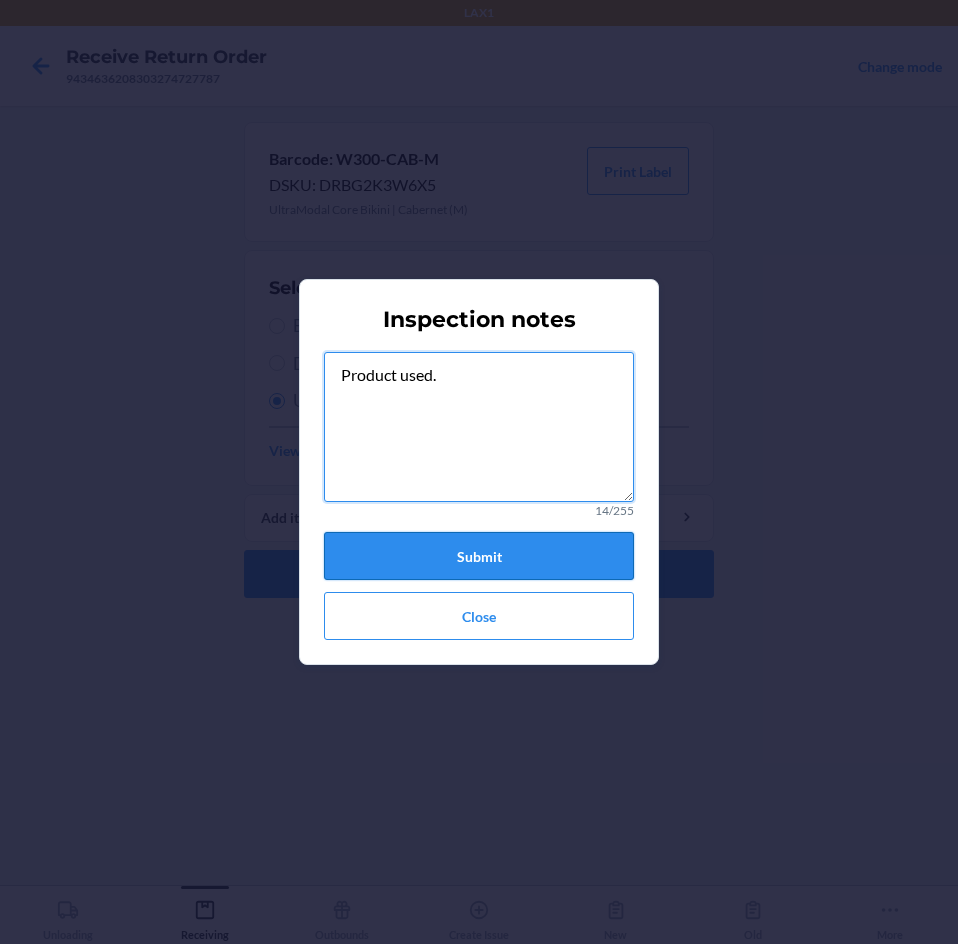 type on "Product used." 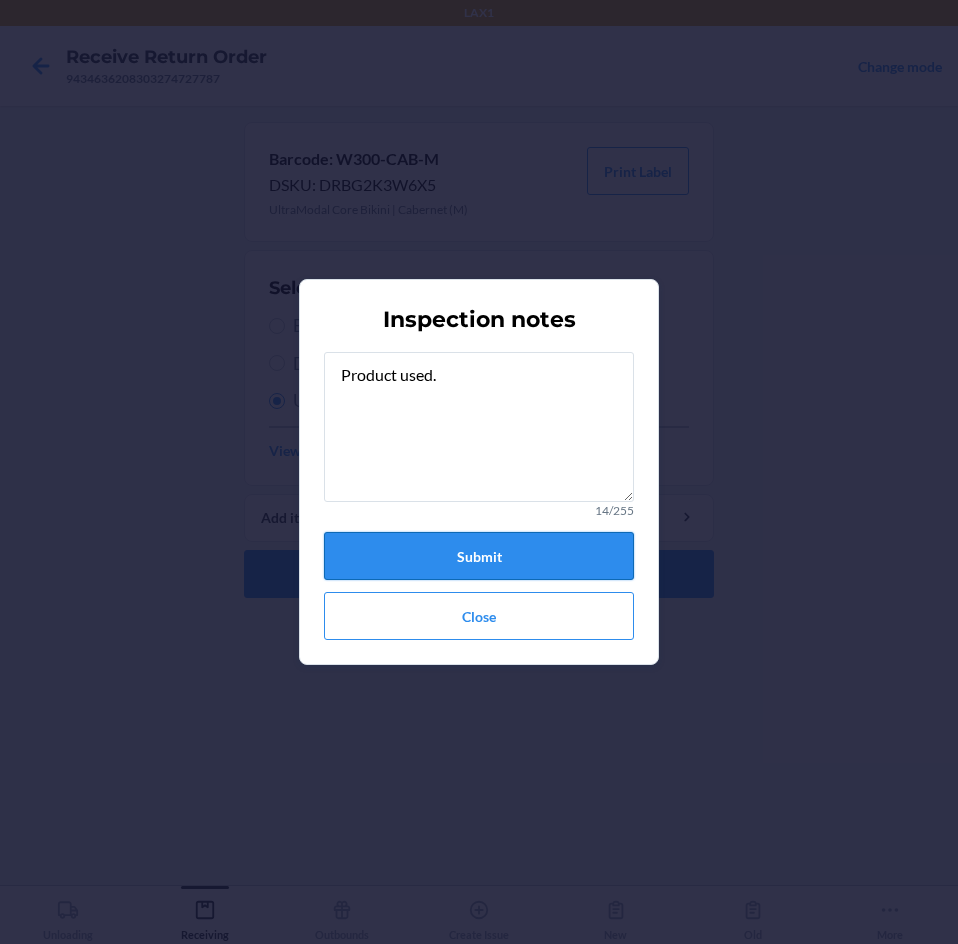 click on "Submit" at bounding box center (479, 556) 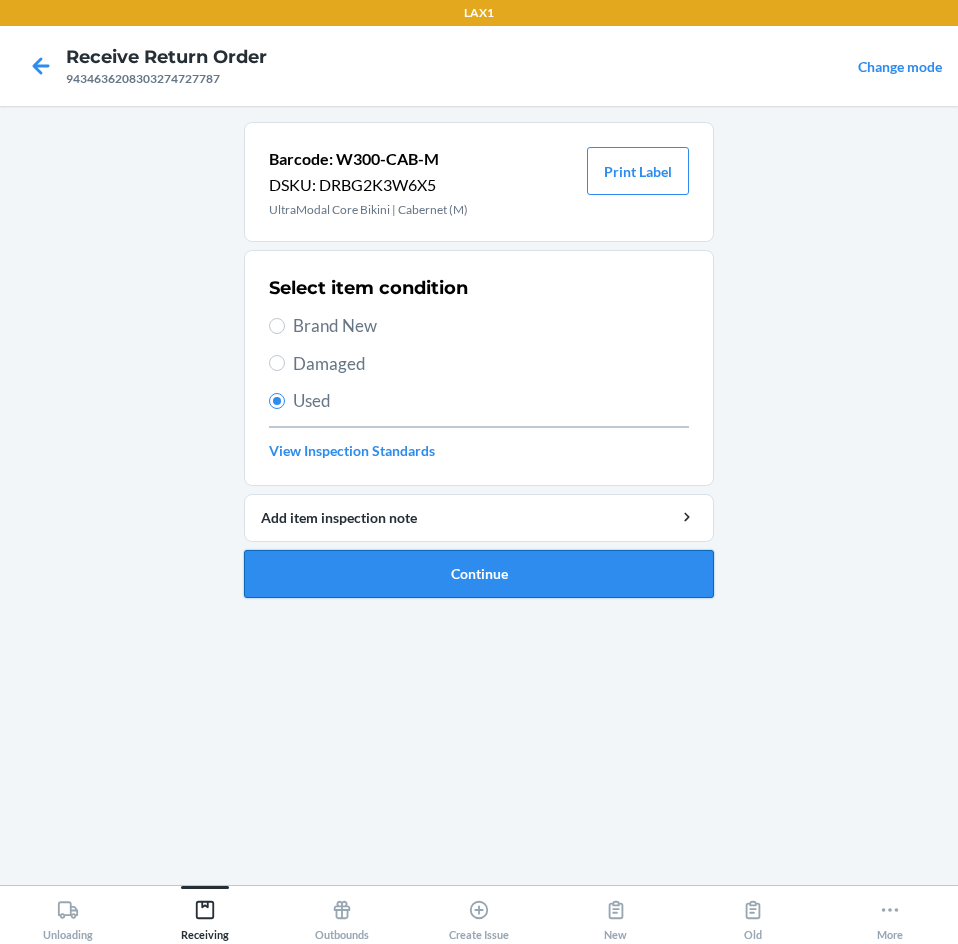 click on "Continue" at bounding box center (479, 574) 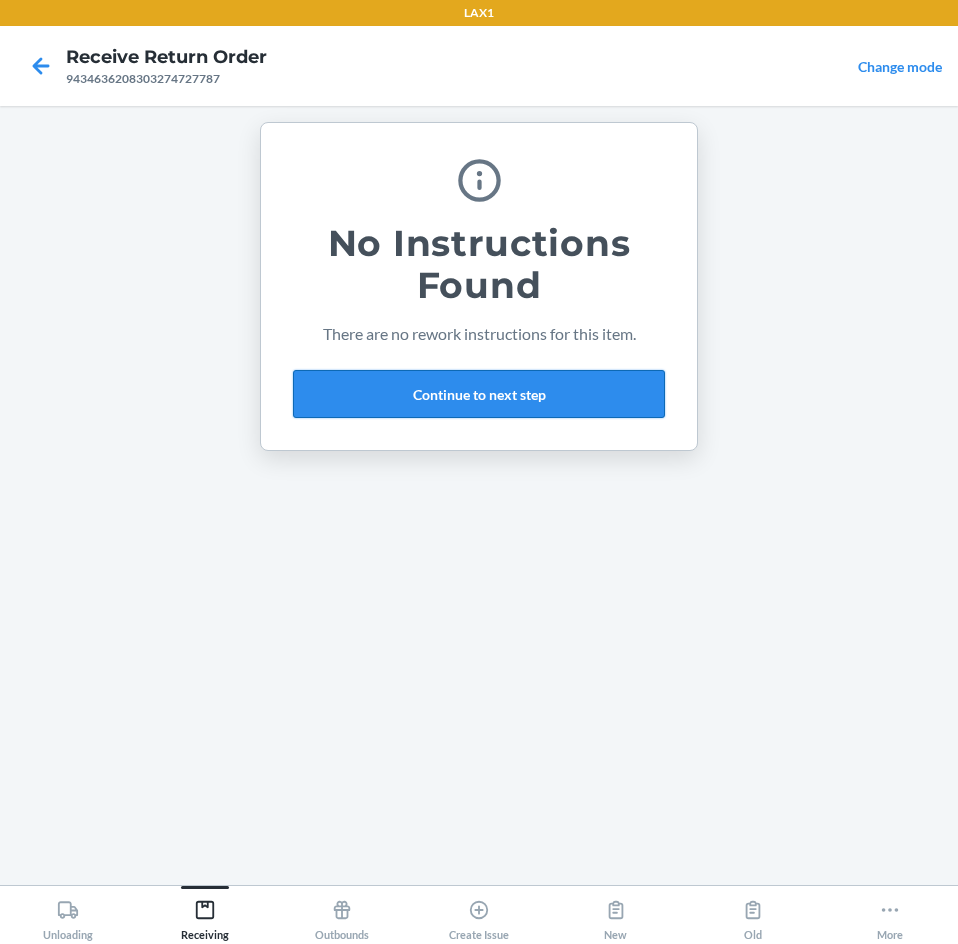 click on "Continue to next step" at bounding box center (479, 394) 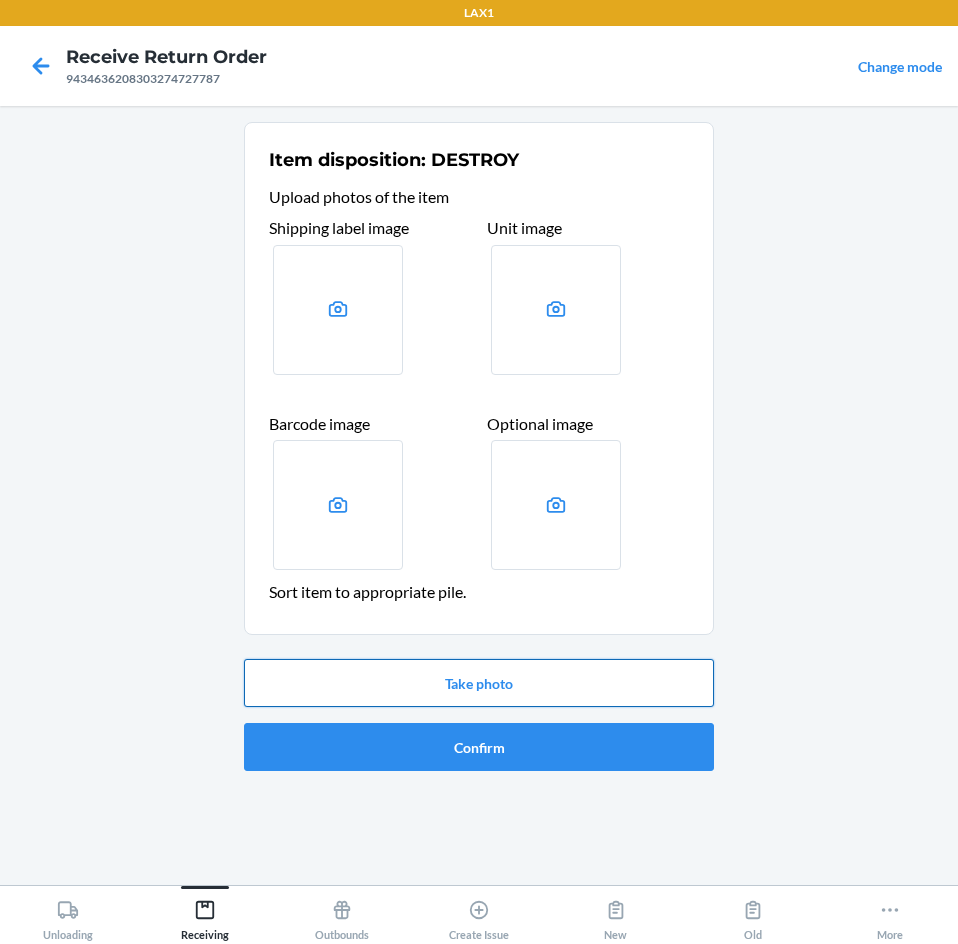 click on "Take photo" at bounding box center (479, 683) 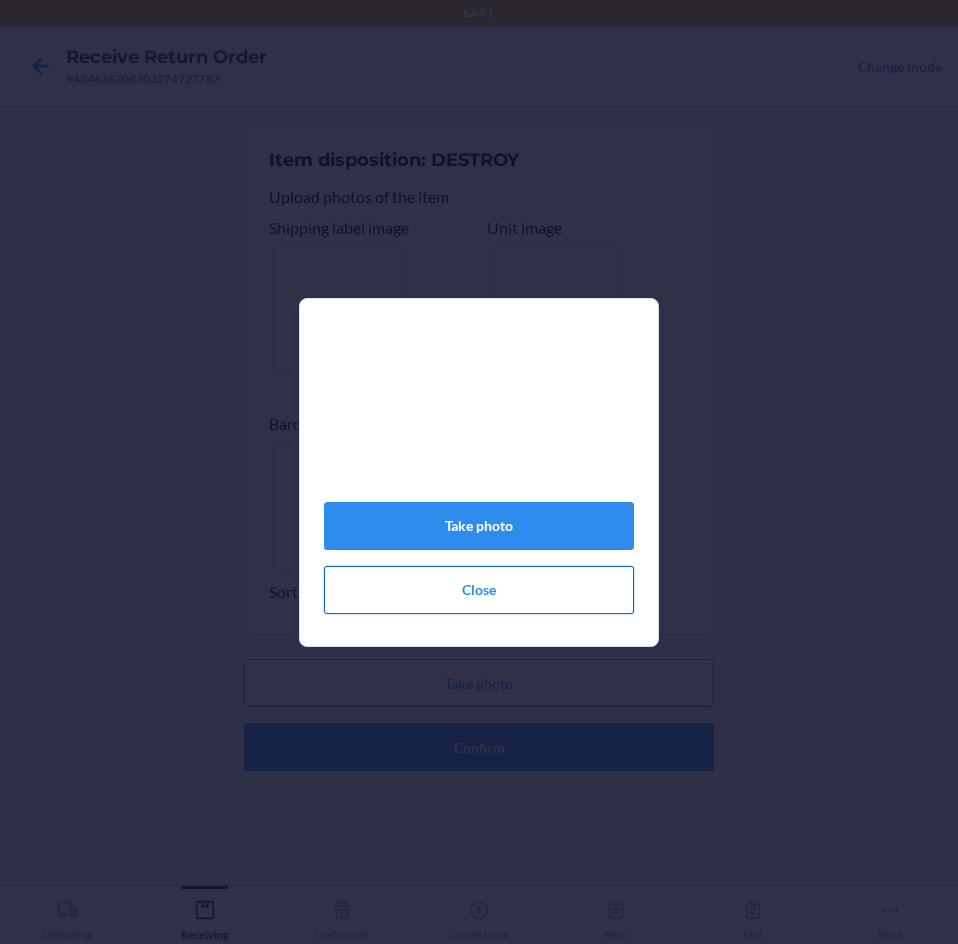 click on "Close" 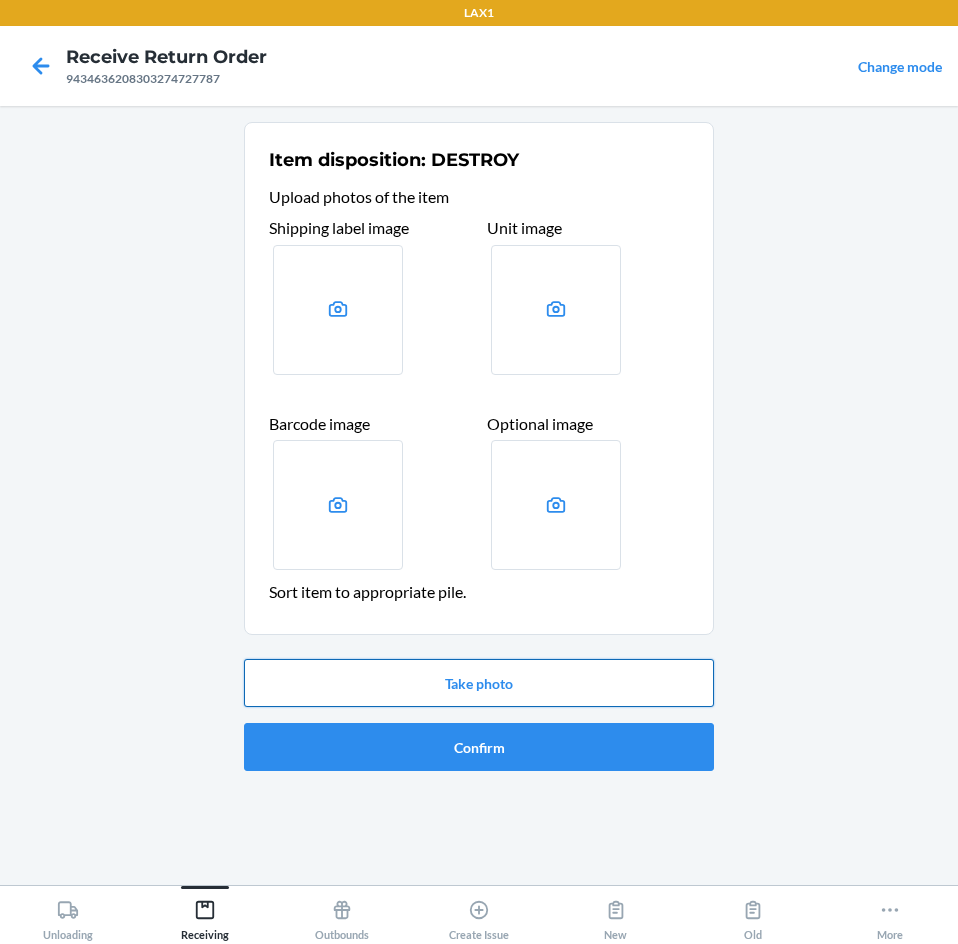 click on "Take photo" at bounding box center [479, 683] 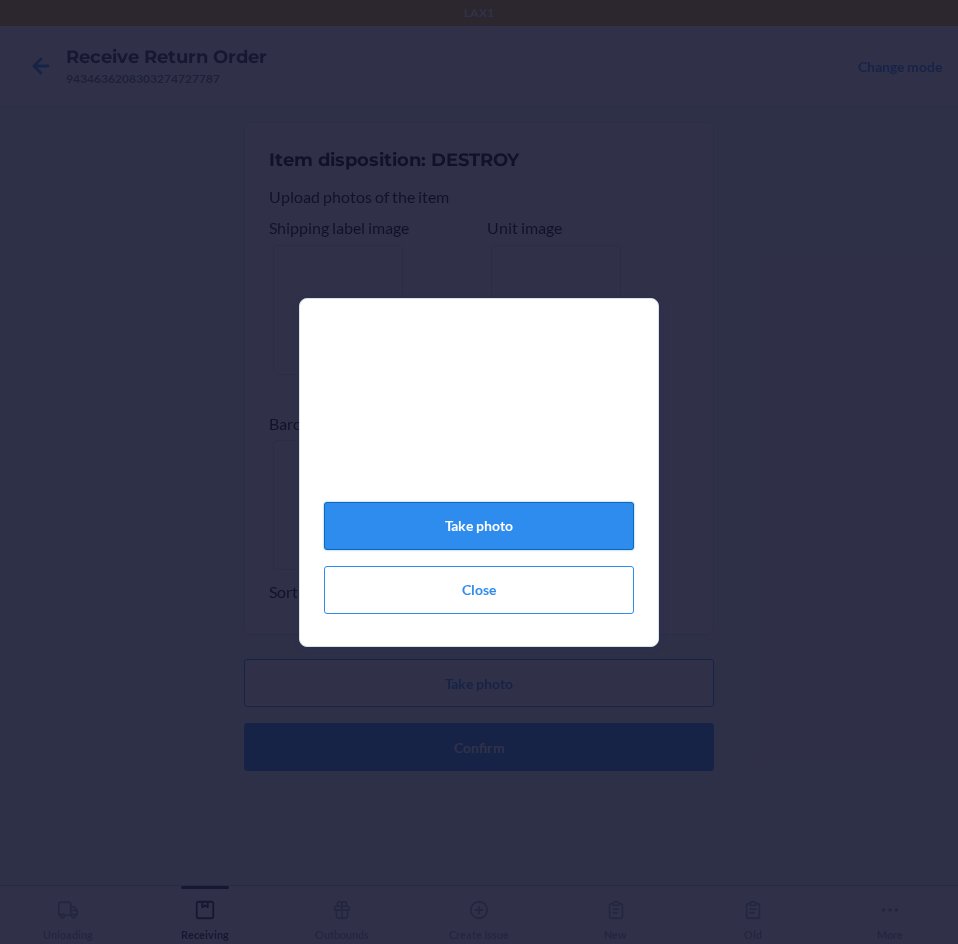 click on "Take photo" 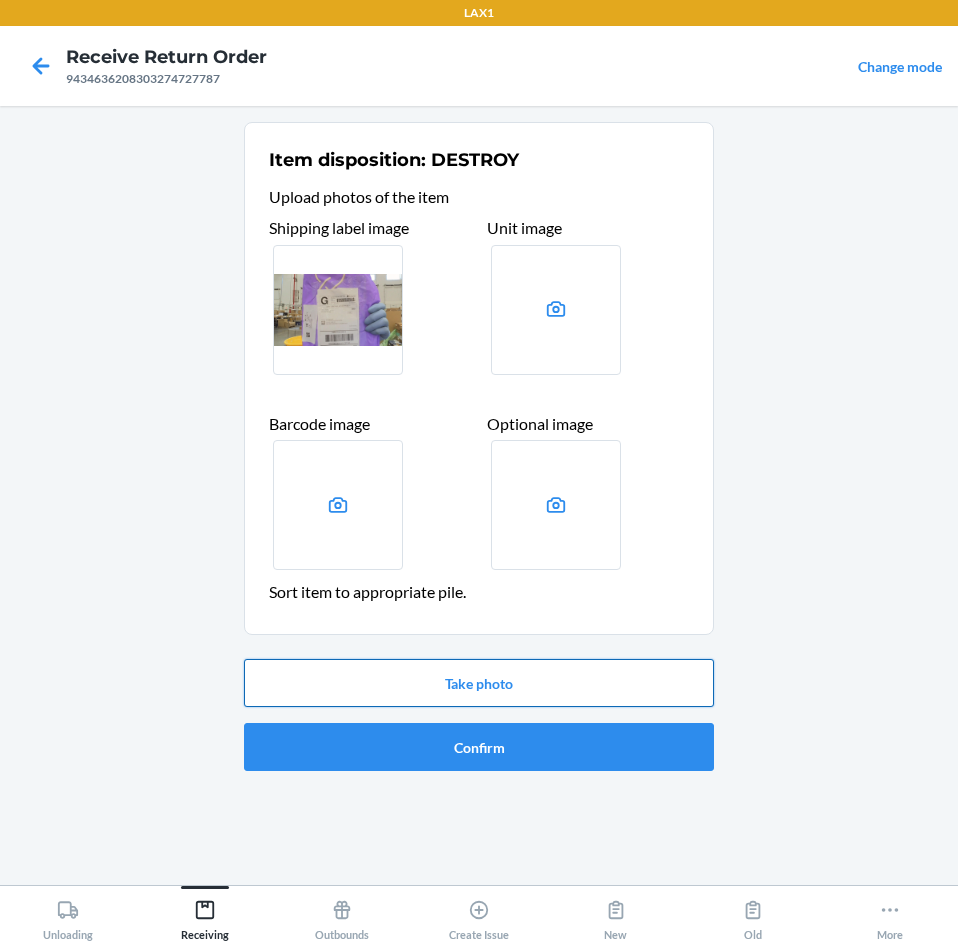 click on "Take photo" at bounding box center (479, 683) 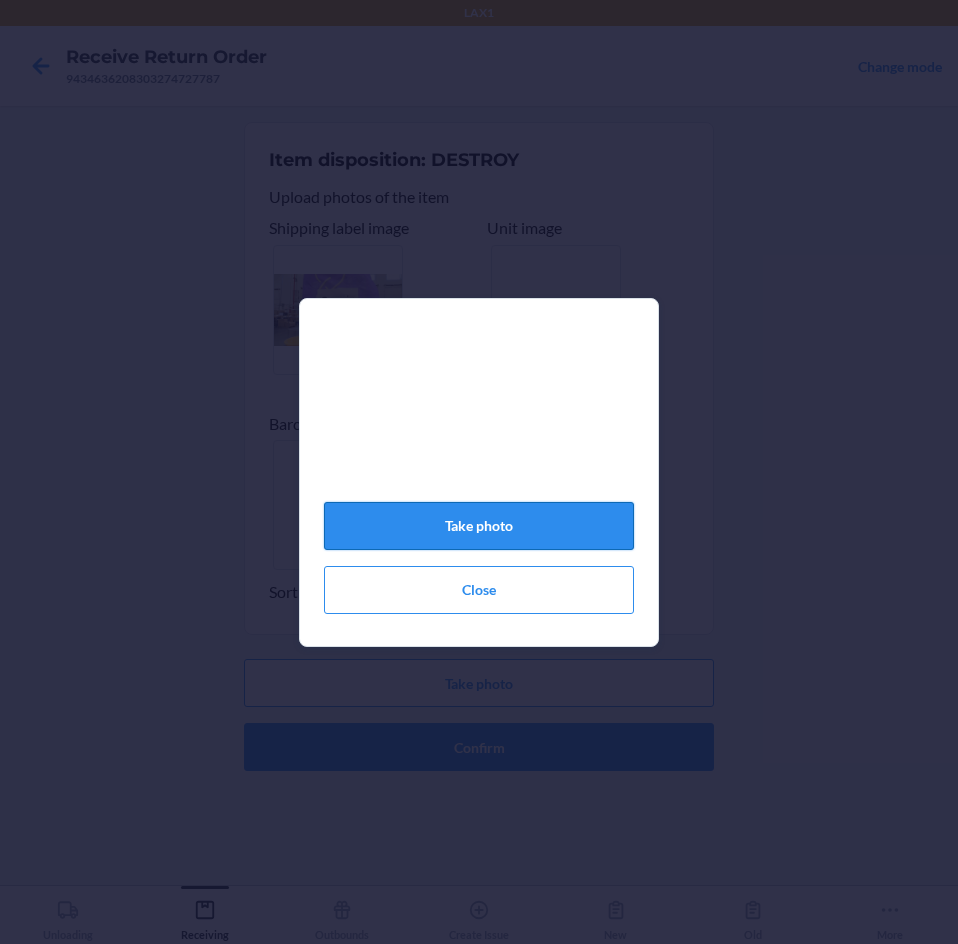 click on "Take photo" 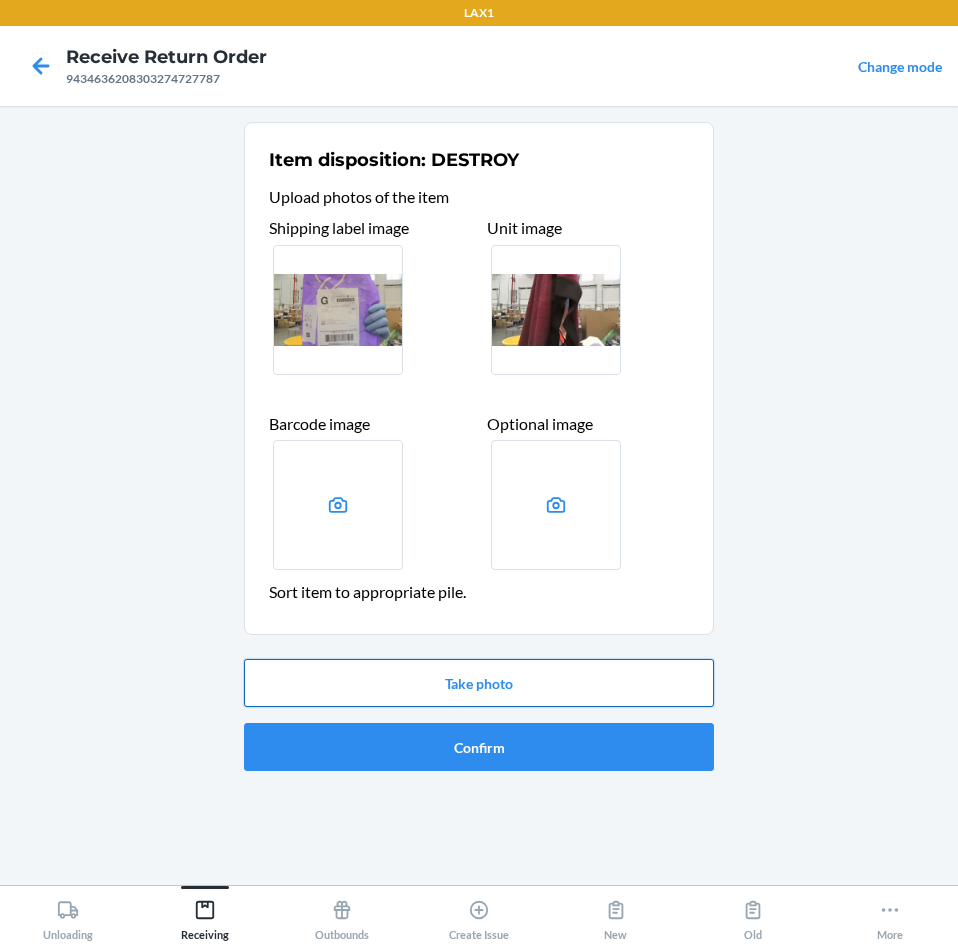 click on "Take photo" at bounding box center [479, 683] 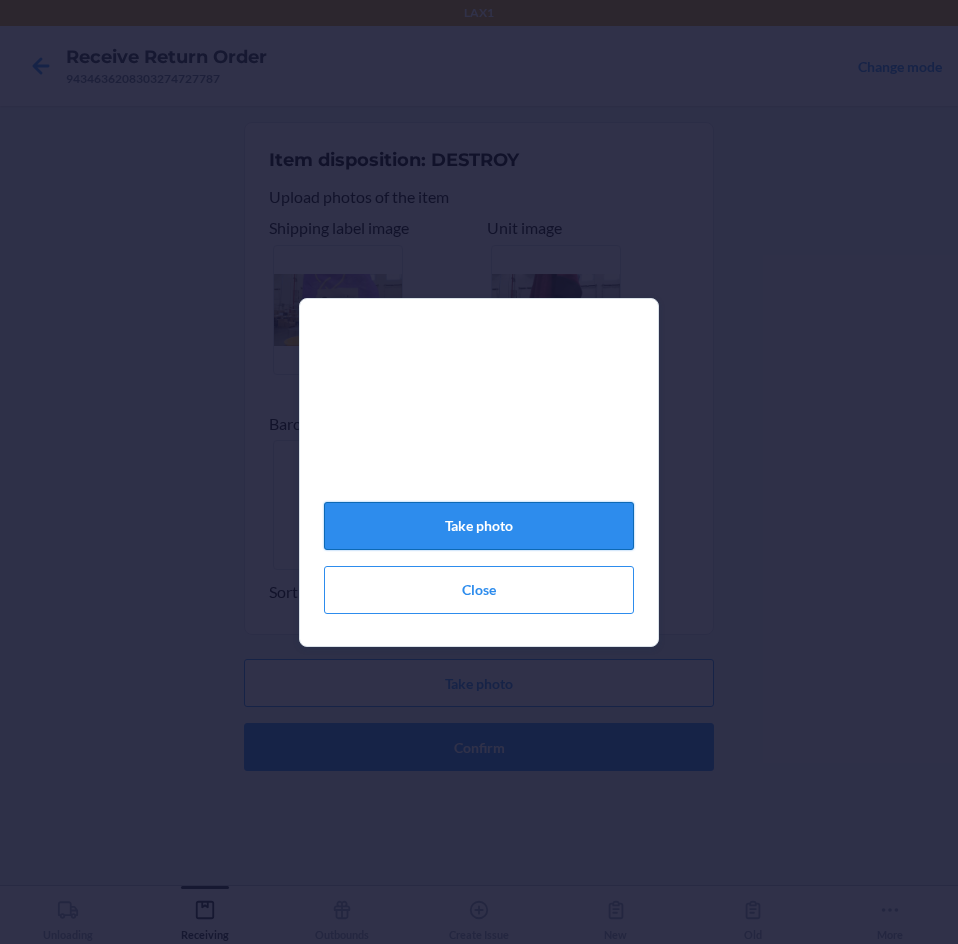 click on "Take photo" 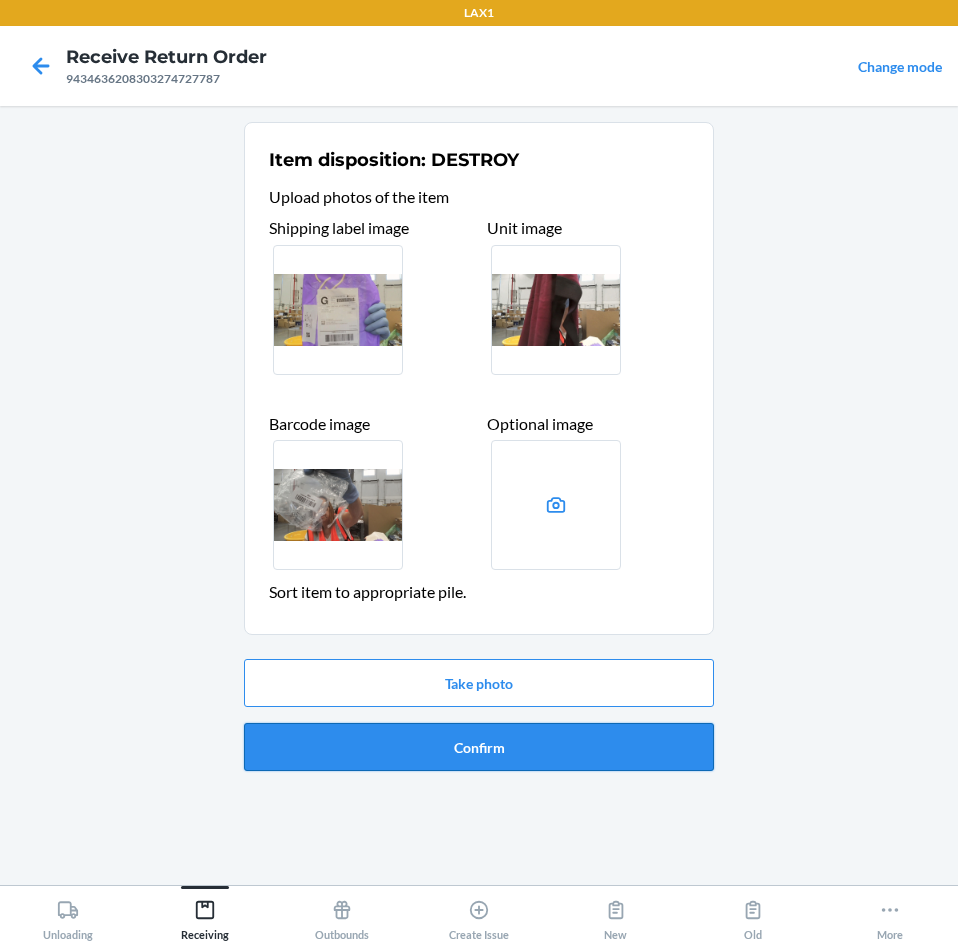 click on "Confirm" at bounding box center [479, 747] 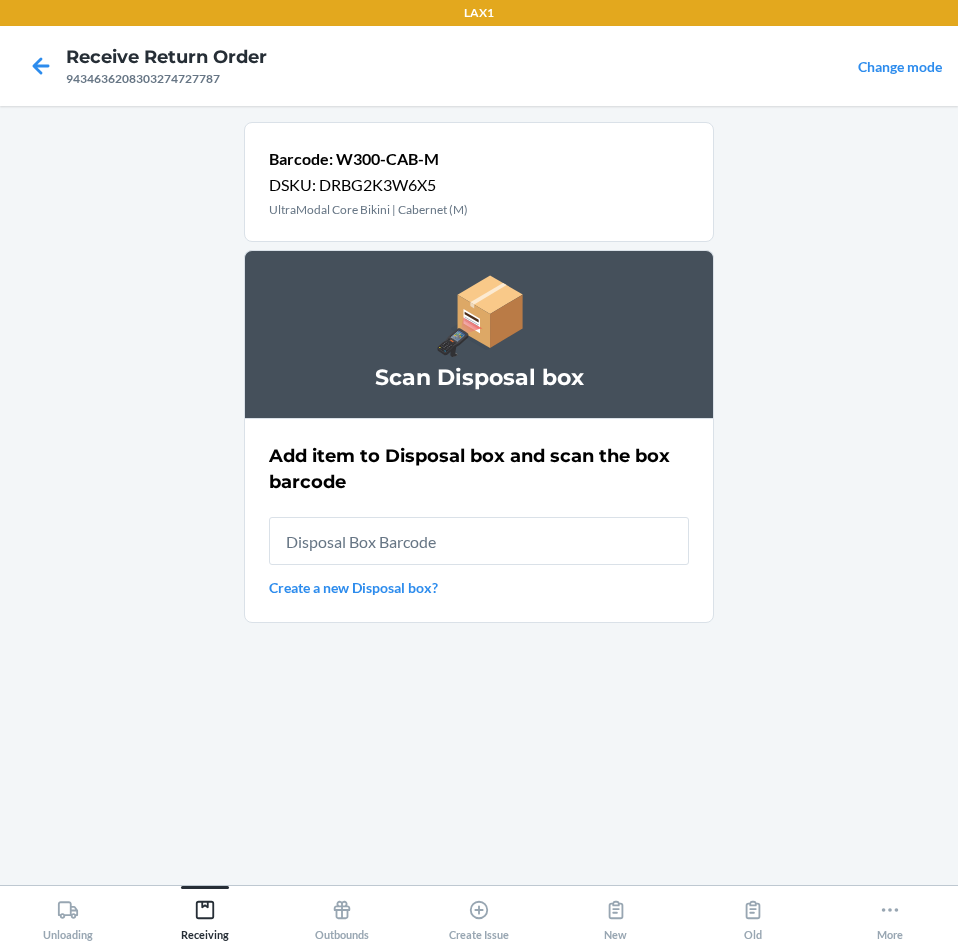 click at bounding box center [479, 541] 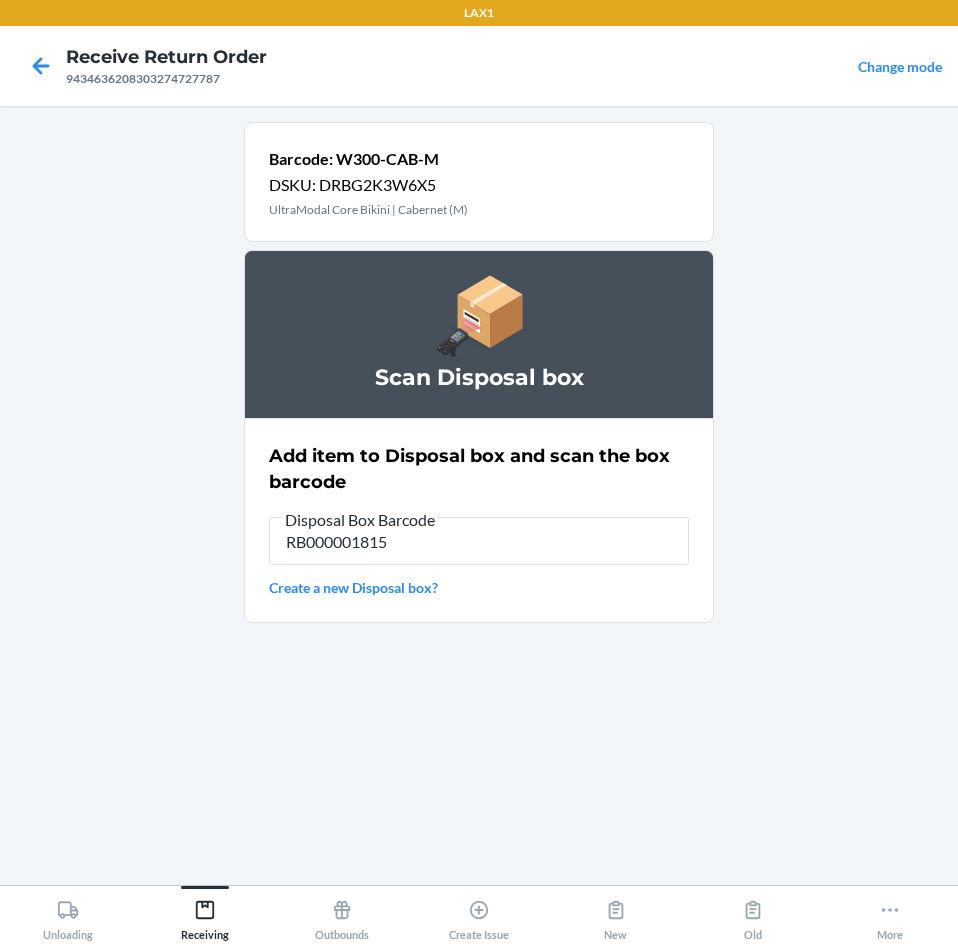 type on "RB000001815" 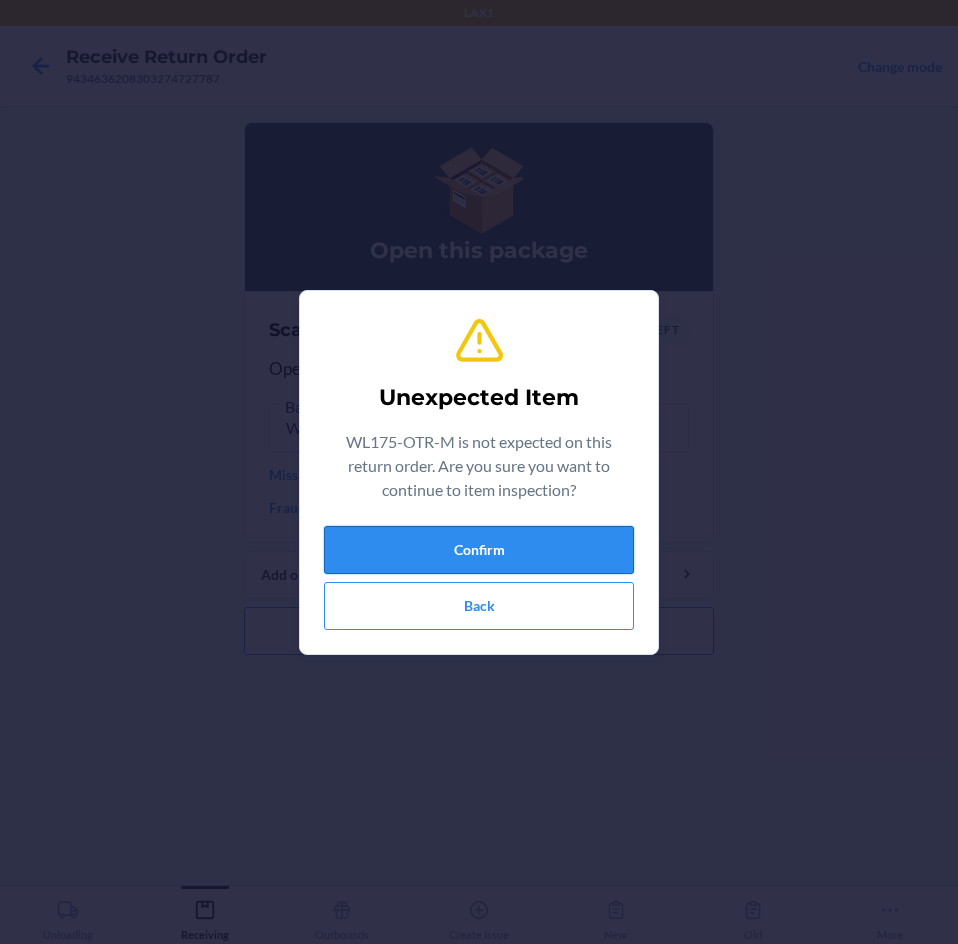 click on "Confirm" at bounding box center (479, 550) 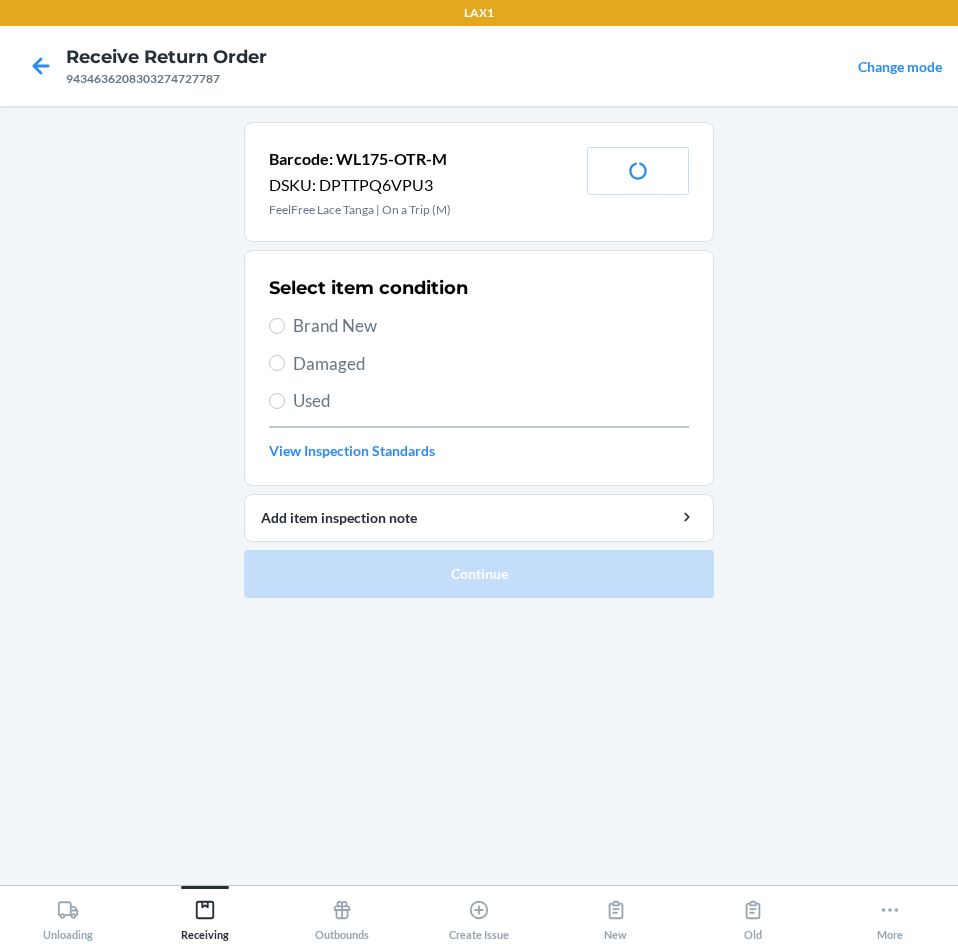 click on "Used" at bounding box center [491, 401] 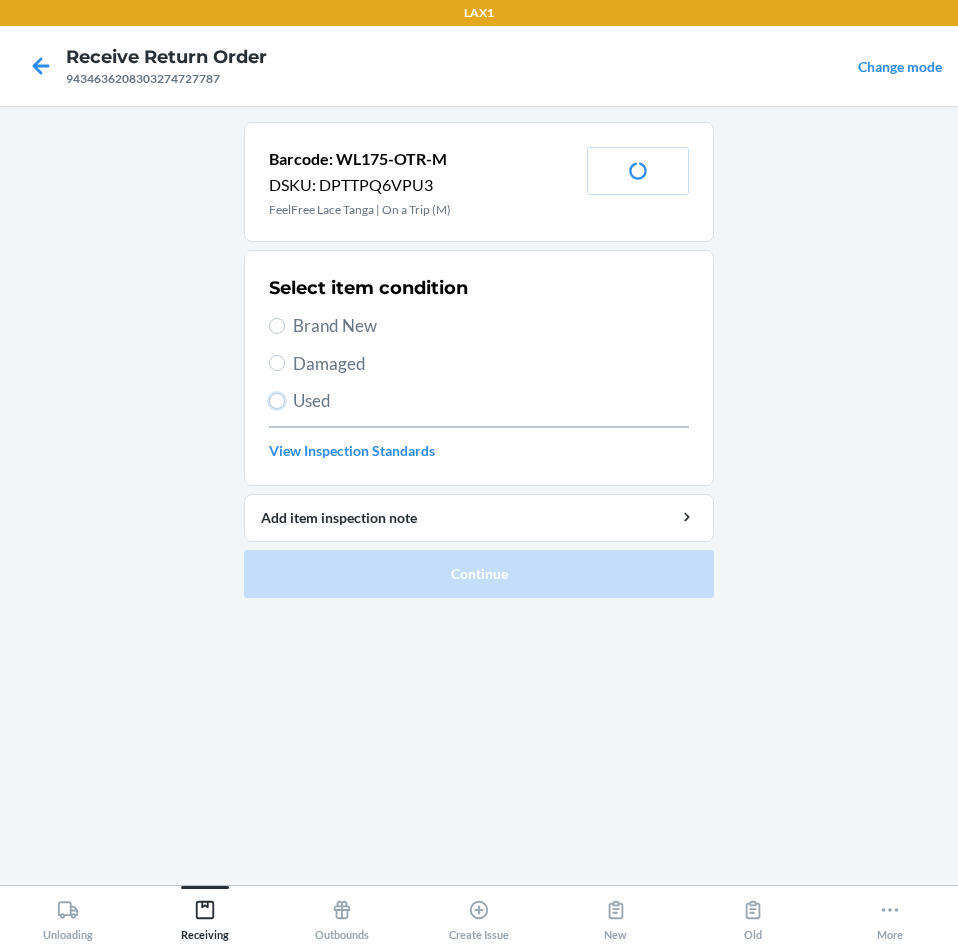 click on "Used" at bounding box center (277, 401) 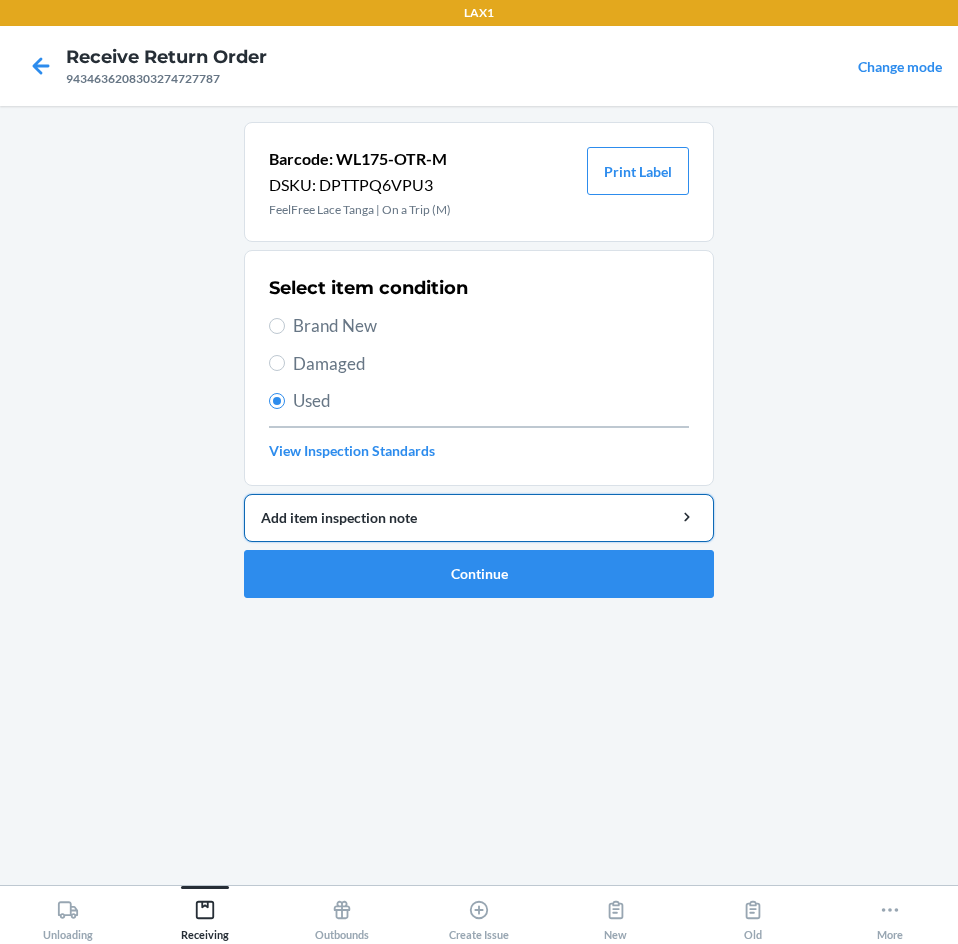 click on "Add item inspection note" at bounding box center [479, 517] 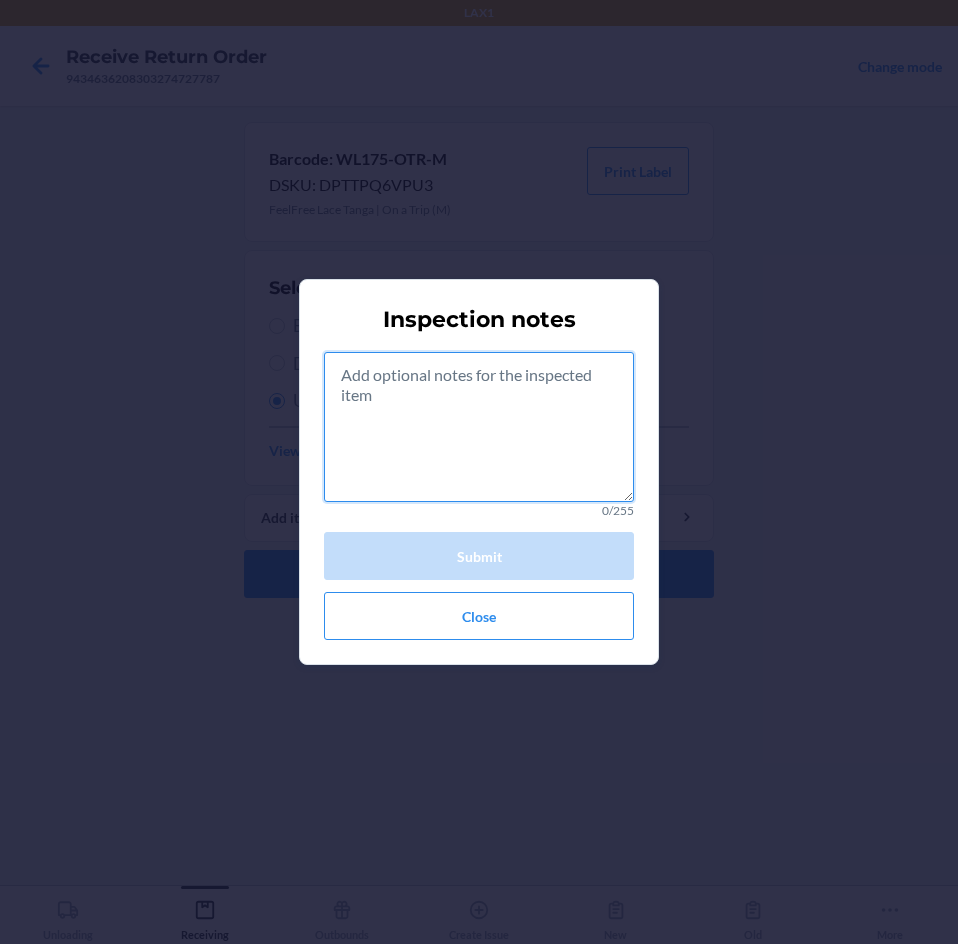 click at bounding box center (479, 427) 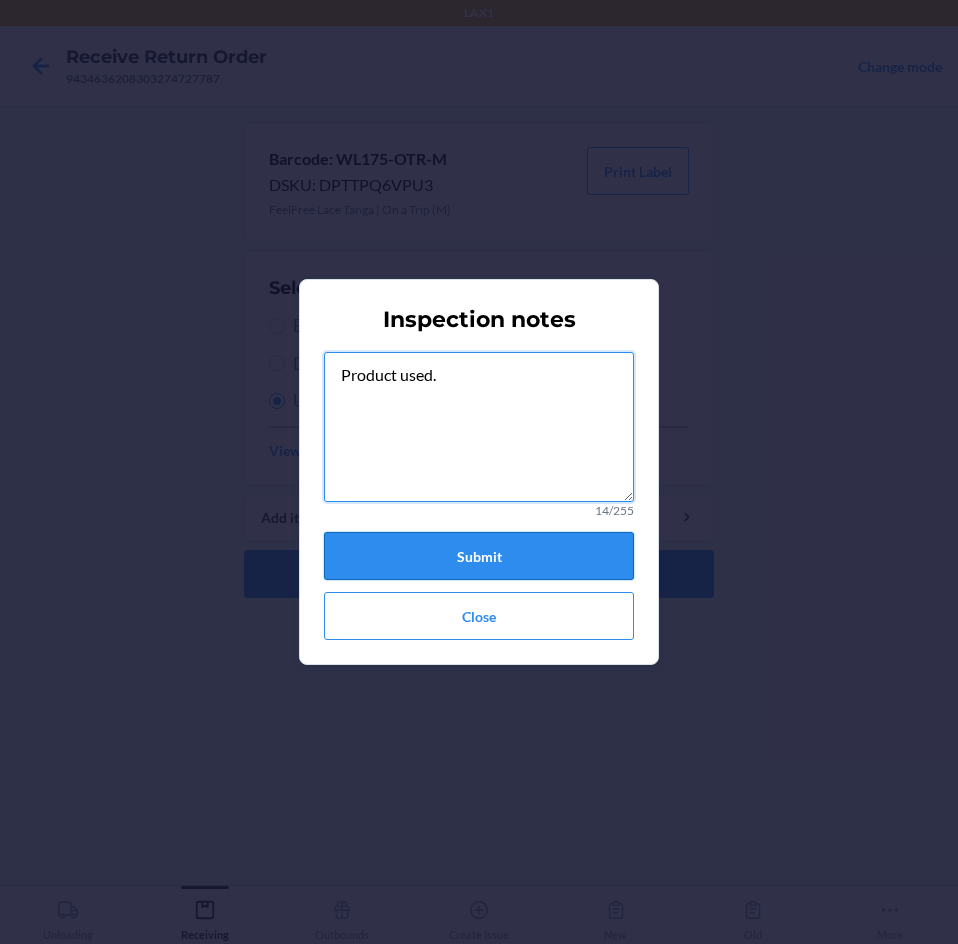 type on "Product used." 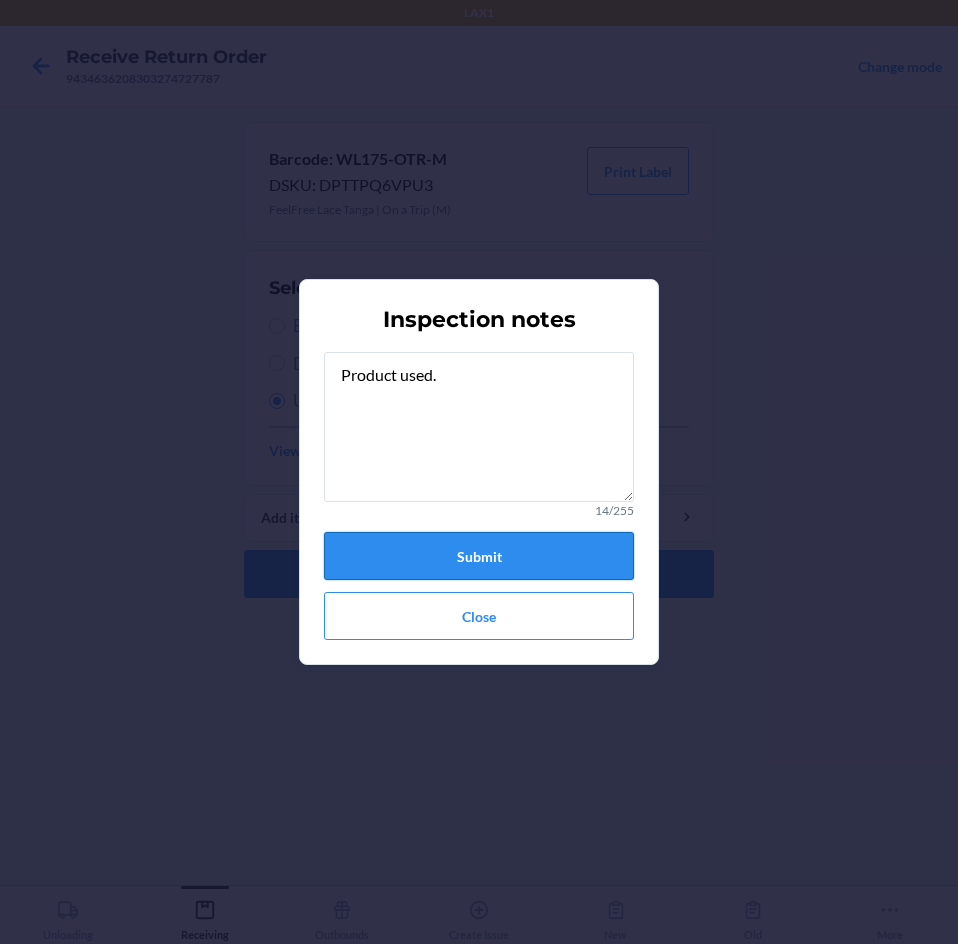 click on "Submit" at bounding box center [479, 556] 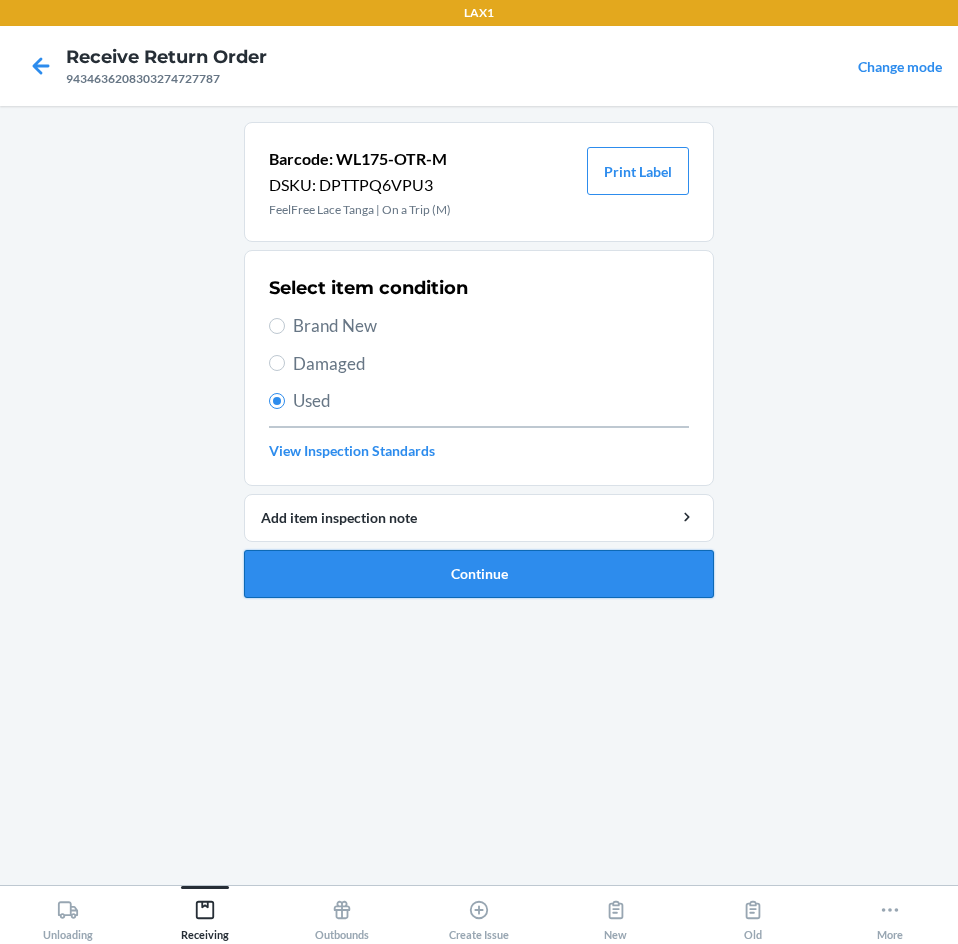 click on "Continue" at bounding box center [479, 574] 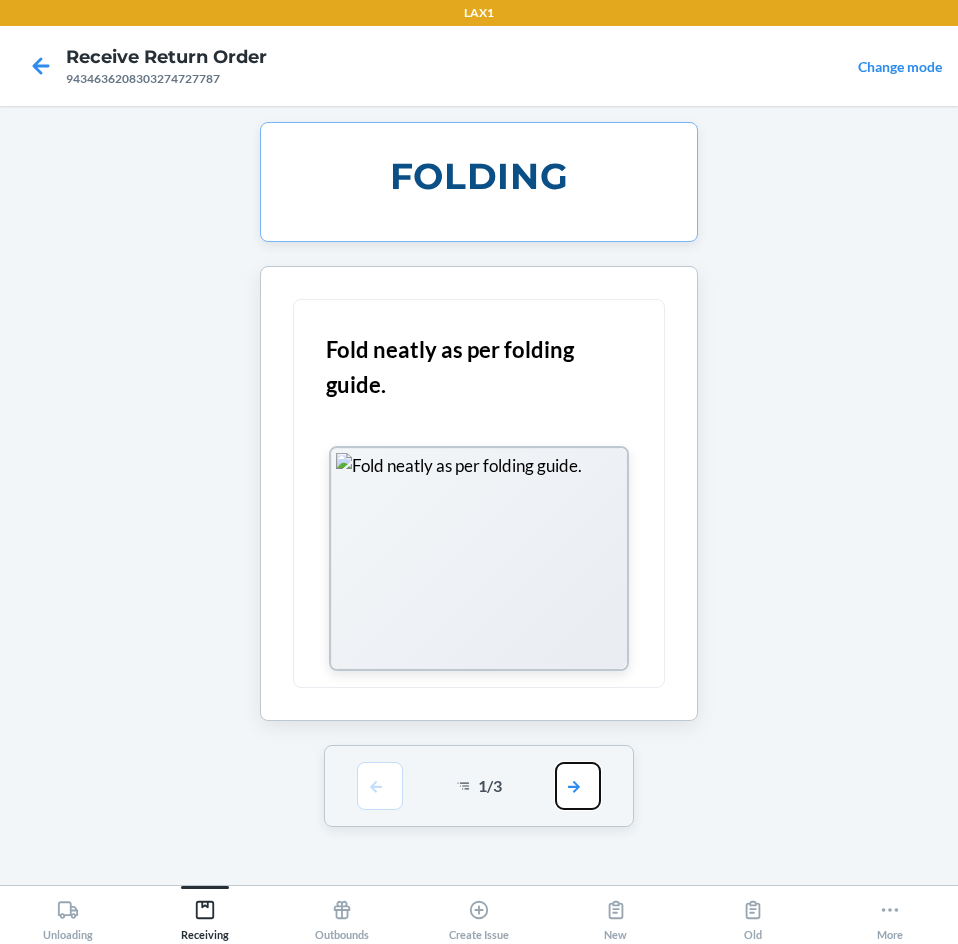 click at bounding box center [578, 786] 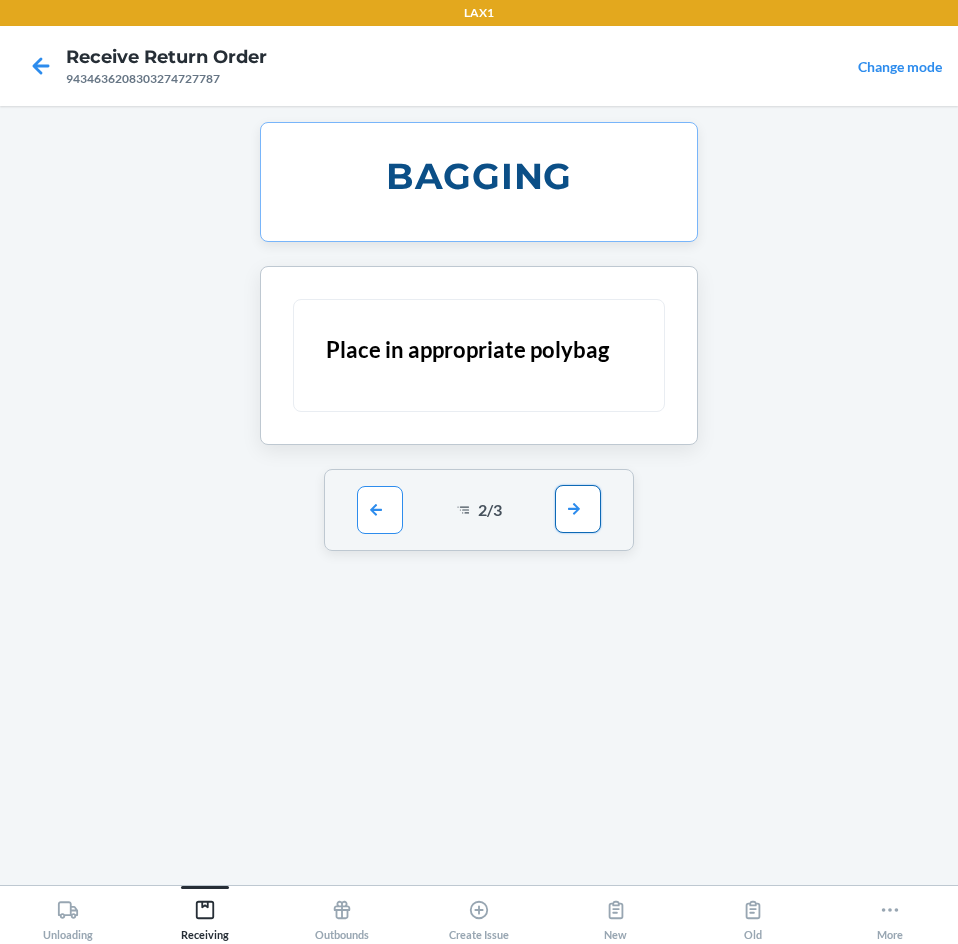 click at bounding box center (578, 509) 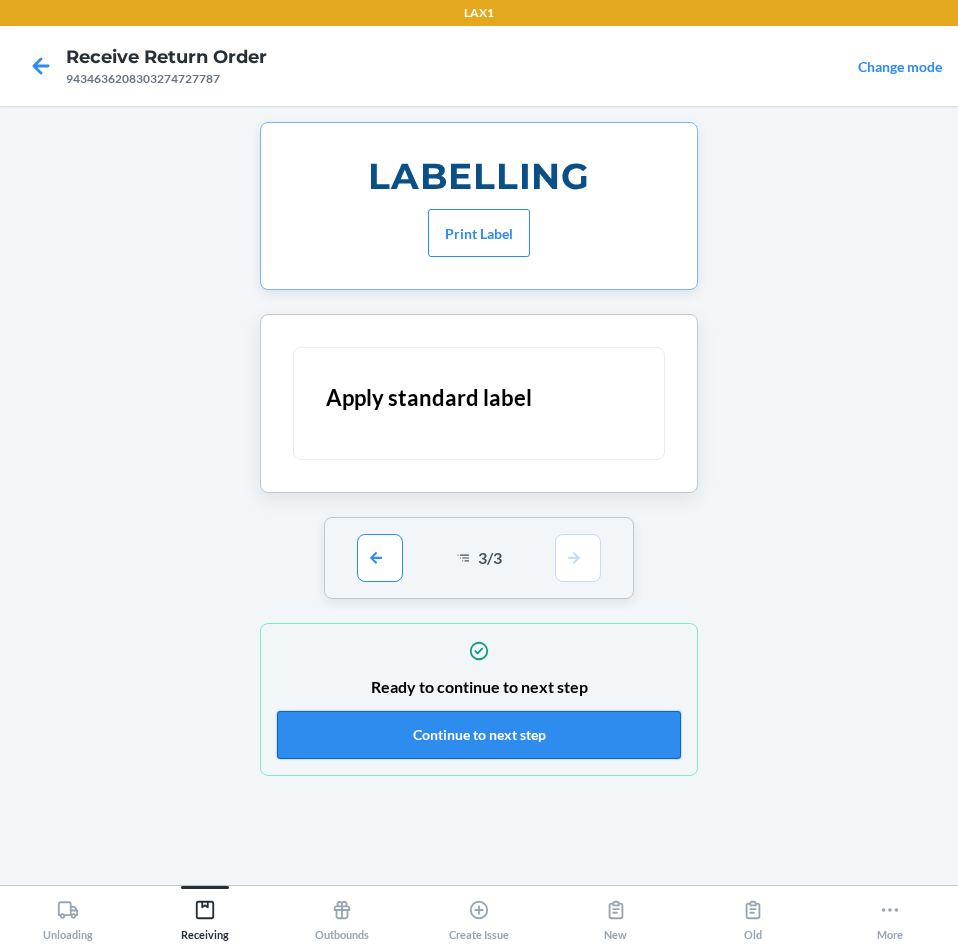 click on "Continue to next step" at bounding box center [479, 735] 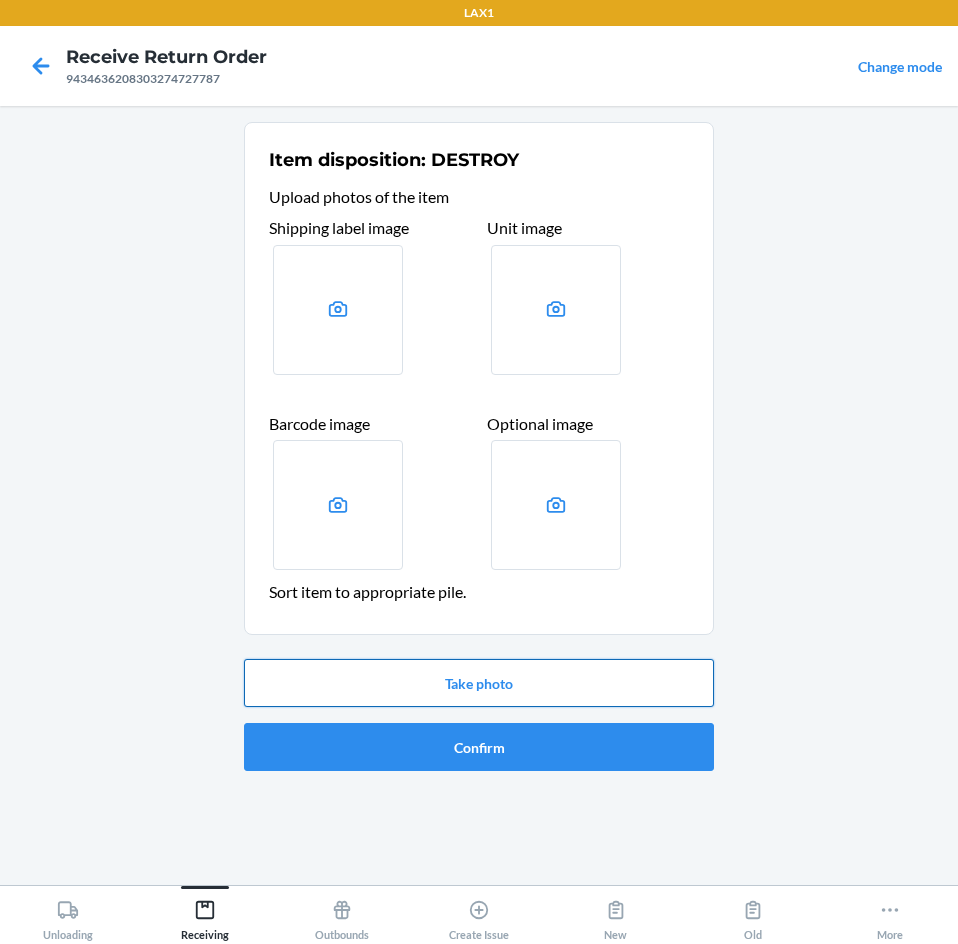 click on "Take photo" at bounding box center [479, 683] 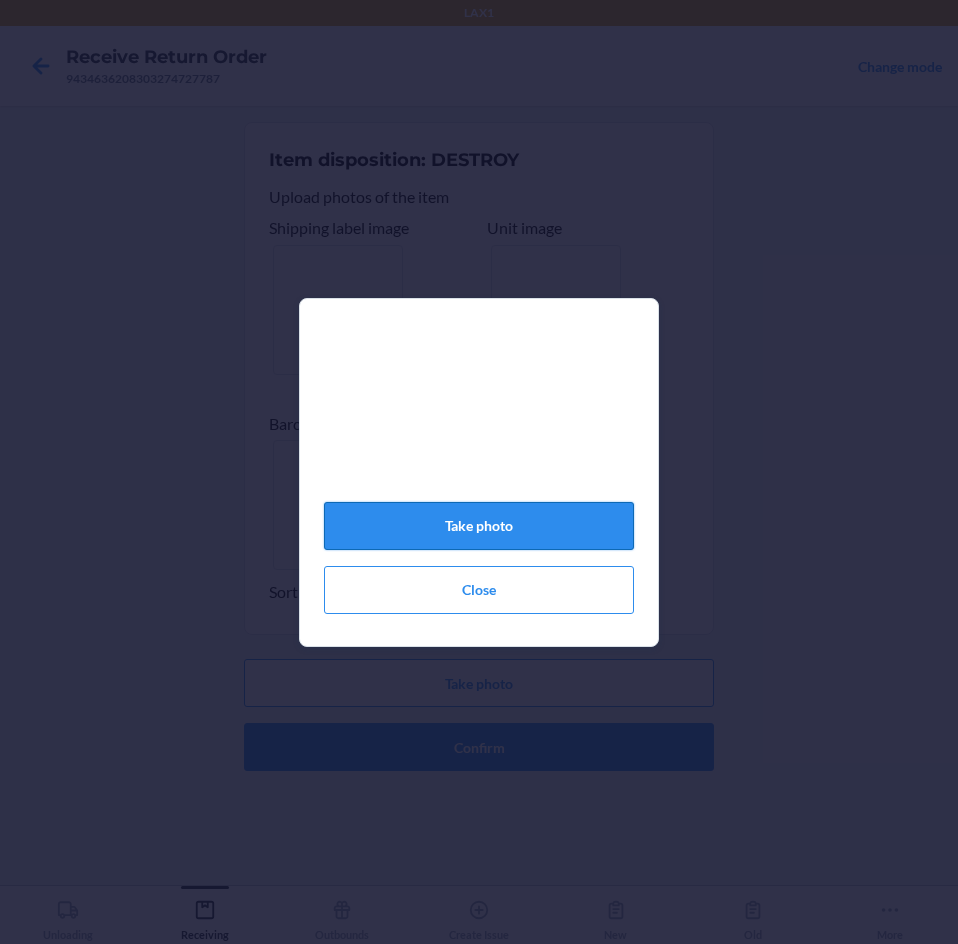 click on "Take photo" 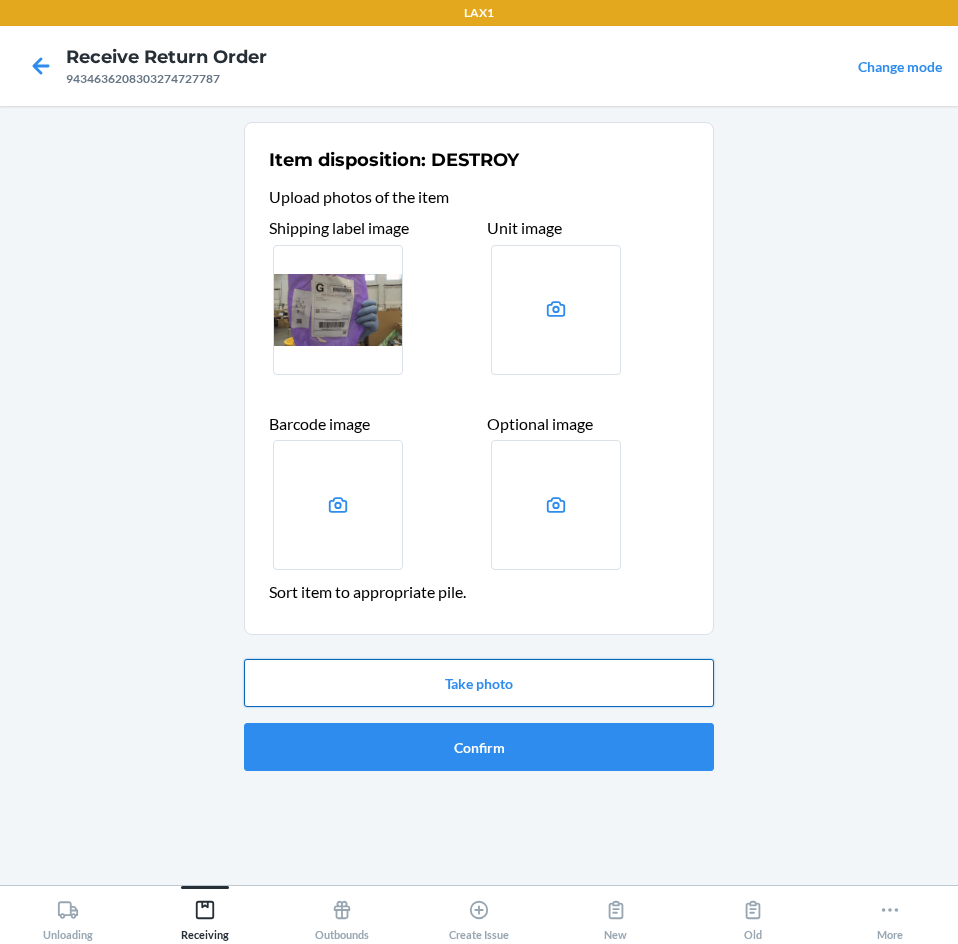 click on "Take photo" at bounding box center (479, 683) 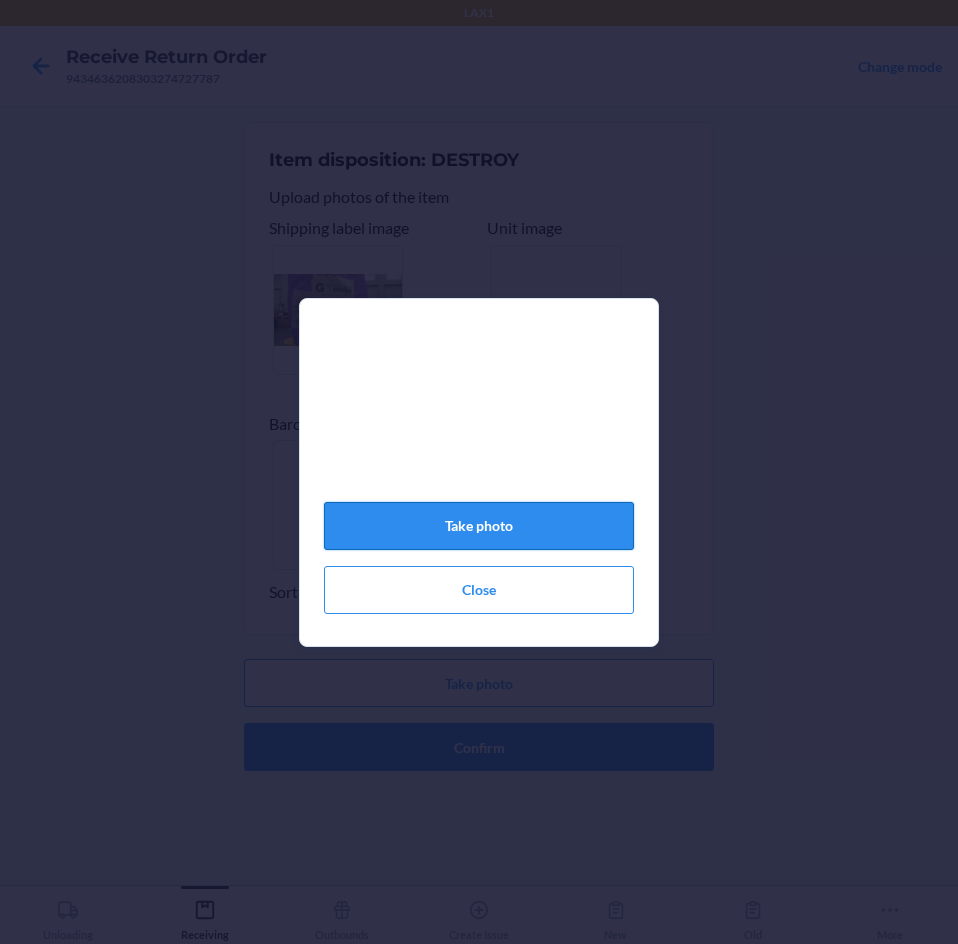 click on "Take photo" 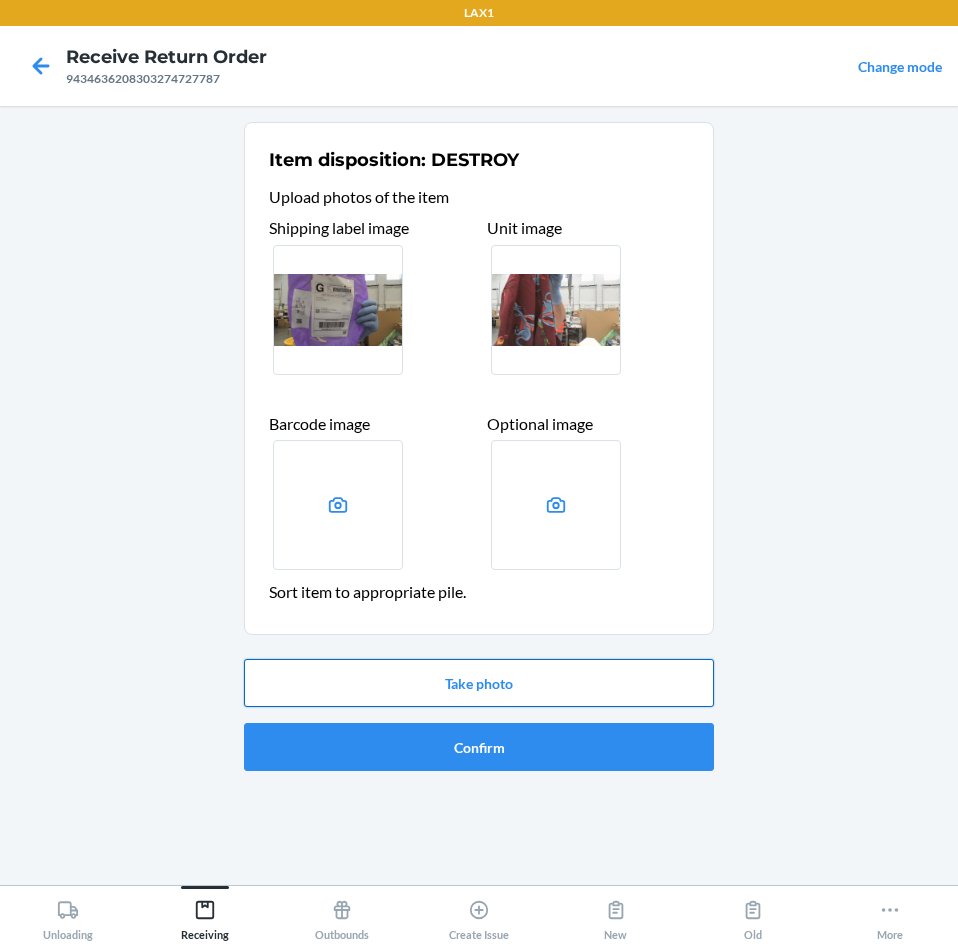 click on "Take photo" at bounding box center [479, 683] 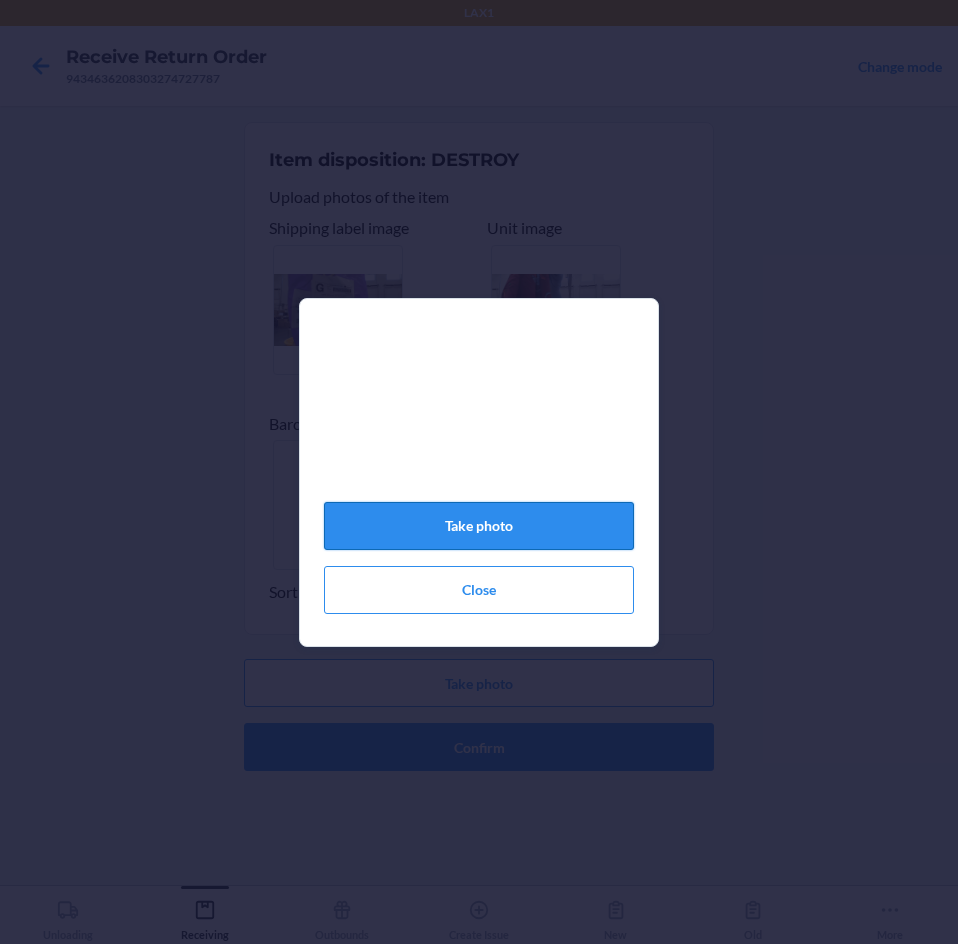 click on "Take photo" 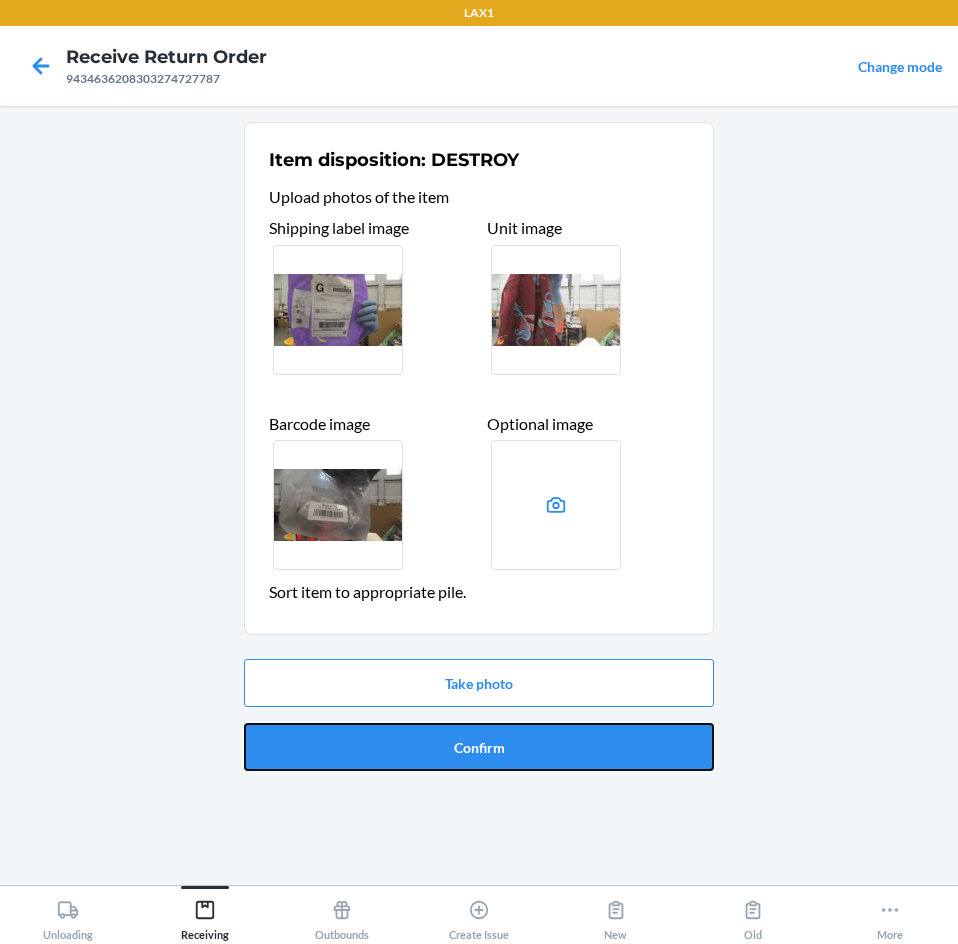 click on "Confirm" at bounding box center [479, 747] 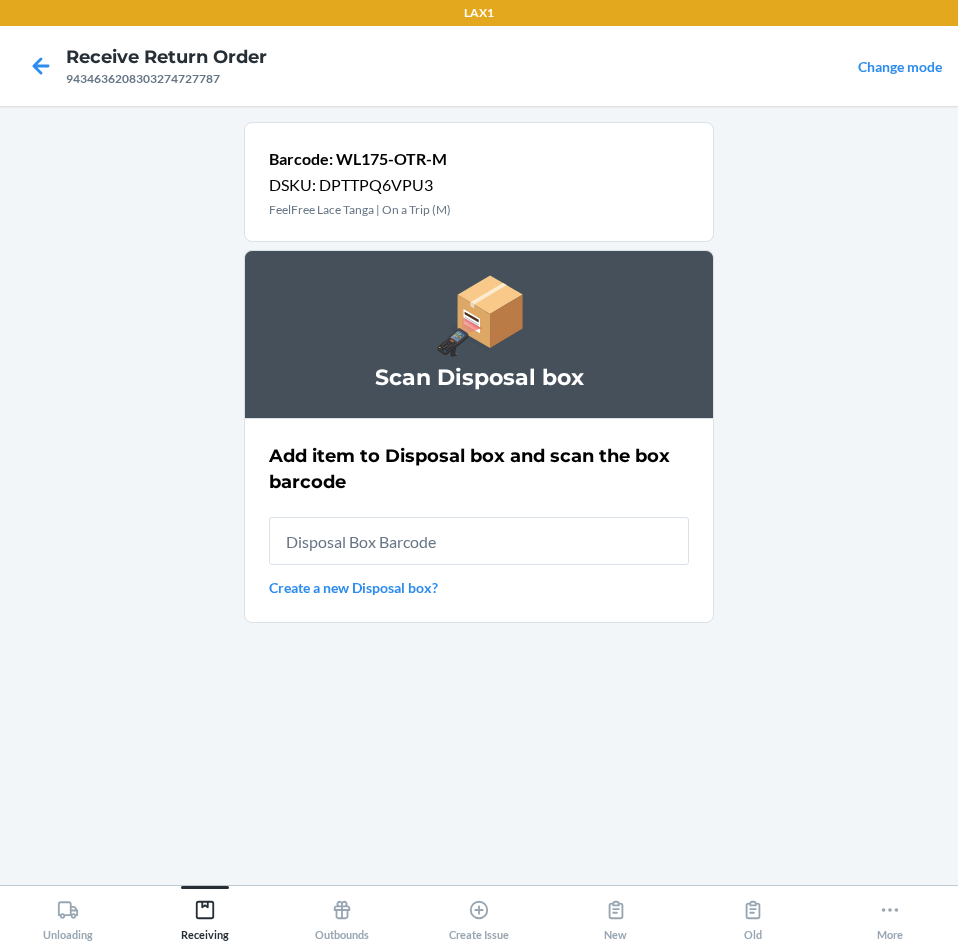 click at bounding box center [479, 541] 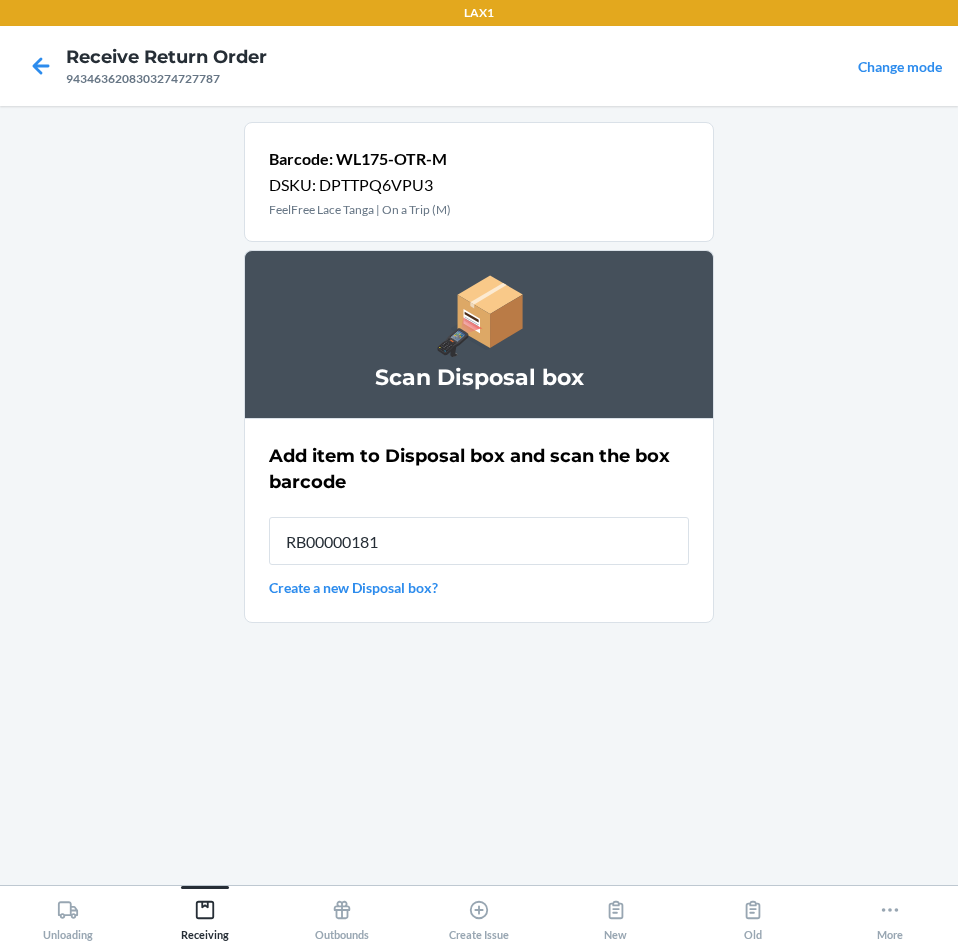 type on "RB000001815" 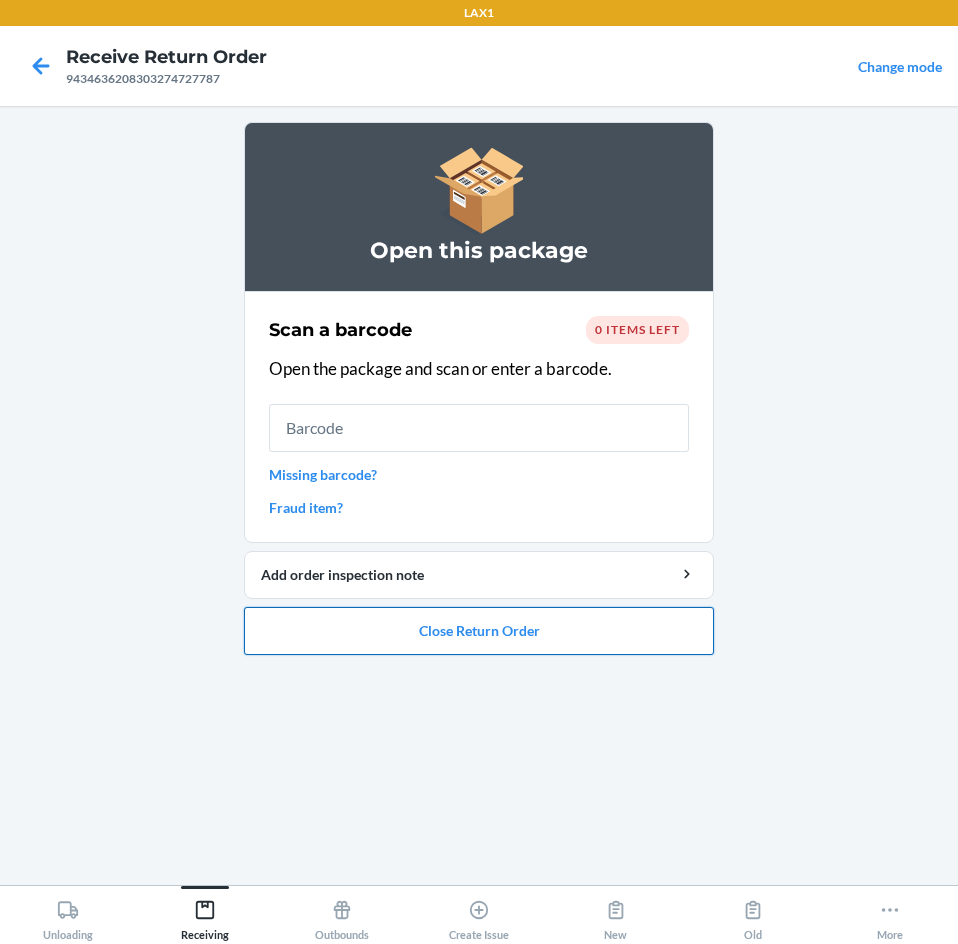 click on "Close Return Order" at bounding box center (479, 631) 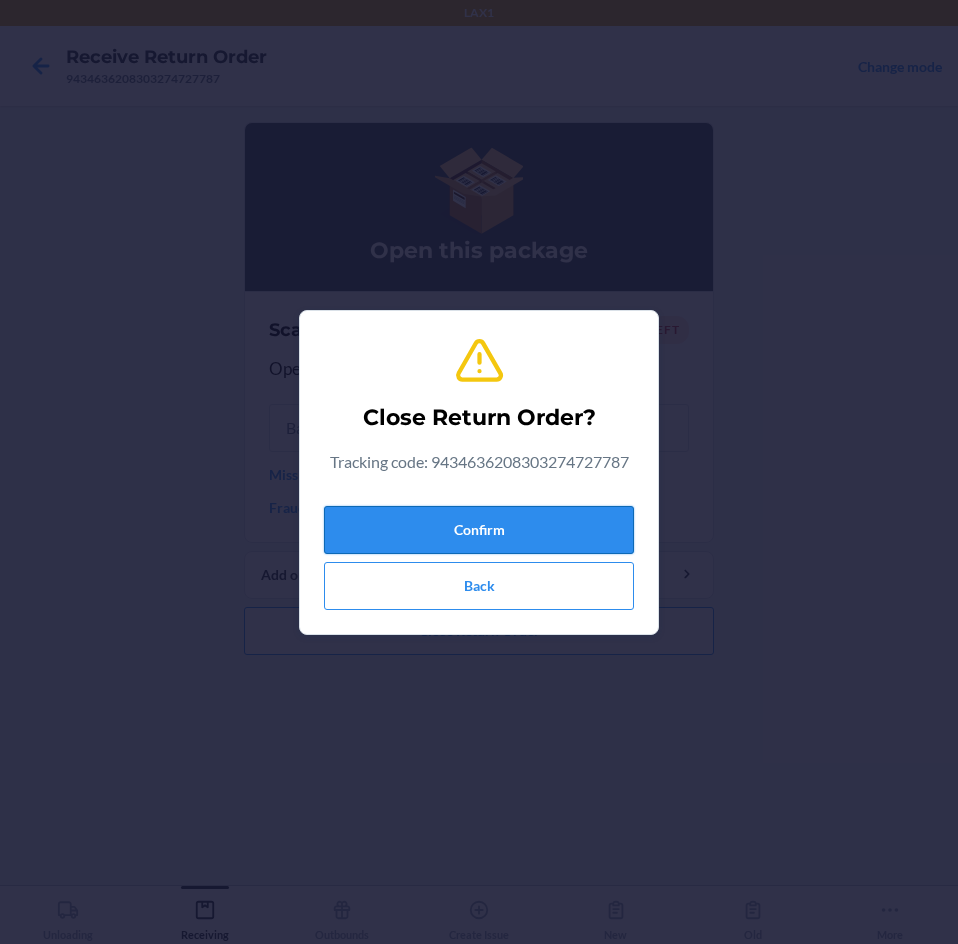 click on "Confirm" at bounding box center (479, 530) 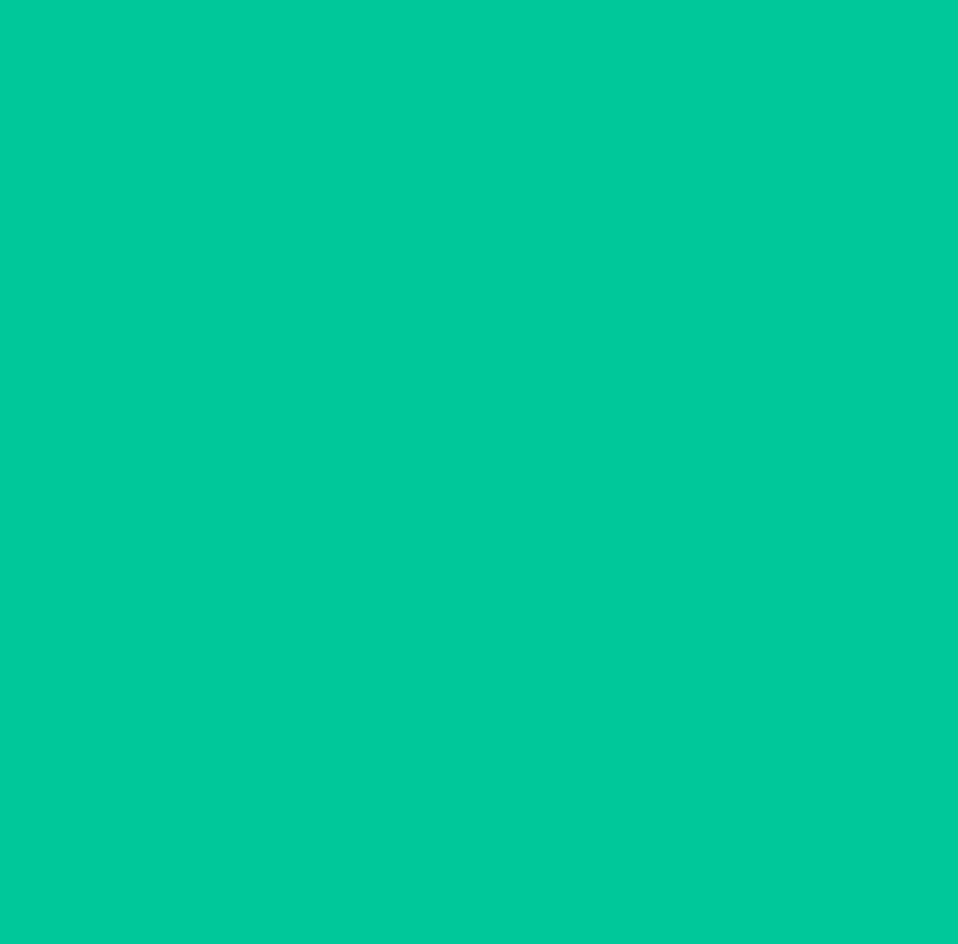 type 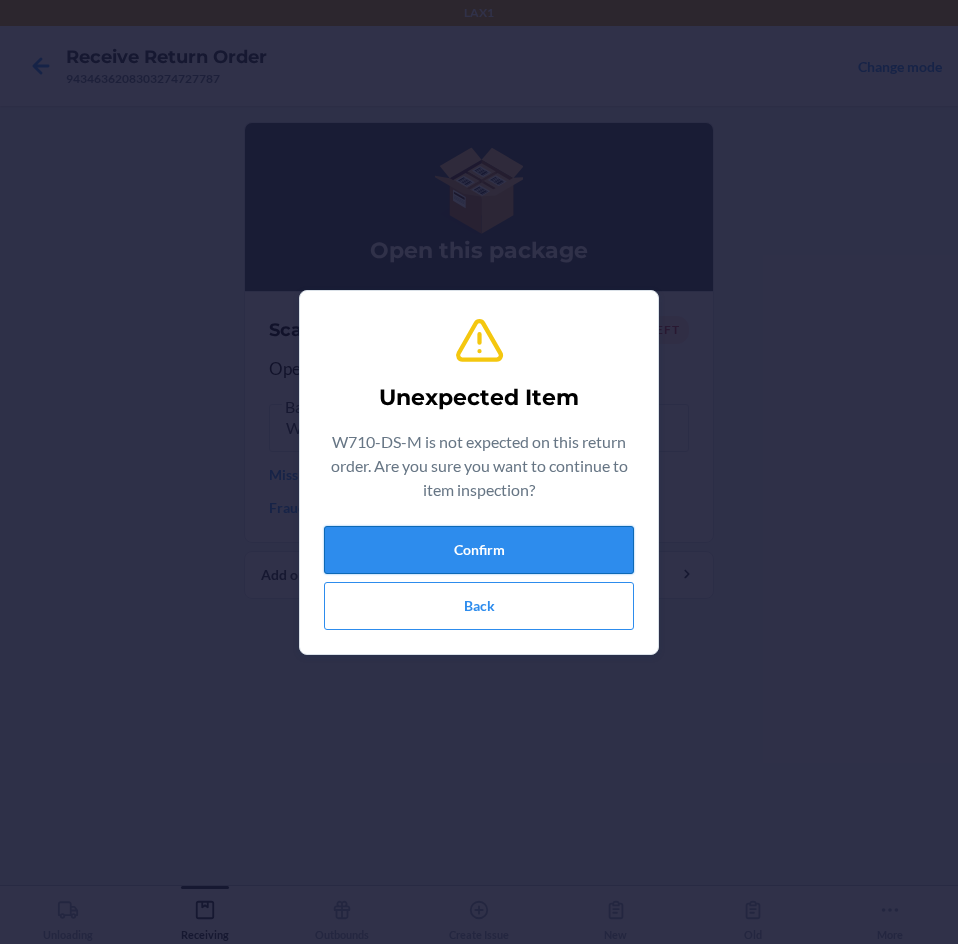 click on "Confirm" at bounding box center [479, 550] 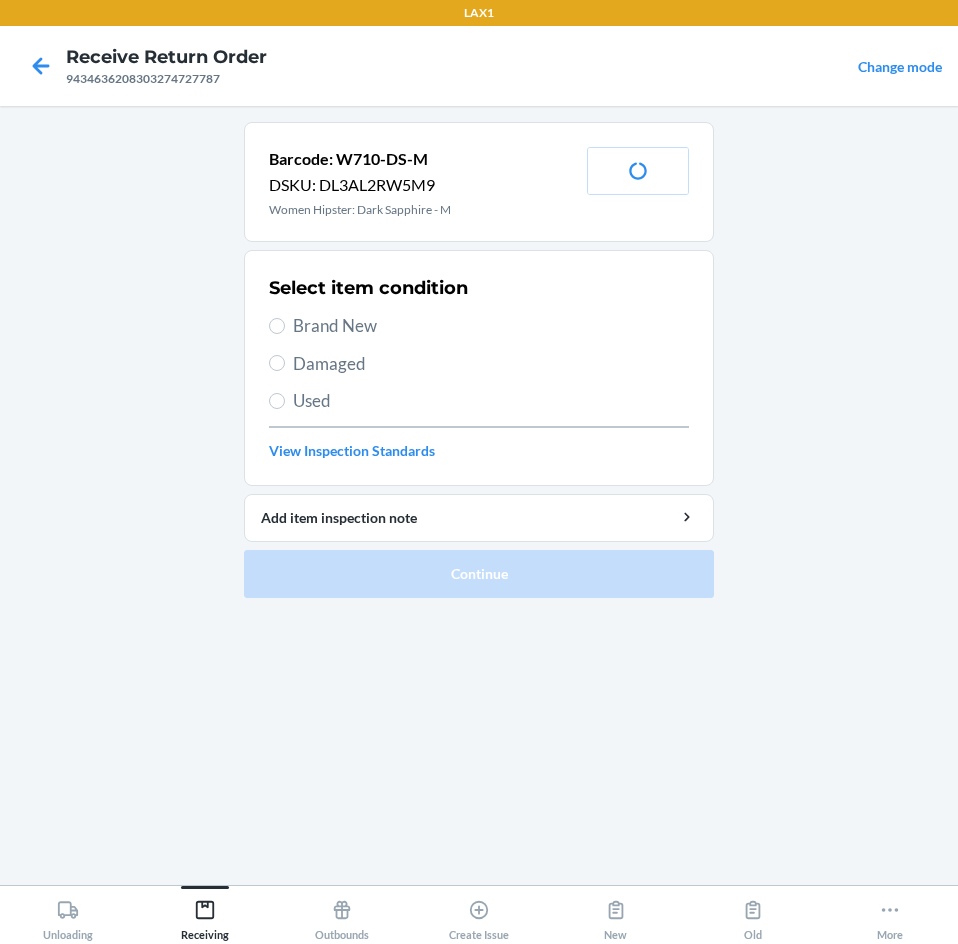 drag, startPoint x: 343, startPoint y: 322, endPoint x: 354, endPoint y: 443, distance: 121.49897 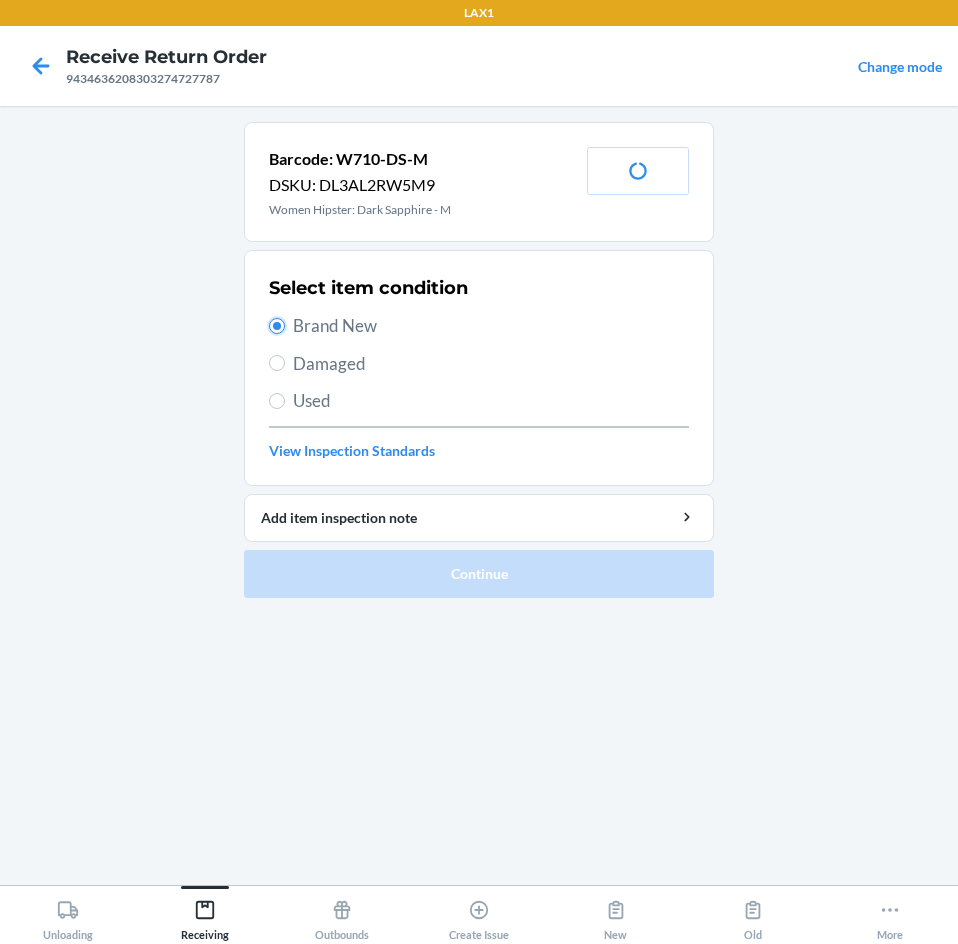 radio on "true" 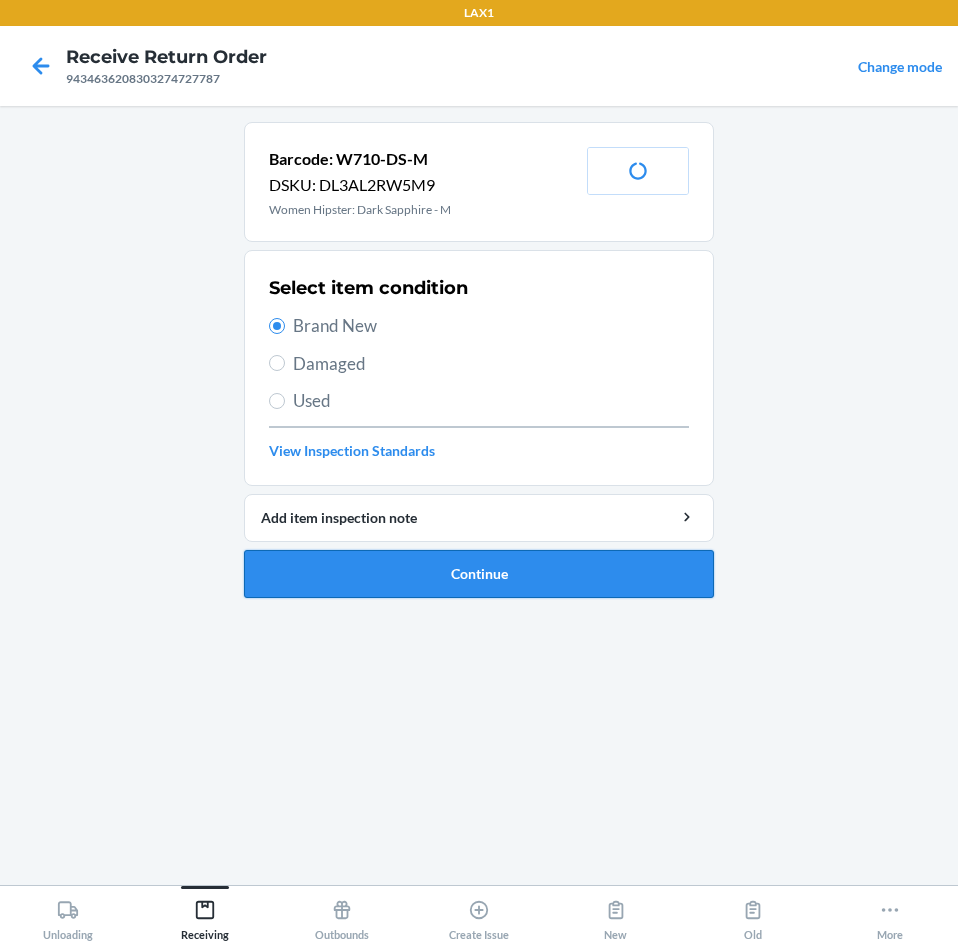 click on "Continue" at bounding box center [479, 574] 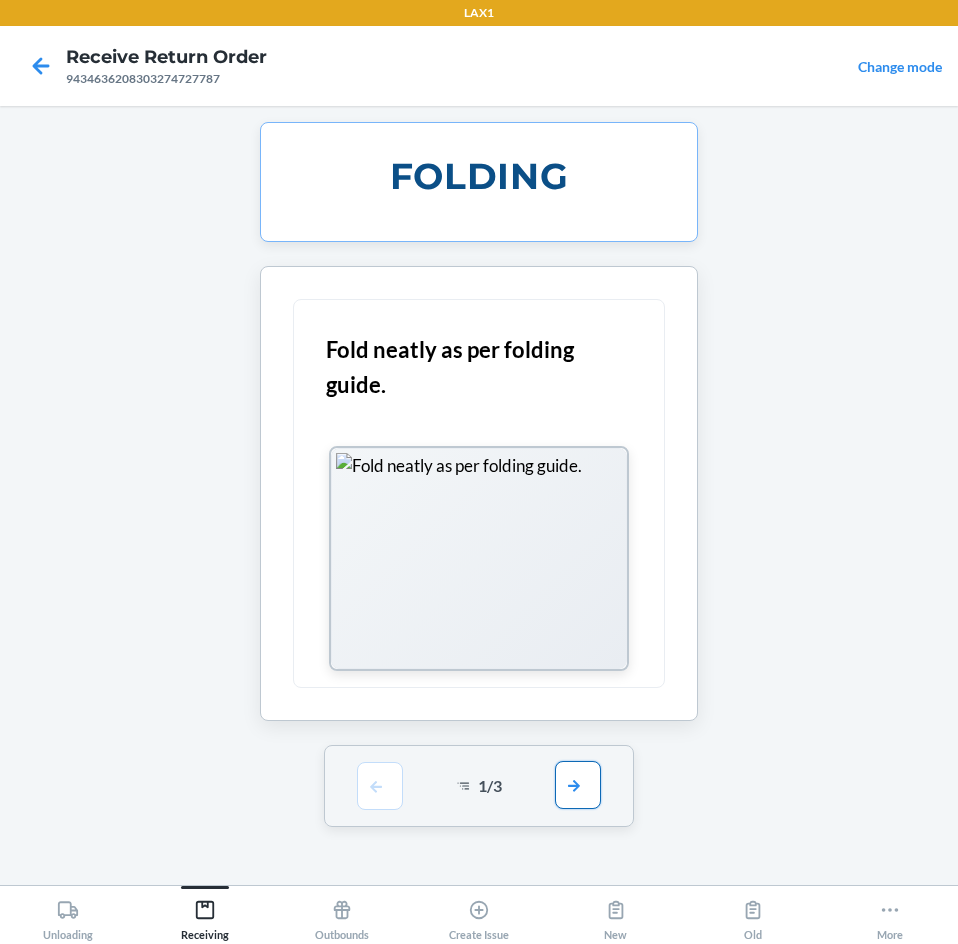 click at bounding box center (578, 785) 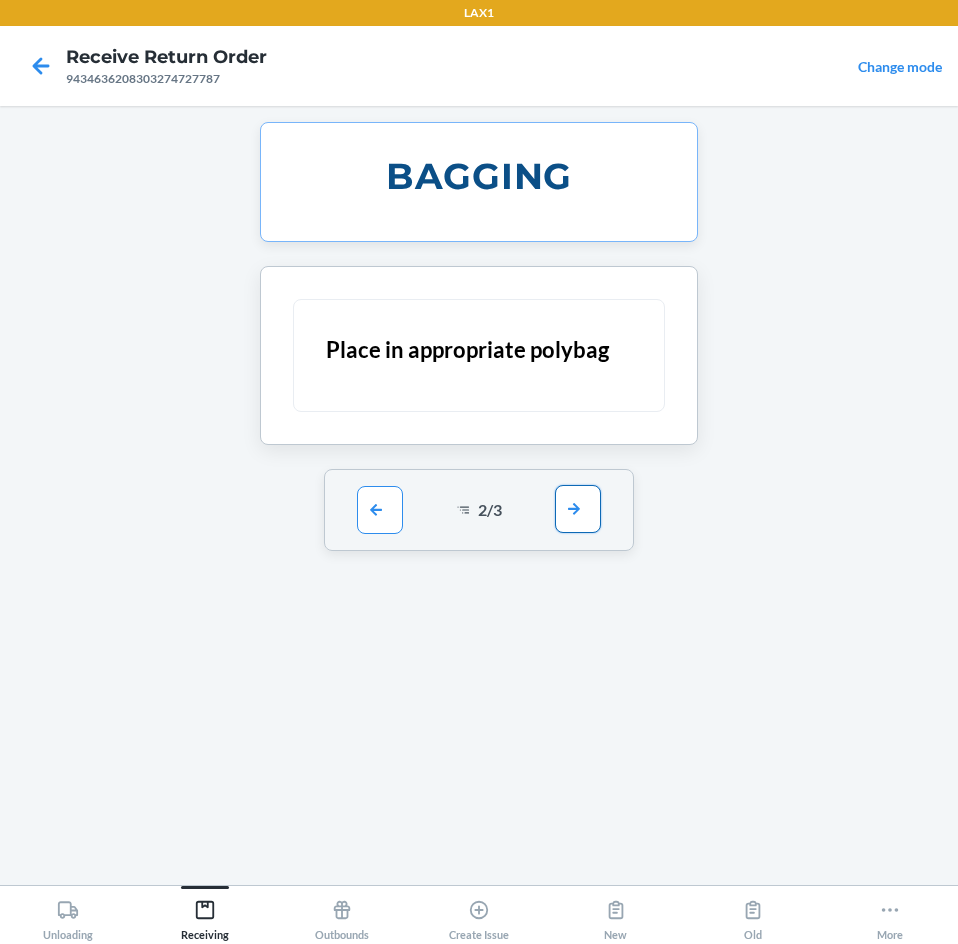 click at bounding box center [578, 509] 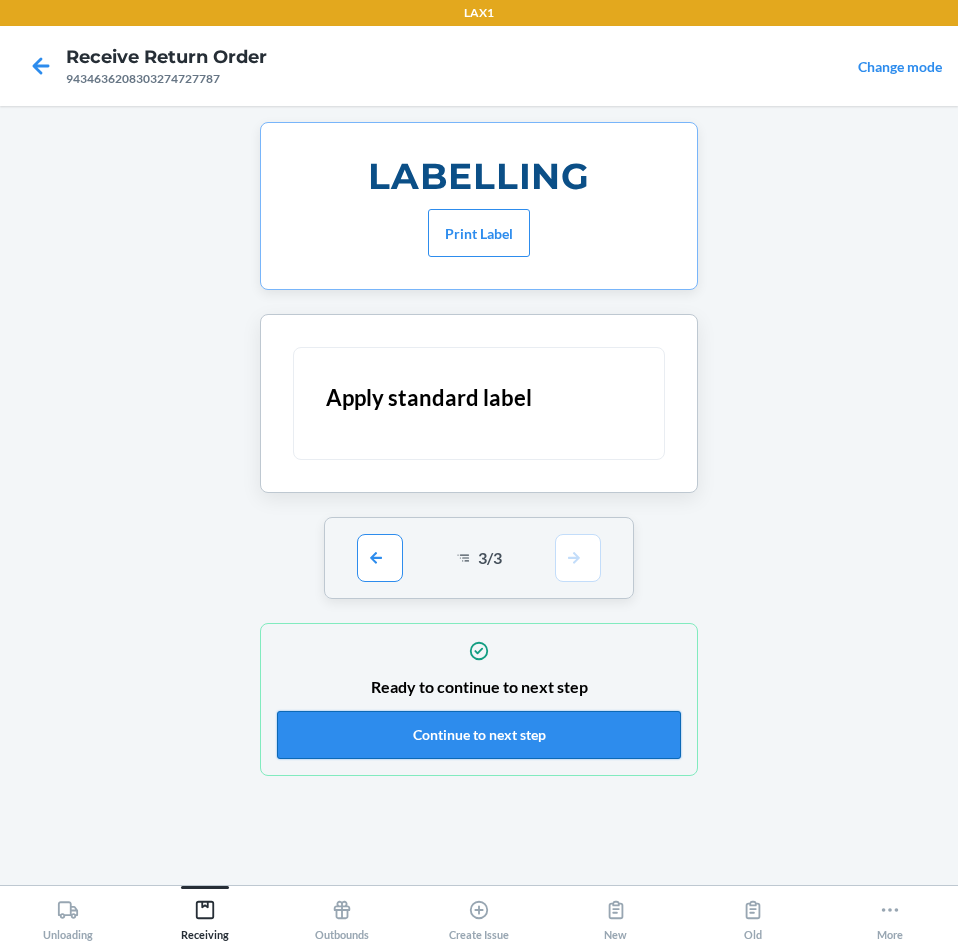 click on "Continue to next step" at bounding box center (479, 735) 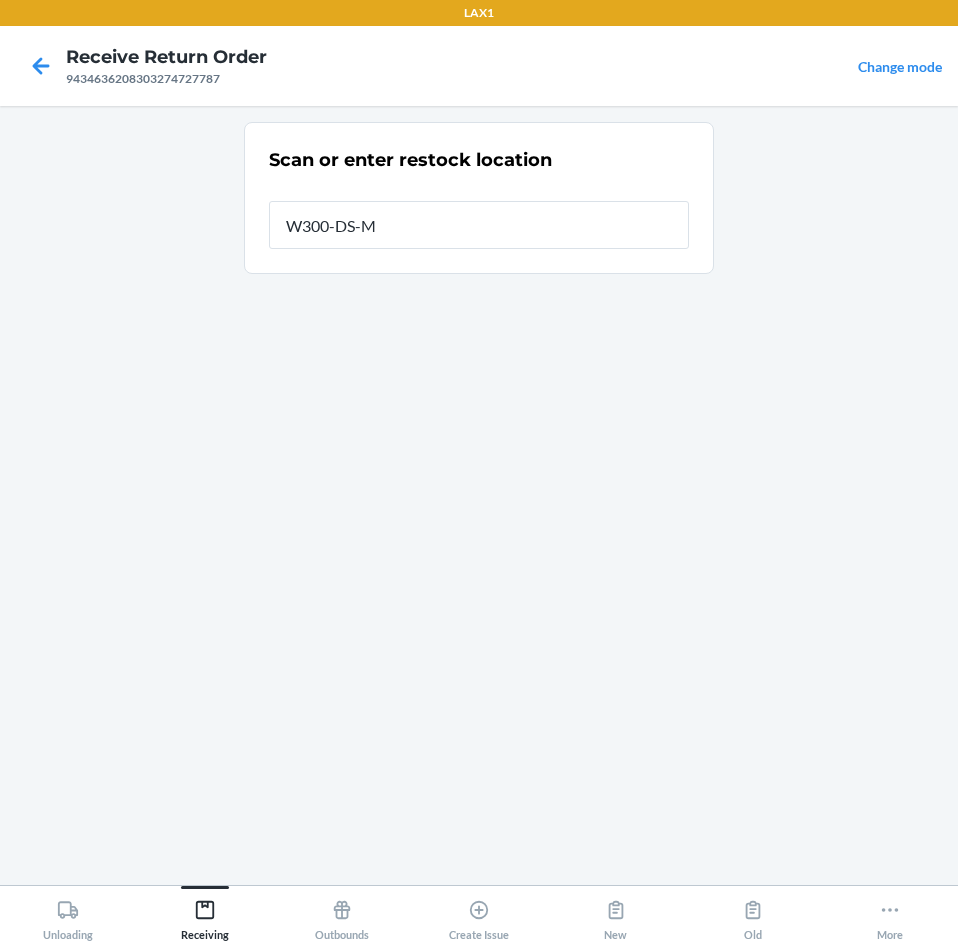 type on "W300-DS-M" 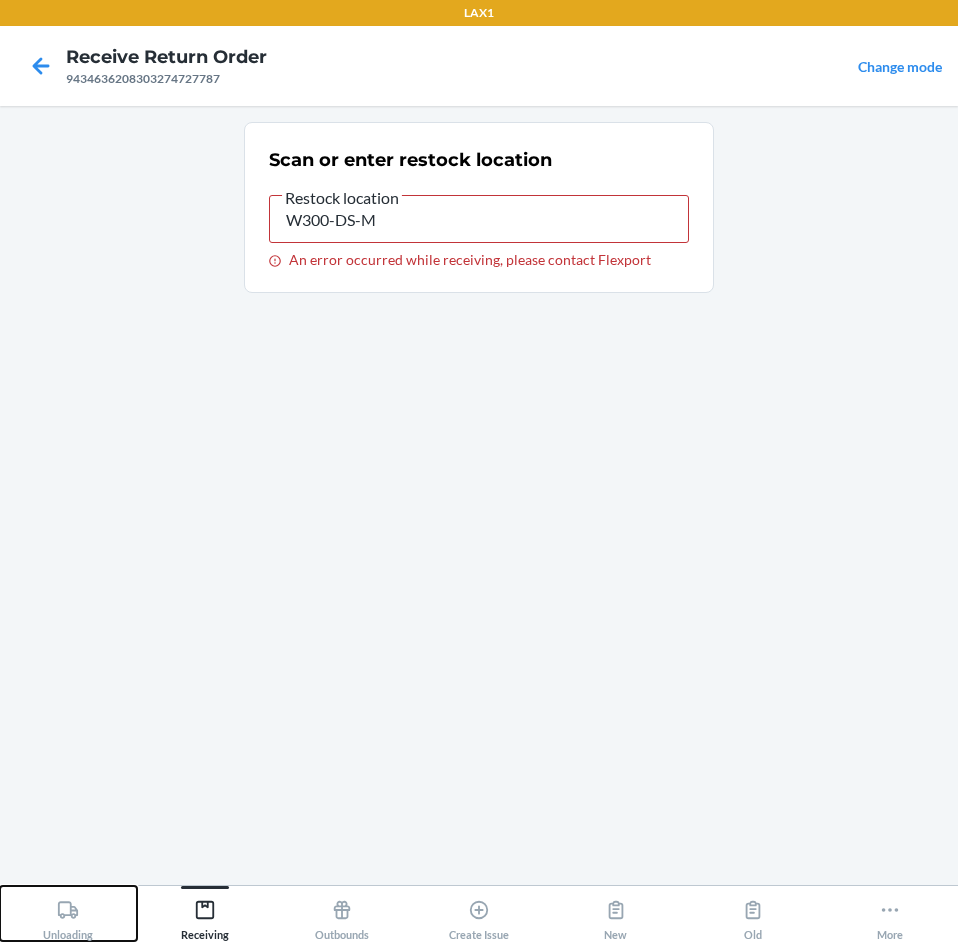 click 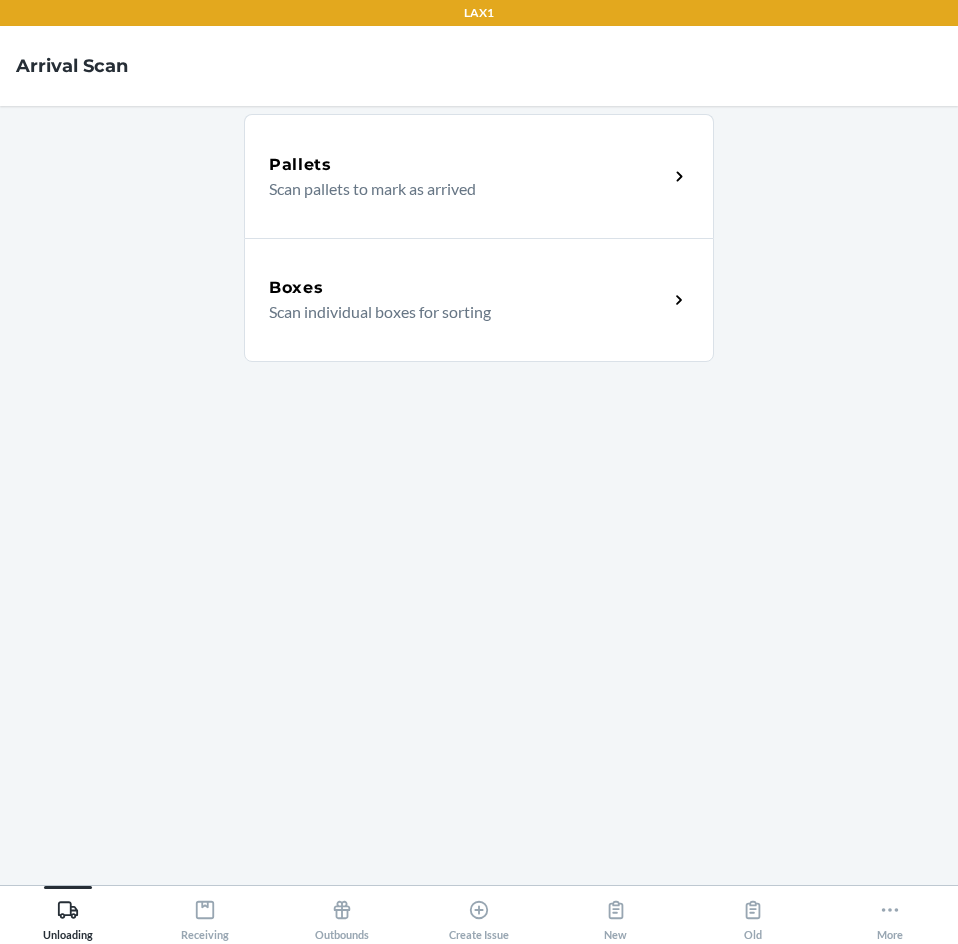 click on "Boxes" at bounding box center (468, 288) 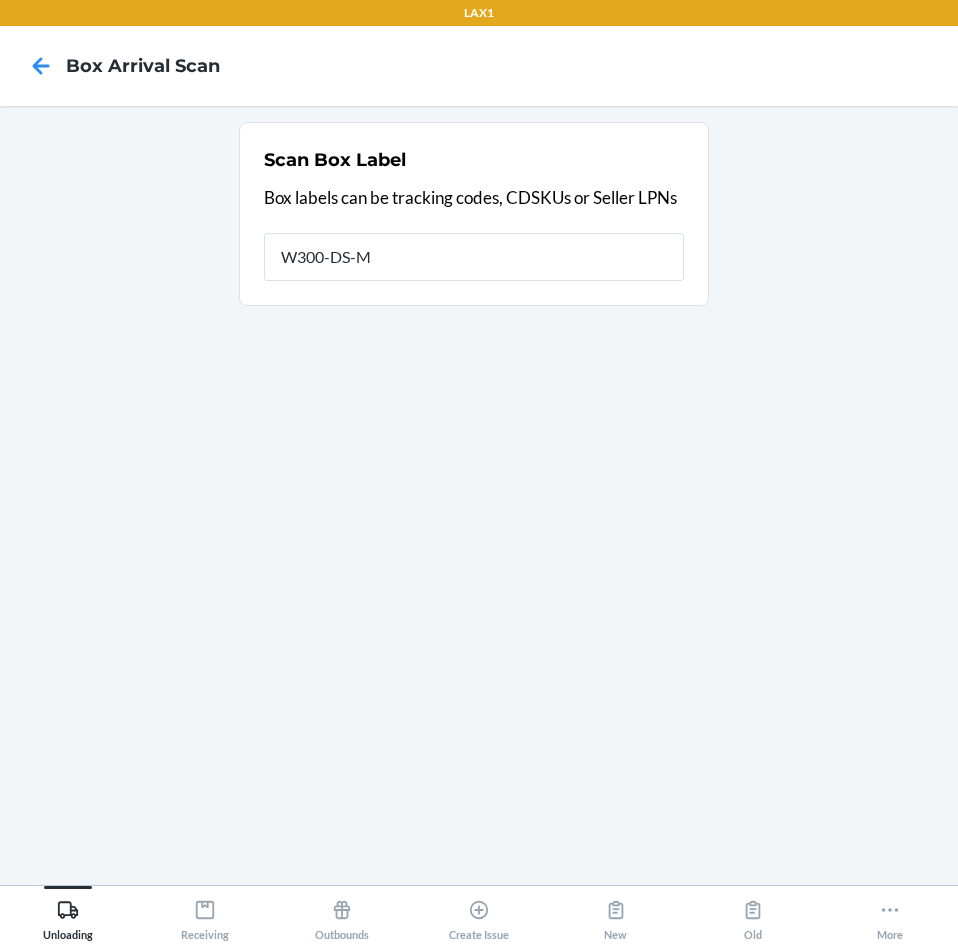 type on "W300-DS-M" 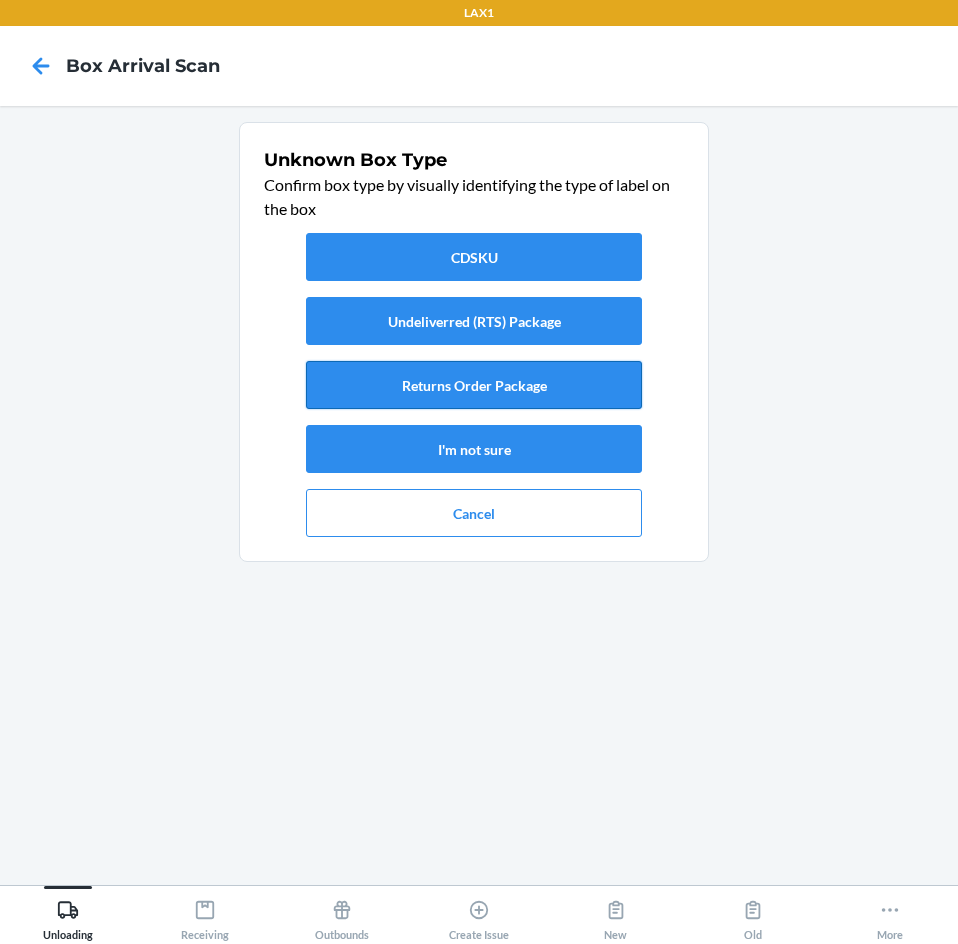 click on "Returns Order Package" at bounding box center (474, 385) 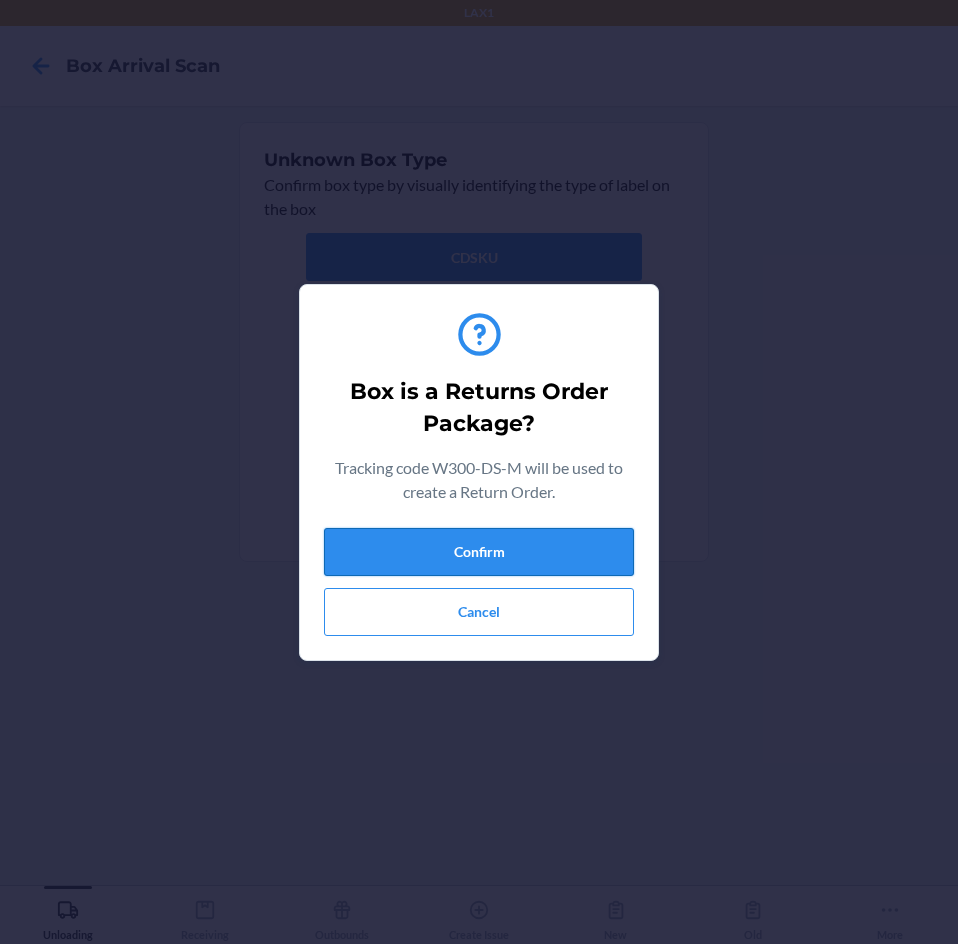click on "Confirm" at bounding box center (479, 552) 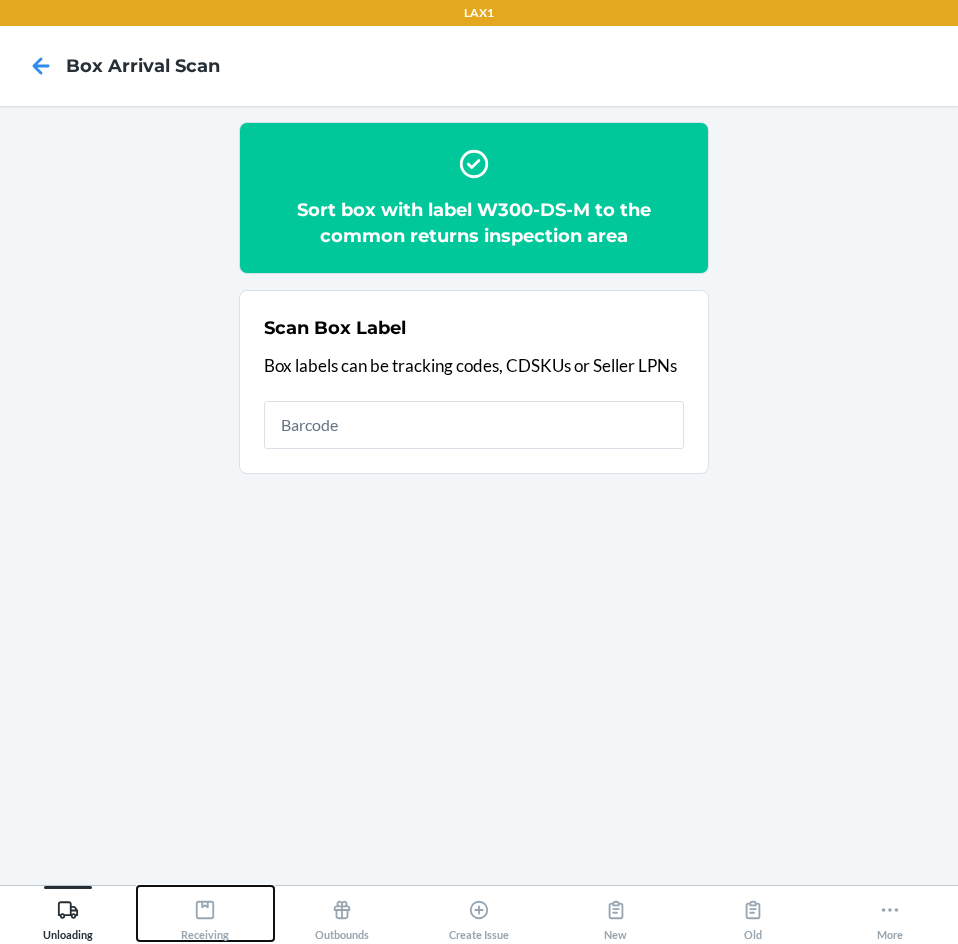 drag, startPoint x: 211, startPoint y: 914, endPoint x: 242, endPoint y: 888, distance: 40.459858 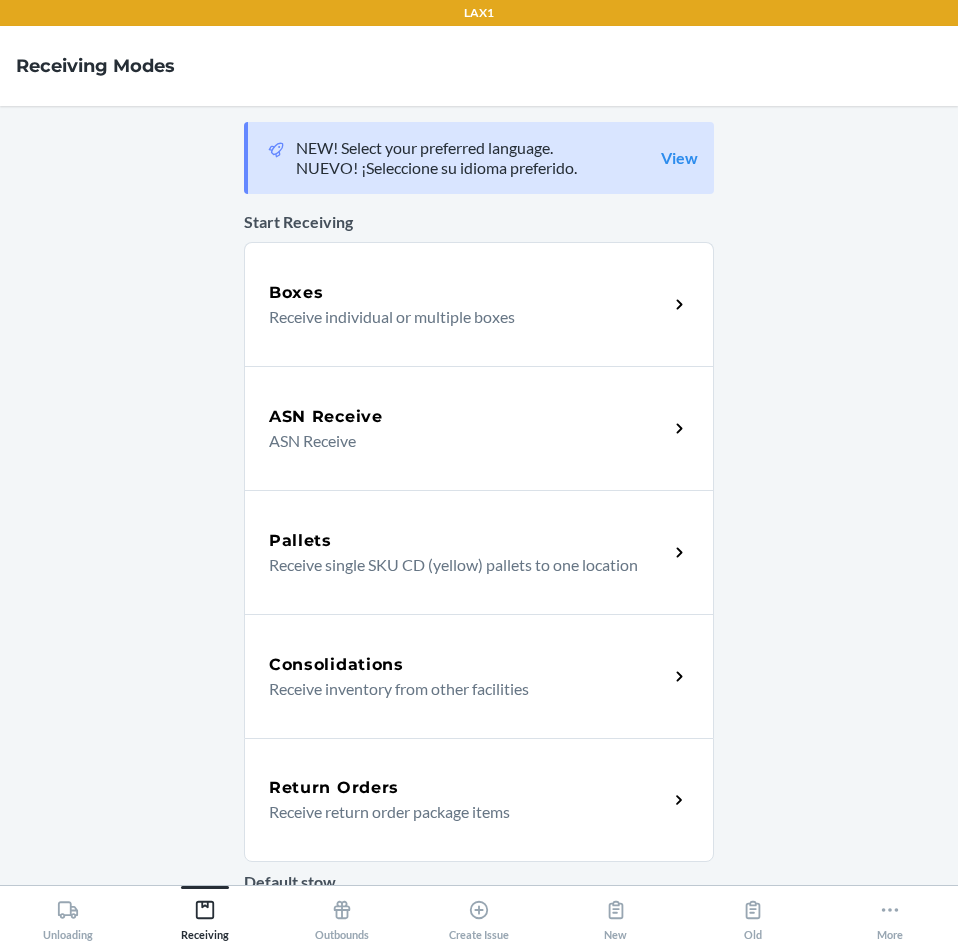 click on "Return Orders" at bounding box center (334, 788) 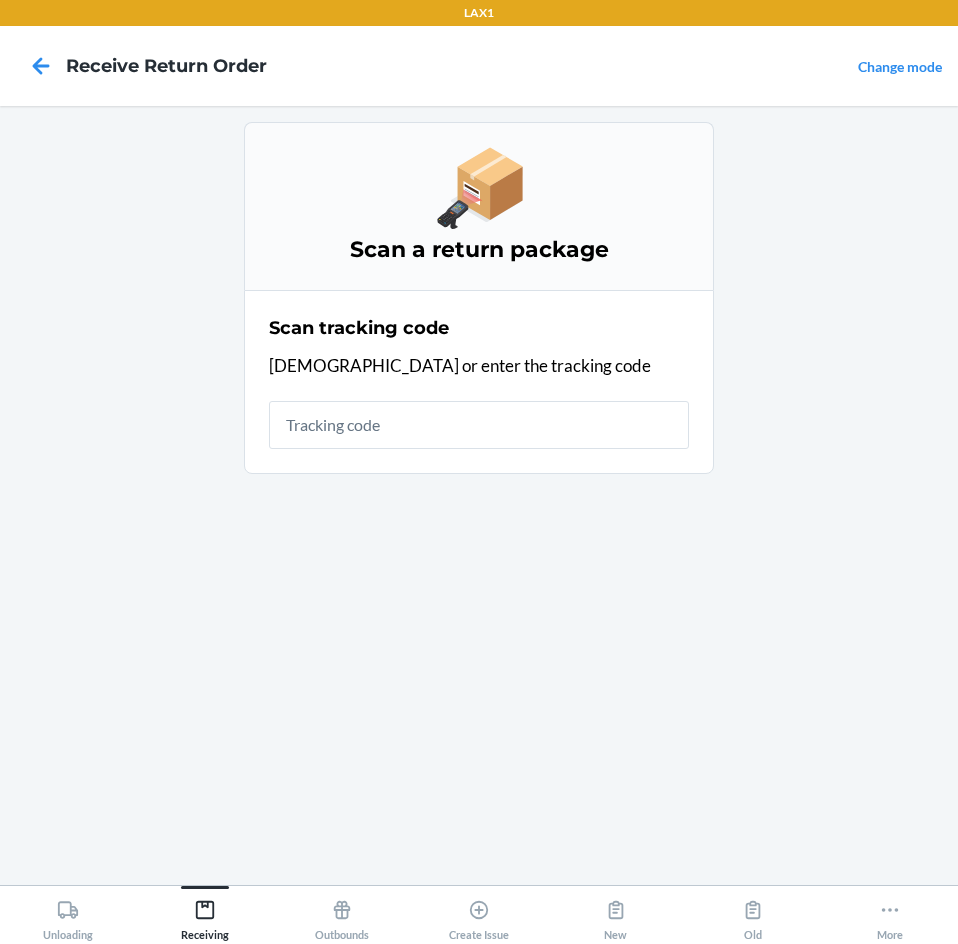 click at bounding box center [479, 425] 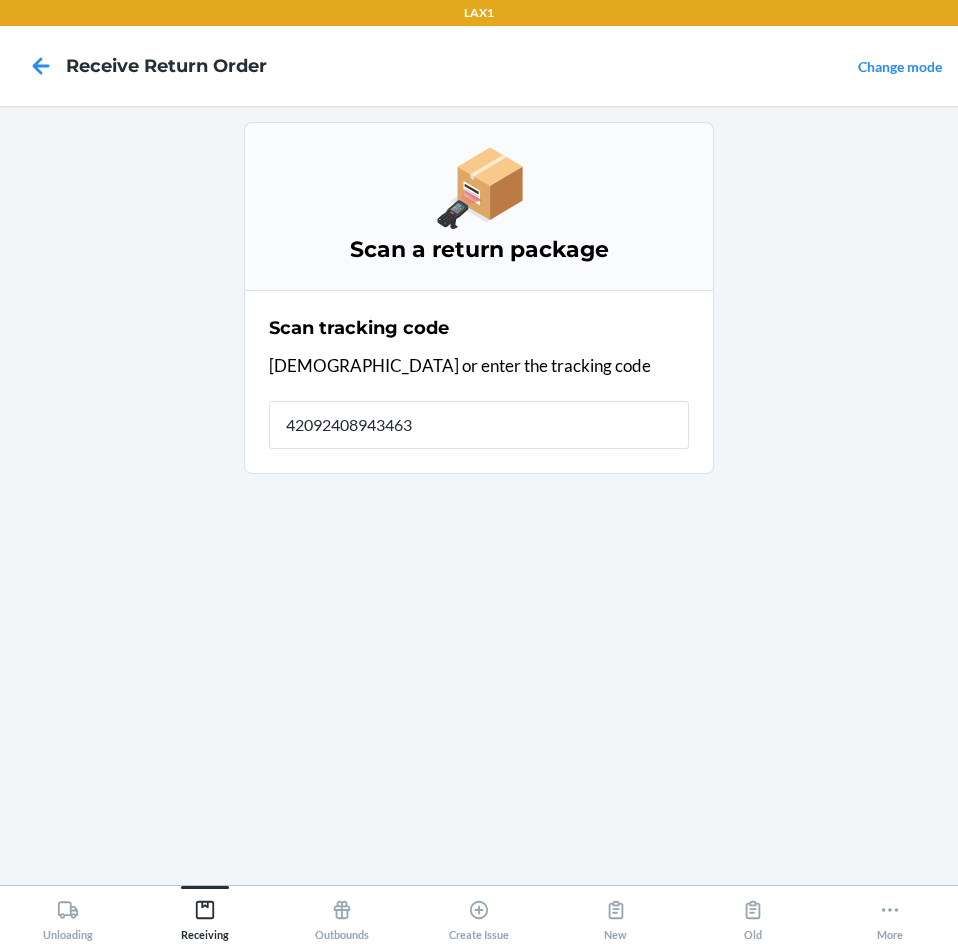 type on "420924089434636" 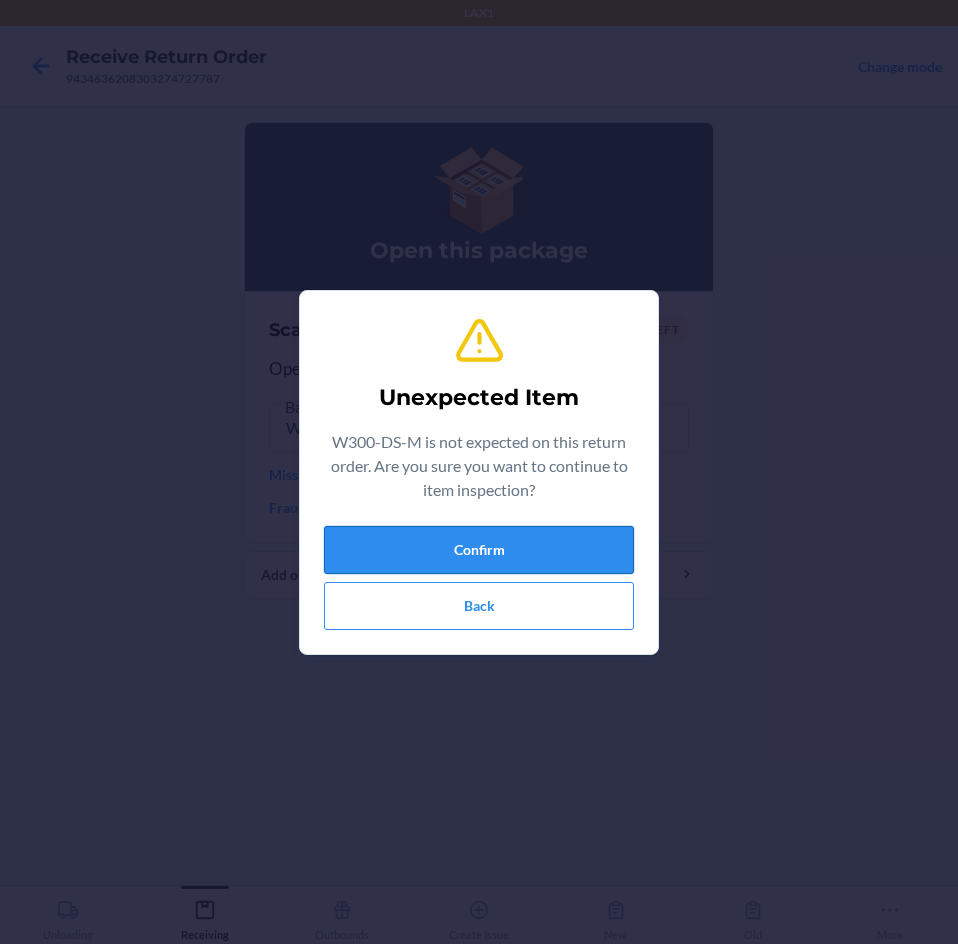 click on "Confirm" at bounding box center (479, 550) 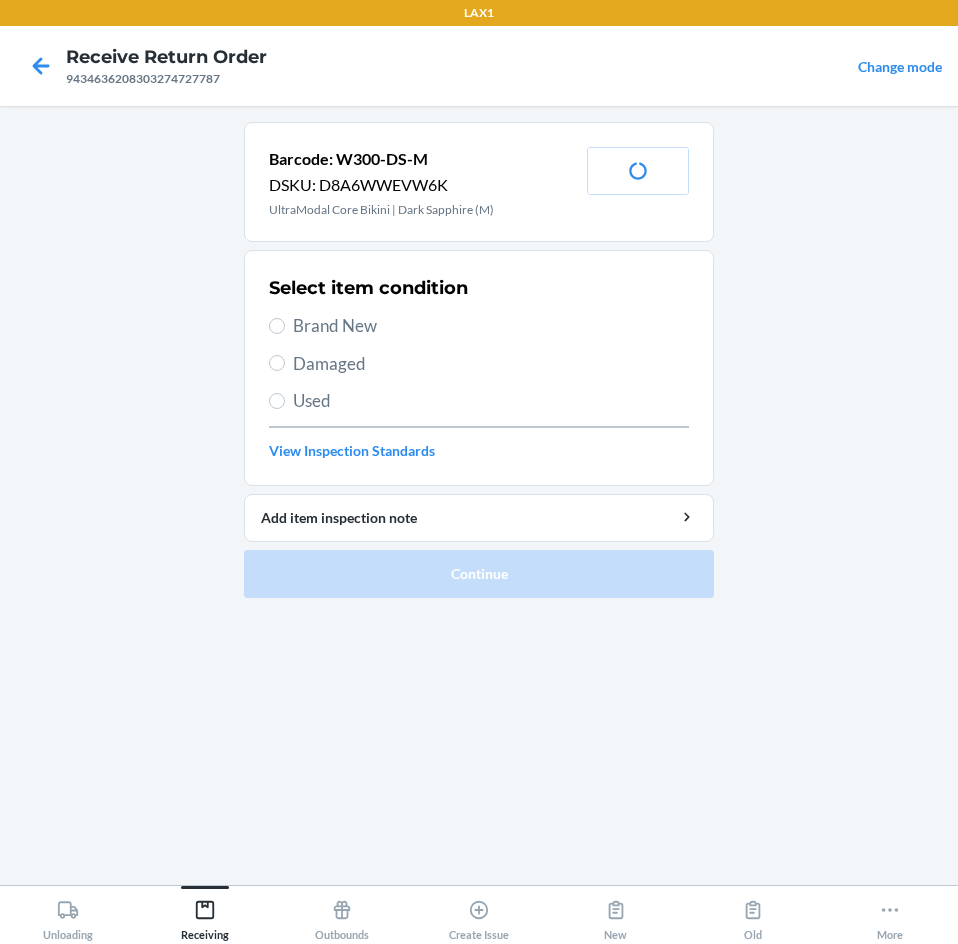 click on "Brand New" at bounding box center [491, 326] 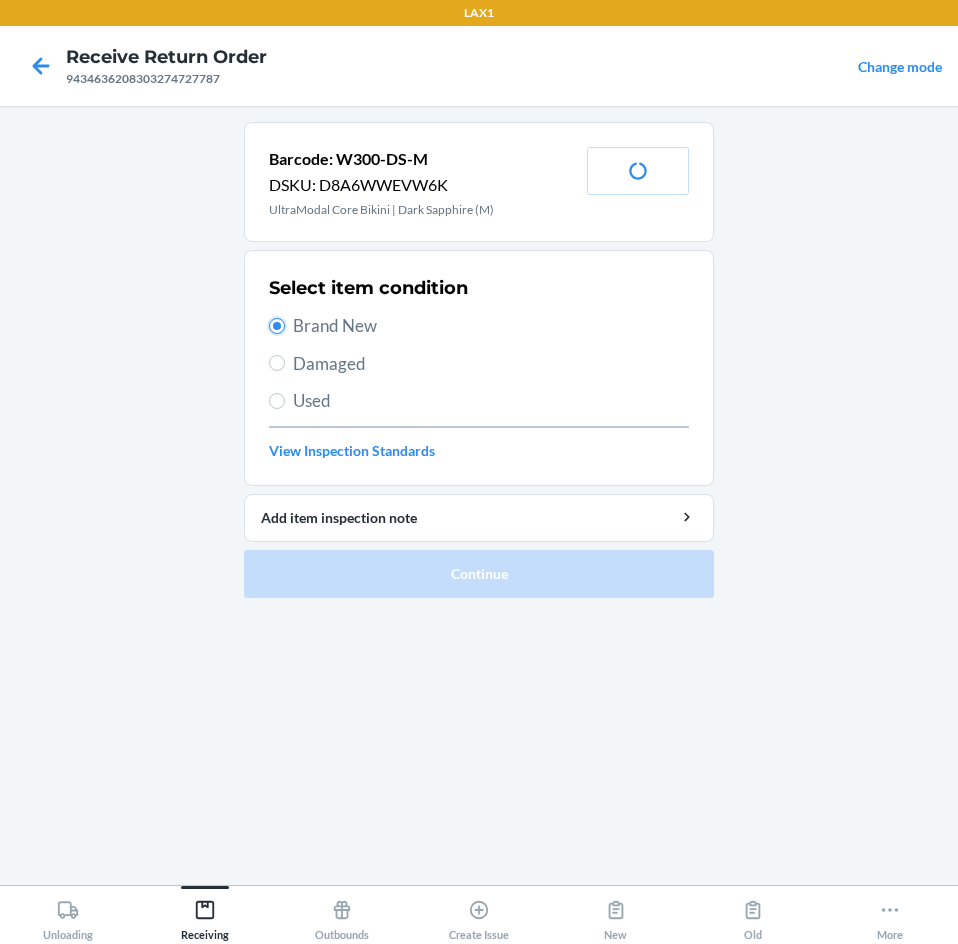 radio on "true" 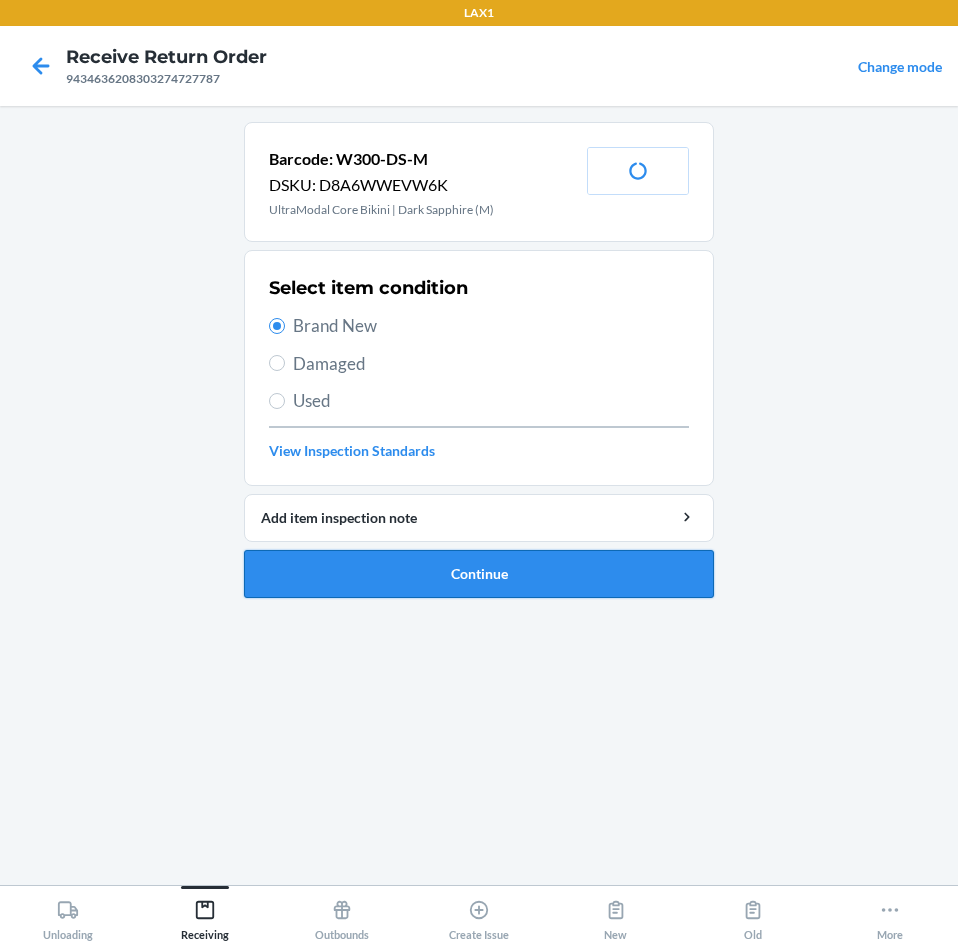 click on "Continue" at bounding box center (479, 574) 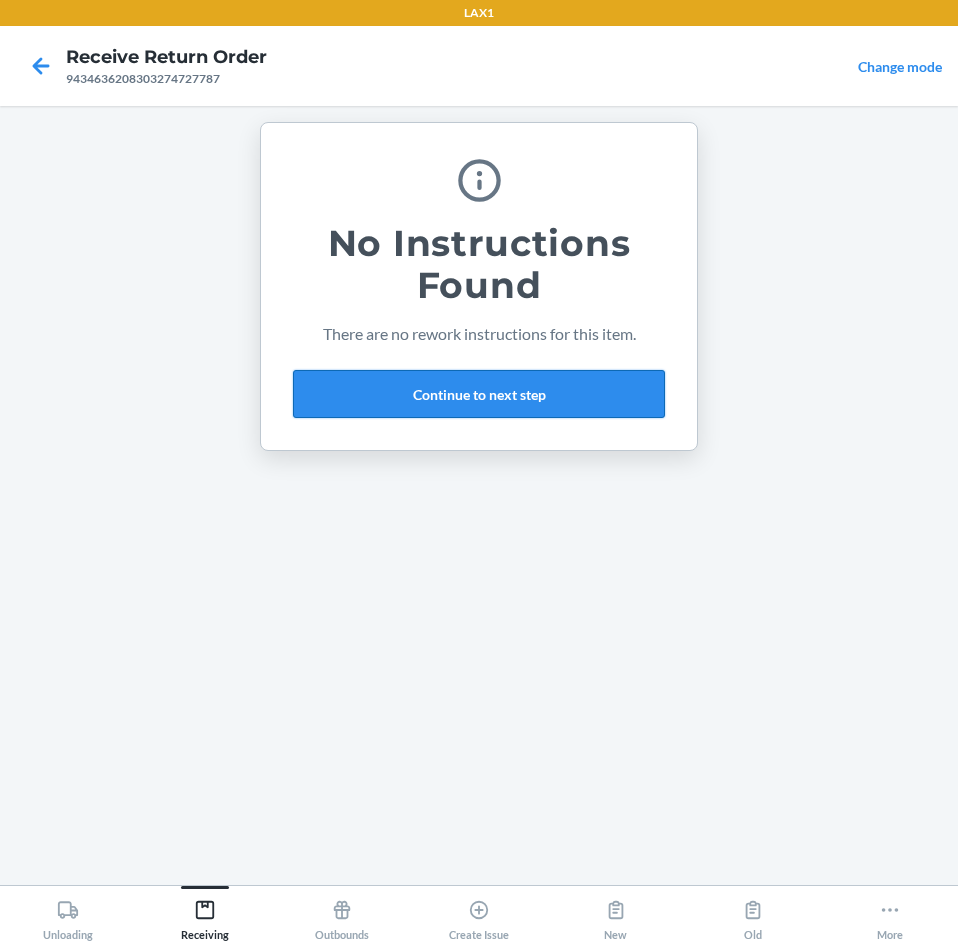 click on "Continue to next step" at bounding box center (479, 394) 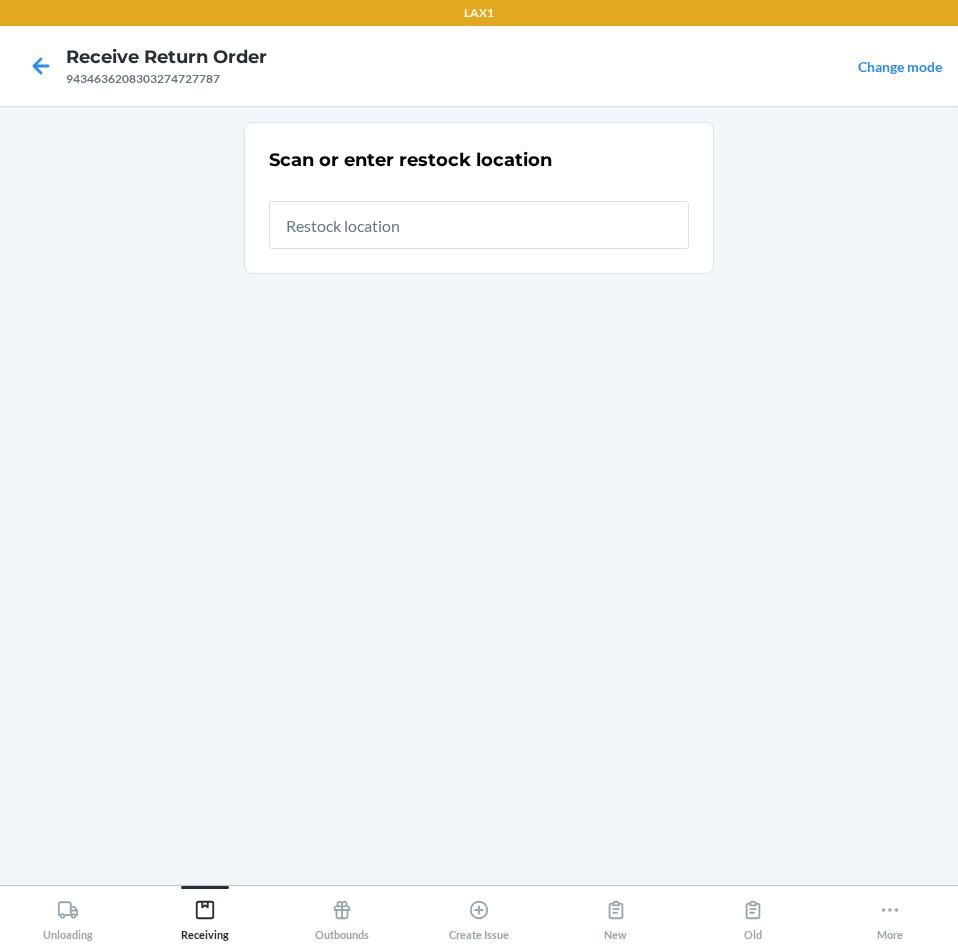 click at bounding box center [479, 225] 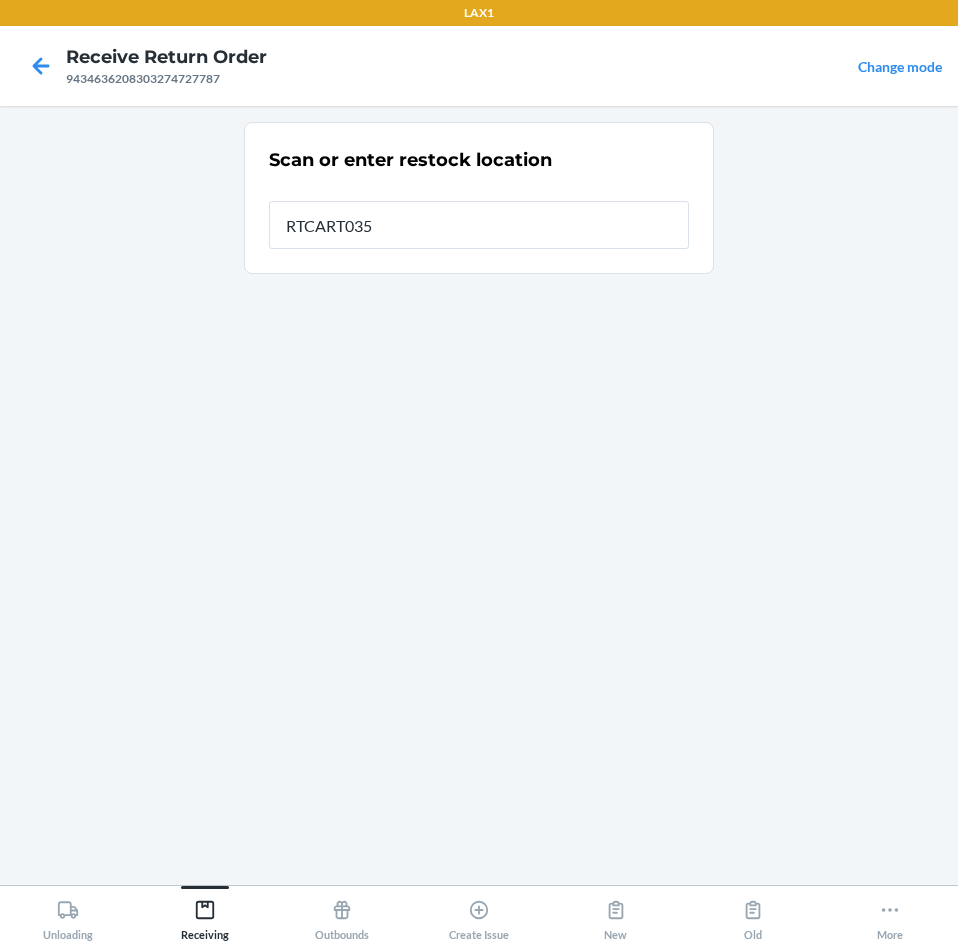 type on "RTCART035" 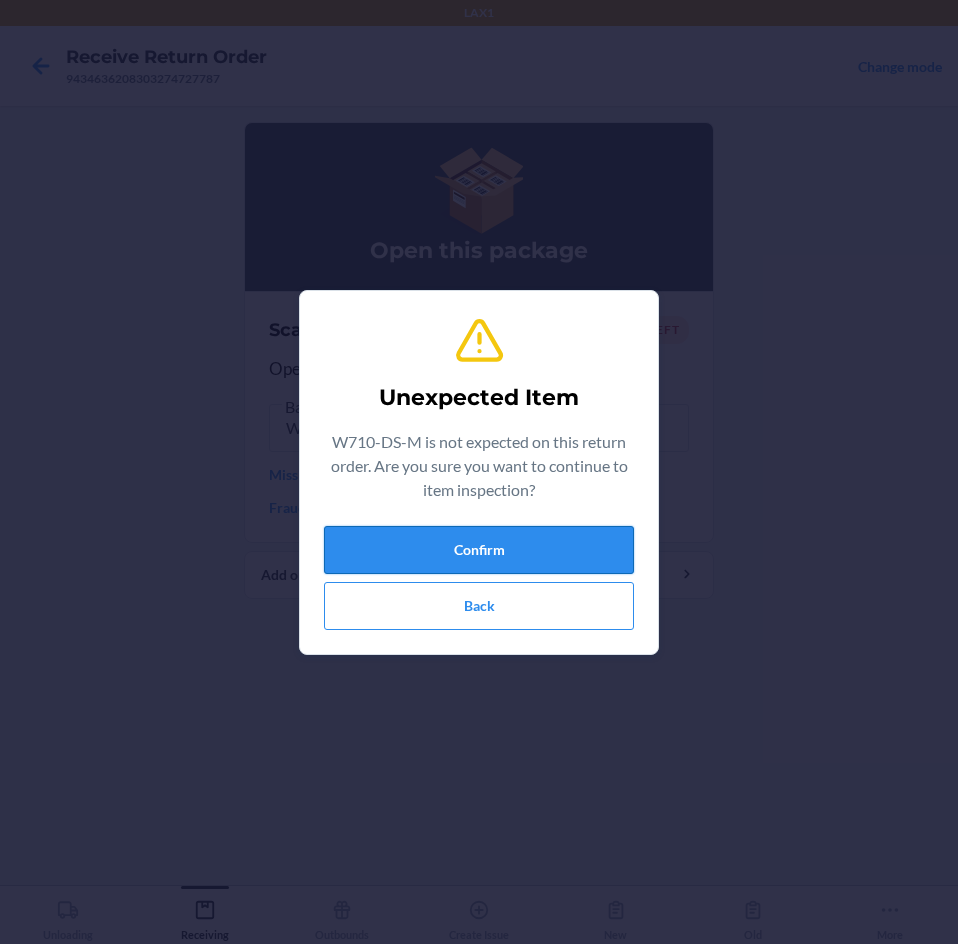 click on "Confirm" at bounding box center [479, 550] 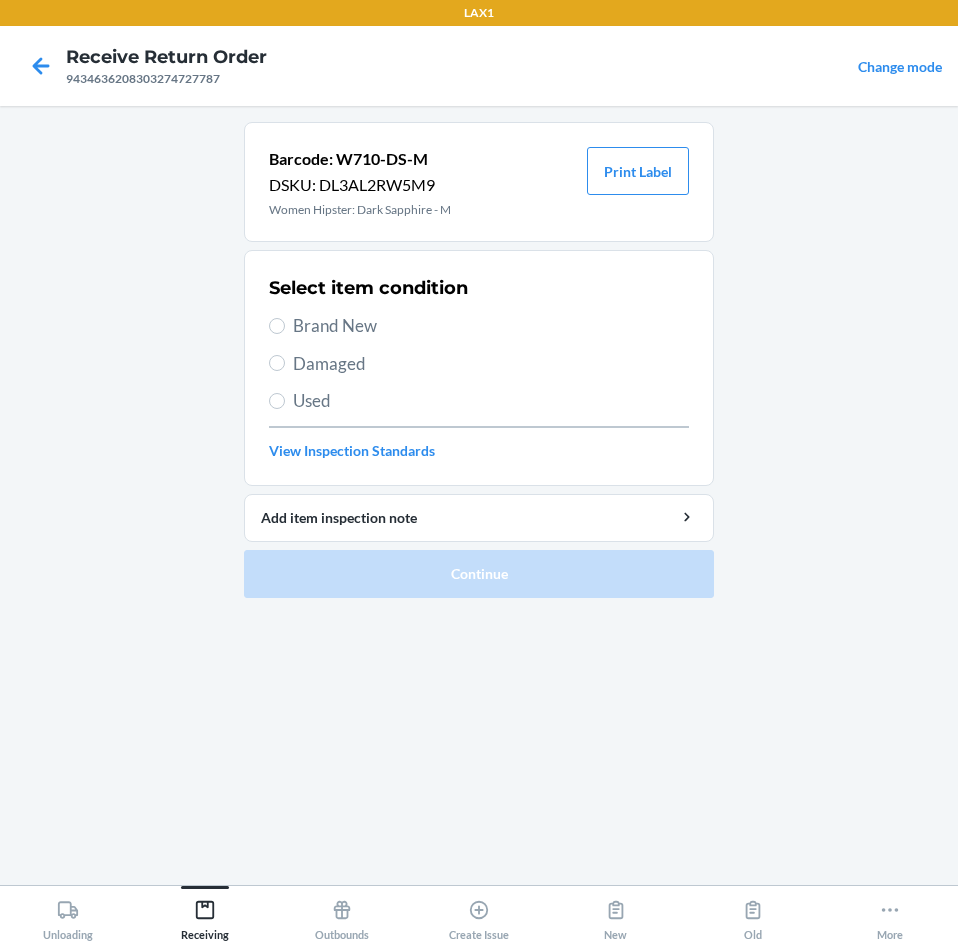 click on "Brand New" at bounding box center (491, 326) 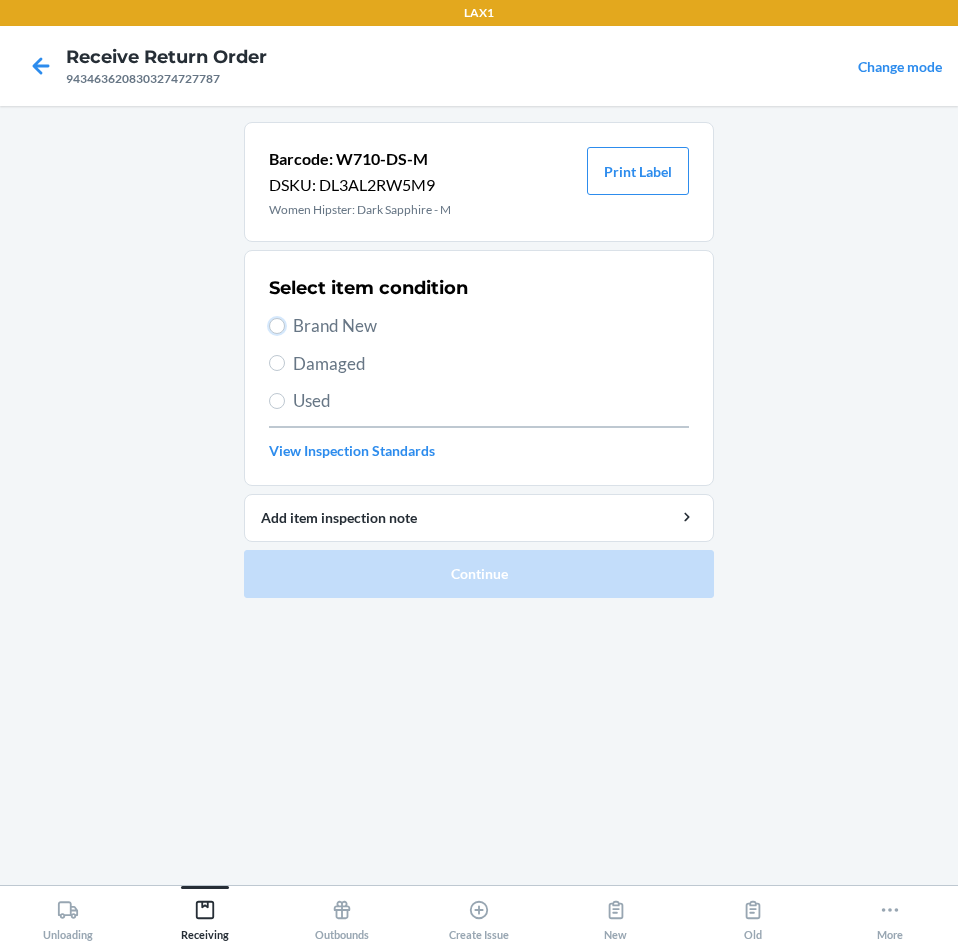 click on "Brand New" at bounding box center (277, 326) 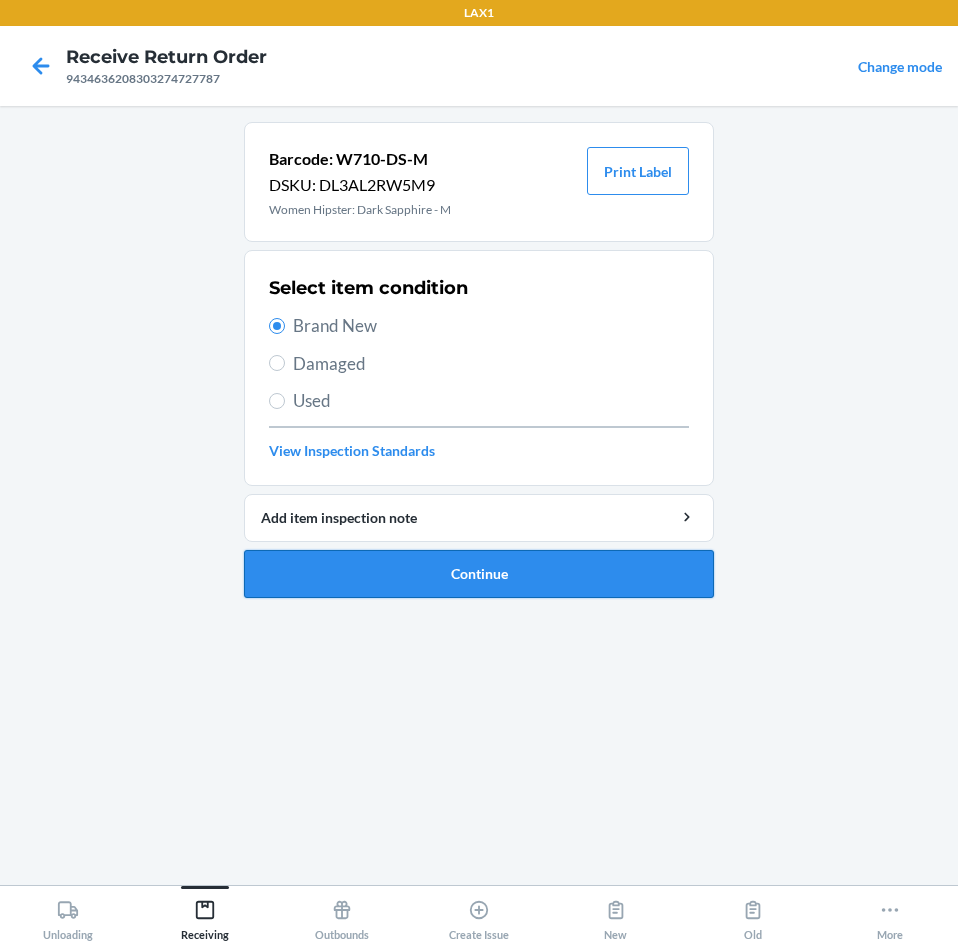 click on "Continue" at bounding box center [479, 574] 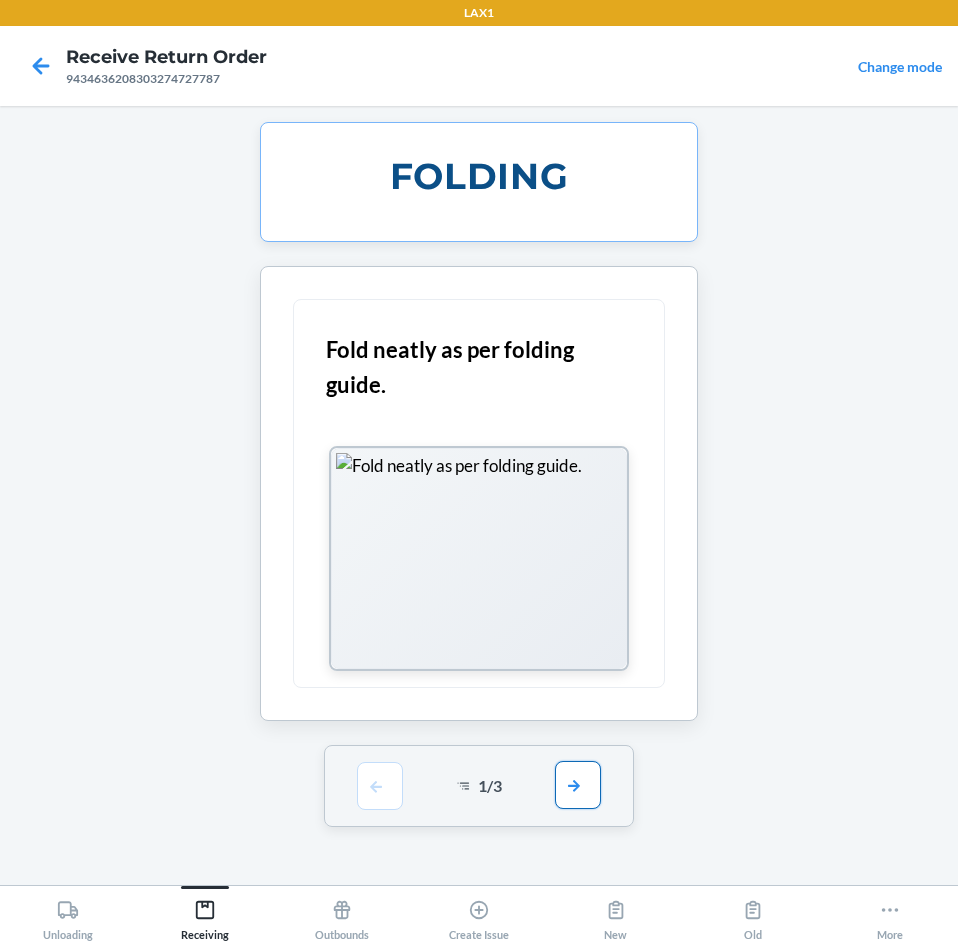click at bounding box center [578, 785] 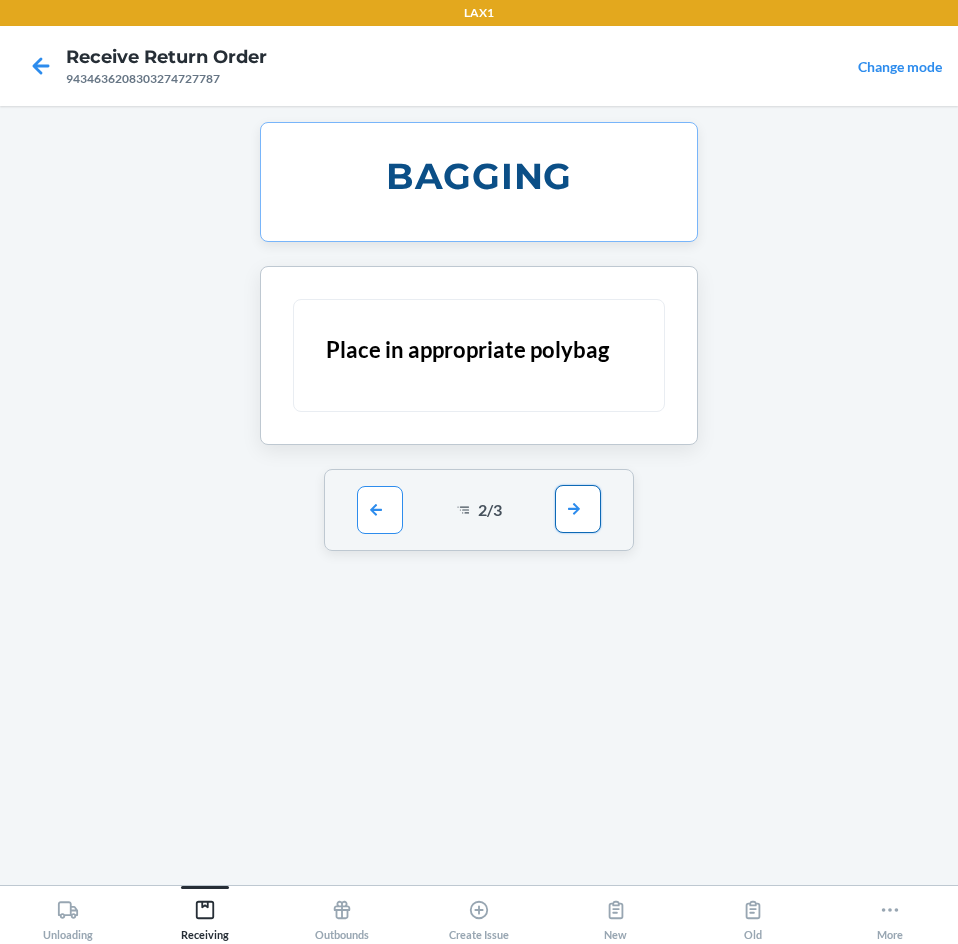 click at bounding box center [578, 509] 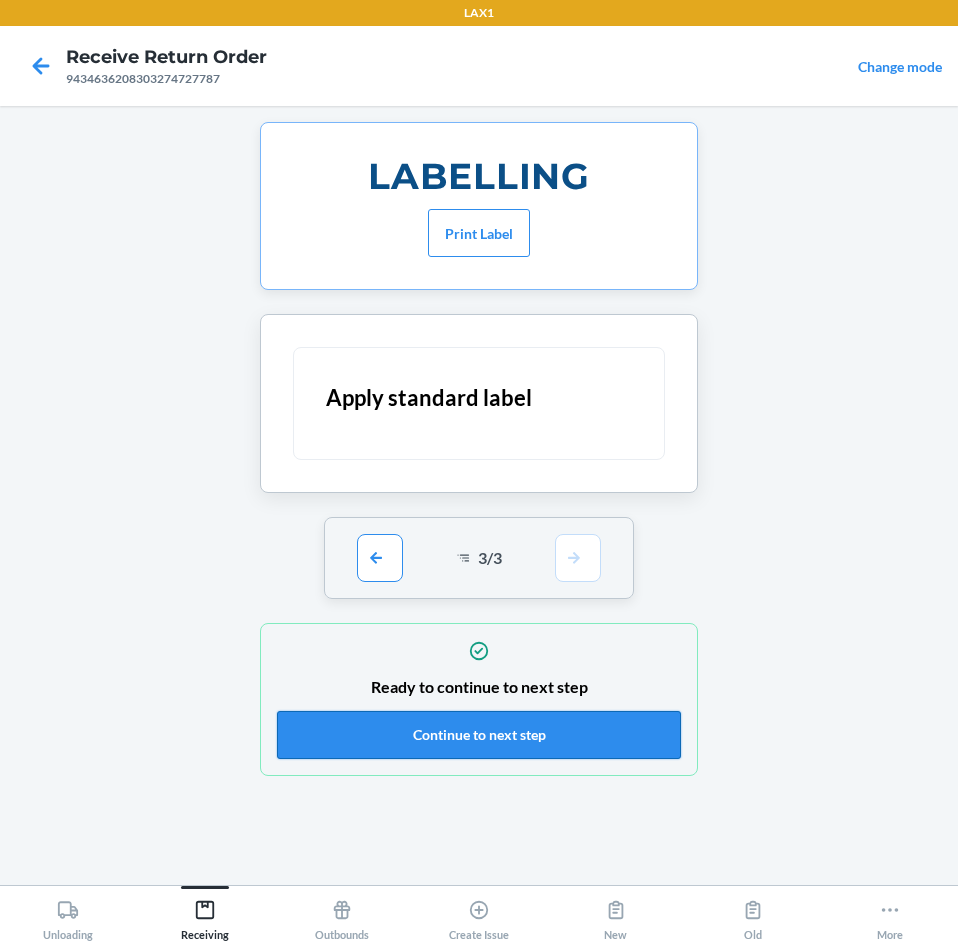 click on "Continue to next step" at bounding box center [479, 735] 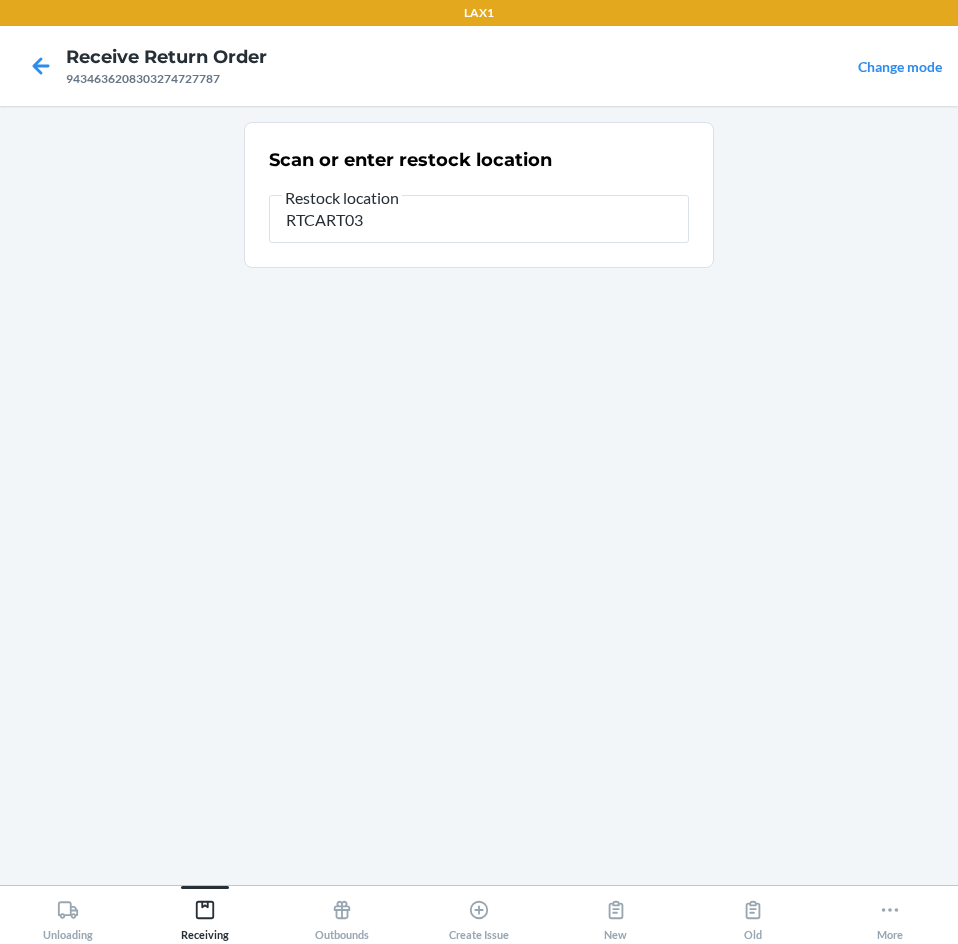 type on "RTCART035" 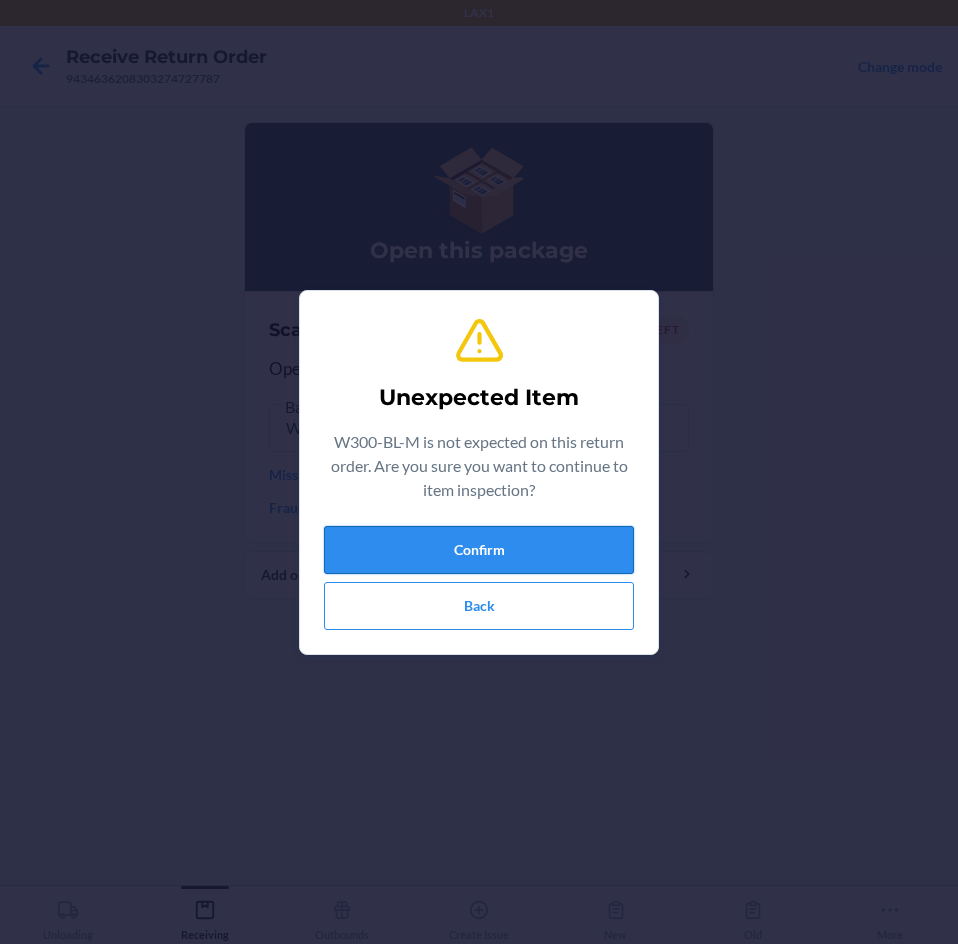 click on "Confirm" at bounding box center (479, 550) 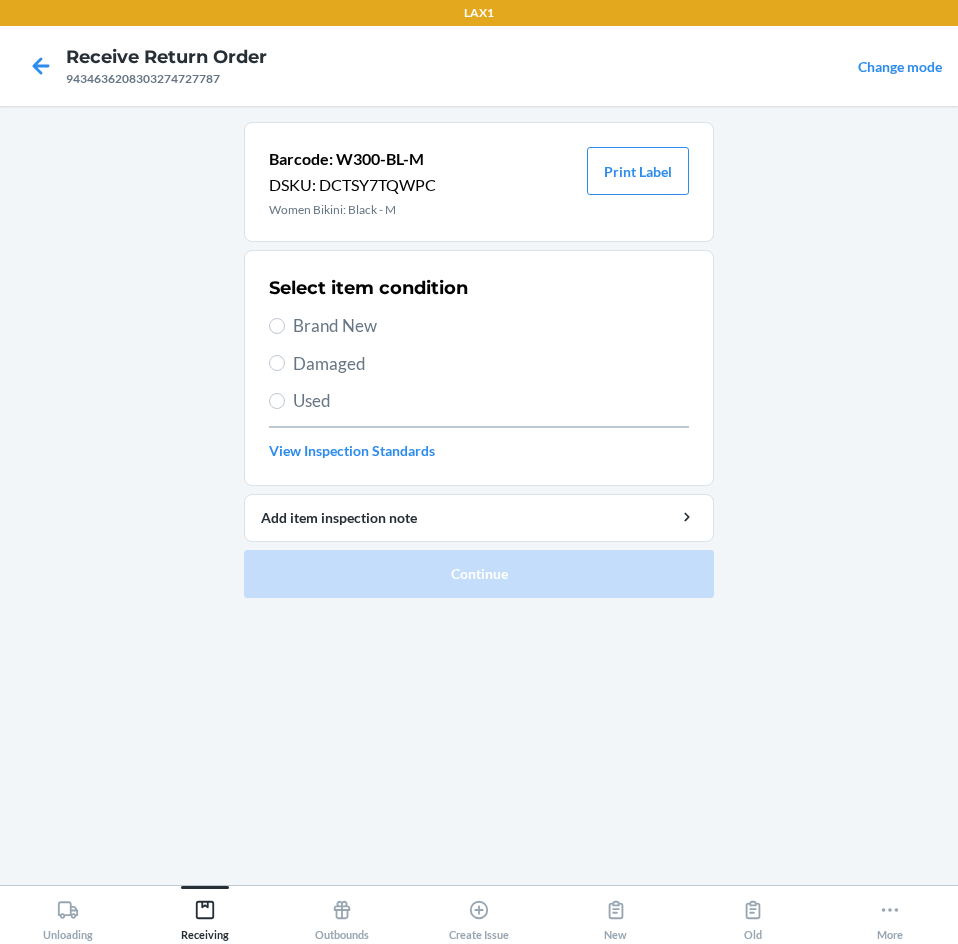 click on "Brand New" at bounding box center [491, 326] 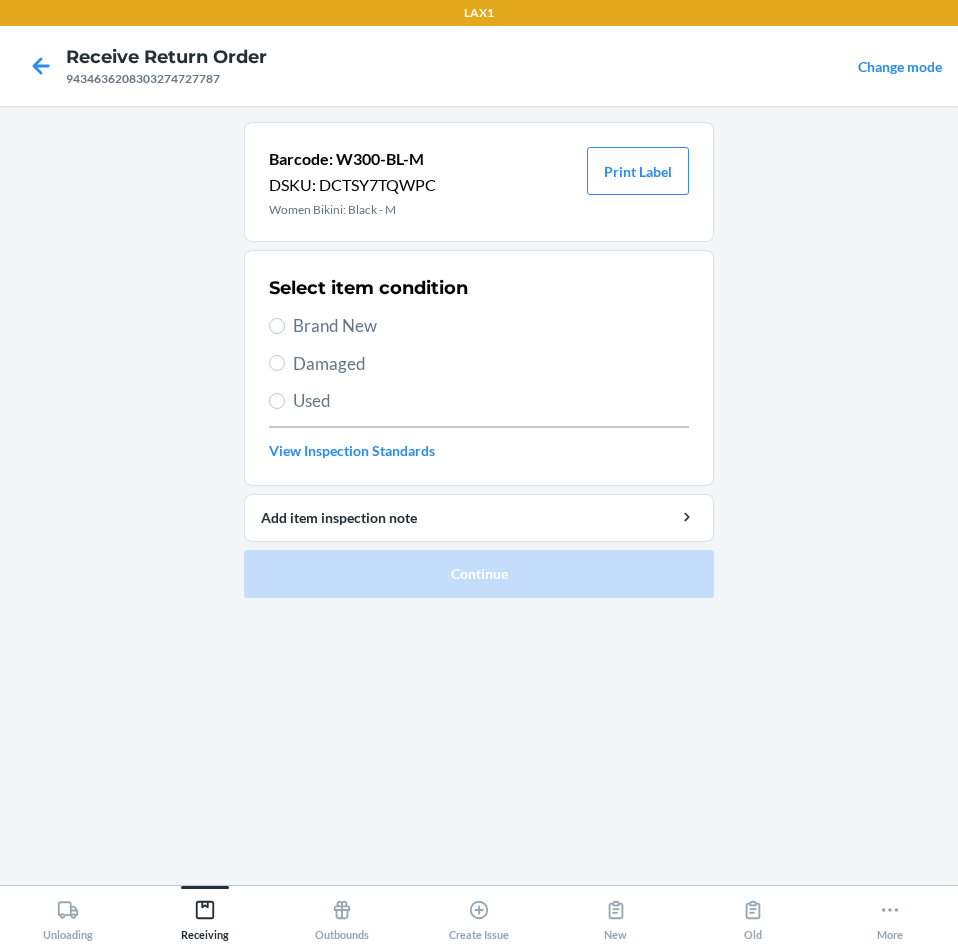 click on "Brand New" at bounding box center (277, 326) 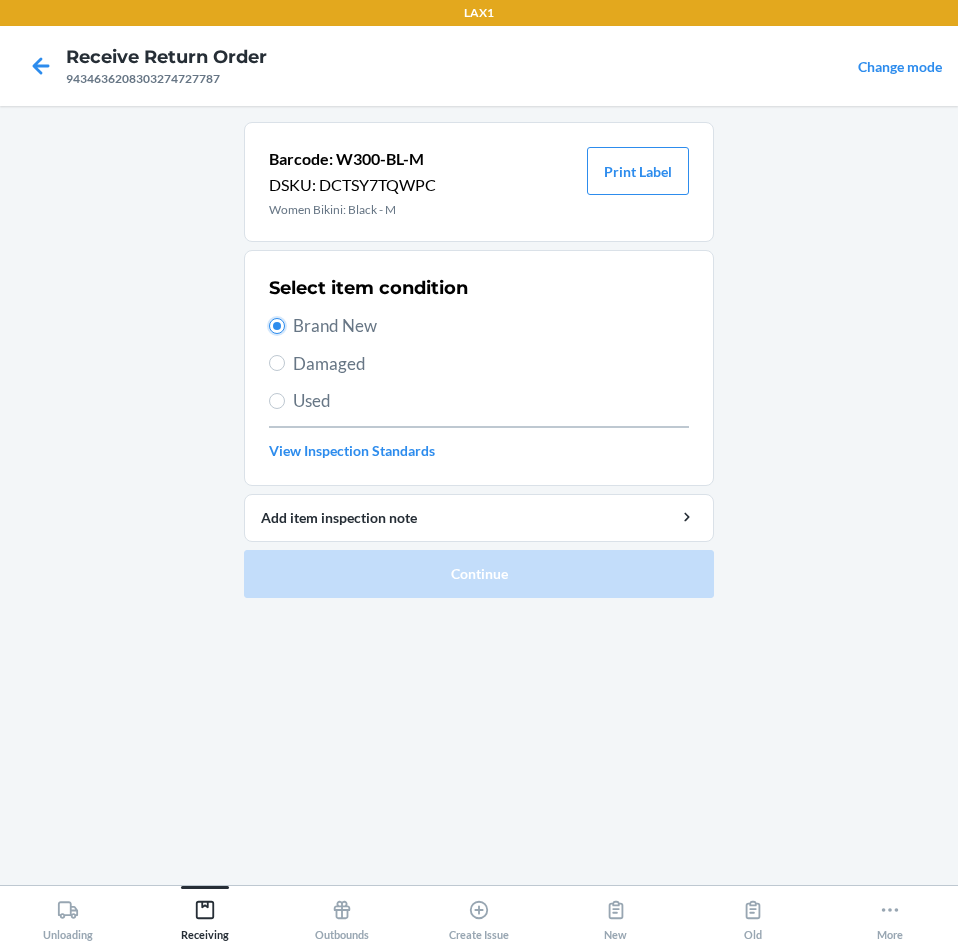 radio on "true" 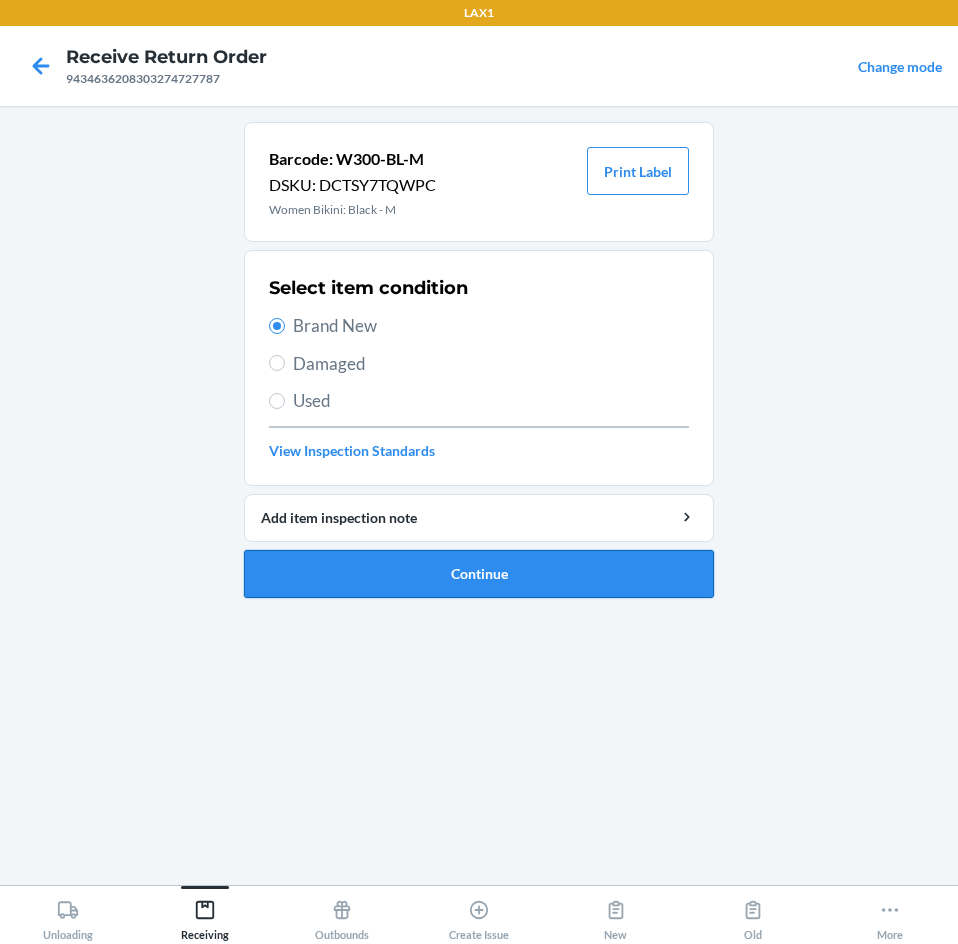 click on "Continue" at bounding box center [479, 574] 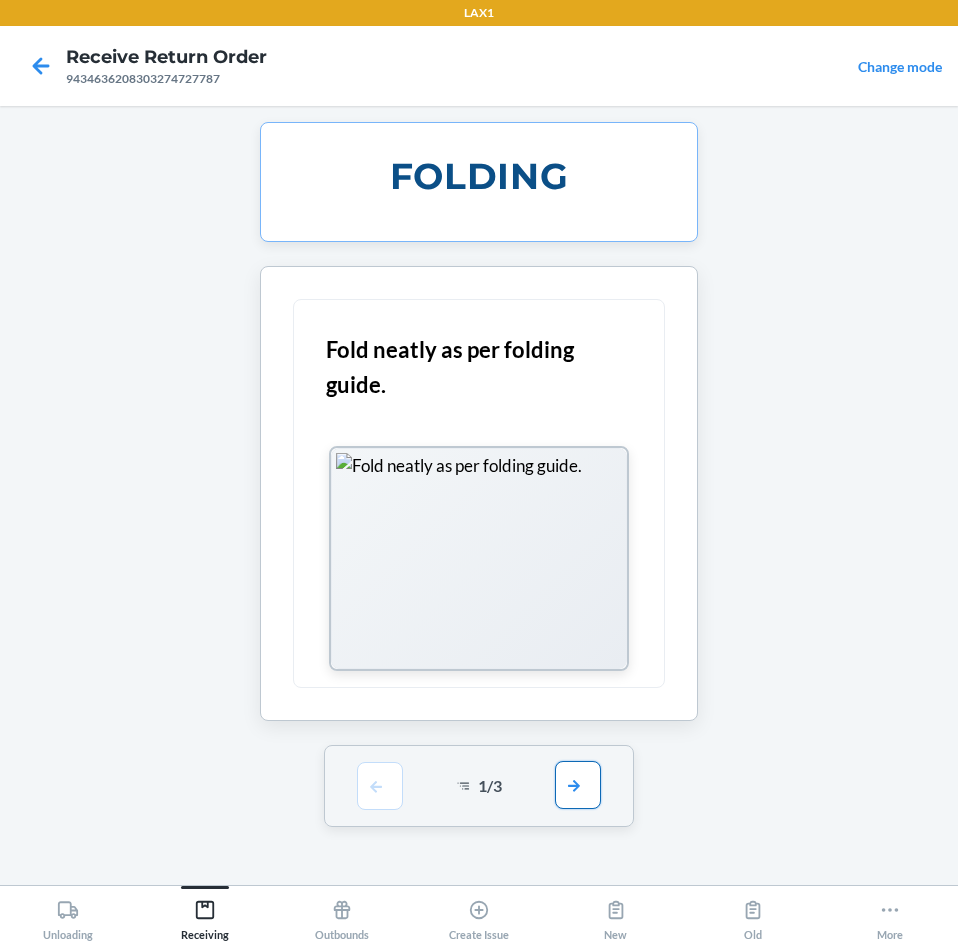 click at bounding box center (578, 785) 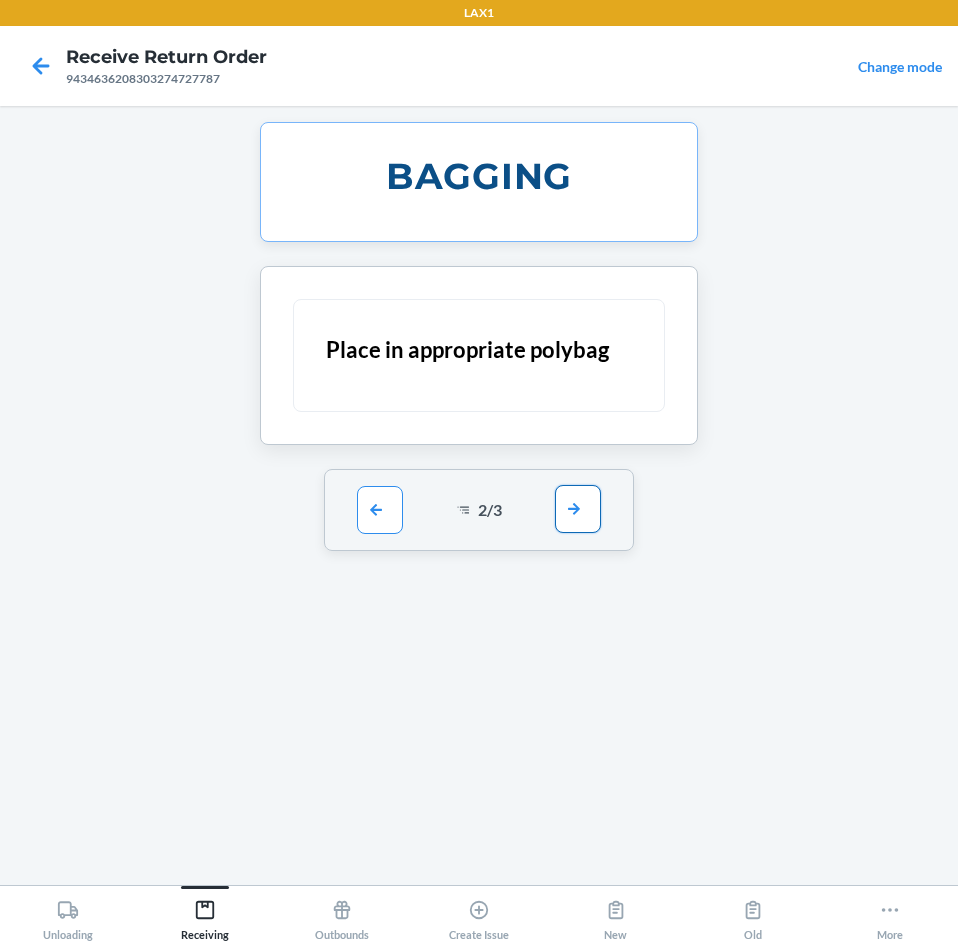 click at bounding box center (578, 509) 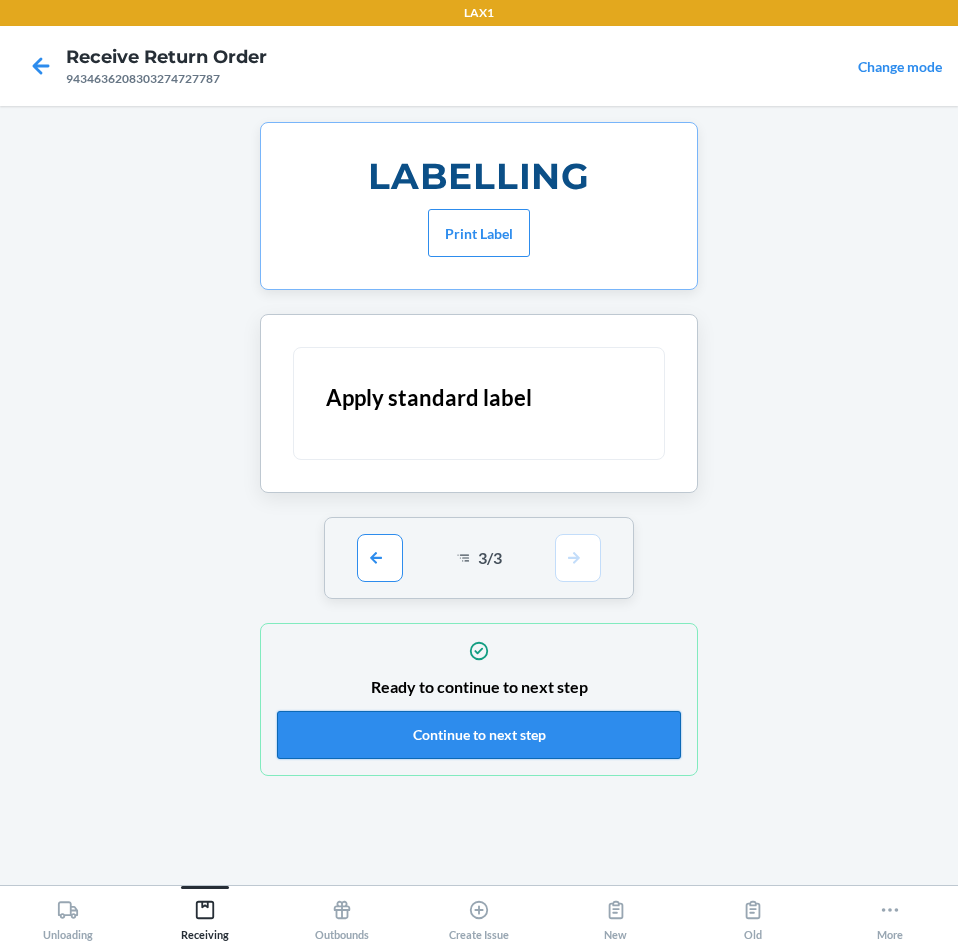 click on "Continue to next step" at bounding box center [479, 735] 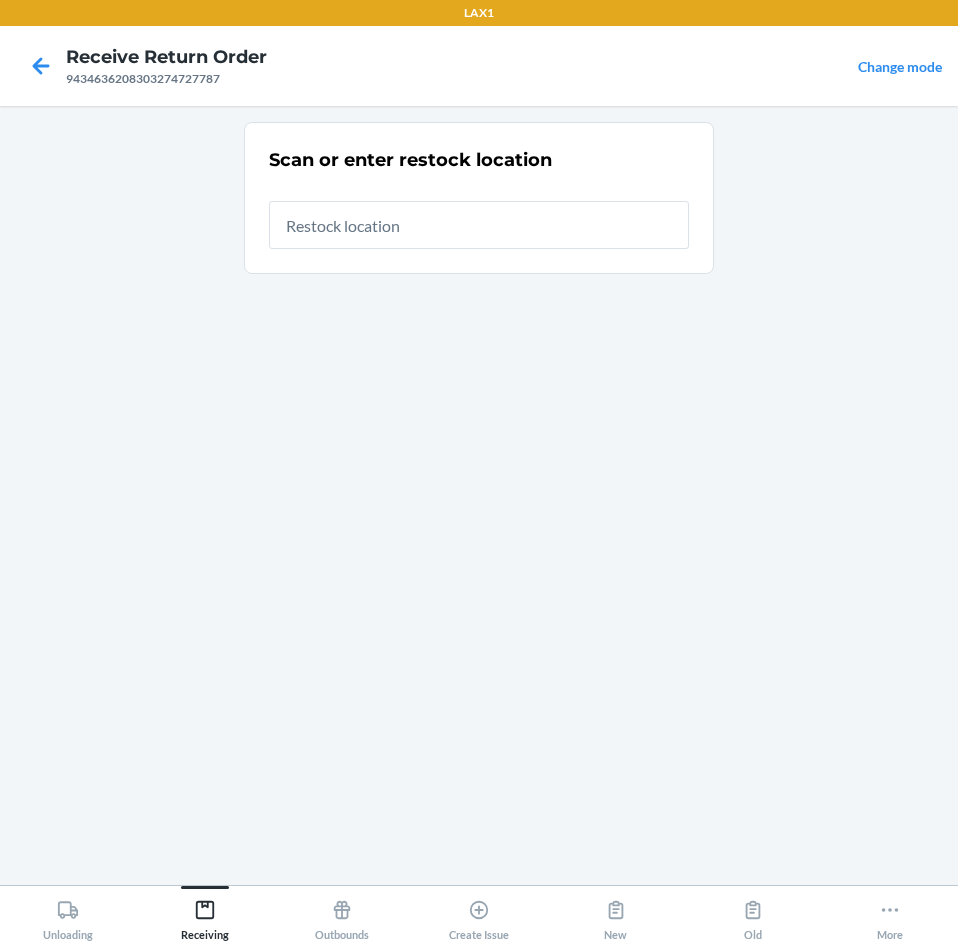 click at bounding box center (479, 225) 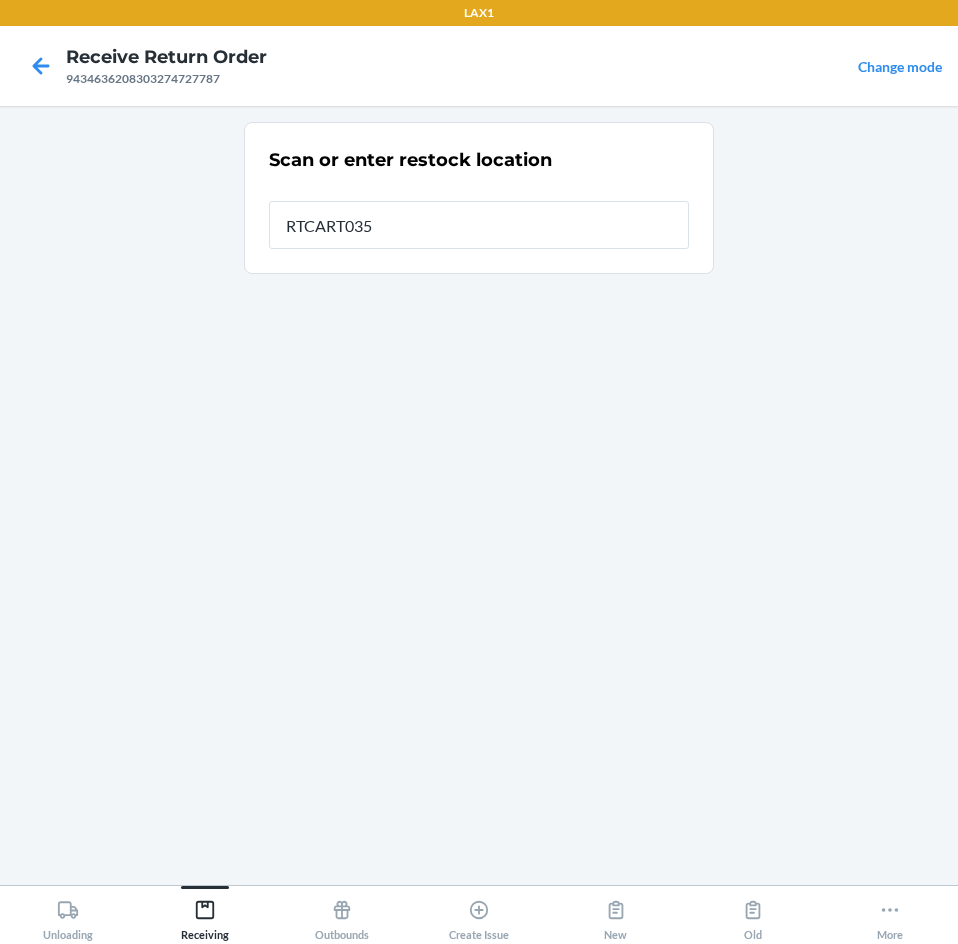 type on "RTCART035" 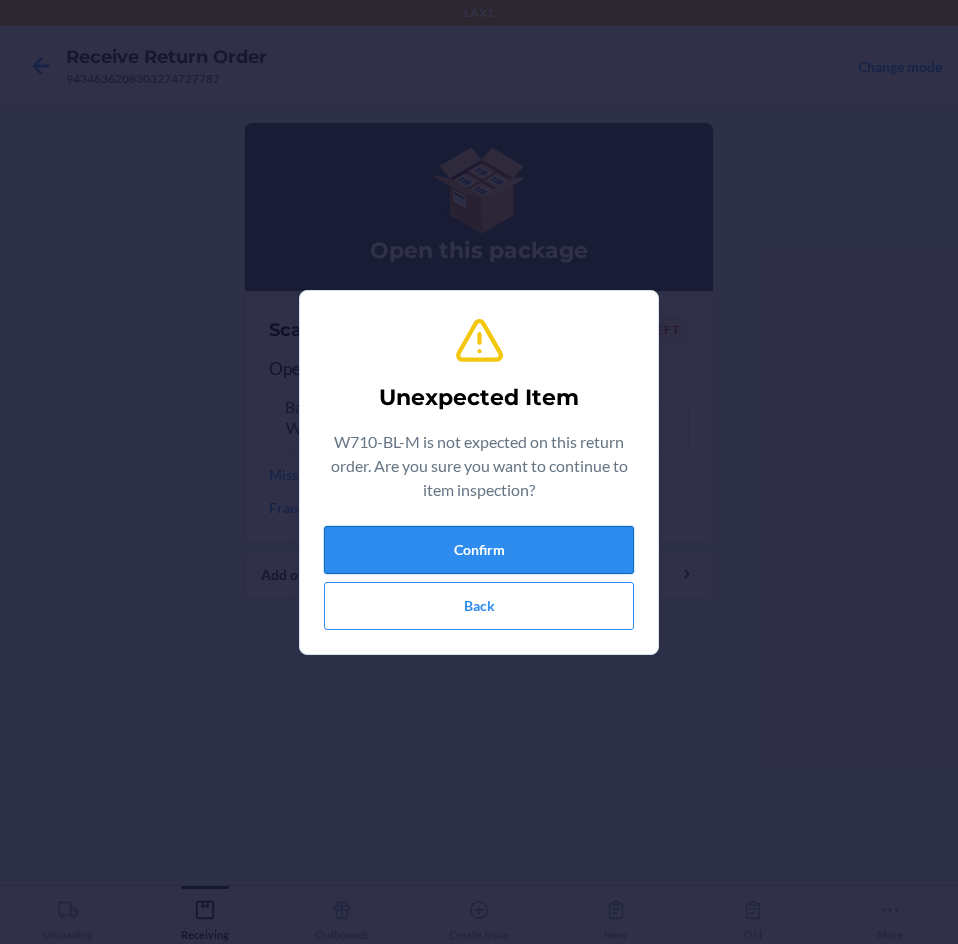 click on "Confirm" at bounding box center [479, 550] 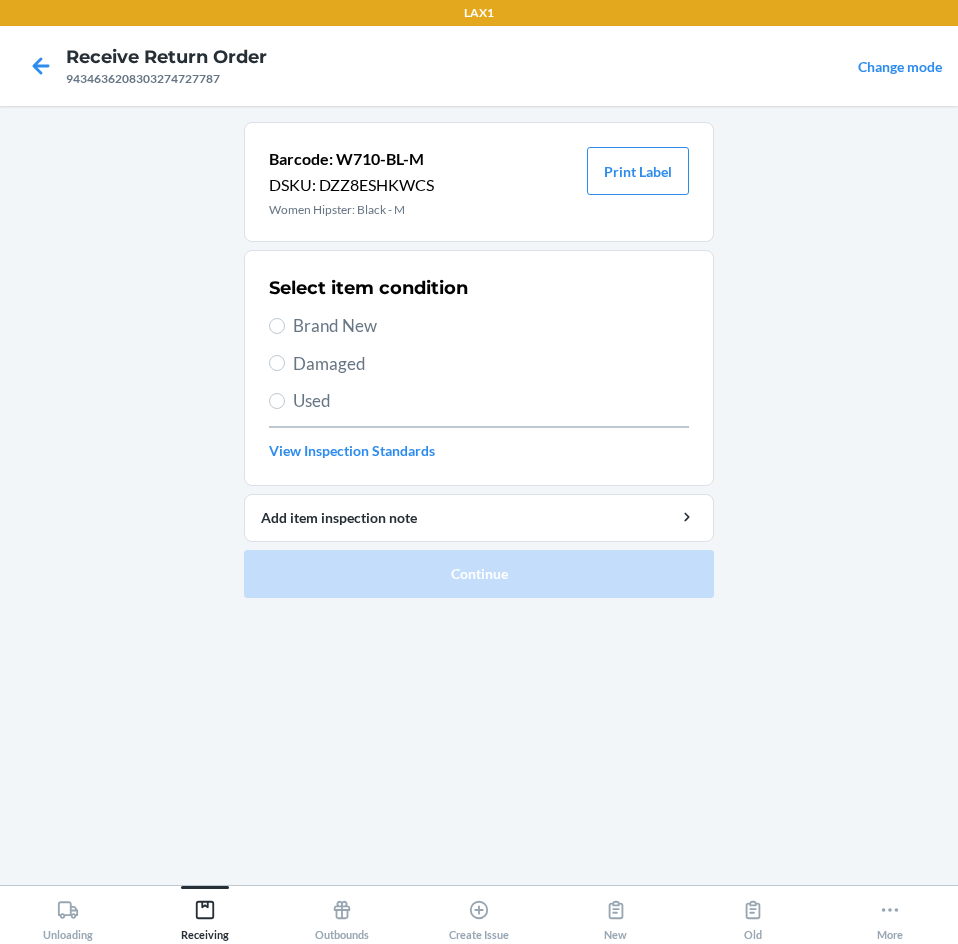 drag, startPoint x: 324, startPoint y: 316, endPoint x: 358, endPoint y: 428, distance: 117.047 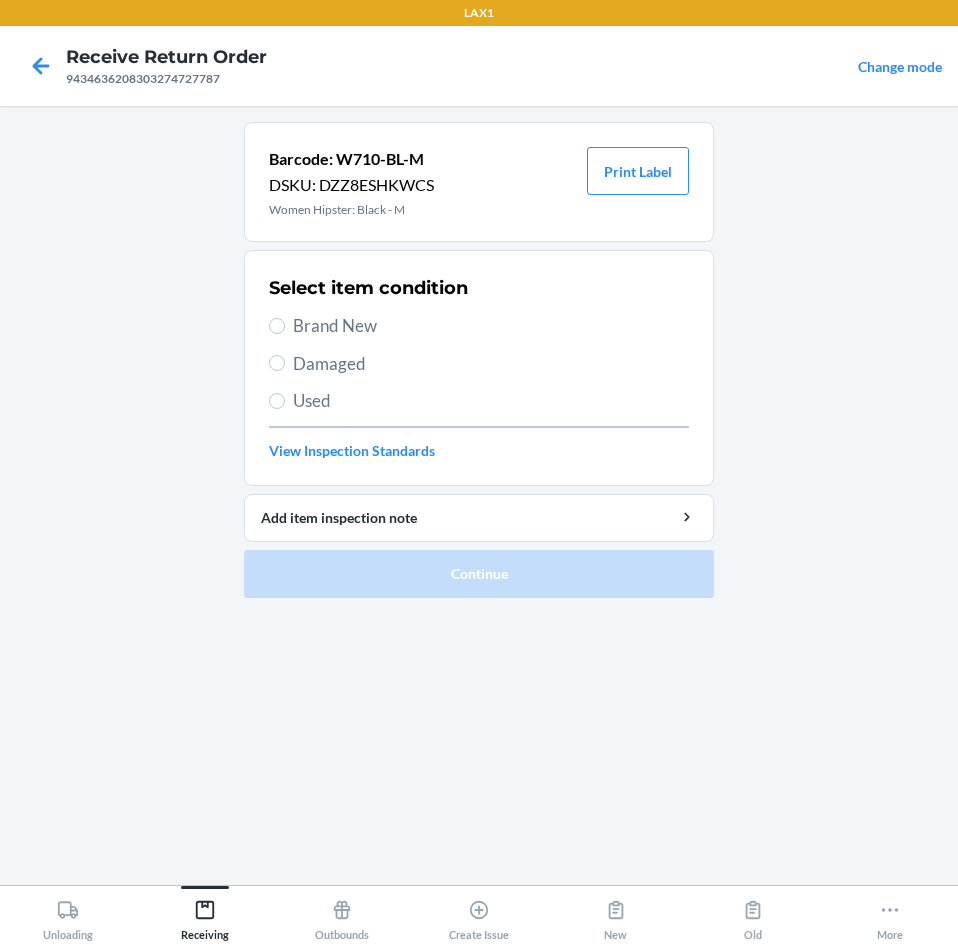 click on "Brand New" at bounding box center (491, 326) 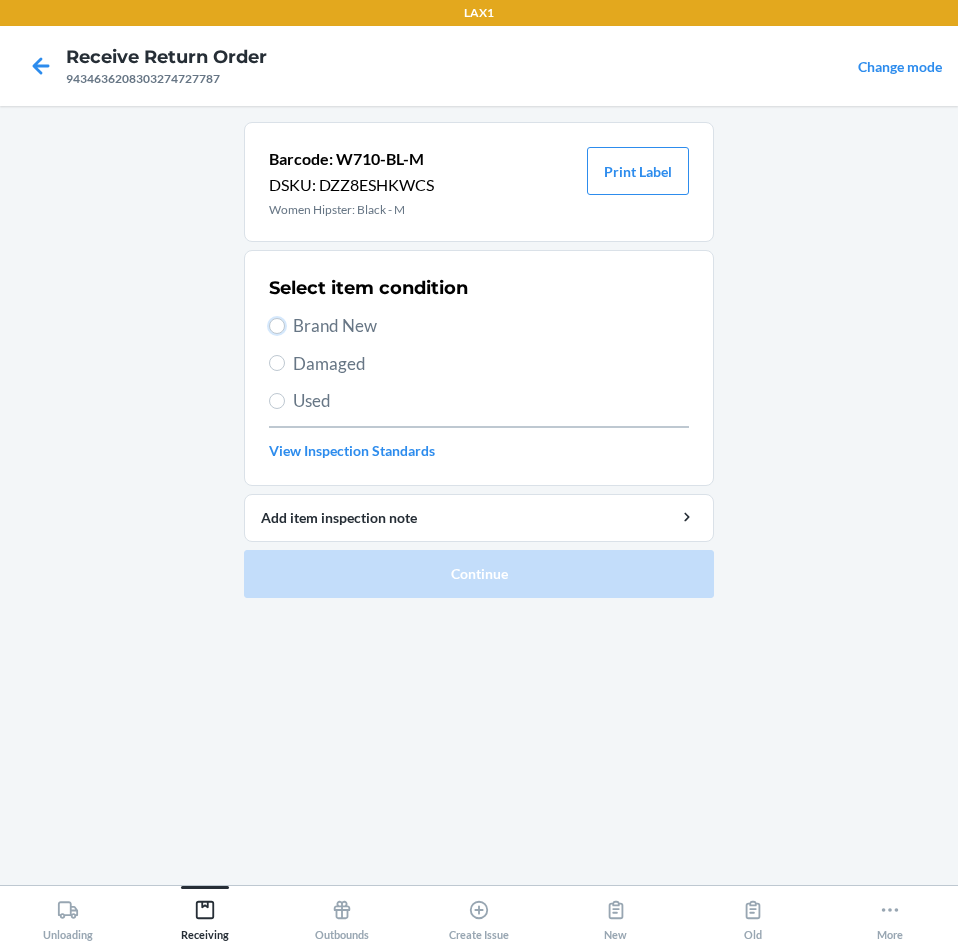 radio on "true" 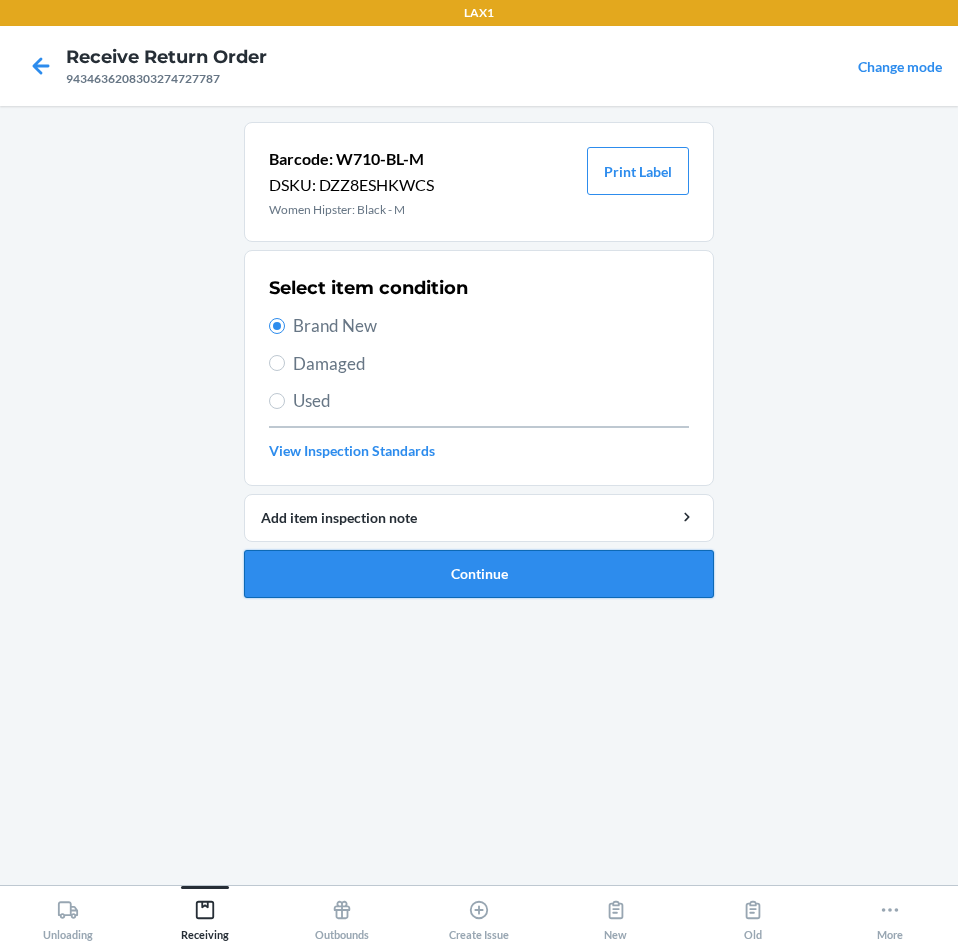 click on "Continue" at bounding box center [479, 574] 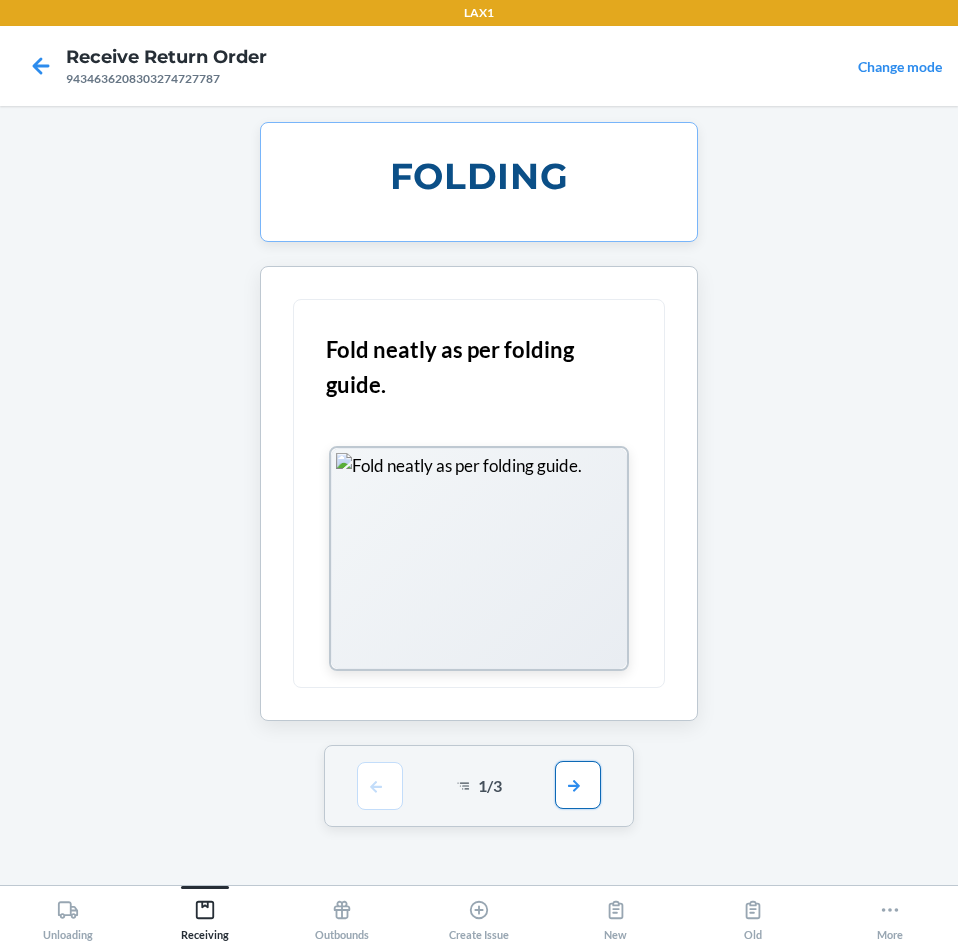 click at bounding box center (578, 785) 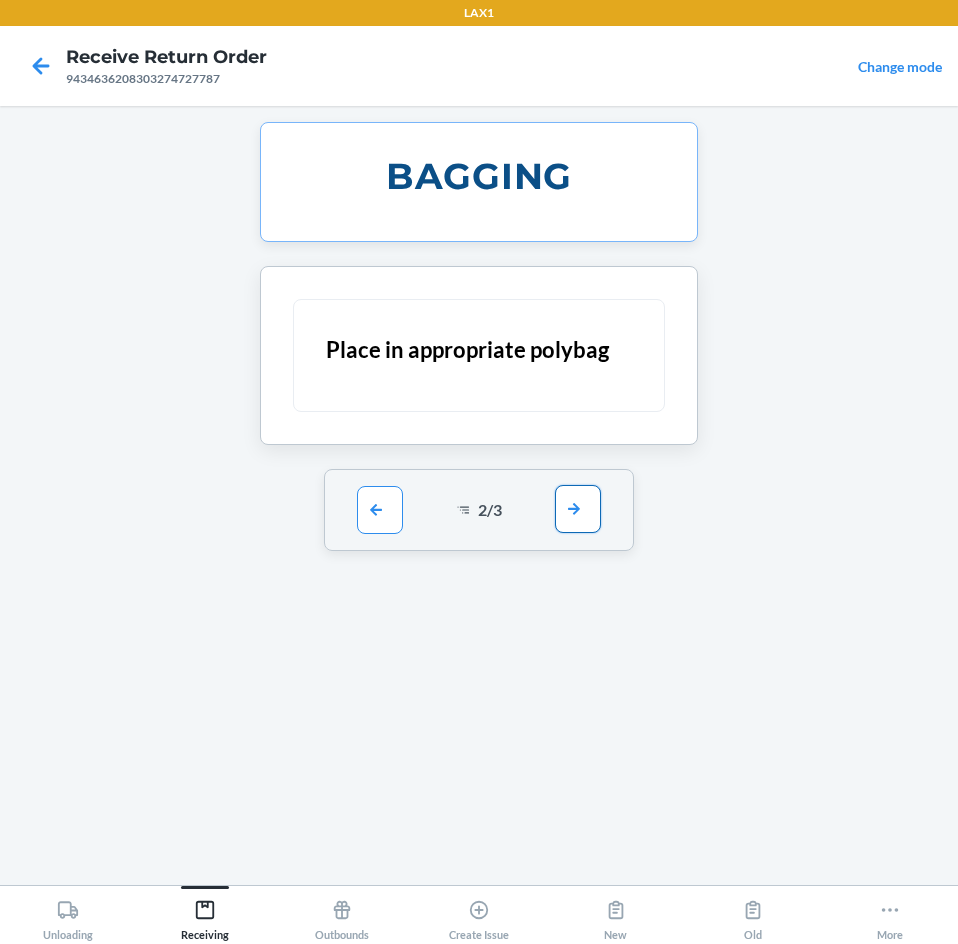 drag, startPoint x: 576, startPoint y: 496, endPoint x: 577, endPoint y: 538, distance: 42.0119 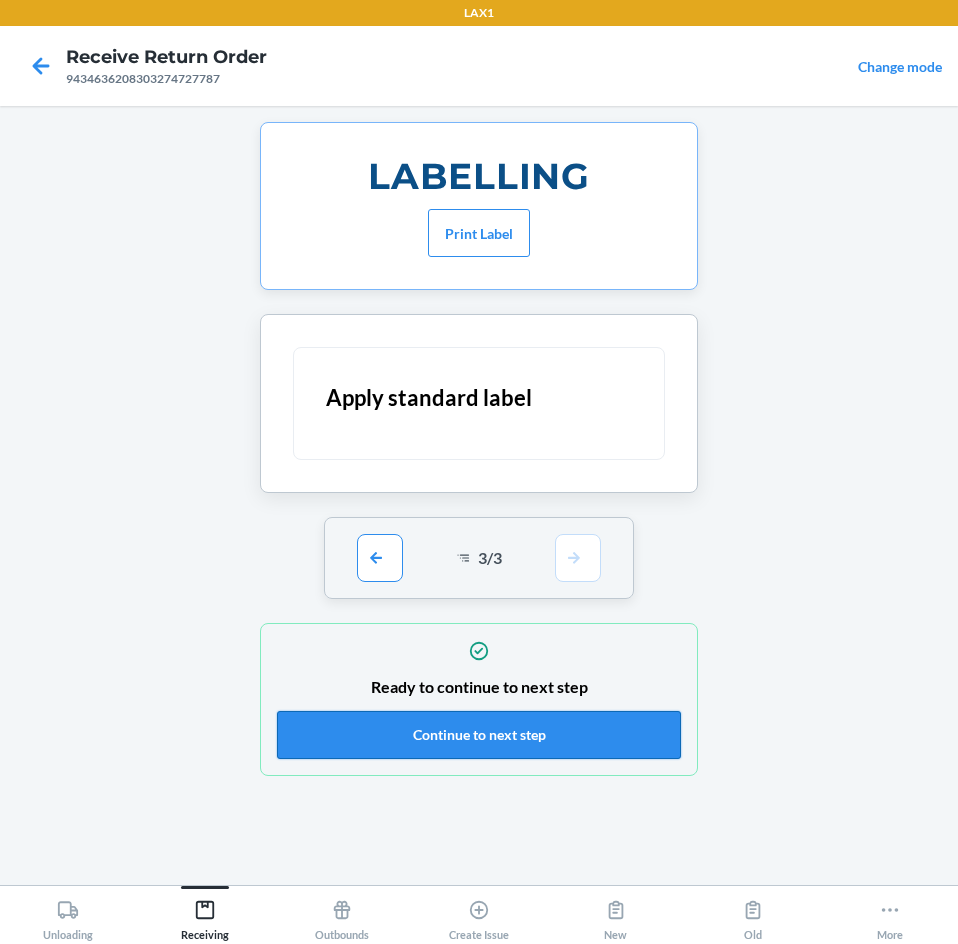 click on "Continue to next step" at bounding box center (479, 735) 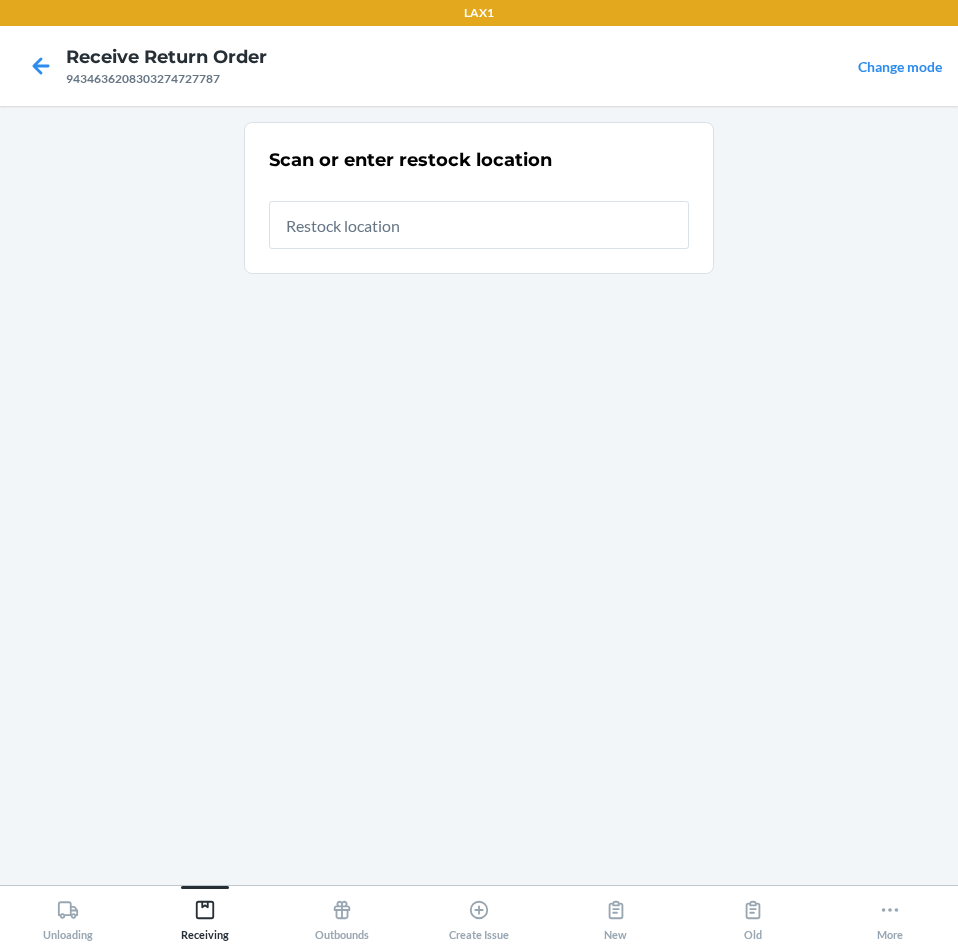 click at bounding box center [479, 225] 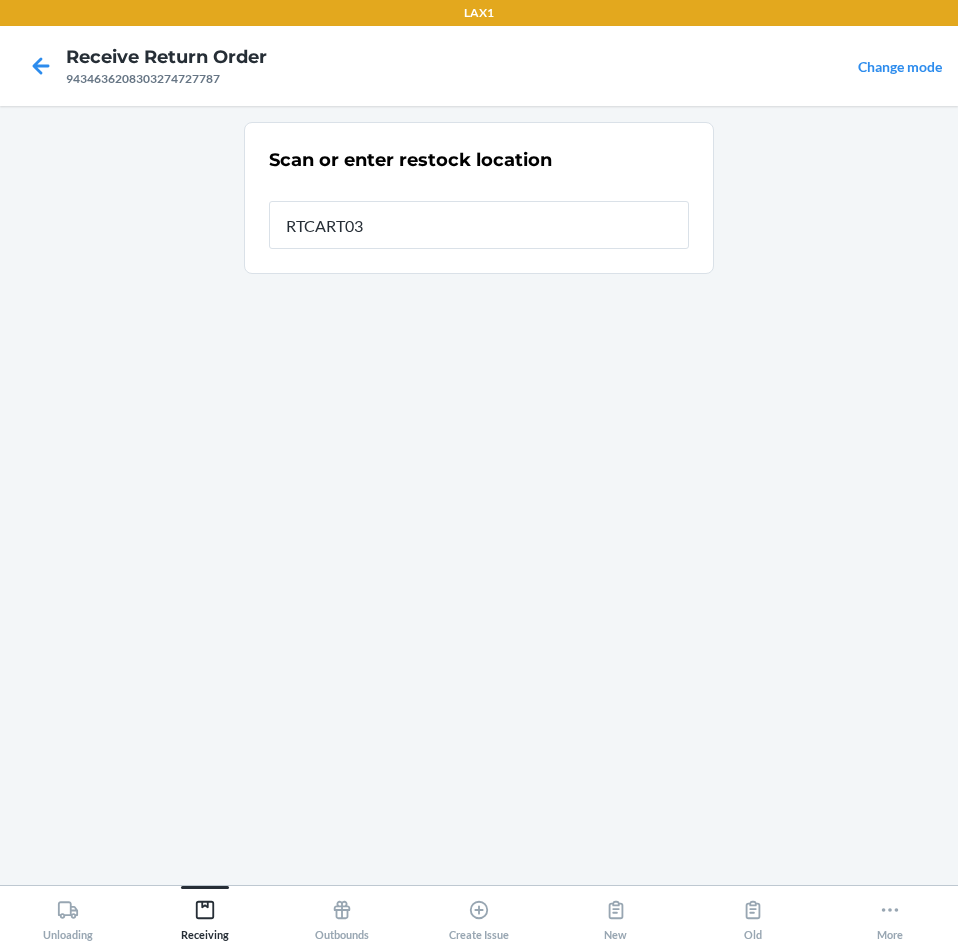 type on "RTCART035" 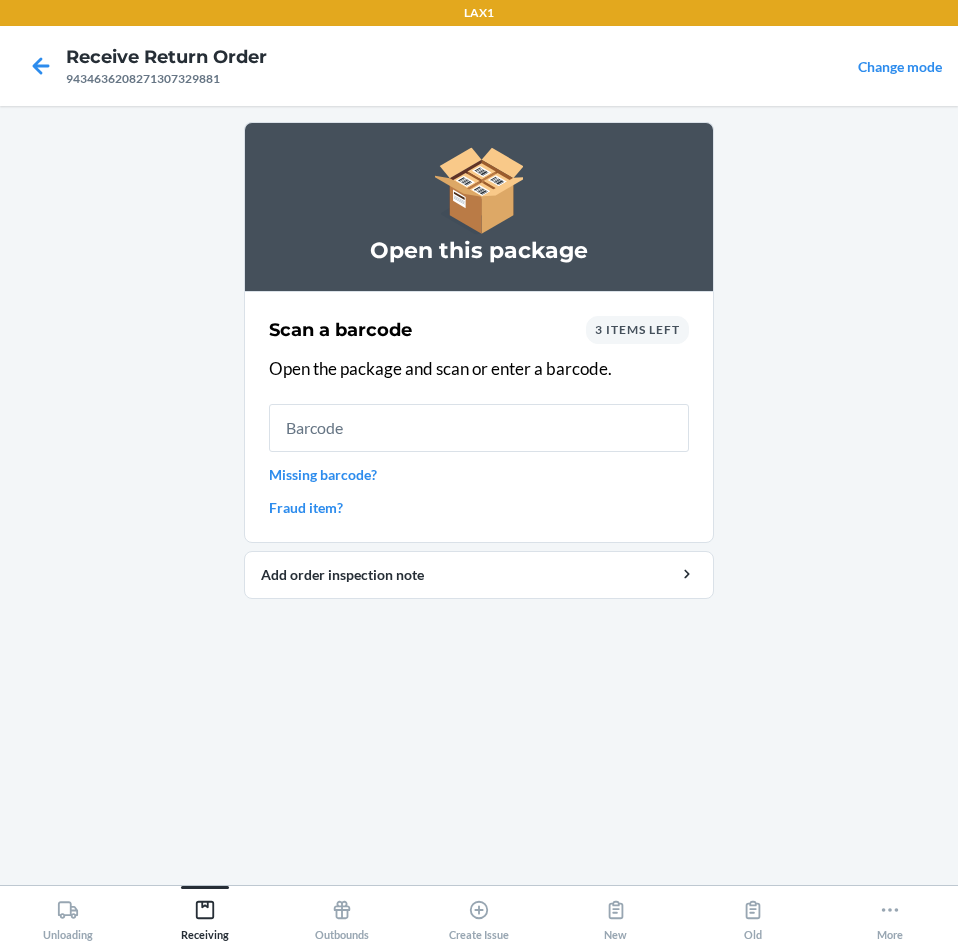 click at bounding box center (479, 428) 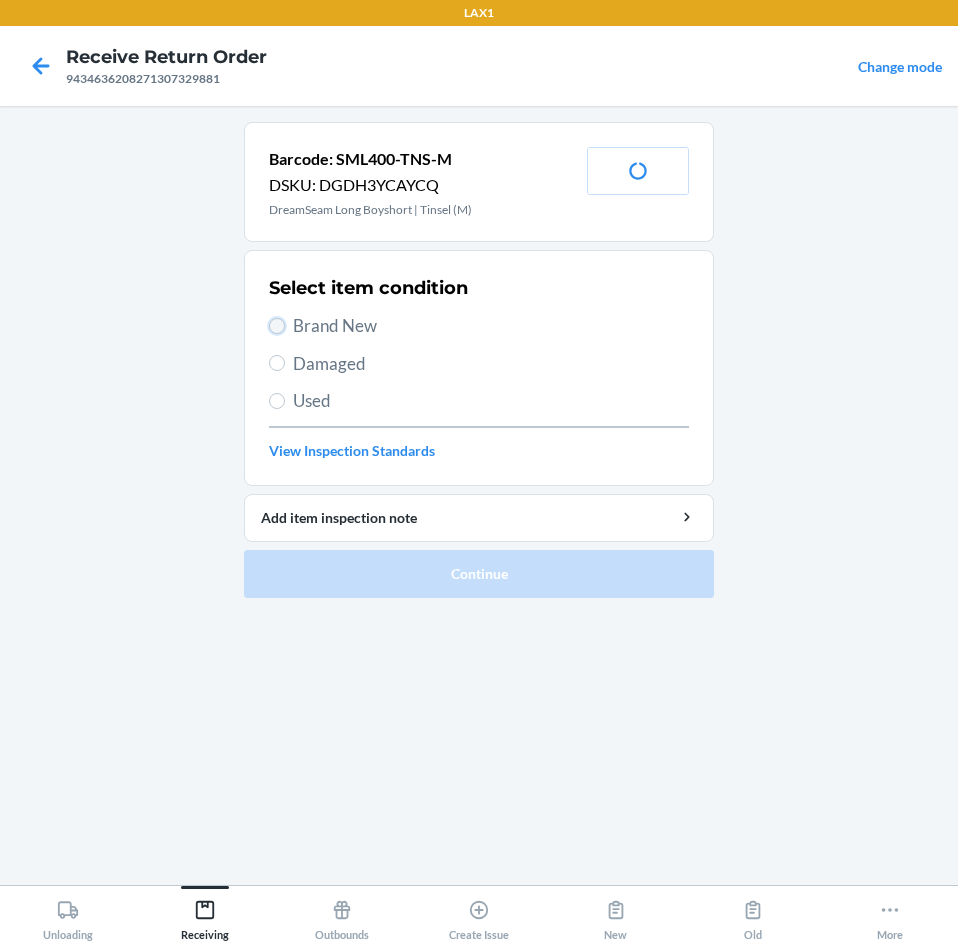 click on "Brand New" at bounding box center [277, 326] 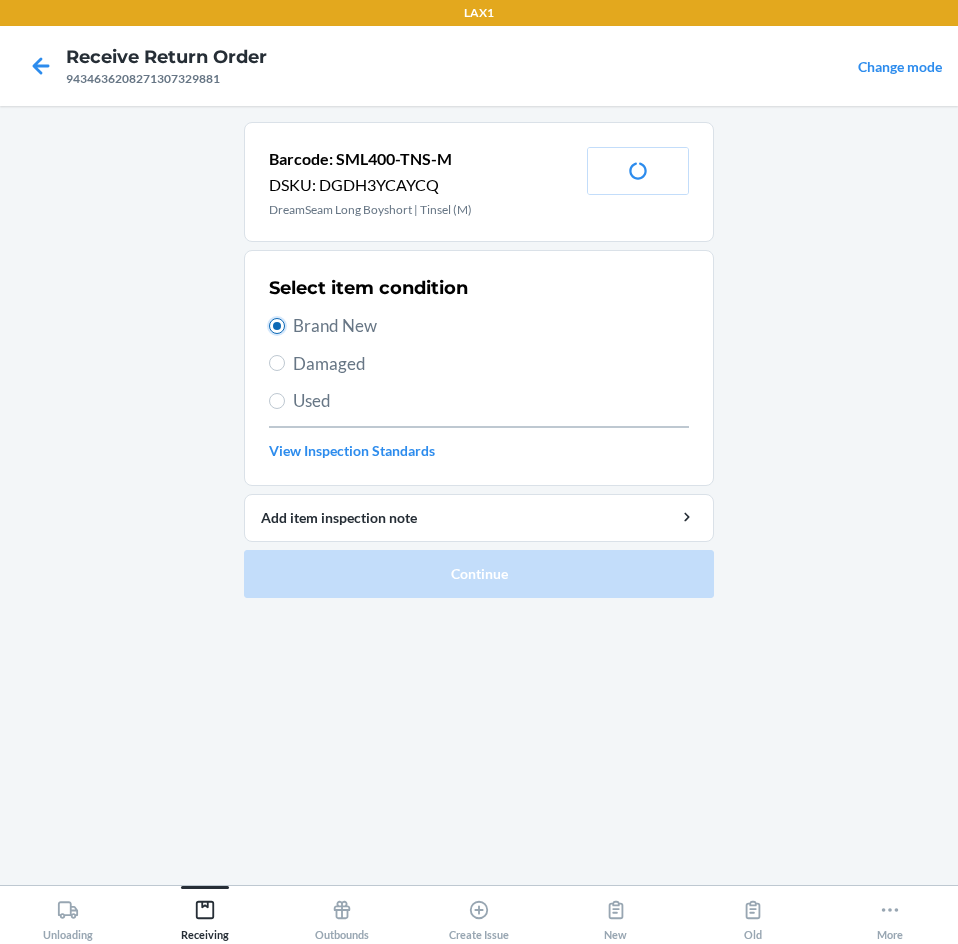 radio on "true" 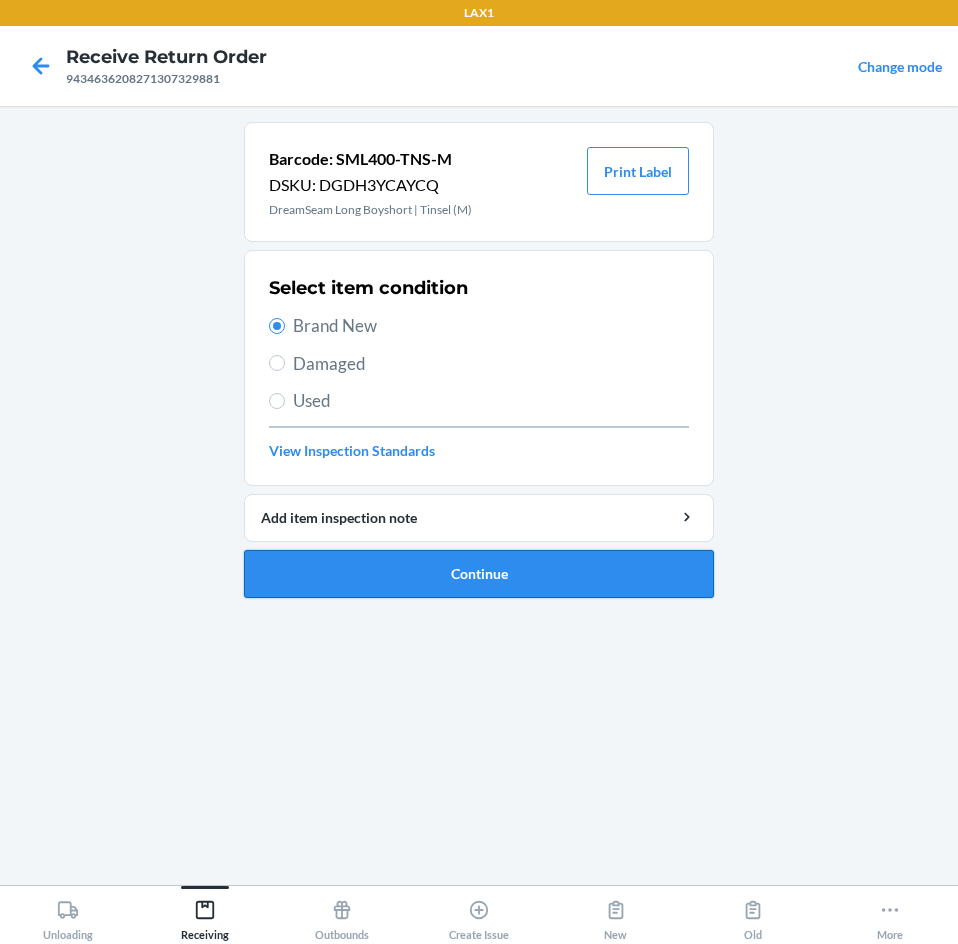 click on "Continue" at bounding box center (479, 574) 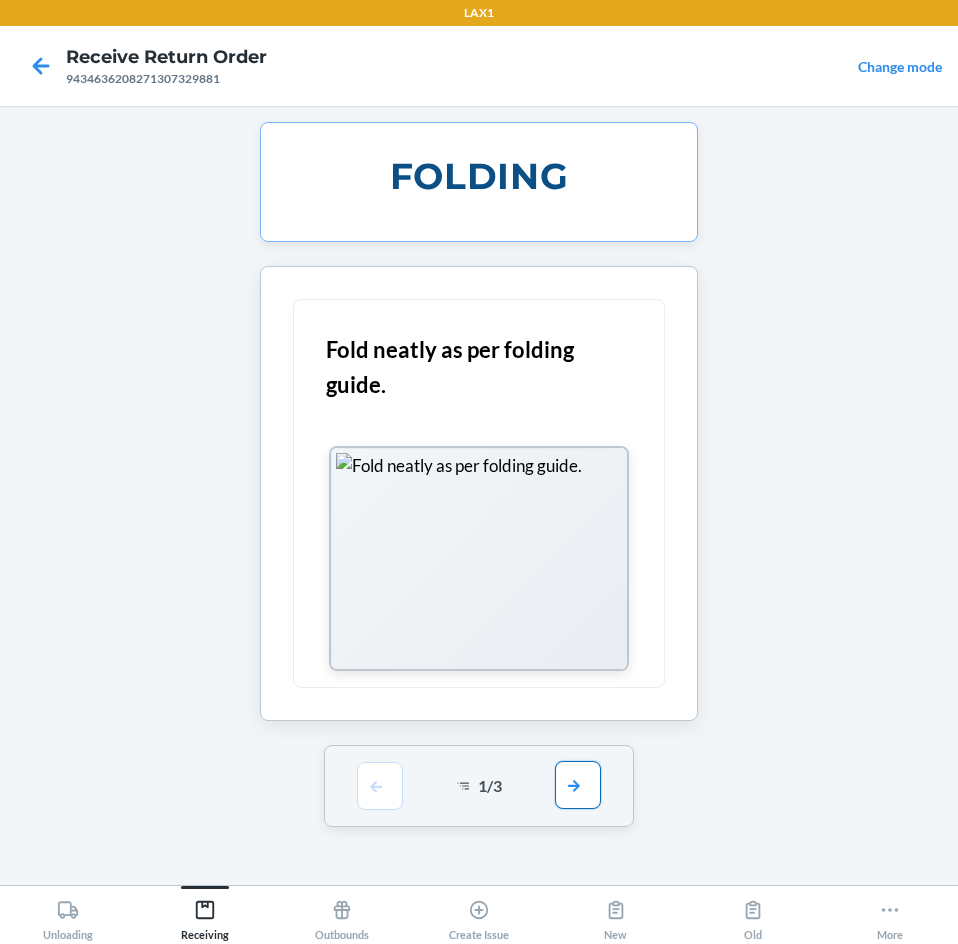 click at bounding box center [578, 785] 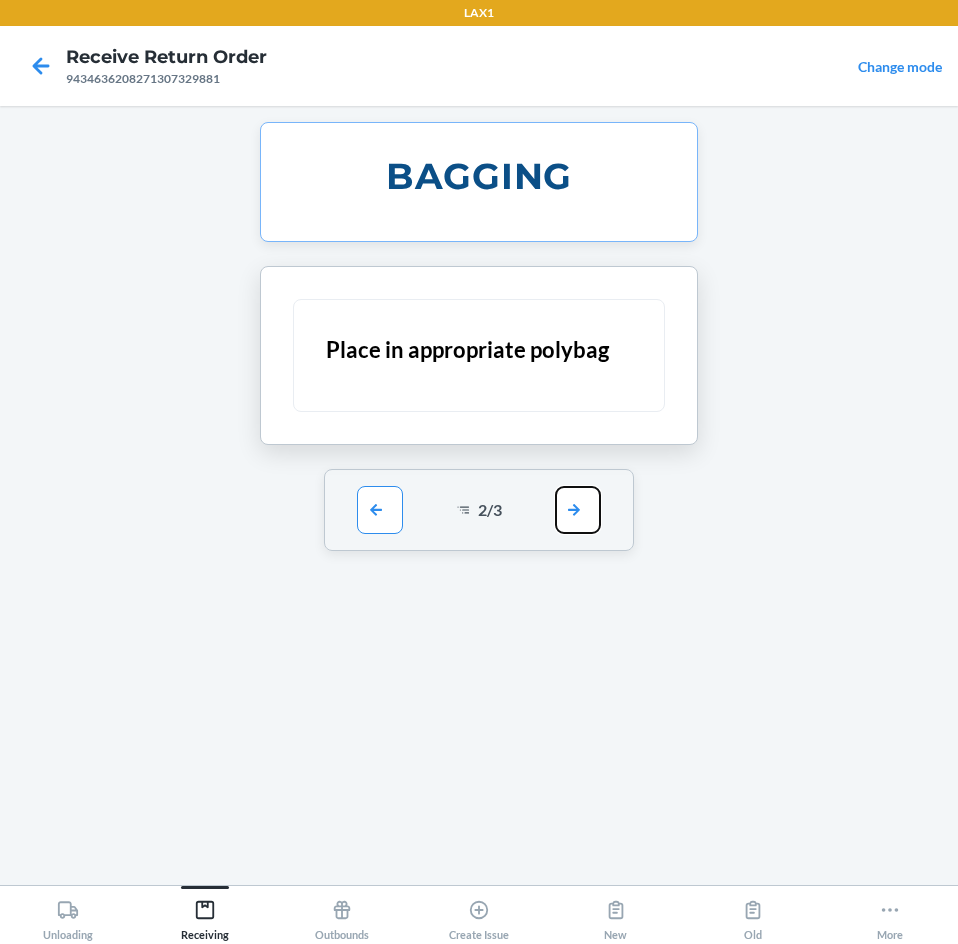 drag, startPoint x: 580, startPoint y: 495, endPoint x: 579, endPoint y: 525, distance: 30.016663 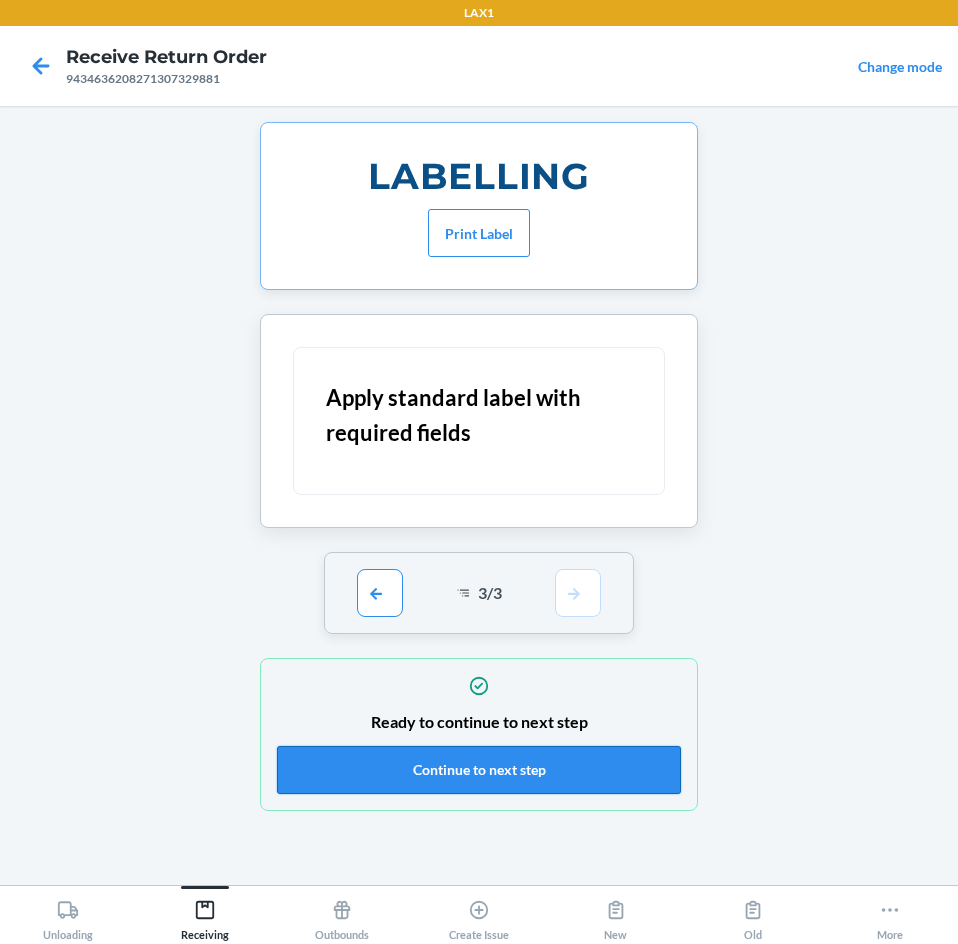 click on "Continue to next step" at bounding box center [479, 770] 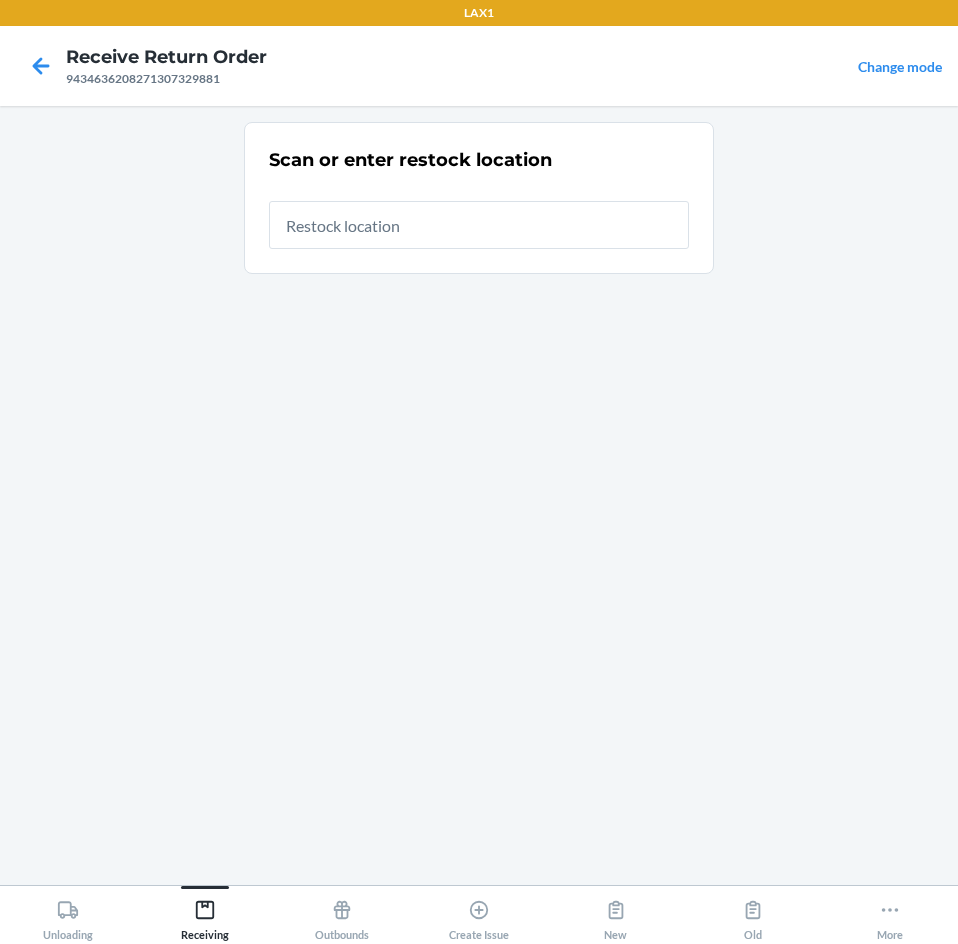 click at bounding box center (479, 225) 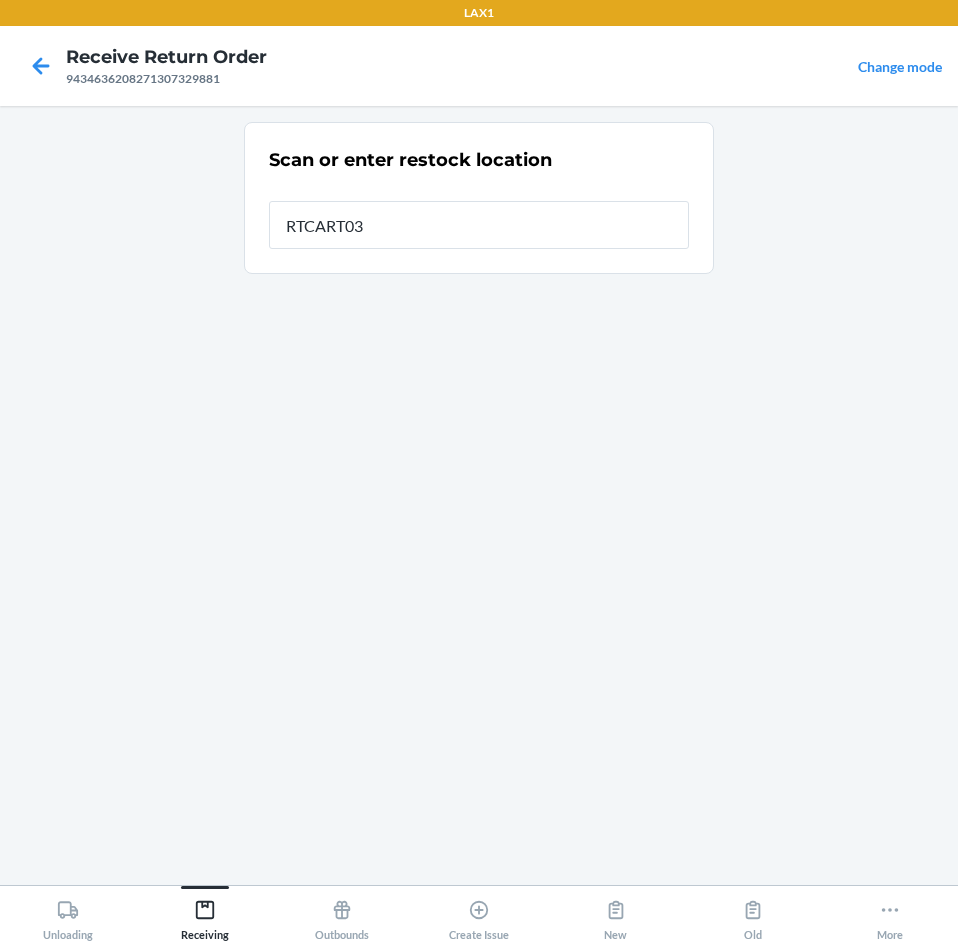 type on "RTCART035" 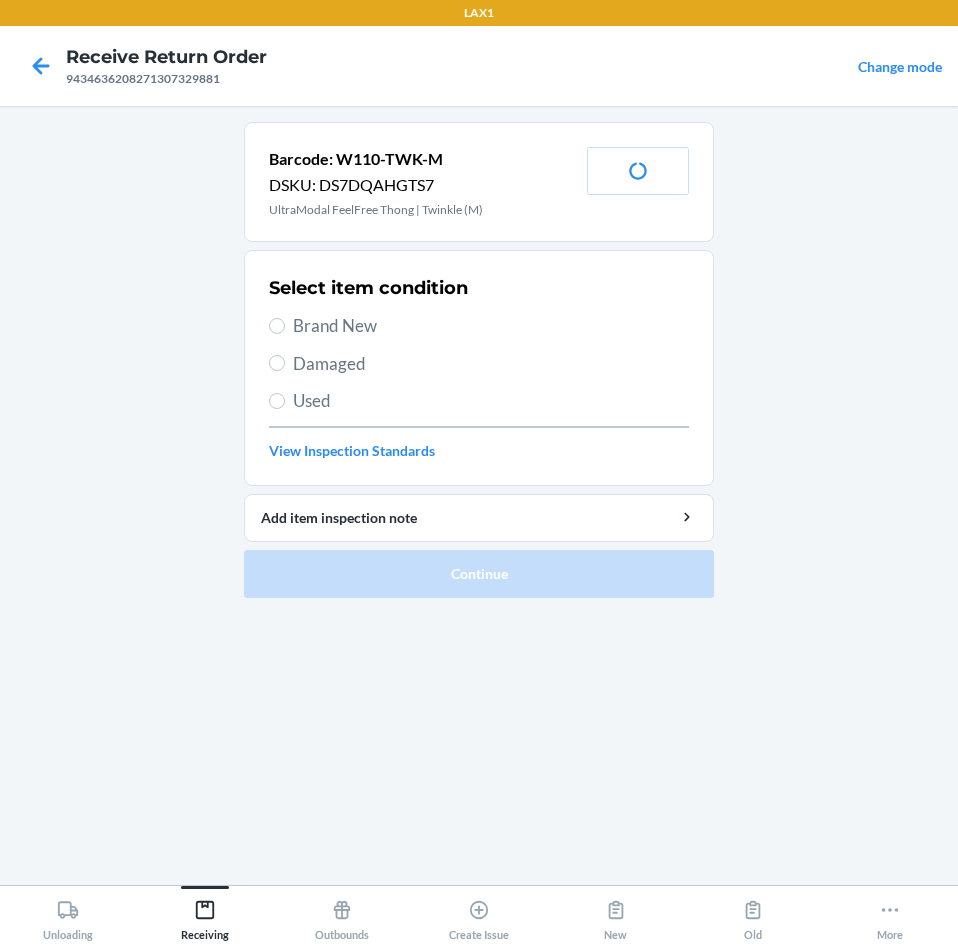 click on "Brand New" at bounding box center [491, 326] 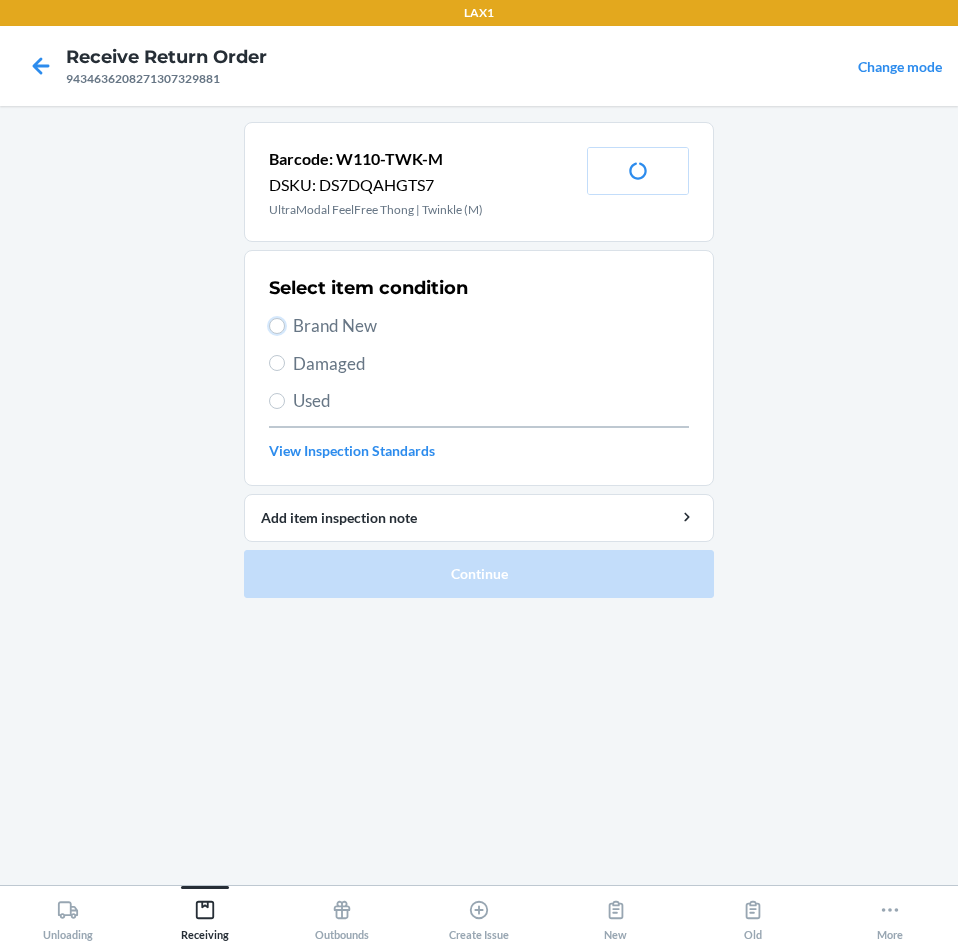 click on "Brand New" at bounding box center [277, 326] 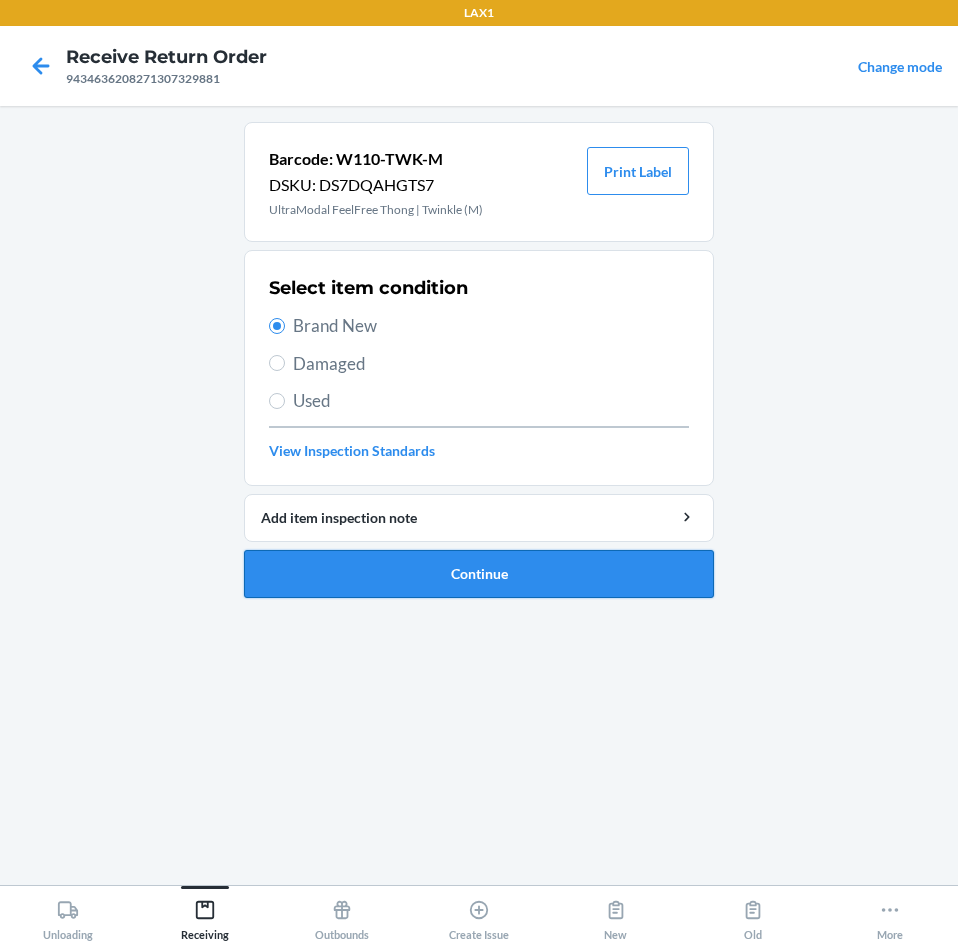 click on "Continue" at bounding box center (479, 574) 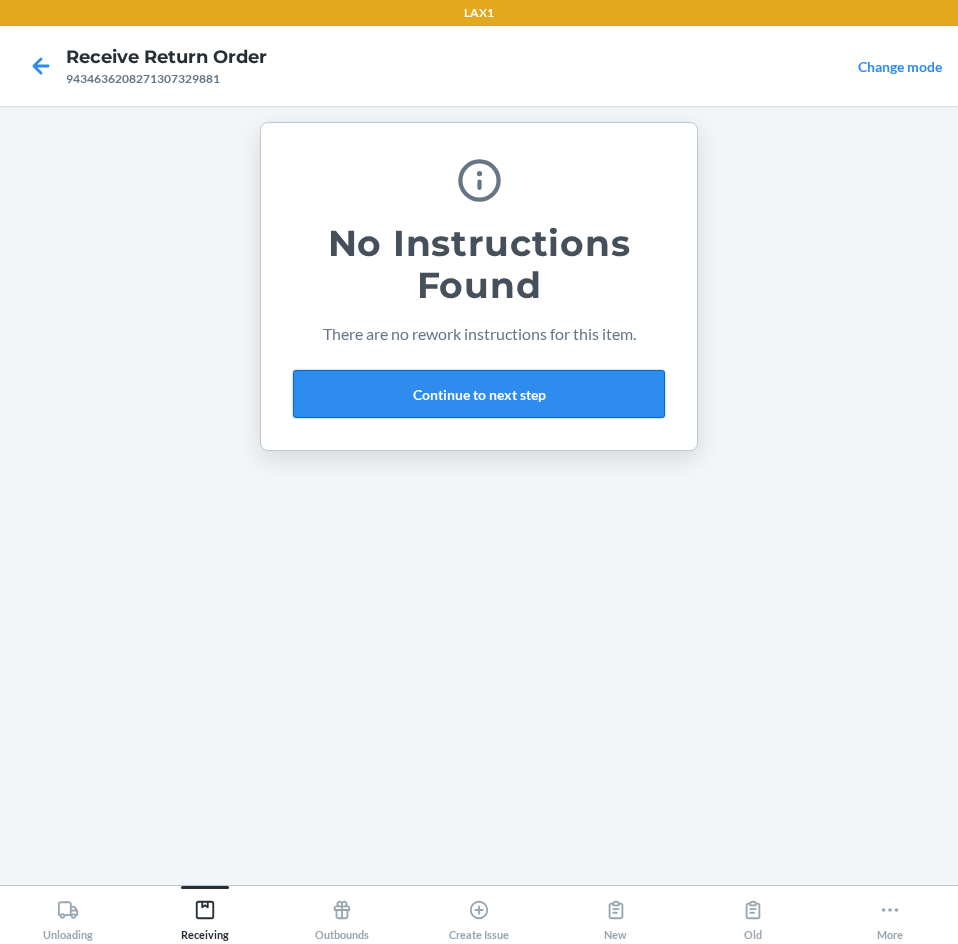 click on "Continue to next step" at bounding box center (479, 394) 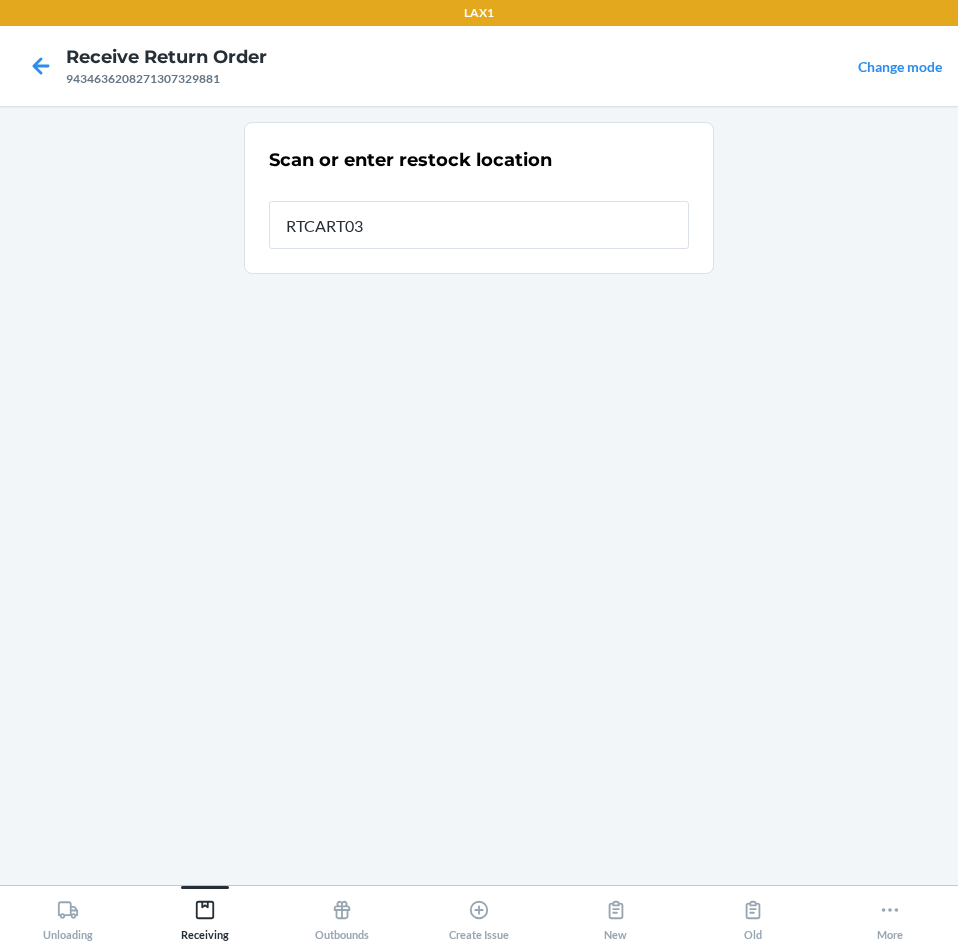type on "RTCART035" 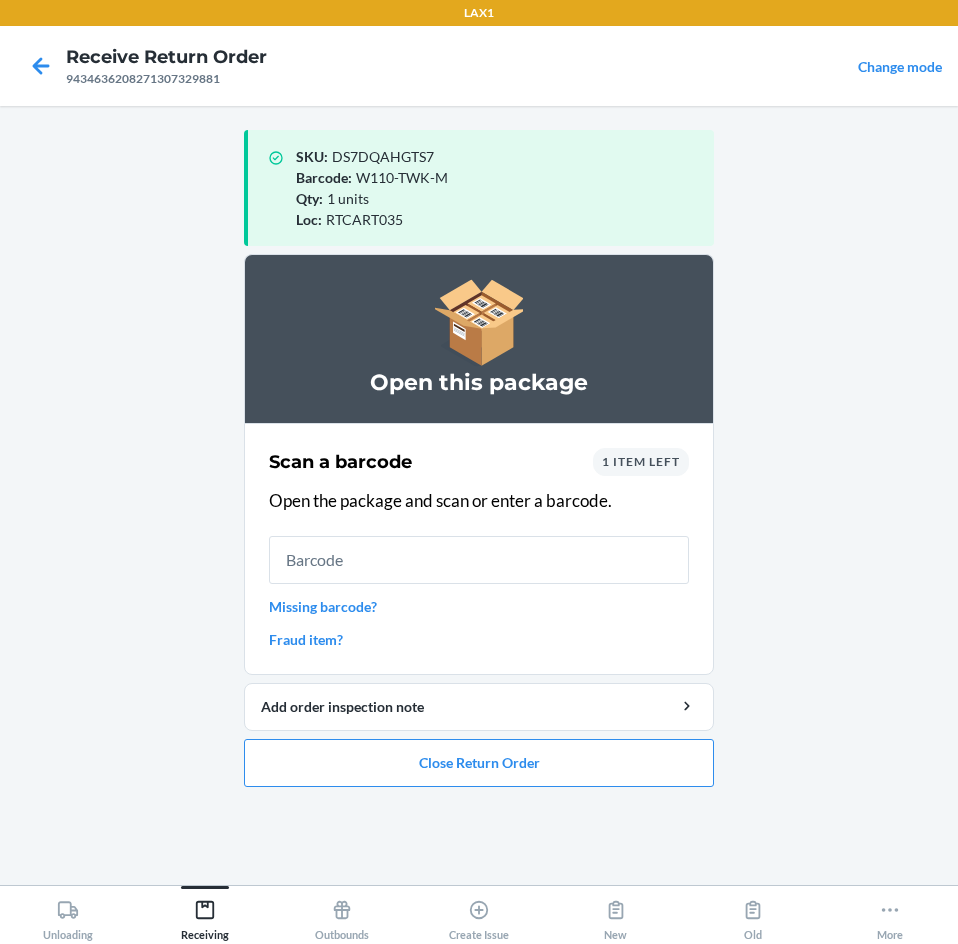 click at bounding box center [479, 560] 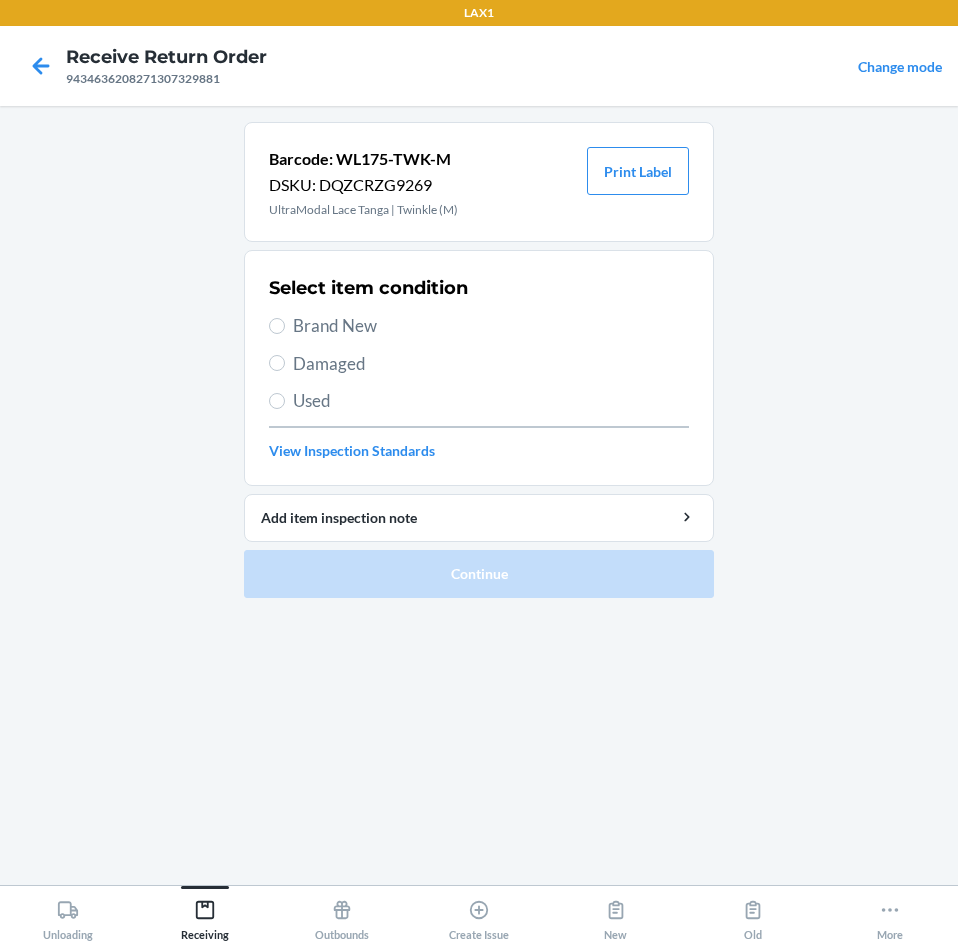 drag, startPoint x: 367, startPoint y: 325, endPoint x: 373, endPoint y: 384, distance: 59.3043 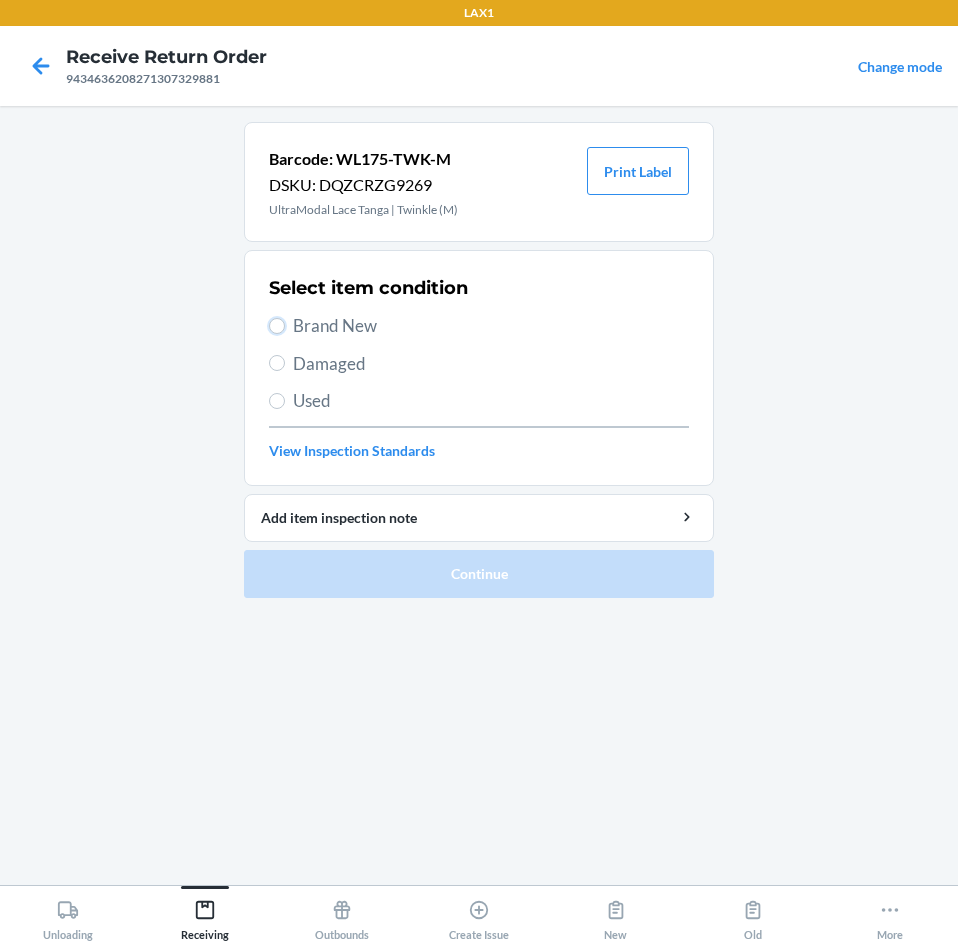 click on "Brand New" at bounding box center (277, 326) 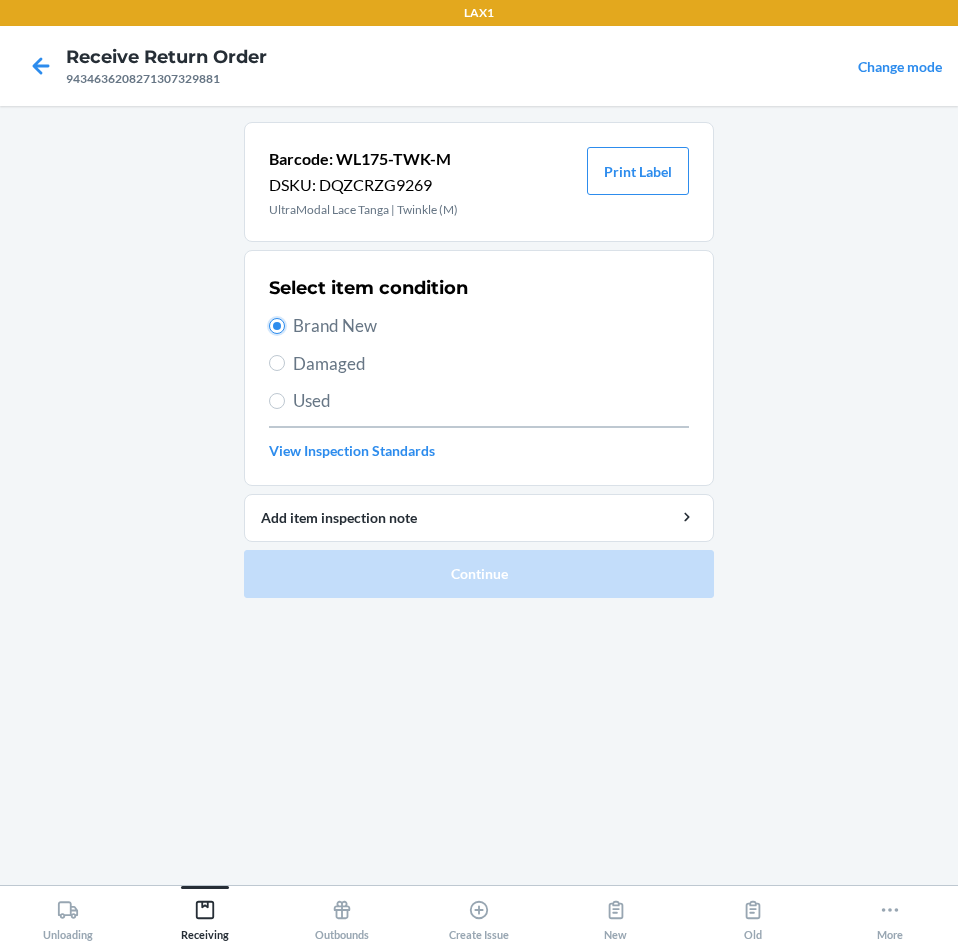 radio on "true" 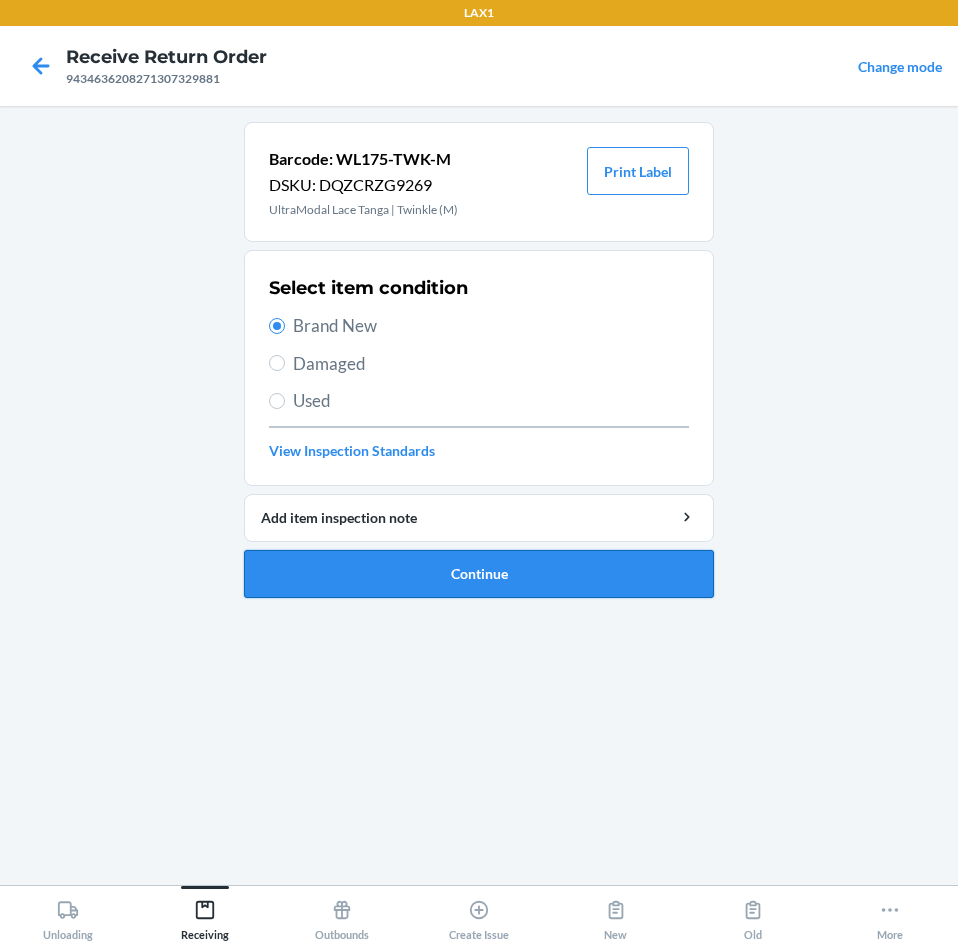 click on "Continue" at bounding box center (479, 574) 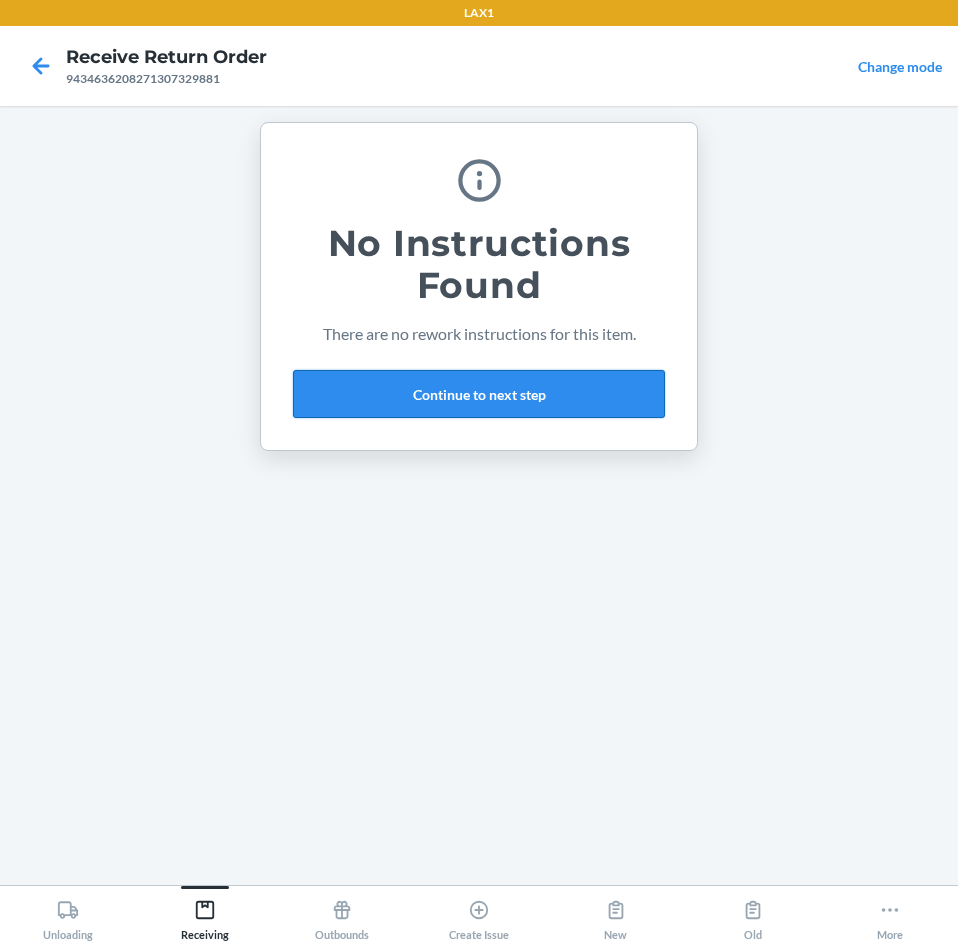 click on "Continue to next step" at bounding box center (479, 394) 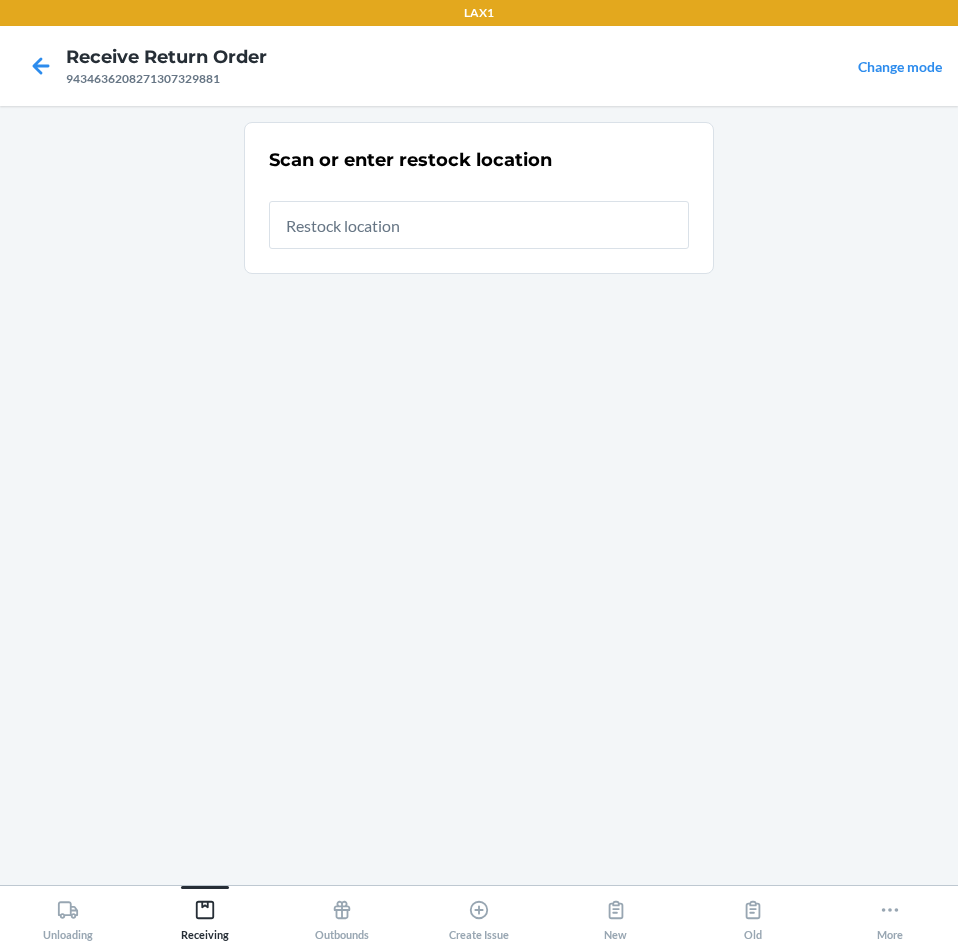 click at bounding box center (479, 225) 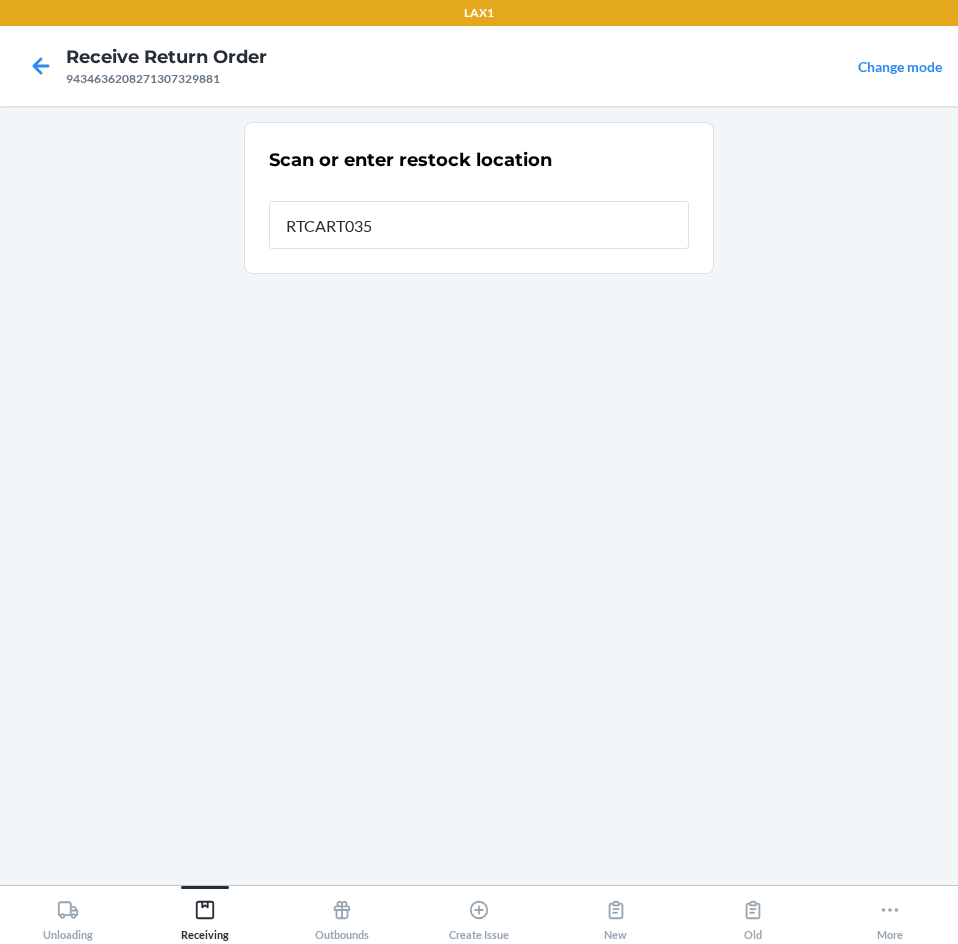 type on "RTCART035" 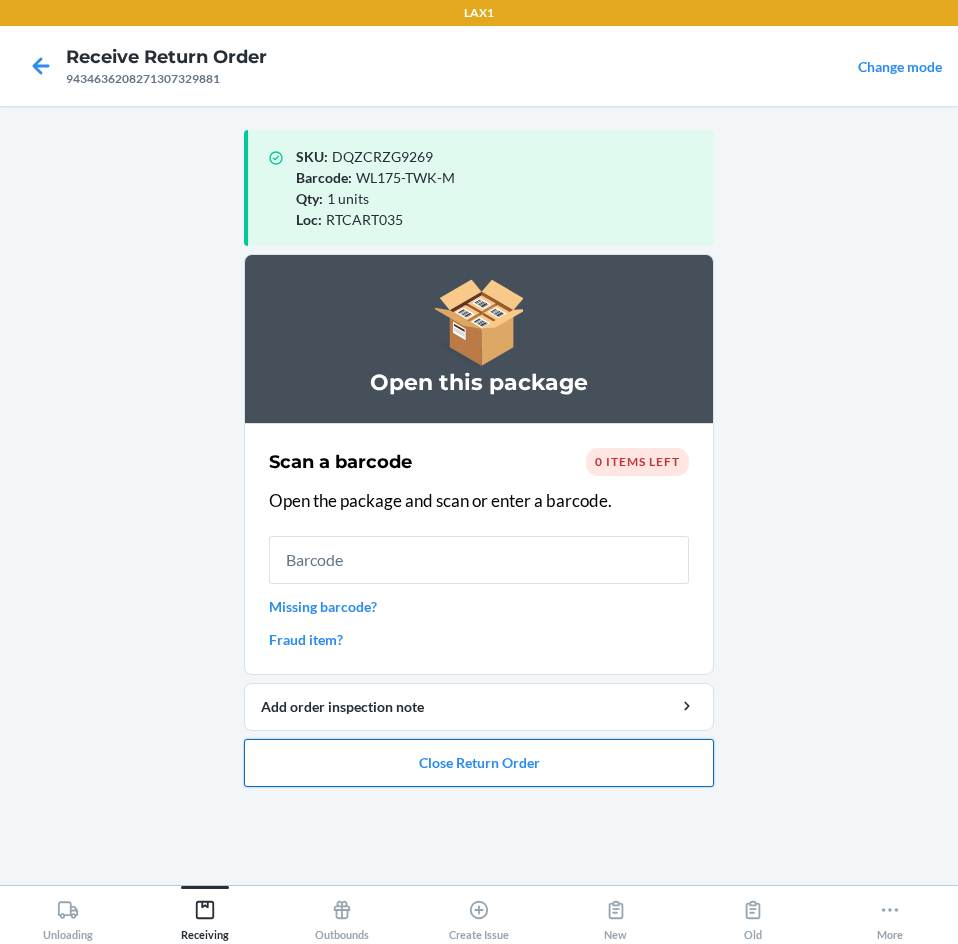 click on "Close Return Order" at bounding box center [479, 763] 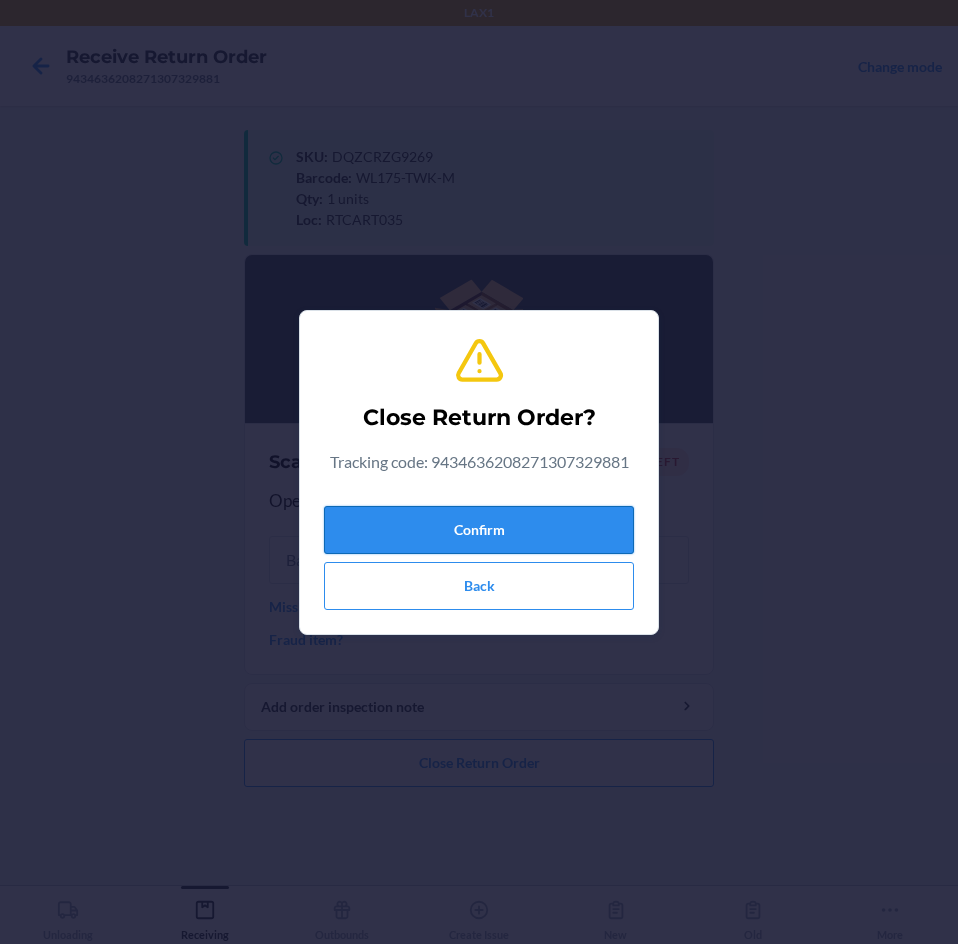 click on "Confirm" at bounding box center (479, 530) 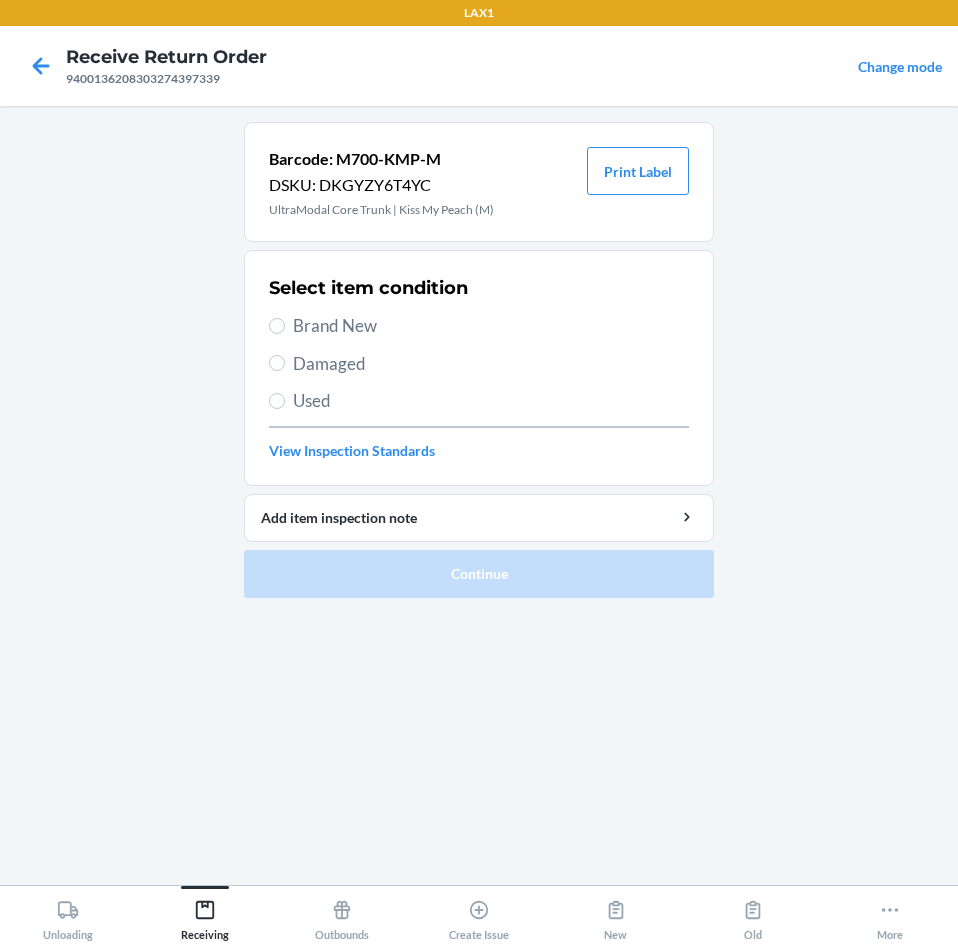 click on "Brand New" at bounding box center (491, 326) 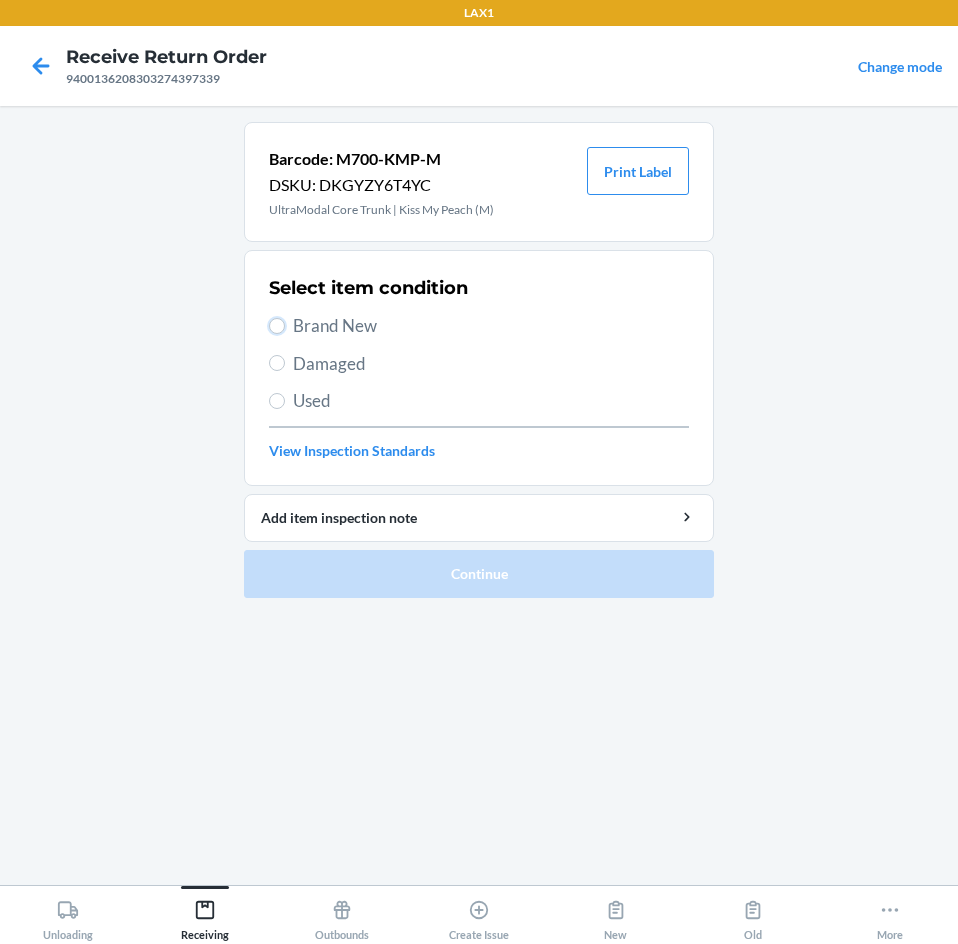 click on "Brand New" at bounding box center [277, 326] 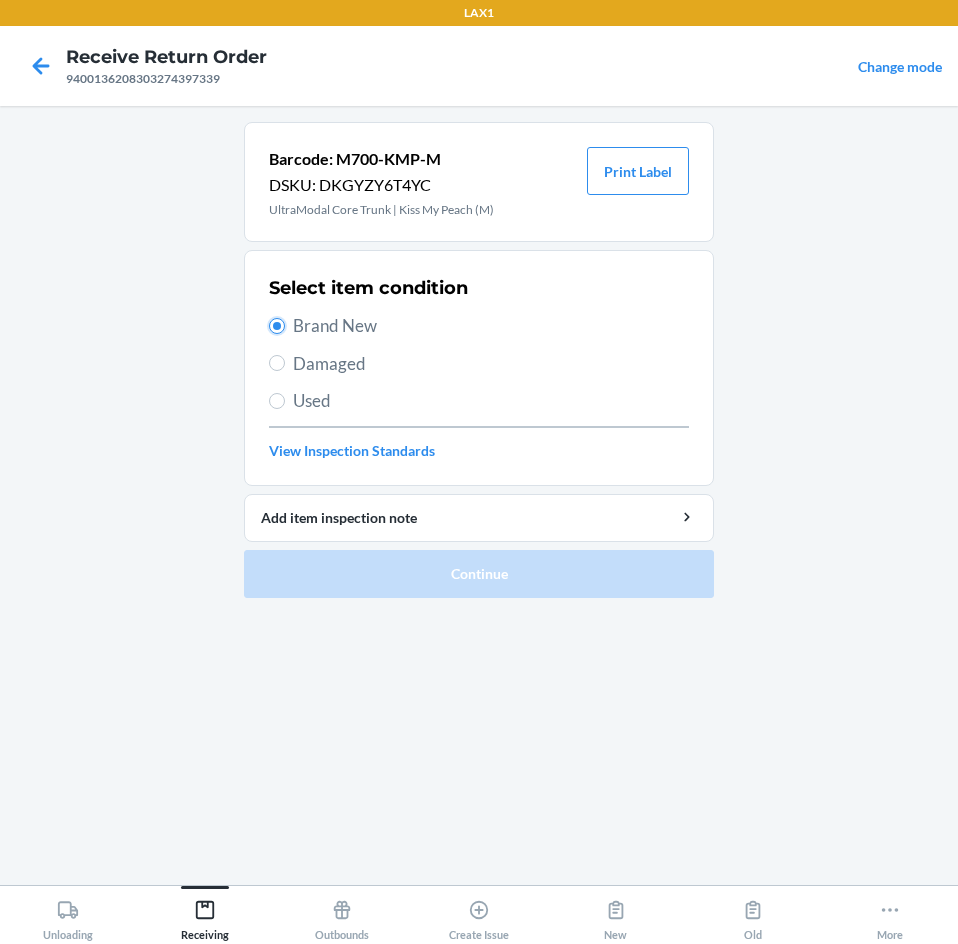 radio on "true" 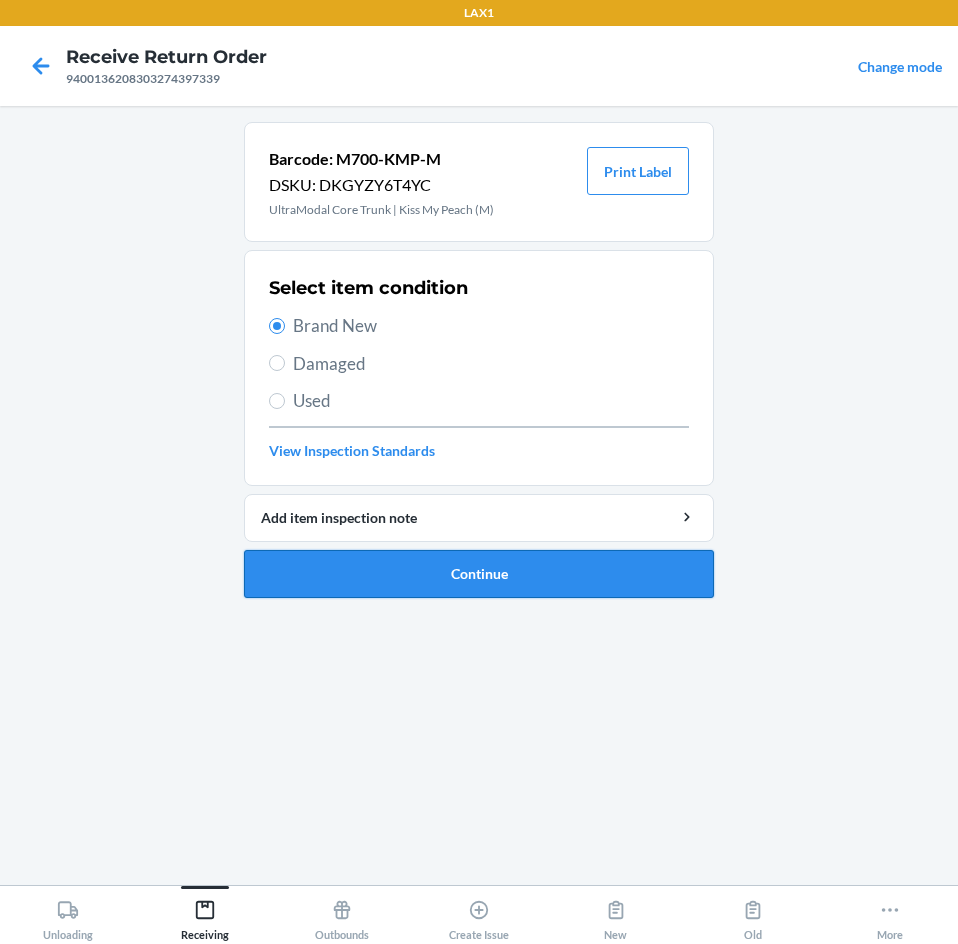 click on "Continue" at bounding box center [479, 574] 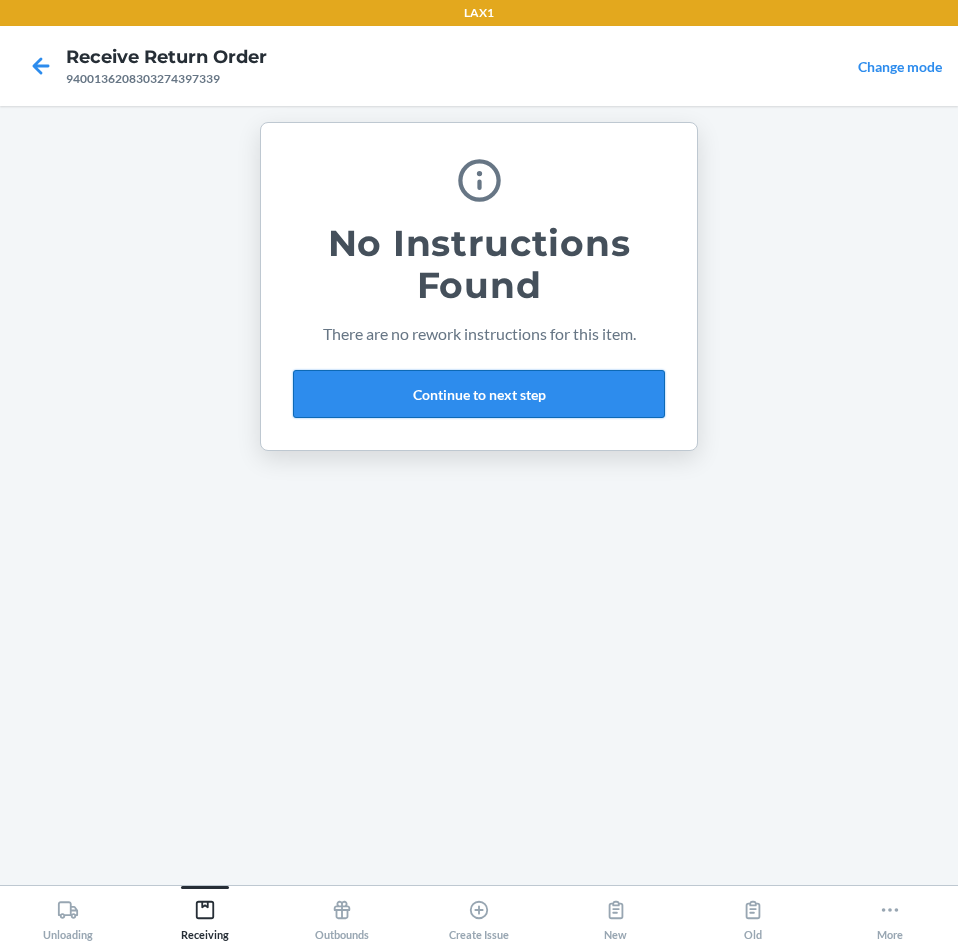 click on "Continue to next step" at bounding box center [479, 394] 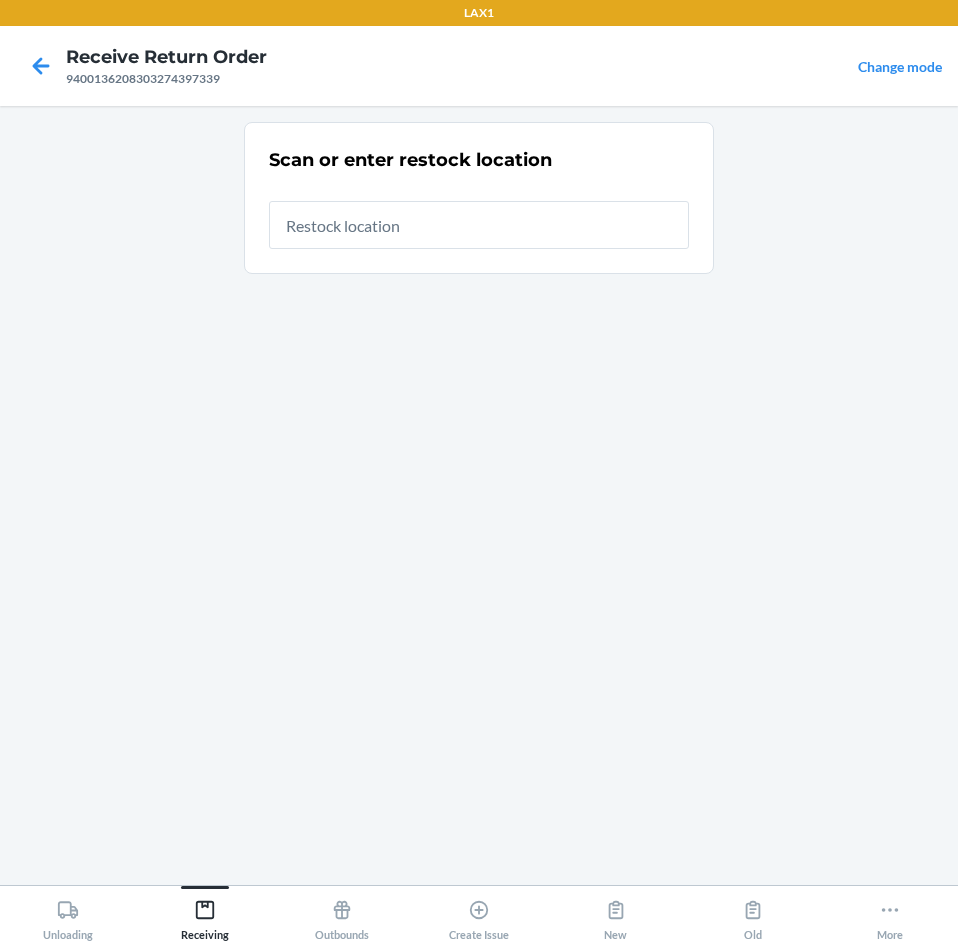 click at bounding box center (479, 225) 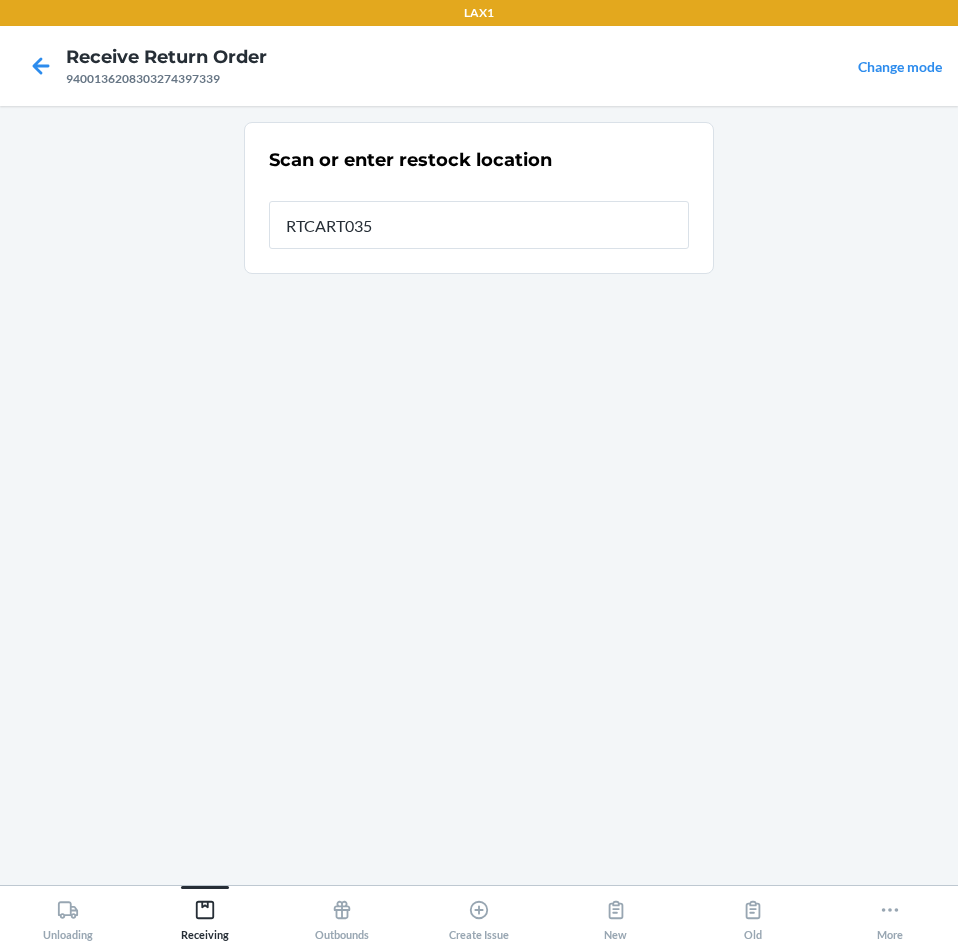 type on "RTCART035" 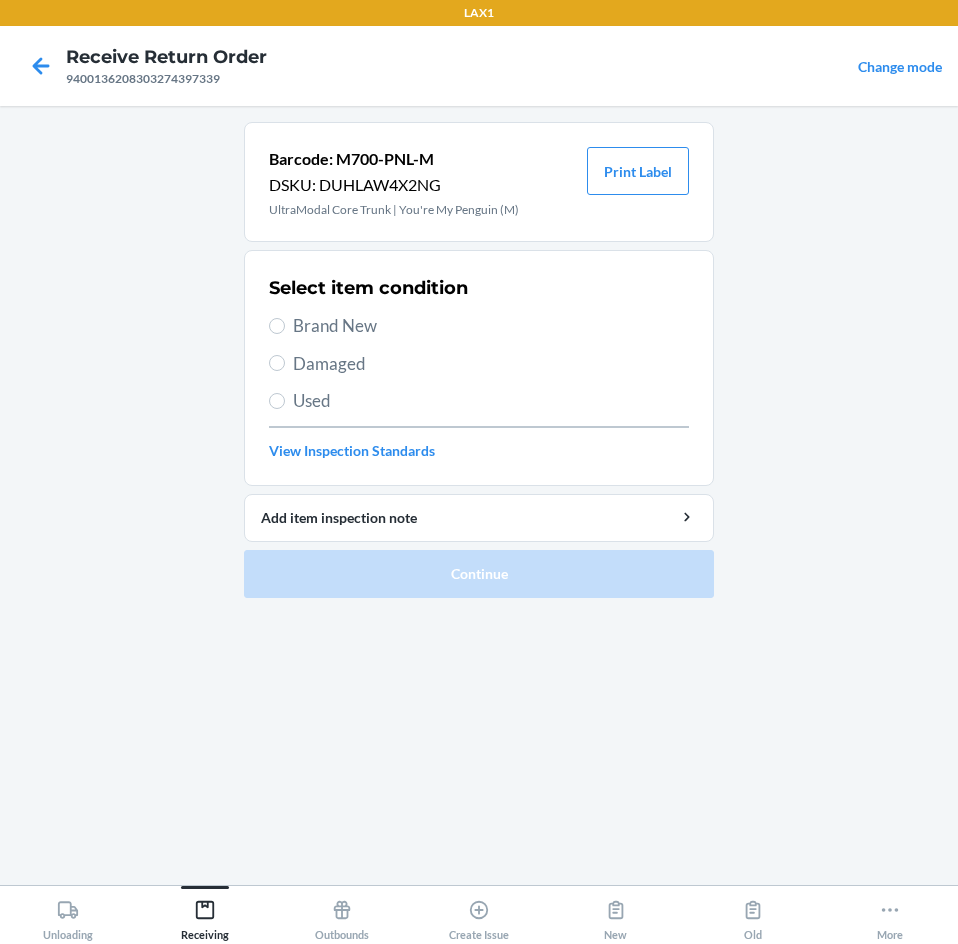 click on "Brand New" at bounding box center [491, 326] 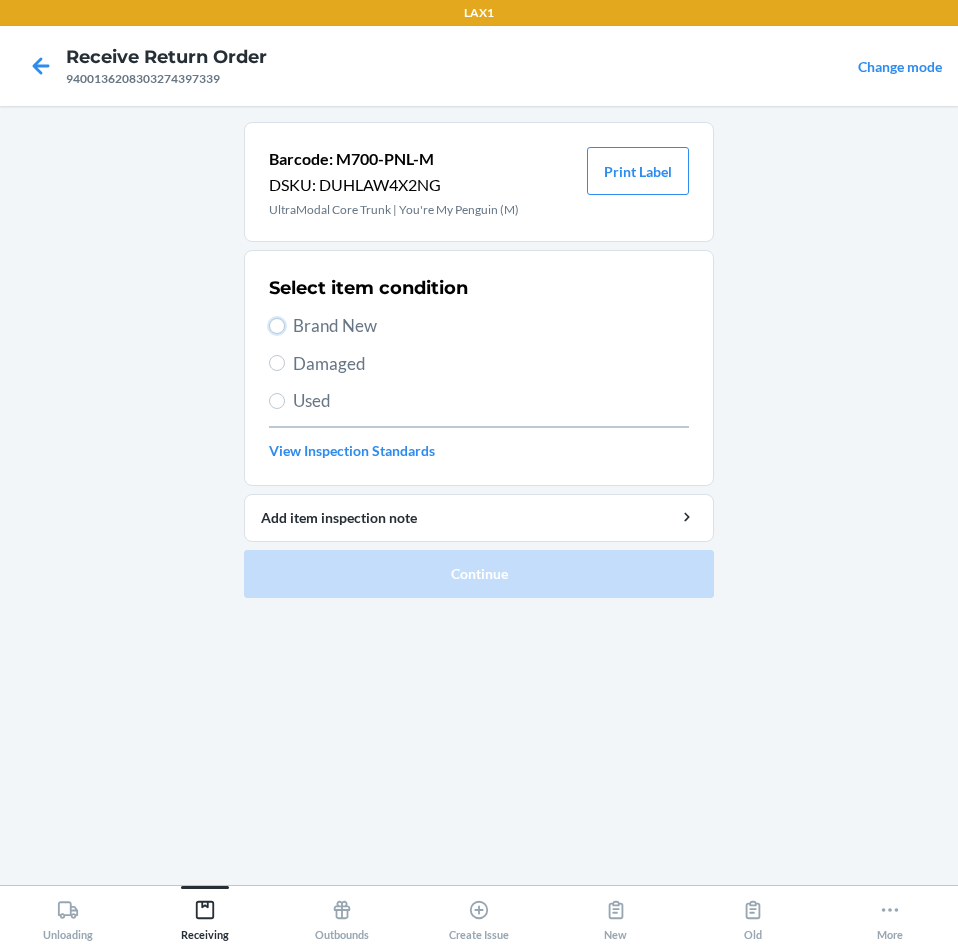 click on "Brand New" at bounding box center [277, 326] 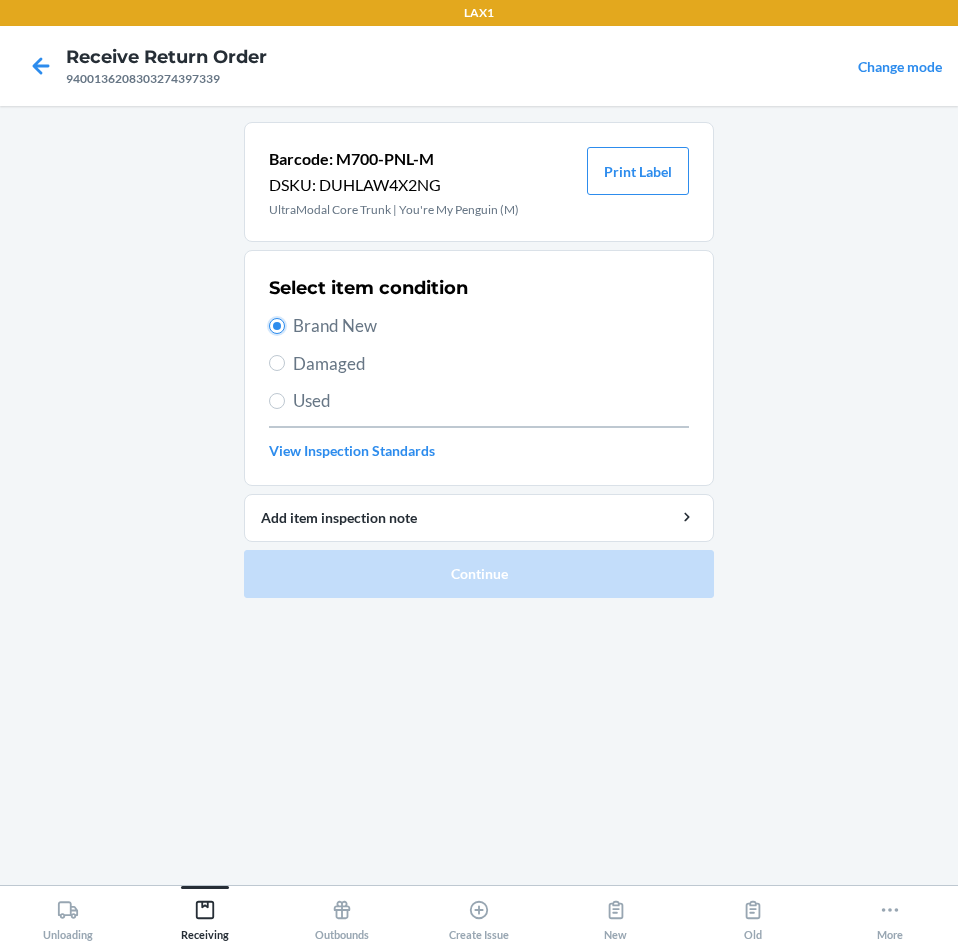 radio on "true" 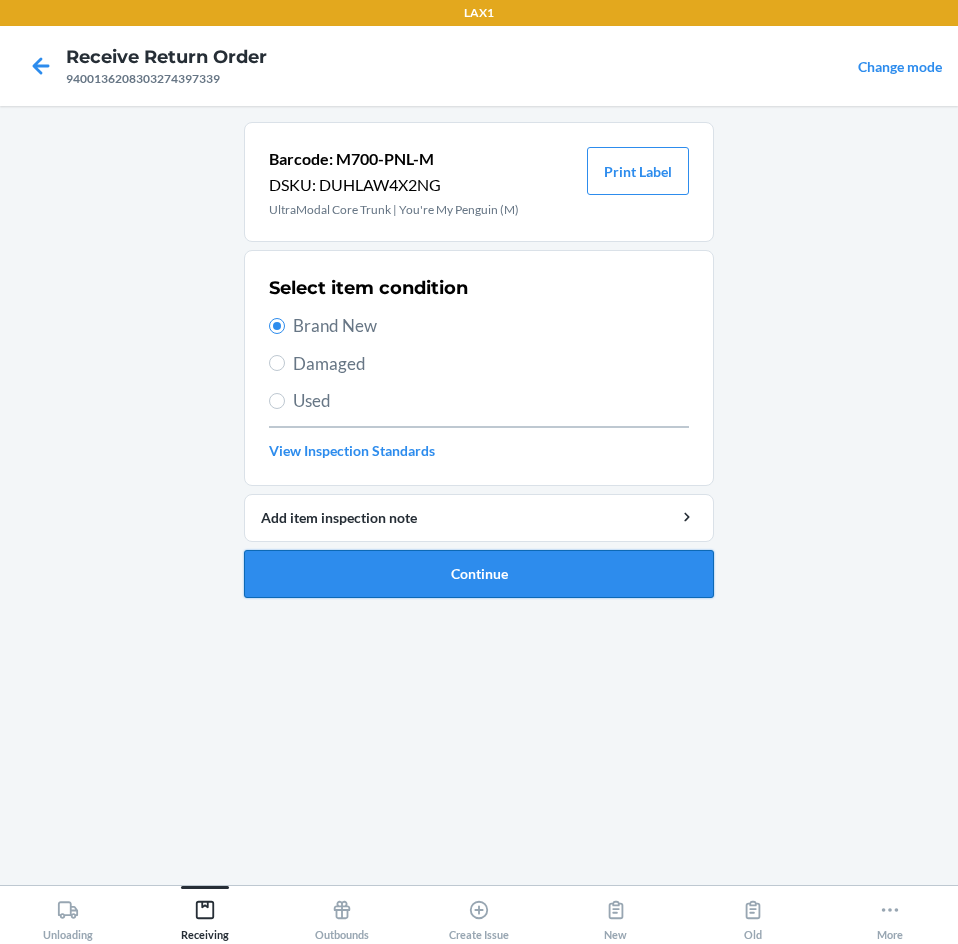 click on "Continue" at bounding box center (479, 574) 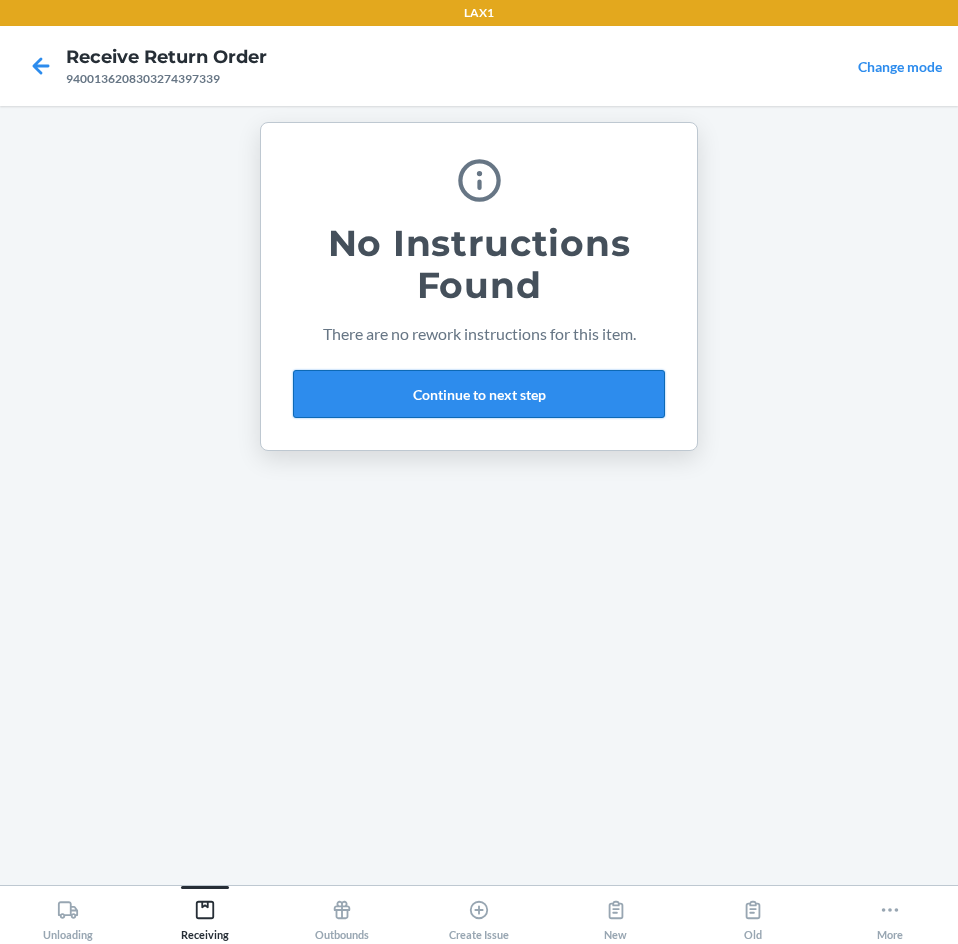 click on "Continue to next step" at bounding box center (479, 394) 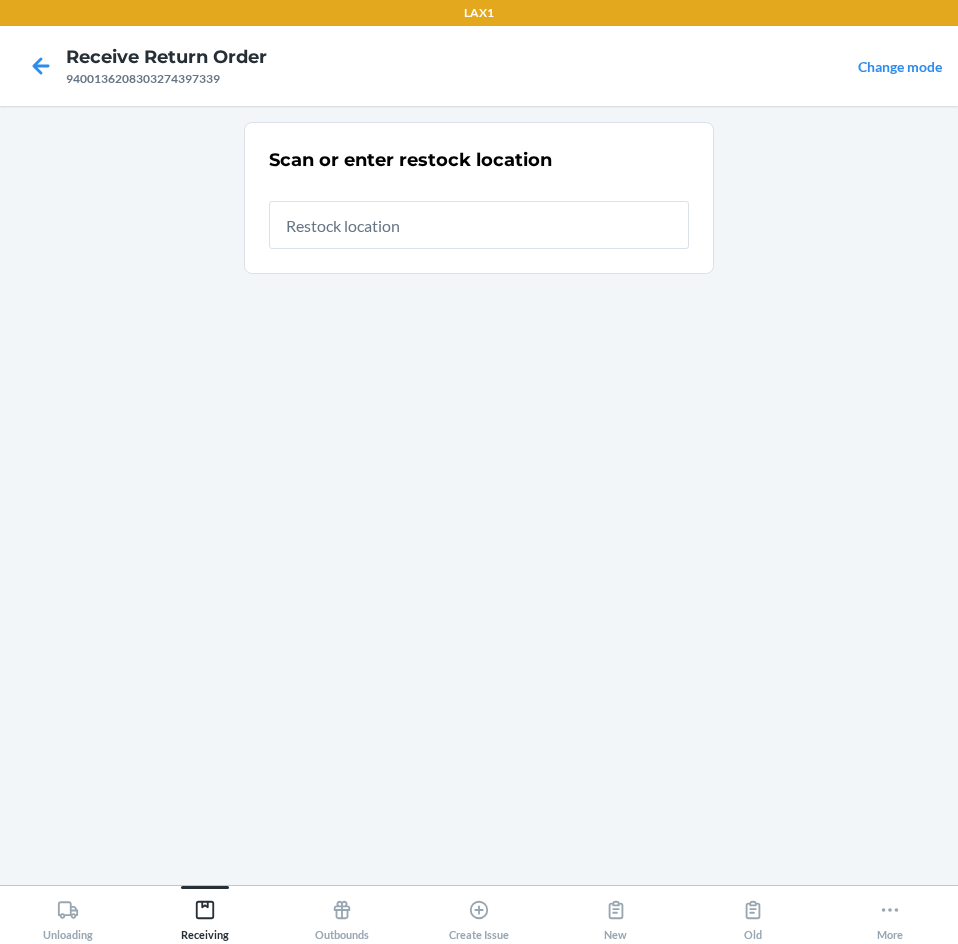 drag, startPoint x: 549, startPoint y: 230, endPoint x: 546, endPoint y: 242, distance: 12.369317 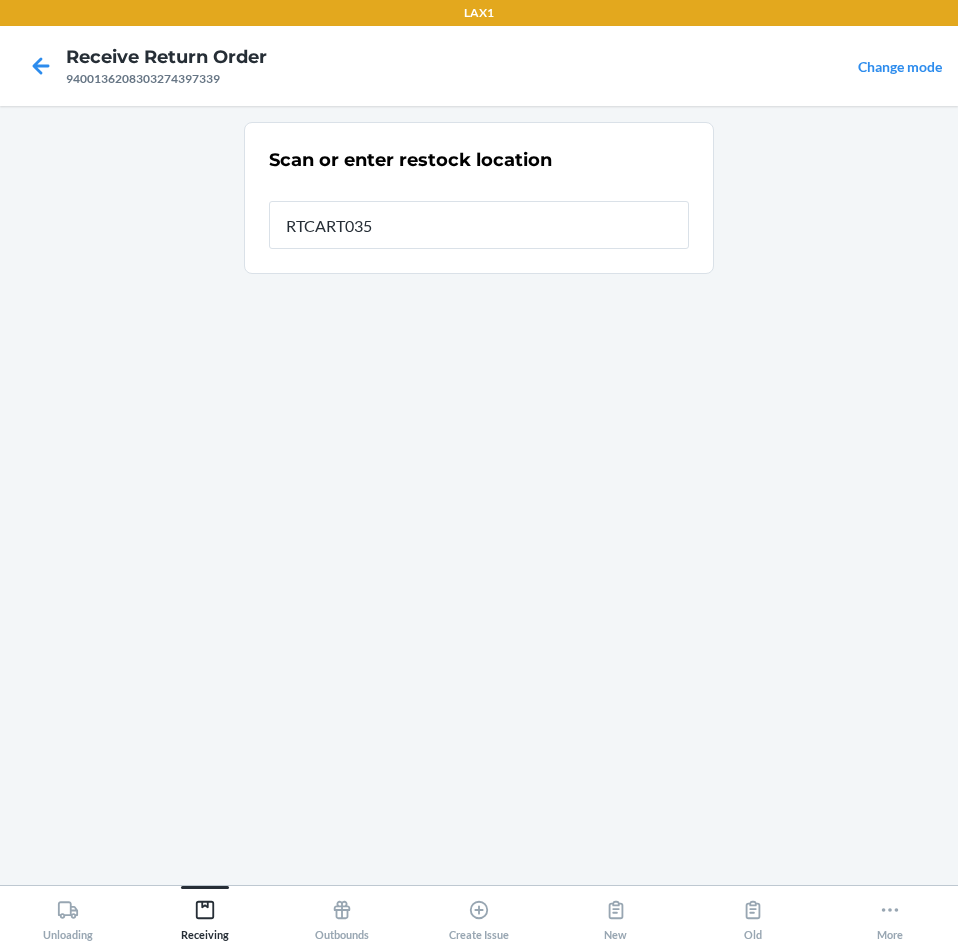 type on "RTCART035" 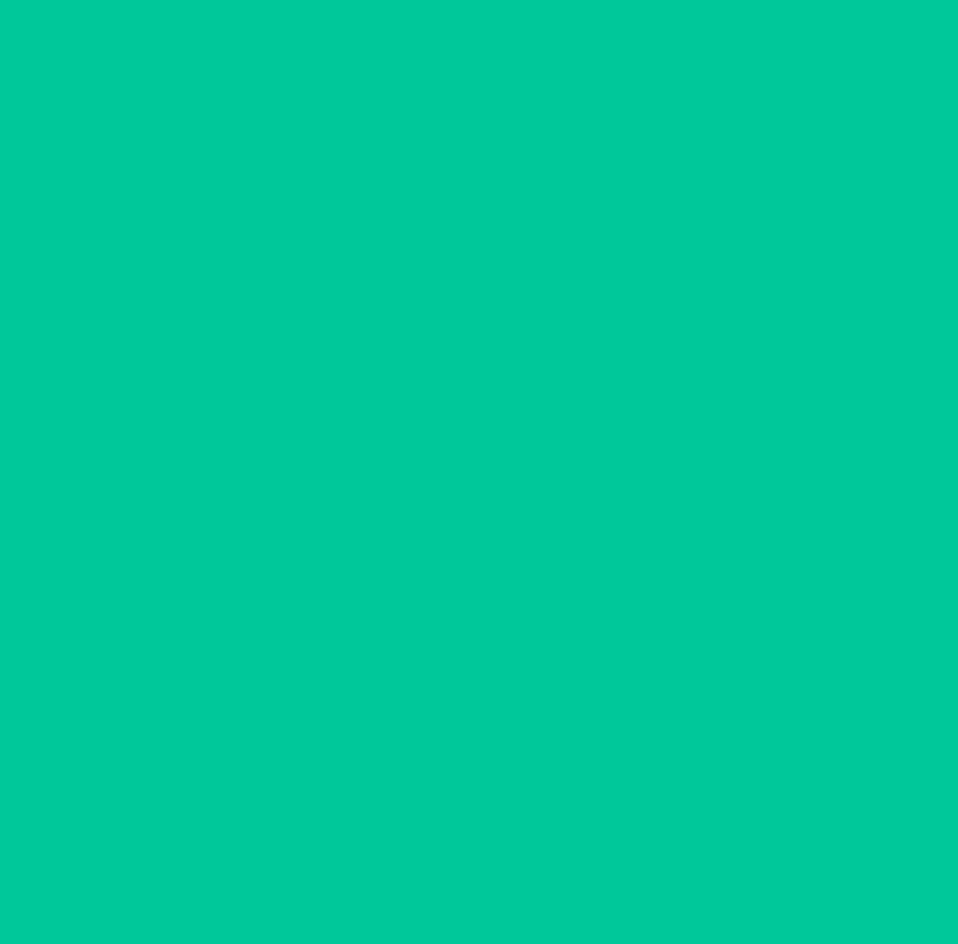 type 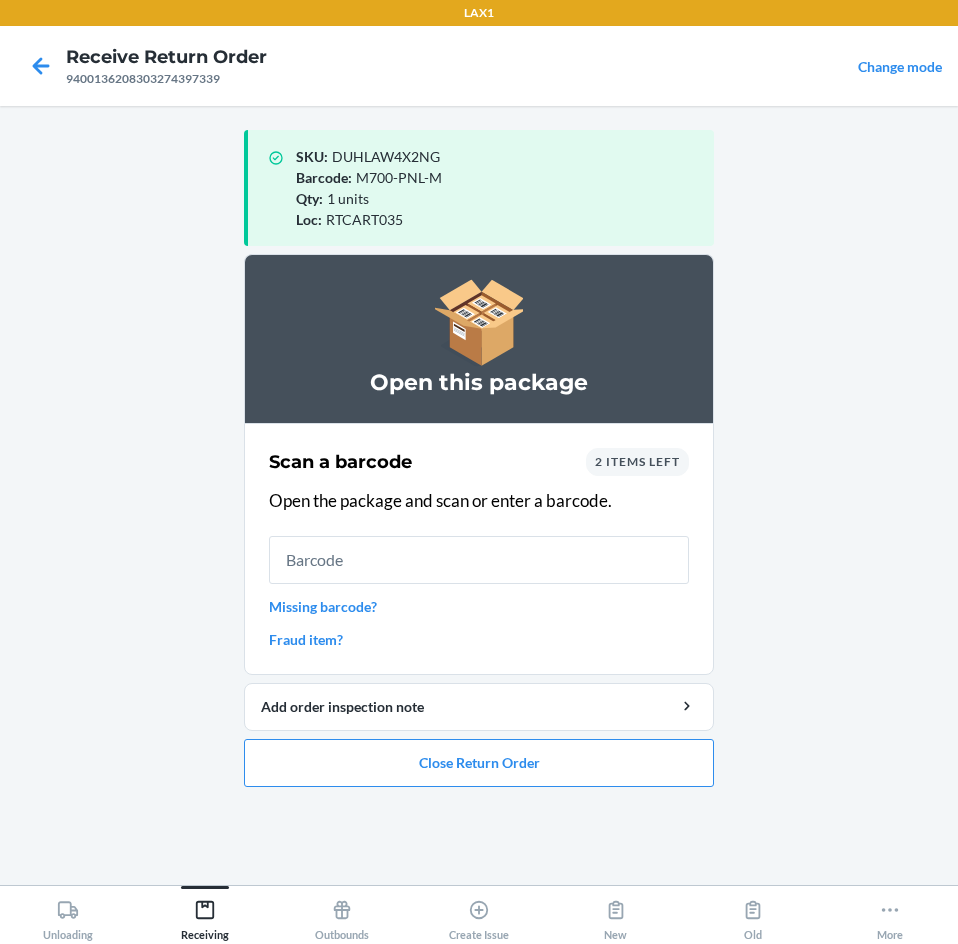click on "2 items left" at bounding box center [637, 461] 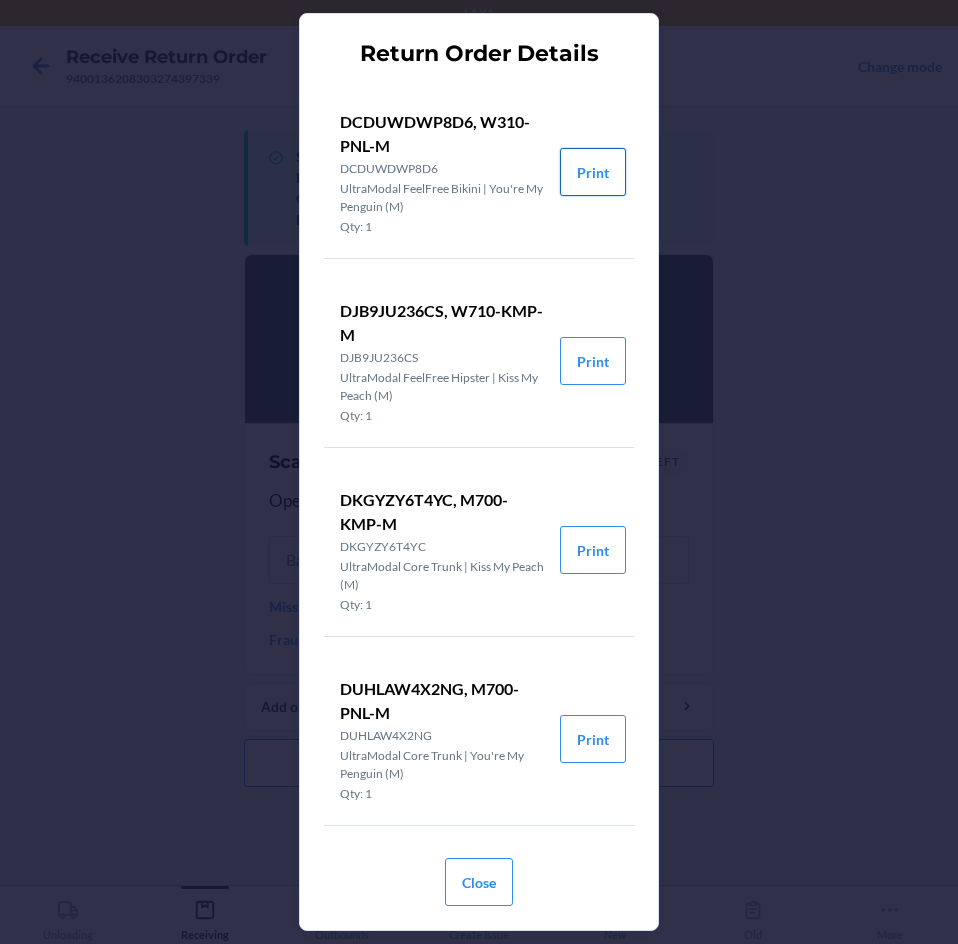 click on "Print" at bounding box center (593, 172) 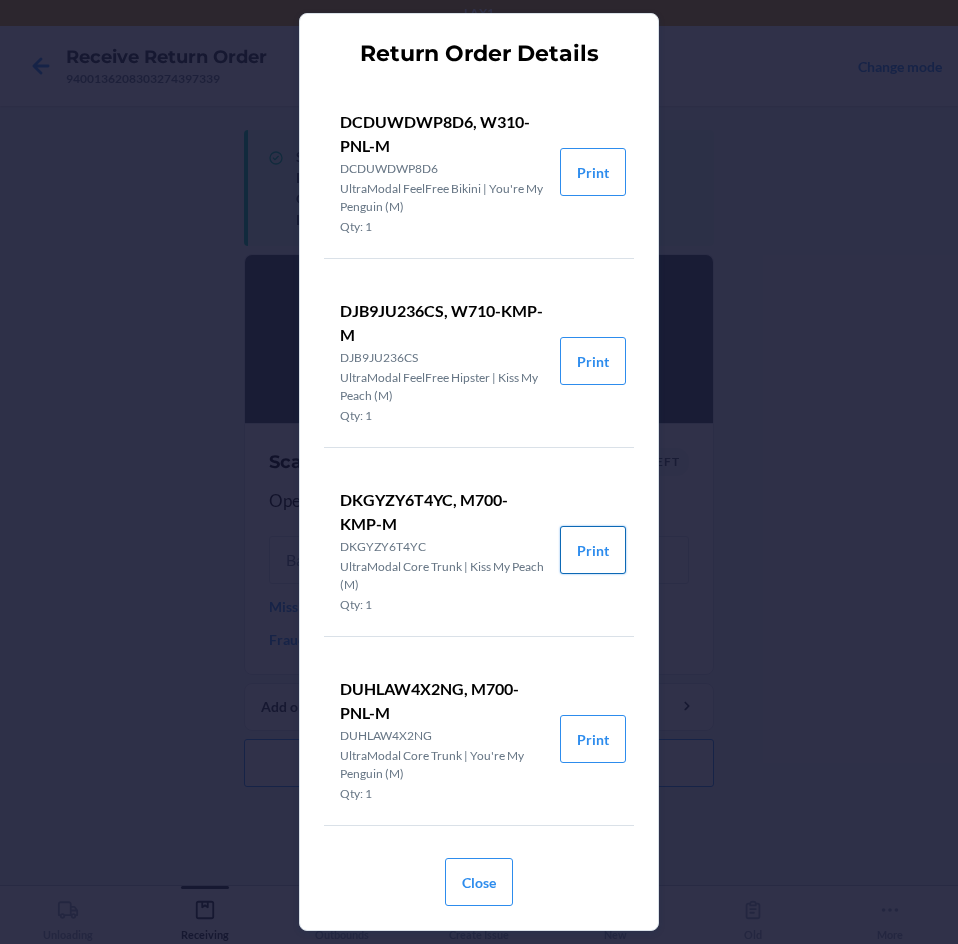 click on "Print" at bounding box center (593, 550) 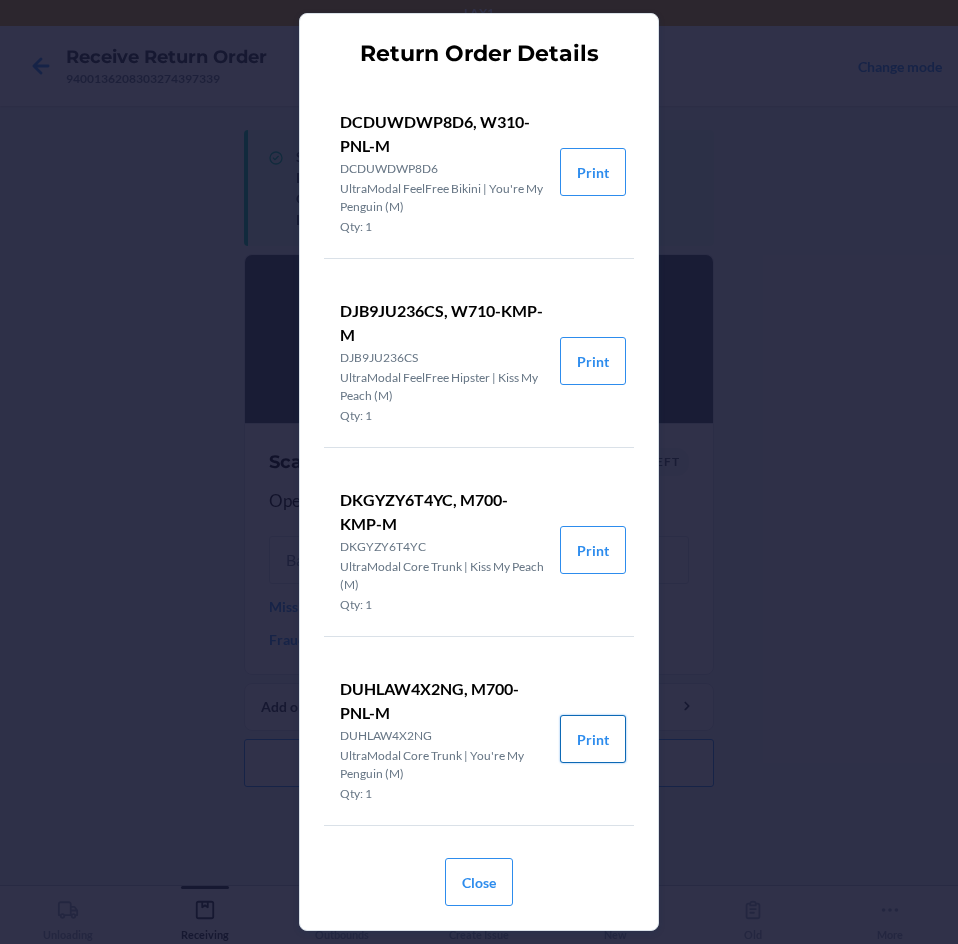 click on "Print" at bounding box center [593, 739] 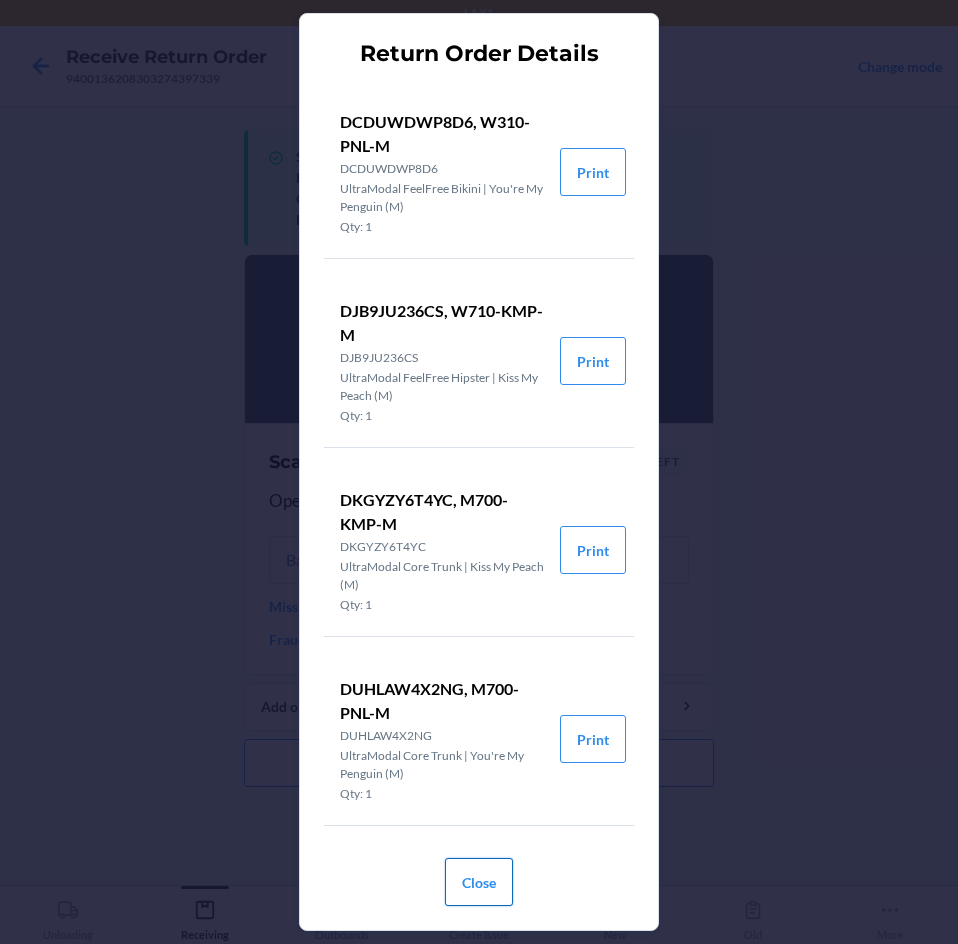 click on "Close" at bounding box center [479, 882] 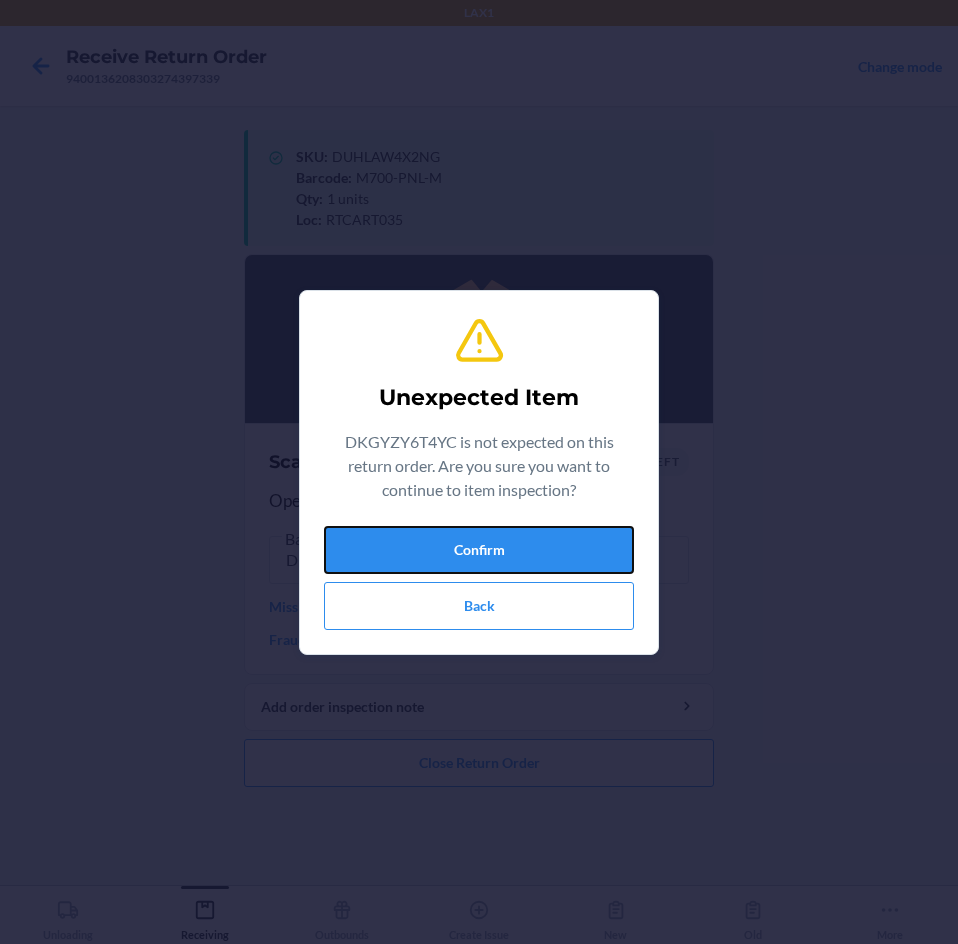 click on "Confirm" at bounding box center (479, 550) 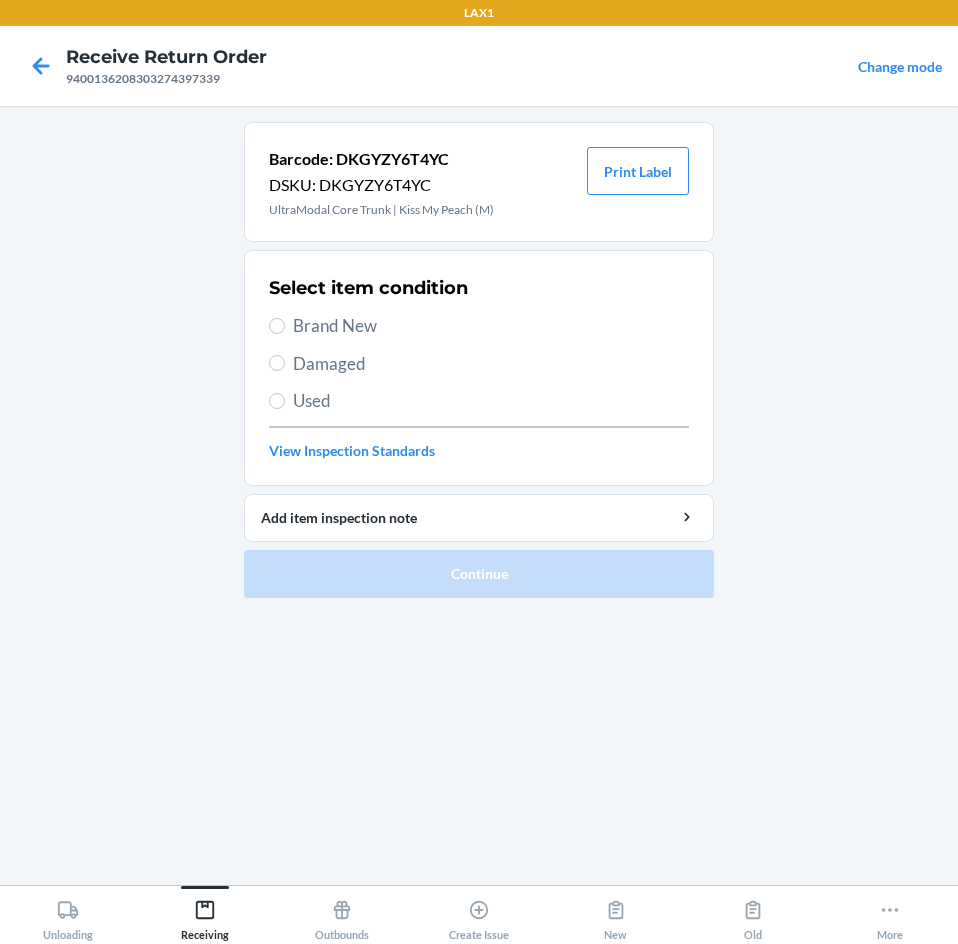 click on "Brand New" at bounding box center [491, 326] 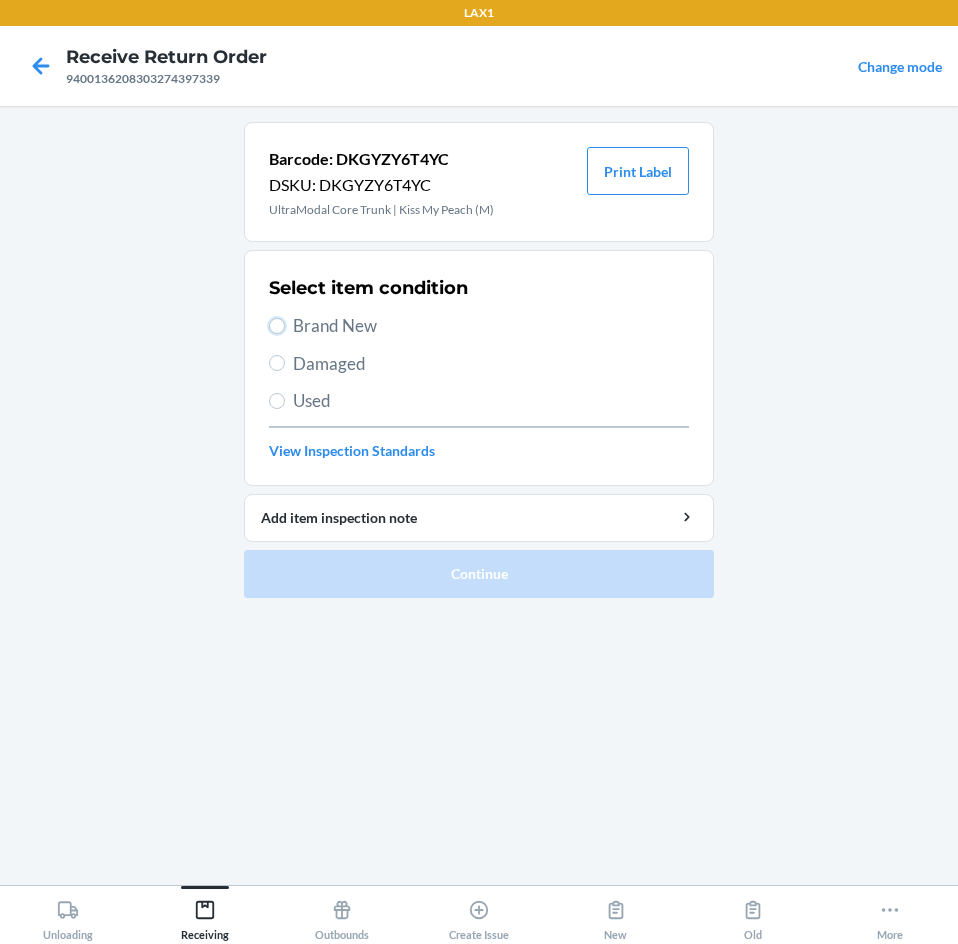 click on "Brand New" at bounding box center (277, 326) 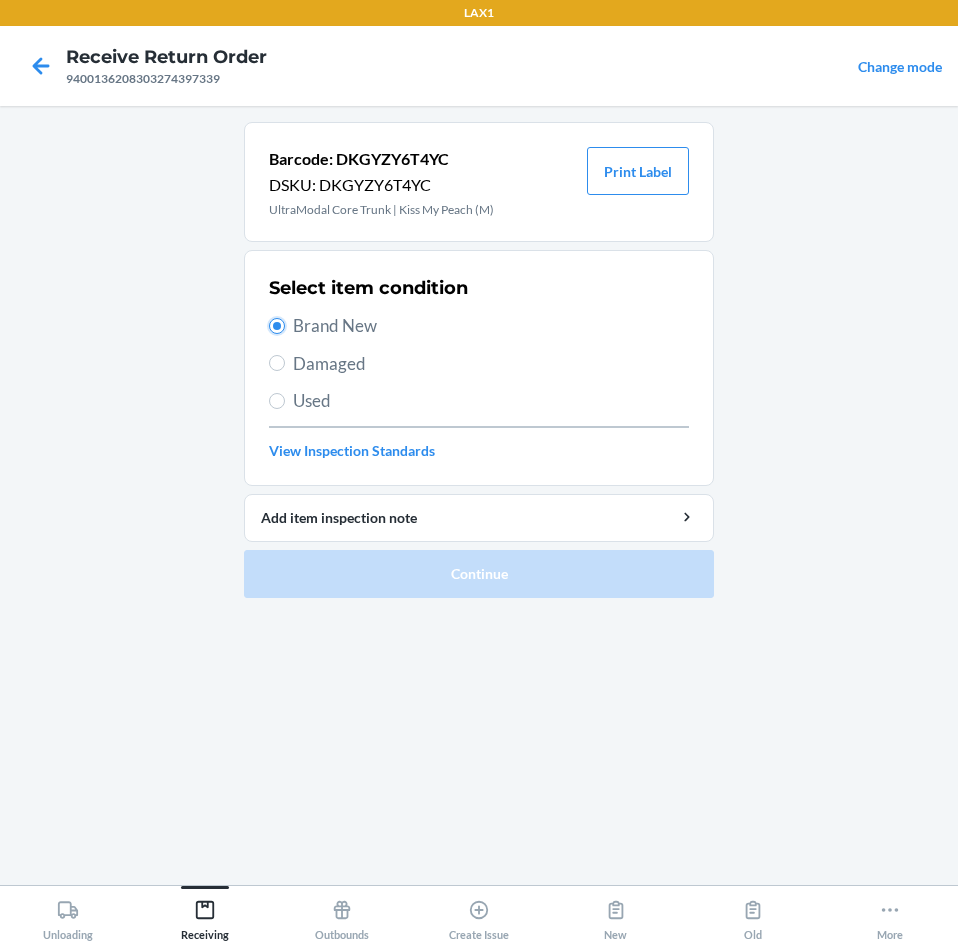 radio on "true" 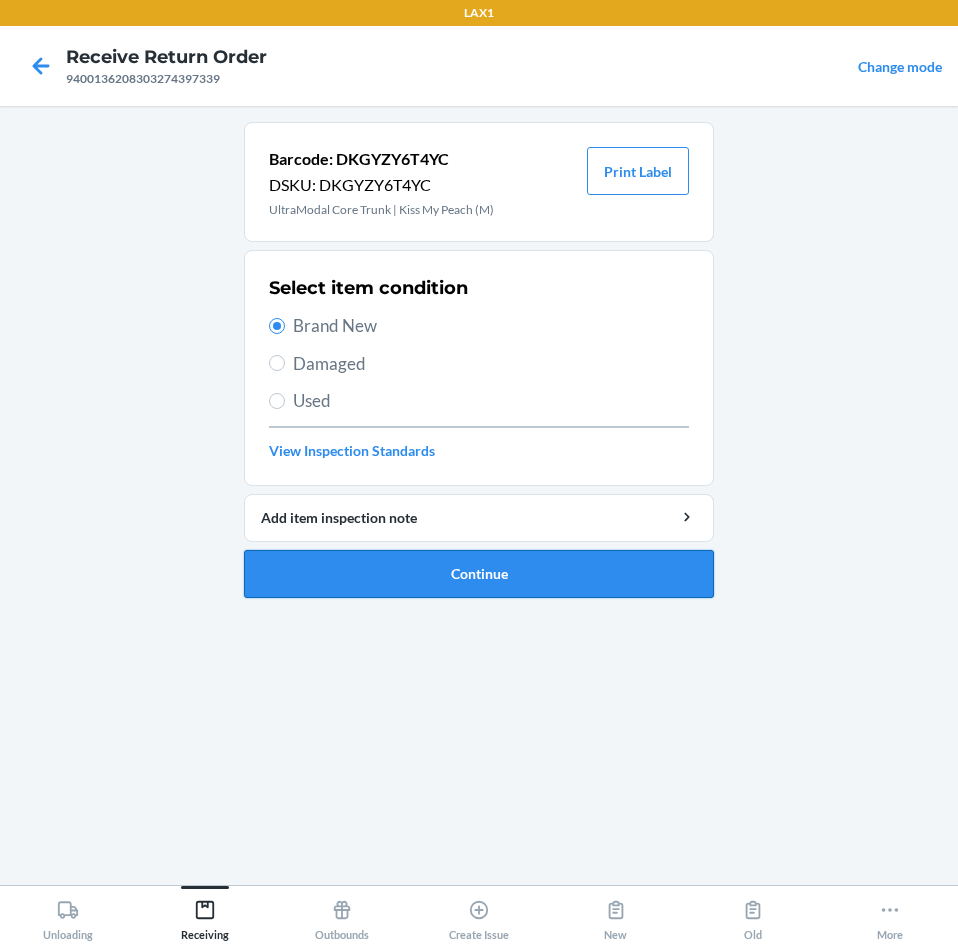 click on "Continue" at bounding box center [479, 574] 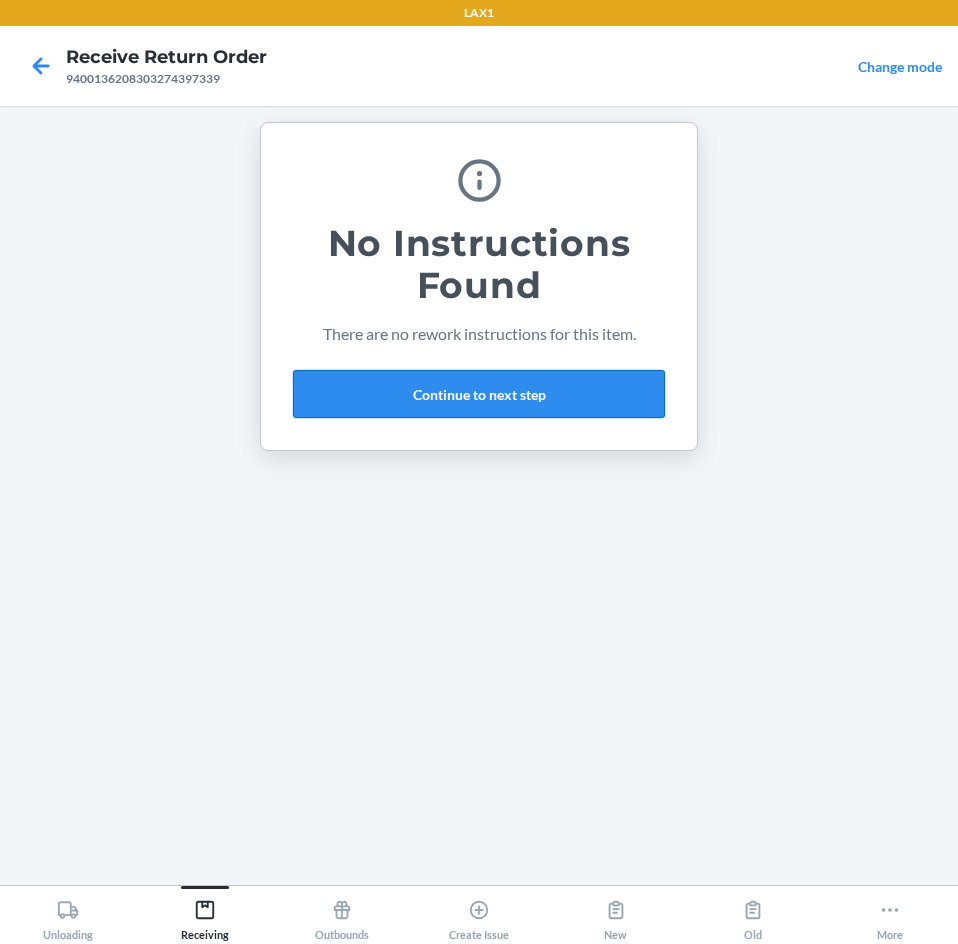 click on "Continue to next step" at bounding box center (479, 394) 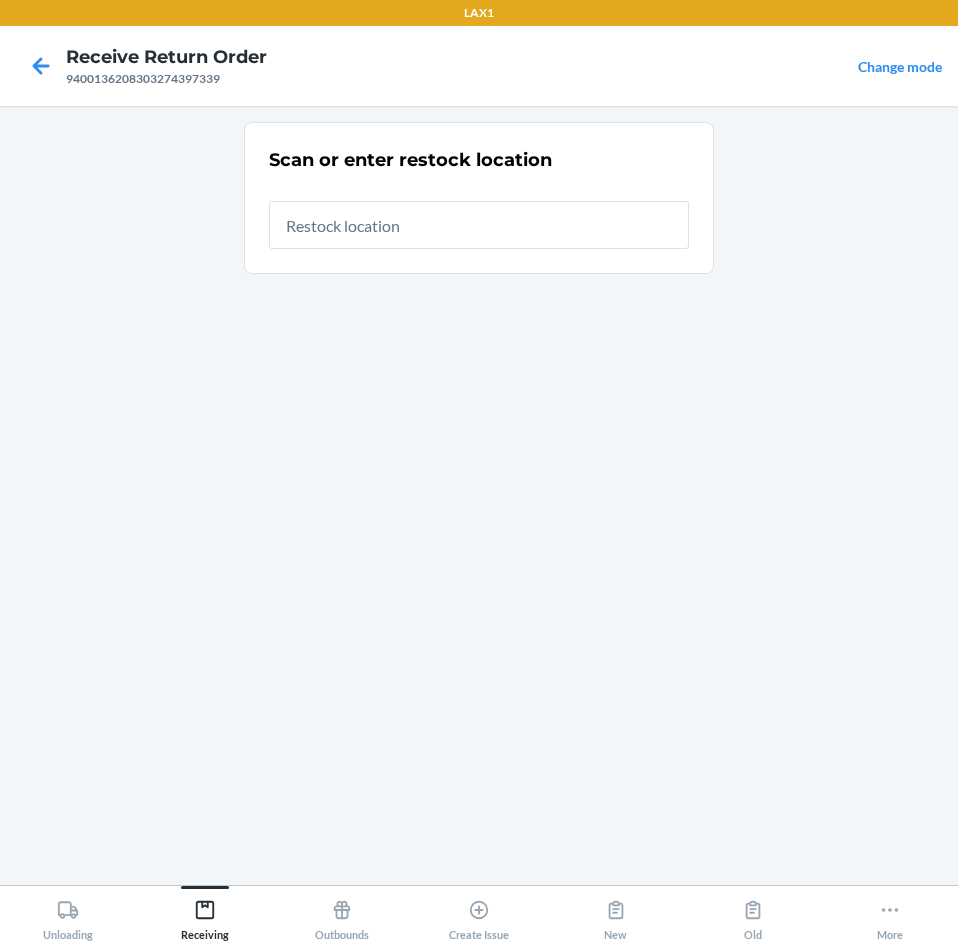 click at bounding box center (479, 225) 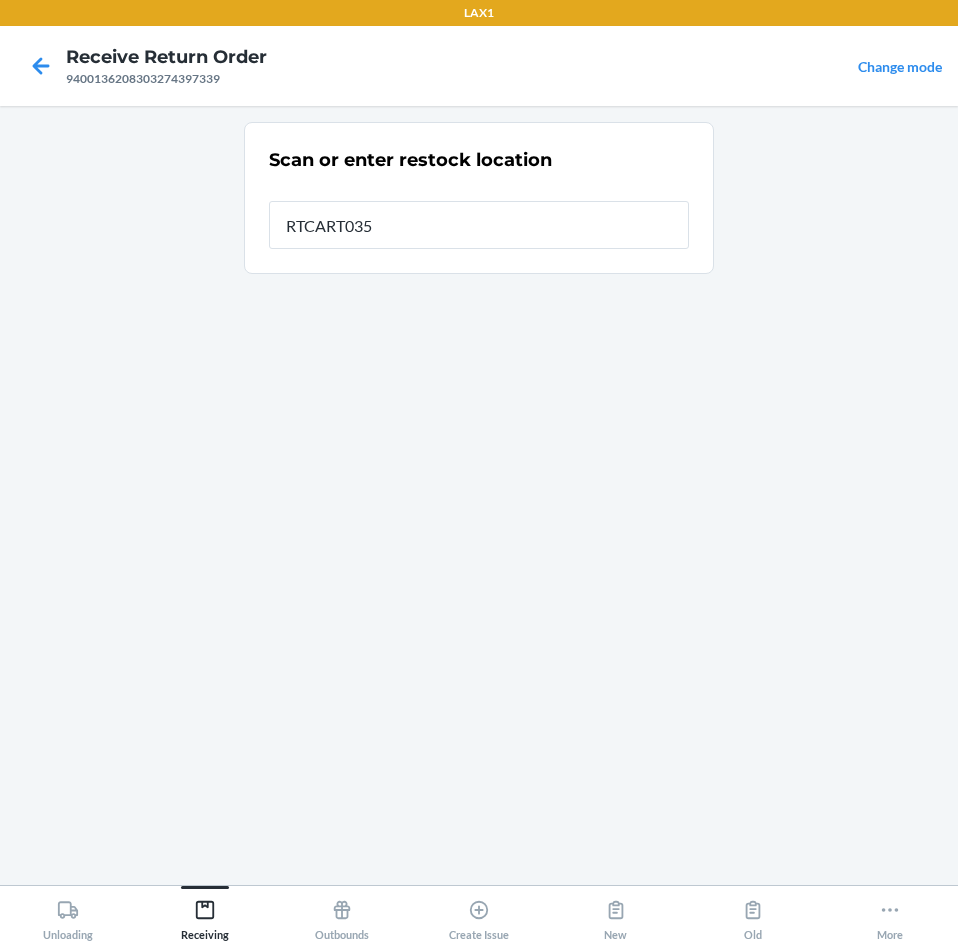 type on "RTCART035" 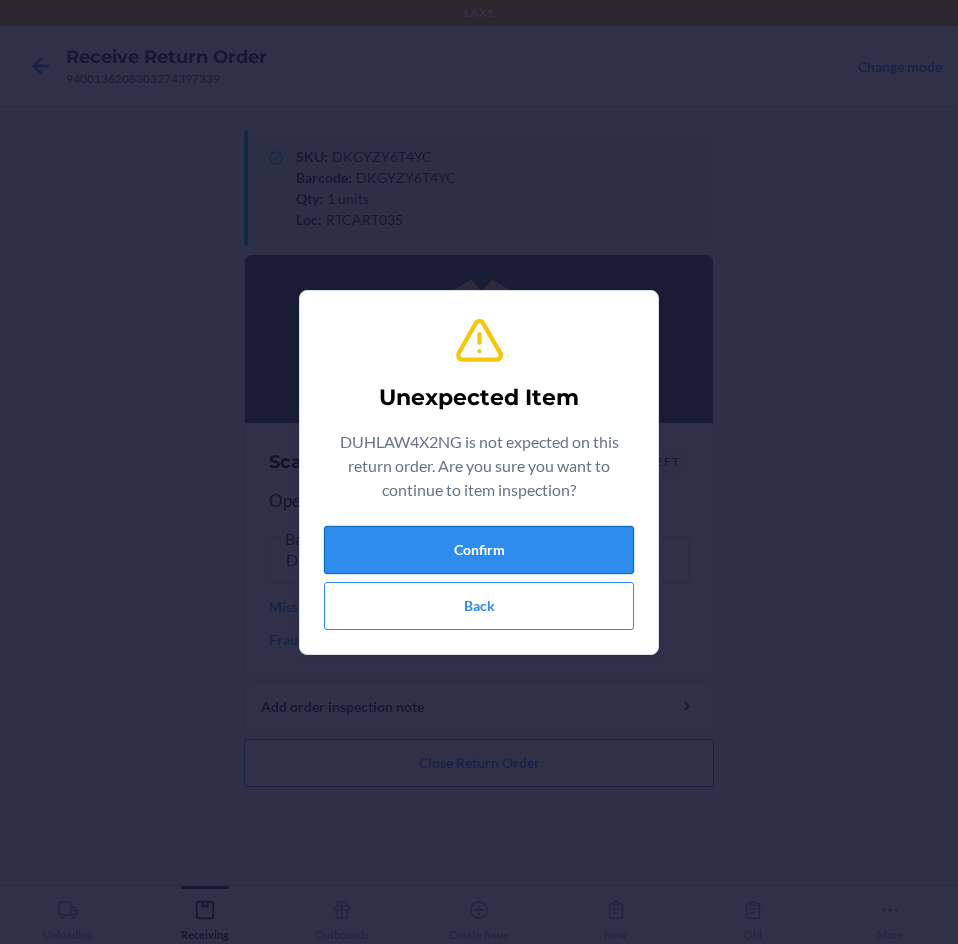 click on "Confirm" at bounding box center (479, 550) 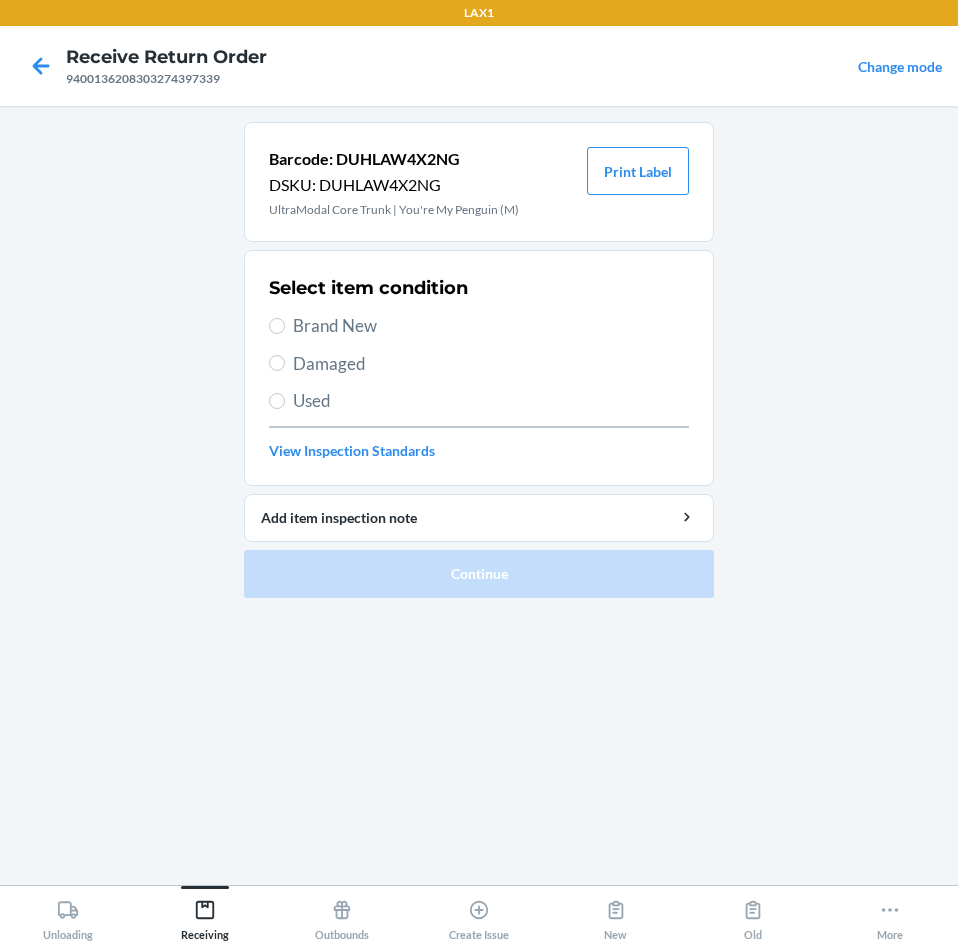 click on "Brand New" at bounding box center [491, 326] 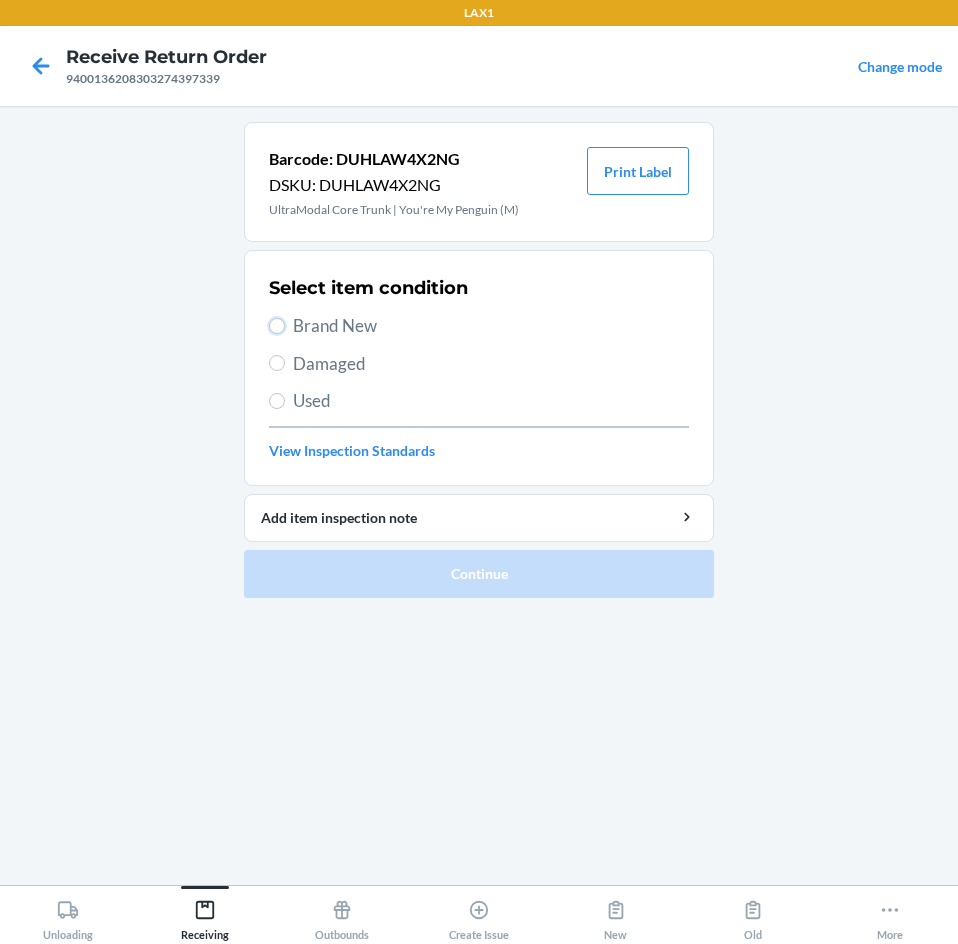 click on "Brand New" at bounding box center [277, 326] 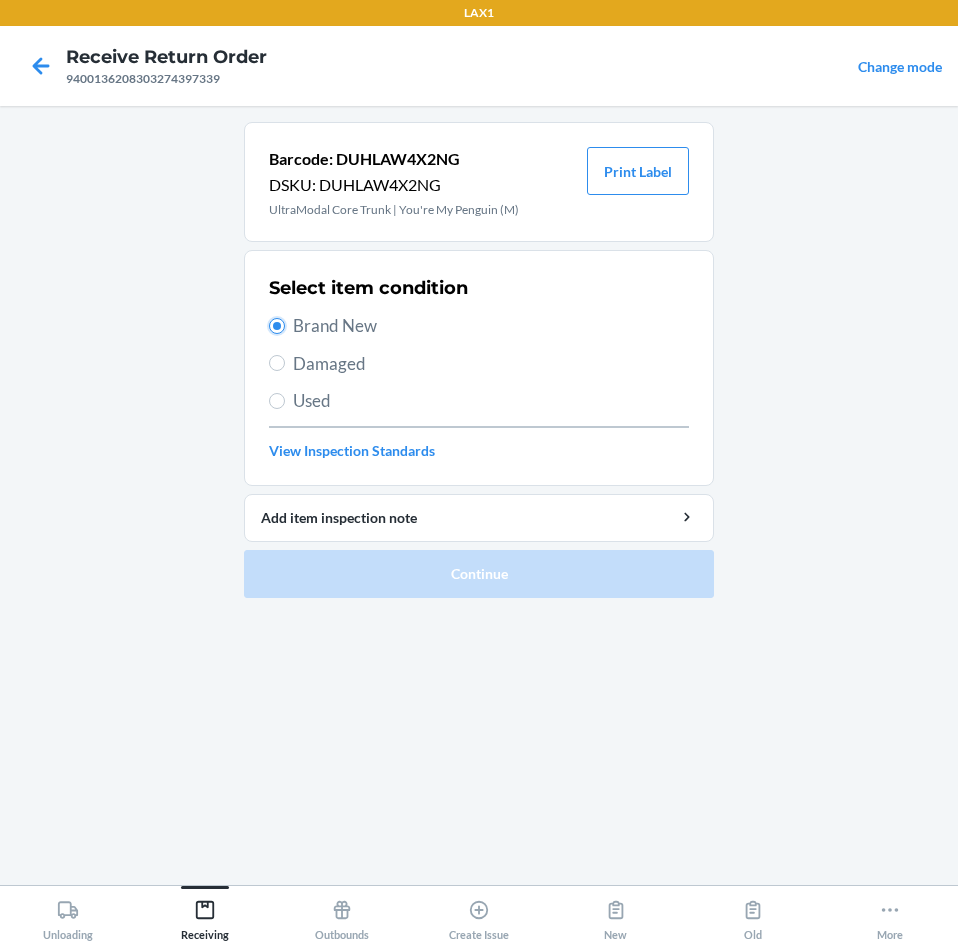 radio on "true" 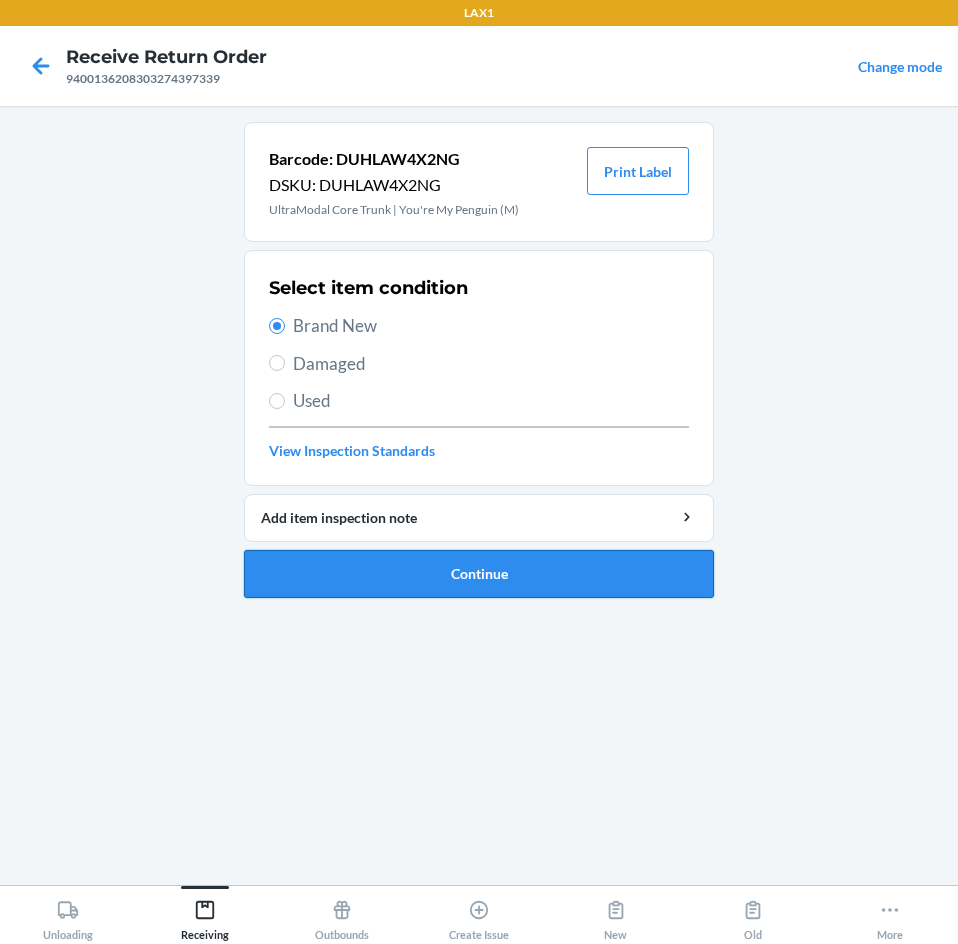 click on "Continue" at bounding box center [479, 574] 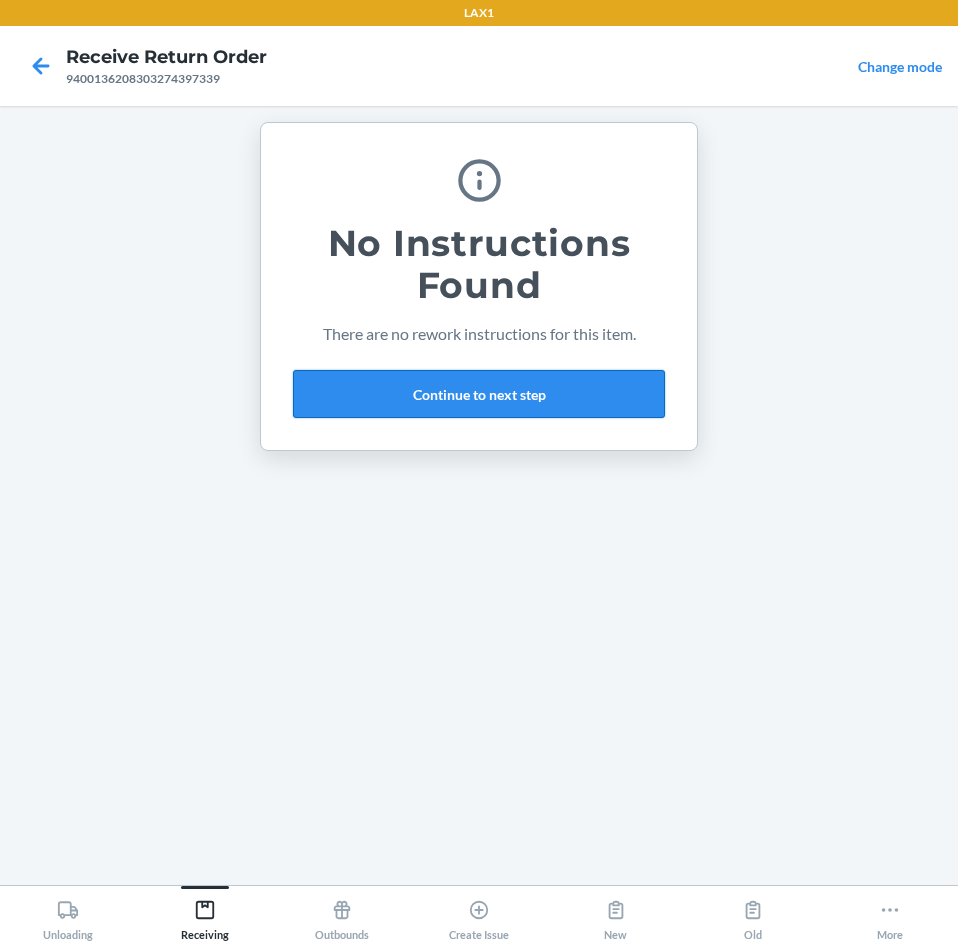 click on "Continue to next step" at bounding box center (479, 394) 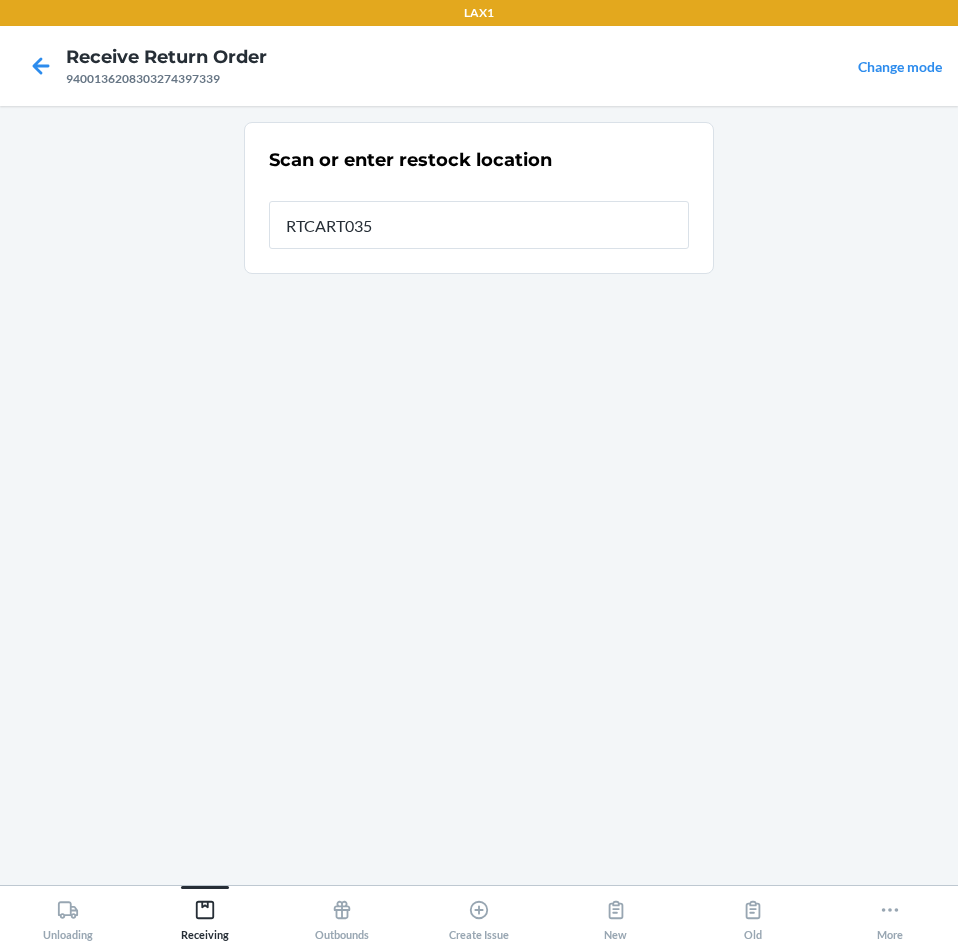 type on "RTCART035" 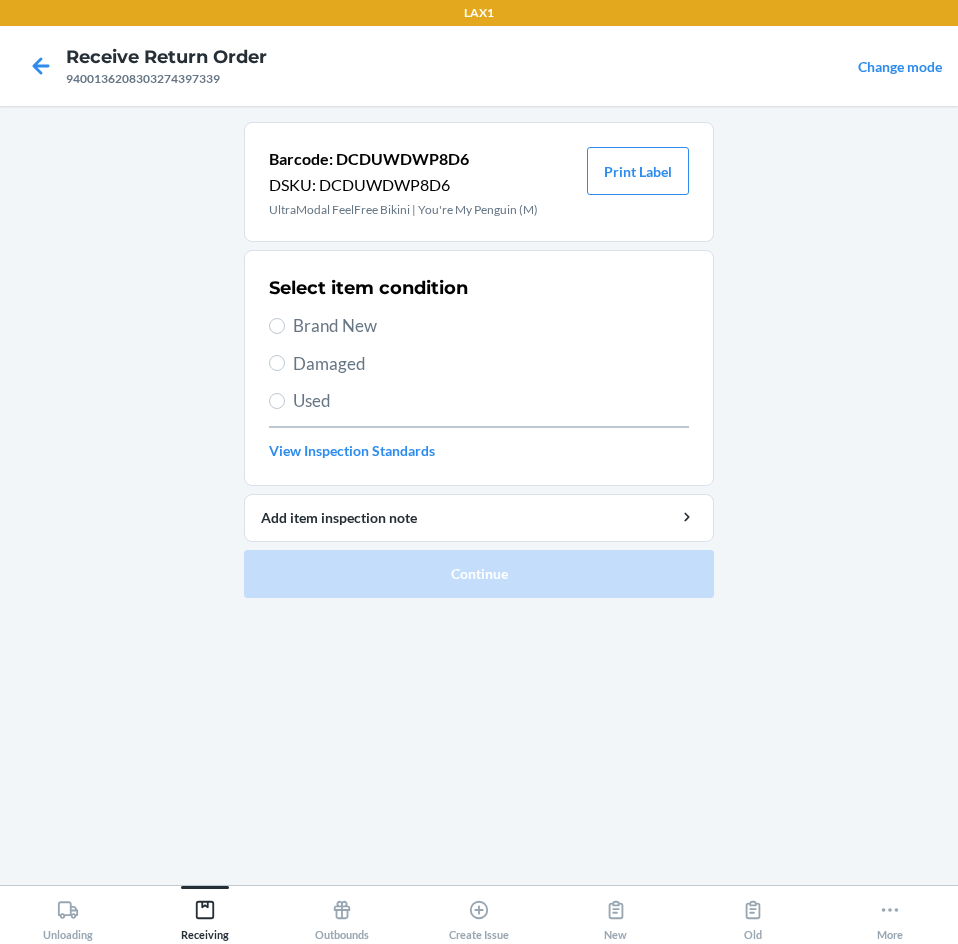 click on "Brand New" at bounding box center (491, 326) 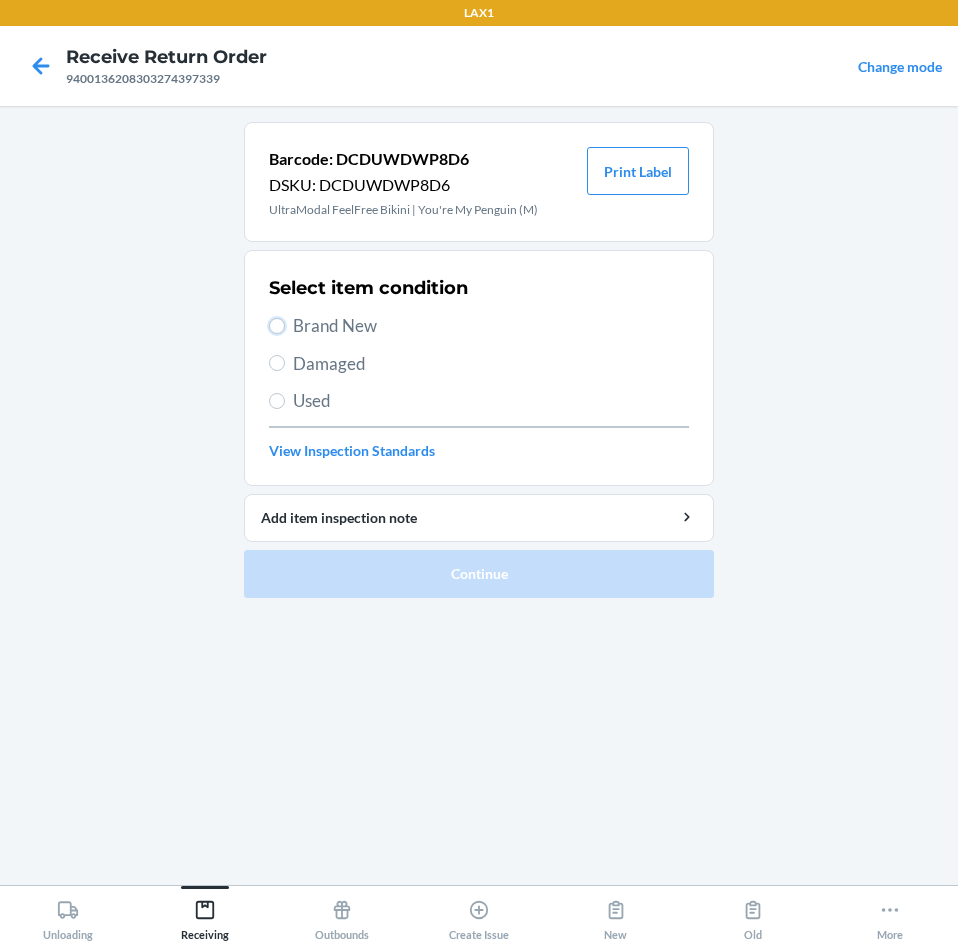 radio on "true" 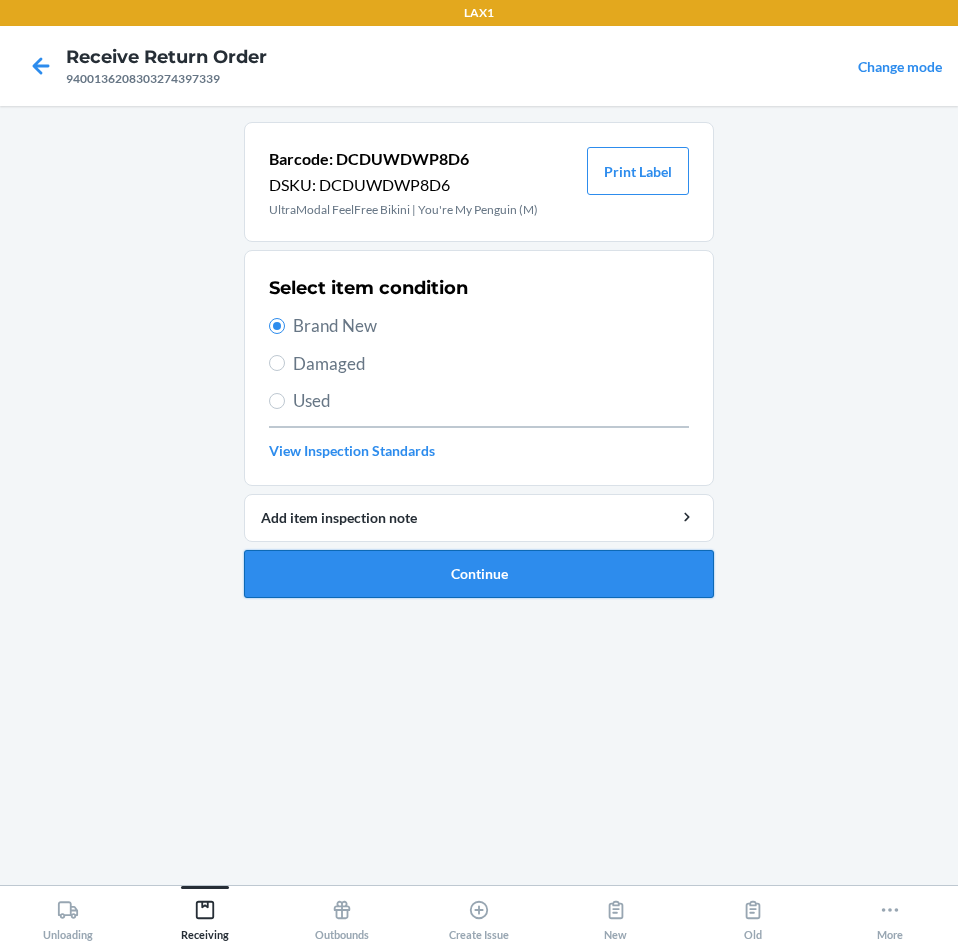 click on "Continue" at bounding box center [479, 574] 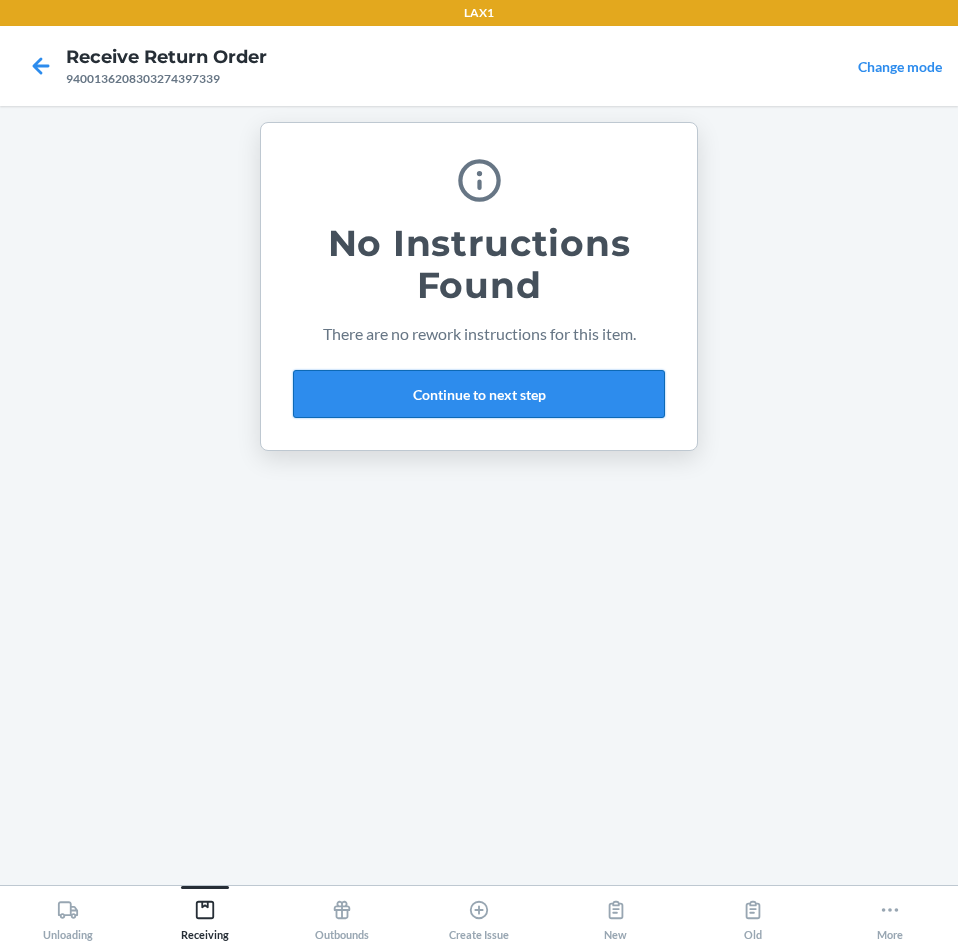 click on "Continue to next step" at bounding box center [479, 394] 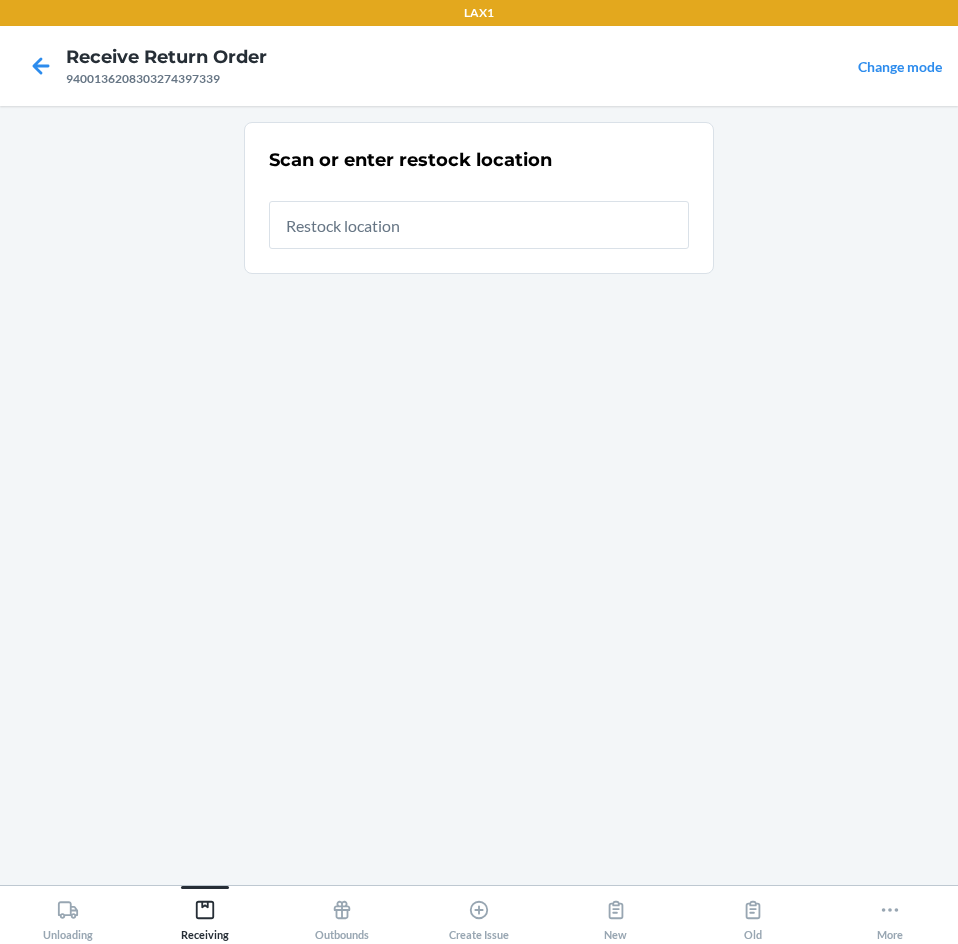 click at bounding box center (479, 225) 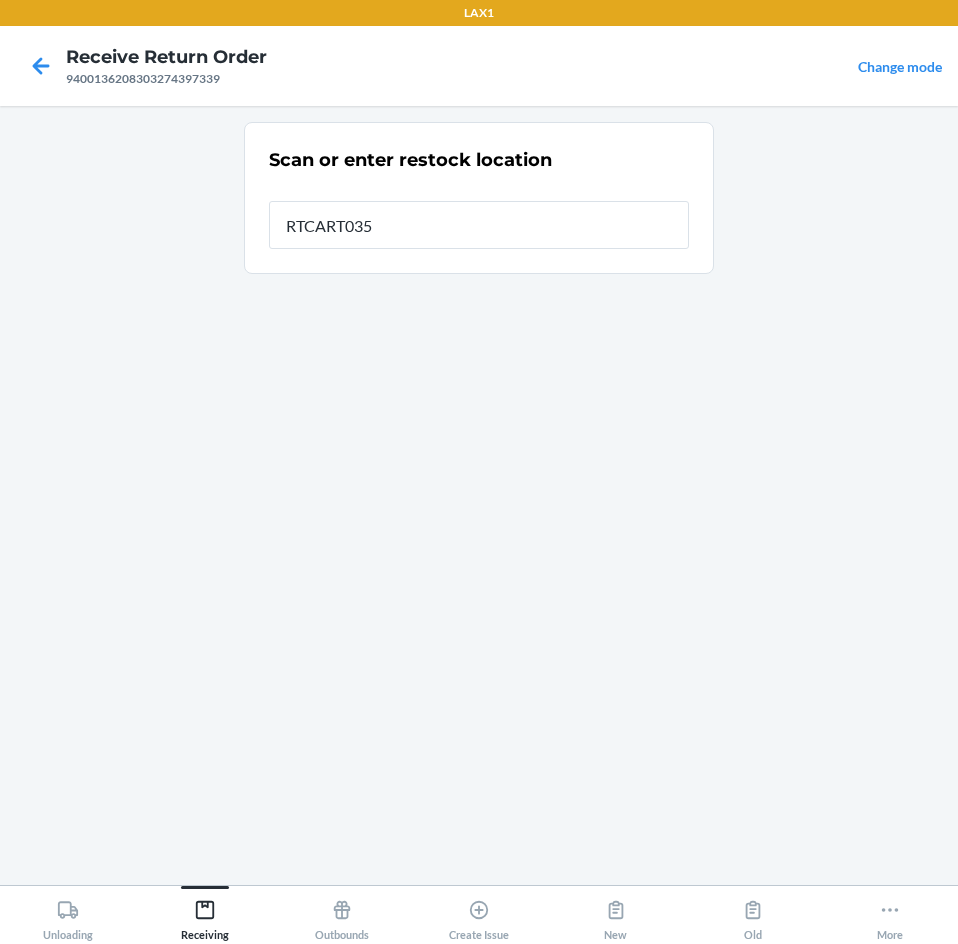 type on "RTCART035" 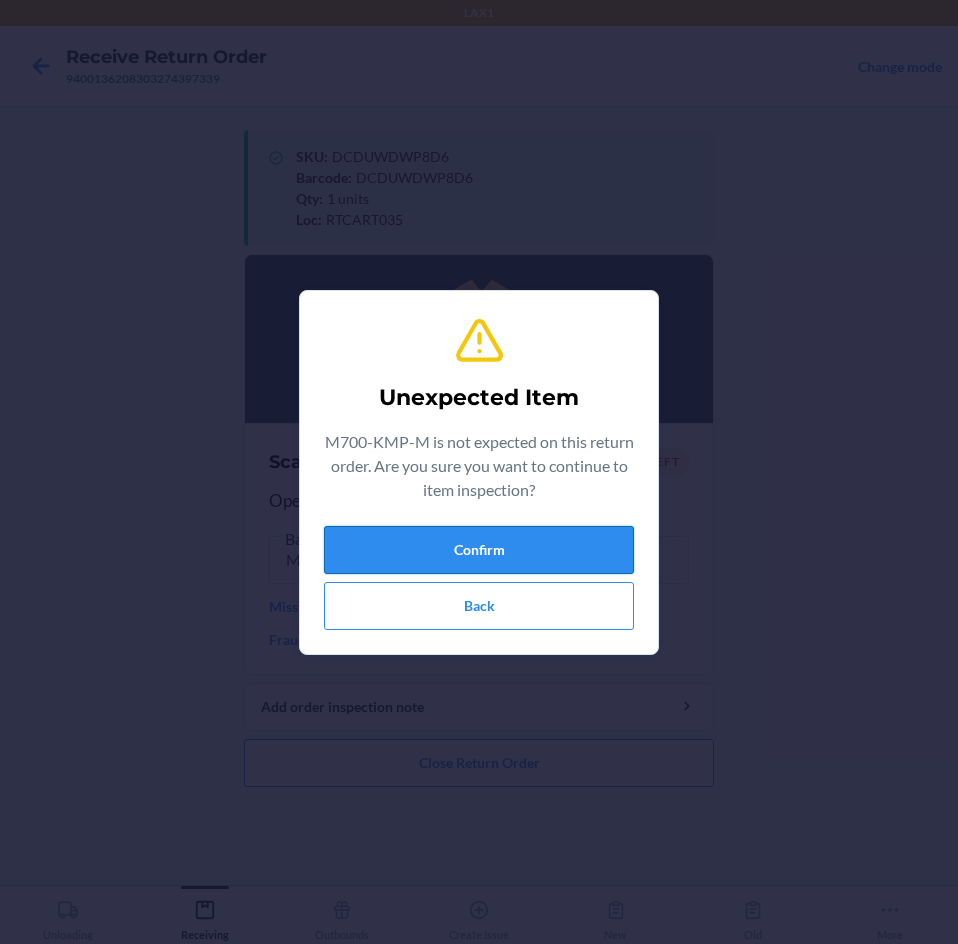 click on "Confirm" at bounding box center (479, 550) 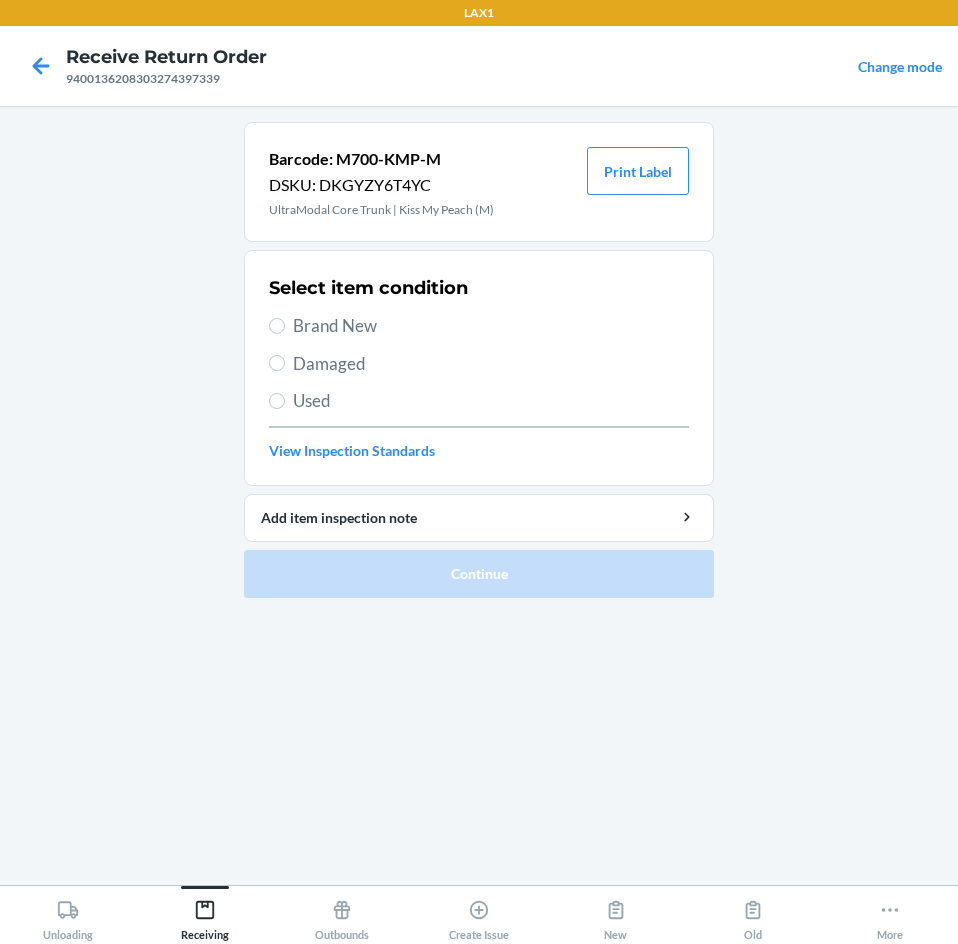 click on "Brand New" at bounding box center (491, 326) 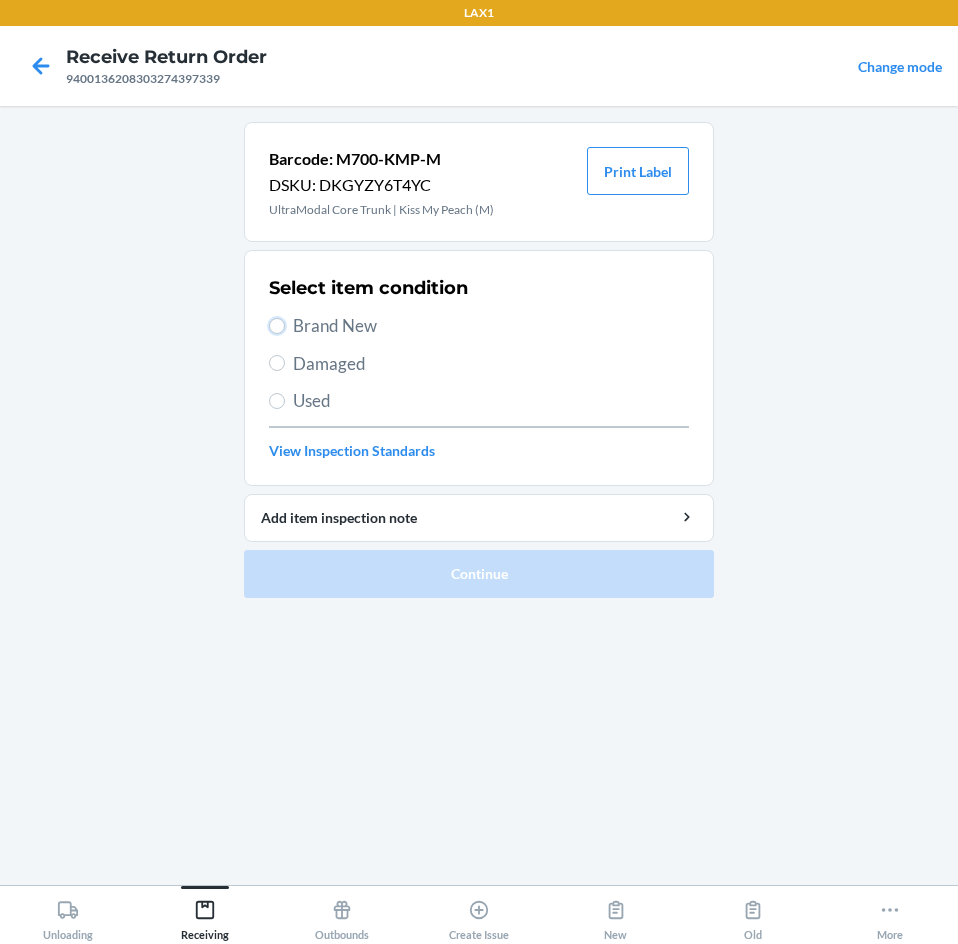 click on "Brand New" at bounding box center [277, 326] 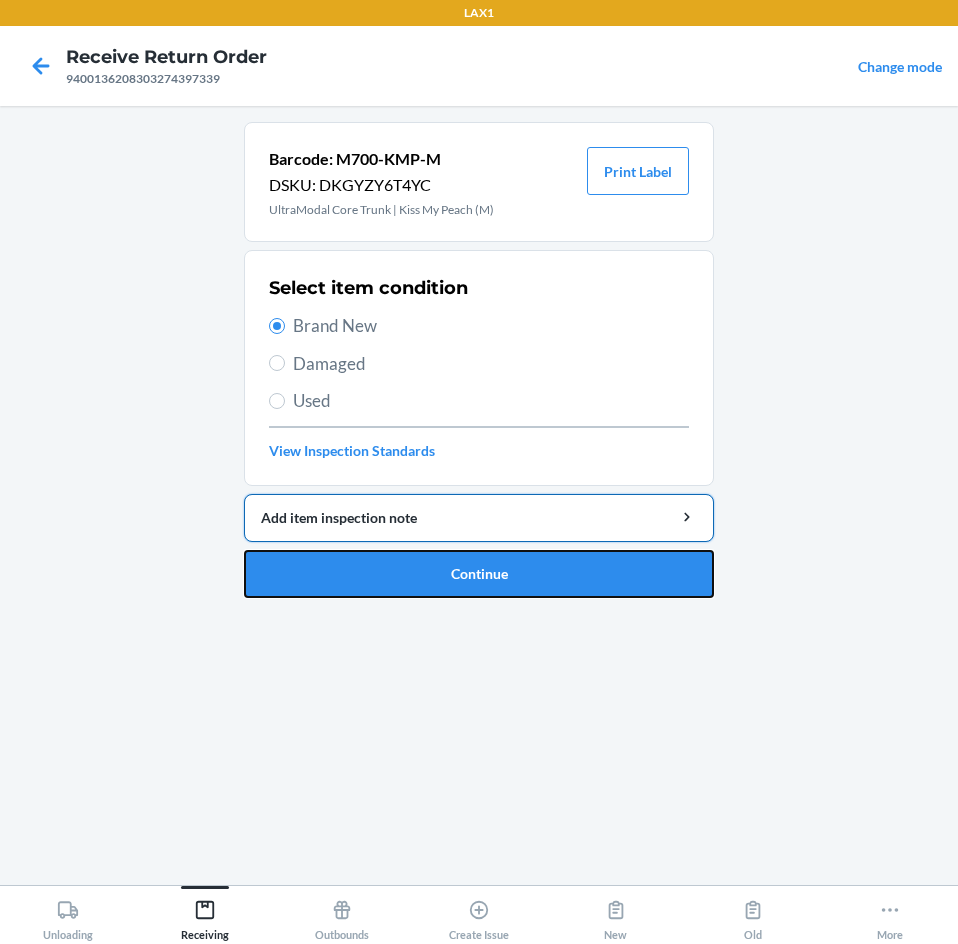 drag, startPoint x: 429, startPoint y: 559, endPoint x: 429, endPoint y: 538, distance: 21 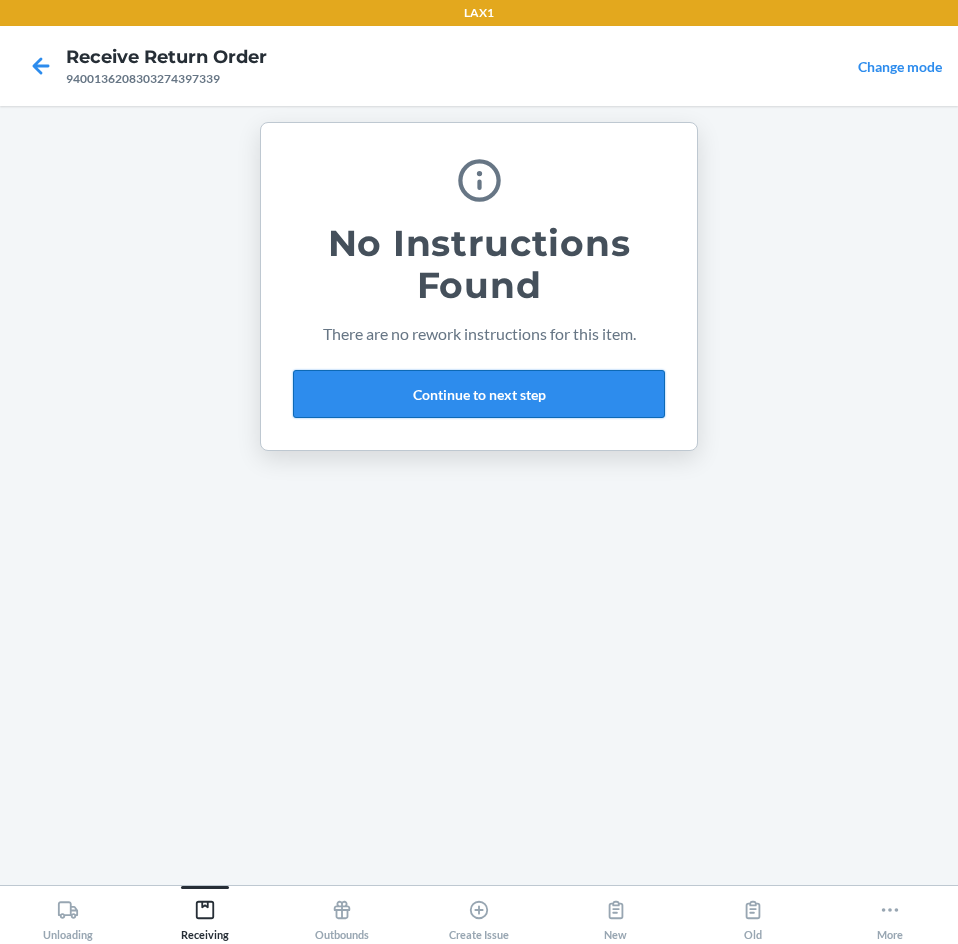 click on "Continue to next step" at bounding box center [479, 394] 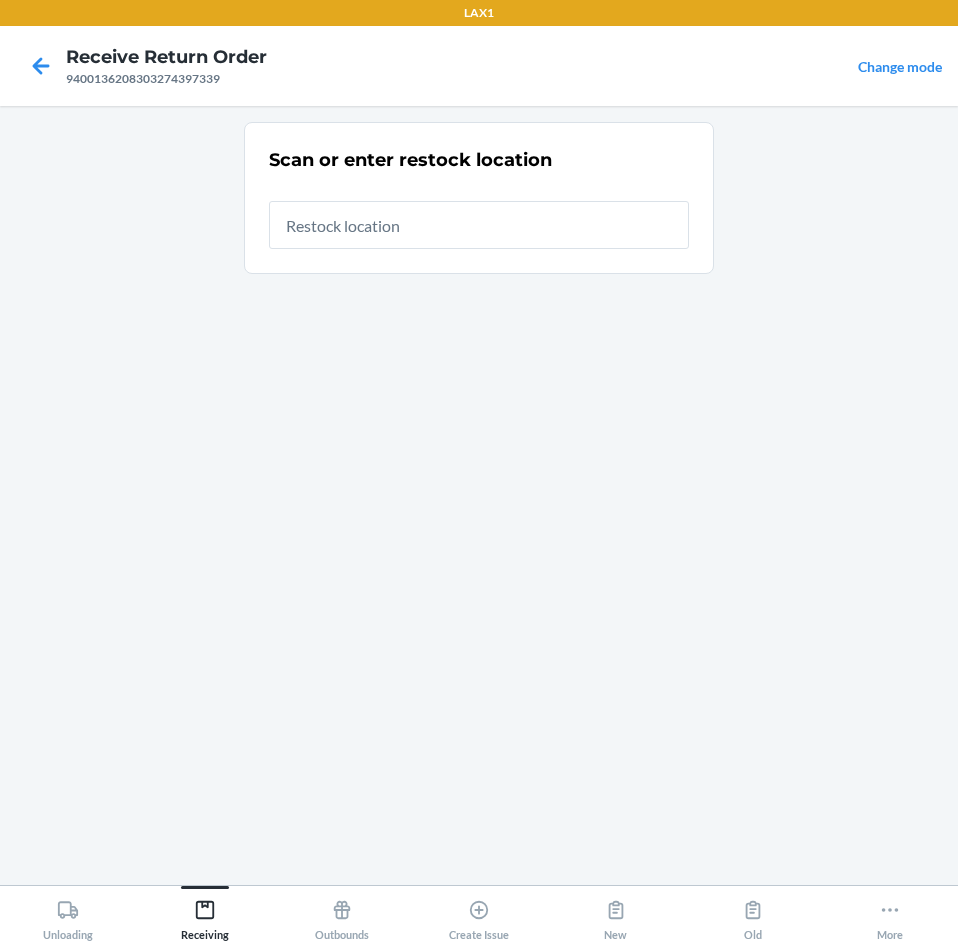 click at bounding box center [479, 225] 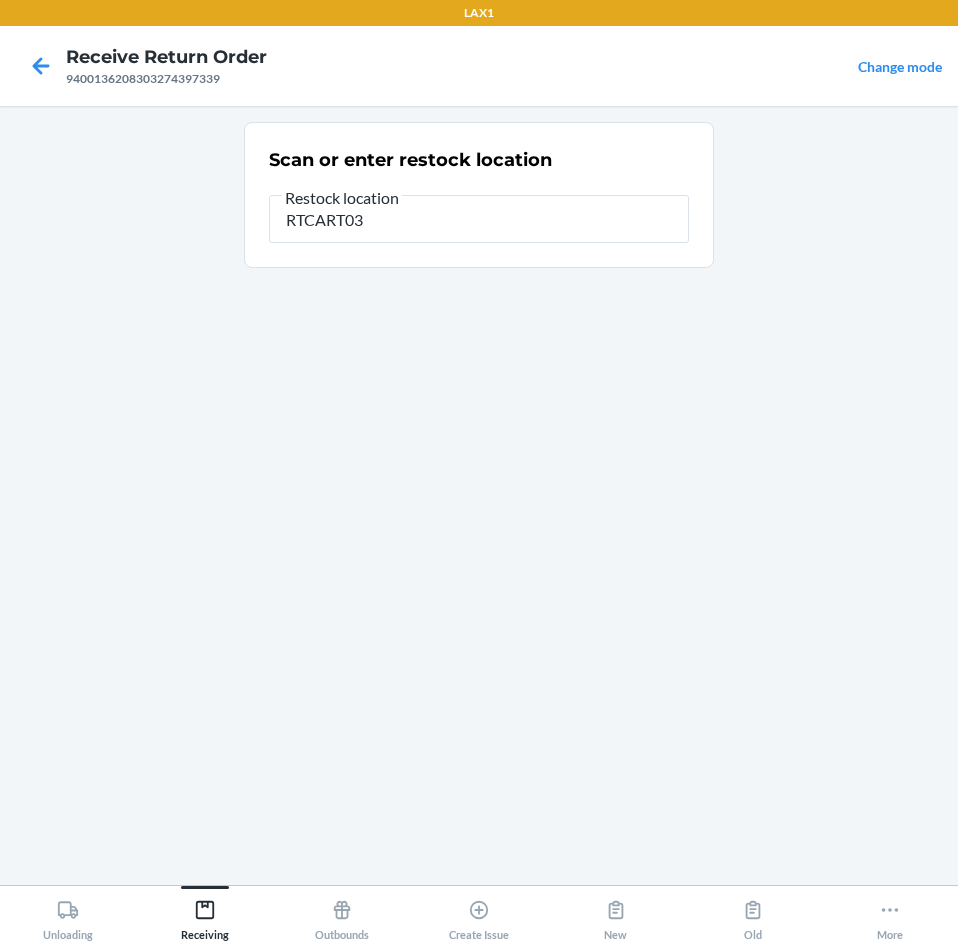 type on "RTCART035" 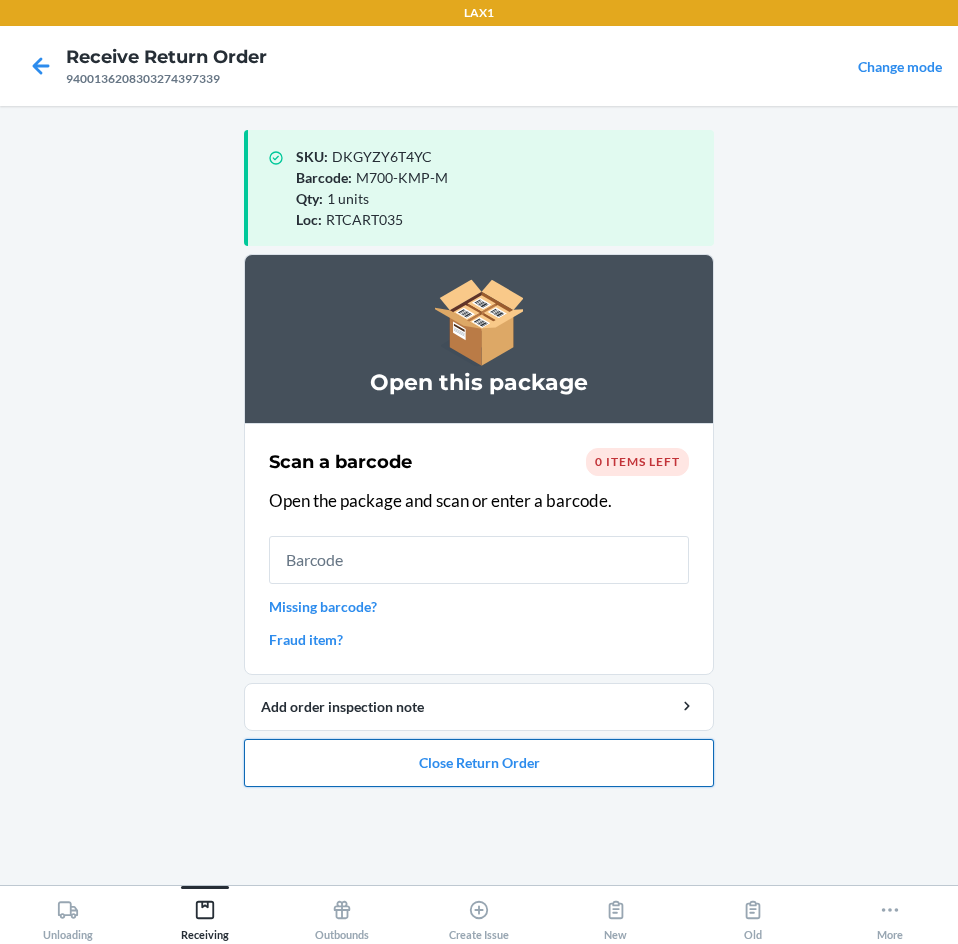 click on "Close Return Order" at bounding box center [479, 763] 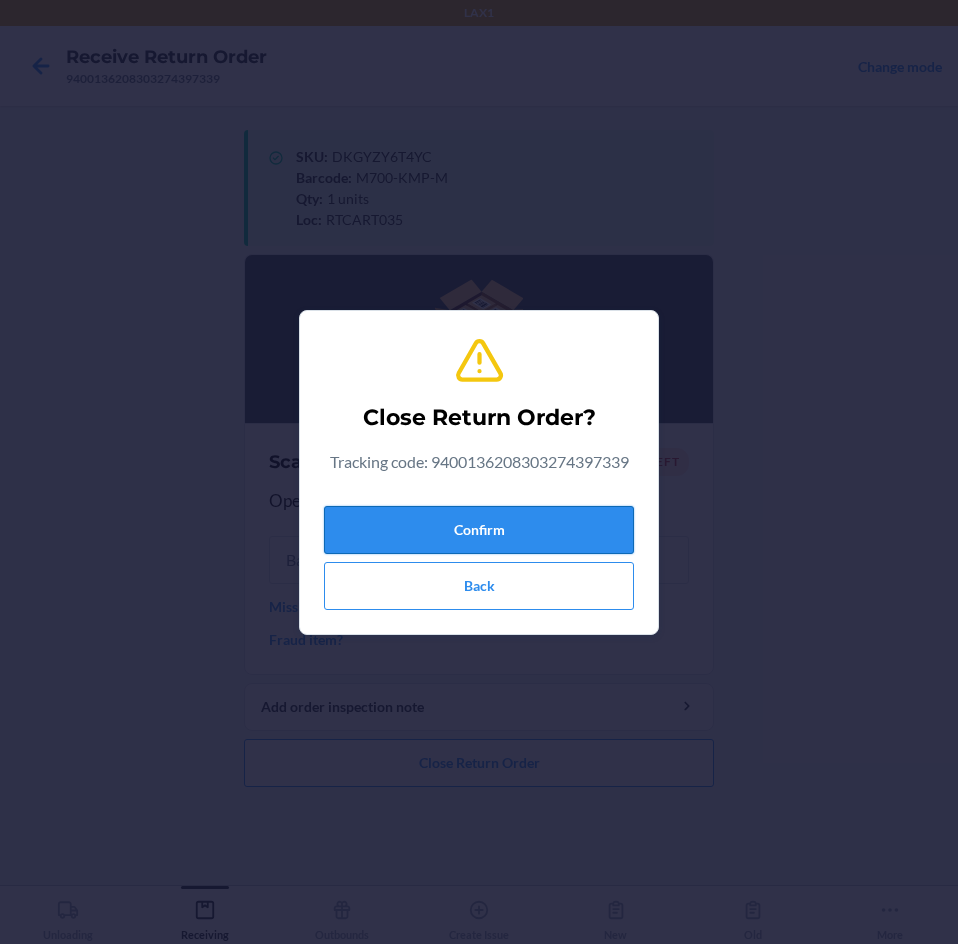 click on "Confirm" at bounding box center (479, 530) 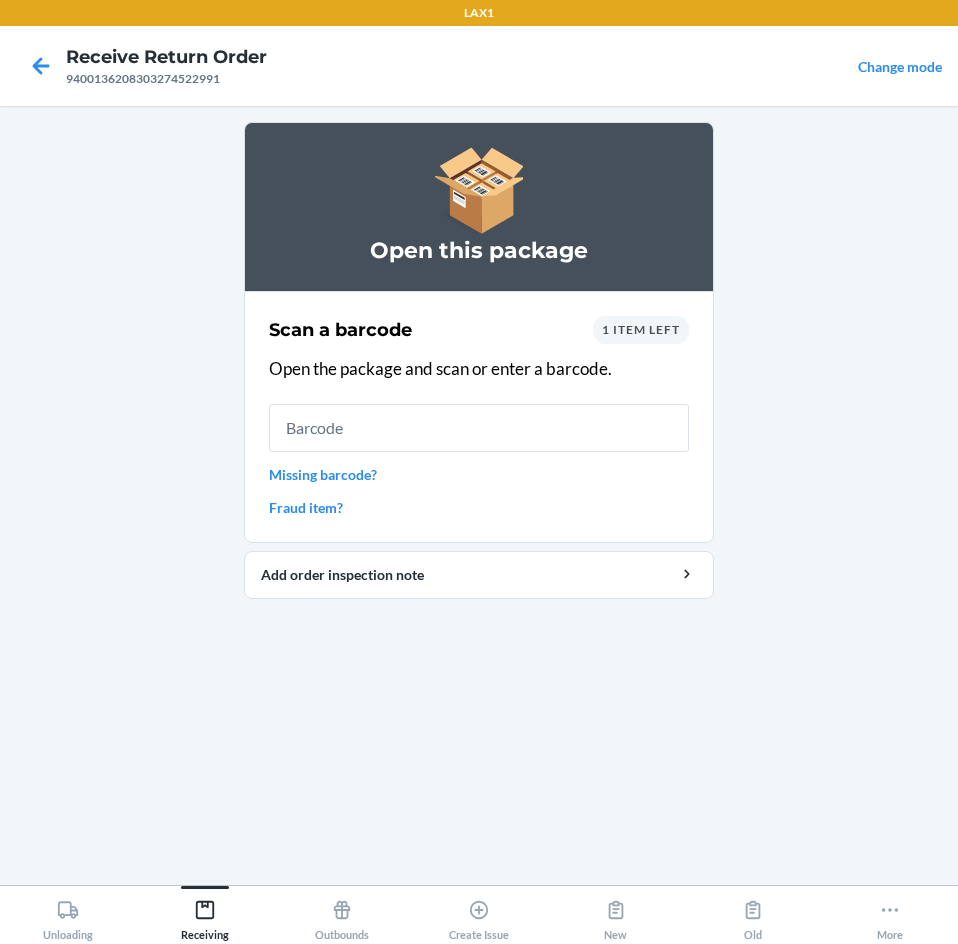 click at bounding box center [479, 428] 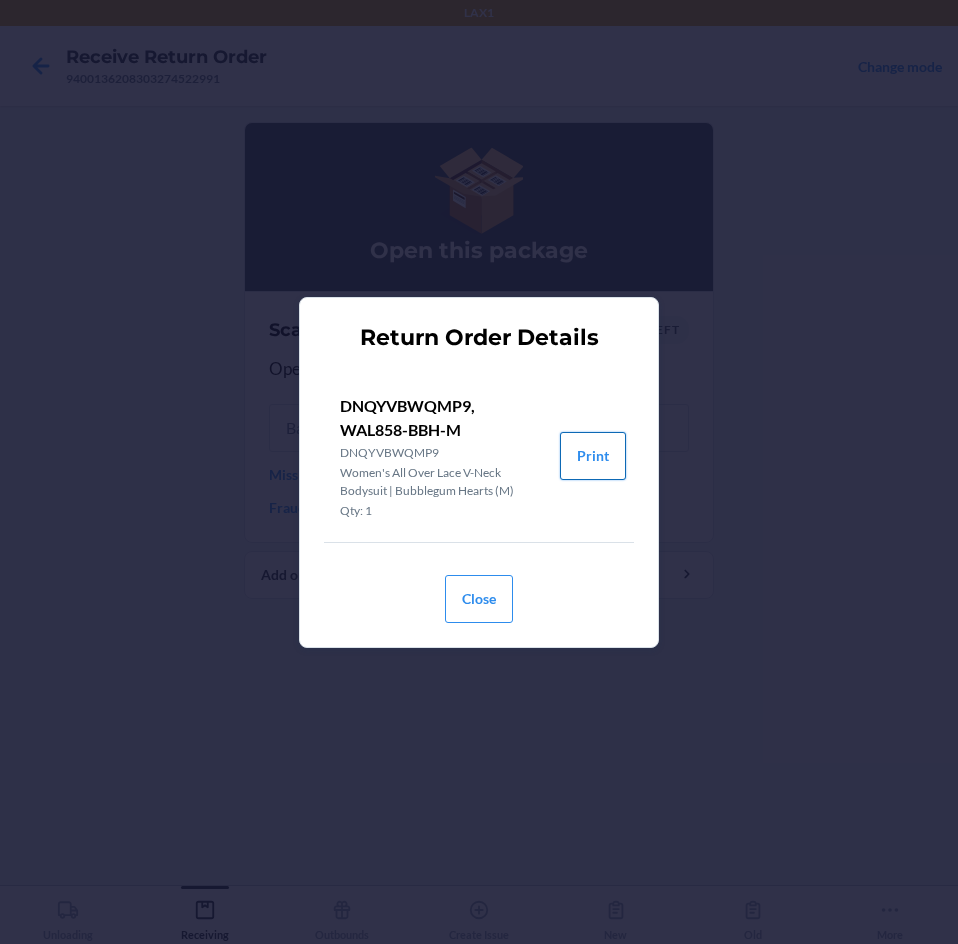 click on "Print" at bounding box center [593, 456] 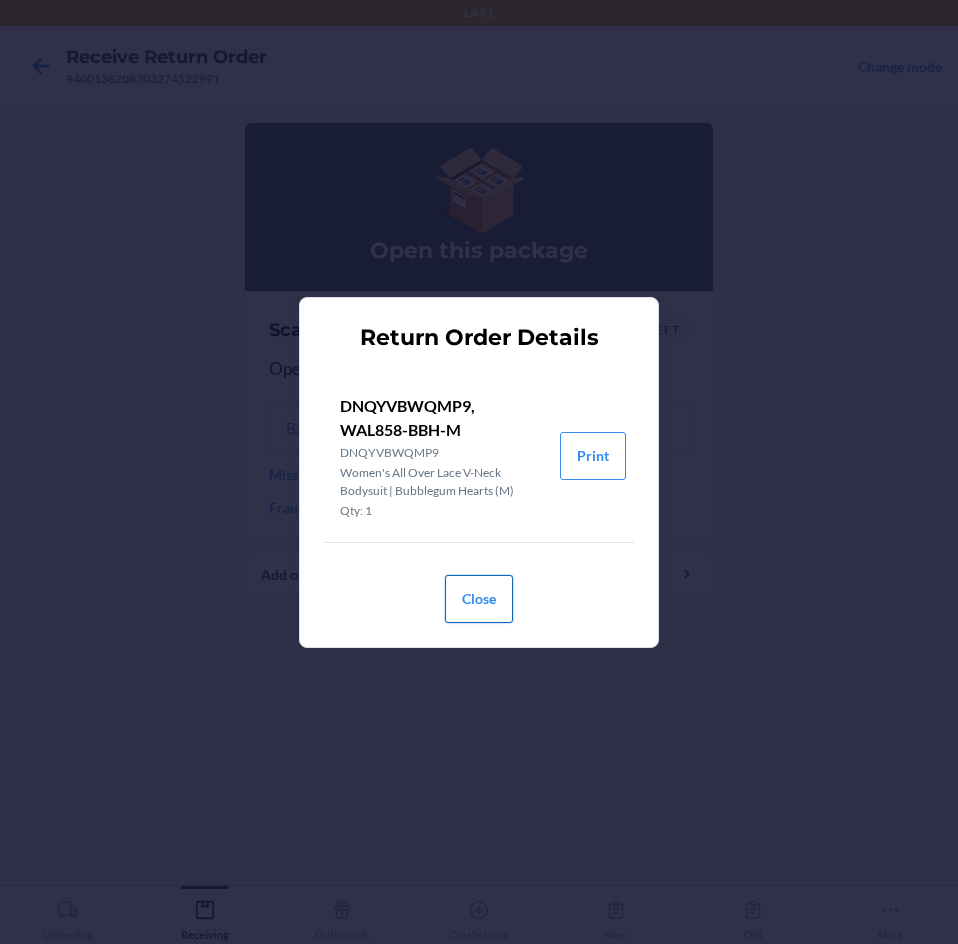 click on "Close" at bounding box center [479, 599] 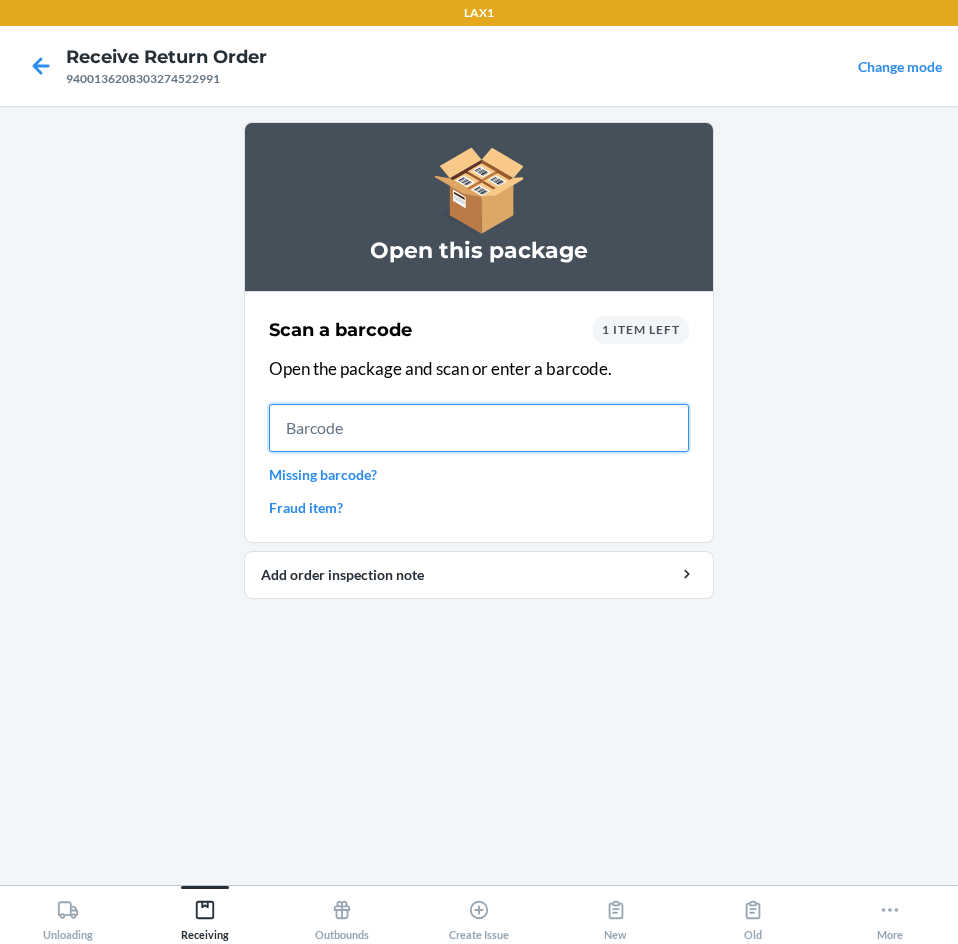 click at bounding box center (479, 428) 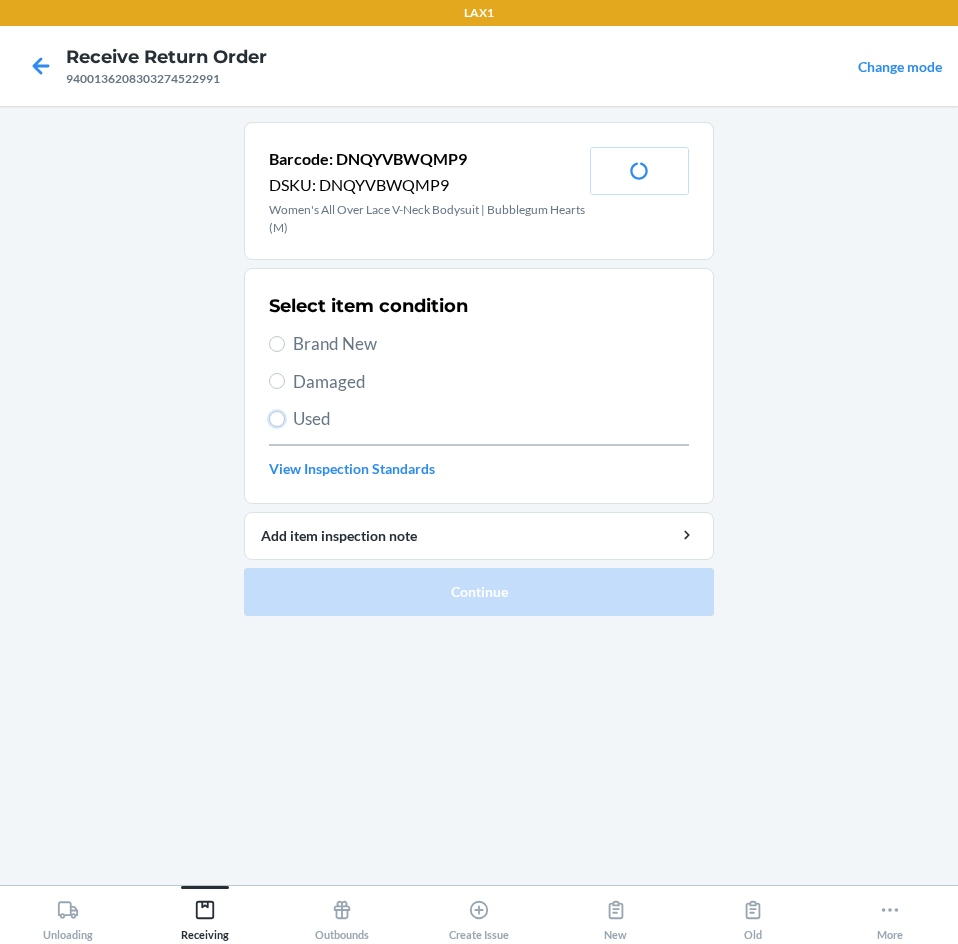 drag, startPoint x: 276, startPoint y: 413, endPoint x: 281, endPoint y: 433, distance: 20.615528 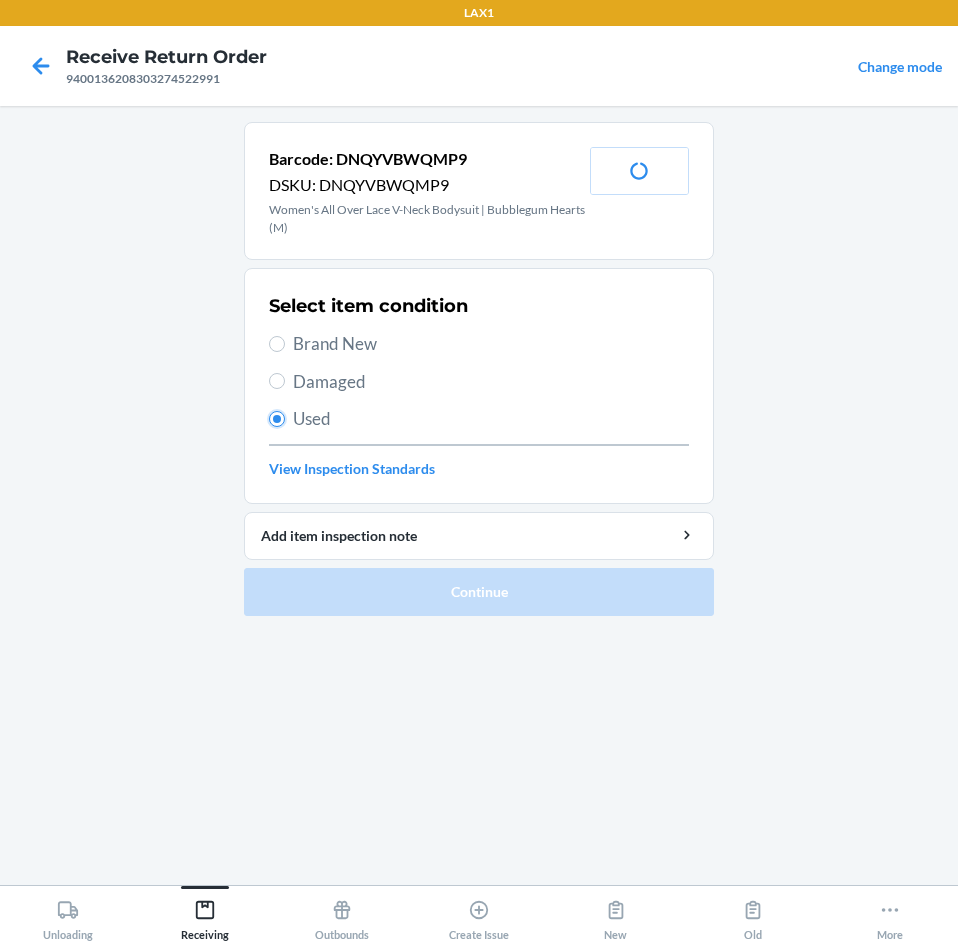 radio on "true" 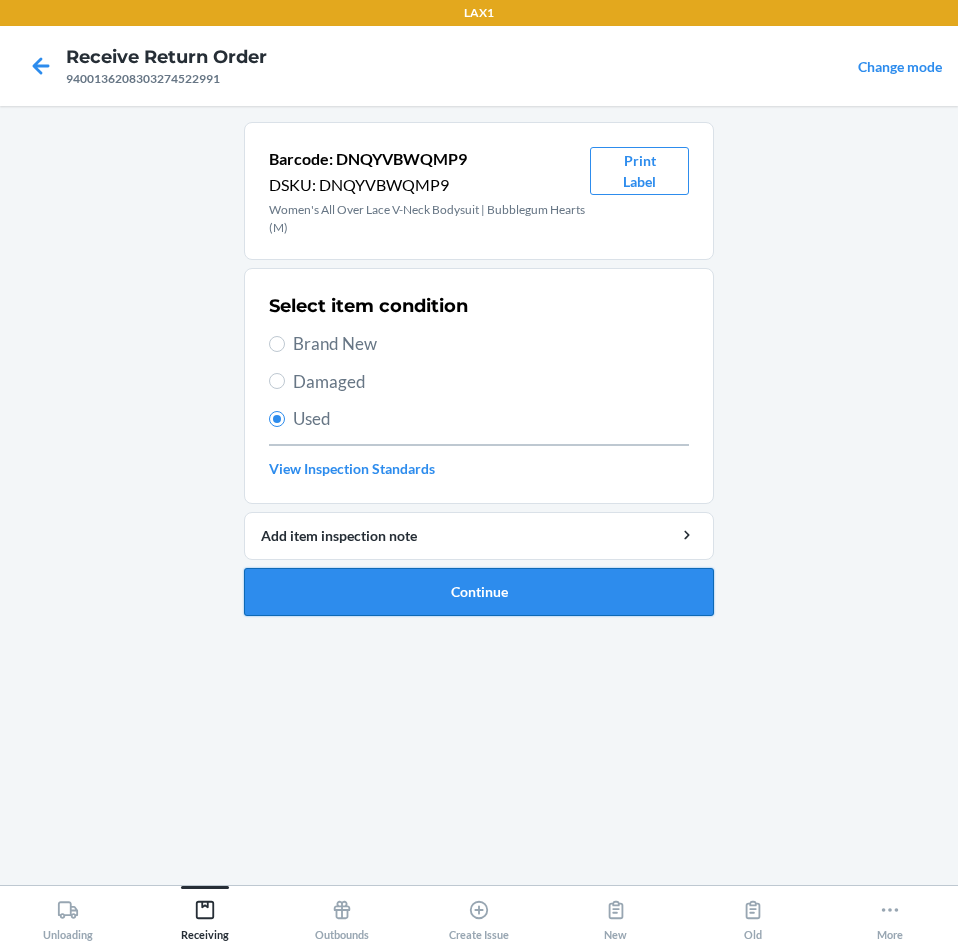 click on "Continue" at bounding box center [479, 592] 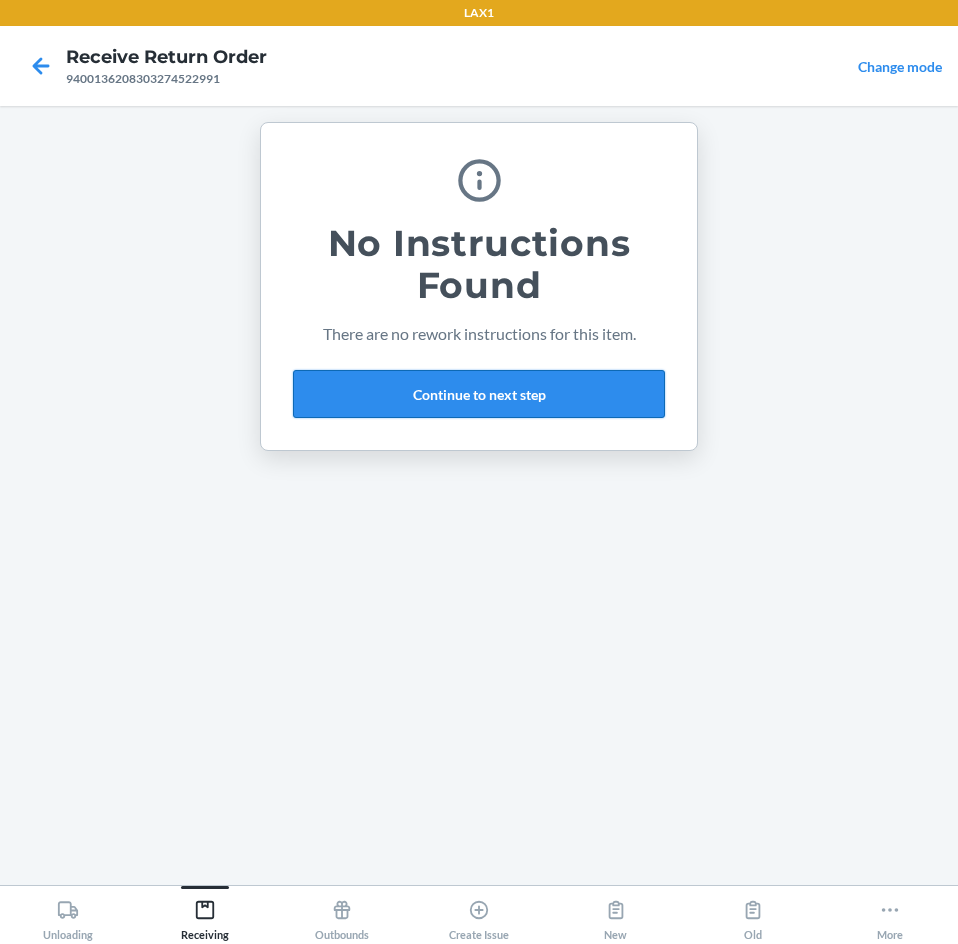 click on "Continue to next step" at bounding box center (479, 394) 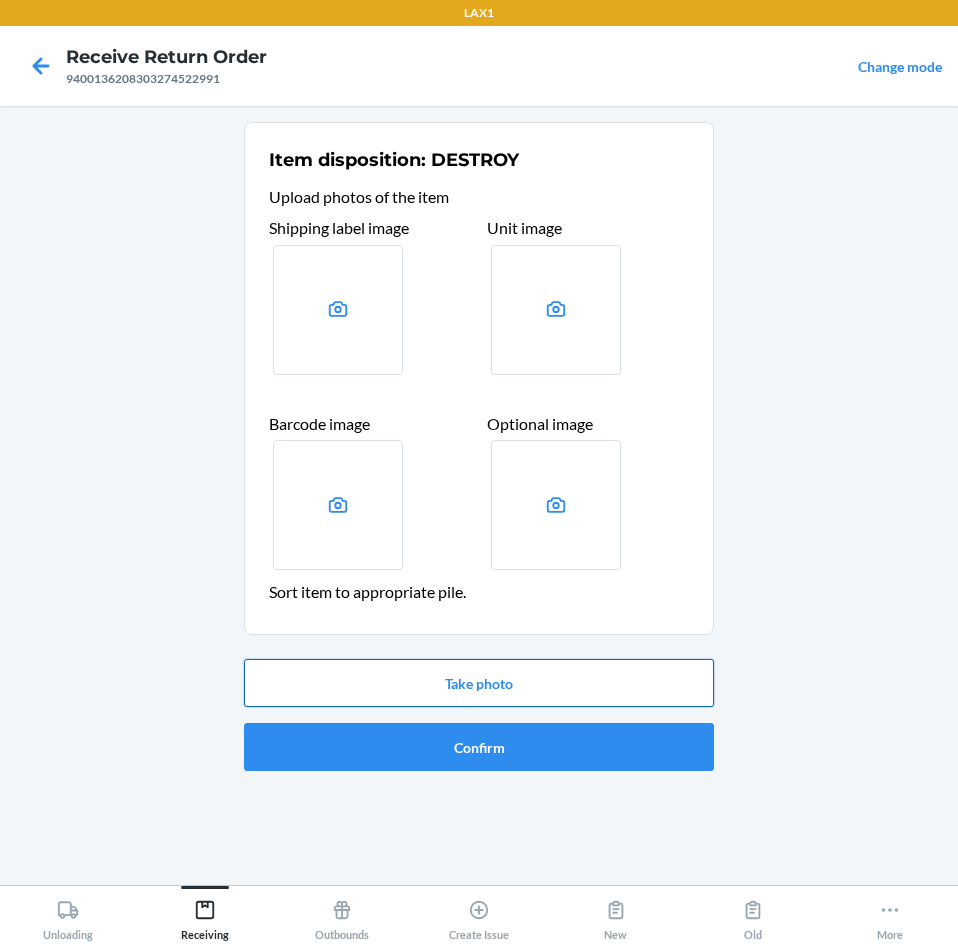 click on "Take photo" at bounding box center (479, 683) 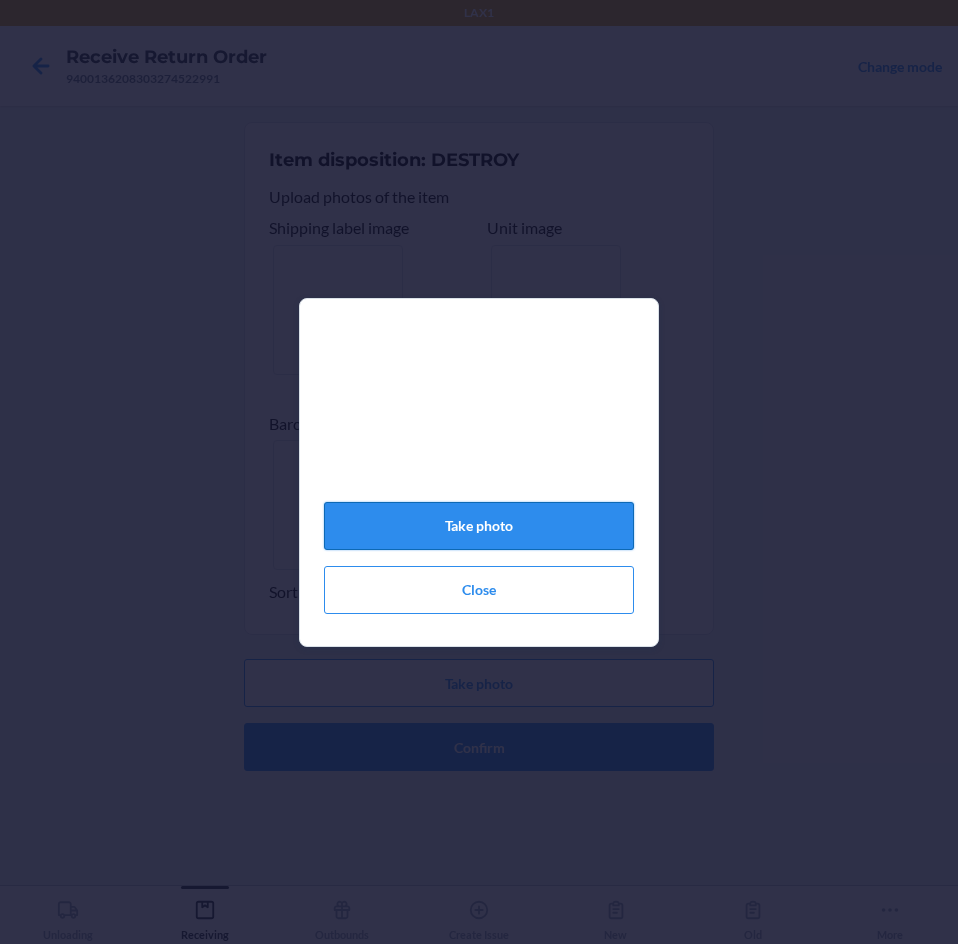 click on "Take photo" 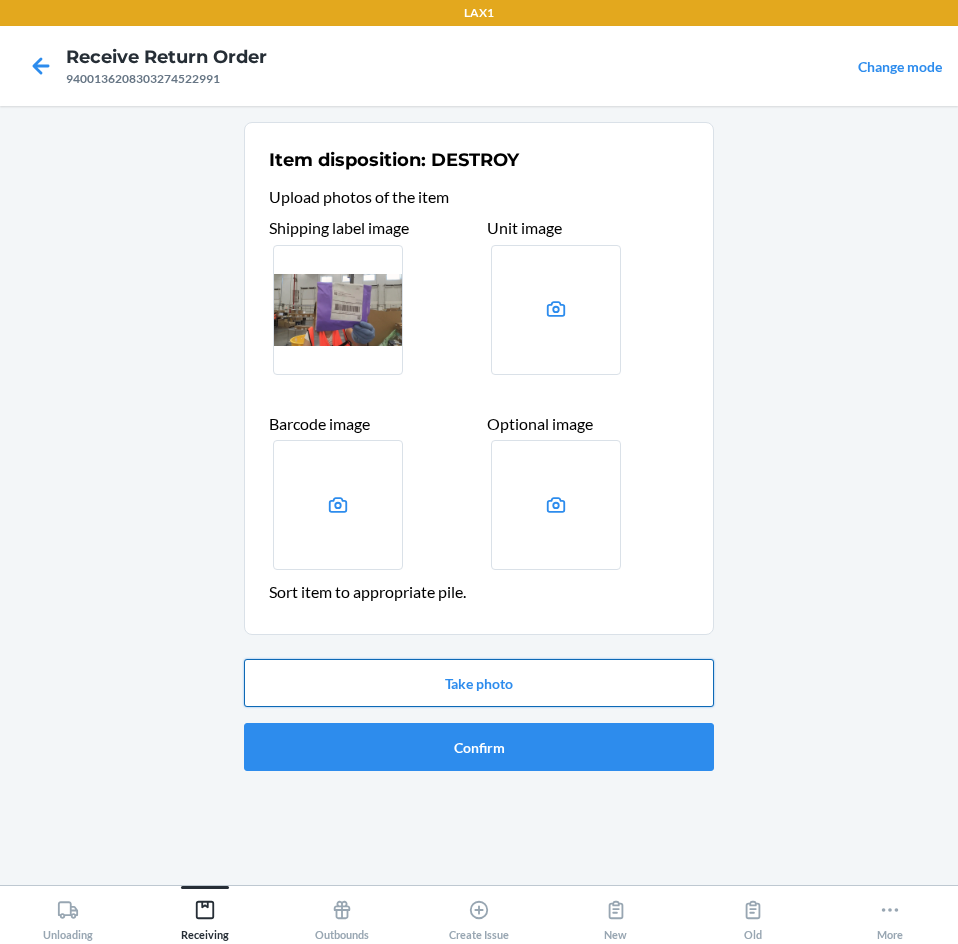 click on "Take photo" at bounding box center [479, 683] 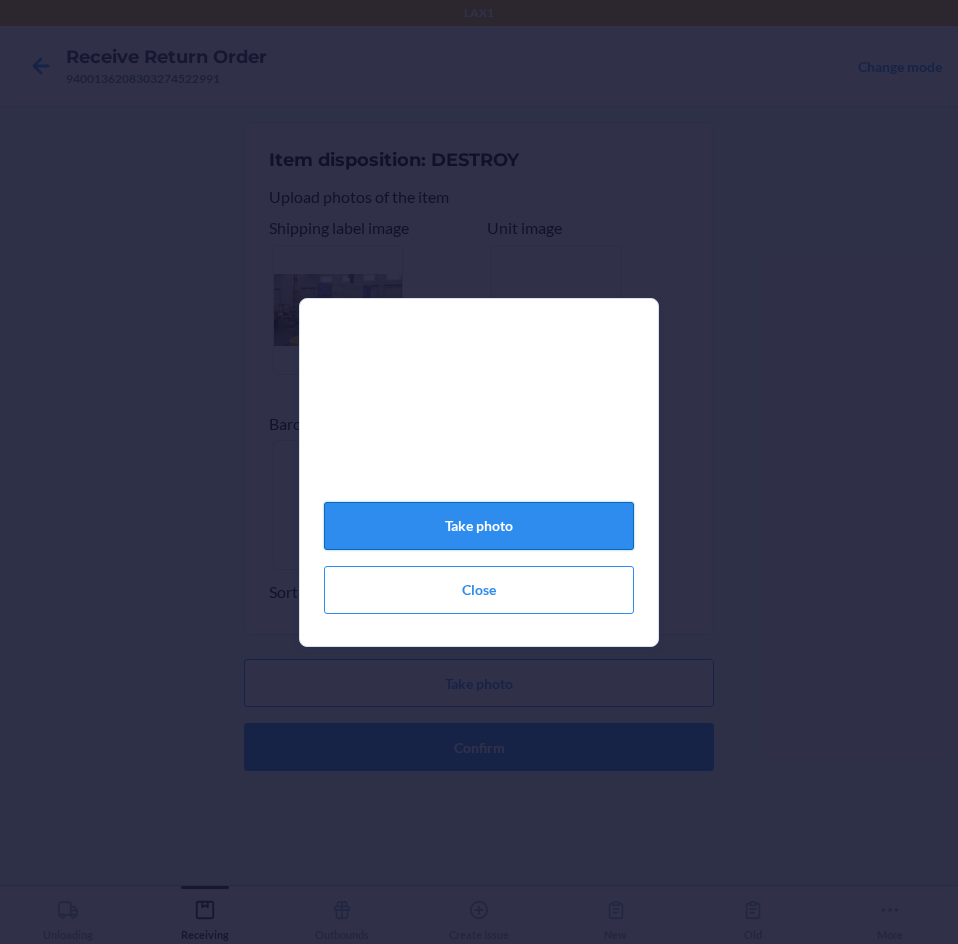 click on "Take photo" 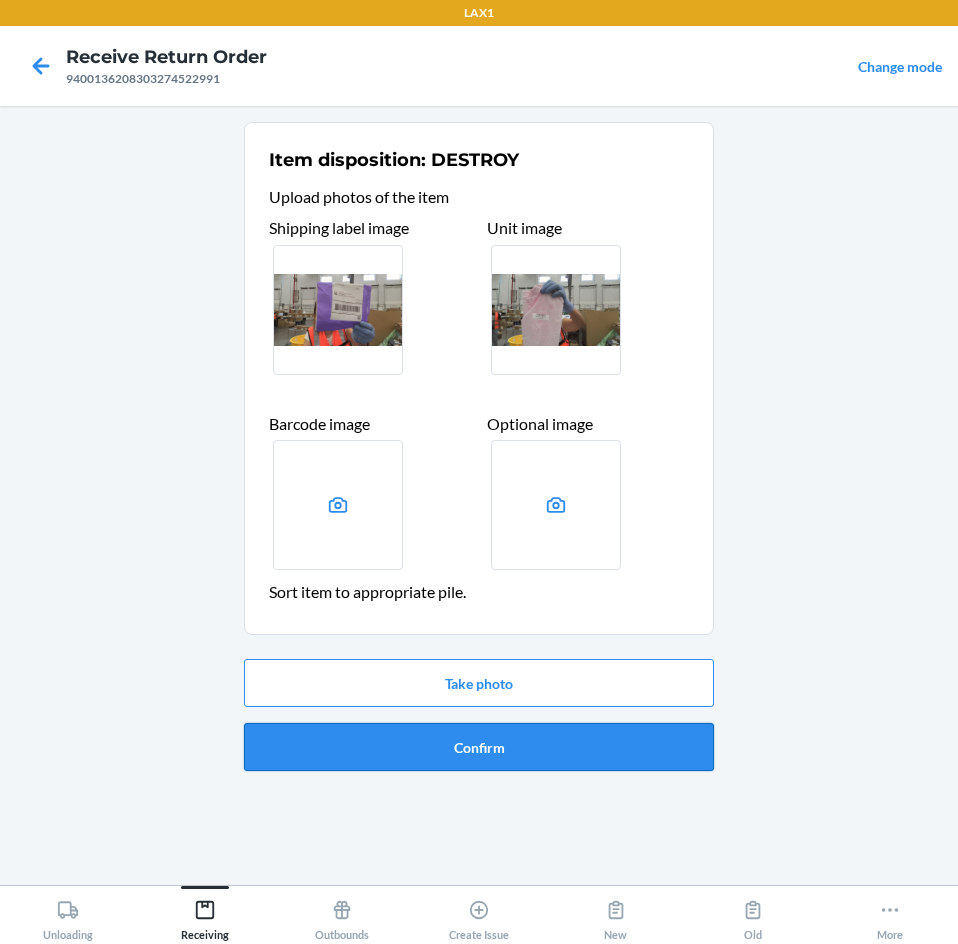 click on "Confirm" at bounding box center [479, 747] 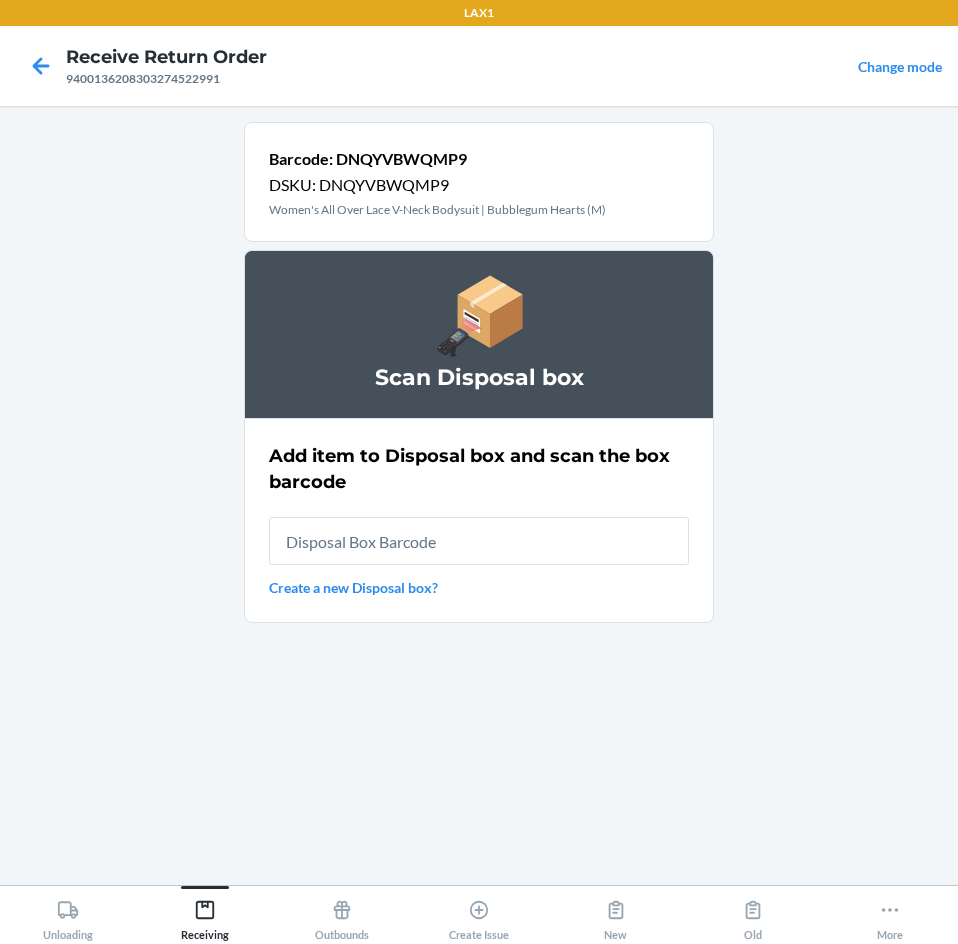 click at bounding box center (479, 541) 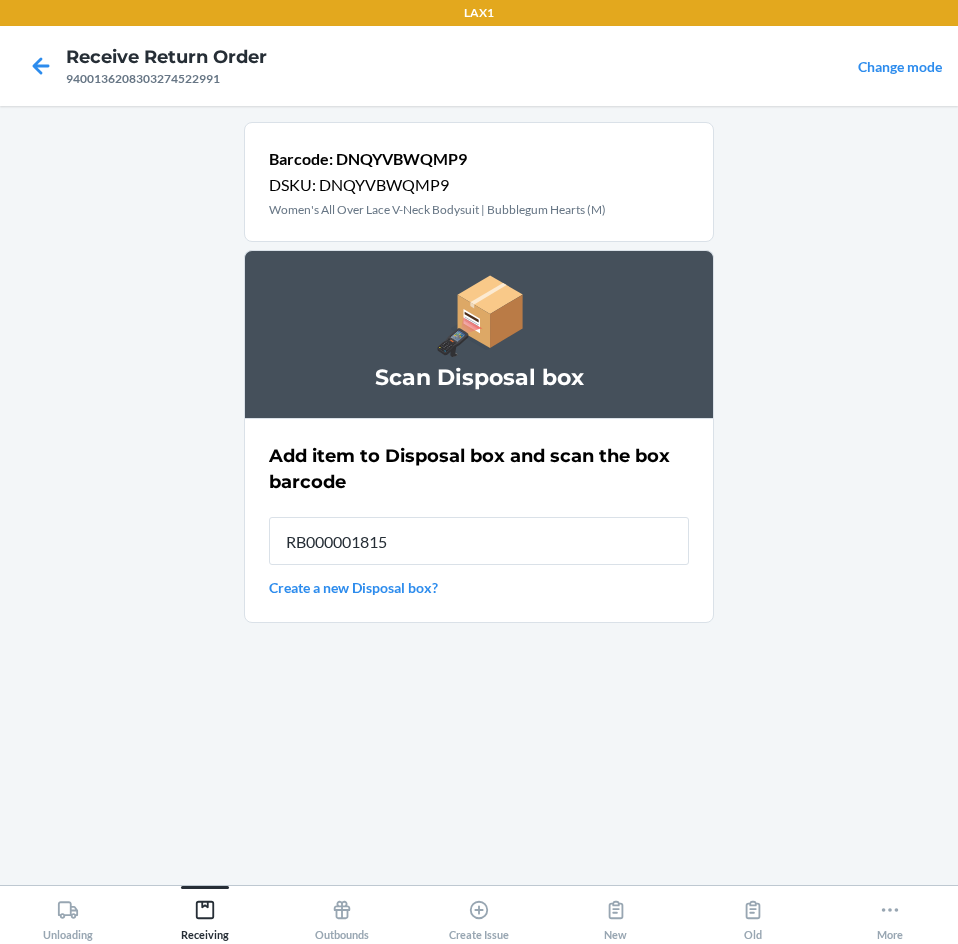 type on "RB000001815" 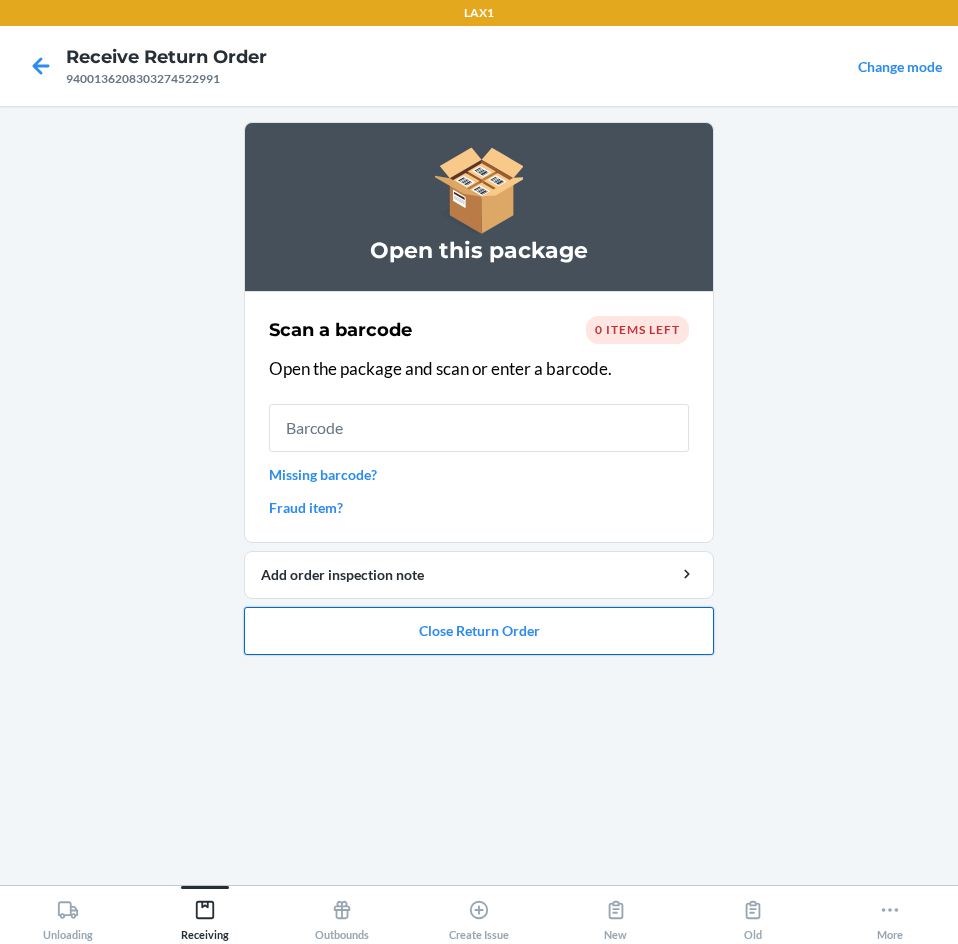 click on "Close Return Order" at bounding box center [479, 631] 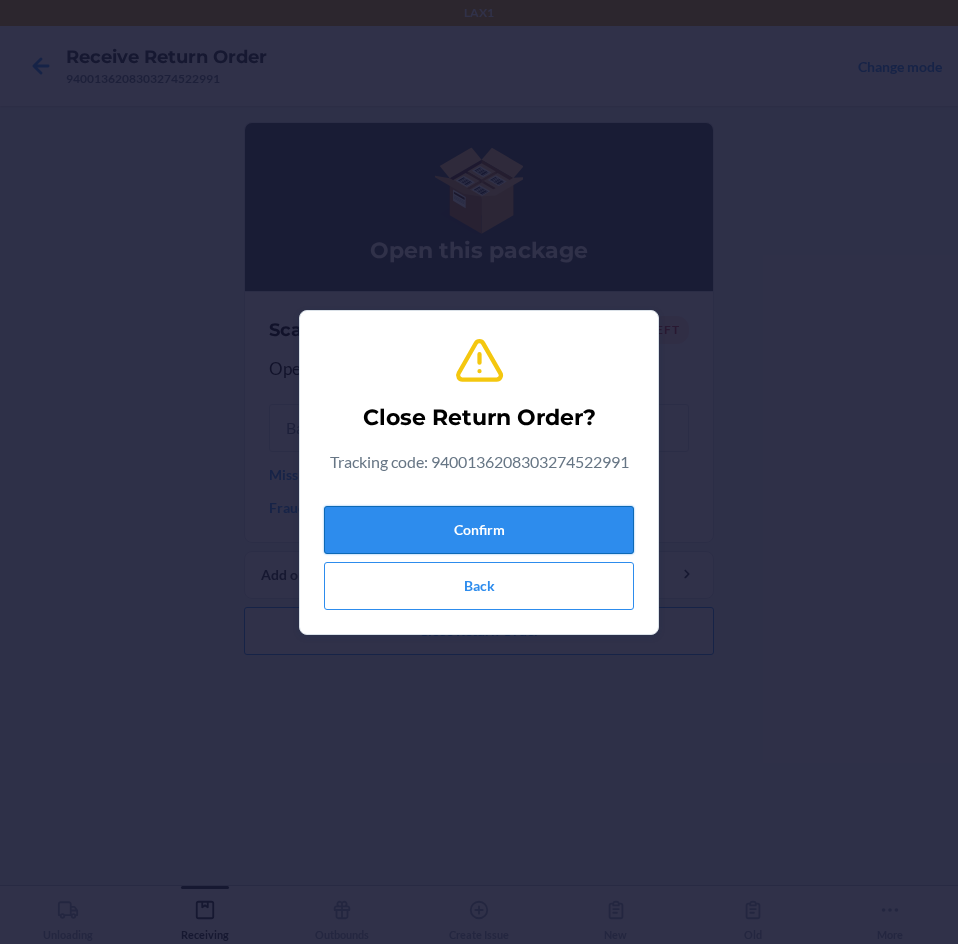 click on "Confirm" at bounding box center (479, 530) 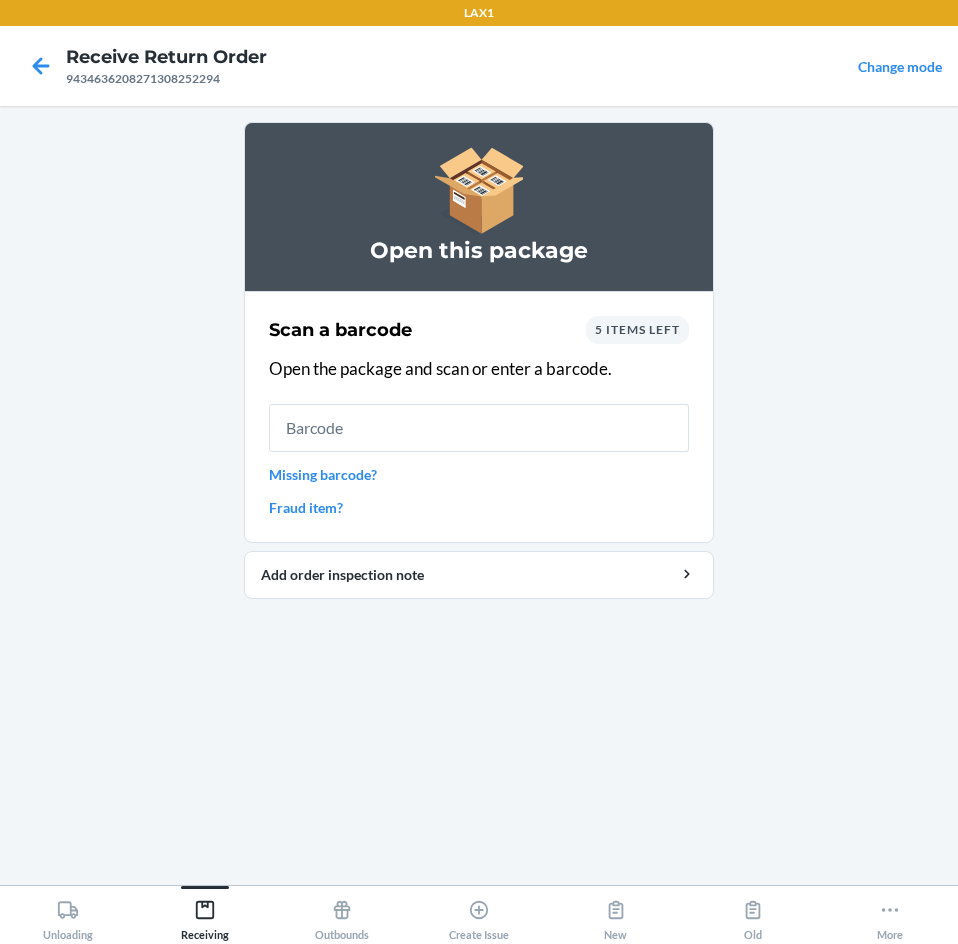 click on "5 items left" at bounding box center [637, 329] 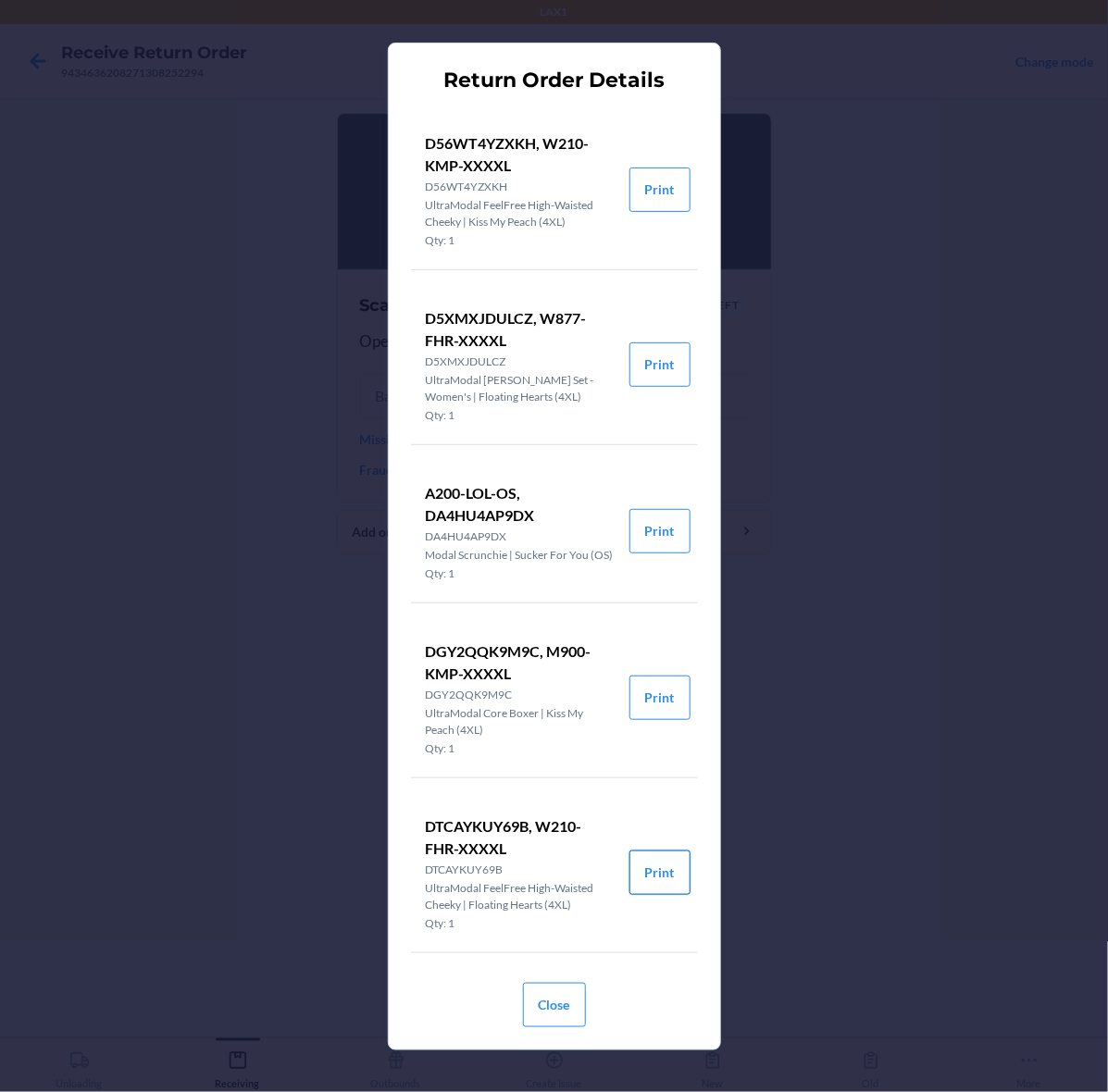 click on "Print" at bounding box center [660, 873] 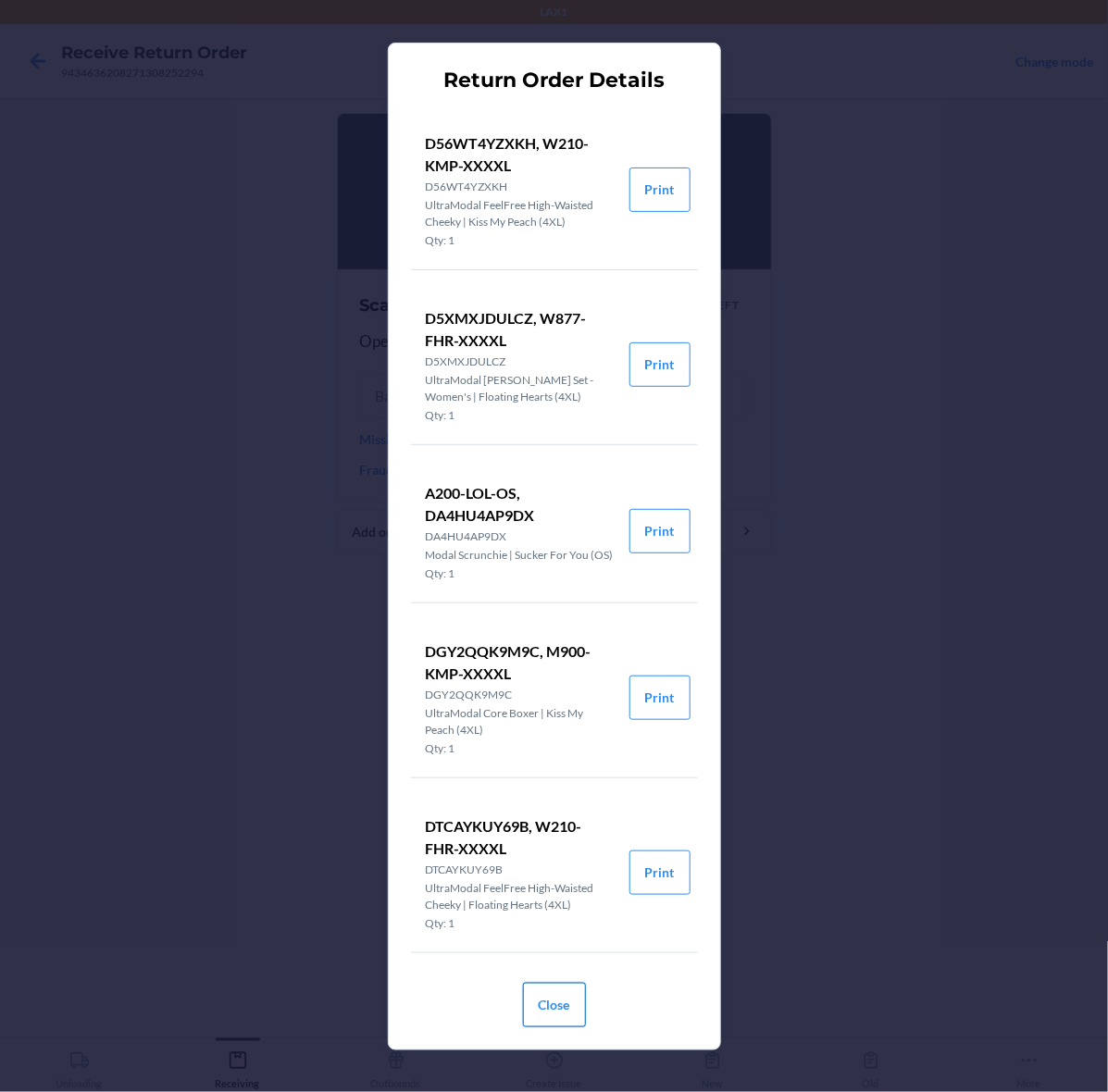 click on "Close" at bounding box center (554, 1005) 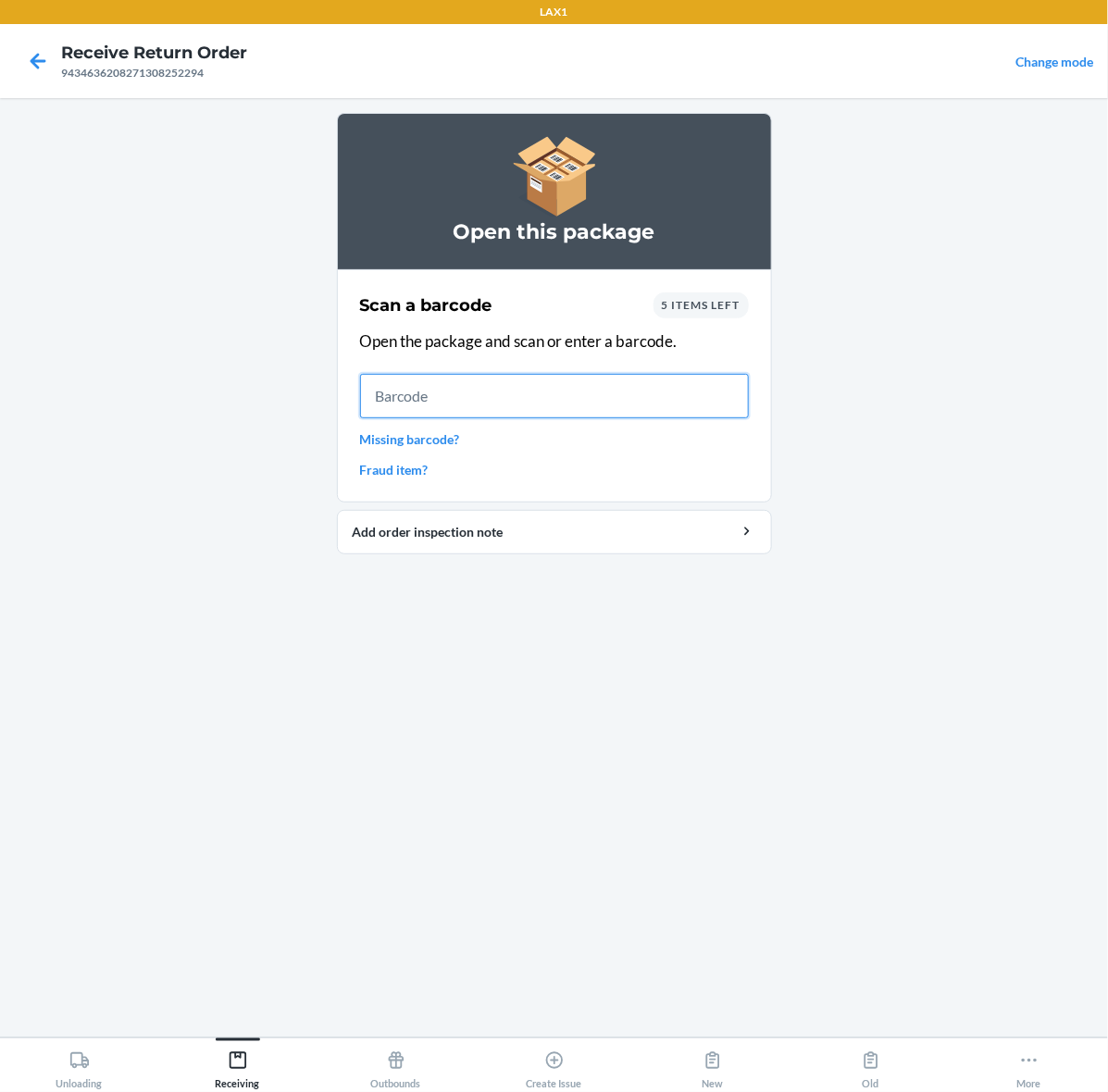 click at bounding box center [554, 396] 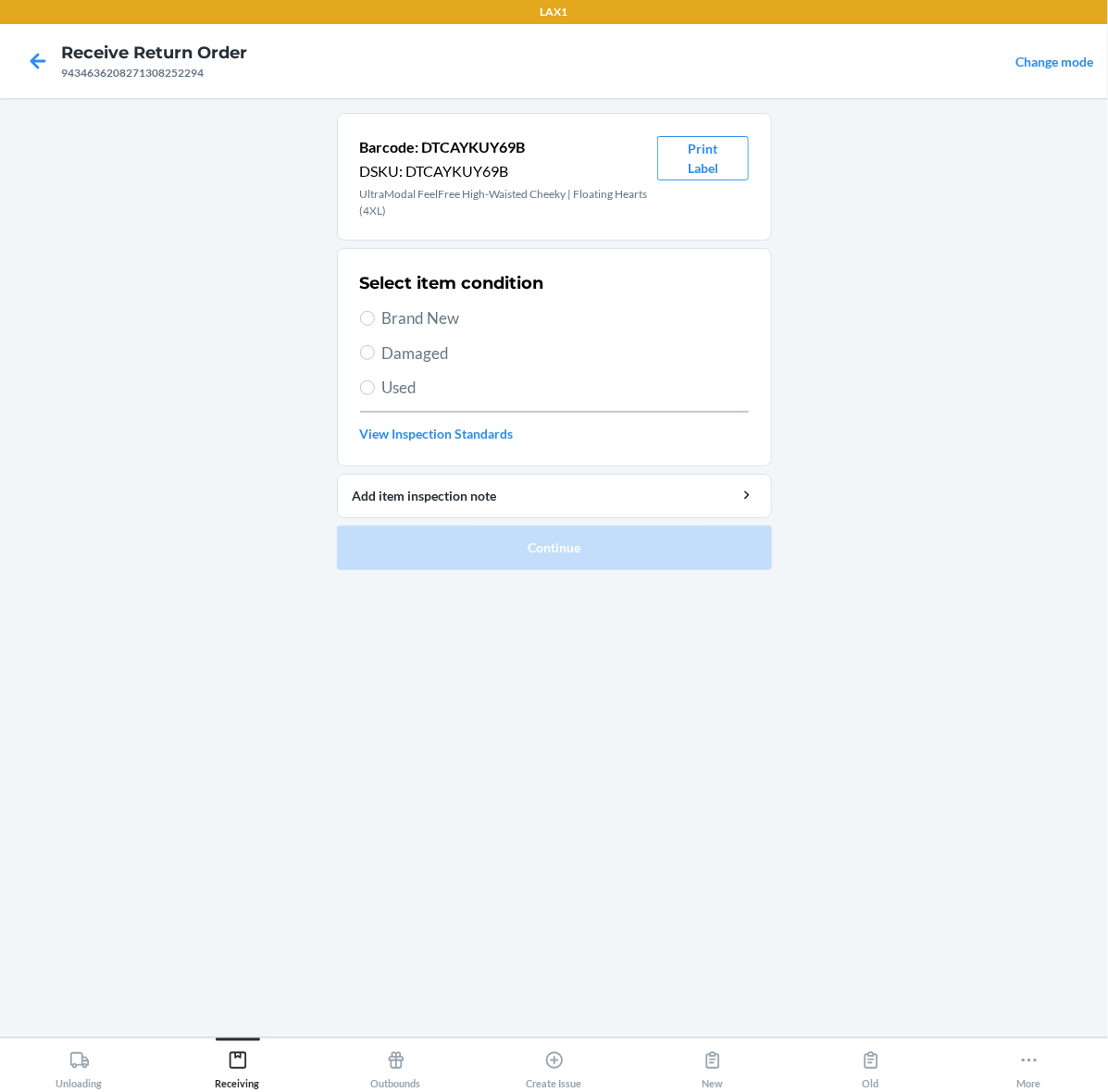 drag, startPoint x: 357, startPoint y: 315, endPoint x: 377, endPoint y: 370, distance: 58.5235 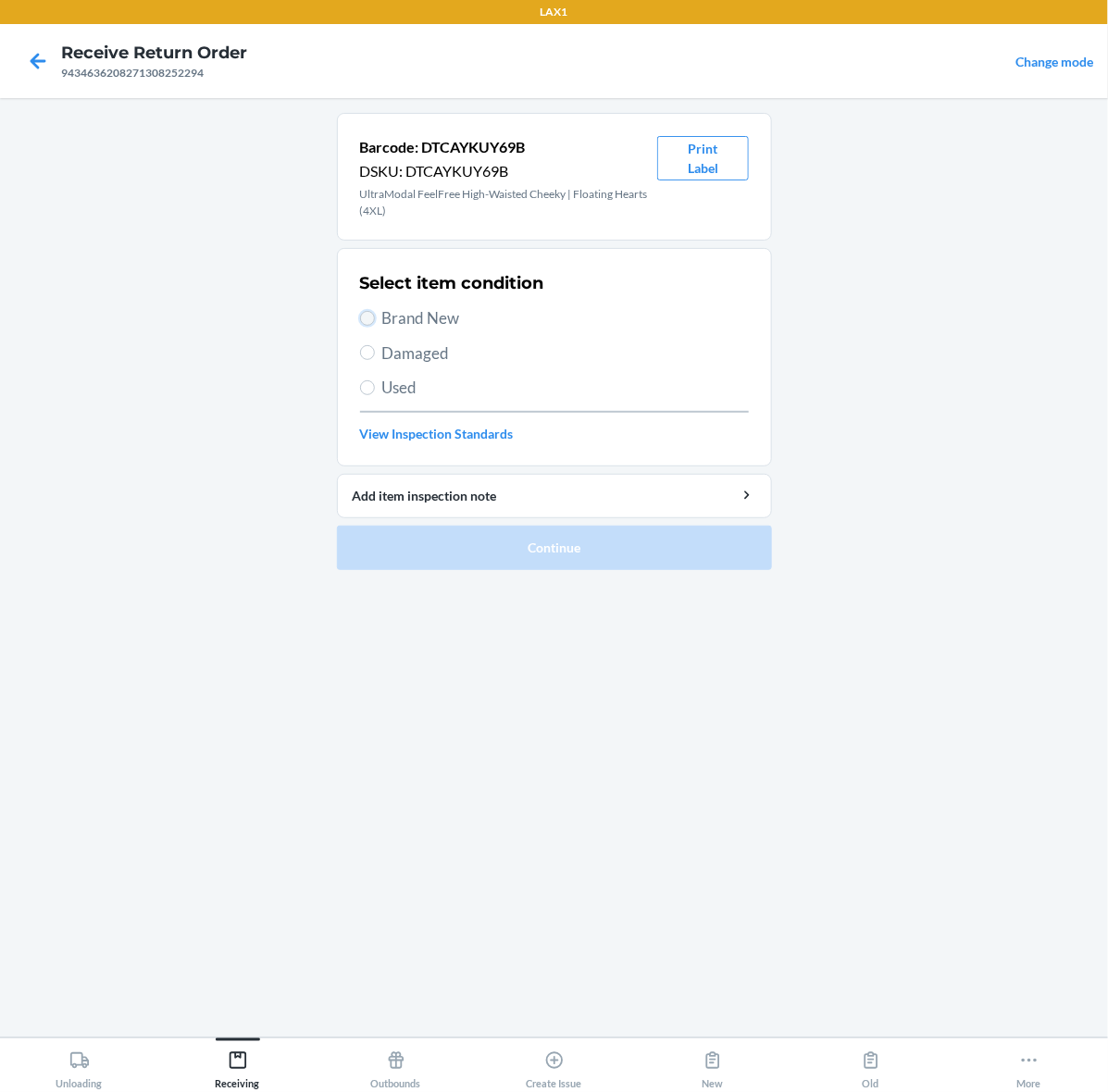 click on "Brand New" at bounding box center [367, 318] 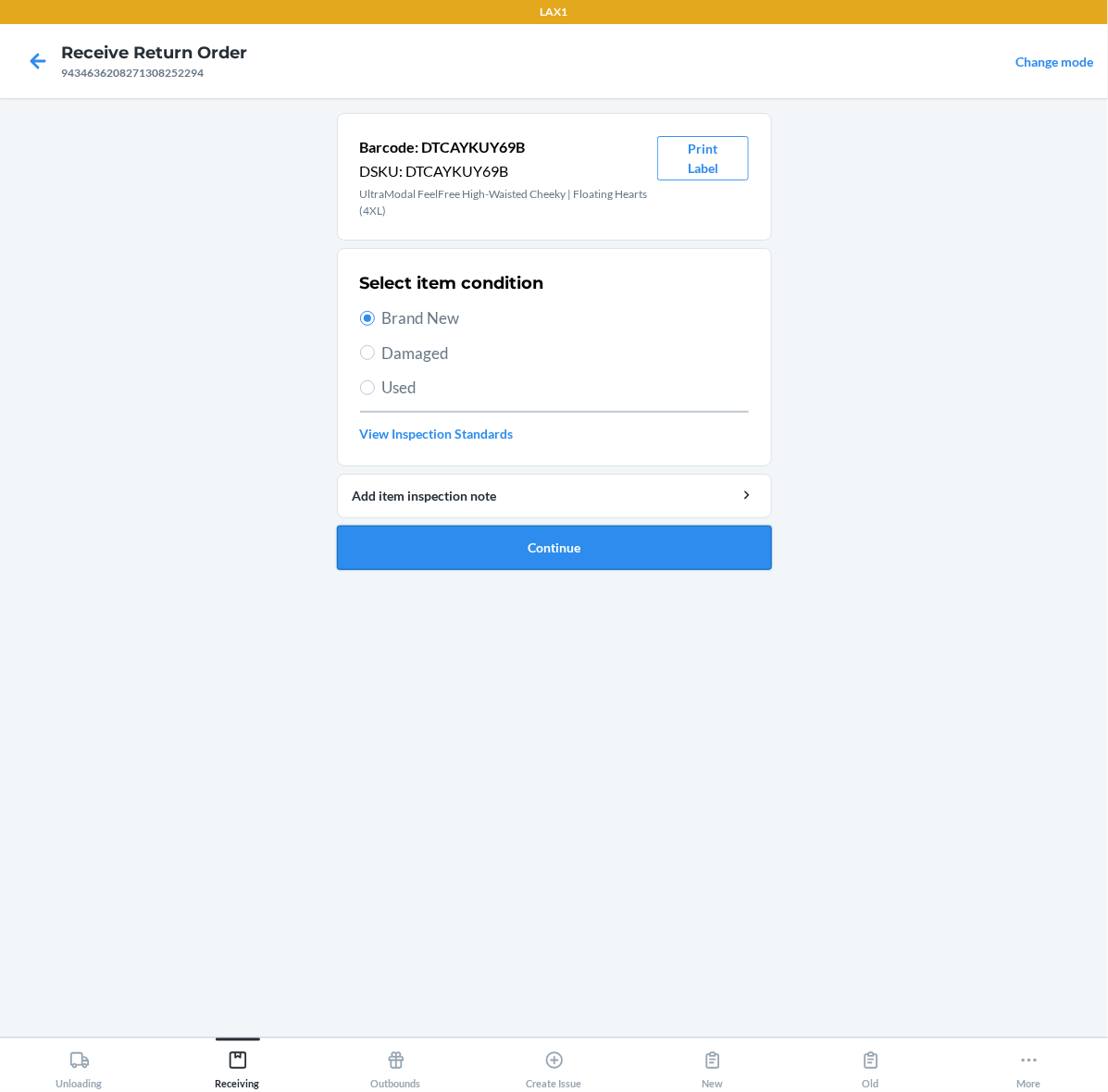 click on "Continue" at bounding box center (554, 548) 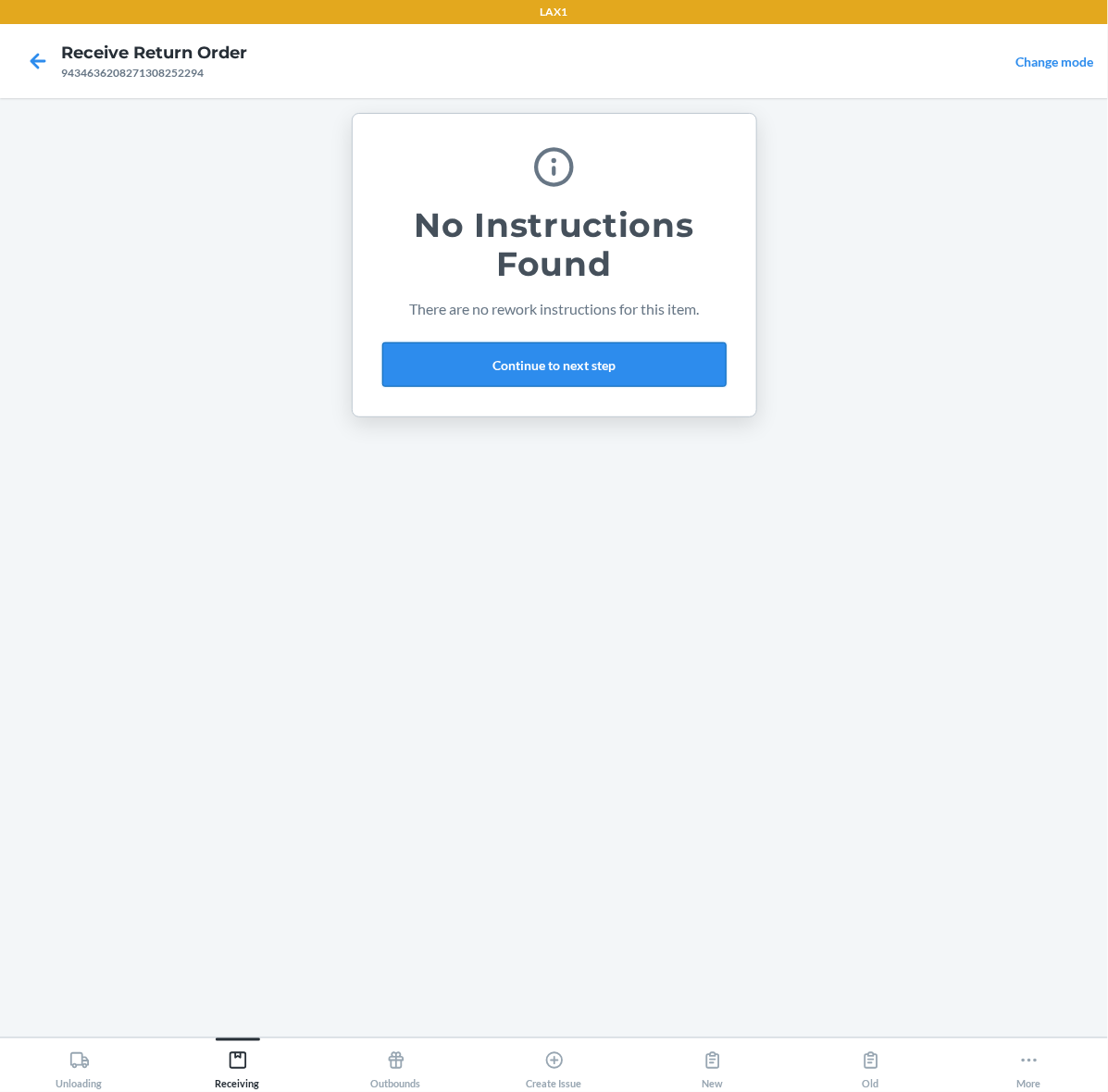 click on "Continue to next step" at bounding box center (554, 365) 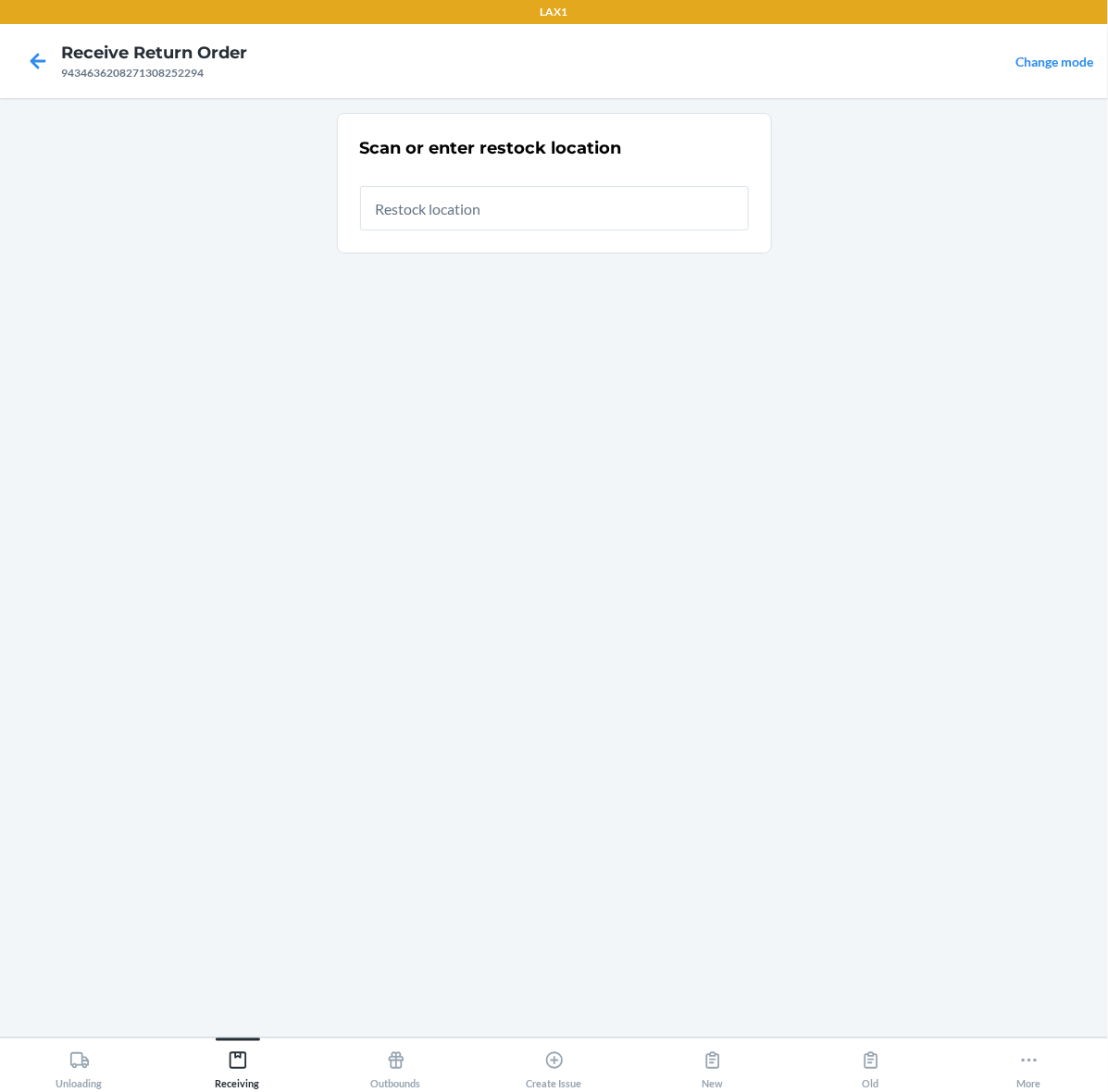 click at bounding box center [554, 208] 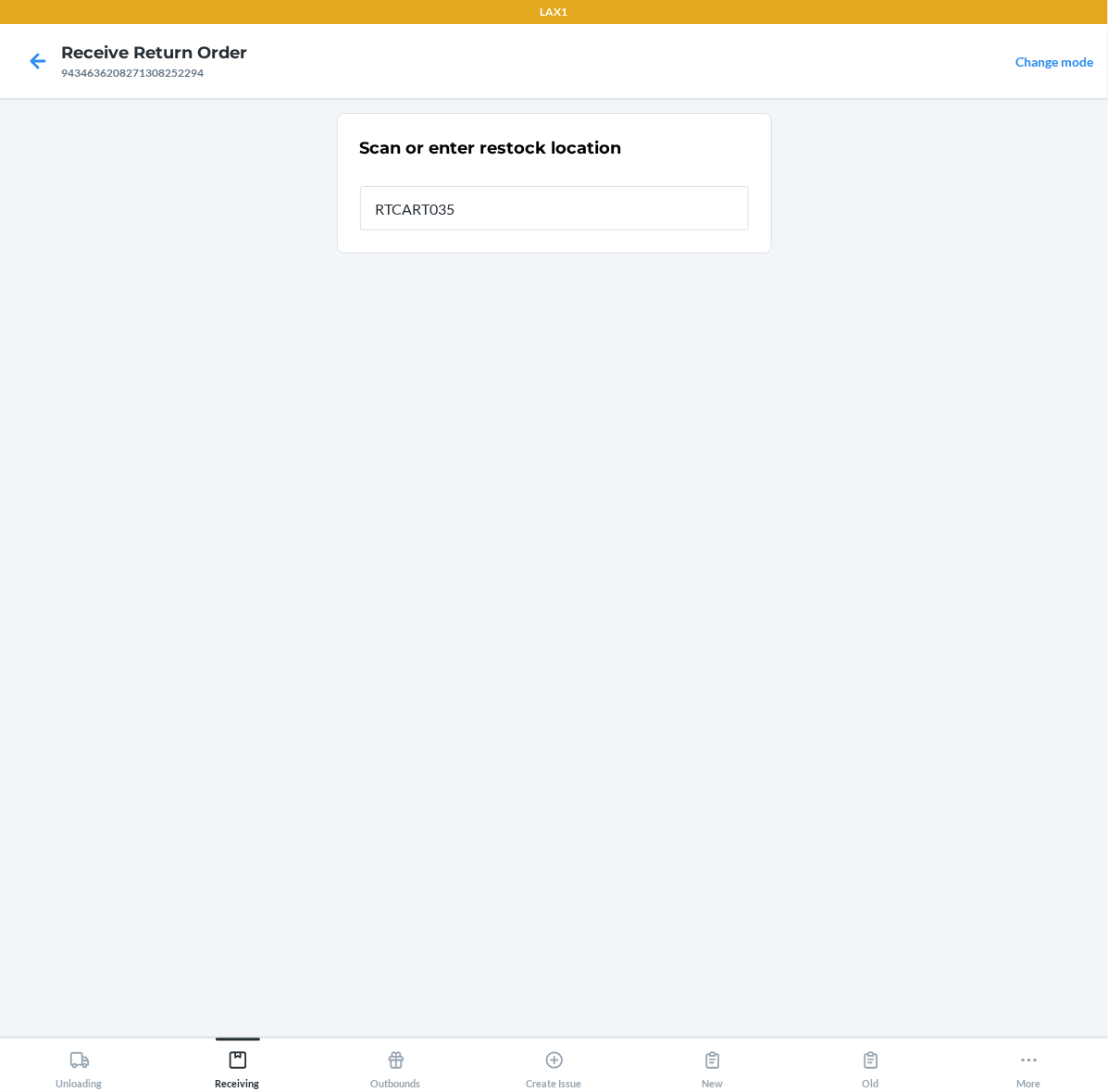 type on "RTCART035" 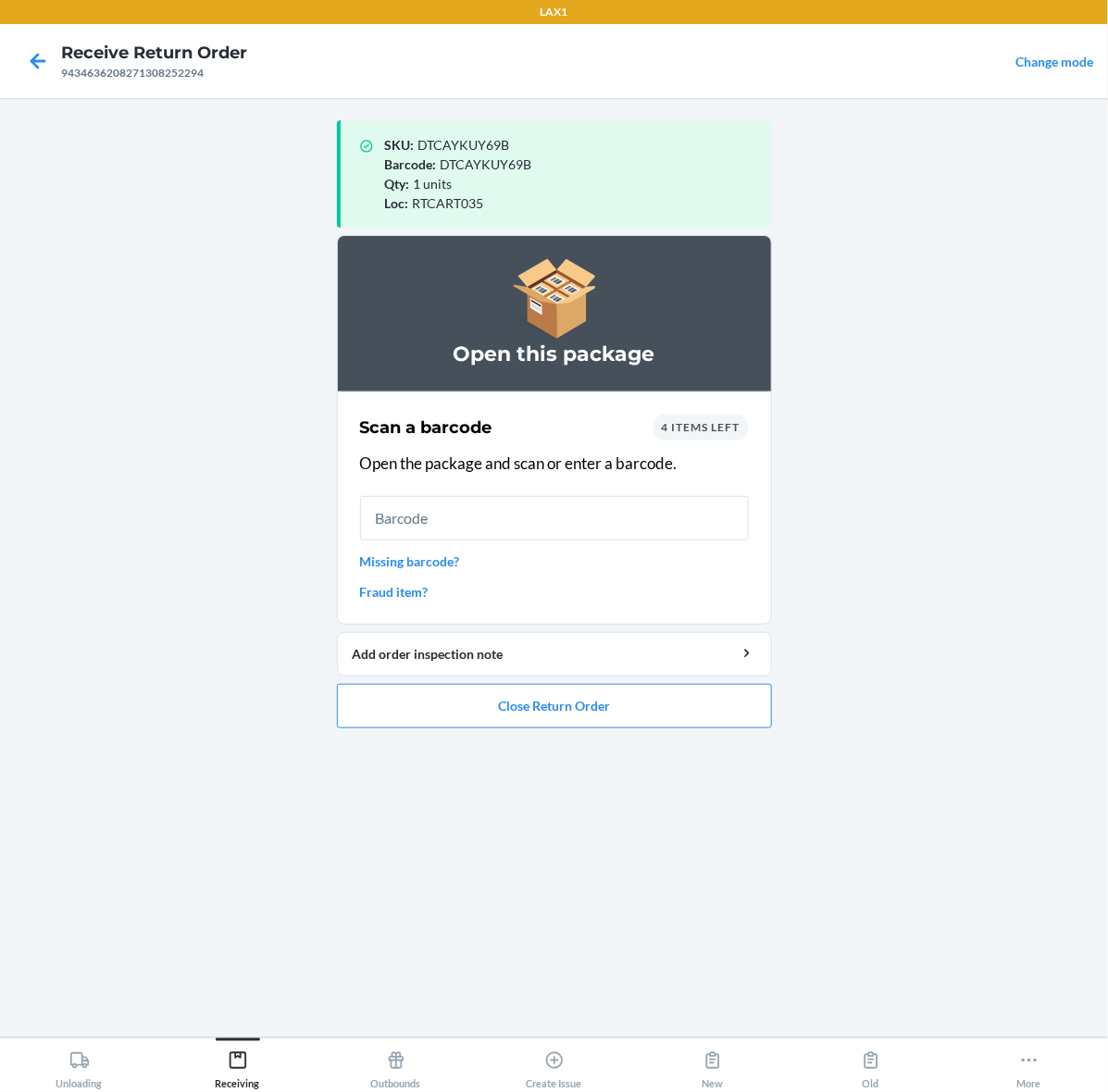 drag, startPoint x: 679, startPoint y: 538, endPoint x: 566, endPoint y: 447, distance: 145.08618 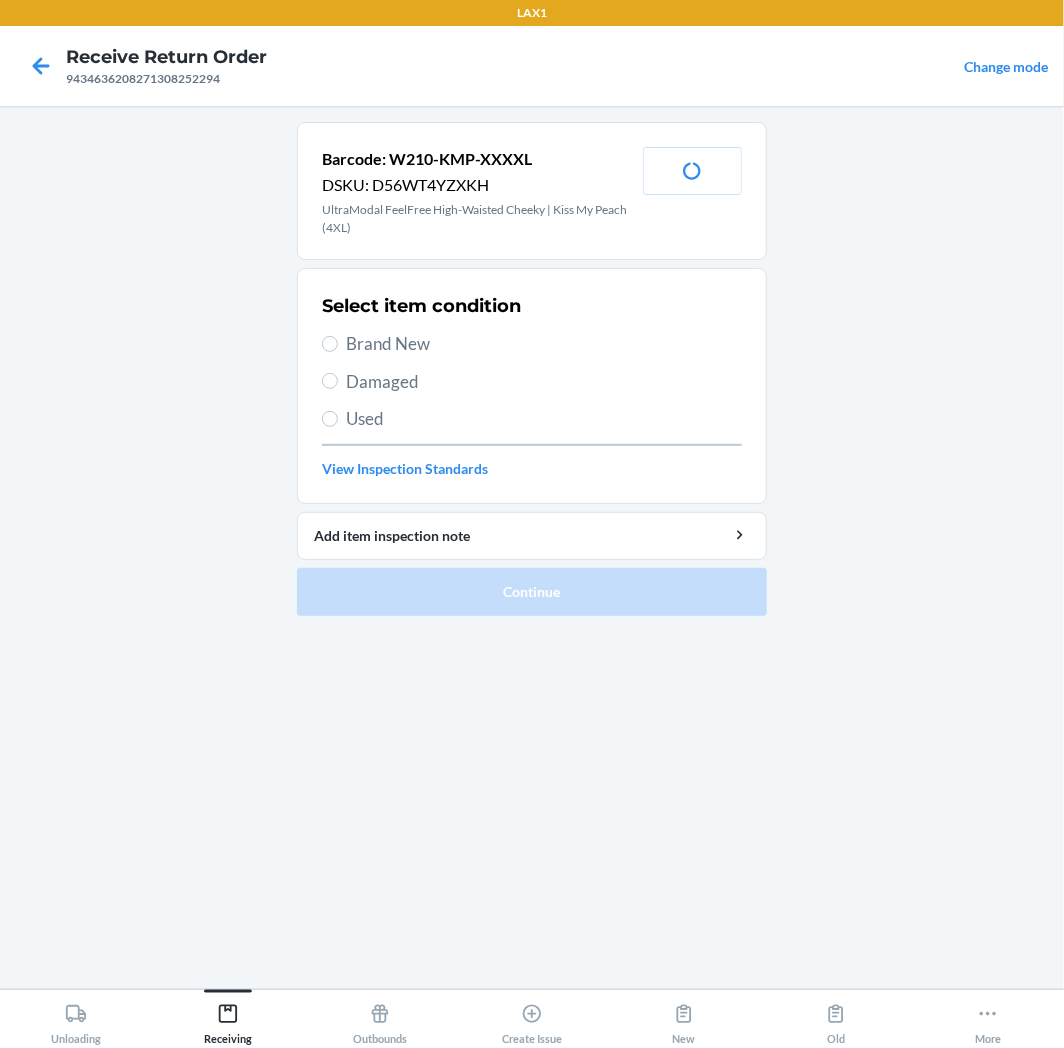 click on "Brand New" at bounding box center [544, 344] 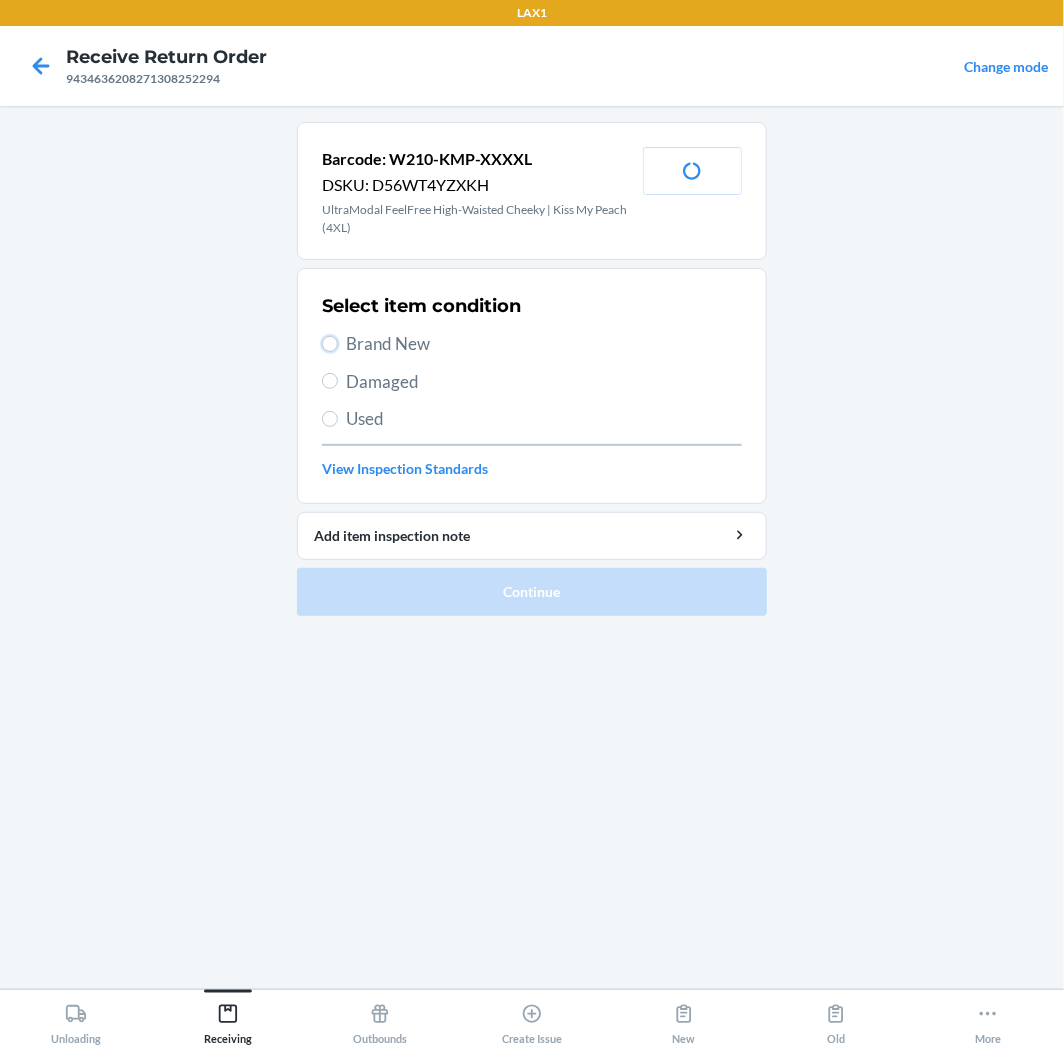 click on "Brand New" at bounding box center [330, 344] 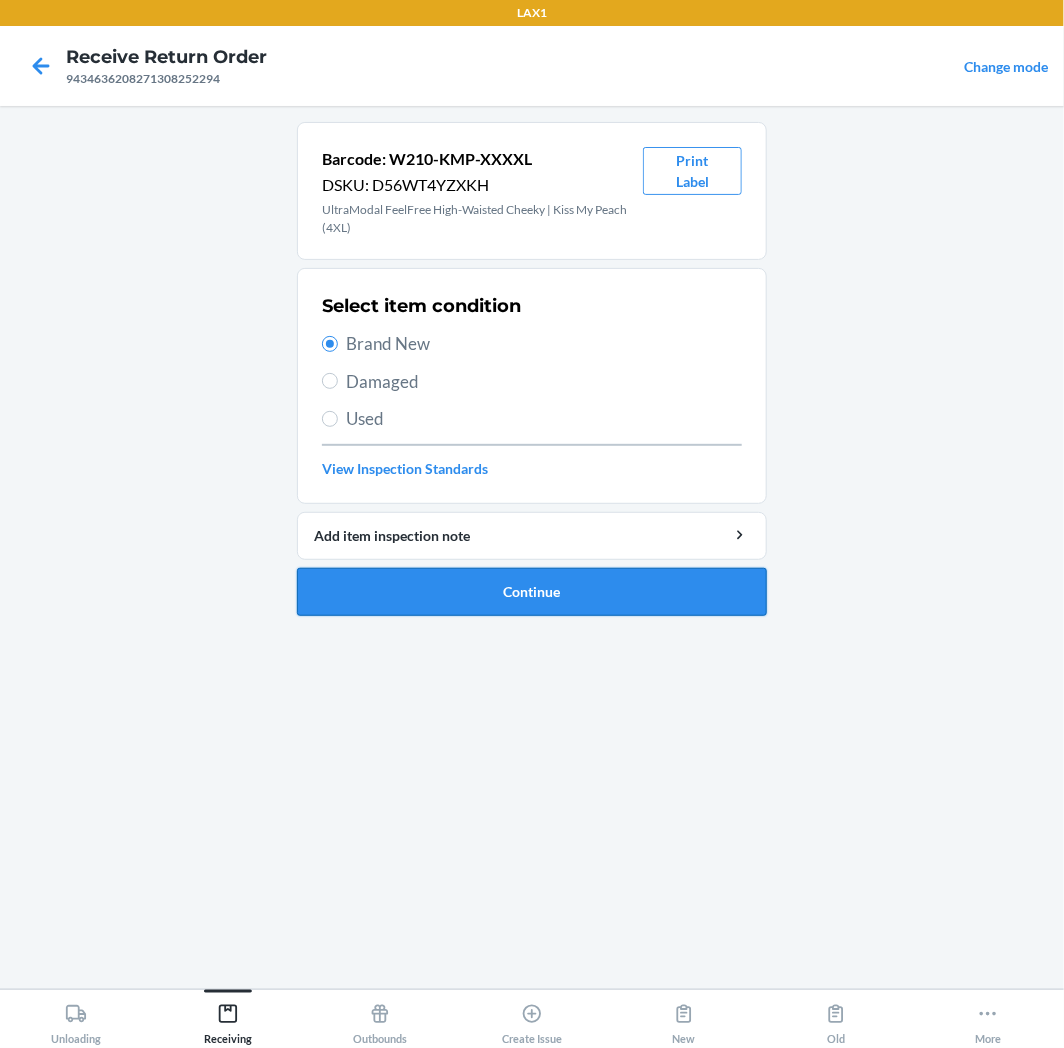 click on "Continue" at bounding box center [532, 592] 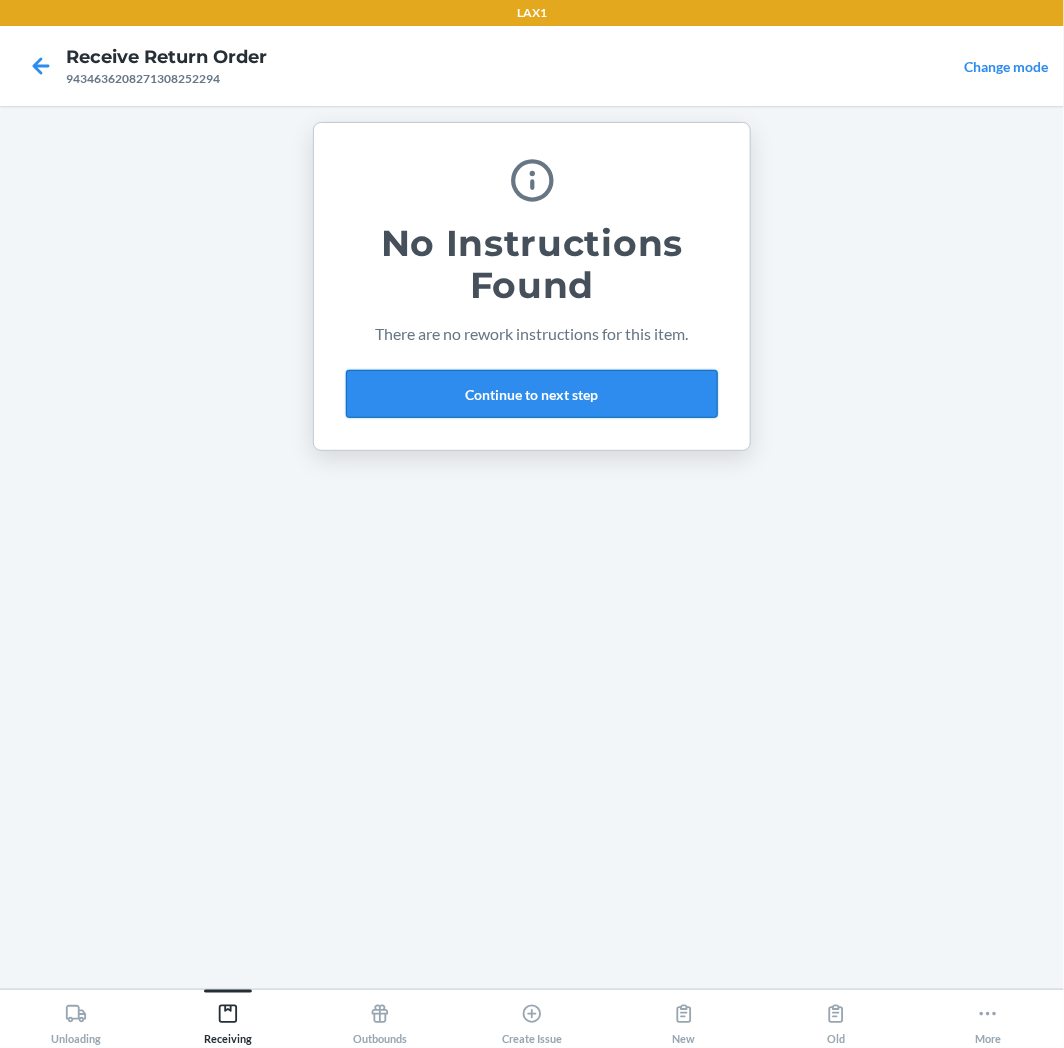 click on "Continue to next step" at bounding box center (532, 394) 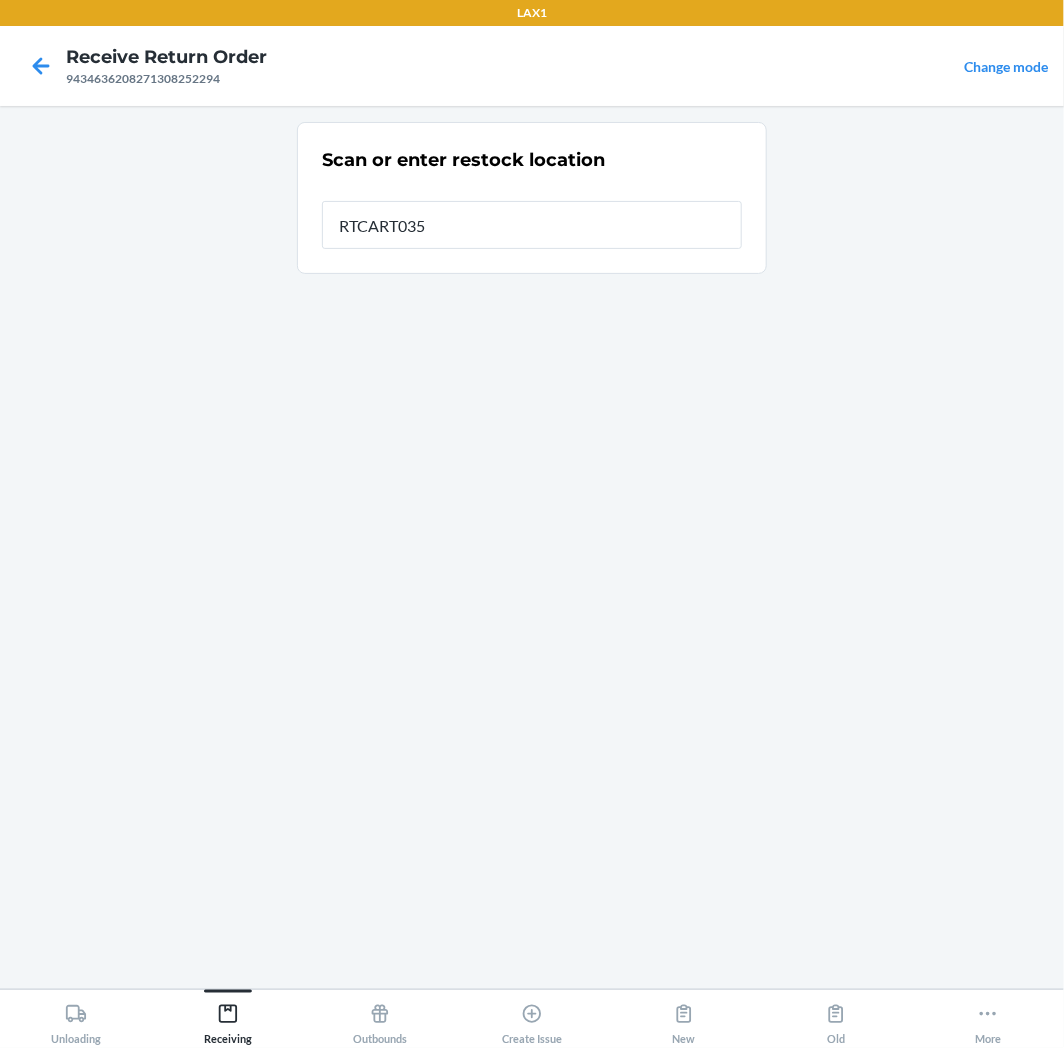 type on "RTCART035" 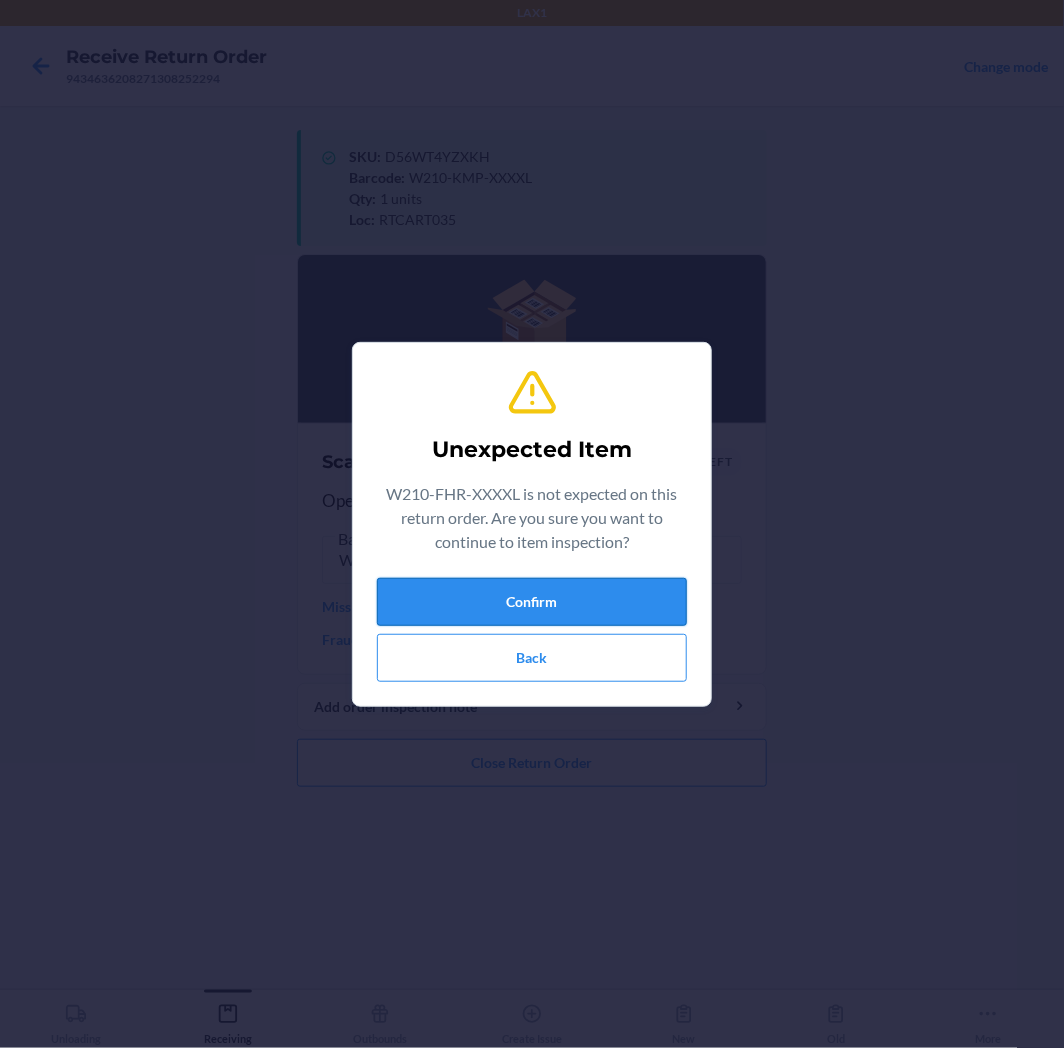click on "Confirm" at bounding box center [532, 602] 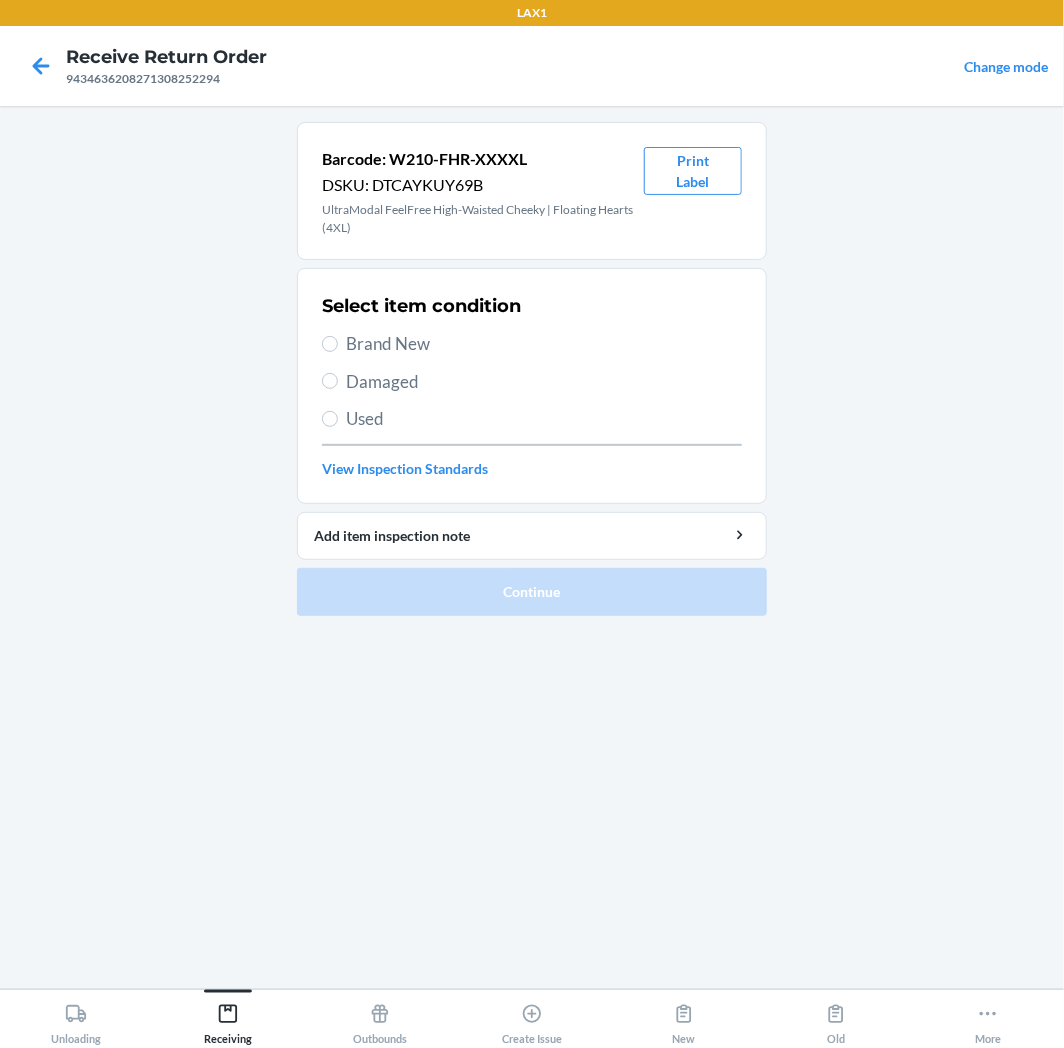 click on "Brand New" at bounding box center [544, 344] 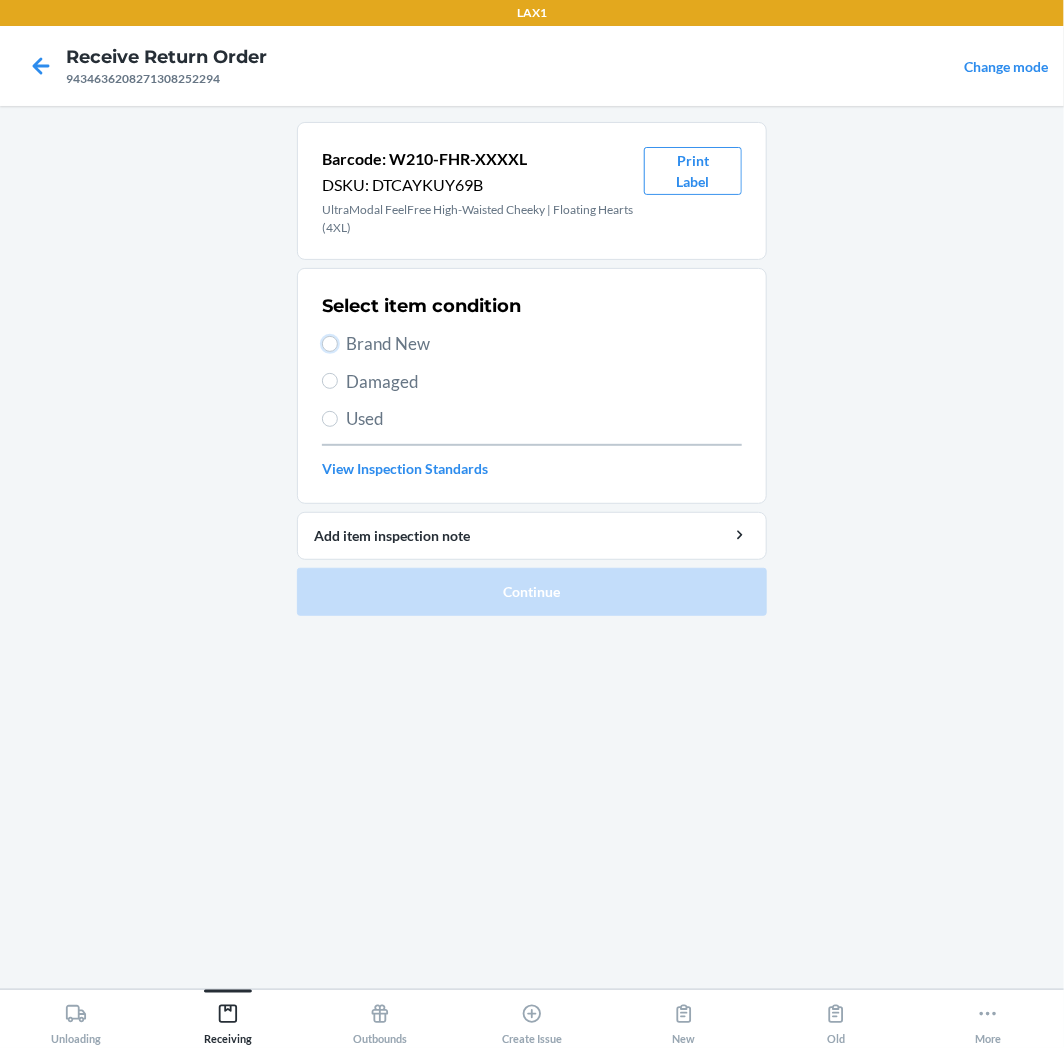 click on "Brand New" at bounding box center (330, 344) 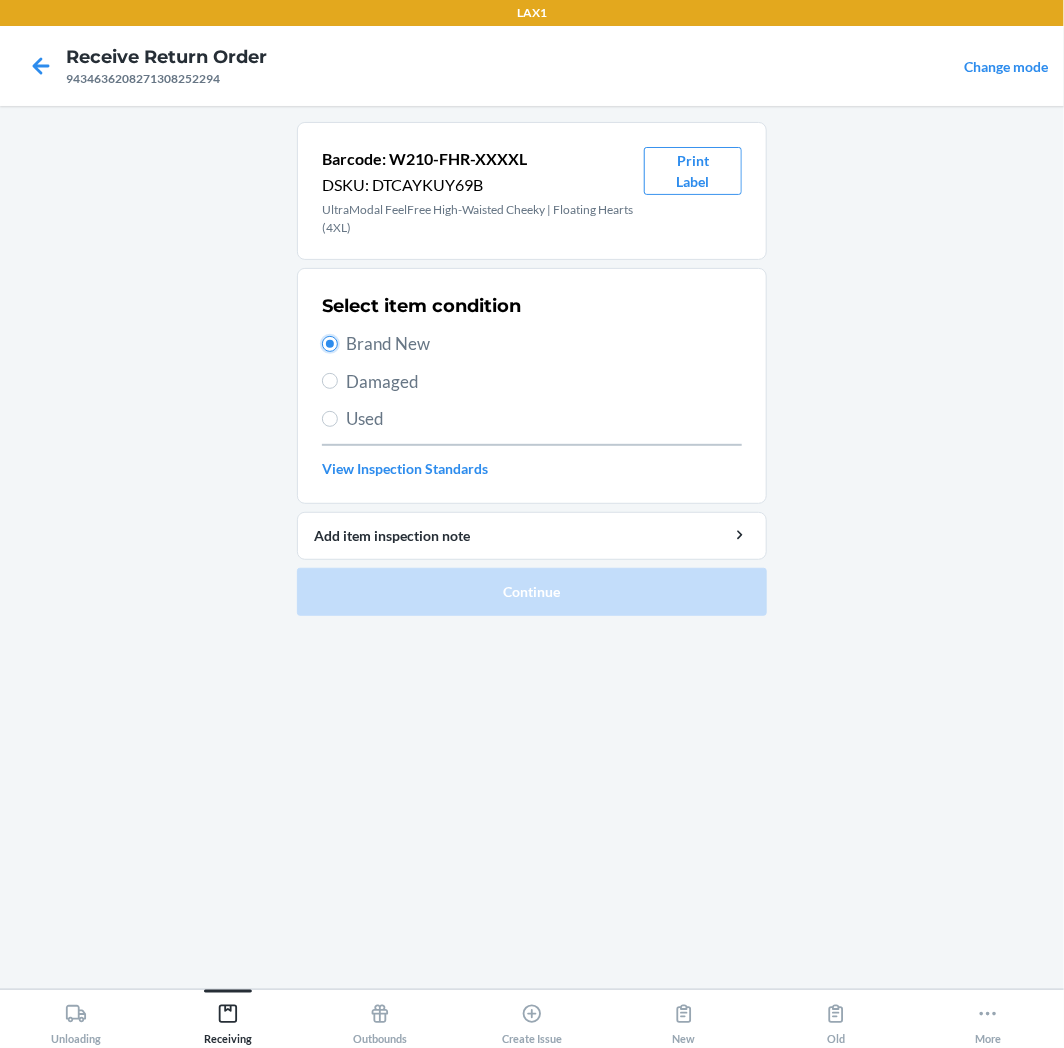 radio on "true" 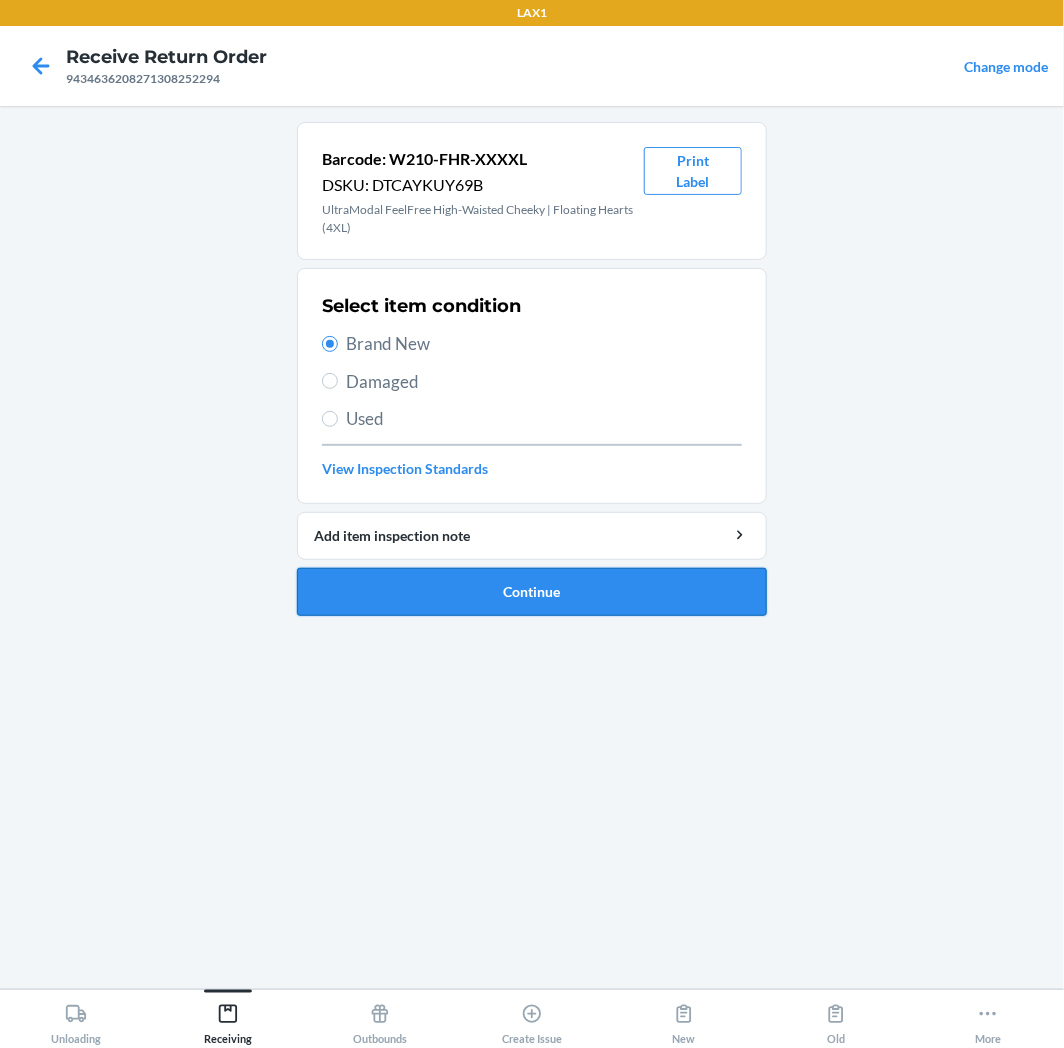 click on "Continue" at bounding box center [532, 592] 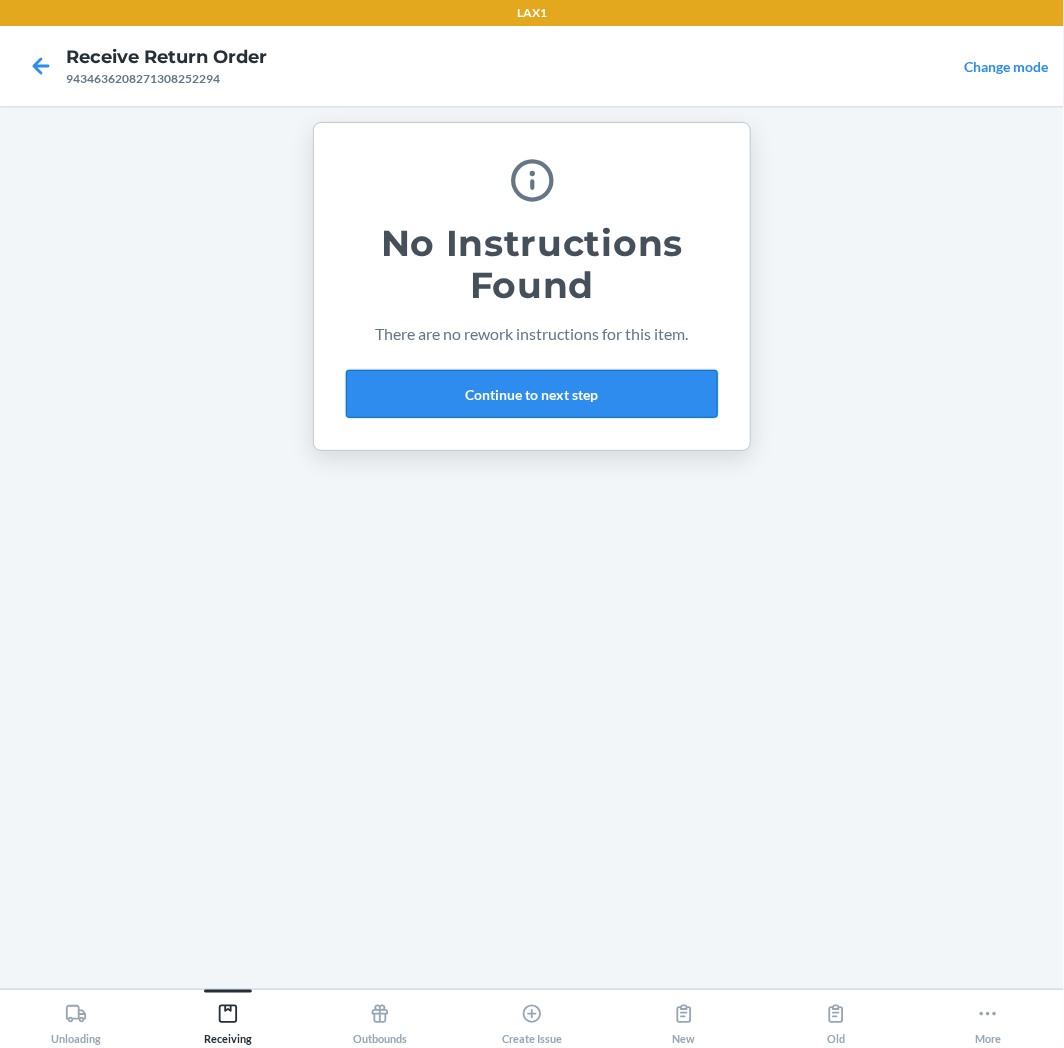 click on "Continue to next step" at bounding box center (532, 394) 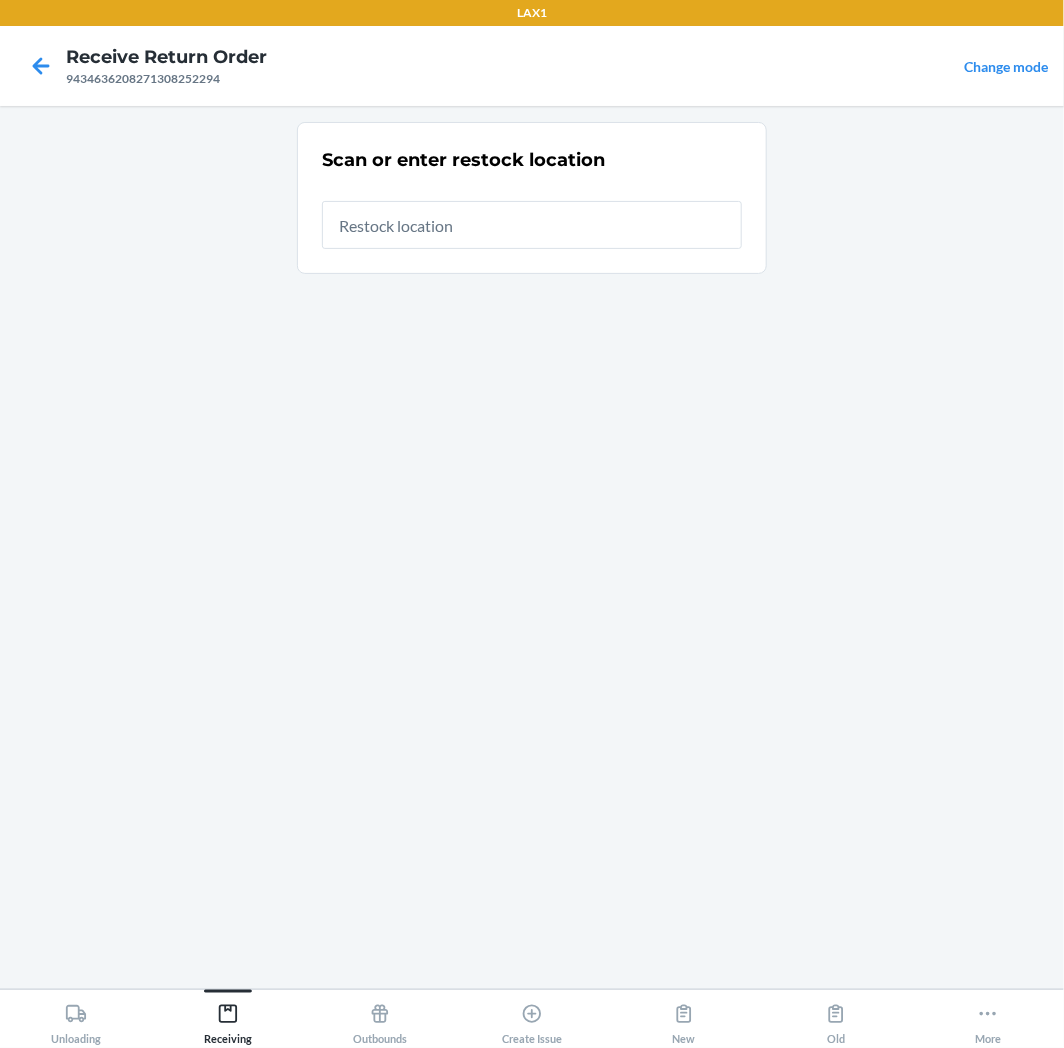 click at bounding box center (532, 225) 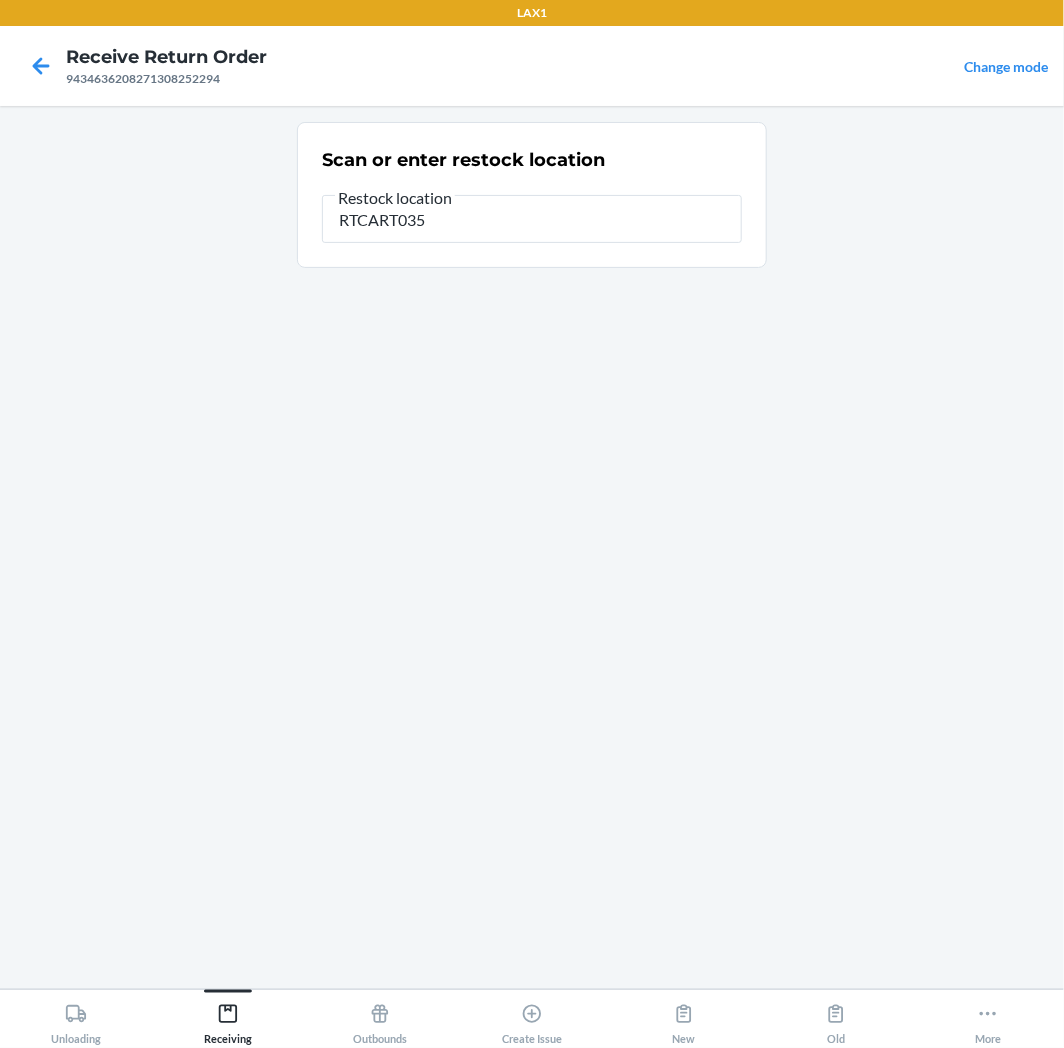 type on "RTCART035" 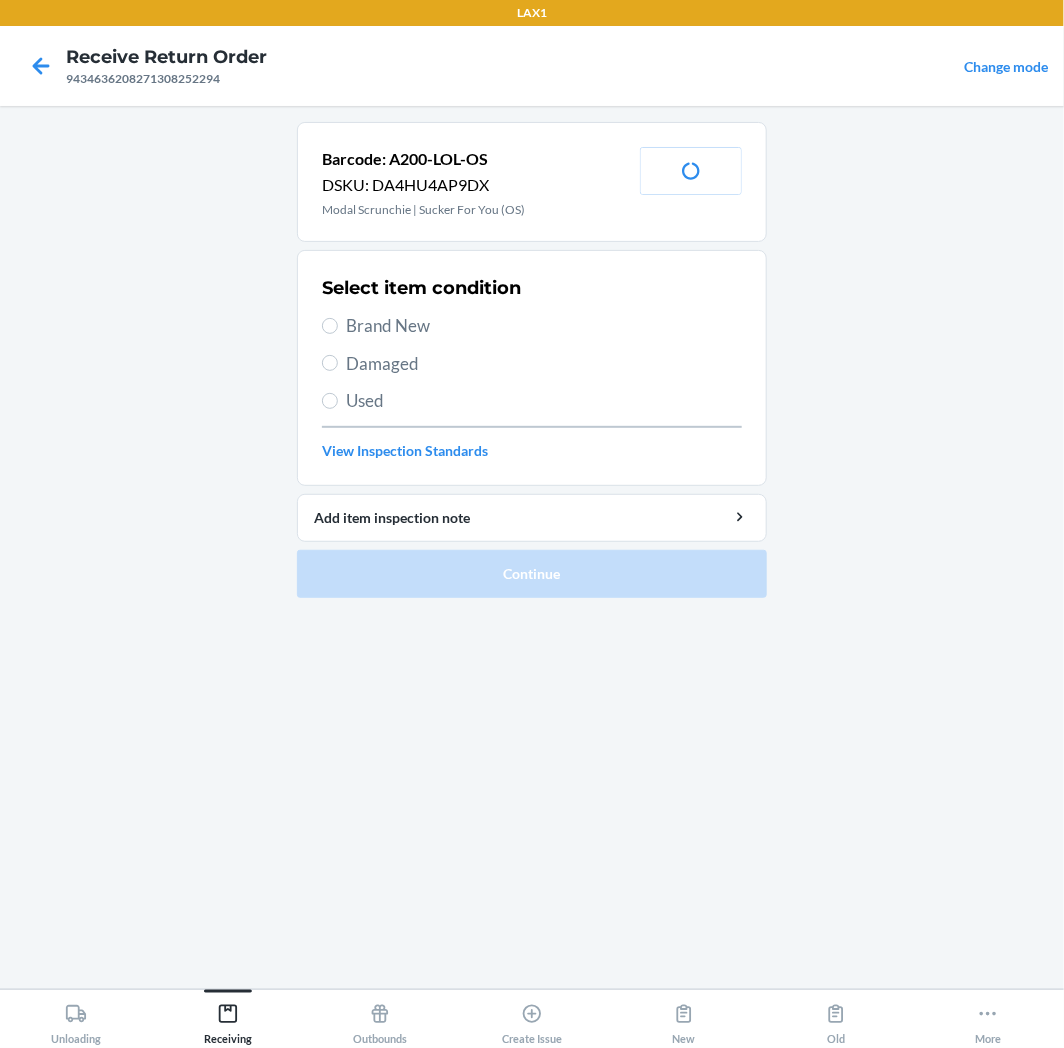 click on "Brand New" at bounding box center (544, 326) 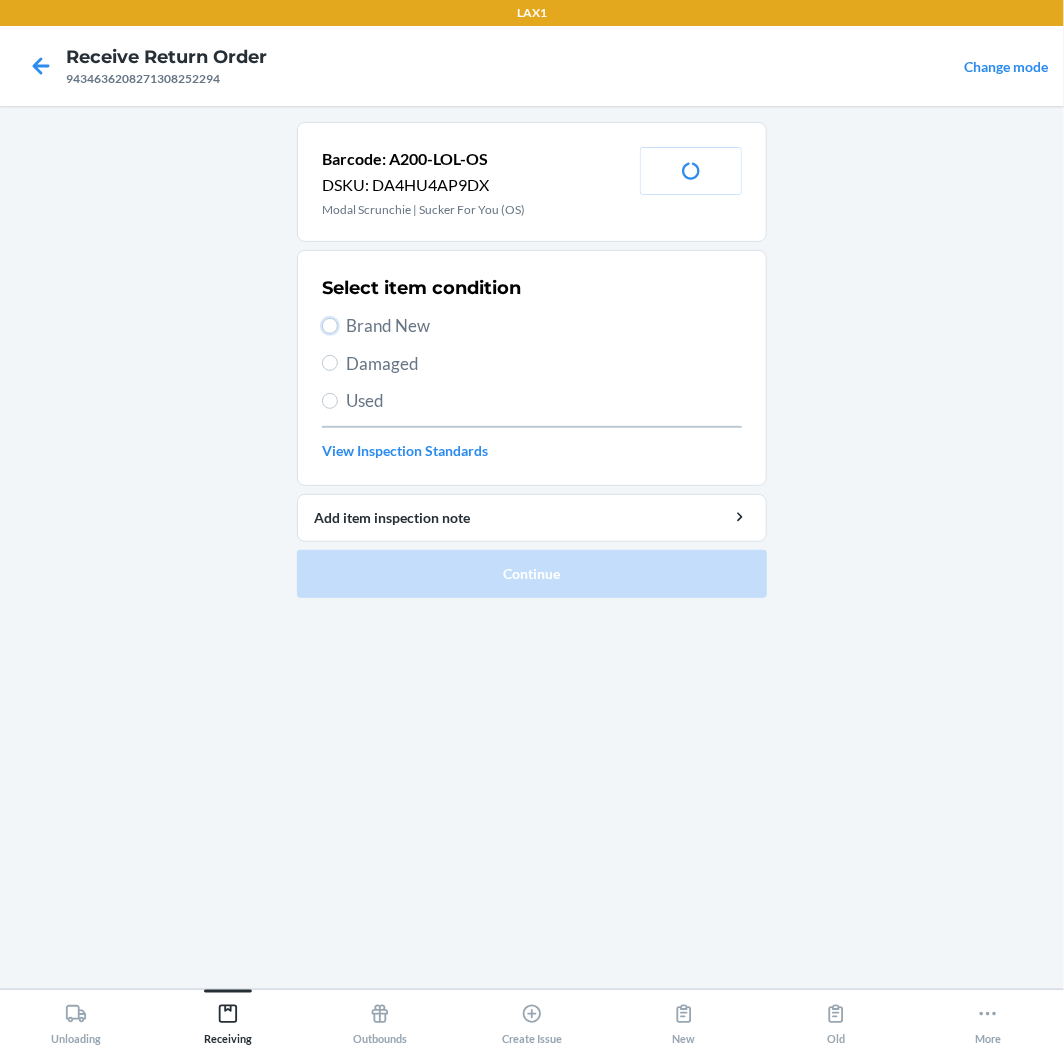 radio on "true" 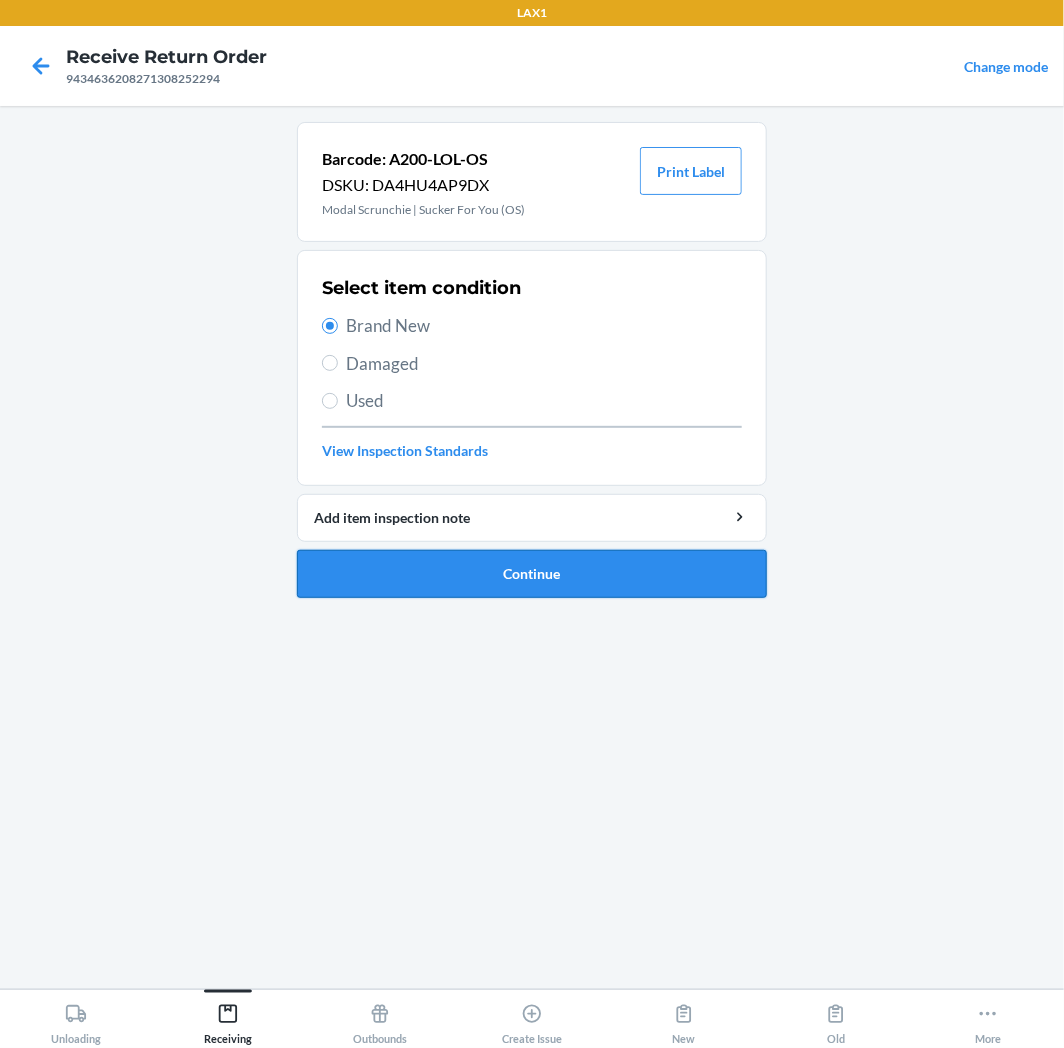 click on "Continue" at bounding box center (532, 574) 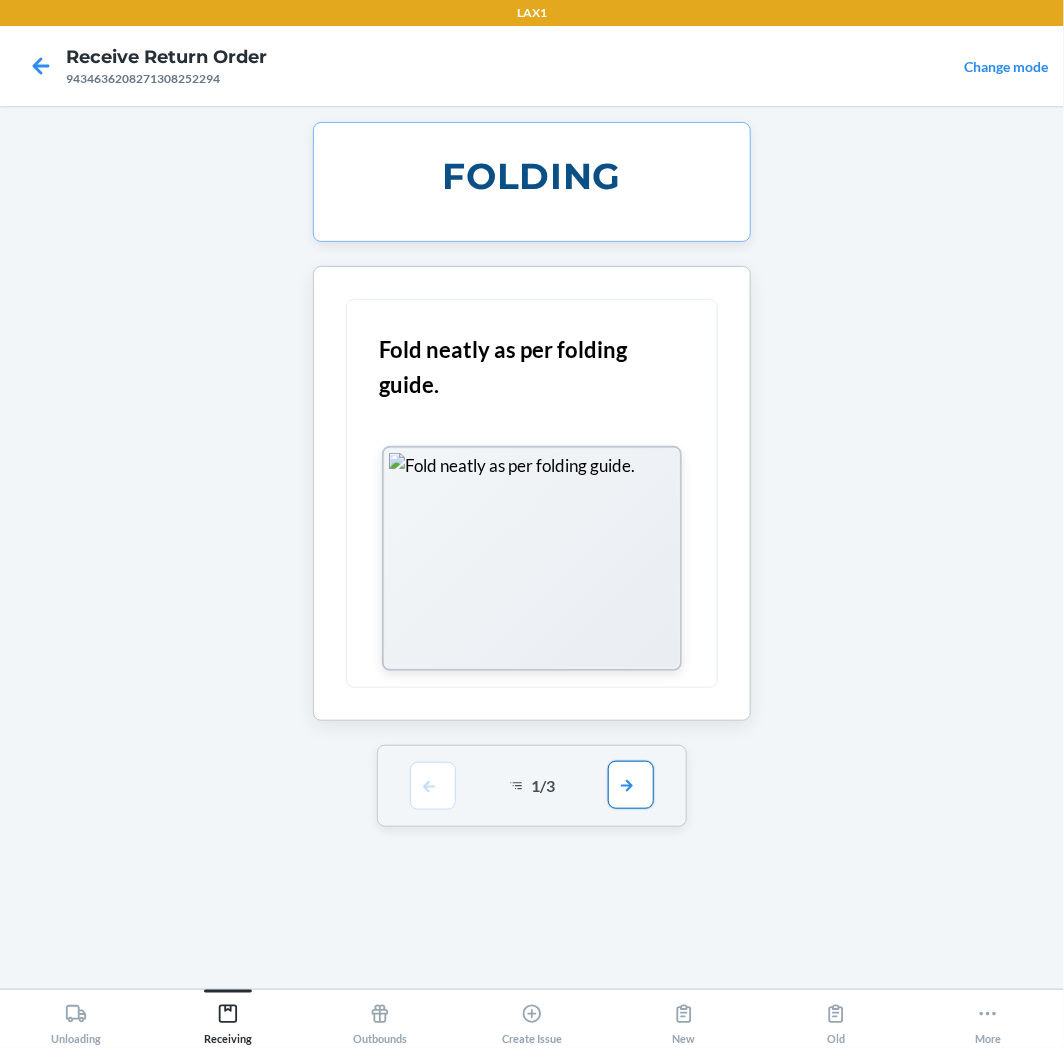 click at bounding box center [631, 785] 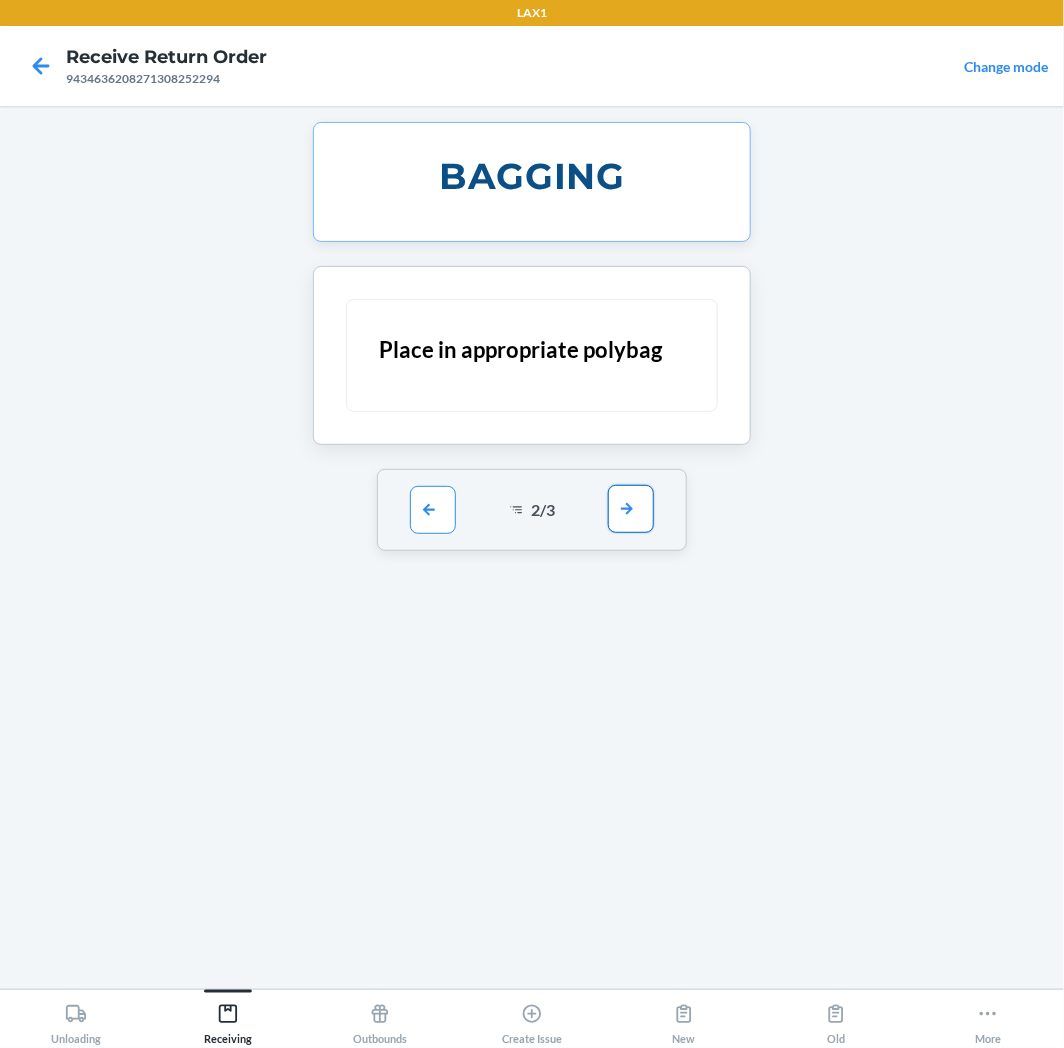 click at bounding box center [631, 509] 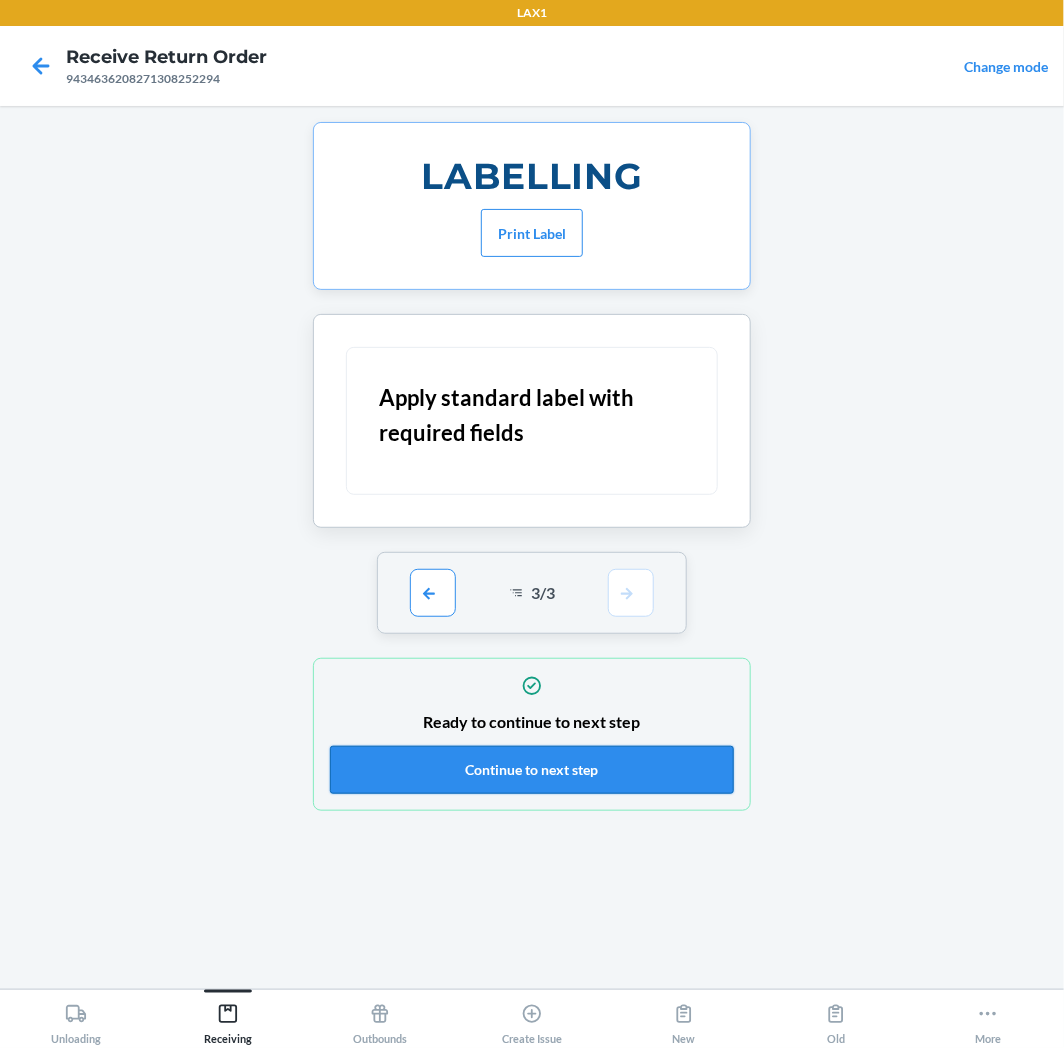 click on "Continue to next step" at bounding box center (532, 770) 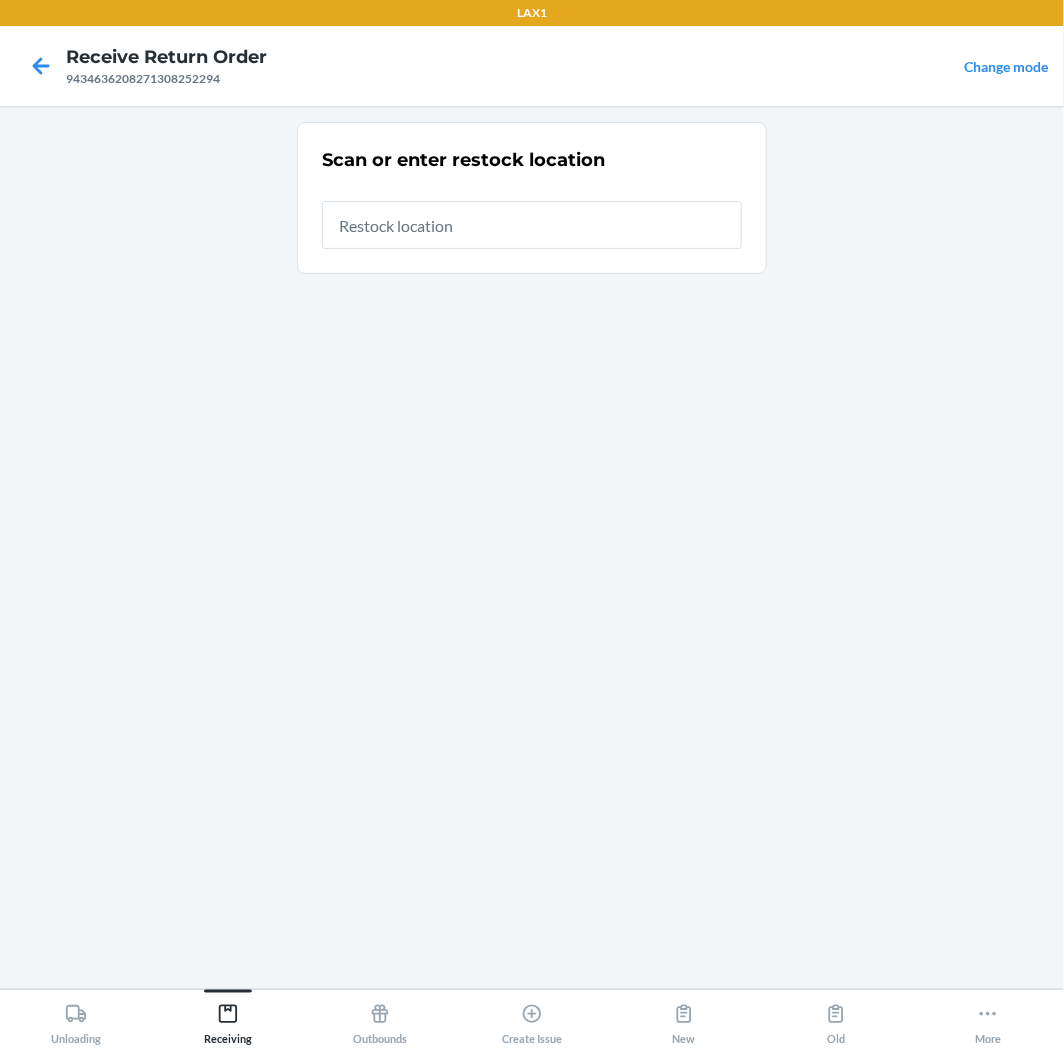 click at bounding box center [532, 225] 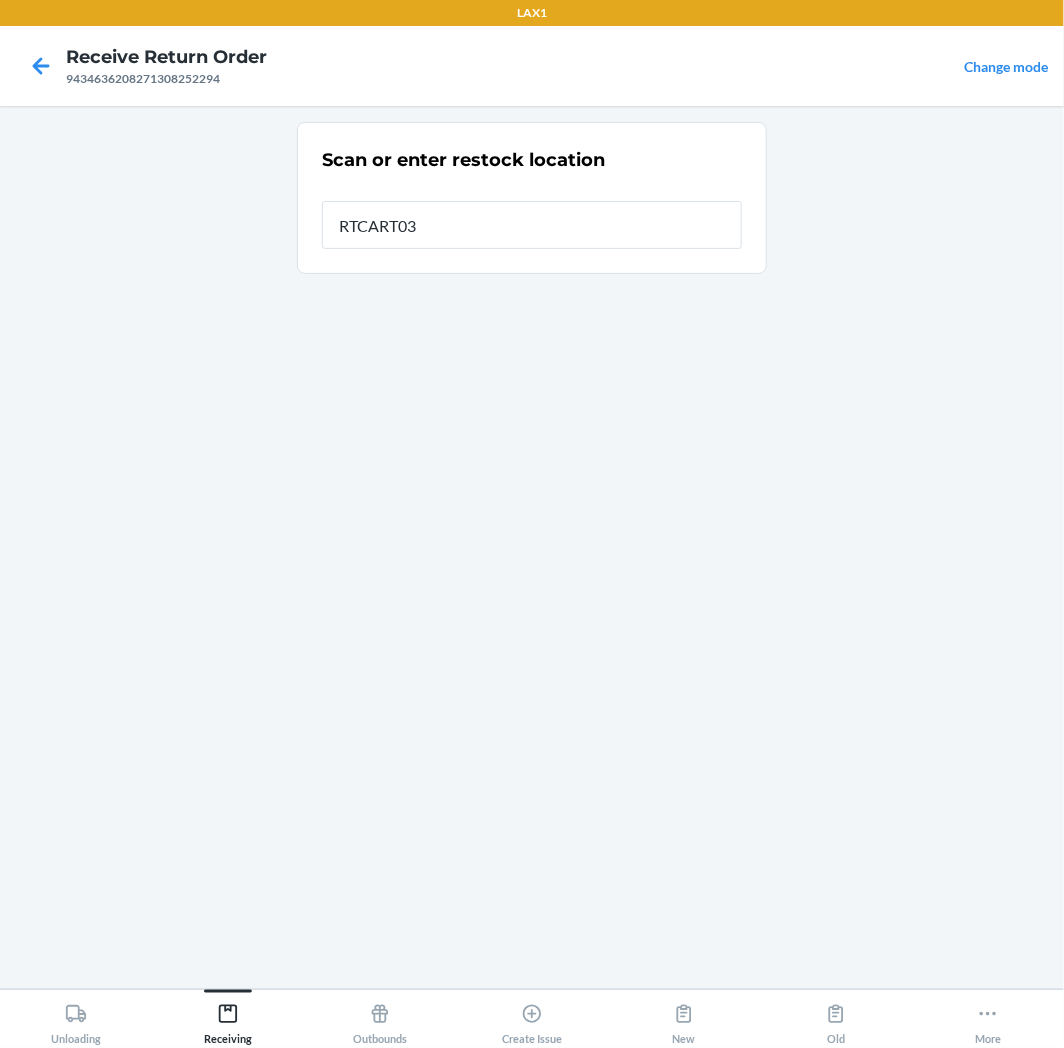 type on "RTCART035" 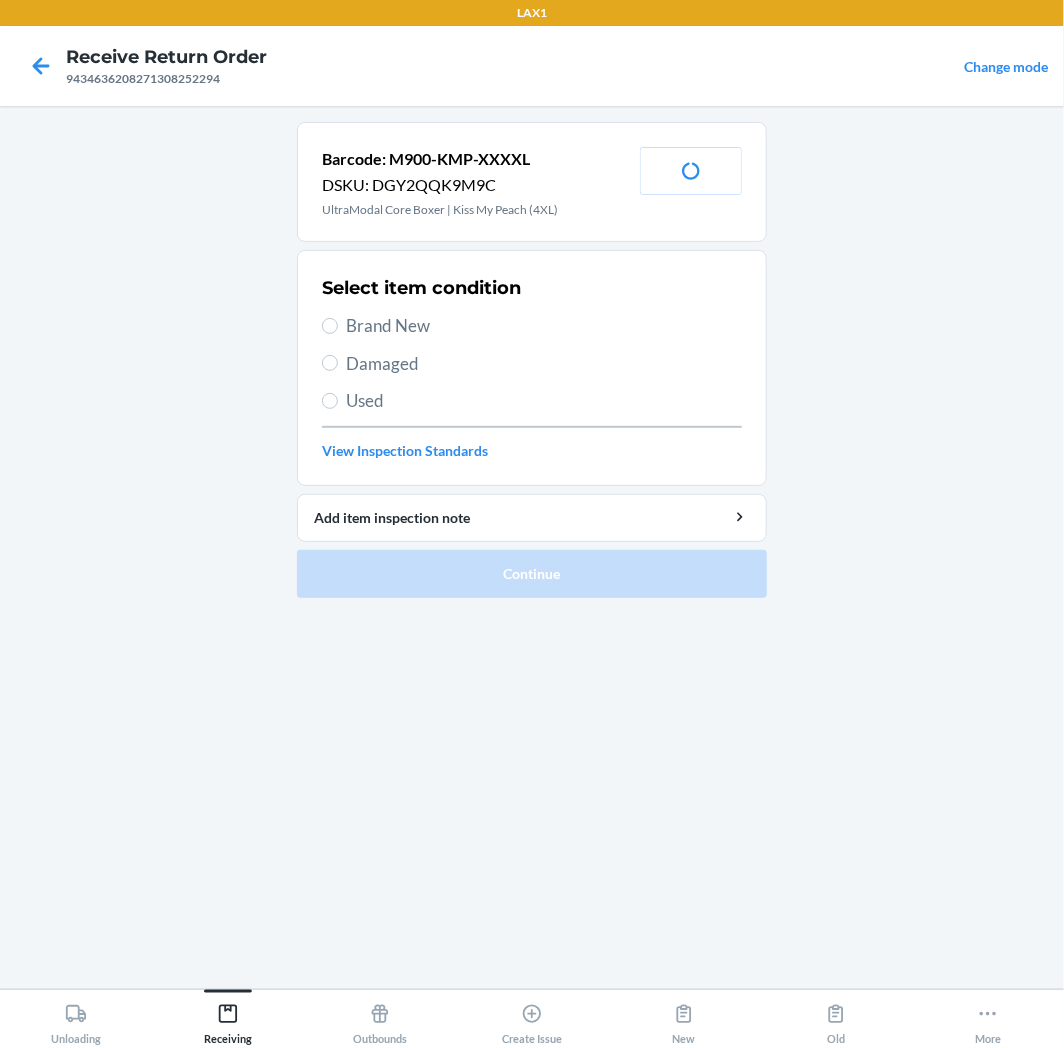 click on "Brand New" at bounding box center [544, 326] 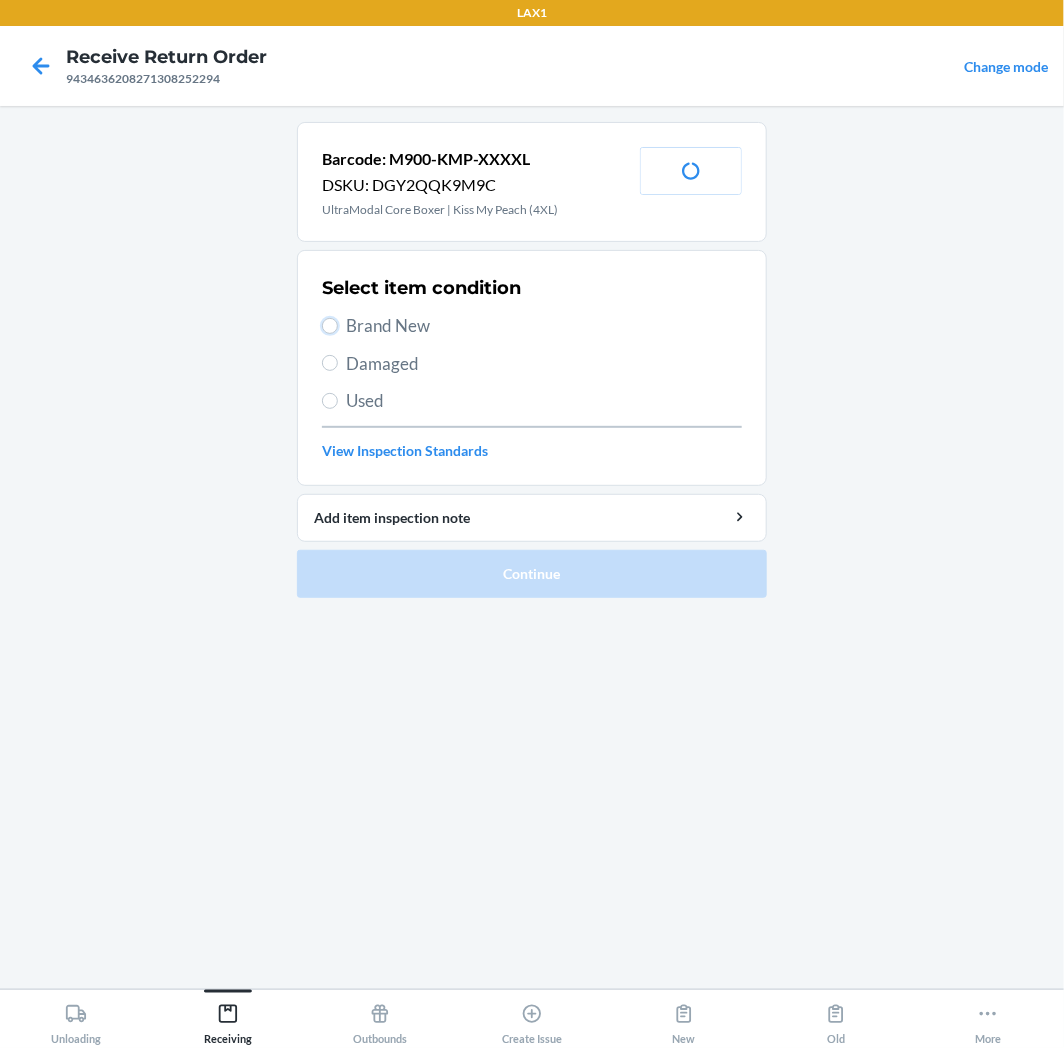 click on "Brand New" at bounding box center [330, 326] 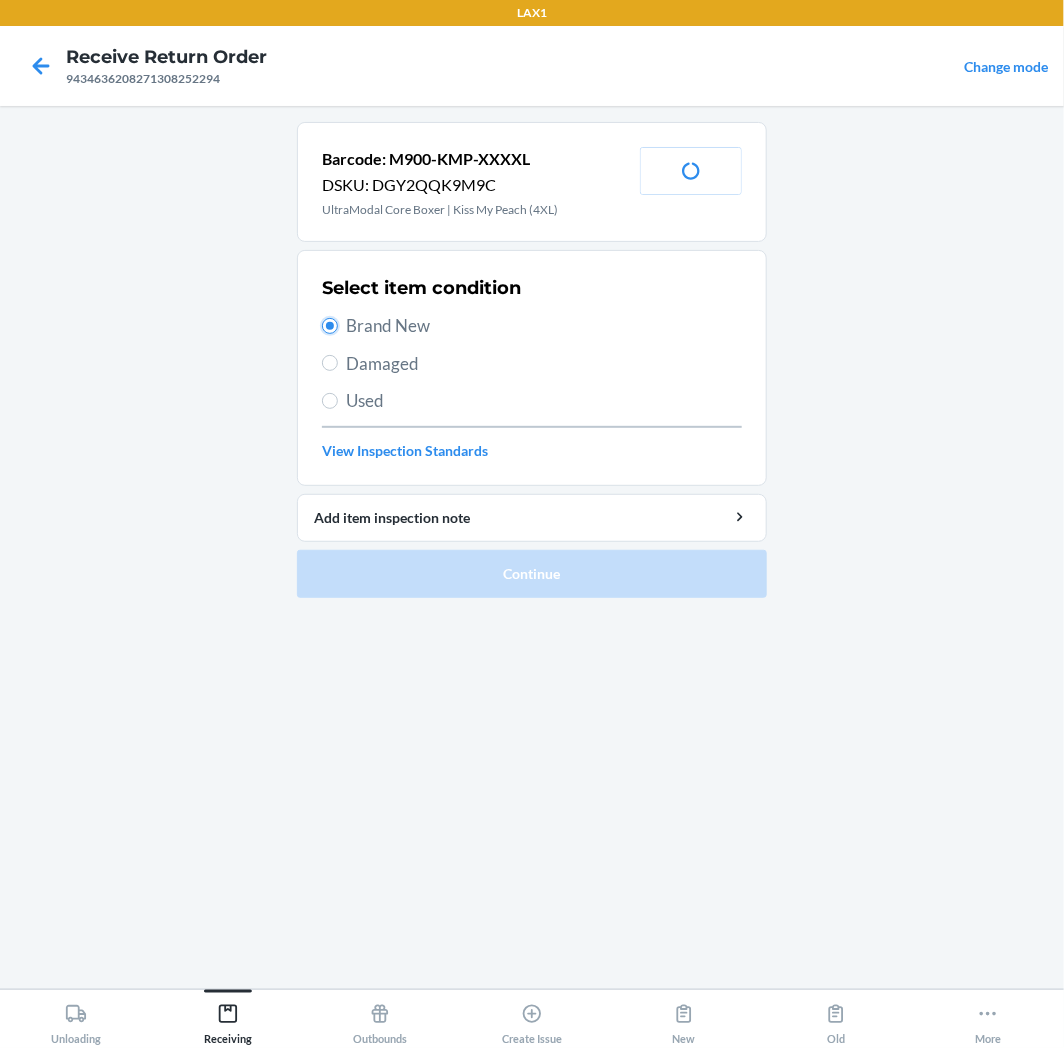 radio on "true" 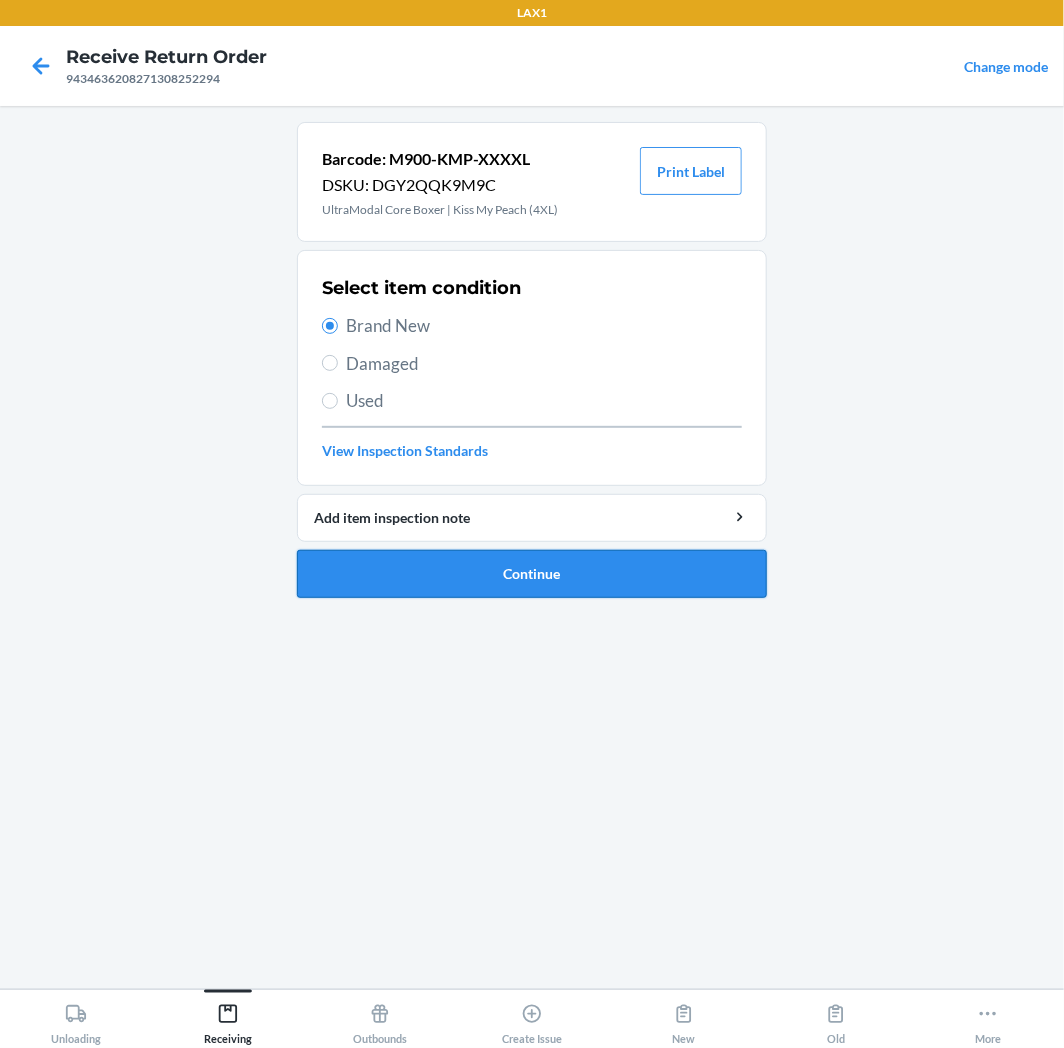 click on "Continue" at bounding box center (532, 574) 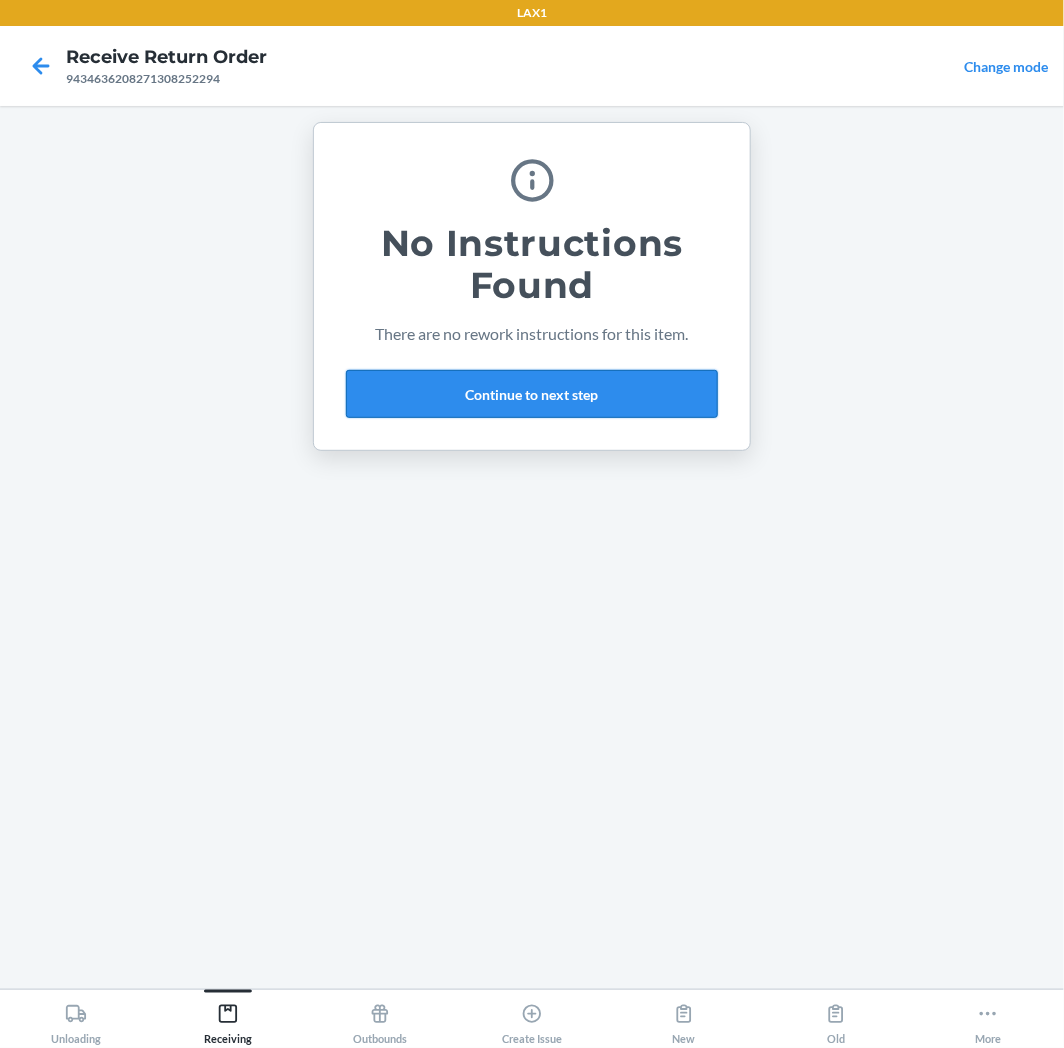 click on "Continue to next step" at bounding box center [532, 394] 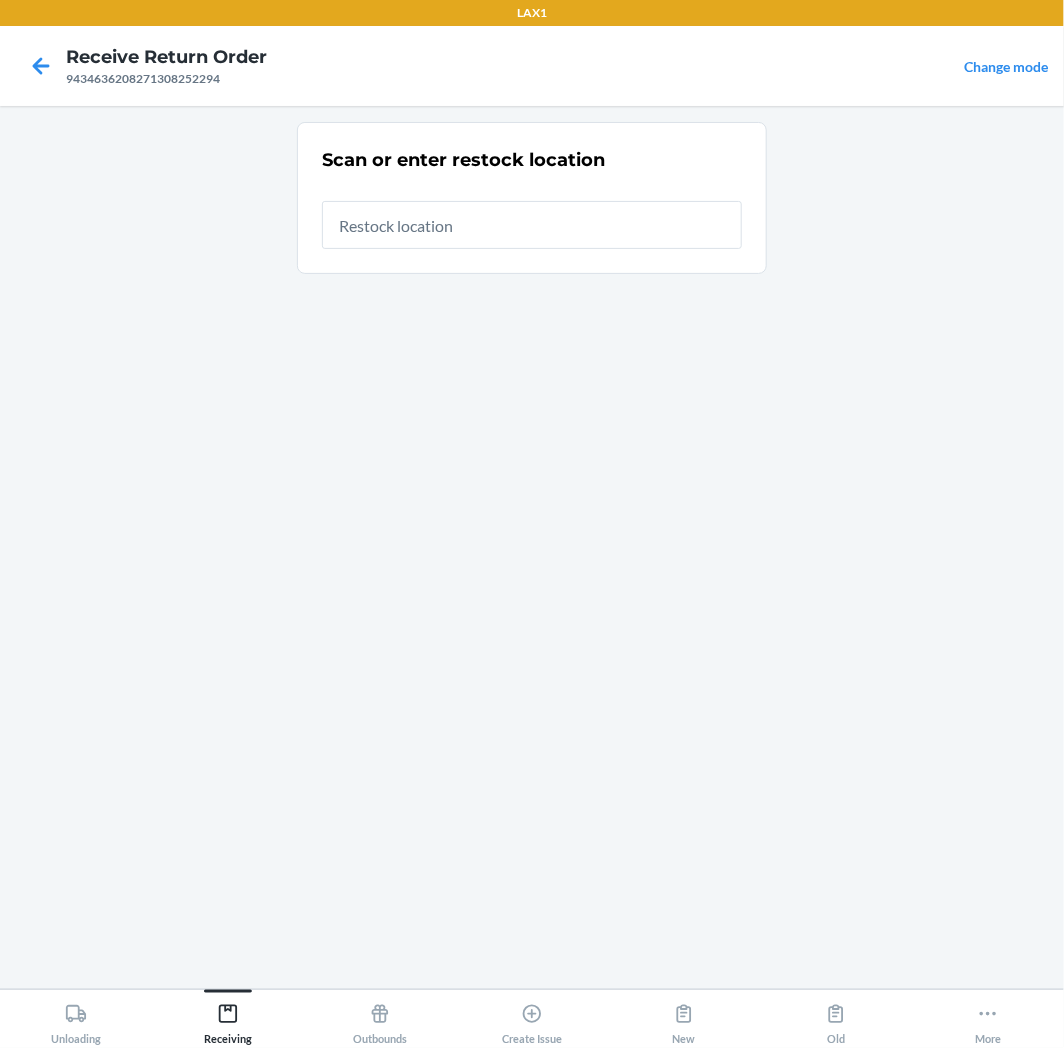 click at bounding box center [532, 225] 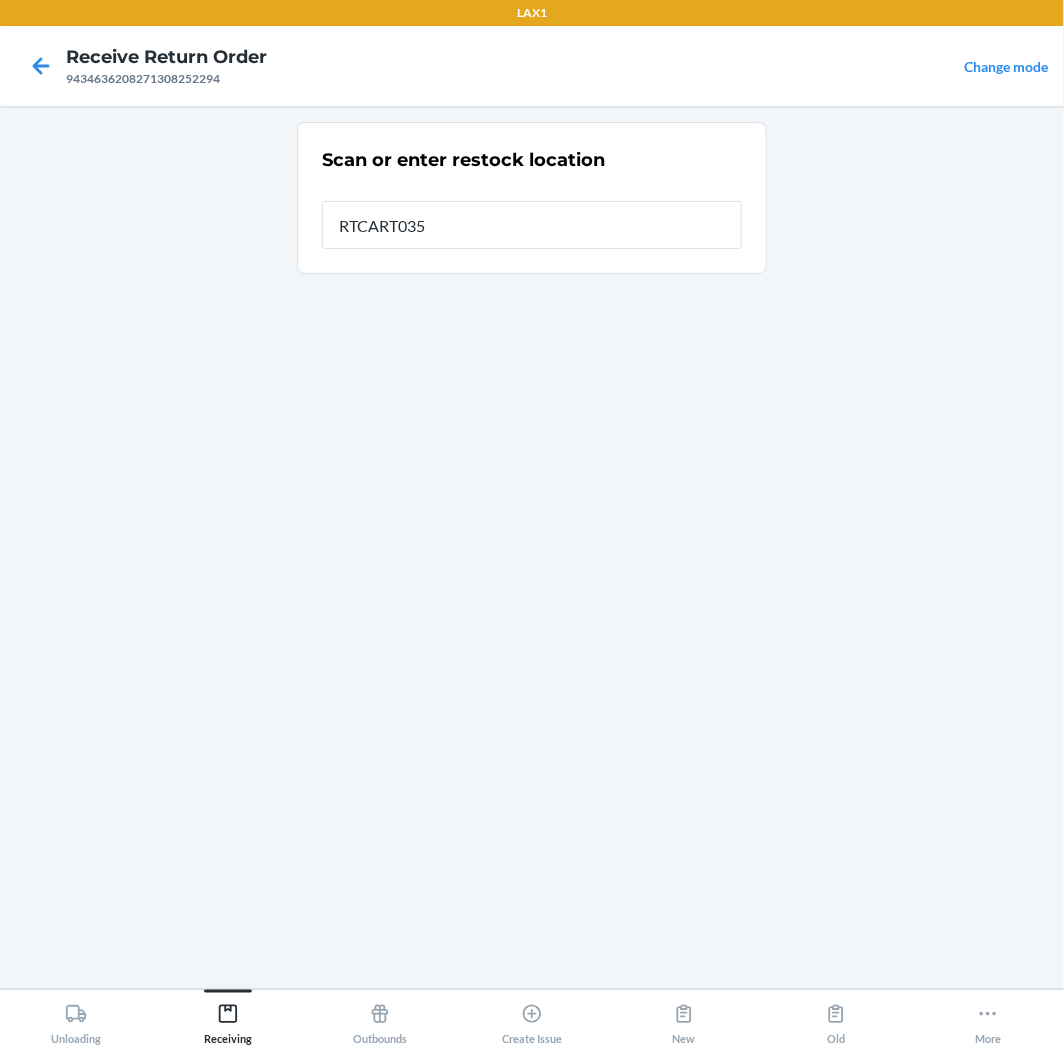 type on "RTCART035" 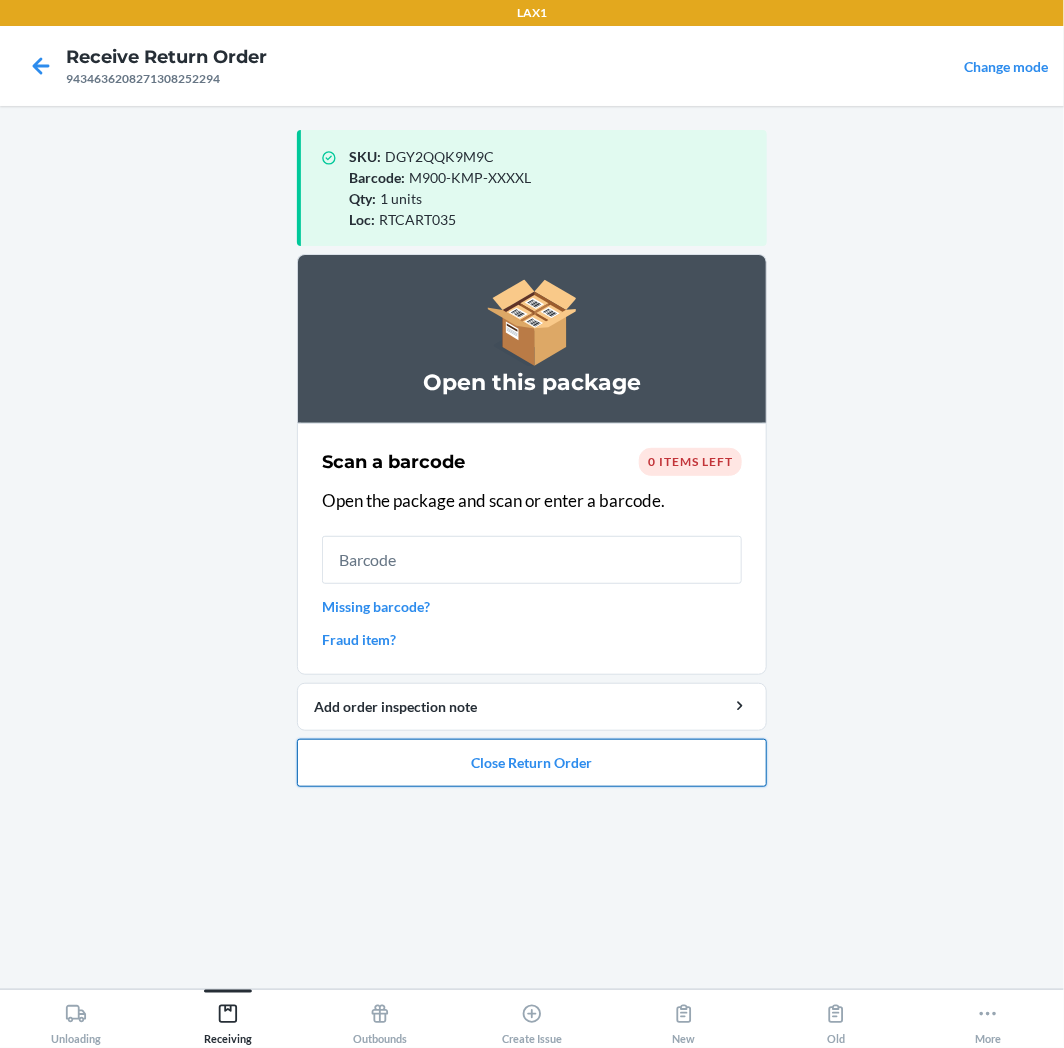 click on "Close Return Order" at bounding box center [532, 763] 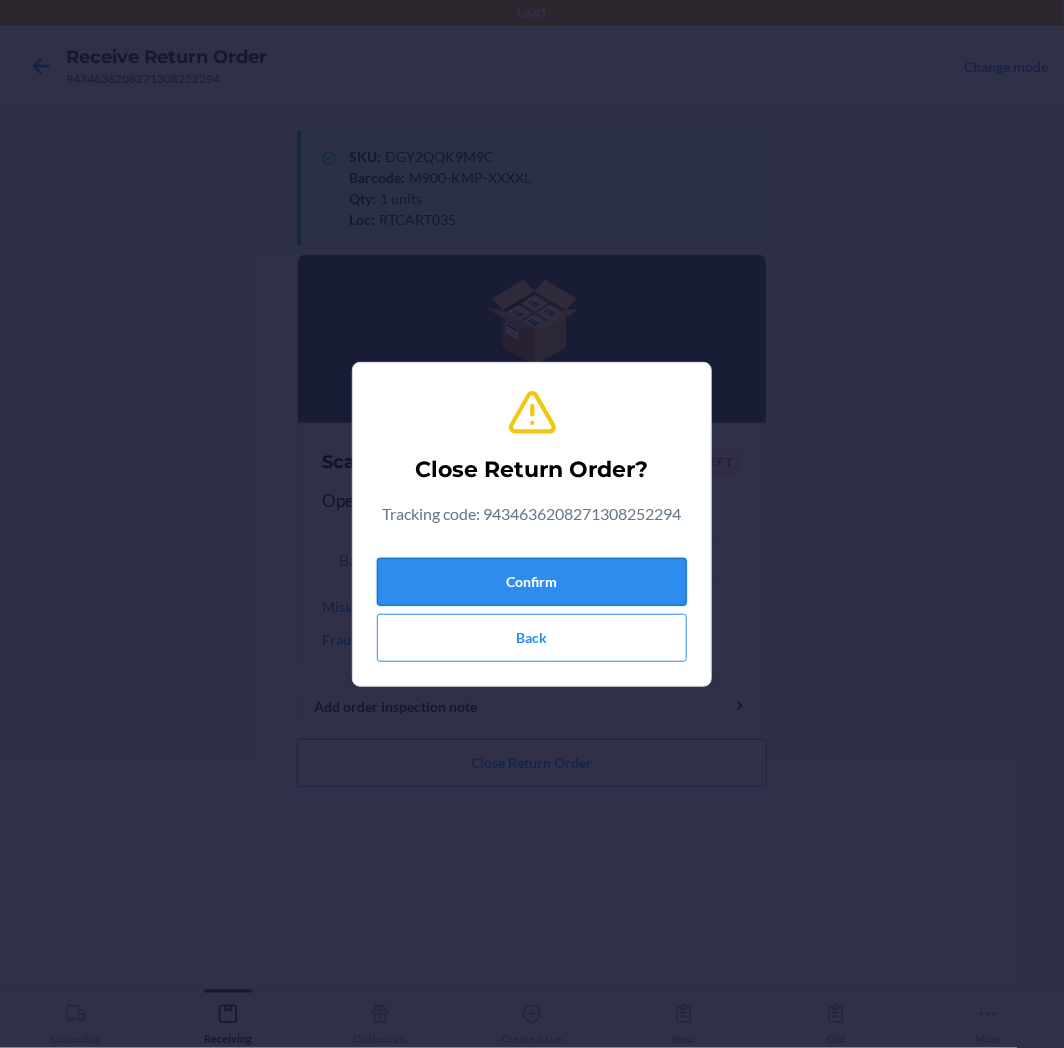click on "Confirm" at bounding box center (532, 582) 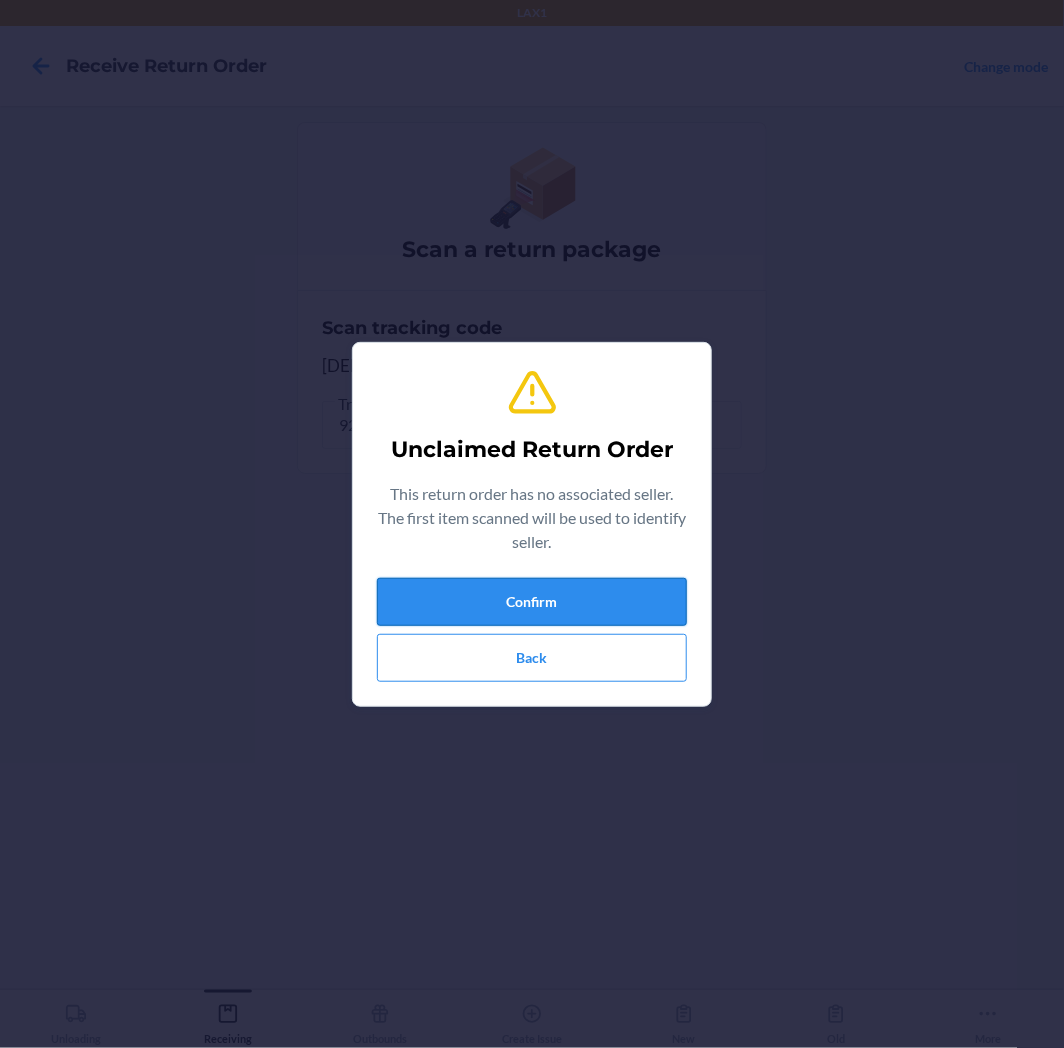 click on "Confirm" at bounding box center (532, 602) 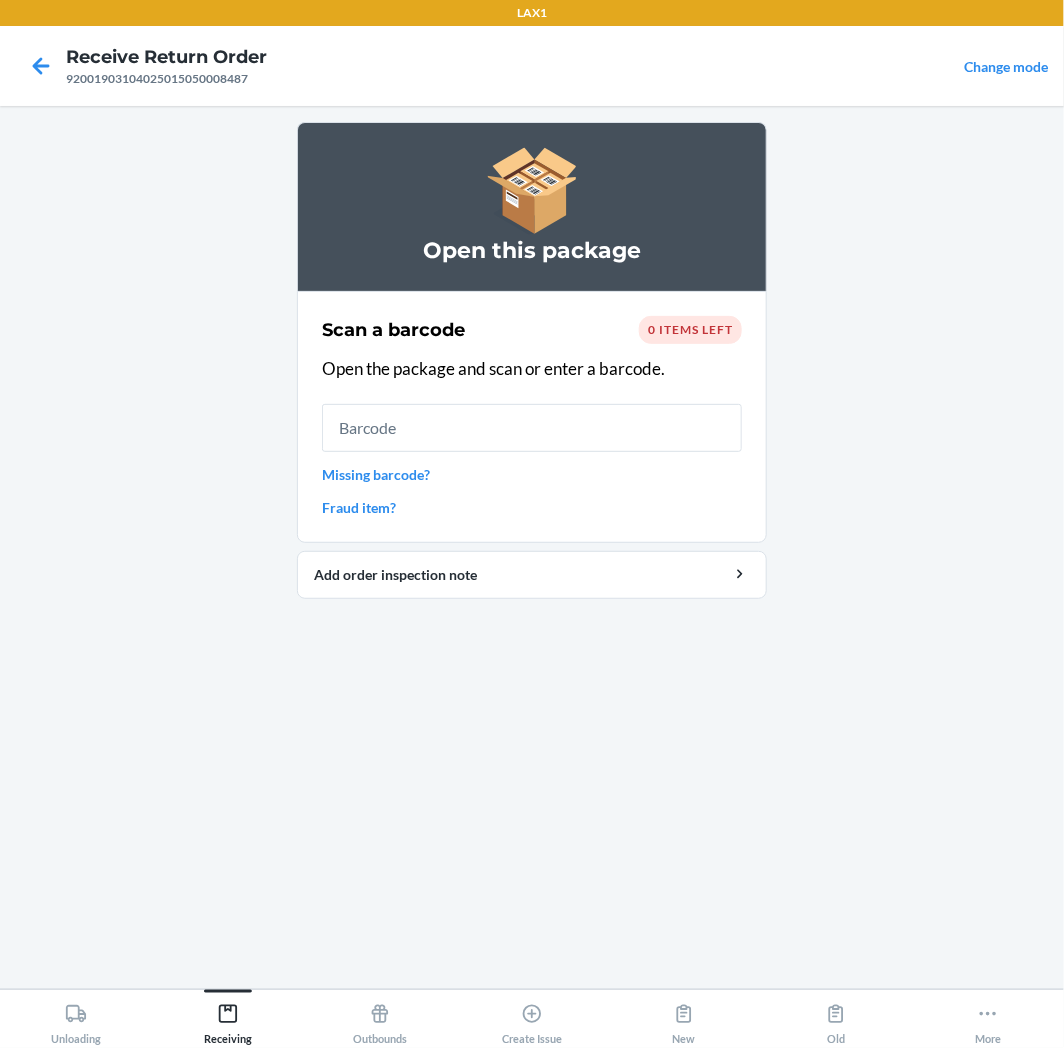 click at bounding box center [532, 428] 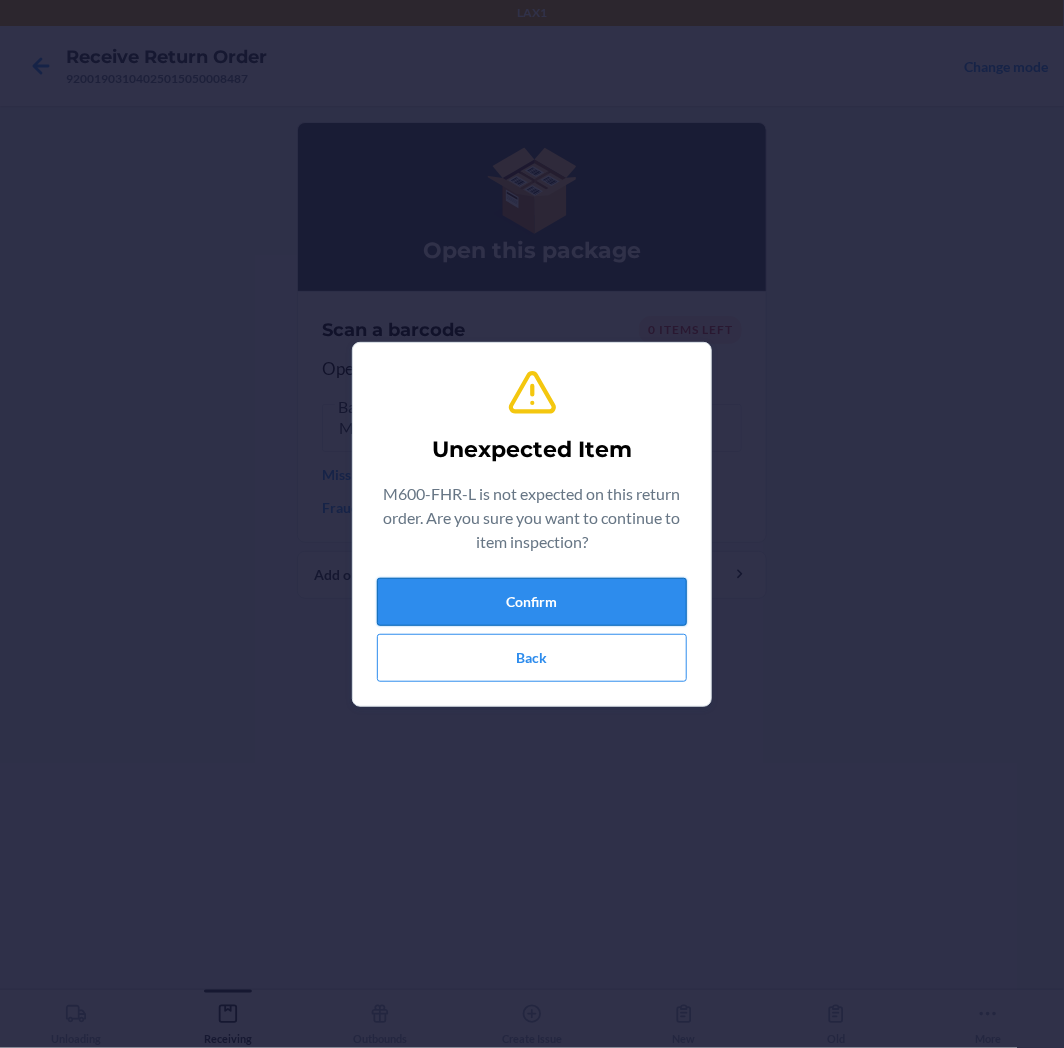 click on "Confirm" at bounding box center (532, 602) 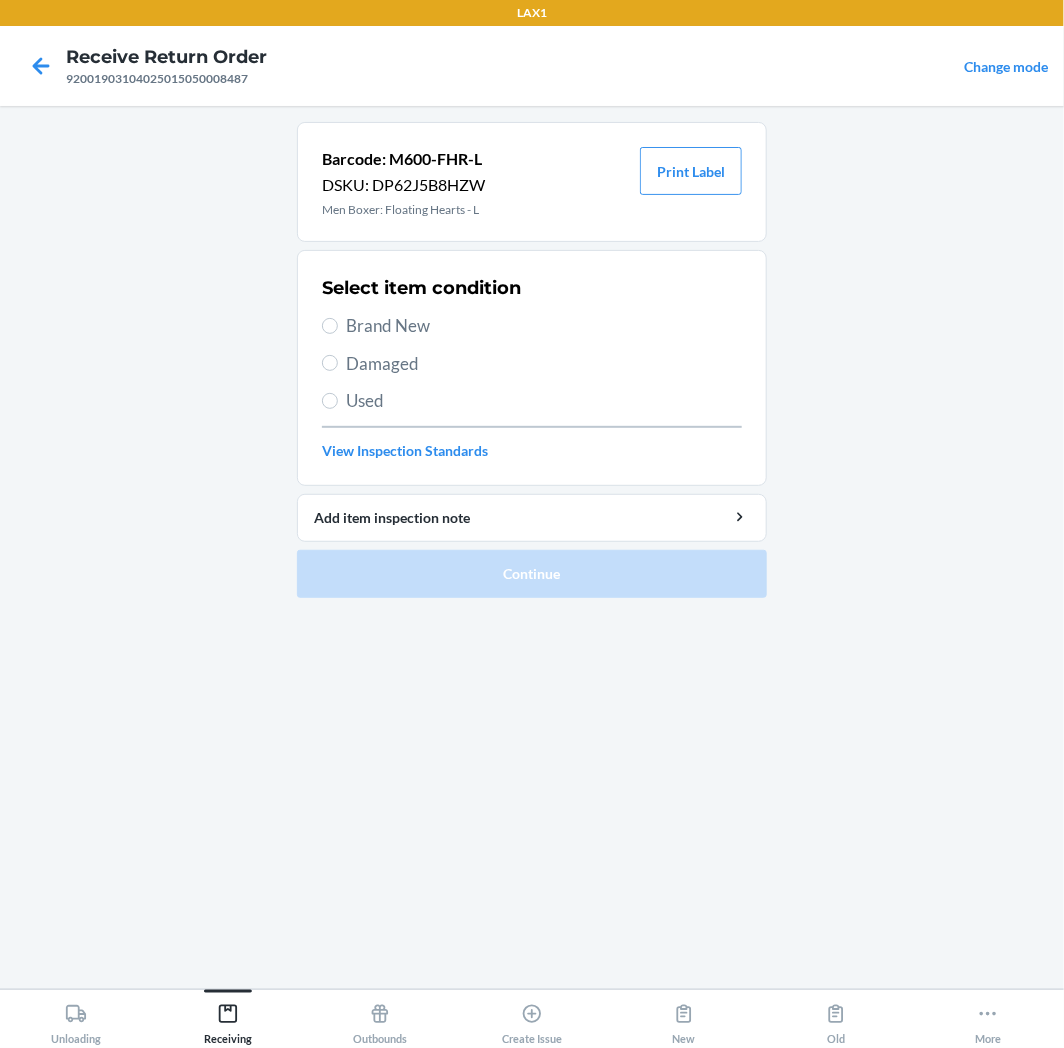 drag, startPoint x: 398, startPoint y: 322, endPoint x: 401, endPoint y: 336, distance: 14.3178215 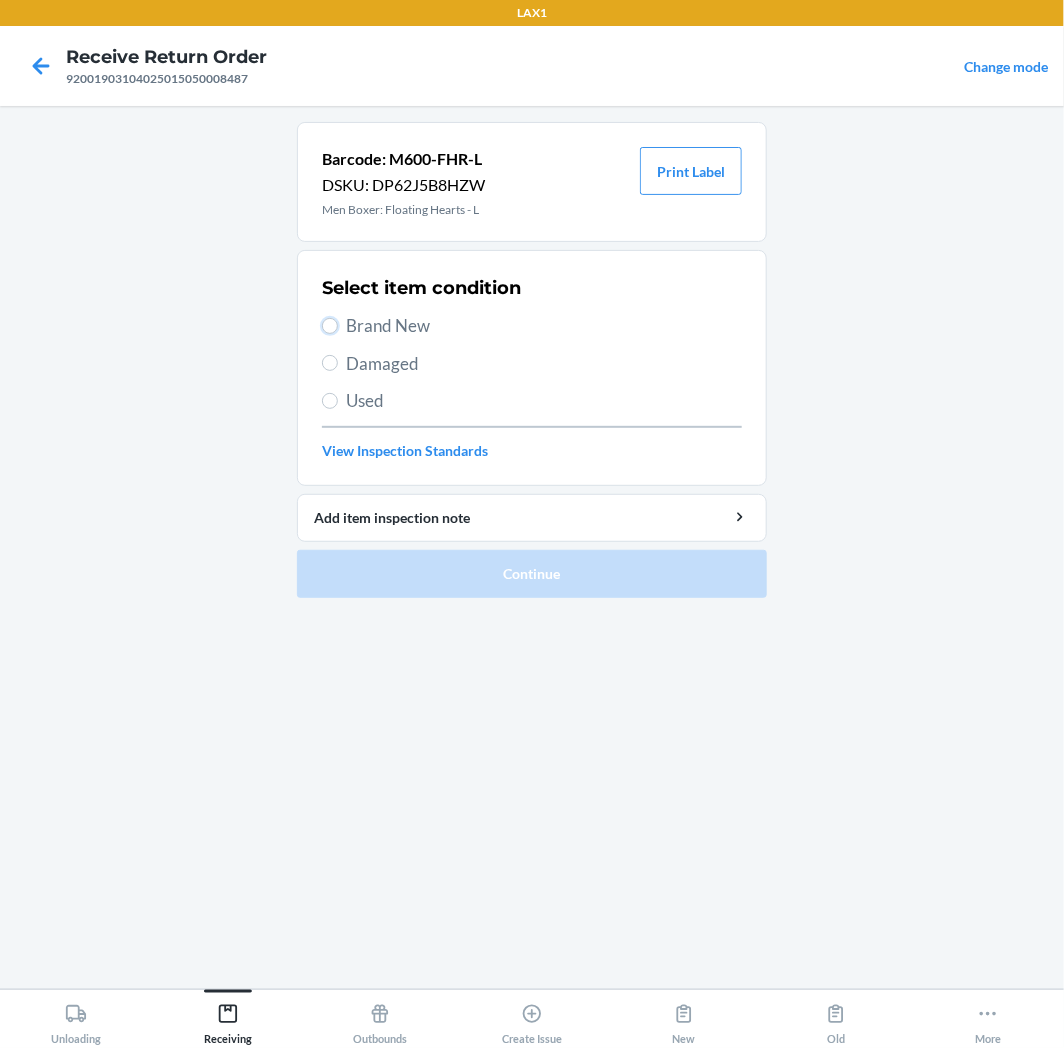 click on "Brand New" at bounding box center (330, 326) 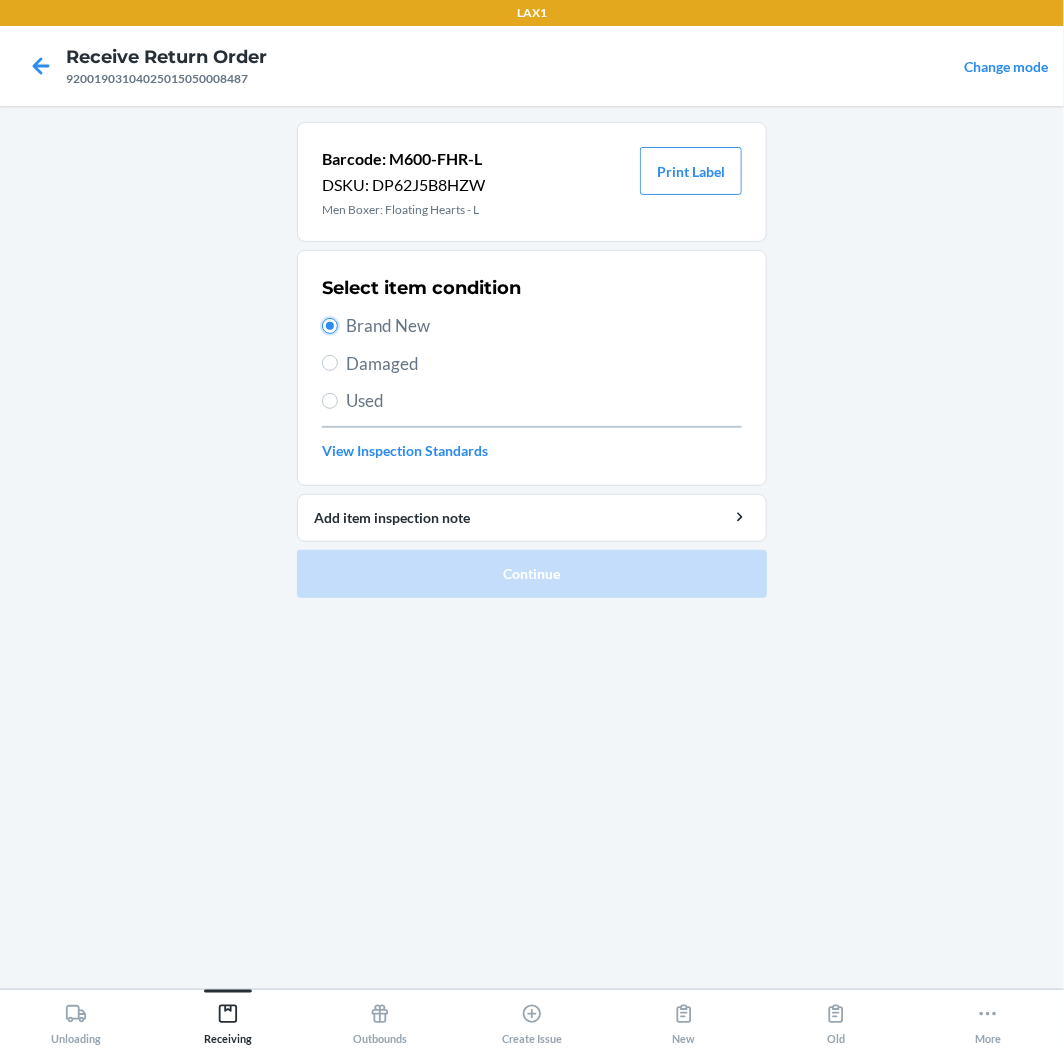 radio on "true" 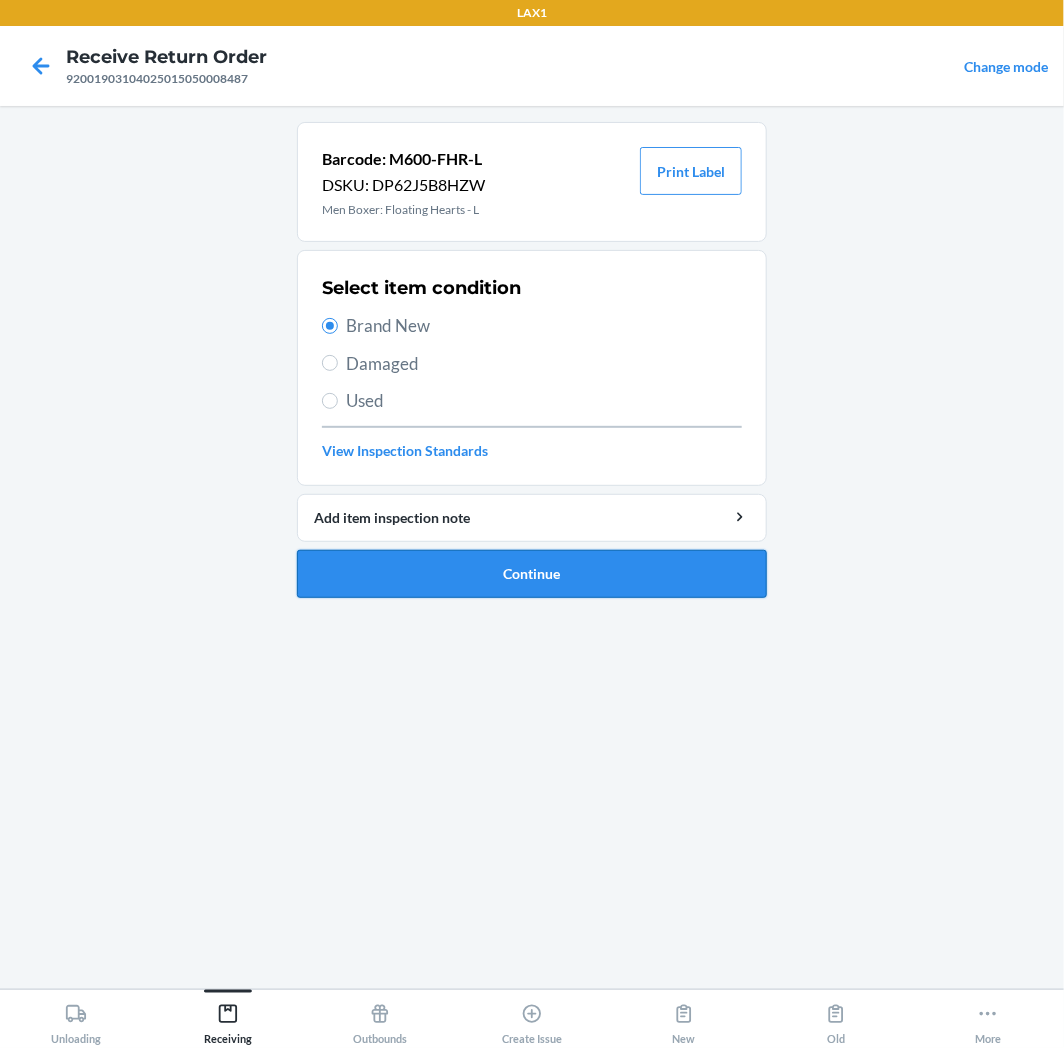 click on "Continue" at bounding box center [532, 574] 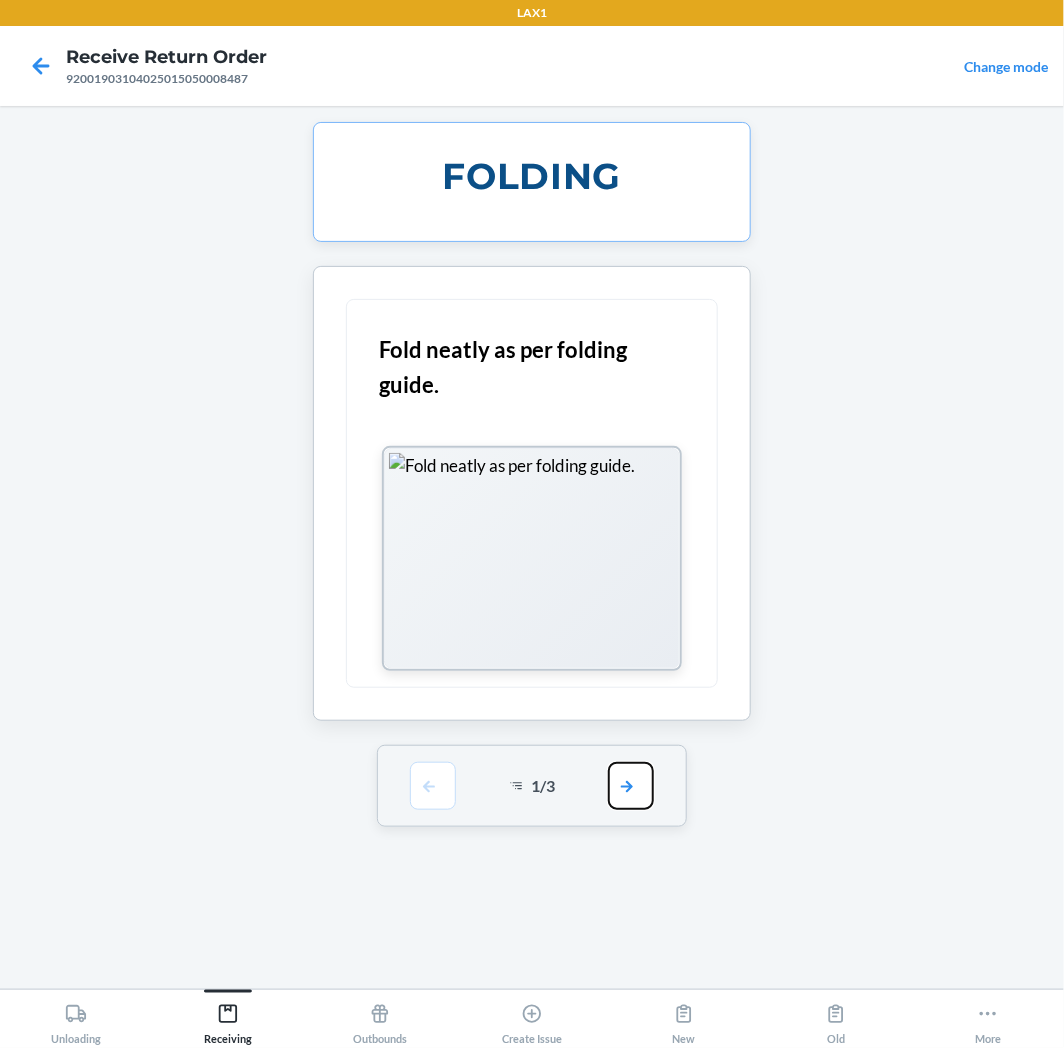 drag, startPoint x: 635, startPoint y: 784, endPoint x: 644, endPoint y: 774, distance: 13.453624 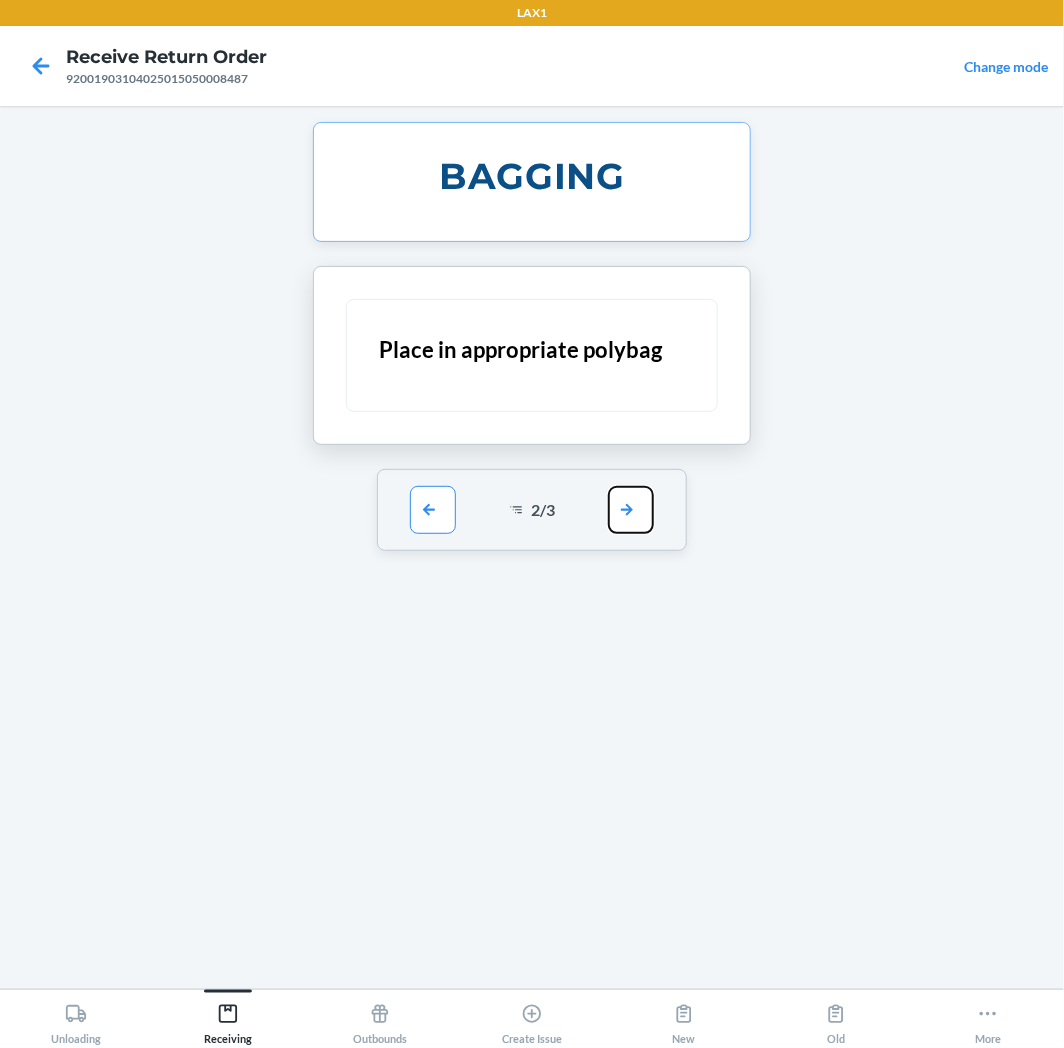 drag, startPoint x: 625, startPoint y: 505, endPoint x: 623, endPoint y: 527, distance: 22.090721 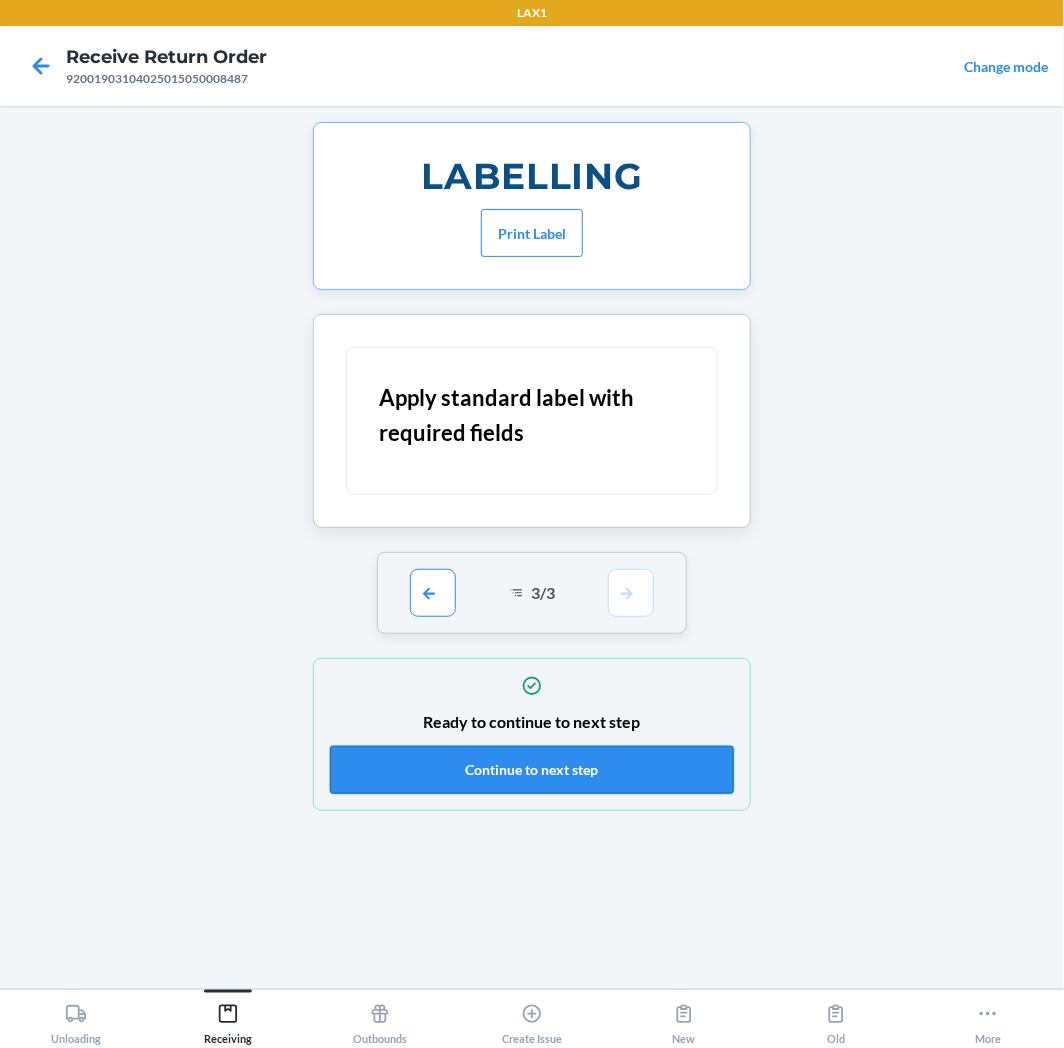 click on "Continue to next step" at bounding box center (532, 770) 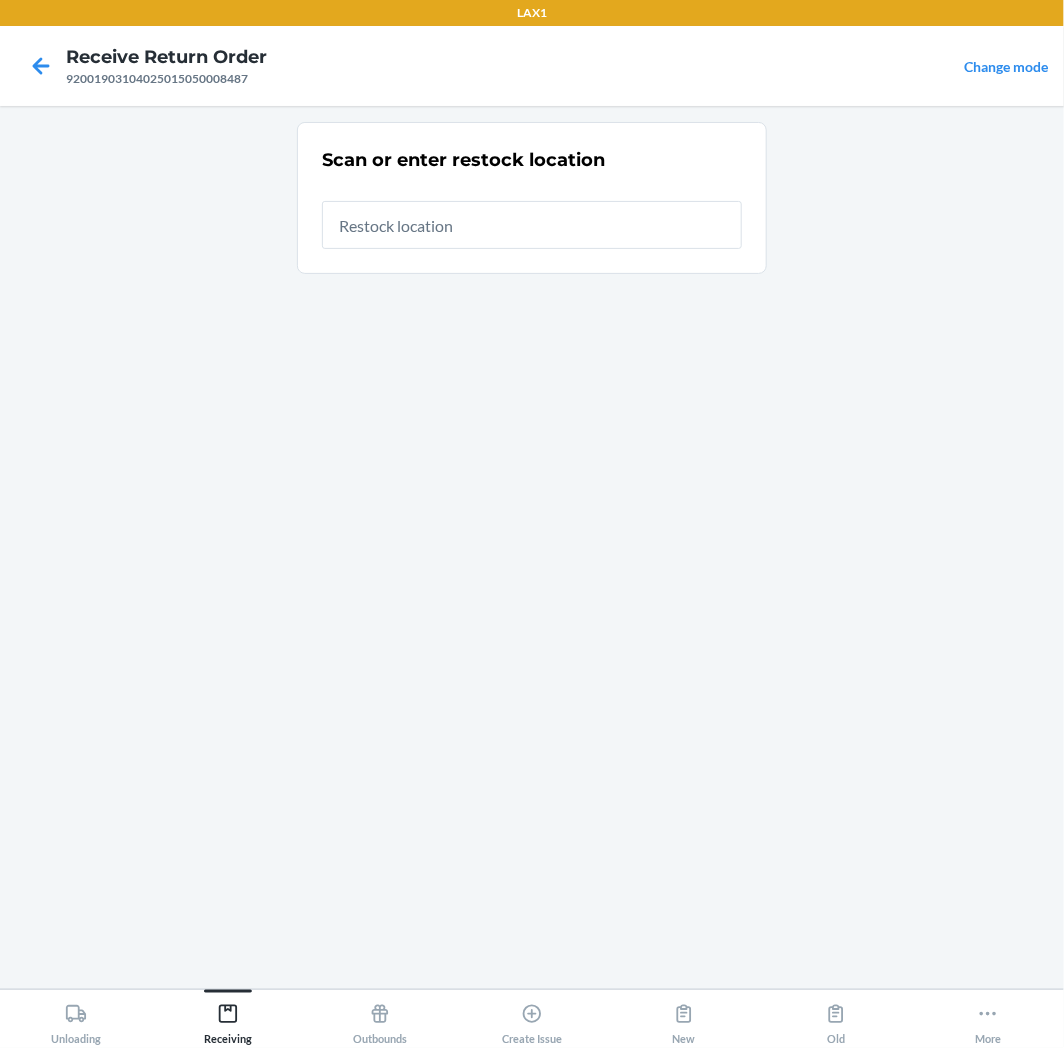 click at bounding box center (532, 225) 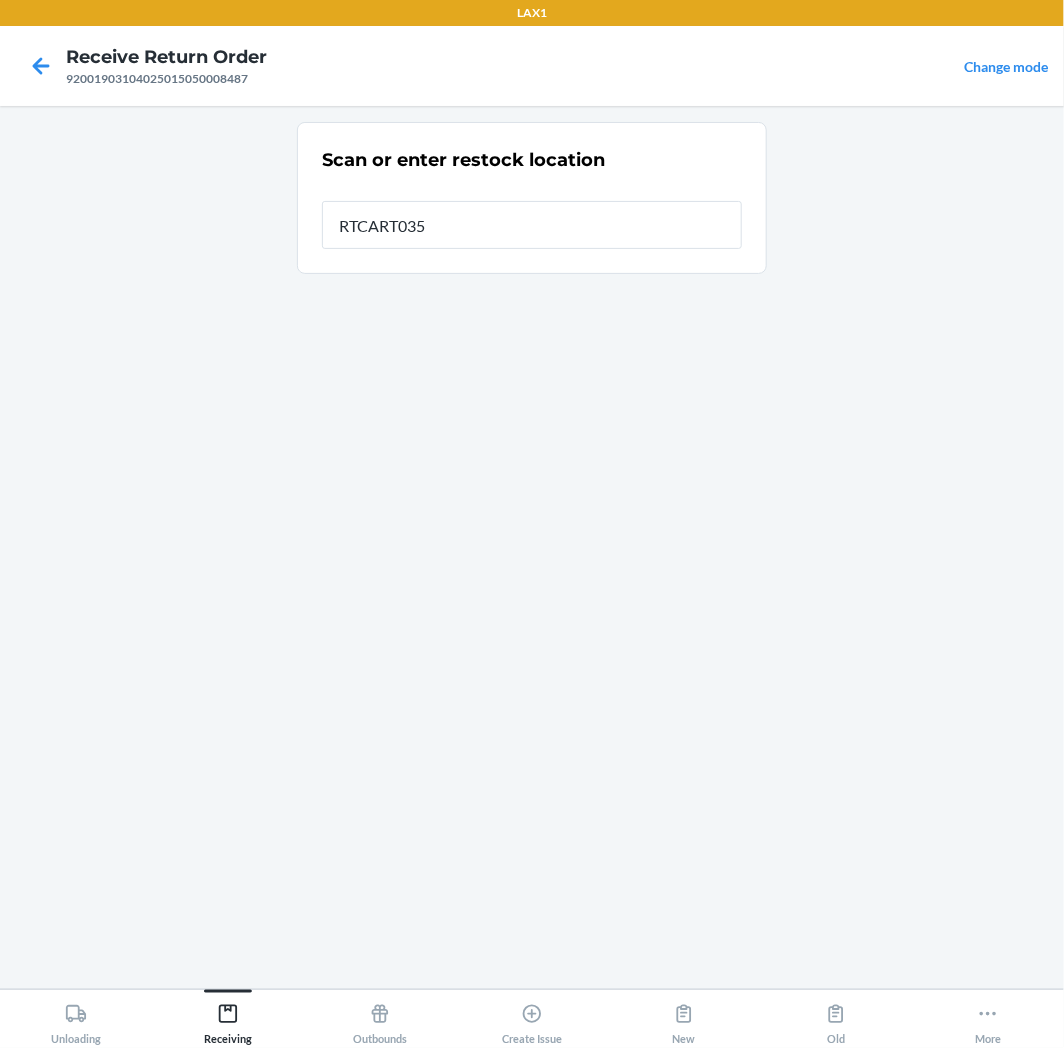 type on "RTCART035" 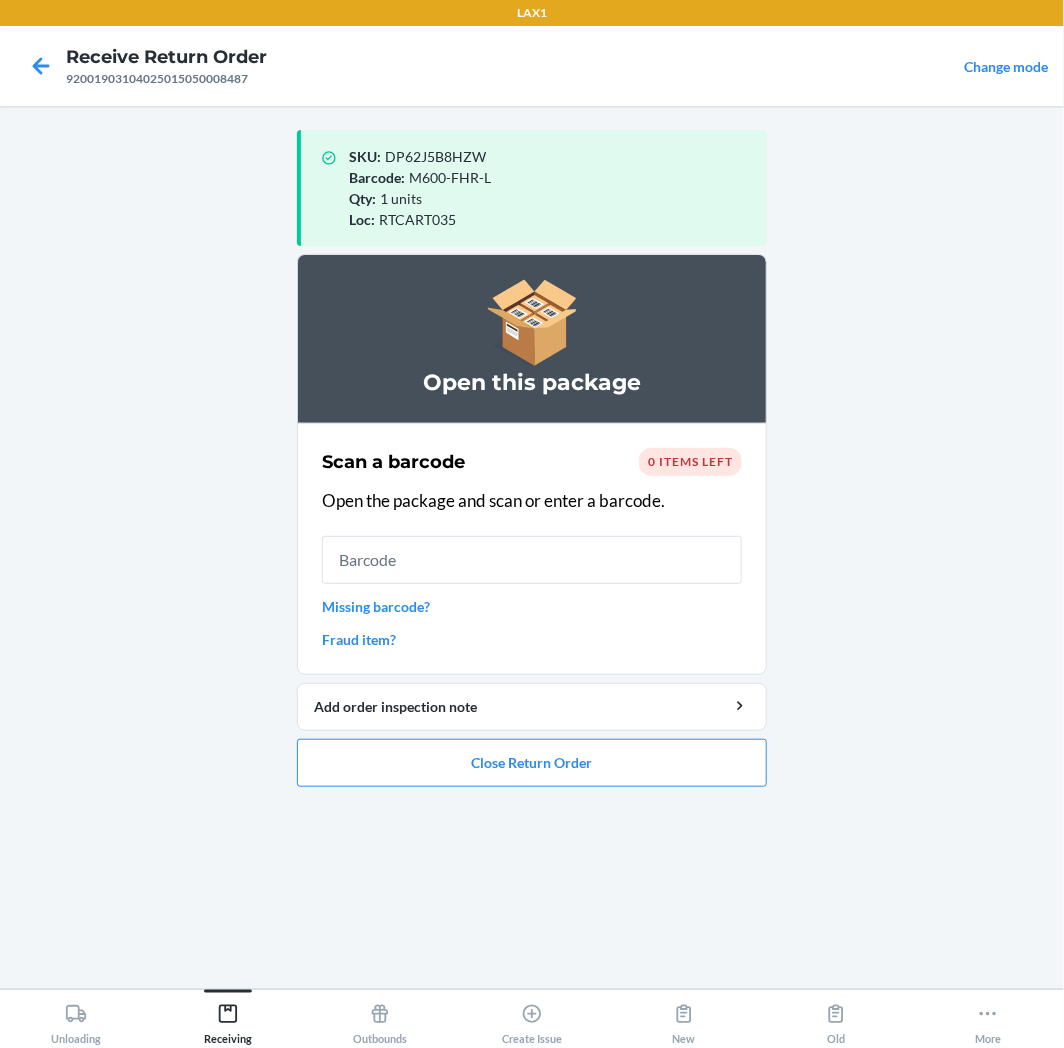 click at bounding box center (532, 560) 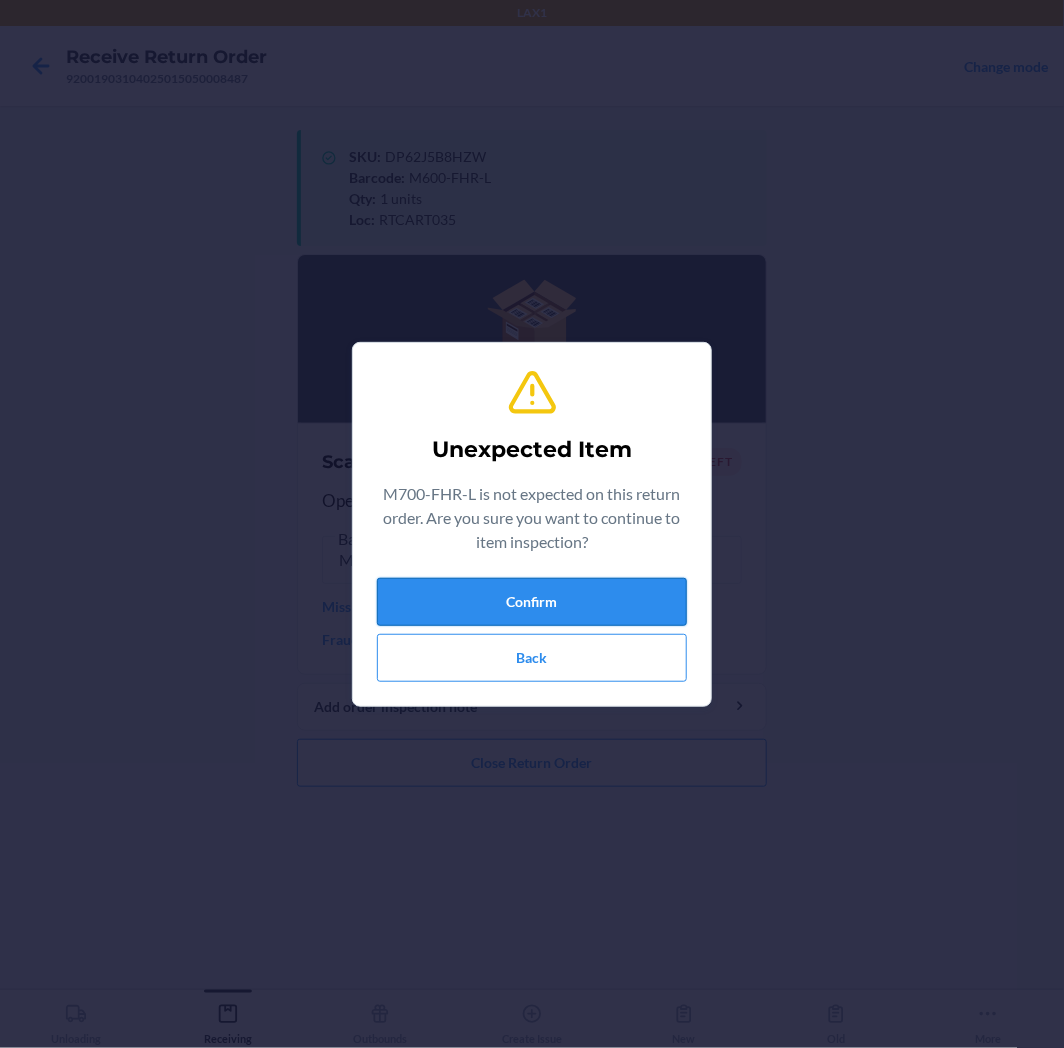 click on "Confirm" at bounding box center [532, 602] 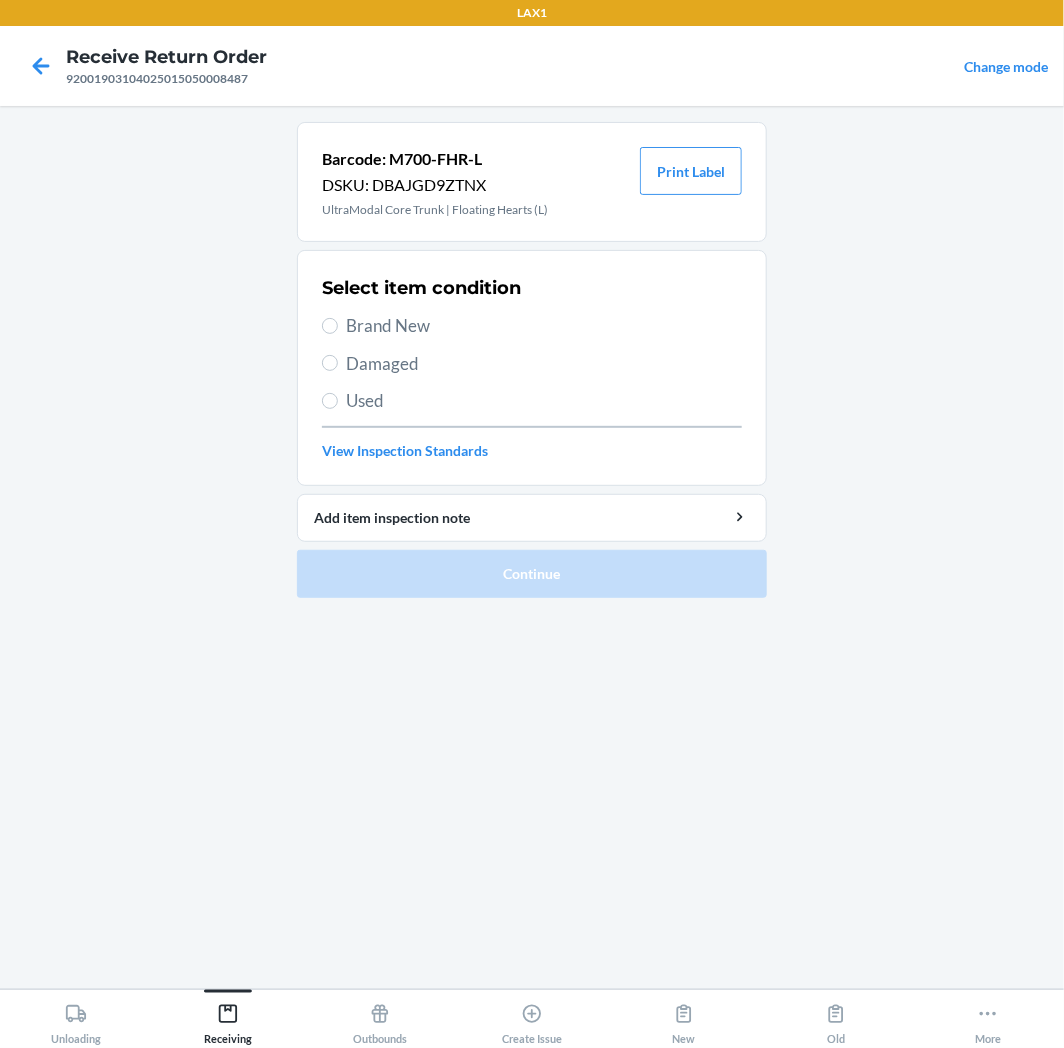 drag, startPoint x: 398, startPoint y: 323, endPoint x: 417, endPoint y: 375, distance: 55.362442 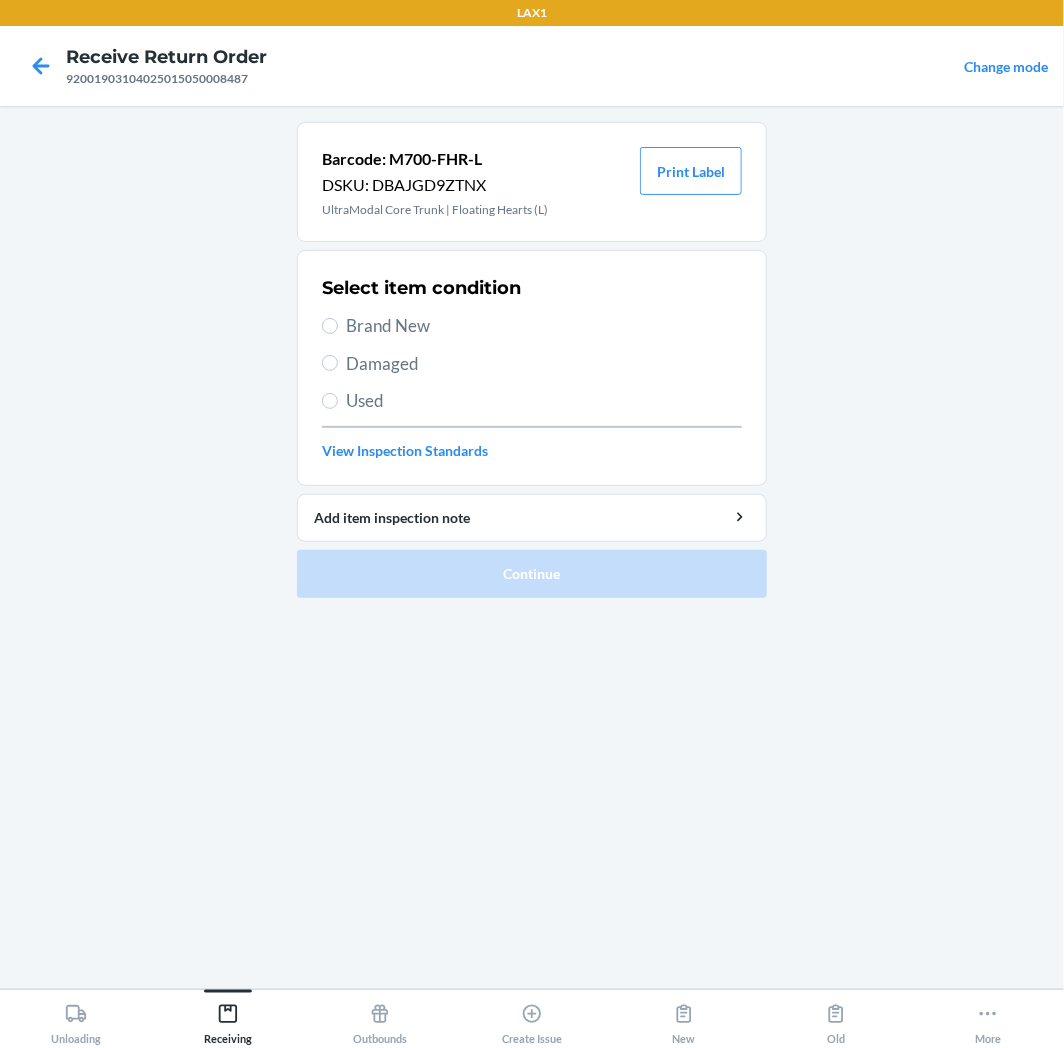 click on "Brand New" at bounding box center [544, 326] 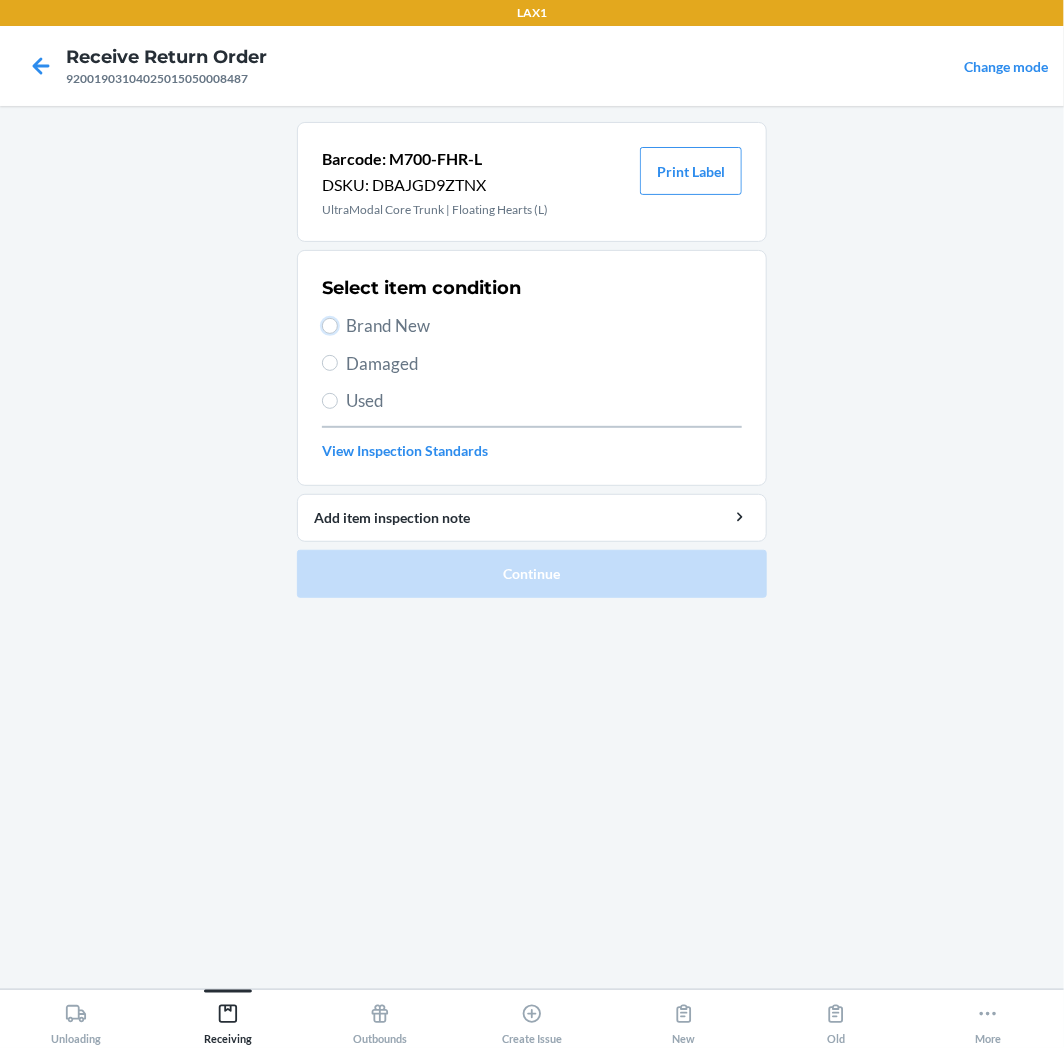 click on "Brand New" at bounding box center [330, 326] 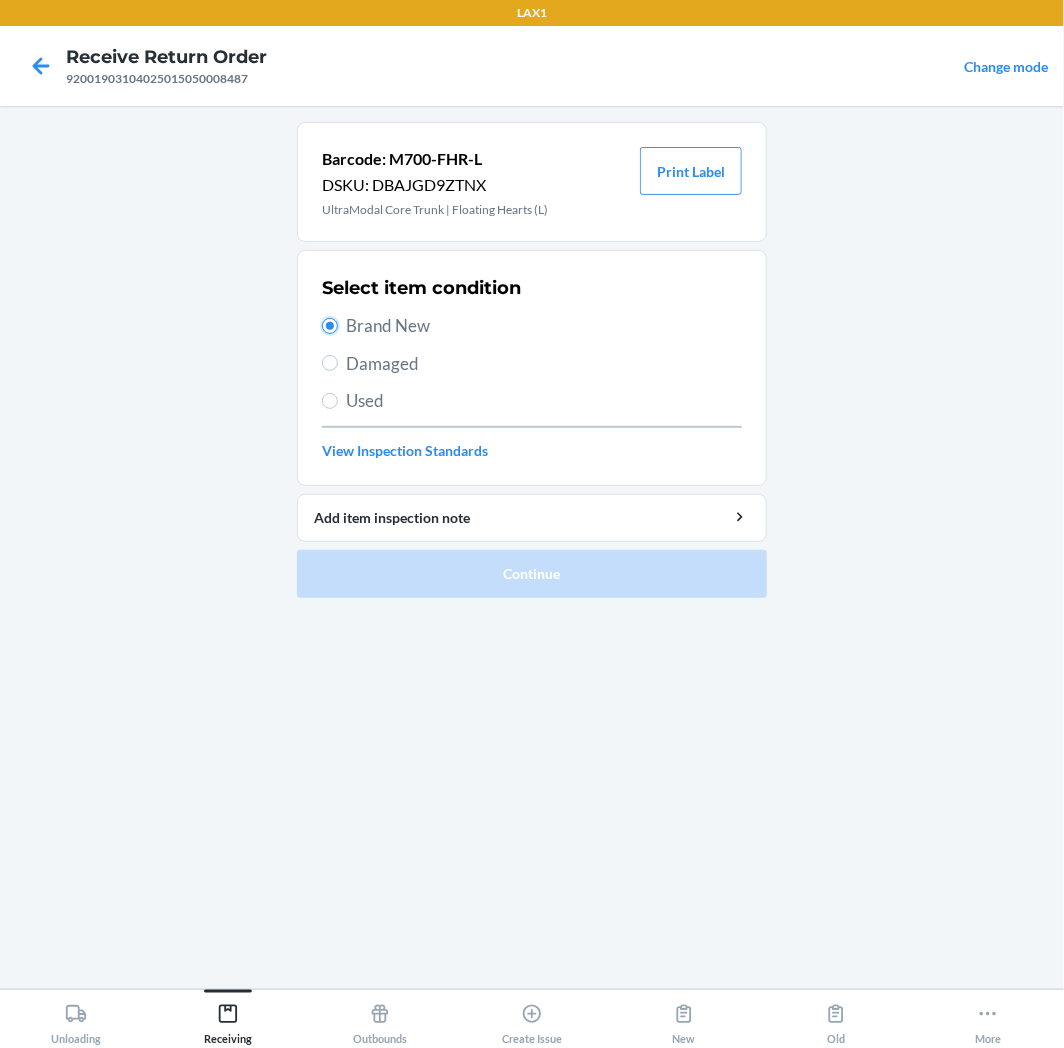 radio on "true" 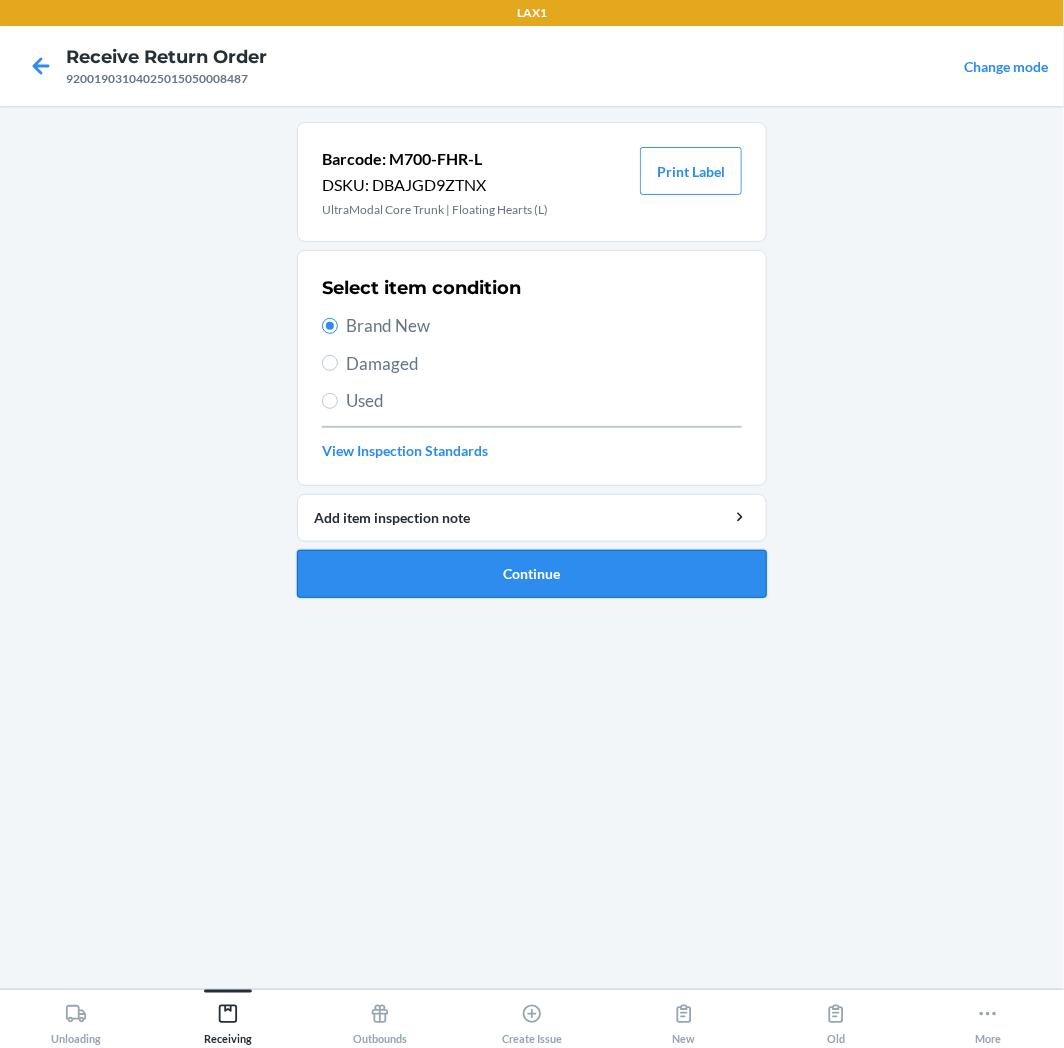 click on "Continue" at bounding box center (532, 574) 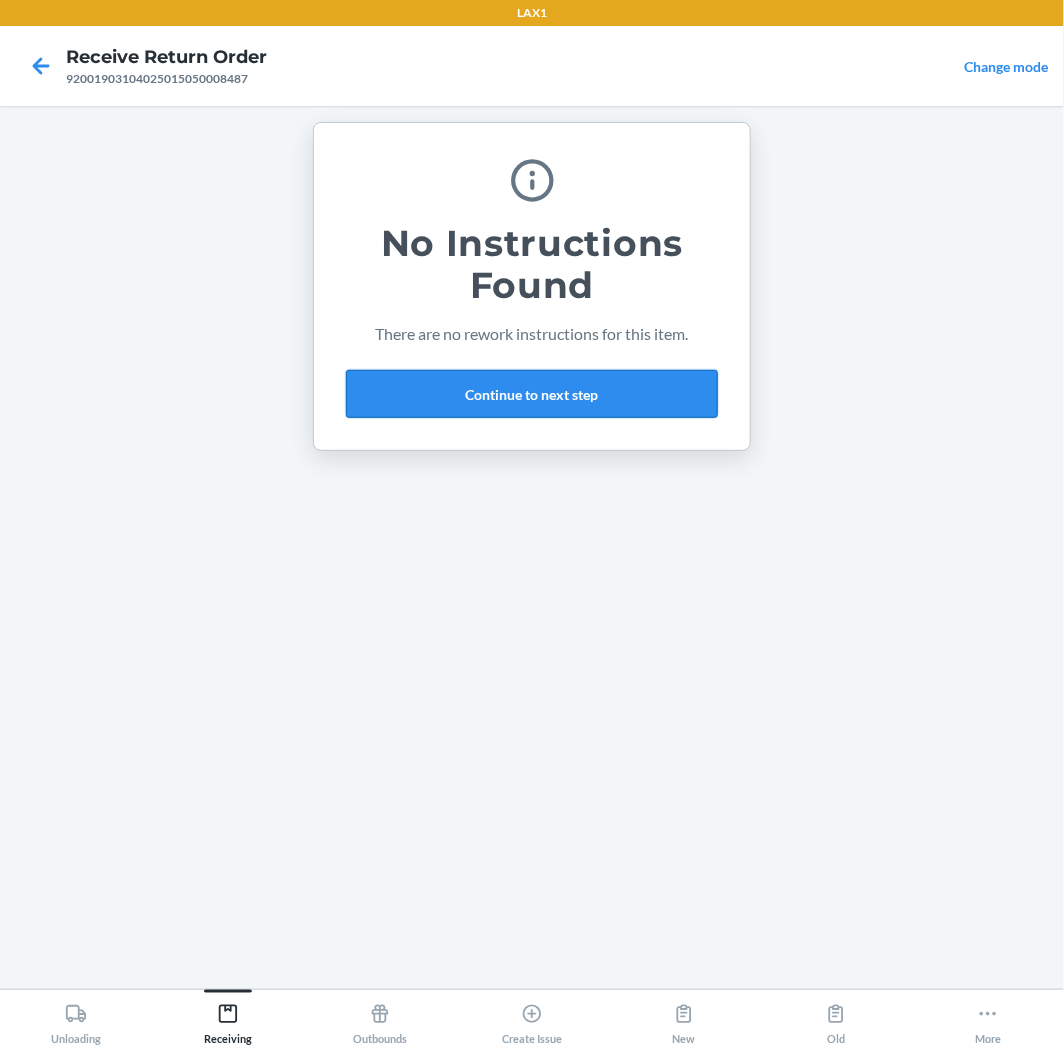 click on "Continue to next step" at bounding box center (532, 394) 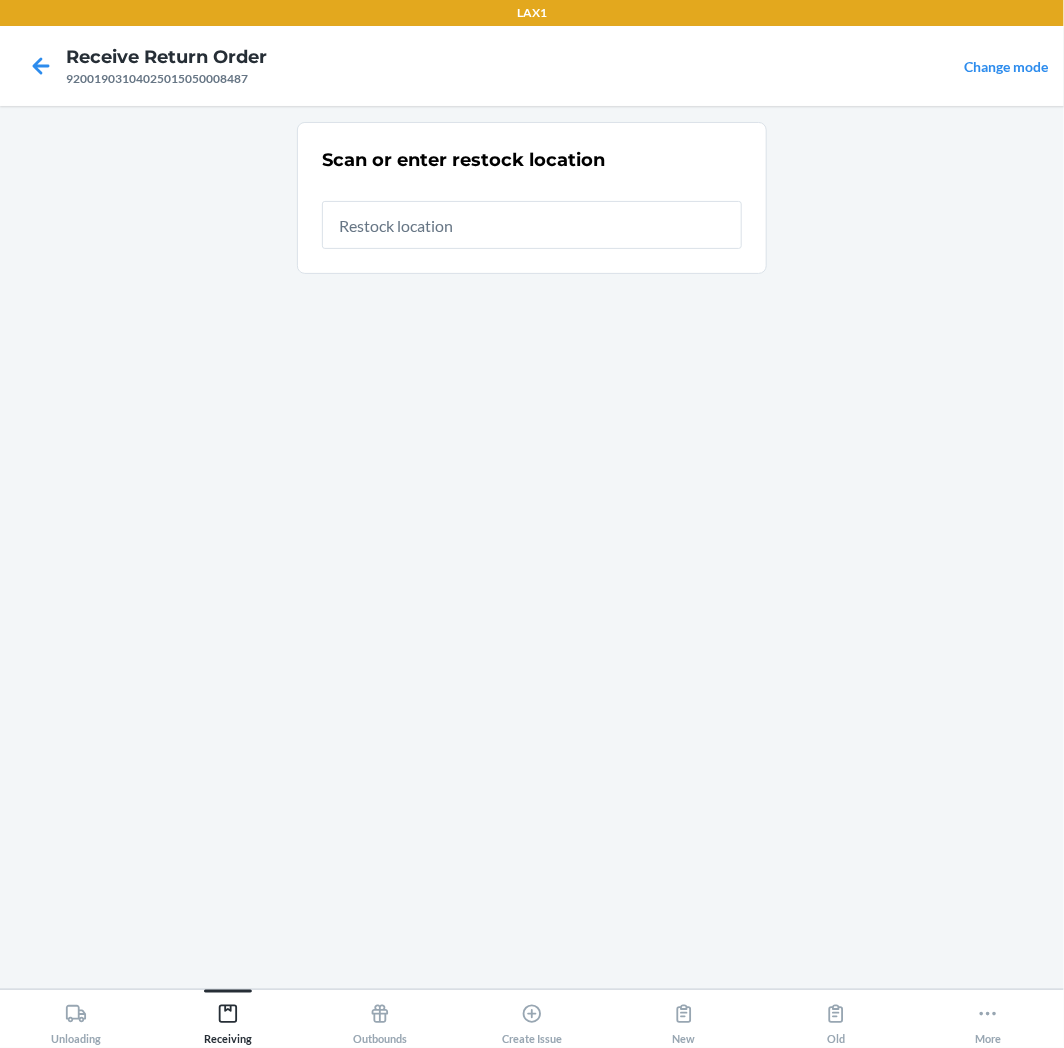 click at bounding box center (532, 225) 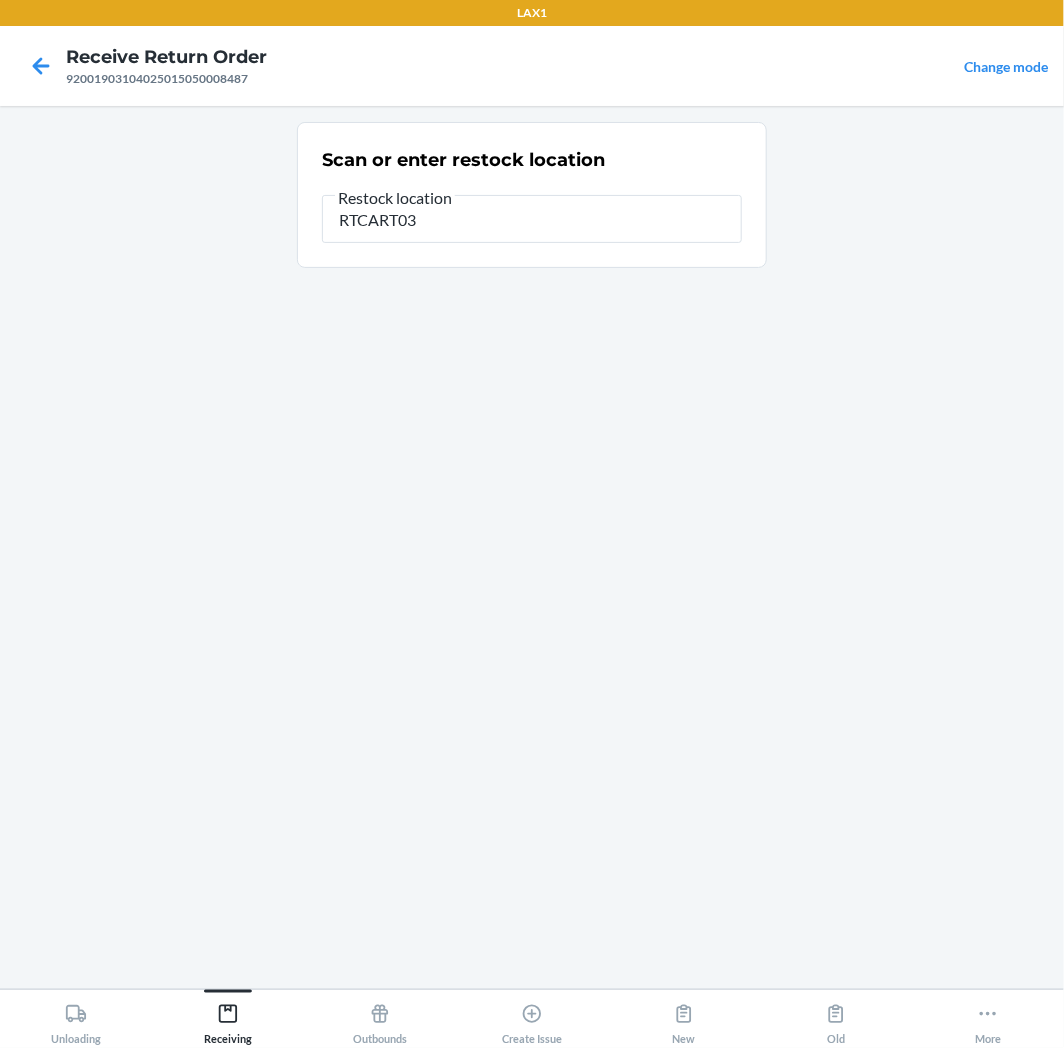 type on "RTCART035" 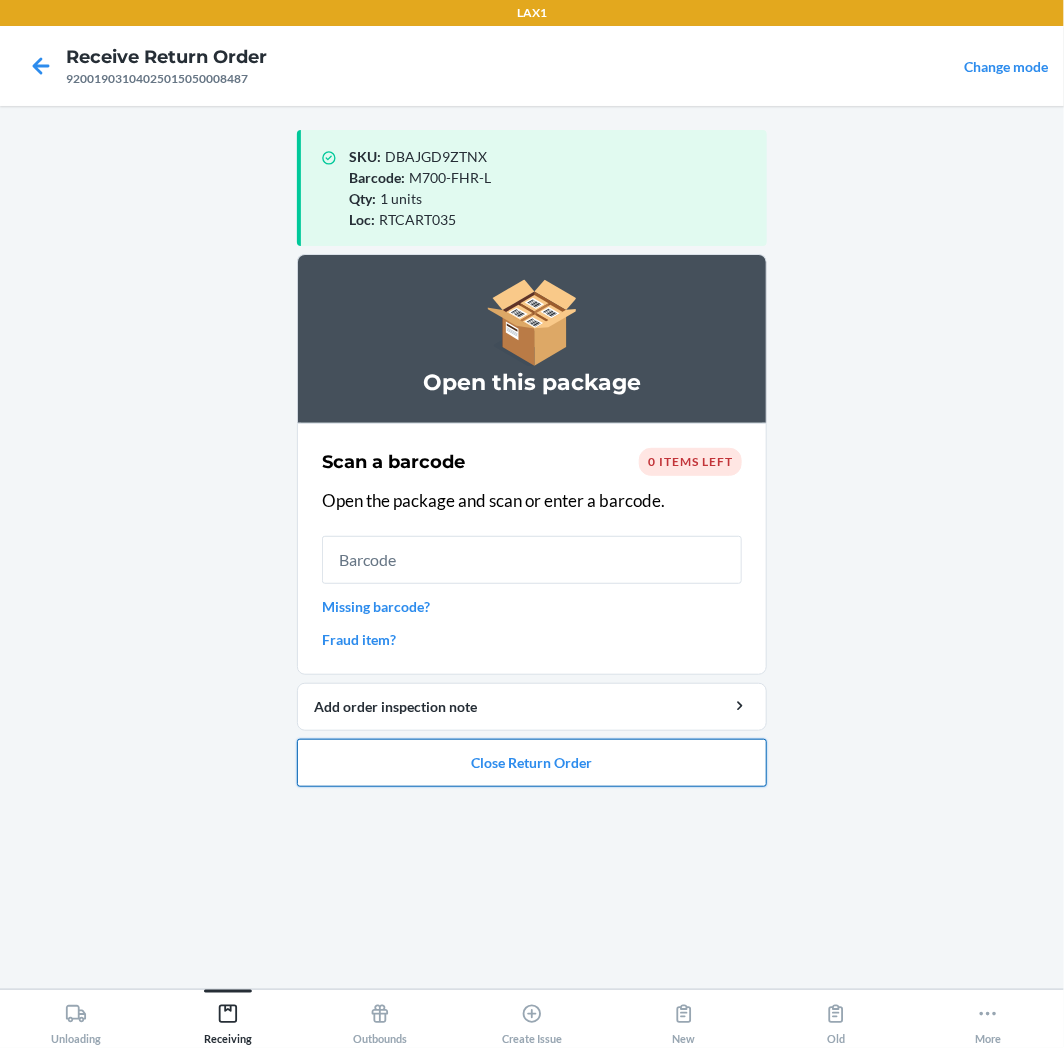 click on "Close Return Order" at bounding box center [532, 763] 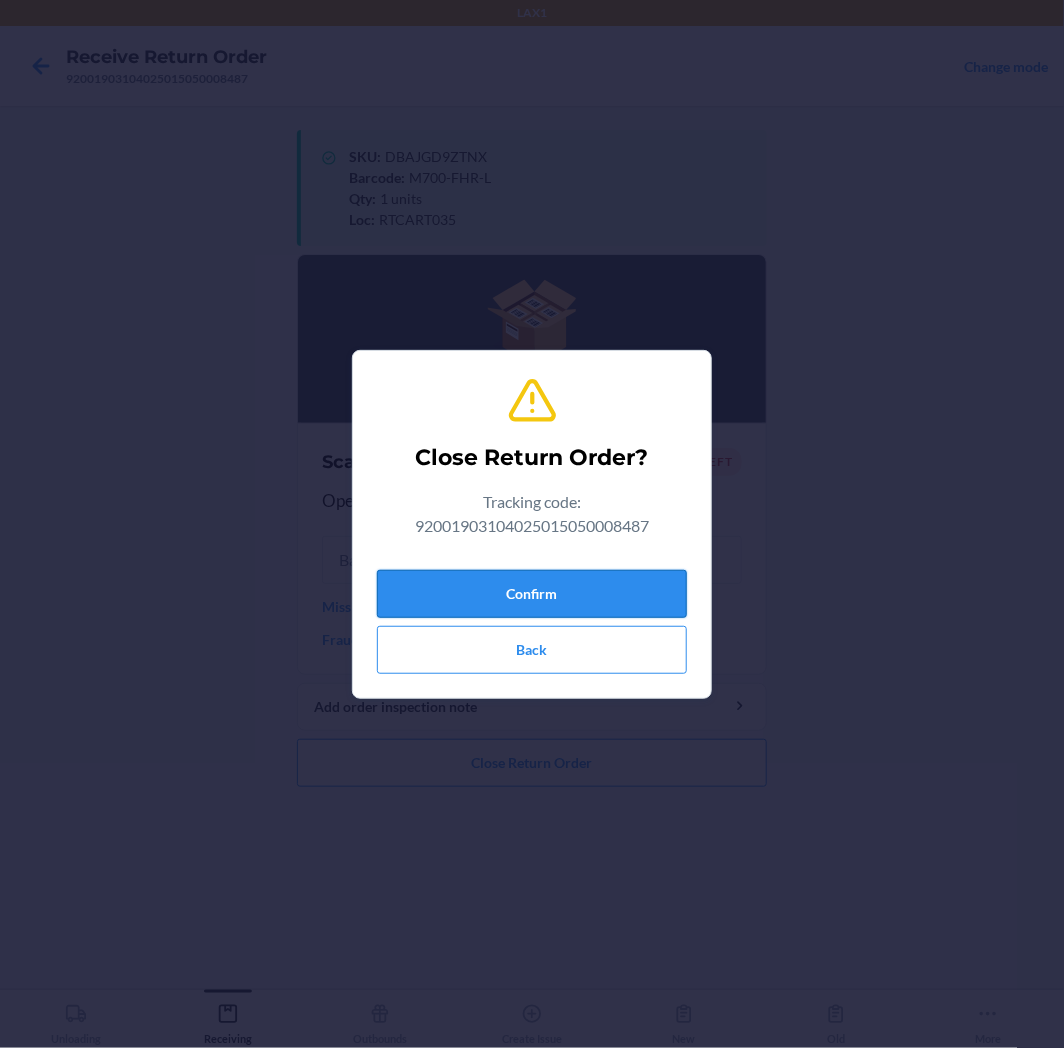 click on "Confirm" at bounding box center (532, 594) 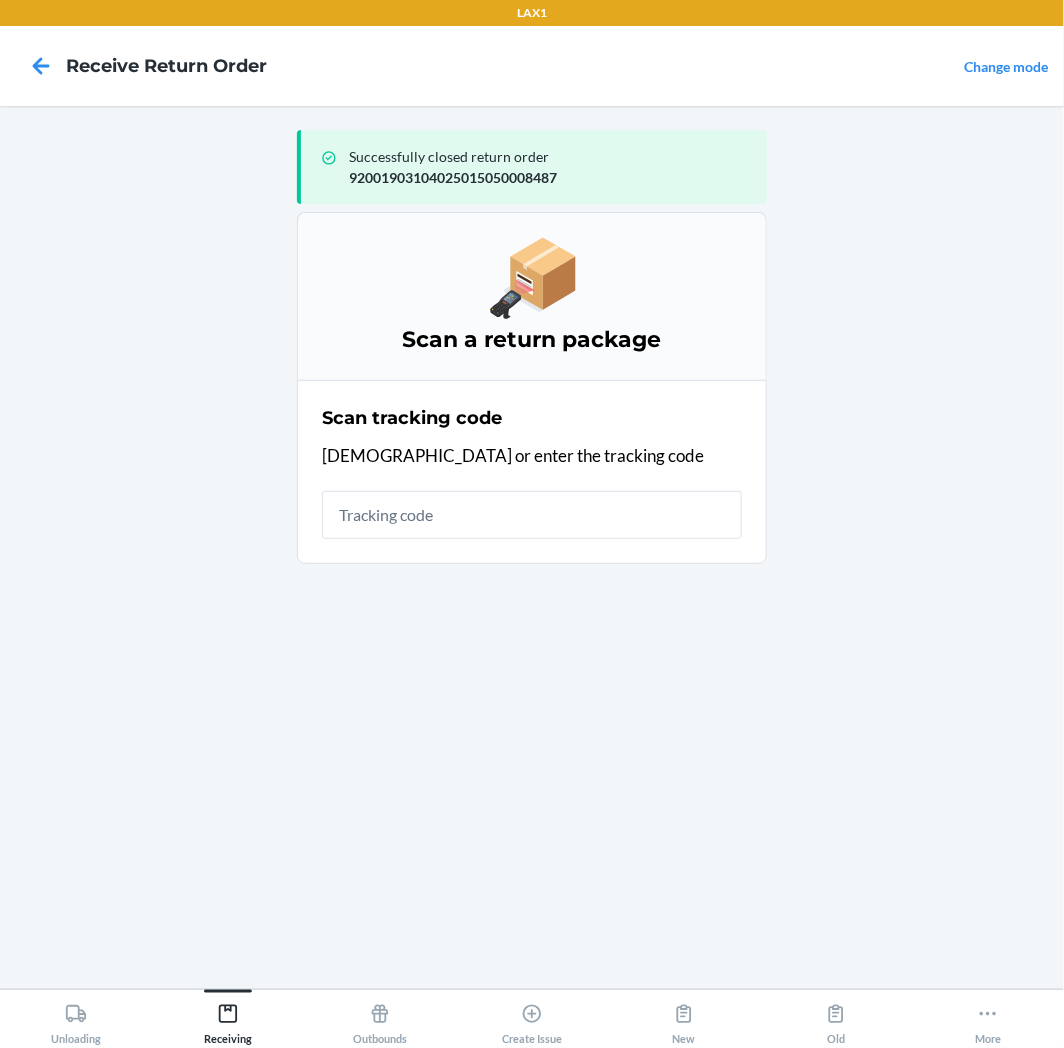 click at bounding box center [532, 515] 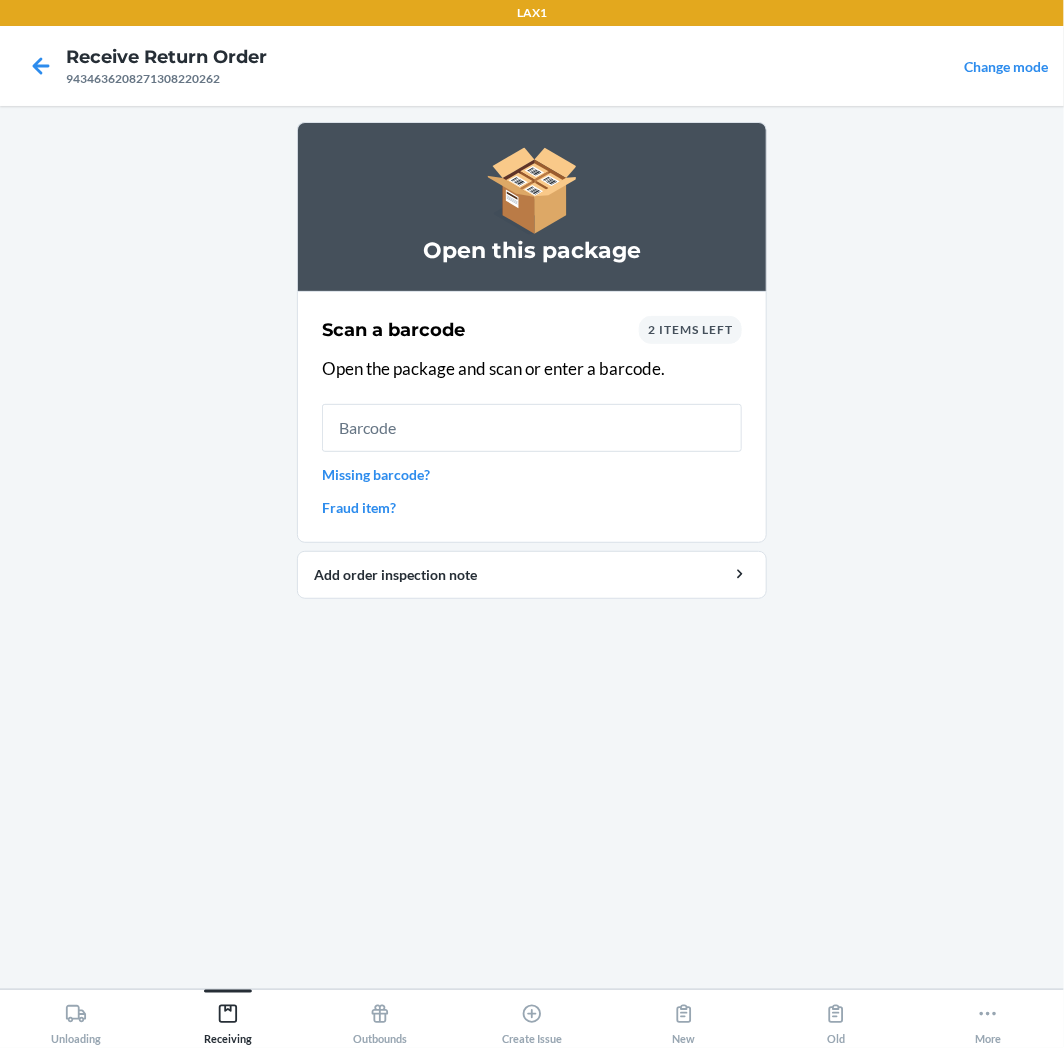 click at bounding box center [532, 428] 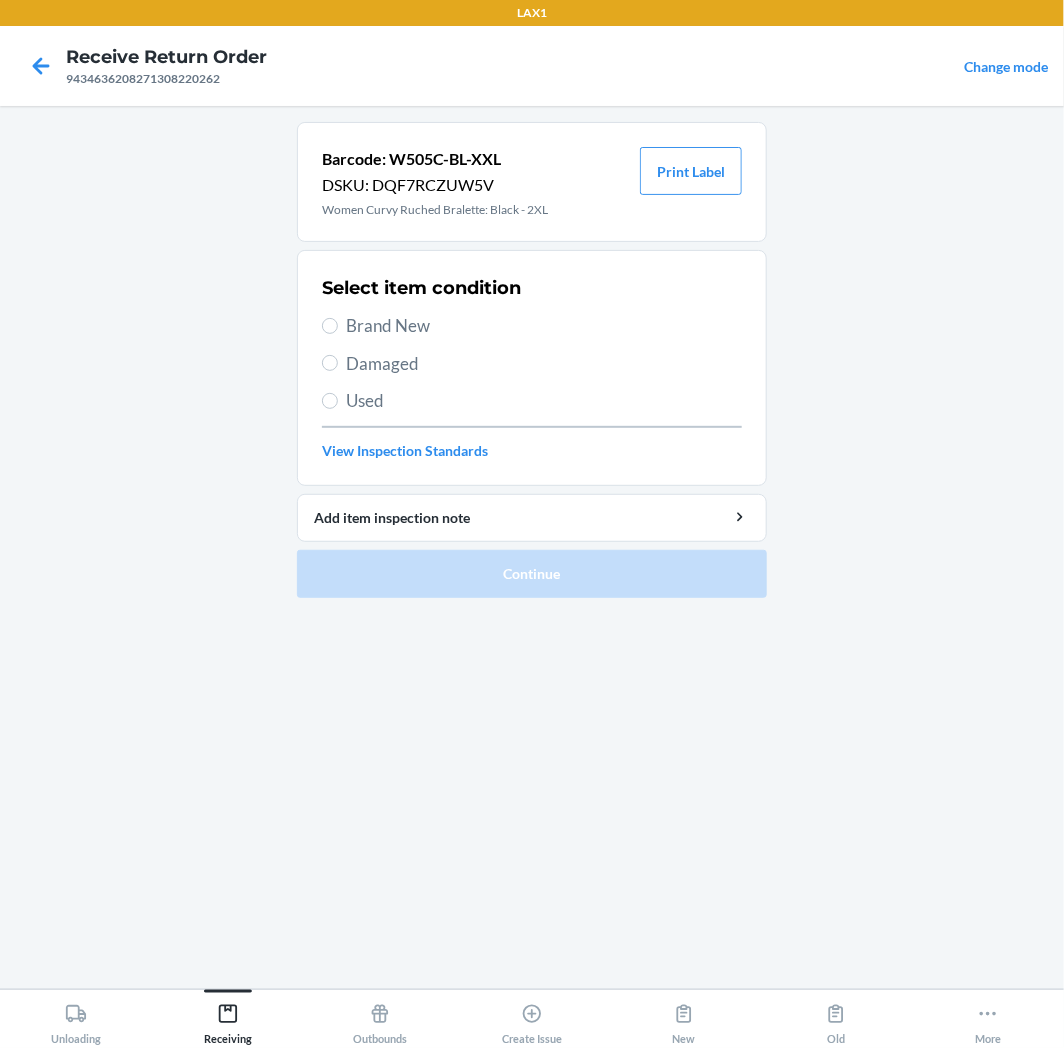 drag, startPoint x: 360, startPoint y: 392, endPoint x: 375, endPoint y: 404, distance: 19.209373 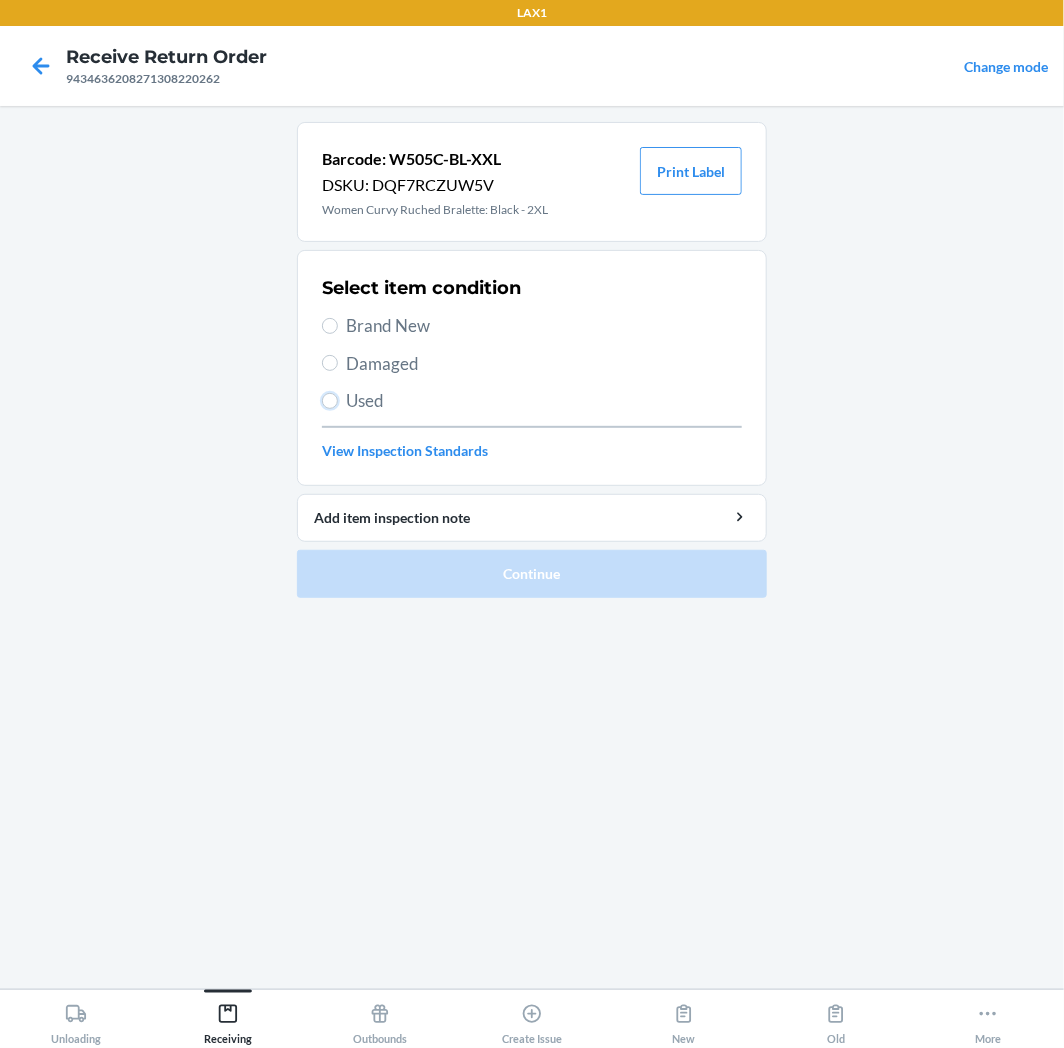 click on "Used" at bounding box center [330, 401] 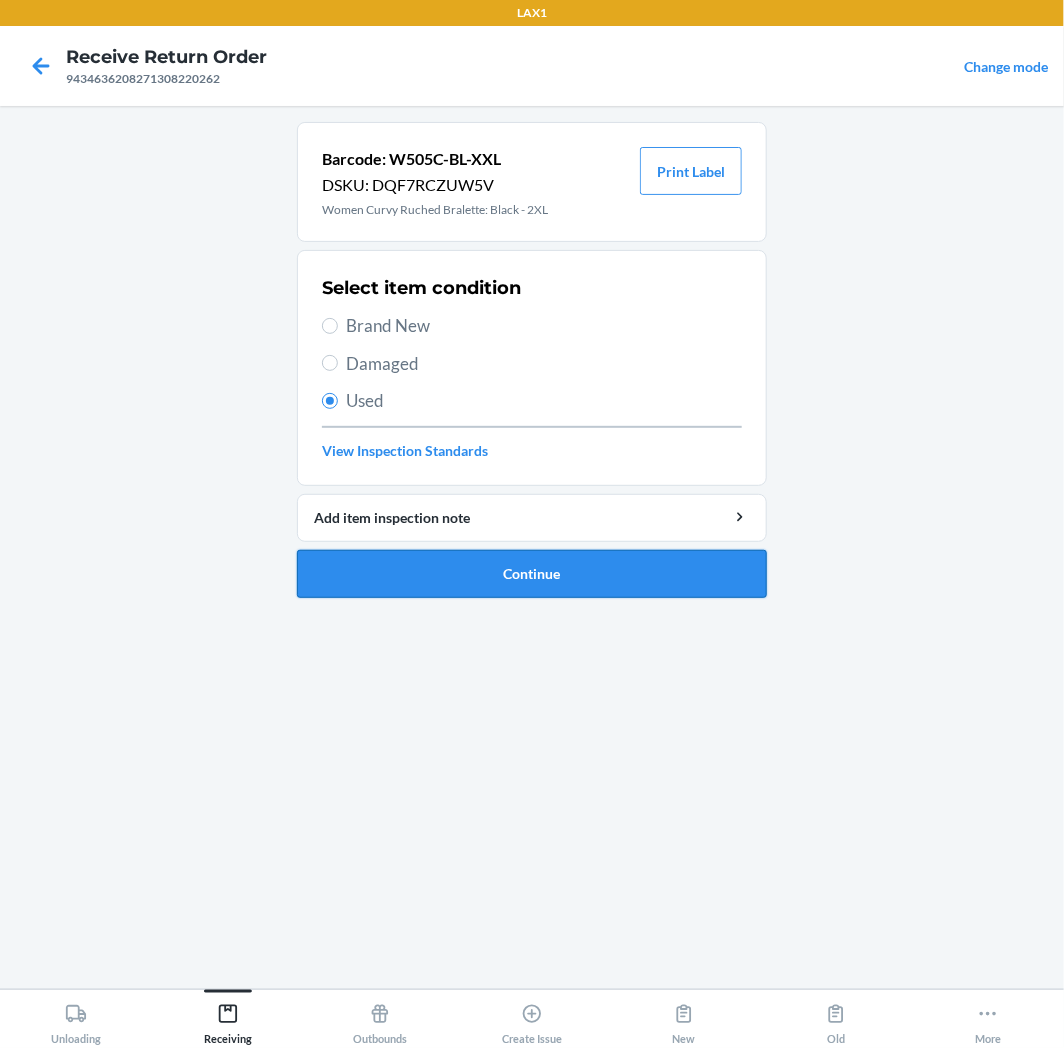 click on "Continue" at bounding box center (532, 574) 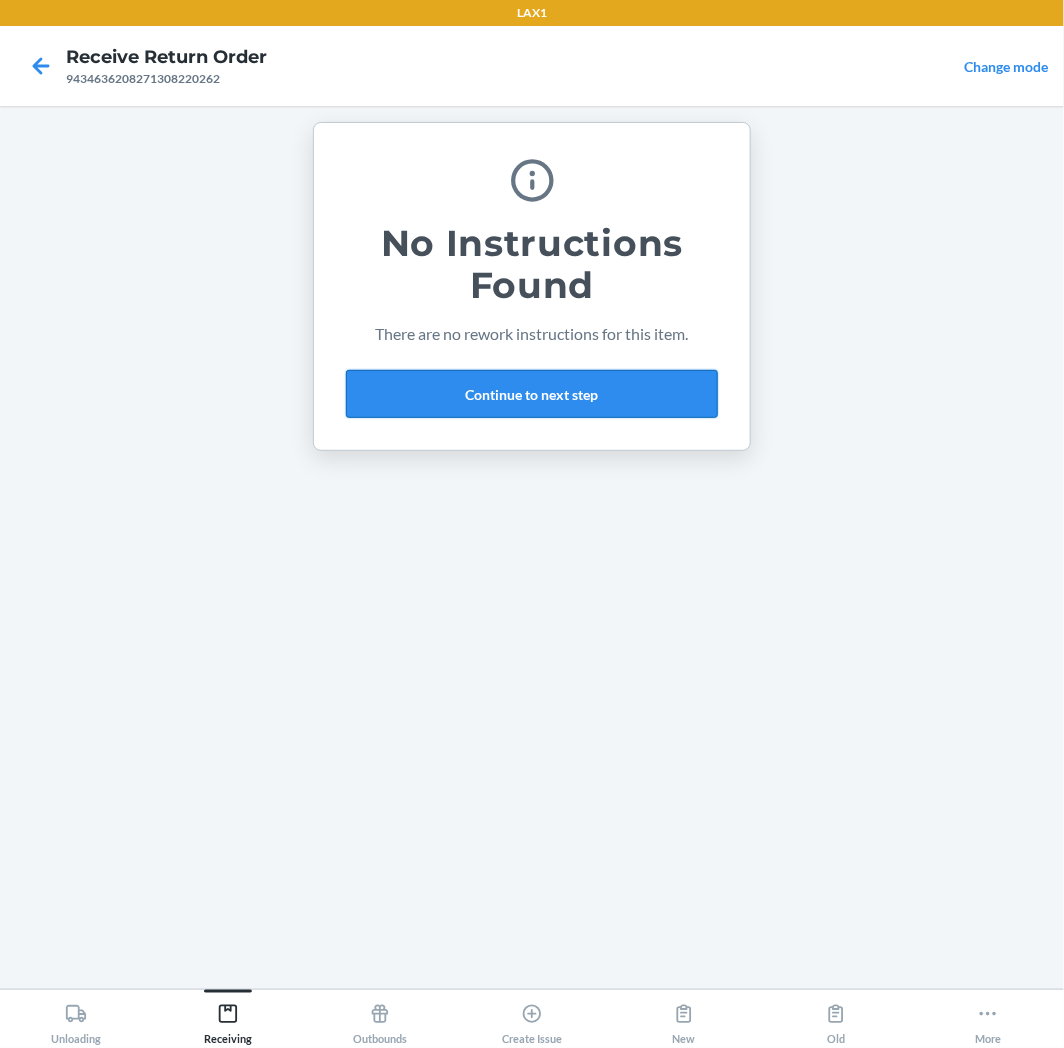 click on "Continue to next step" at bounding box center (532, 394) 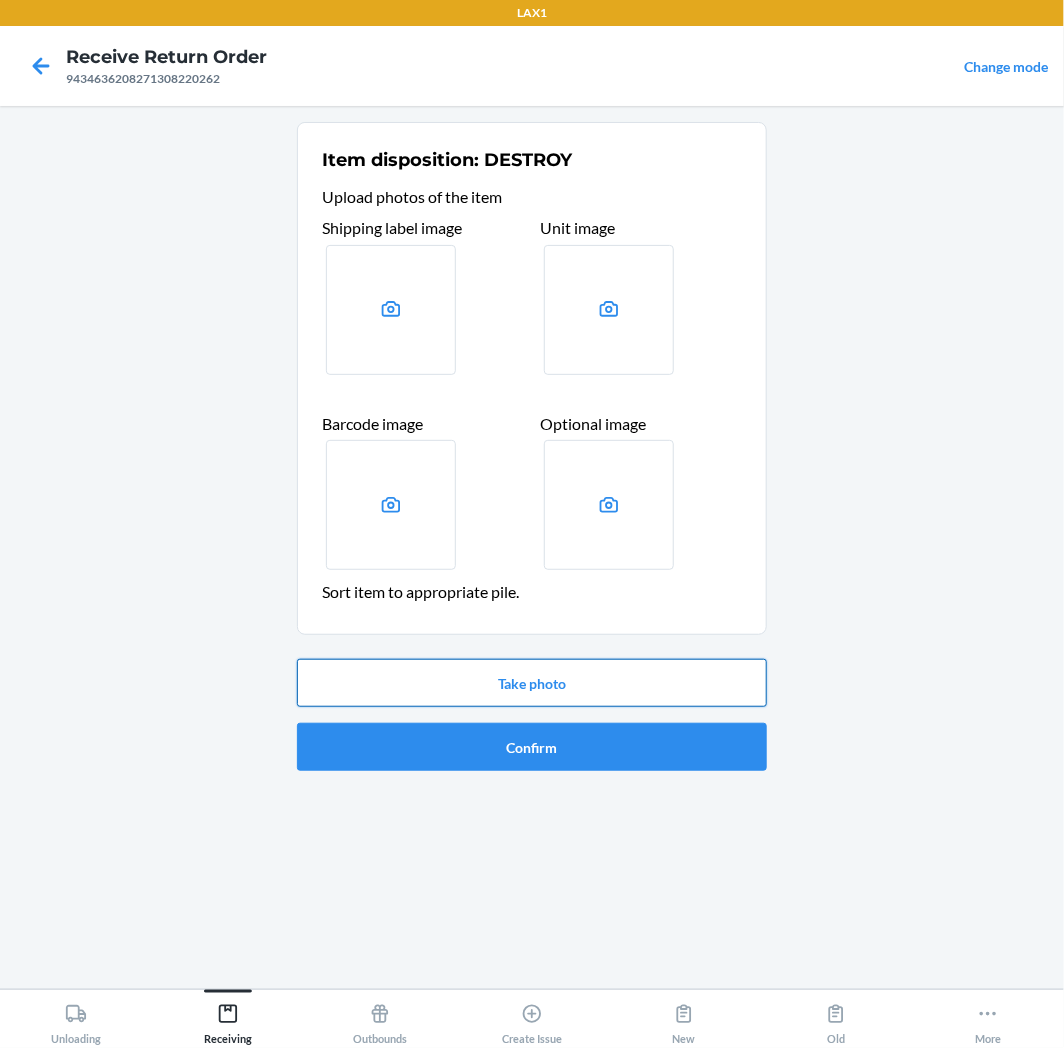 click on "Take photo" at bounding box center (532, 683) 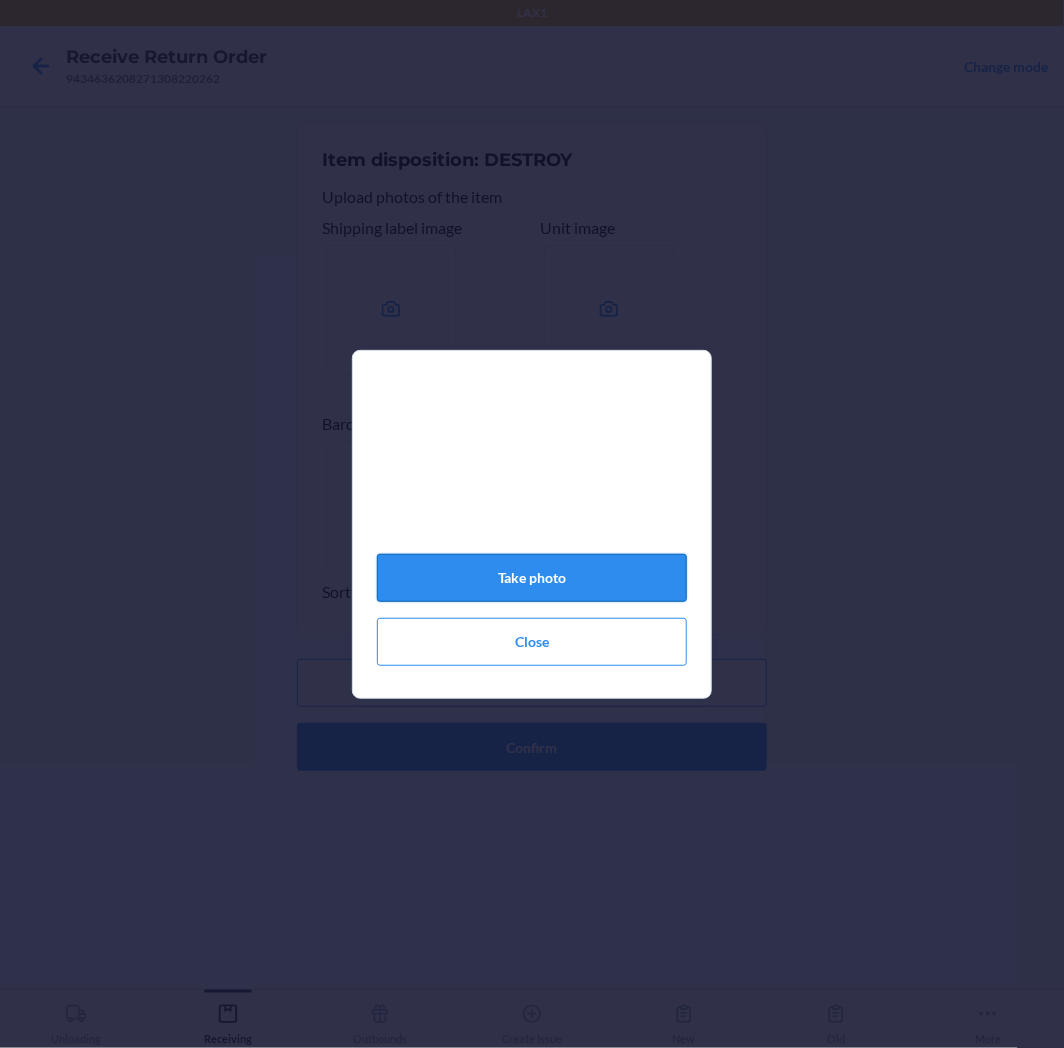 click on "Take photo" 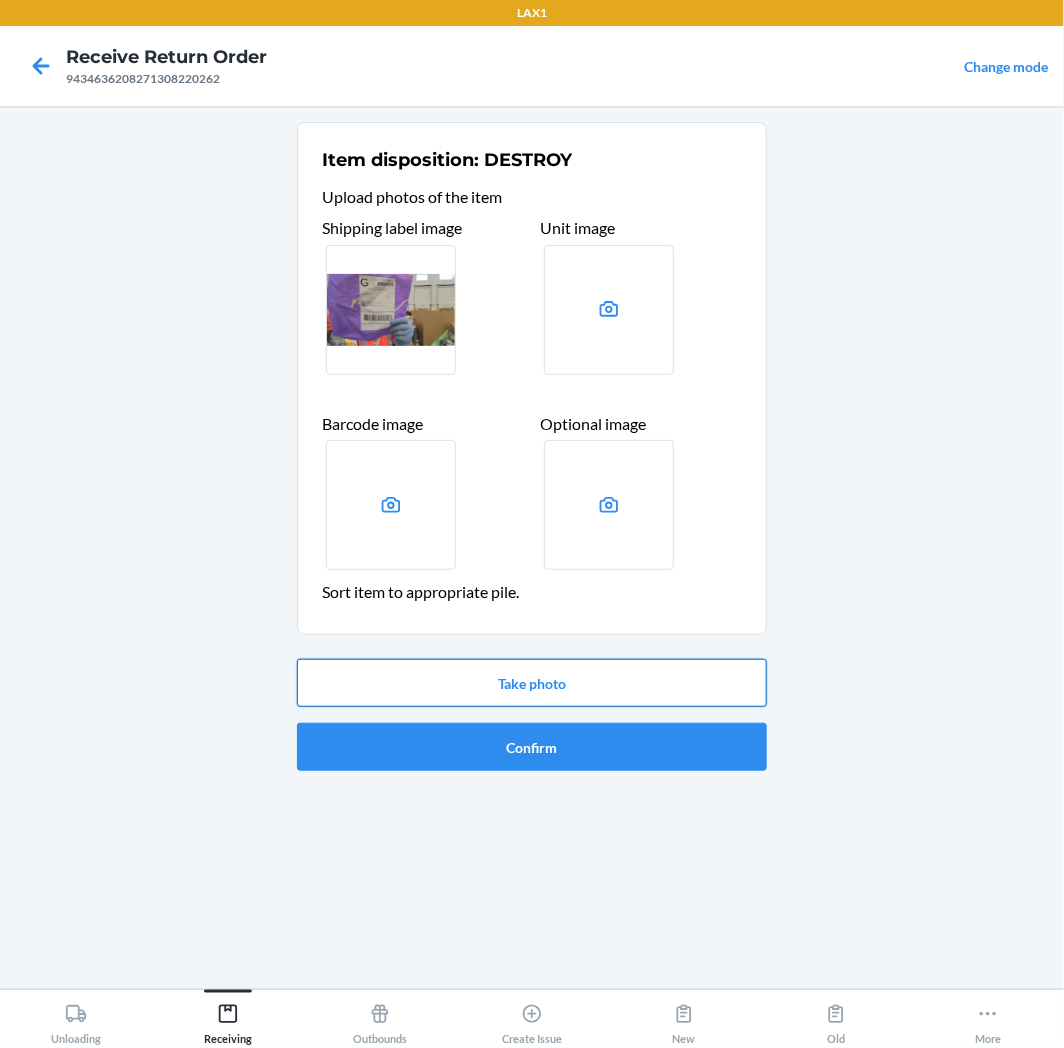 click on "Take photo" at bounding box center [532, 683] 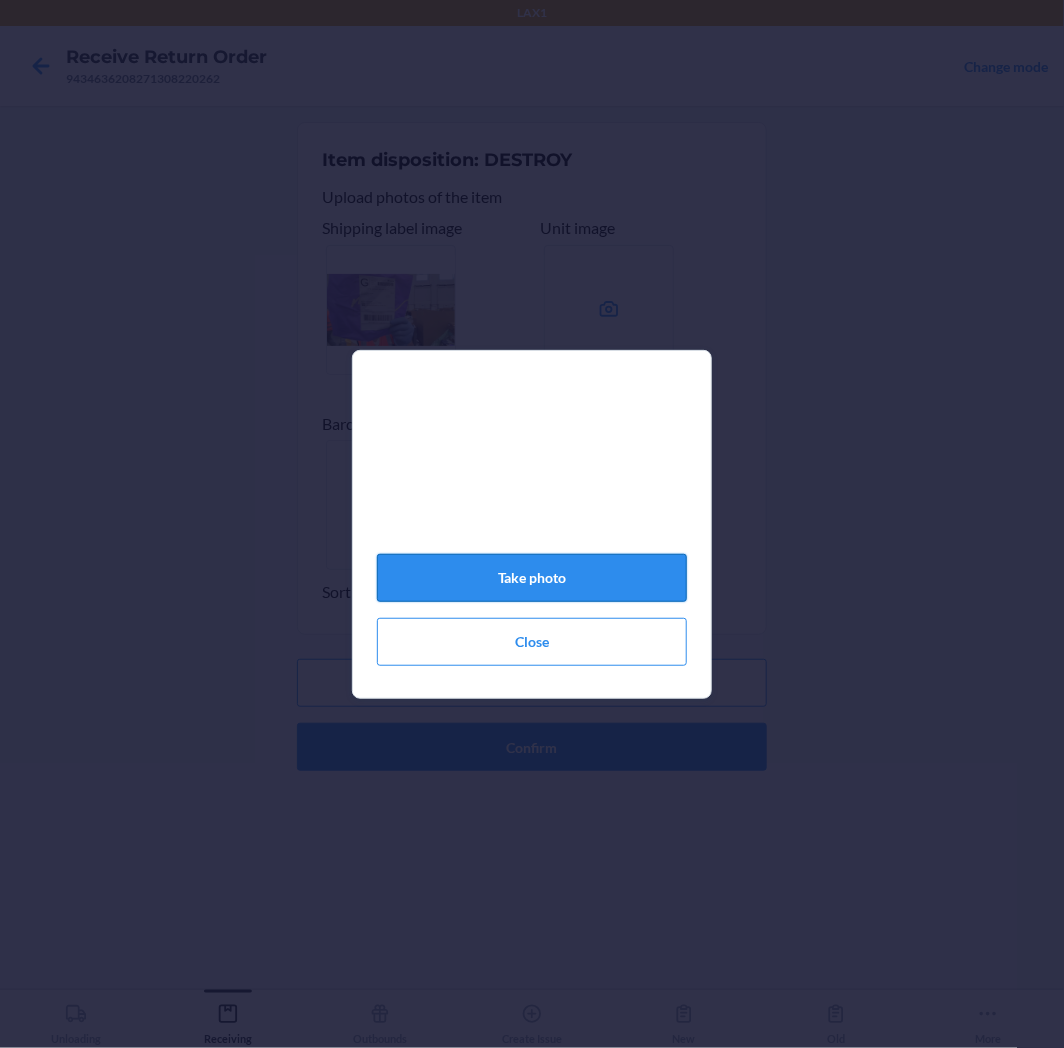 click on "Take photo" 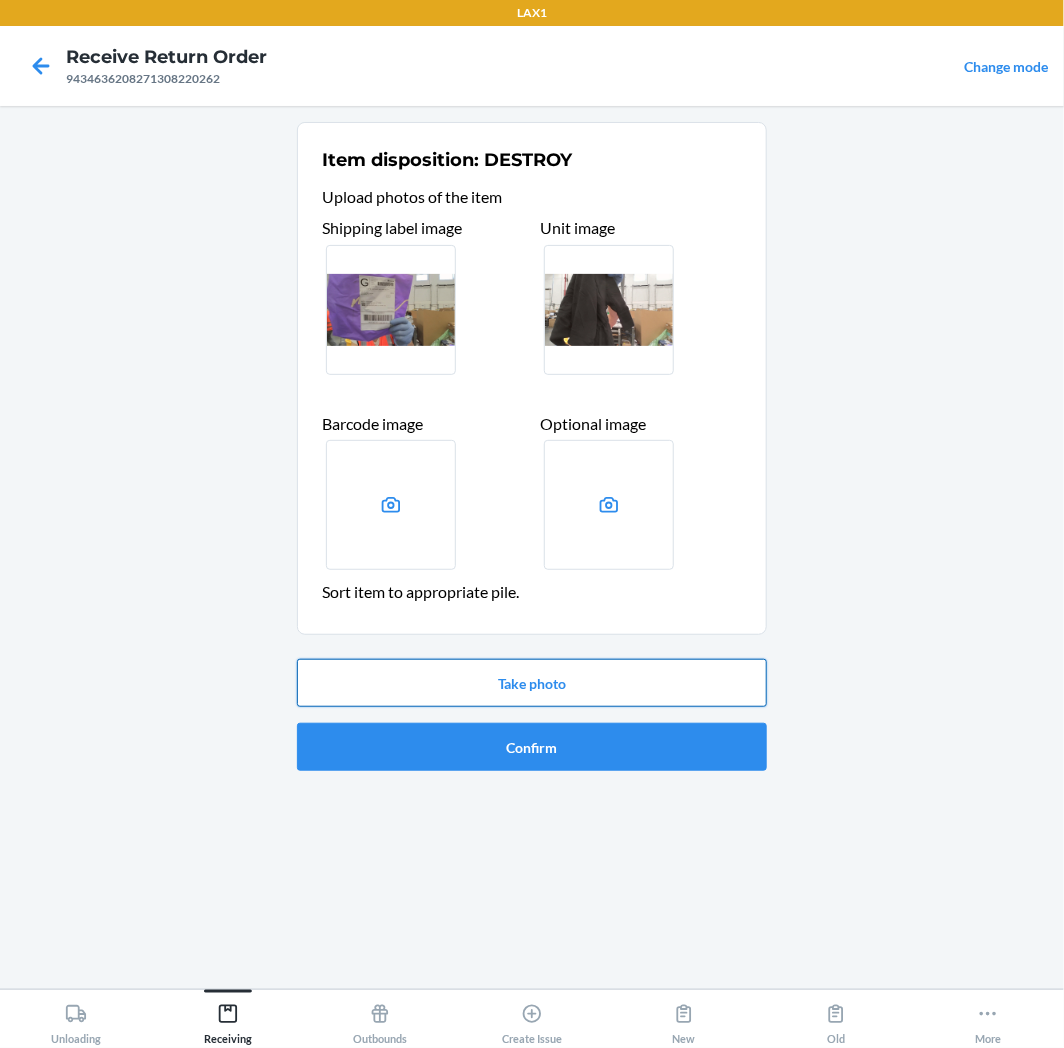 click on "Take photo" at bounding box center (532, 683) 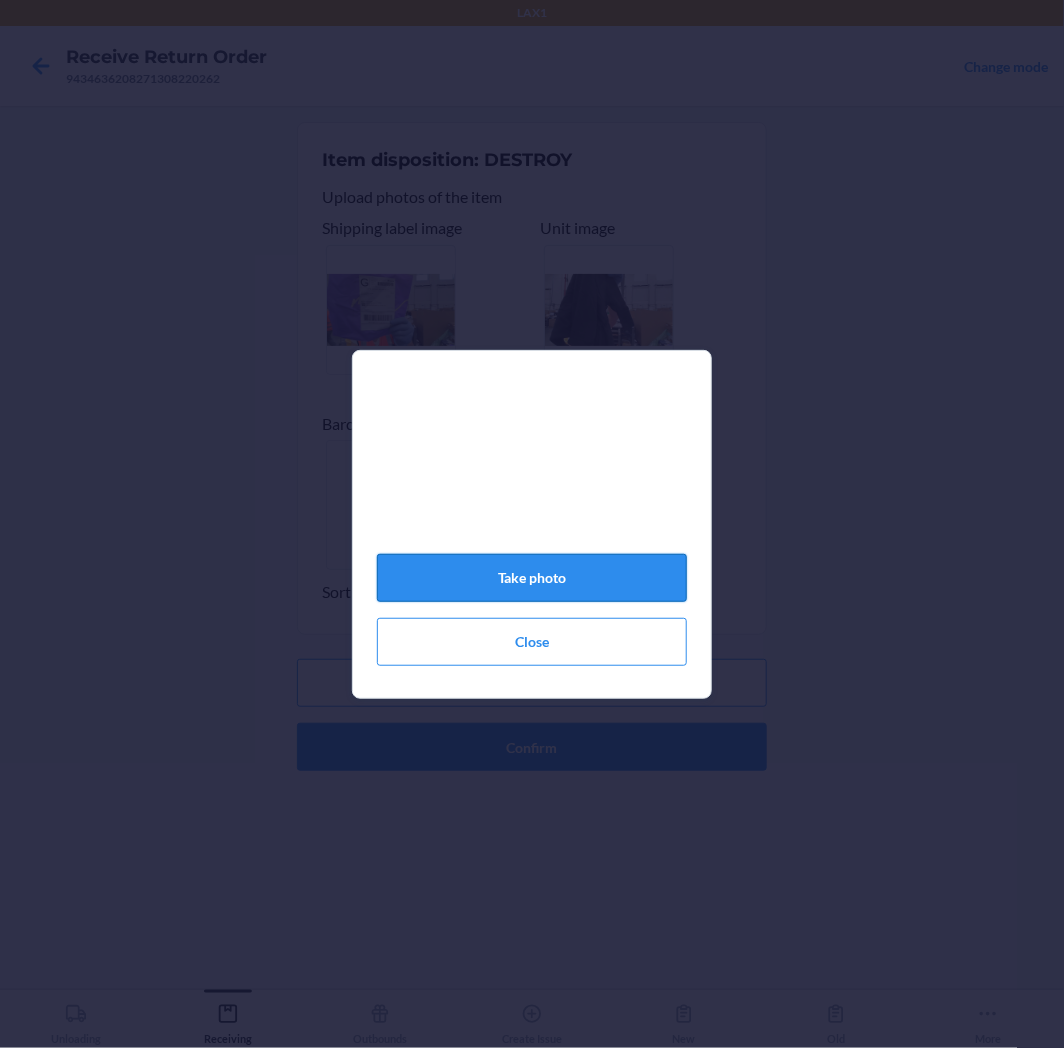 click on "Take photo" 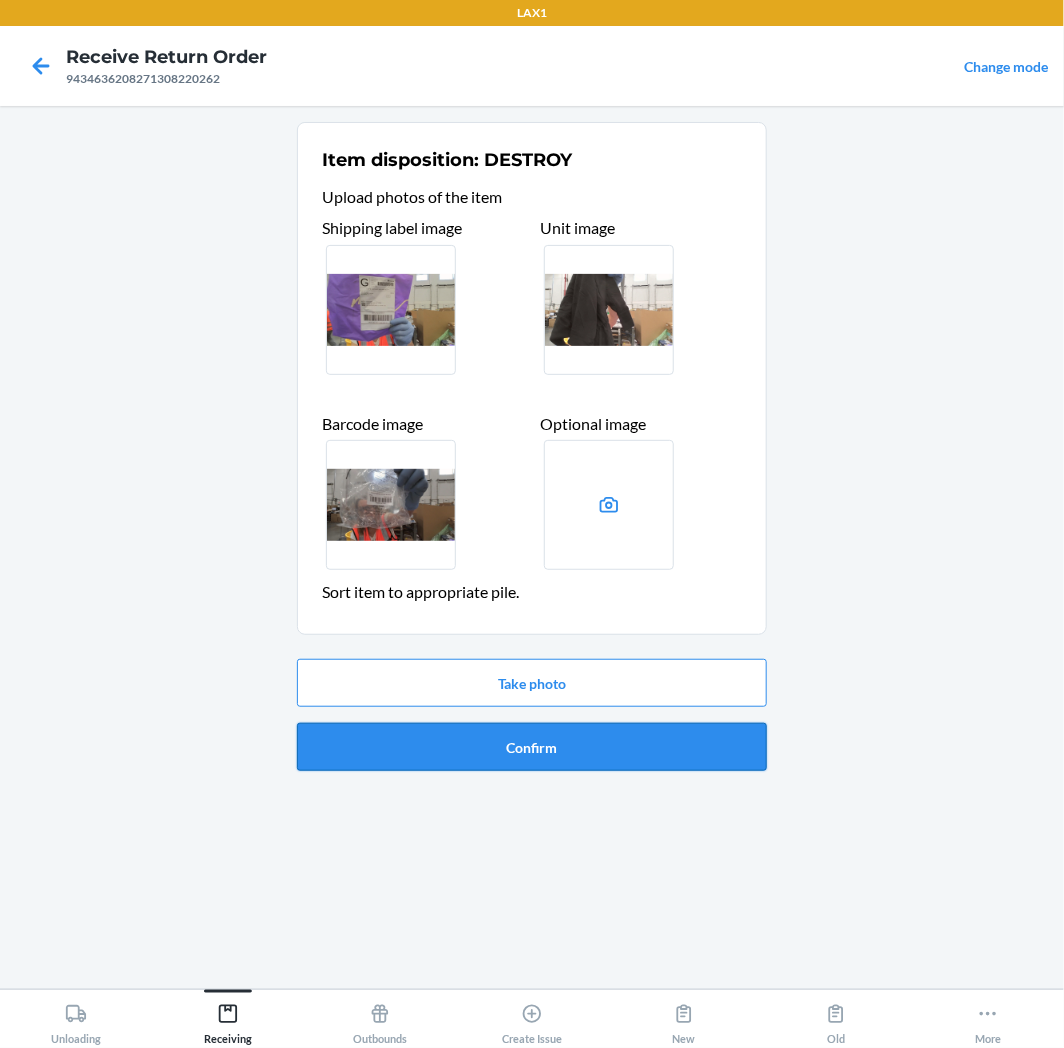 click on "Confirm" at bounding box center [532, 747] 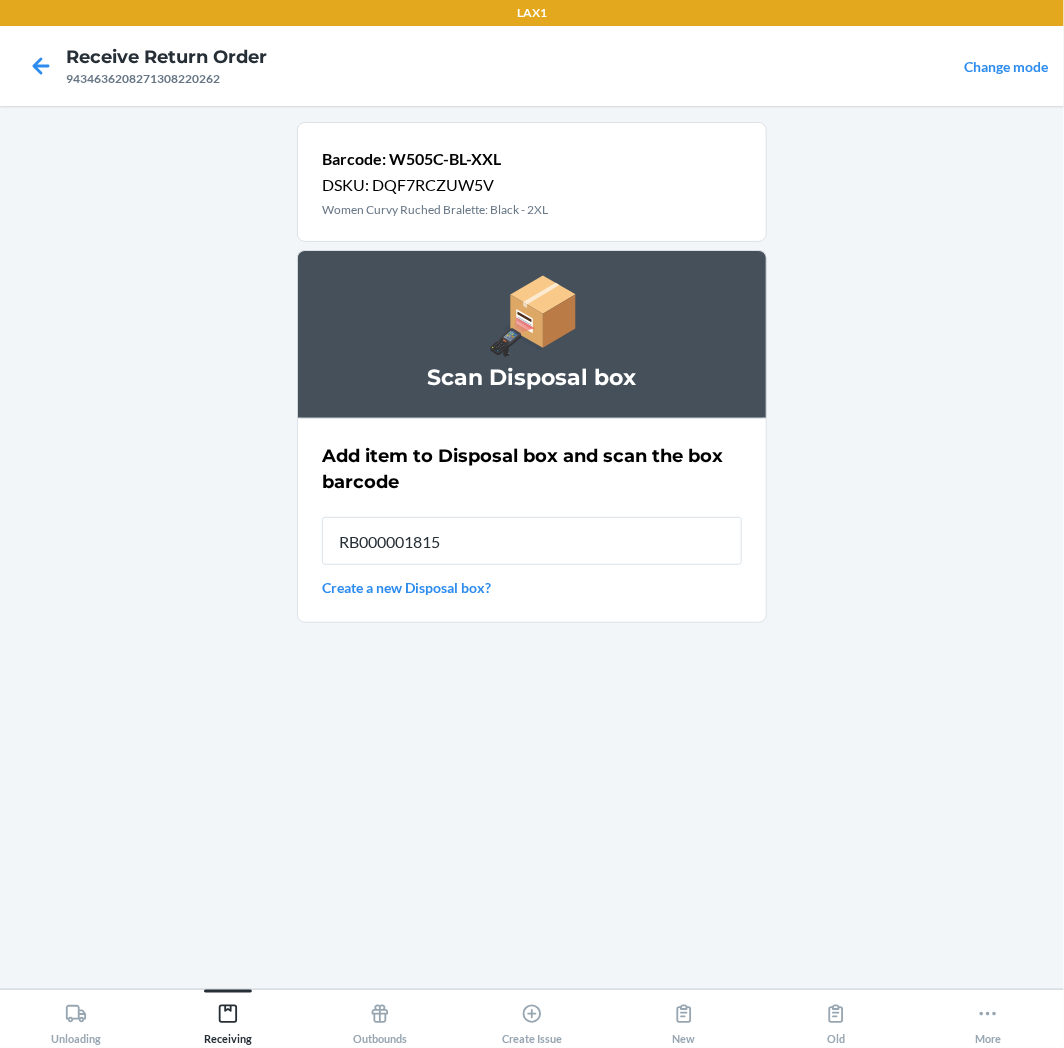 type on "RB000001815" 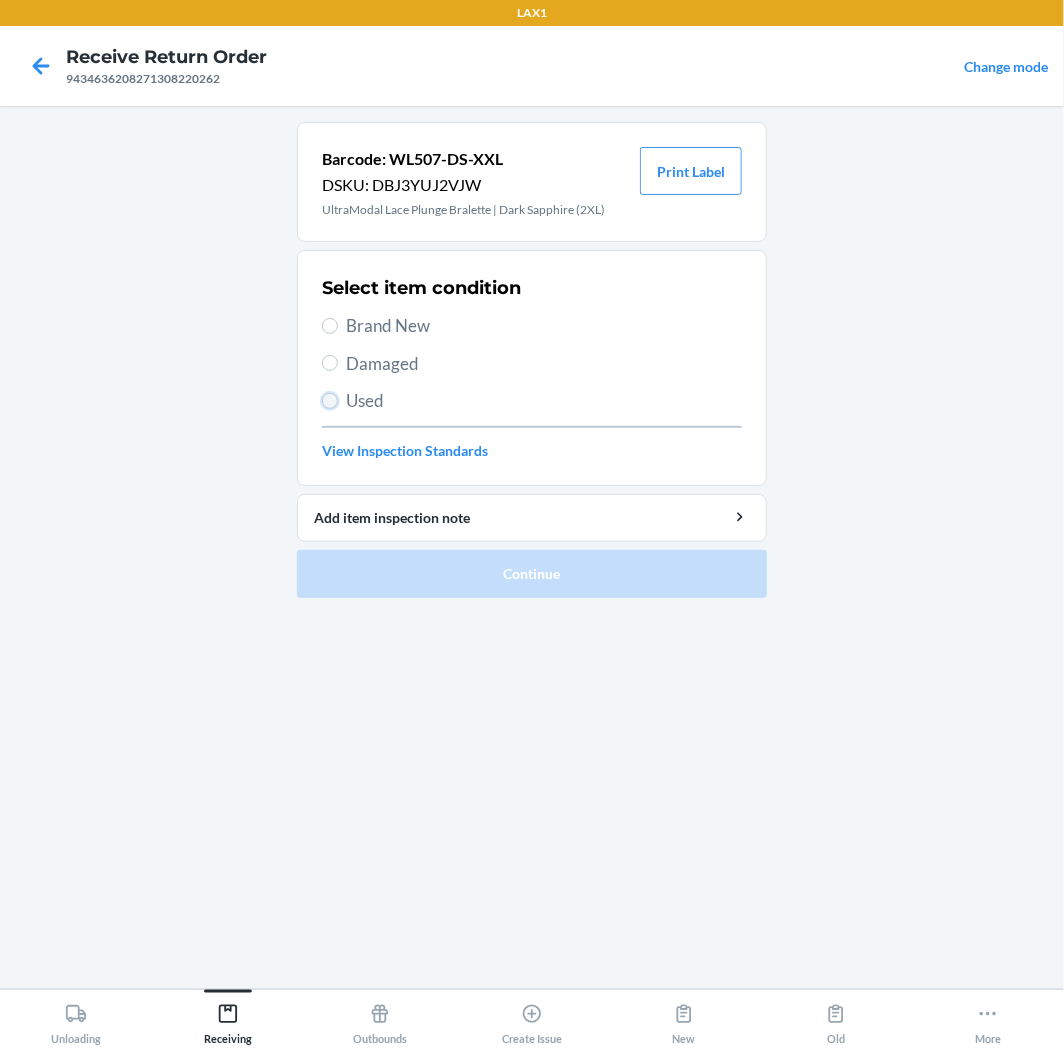click on "Used" at bounding box center [330, 401] 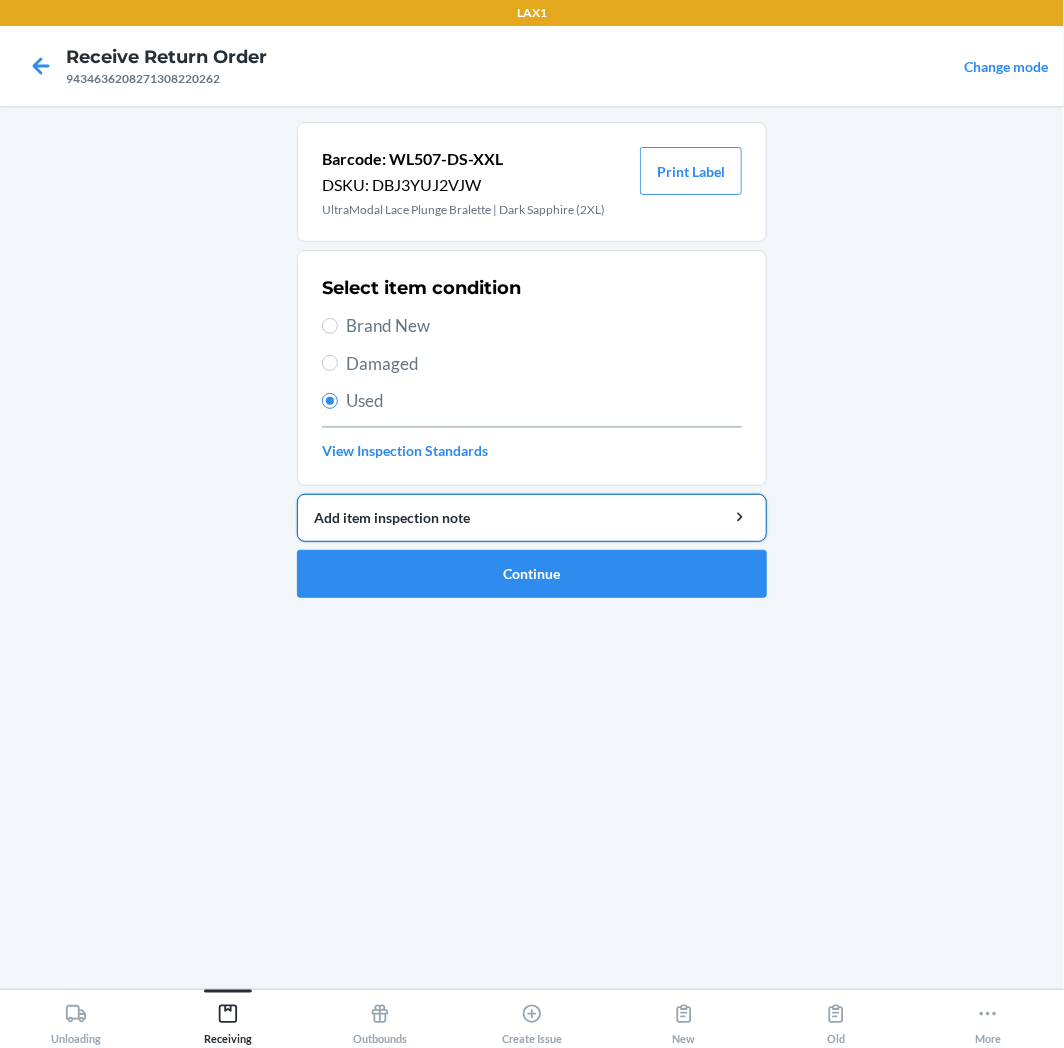 click on "Add item inspection note" at bounding box center (532, 517) 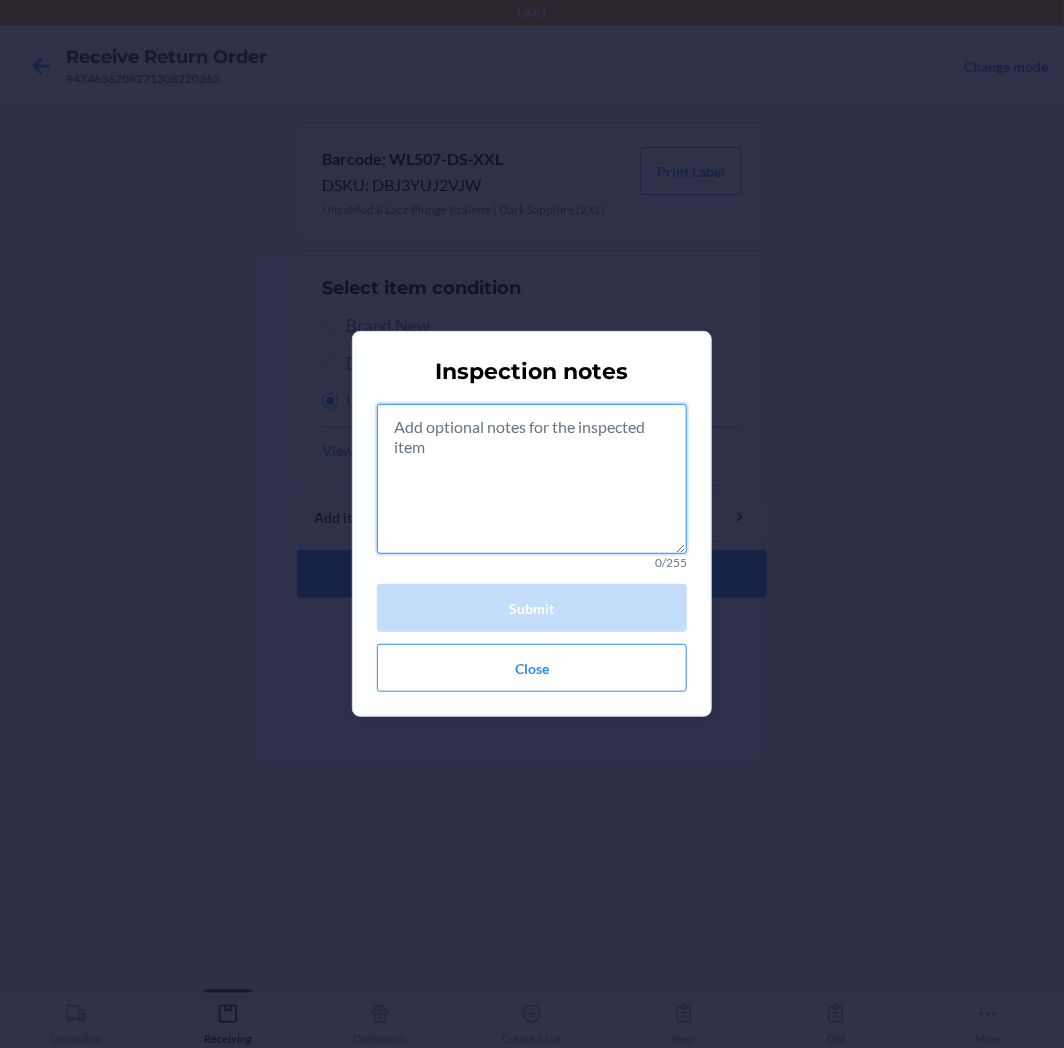 click at bounding box center [532, 479] 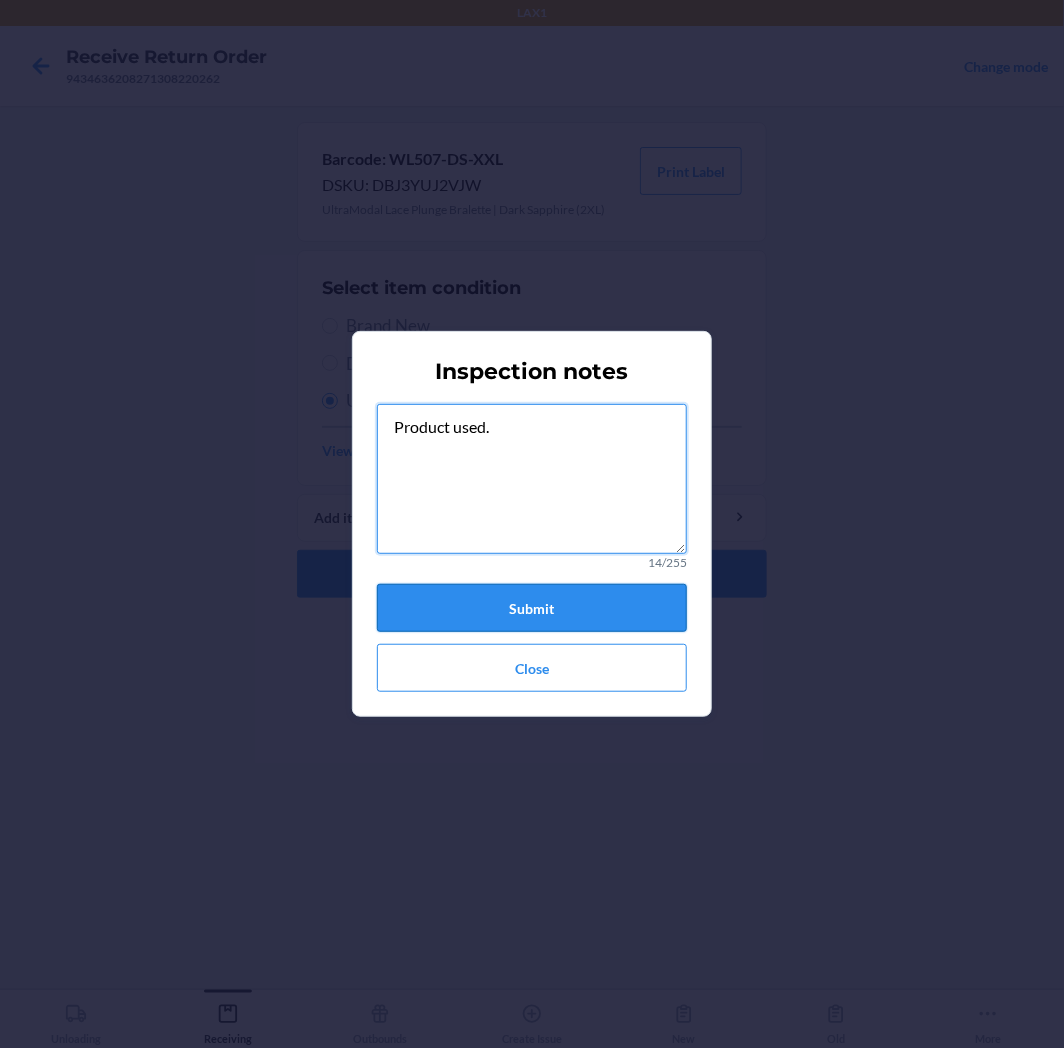 type on "Product used." 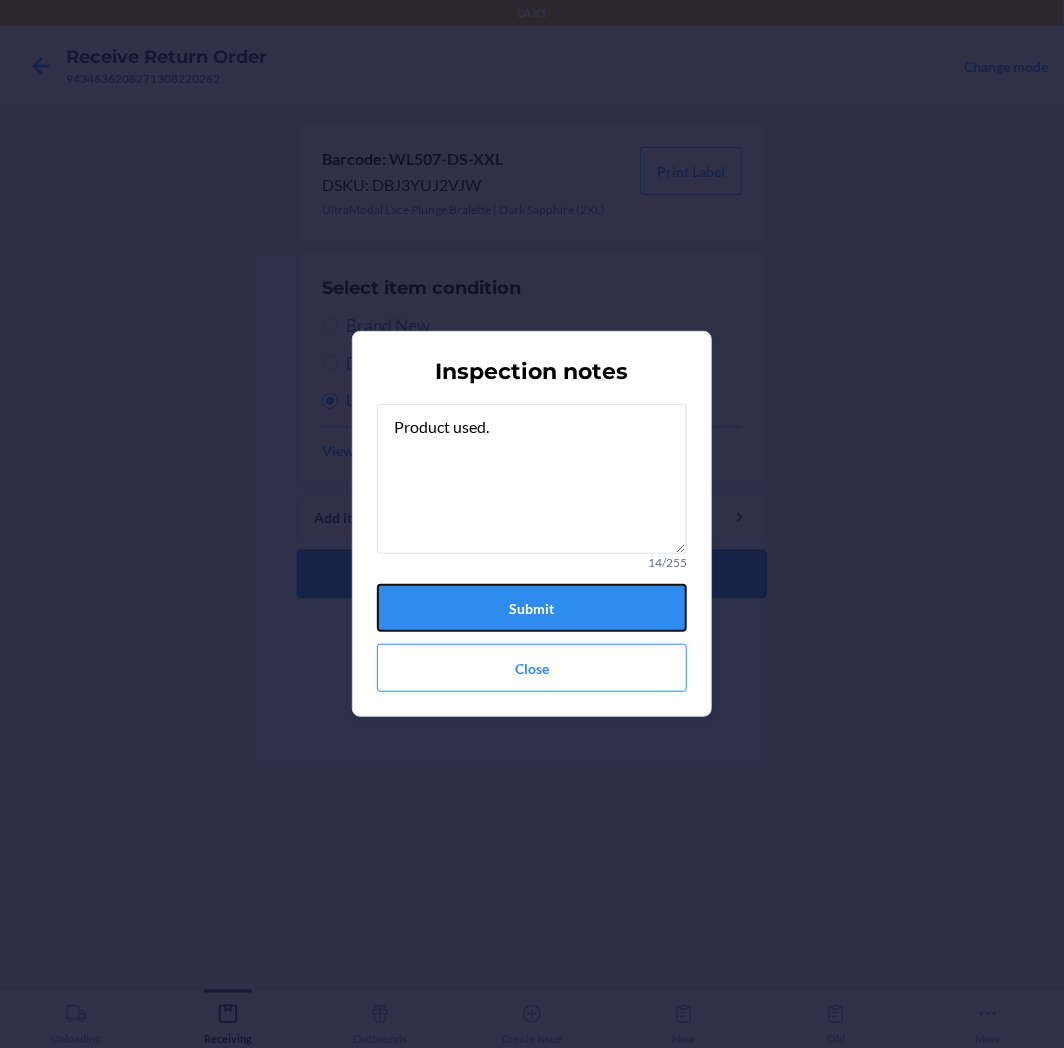click on "Submit" at bounding box center [532, 608] 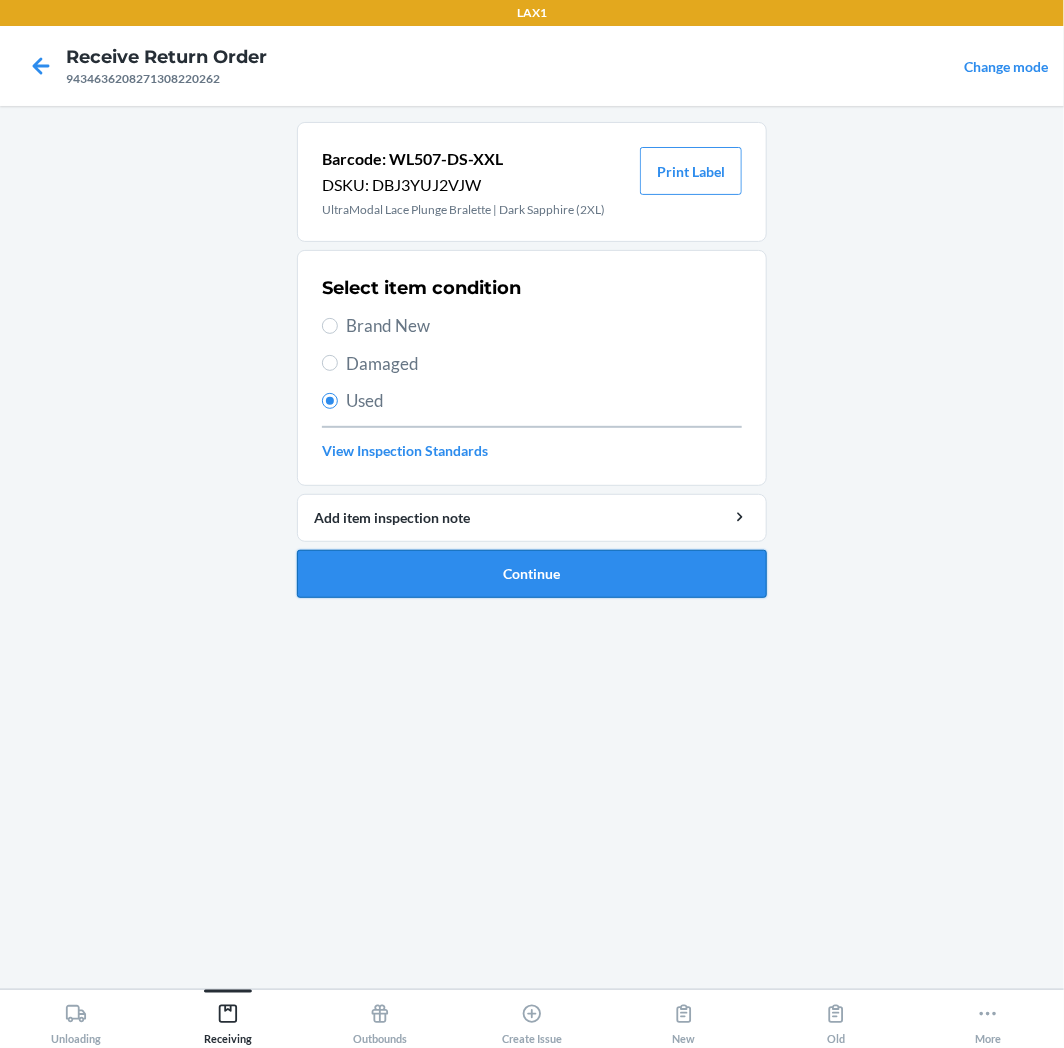 click on "Continue" at bounding box center (532, 574) 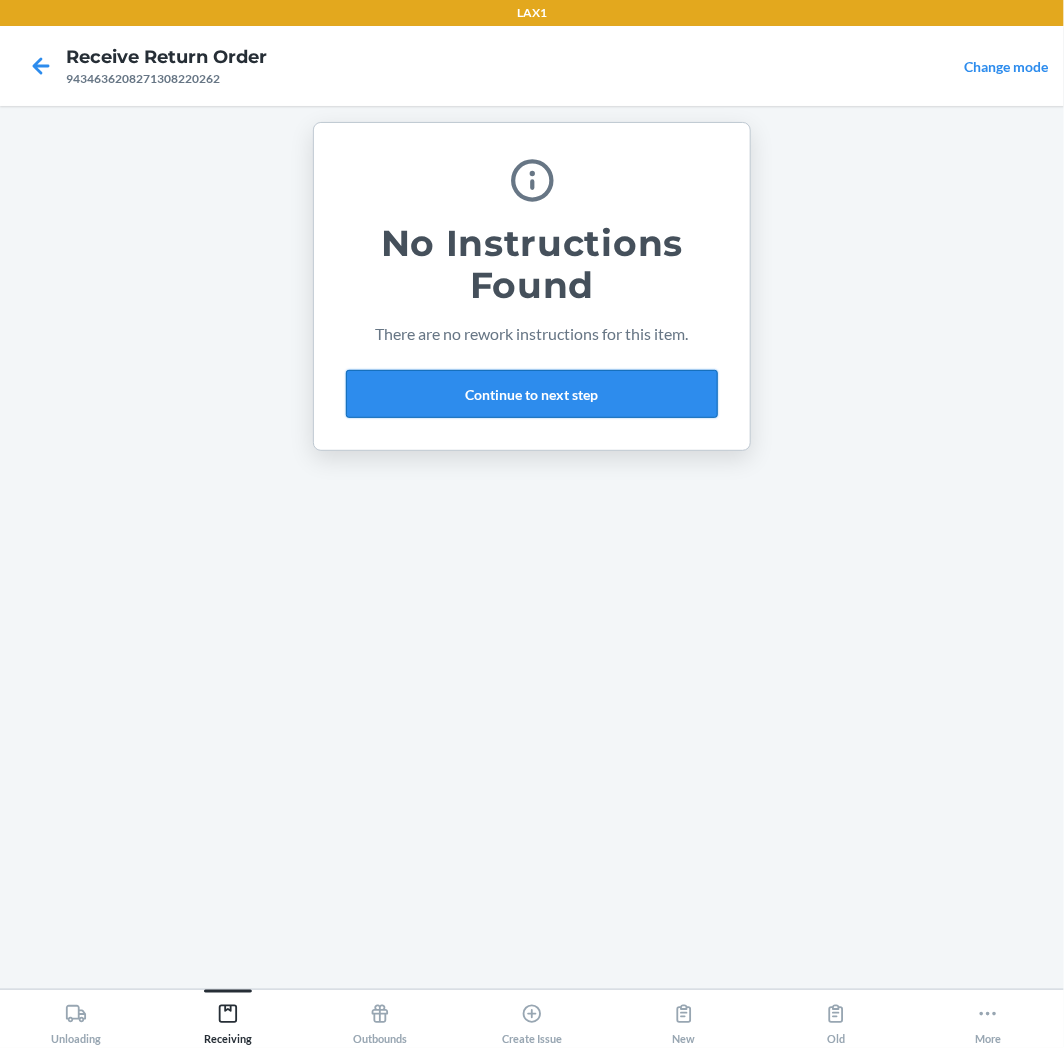 click on "Continue to next step" at bounding box center [532, 394] 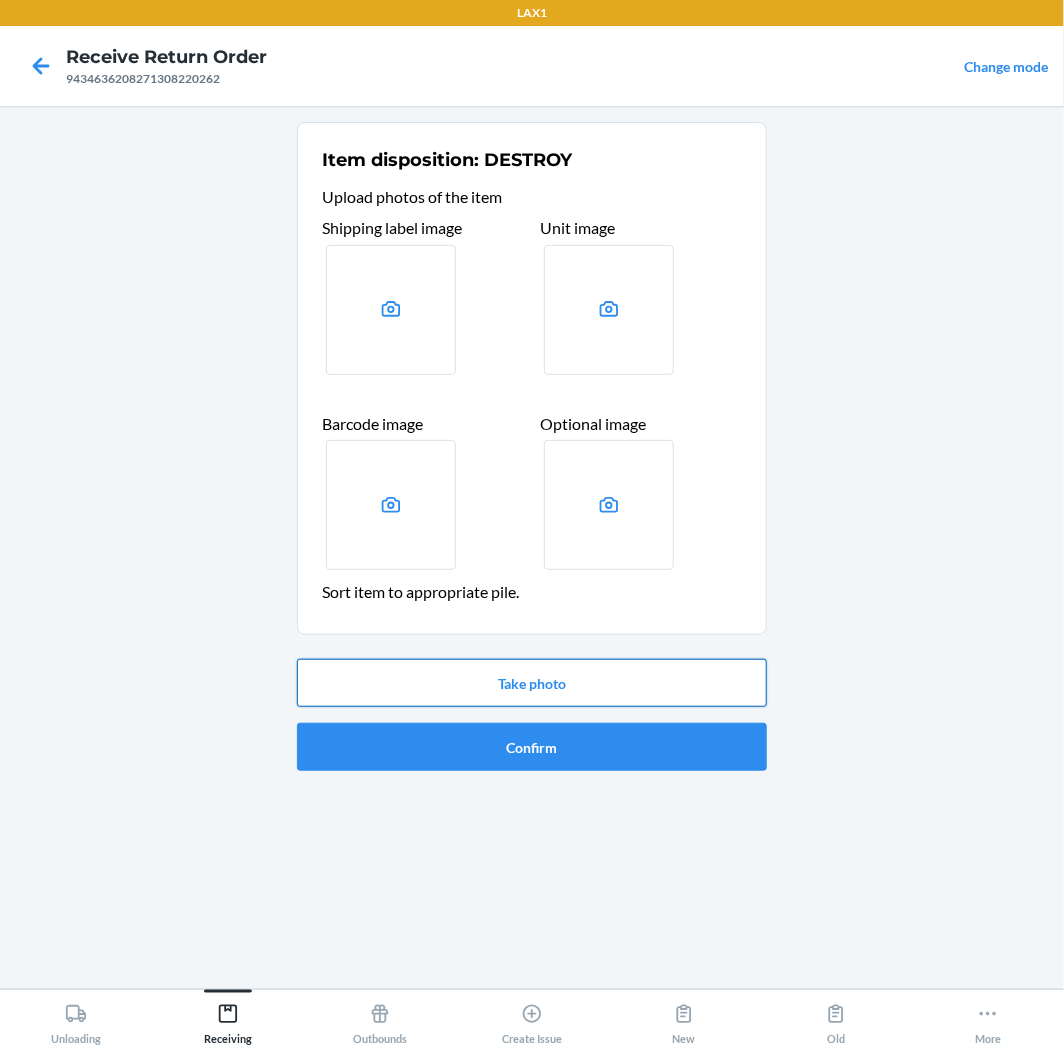 click on "Take photo" at bounding box center (532, 683) 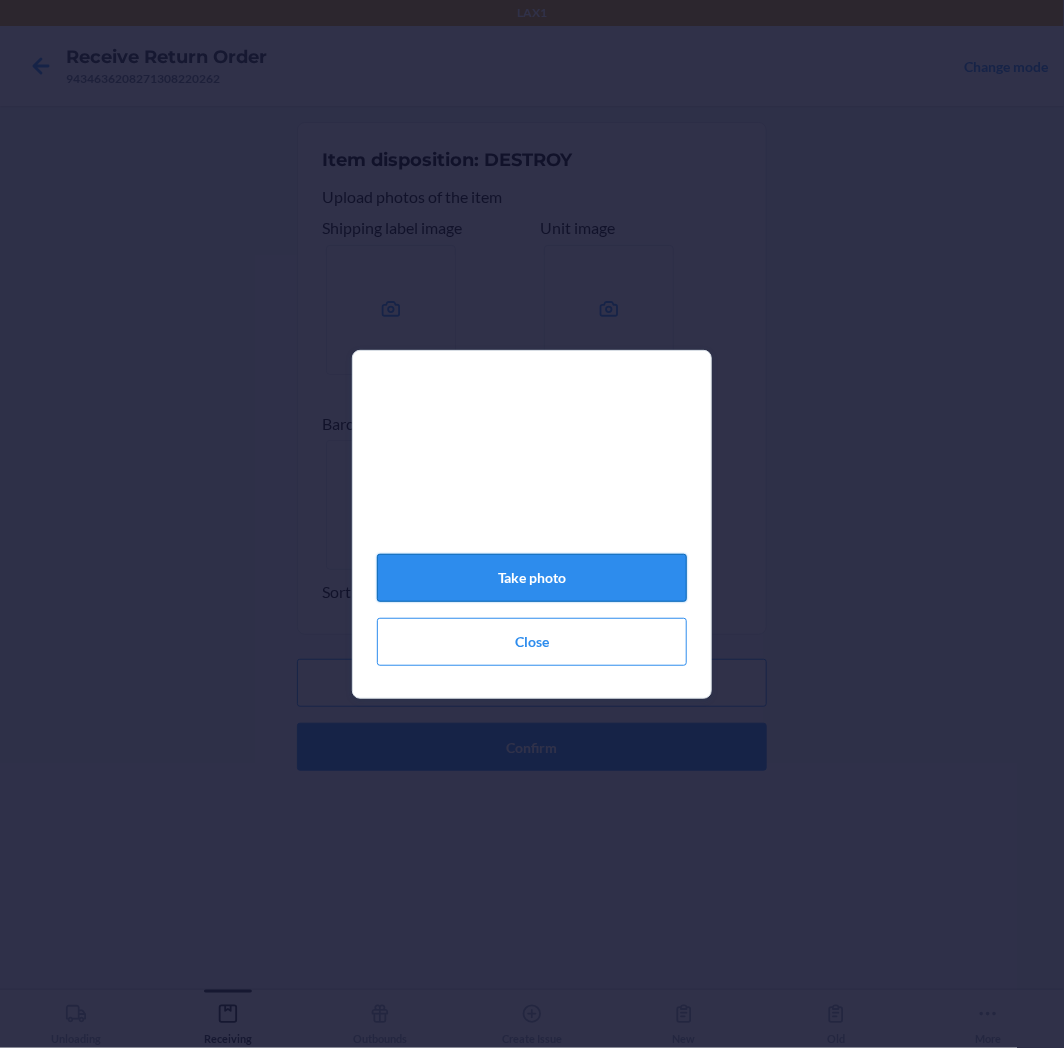 click on "Take photo" 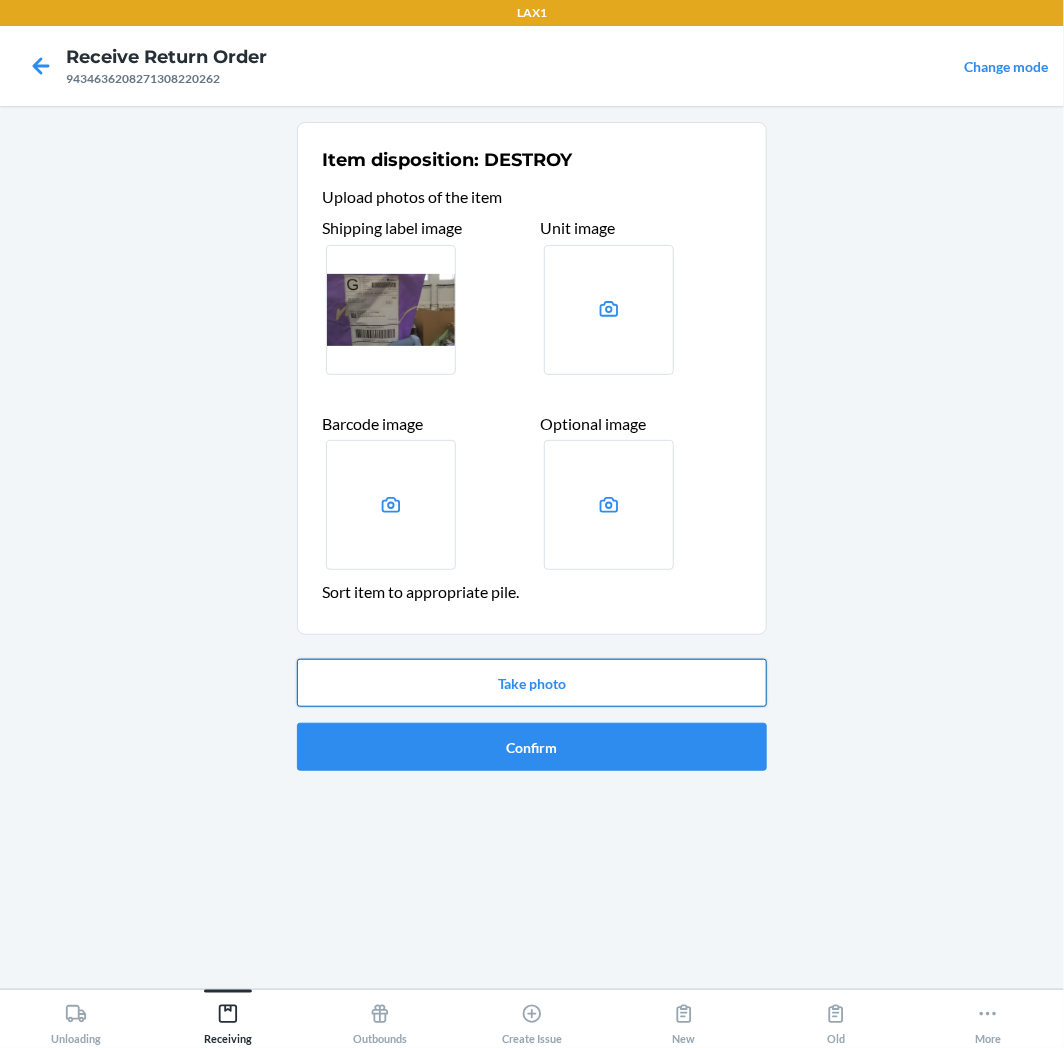 click on "Take photo" at bounding box center [532, 683] 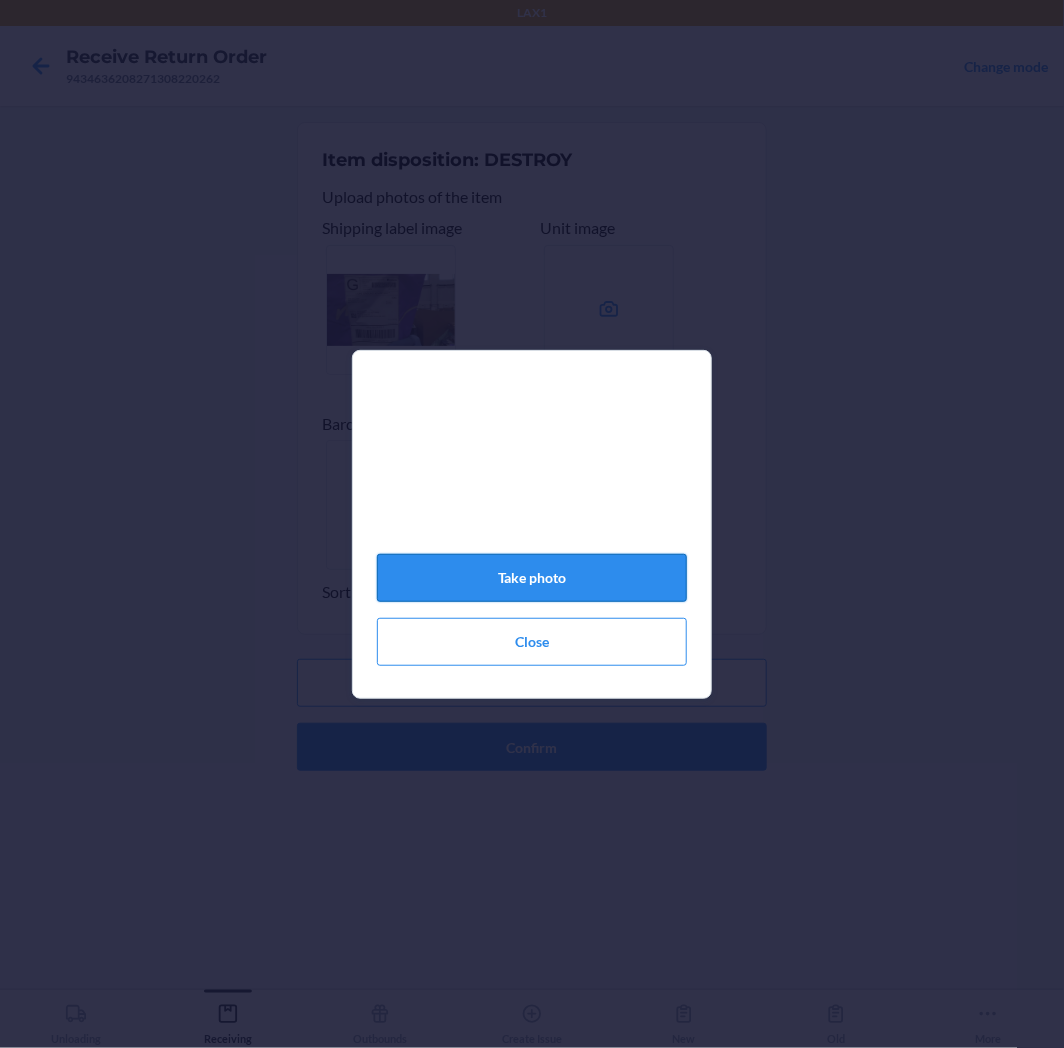 click on "Take photo" 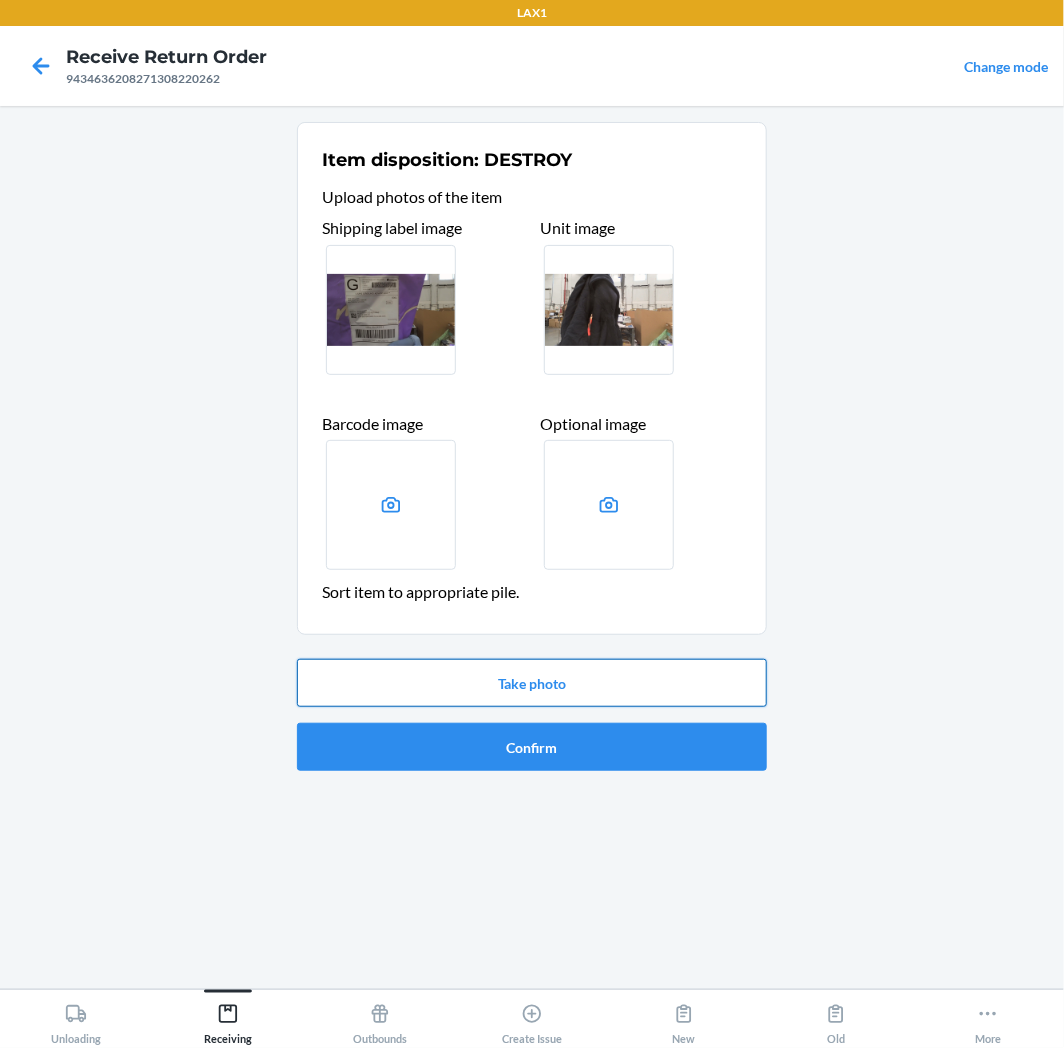 click on "Take photo" at bounding box center (532, 683) 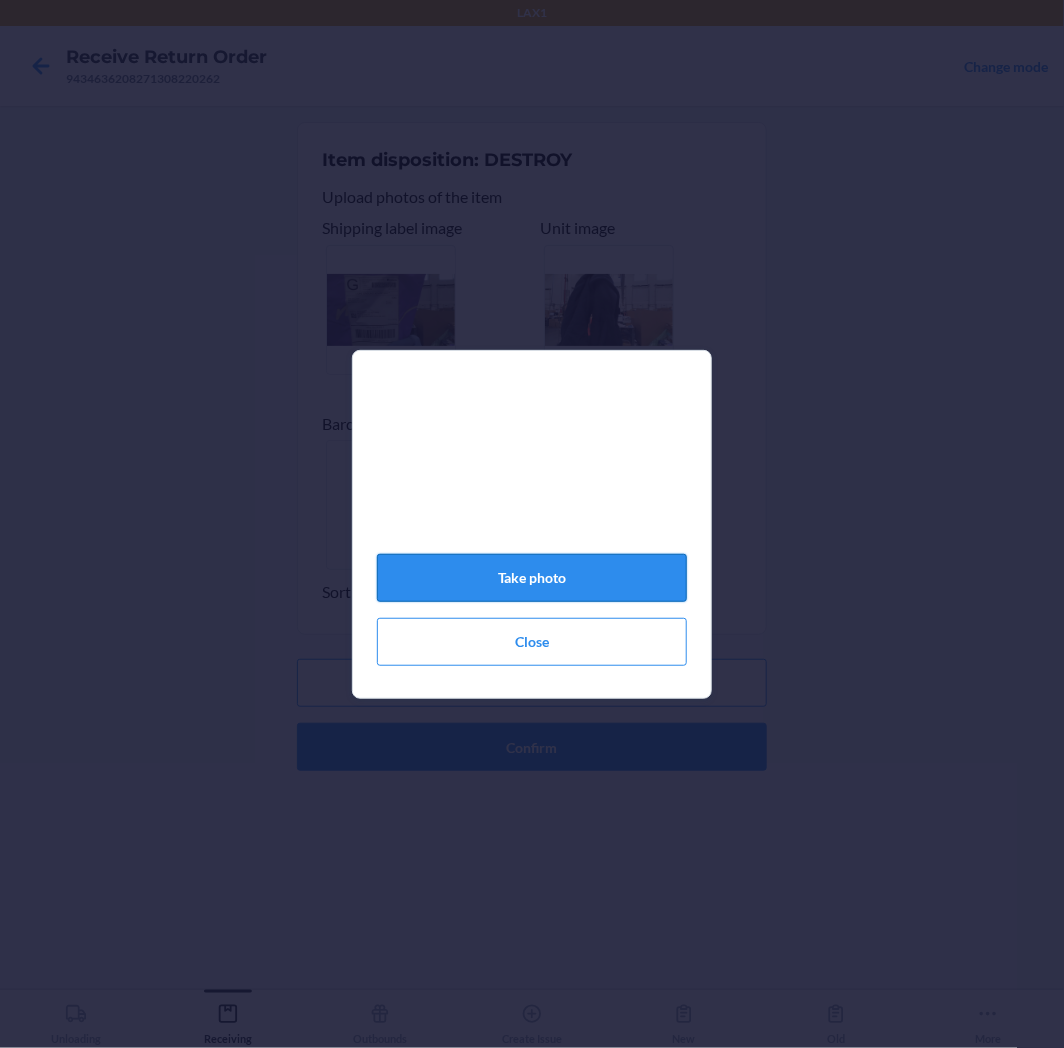 click on "Take photo" 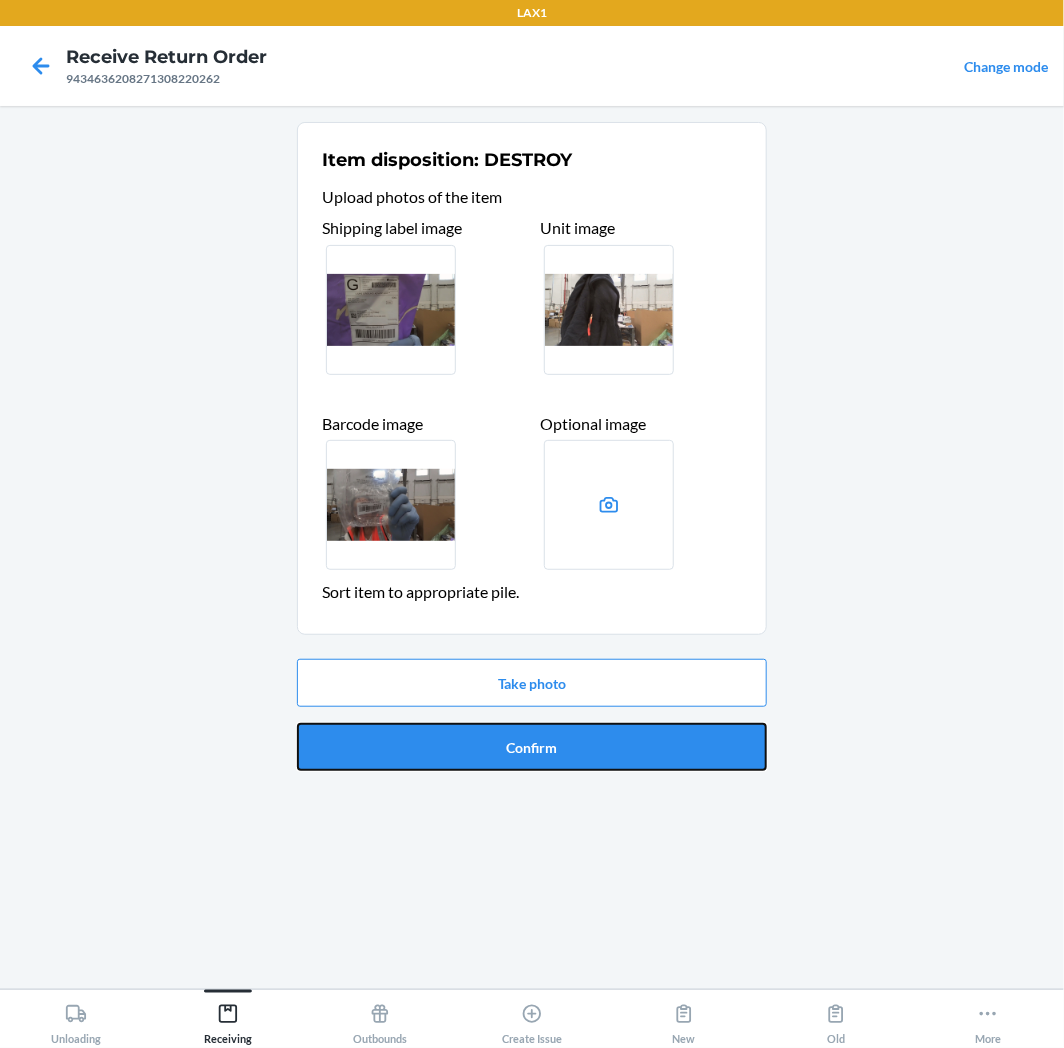 click on "Confirm" at bounding box center [532, 747] 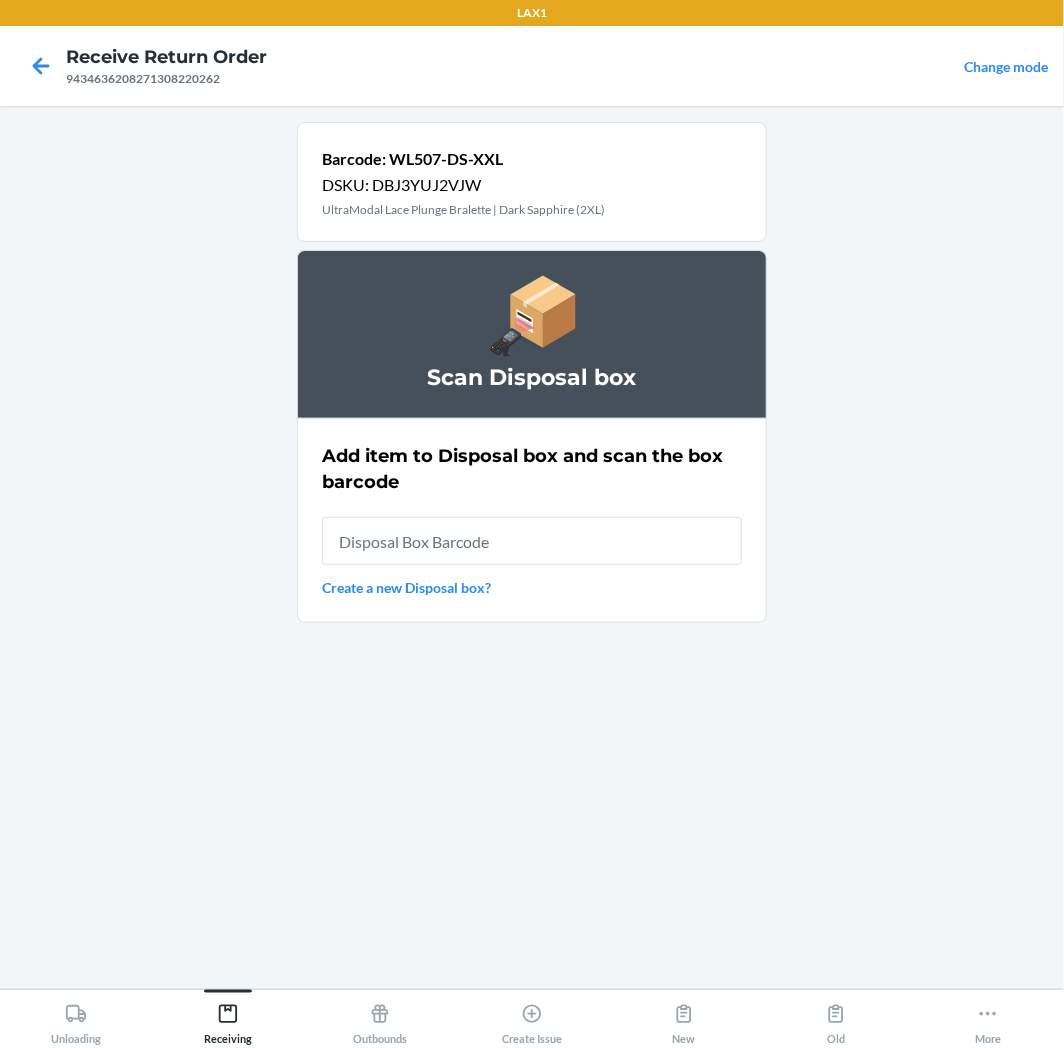 click at bounding box center (532, 541) 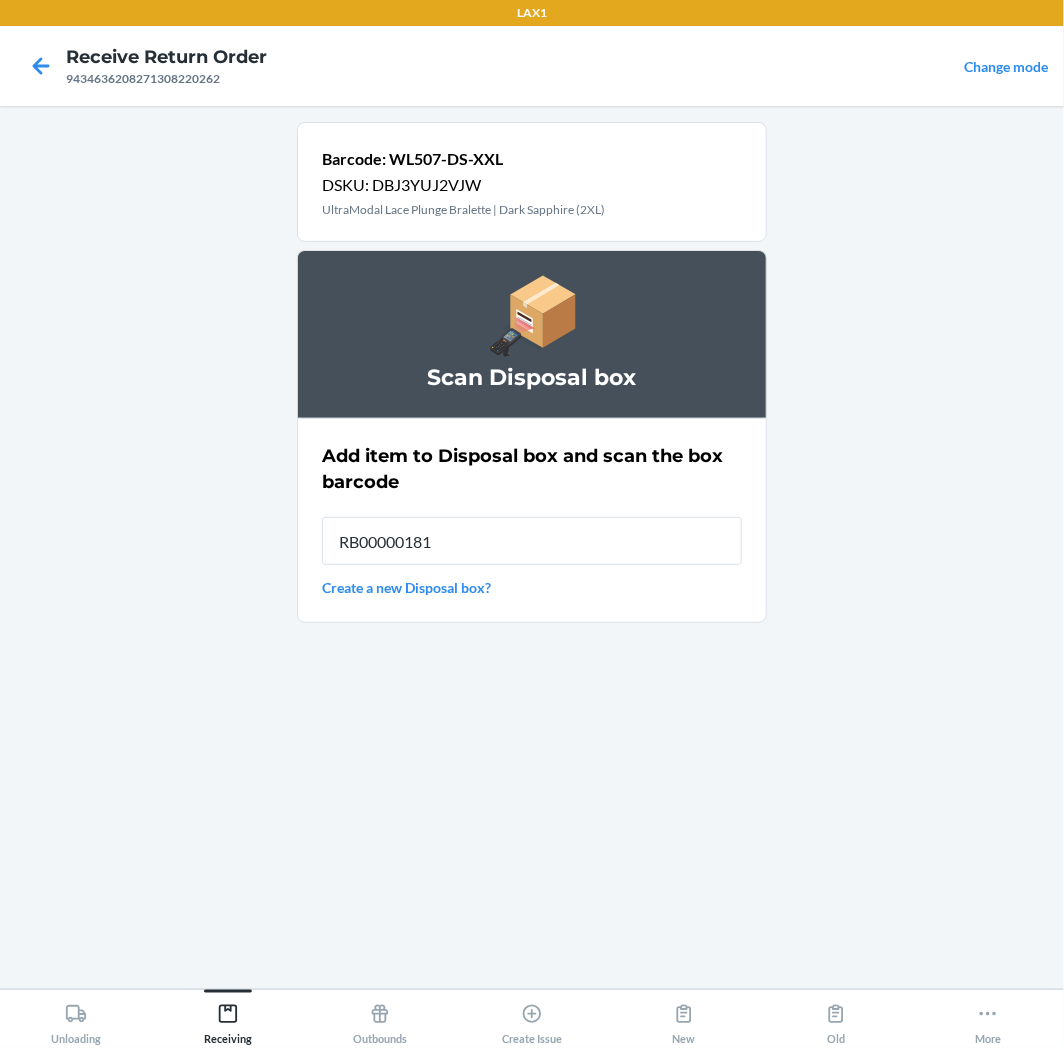 type on "RB000001815" 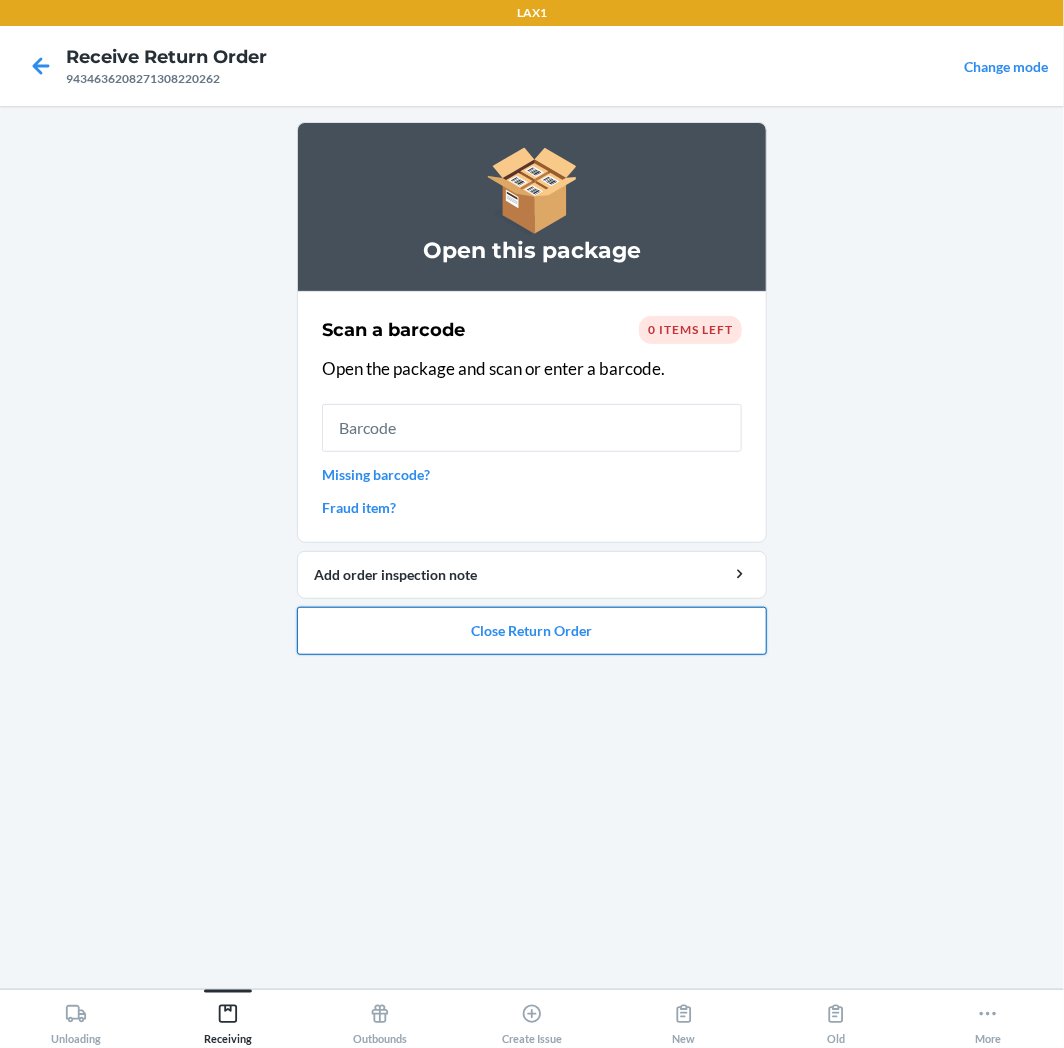 click on "Close Return Order" at bounding box center (532, 631) 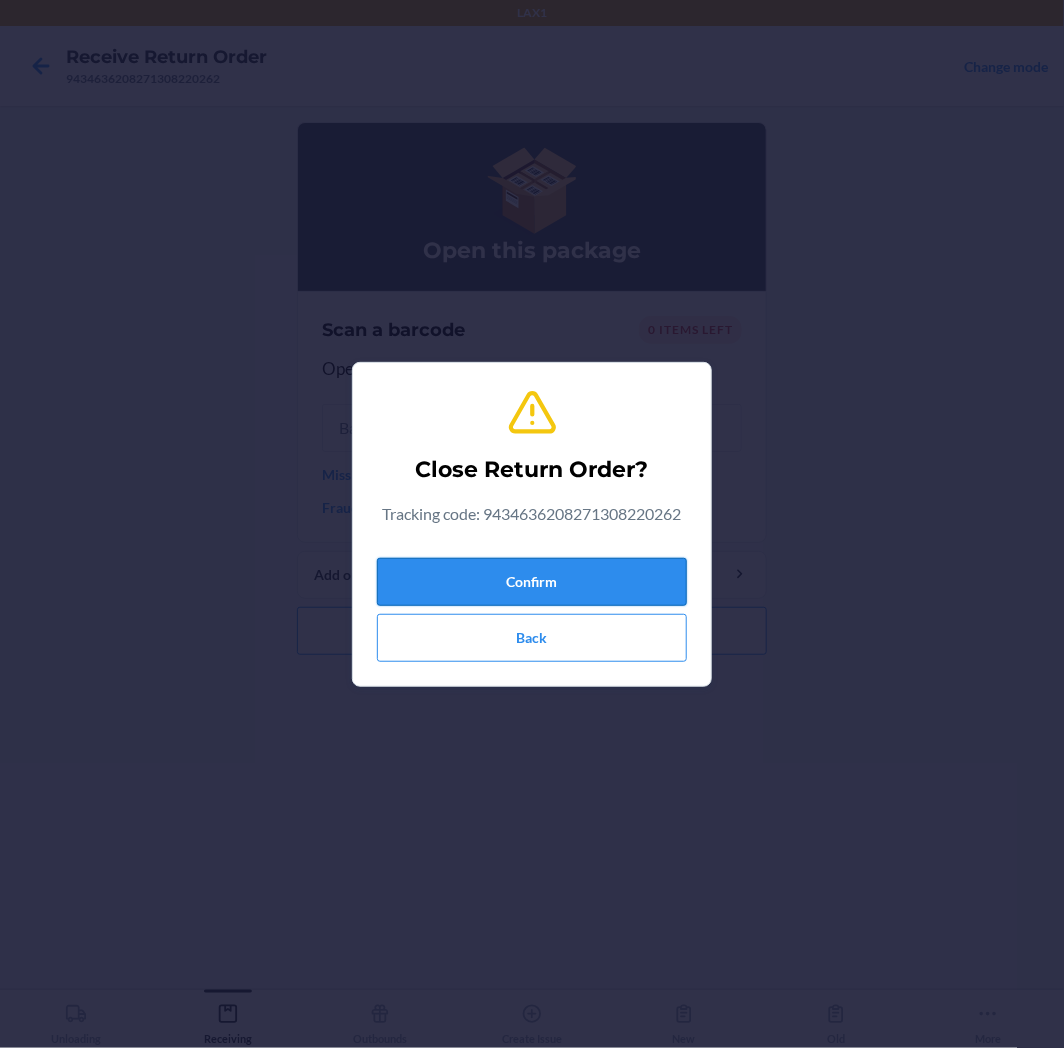 click on "Confirm" at bounding box center (532, 582) 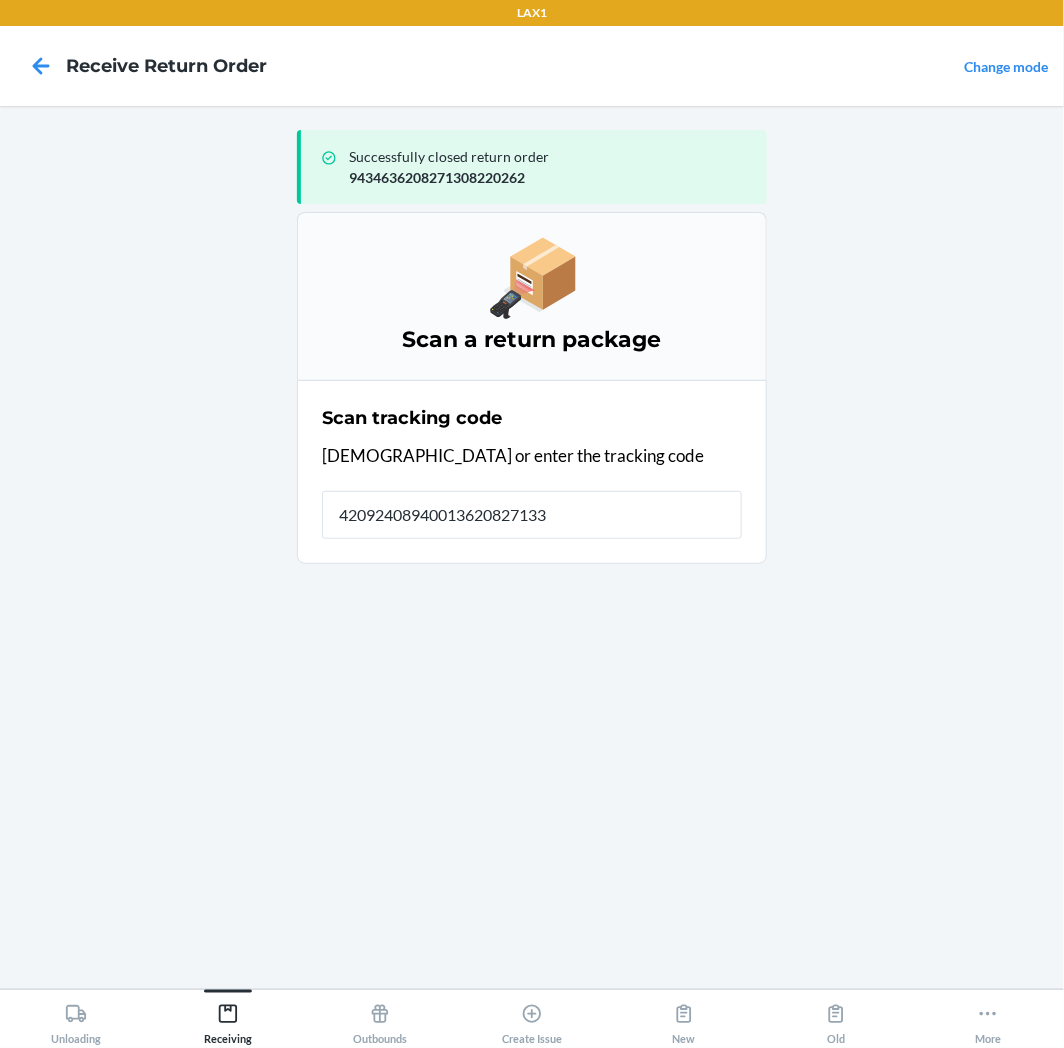 type on "420924089400136208271337" 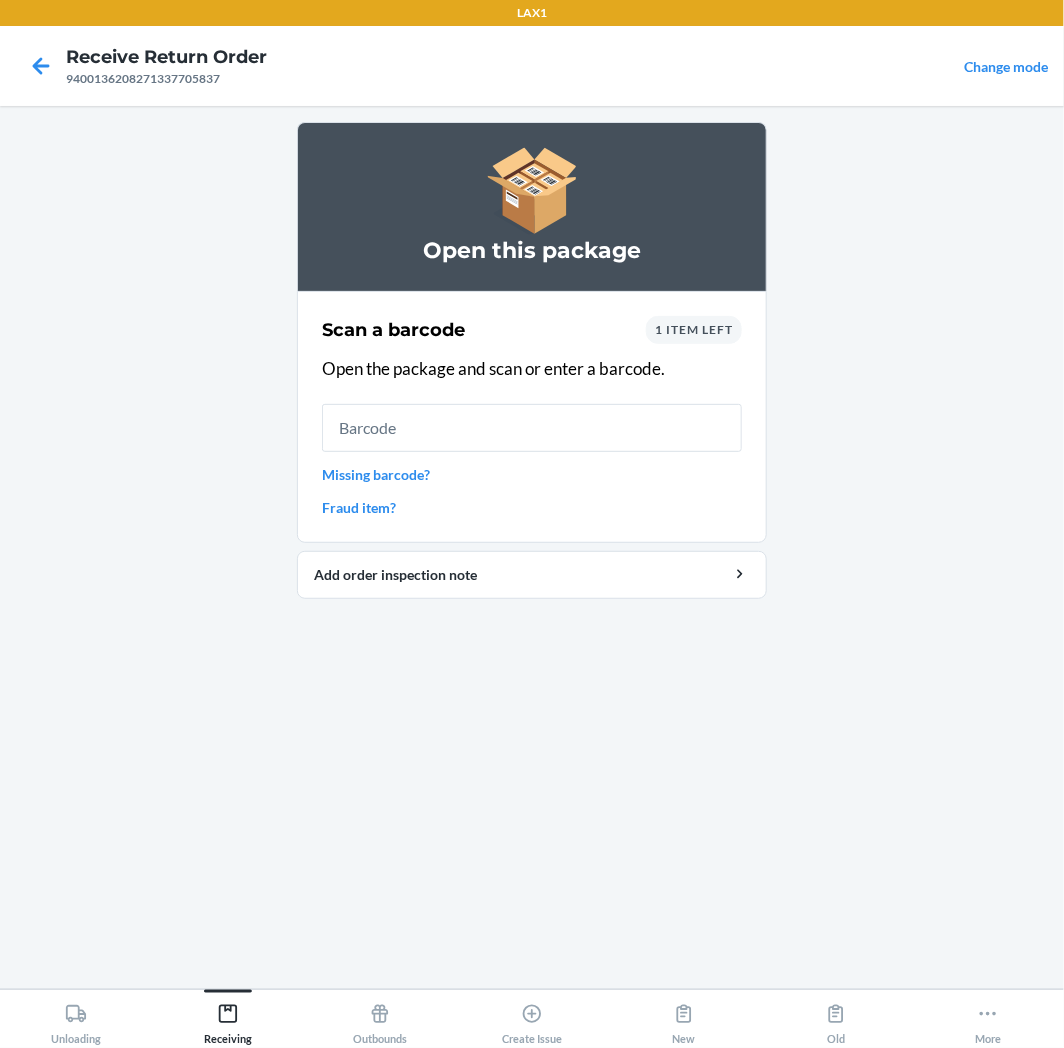 click at bounding box center (532, 428) 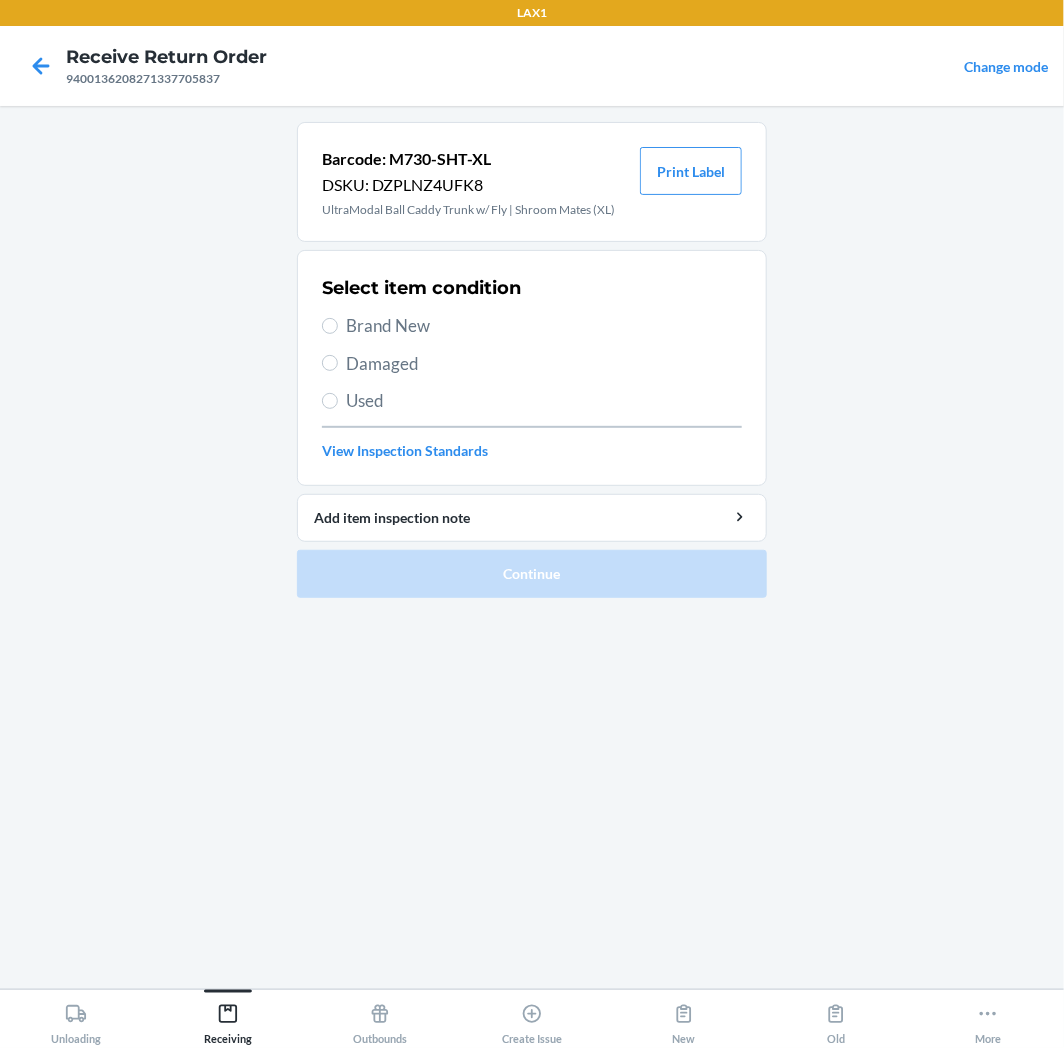 click on "Brand New" at bounding box center [544, 326] 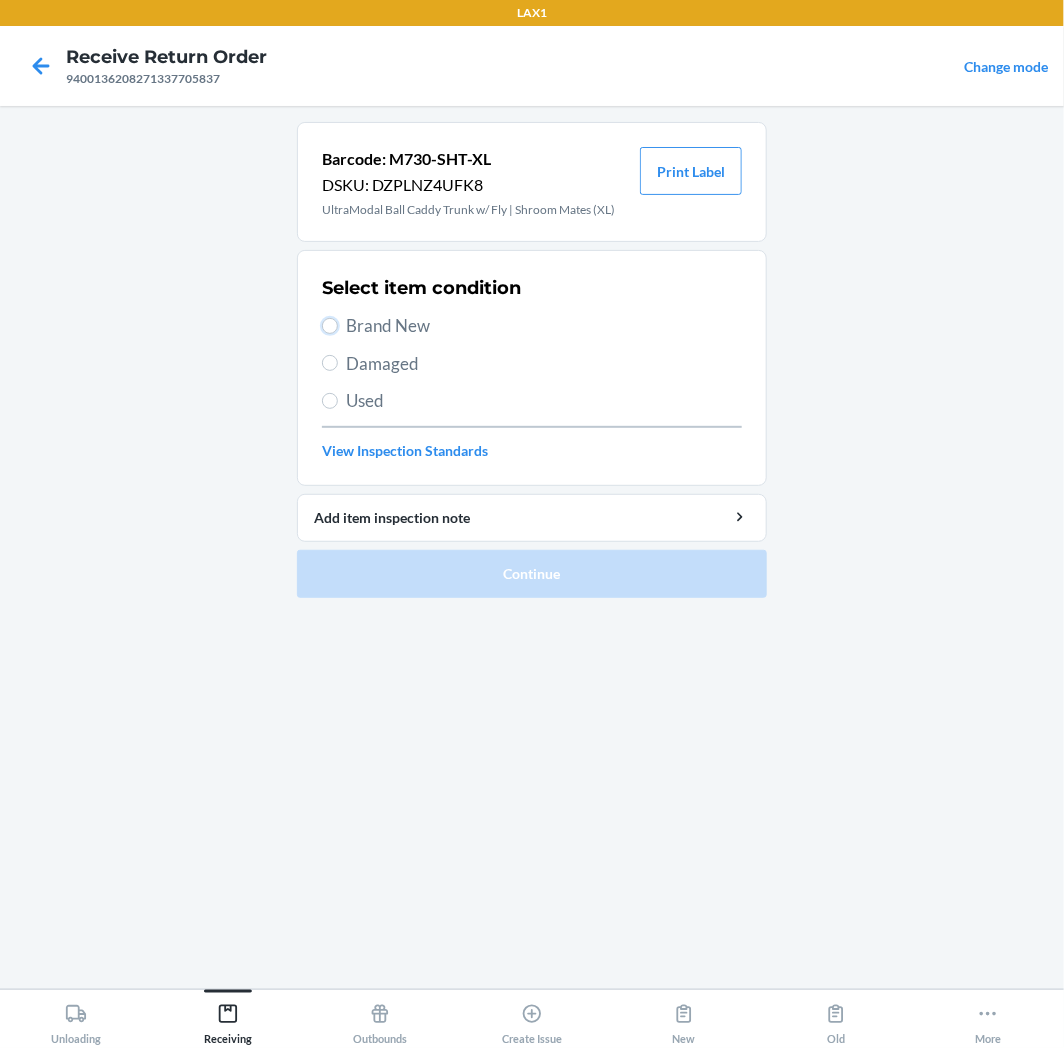 click on "Brand New" at bounding box center (330, 326) 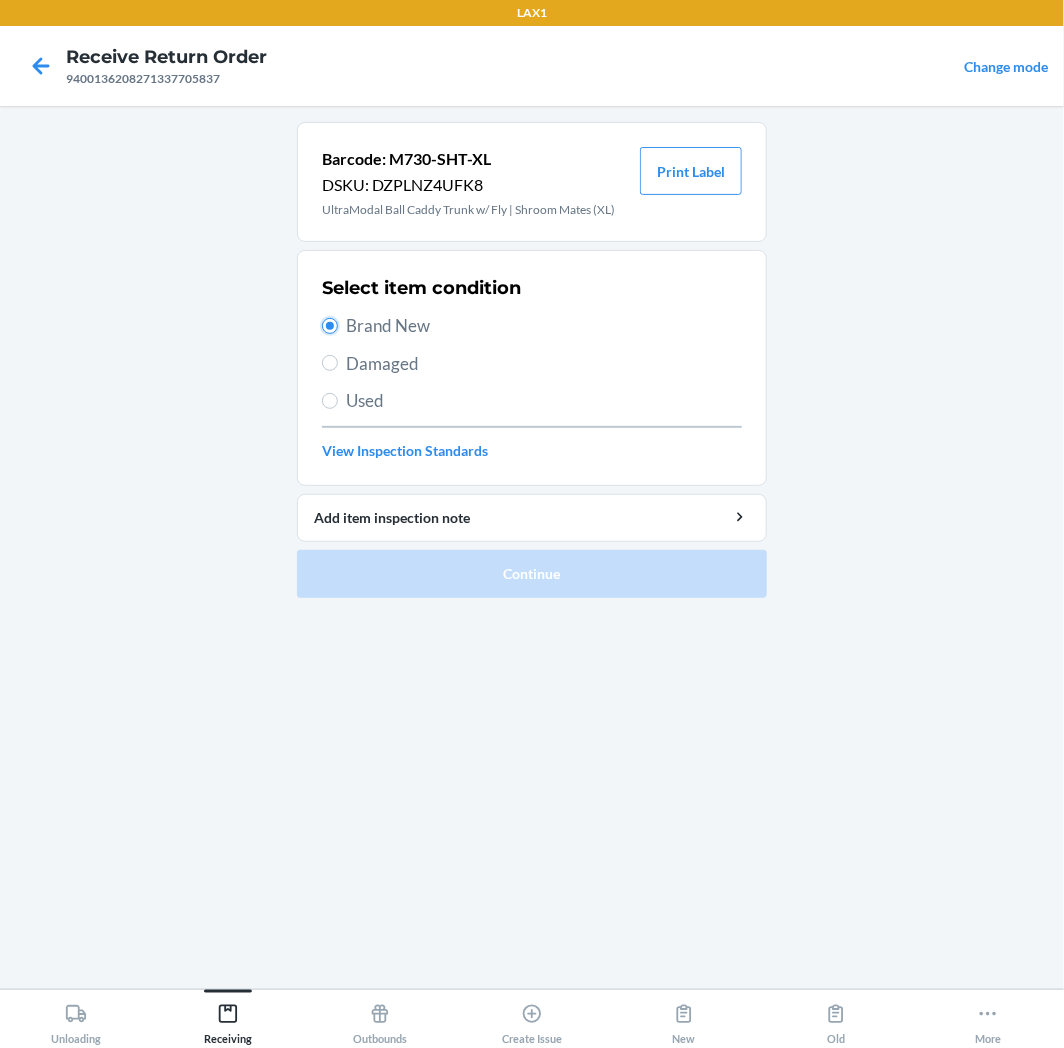 radio on "true" 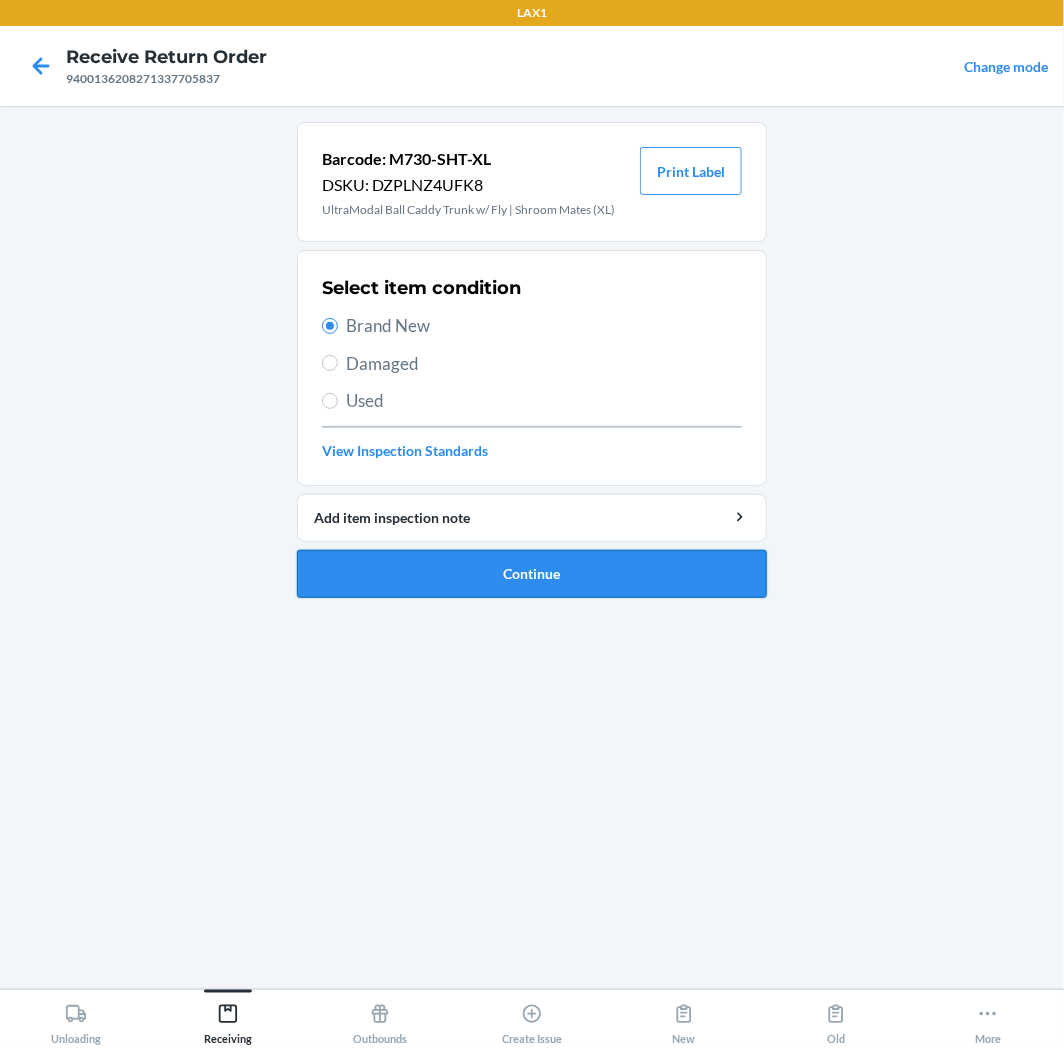 click on "Continue" at bounding box center (532, 574) 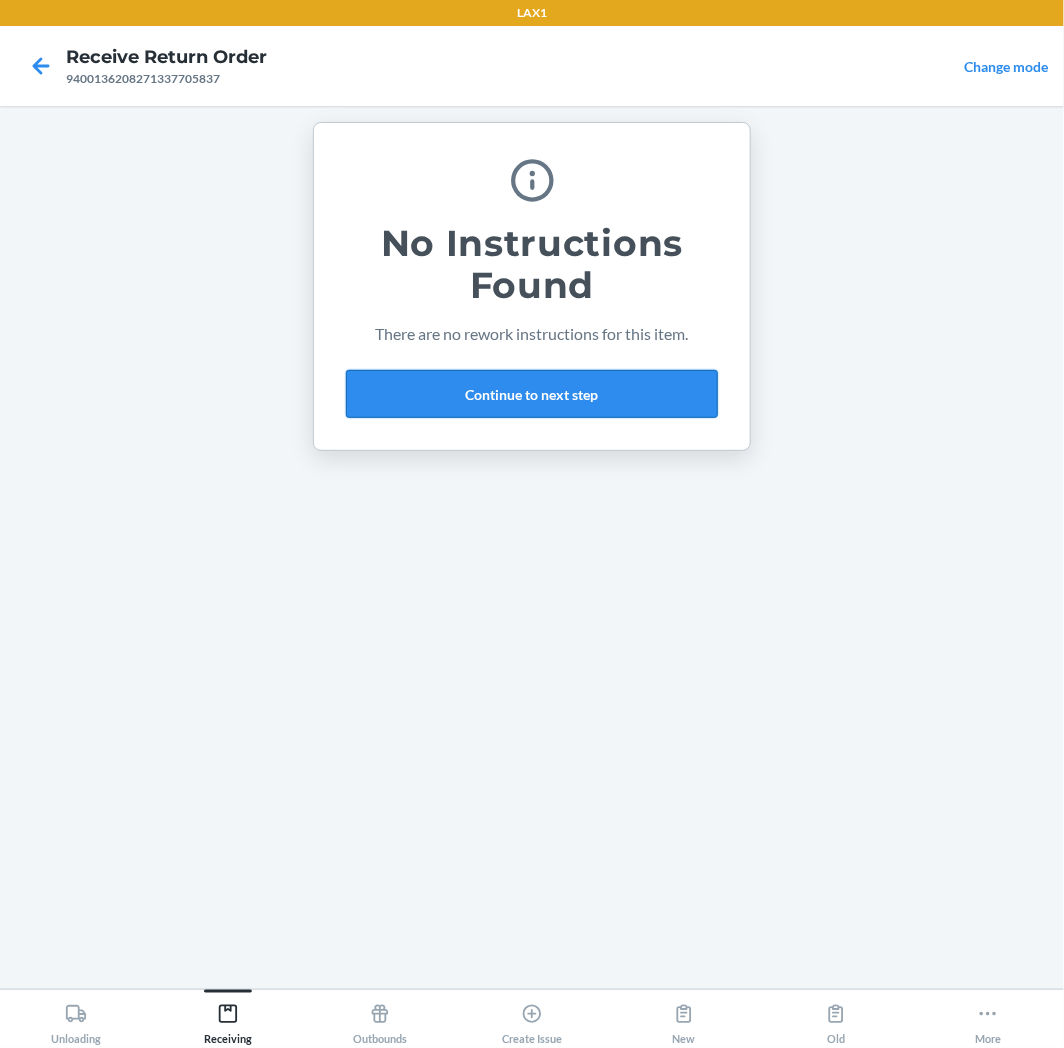 click on "Continue to next step" at bounding box center (532, 394) 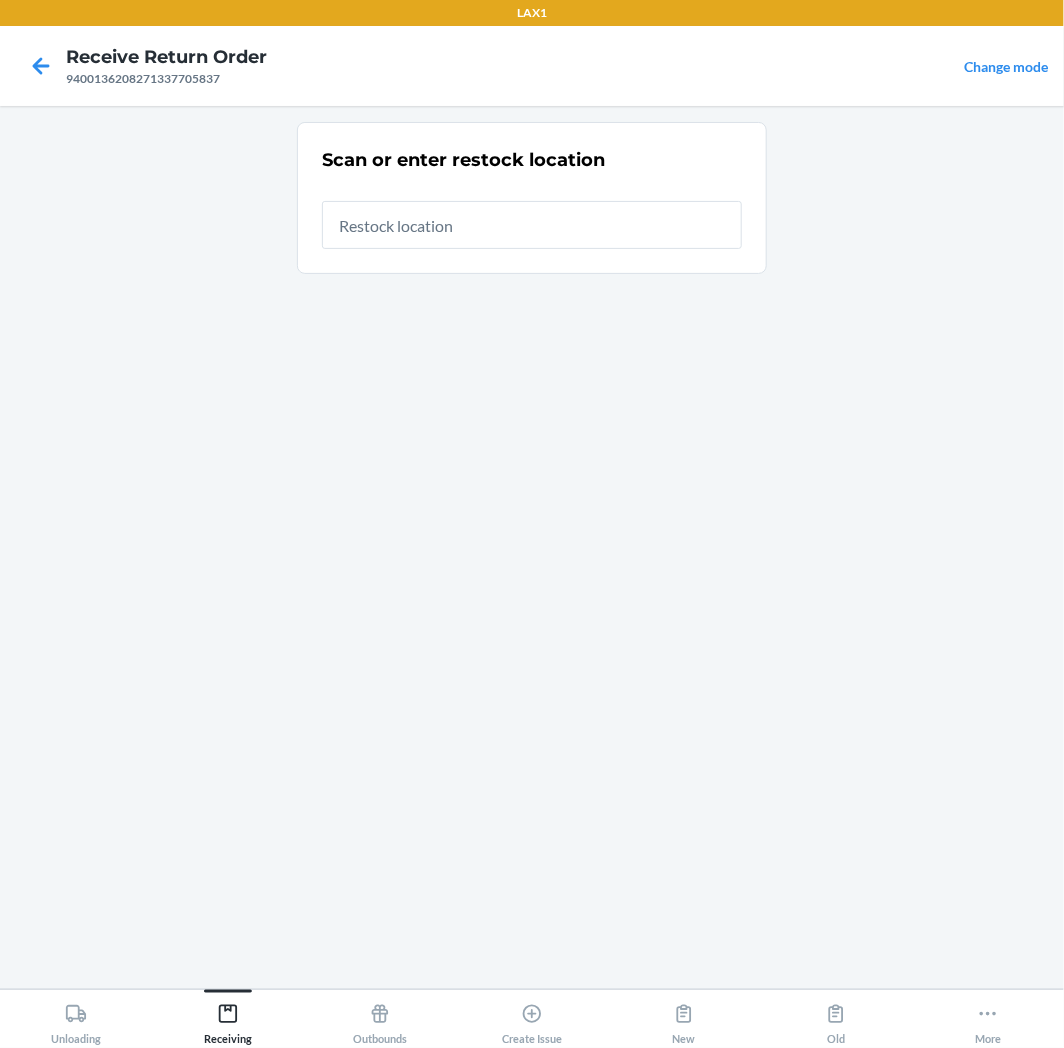 click at bounding box center (532, 225) 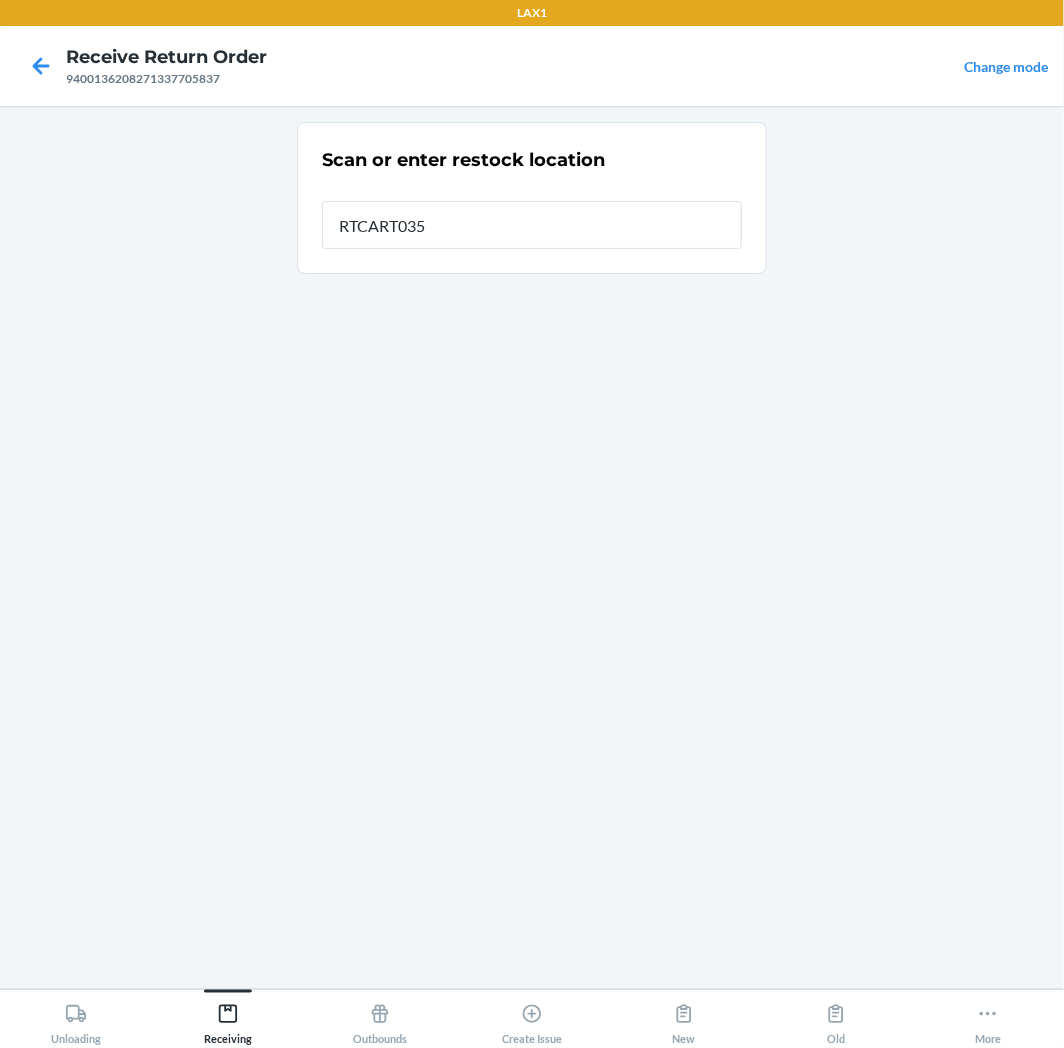 type on "RTCART035" 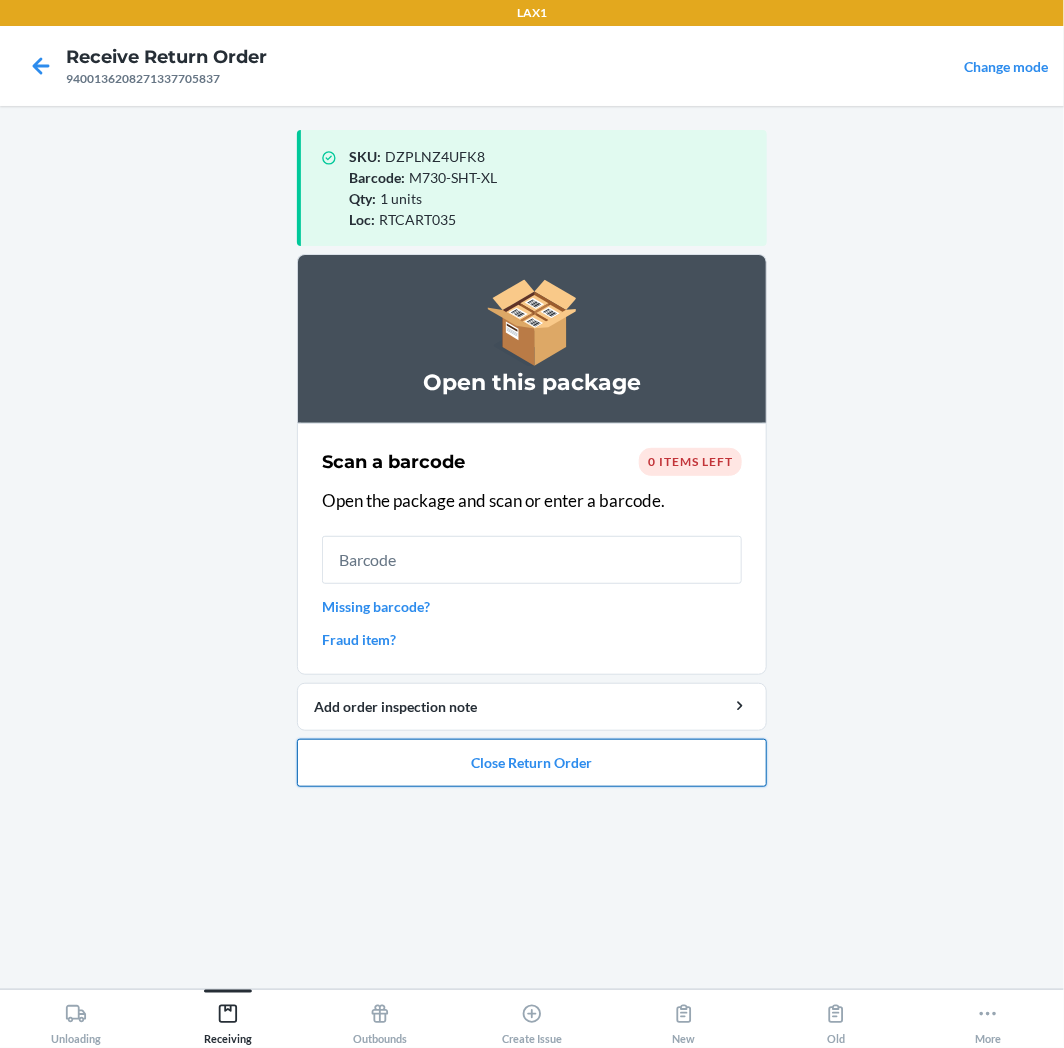 click on "Close Return Order" at bounding box center [532, 763] 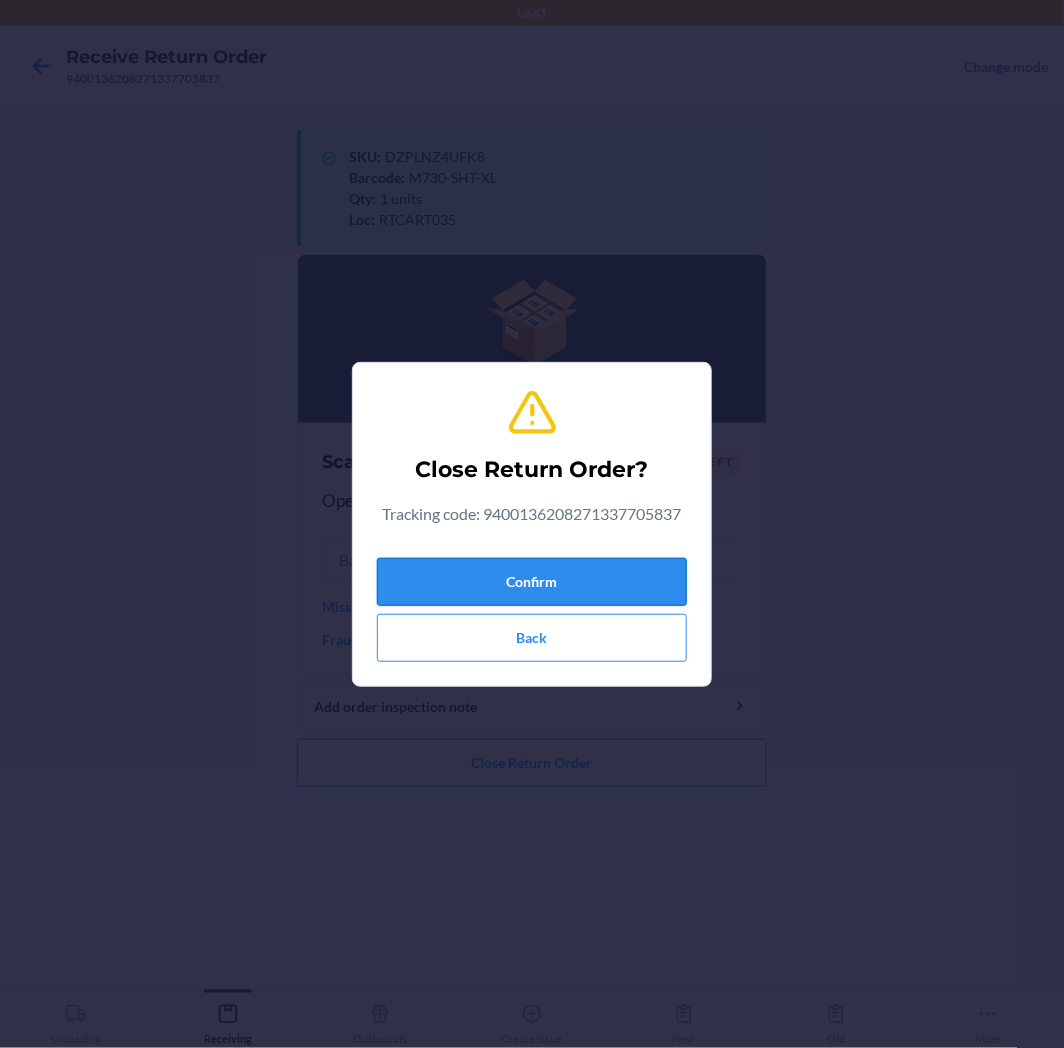click on "Confirm" at bounding box center (532, 582) 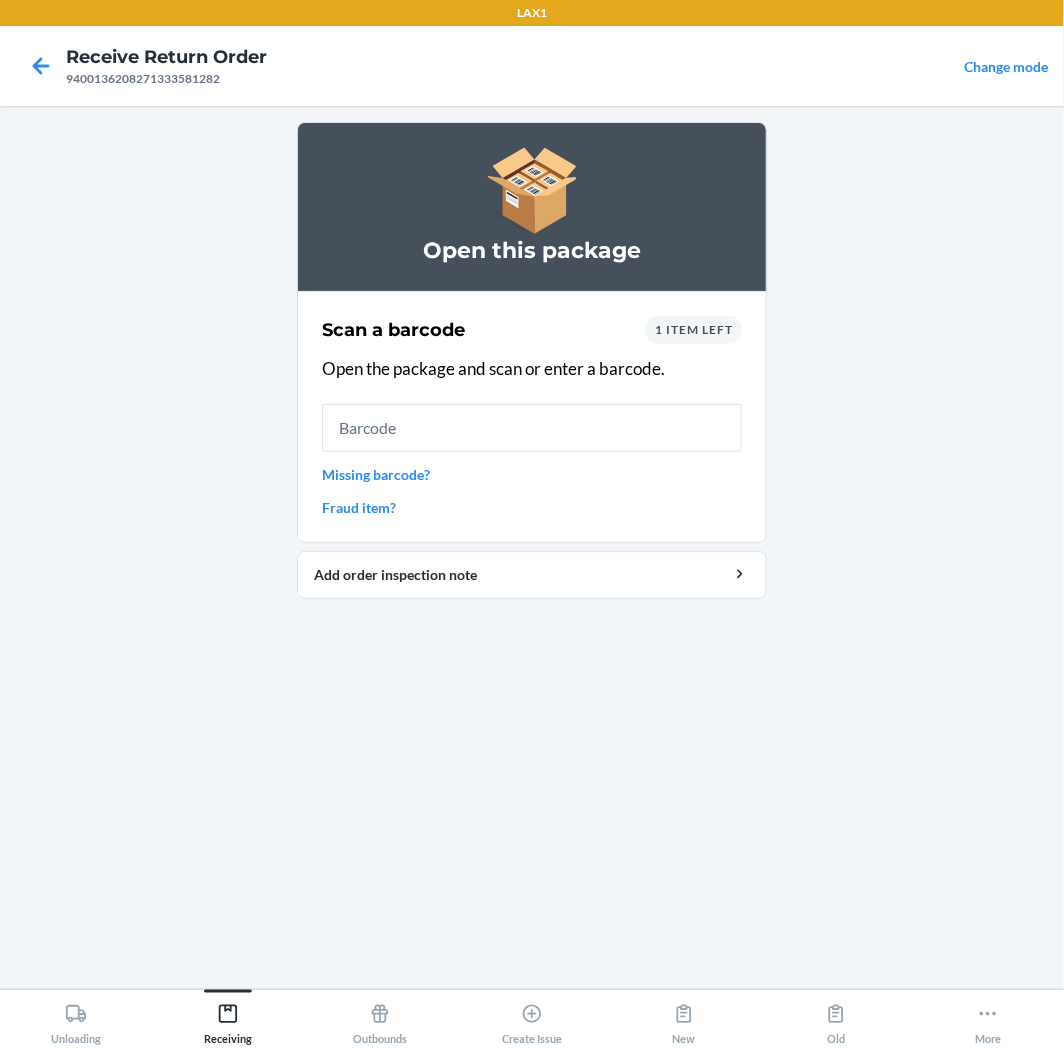 click at bounding box center (532, 428) 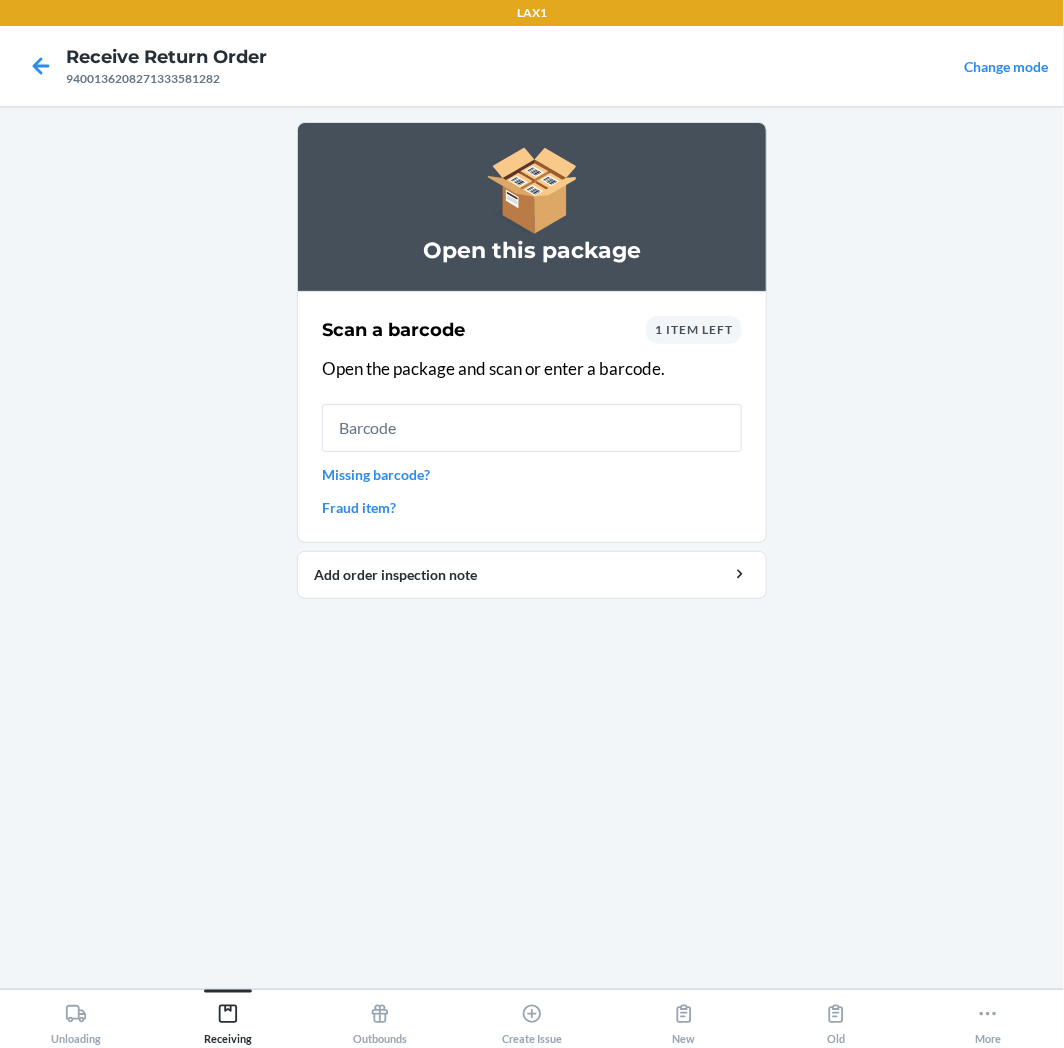 click on "1 item left" at bounding box center [694, 329] 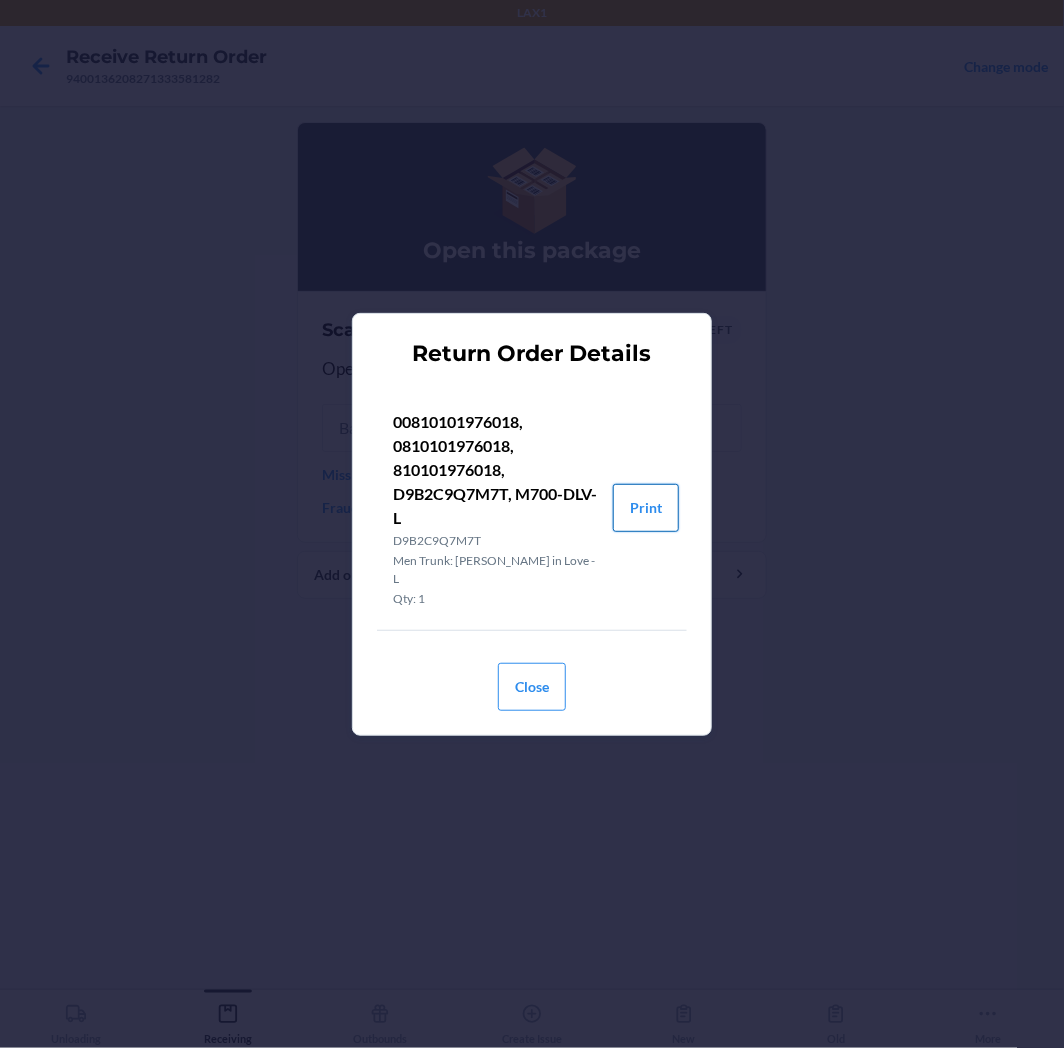 click on "Print" at bounding box center (646, 508) 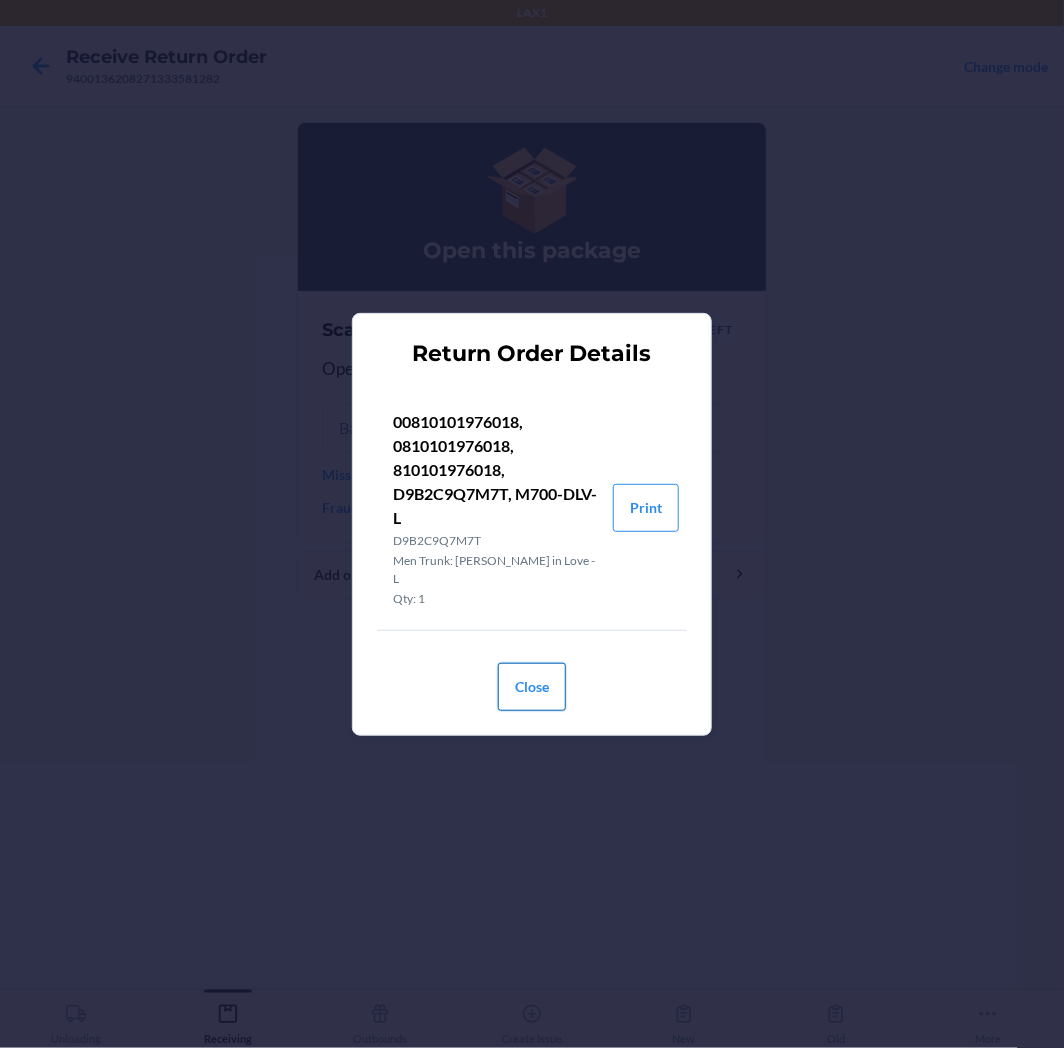click on "Close" at bounding box center (532, 687) 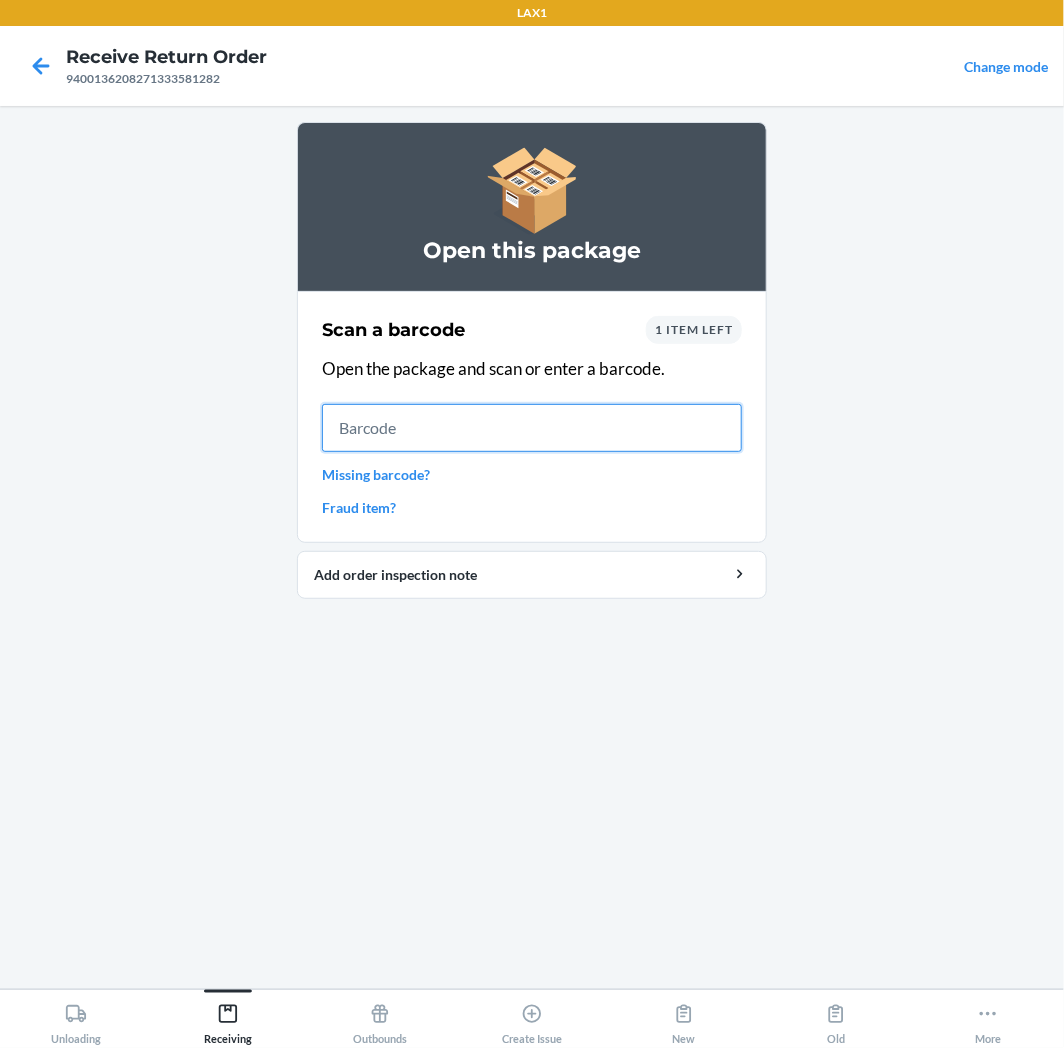 click at bounding box center (532, 428) 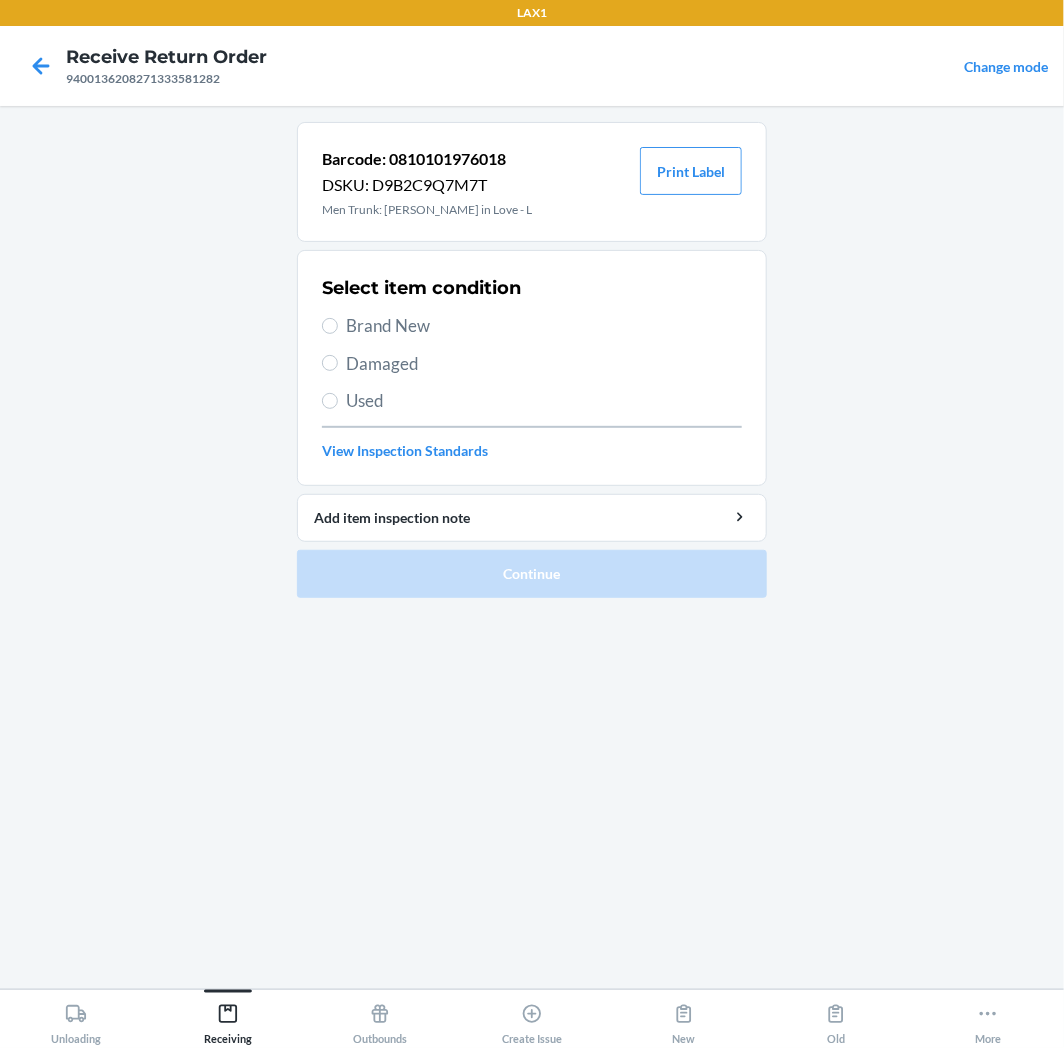 click on "Used" at bounding box center (544, 401) 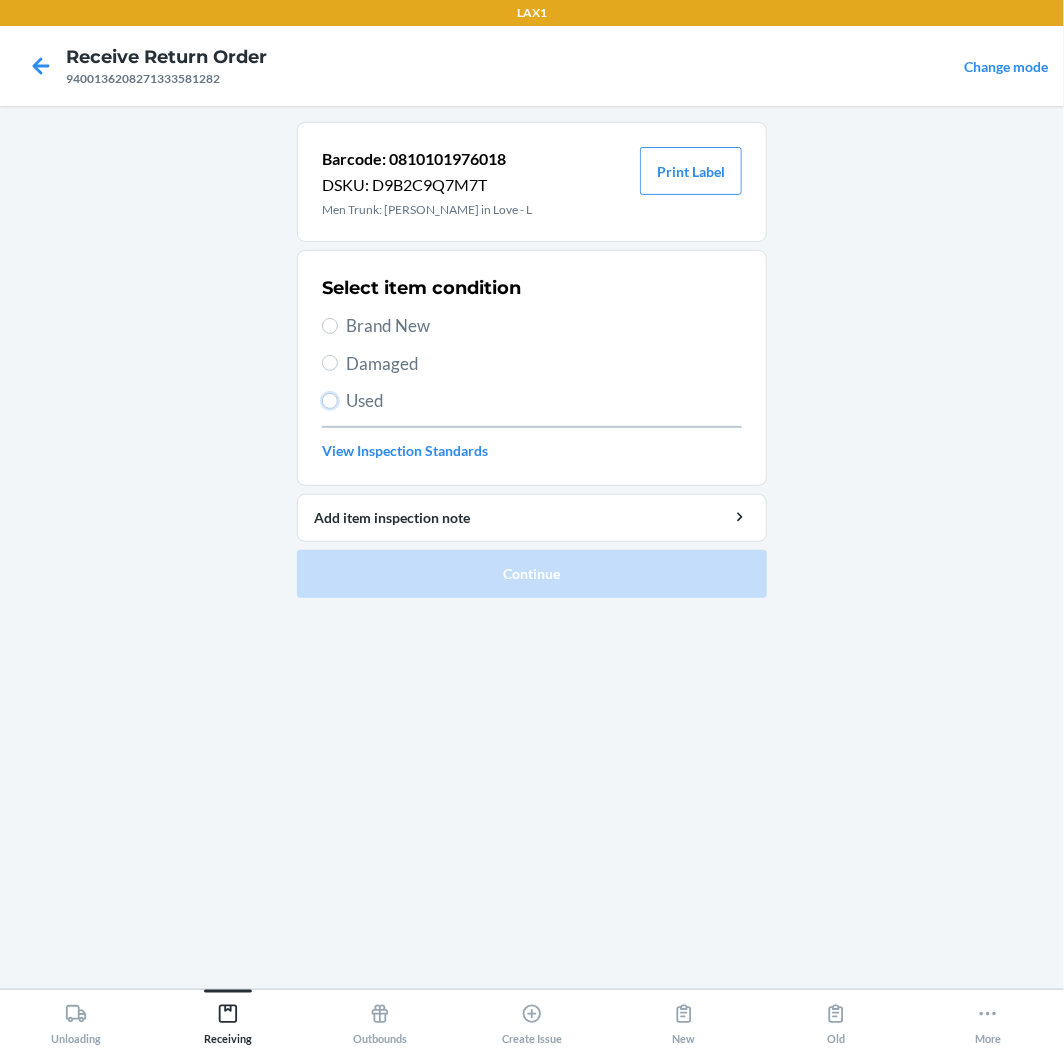 click on "Used" at bounding box center (330, 401) 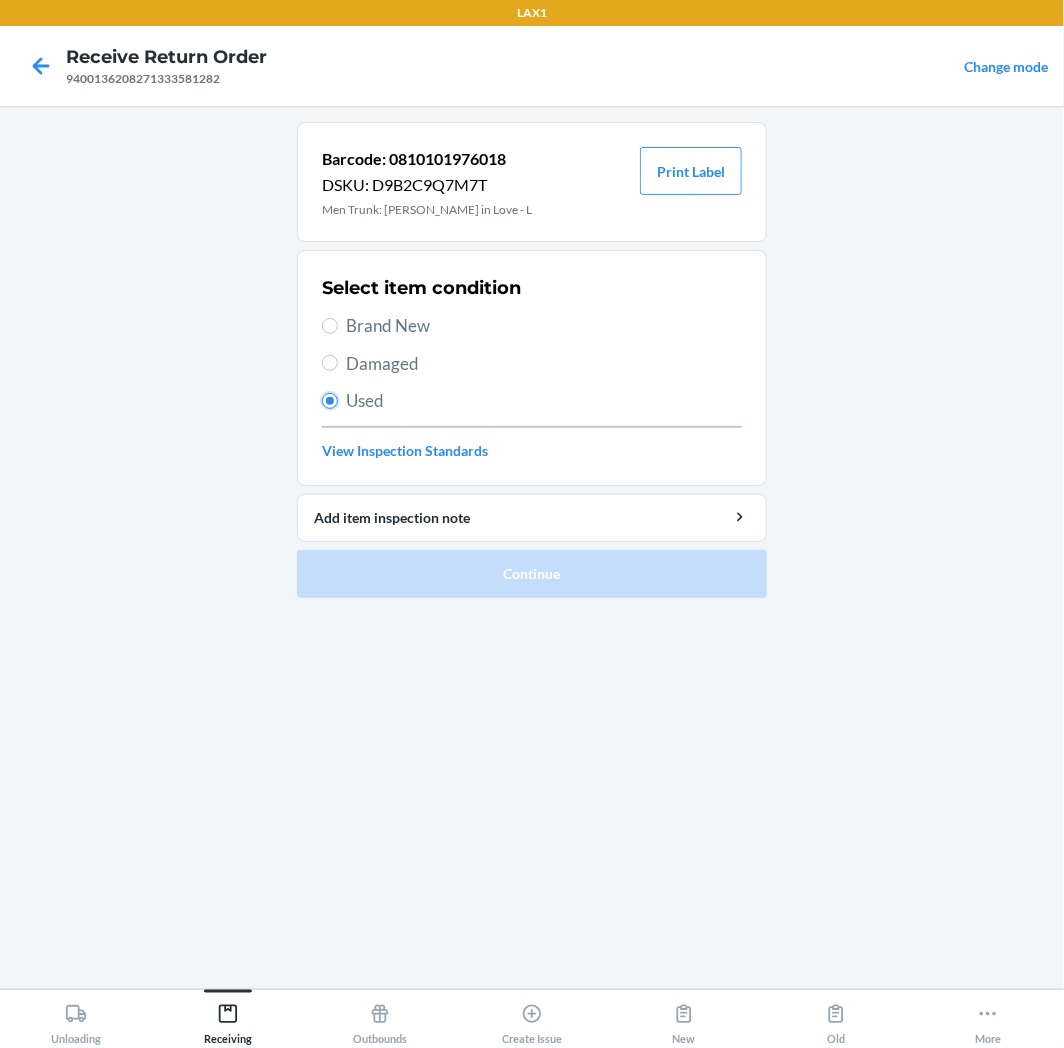 radio on "true" 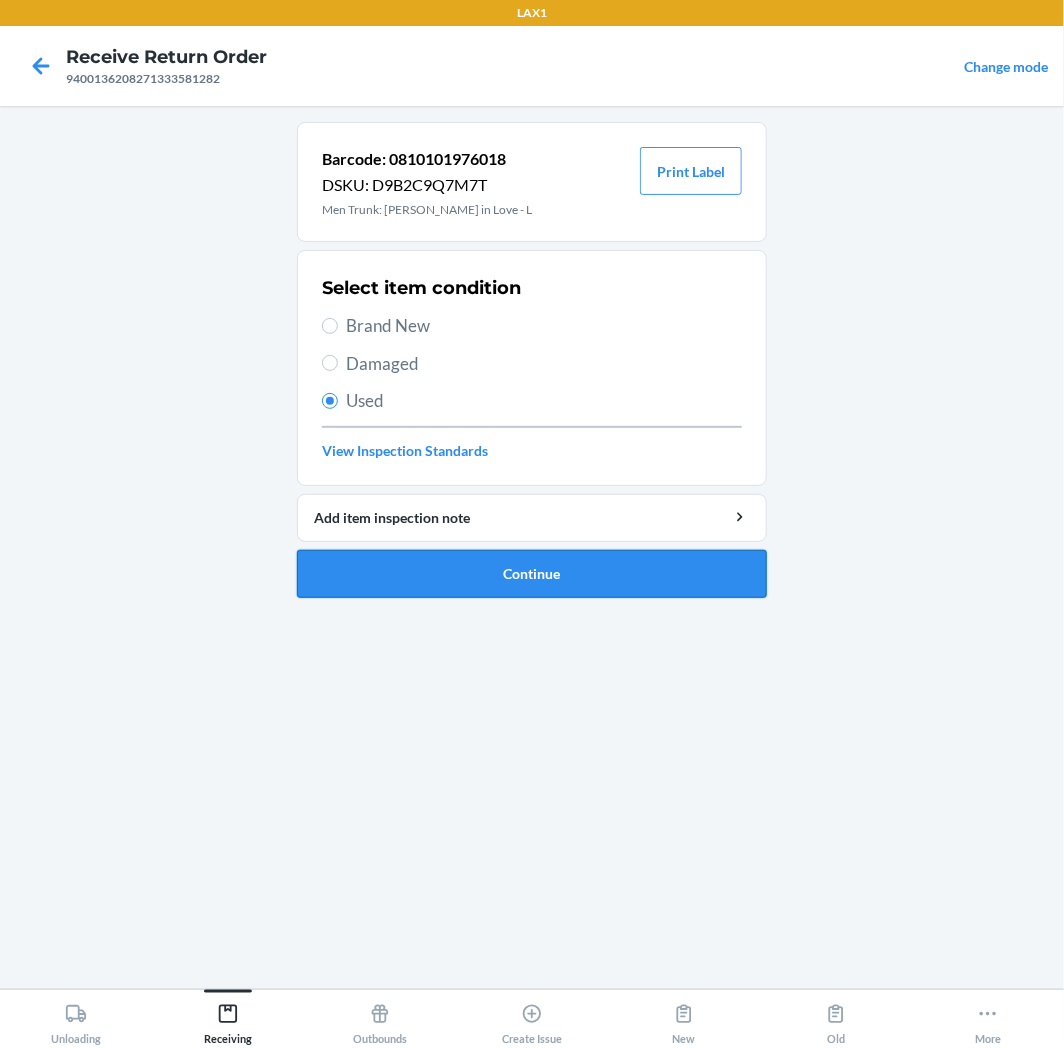 click on "Continue" at bounding box center [532, 574] 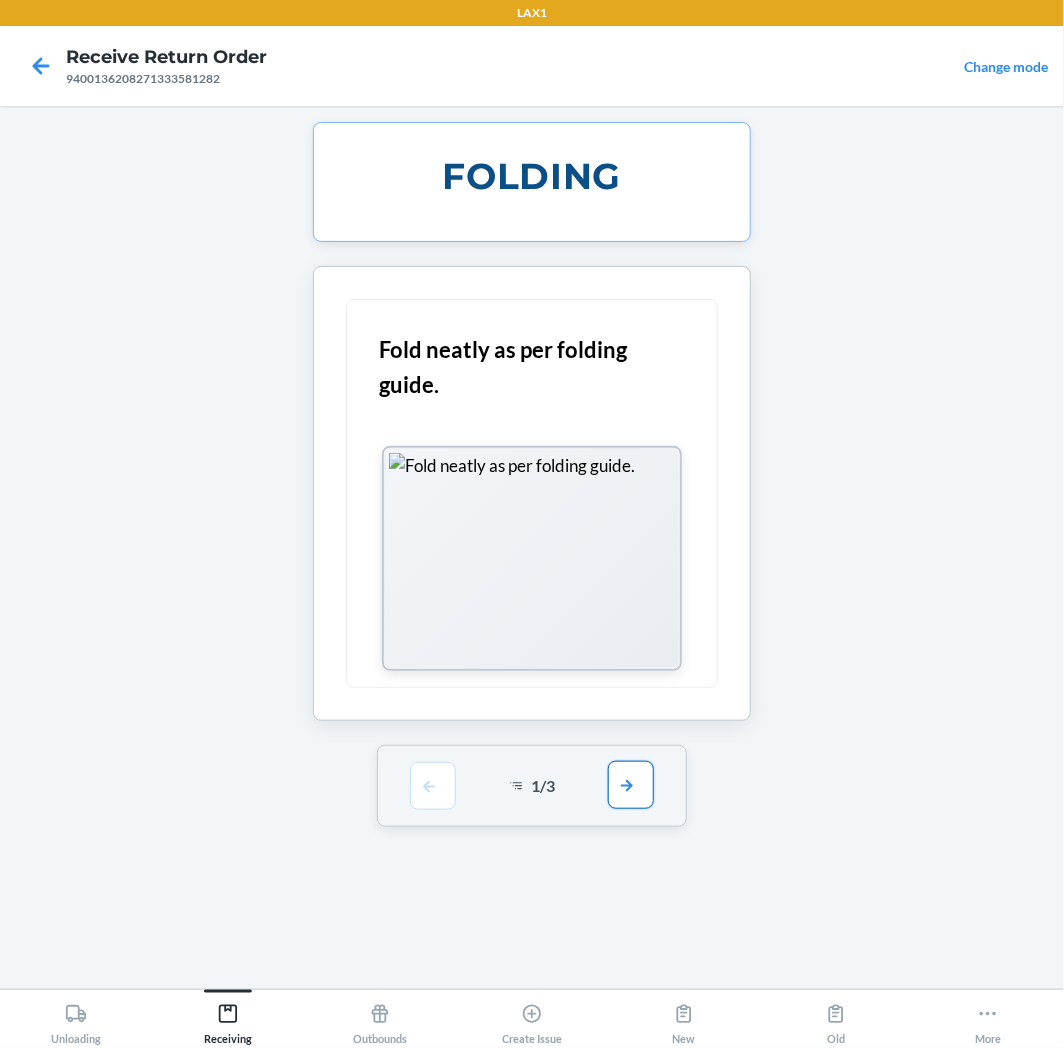 click at bounding box center (631, 785) 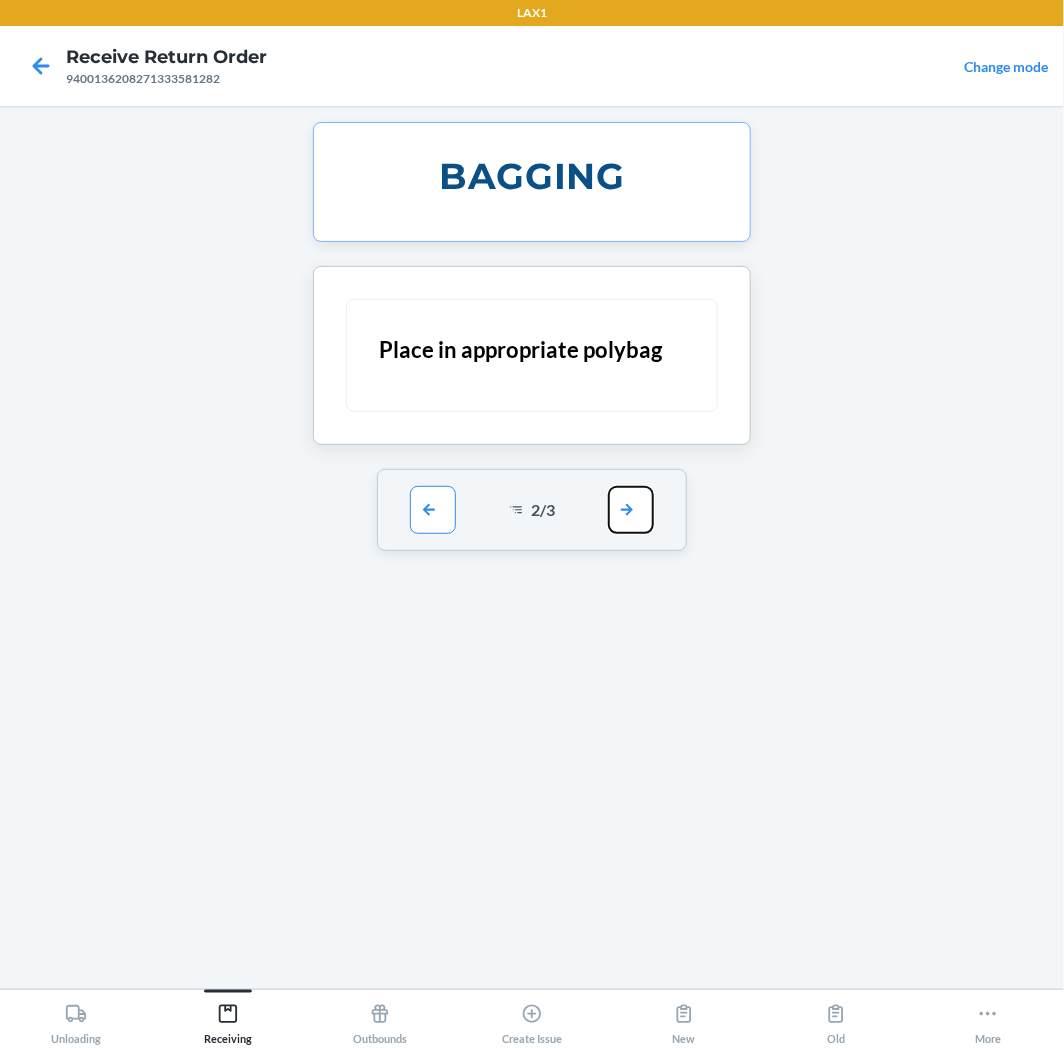 click at bounding box center [631, 510] 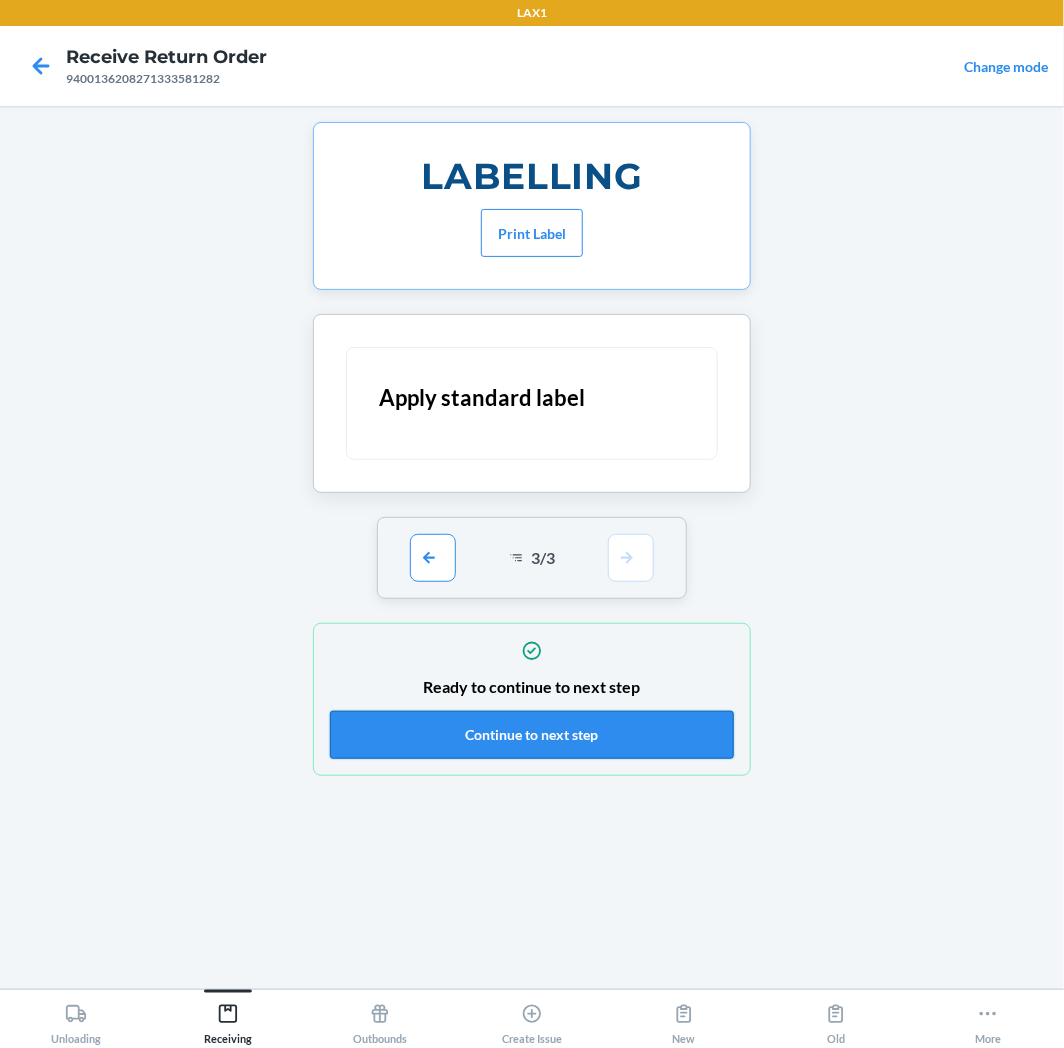 click on "Continue to next step" at bounding box center [532, 735] 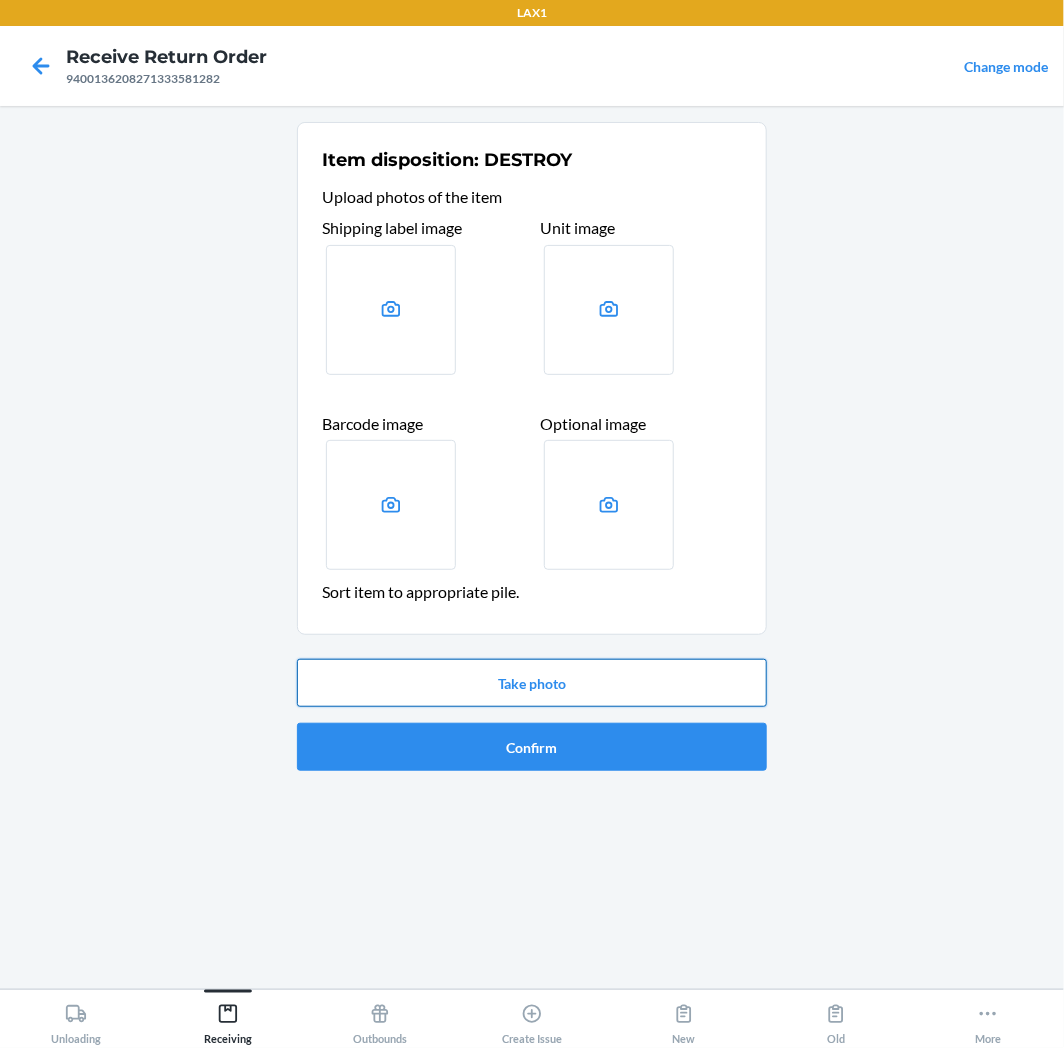 click on "Take photo" at bounding box center (532, 683) 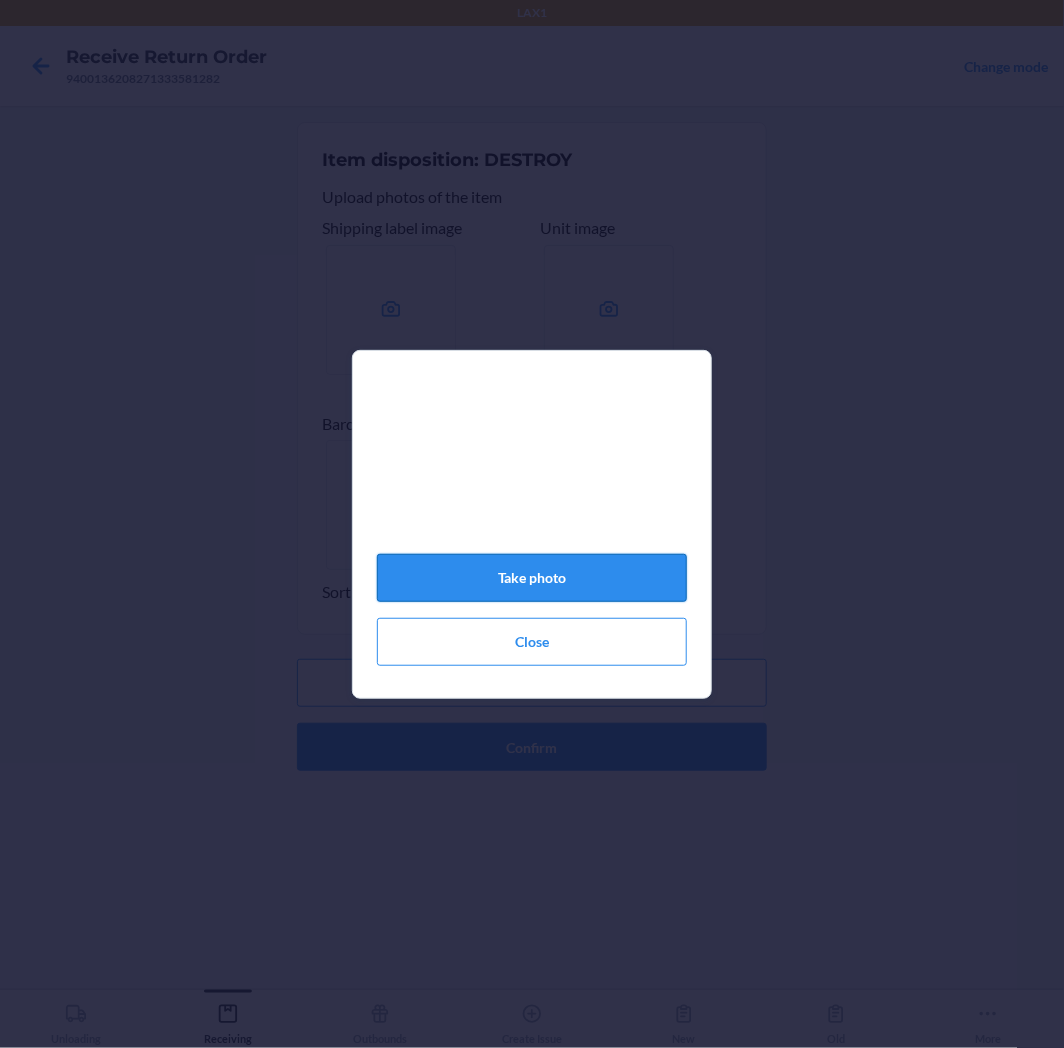 click on "Take photo" 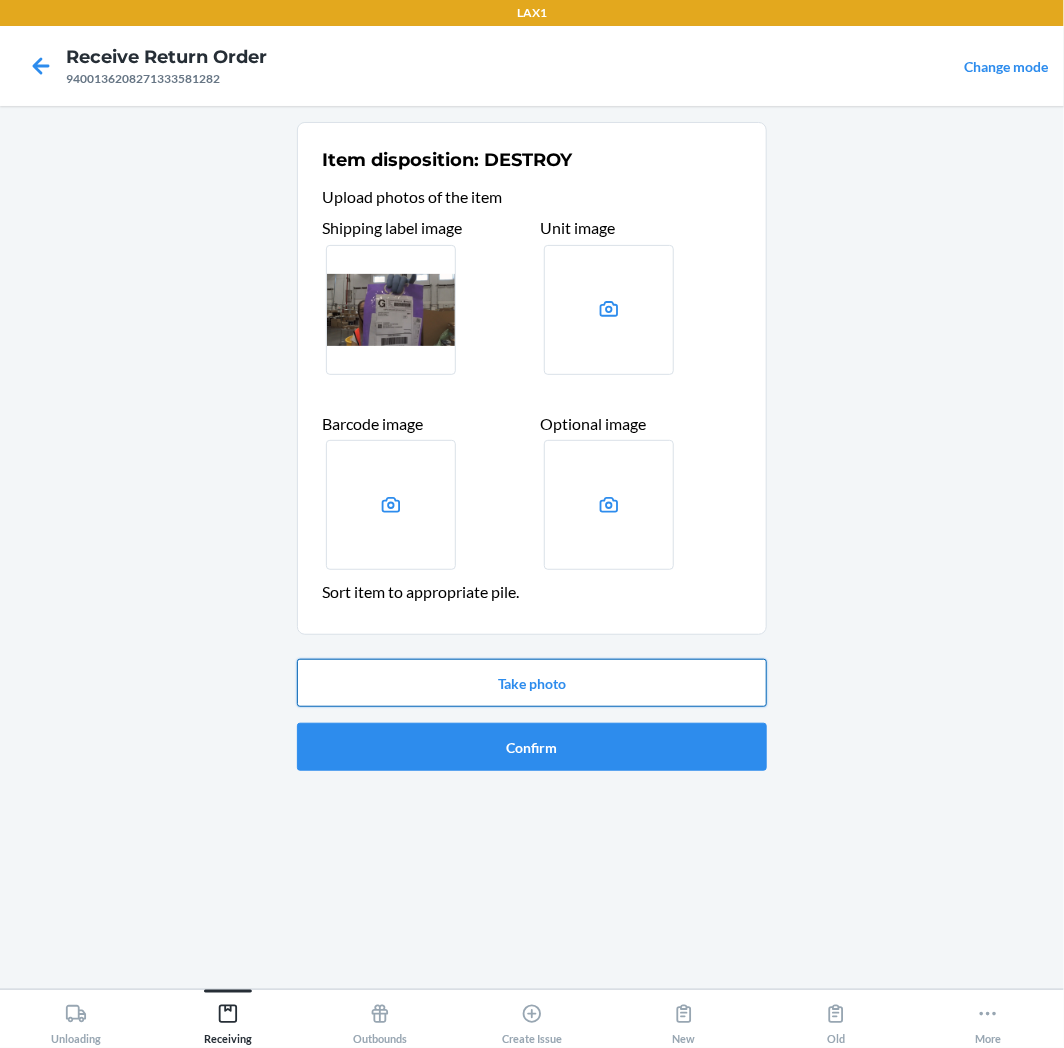 click on "Take photo" at bounding box center (532, 683) 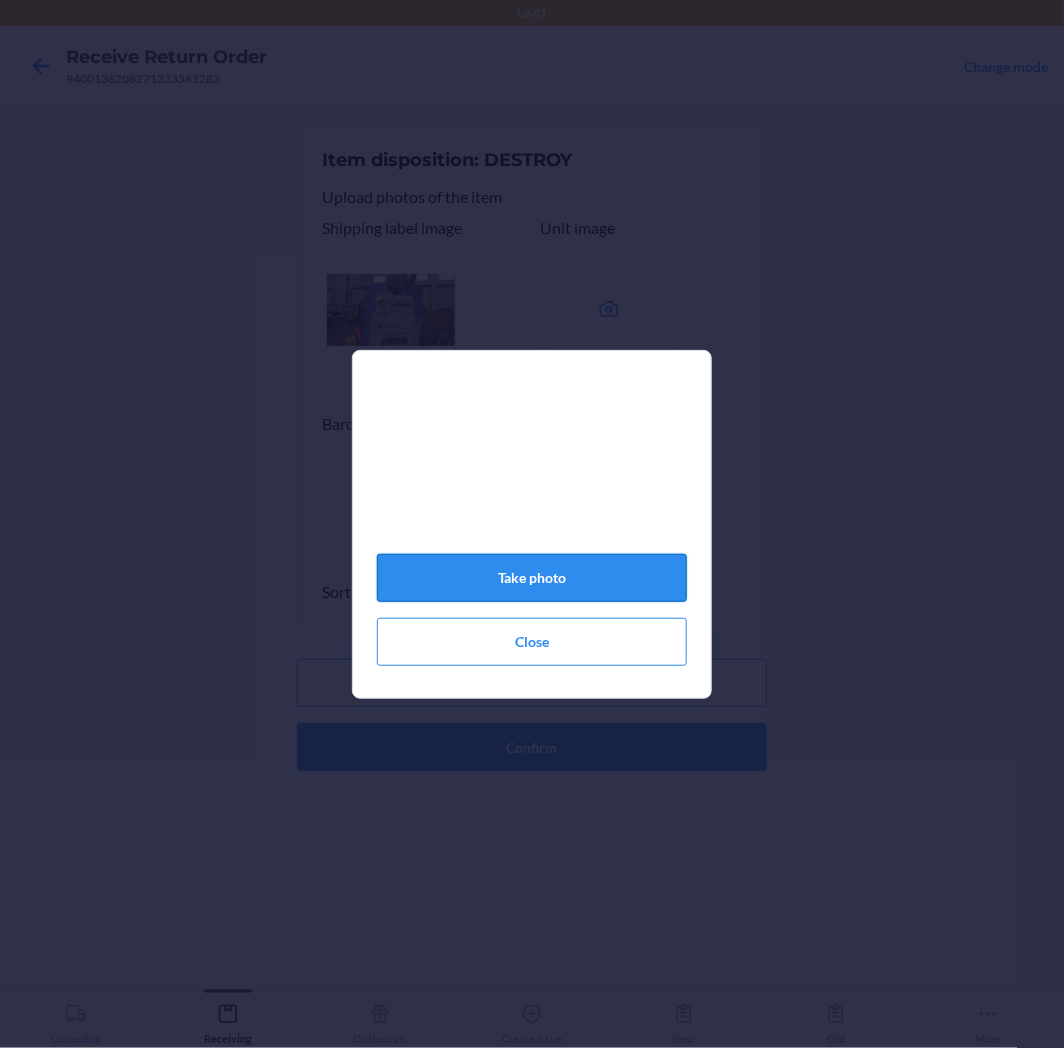 click on "Take photo" 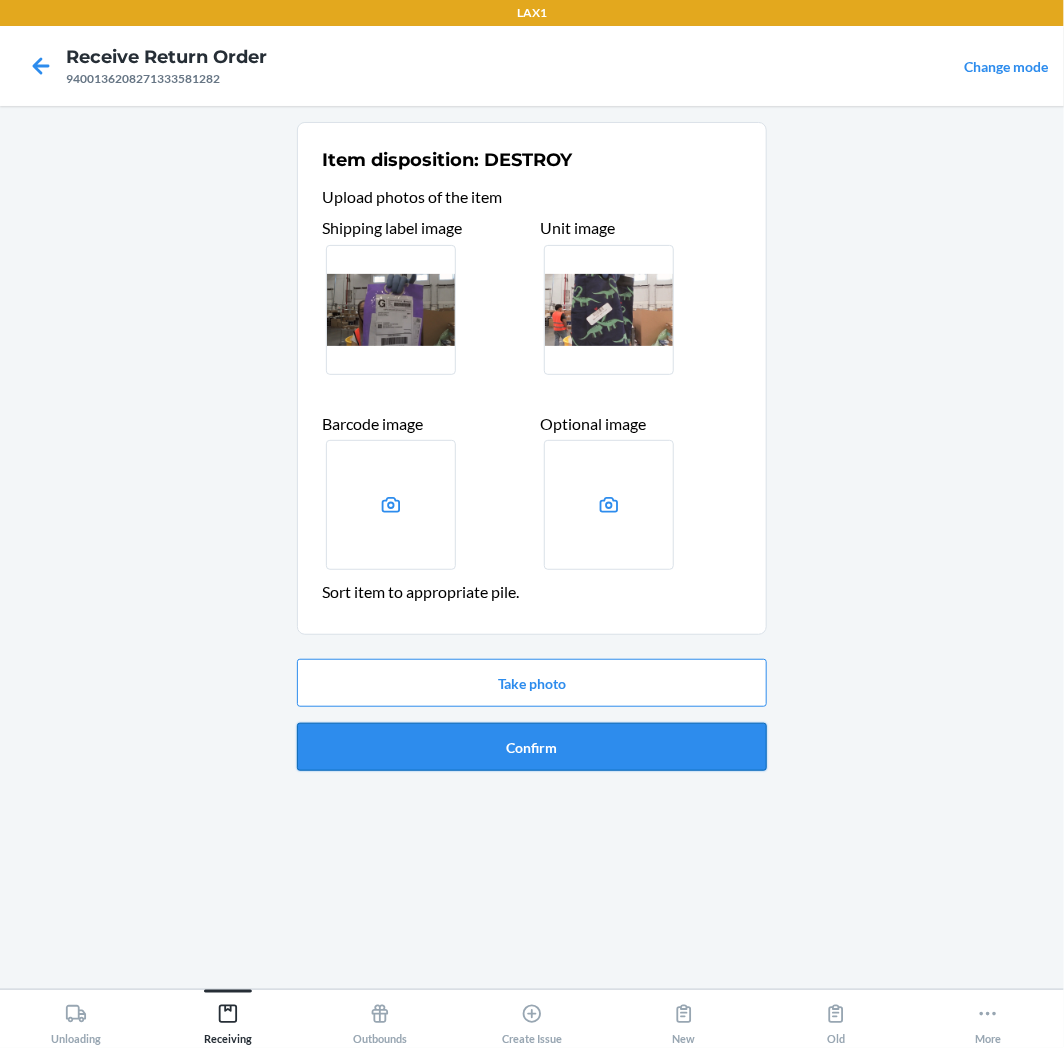 click on "Confirm" at bounding box center (532, 747) 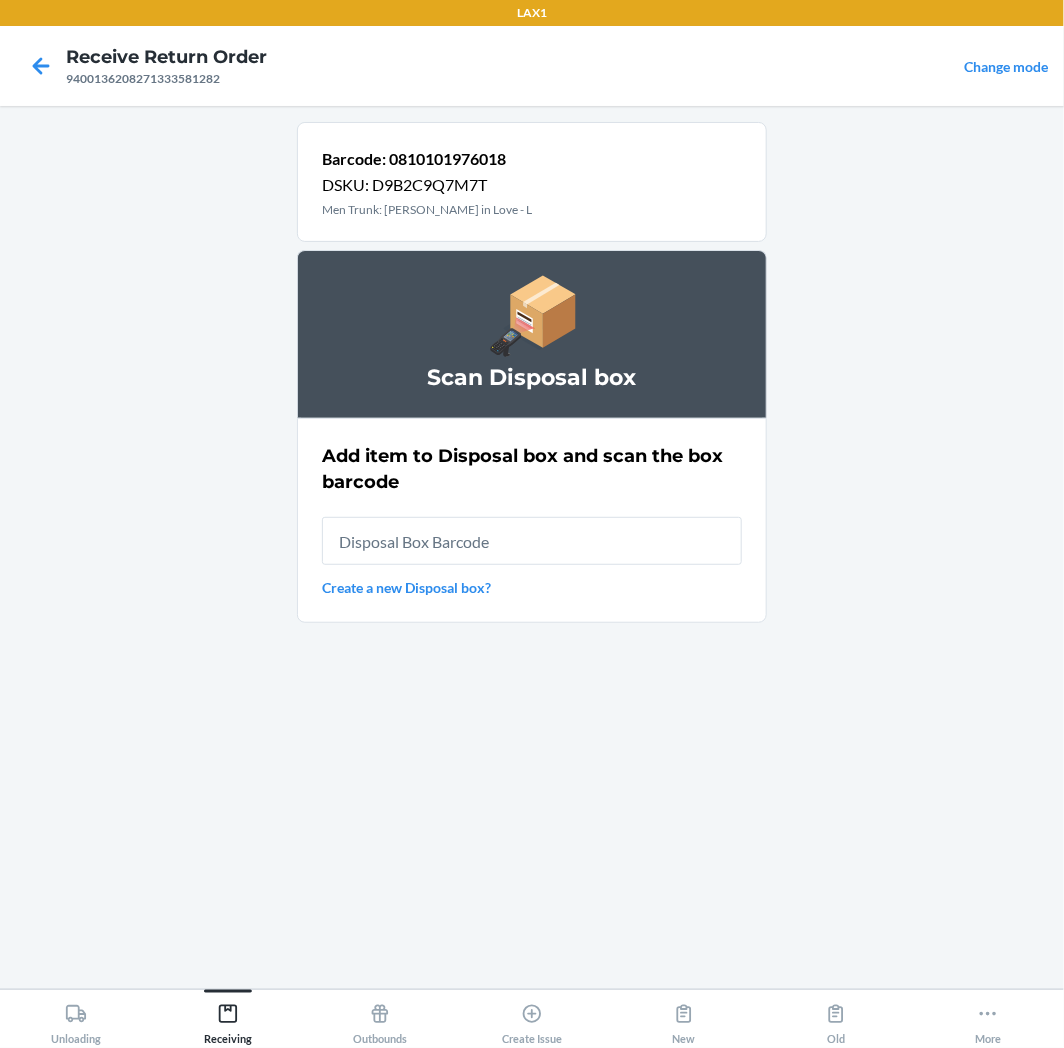 click at bounding box center (532, 541) 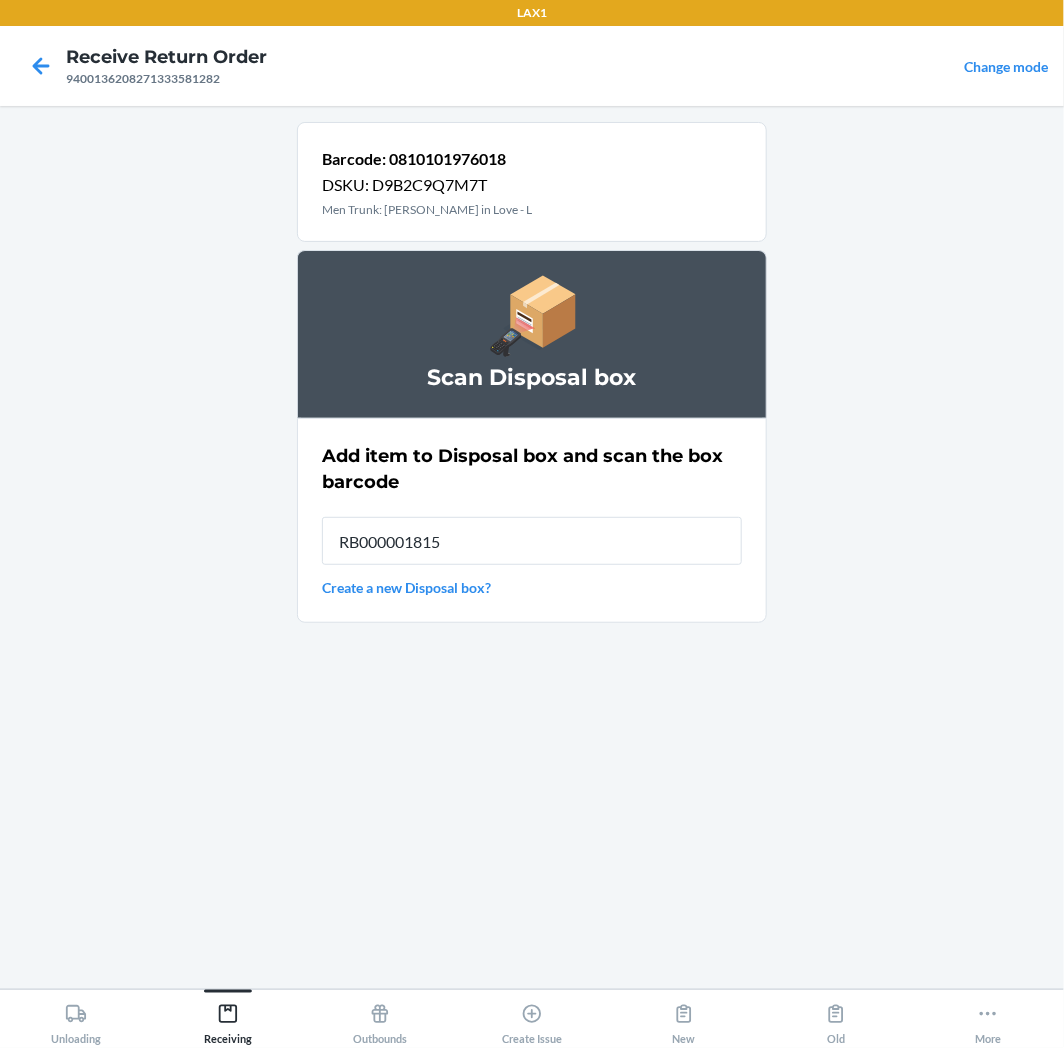 type on "RB000001815" 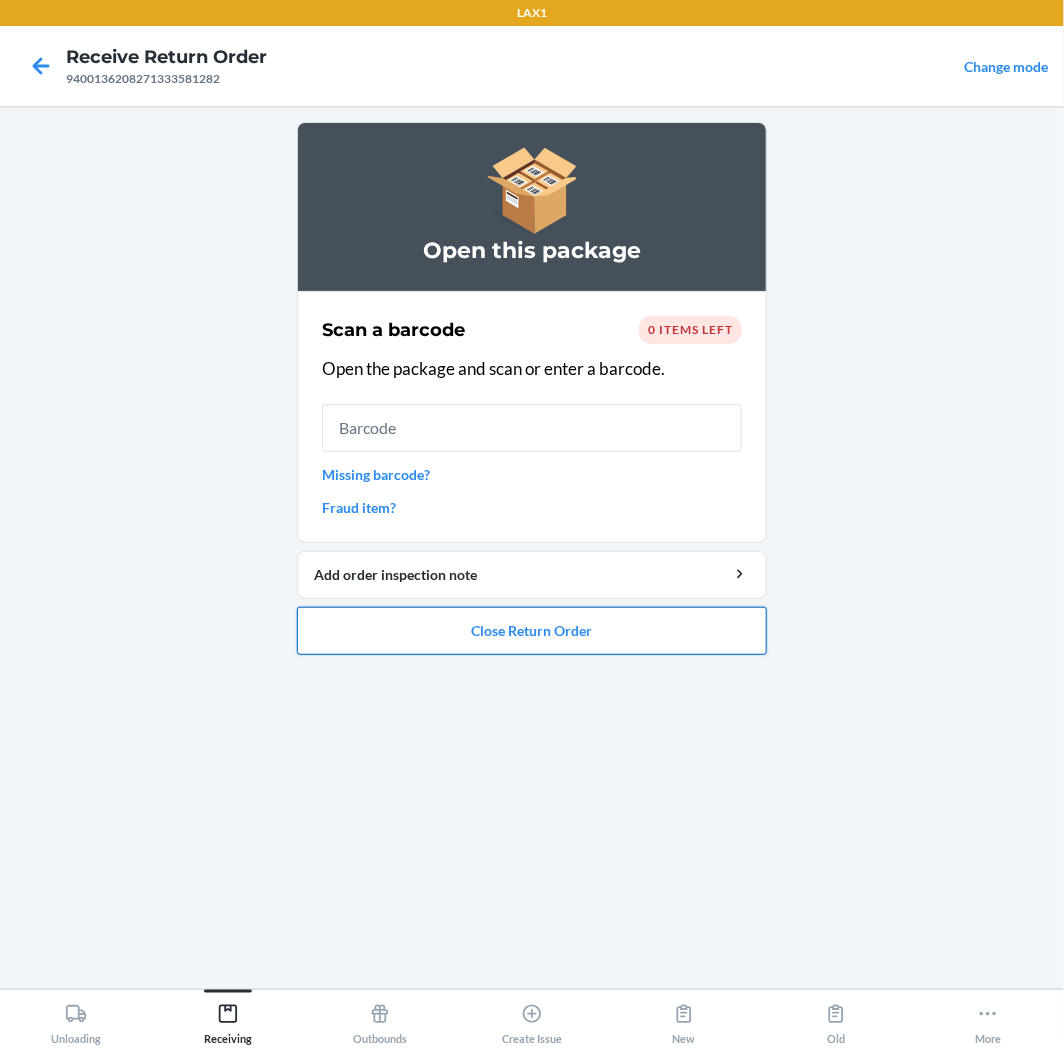 click on "Close Return Order" at bounding box center [532, 631] 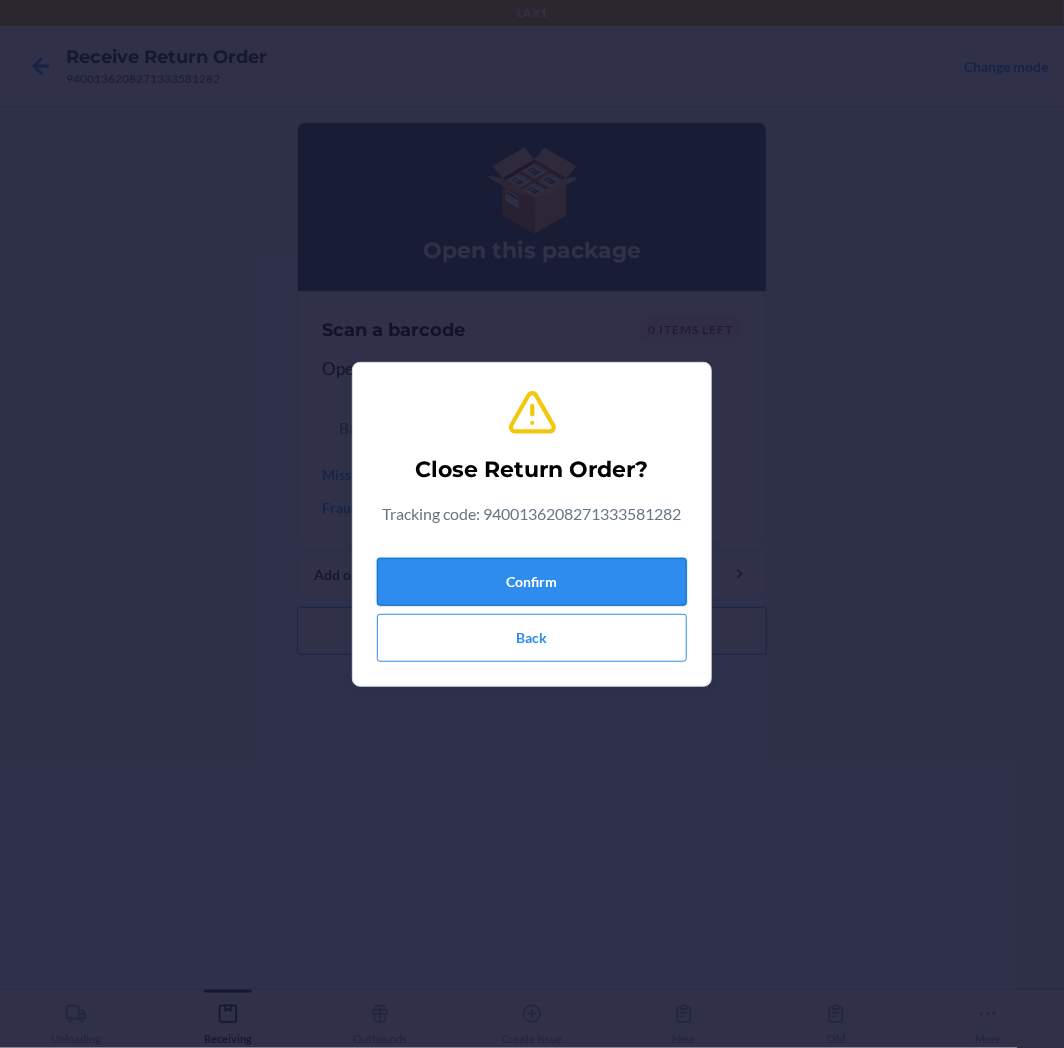 click on "Confirm" at bounding box center (532, 582) 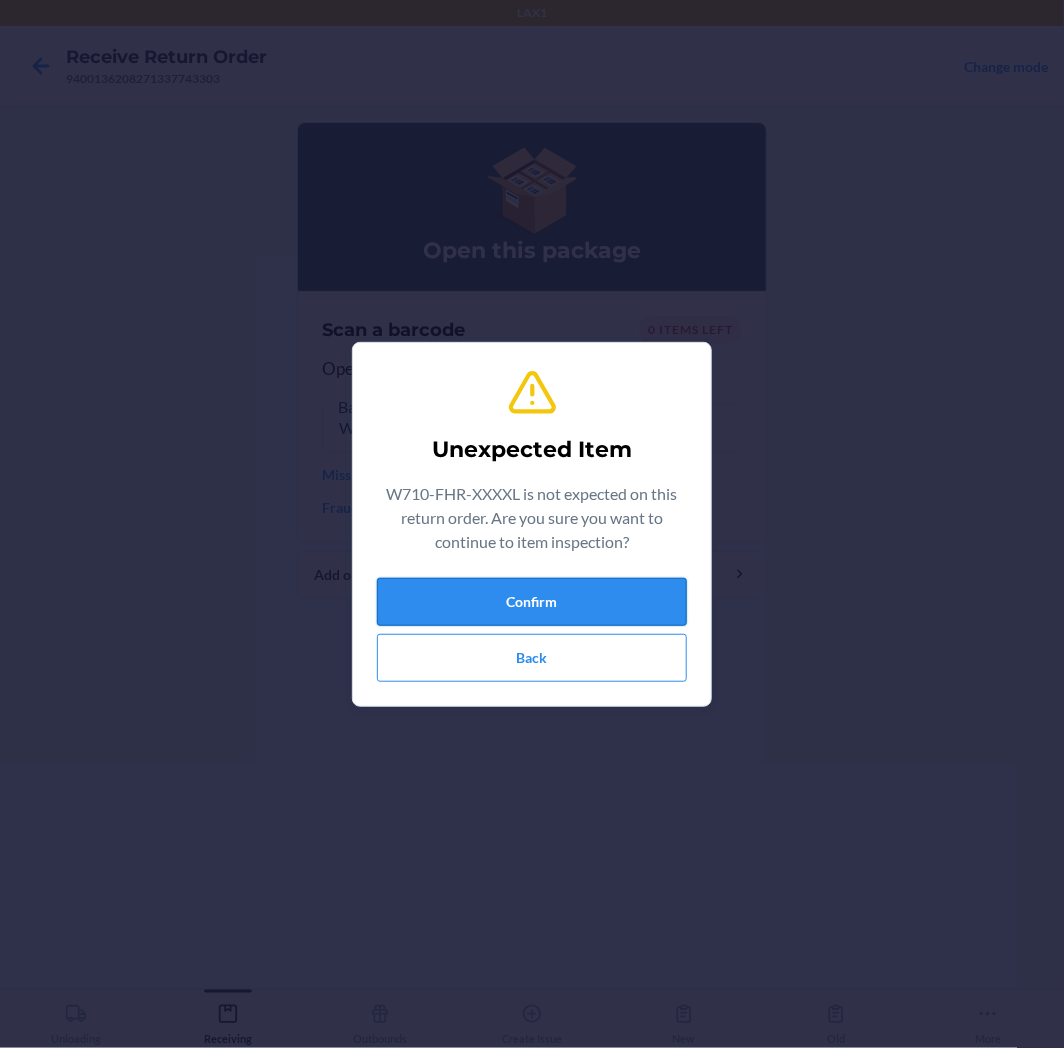 click on "Confirm" at bounding box center (532, 602) 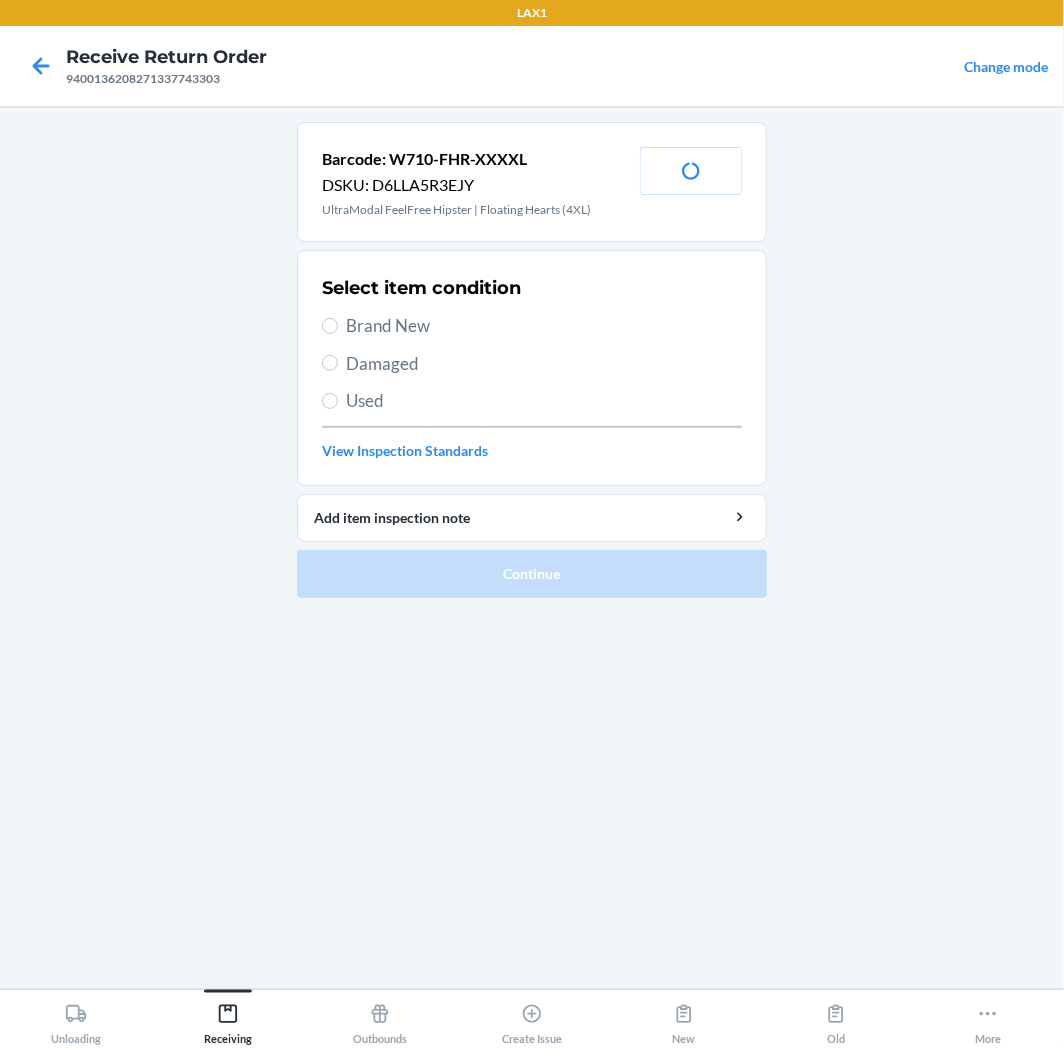 drag, startPoint x: 391, startPoint y: 317, endPoint x: 411, endPoint y: 376, distance: 62.297672 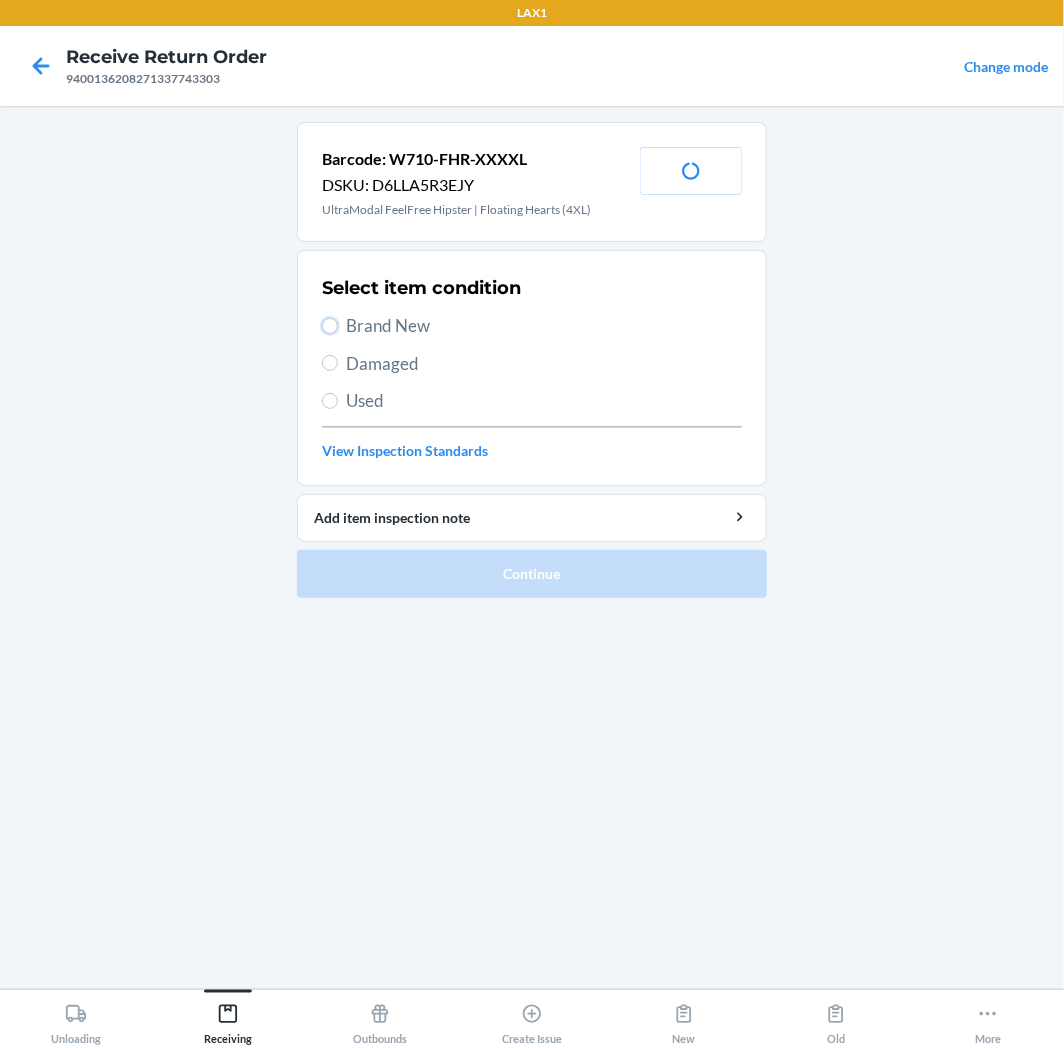 click on "Brand New" at bounding box center (330, 326) 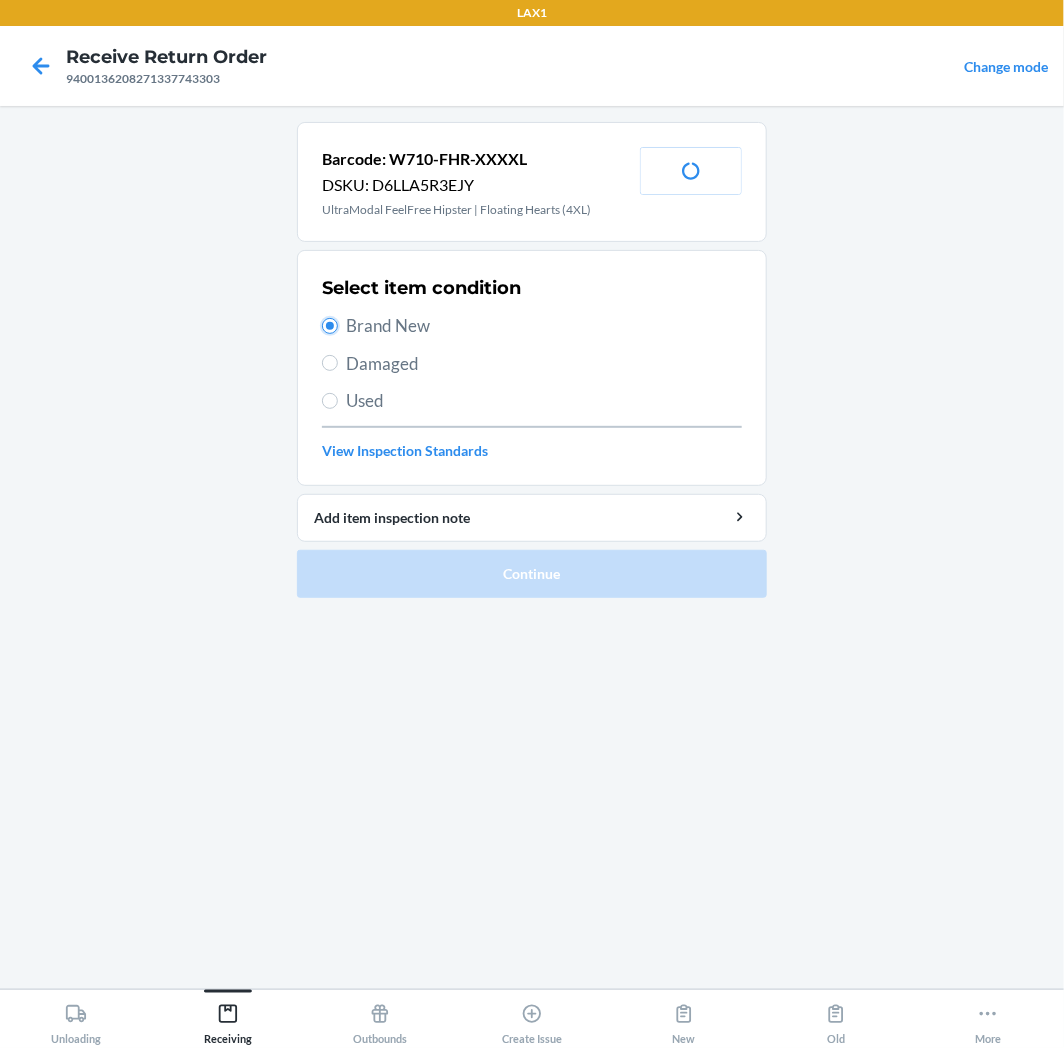 radio on "true" 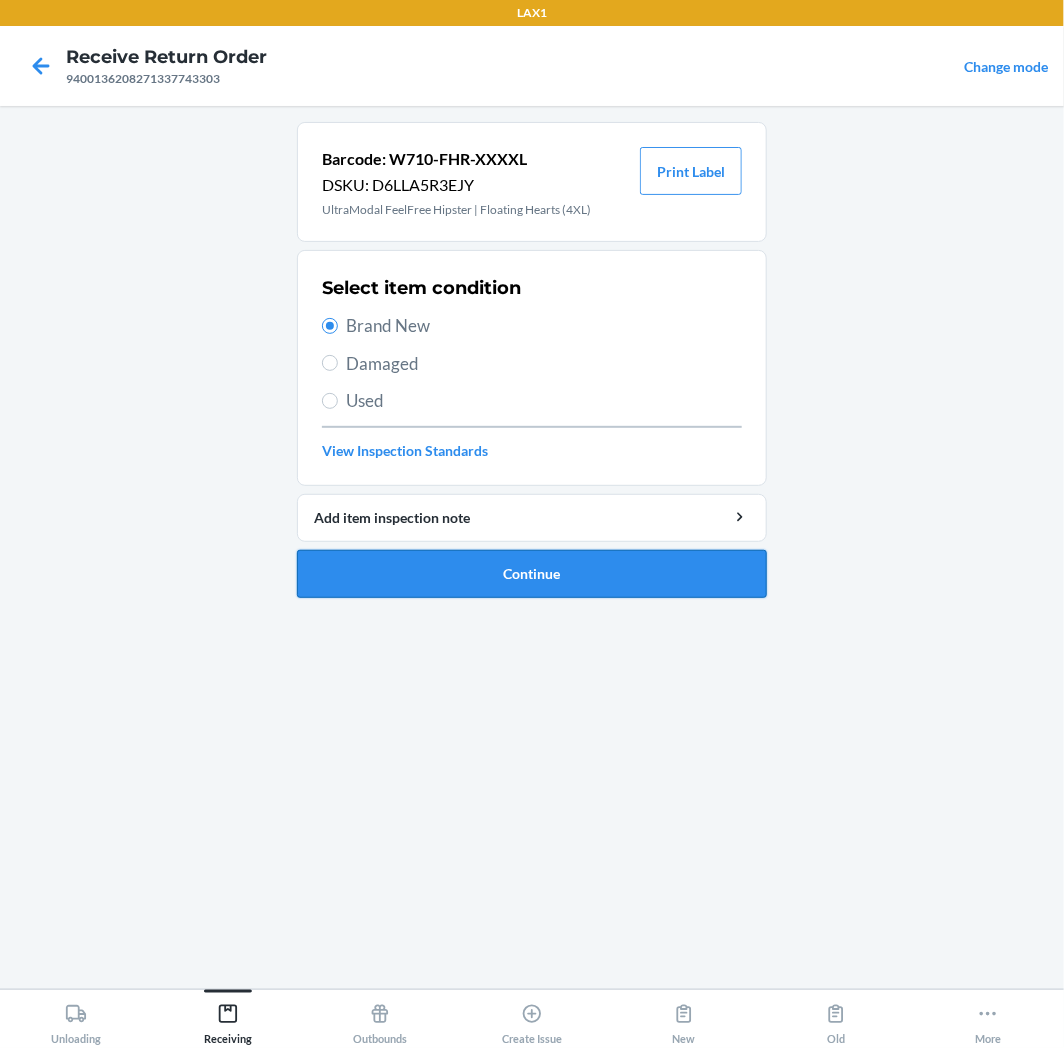 click on "Continue" at bounding box center (532, 574) 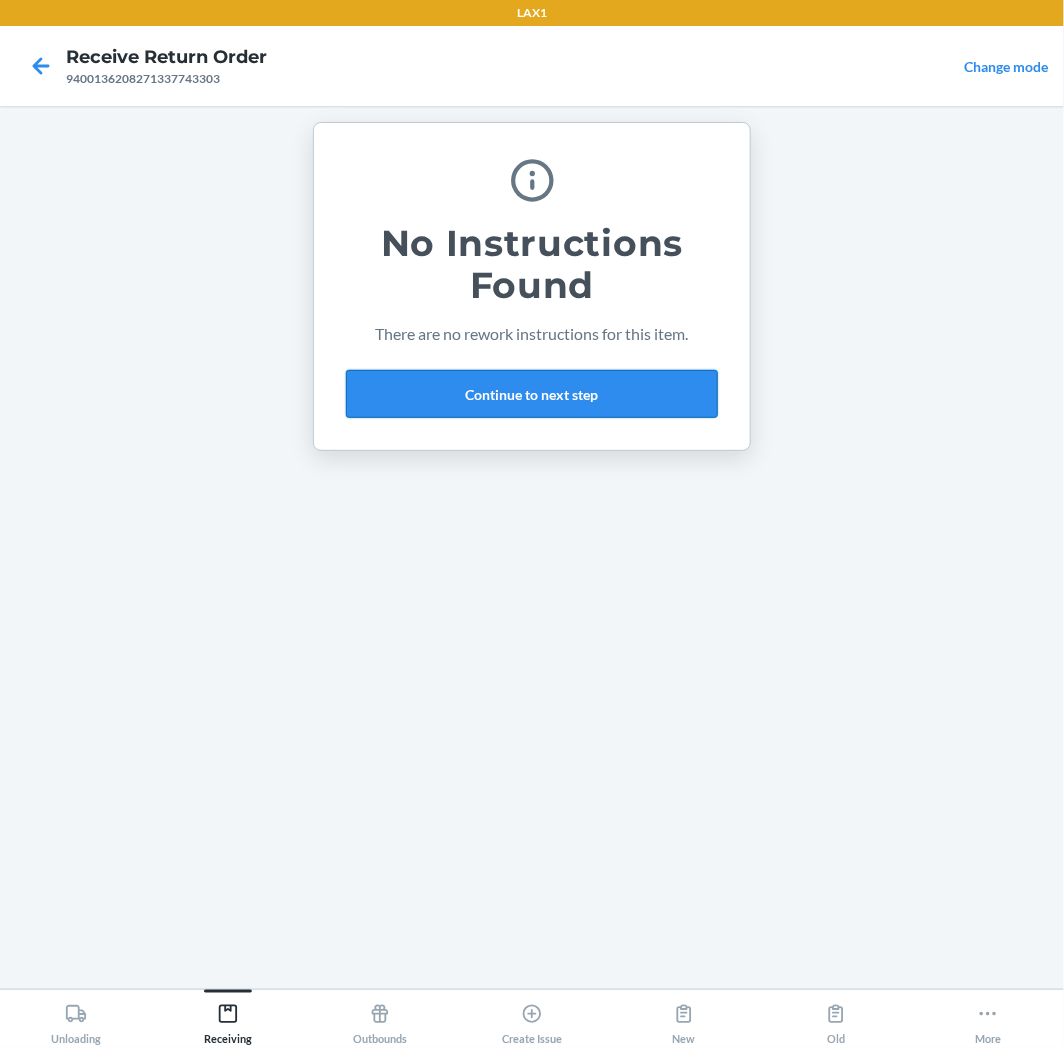 click on "Continue to next step" at bounding box center (532, 394) 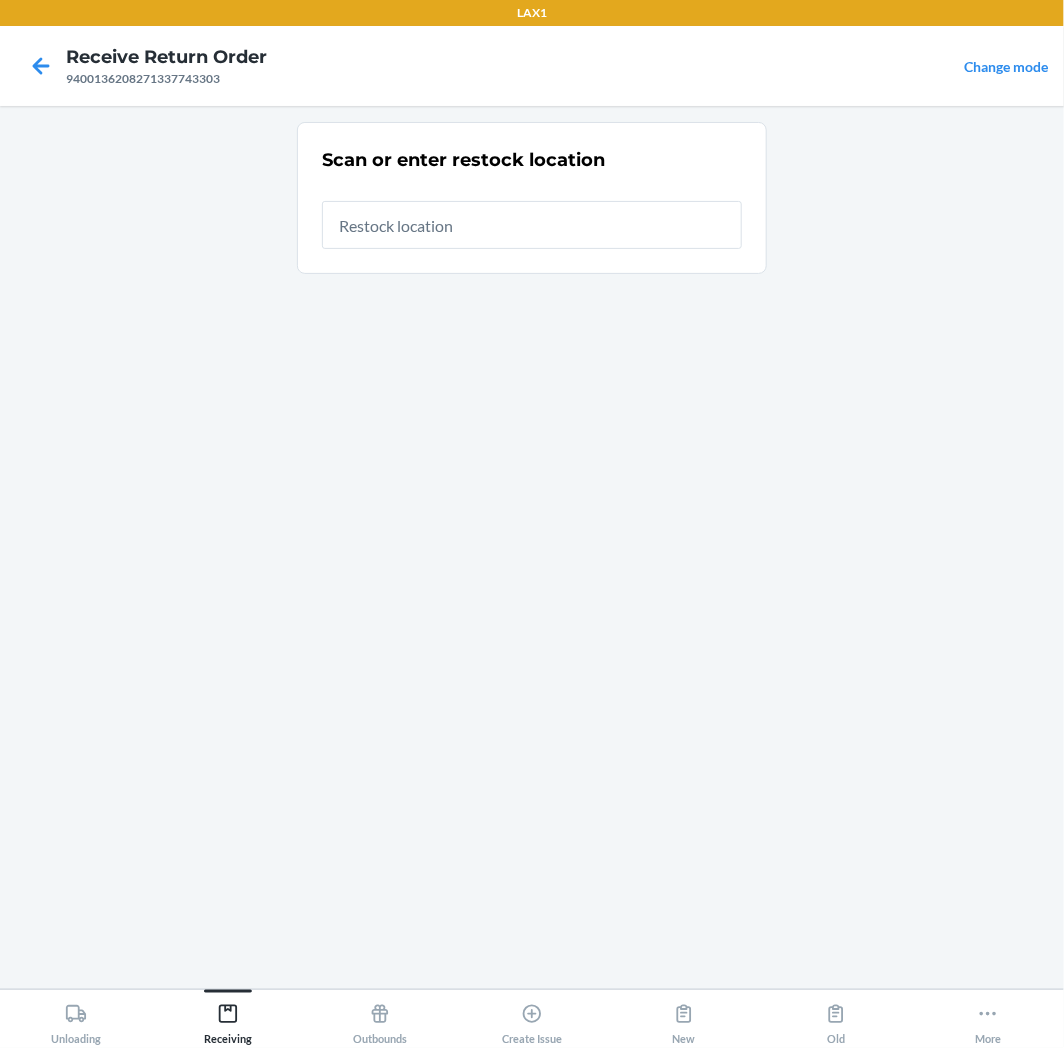 click at bounding box center [532, 225] 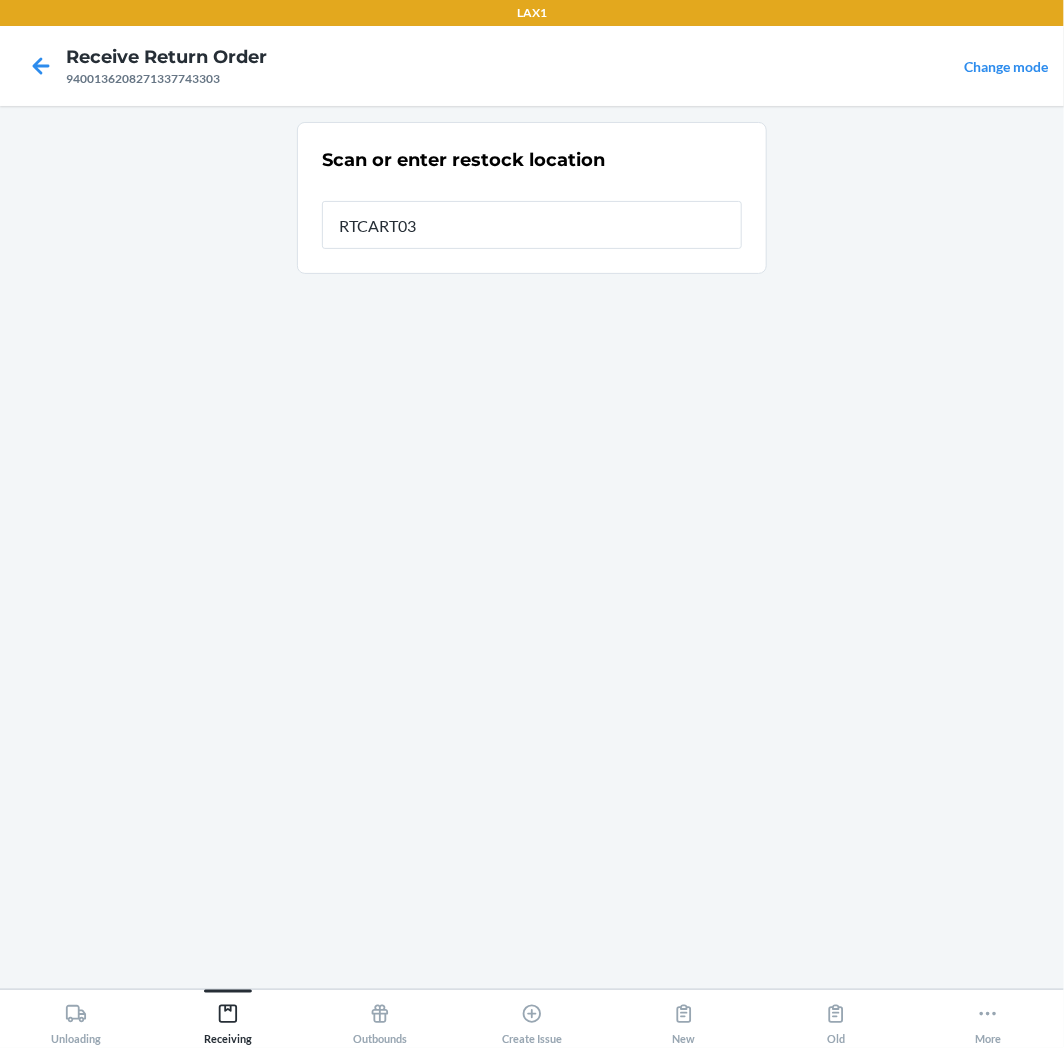 type on "RTCART035" 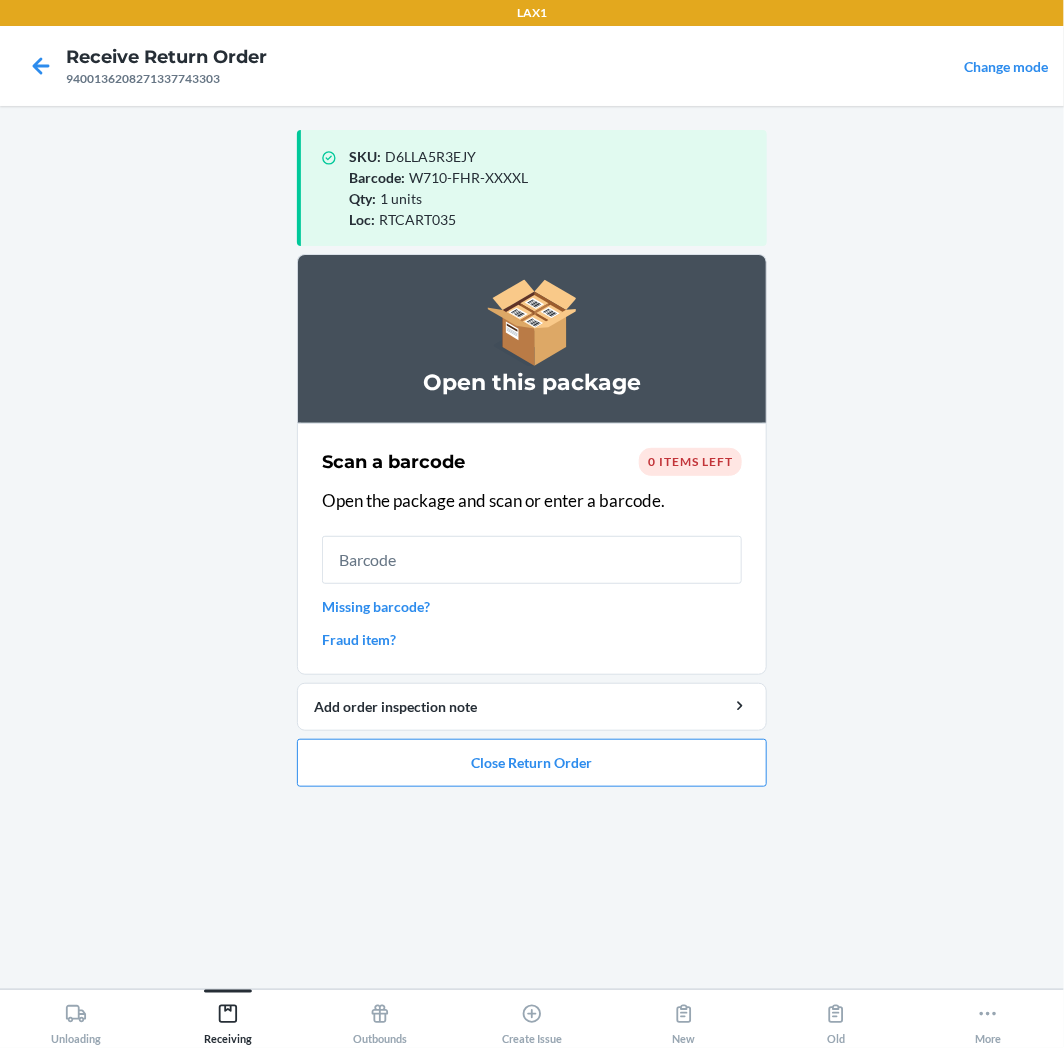 click at bounding box center (532, 560) 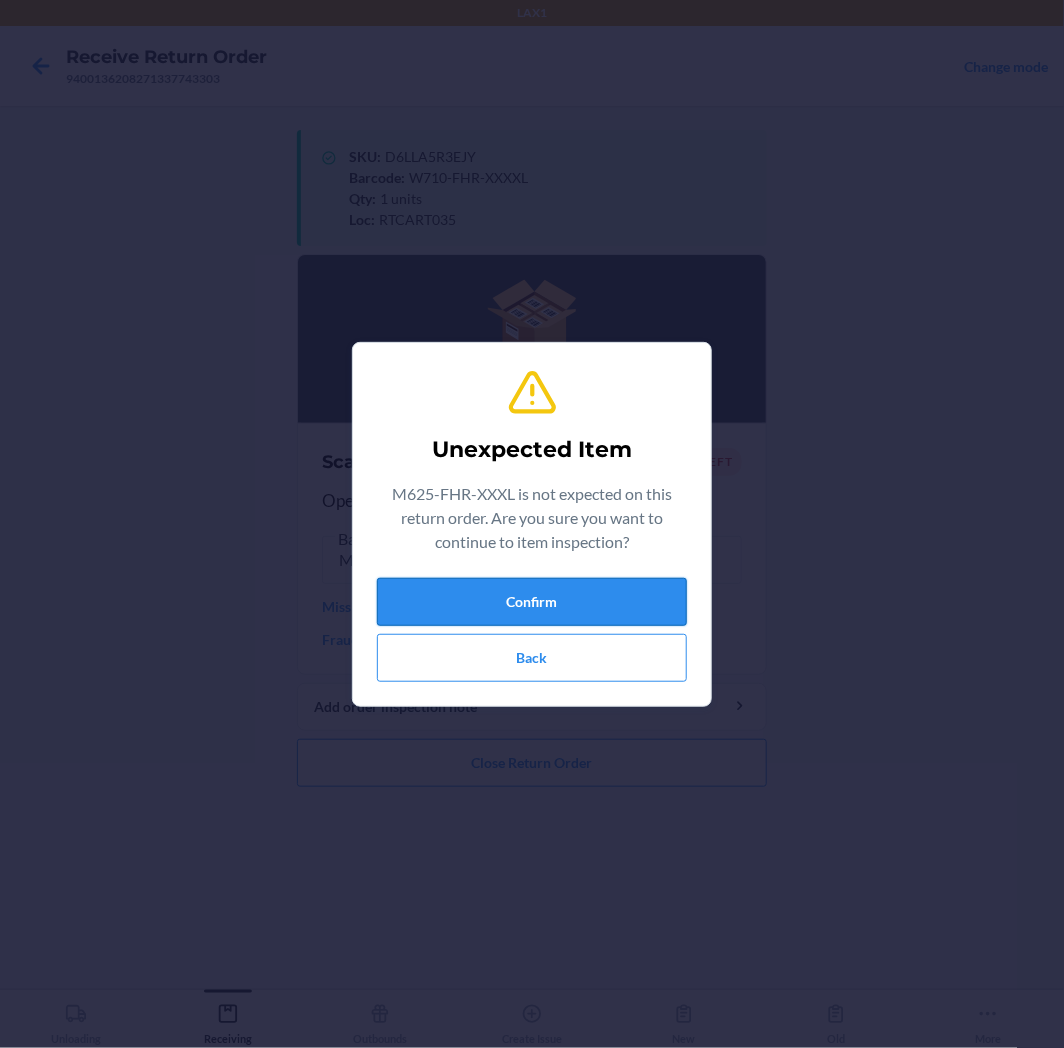 click on "Confirm" at bounding box center (532, 602) 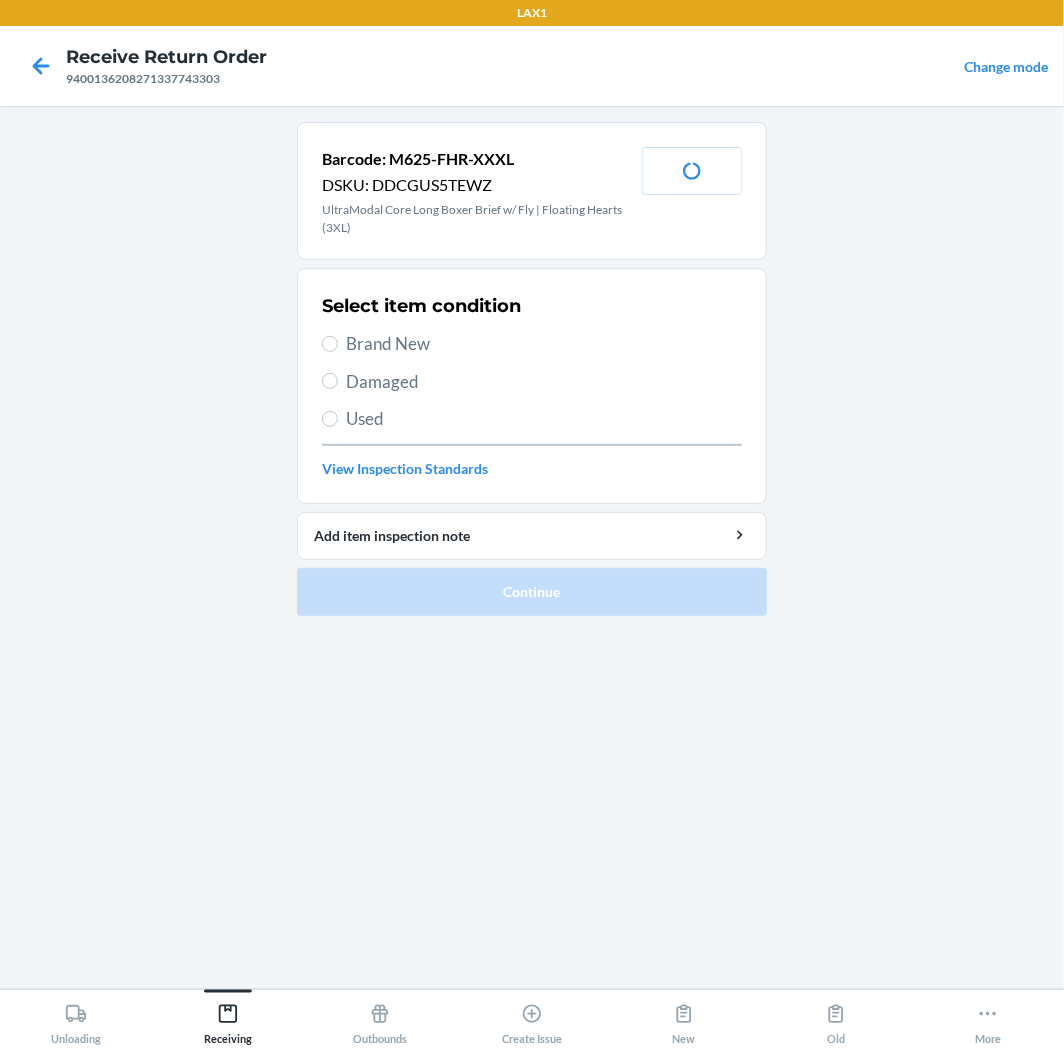 drag, startPoint x: 370, startPoint y: 340, endPoint x: 376, endPoint y: 372, distance: 32.55764 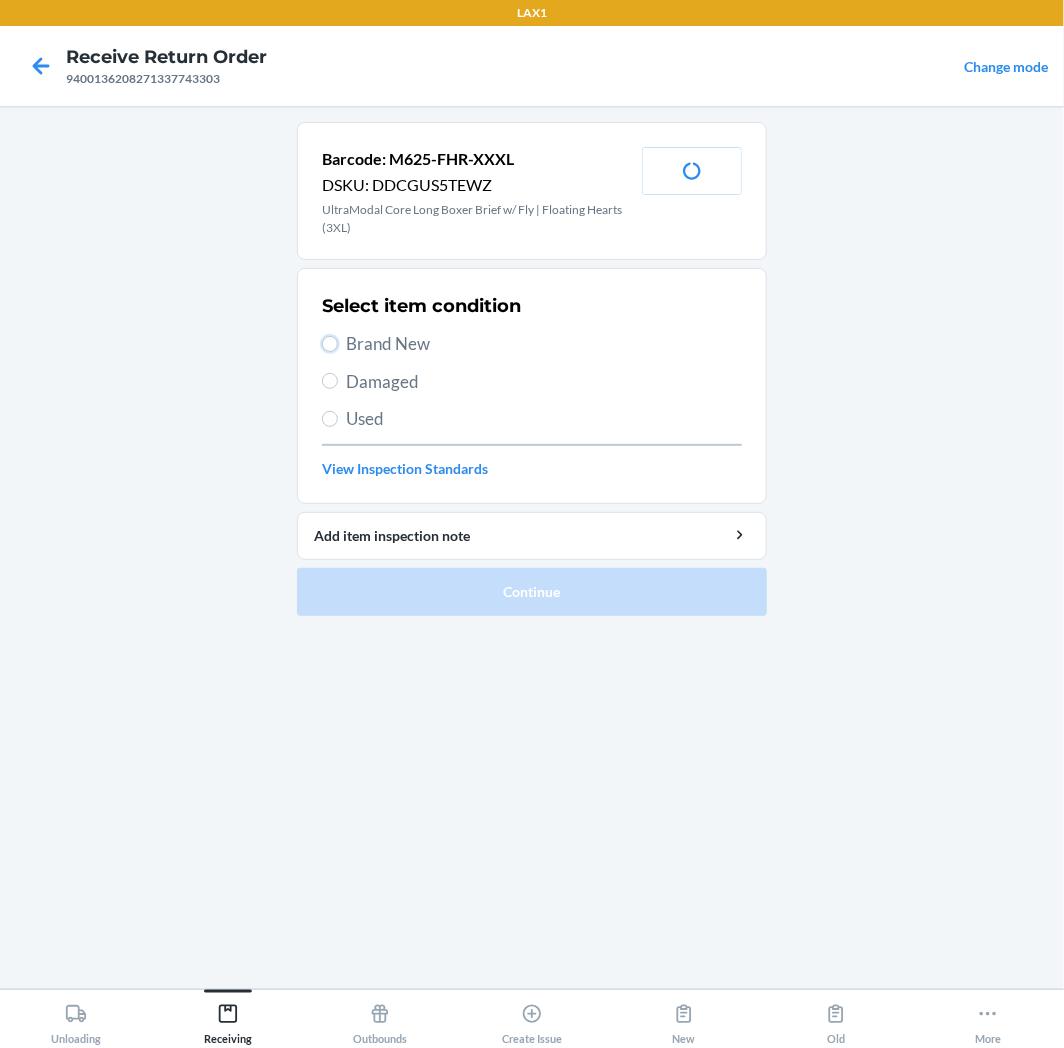 click on "Brand New" at bounding box center (330, 344) 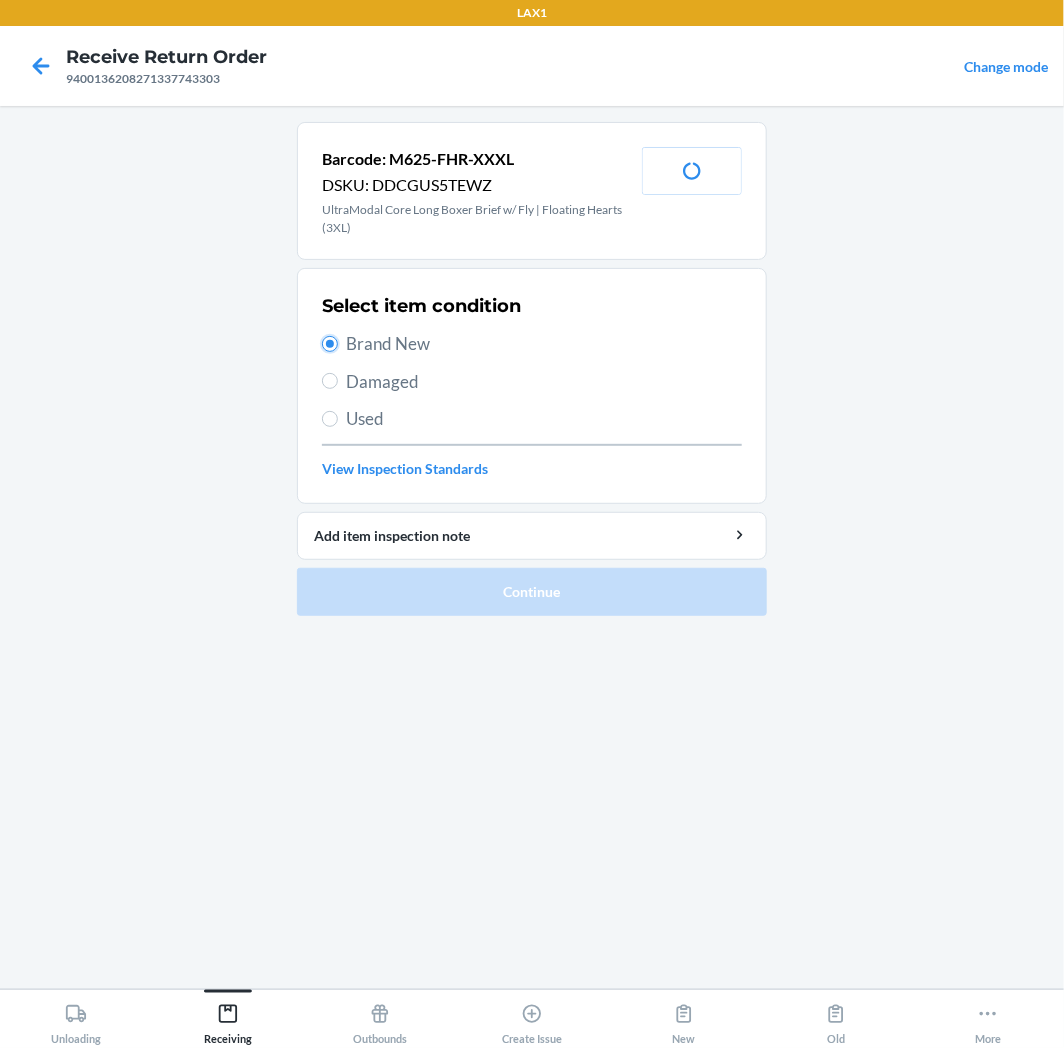 radio on "true" 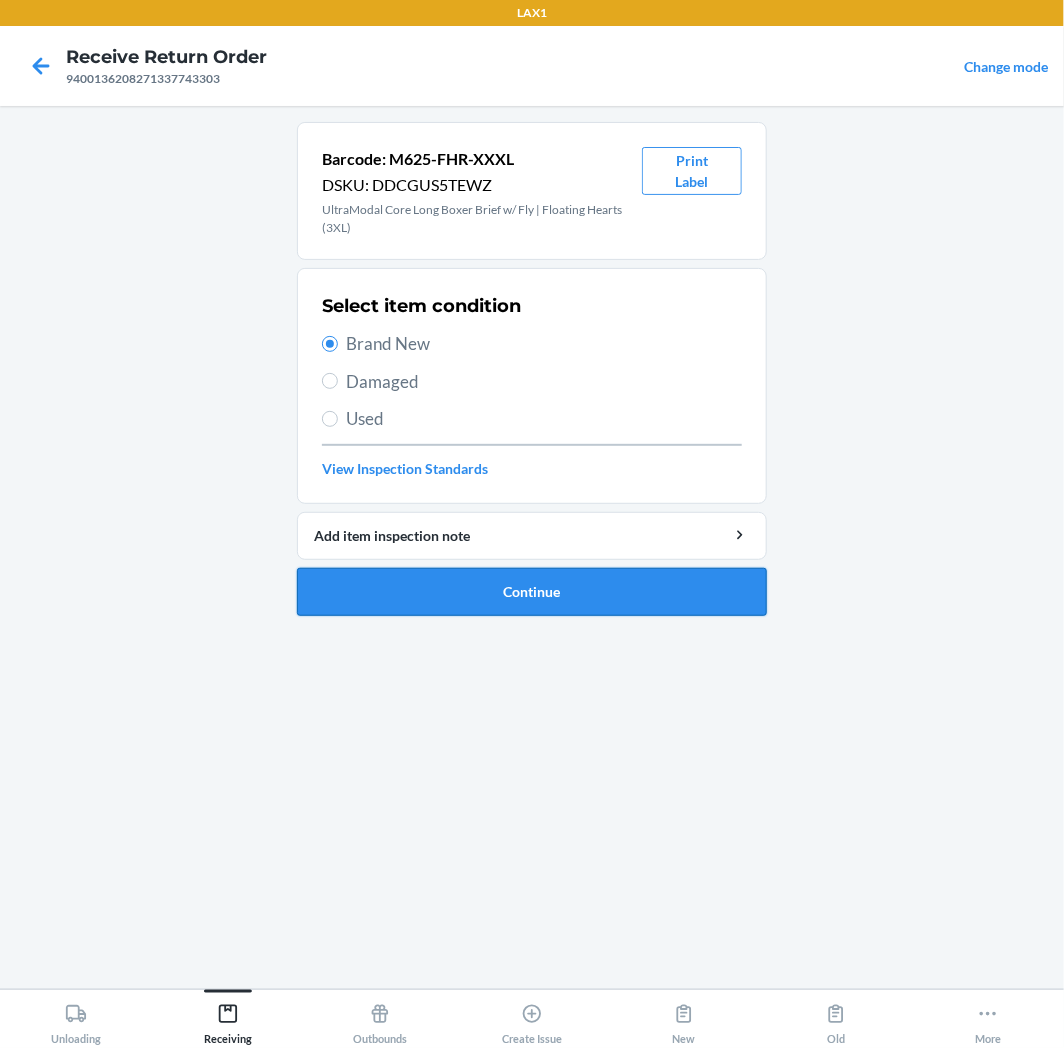 click on "Continue" at bounding box center (532, 592) 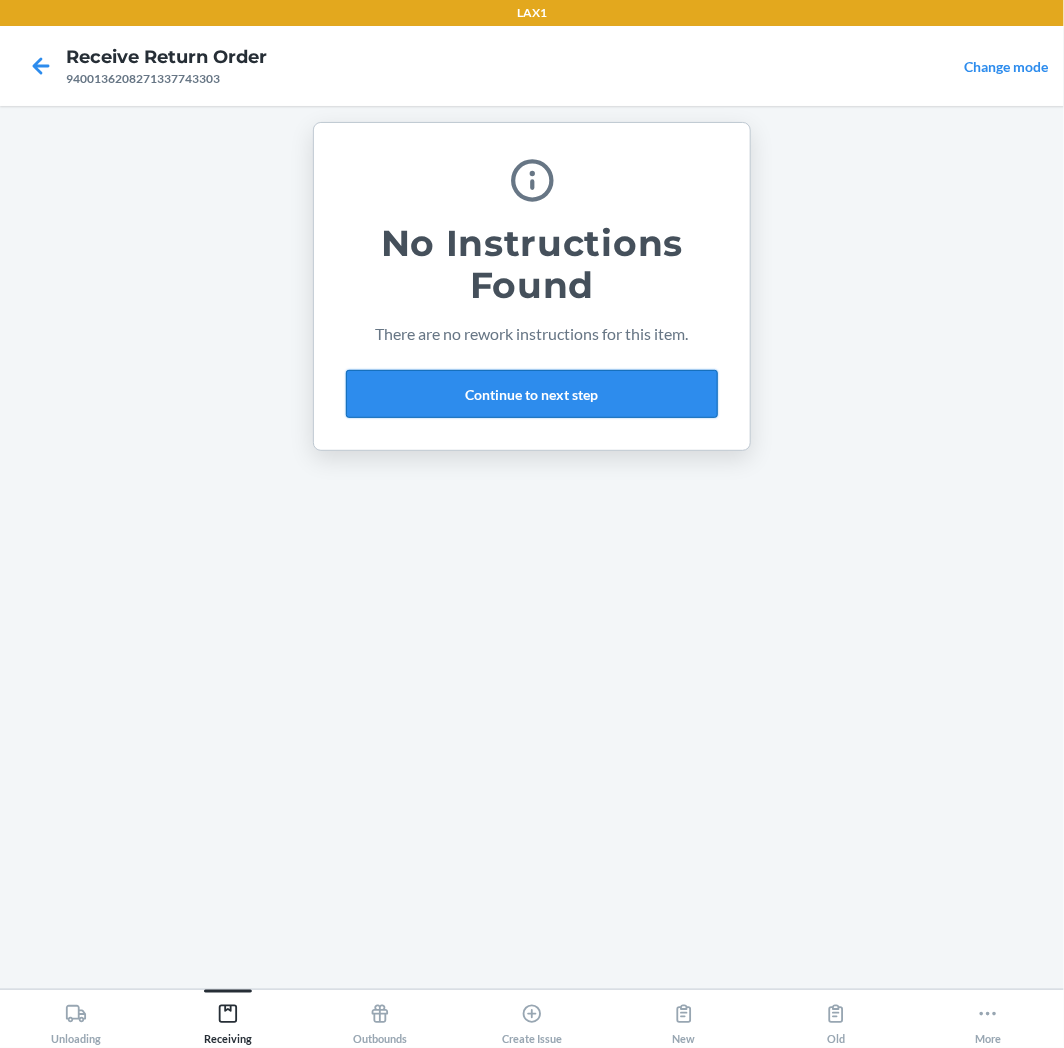 click on "Continue to next step" at bounding box center [532, 394] 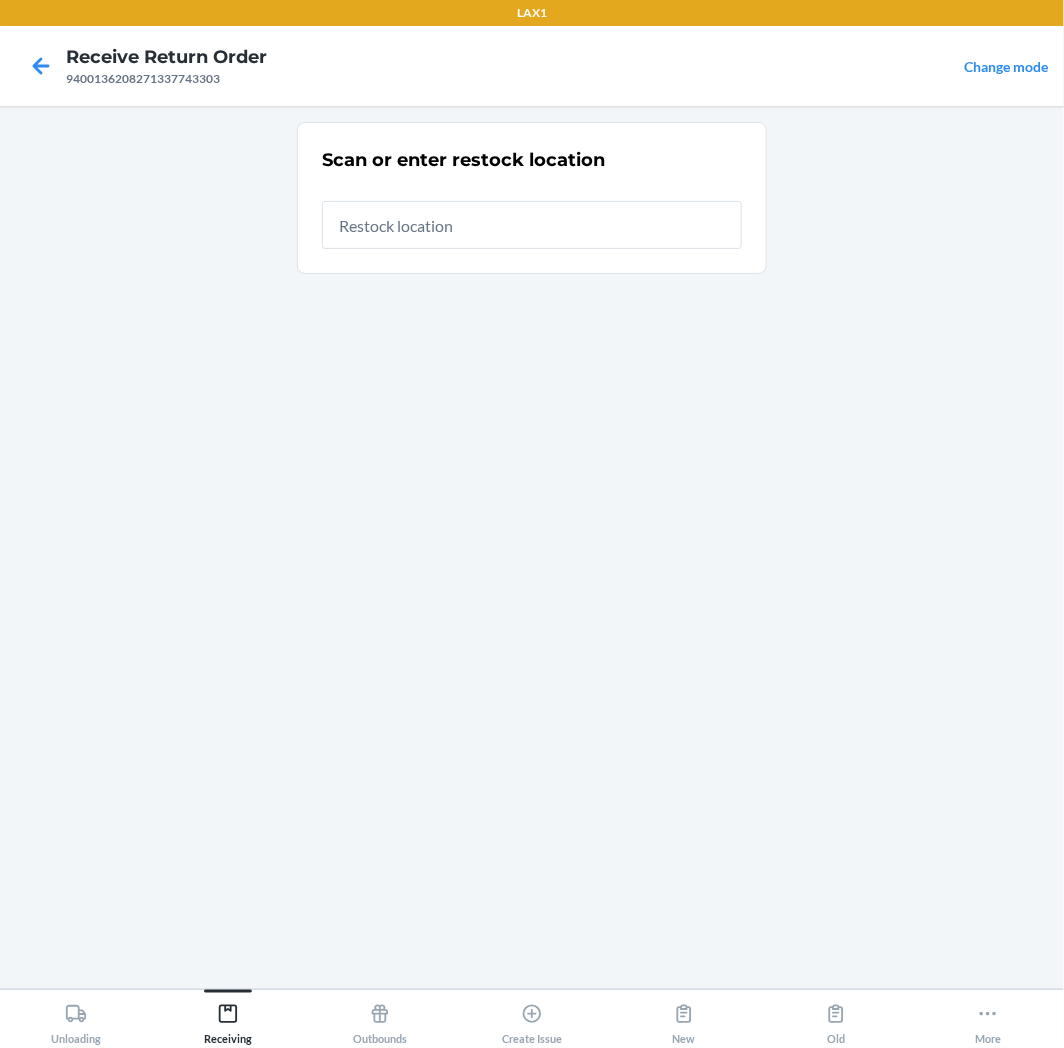 click at bounding box center (532, 225) 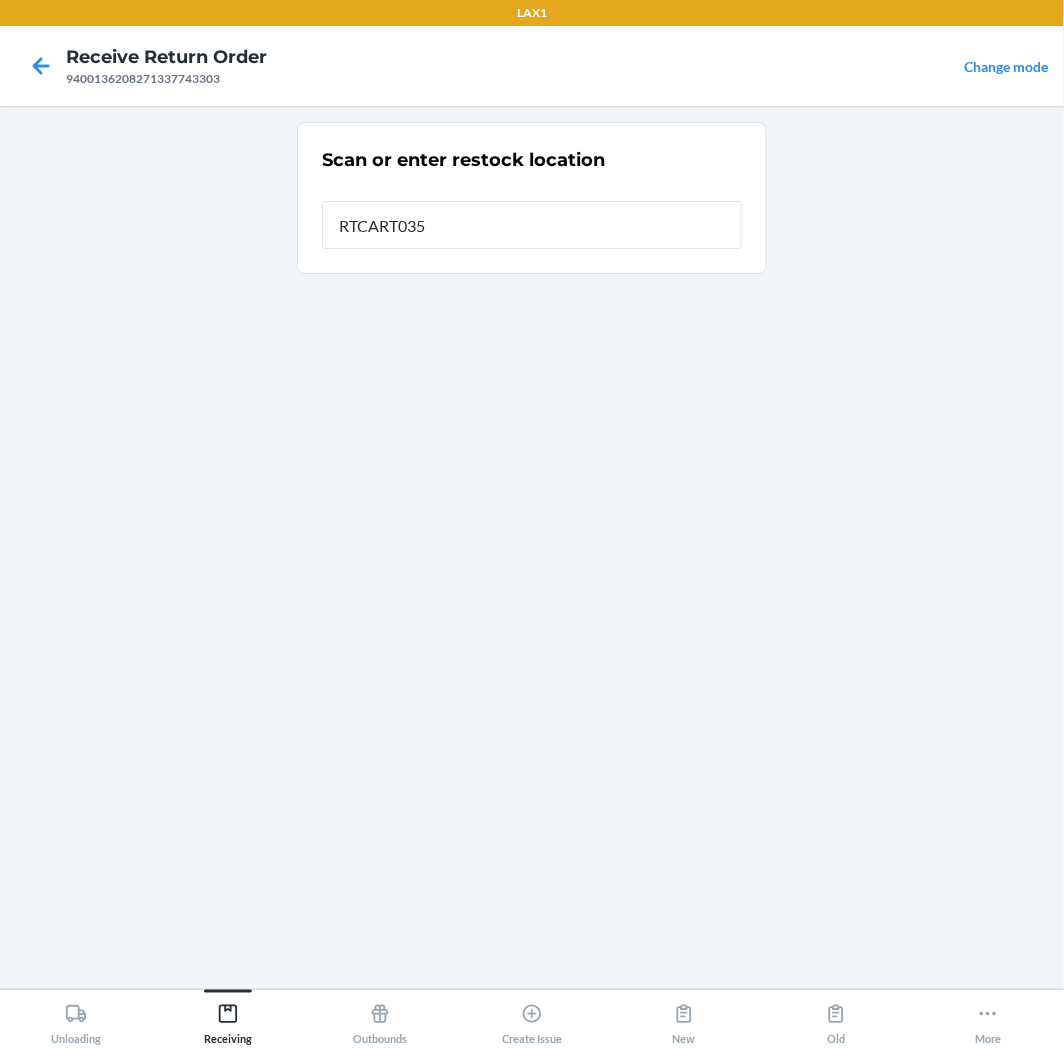 type on "RTCART035" 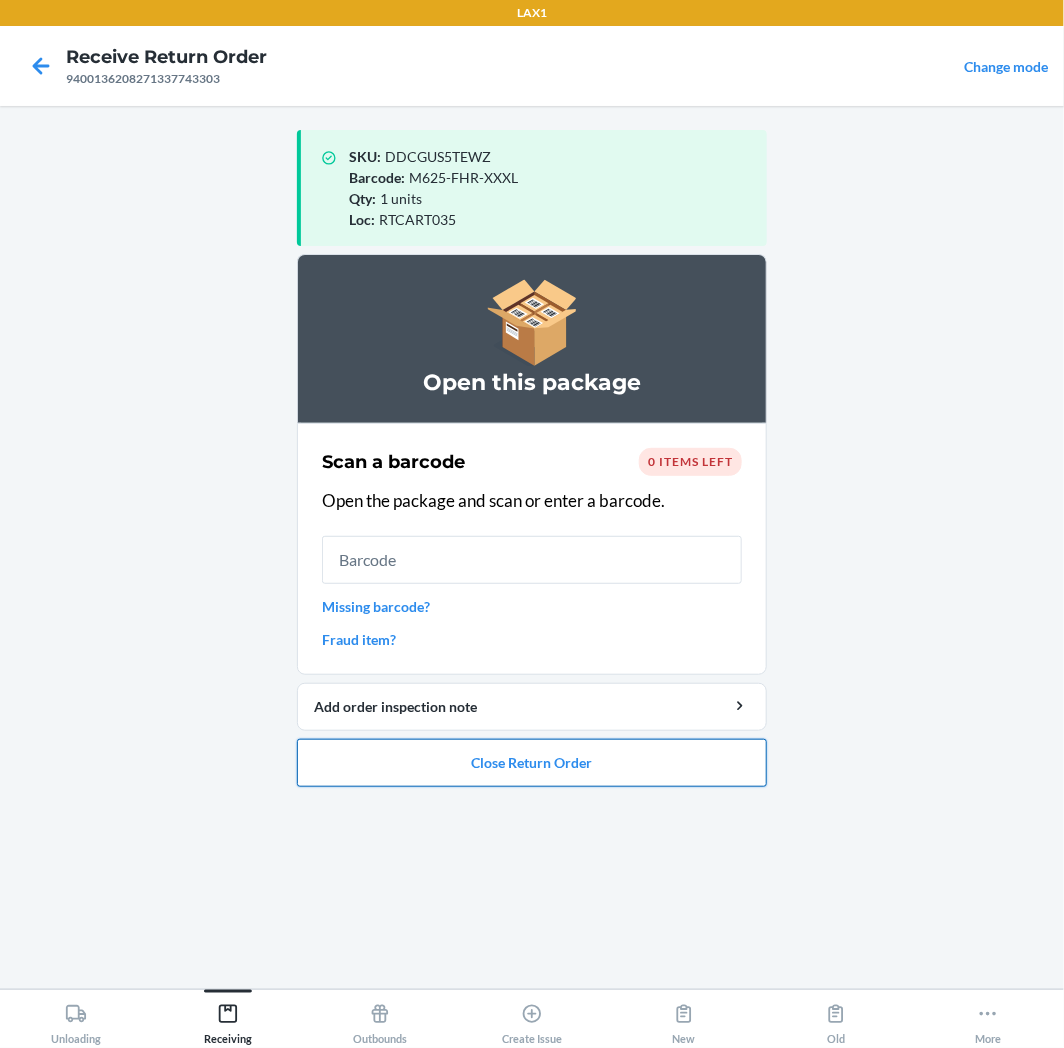 click on "Close Return Order" at bounding box center (532, 763) 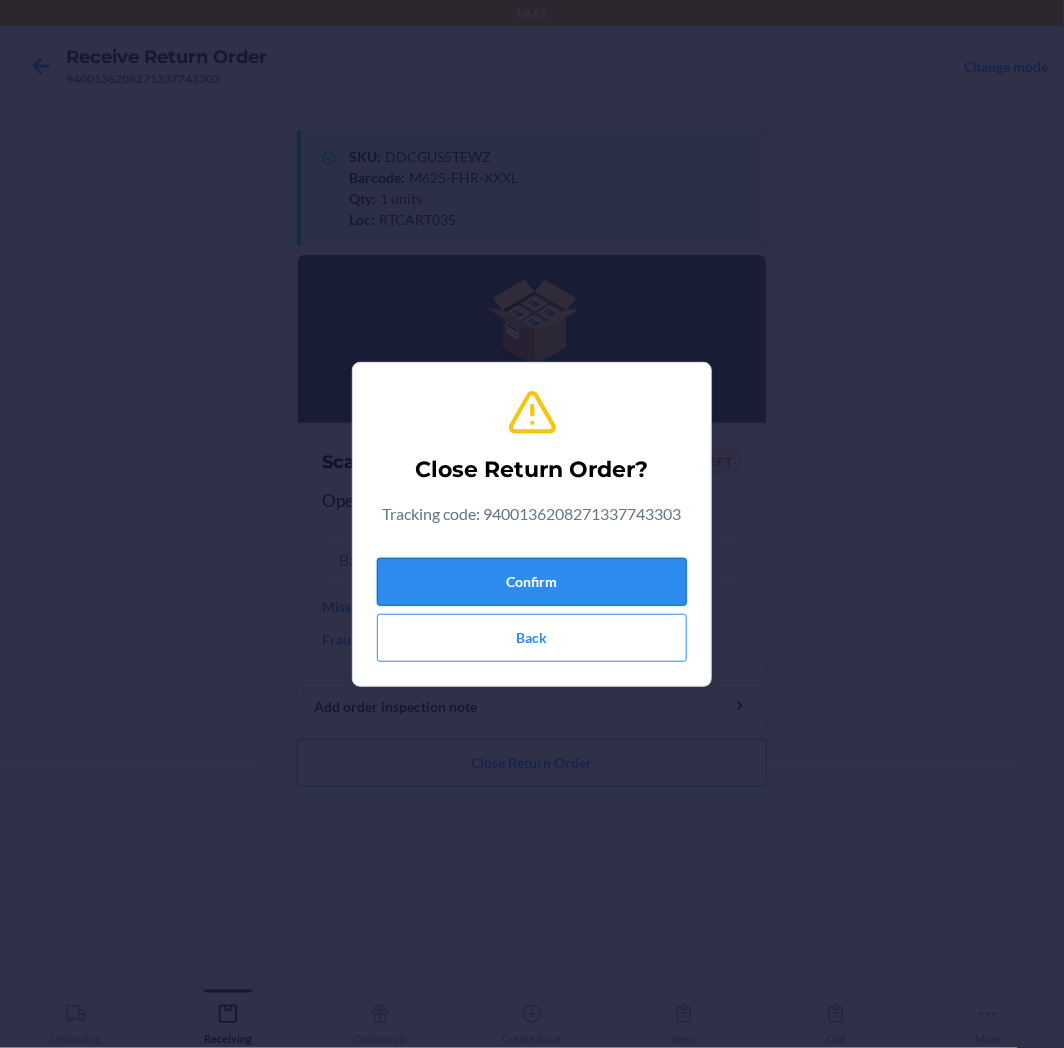 click on "Confirm" at bounding box center (532, 582) 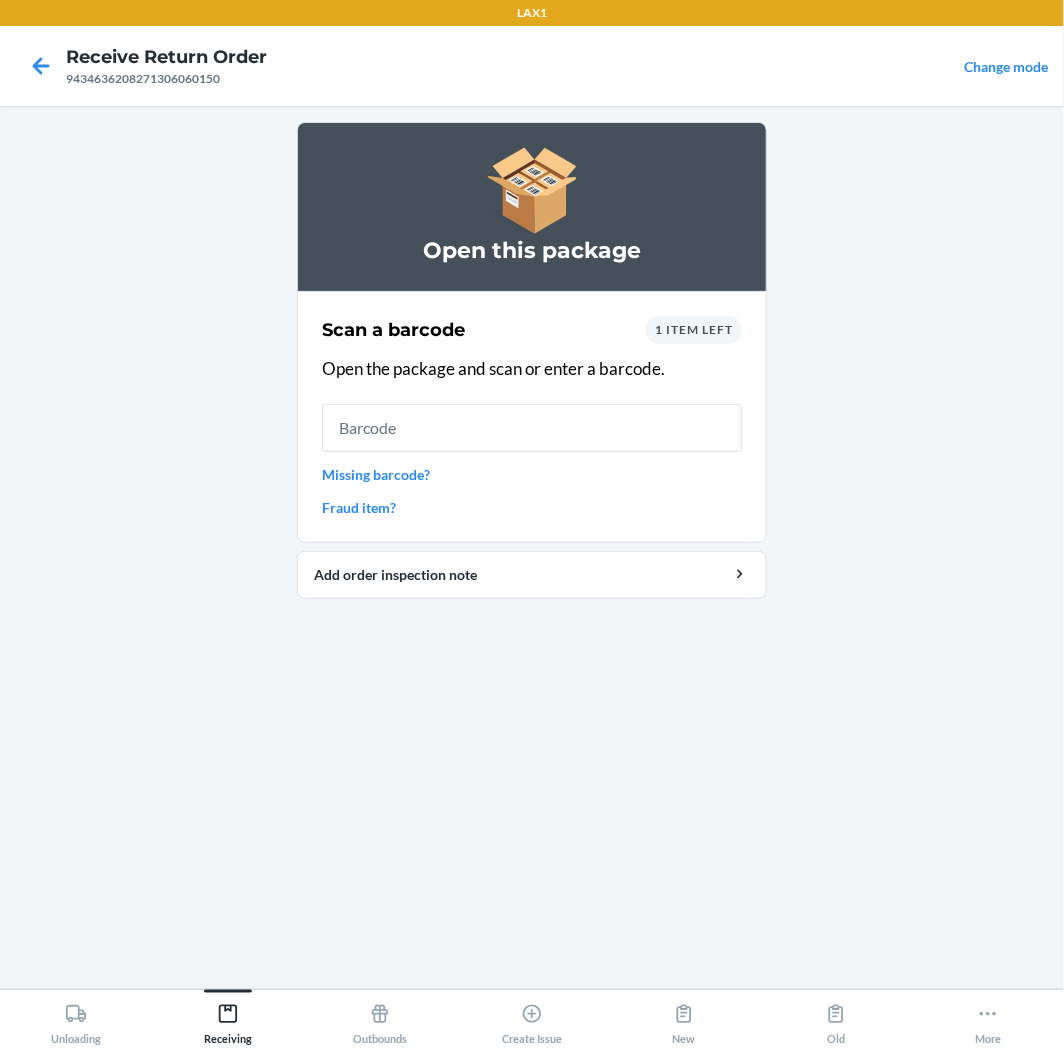 click on "1 item left" at bounding box center [694, 330] 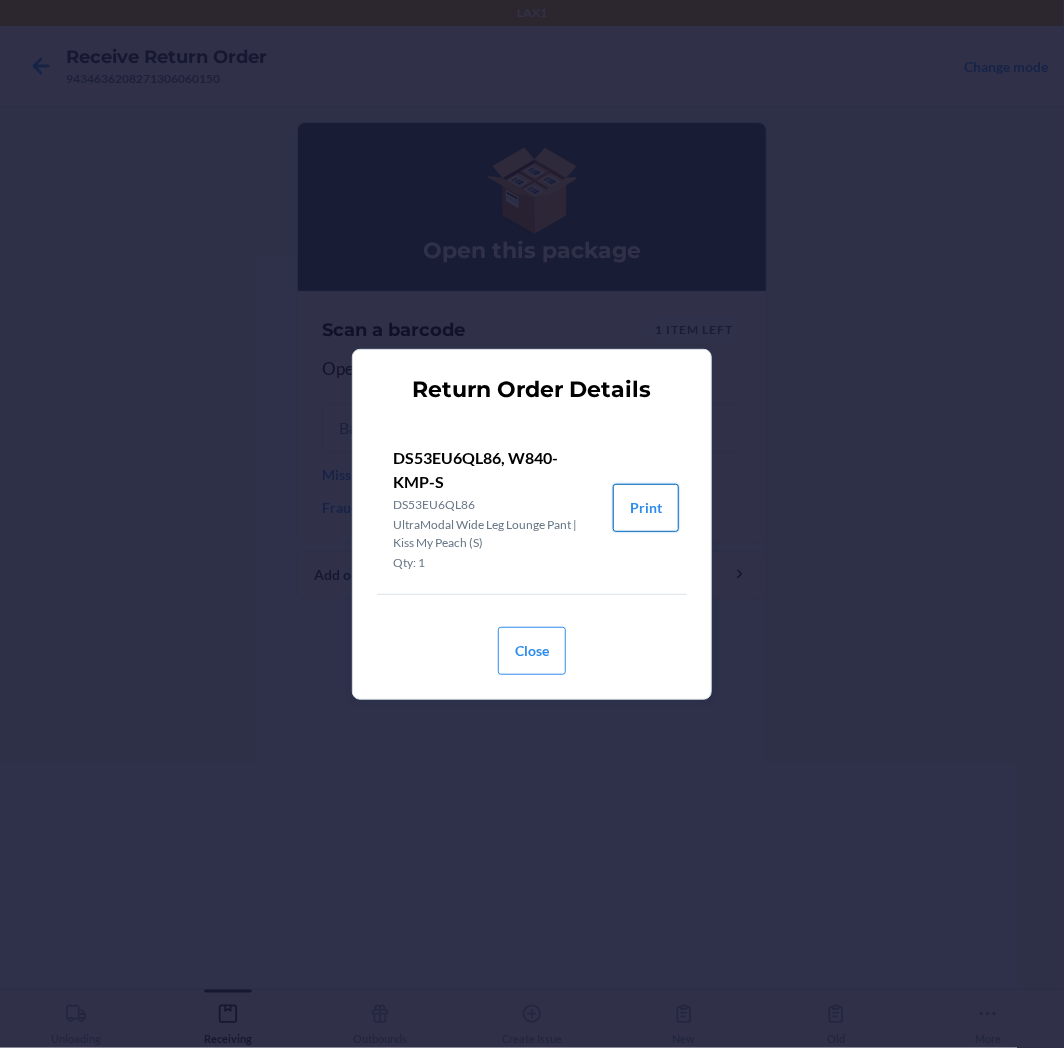 click on "Print" at bounding box center [646, 508] 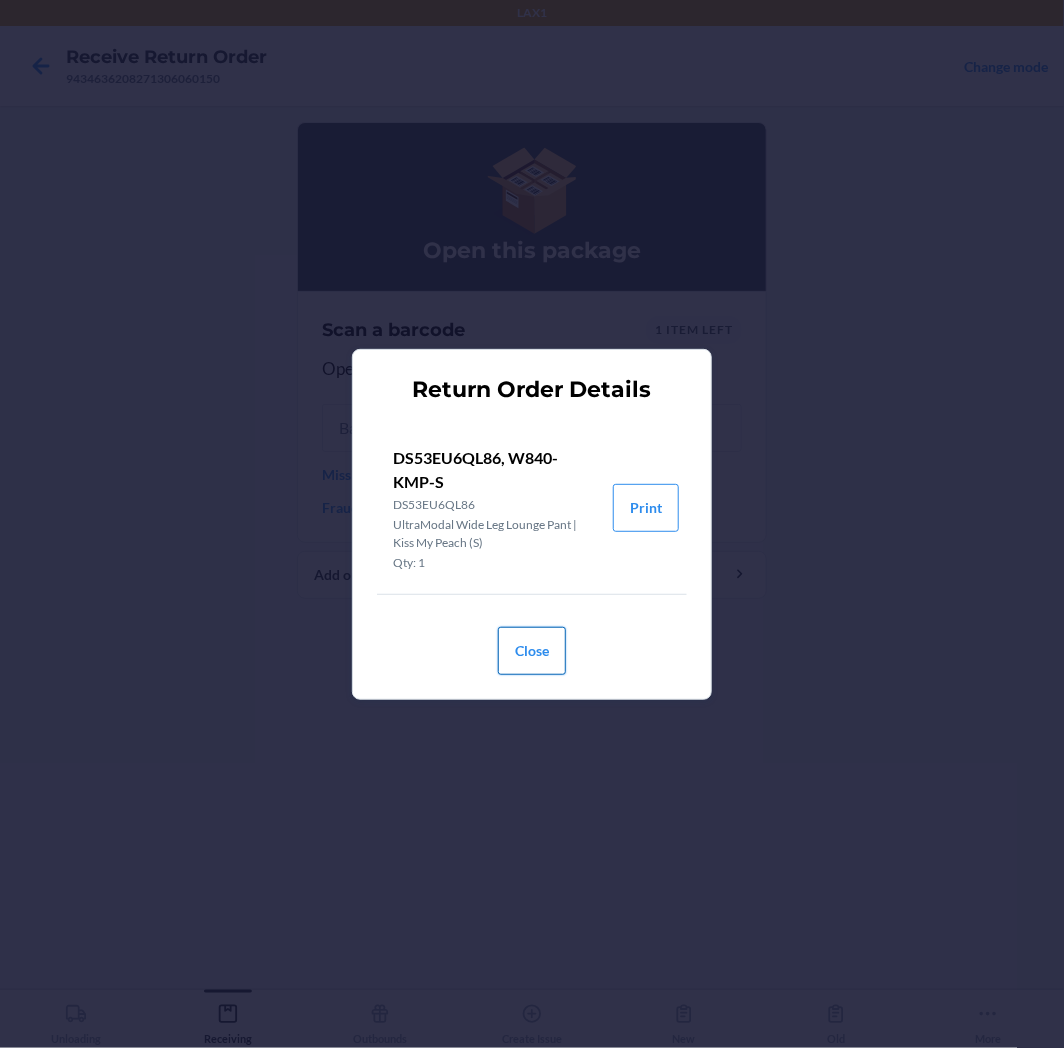 click on "Close" at bounding box center (532, 651) 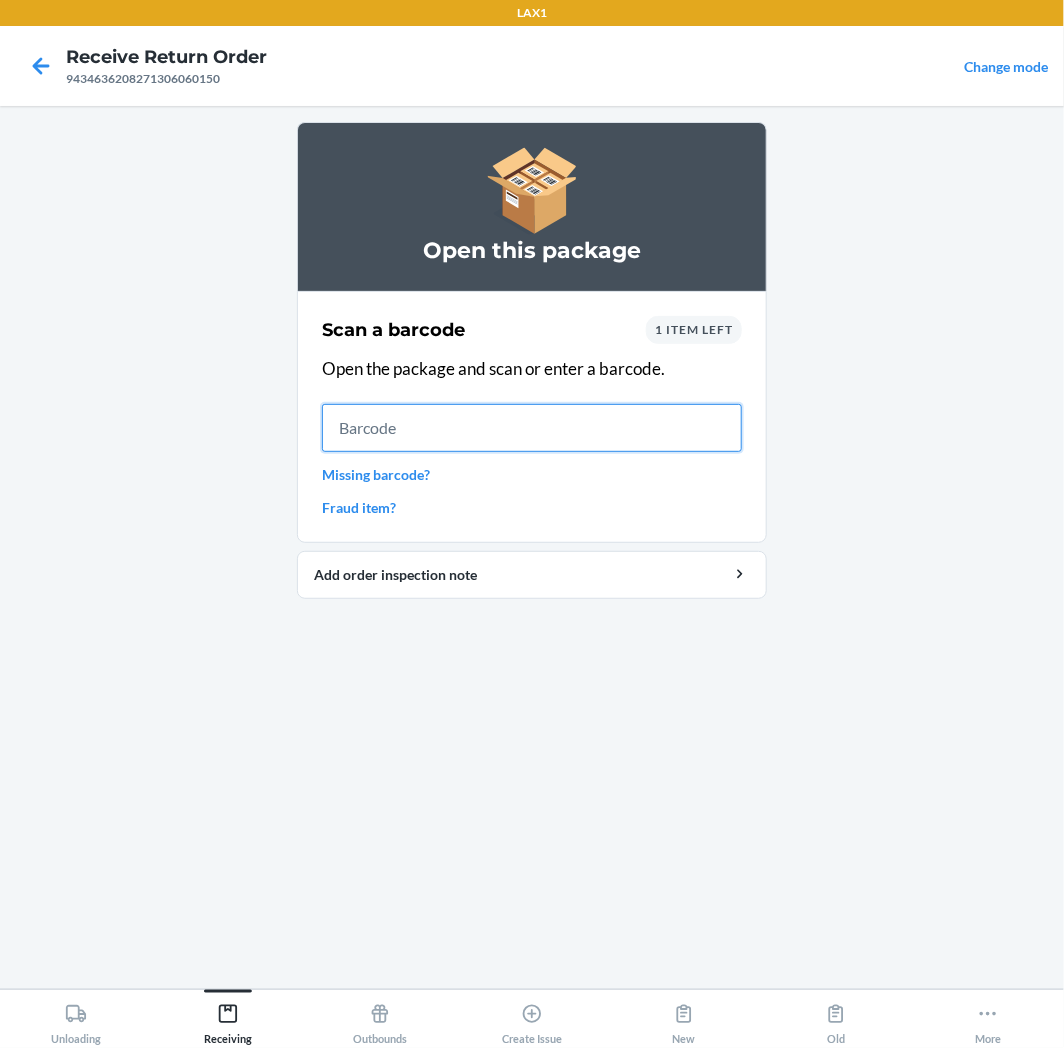 click at bounding box center (532, 428) 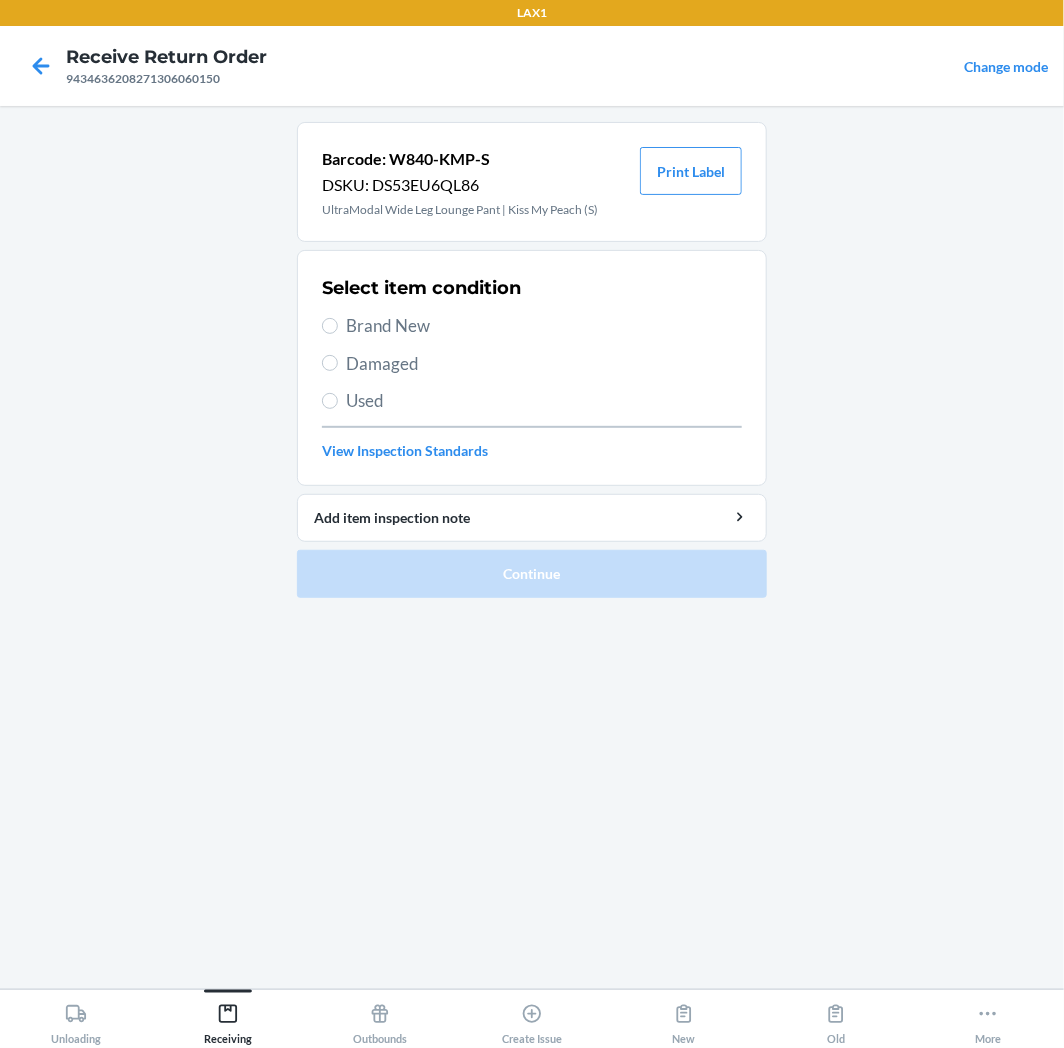drag, startPoint x: 367, startPoint y: 326, endPoint x: 415, endPoint y: 437, distance: 120.93387 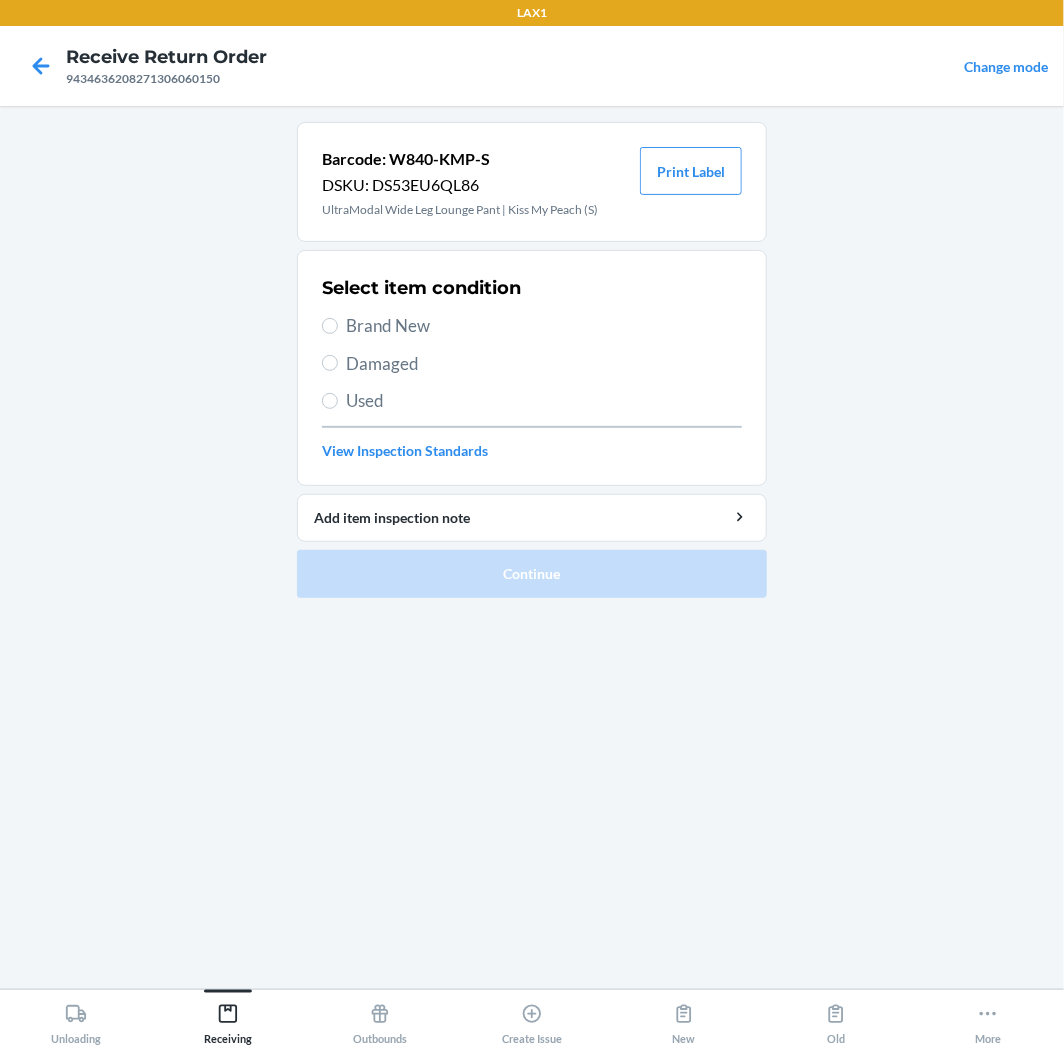 drag, startPoint x: 331, startPoint y: 316, endPoint x: 351, endPoint y: 410, distance: 96.10411 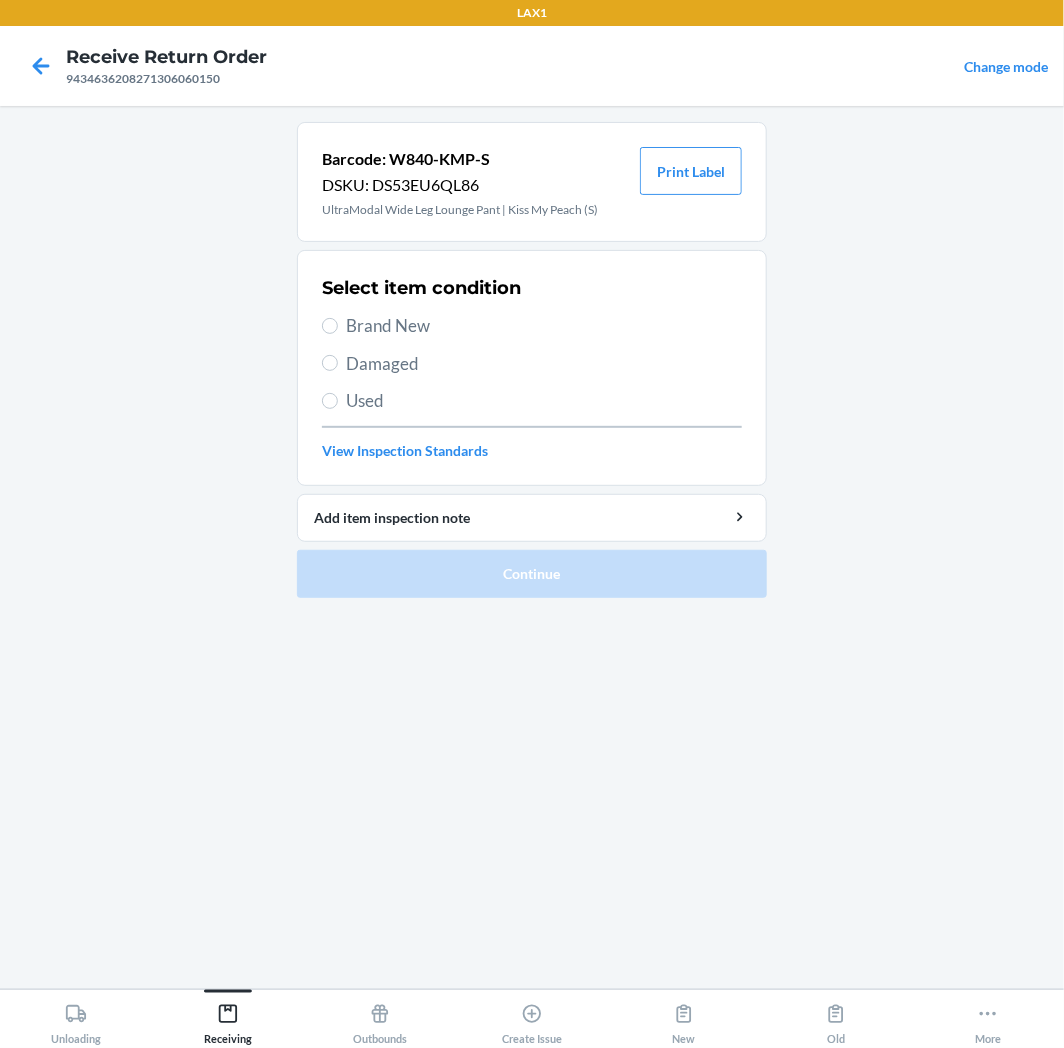 click on "Brand New" at bounding box center (532, 326) 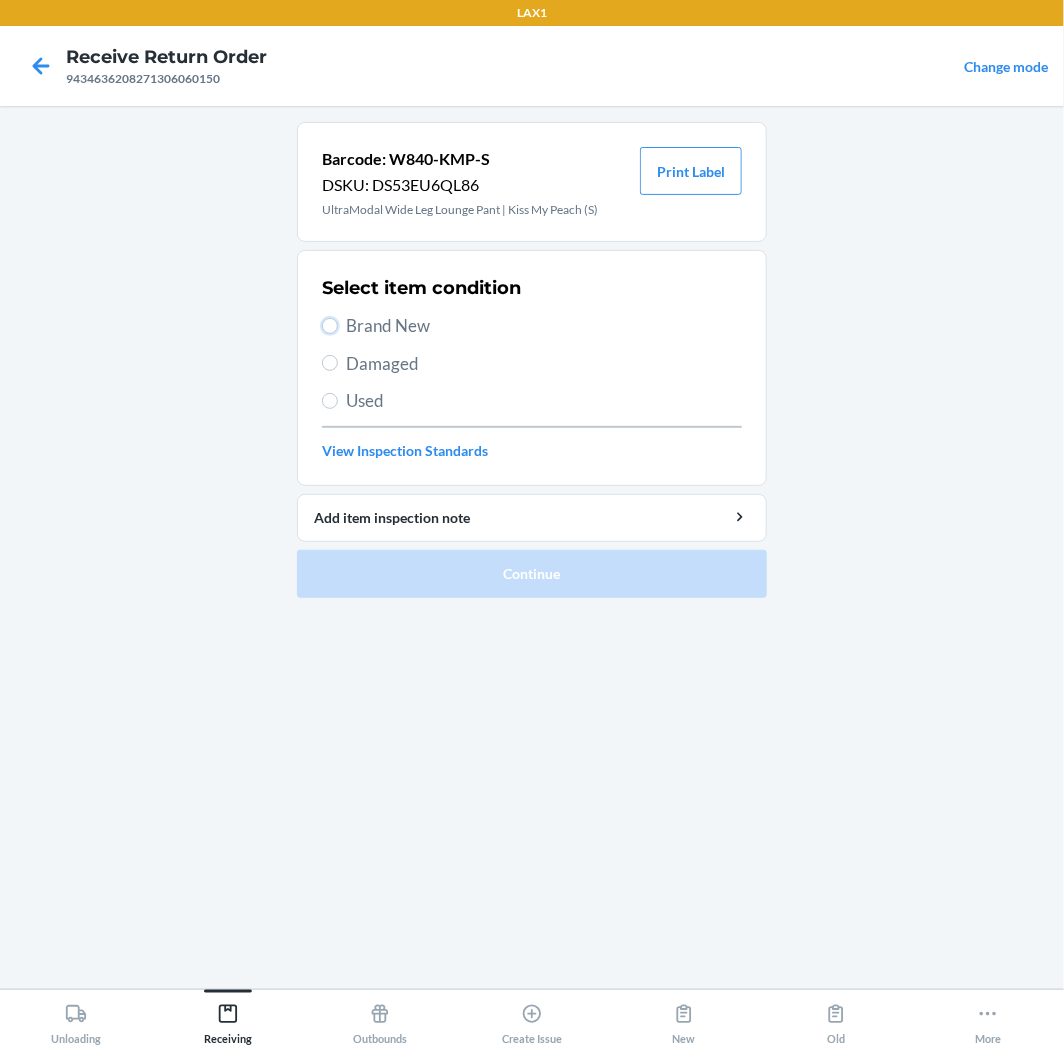 click on "Brand New" at bounding box center (330, 326) 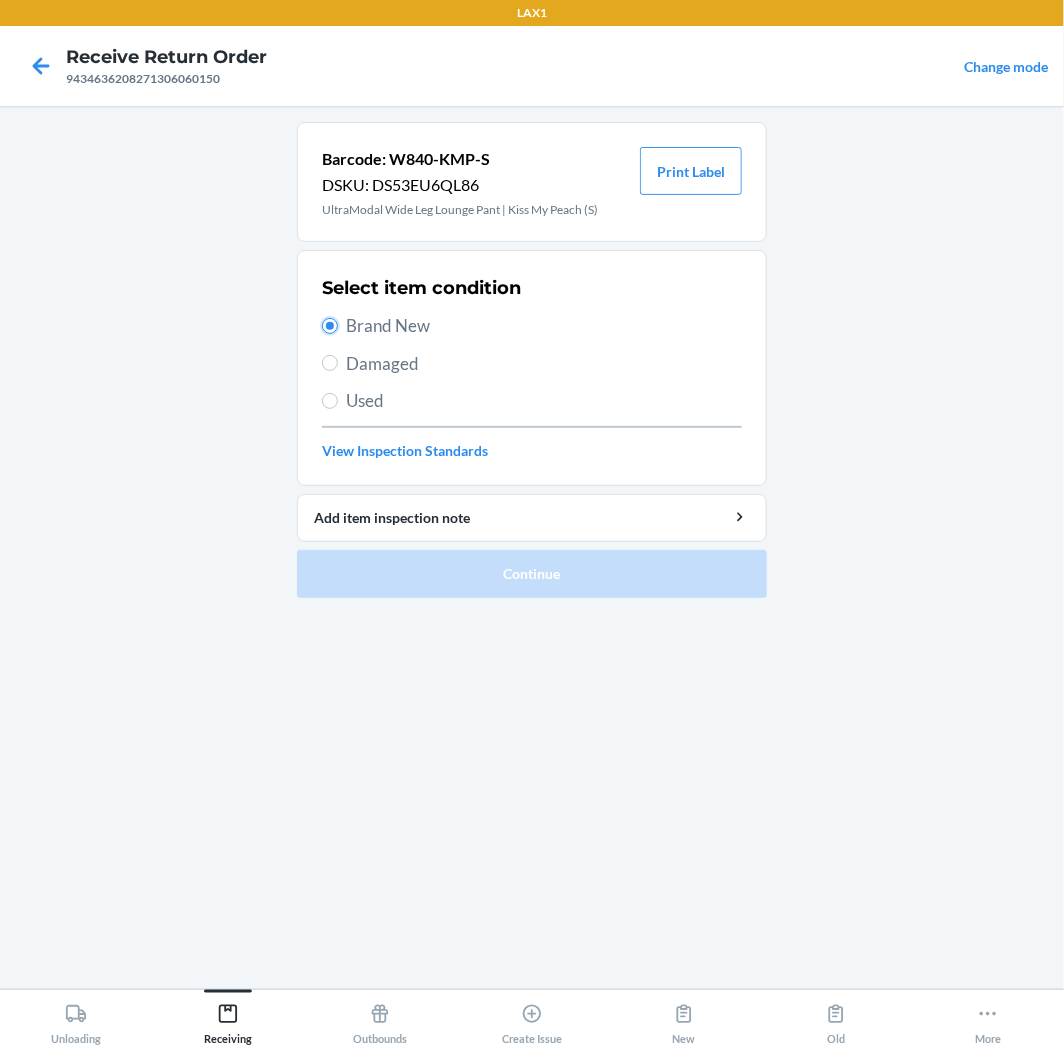 radio on "true" 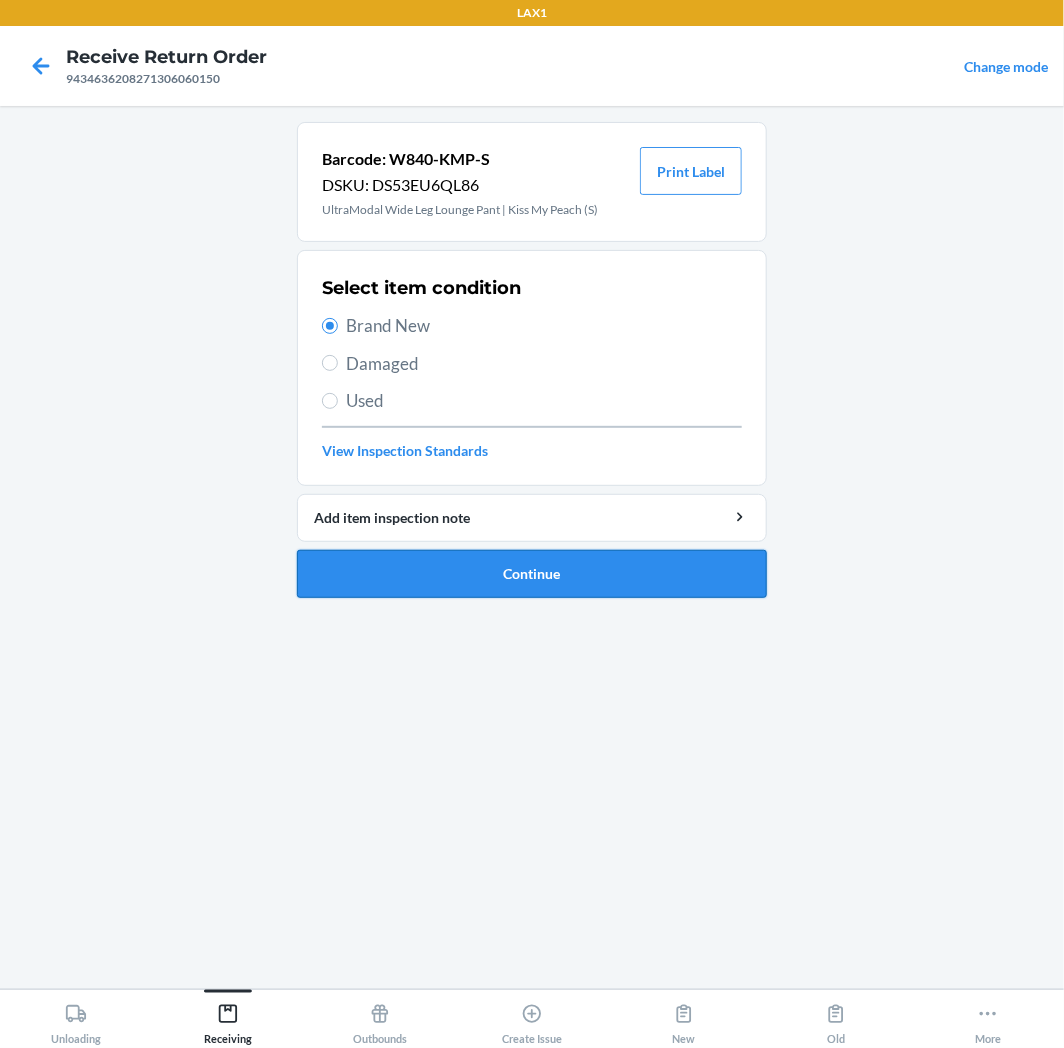 click on "Continue" at bounding box center (532, 574) 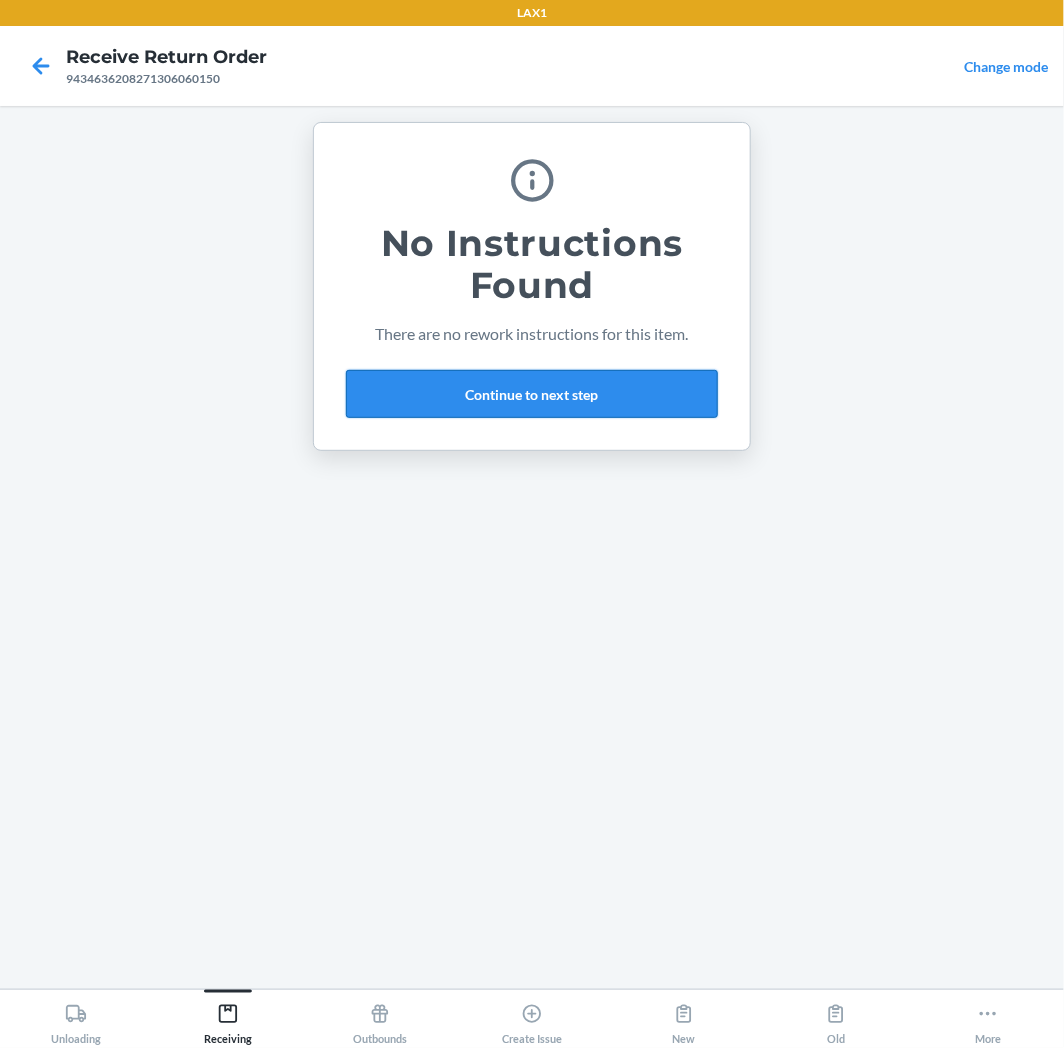 click on "Continue to next step" at bounding box center [532, 394] 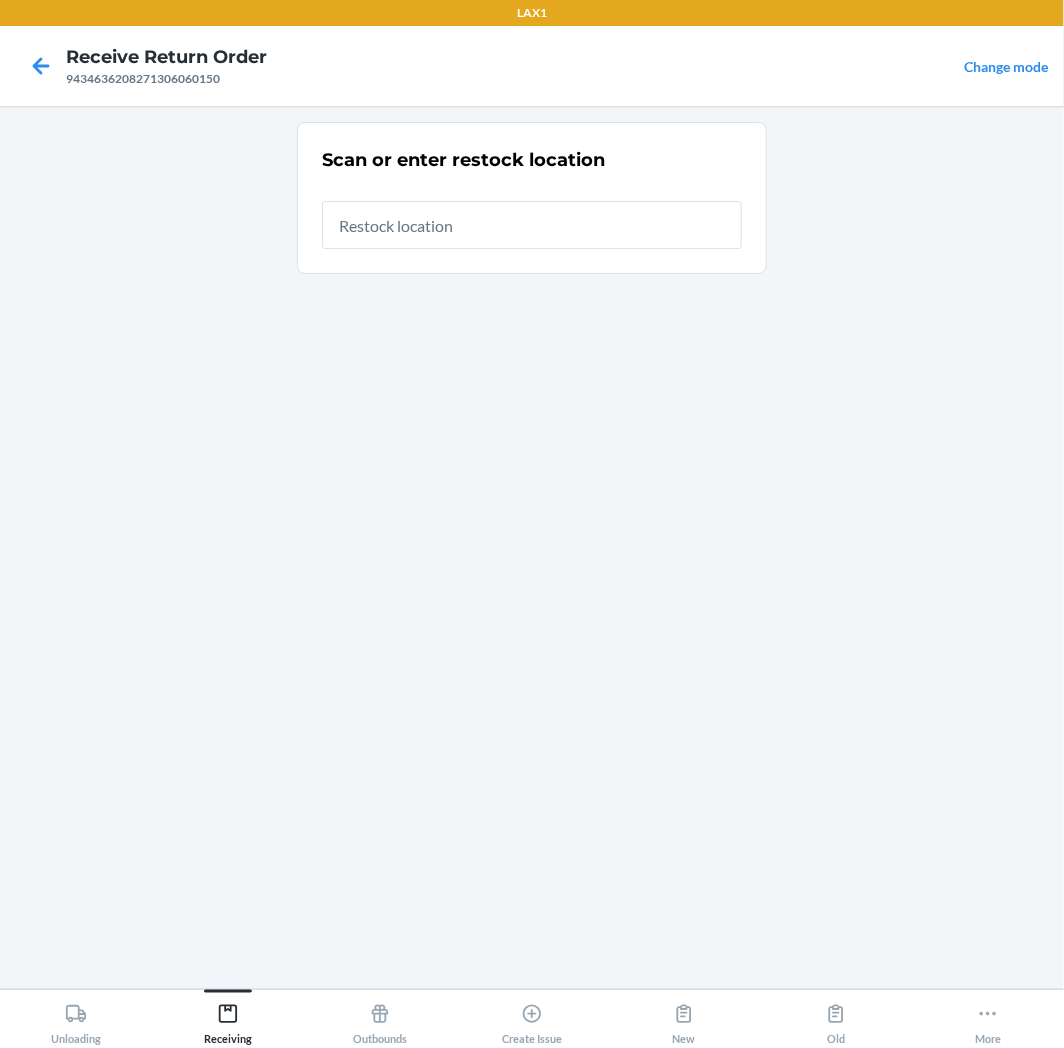 click at bounding box center (532, 225) 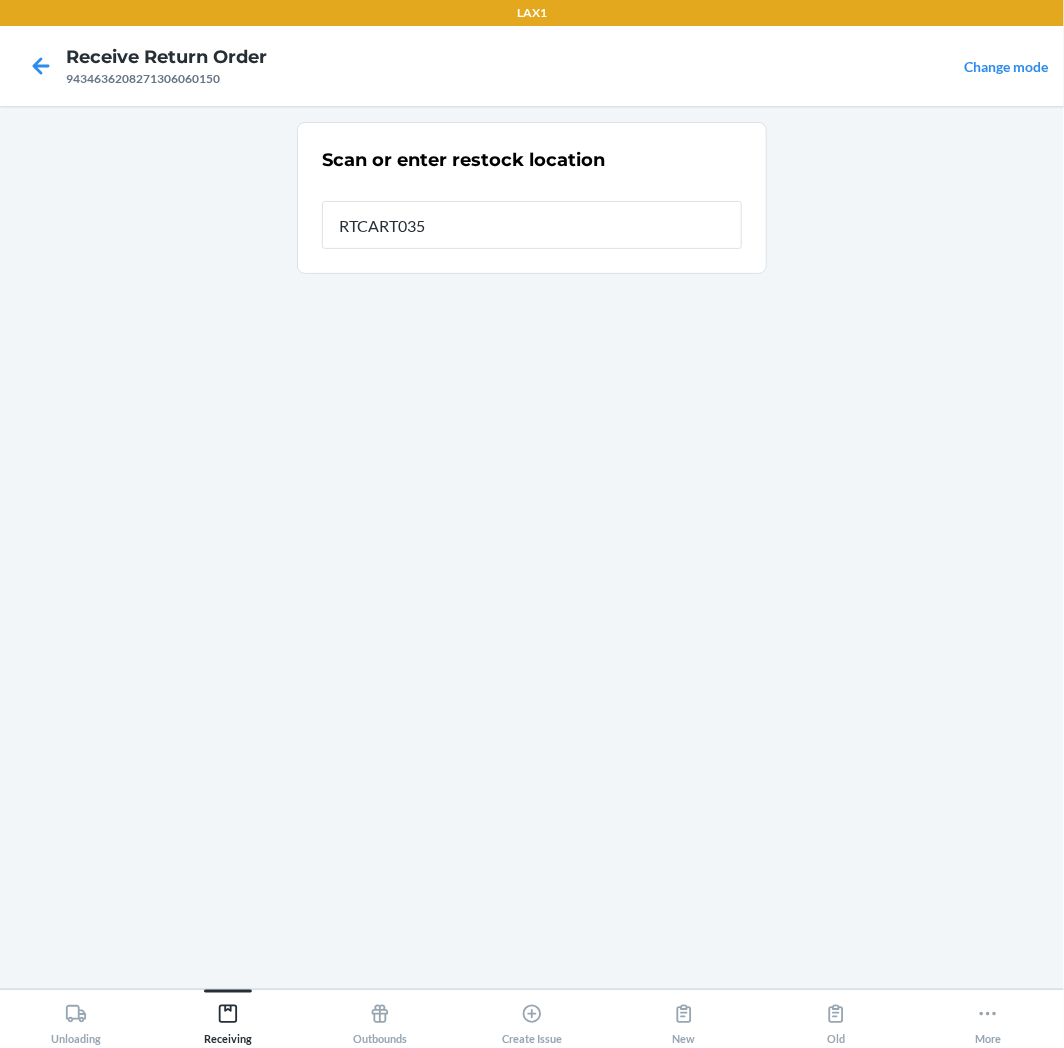 type on "RTCART035" 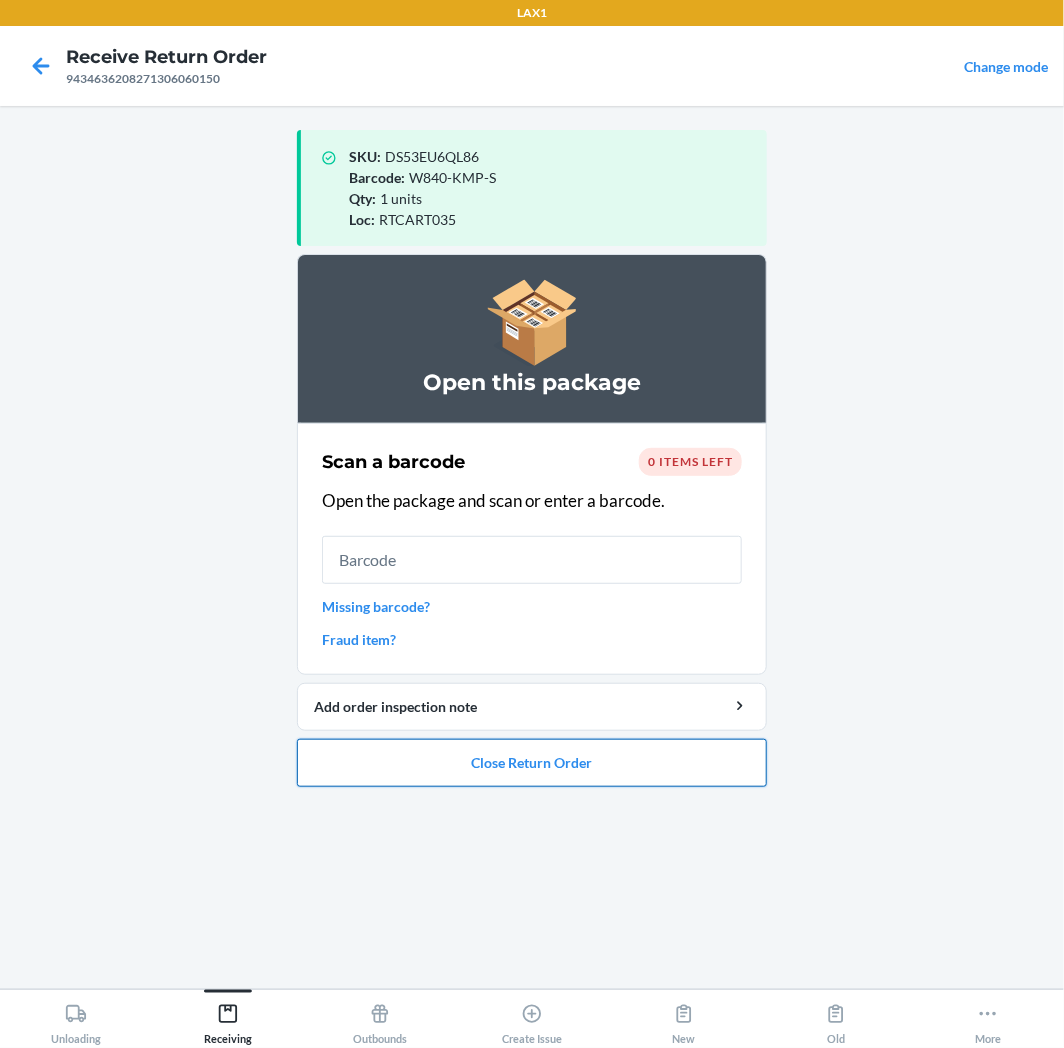click on "Close Return Order" at bounding box center (532, 763) 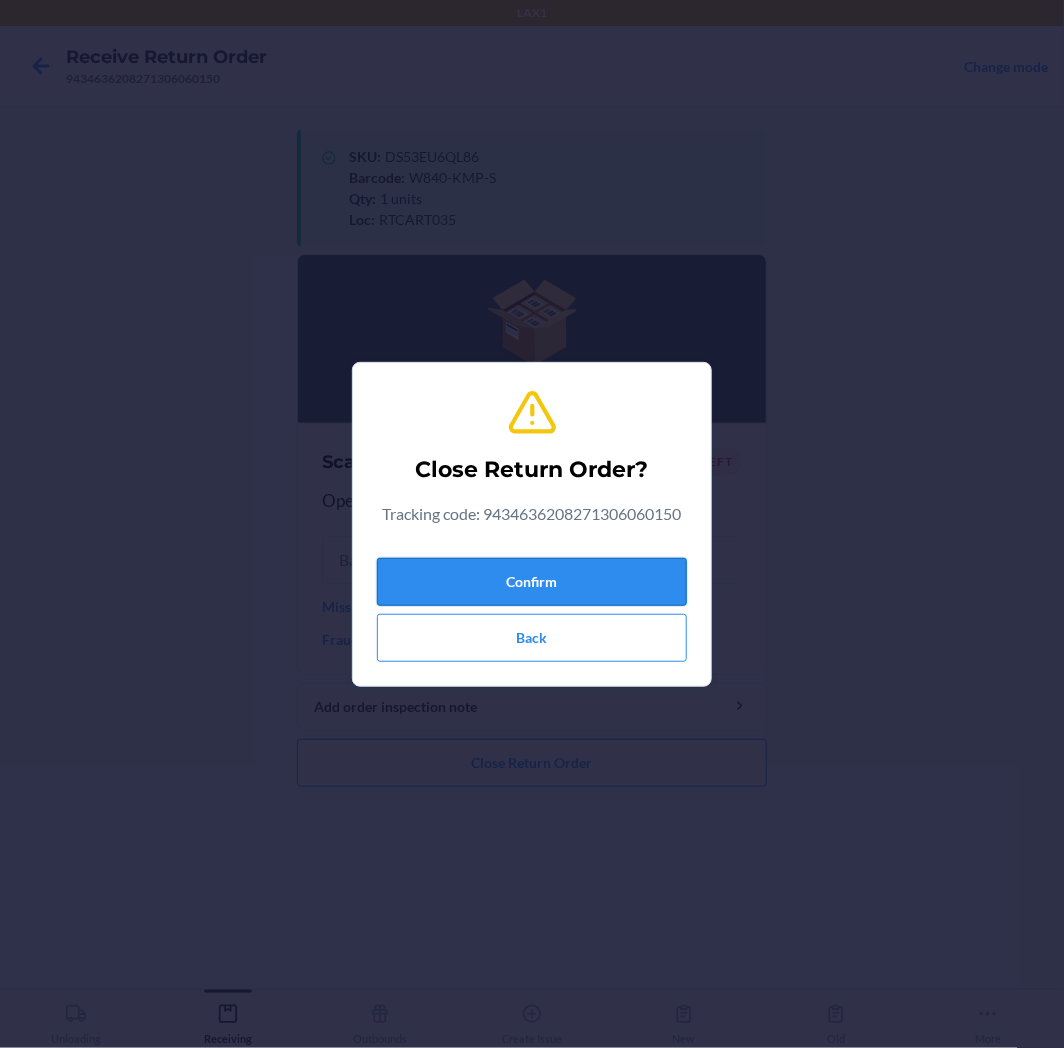 drag, startPoint x: 631, startPoint y: 590, endPoint x: 643, endPoint y: 595, distance: 13 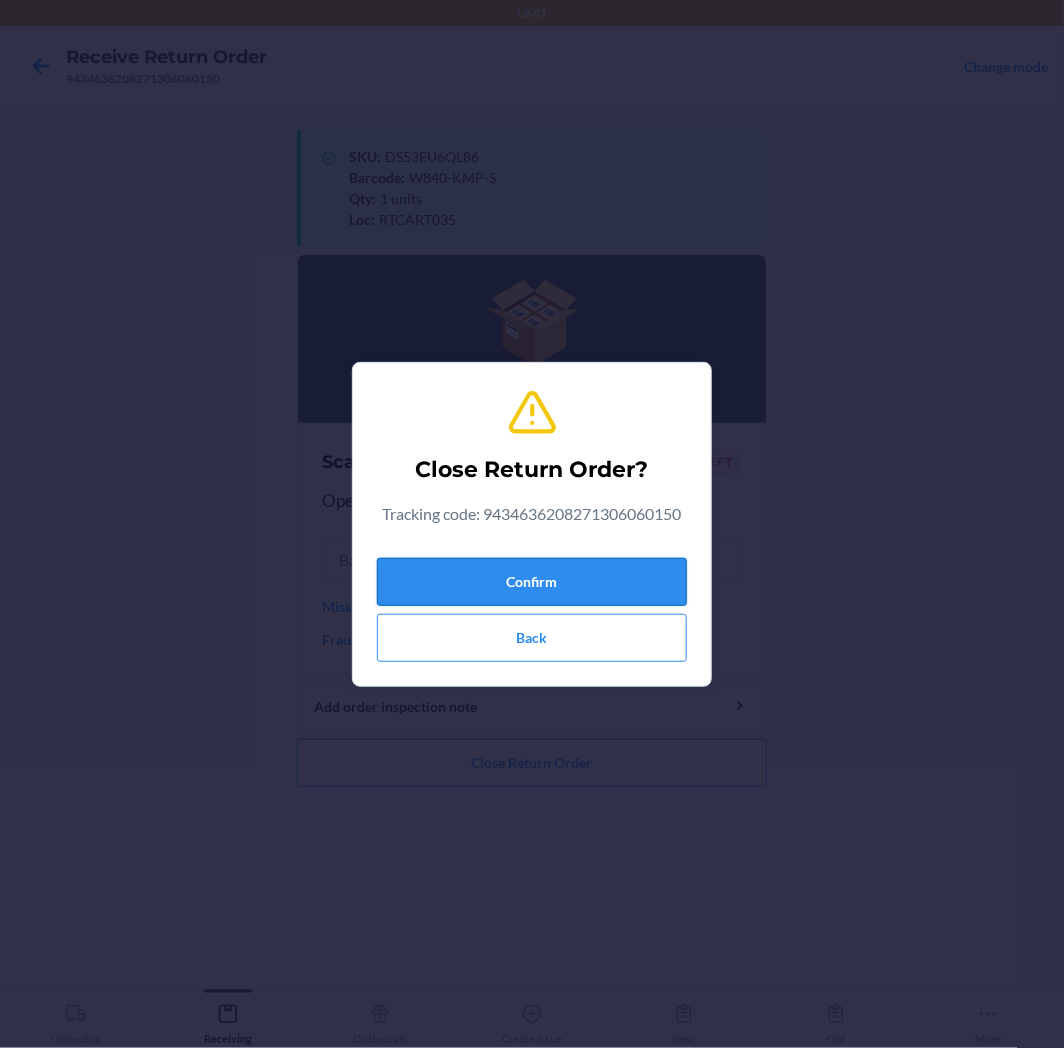 click on "Confirm" at bounding box center [532, 582] 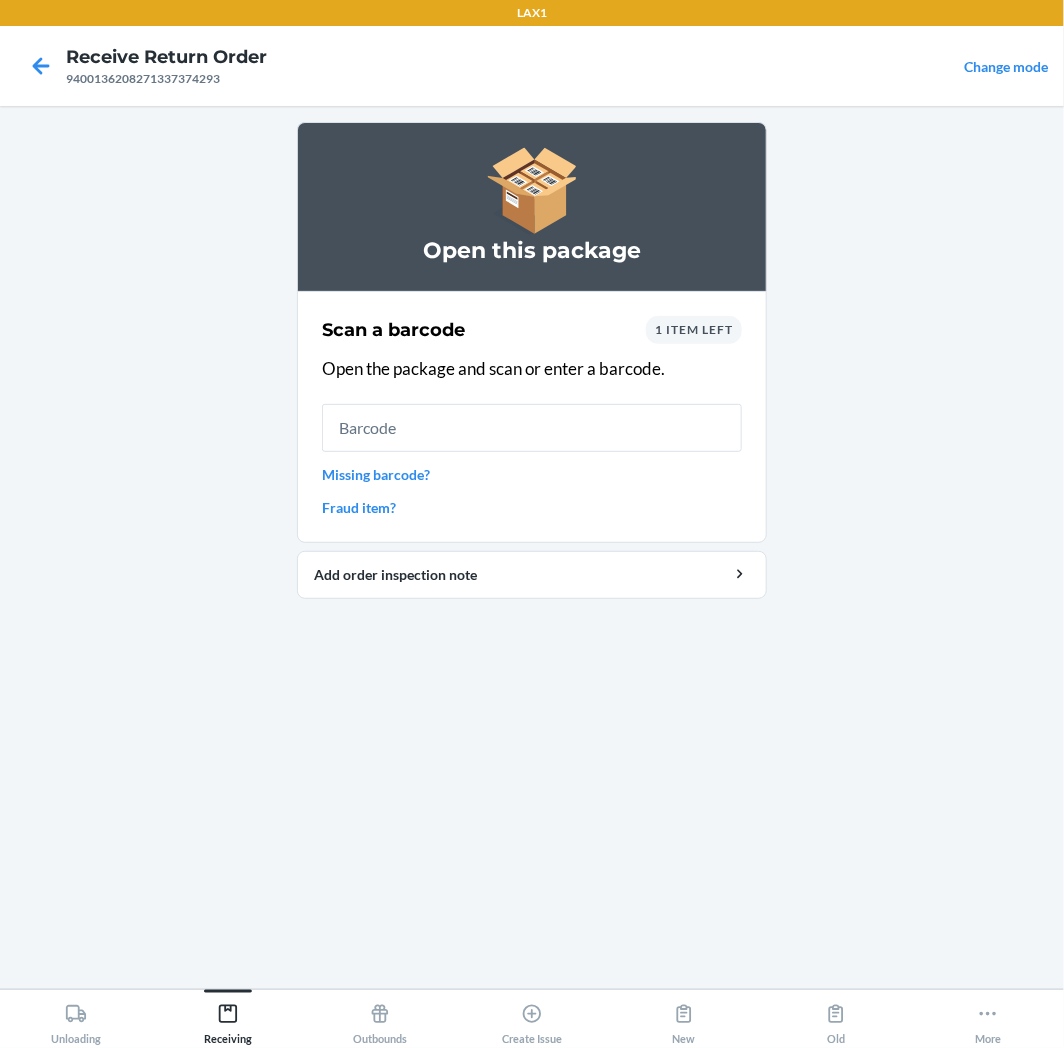 click on "1 item left" at bounding box center (694, 330) 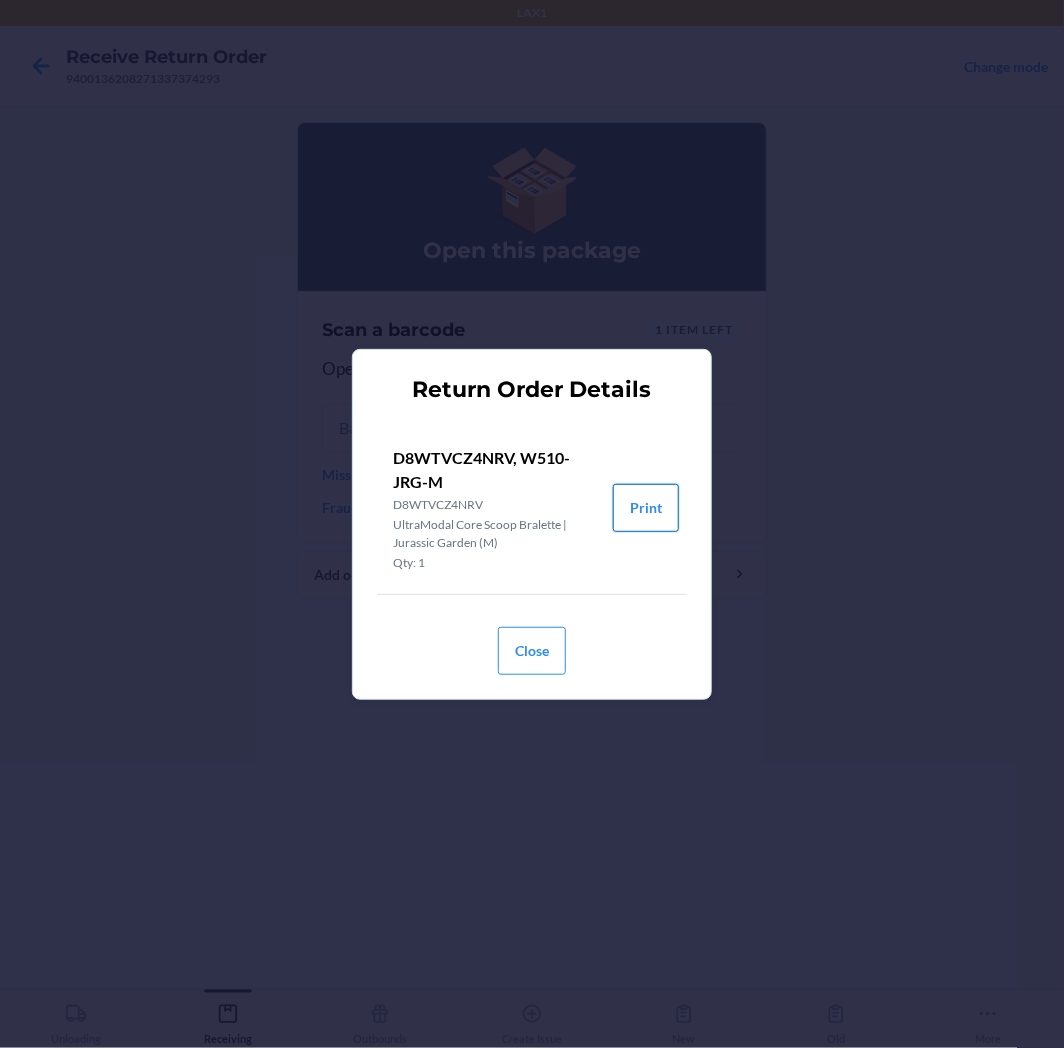 click on "Print" at bounding box center (646, 508) 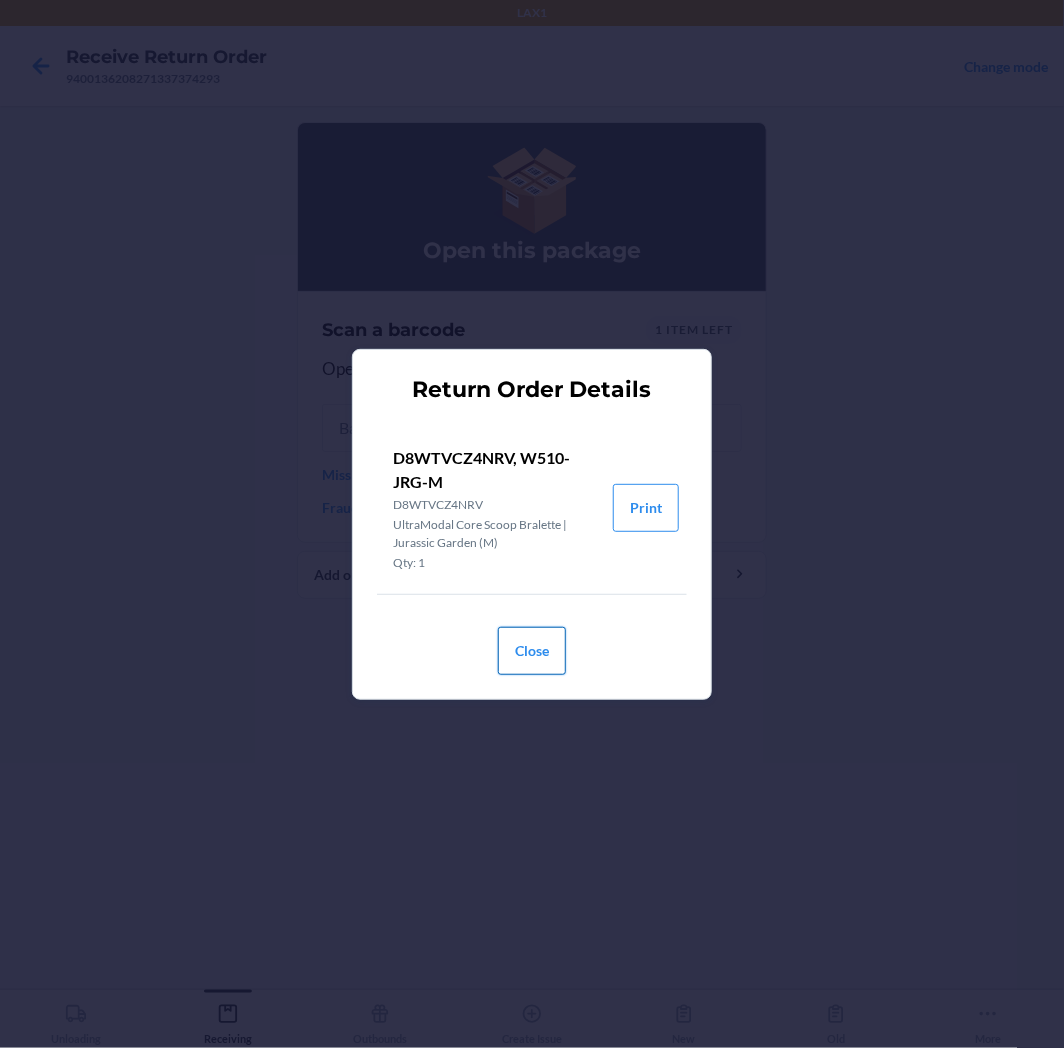 click on "Close" at bounding box center (532, 651) 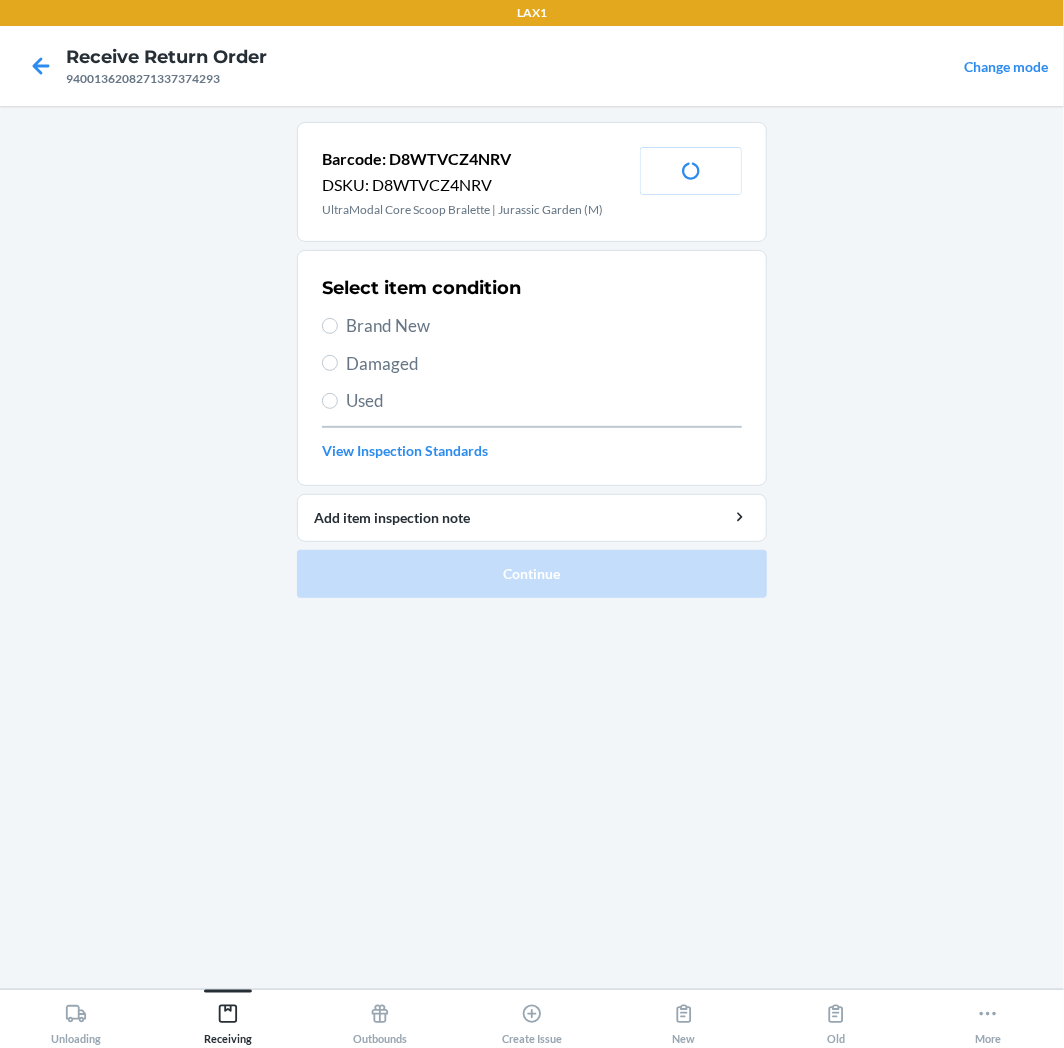 click on "Brand New" at bounding box center [544, 326] 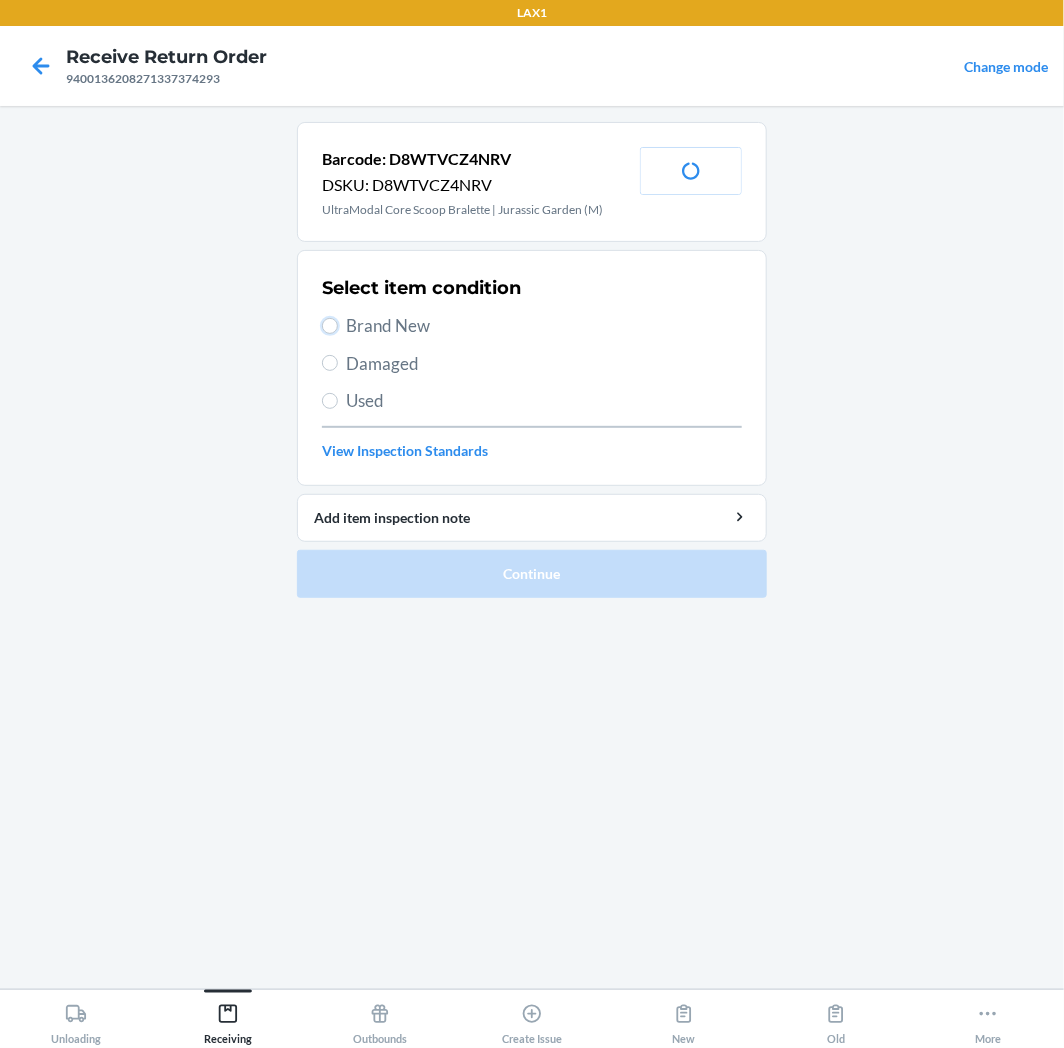 click on "Brand New" at bounding box center [330, 326] 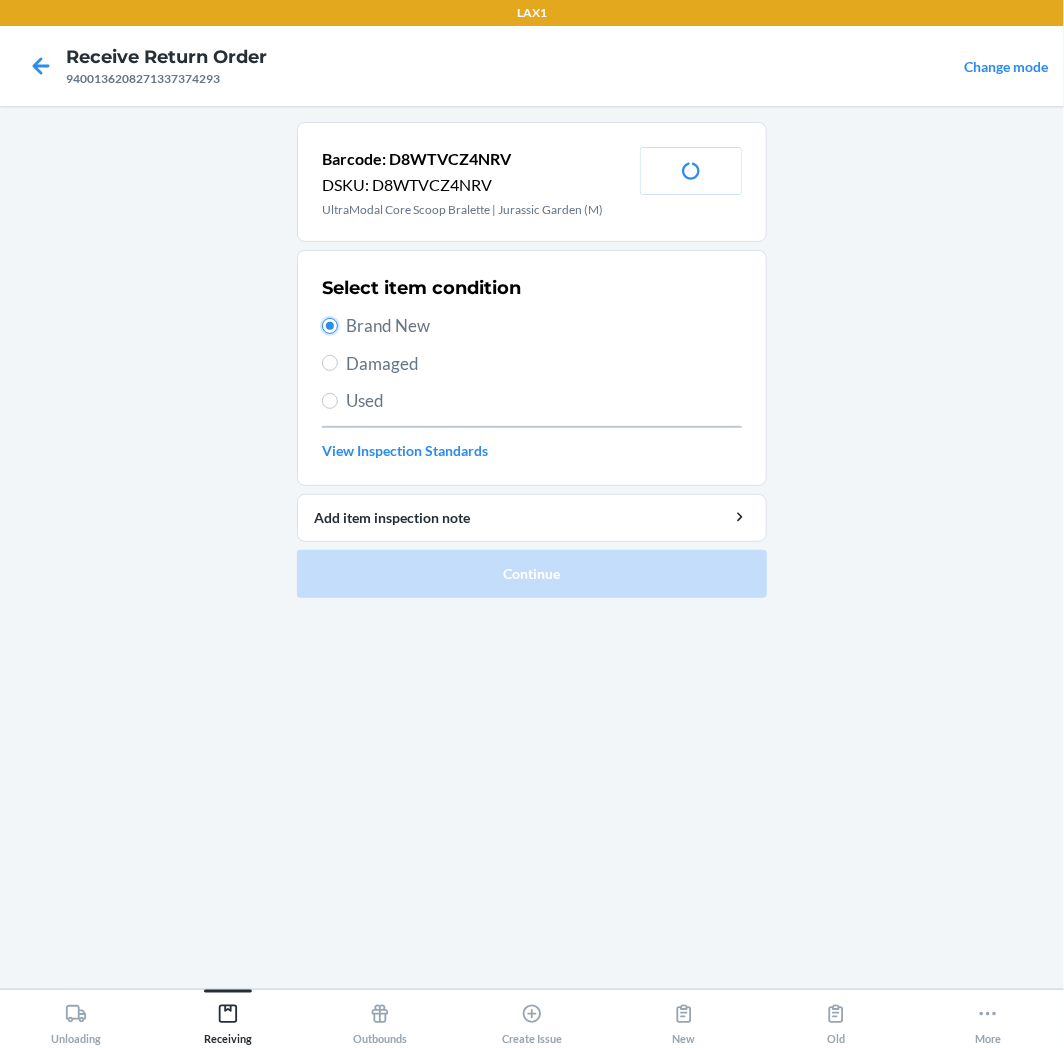 radio on "true" 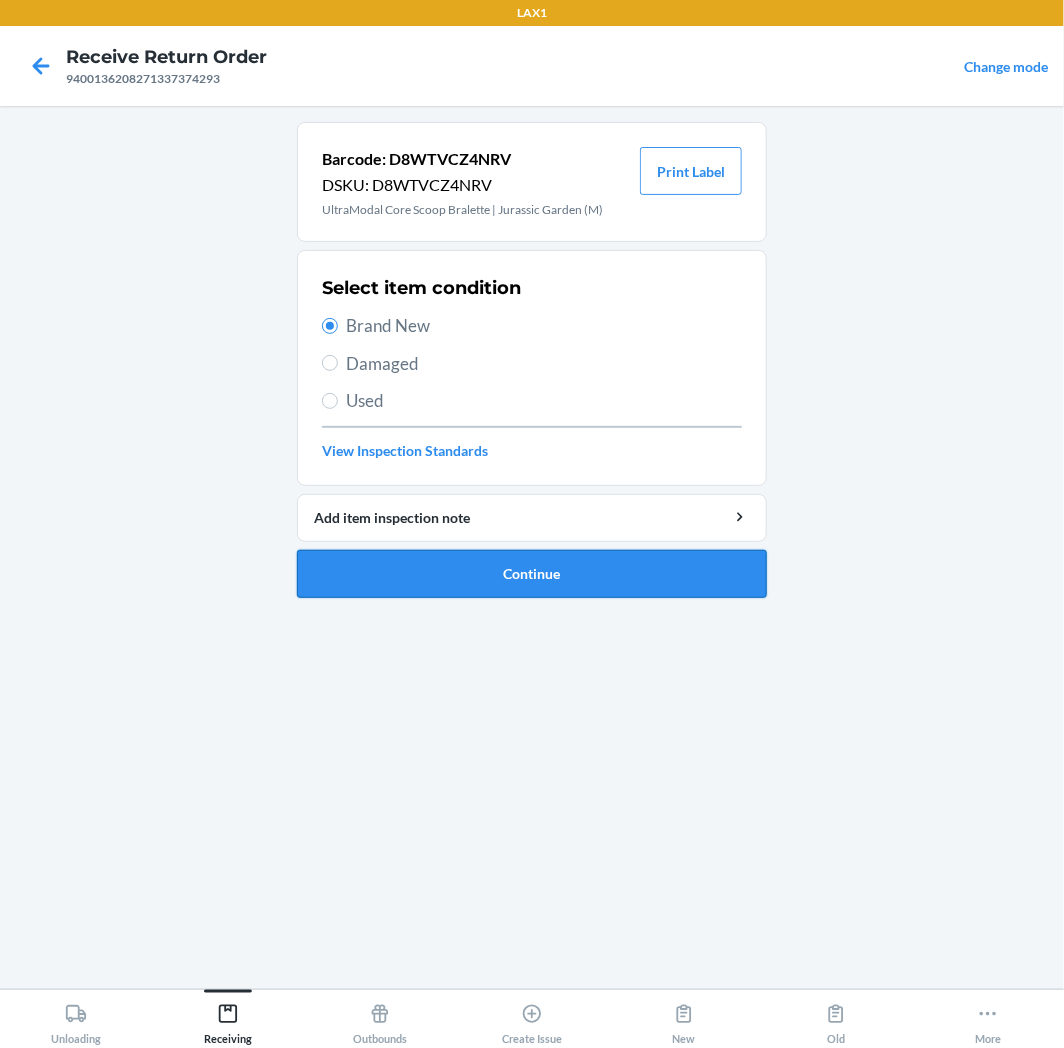 click on "Continue" at bounding box center [532, 574] 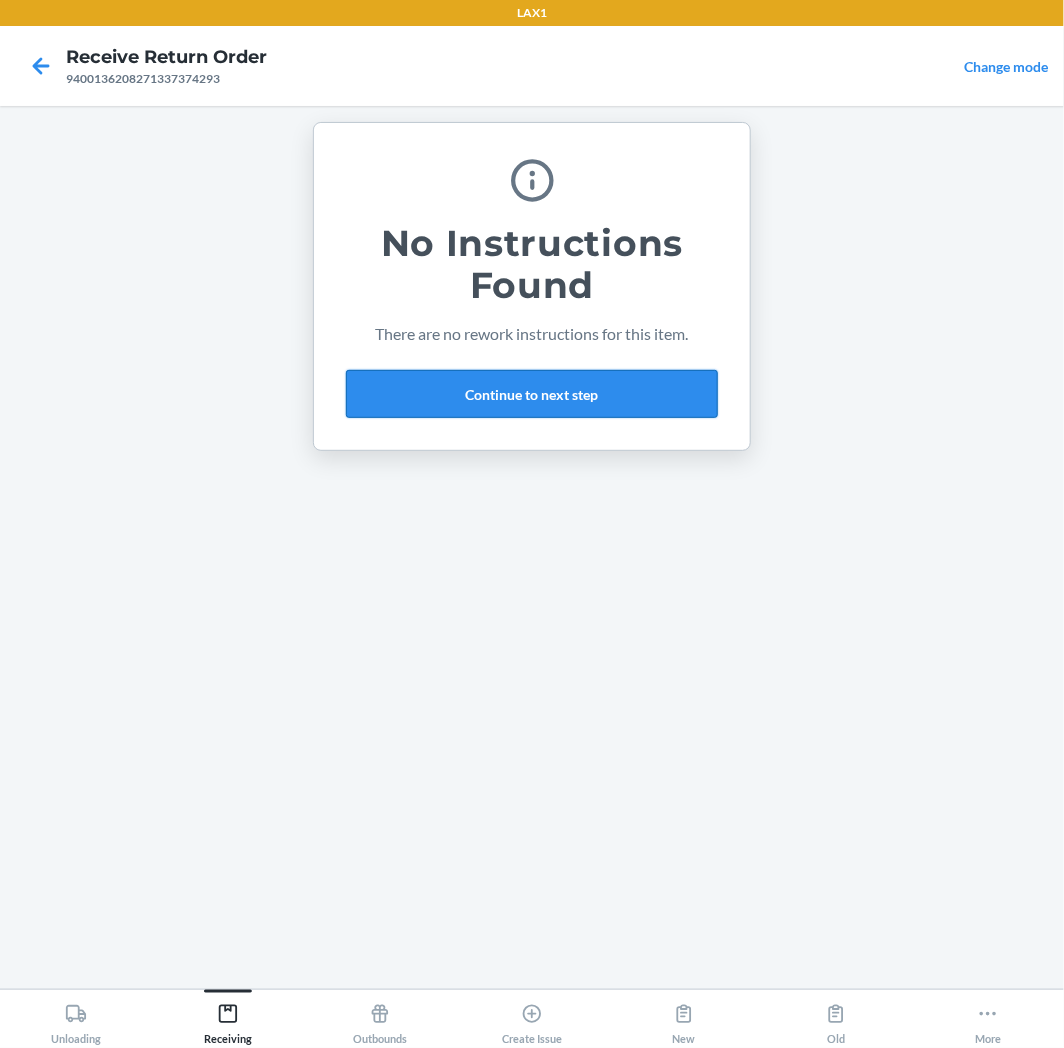 click on "Continue to next step" at bounding box center (532, 394) 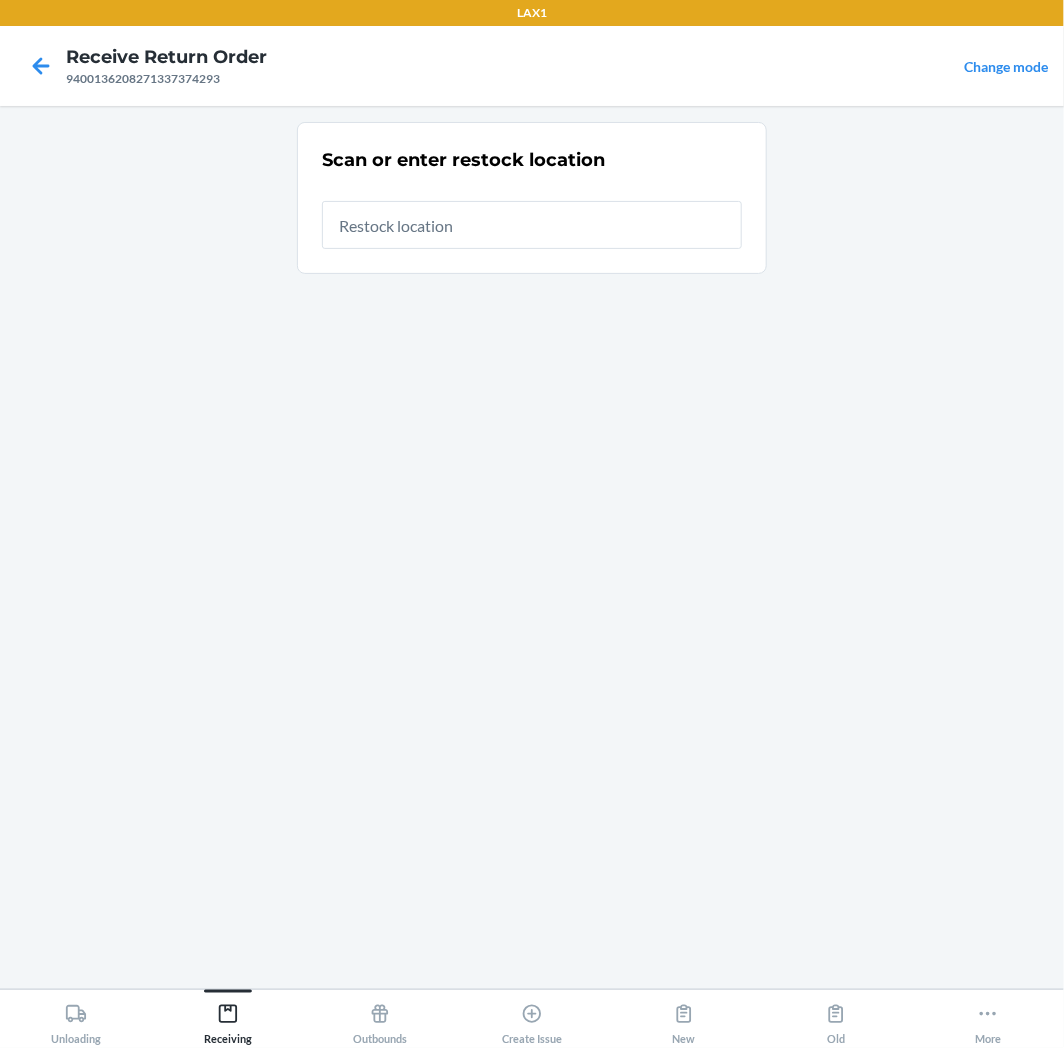 click at bounding box center (532, 225) 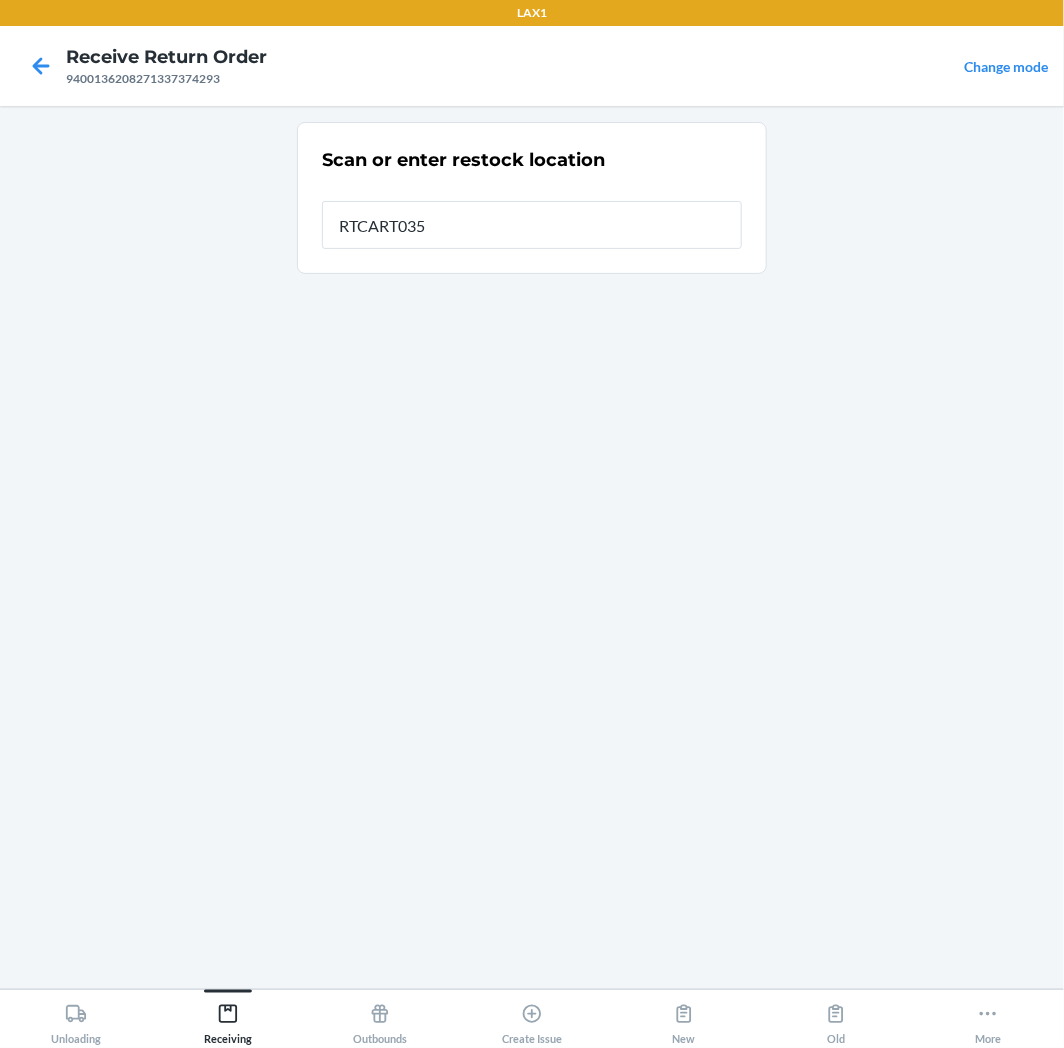 type on "RTCART035" 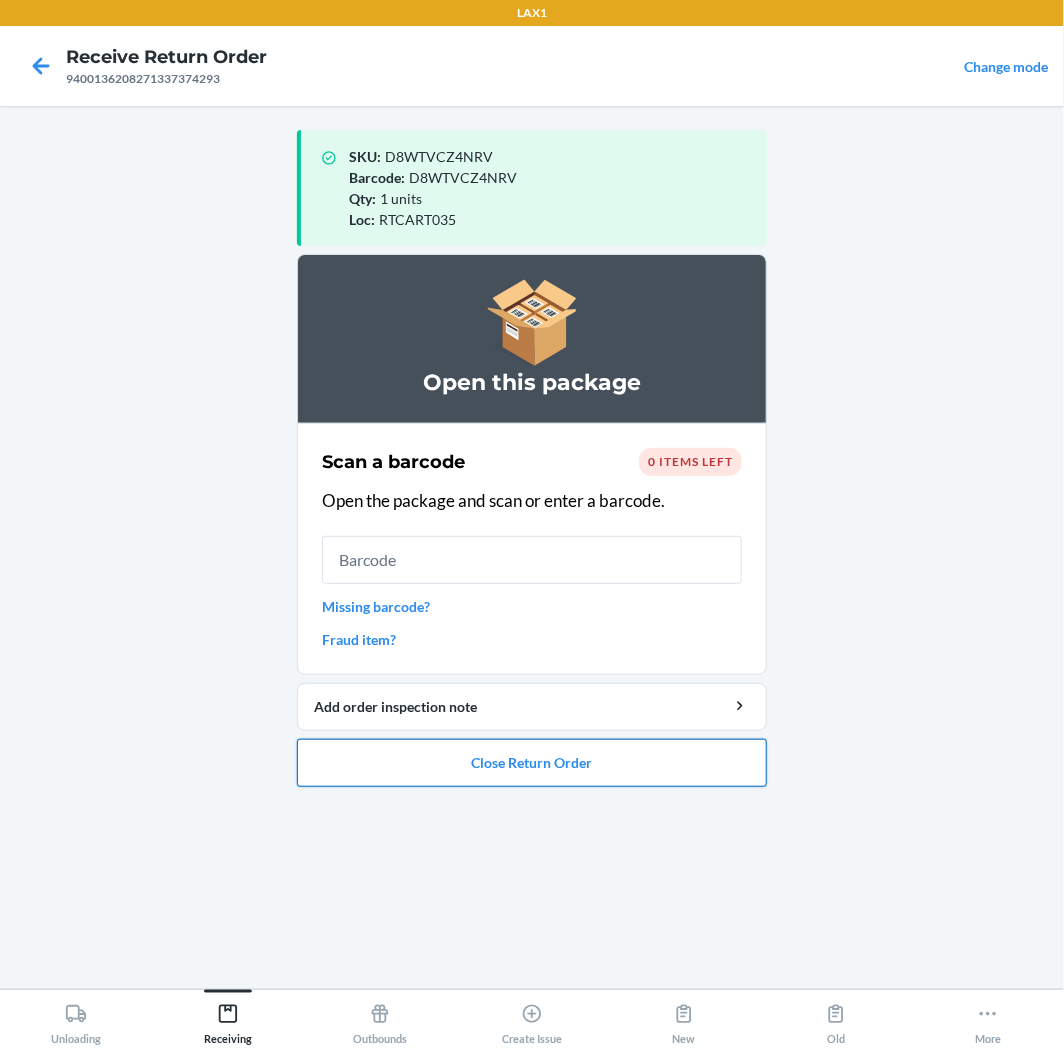 click on "Close Return Order" at bounding box center [532, 763] 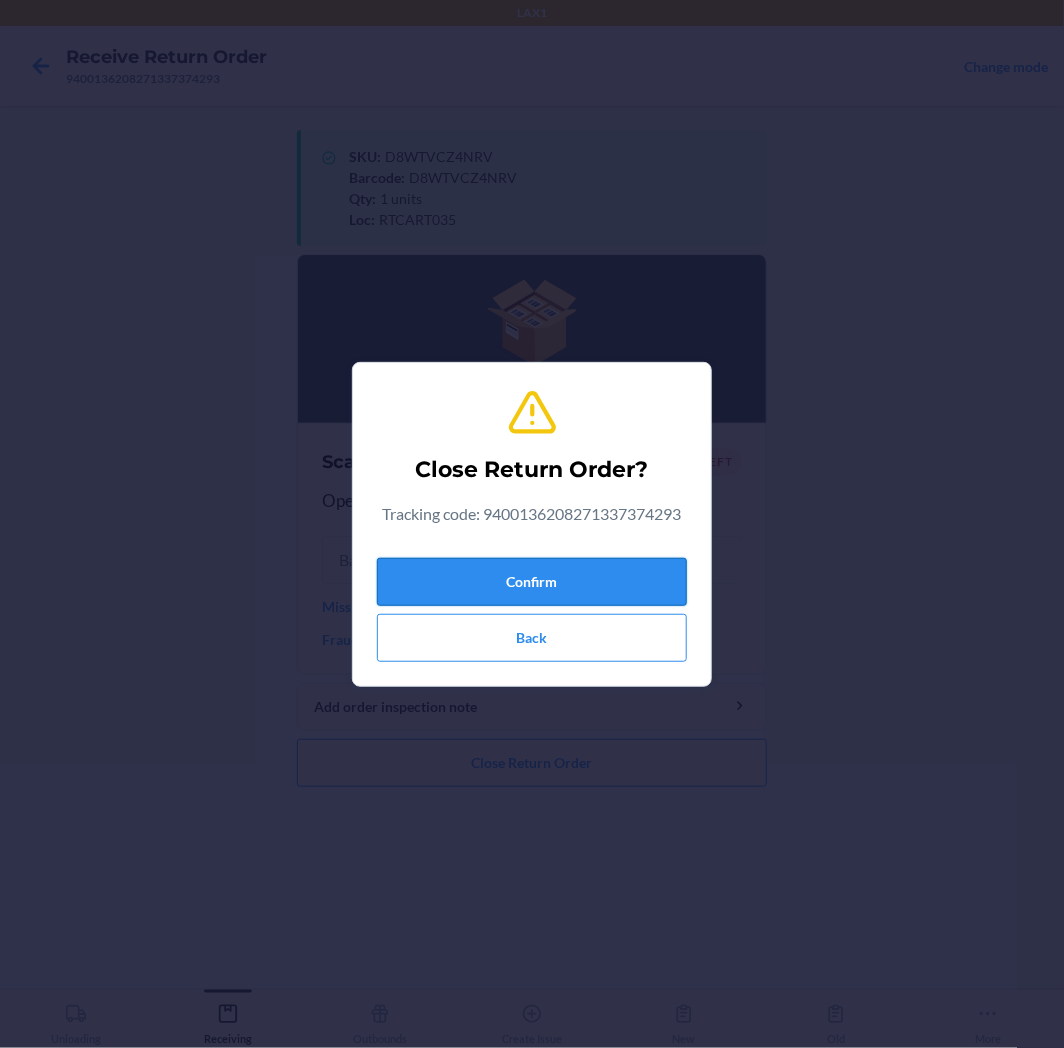 click on "Confirm" at bounding box center (532, 582) 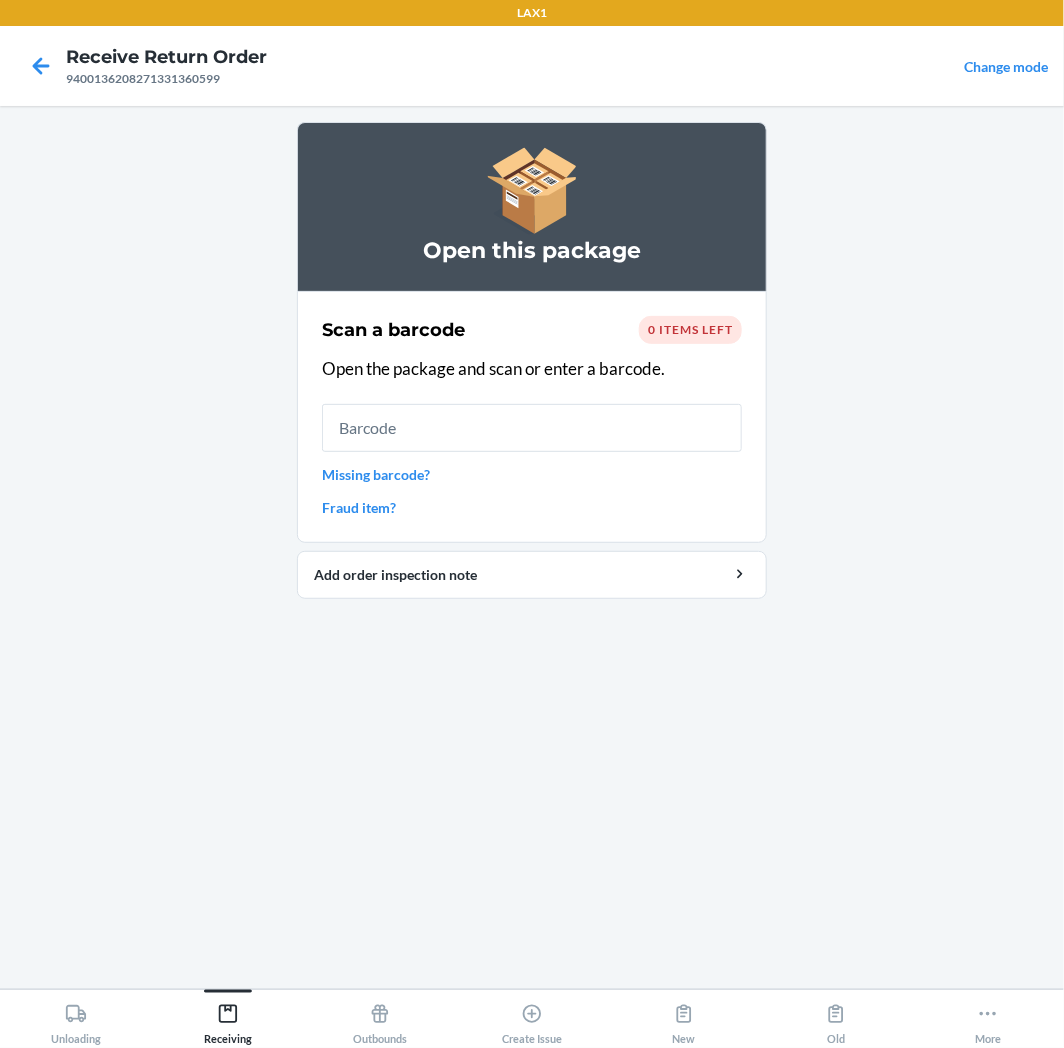 click at bounding box center [532, 428] 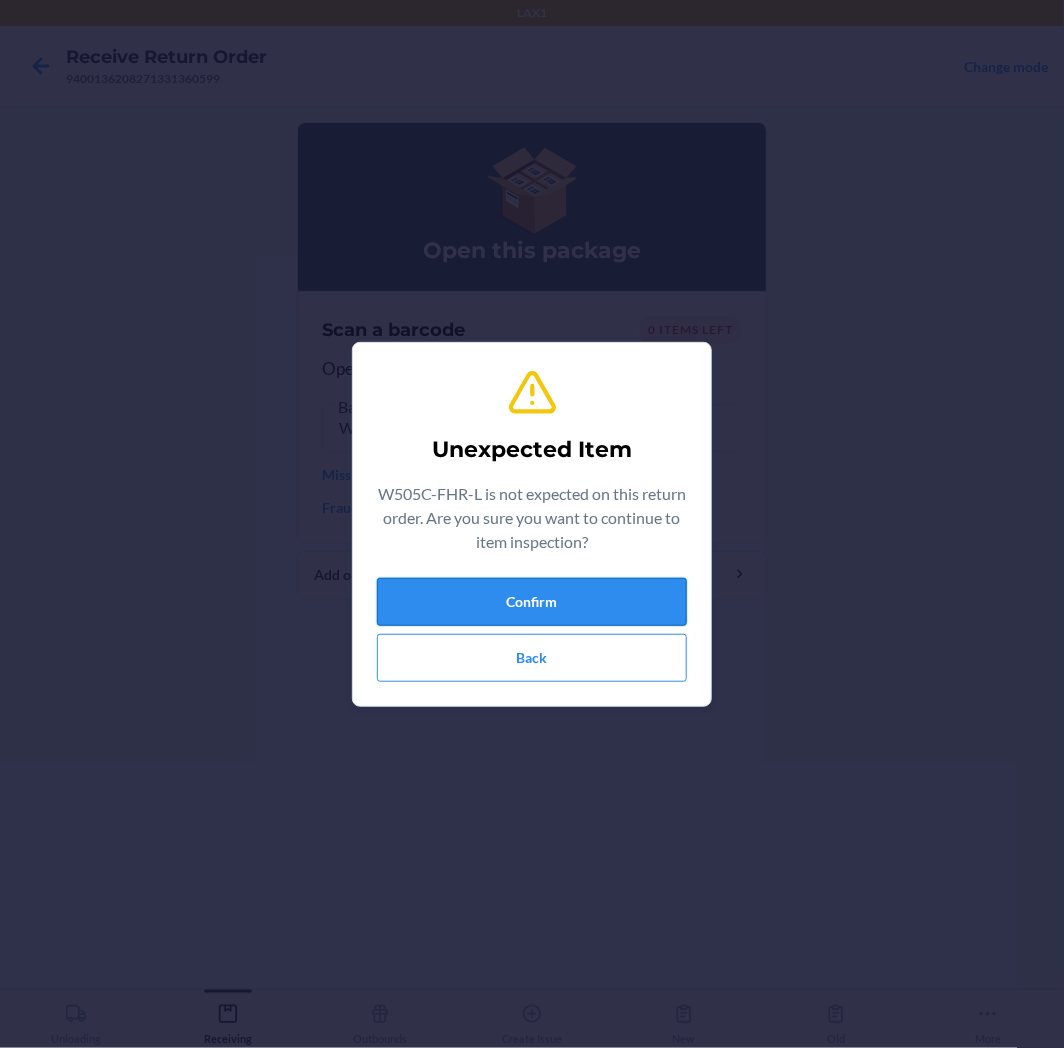 click on "Confirm" at bounding box center (532, 602) 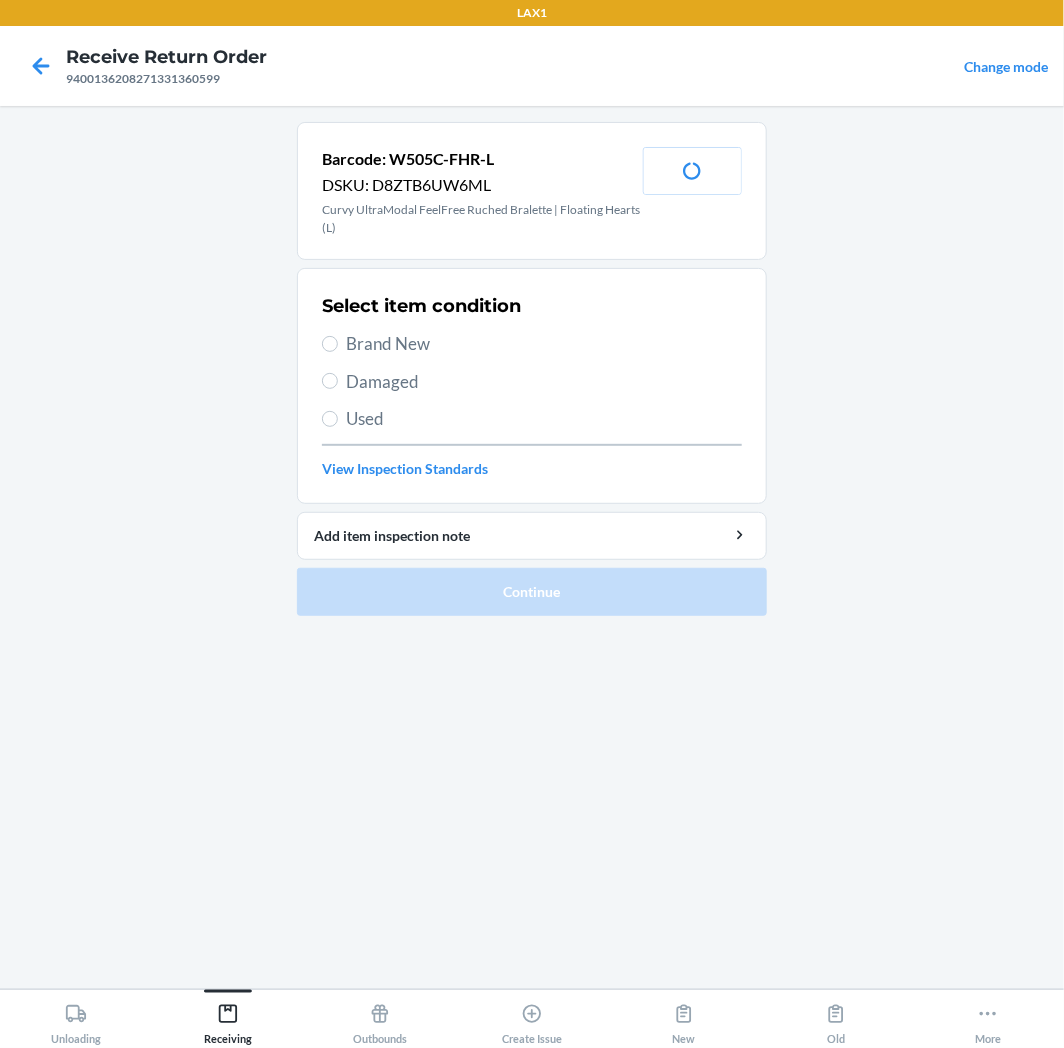 click on "Brand New" at bounding box center [544, 344] 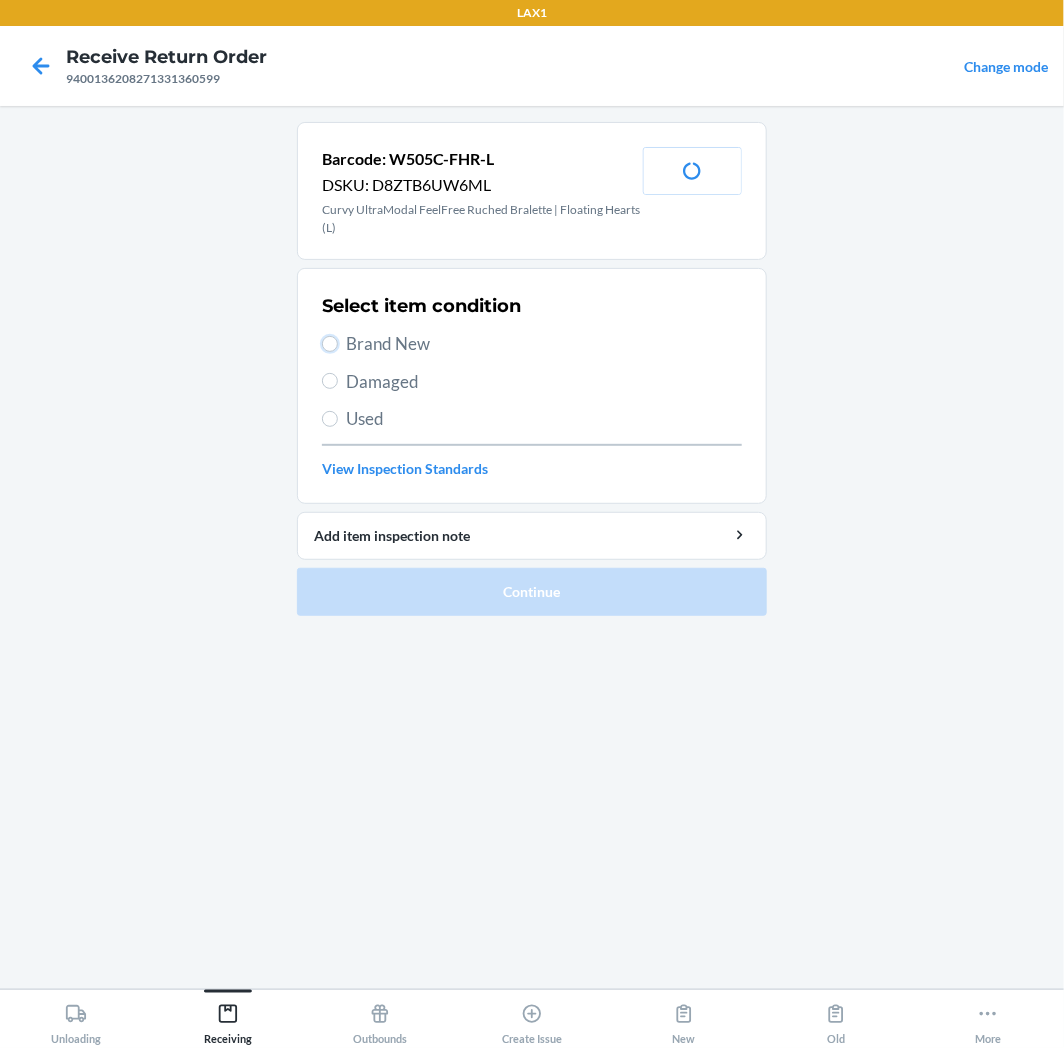 click on "Brand New" at bounding box center [330, 344] 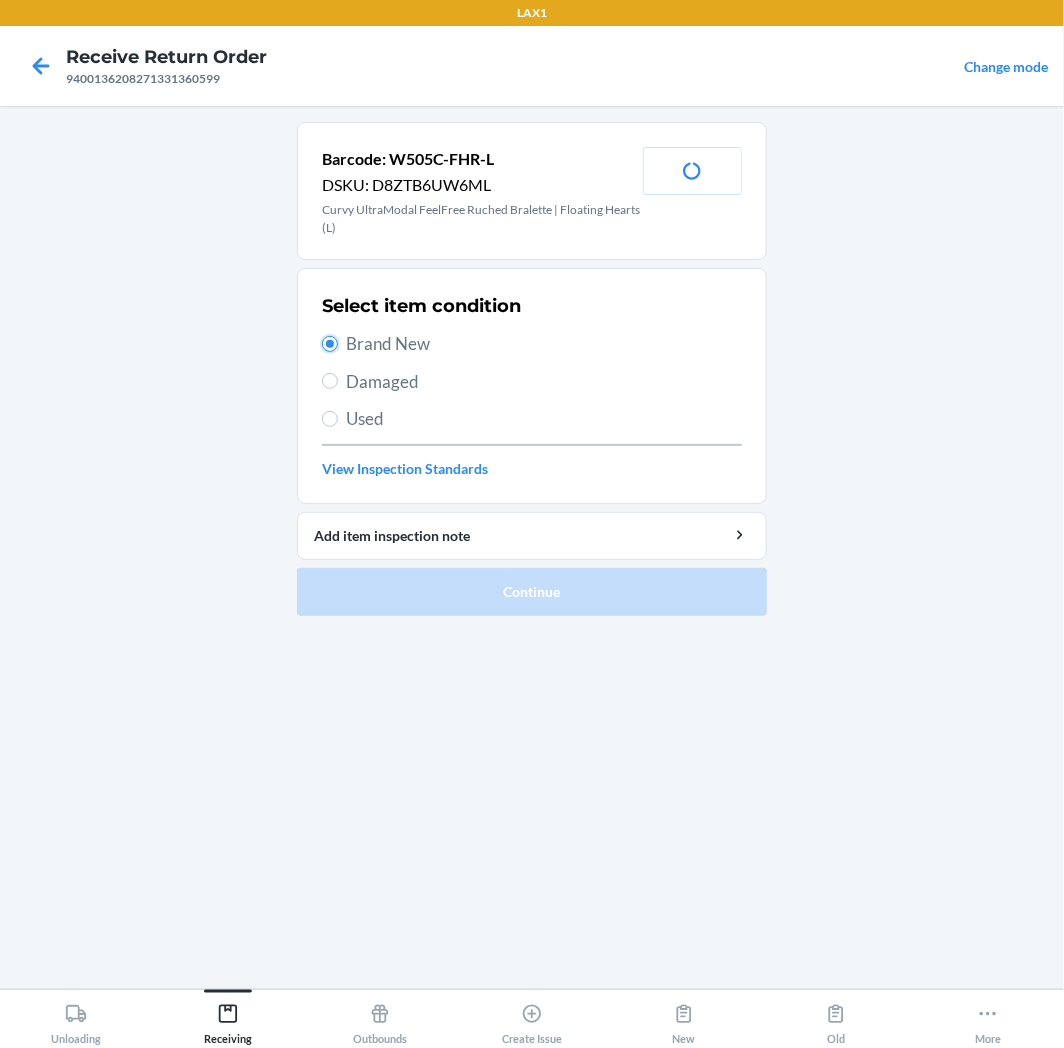 radio on "true" 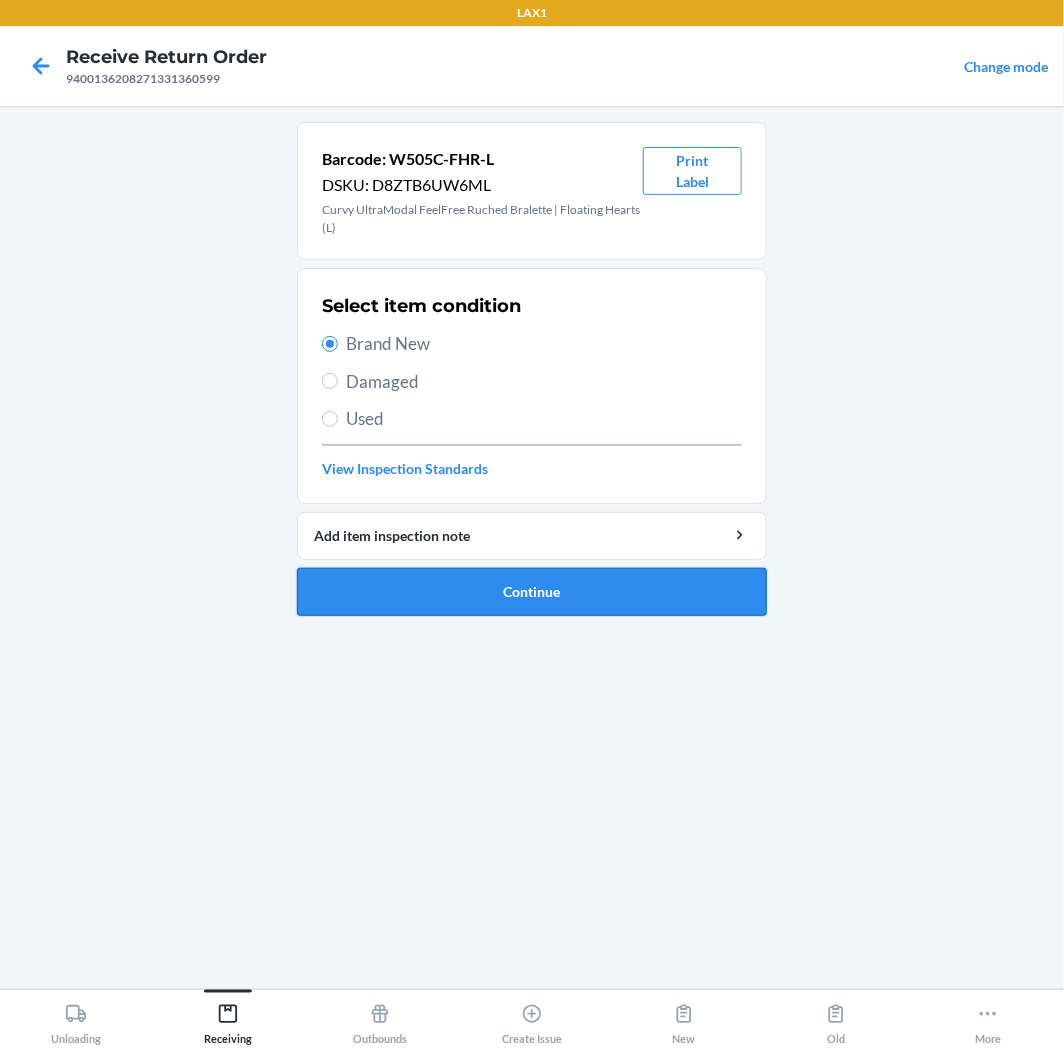 click on "Continue" at bounding box center (532, 592) 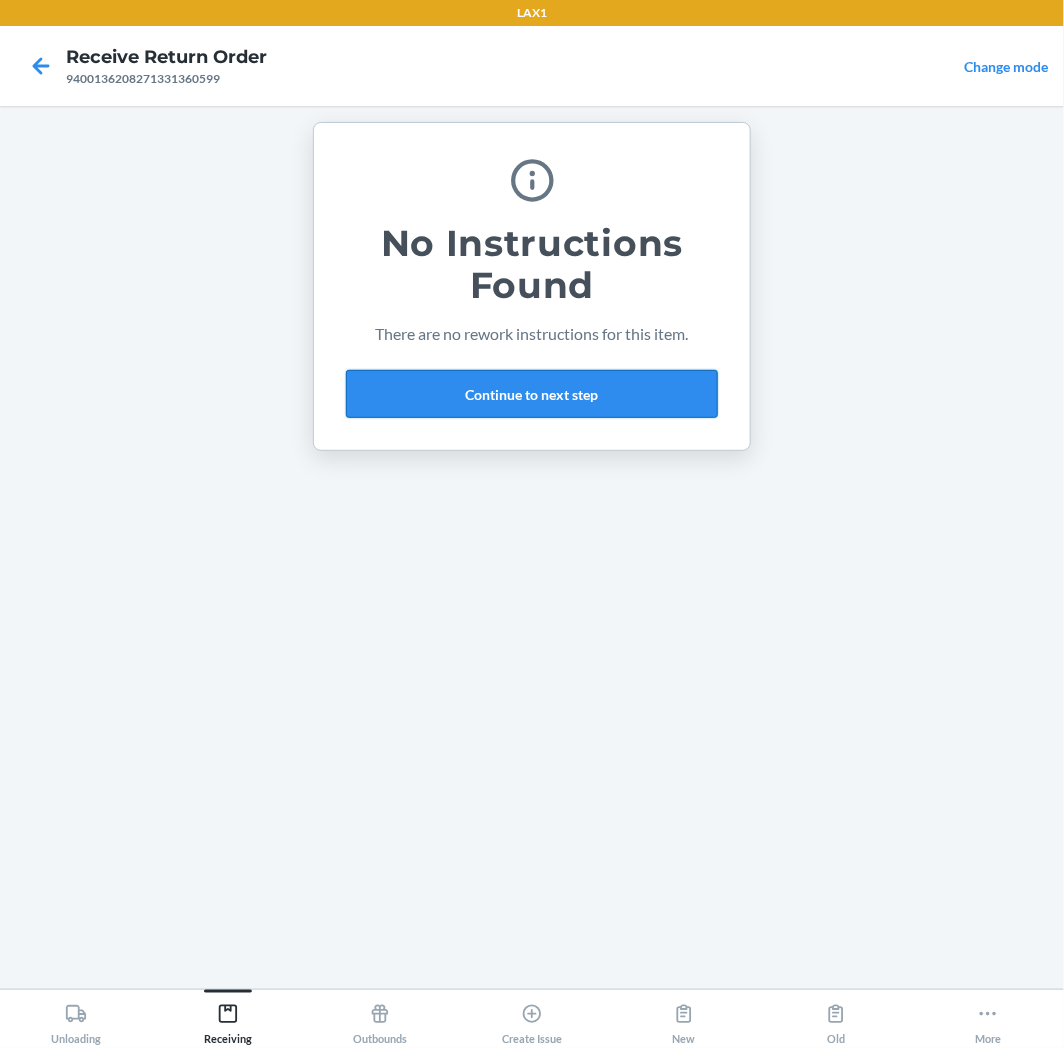 click on "Continue to next step" at bounding box center (532, 394) 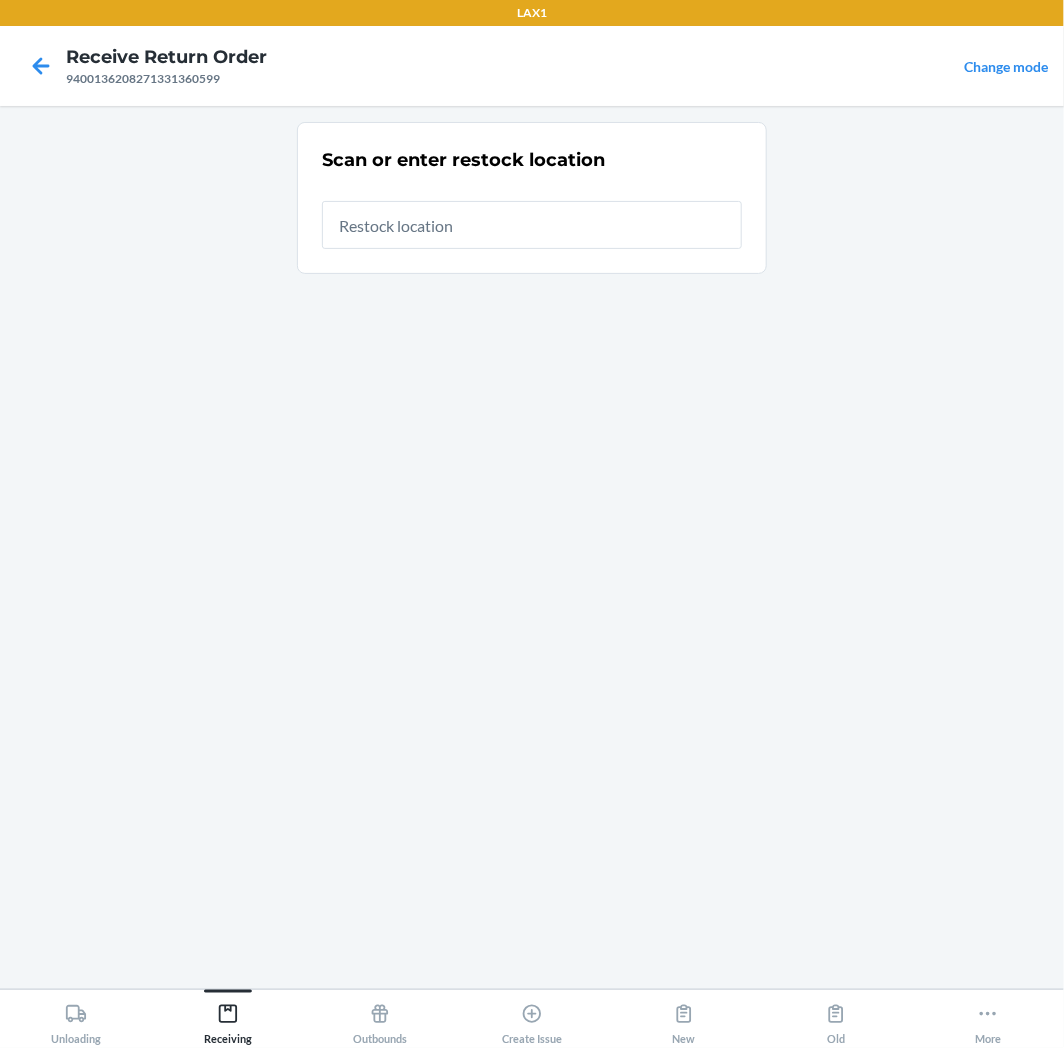 click at bounding box center (532, 225) 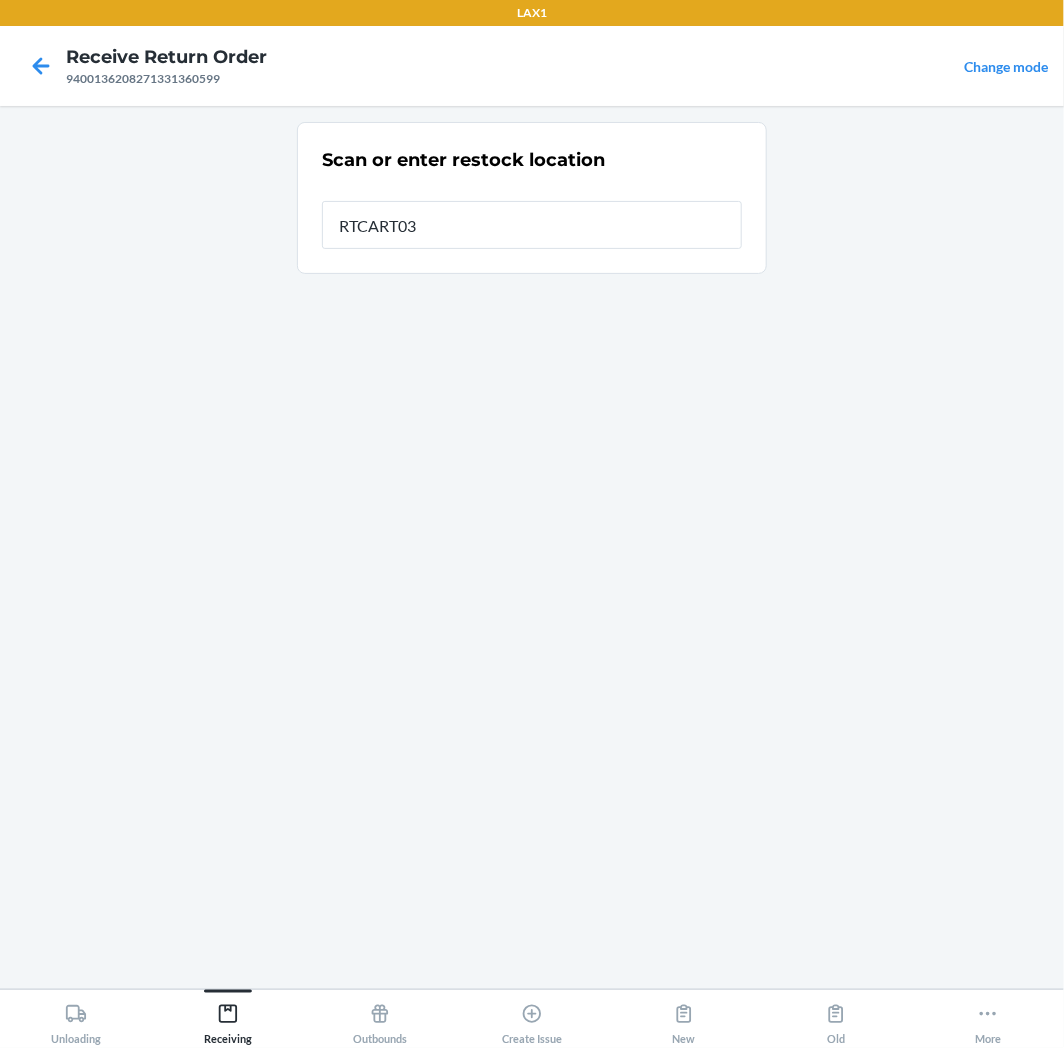 type on "RTCART035" 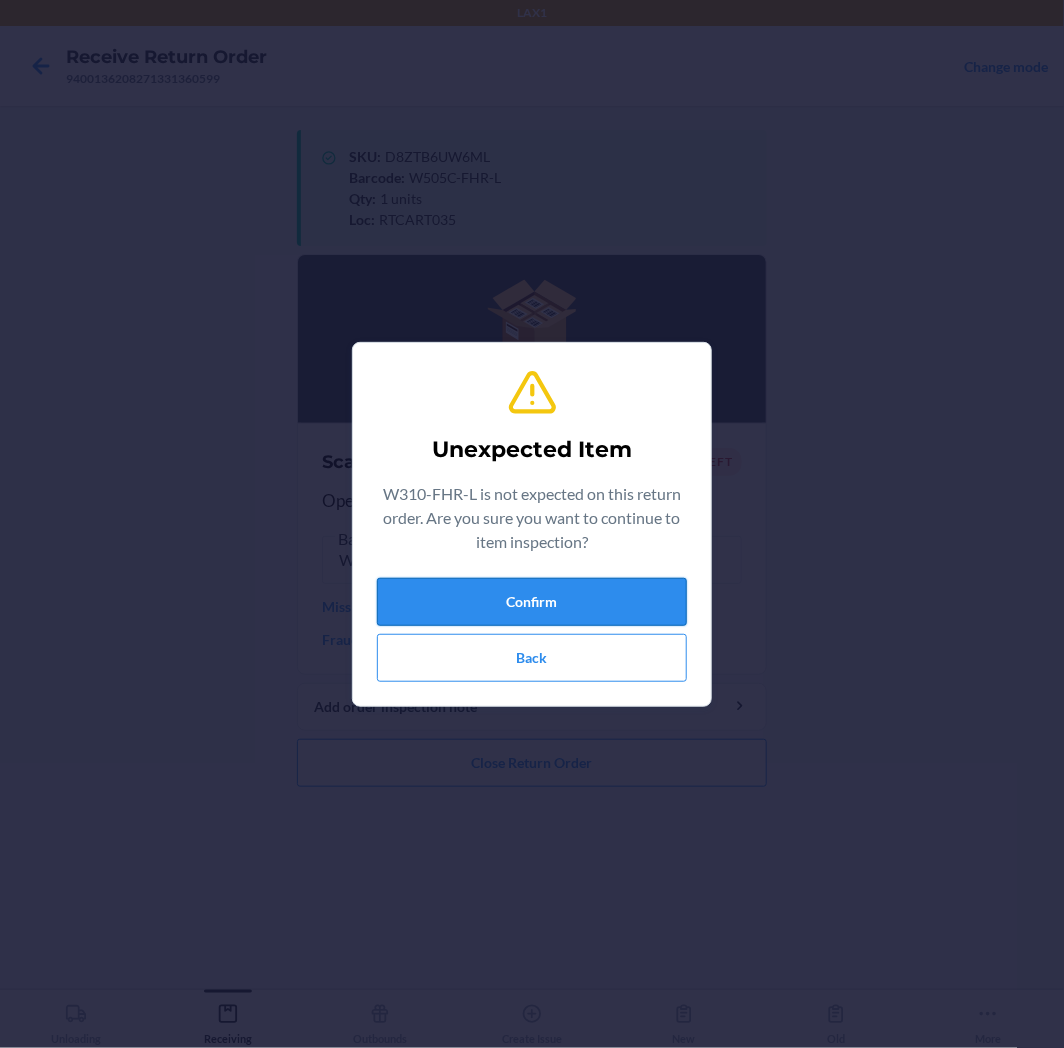 click on "Confirm" at bounding box center (532, 602) 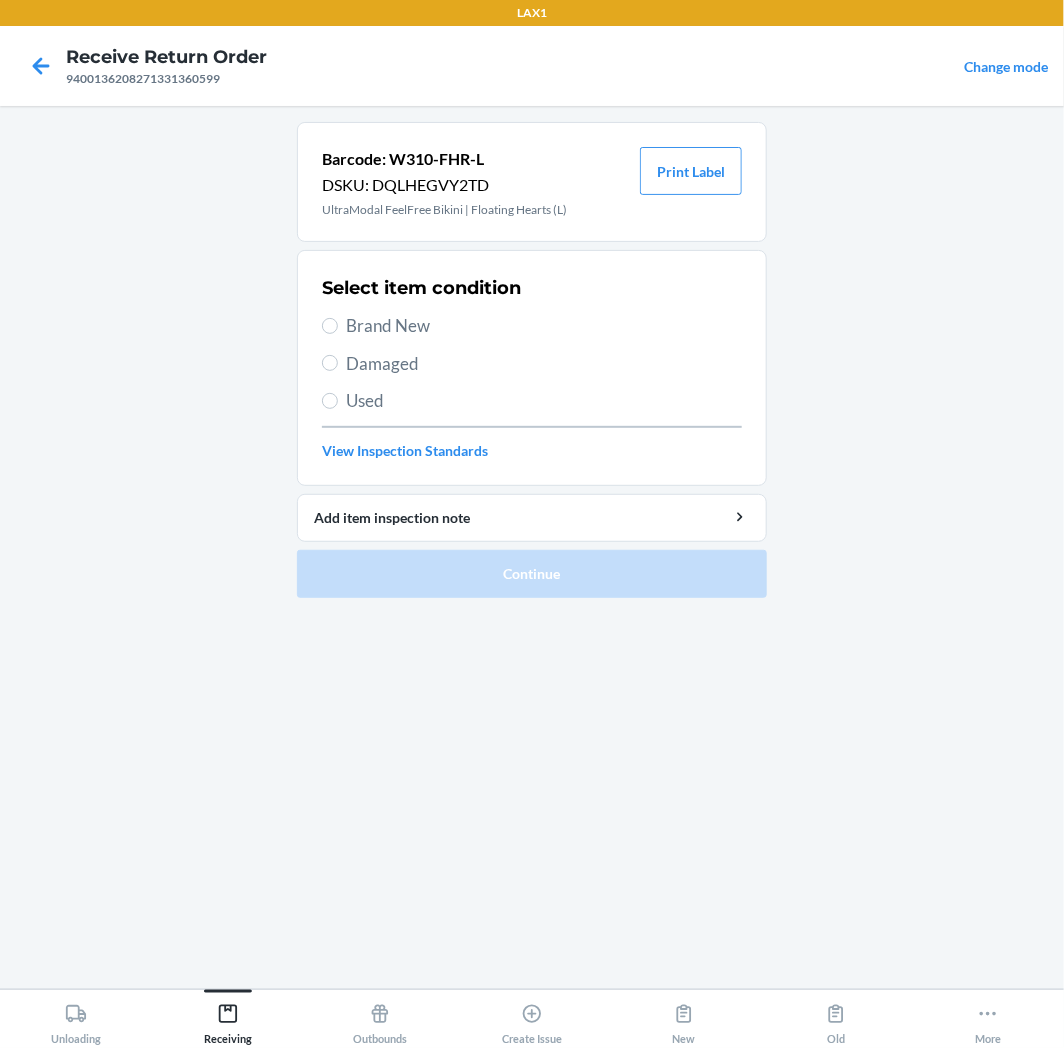 click on "Brand New" at bounding box center [544, 326] 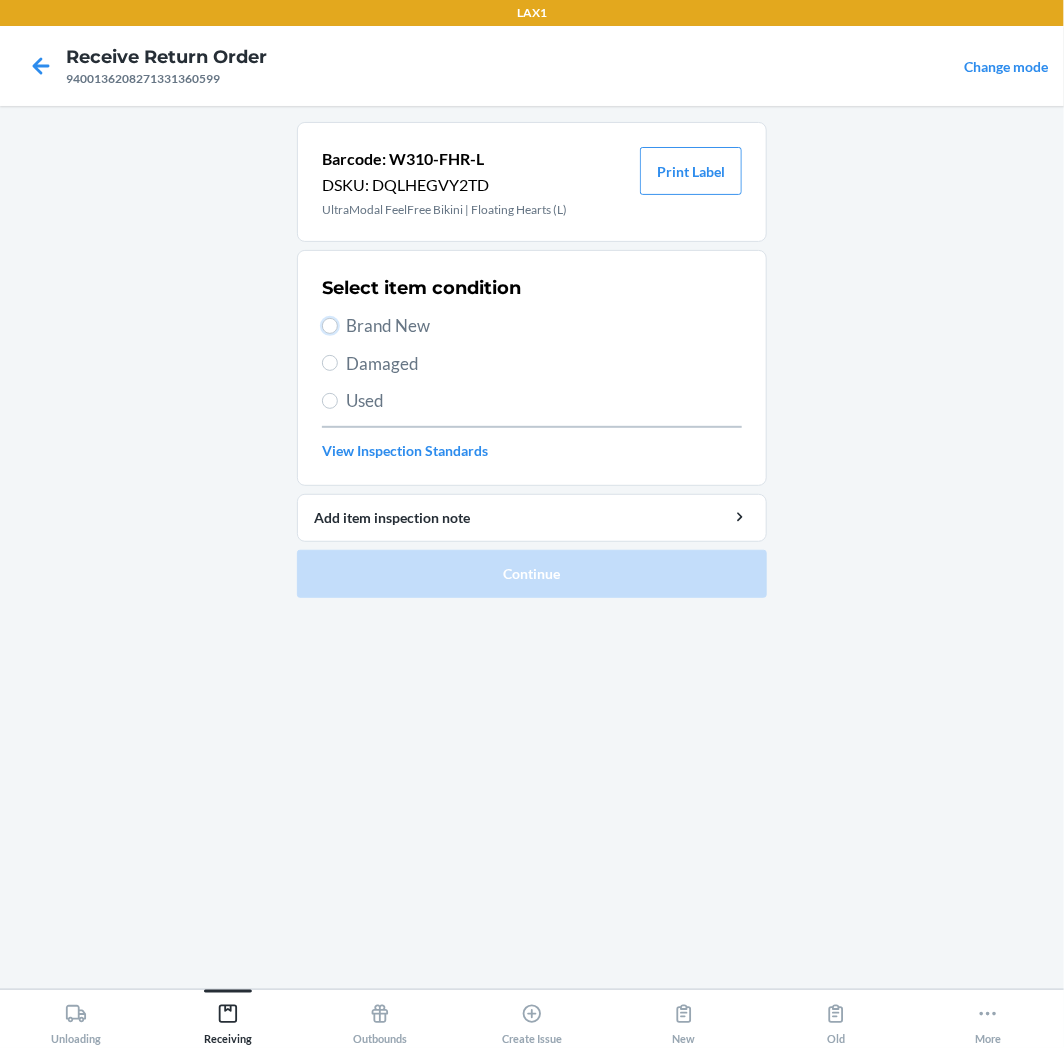 click on "Brand New" at bounding box center [330, 326] 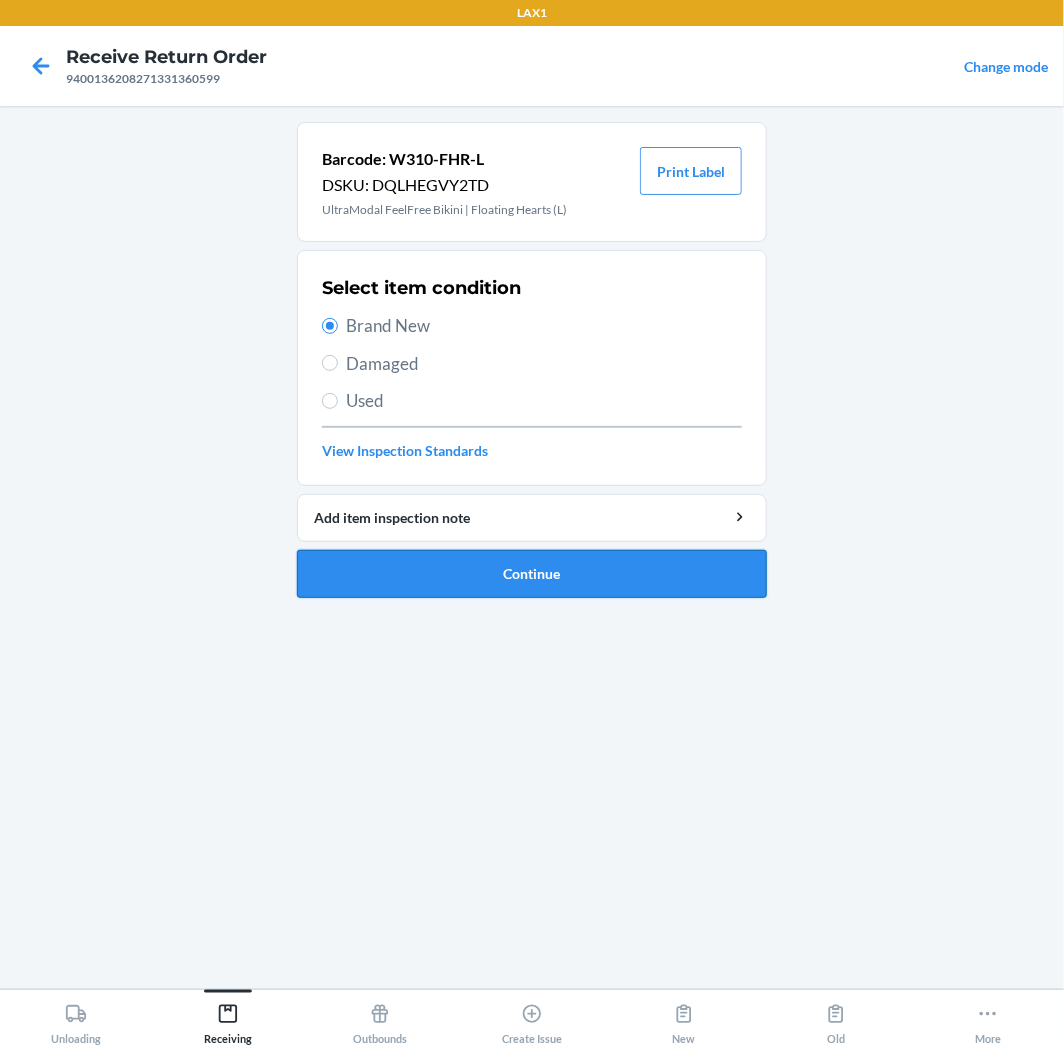 click on "Continue" at bounding box center (532, 574) 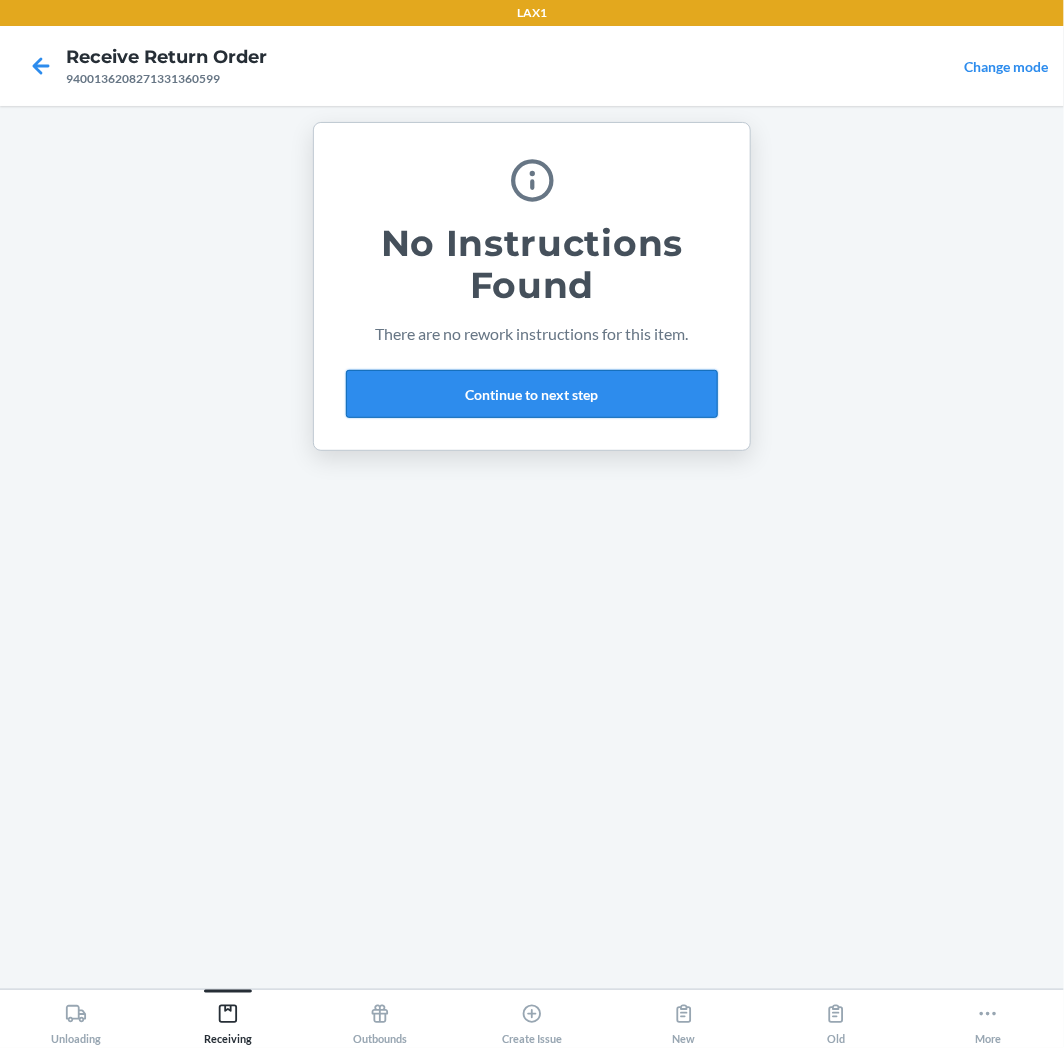 click on "Continue to next step" at bounding box center (532, 394) 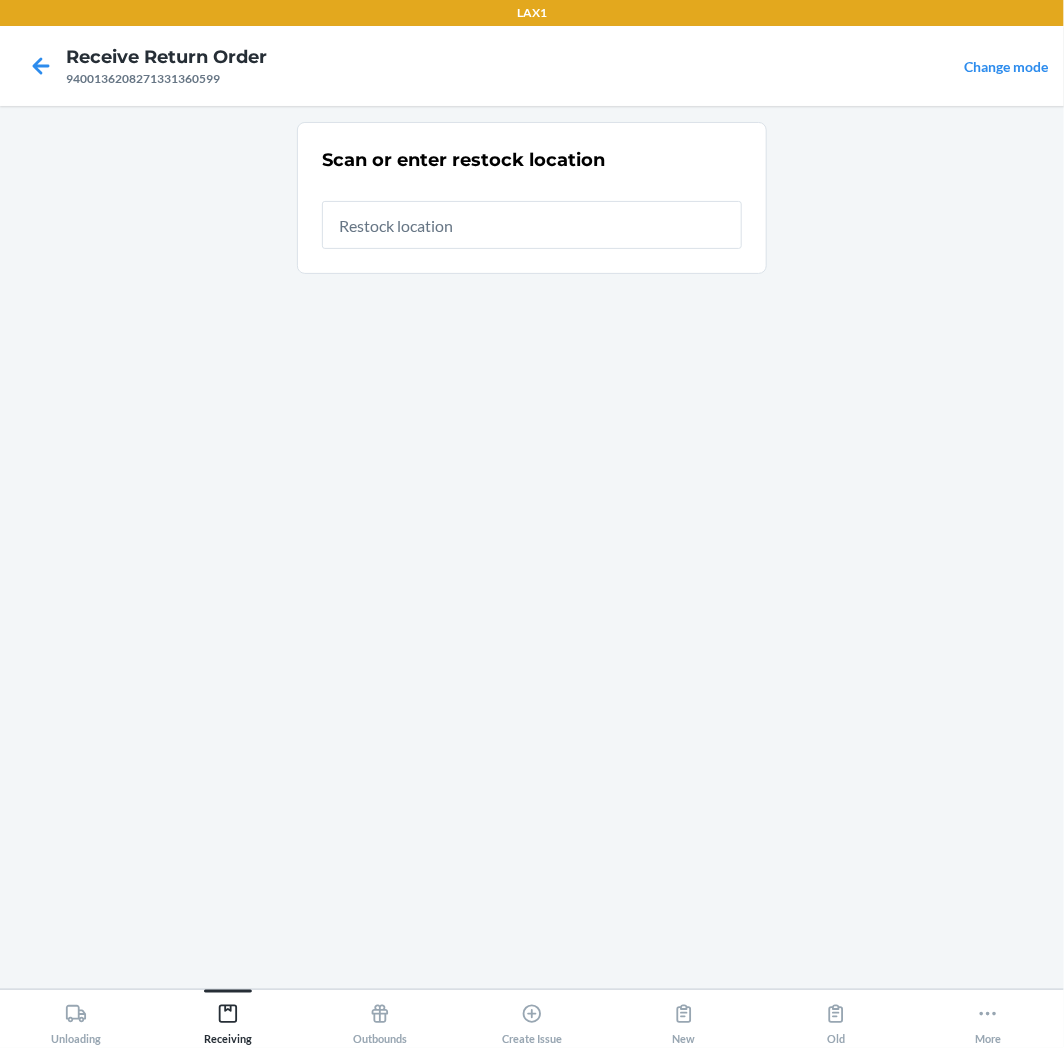 click at bounding box center [532, 225] 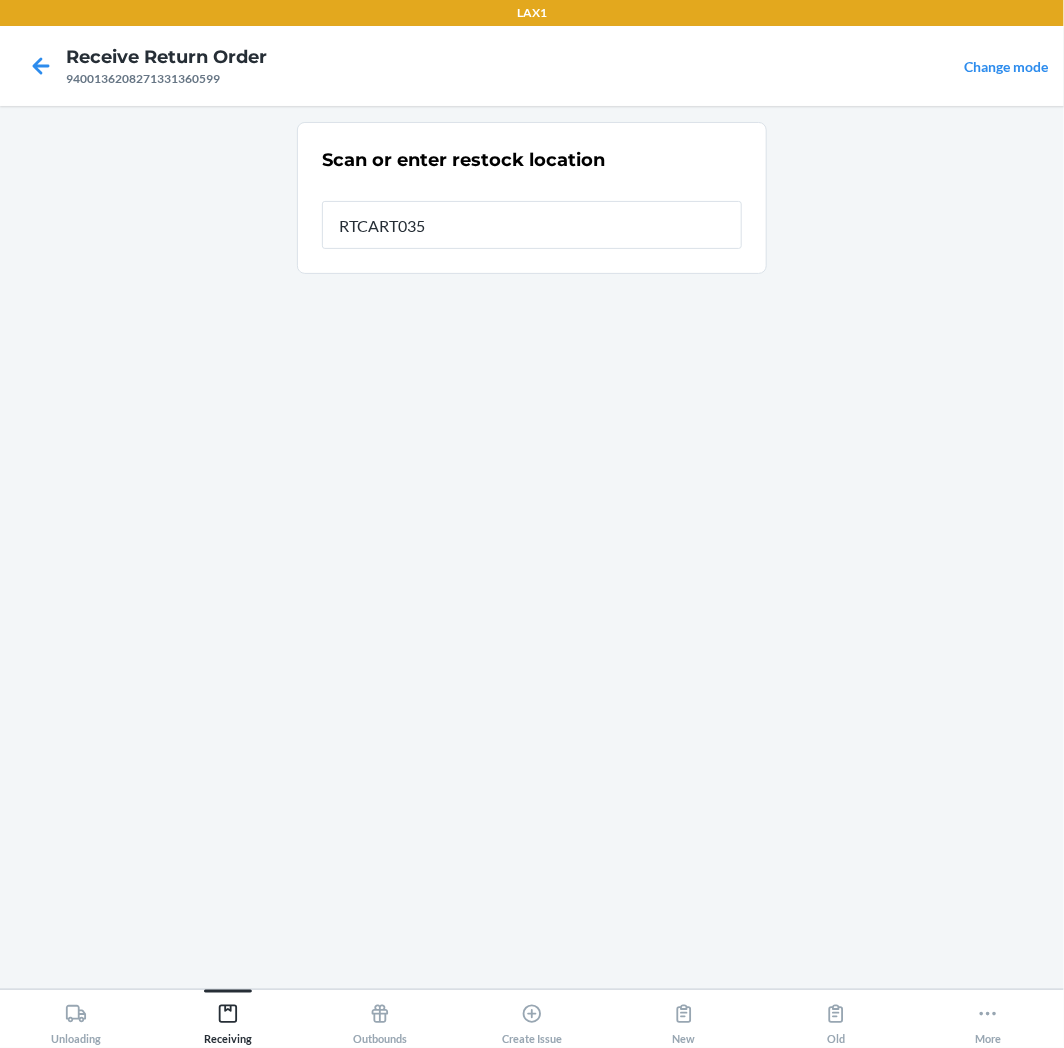 type on "RTCART035" 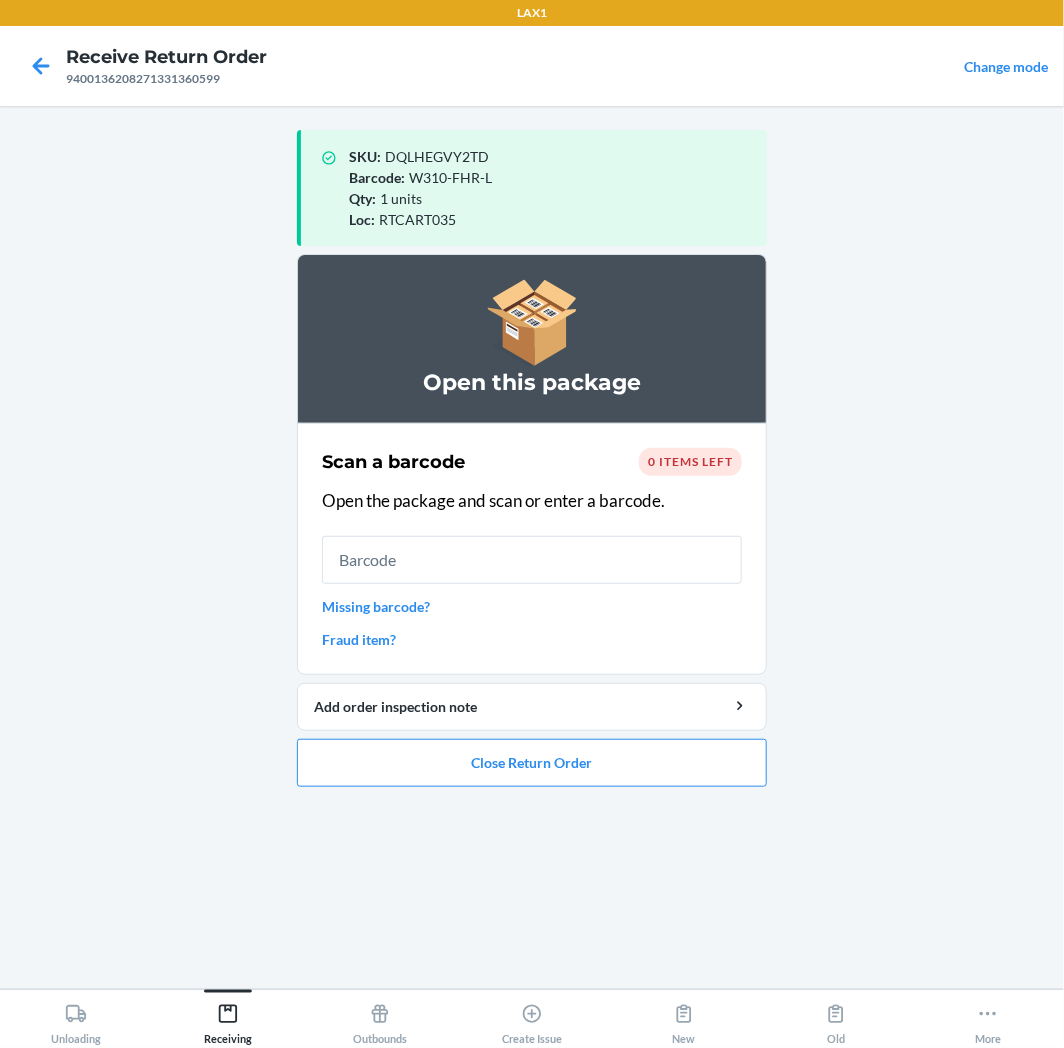click at bounding box center (532, 560) 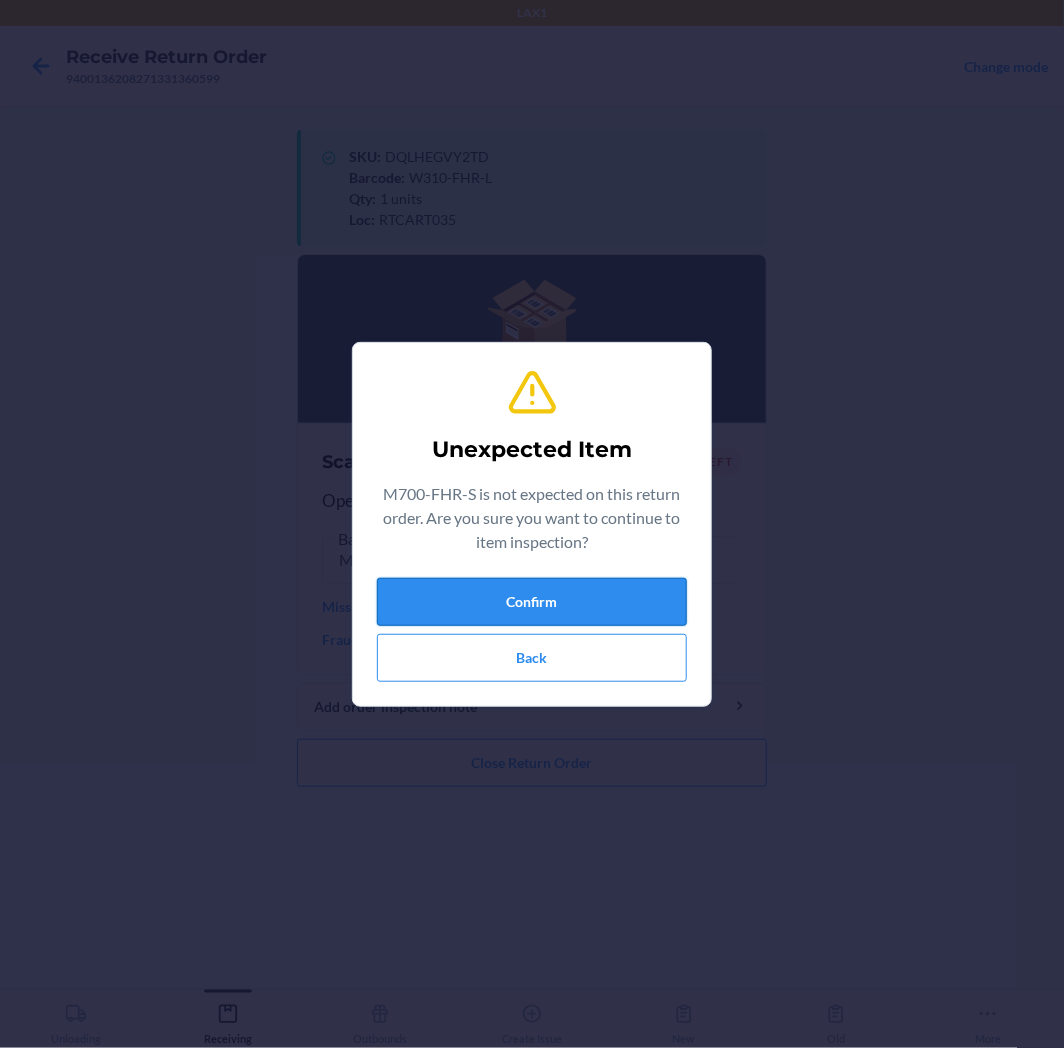 click on "Confirm" at bounding box center (532, 602) 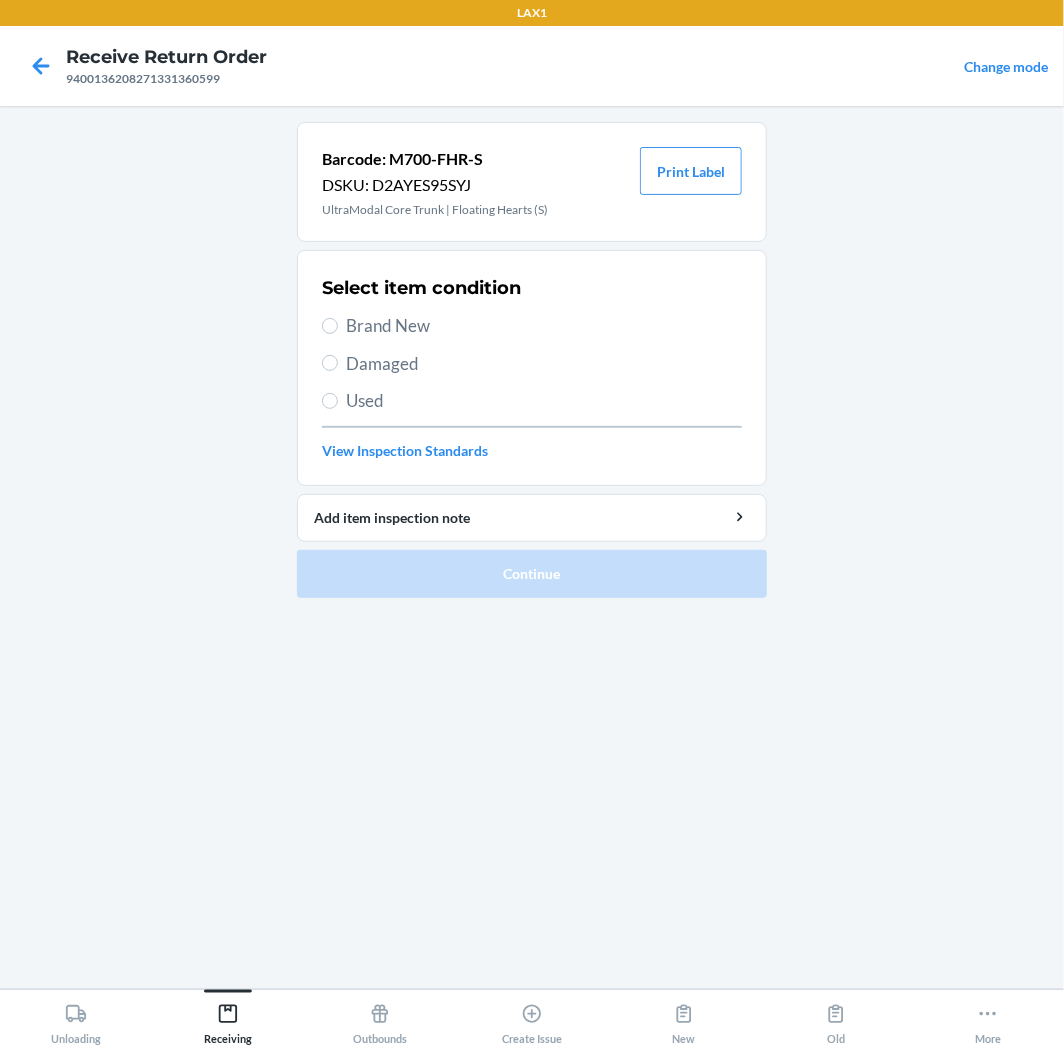 drag, startPoint x: 388, startPoint y: 312, endPoint x: 393, endPoint y: 361, distance: 49.25444 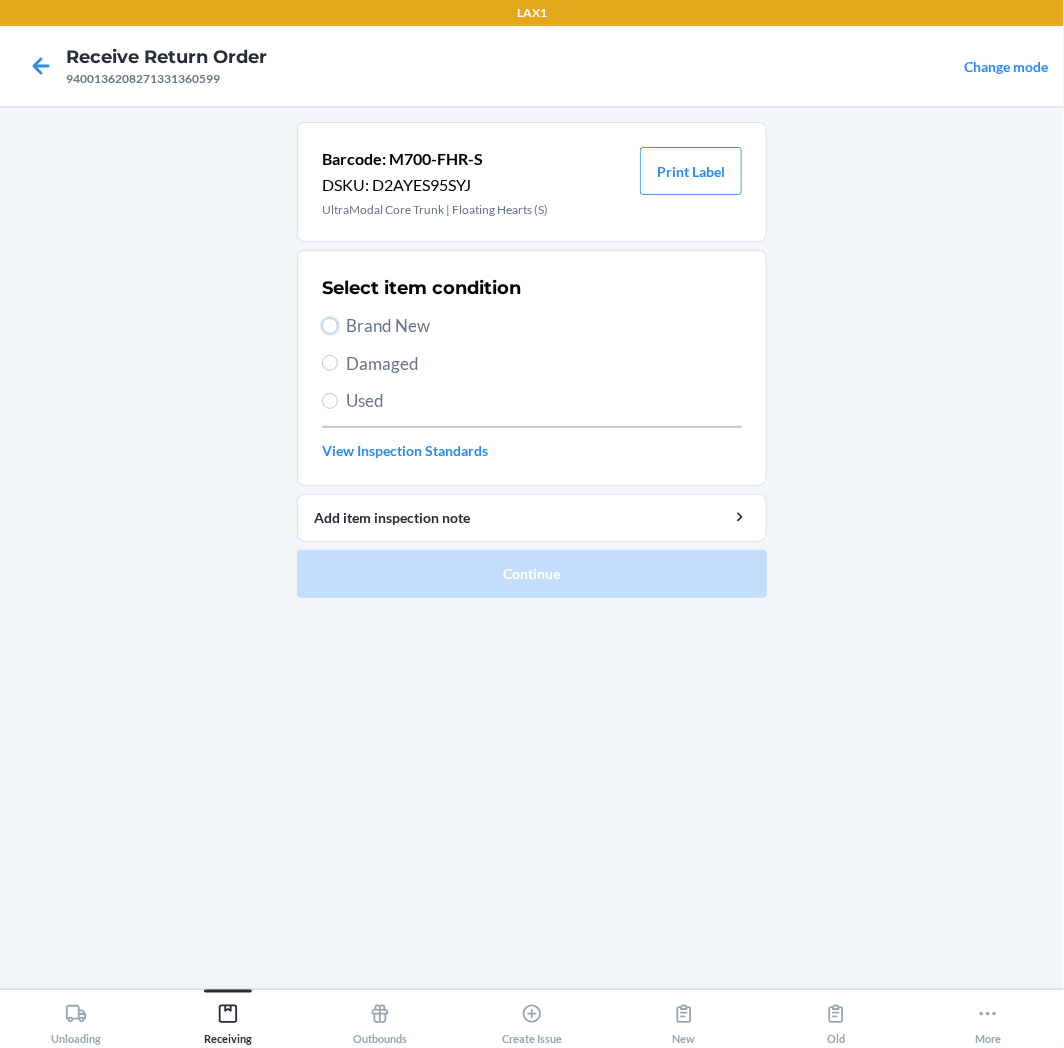 click on "Brand New" at bounding box center [330, 326] 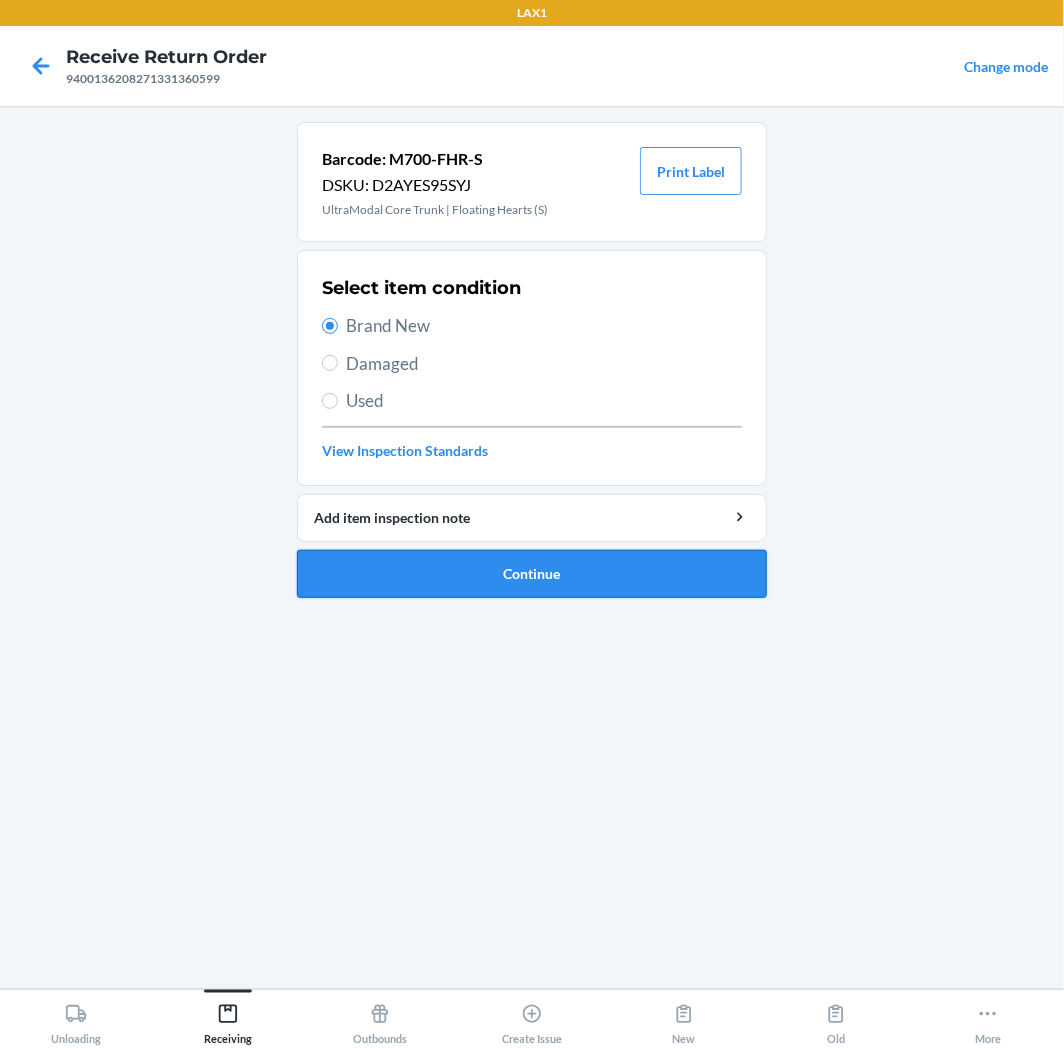 click on "Continue" at bounding box center (532, 574) 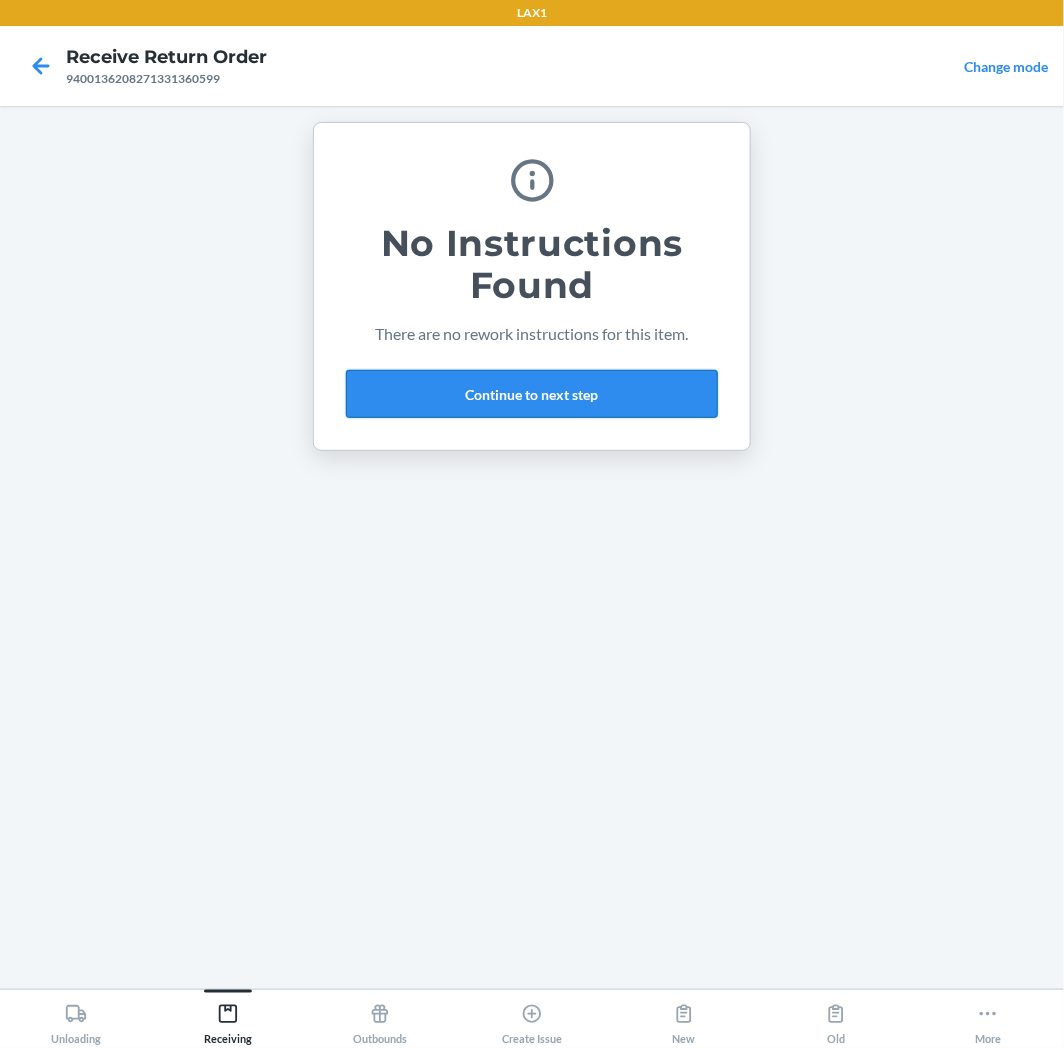 click on "Continue to next step" at bounding box center (532, 394) 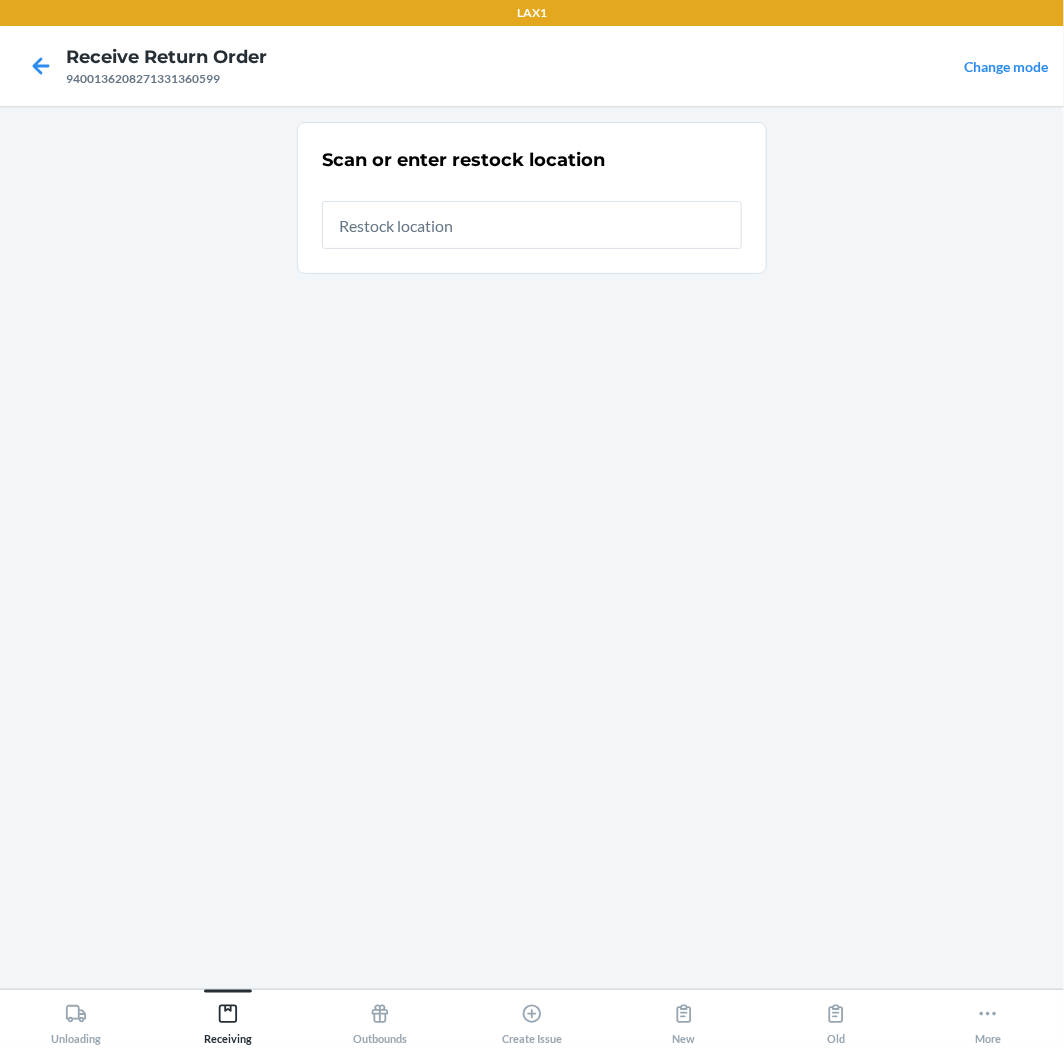 click at bounding box center (532, 225) 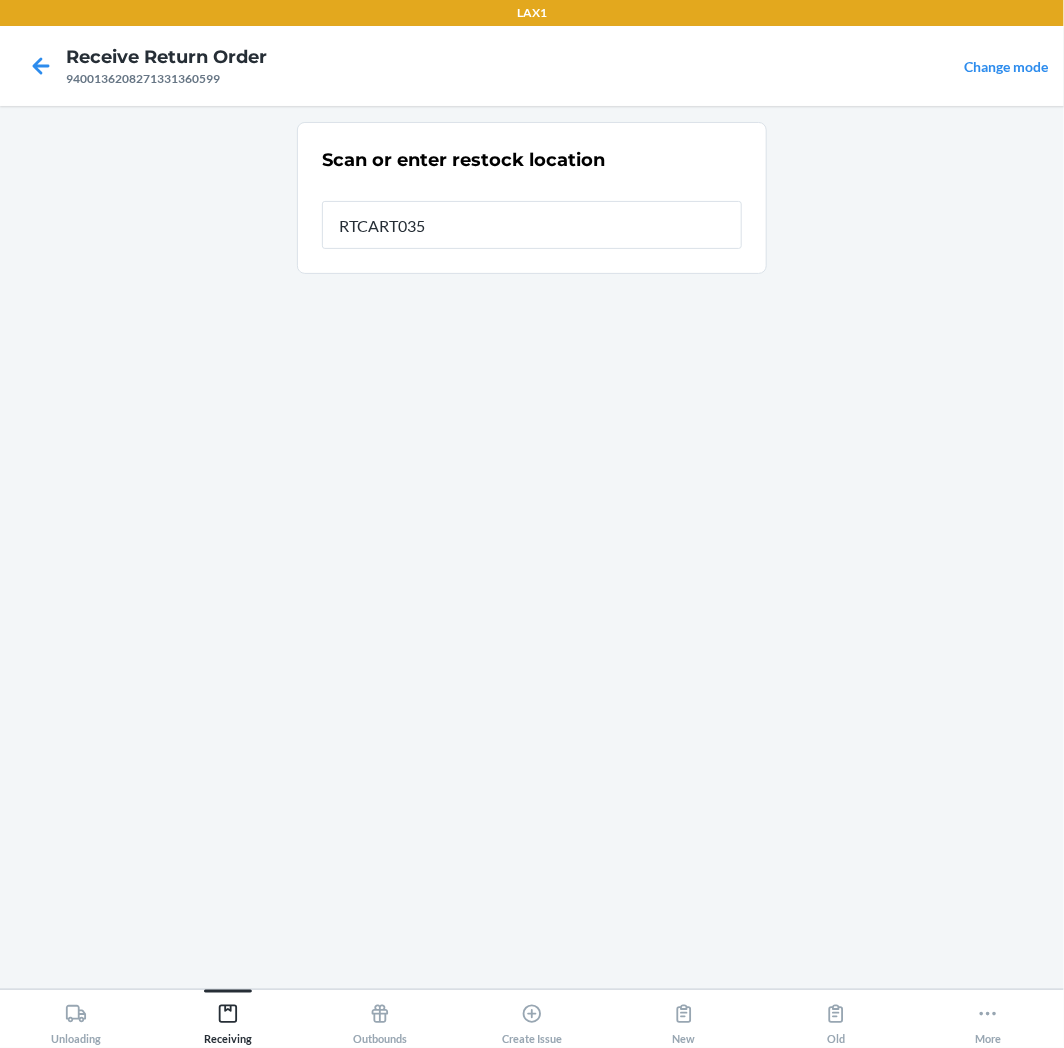 type on "RTCART035" 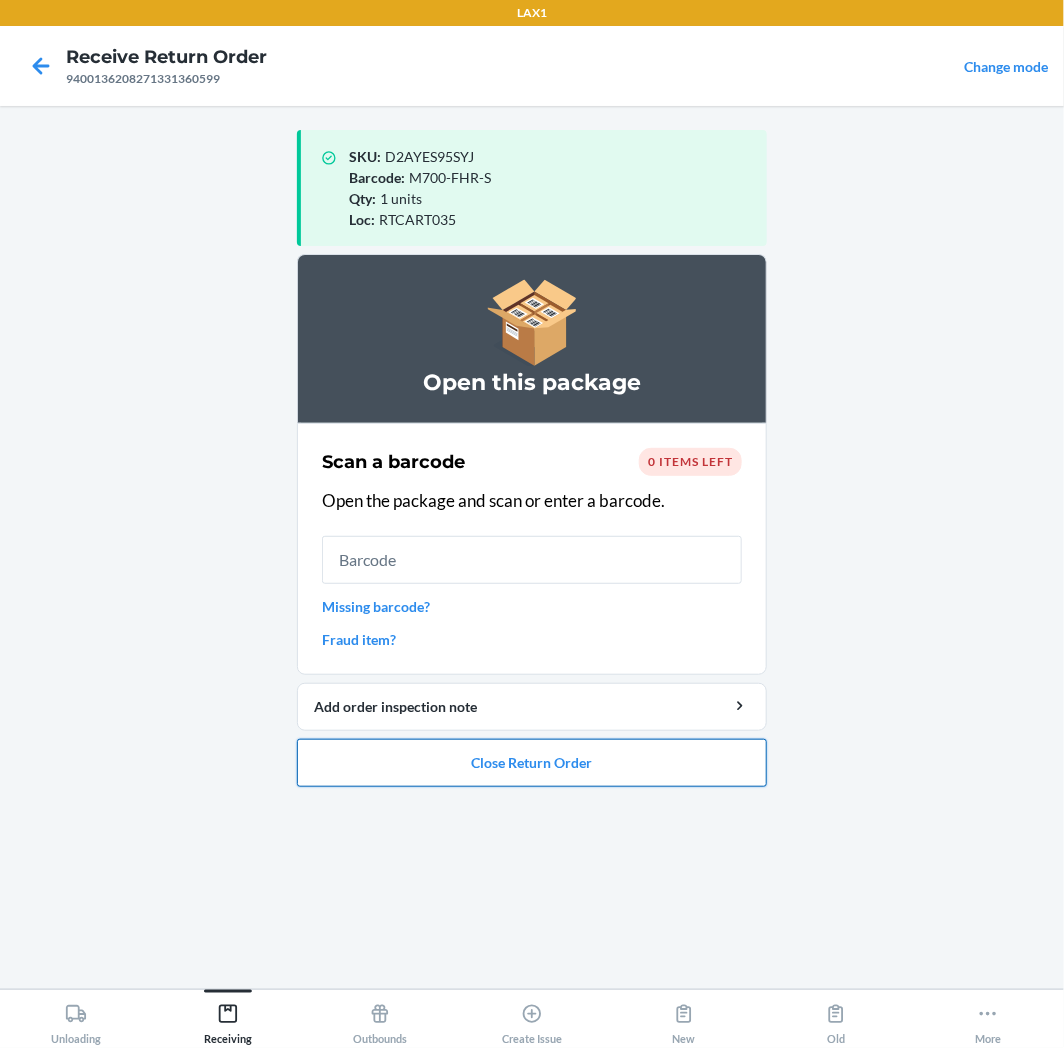 click on "Close Return Order" at bounding box center (532, 763) 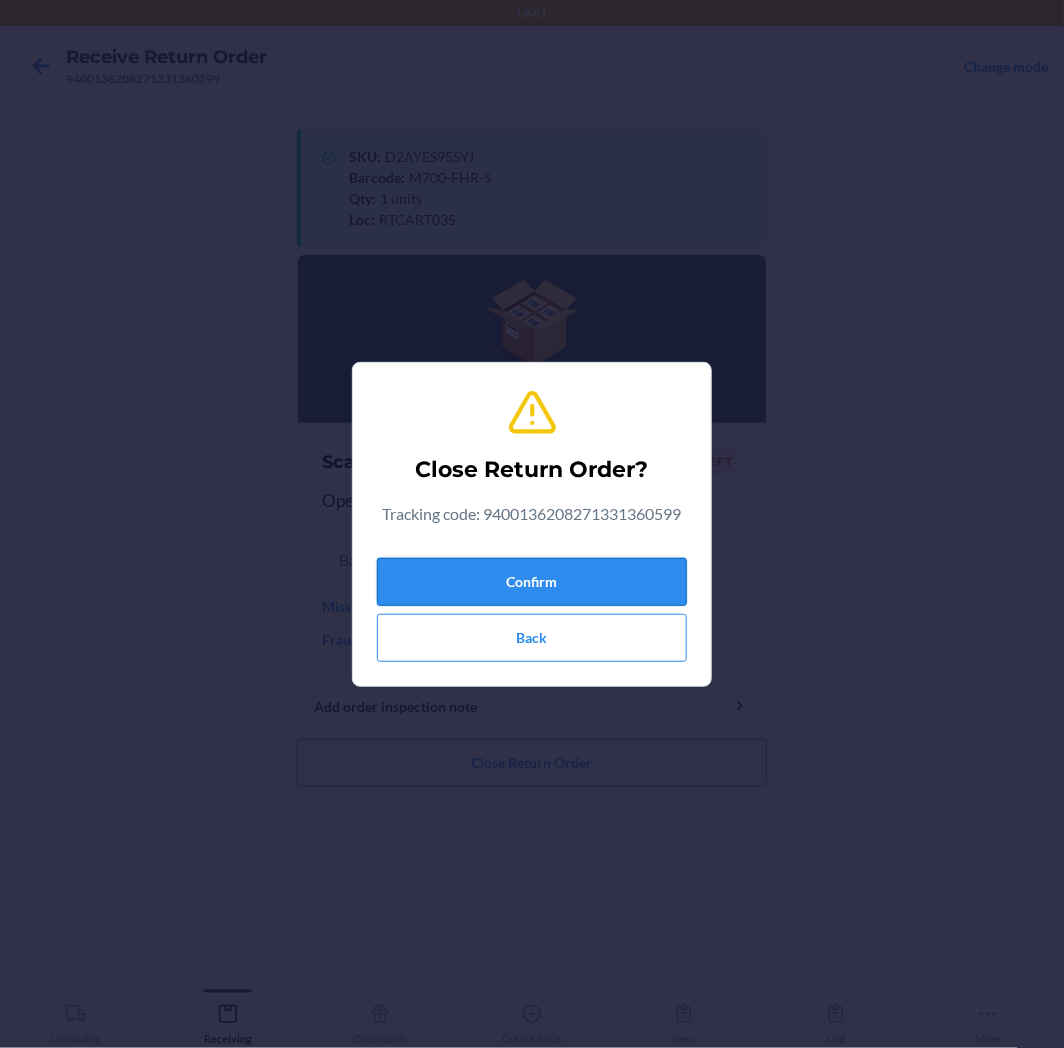 click on "Confirm" at bounding box center (532, 582) 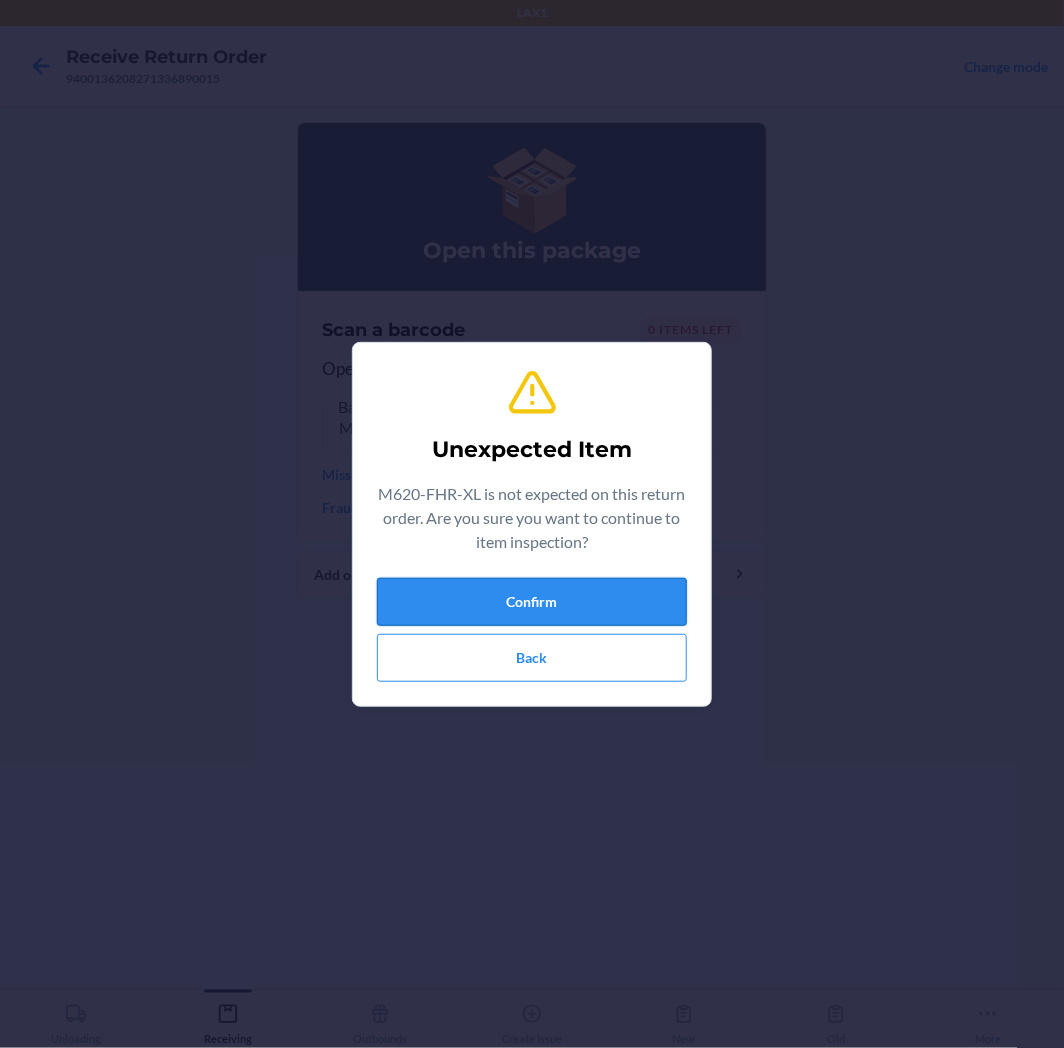 click on "Confirm" at bounding box center [532, 602] 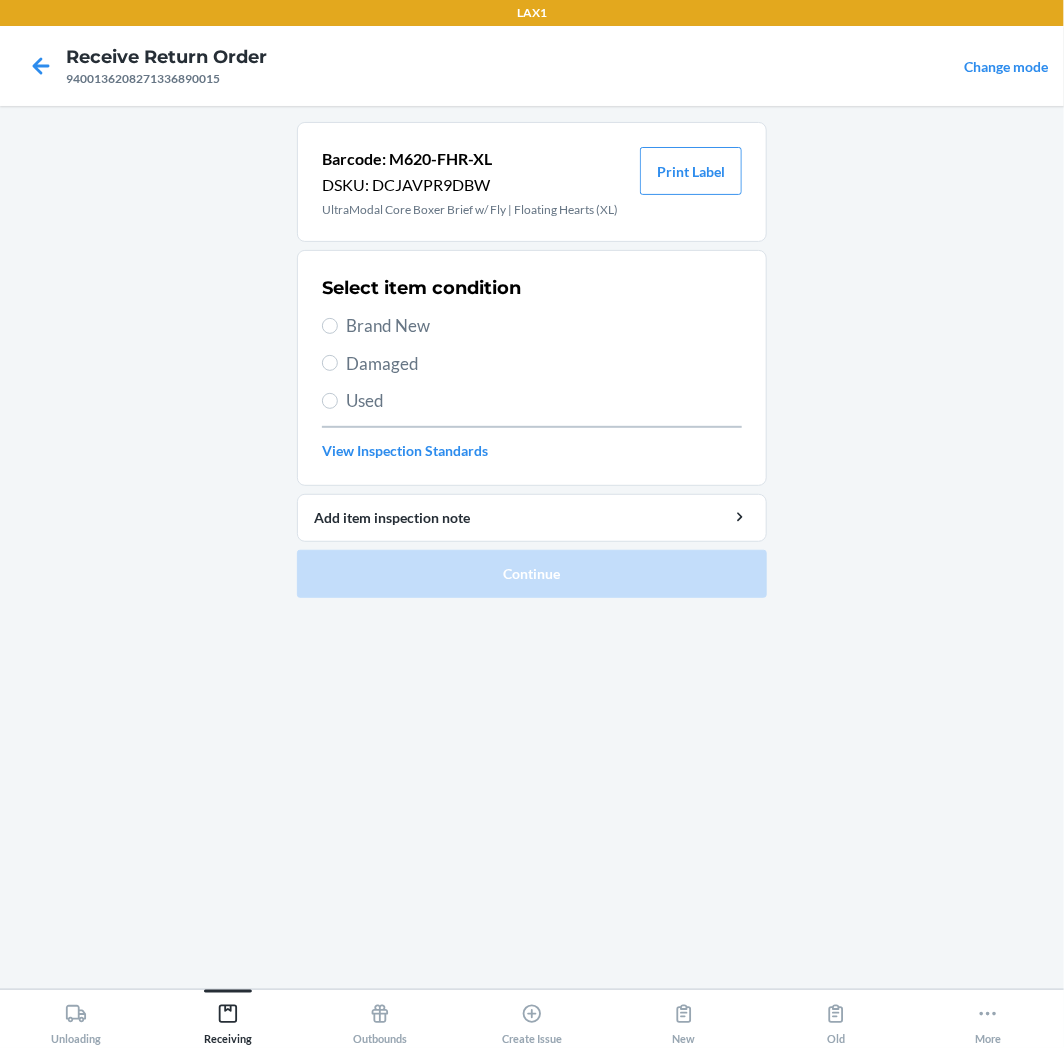 click on "Brand New" at bounding box center [544, 326] 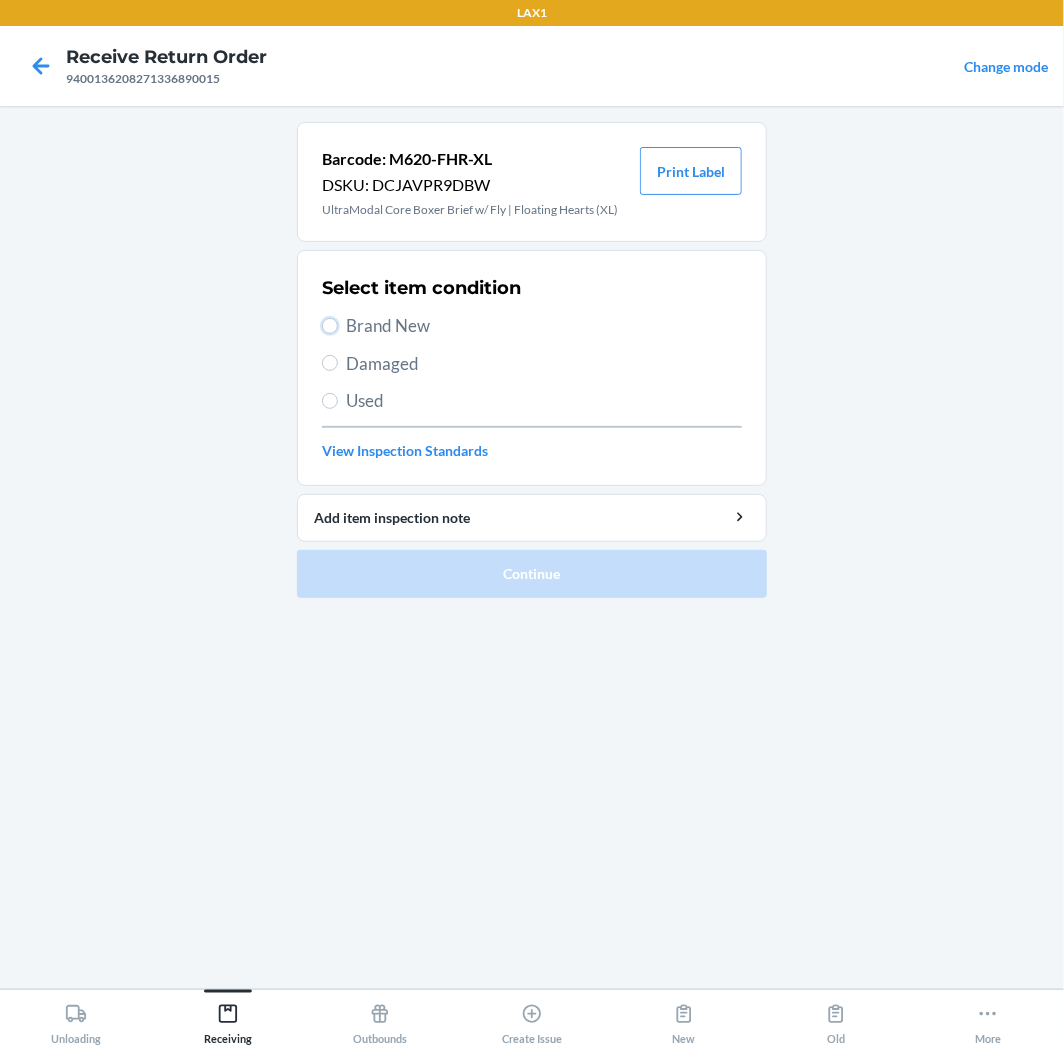click on "Brand New" at bounding box center (330, 326) 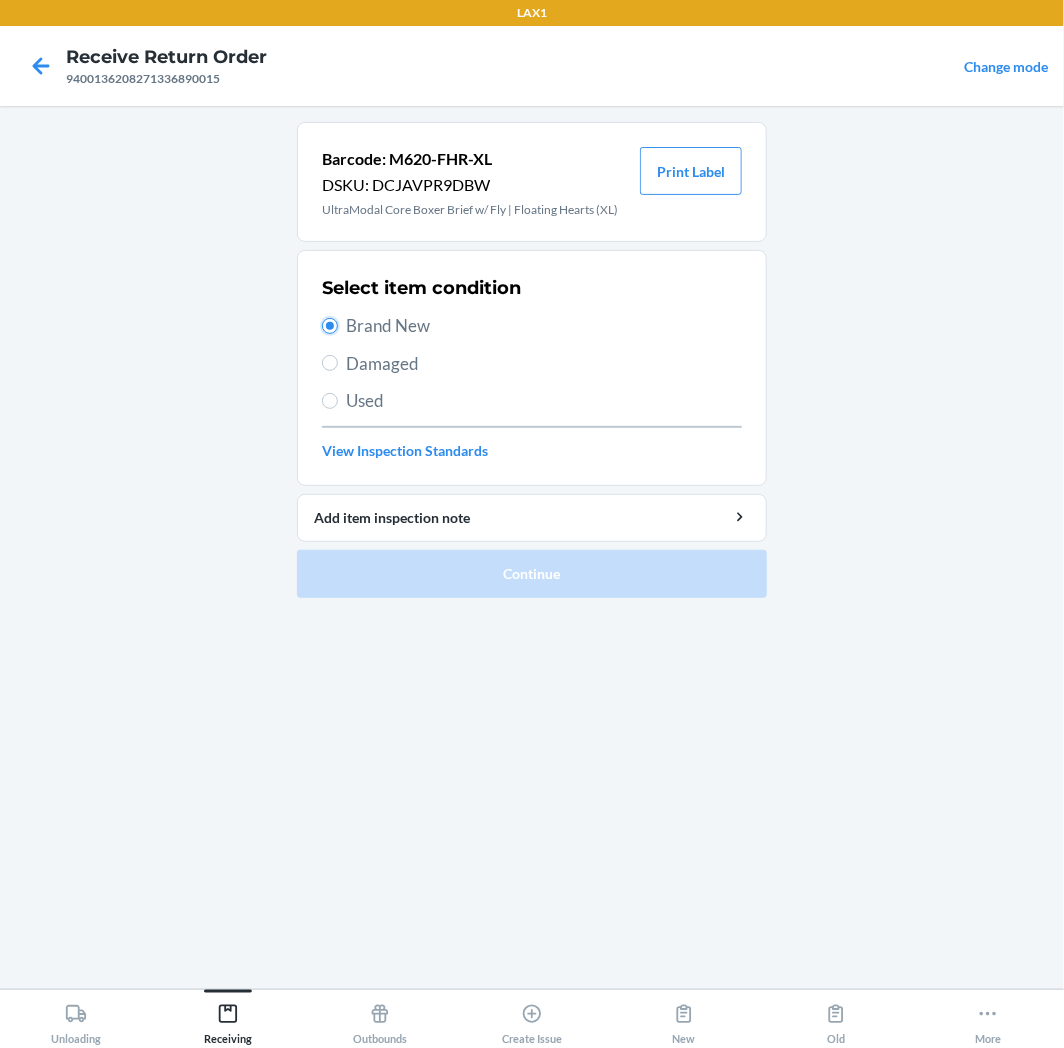 radio on "true" 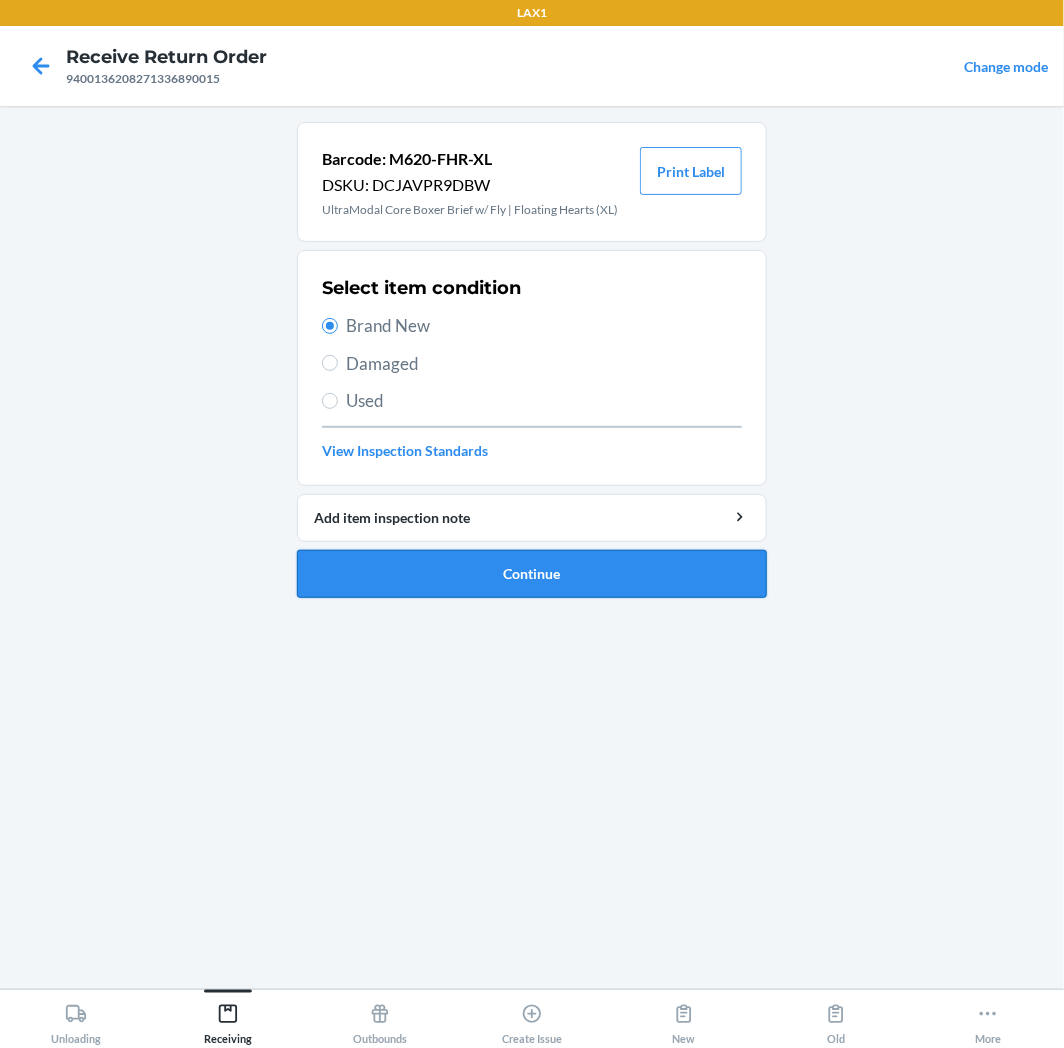 click on "Continue" at bounding box center (532, 574) 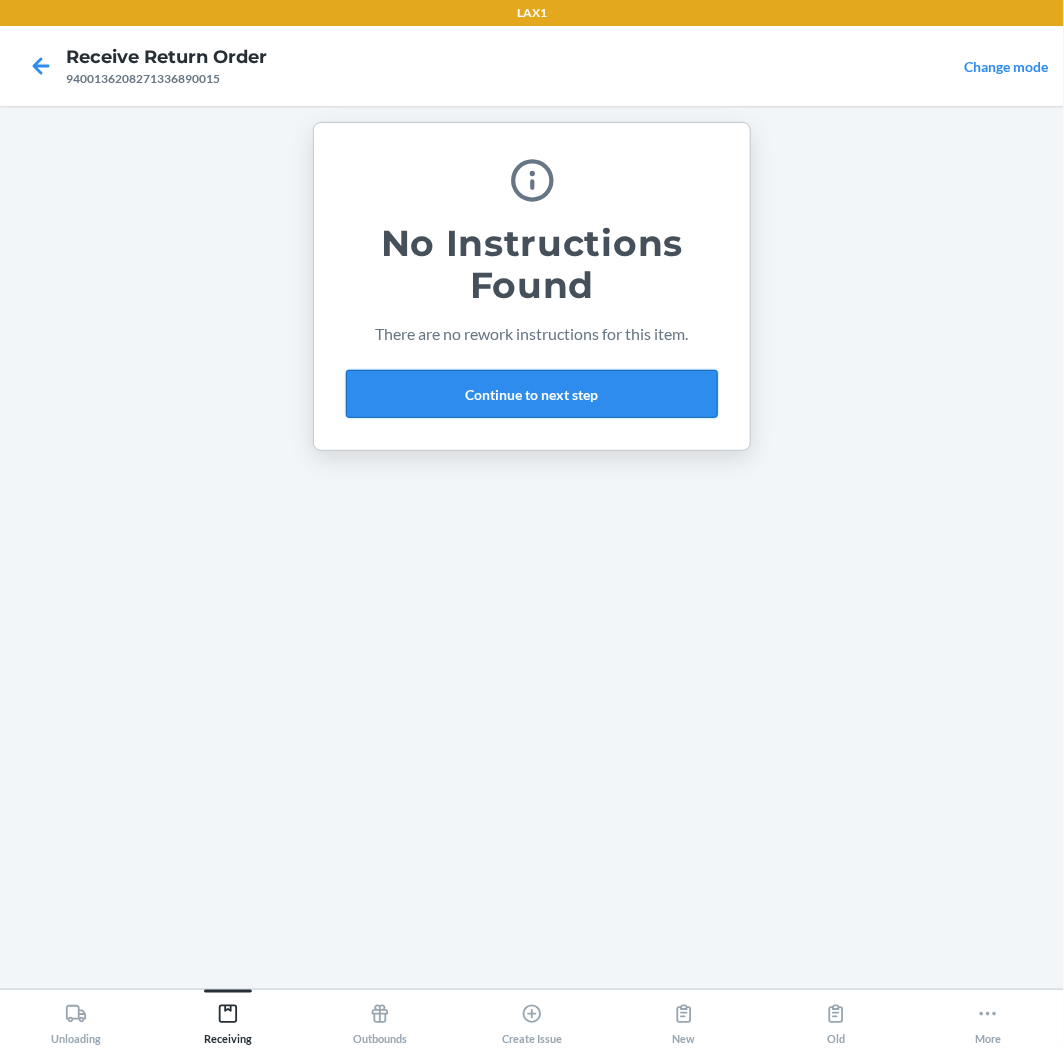 click on "Continue to next step" at bounding box center (532, 394) 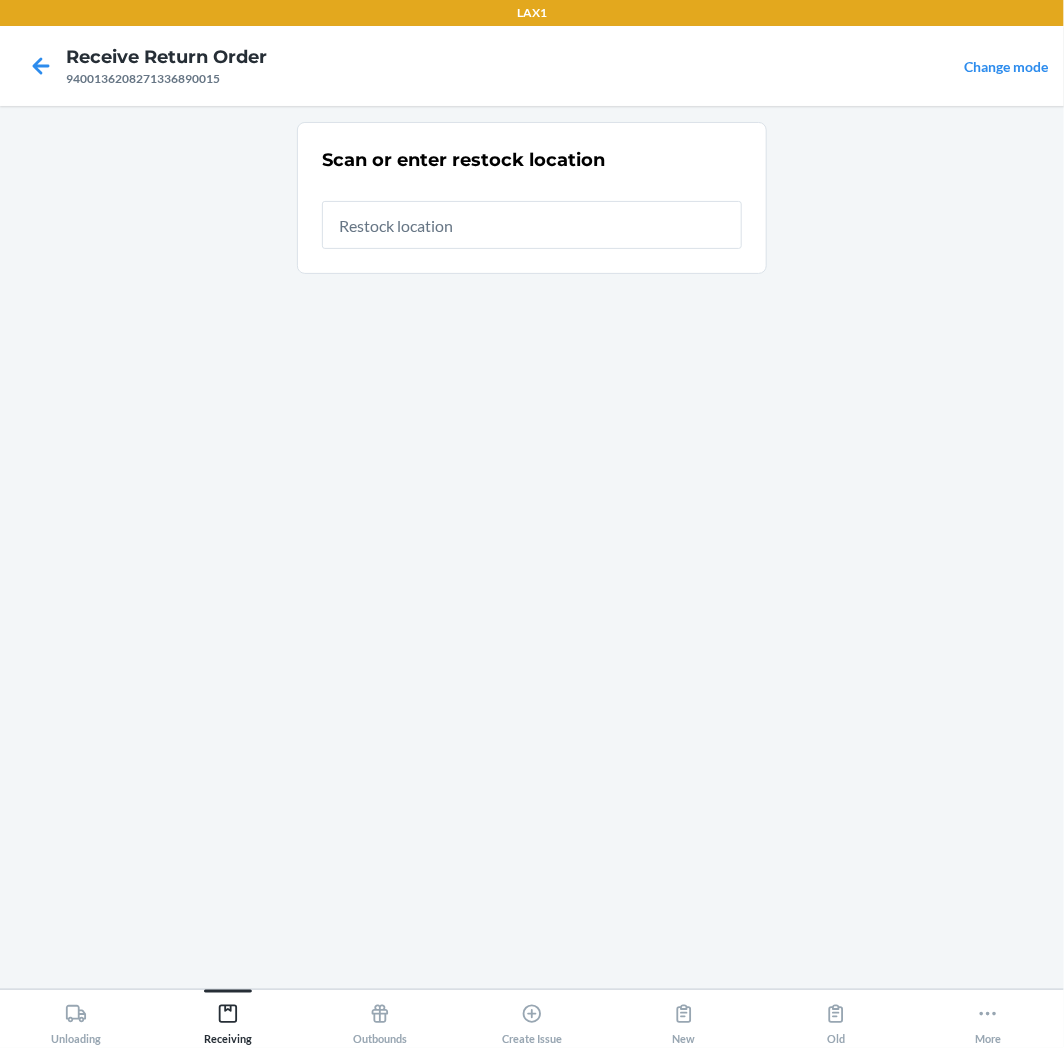 click at bounding box center [532, 225] 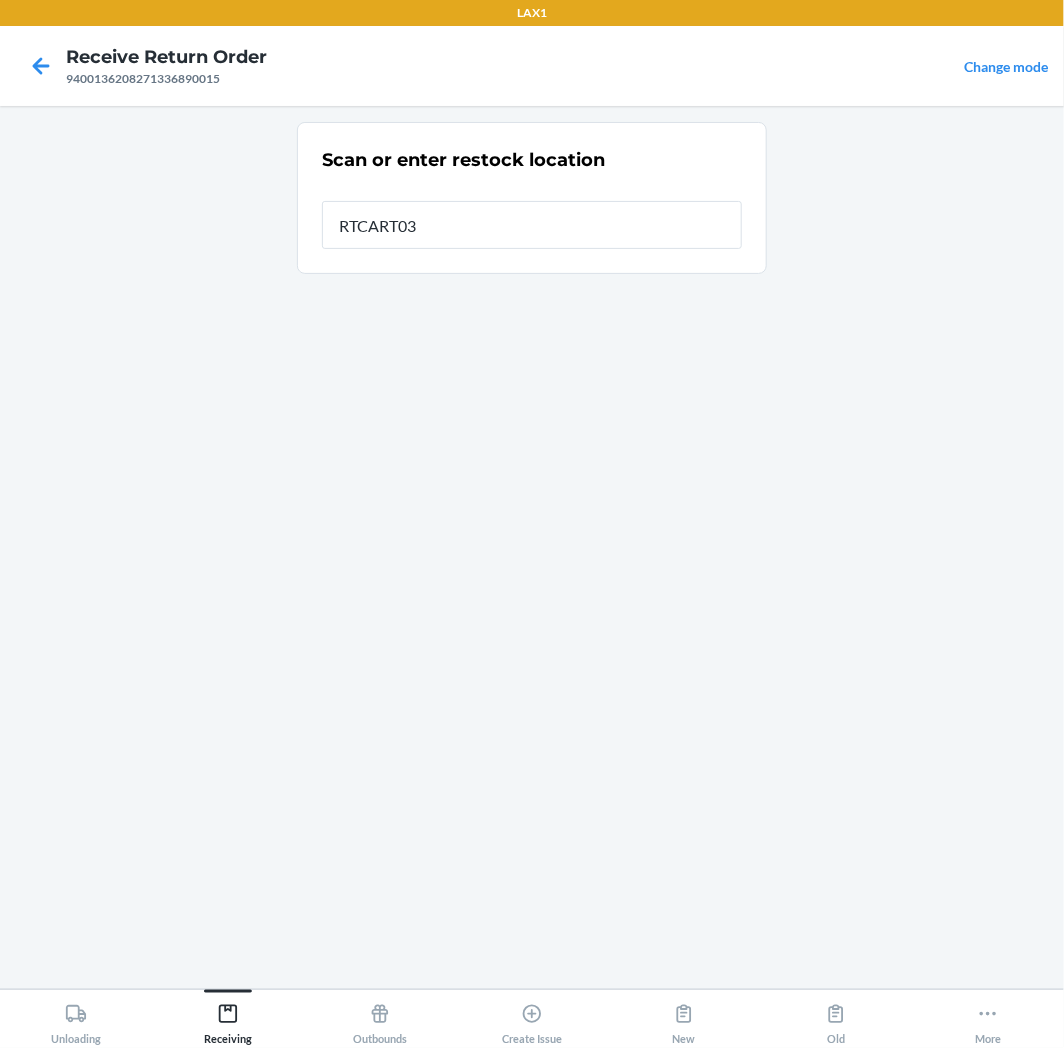 type on "RTCART035" 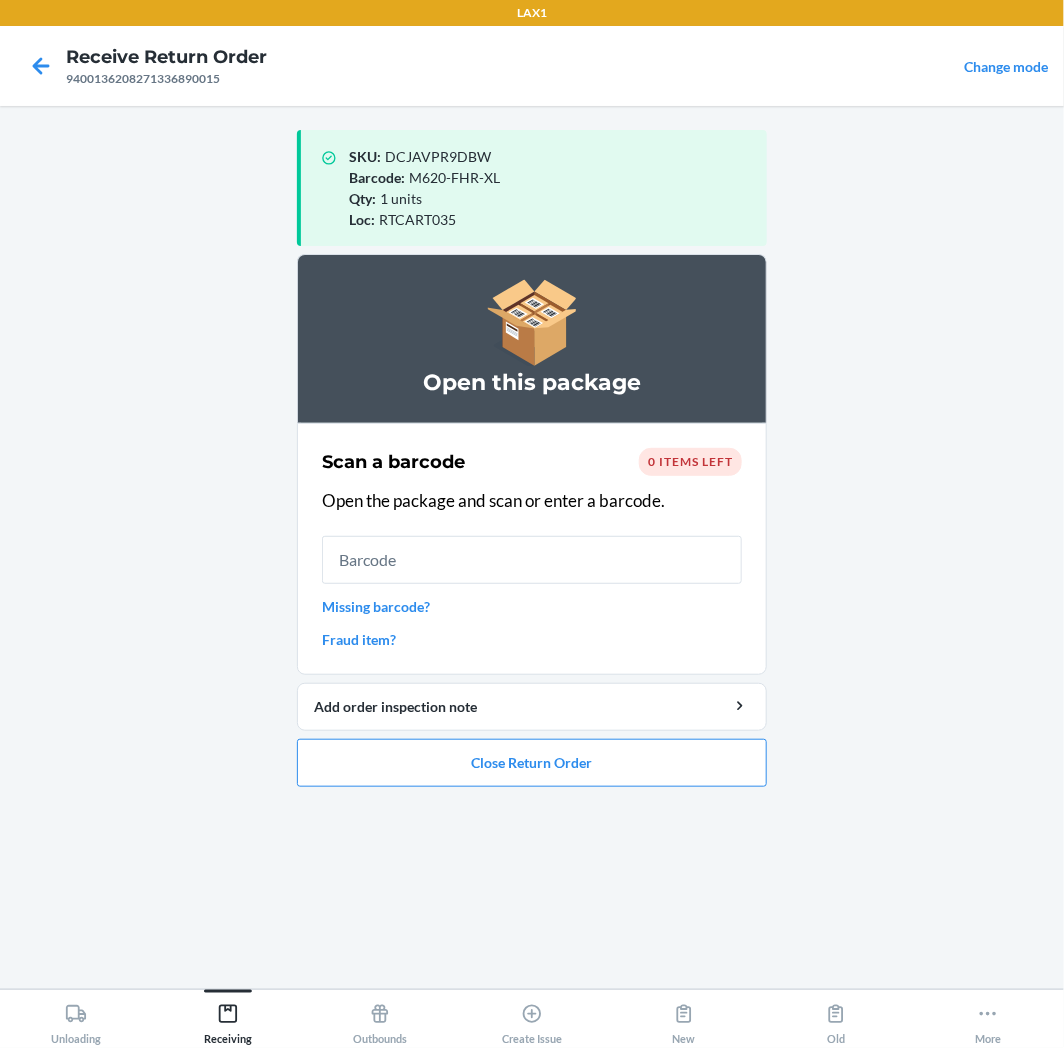 click at bounding box center [532, 560] 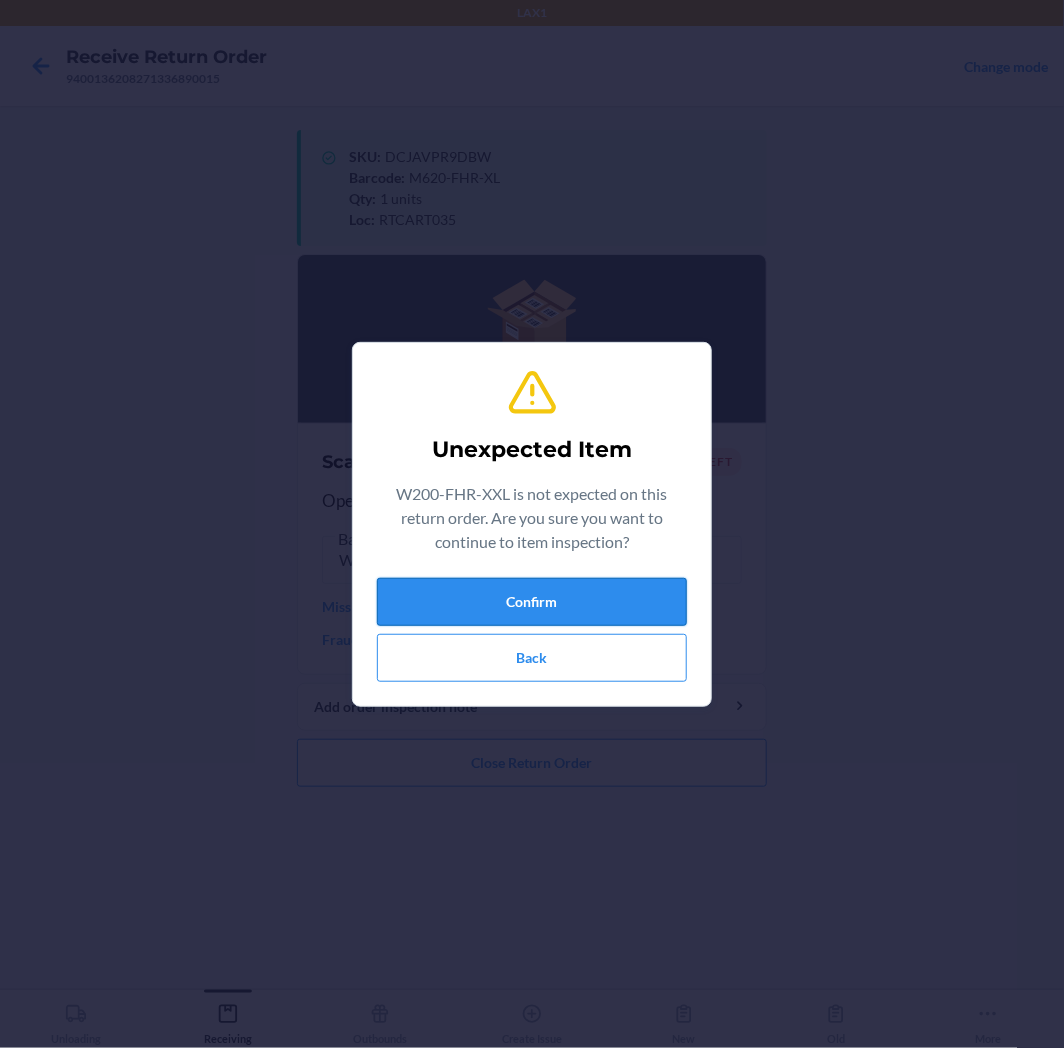 click on "Confirm" at bounding box center [532, 602] 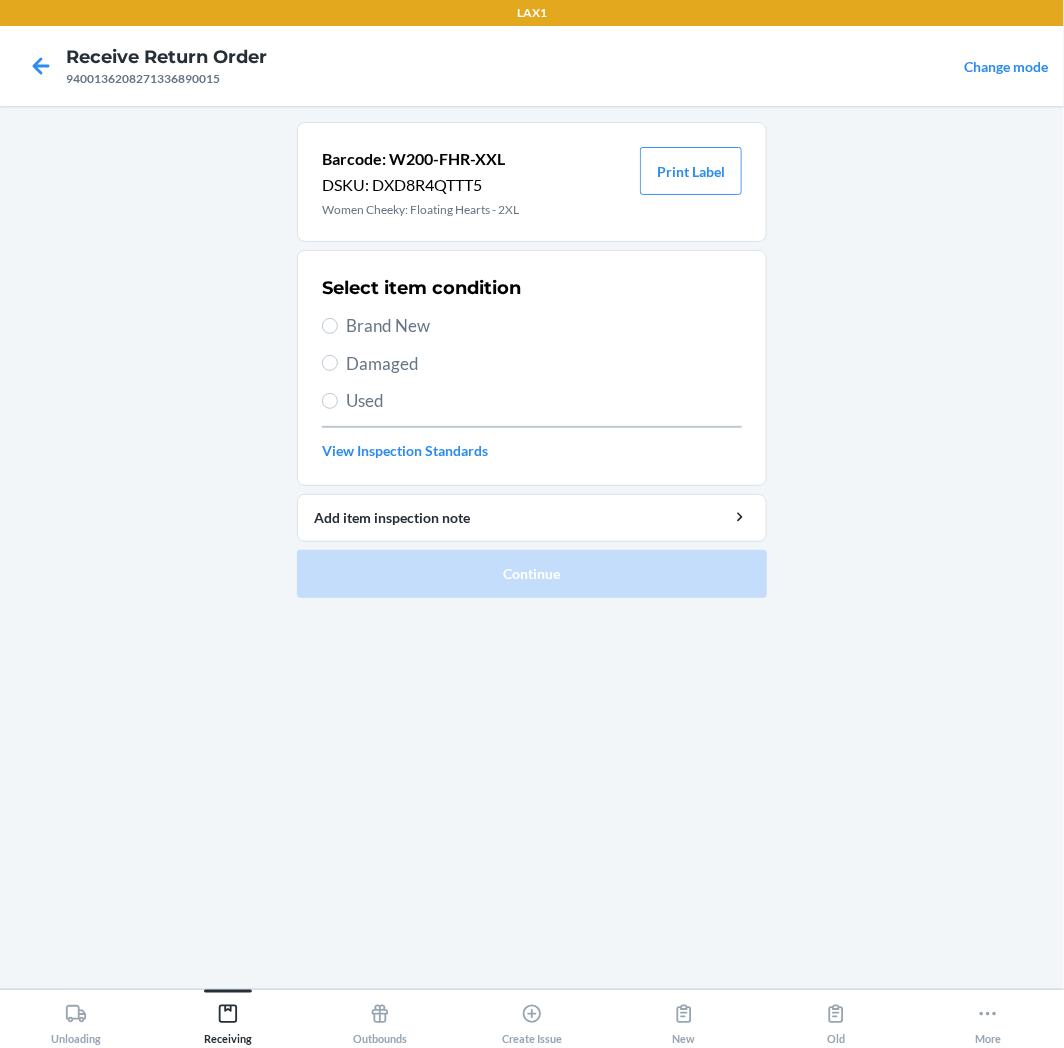 click on "Brand New" at bounding box center (544, 326) 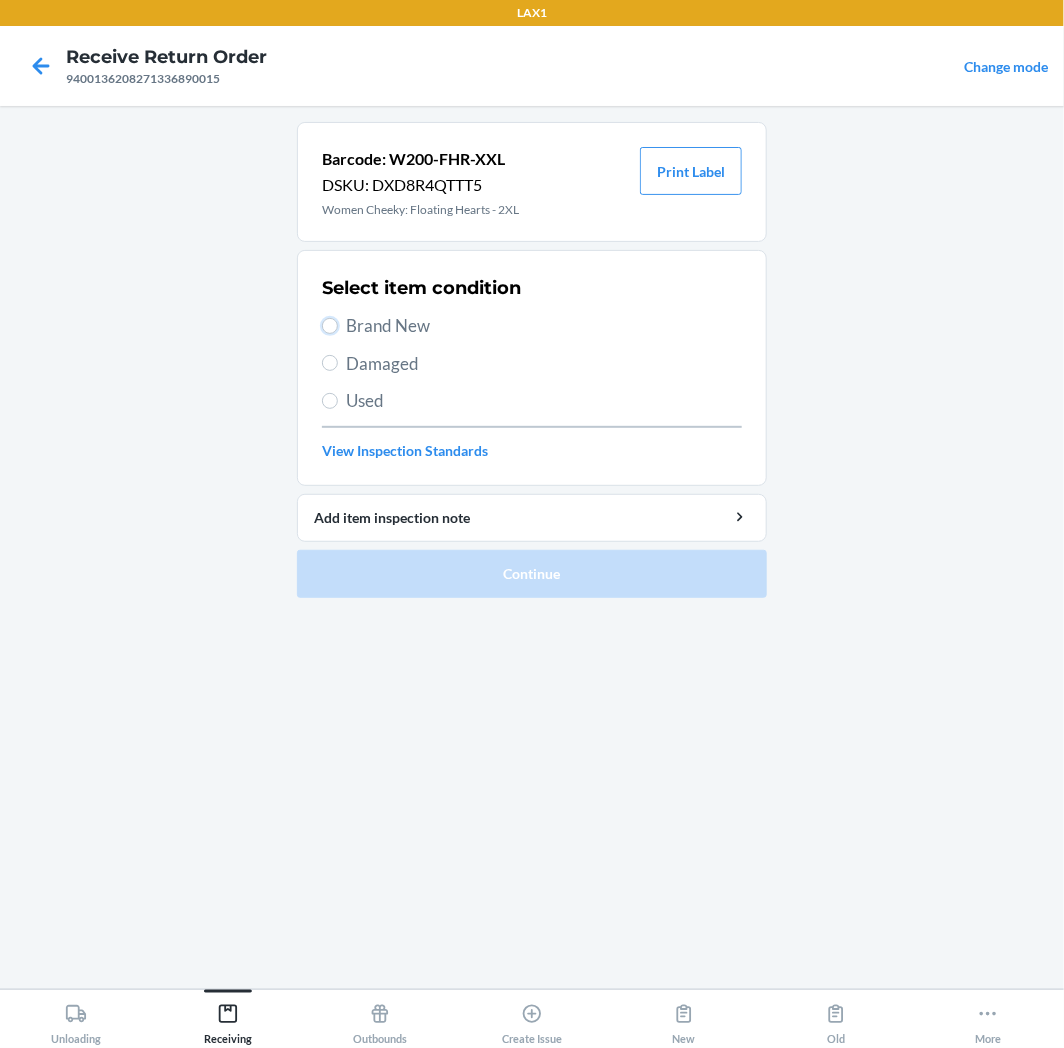 click on "Brand New" at bounding box center (330, 326) 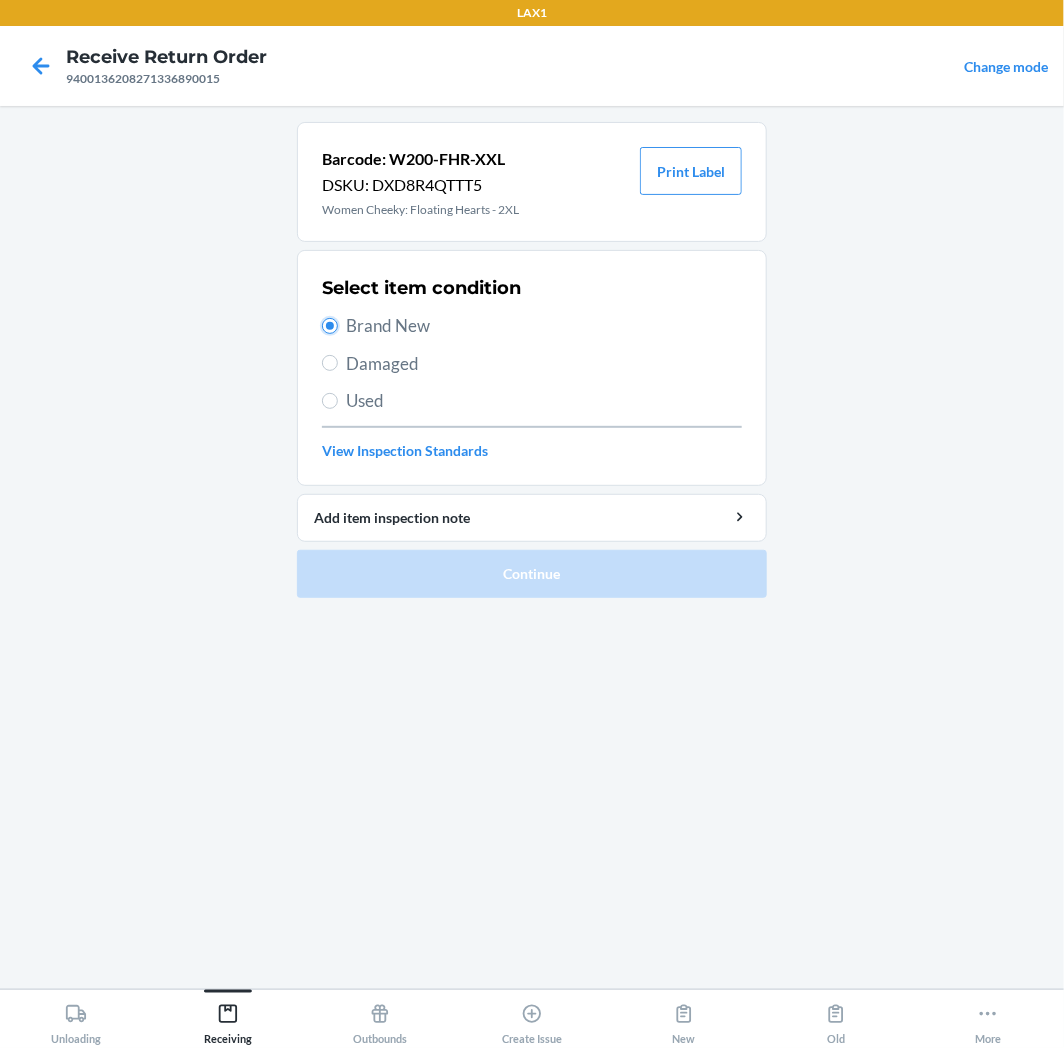radio on "true" 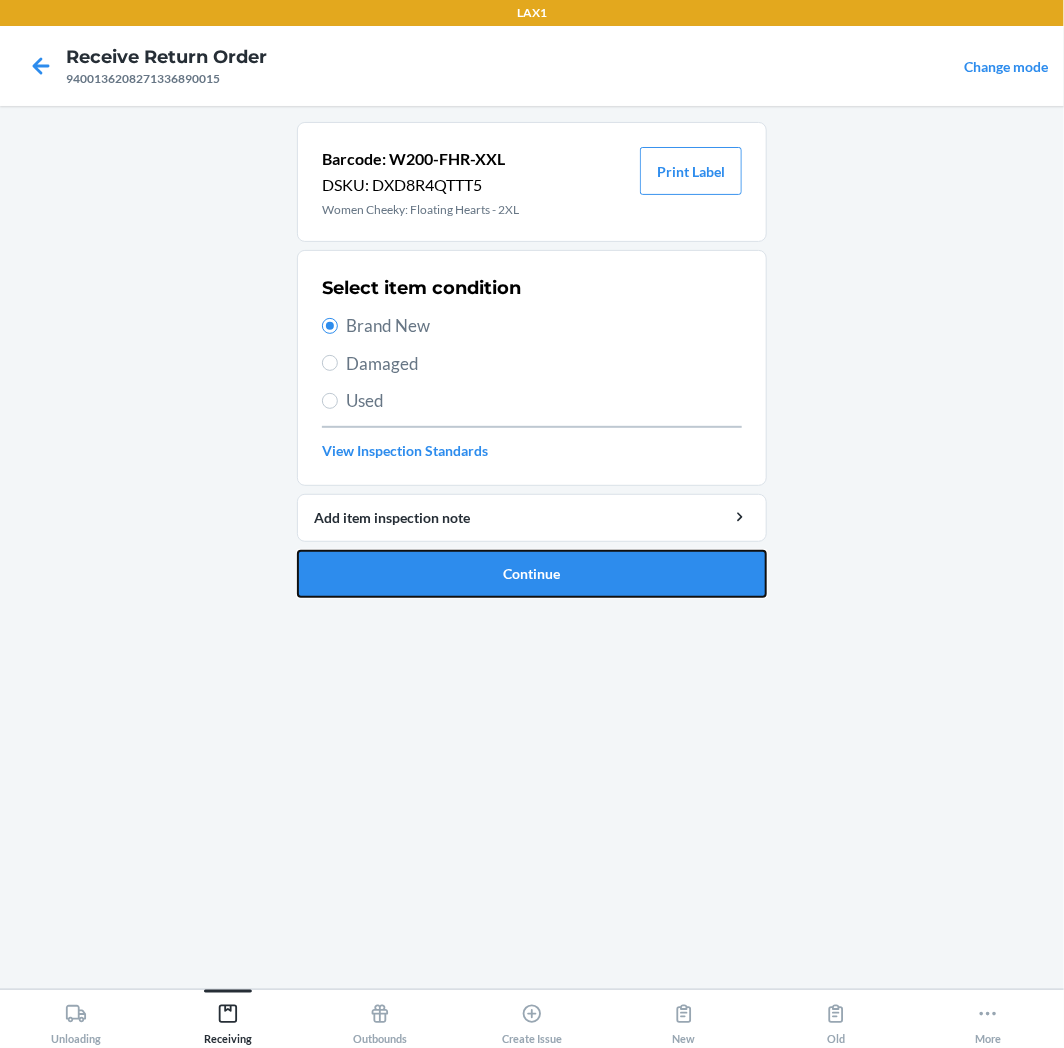 click on "Barcode: W200-FHR-XXL DSKU: DXD8R4QTTT5 Women Cheeky: Floating Hearts - 2XL Print Label Select item condition Brand New Damaged Used View Inspection Standards Add item inspection note Continue" at bounding box center (532, 360) 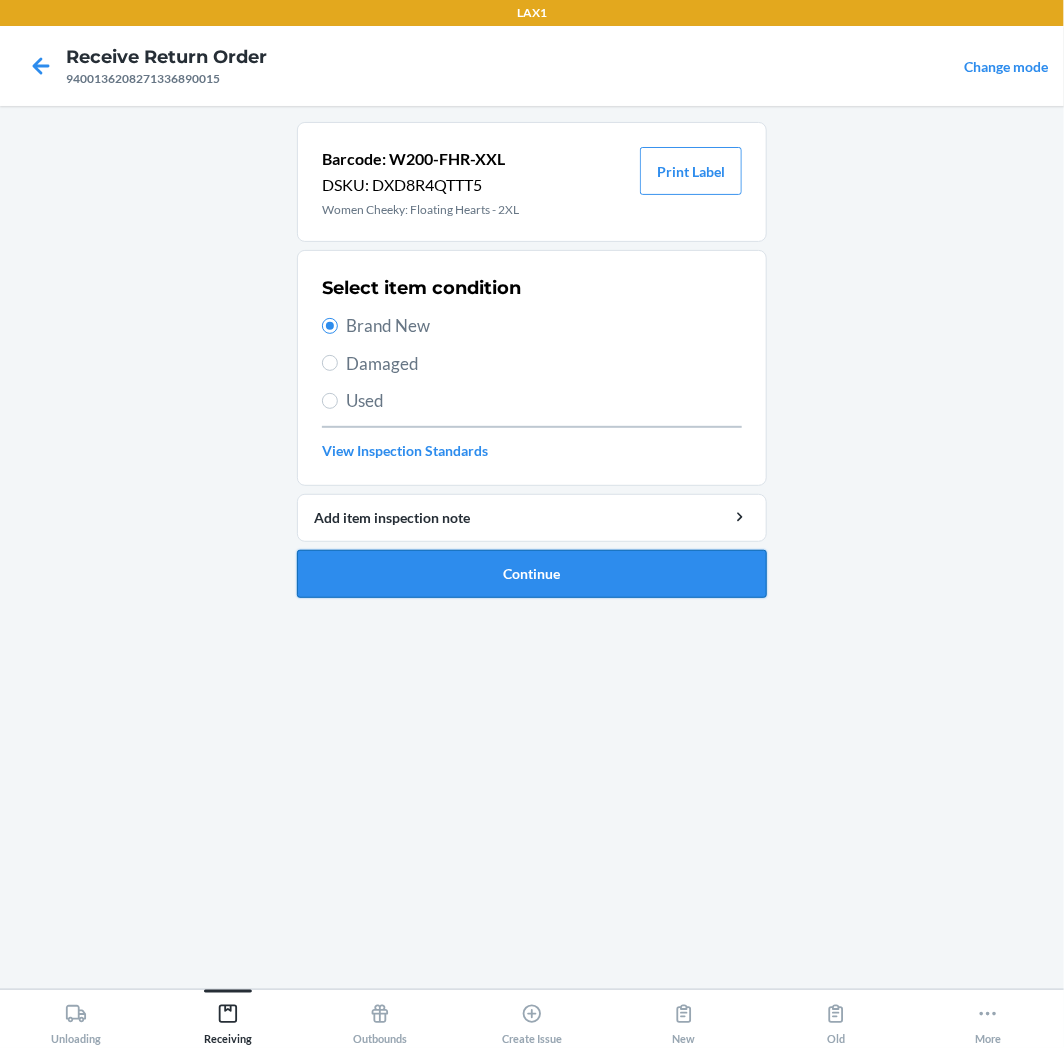 click on "Continue" at bounding box center [532, 574] 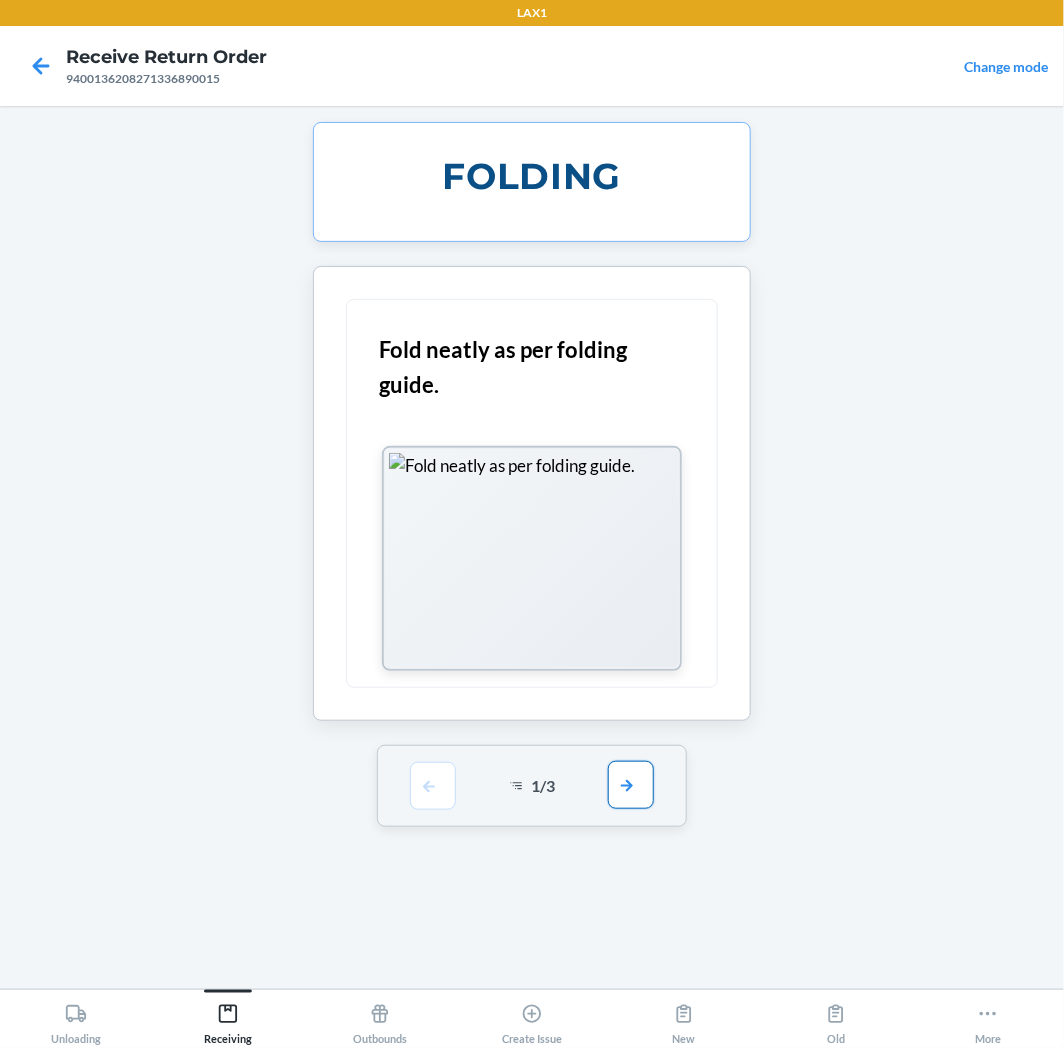 click at bounding box center [631, 785] 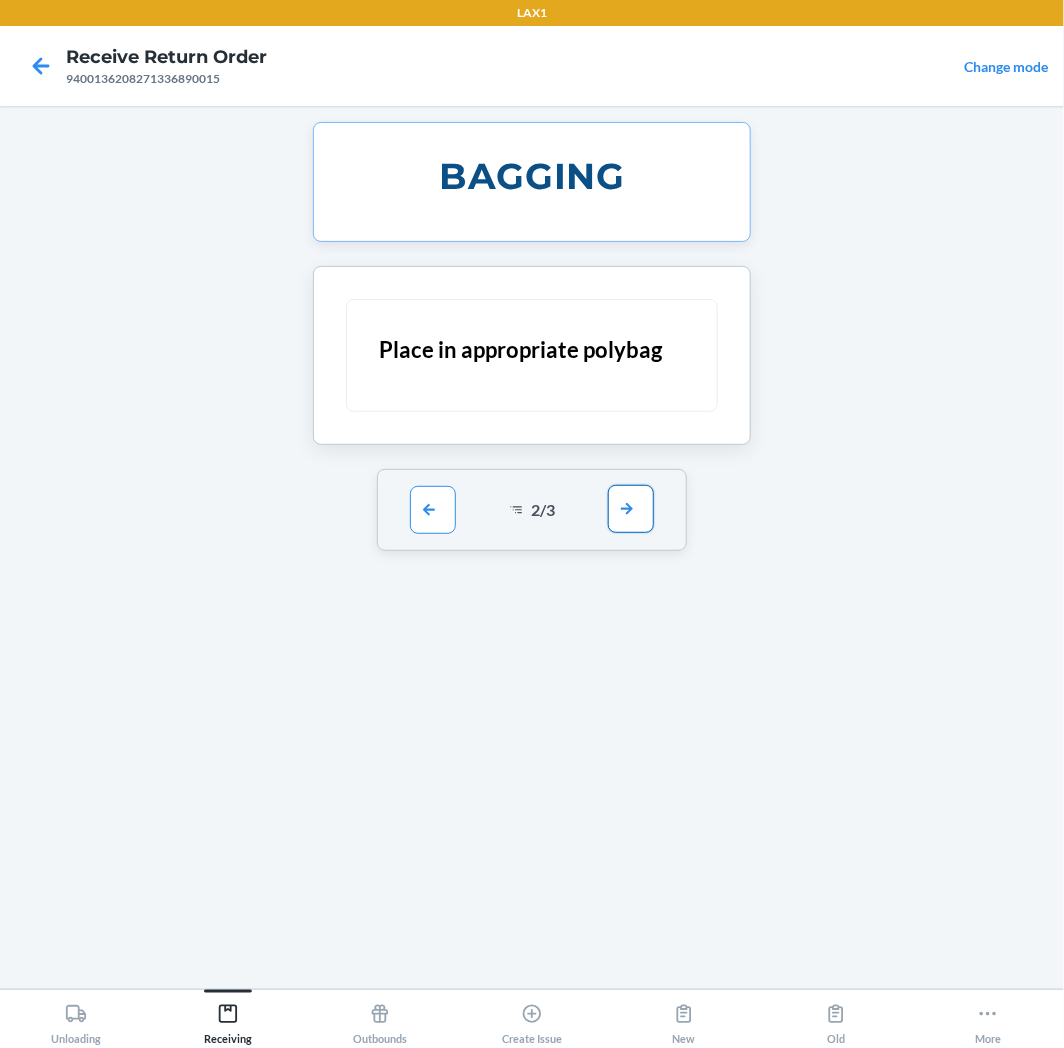 click at bounding box center [631, 509] 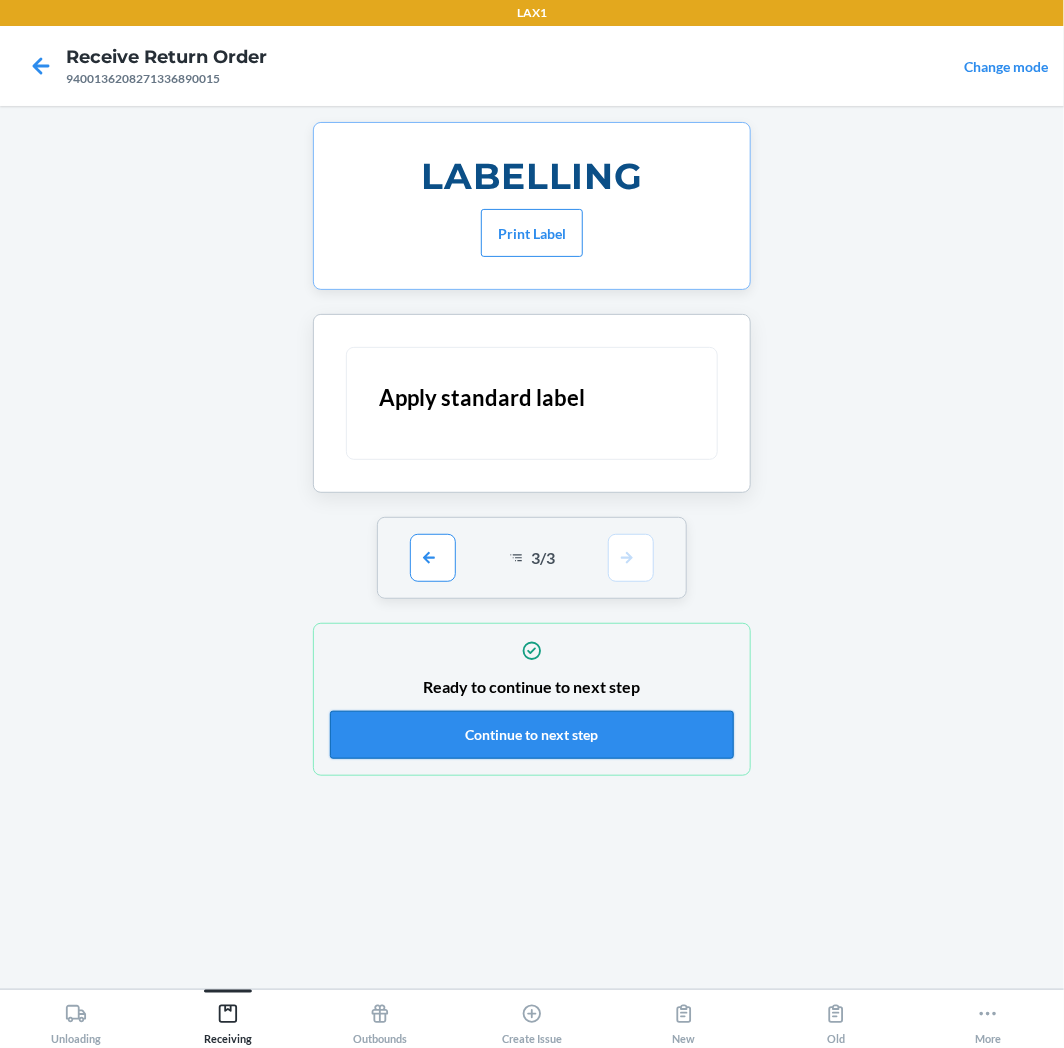 click on "Continue to next step" at bounding box center [532, 735] 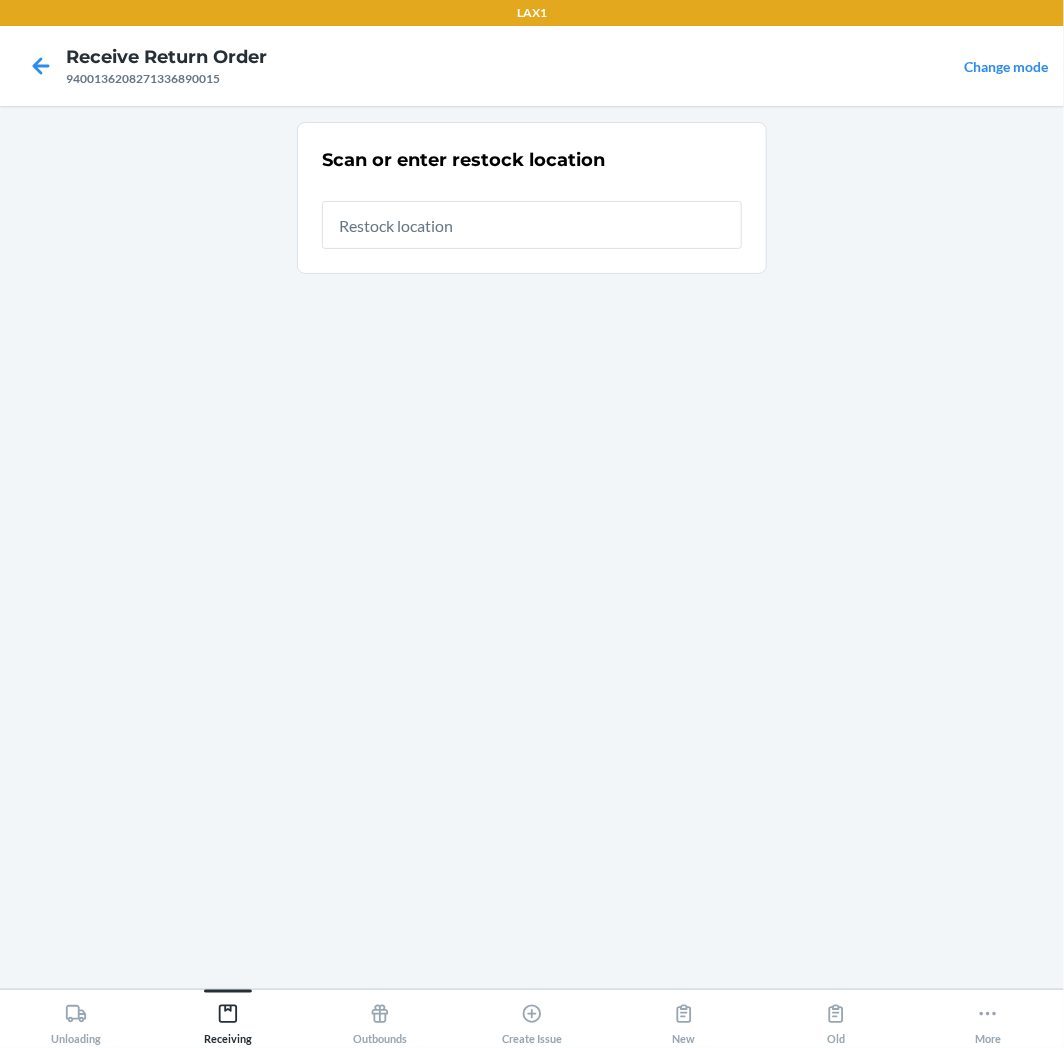 click at bounding box center (532, 225) 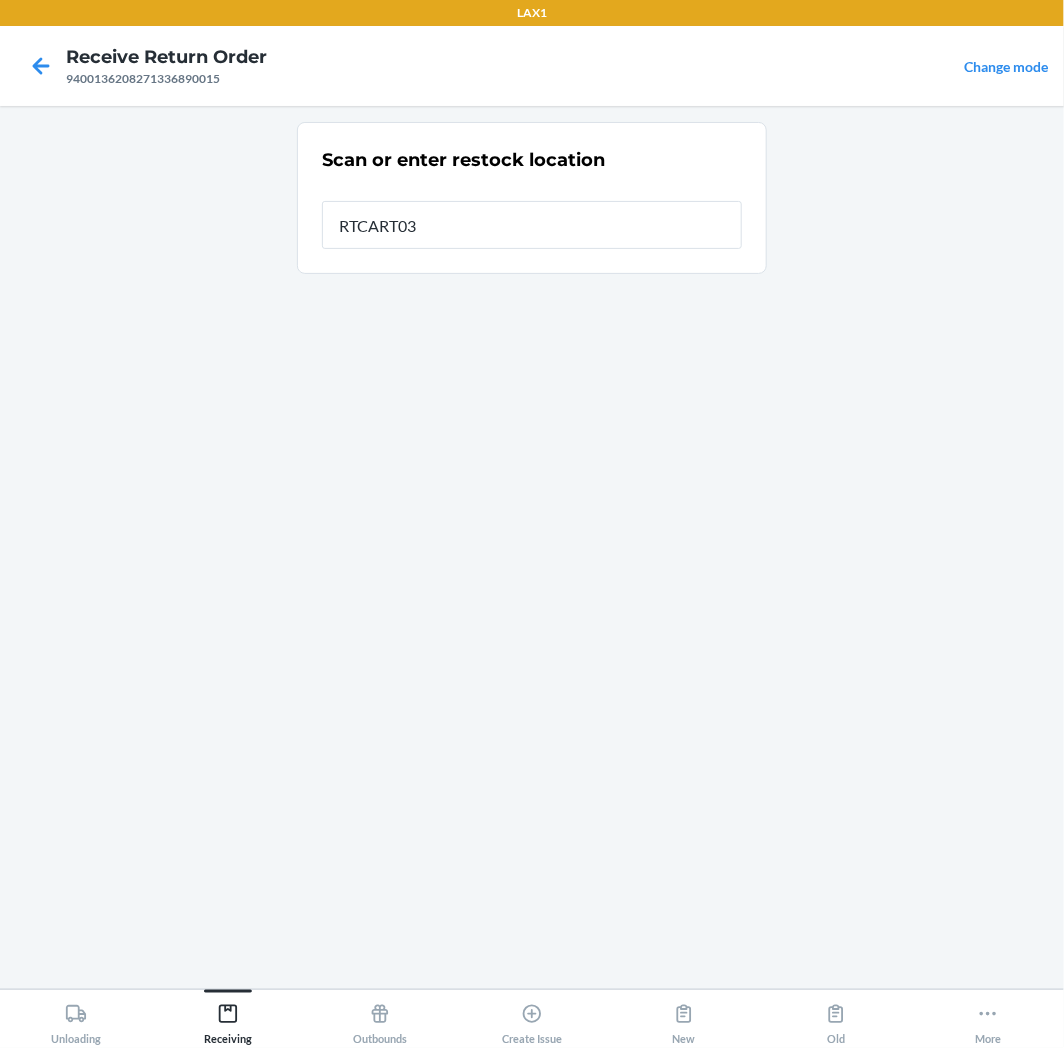type on "RTCART035" 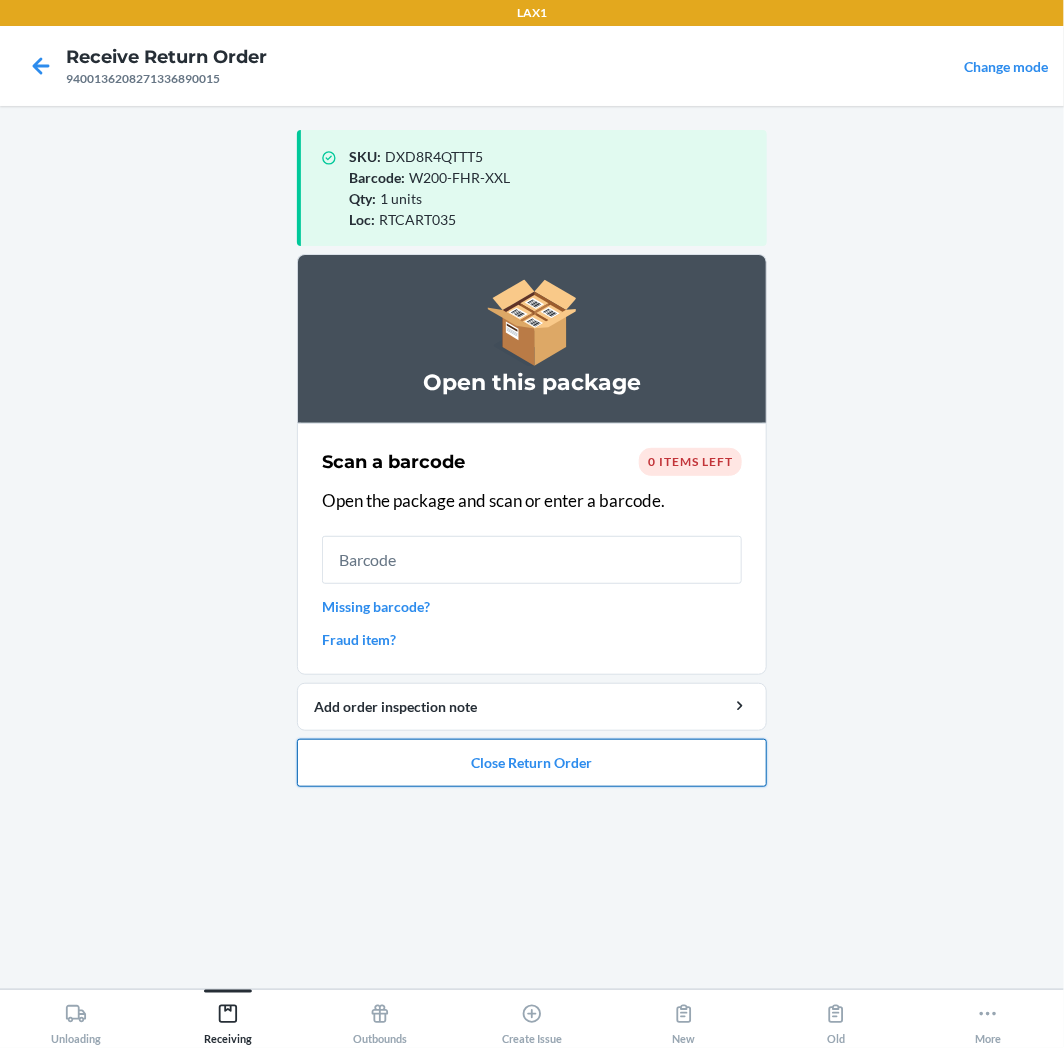 click on "Close Return Order" at bounding box center [532, 763] 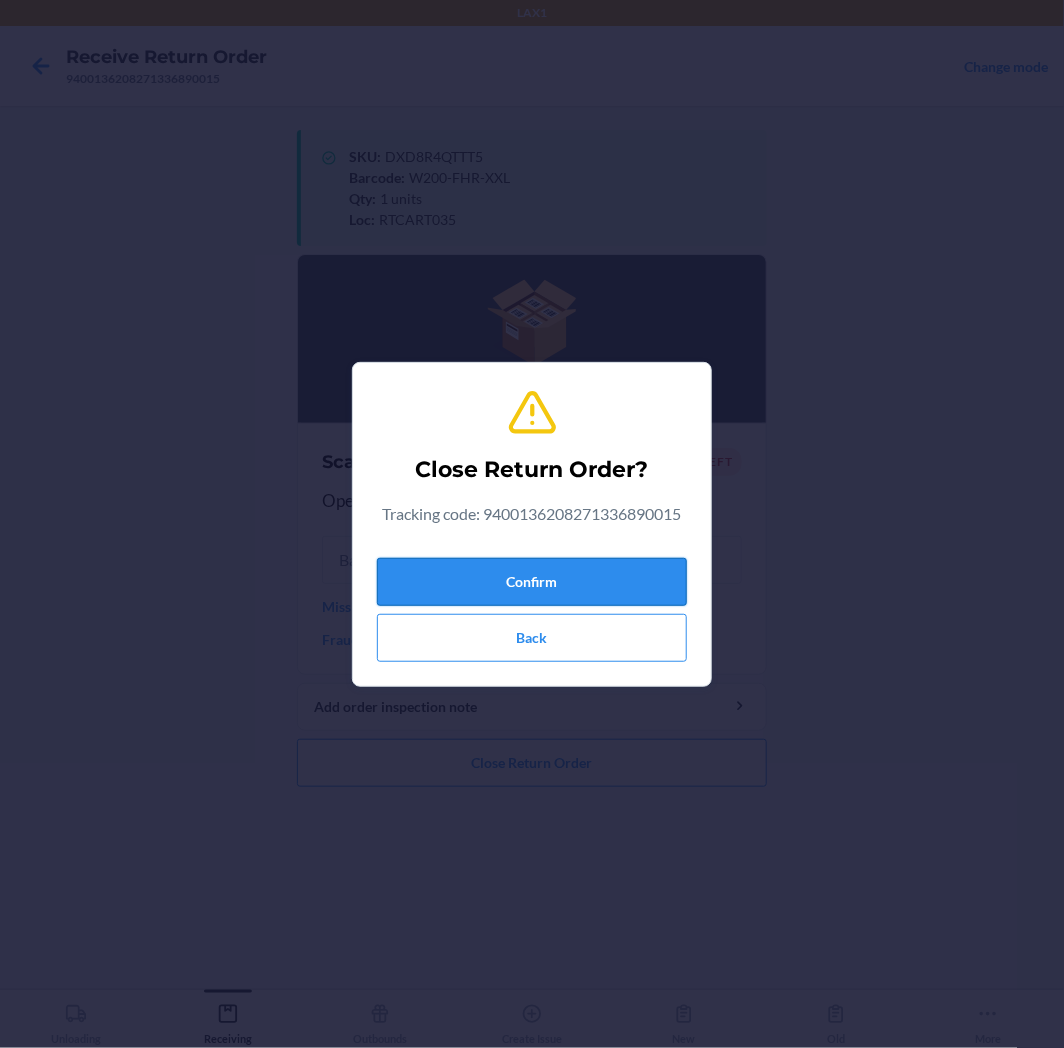 click on "Confirm" at bounding box center (532, 582) 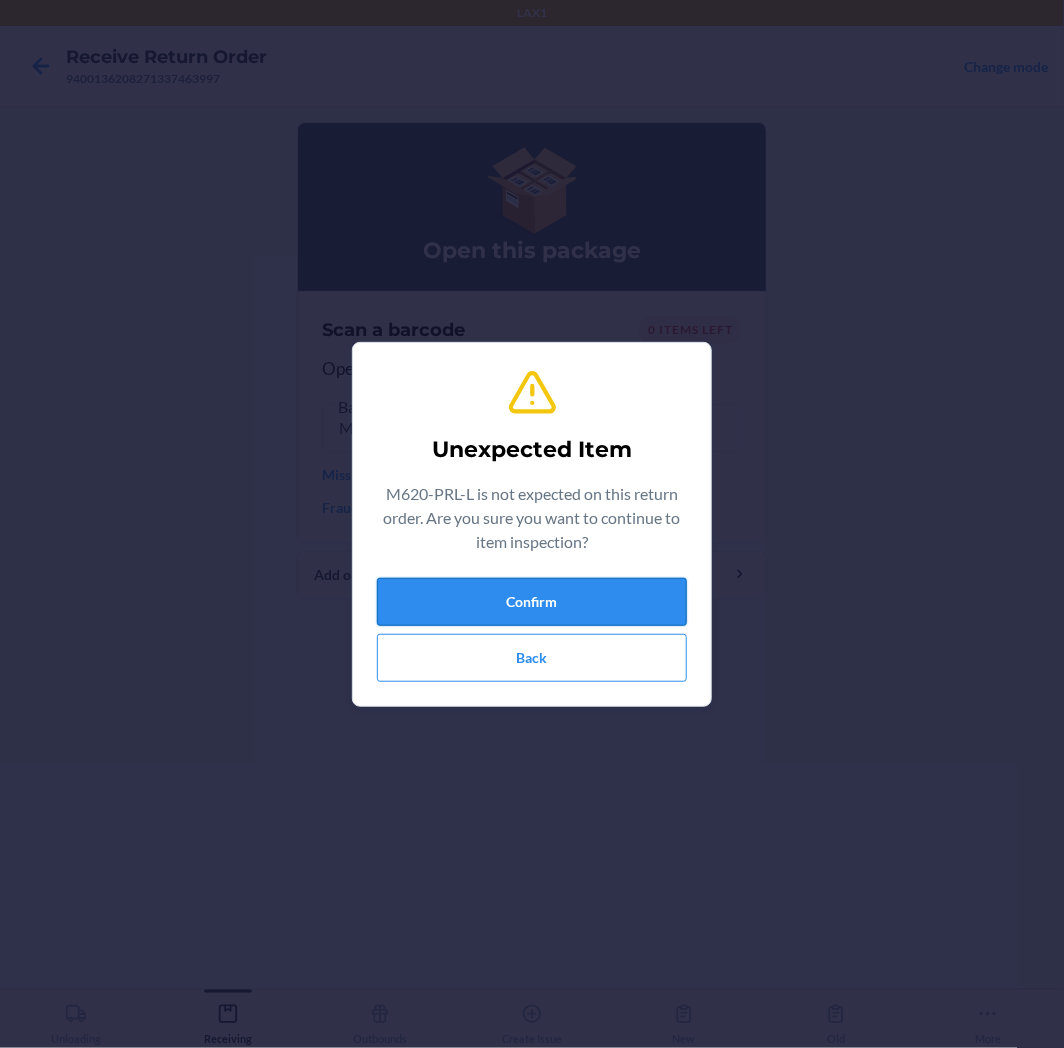 click on "Confirm" at bounding box center (532, 602) 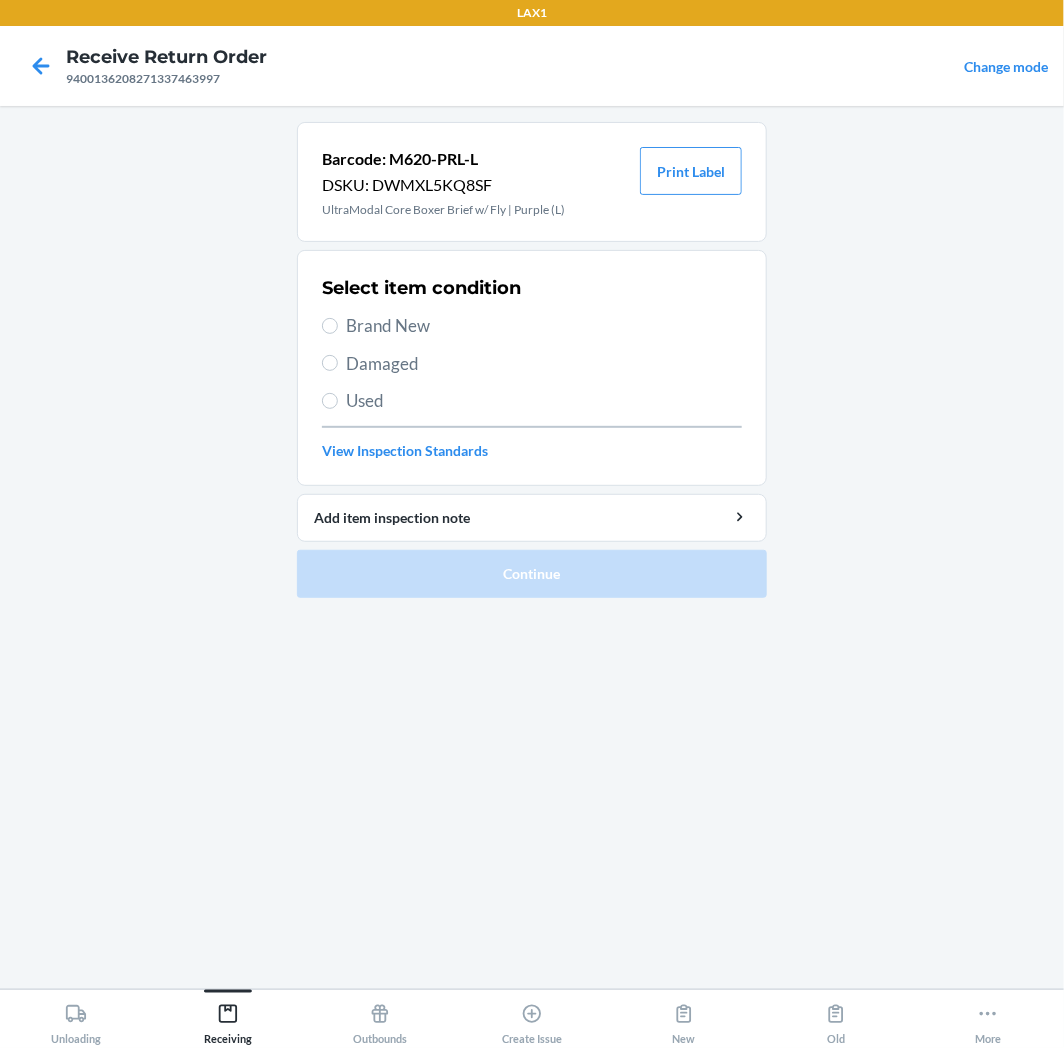 click on "Brand New" at bounding box center (544, 326) 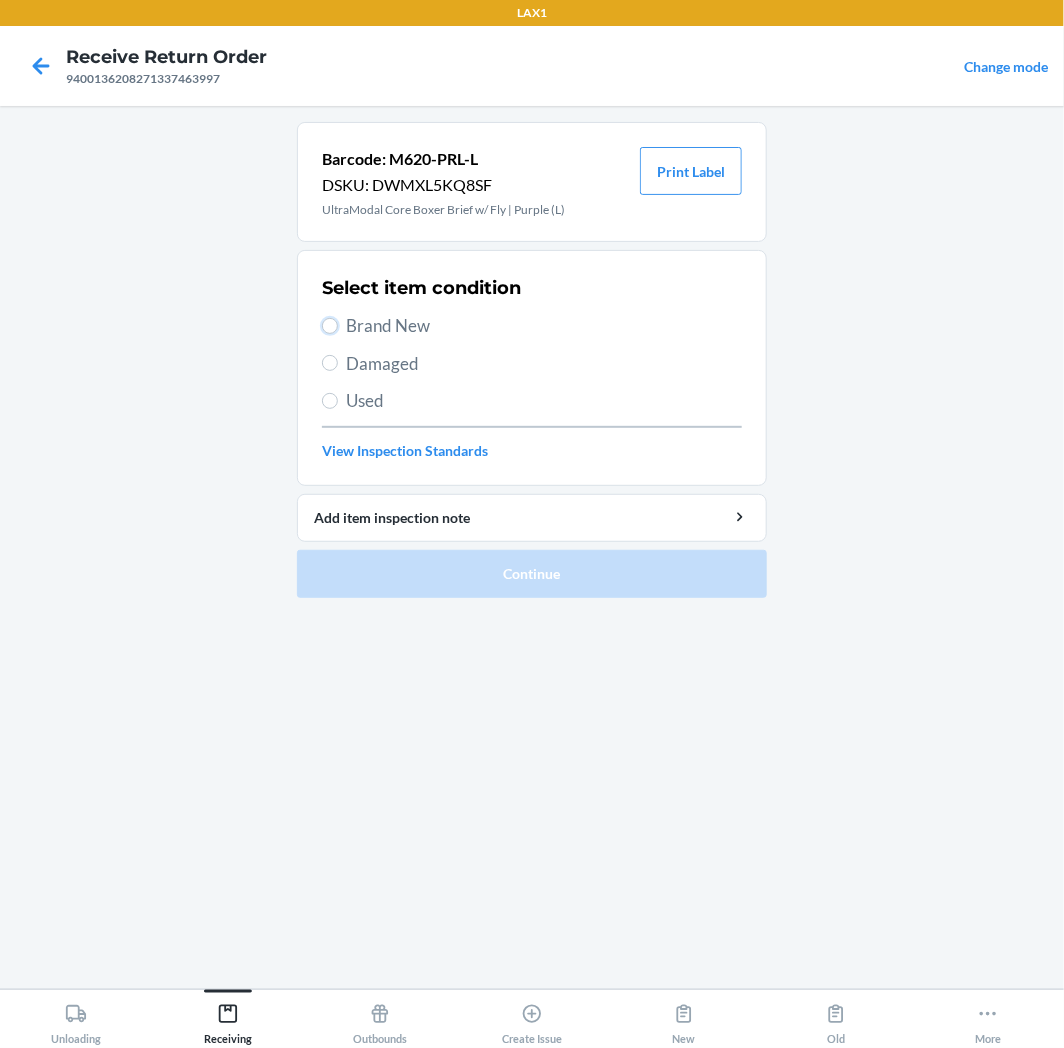click on "Brand New" at bounding box center (330, 326) 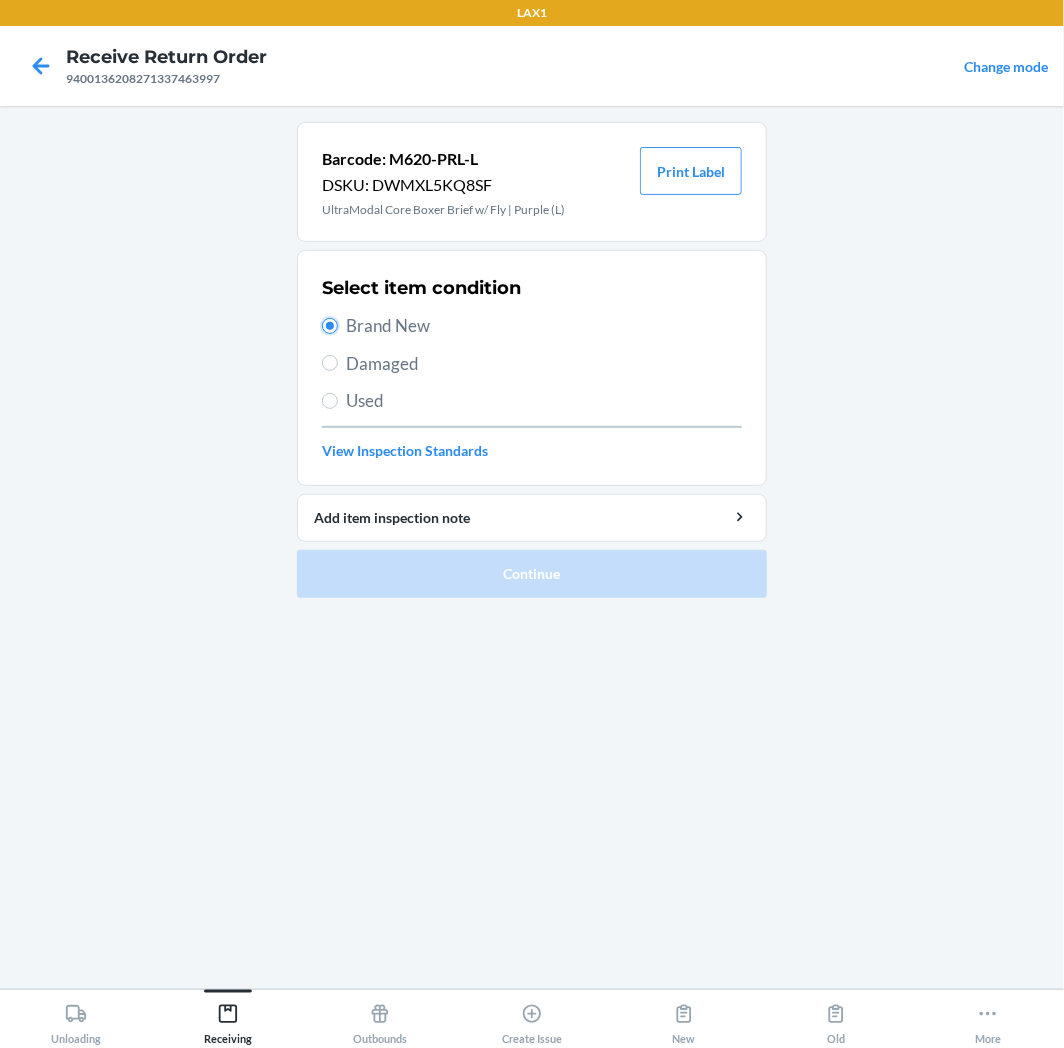 radio on "true" 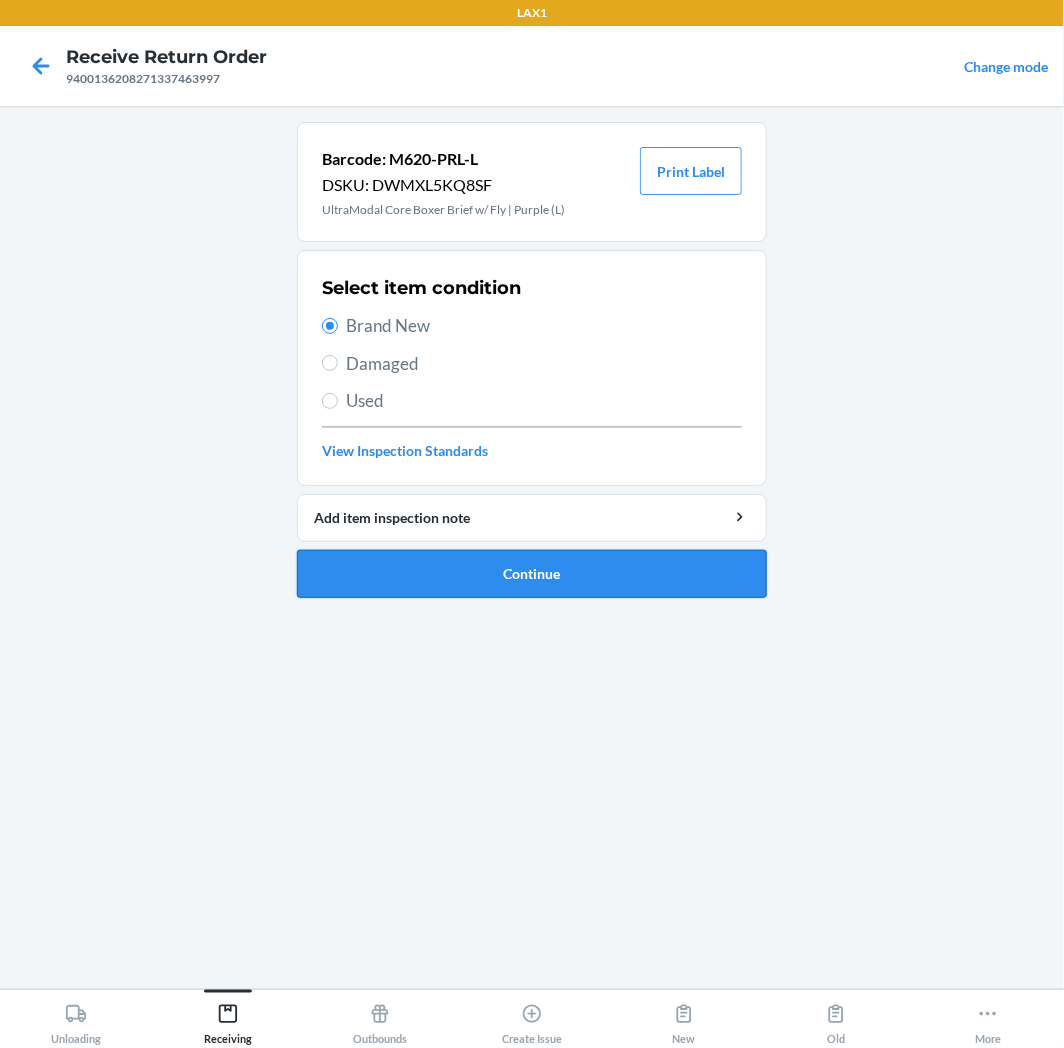 click on "Continue" at bounding box center (532, 574) 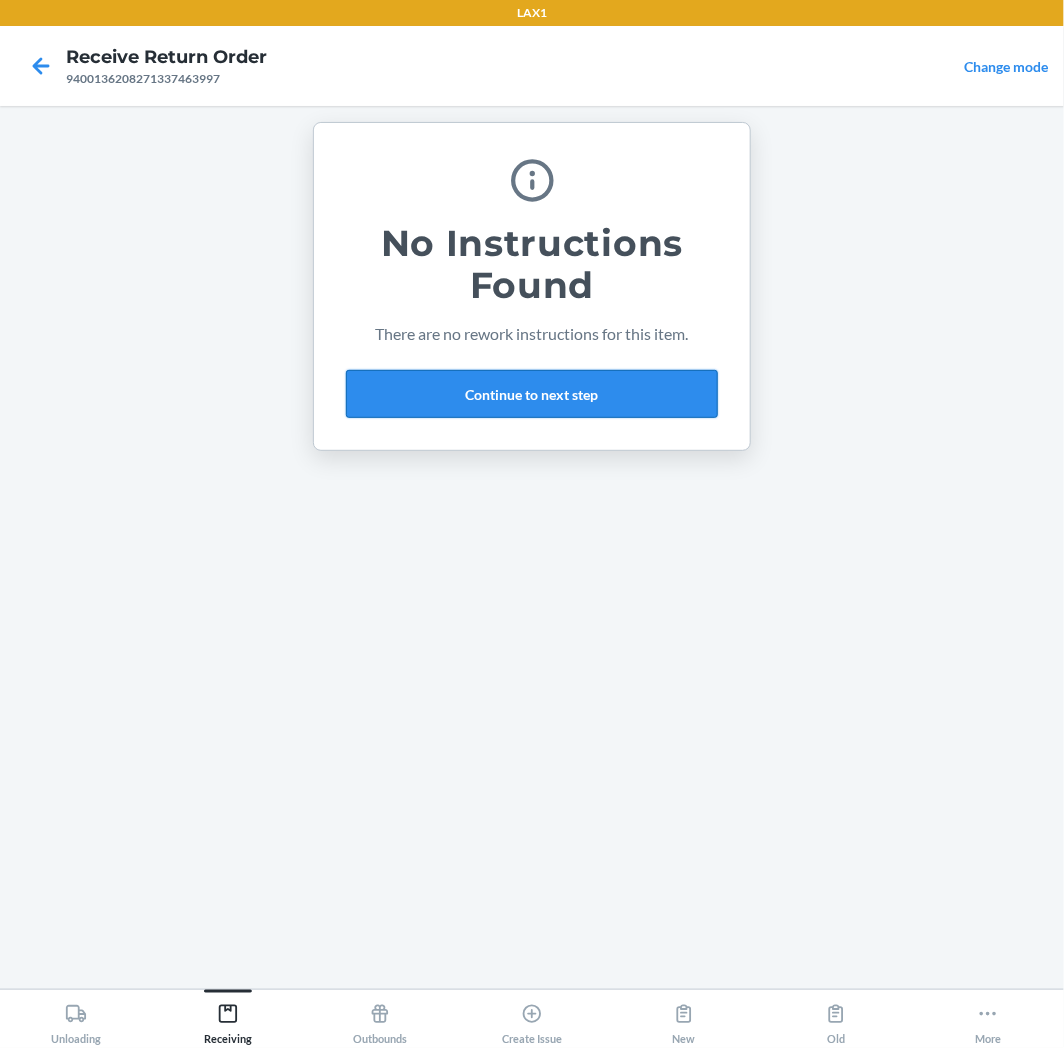 click on "Continue to next step" at bounding box center [532, 394] 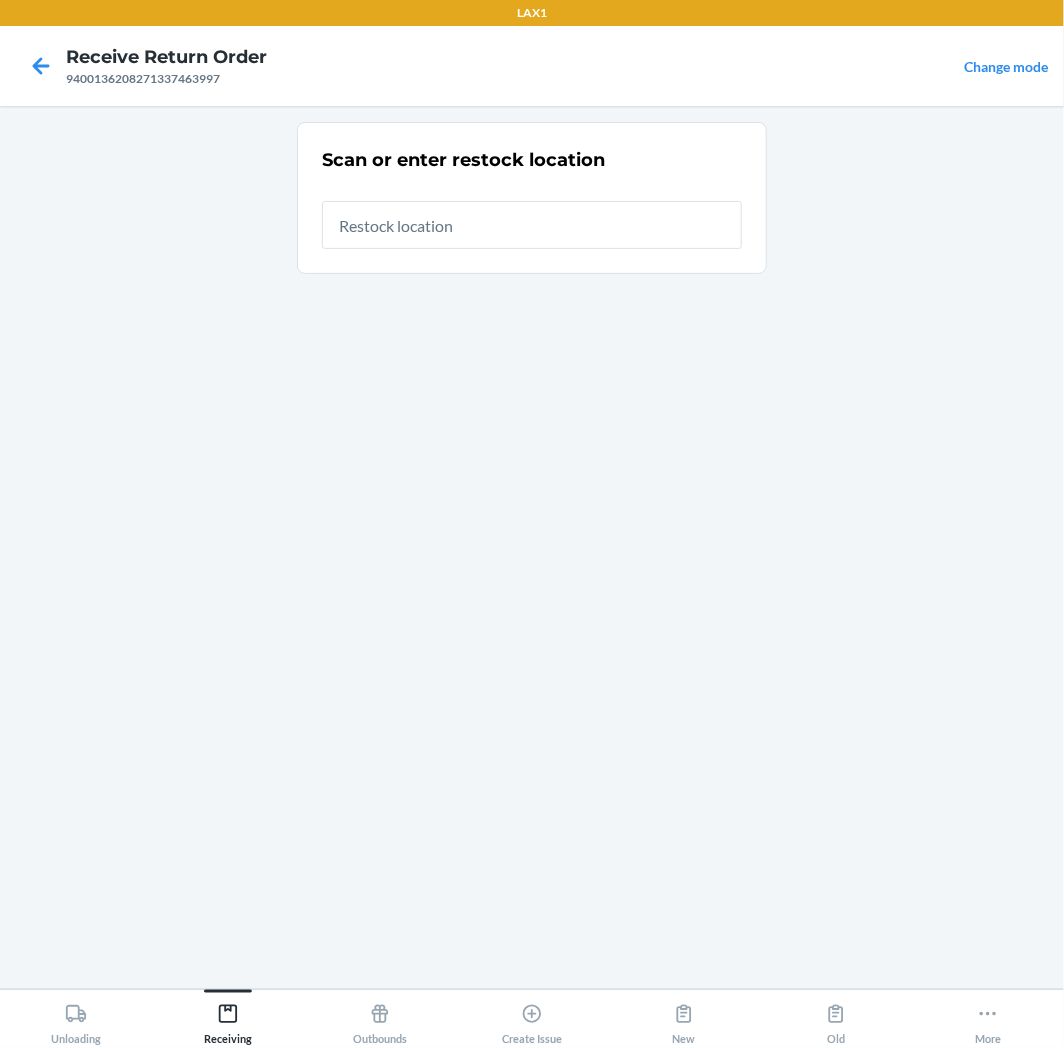 click at bounding box center (532, 225) 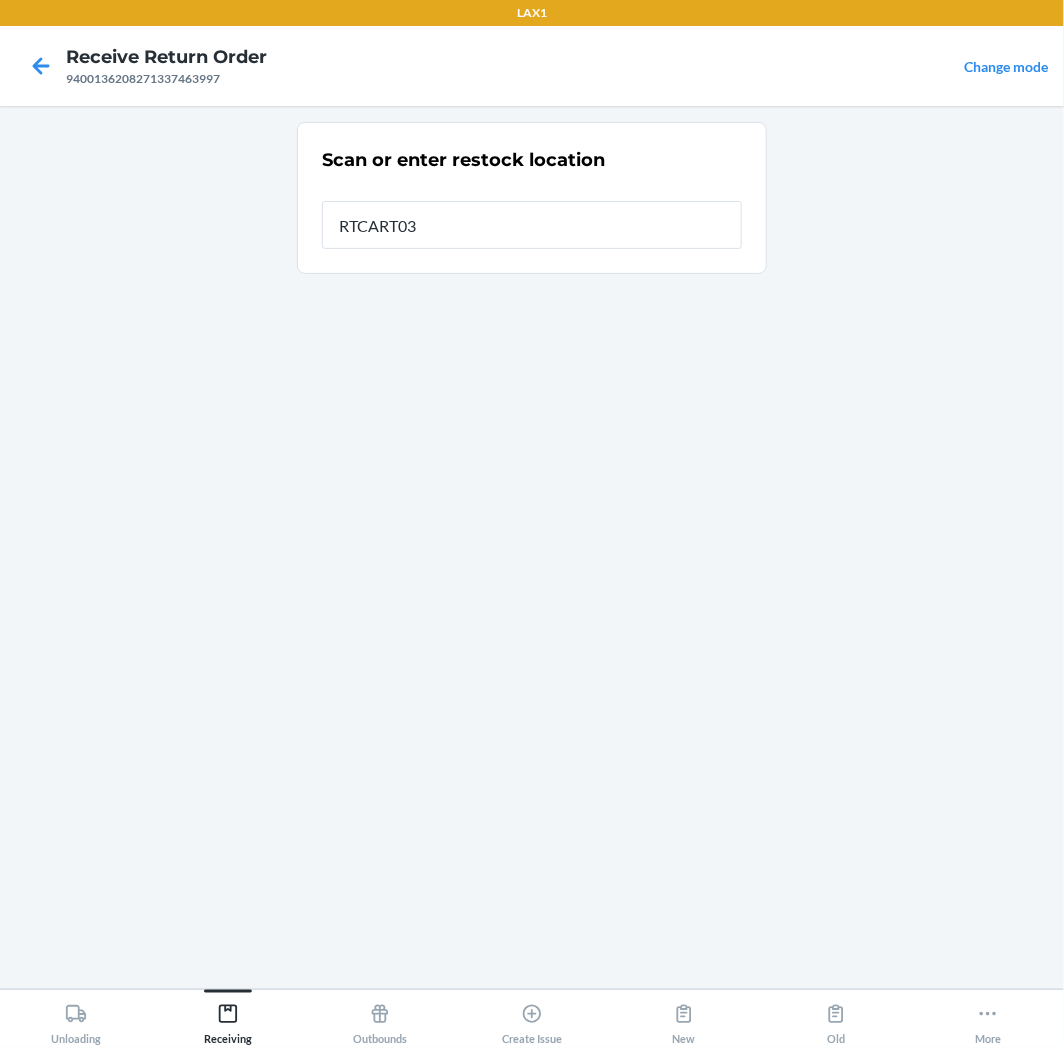 type on "RTCART035" 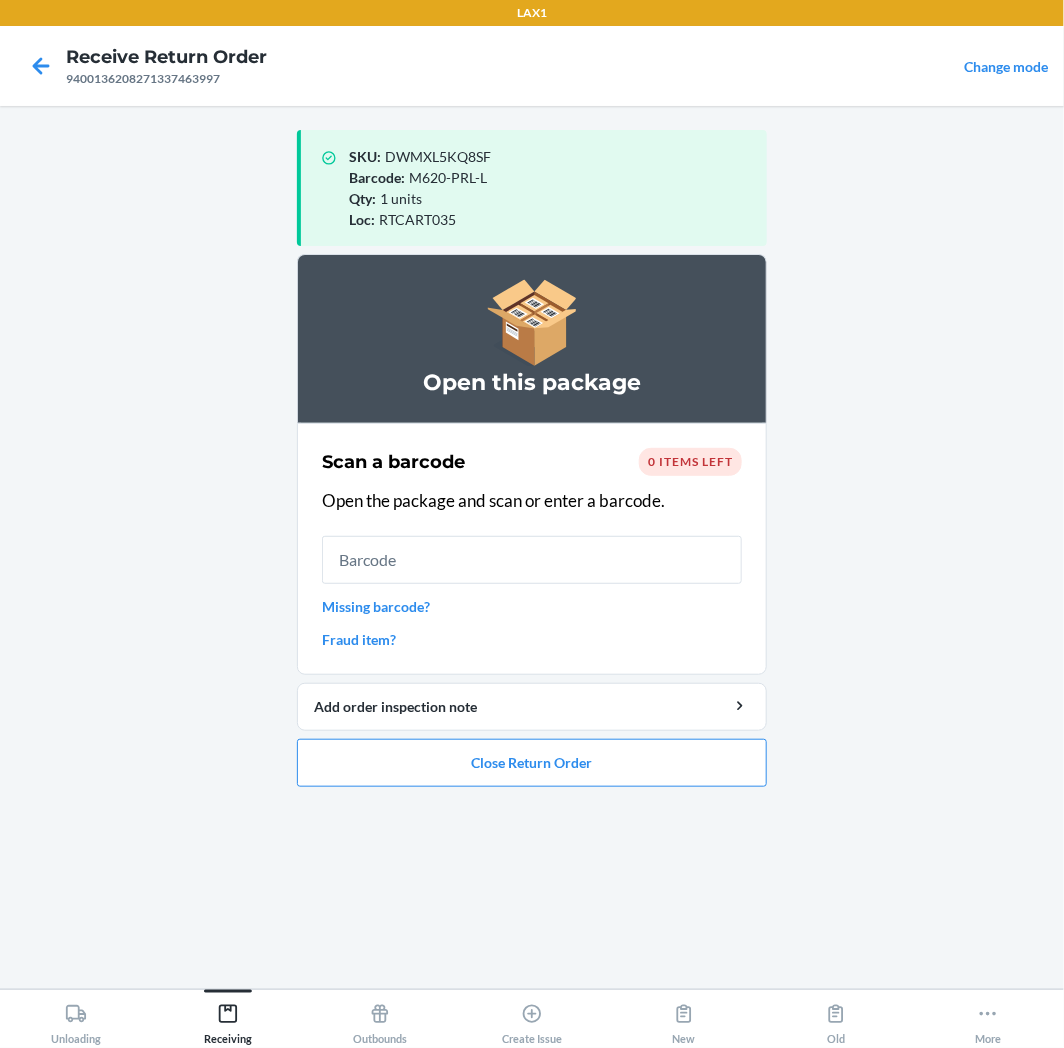 click at bounding box center (532, 560) 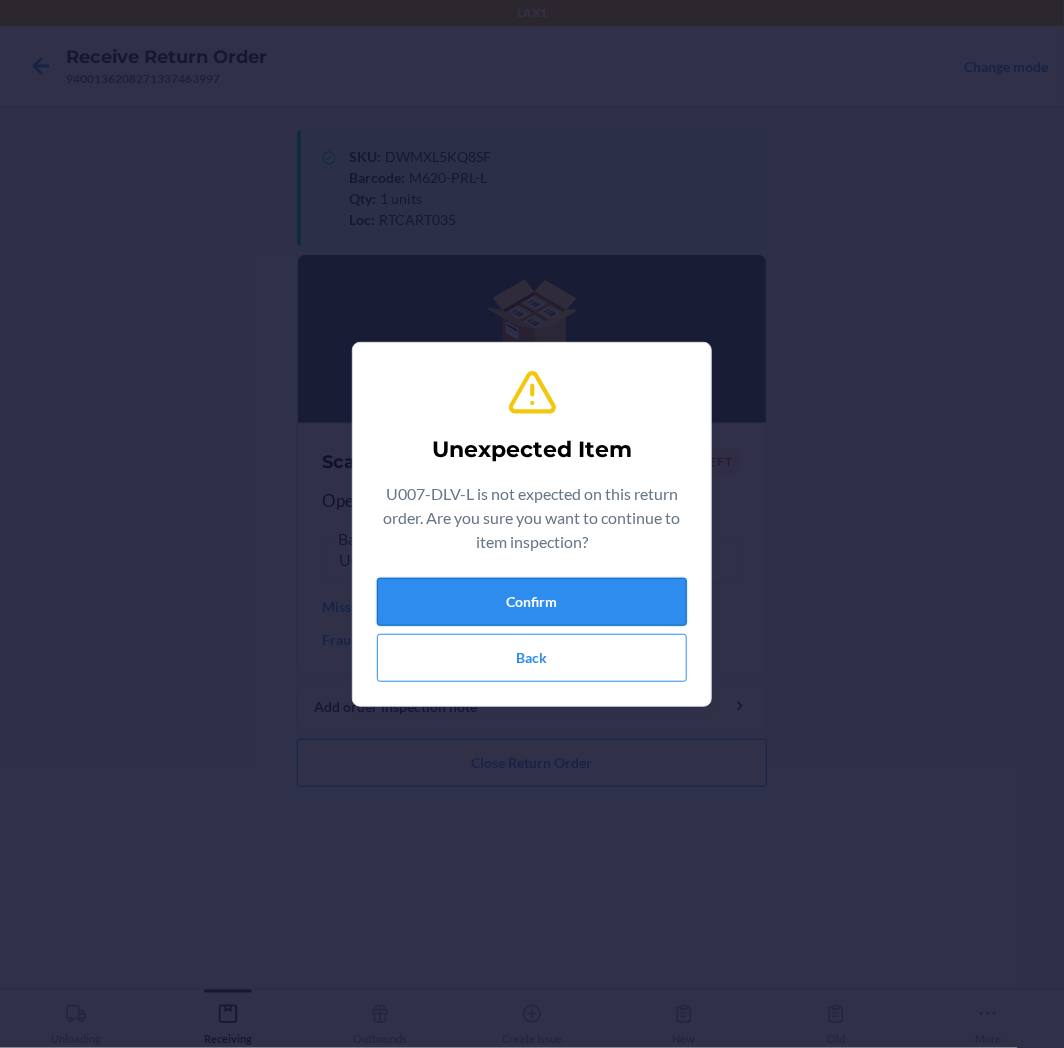 click on "Confirm" at bounding box center (532, 602) 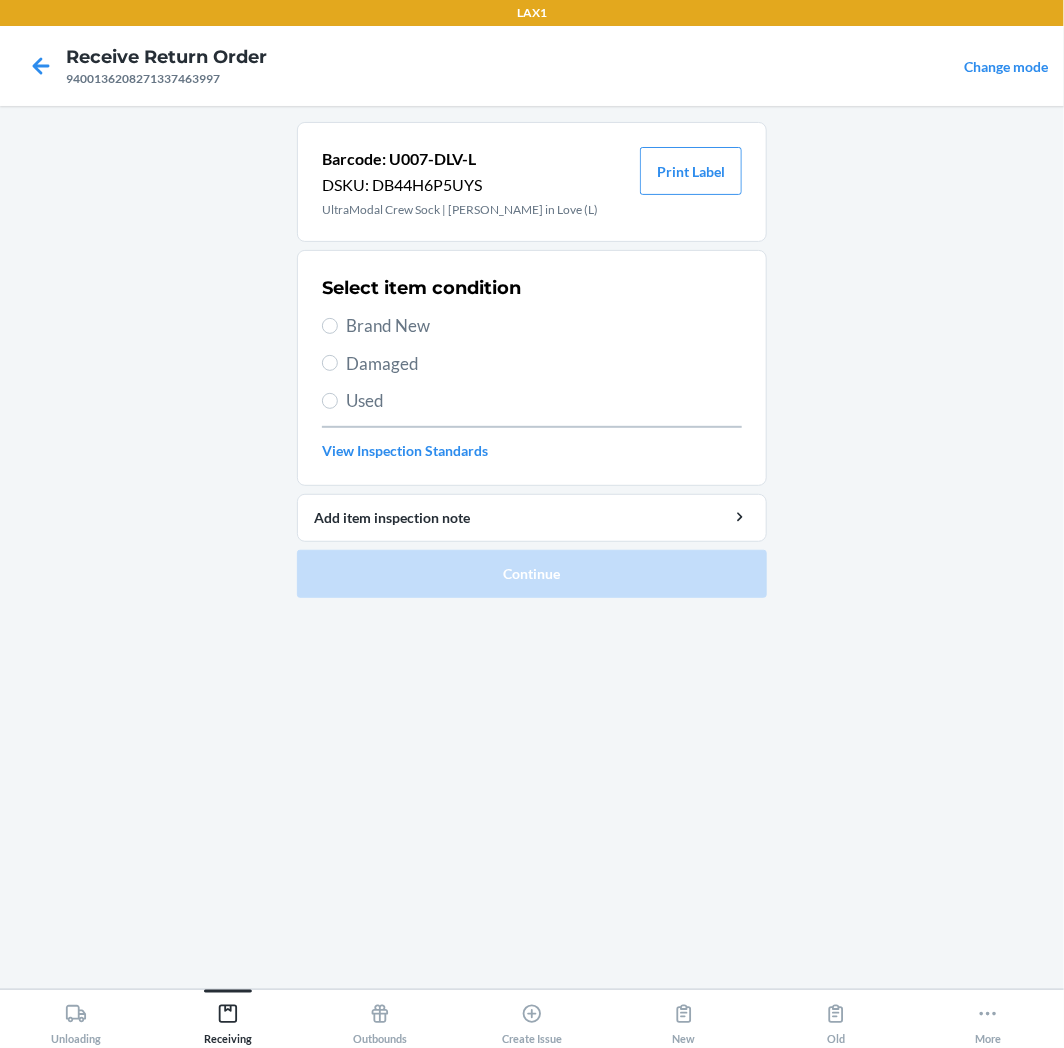 click on "Brand New" at bounding box center (544, 326) 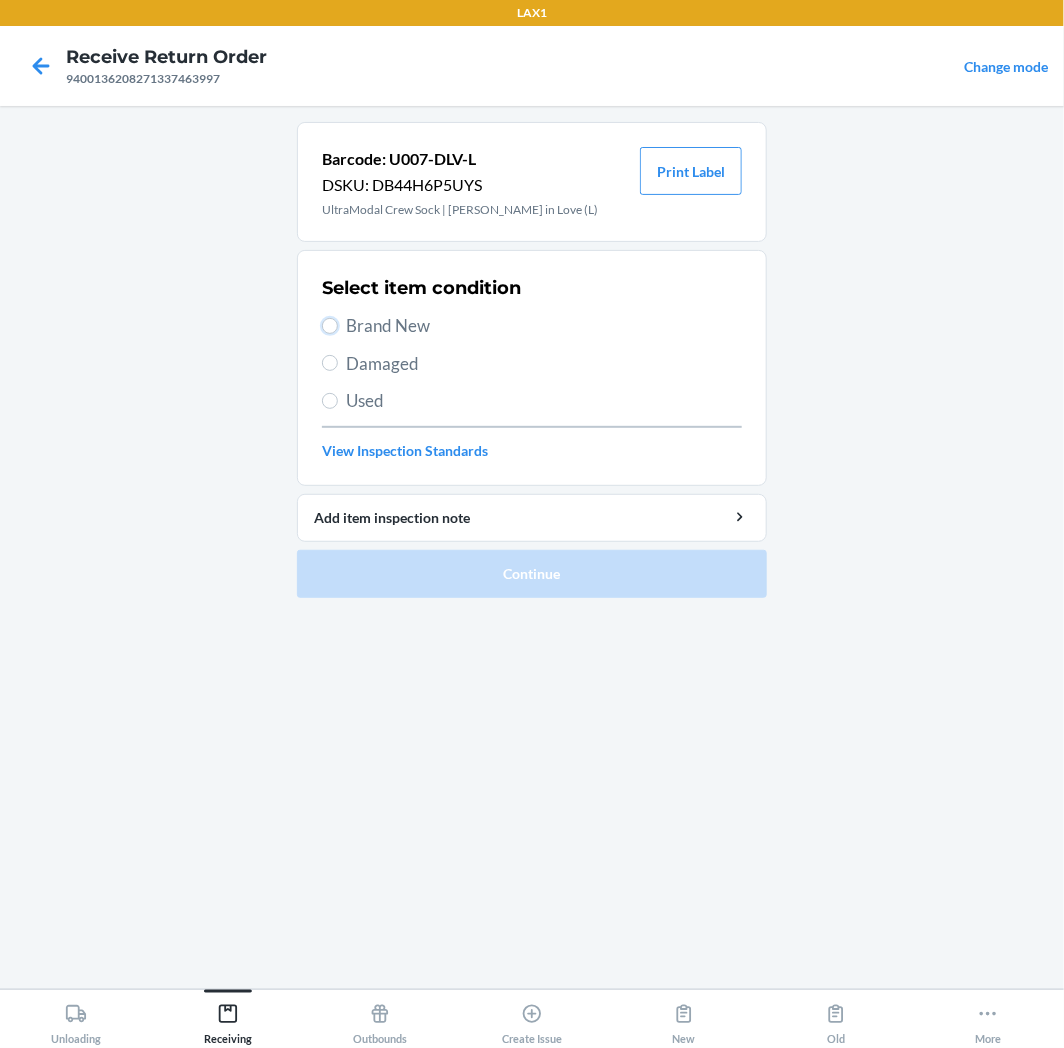 click on "Brand New" at bounding box center (330, 326) 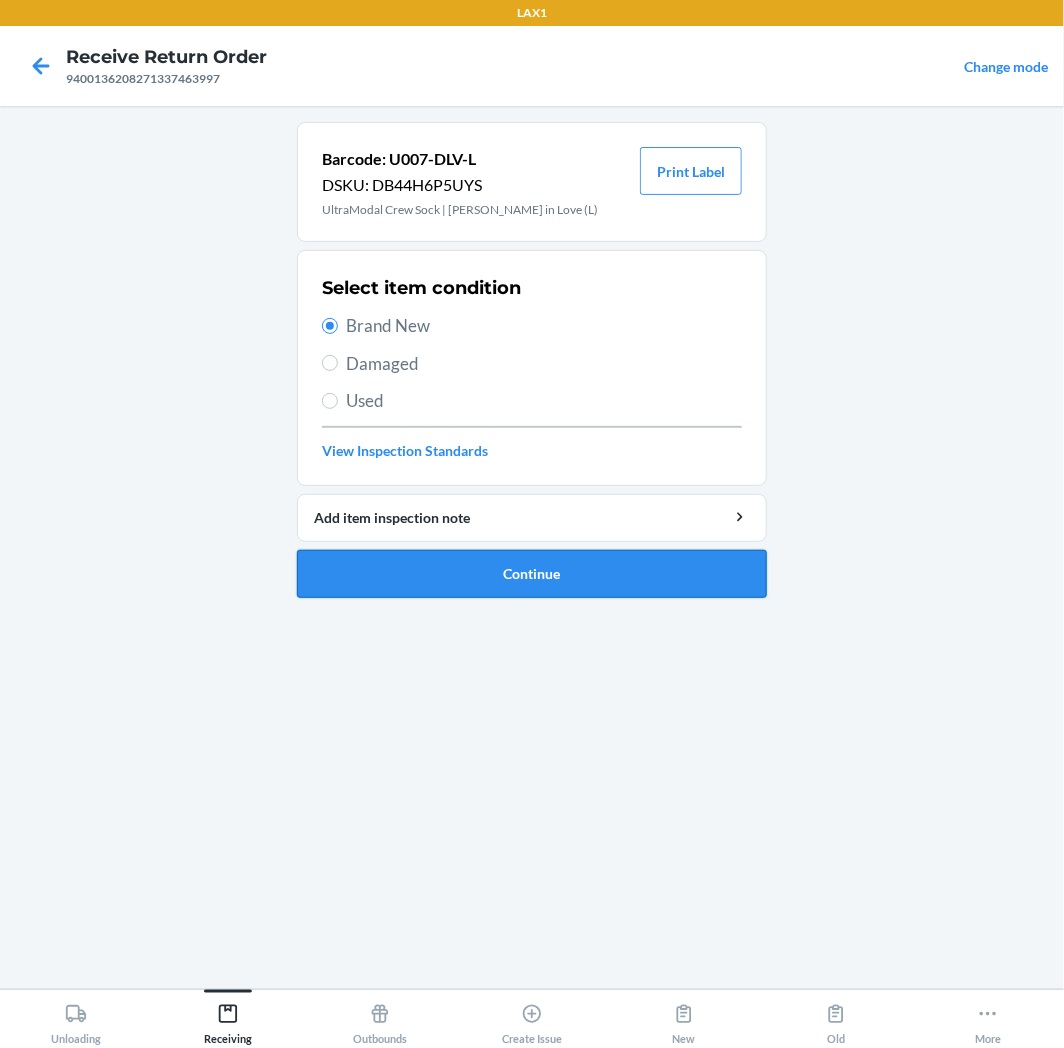 click on "Continue" at bounding box center (532, 574) 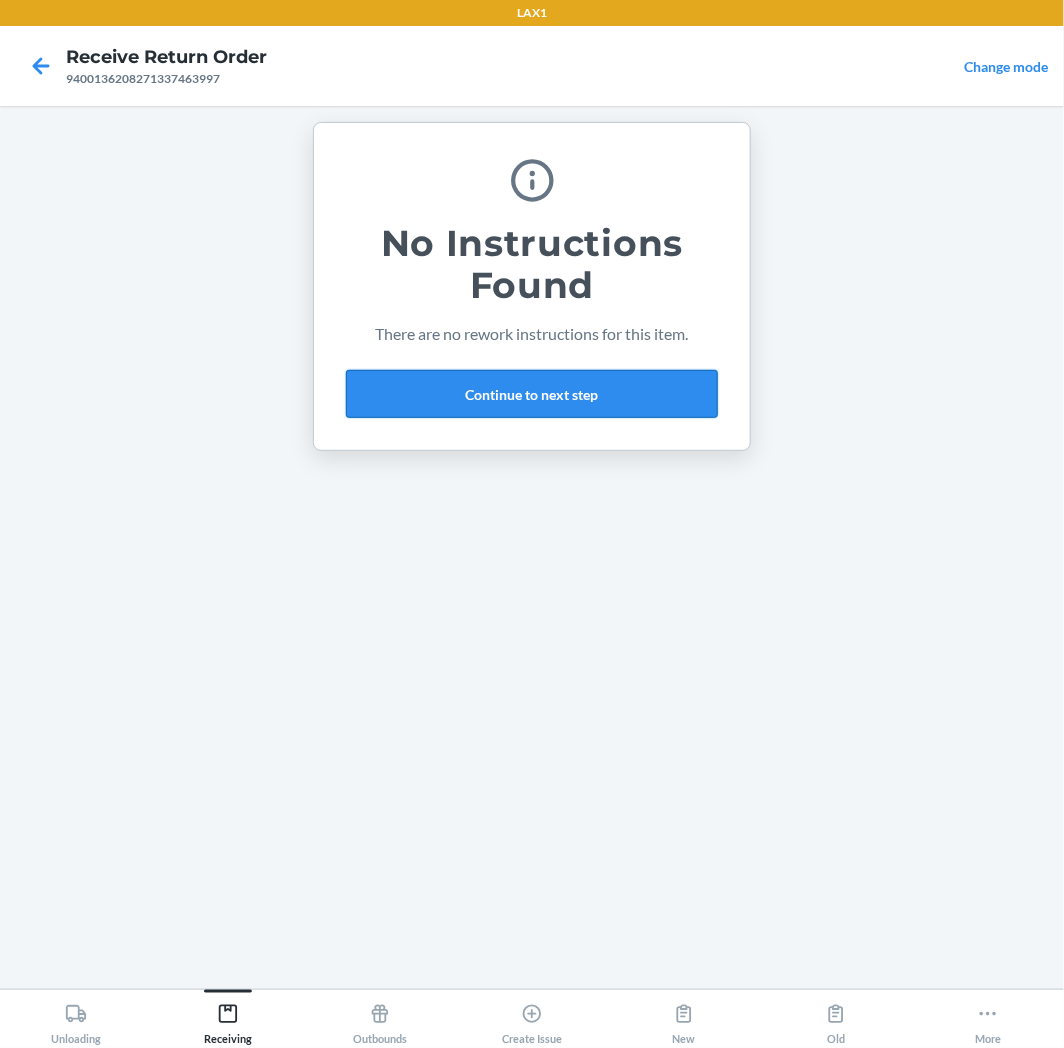 click on "Continue to next step" at bounding box center [532, 394] 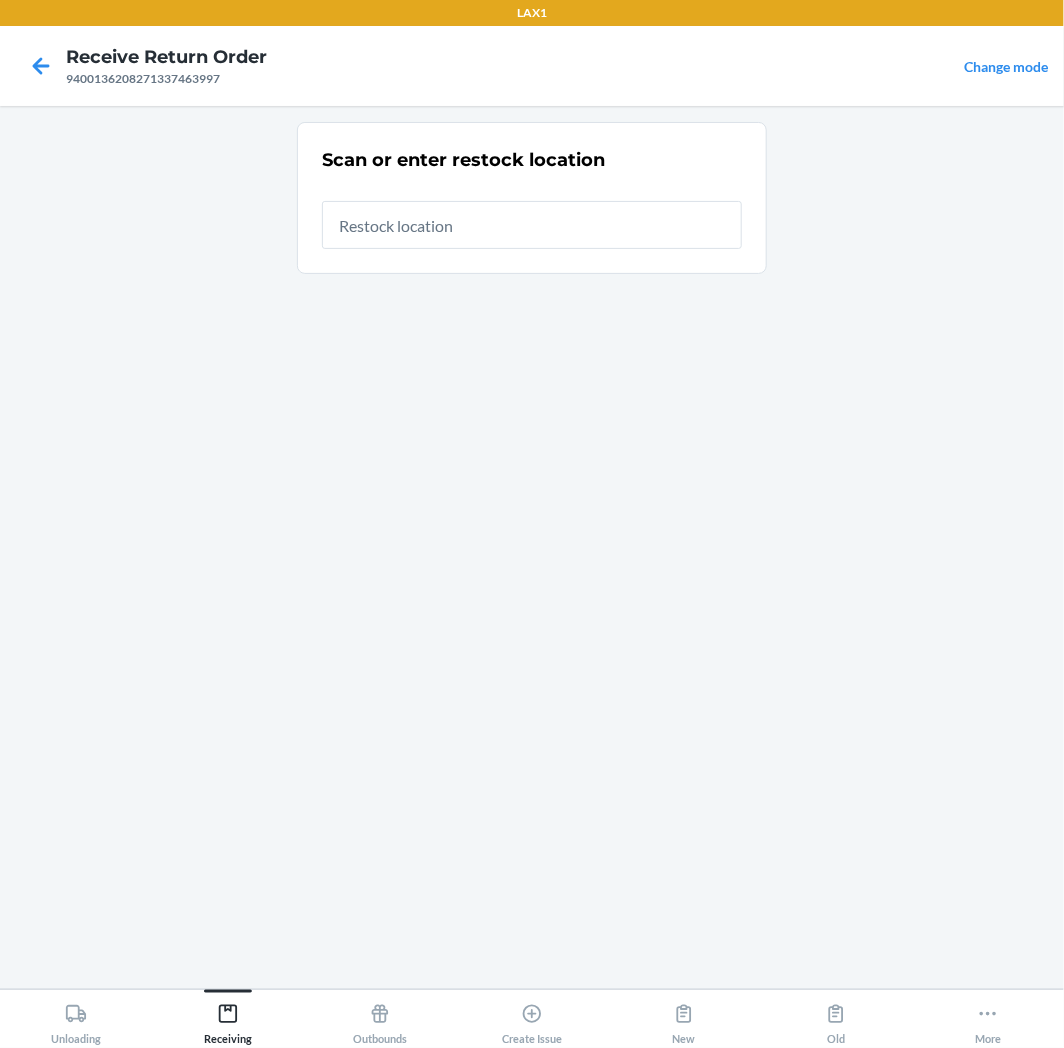 click at bounding box center [532, 225] 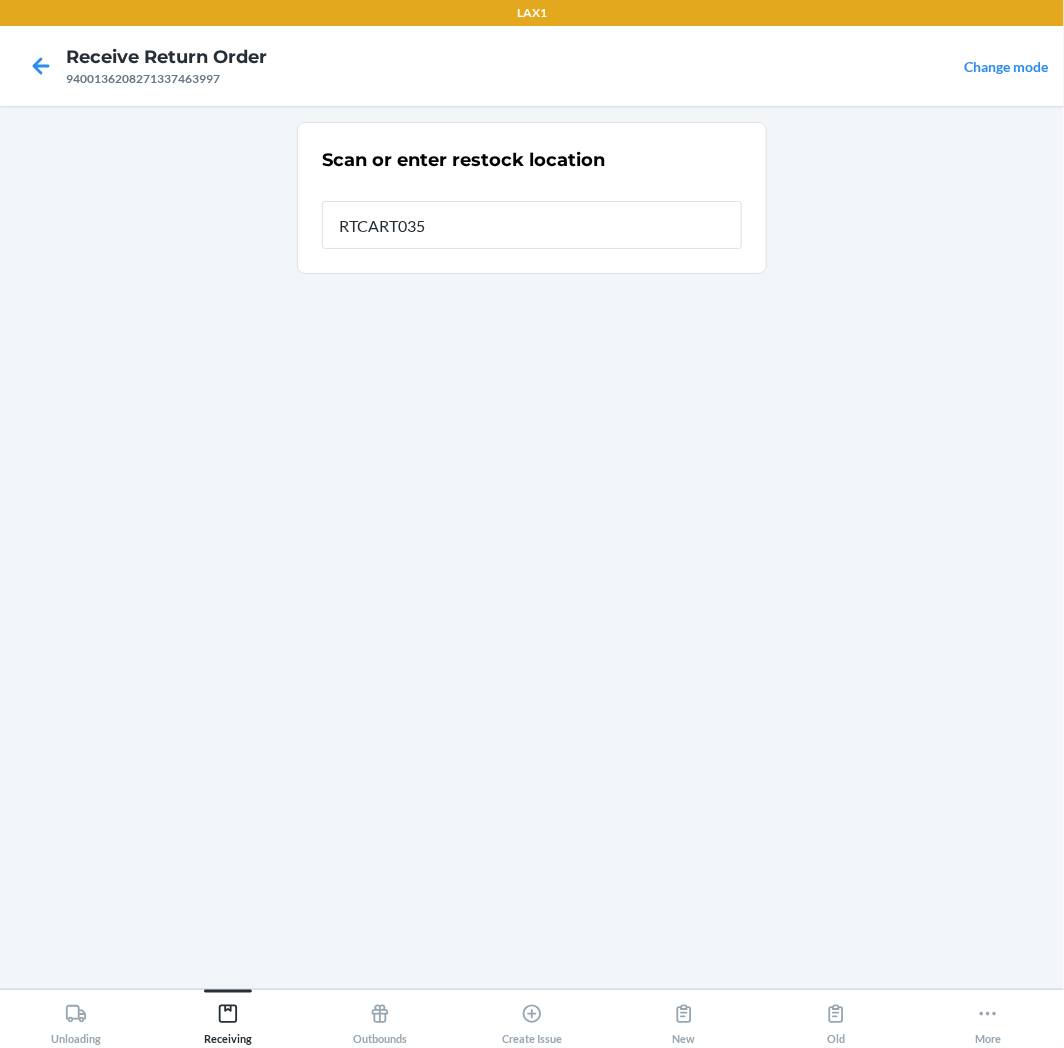 type on "RTCART035" 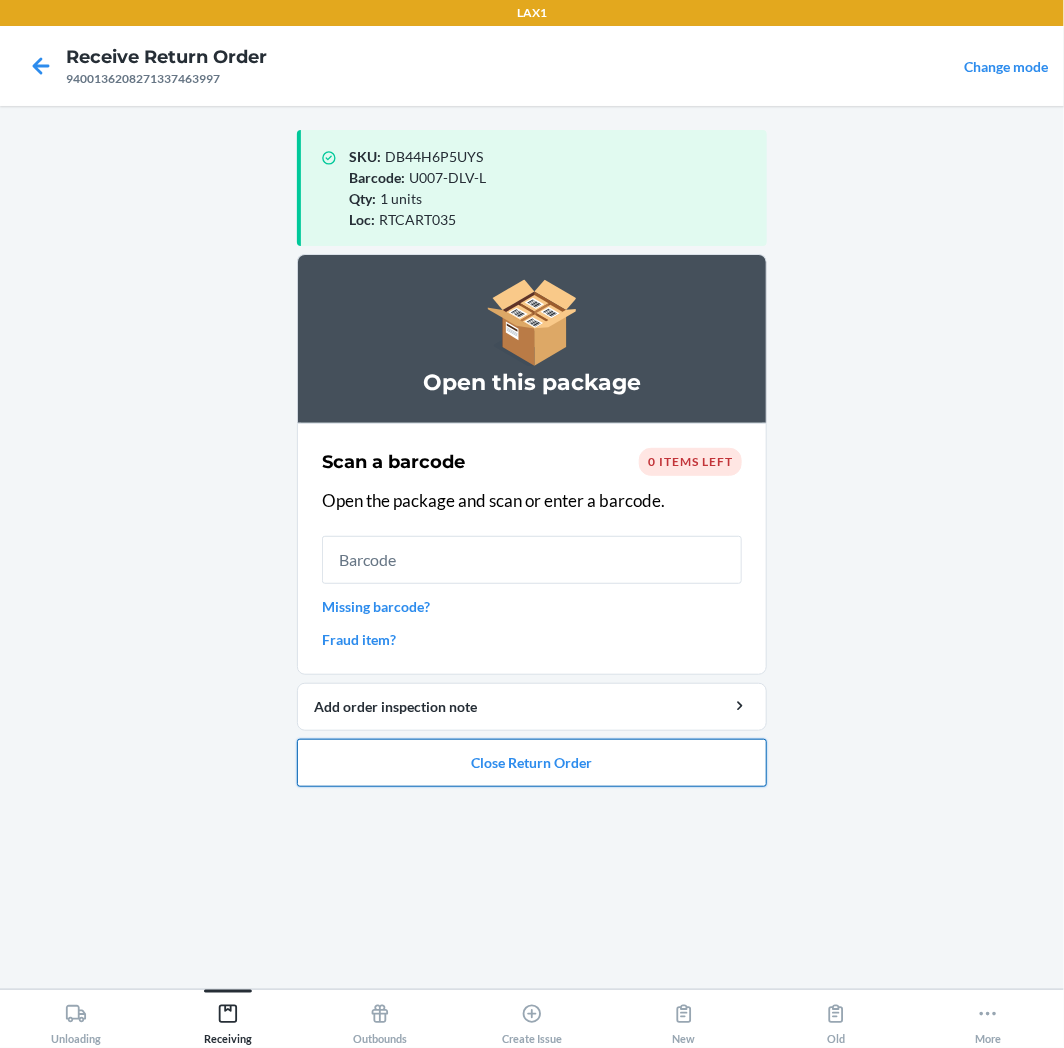 click on "Close Return Order" at bounding box center [532, 763] 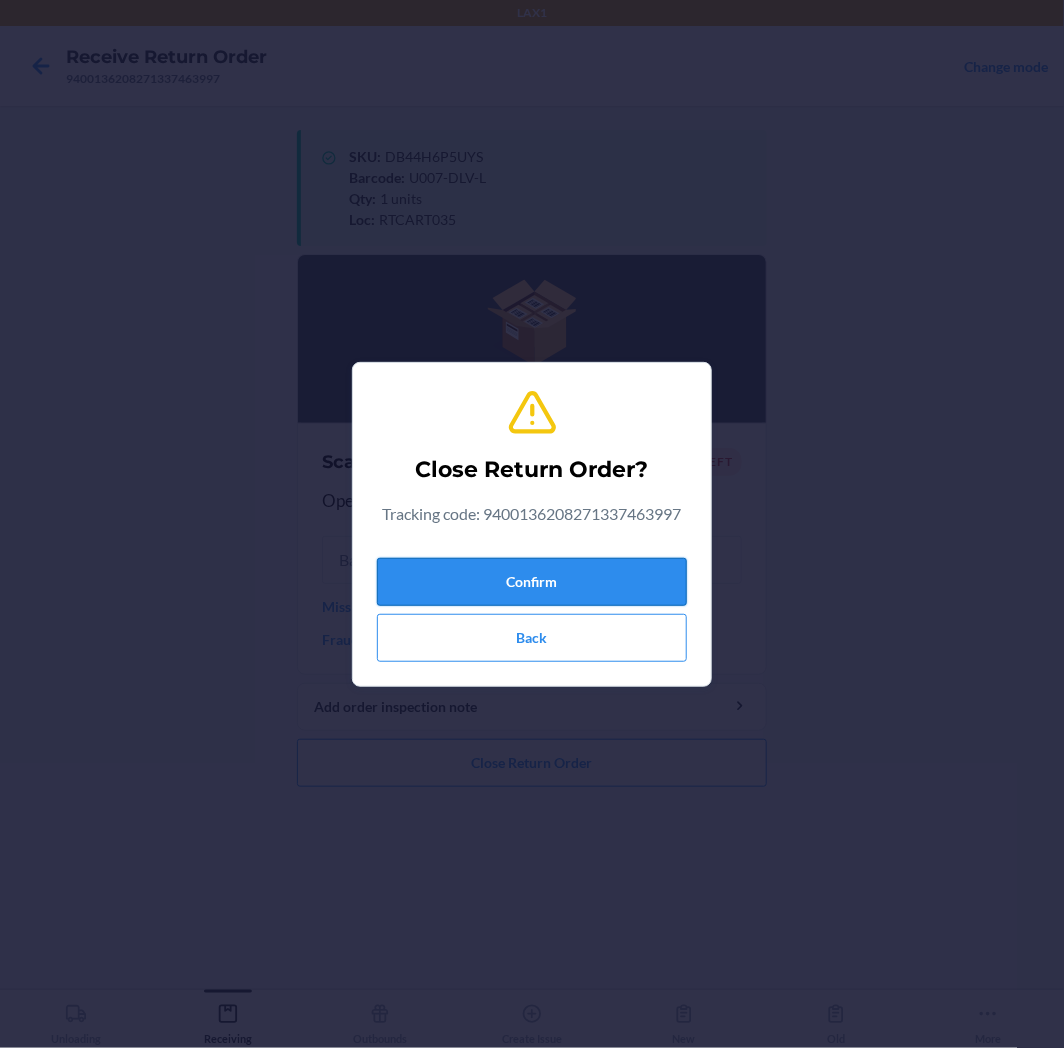 click on "Confirm" at bounding box center (532, 582) 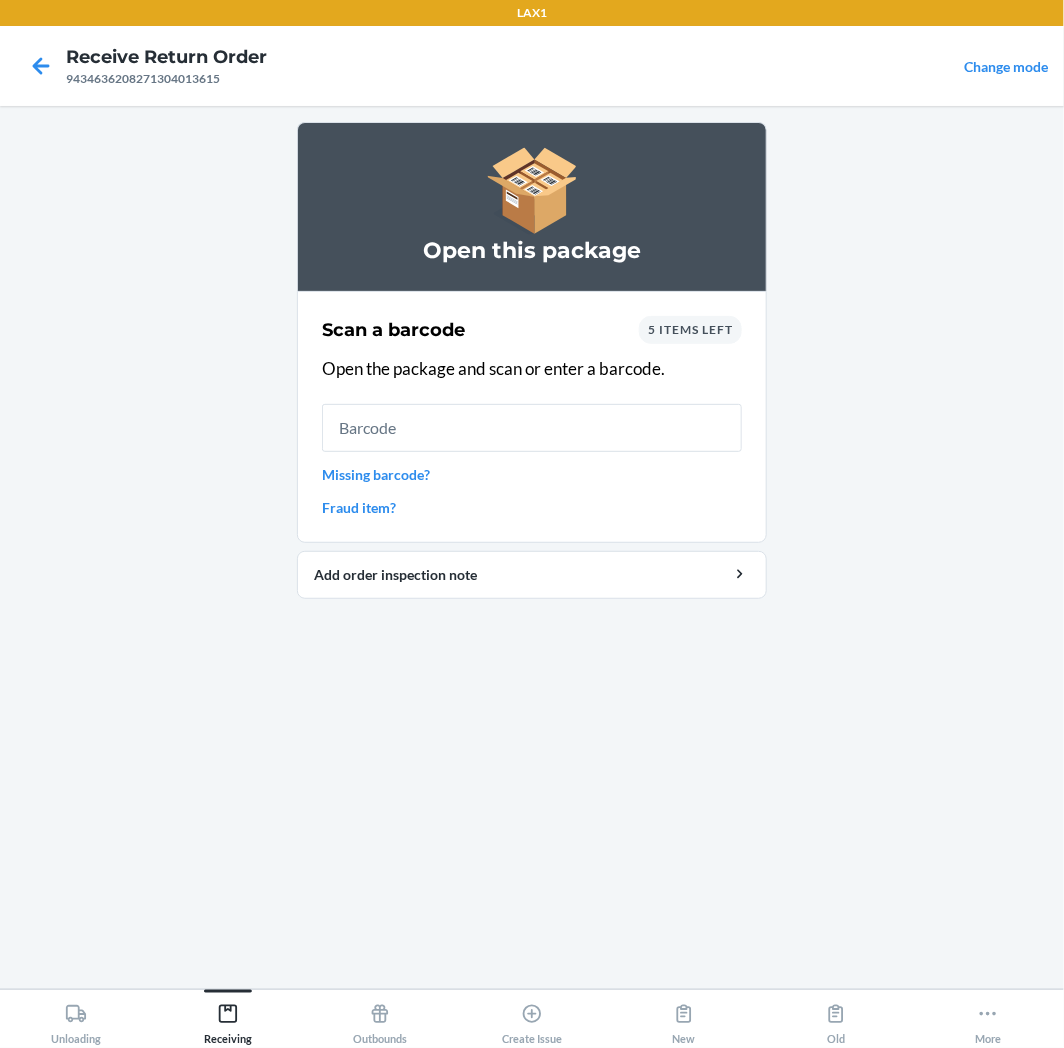 click at bounding box center (532, 428) 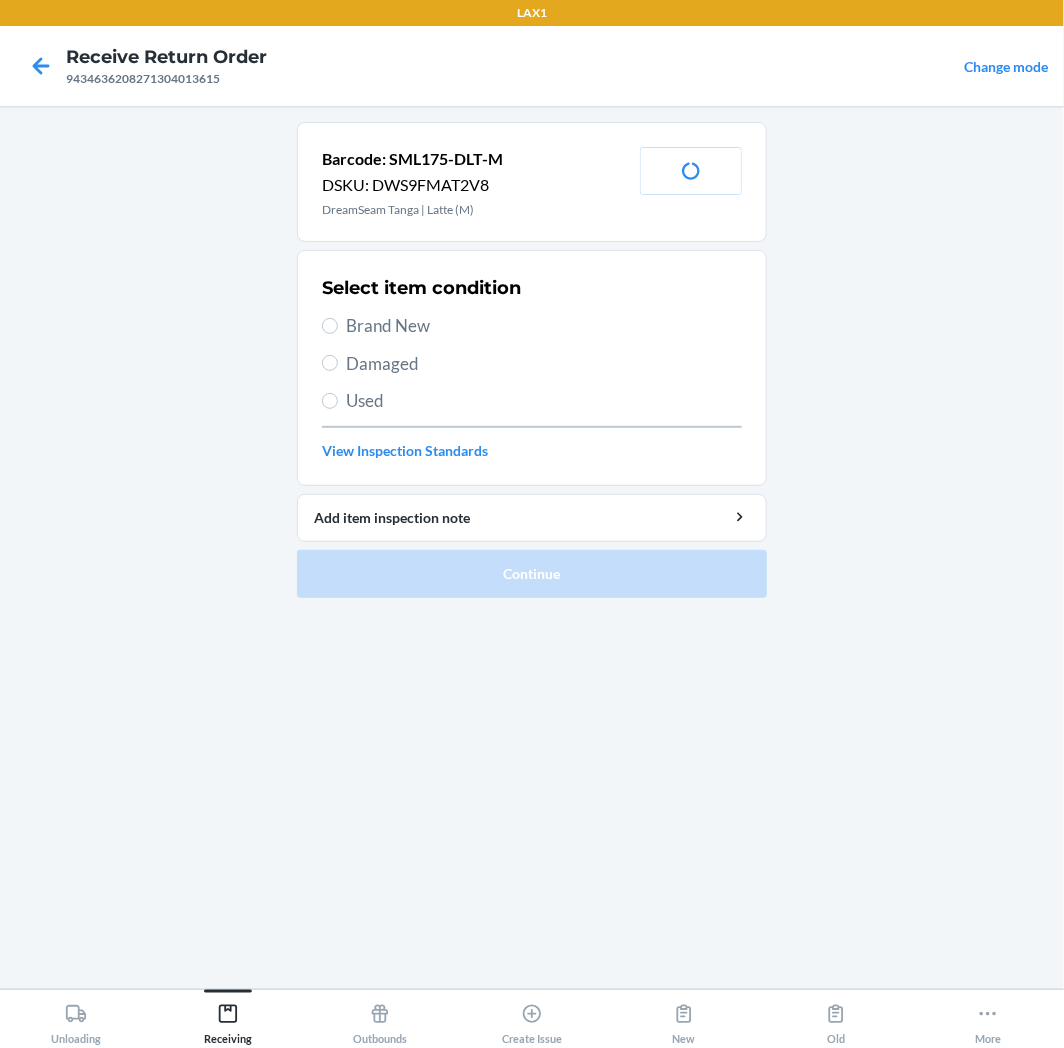 drag, startPoint x: 402, startPoint y: 316, endPoint x: 412, endPoint y: 372, distance: 56.88585 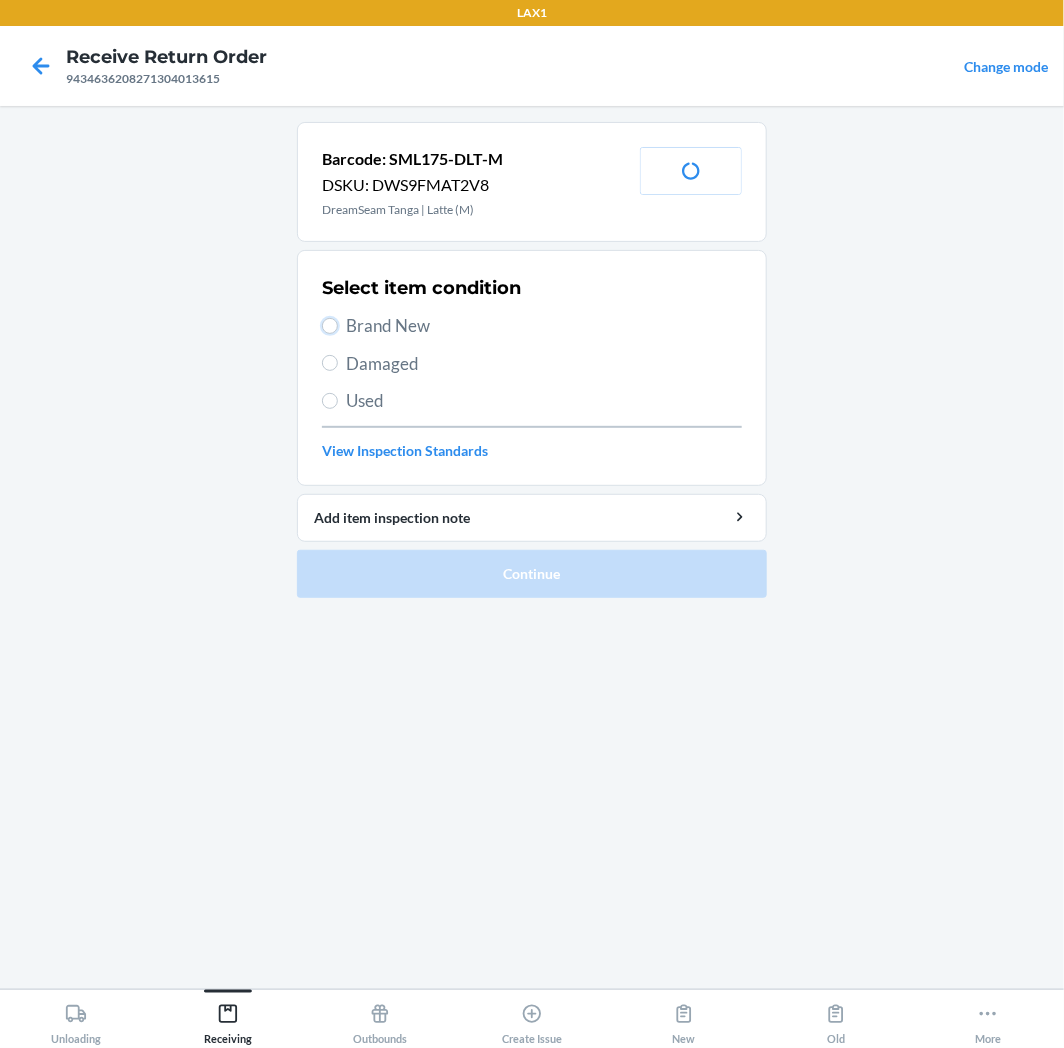 click on "Brand New" at bounding box center (330, 326) 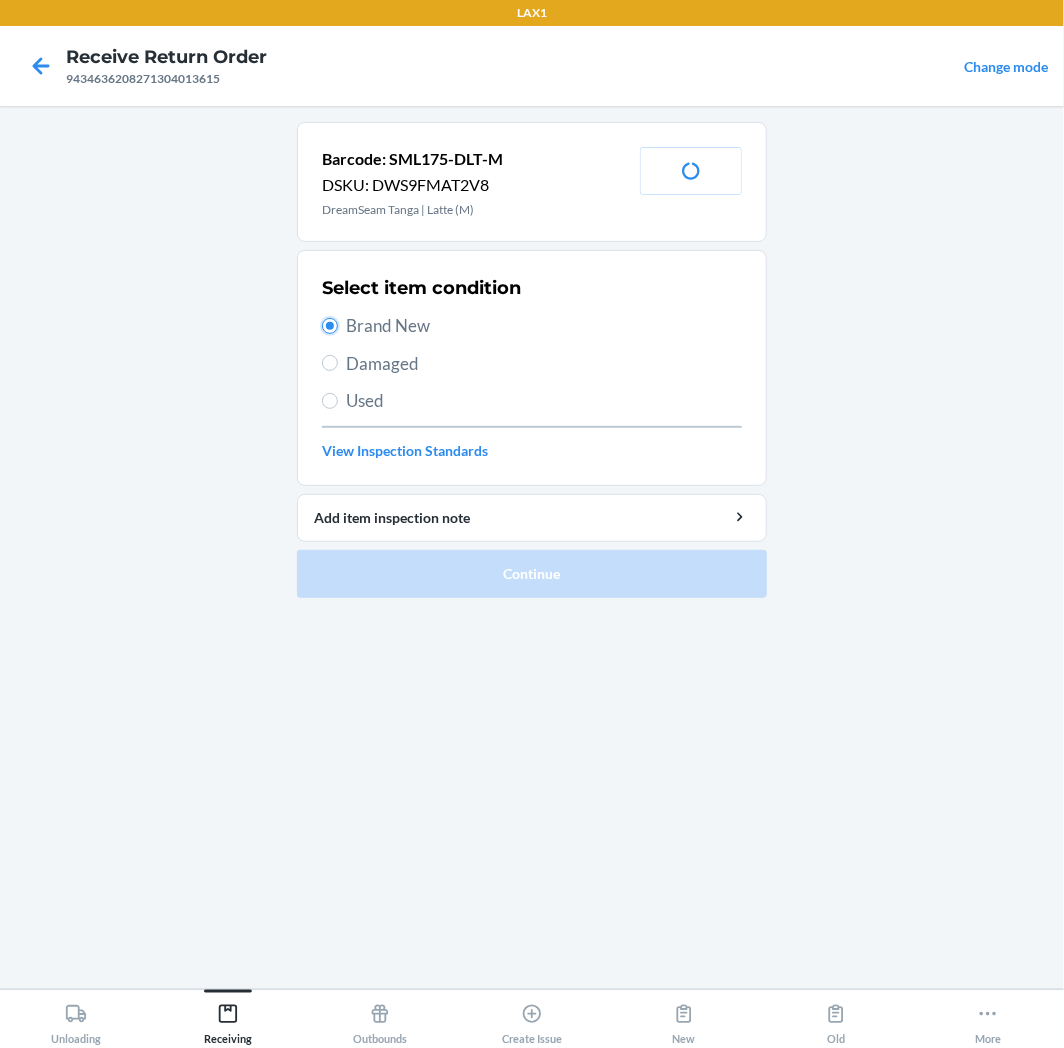 radio on "true" 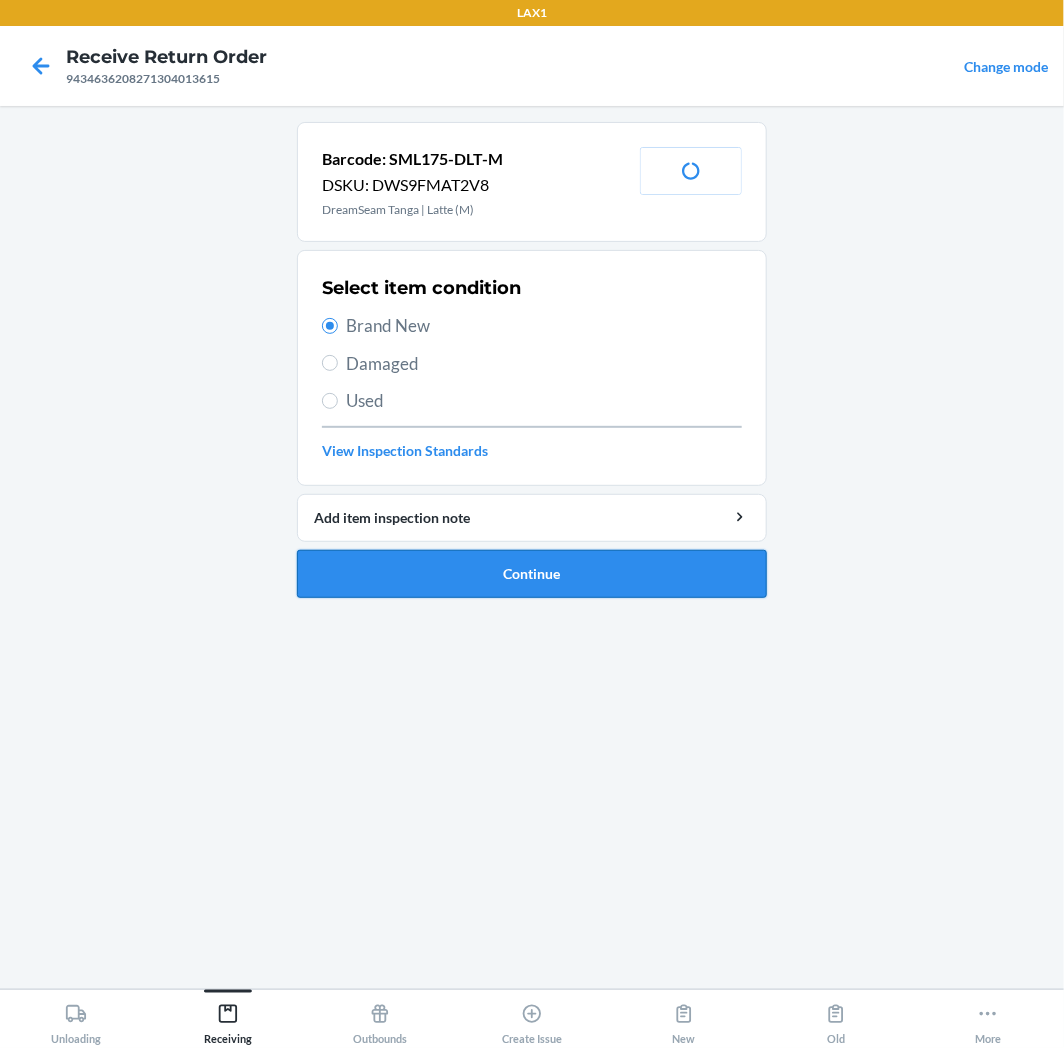 click on "Continue" at bounding box center [532, 574] 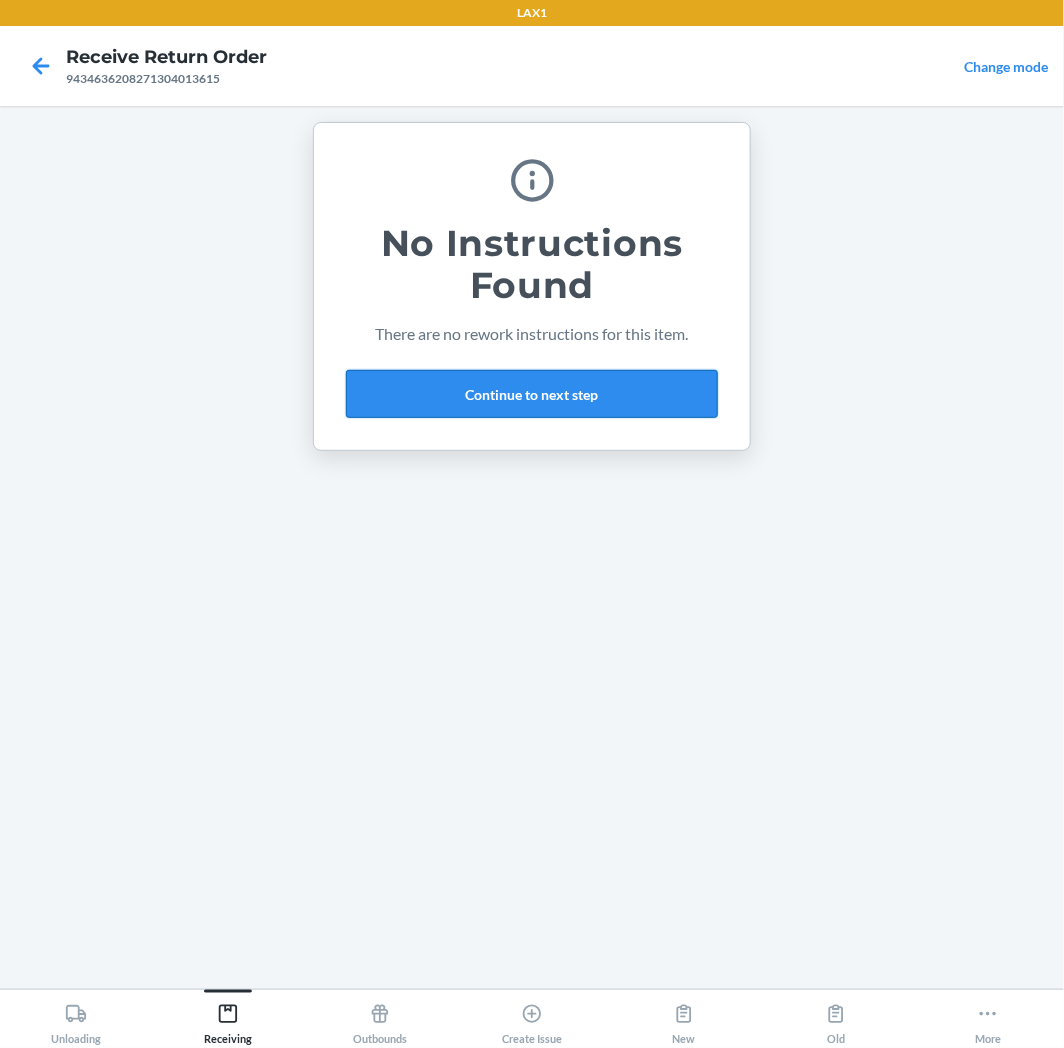 click on "Continue to next step" at bounding box center [532, 394] 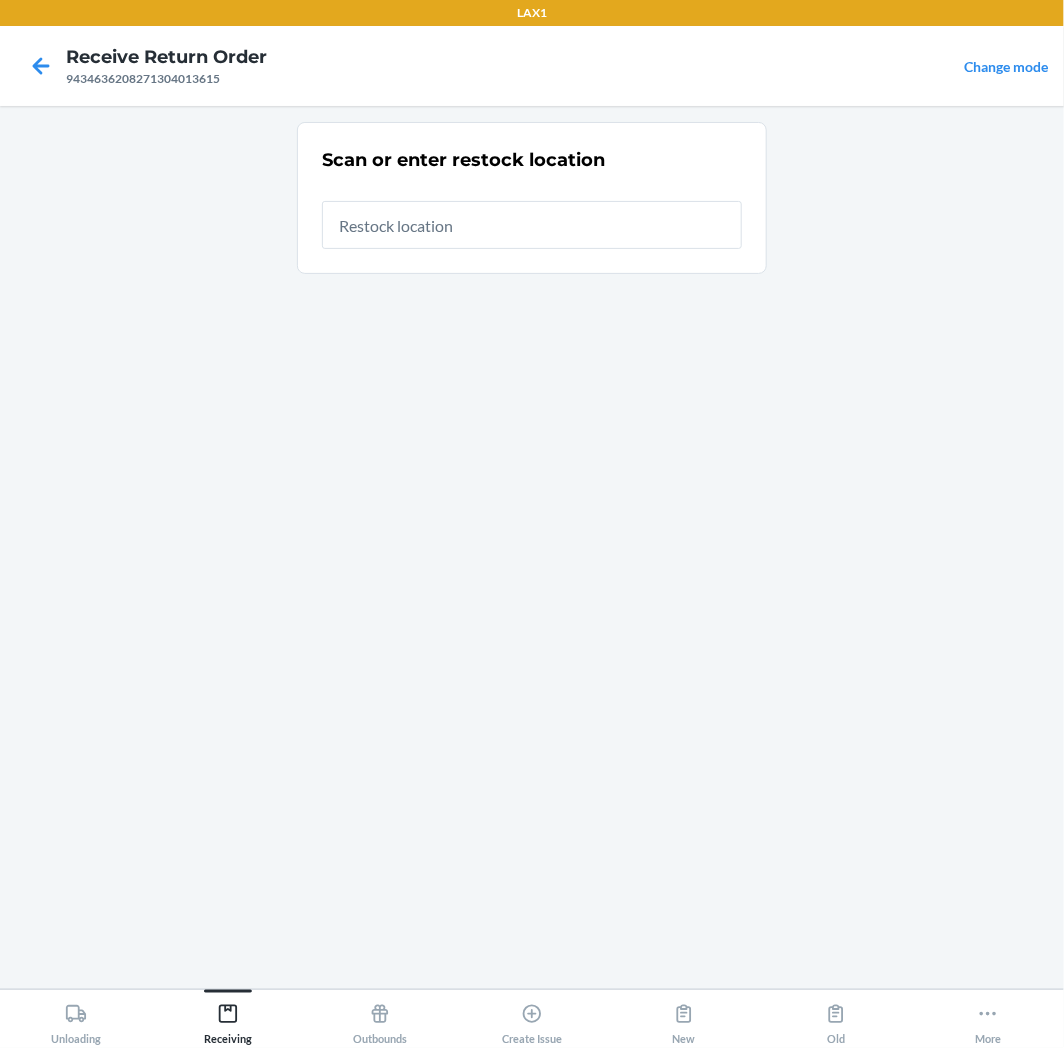 click at bounding box center [532, 225] 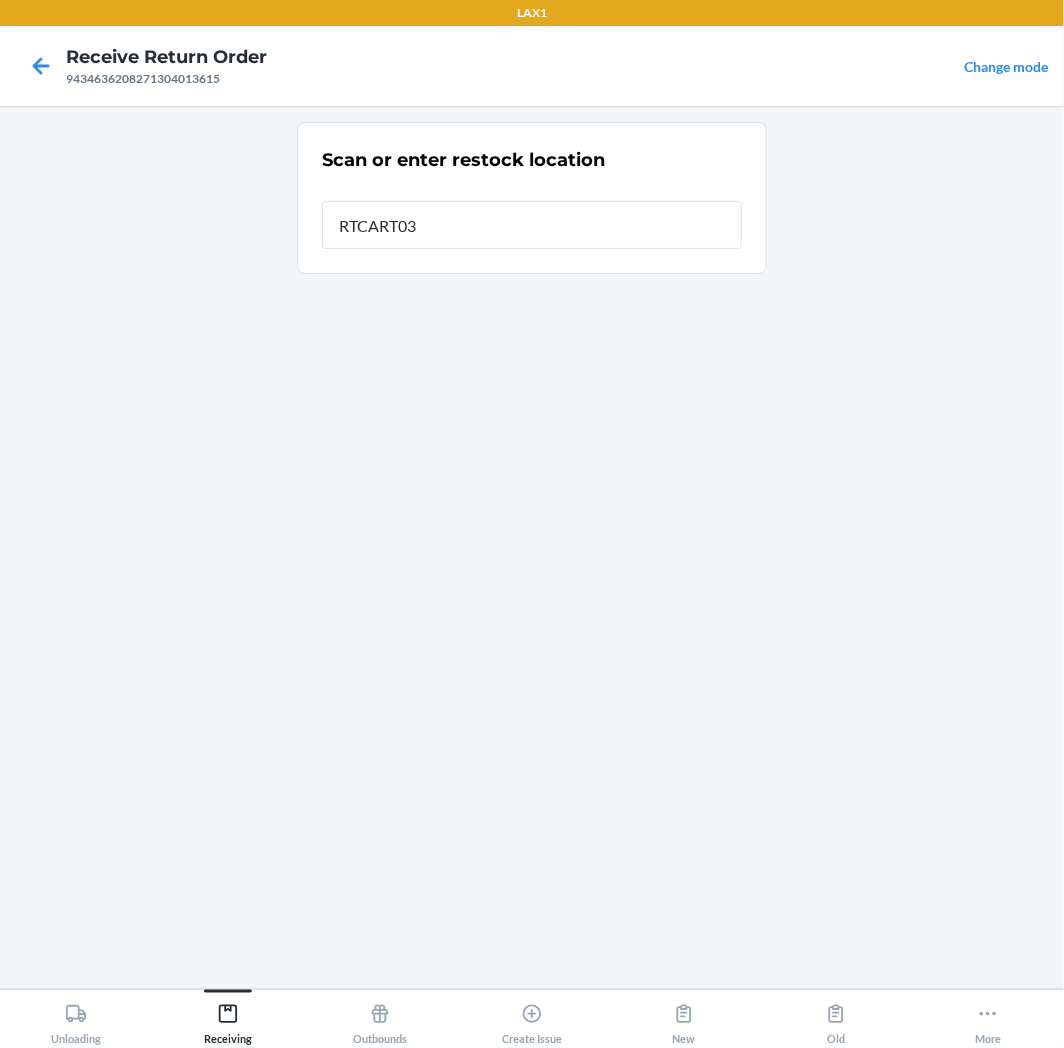 type on "RTCART035" 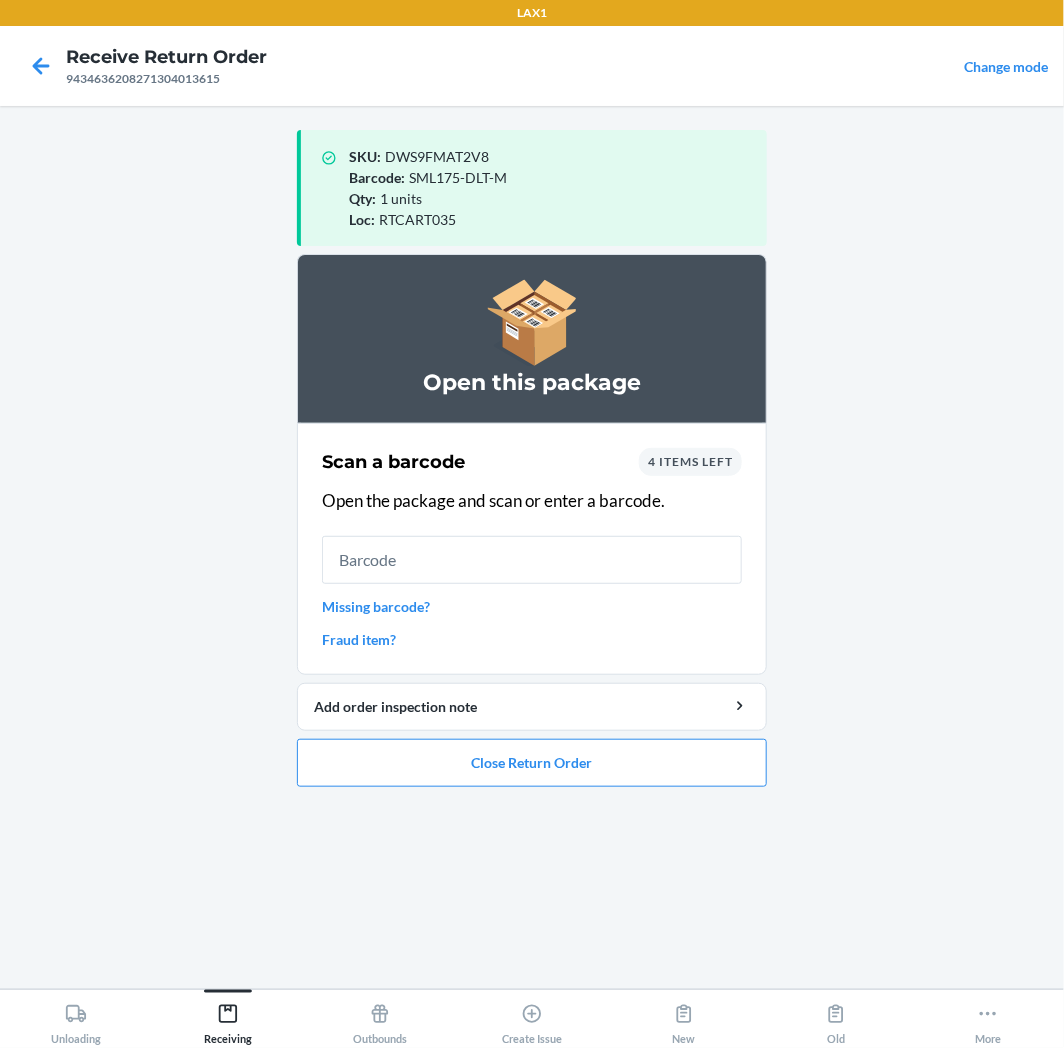 click on "4 items left" at bounding box center [690, 461] 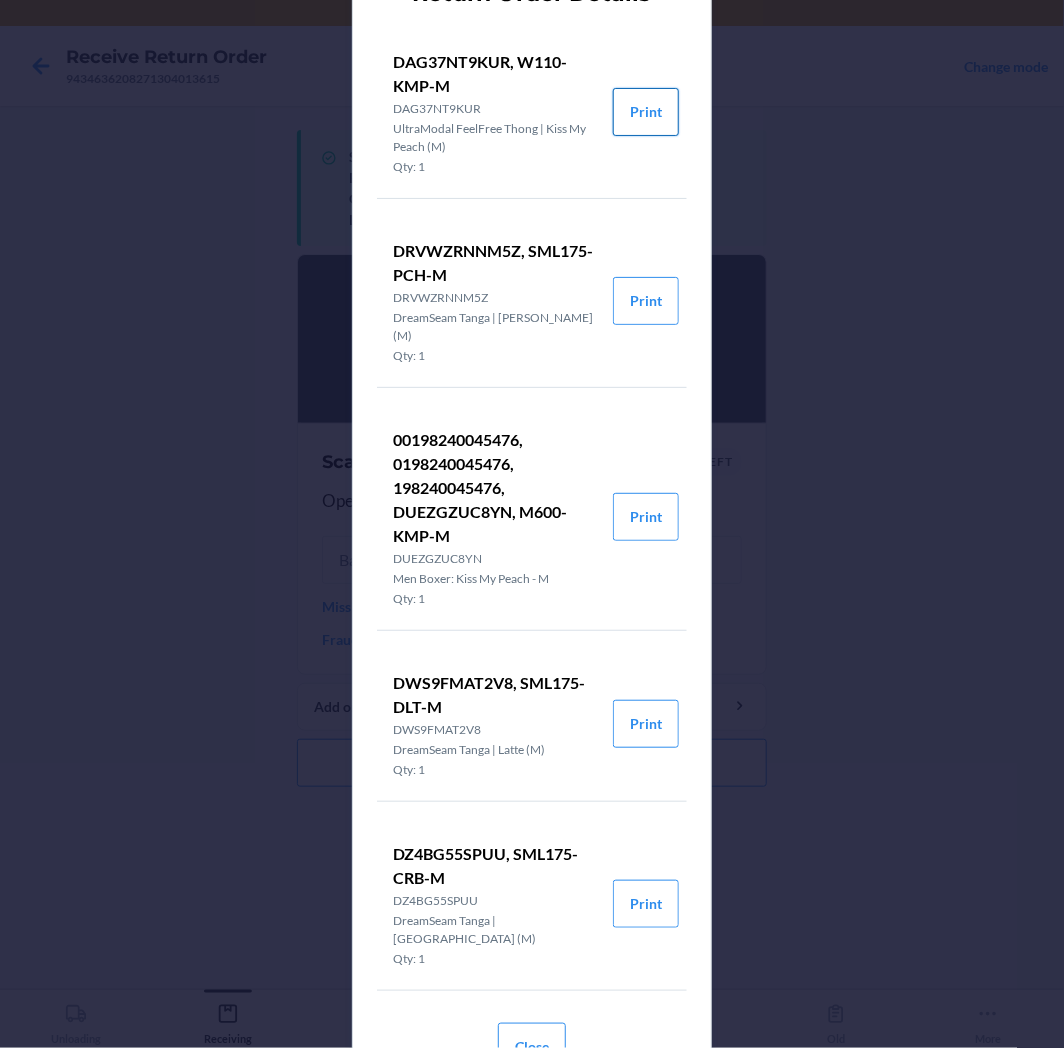click on "Print" at bounding box center [646, 112] 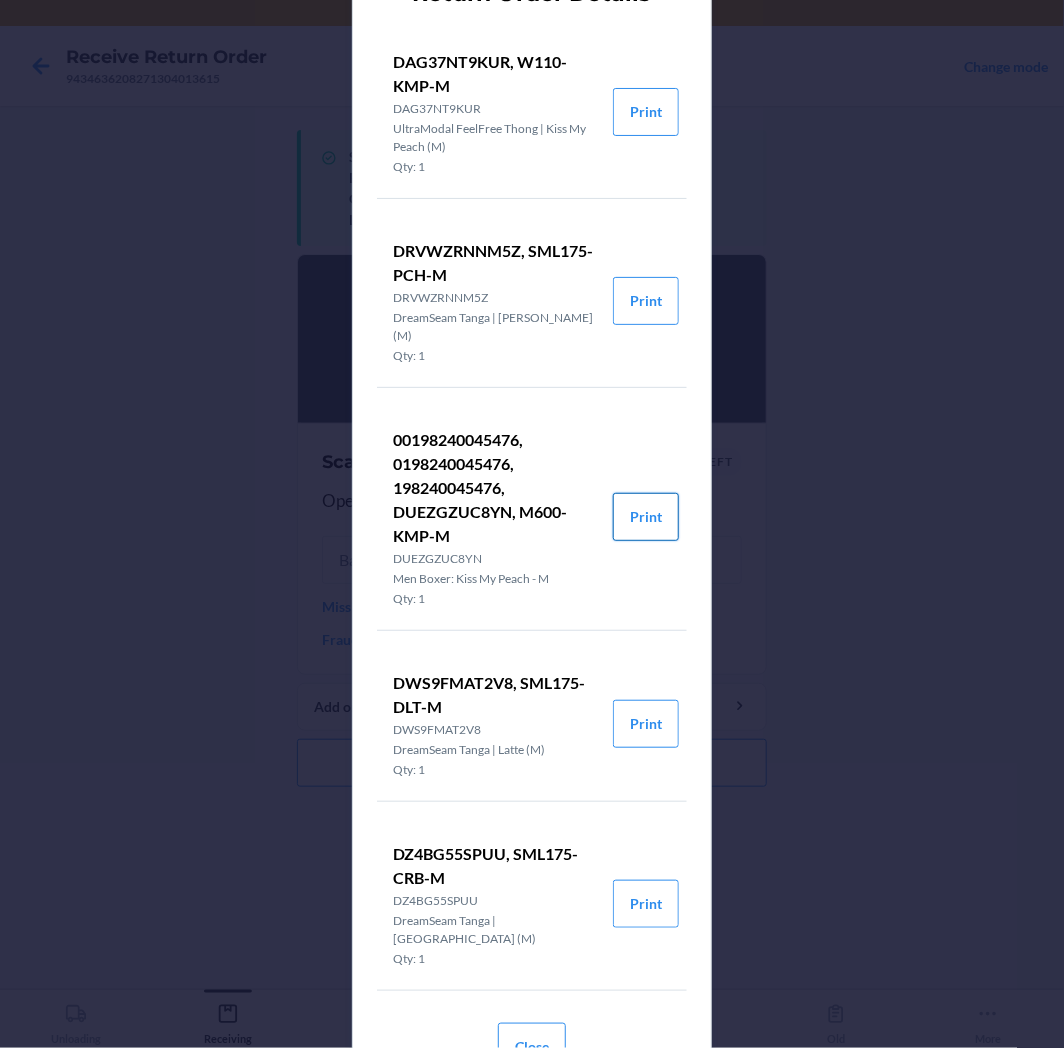 click on "Print" at bounding box center (646, 517) 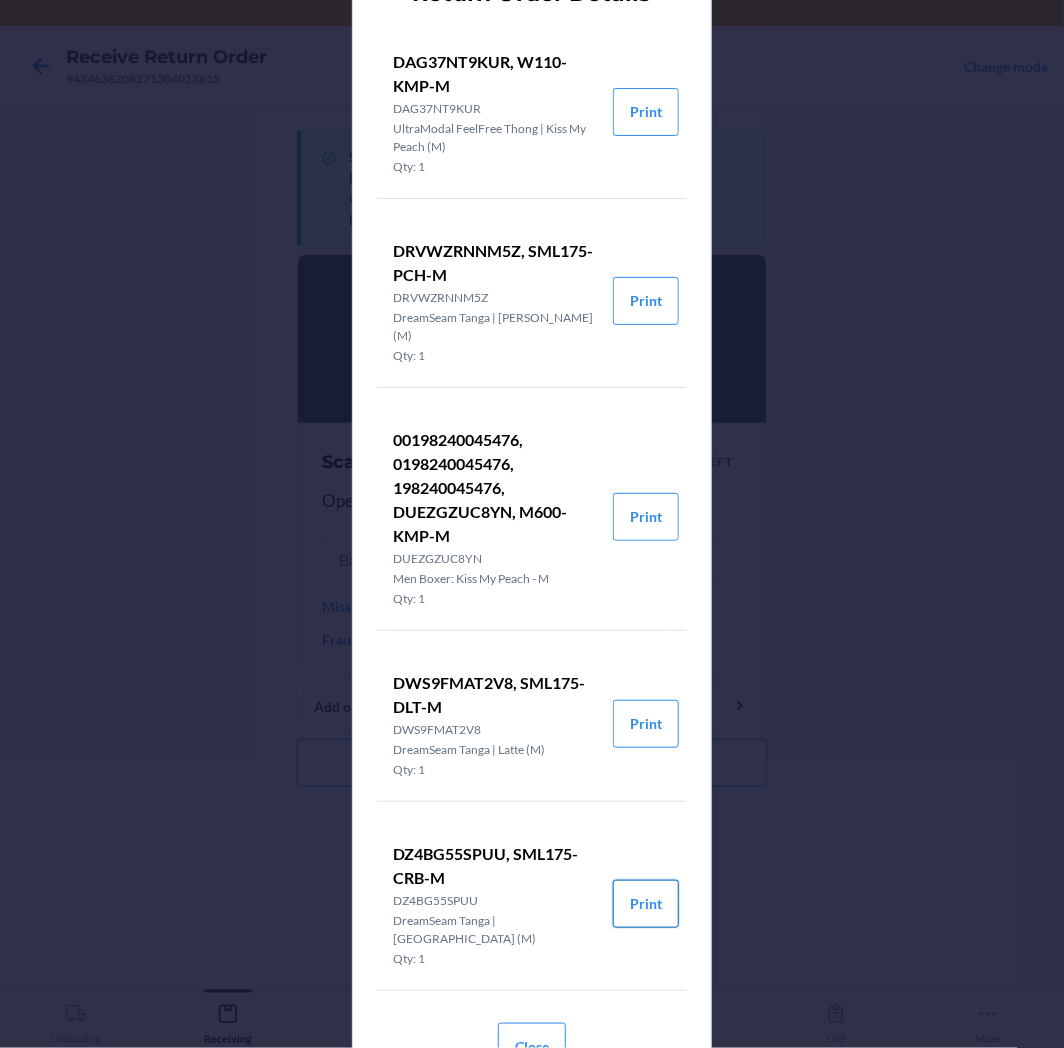click on "Print" at bounding box center [646, 904] 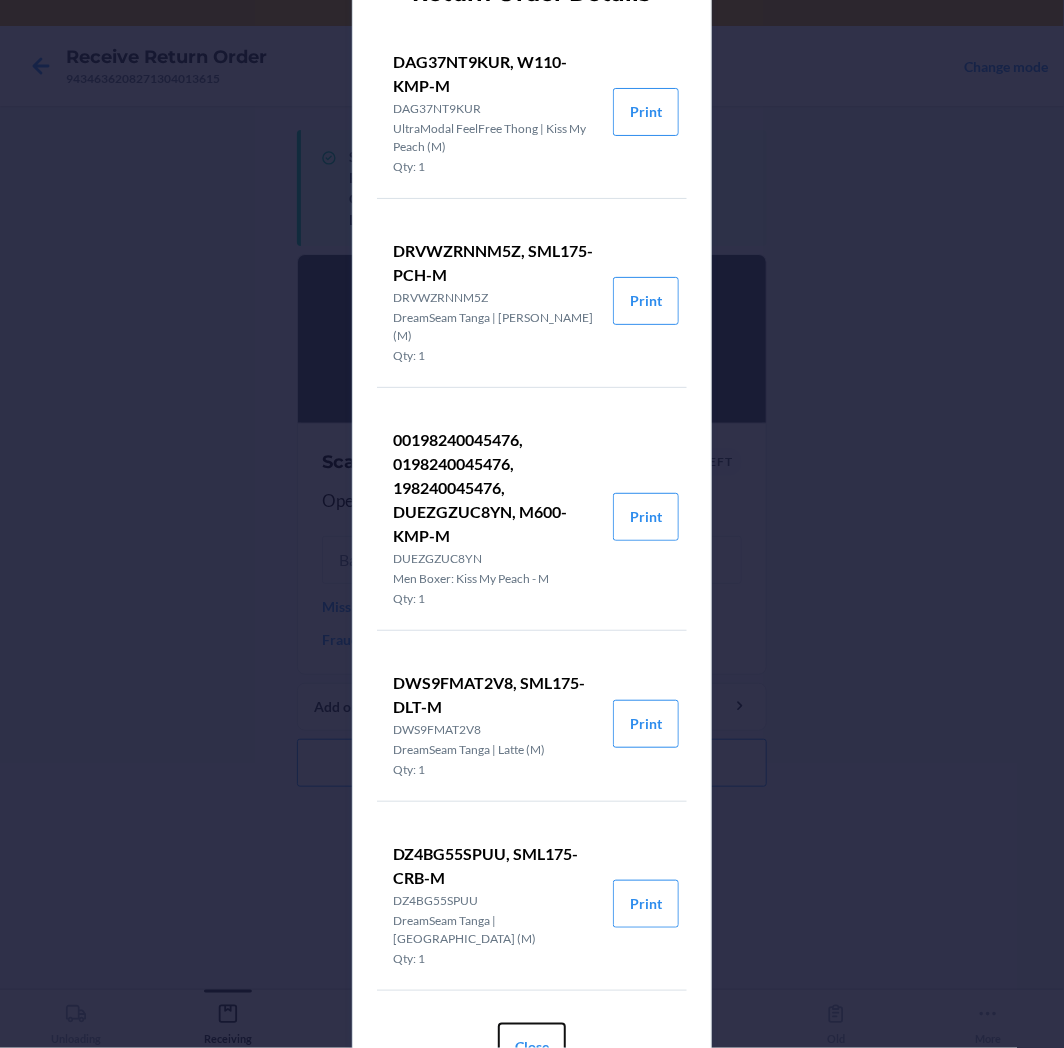 click on "Close" at bounding box center (532, 1047) 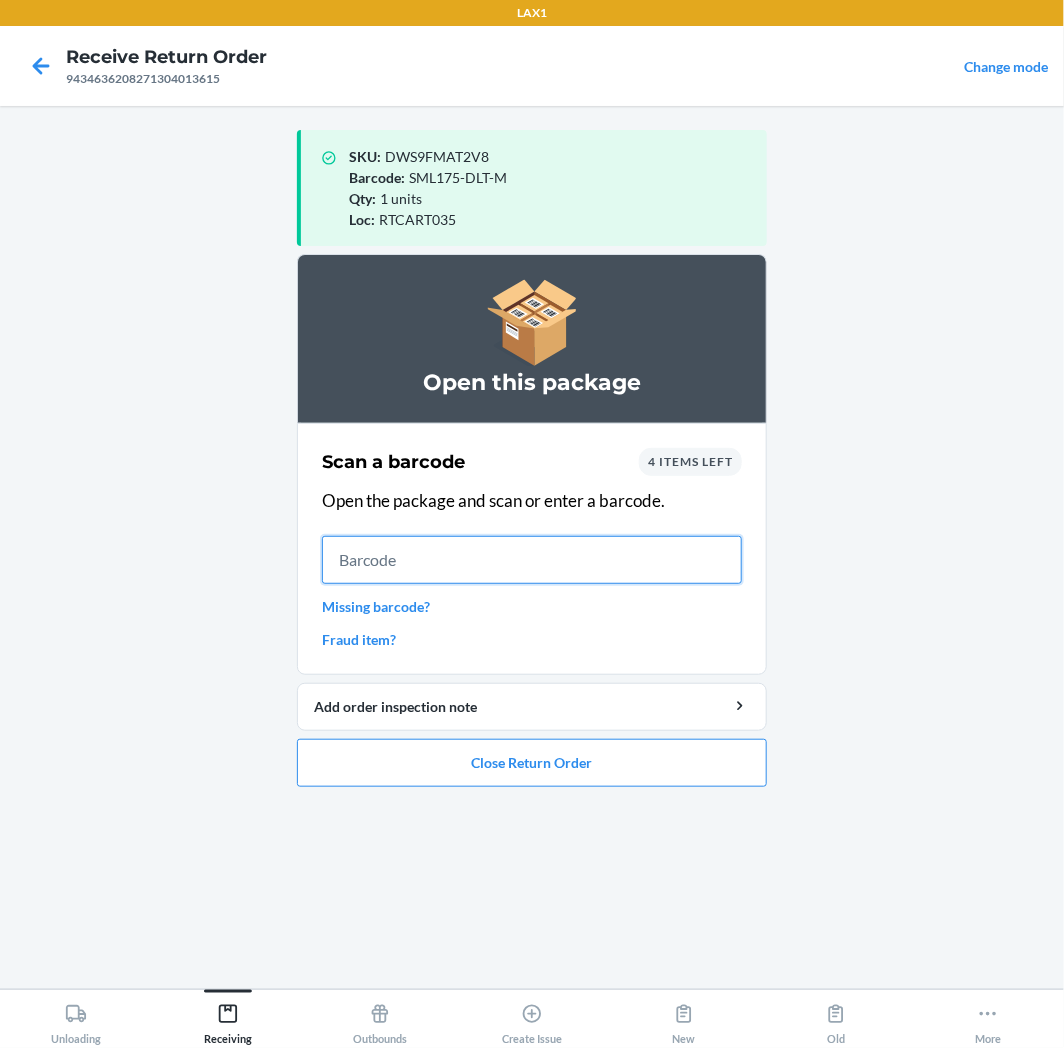 click at bounding box center (532, 560) 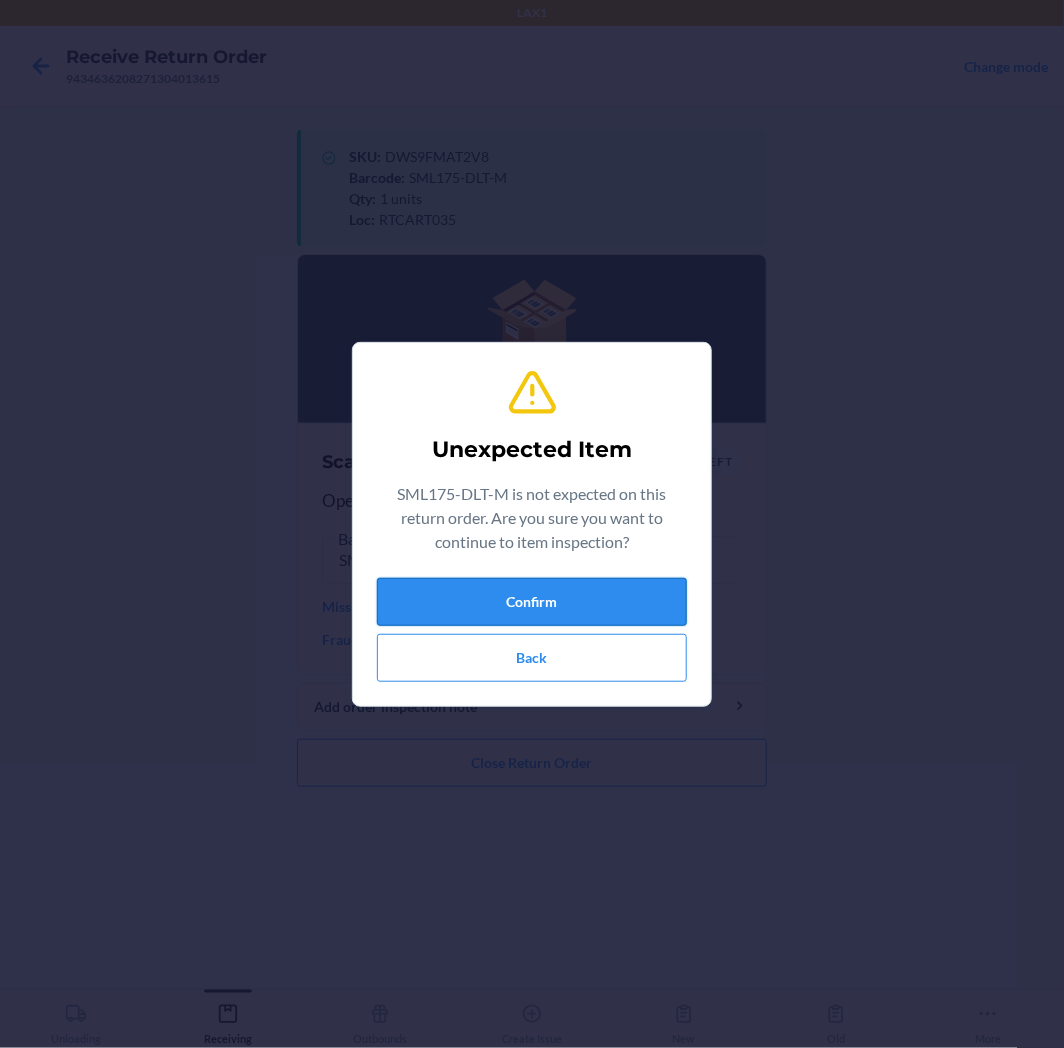 click on "Confirm" at bounding box center [532, 602] 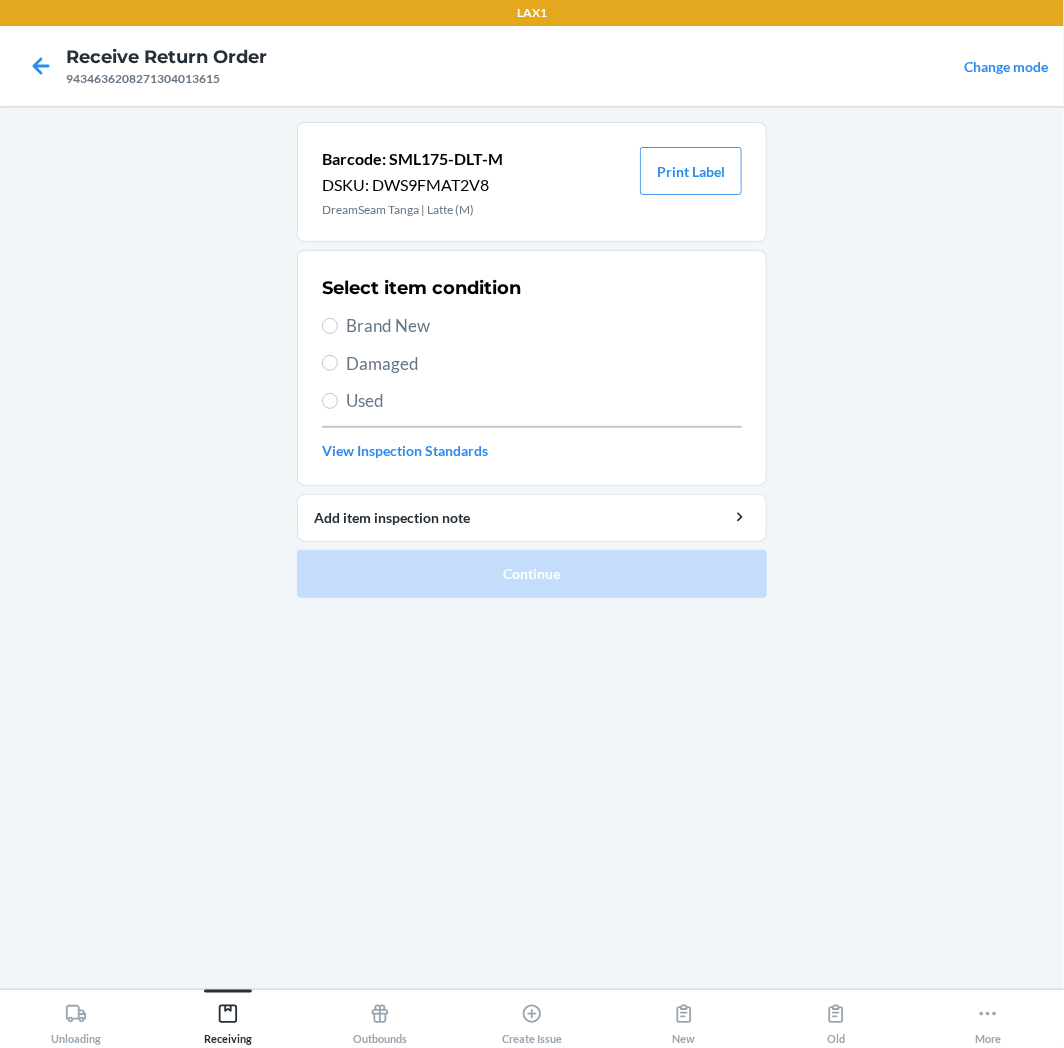 click on "Brand New" at bounding box center (544, 326) 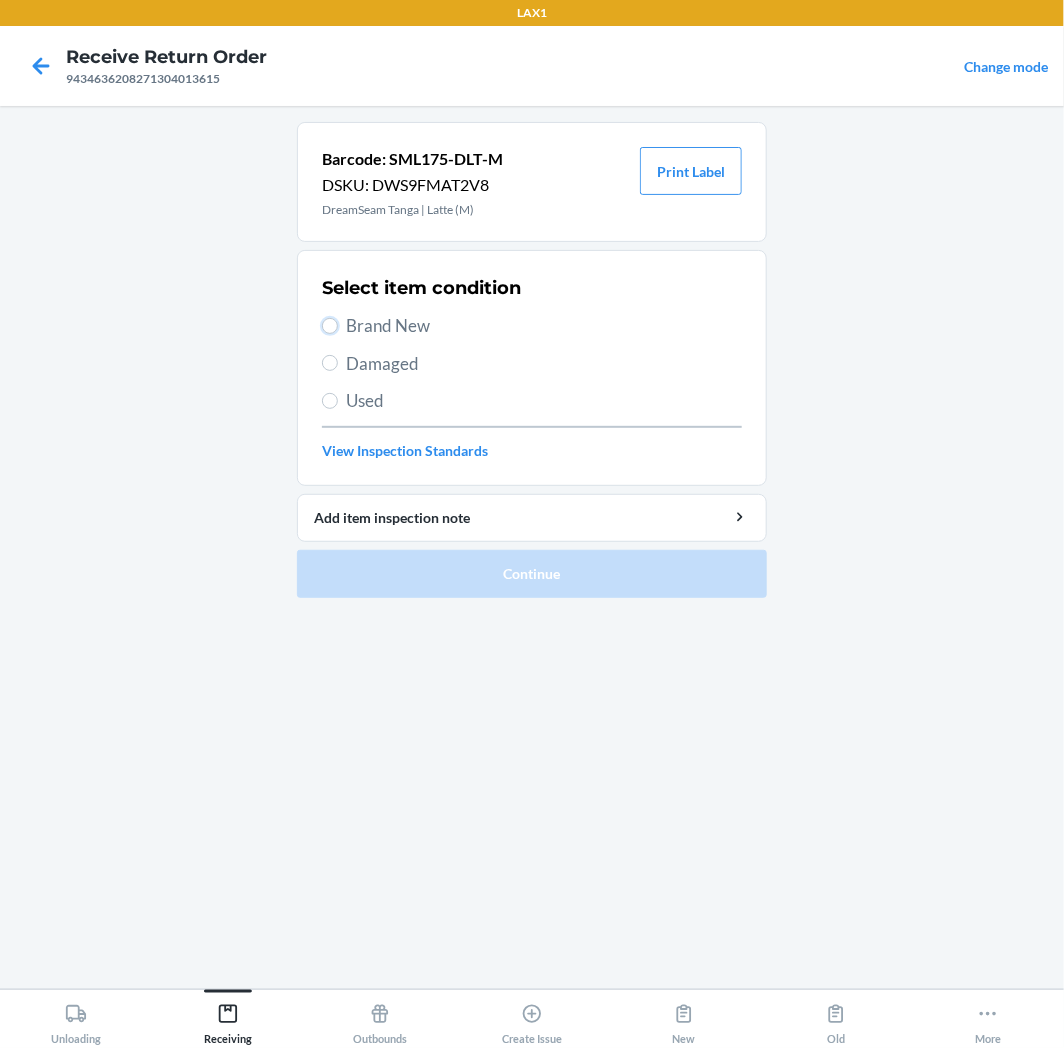 click on "Brand New" at bounding box center [330, 326] 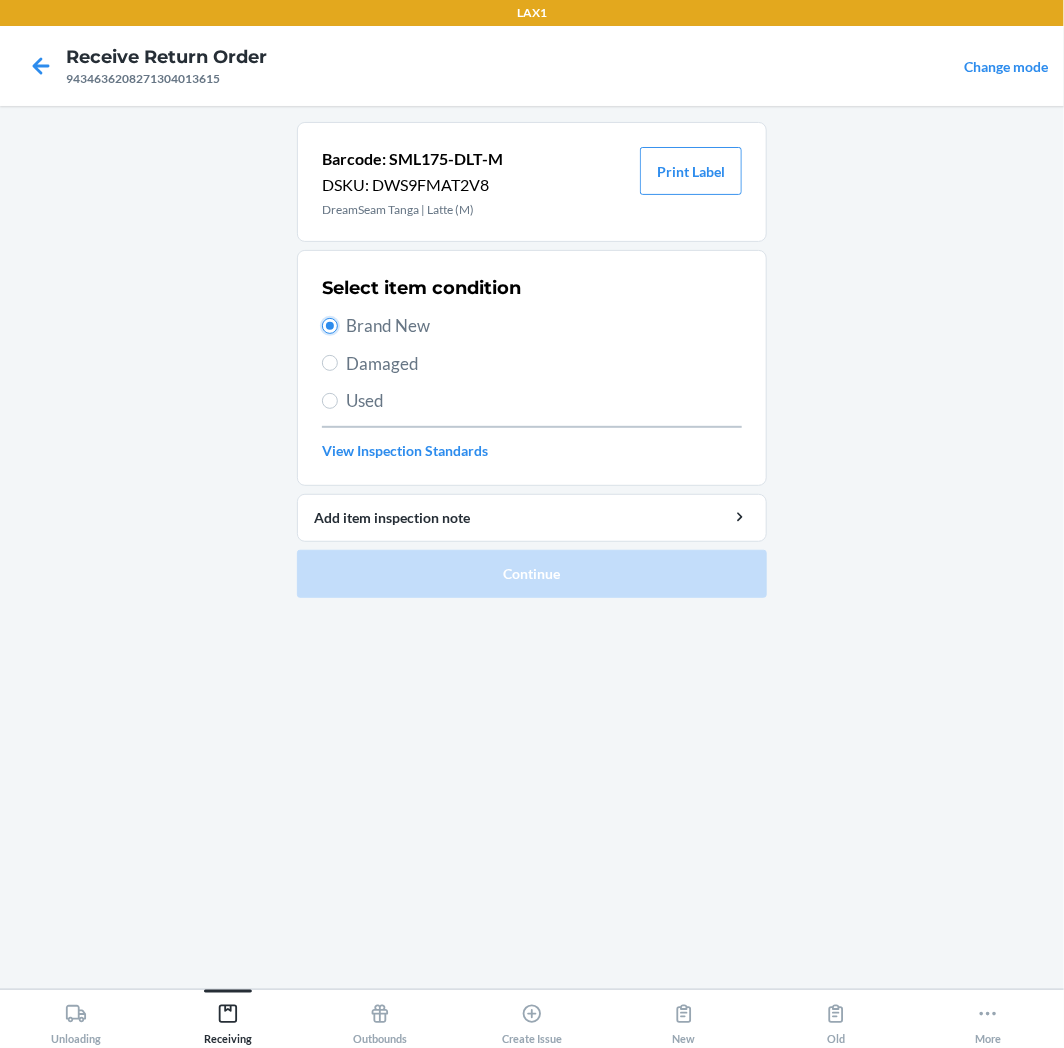 radio on "true" 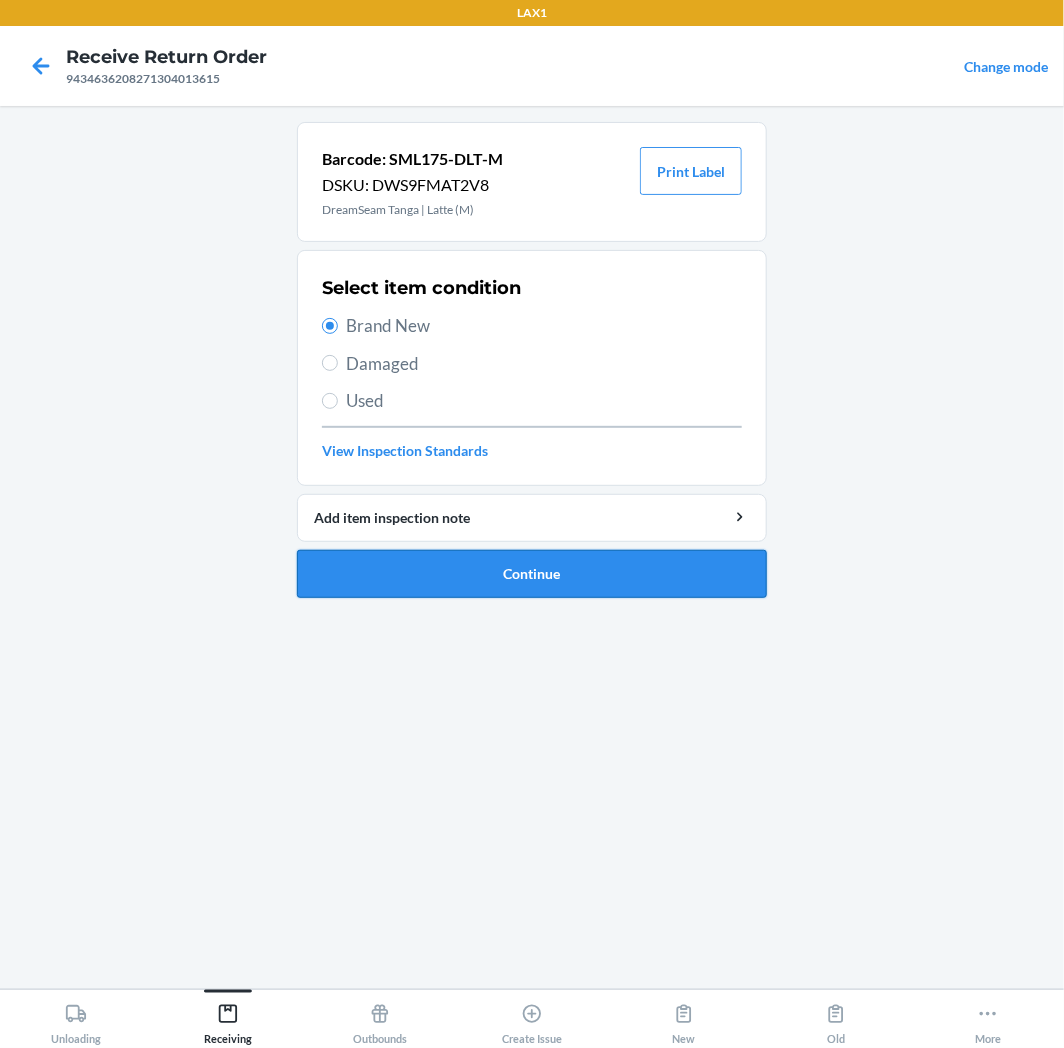 click on "Continue" at bounding box center [532, 574] 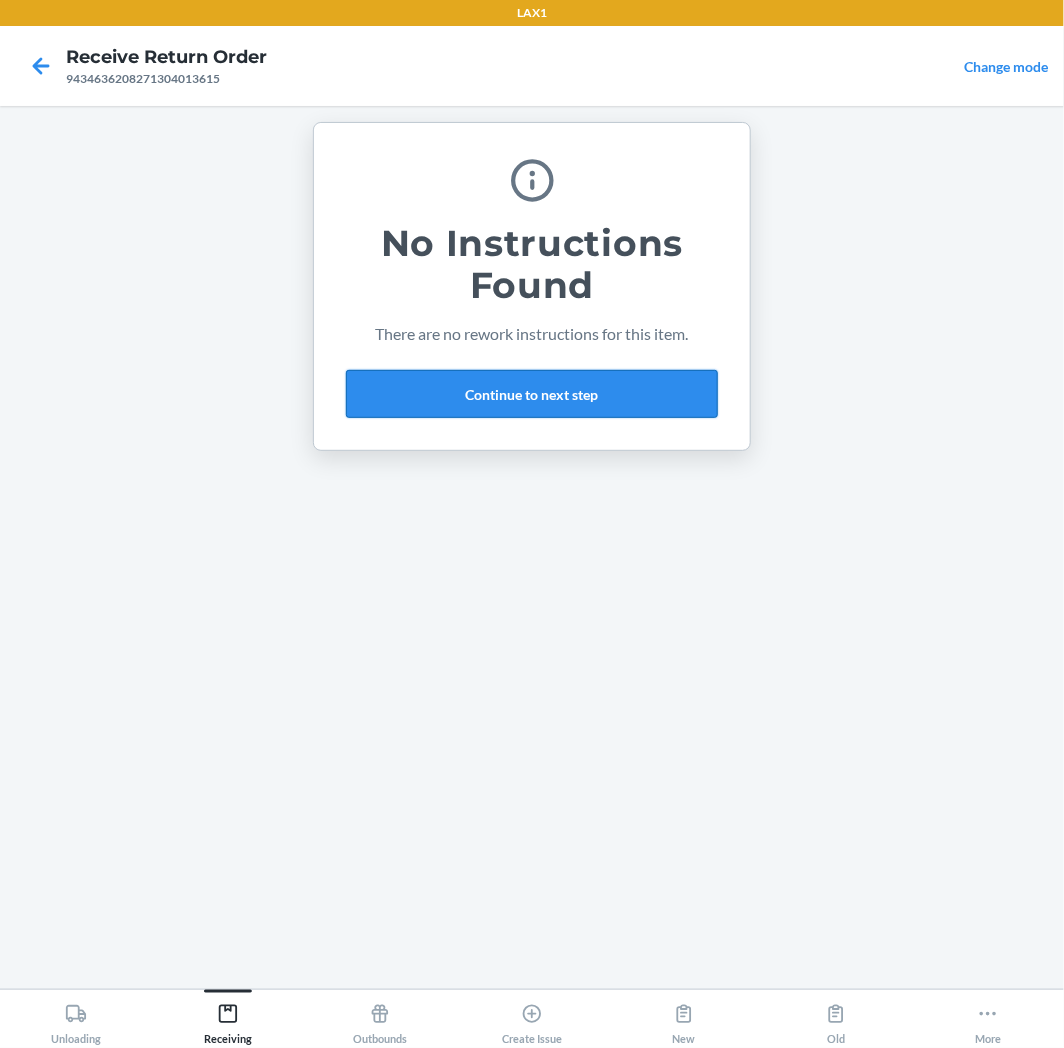 click on "Continue to next step" at bounding box center [532, 394] 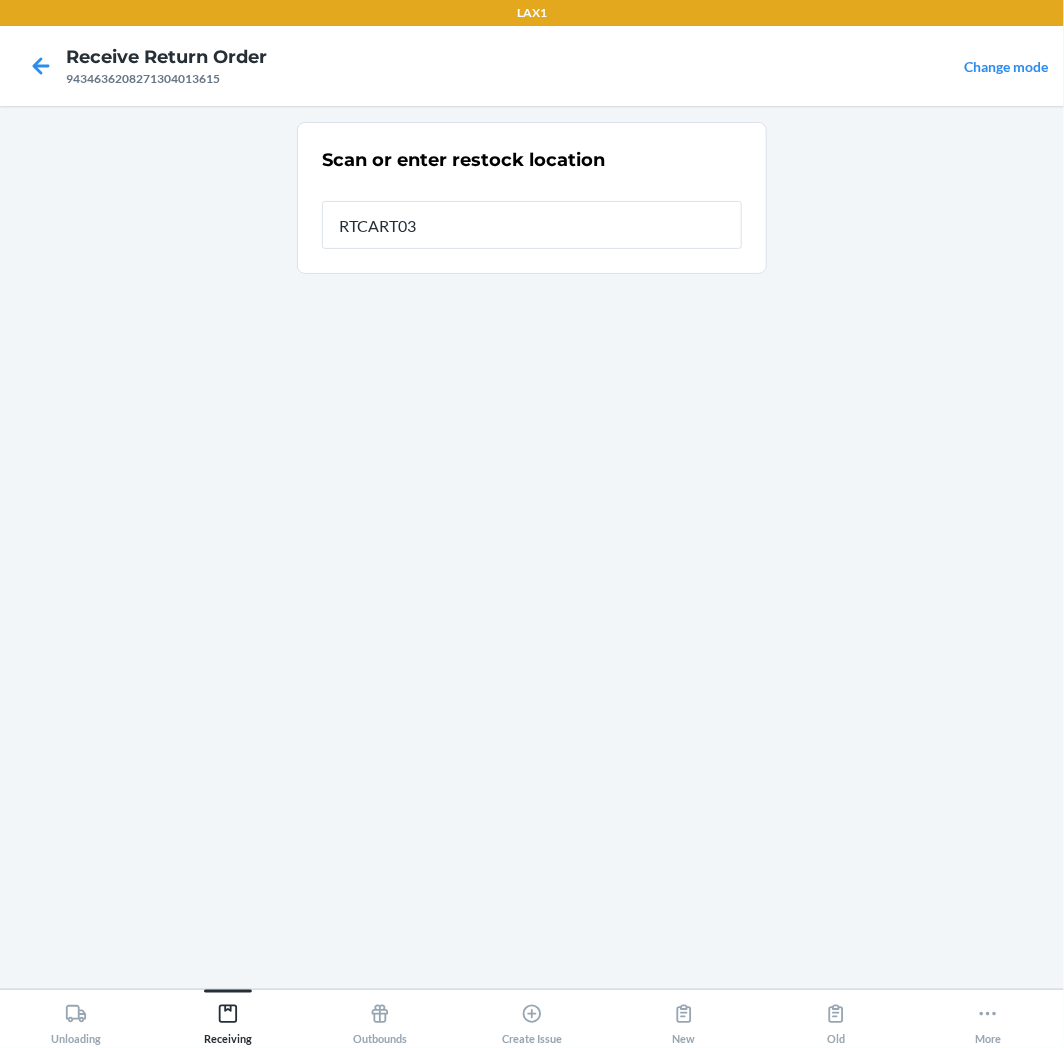type on "RTCART035" 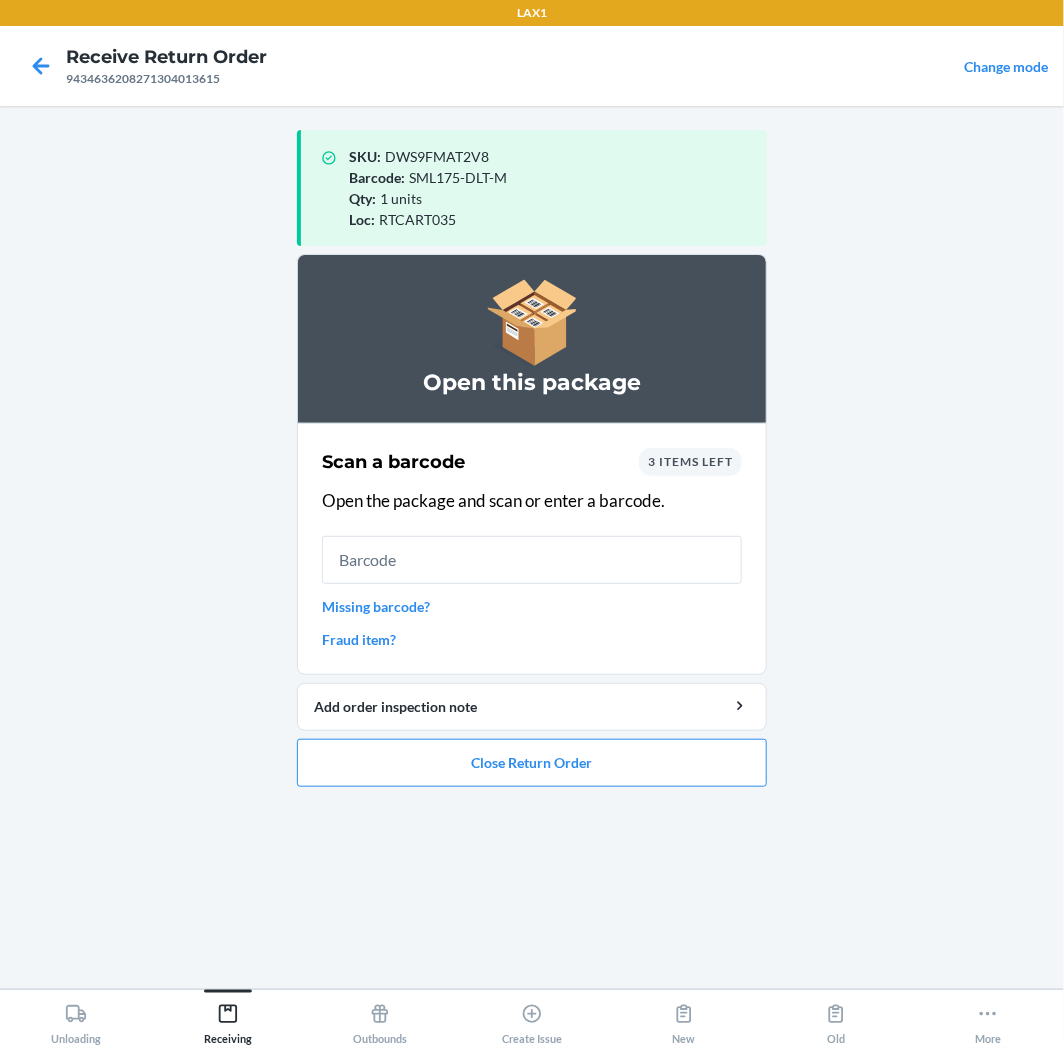 click at bounding box center [532, 560] 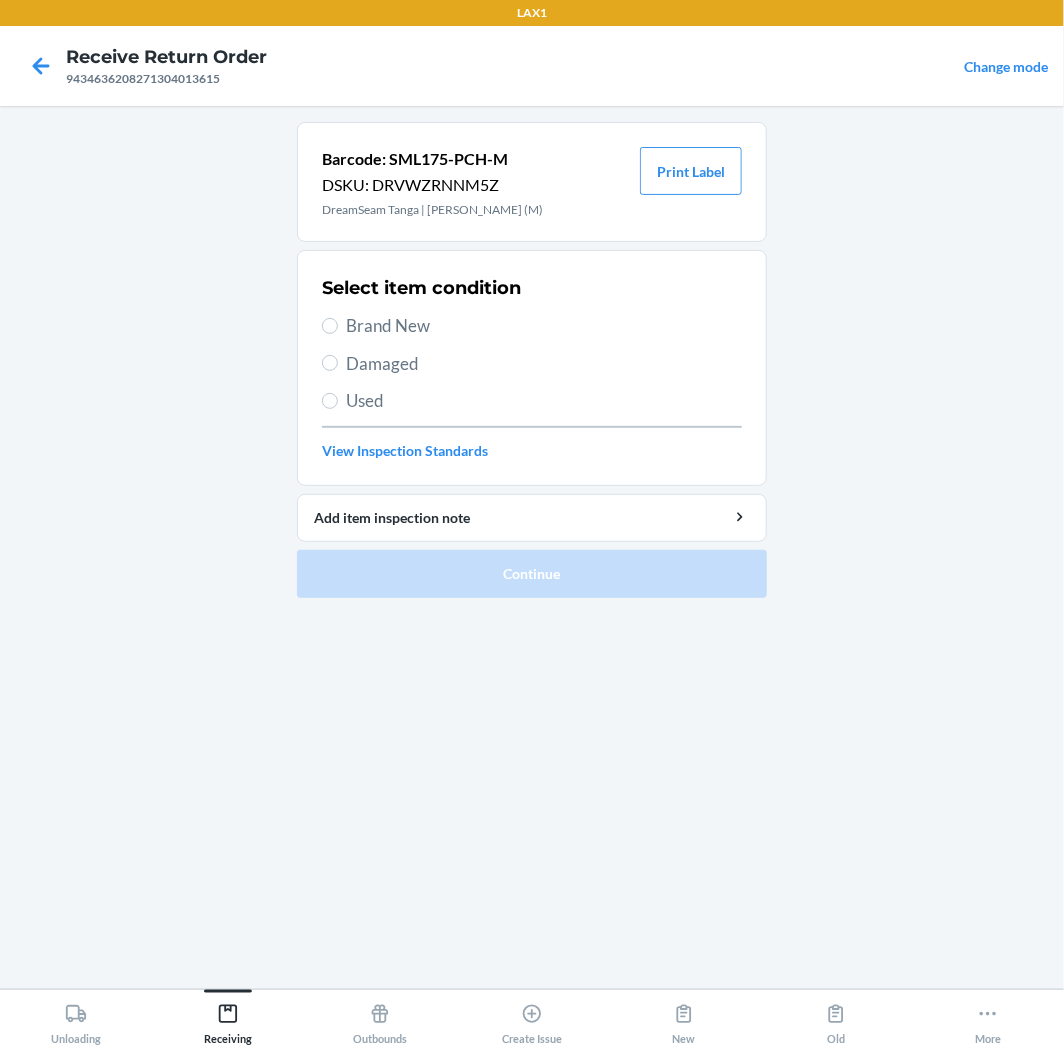 drag, startPoint x: 396, startPoint y: 315, endPoint x: 415, endPoint y: 367, distance: 55.362442 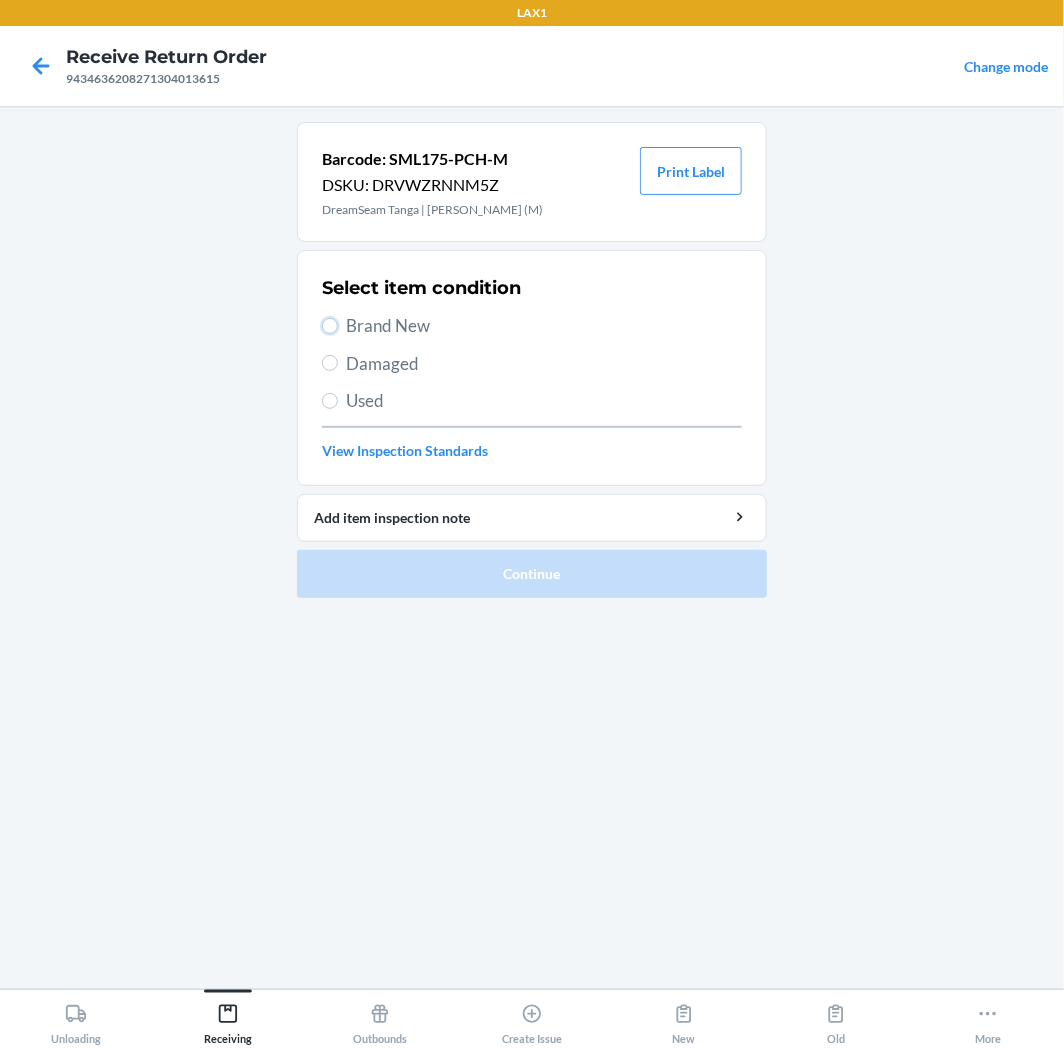 click on "Brand New" at bounding box center (330, 326) 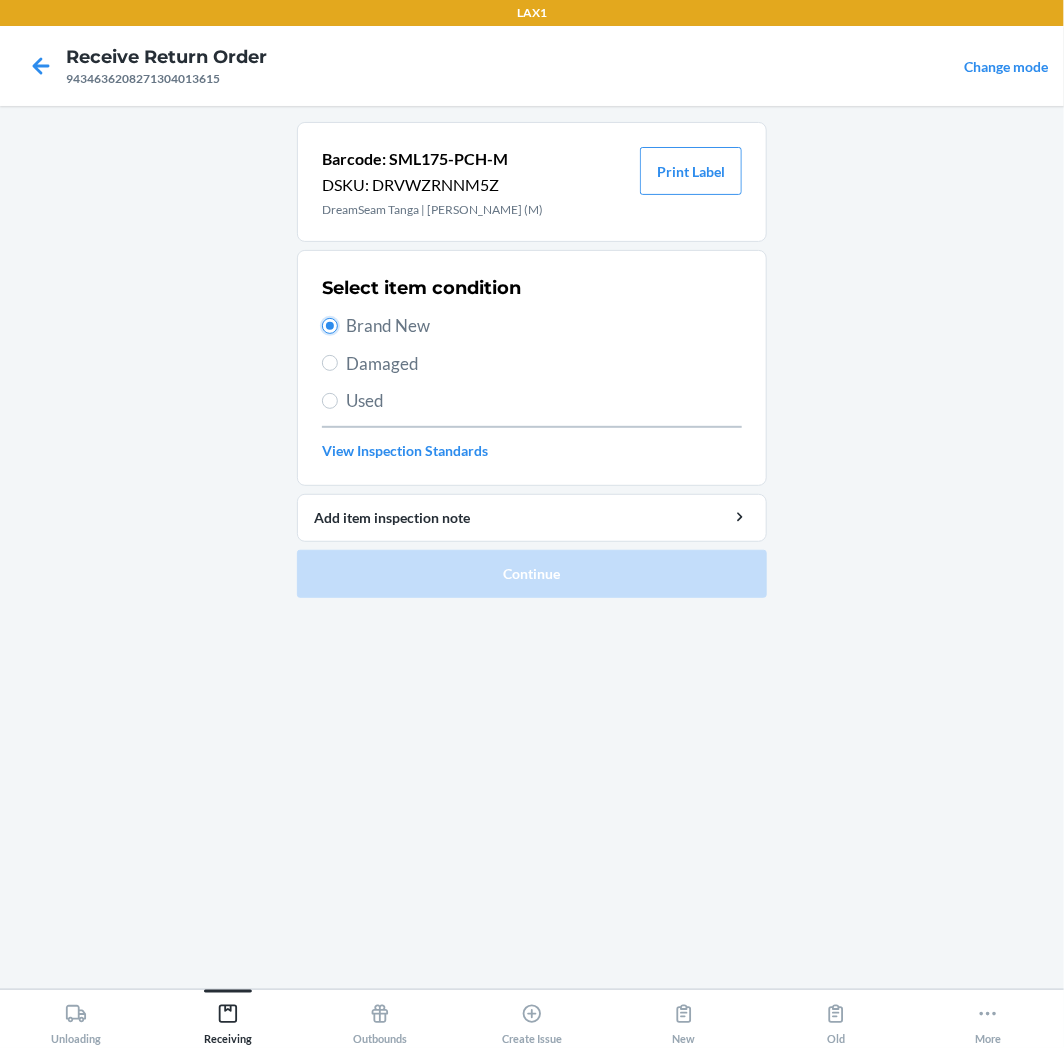 radio on "true" 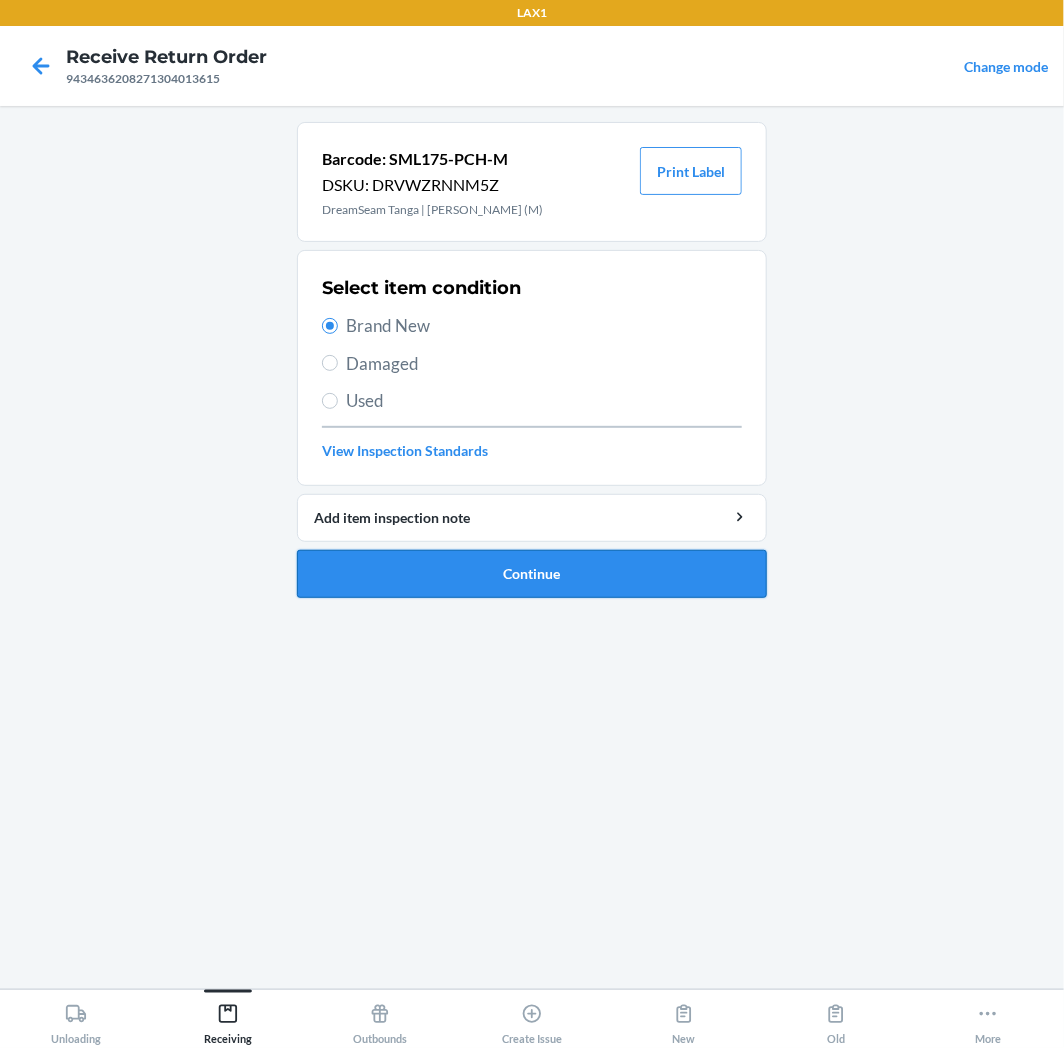 click on "Continue" at bounding box center (532, 574) 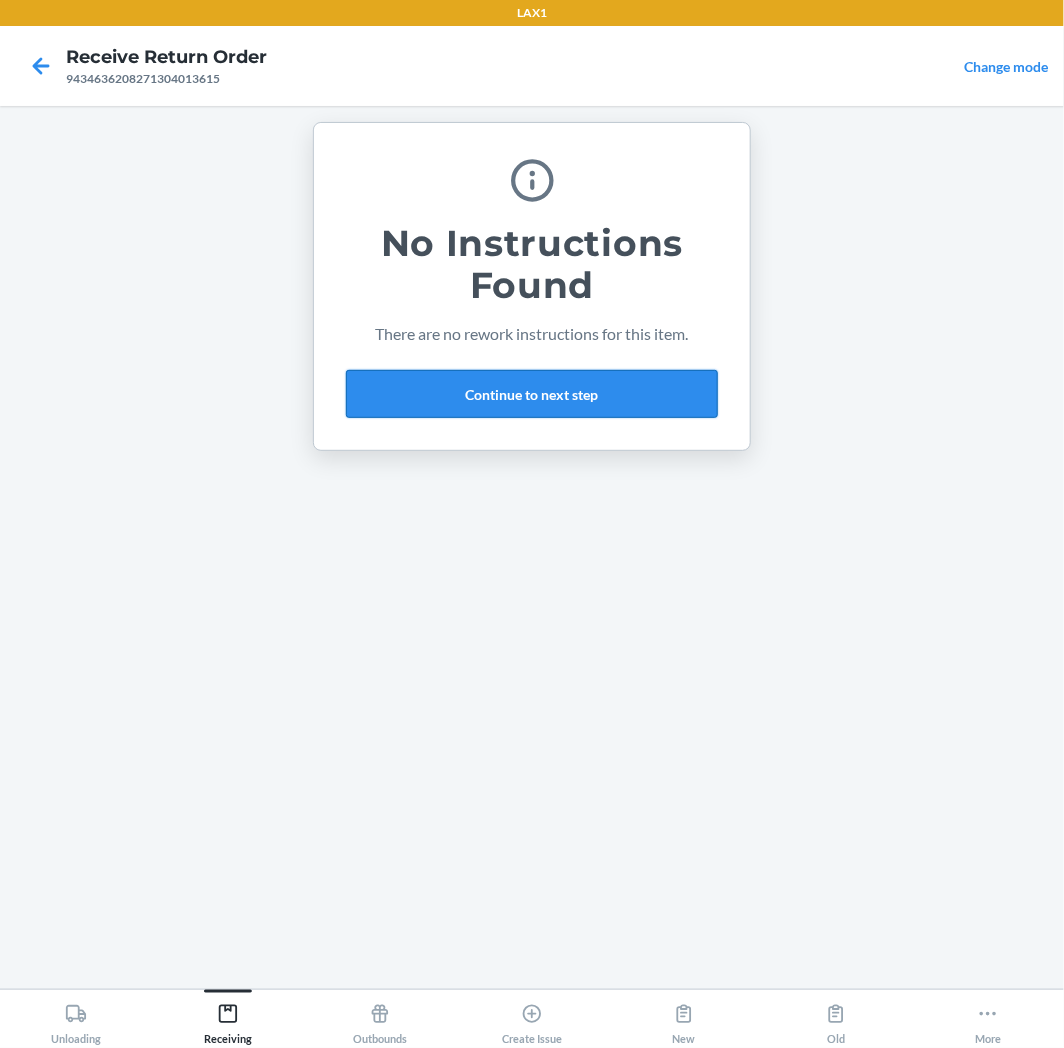 click on "Continue to next step" at bounding box center (532, 394) 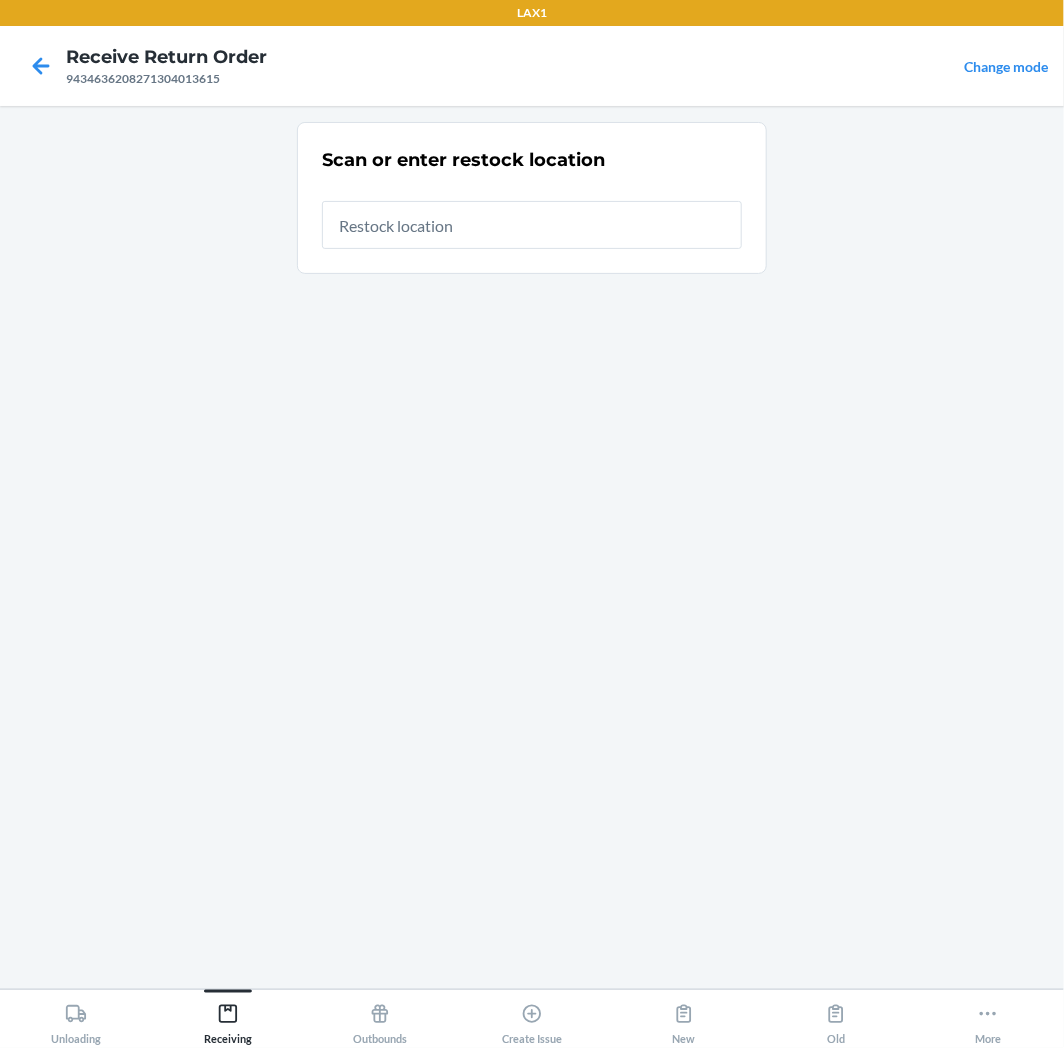 click at bounding box center (532, 225) 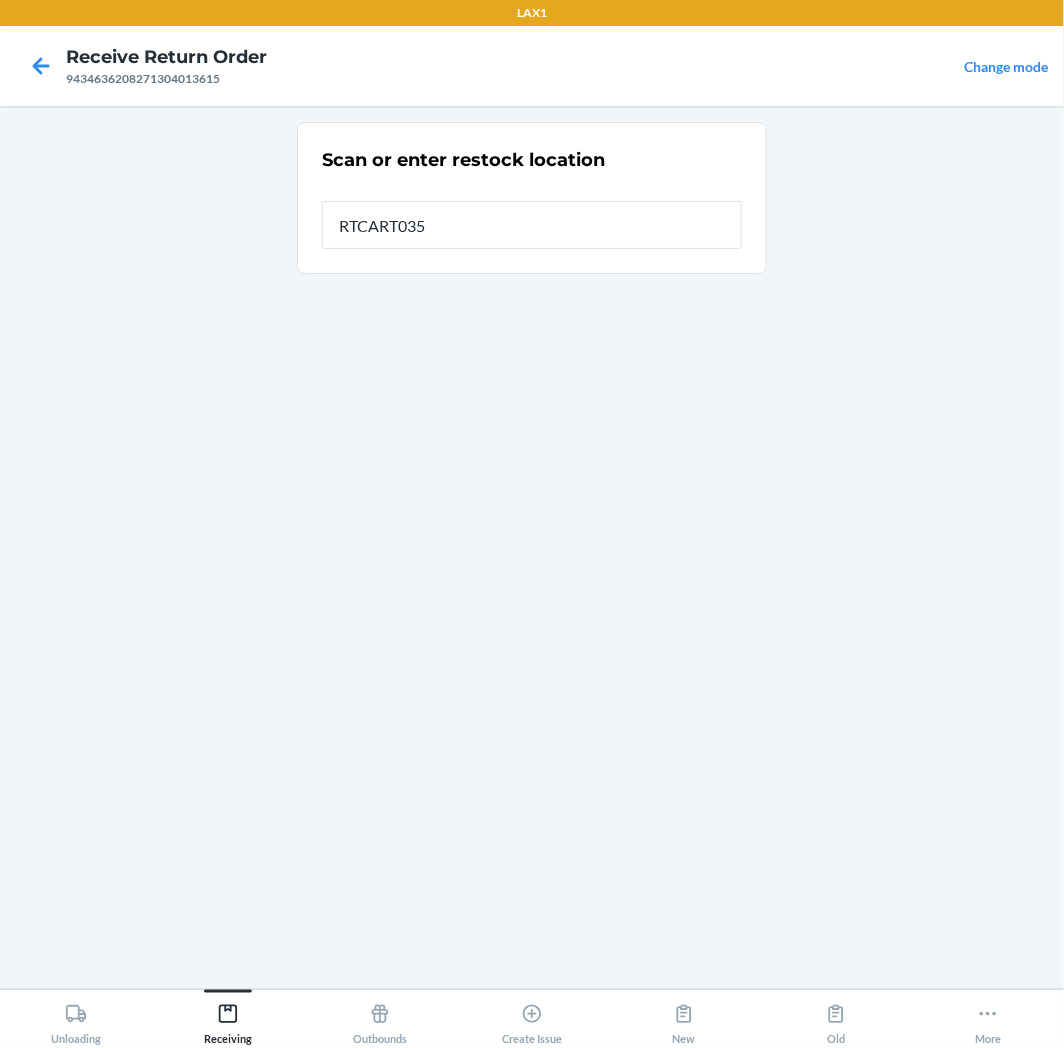 type on "RTCART035" 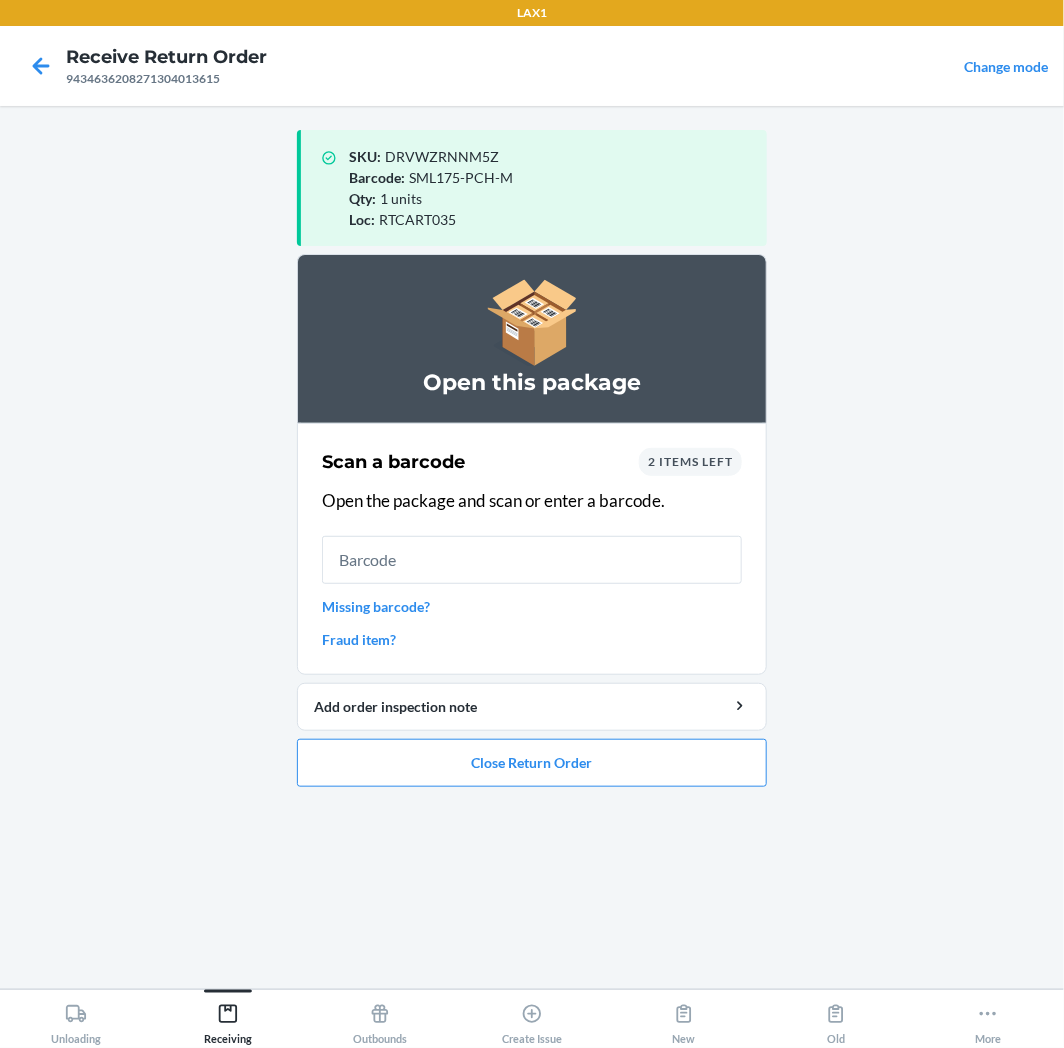 click at bounding box center [532, 560] 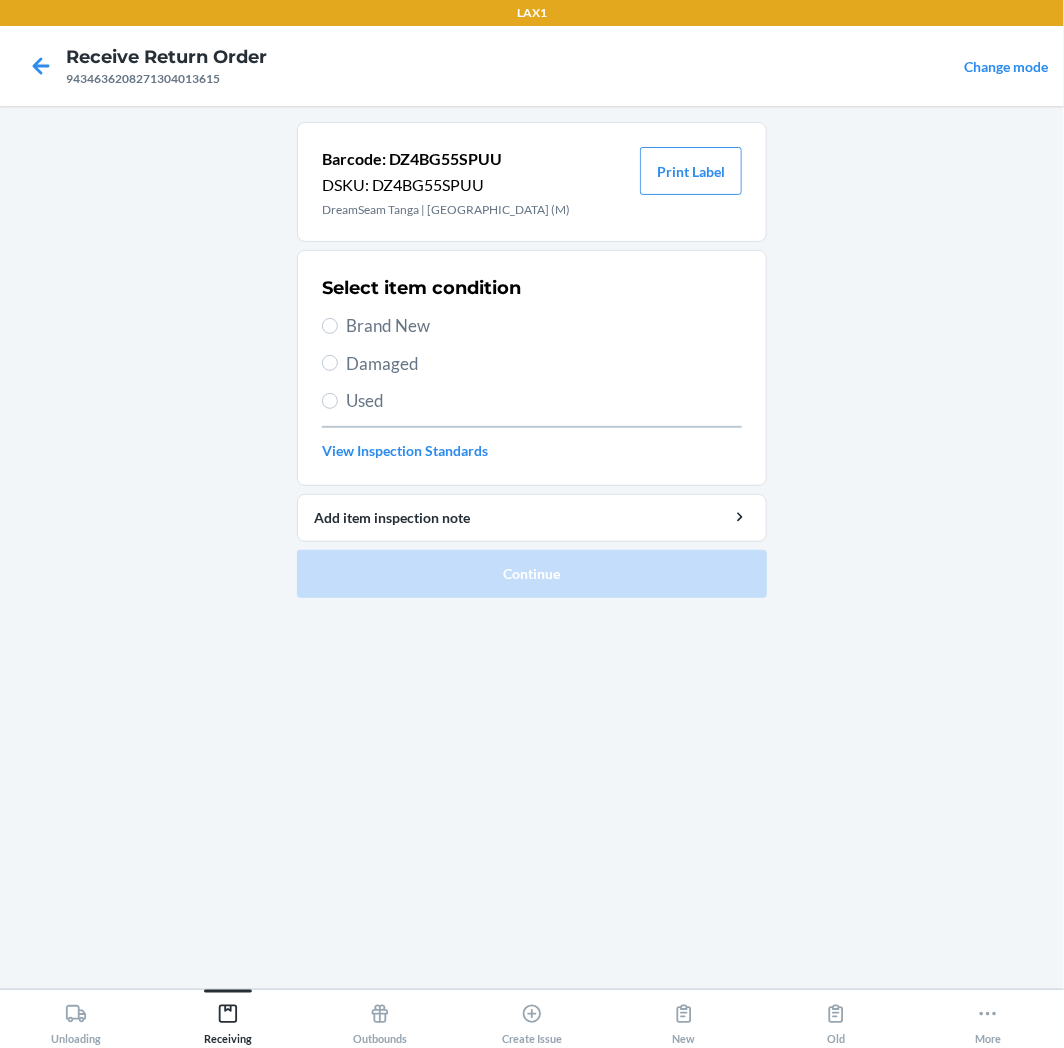 click on "Used" at bounding box center (532, 401) 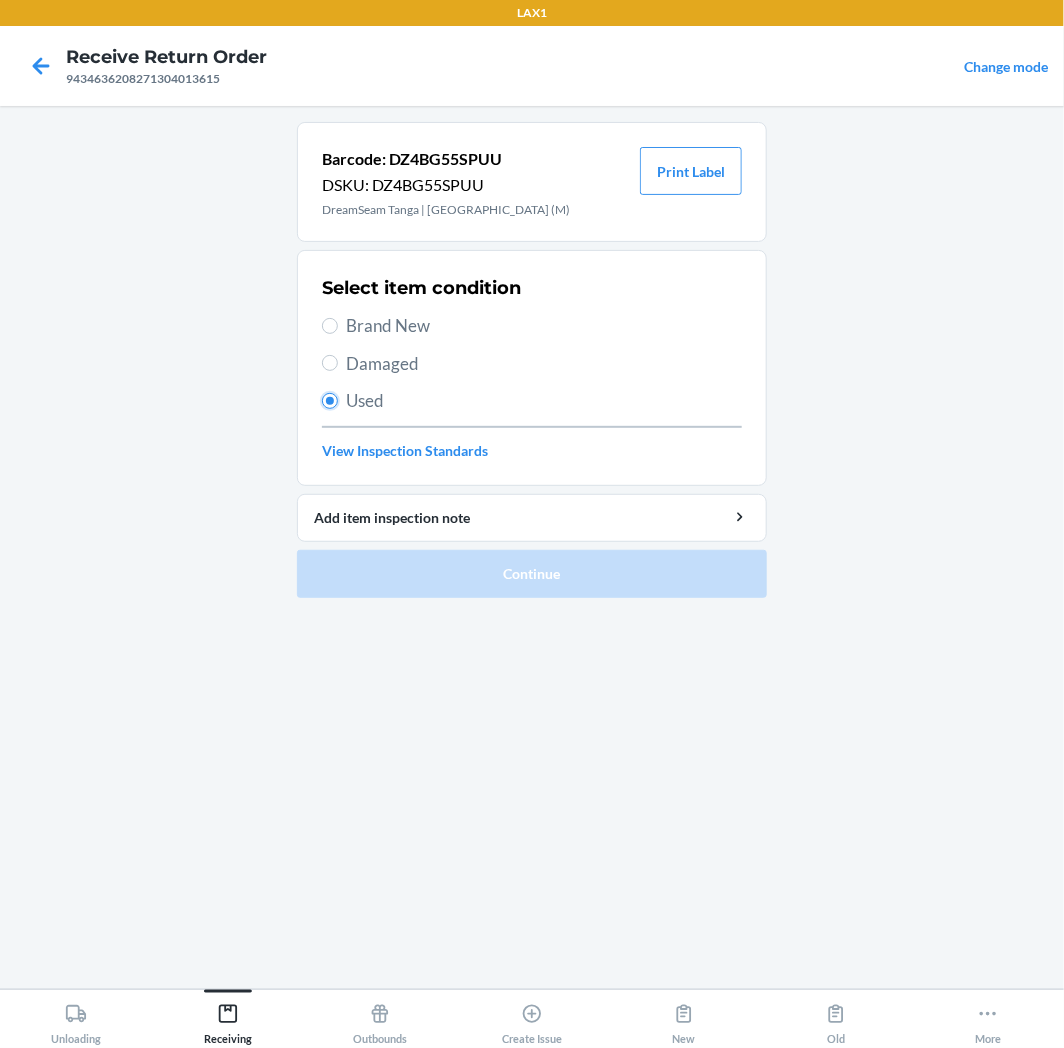 radio on "true" 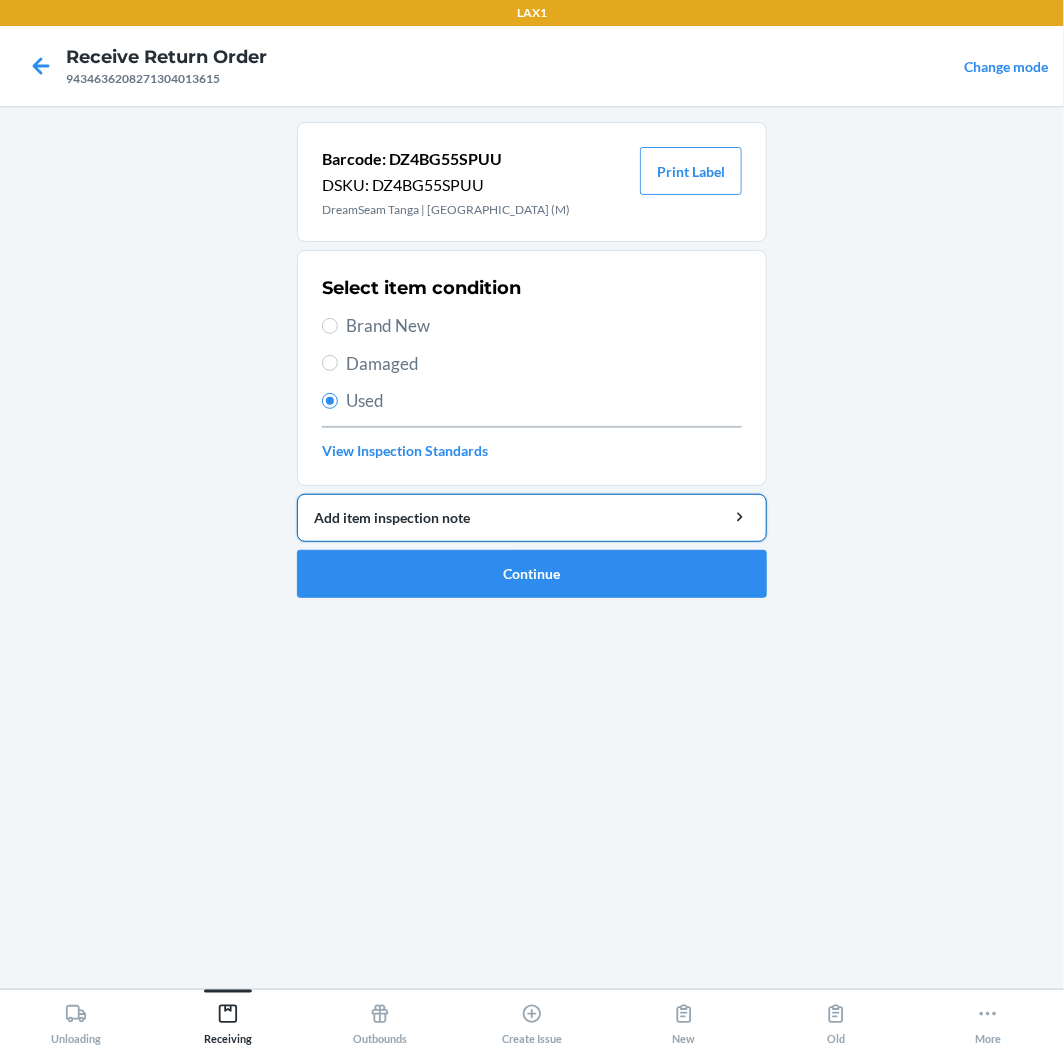 click on "Add item inspection note" at bounding box center [532, 517] 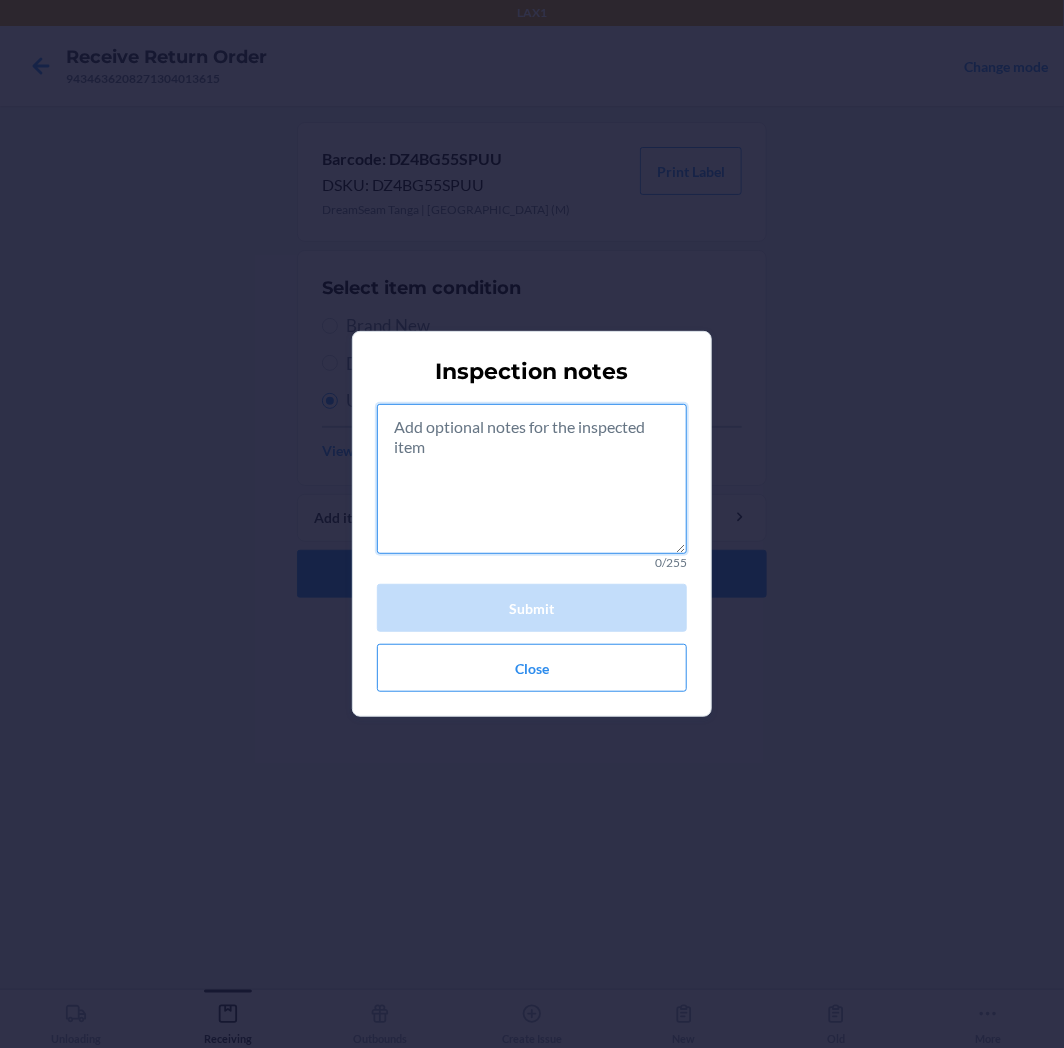 click at bounding box center [532, 479] 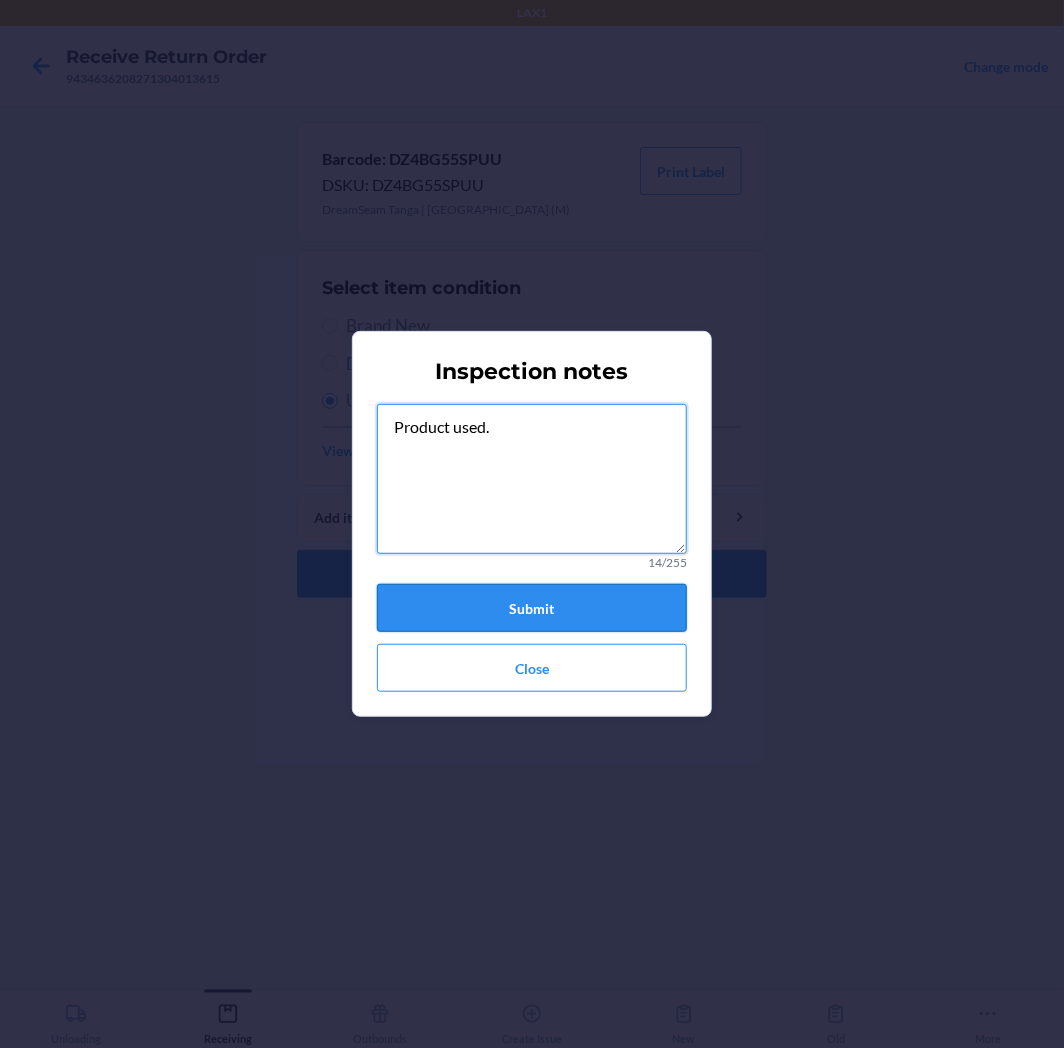 type on "Product used." 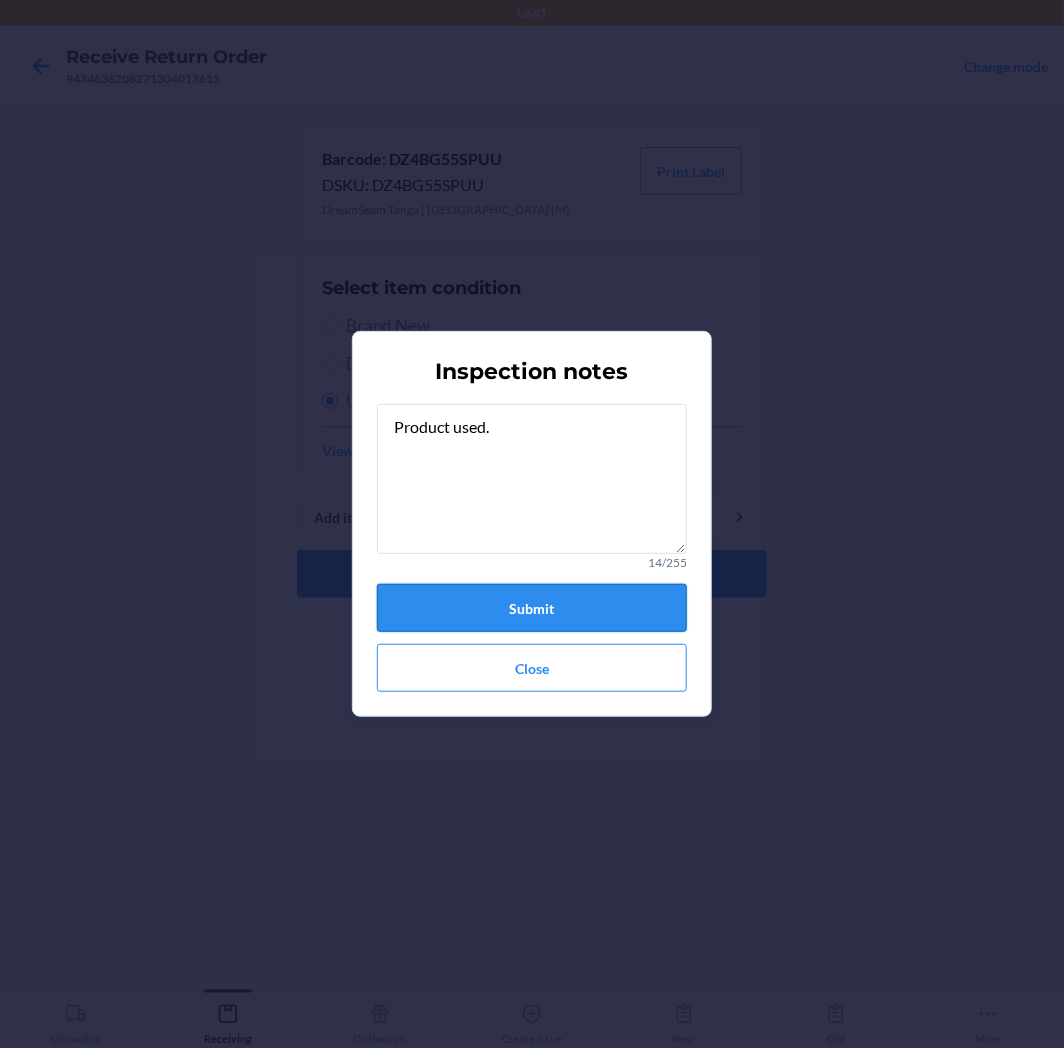click on "Submit" at bounding box center (532, 608) 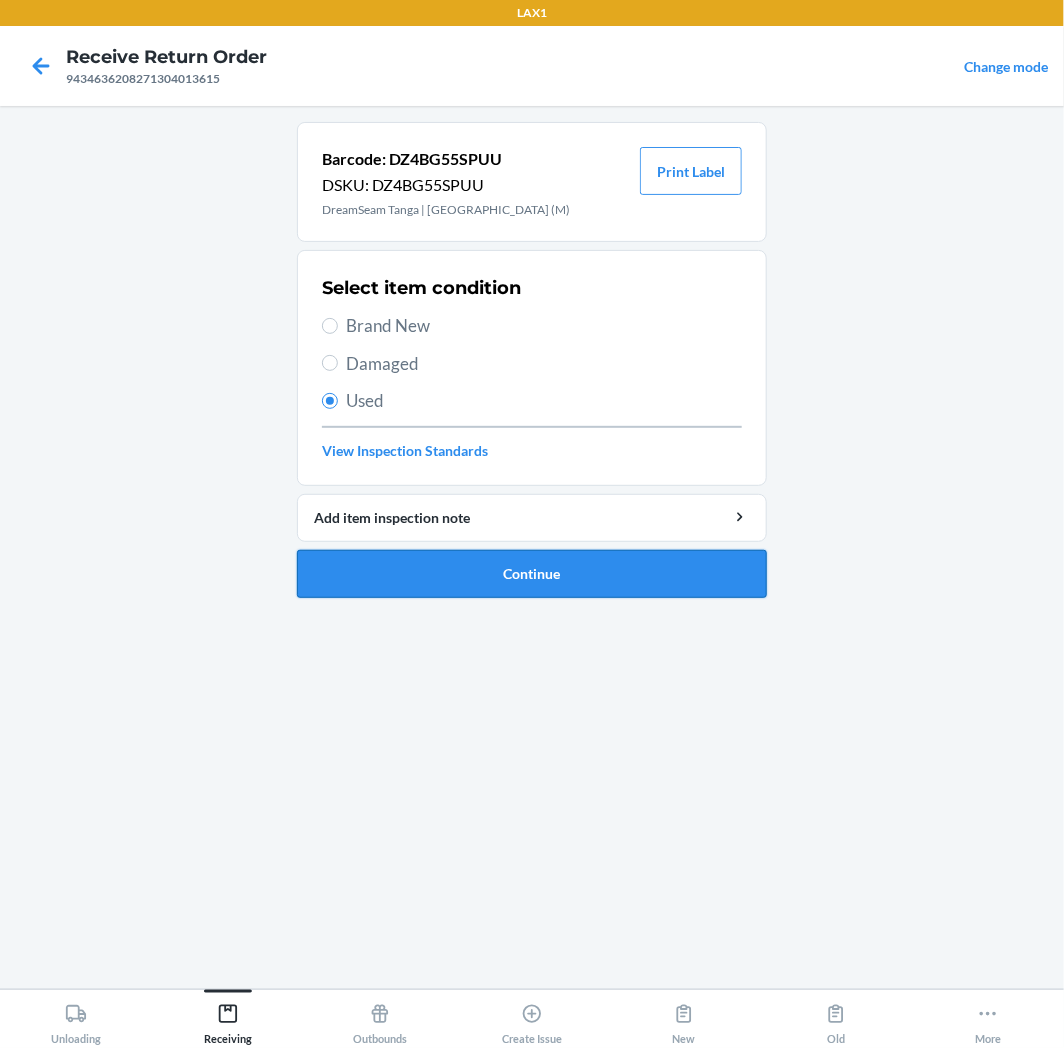 click on "Continue" at bounding box center [532, 574] 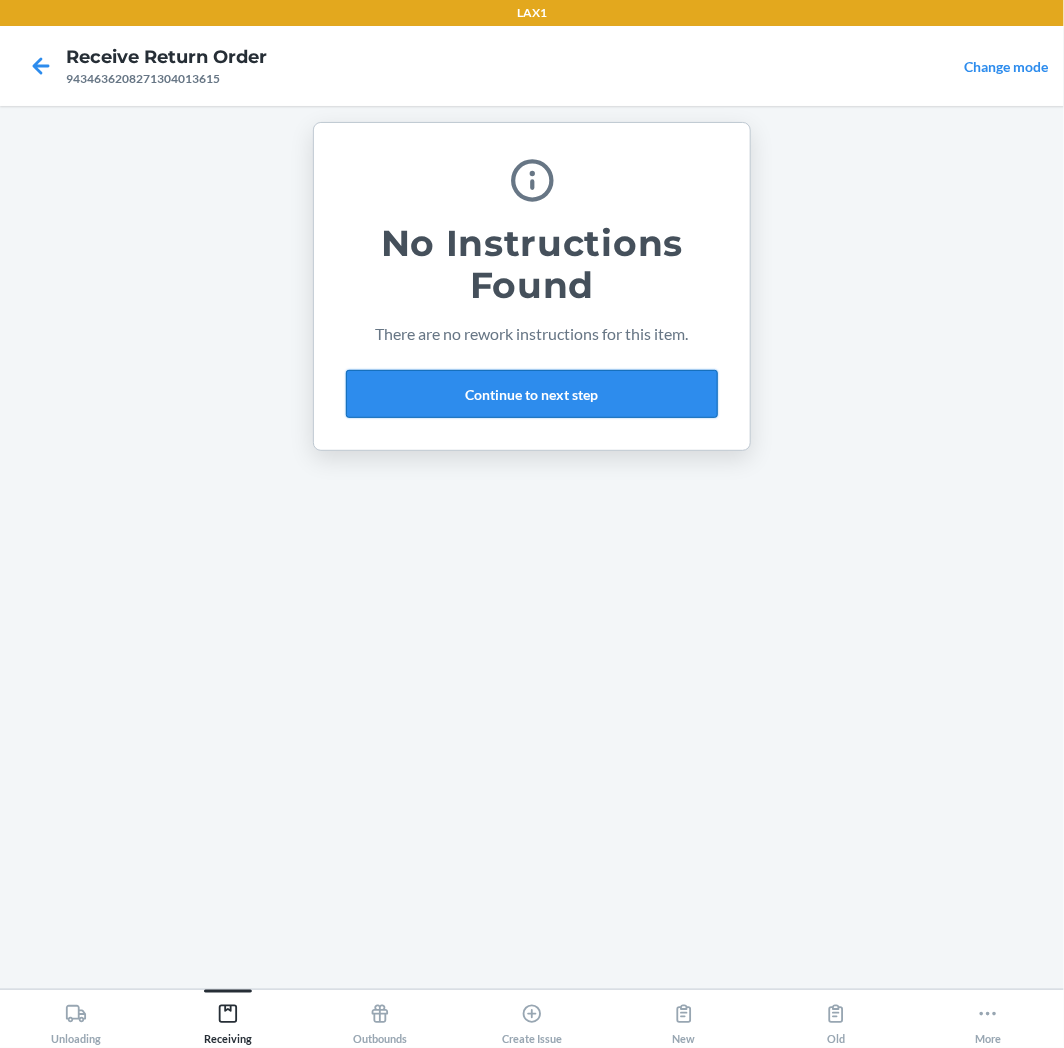 click on "Continue to next step" at bounding box center (532, 394) 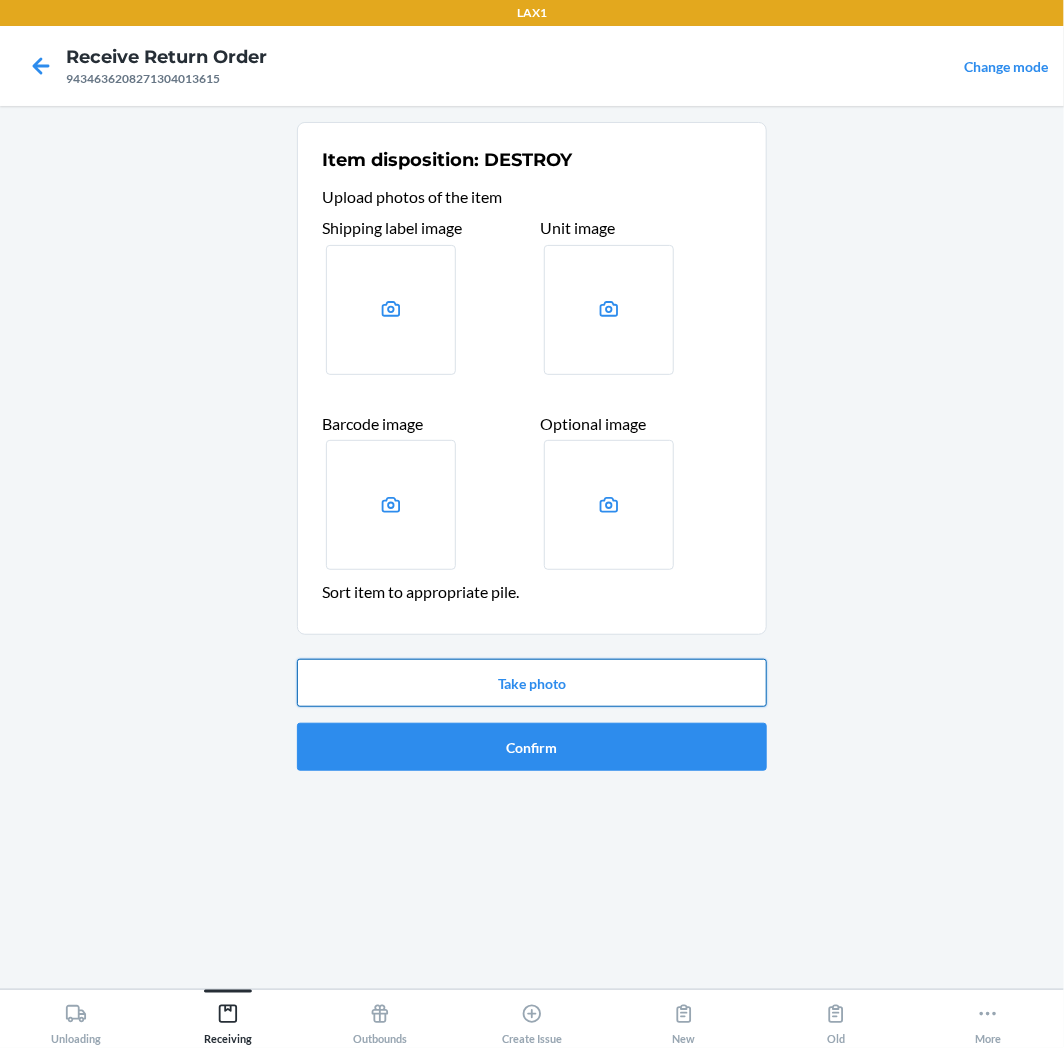 click on "Take photo" at bounding box center (532, 683) 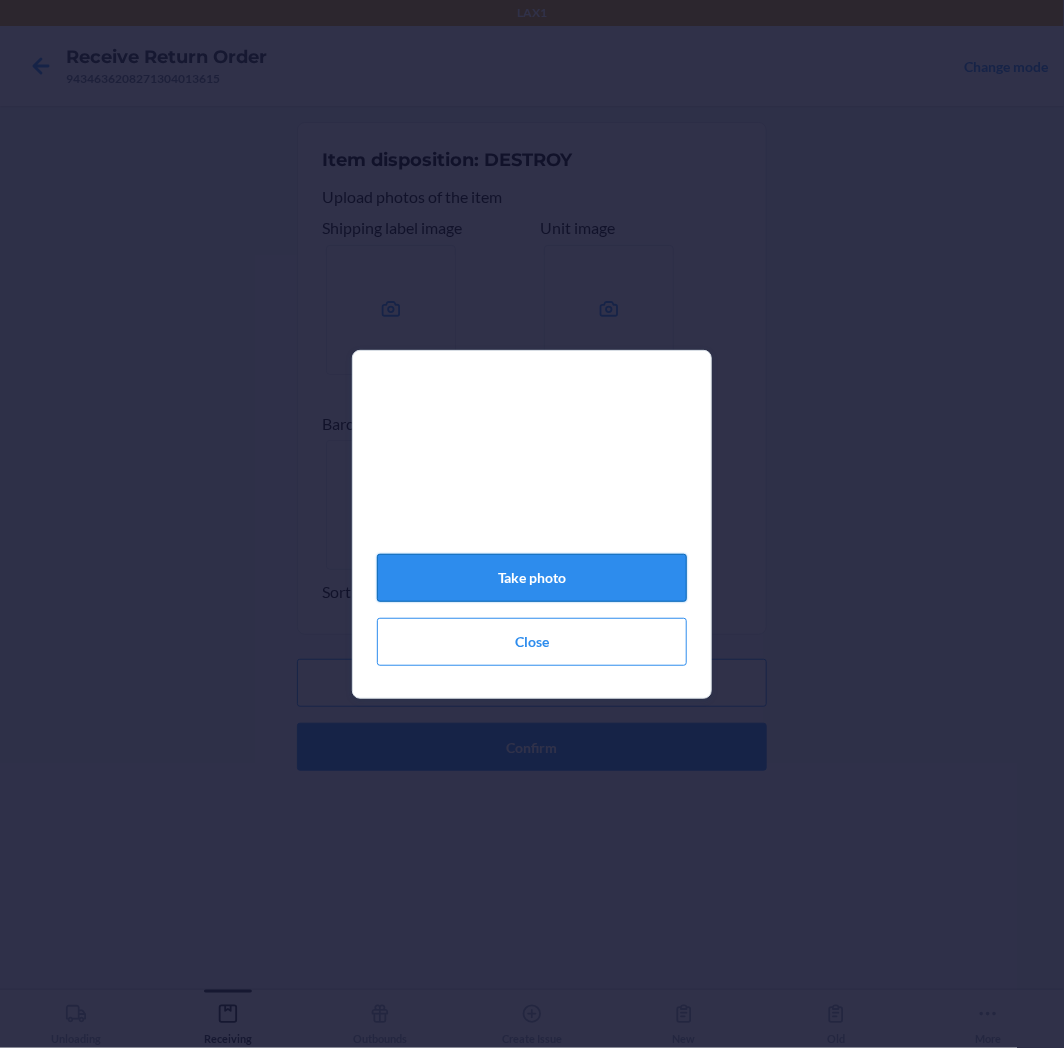 click on "Take photo" 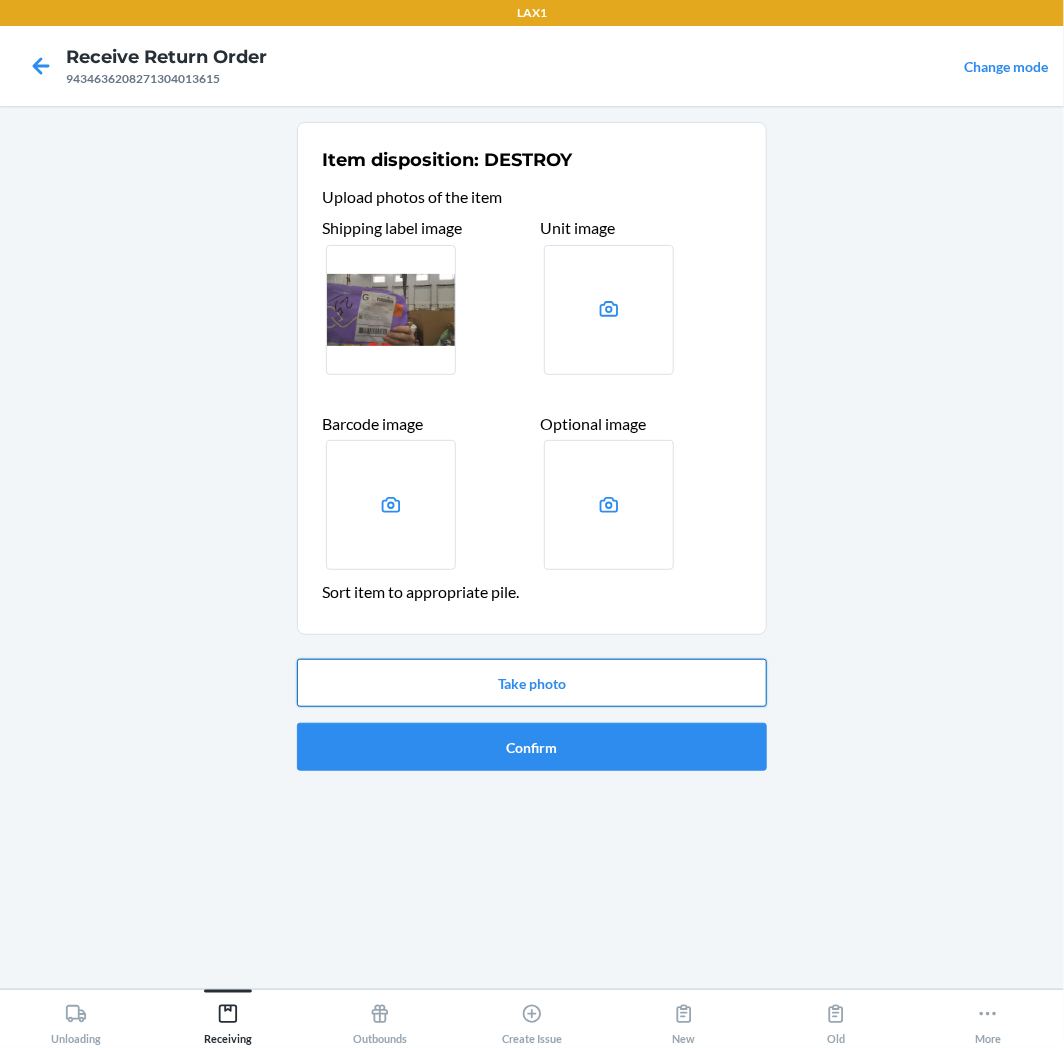 click on "Take photo" at bounding box center [532, 683] 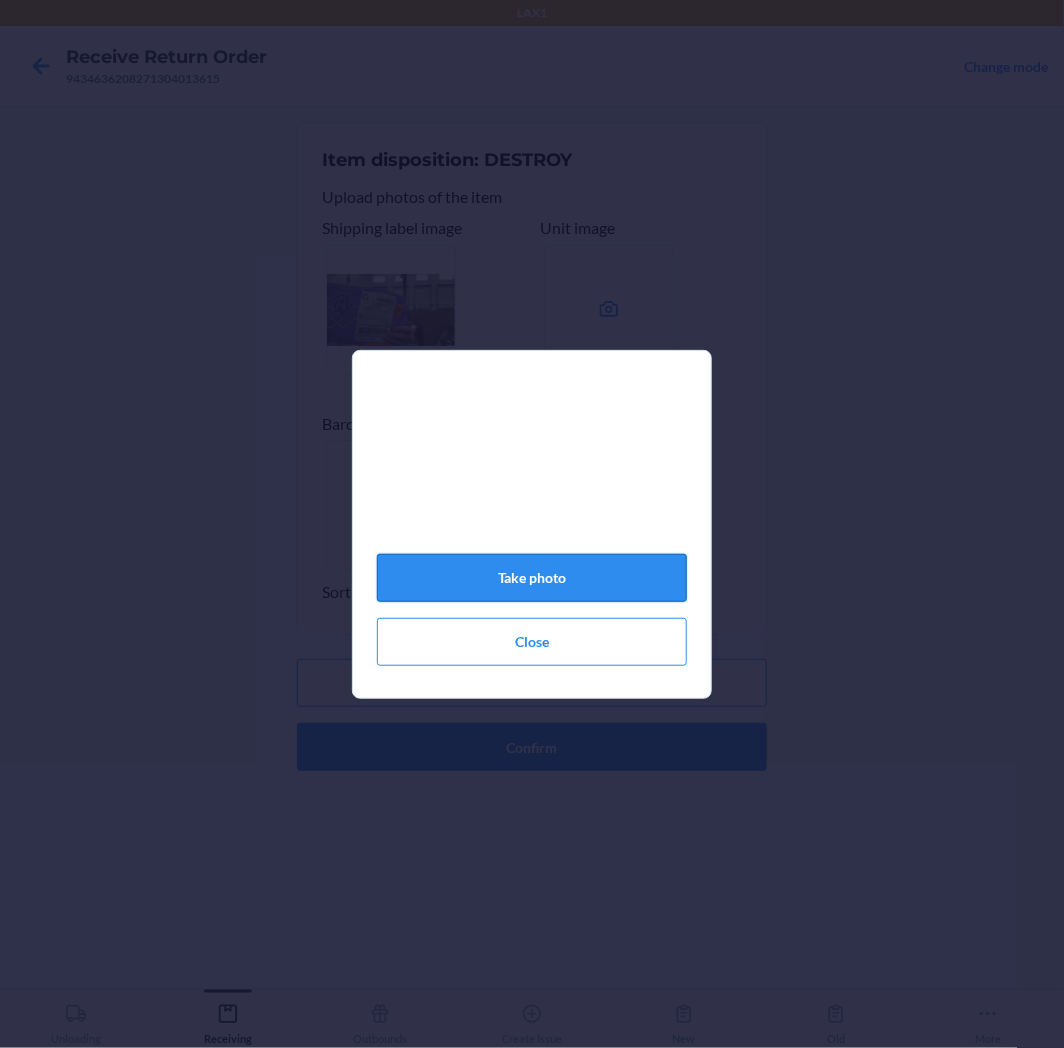 click on "Take photo" 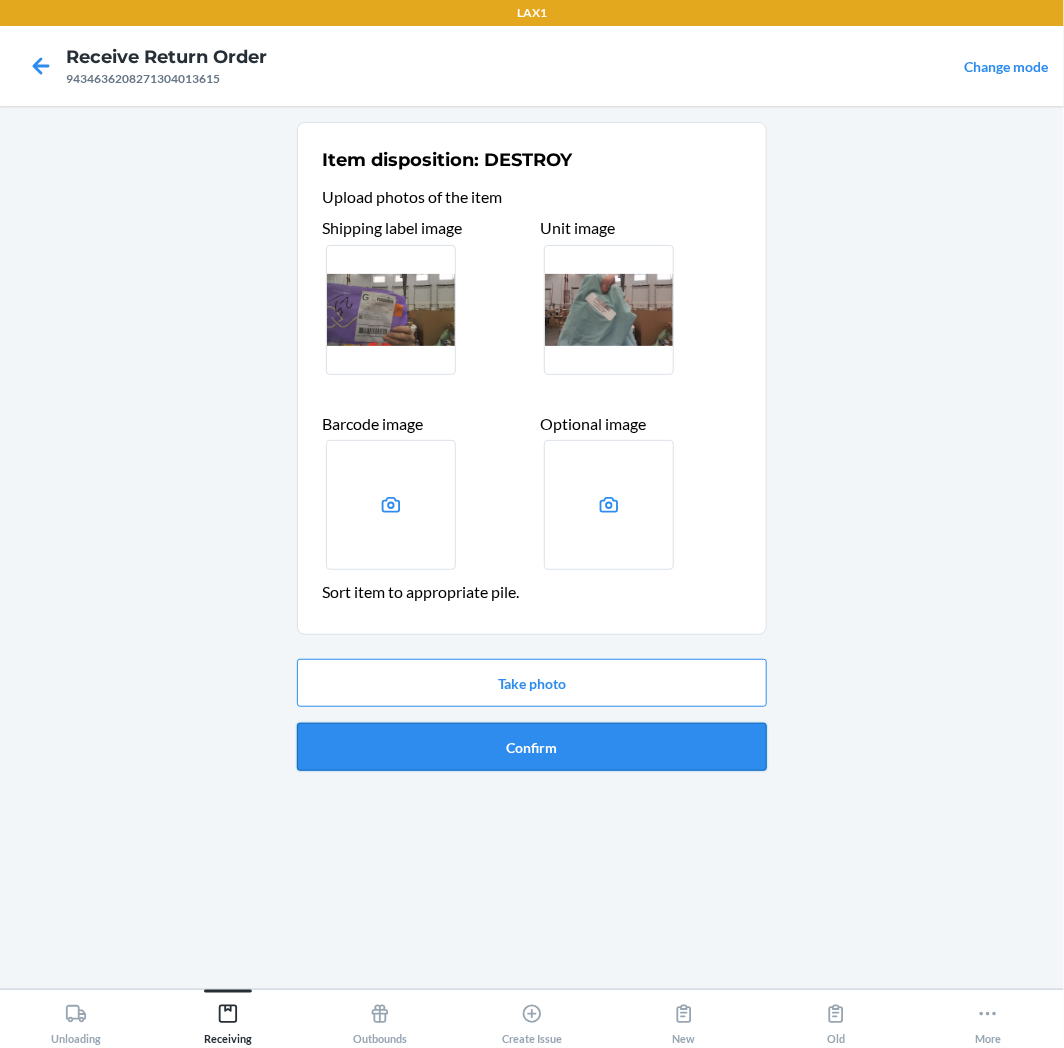 click on "Confirm" at bounding box center (532, 747) 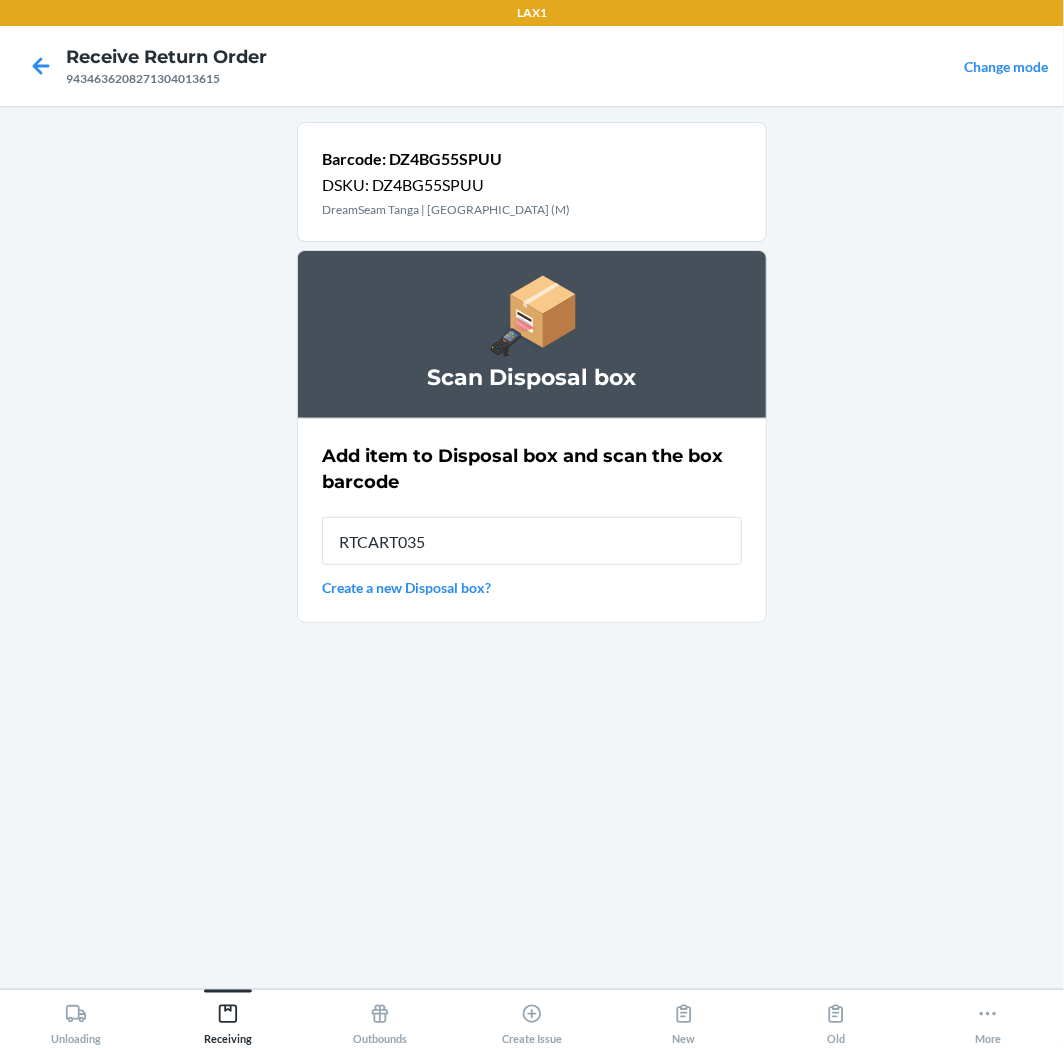 type on "RTCART035" 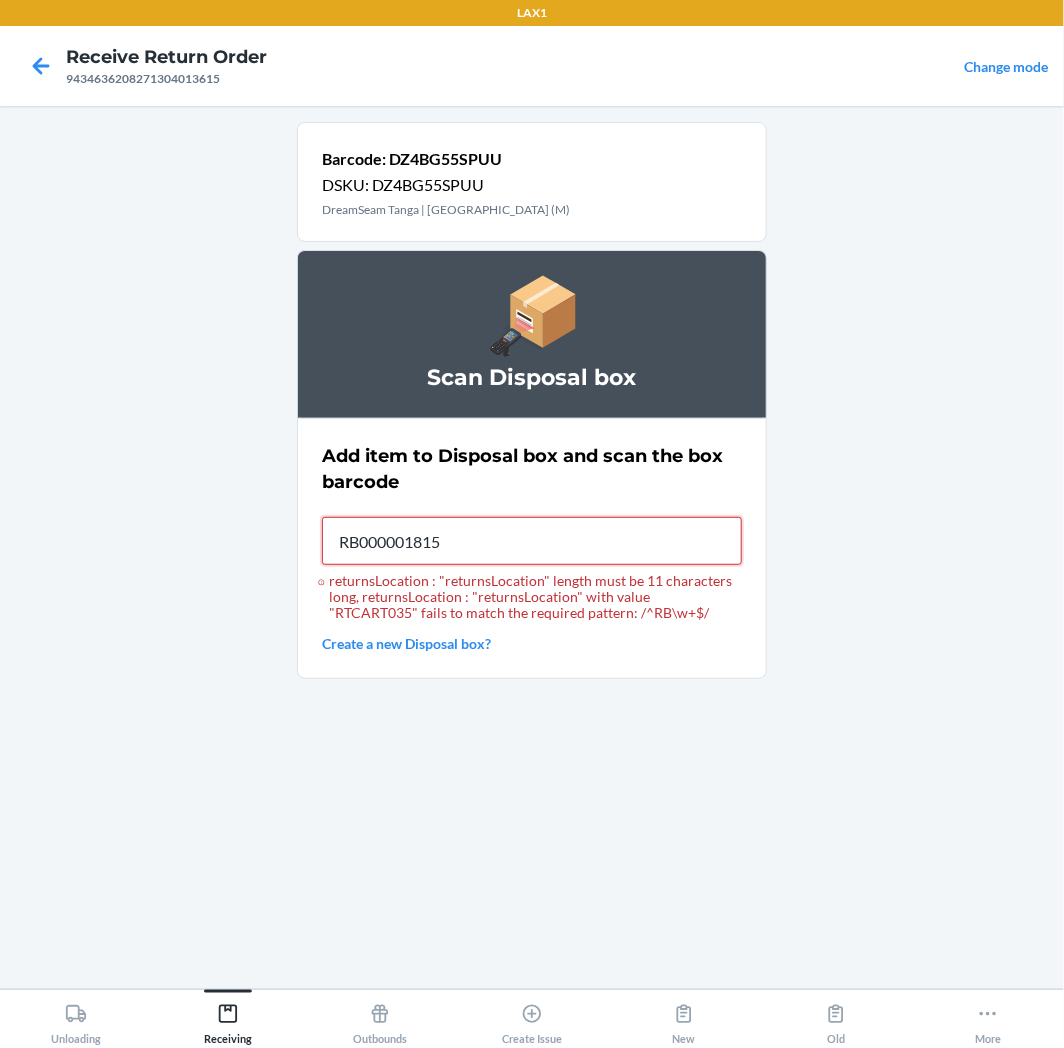 type on "RB000001815" 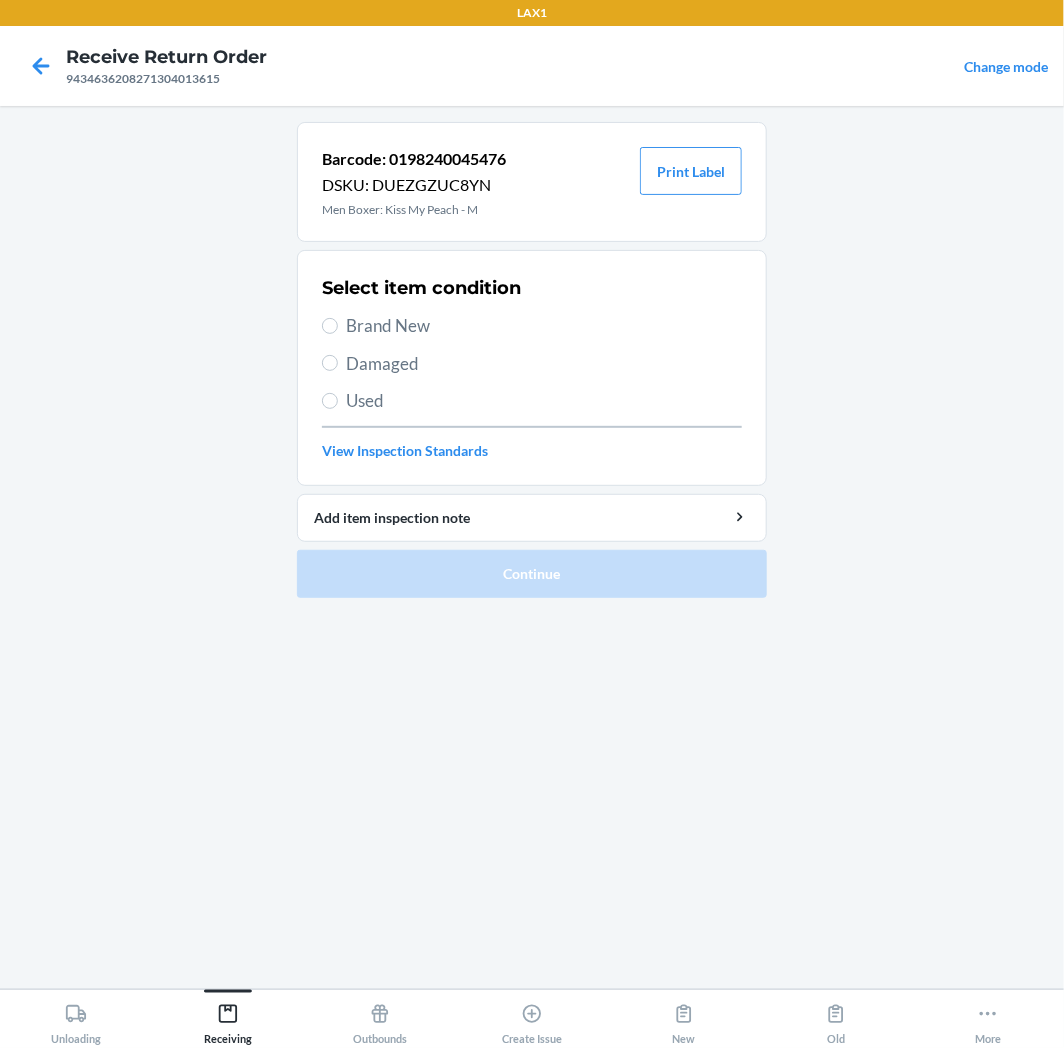 click on "Used" at bounding box center [544, 401] 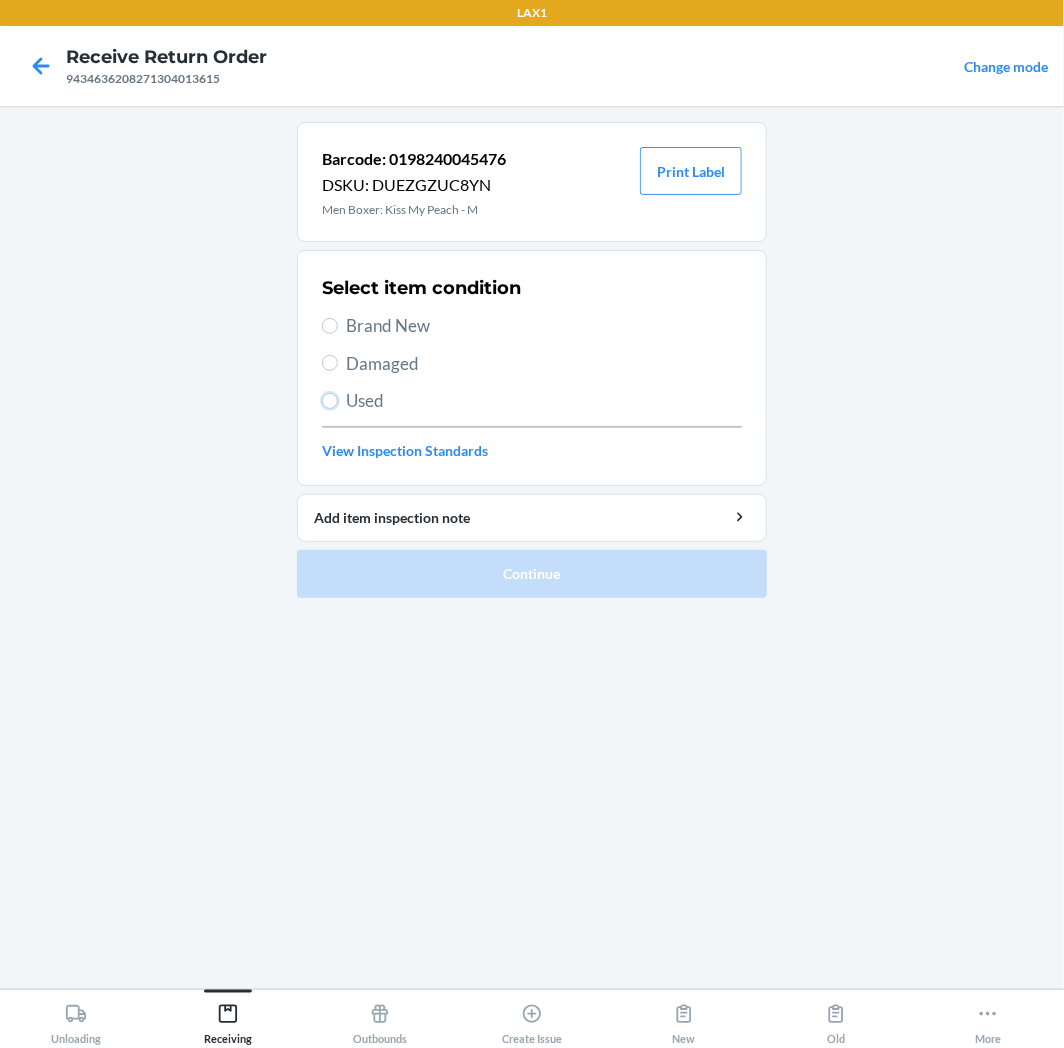 click on "Used" at bounding box center [330, 401] 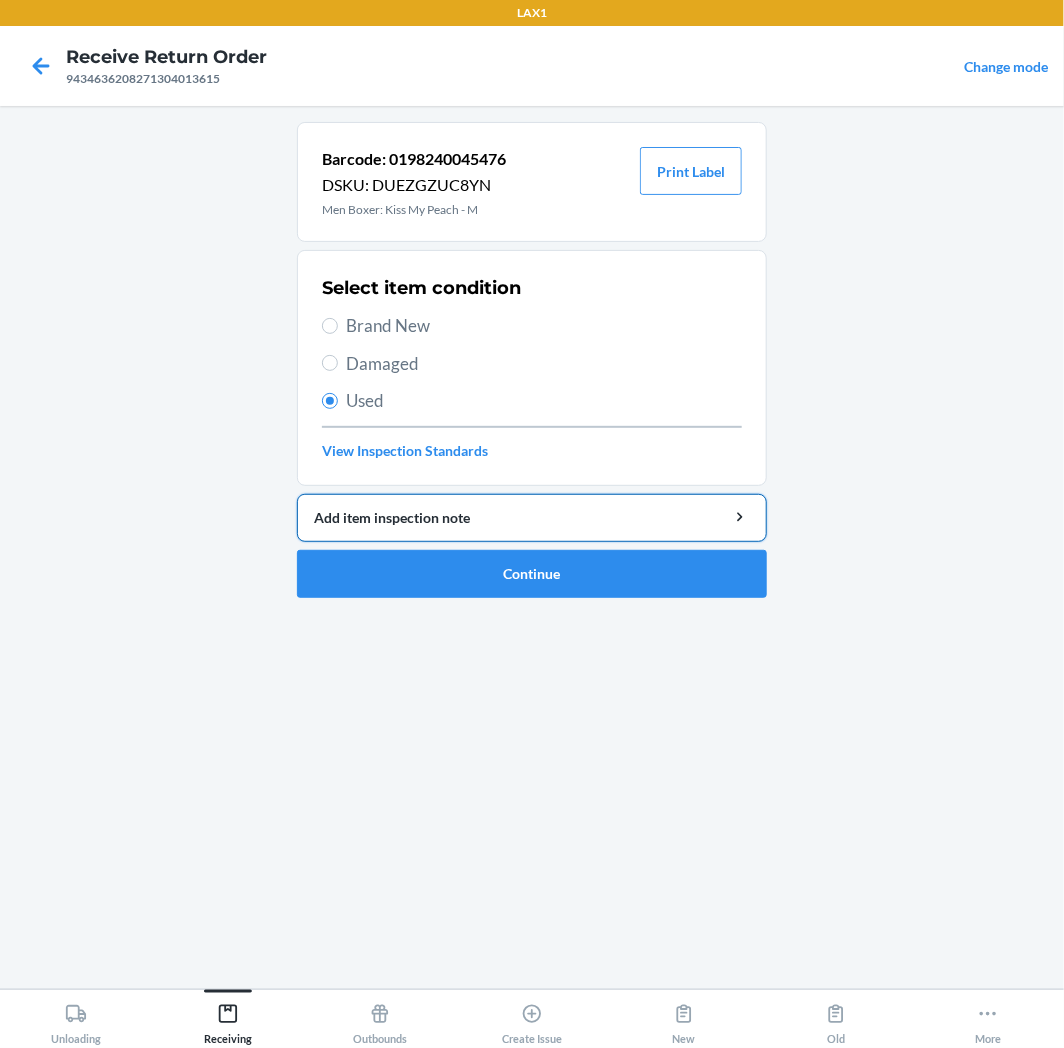 click on "Add item inspection note" at bounding box center (532, 517) 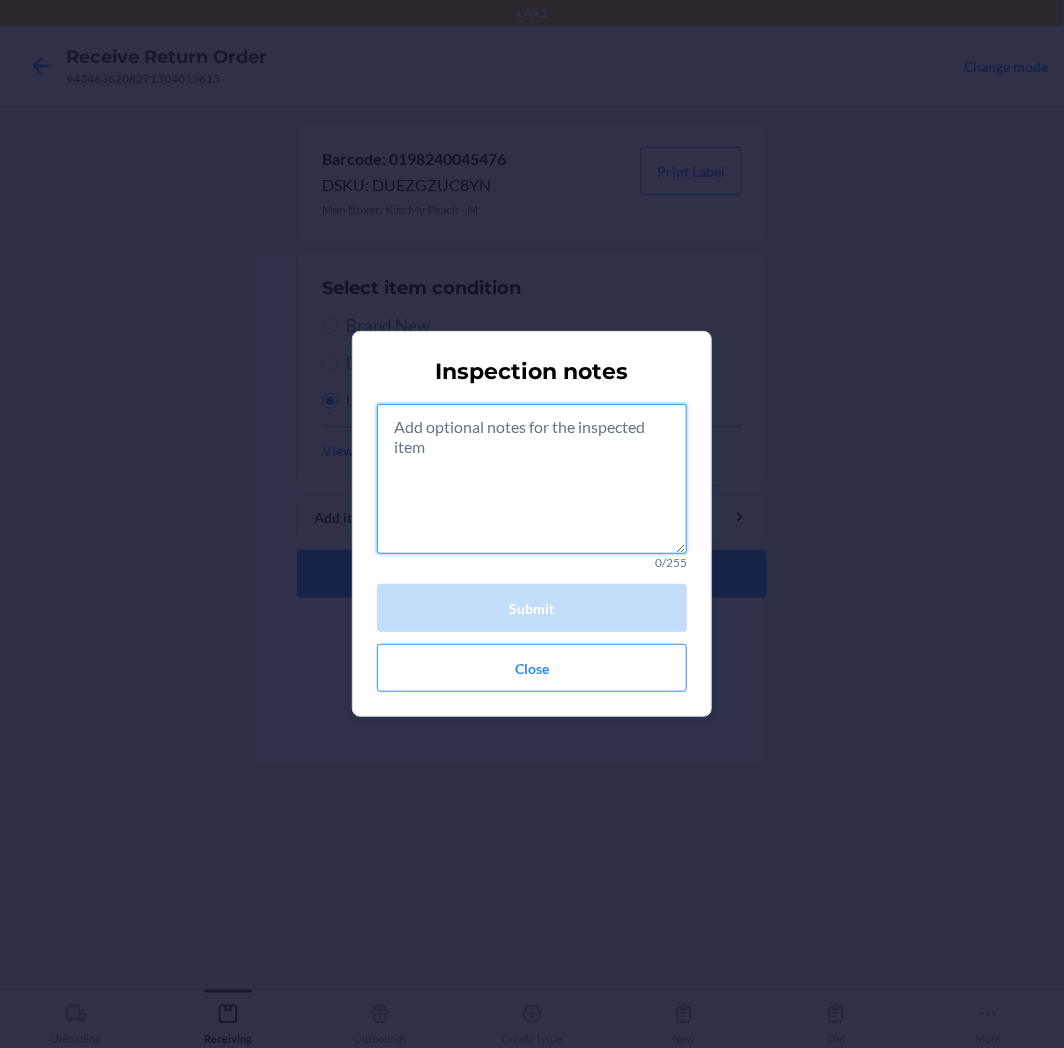 click at bounding box center (532, 479) 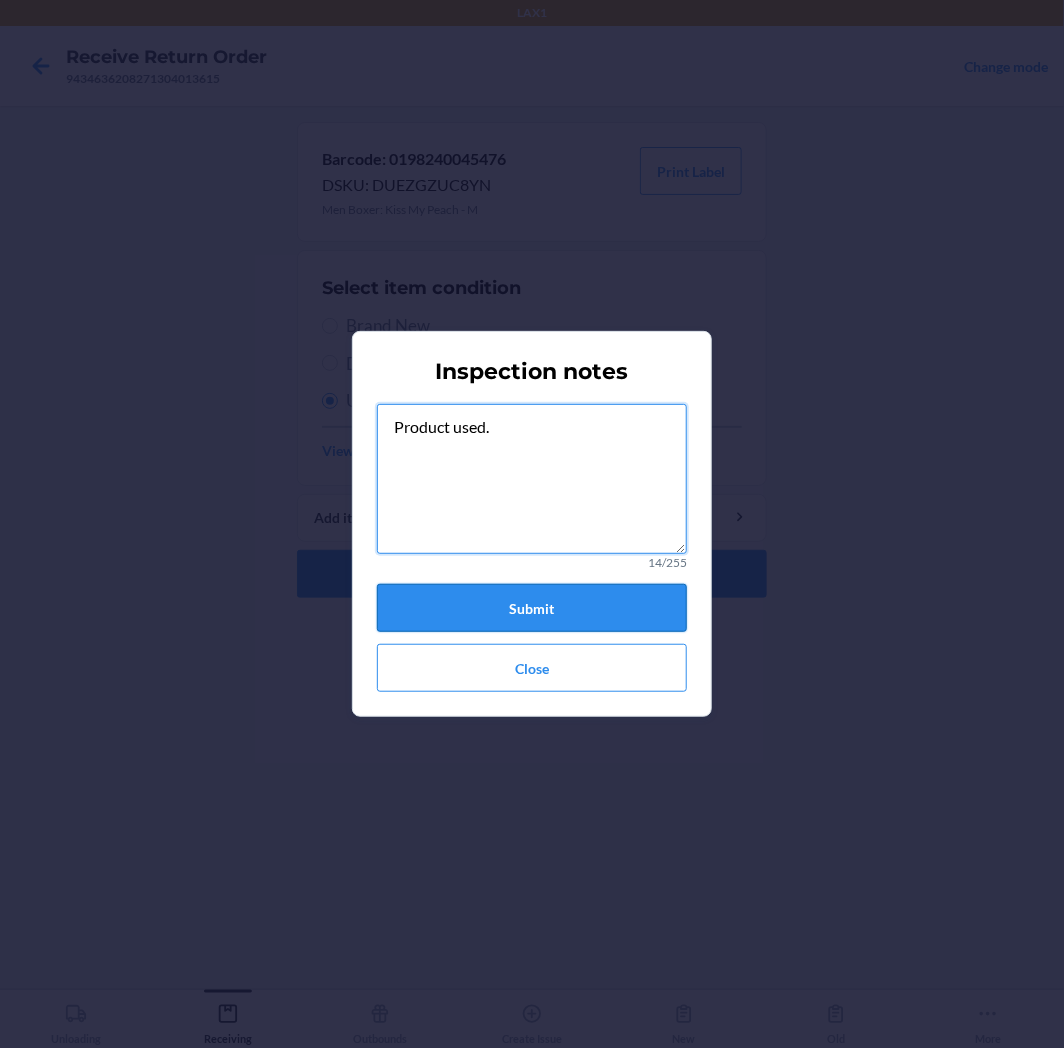 type on "Product used." 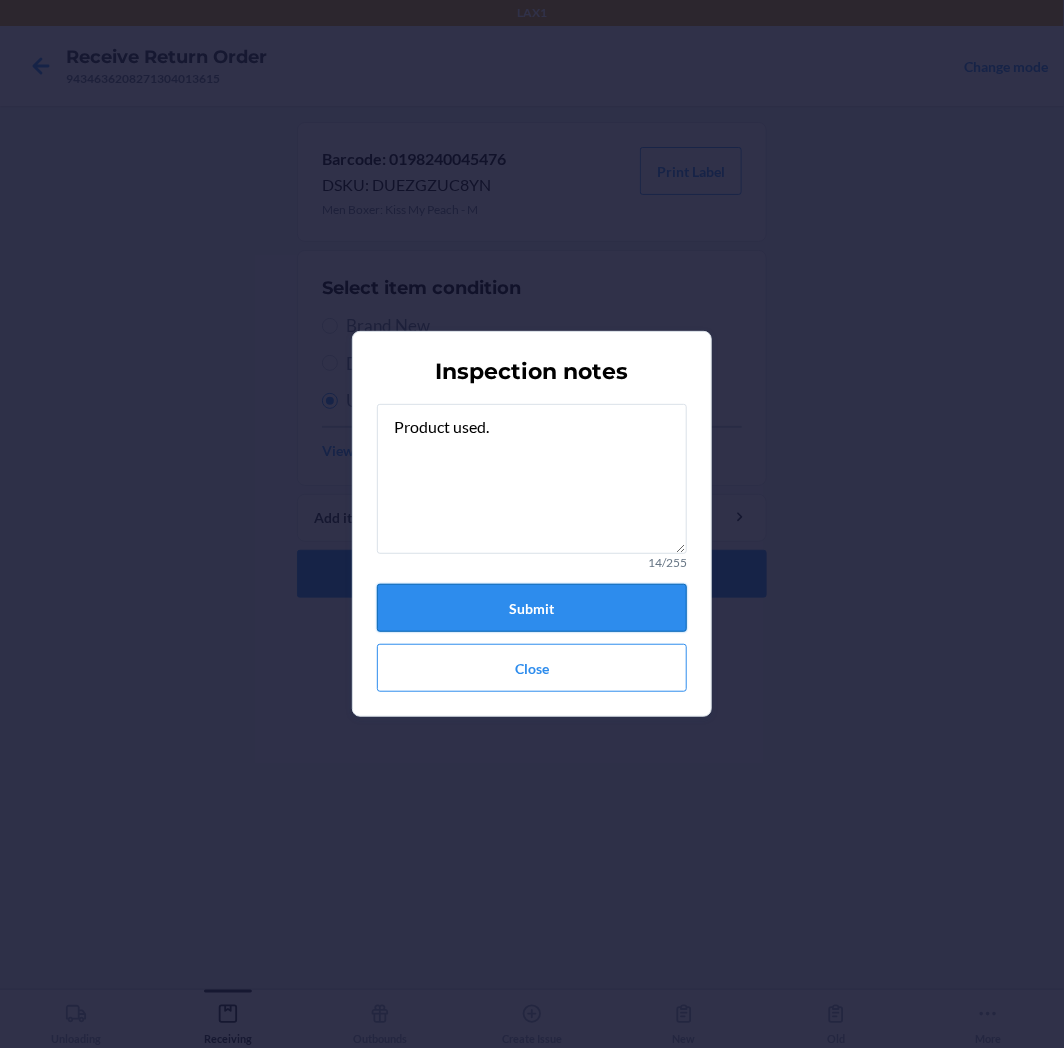 click on "Submit" at bounding box center (532, 608) 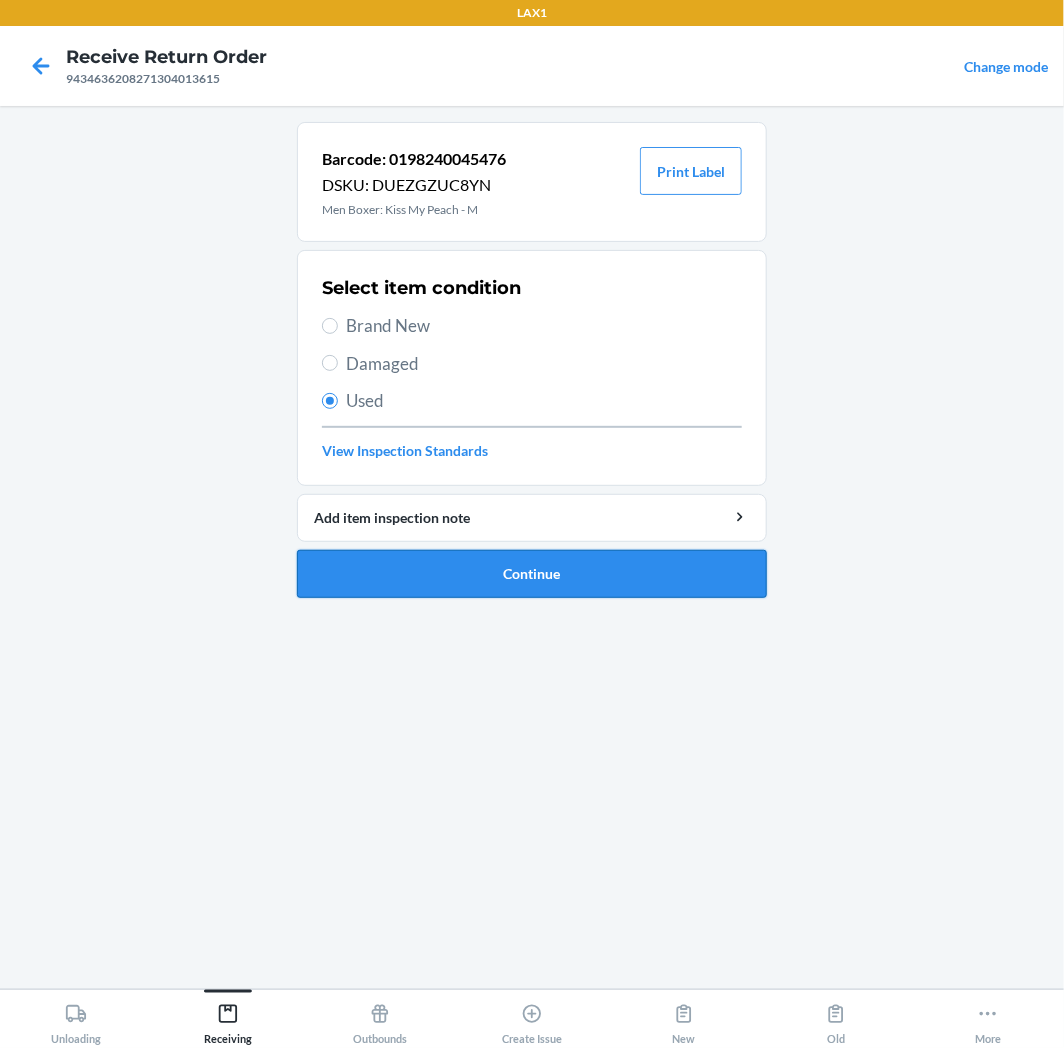 click on "Continue" at bounding box center [532, 574] 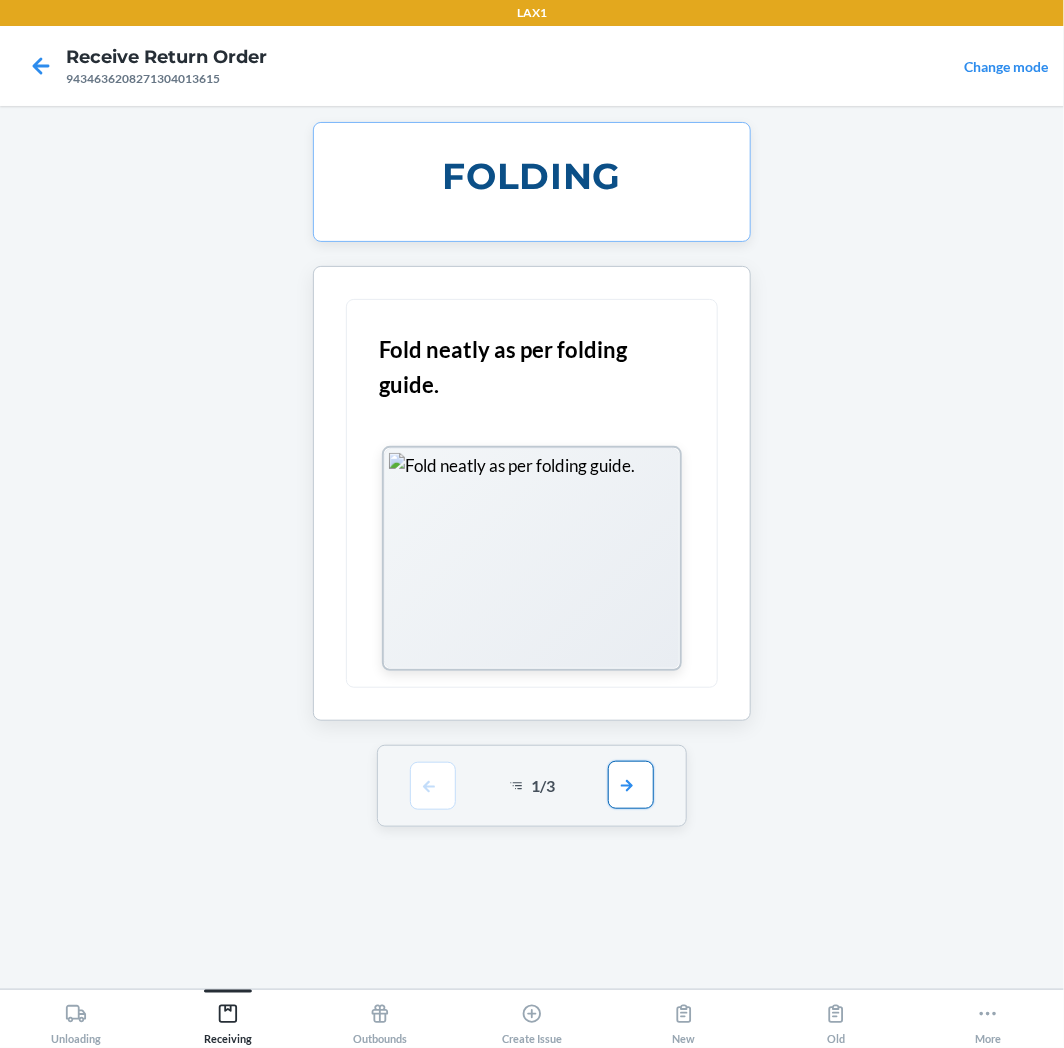 click at bounding box center [631, 785] 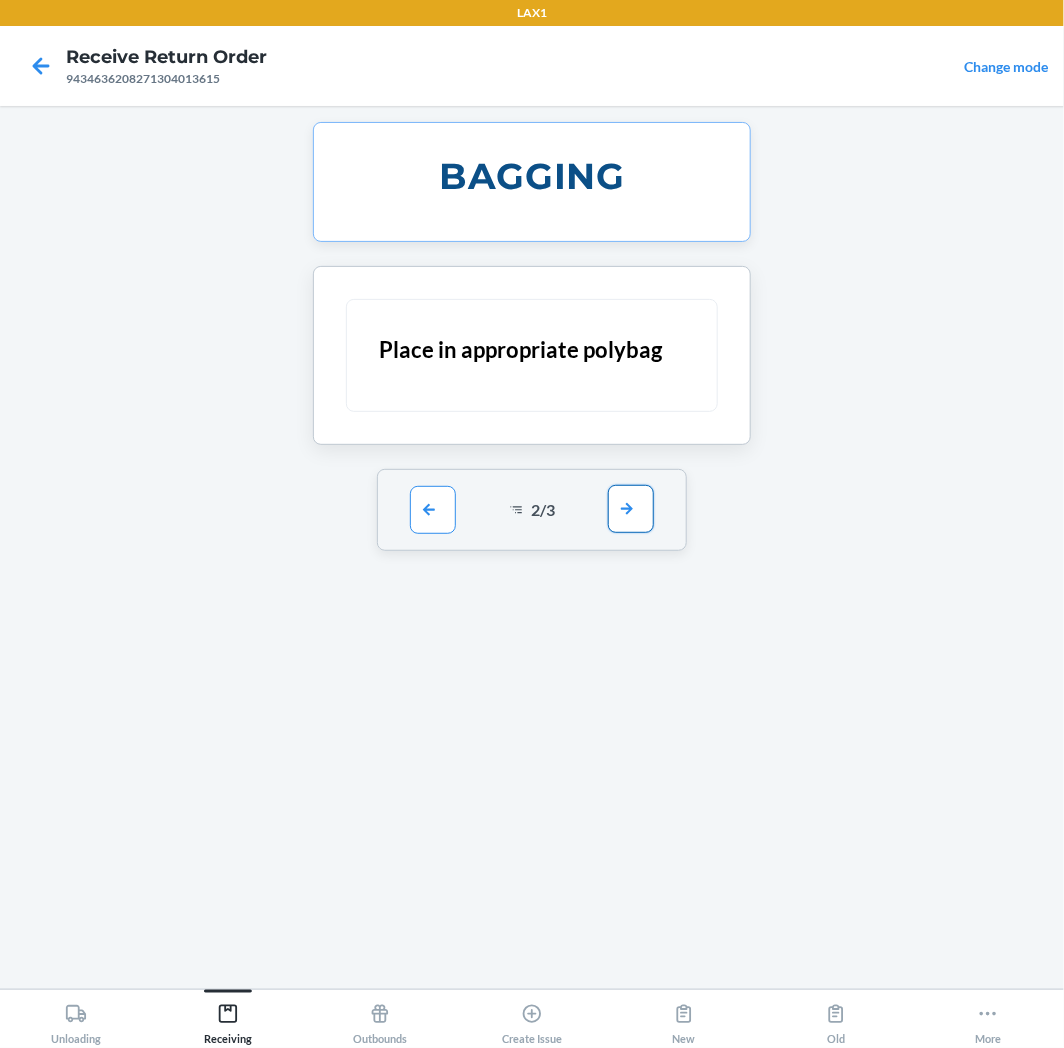 click at bounding box center (631, 509) 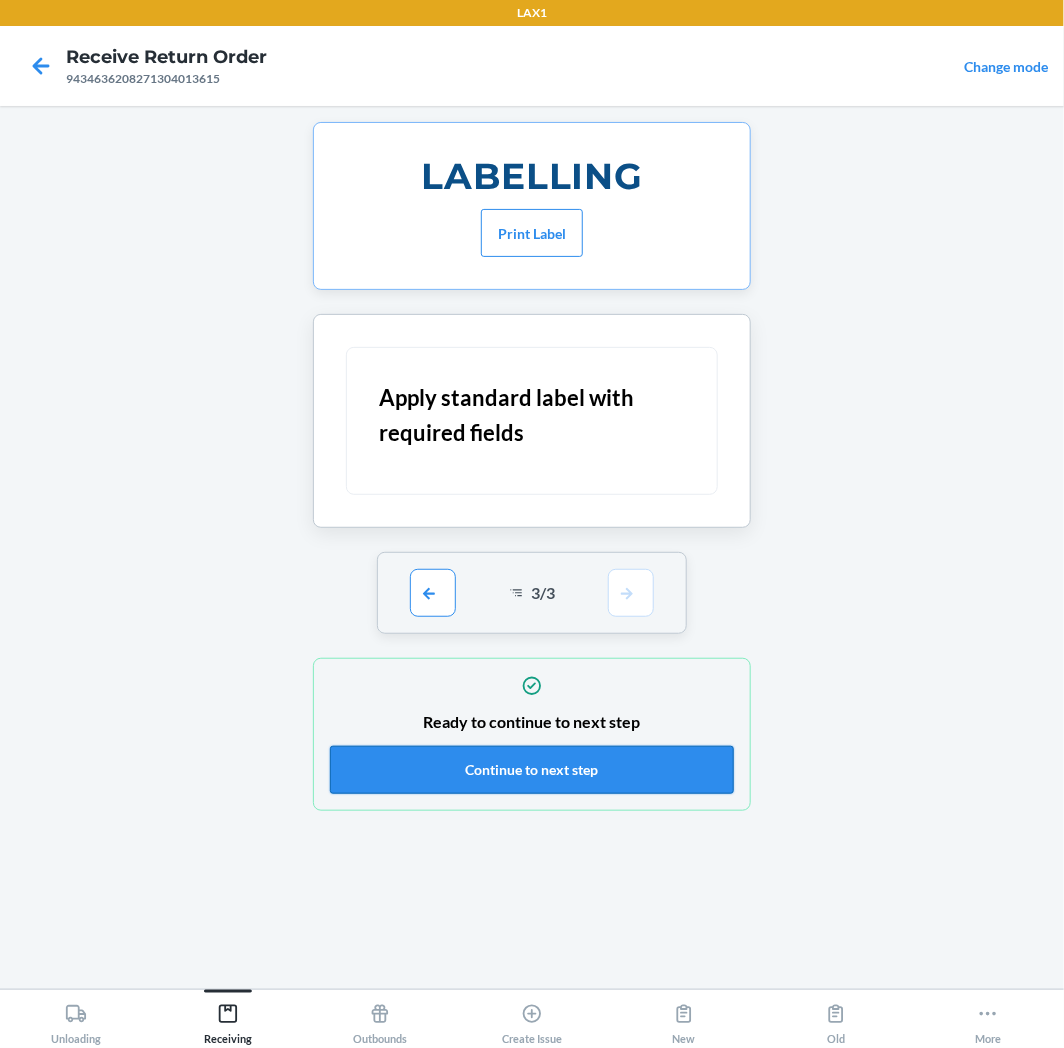 click on "Continue to next step" at bounding box center [532, 770] 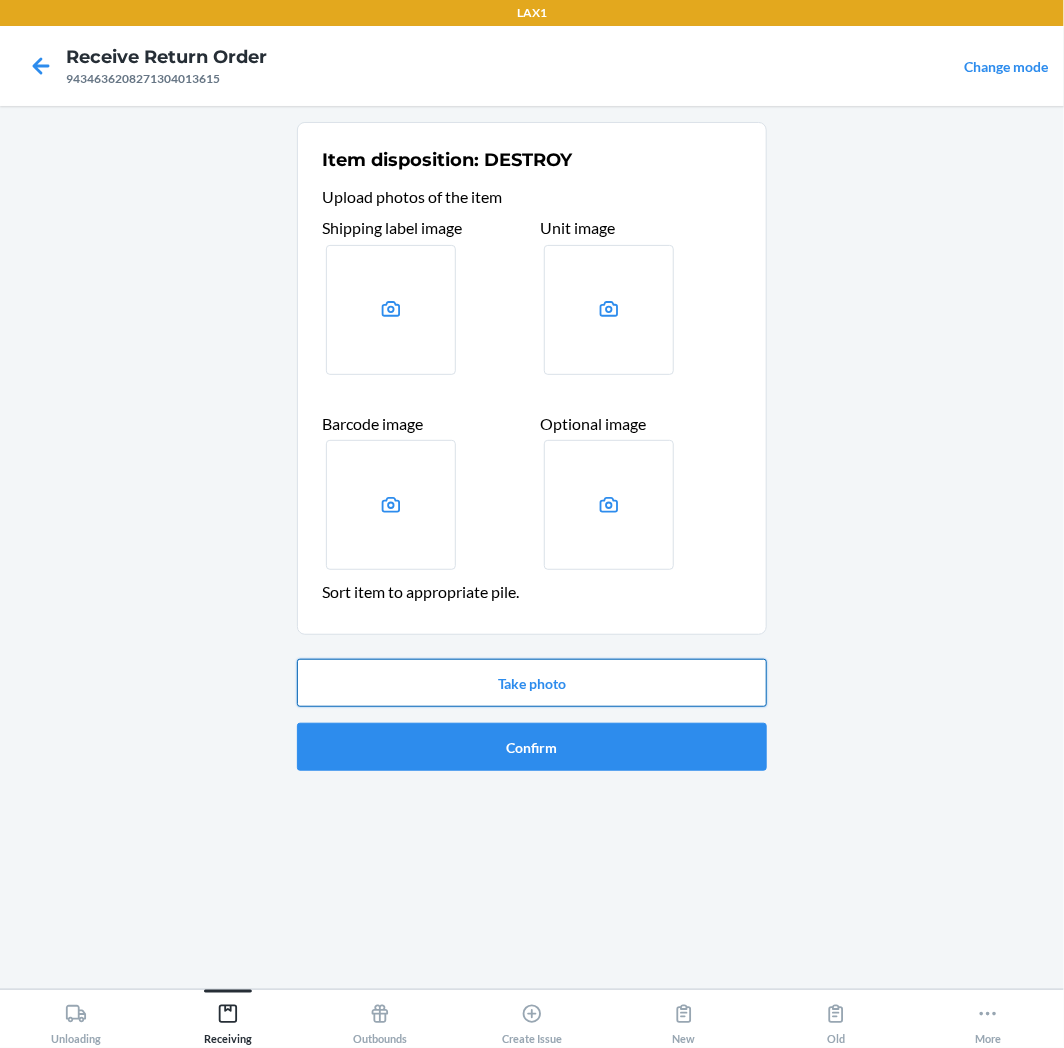 click on "Take photo" at bounding box center [532, 683] 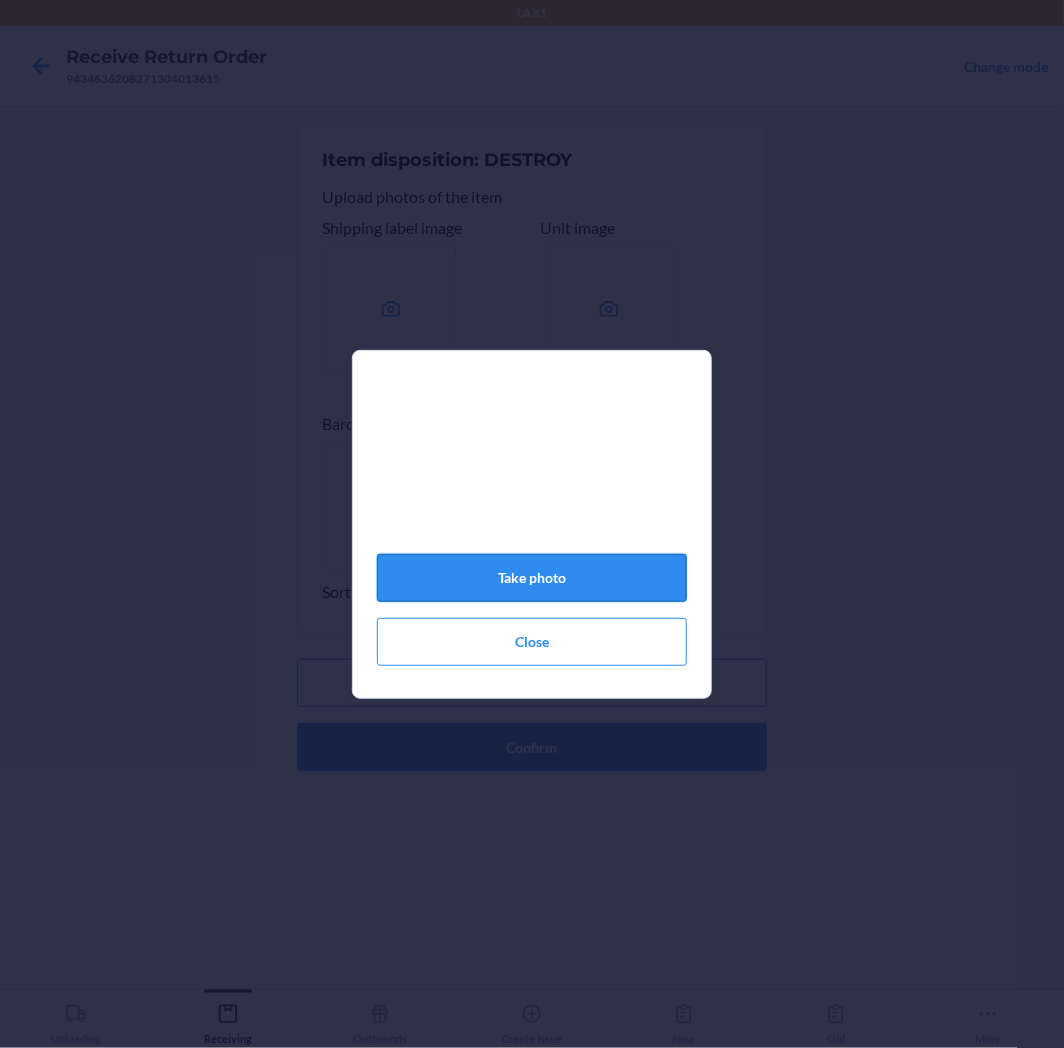 click on "Take photo" 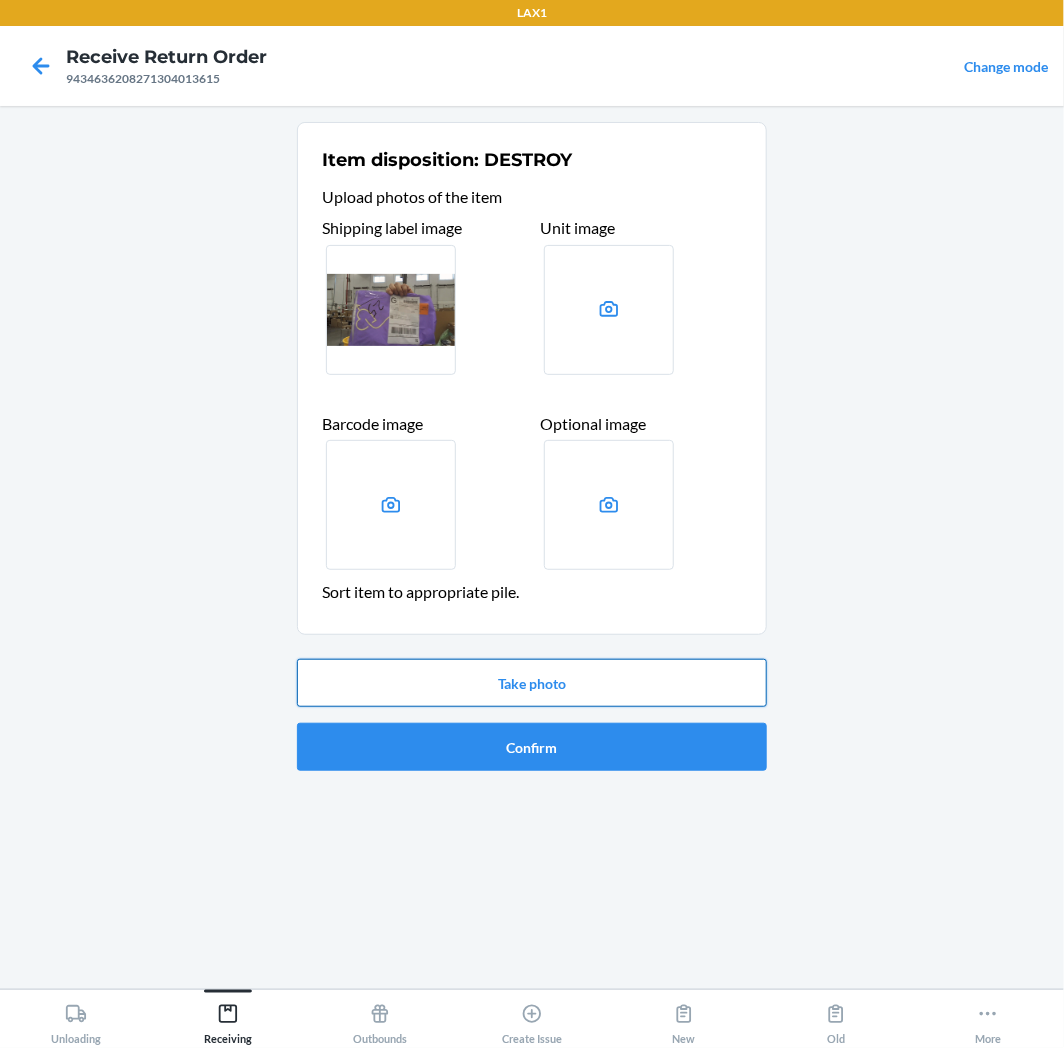 click on "Take photo" at bounding box center [532, 683] 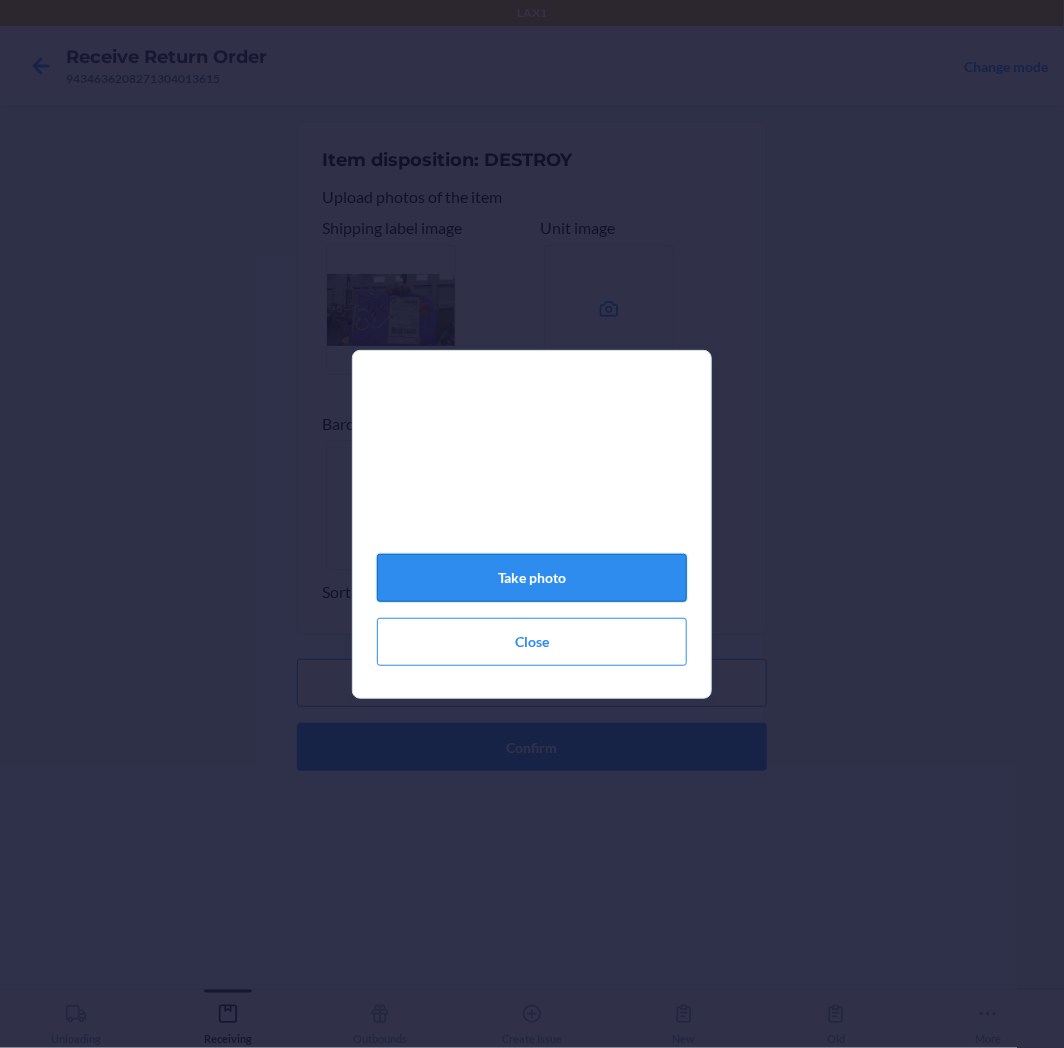 click on "Take photo" 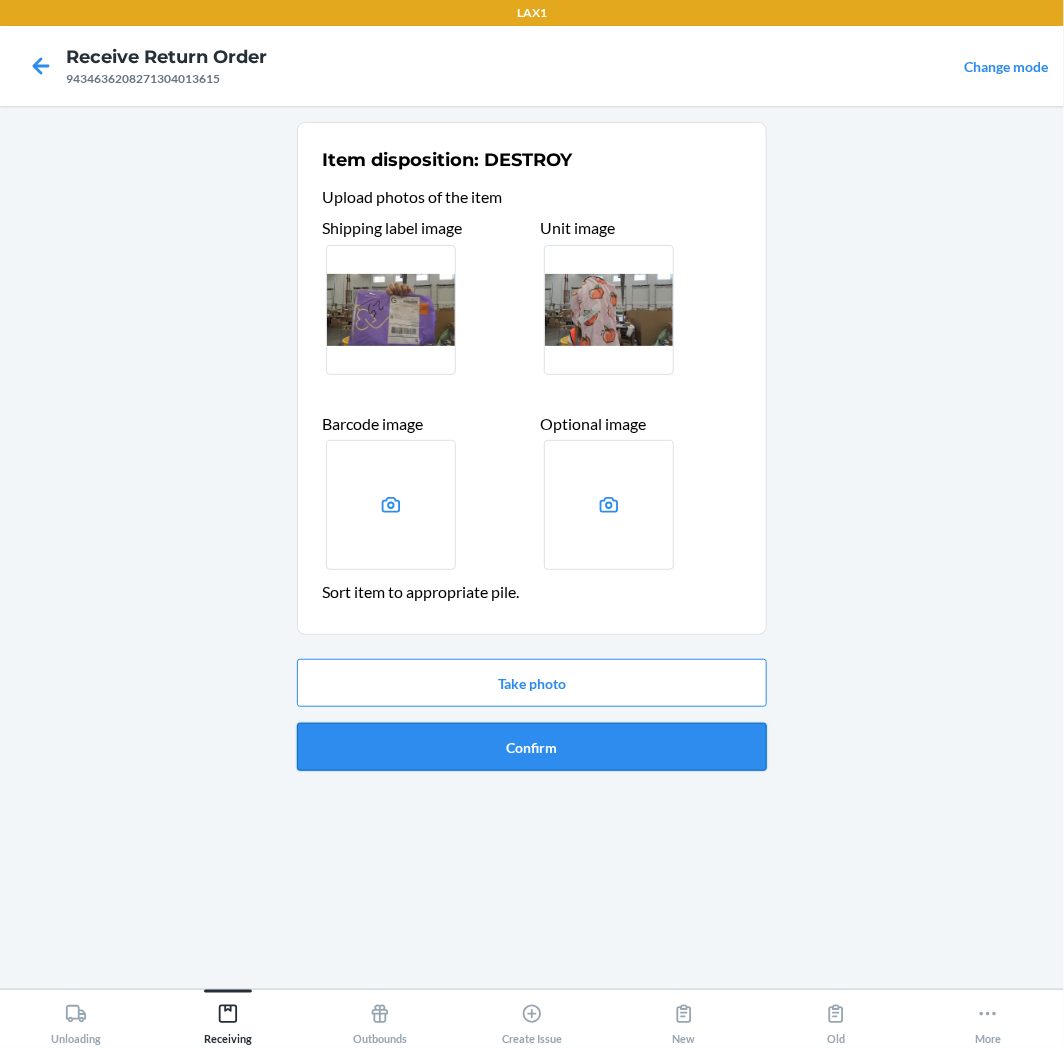 click on "Confirm" at bounding box center (532, 747) 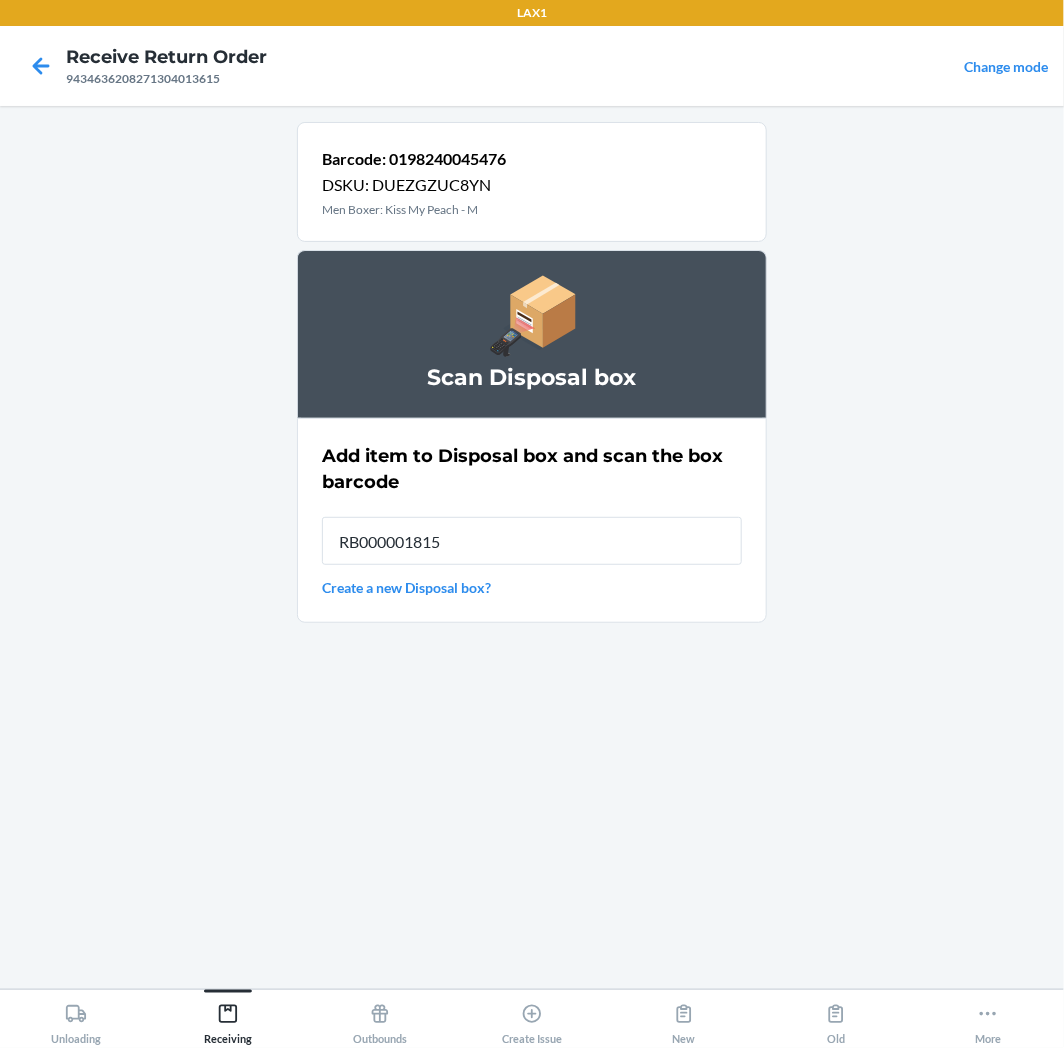type on "RB000001815" 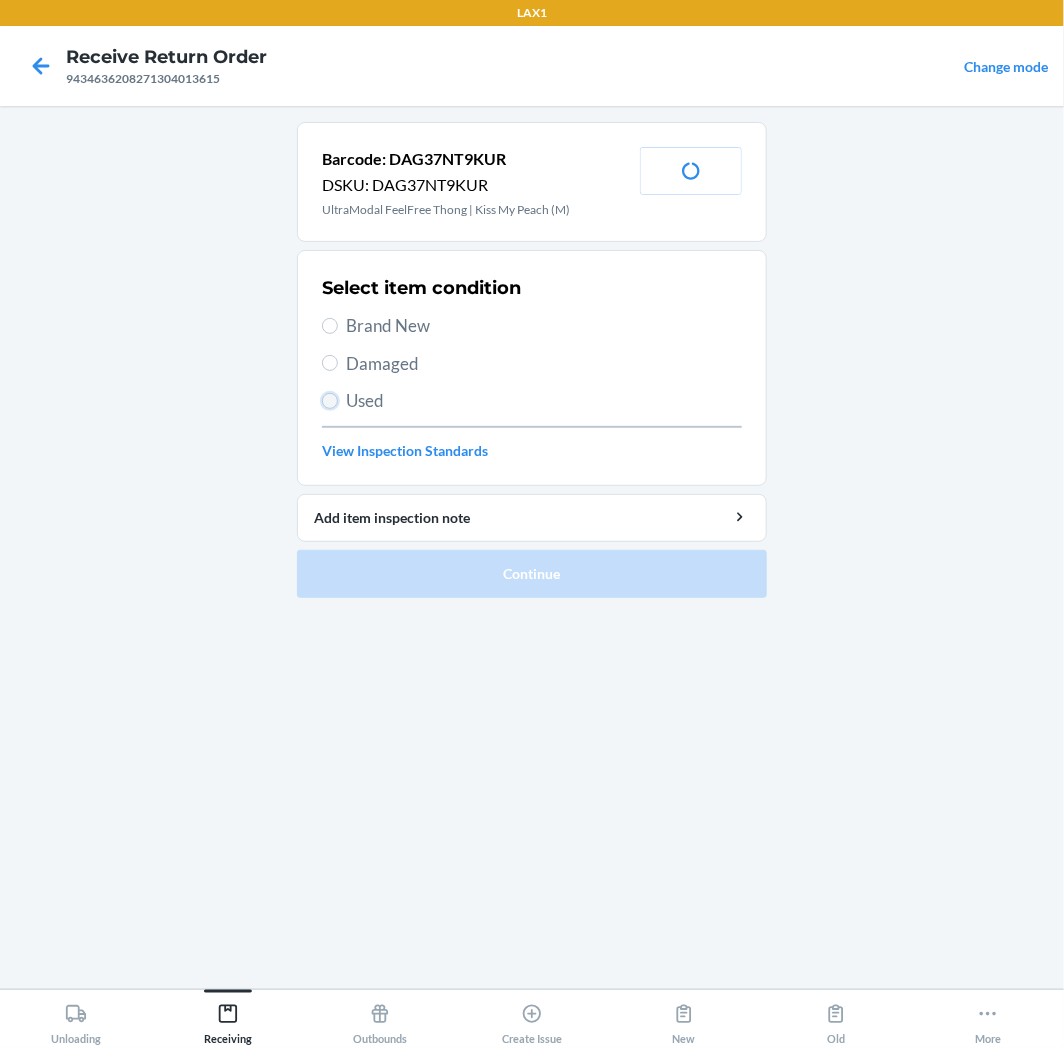click on "Used" at bounding box center (330, 401) 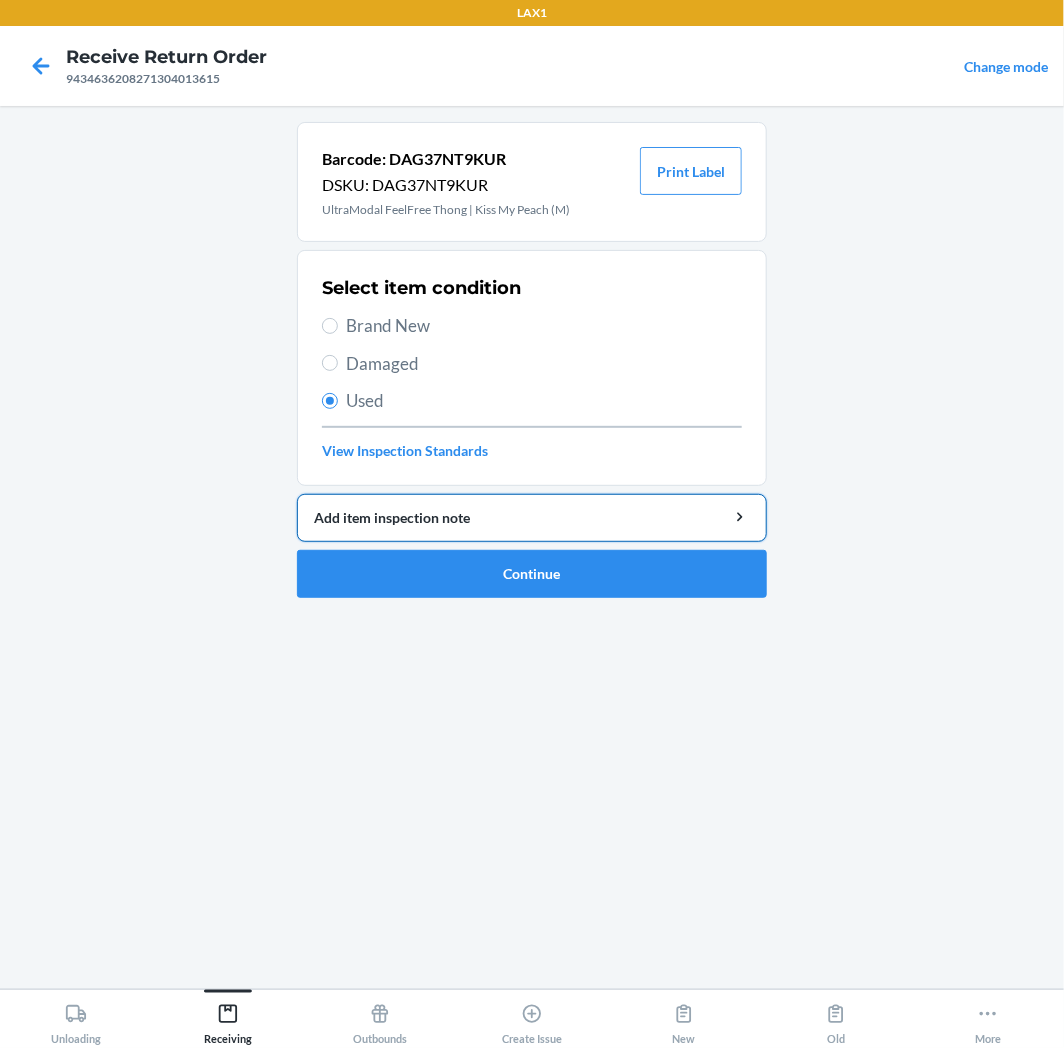 click on "Add item inspection note" at bounding box center (532, 517) 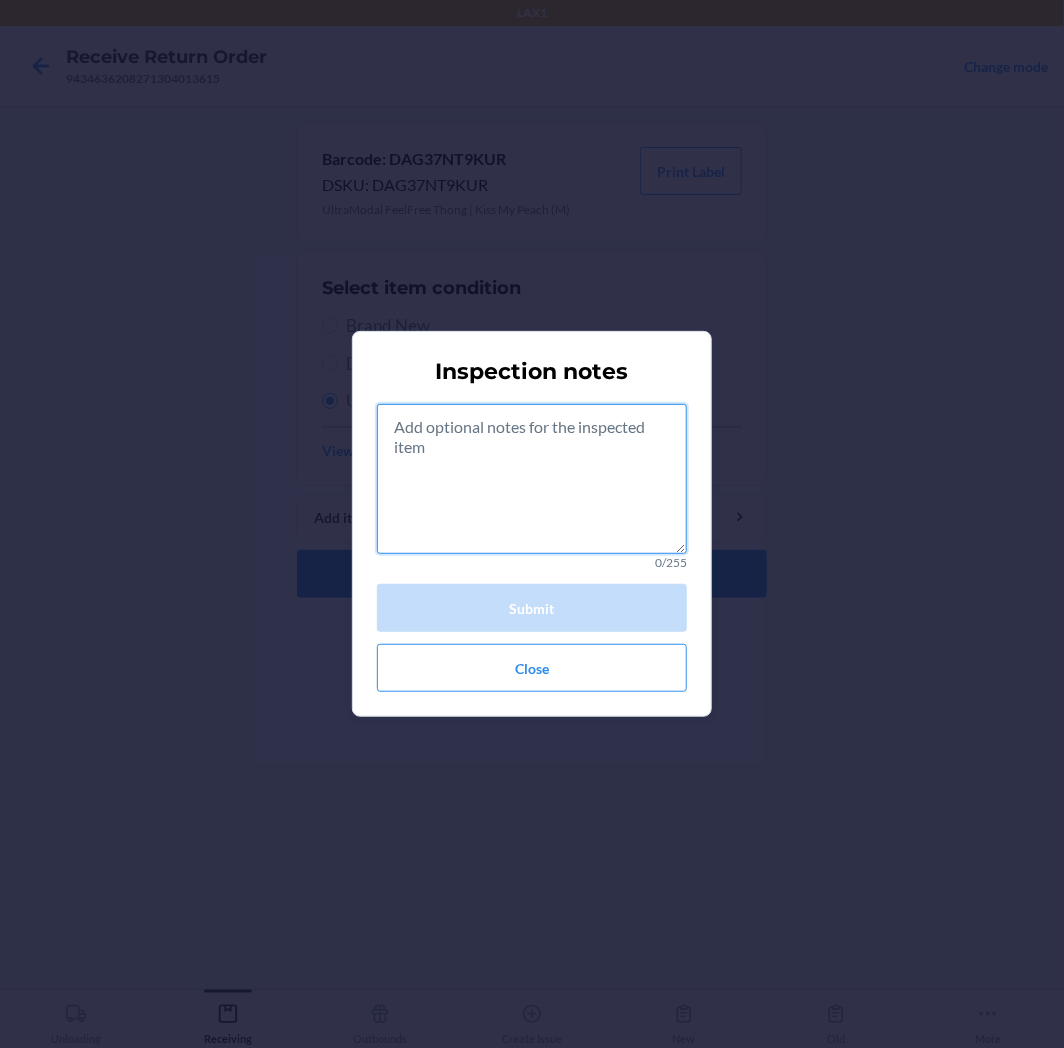 click at bounding box center (532, 479) 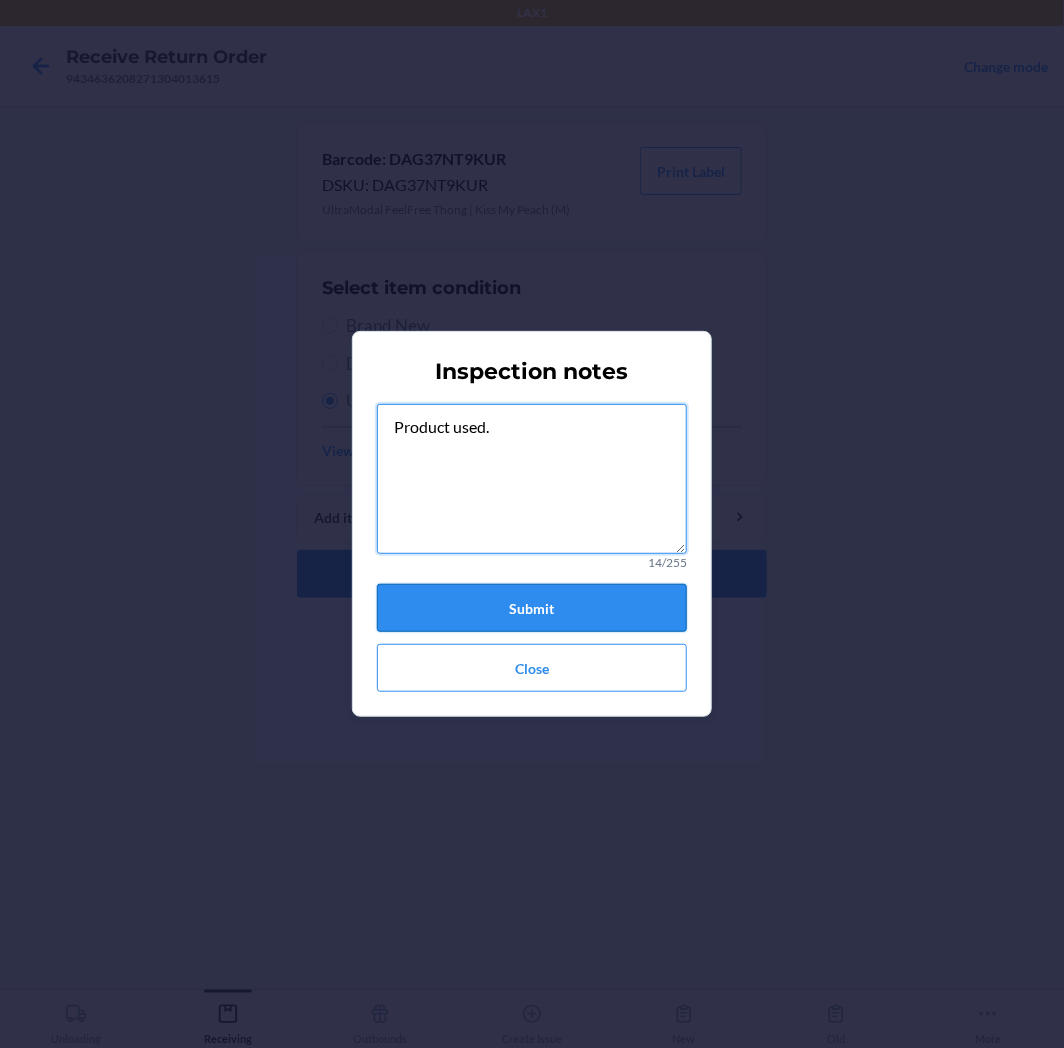 type on "Product used." 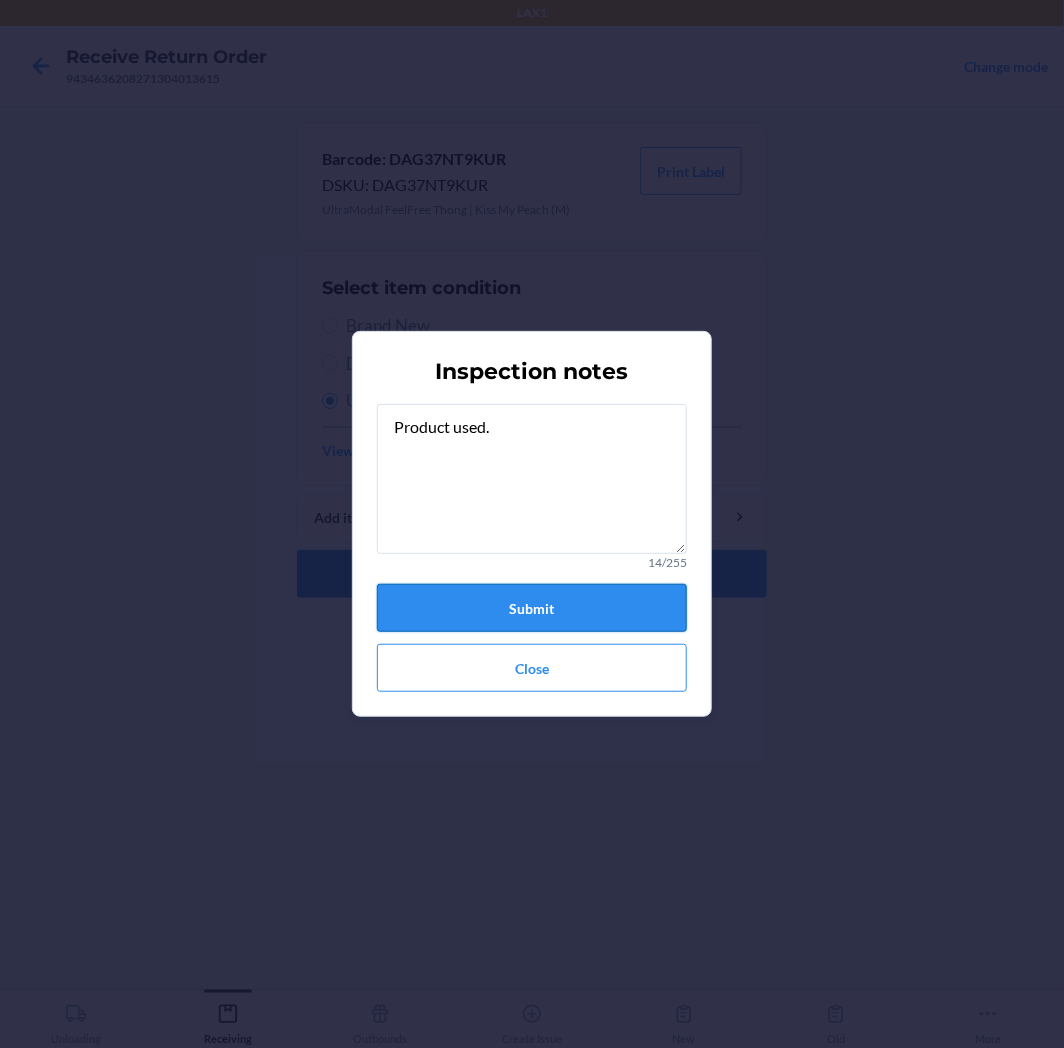 click on "Submit" at bounding box center [532, 608] 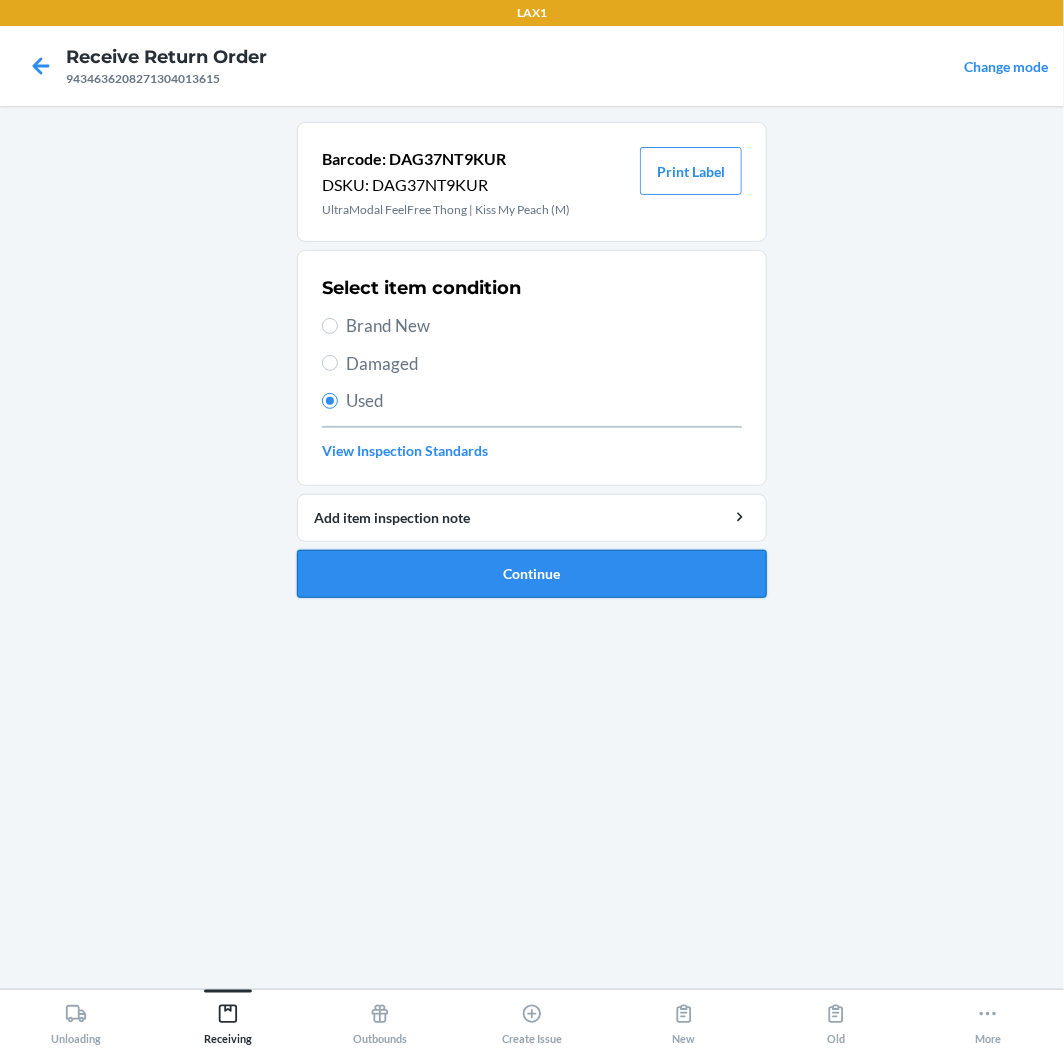 click on "Continue" at bounding box center [532, 574] 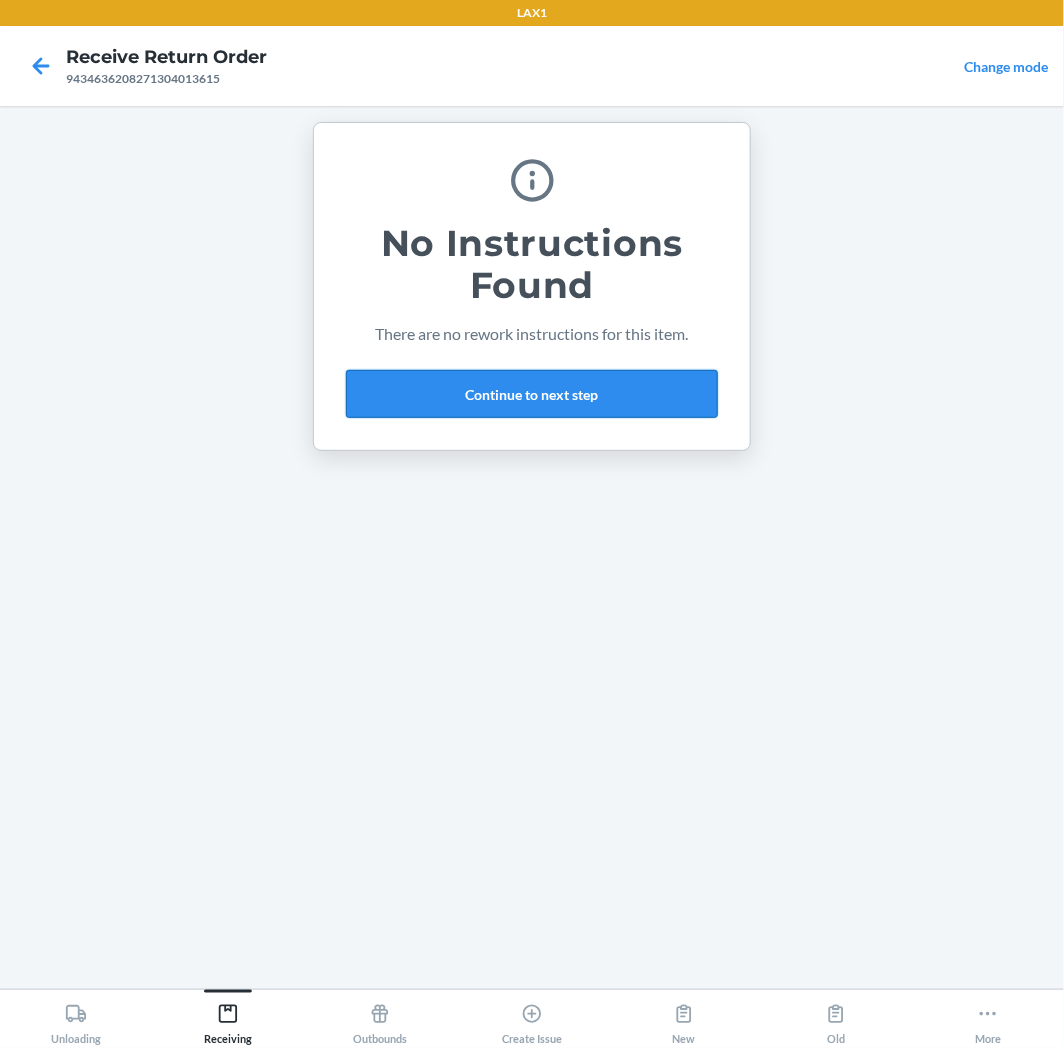 click on "Continue to next step" at bounding box center (532, 394) 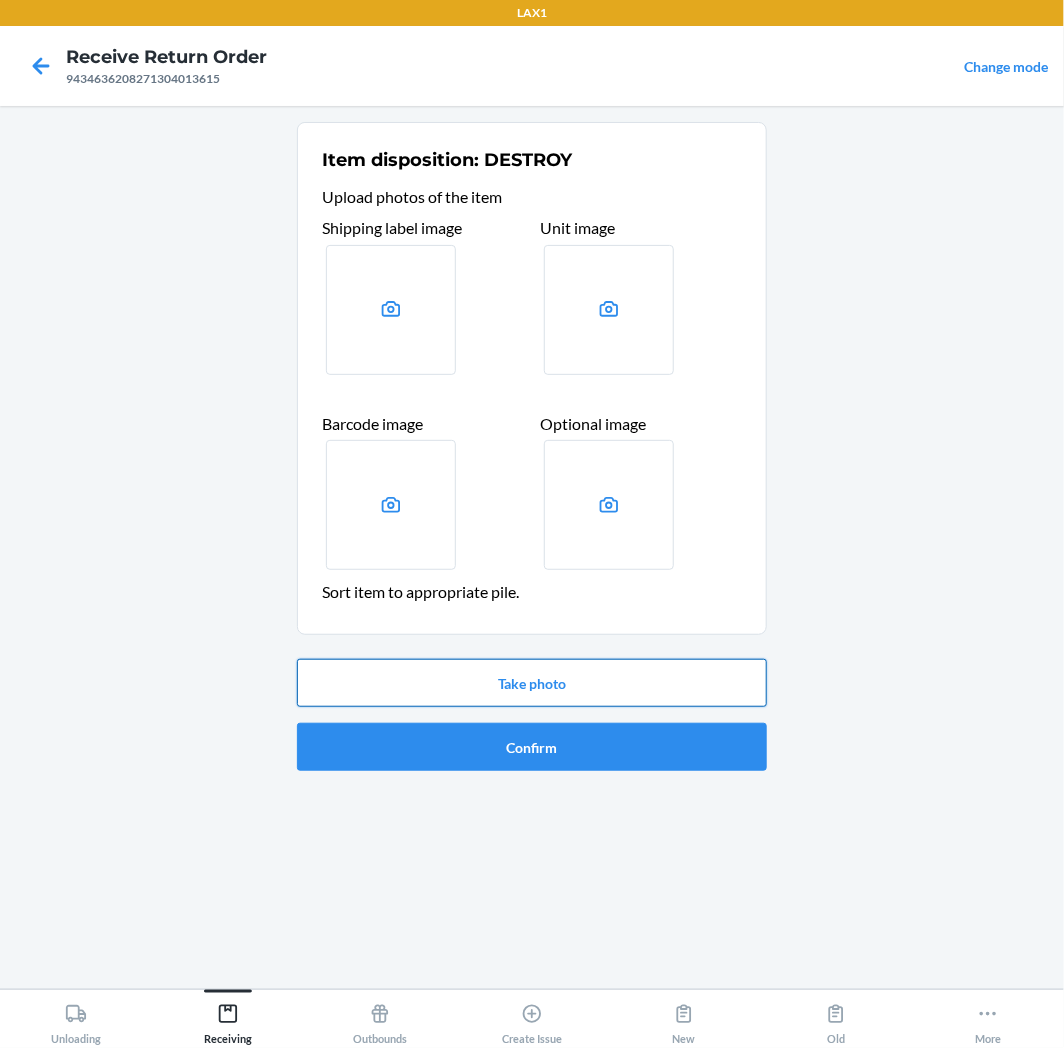 click on "Take photo" at bounding box center [532, 683] 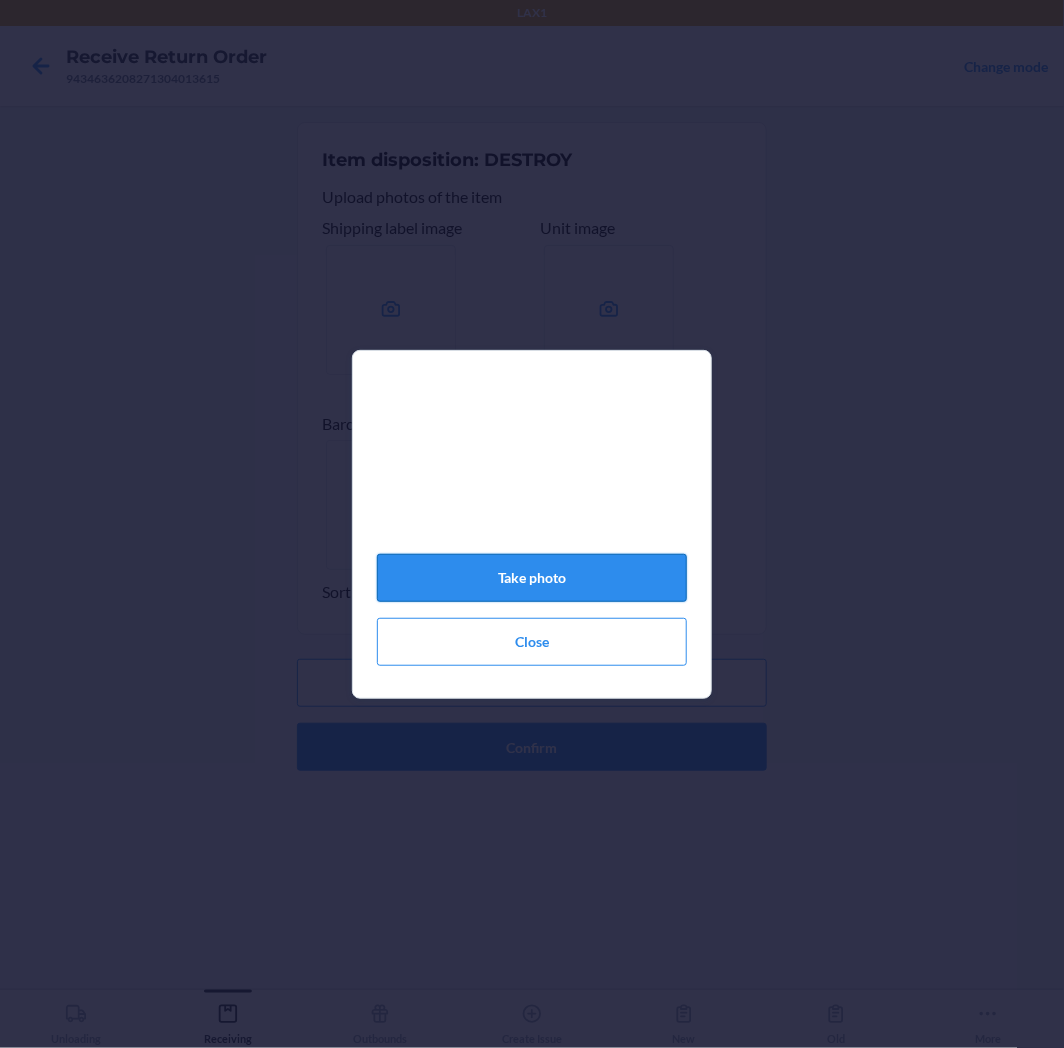 click on "Take photo" 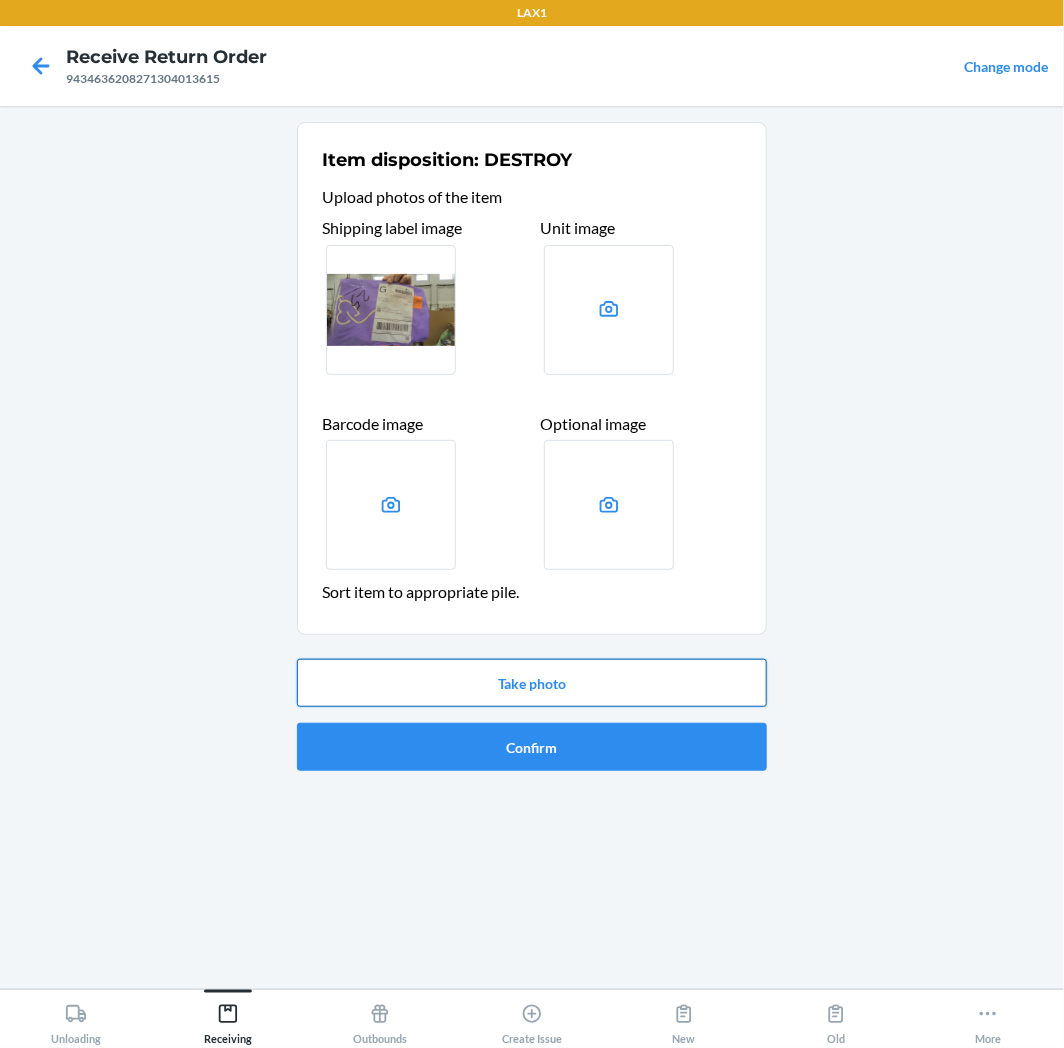 click on "Take photo" at bounding box center (532, 683) 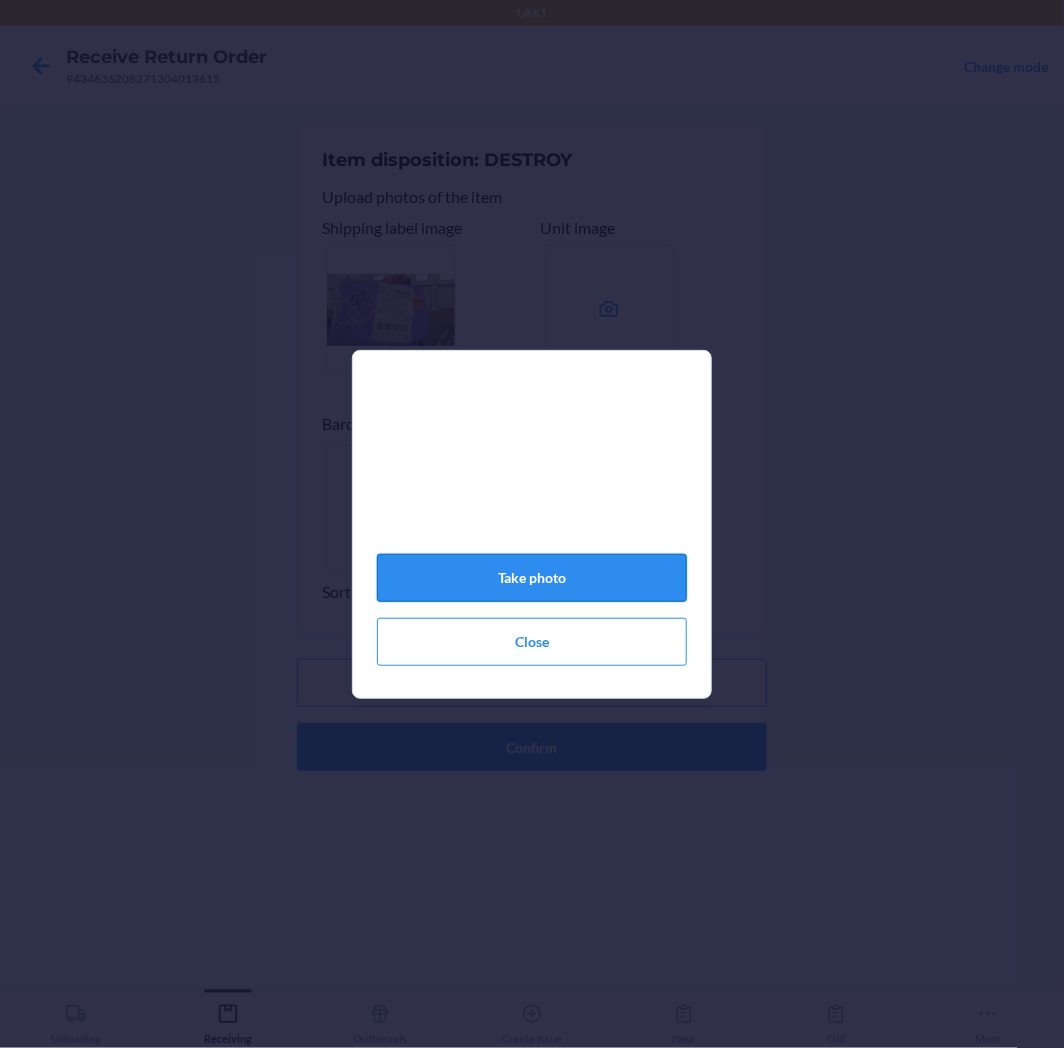 click on "Take photo" 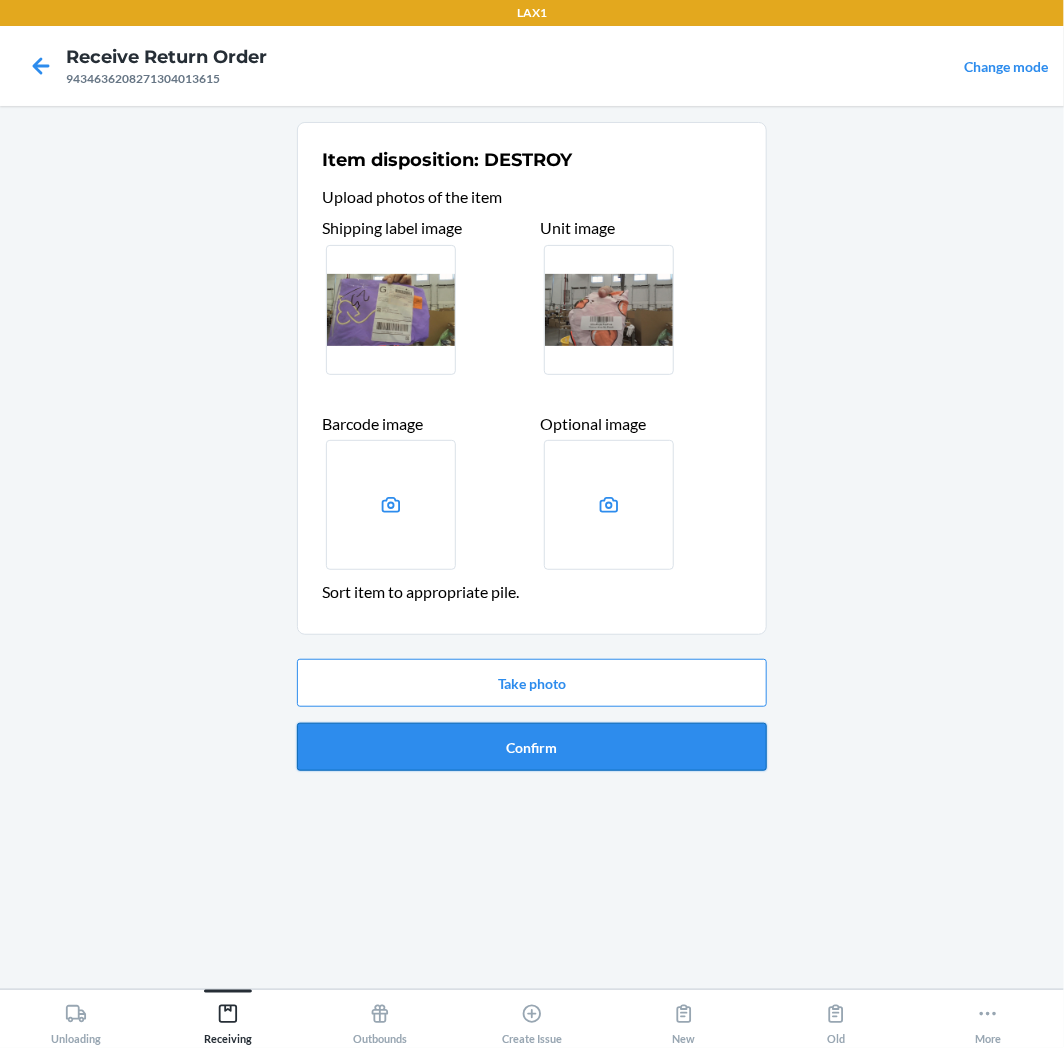 click on "Confirm" at bounding box center [532, 747] 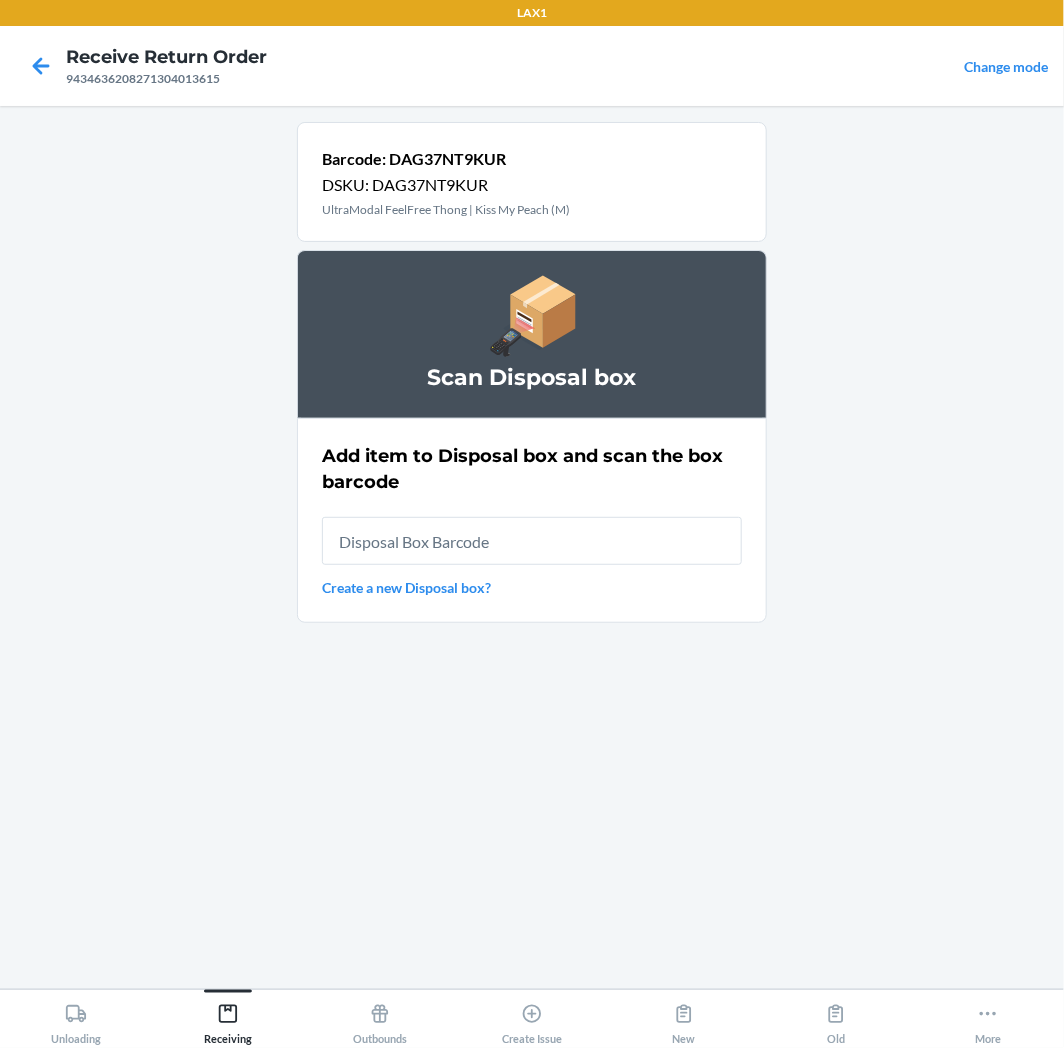 click at bounding box center (532, 541) 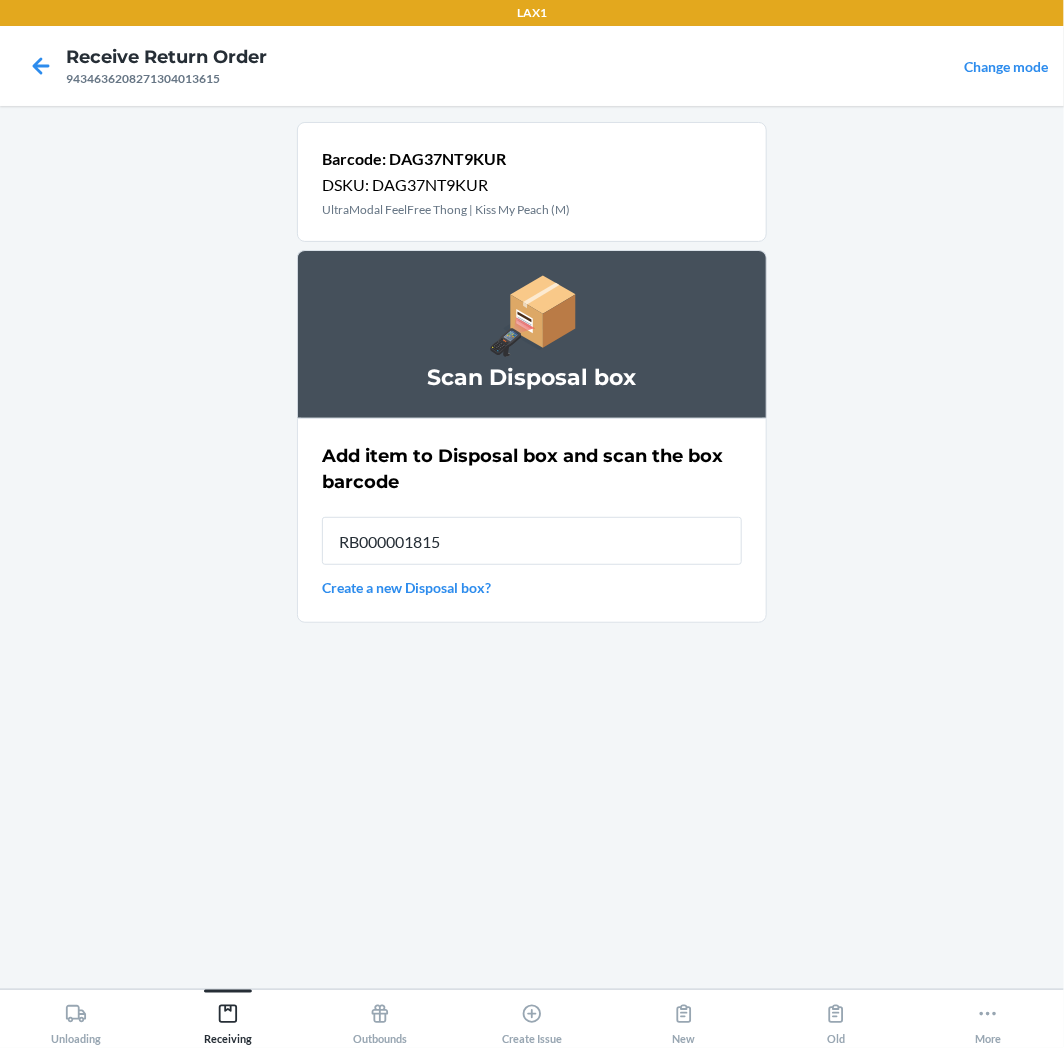 type on "RB000001815" 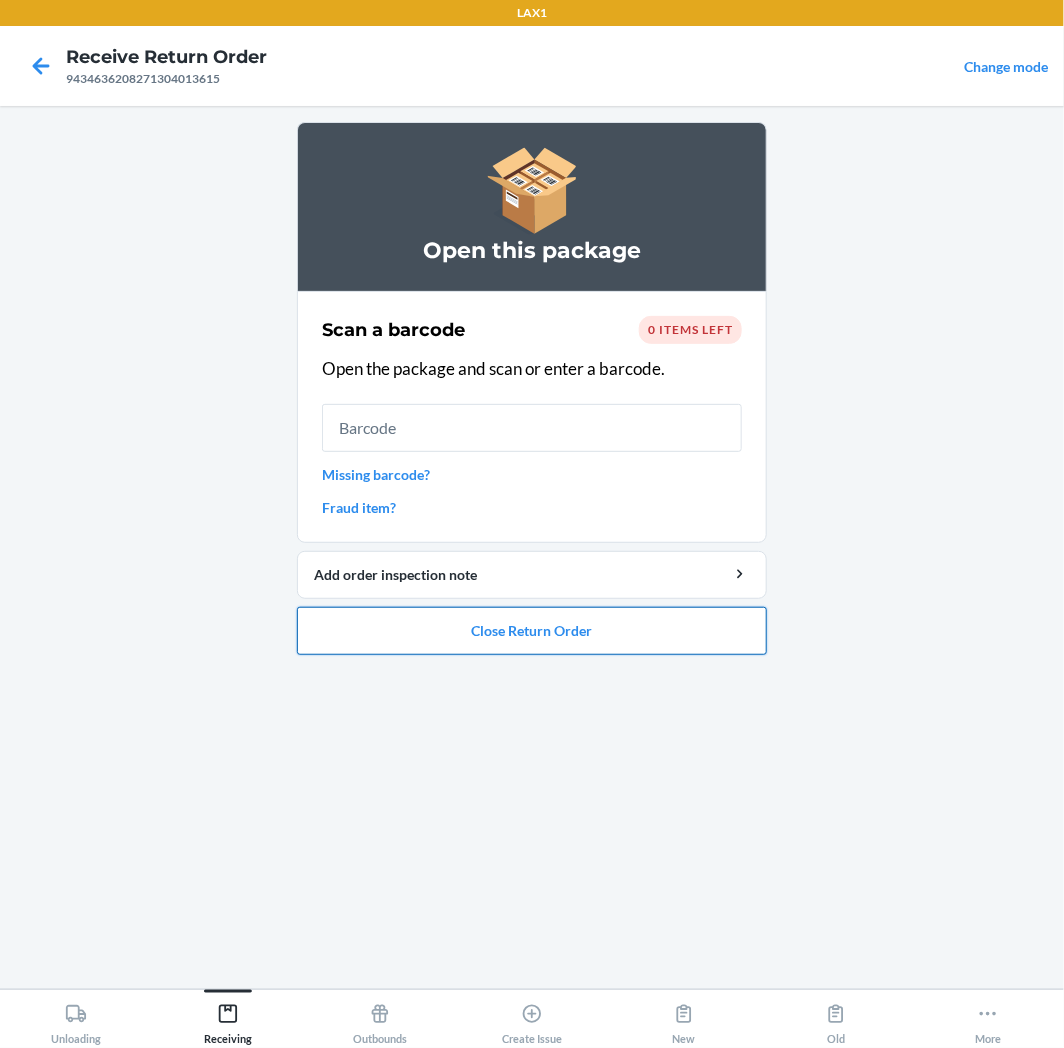 click on "Close Return Order" at bounding box center (532, 631) 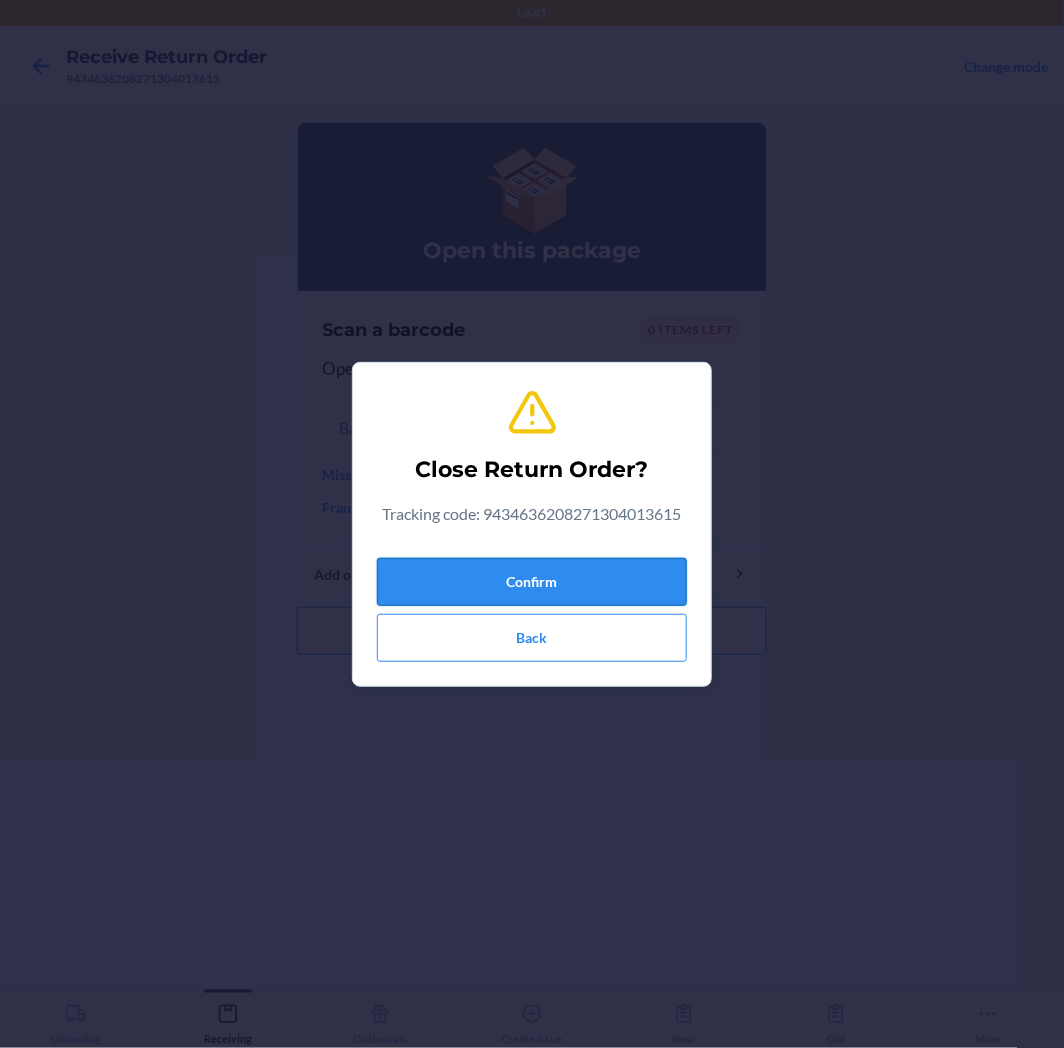click on "Confirm" at bounding box center (532, 582) 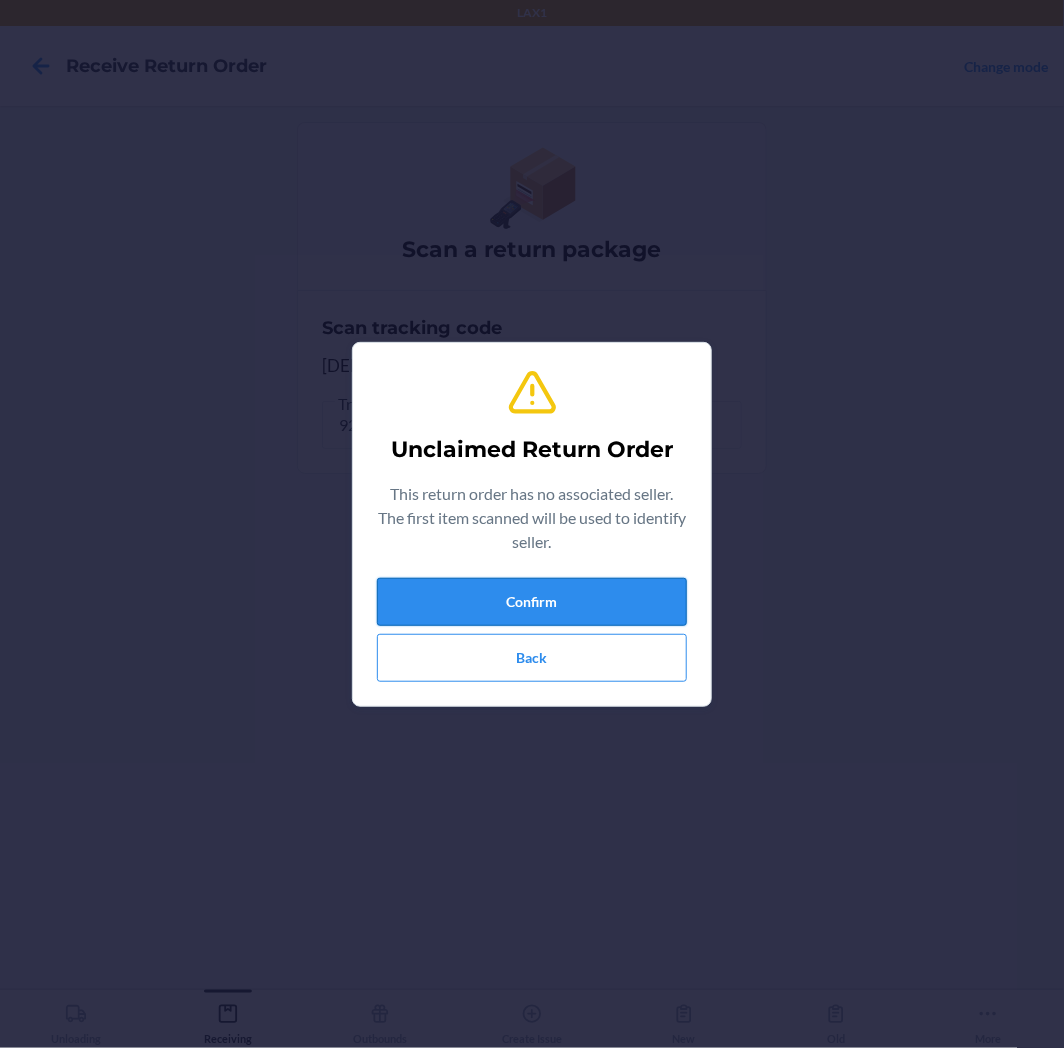 click on "Confirm" at bounding box center (532, 602) 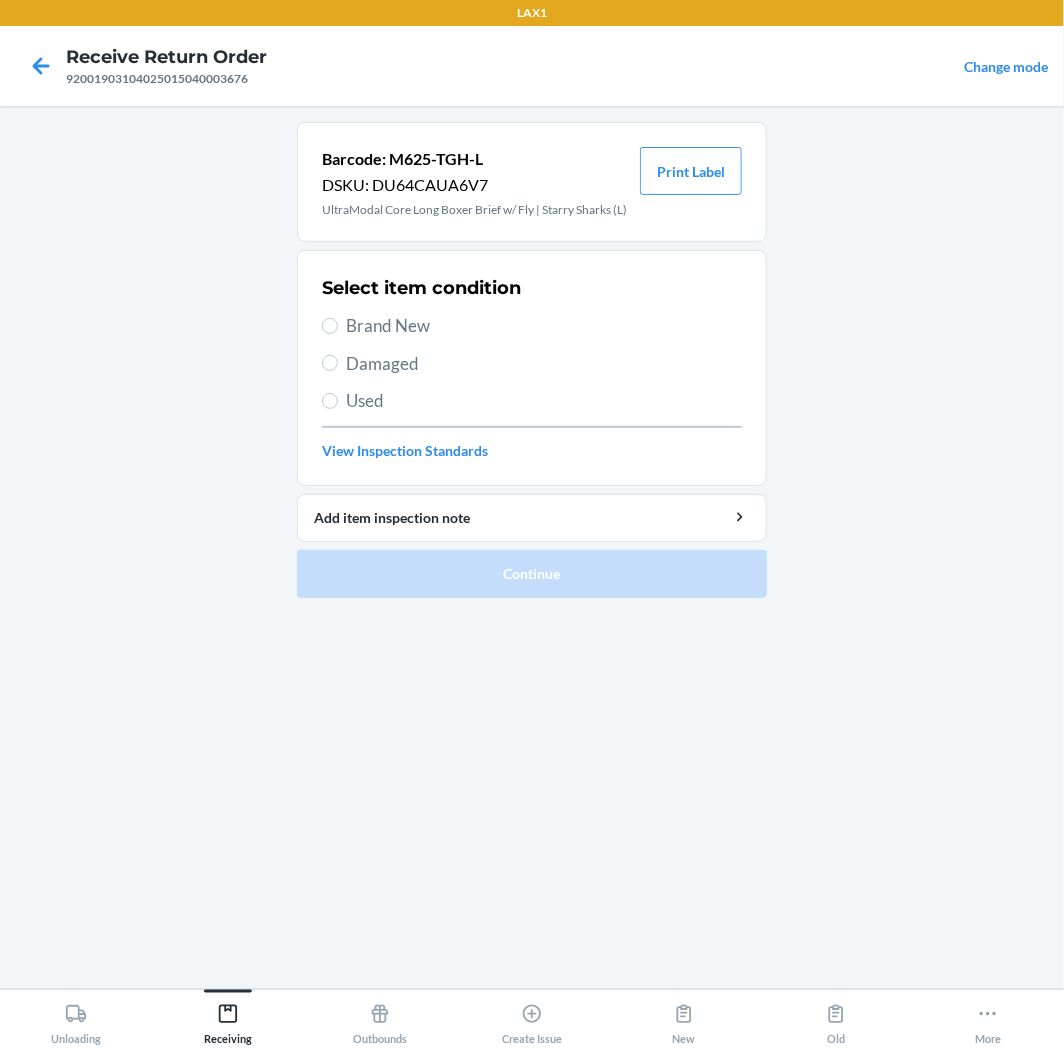 click on "Brand New" at bounding box center (544, 326) 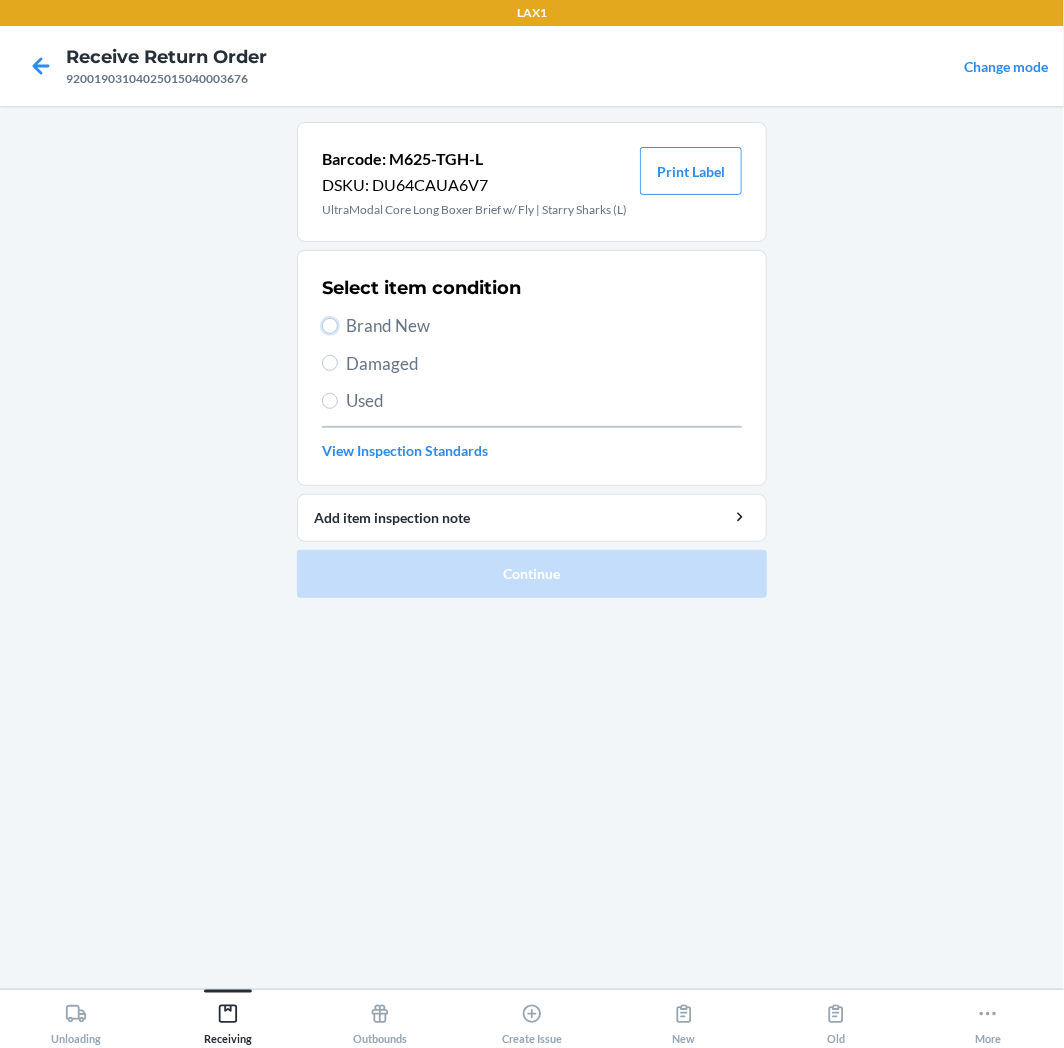 click on "Brand New" at bounding box center (330, 326) 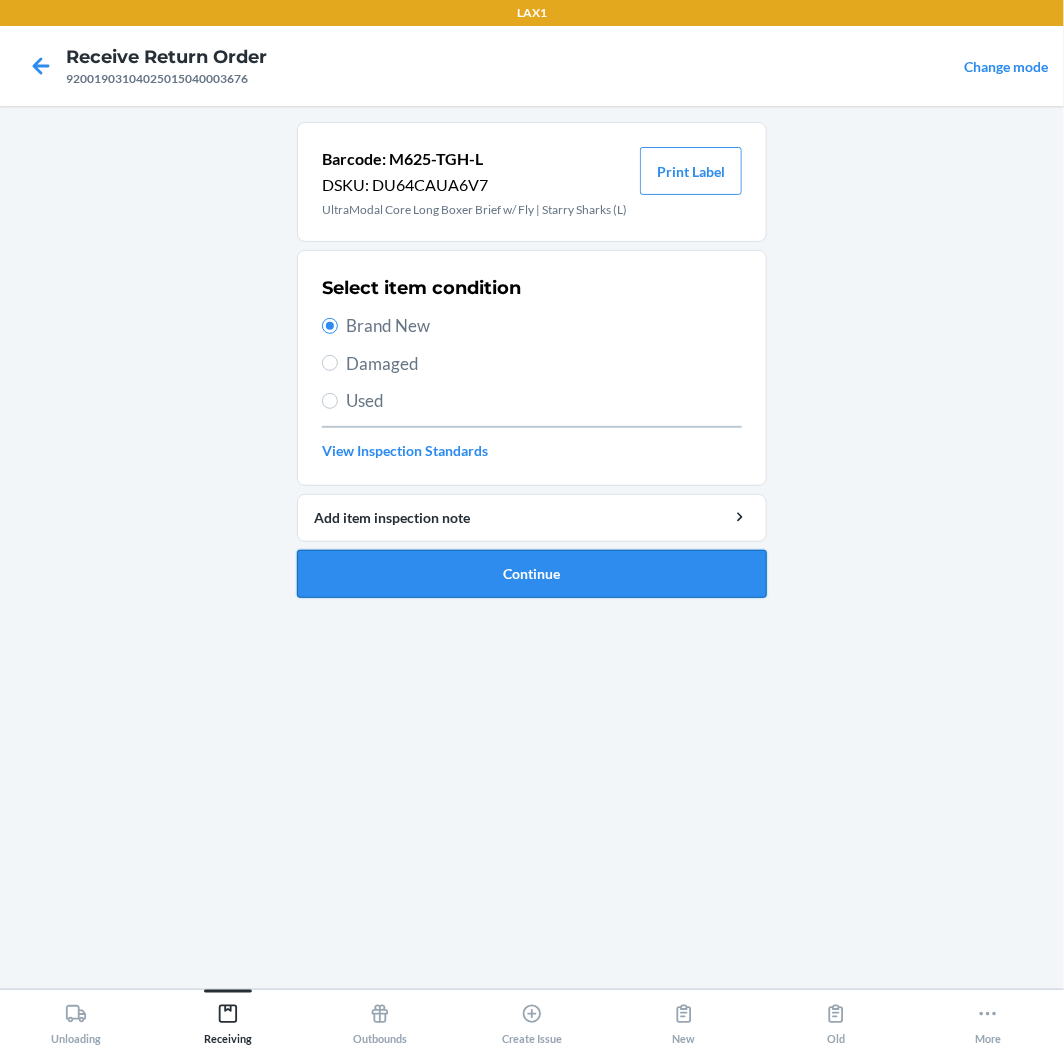 click on "Continue" at bounding box center (532, 574) 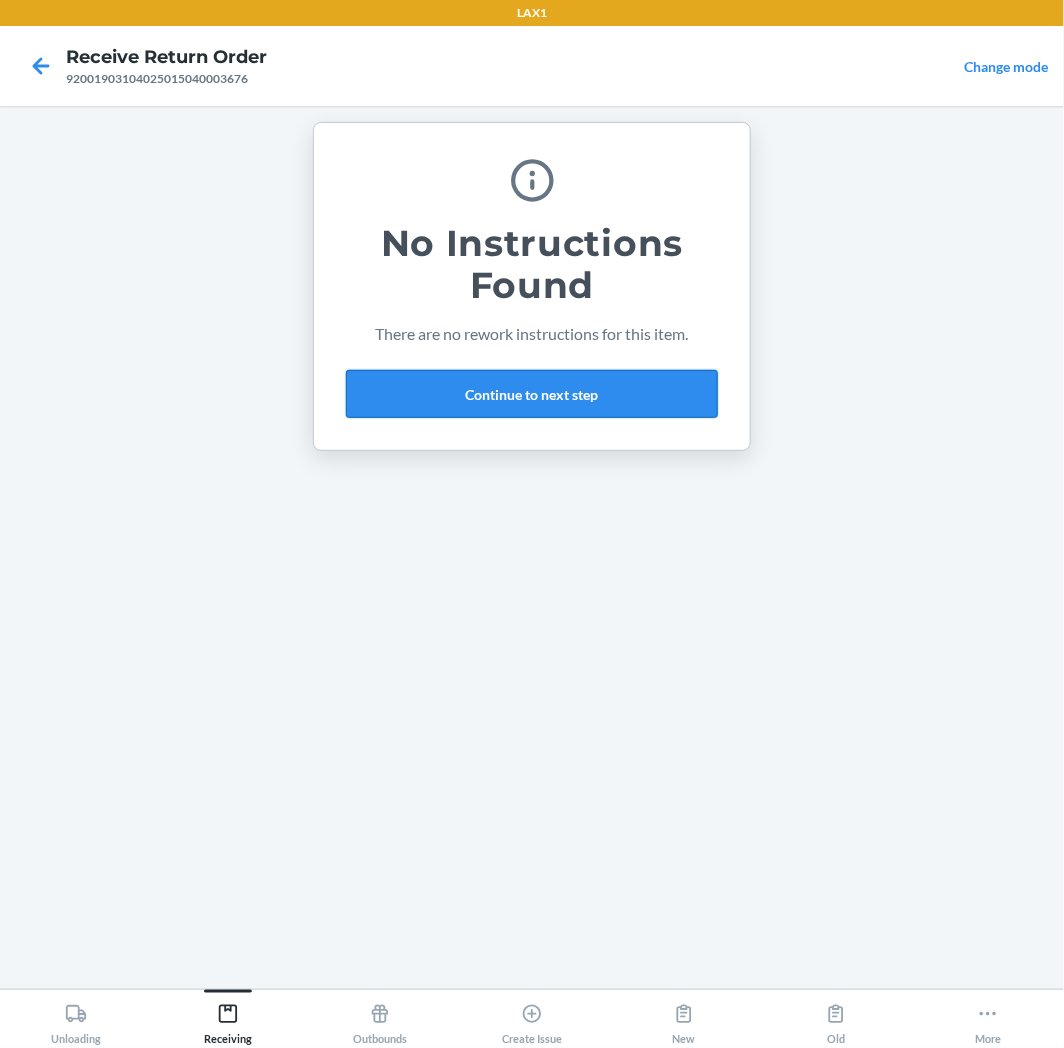 click on "Continue to next step" at bounding box center (532, 394) 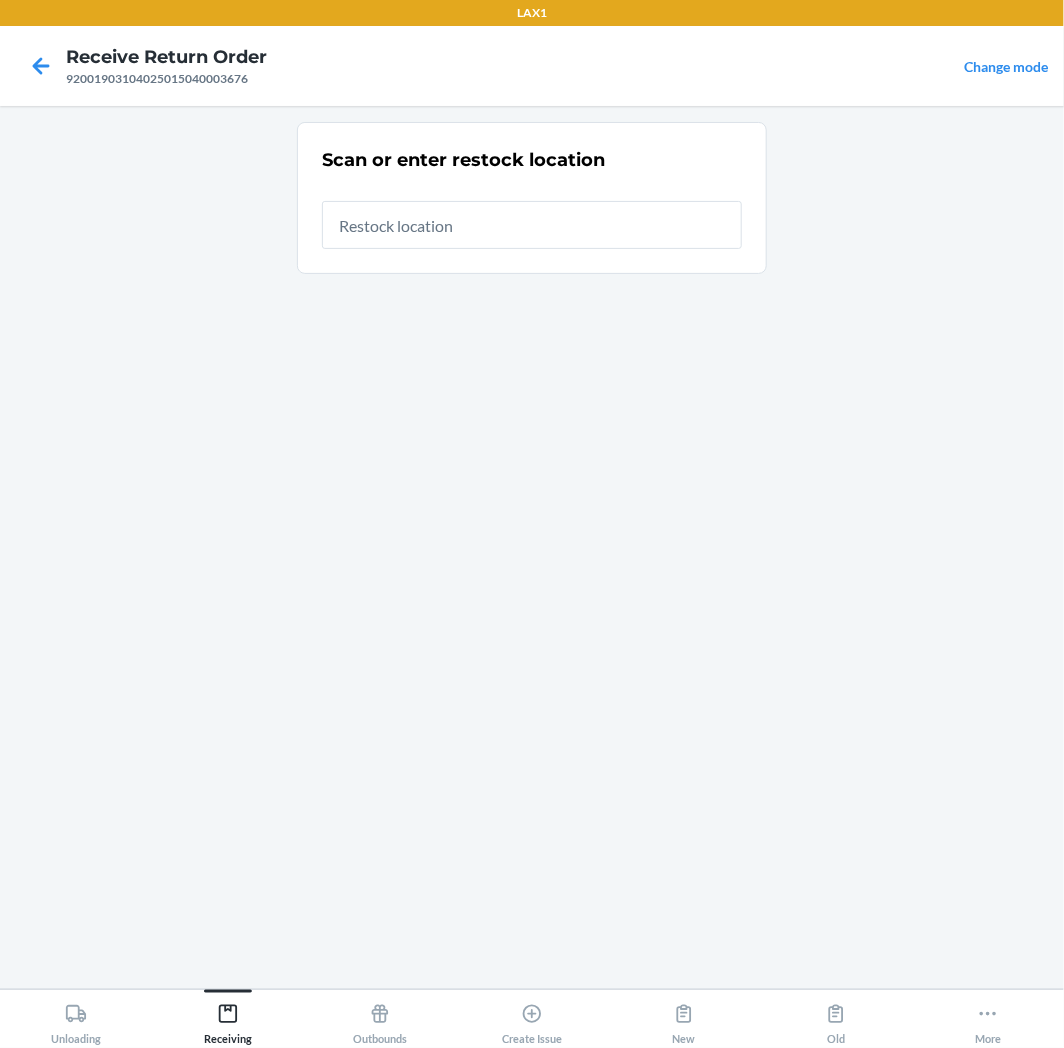 click at bounding box center [532, 225] 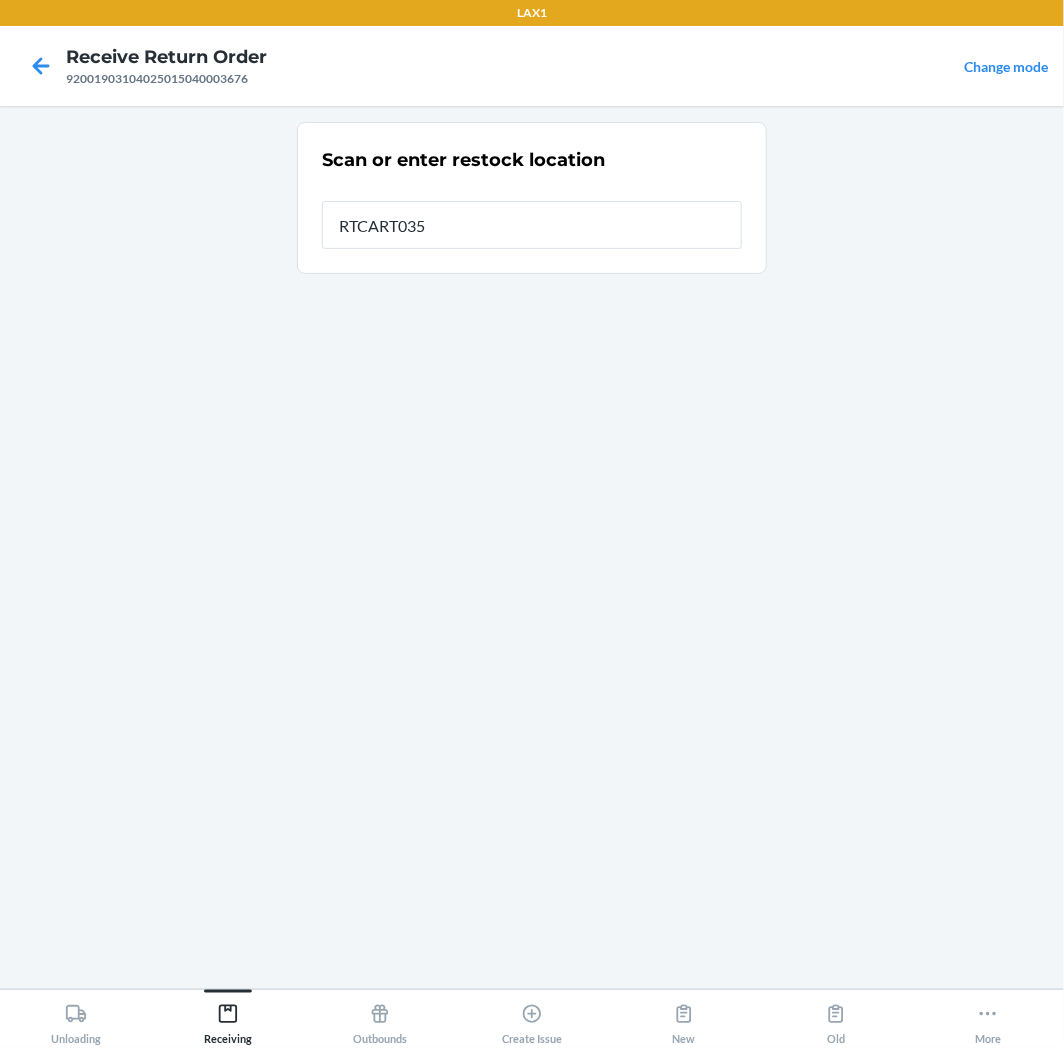 type on "RTCART035" 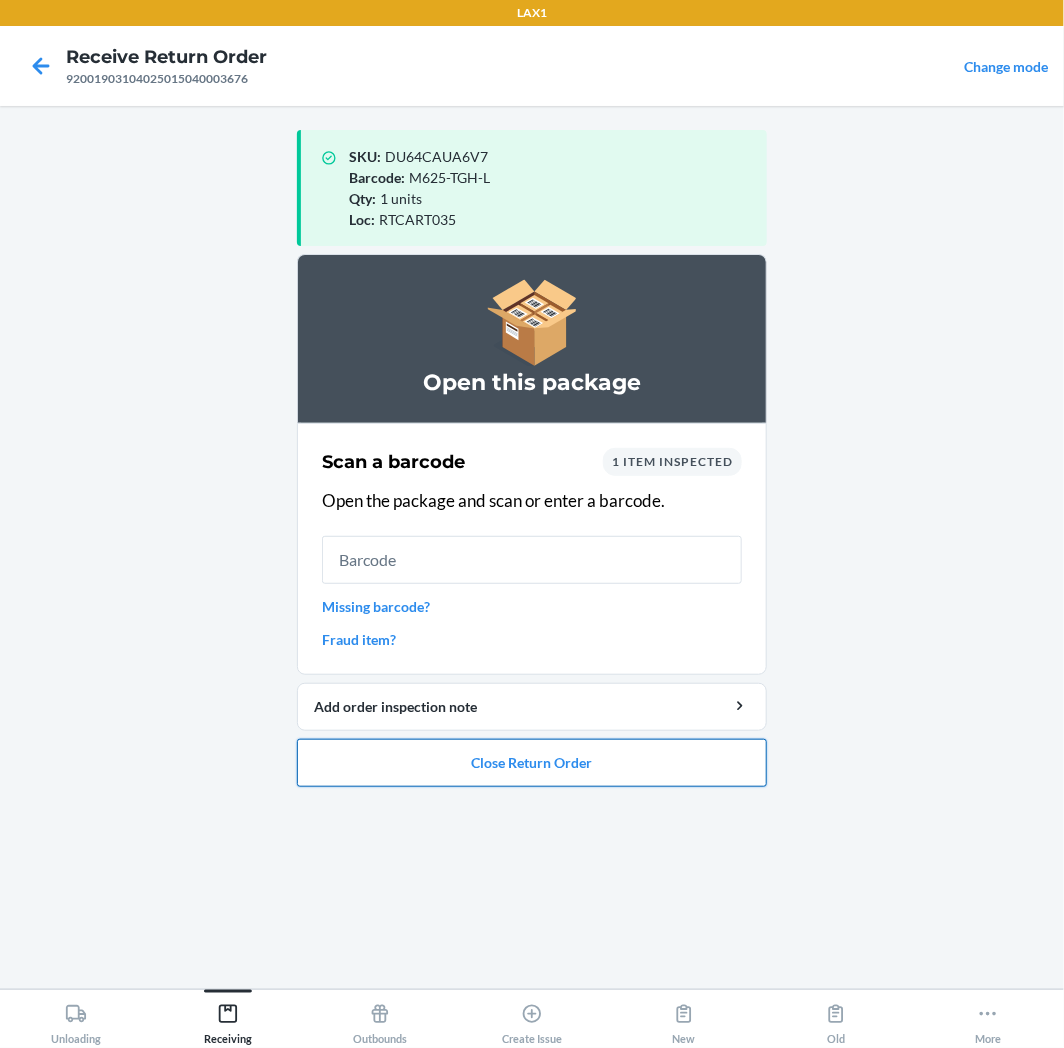 click on "Close Return Order" at bounding box center [532, 763] 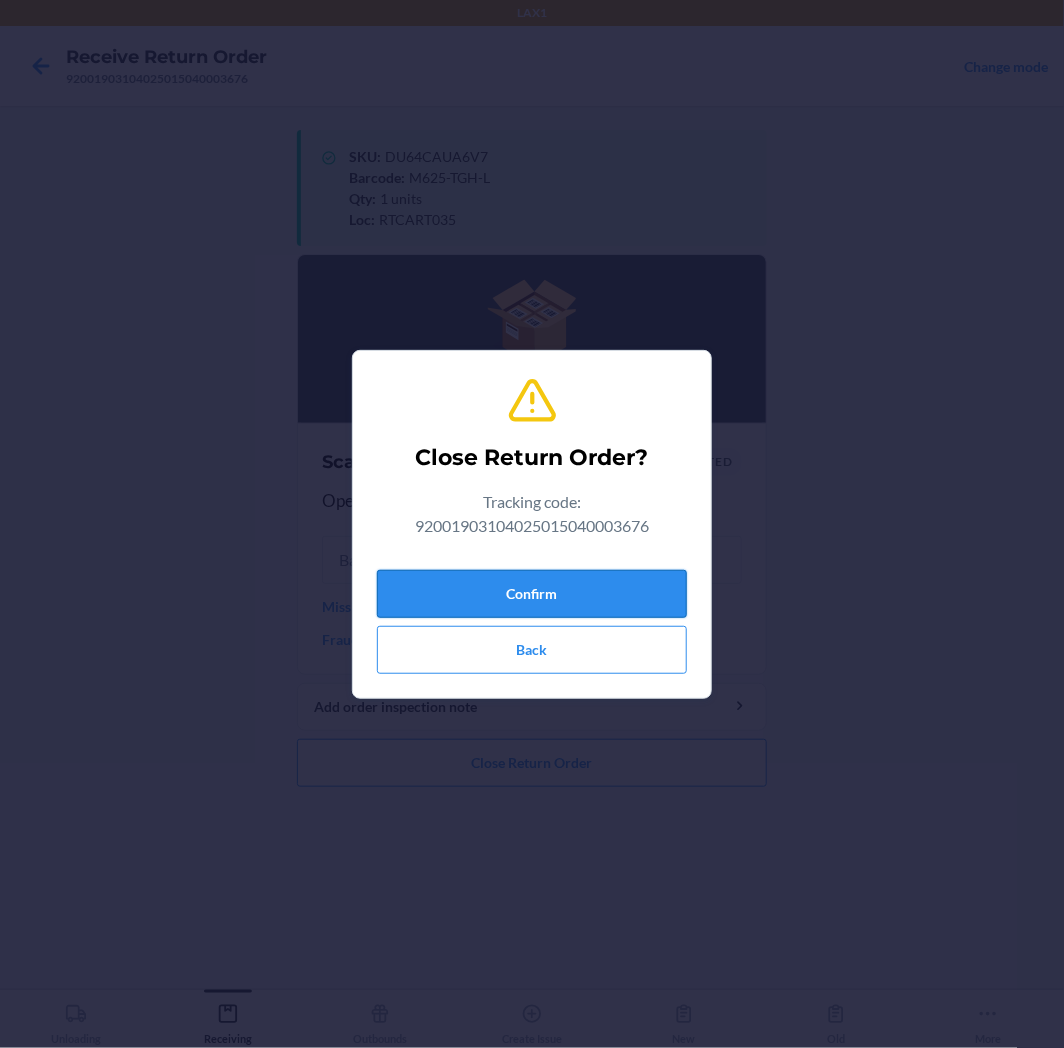 click on "Confirm" at bounding box center [532, 594] 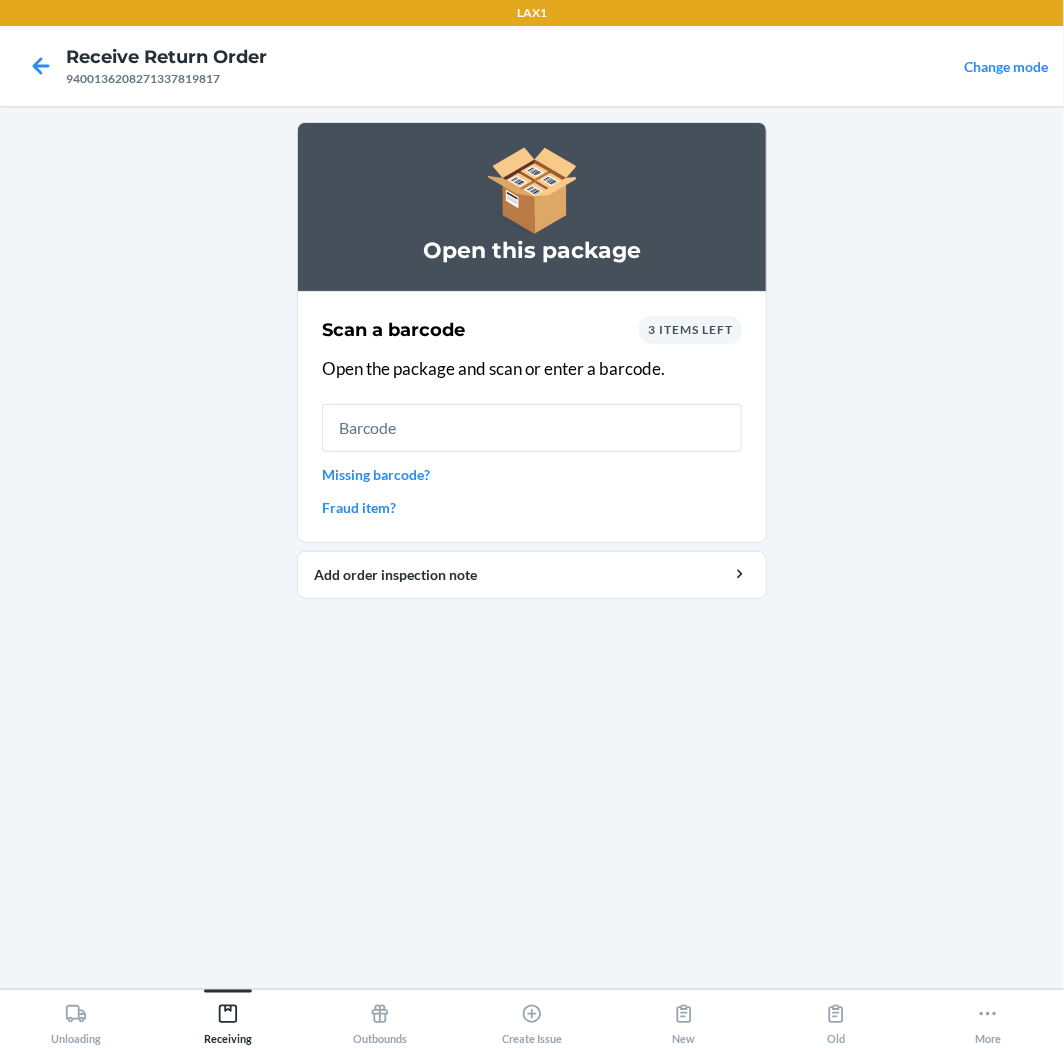 click at bounding box center (532, 428) 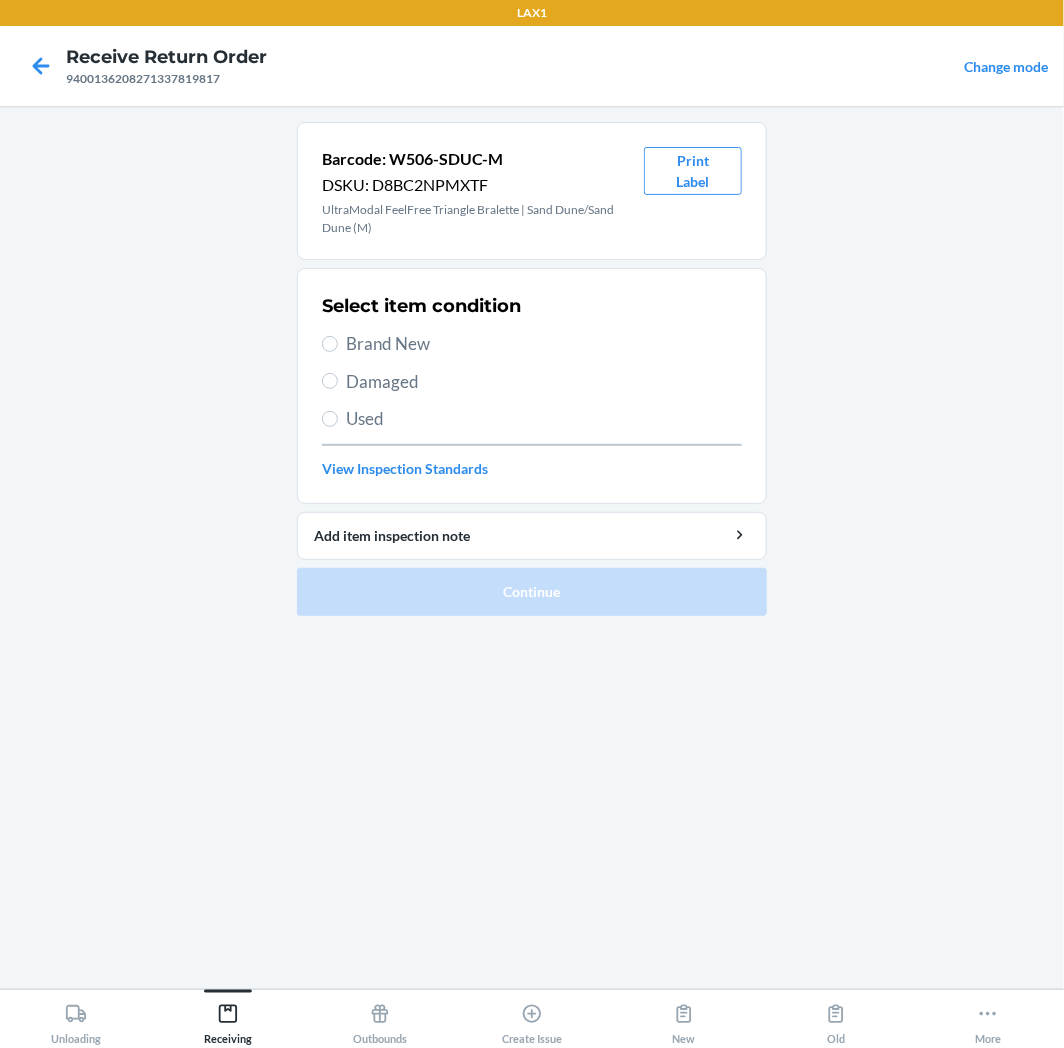 click on "Brand New" at bounding box center [544, 344] 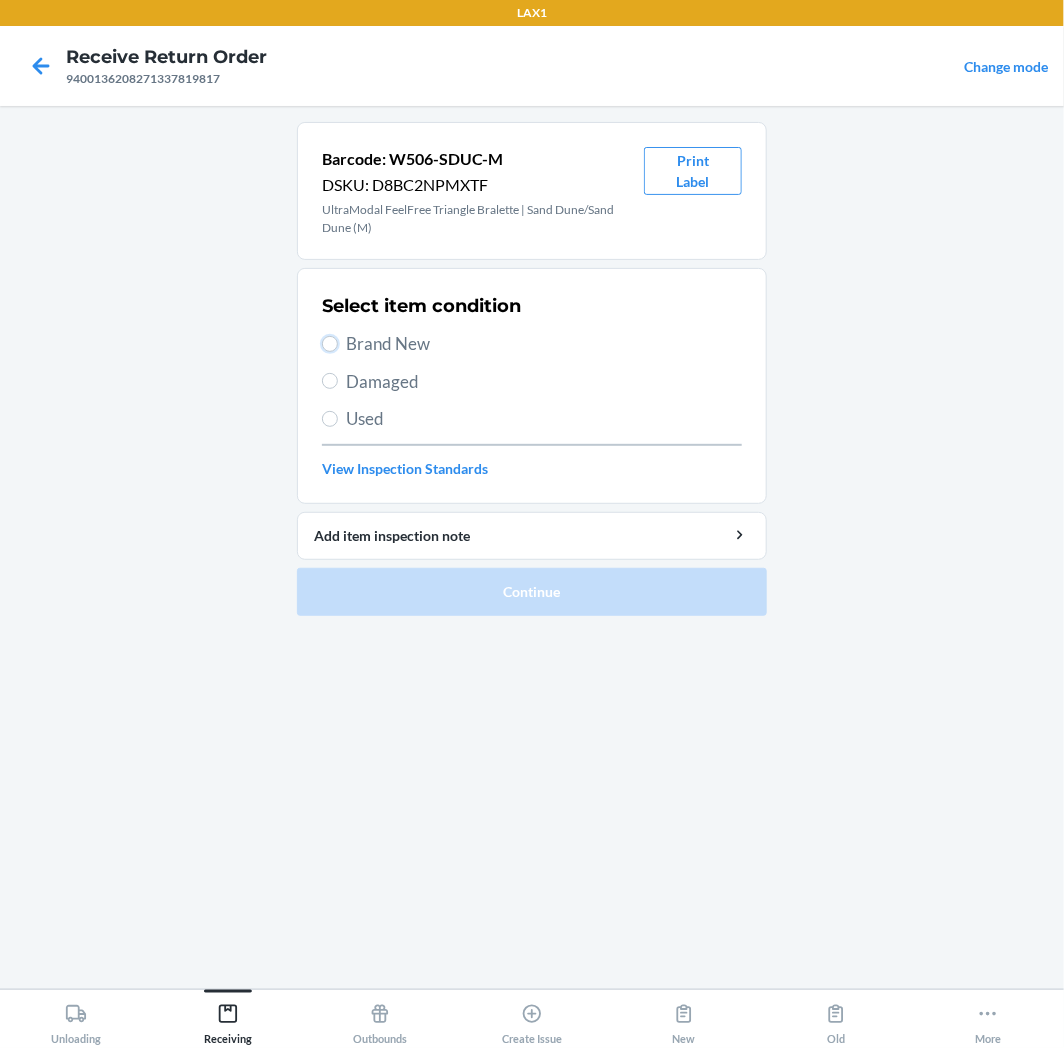 click on "Brand New" at bounding box center [330, 344] 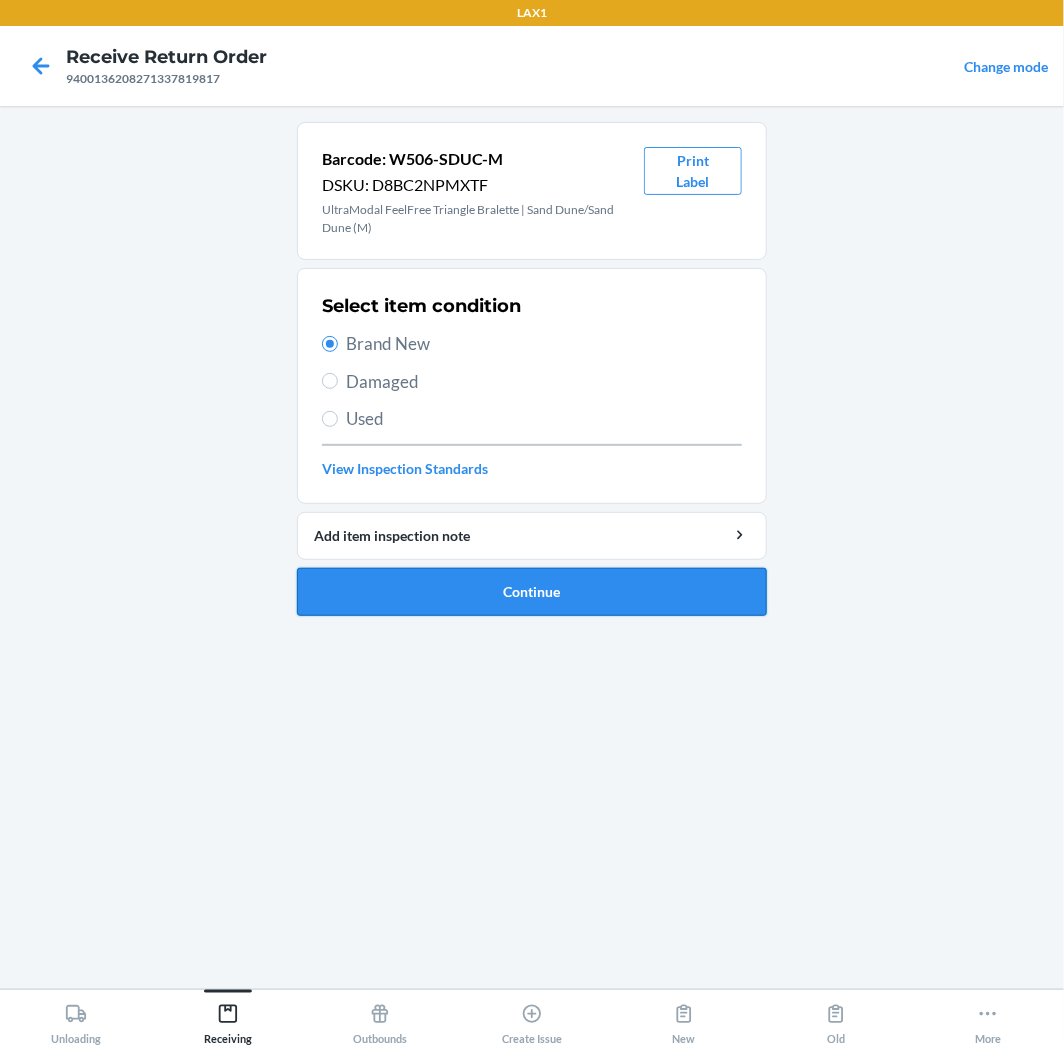 click on "Continue" at bounding box center [532, 592] 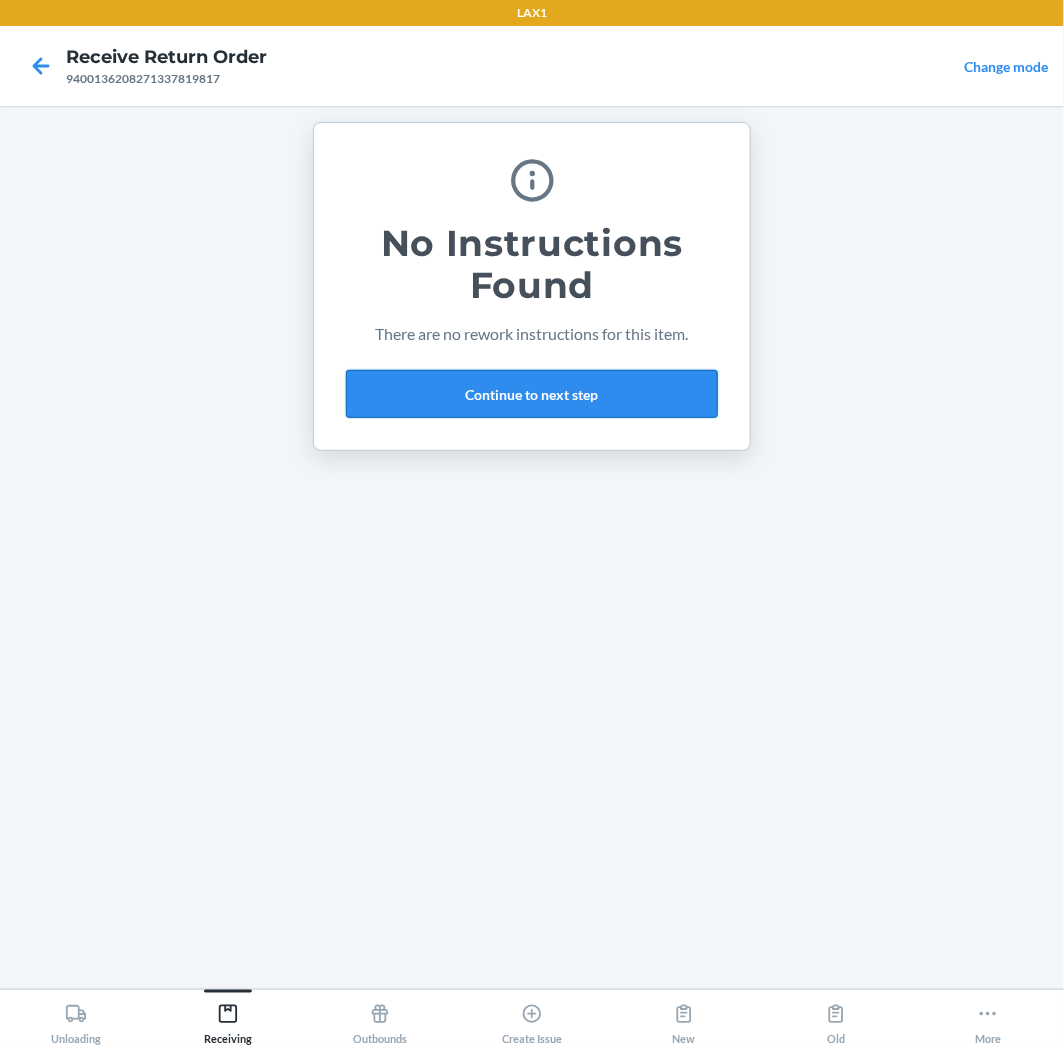 click on "Continue to next step" at bounding box center [532, 394] 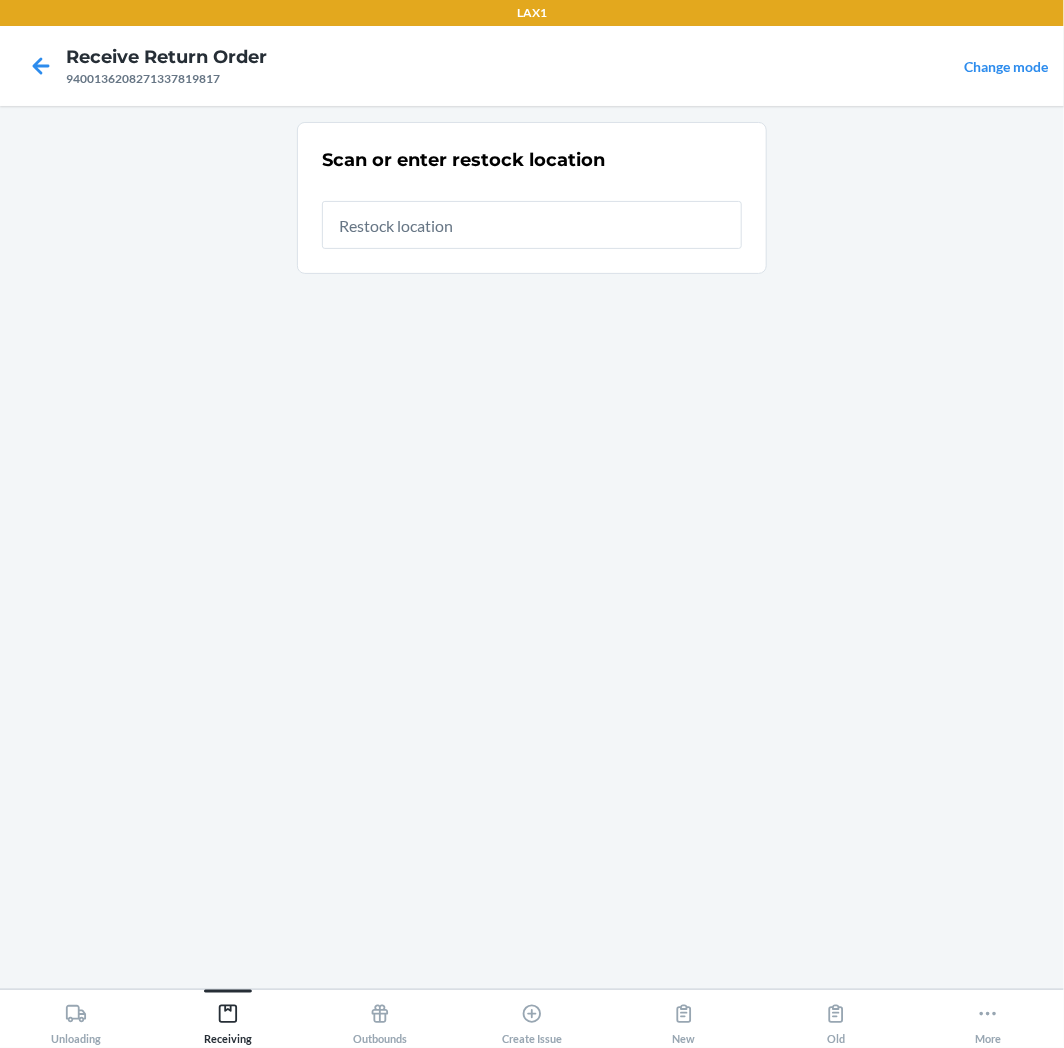 drag, startPoint x: 621, startPoint y: 228, endPoint x: 624, endPoint y: 243, distance: 15.297058 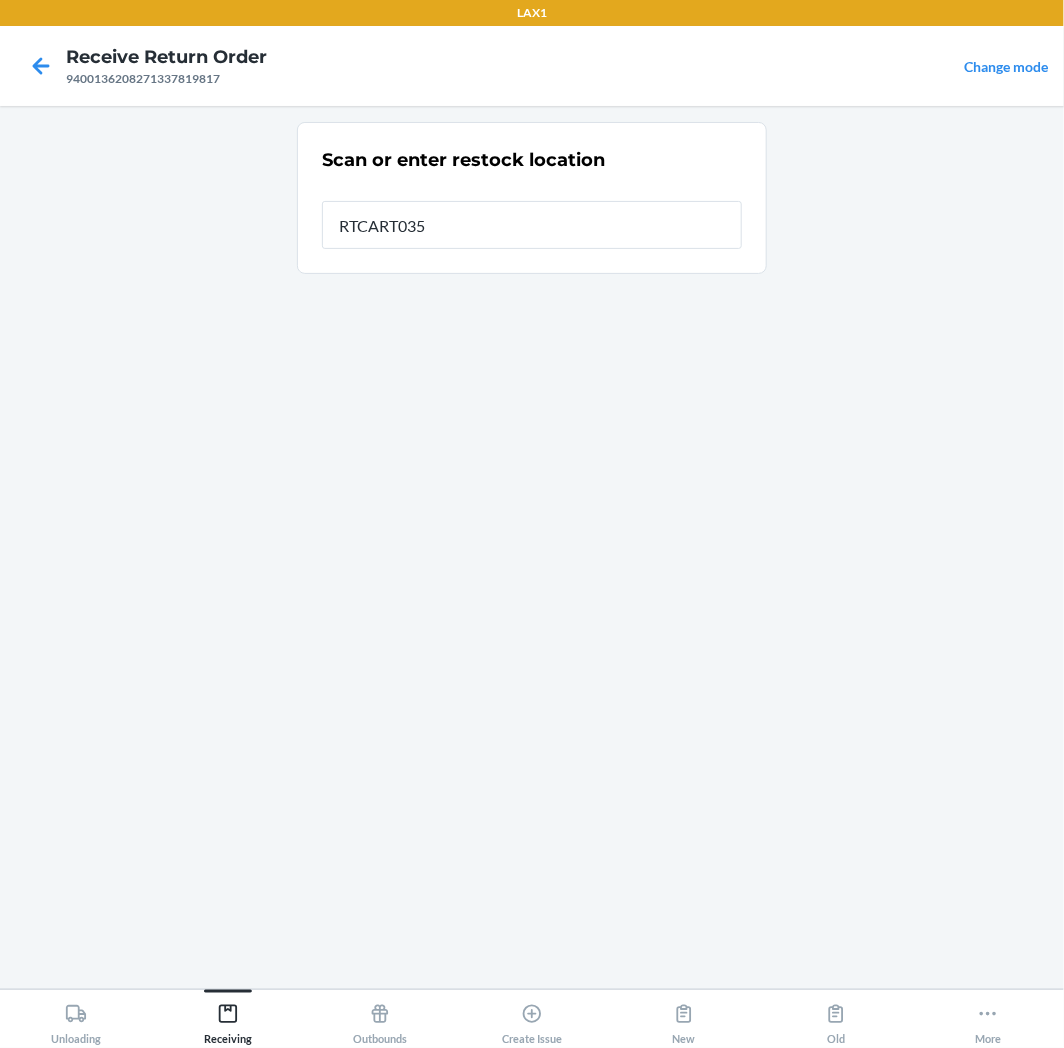 type on "RTCART035" 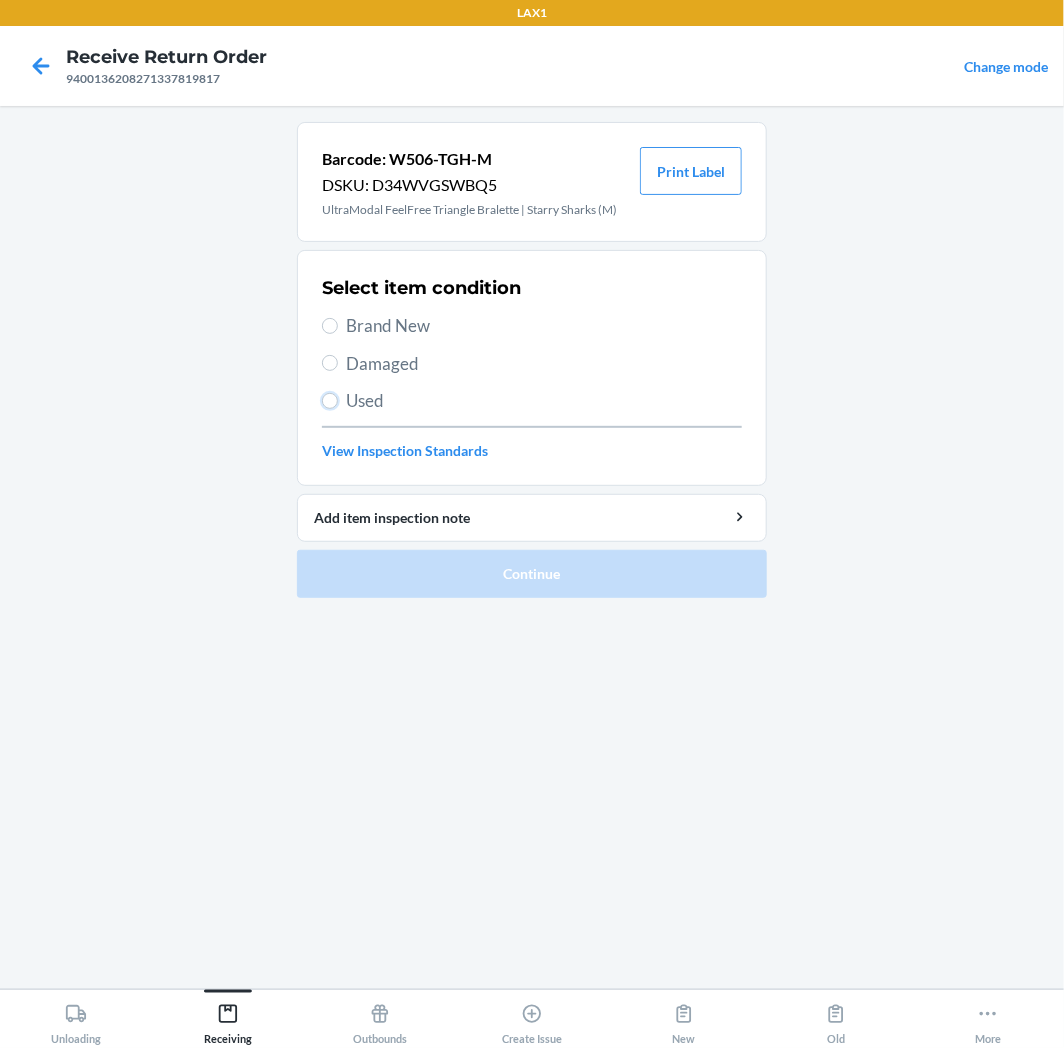 drag, startPoint x: 328, startPoint y: 395, endPoint x: 341, endPoint y: 427, distance: 34.539833 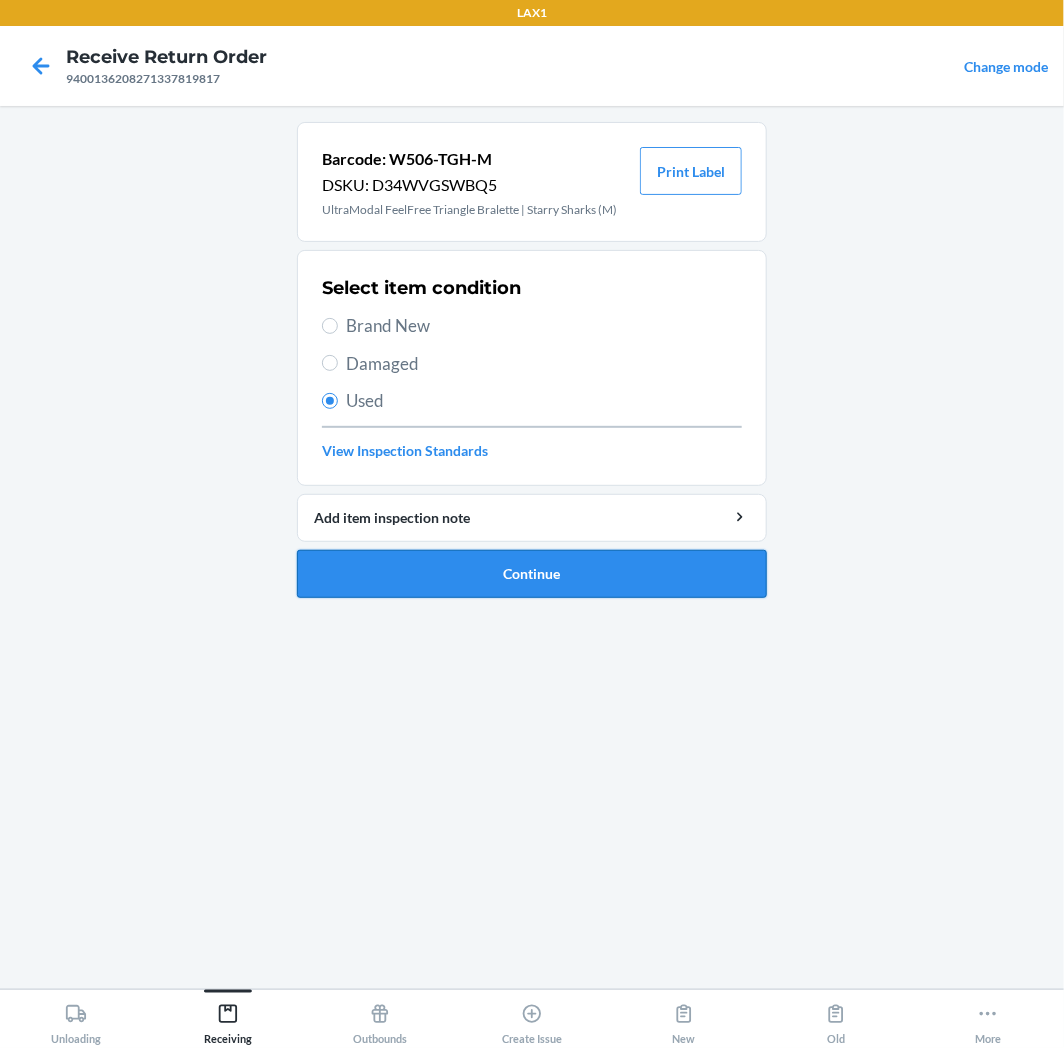 click on "Continue" at bounding box center [532, 574] 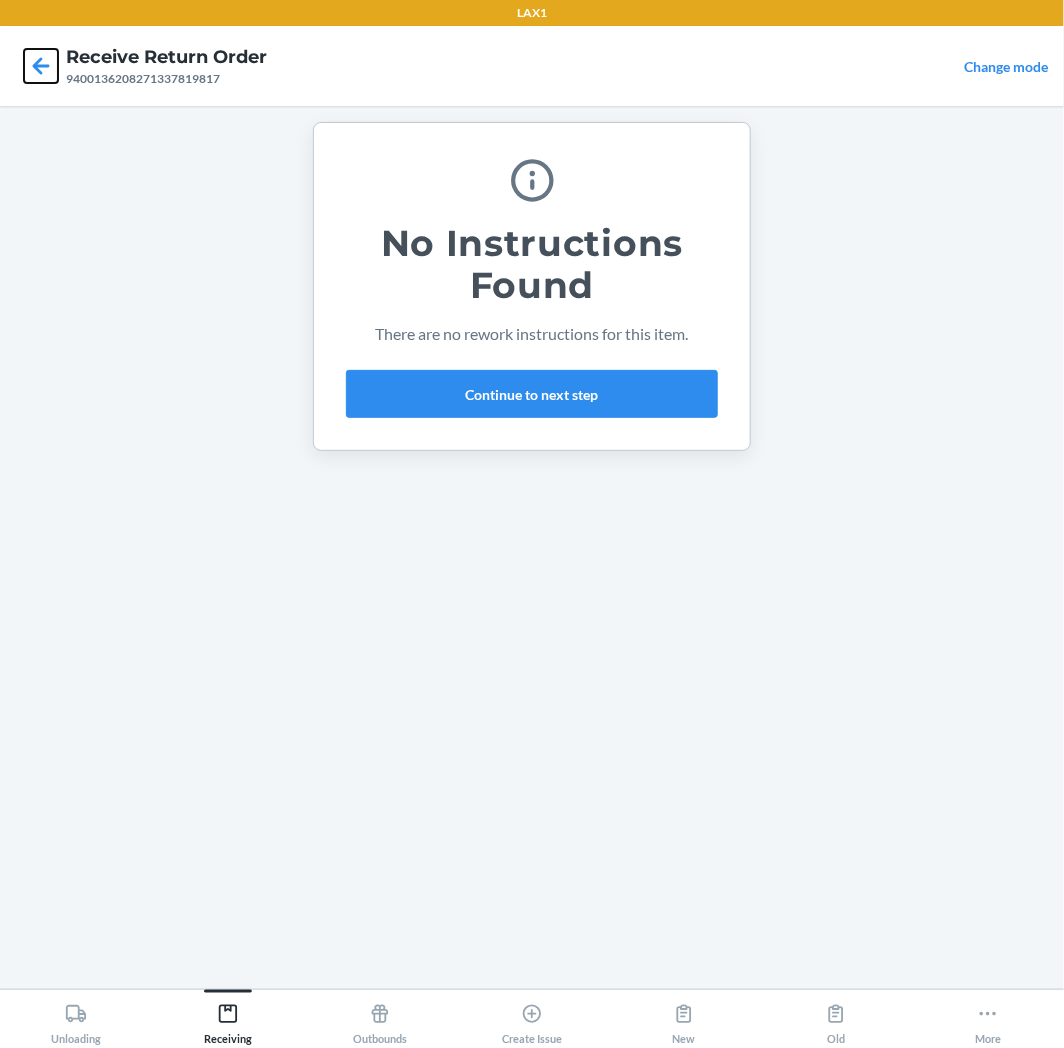 click 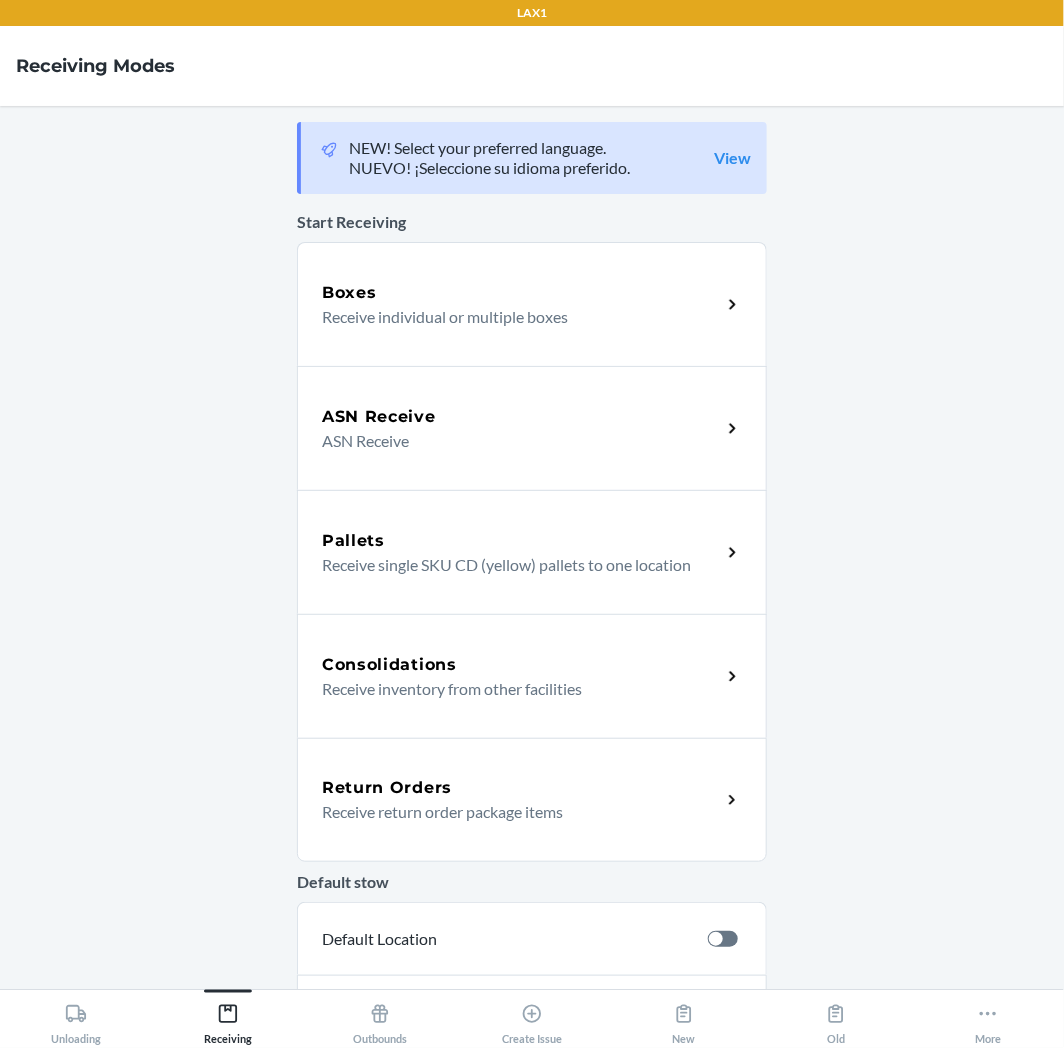 click on "Return Orders Receive return order package items" at bounding box center [532, 800] 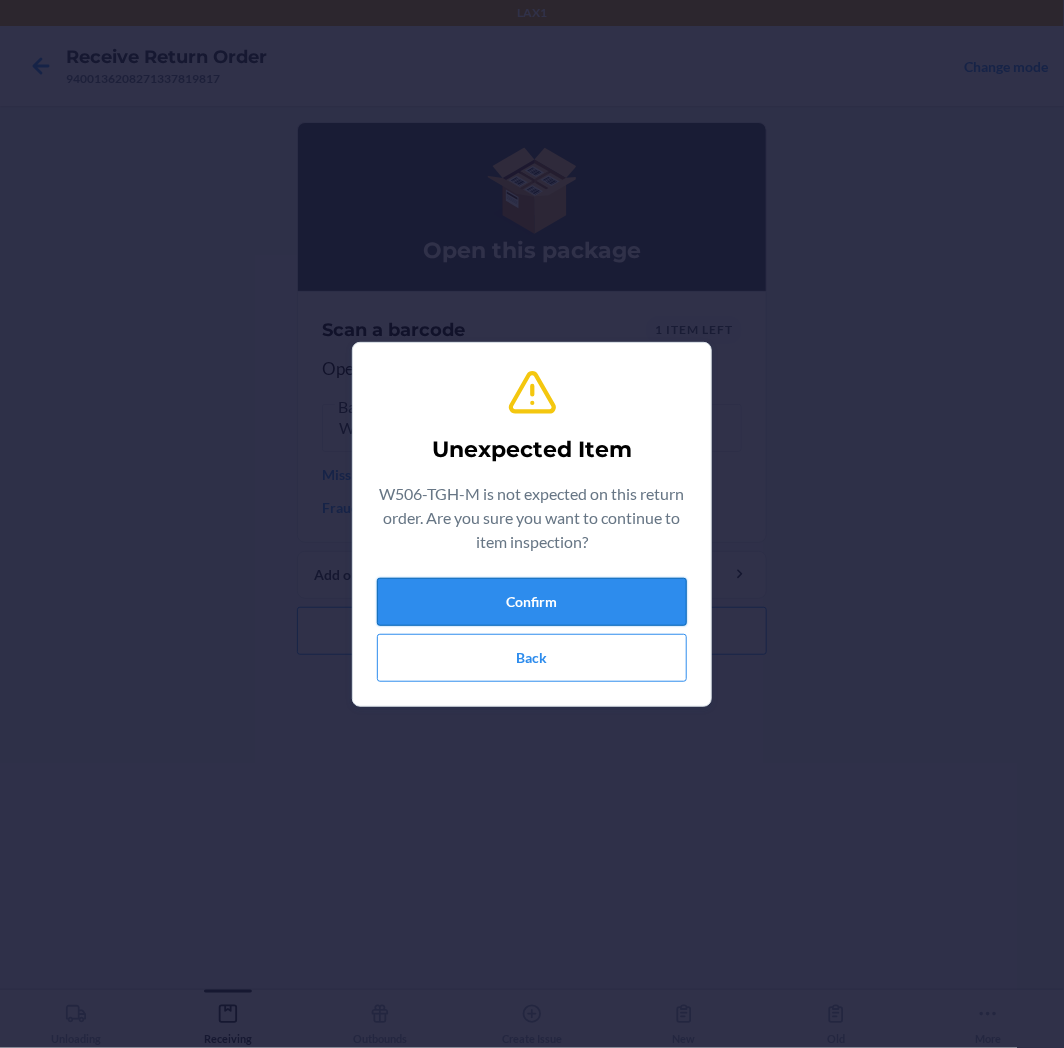 click on "Confirm" at bounding box center (532, 602) 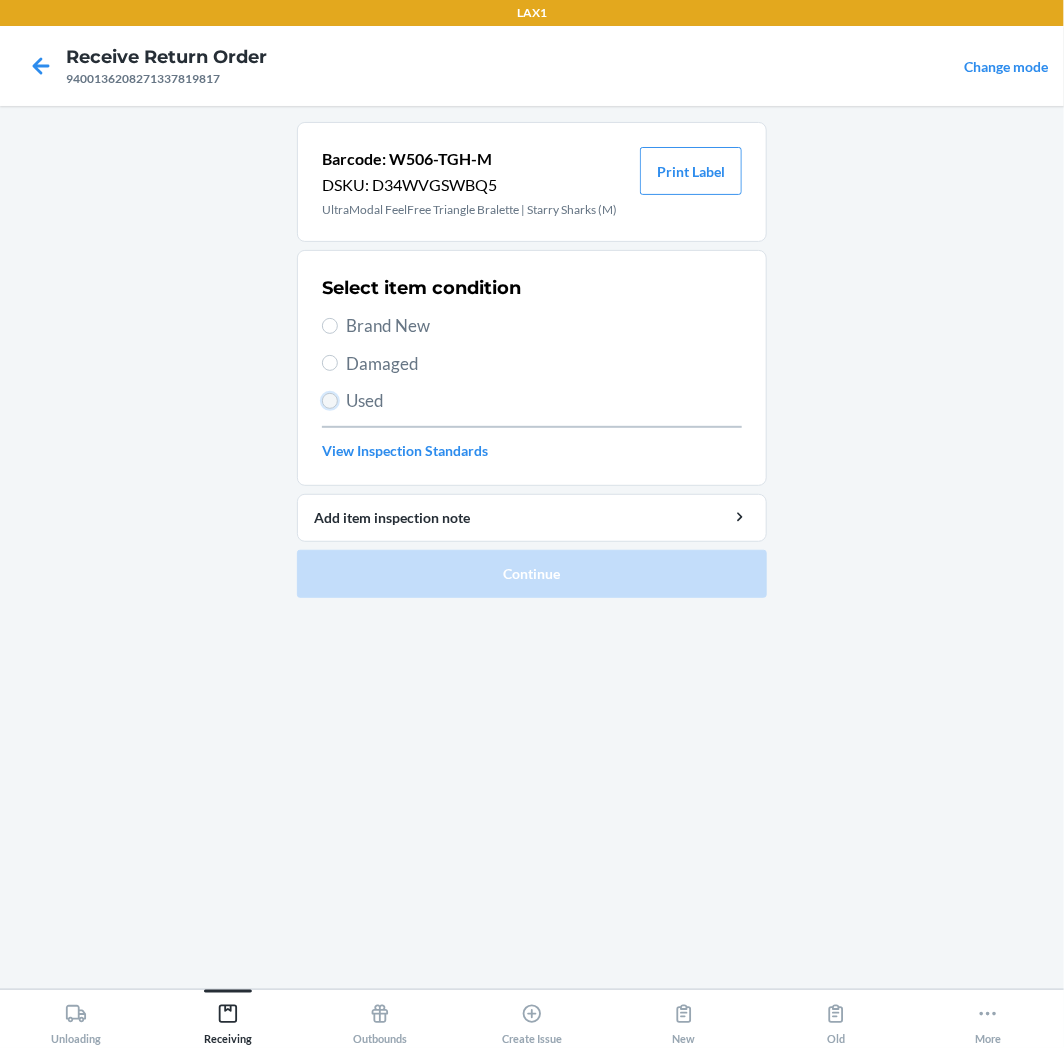 click on "Used" at bounding box center [330, 401] 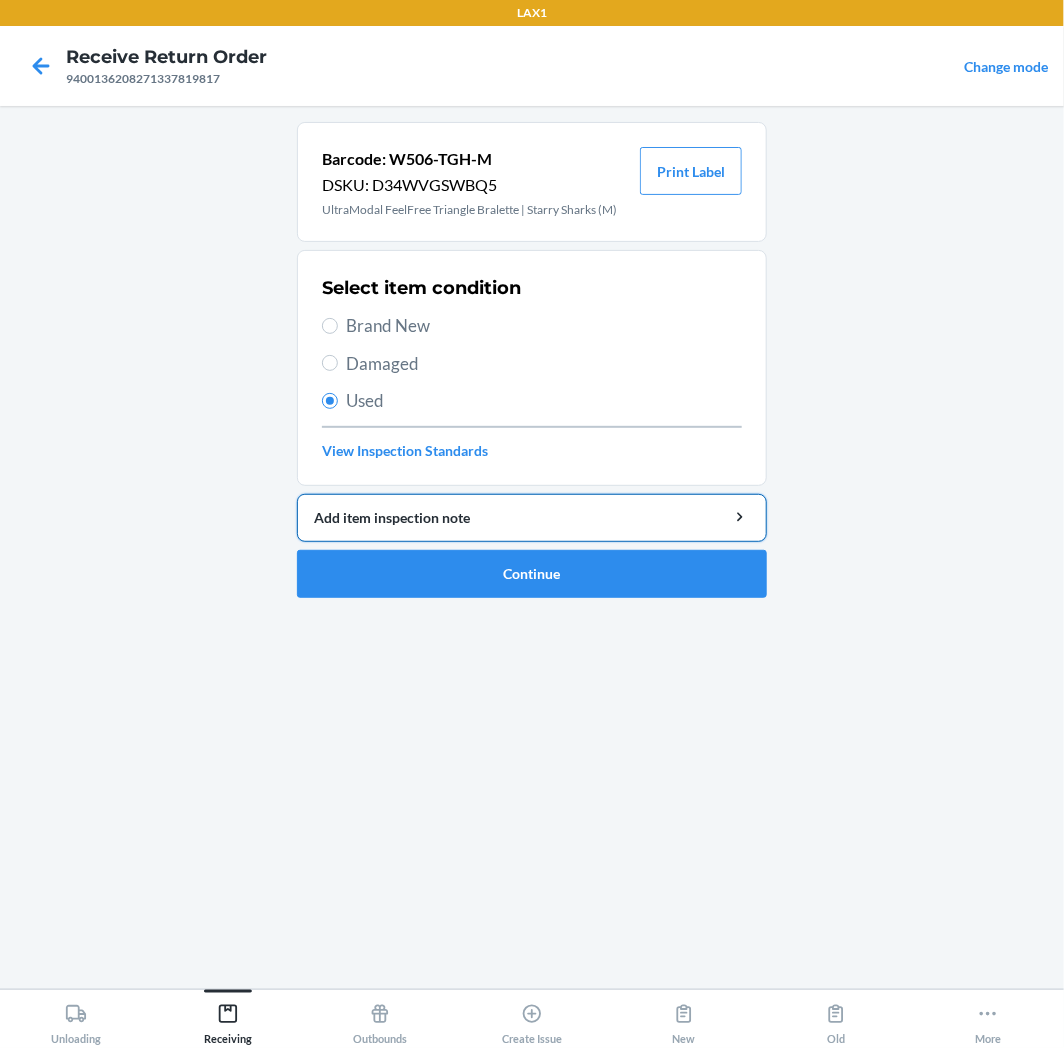 click on "Add item inspection note" at bounding box center [532, 517] 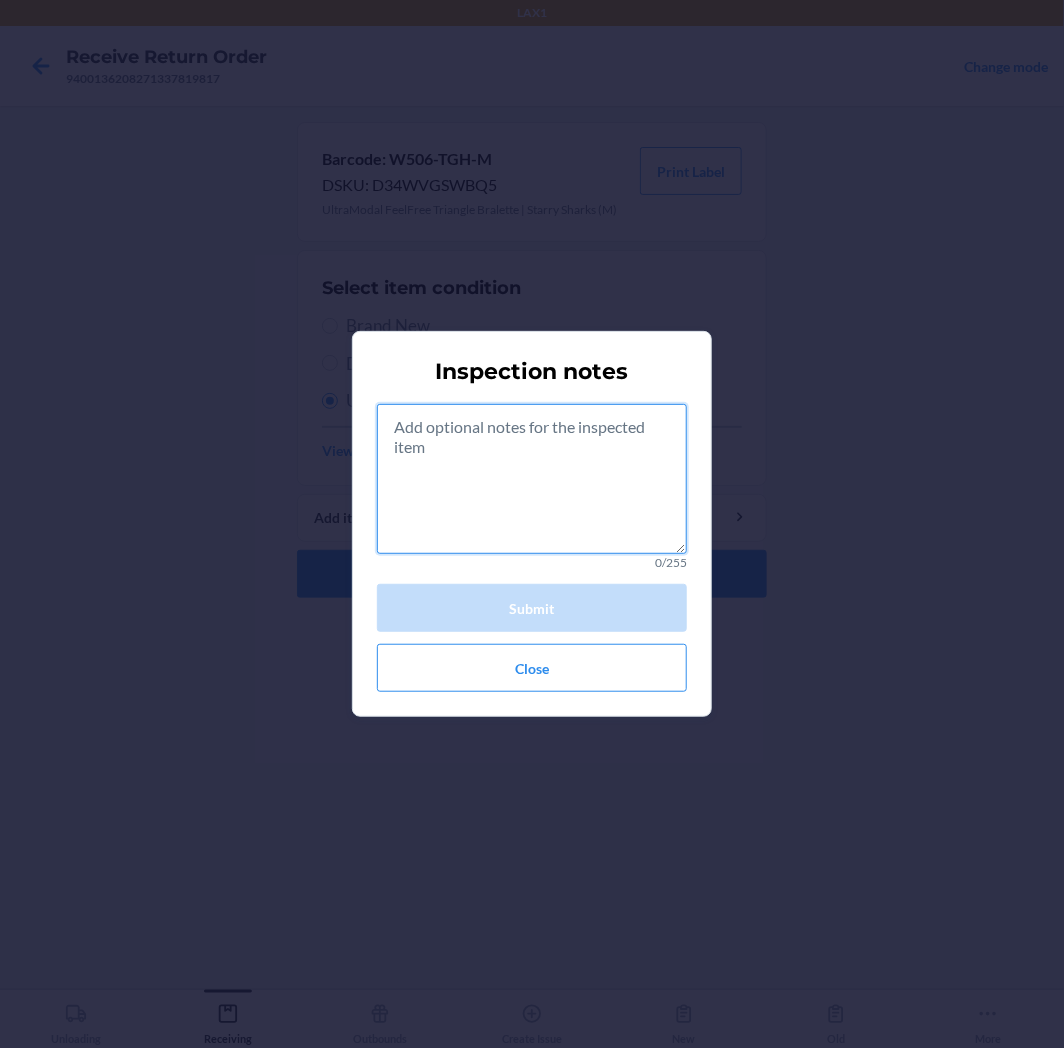 click at bounding box center (532, 479) 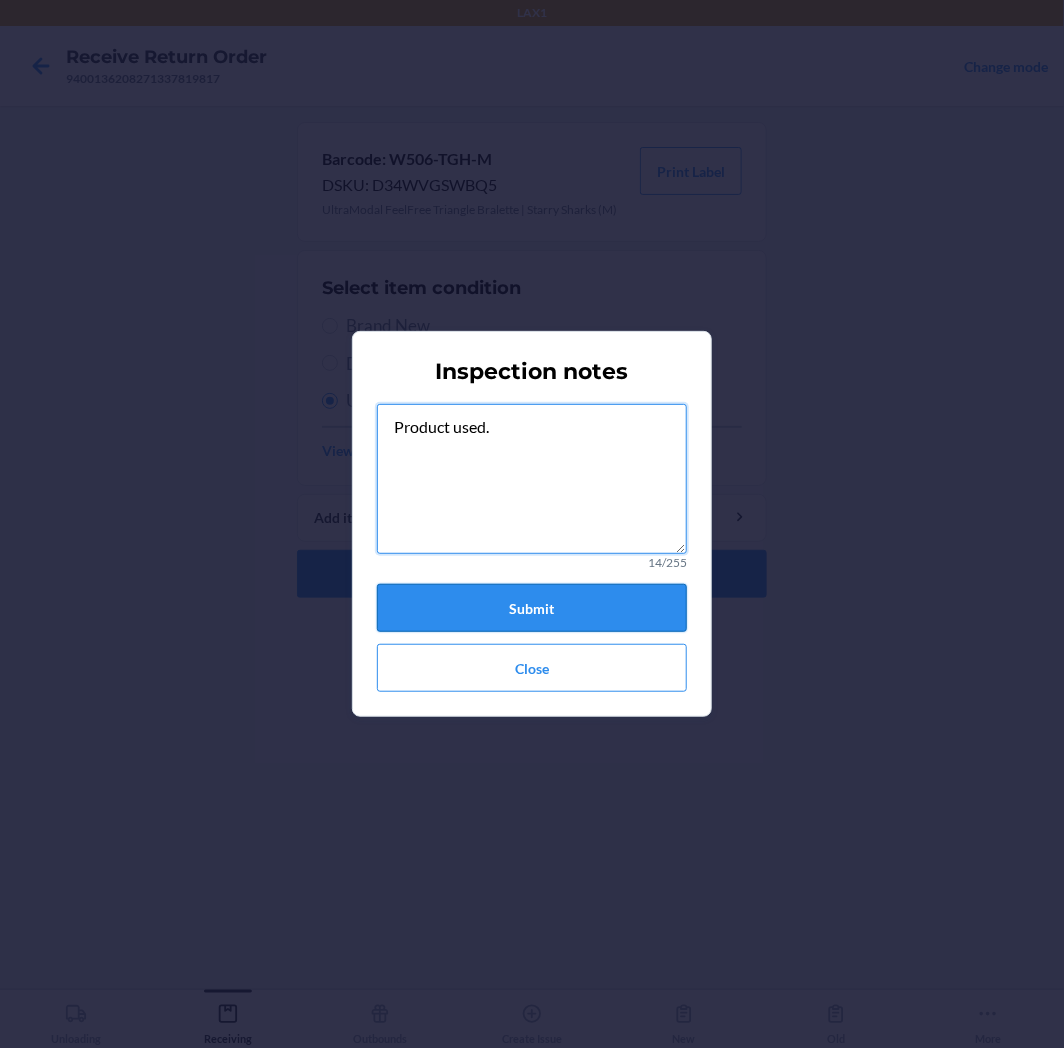 type on "Product used." 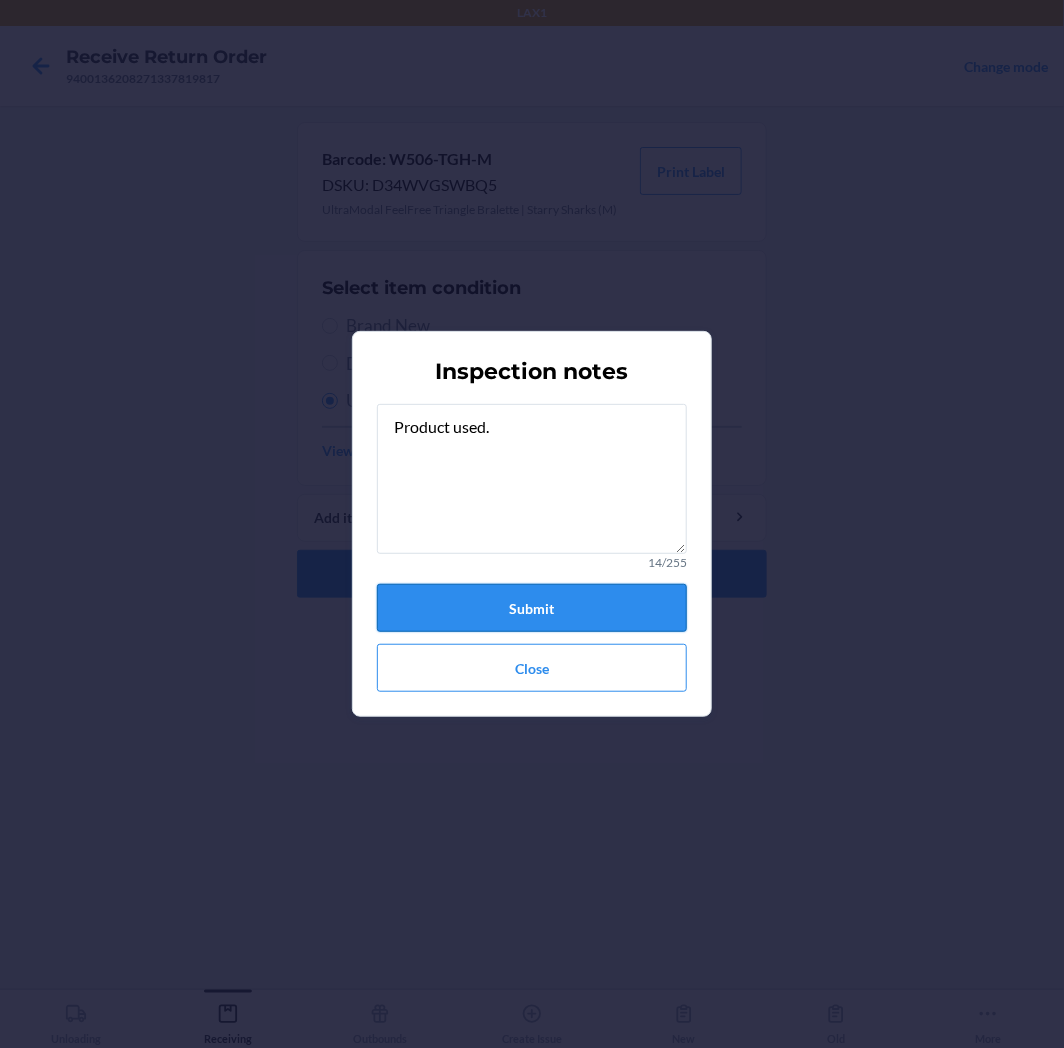 click on "Submit" at bounding box center [532, 608] 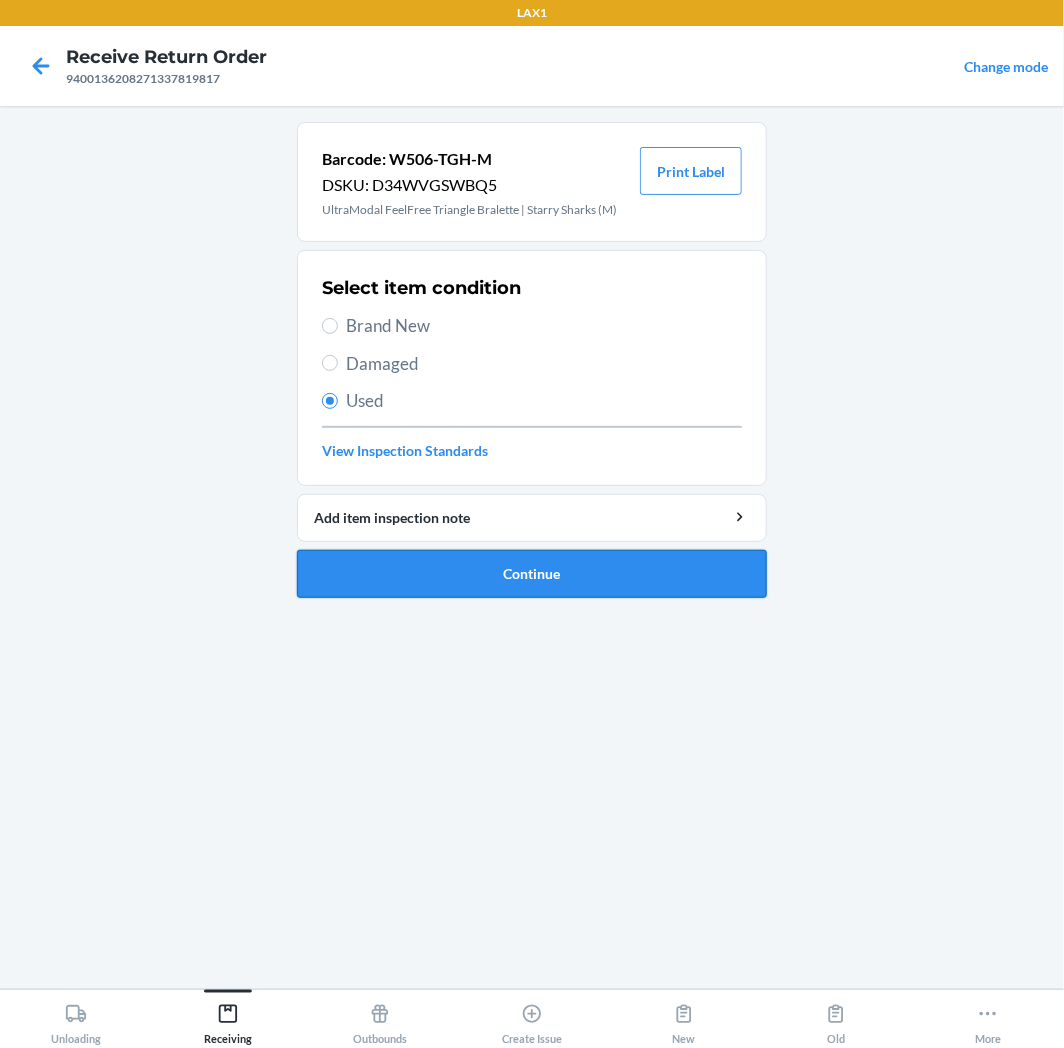 click on "Continue" at bounding box center [532, 574] 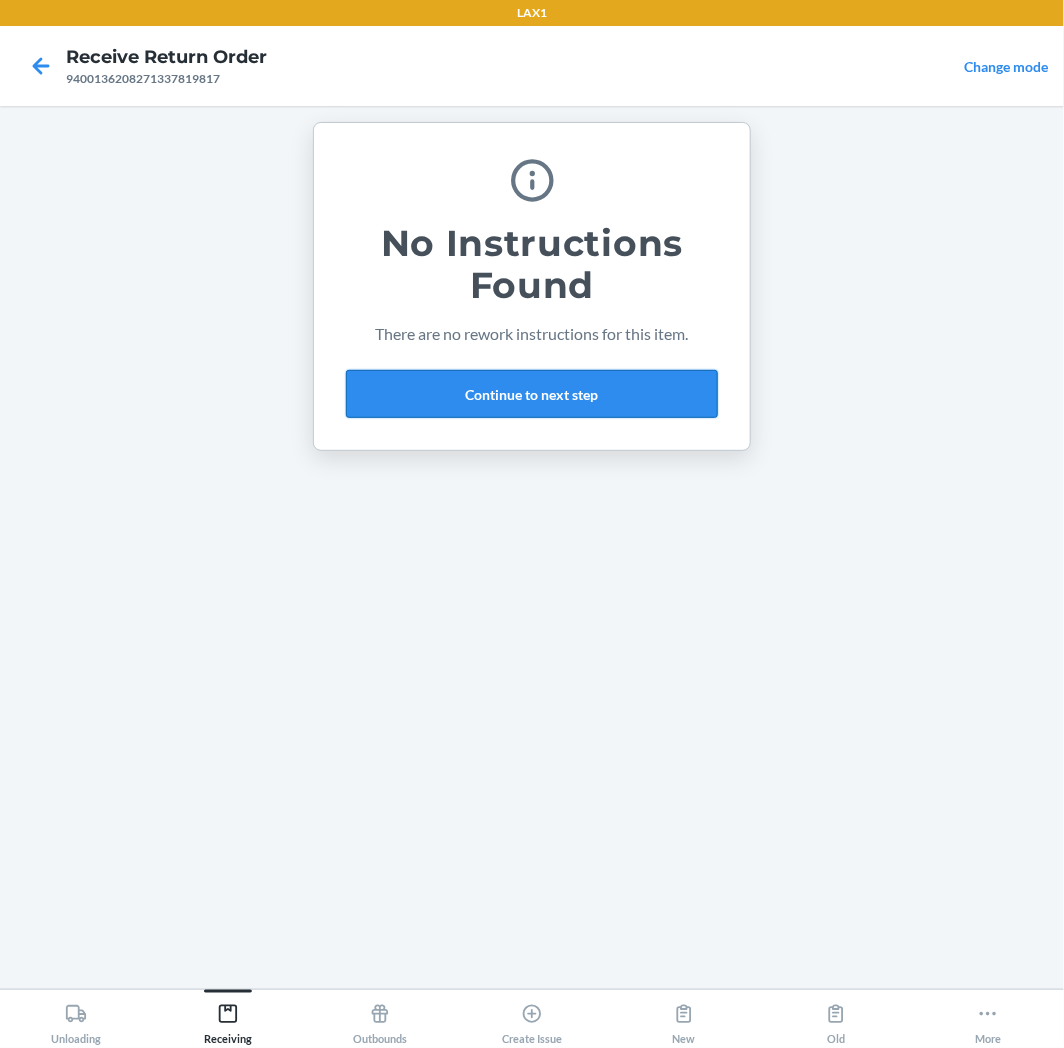 click on "Continue to next step" at bounding box center [532, 394] 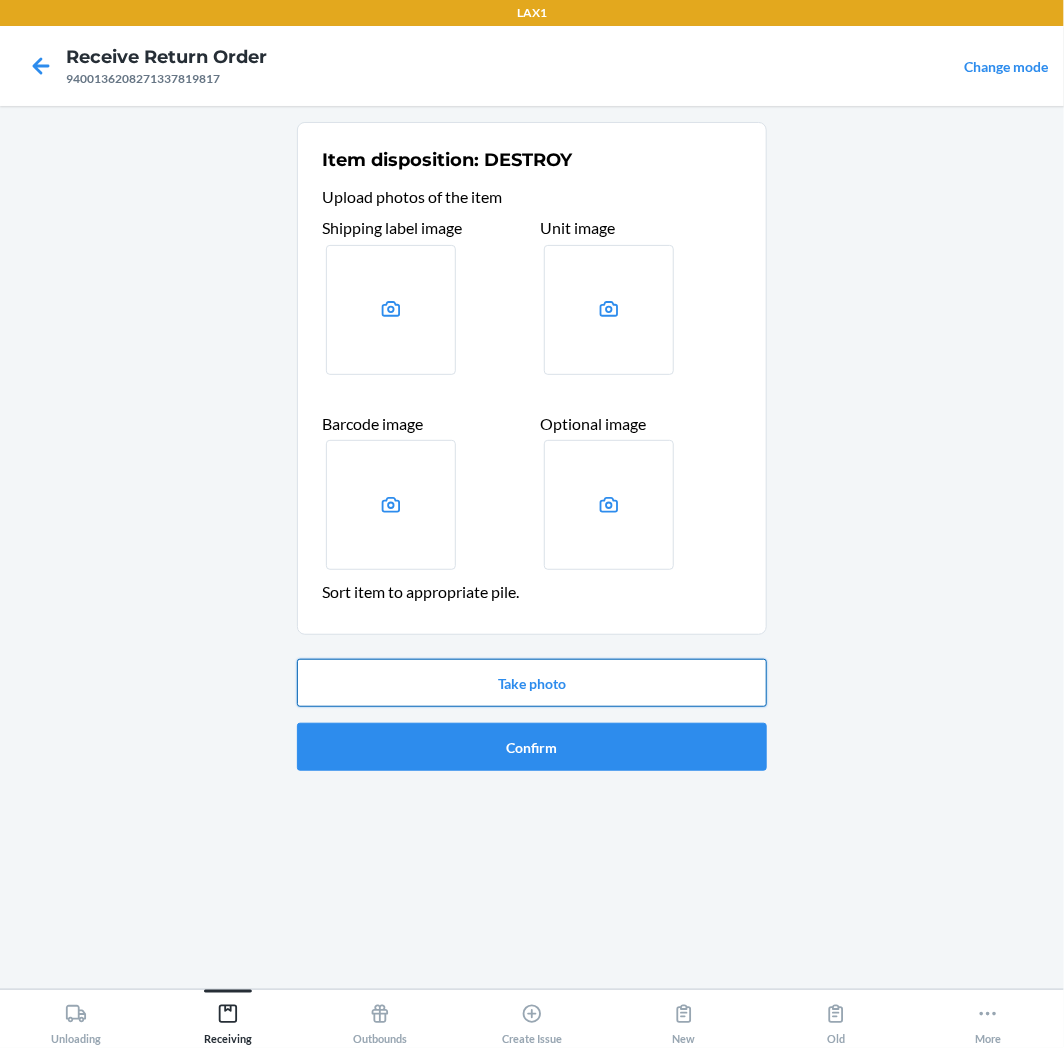 click on "Take photo" at bounding box center [532, 683] 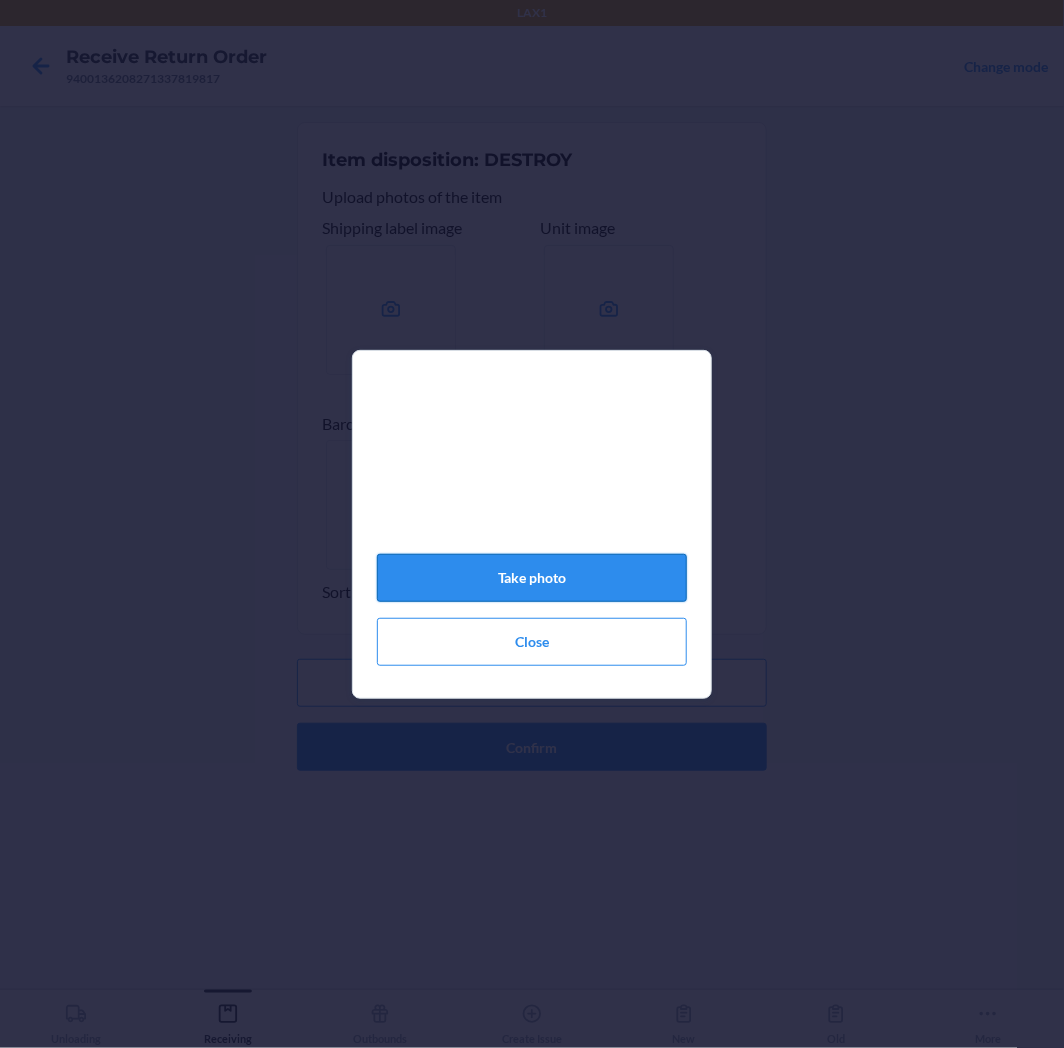 click on "Take photo" 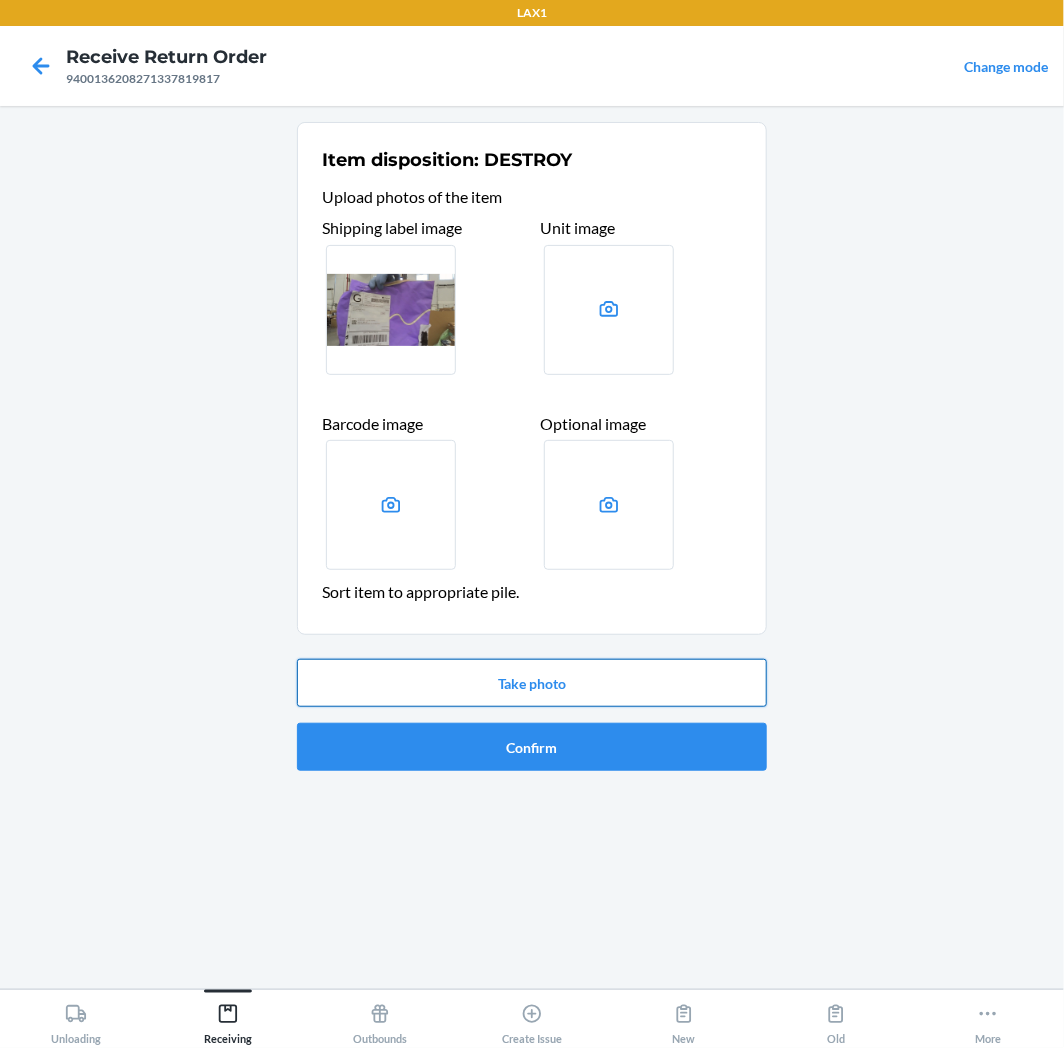 click on "Take photo" at bounding box center [532, 683] 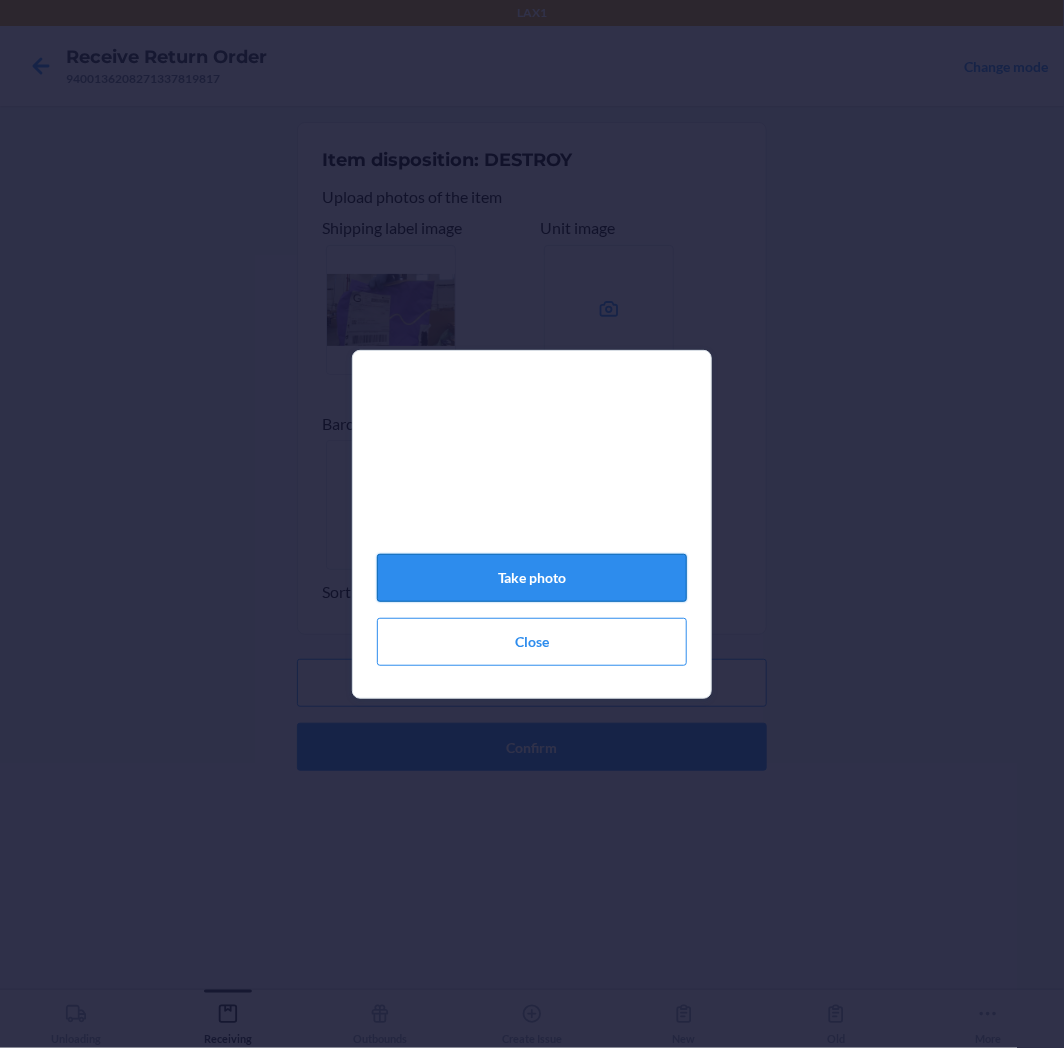 click on "Take photo" 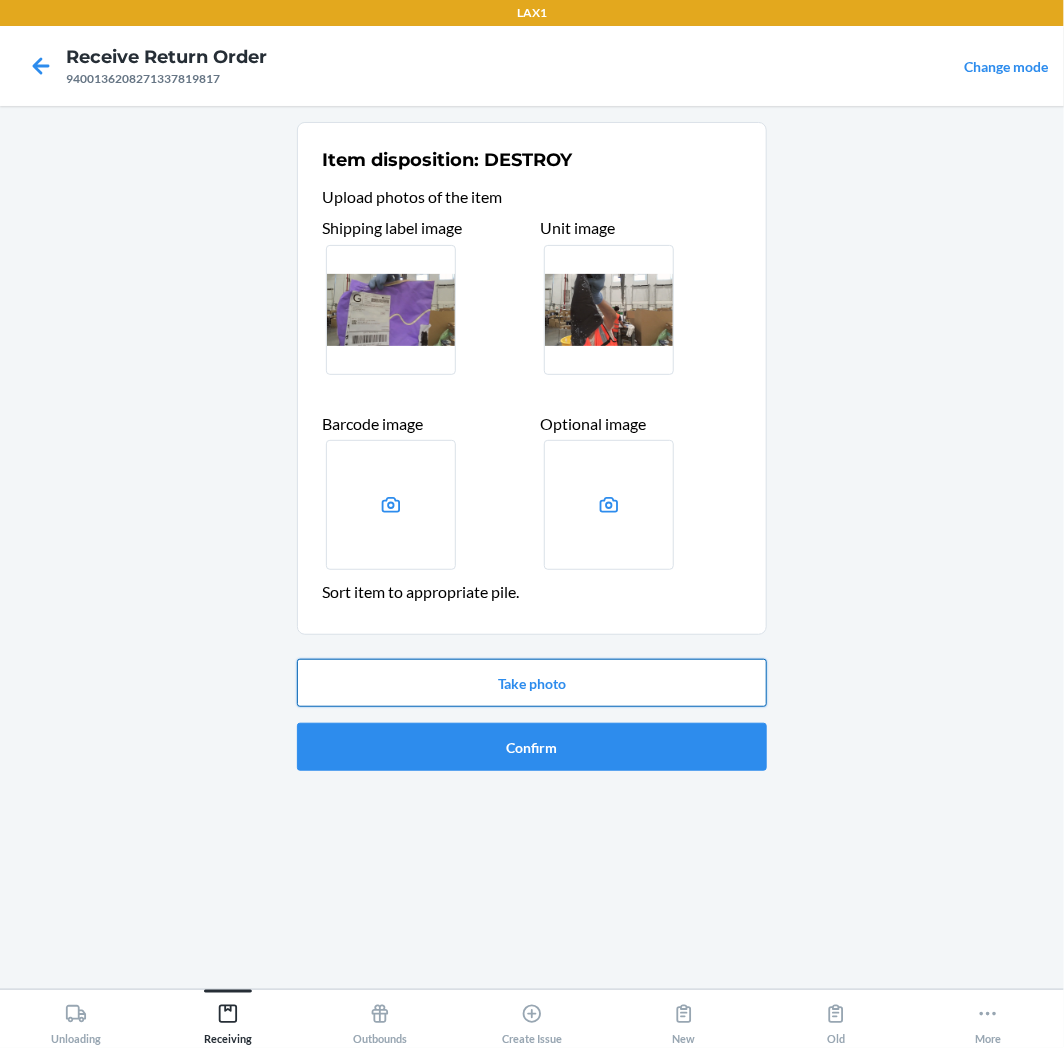 click on "Take photo" at bounding box center [532, 683] 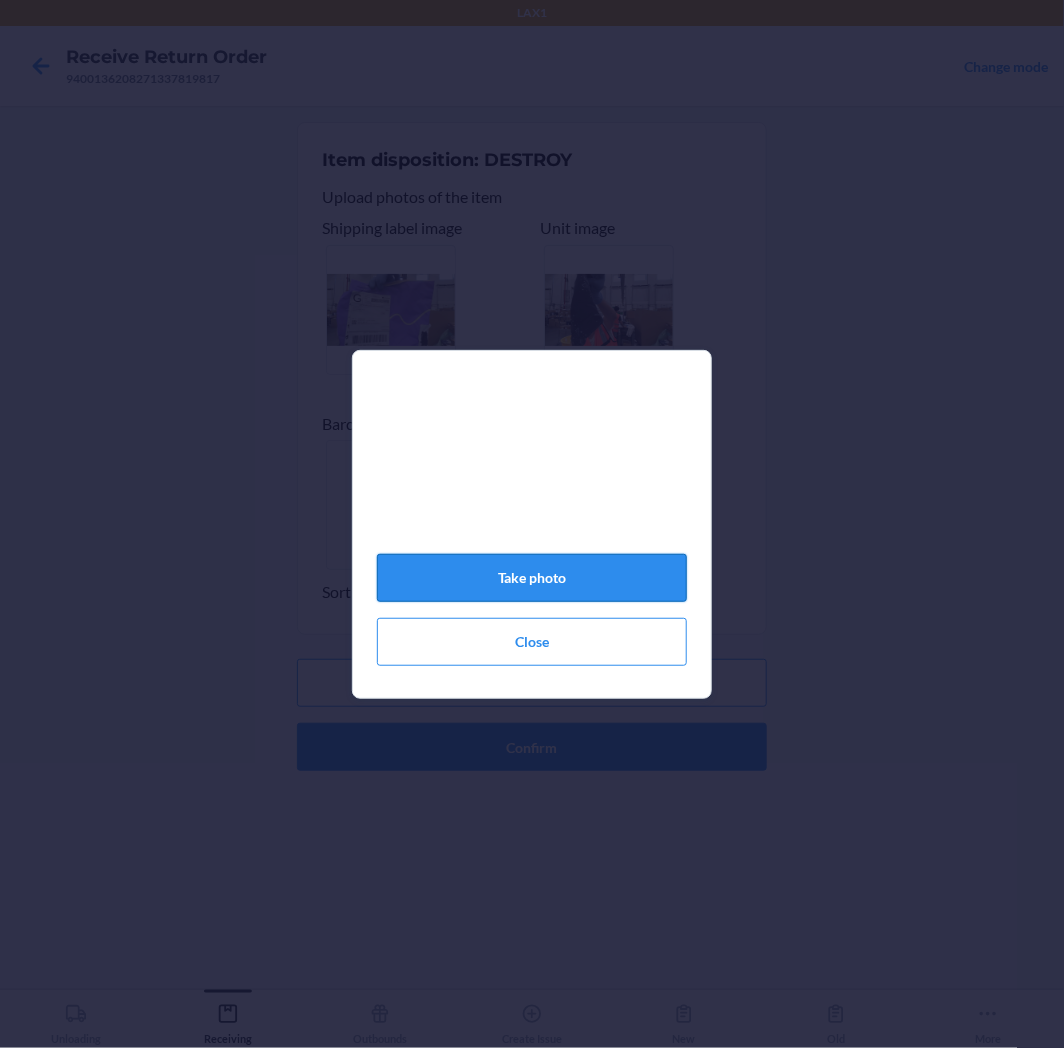click on "Take photo" 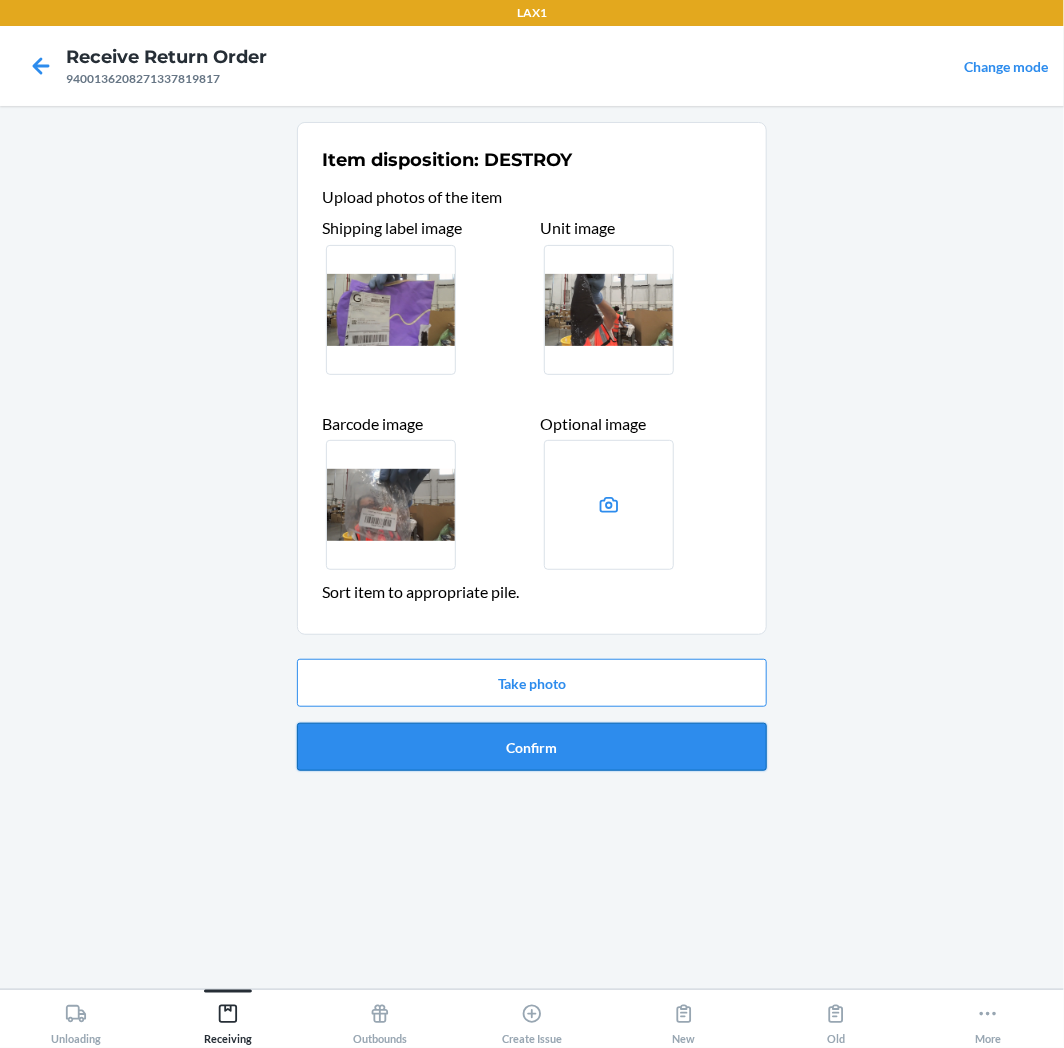 click on "Confirm" at bounding box center [532, 747] 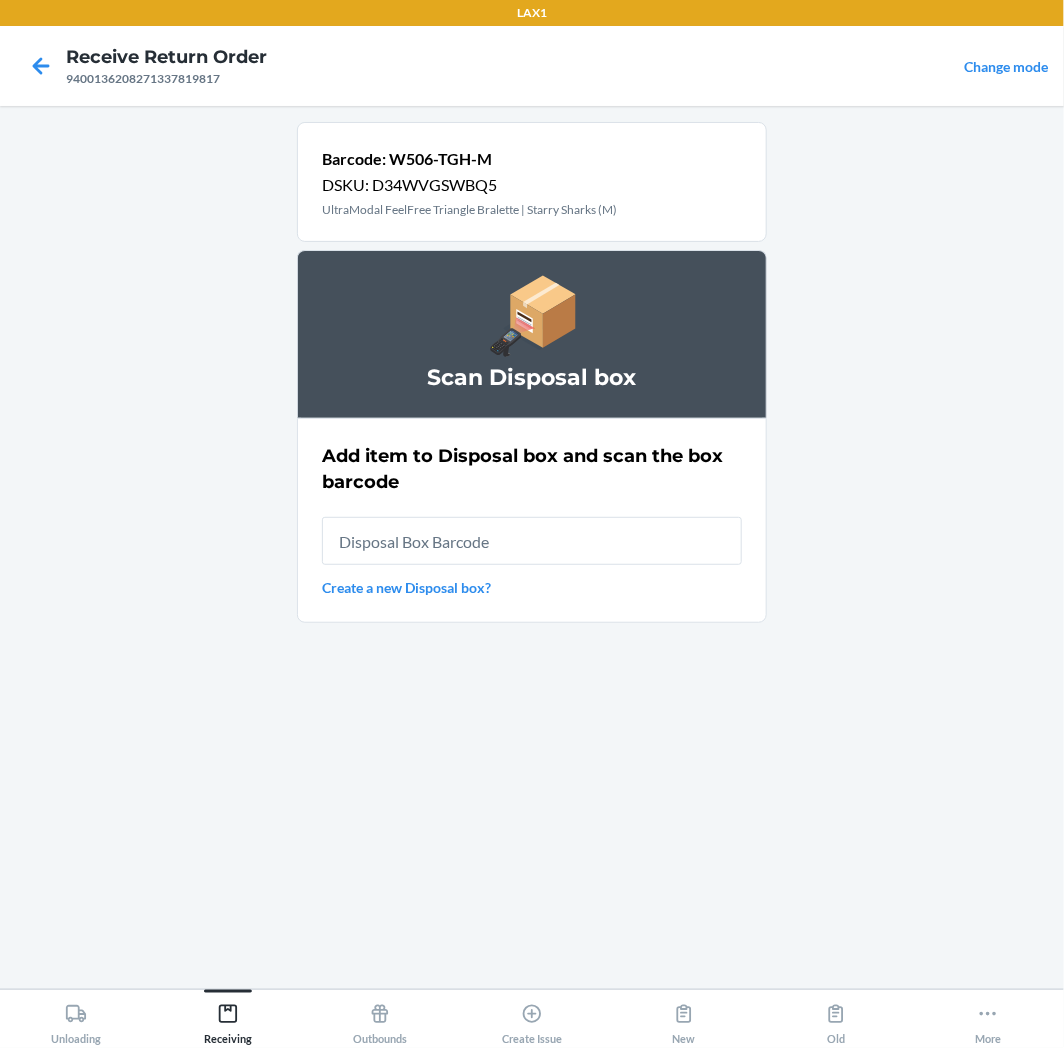 click at bounding box center [532, 541] 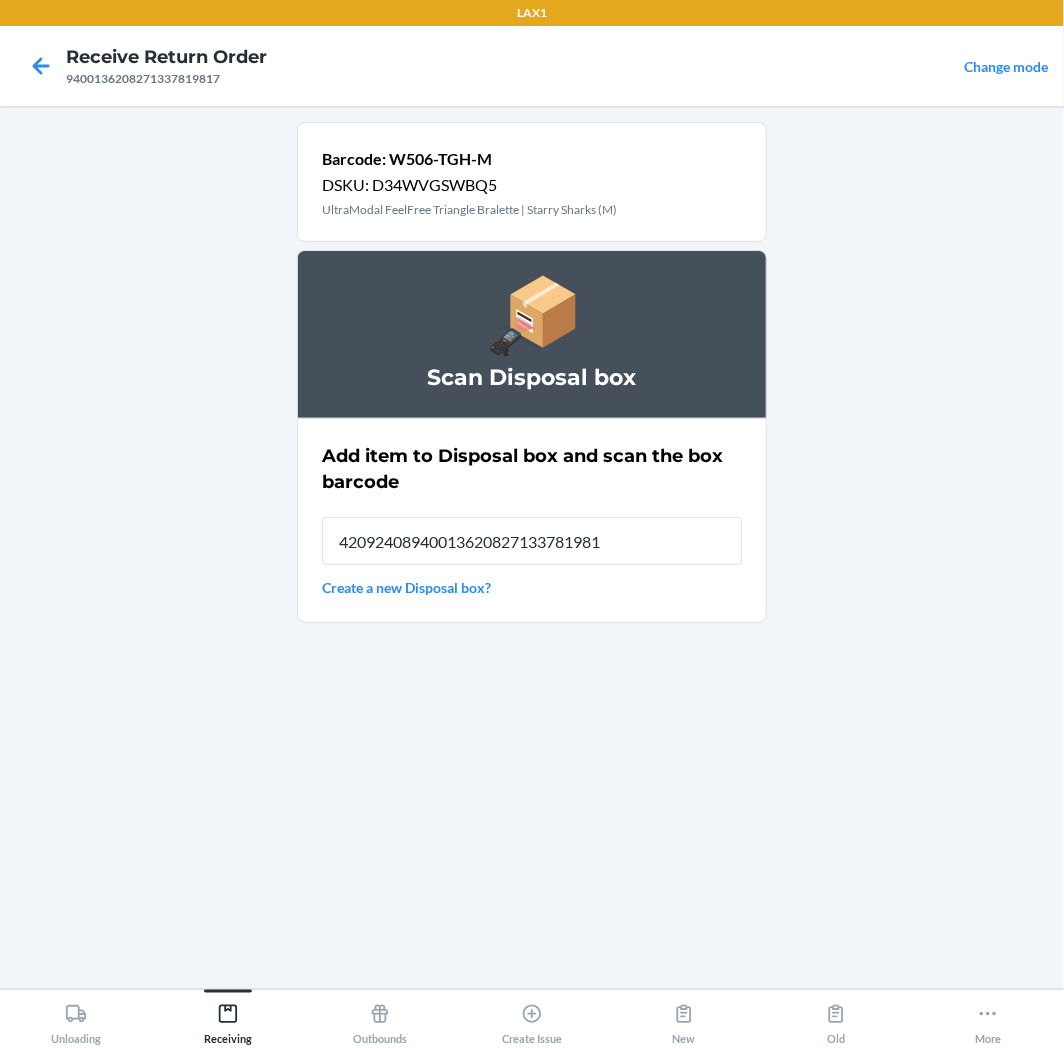 type 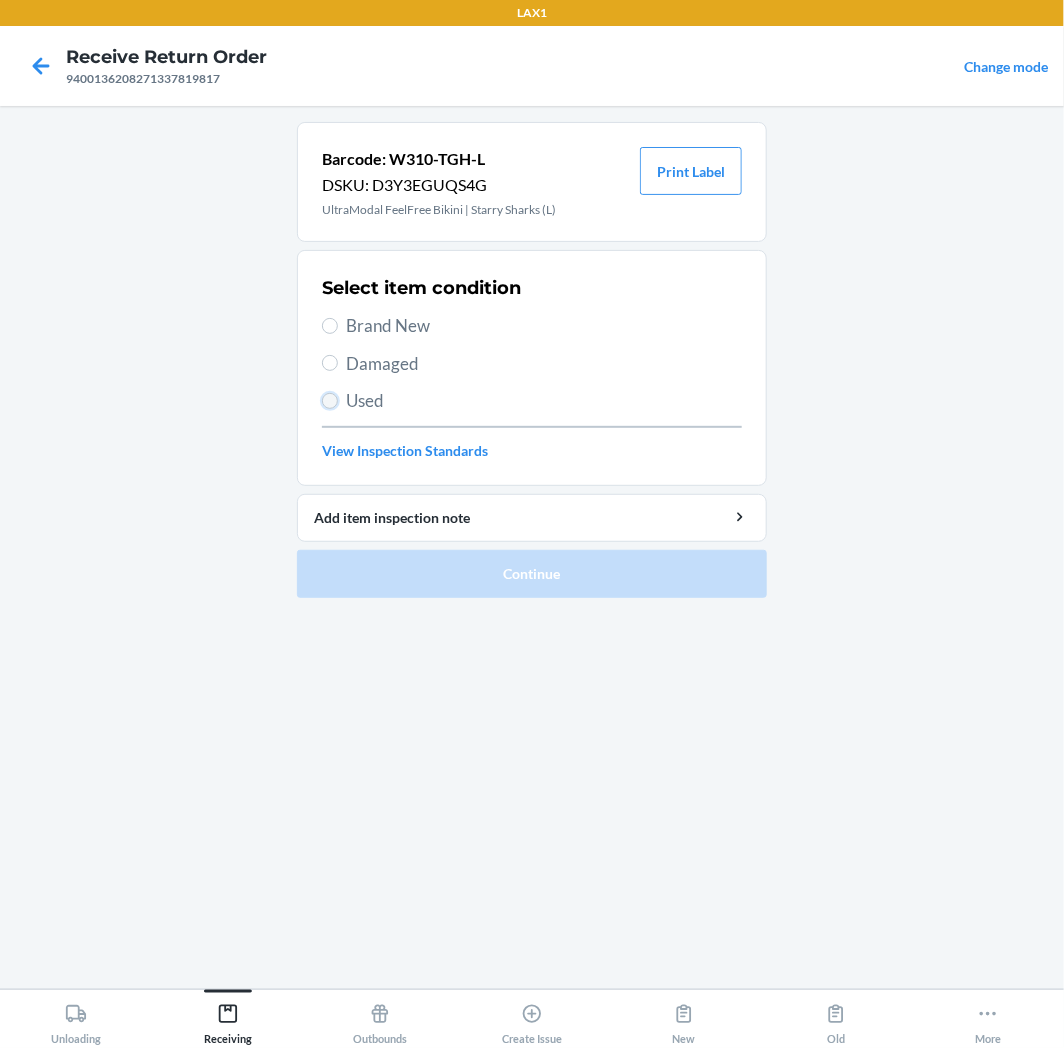 click on "Used" at bounding box center (330, 401) 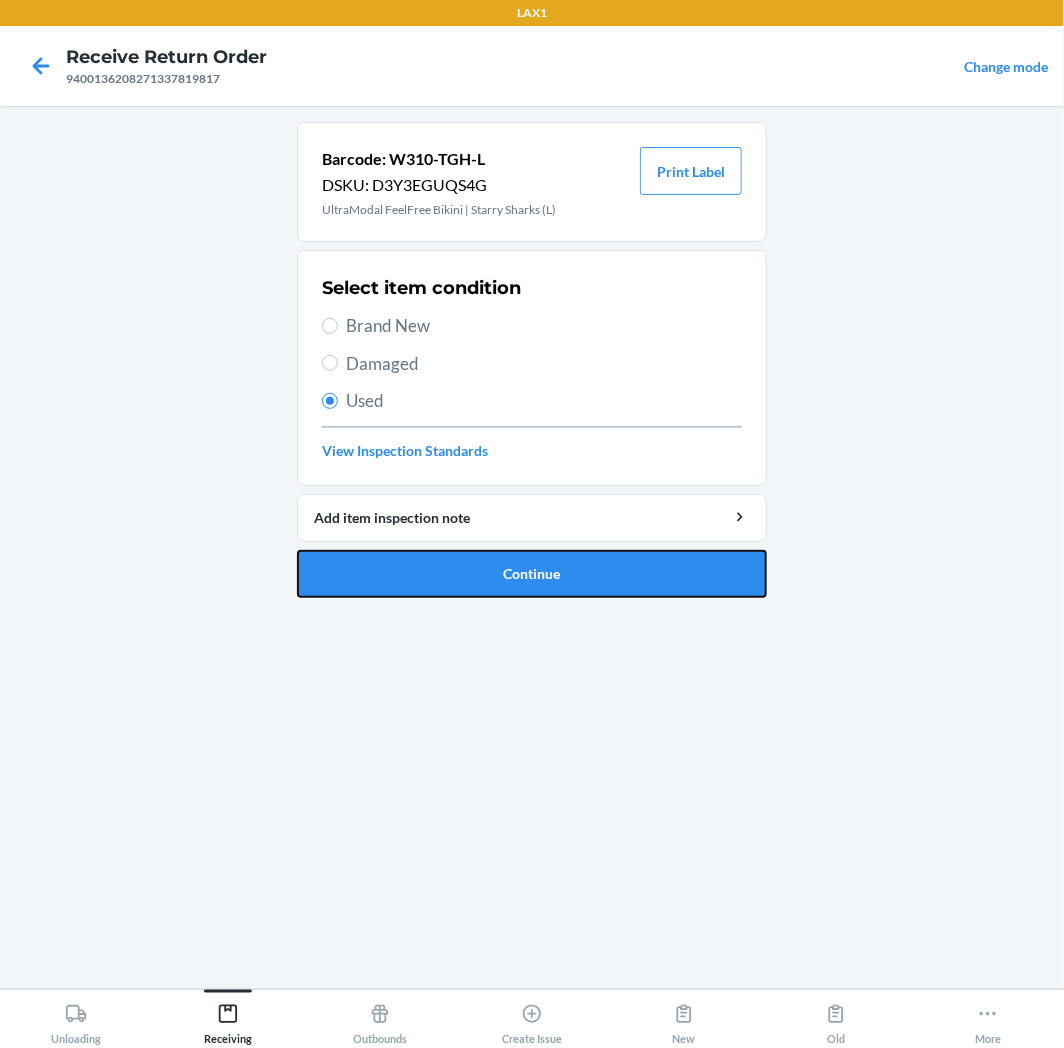 drag, startPoint x: 397, startPoint y: 558, endPoint x: 400, endPoint y: 547, distance: 11.401754 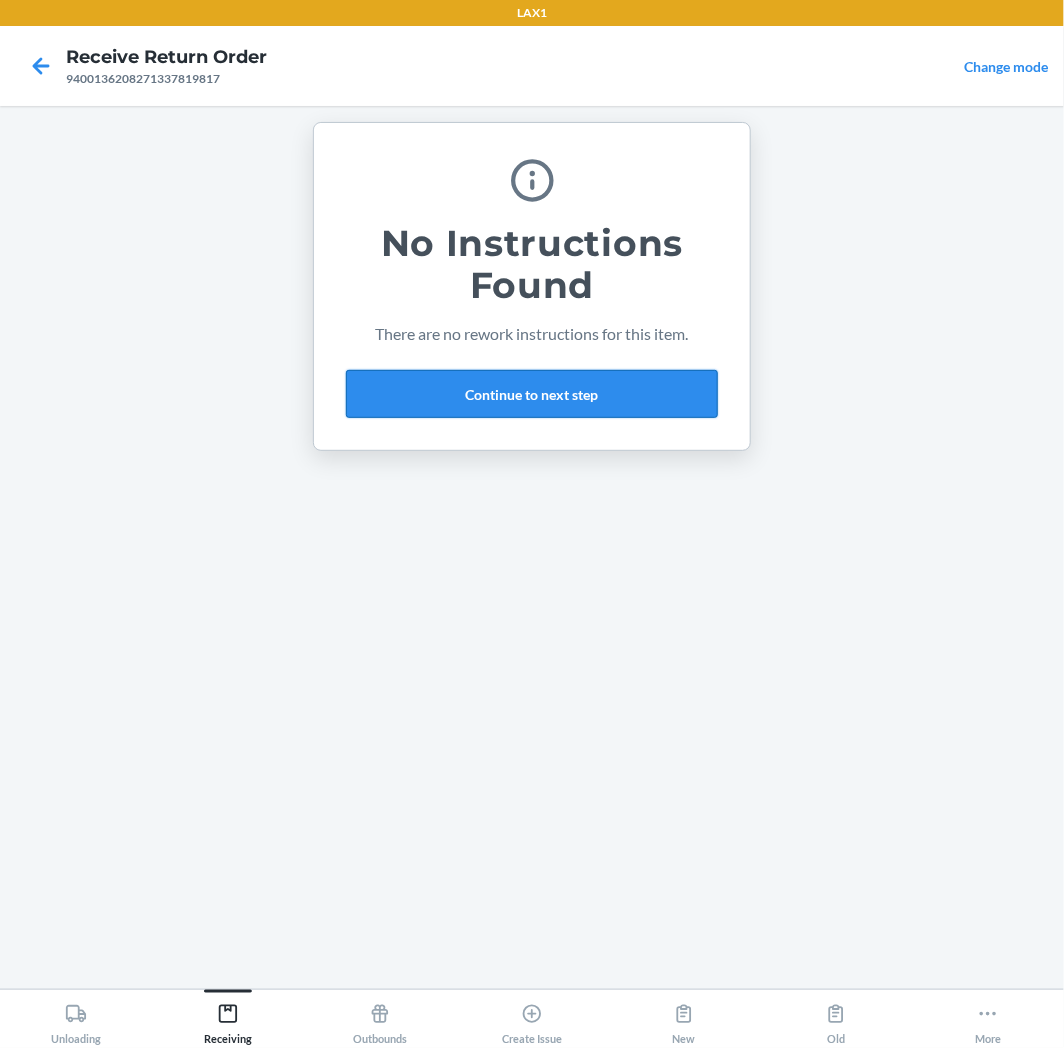 click on "Continue to next step" at bounding box center [532, 394] 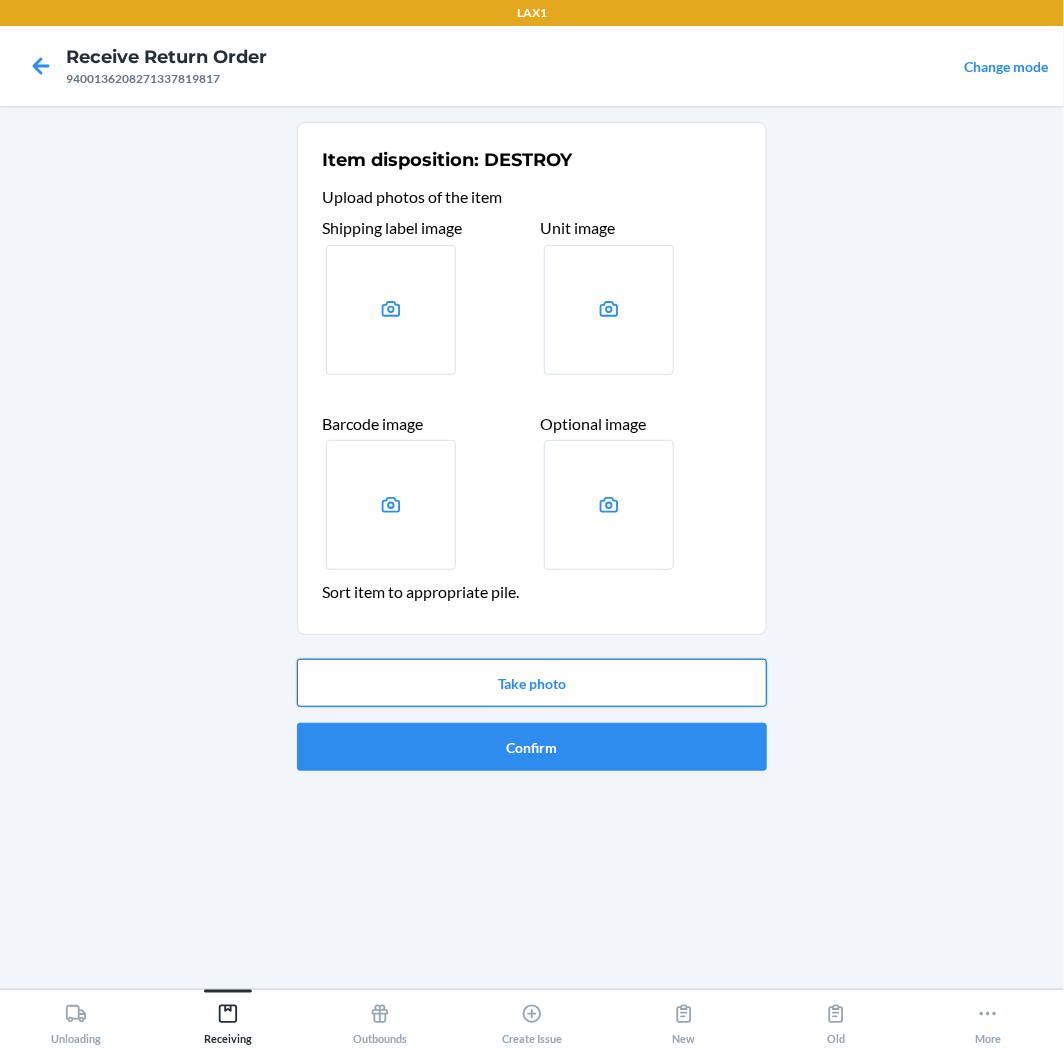 click on "Take photo" at bounding box center [532, 683] 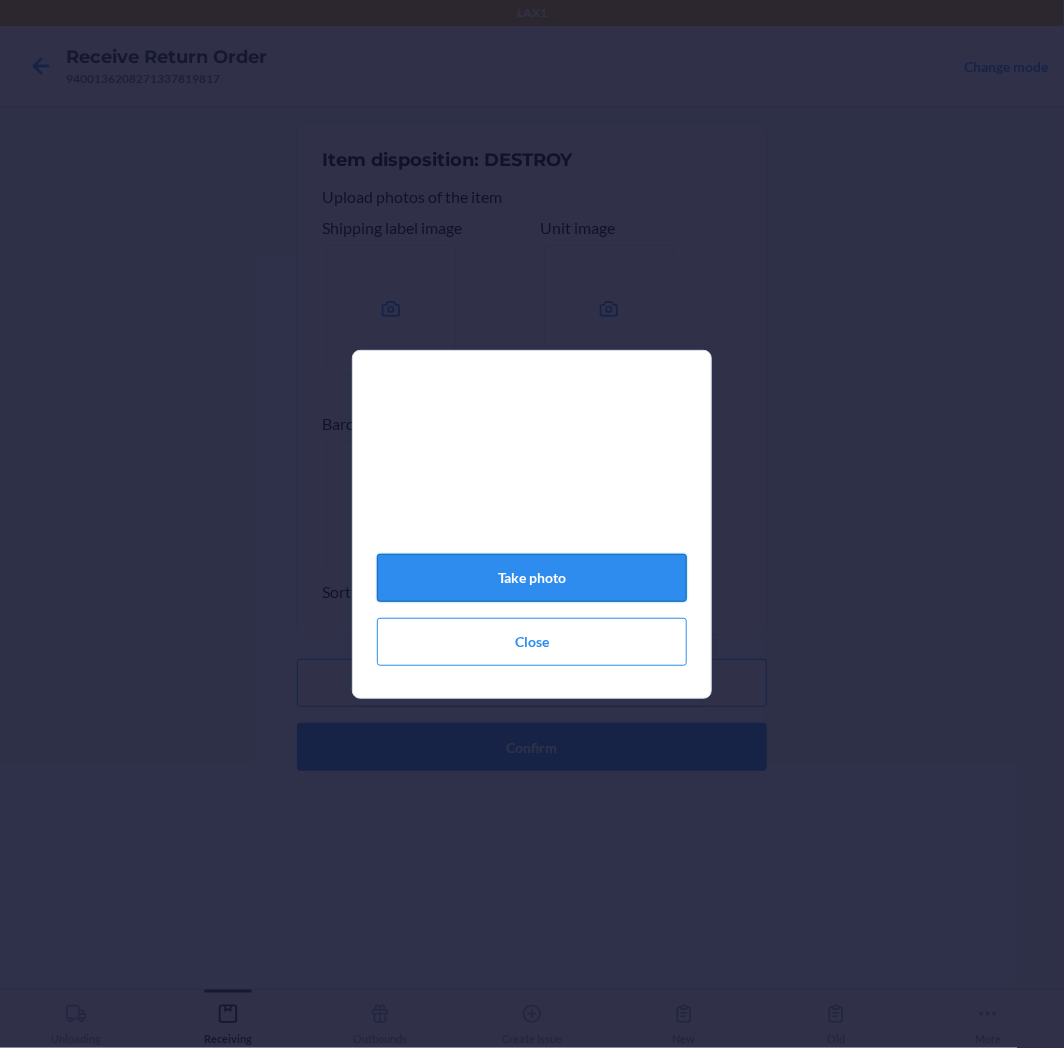 click on "Take photo" 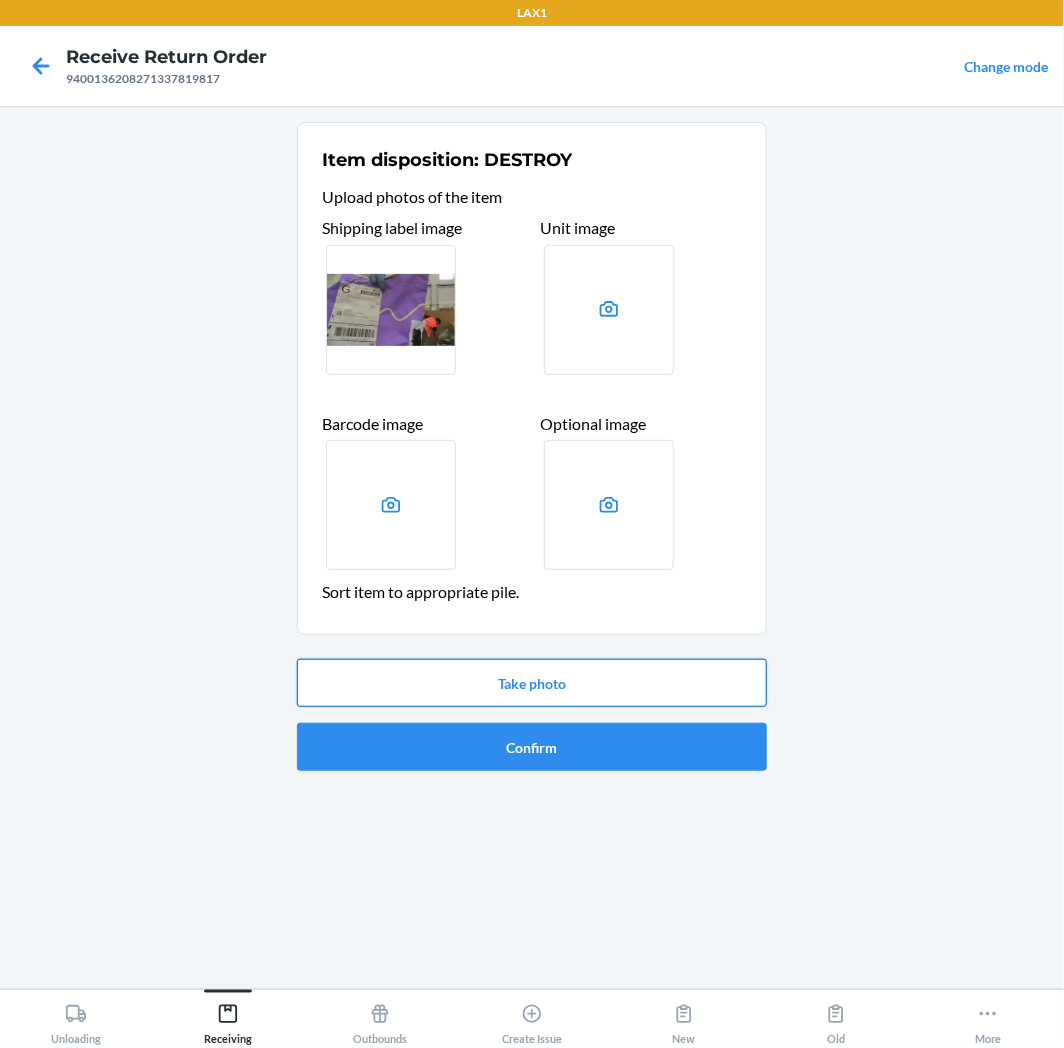 click on "Take photo" at bounding box center (532, 683) 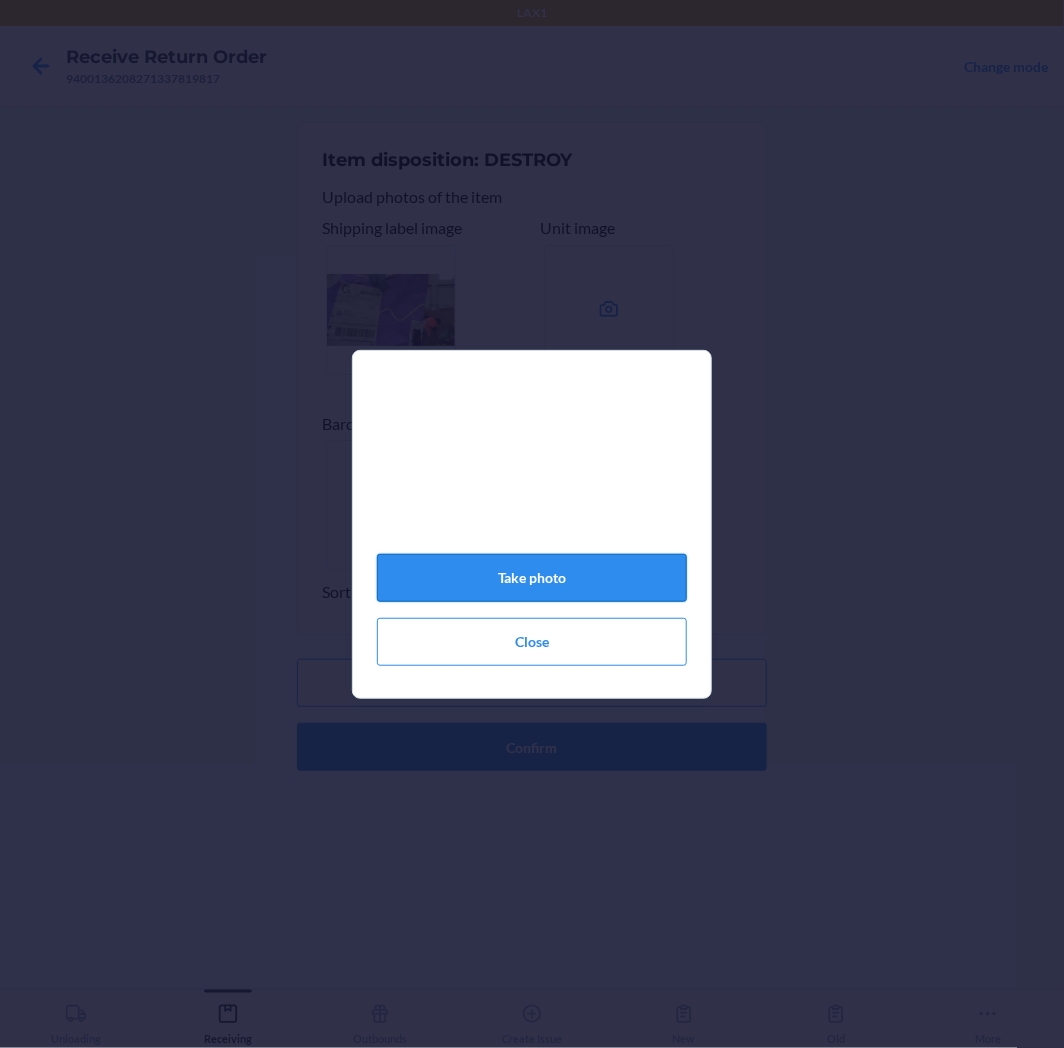 click on "Take photo" 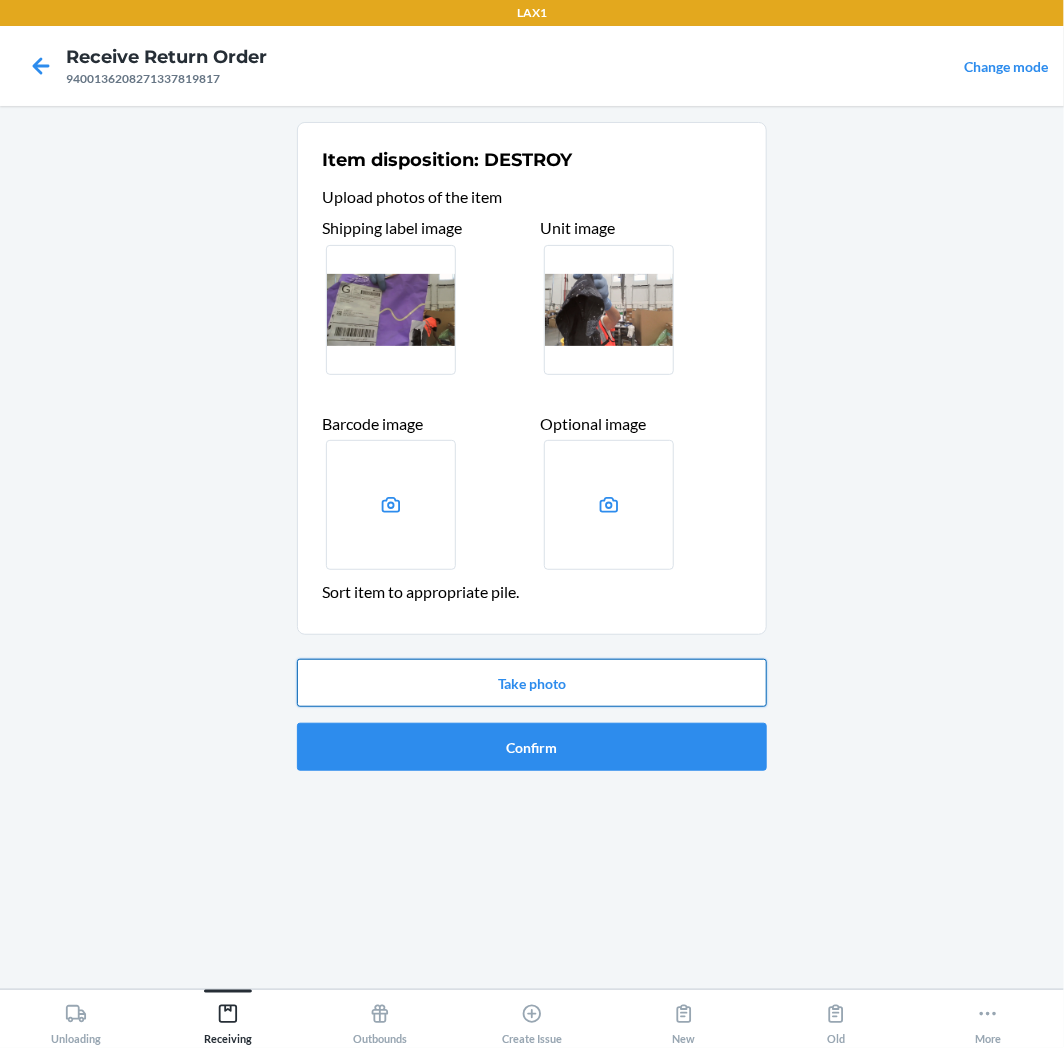 click on "Take photo" at bounding box center [532, 683] 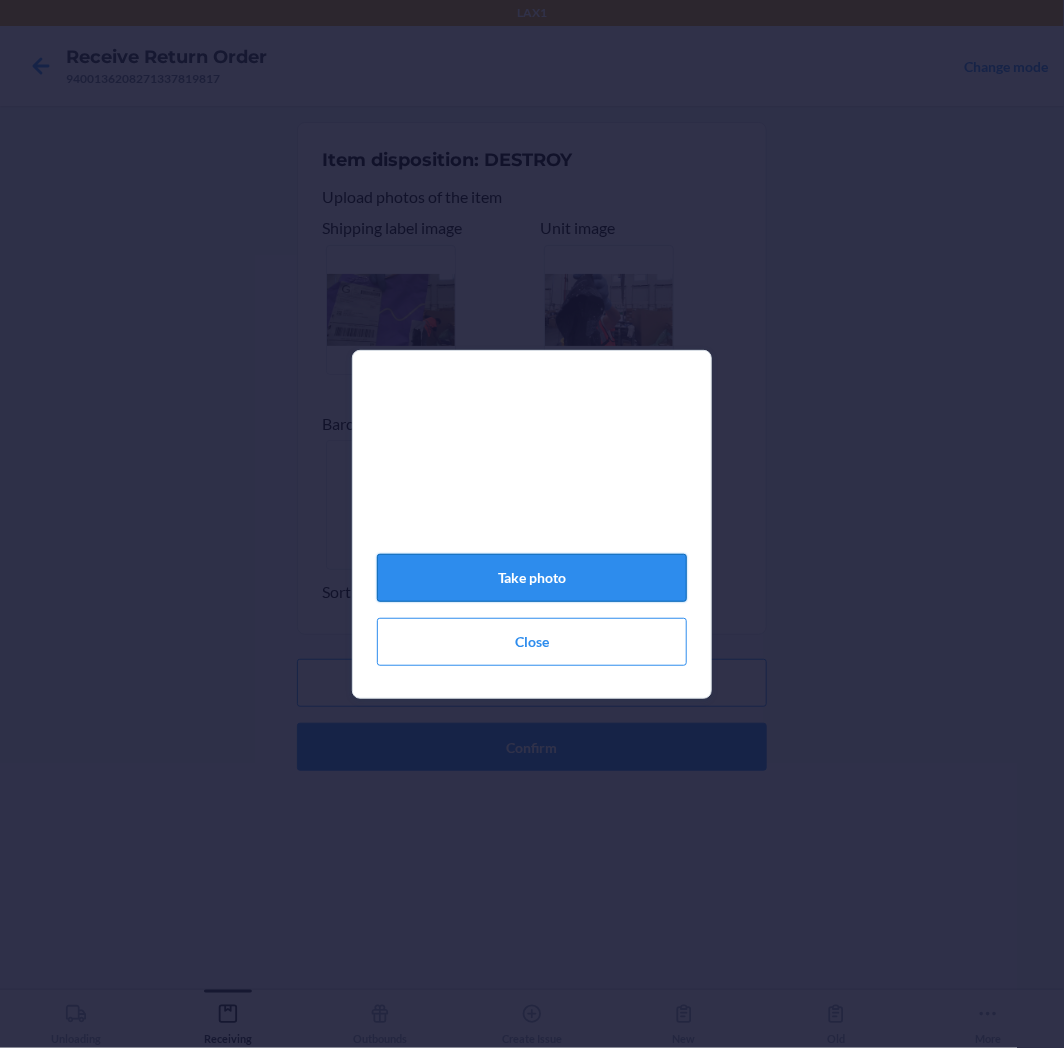 click on "Take photo" 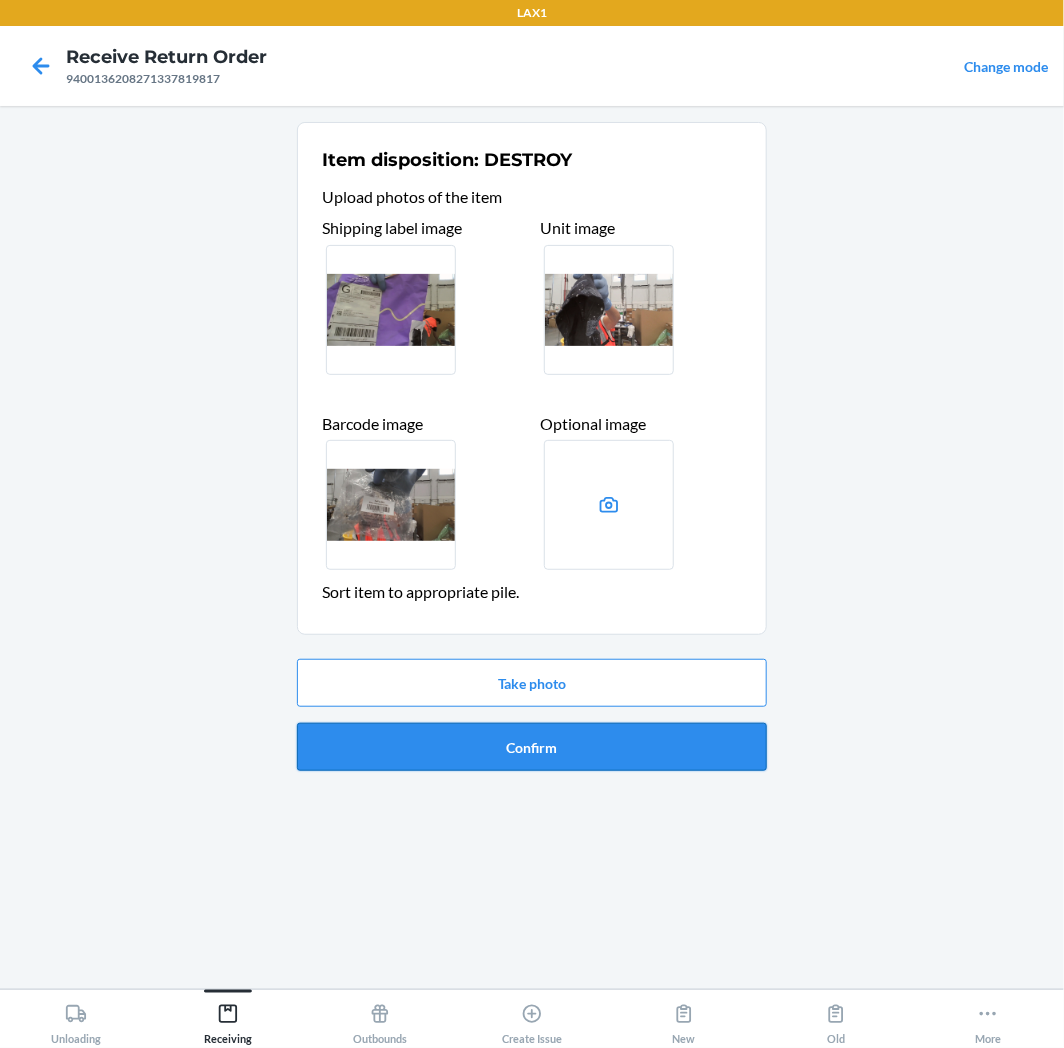 click on "Confirm" at bounding box center [532, 747] 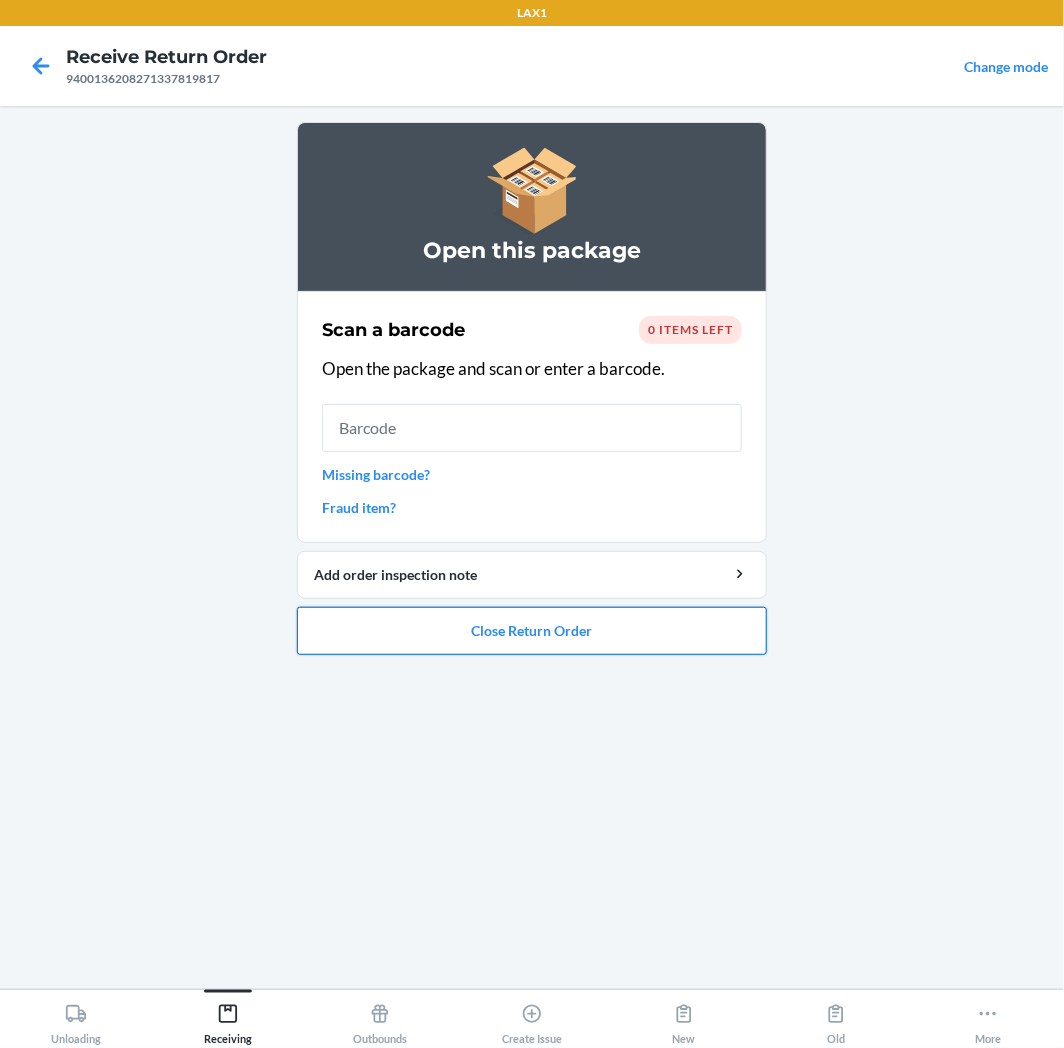 click on "Close Return Order" at bounding box center [532, 631] 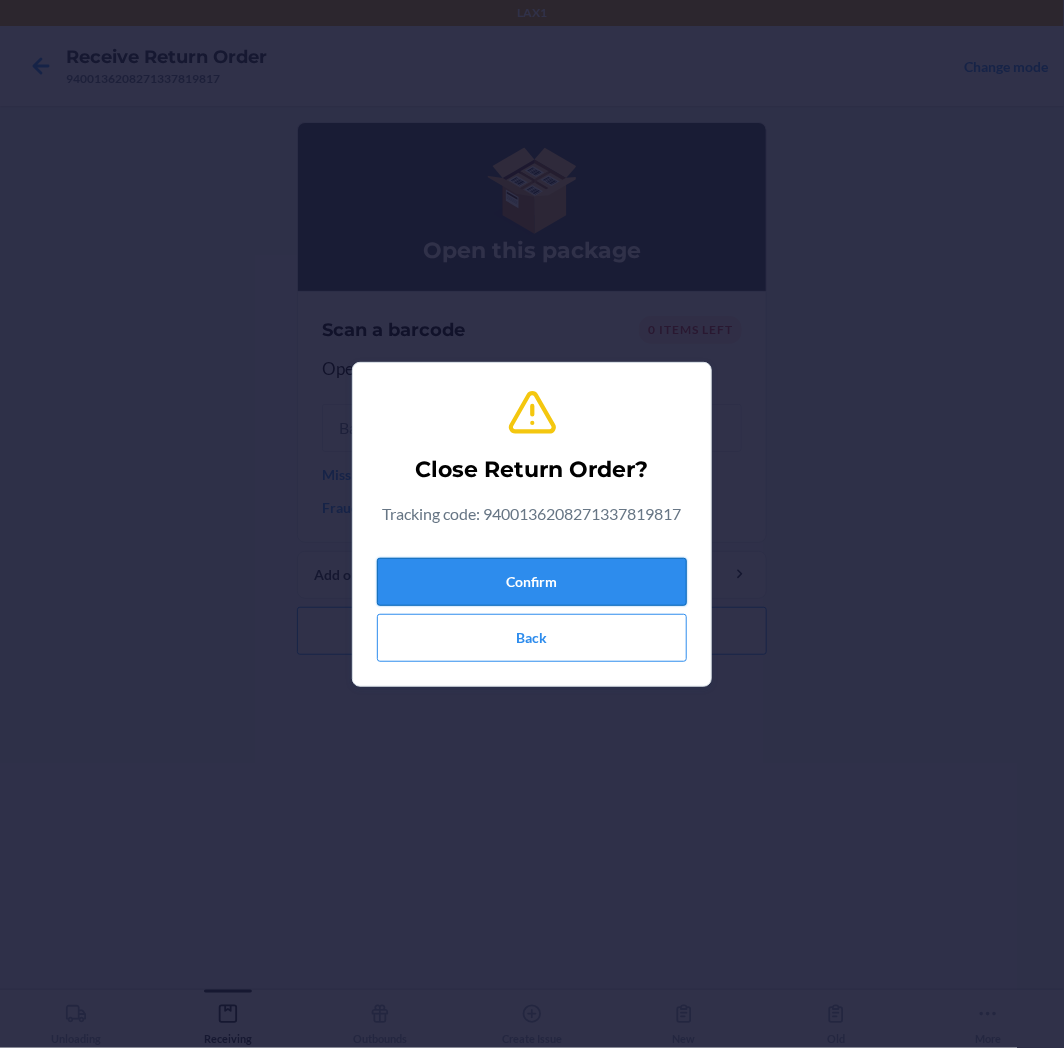 click on "Confirm" at bounding box center [532, 582] 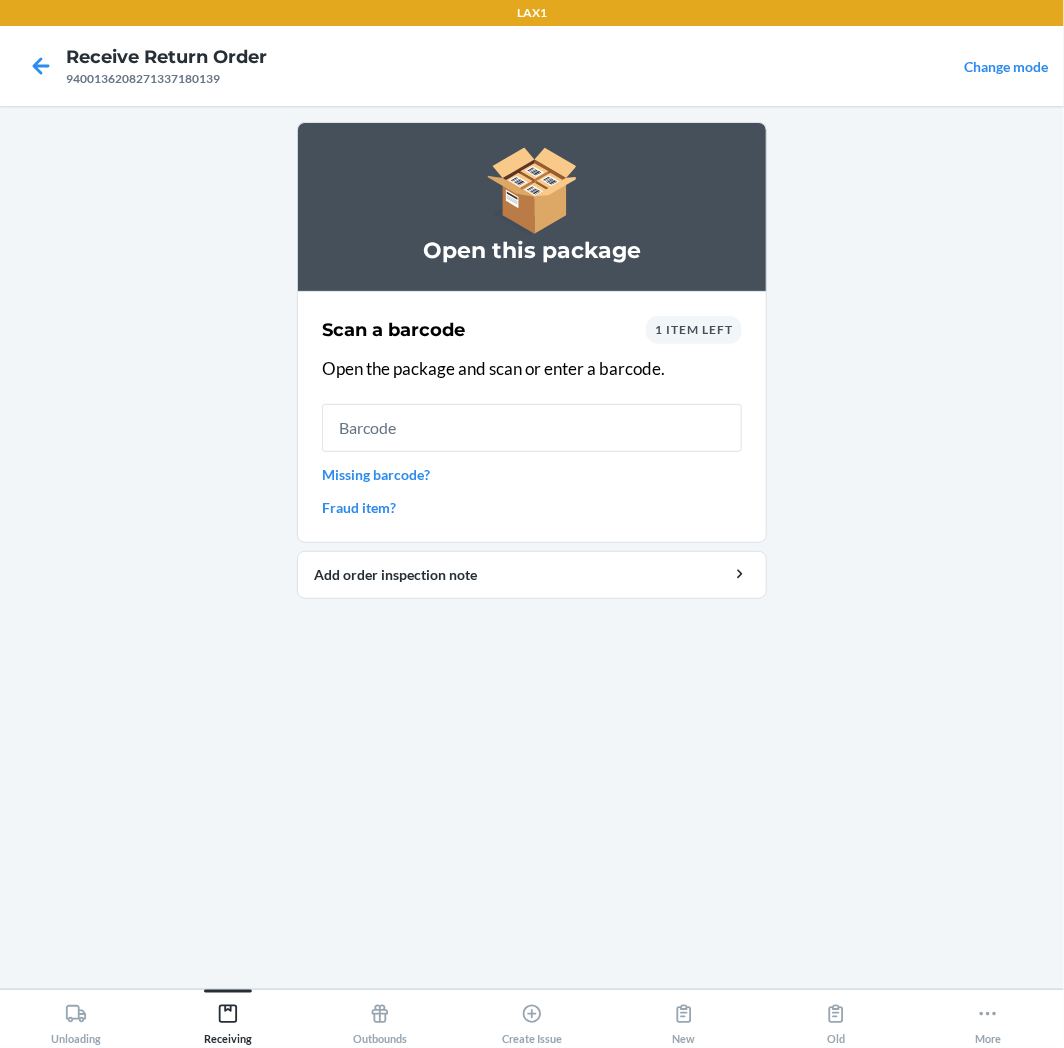 click on "1 item left" at bounding box center [694, 329] 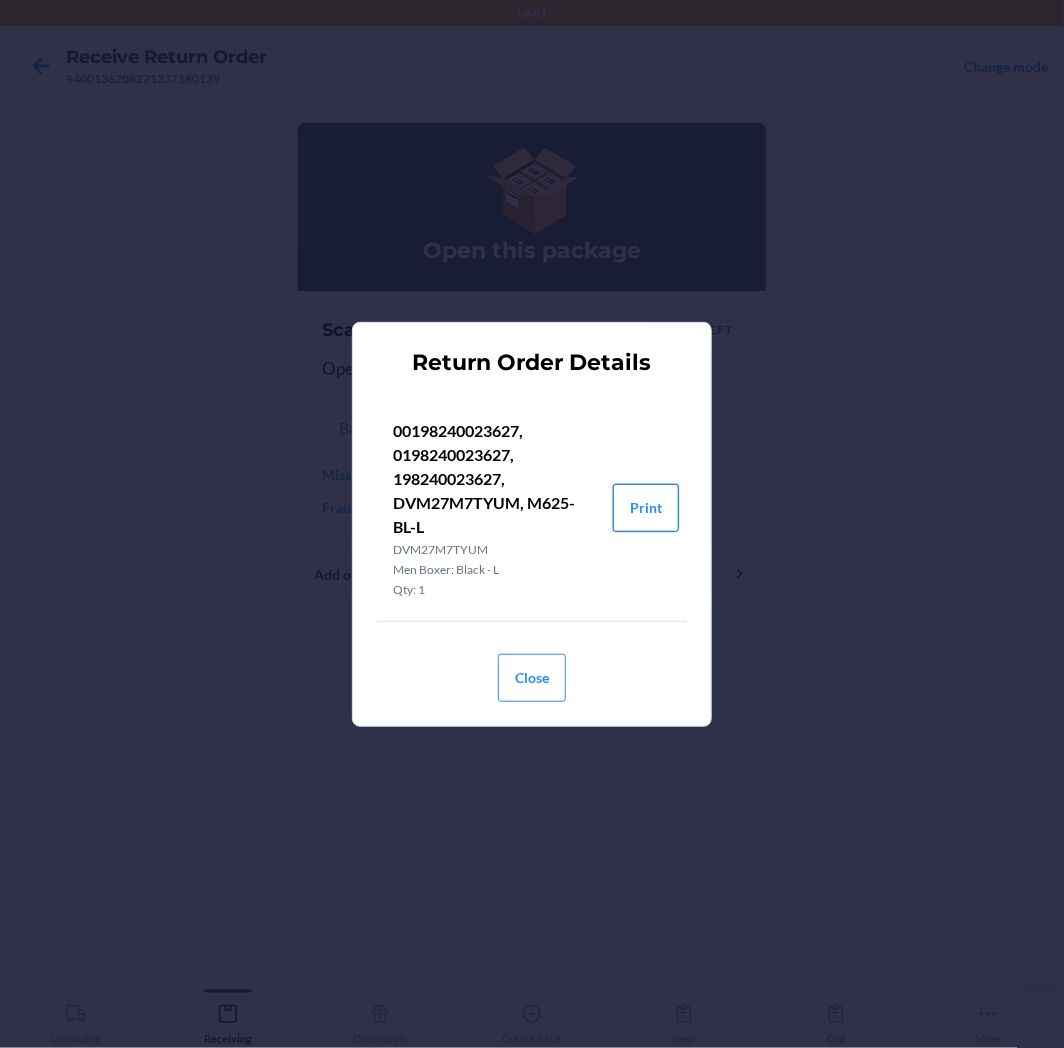 click on "Print" at bounding box center [646, 508] 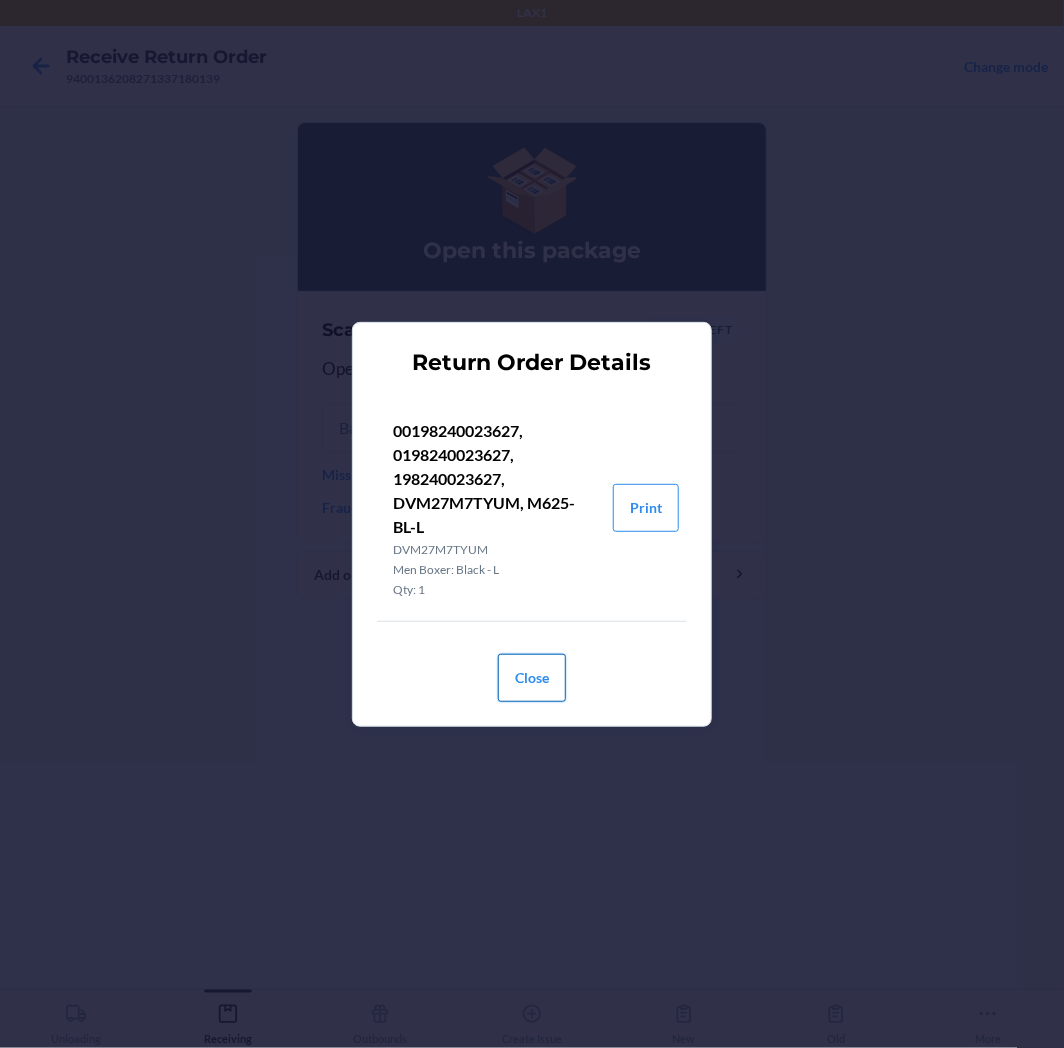 click on "Close" at bounding box center [532, 678] 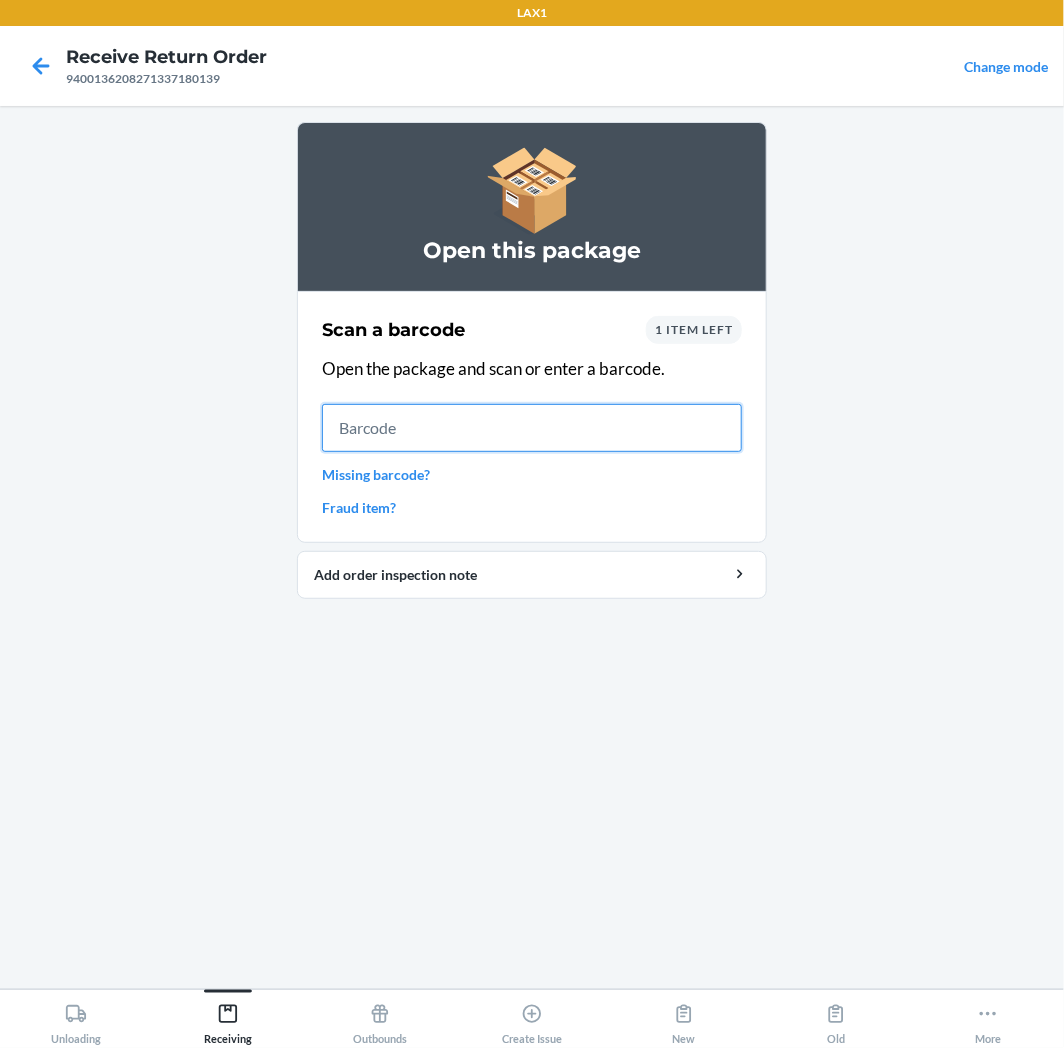 click at bounding box center (532, 428) 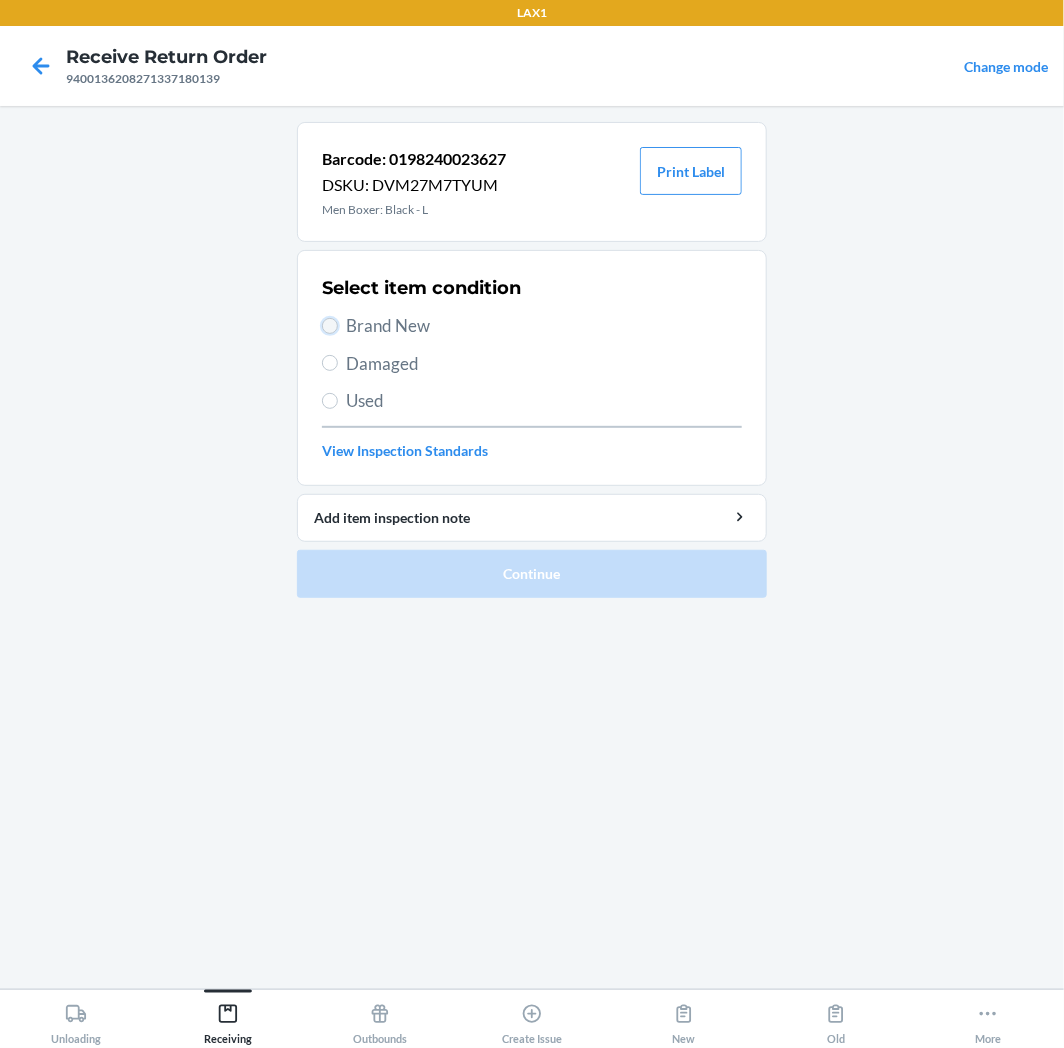 click on "Brand New" at bounding box center [330, 326] 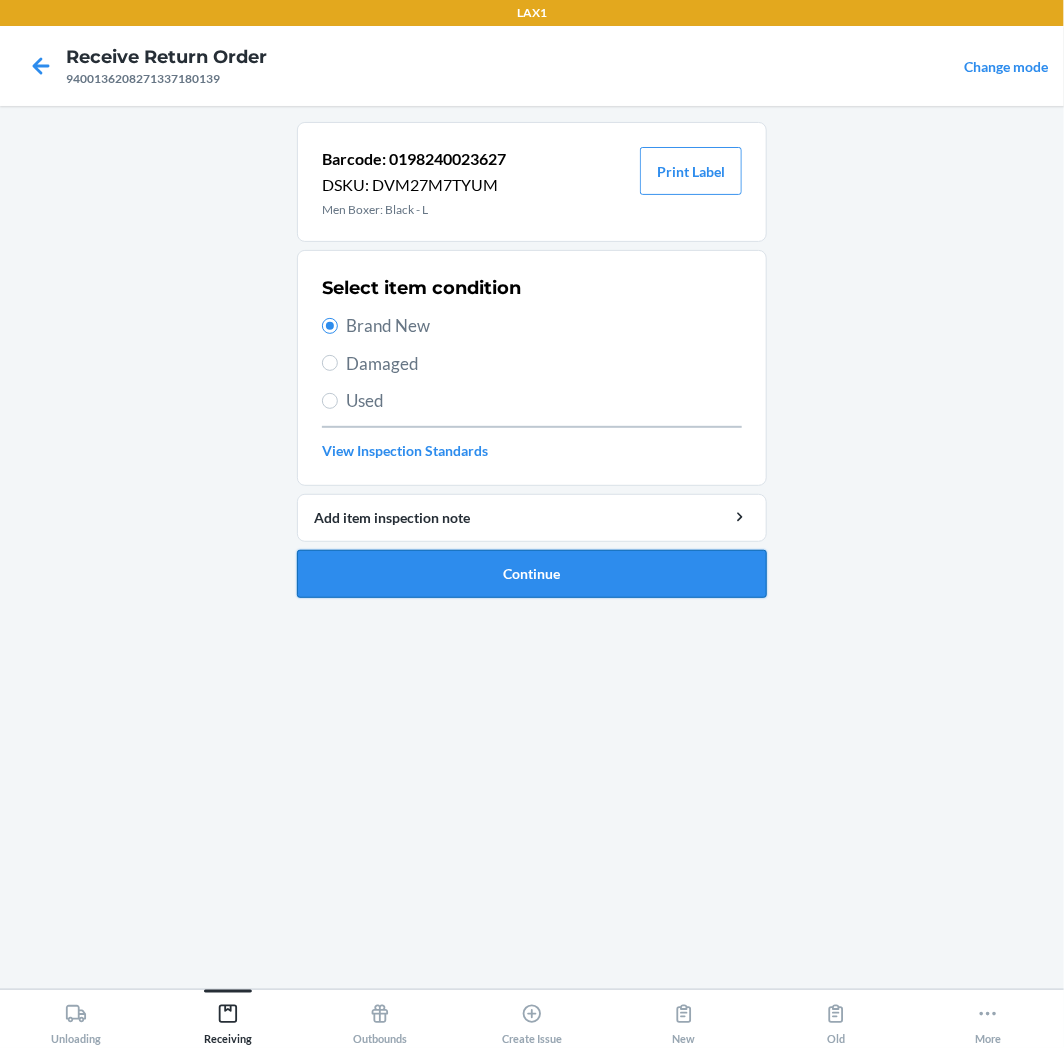 click on "Continue" at bounding box center [532, 574] 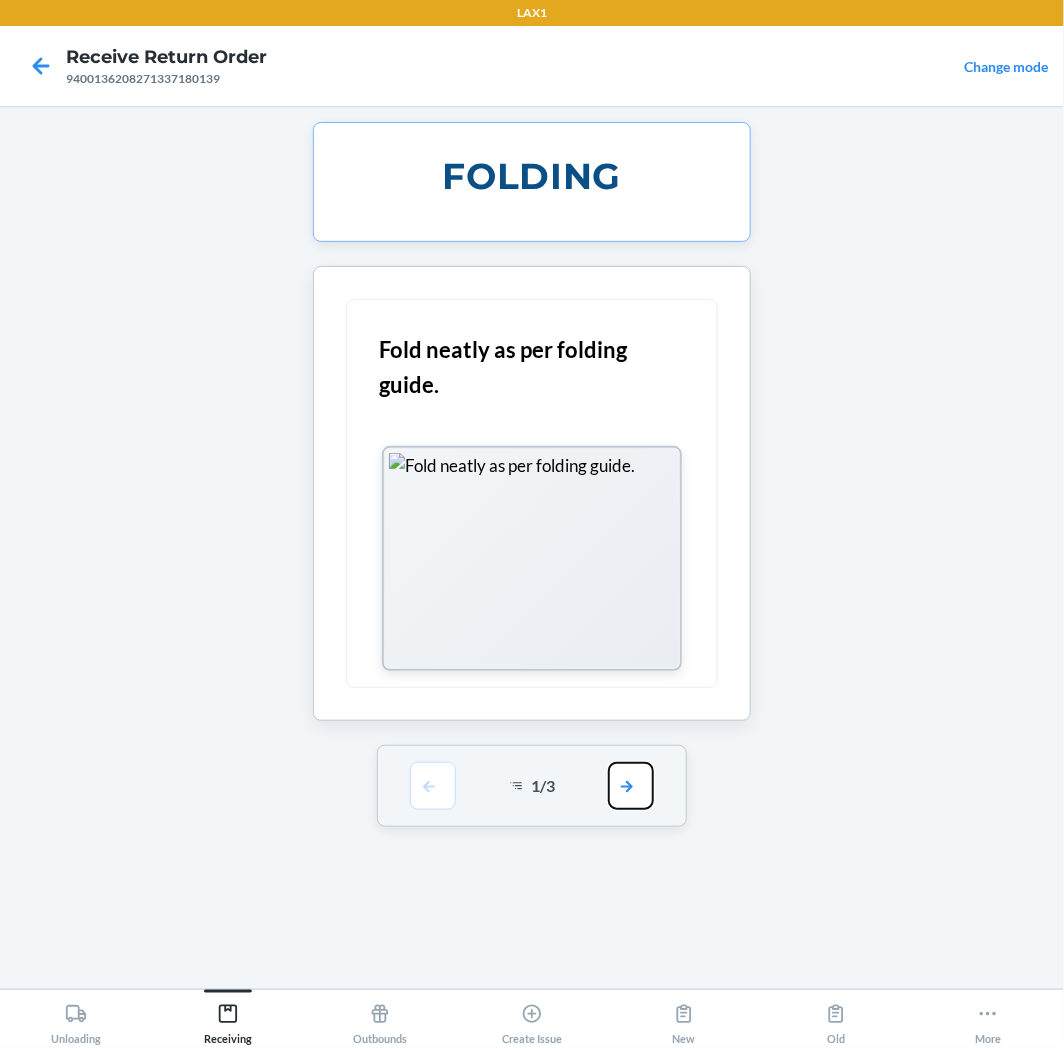 click at bounding box center (631, 786) 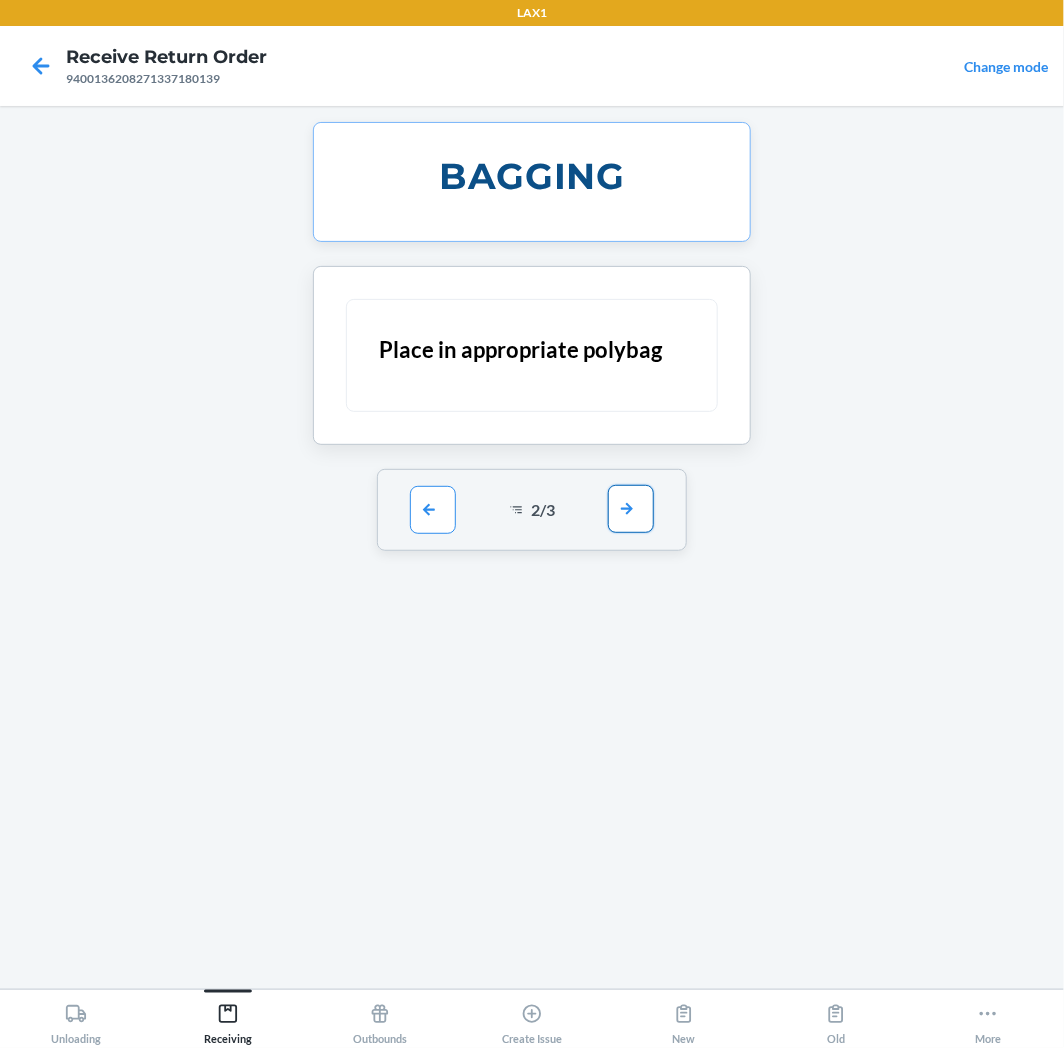 click at bounding box center [631, 509] 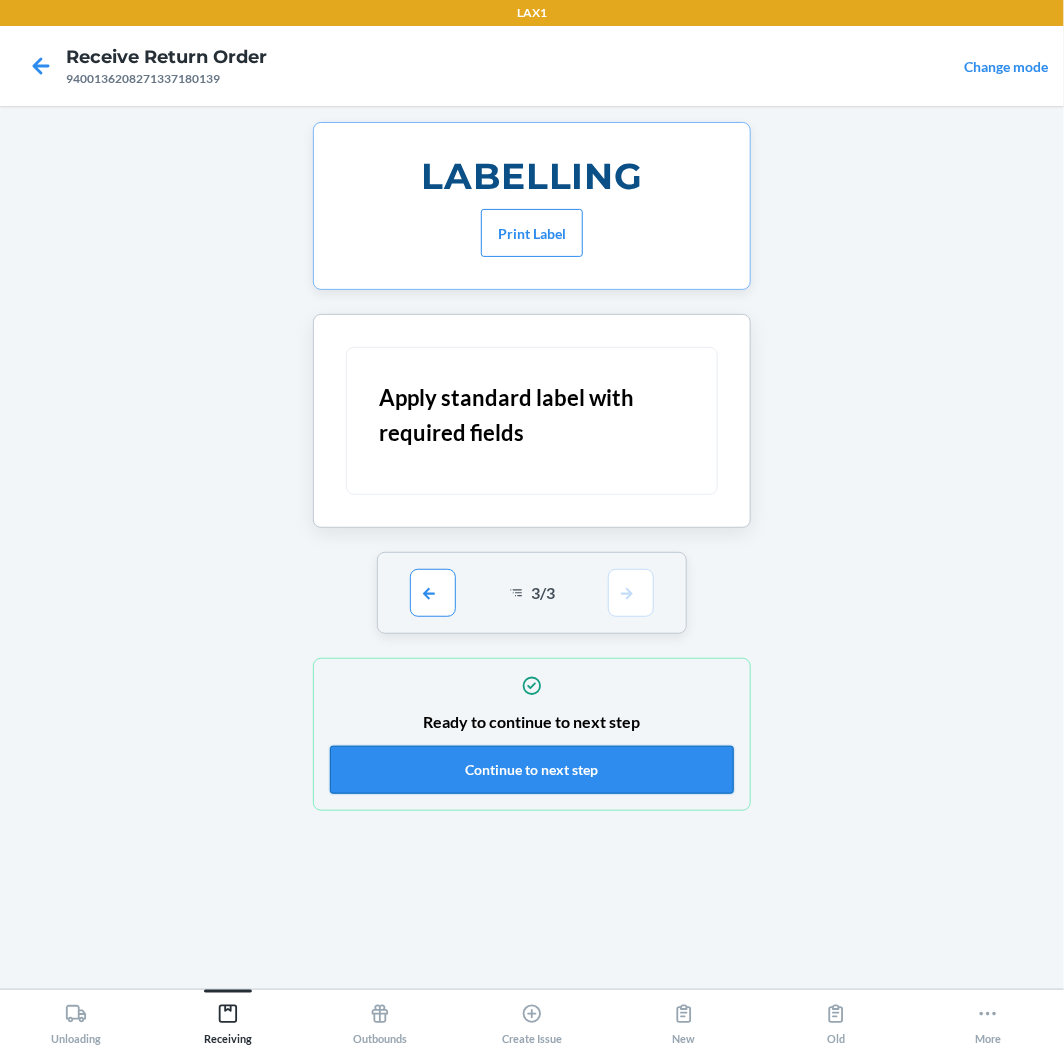 click on "Continue to next step" at bounding box center [532, 770] 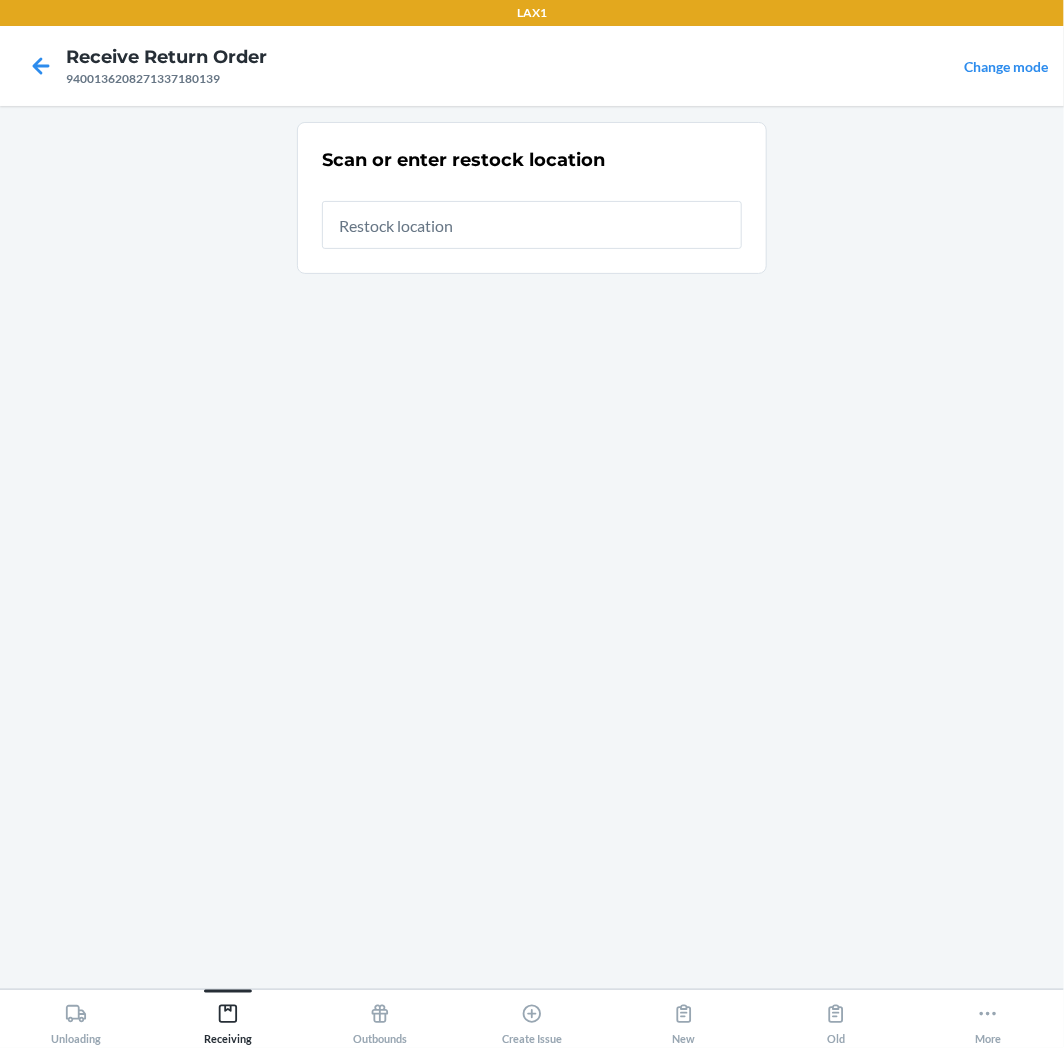 click at bounding box center (532, 225) 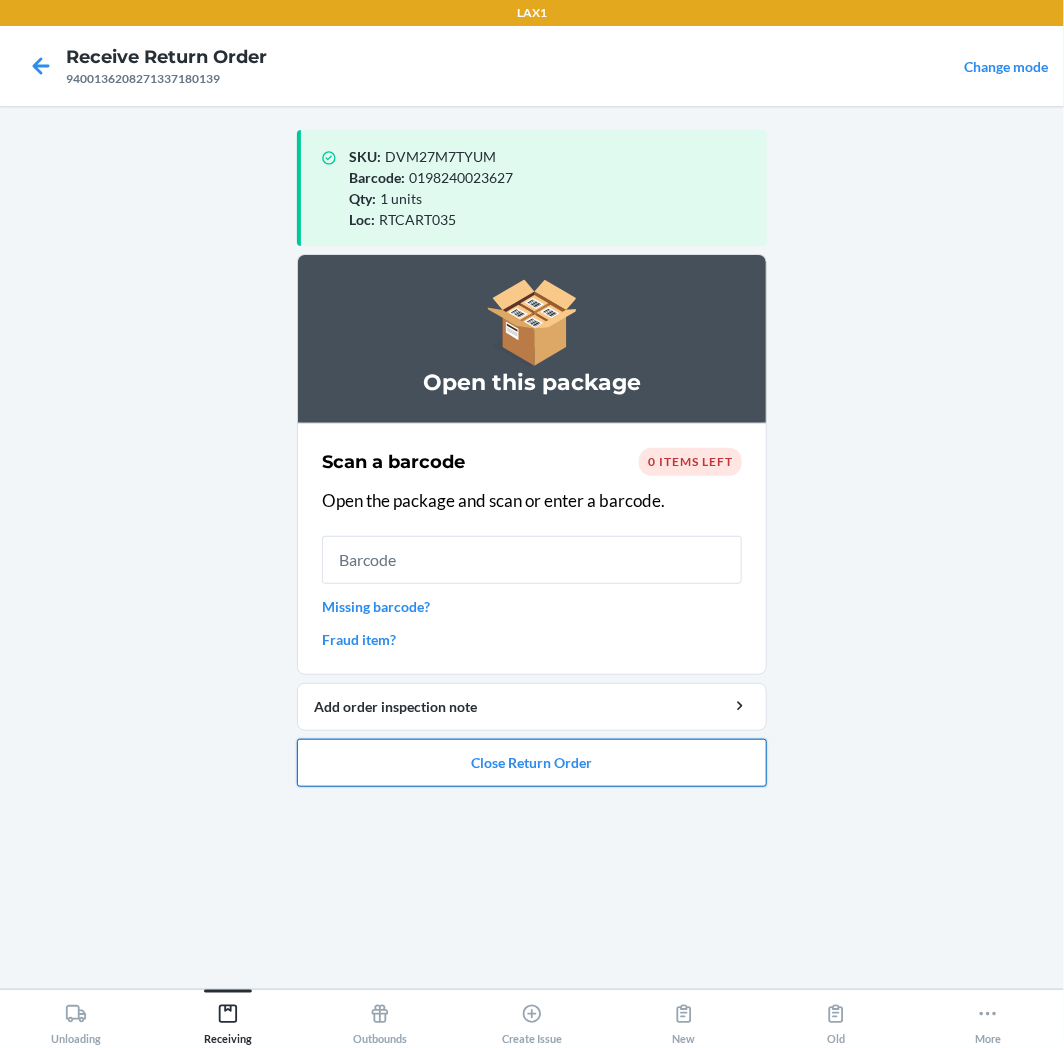 click on "Close Return Order" at bounding box center [532, 763] 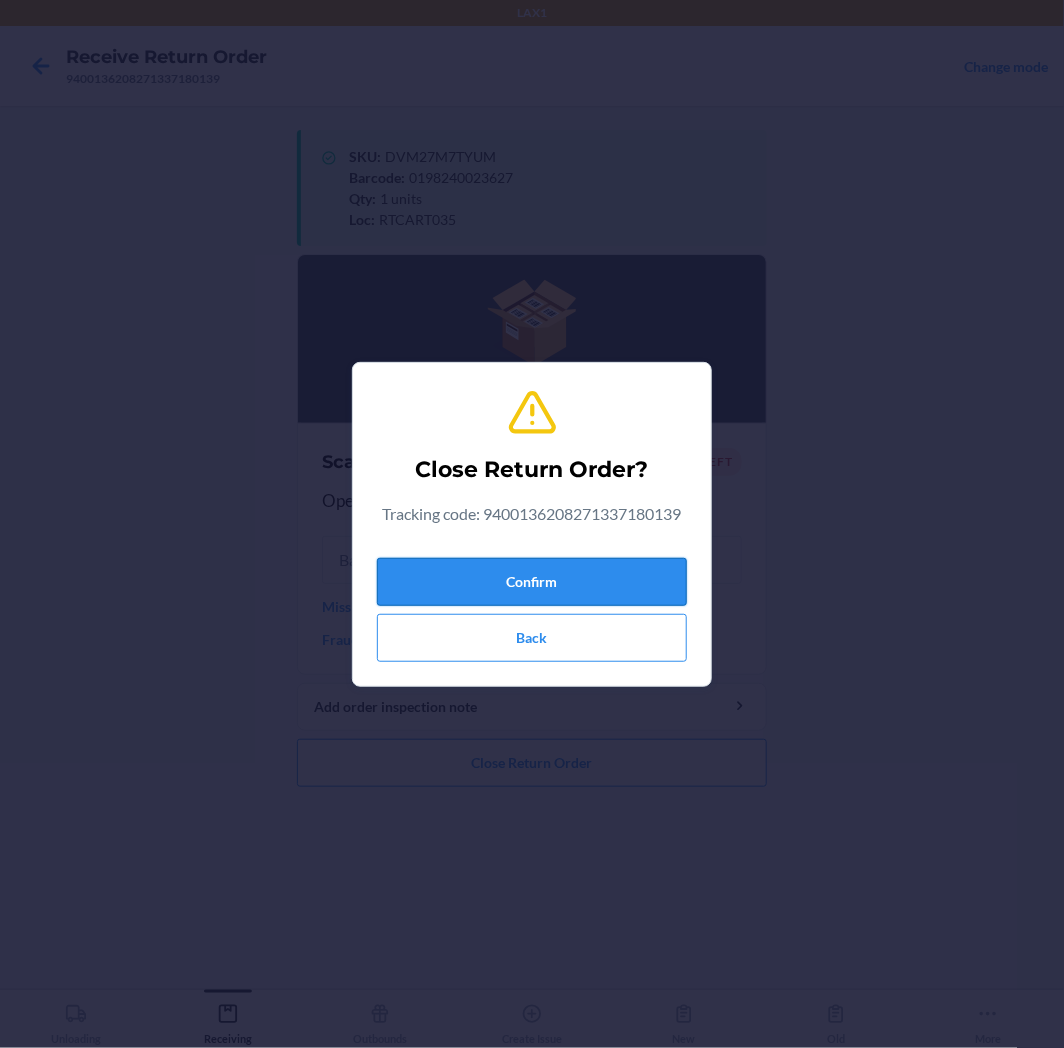 click on "Confirm" at bounding box center (532, 582) 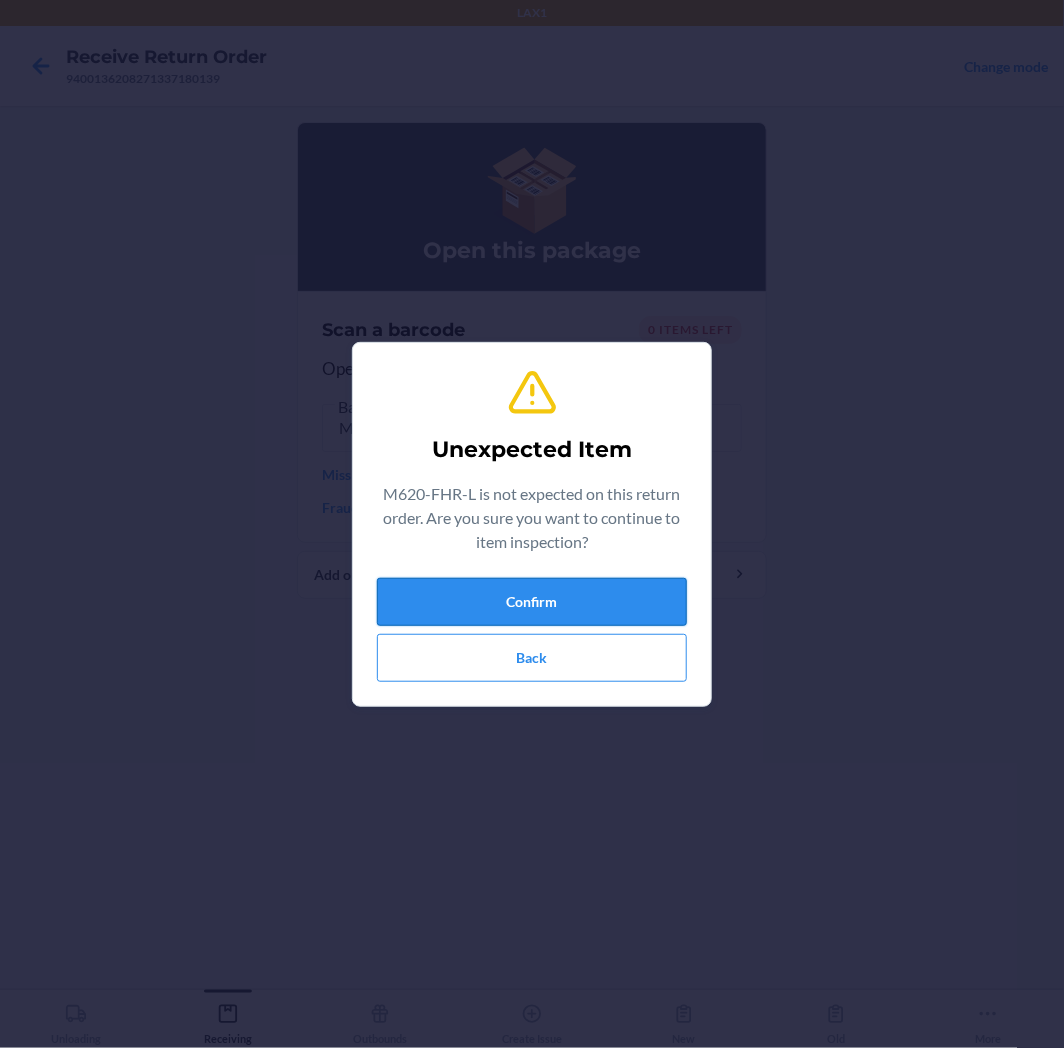 click on "Confirm" at bounding box center [532, 602] 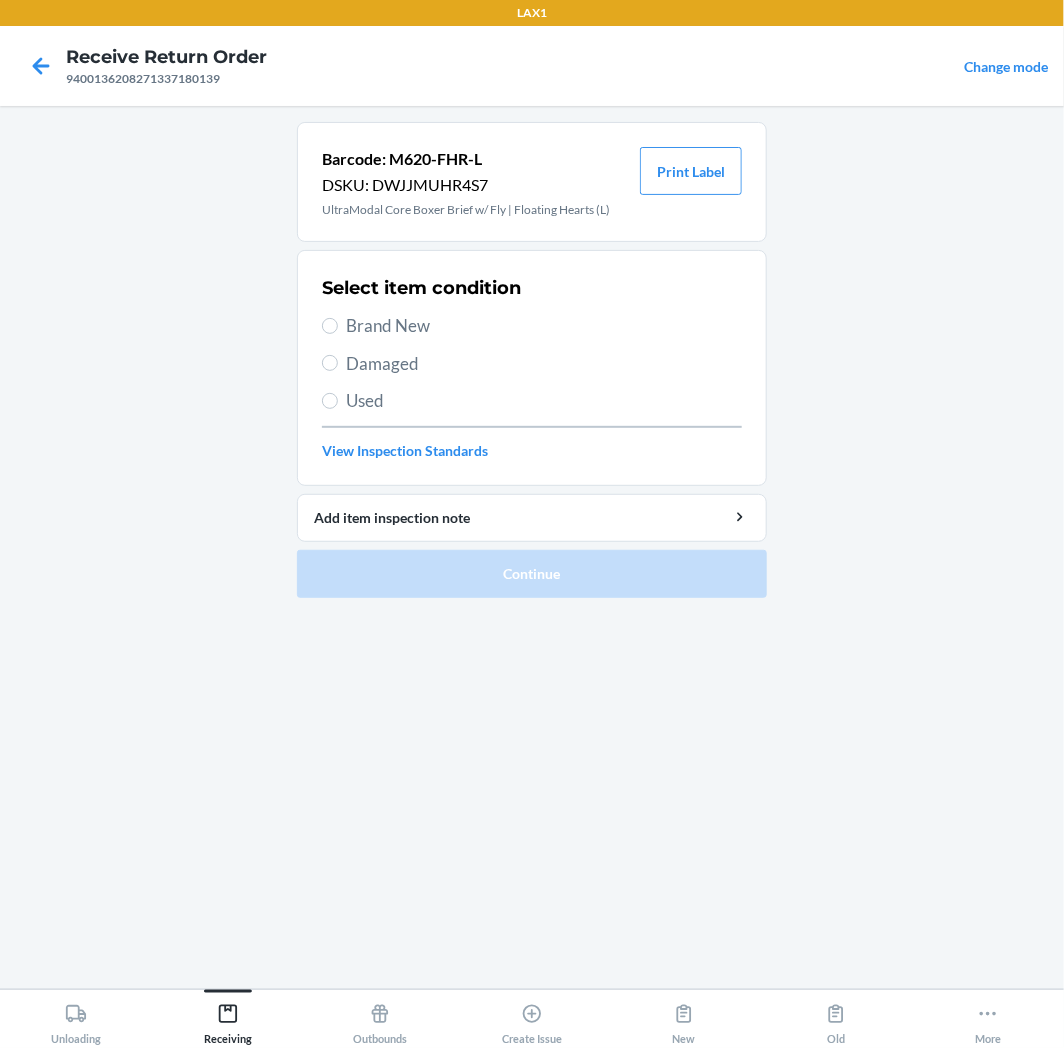 click on "Brand New" at bounding box center [544, 326] 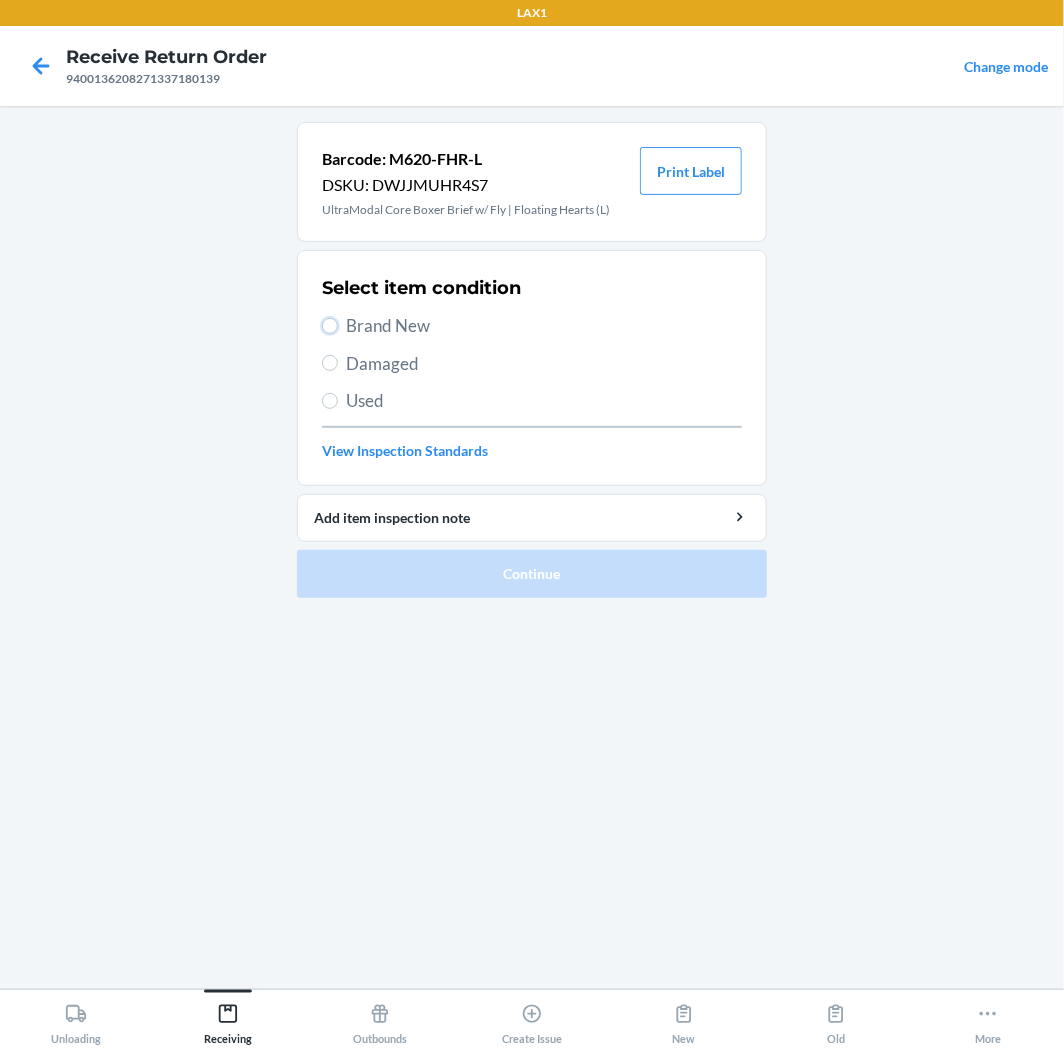 click on "Brand New" at bounding box center (330, 326) 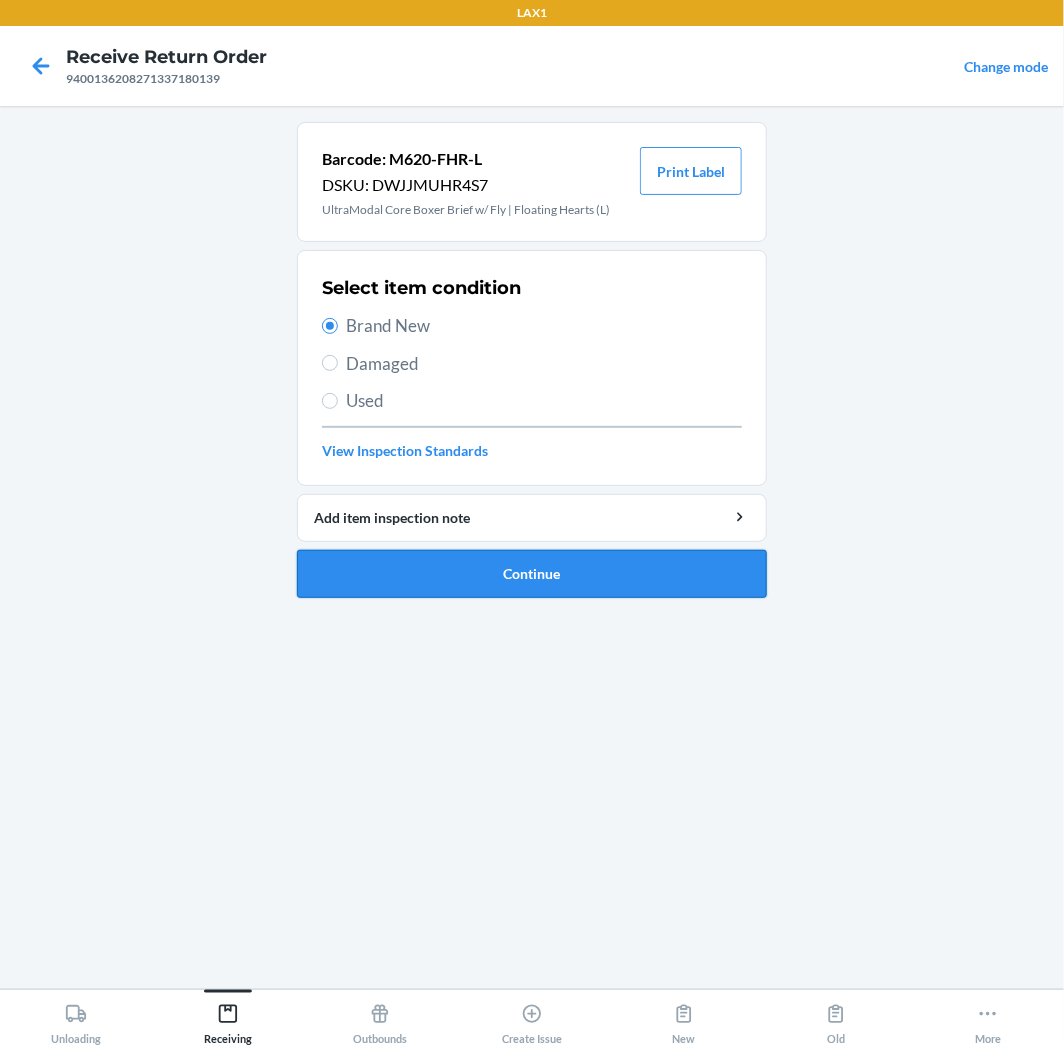 click on "Continue" at bounding box center [532, 574] 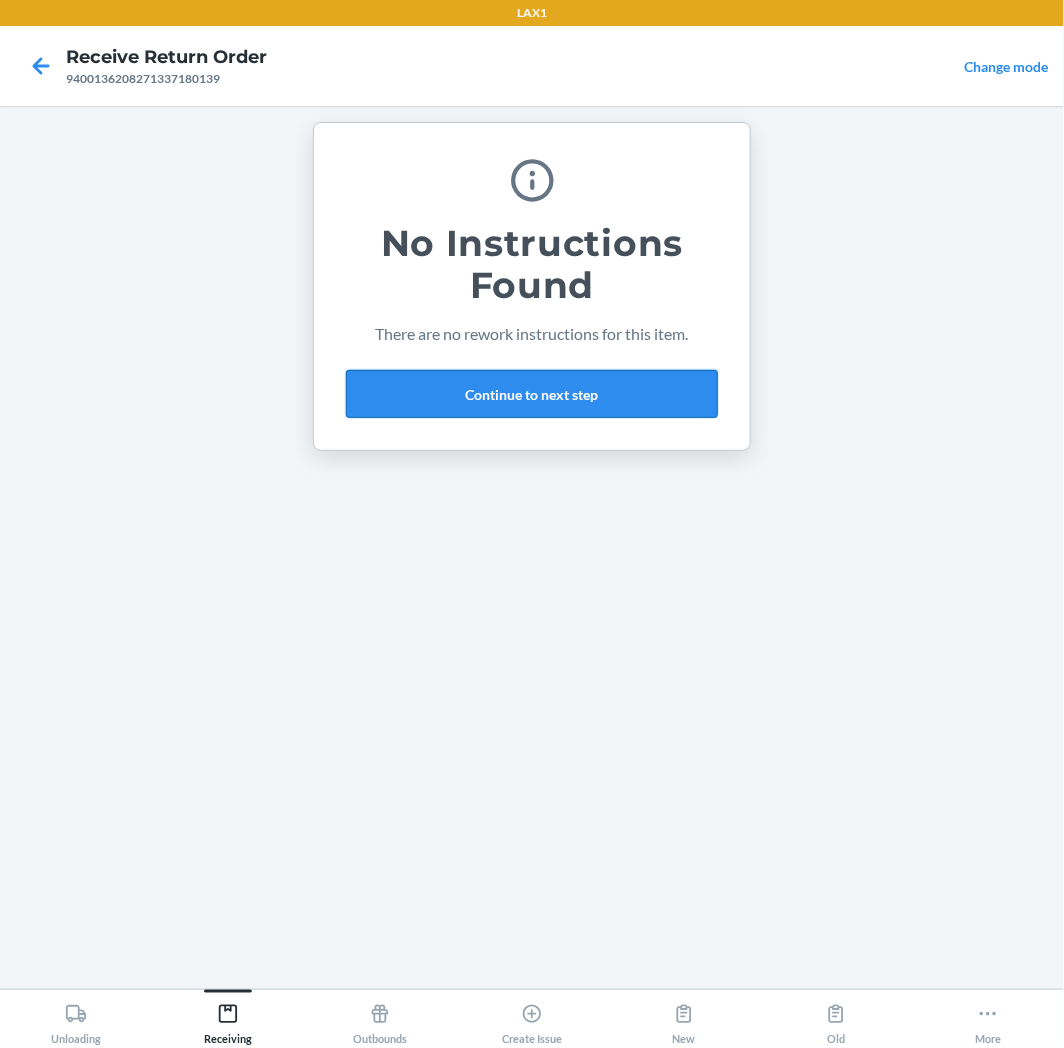 click on "Continue to next step" at bounding box center [532, 394] 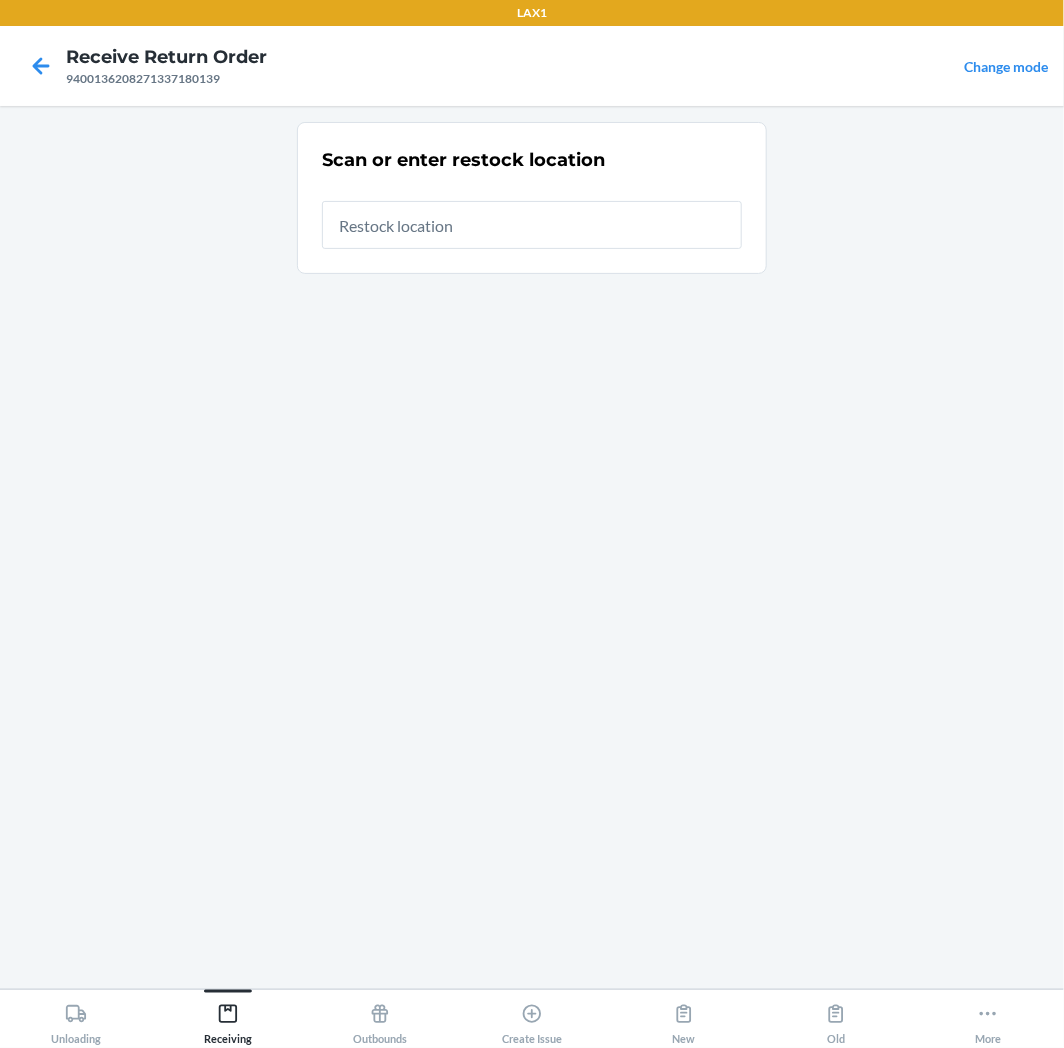 click at bounding box center (532, 225) 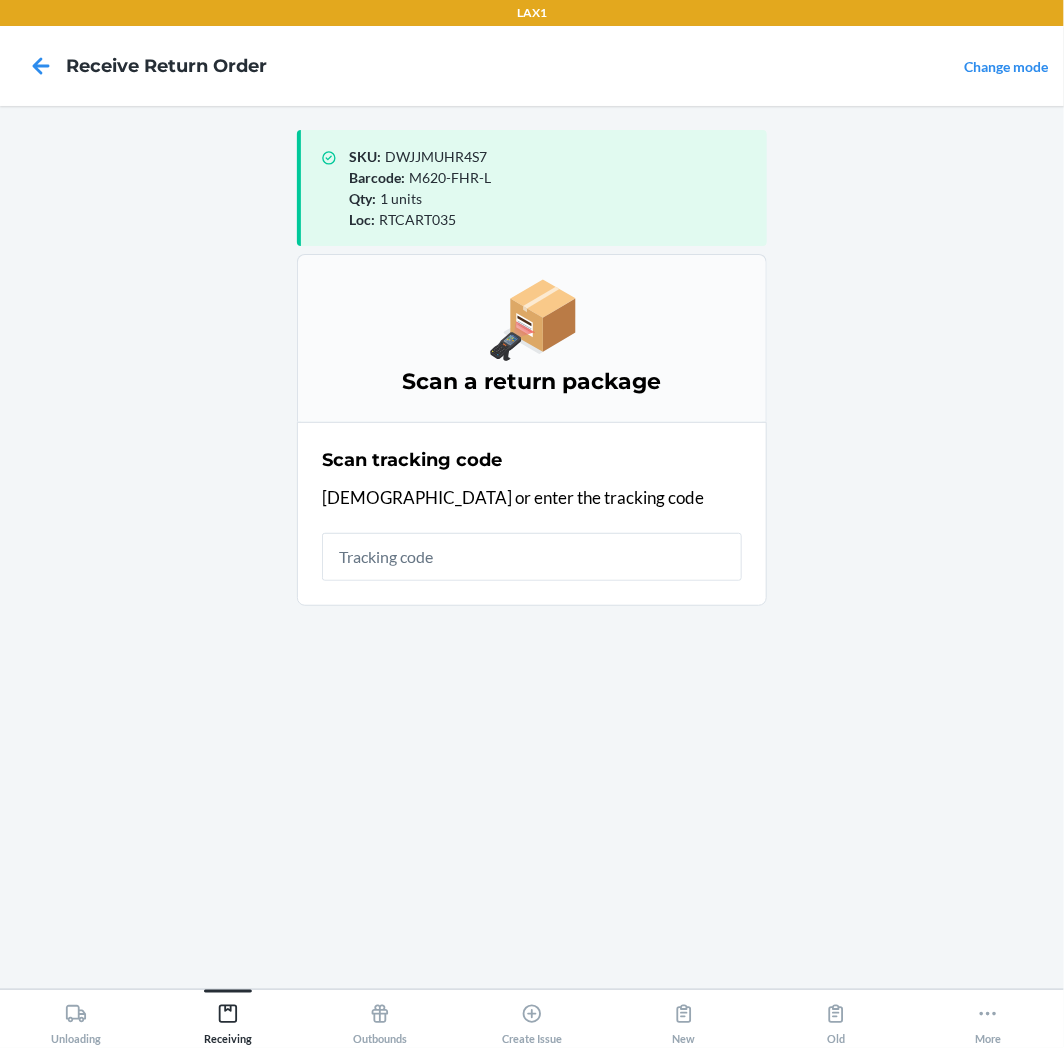 click at bounding box center (532, 557) 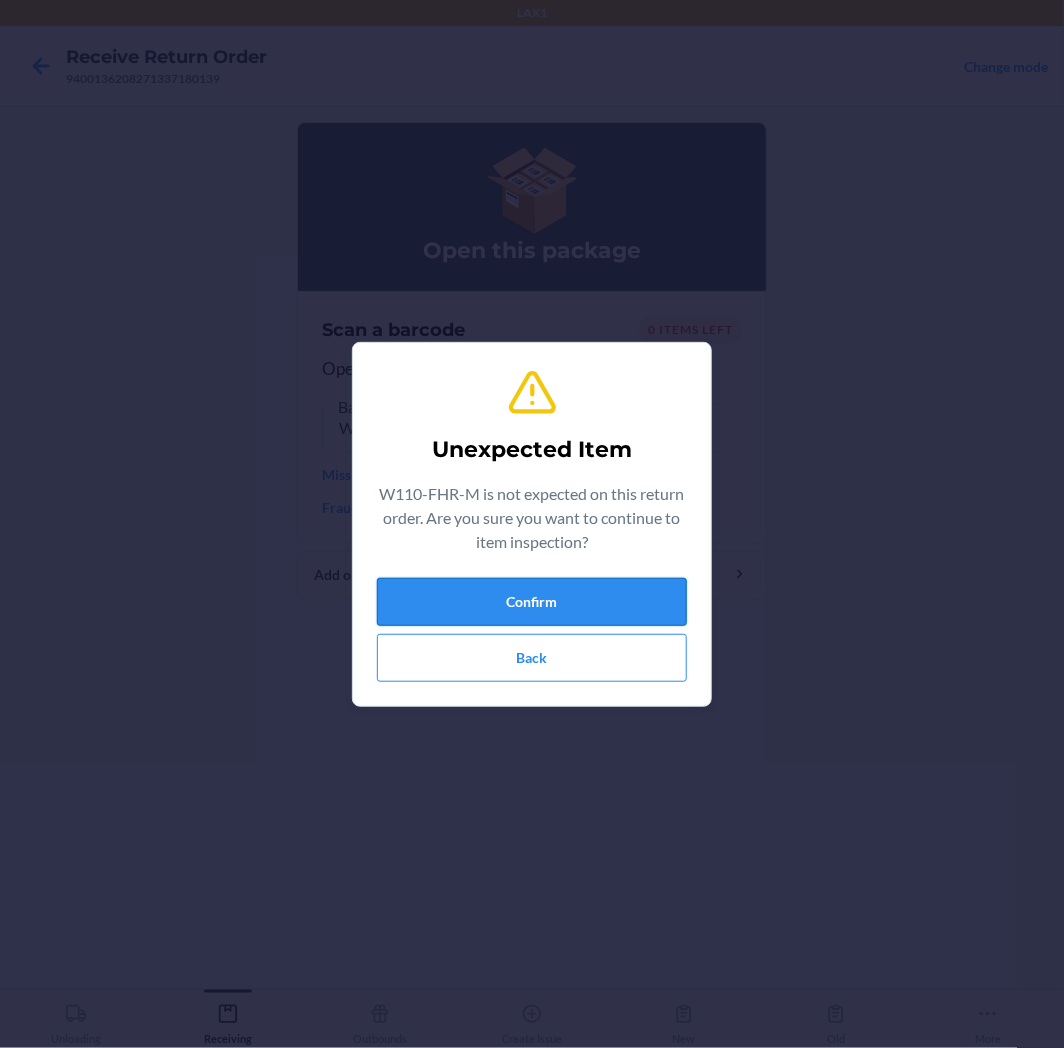 click on "Confirm" at bounding box center (532, 602) 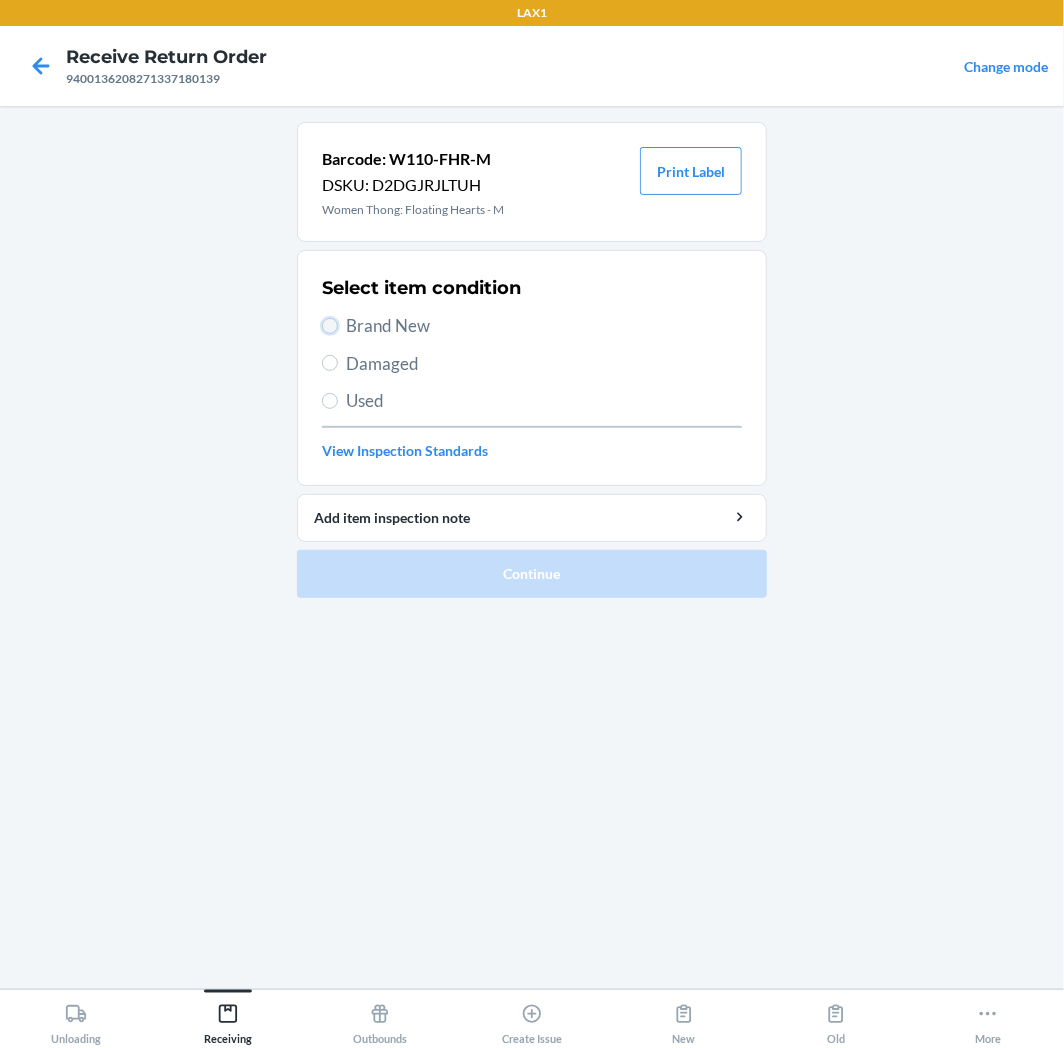 click on "Brand New" at bounding box center (330, 326) 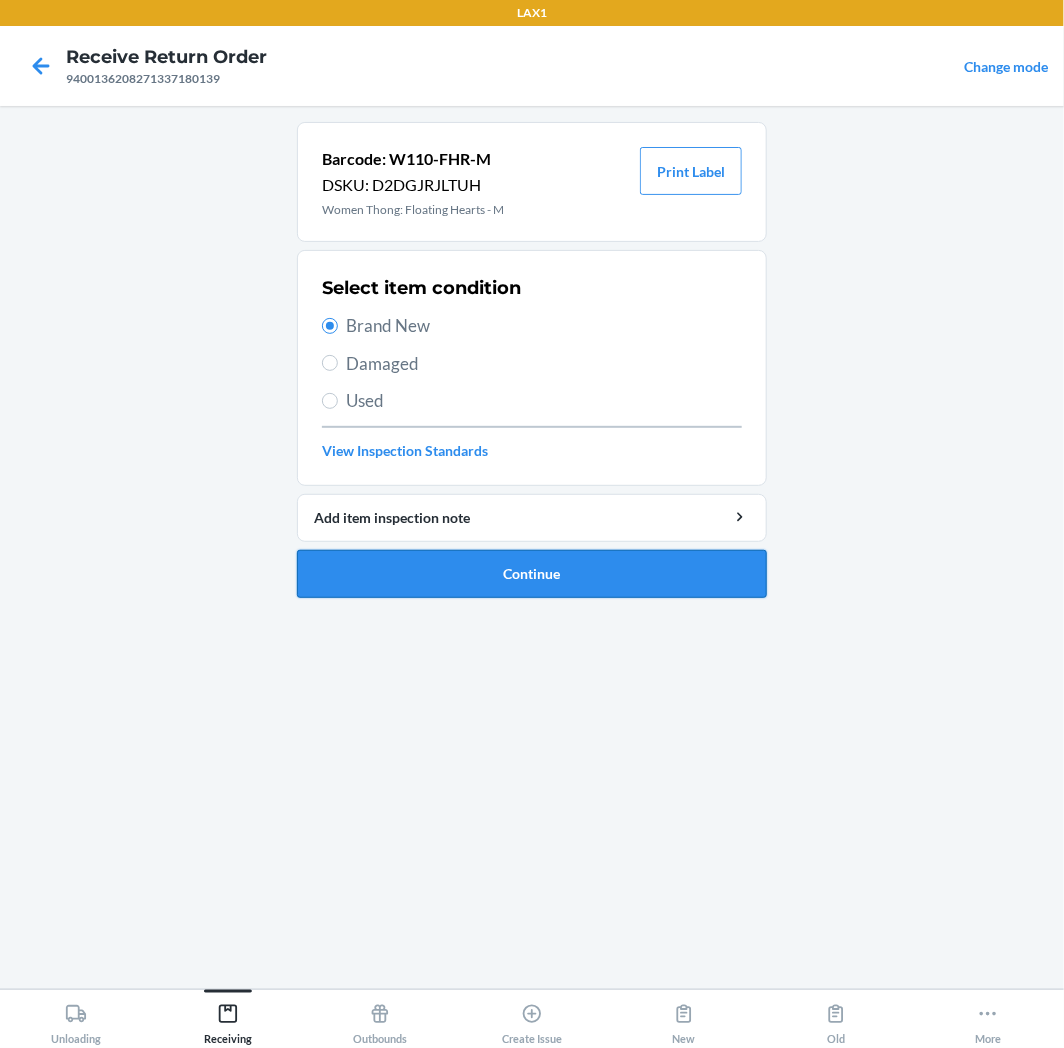 click on "Continue" at bounding box center (532, 574) 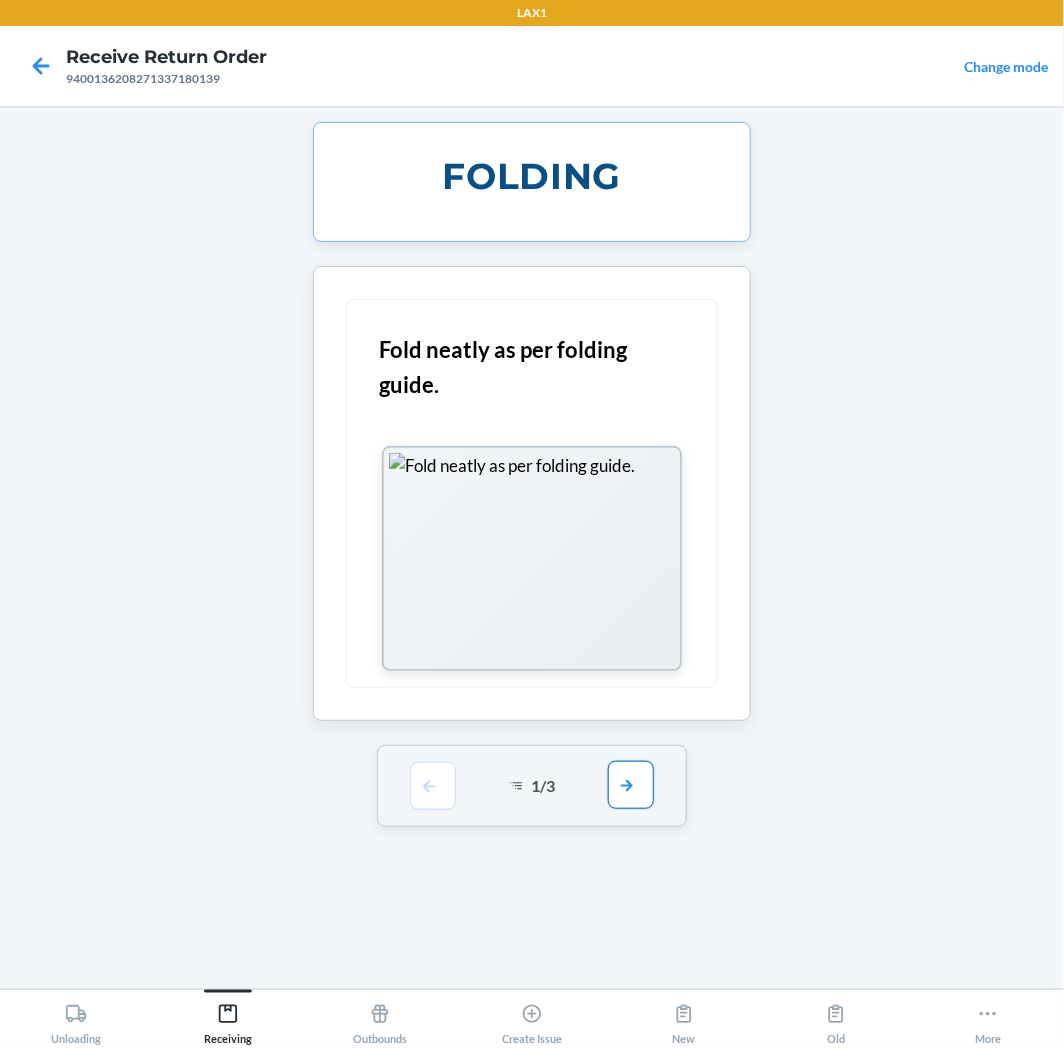 click at bounding box center [631, 785] 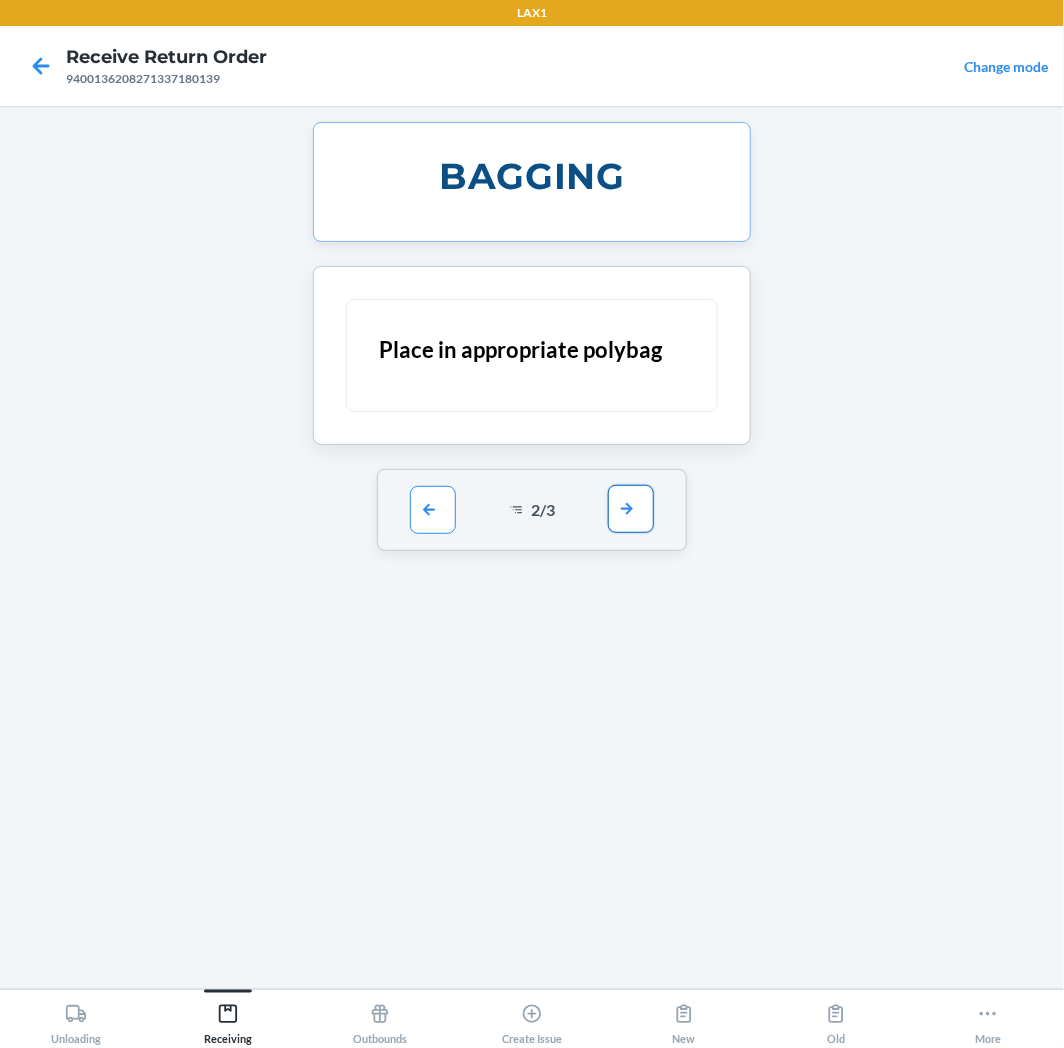 click at bounding box center (631, 509) 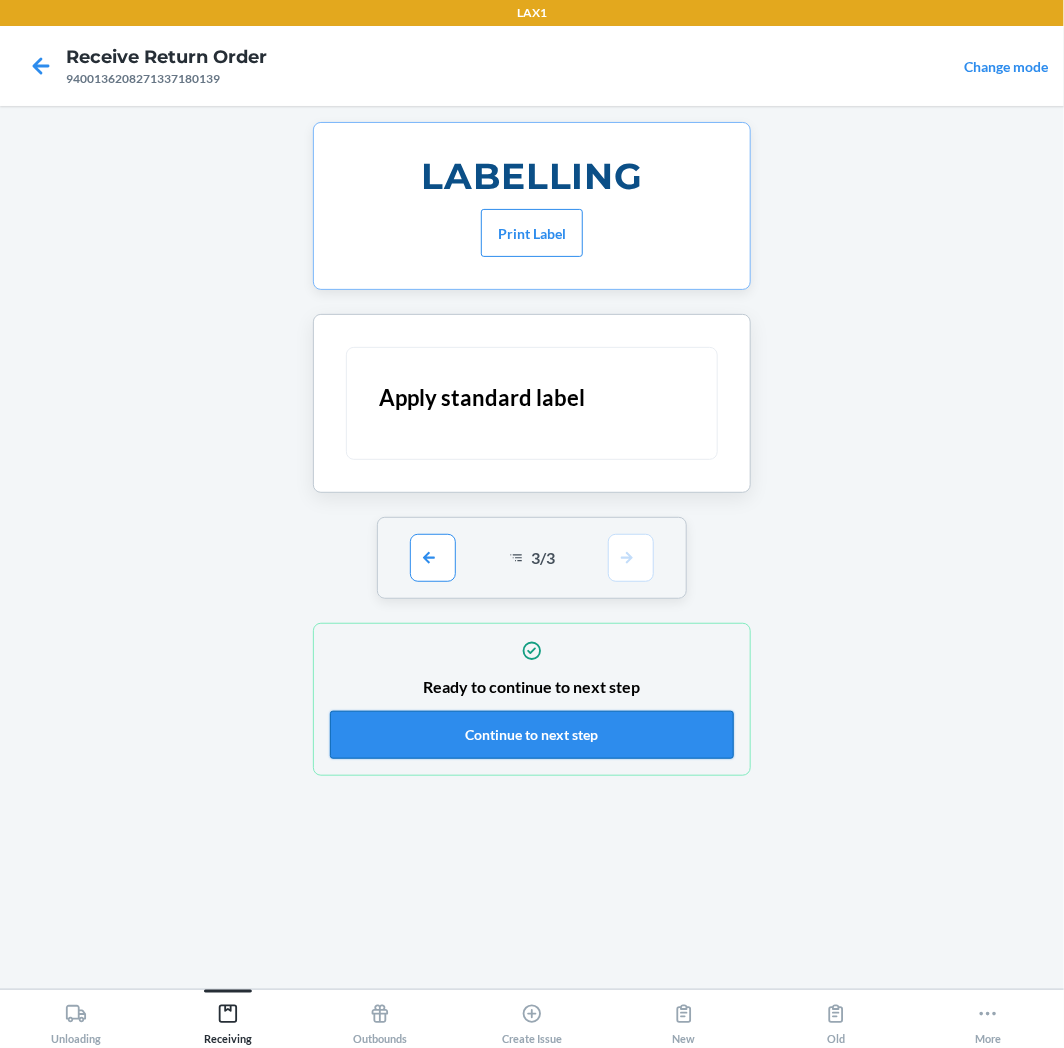 click on "Continue to next step" at bounding box center [532, 735] 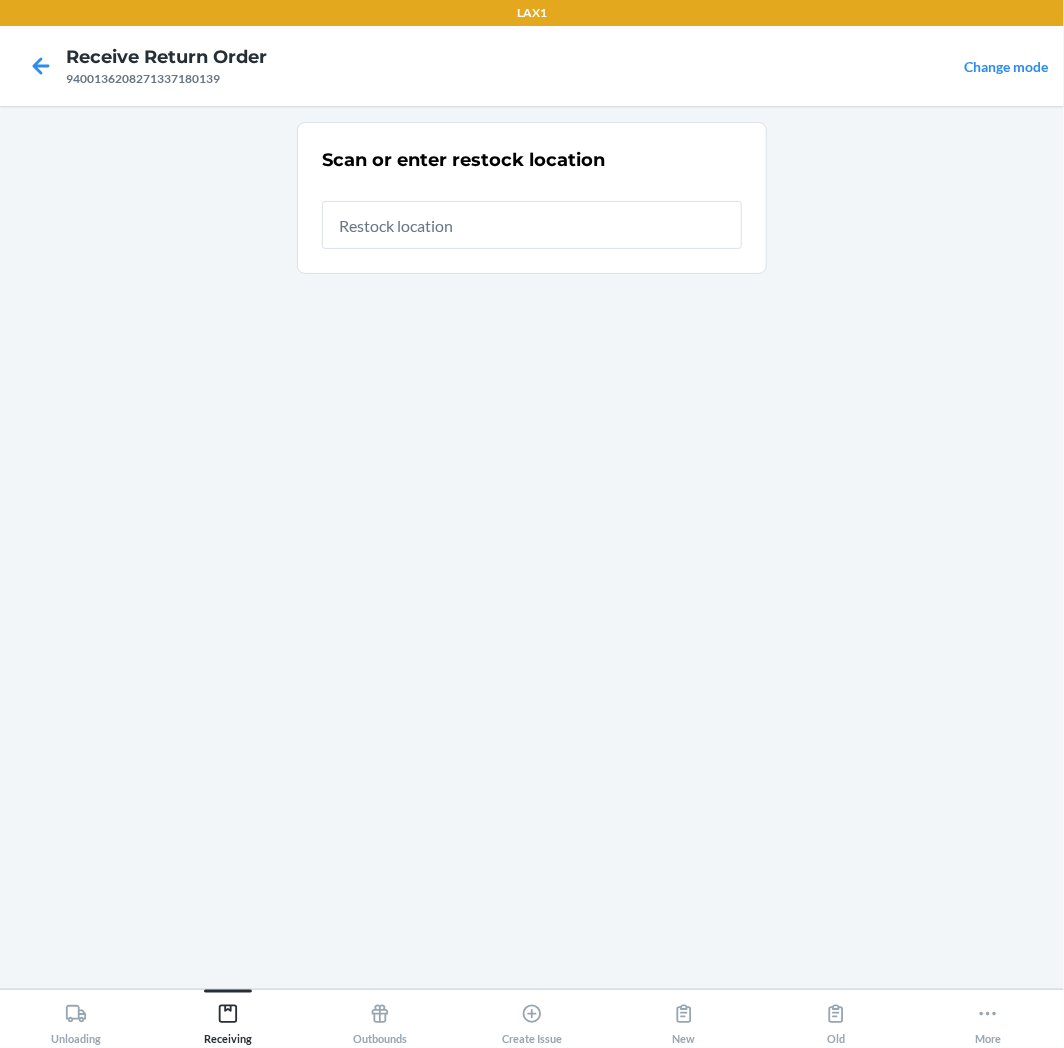 click at bounding box center (532, 225) 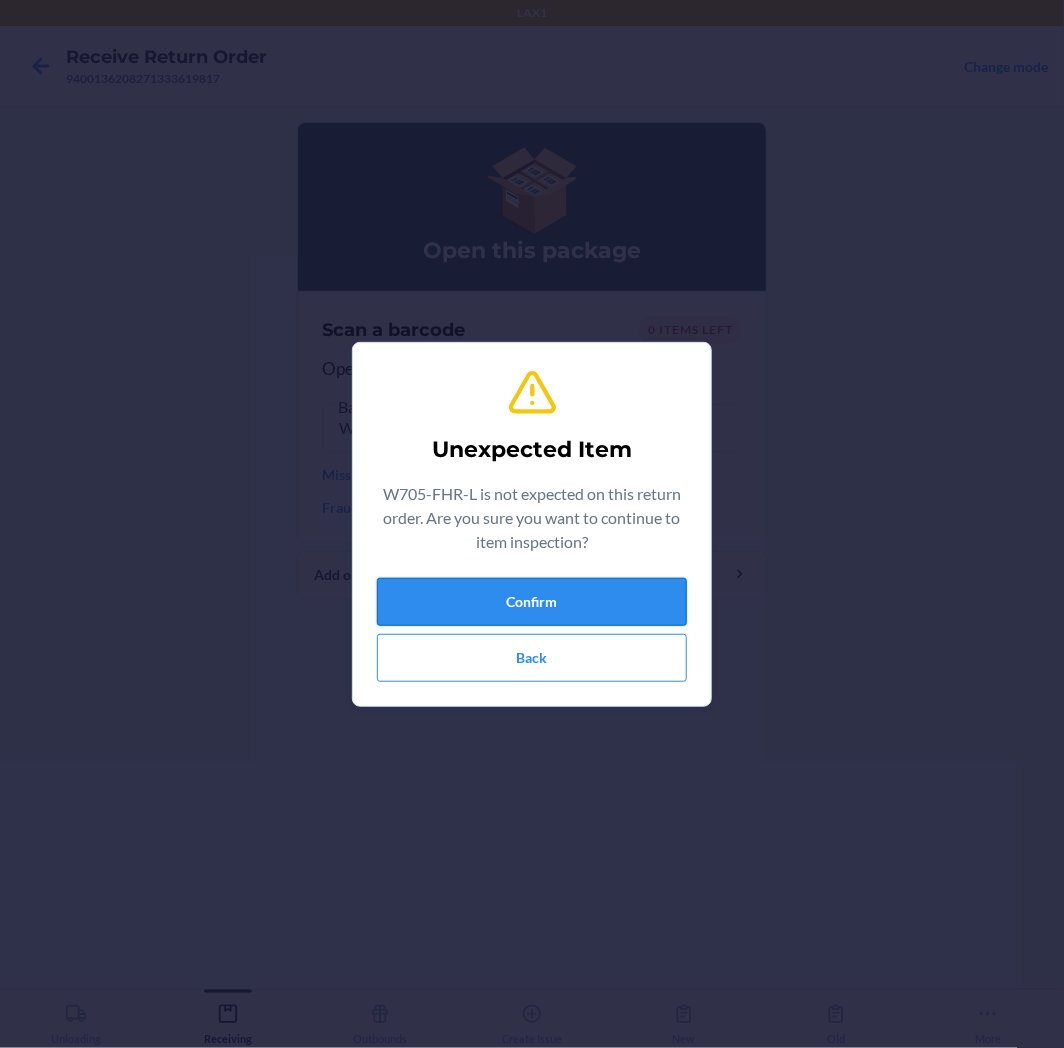 click on "Confirm" at bounding box center (532, 602) 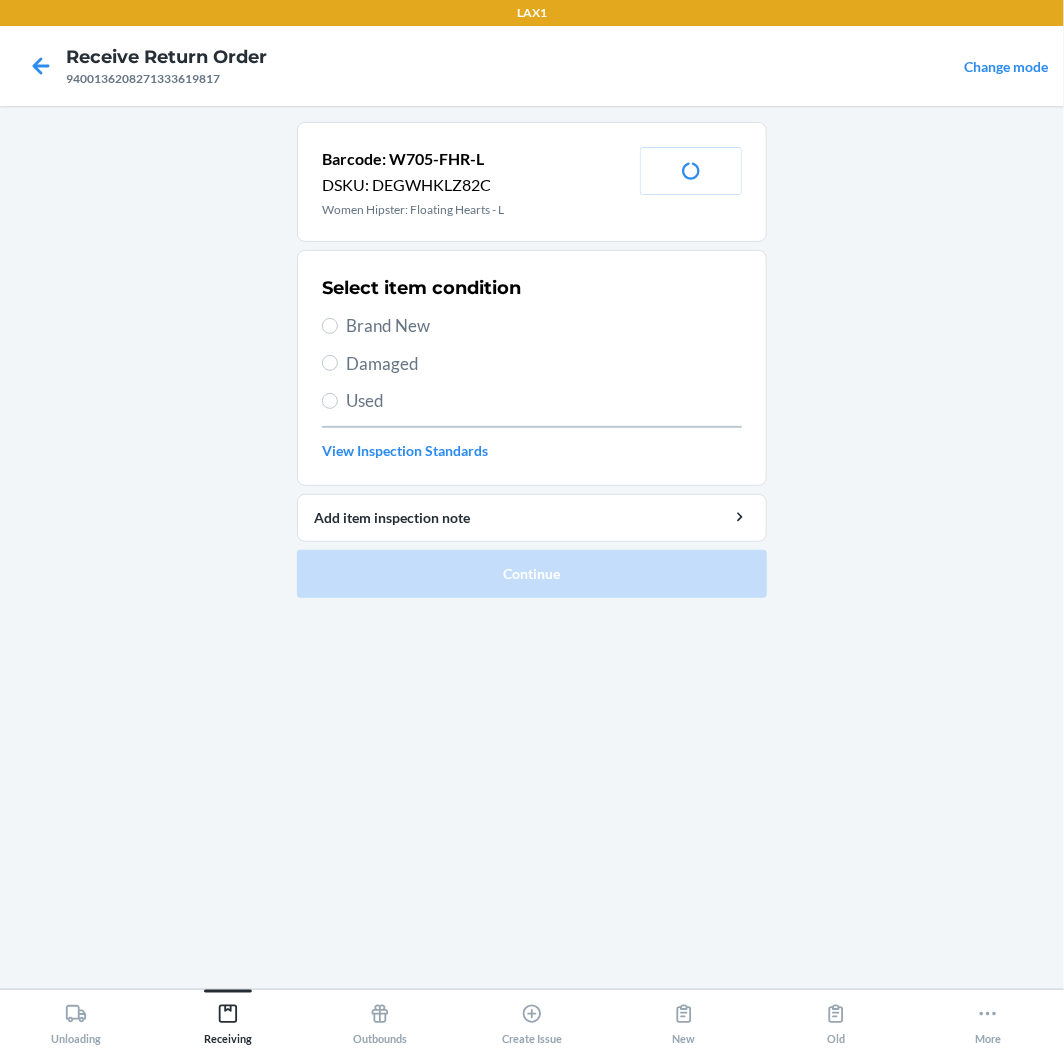 click on "Brand New" at bounding box center [544, 326] 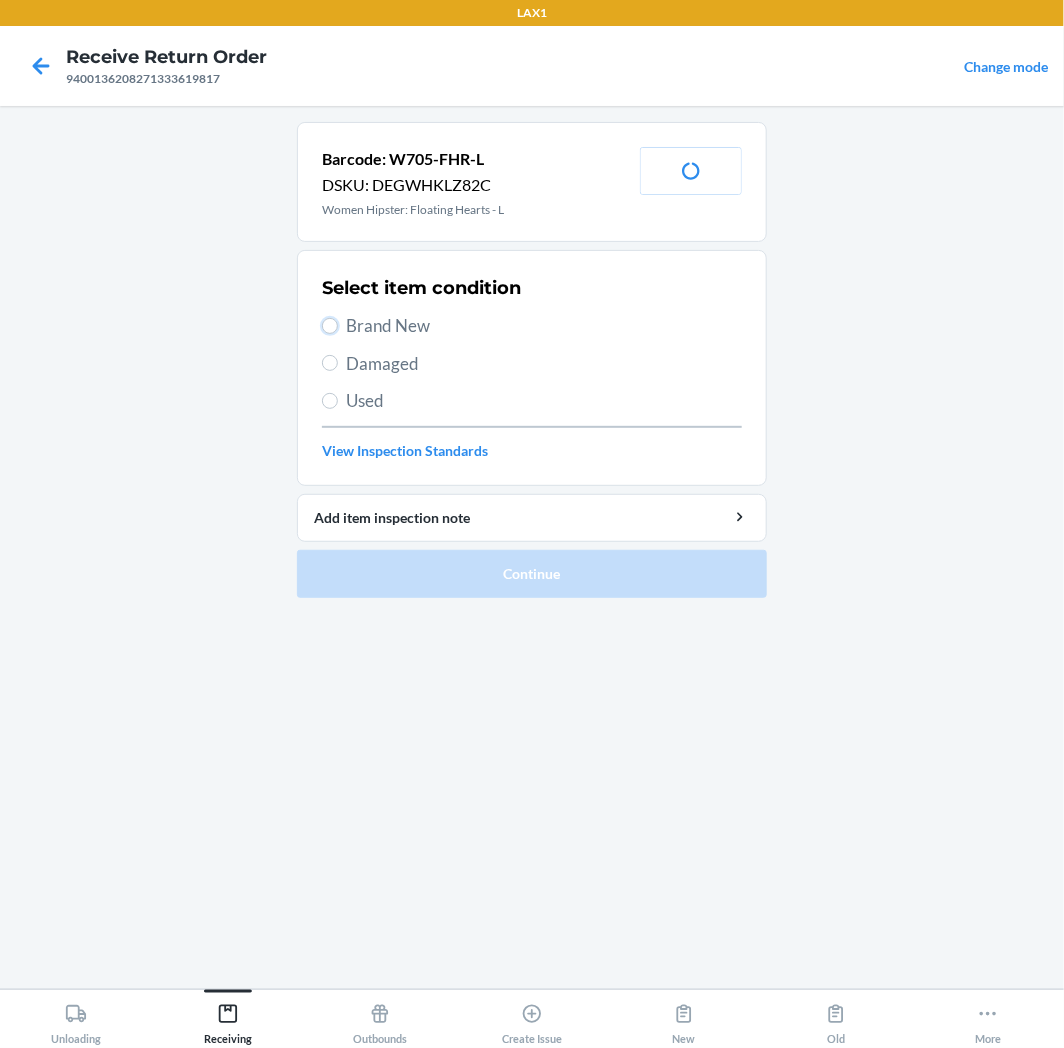click on "Brand New" at bounding box center [330, 326] 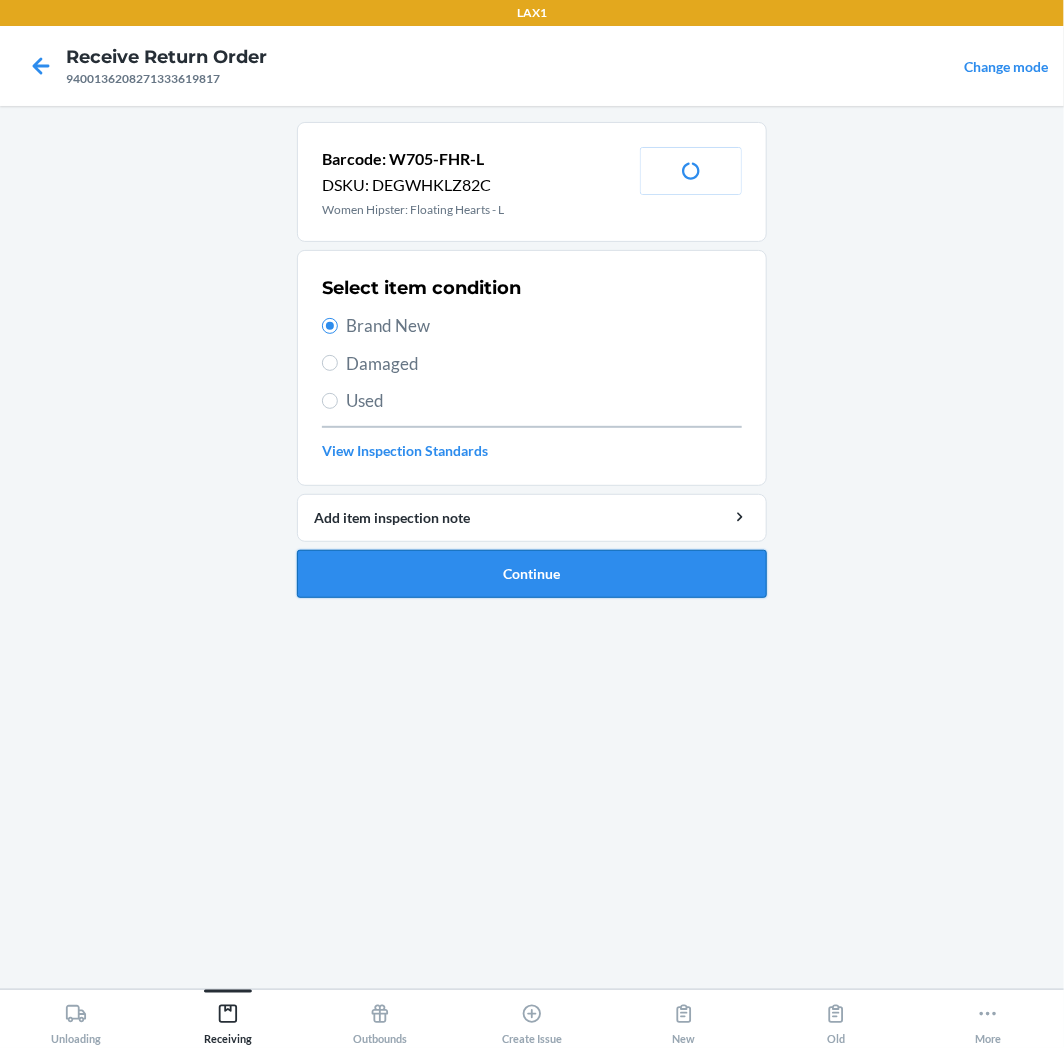 click on "Continue" at bounding box center [532, 574] 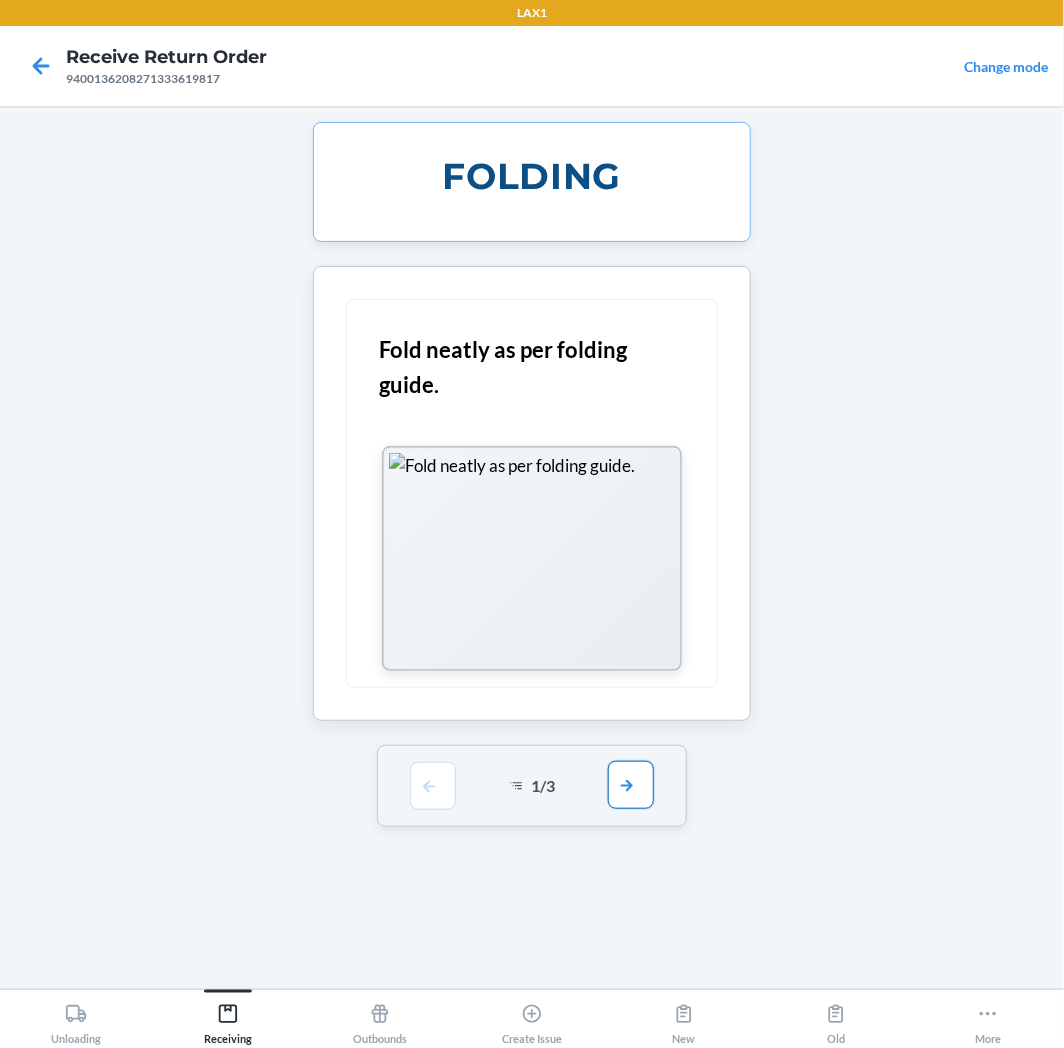 click at bounding box center [631, 785] 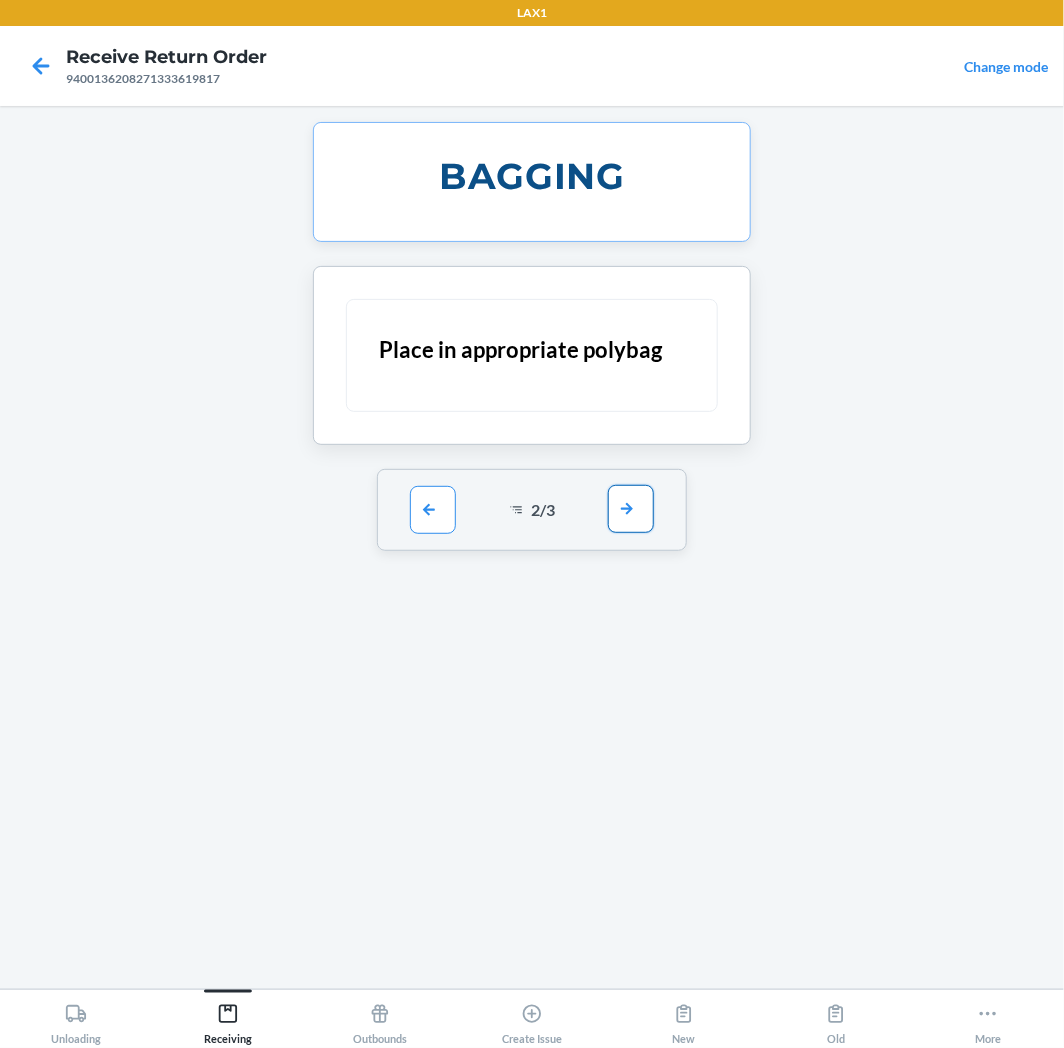 click at bounding box center [631, 509] 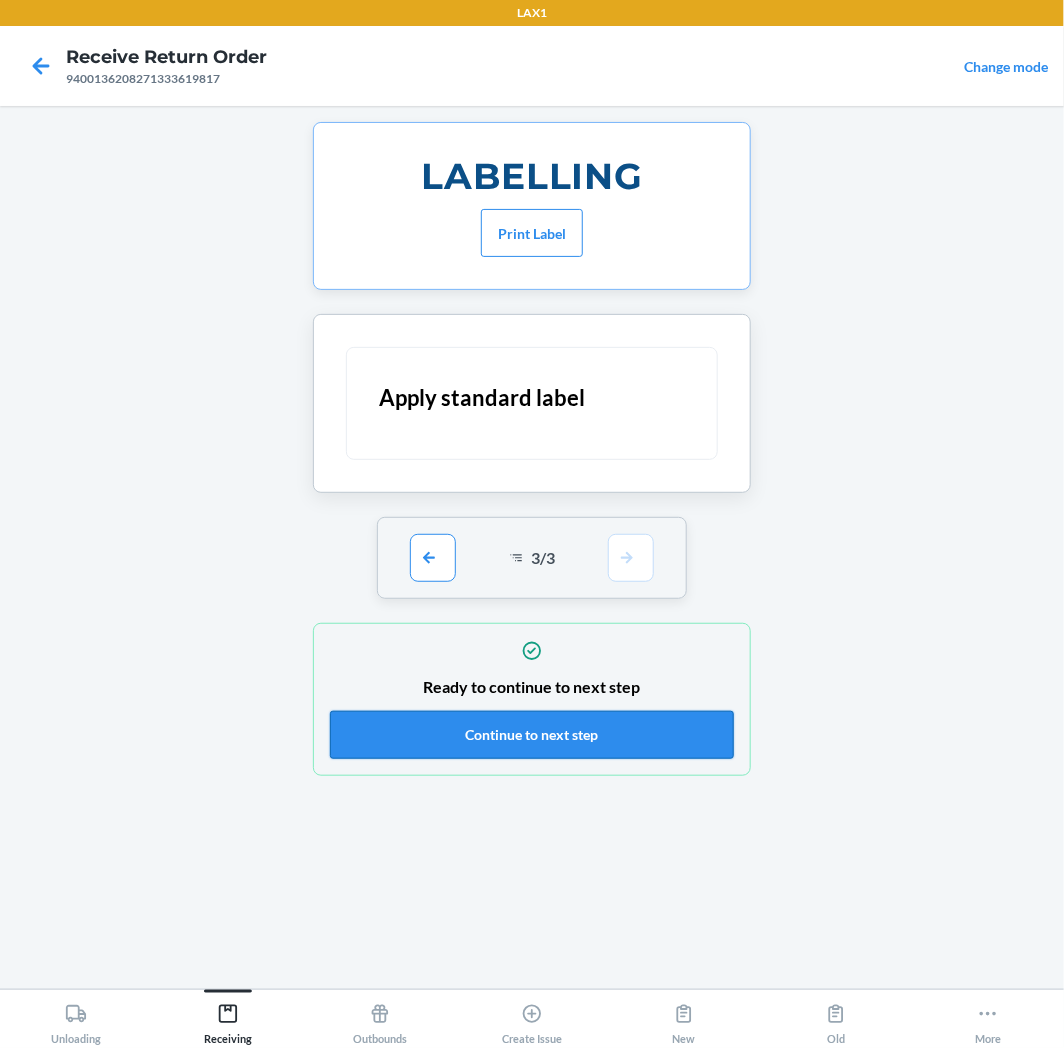 click on "Continue to next step" at bounding box center [532, 735] 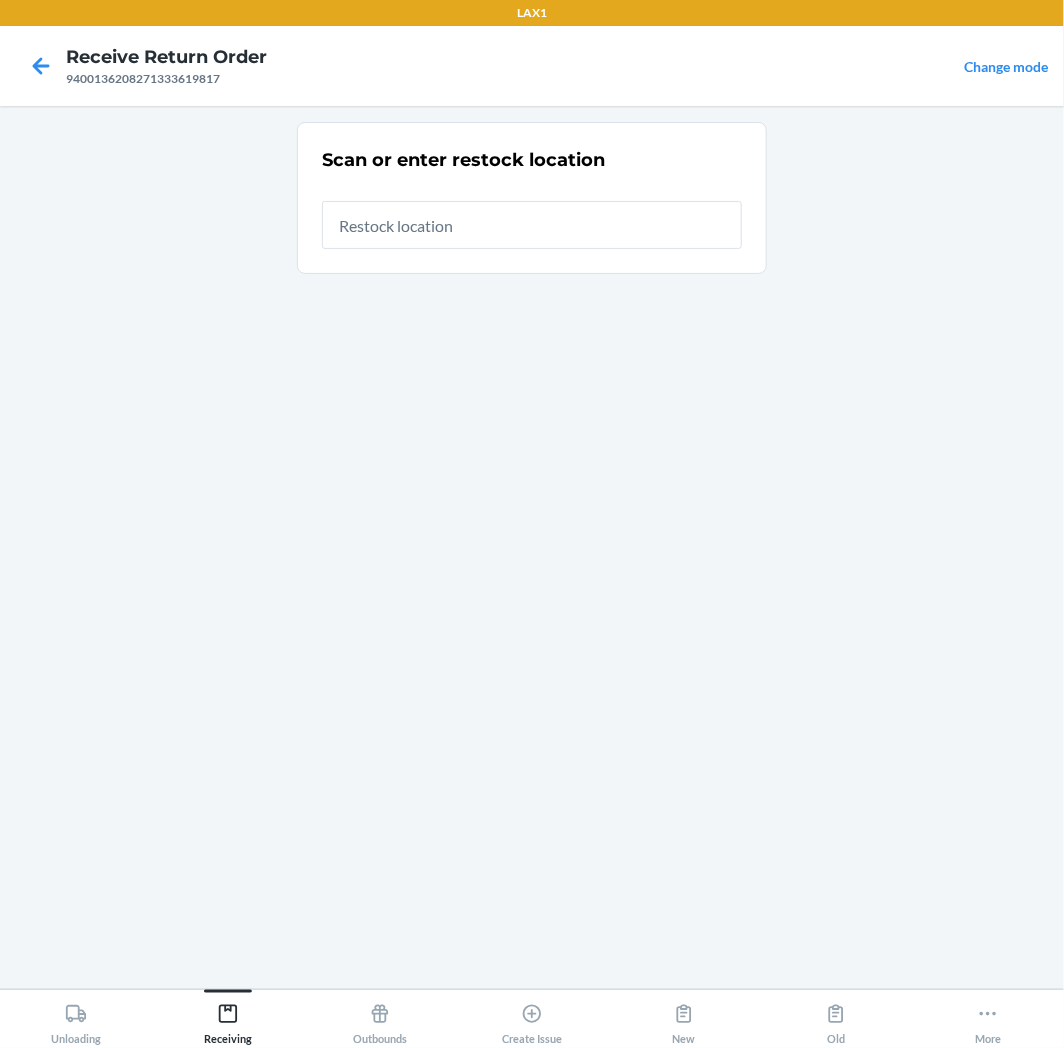 click at bounding box center [532, 225] 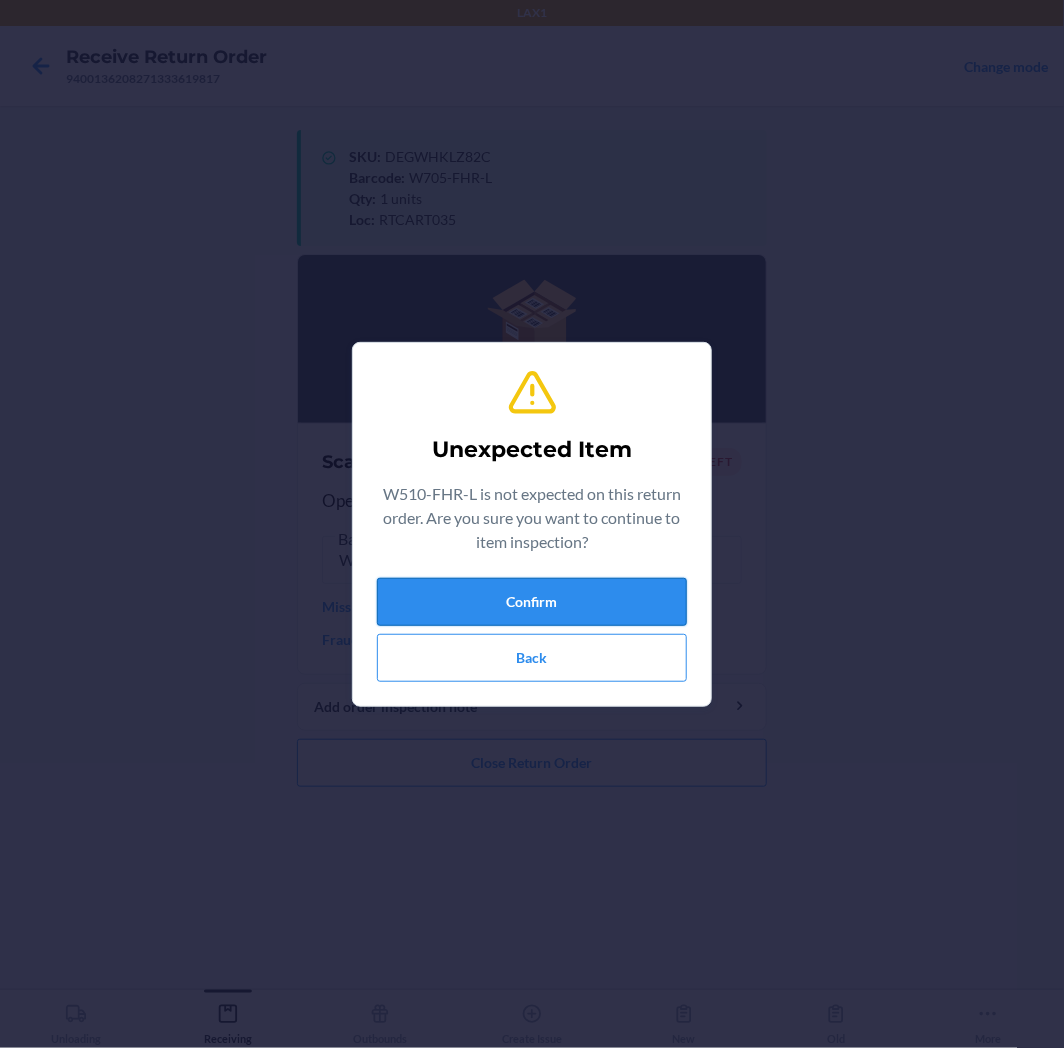 click on "Confirm" at bounding box center [532, 602] 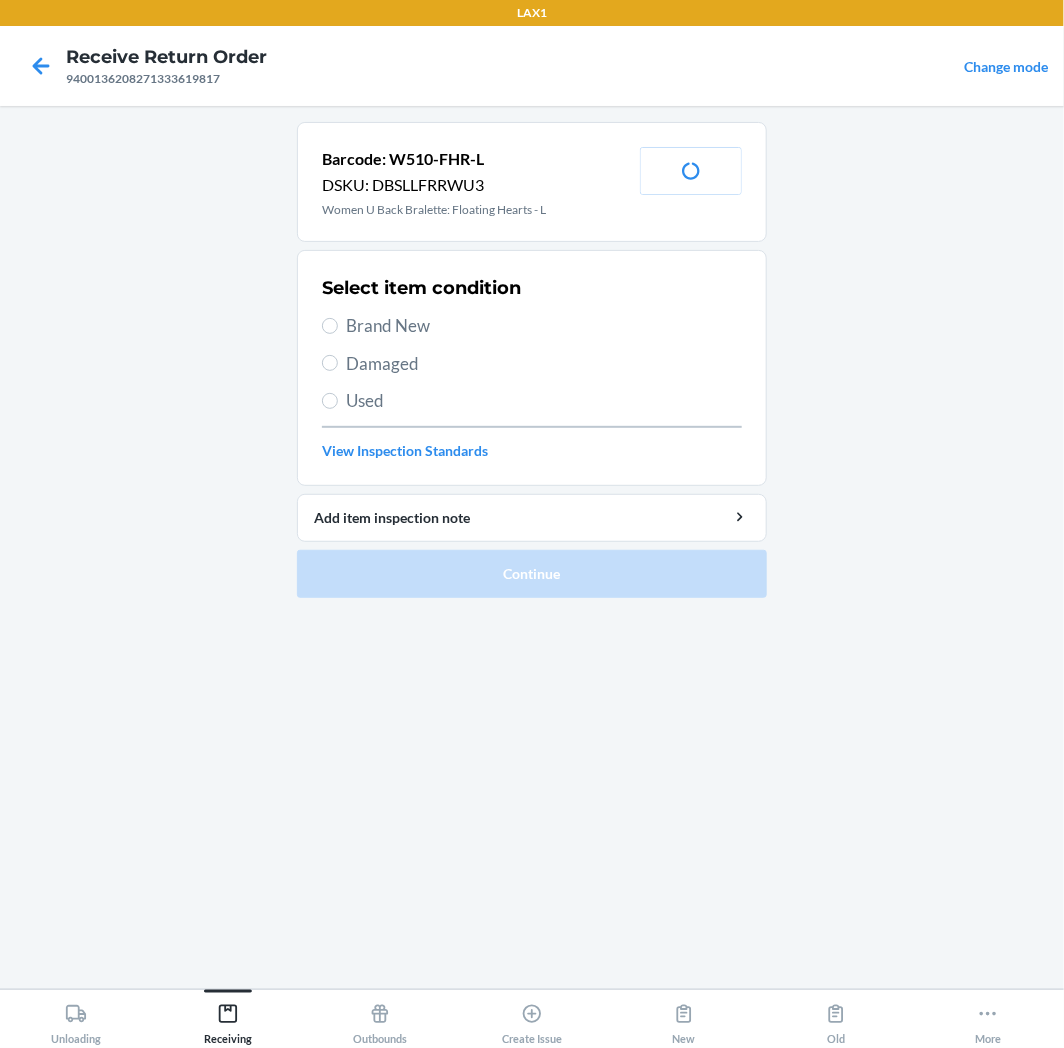 click on "Brand New" at bounding box center (544, 326) 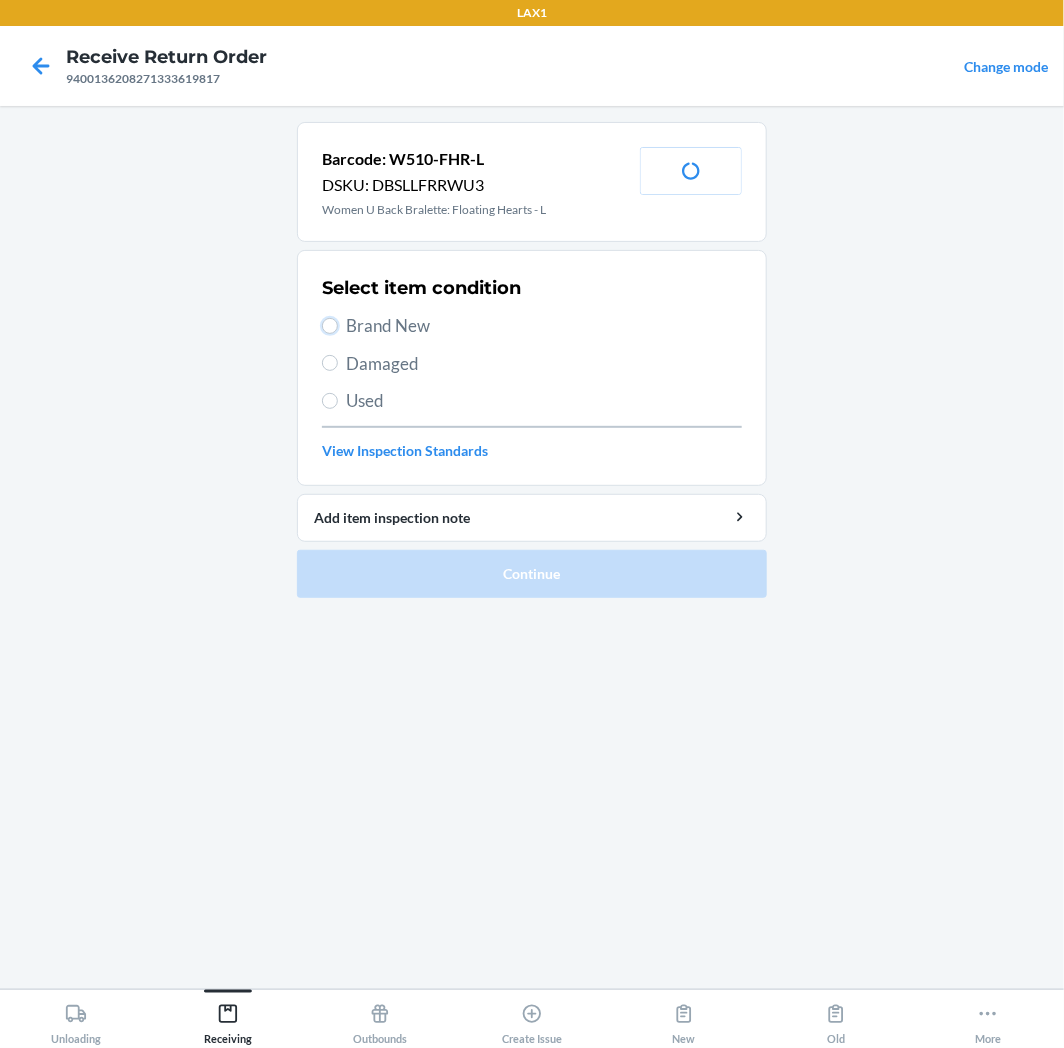 click on "Brand New" at bounding box center (330, 326) 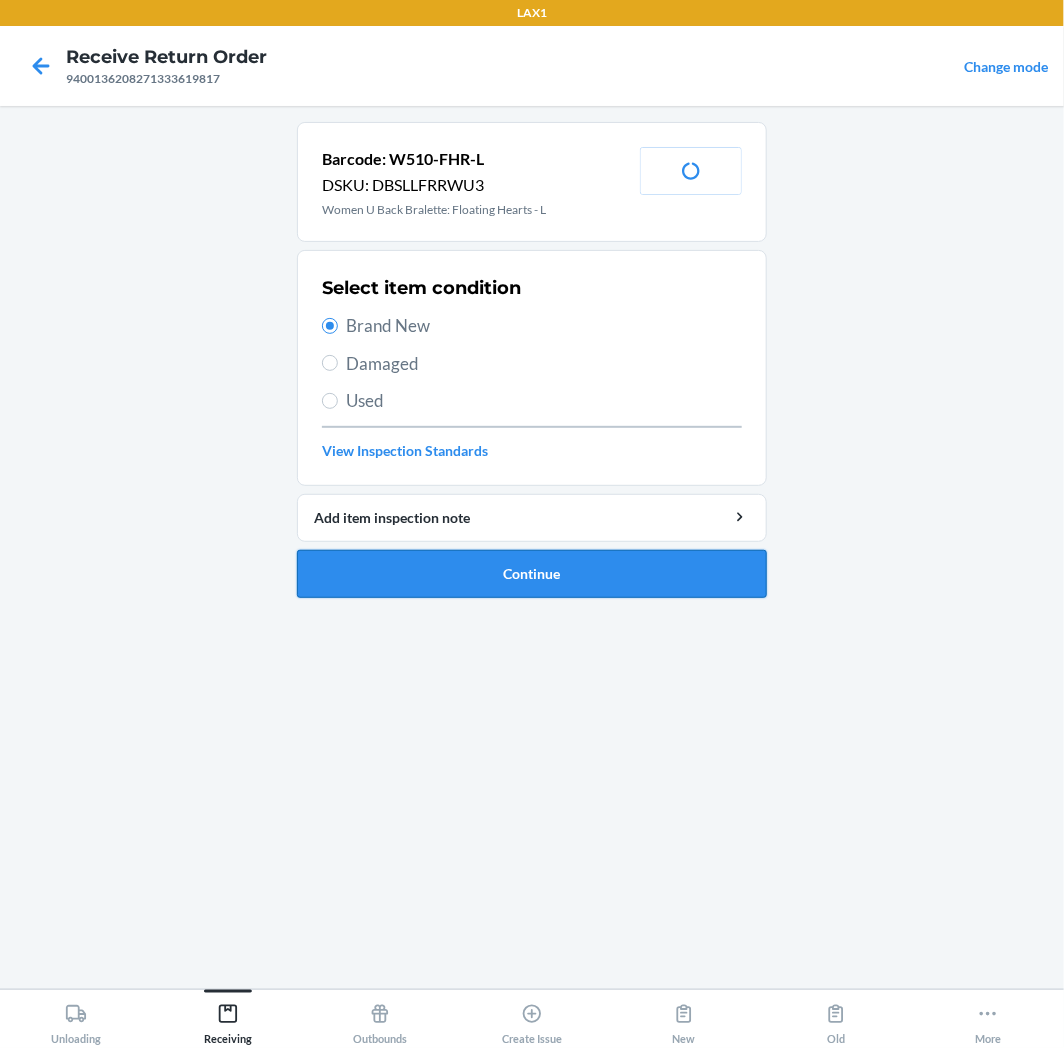 click on "Continue" at bounding box center (532, 574) 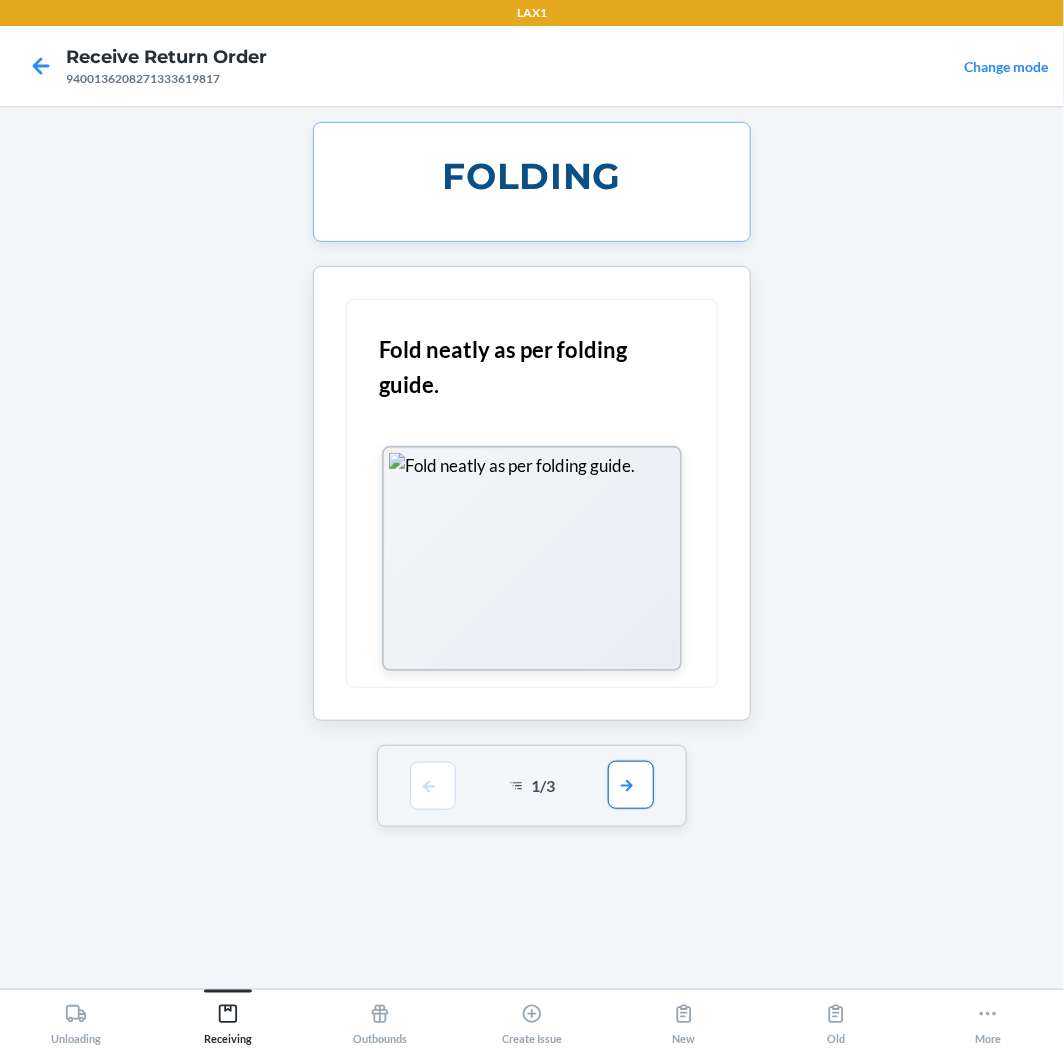 click at bounding box center (631, 785) 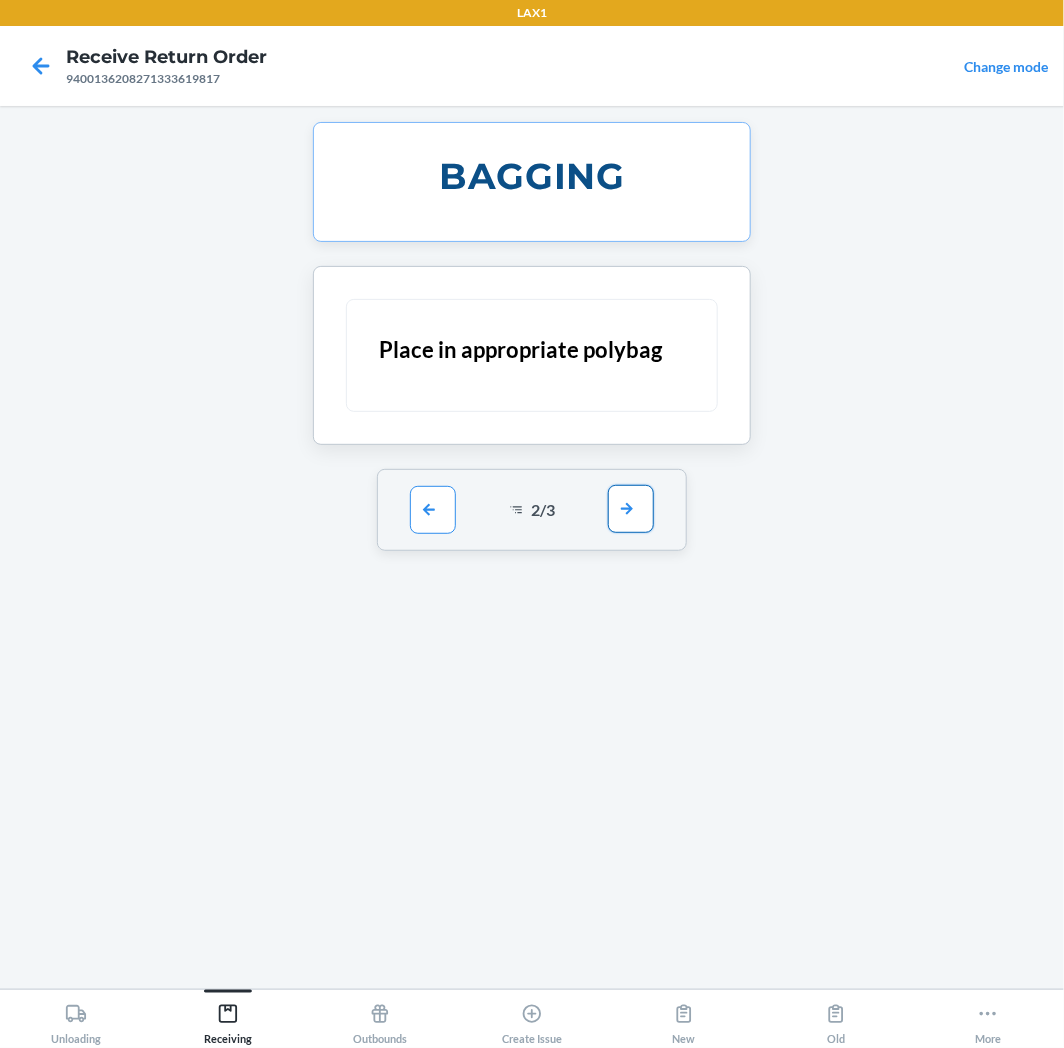 click at bounding box center [631, 509] 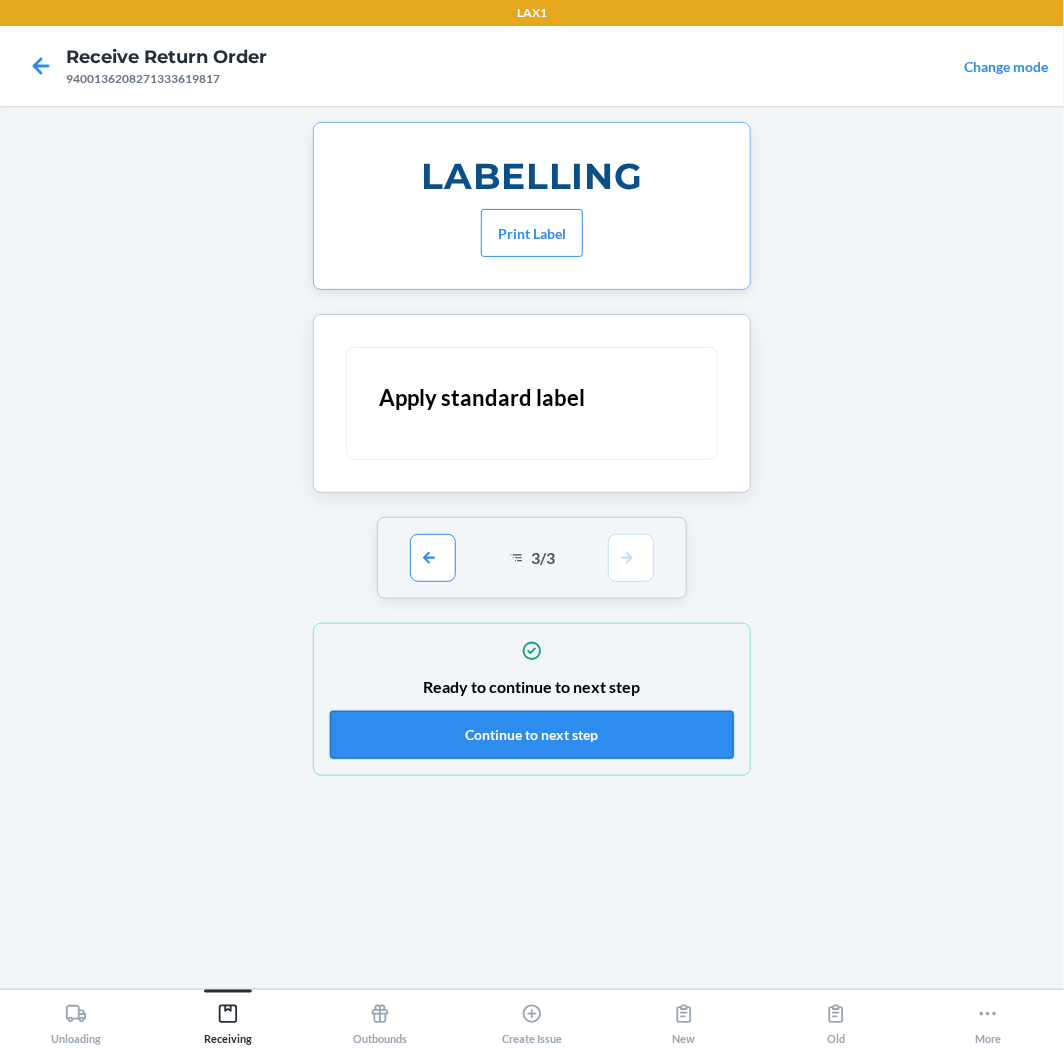 click on "Continue to next step" at bounding box center [532, 735] 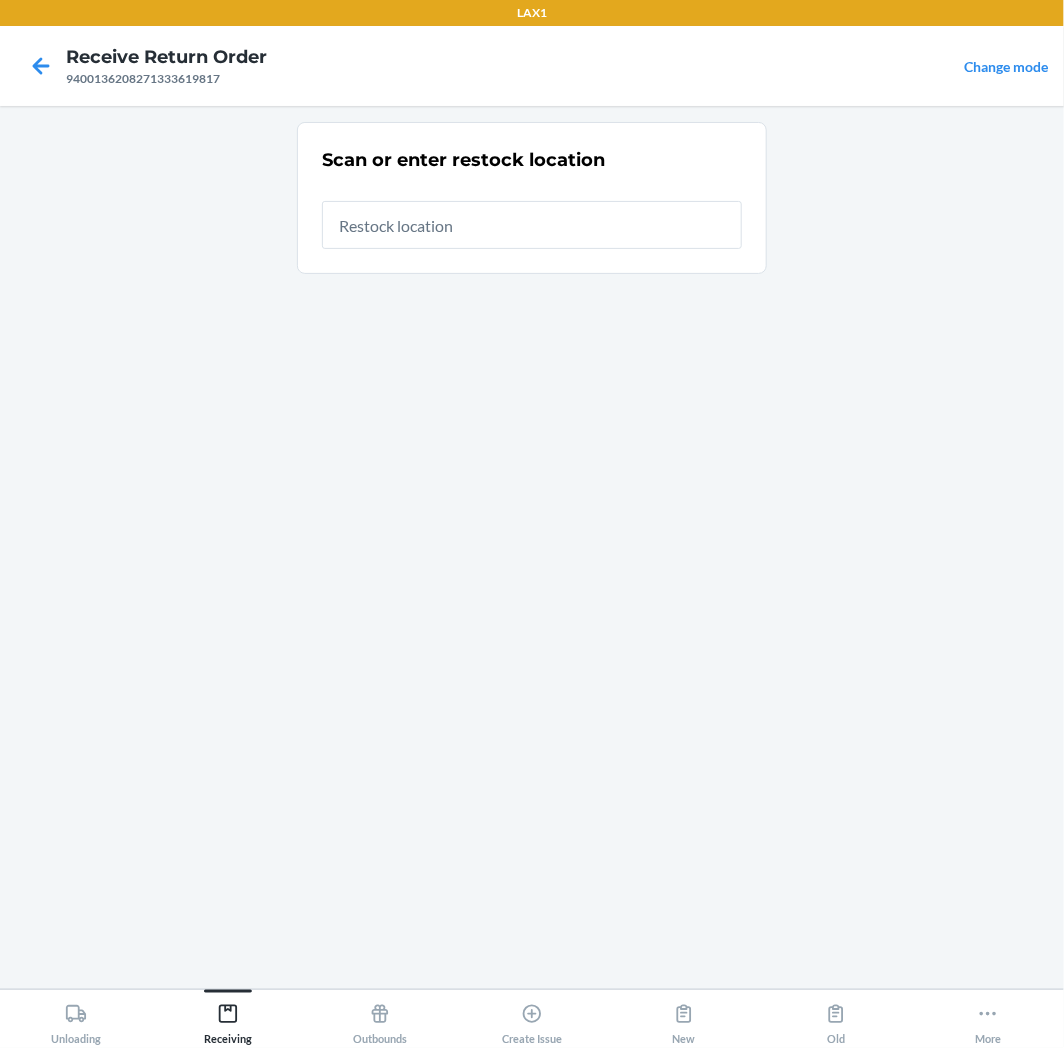 click at bounding box center [532, 225] 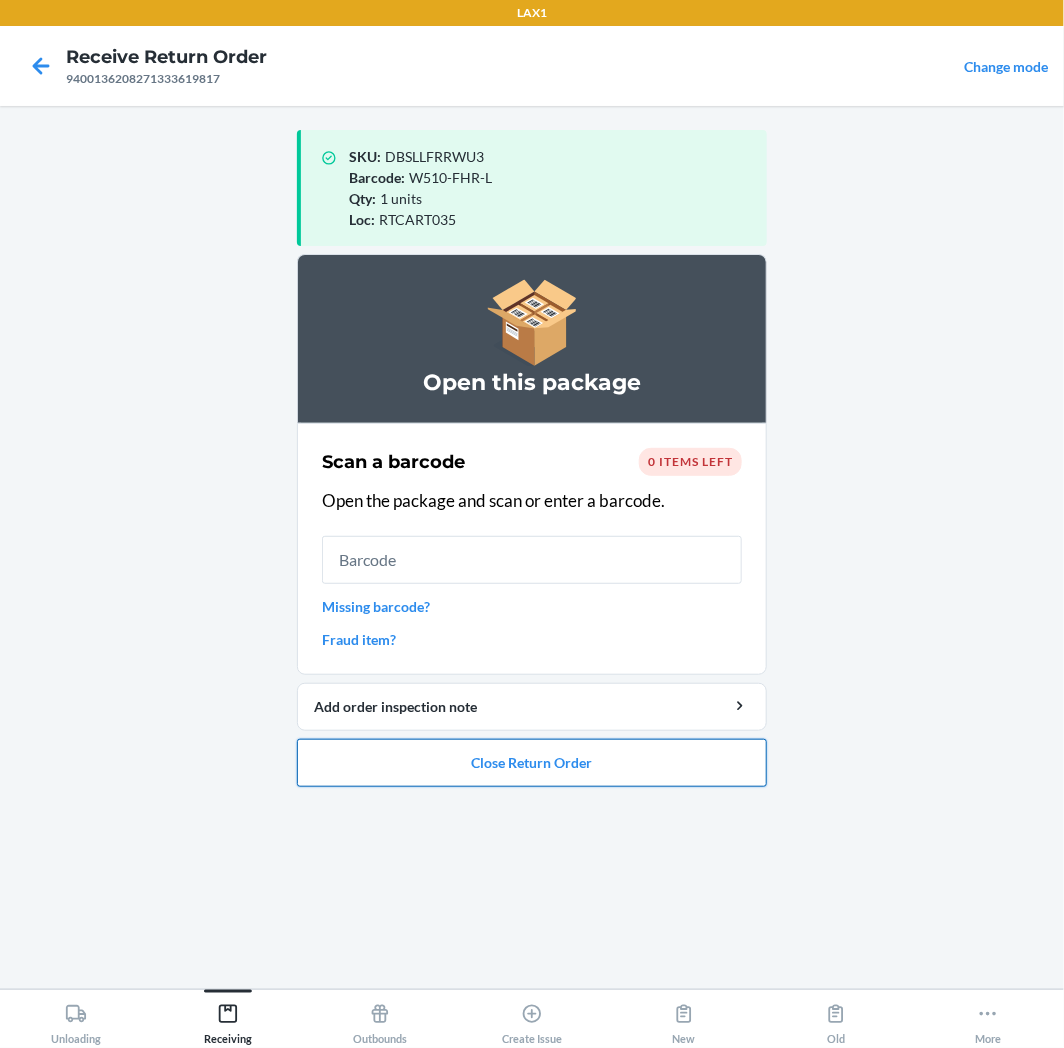 click on "Close Return Order" at bounding box center (532, 763) 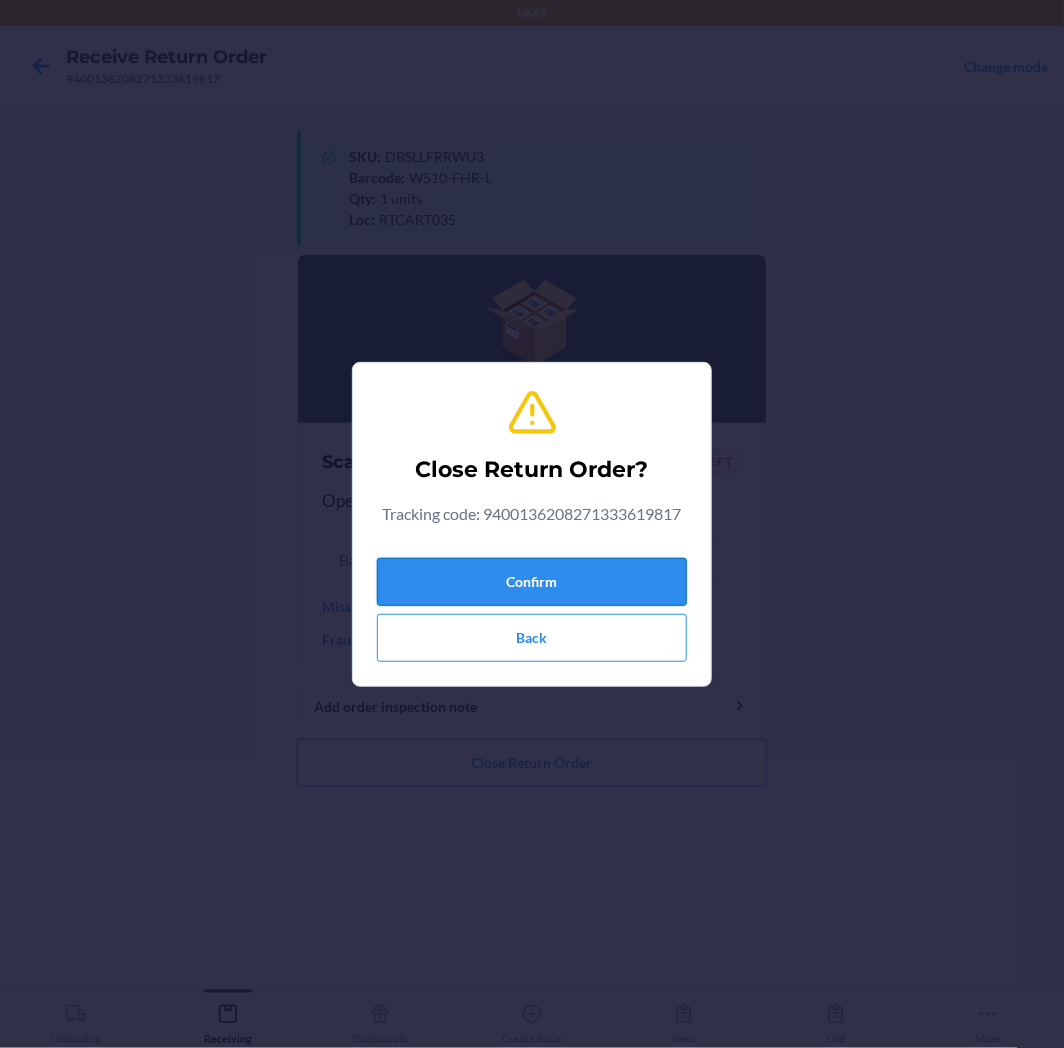 click on "Confirm" at bounding box center [532, 582] 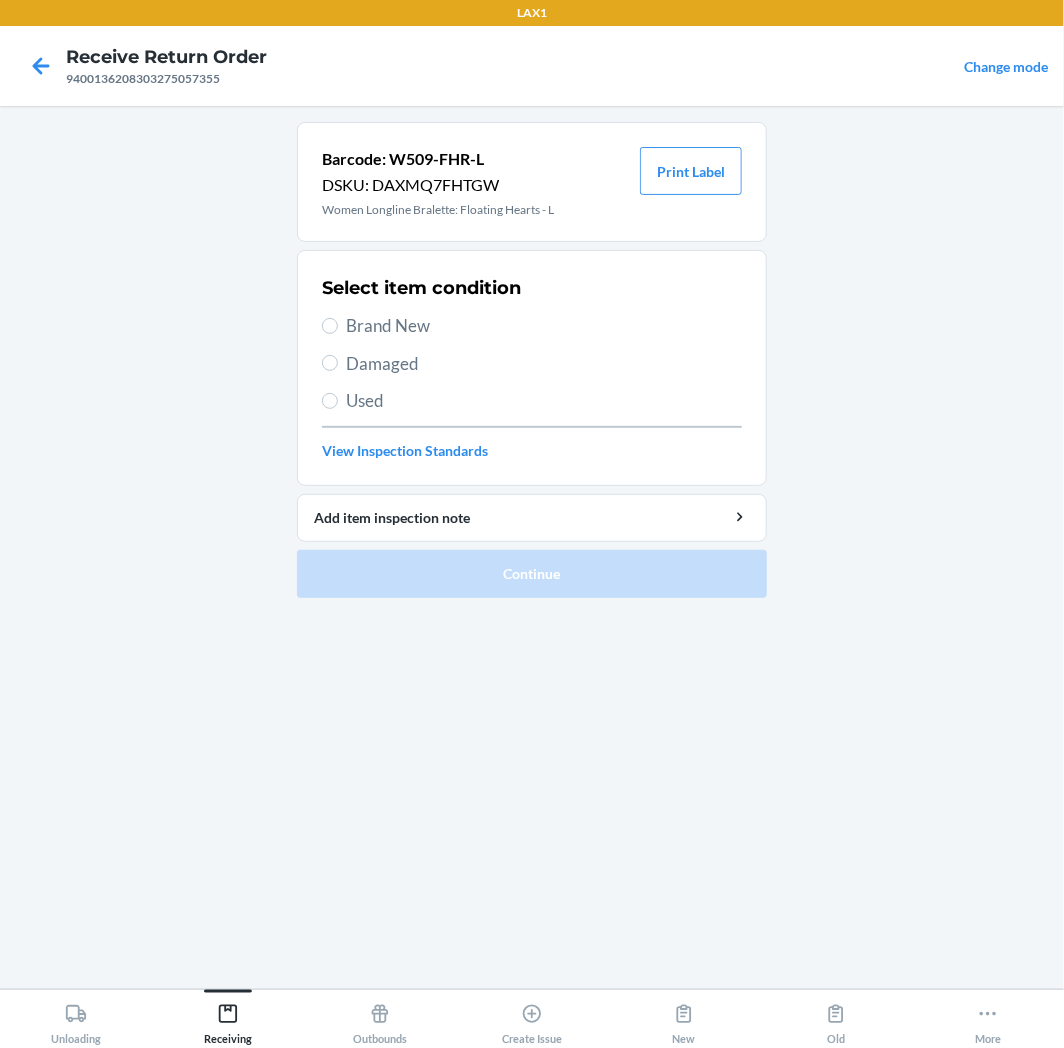 click on "Brand New" at bounding box center (544, 326) 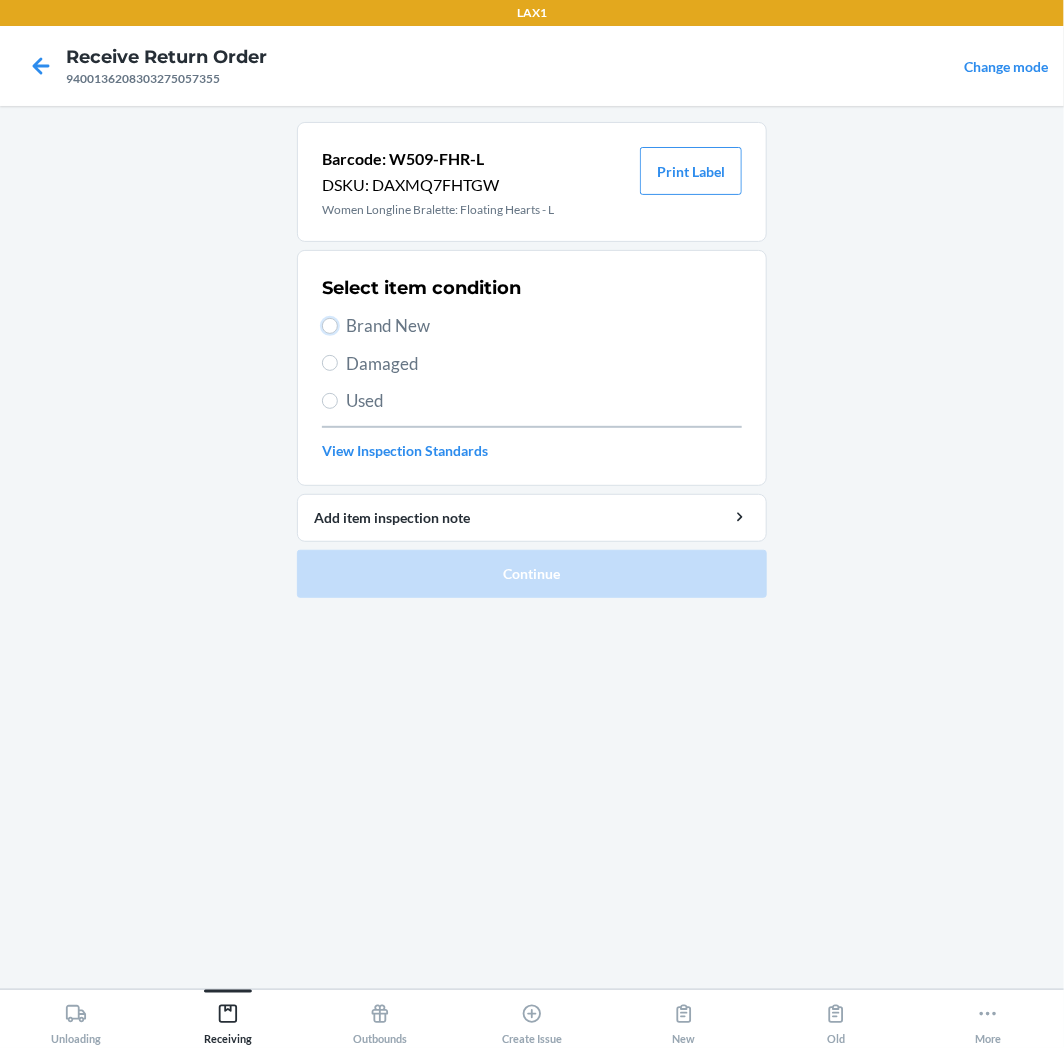 click on "Brand New" at bounding box center [330, 326] 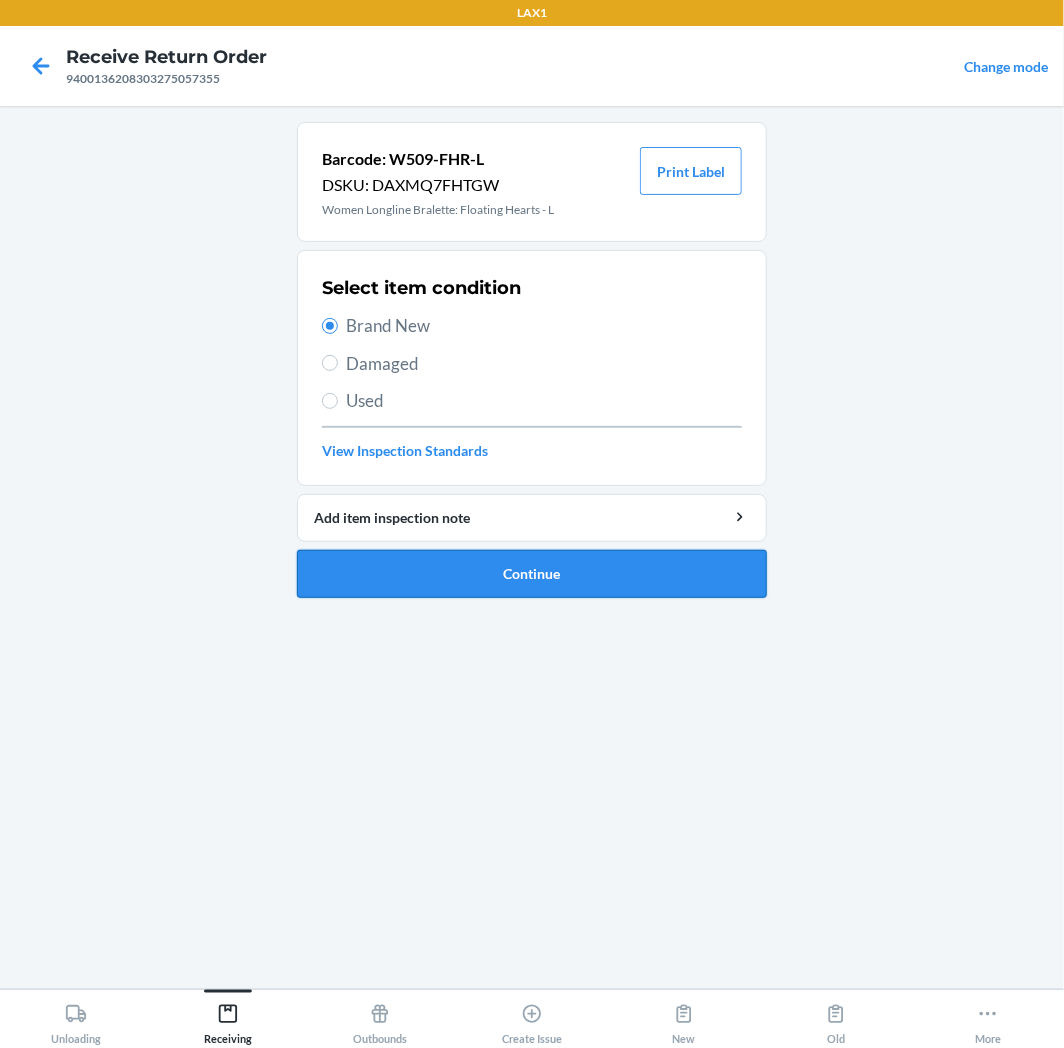 click on "Continue" at bounding box center [532, 574] 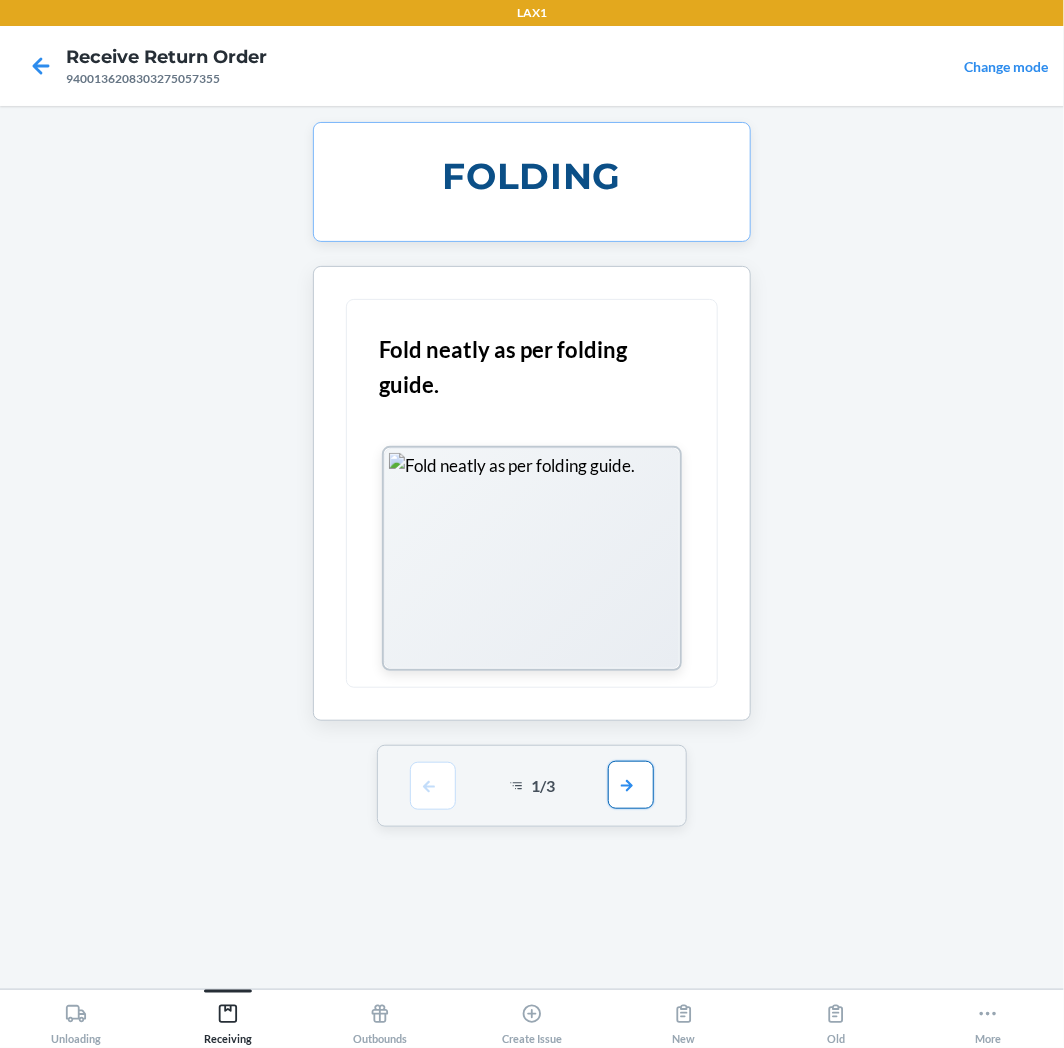 click at bounding box center [631, 785] 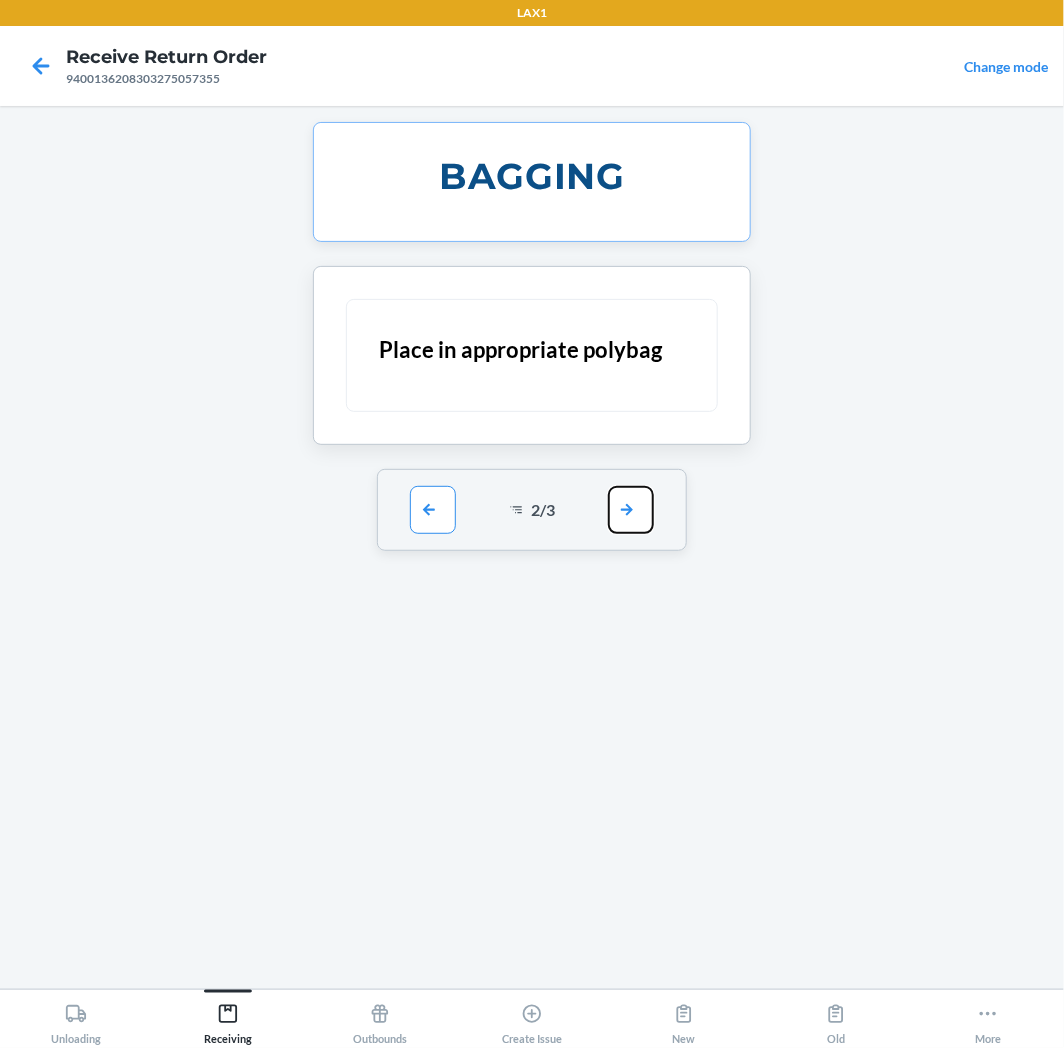 drag, startPoint x: 628, startPoint y: 503, endPoint x: 628, endPoint y: 530, distance: 27 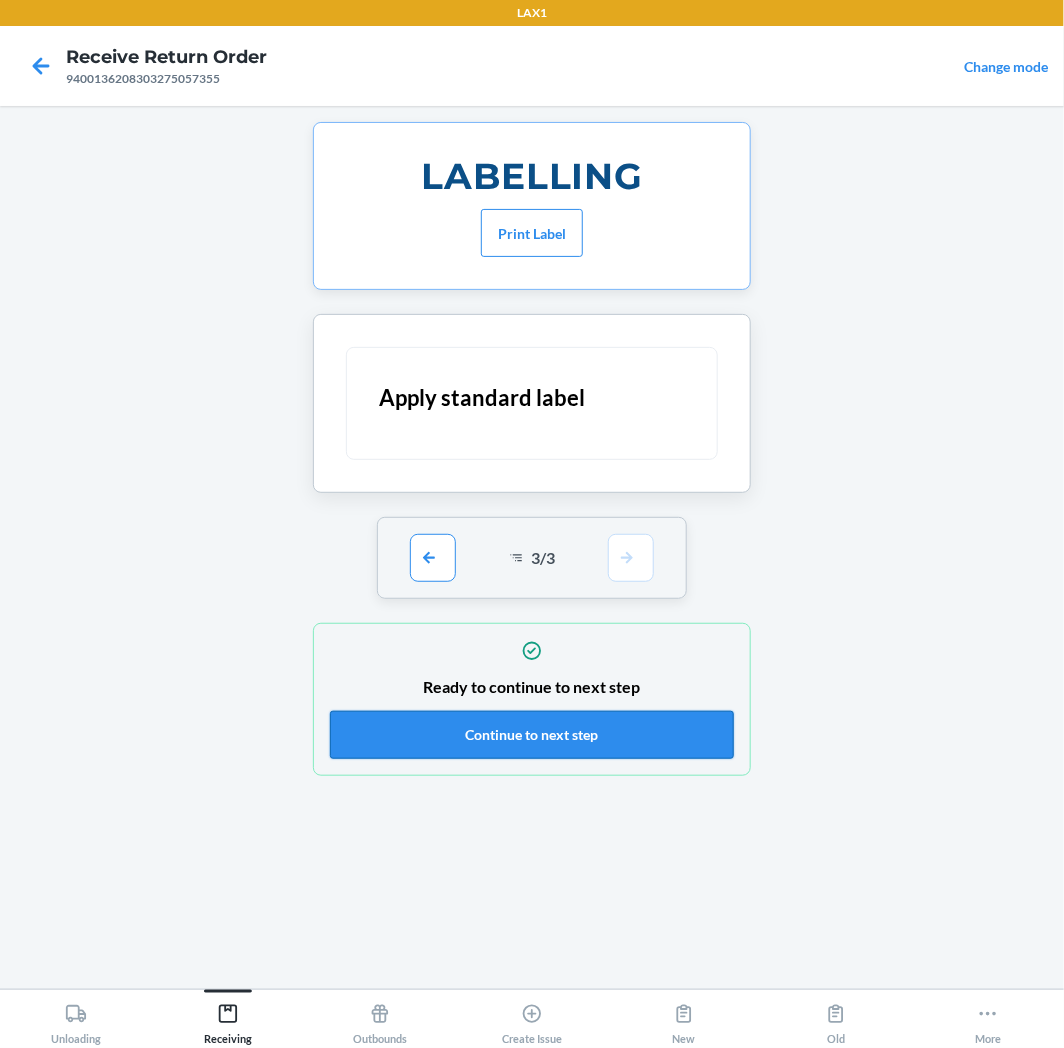 click on "Continue to next step" at bounding box center [532, 735] 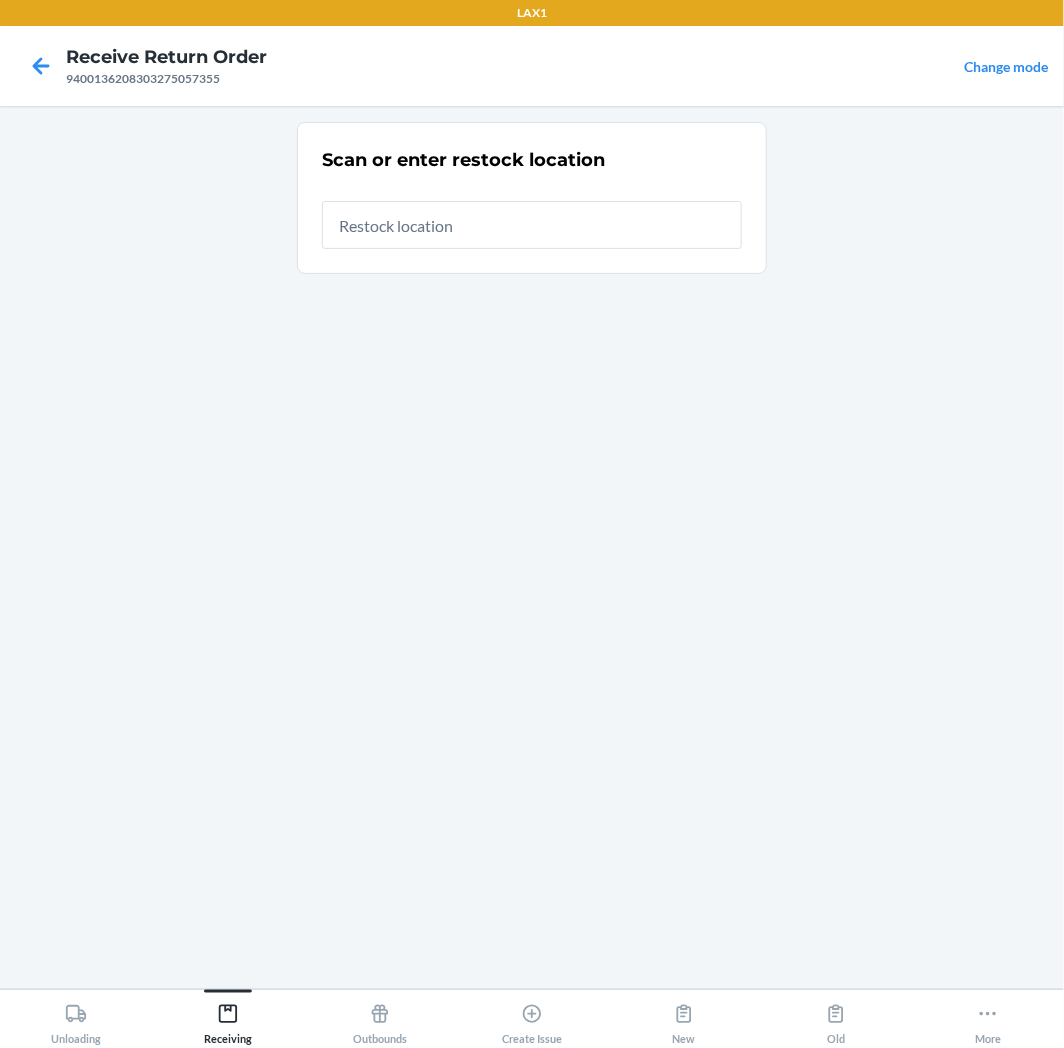 click at bounding box center (532, 225) 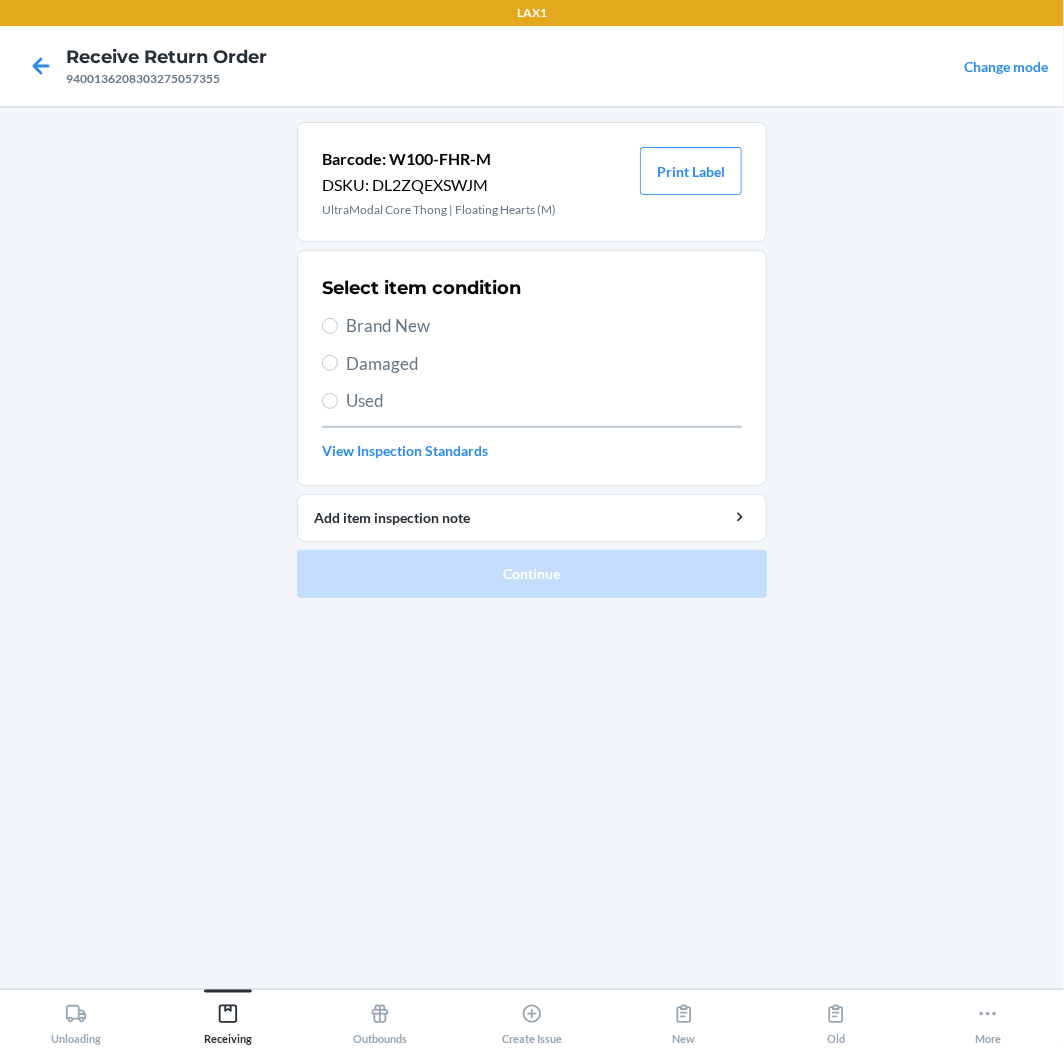drag, startPoint x: 397, startPoint y: 330, endPoint x: 402, endPoint y: 382, distance: 52.23983 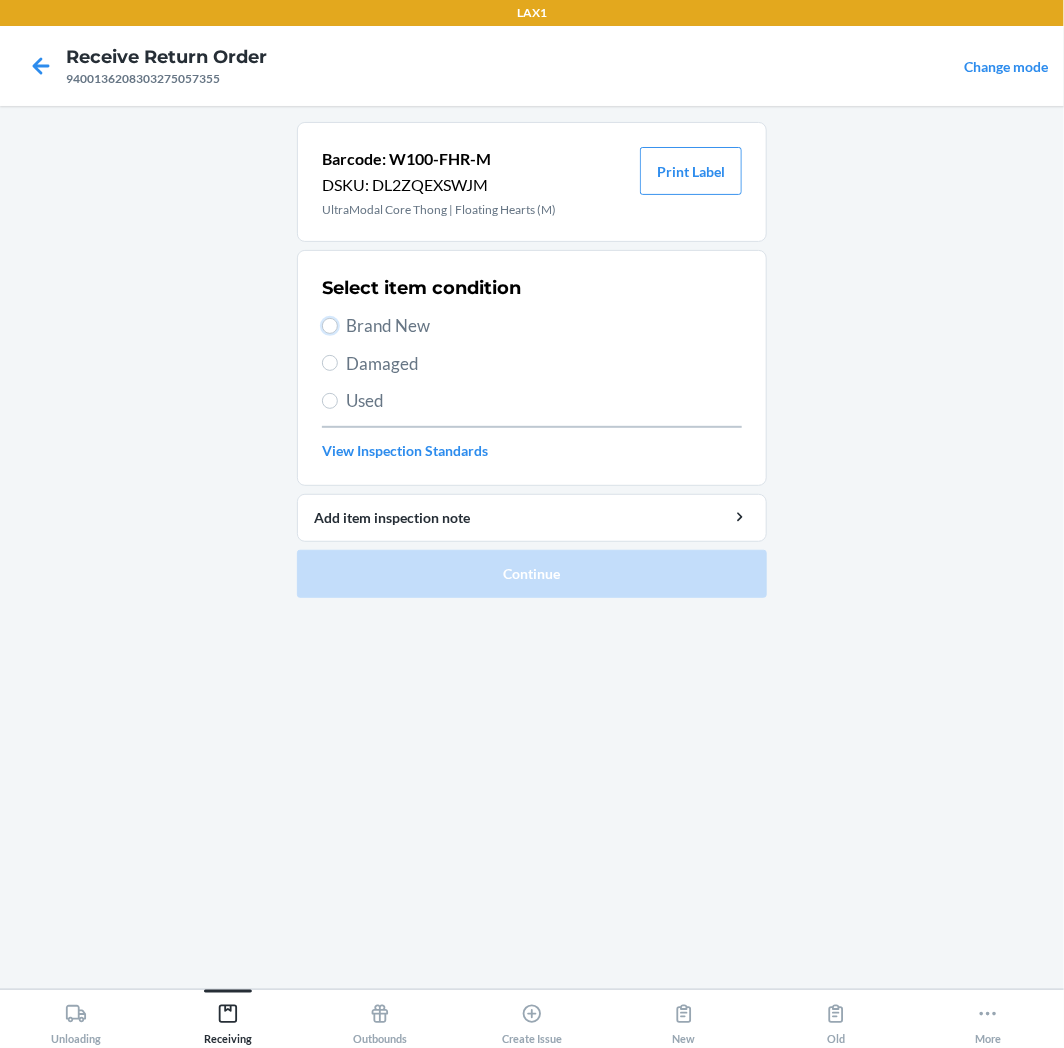 click on "Brand New" at bounding box center [330, 326] 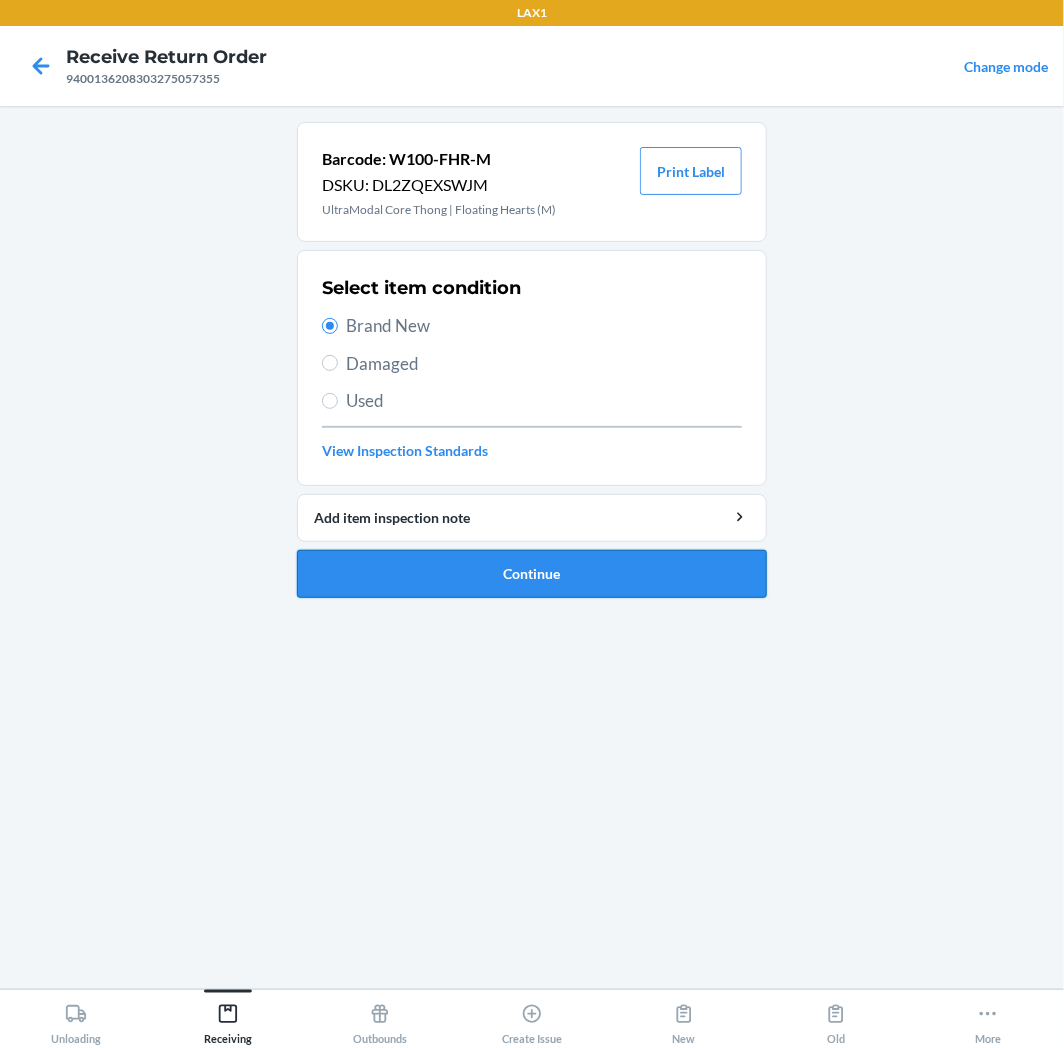 click on "Continue" at bounding box center [532, 574] 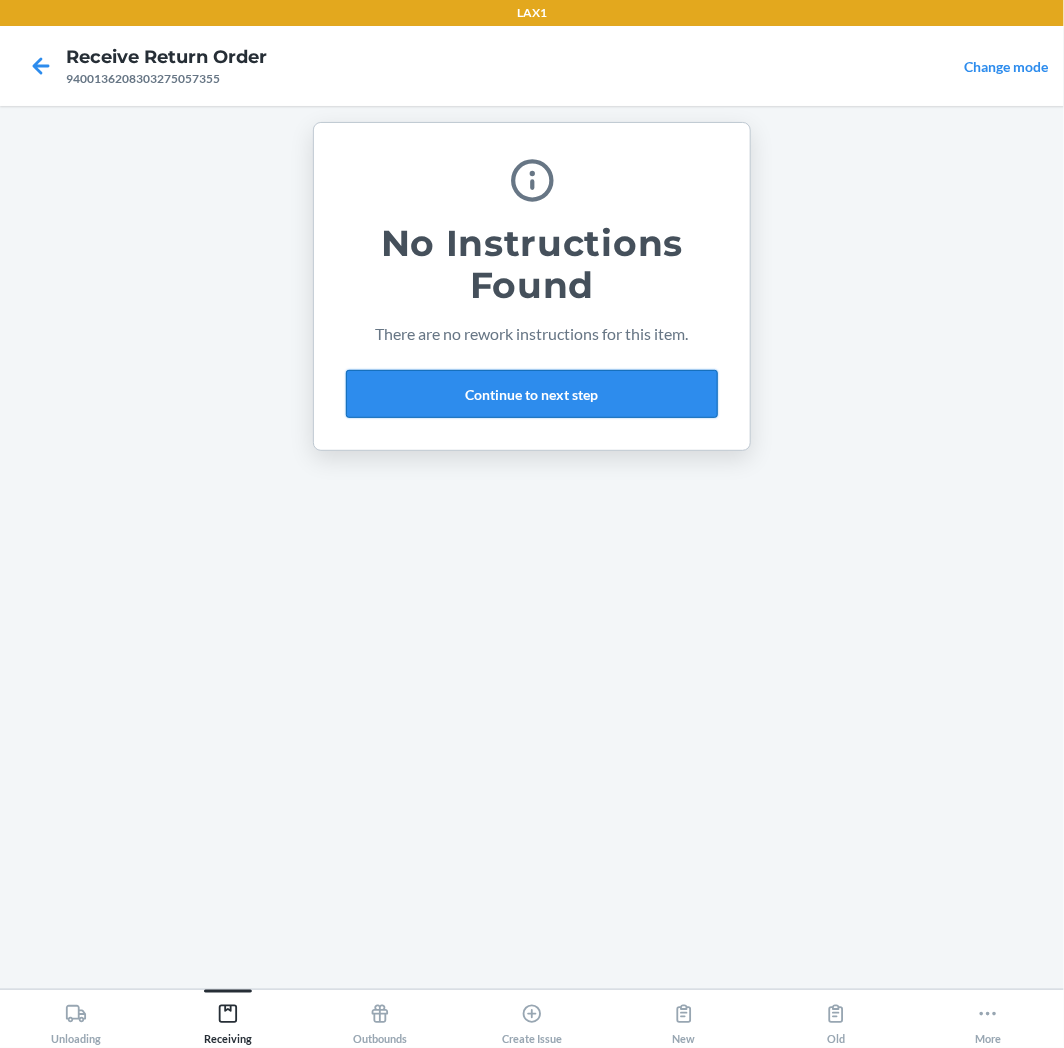 click on "Continue to next step" at bounding box center [532, 394] 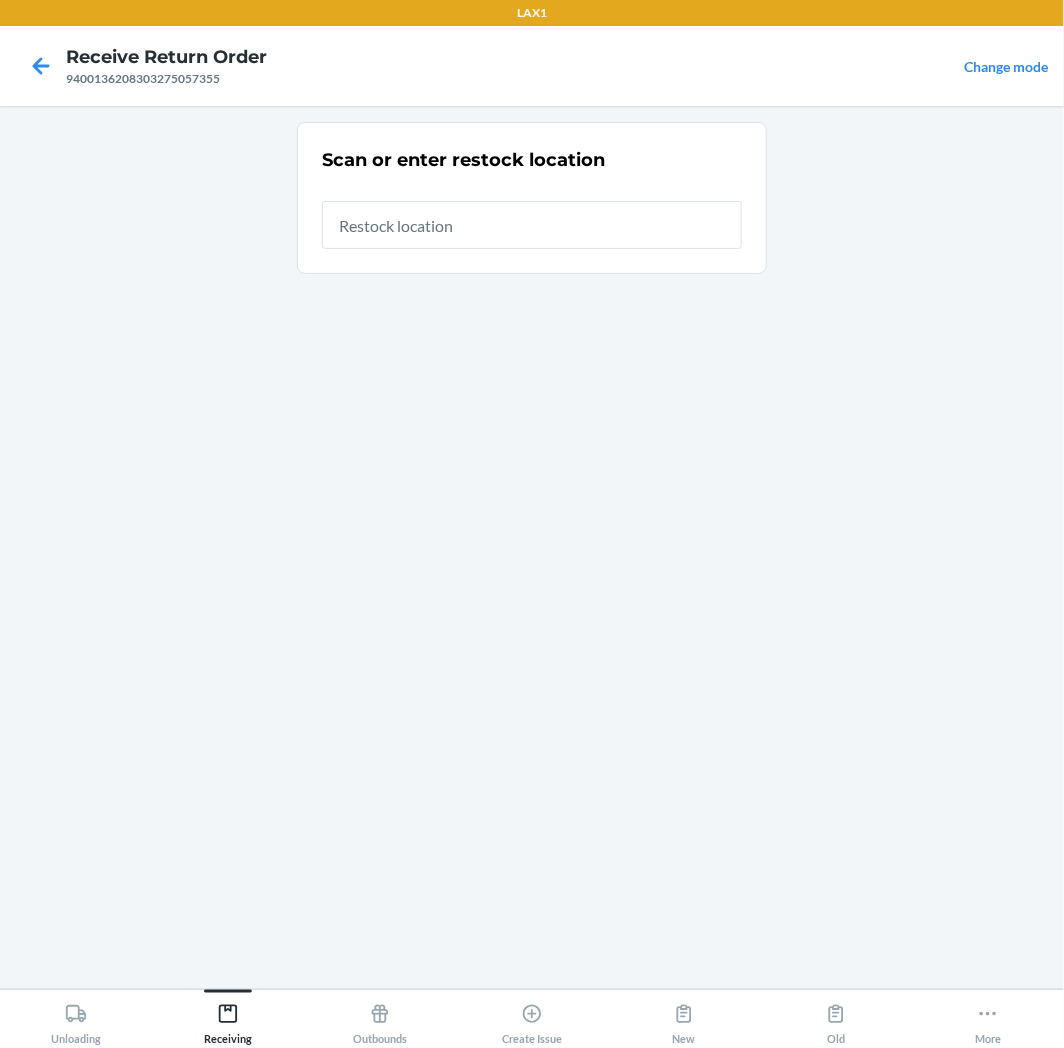 click at bounding box center (532, 225) 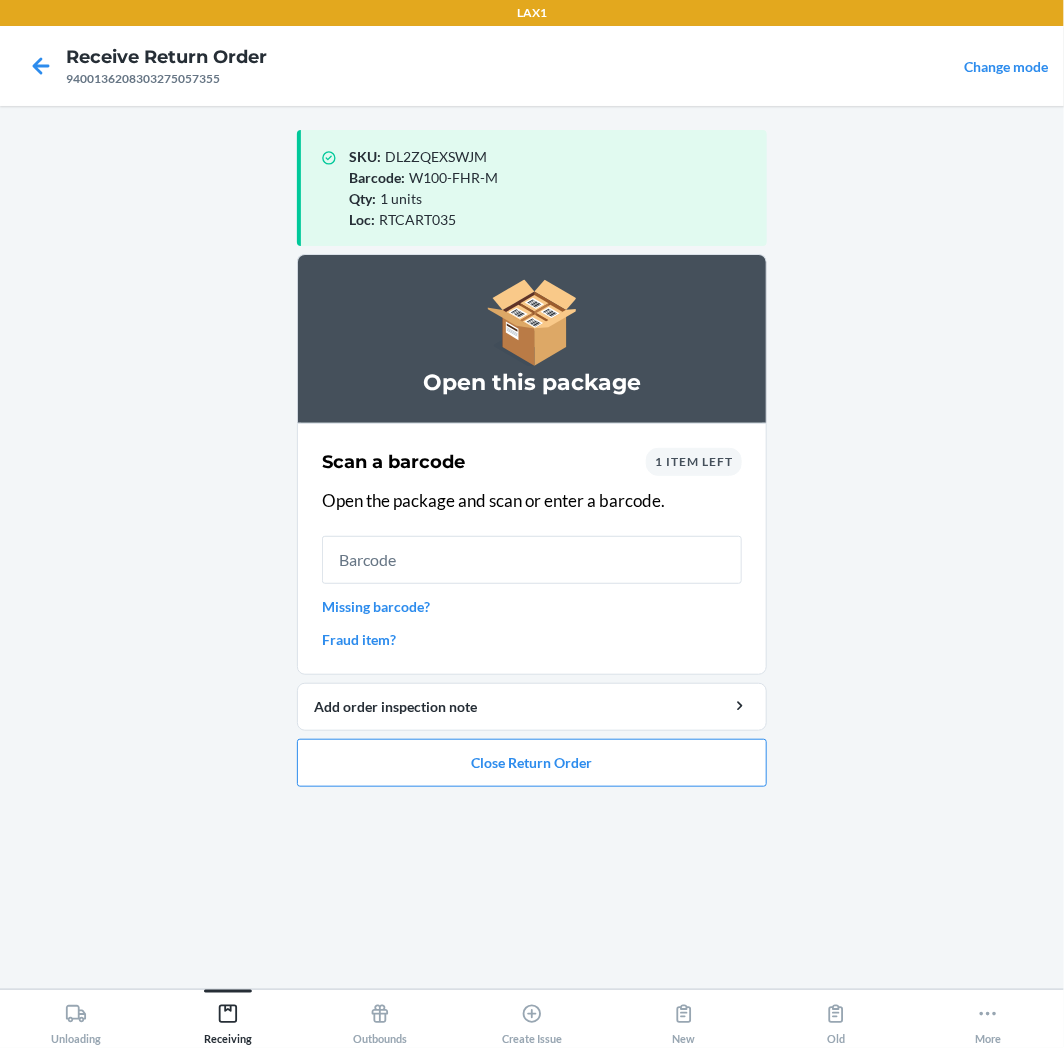click at bounding box center (532, 560) 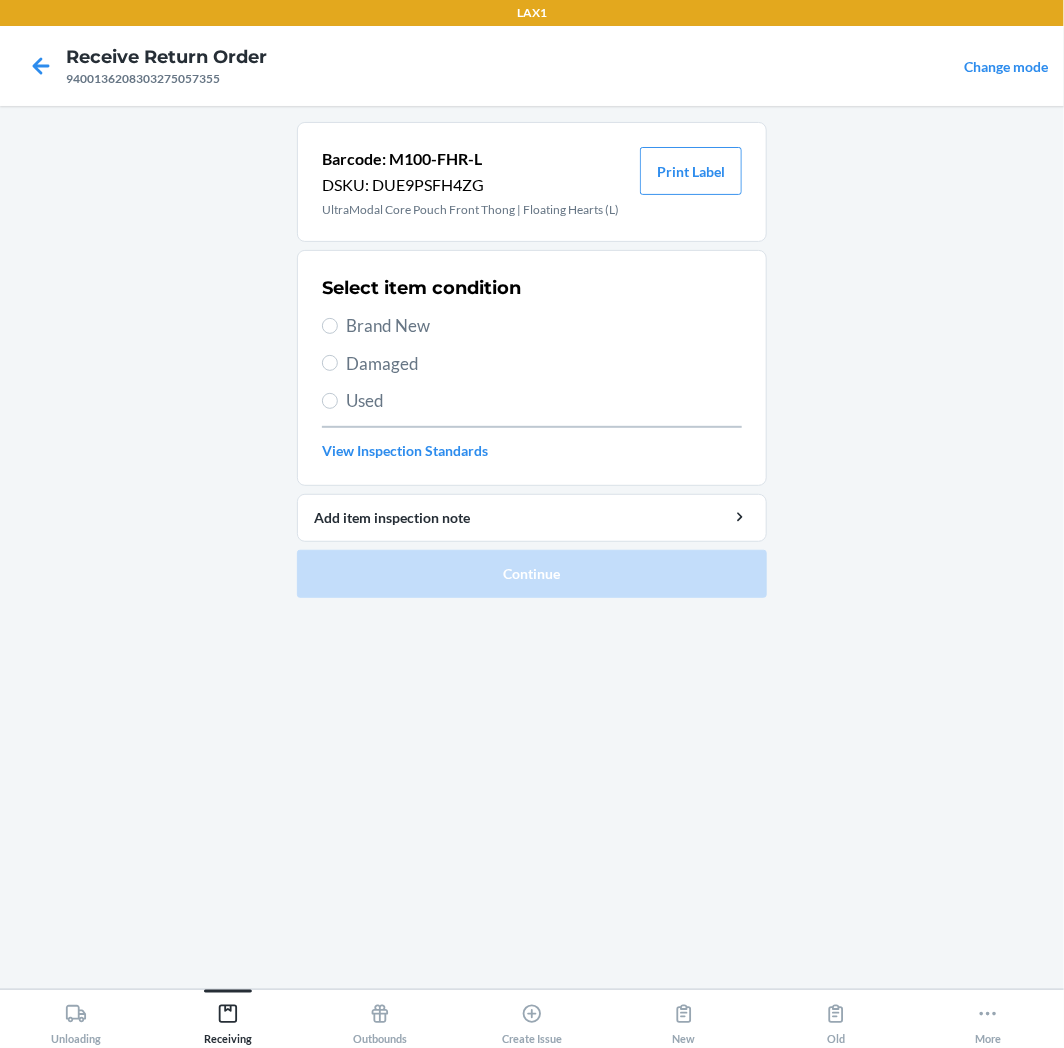 click on "Select item condition Brand New Damaged Used View Inspection Standards" at bounding box center [532, 368] 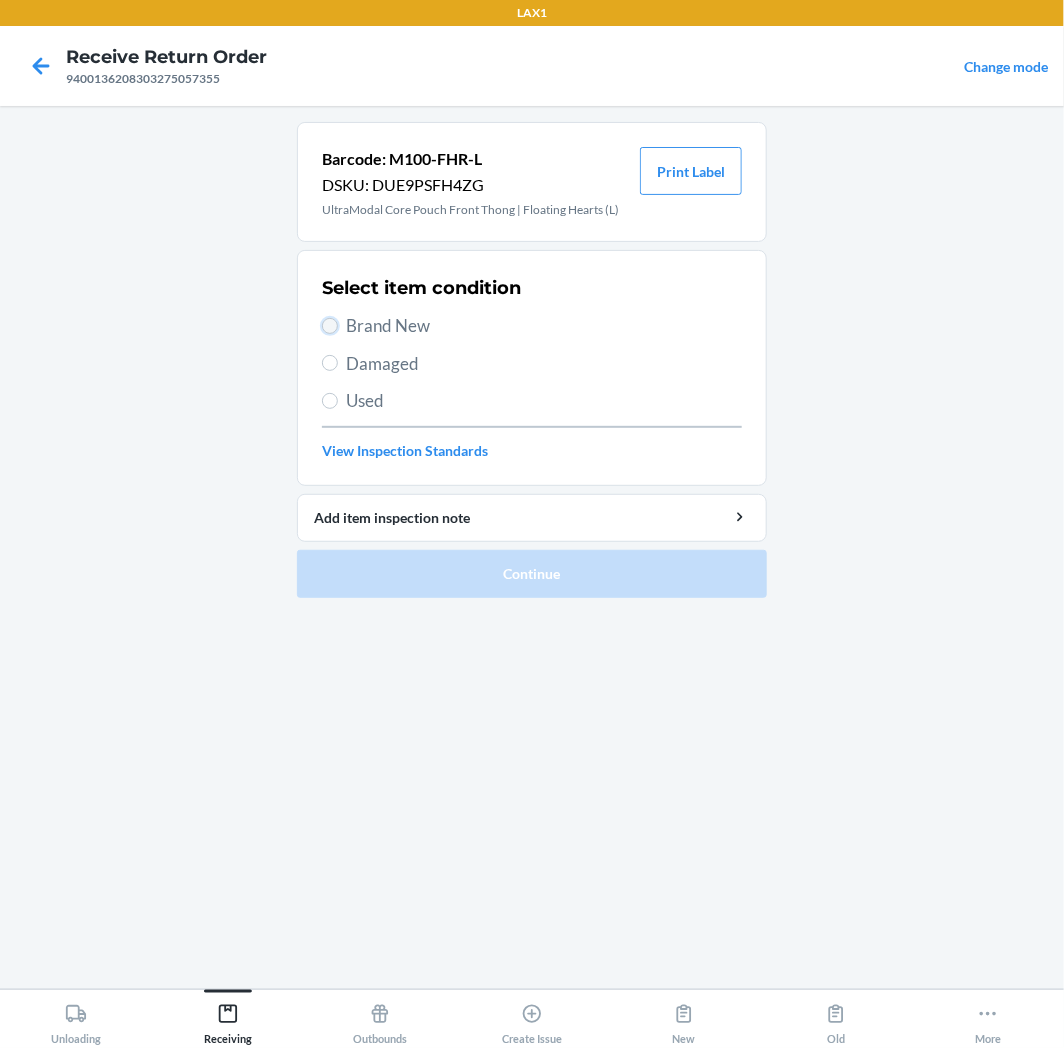 click on "Brand New" at bounding box center (330, 326) 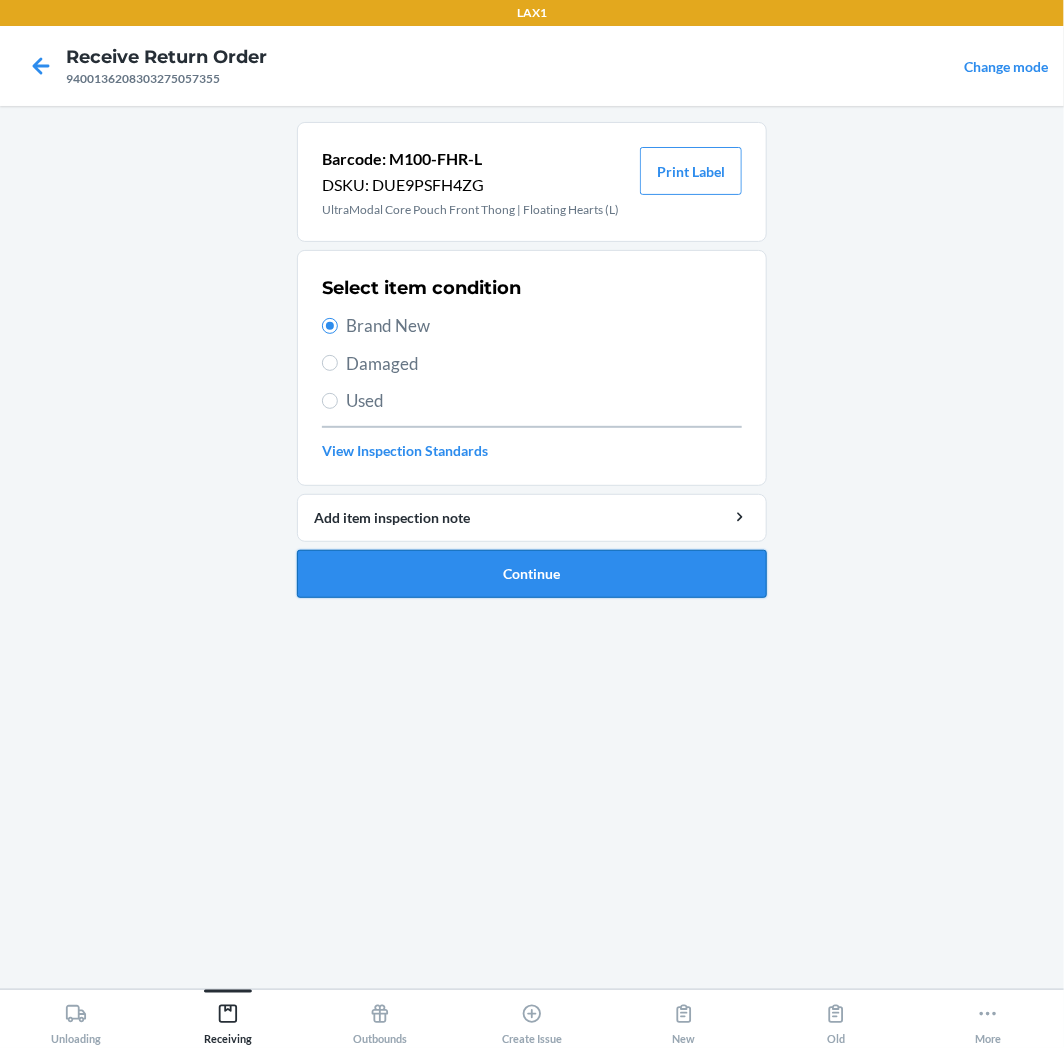 click on "Continue" at bounding box center [532, 574] 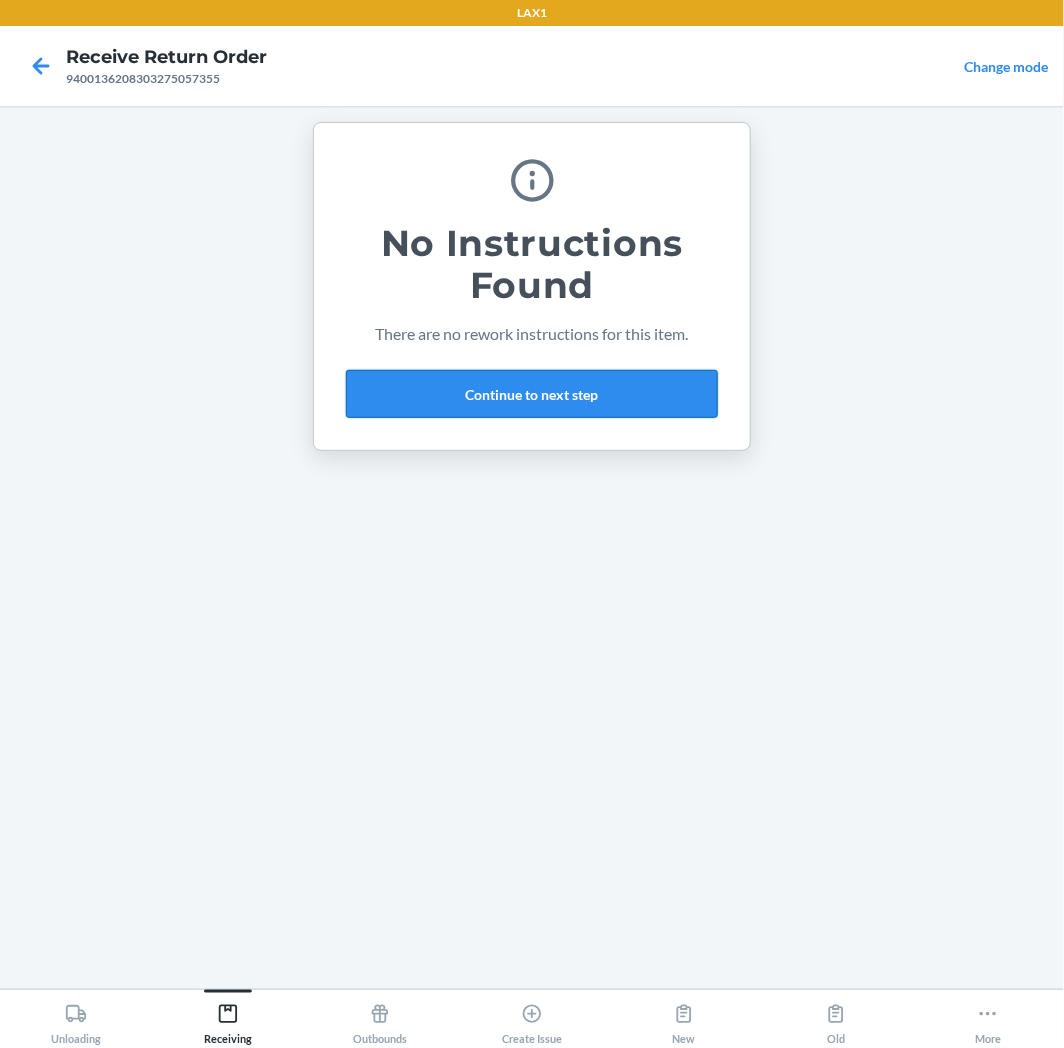 click on "Continue to next step" at bounding box center [532, 394] 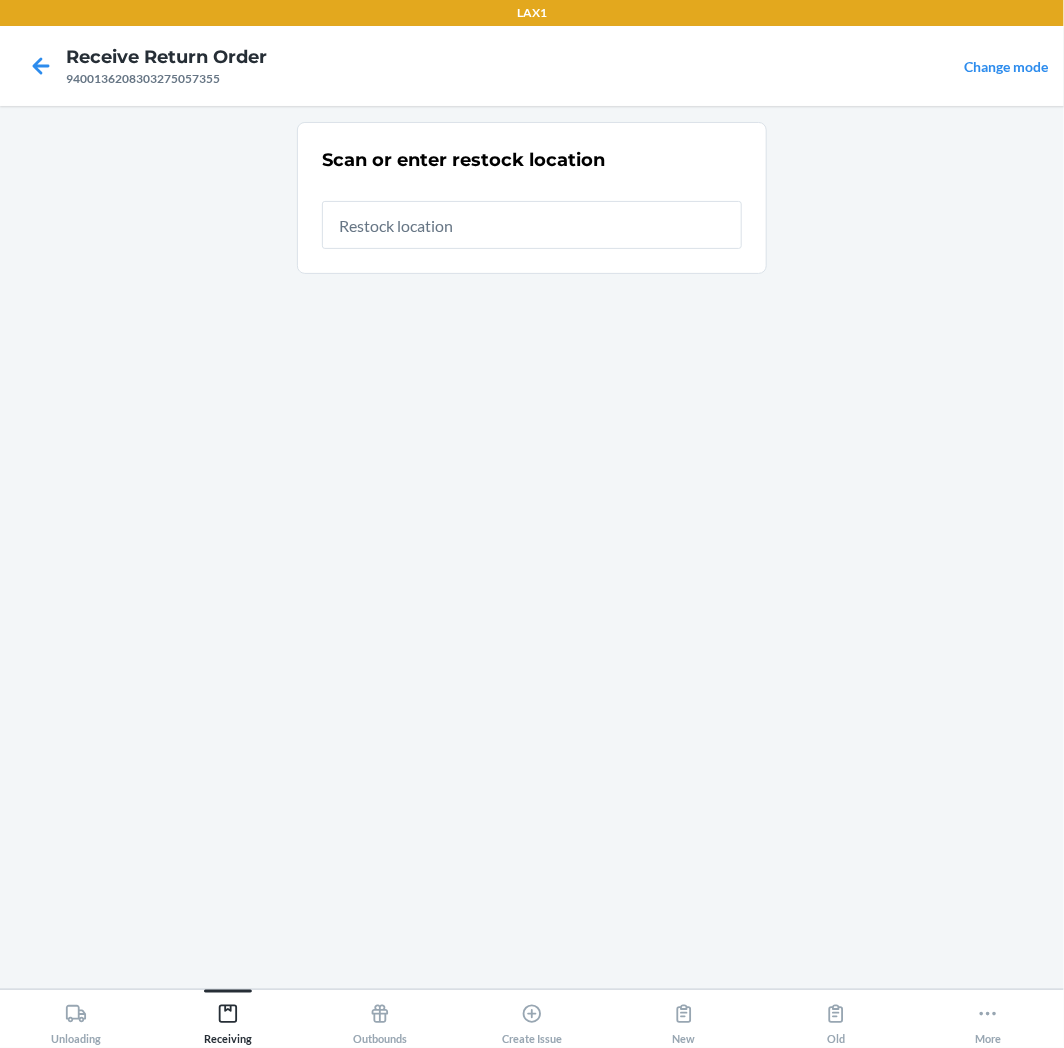 click at bounding box center [532, 225] 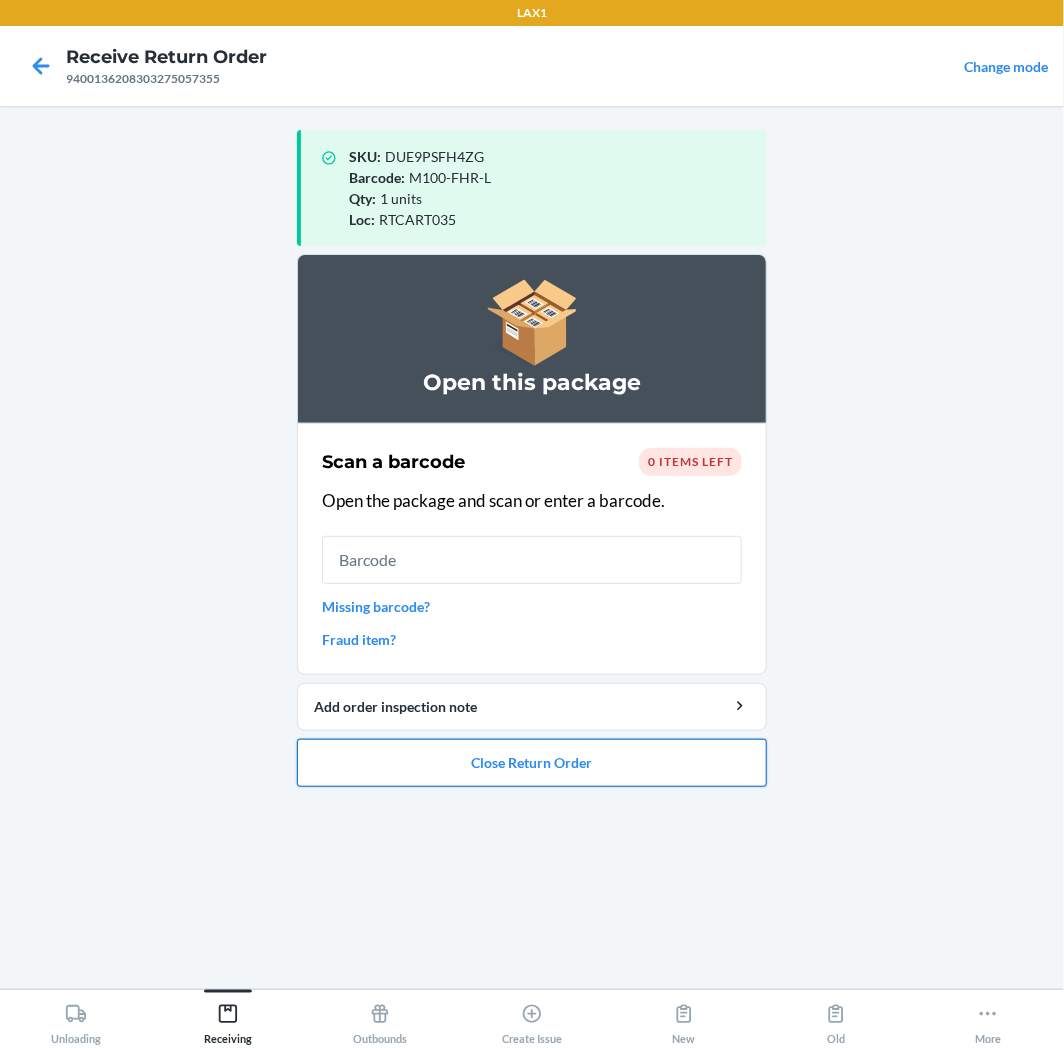 click on "Close Return Order" at bounding box center [532, 763] 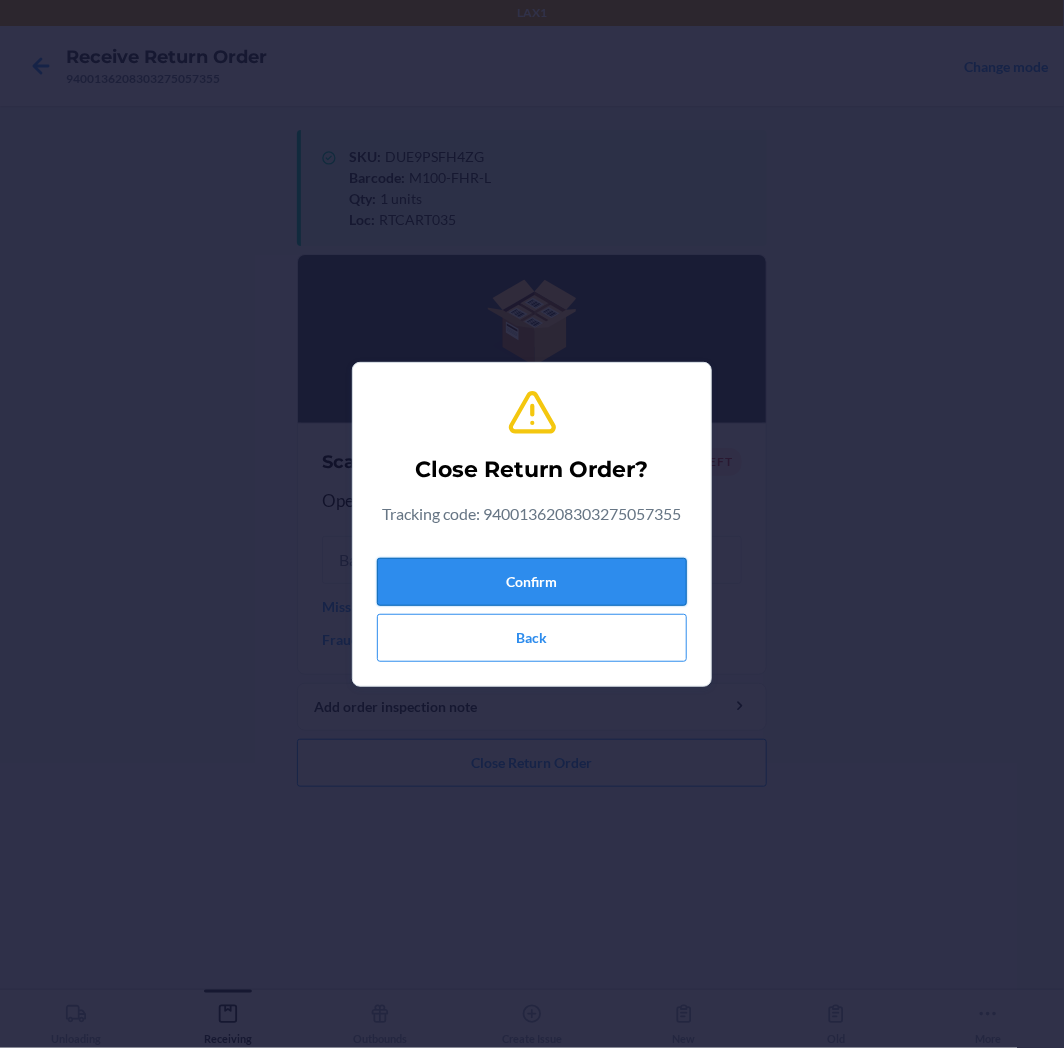 click on "Confirm" at bounding box center [532, 582] 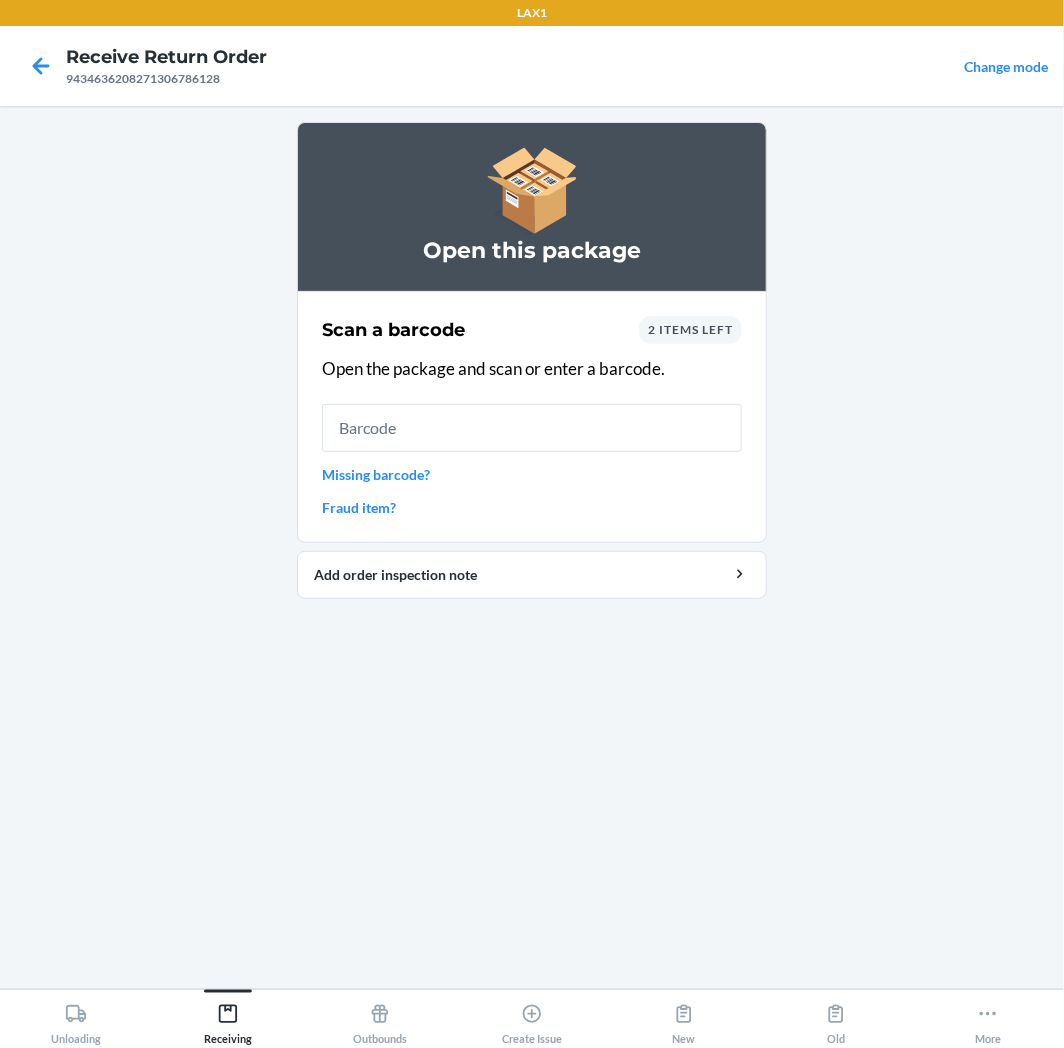 click at bounding box center (532, 428) 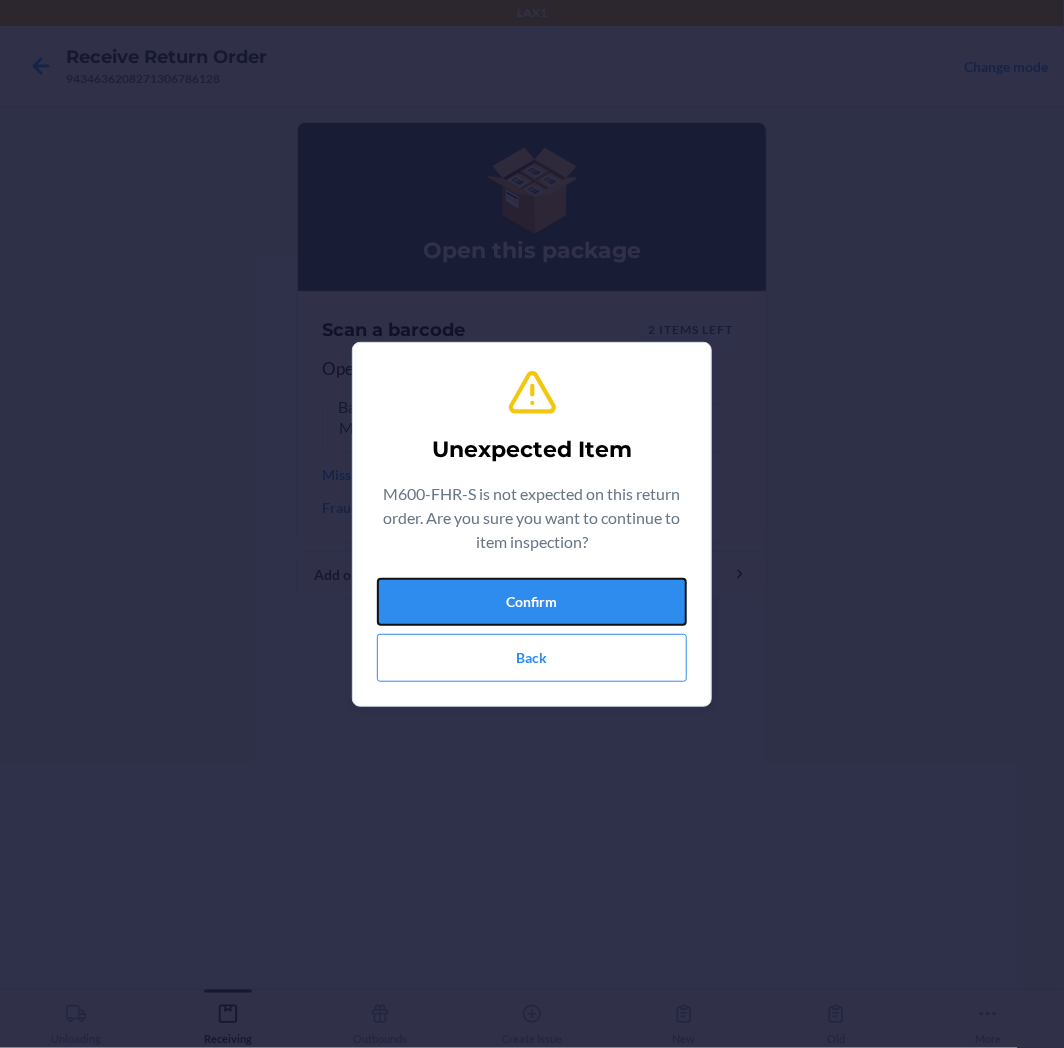 click on "Confirm" at bounding box center [532, 602] 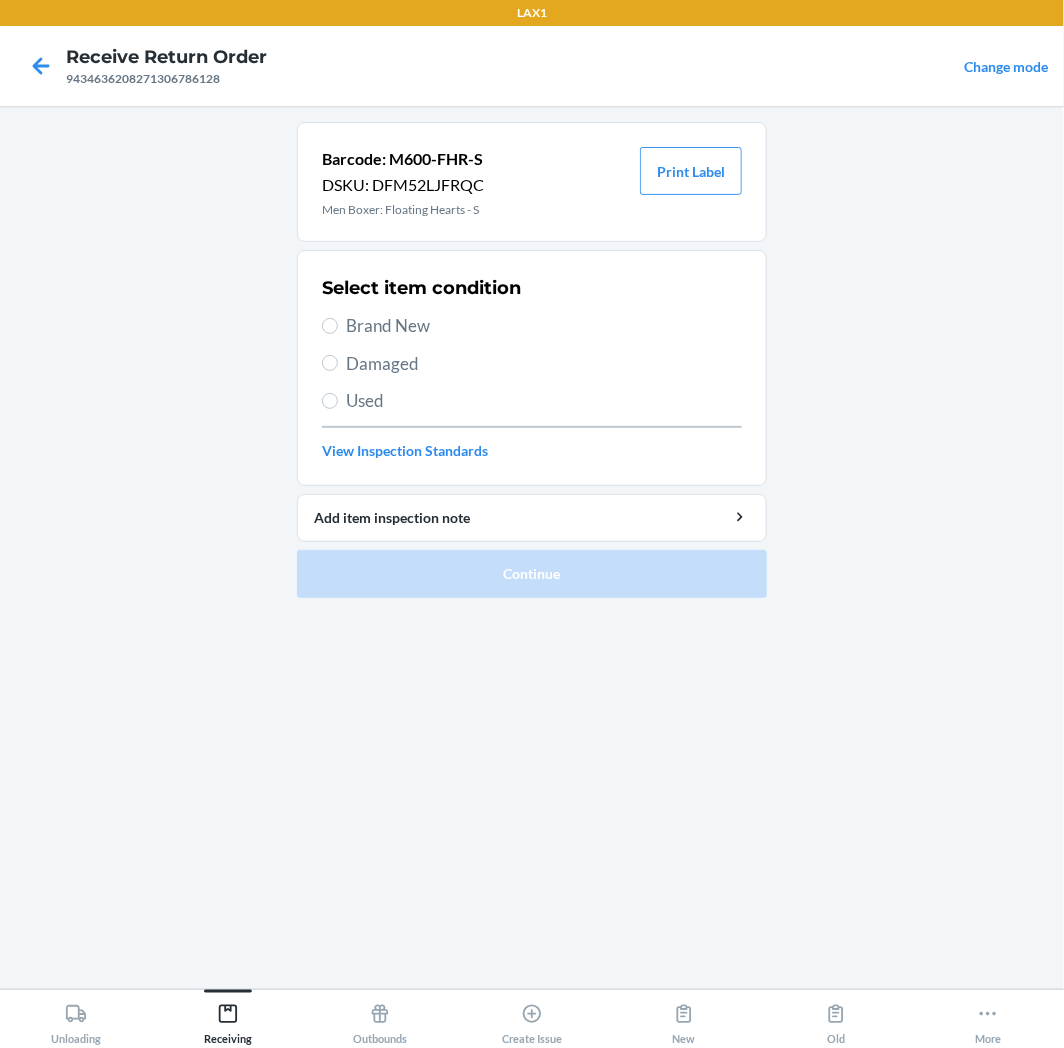 click on "Brand New" at bounding box center [544, 326] 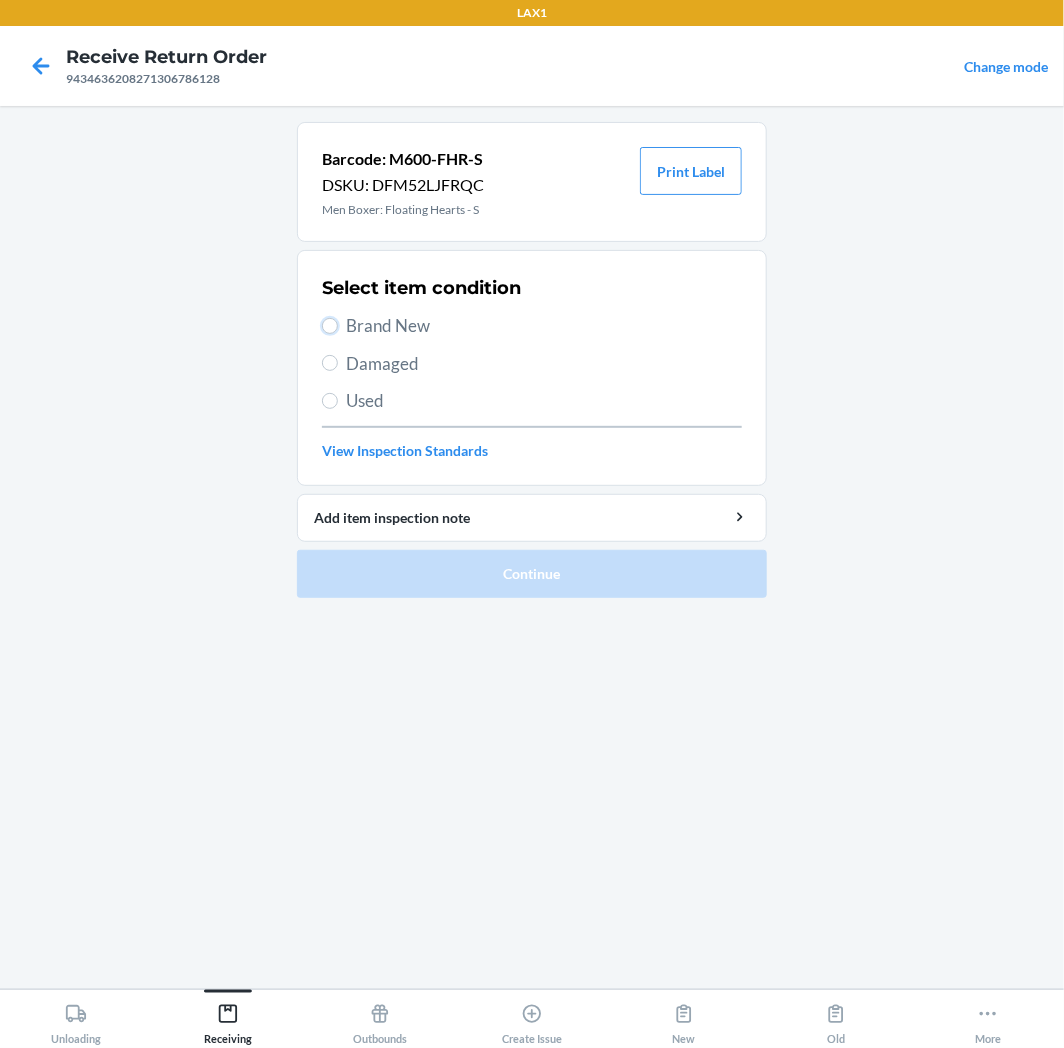 click on "Brand New" at bounding box center [330, 326] 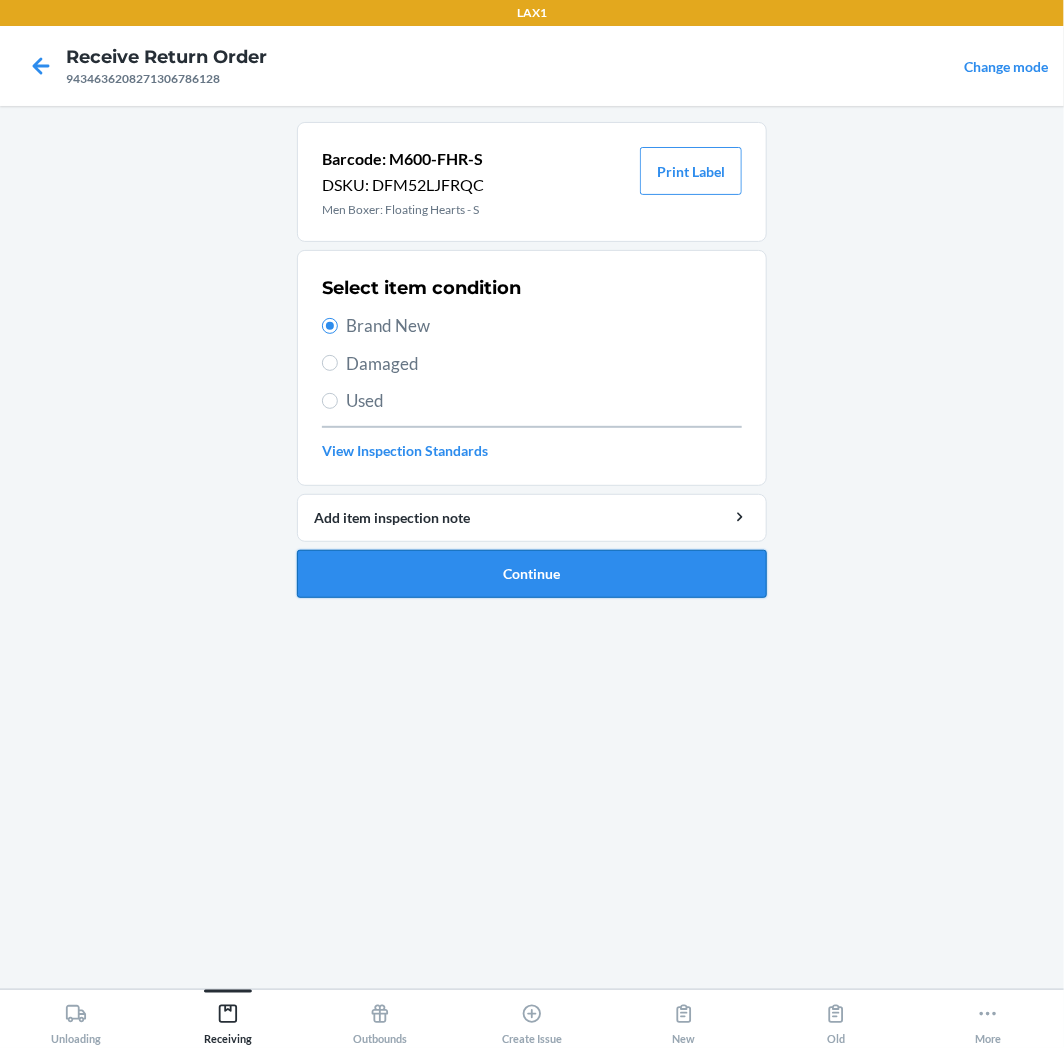 click on "Continue" at bounding box center [532, 574] 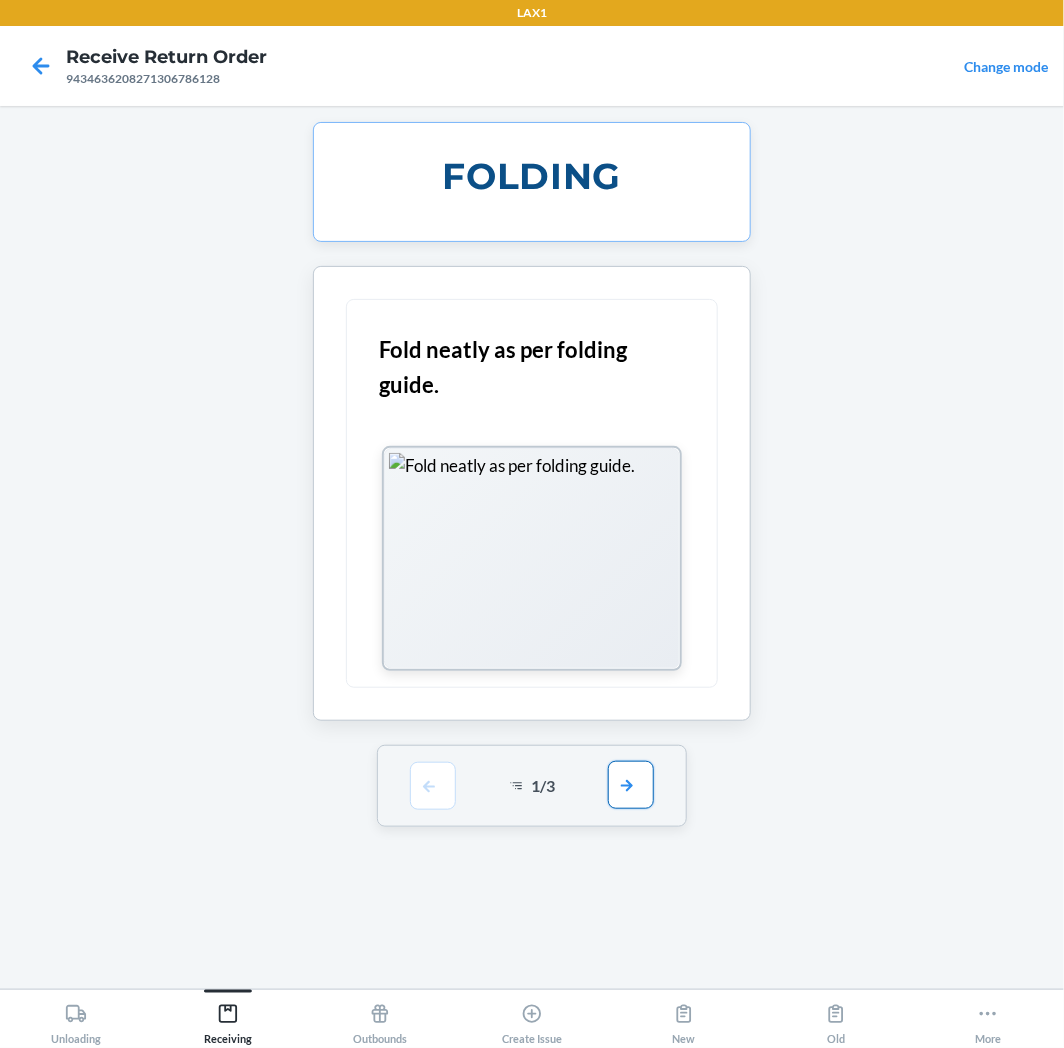click at bounding box center [631, 785] 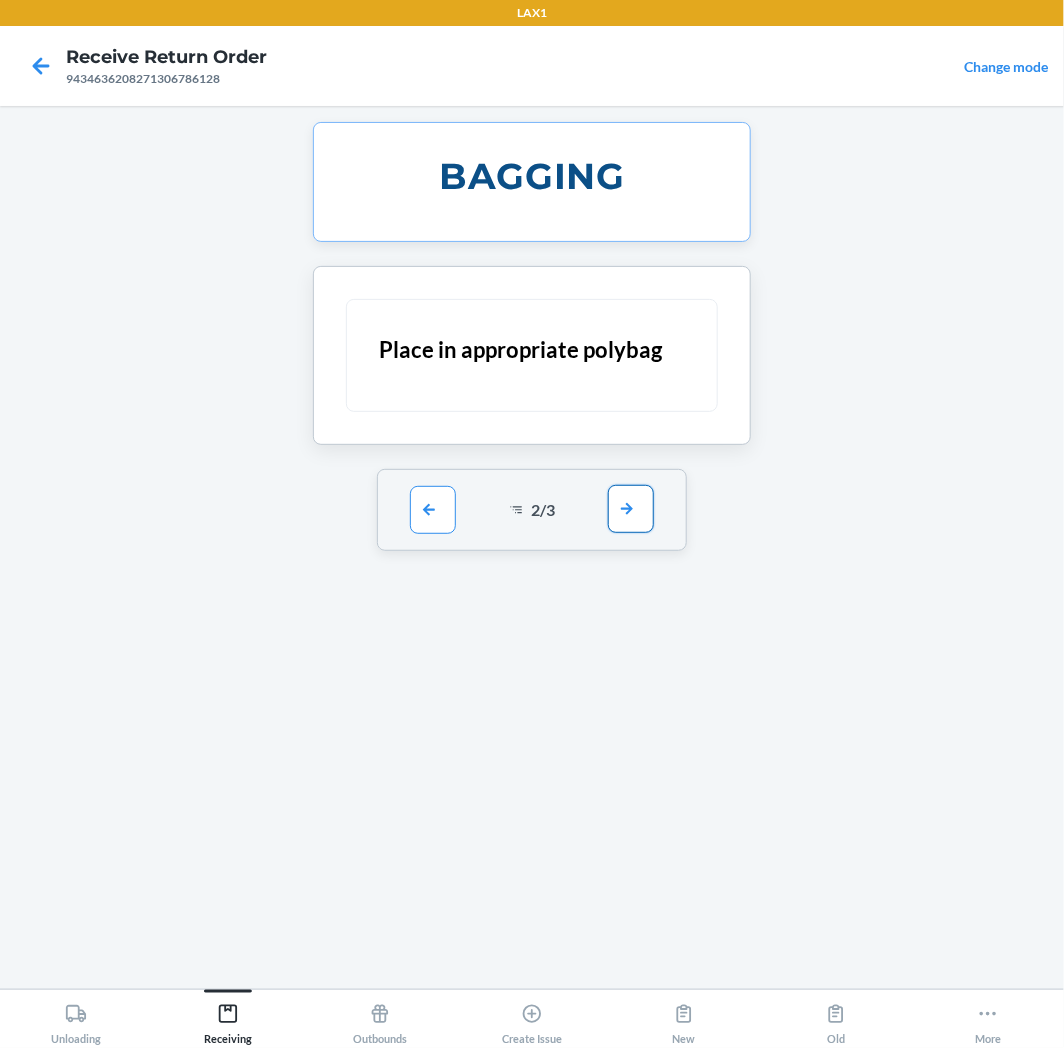 click at bounding box center [631, 509] 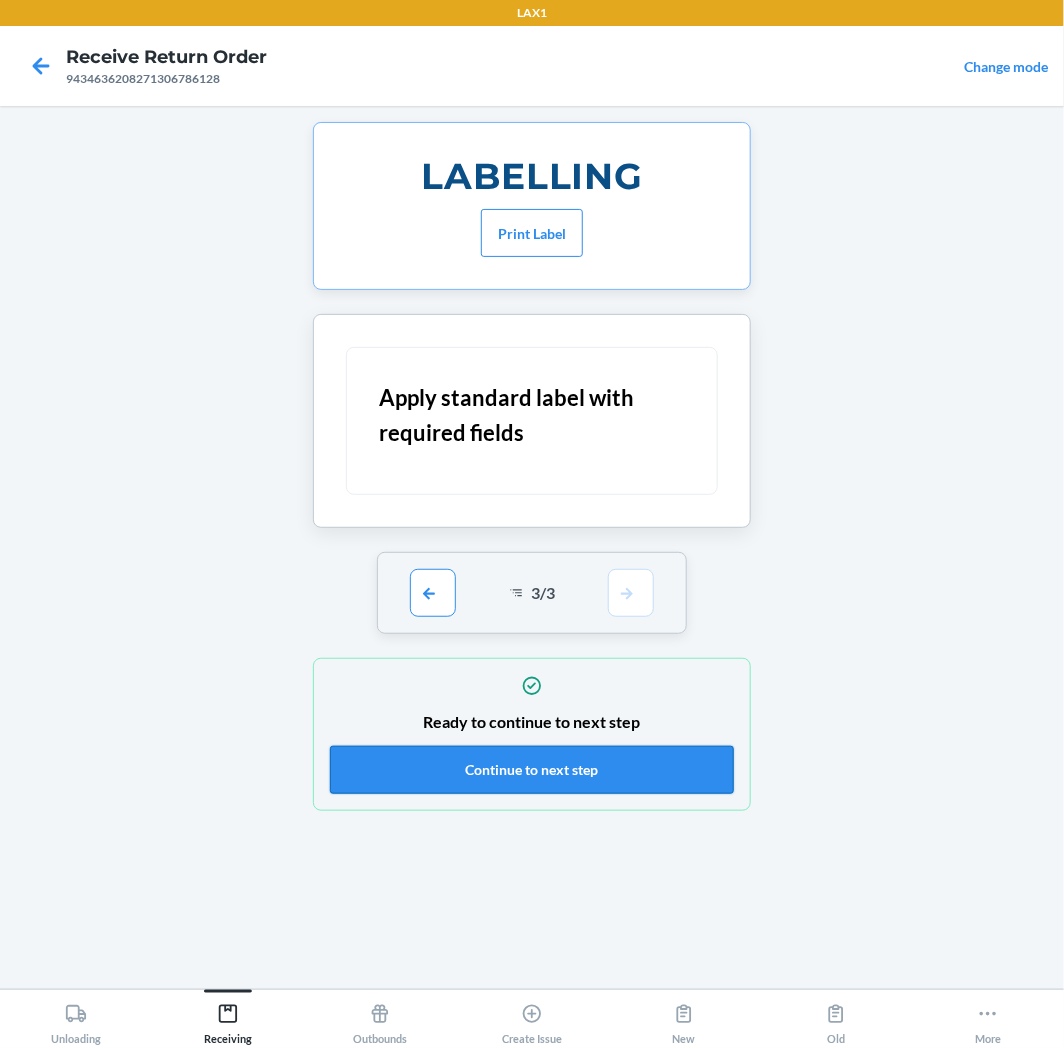 click on "Continue to next step" at bounding box center [532, 770] 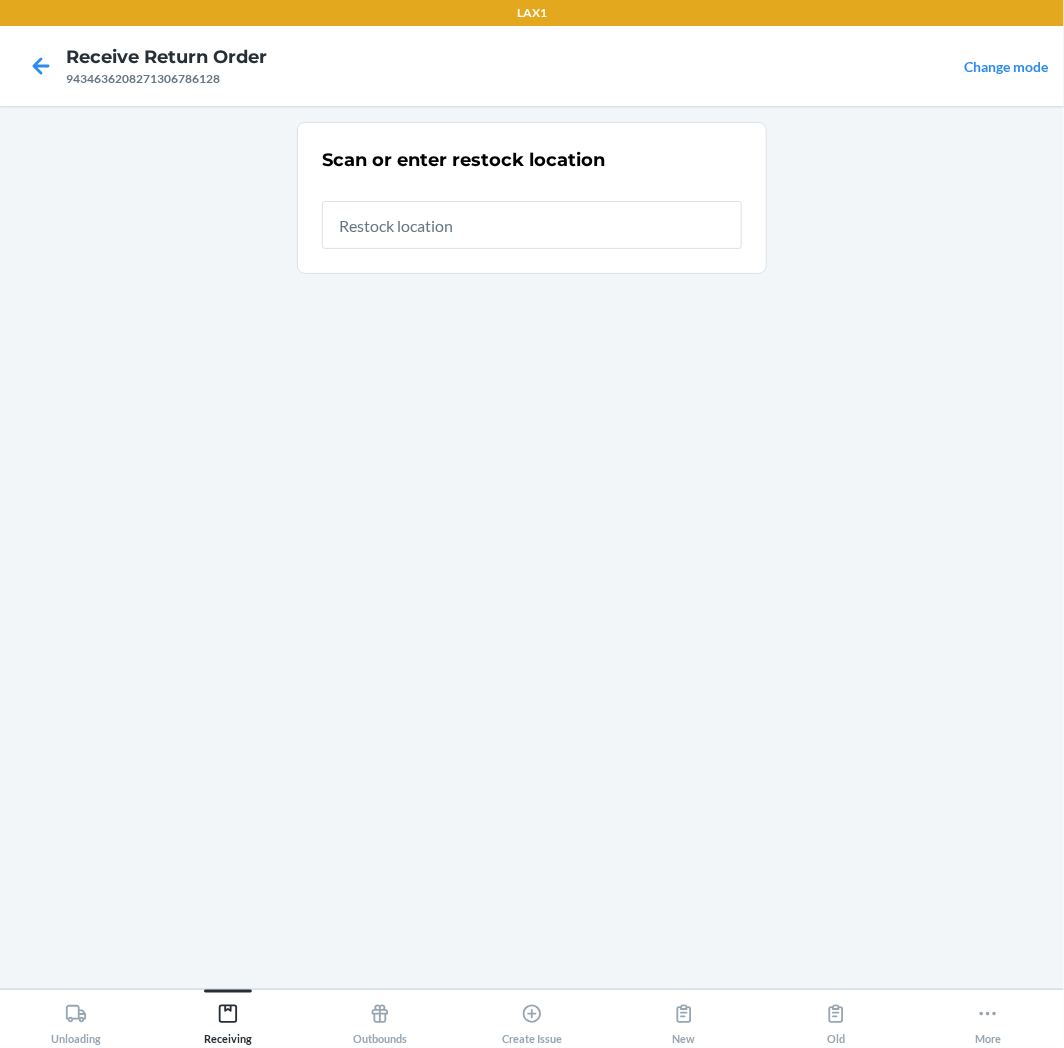 click at bounding box center [532, 225] 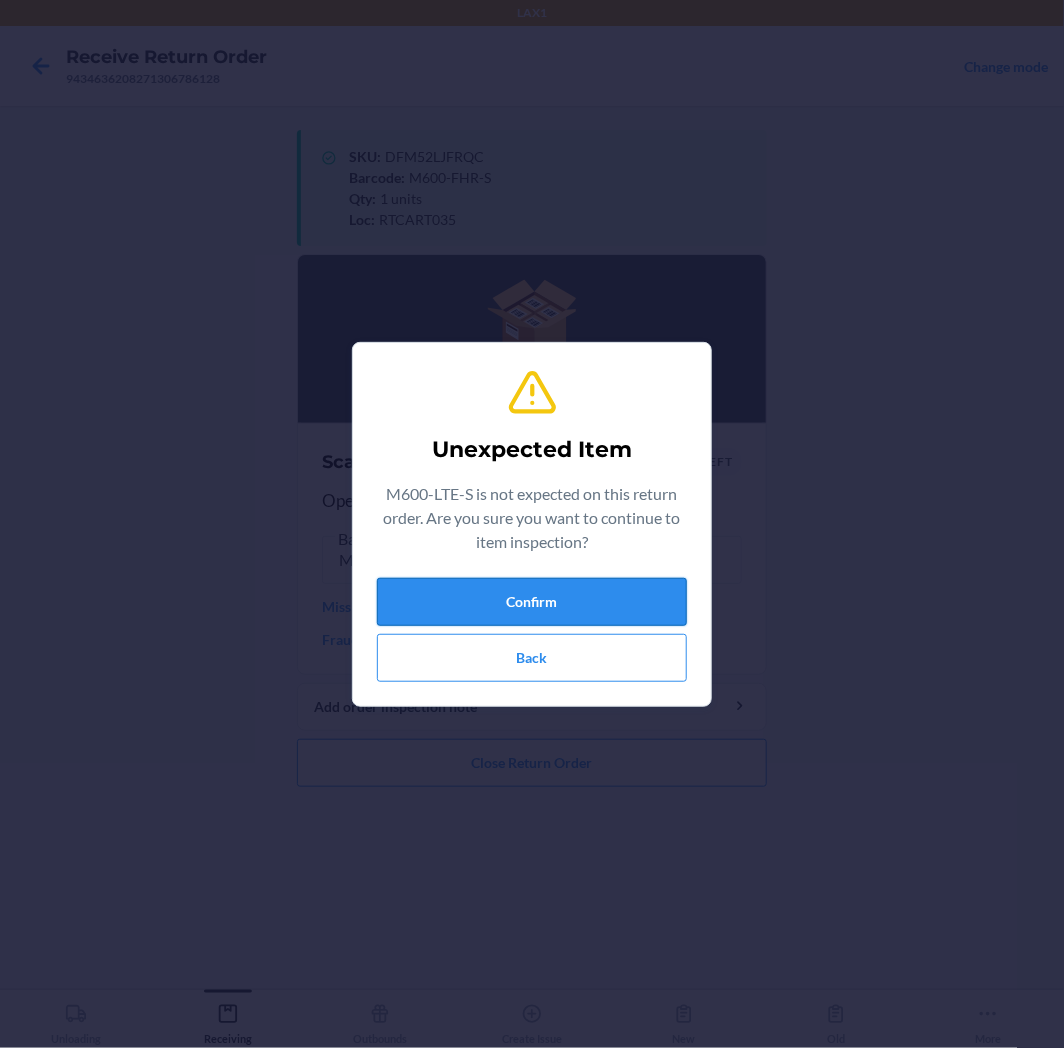 click on "Confirm" at bounding box center [532, 602] 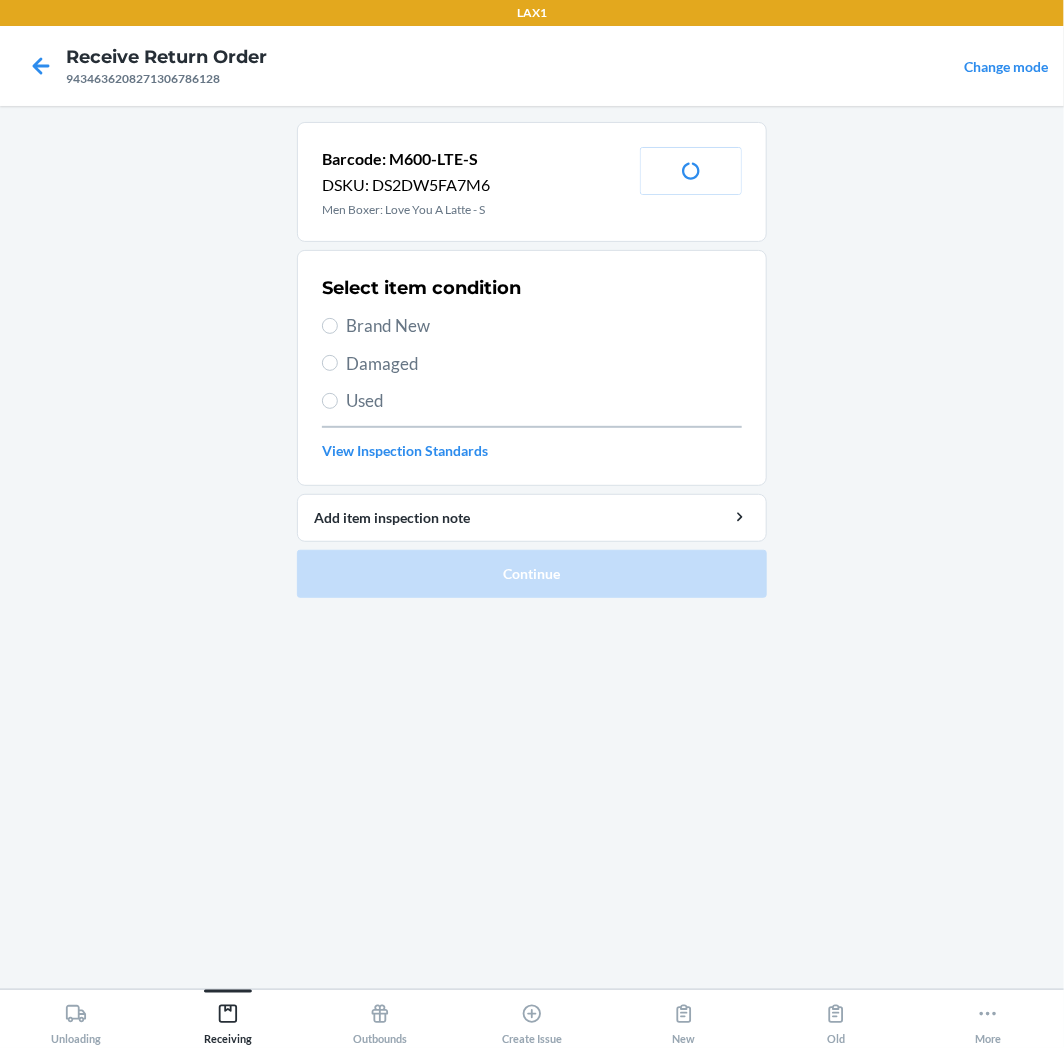 drag, startPoint x: 408, startPoint y: 326, endPoint x: 417, endPoint y: 371, distance: 45.891174 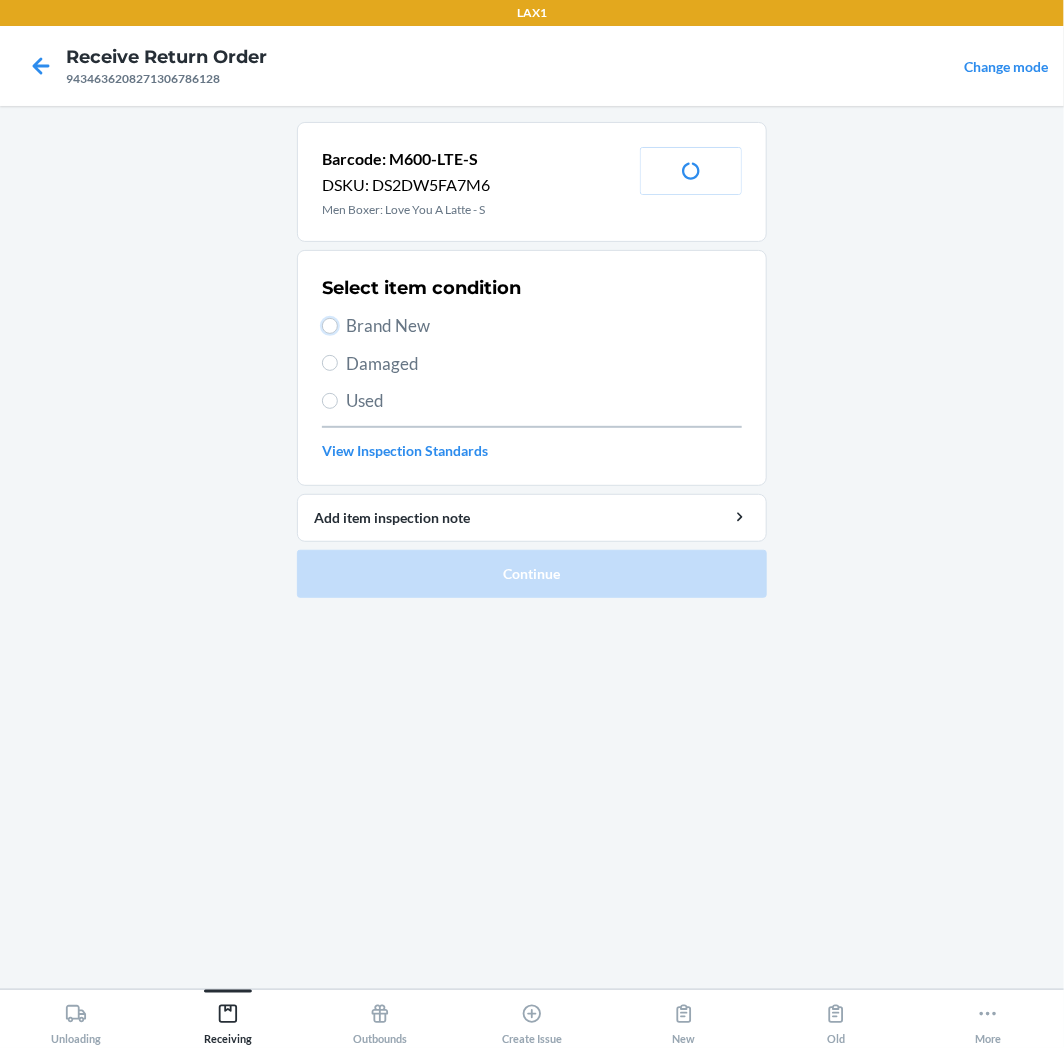 click on "Brand New" at bounding box center (330, 326) 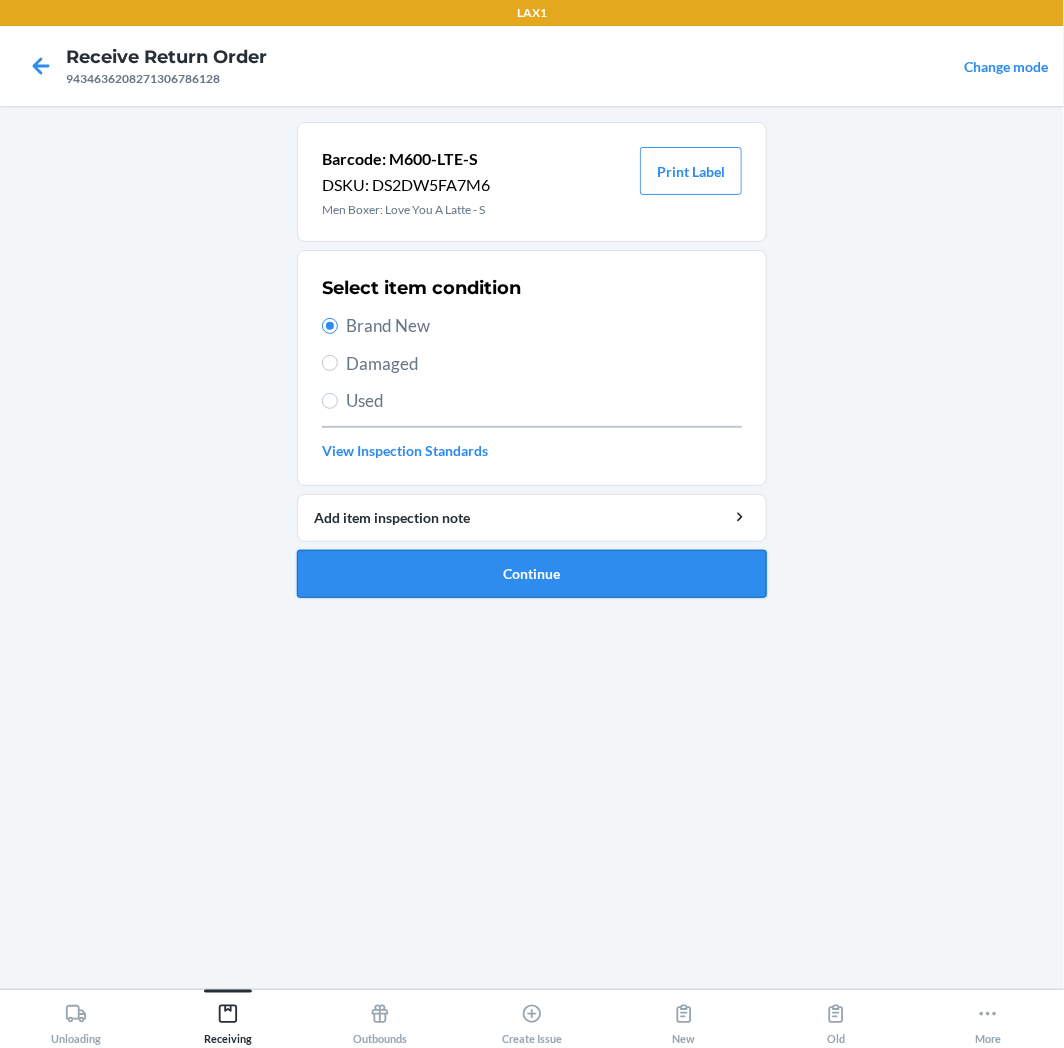 click on "Continue" at bounding box center (532, 574) 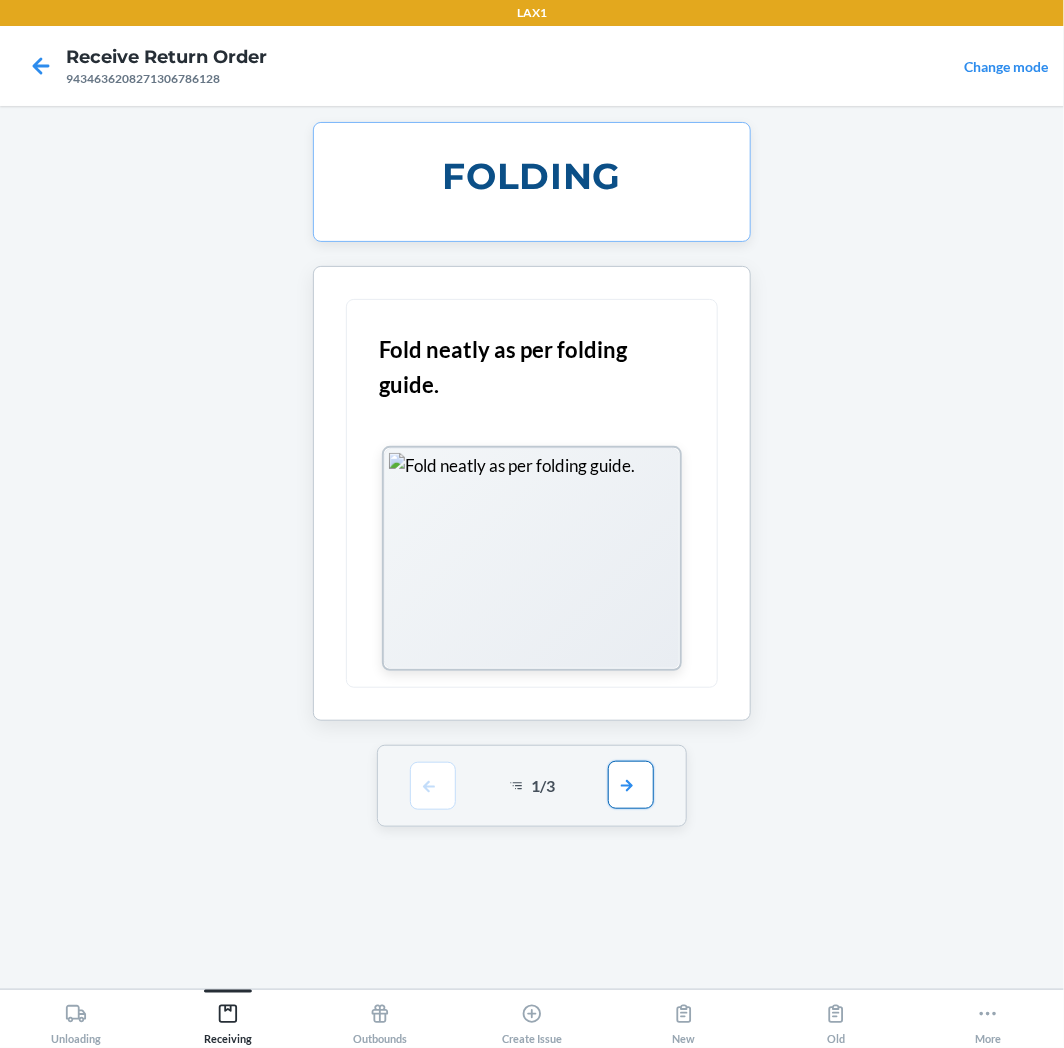 click at bounding box center (631, 785) 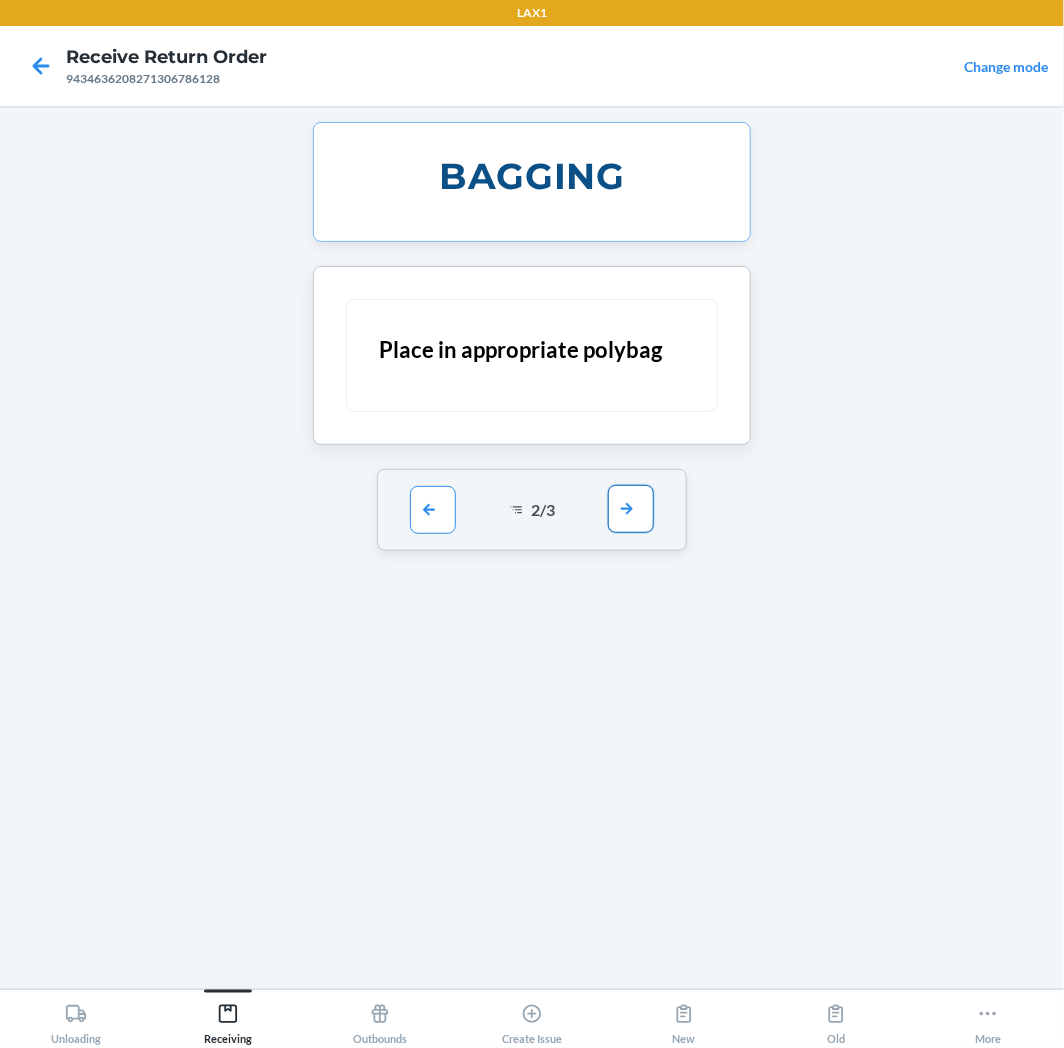 click at bounding box center (631, 509) 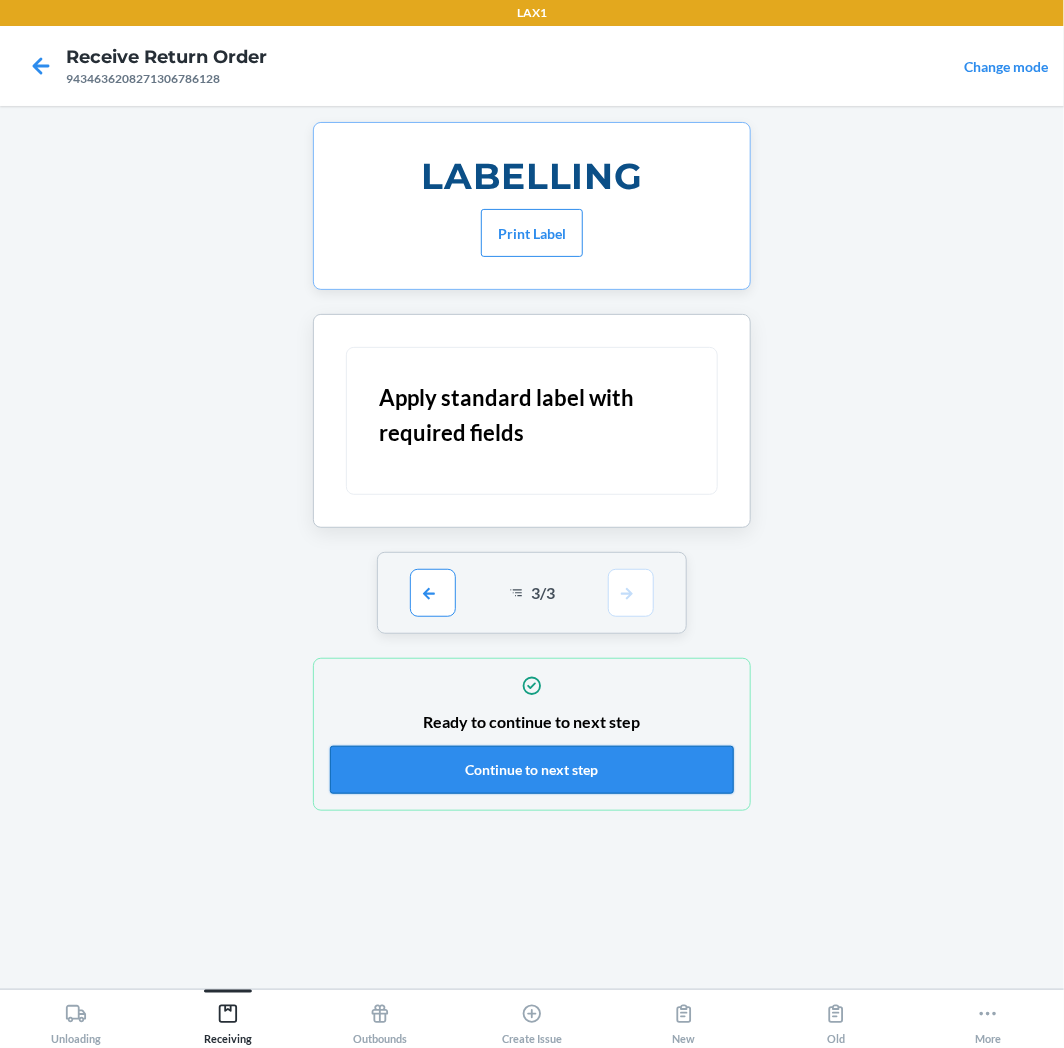 click on "Continue to next step" at bounding box center (532, 770) 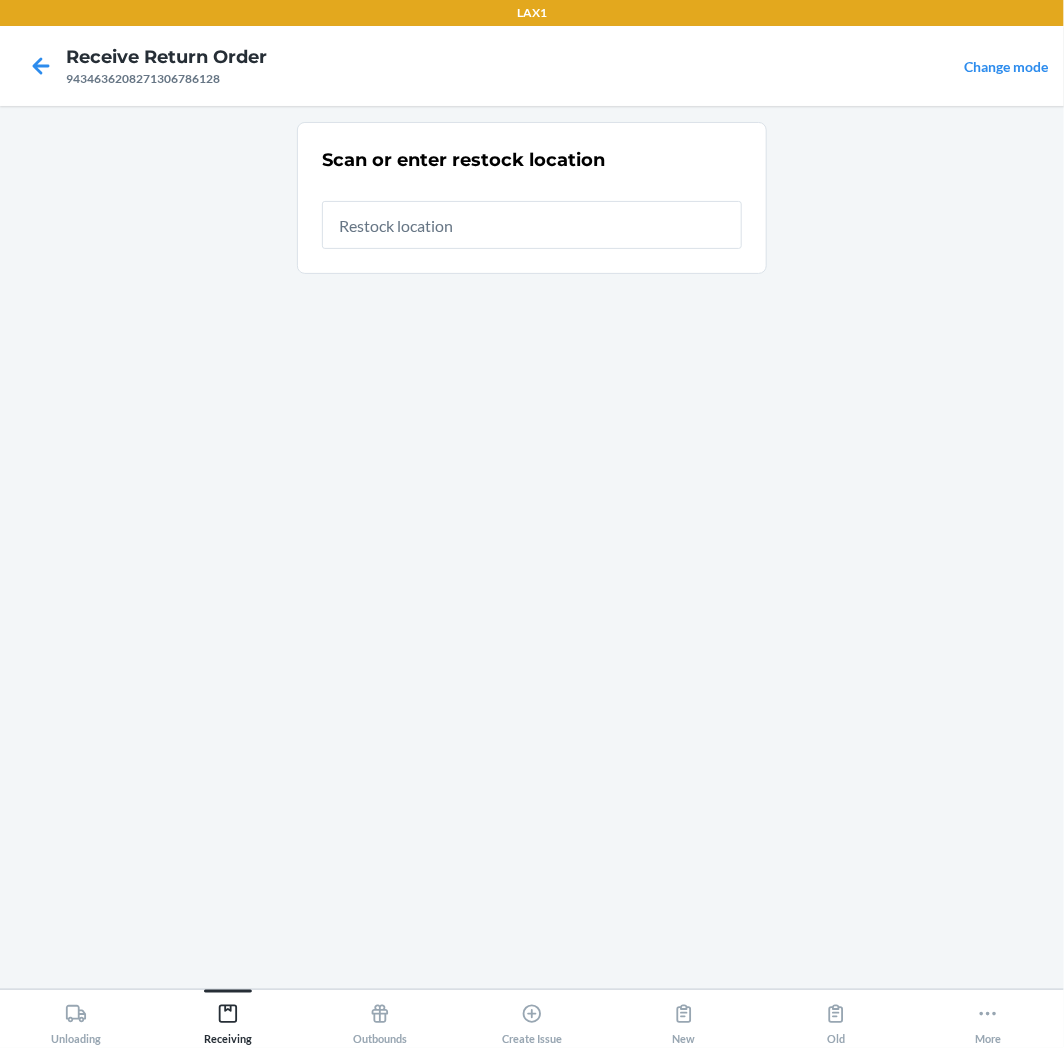 click at bounding box center (532, 225) 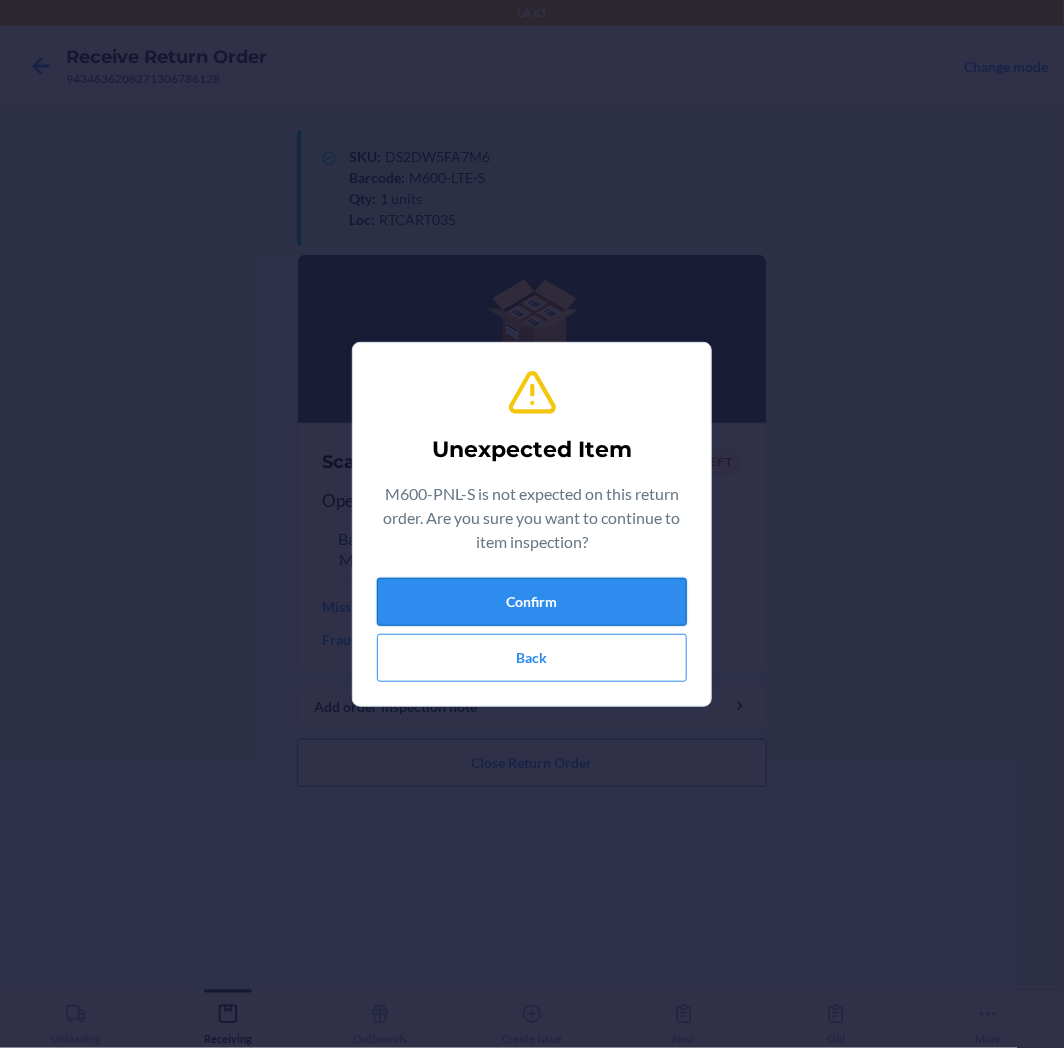 click on "Confirm" at bounding box center [532, 602] 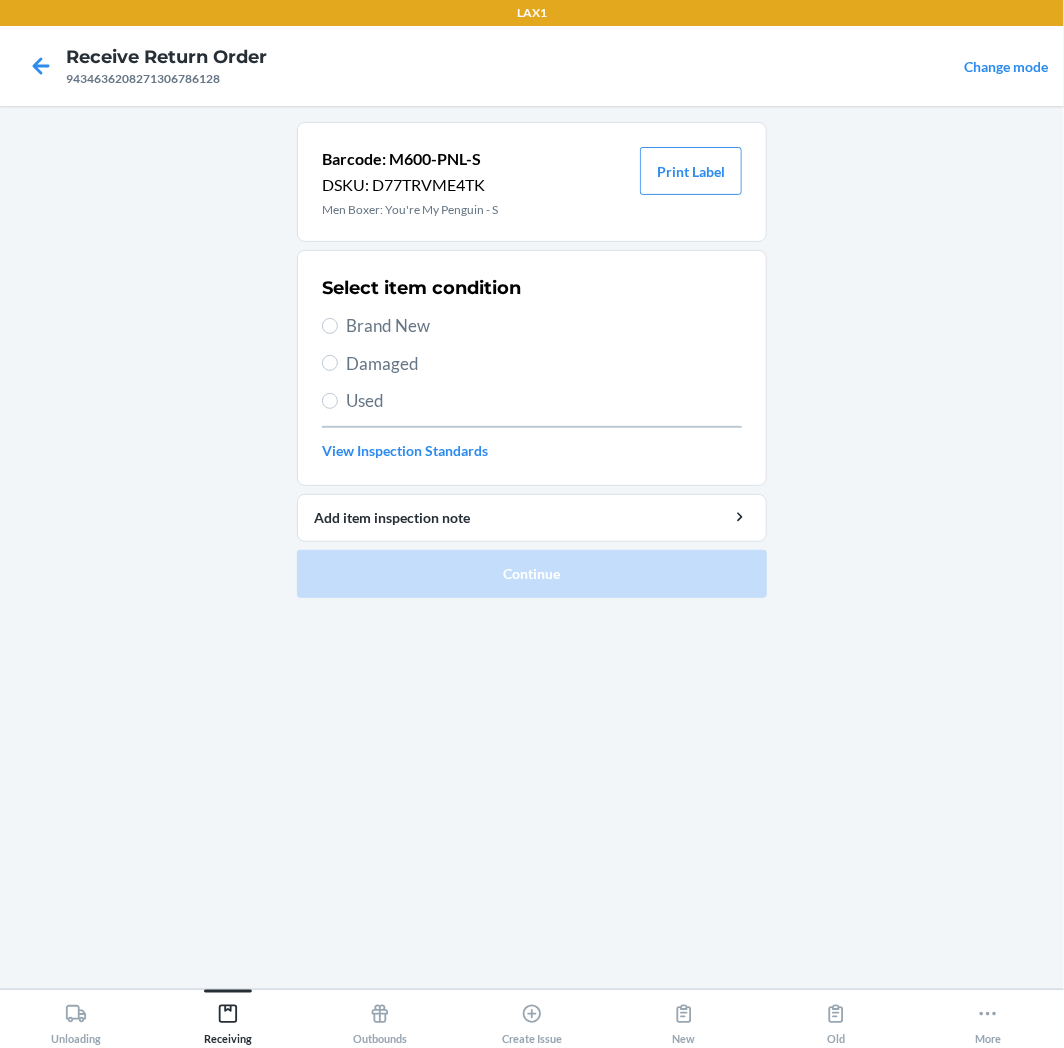 click on "Brand New" at bounding box center (544, 326) 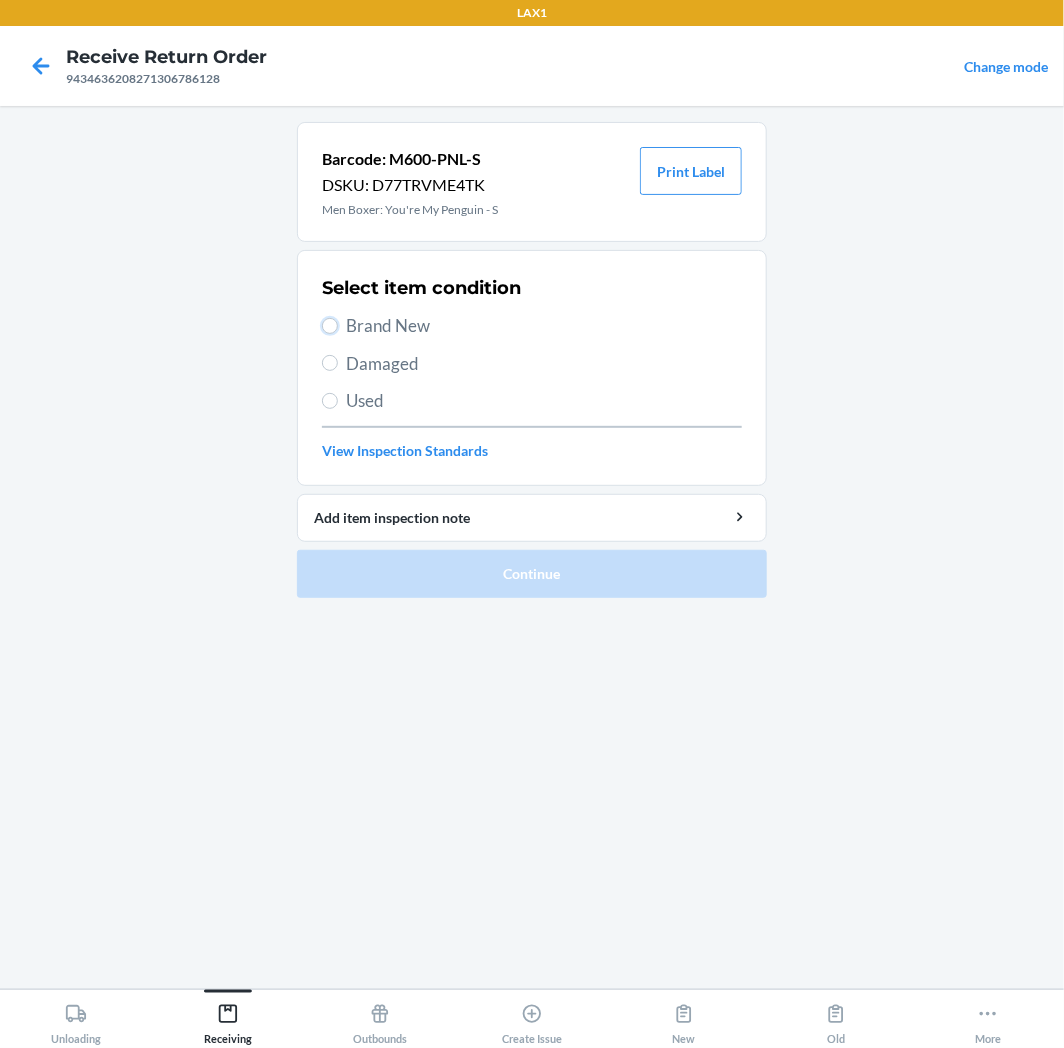 click on "Brand New" at bounding box center (330, 326) 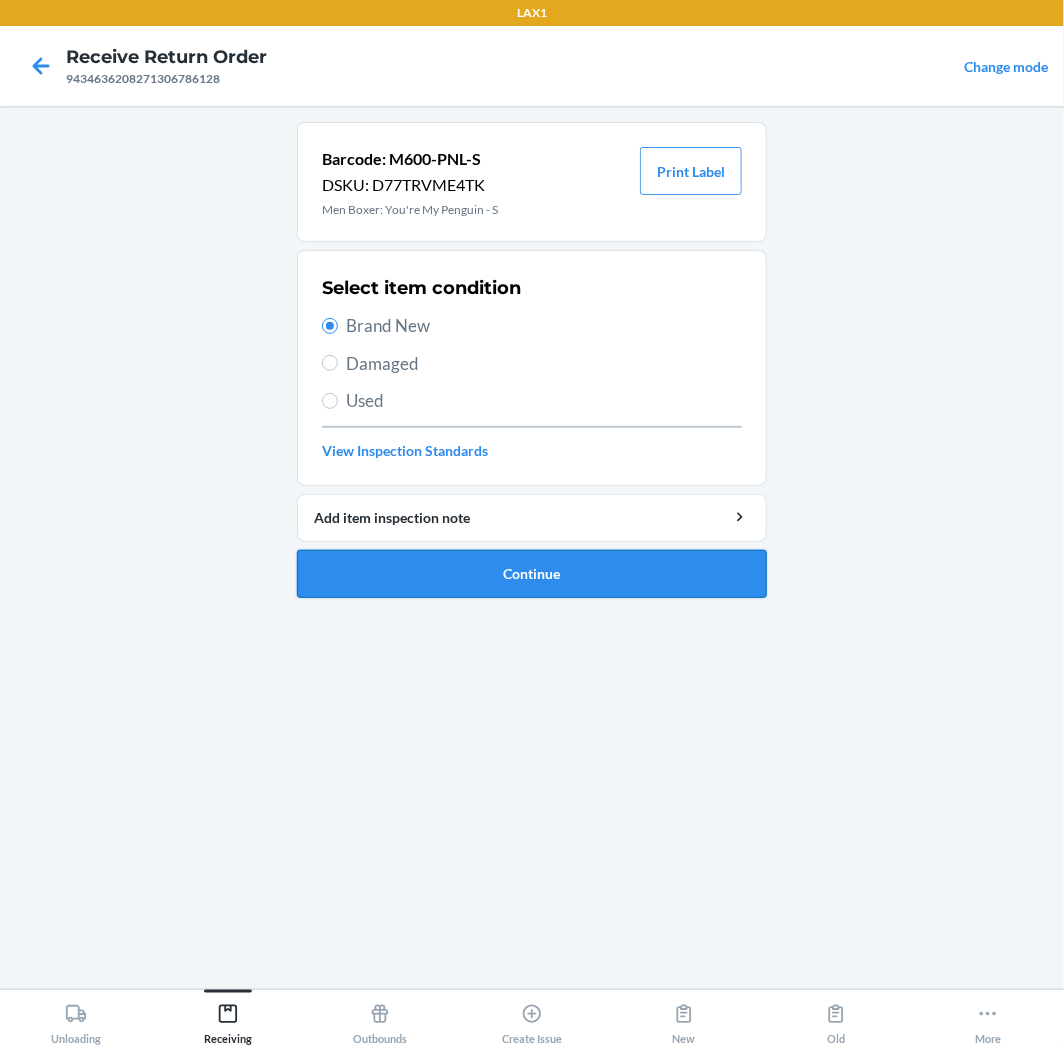 click on "Continue" at bounding box center [532, 574] 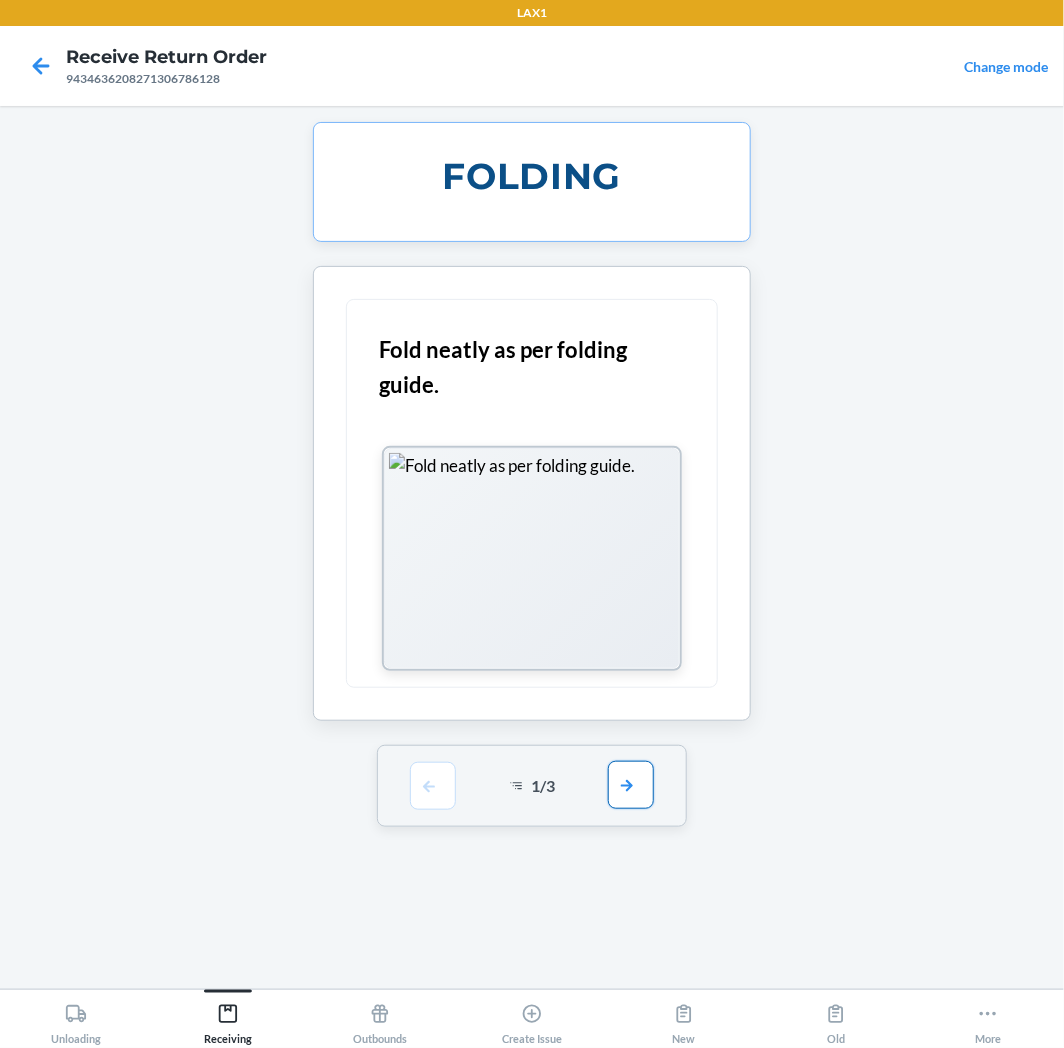 click at bounding box center [631, 785] 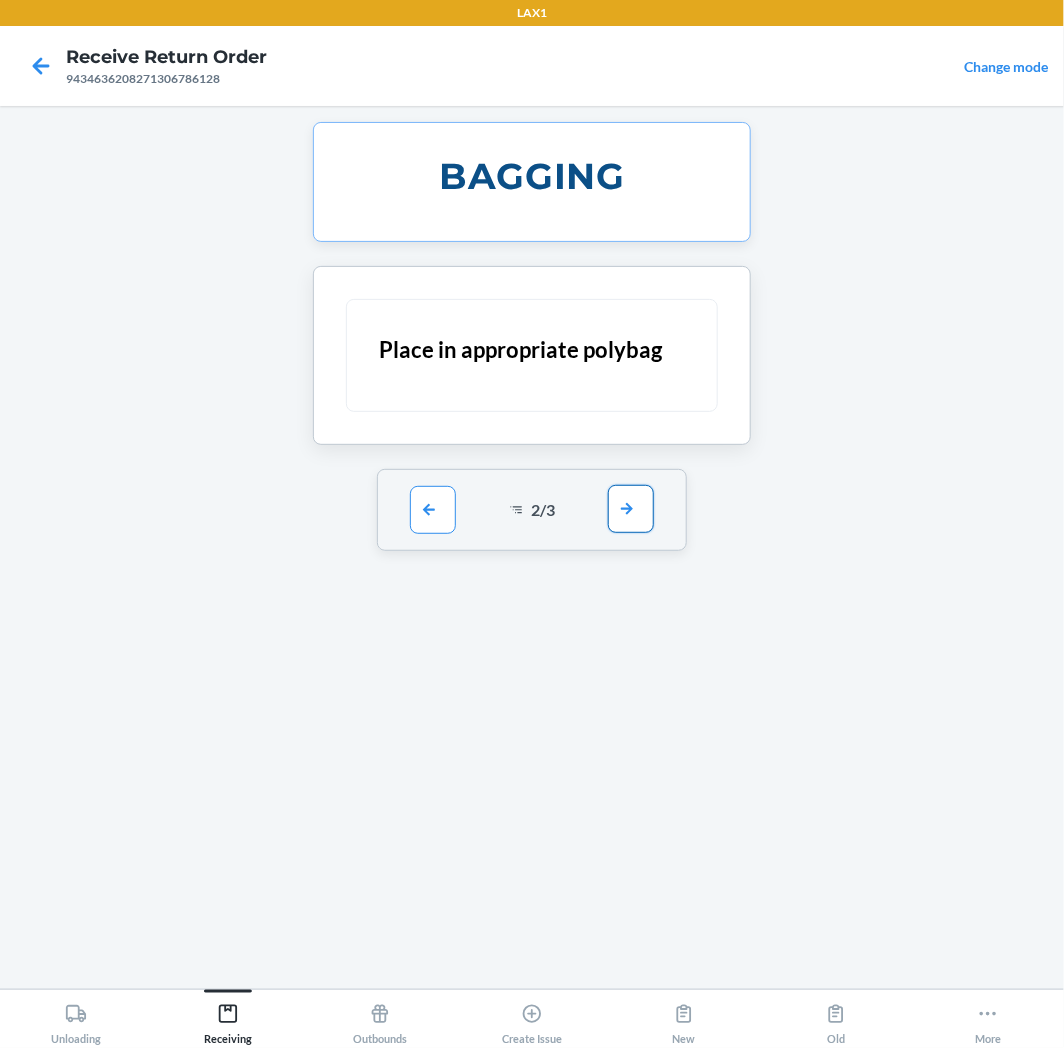 click at bounding box center (631, 509) 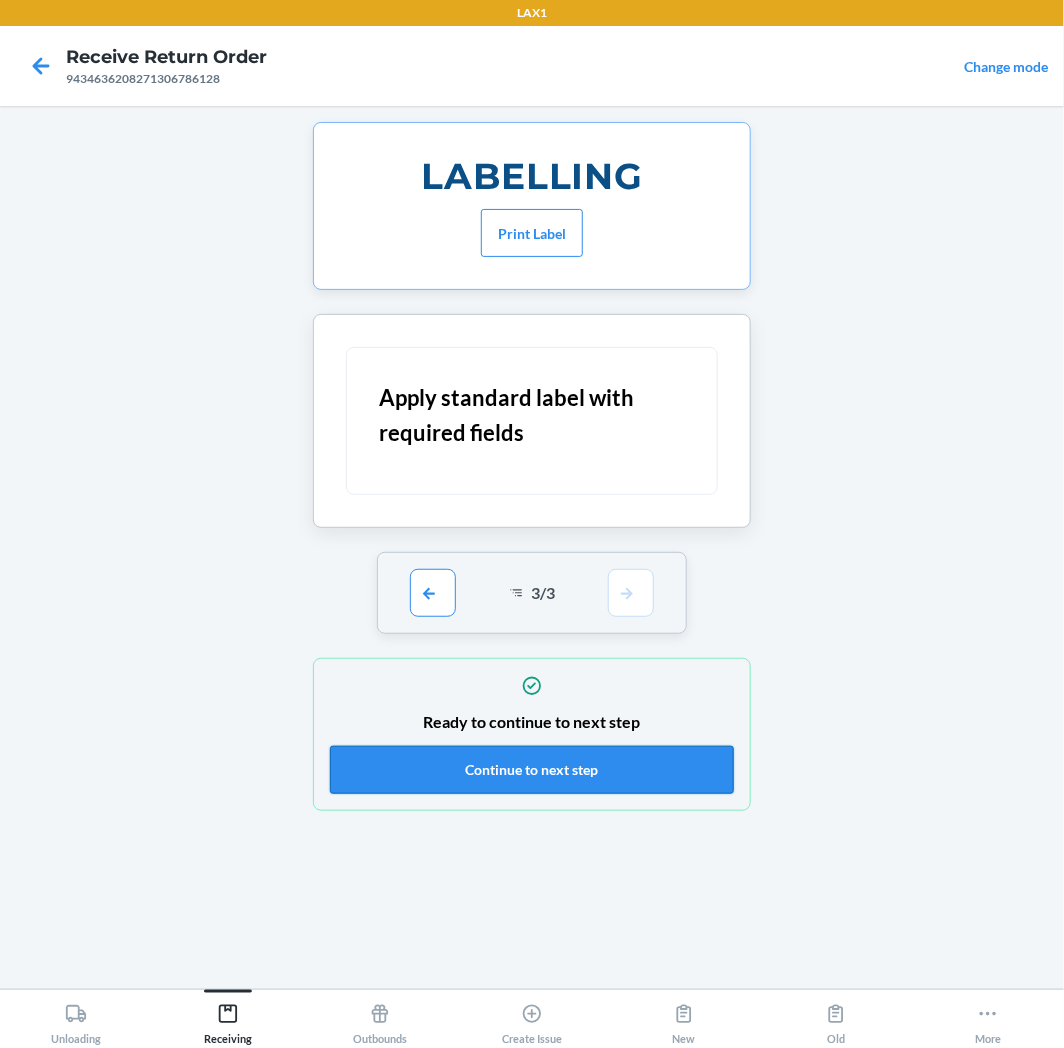 click on "Continue to next step" at bounding box center (532, 770) 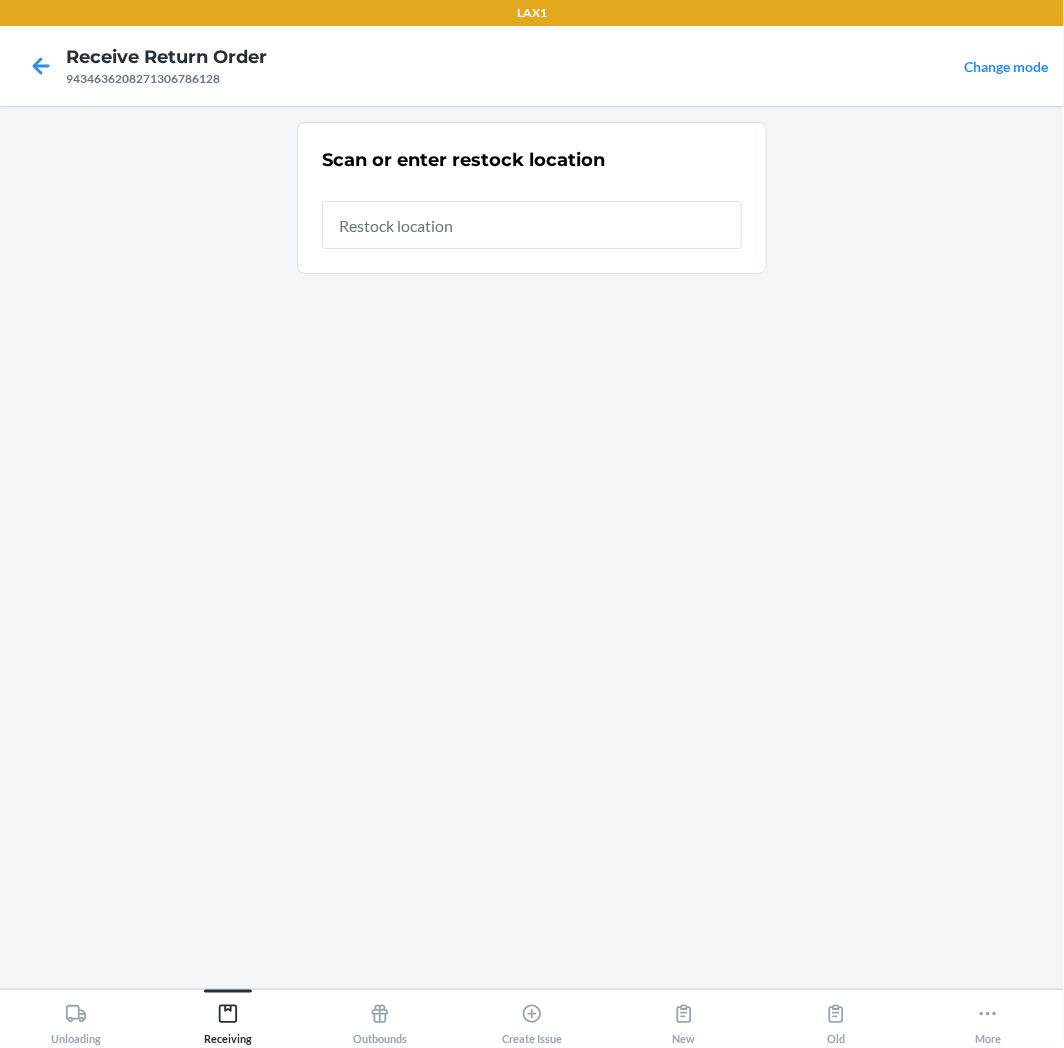 click at bounding box center [532, 225] 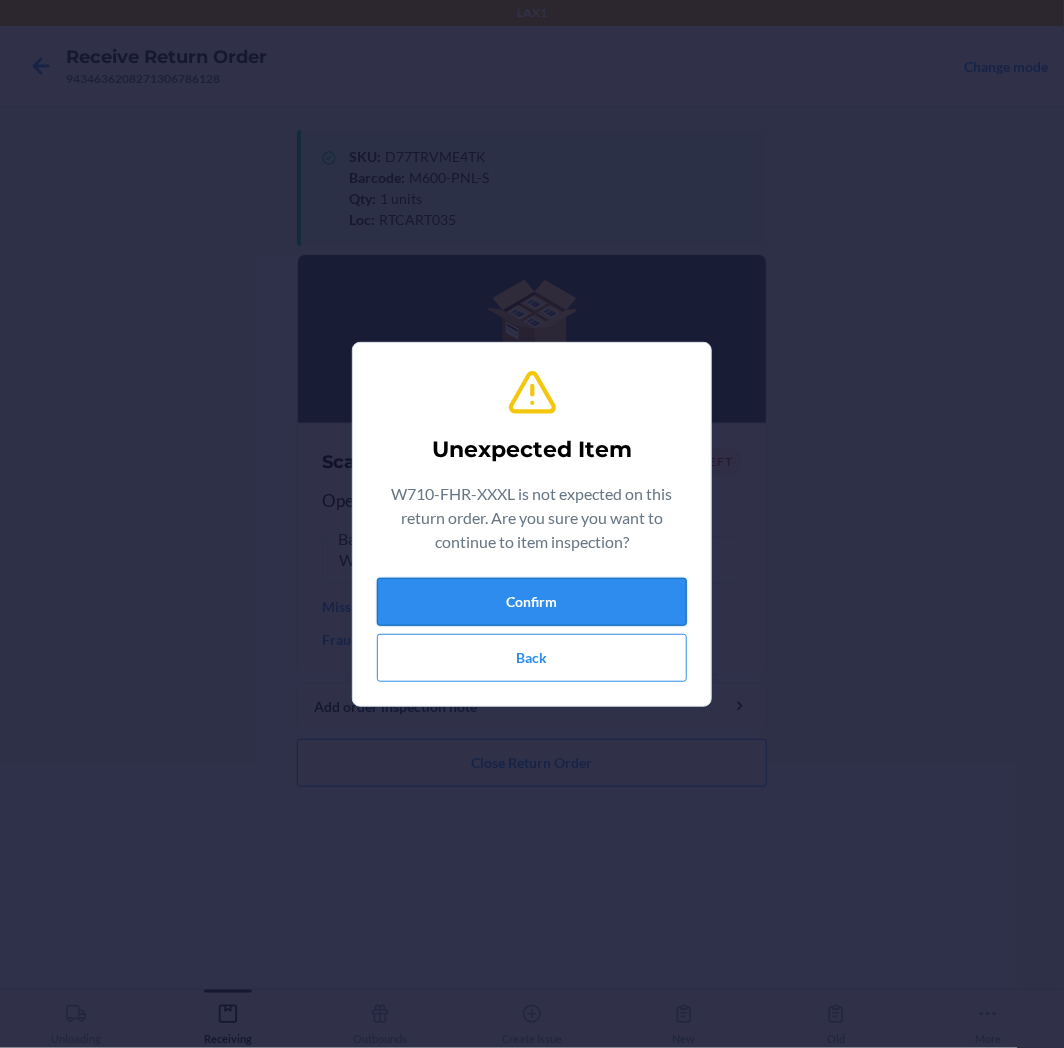 click on "Confirm" at bounding box center (532, 602) 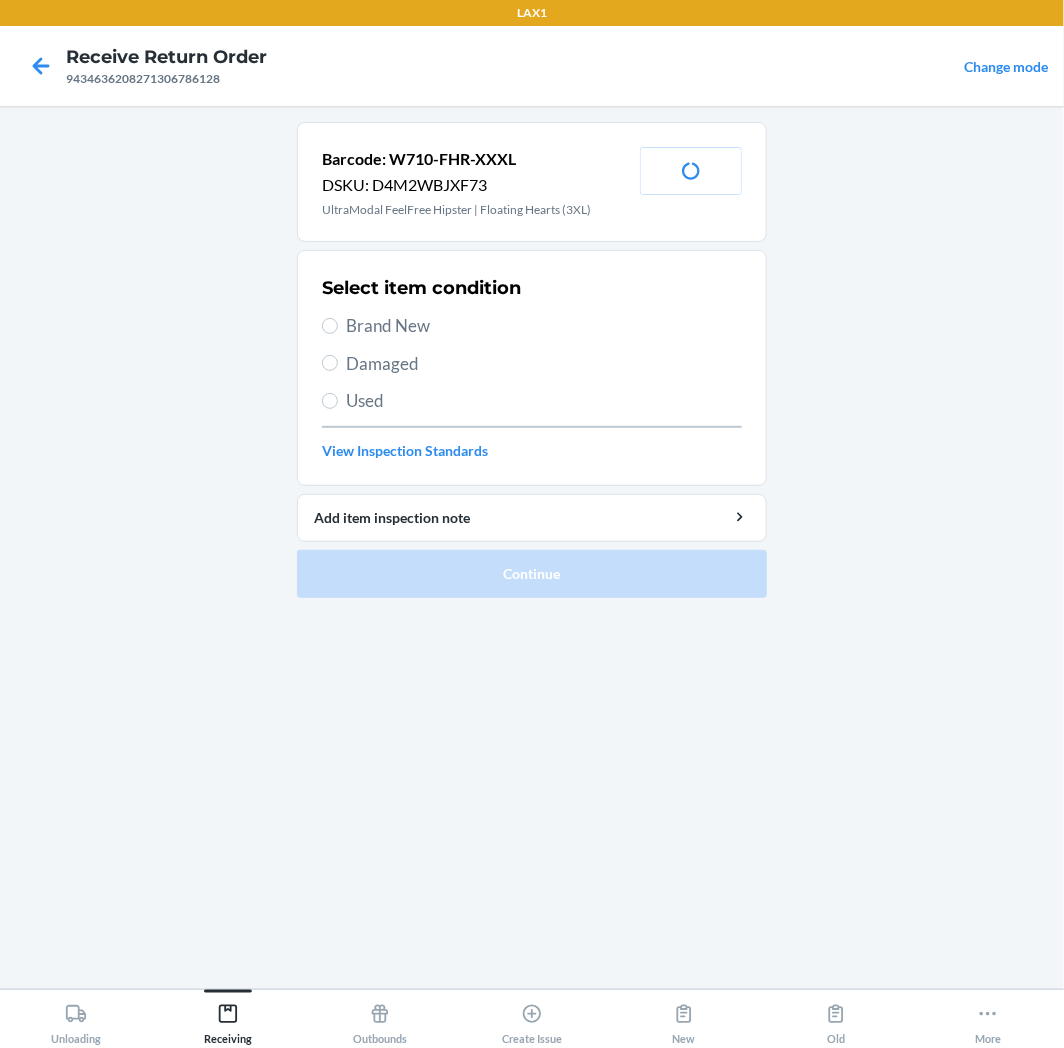 click on "Brand New" at bounding box center [544, 326] 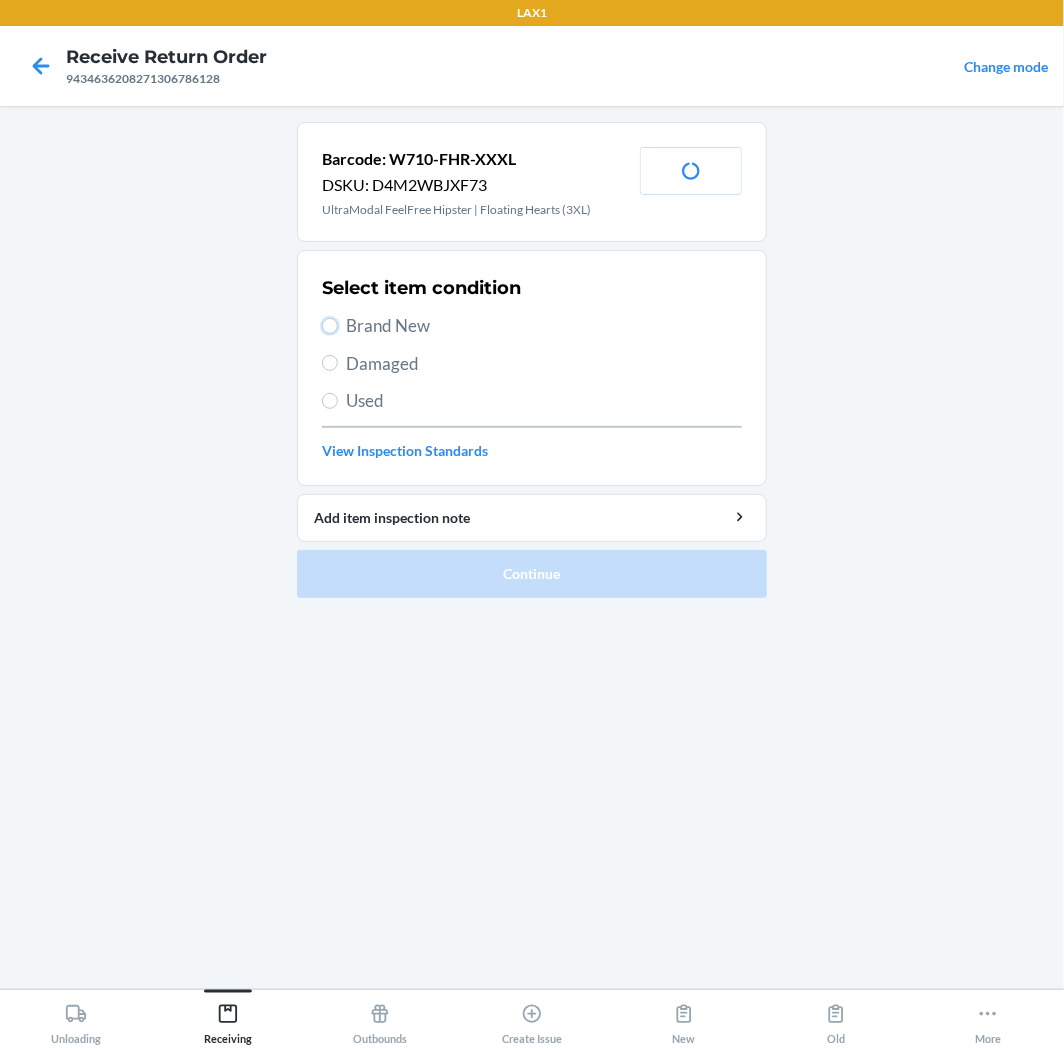 click on "Brand New" at bounding box center [330, 326] 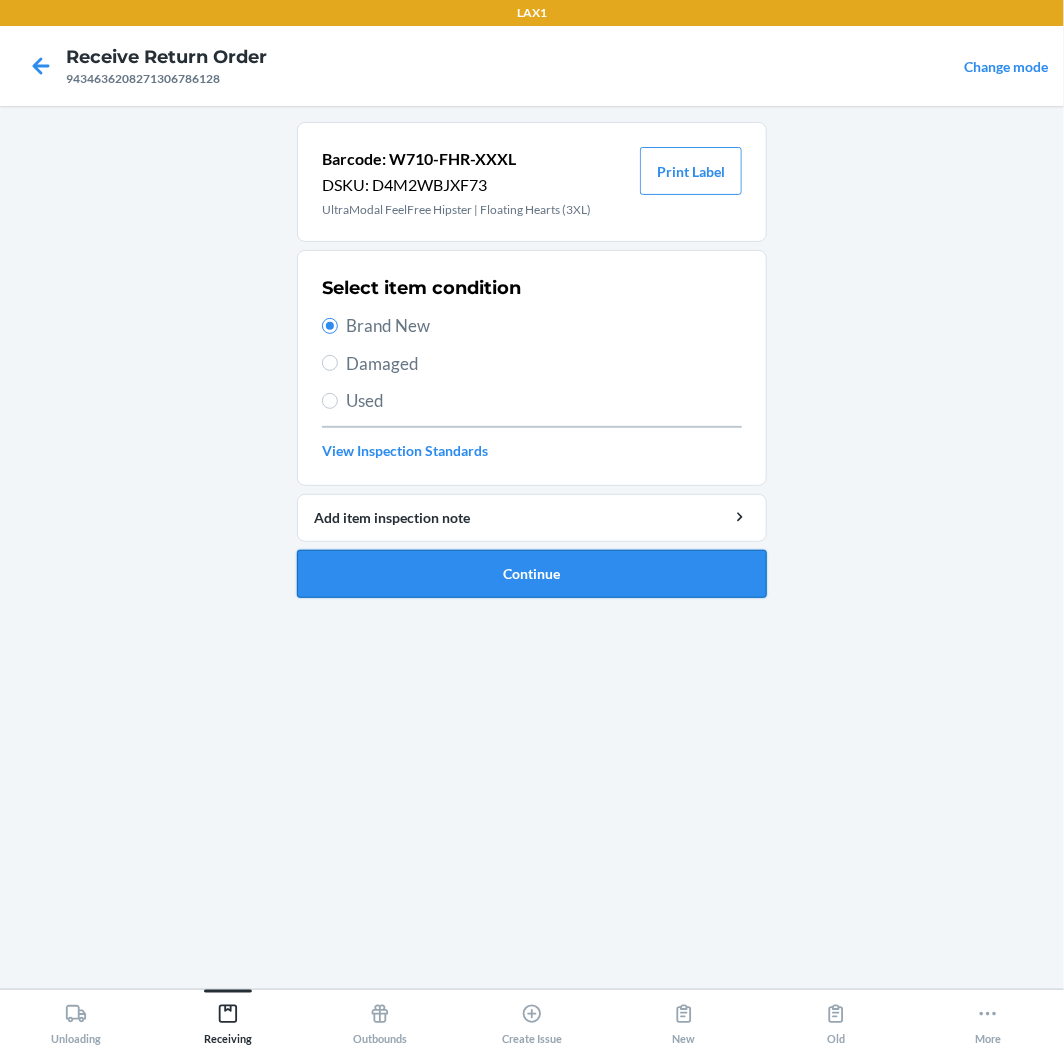click on "Continue" at bounding box center (532, 574) 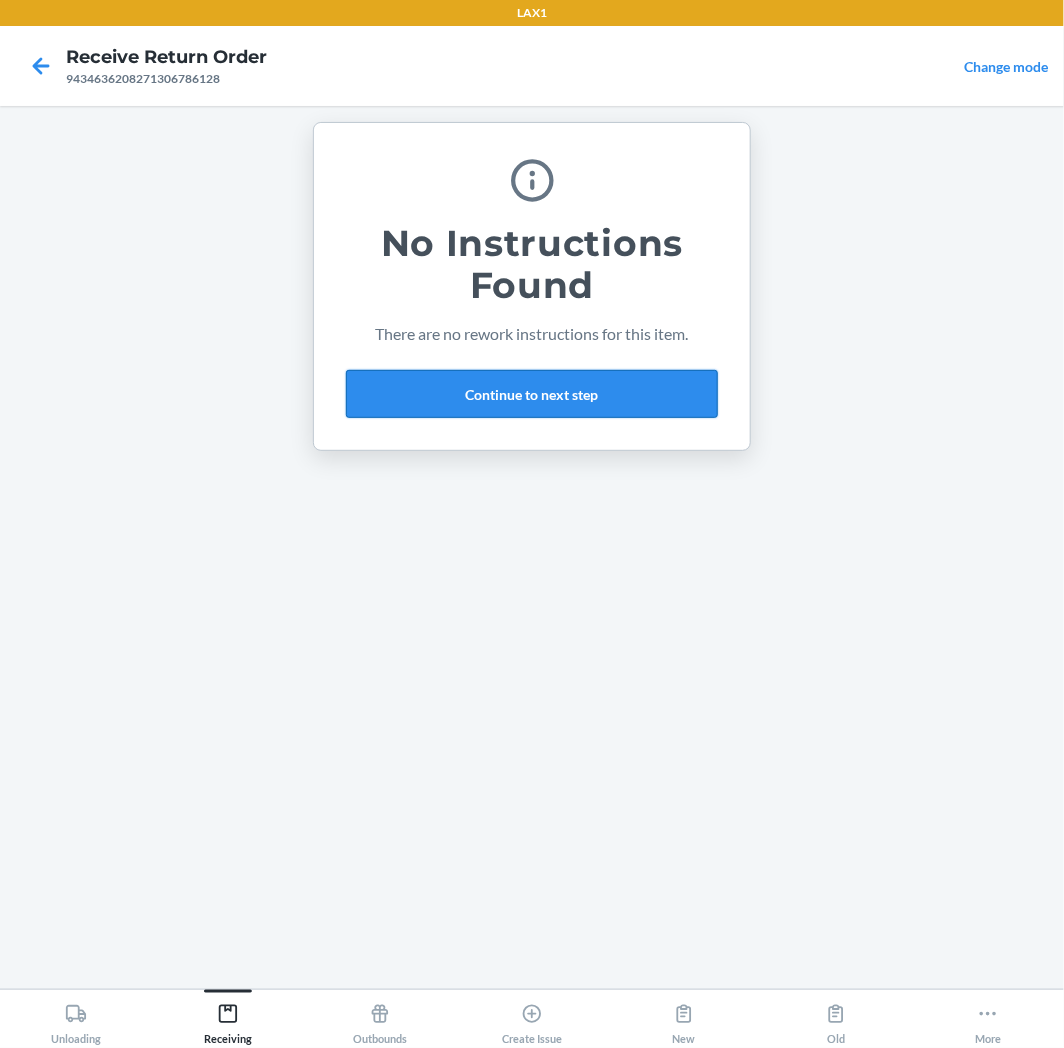 click on "Continue to next step" at bounding box center (532, 394) 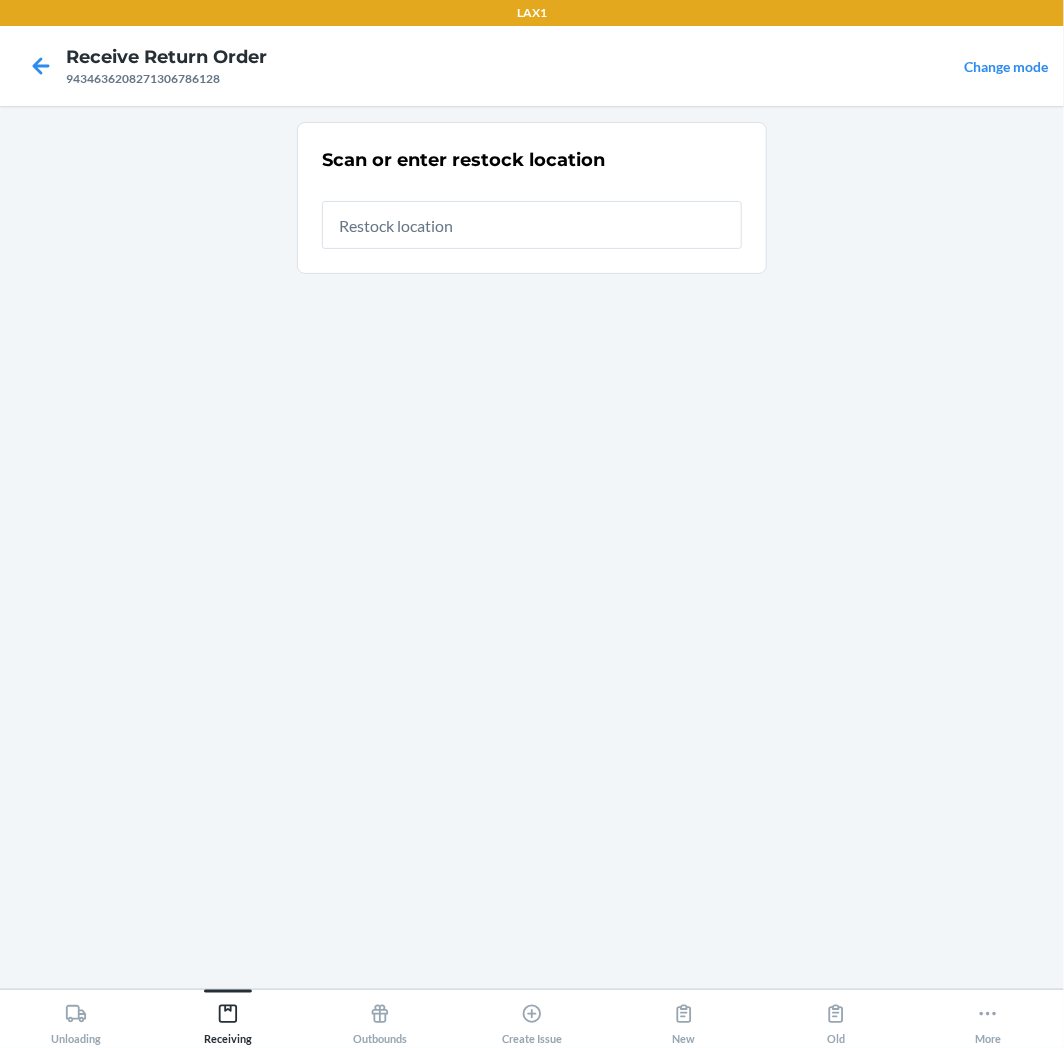 click at bounding box center (532, 225) 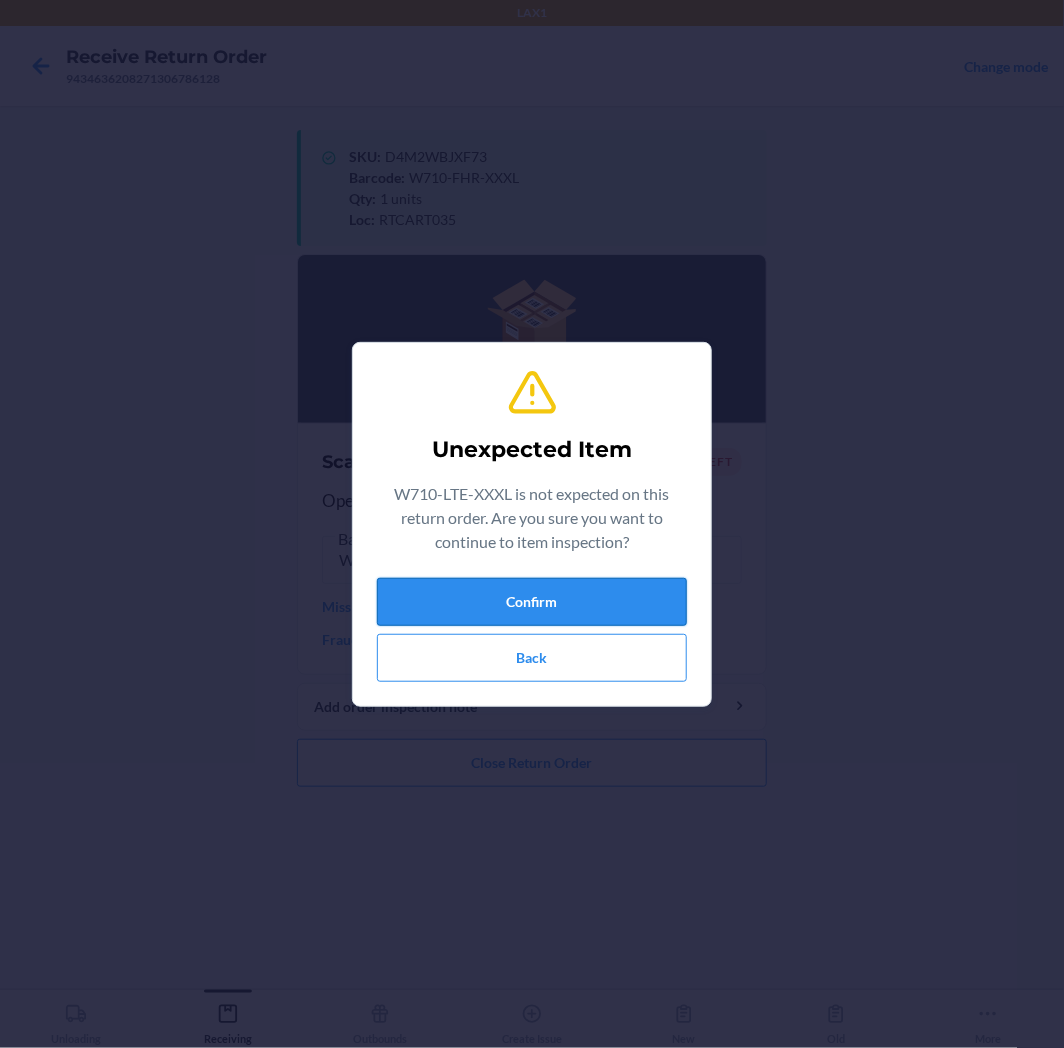 click on "Confirm" at bounding box center [532, 602] 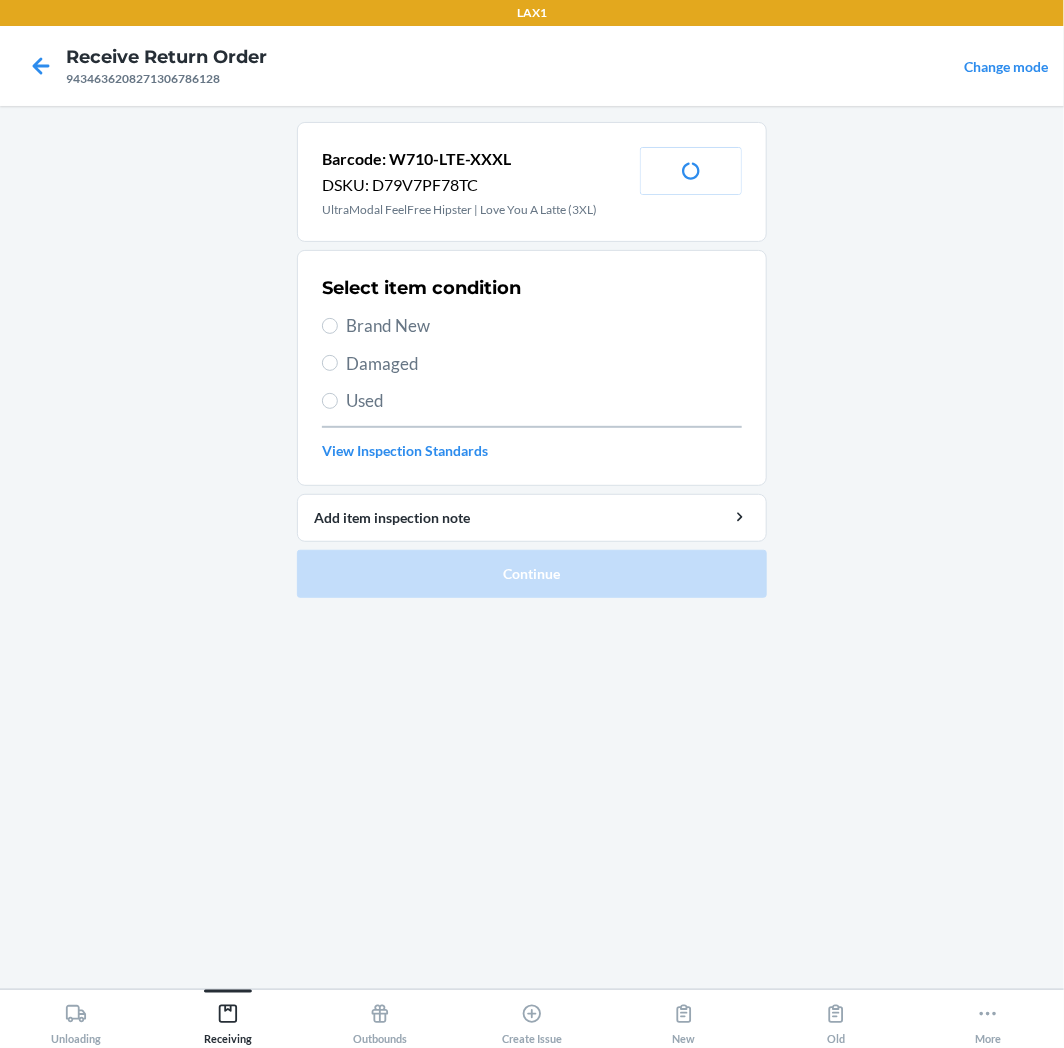 click on "Brand New" at bounding box center [544, 326] 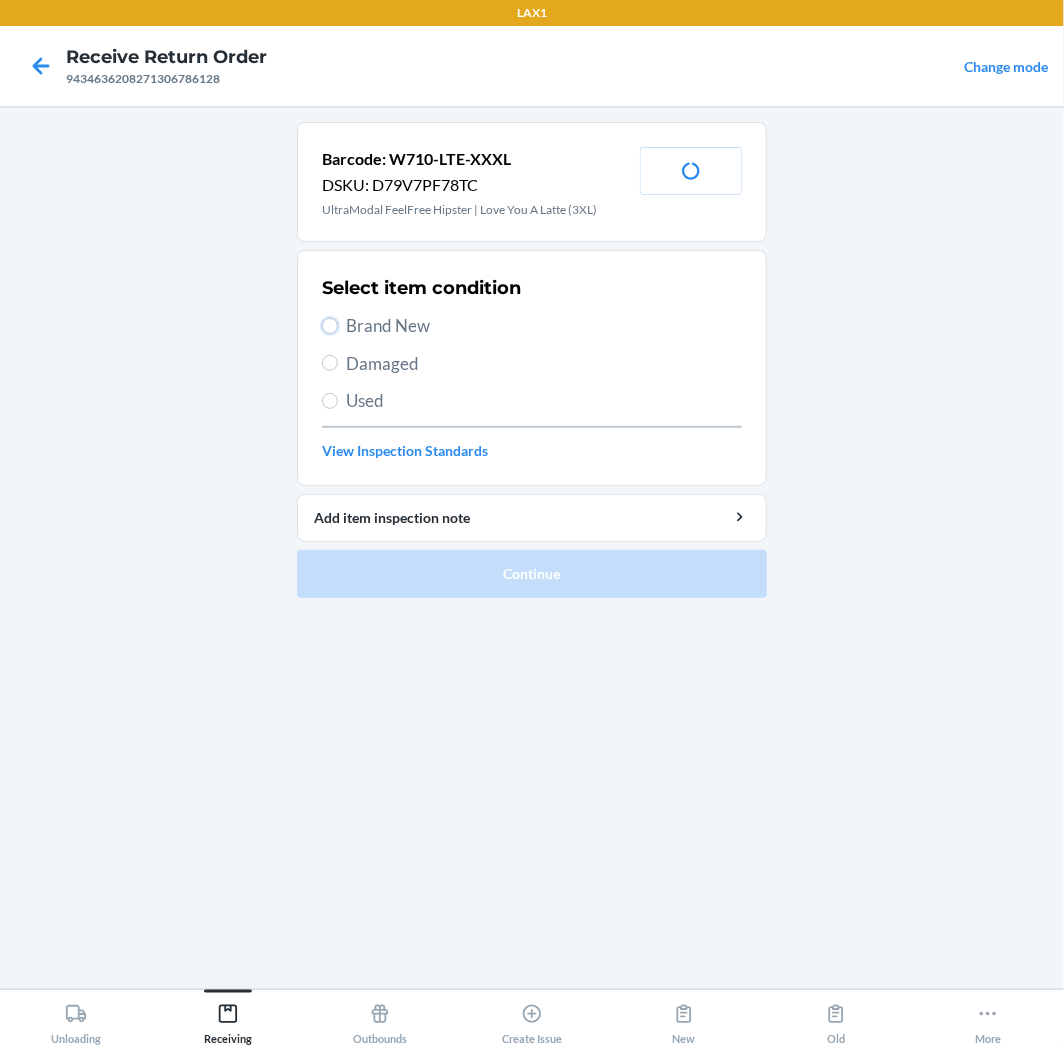 click on "Brand New" at bounding box center (330, 326) 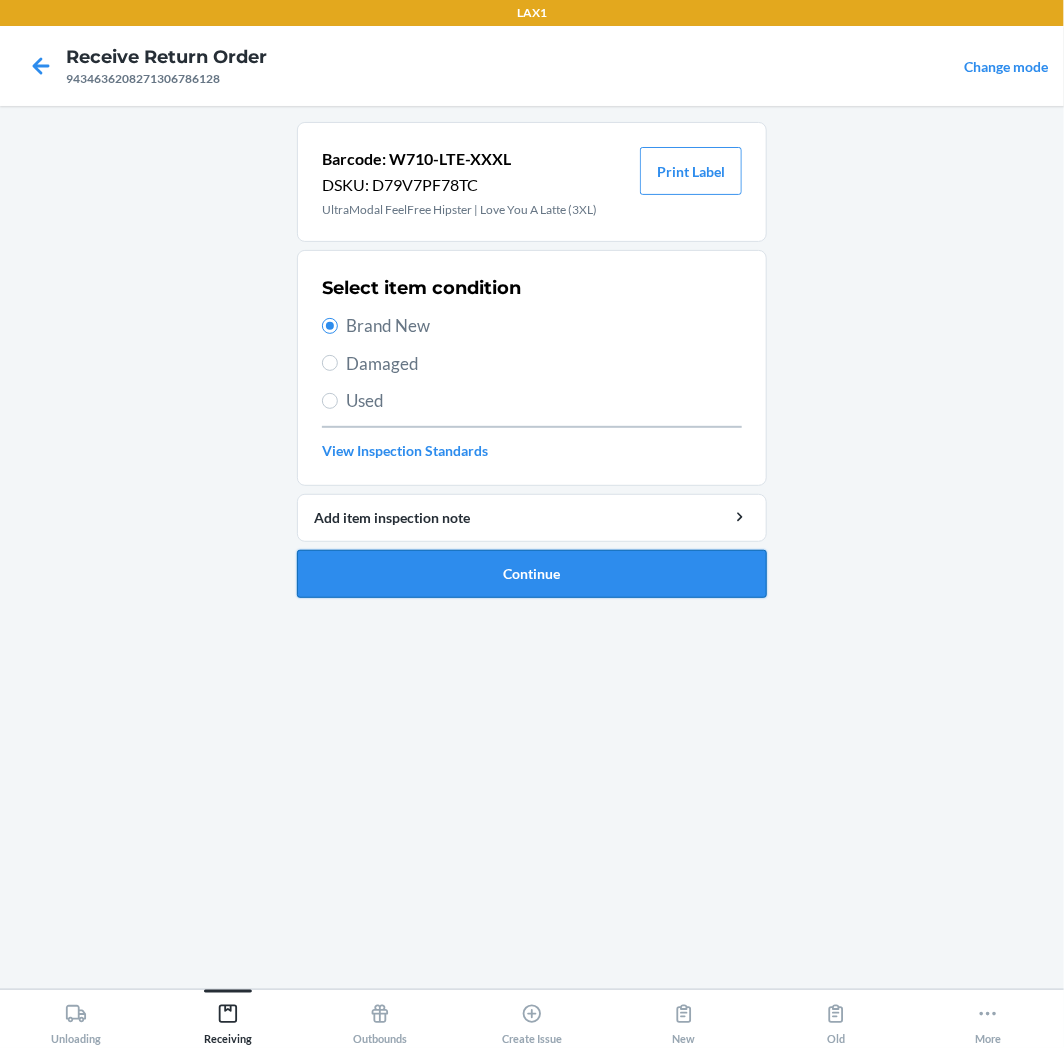 click on "Continue" at bounding box center [532, 574] 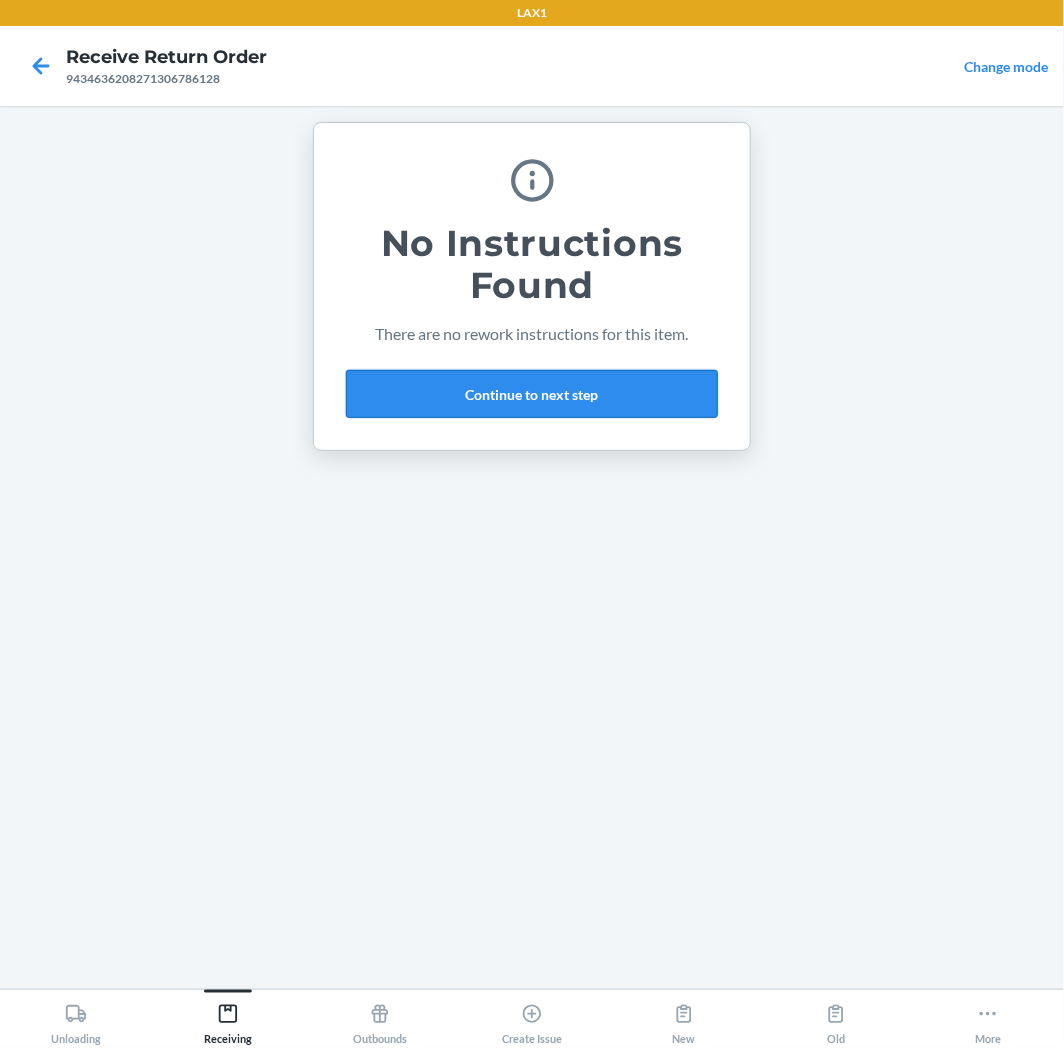 click on "Continue to next step" at bounding box center (532, 394) 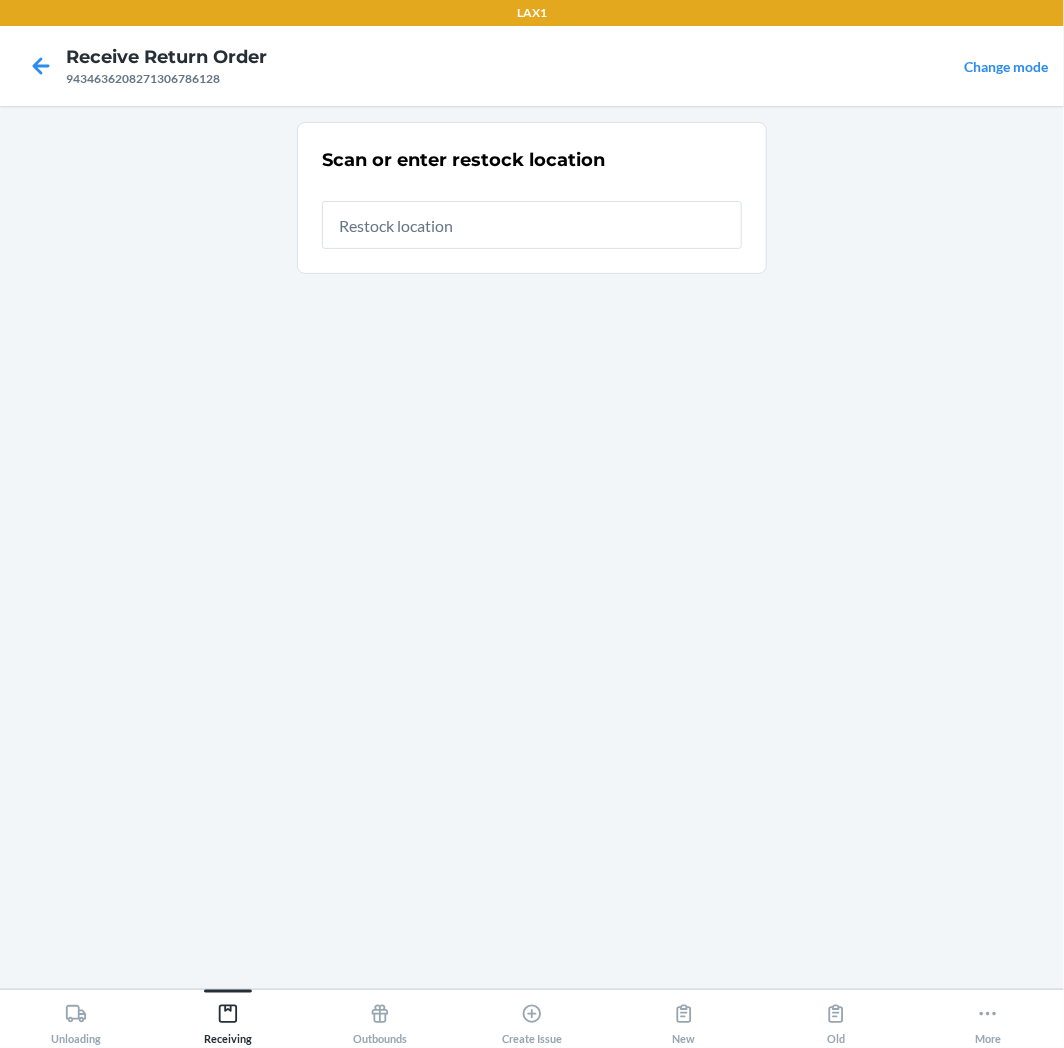 click at bounding box center (532, 225) 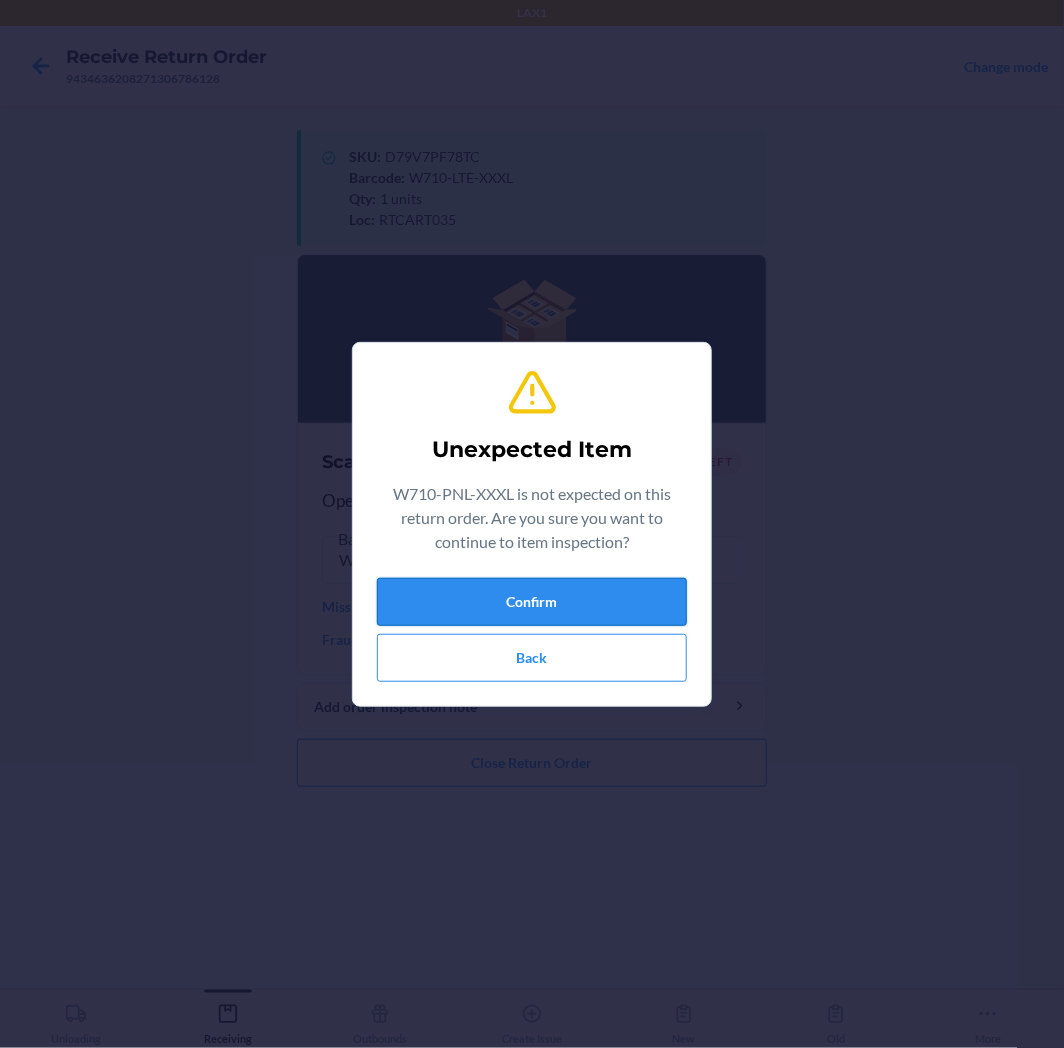click on "Confirm" at bounding box center [532, 602] 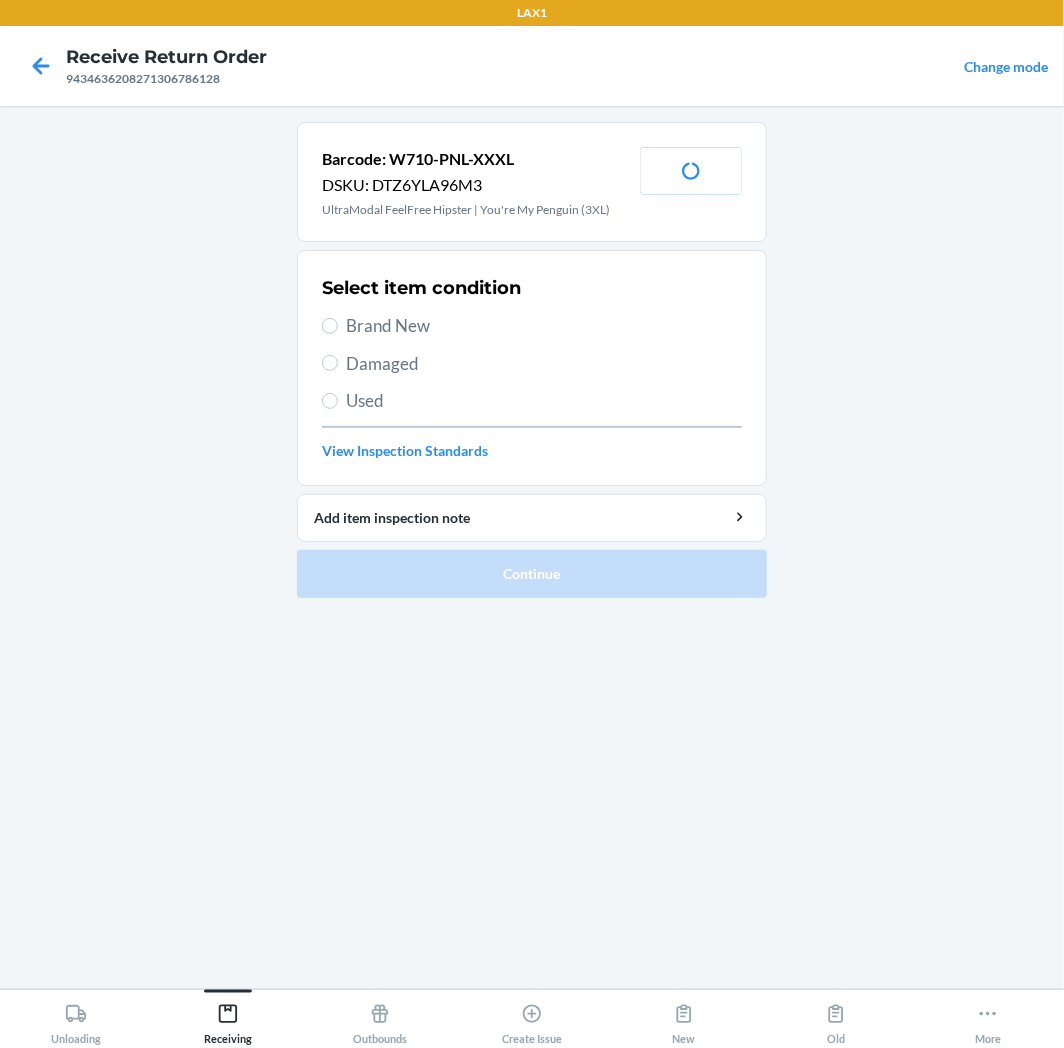 click on "Brand New" at bounding box center [544, 326] 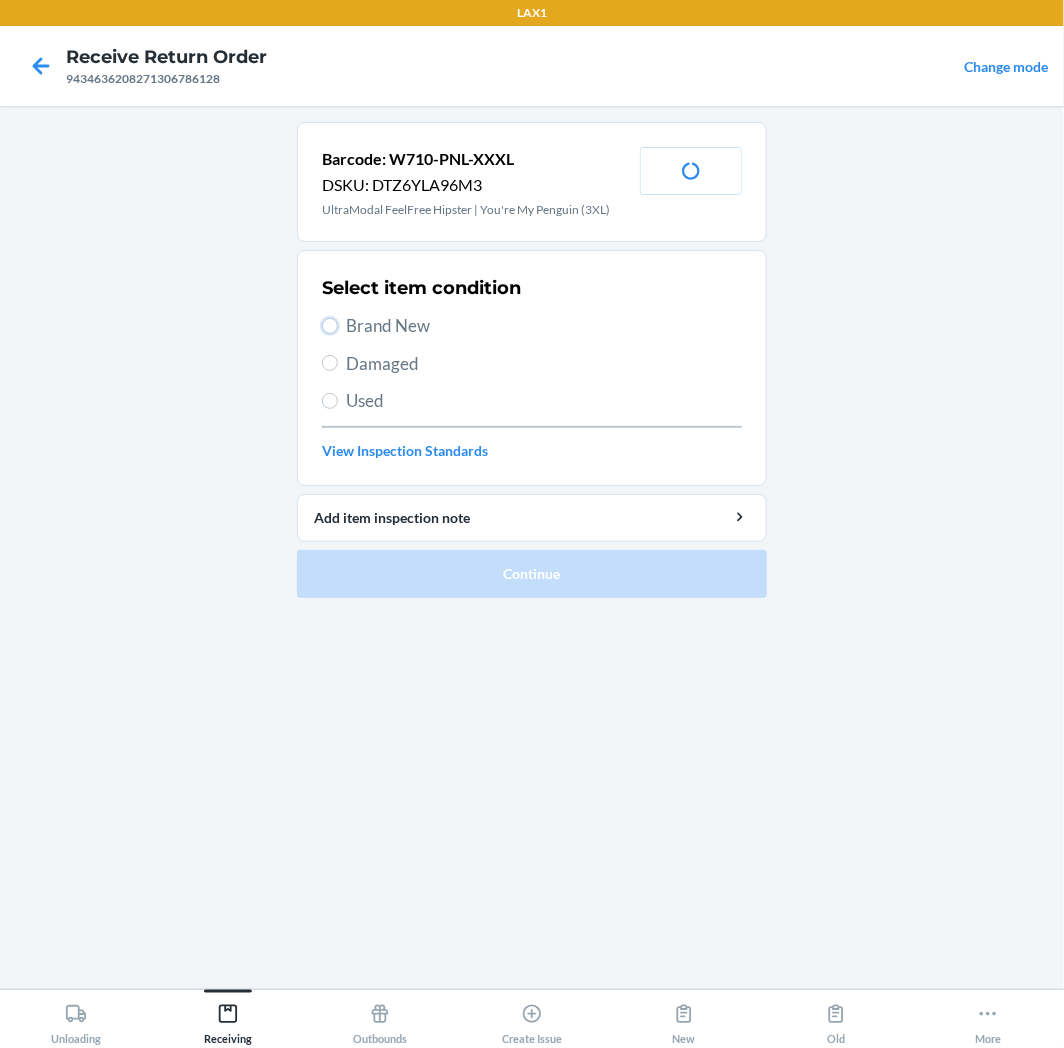 click on "Brand New" at bounding box center [330, 326] 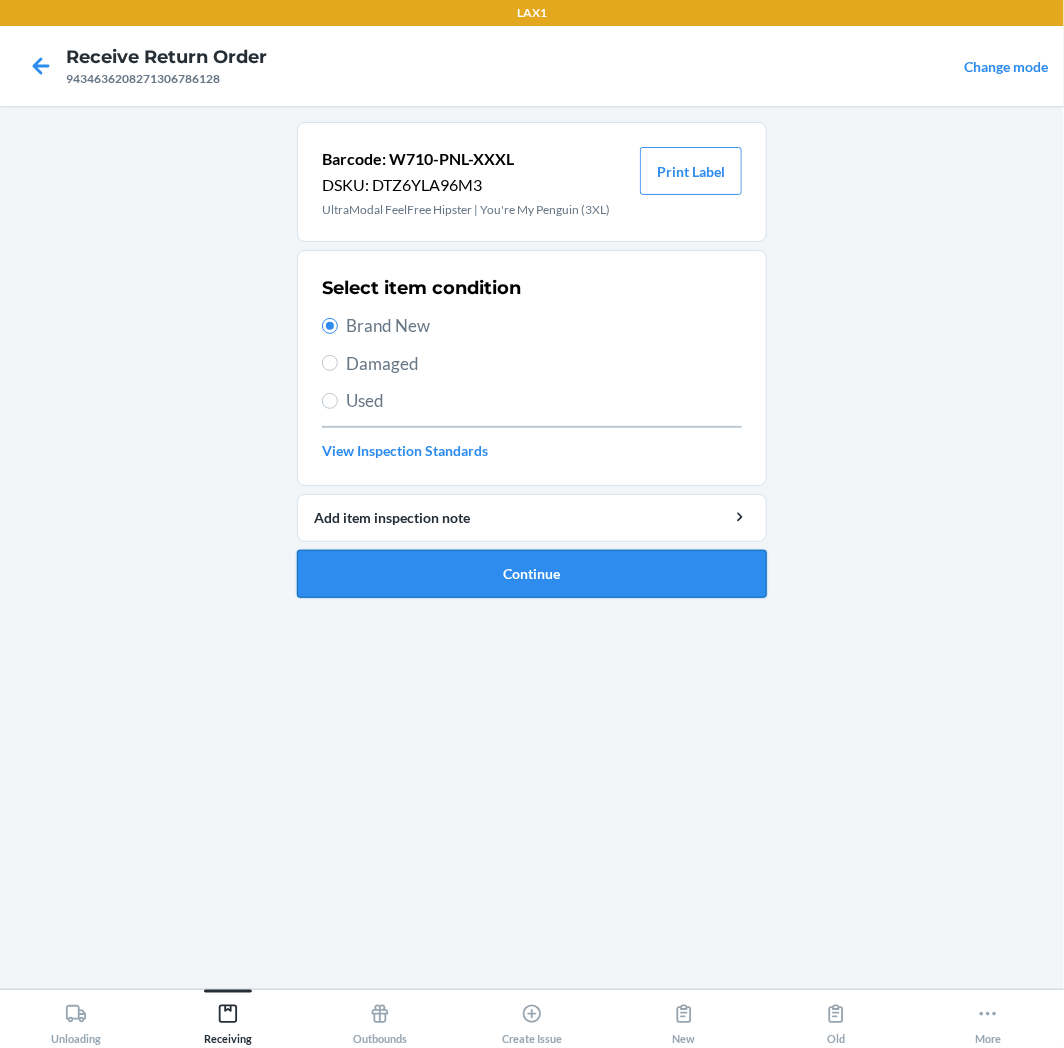click on "Continue" at bounding box center (532, 574) 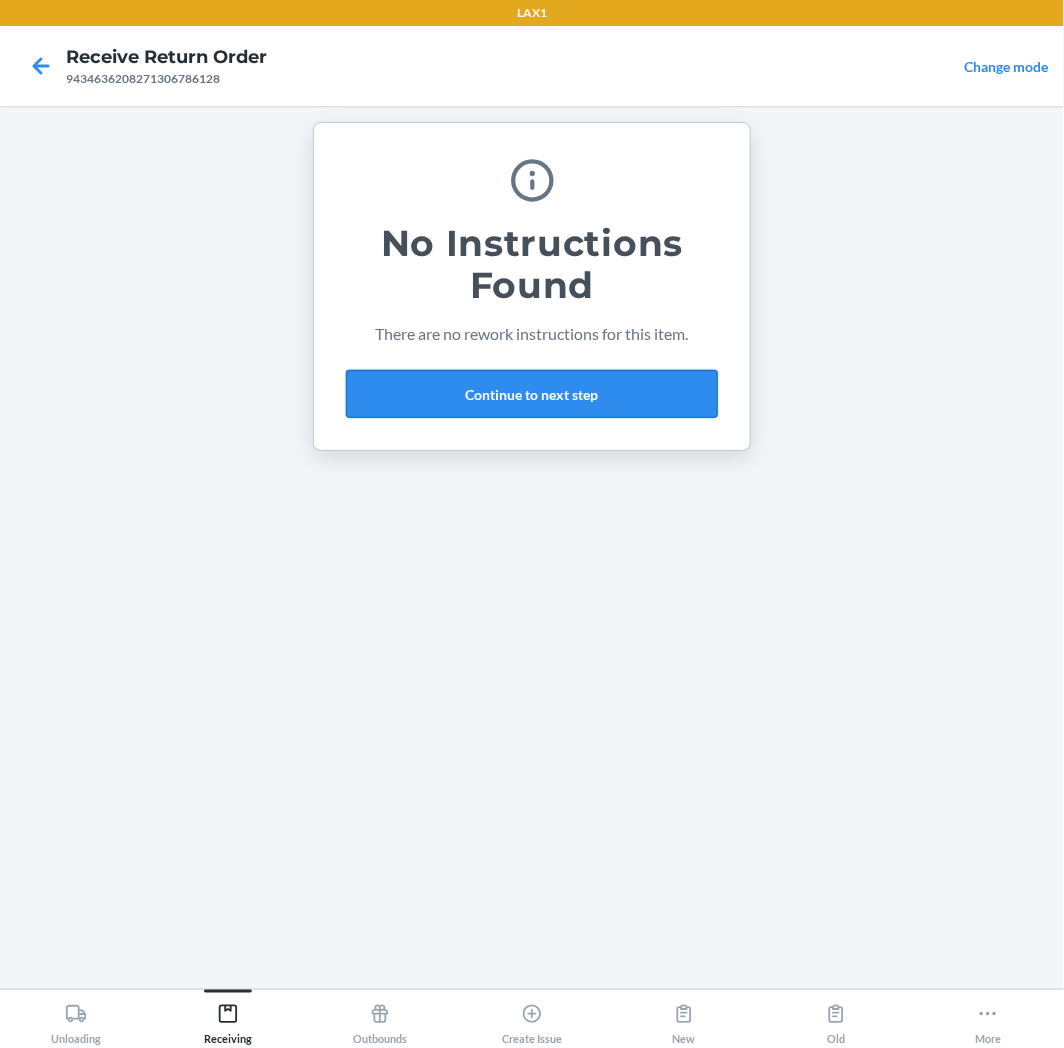 click on "Continue to next step" at bounding box center [532, 394] 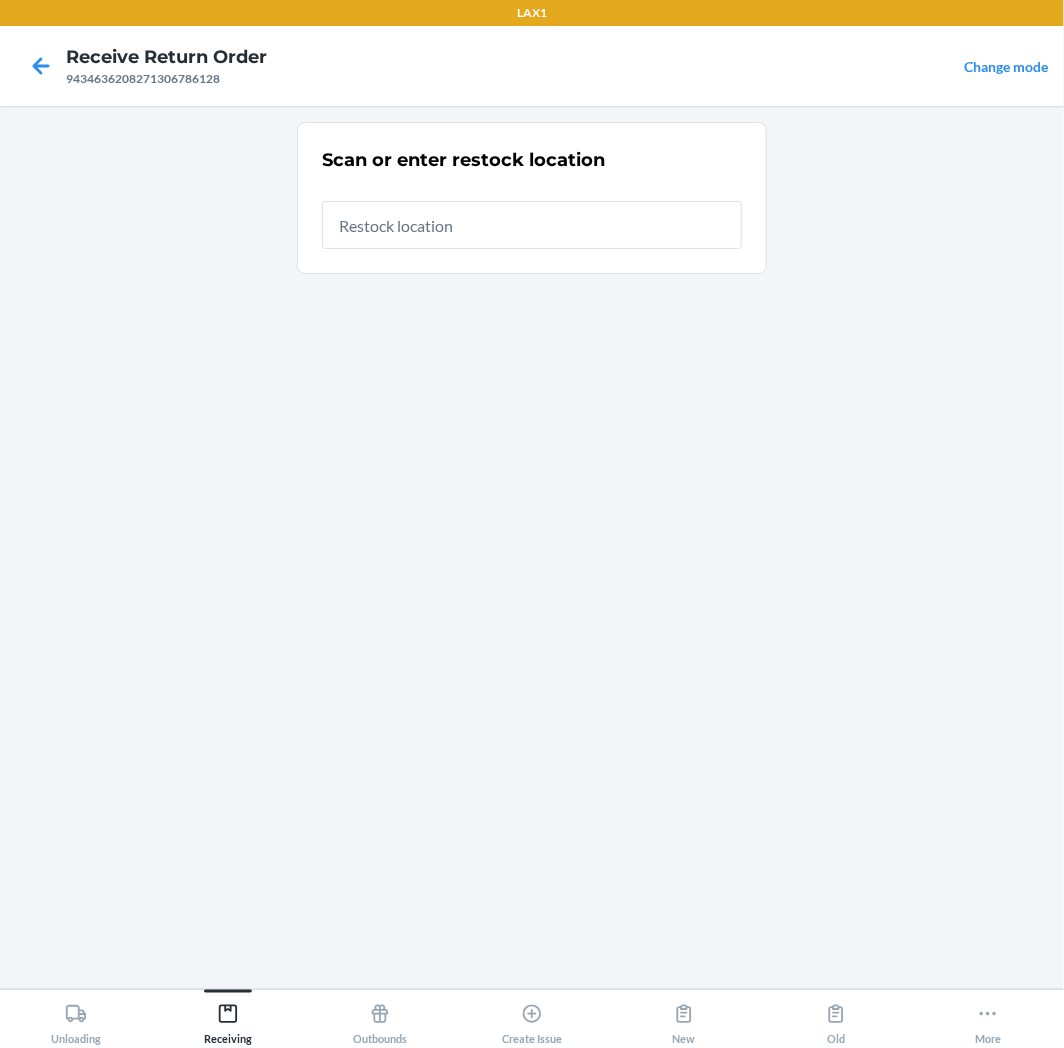 click at bounding box center (532, 225) 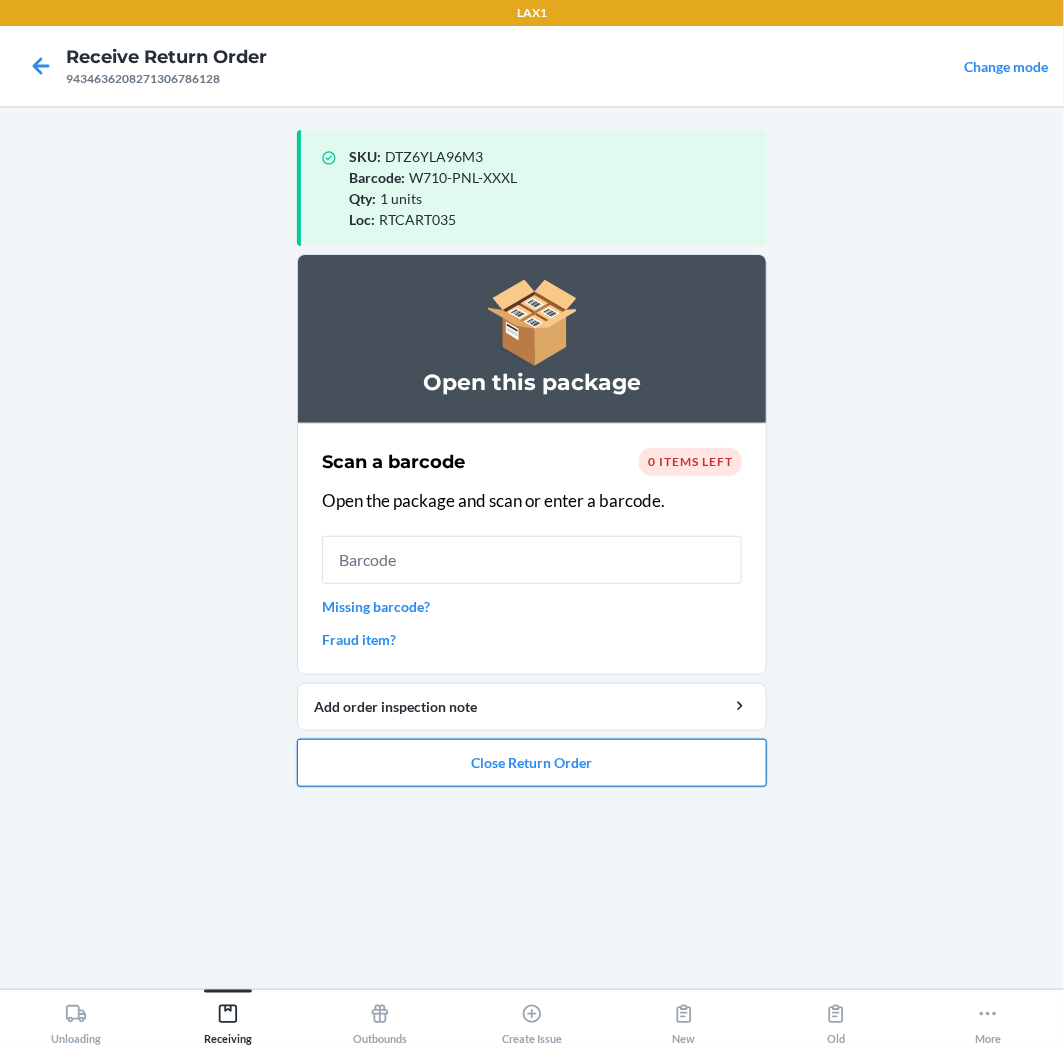 click on "Close Return Order" at bounding box center [532, 763] 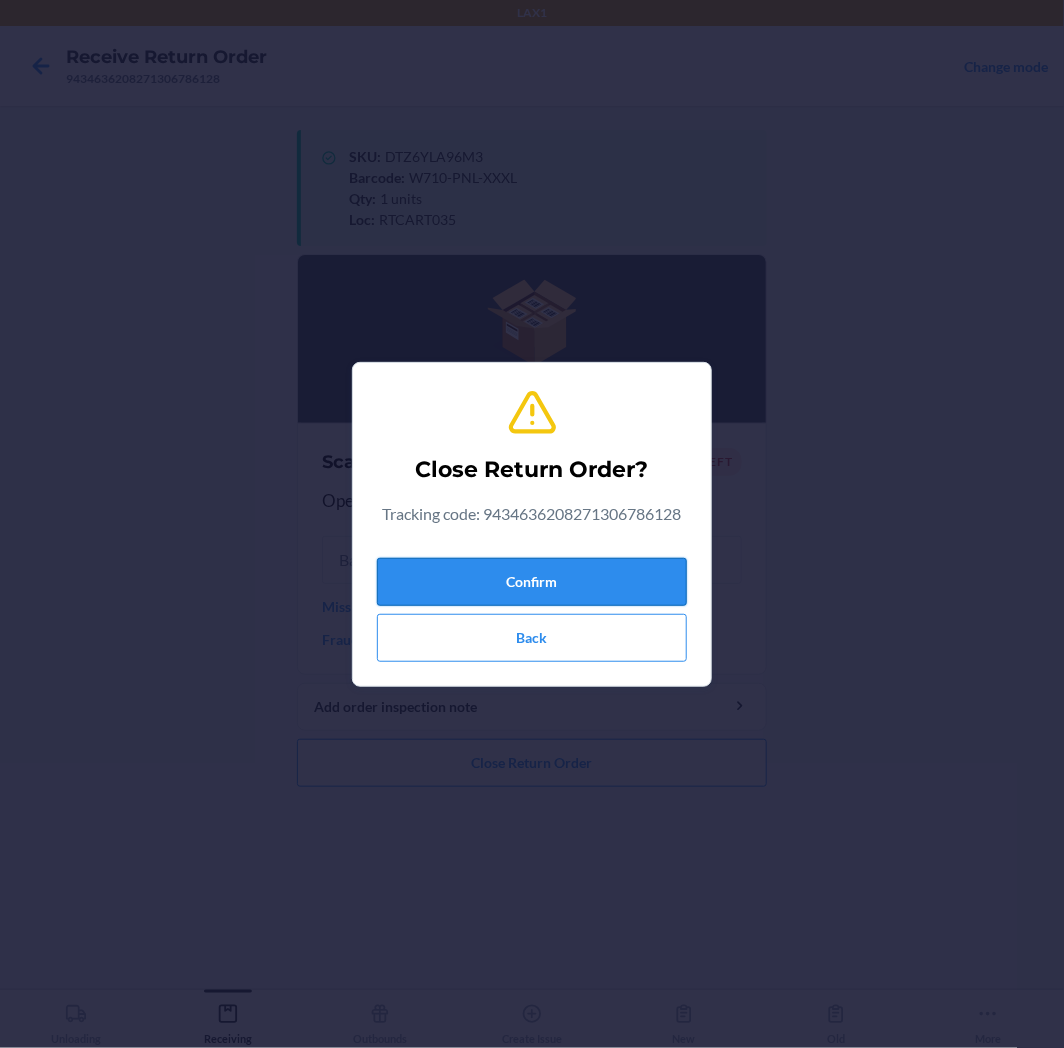 click on "Confirm" at bounding box center [532, 582] 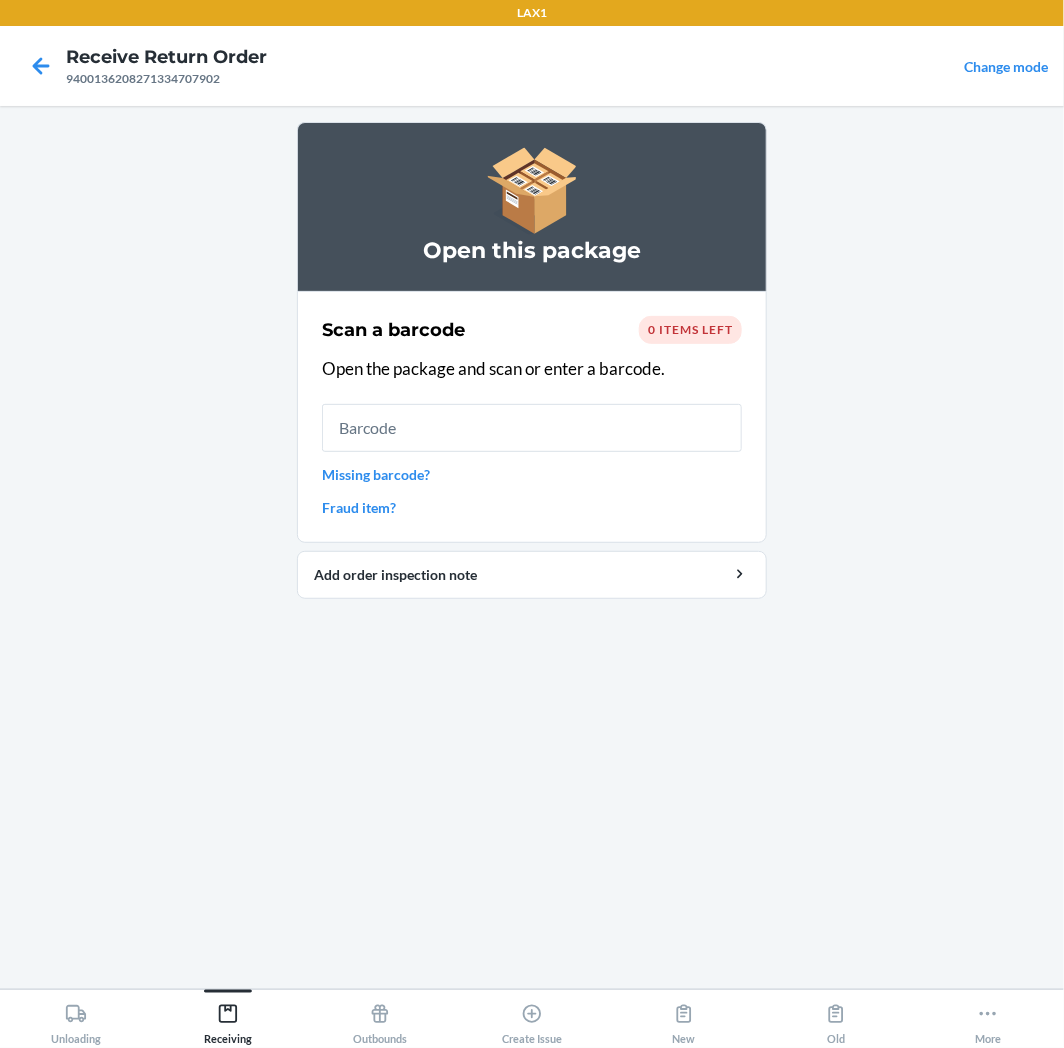 click at bounding box center [532, 428] 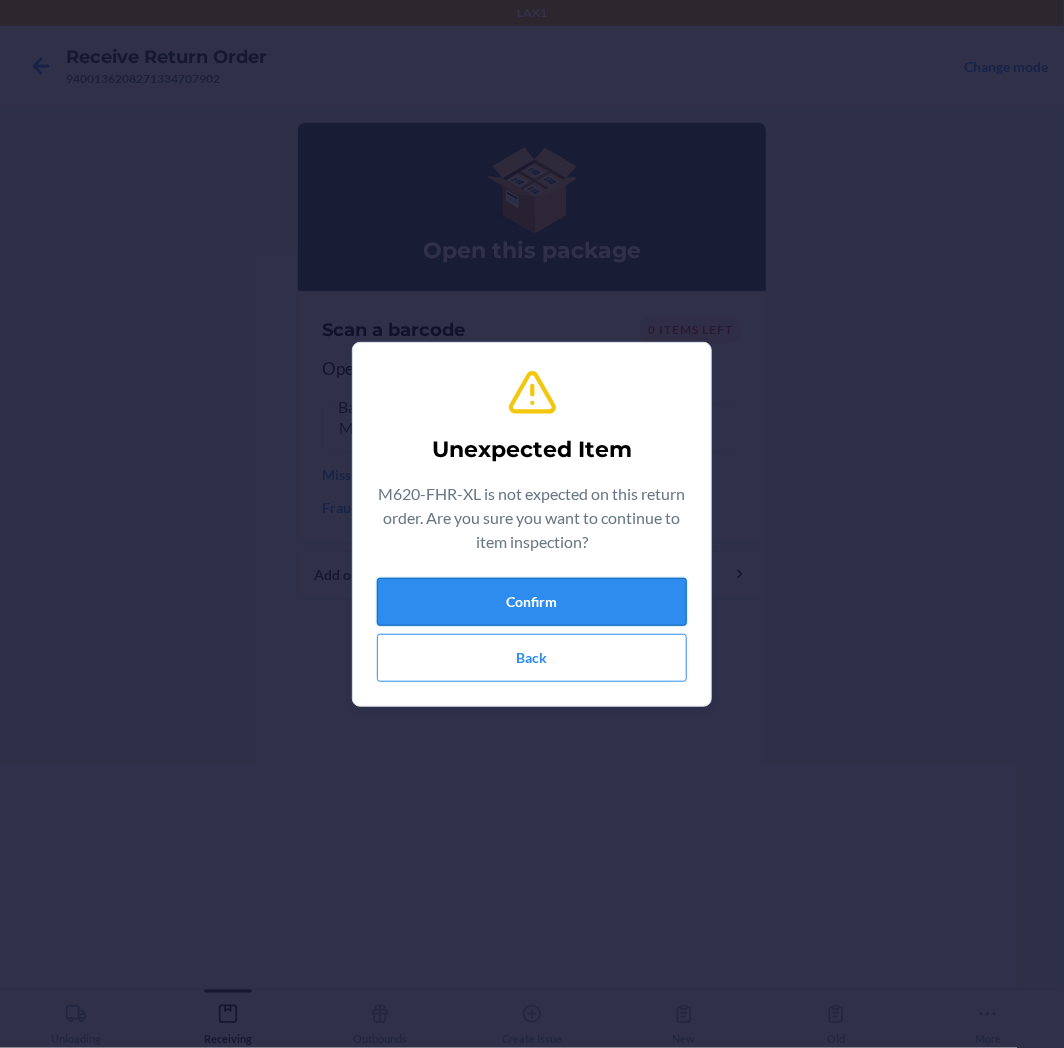 click on "Confirm" at bounding box center (532, 602) 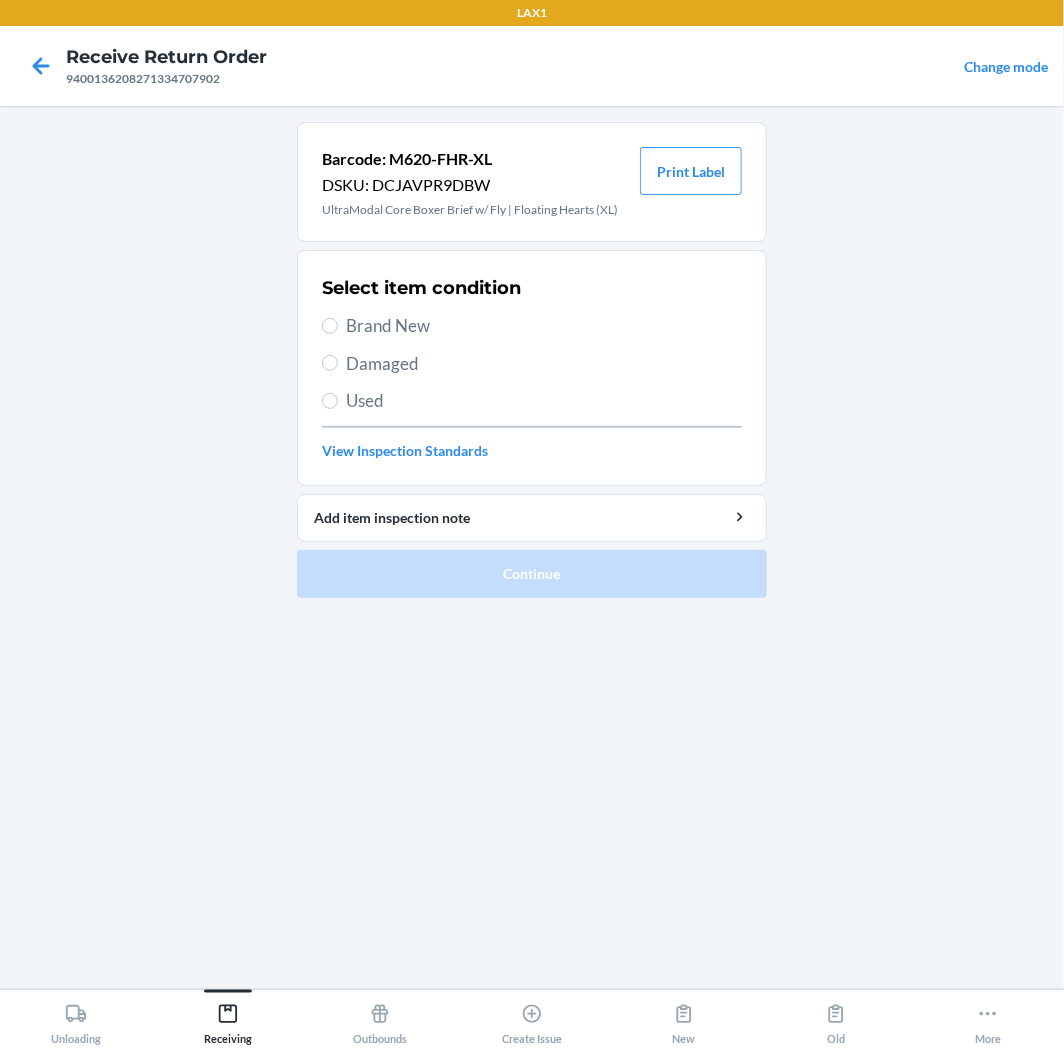 drag, startPoint x: 360, startPoint y: 318, endPoint x: 361, endPoint y: 368, distance: 50.01 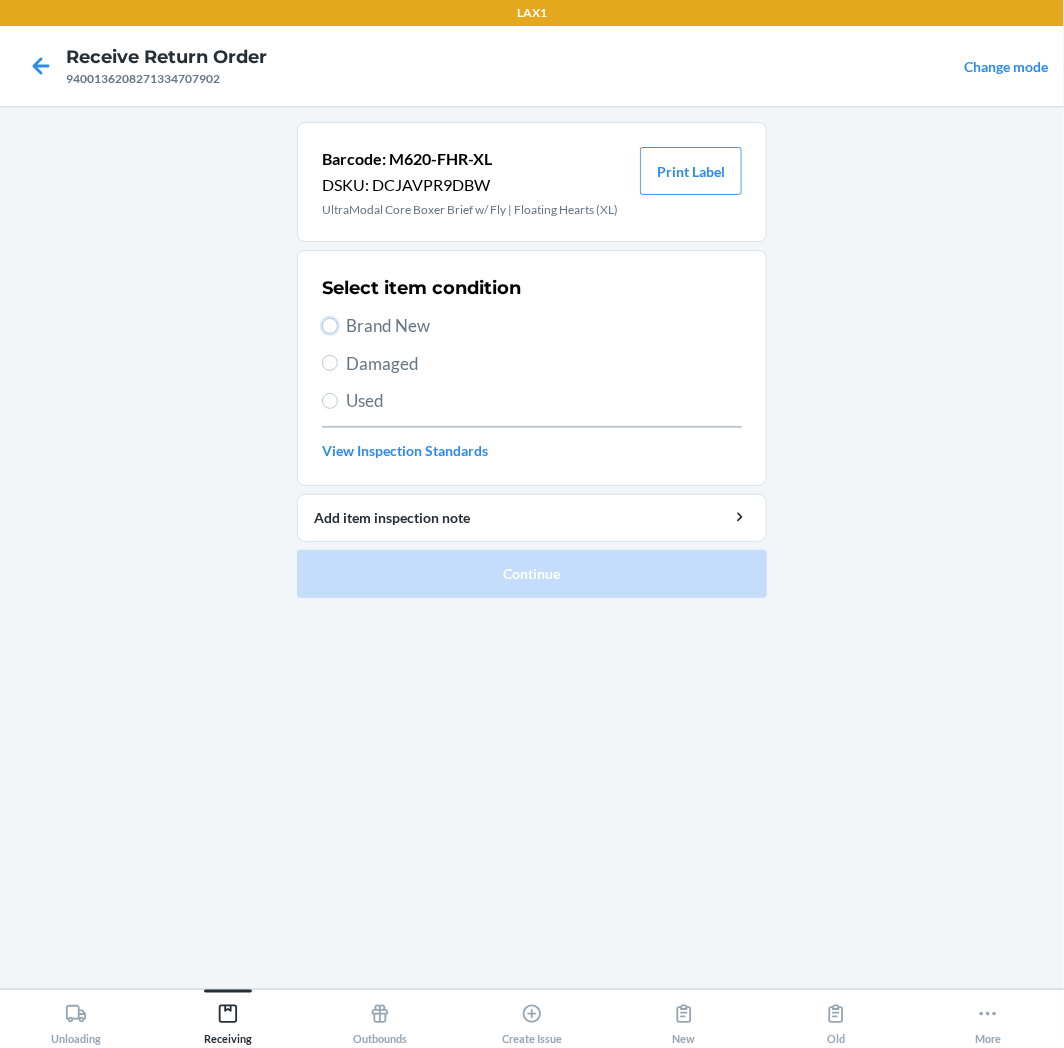 click on "Brand New" at bounding box center [330, 326] 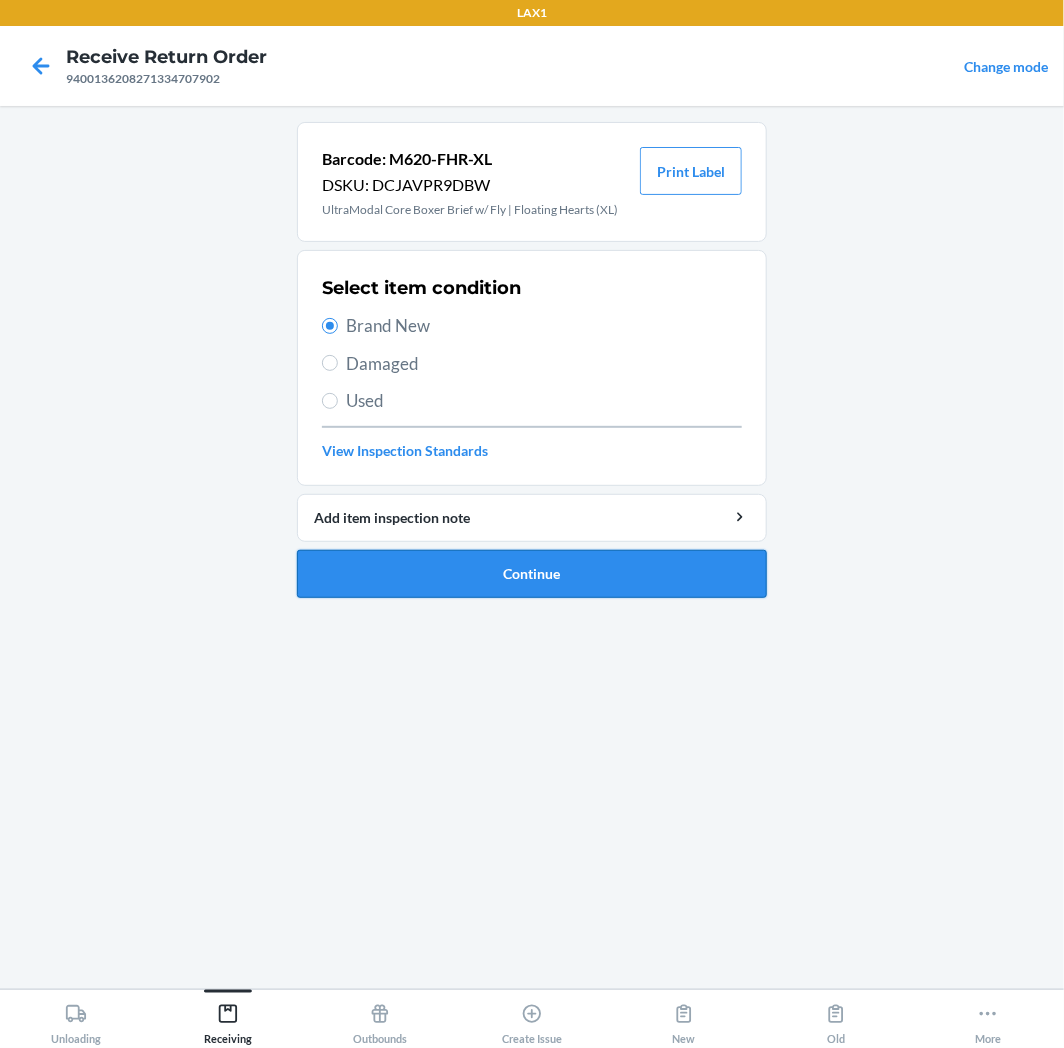 click on "Continue" at bounding box center (532, 574) 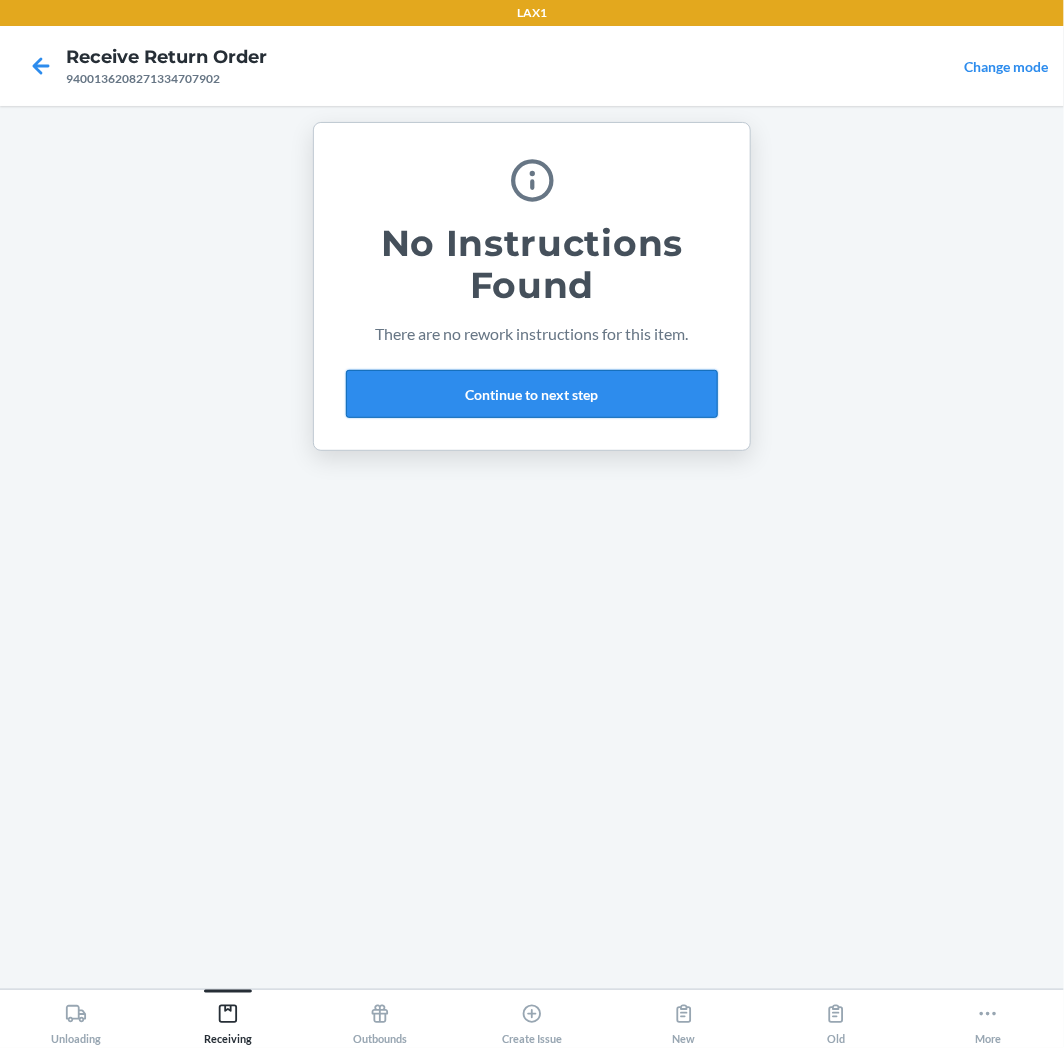 click on "Continue to next step" at bounding box center [532, 394] 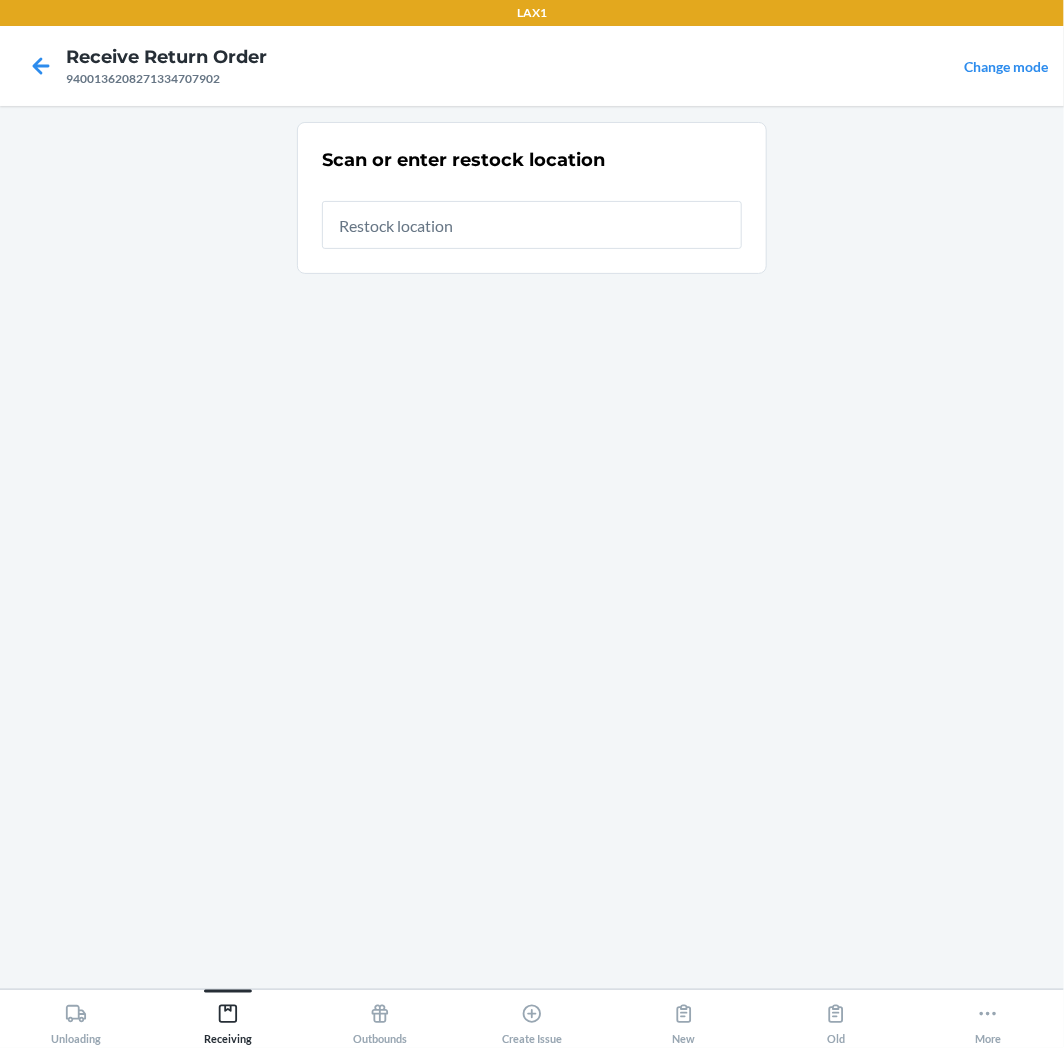 click at bounding box center (532, 225) 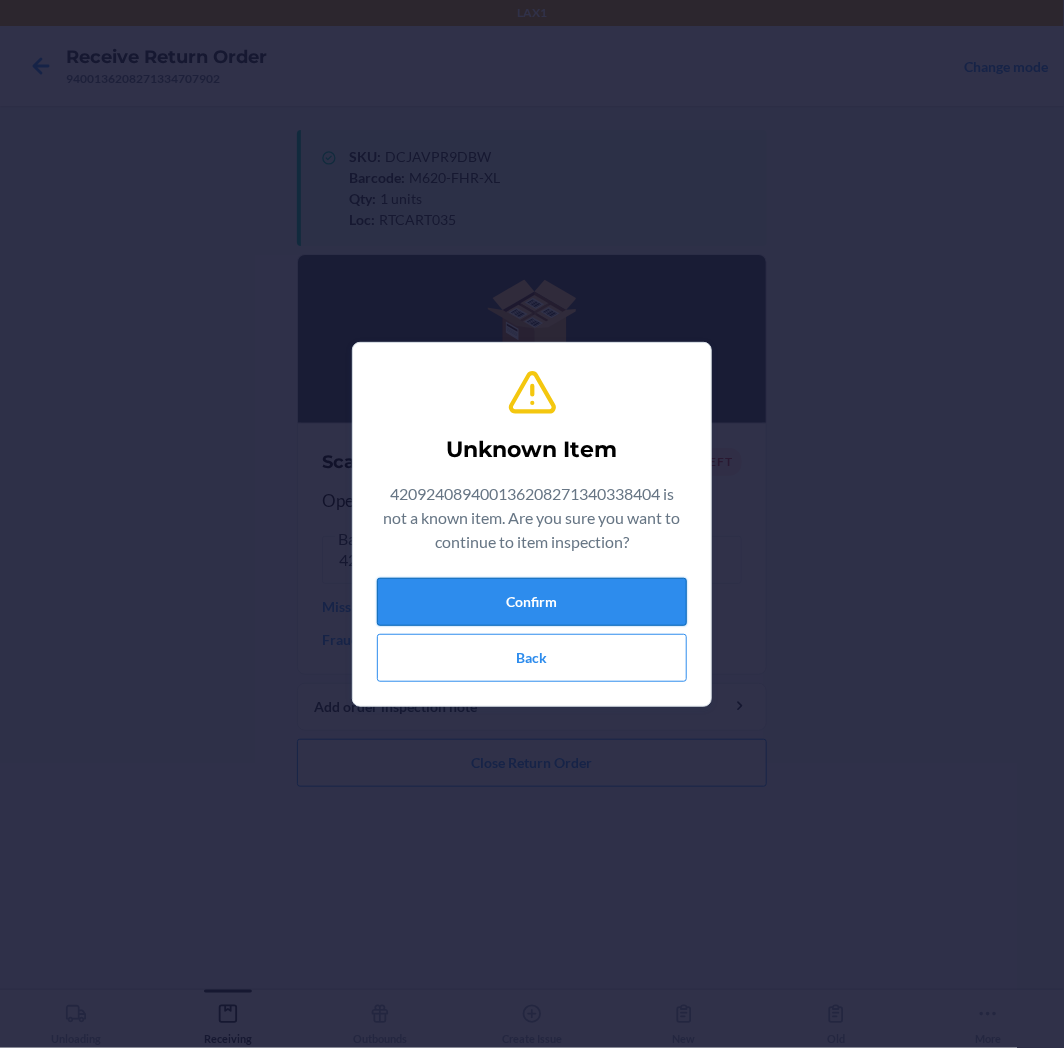 click on "Confirm" at bounding box center [532, 602] 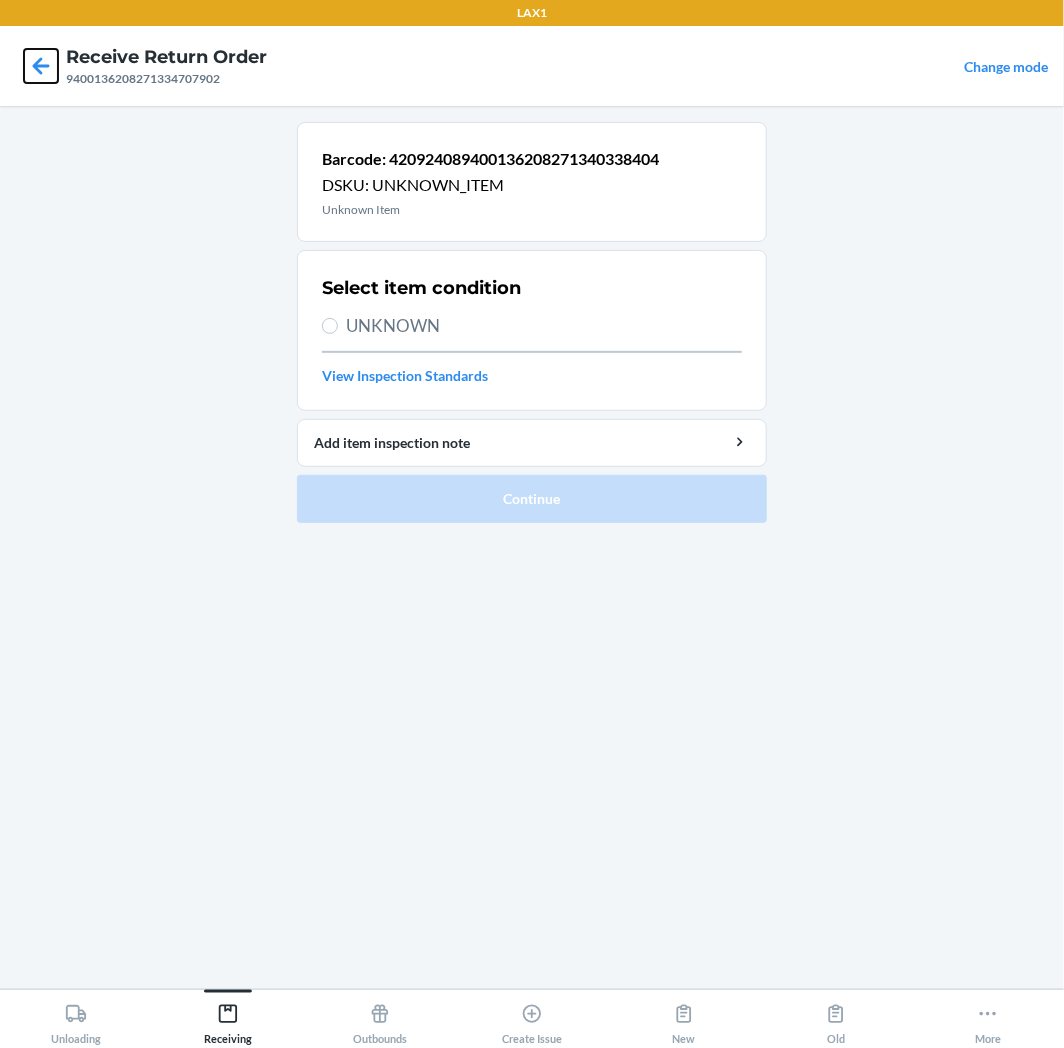 click 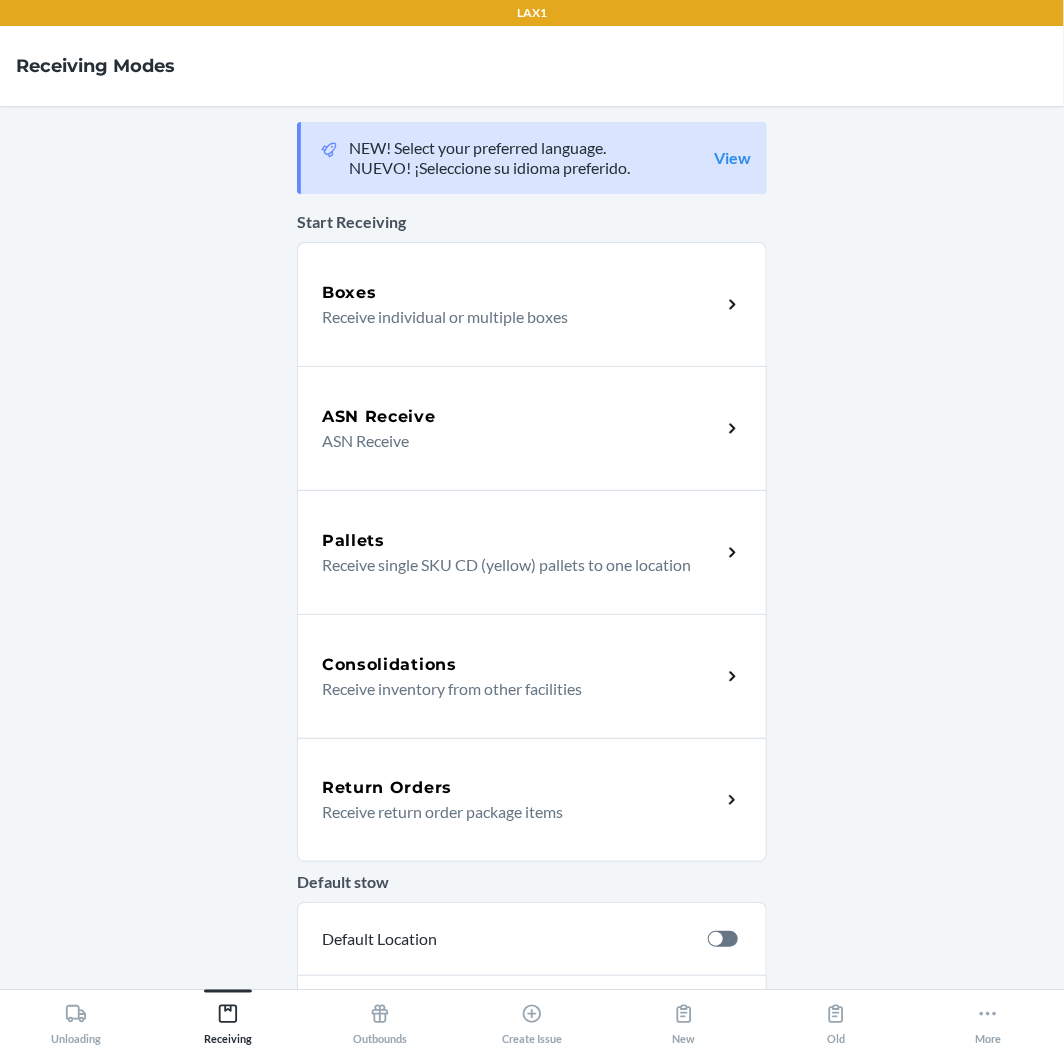 click on "Return Orders Receive return order package items" at bounding box center (521, 800) 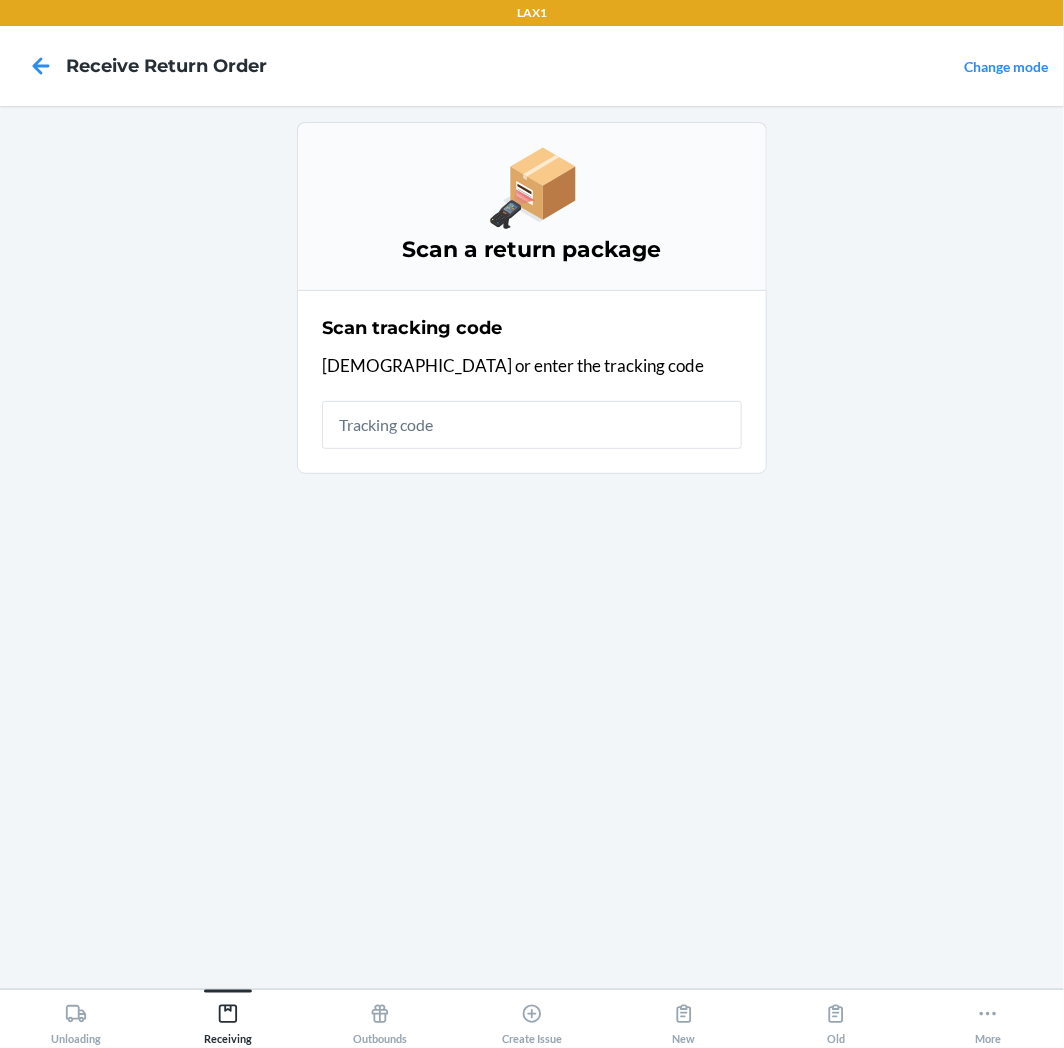 click at bounding box center [532, 425] 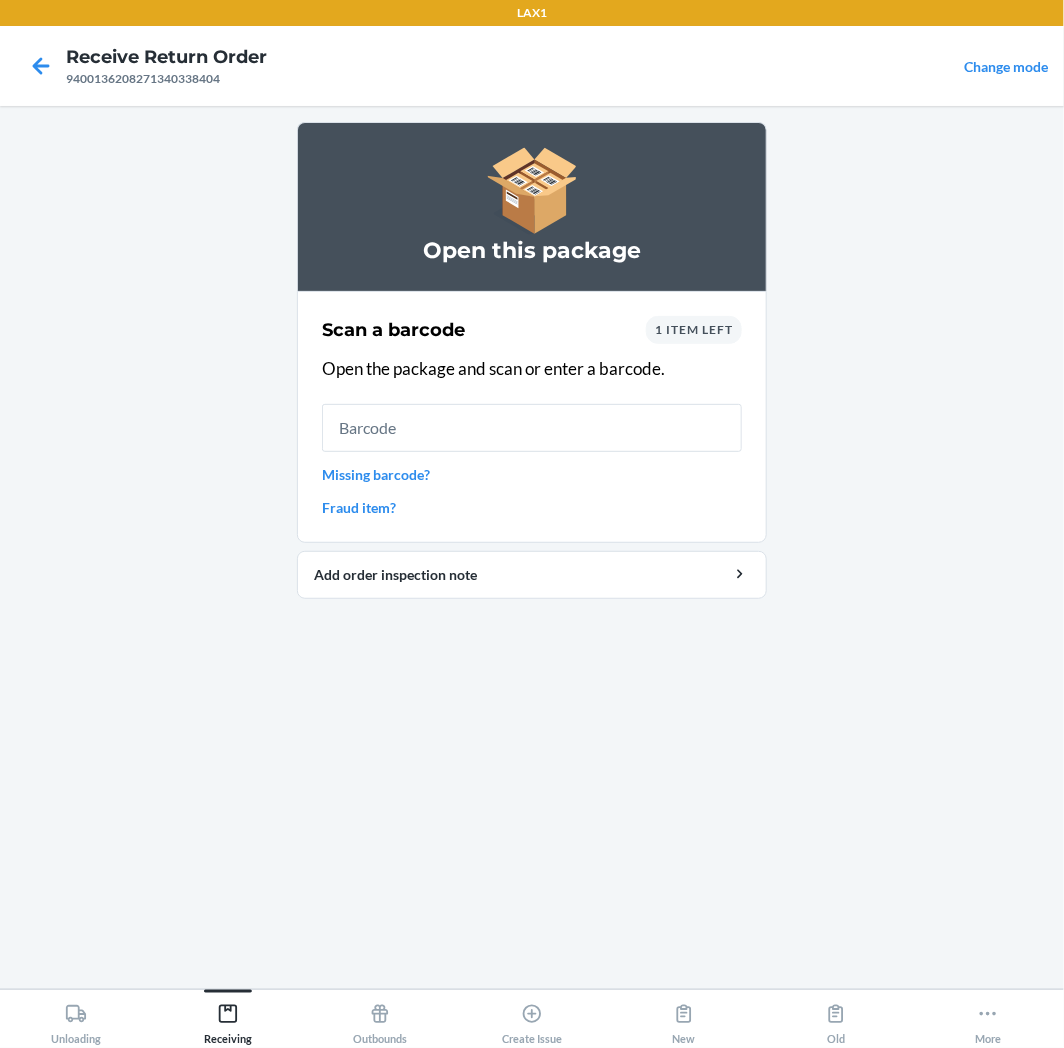 click at bounding box center (532, 428) 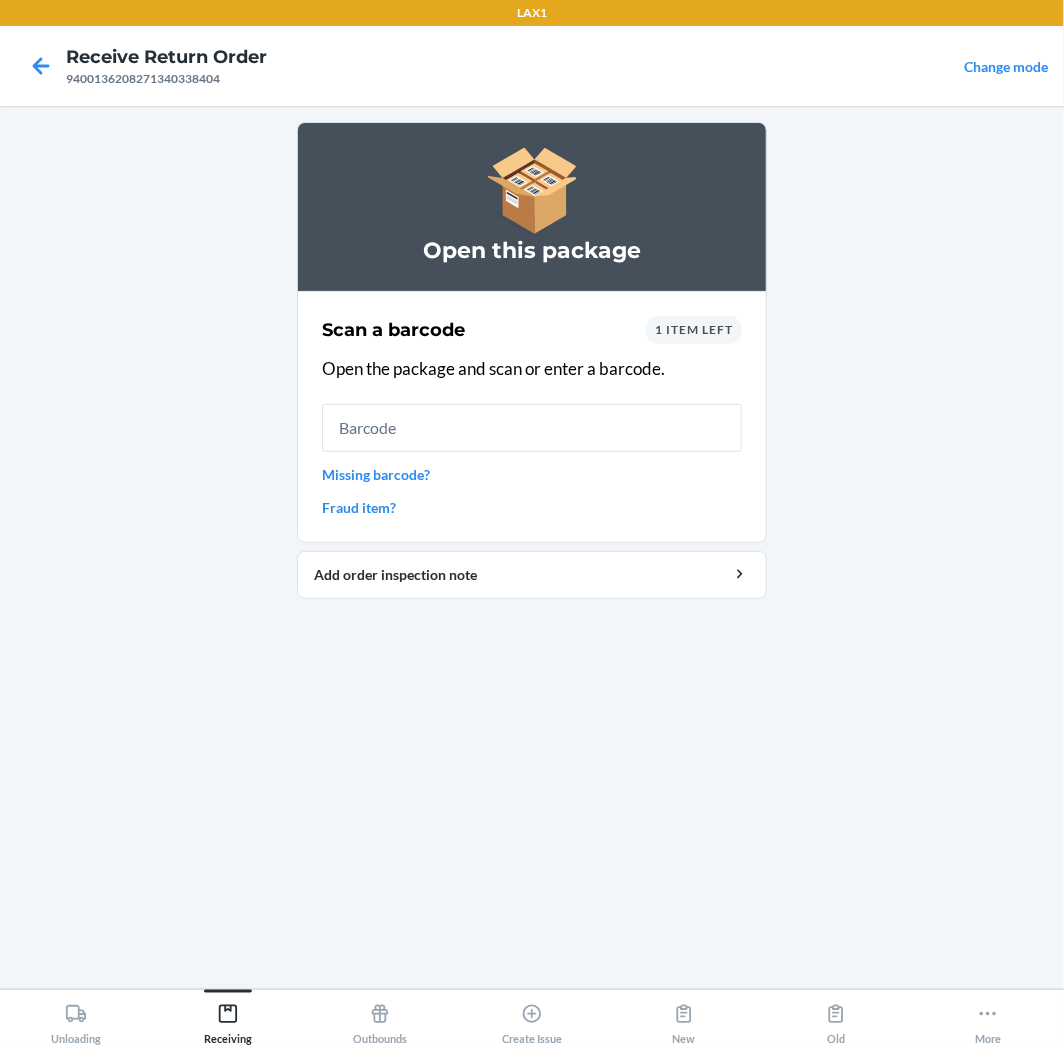 click on "1 item left" at bounding box center [694, 329] 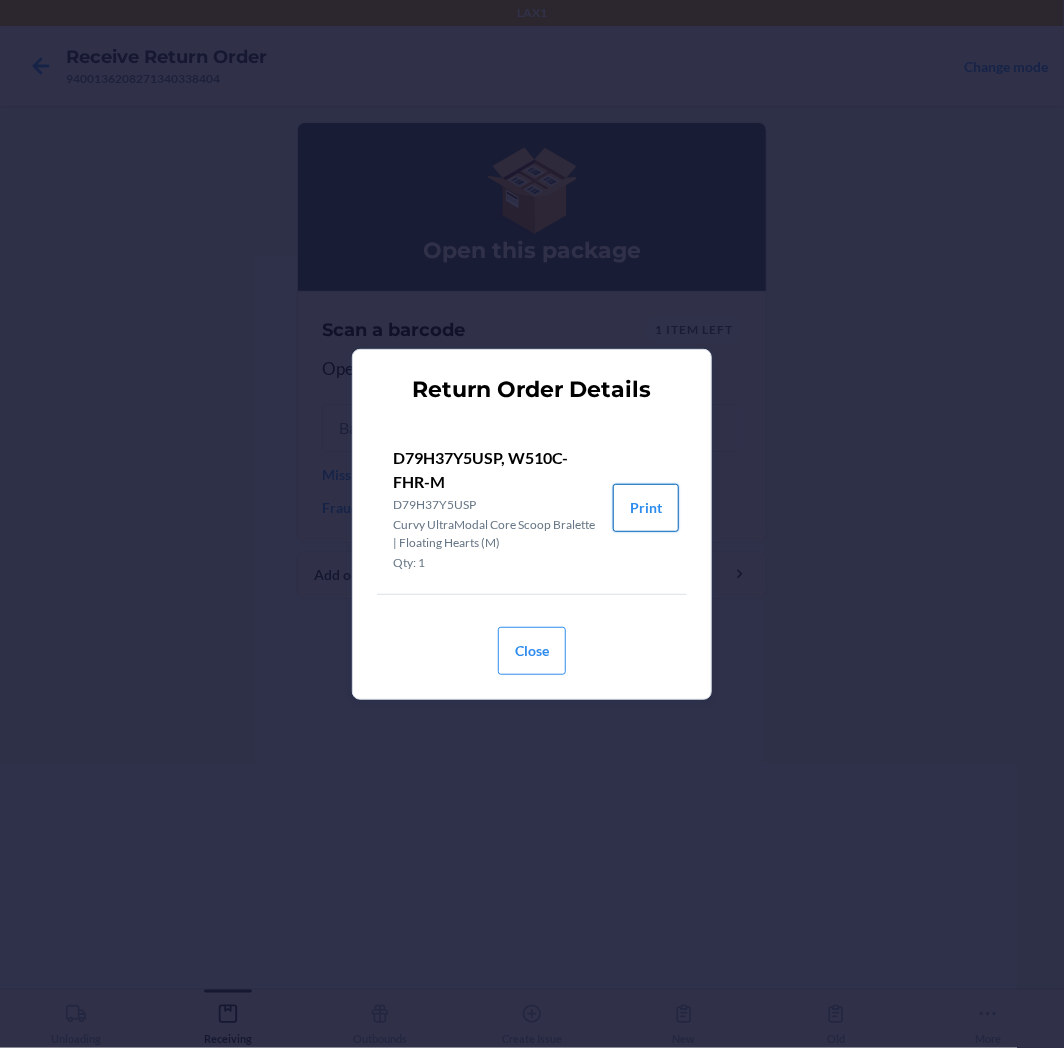 click on "Print" at bounding box center (646, 508) 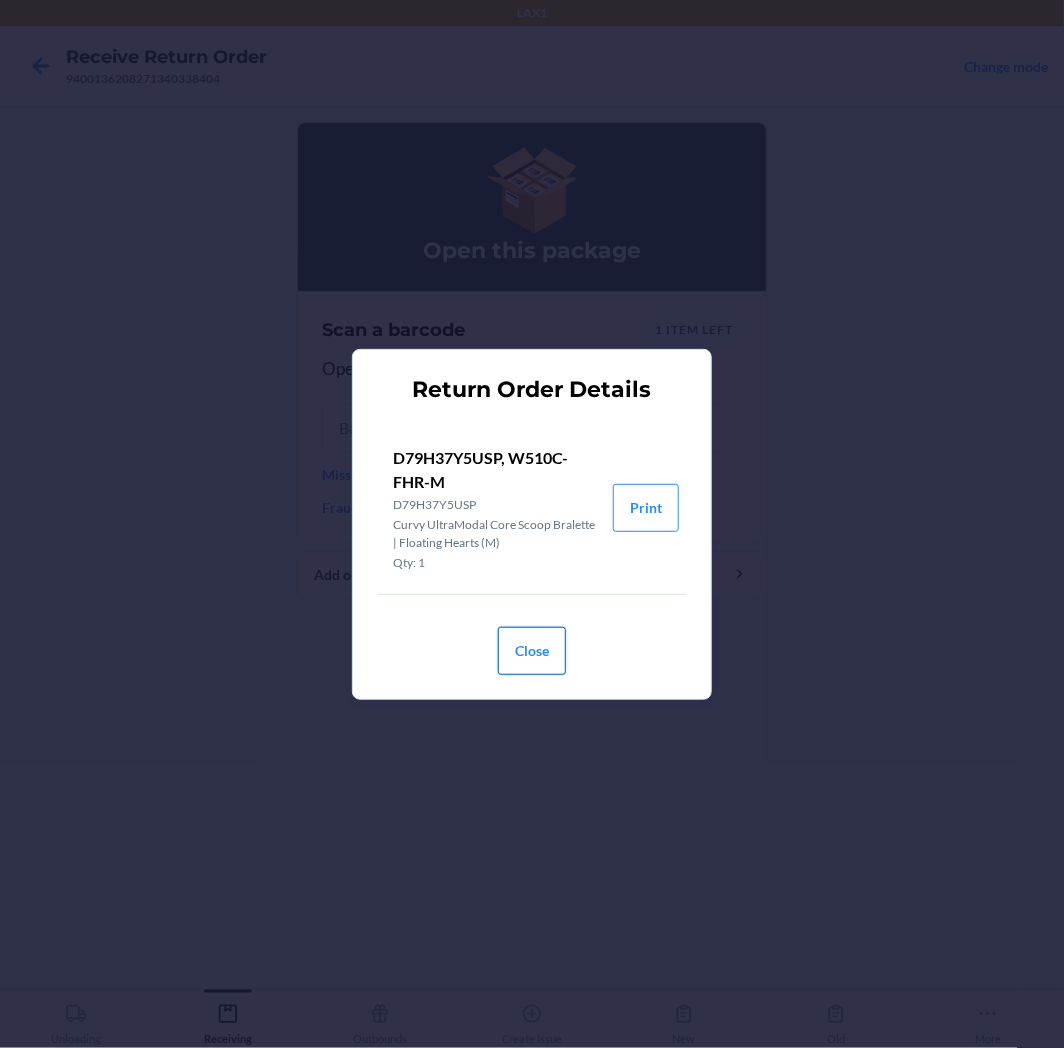 click on "Close" at bounding box center (532, 651) 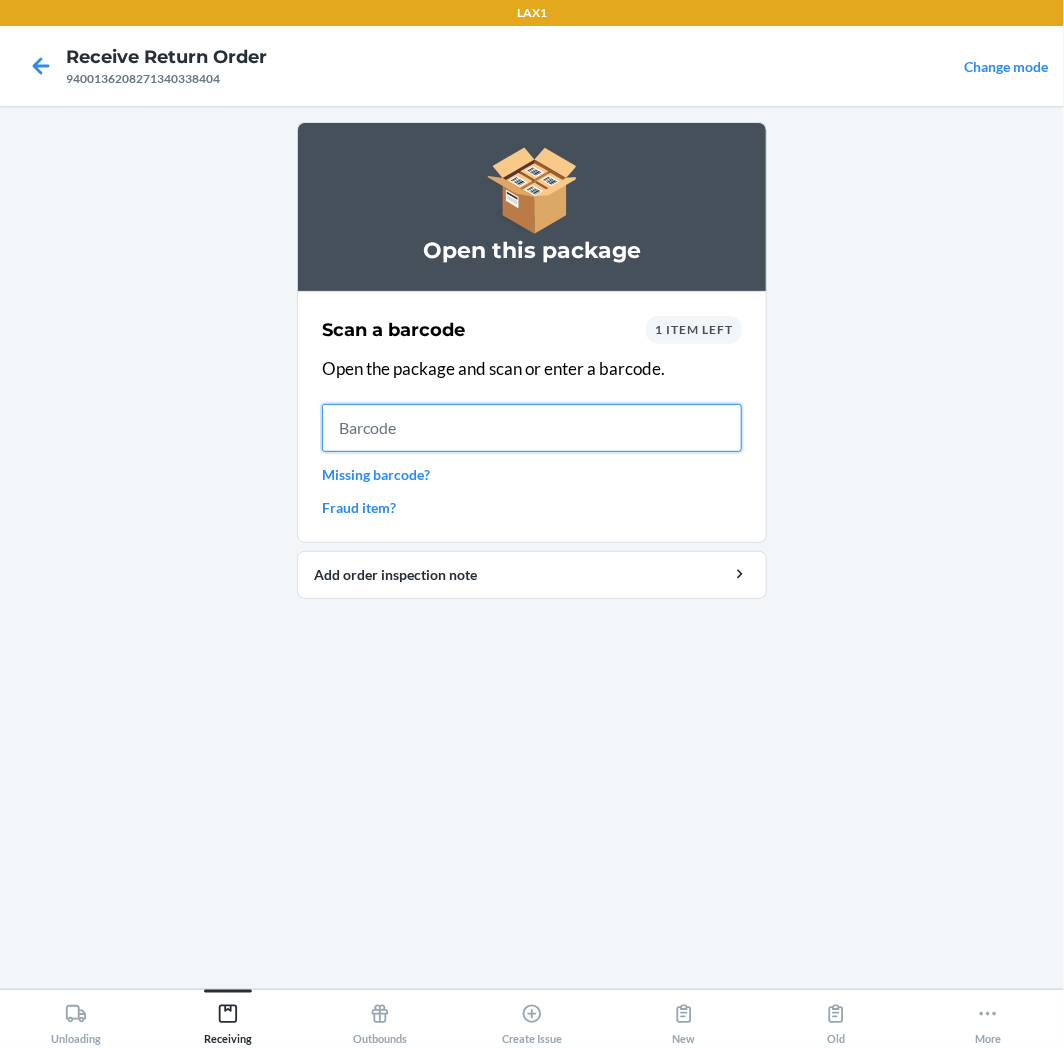 click at bounding box center (532, 428) 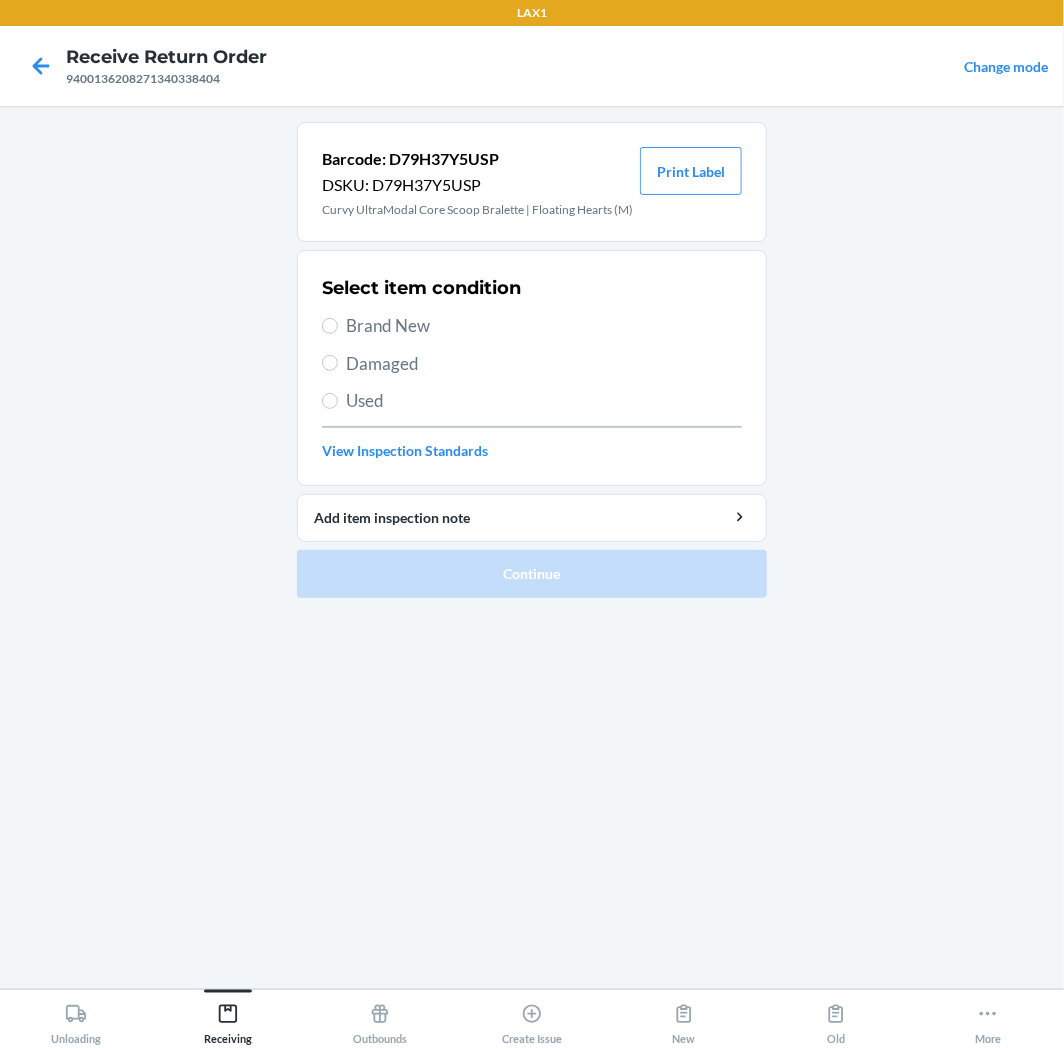 click on "Brand New" at bounding box center (544, 326) 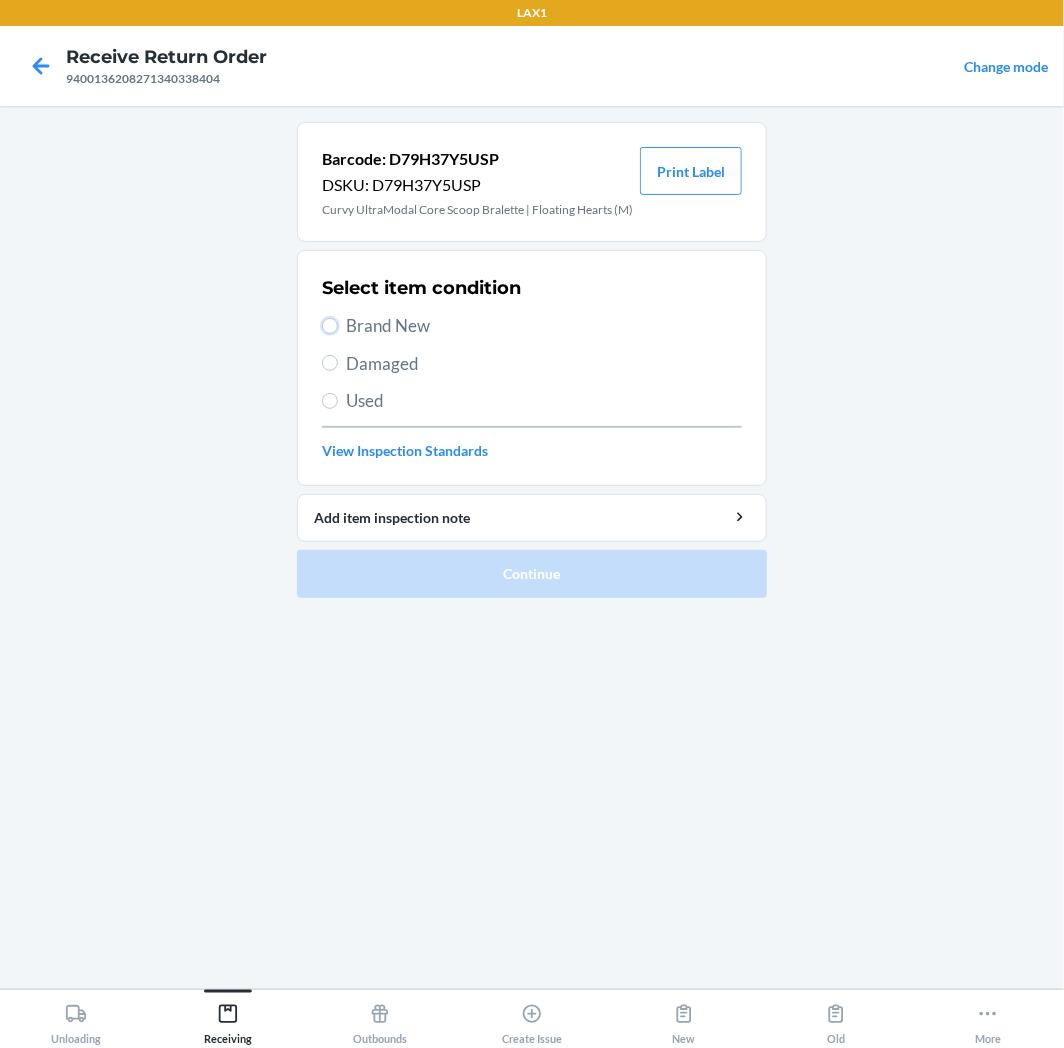 click on "Brand New" at bounding box center (330, 326) 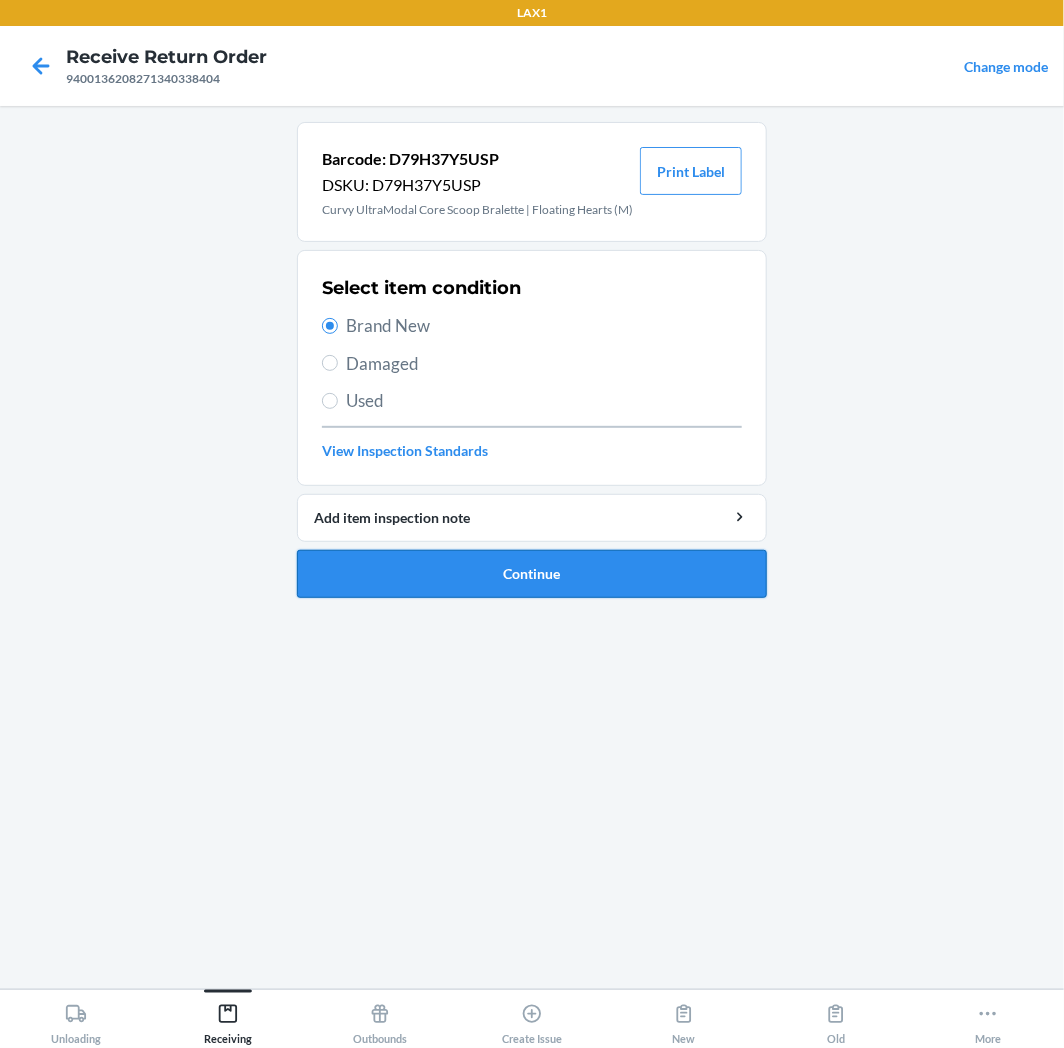 click on "Continue" at bounding box center (532, 574) 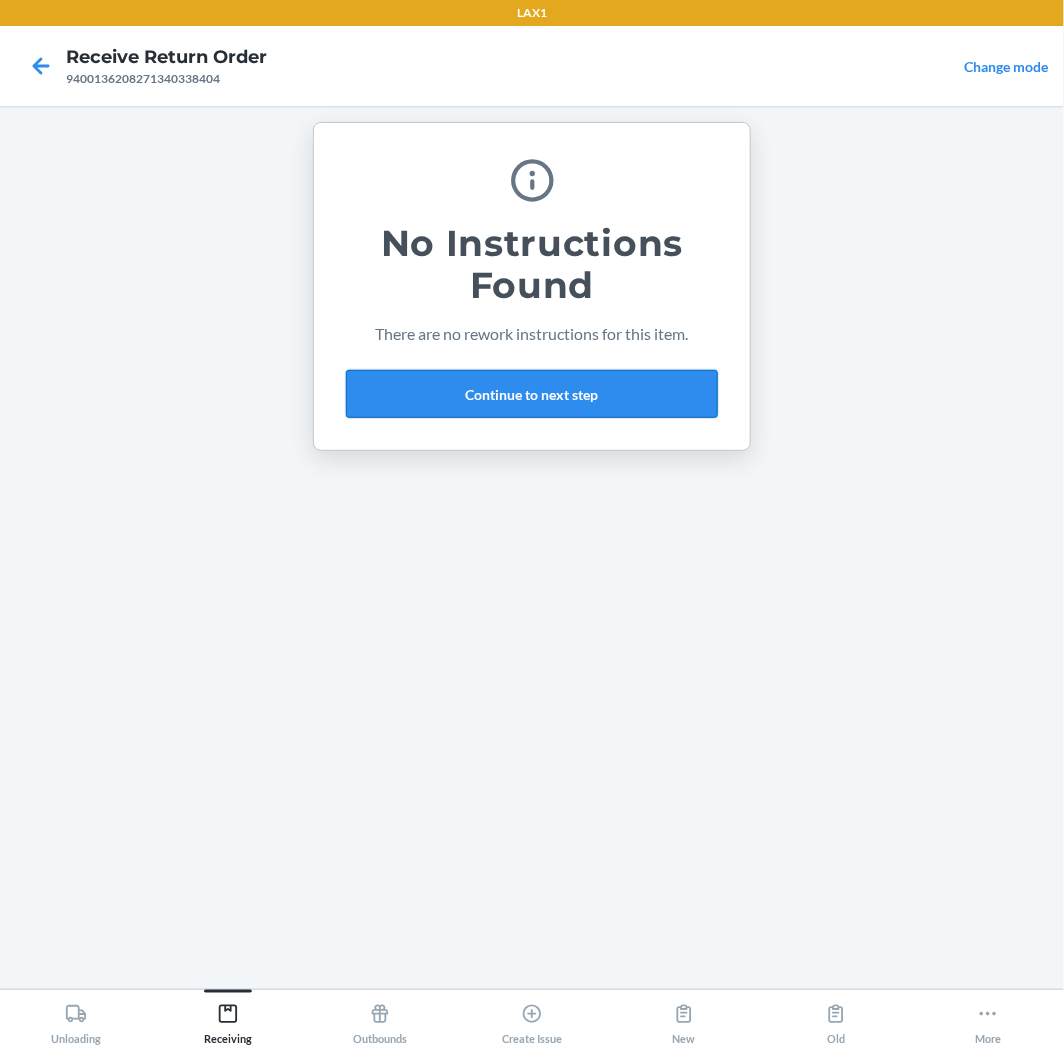 click on "Continue to next step" at bounding box center [532, 394] 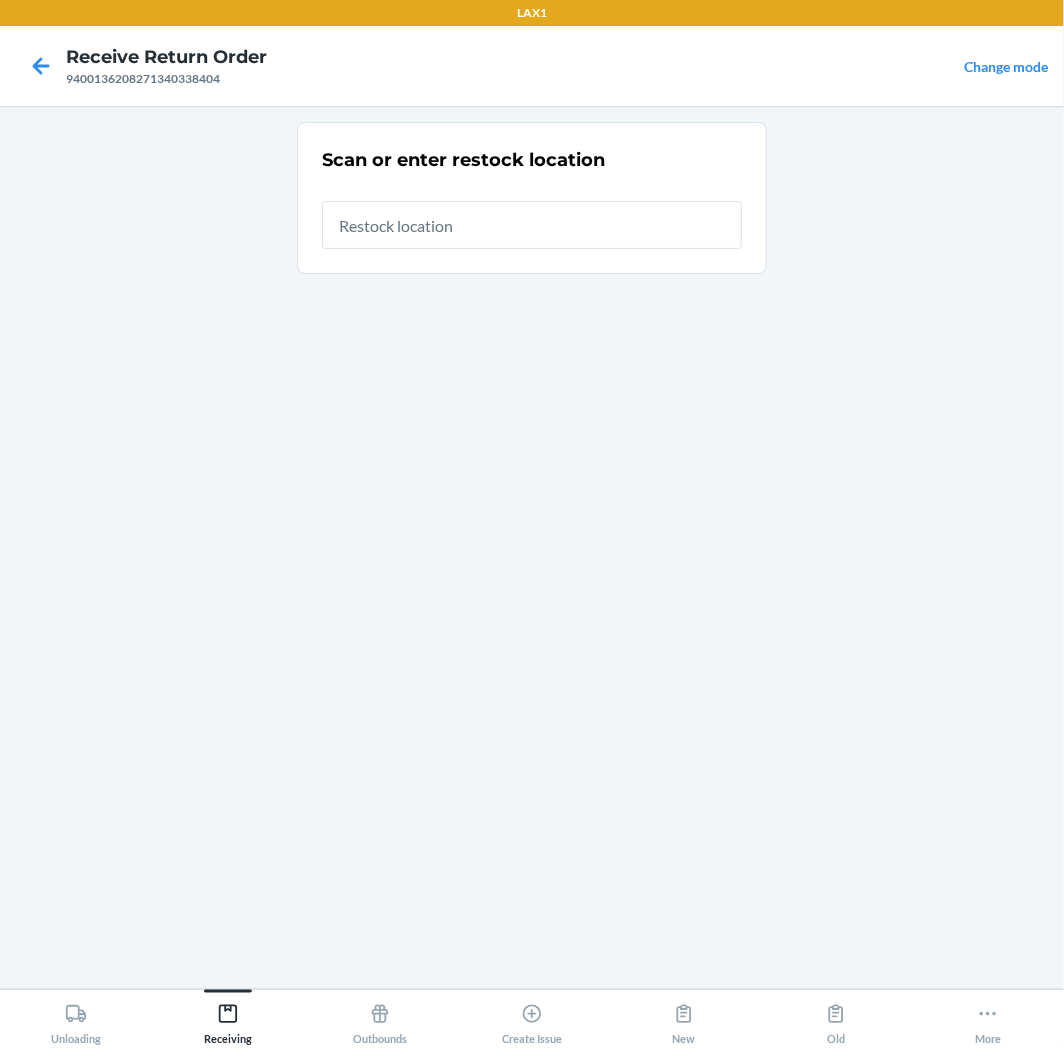 click at bounding box center (532, 225) 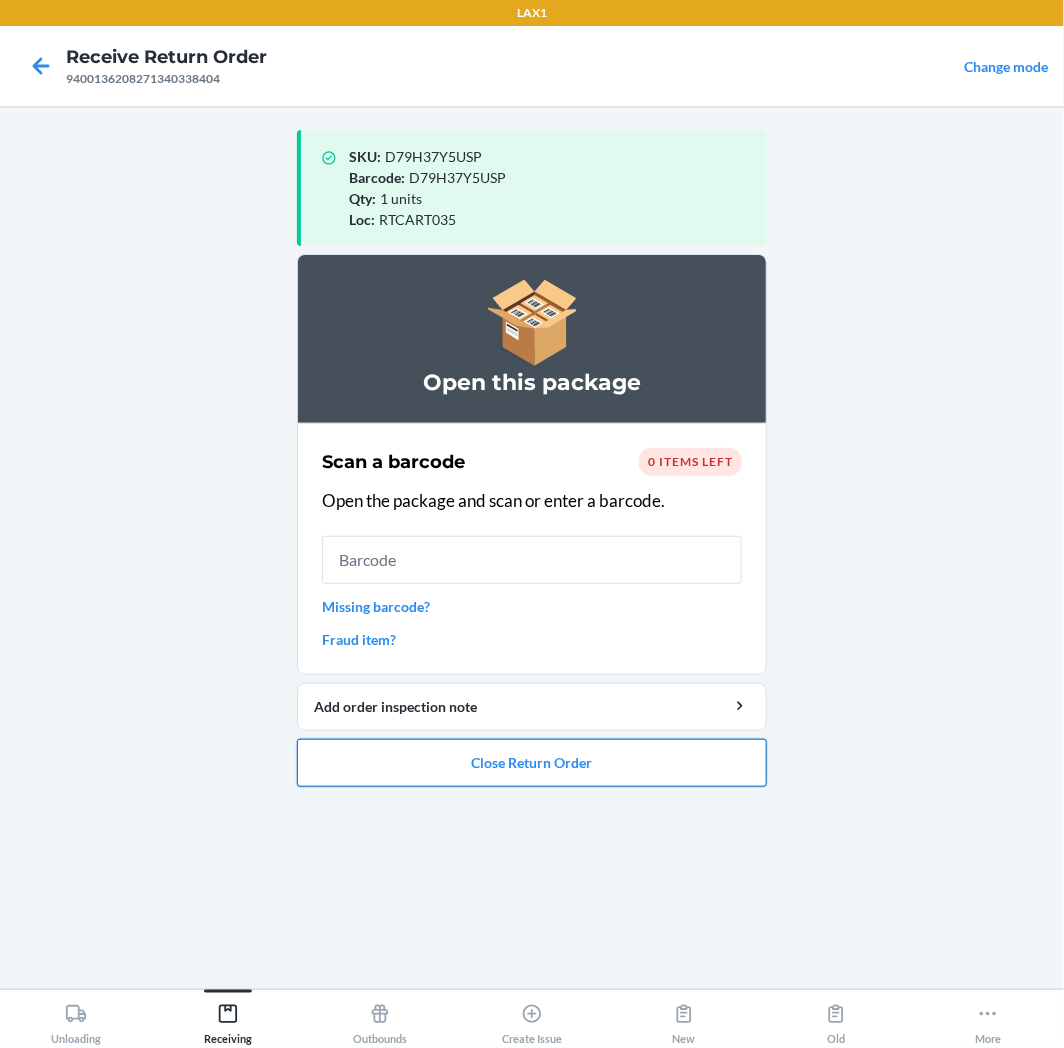 click on "Close Return Order" at bounding box center [532, 763] 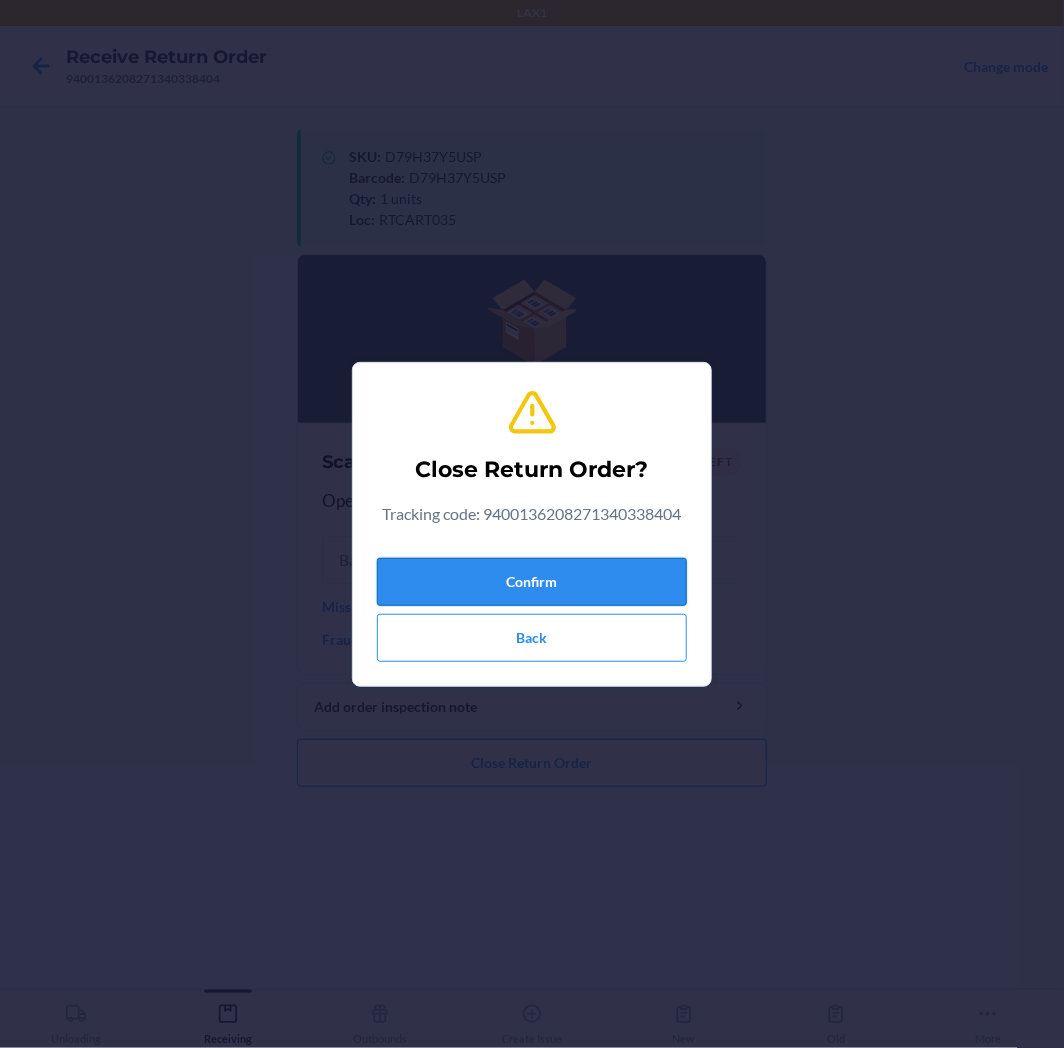 click on "Confirm" at bounding box center (532, 582) 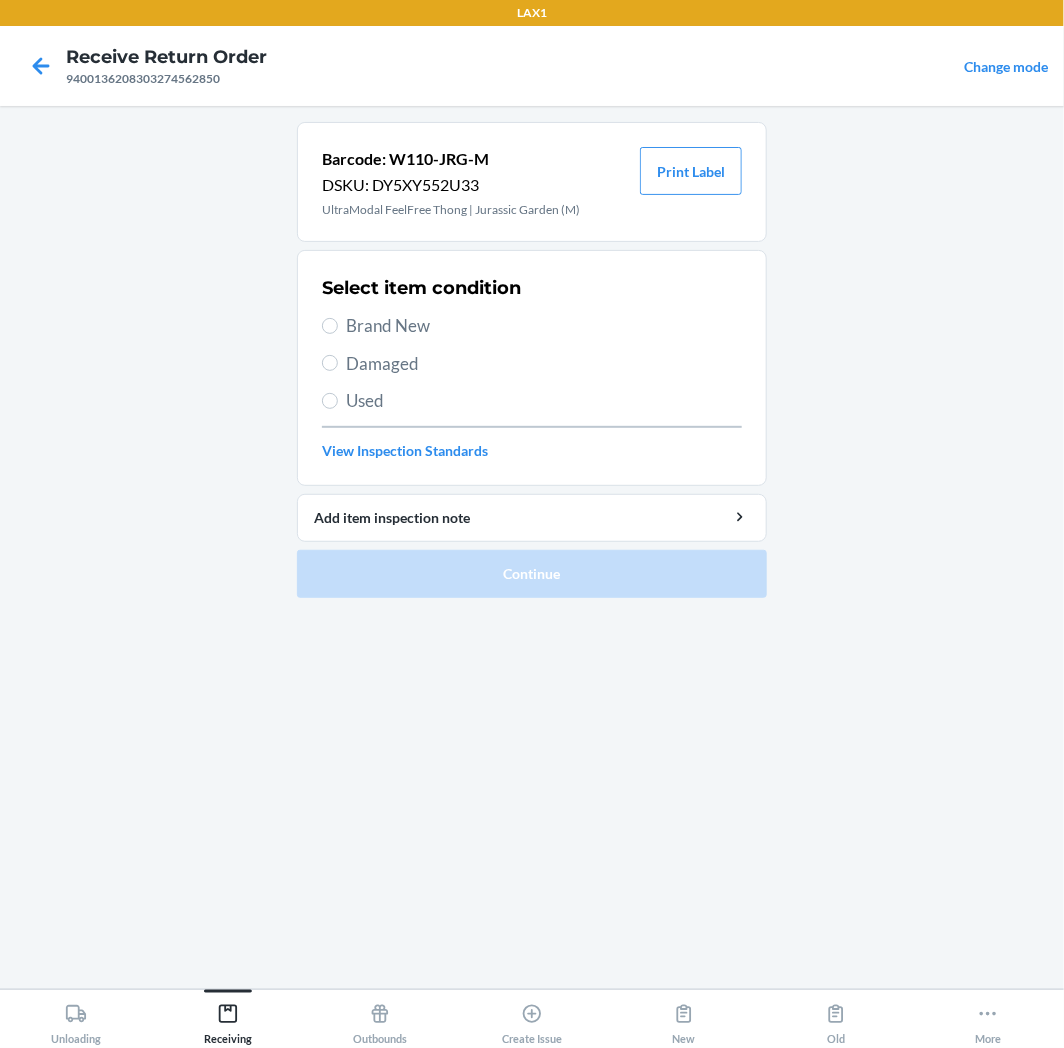 drag, startPoint x: 401, startPoint y: 318, endPoint x: 398, endPoint y: 331, distance: 13.341664 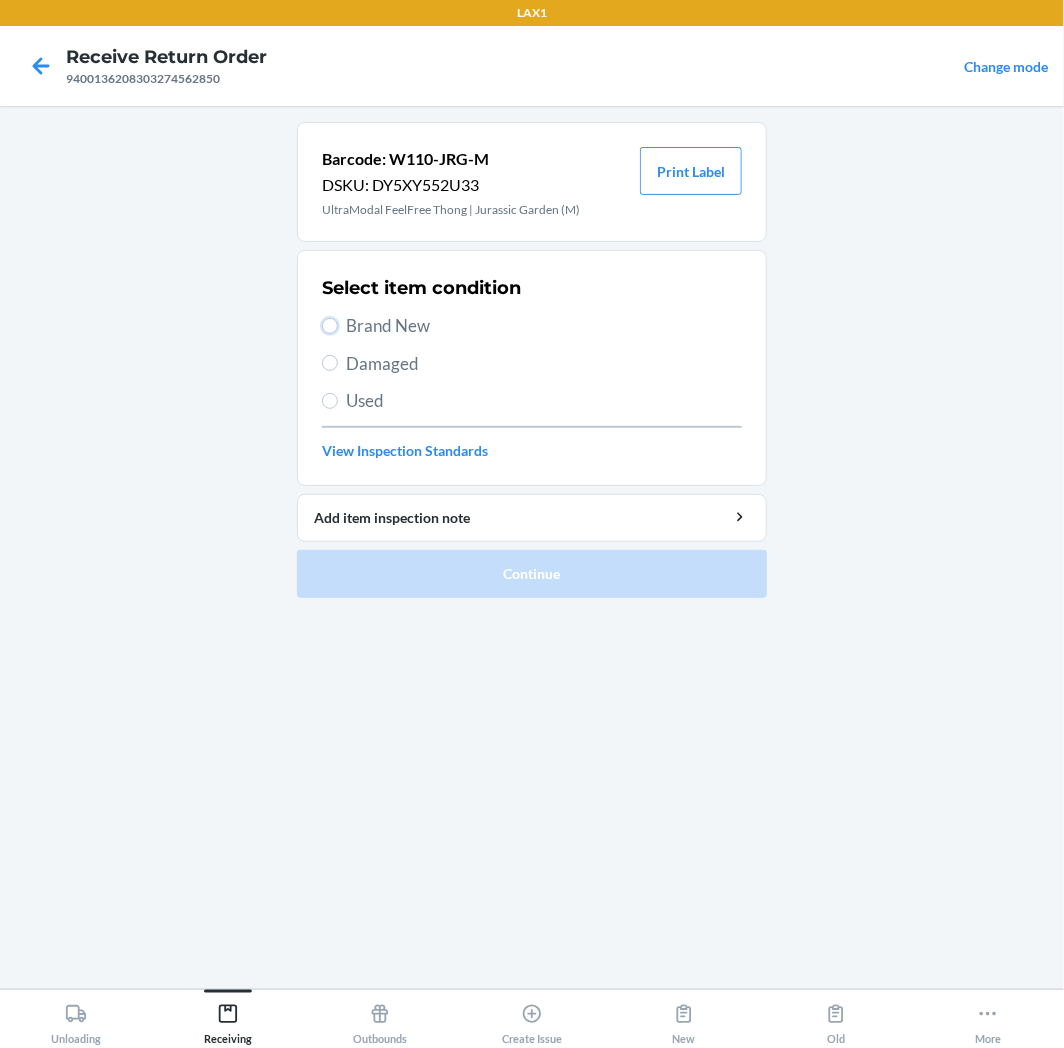 click on "Brand New" at bounding box center (330, 326) 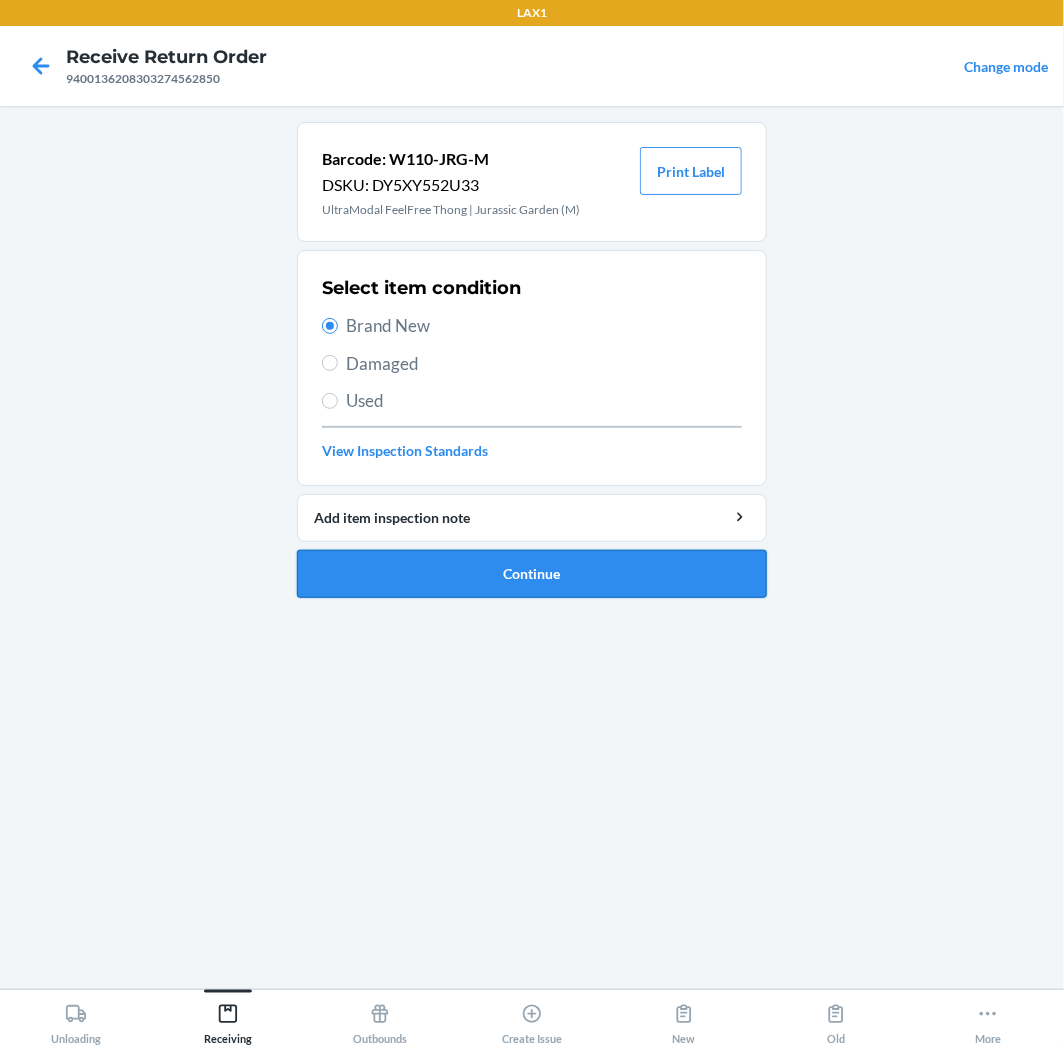 click on "Continue" at bounding box center [532, 574] 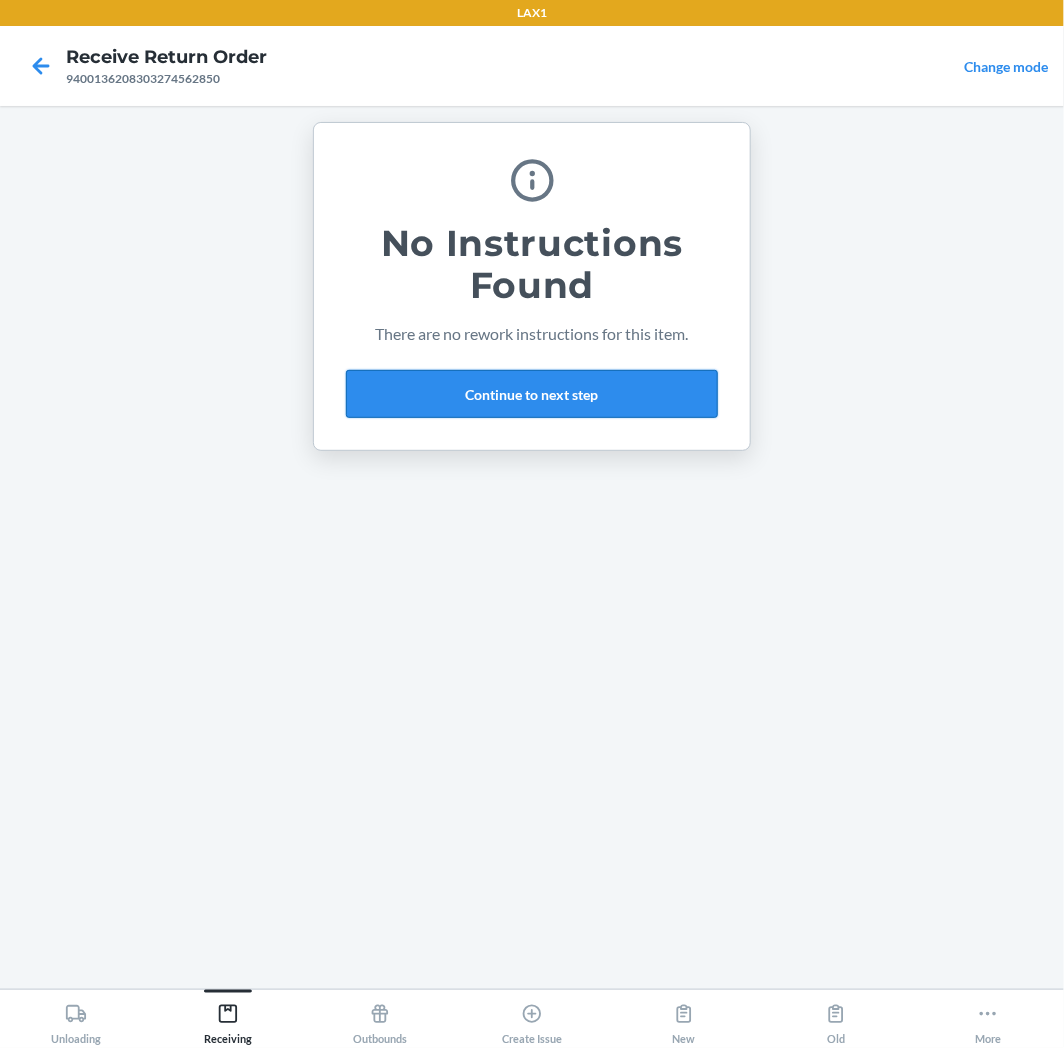 click on "Continue to next step" at bounding box center (532, 394) 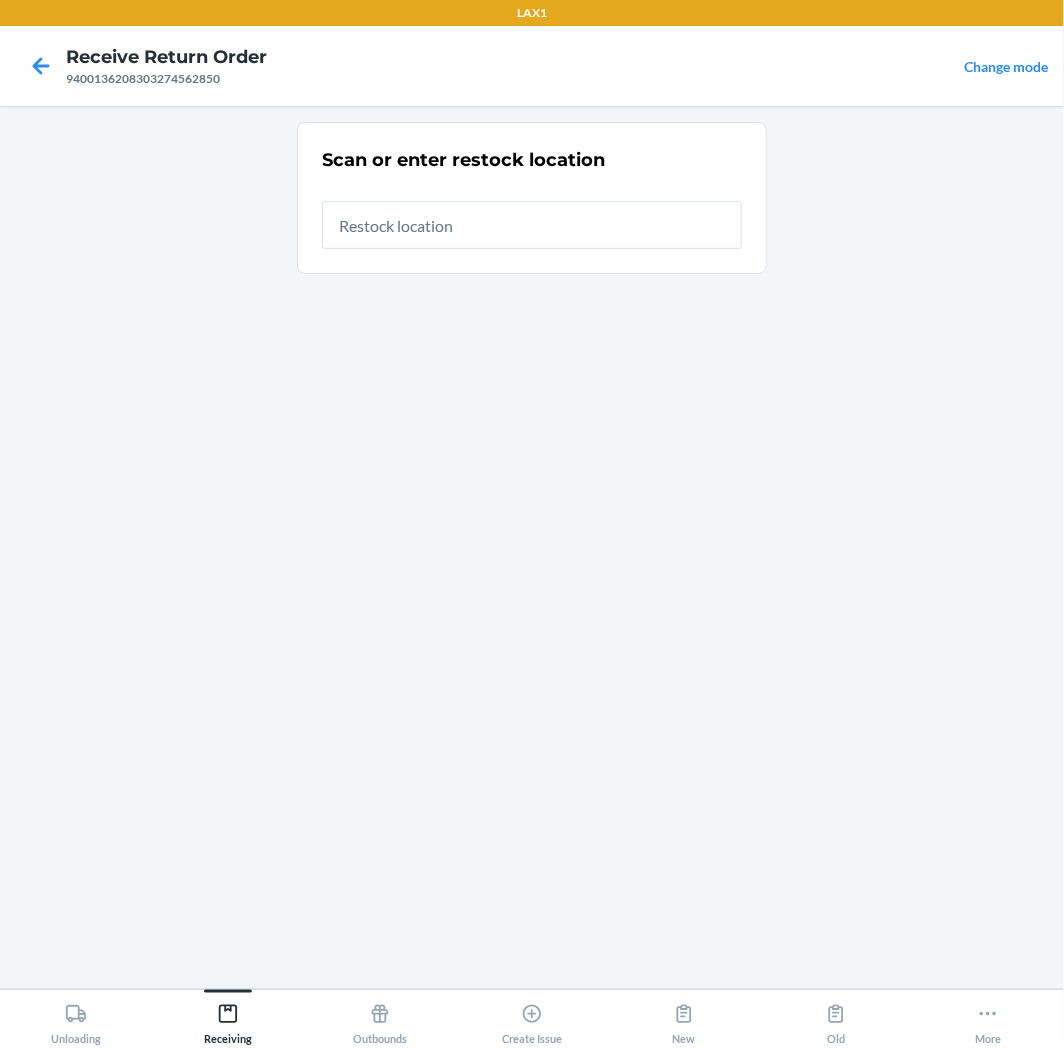 click at bounding box center (532, 225) 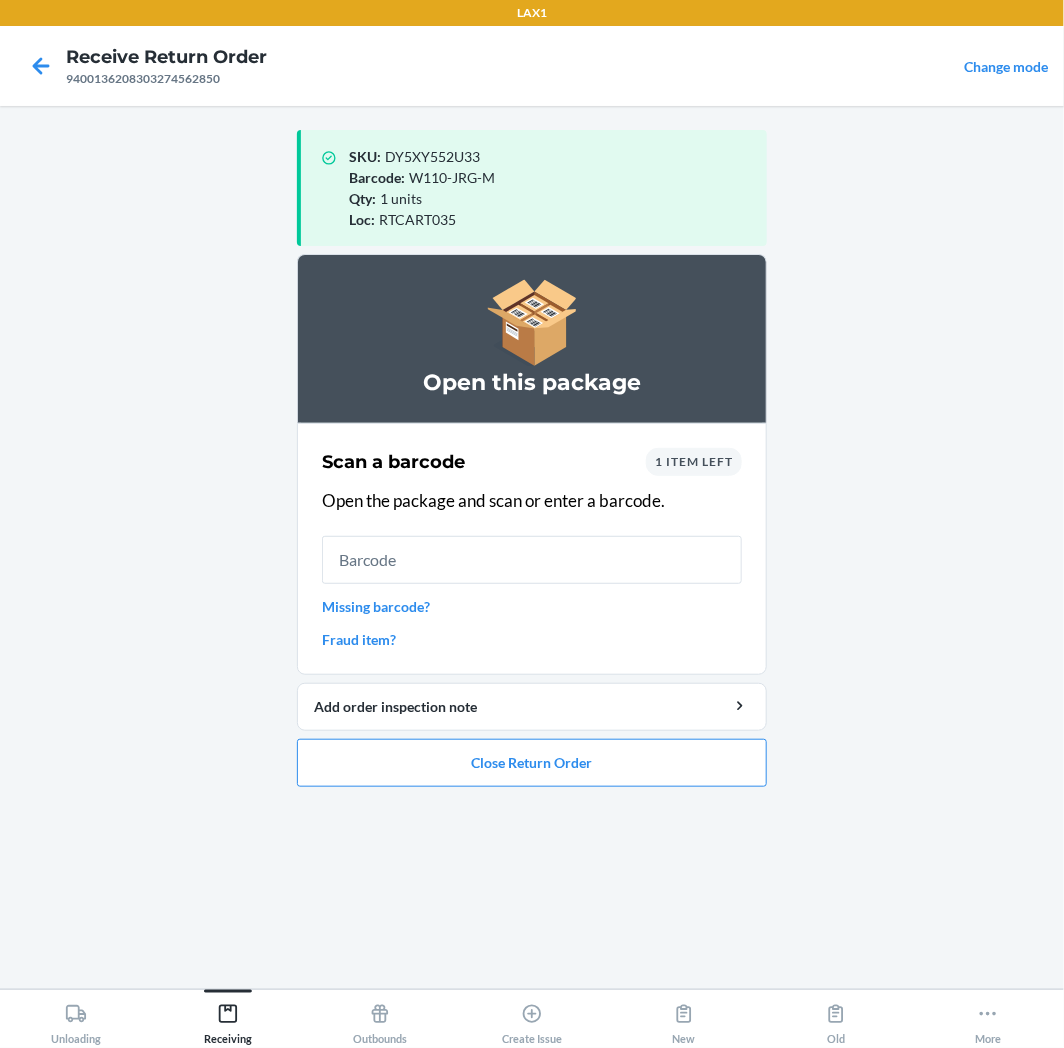 click at bounding box center (532, 560) 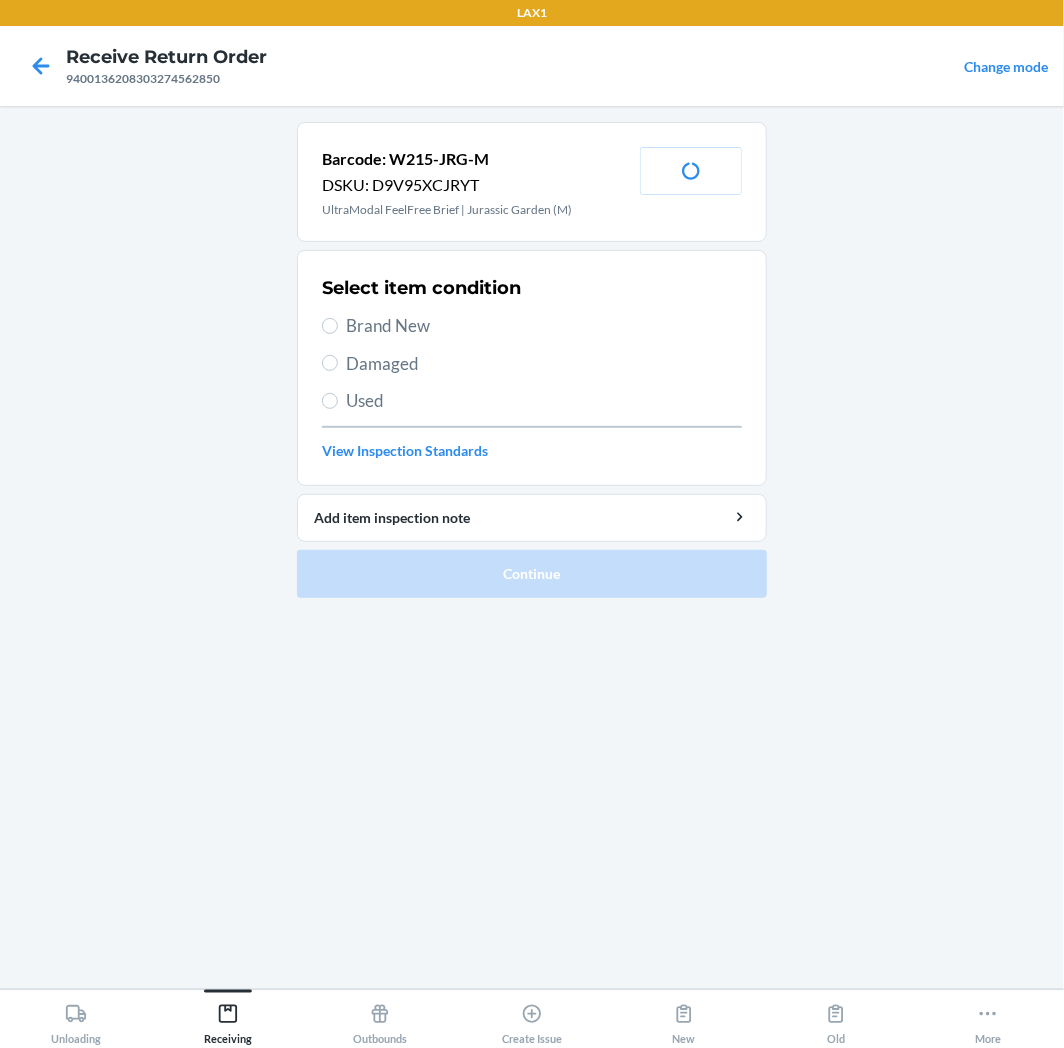 click on "Brand New" at bounding box center (544, 326) 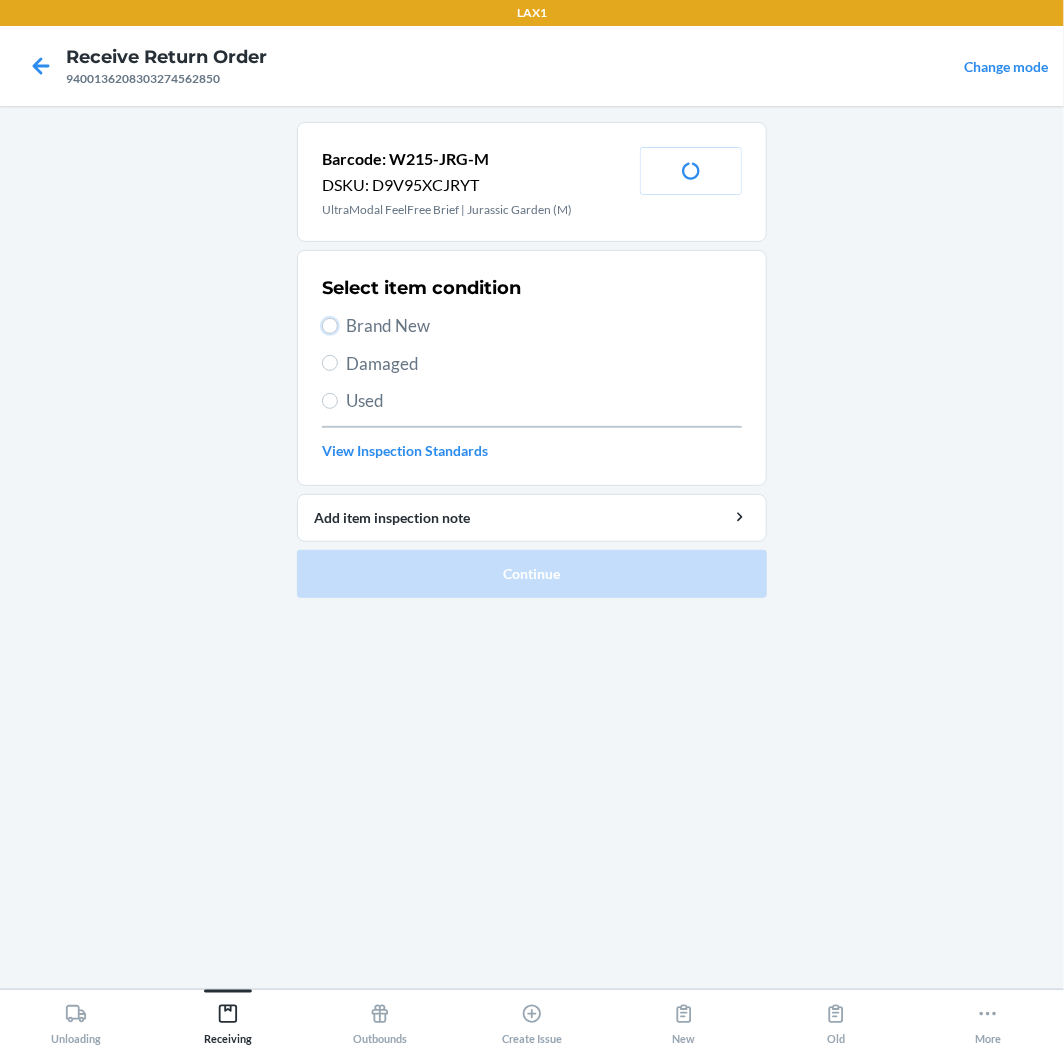 click on "Brand New" at bounding box center [330, 326] 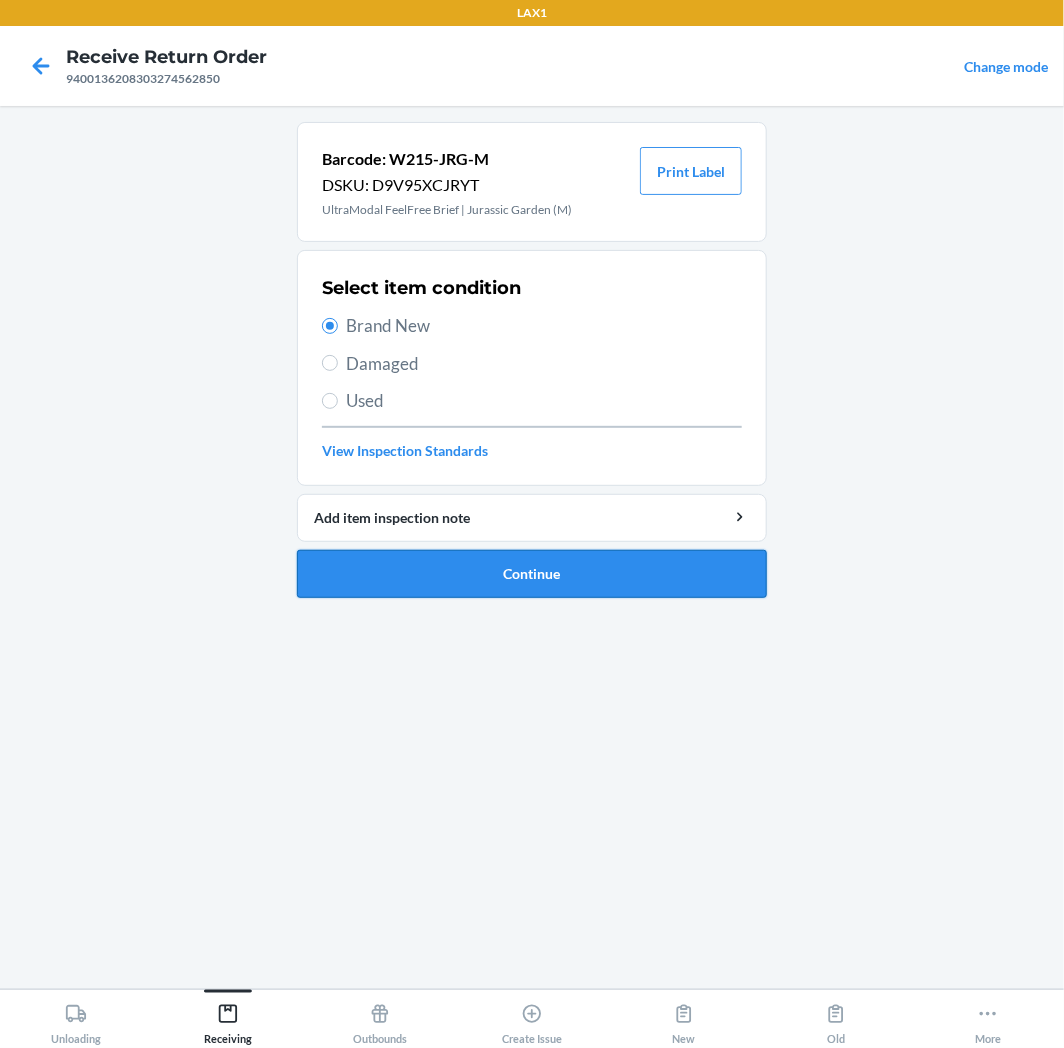 click on "Continue" at bounding box center [532, 574] 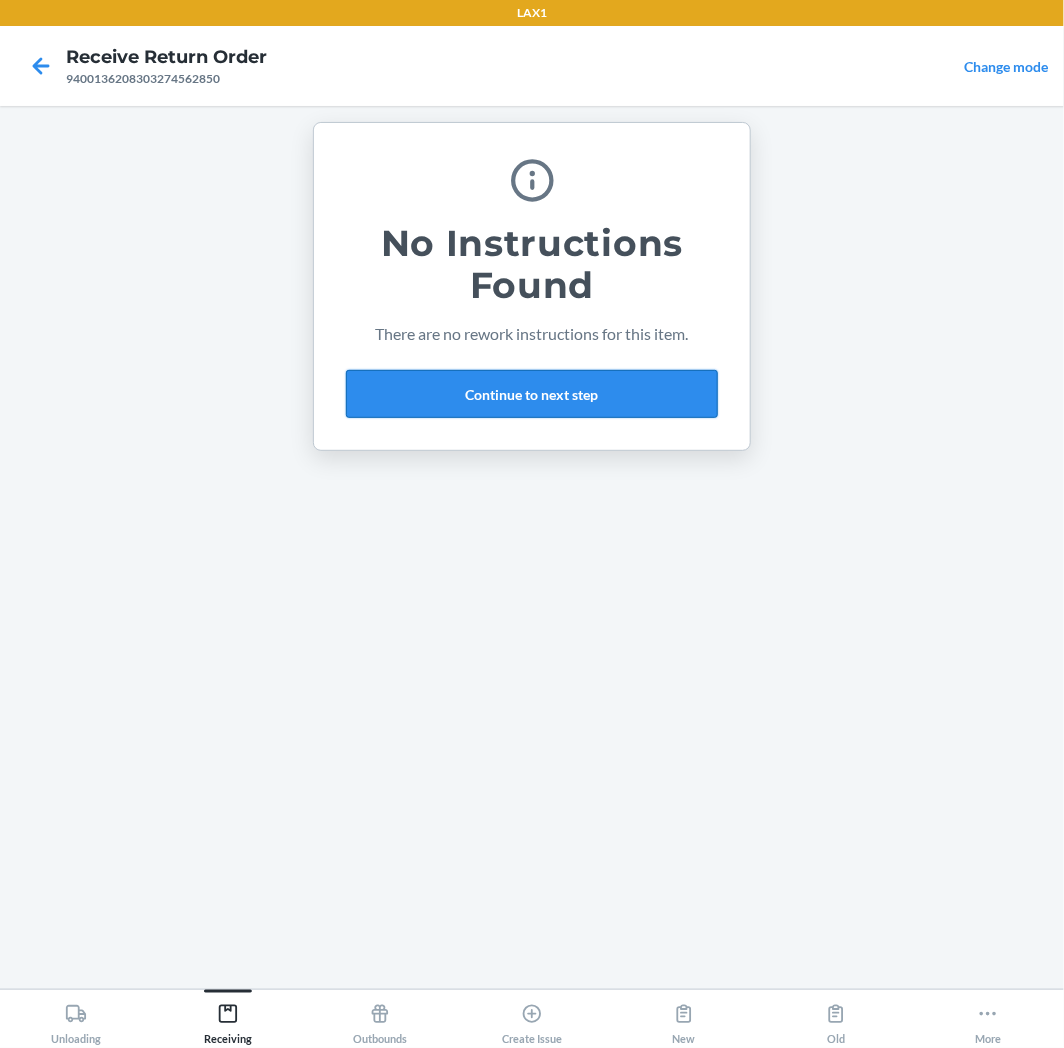 click on "Continue to next step" at bounding box center (532, 394) 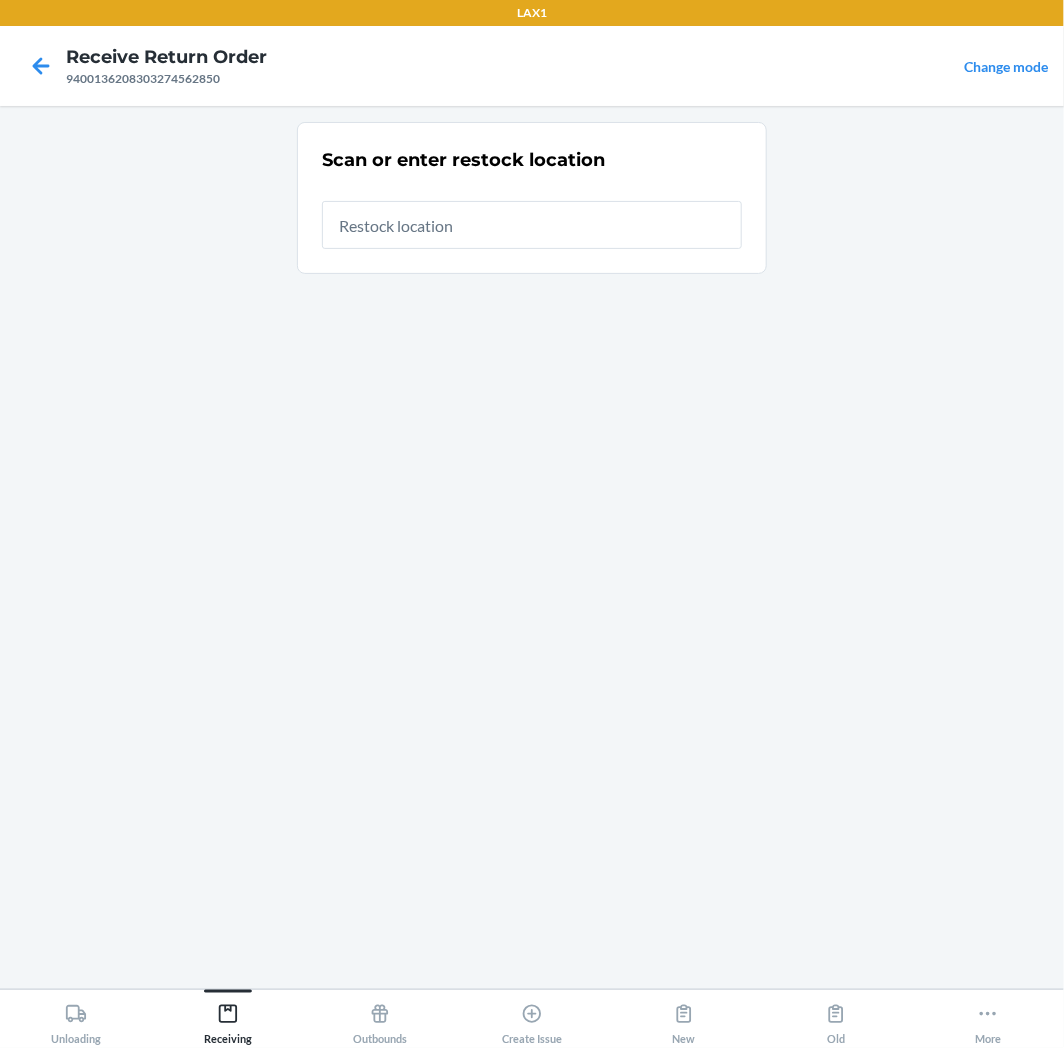 click at bounding box center (532, 225) 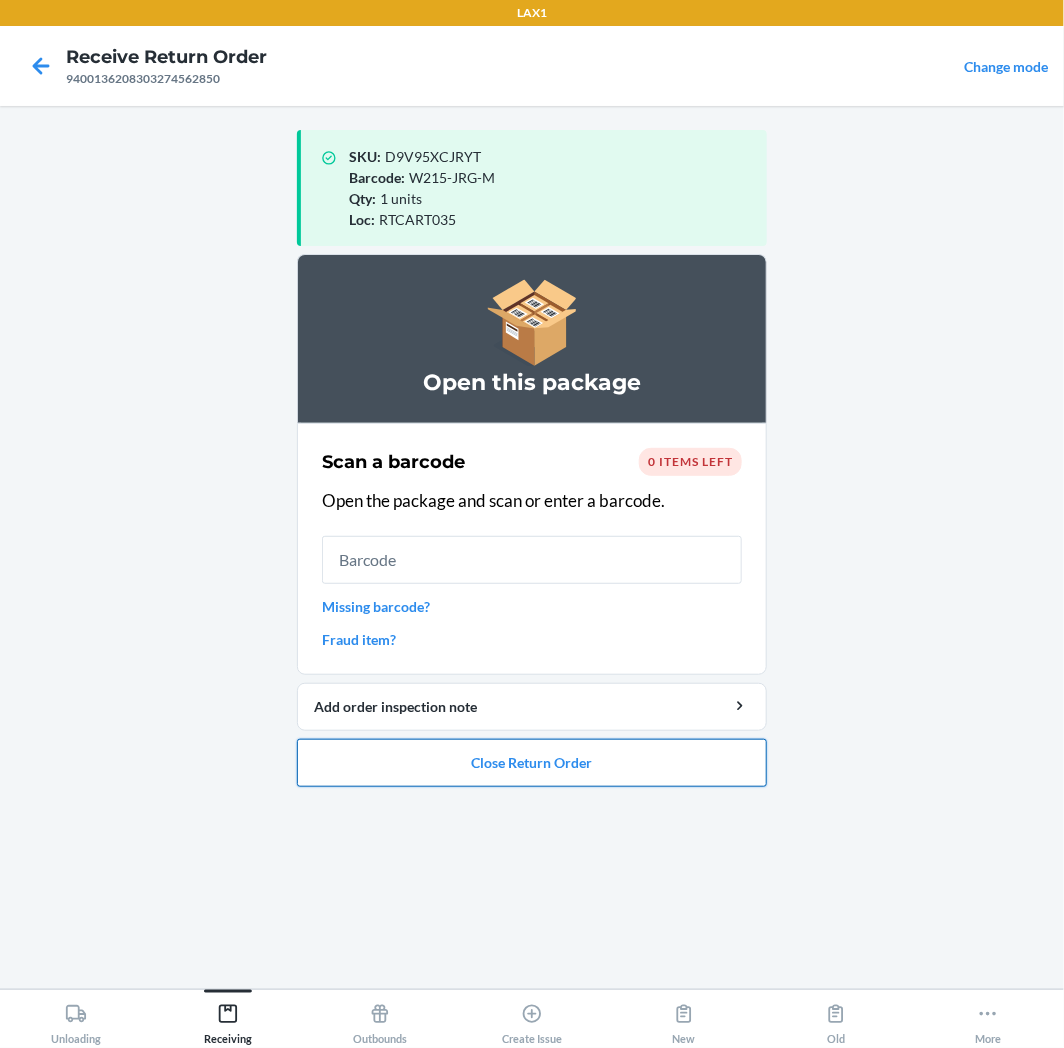 click on "Close Return Order" at bounding box center [532, 763] 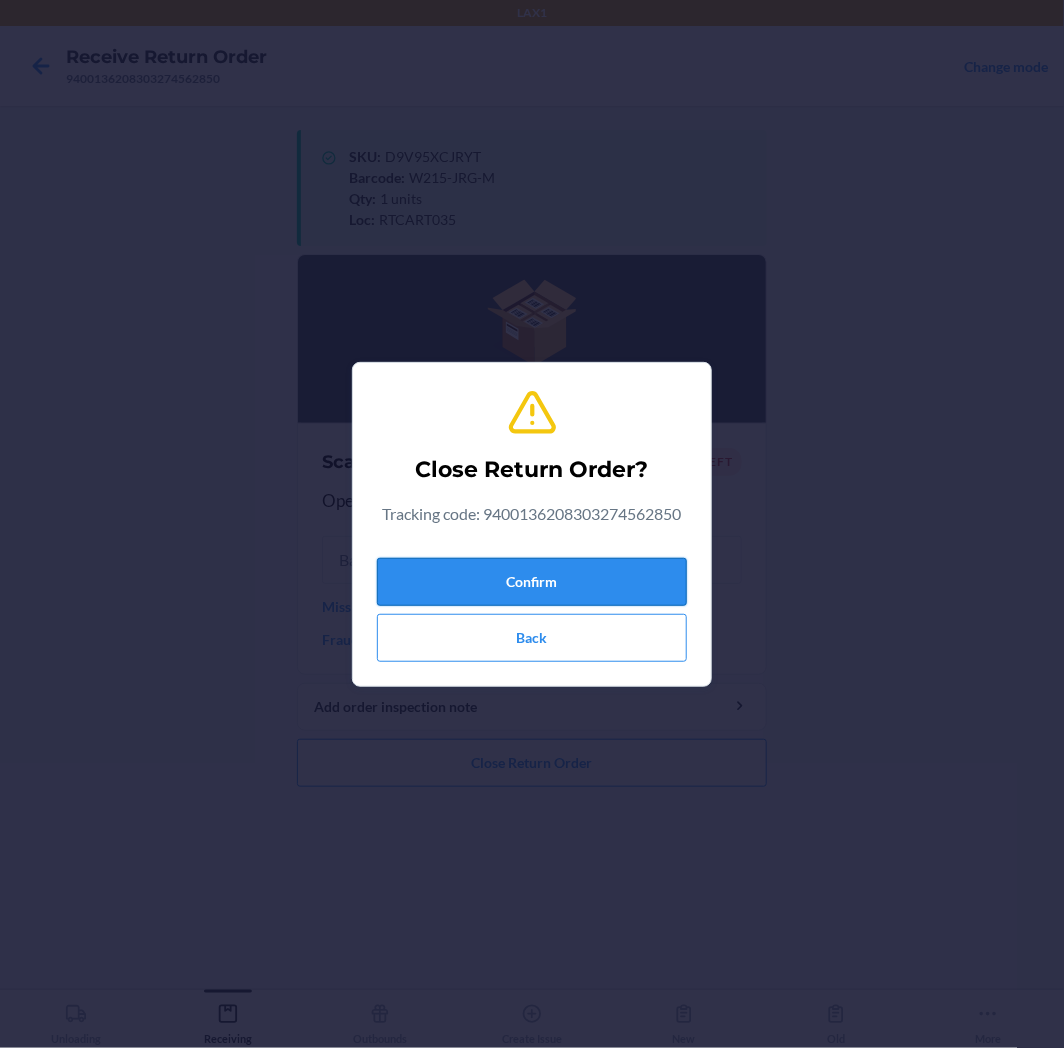 click on "Confirm" at bounding box center (532, 582) 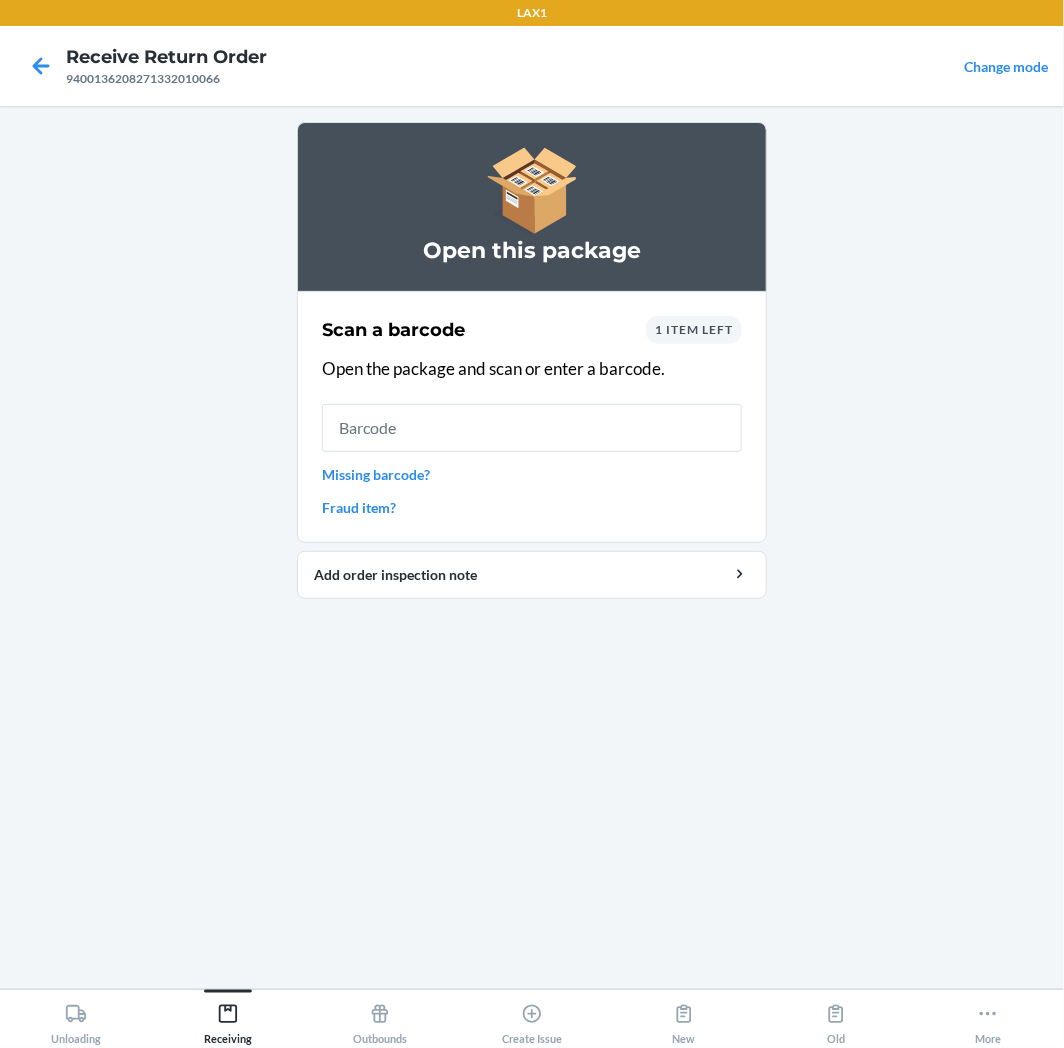 click on "1 item left" at bounding box center (694, 329) 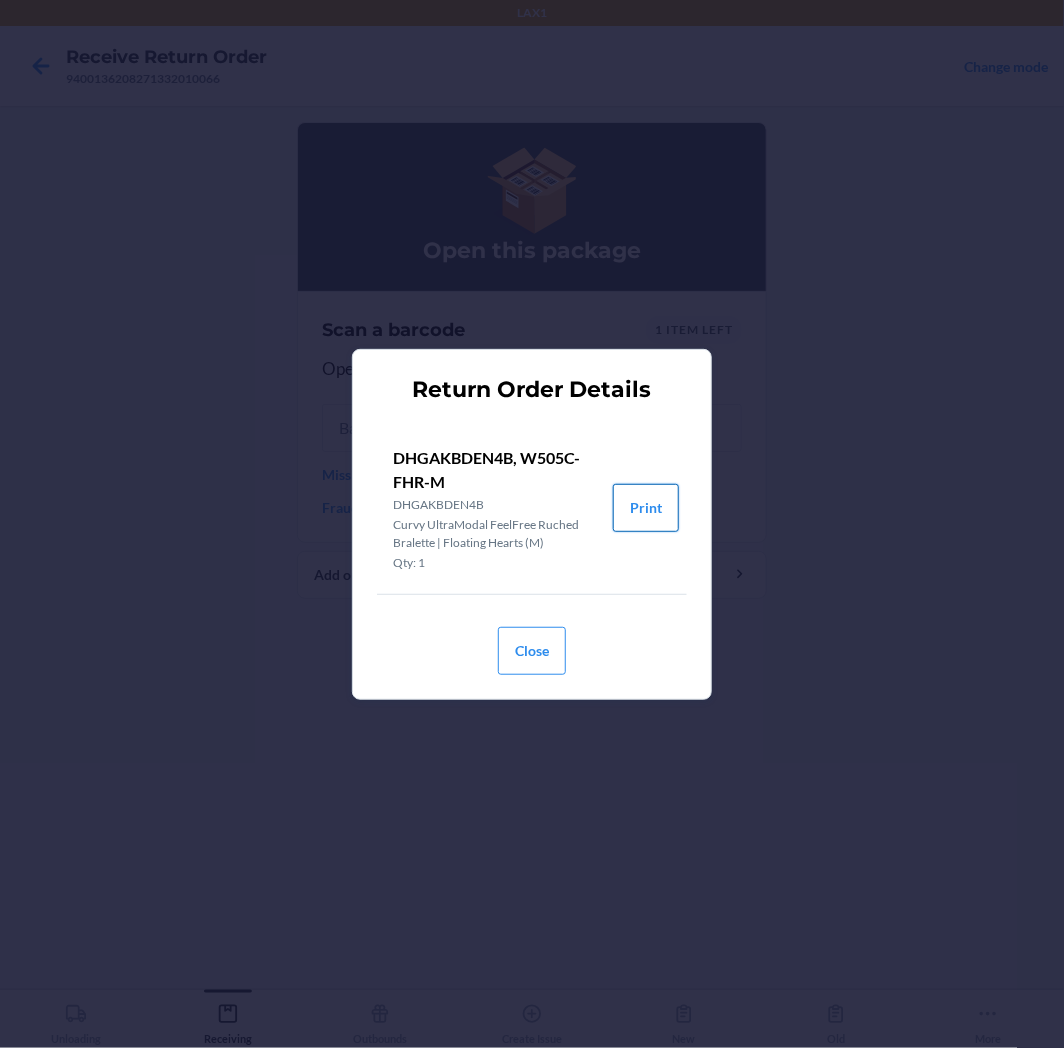 click on "Print" at bounding box center [646, 508] 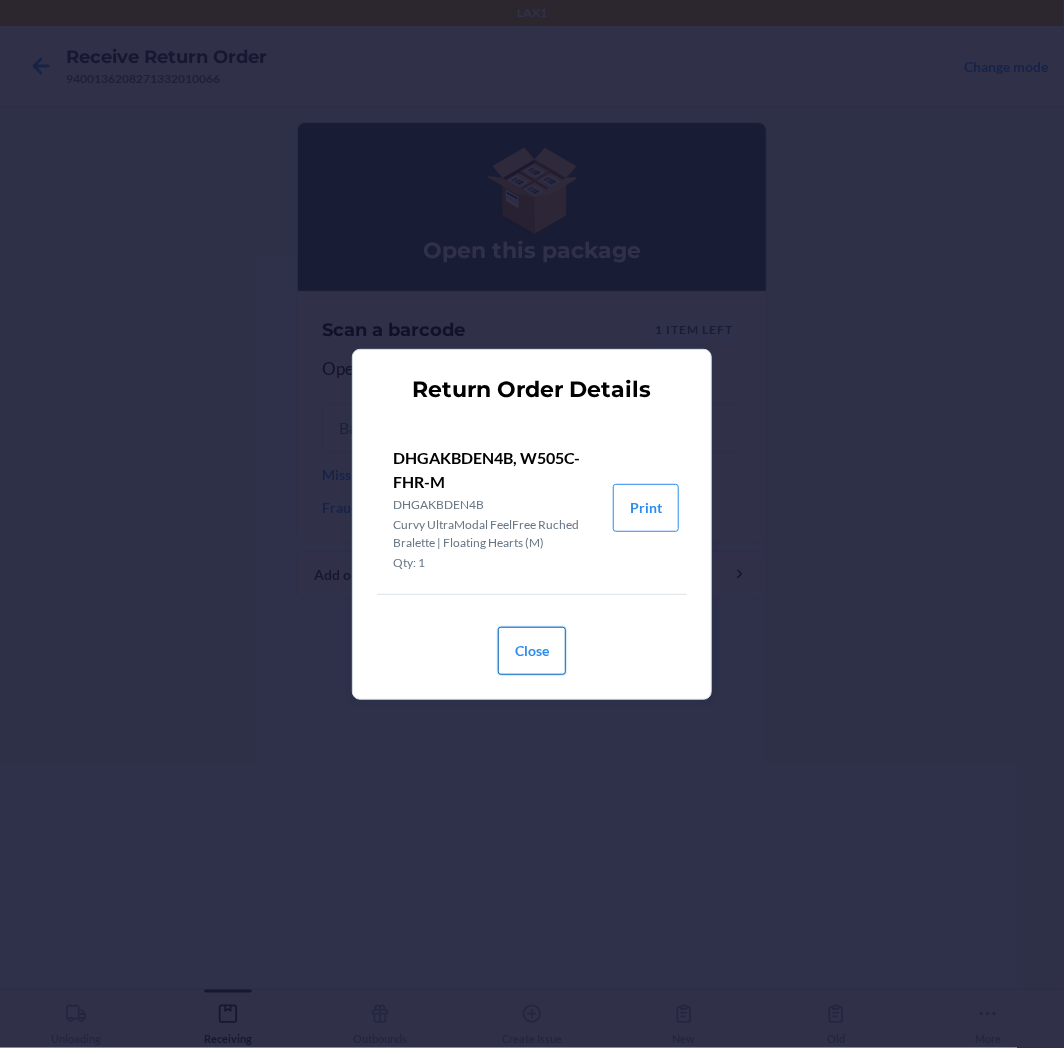 click on "Close" at bounding box center [532, 651] 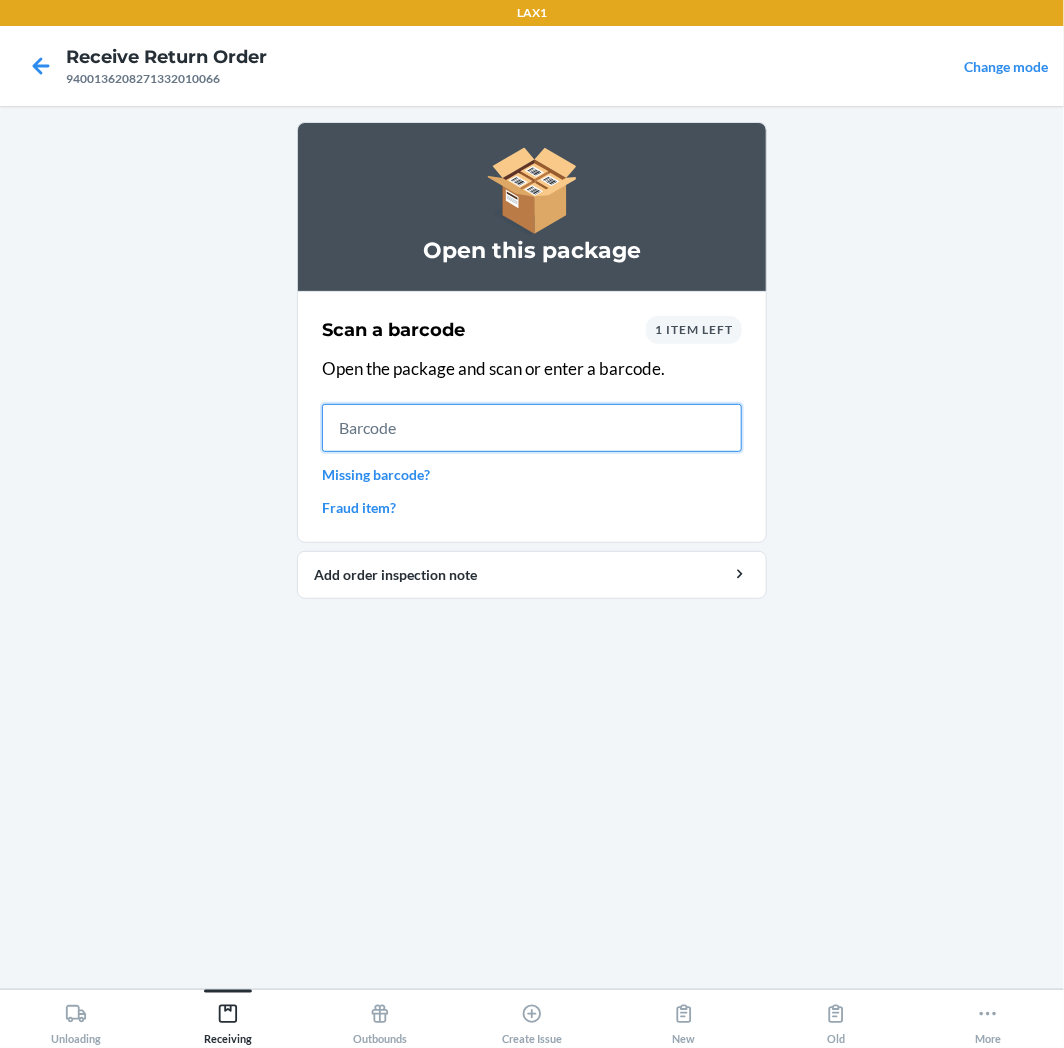 click at bounding box center (532, 428) 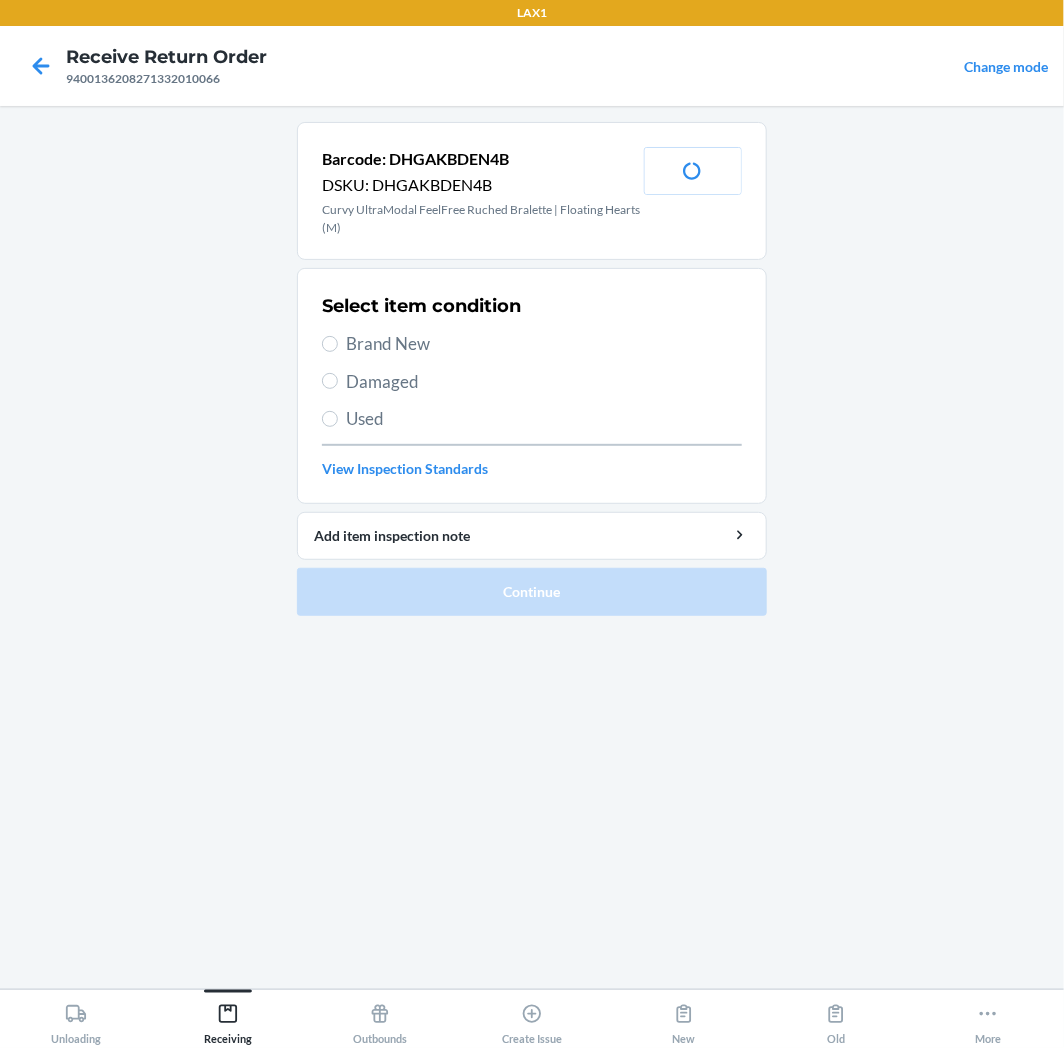 click on "Brand New" at bounding box center [532, 344] 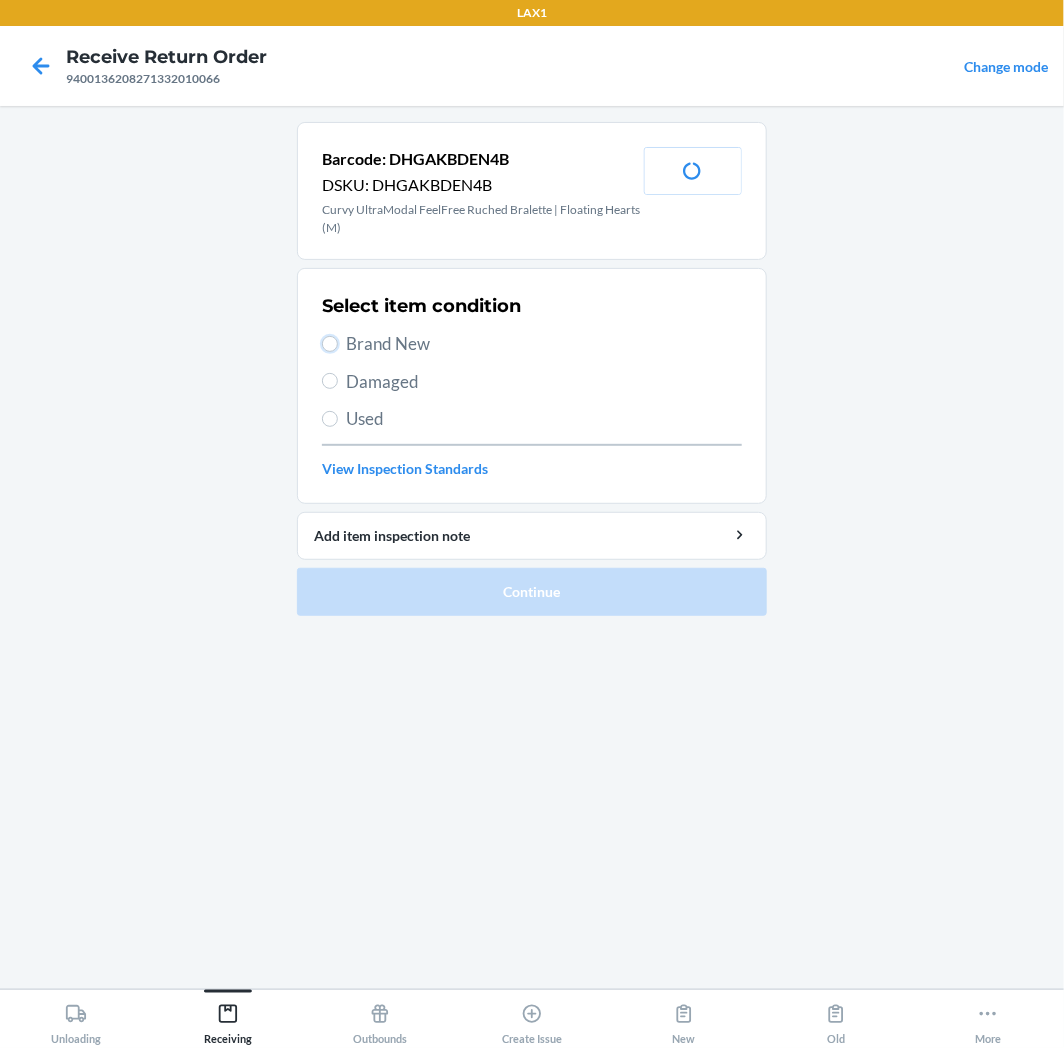 click on "Brand New" at bounding box center (330, 344) 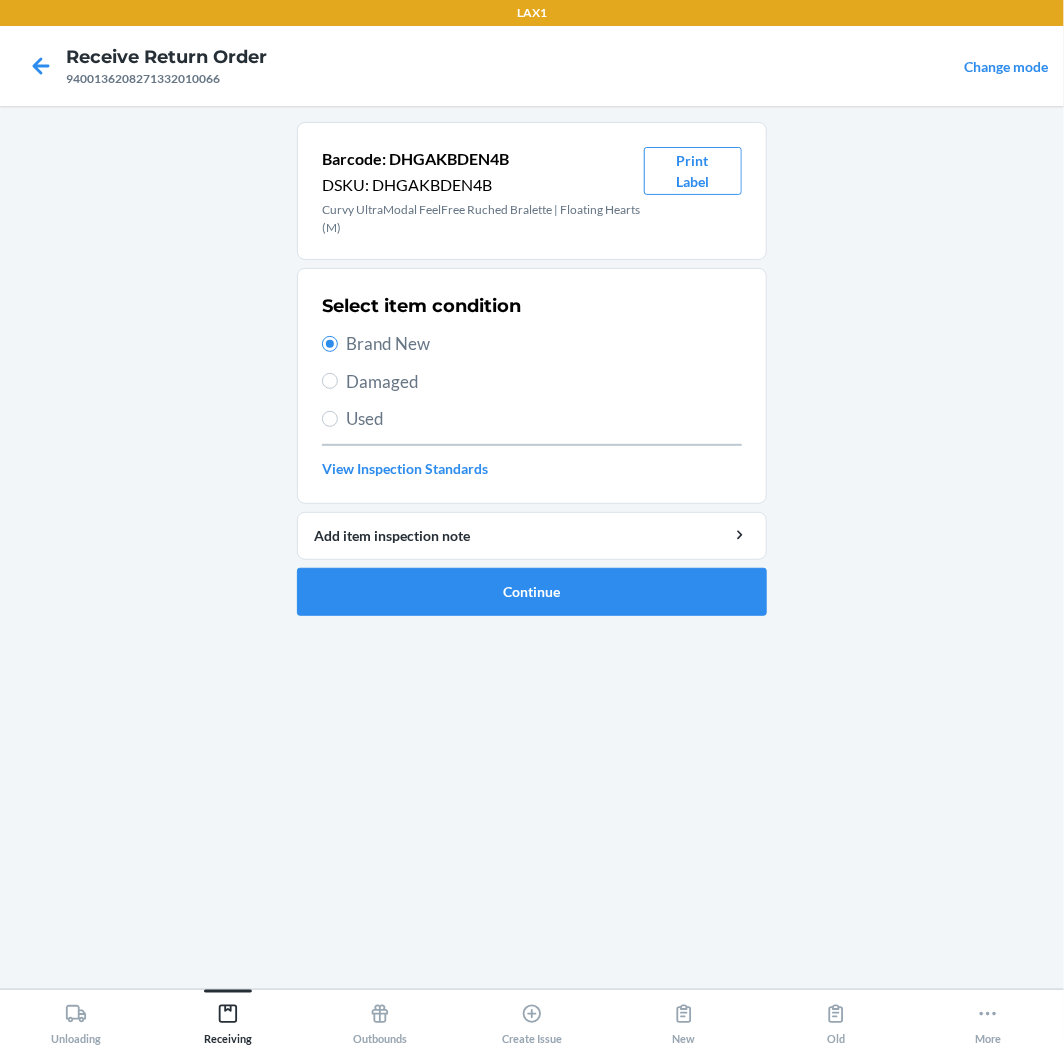 click on "Barcode: DHGAKBDEN4B DSKU: DHGAKBDEN4B Curvy UltraModal FeelFree Ruched Bralette | Floating Hearts (M) Print Label Select item condition Brand New Damaged Used View Inspection Standards Add item inspection note Continue" at bounding box center (532, 369) 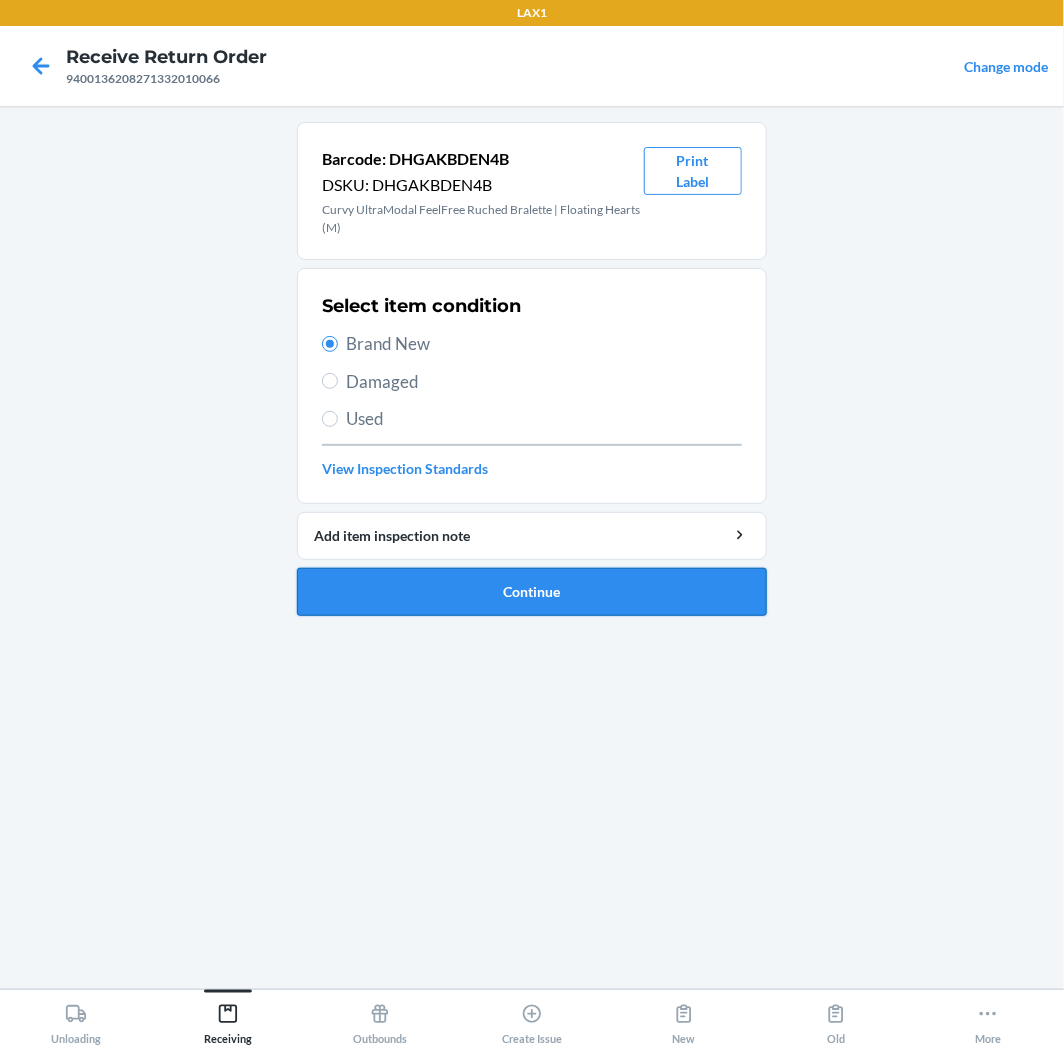 click on "Continue" at bounding box center (532, 592) 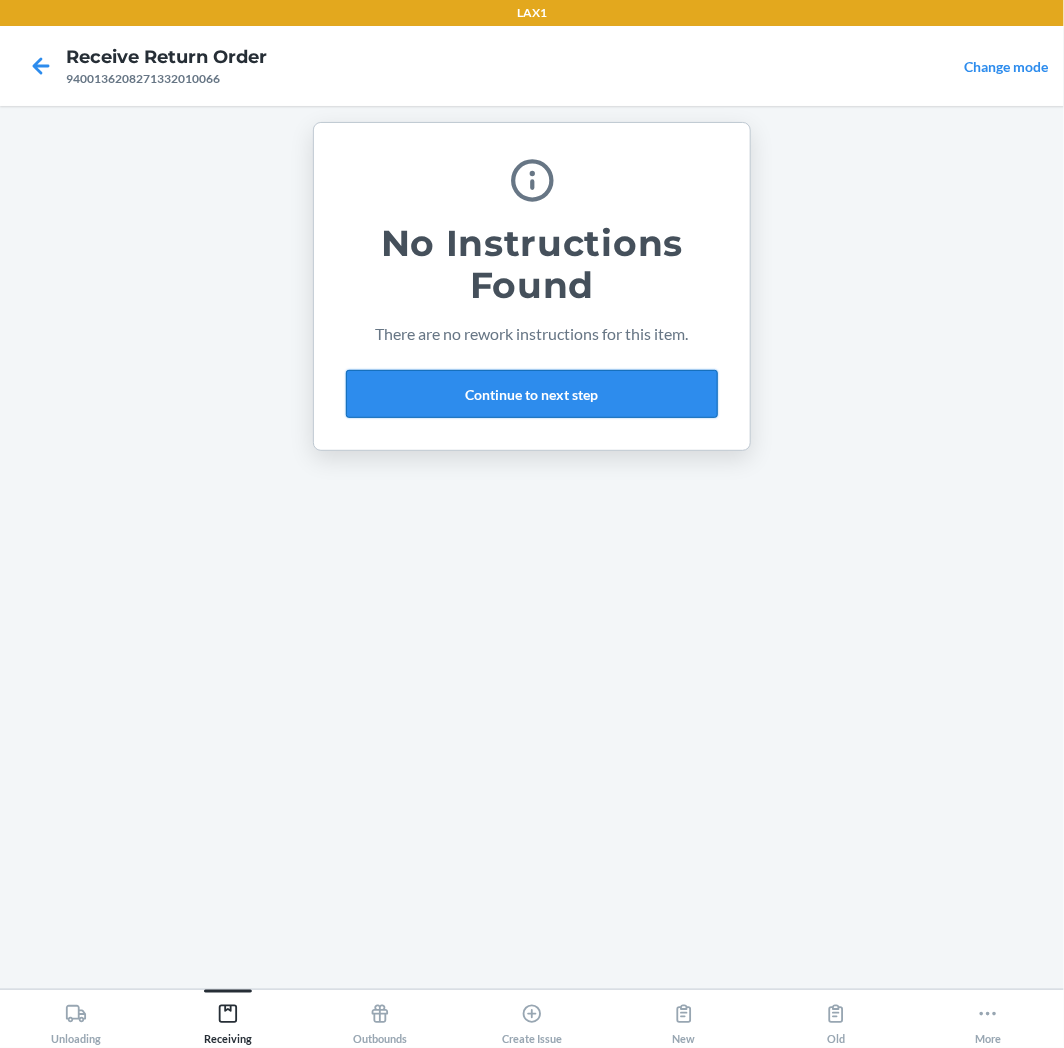 click on "Continue to next step" at bounding box center (532, 394) 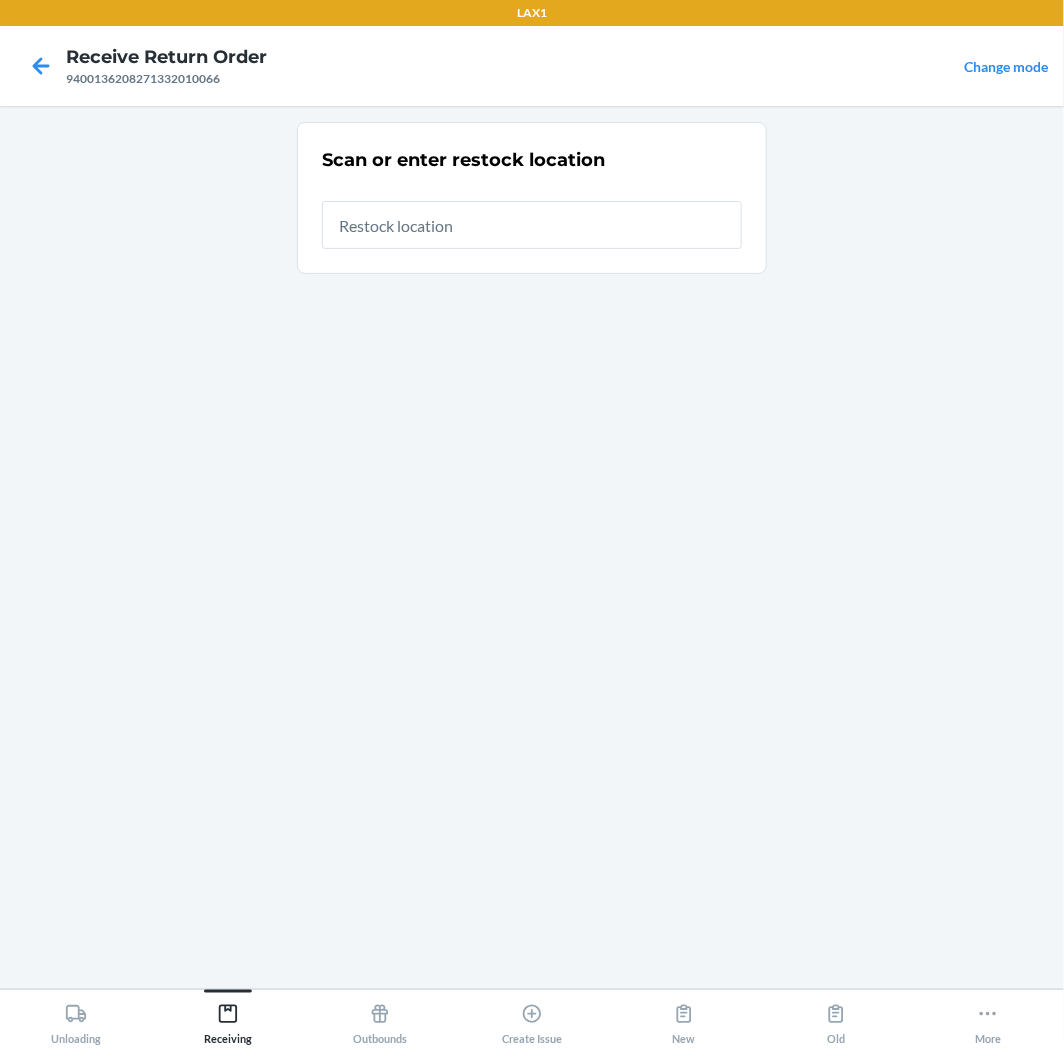 click at bounding box center [532, 225] 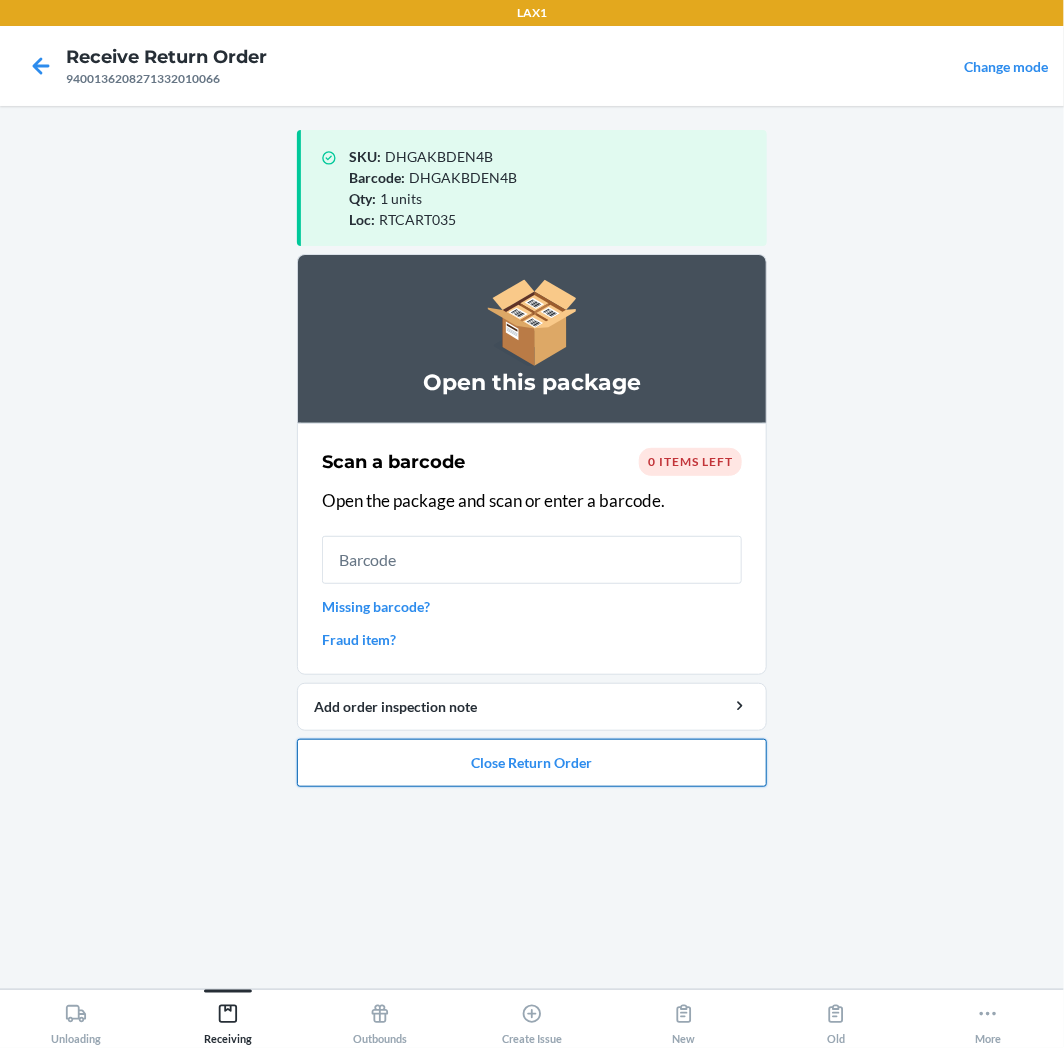click on "Close Return Order" at bounding box center (532, 763) 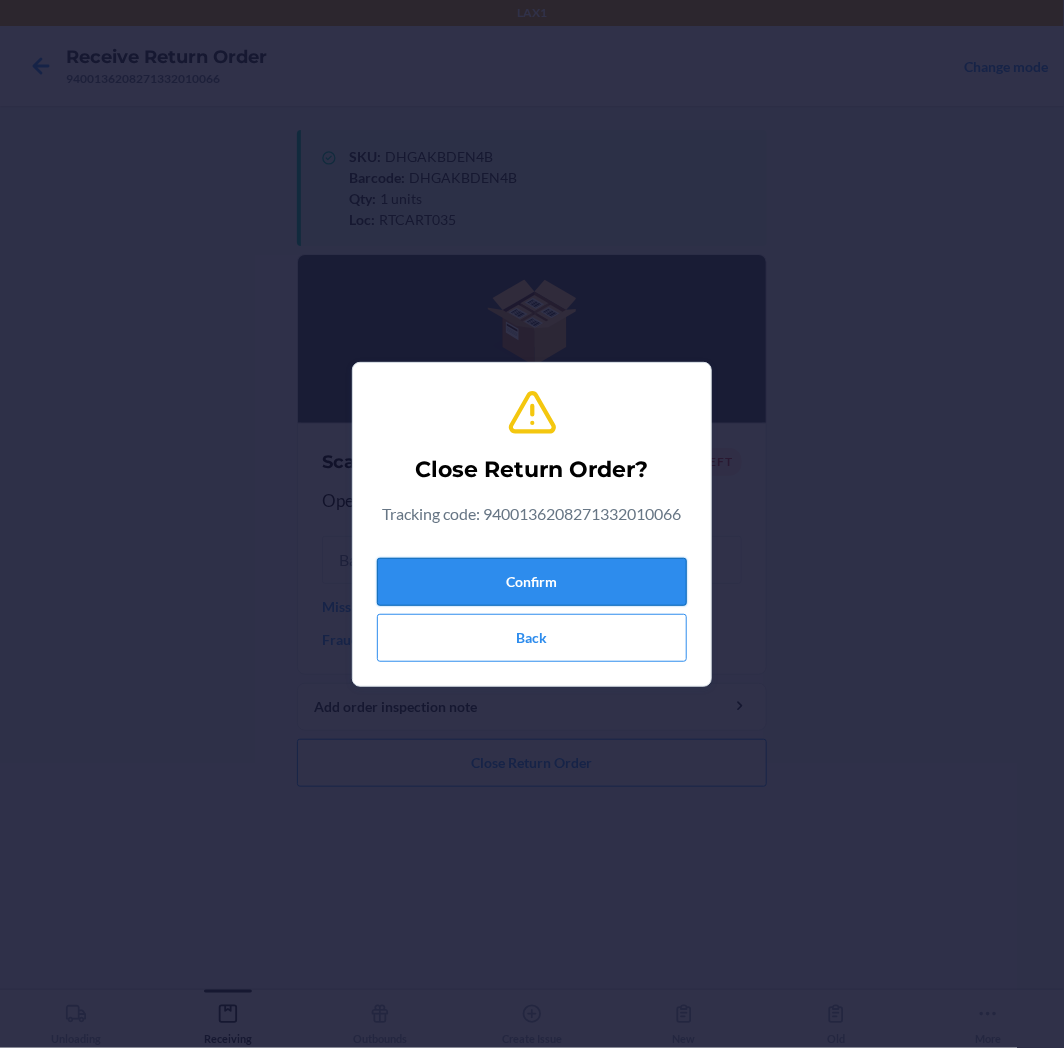 click on "Confirm" at bounding box center [532, 582] 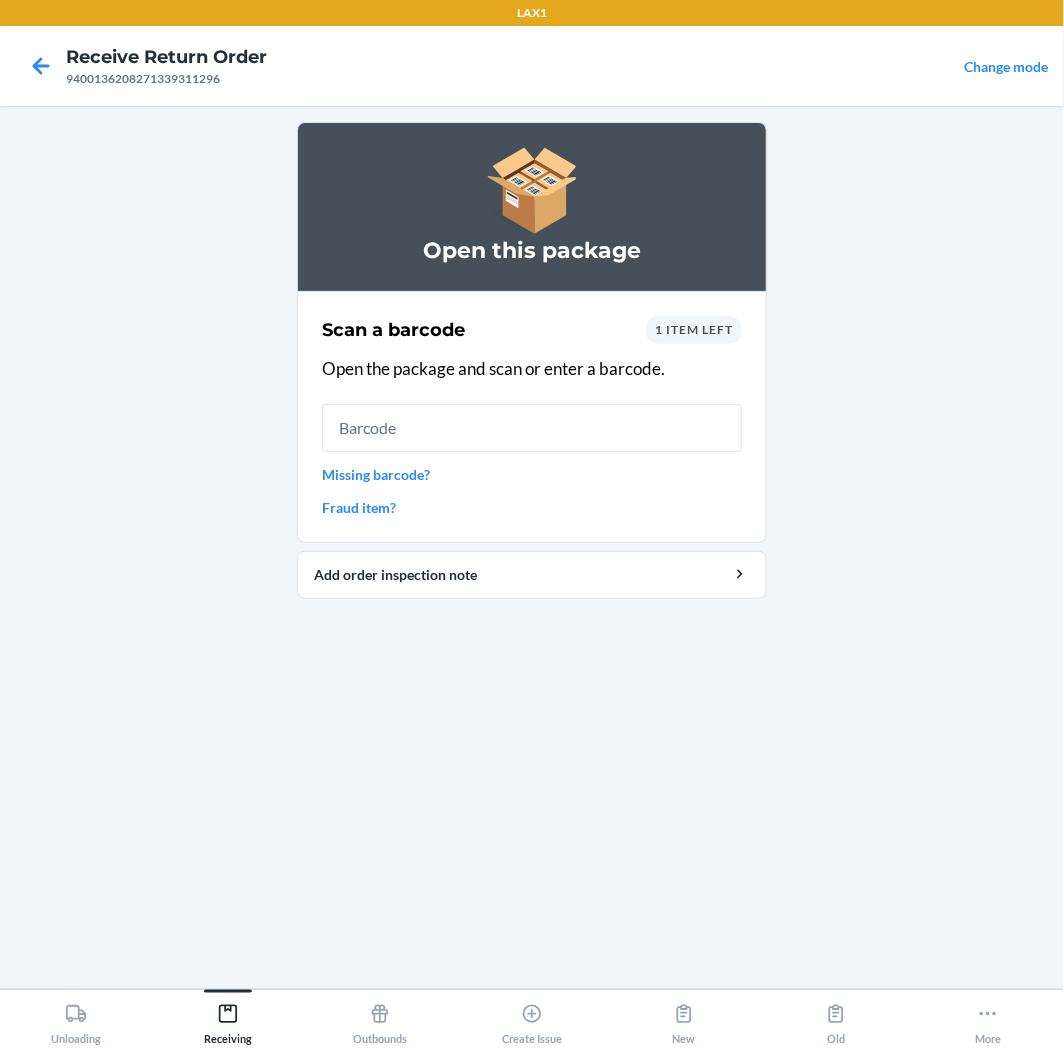 click at bounding box center (532, 428) 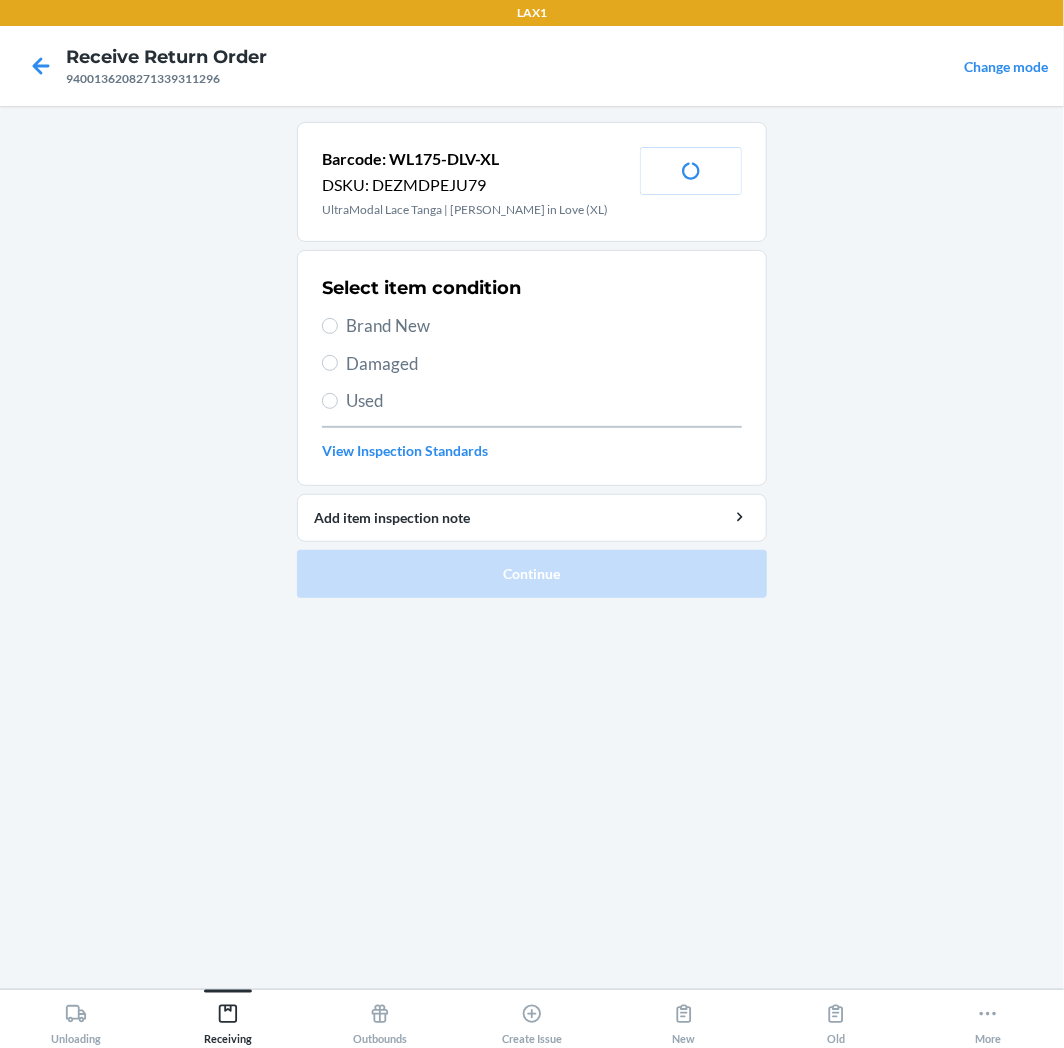 drag, startPoint x: 368, startPoint y: 321, endPoint x: 373, endPoint y: 384, distance: 63.1981 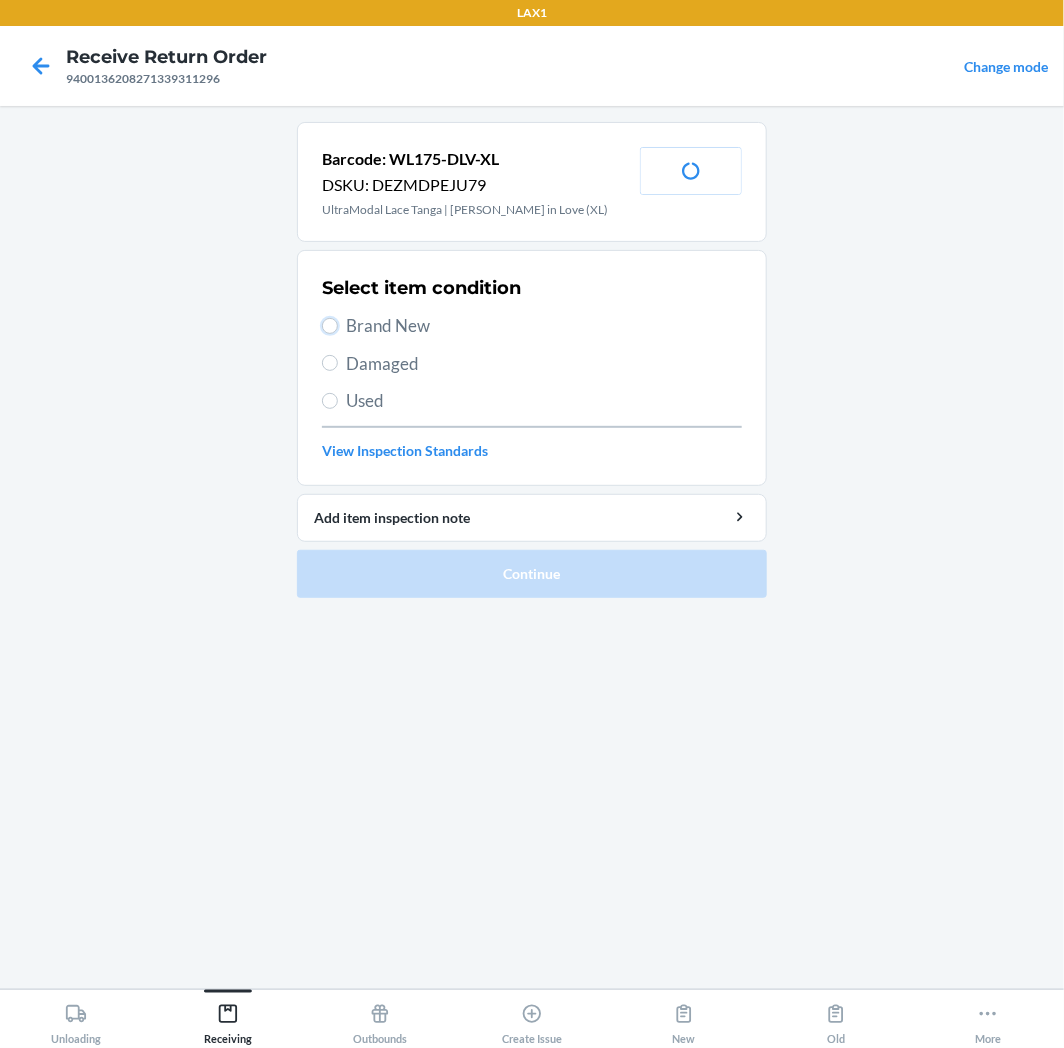 click on "Brand New" at bounding box center (330, 326) 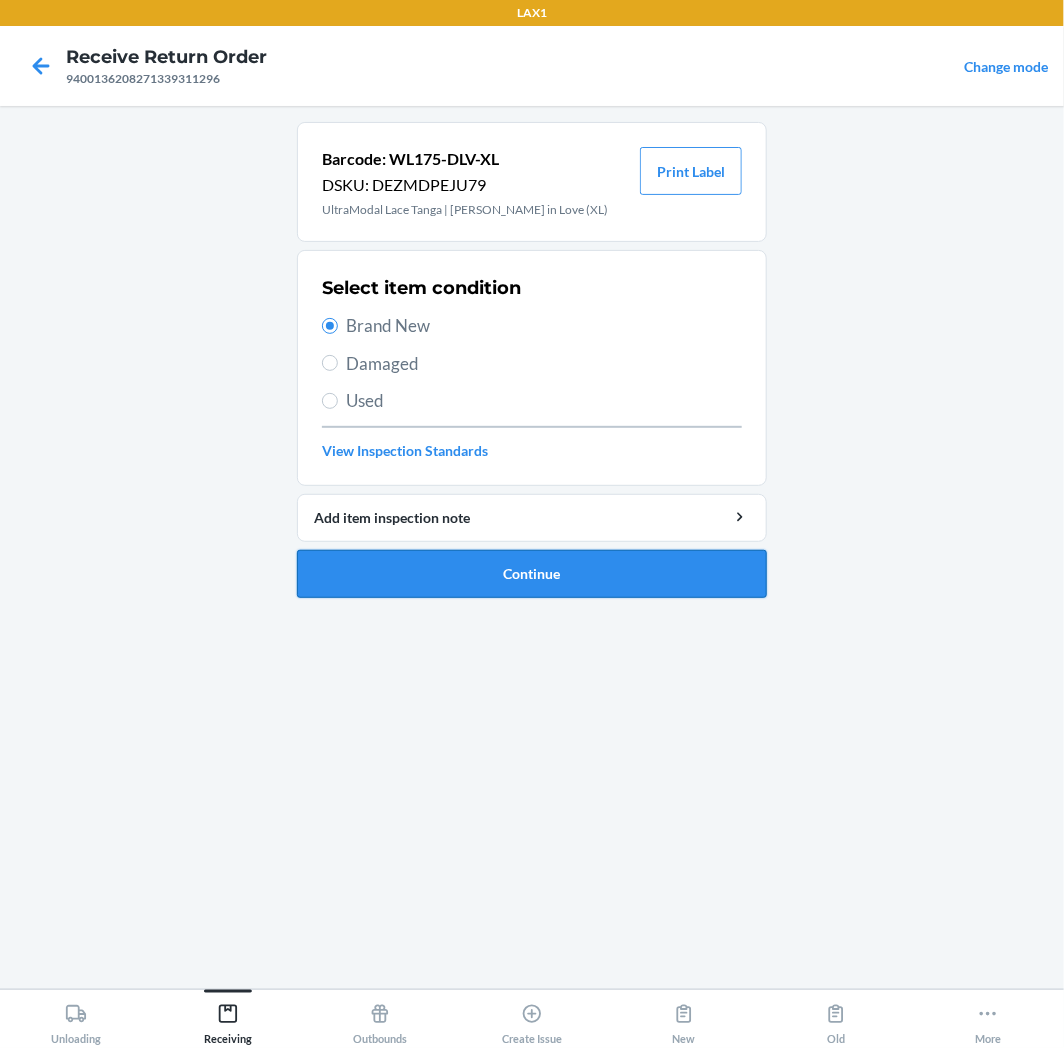 click on "Continue" at bounding box center [532, 574] 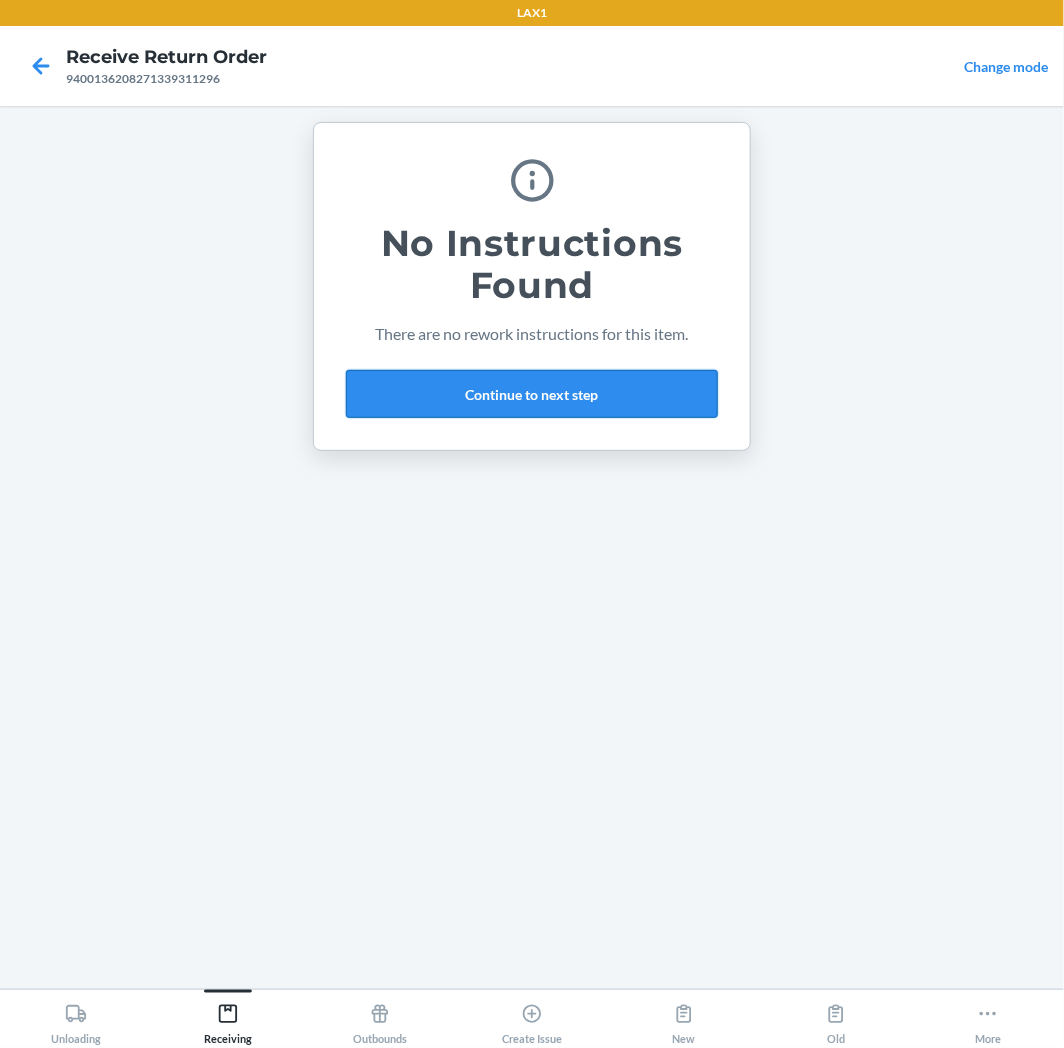 click on "Continue to next step" at bounding box center [532, 394] 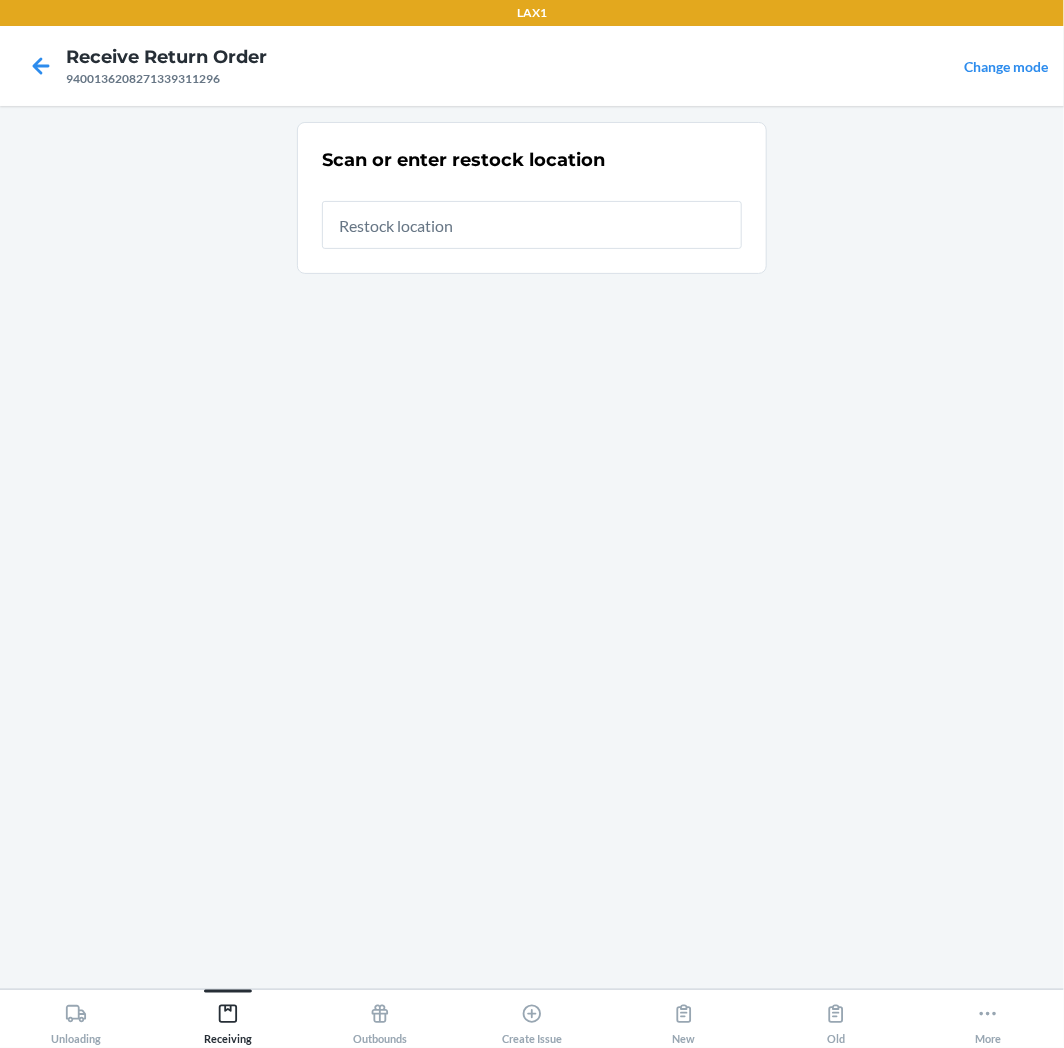 click at bounding box center [532, 225] 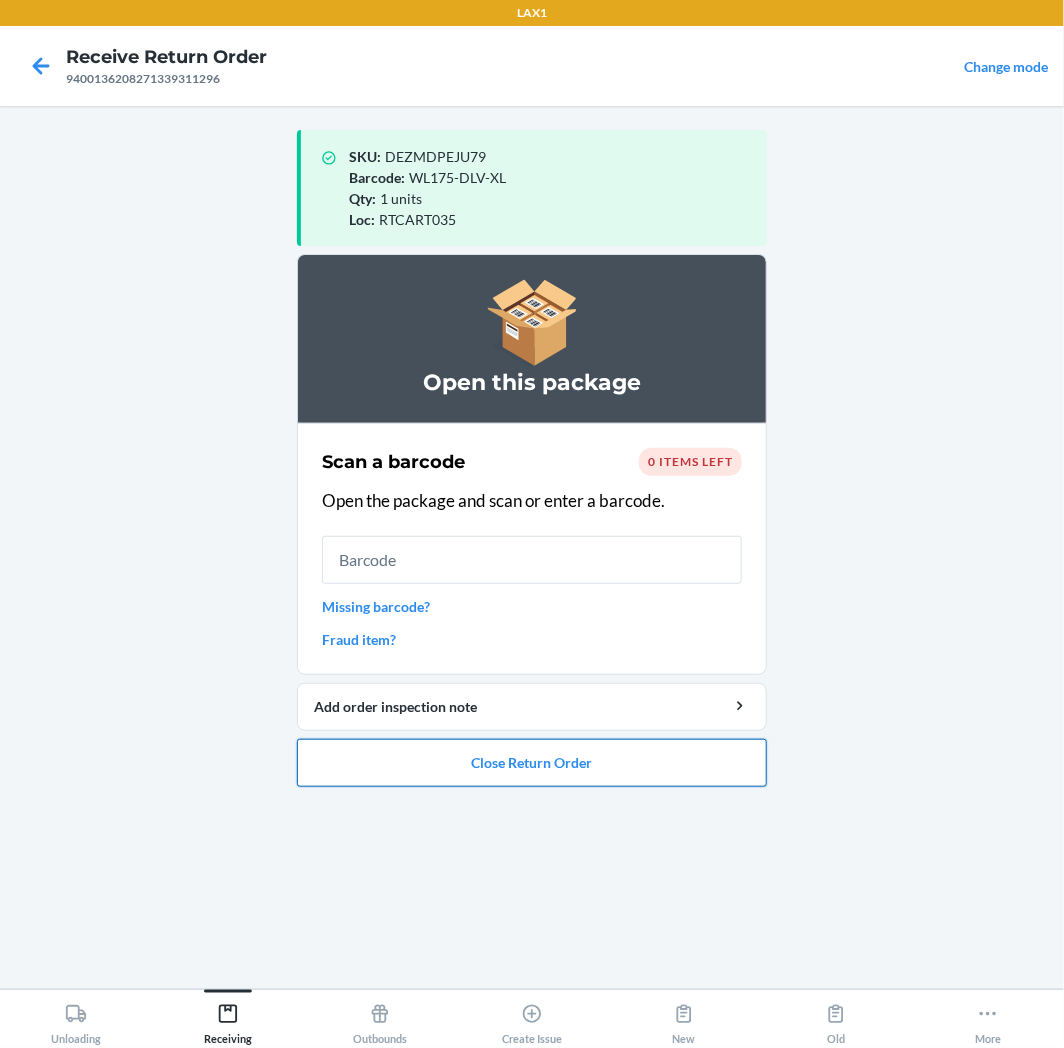click on "Close Return Order" at bounding box center (532, 763) 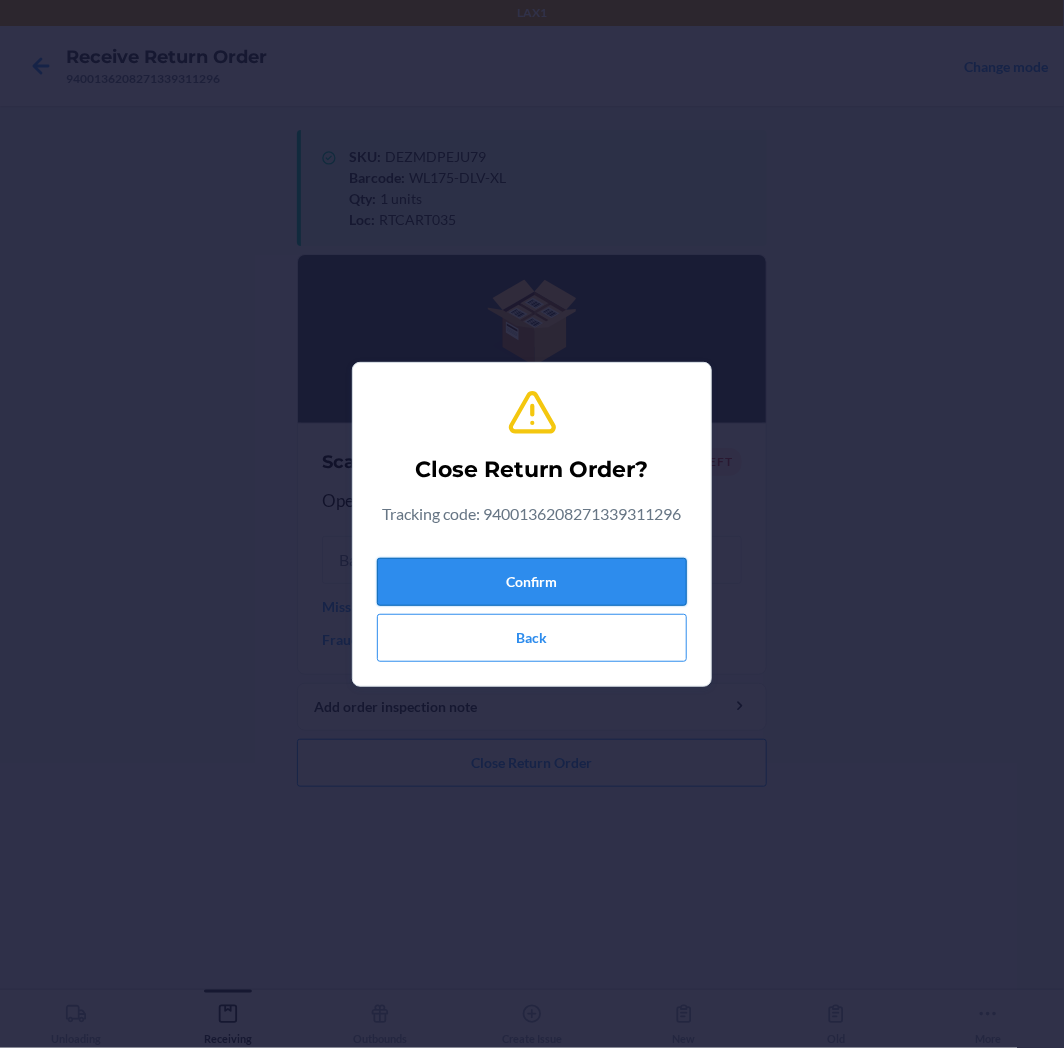 click on "Confirm" at bounding box center [532, 582] 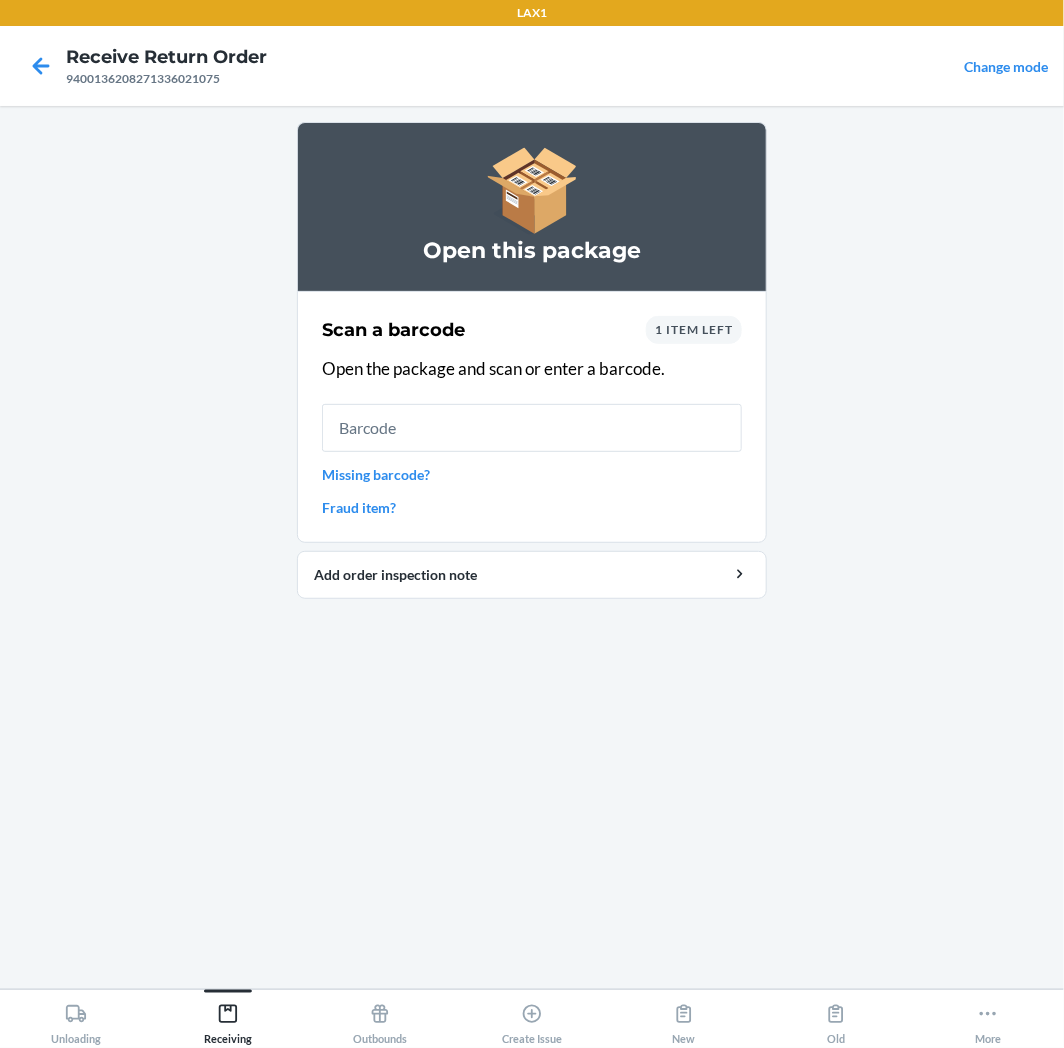 click on "1 item left" at bounding box center (694, 329) 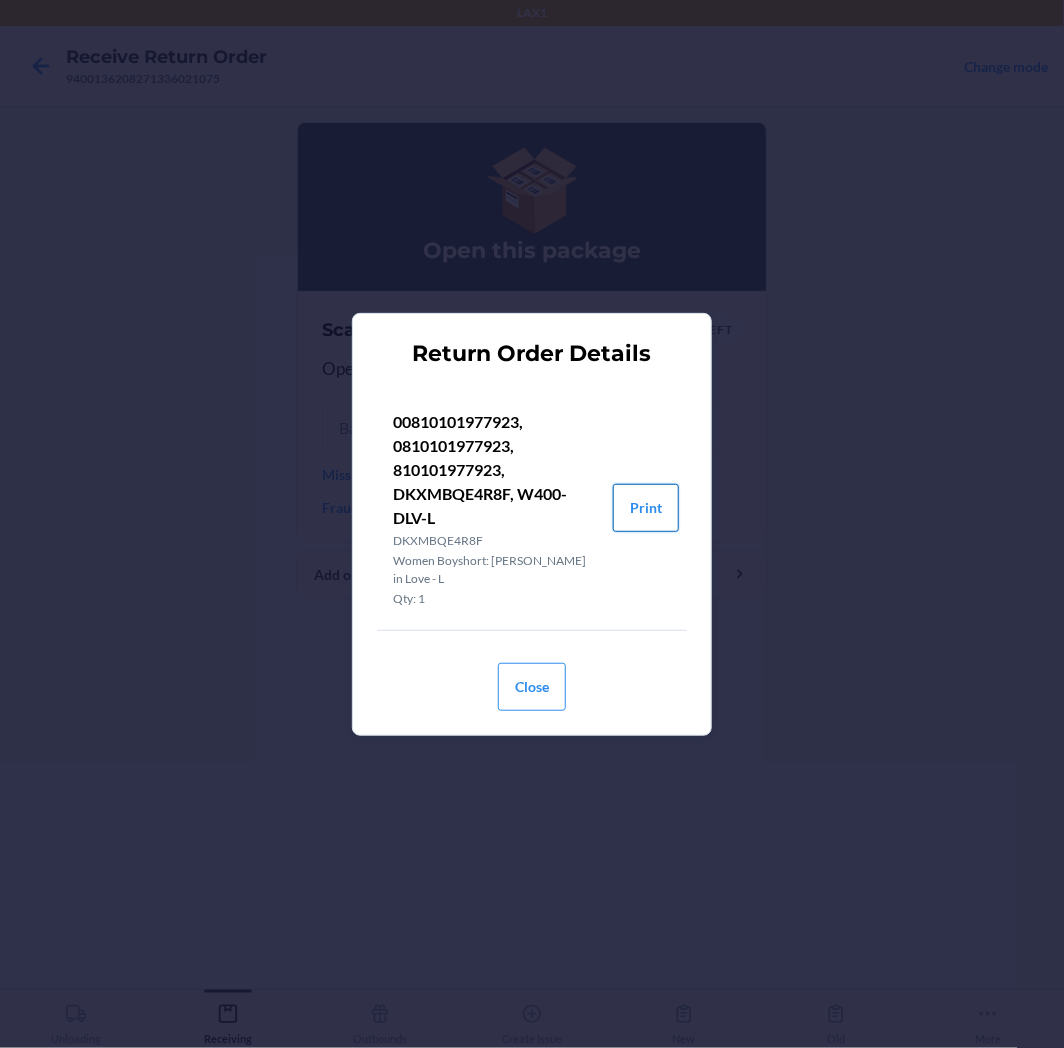 click on "Print" at bounding box center (646, 508) 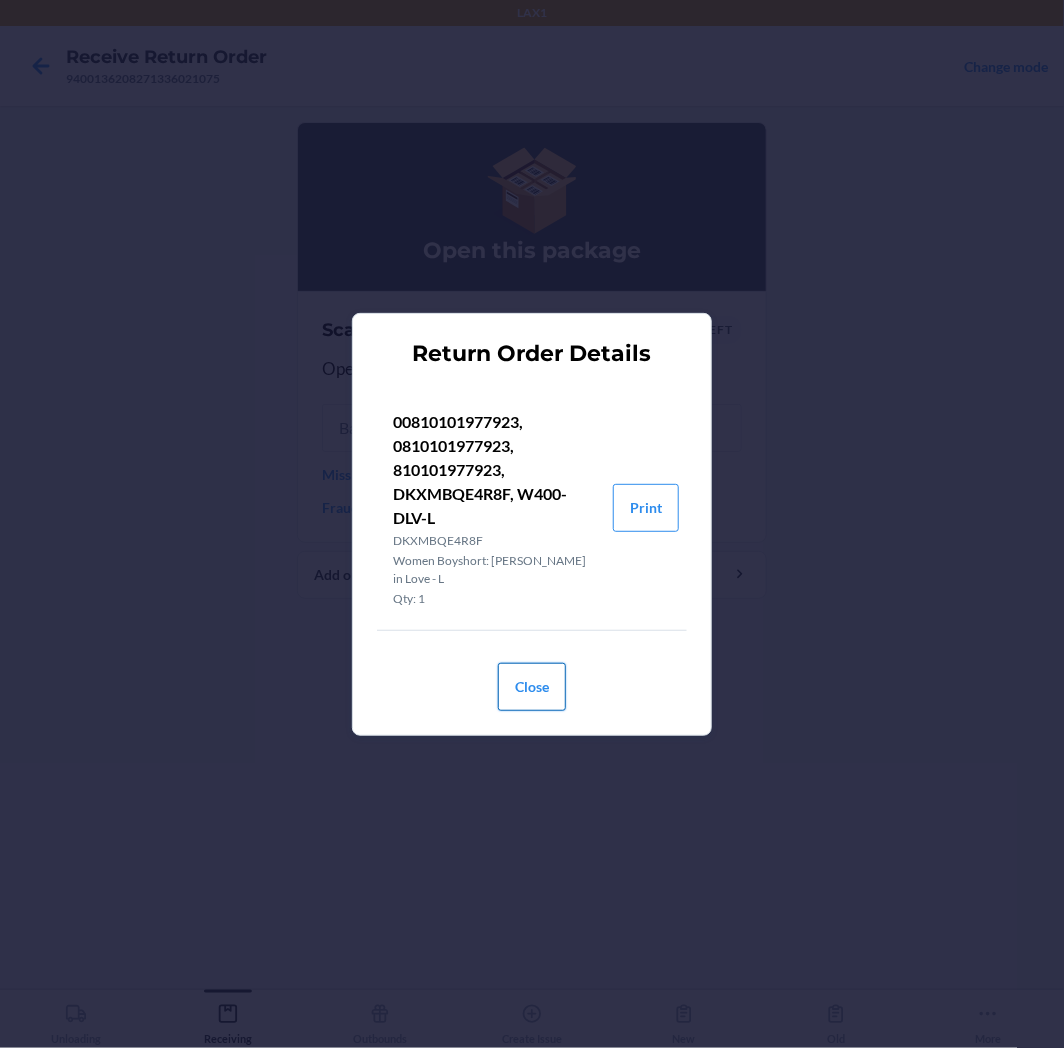 click on "Close" at bounding box center (532, 687) 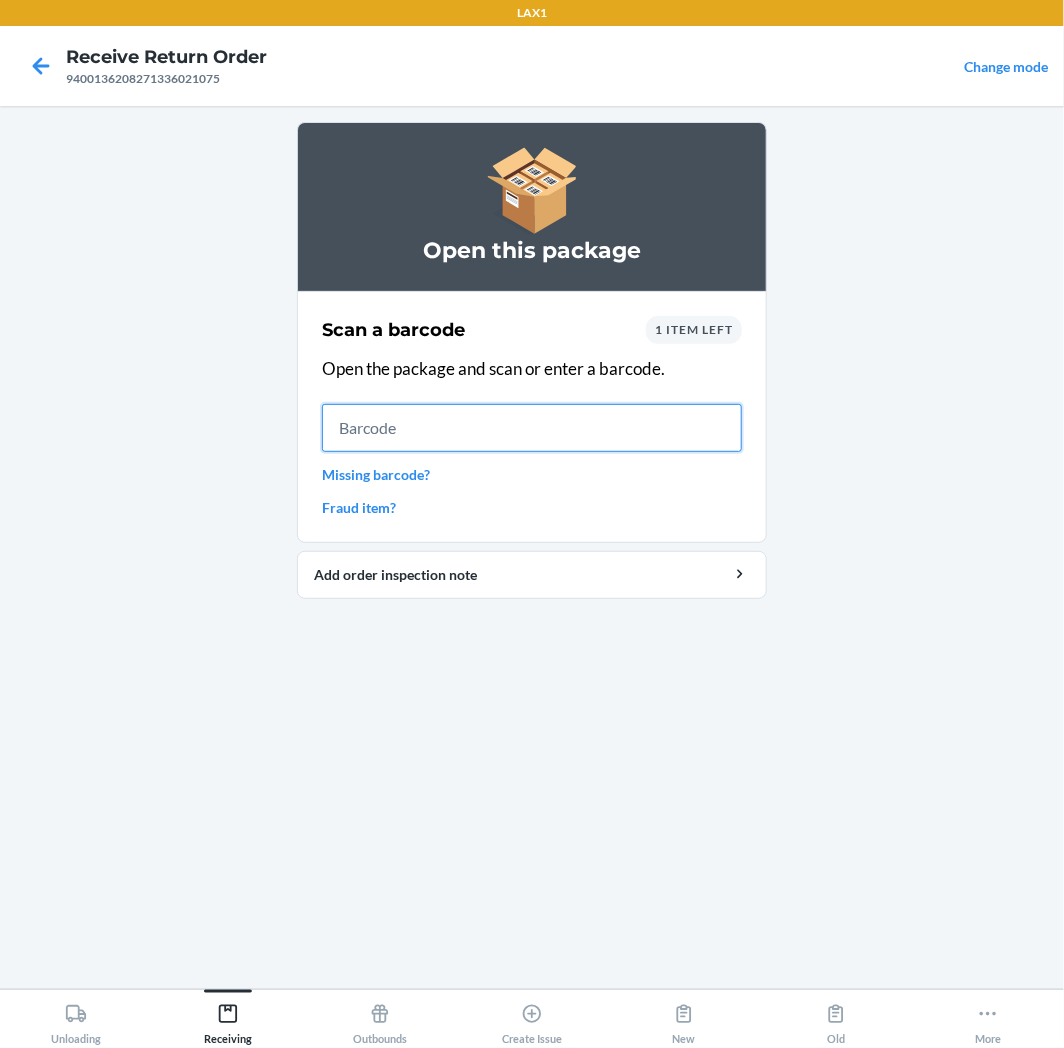 click at bounding box center [532, 428] 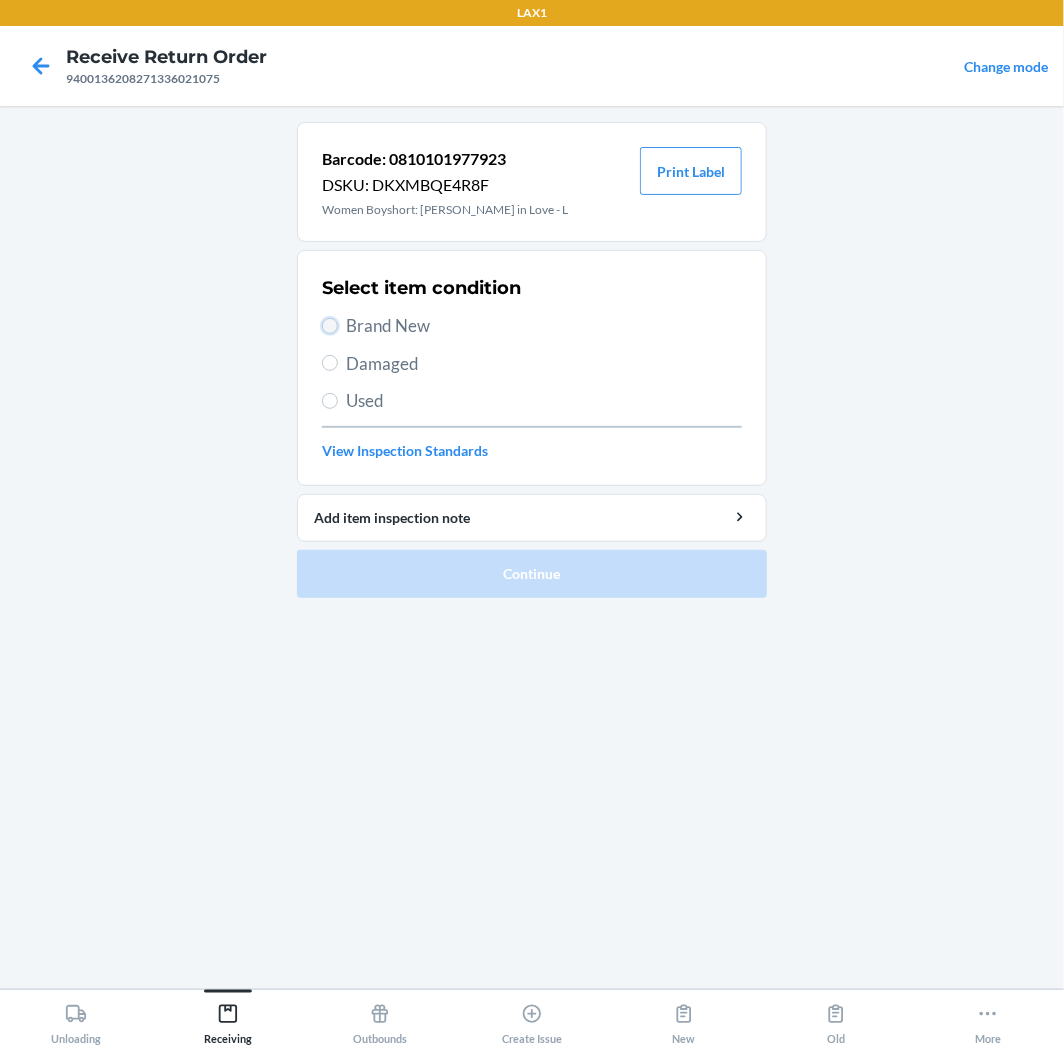 click on "Brand New" at bounding box center (330, 326) 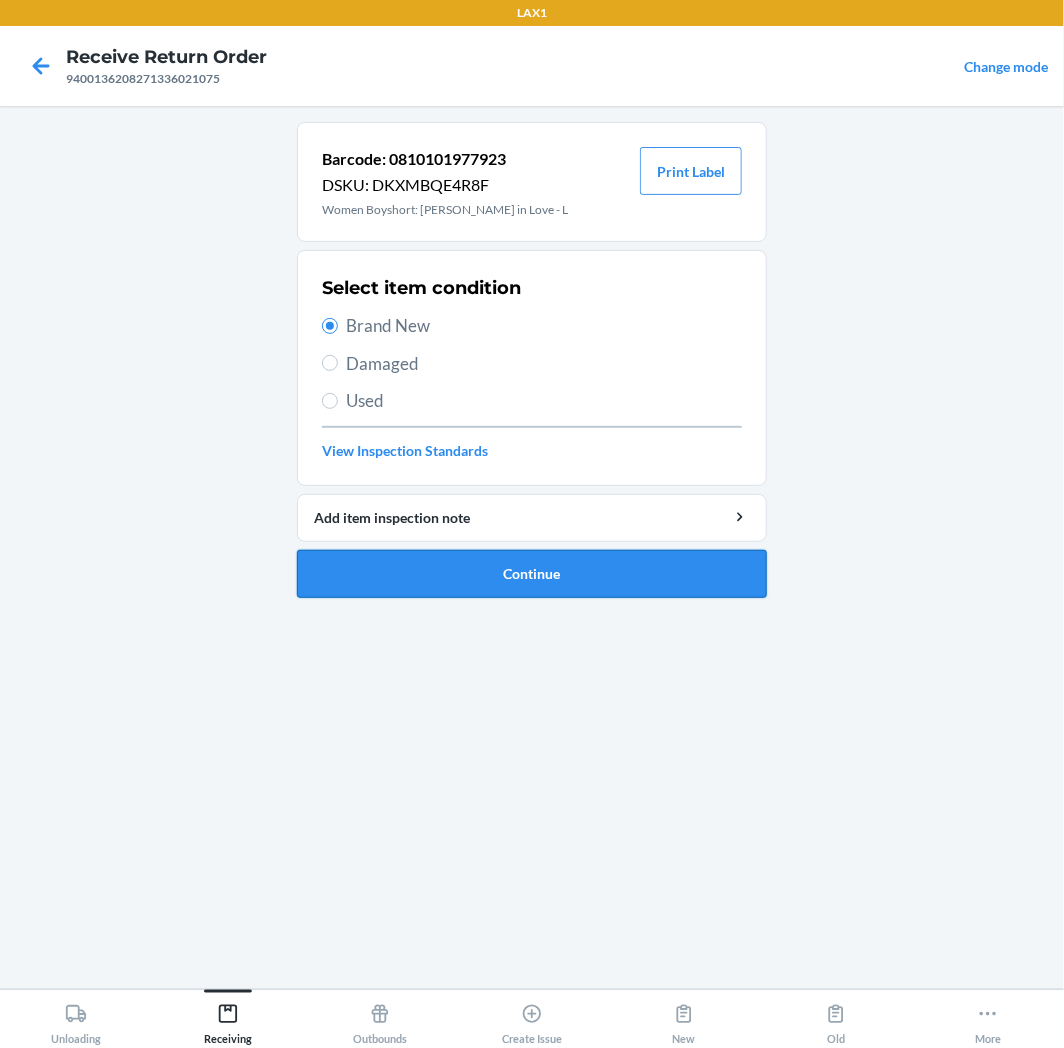 click on "Continue" at bounding box center (532, 574) 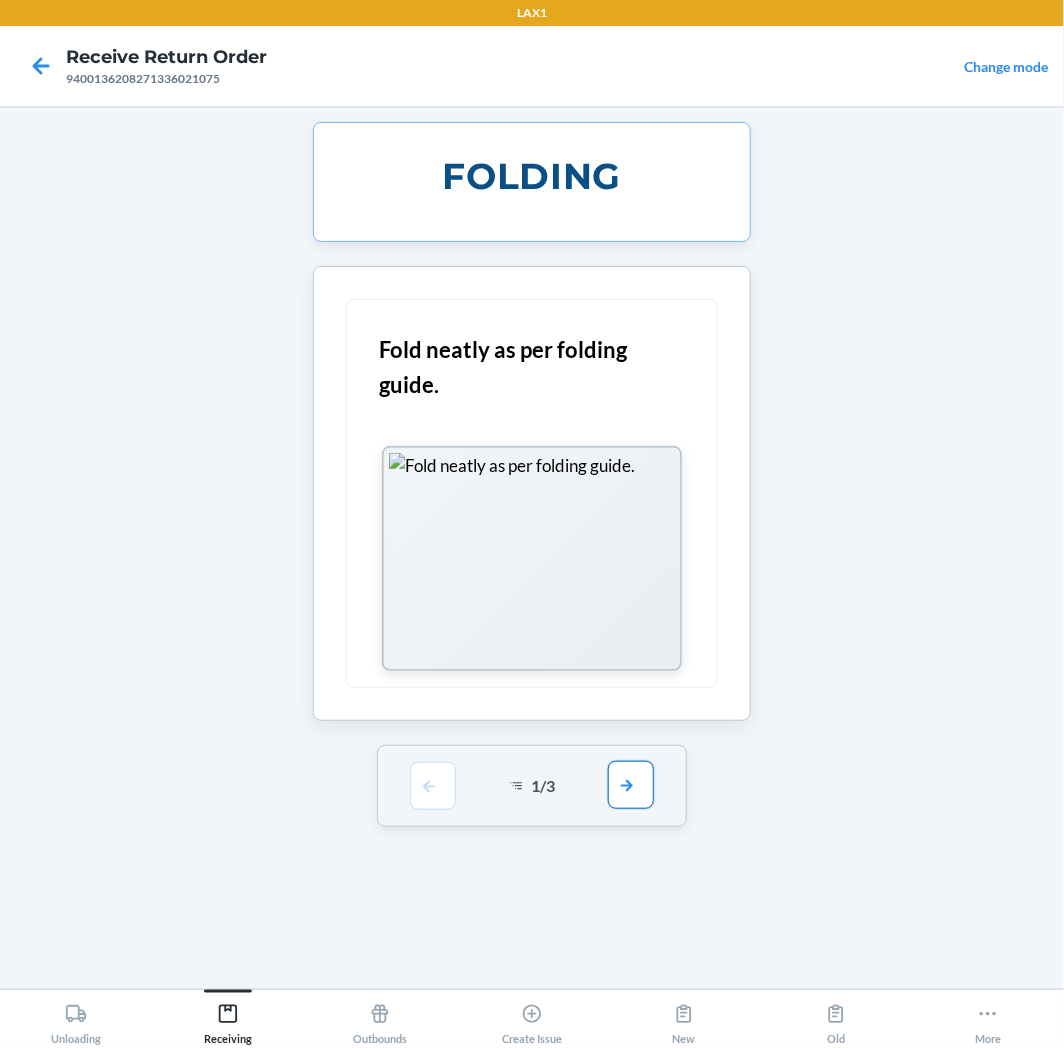 click at bounding box center [631, 785] 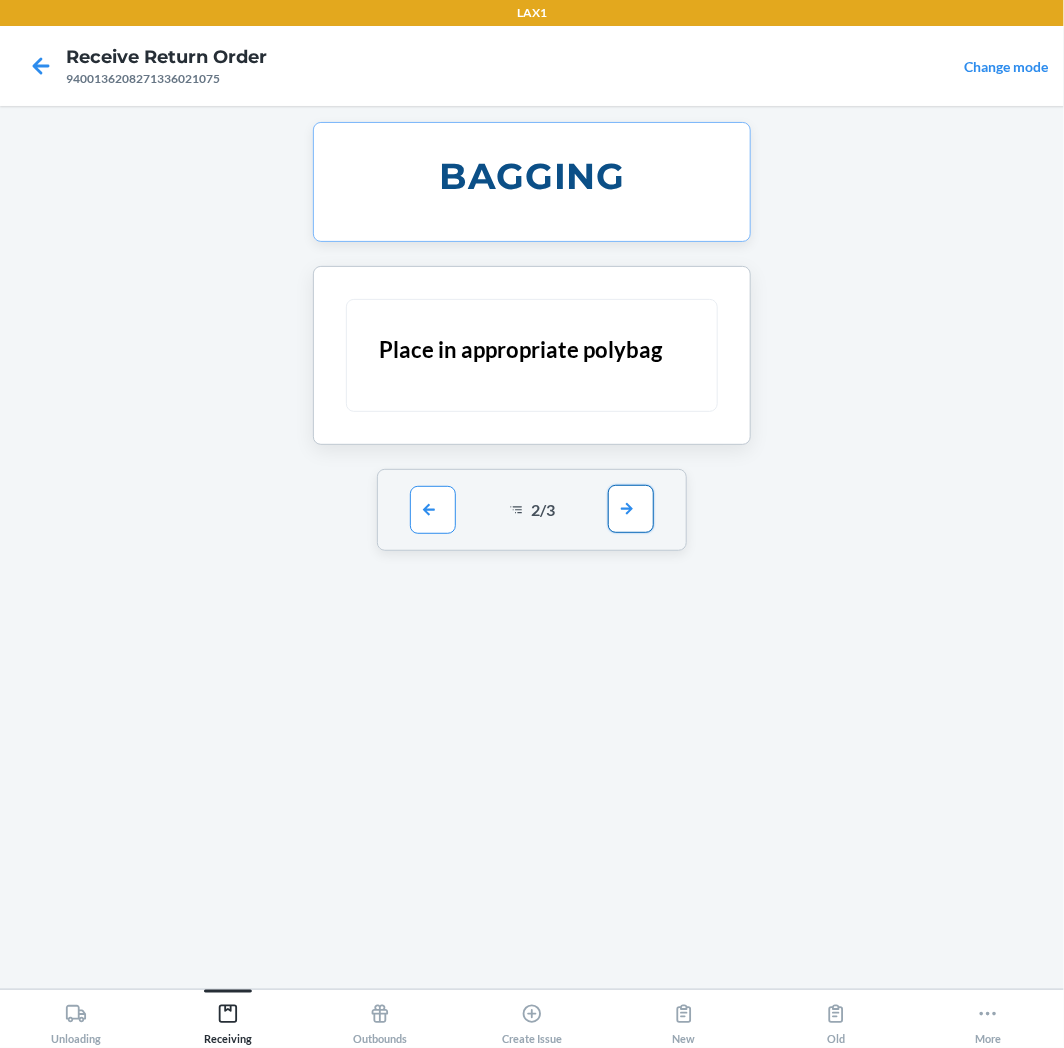 click at bounding box center [631, 509] 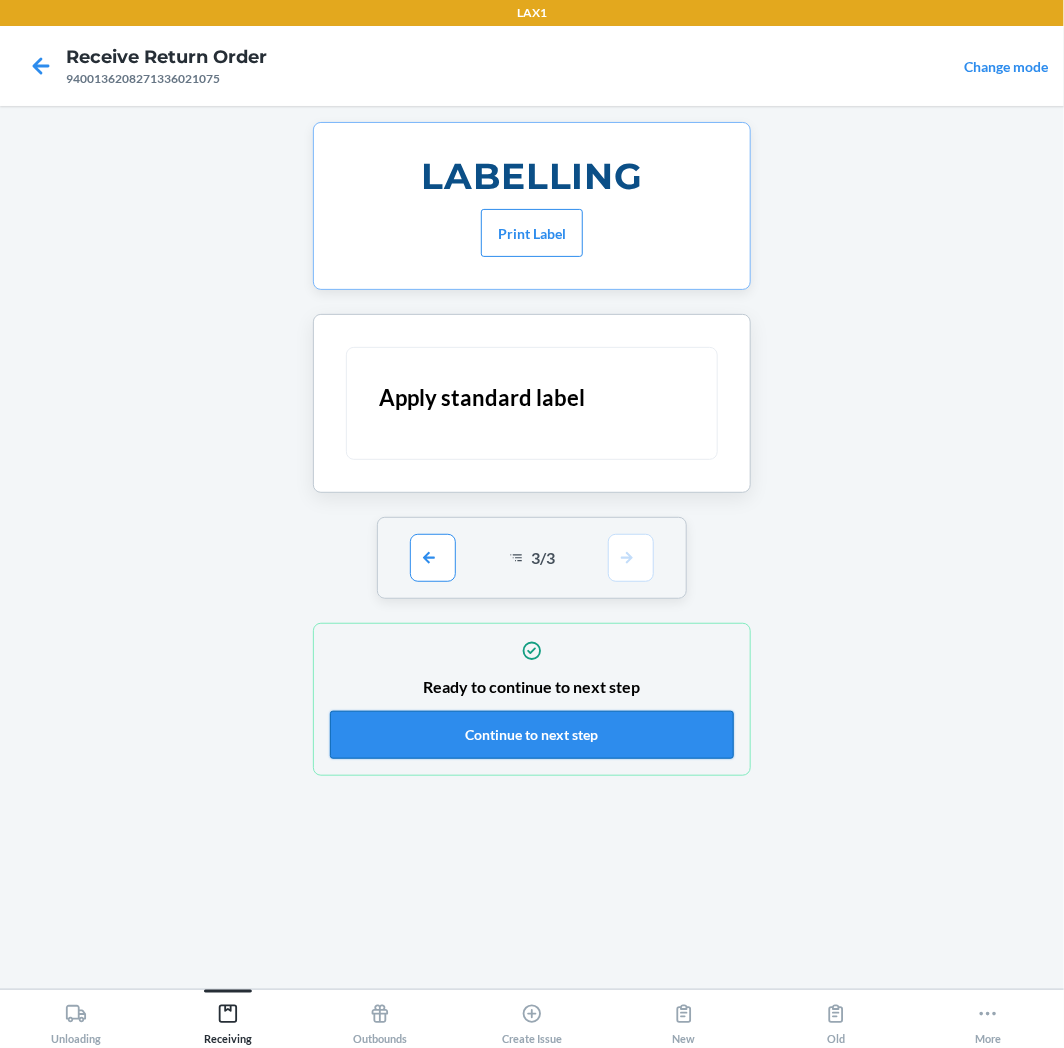 click on "Continue to next step" at bounding box center [532, 735] 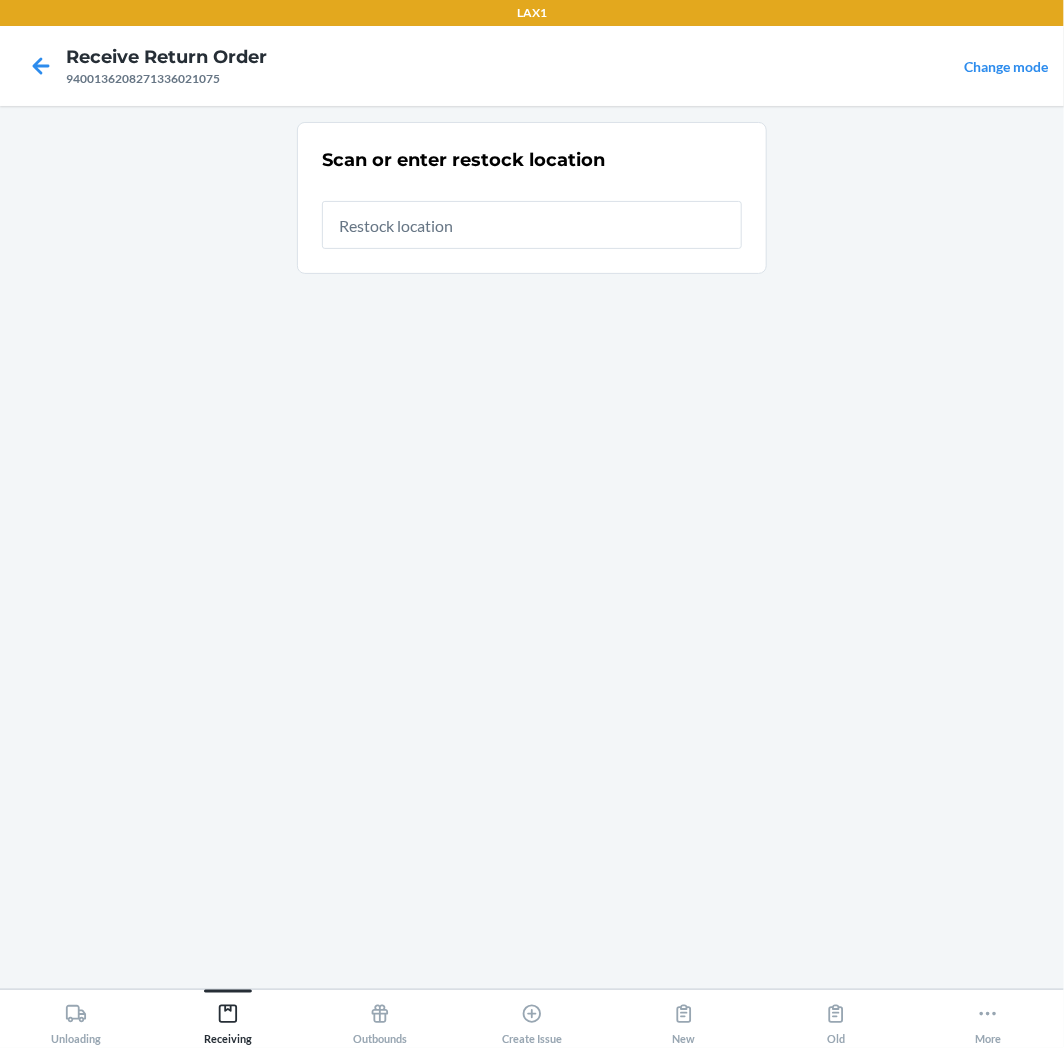 click at bounding box center [532, 225] 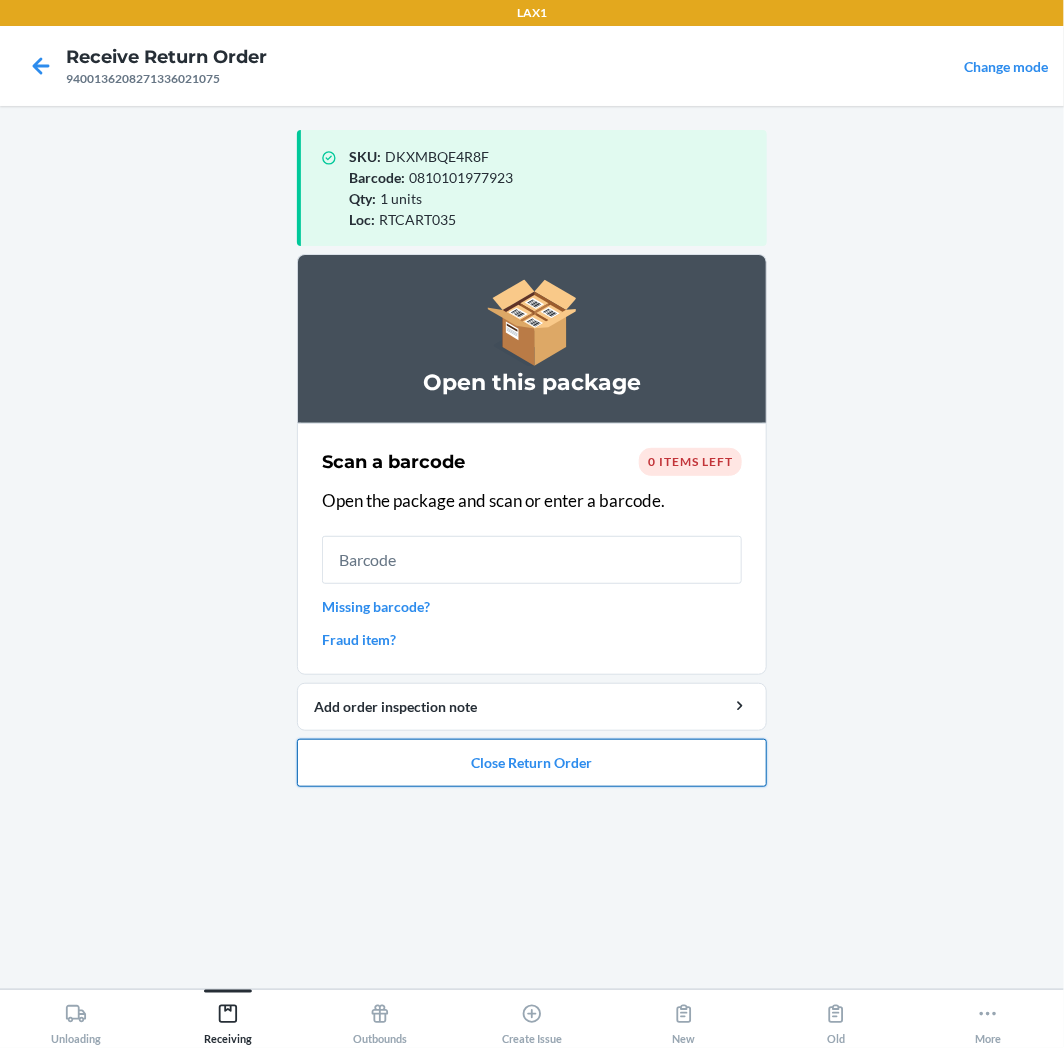 click on "Close Return Order" at bounding box center [532, 763] 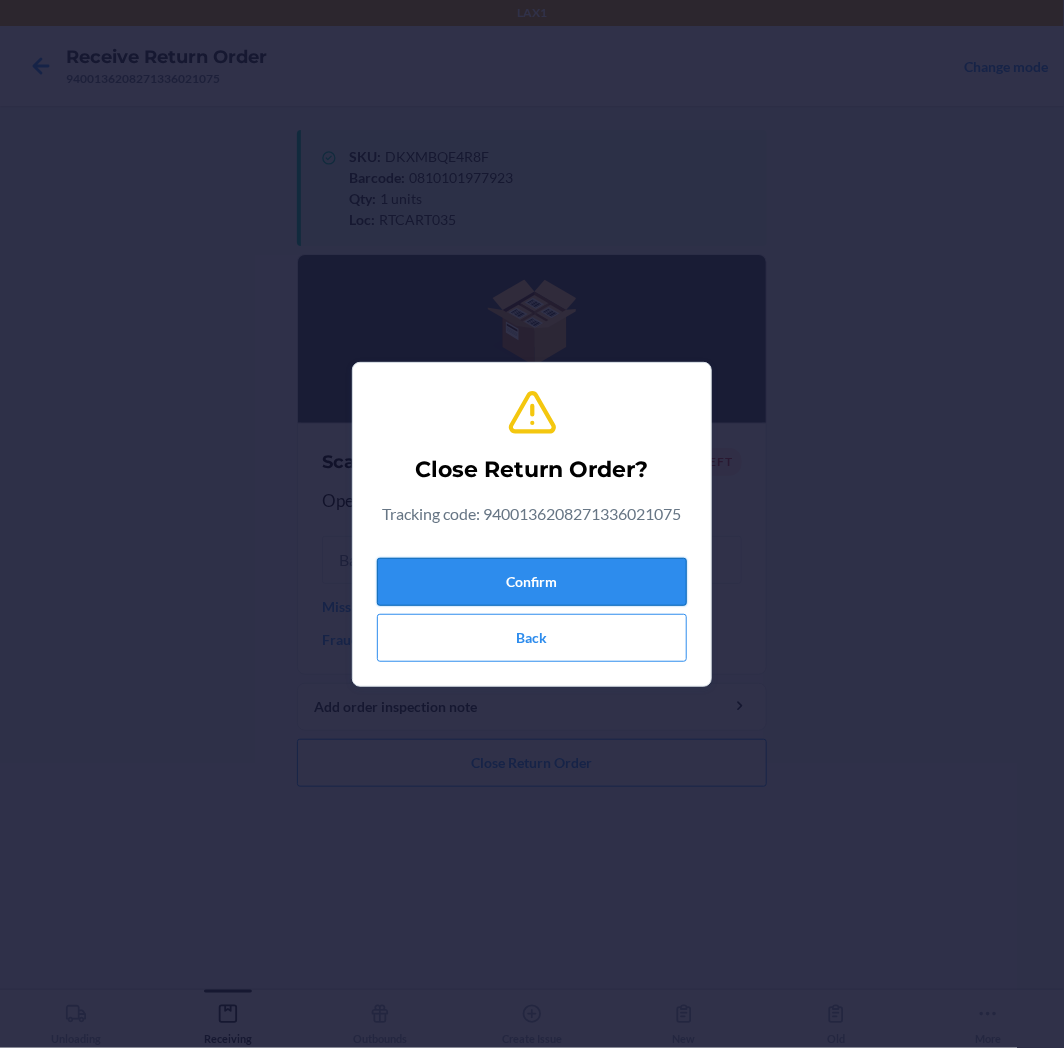 click on "Confirm" at bounding box center [532, 582] 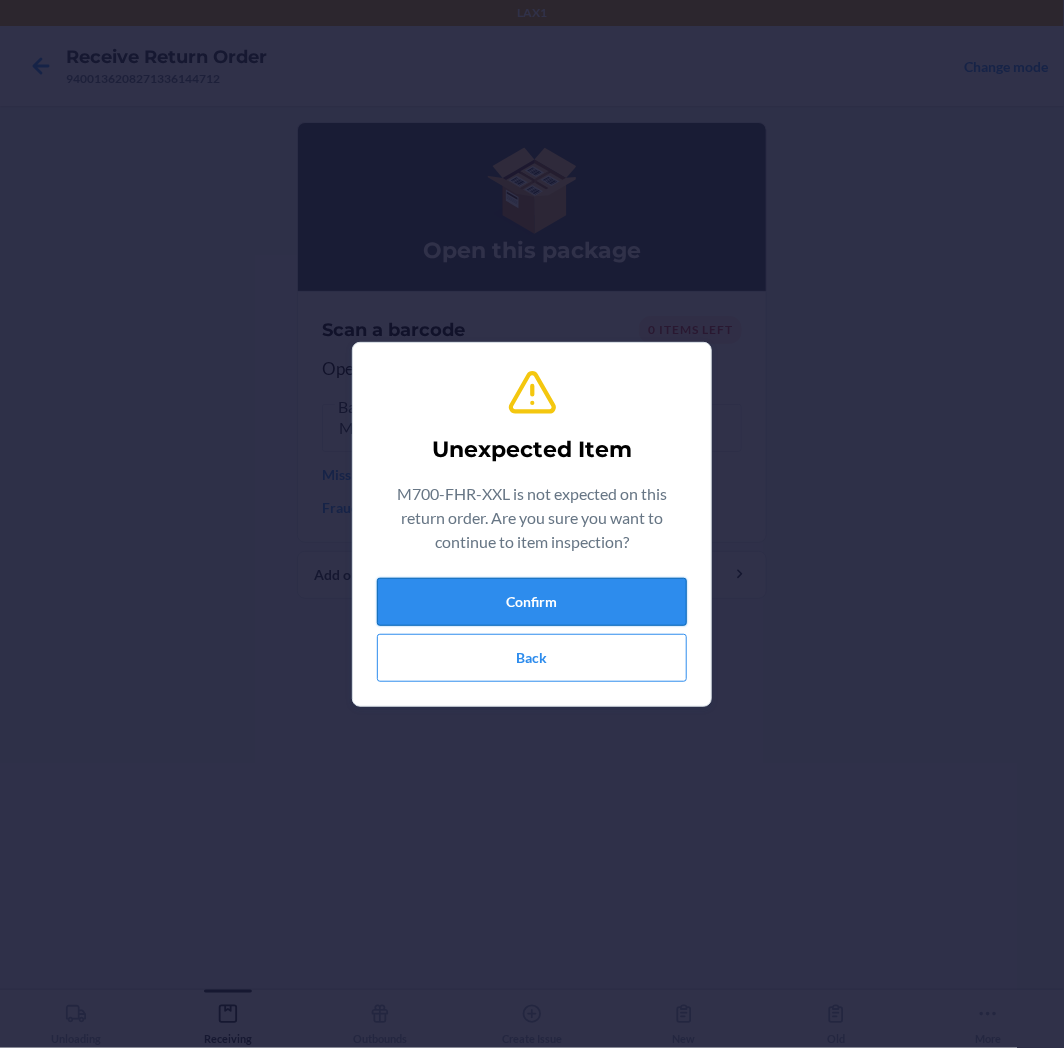click on "Confirm" at bounding box center (532, 602) 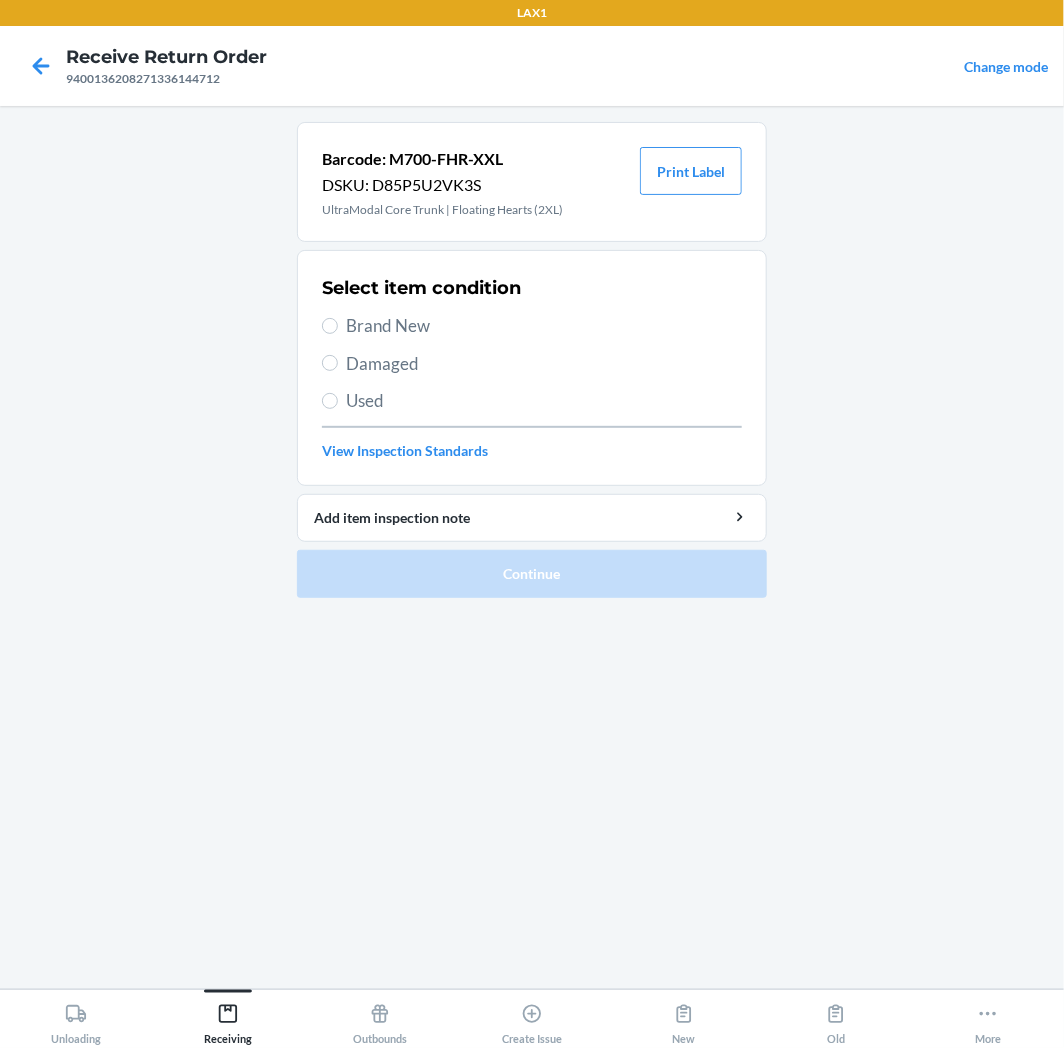 drag, startPoint x: 377, startPoint y: 325, endPoint x: 384, endPoint y: 336, distance: 13.038404 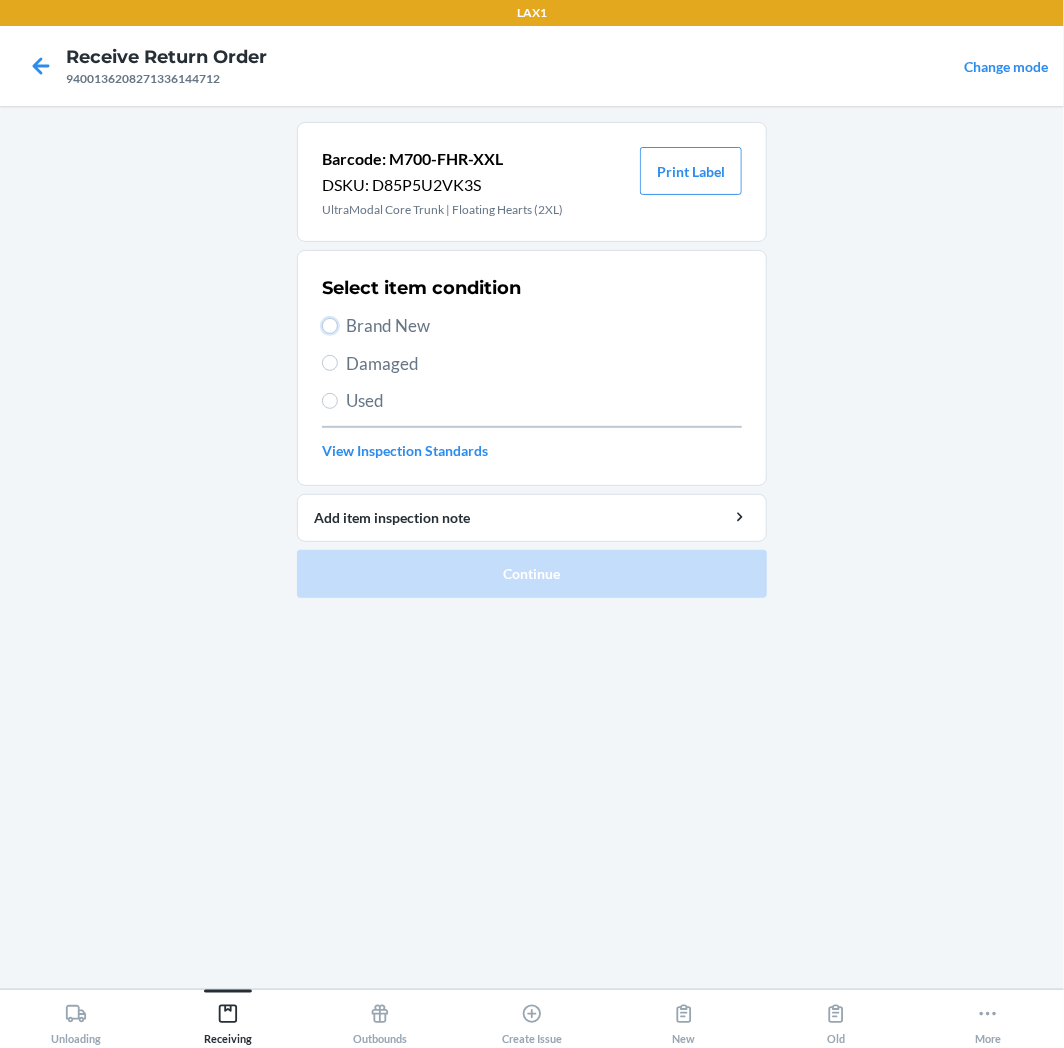 click on "Brand New" at bounding box center (330, 326) 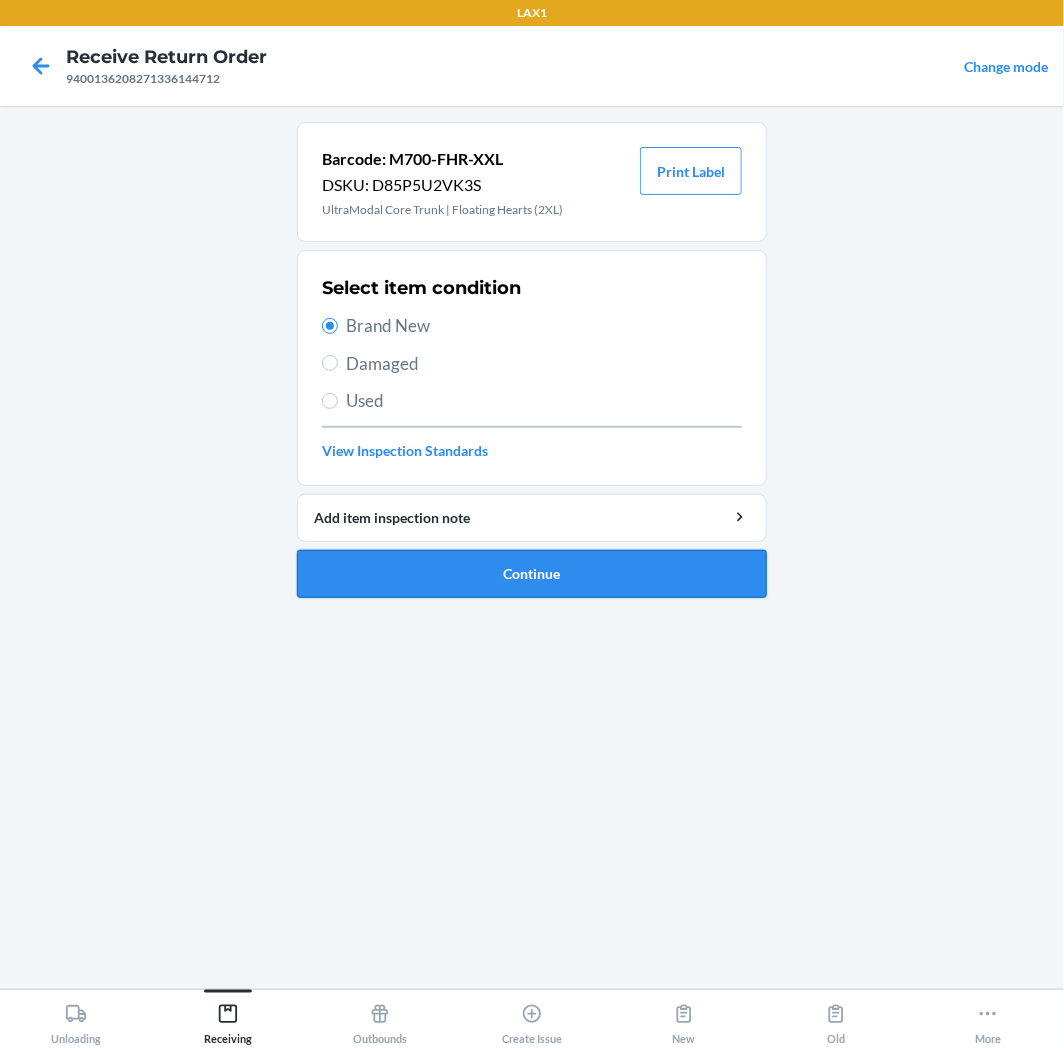 click on "Continue" at bounding box center [532, 574] 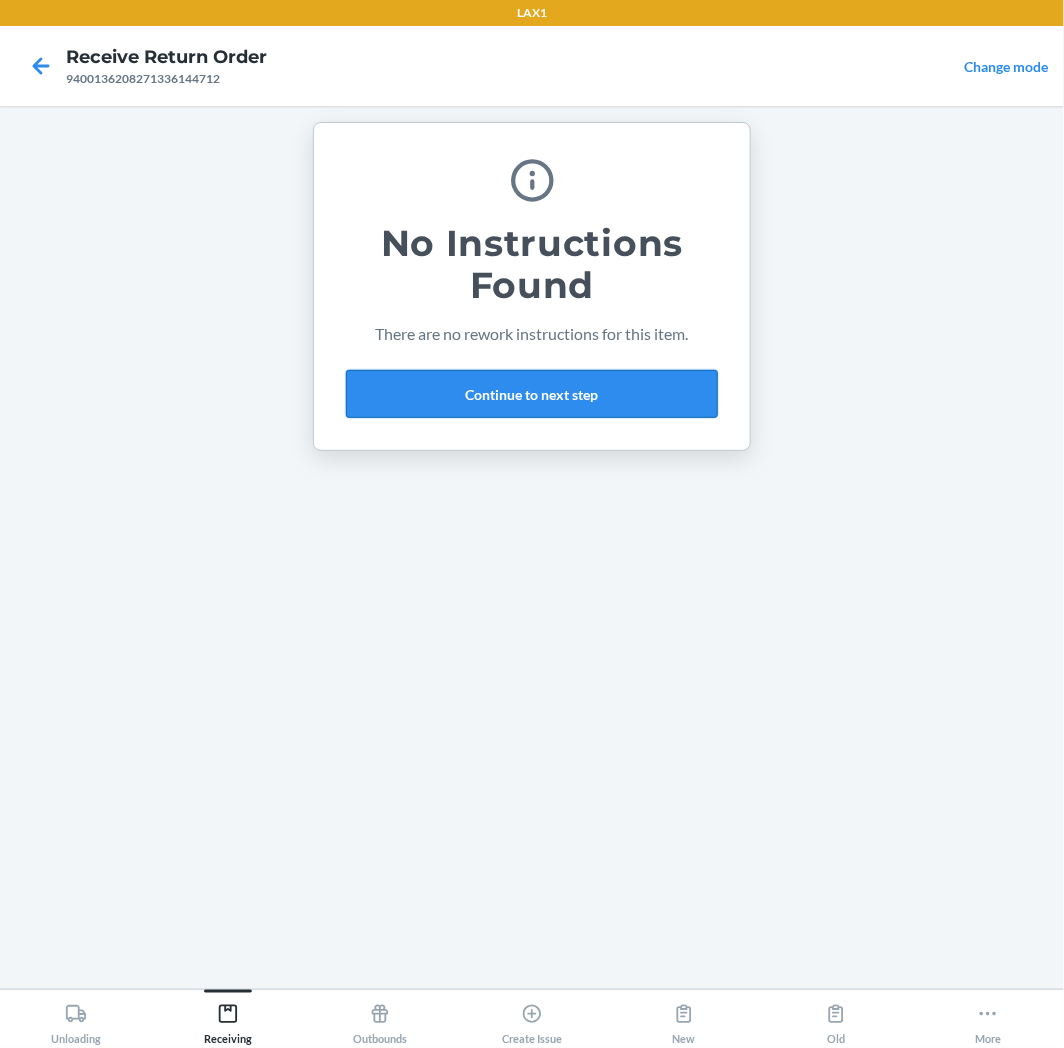 click on "Continue to next step" at bounding box center [532, 394] 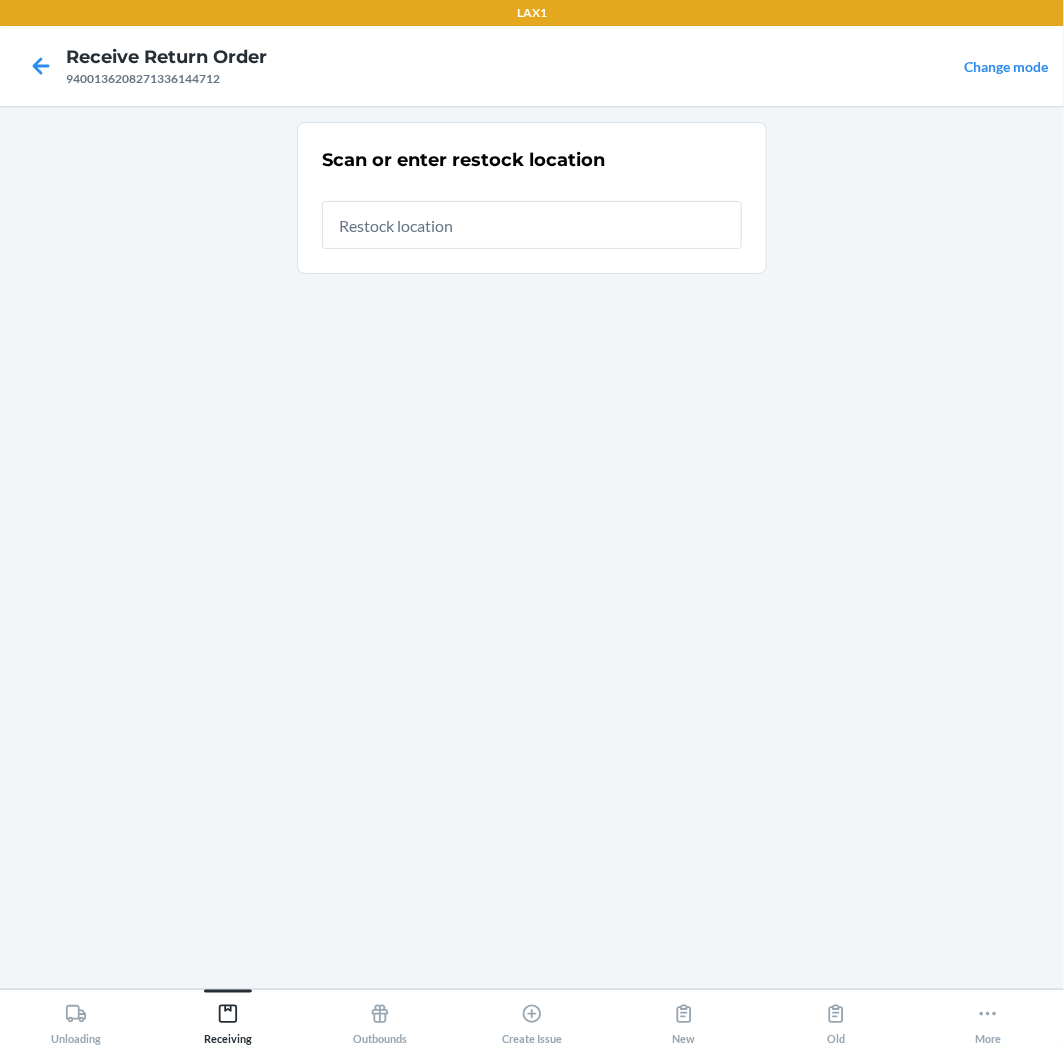 click at bounding box center [532, 225] 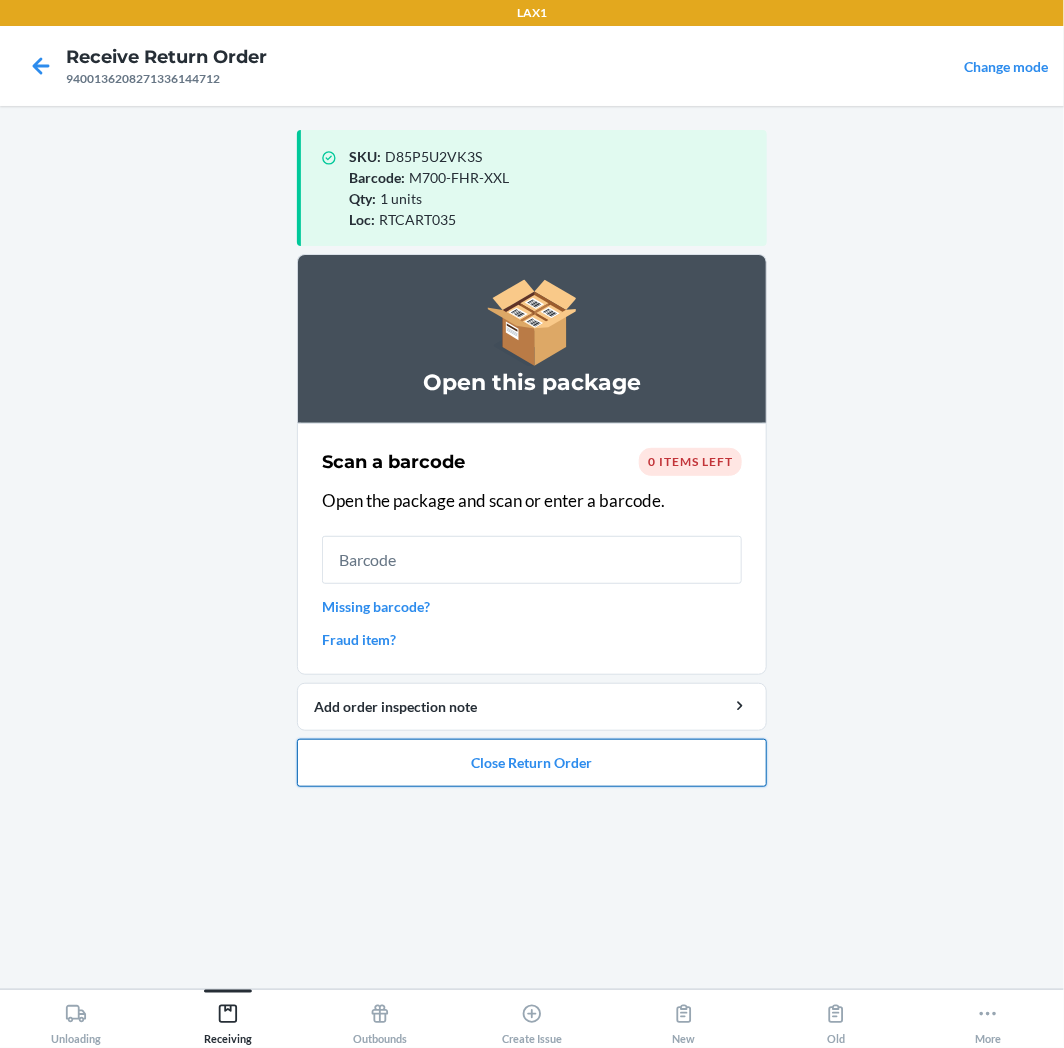 click on "Close Return Order" at bounding box center [532, 763] 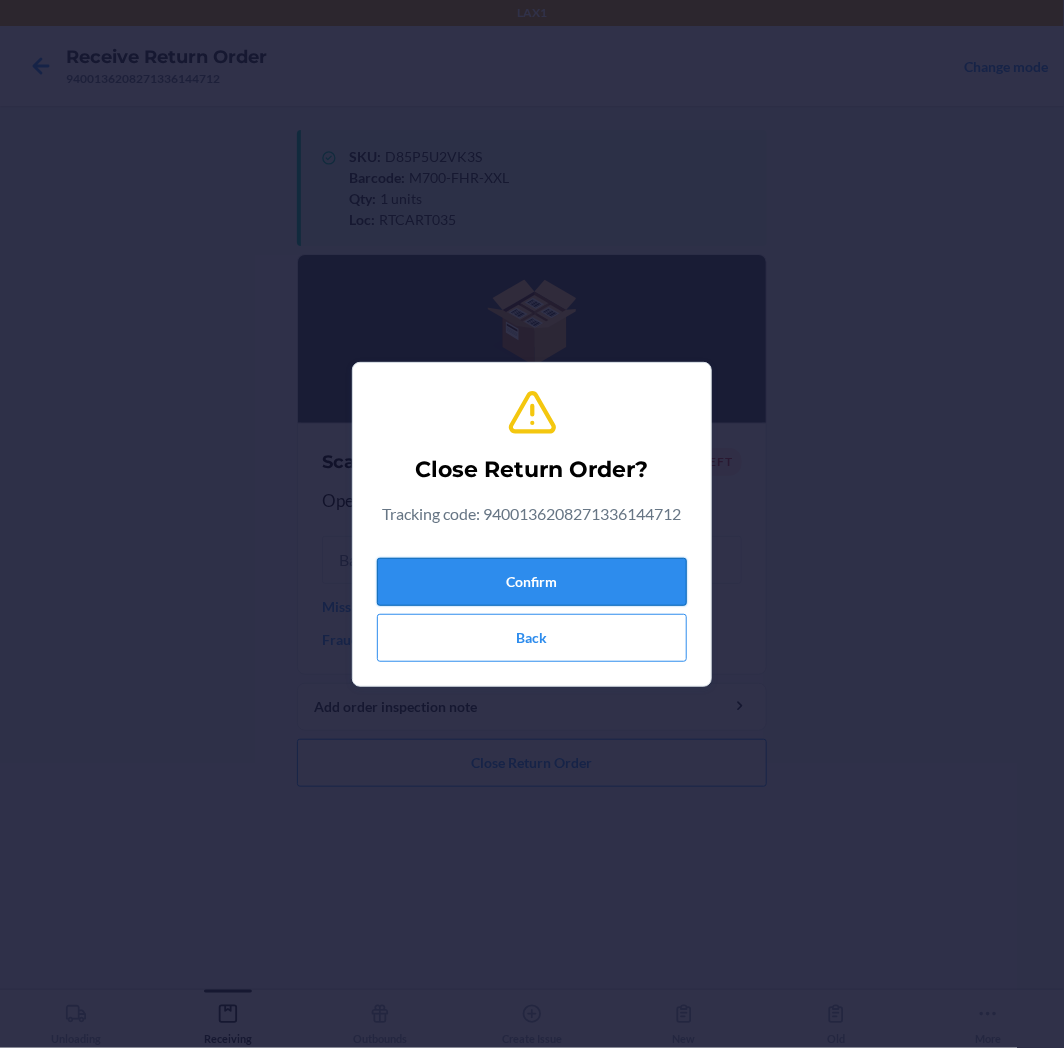 click on "Confirm" at bounding box center [532, 582] 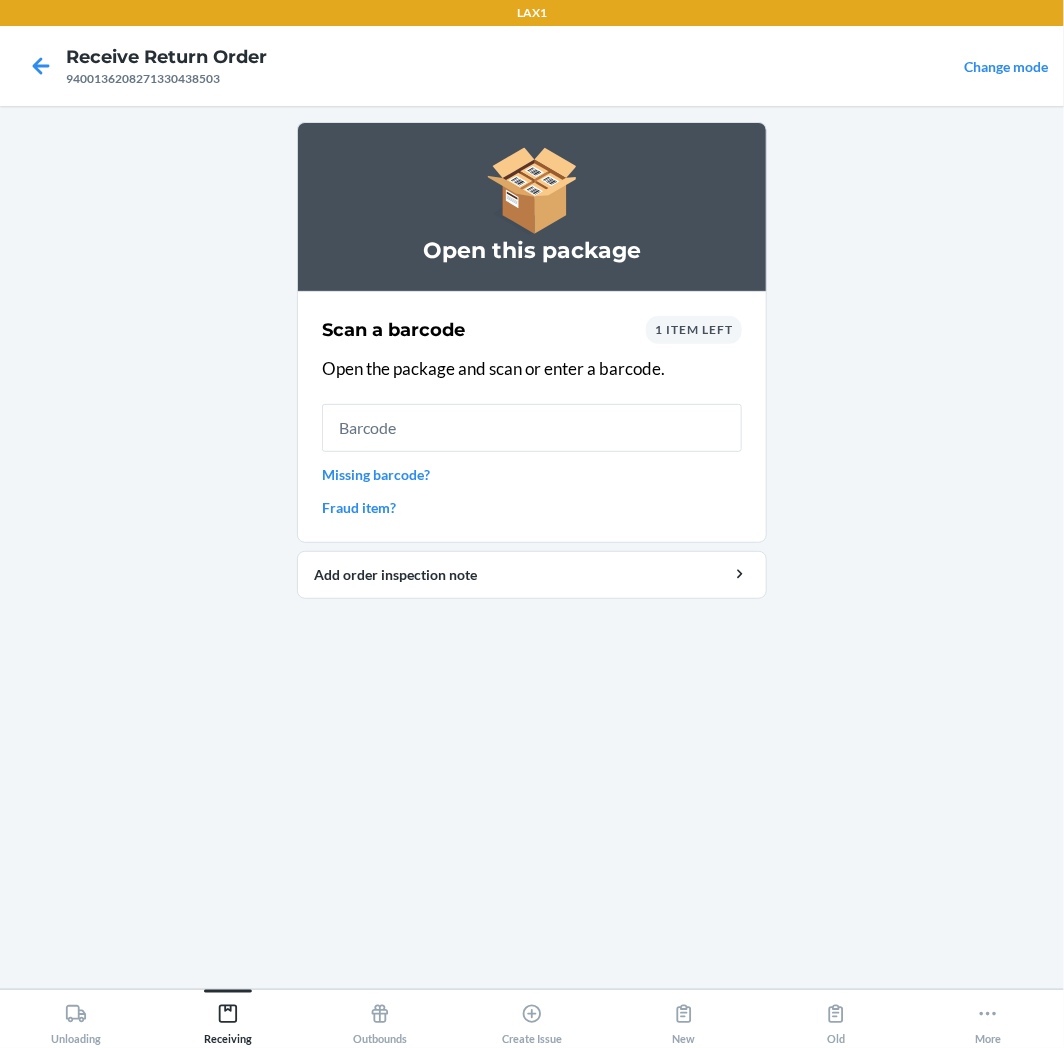 click on "1 item left" at bounding box center [694, 330] 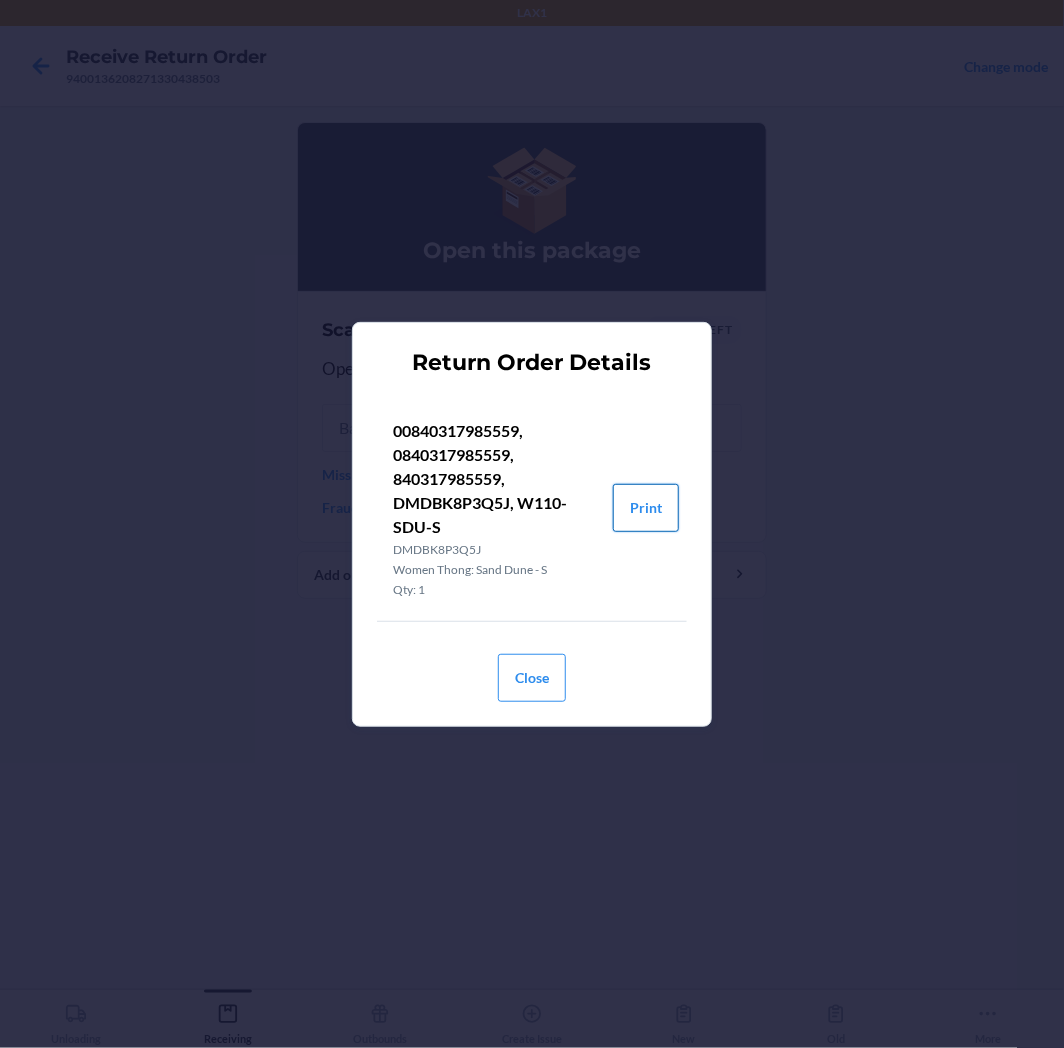 click on "Print" at bounding box center (646, 508) 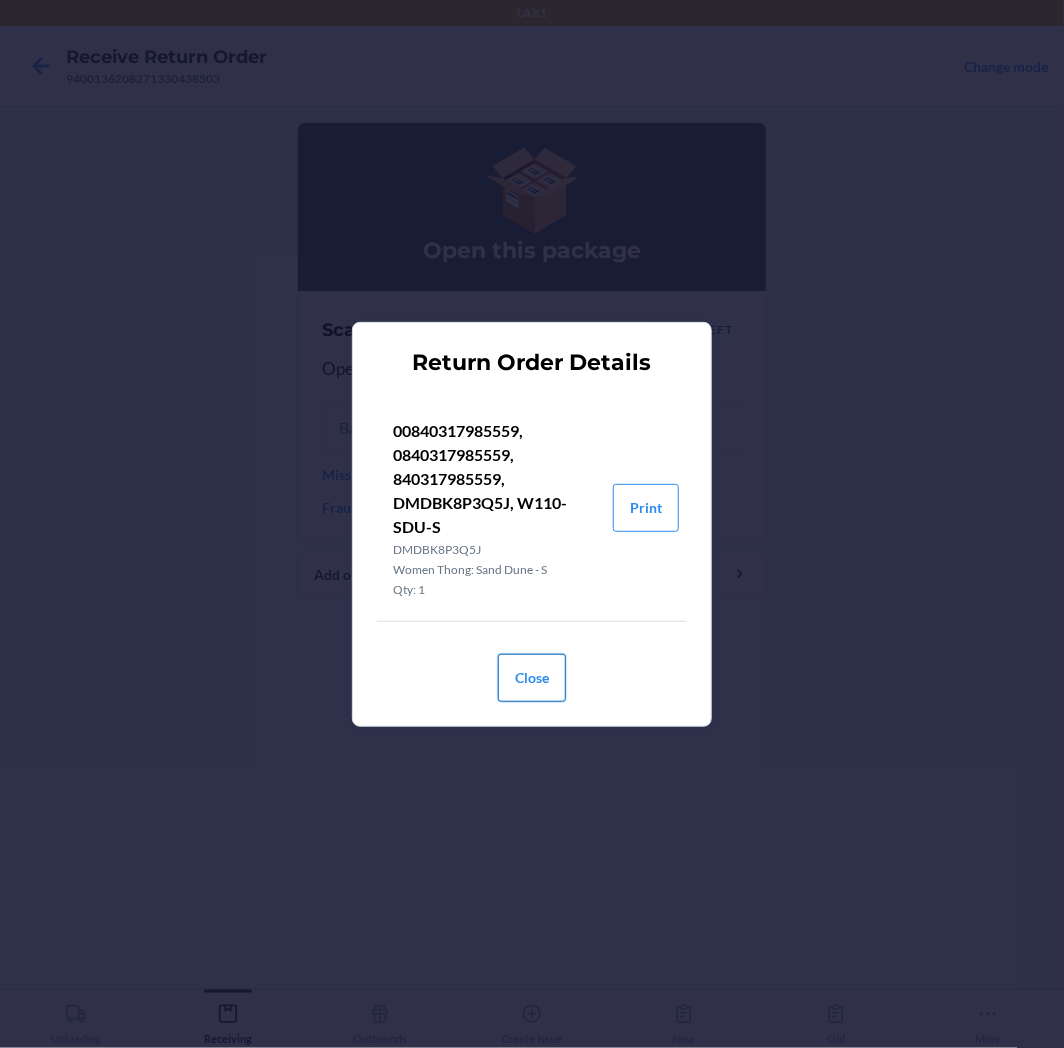 click on "Close" at bounding box center (532, 678) 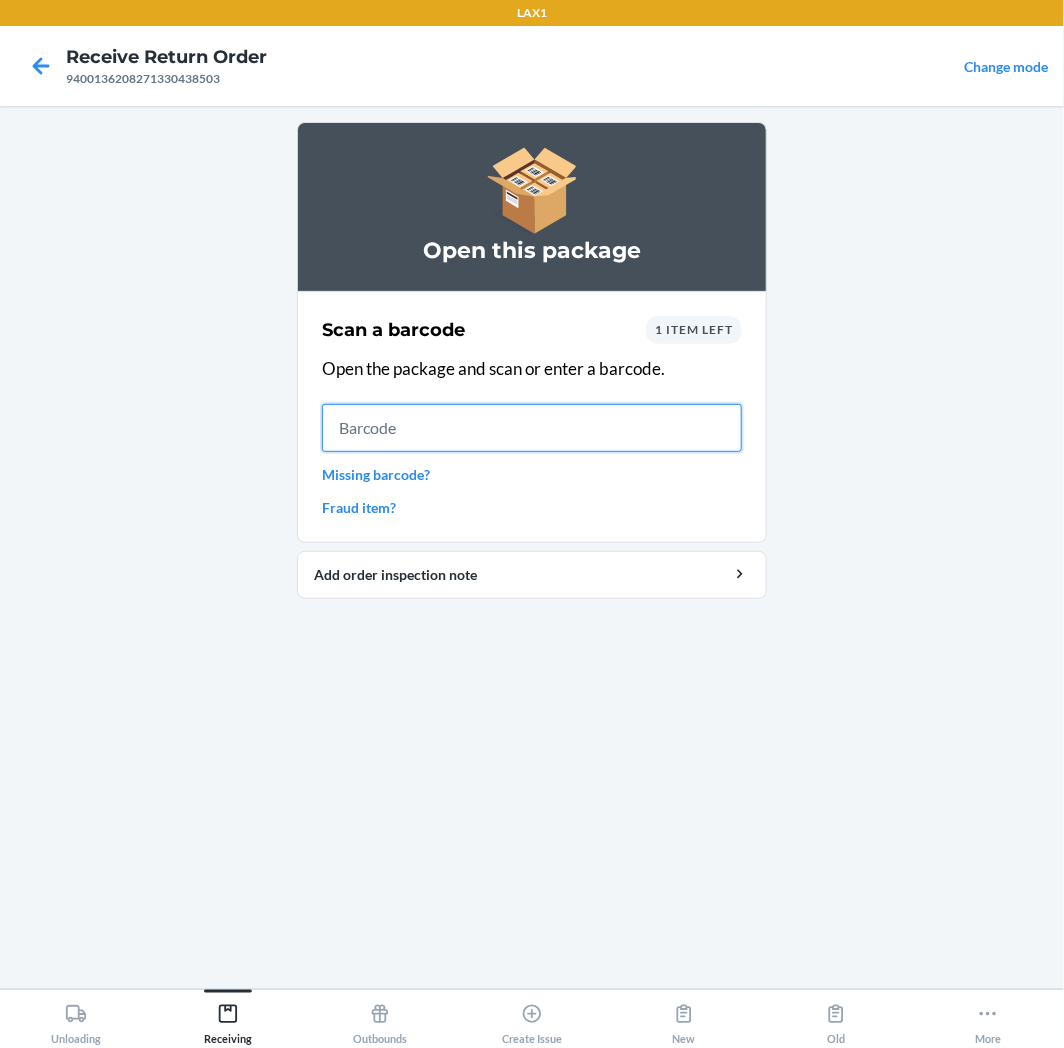 click at bounding box center (532, 428) 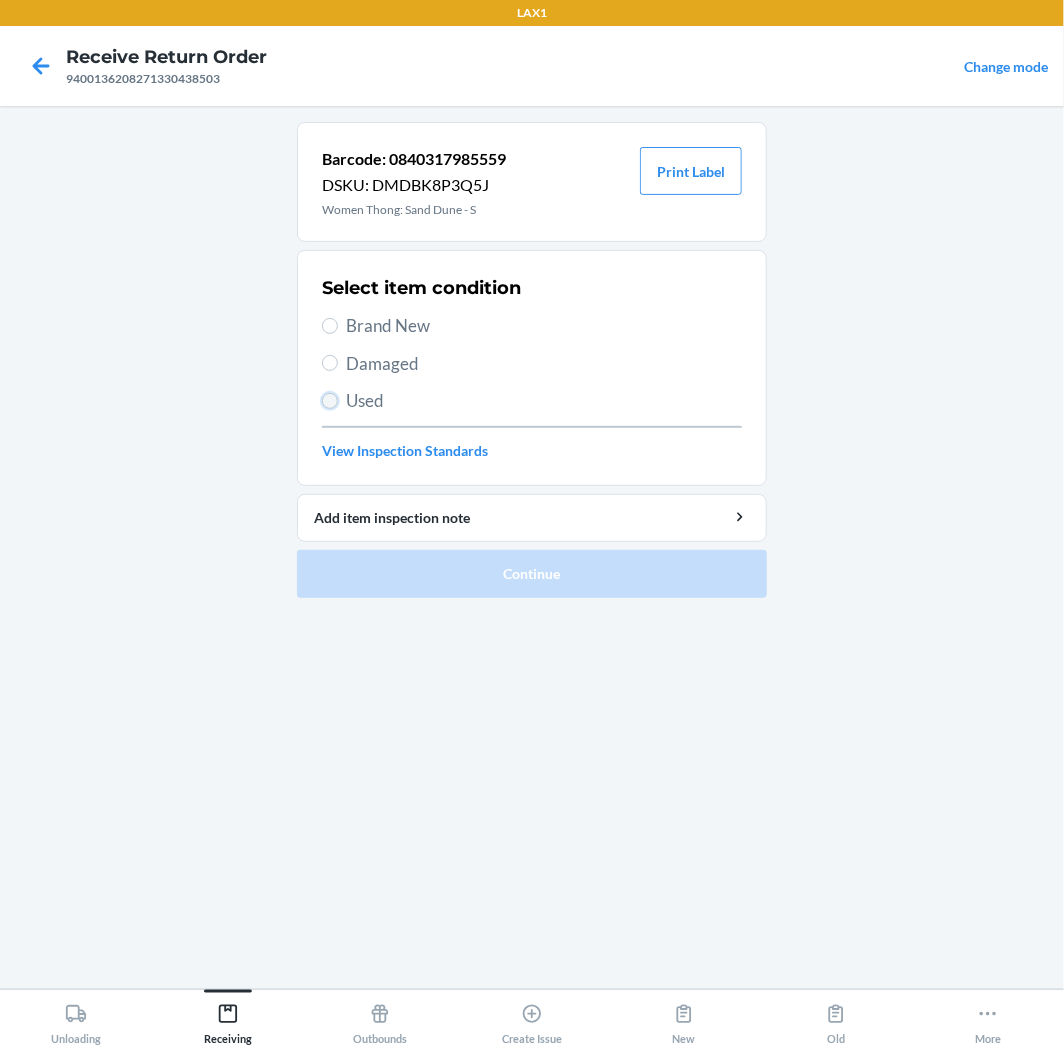 click on "Used" at bounding box center [330, 401] 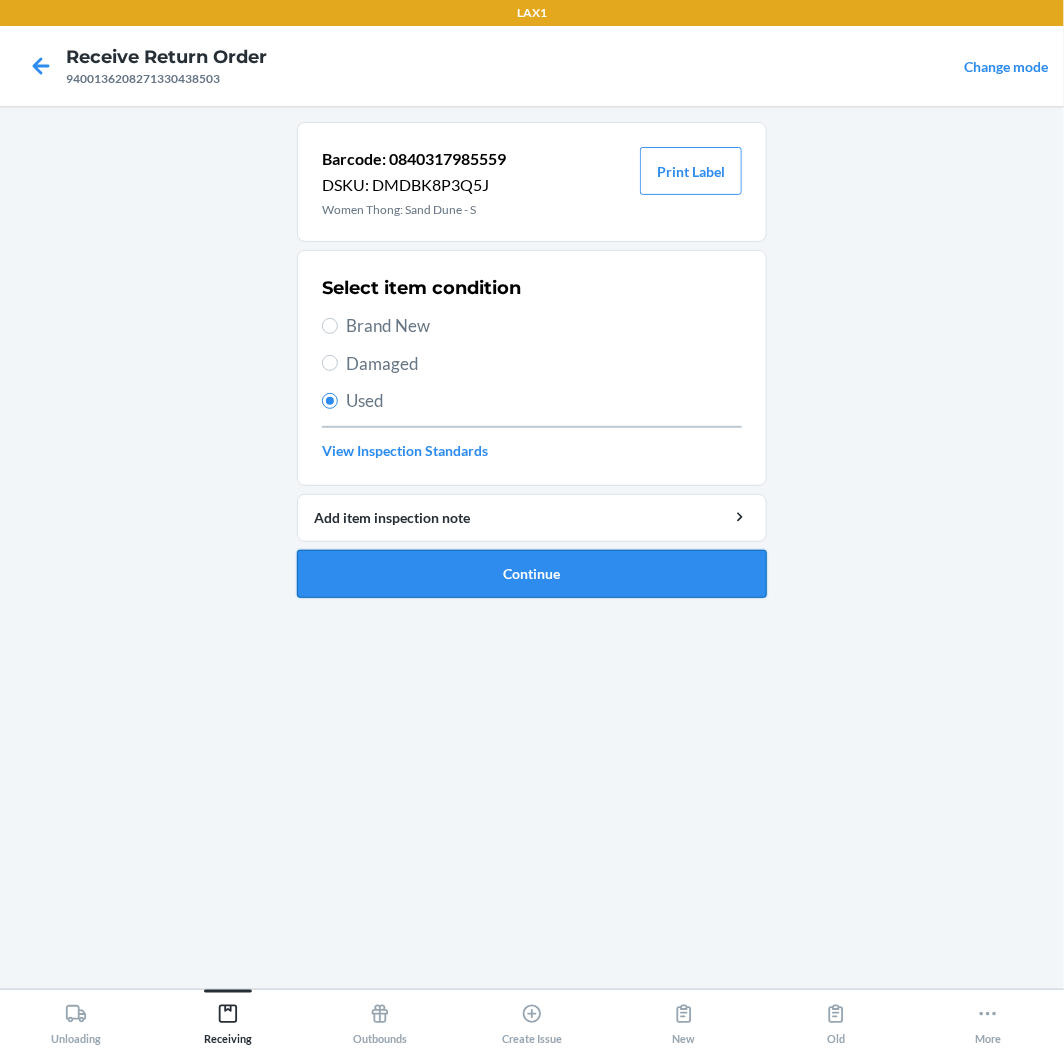 click on "Continue" at bounding box center [532, 574] 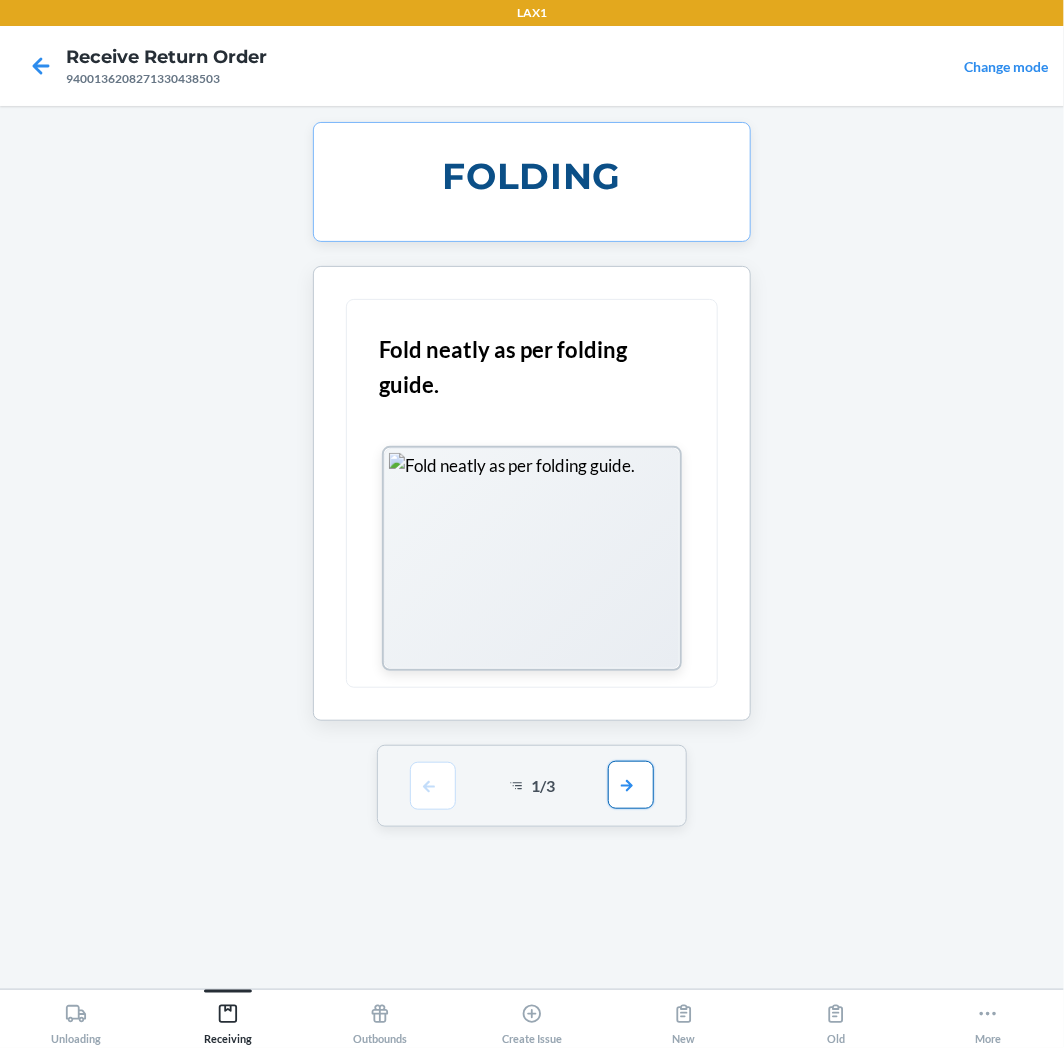 click at bounding box center [631, 785] 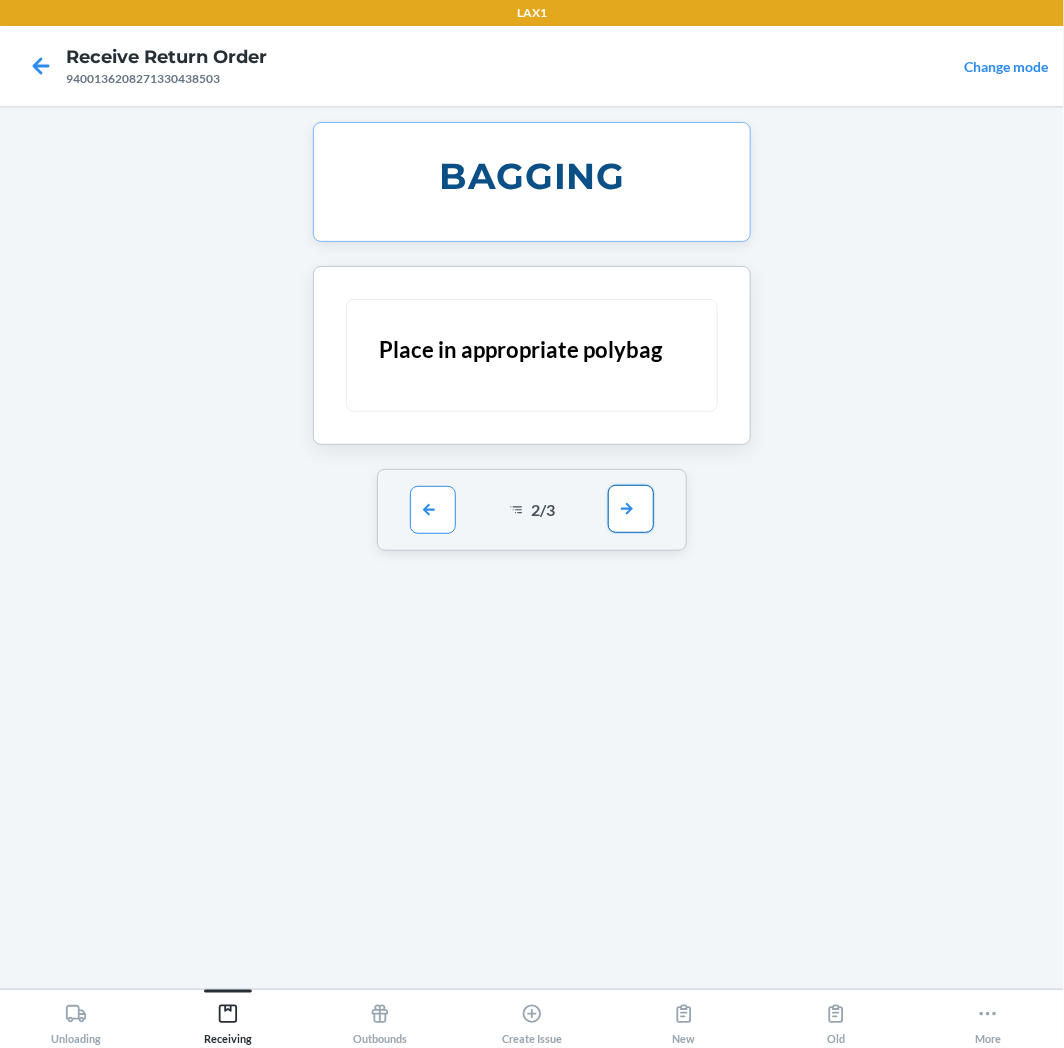 drag, startPoint x: 620, startPoint y: 513, endPoint x: 620, endPoint y: 597, distance: 84 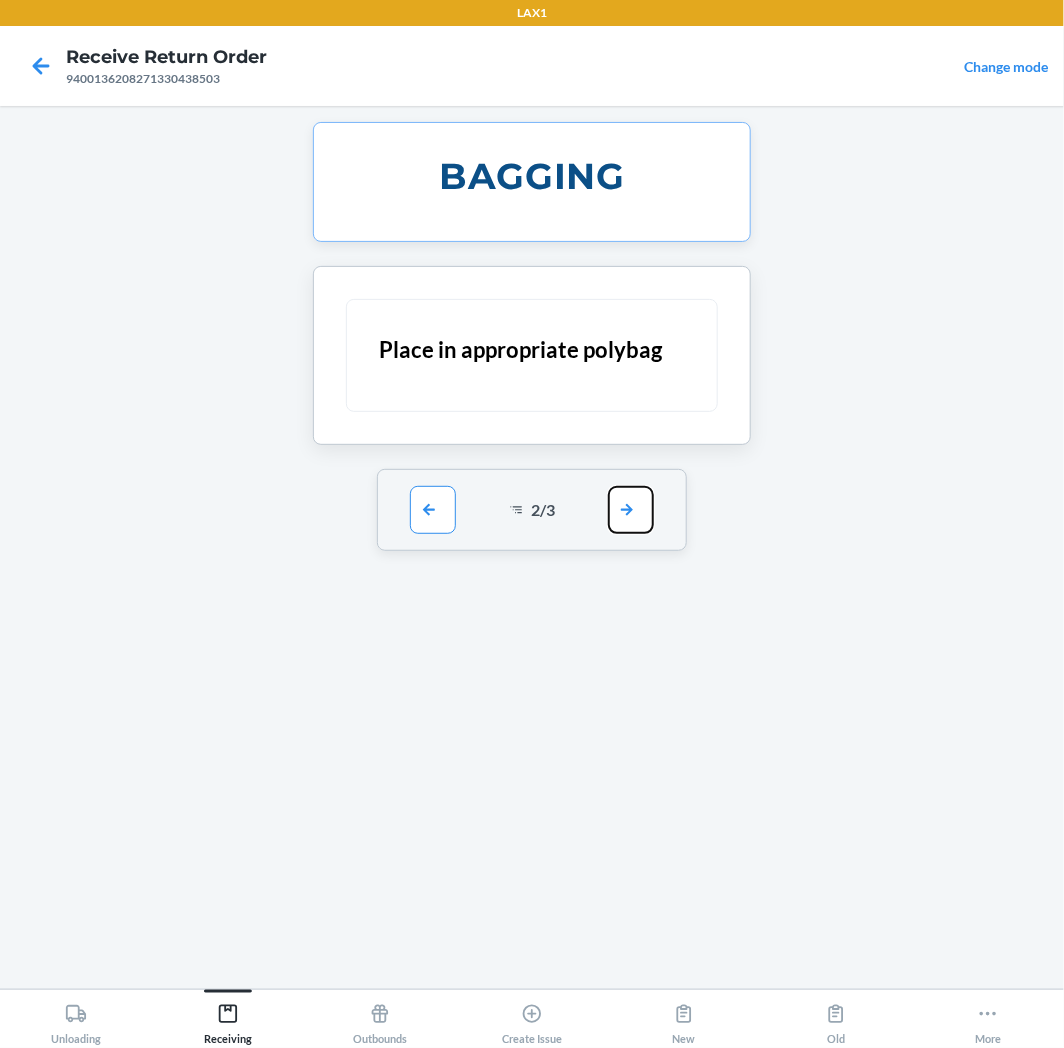 click at bounding box center [631, 510] 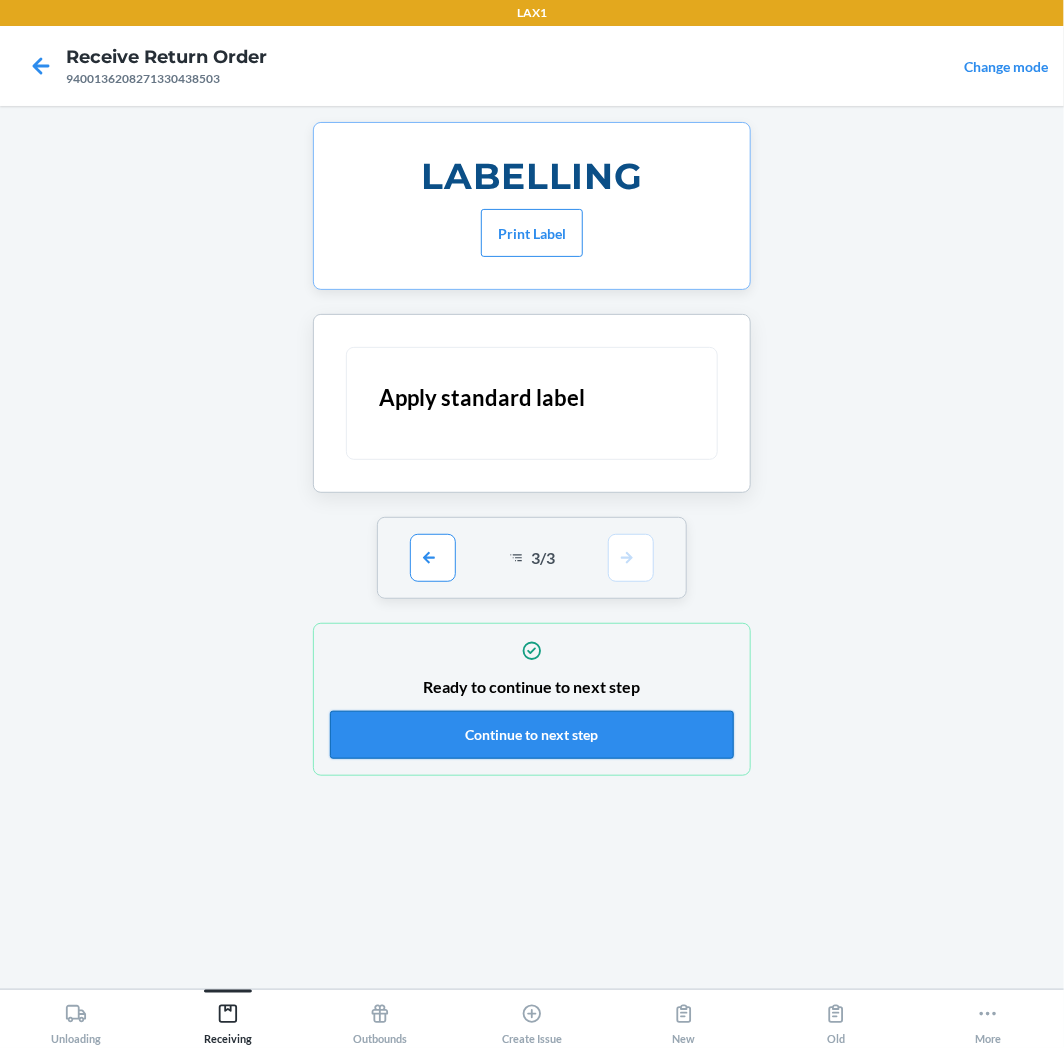 click on "Continue to next step" at bounding box center (532, 735) 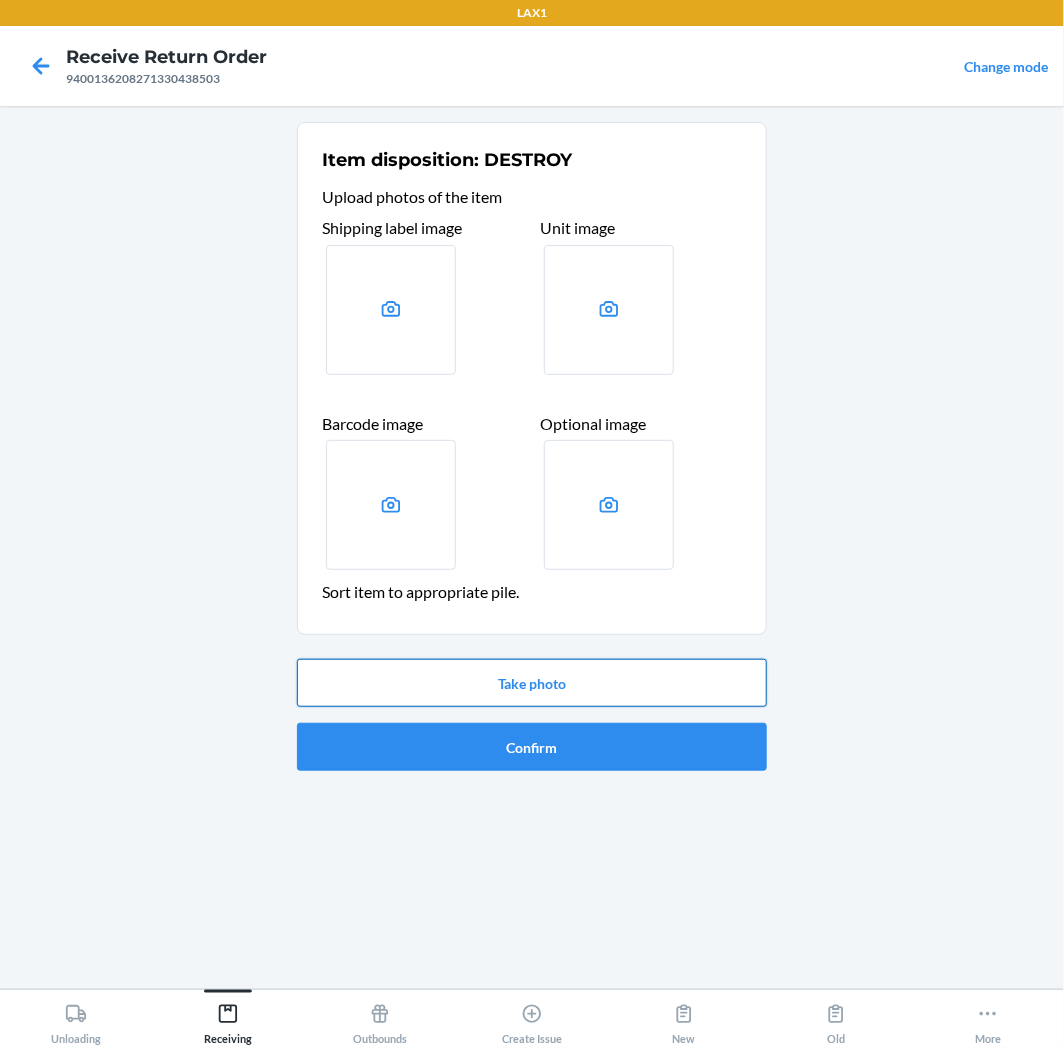 click on "Take photo" at bounding box center [532, 683] 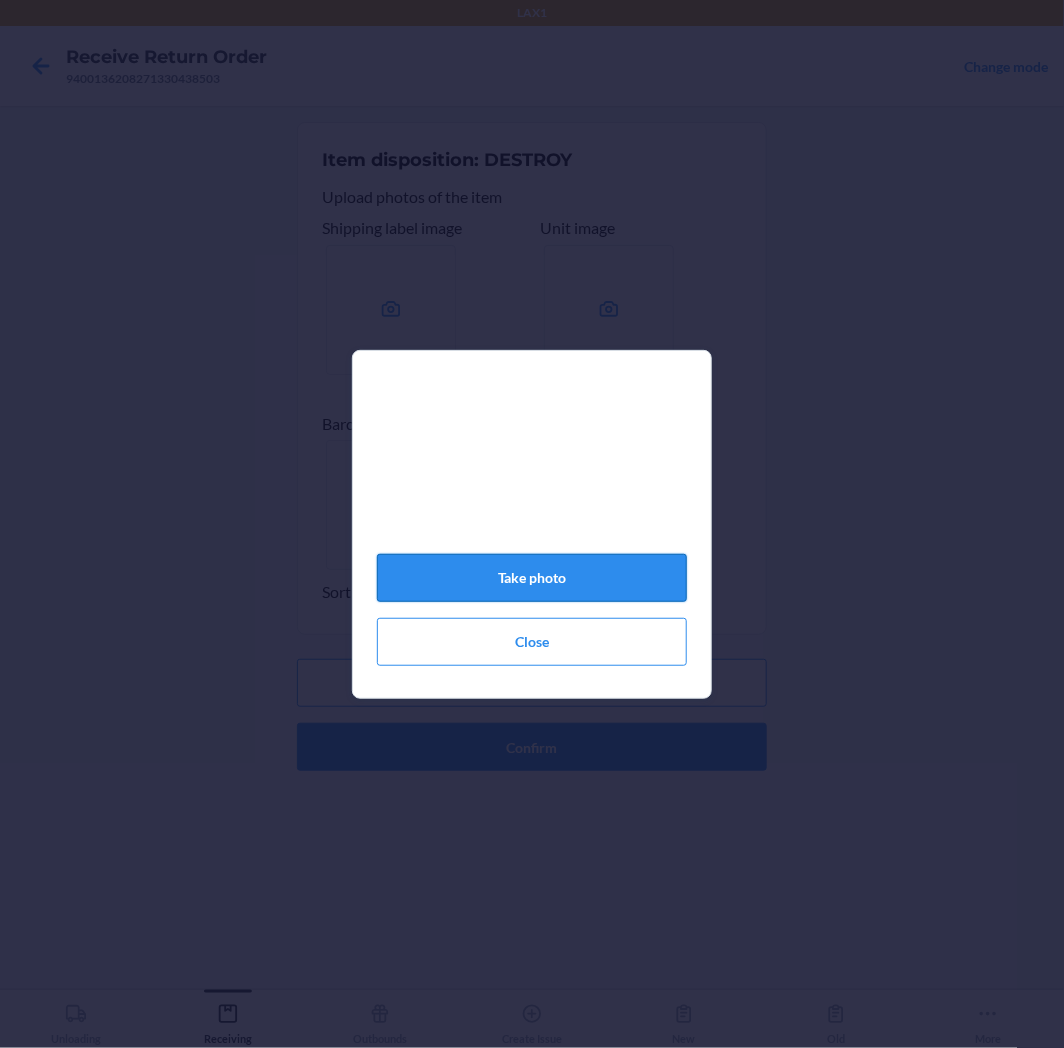 click on "Take photo" 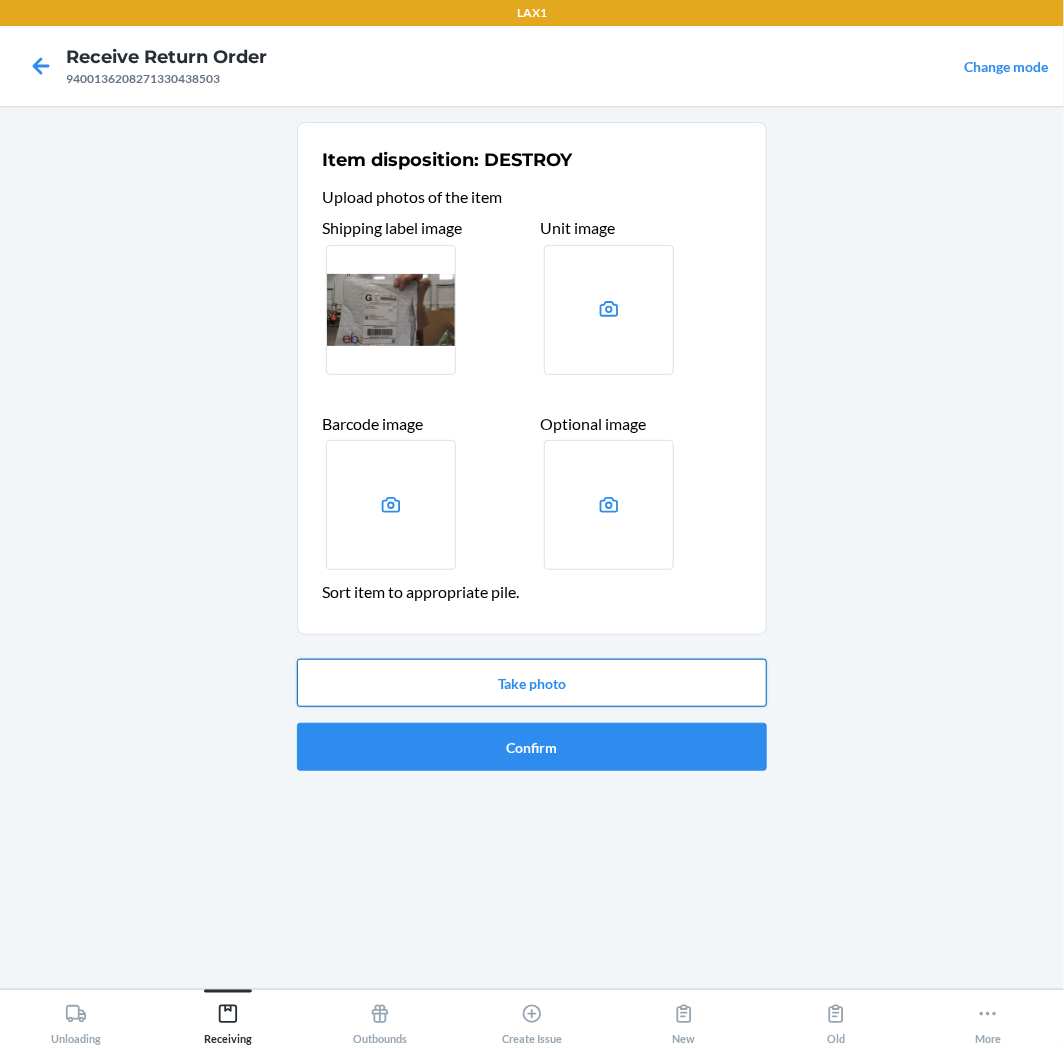 click on "Take photo" at bounding box center (532, 683) 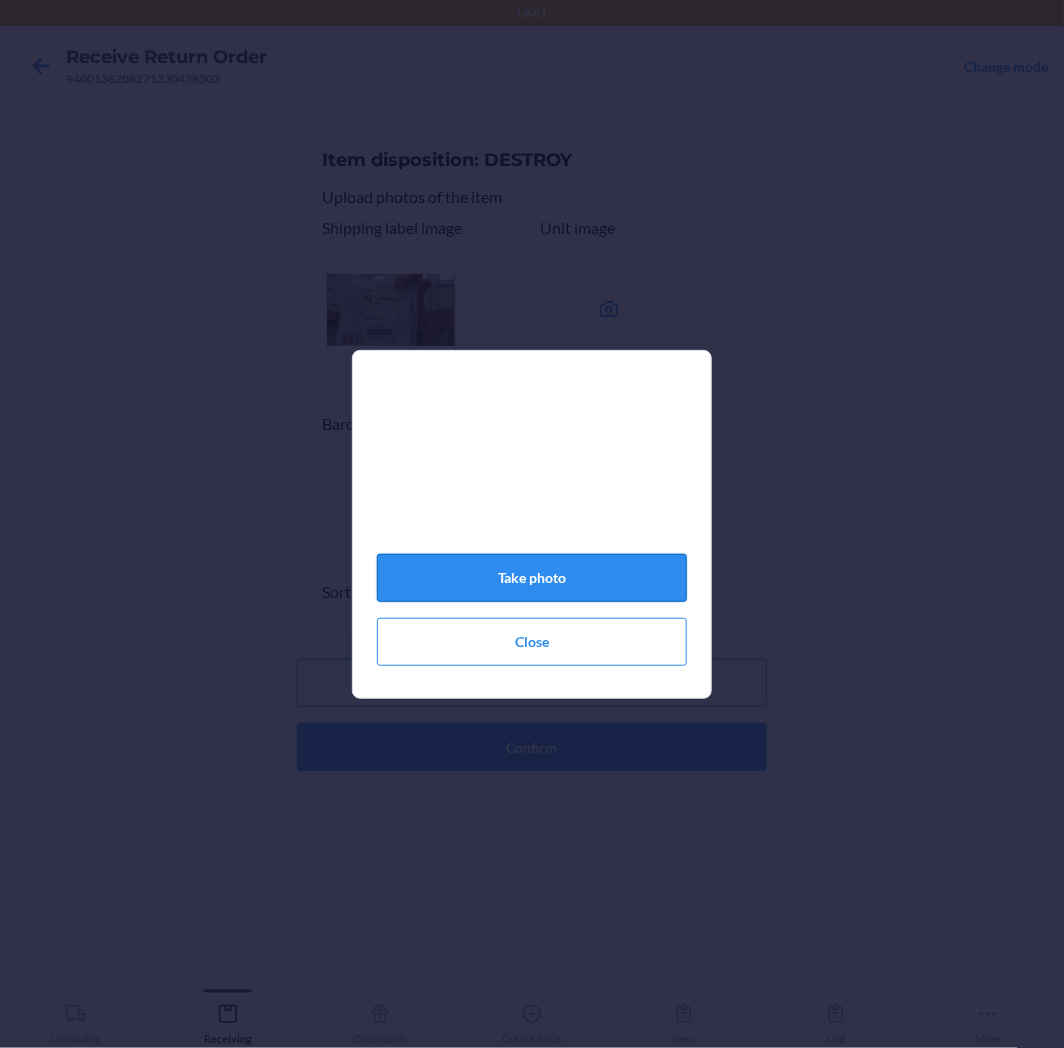 click on "Take photo" 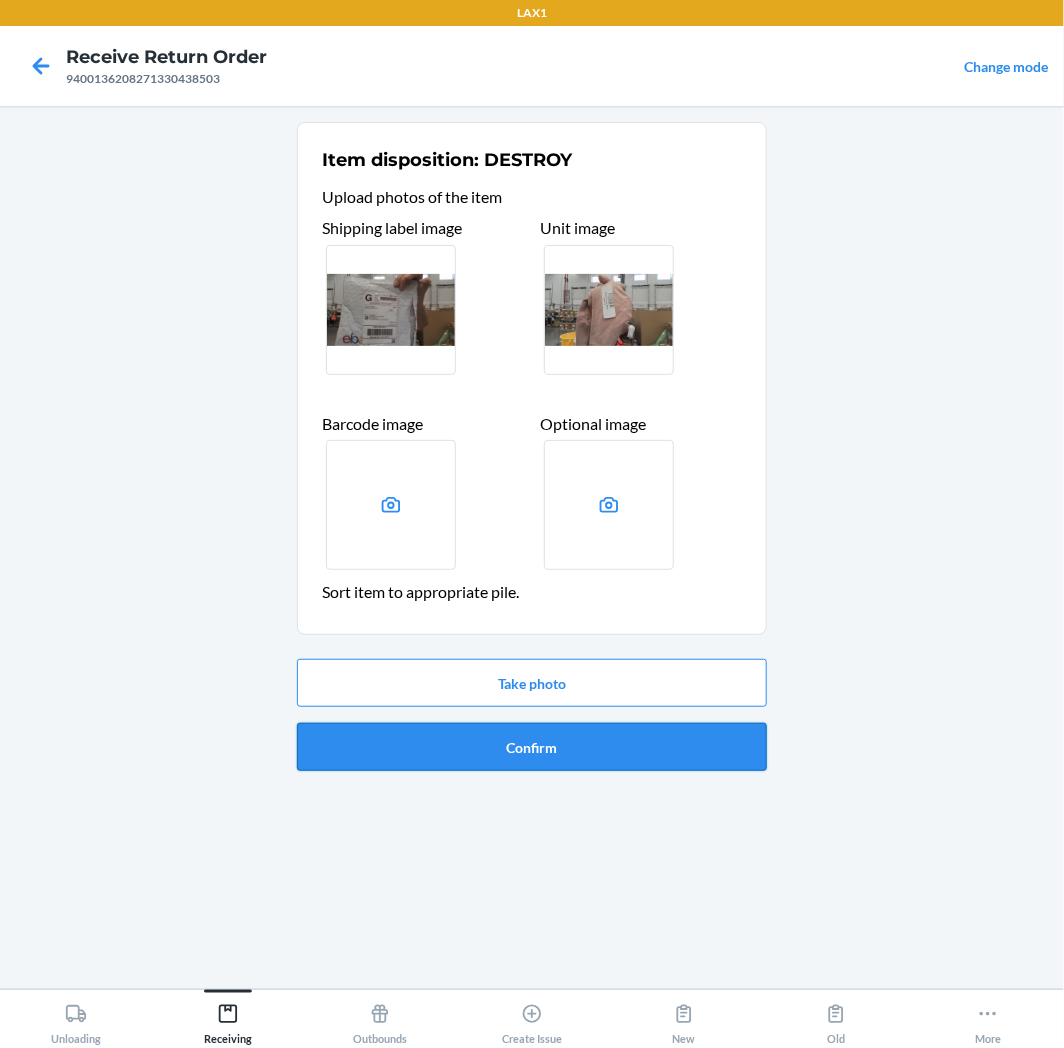 click on "Confirm" at bounding box center [532, 747] 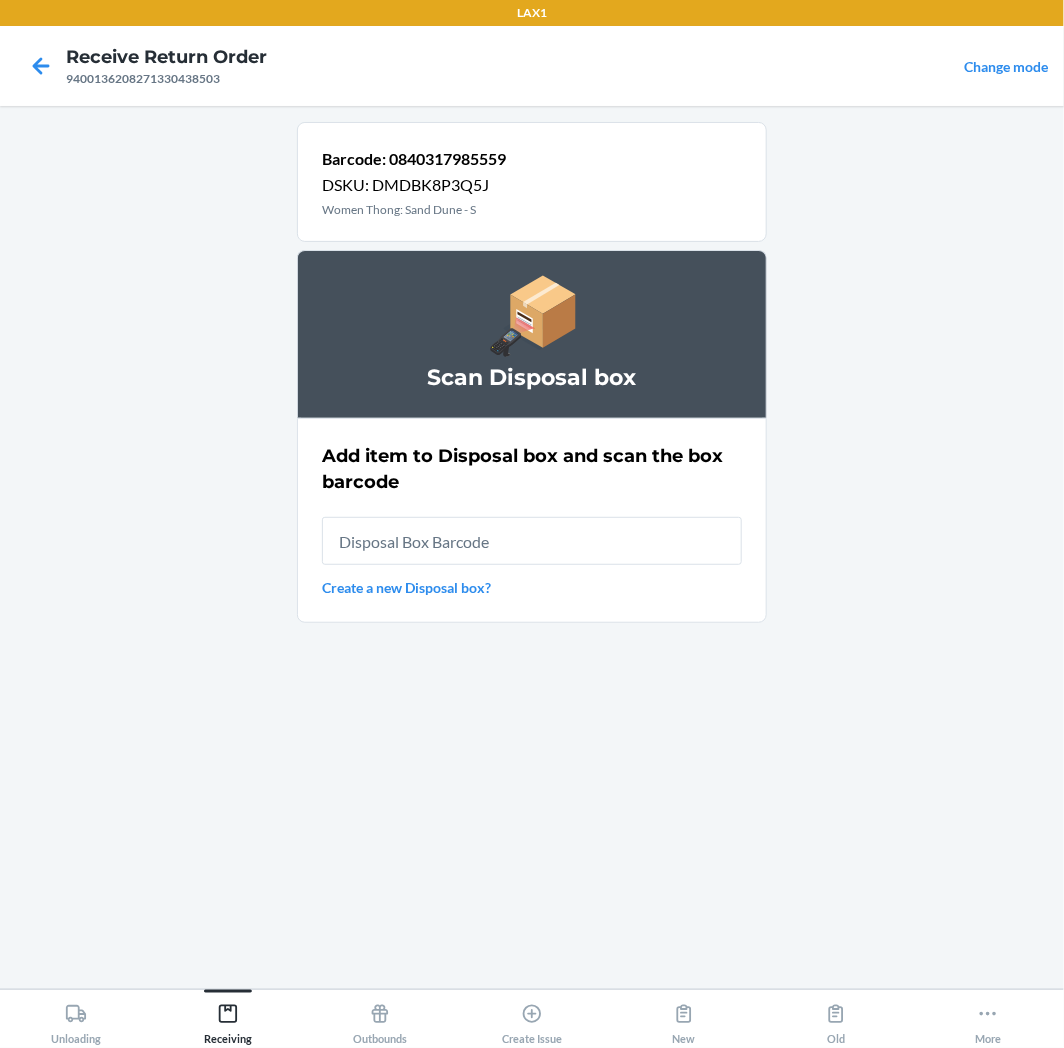 click at bounding box center (532, 541) 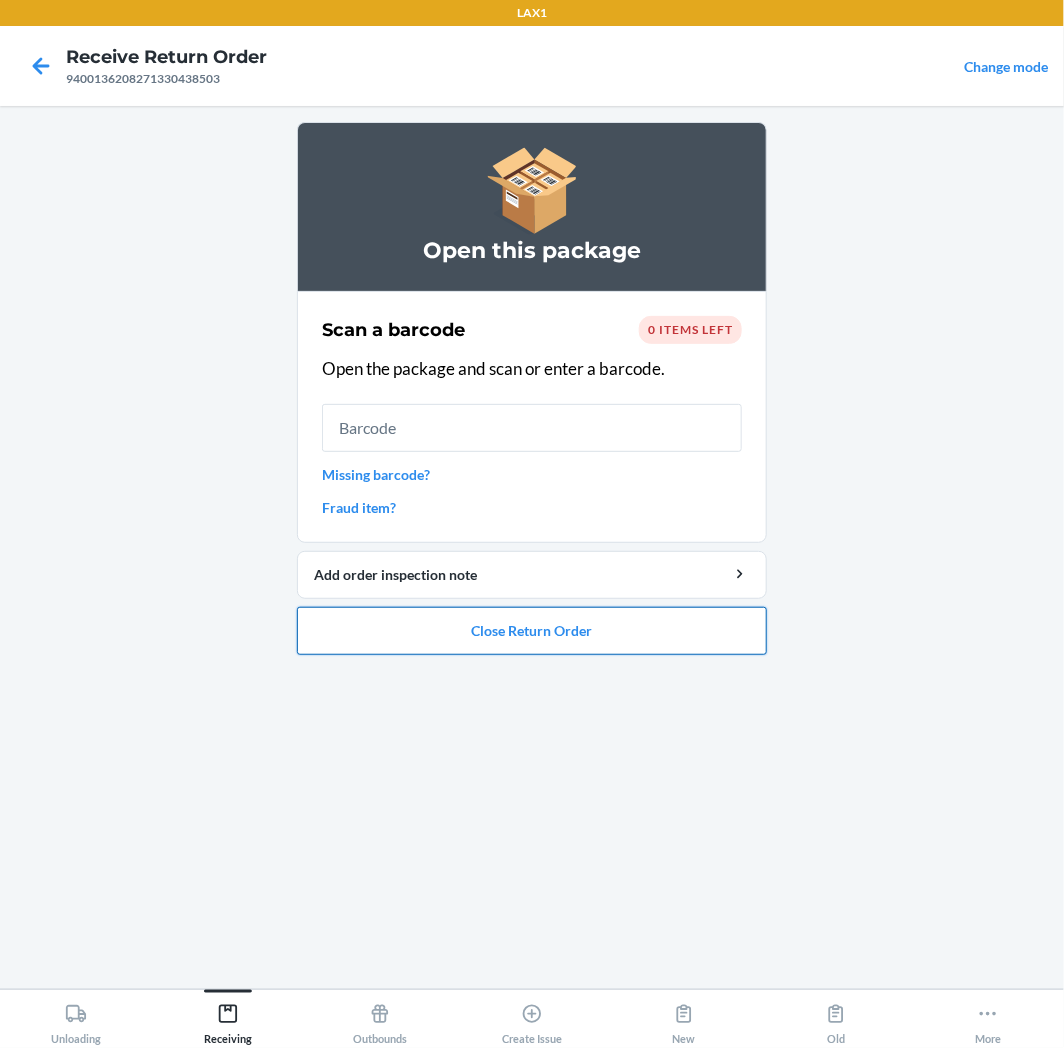click on "Close Return Order" at bounding box center [532, 631] 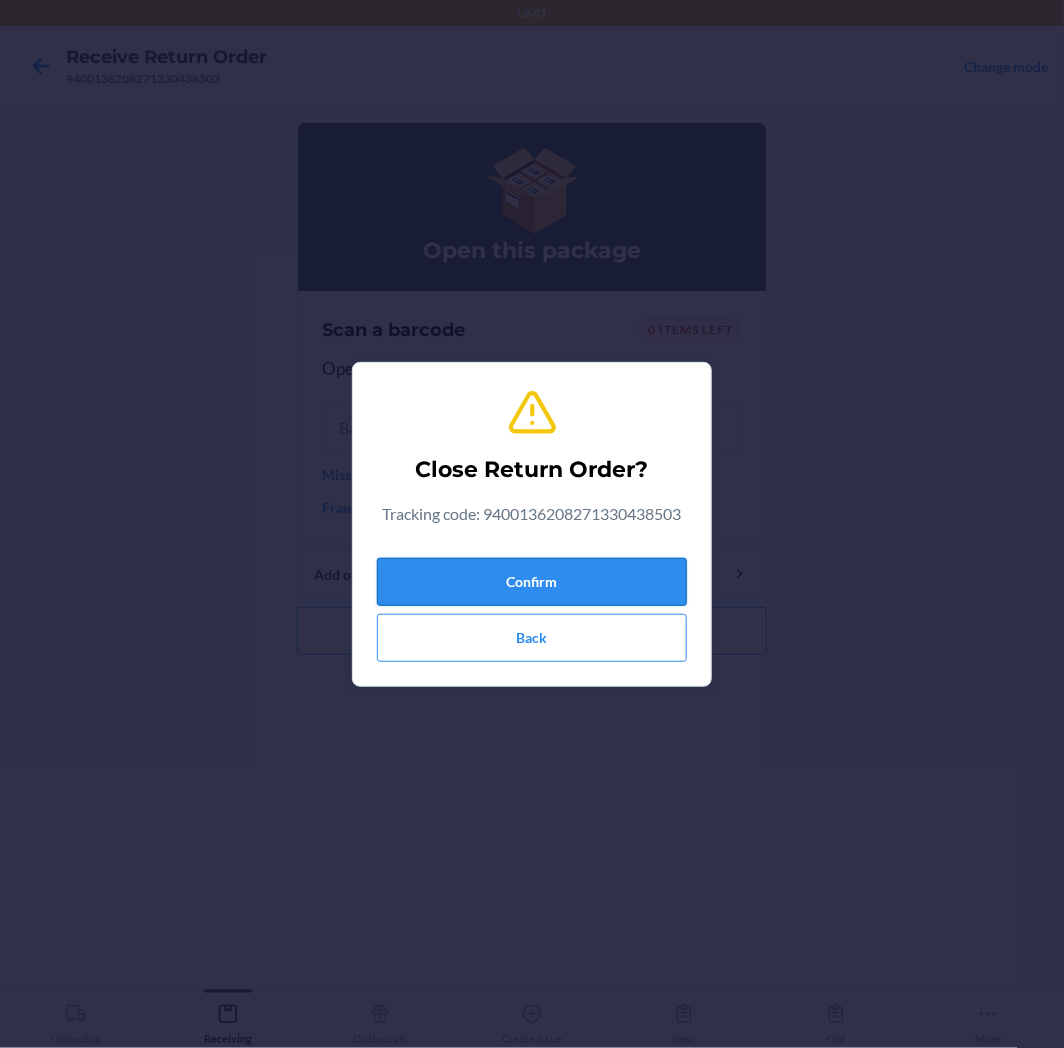 click on "Confirm" at bounding box center [532, 582] 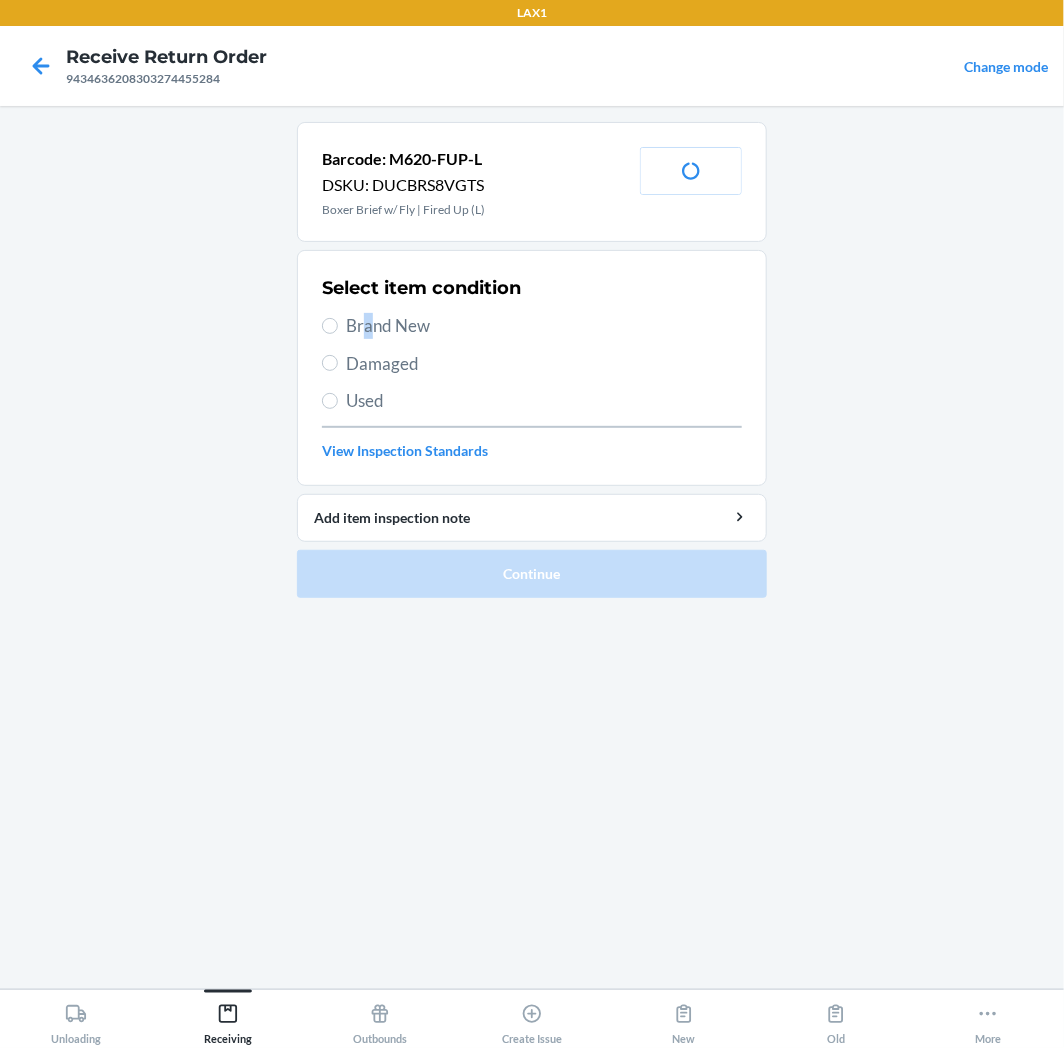 click on "Brand New" at bounding box center (544, 326) 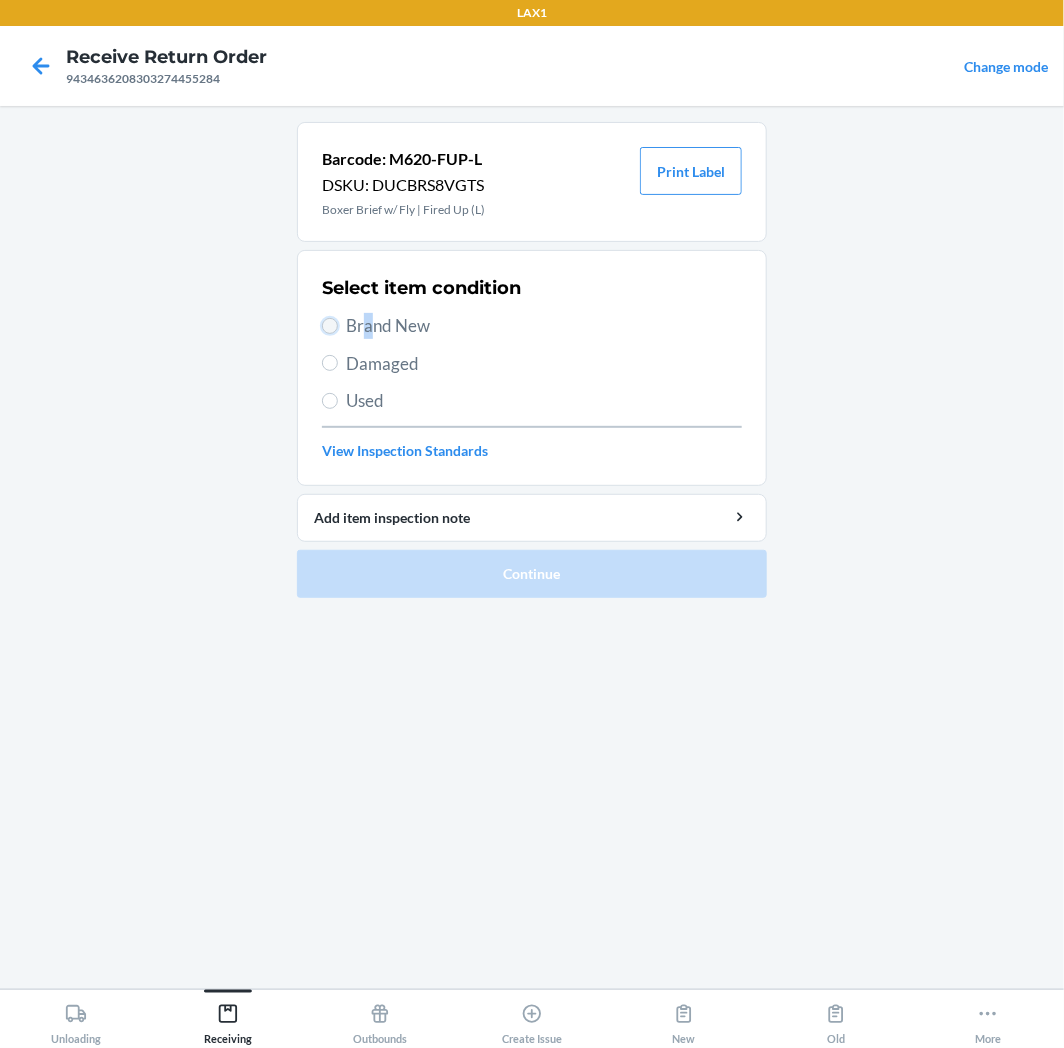click on "Brand New" at bounding box center (330, 326) 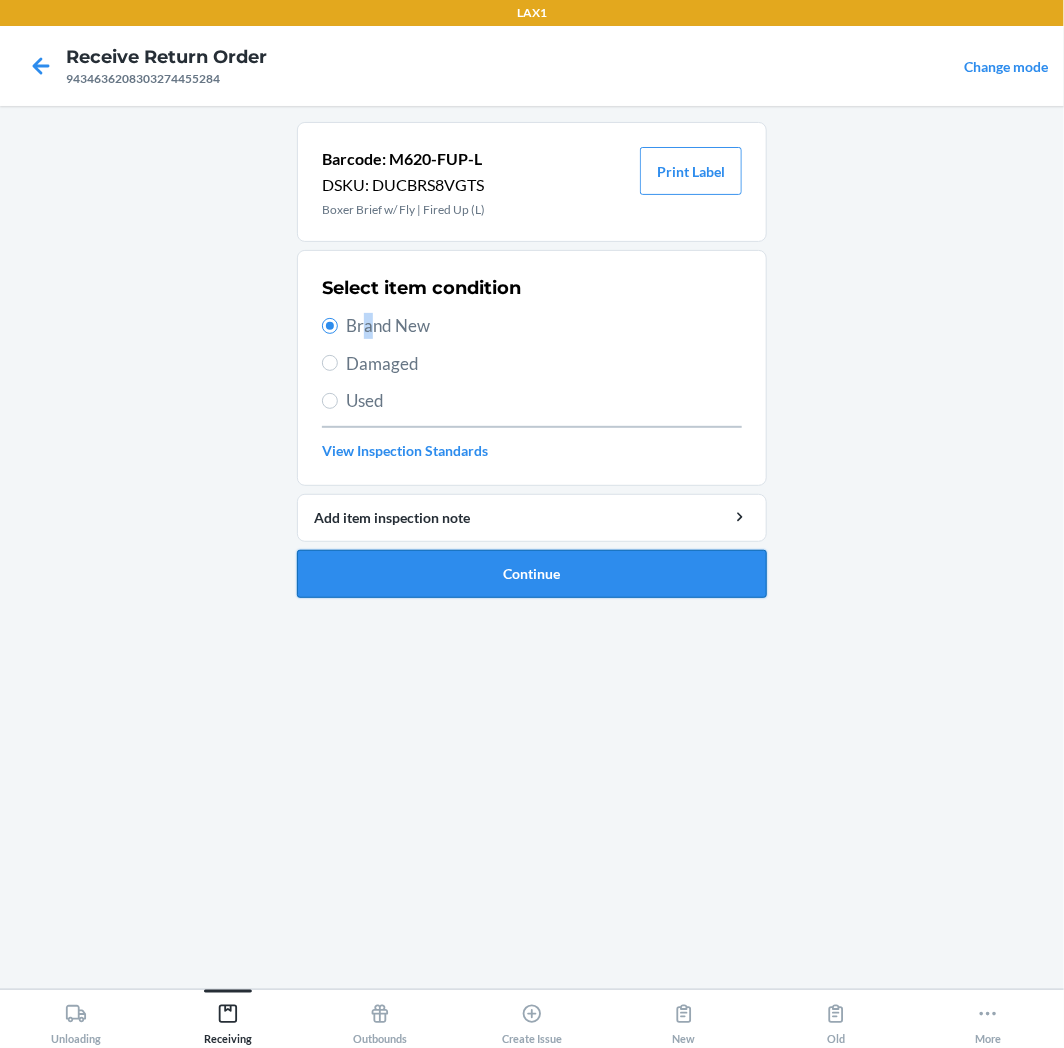 click on "Continue" at bounding box center (532, 574) 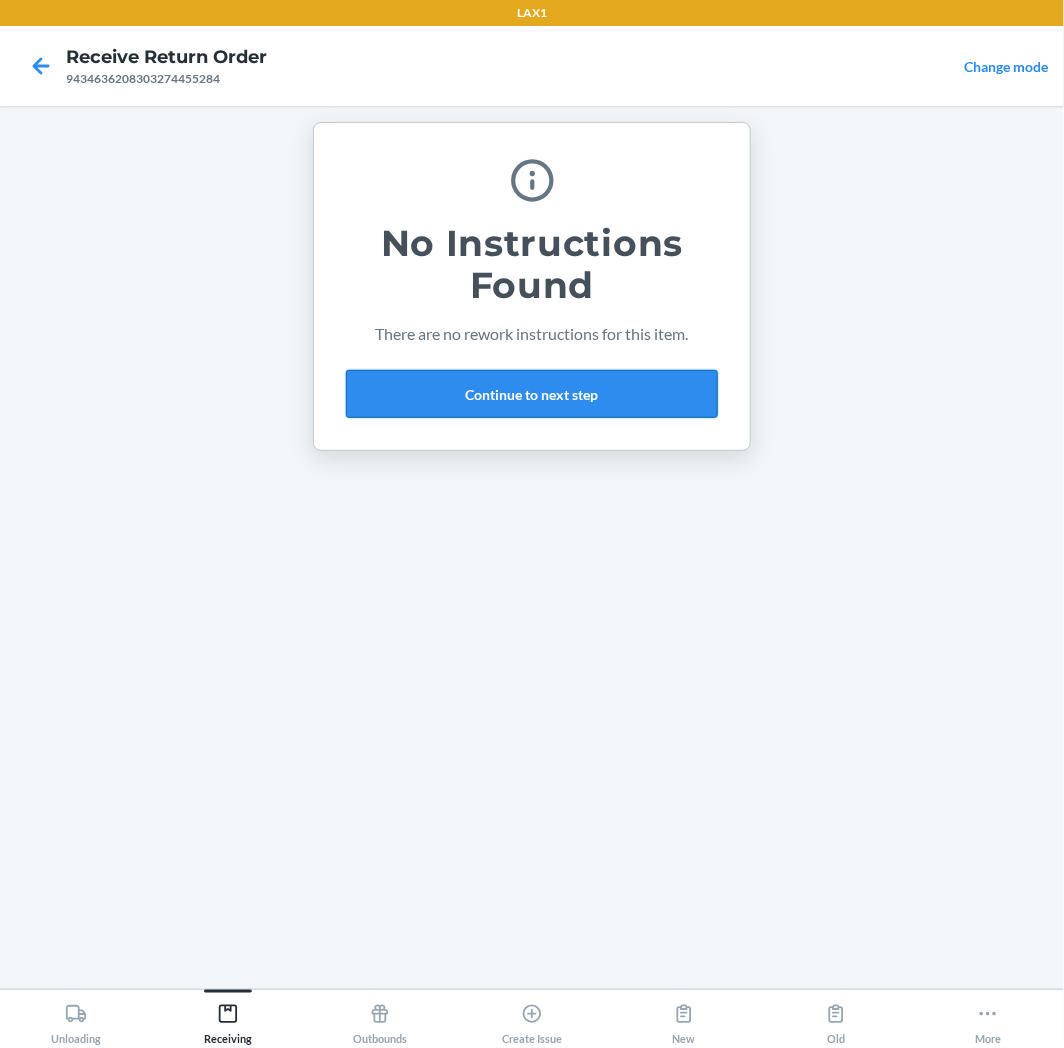 click on "Continue to next step" at bounding box center (532, 394) 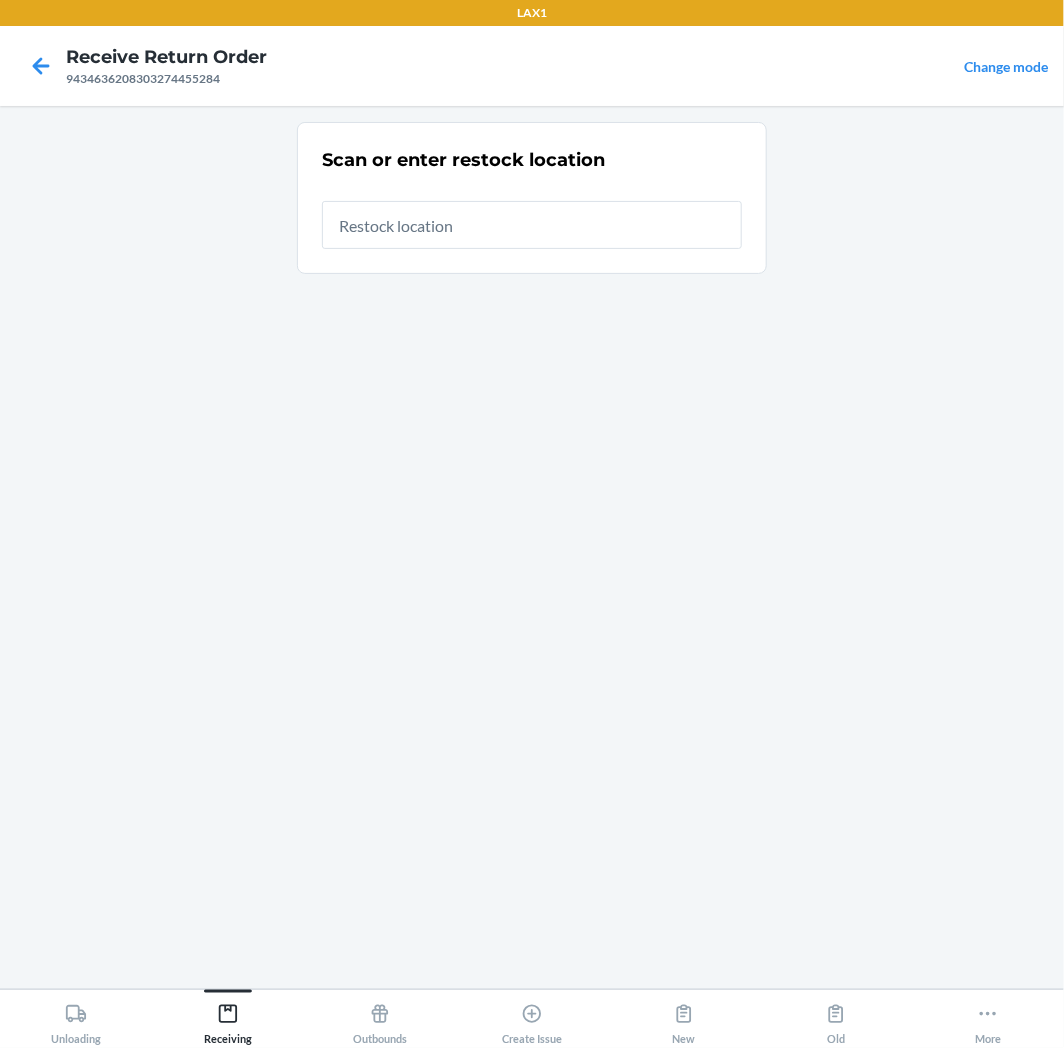 click at bounding box center [532, 225] 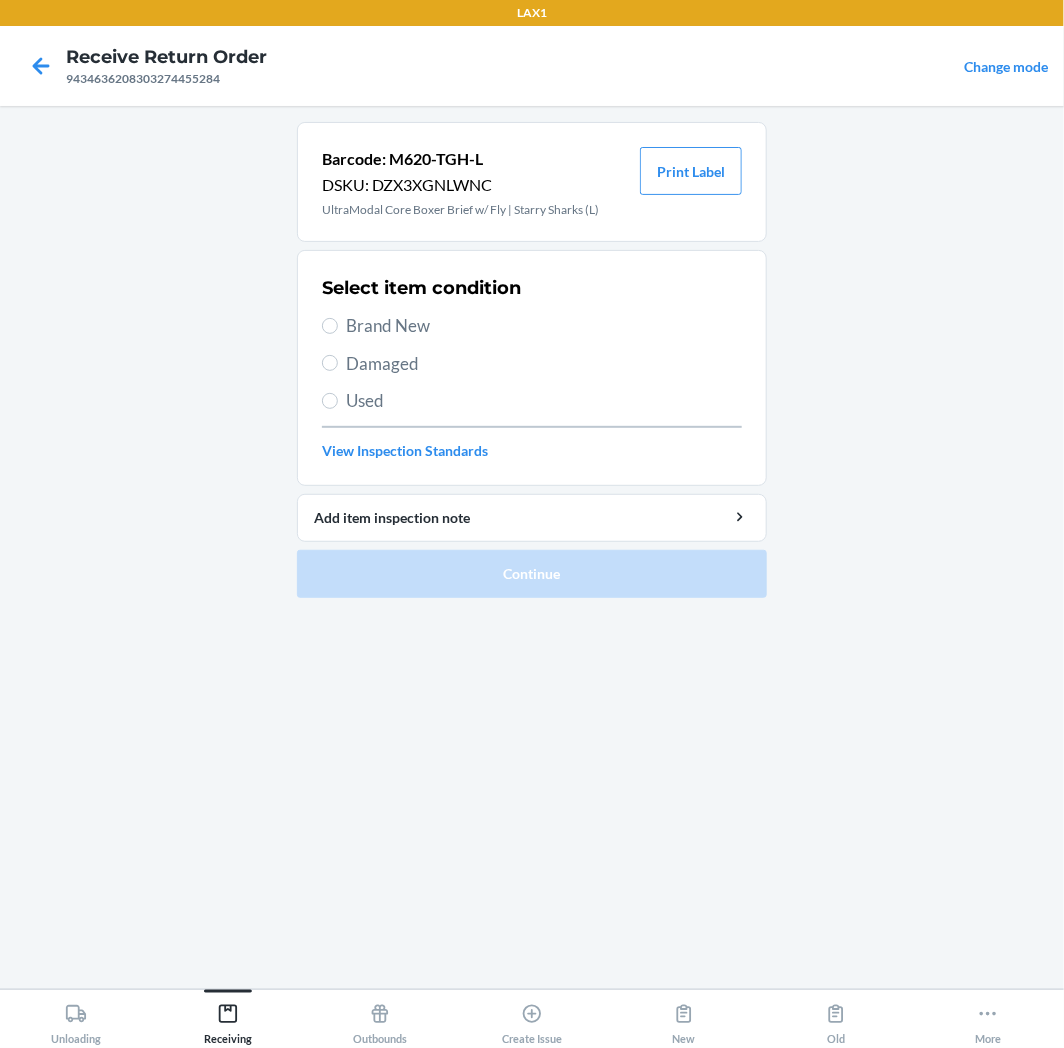 click on "Brand New" at bounding box center (544, 326) 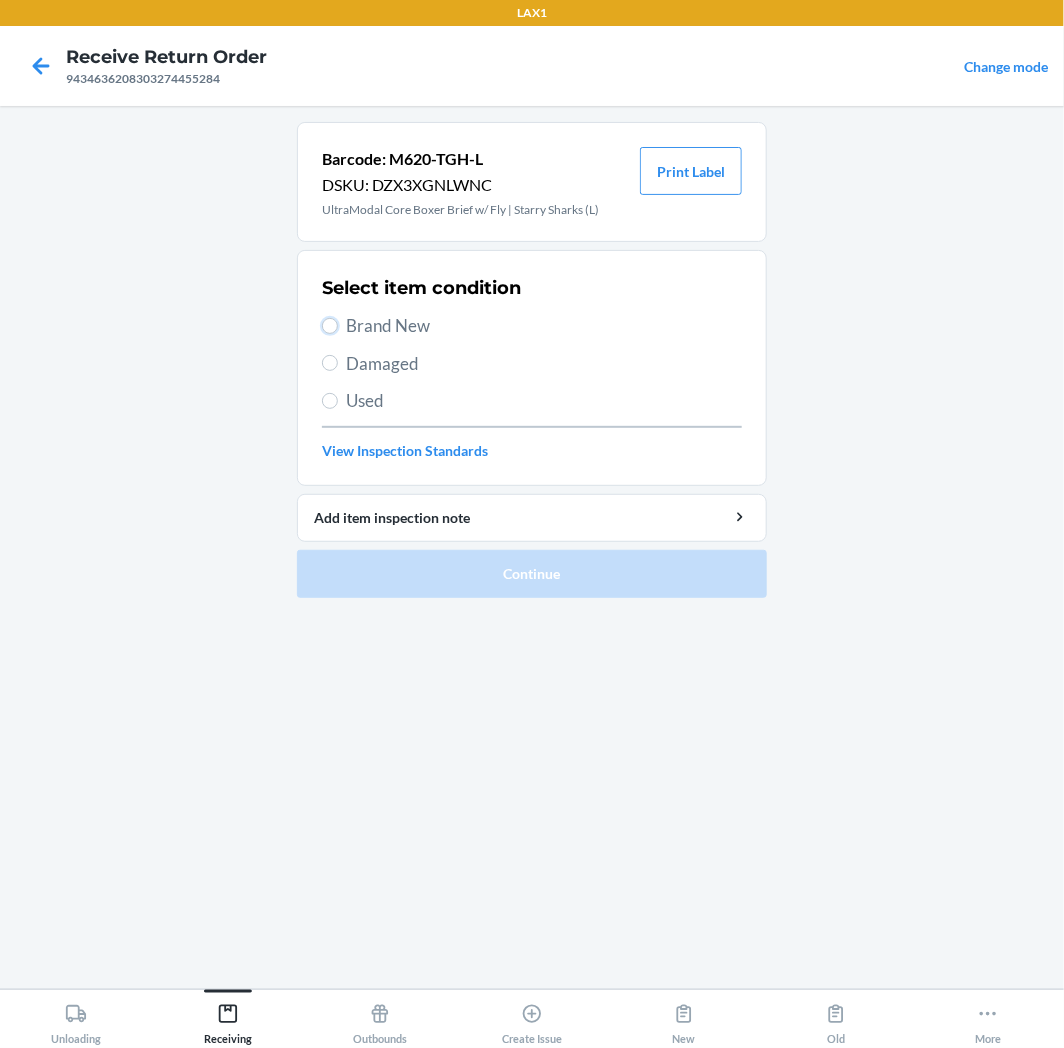 click on "Brand New" at bounding box center (330, 326) 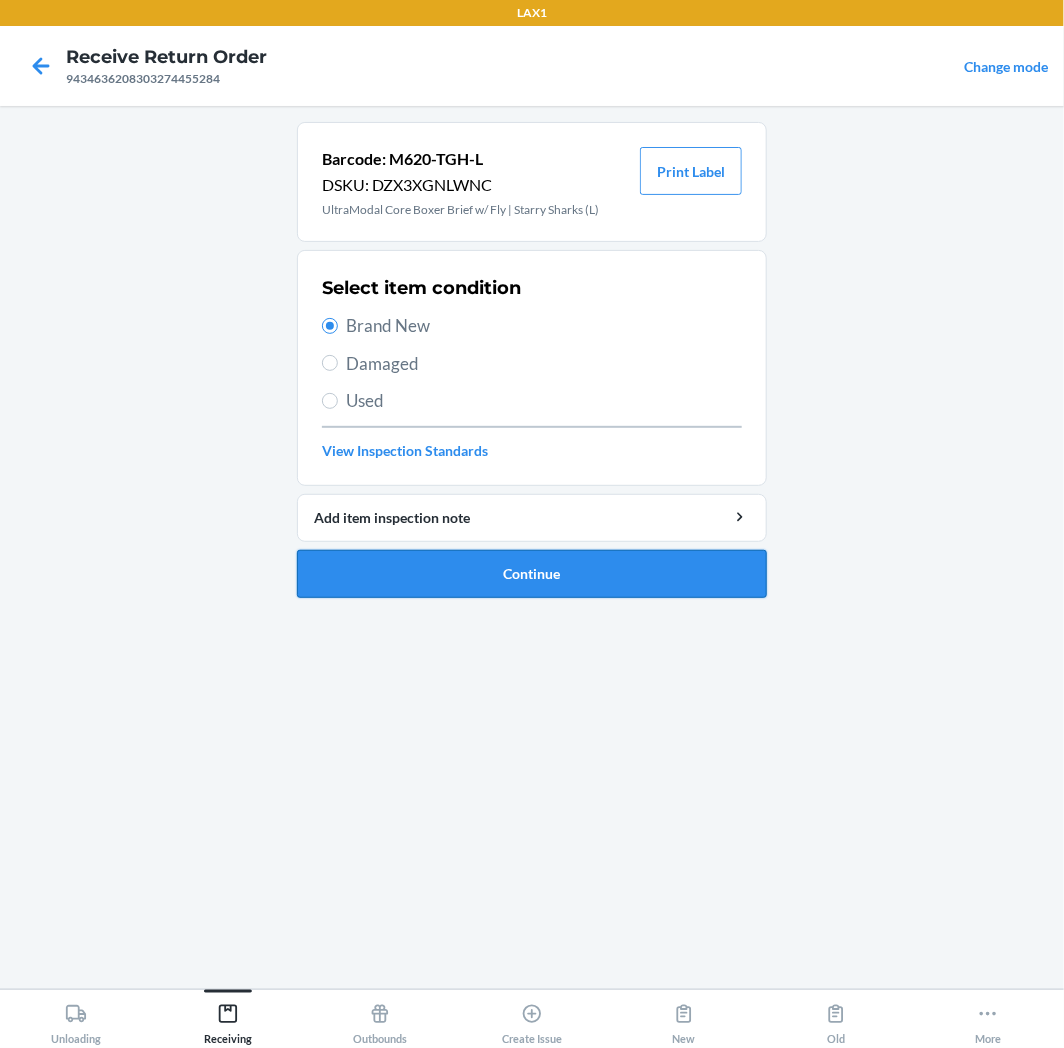 click on "Continue" at bounding box center [532, 574] 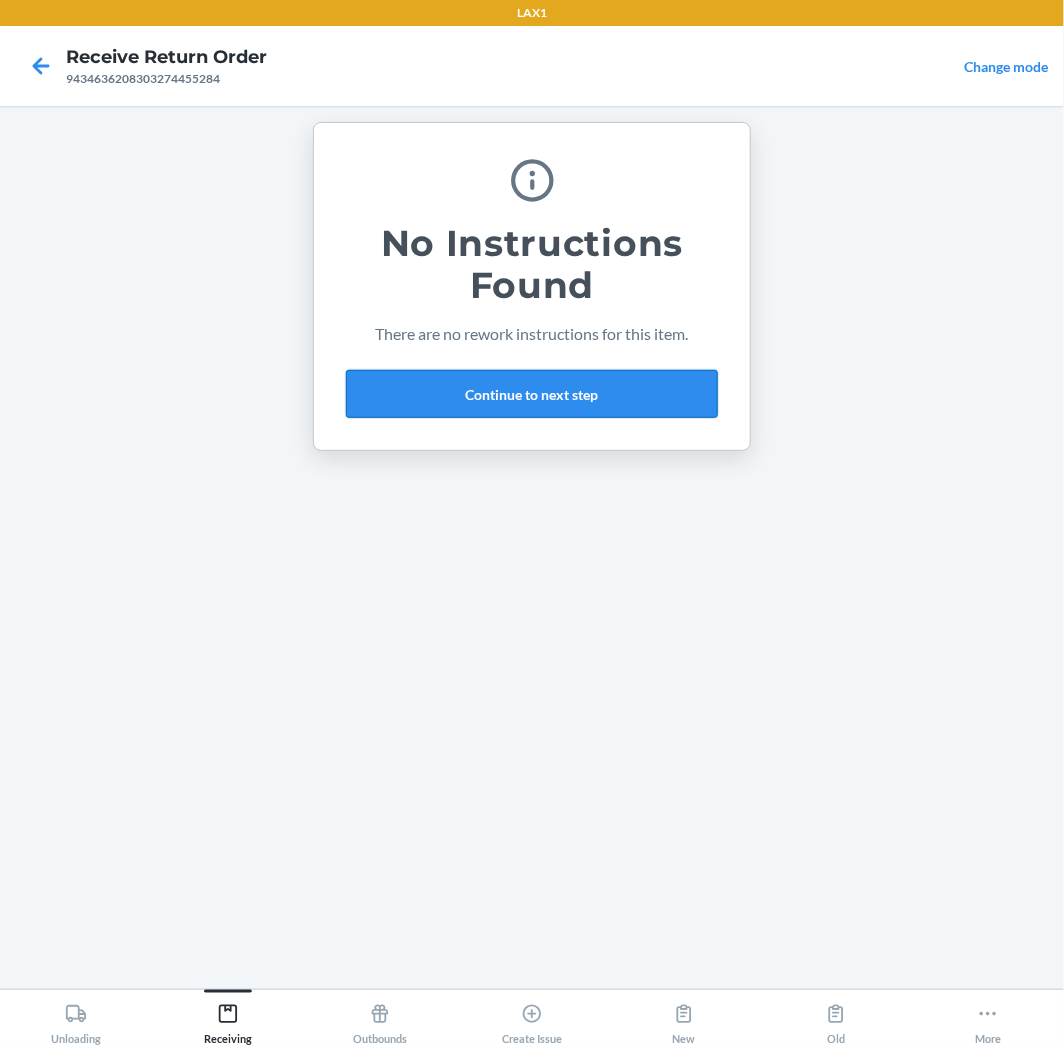click on "Continue to next step" at bounding box center (532, 394) 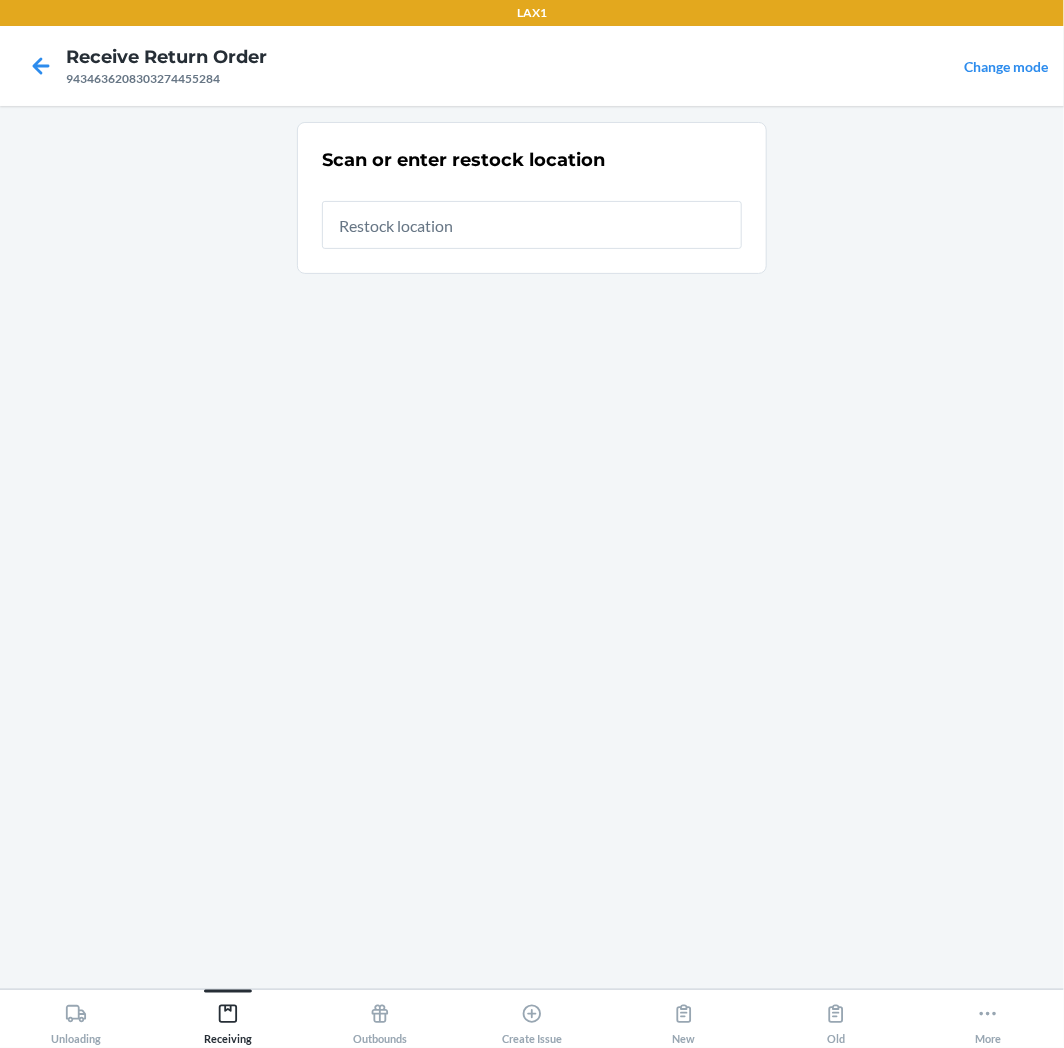 click at bounding box center [532, 225] 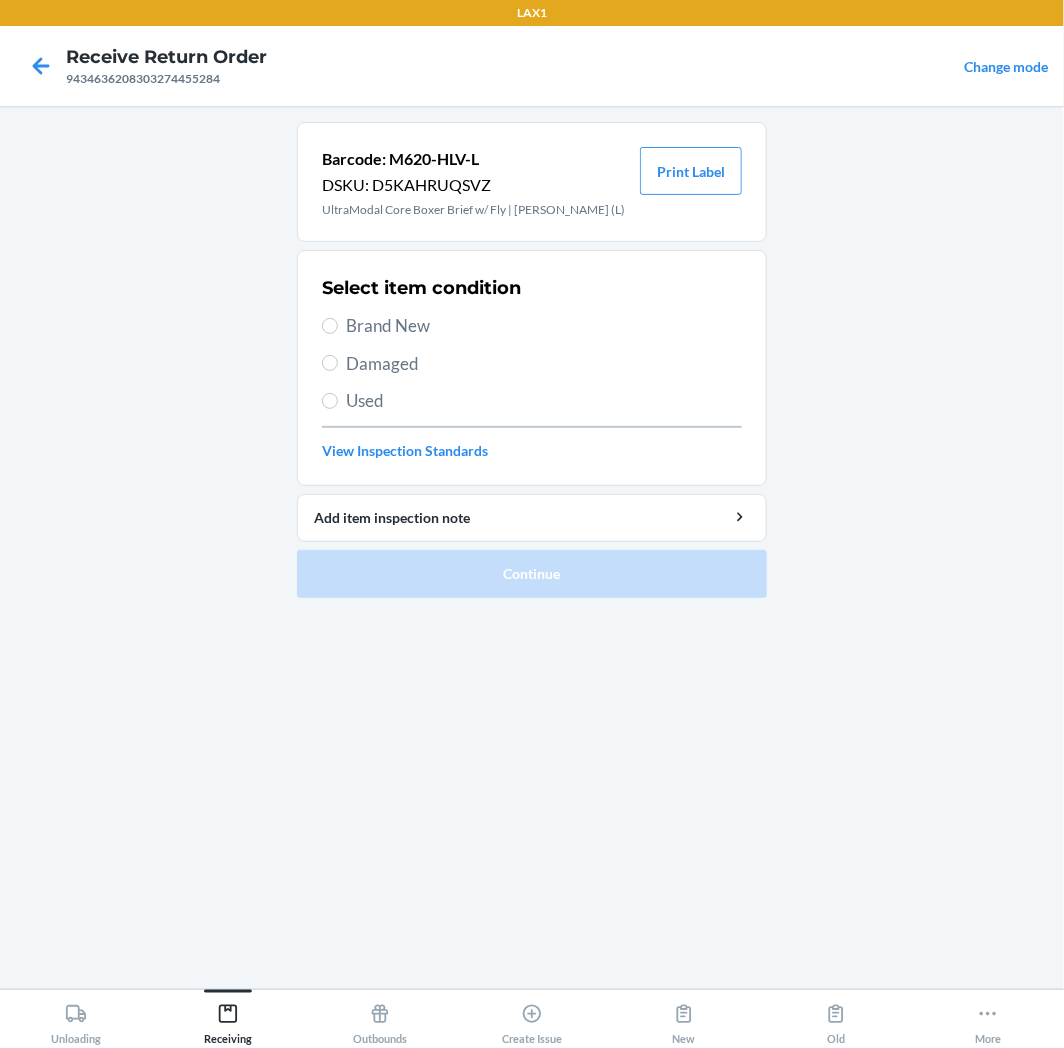 click on "Brand New" at bounding box center (544, 326) 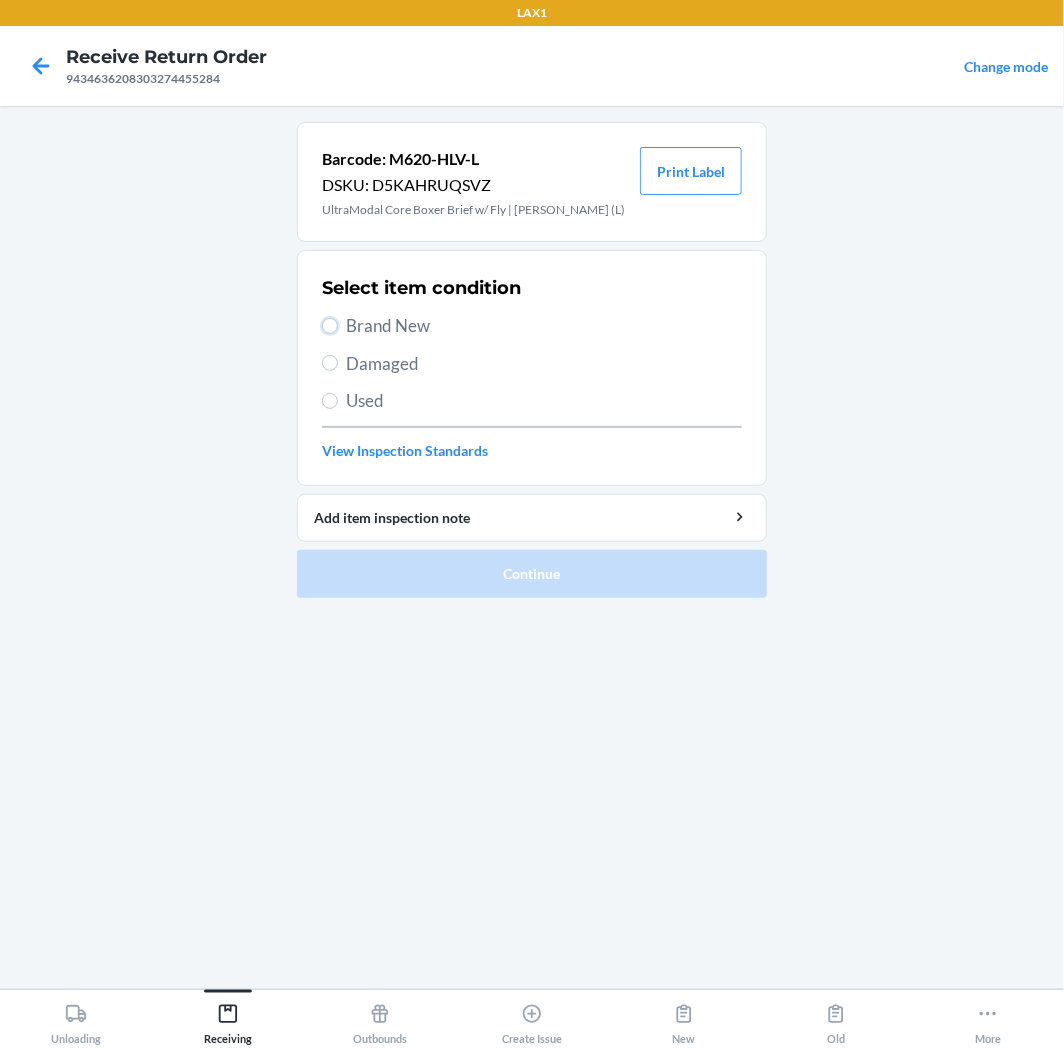click on "Brand New" at bounding box center (330, 326) 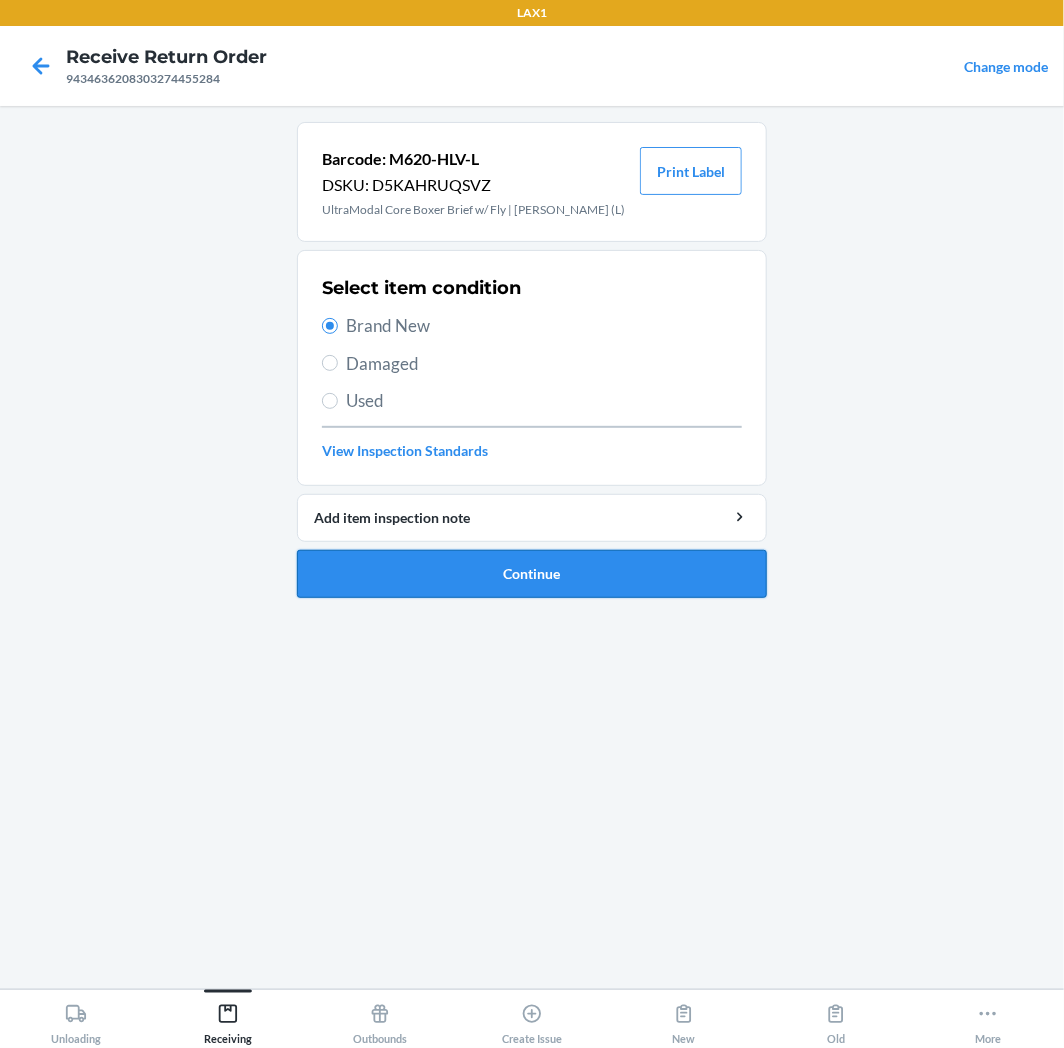 click on "Continue" at bounding box center (532, 574) 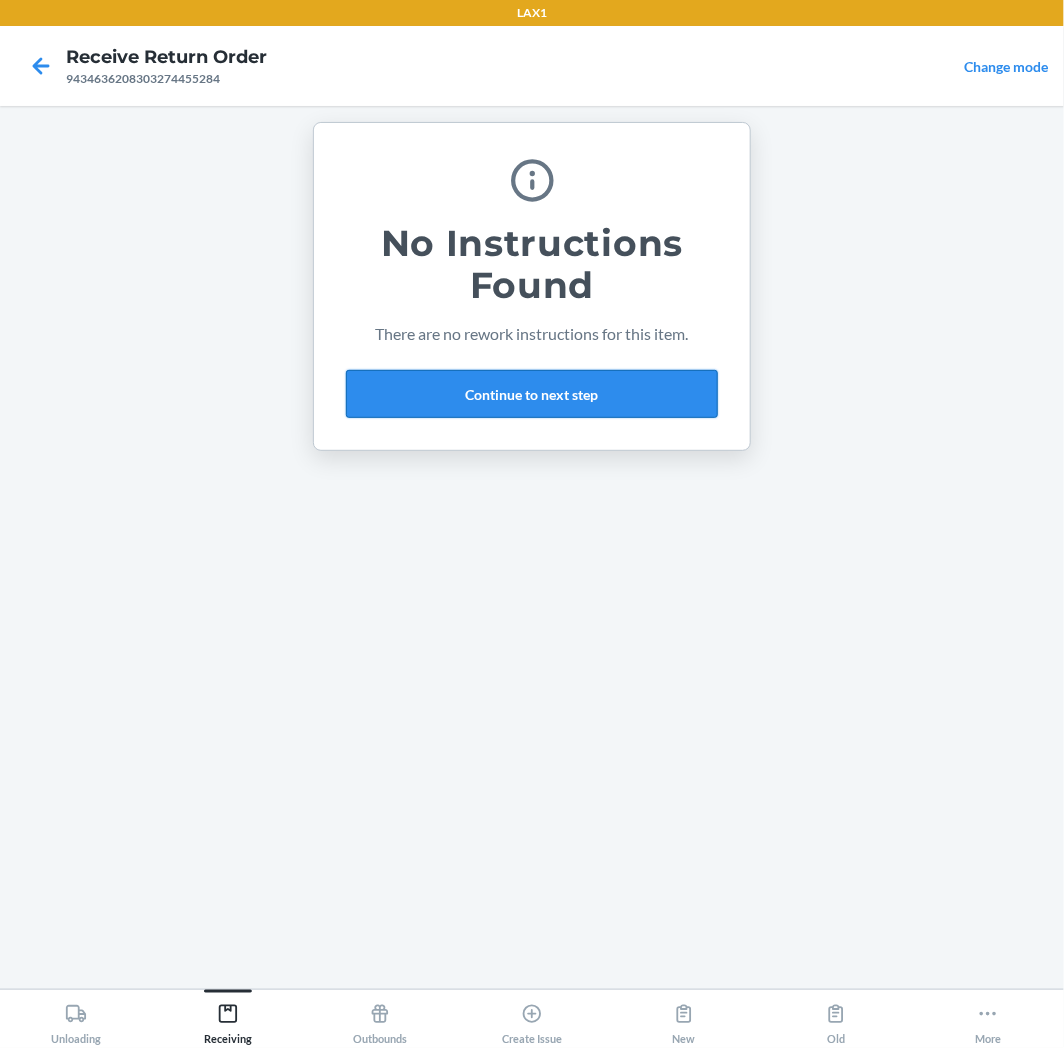 click on "Continue to next step" at bounding box center [532, 394] 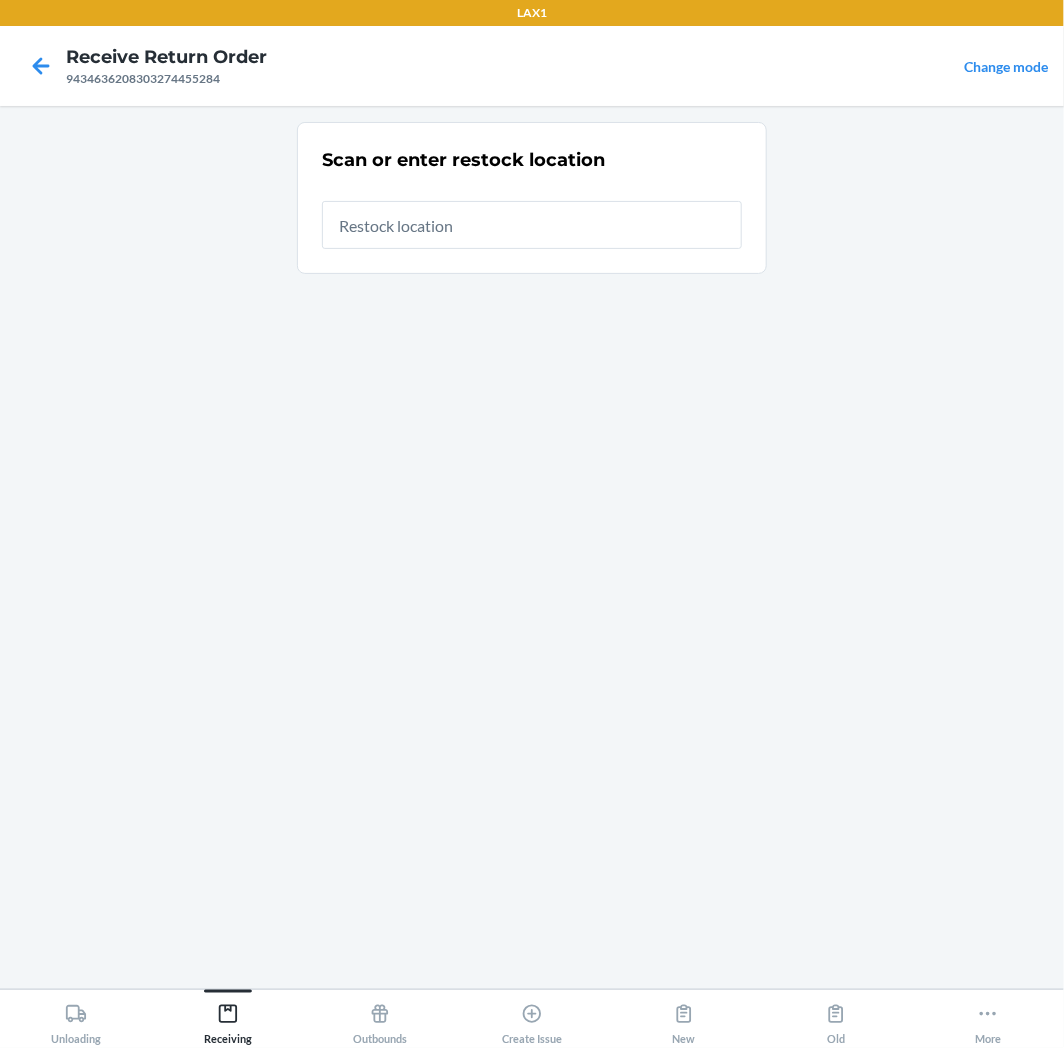 click at bounding box center [532, 225] 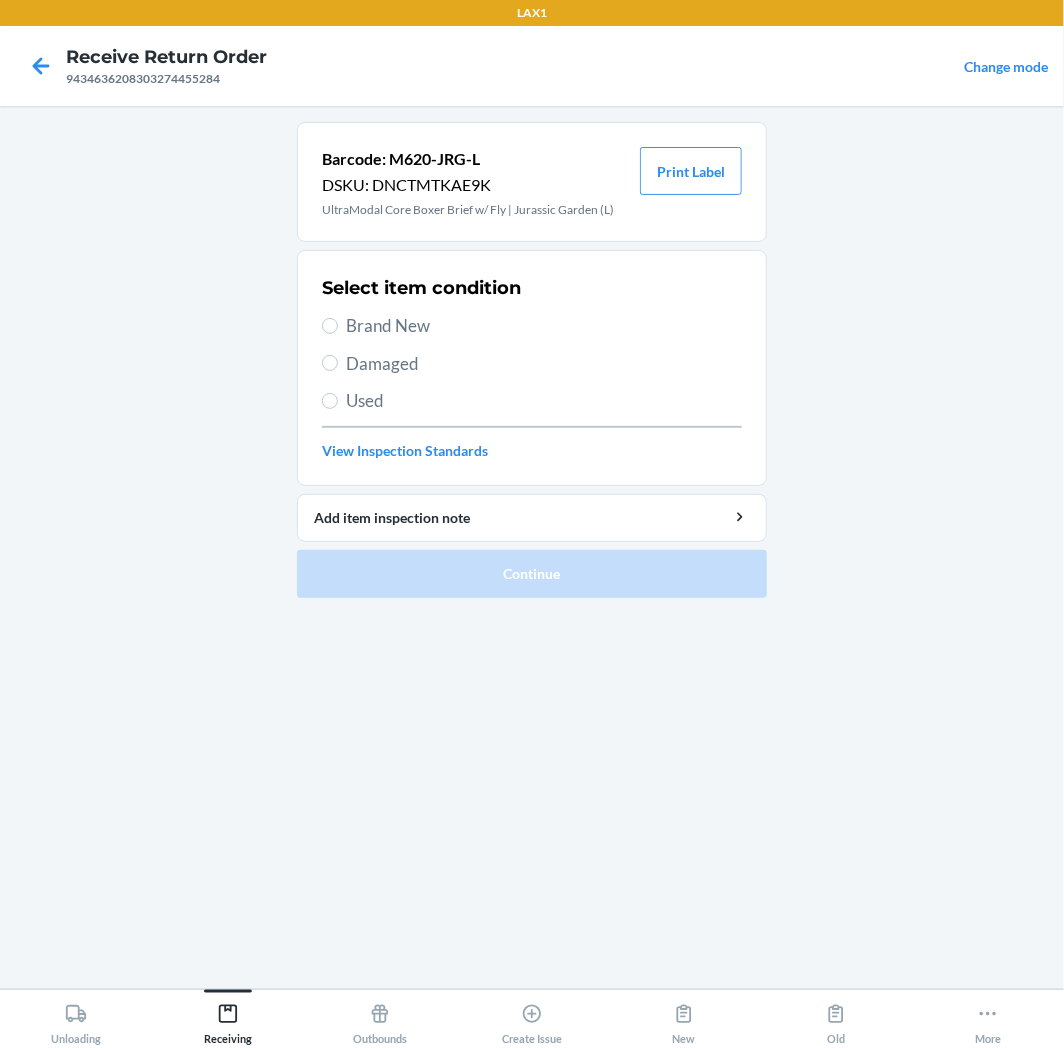 click on "Brand New" at bounding box center [544, 326] 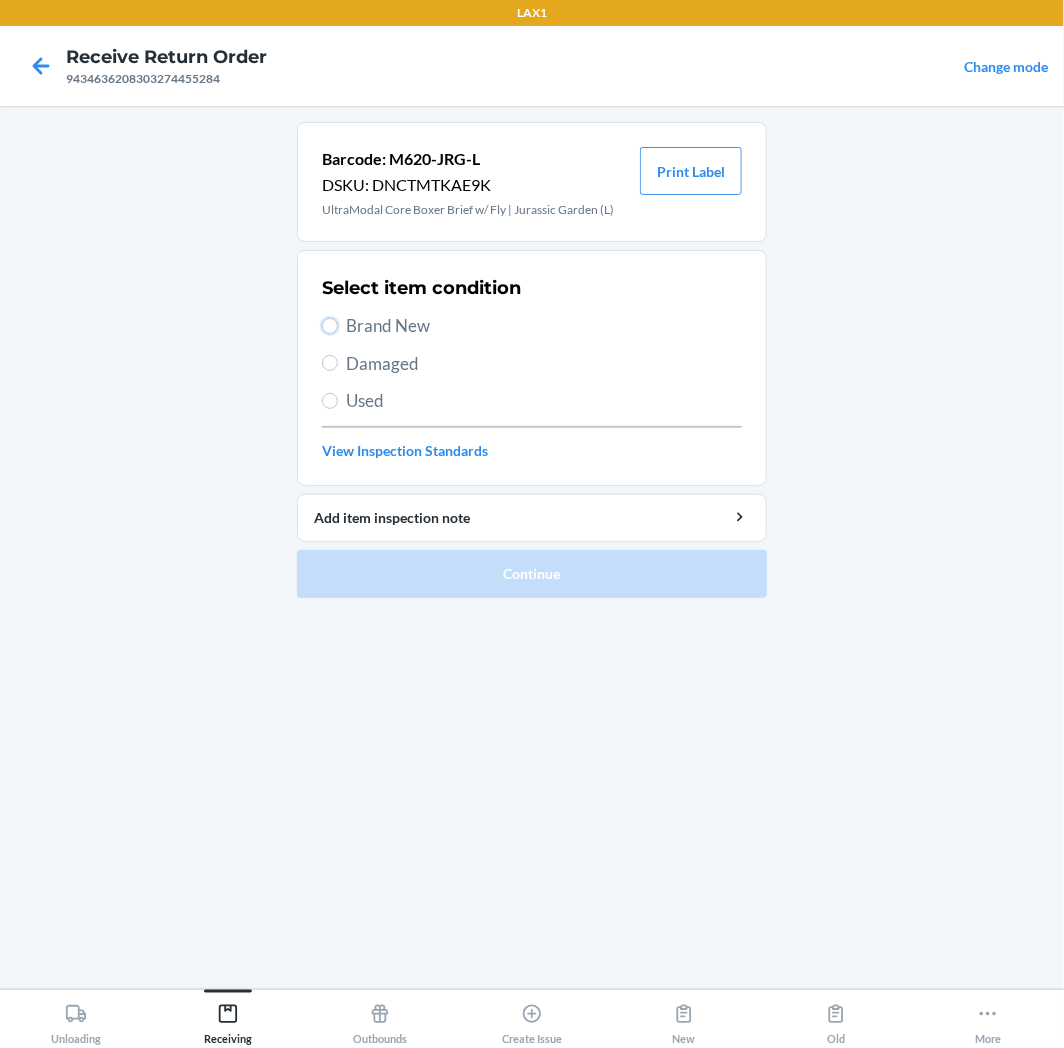 click on "Brand New" at bounding box center [330, 326] 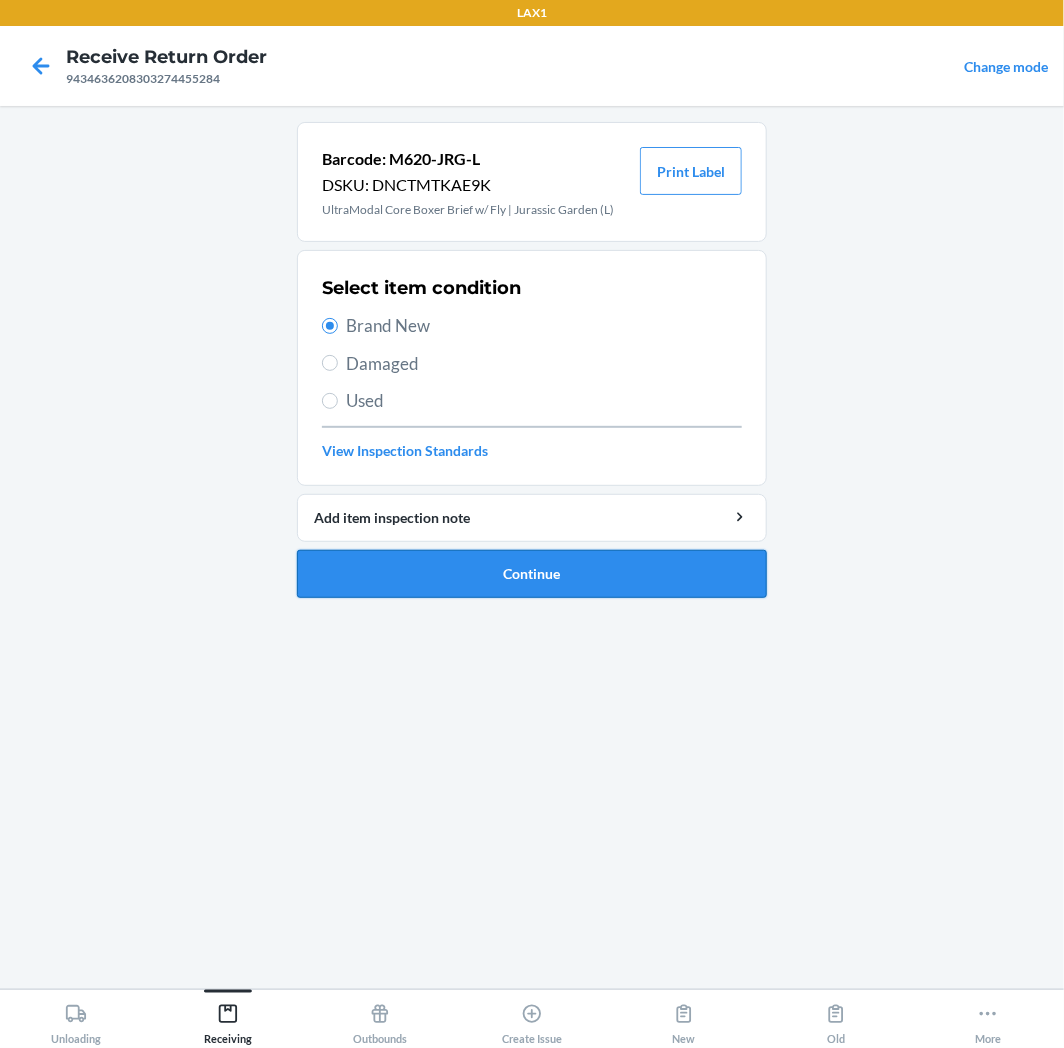 click on "Continue" at bounding box center [532, 574] 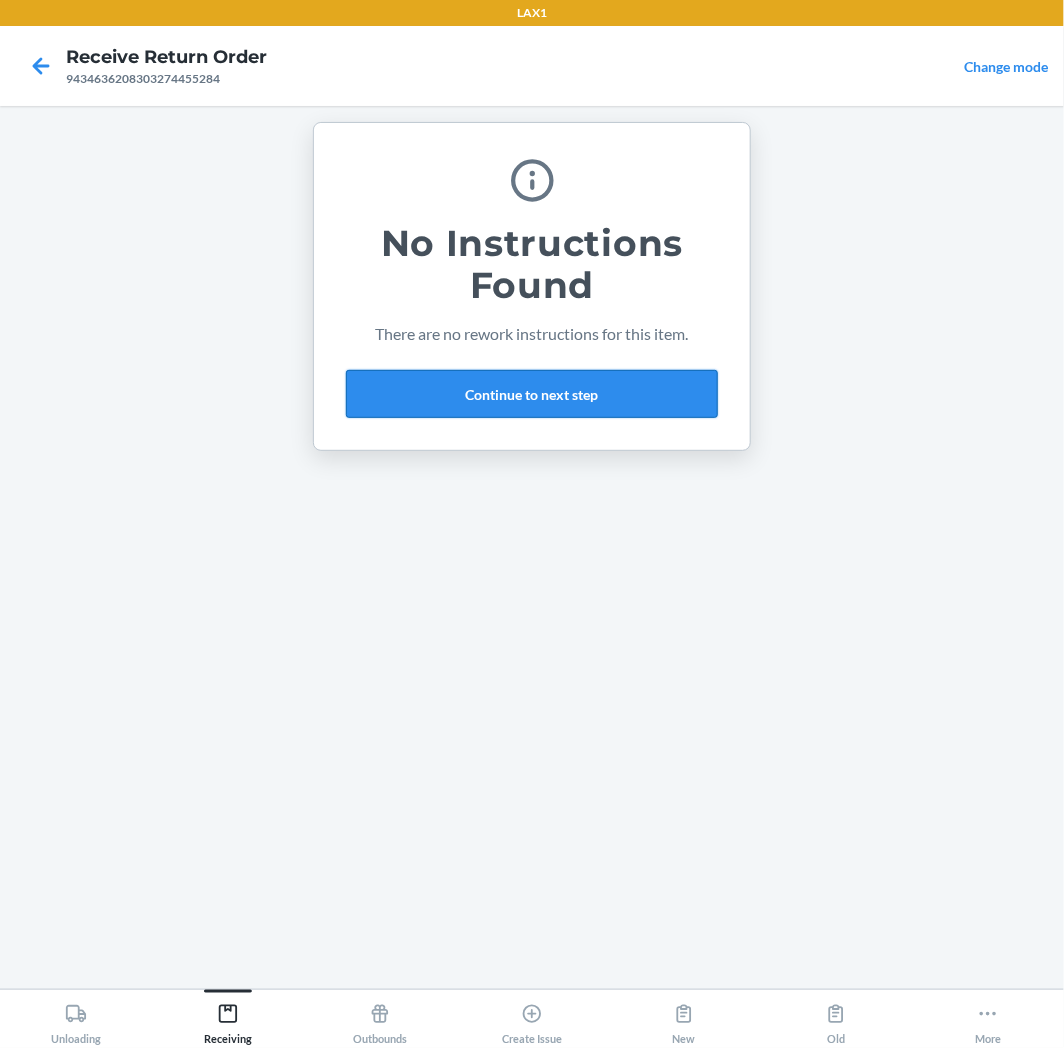 click on "Continue to next step" at bounding box center [532, 394] 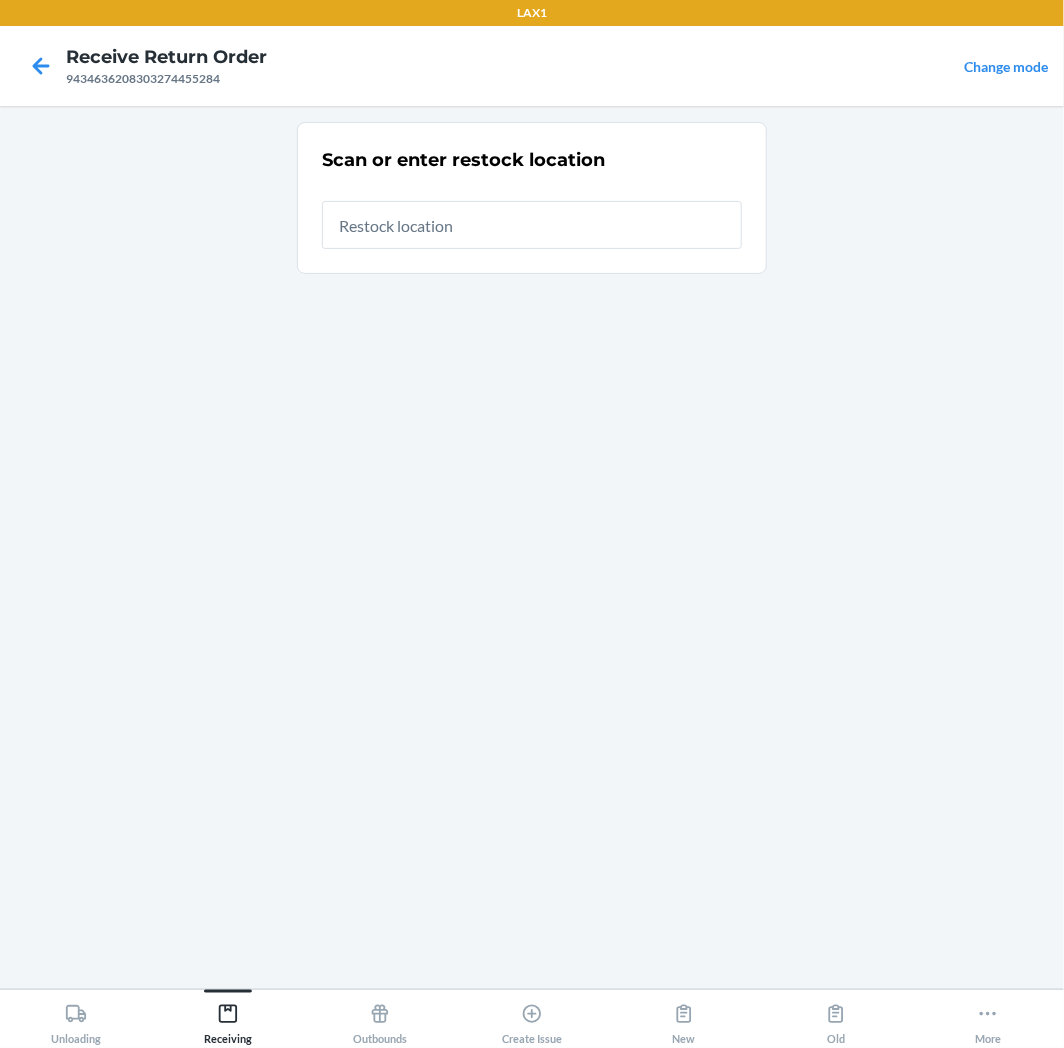 click at bounding box center (532, 225) 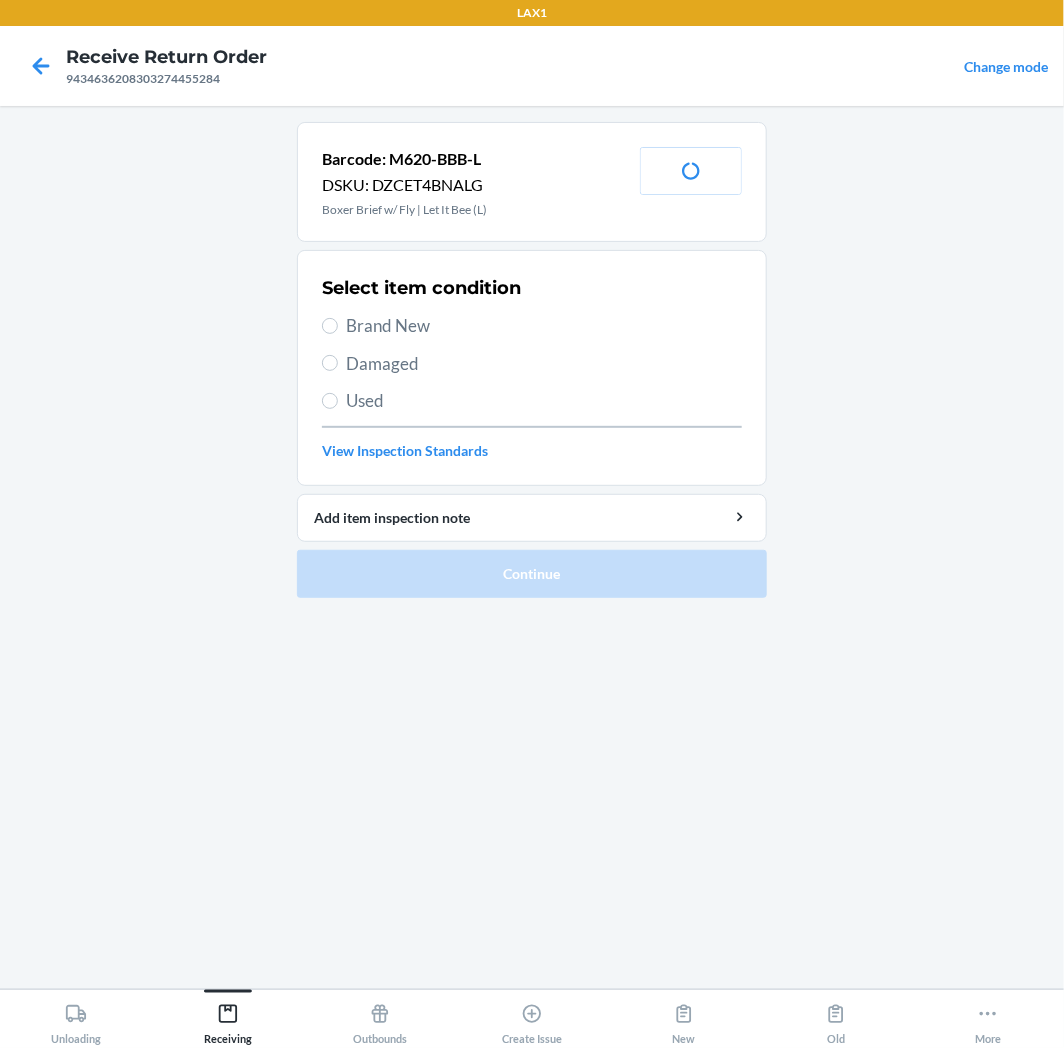 click on "Brand New" at bounding box center [544, 326] 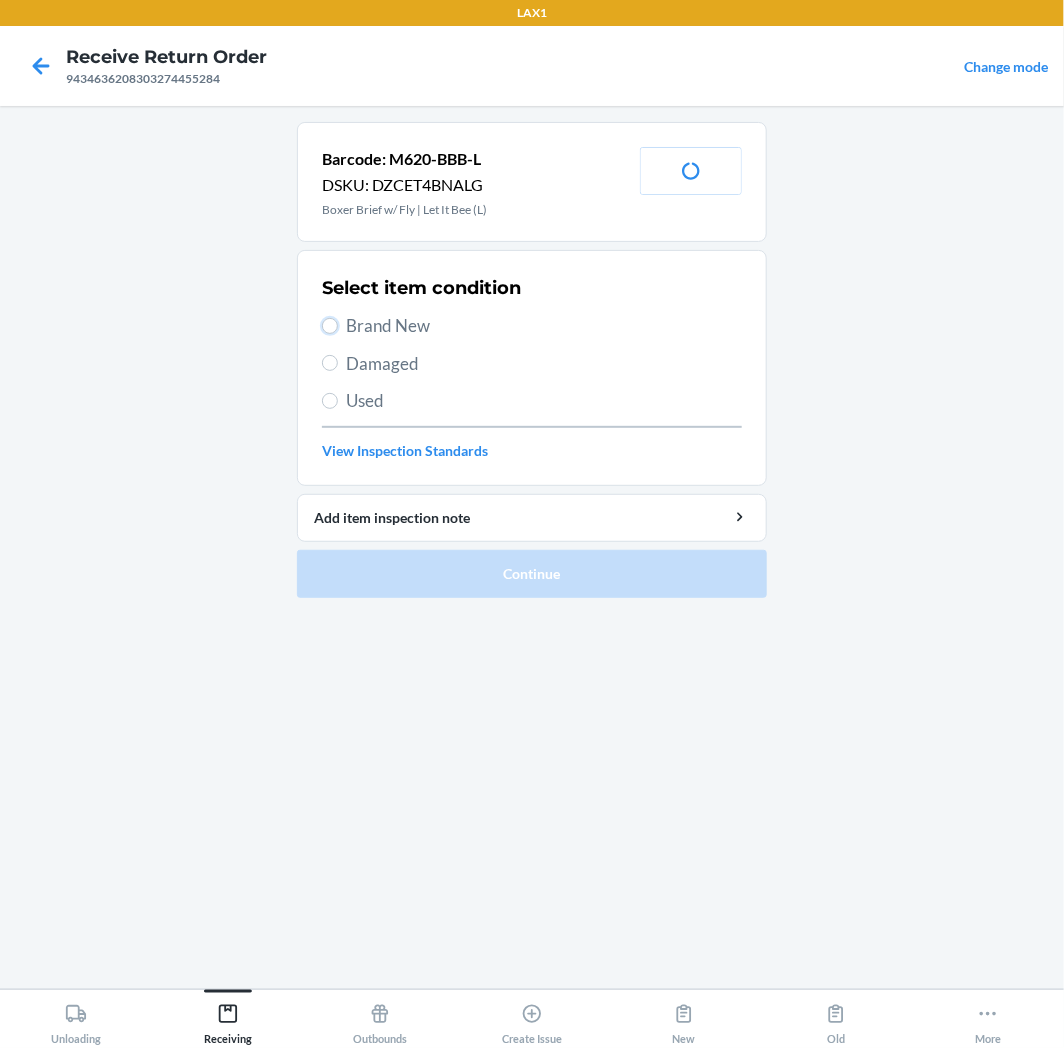 click on "Brand New" at bounding box center [330, 326] 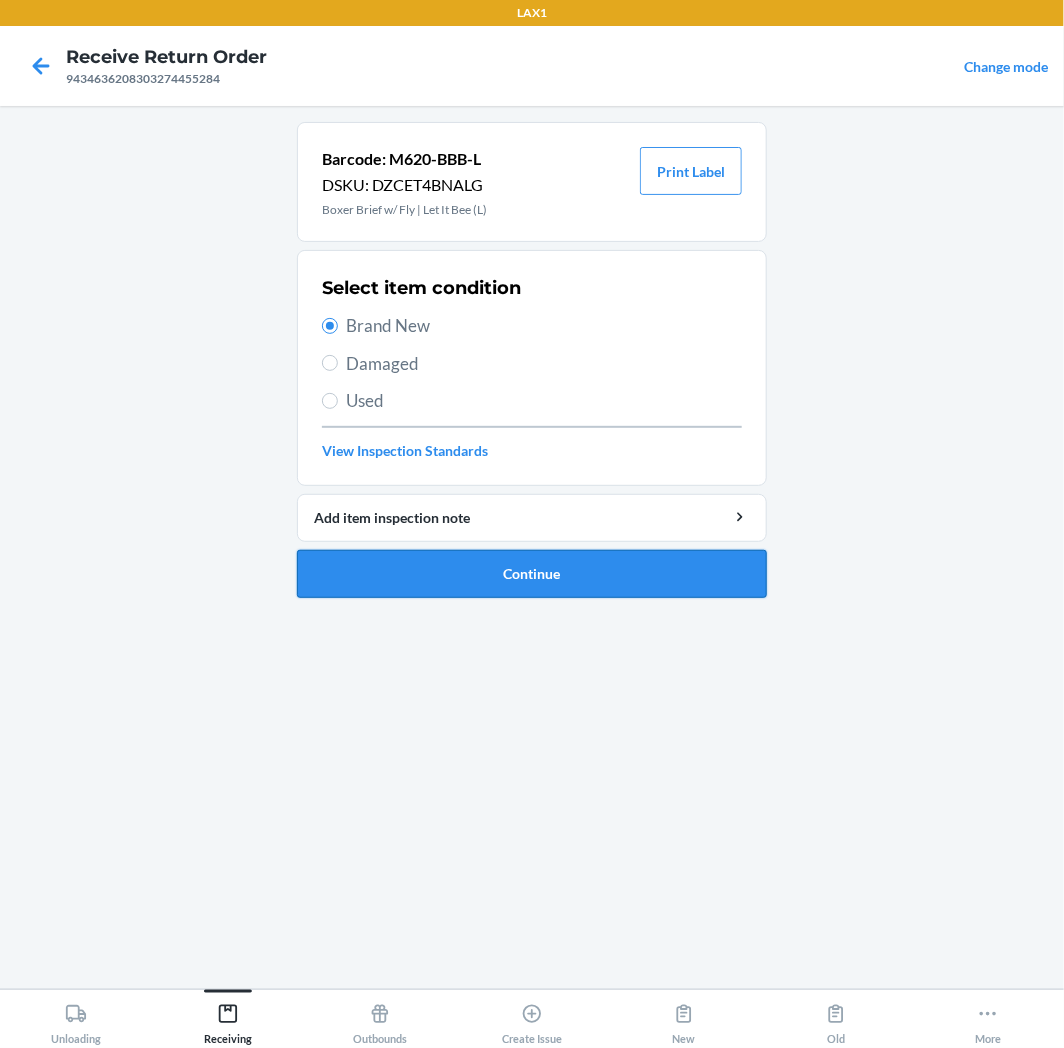 click on "Continue" at bounding box center (532, 574) 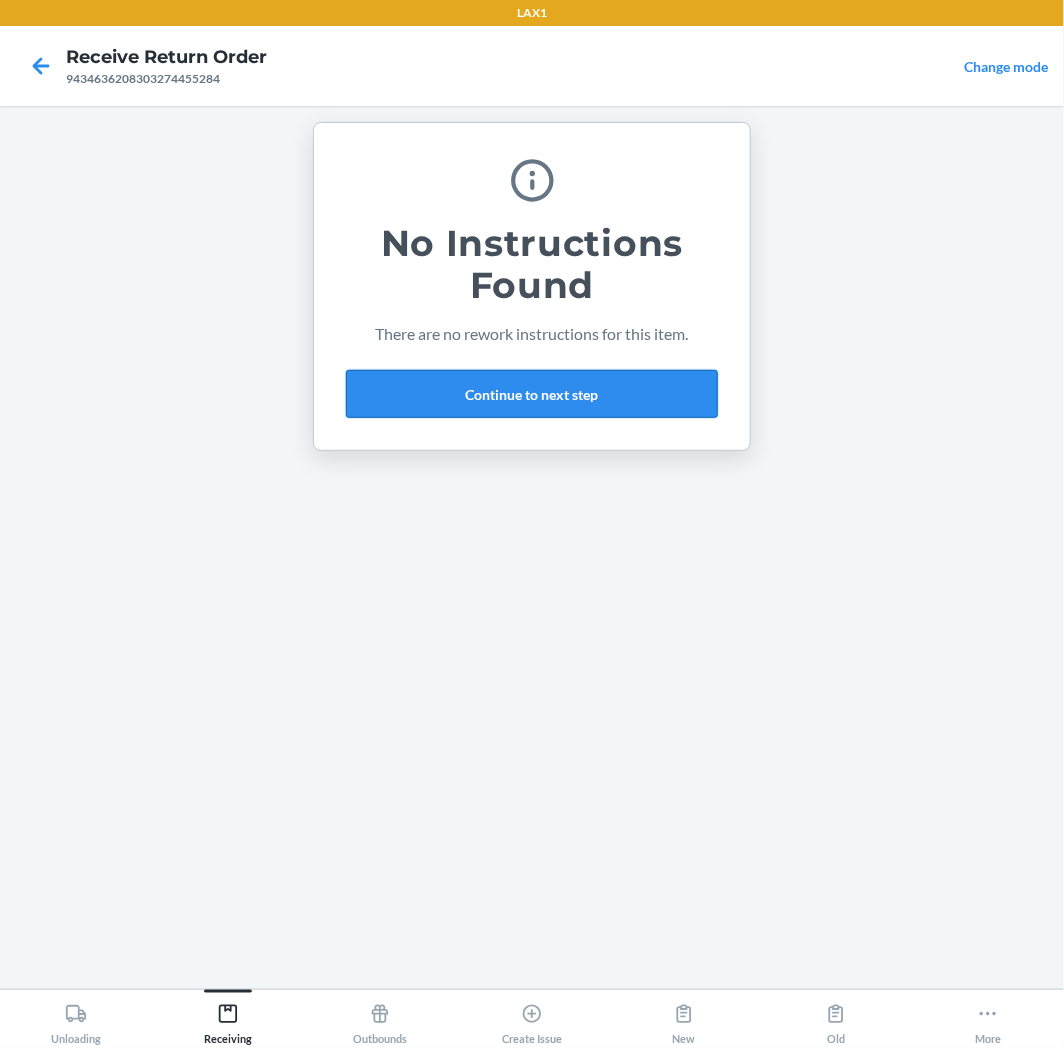 click on "Continue to next step" at bounding box center [532, 394] 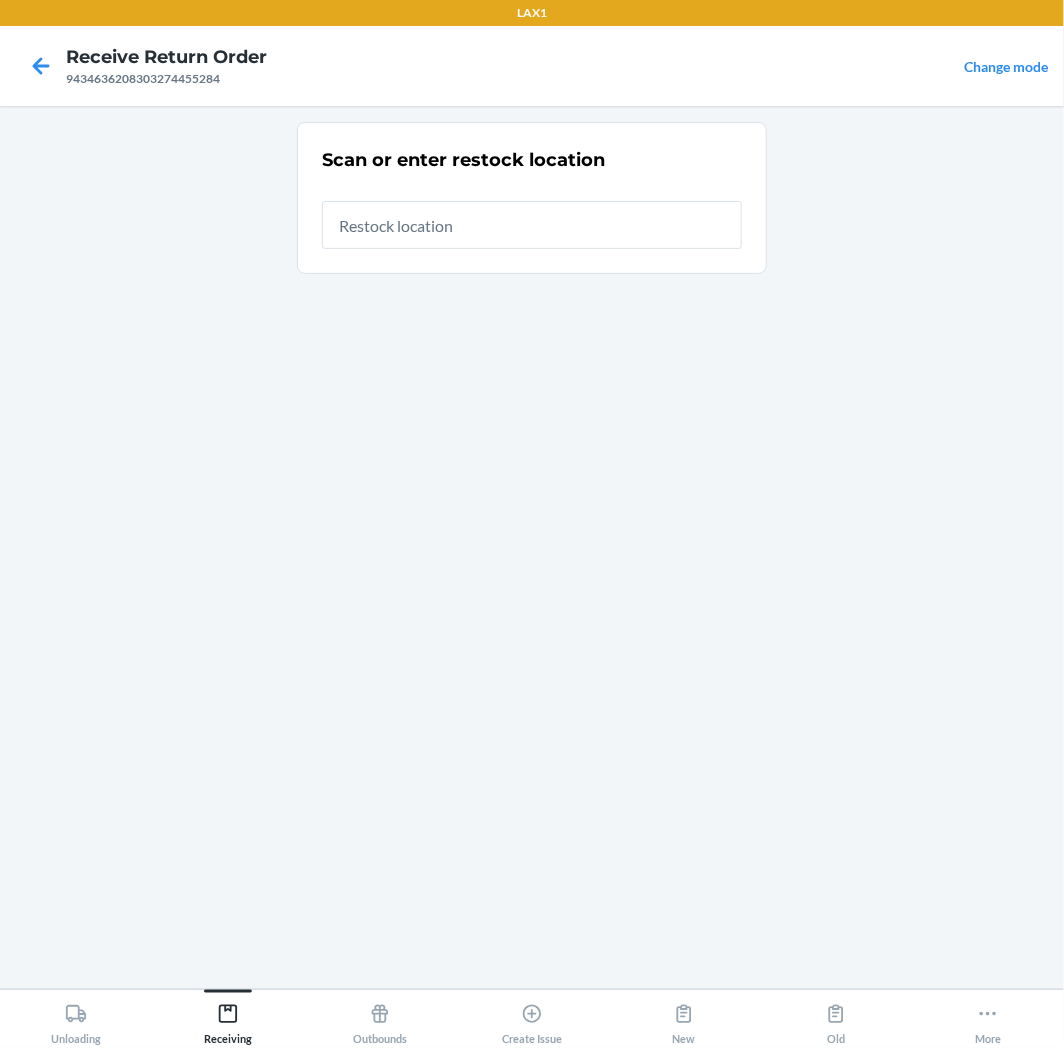 click at bounding box center [532, 225] 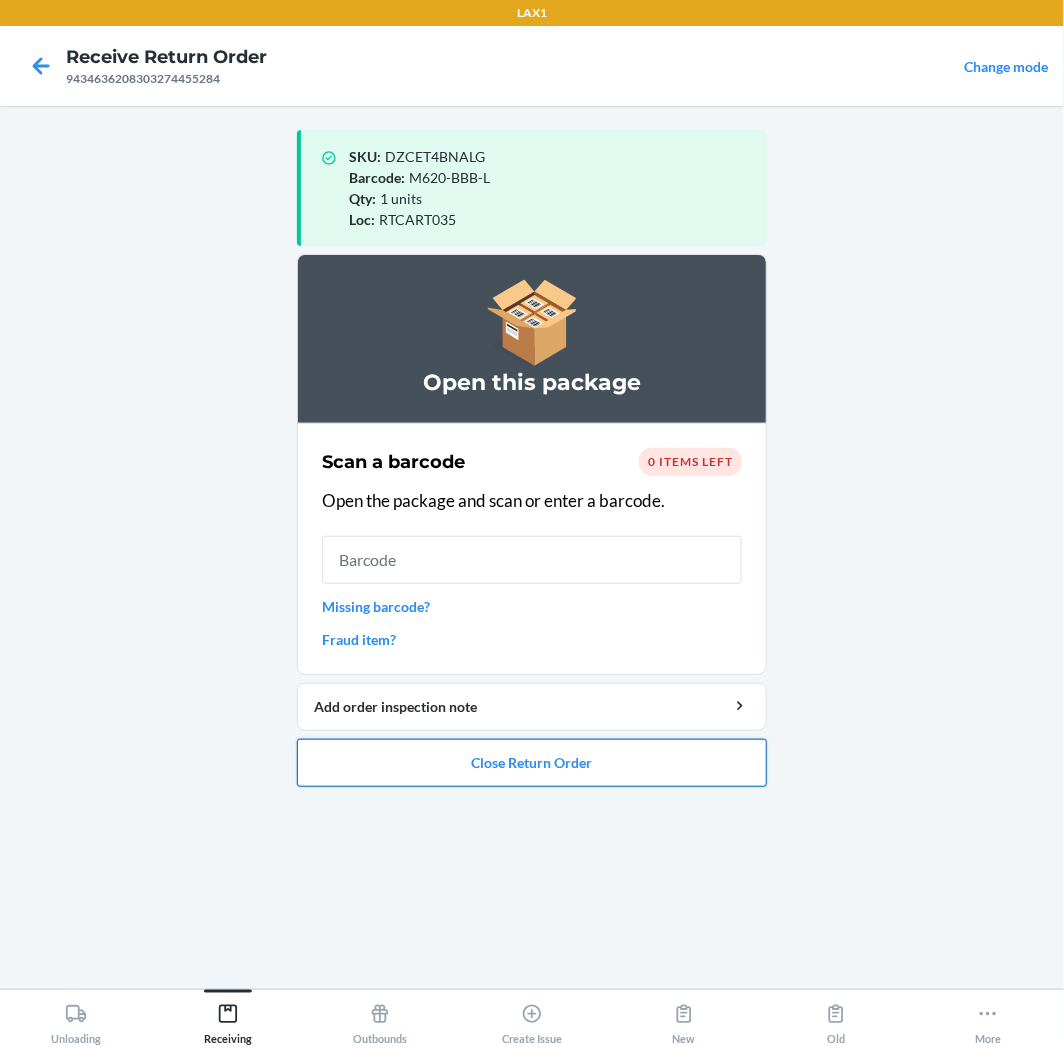 click on "Close Return Order" at bounding box center (532, 763) 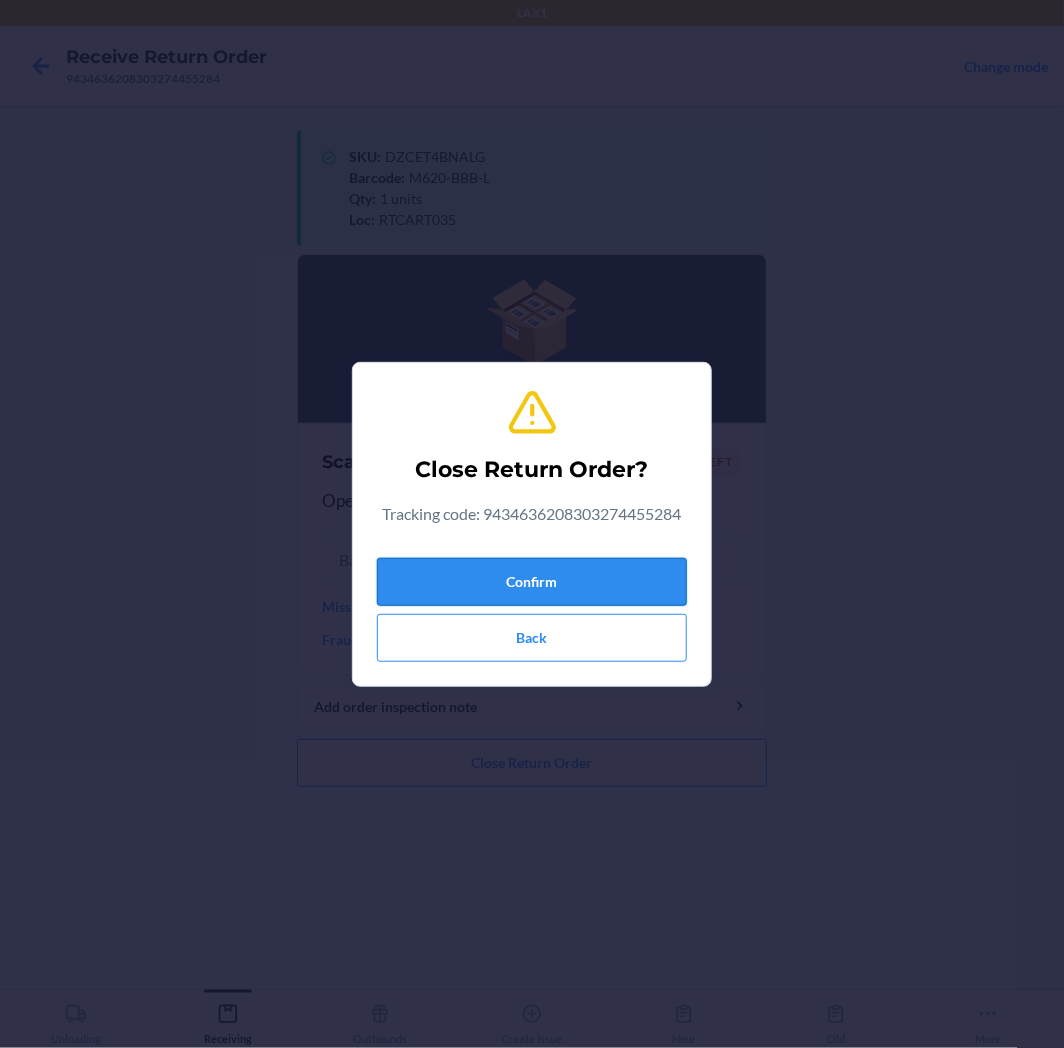 click on "Confirm" at bounding box center [532, 582] 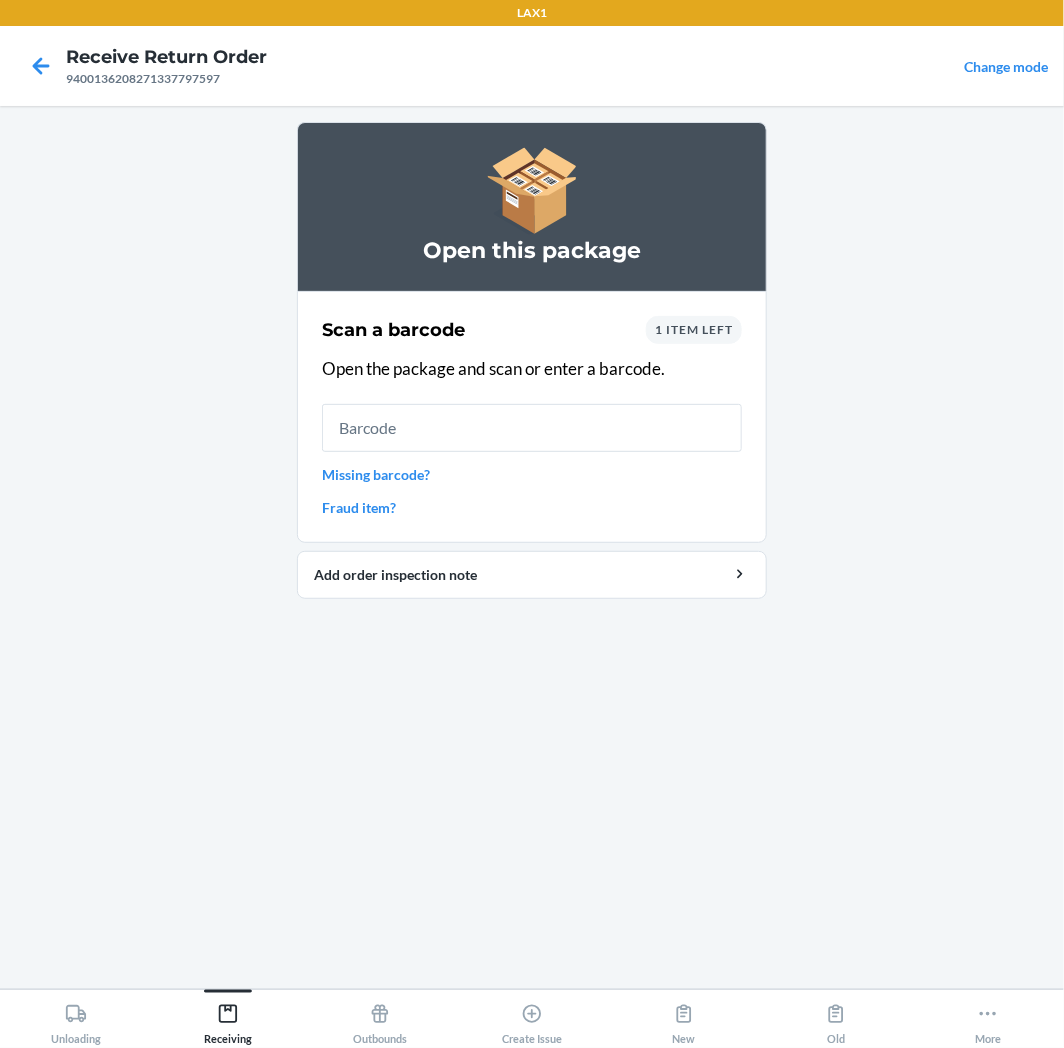 click at bounding box center [532, 428] 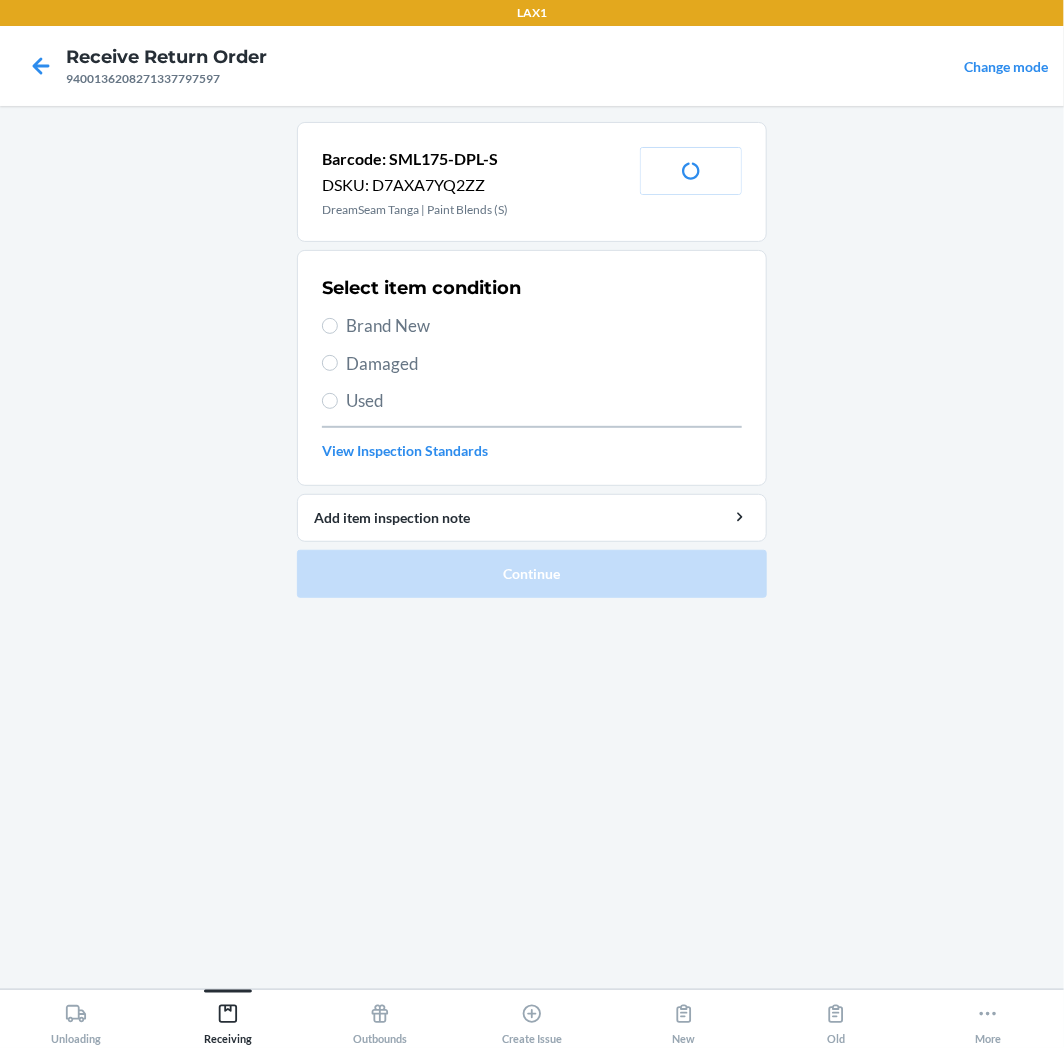 drag, startPoint x: 417, startPoint y: 331, endPoint x: 424, endPoint y: 347, distance: 17.464249 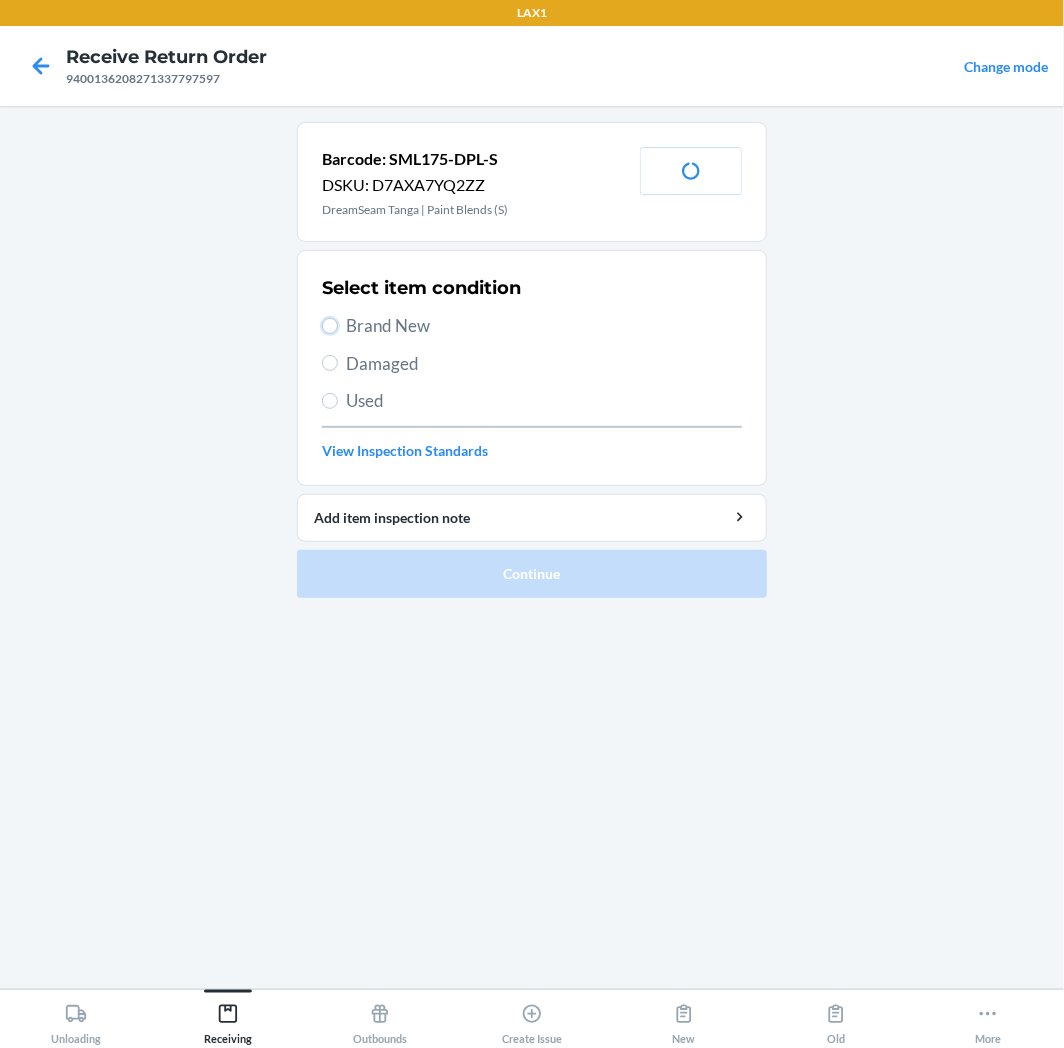 click on "Brand New" at bounding box center (330, 326) 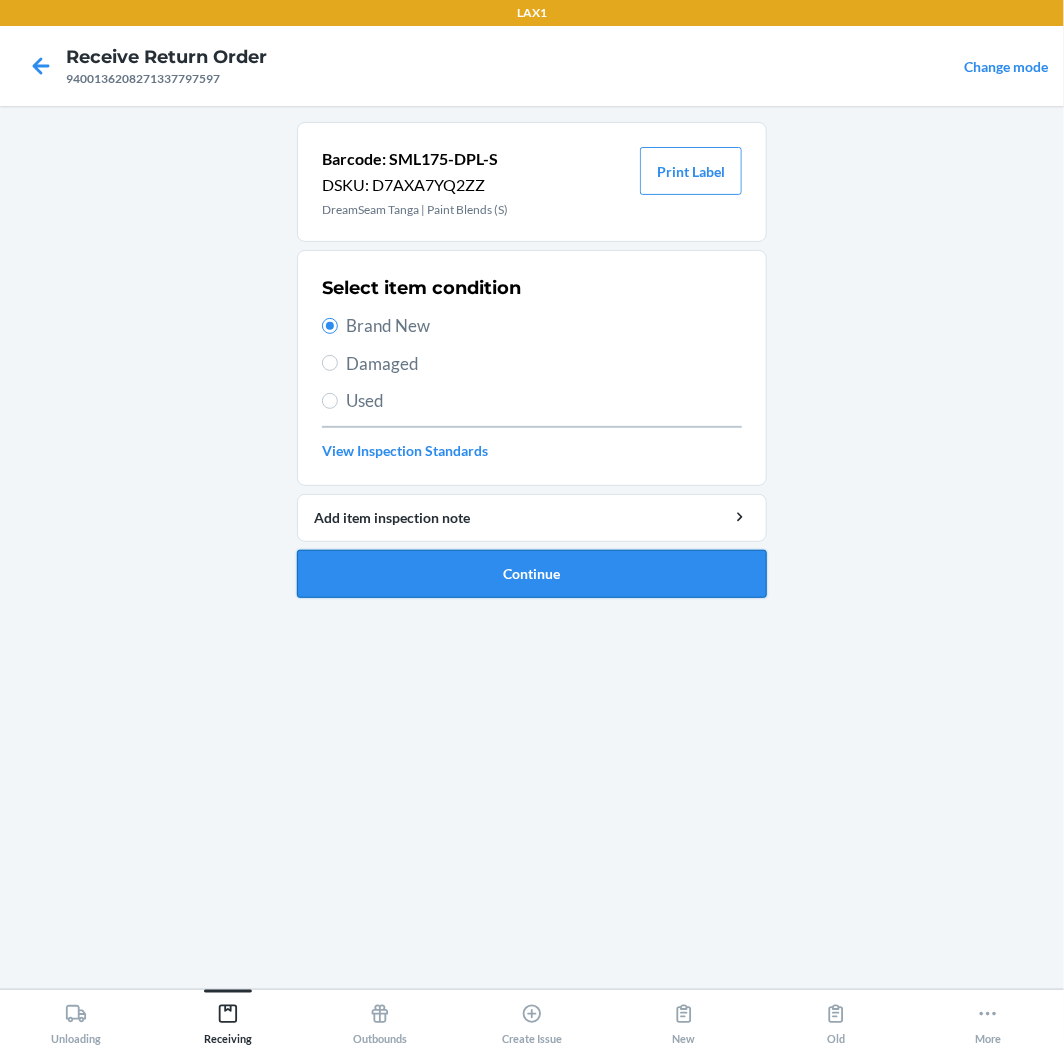 click on "Continue" at bounding box center (532, 574) 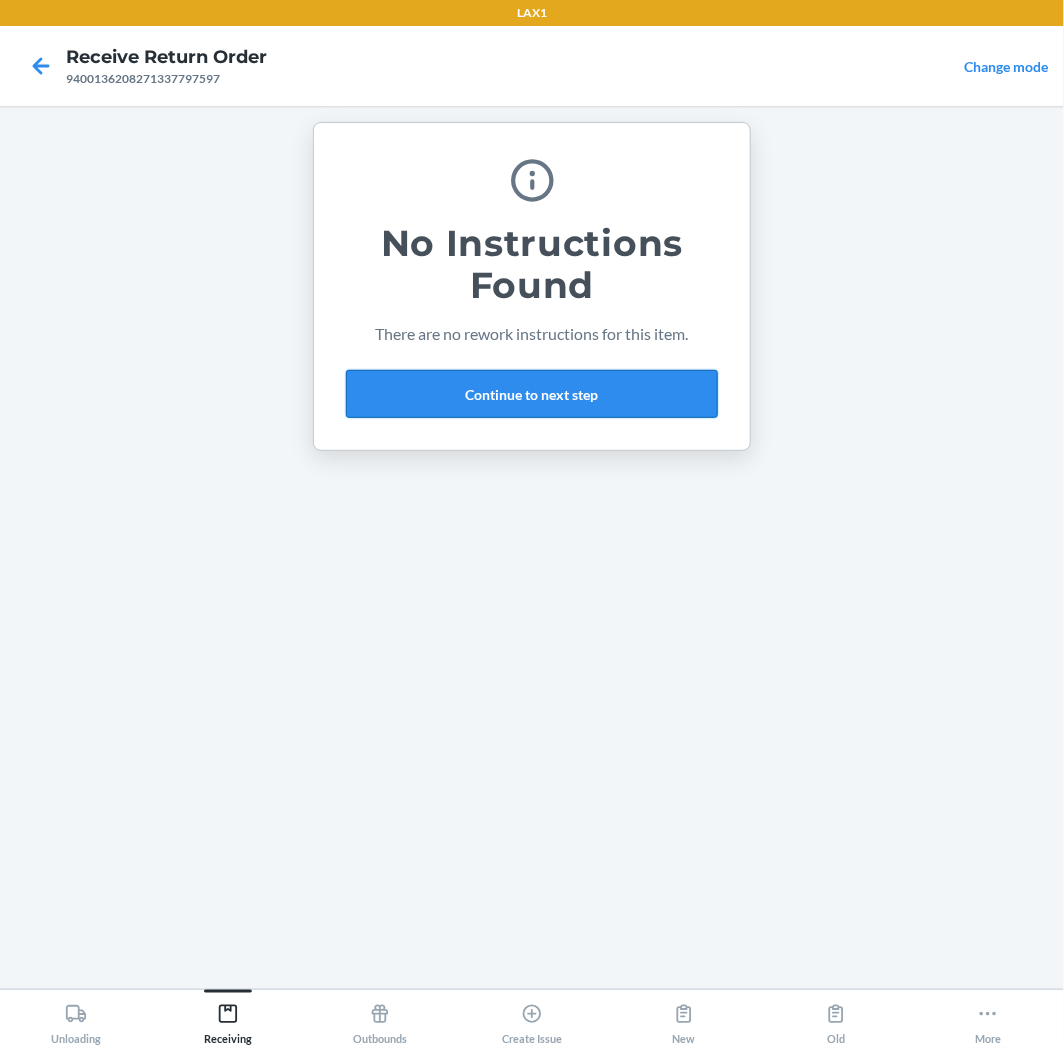 click on "Continue to next step" at bounding box center (532, 394) 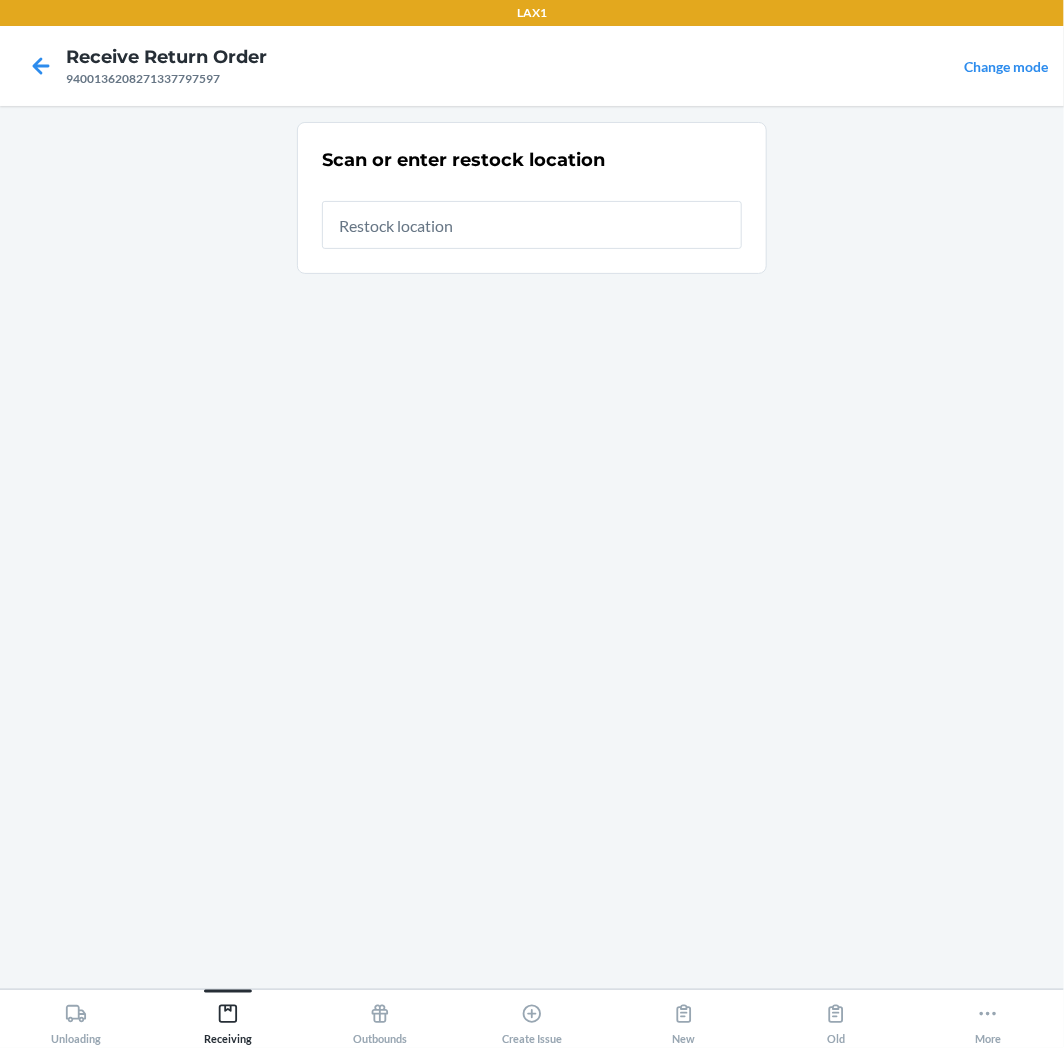 click at bounding box center [532, 225] 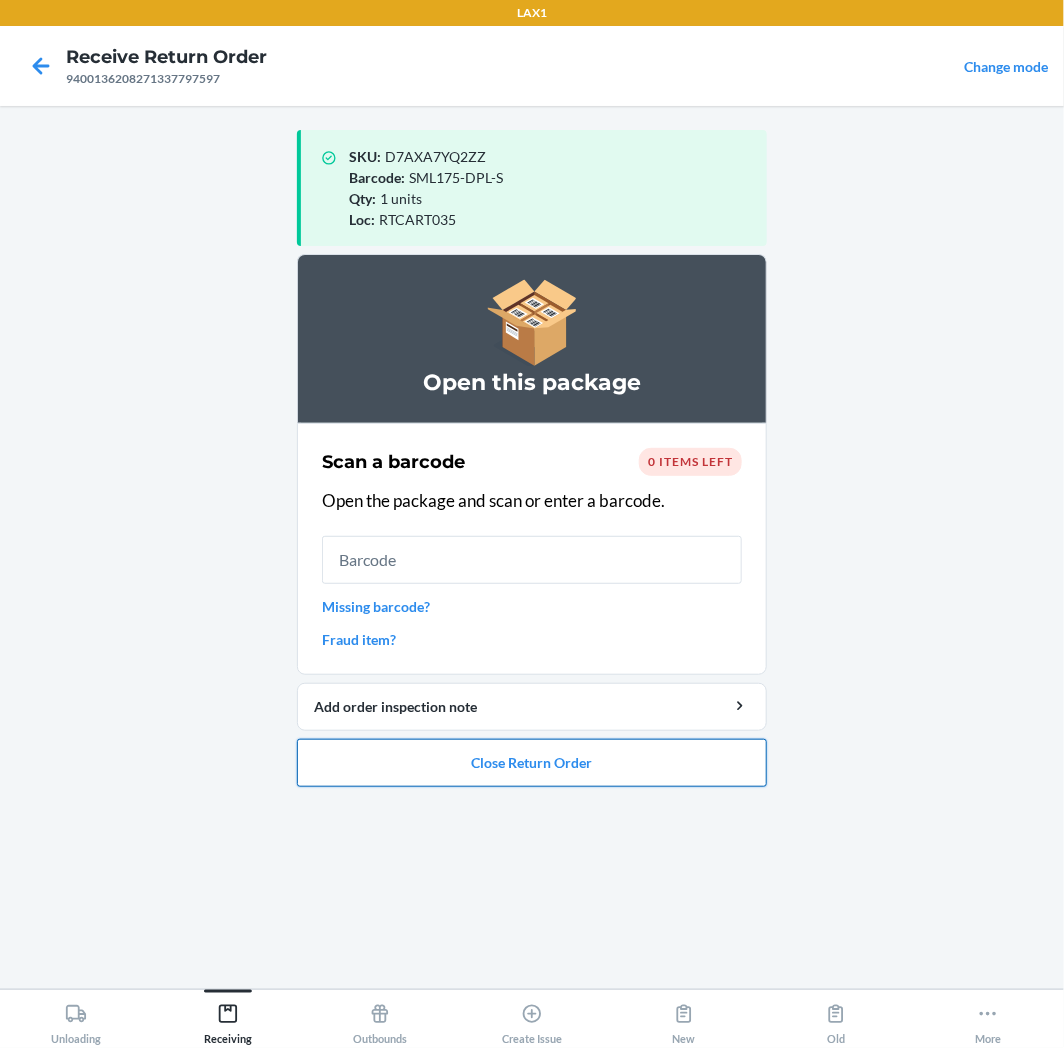 click on "Close Return Order" at bounding box center [532, 763] 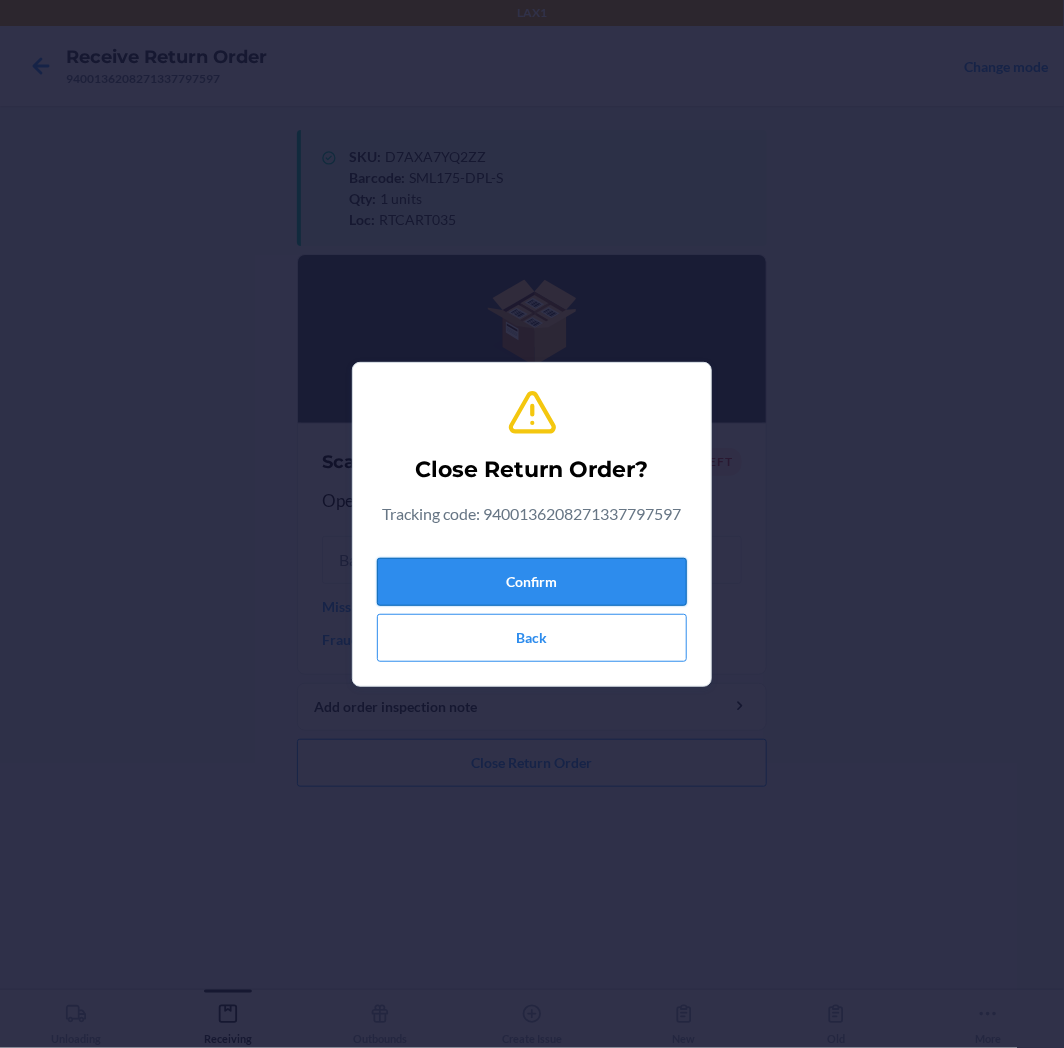 click on "Confirm" at bounding box center [532, 582] 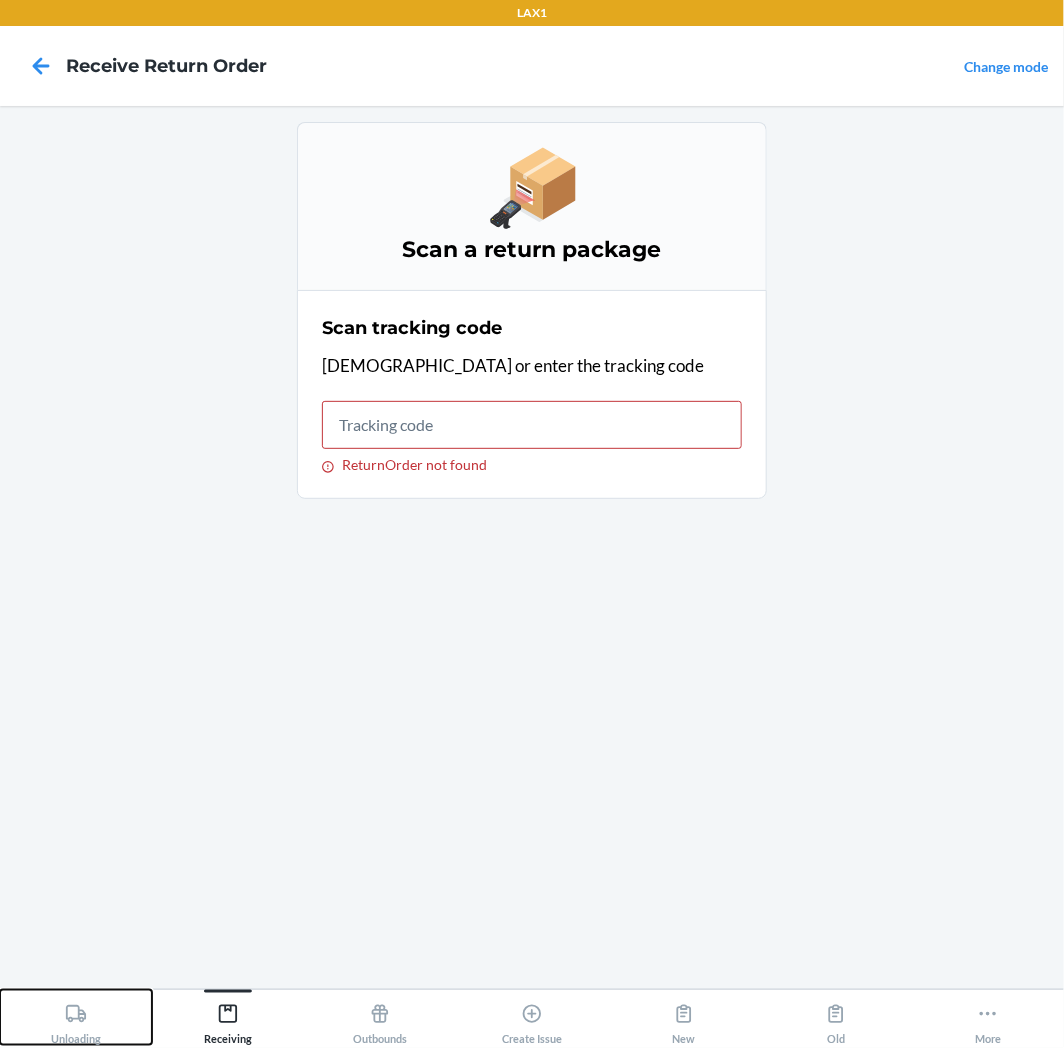 click 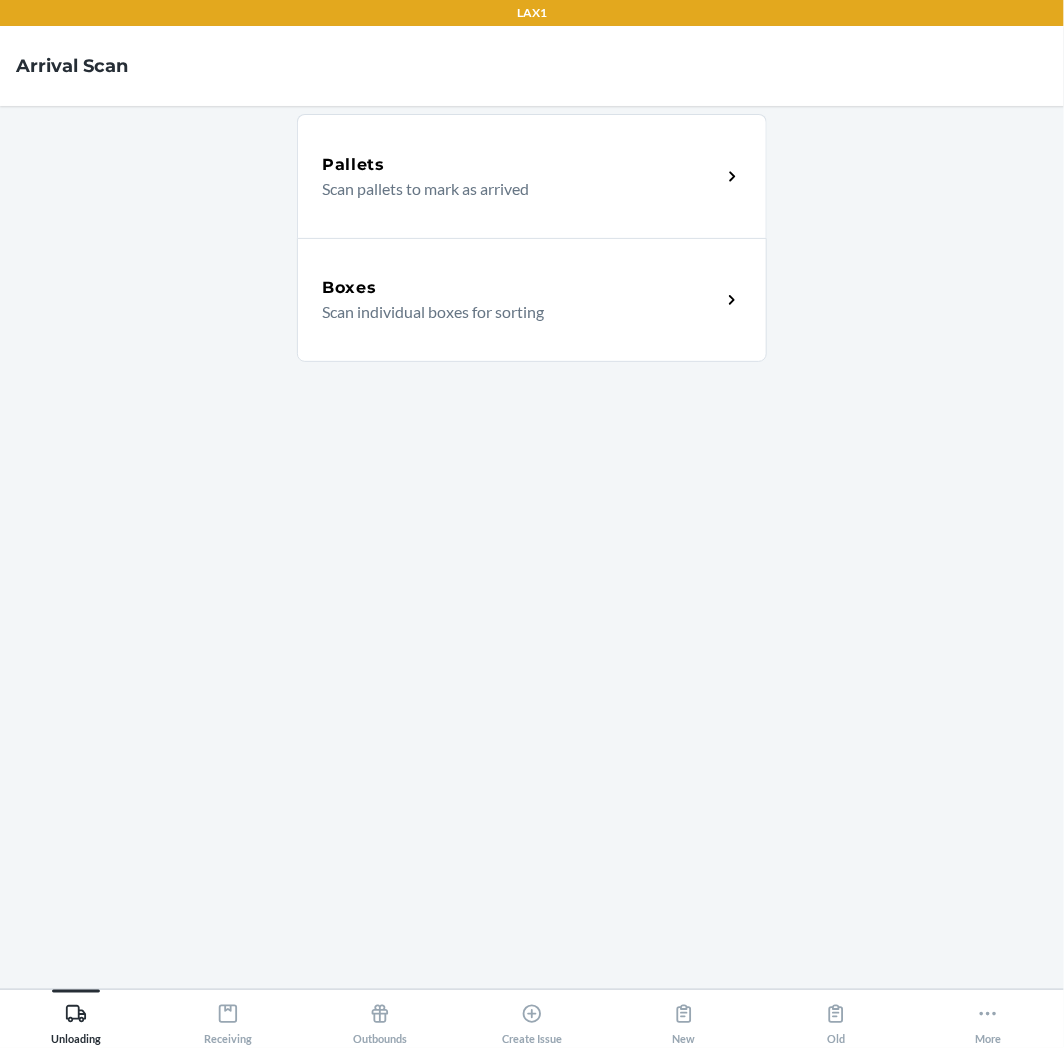 click on "Boxes" at bounding box center [349, 288] 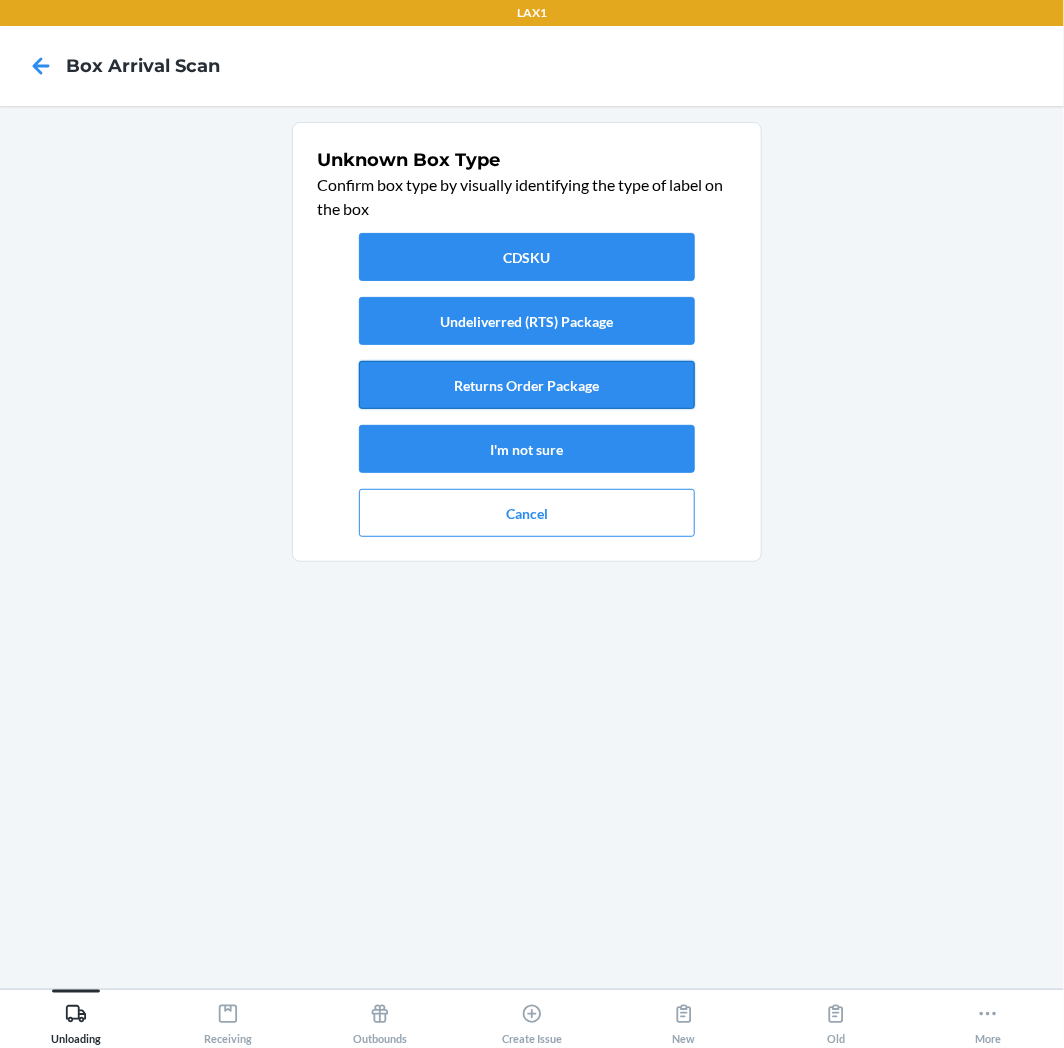 click on "Returns Order Package" at bounding box center (527, 385) 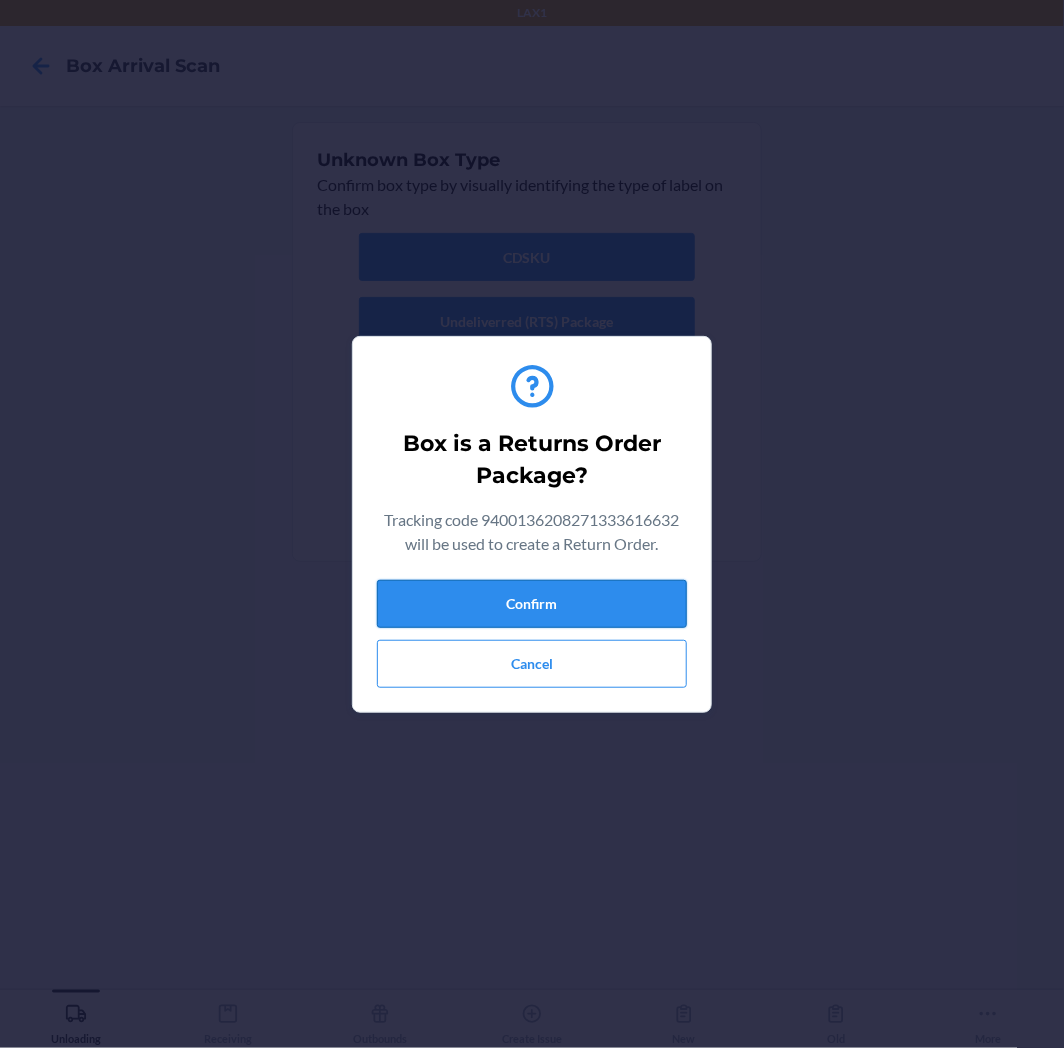 click on "Confirm" at bounding box center (532, 604) 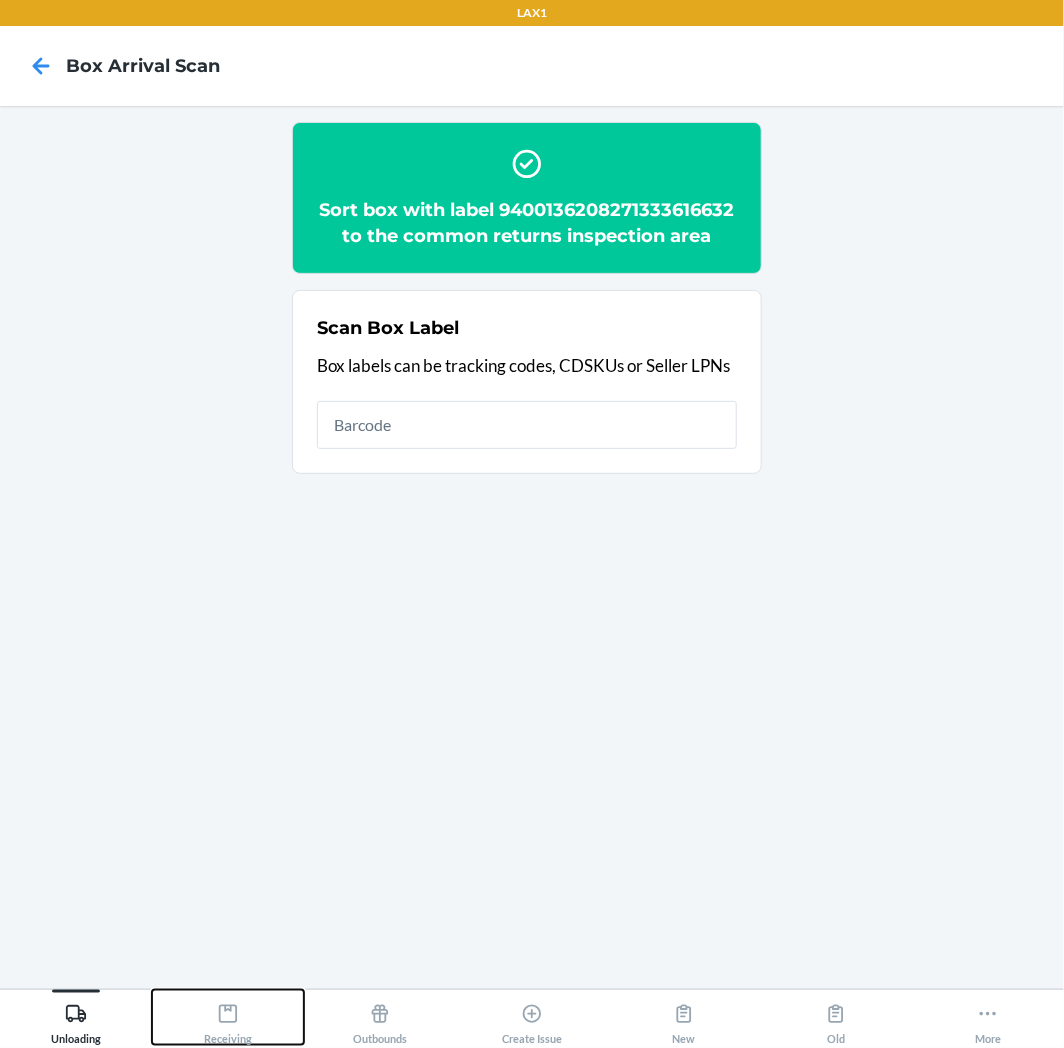 click 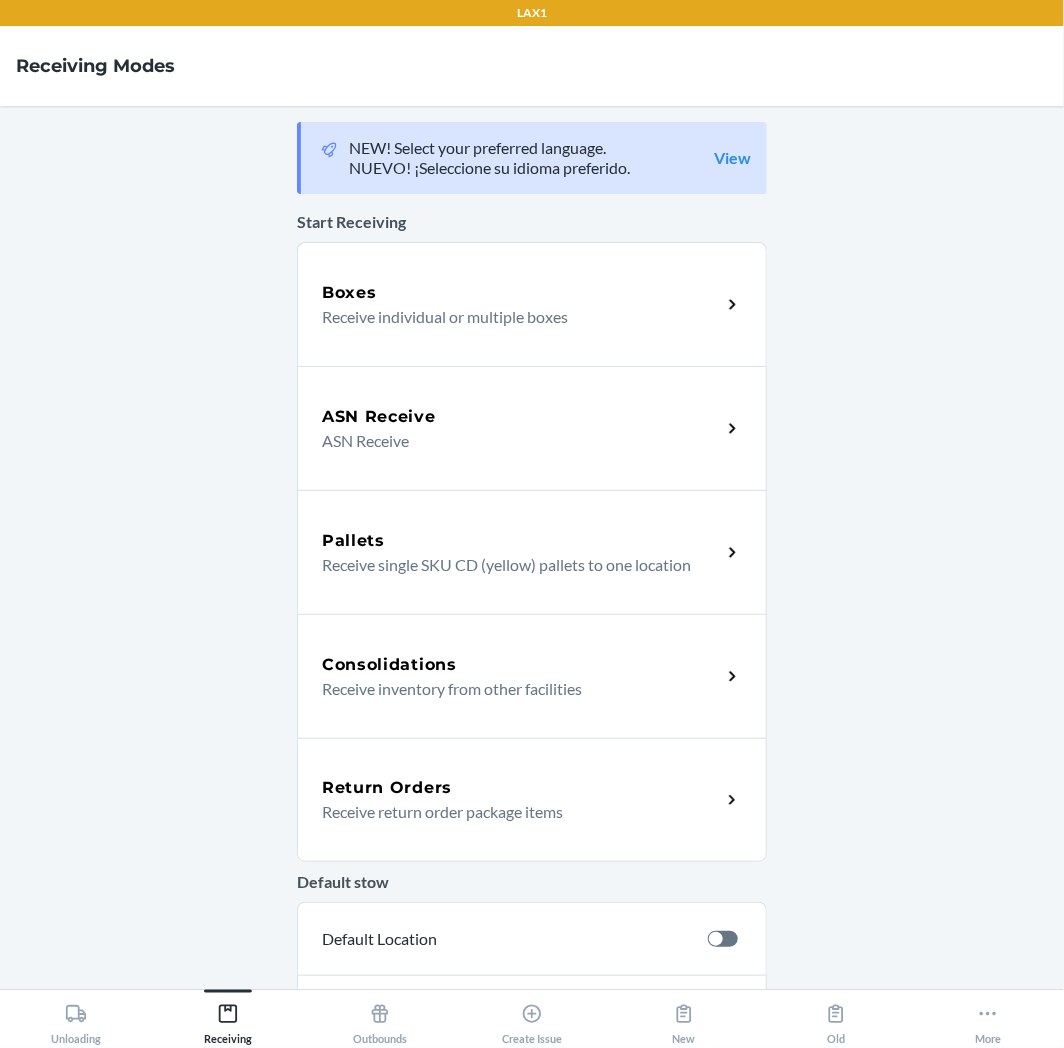 click on "Receive return order package items" at bounding box center (513, 812) 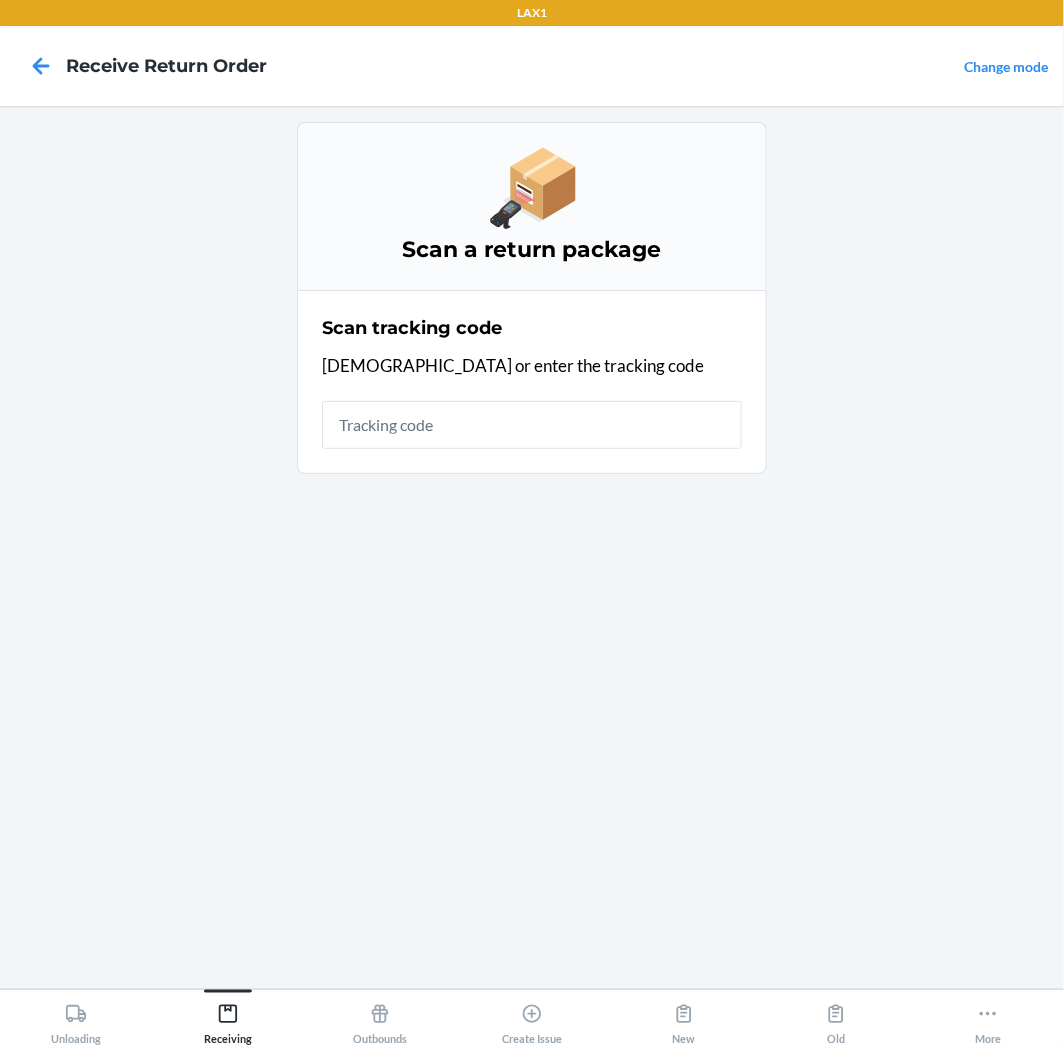 click at bounding box center (532, 425) 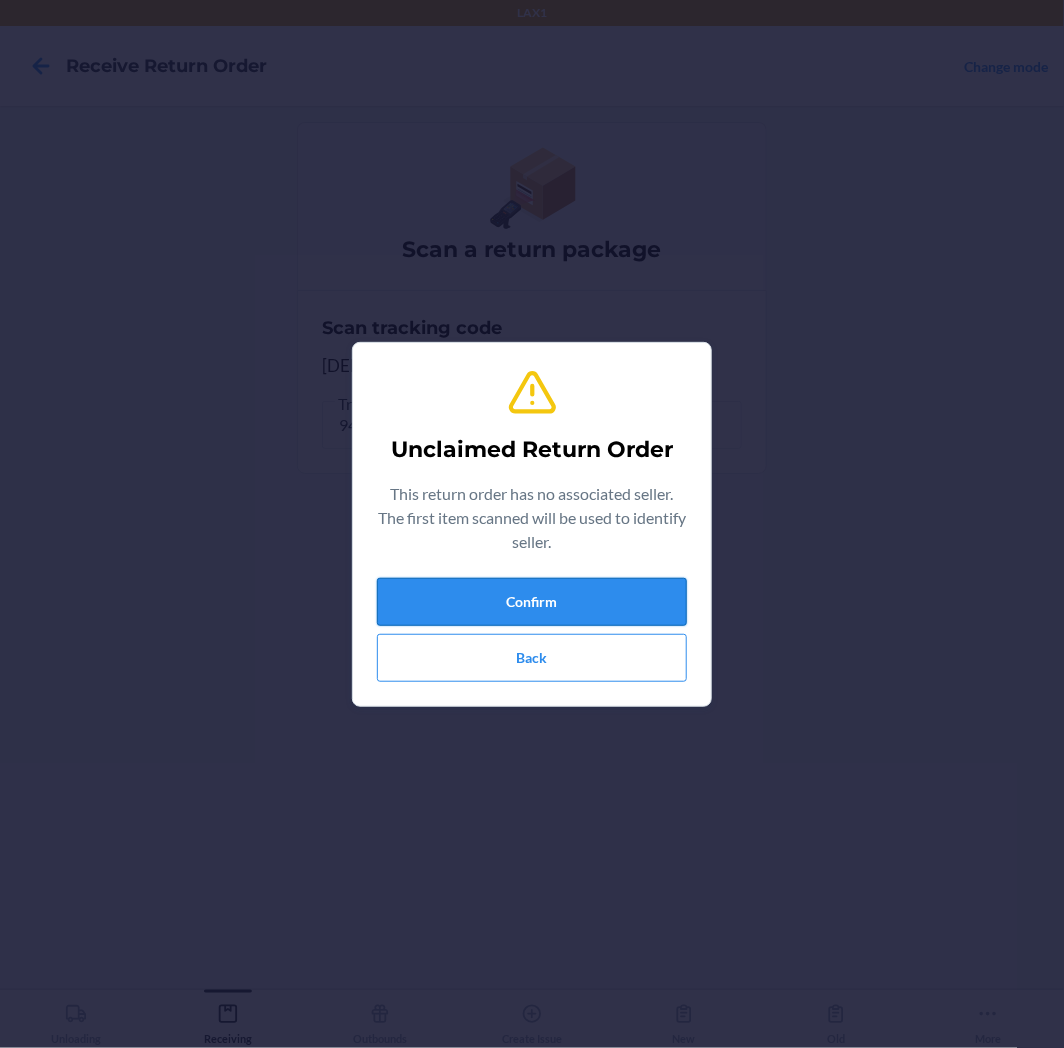 click on "Confirm" at bounding box center [532, 602] 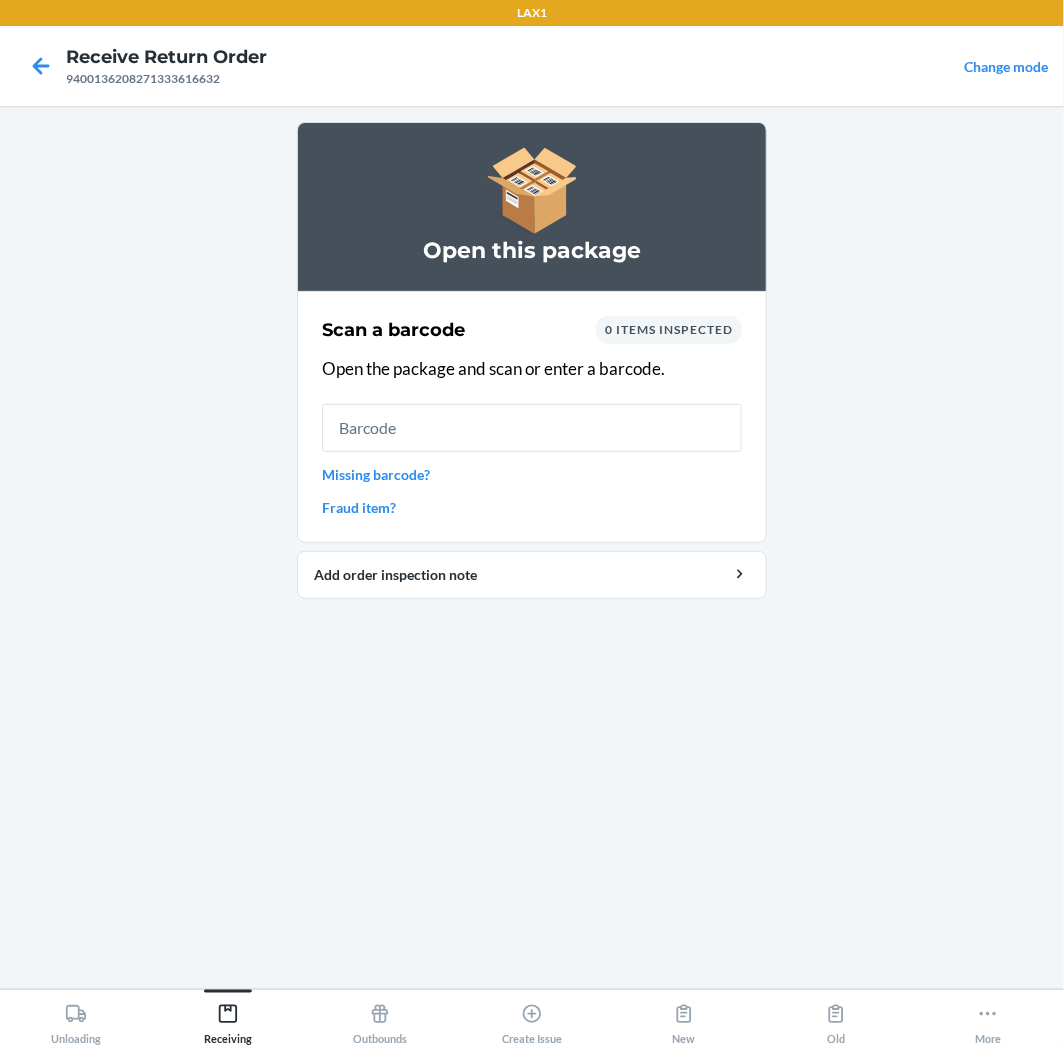 click at bounding box center (532, 428) 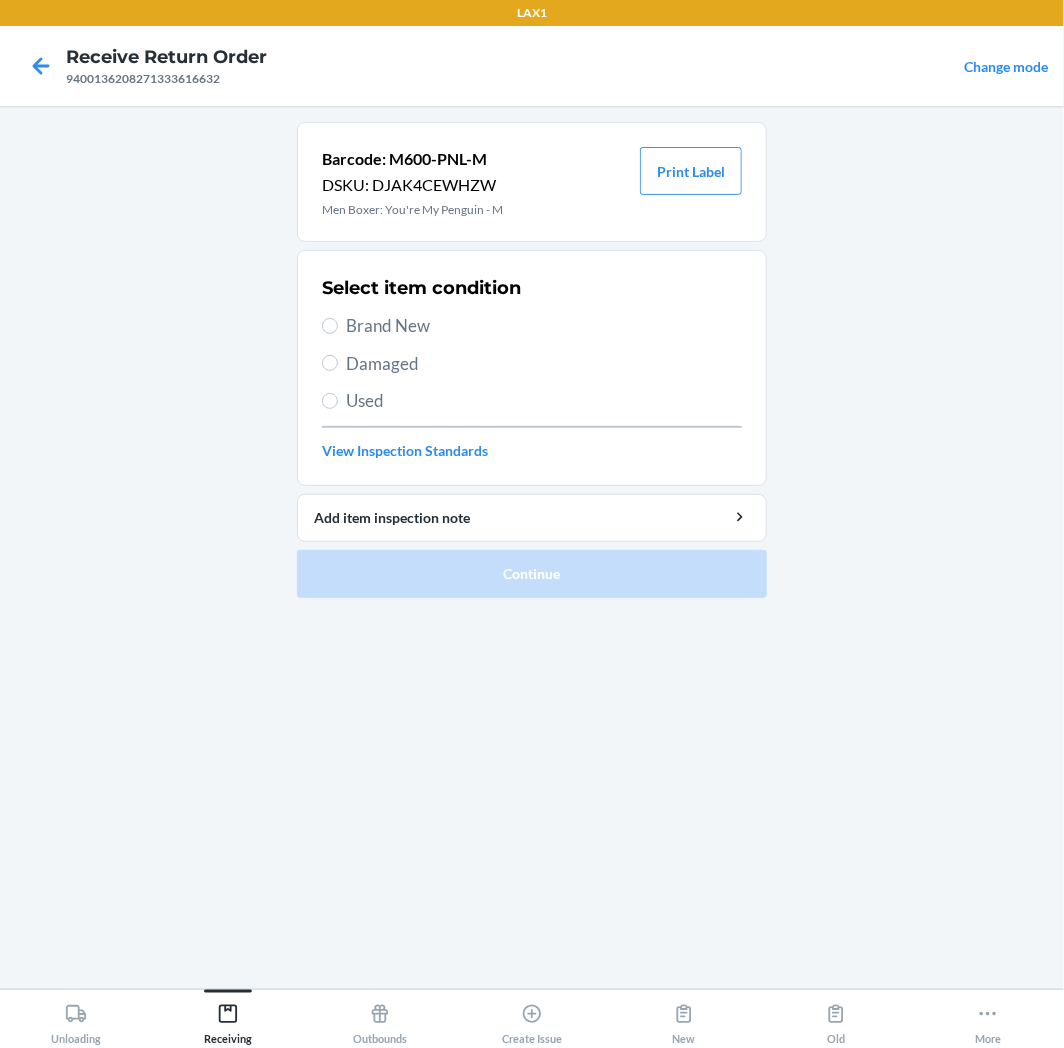 drag, startPoint x: 391, startPoint y: 323, endPoint x: 392, endPoint y: 344, distance: 21.023796 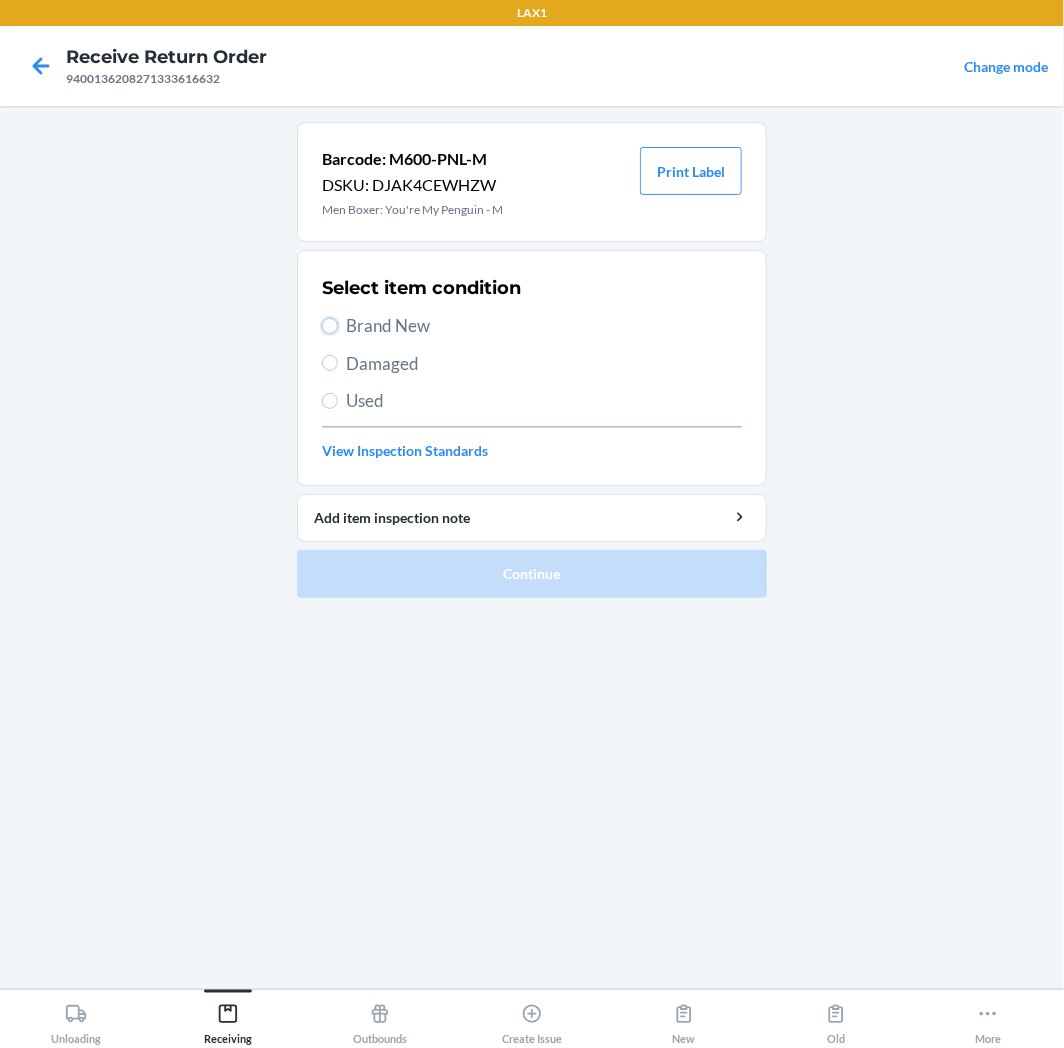 click on "Brand New" at bounding box center [330, 326] 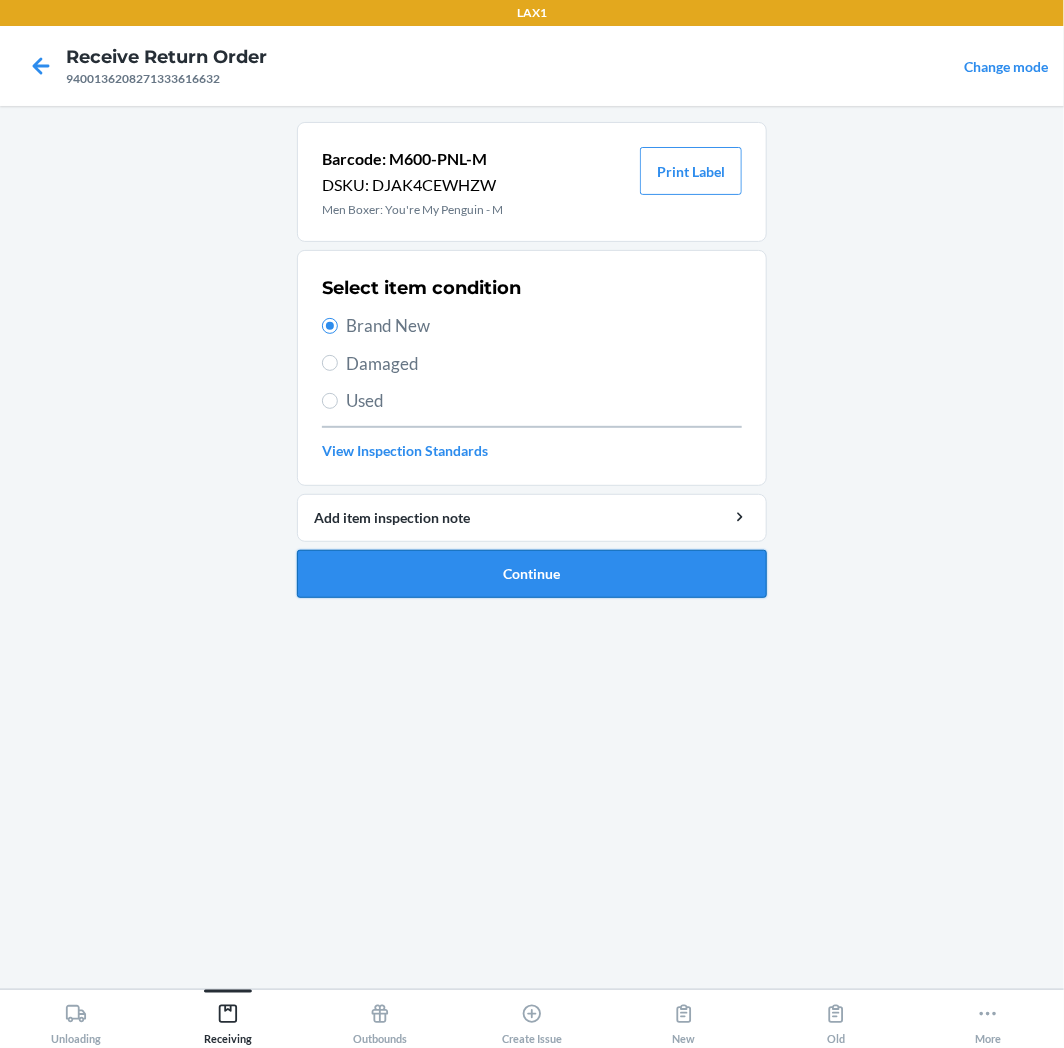click on "Continue" at bounding box center (532, 574) 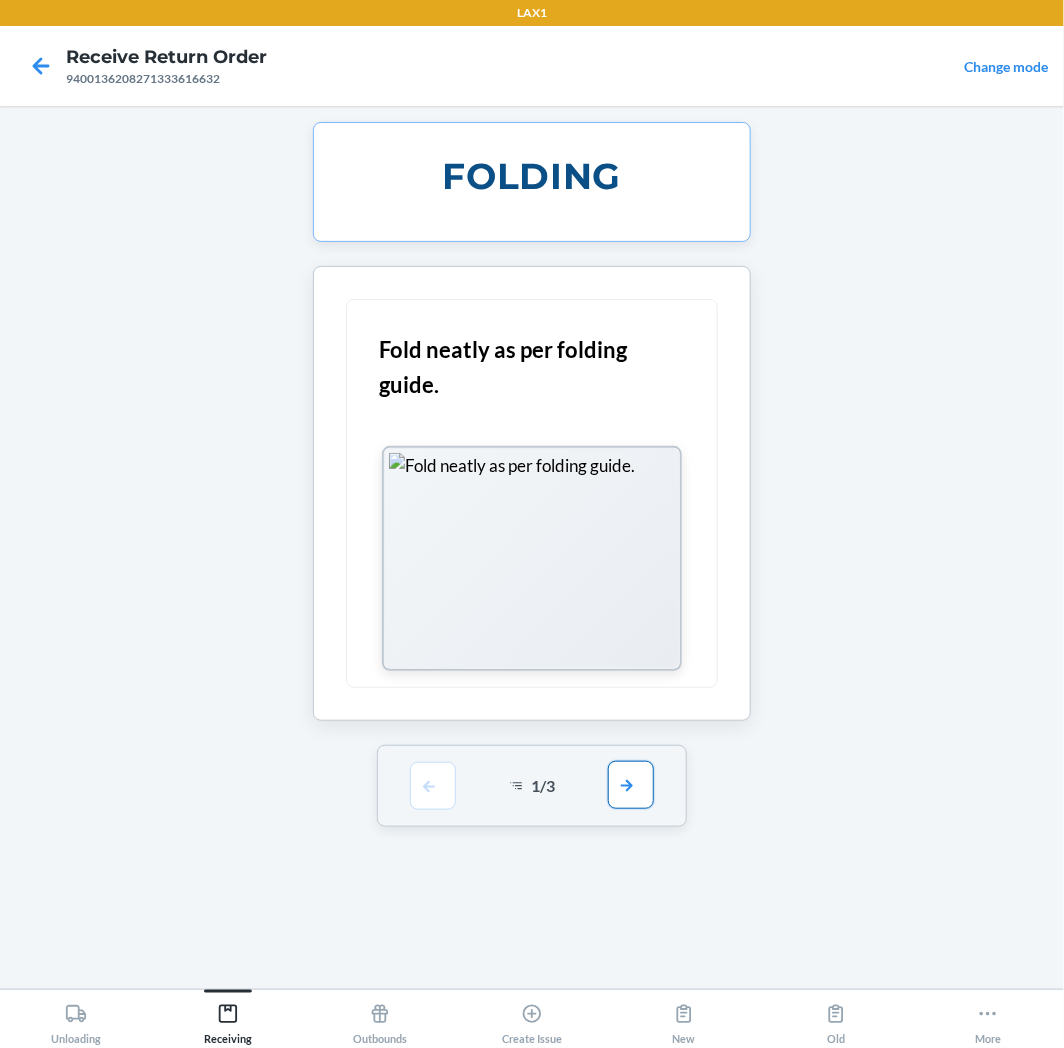click at bounding box center [631, 785] 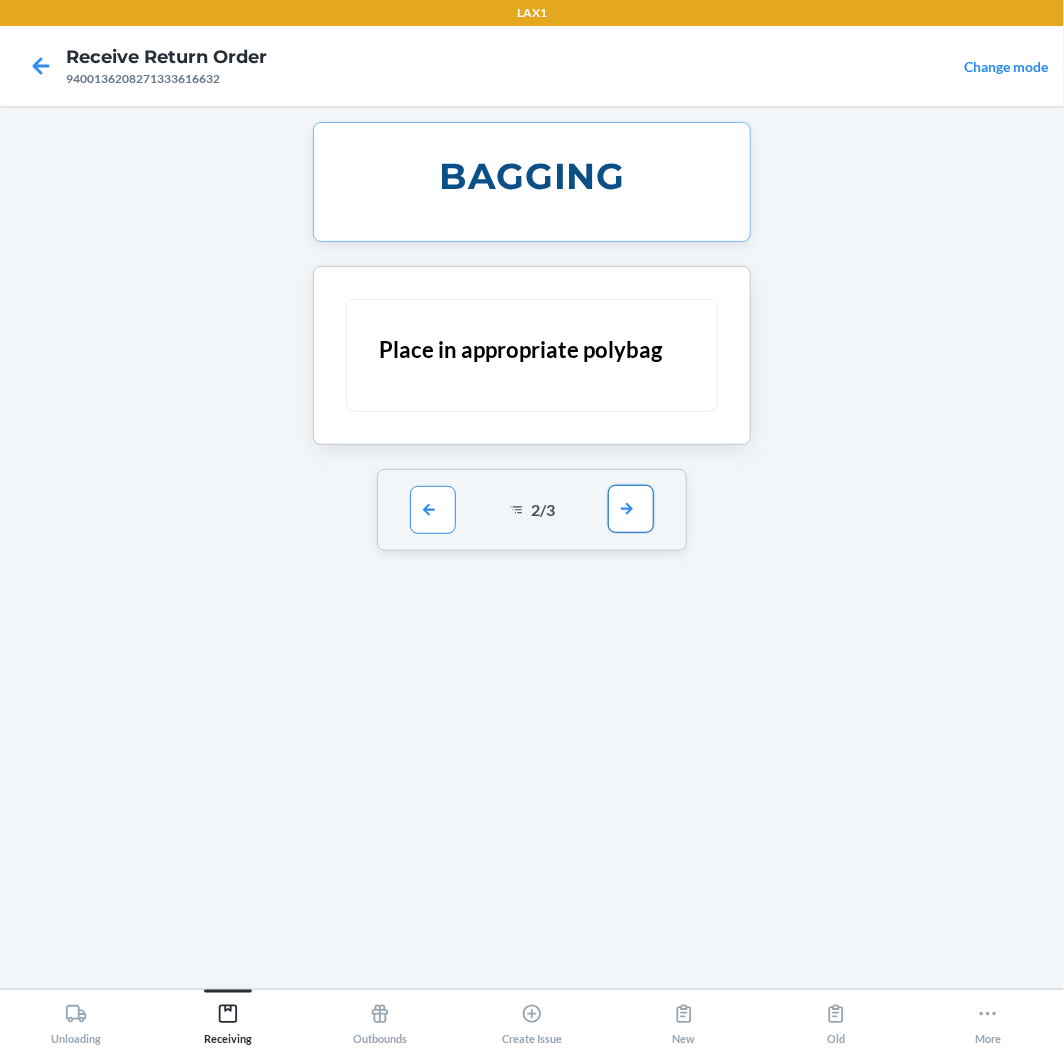 click at bounding box center [631, 509] 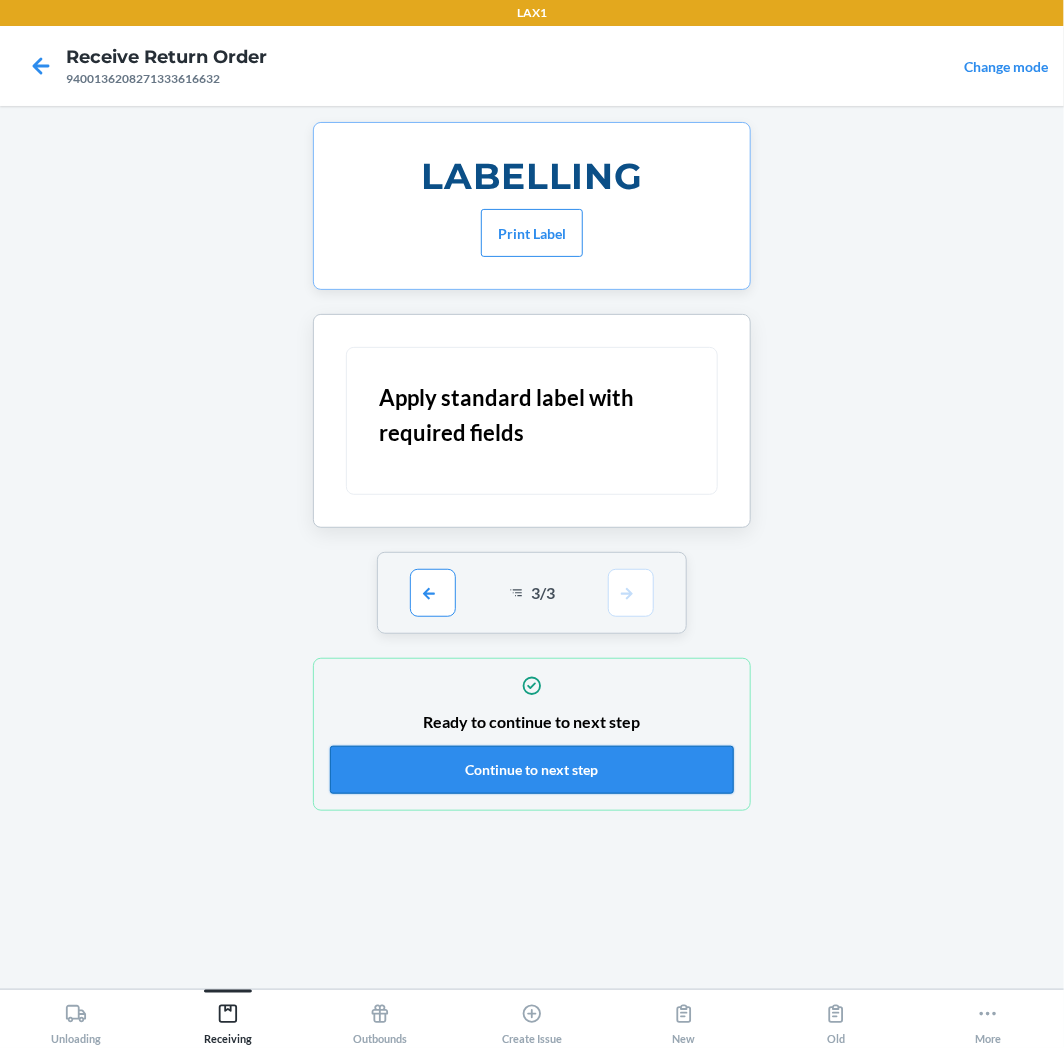 click on "Continue to next step" at bounding box center (532, 770) 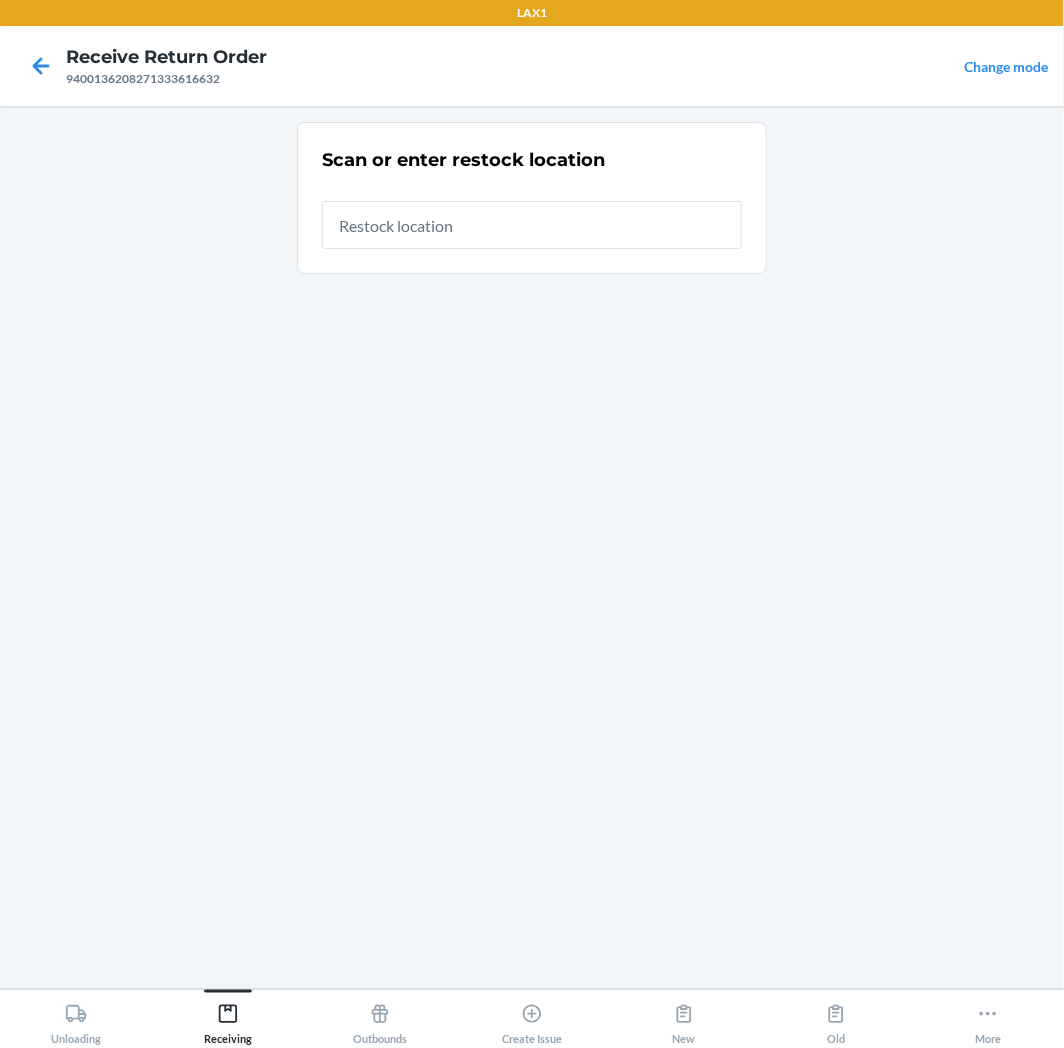click at bounding box center [532, 225] 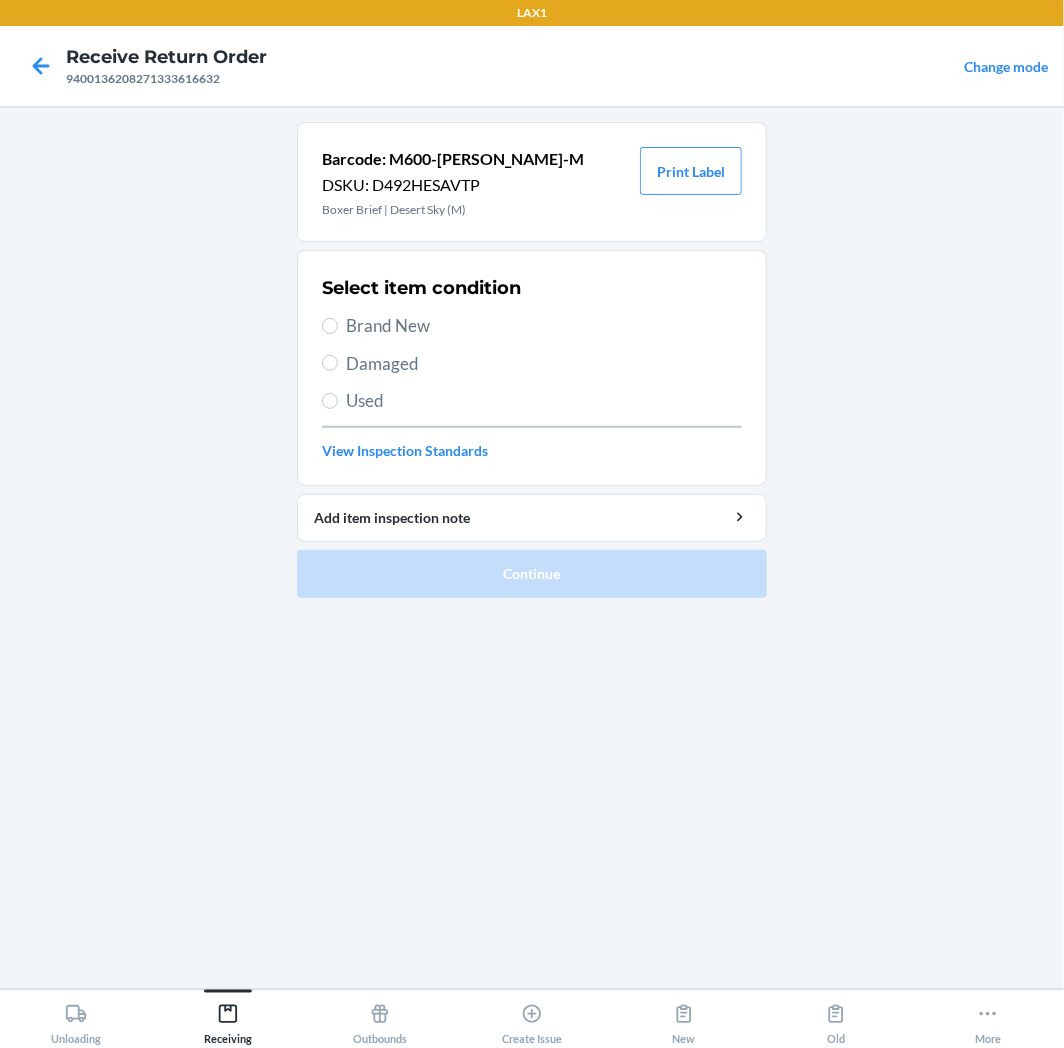 click on "Brand New" at bounding box center [544, 326] 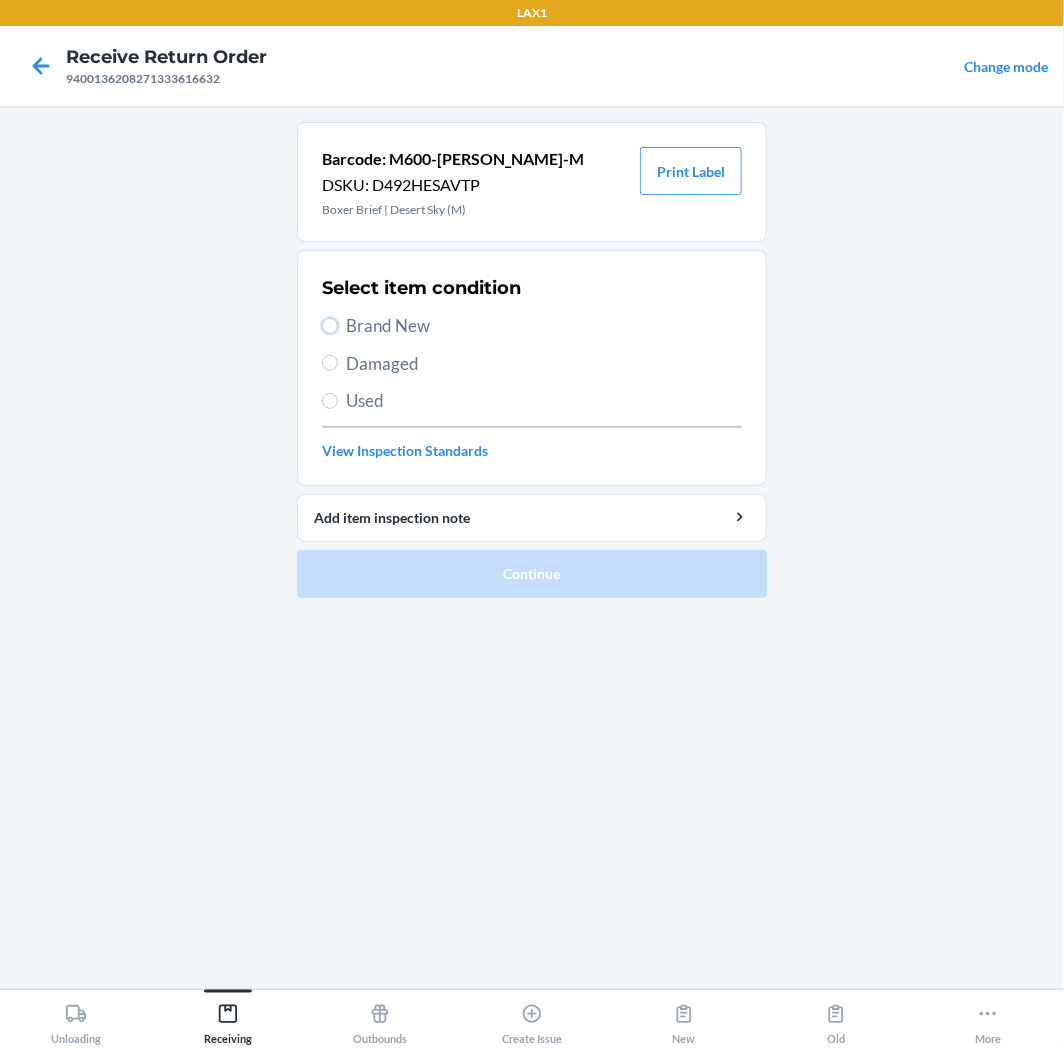 click on "Brand New" at bounding box center (330, 326) 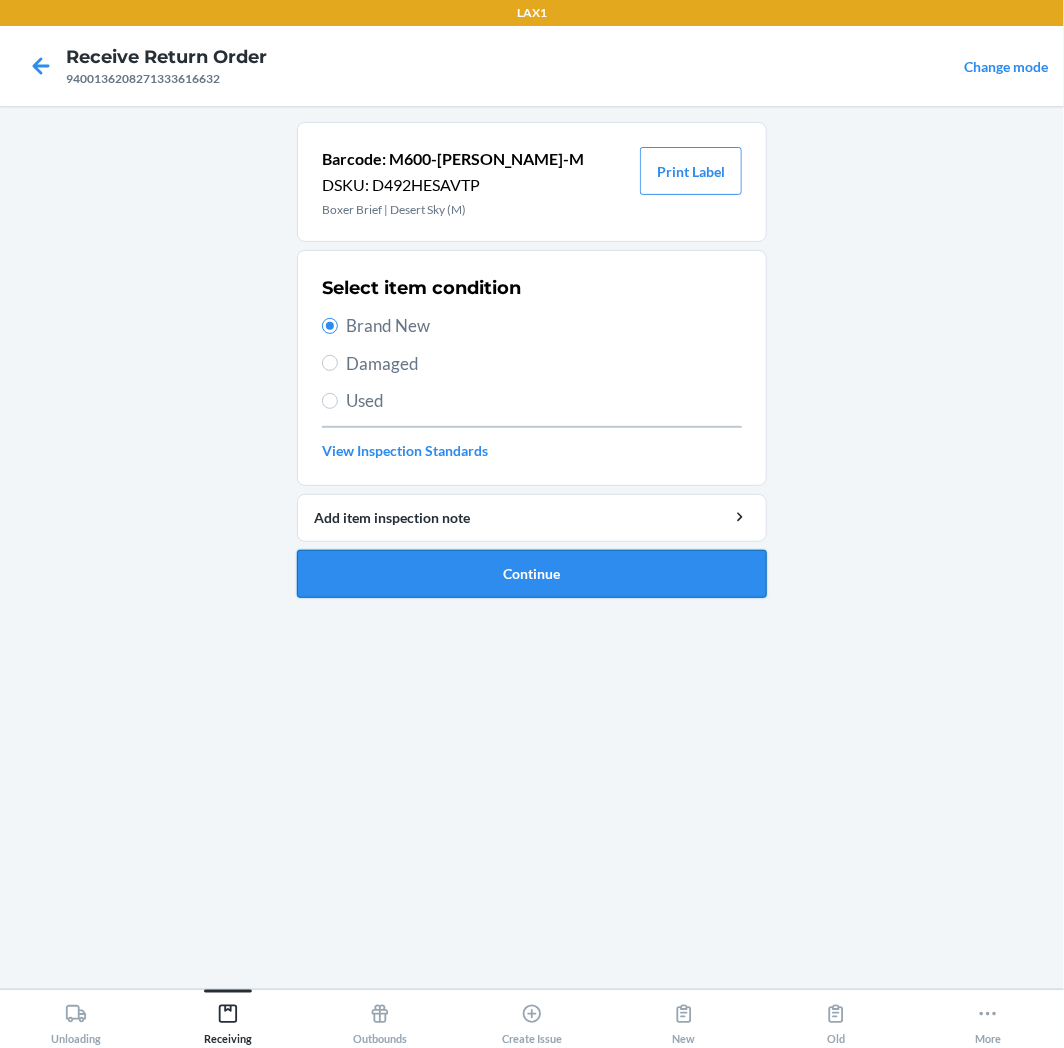 click on "Continue" at bounding box center [532, 574] 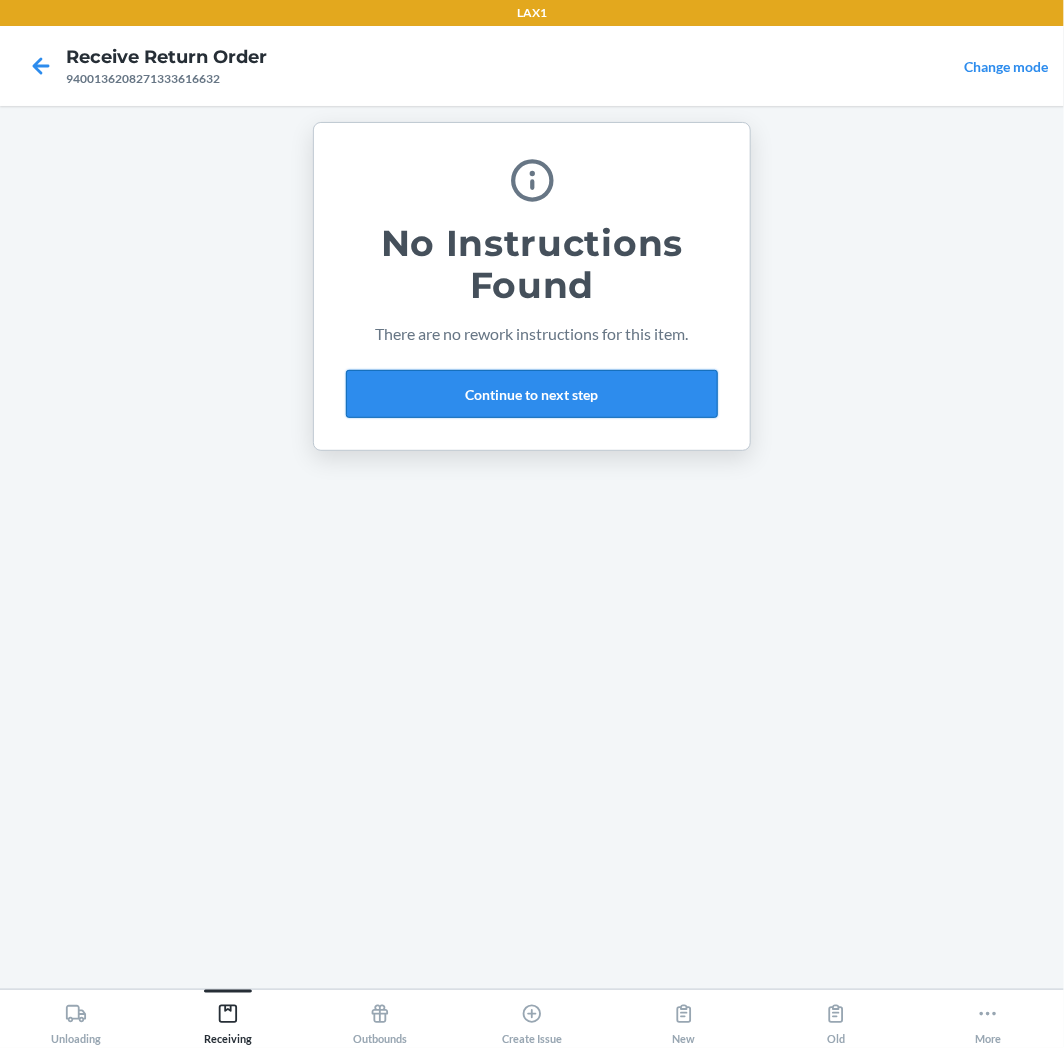 click on "Continue to next step" at bounding box center (532, 394) 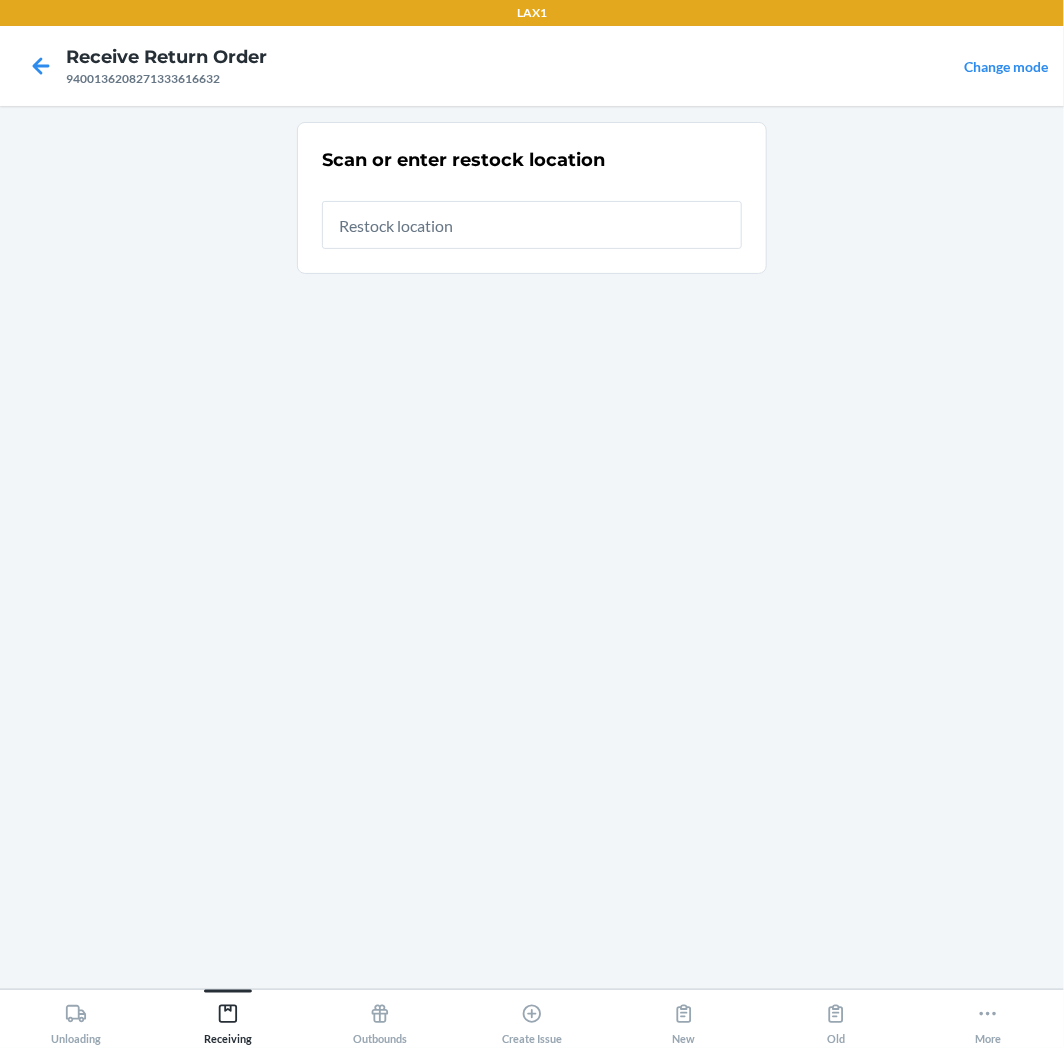 click at bounding box center (532, 225) 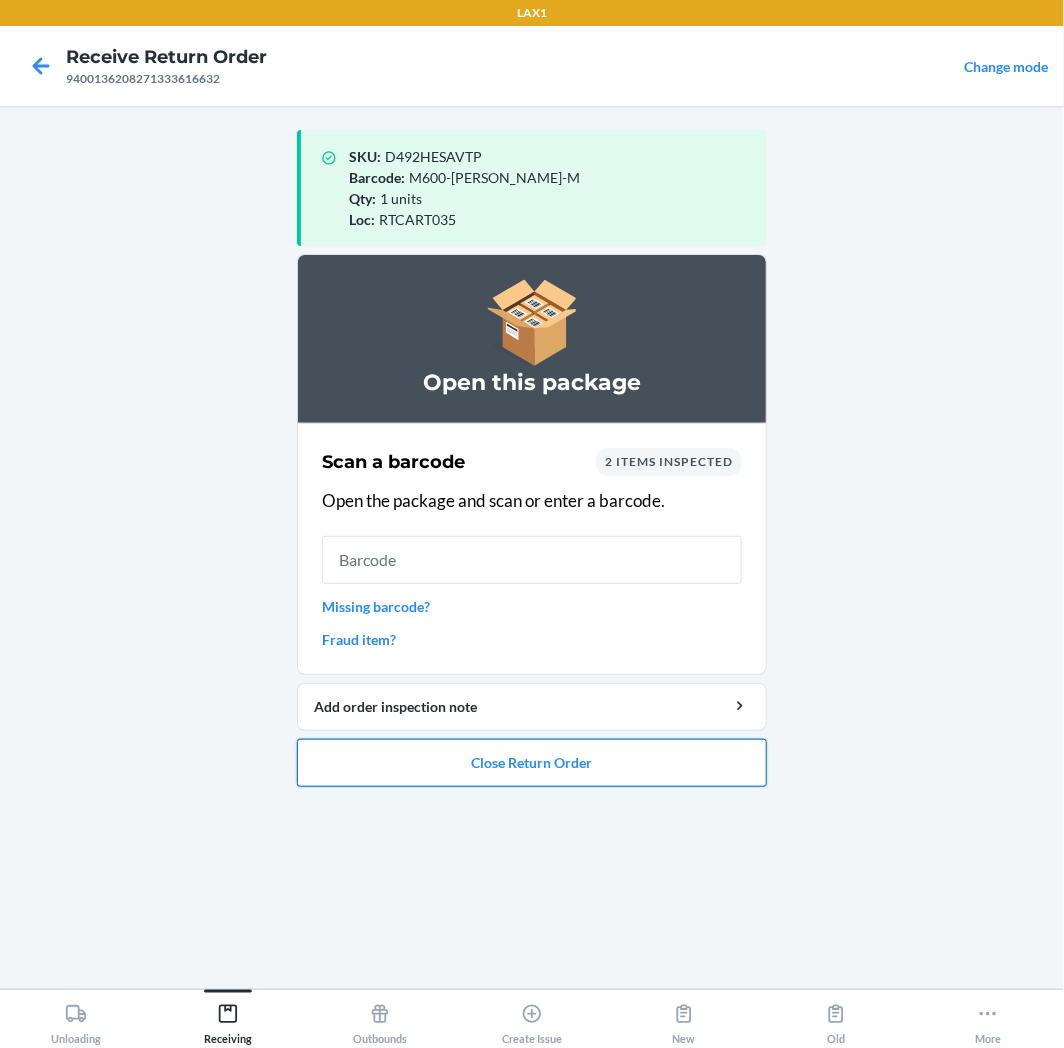 click on "Close Return Order" at bounding box center (532, 763) 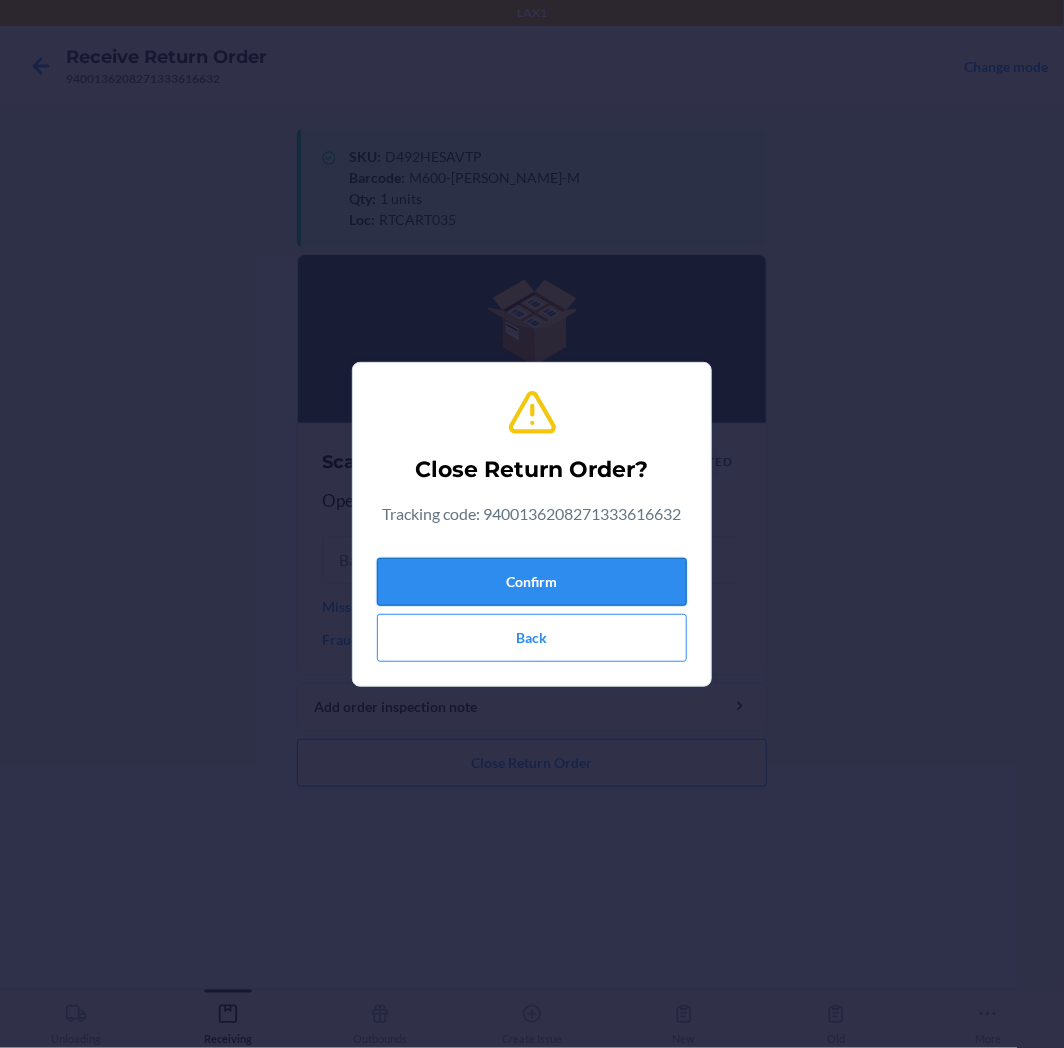 click on "Confirm" at bounding box center (532, 582) 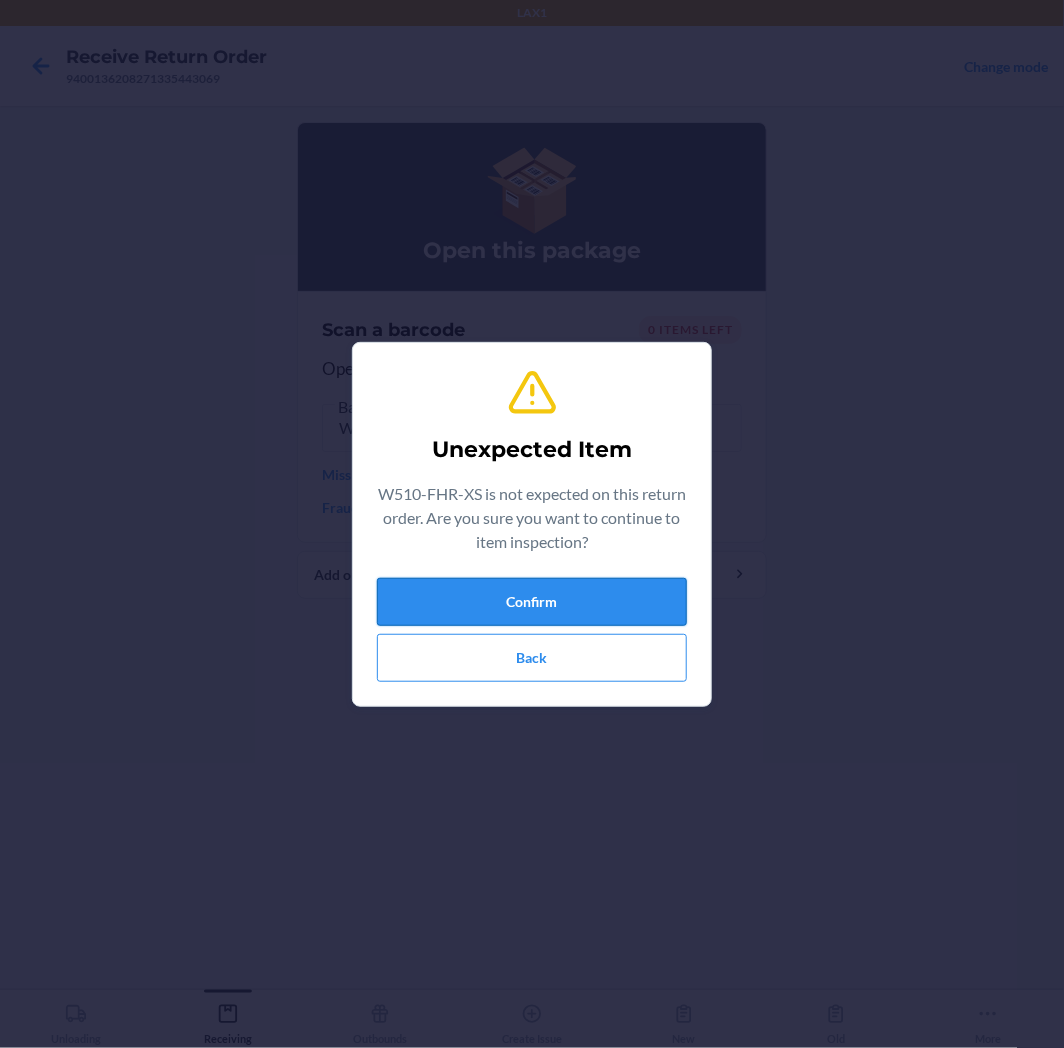 click on "Confirm" at bounding box center [532, 602] 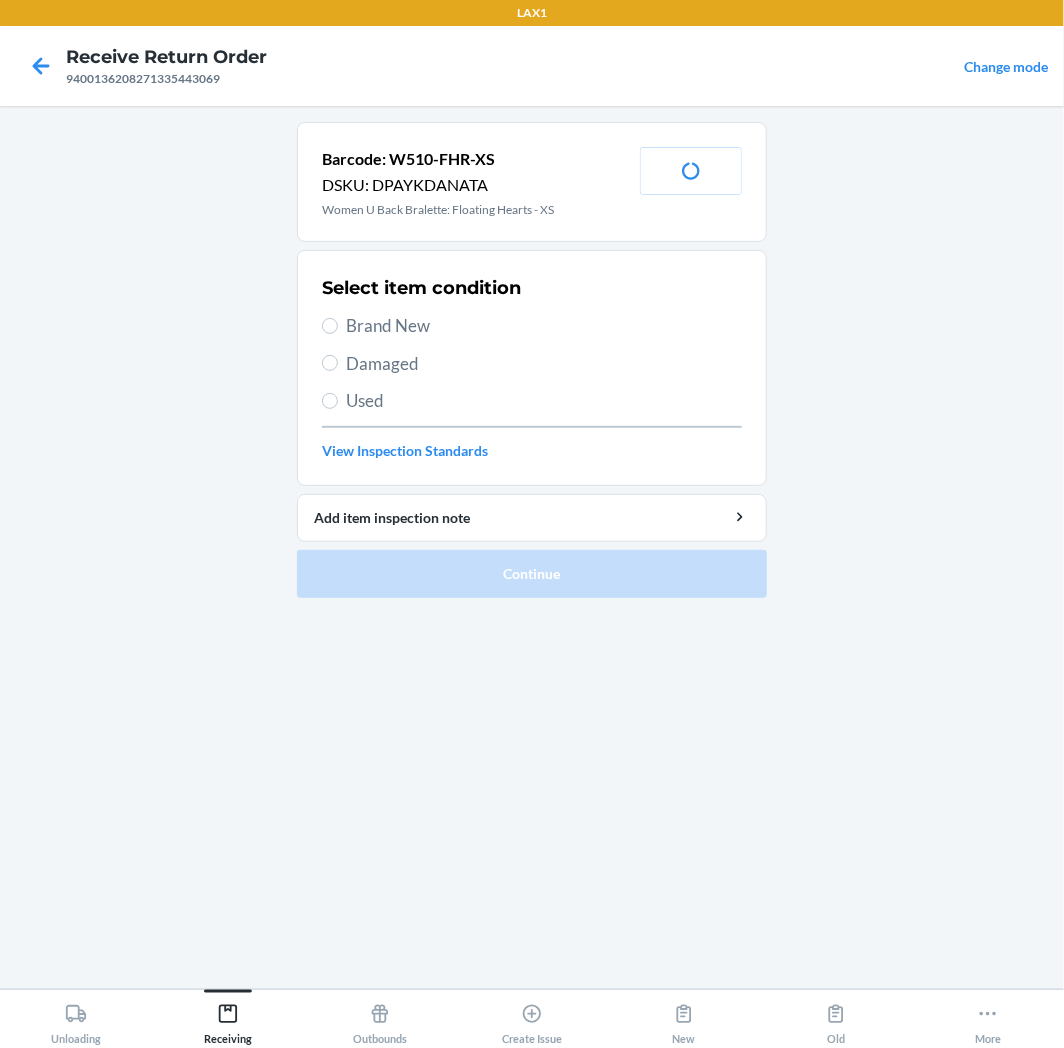 click on "Brand New" at bounding box center [544, 326] 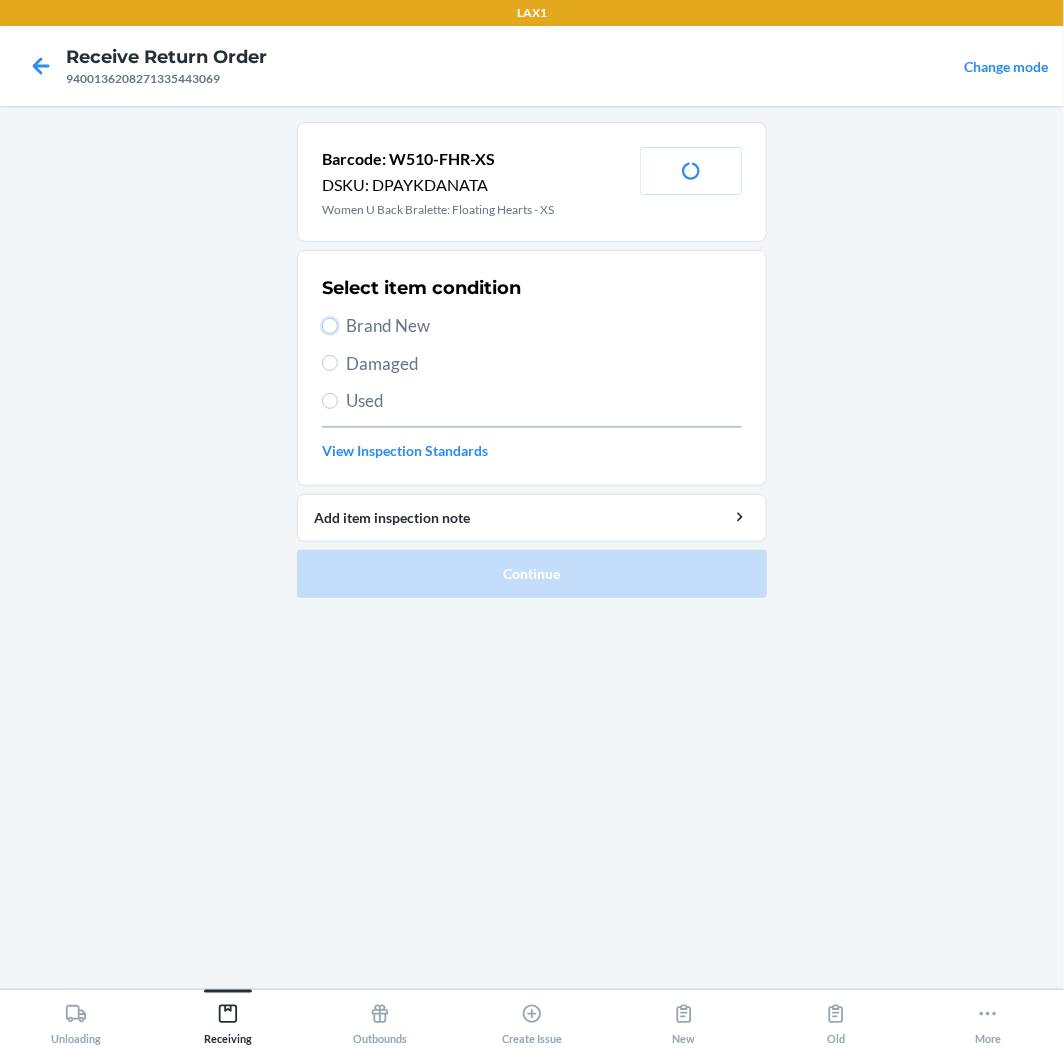 click on "Brand New" at bounding box center (330, 326) 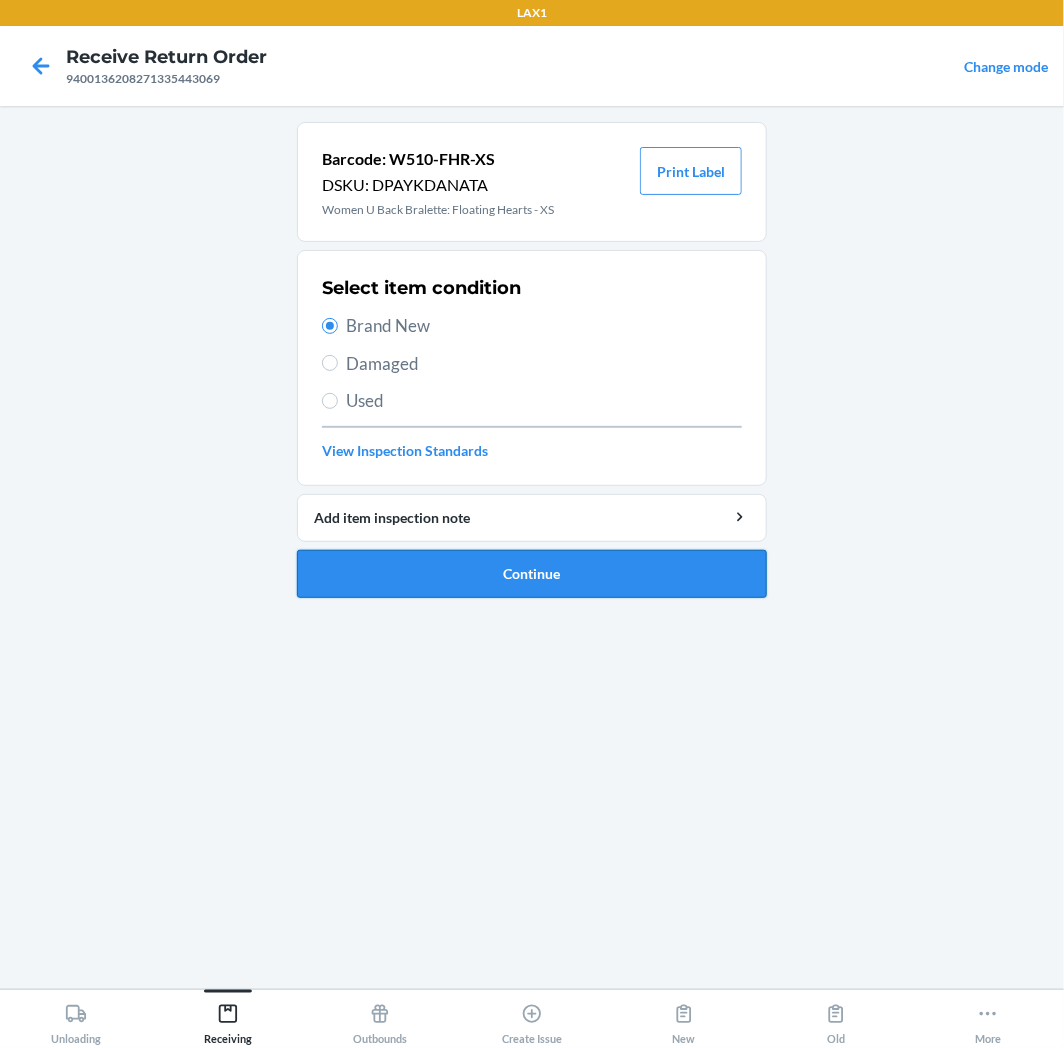 click on "Continue" at bounding box center [532, 574] 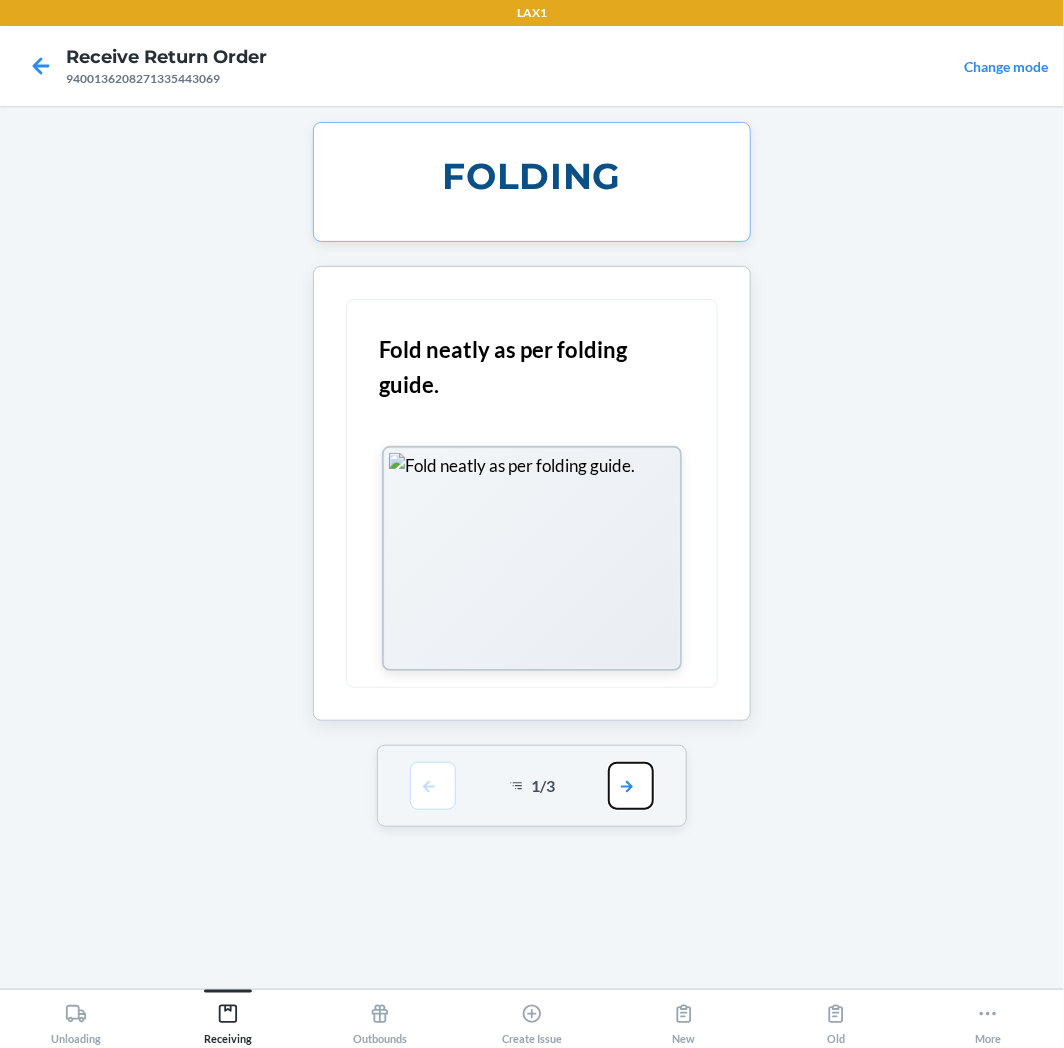 drag, startPoint x: 622, startPoint y: 788, endPoint x: 624, endPoint y: 778, distance: 10.198039 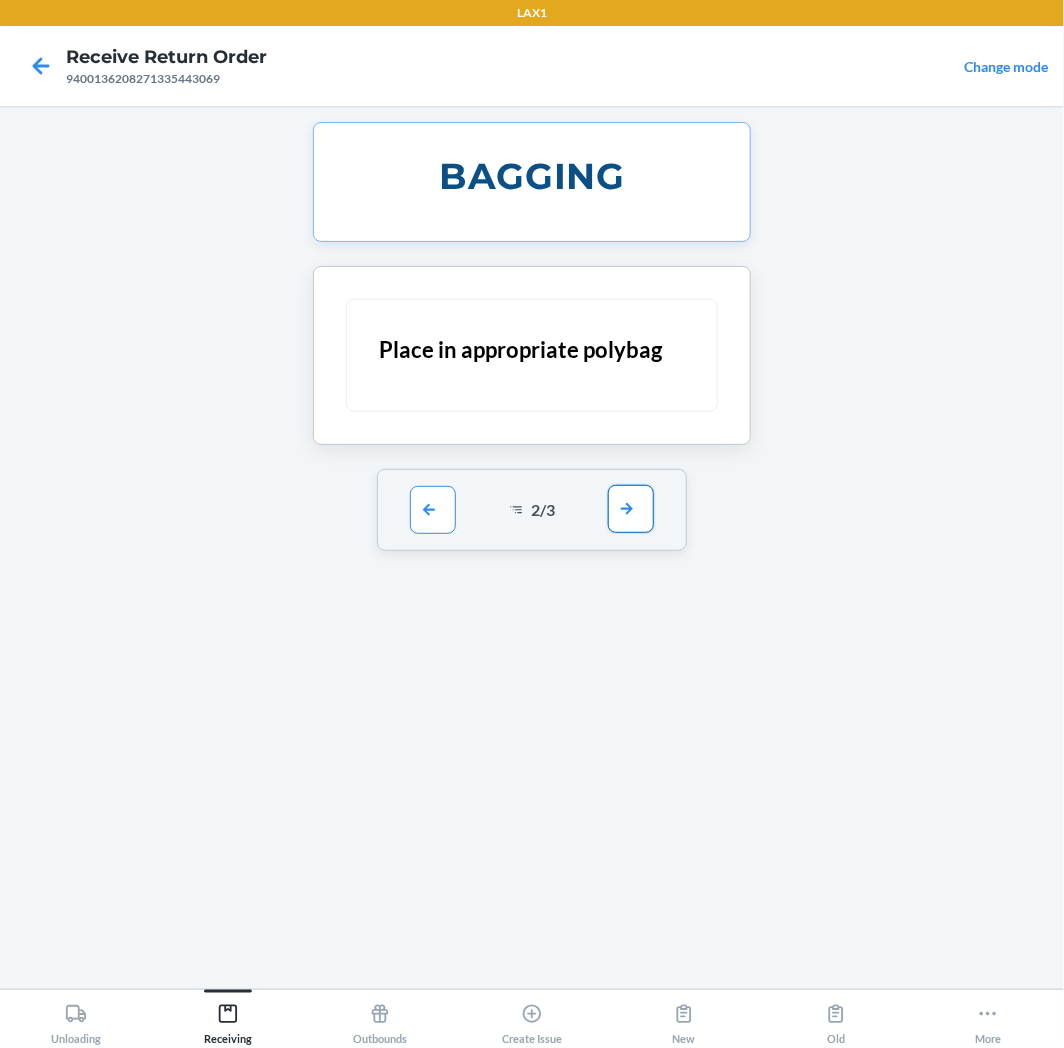click at bounding box center [631, 509] 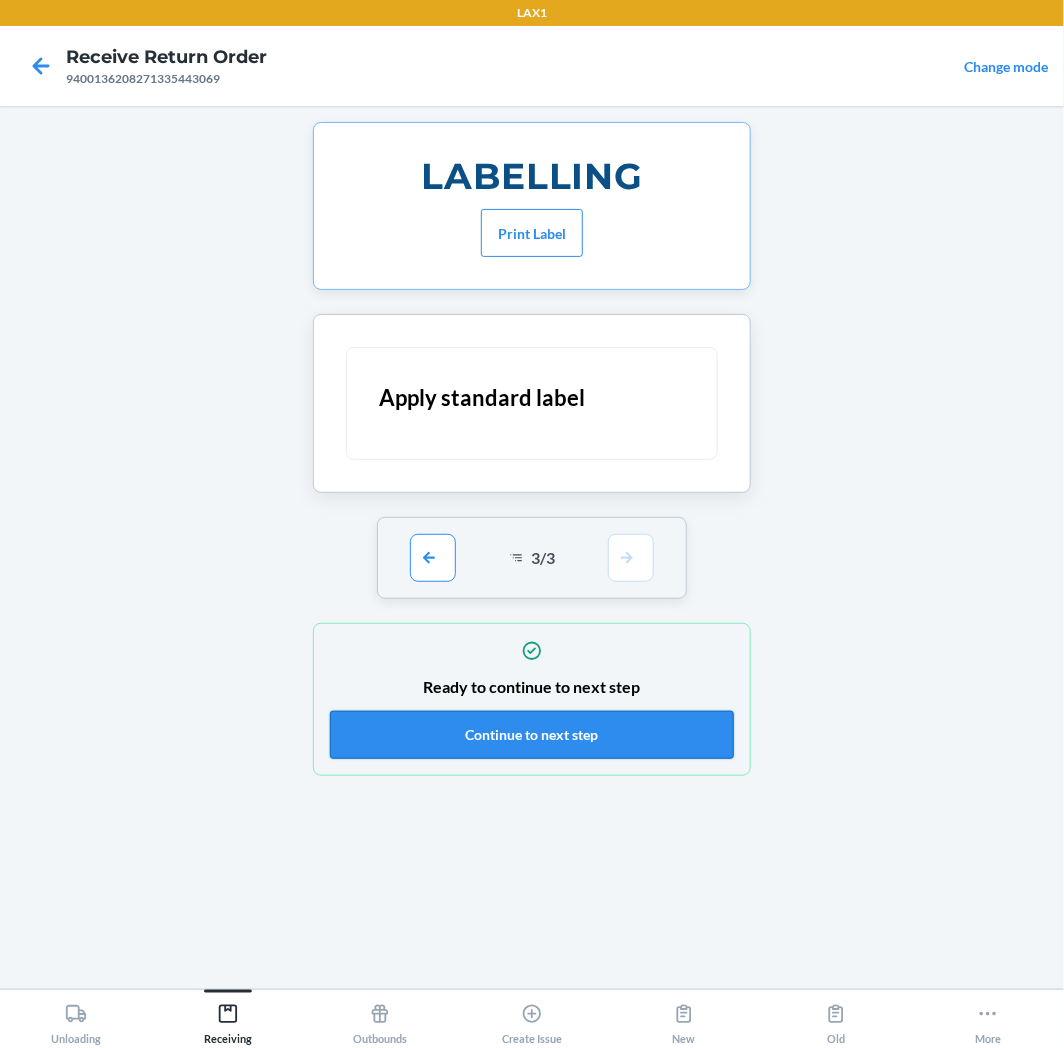 click on "Continue to next step" at bounding box center [532, 735] 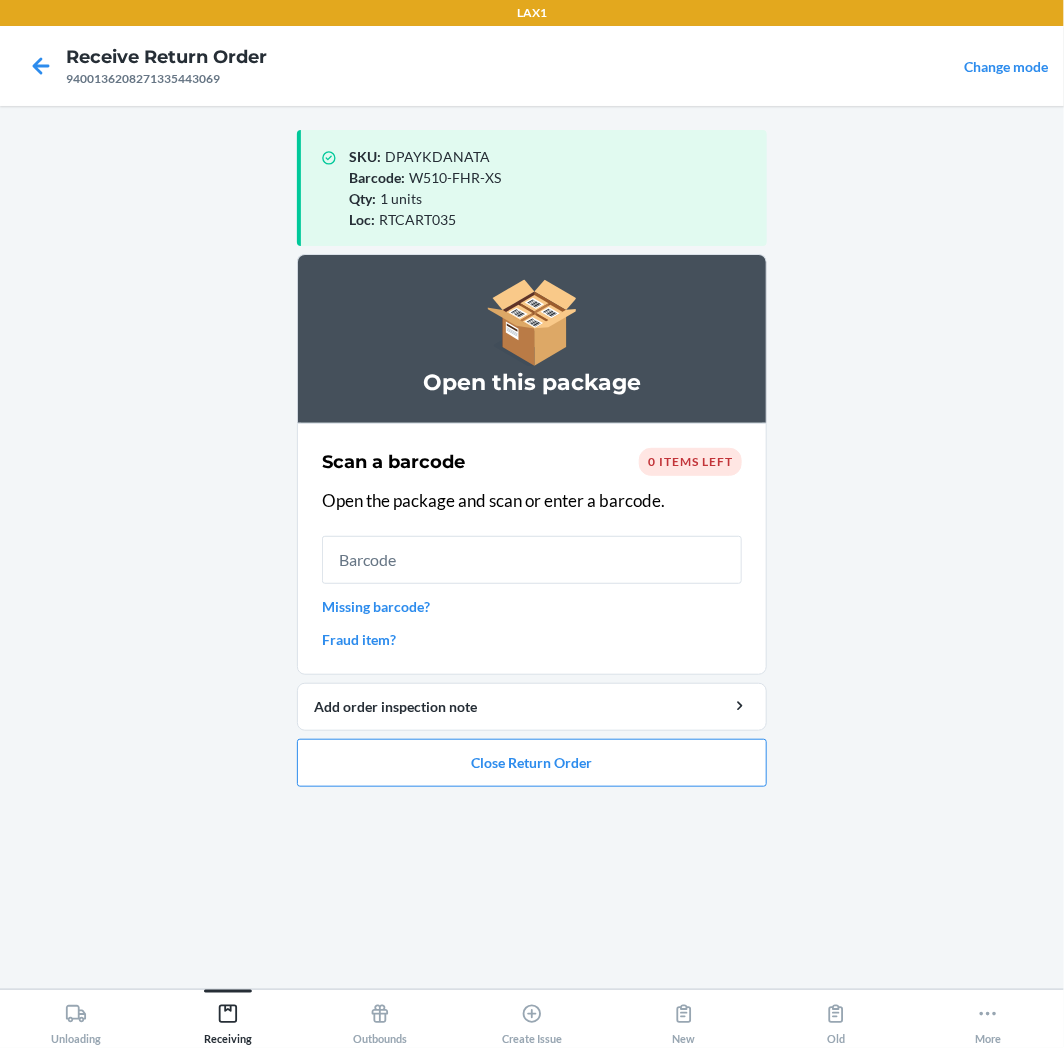 click at bounding box center [532, 560] 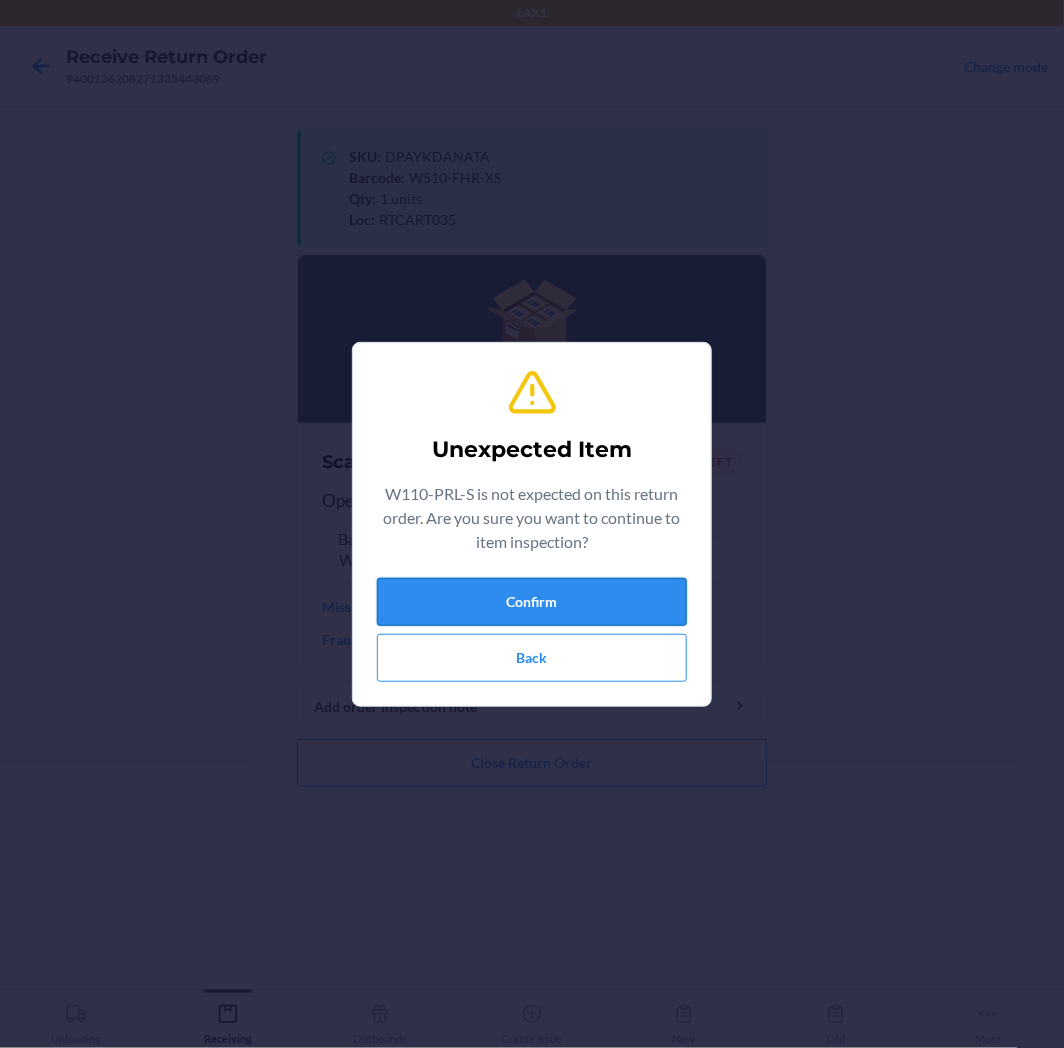 click on "Confirm" at bounding box center (532, 602) 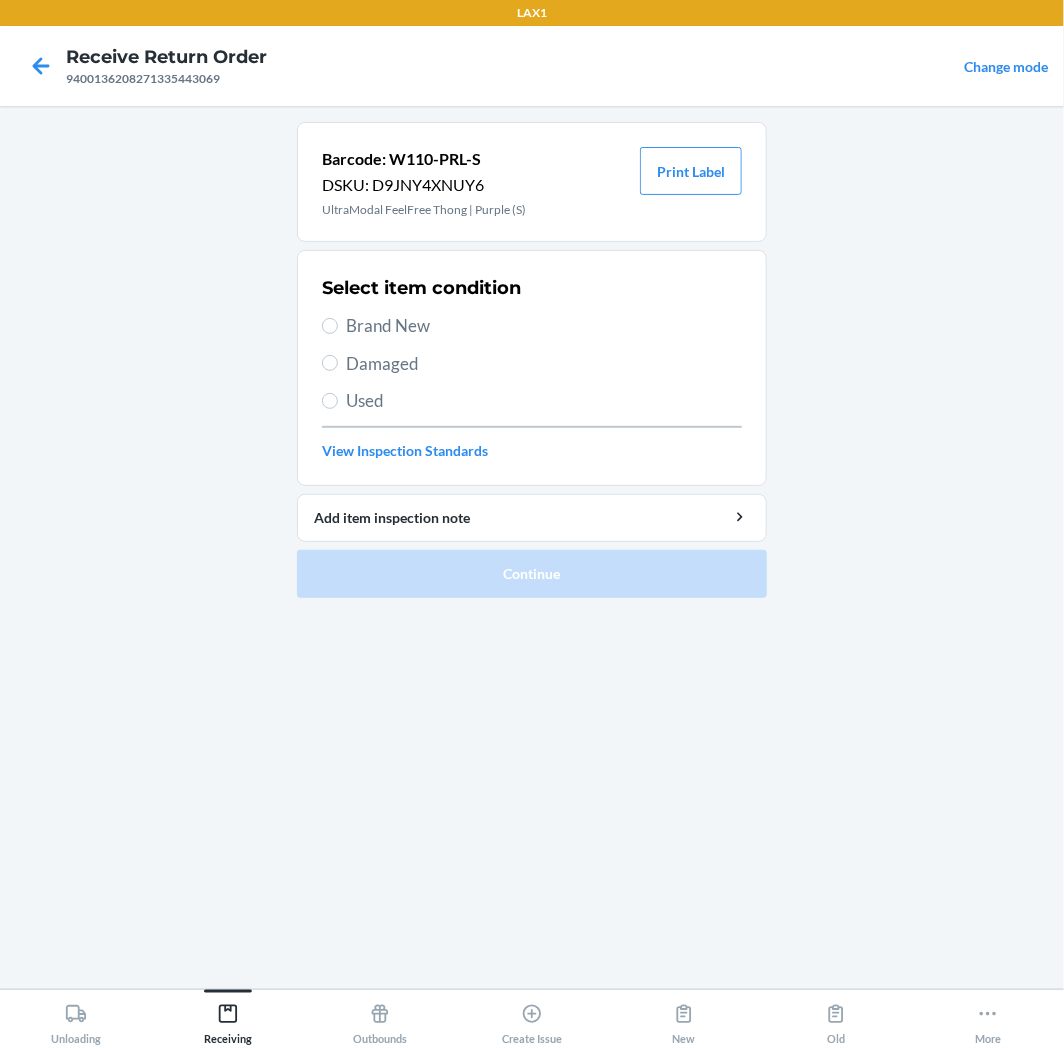 drag, startPoint x: 376, startPoint y: 327, endPoint x: 383, endPoint y: 360, distance: 33.734257 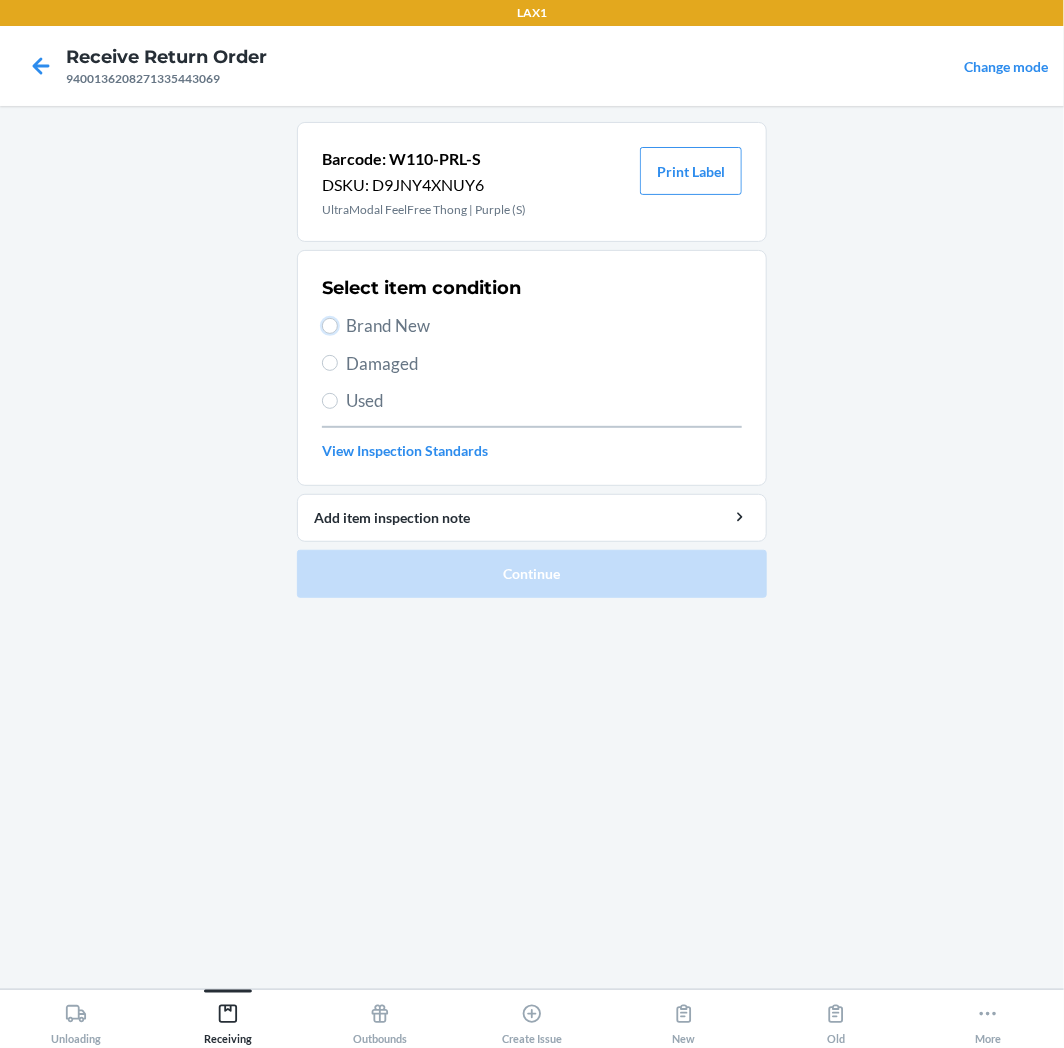click on "Brand New" at bounding box center [330, 326] 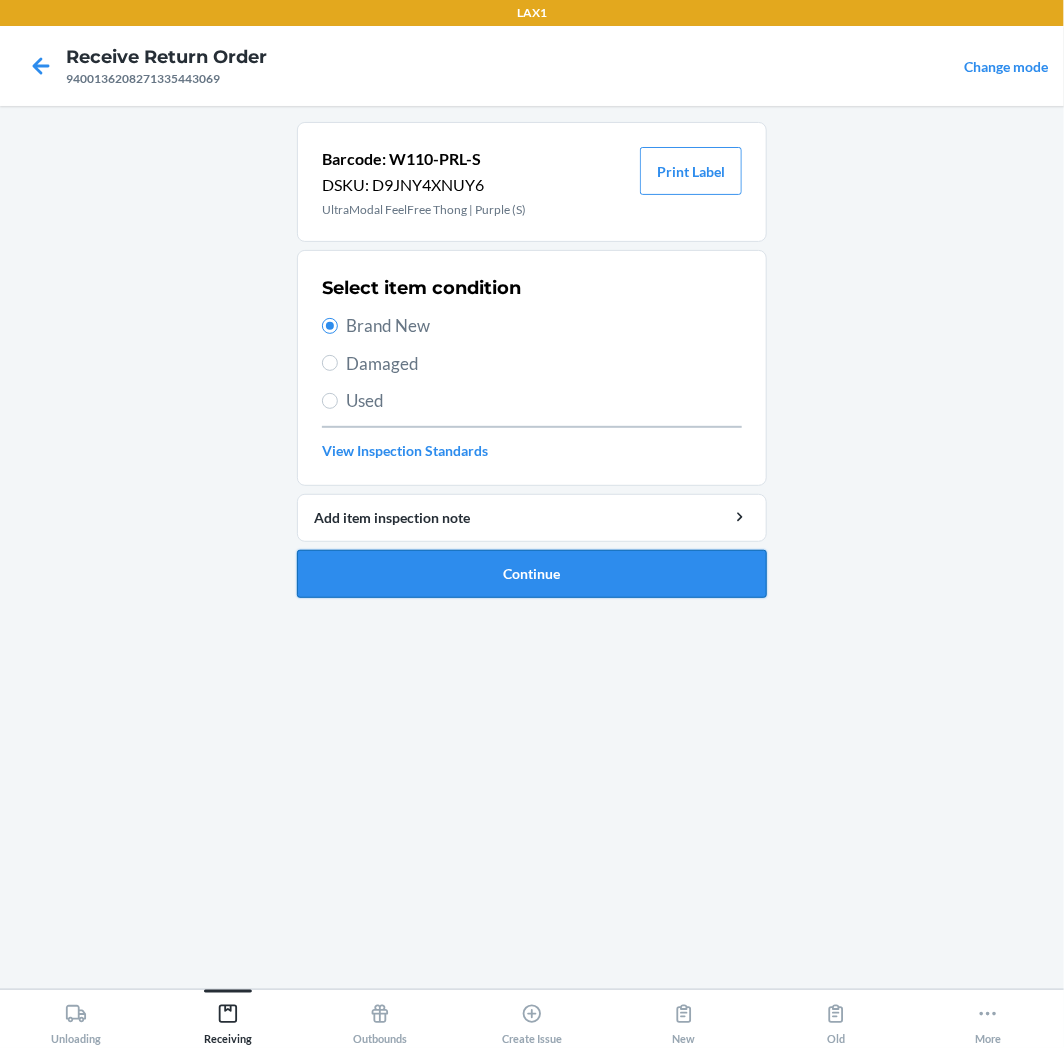 click on "Continue" at bounding box center (532, 574) 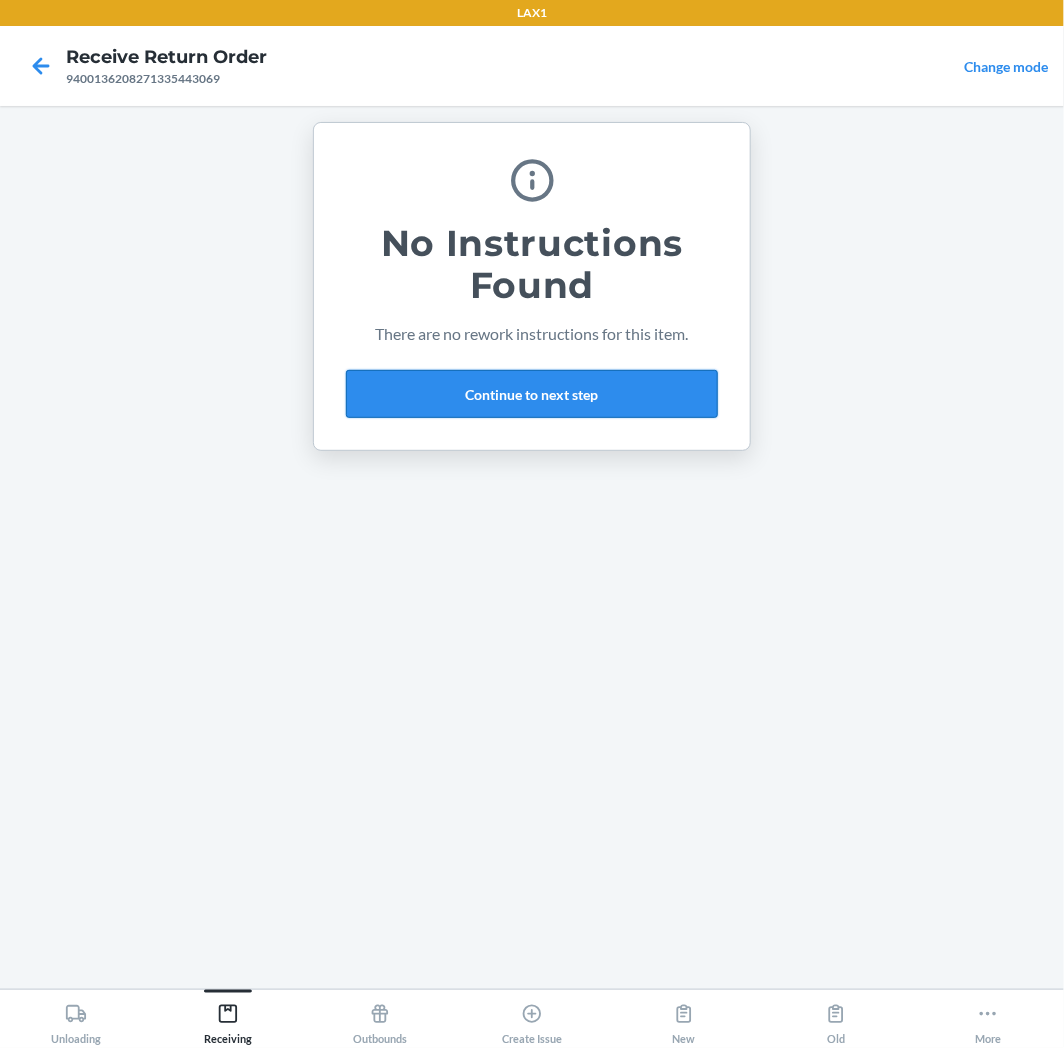 click on "Continue to next step" at bounding box center [532, 394] 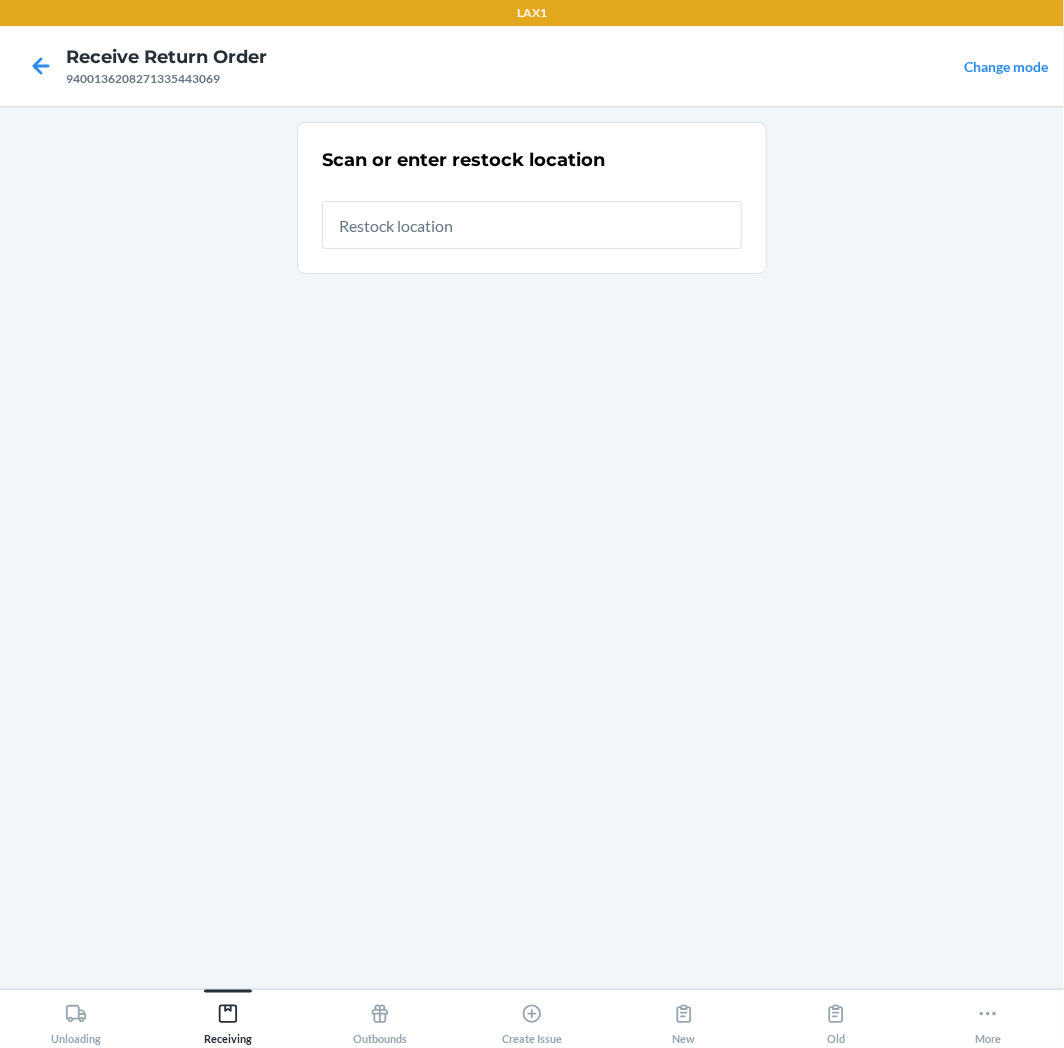 click at bounding box center (532, 225) 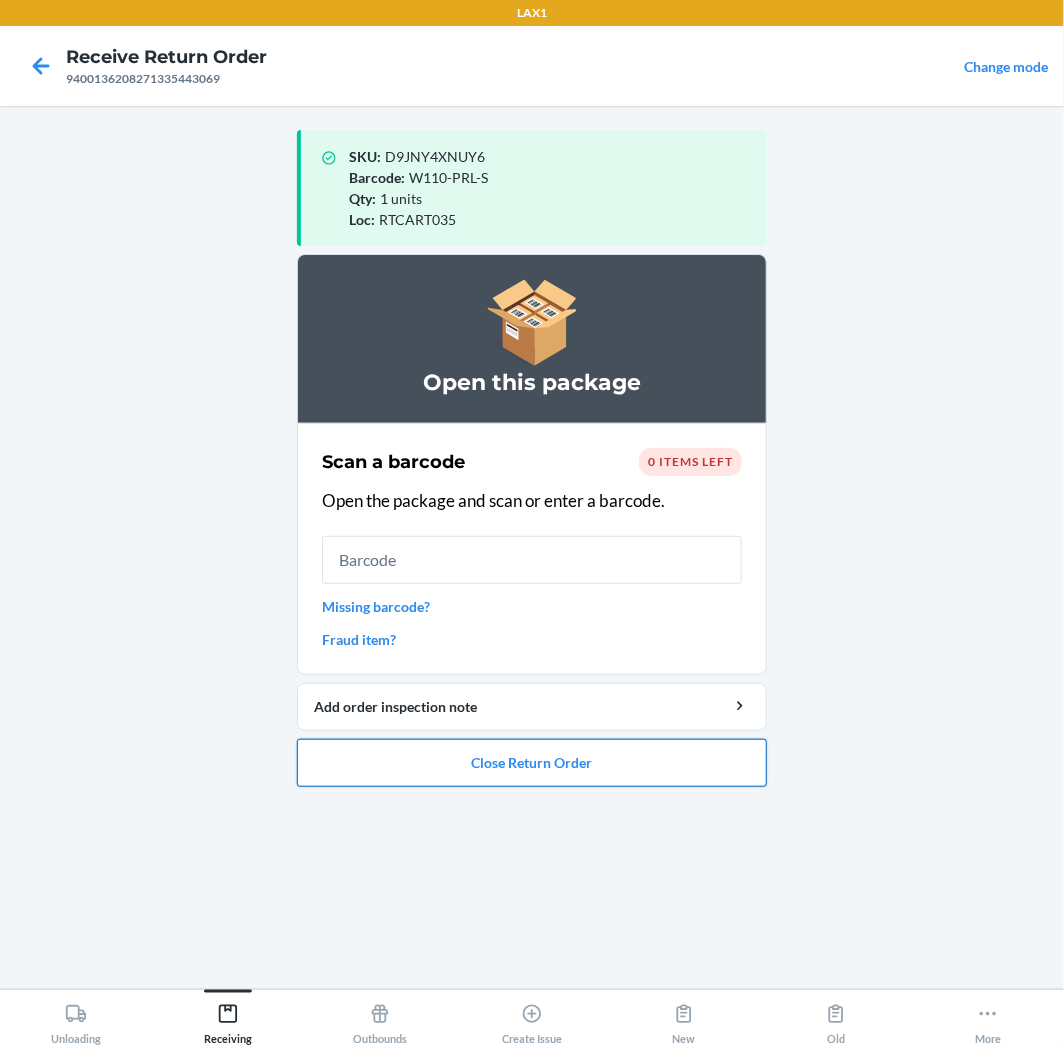 click on "Close Return Order" at bounding box center [532, 763] 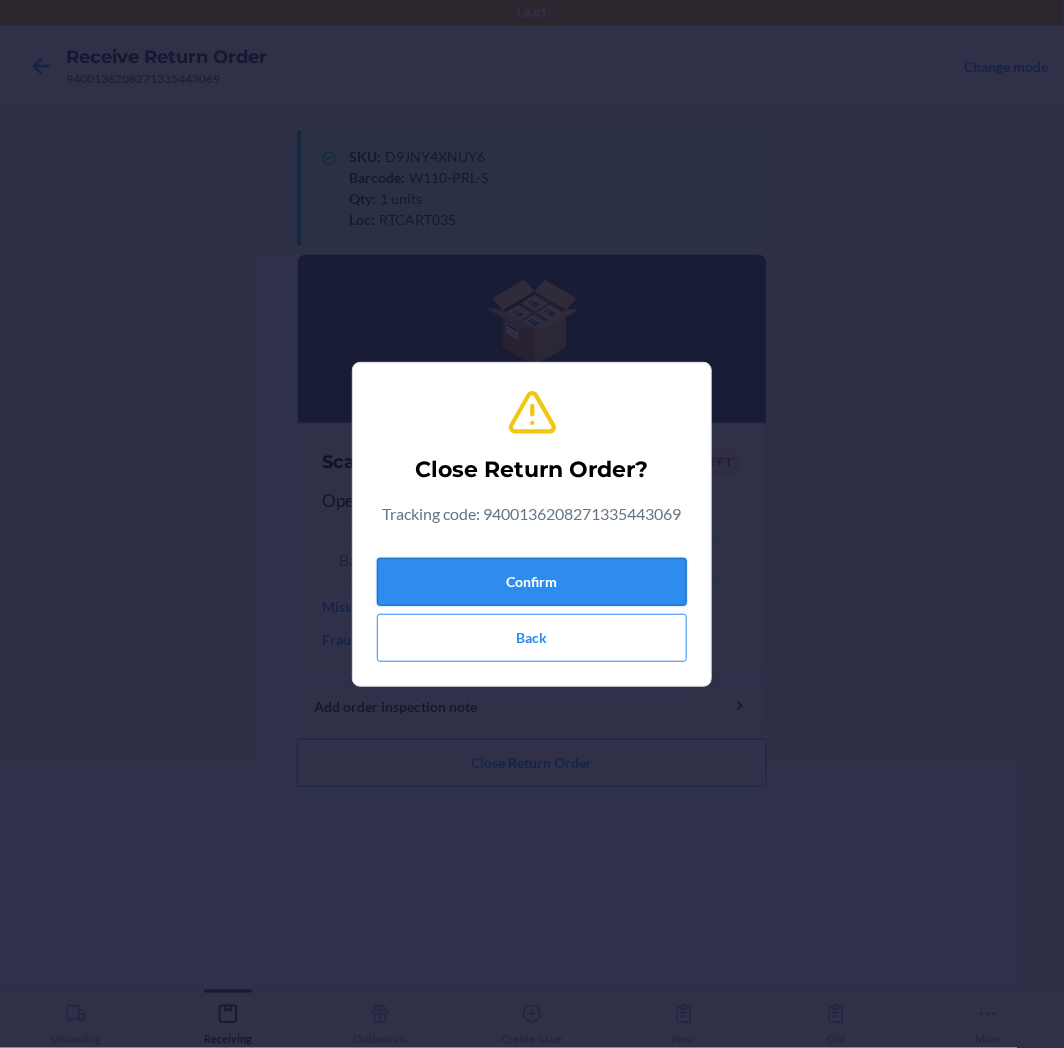 click on "Confirm" at bounding box center [532, 582] 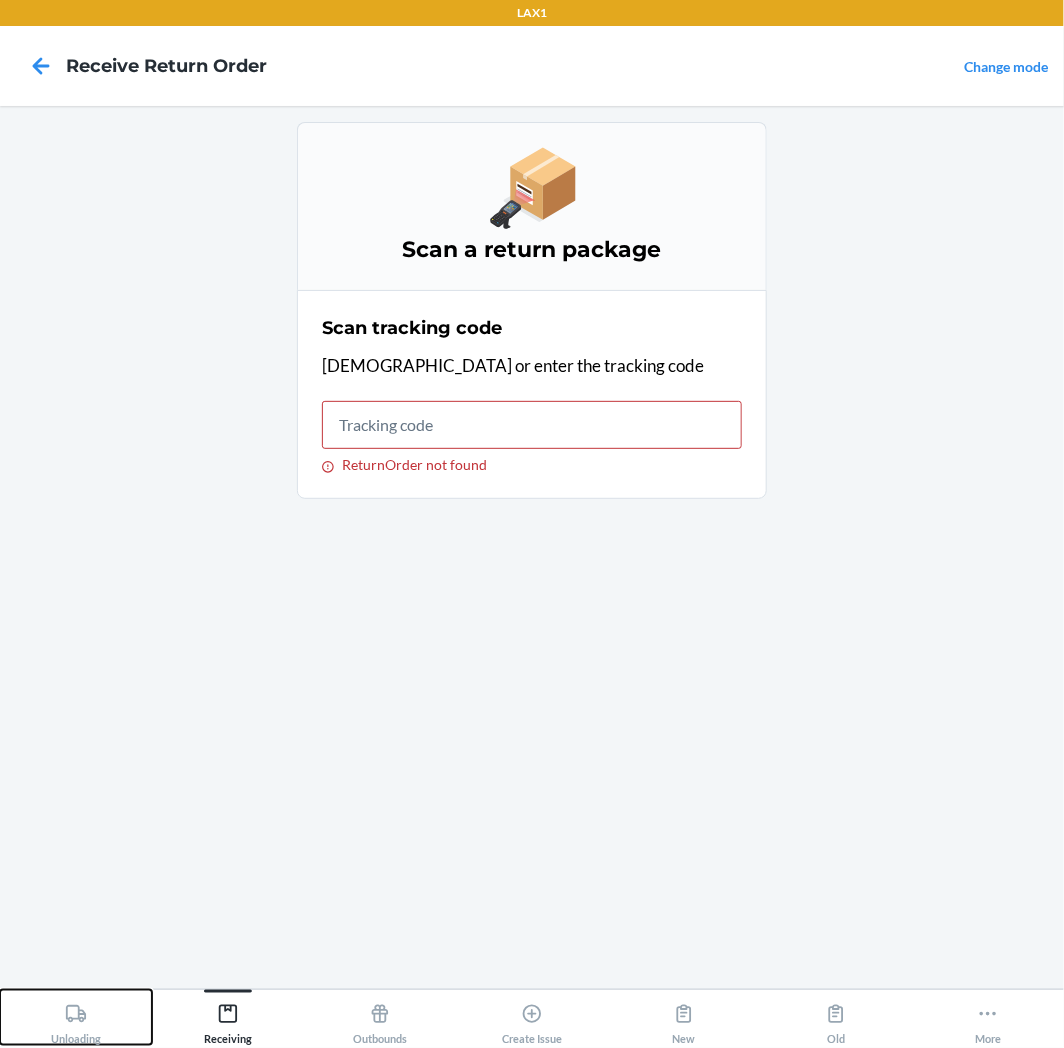 click 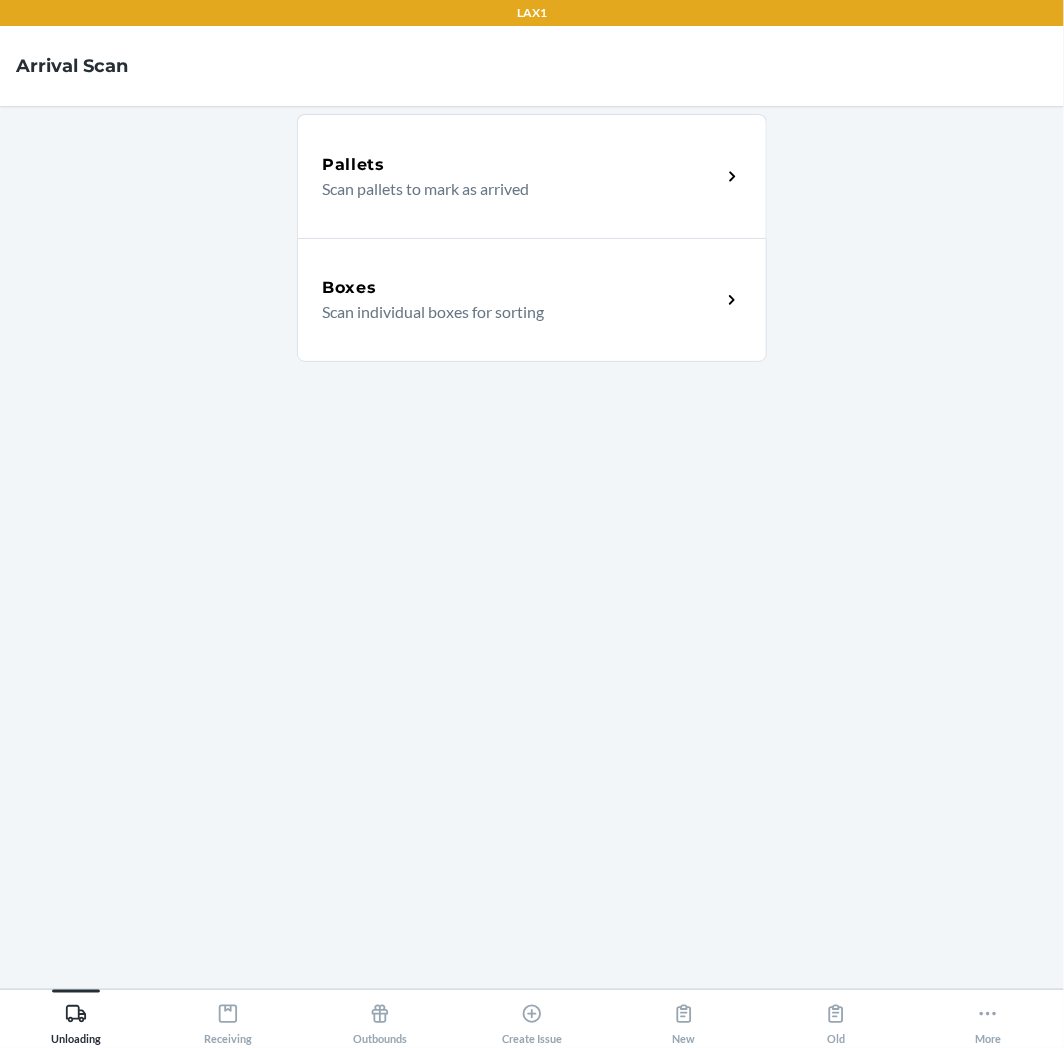 click on "Boxes Scan individual boxes for sorting" at bounding box center [532, 300] 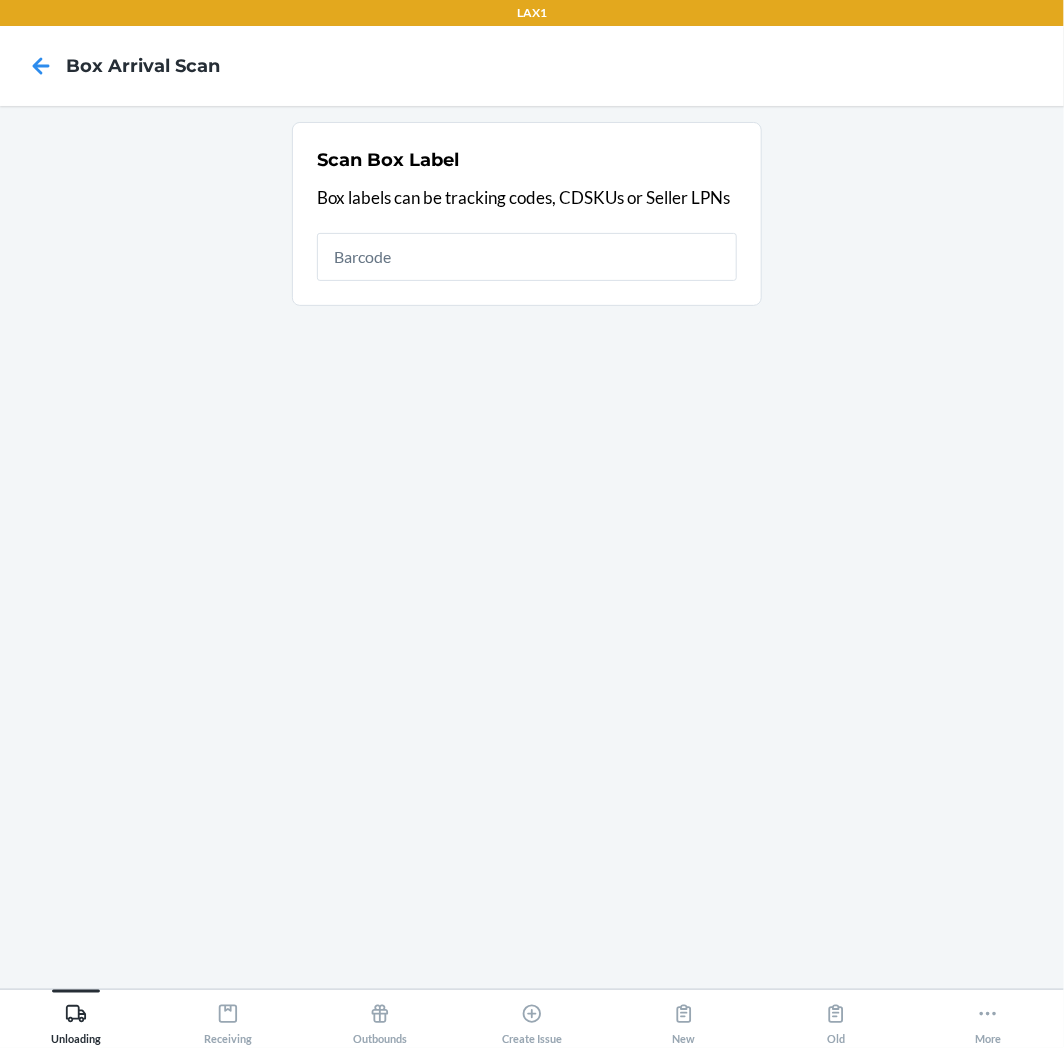 click at bounding box center [527, 257] 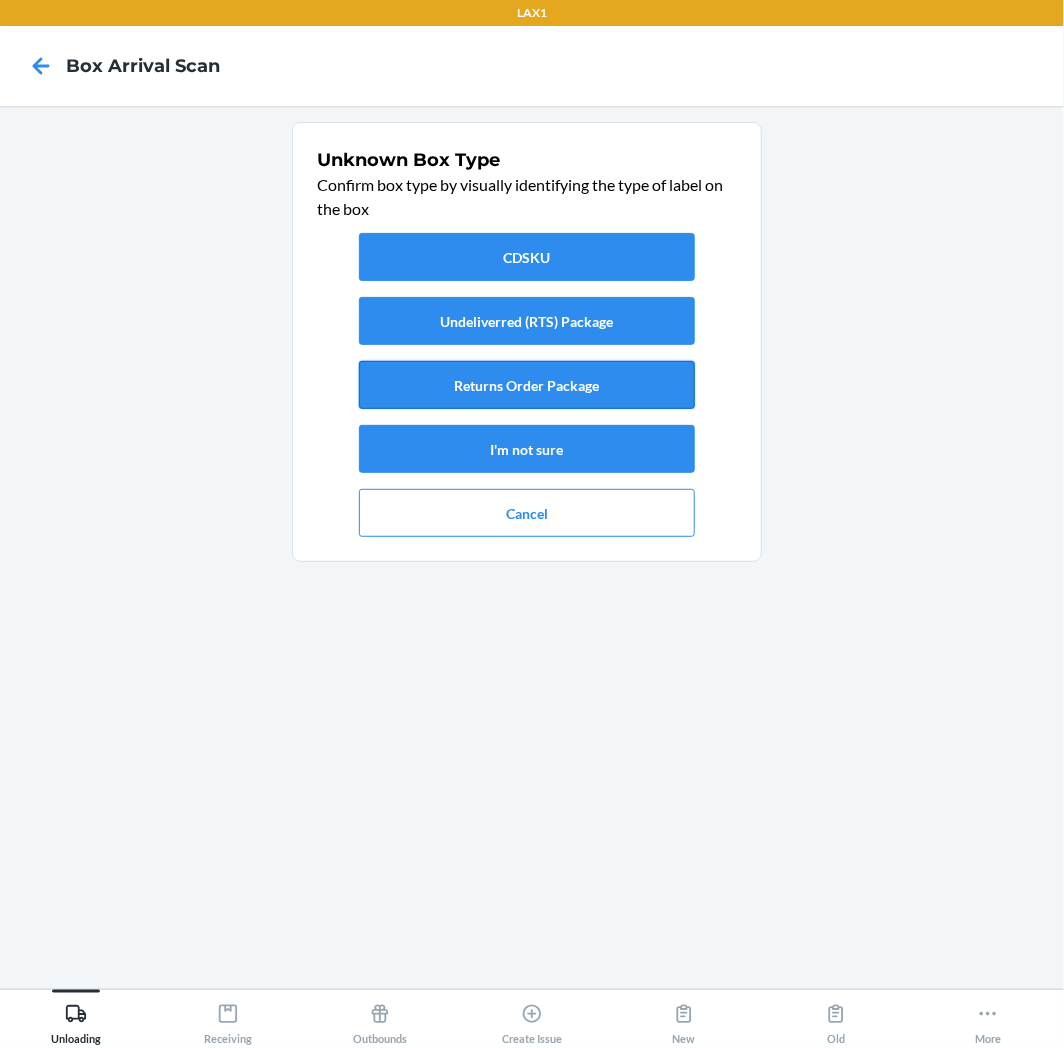 click on "Returns Order Package" at bounding box center (527, 385) 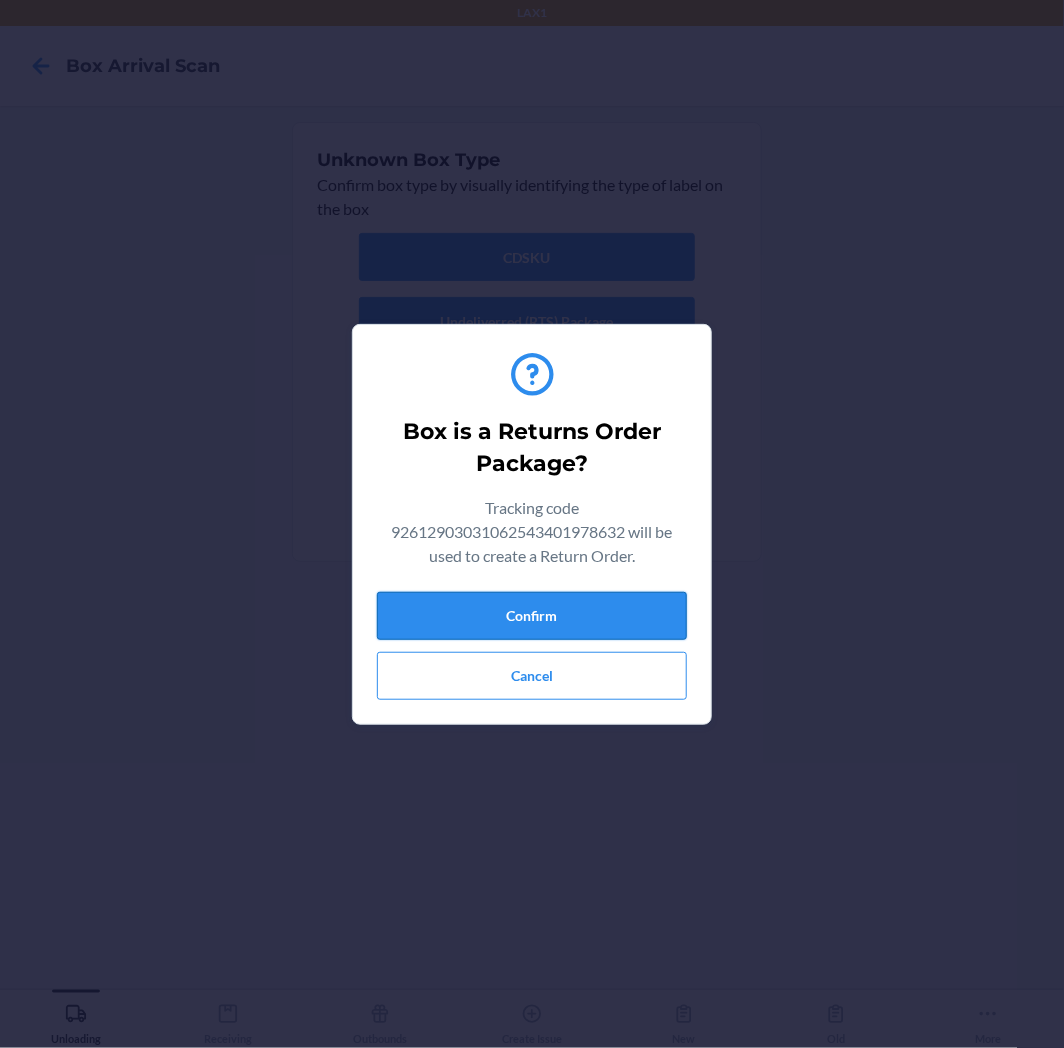 click on "Confirm" at bounding box center [532, 616] 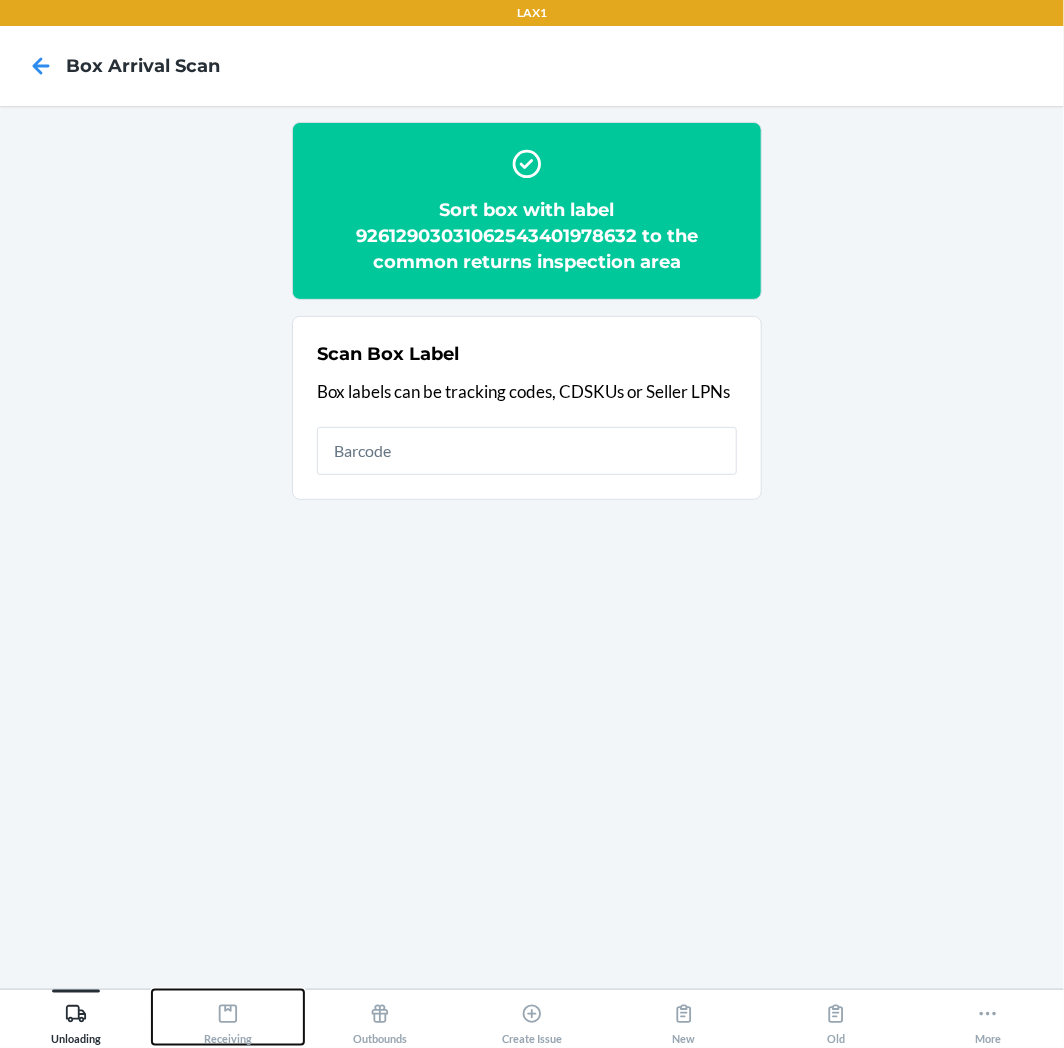 drag, startPoint x: 236, startPoint y: 1018, endPoint x: 251, endPoint y: 1003, distance: 21.213203 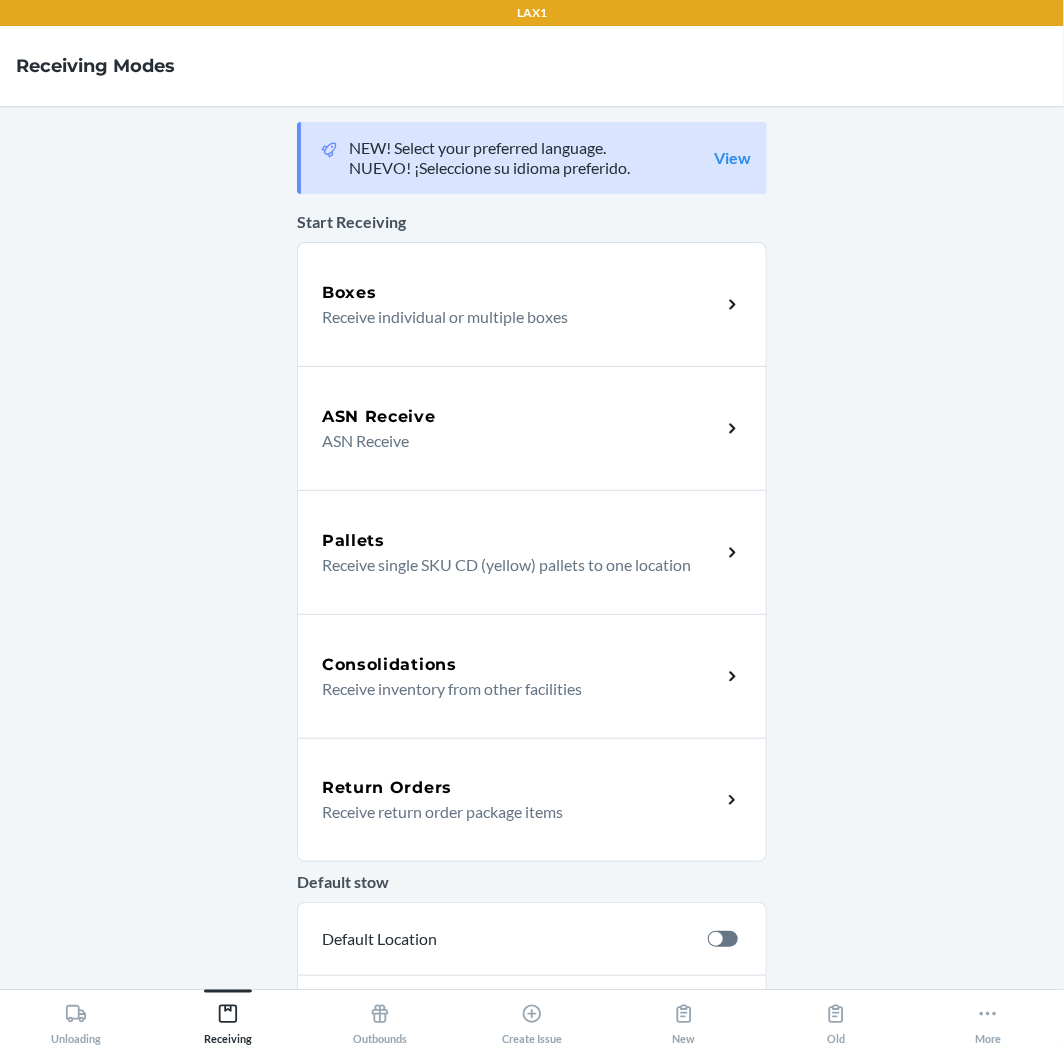 click on "Return Orders" at bounding box center [387, 788] 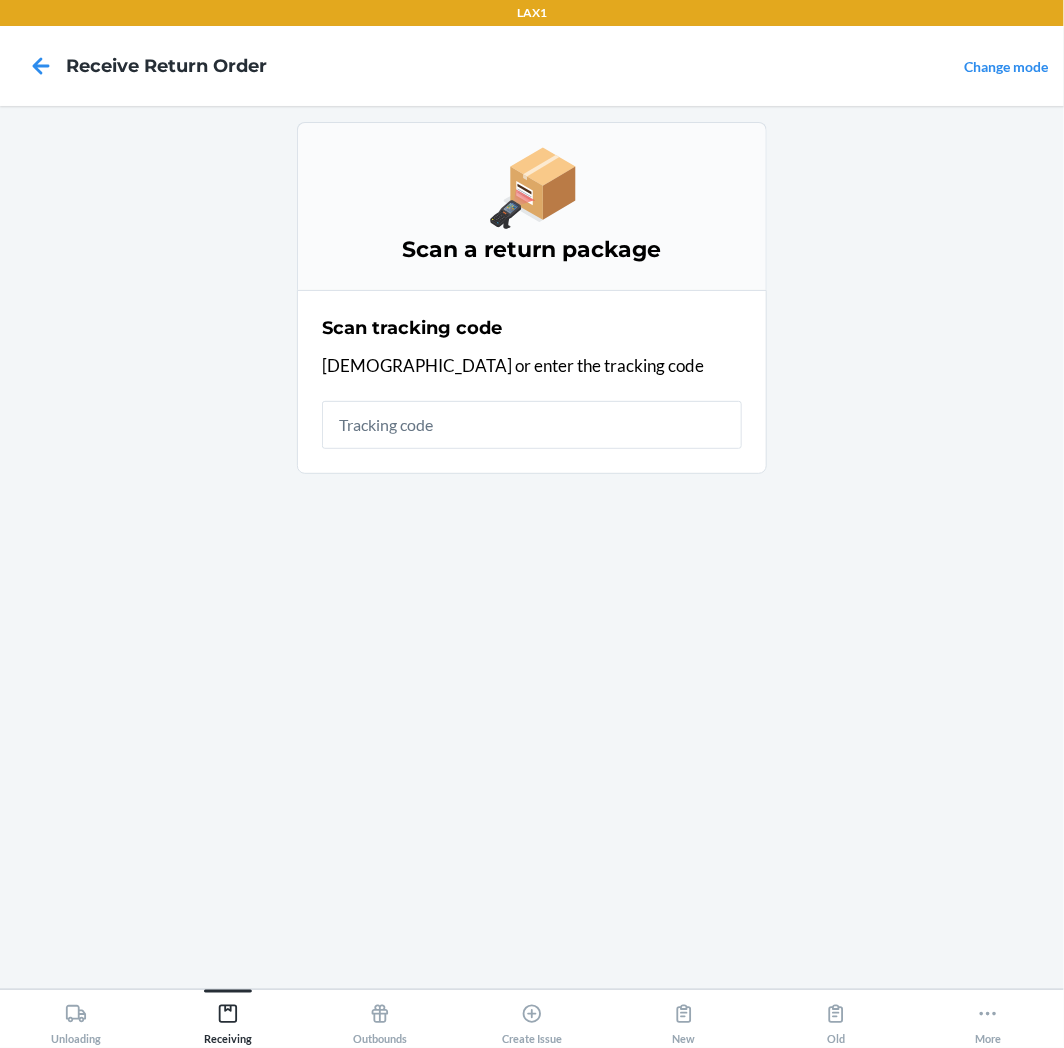 click at bounding box center (532, 425) 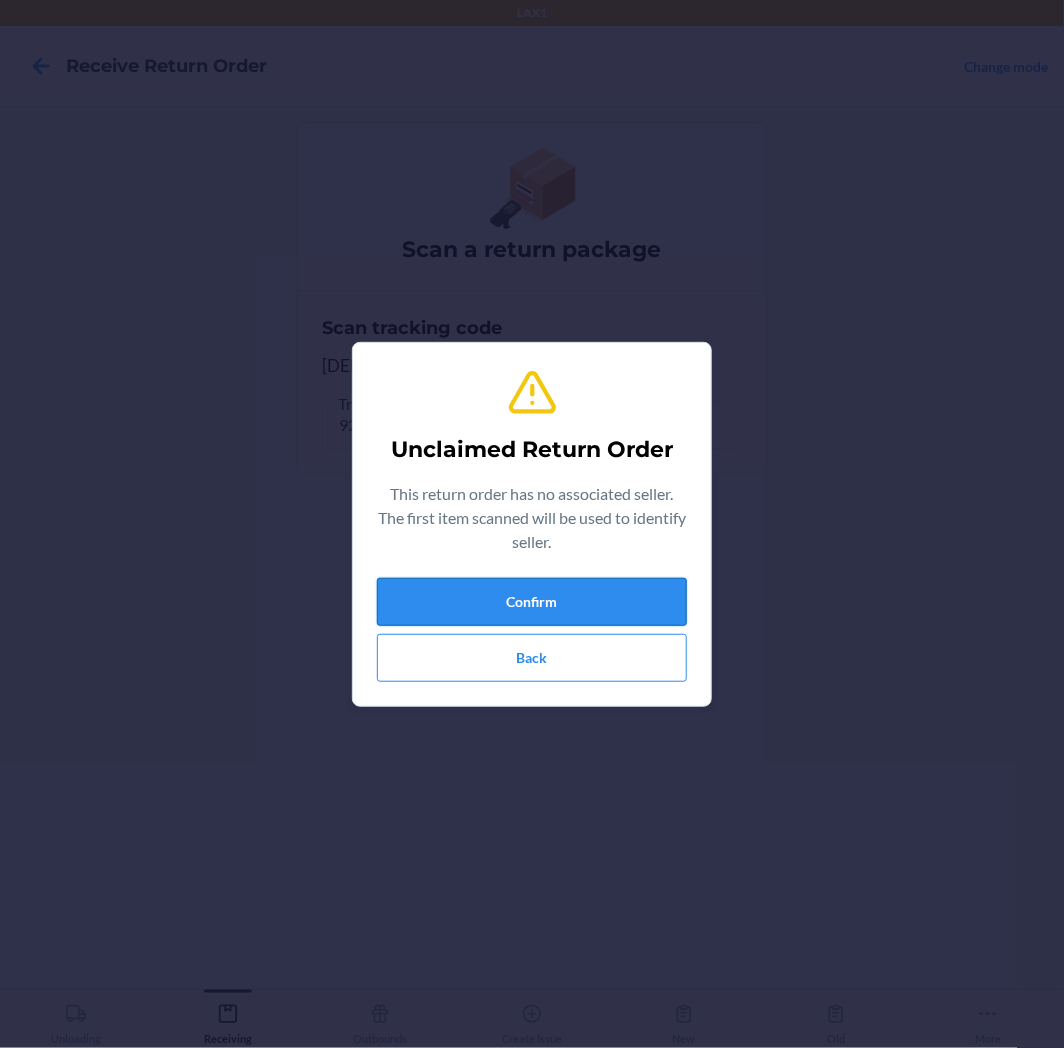 click on "Confirm" at bounding box center (532, 602) 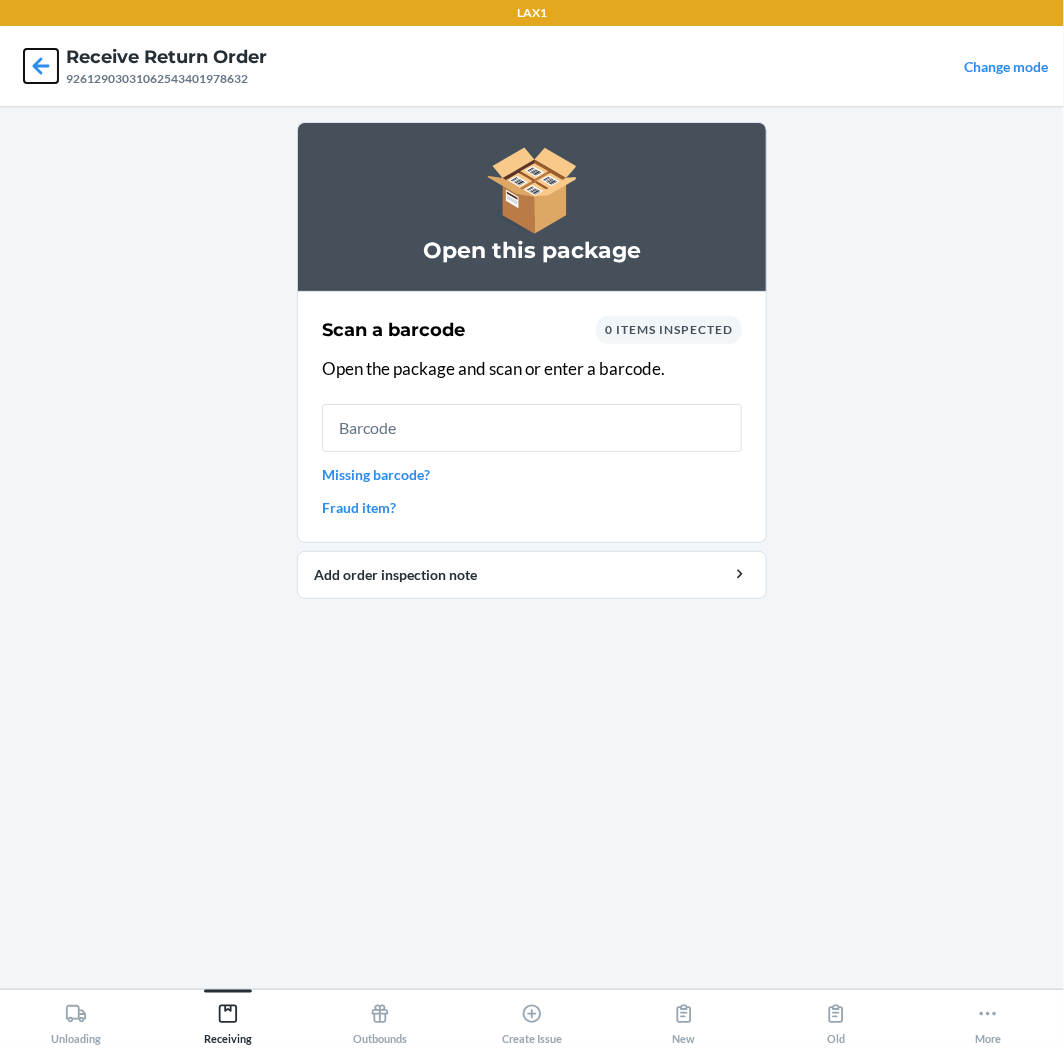 click 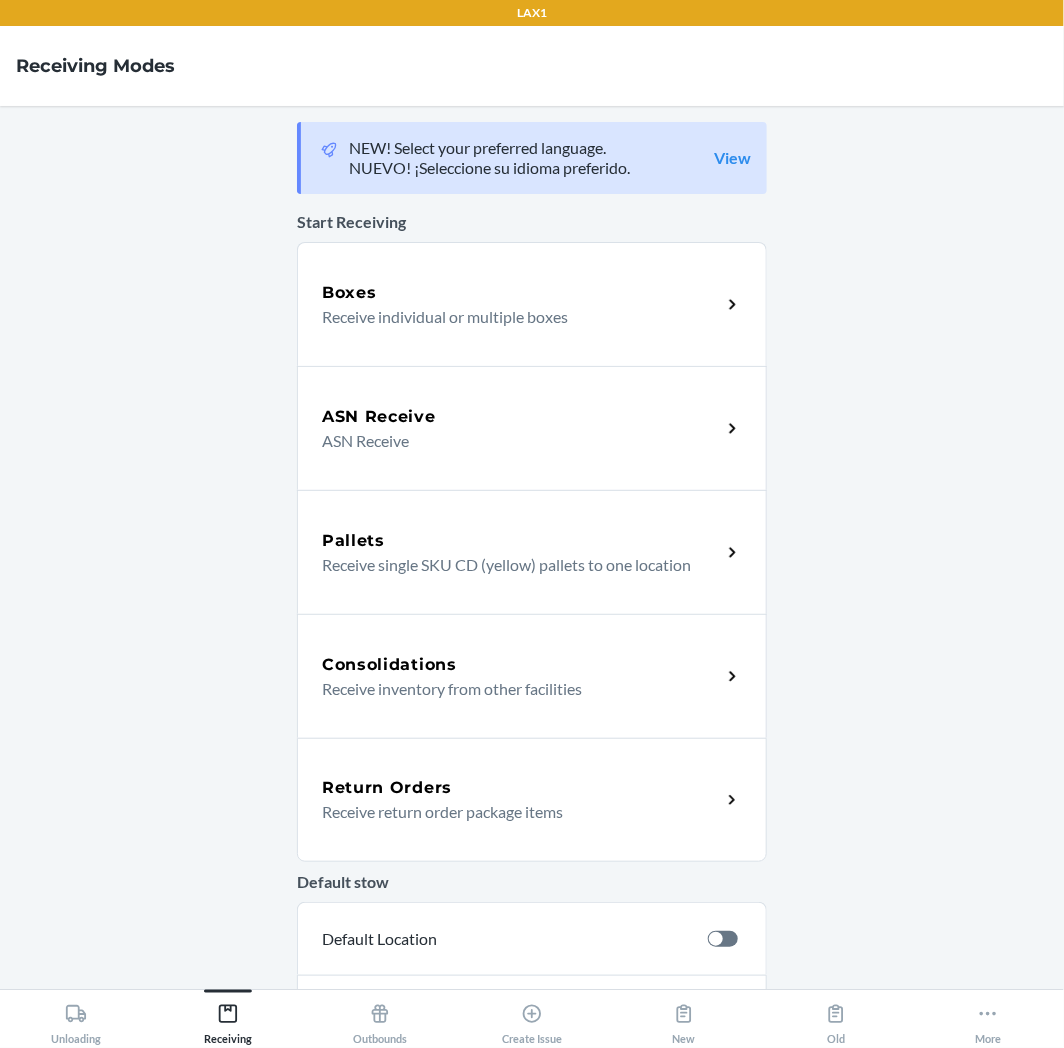 click on "Return Orders" at bounding box center (387, 788) 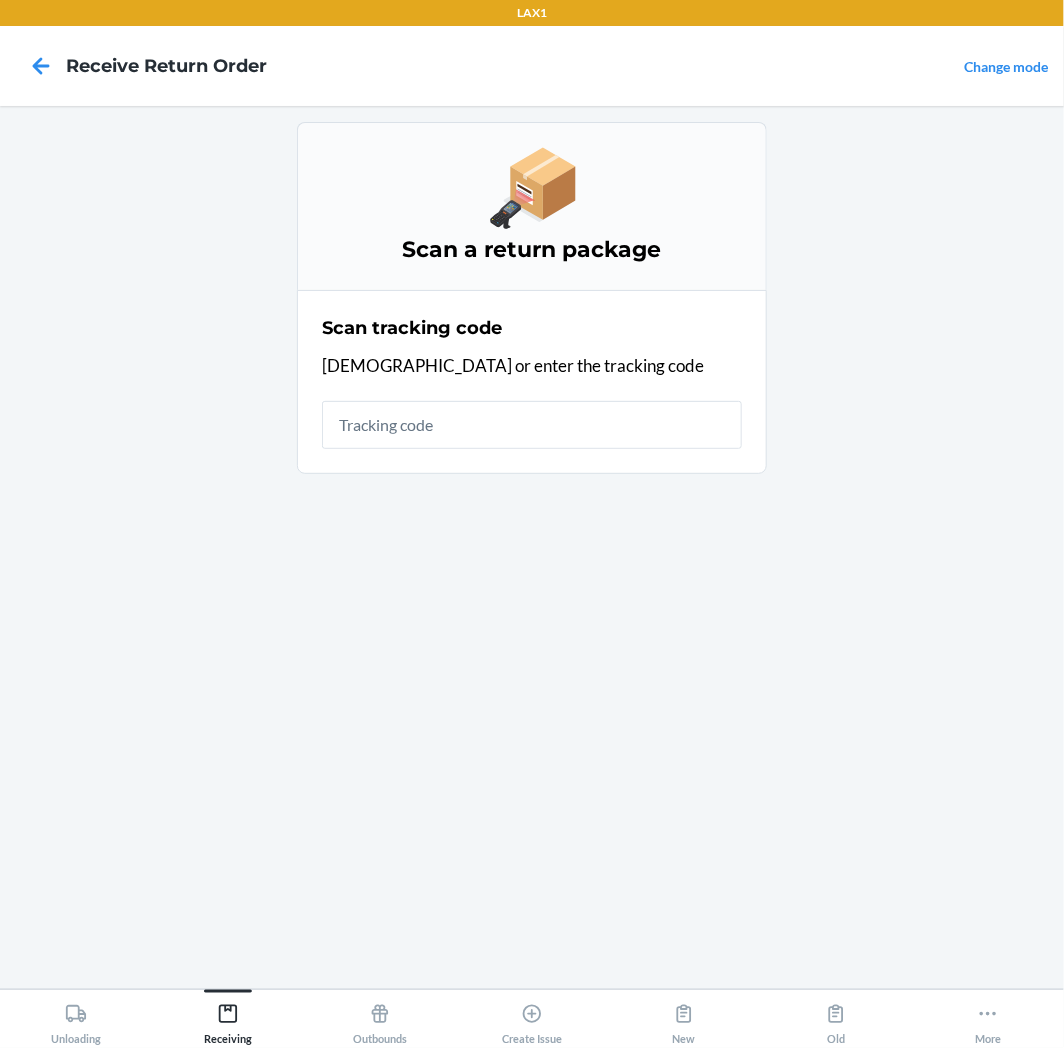 click at bounding box center (532, 425) 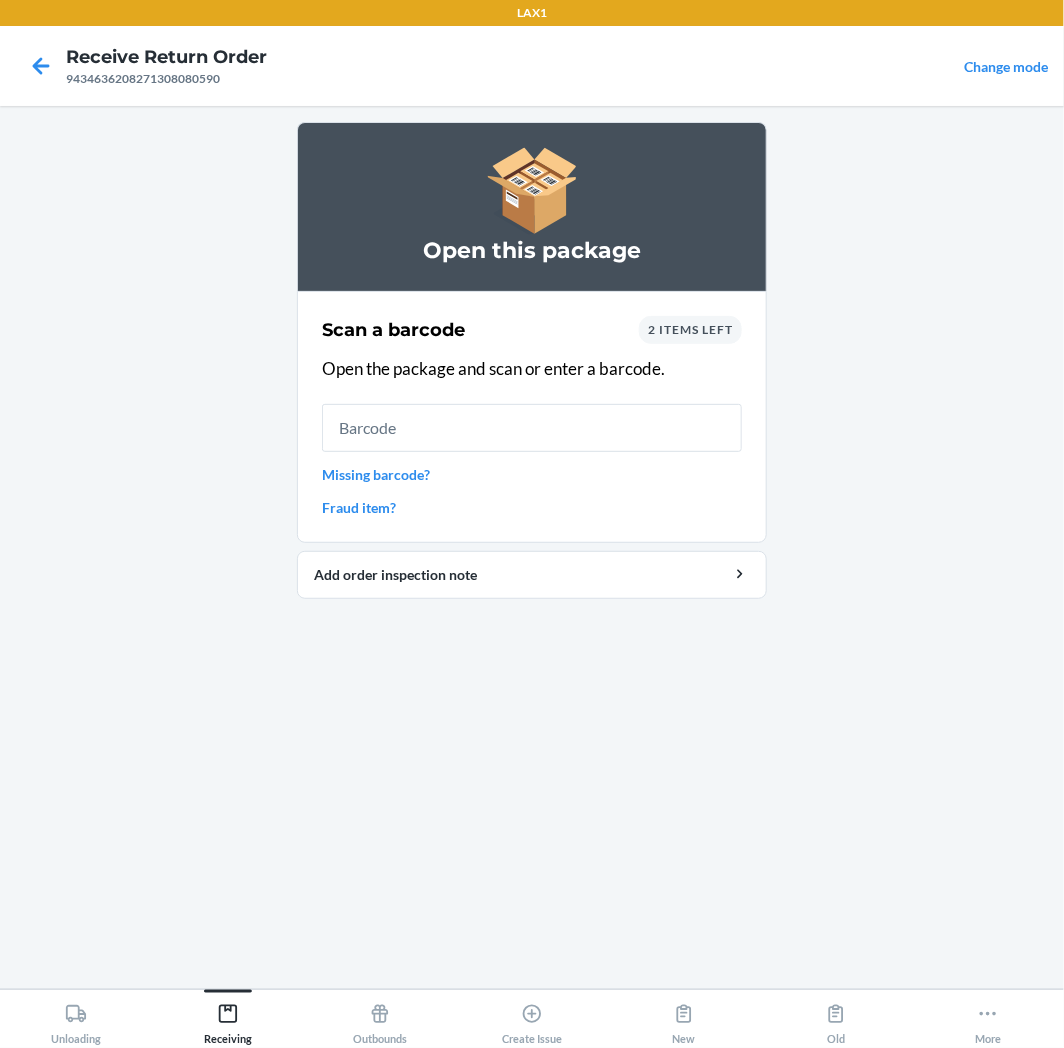 click on "2 items left" at bounding box center (690, 329) 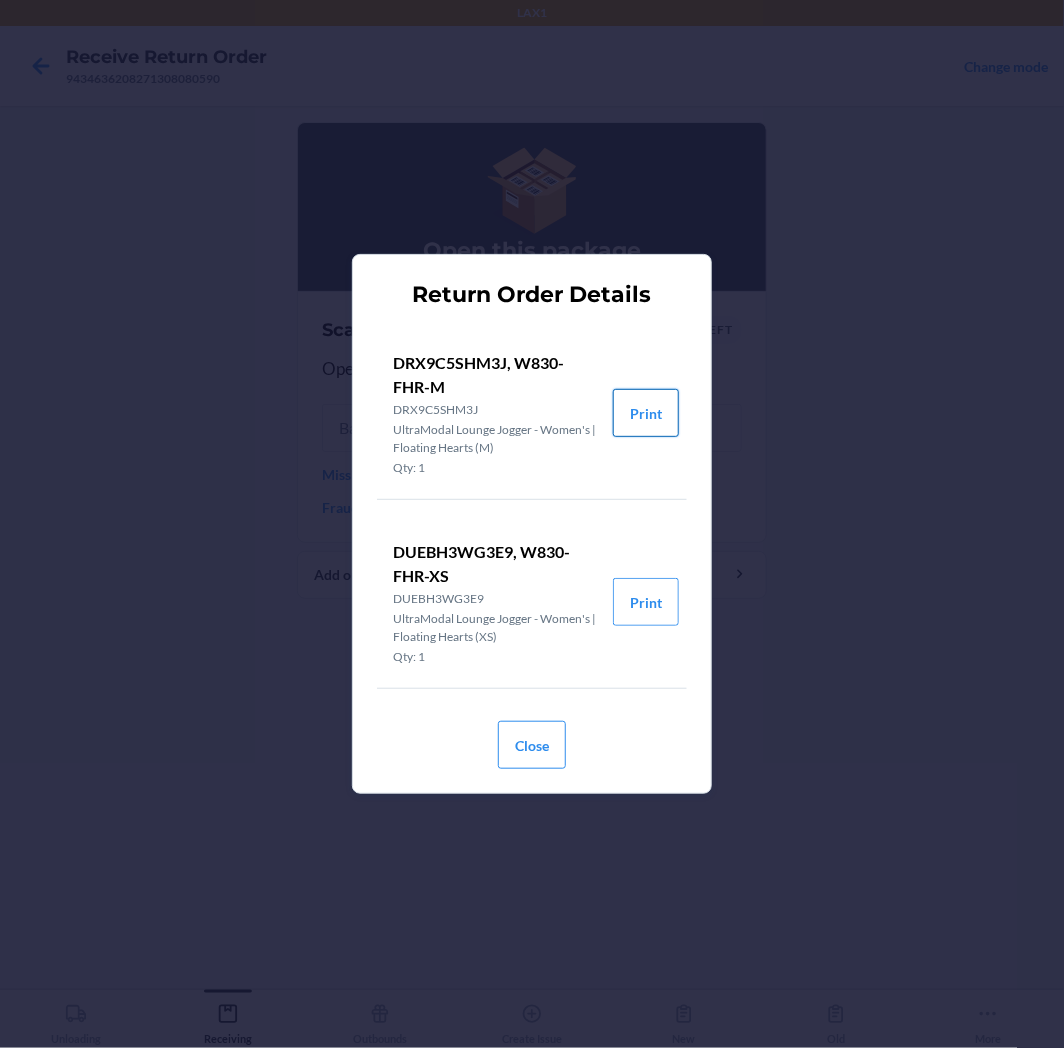 click on "Print" at bounding box center [646, 413] 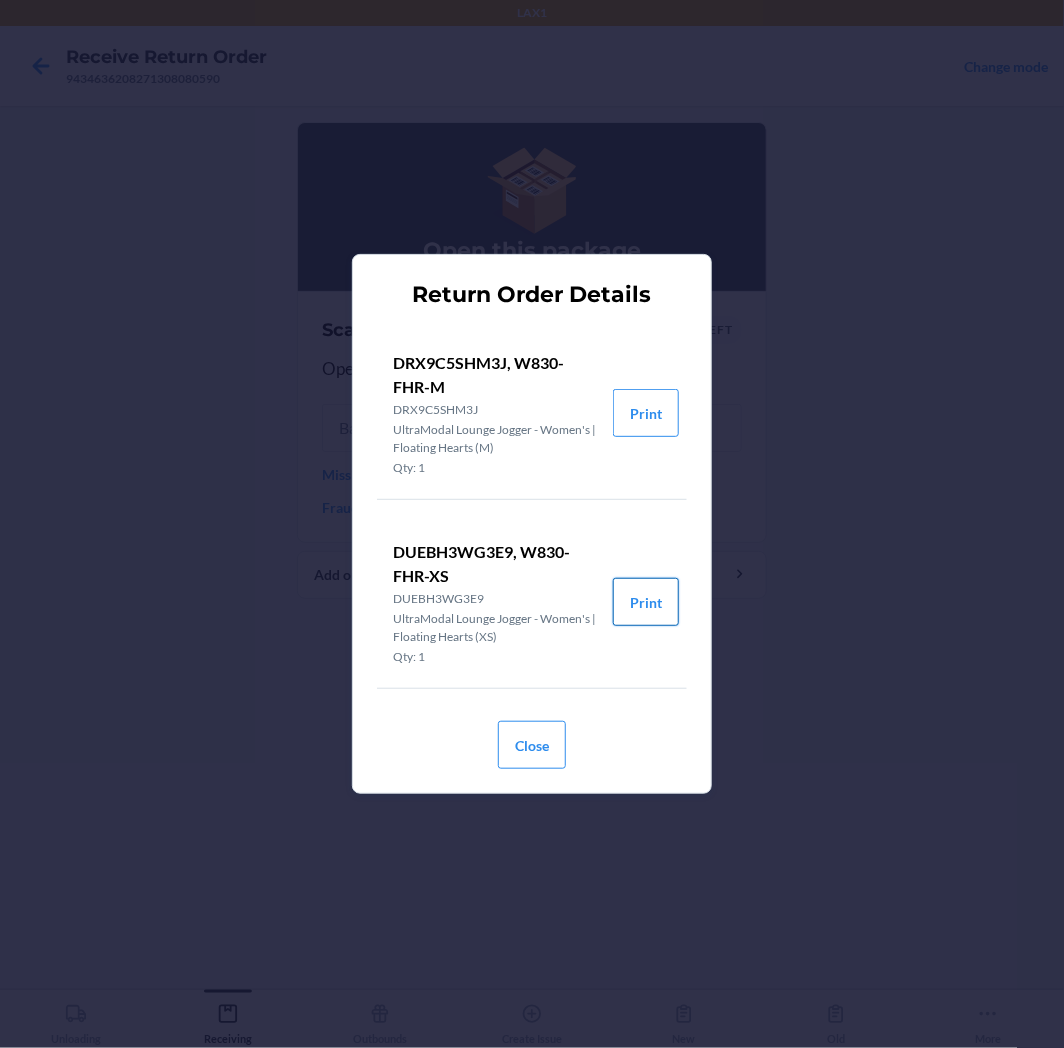 click on "Print" at bounding box center (646, 602) 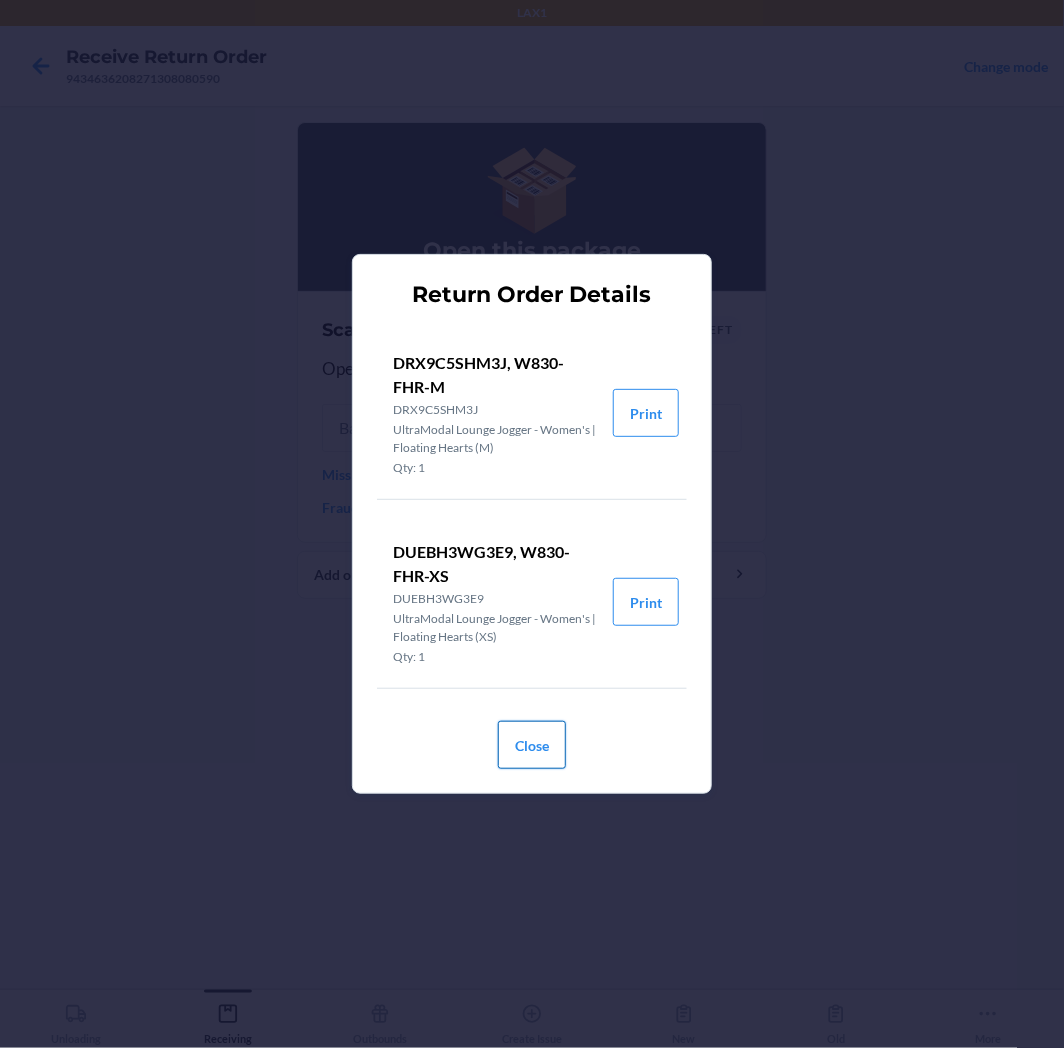 click on "Close" at bounding box center (532, 745) 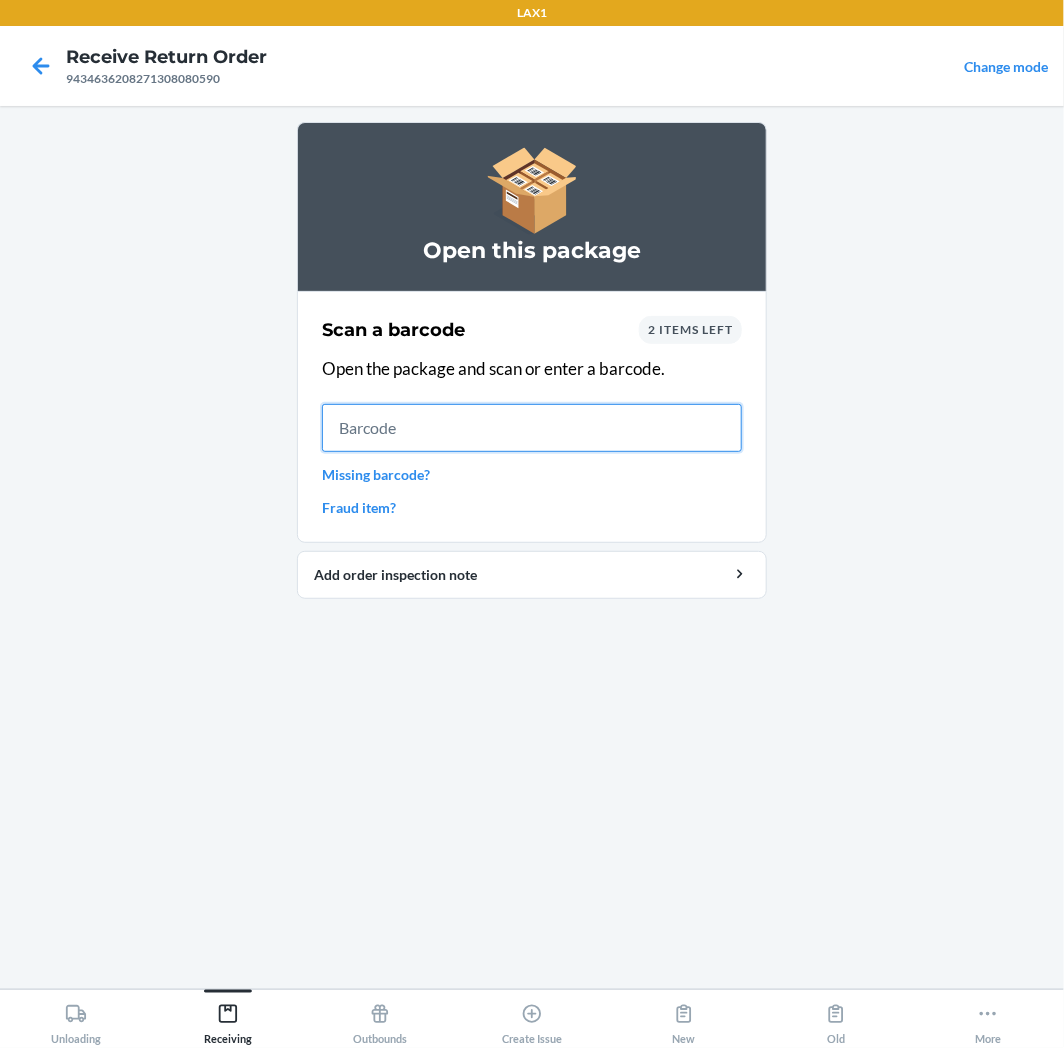 click at bounding box center (532, 428) 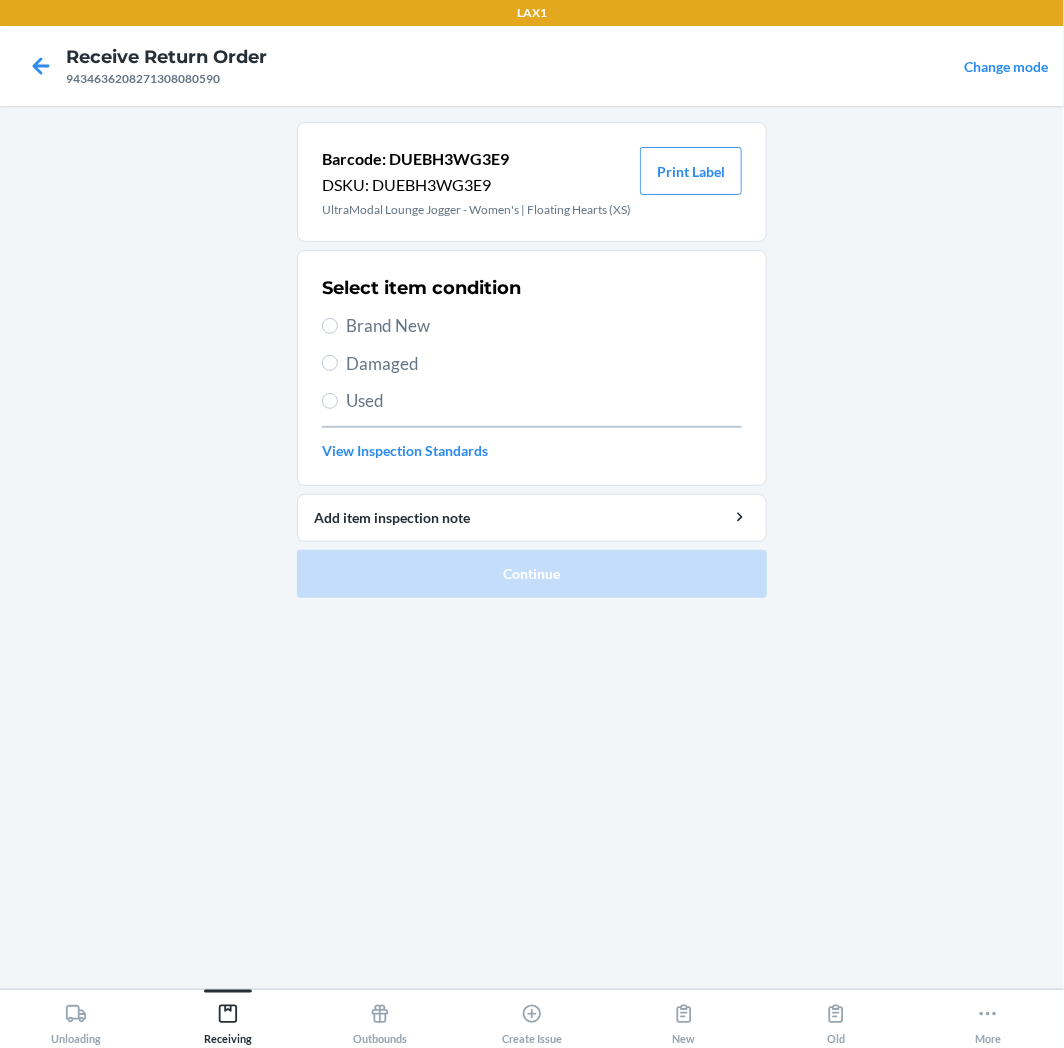 click on "Brand New" at bounding box center (544, 326) 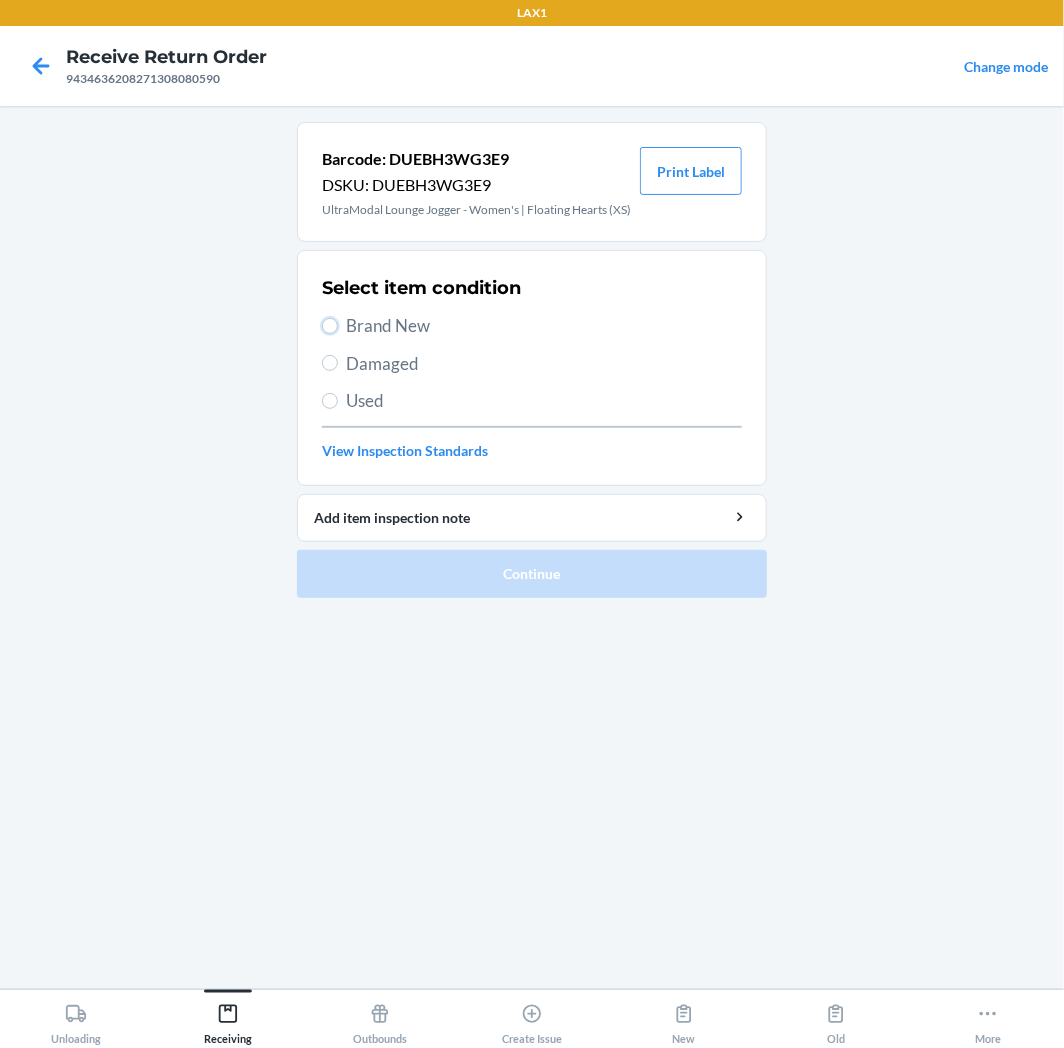 click on "Brand New" at bounding box center (330, 326) 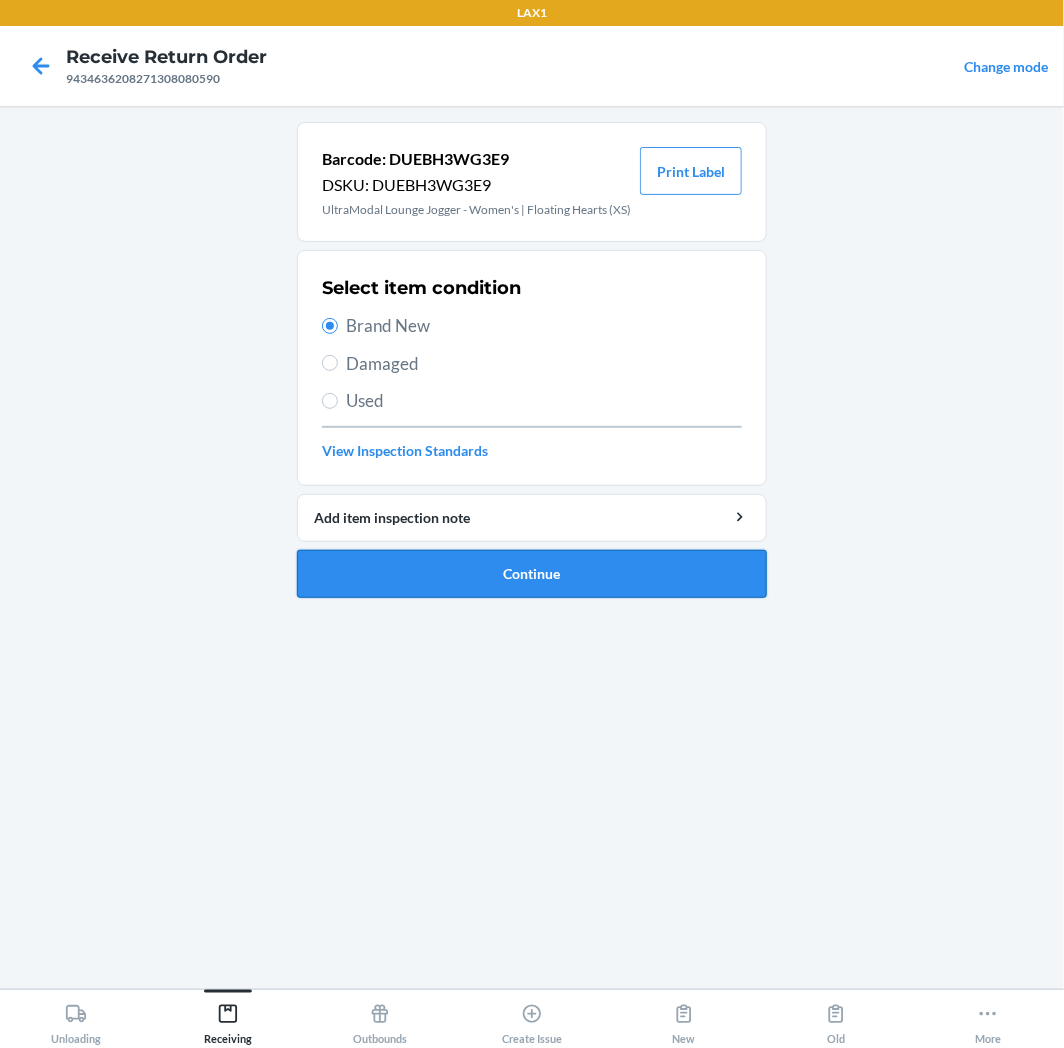 click on "Continue" at bounding box center (532, 574) 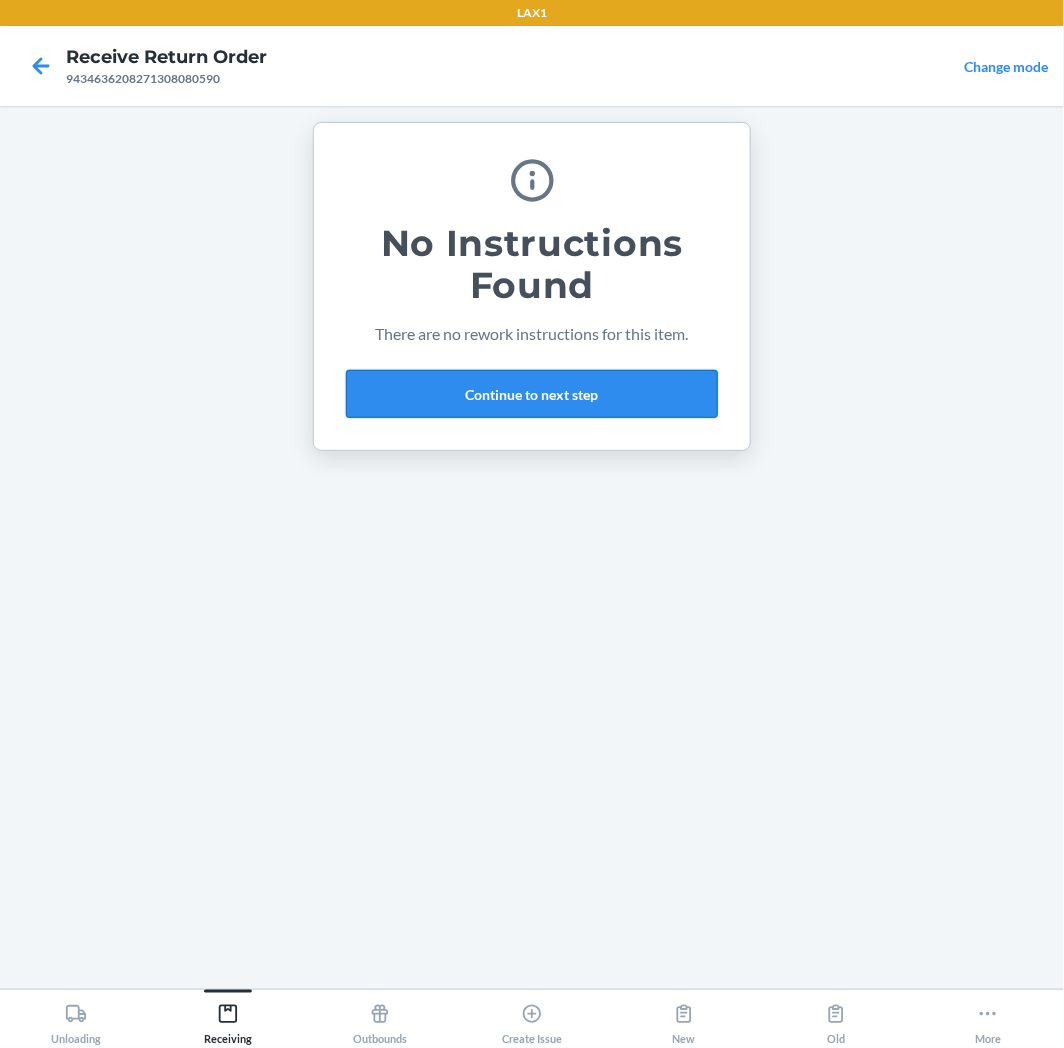 click on "Continue to next step" at bounding box center [532, 394] 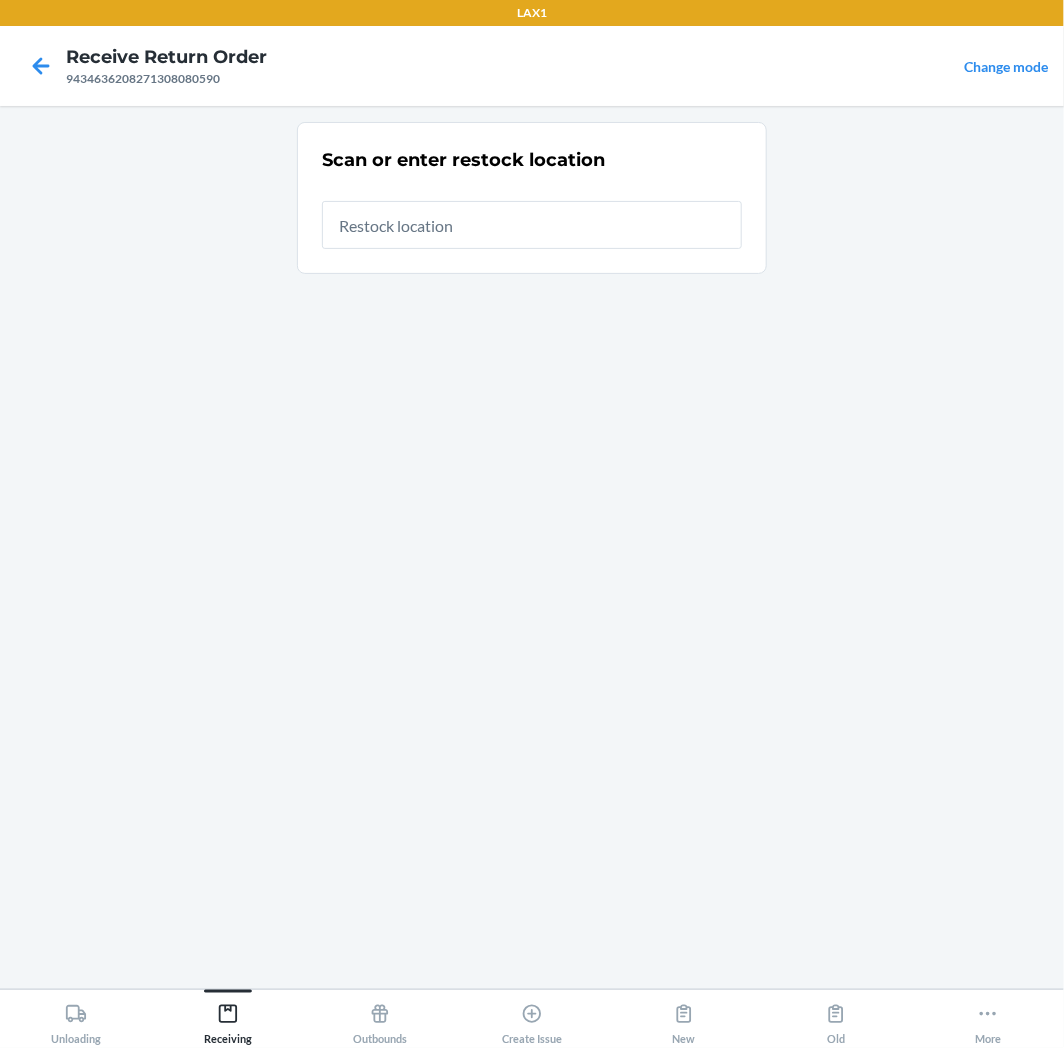 click at bounding box center (532, 225) 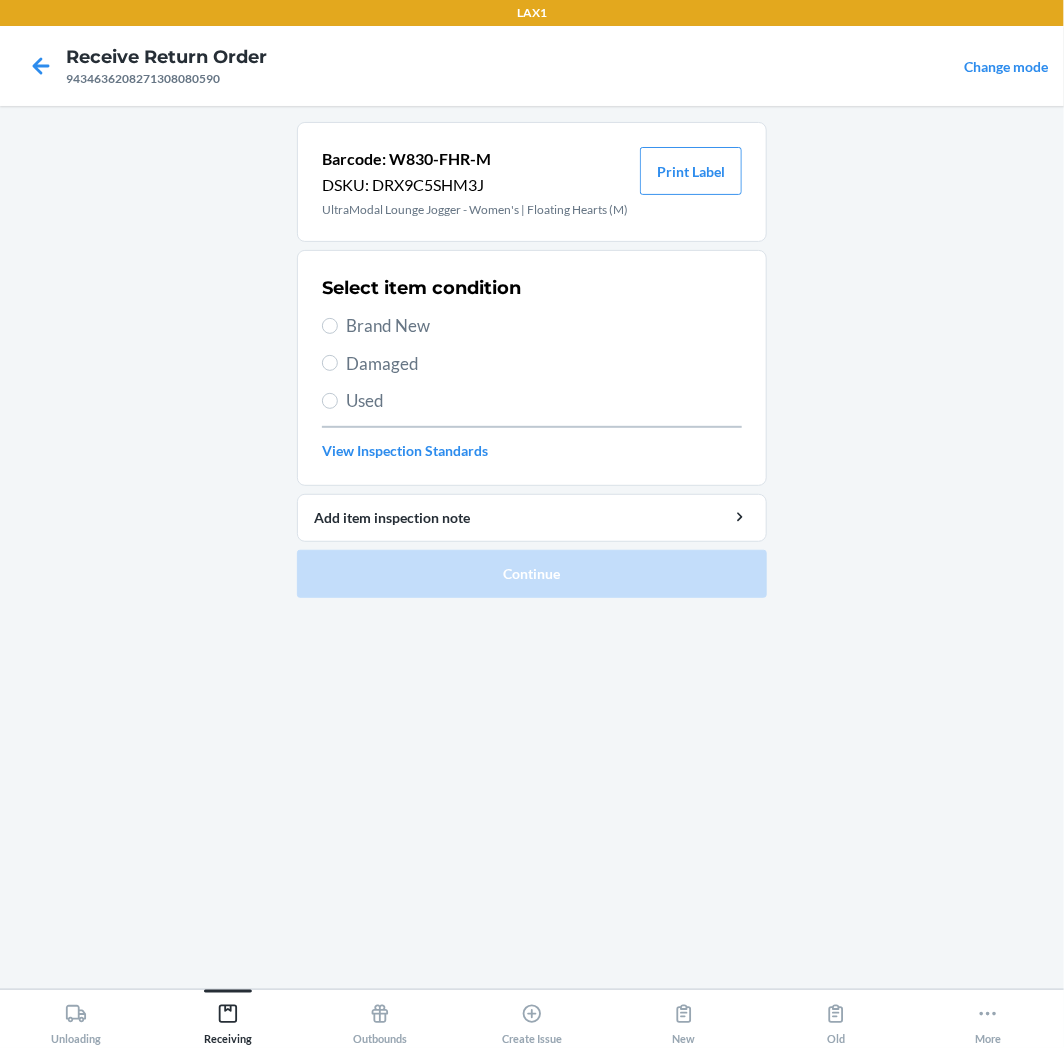 click on "Brand New" at bounding box center (544, 326) 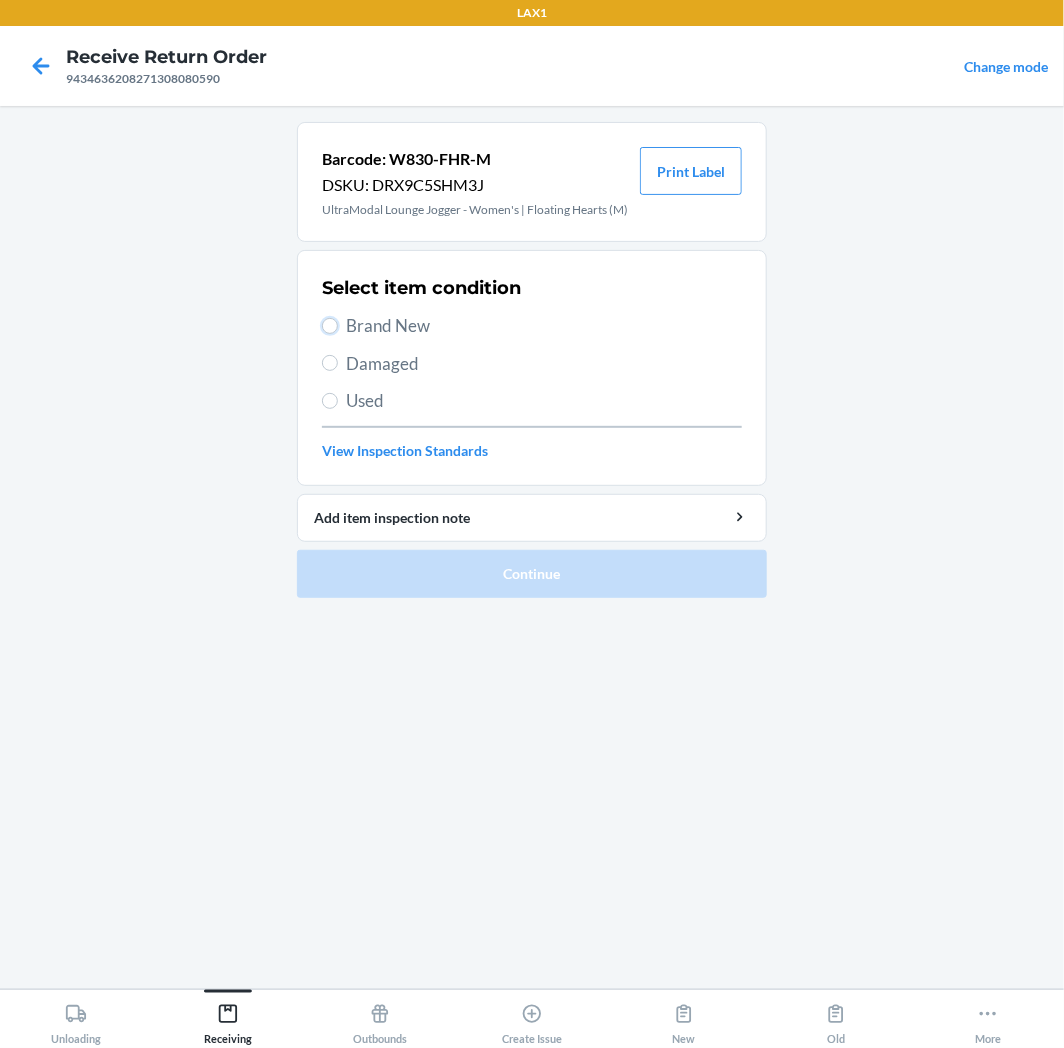 click on "Brand New" at bounding box center (330, 326) 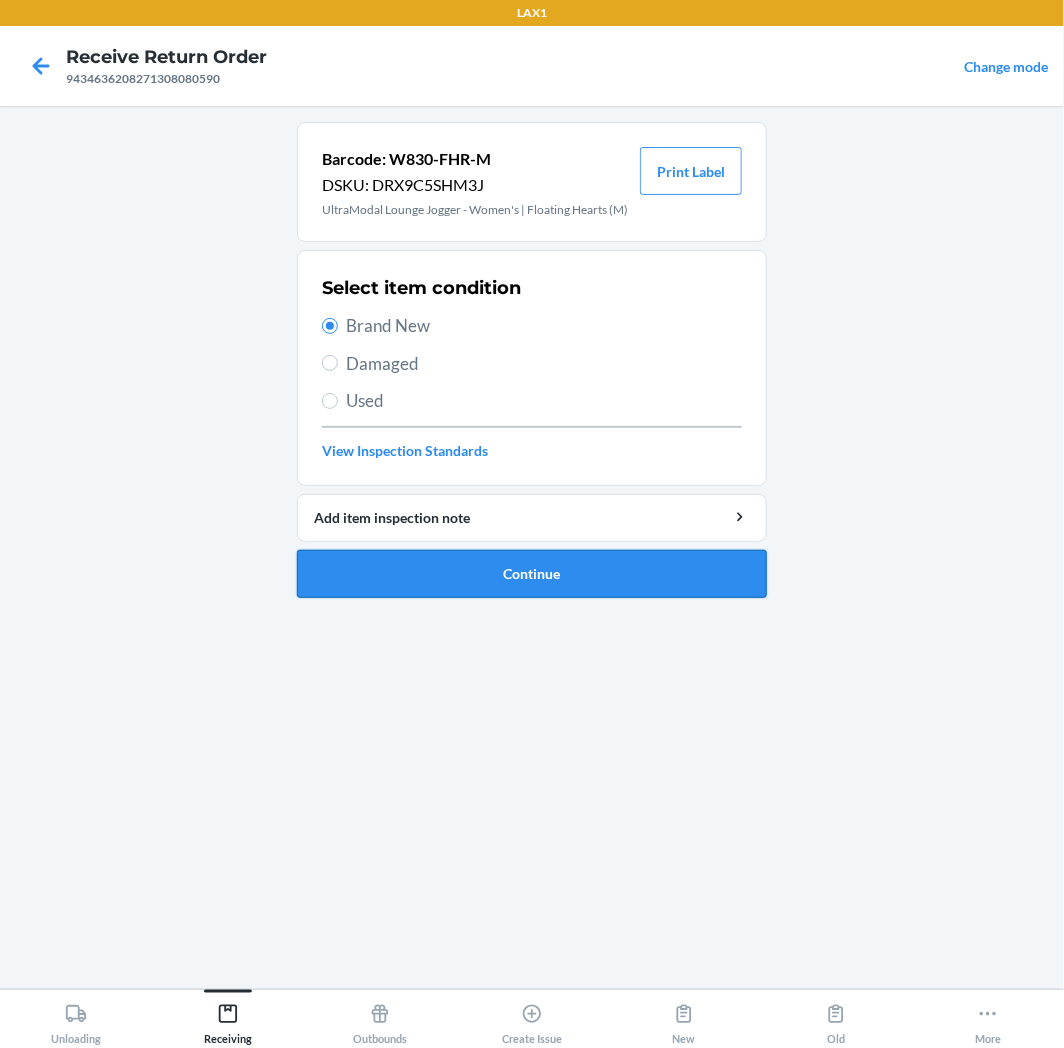 click on "Continue" at bounding box center [532, 574] 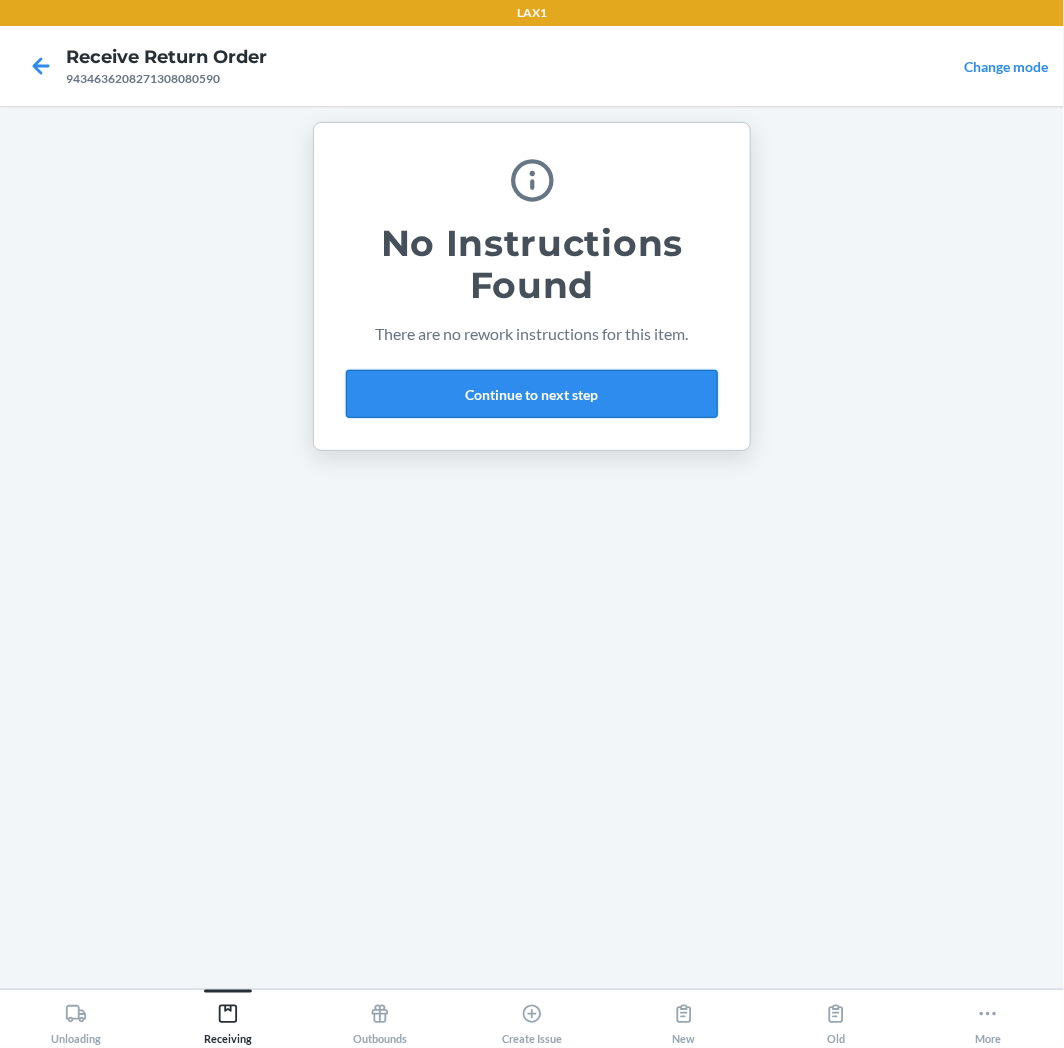 click on "Continue to next step" at bounding box center [532, 394] 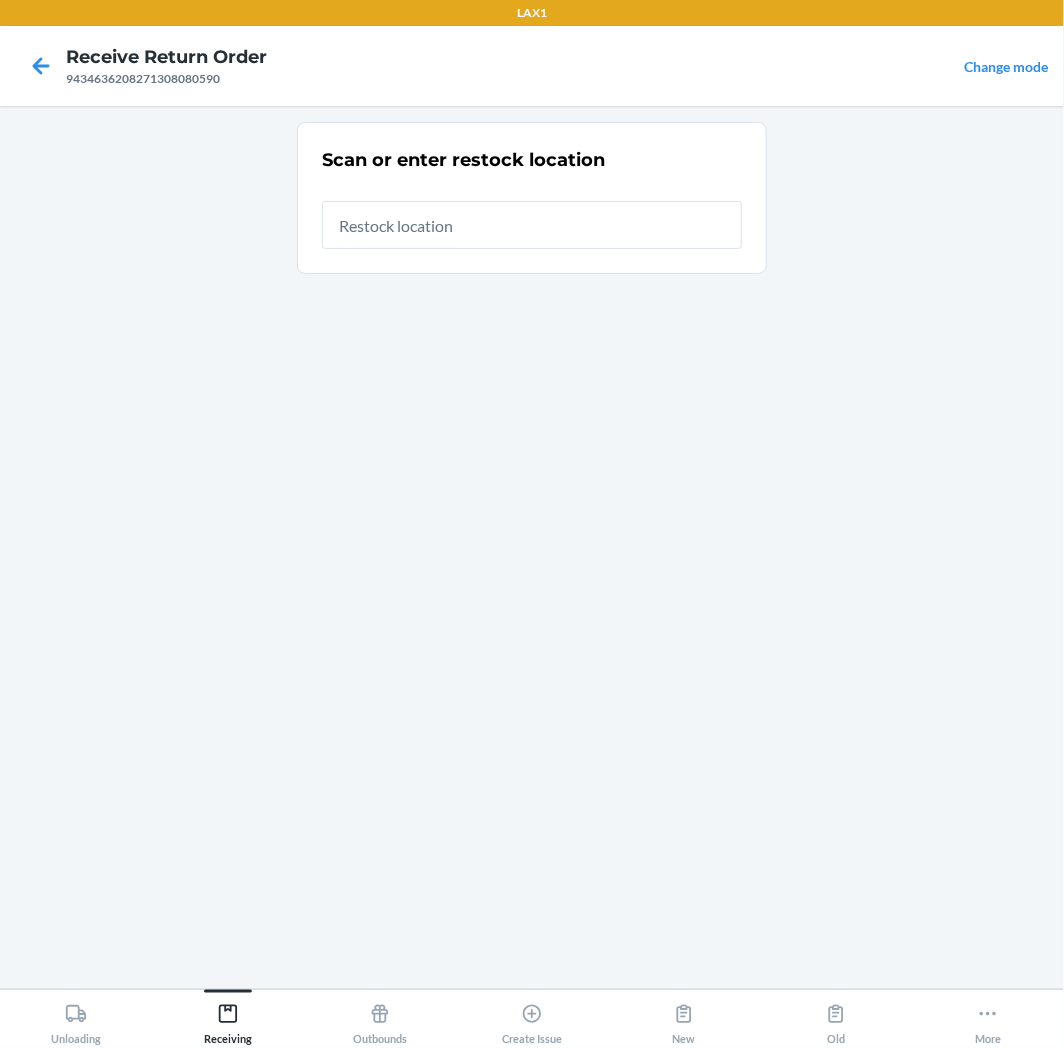 click at bounding box center [532, 225] 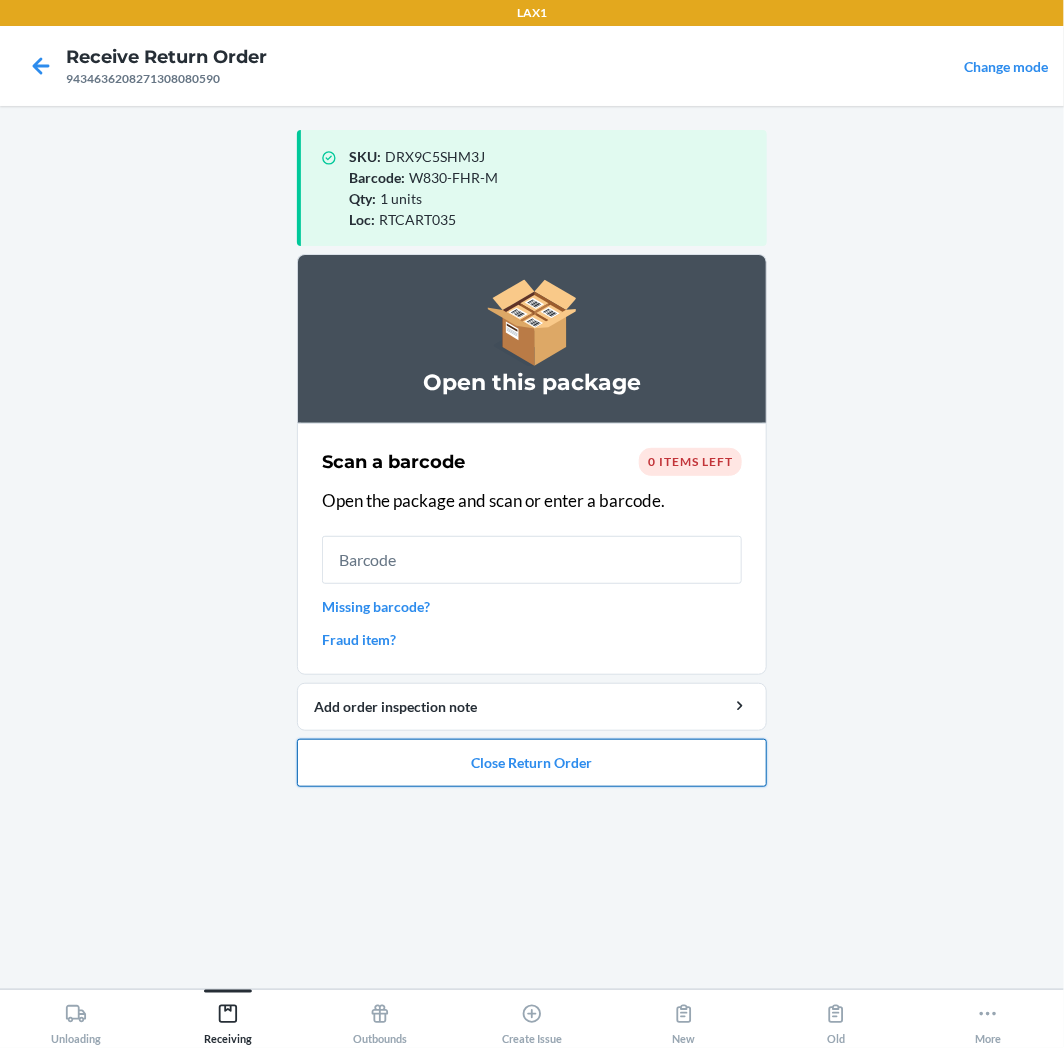click on "Close Return Order" at bounding box center [532, 763] 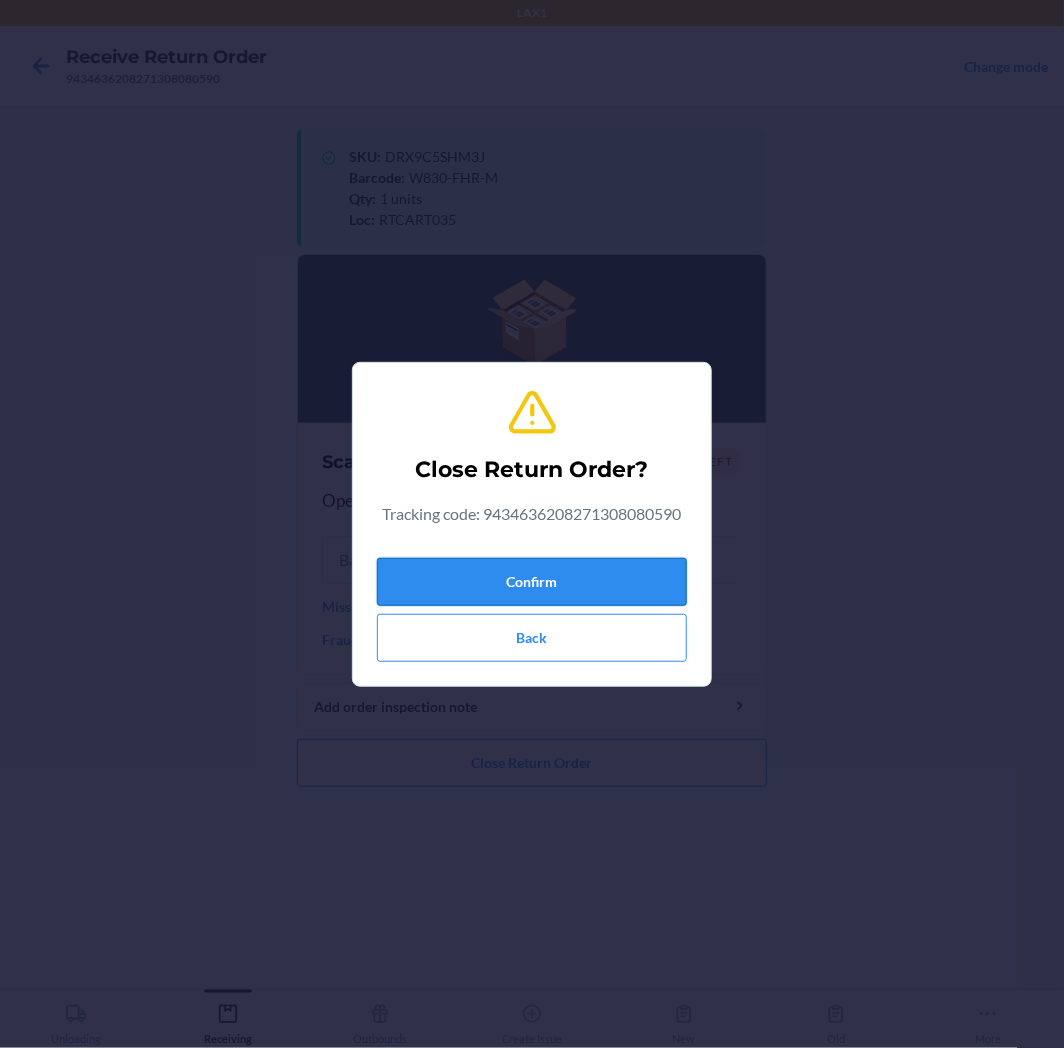 click on "Confirm" at bounding box center [532, 582] 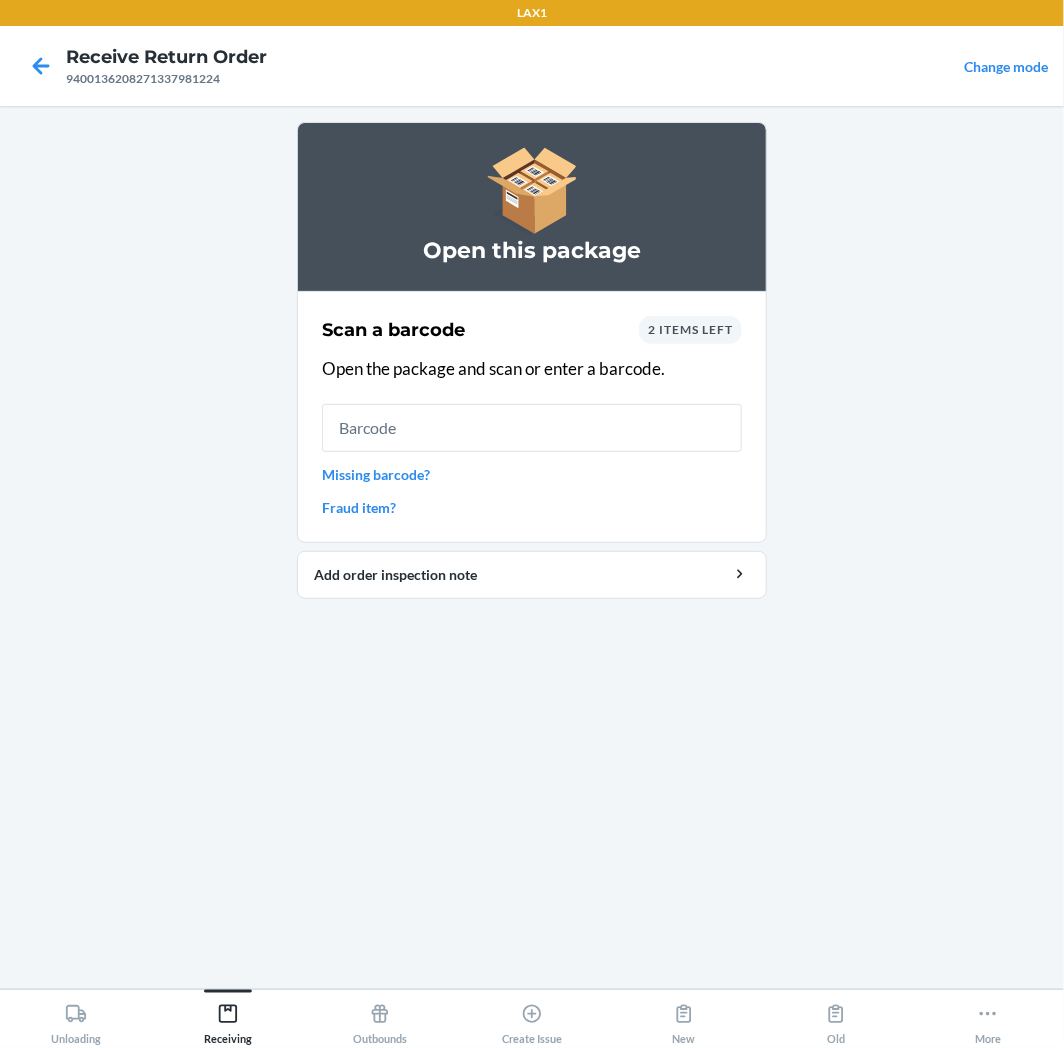 click on "2 items left" at bounding box center [690, 329] 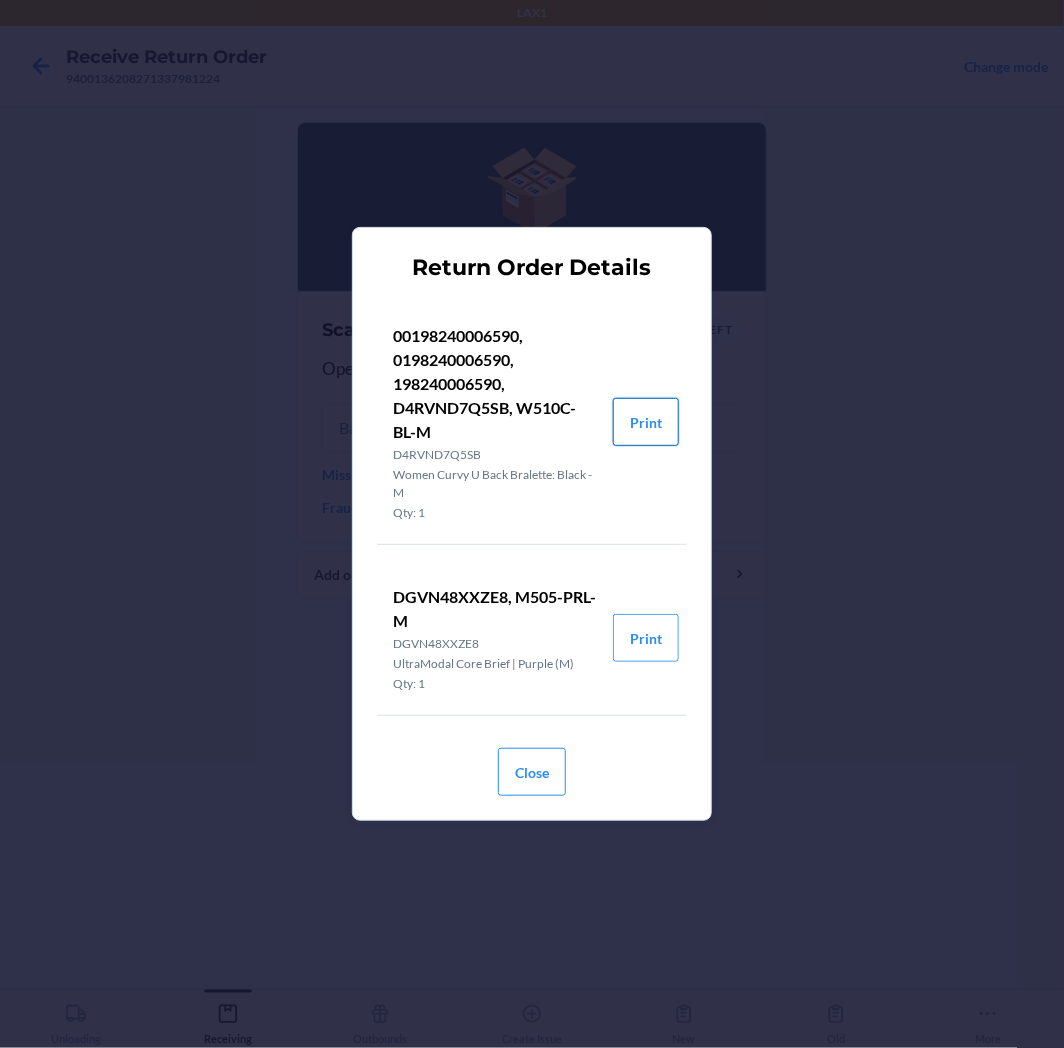 click on "Print" at bounding box center (646, 422) 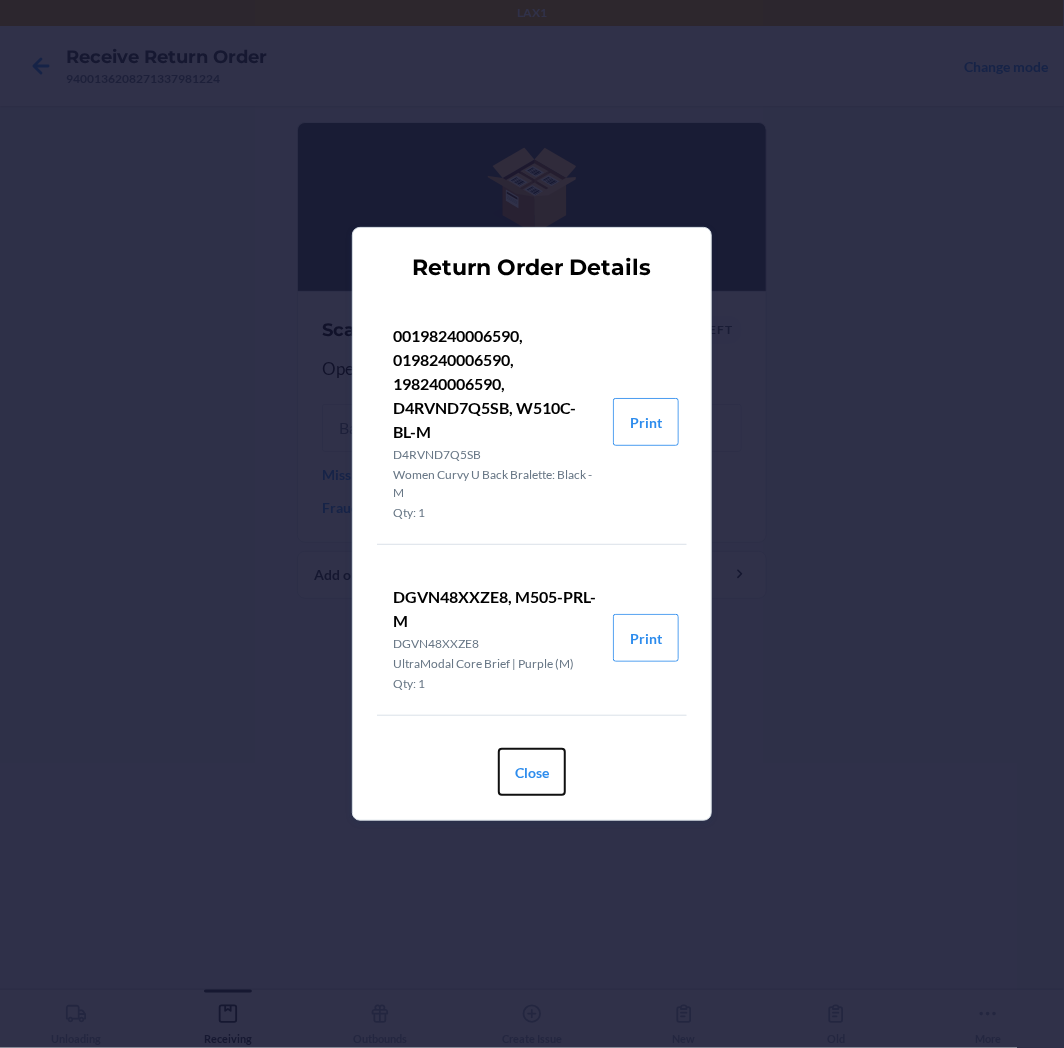 click on "Close" at bounding box center (532, 772) 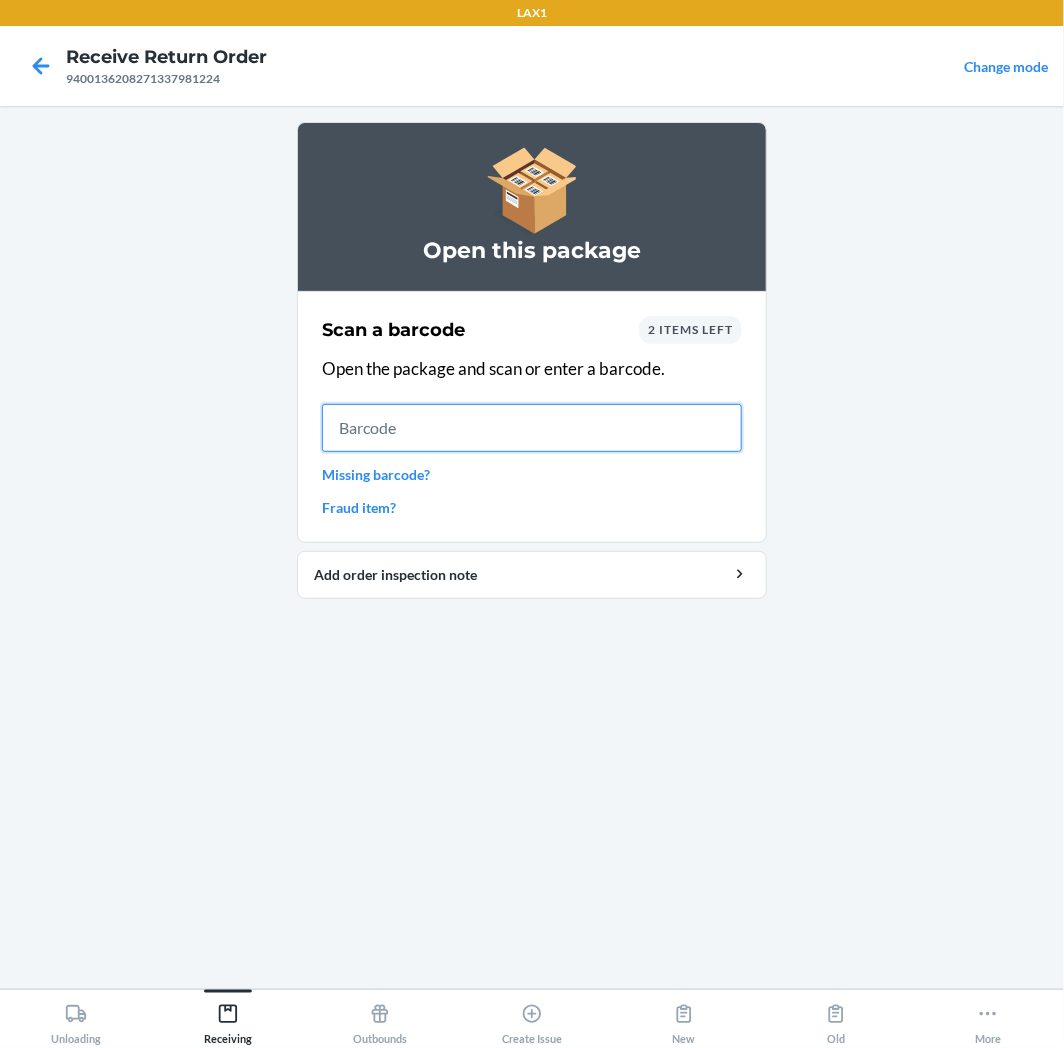 click at bounding box center (532, 428) 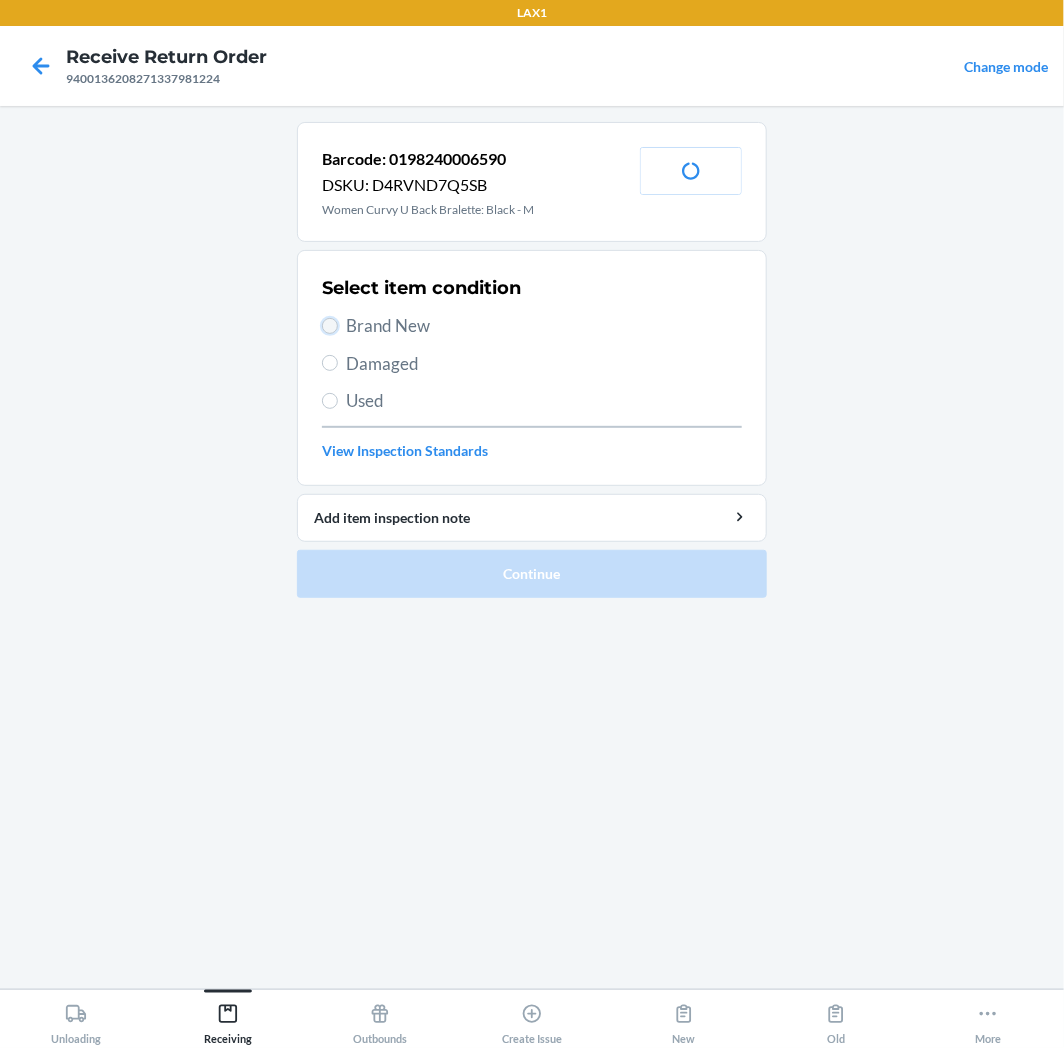 click on "Brand New" at bounding box center [330, 326] 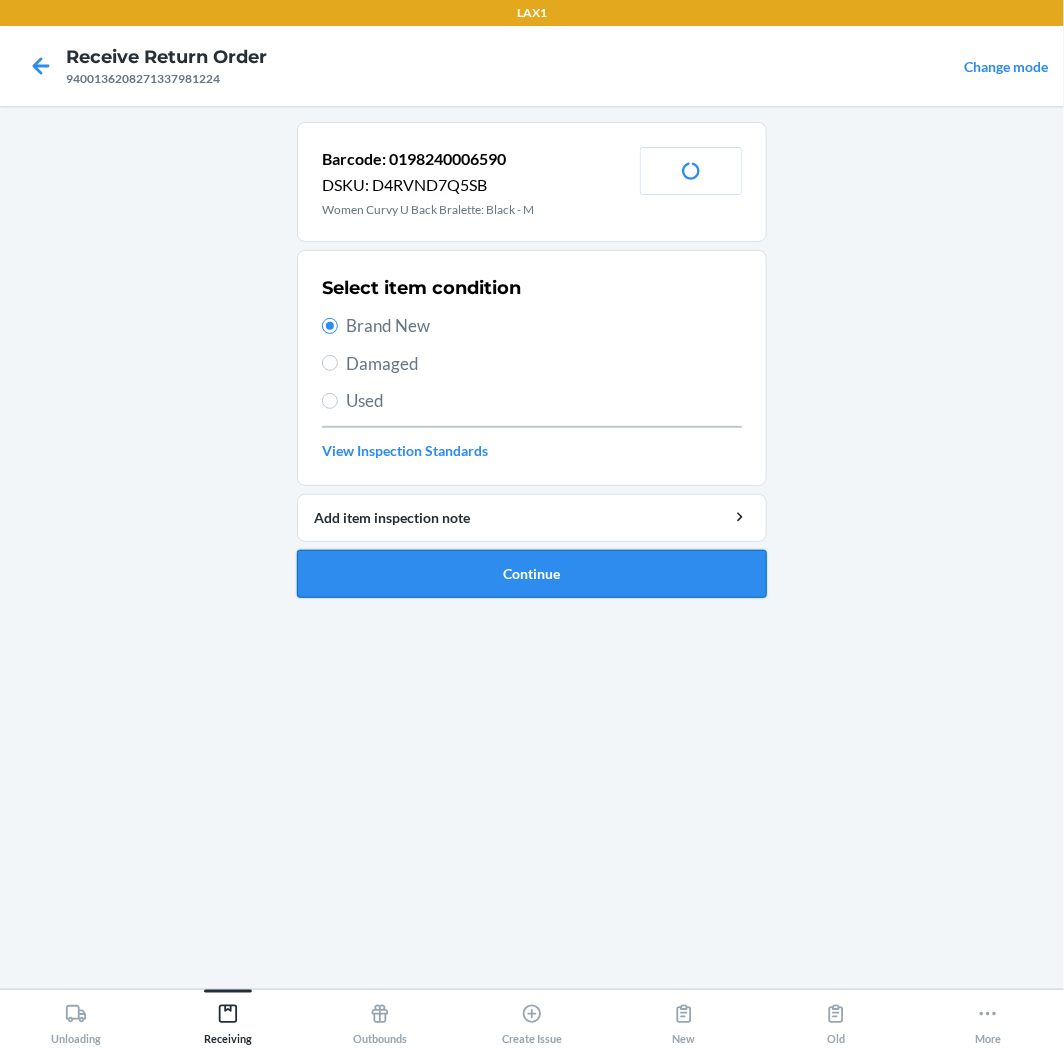 click on "Continue" at bounding box center (532, 574) 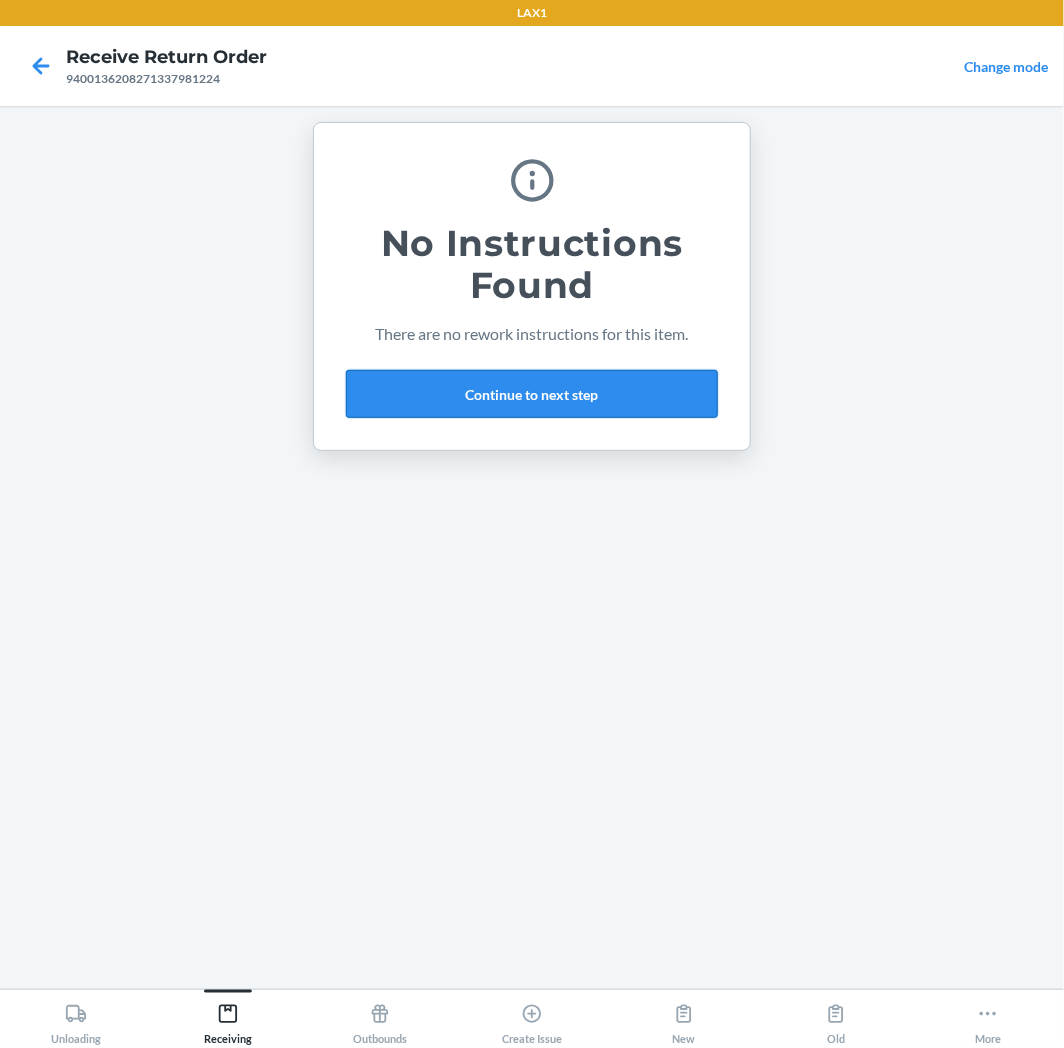 click on "Continue to next step" at bounding box center (532, 394) 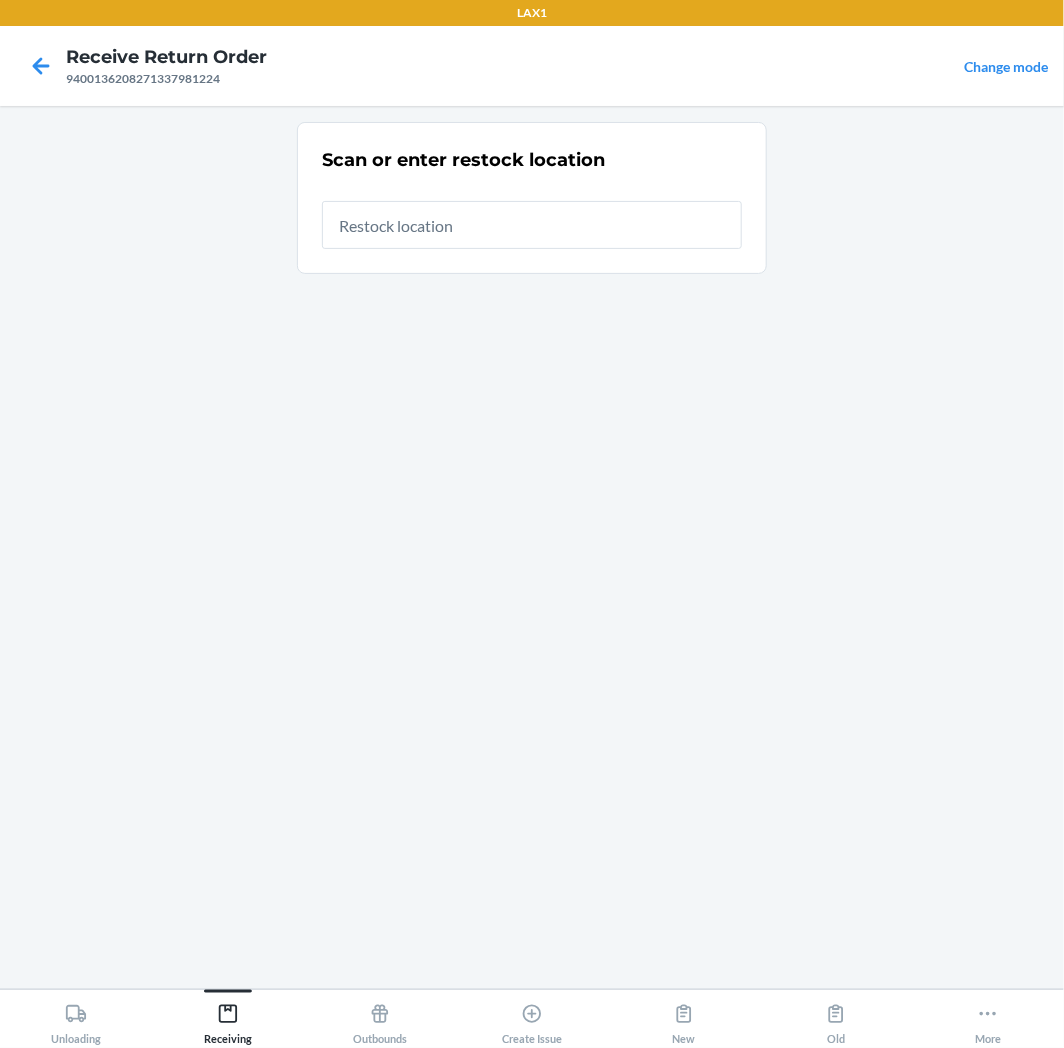 click at bounding box center (532, 225) 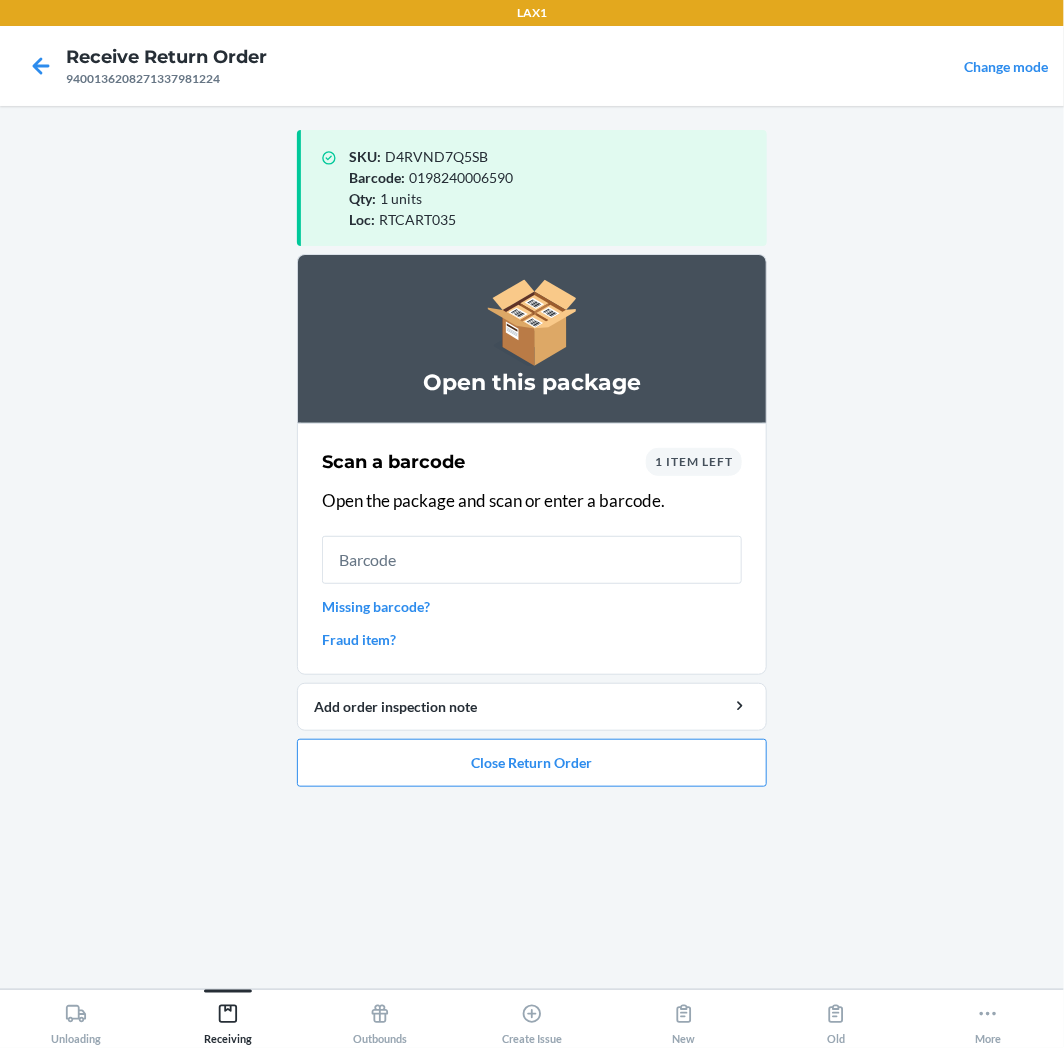 click at bounding box center [532, 560] 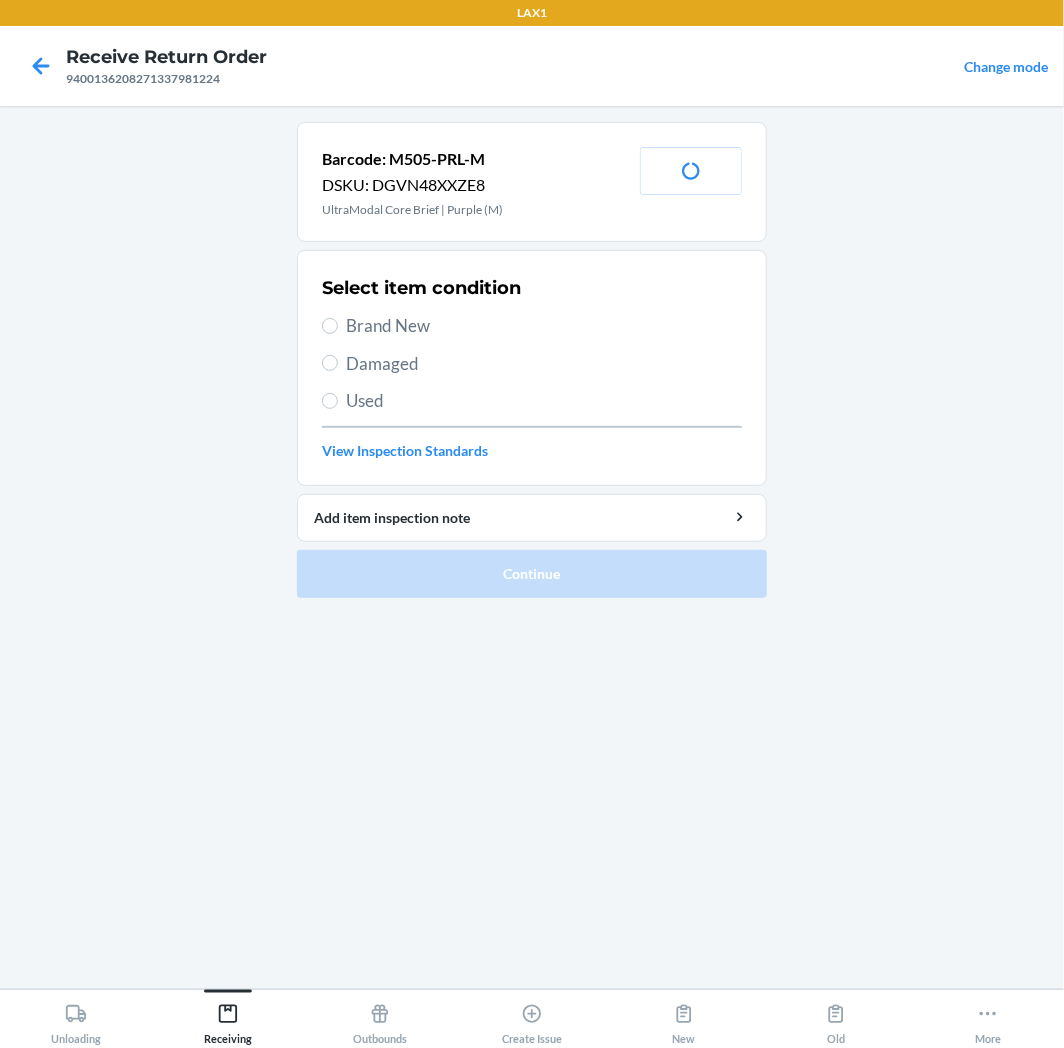 click on "Brand New" at bounding box center [544, 326] 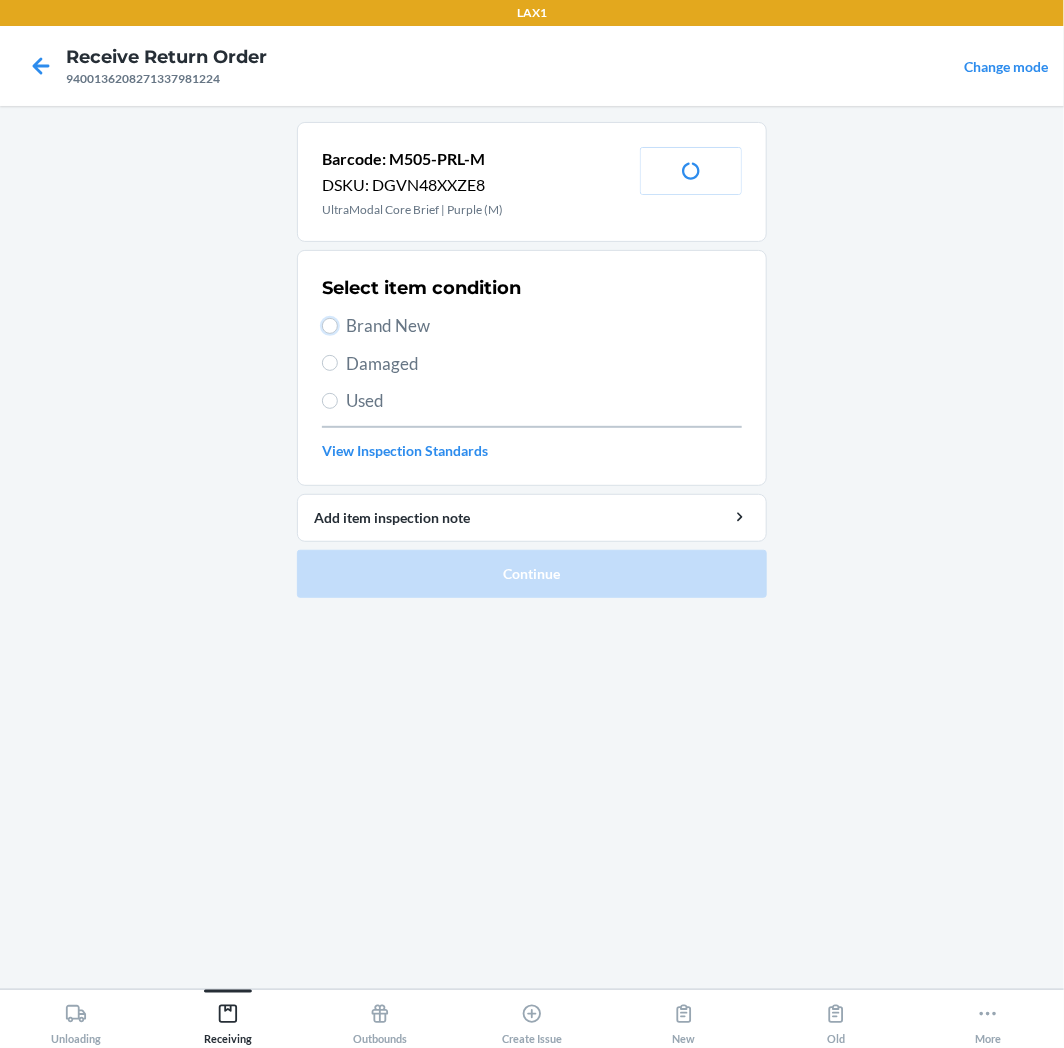 click on "Brand New" at bounding box center [330, 326] 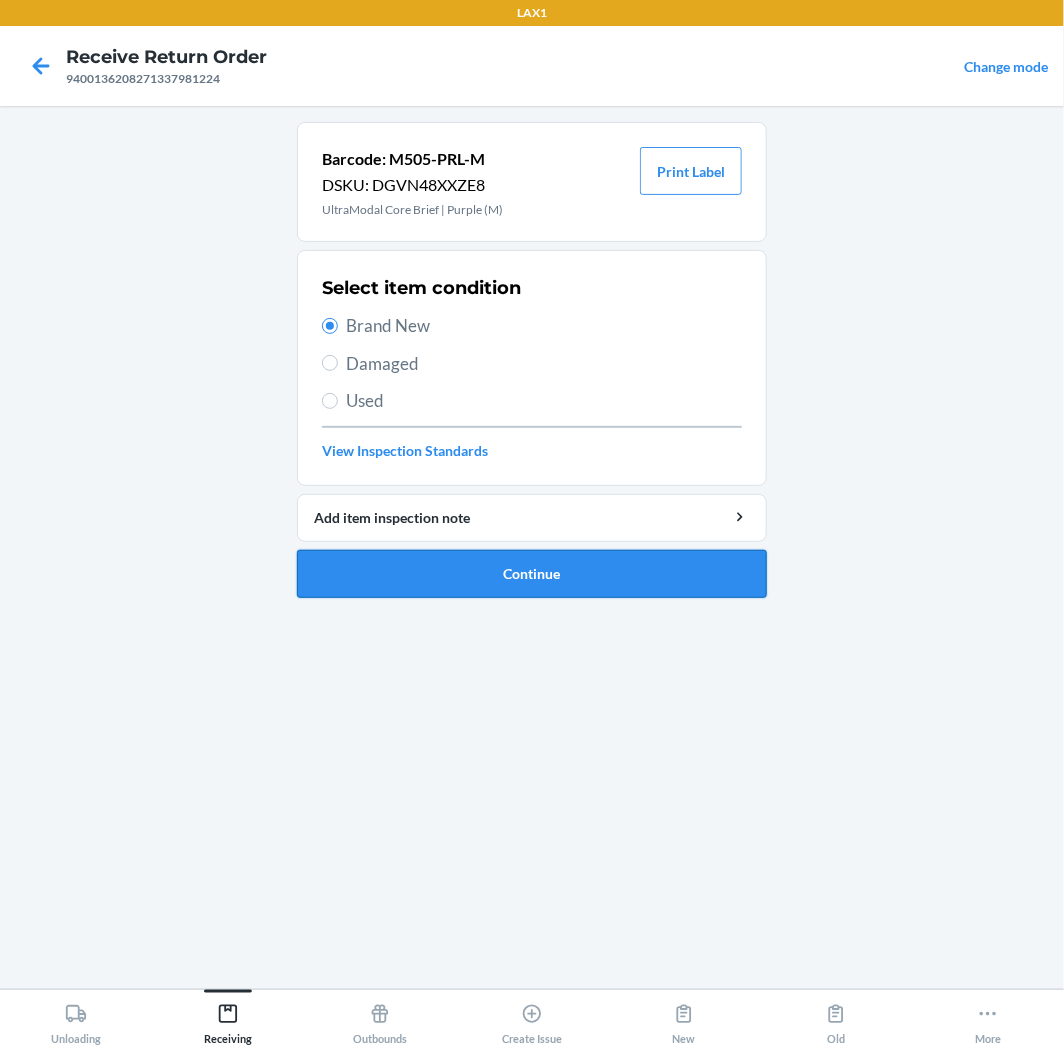 click on "Continue" at bounding box center (532, 574) 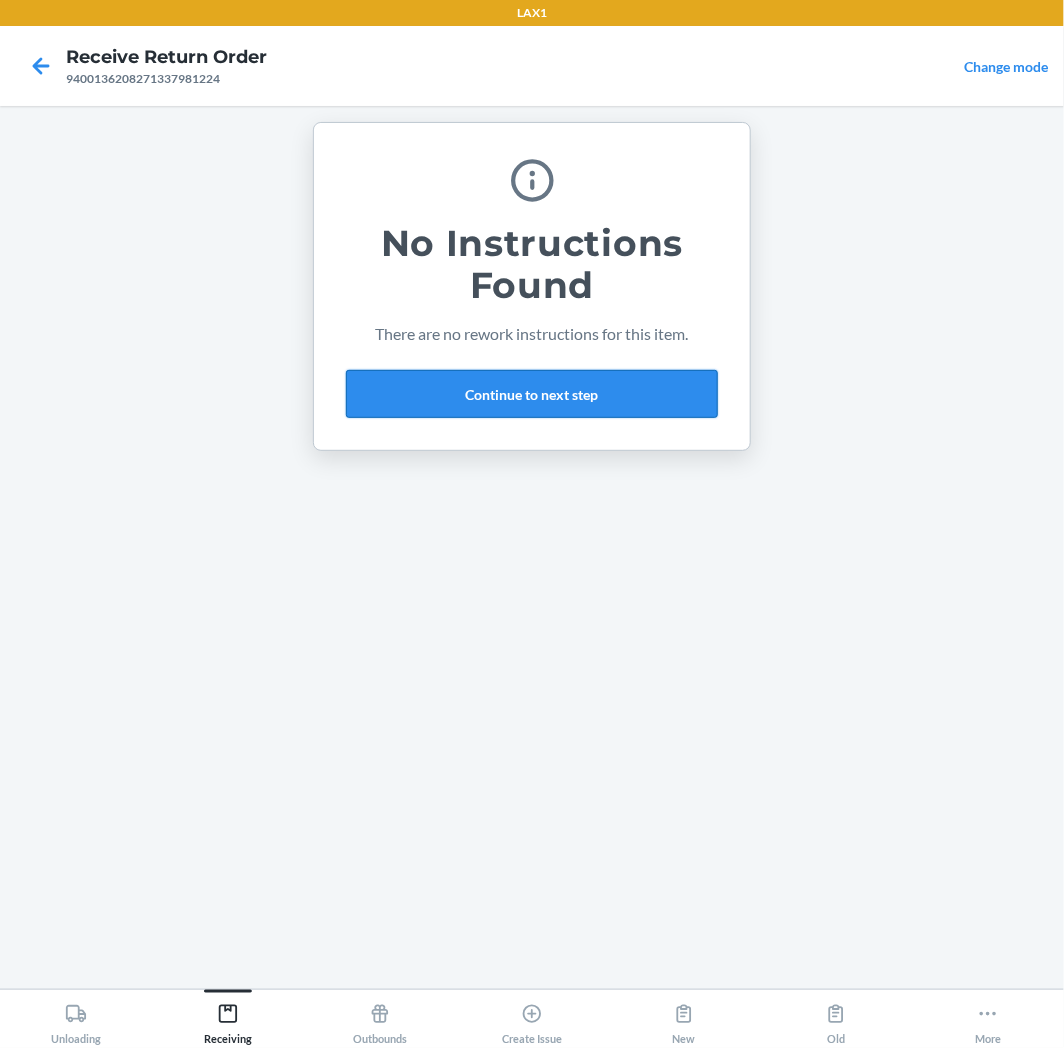 click on "Continue to next step" at bounding box center (532, 394) 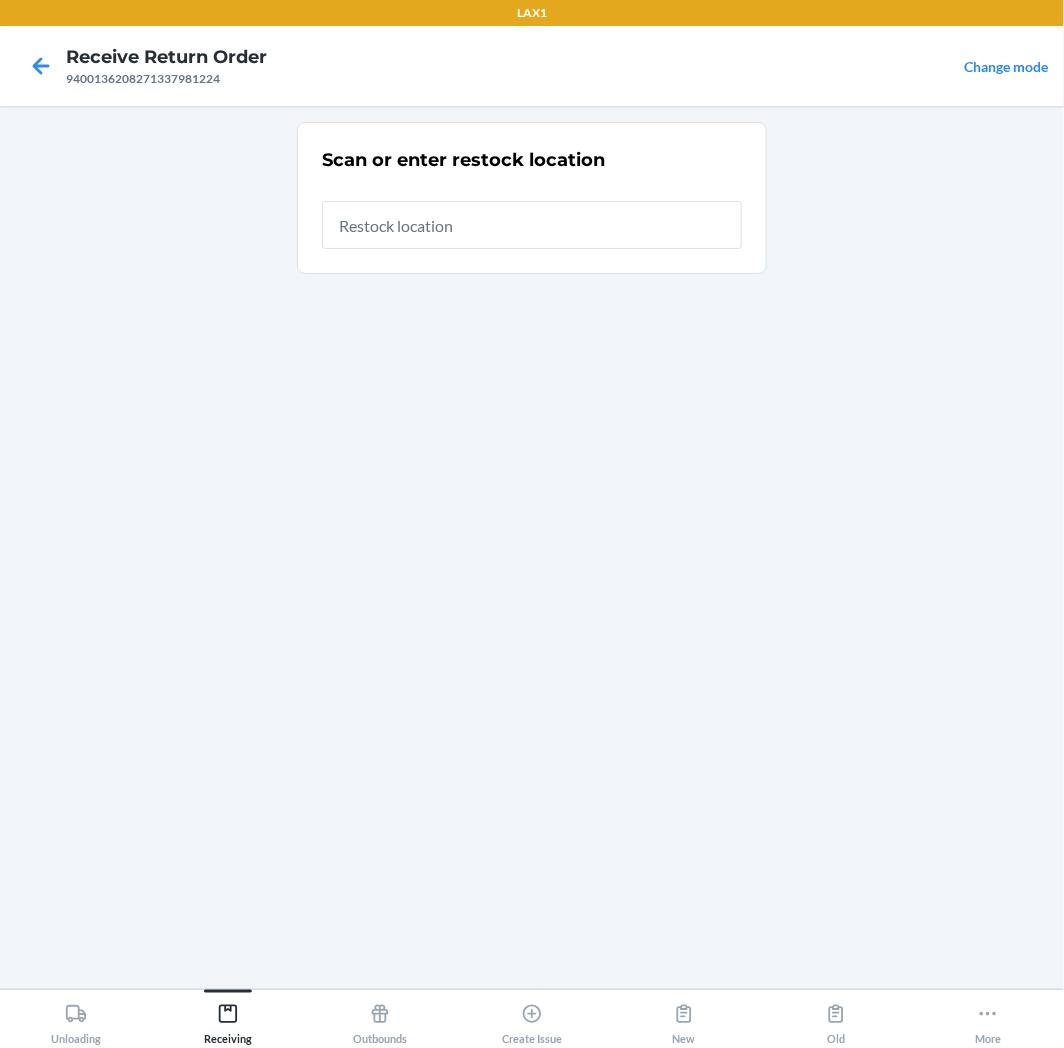 click at bounding box center [532, 225] 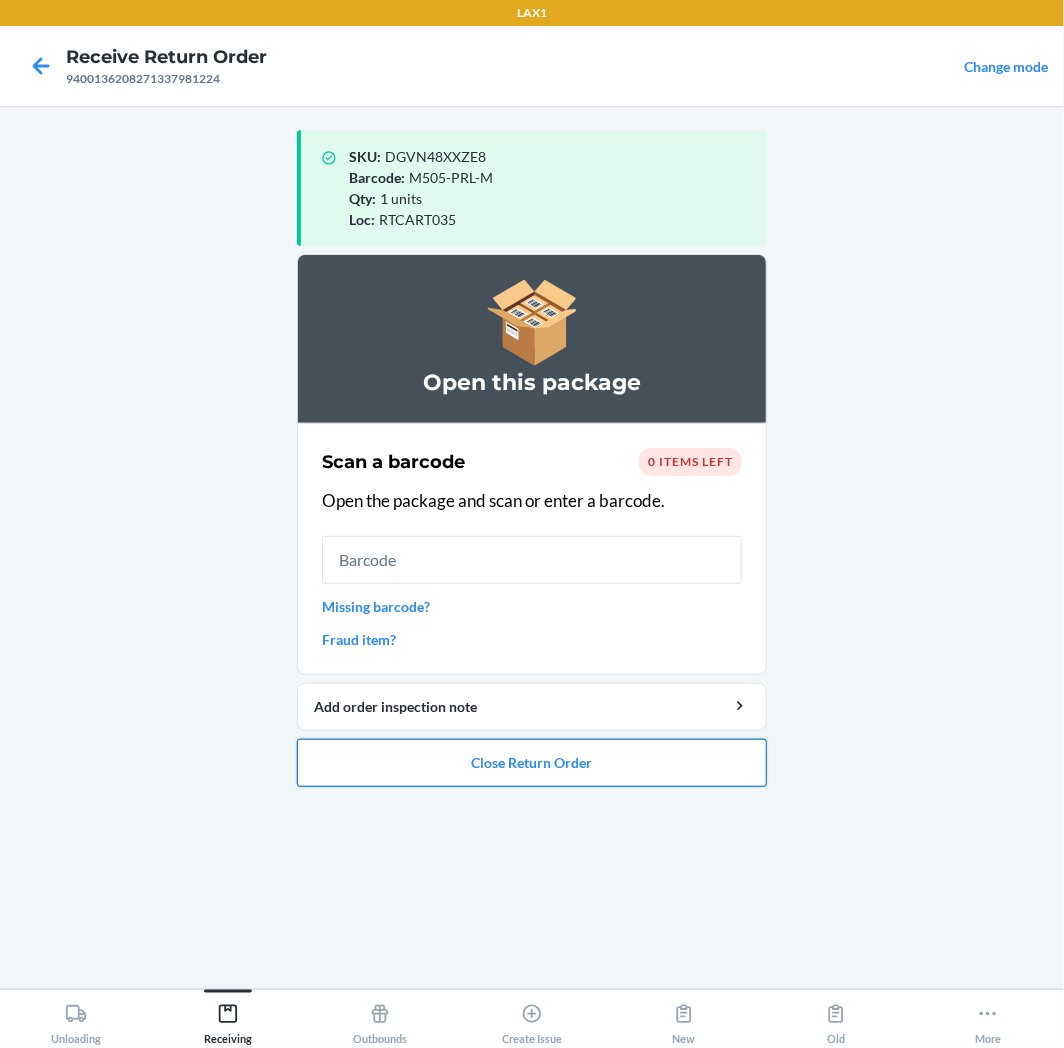click on "Close Return Order" at bounding box center [532, 763] 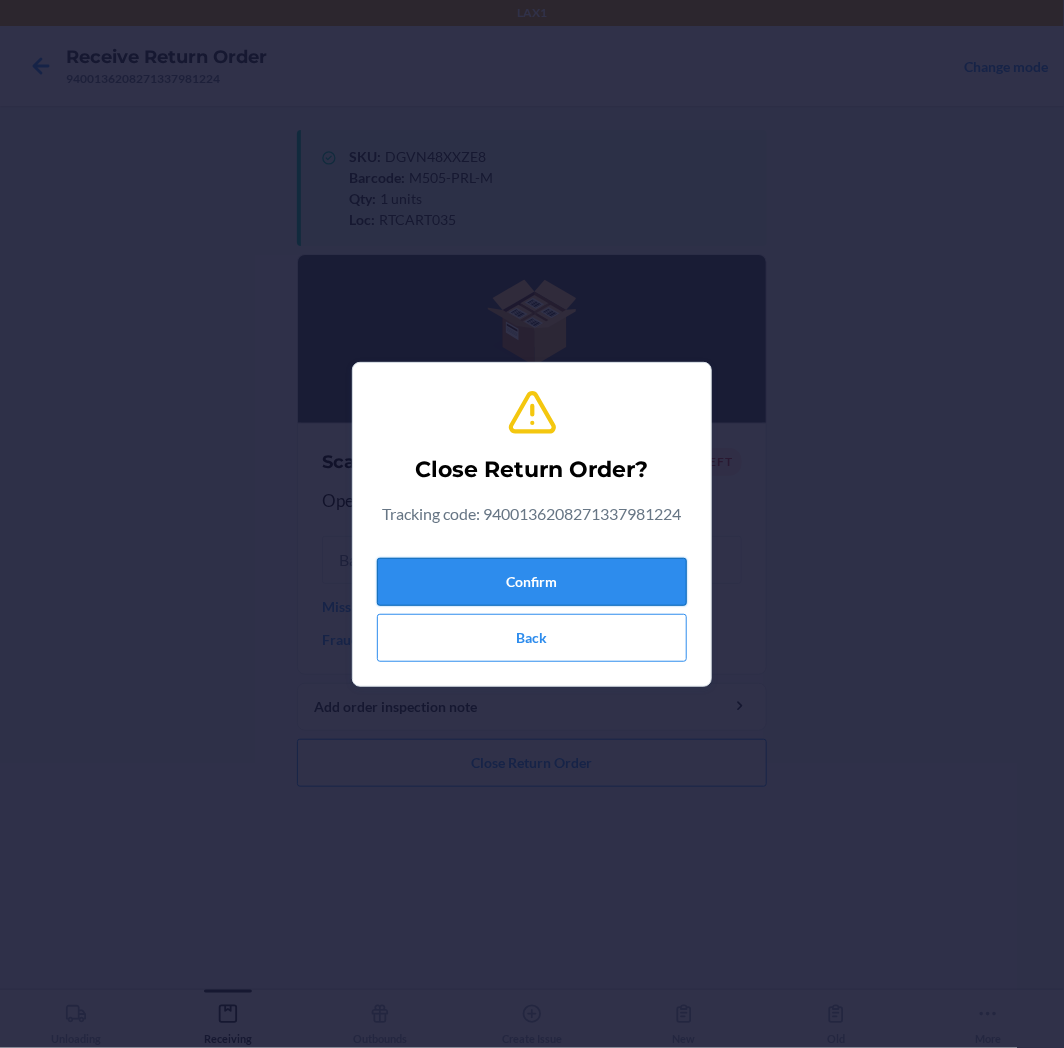 drag, startPoint x: 635, startPoint y: 575, endPoint x: 652, endPoint y: 586, distance: 20.248457 